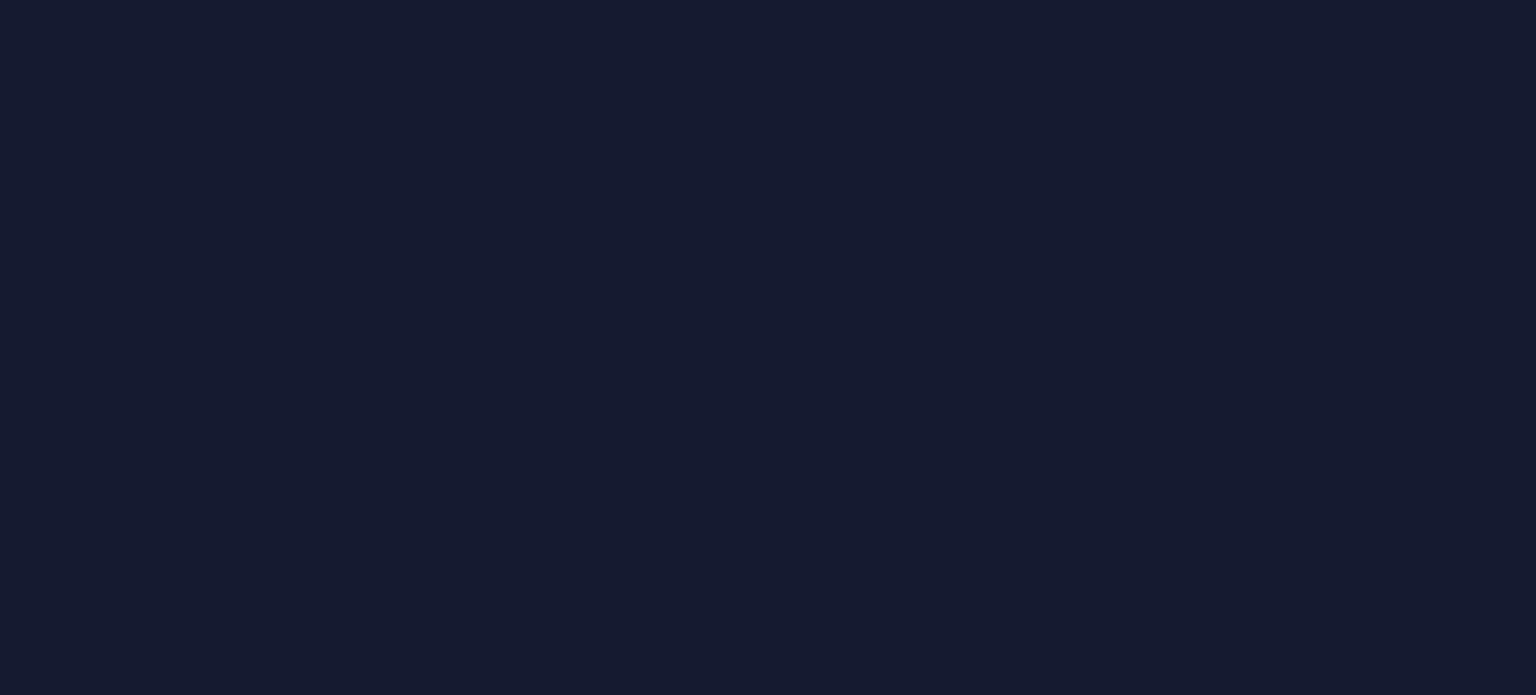 scroll, scrollTop: 0, scrollLeft: 0, axis: both 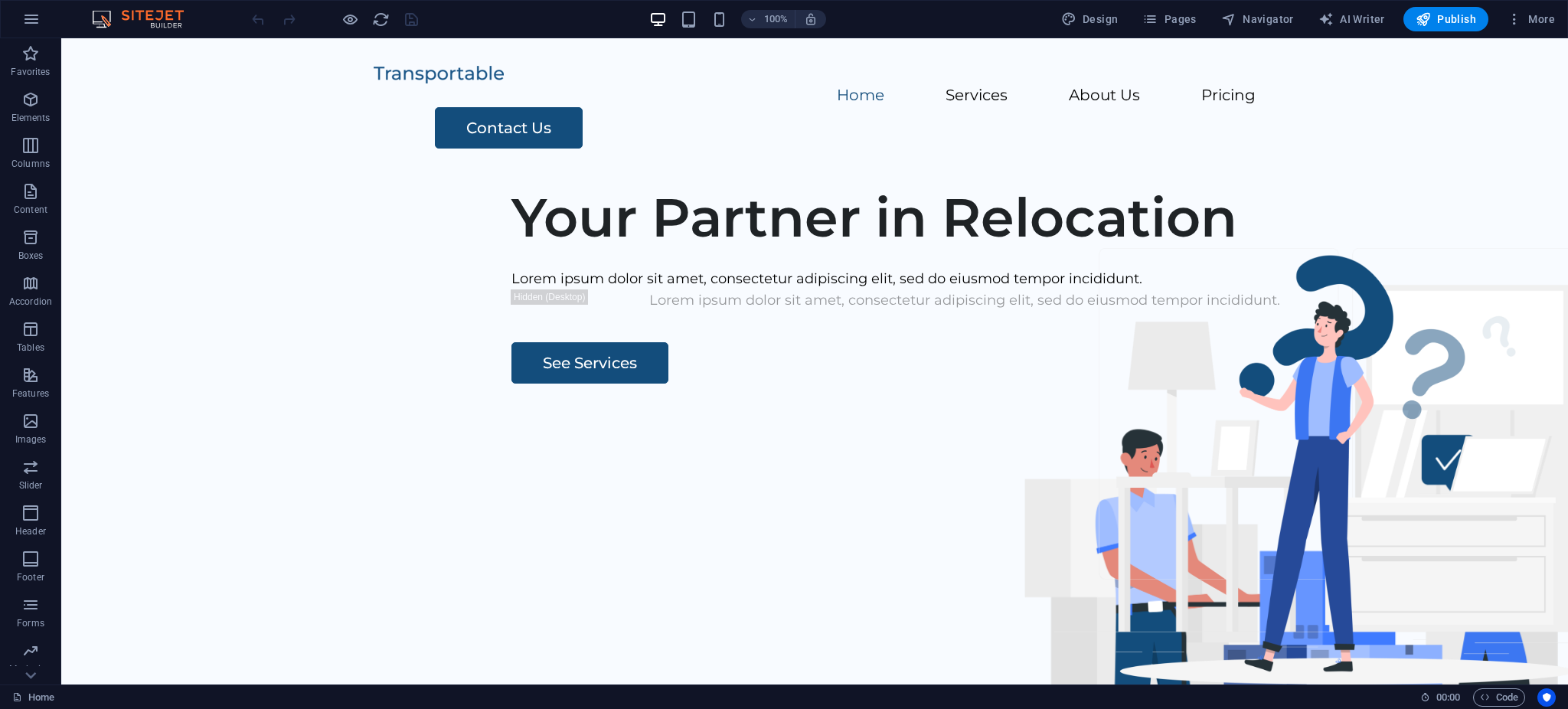 drag, startPoint x: 1214, startPoint y: 38, endPoint x: 290, endPoint y: 413, distance: 997.1966 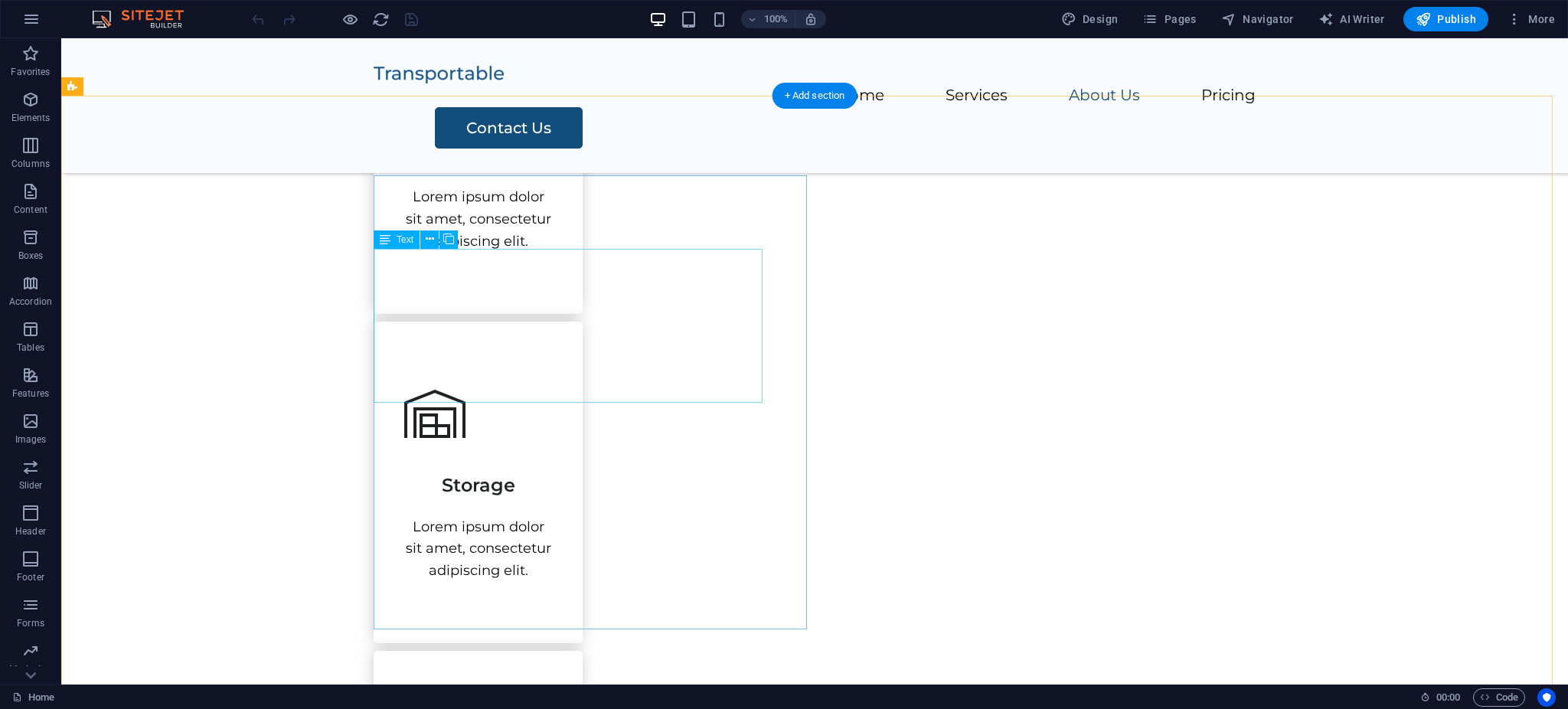 scroll, scrollTop: 1188, scrollLeft: 0, axis: vertical 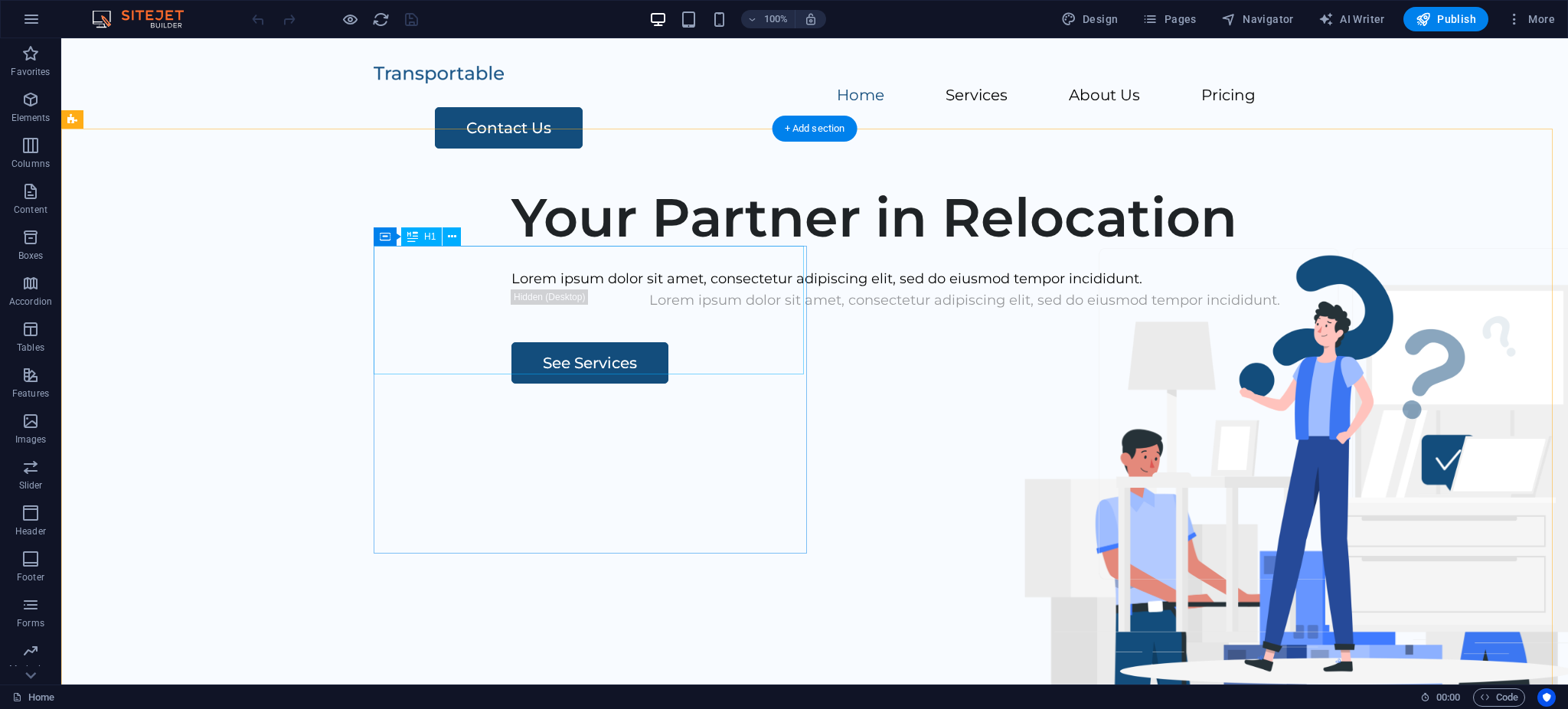 click on "Your Partner in Relocation" at bounding box center [965, 217] 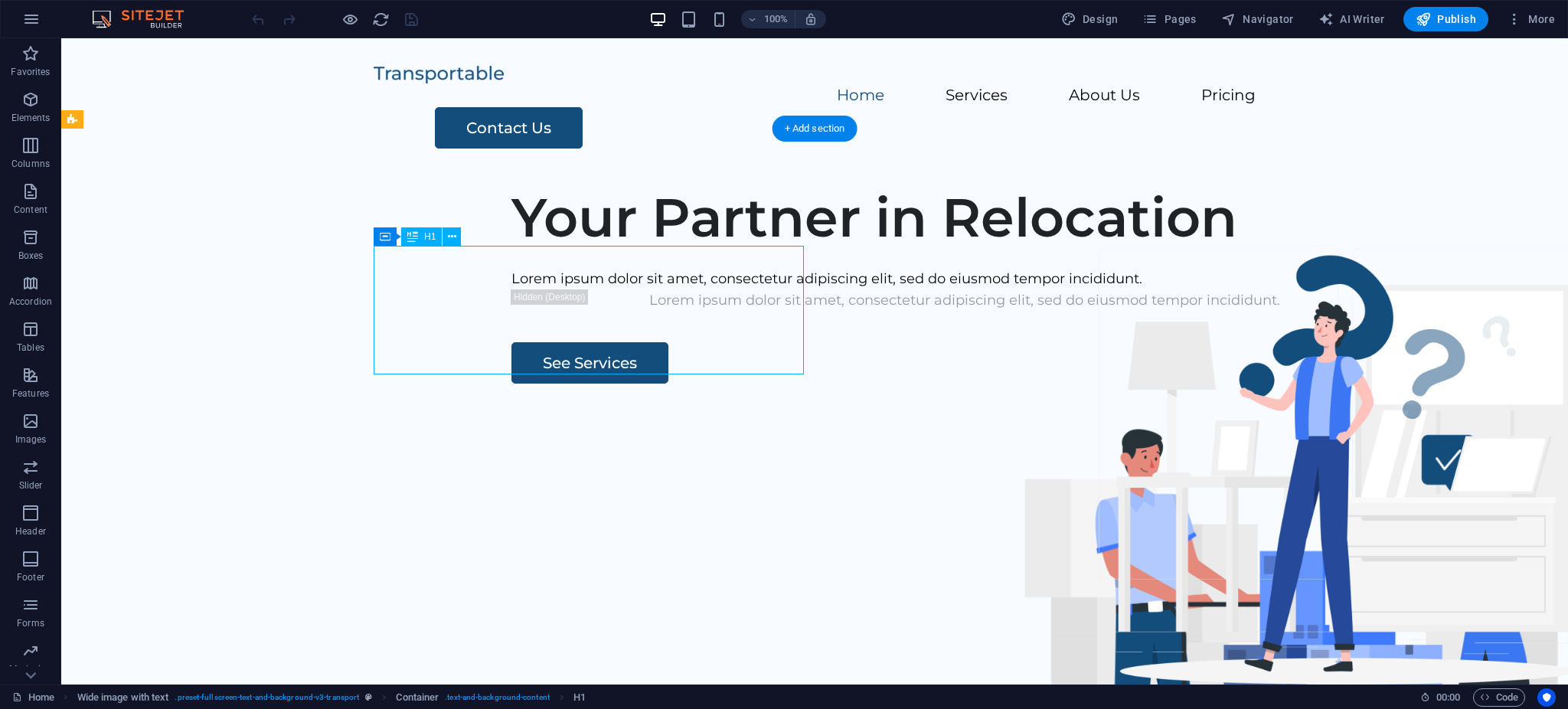 click on "Your Partner in Relocation" at bounding box center [965, 217] 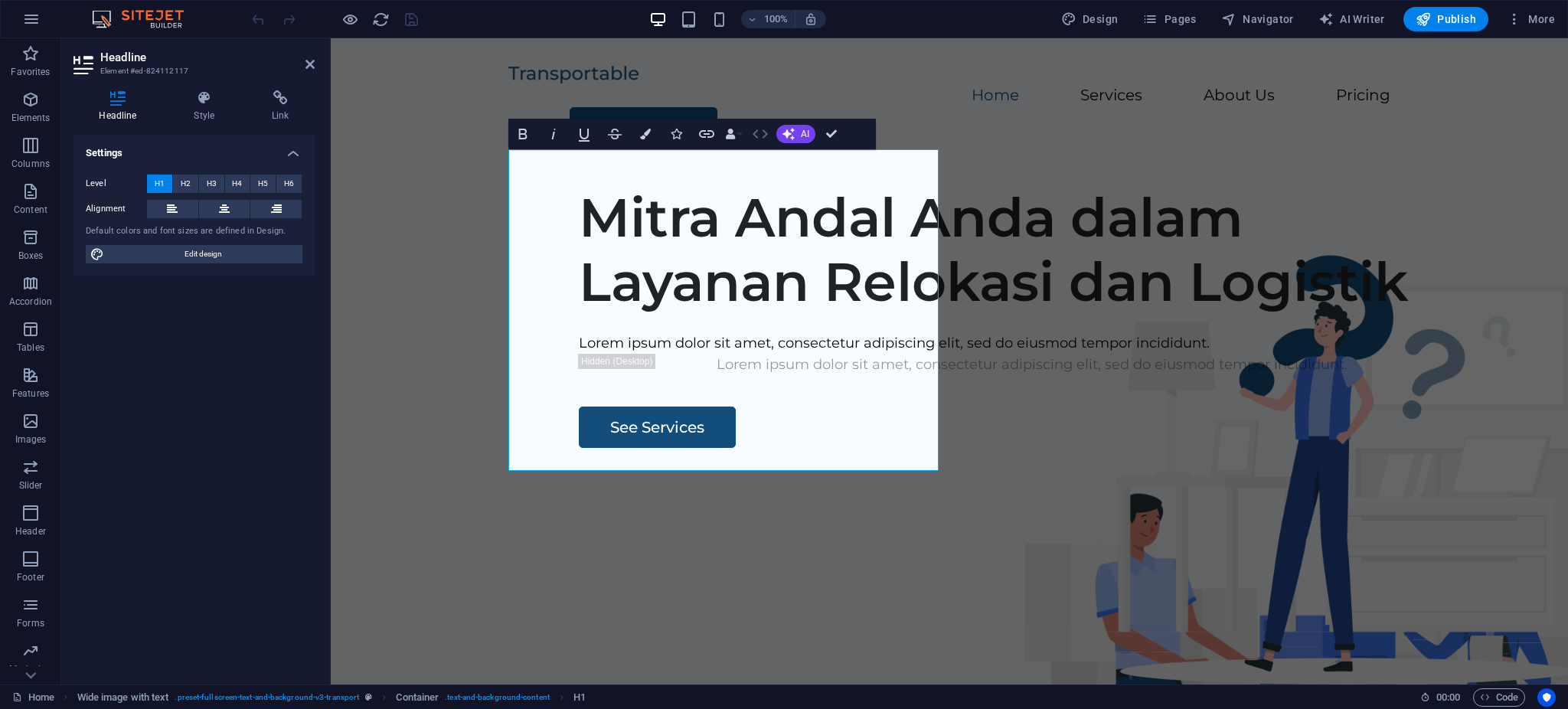 click 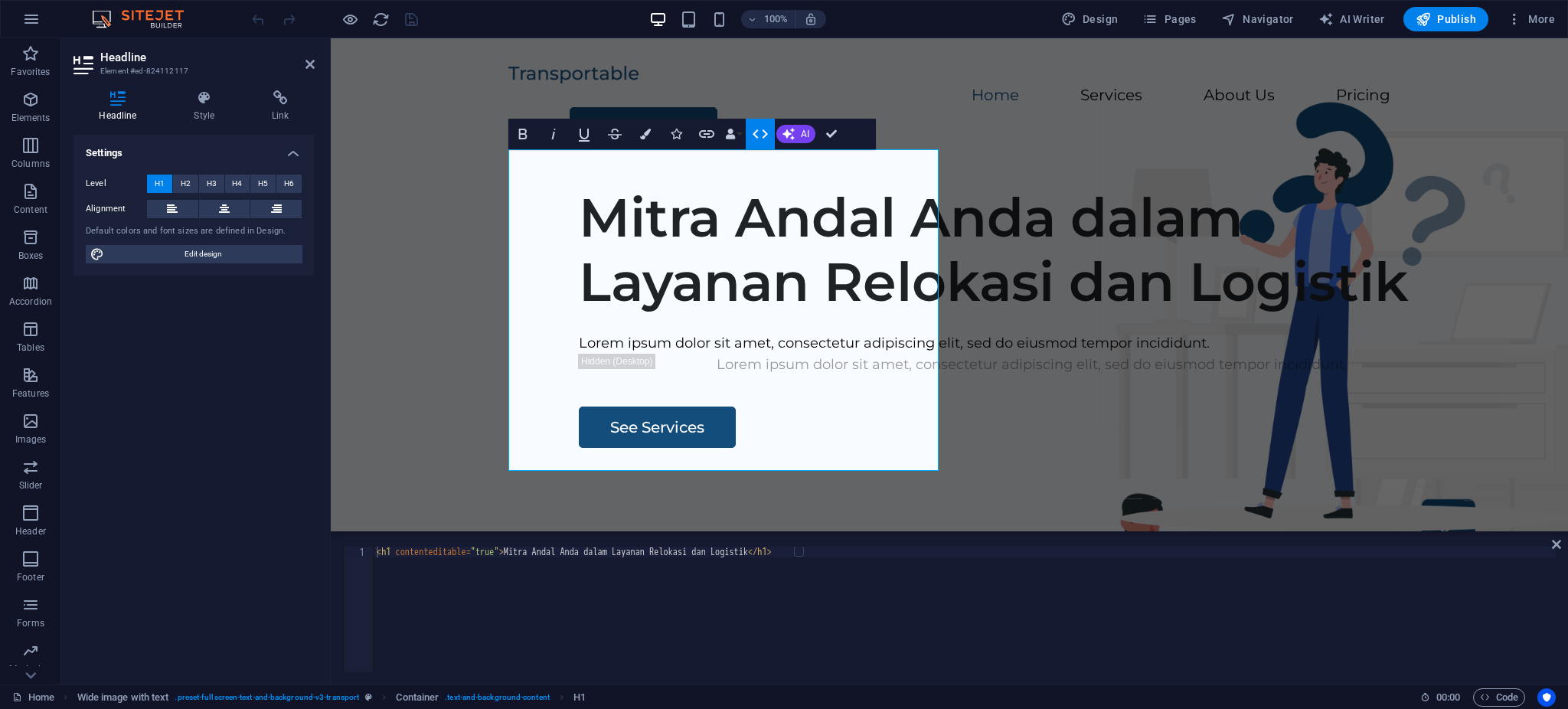 click 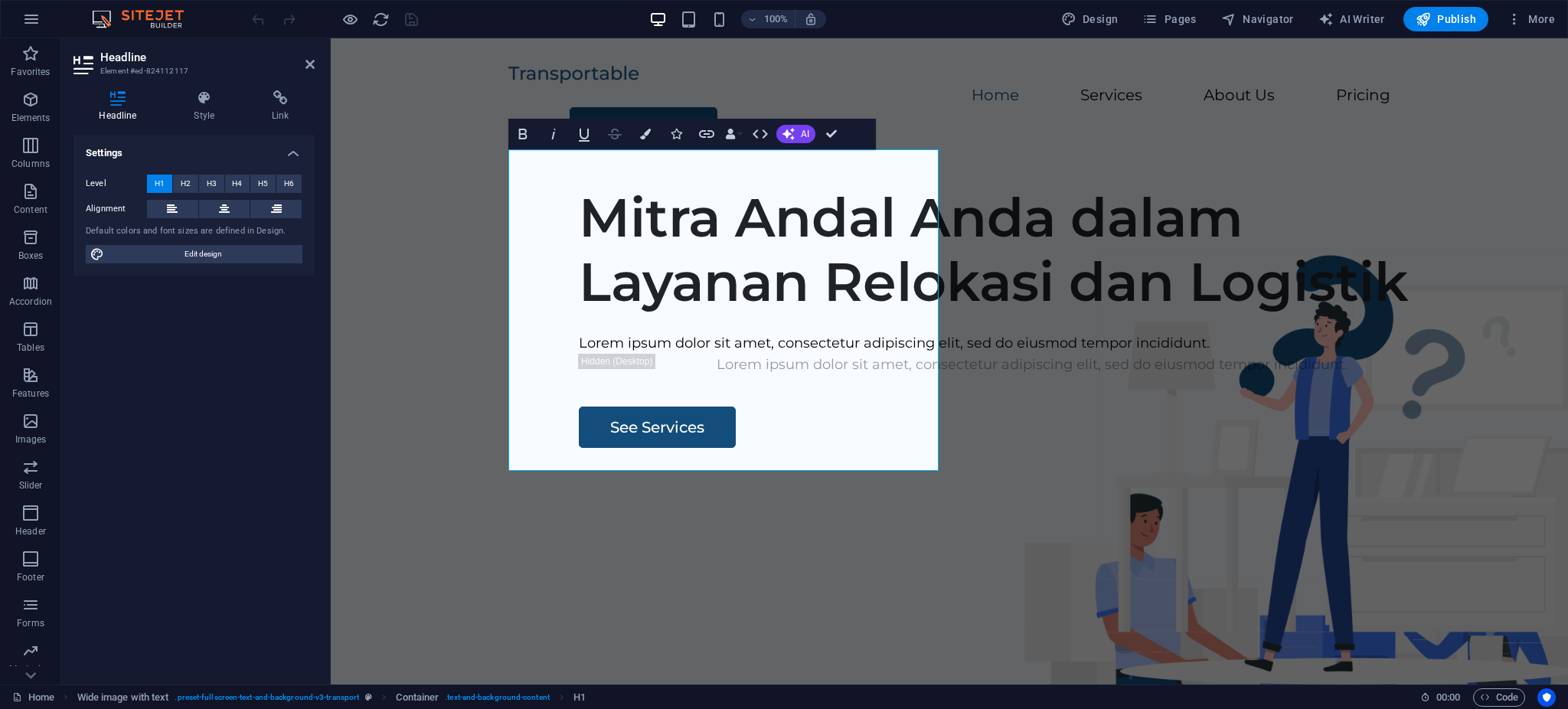 click 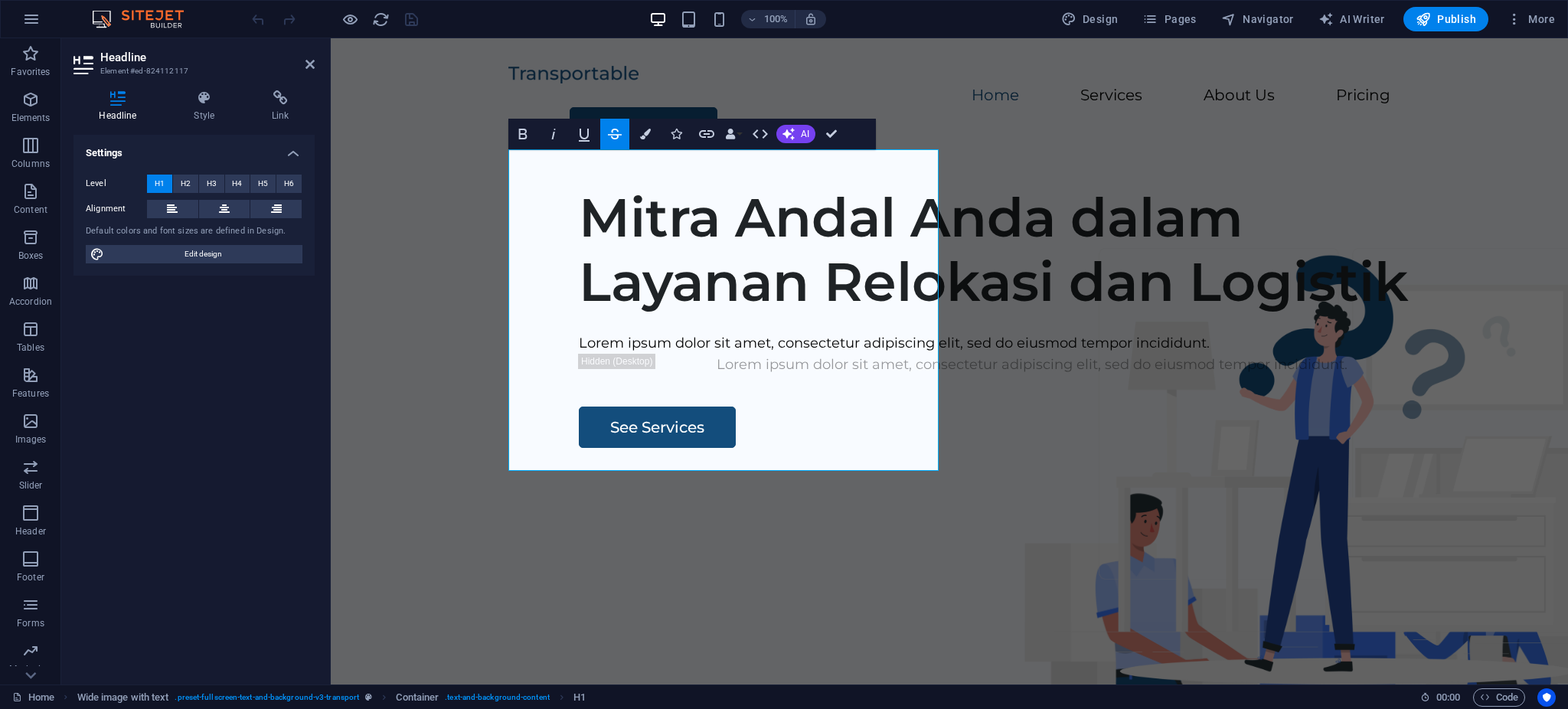 click 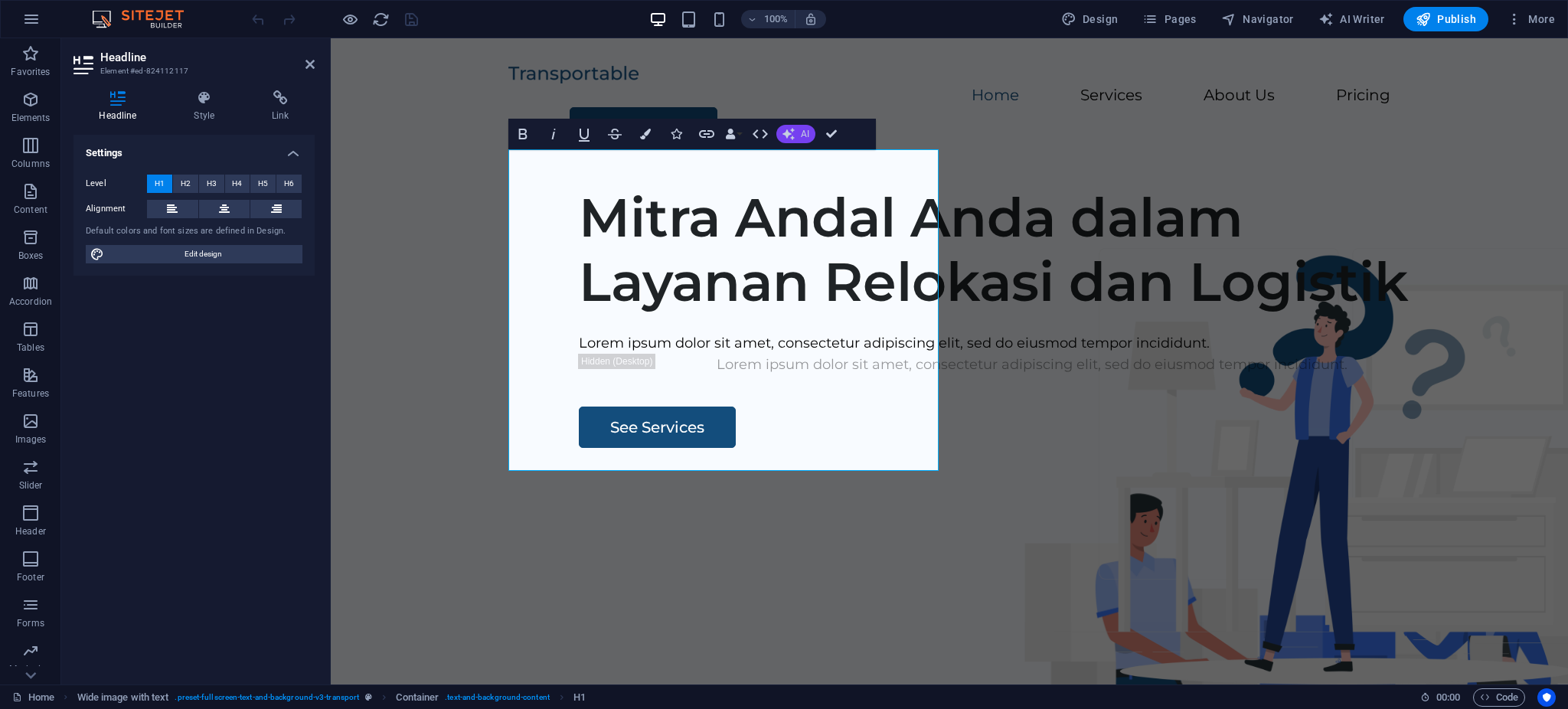 click 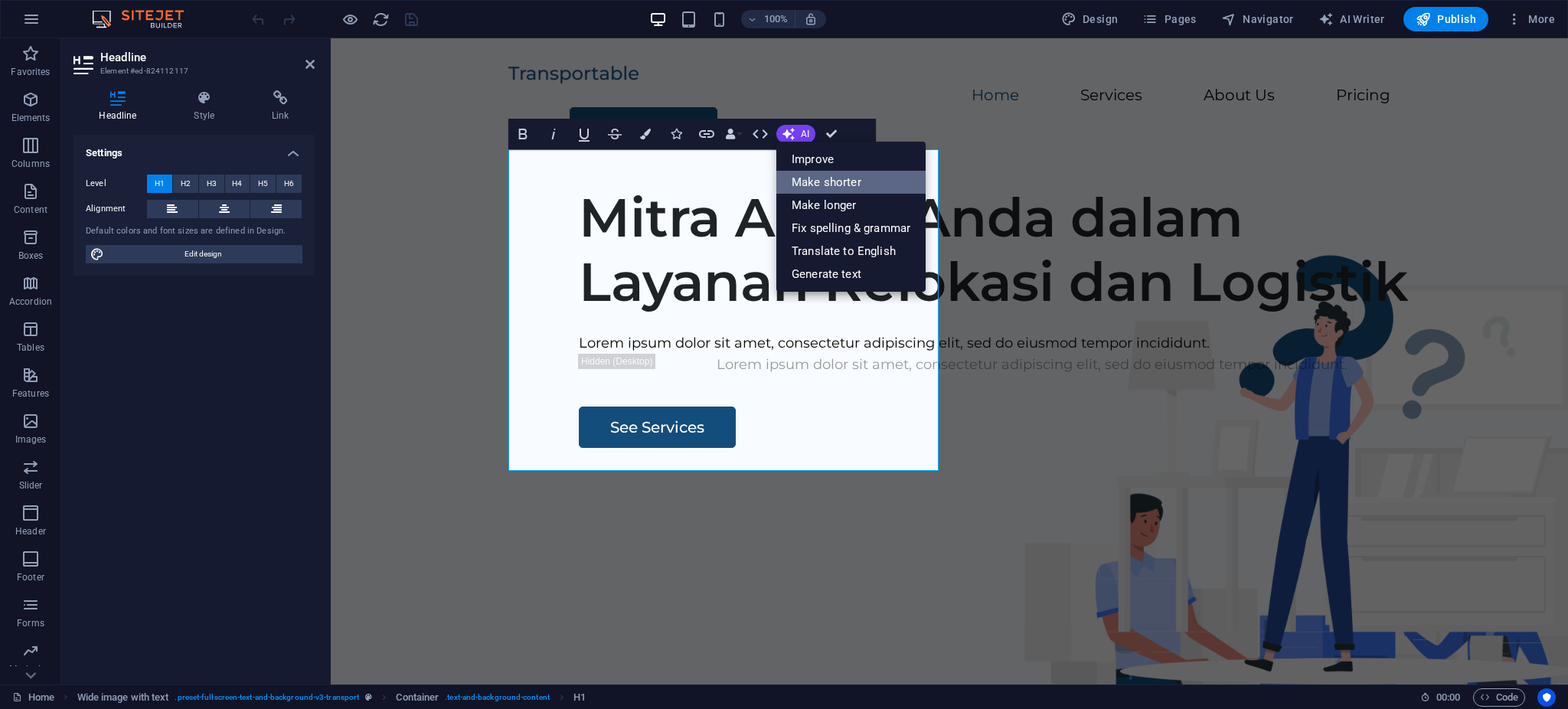click on "Make shorter" at bounding box center [851, 182] 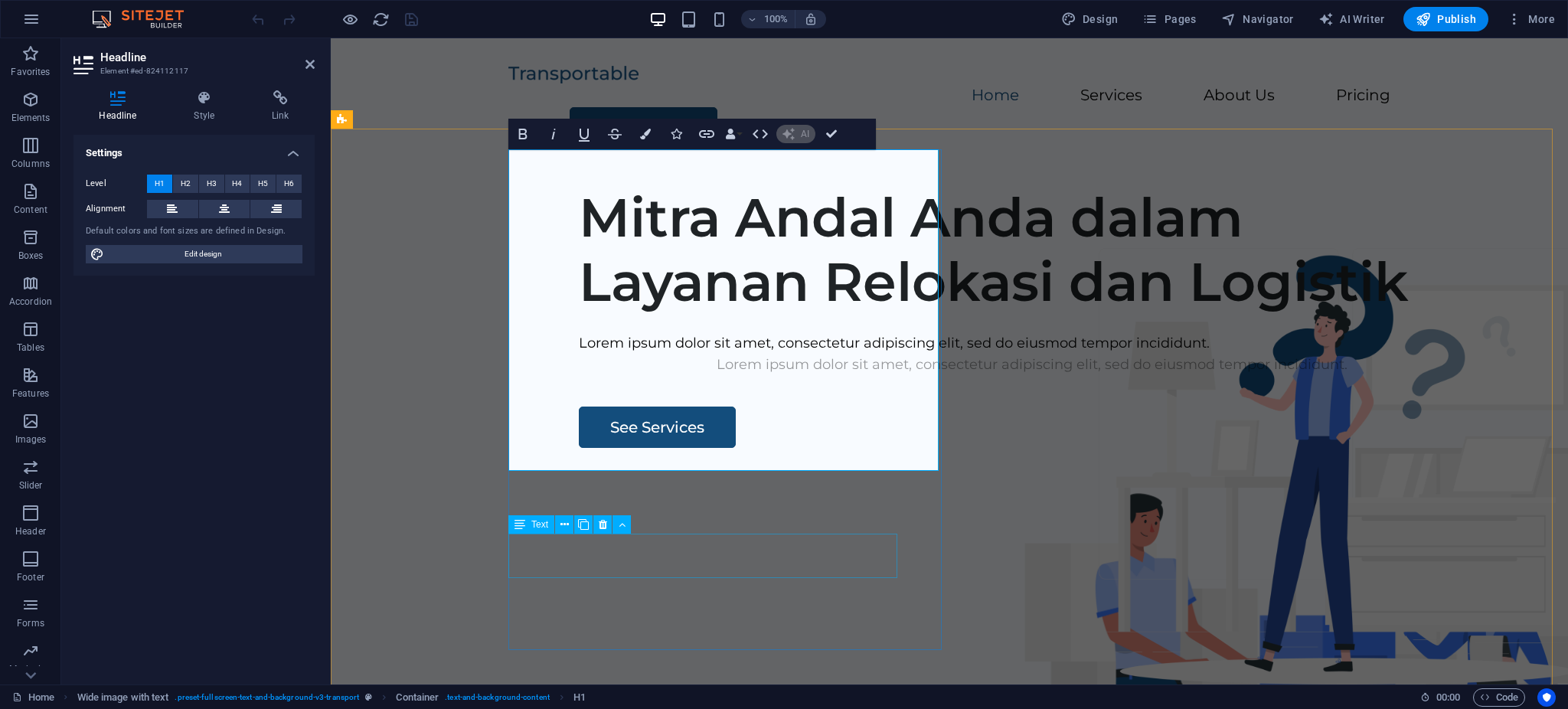 type 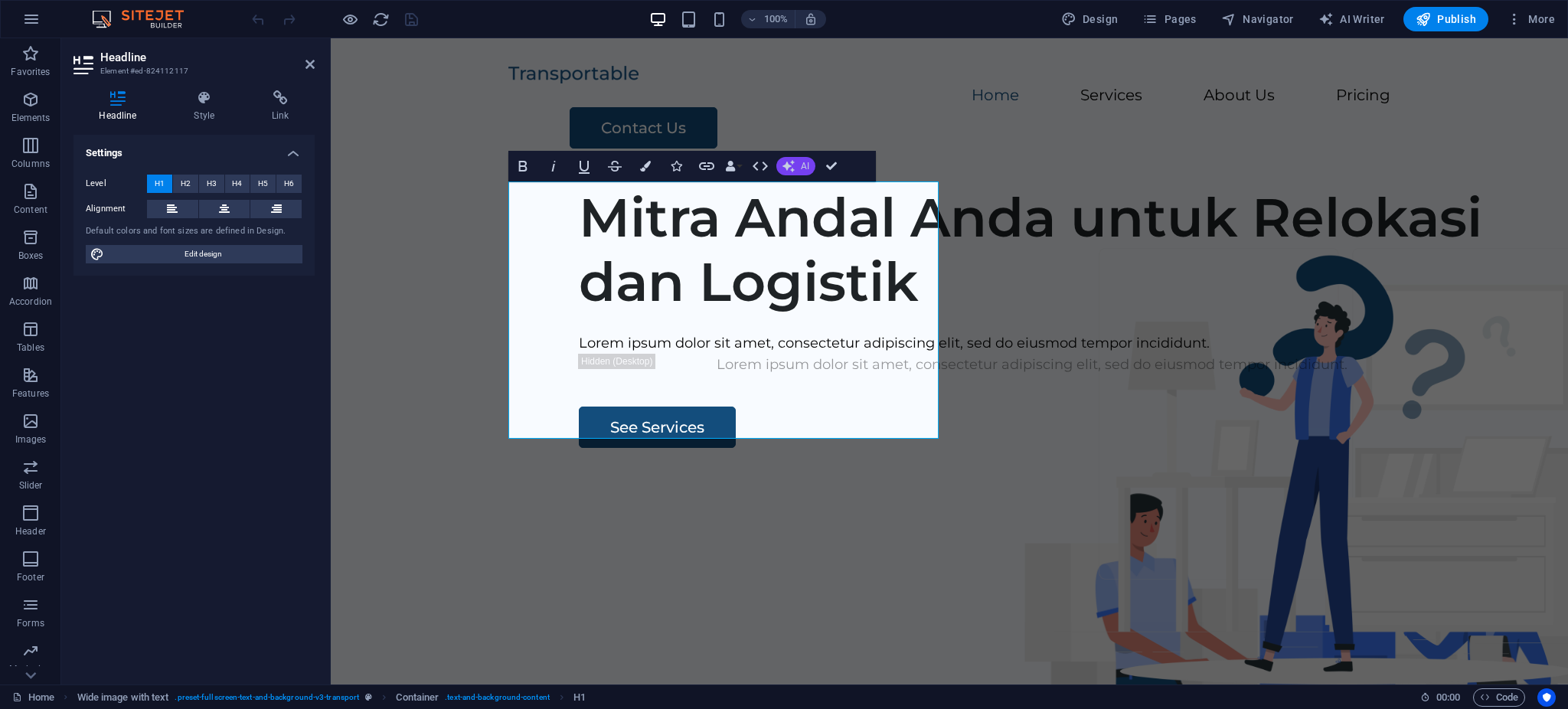 click 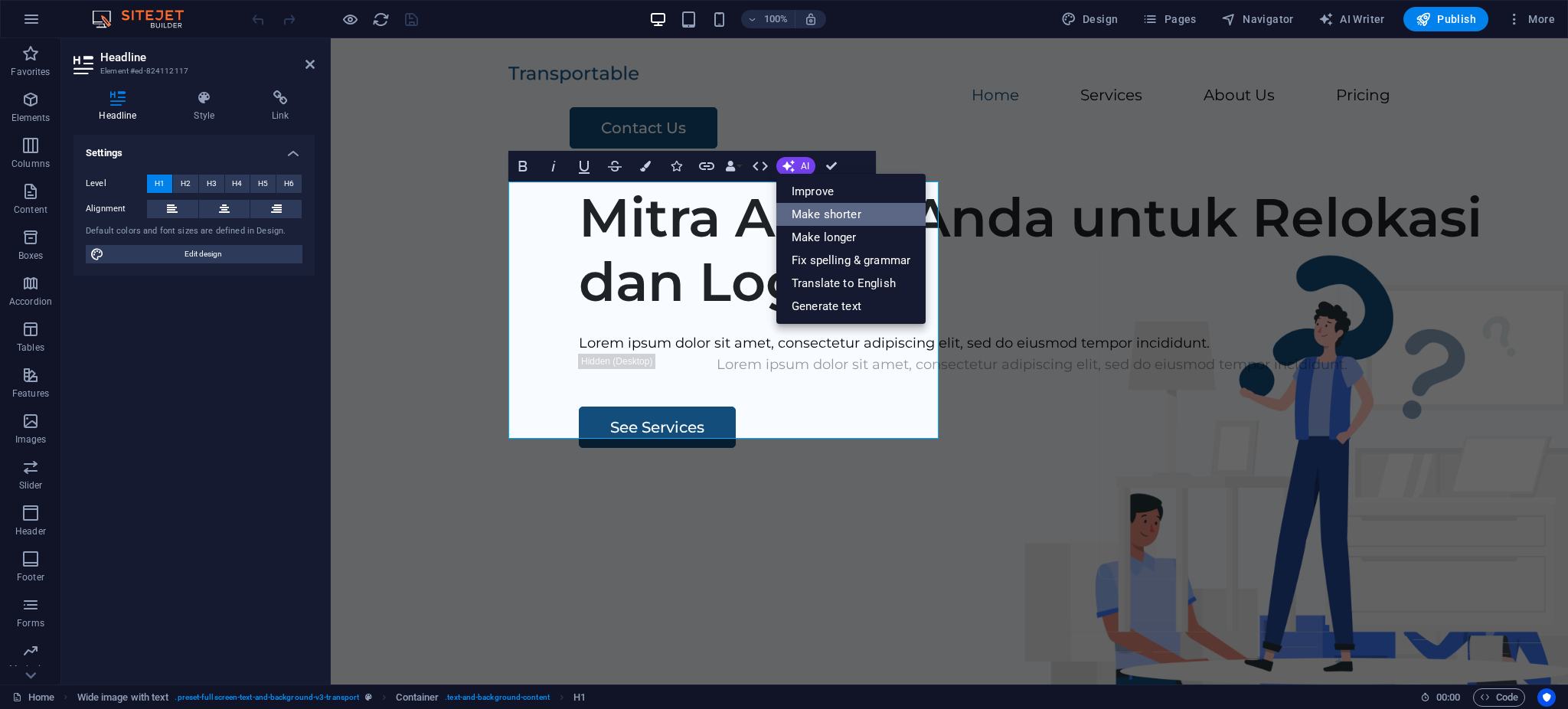 click on "Make shorter" at bounding box center (851, 214) 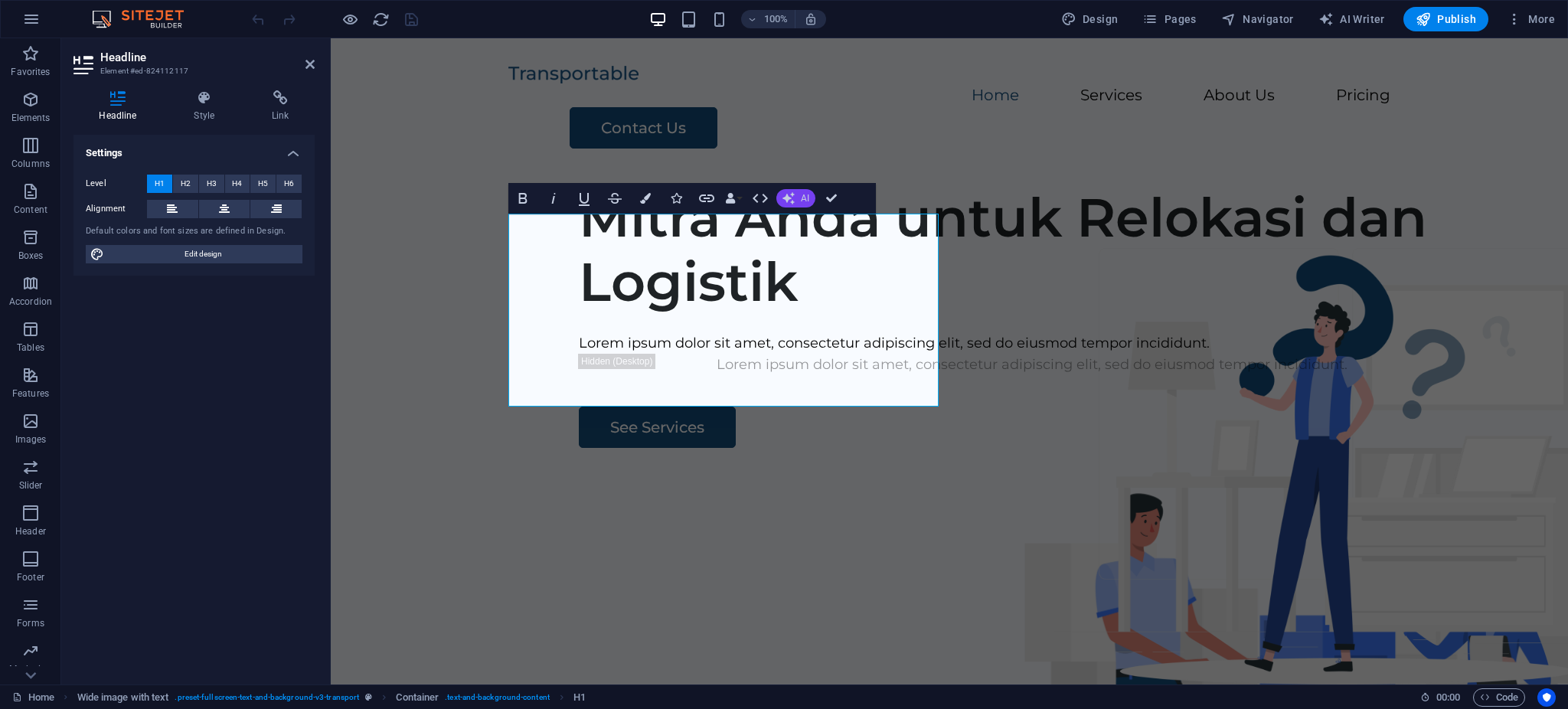 click on "AI" at bounding box center [805, 198] 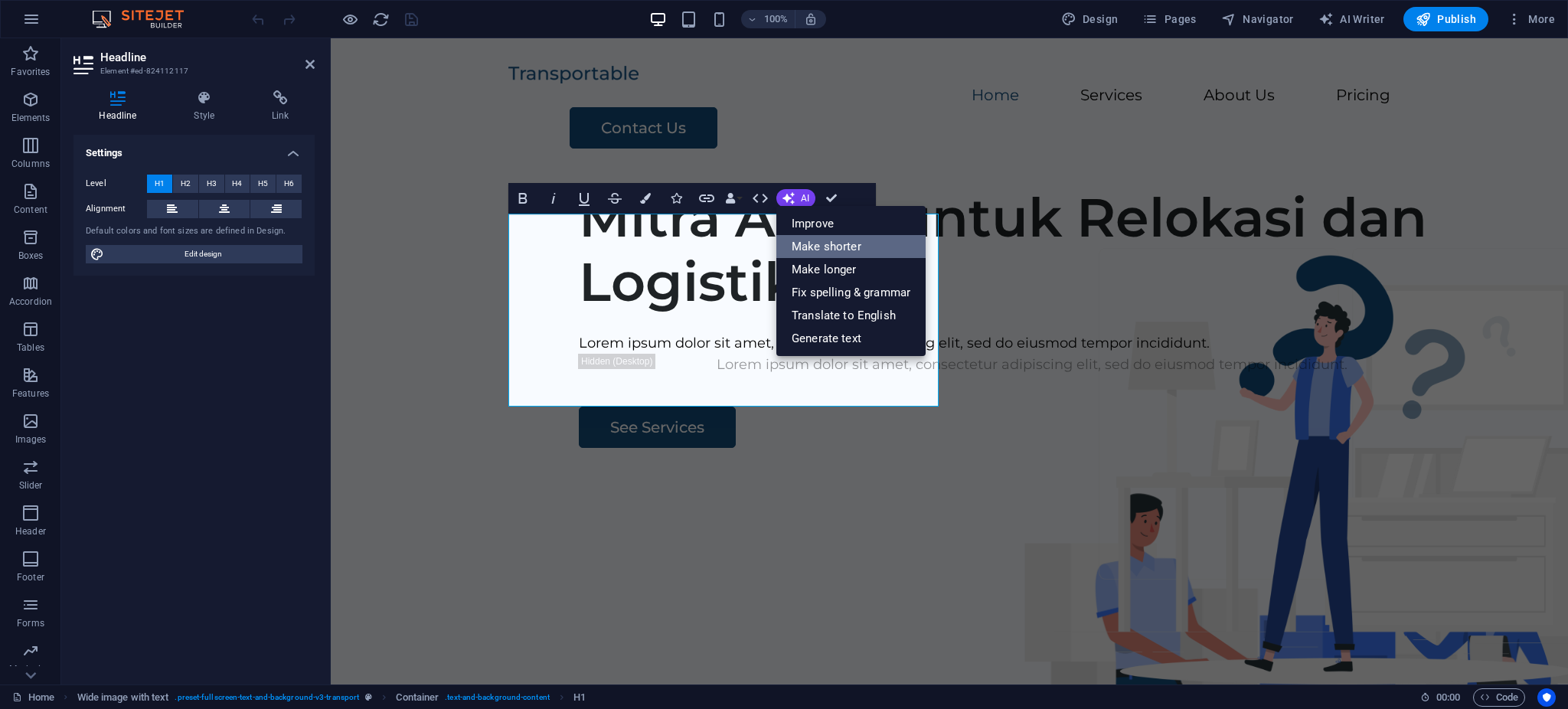 click on "Make shorter" at bounding box center (851, 247) 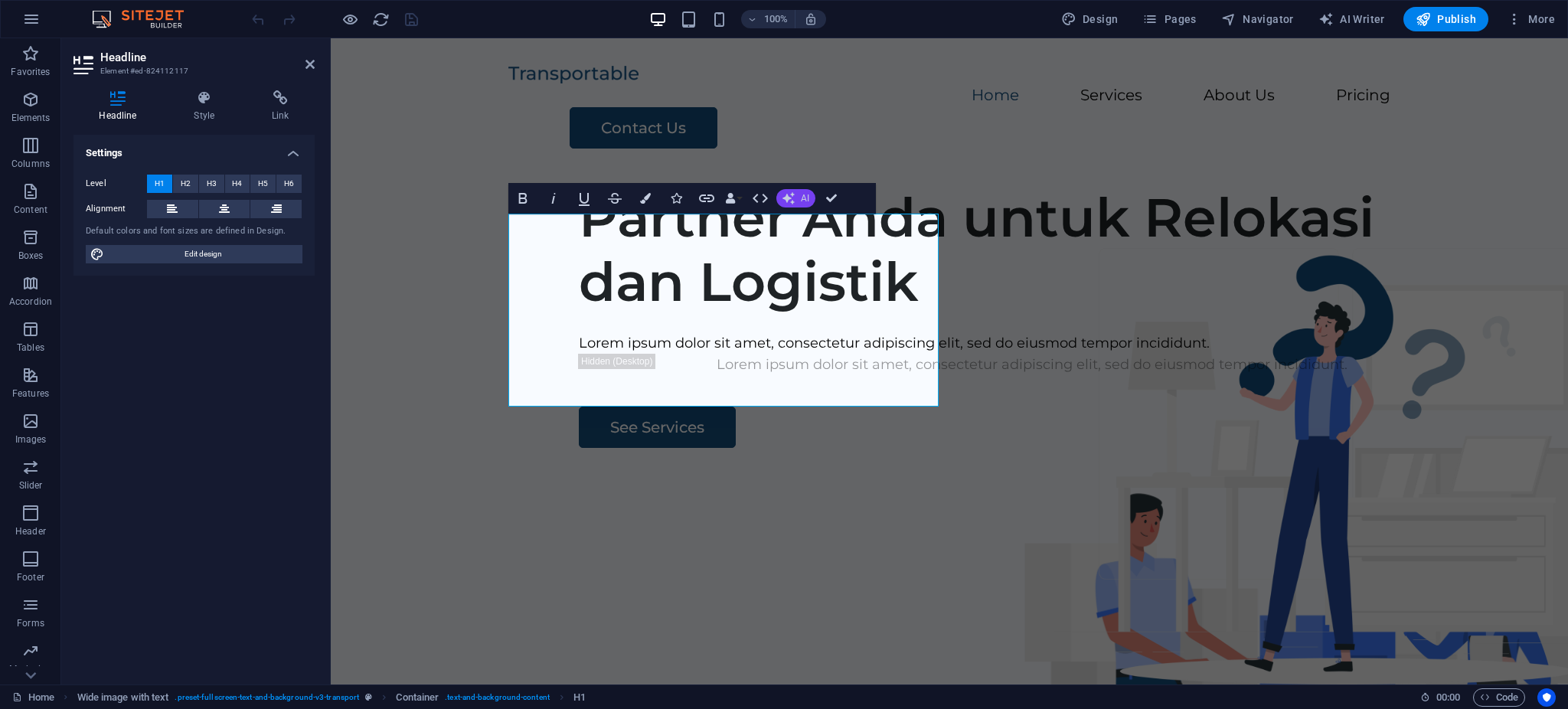 click on "AI" at bounding box center [805, 198] 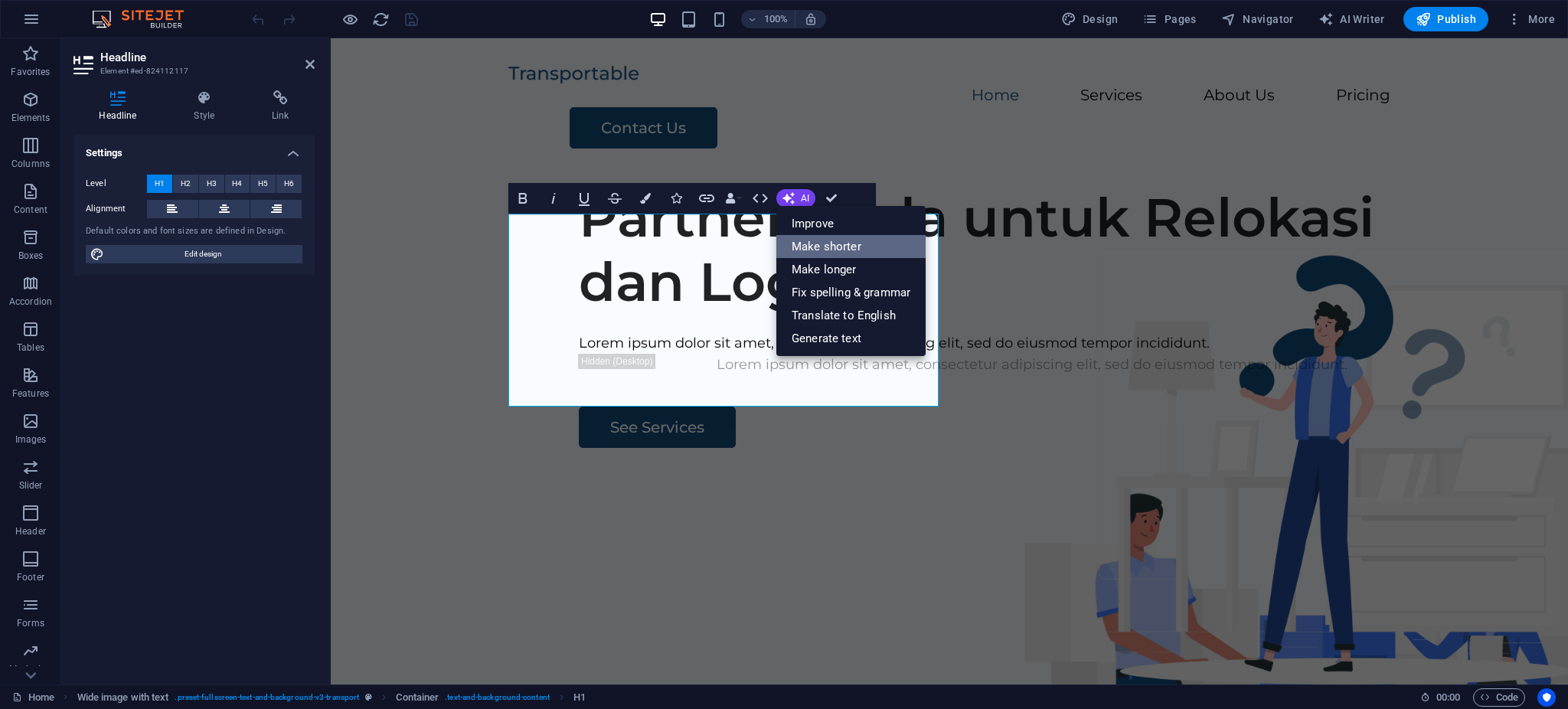 click on "Make shorter" at bounding box center [851, 247] 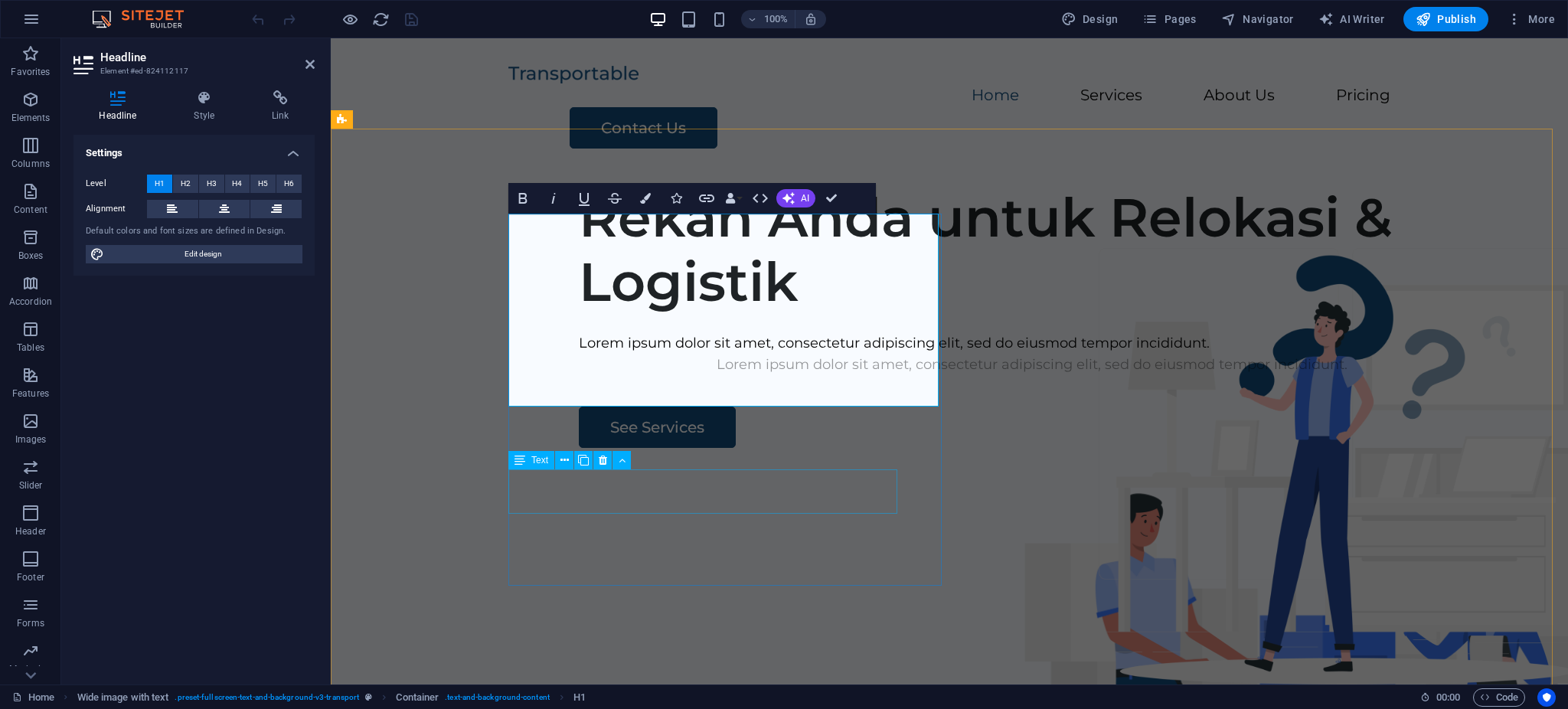 click on "Lorem ipsum dolor sit amet, consectetur adipiscing elit, sed do eiusmod tempor incididunt." at bounding box center [1032, 364] 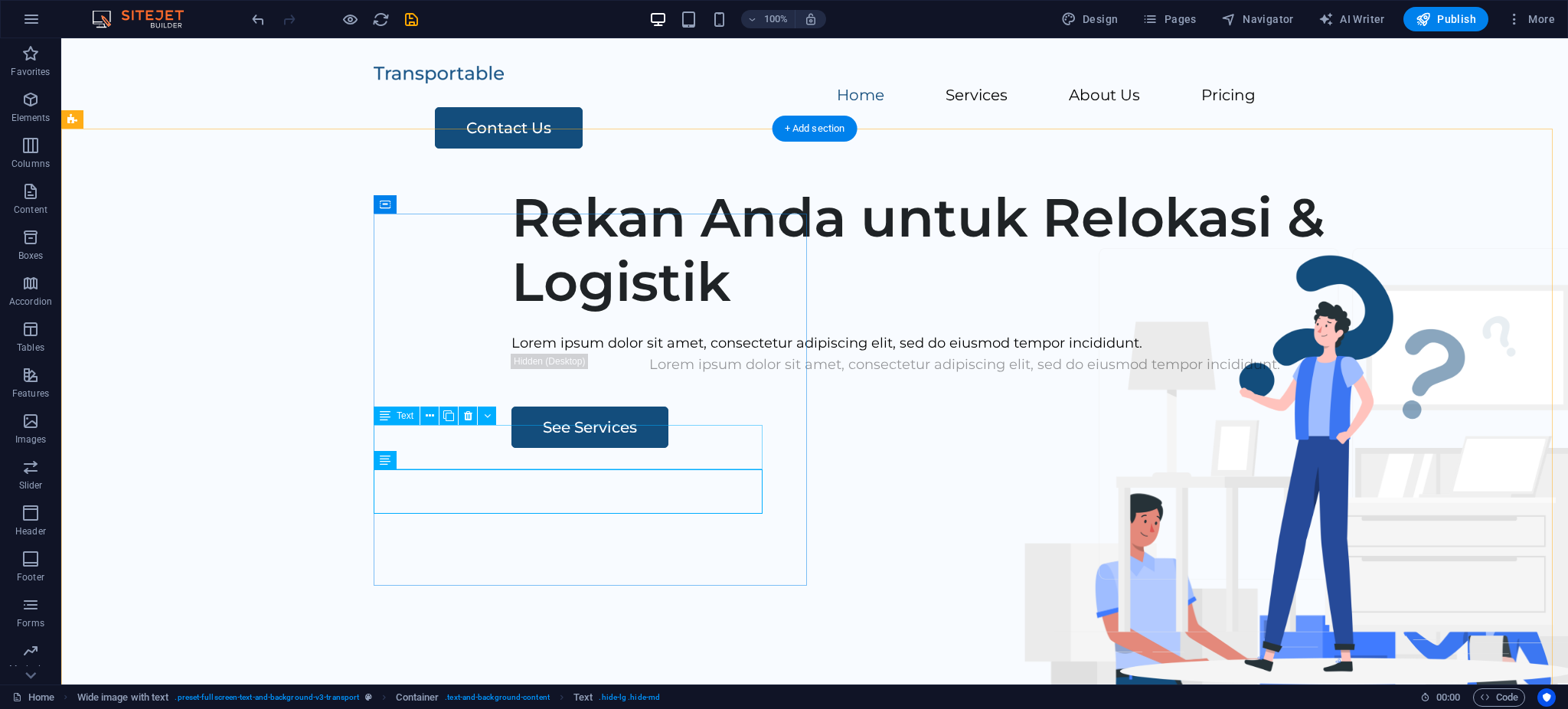 click on "Lorem ipsum dolor sit amet, consectetur adipiscing elit, sed do eiusmod tempor incididunt." at bounding box center (965, 343) 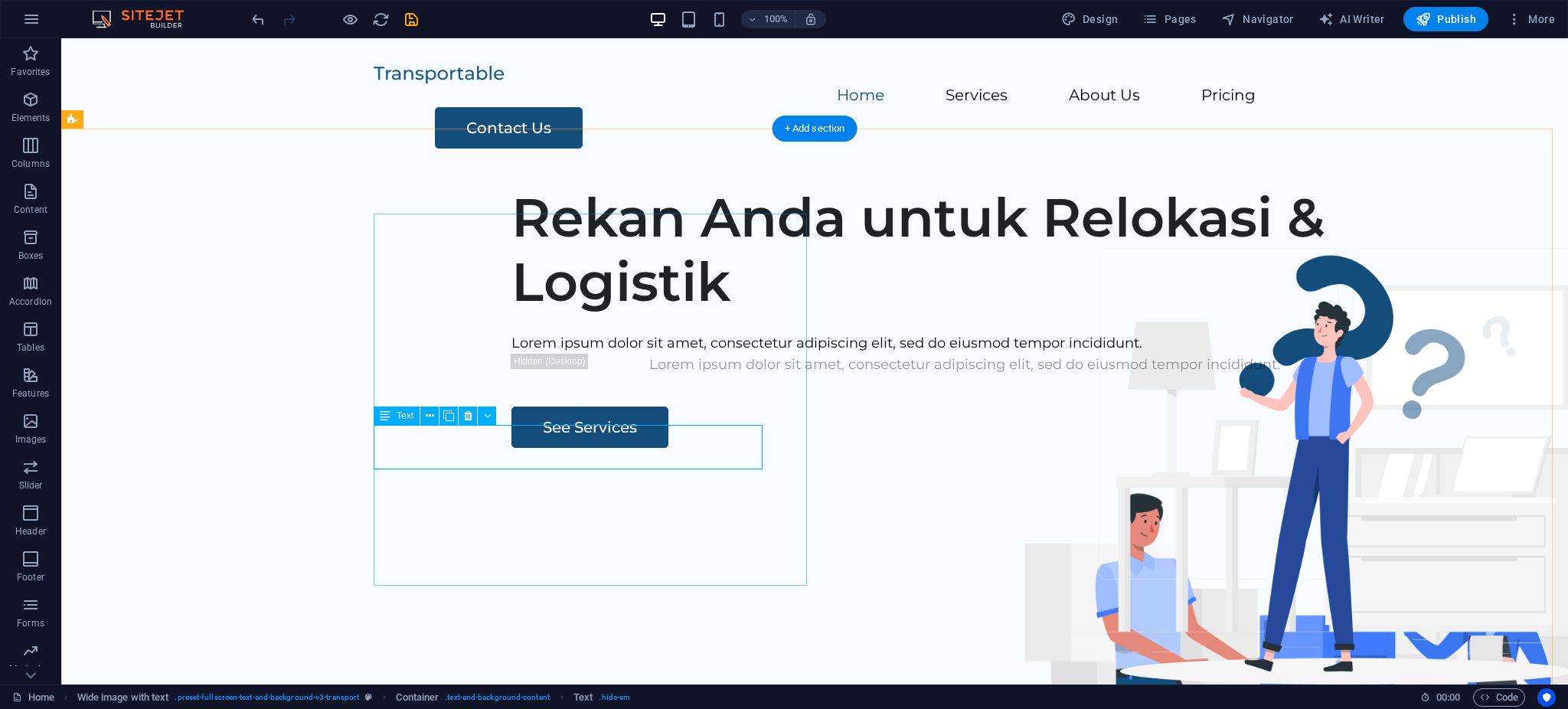 click on "Lorem ipsum dolor sit amet, consectetur adipiscing elit, sed do eiusmod tempor incididunt." at bounding box center (965, 343) 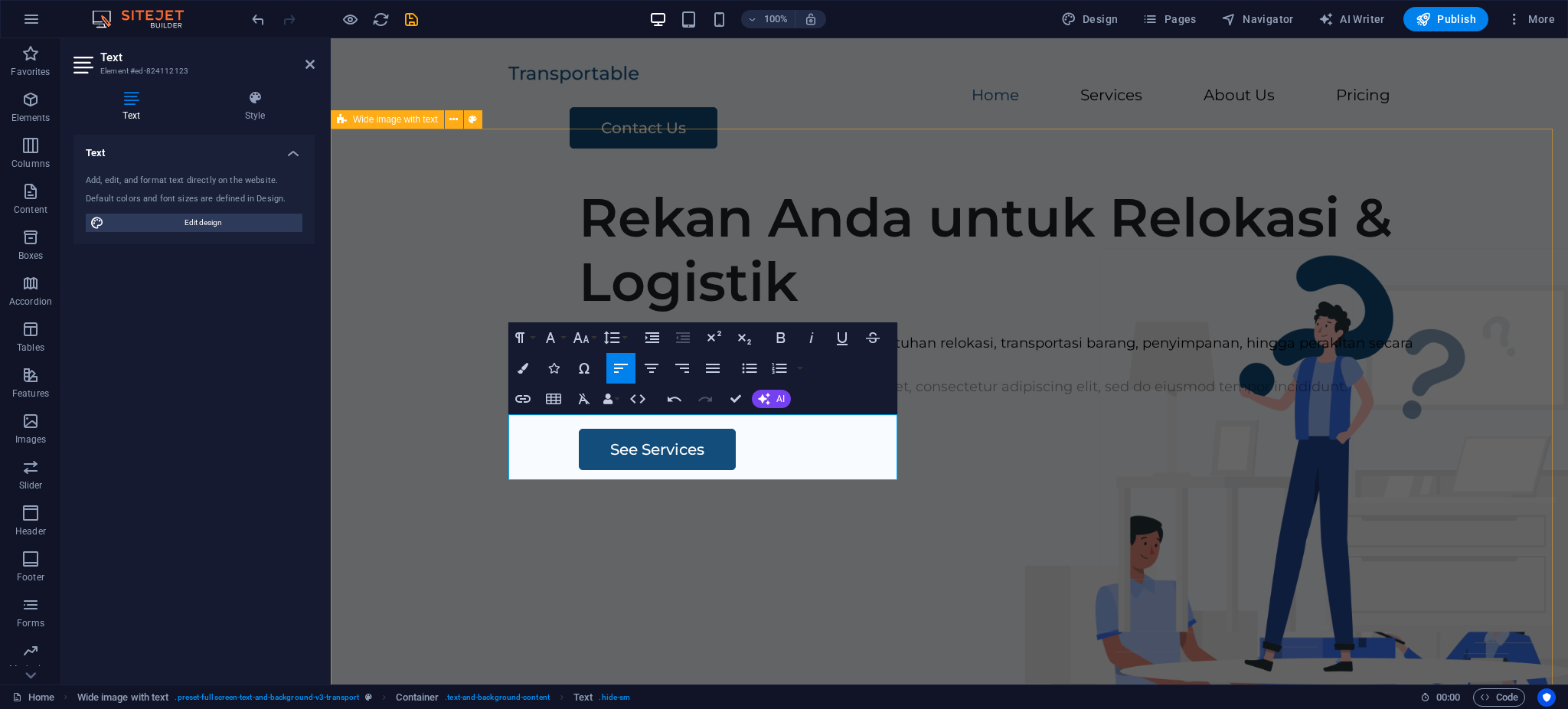 click on "Rekan Anda untuk Relokasi & Logistik PT Anugrah Java Media siap membantu kebutuhan relokasi, transportasi barang, penyimpanan, hingga perakitan secara profesional dan efisien. Lorem ipsum dolor sit amet, consectetur adipiscing elit, sed do eiusmod tempor incididunt.  See Services" at bounding box center [949, 466] 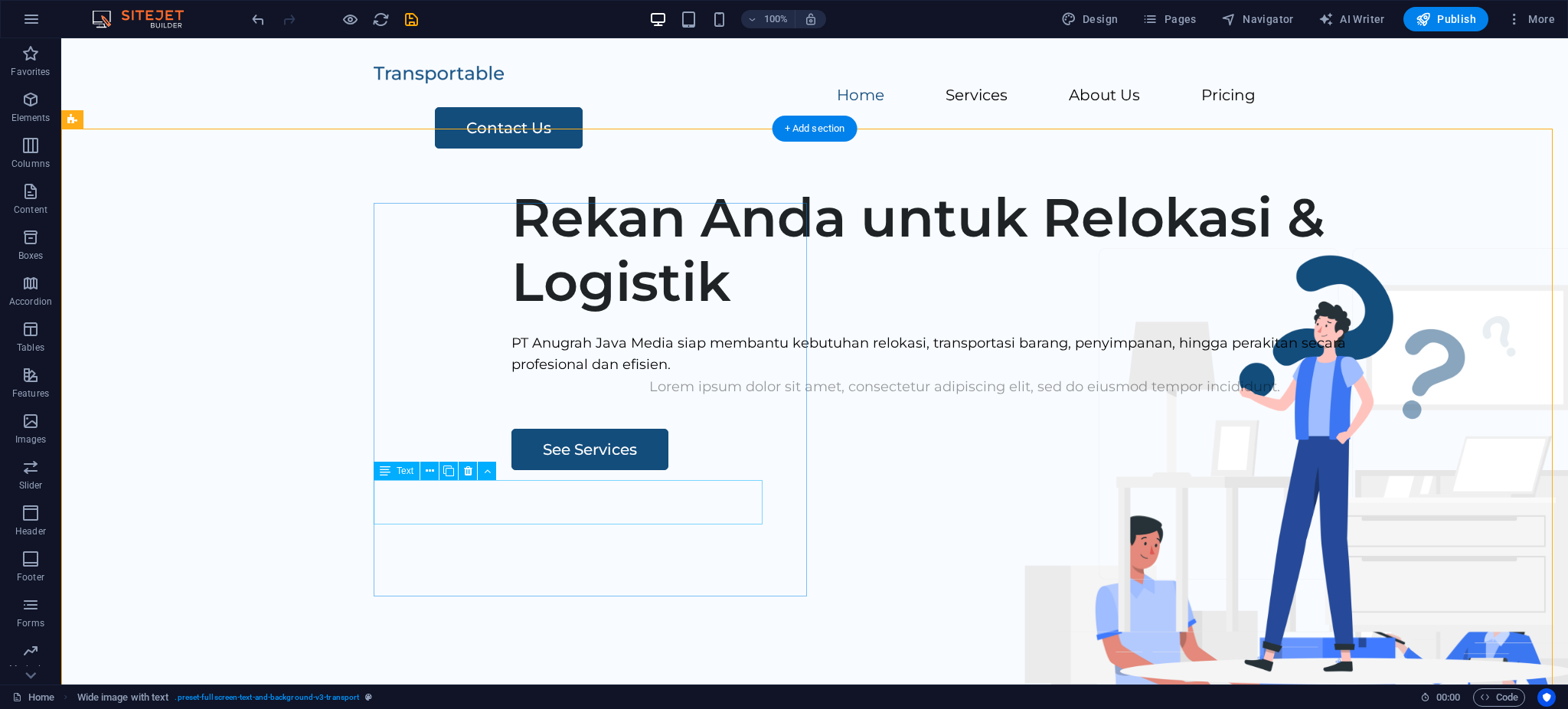 click on "Lorem ipsum dolor sit amet, consectetur adipiscing elit, sed do eiusmod tempor incididunt." at bounding box center [965, 387] 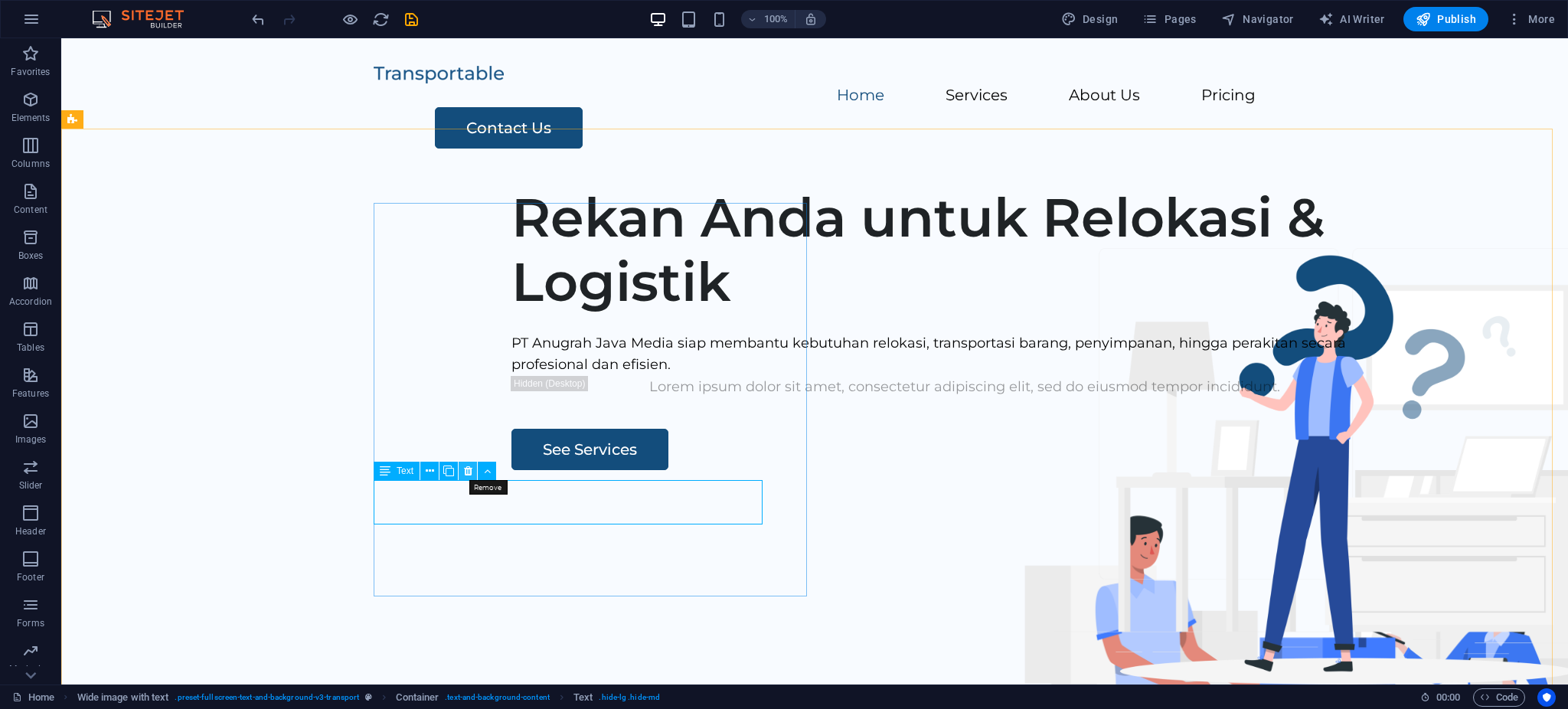 click at bounding box center (468, 471) 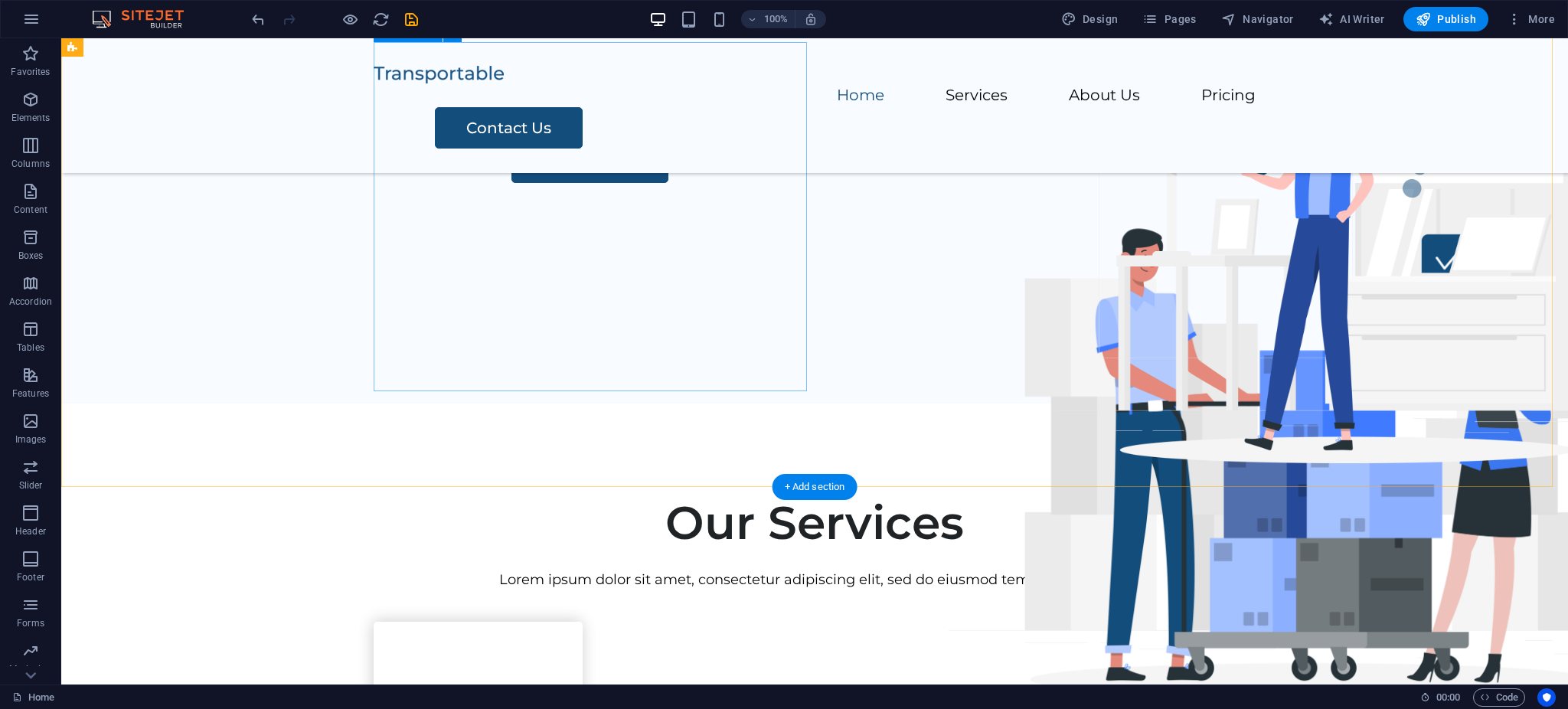scroll, scrollTop: 100, scrollLeft: 0, axis: vertical 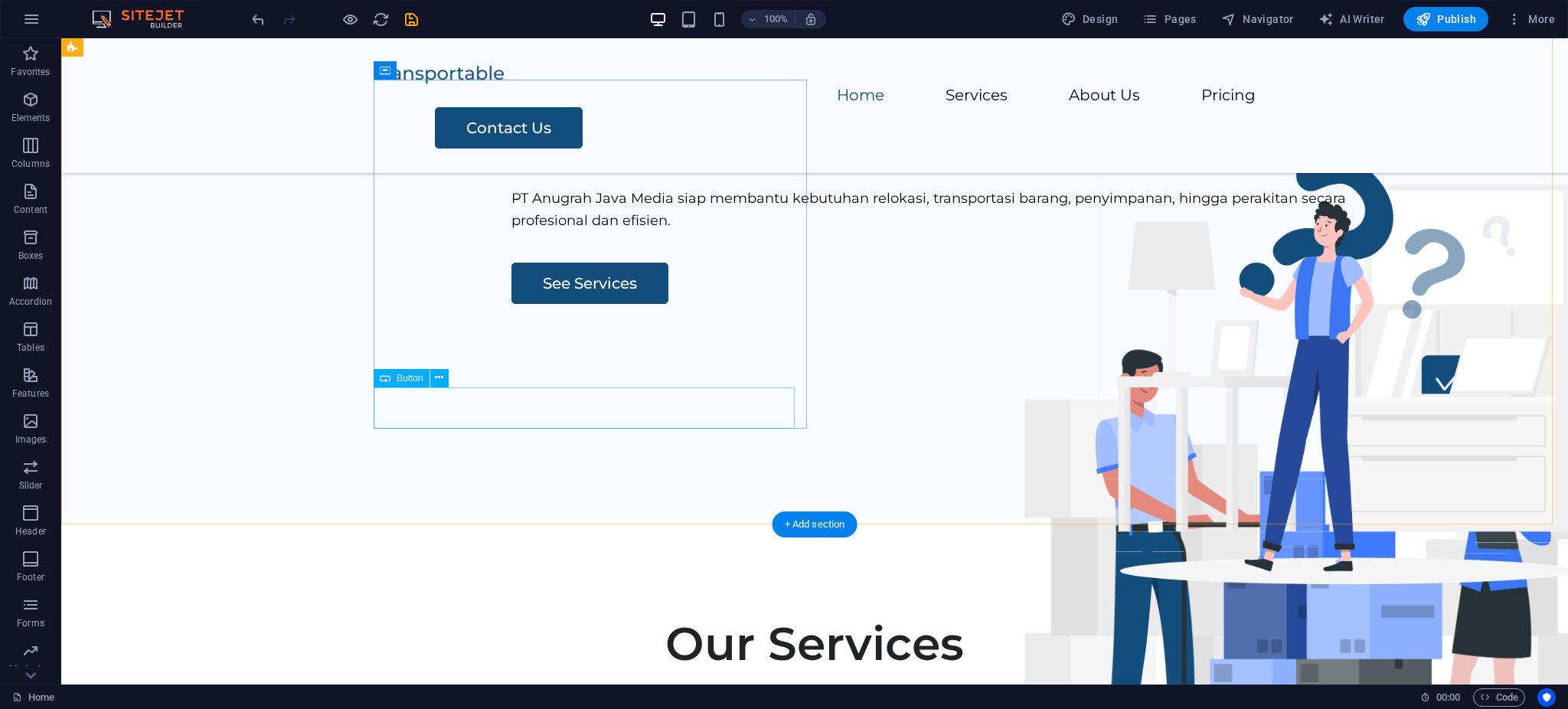 click on "See Services" at bounding box center (965, 283) 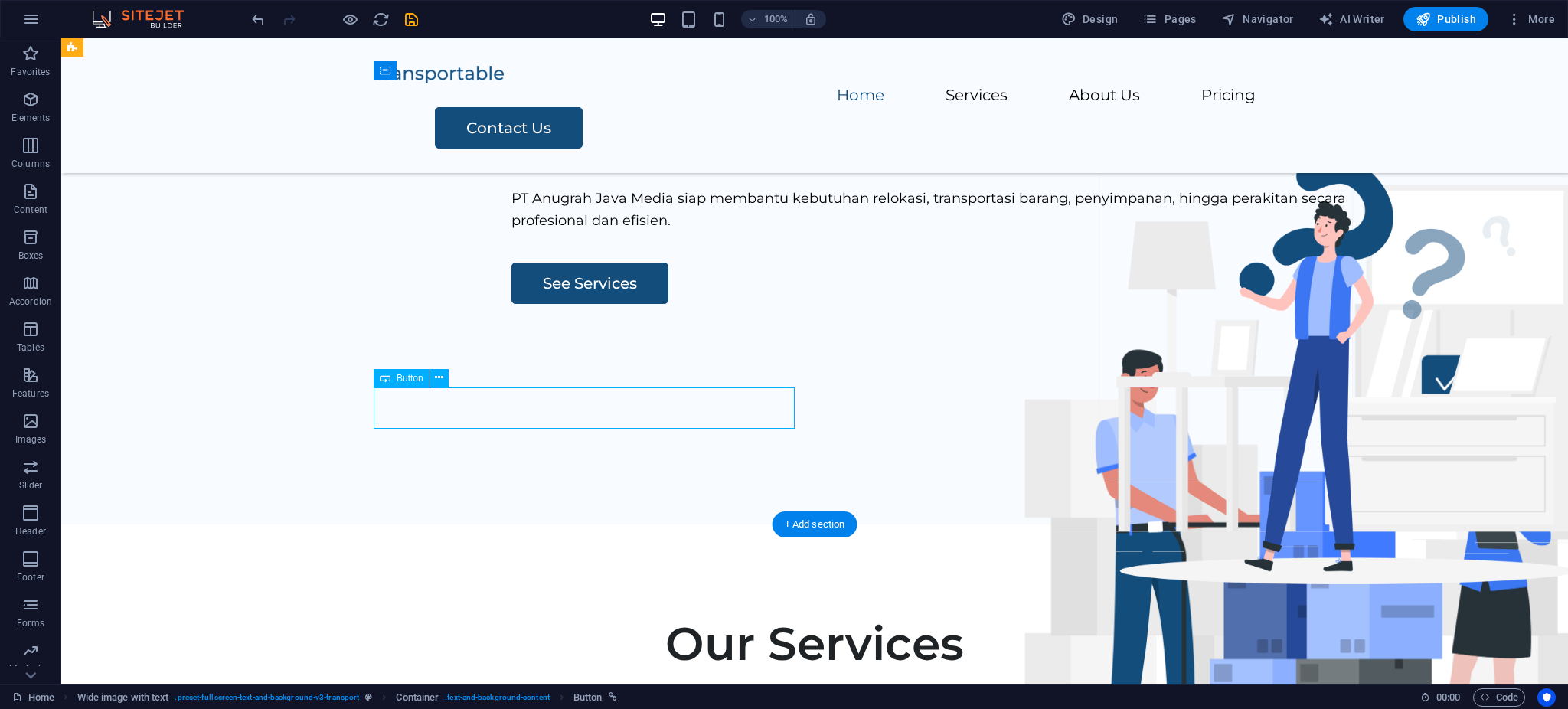 click on "See Services" at bounding box center (965, 283) 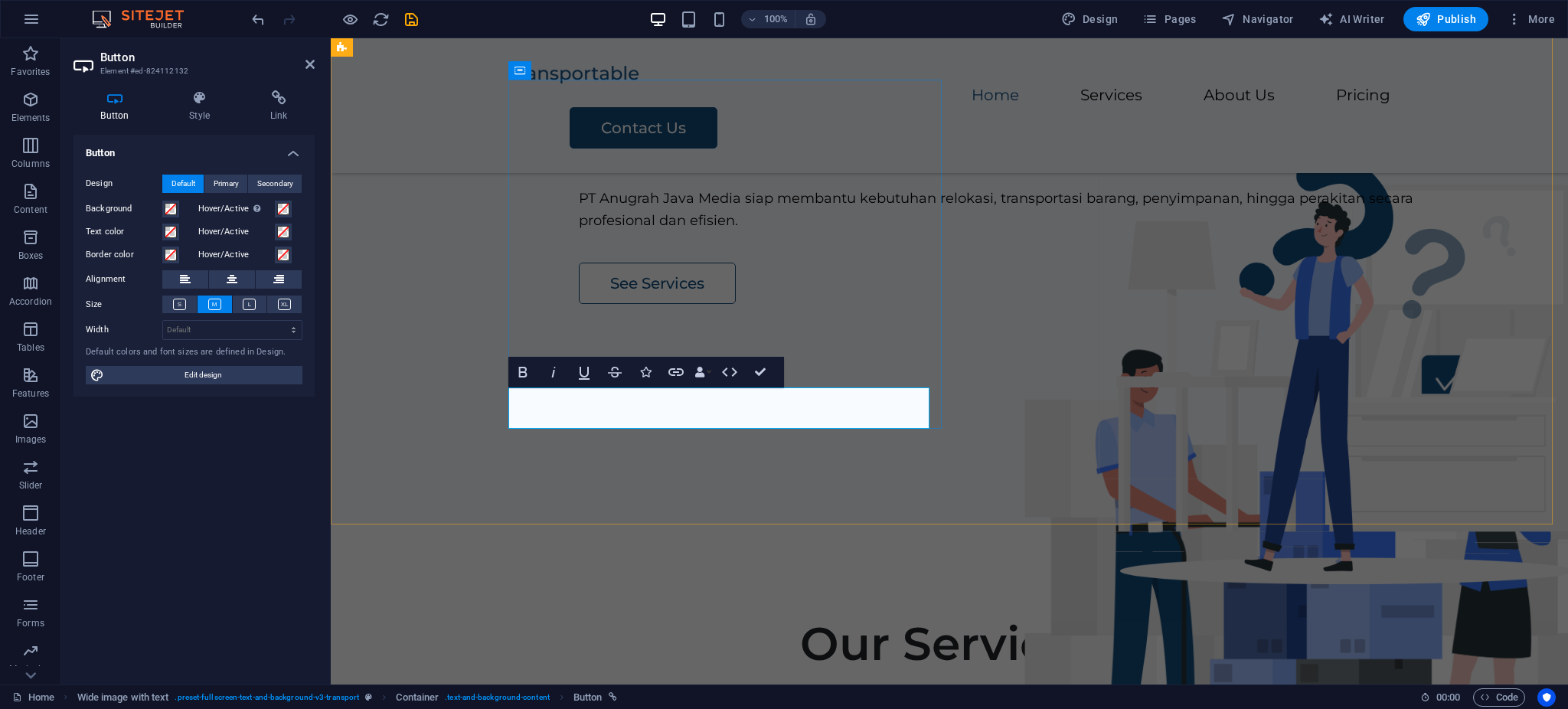 click on "See Services" at bounding box center (657, 283) 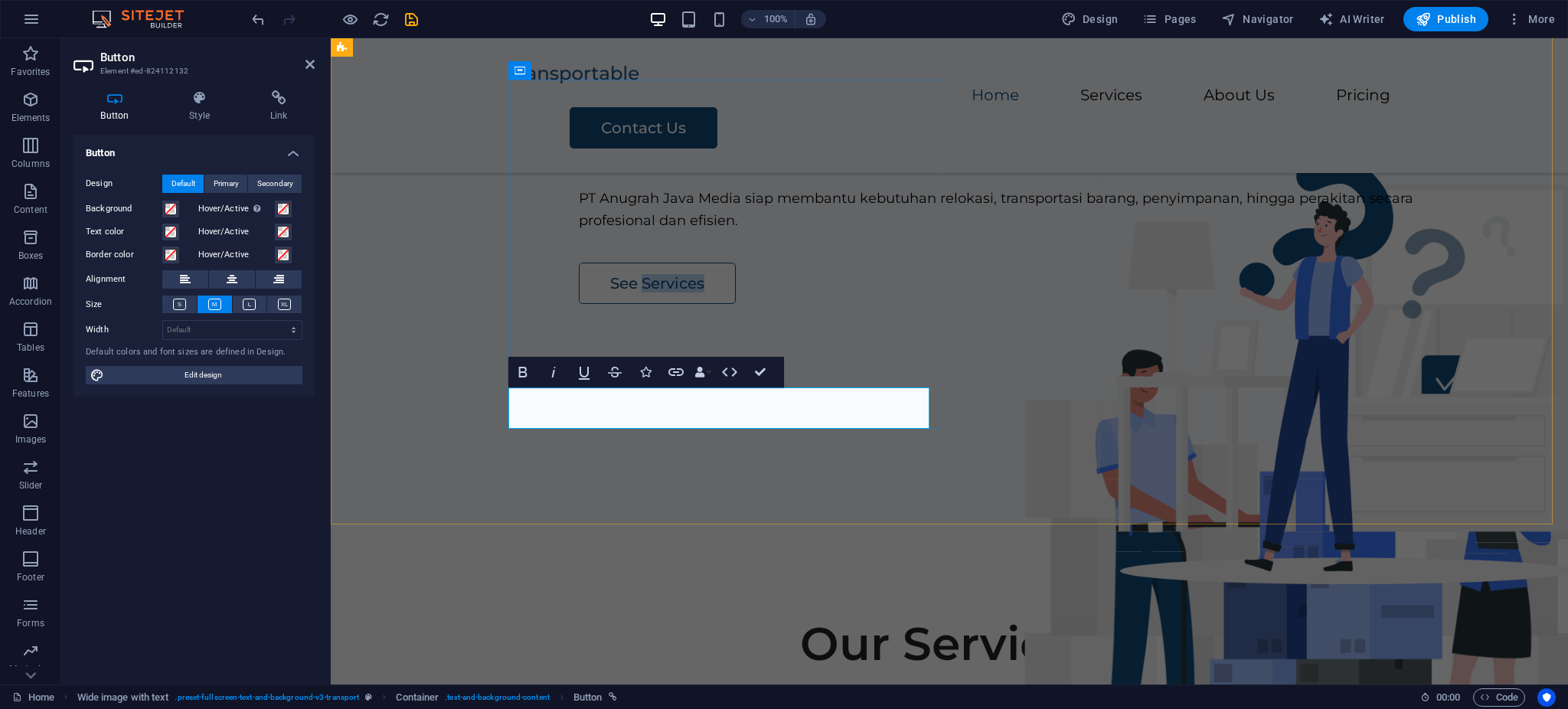 click on "See Services" at bounding box center [657, 283] 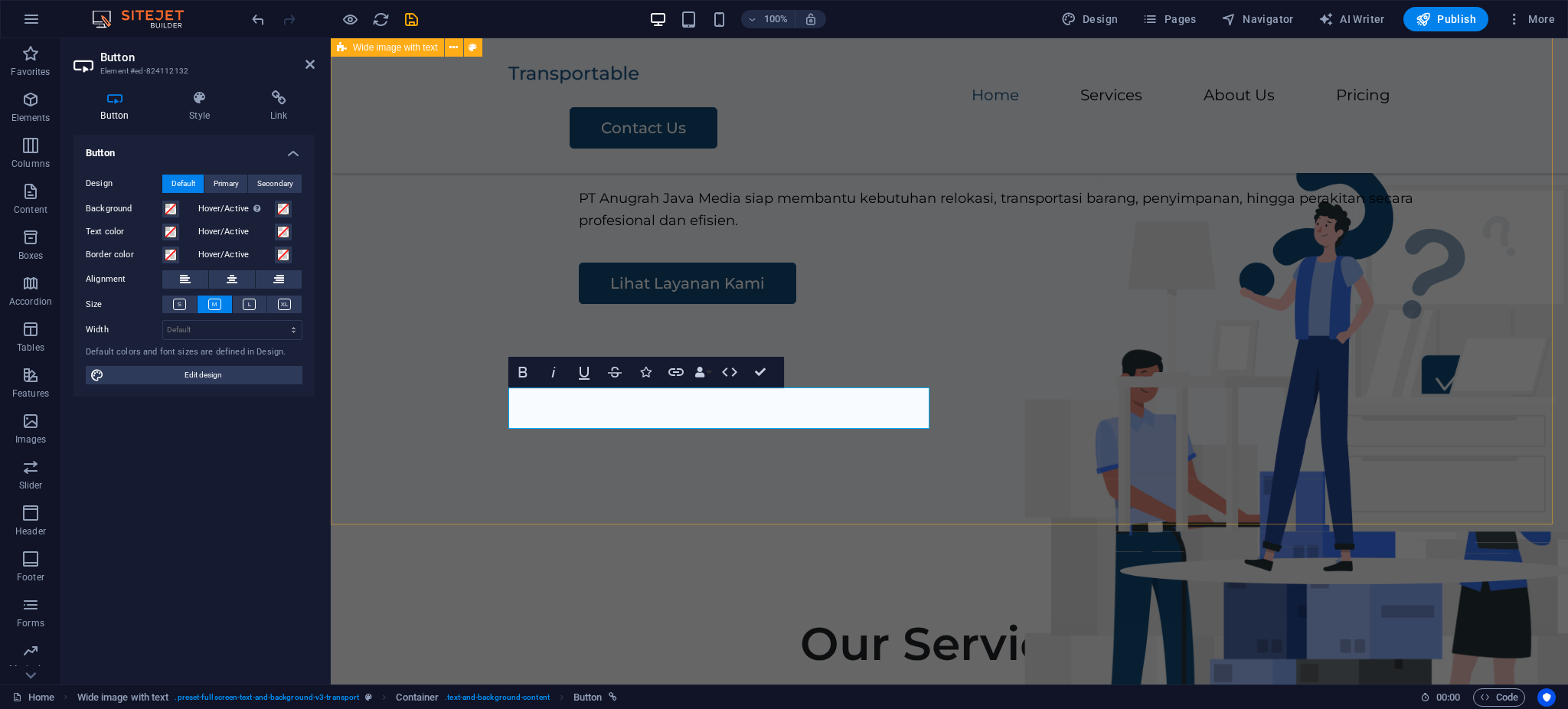 click on "Rekan Anda untuk Relokasi & Logistik PT Anugrah Java Media siap membantu kebutuhan relokasi, transportasi barang, penyimpanan, hingga perakitan secara profesional dan efisien. Lihat Layanan Kami" at bounding box center (949, 231) 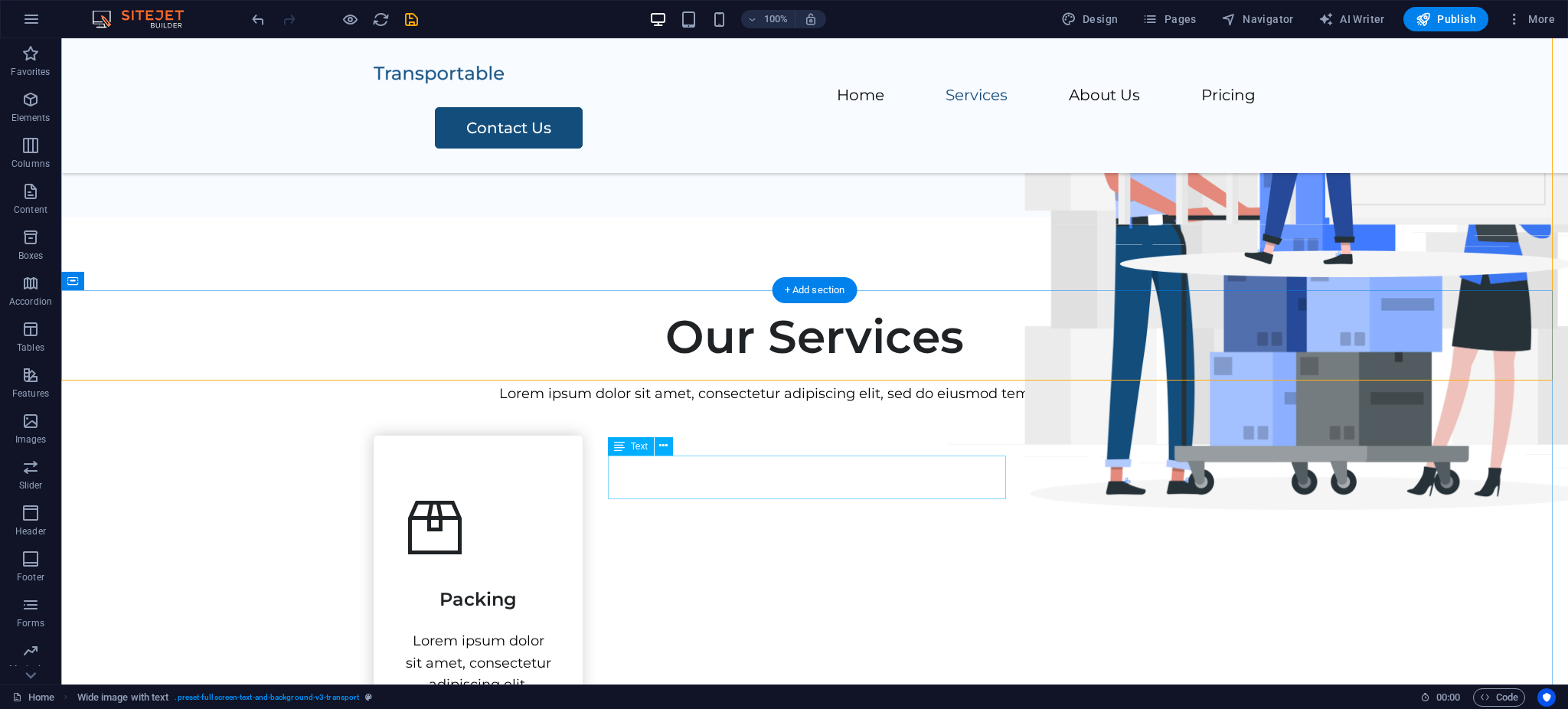 scroll, scrollTop: 414, scrollLeft: 0, axis: vertical 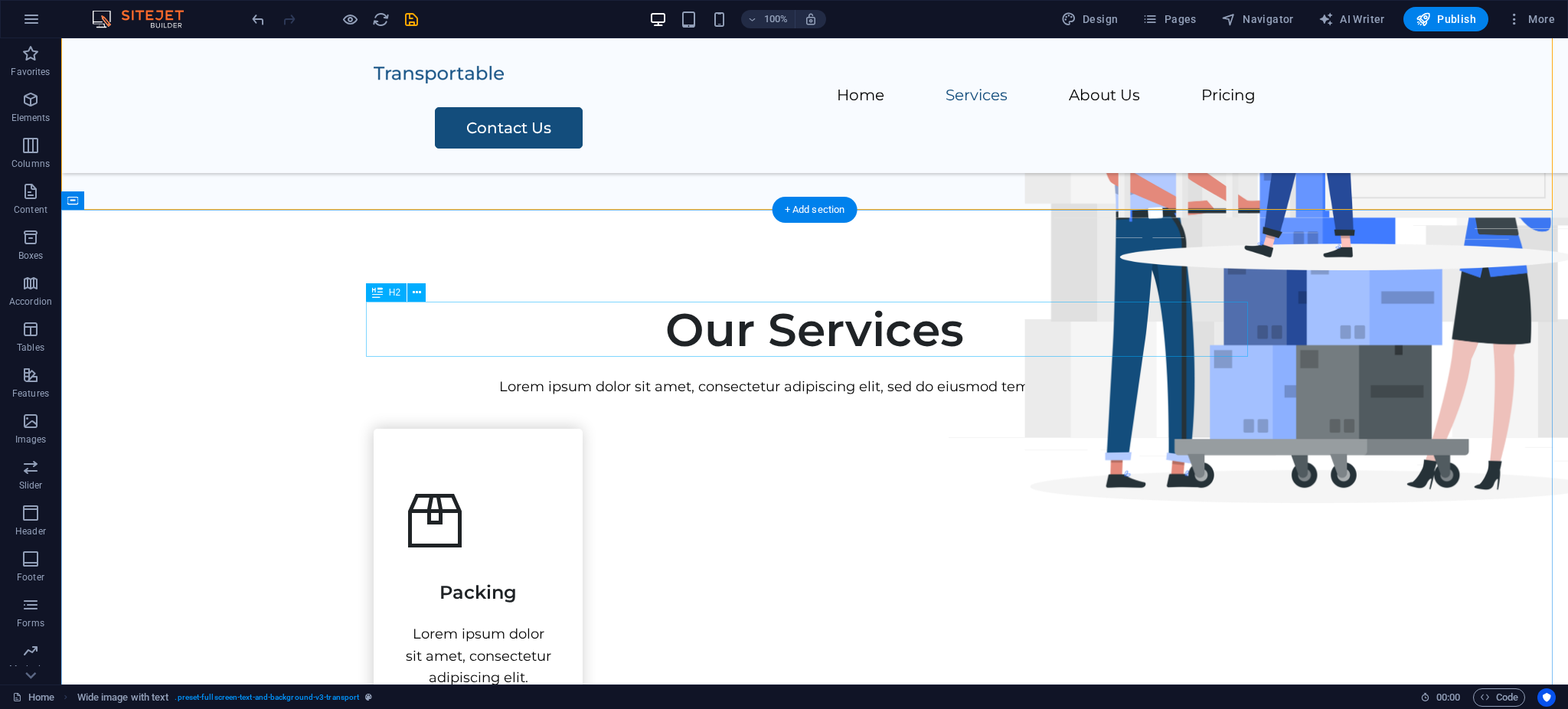 click on "Our Services" at bounding box center (815, 330) 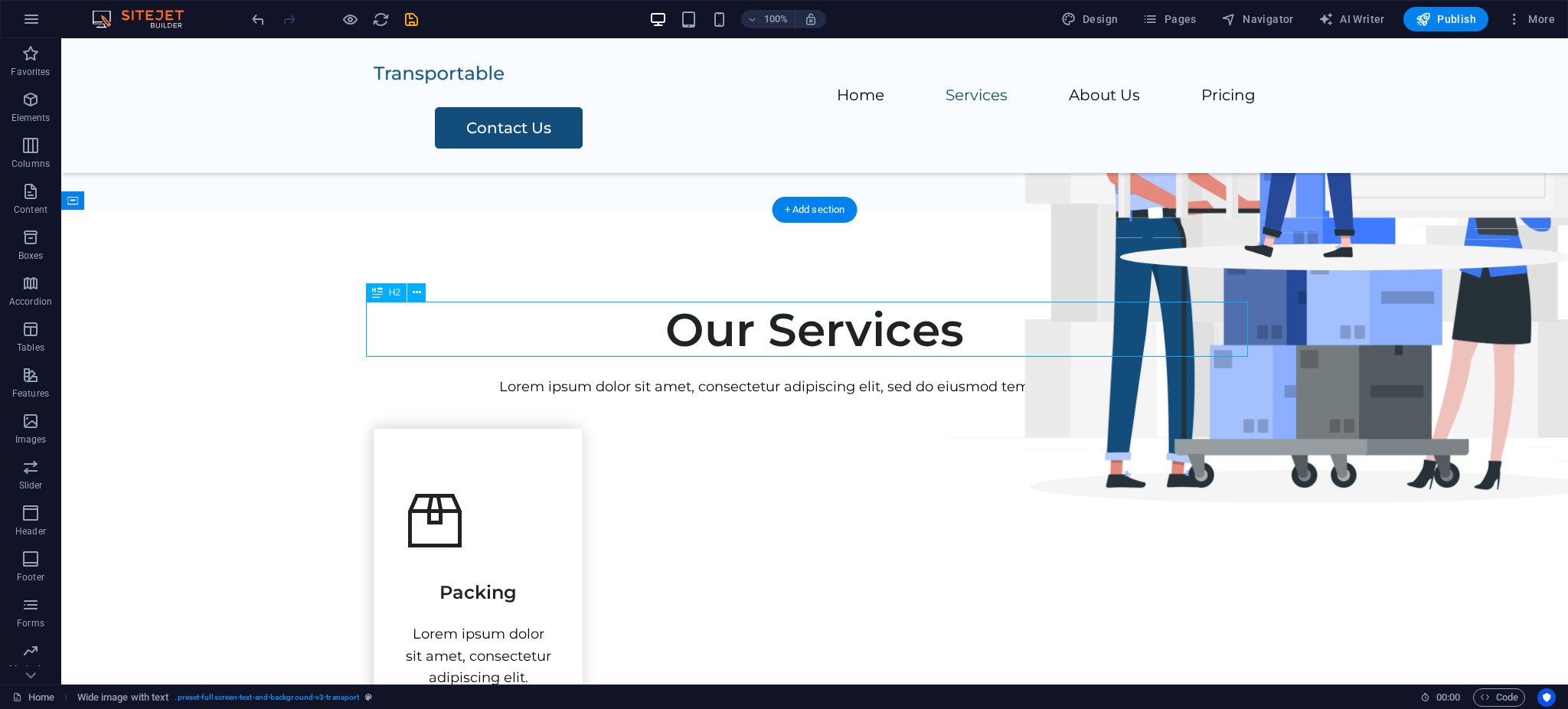 click on "Our Services" at bounding box center (815, 330) 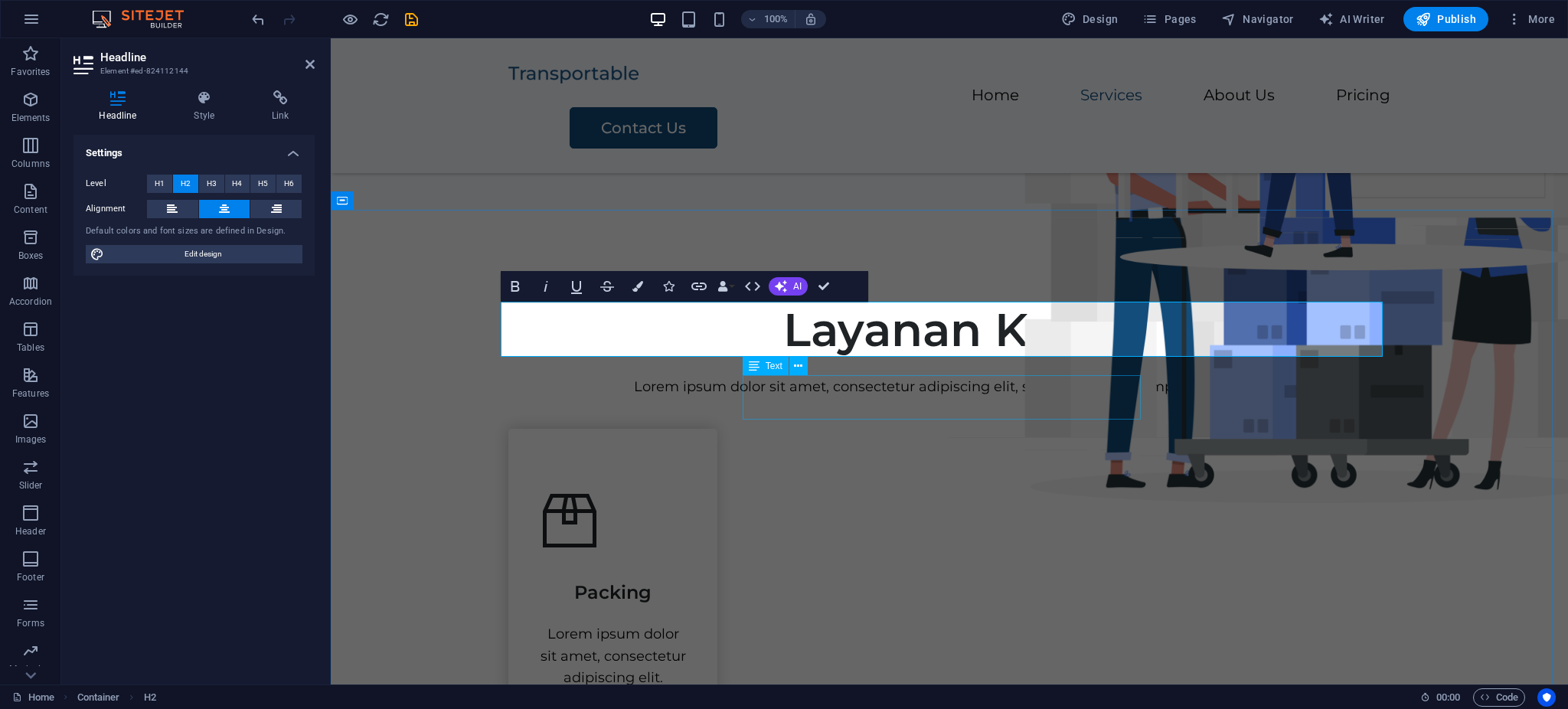 click on "Lorem ipsum dolor sit amet, consectetur adipiscing elit, sed do eiusmod tempor incididunt." at bounding box center (949, 387) 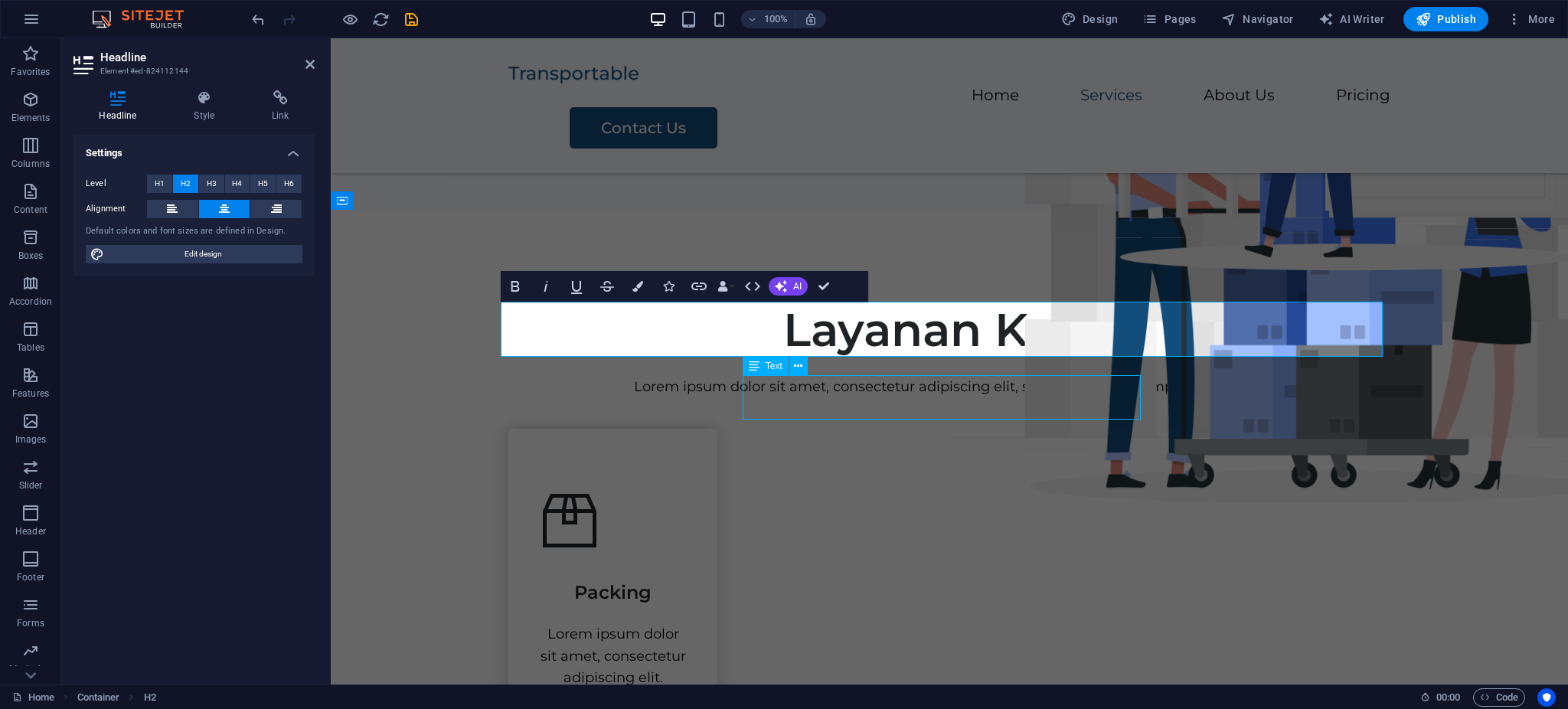 click on "Lorem ipsum dolor sit amet, consectetur adipiscing elit, sed do eiusmod tempor incididunt." at bounding box center [949, 387] 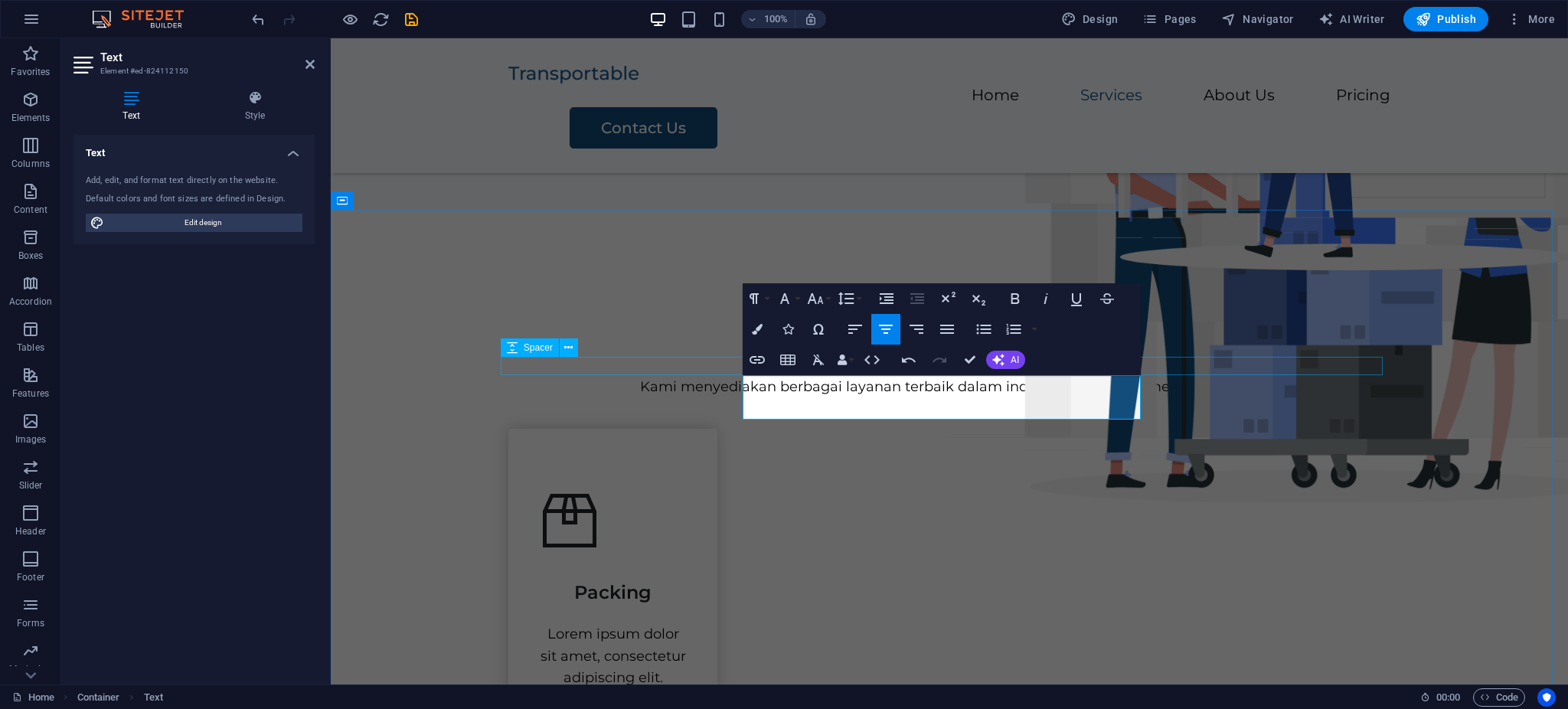 click at bounding box center [949, 367] 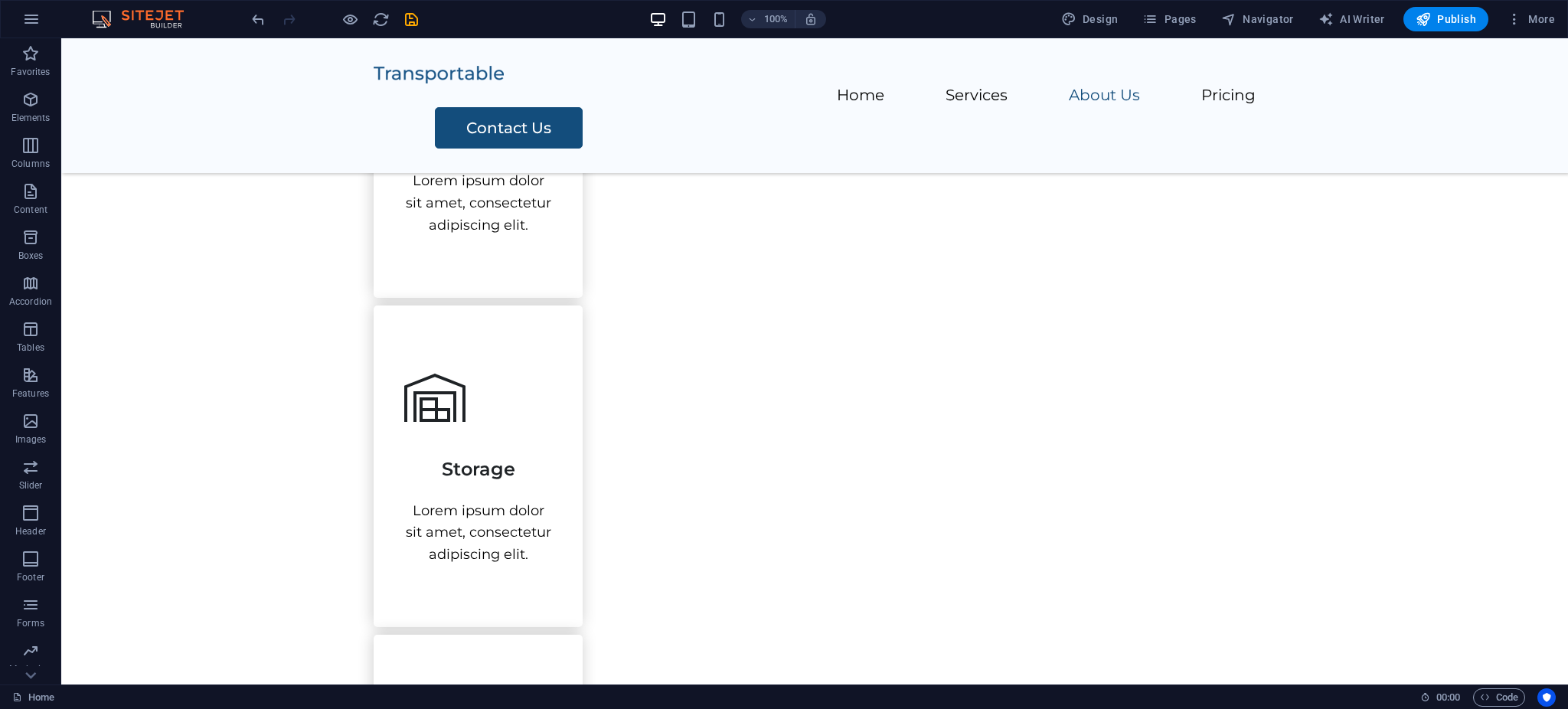 scroll, scrollTop: 1196, scrollLeft: 0, axis: vertical 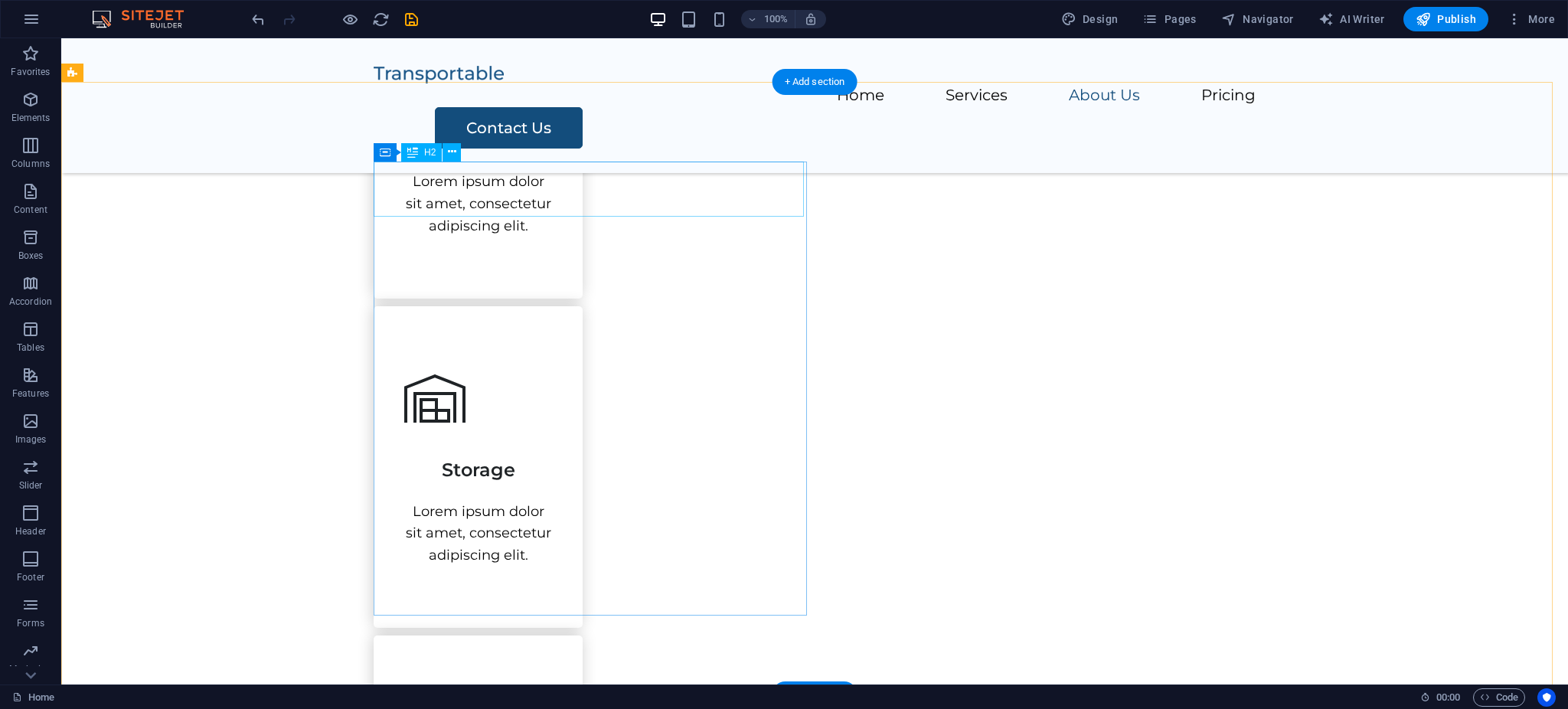 click on "About Us" at bounding box center [965, 1138] 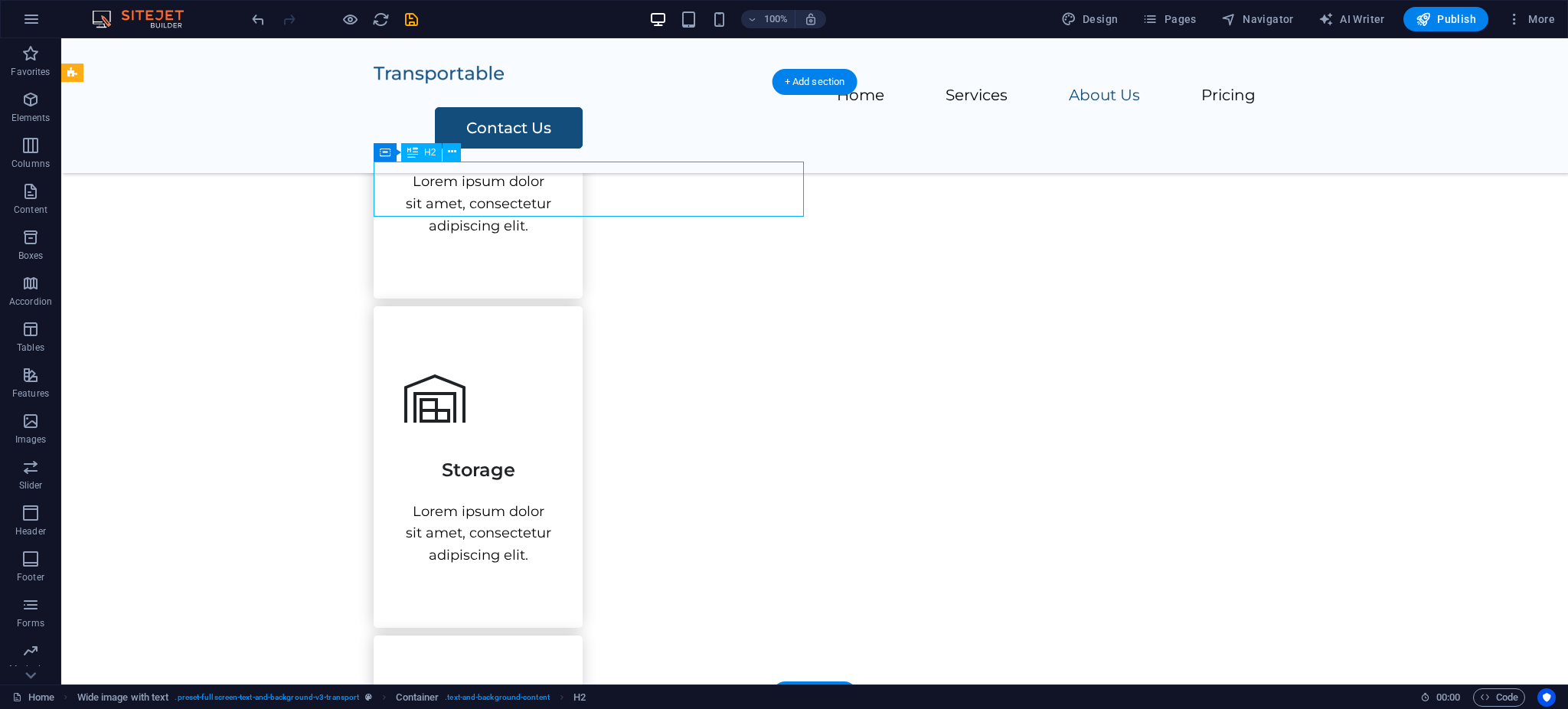 click on "About Us" at bounding box center (965, 1138) 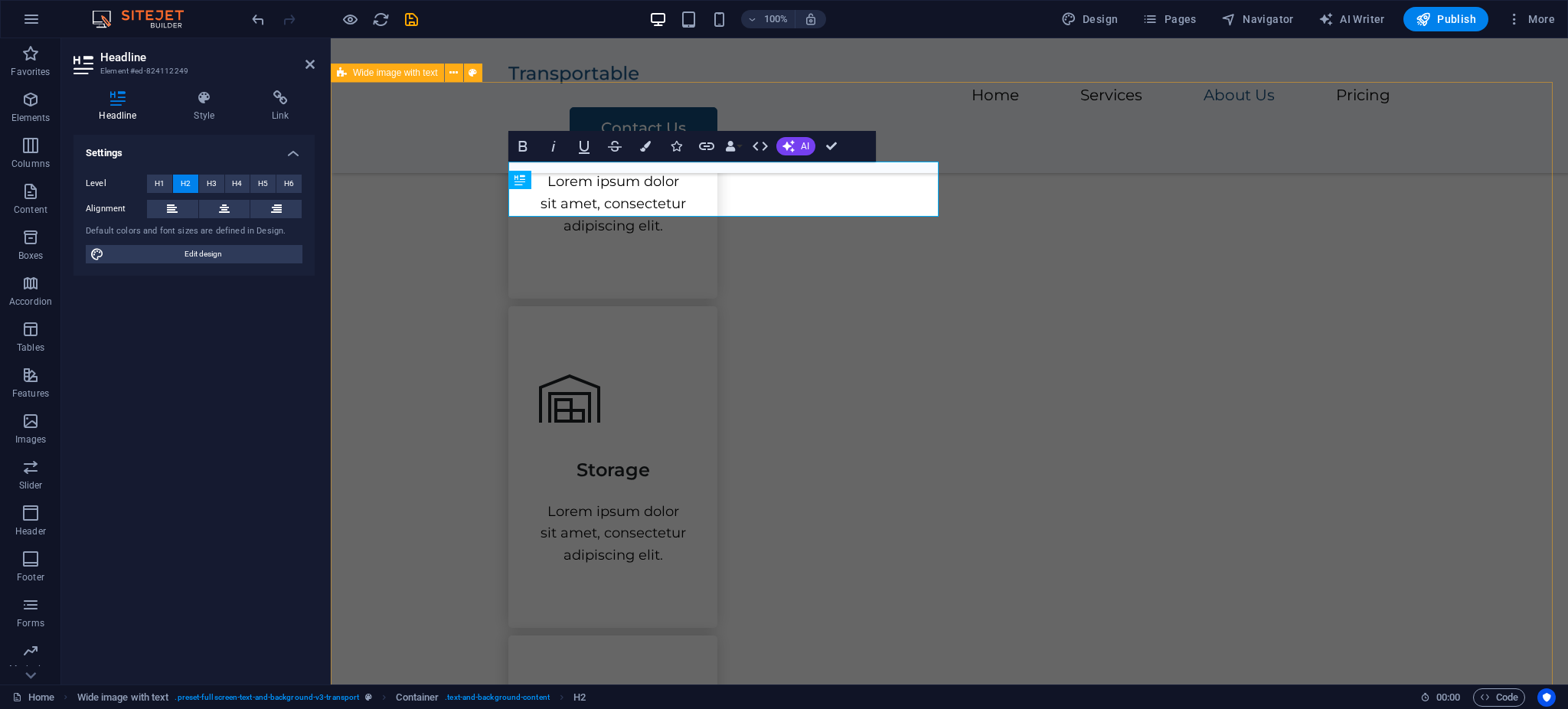 scroll, scrollTop: 1178, scrollLeft: 0, axis: vertical 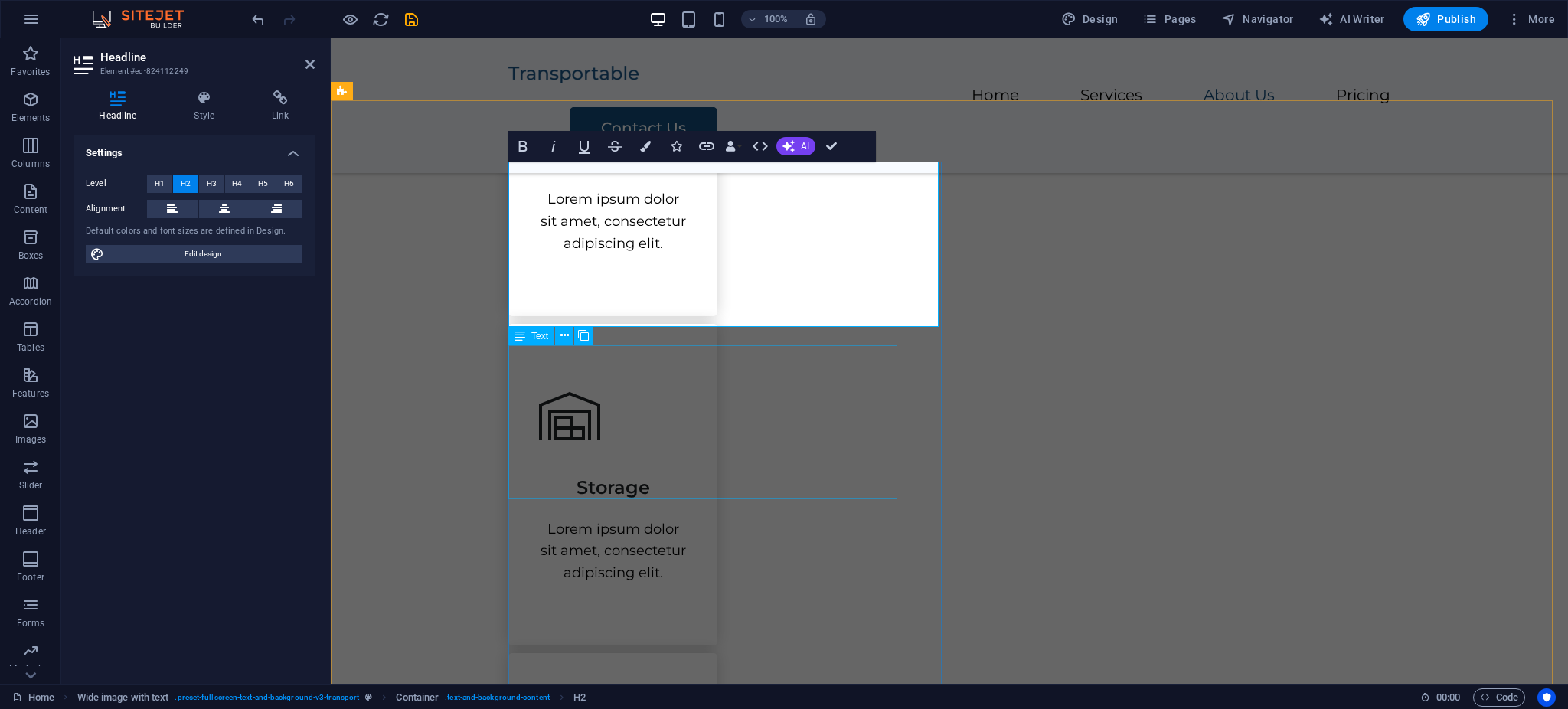 type 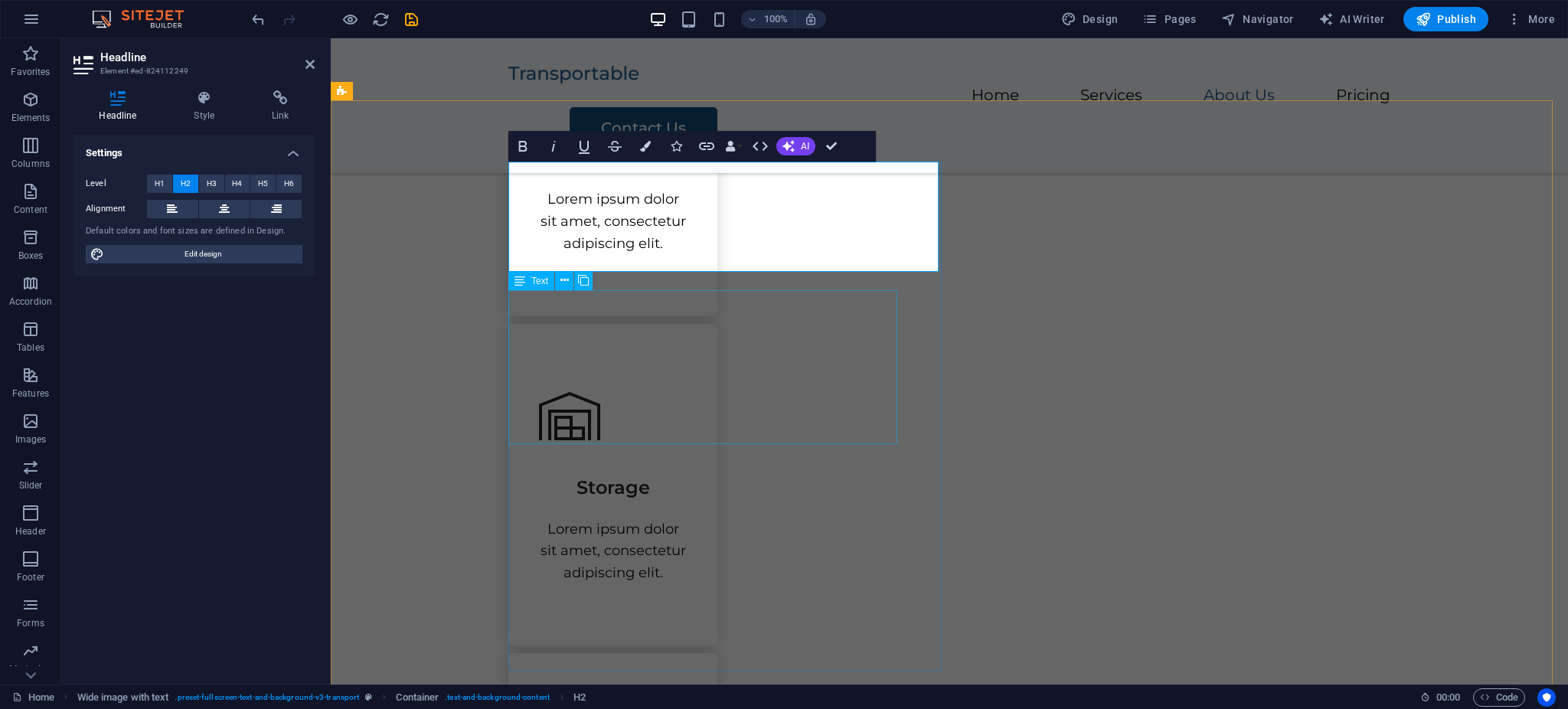 scroll, scrollTop: 1196, scrollLeft: 0, axis: vertical 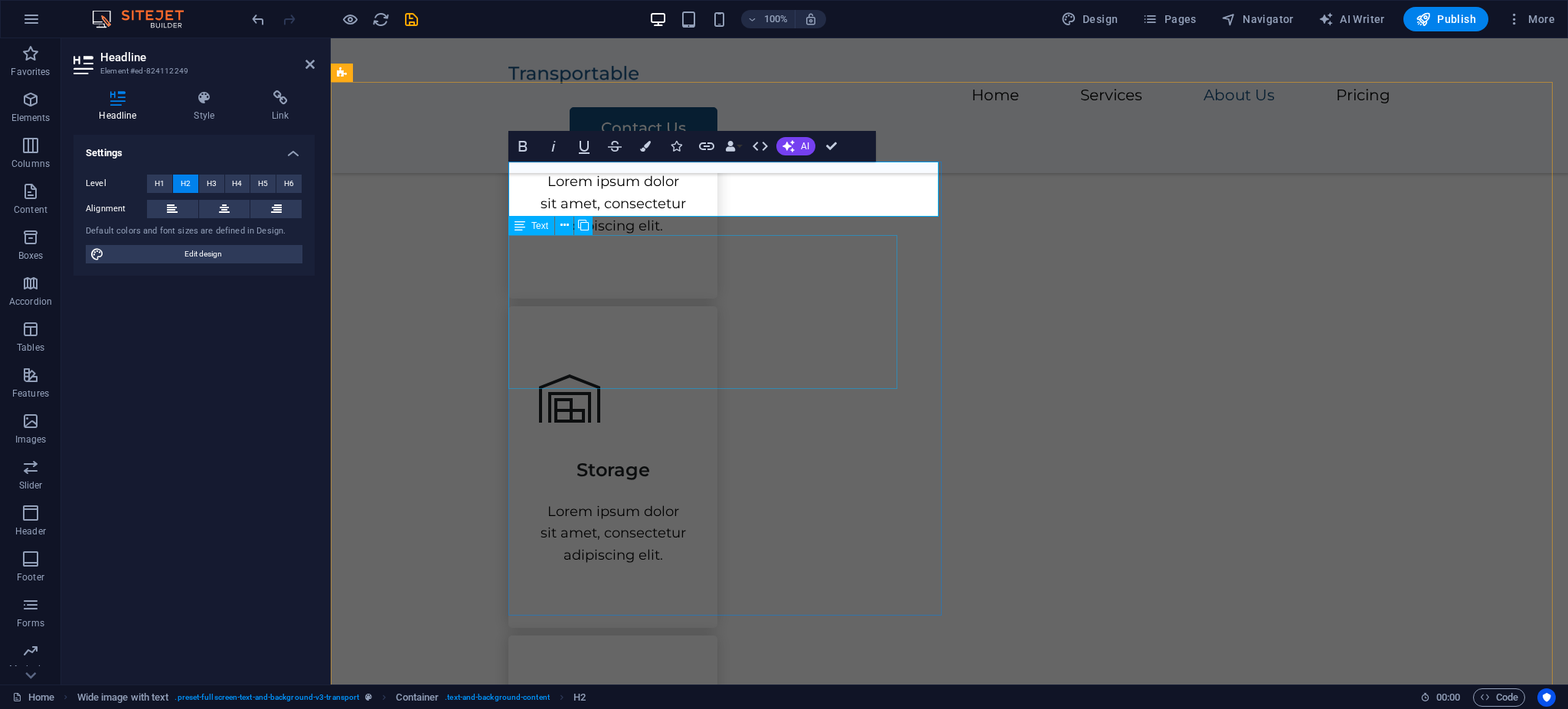 click on "Lorem ipsum dolor sit amet, consectetur adipiscing elit, sed do eiusmod tempor incididunt ut labore et dolore magna aliqua. Ut enim ad minim veniam, quis nostrud exercitation ullamco laboris nisi ut aliquip ex ea commodo consequat." at bounding box center [1032, 1217] 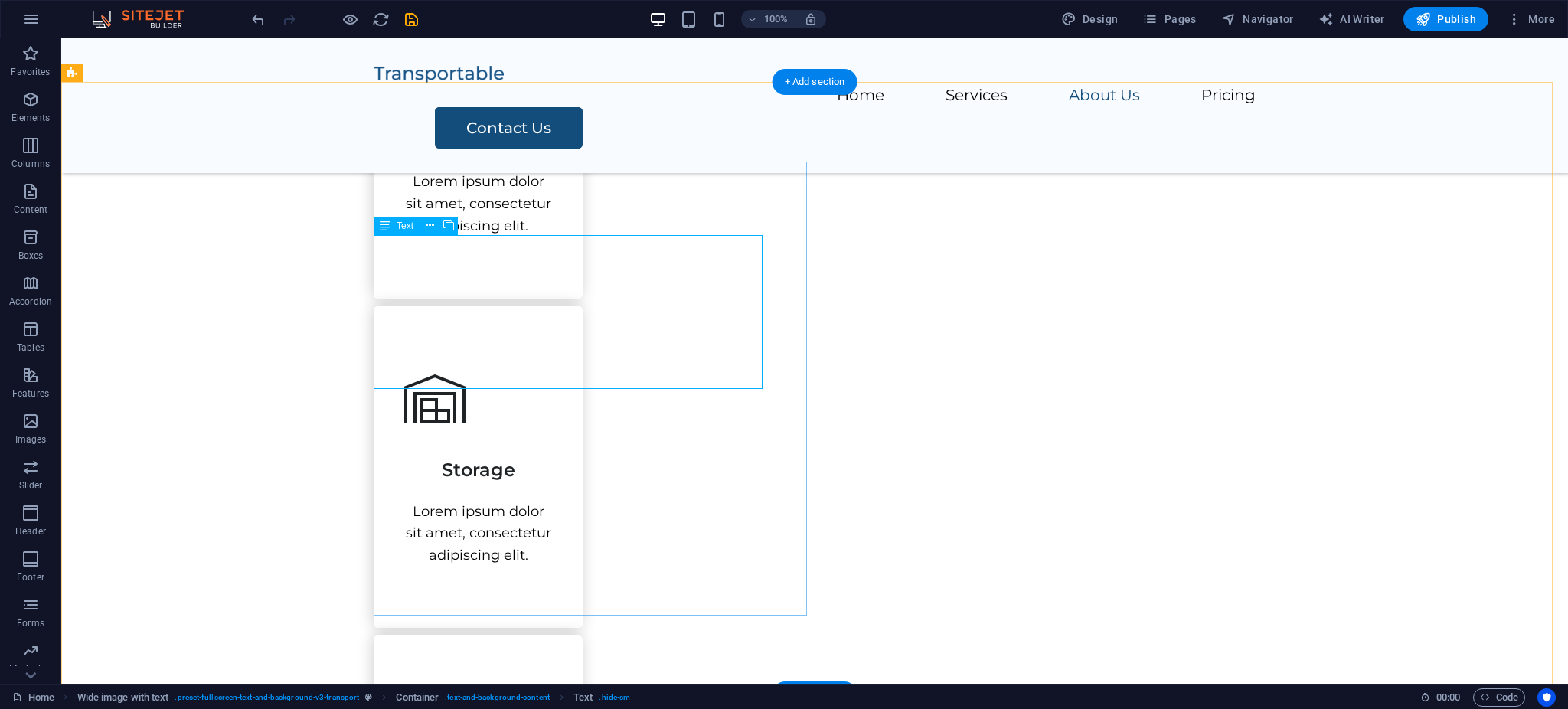 click on "Lorem ipsum dolor sit amet, consectetur adipiscing elit, sed do eiusmod tempor incididunt ut labore et dolore magna aliqua. Ut enim ad minim veniam, quis nostrud exercitation ullamco laboris nisi ut aliquip ex ea commodo consequat." at bounding box center [965, 1217] 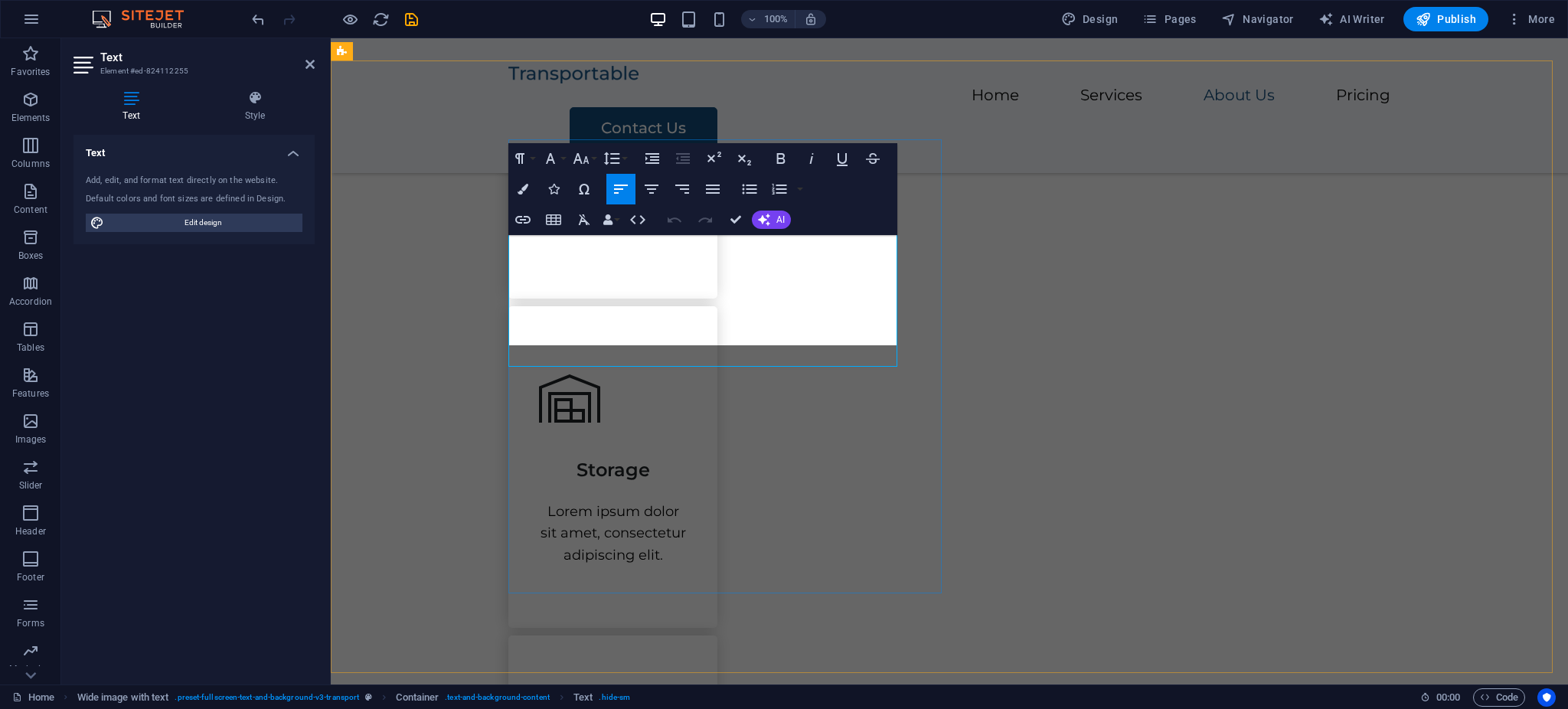 scroll, scrollTop: 1218, scrollLeft: 0, axis: vertical 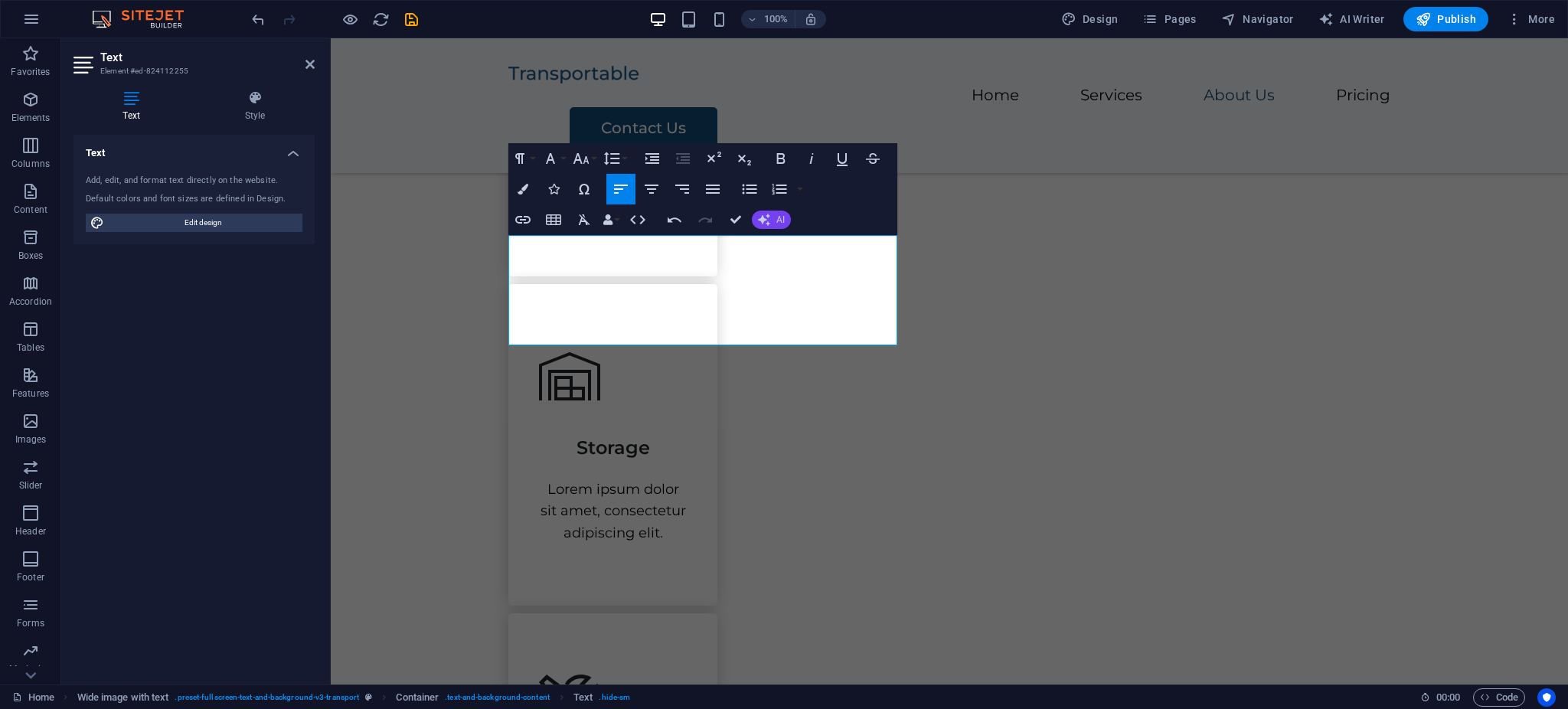 click 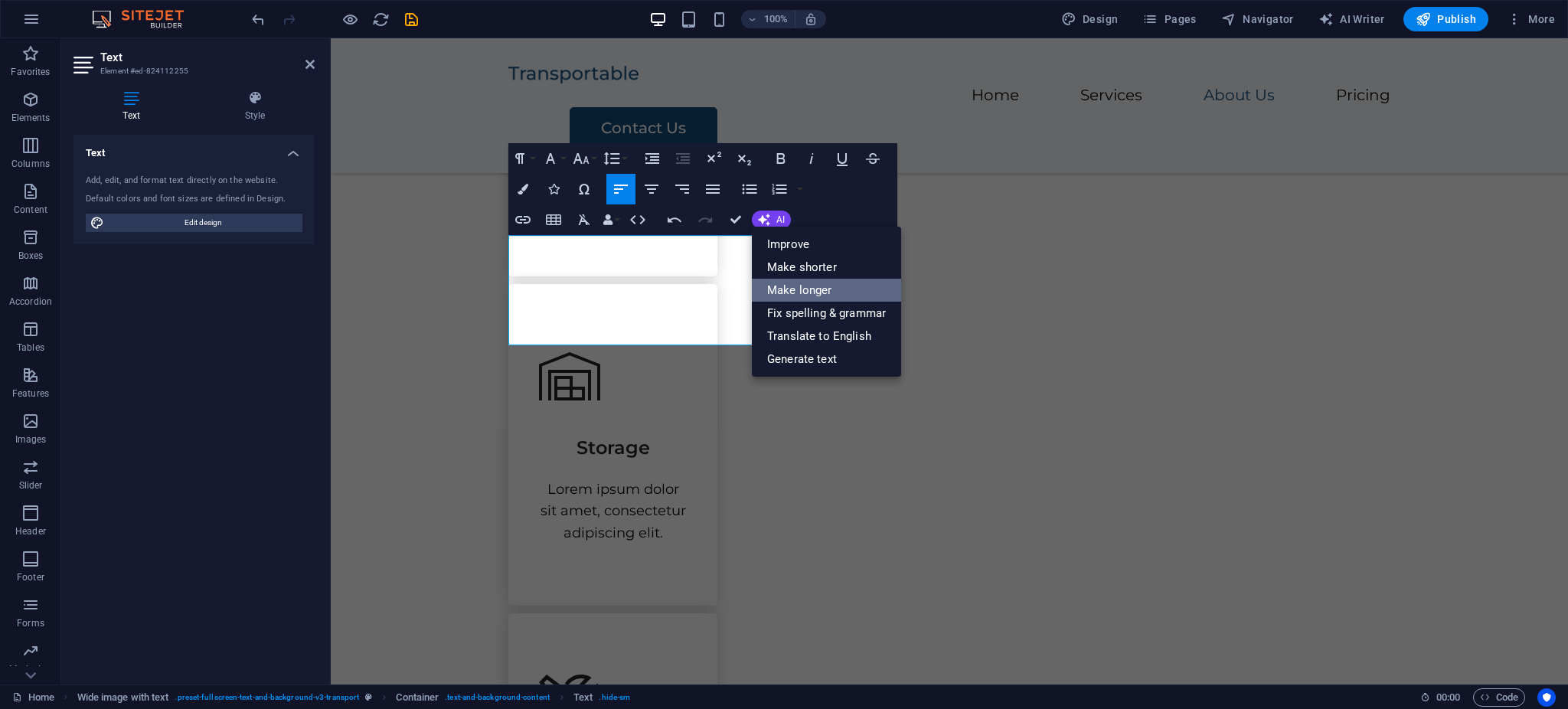 click on "Make longer" at bounding box center (826, 290) 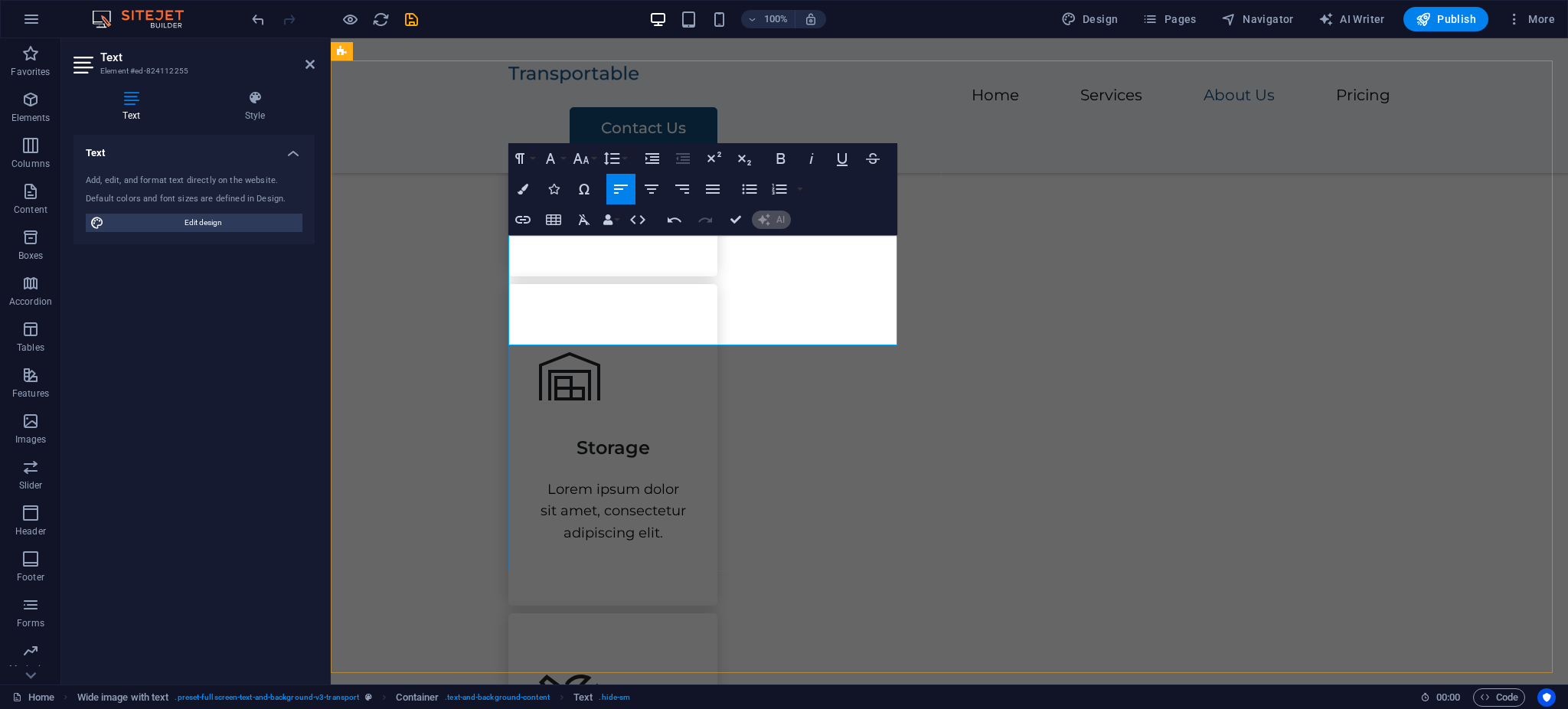 type 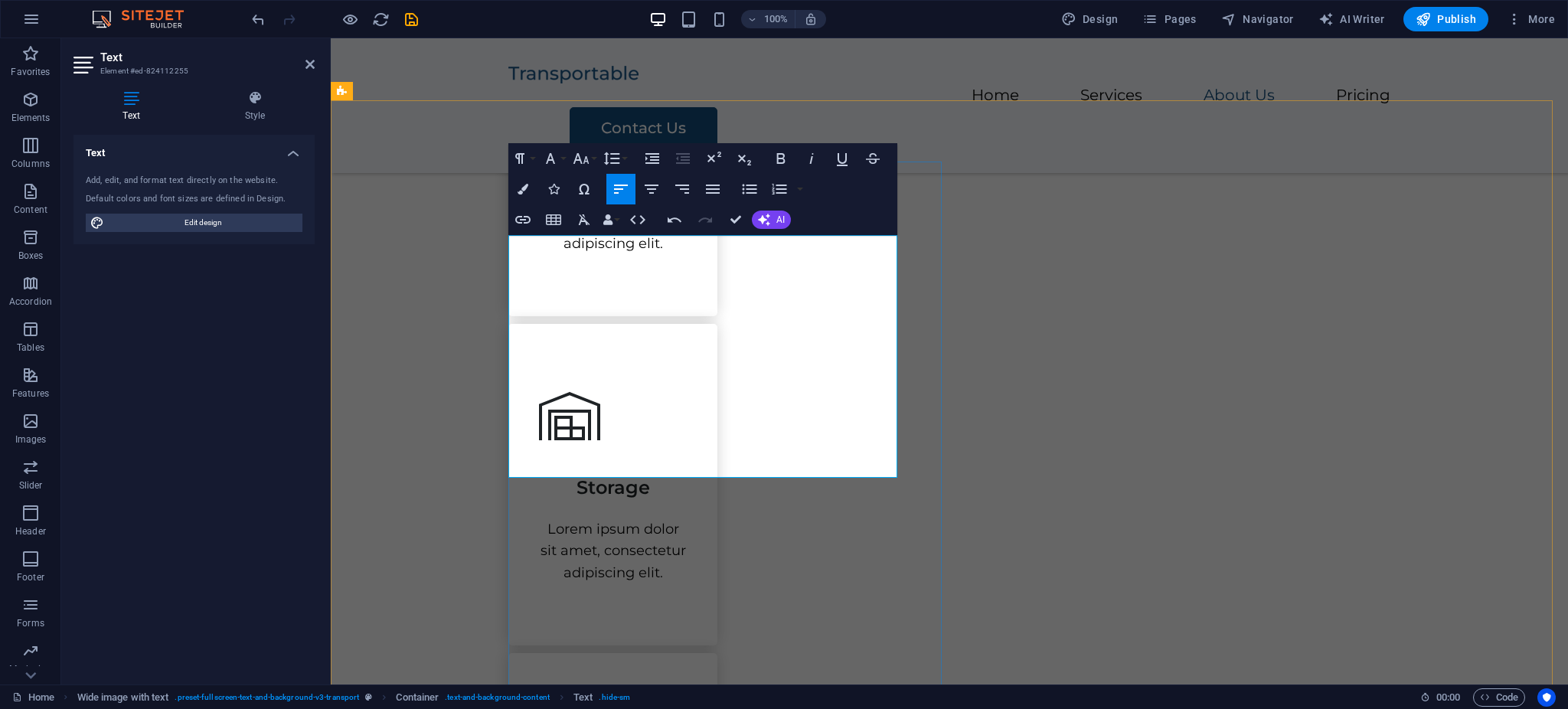click on "PT Anugrah Java Media adalah sebuah perusahaan yang aktif dan berpengalaman di bidang media, logistik, serta penyelenggaraan acara atau event organizer. Perusahaan ini didirikan dengan tujuan untuk memenuhi beragam kebutuhan pelanggan, terutama dalam layanan relokasi yang efisien, percetakan berkualitas tinggi, distribusi yang tepat waktu, serta produksi konten digital dan cetak yang inovatif. Dengan komitmen untuk memberikan layanan terbaik, PT Anugrah Java Media siap mendukung setiap langkah bisnis dan acara Anda." at bounding box center (1032, 1256) 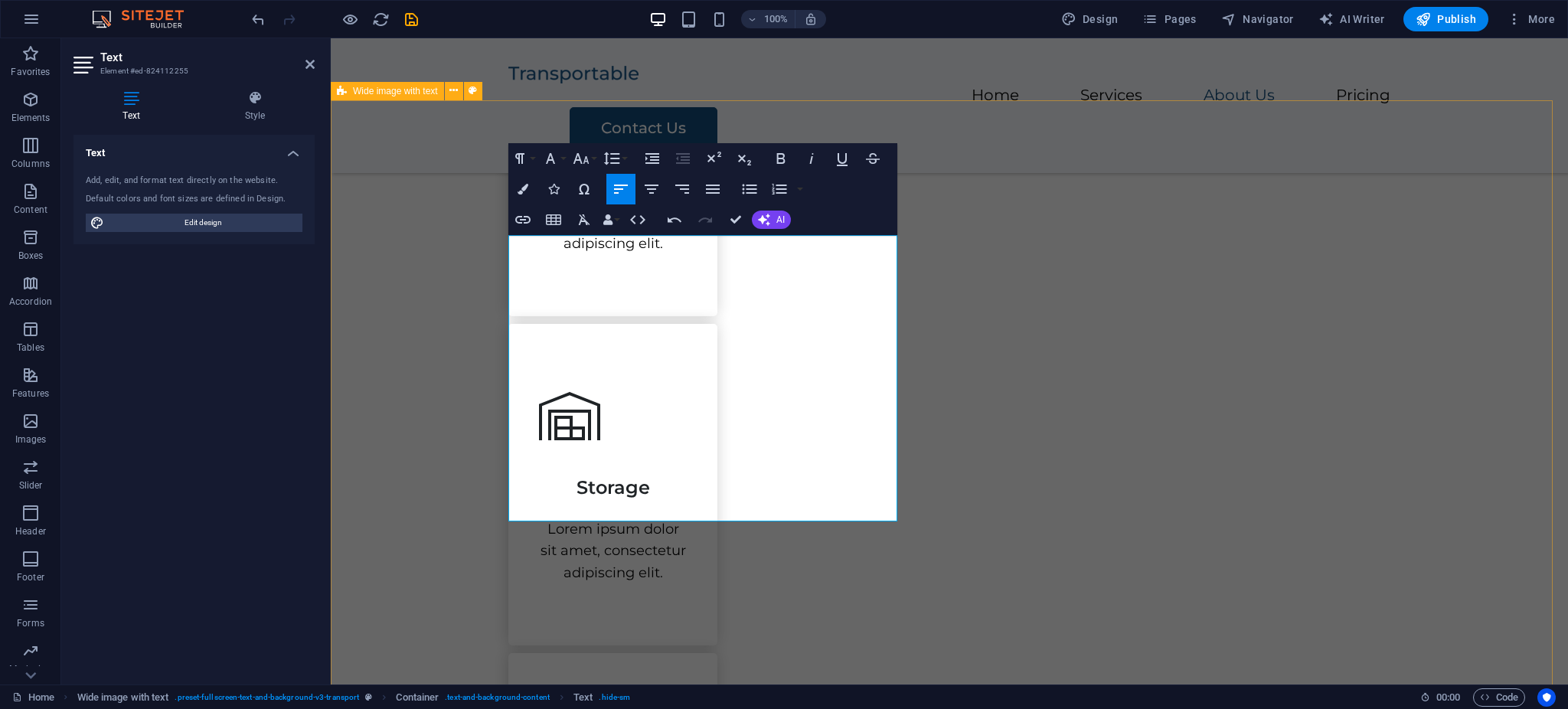 click on "Tentang Kami PT Anugrah Java Media adalah sebuah perusahaan yang aktif dan berpengalaman di bidang media, logistik, serta penyelenggaraan acara atau event organizer.  Perusahaan ini didirikan dengan tujuan untuk memenuhi beragam kebutuhan pelanggan, terutama dalam layanan relokasi yang efisien, percetakan berkualitas tinggi, distribusi yang tepat waktu, serta produksi konten digital dan cetak yang inovatif. Dengan komitmen untuk memberikan layanan terbaik, PT Anugrah Java Media siap mendukung setiap langkah bisnis dan acara Anda. Lorem ipsum dolor sit amet, consectetur adipiscing elit, sed do eiusmod tempor incididunt ut labore et dolore magna aliqua. Ut enim ad minim veniam, quis nostrud exercitation ullamco laboris nisi ut aliquip ex ea commodo consequat. Contact Us" at bounding box center (949, 1373) 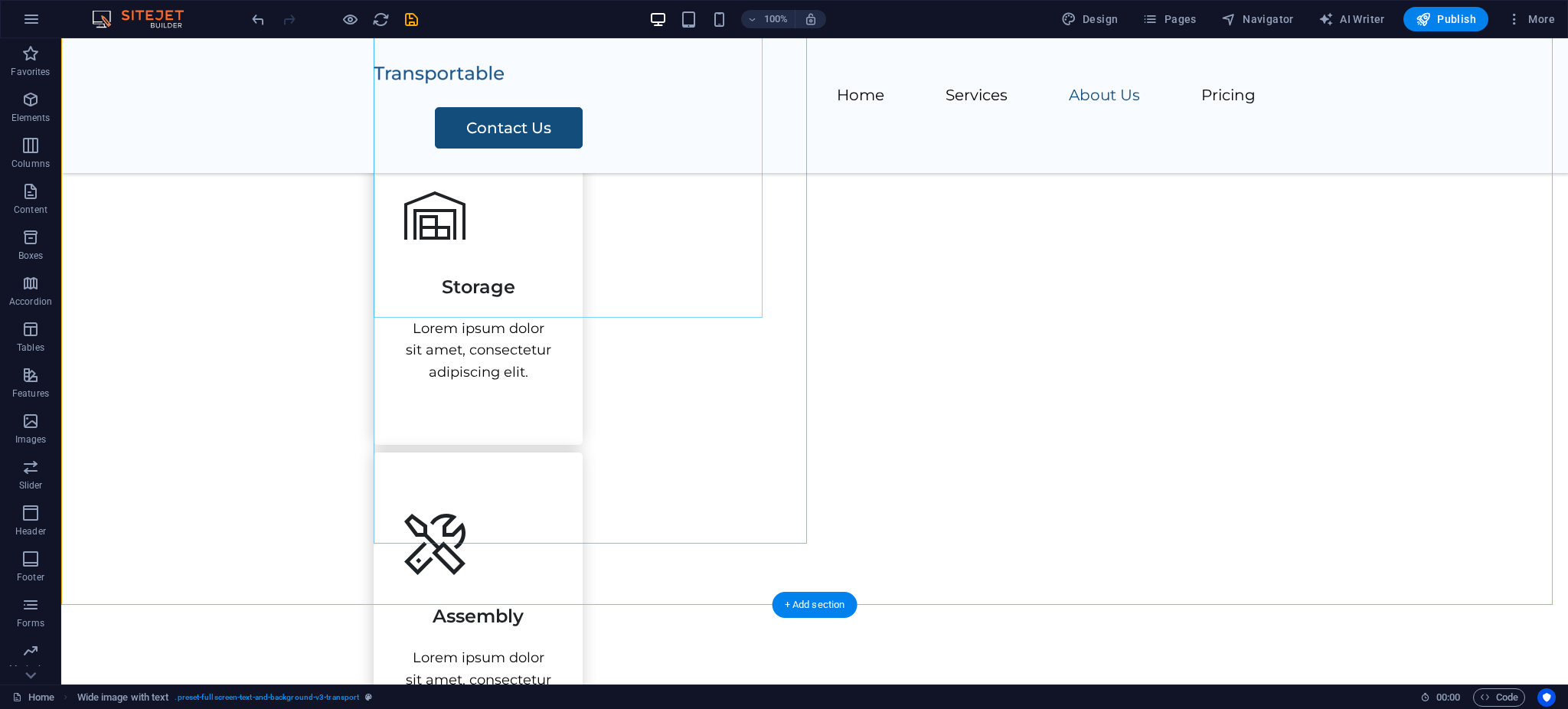scroll, scrollTop: 1385, scrollLeft: 0, axis: vertical 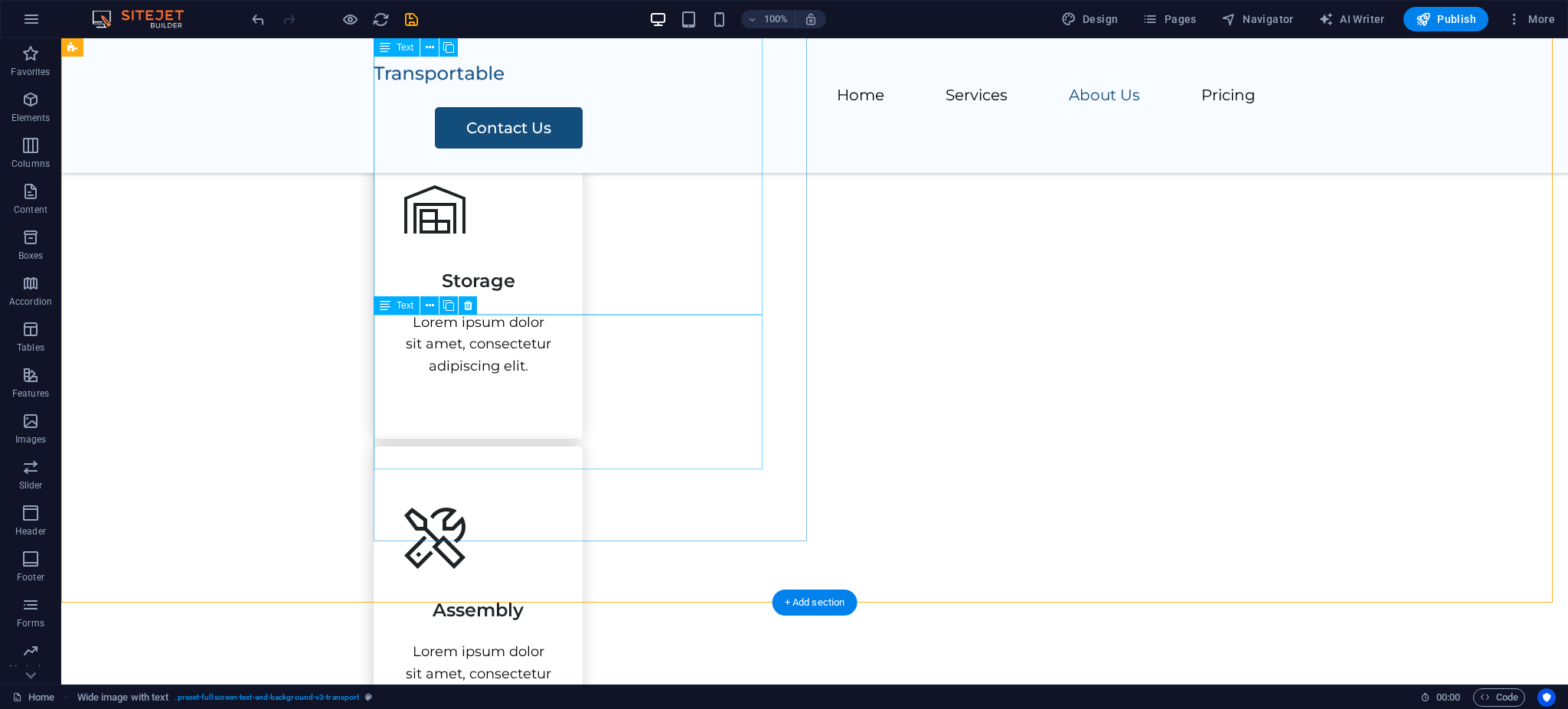 click on "Lorem ipsum dolor sit amet, consectetur adipiscing elit, sed do eiusmod tempor incididunt ut labore et dolore magna aliqua. Ut enim ad minim veniam, quis nostrud exercitation ullamco laboris nisi ut aliquip ex ea commodo consequat." at bounding box center (965, 1160) 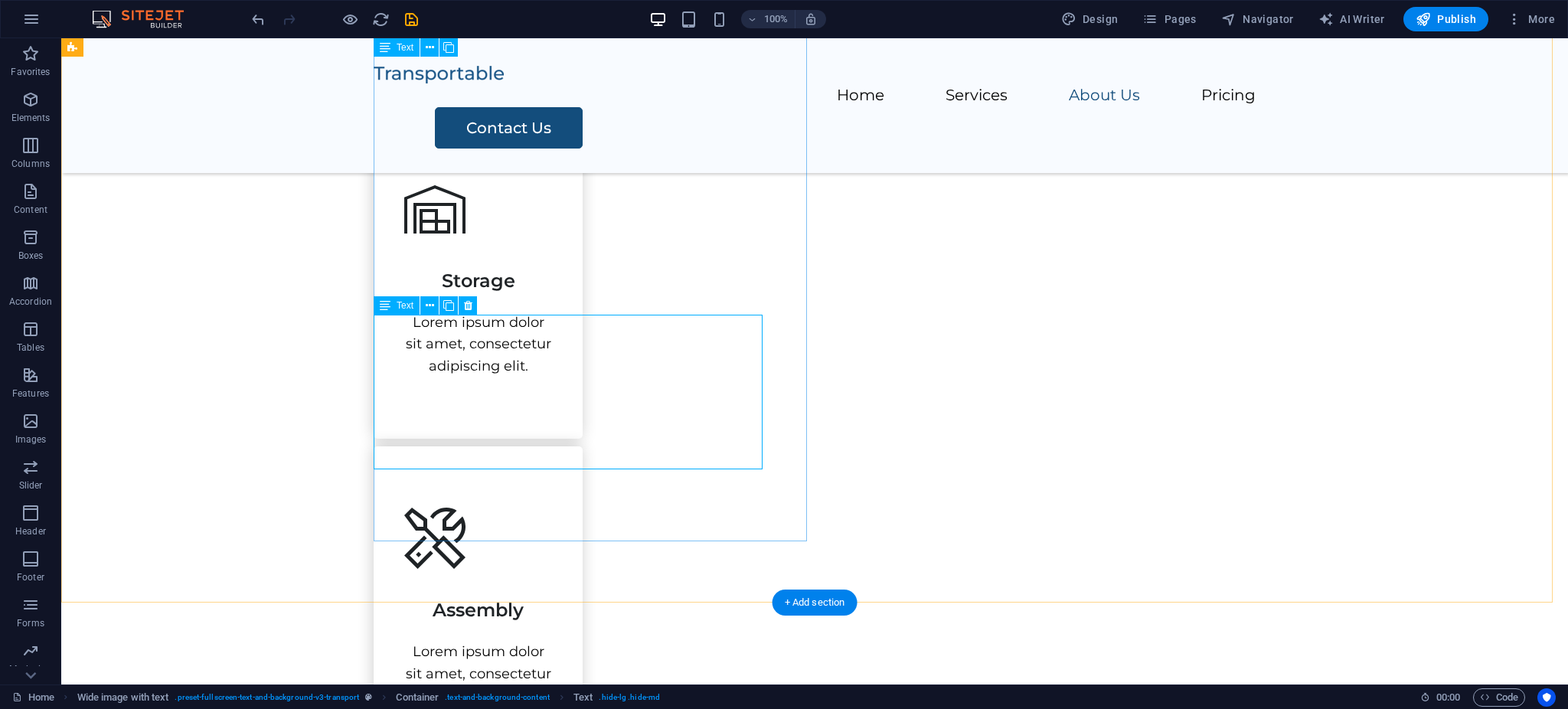 click on "Lorem ipsum dolor sit amet, consectetur adipiscing elit, sed do eiusmod tempor incididunt ut labore et dolore magna aliqua. Ut enim ad minim veniam, quis nostrud exercitation ullamco laboris nisi ut aliquip ex ea commodo consequat." at bounding box center (965, 1160) 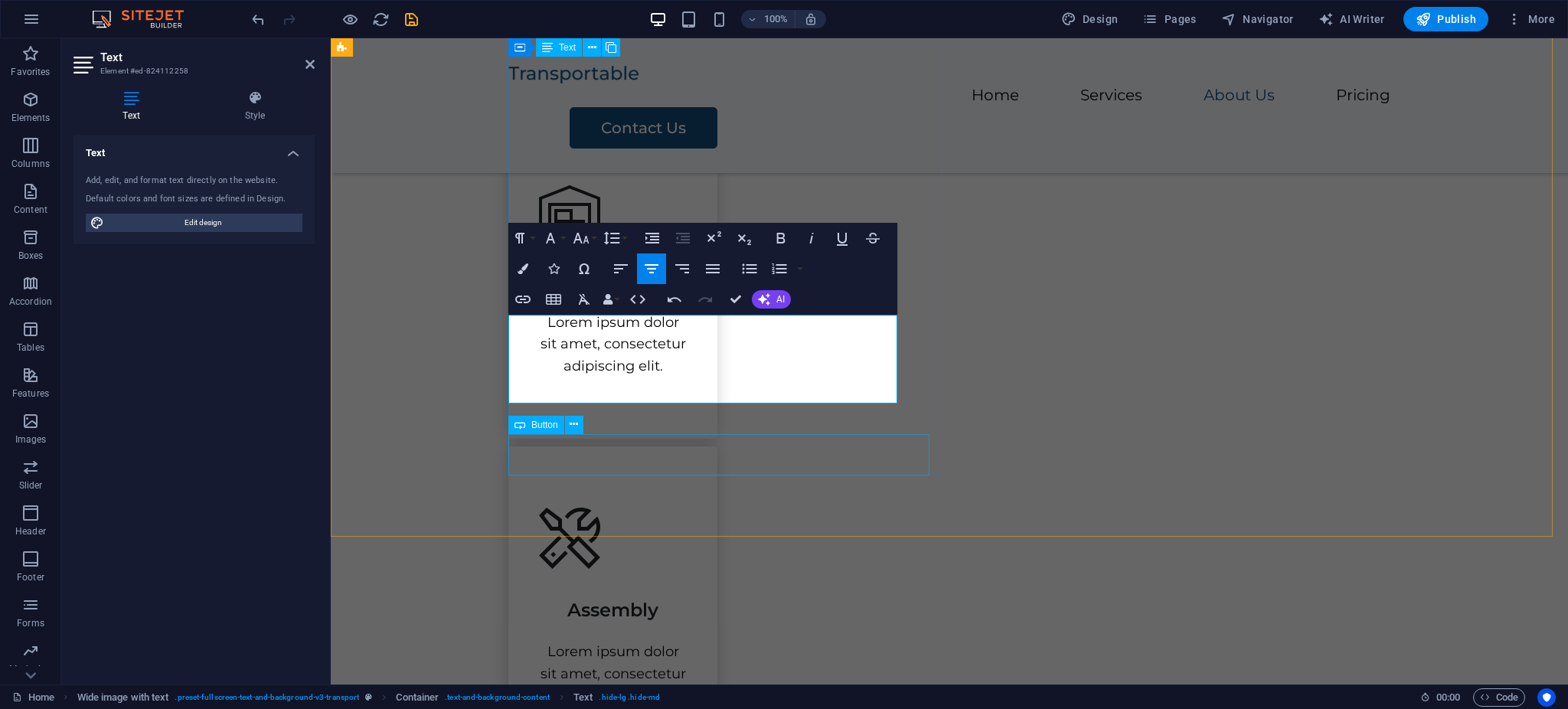 click on "Contact Us" at bounding box center (1032, 1266) 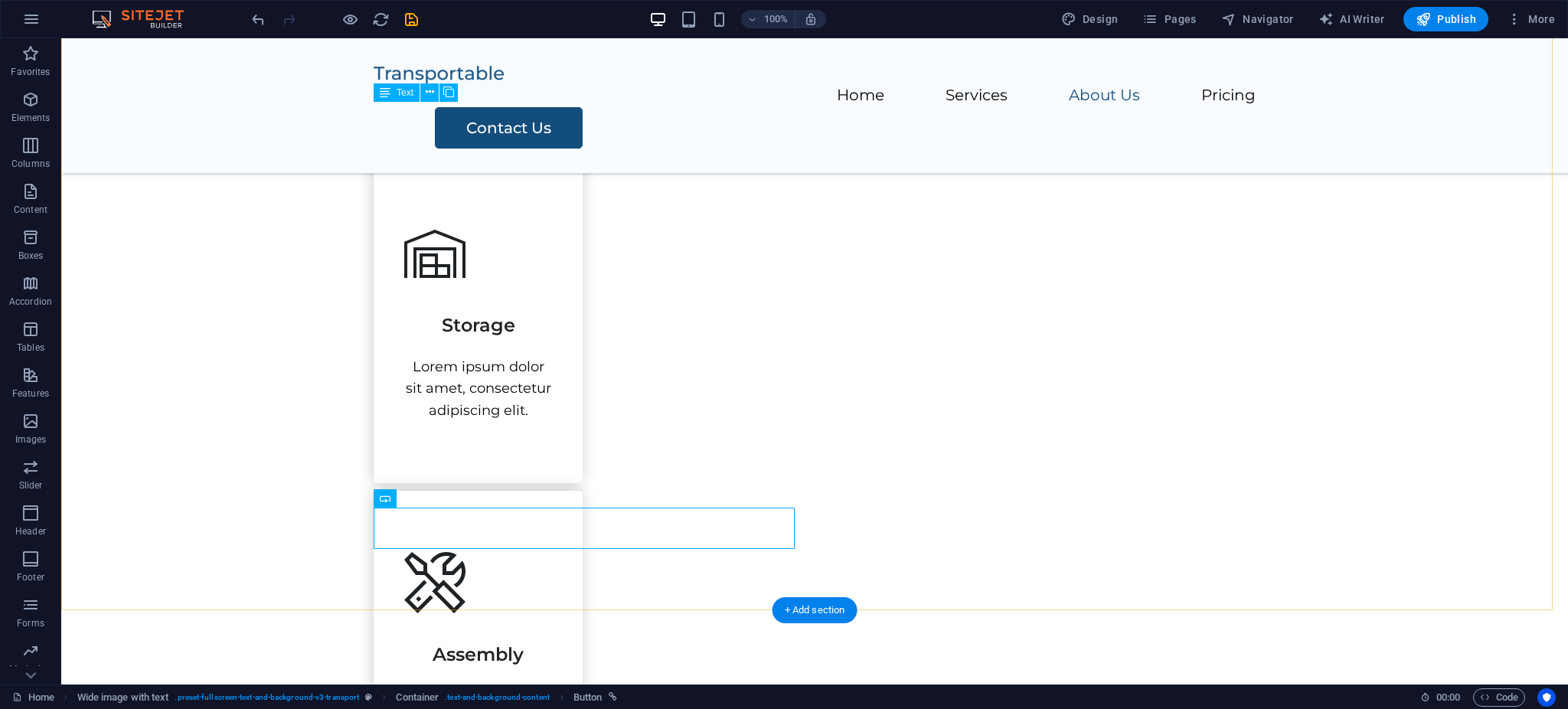 scroll, scrollTop: 1354, scrollLeft: 0, axis: vertical 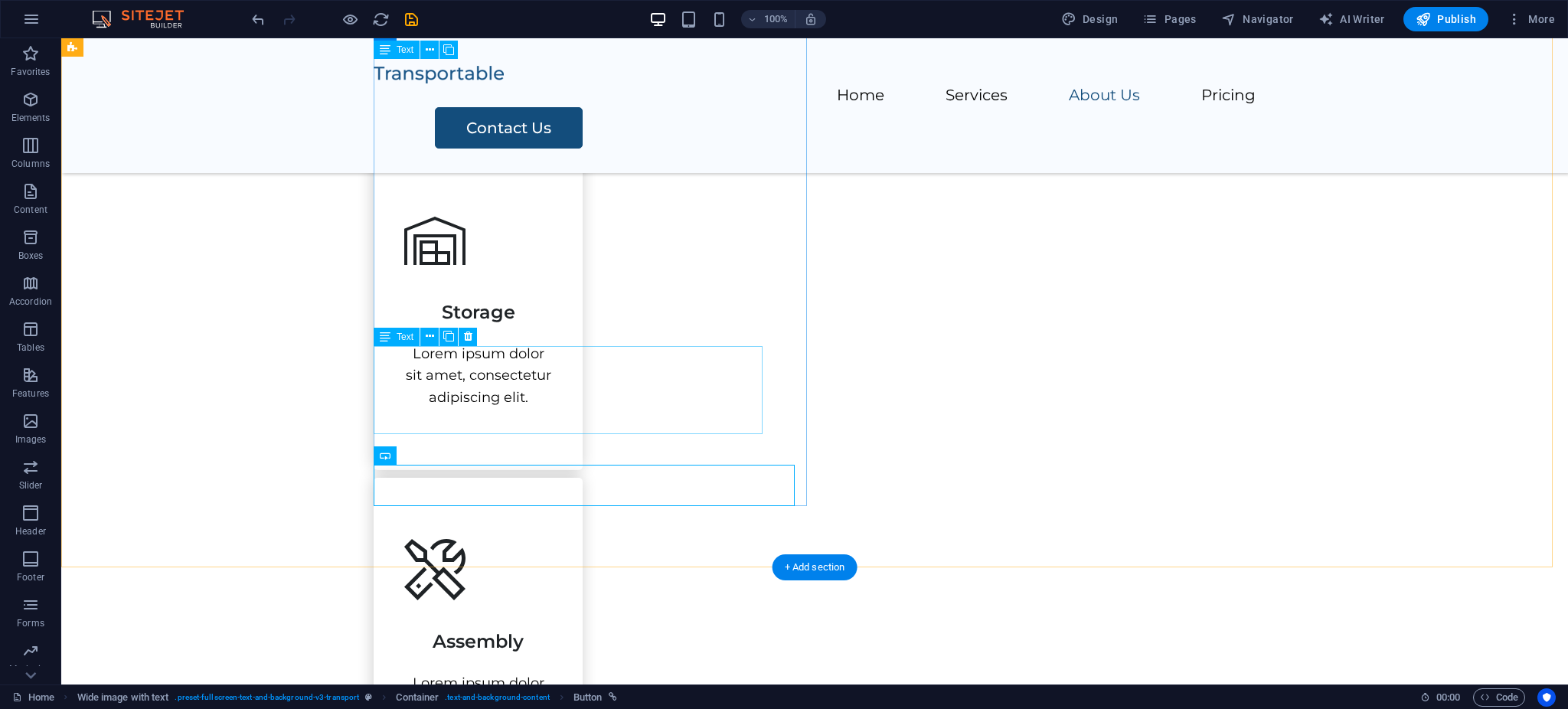click on "Alamat Kantor: [CITY] Ruko Freshmarket Blok FMR 2 No.15, Rt.003 Rw.035, Kel. Ciangsana, Kec. Gunung Putri, Kabupaten Bogor, Provinsi Jawa Barat" at bounding box center (965, 1202) 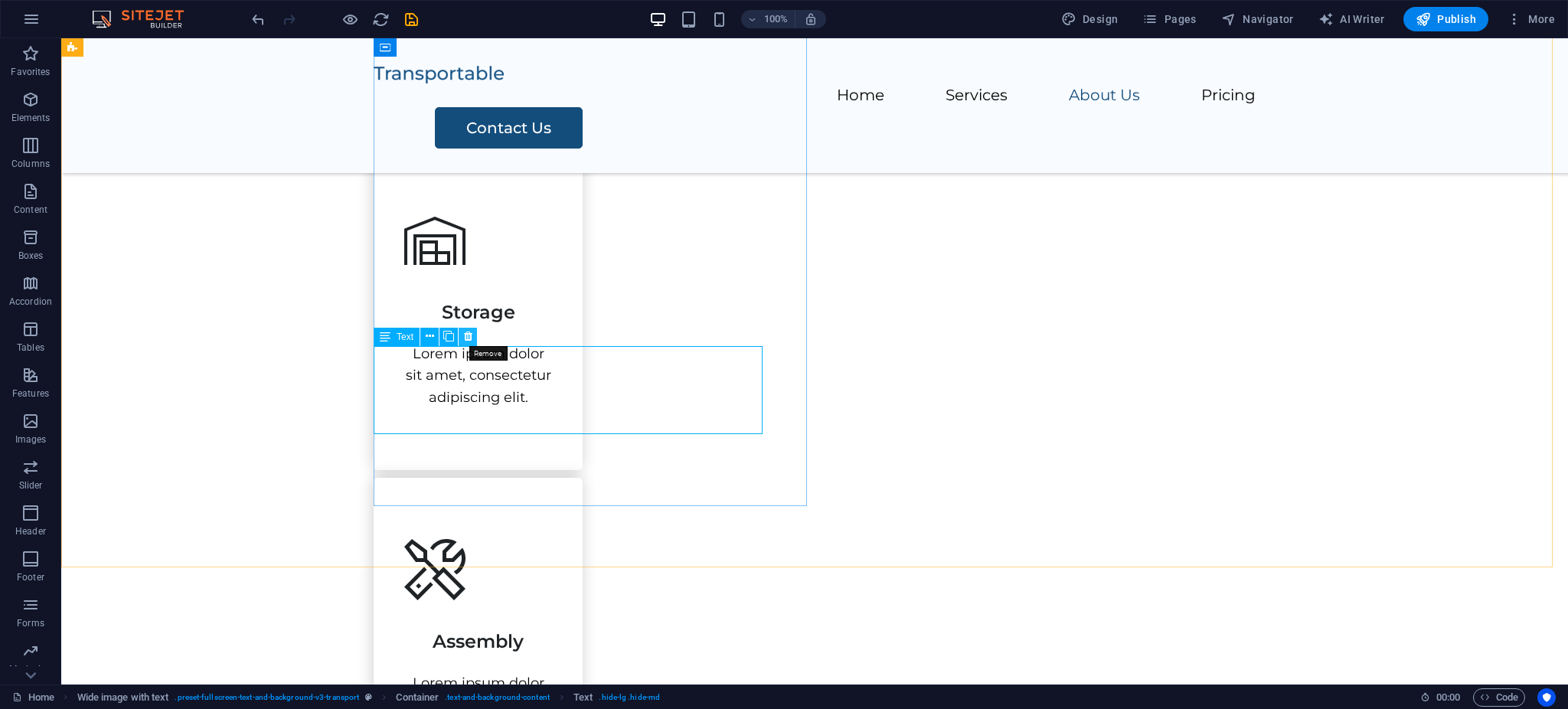 click at bounding box center [468, 336] 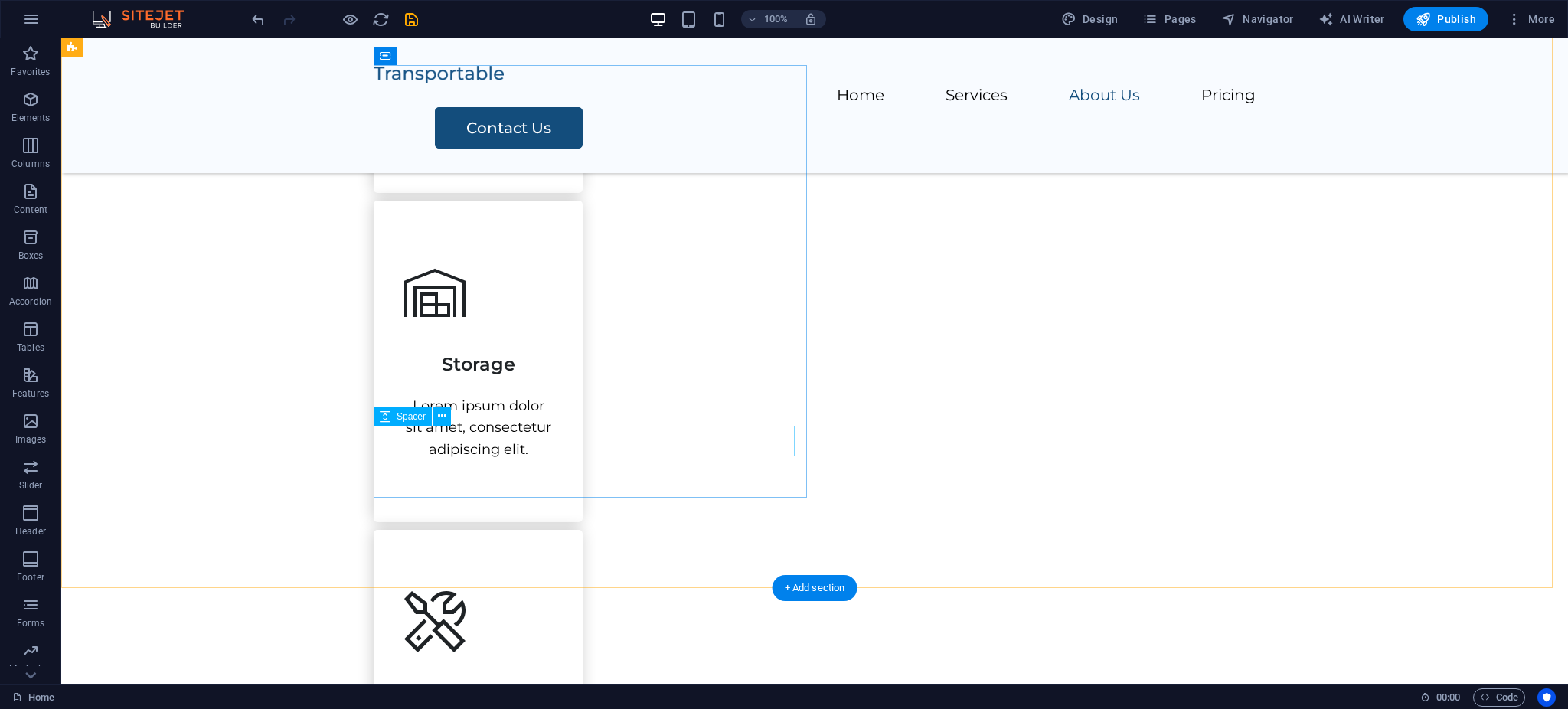 scroll, scrollTop: 1303, scrollLeft: 0, axis: vertical 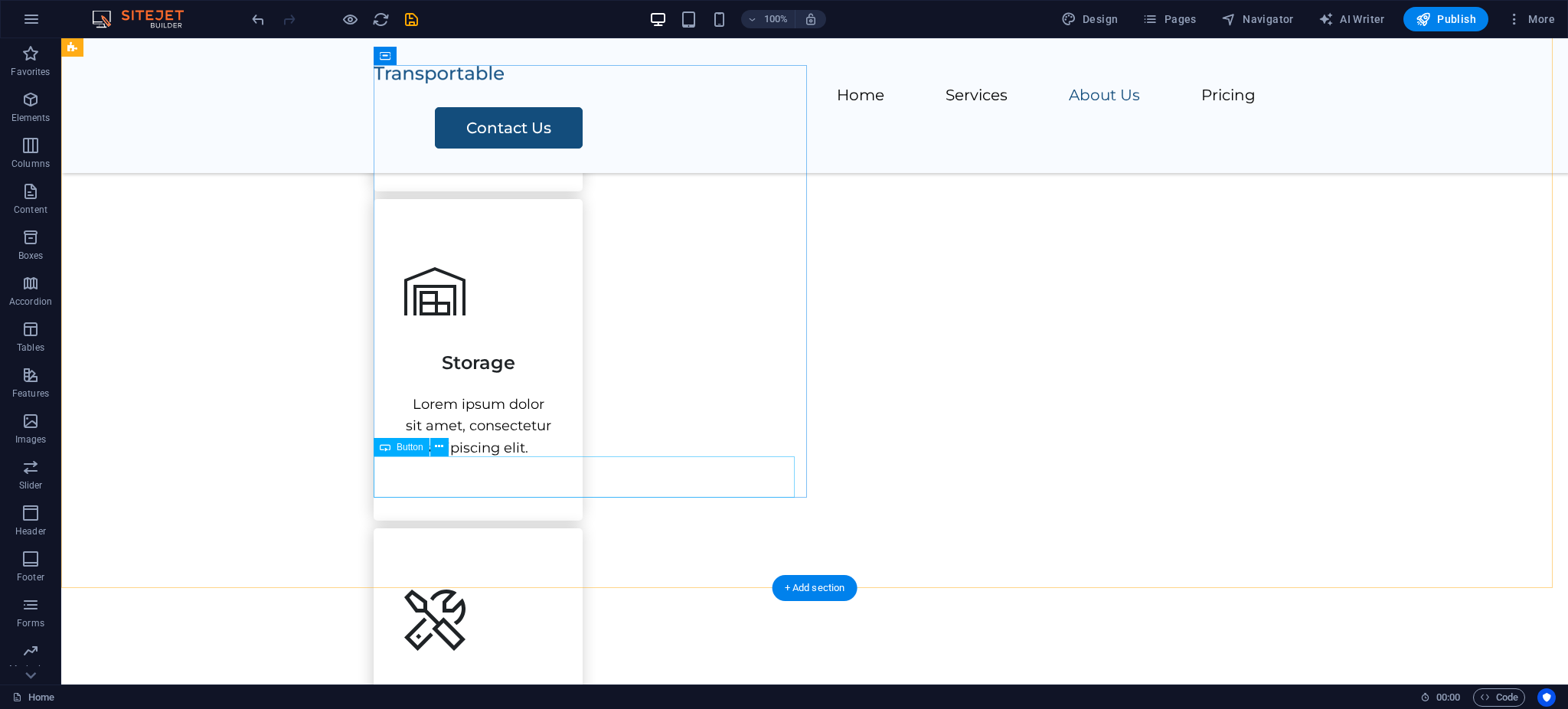 click on "Contact Us" at bounding box center (965, 1260) 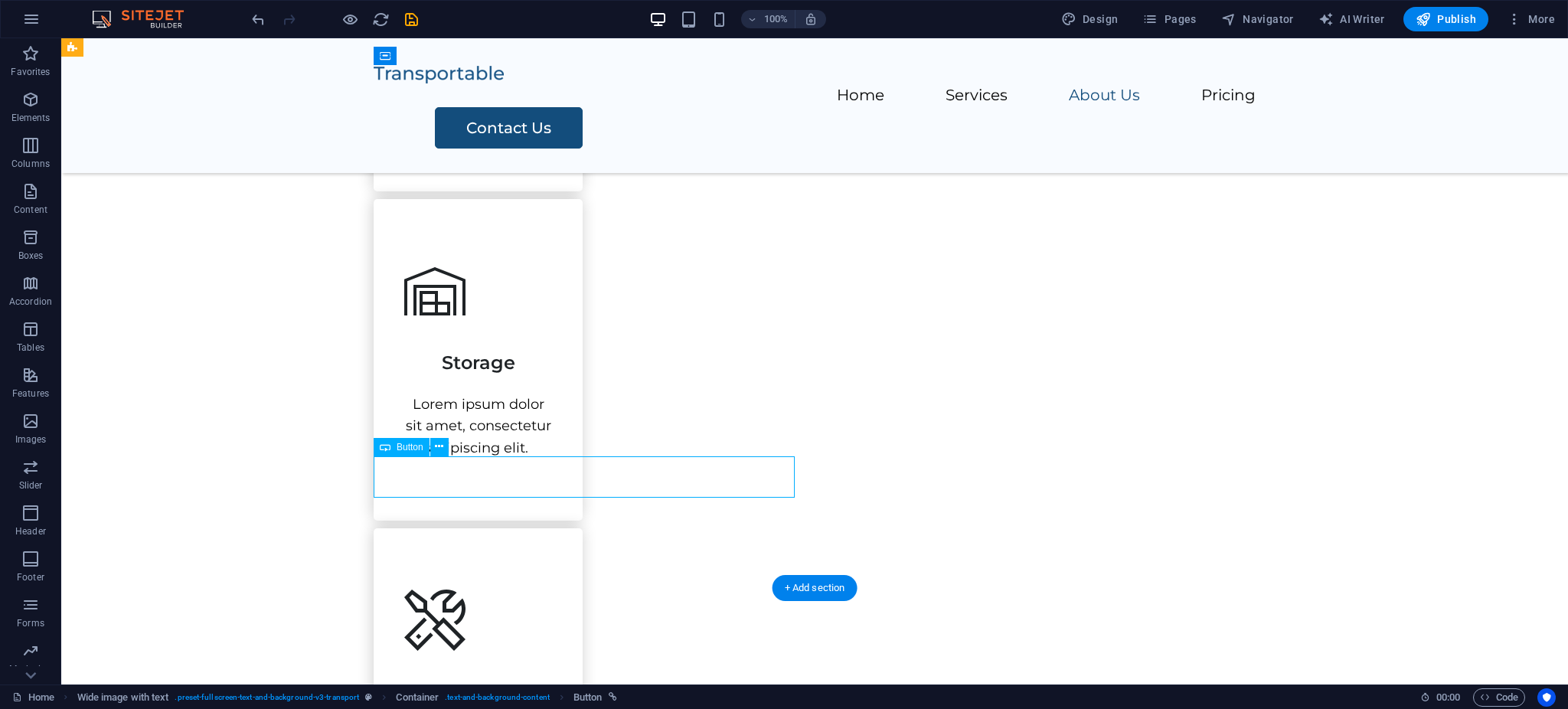 click on "Contact Us" at bounding box center [965, 1260] 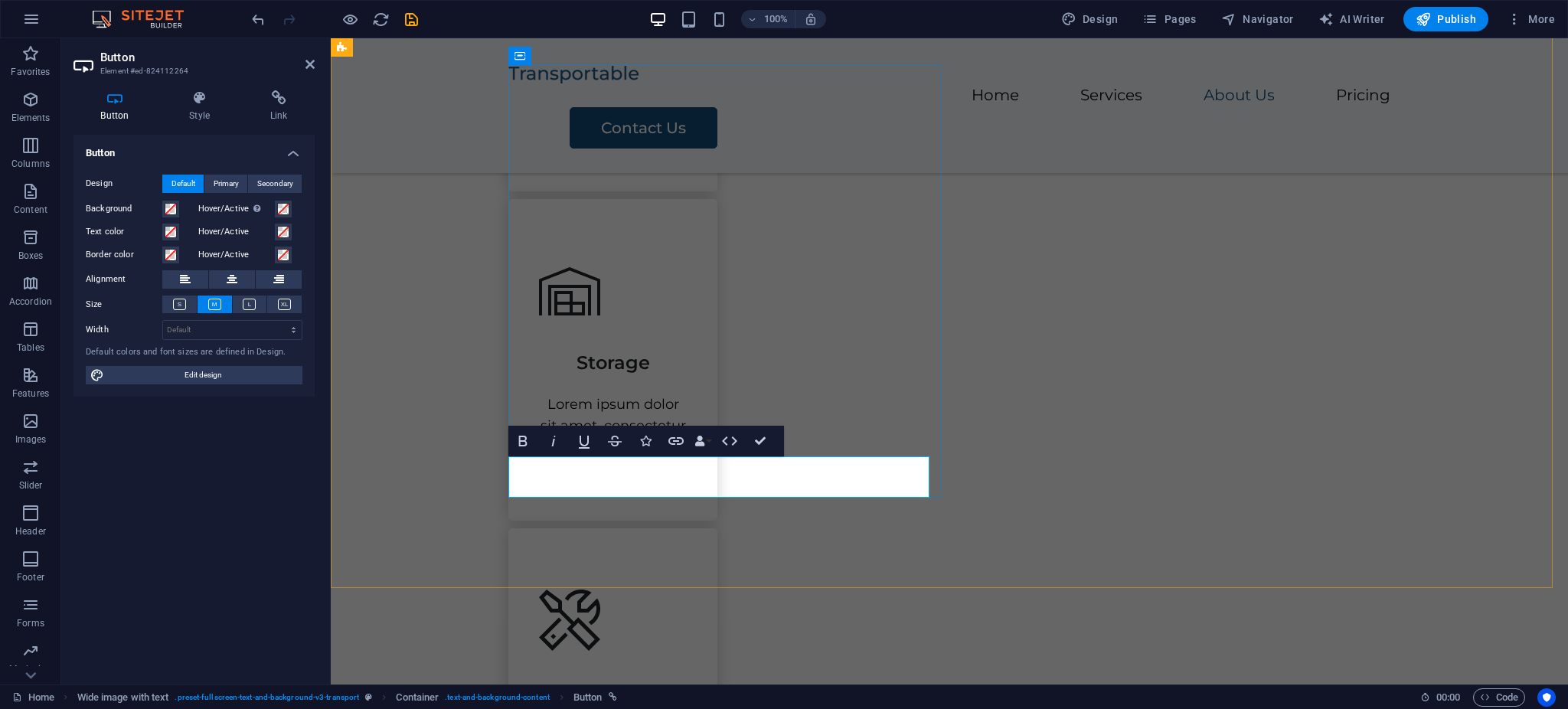 click on "Contact Us" at bounding box center [652, 1260] 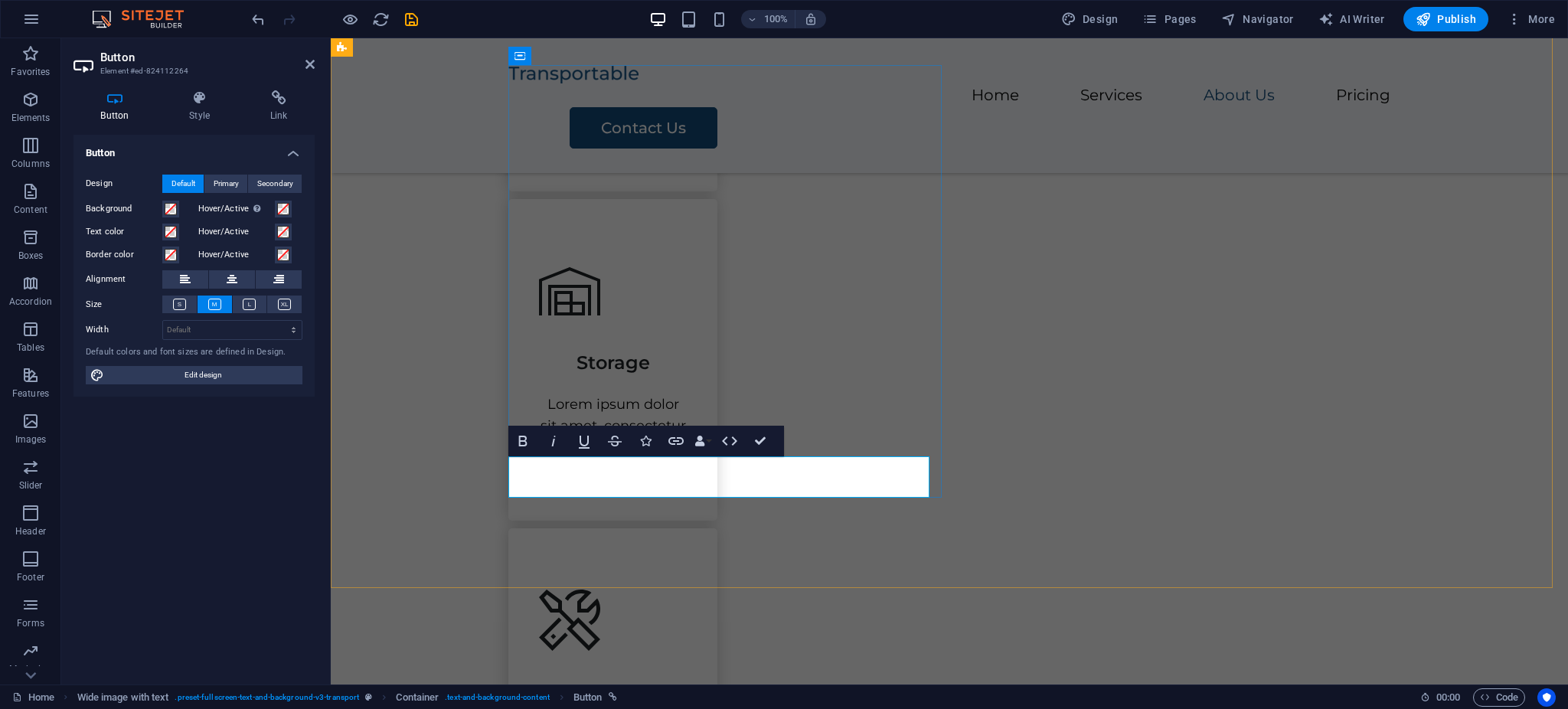 click on "Contact Us" at bounding box center (652, 1260) 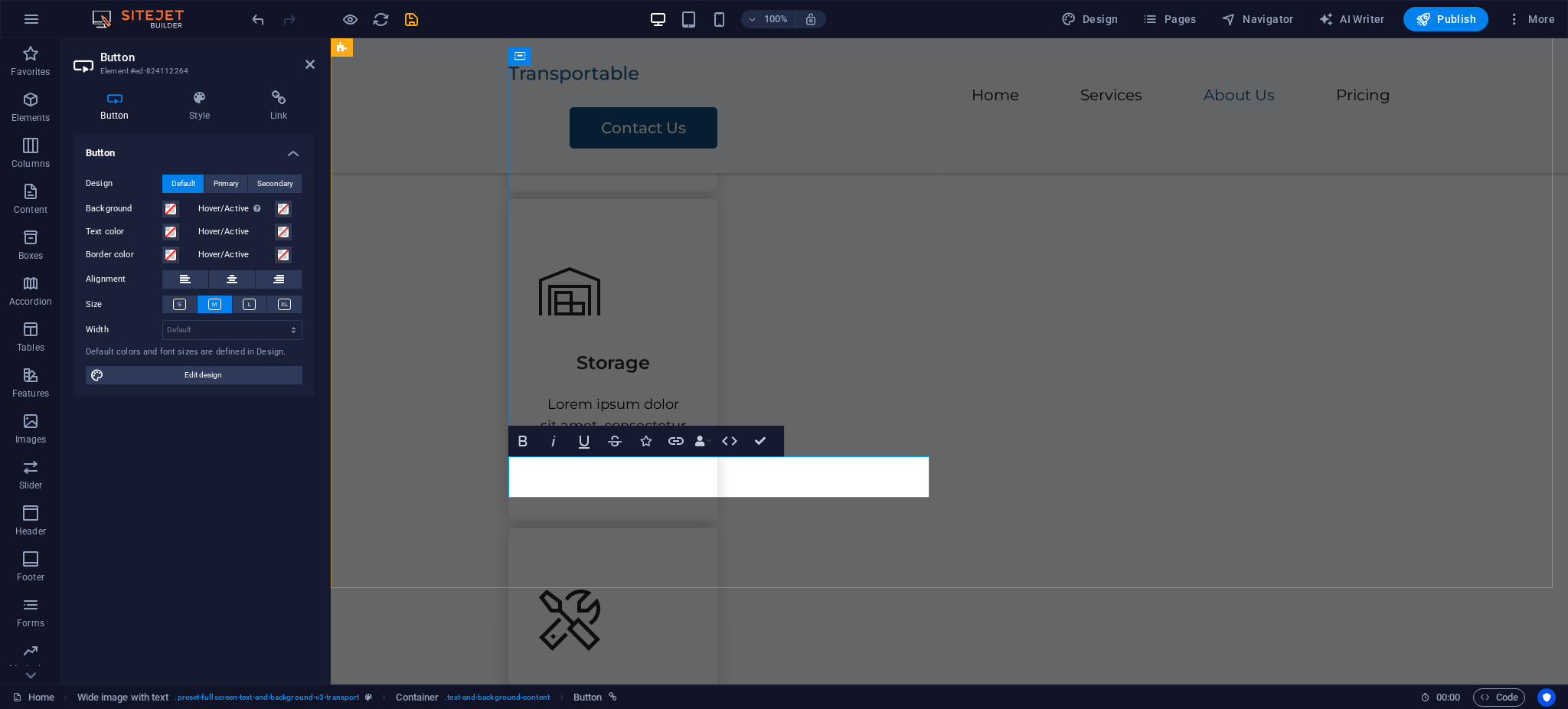 type 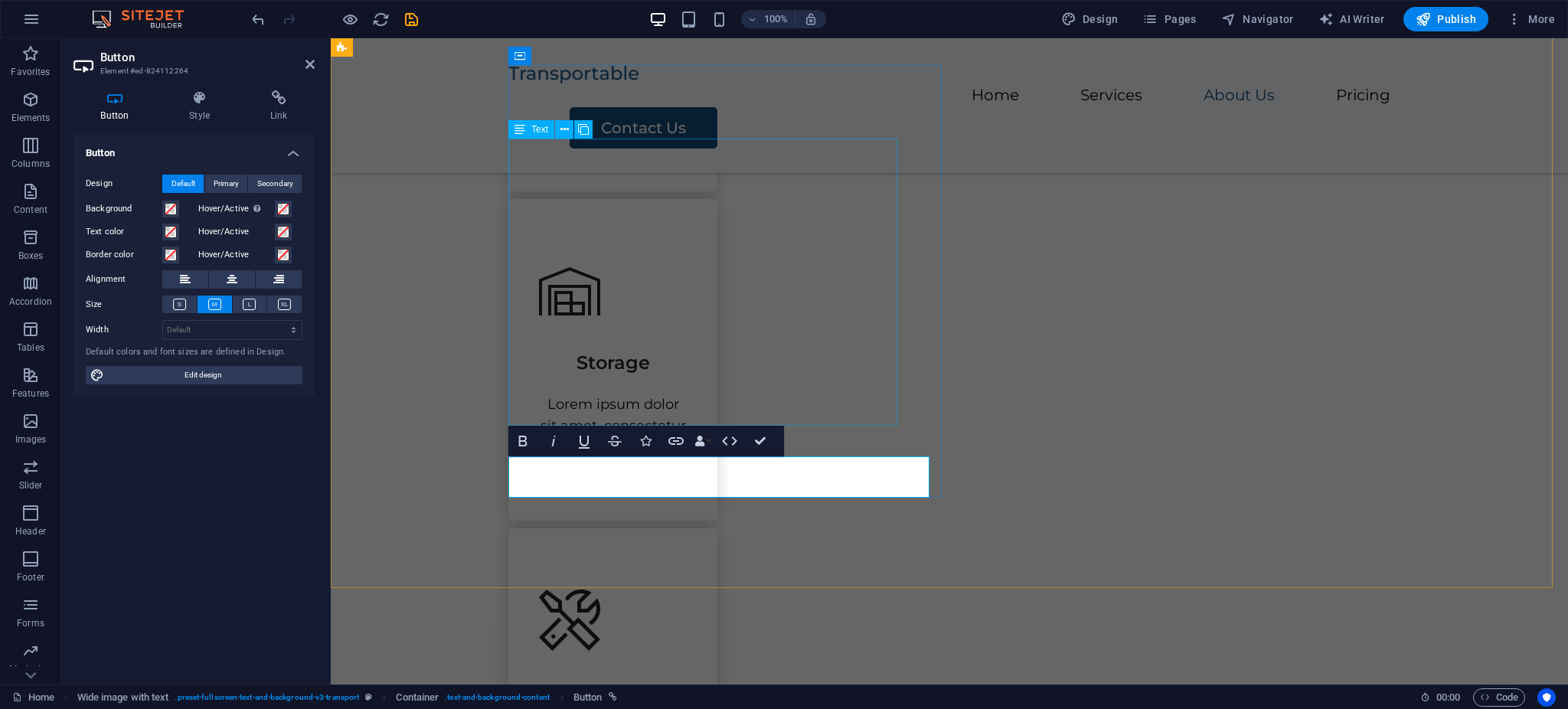 click on "PT Anugrah Java Media adalah sebuah perusahaan yang aktif dan berpengalaman di bidang media, logistik, serta penyelenggaraan acara atau event organizer.  Perusahaan ini didirikan dengan tujuan untuk memenuhi beragam kebutuhan pelanggan, terutama dalam layanan relokasi yang efisien, percetakan berkualitas tinggi, distribusi yang tepat waktu, serta produksi konten digital dan cetak yang inovatif. Dengan komitmen untuk memberikan layanan terbaik, PT Anugrah Java Media siap mendukung setiap langkah bisnis dan acara Anda." at bounding box center [1032, 1142] 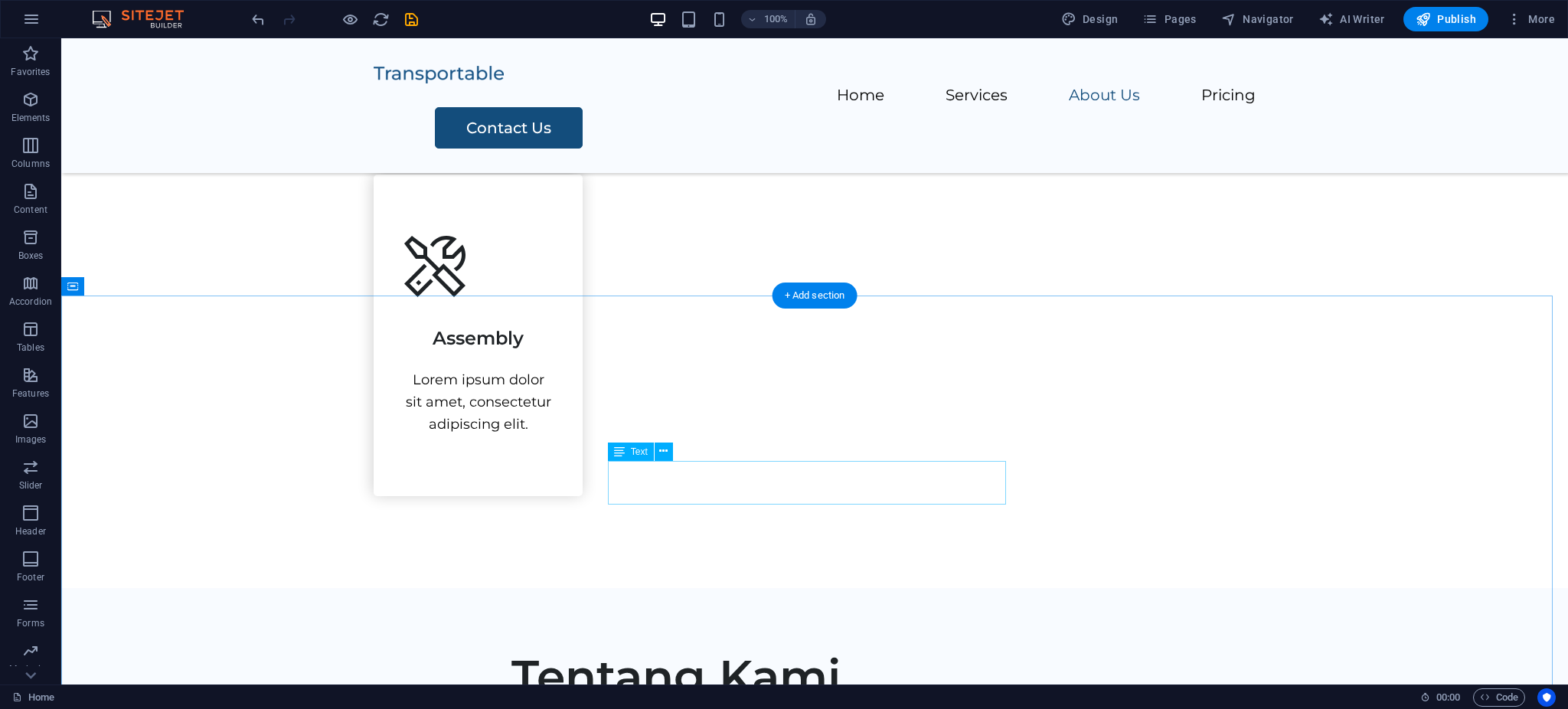 scroll, scrollTop: 1590, scrollLeft: 0, axis: vertical 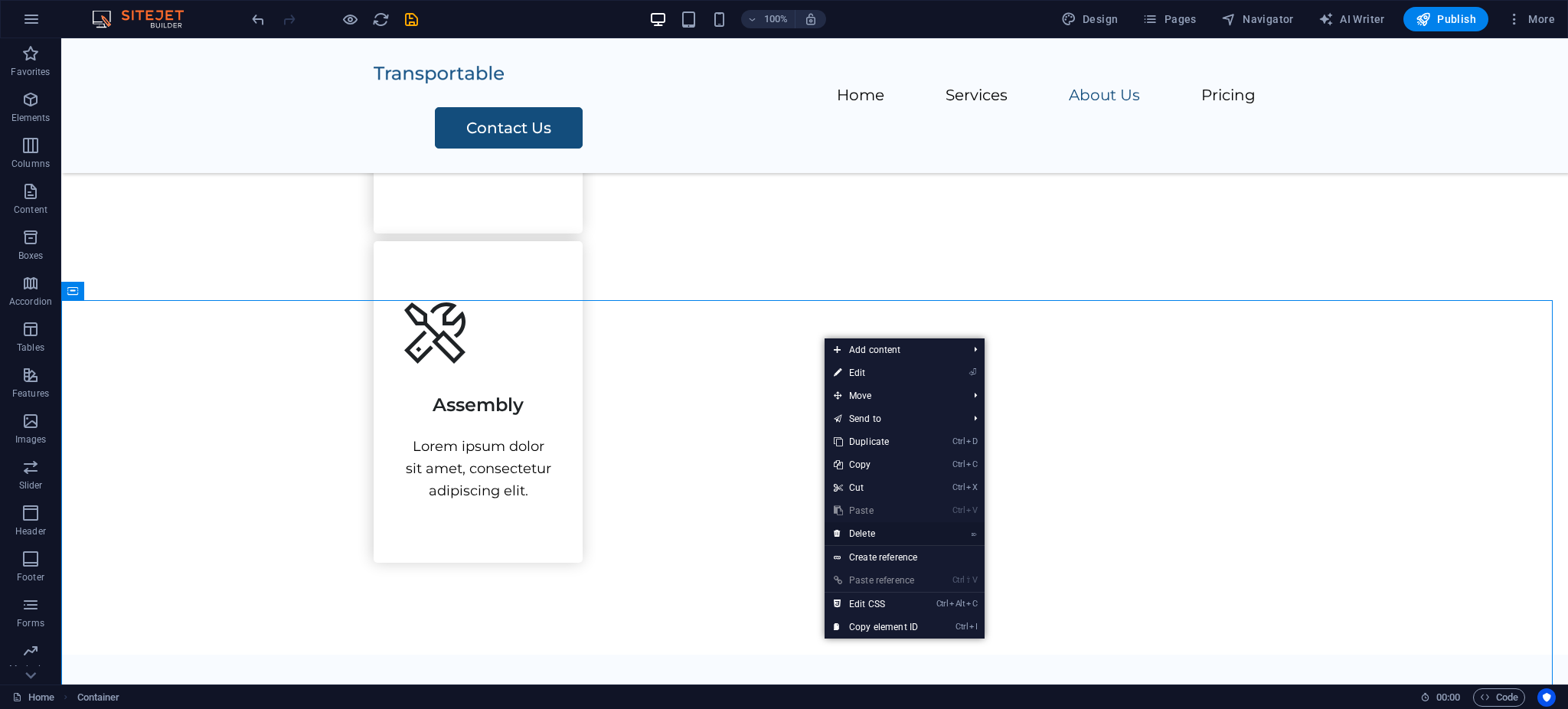 click on "⌦  Delete" at bounding box center (876, 534) 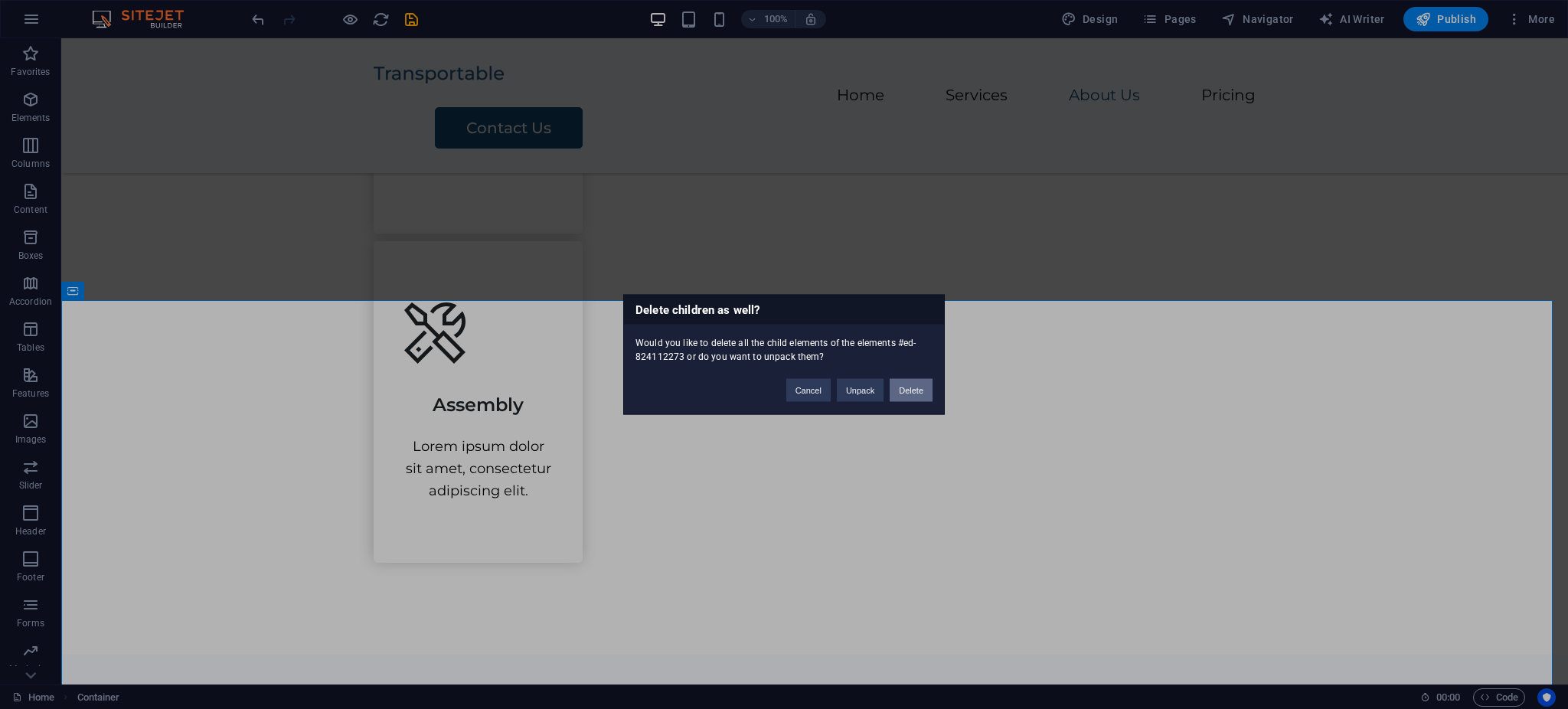 click on "Delete" at bounding box center [911, 390] 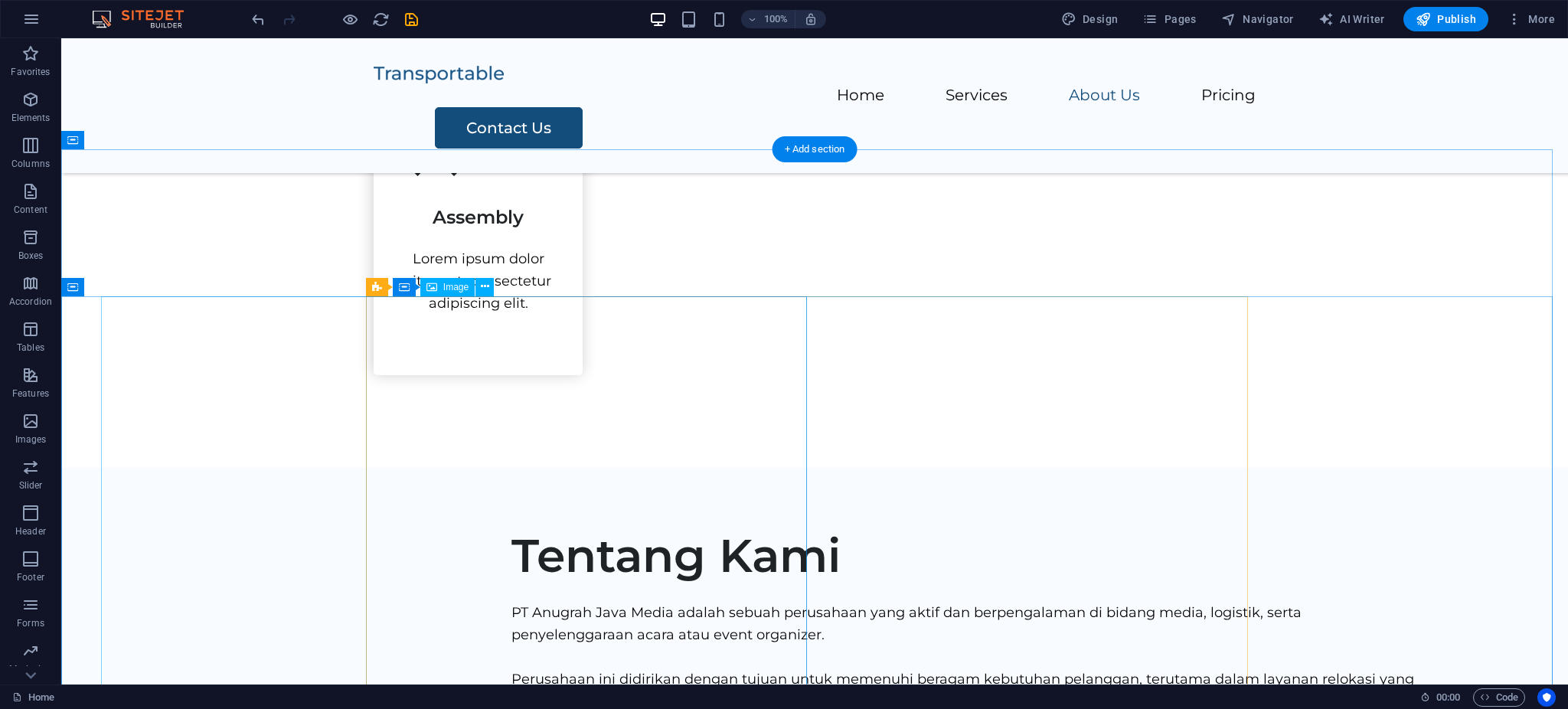 scroll, scrollTop: 1808, scrollLeft: 0, axis: vertical 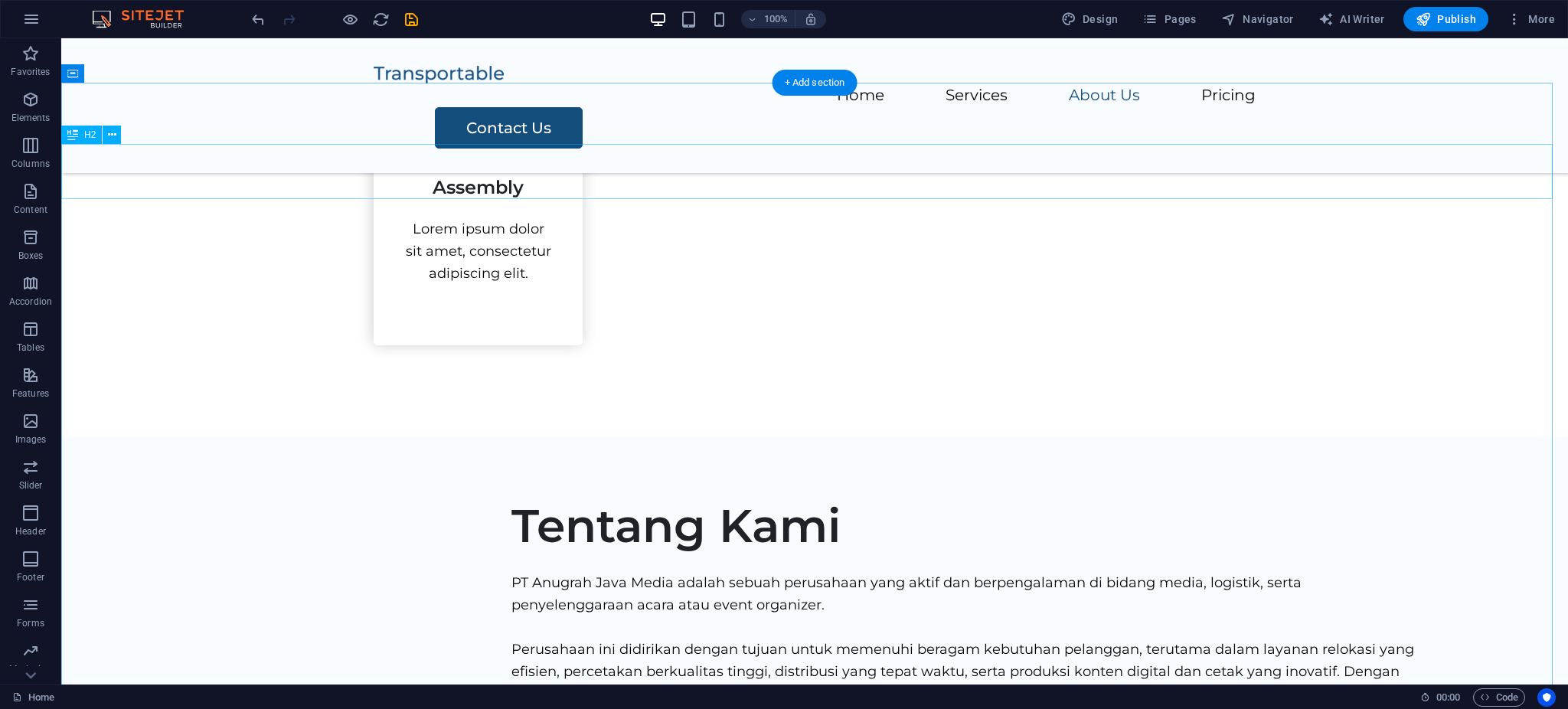 click on "Contact Us" at bounding box center [815, 1139] 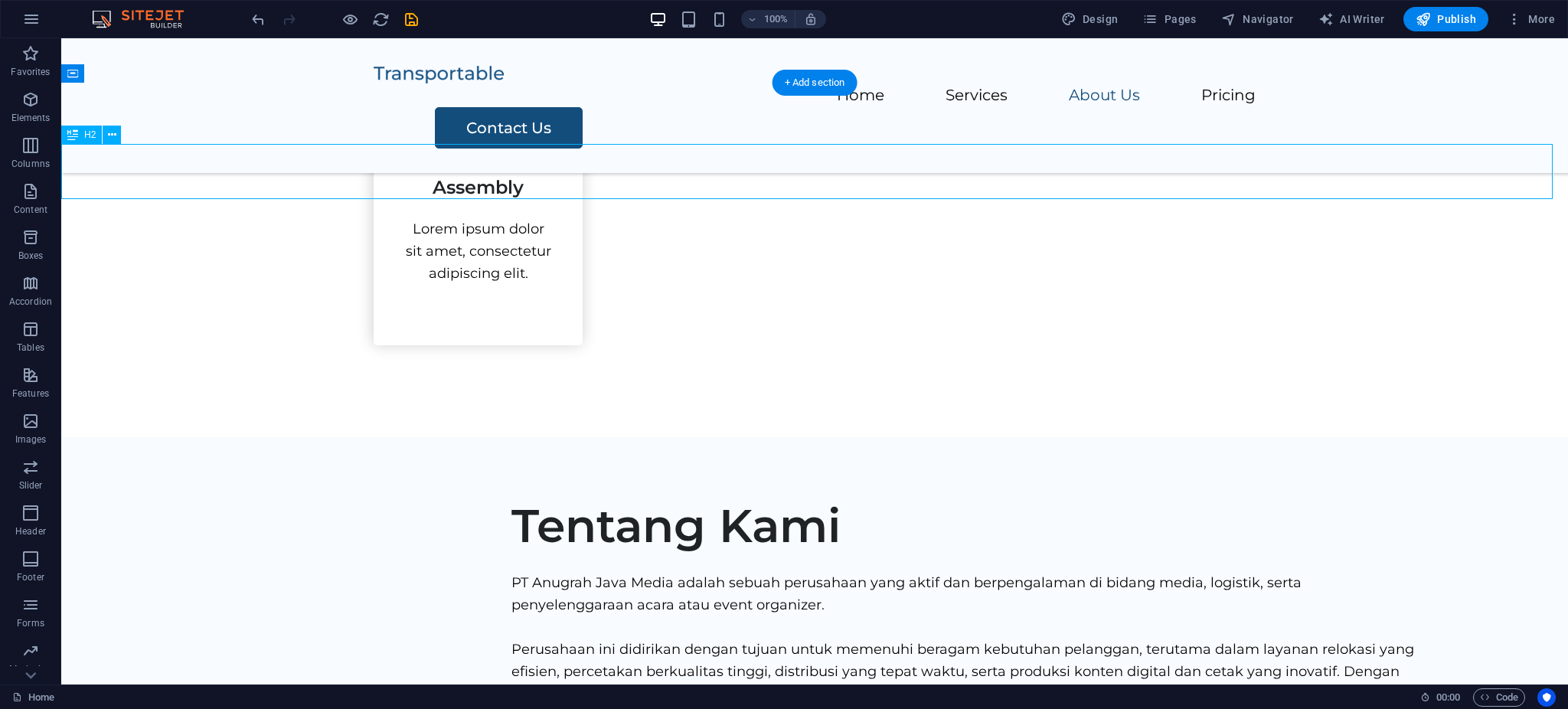 click on "Contact Us" at bounding box center [815, 1139] 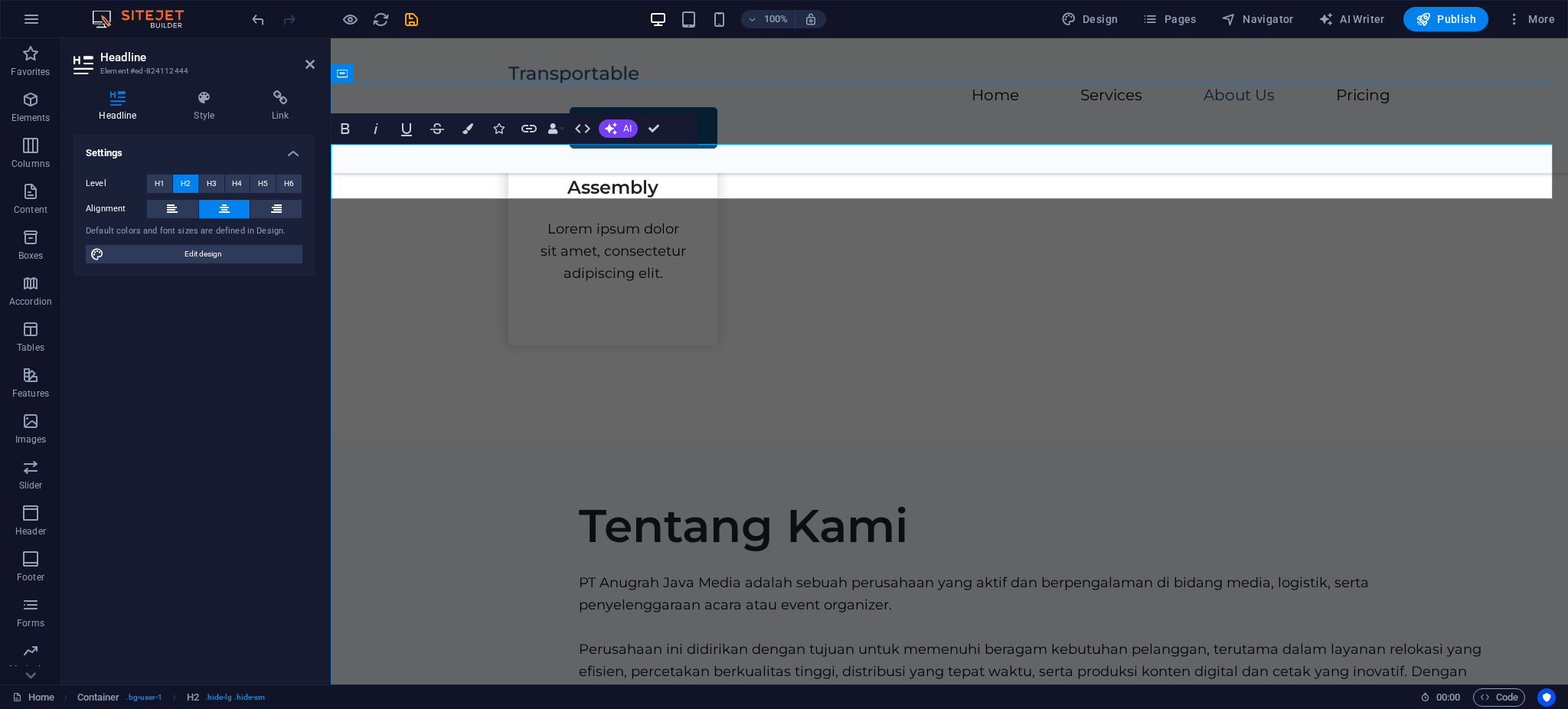 type 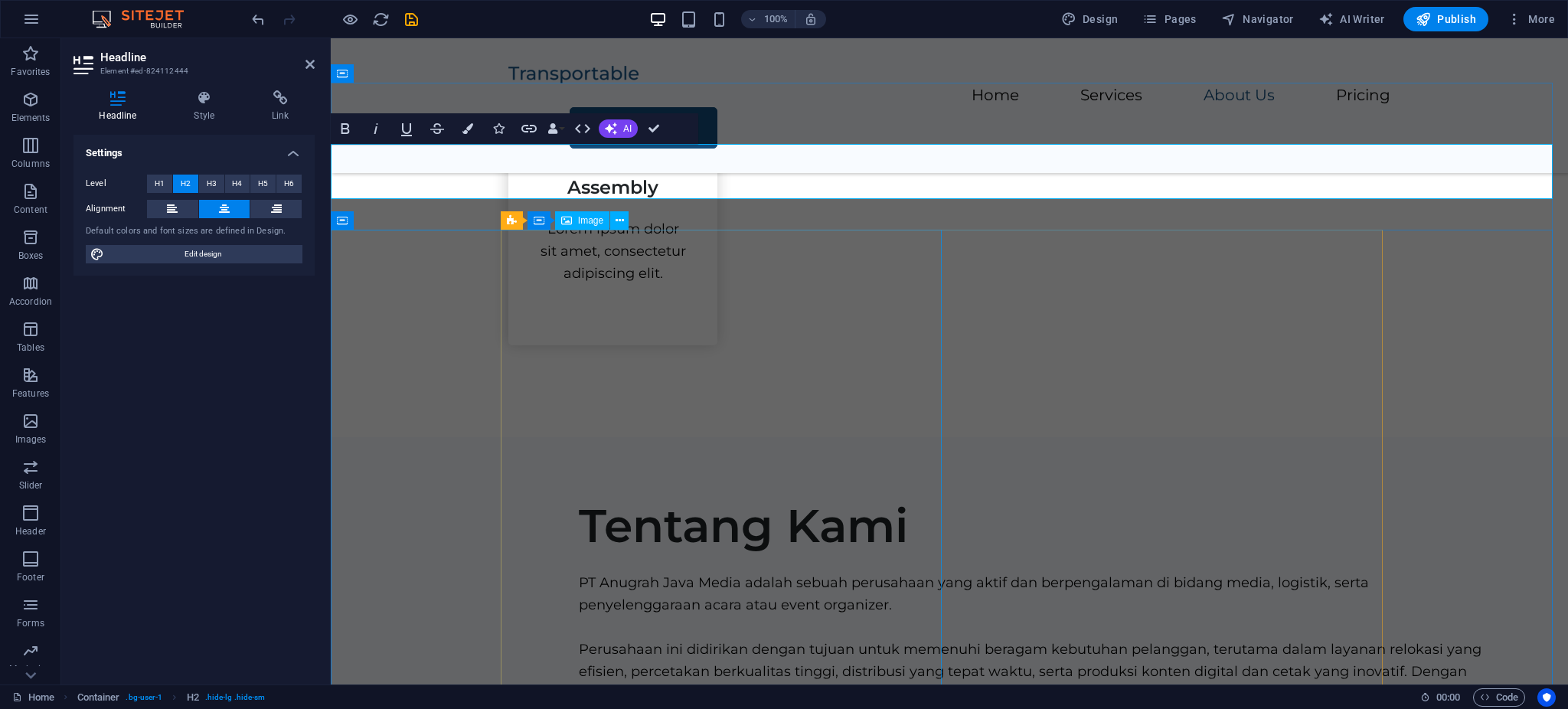click at bounding box center [207, 1916] 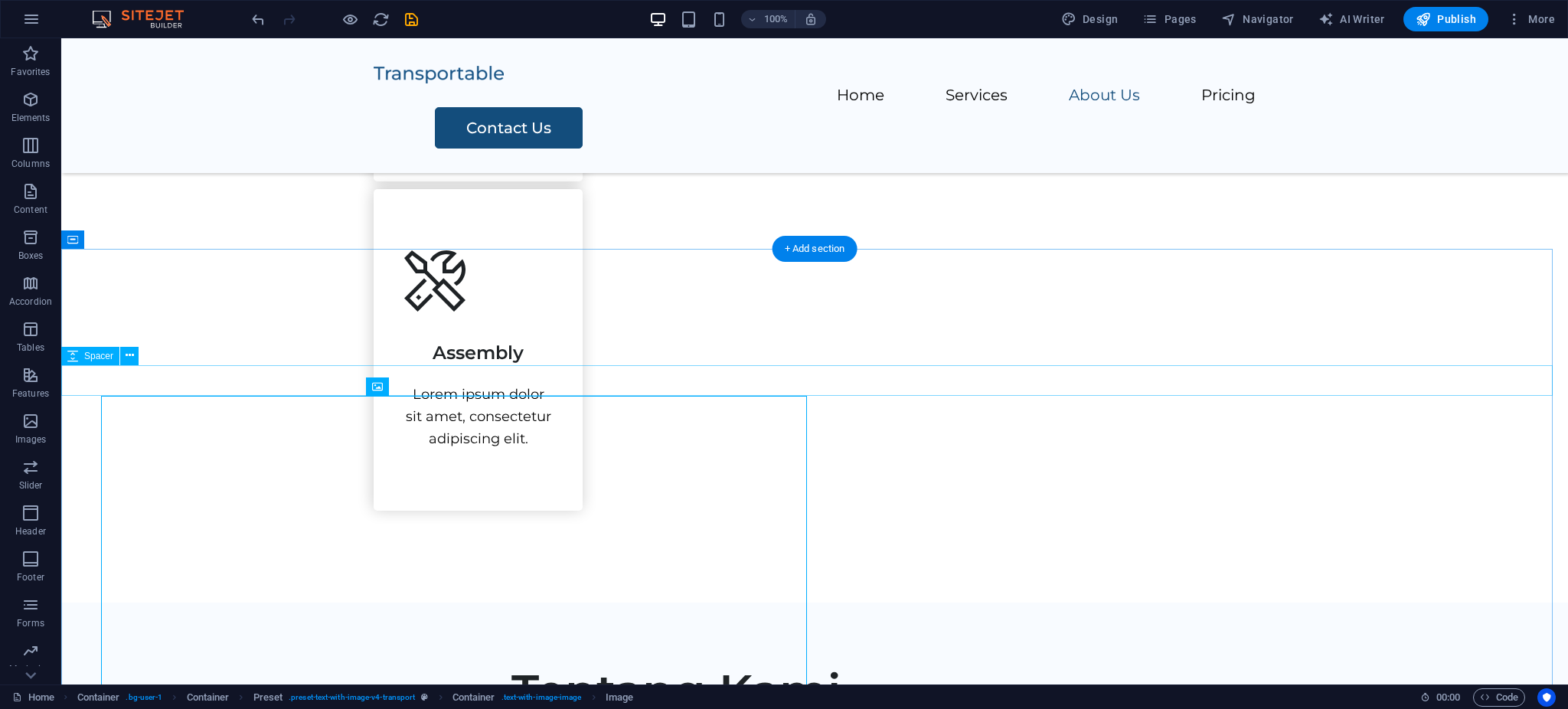 scroll, scrollTop: 1640, scrollLeft: 0, axis: vertical 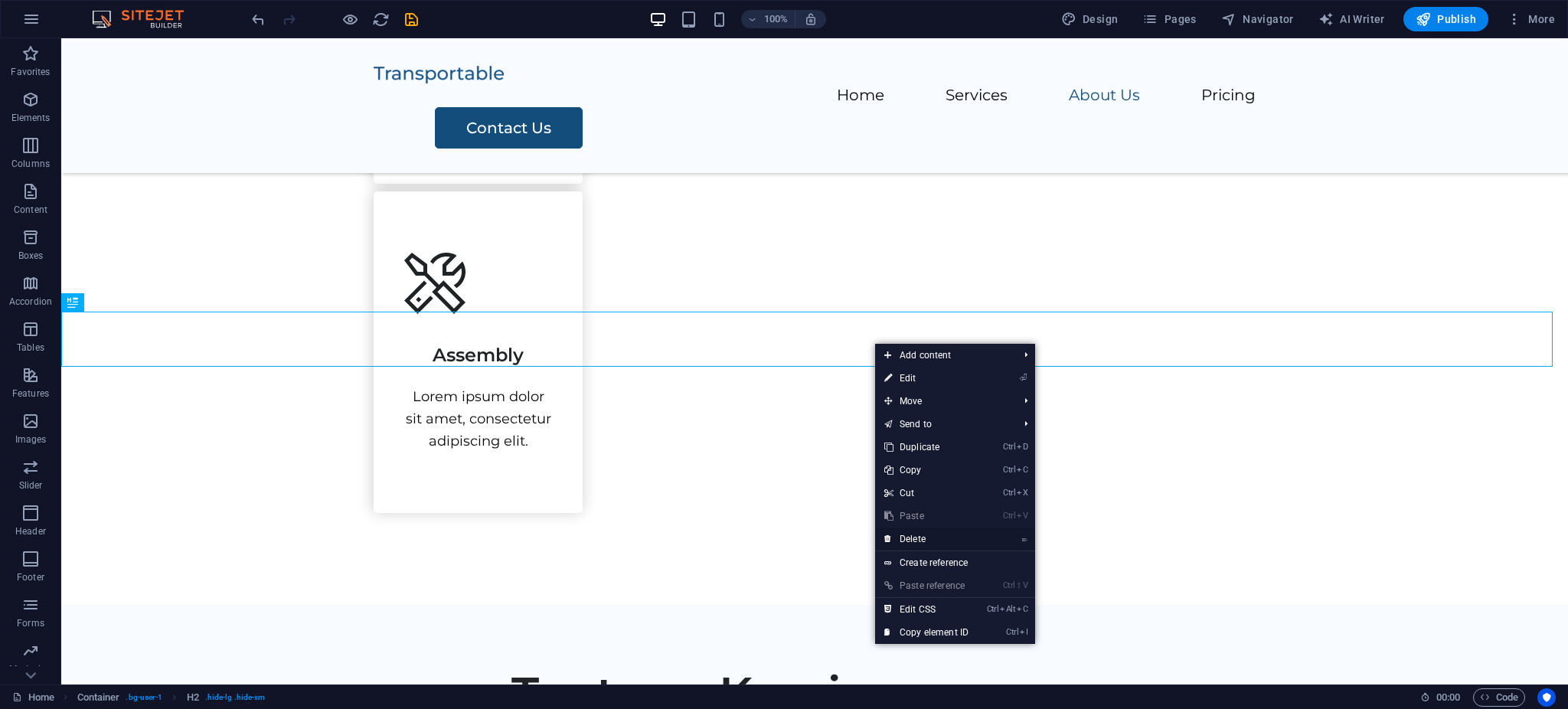 click on "⌦  Delete" at bounding box center (926, 539) 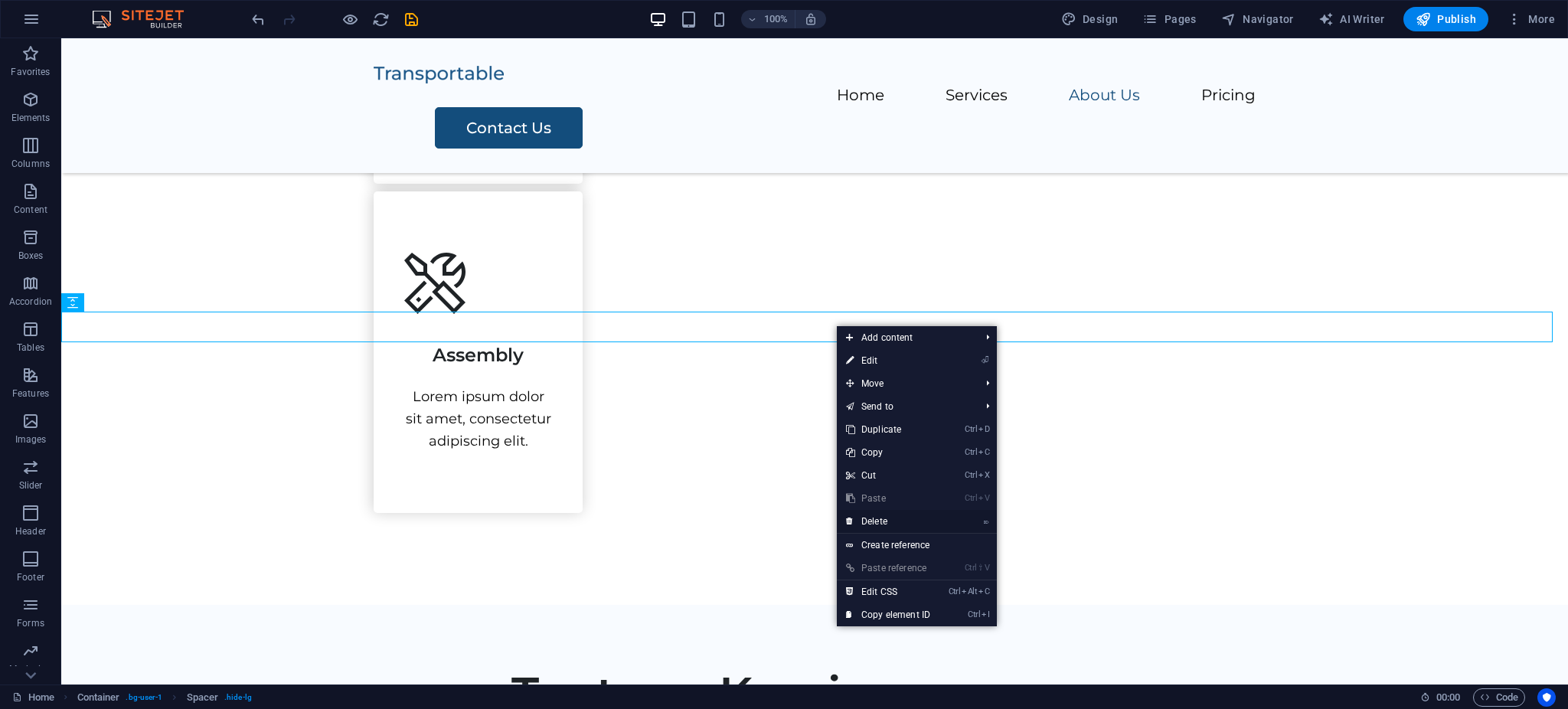click on "⌦  Delete" at bounding box center [888, 521] 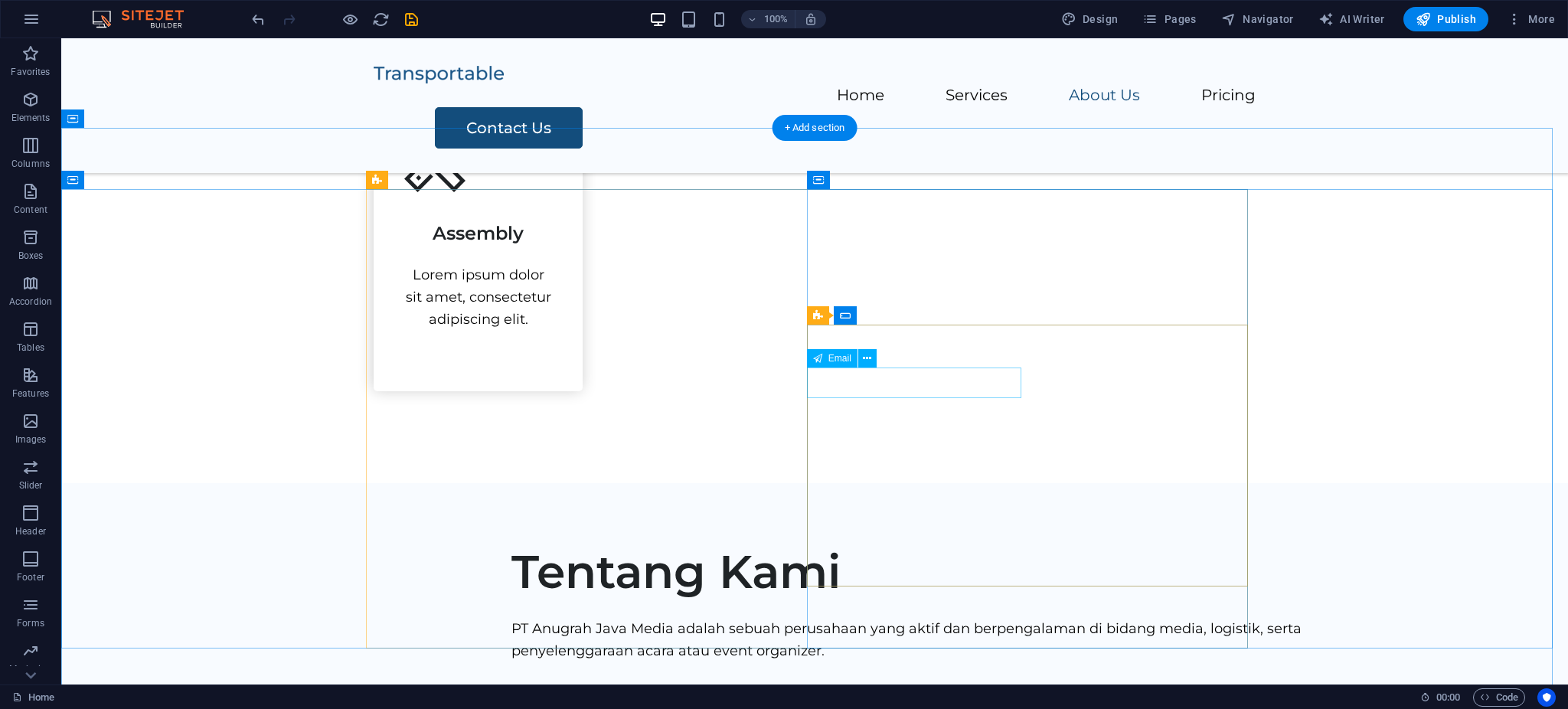 scroll, scrollTop: 1763, scrollLeft: 0, axis: vertical 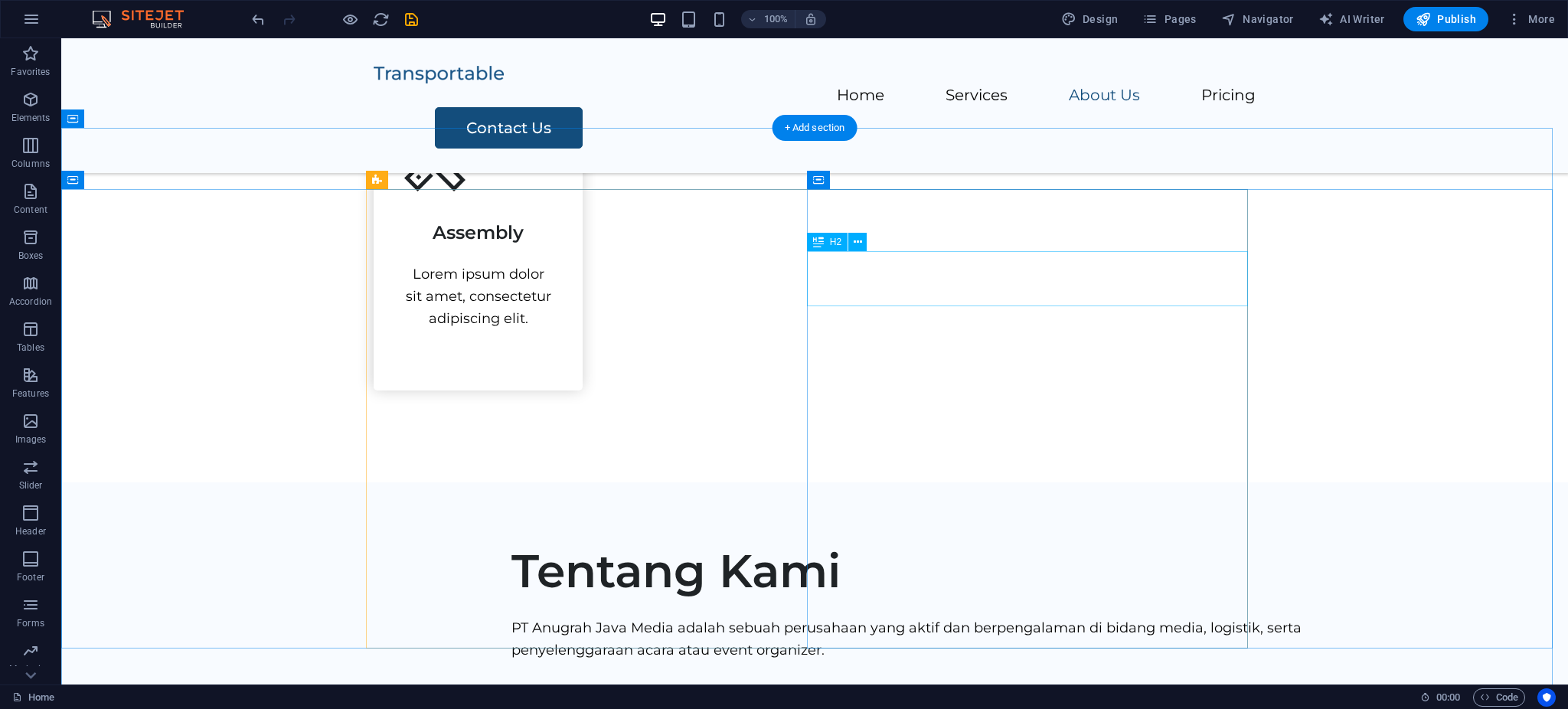click on "Contact Us" at bounding box center [815, 1184] 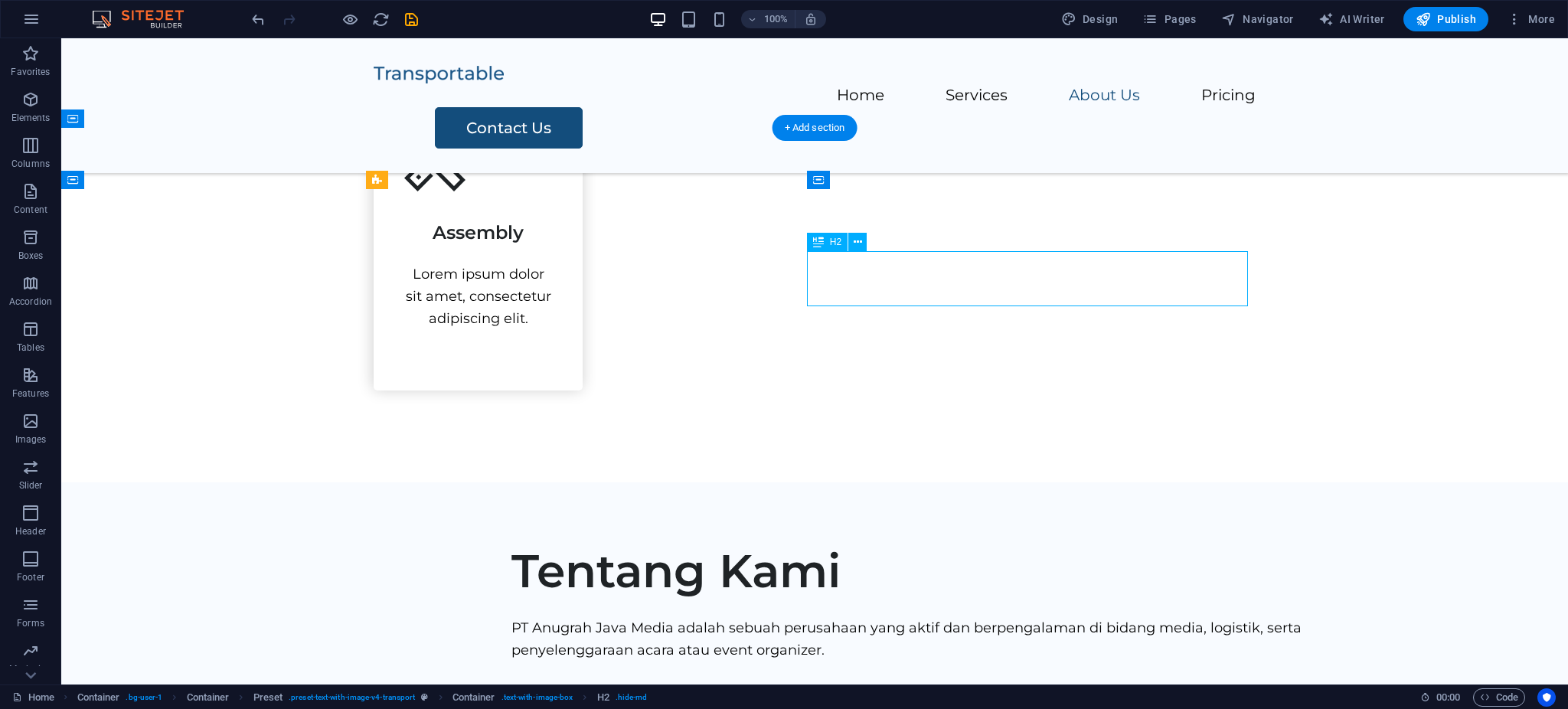 click on "Contact Us" at bounding box center (815, 1184) 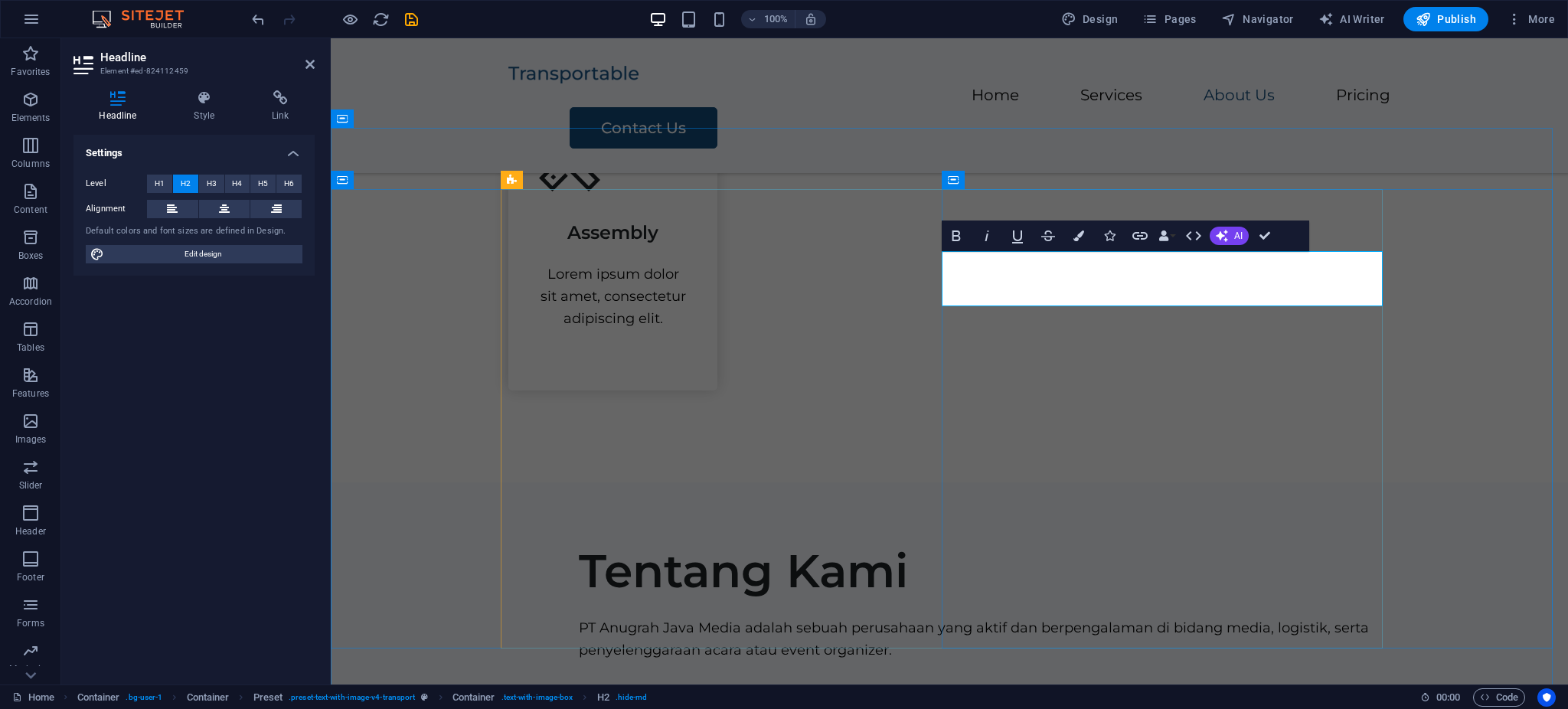 type 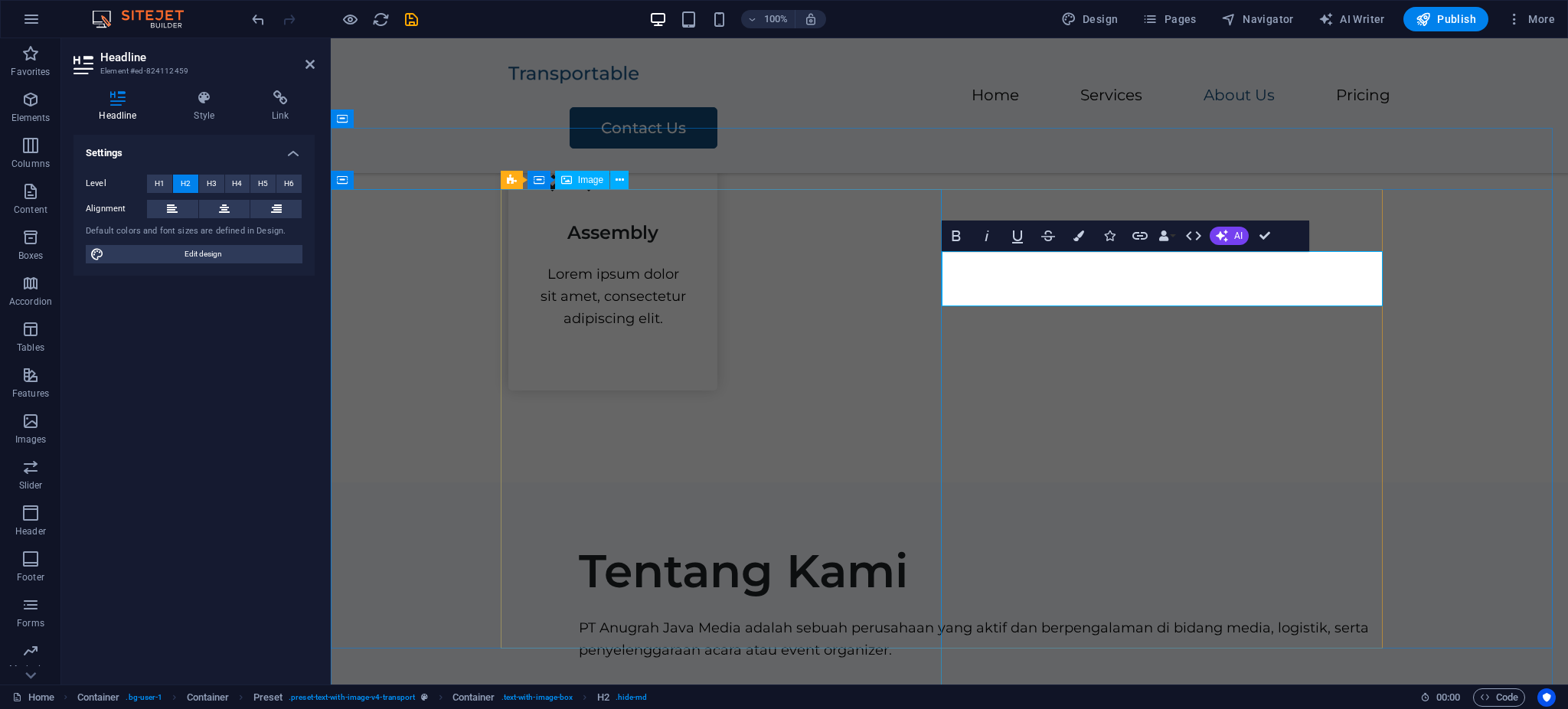 click at bounding box center [207, 1876] 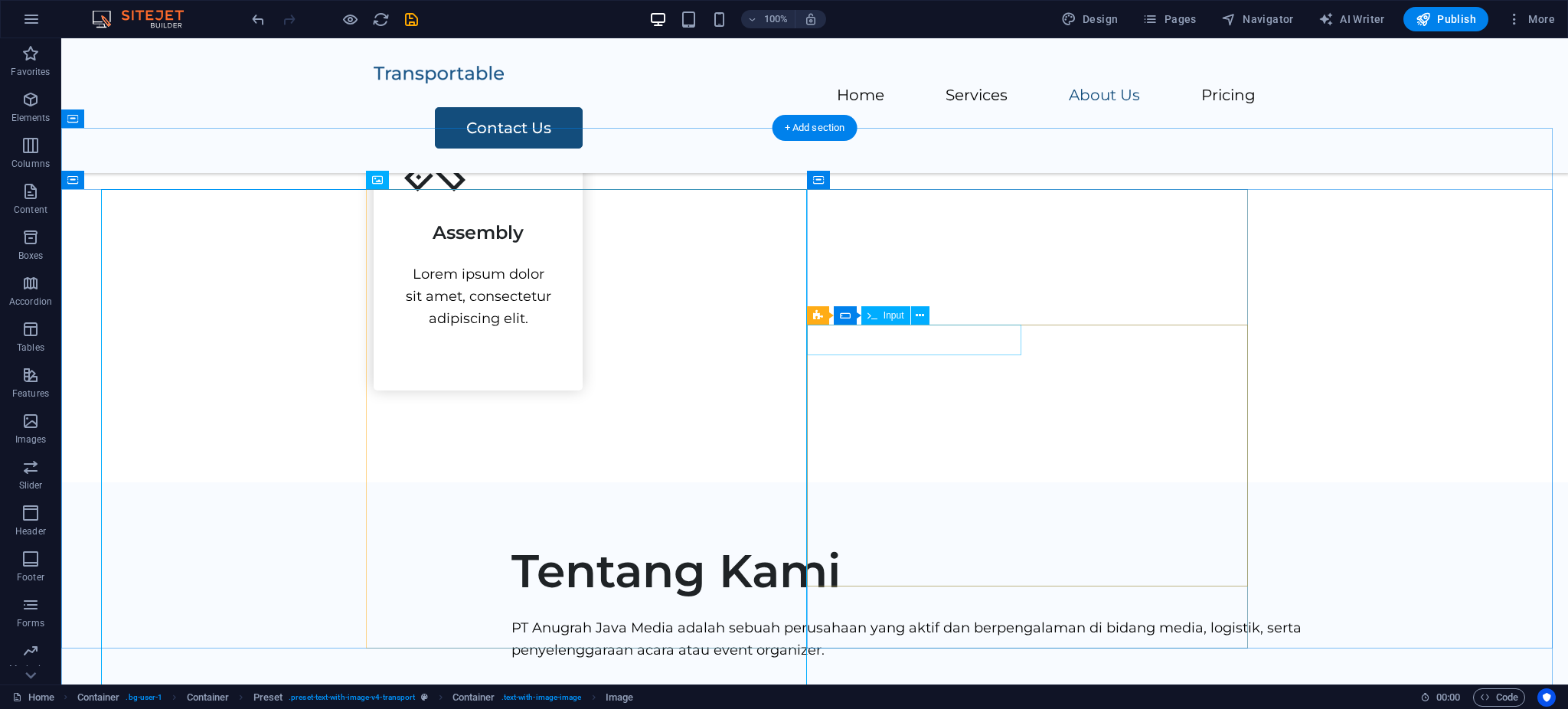 click at bounding box center [591, 1247] 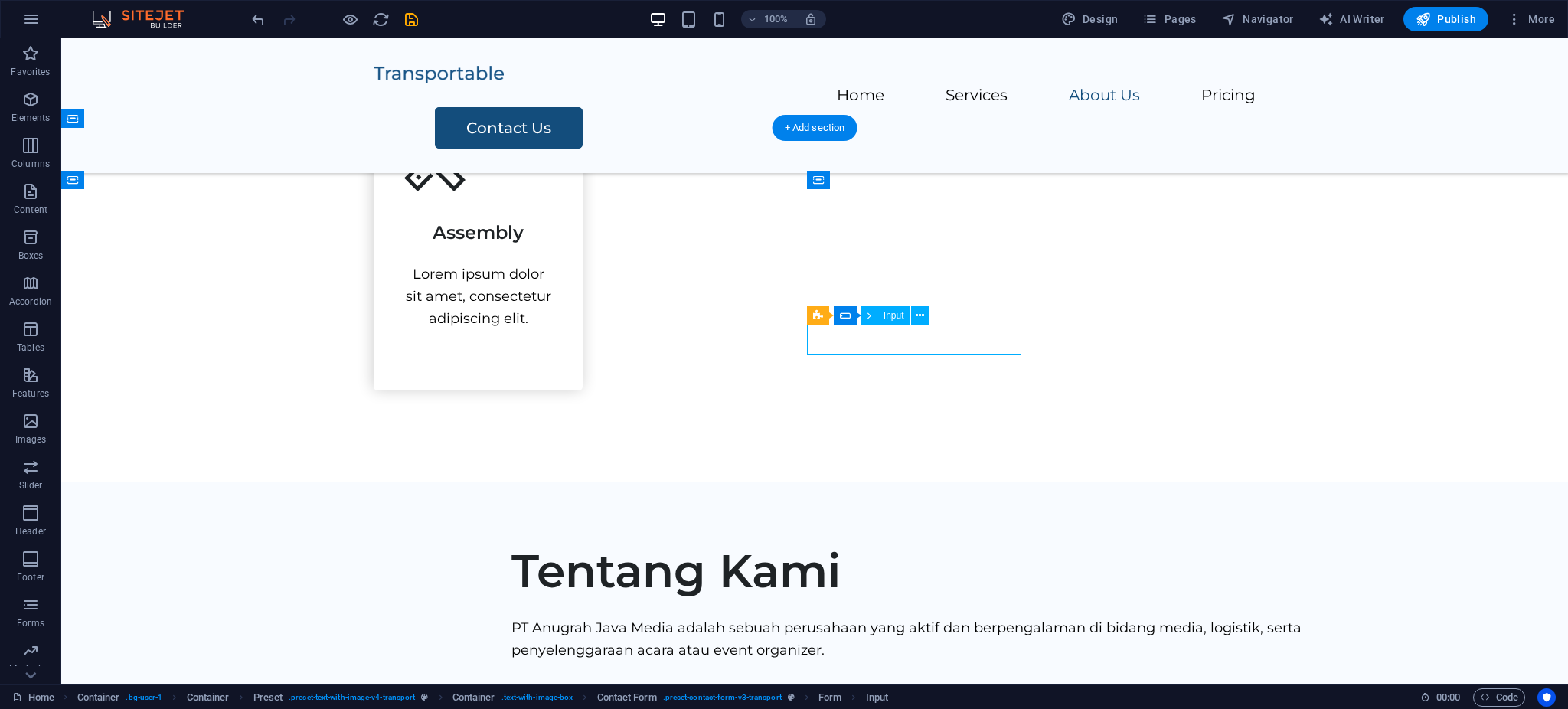 click at bounding box center (591, 1247) 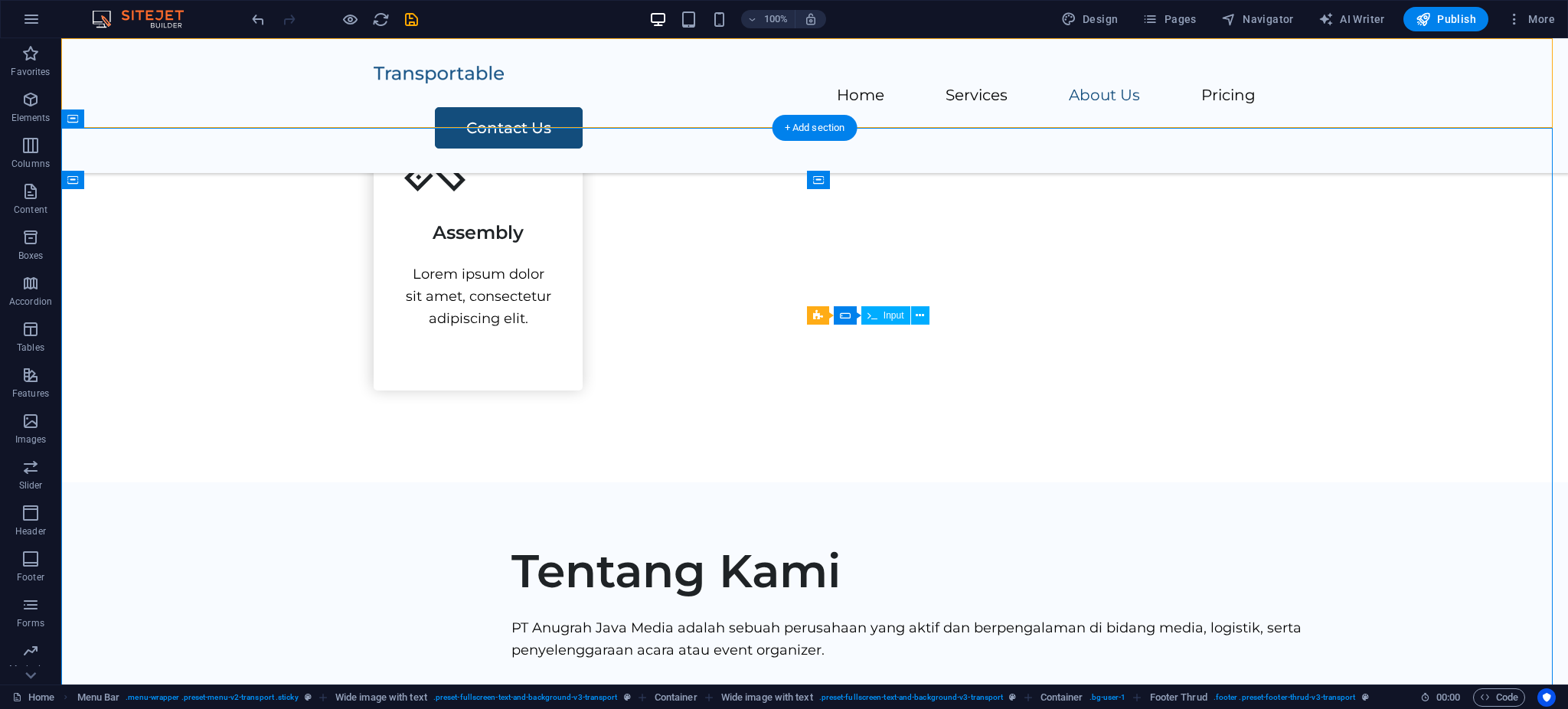 click at bounding box center [591, 1247] 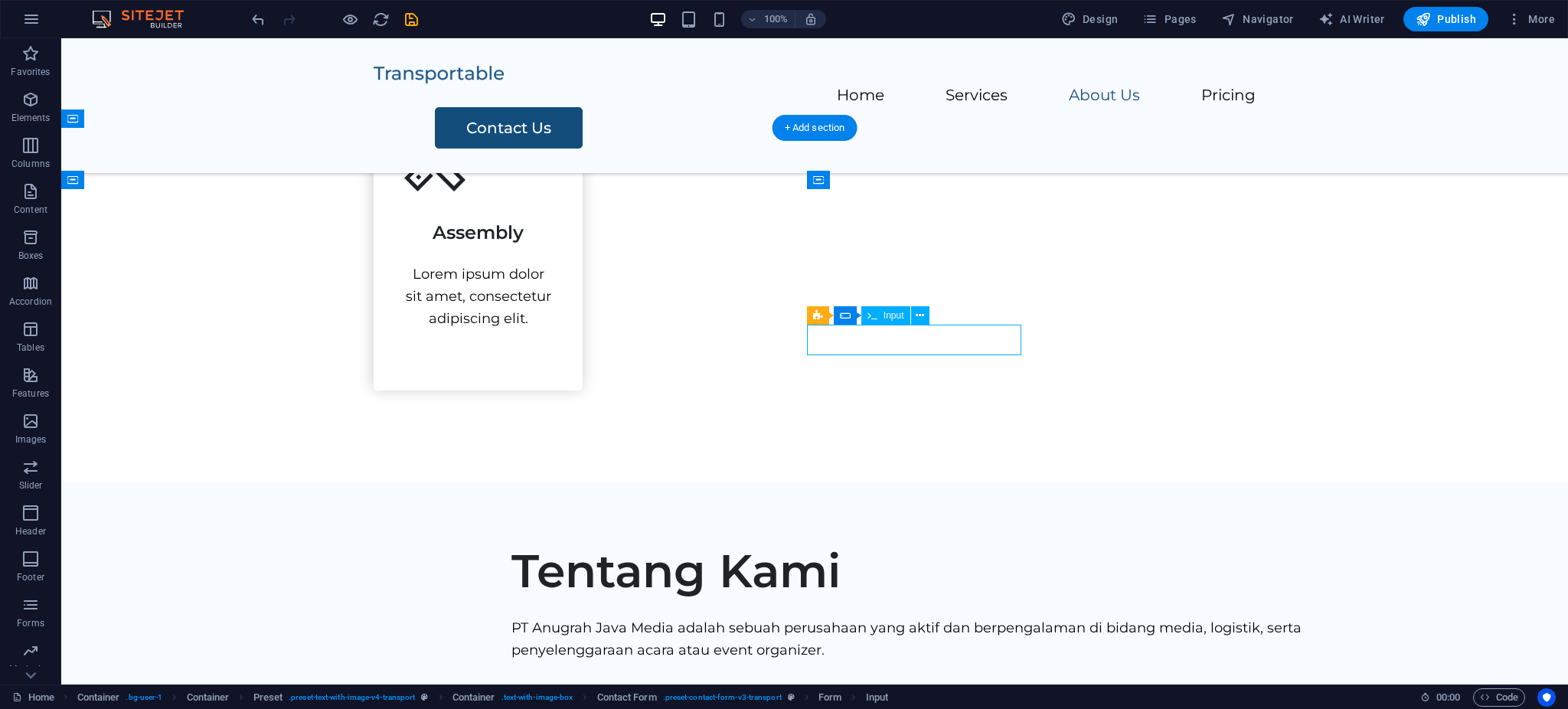 click at bounding box center (591, 1247) 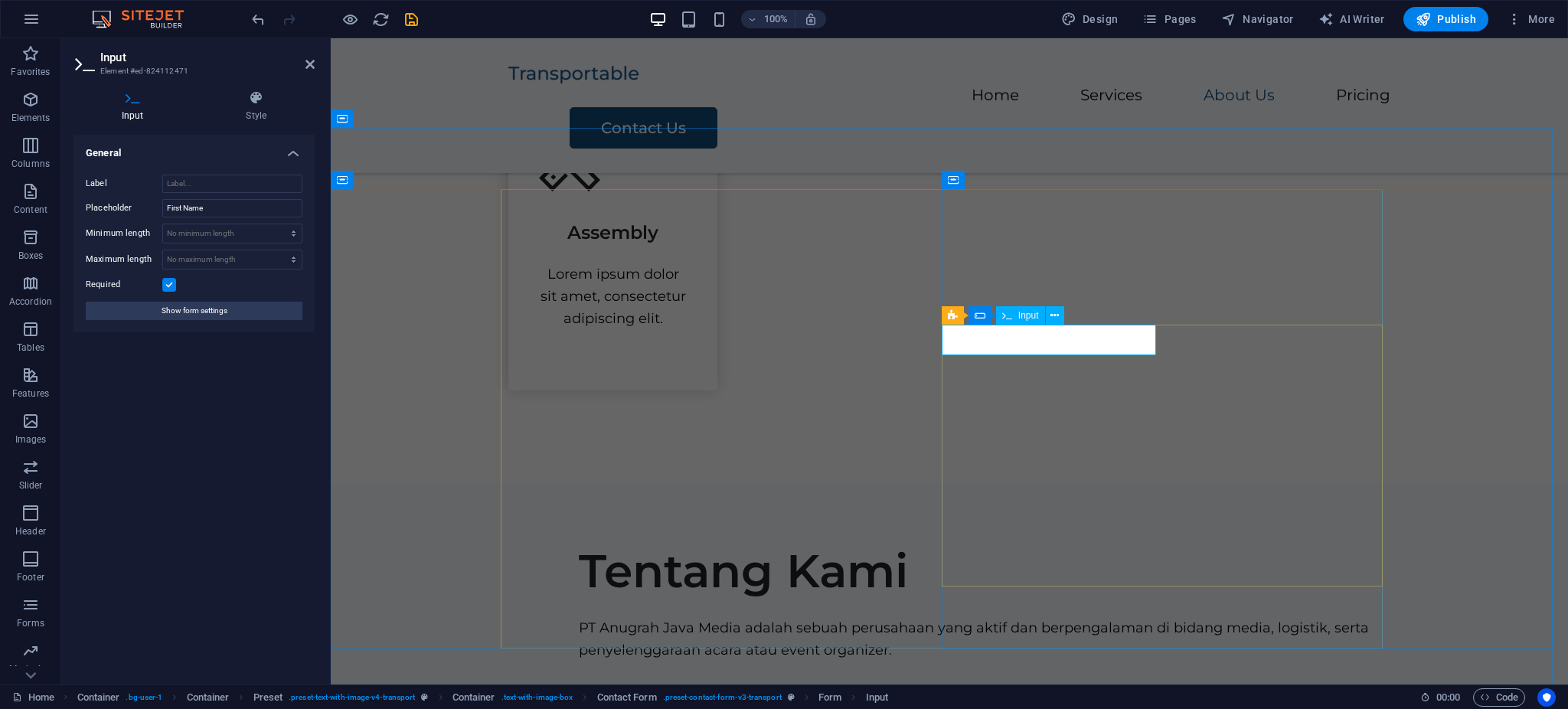 click at bounding box center (616, 1247) 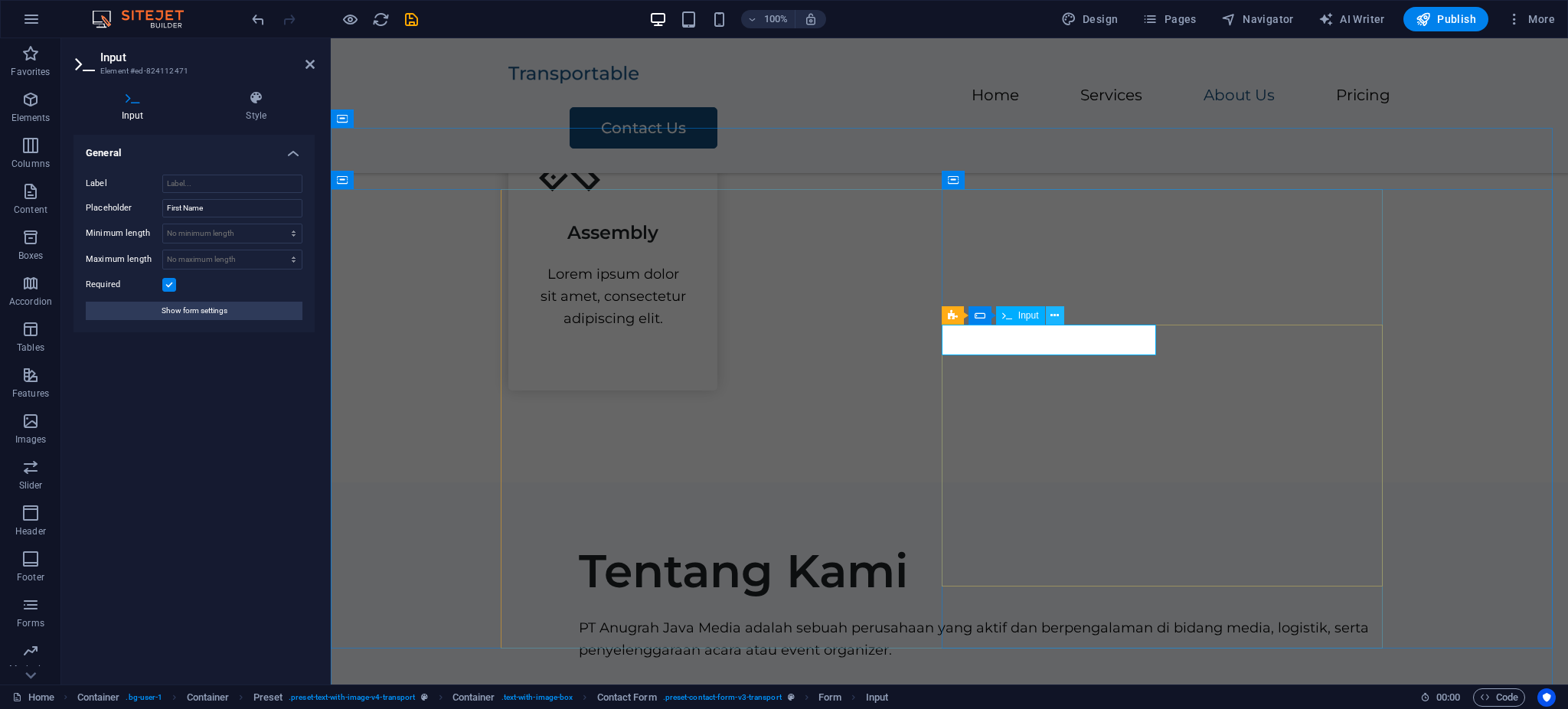 click at bounding box center [1054, 315] 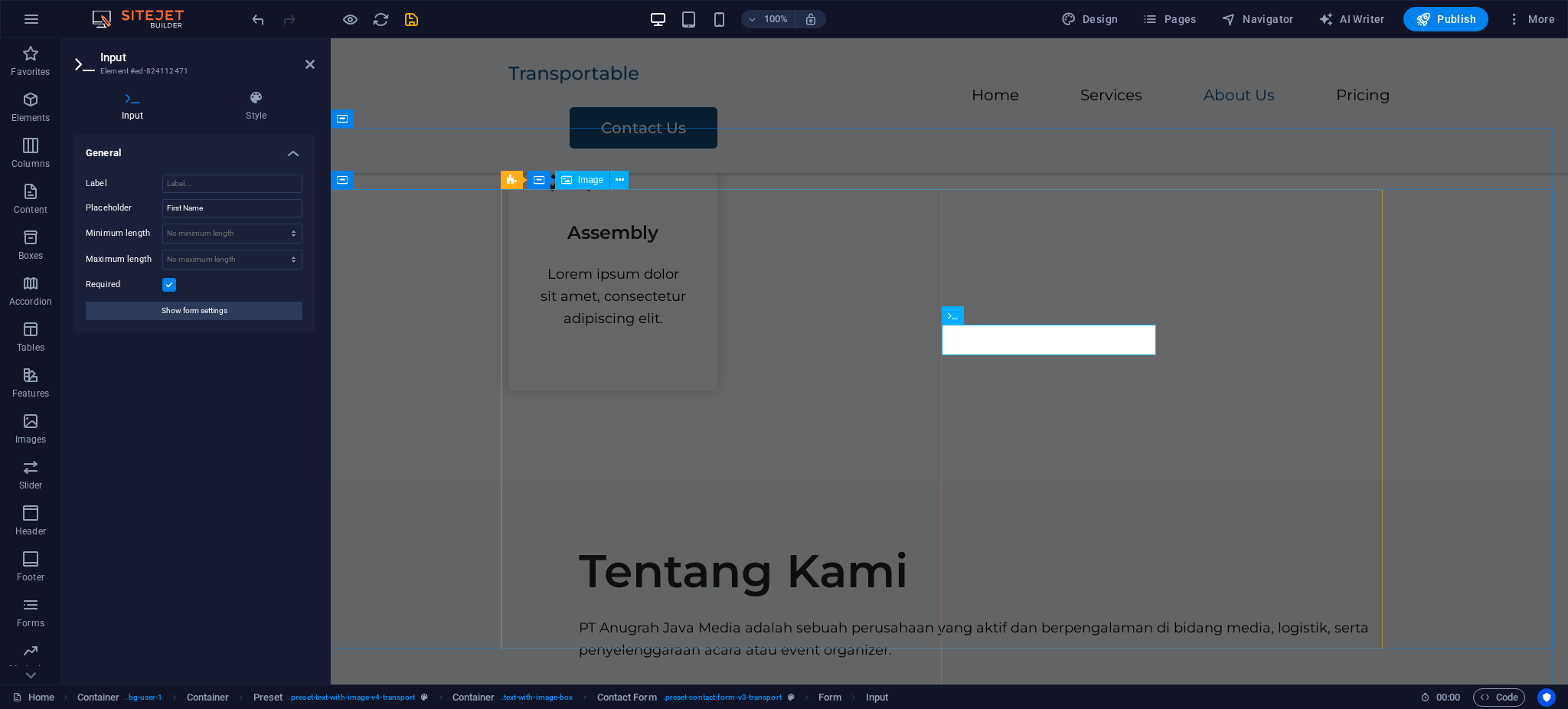 click at bounding box center [207, 1876] 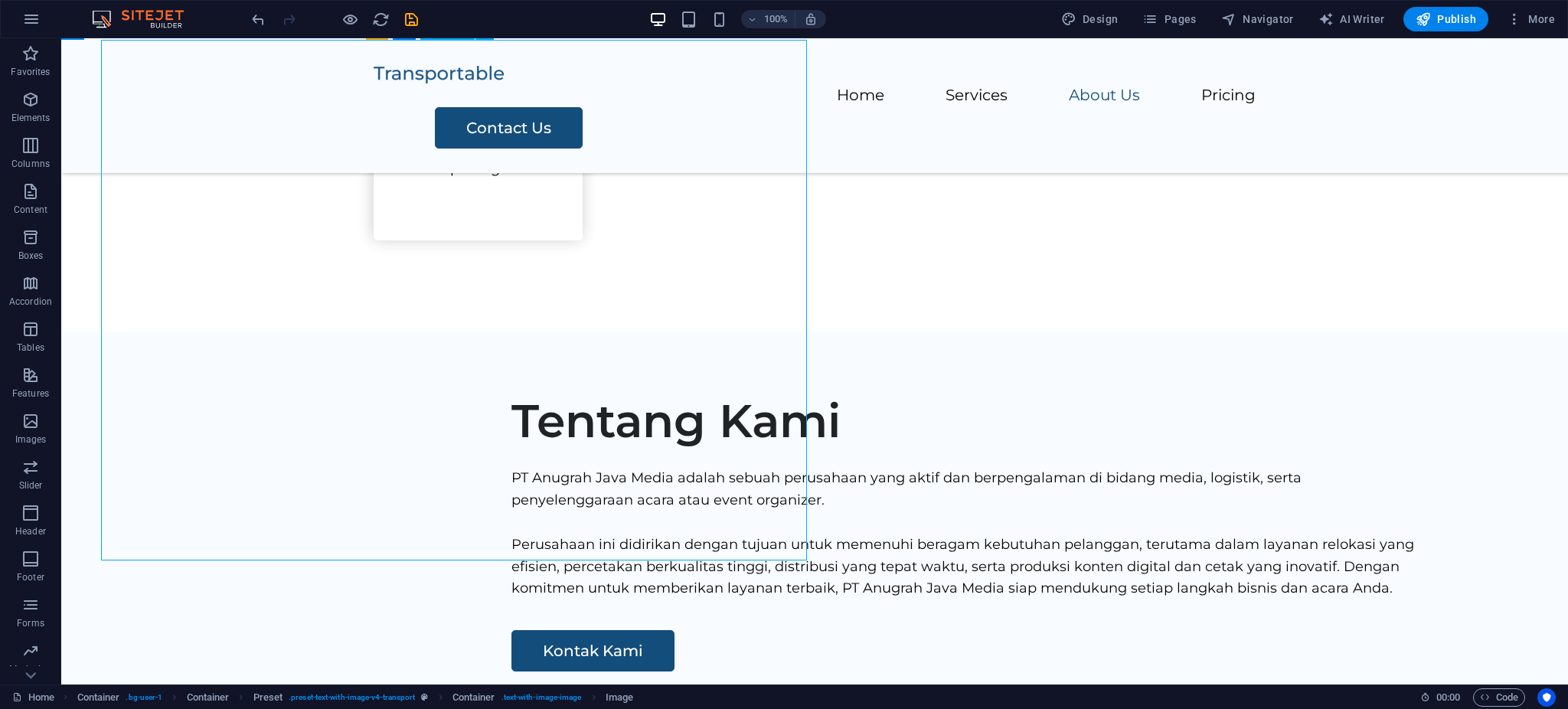 scroll, scrollTop: 1913, scrollLeft: 0, axis: vertical 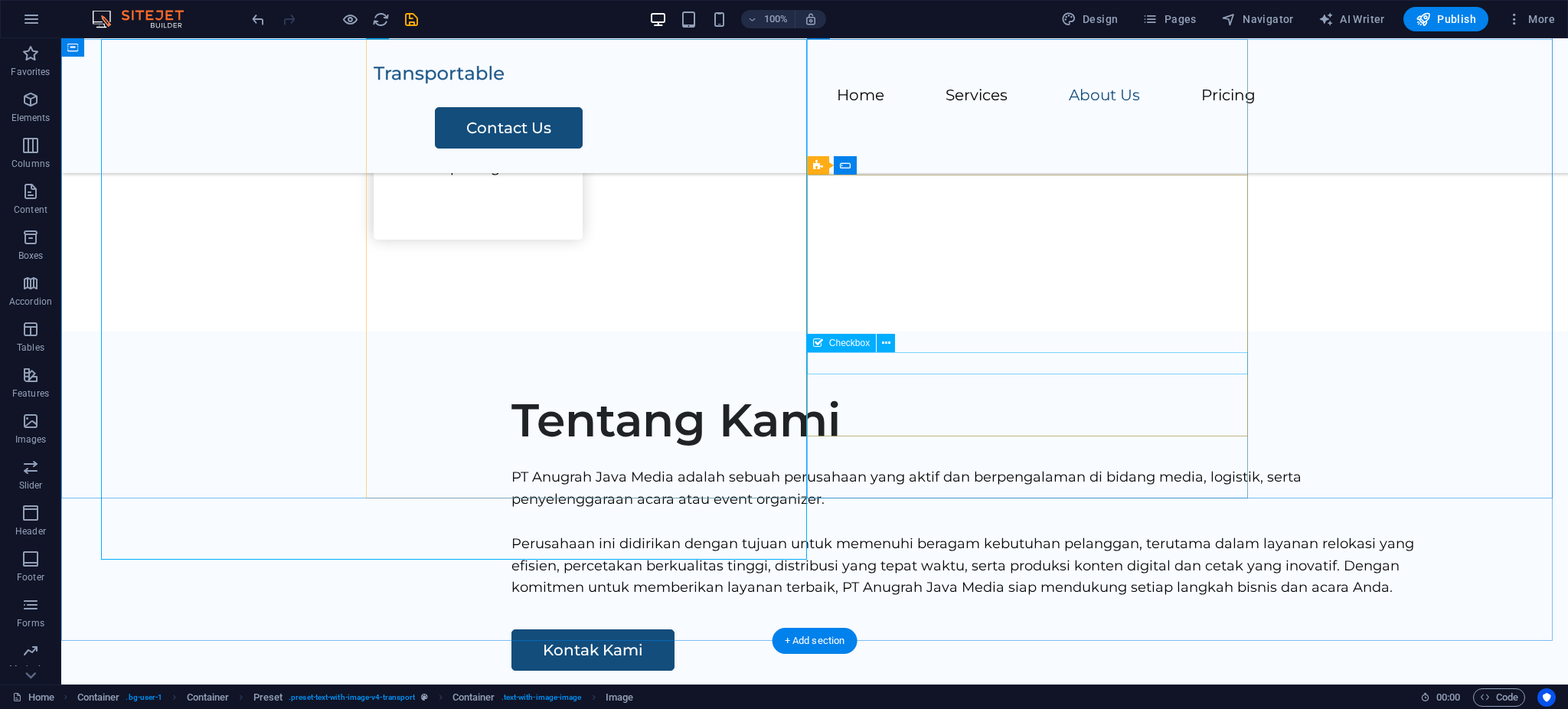 click on "I have read and understand the privacy policy." at bounding box center [815, 1285] 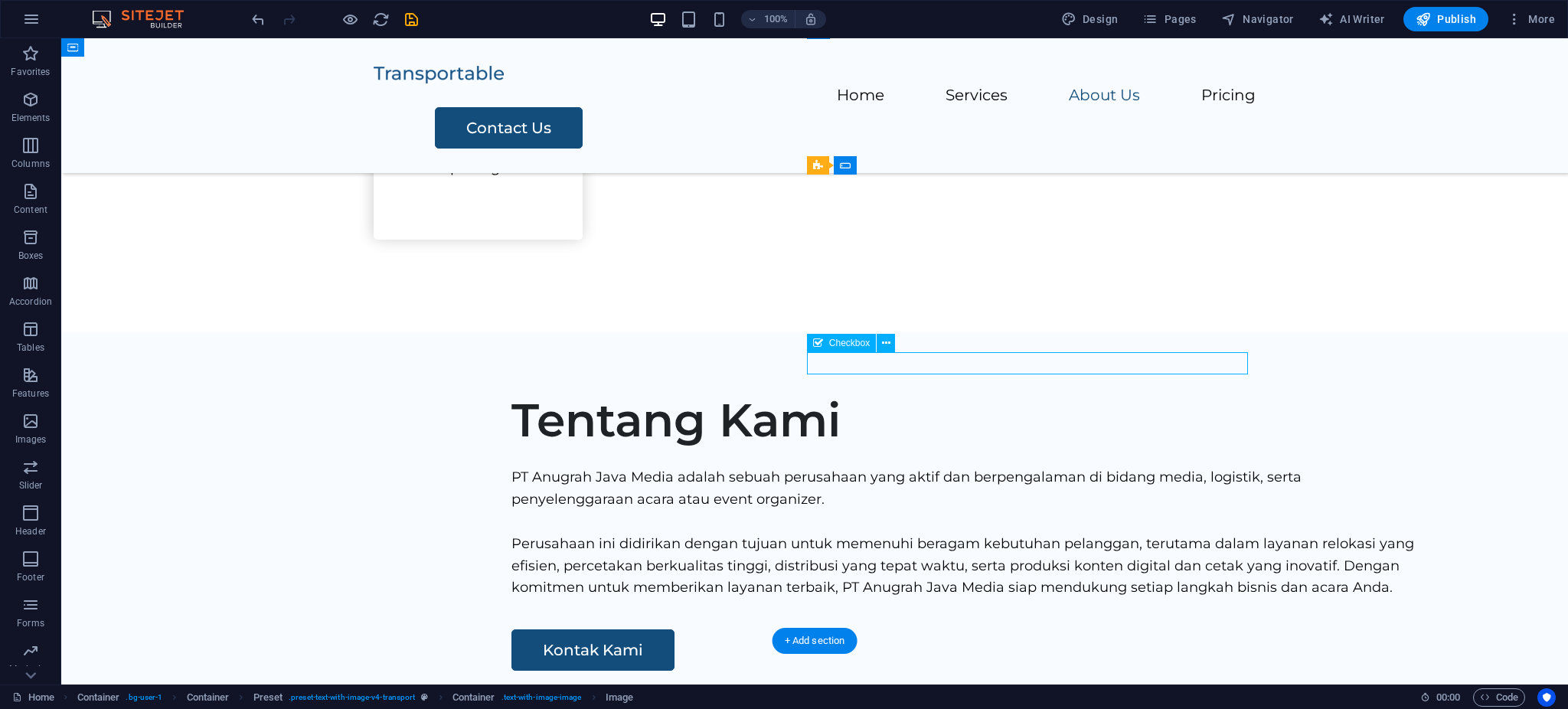 click on "I have read and understand the privacy policy." at bounding box center (815, 1285) 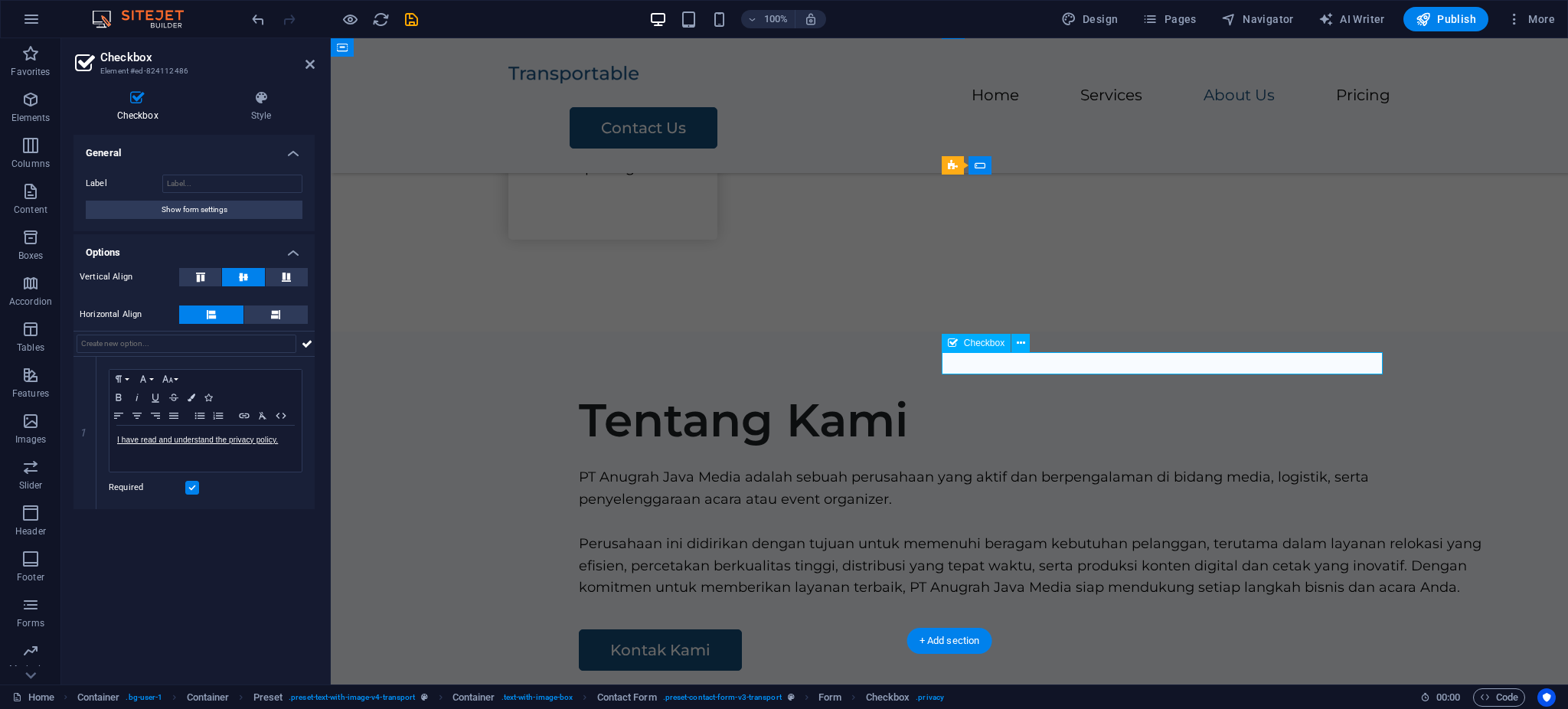 click on "I have read and understand the privacy policy." at bounding box center [949, 1285] 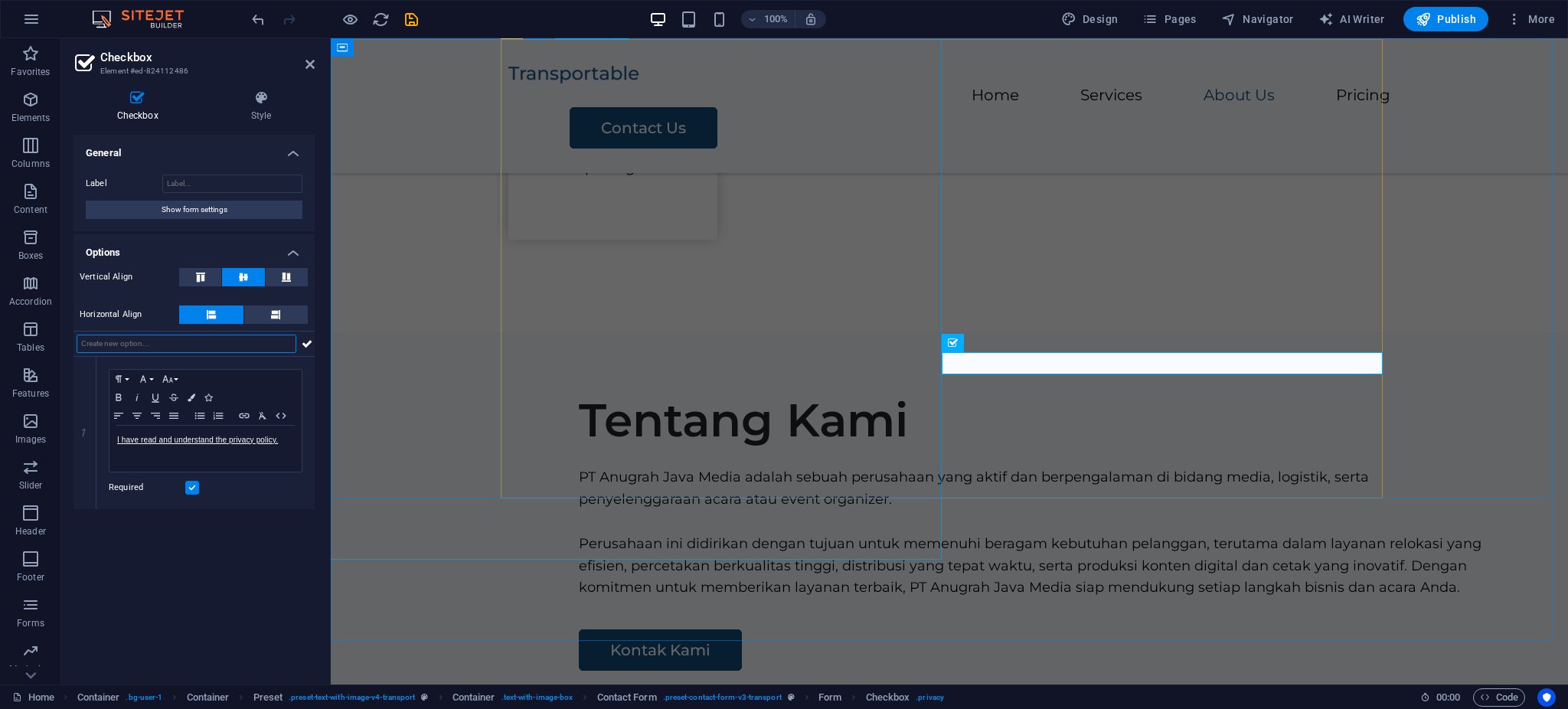 click at bounding box center [207, 1725] 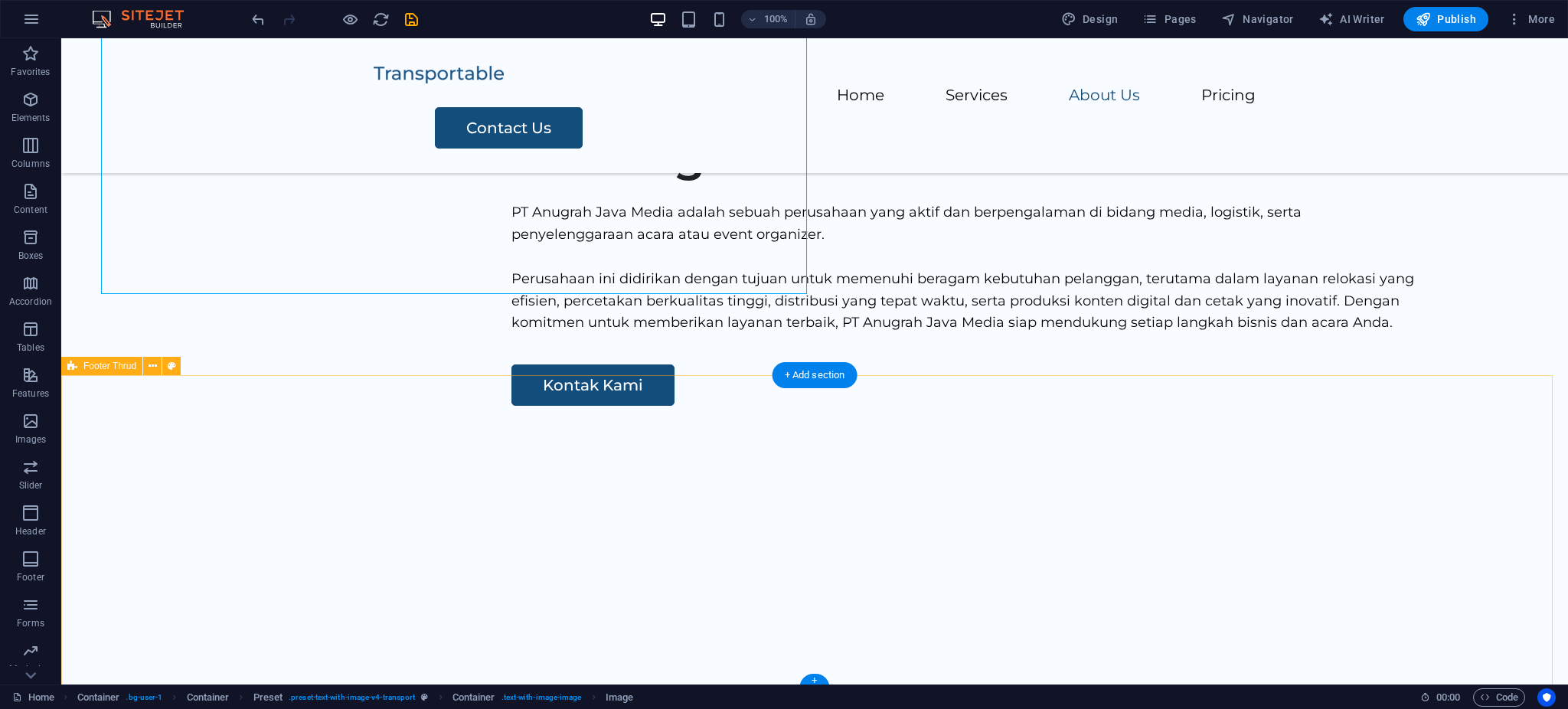 scroll, scrollTop: 2182, scrollLeft: 0, axis: vertical 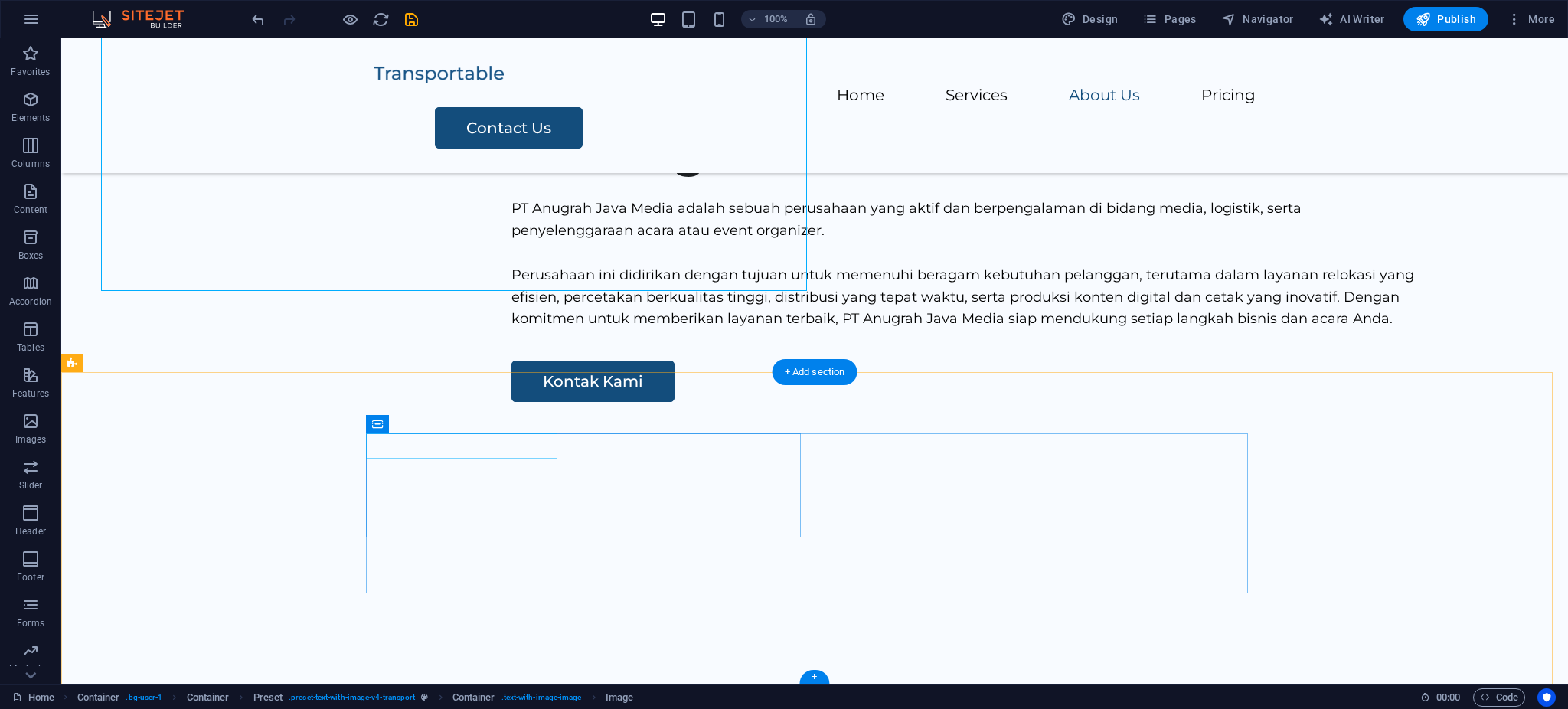 click at bounding box center (591, 1413) 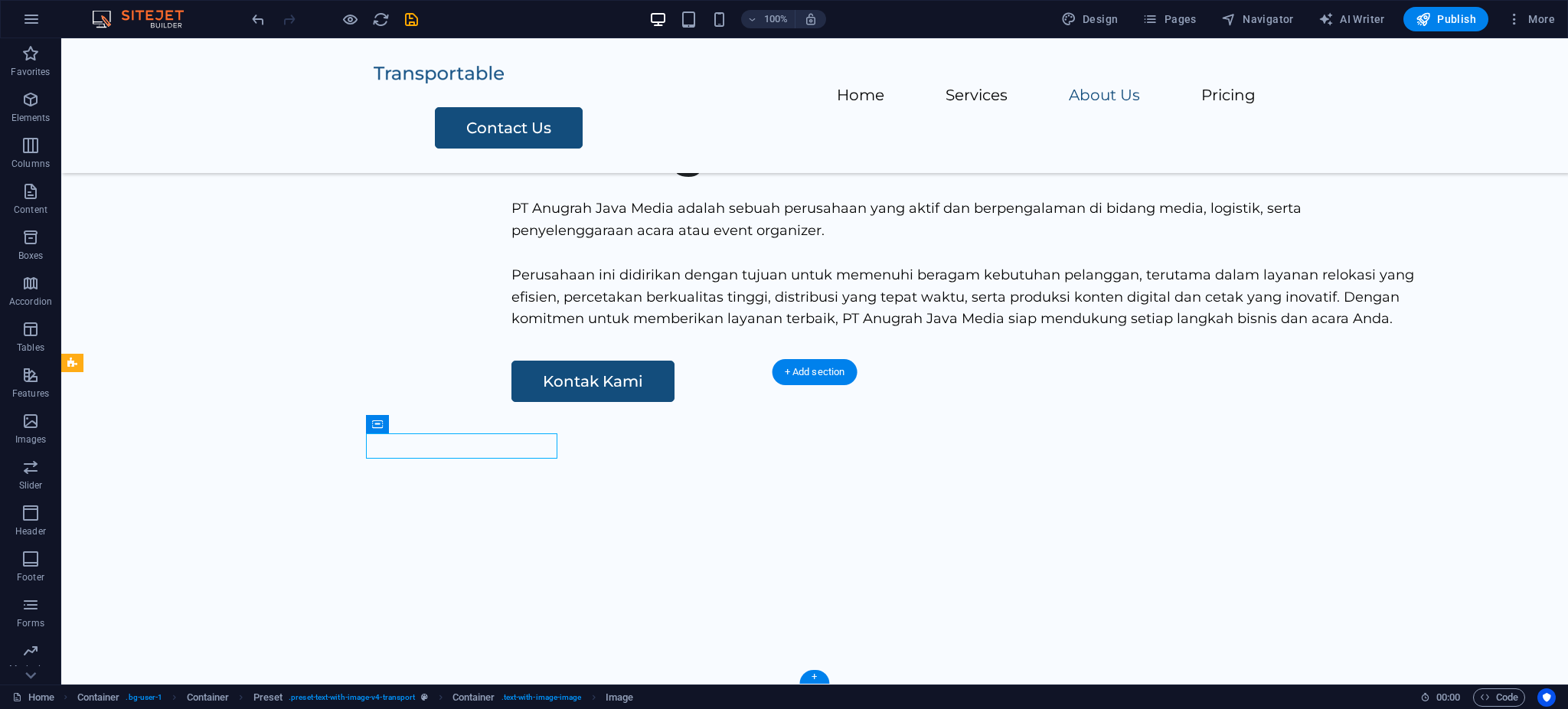 click at bounding box center [591, 1413] 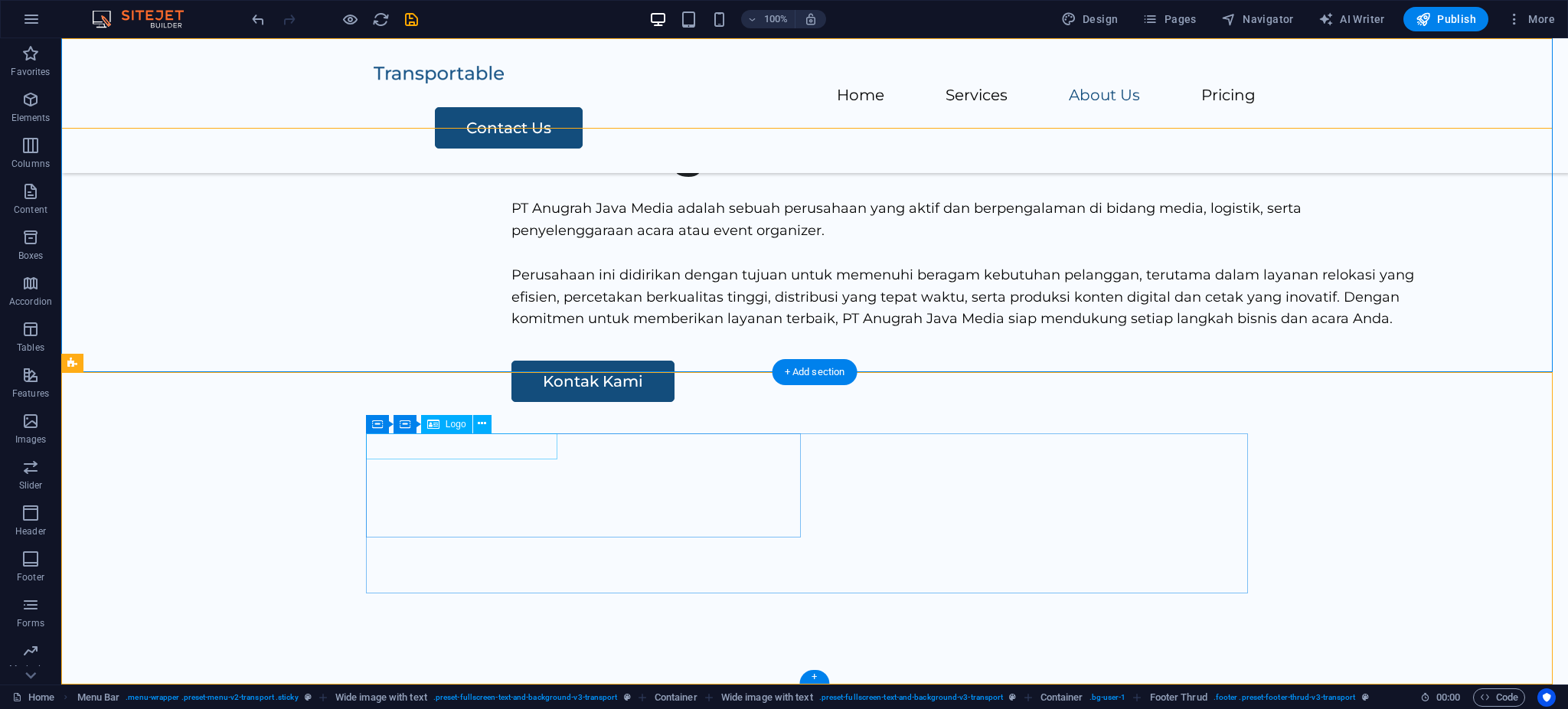 click at bounding box center (591, 1413) 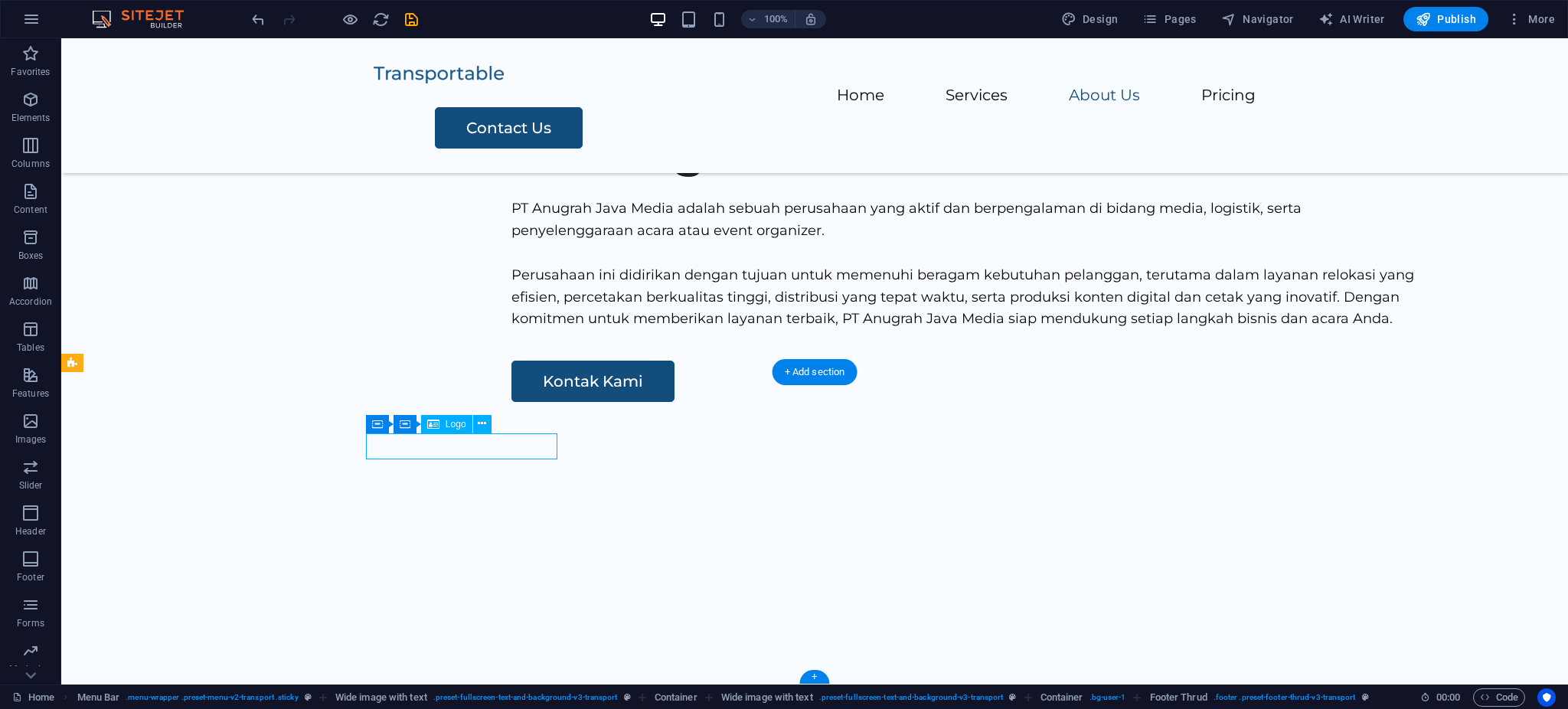 click at bounding box center [591, 1413] 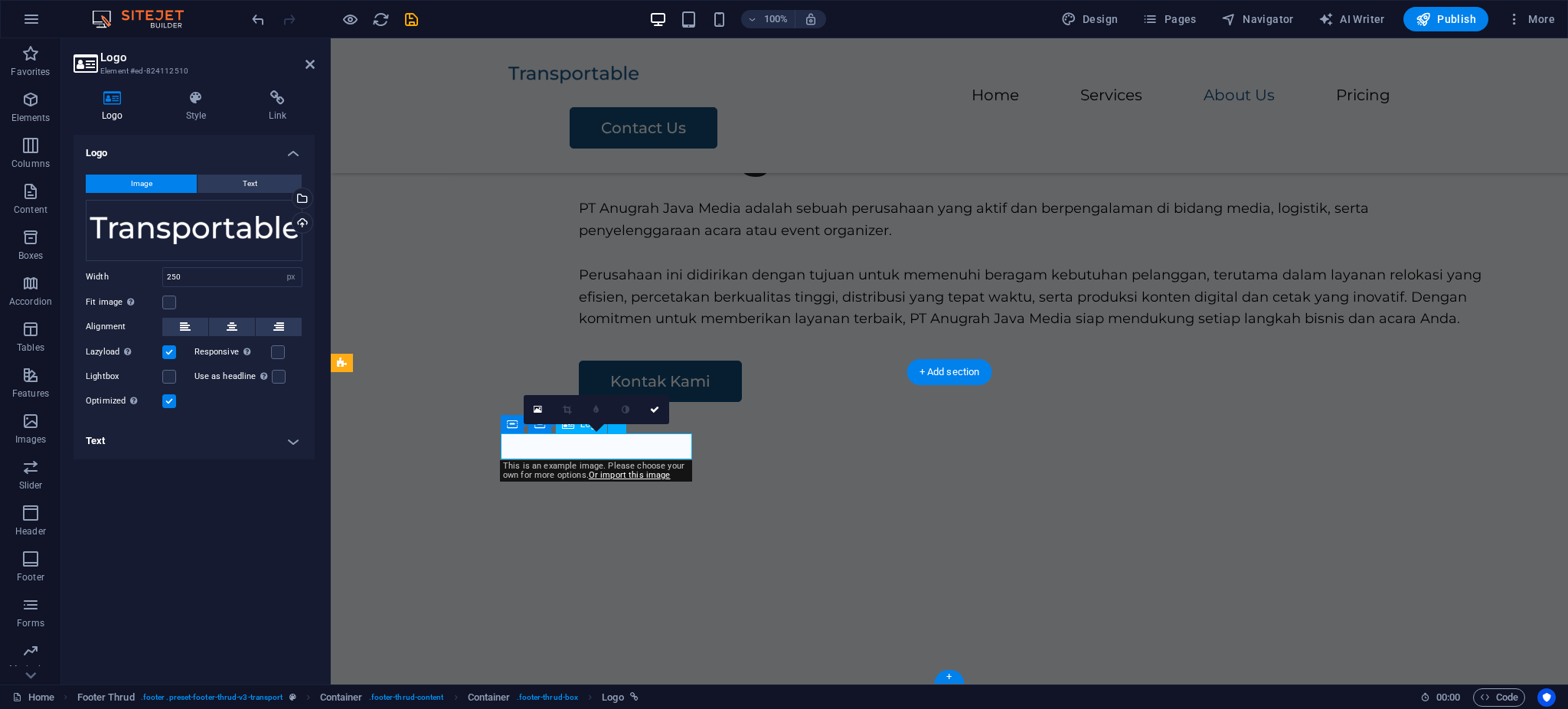click at bounding box center (726, 1413) 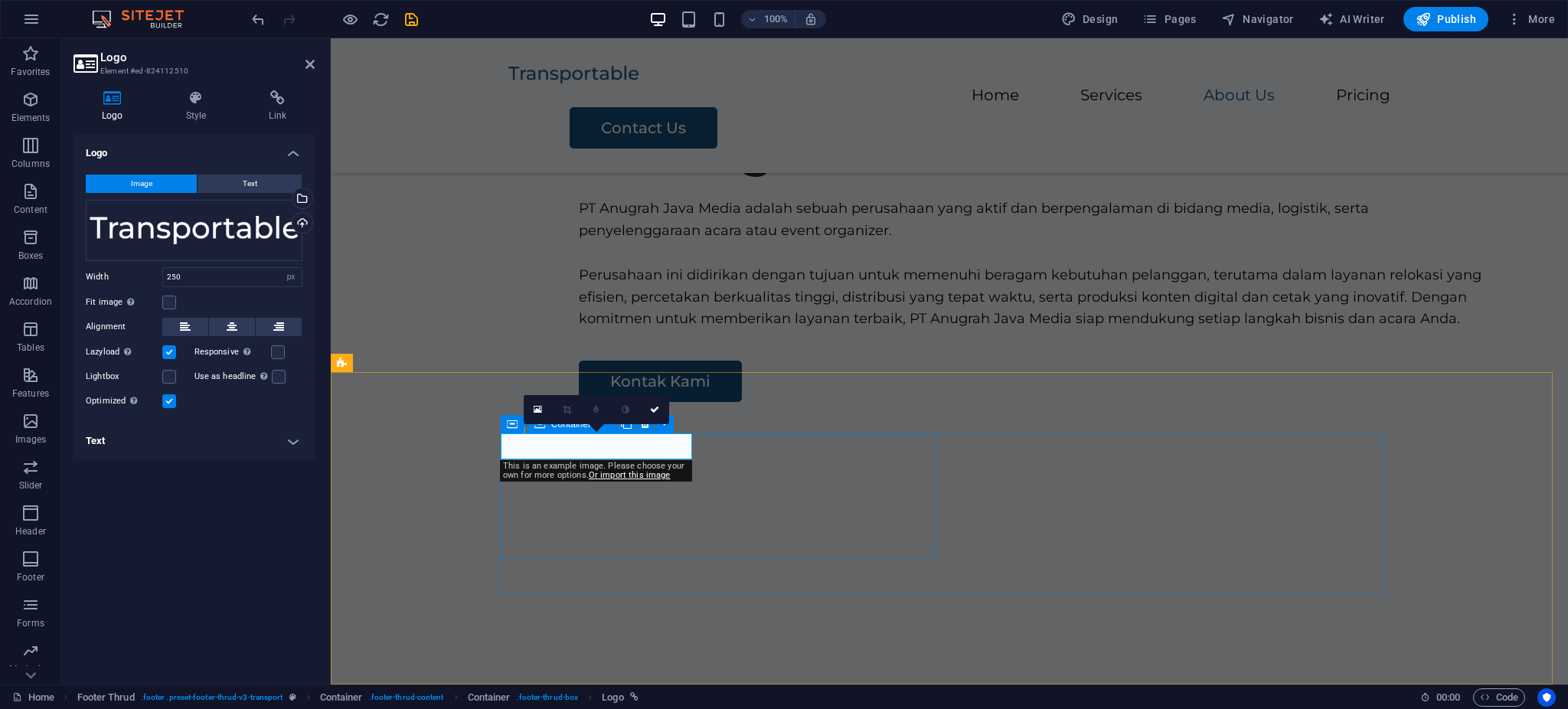 click on "PT Anugrah Java Media Street ,  [CITY] ,  [POSTAL_CODE]
[PHONE]
[EMAIL]" at bounding box center (726, 1462) 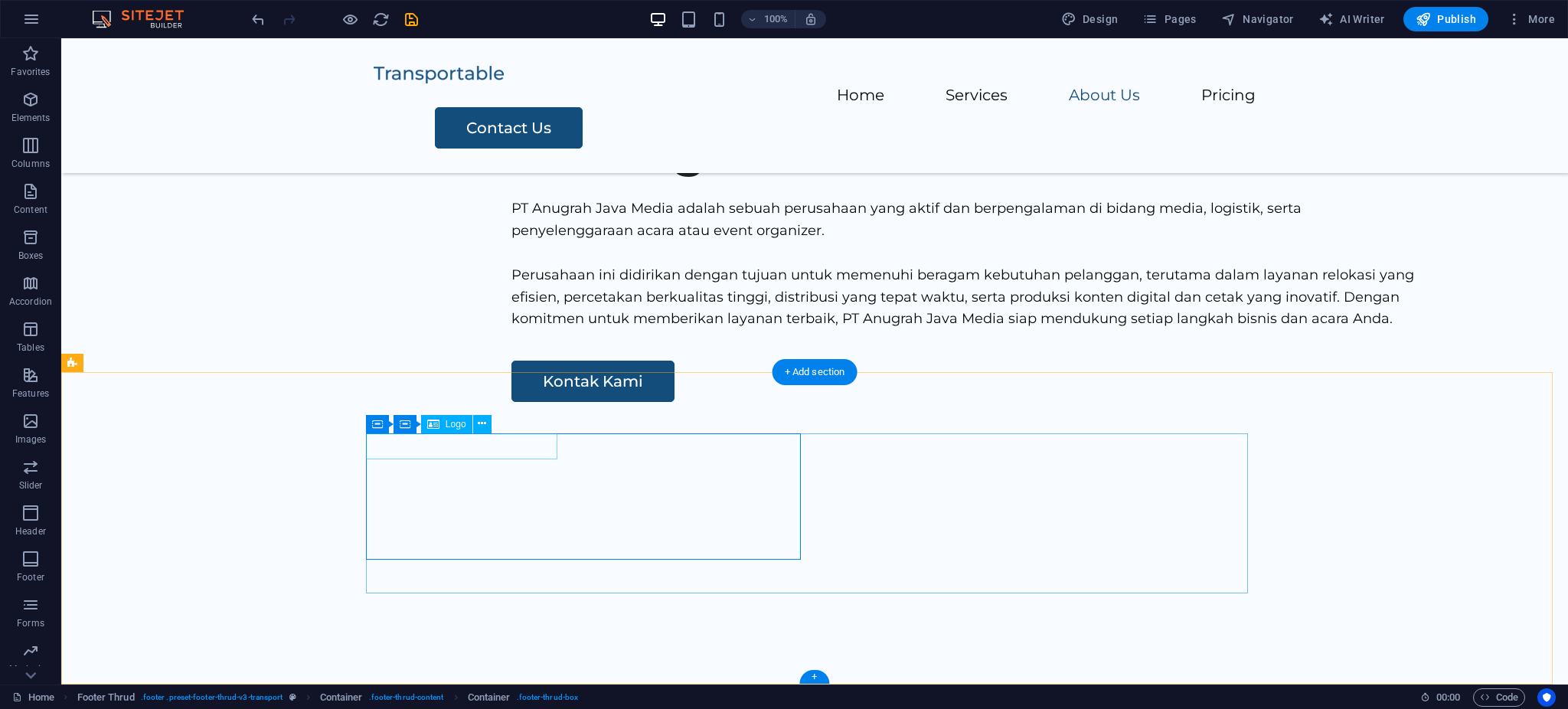 click at bounding box center (591, 1413) 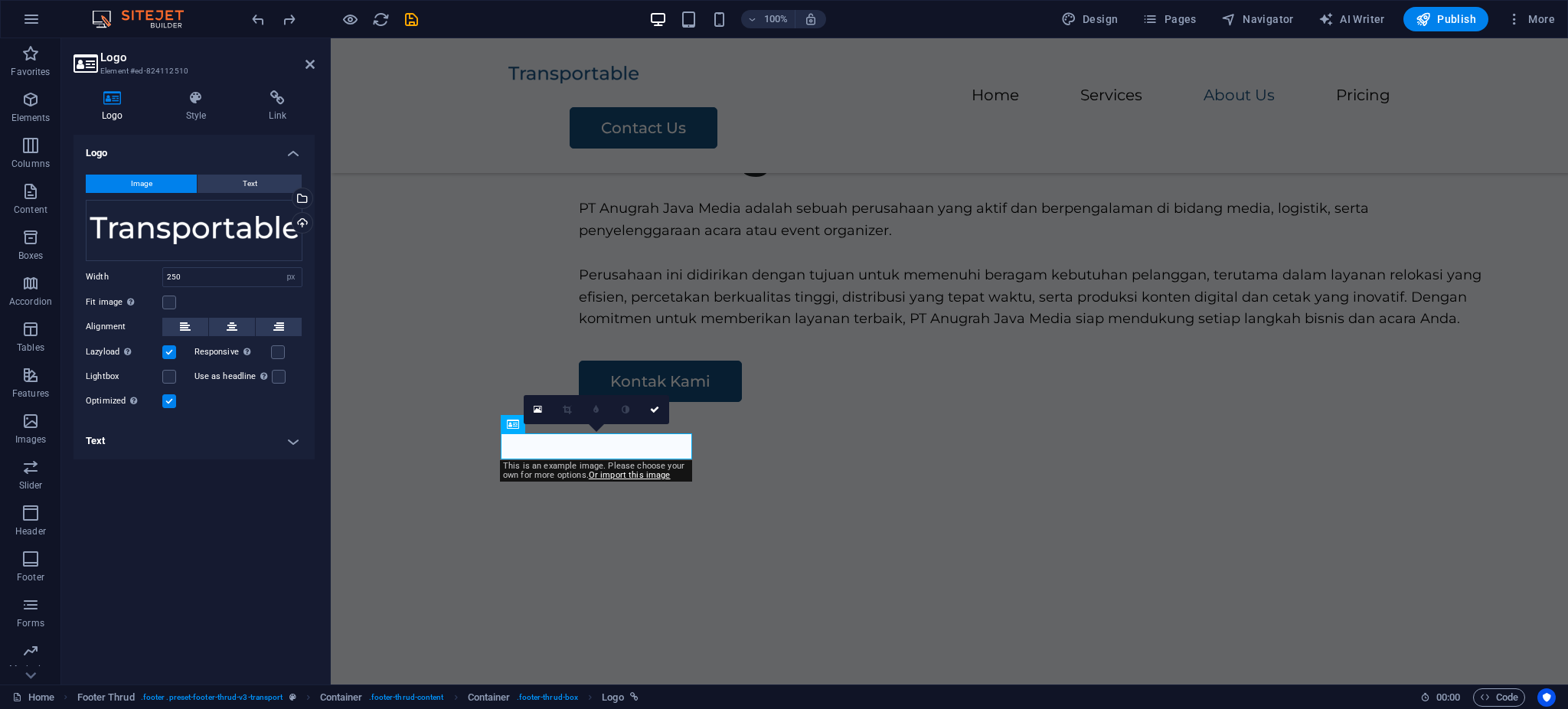 click on "PT Anugrah Java Media Street ,  [CITY] ,  [POSTAL_CODE]
[PHONE]
[EMAIL]
Home Services About Us Pricing Contact Us HOME SERVICES ABOUT US PRICING CONTACT US
ajmcorp.com   Legal Notice  |  Privacy Policy" at bounding box center [949, 1572] 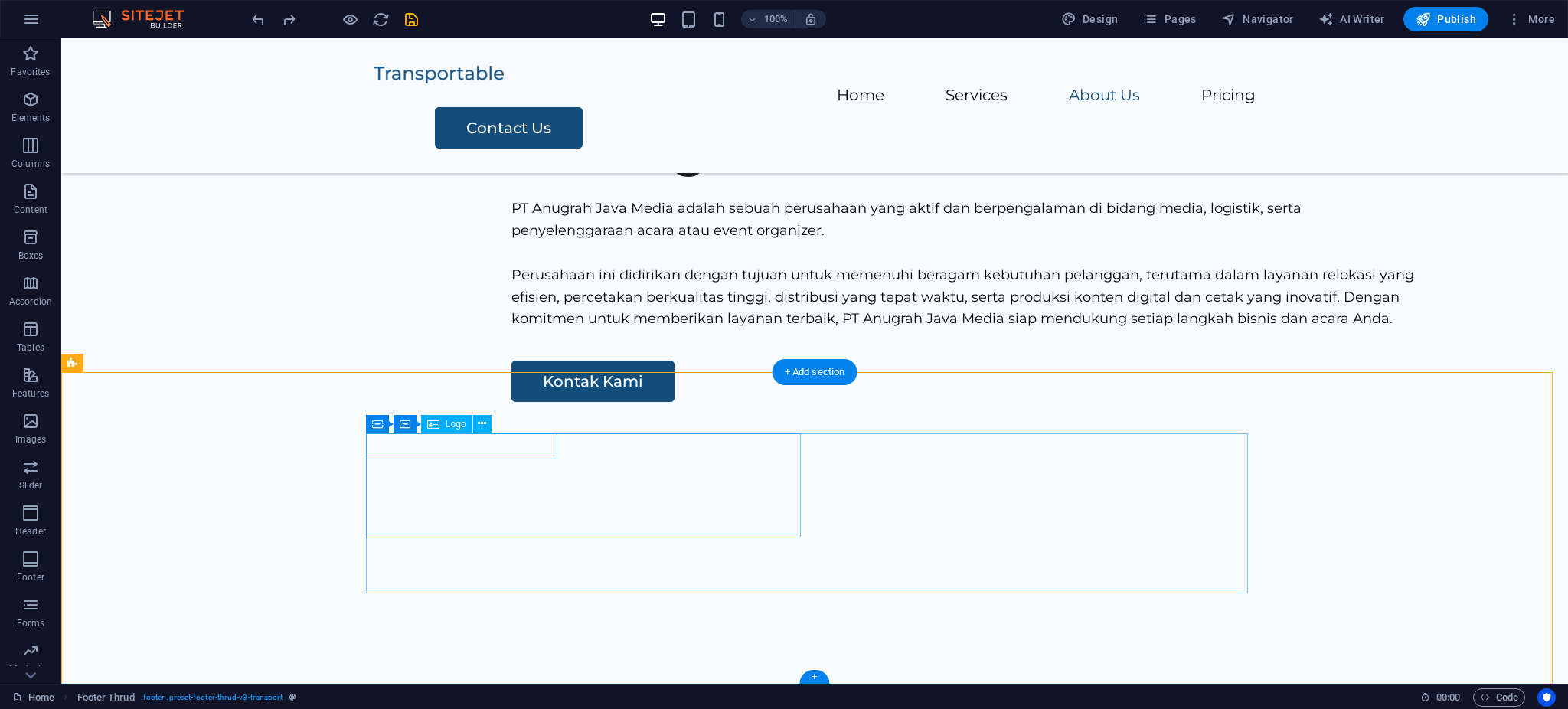 click at bounding box center [591, 1413] 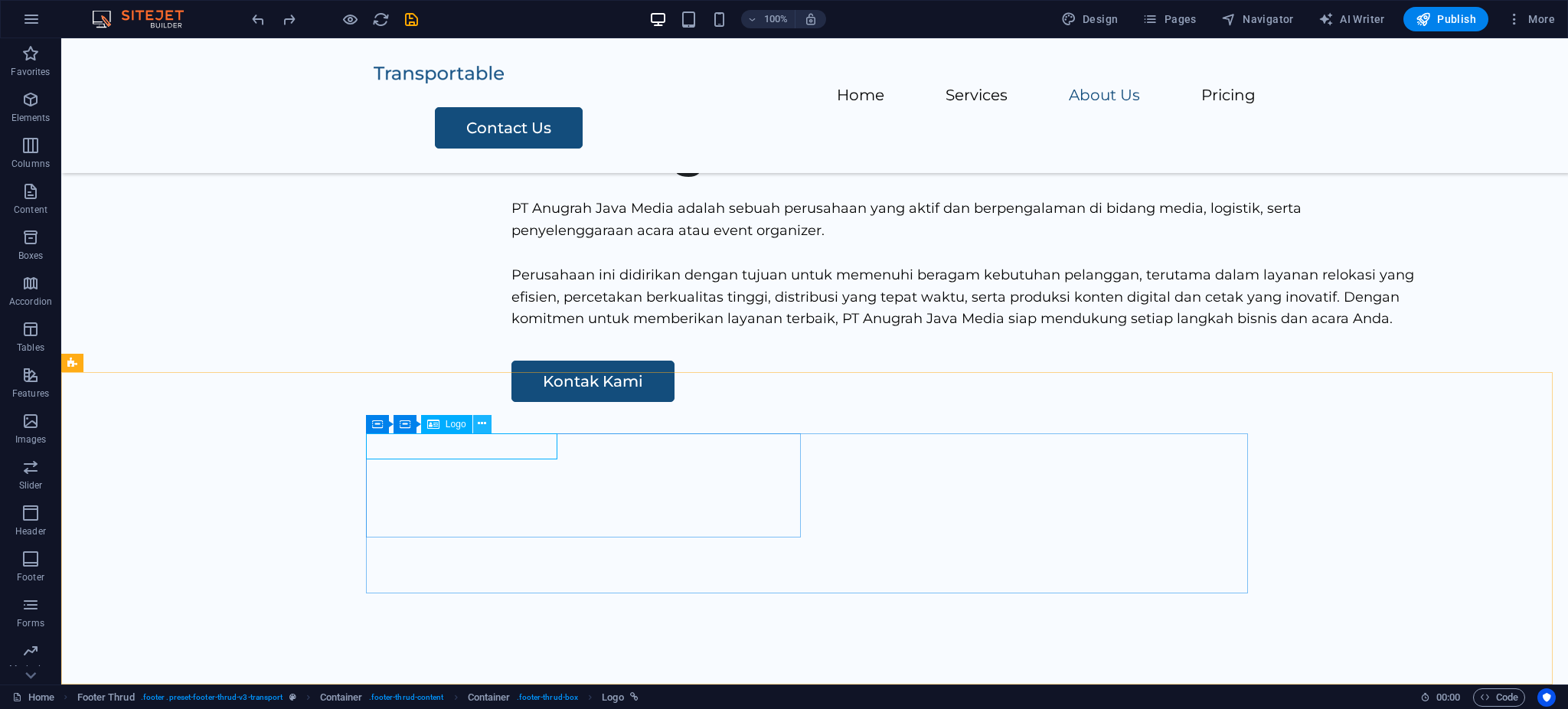 click at bounding box center [482, 423] 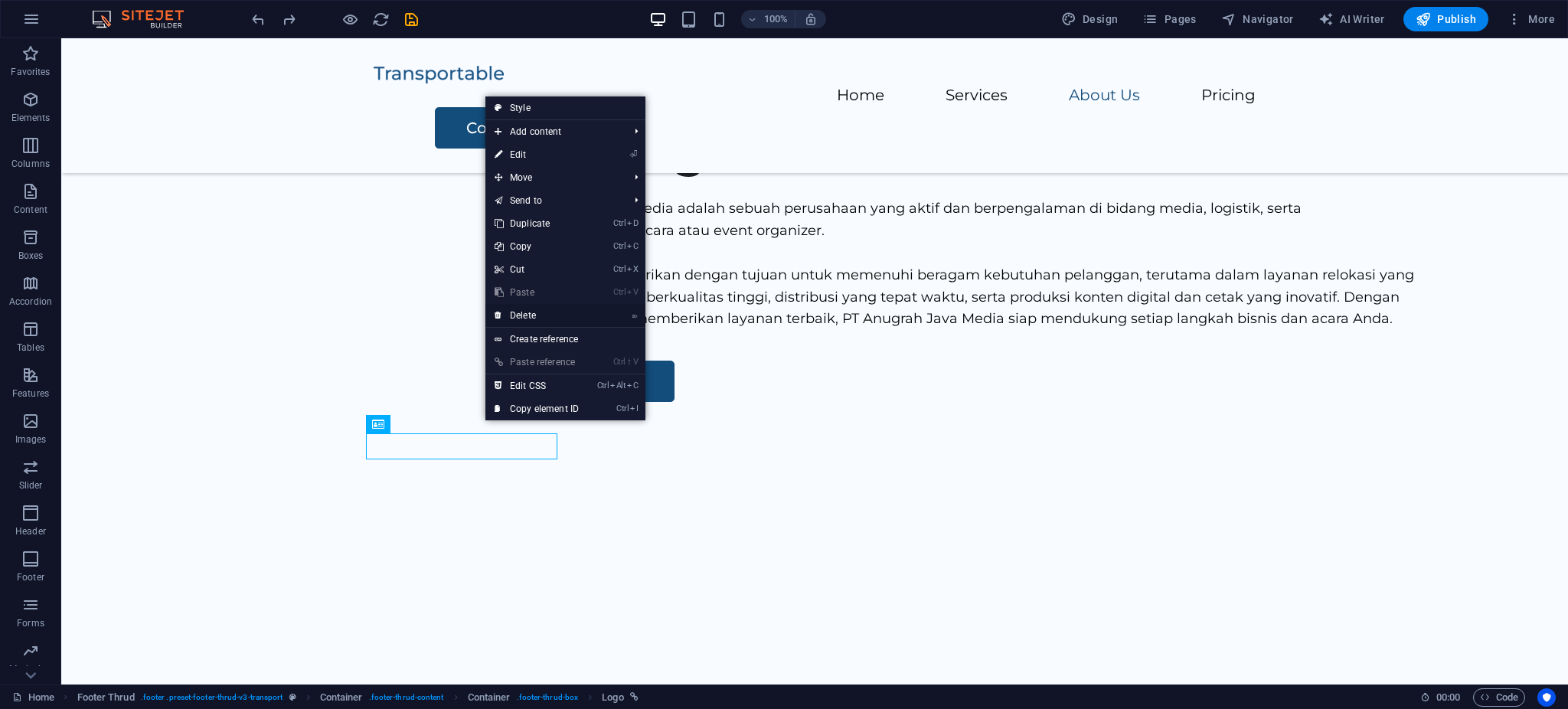 click on "⌦  Delete" at bounding box center [537, 315] 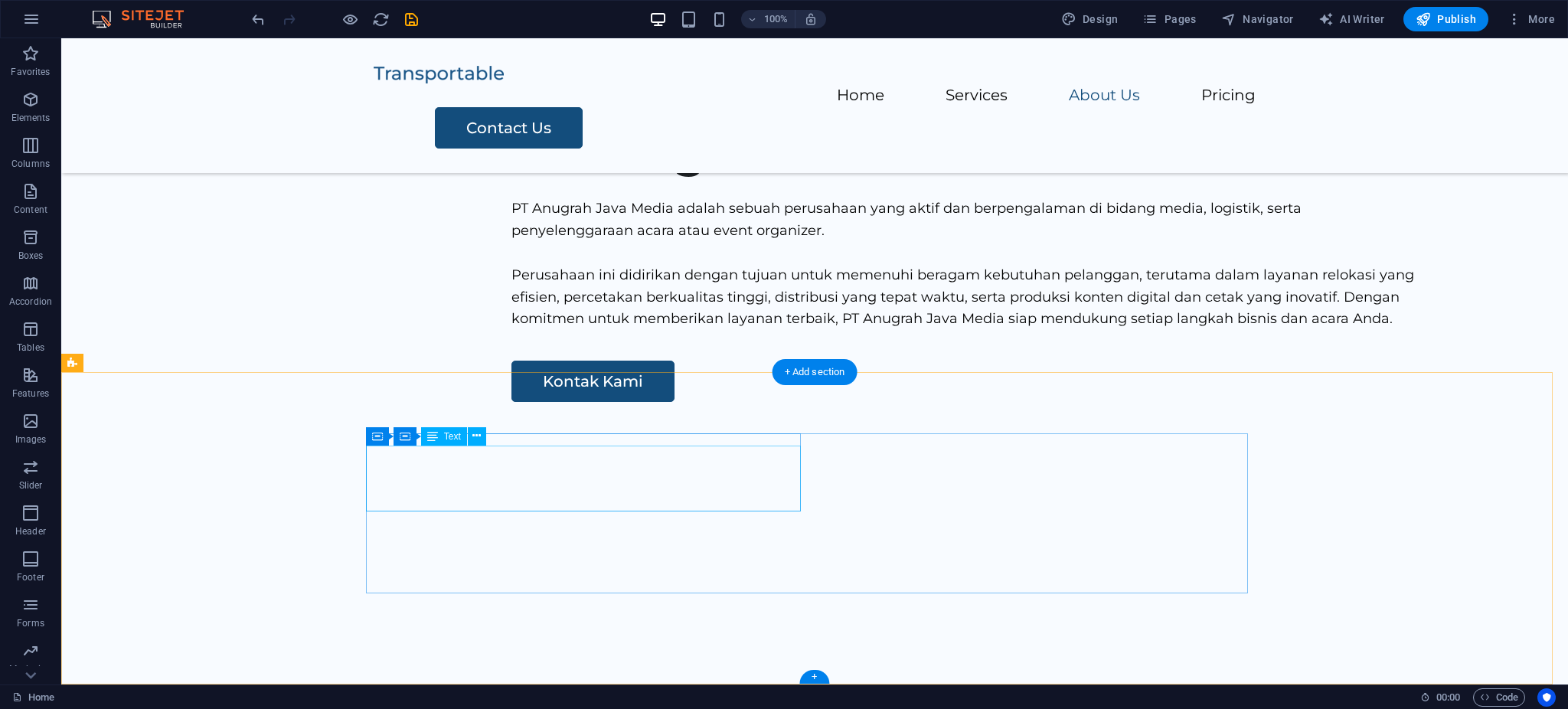 click on "Street , [CITY], [POSTAL_CODE]
[PHONE]
[EMAIL]" at bounding box center (591, 1445) 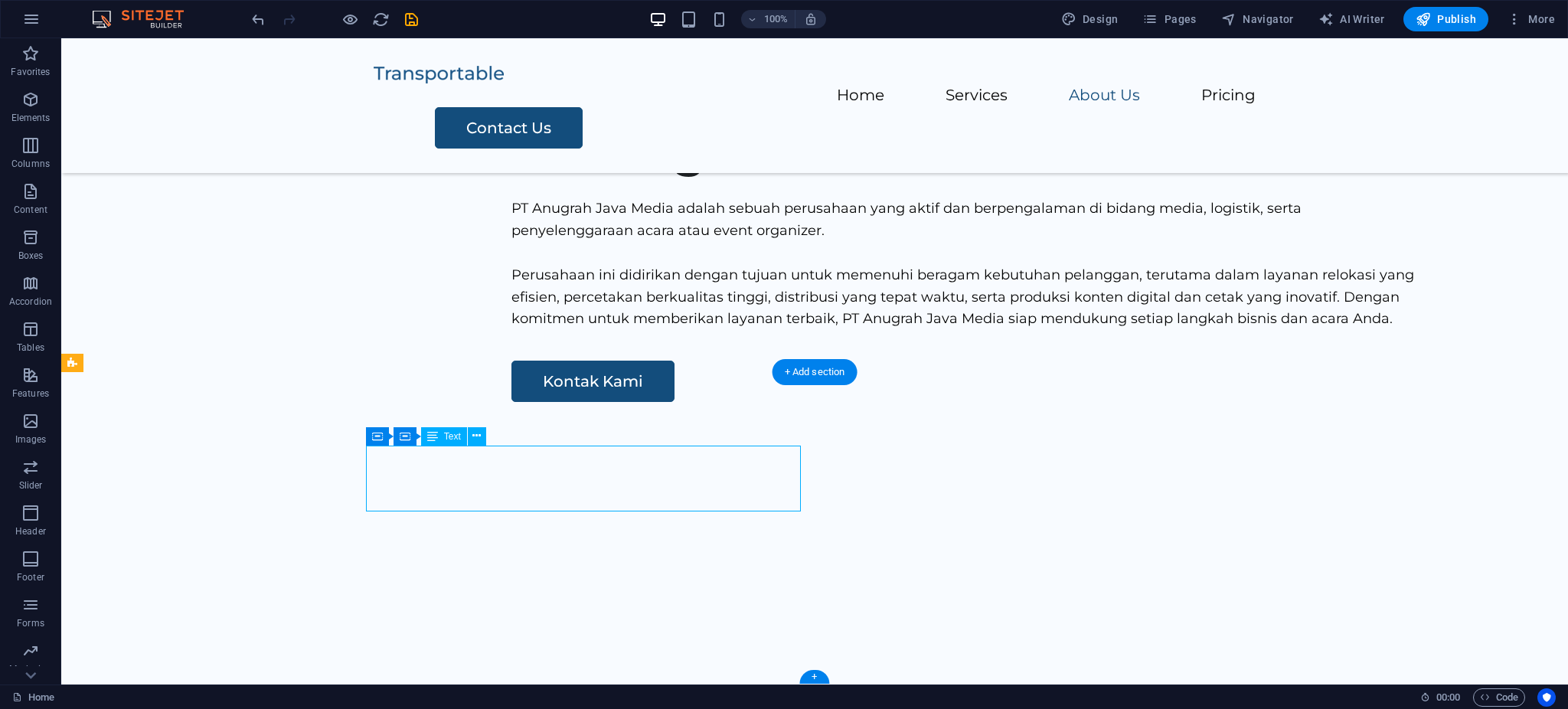 click on "Street , [CITY], [POSTAL_CODE]
[PHONE]
[EMAIL]" at bounding box center [591, 1445] 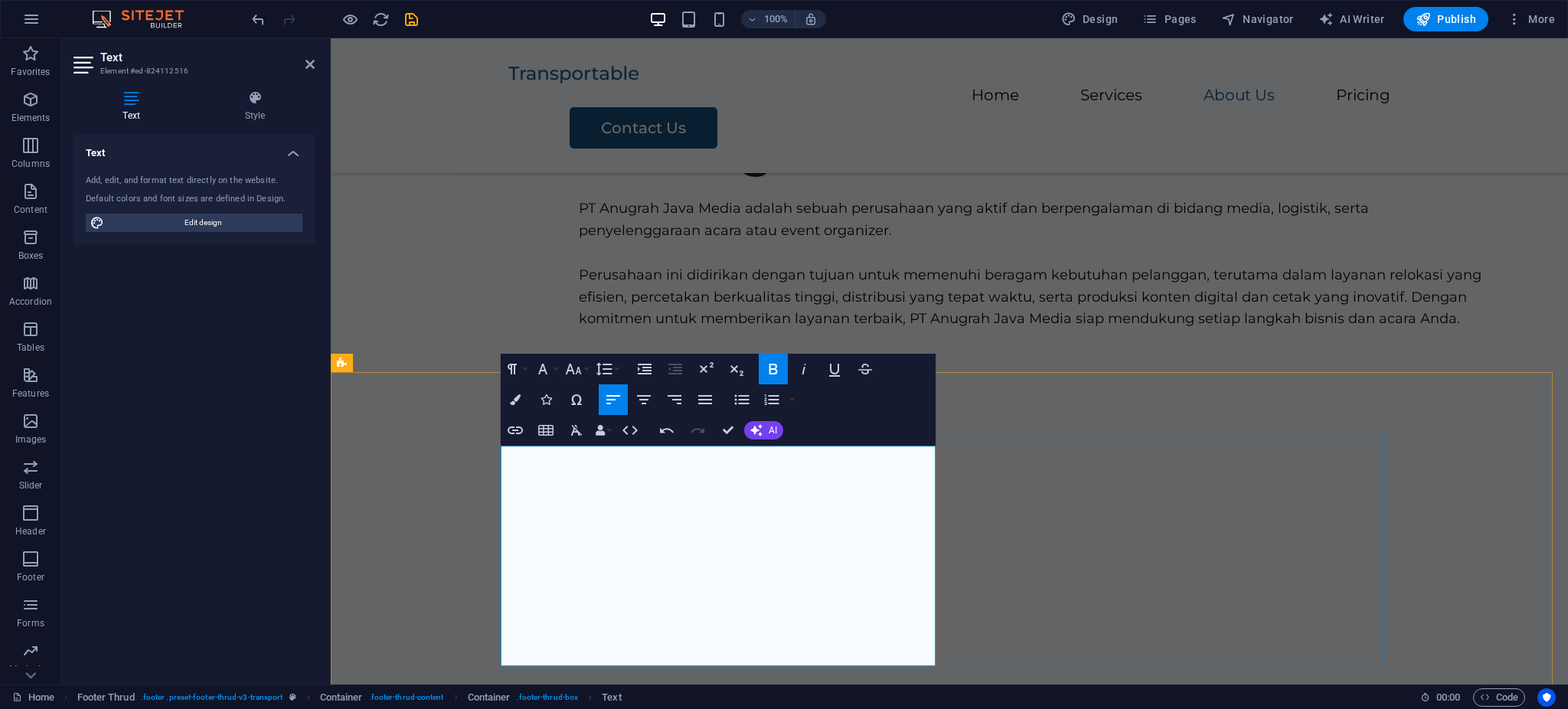 scroll, scrollTop: 2210, scrollLeft: 0, axis: vertical 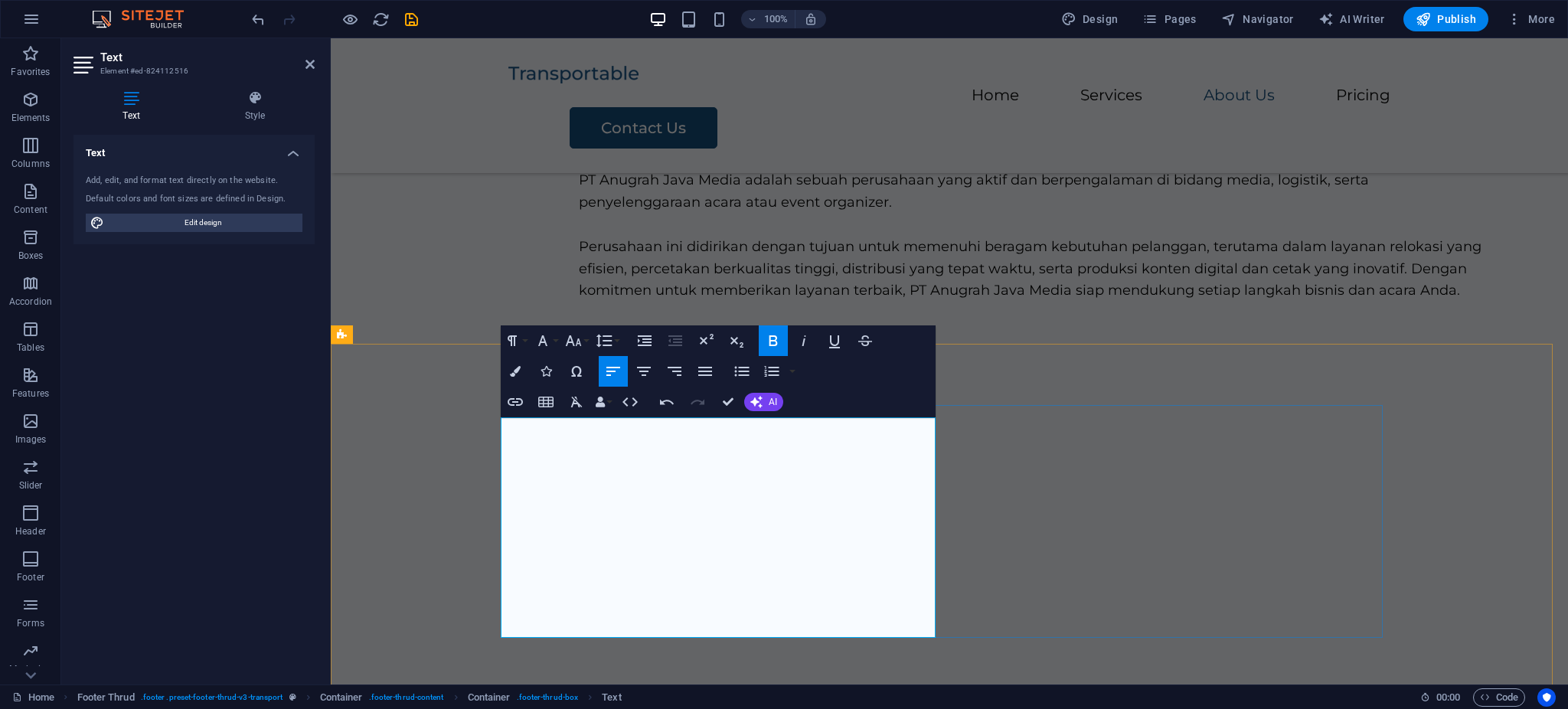 click on "Alamat Kantor: [CITY] Ruko Freshmarket Blok FMR 2 No.15, Rt.003 Rw.035, Kel. Ciangsana, Kec. Gunung Putri, Kabupaten Bogor, Provinsi Jawa Barat" at bounding box center (726, 1472) 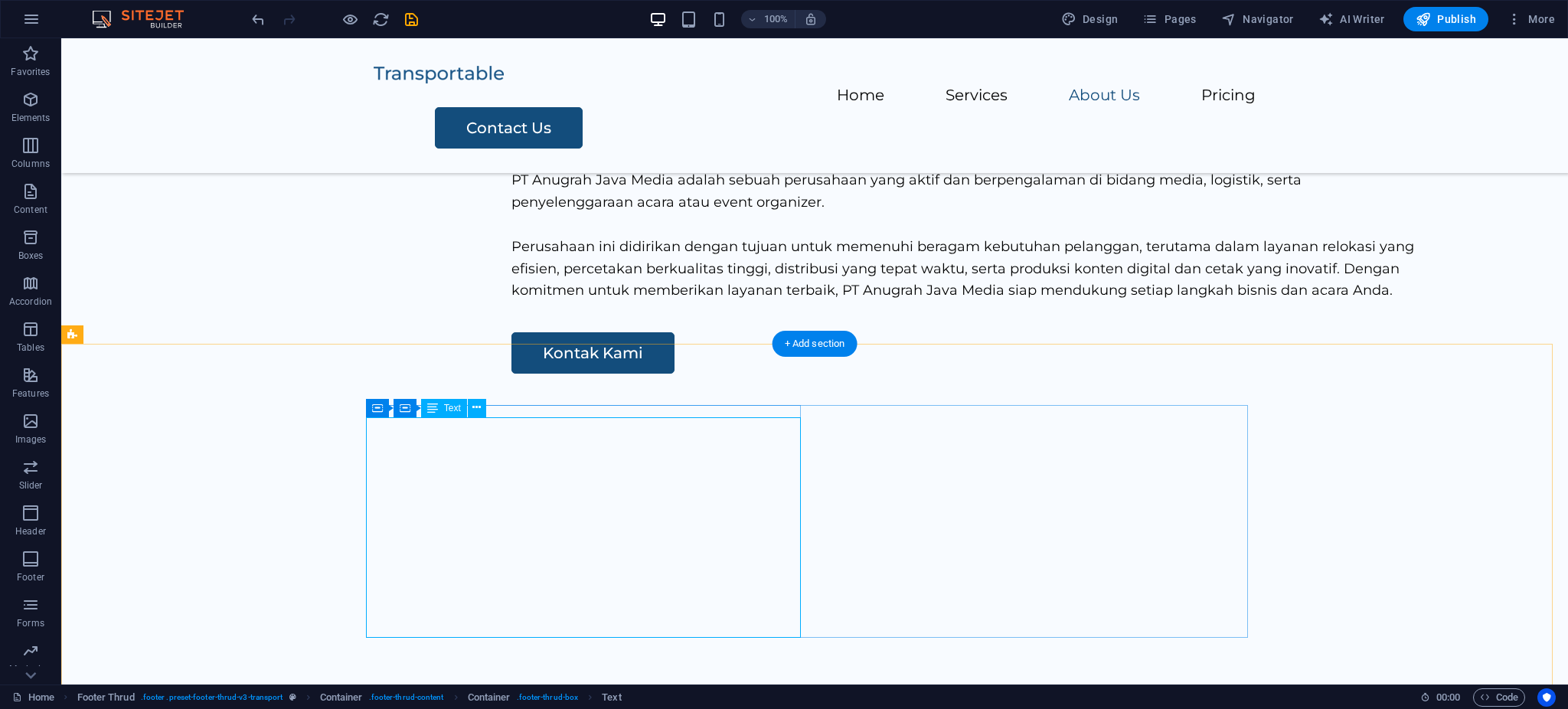 click on "PT Anugrah Java Media Alamat Kantor: [CITY] Ruko Freshmarket Blok FMR 2 No.15, Rt.003 Rw.035, Kel. Ciangsana, Kec. Gunung Putri, Kabupaten Bogor, Provinsi Jawa Barat Kontak: 📞 [PHONE] 📧  [EMAIL]" at bounding box center (591, 1494) 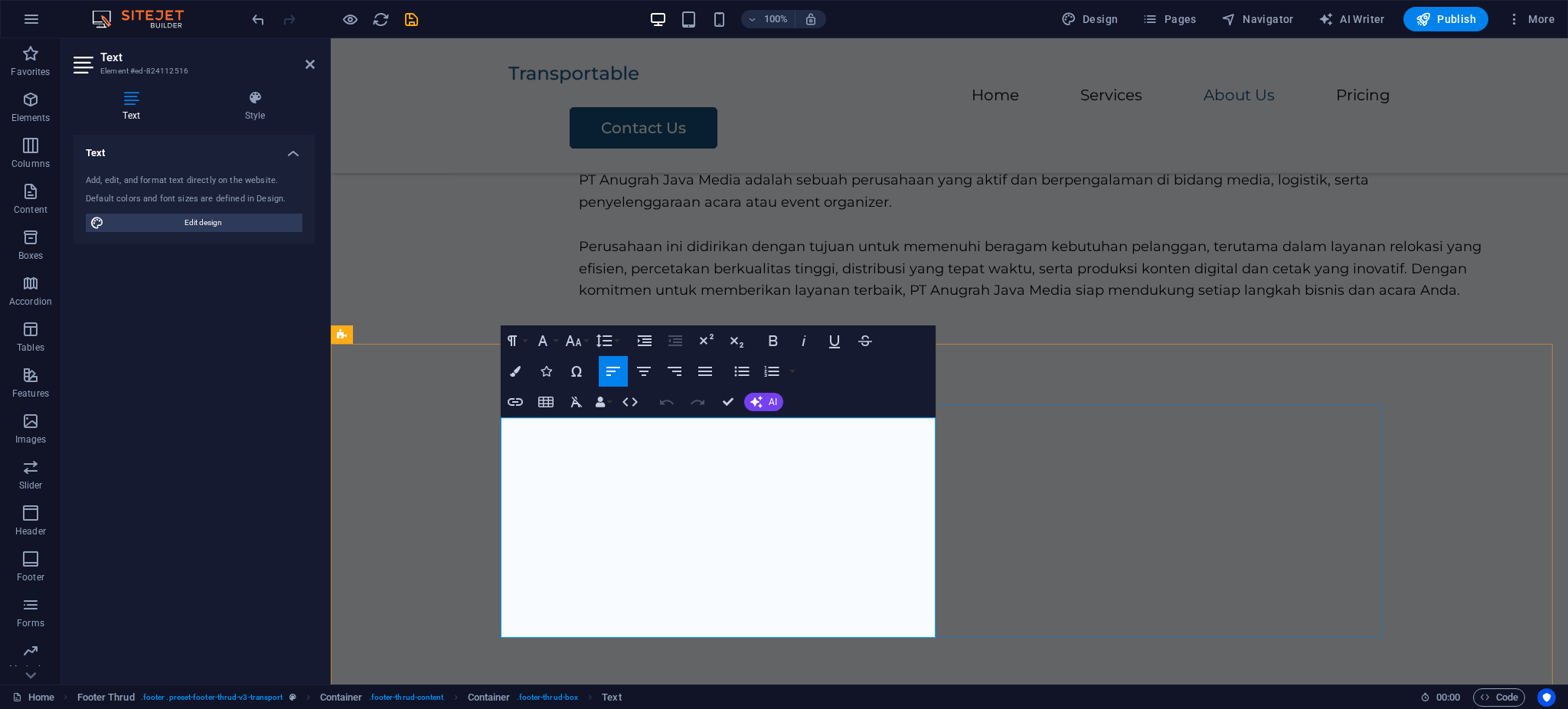 click on "Kontak: 📞 [PHONE] 📧  [EMAIL]" at bounding box center [726, 1549] 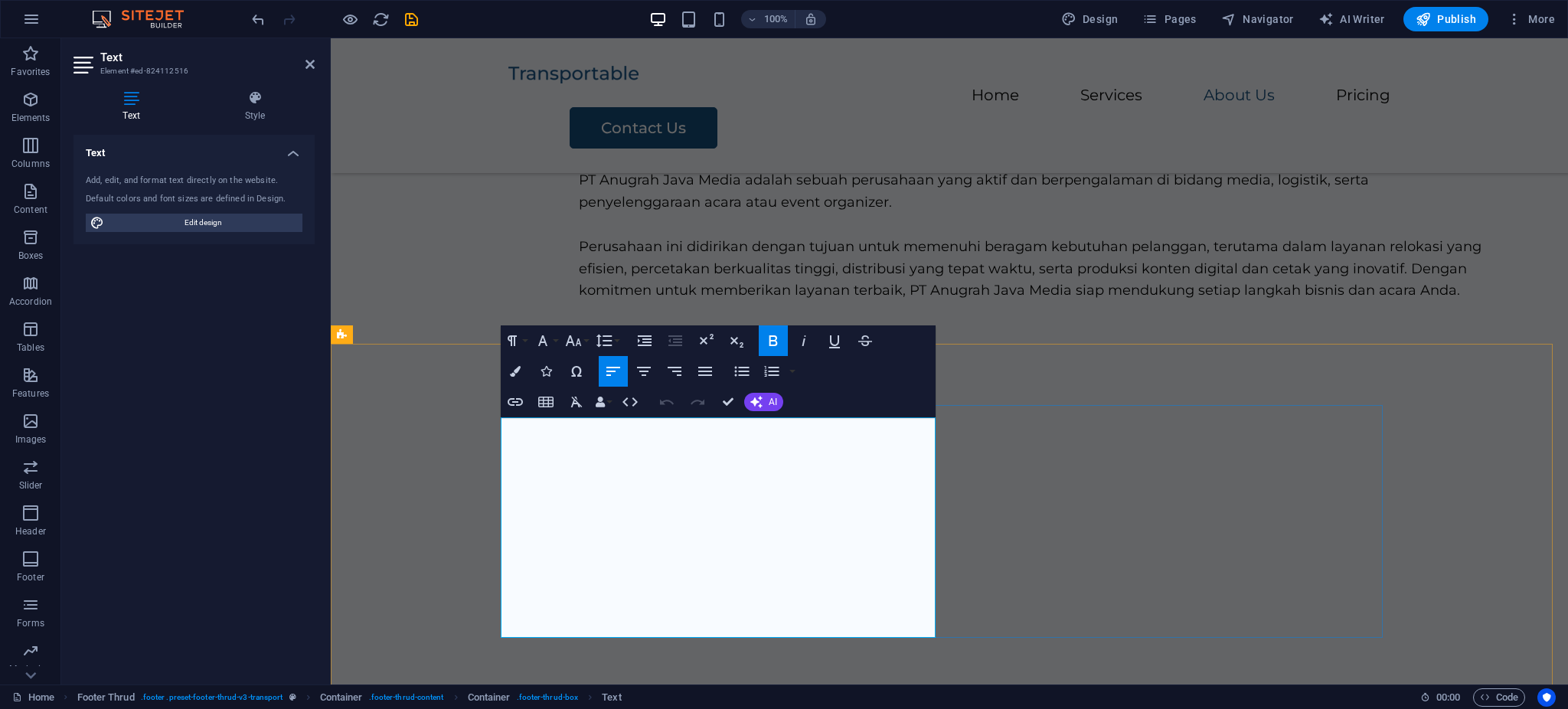 click on "Alamat Kantor: [CITY] Ruko Freshmarket Blok FMR 2 No.15, Rt.003 Rw.035, Kel. Ciangsana, Kec. Gunung Putri, Kabupaten Bogor, Provinsi Jawa Barat" at bounding box center (726, 1472) 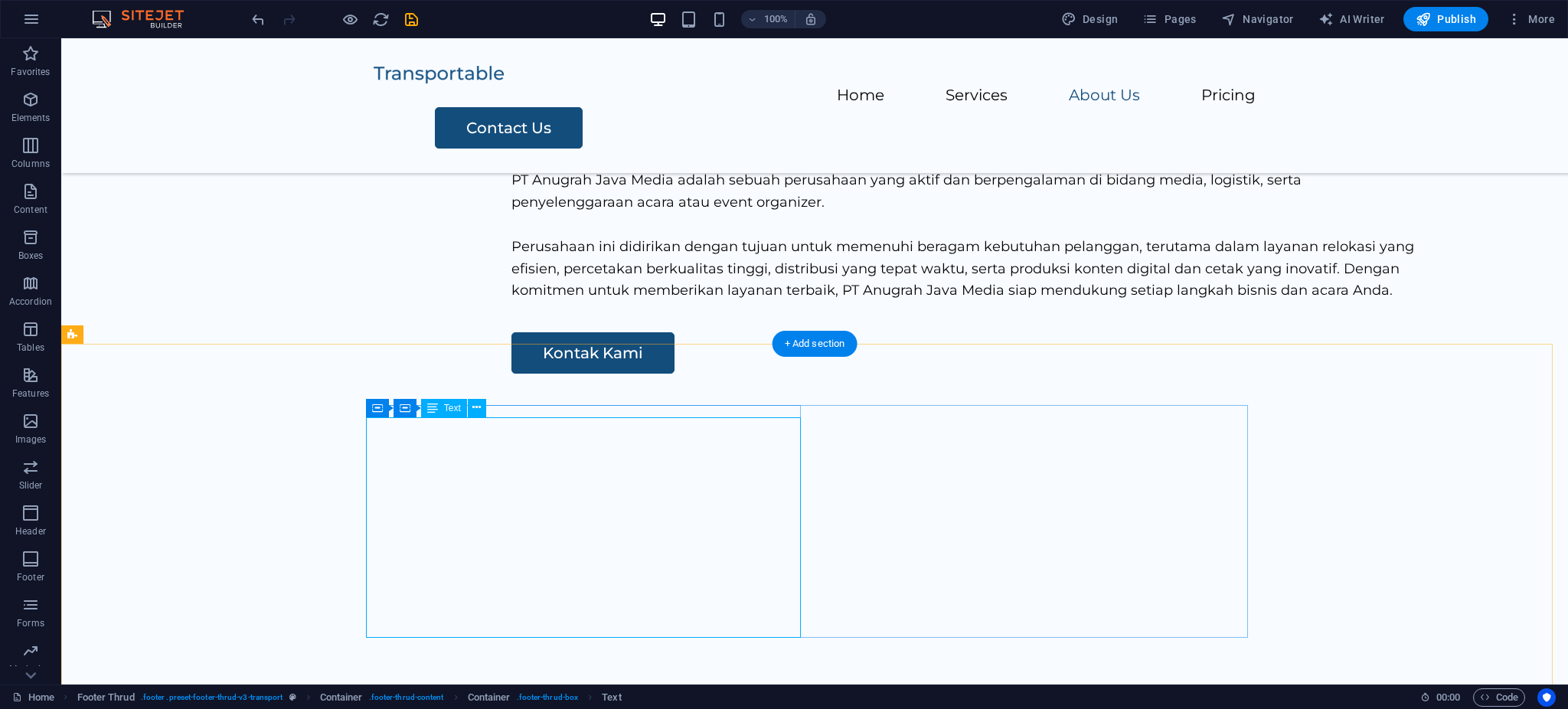 click on "PT Anugrah Java Media Alamat Kantor: [CITY] Ruko Freshmarket Blok FMR 2 No.15, Rt.003 Rw.035, Kel. Ciangsana, Kec. Gunung Putri, Kabupaten Bogor, Provinsi Jawa Barat Kontak: 📞 [PHONE] 📧  [EMAIL]" at bounding box center (591, 1494) 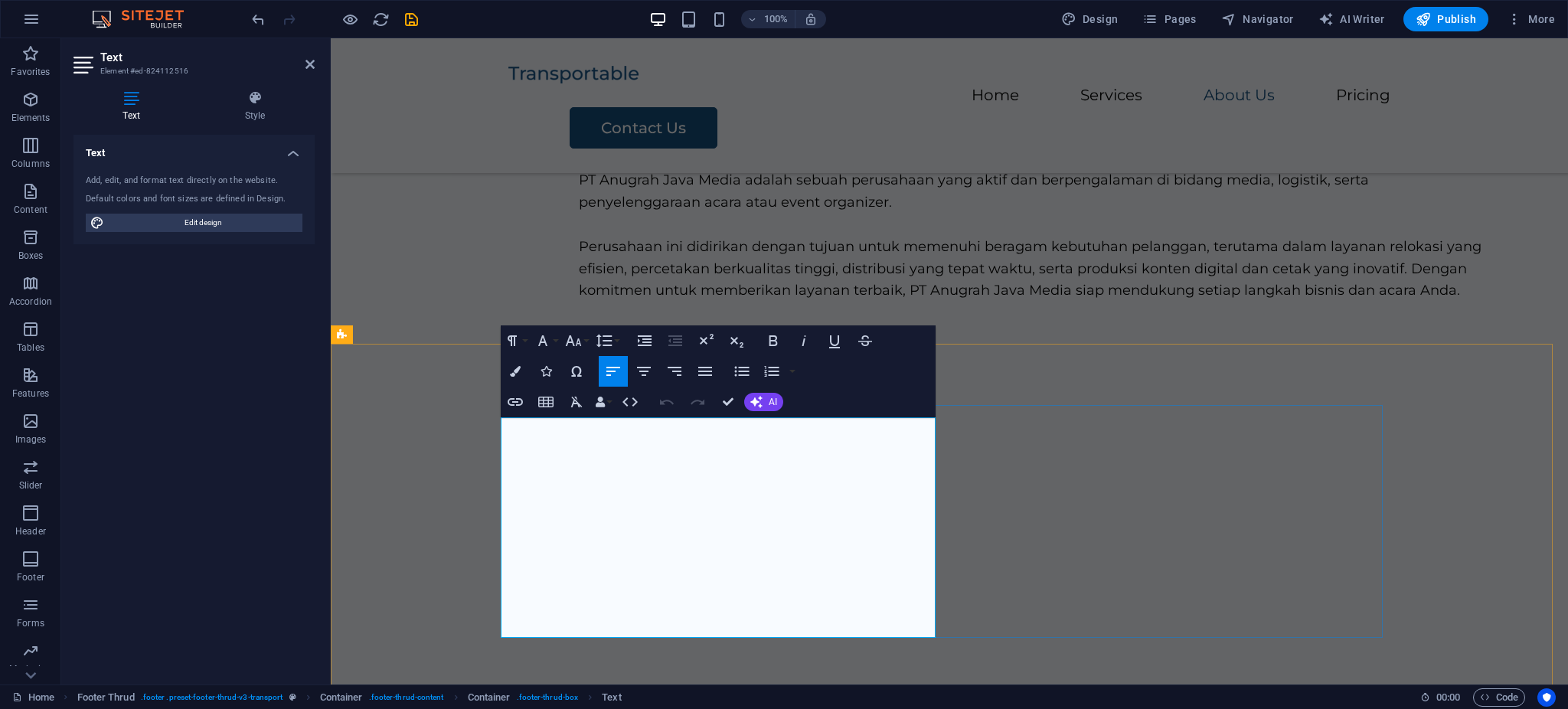 click on "Alamat Kantor: [CITY] Ruko Freshmarket Blok FMR 2 No.15, Rt.003 Rw.035, Kel. Ciangsana, Kec. Gunung Putri, Kabupaten Bogor, Provinsi Jawa Barat" at bounding box center [726, 1472] 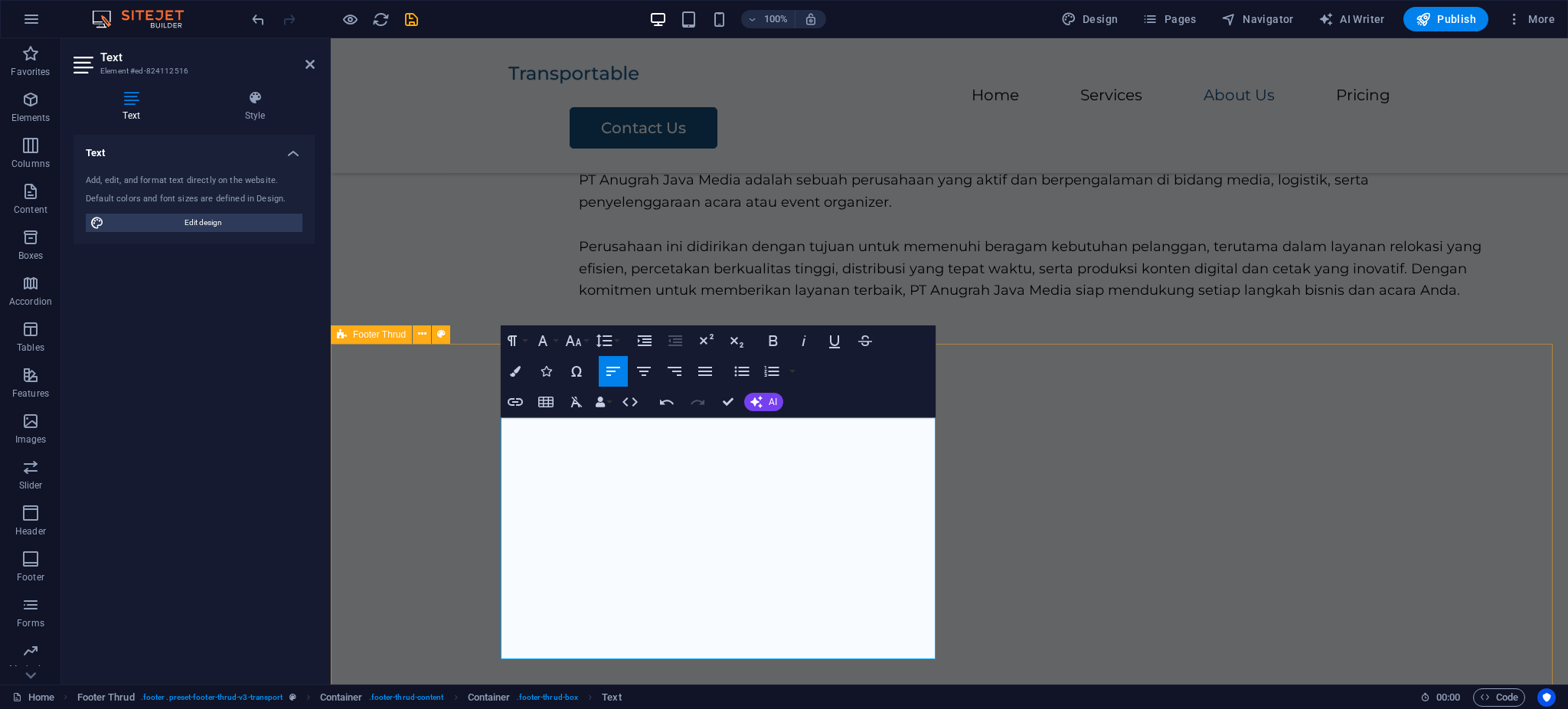 drag, startPoint x: 684, startPoint y: 423, endPoint x: 482, endPoint y: 433, distance: 202.2474 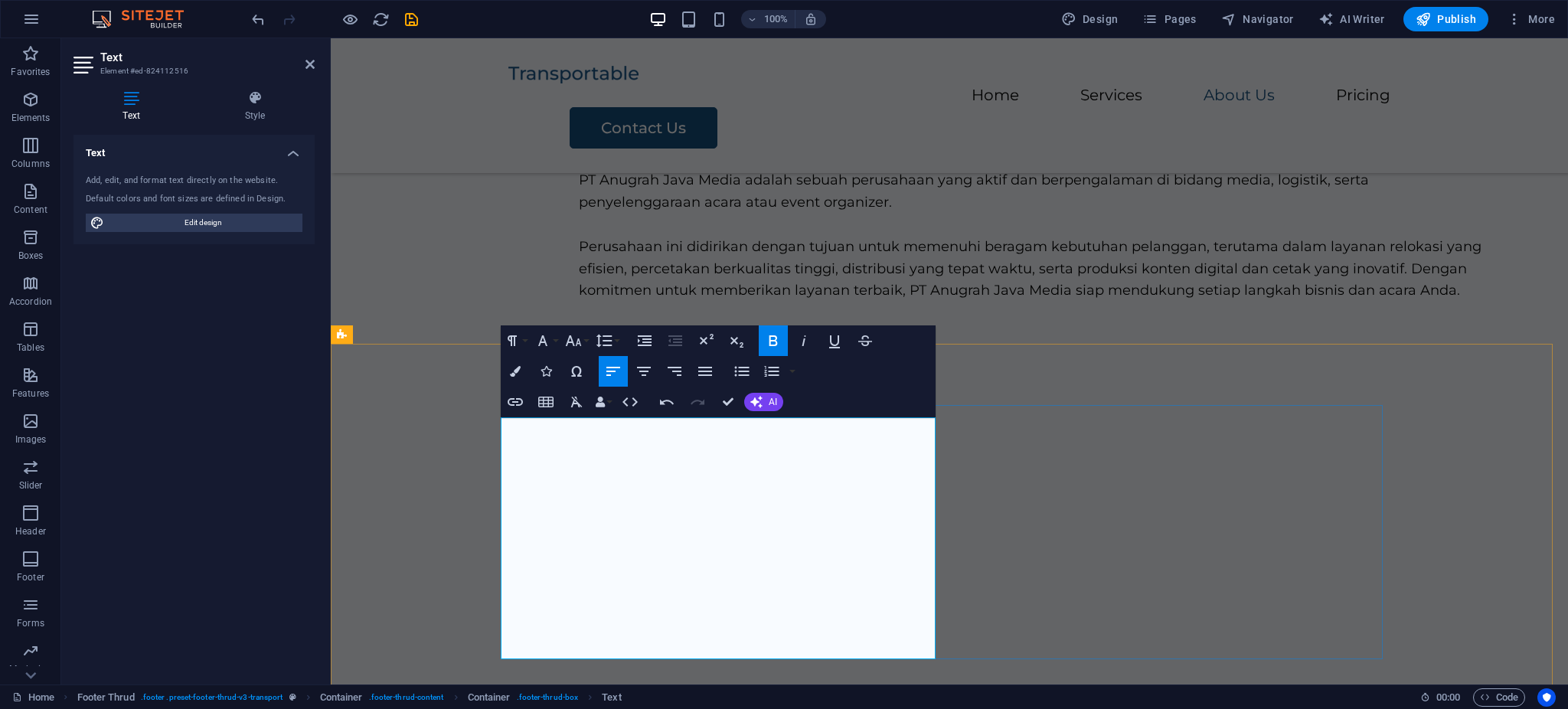 click on "PT Anugrah Java Media Alamat Kantor: [CITY] Ruko Freshmarket Blok FMR 2 No.15, Rt.003 Rw.035, Kel. Ciangsana, Kec. Gunung Putri, Kabupaten Bogor, Provinsi Jawa Barat Kontak: 📞 [PHONE] 📧  [EMAIL]
Home Services About Us Pricing Contact Us HOME SERVICES ABOUT US PRICING CONTACT US" at bounding box center (949, 1582) 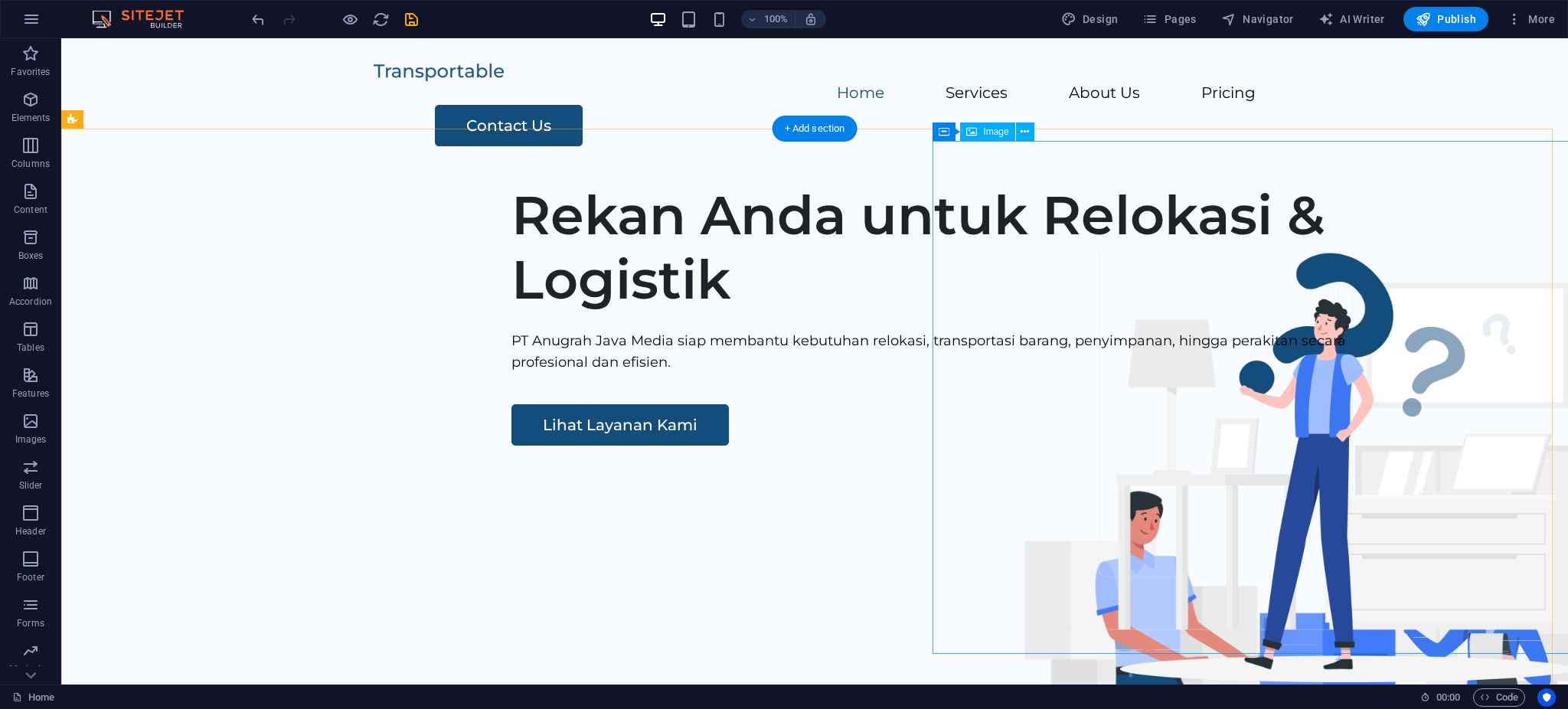 scroll, scrollTop: 0, scrollLeft: 0, axis: both 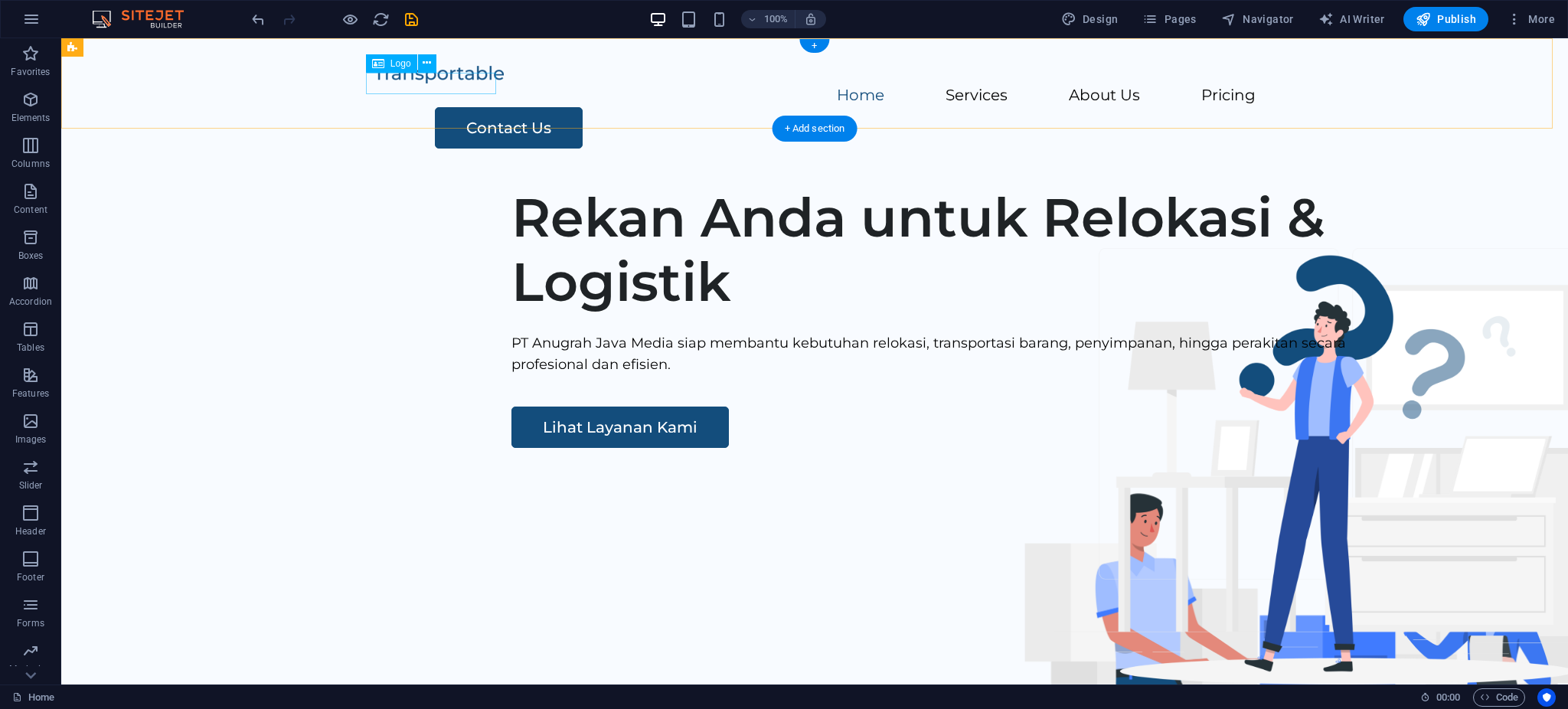 click at bounding box center (815, 74) 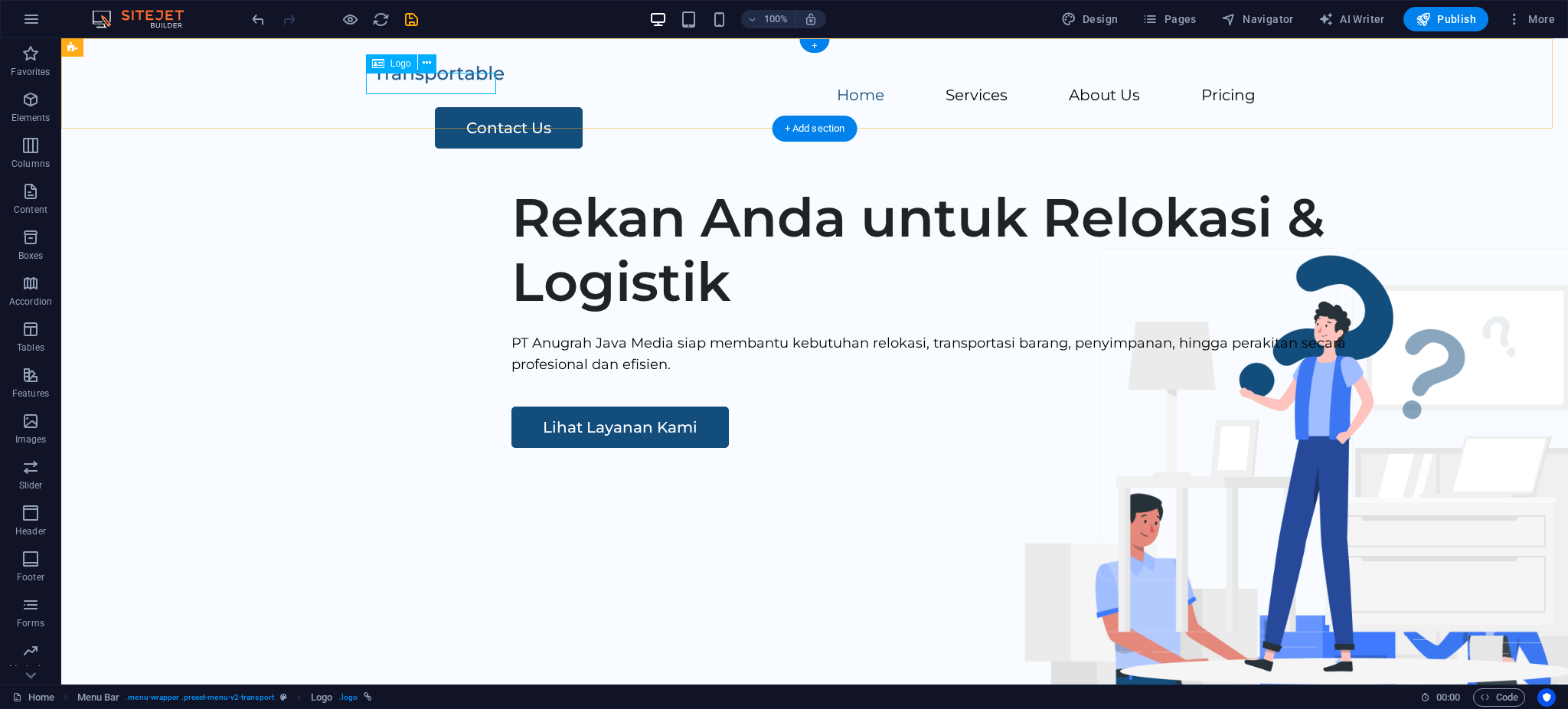 click at bounding box center [815, 74] 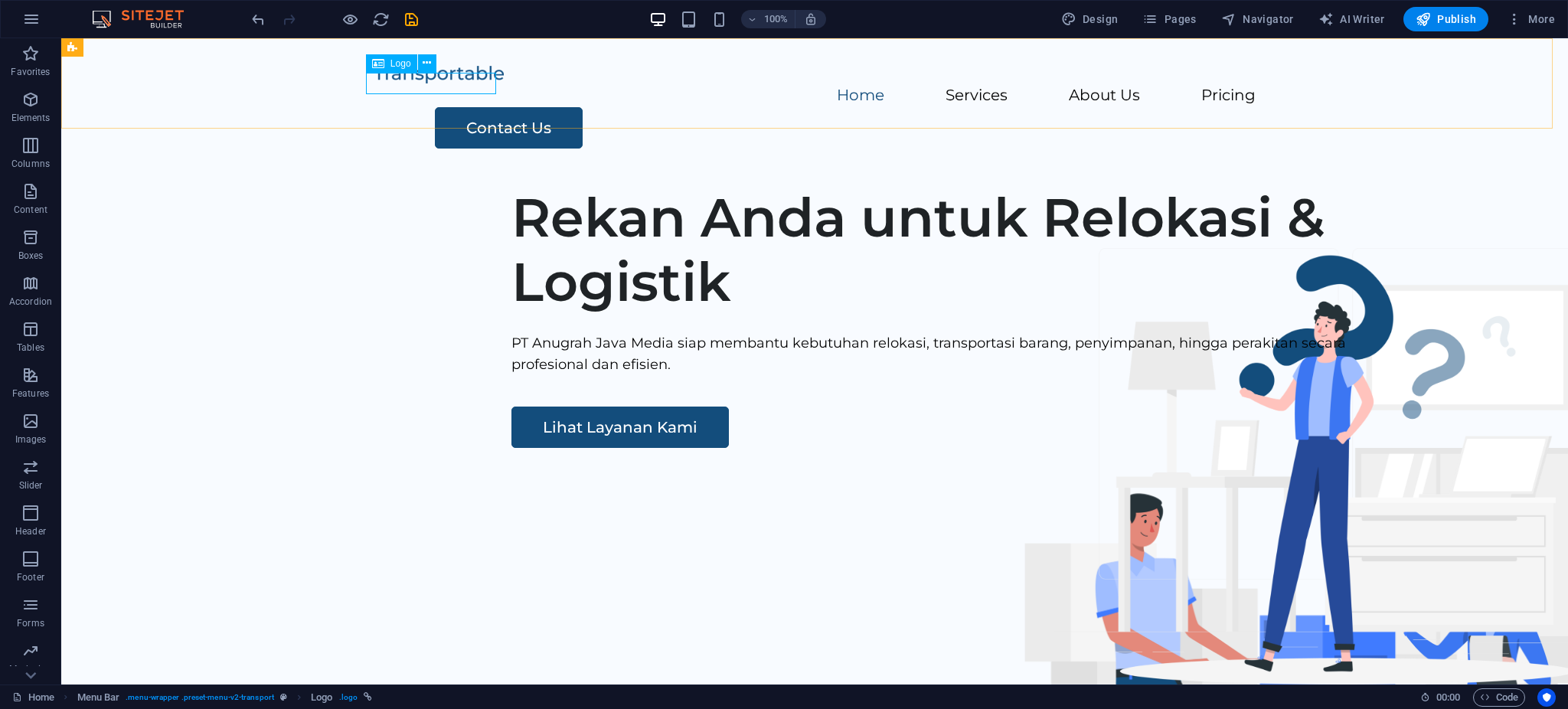 click on "Logo" at bounding box center (400, 64) 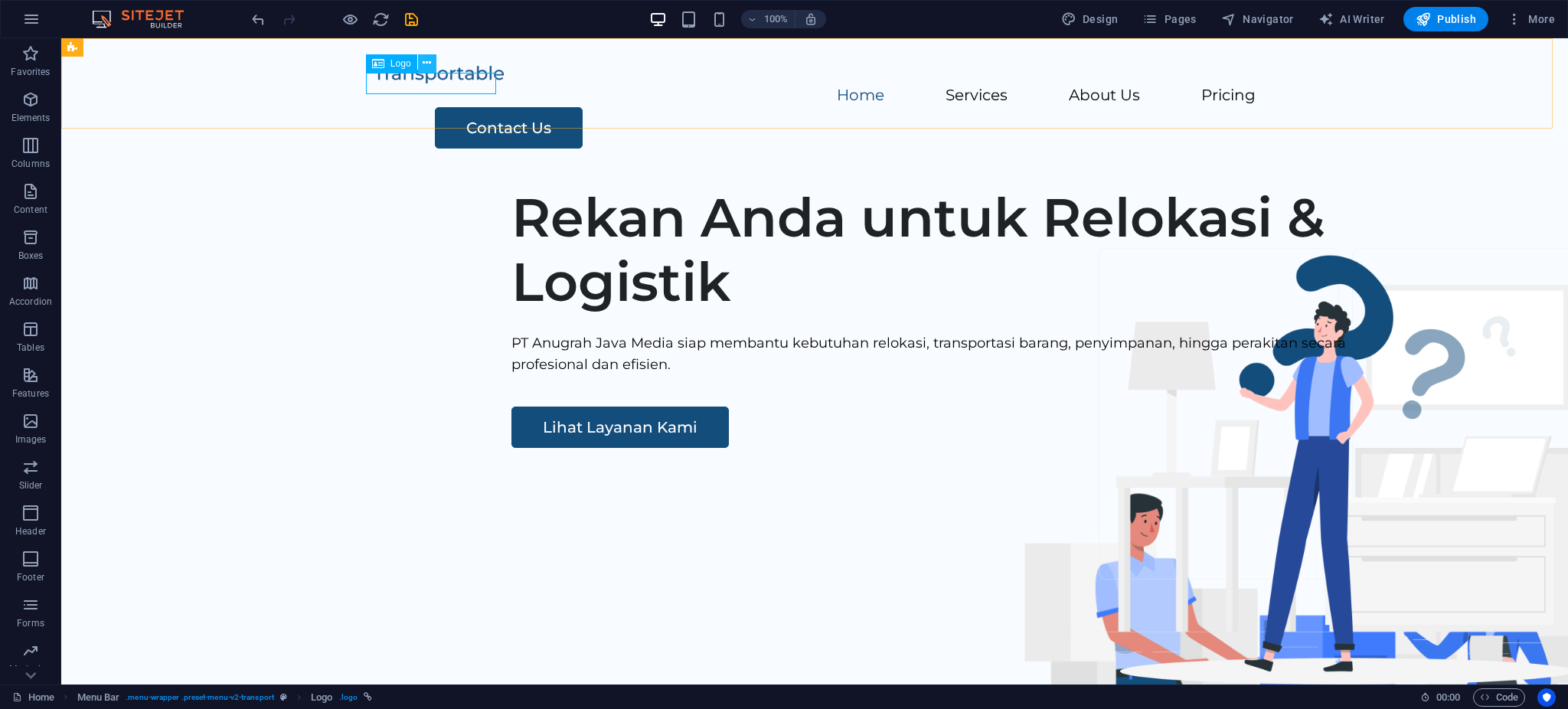 click at bounding box center [426, 63] 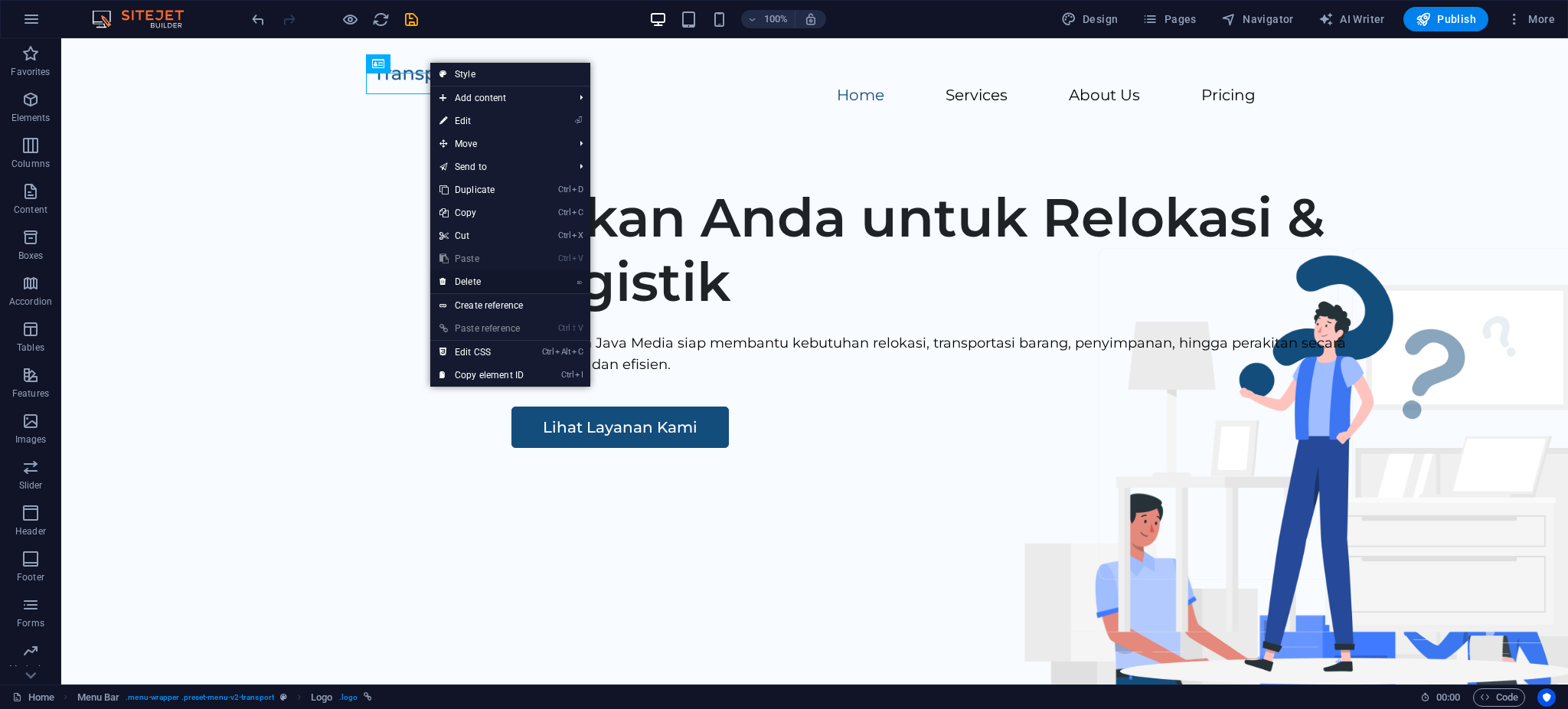 click on "⌦  Delete" at bounding box center (482, 282) 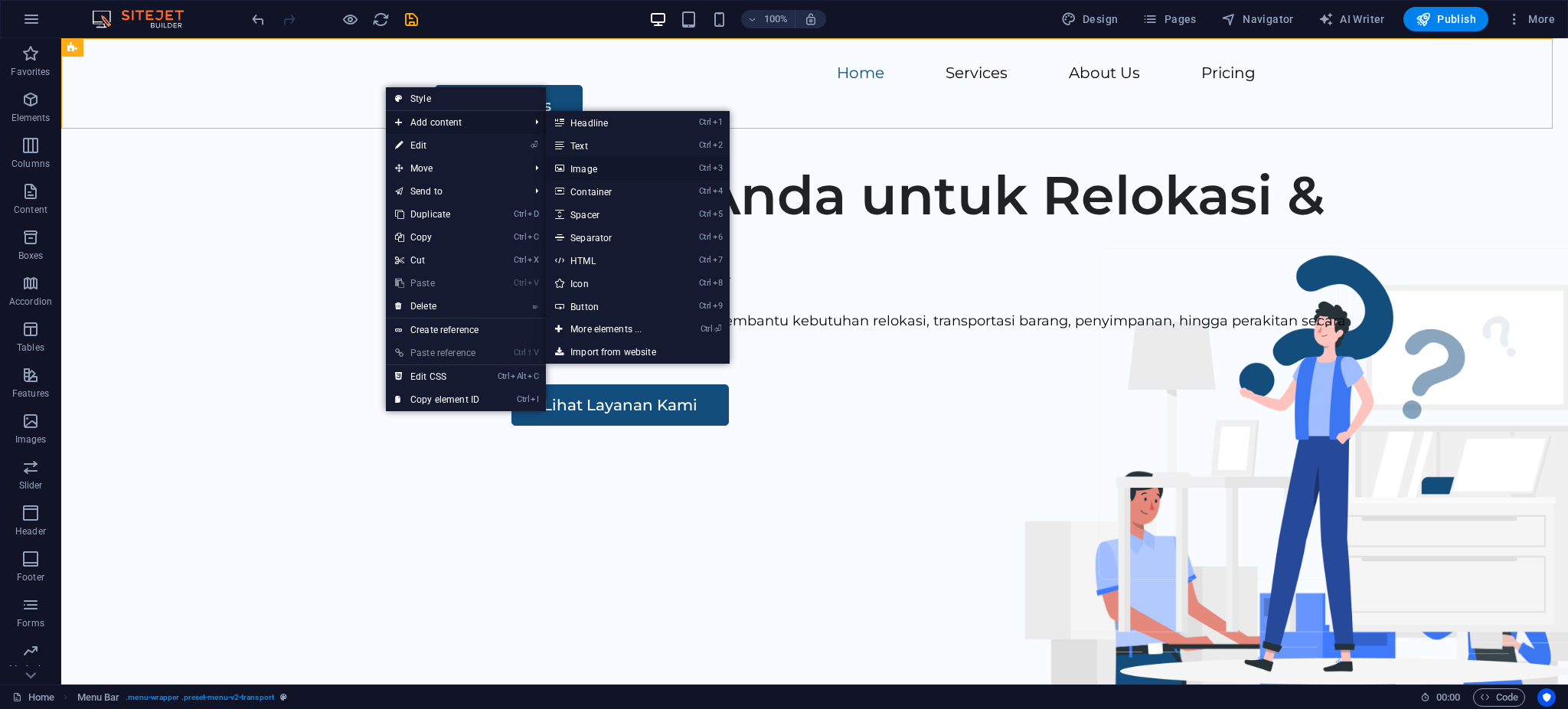 click on "Ctrl 3  Image" at bounding box center [609, 168] 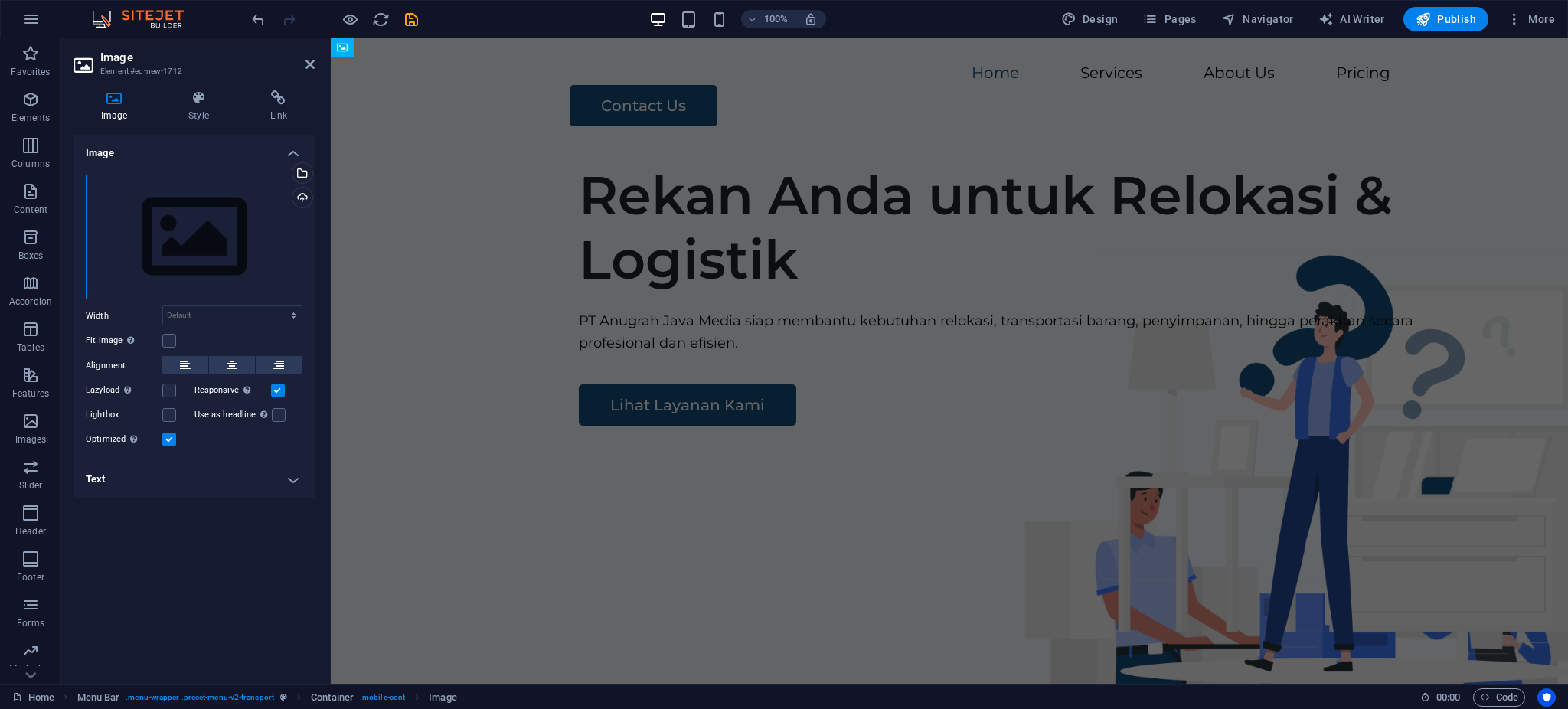 click on "Drag files here, click to choose files or select files from Files or our free stock photos & videos" at bounding box center (194, 237) 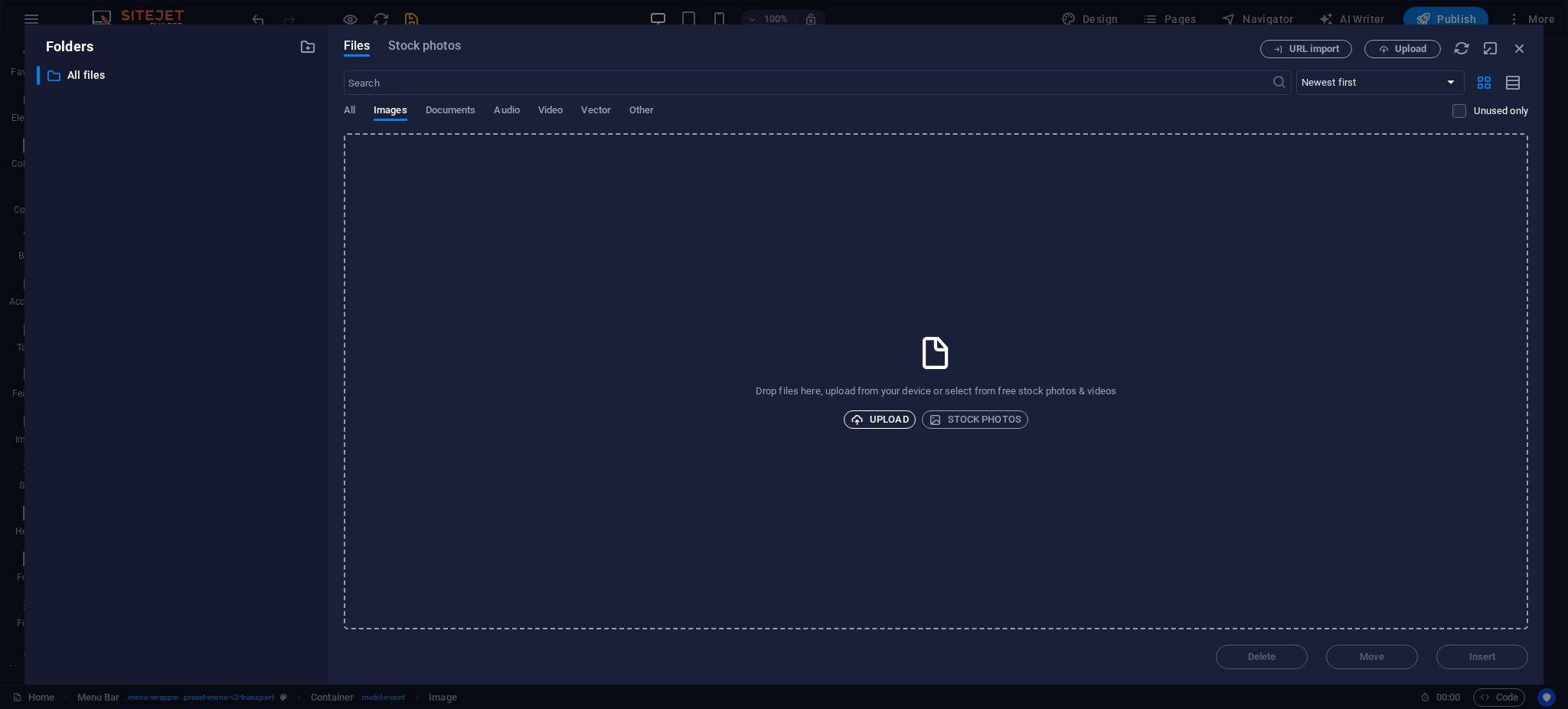 click on "Upload" at bounding box center [880, 420] 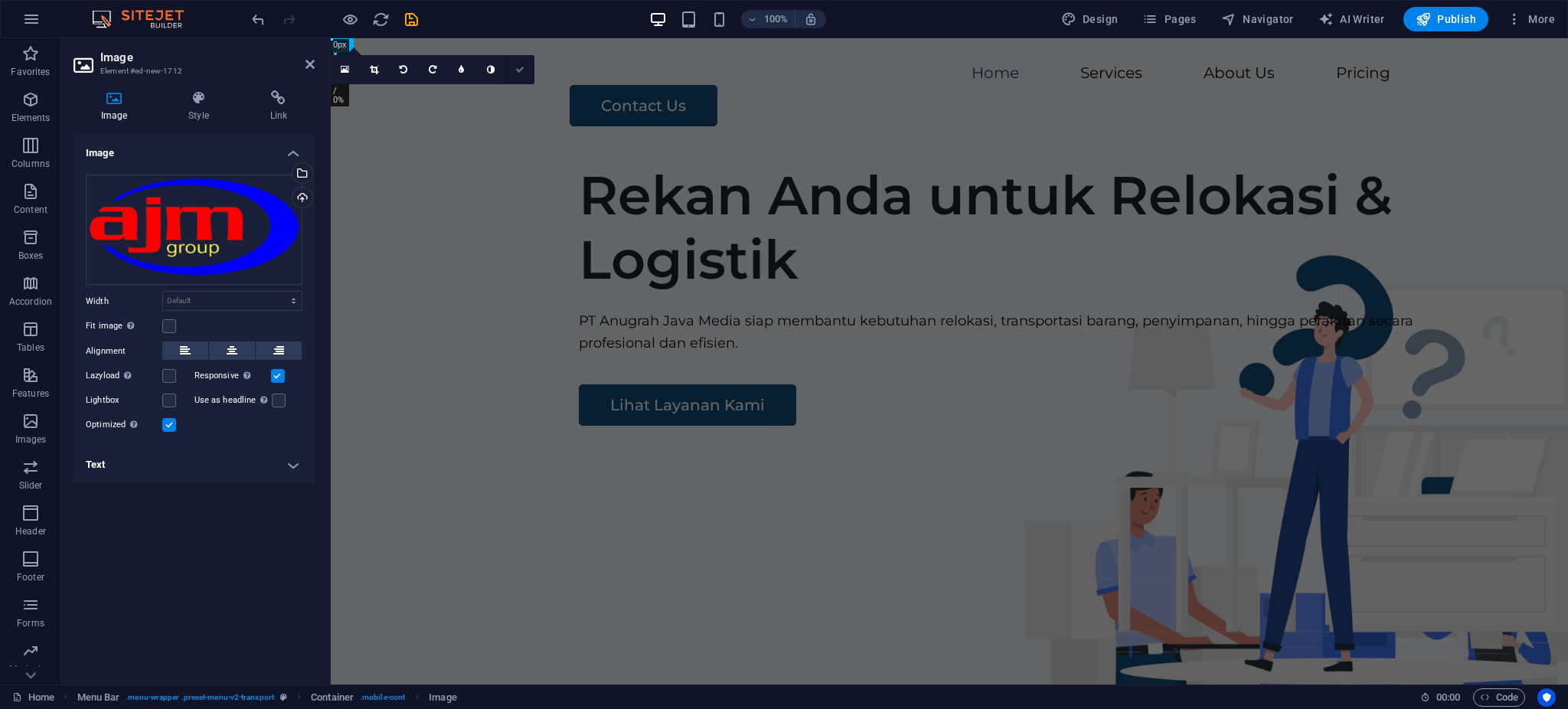 click at bounding box center (520, 70) 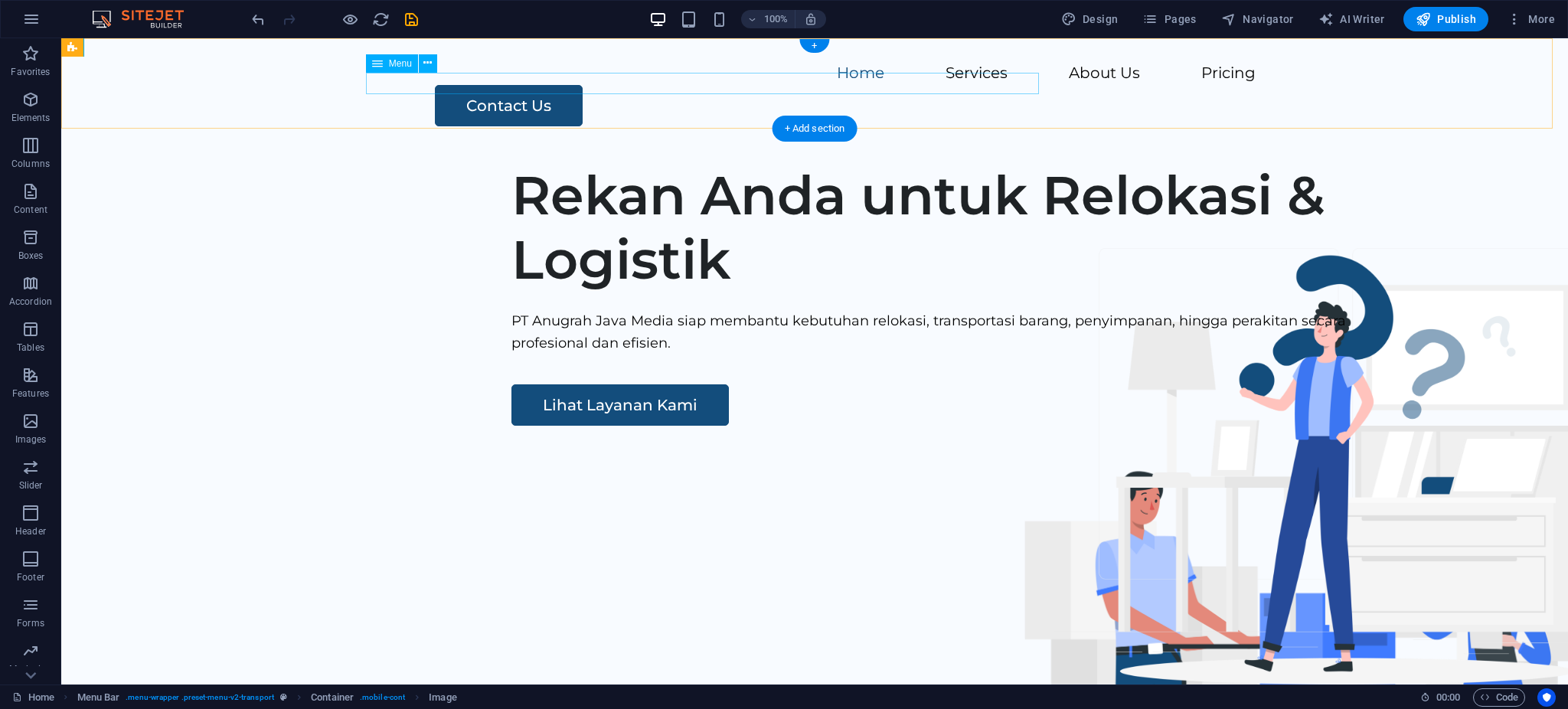 click on "Home Services About Us Pricing" at bounding box center [815, 74] 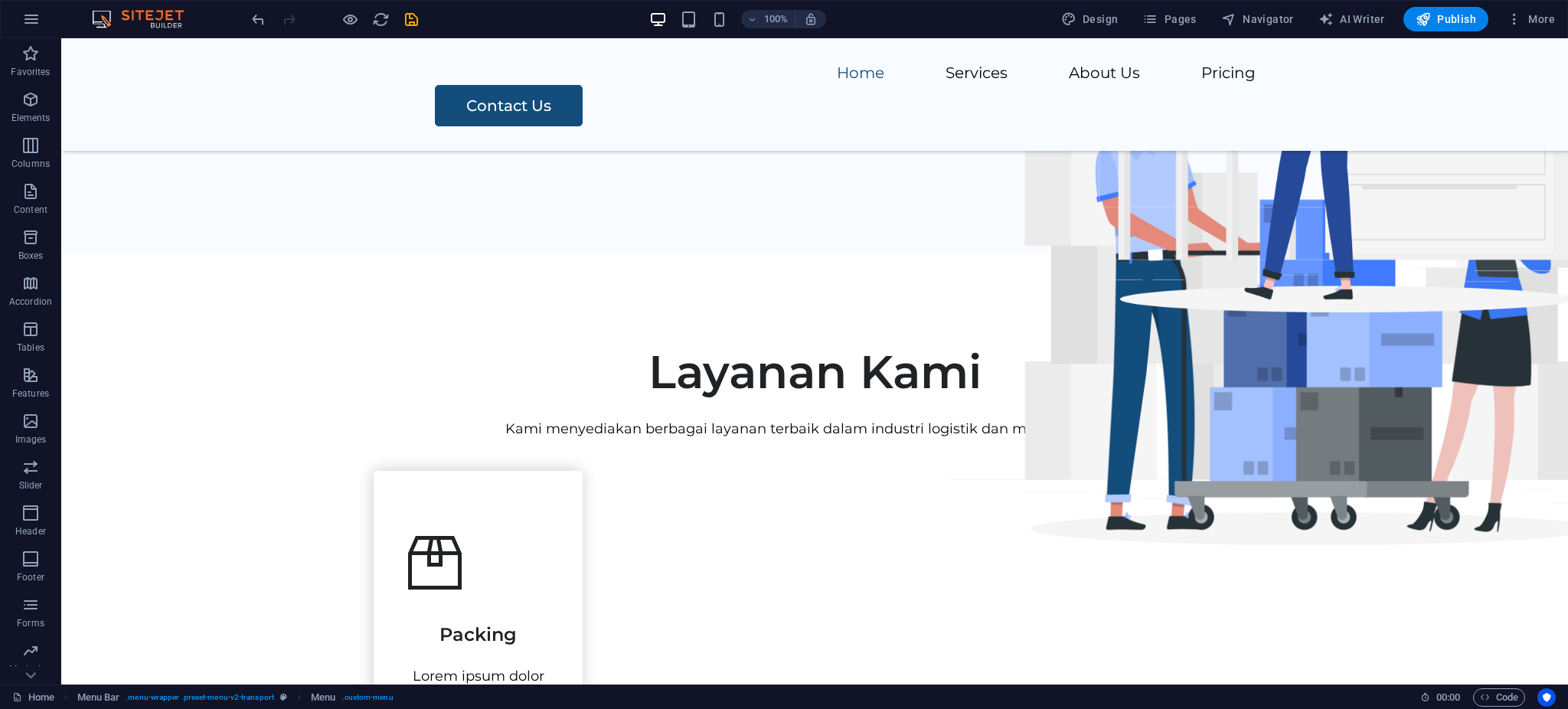 scroll, scrollTop: 0, scrollLeft: 0, axis: both 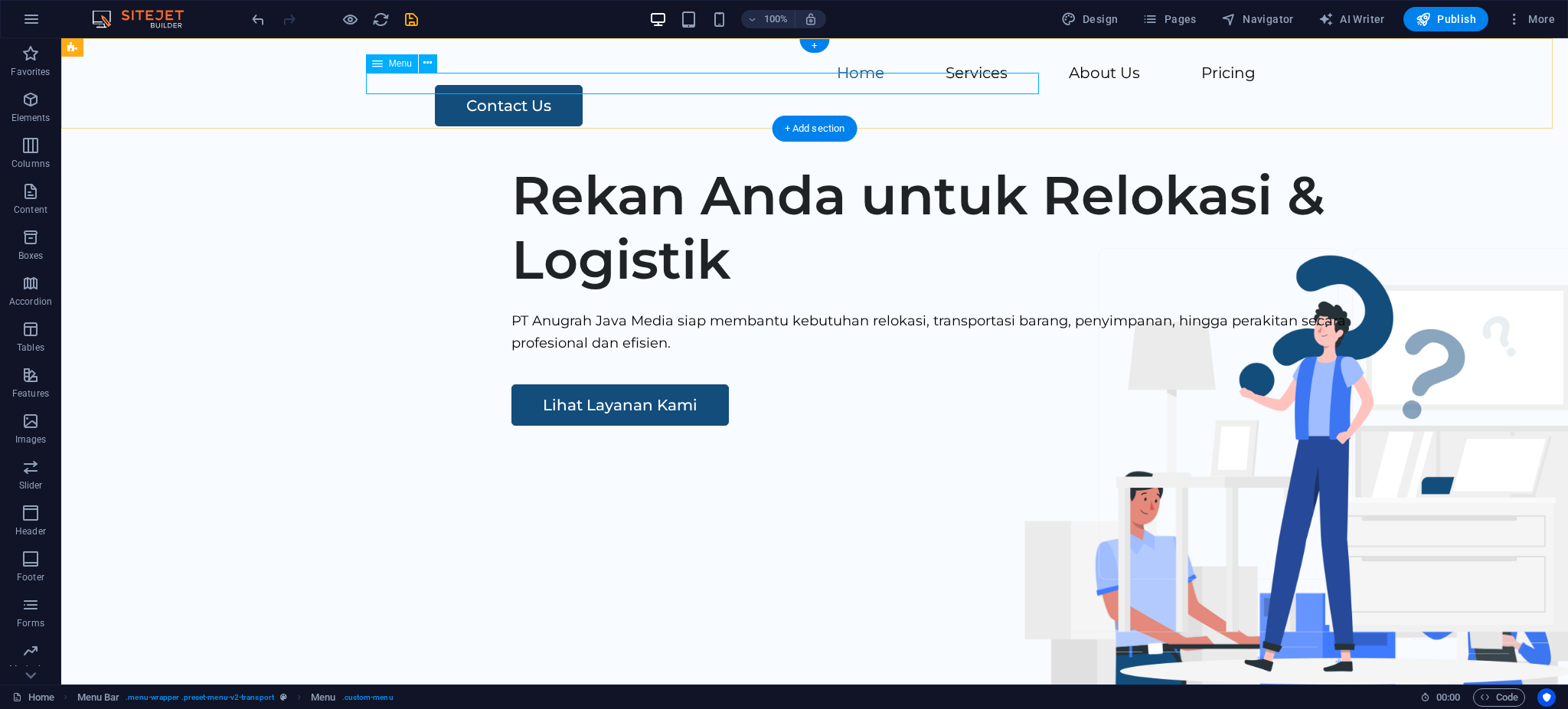 click on "Home Services About Us Pricing" at bounding box center (815, 74) 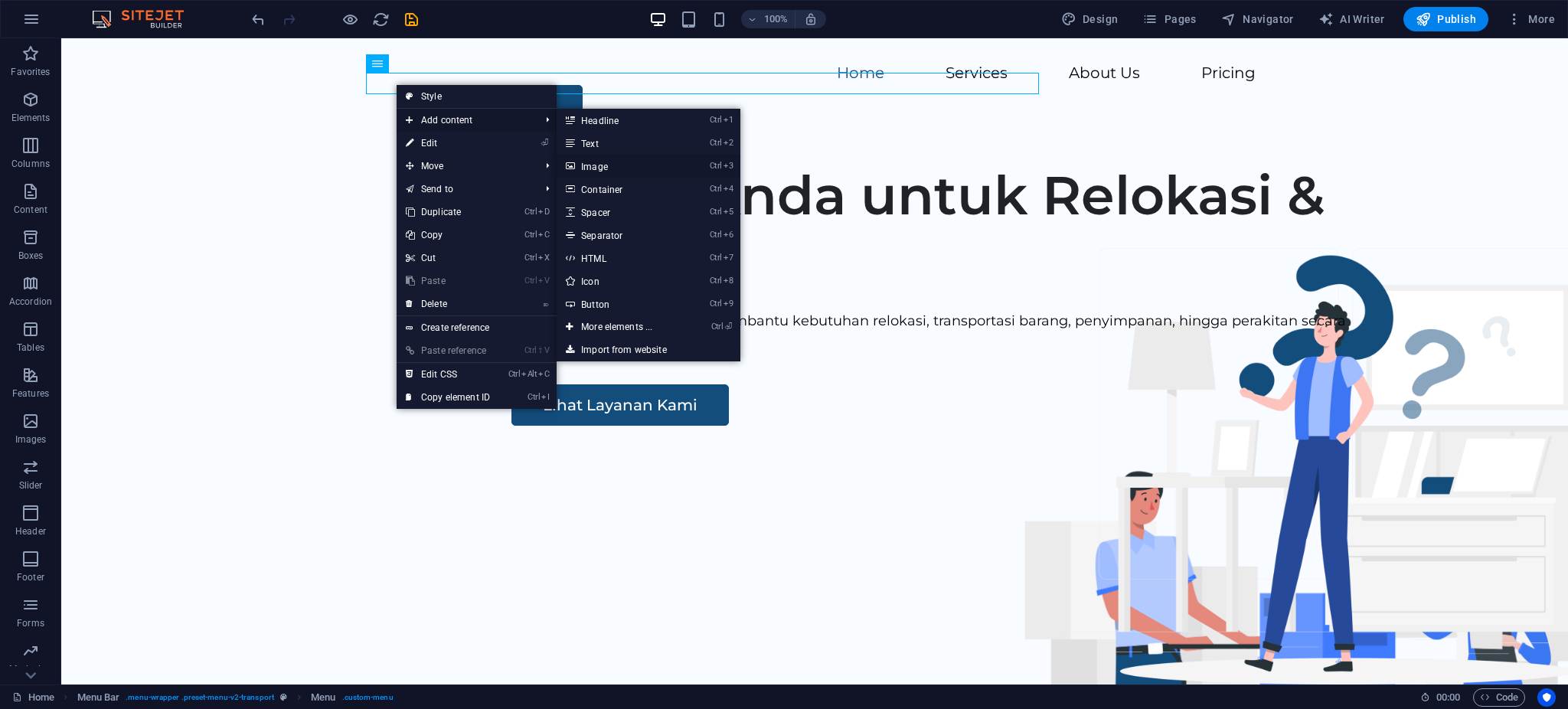 click on "Ctrl 3  Image" at bounding box center [619, 166] 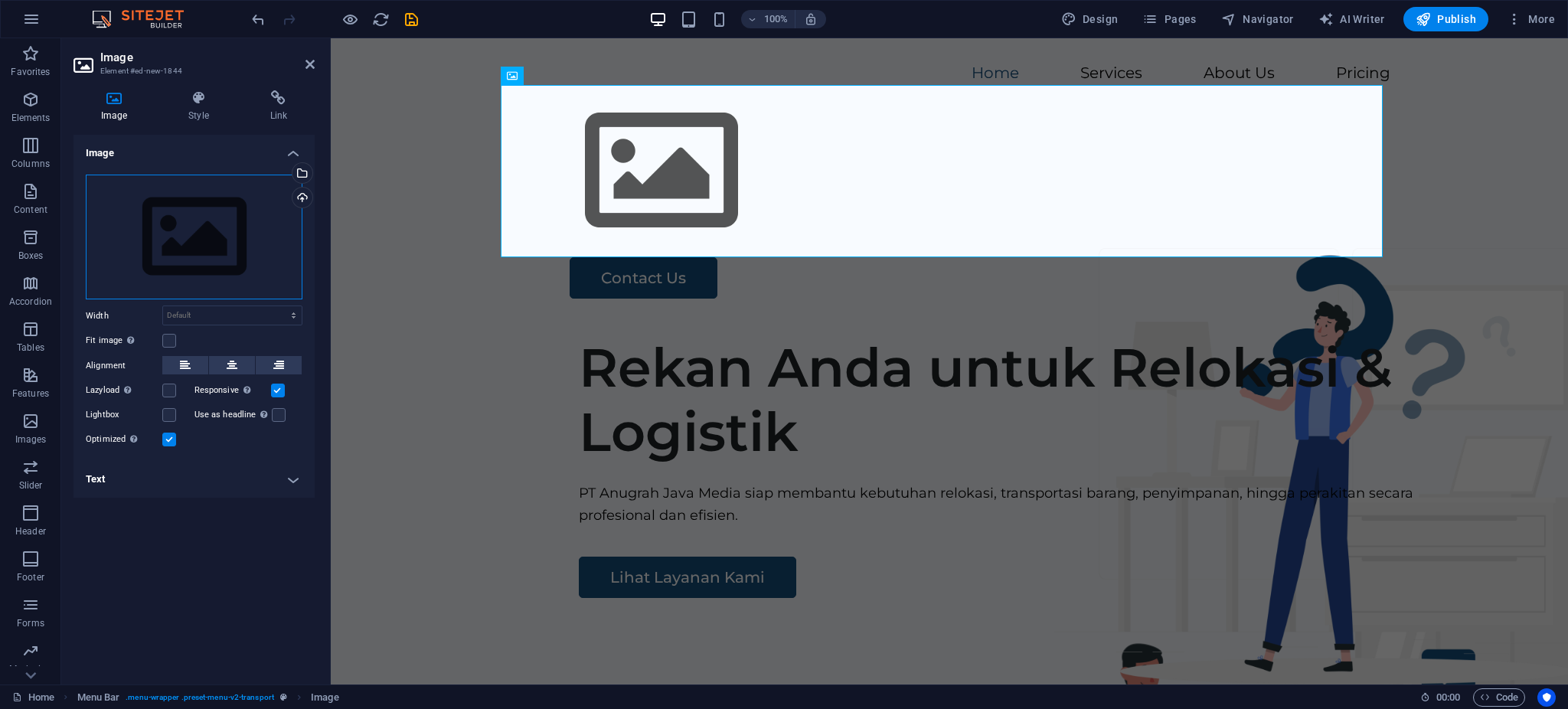 click on "Drag files here, click to choose files or select files from Files or our free stock photos & videos" at bounding box center [194, 237] 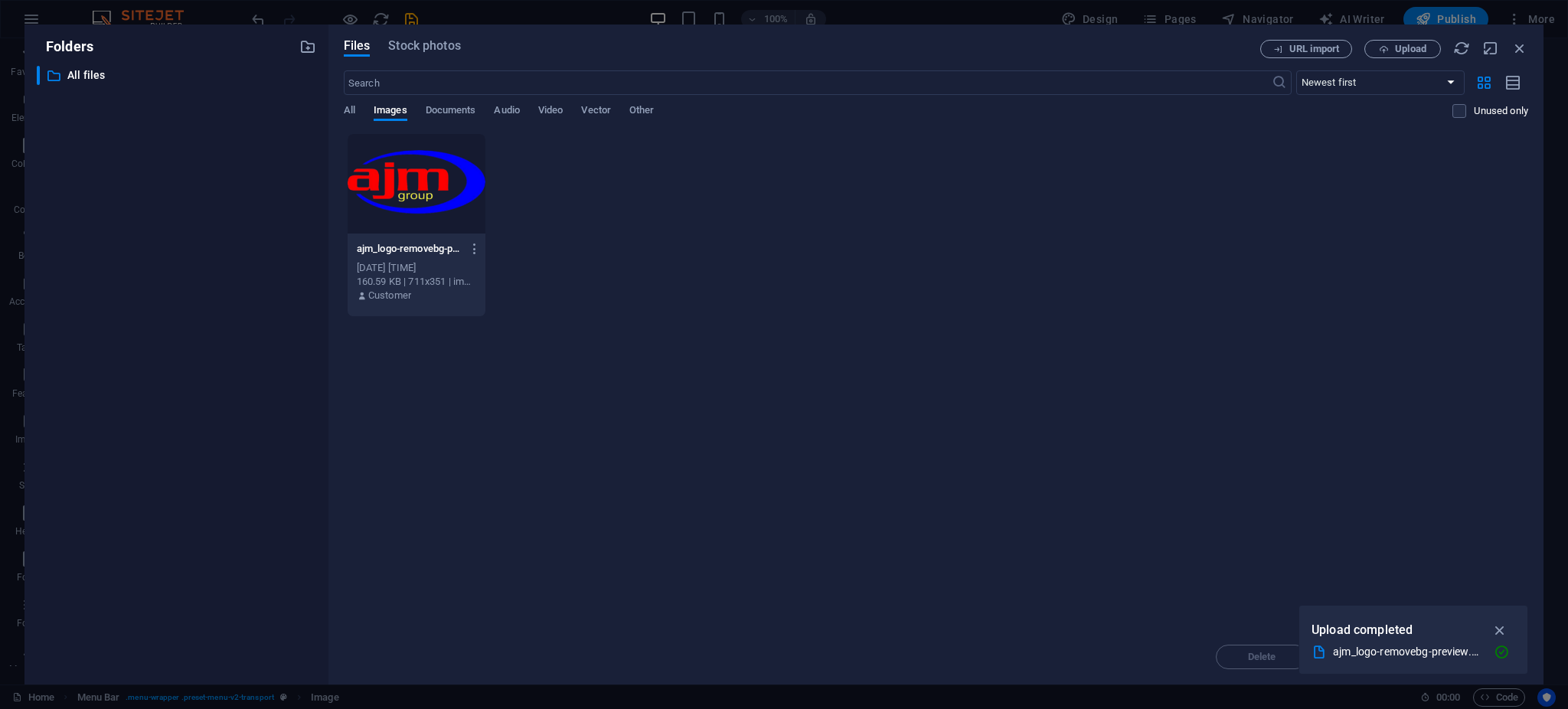 click at bounding box center [416, 184] 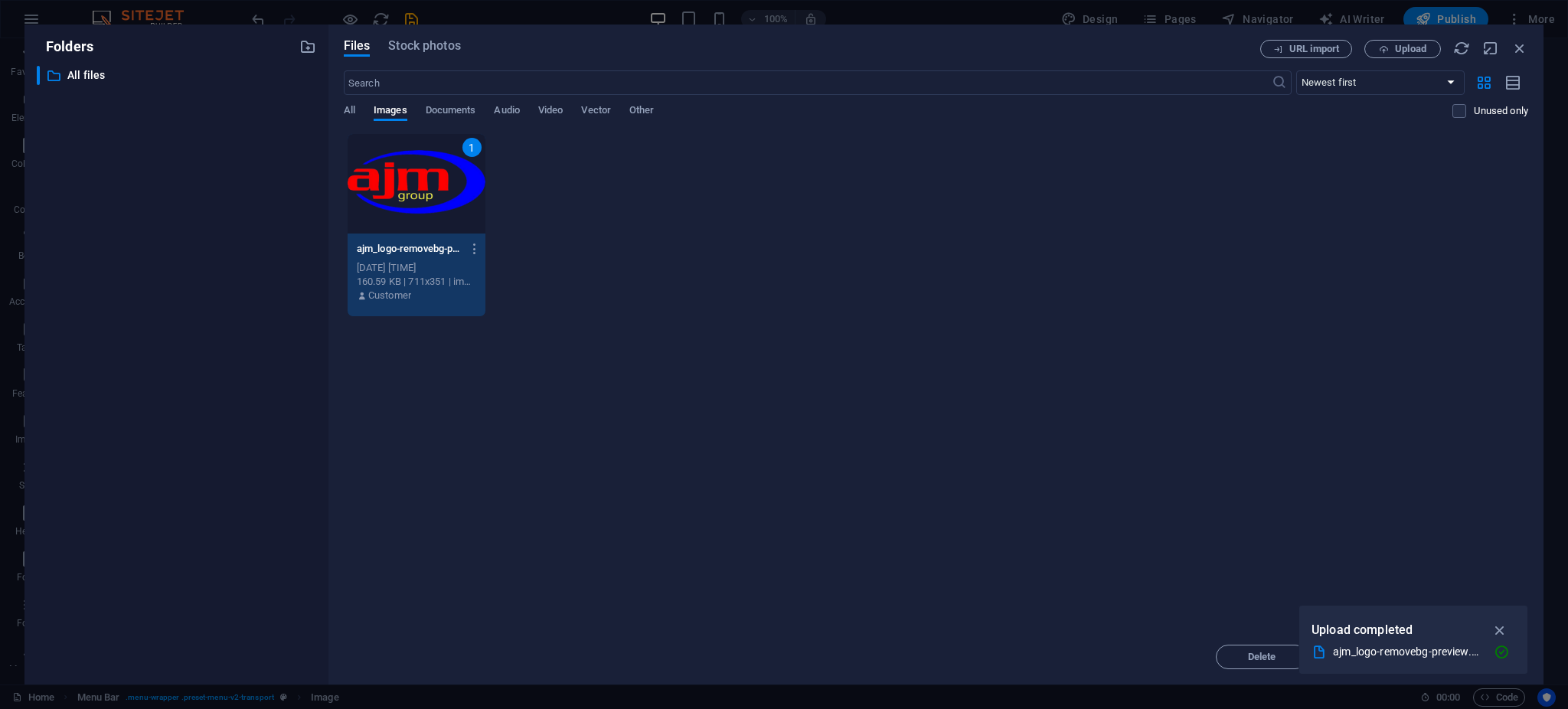 click on "1" at bounding box center (416, 184) 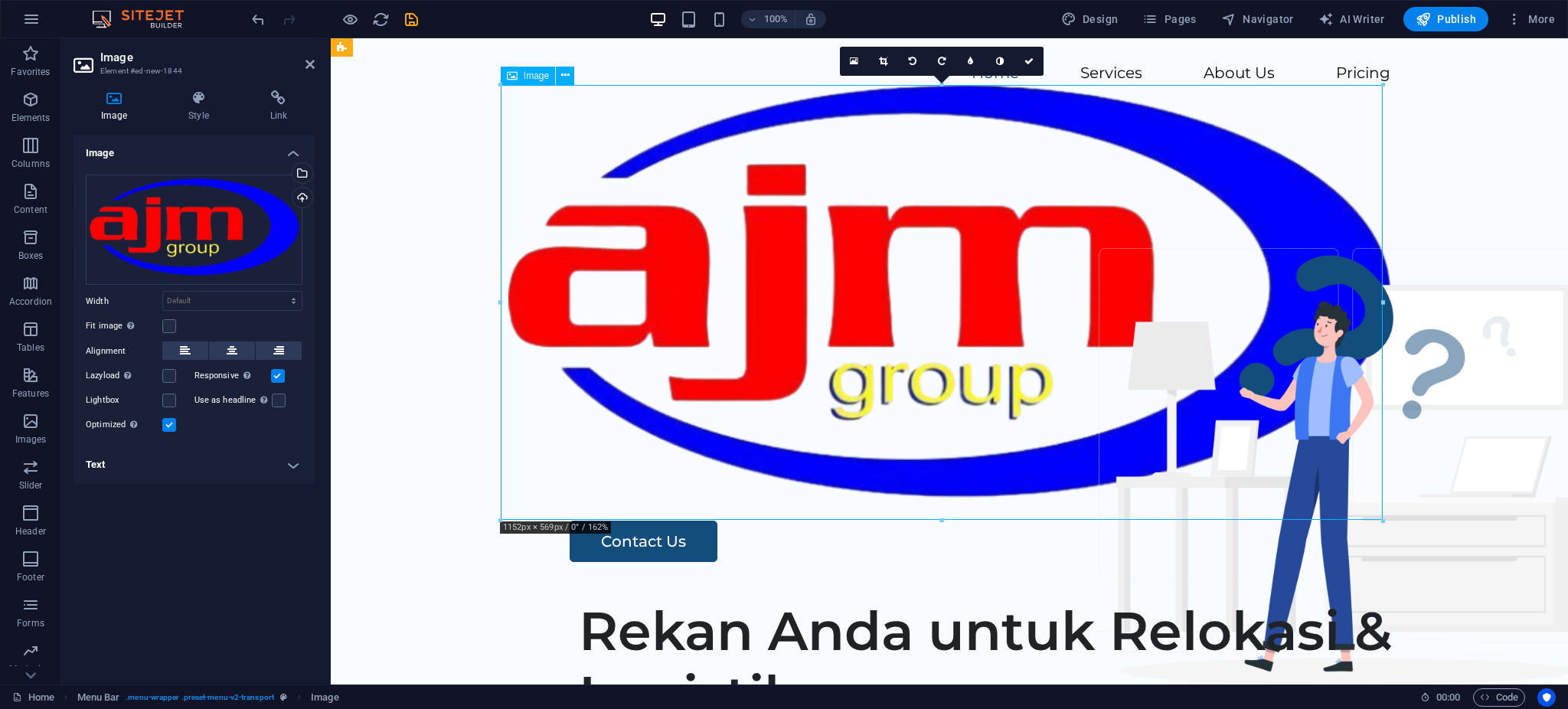 drag, startPoint x: 819, startPoint y: 332, endPoint x: 677, endPoint y: 413, distance: 163.47783 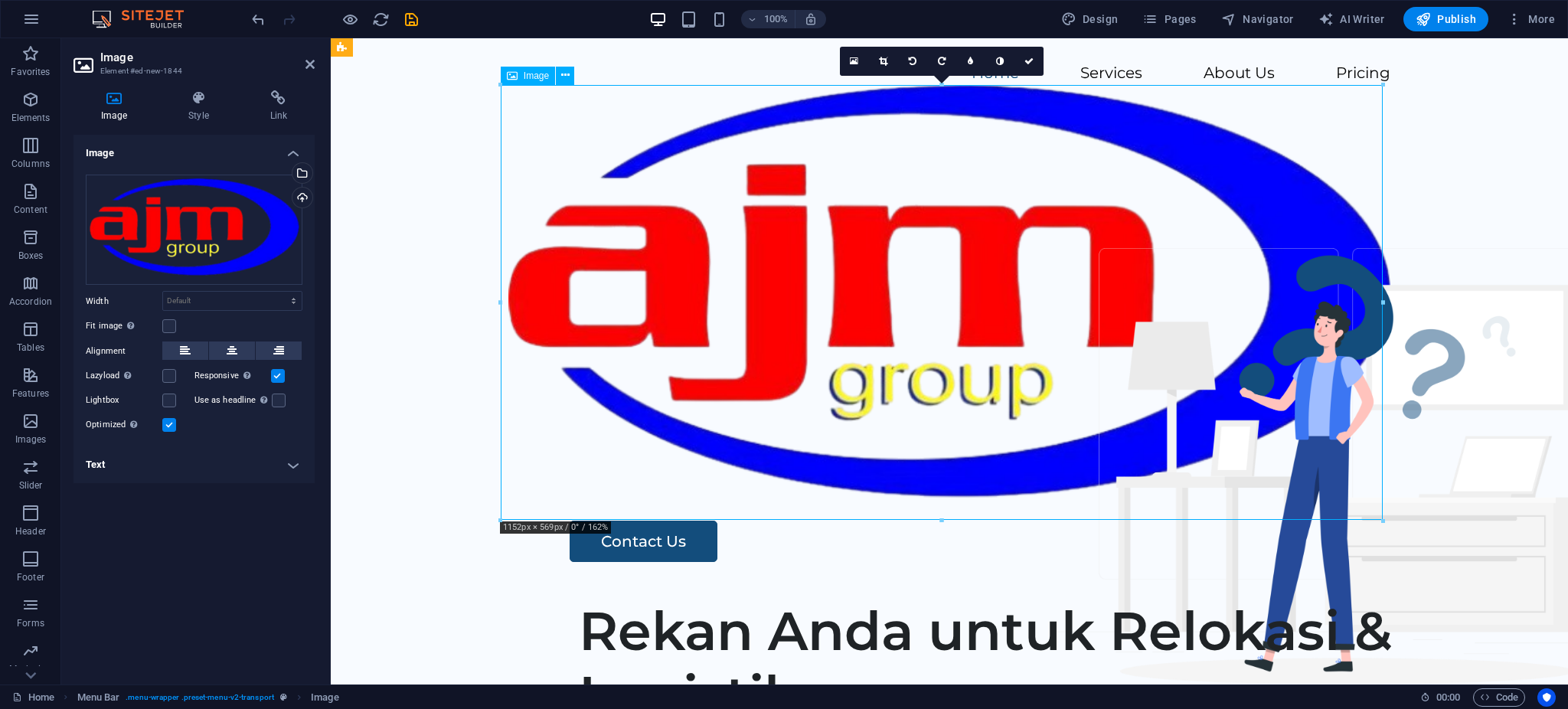 click at bounding box center [949, 302] 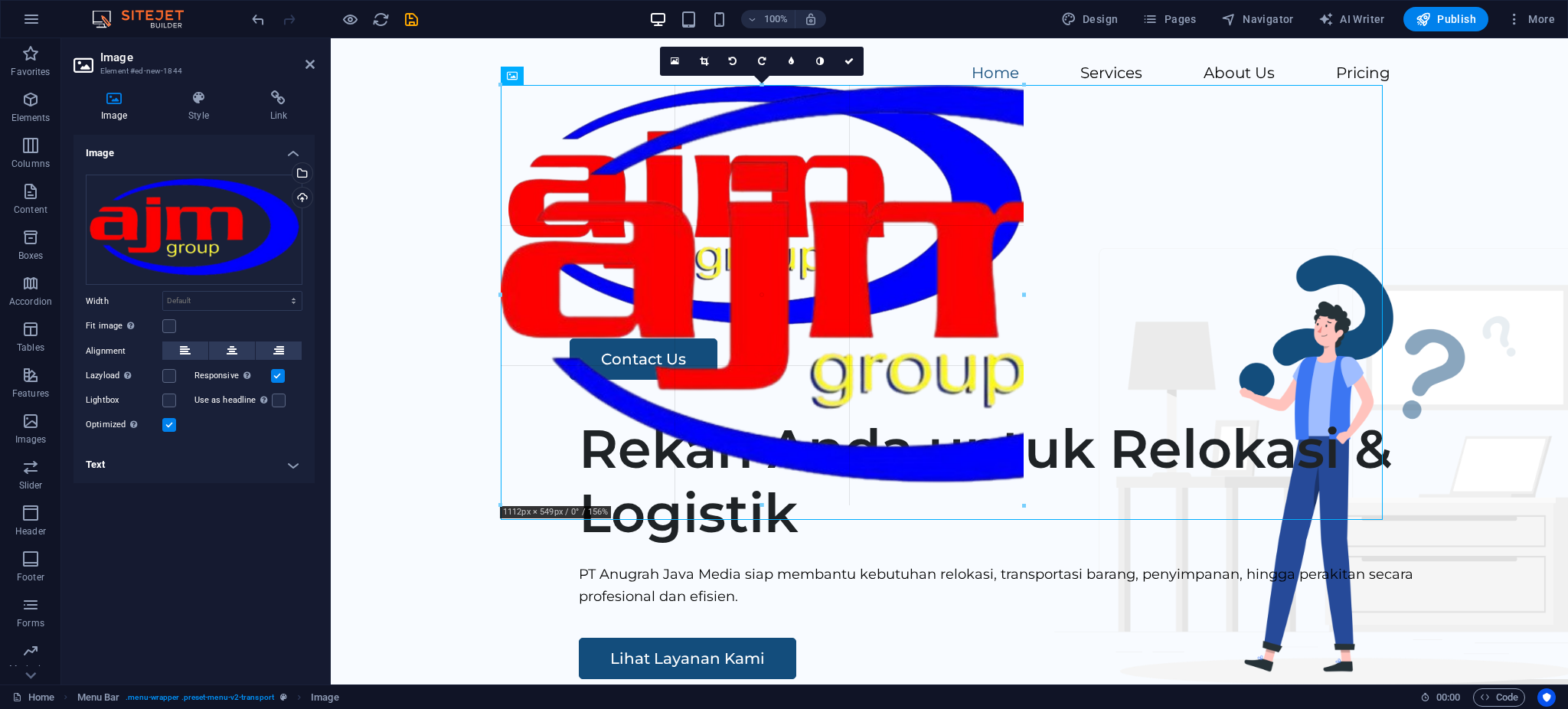 drag, startPoint x: 1383, startPoint y: 519, endPoint x: 923, endPoint y: 330, distance: 497.31378 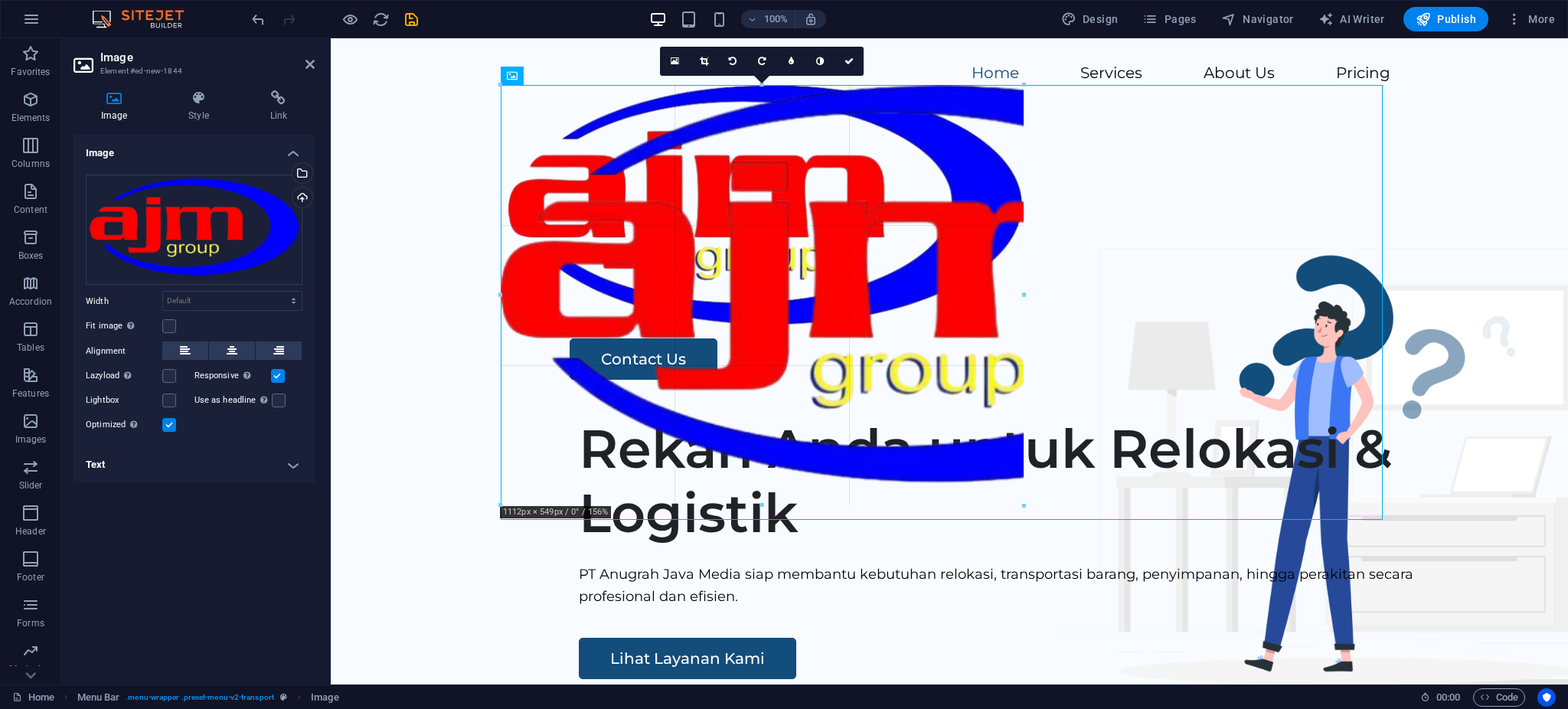 type on "1083" 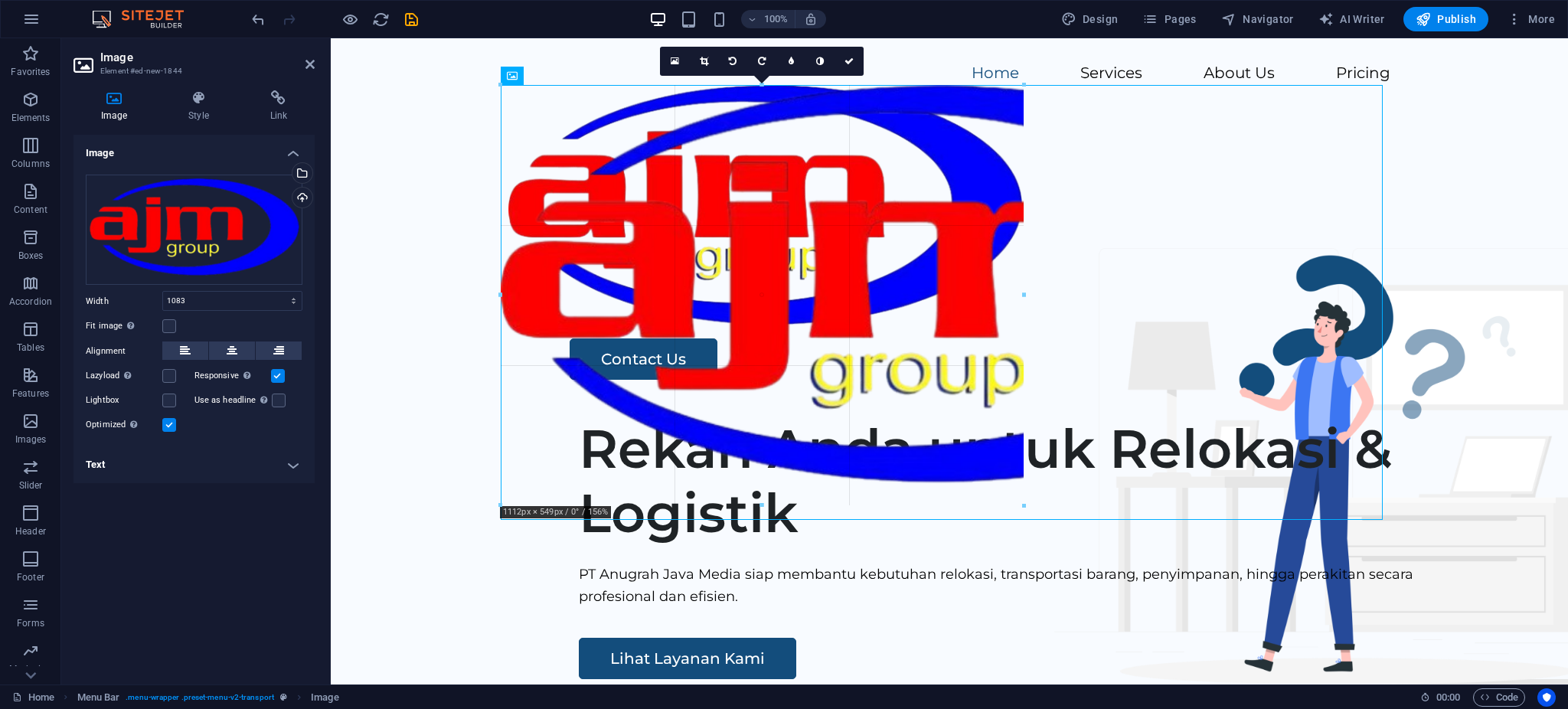 select on "px" 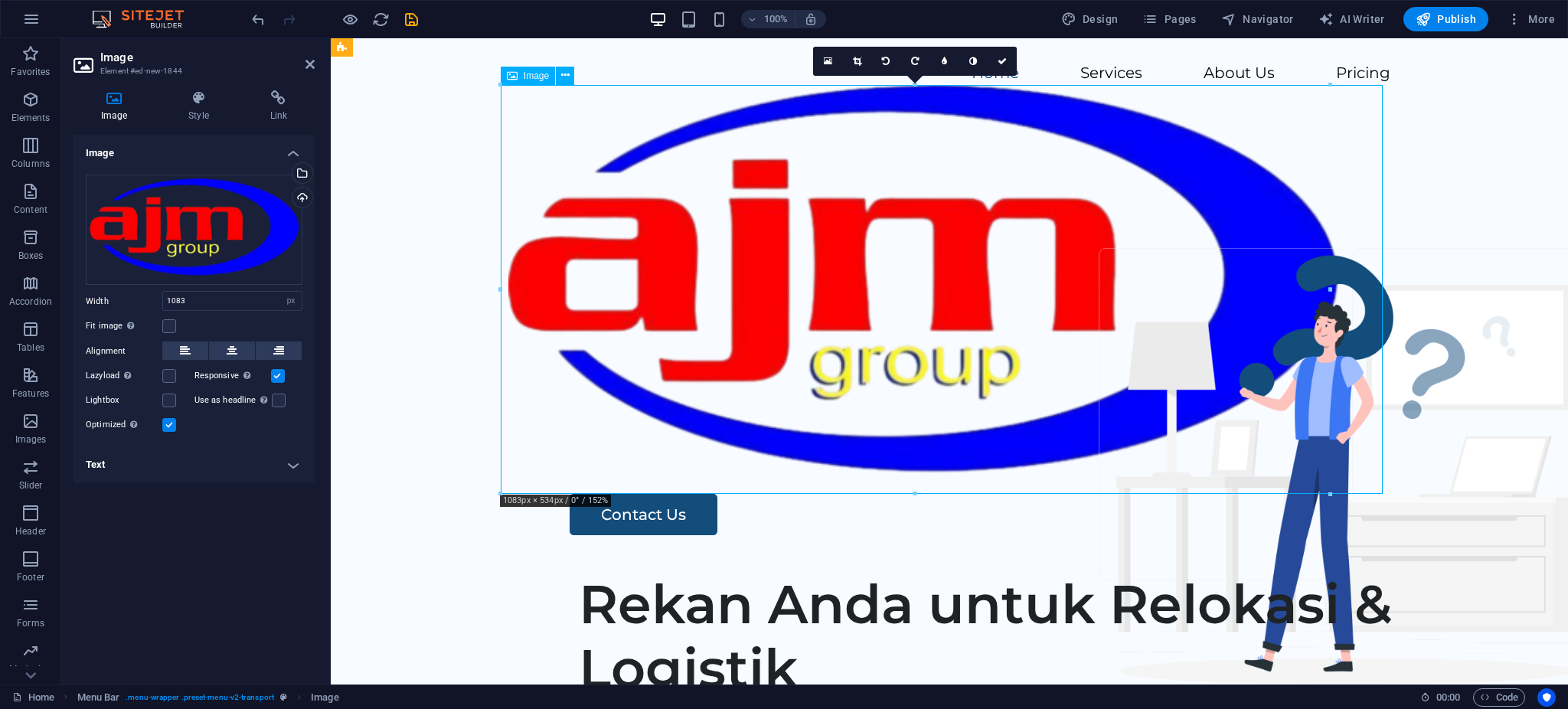 drag, startPoint x: 812, startPoint y: 298, endPoint x: 1036, endPoint y: 489, distance: 294.376 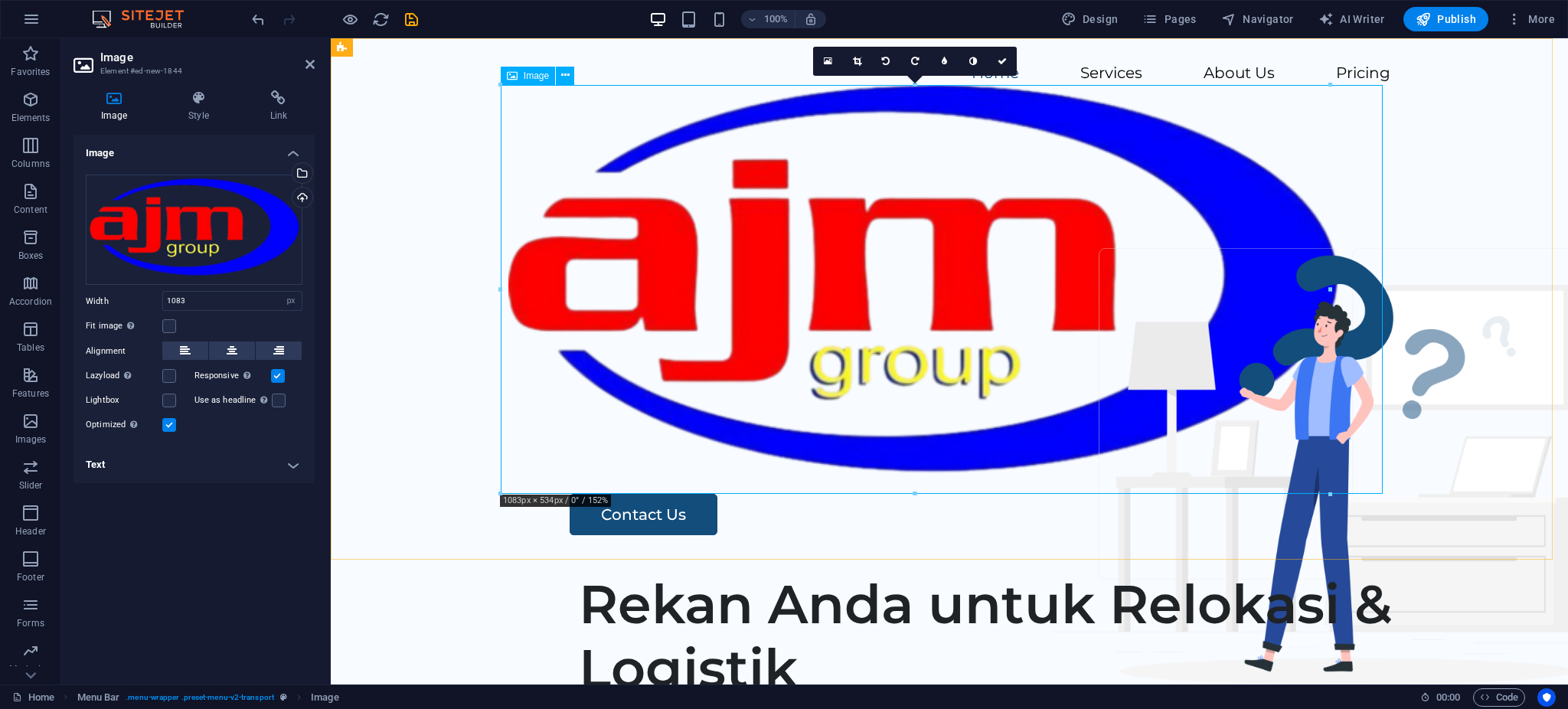 click at bounding box center [949, 289] 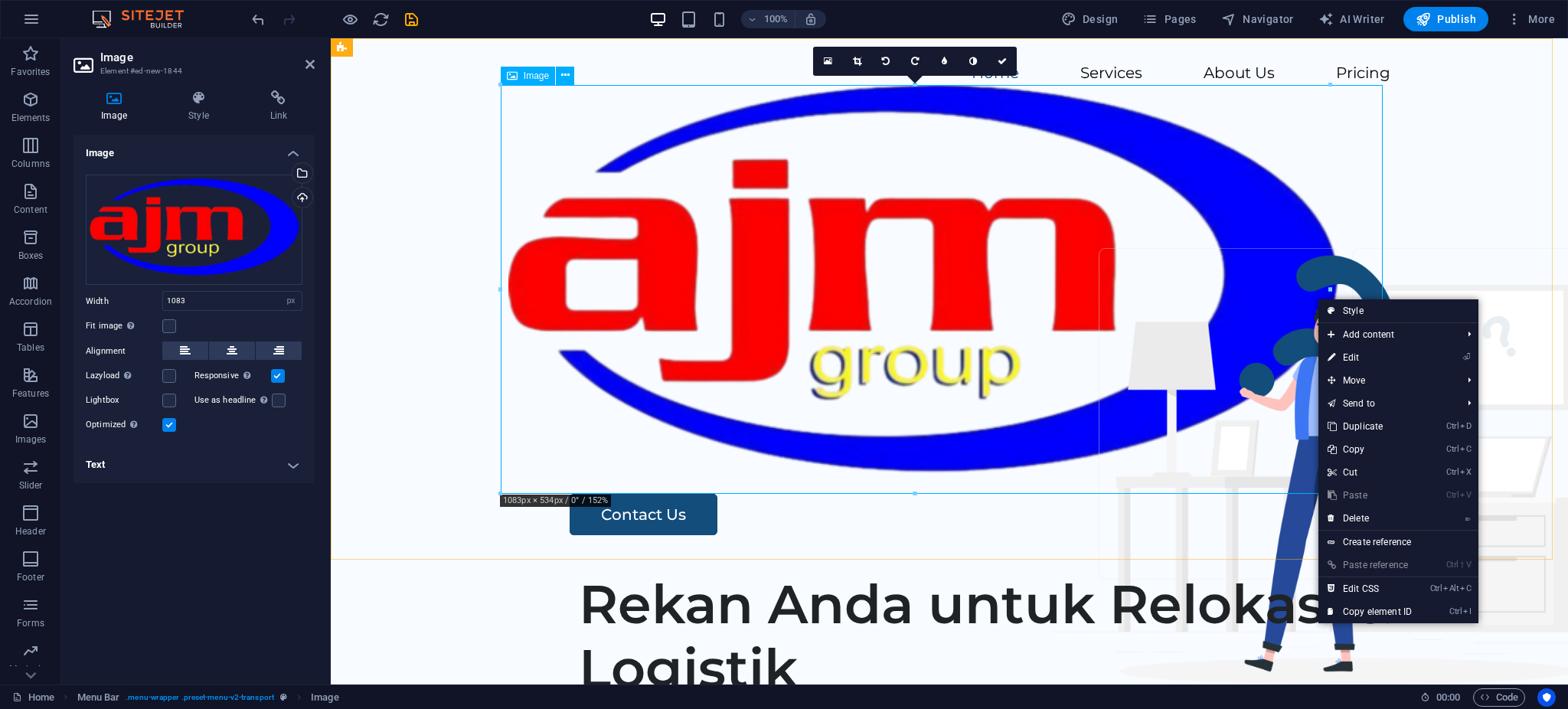 click at bounding box center [949, 289] 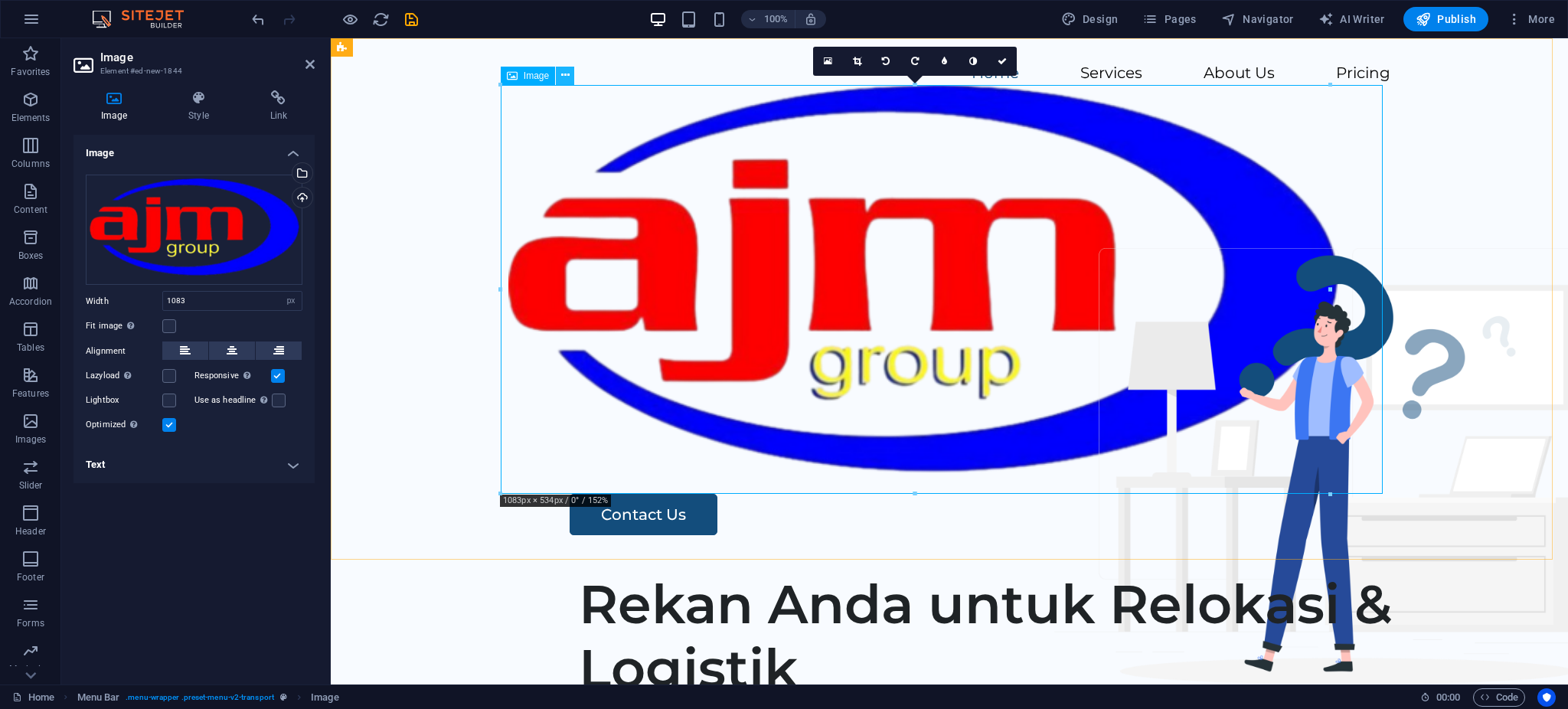 click at bounding box center (565, 75) 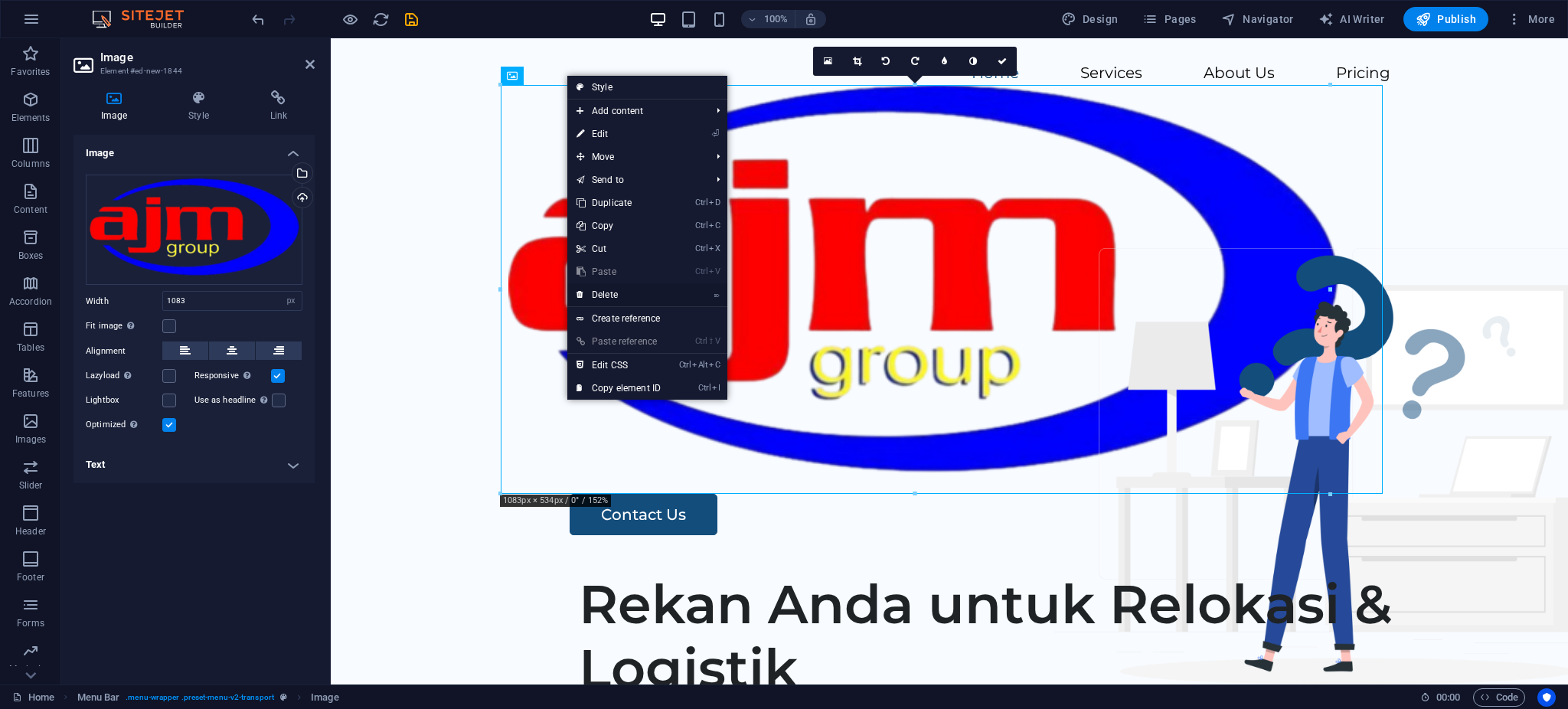 click on "⌦  Delete" at bounding box center [619, 295] 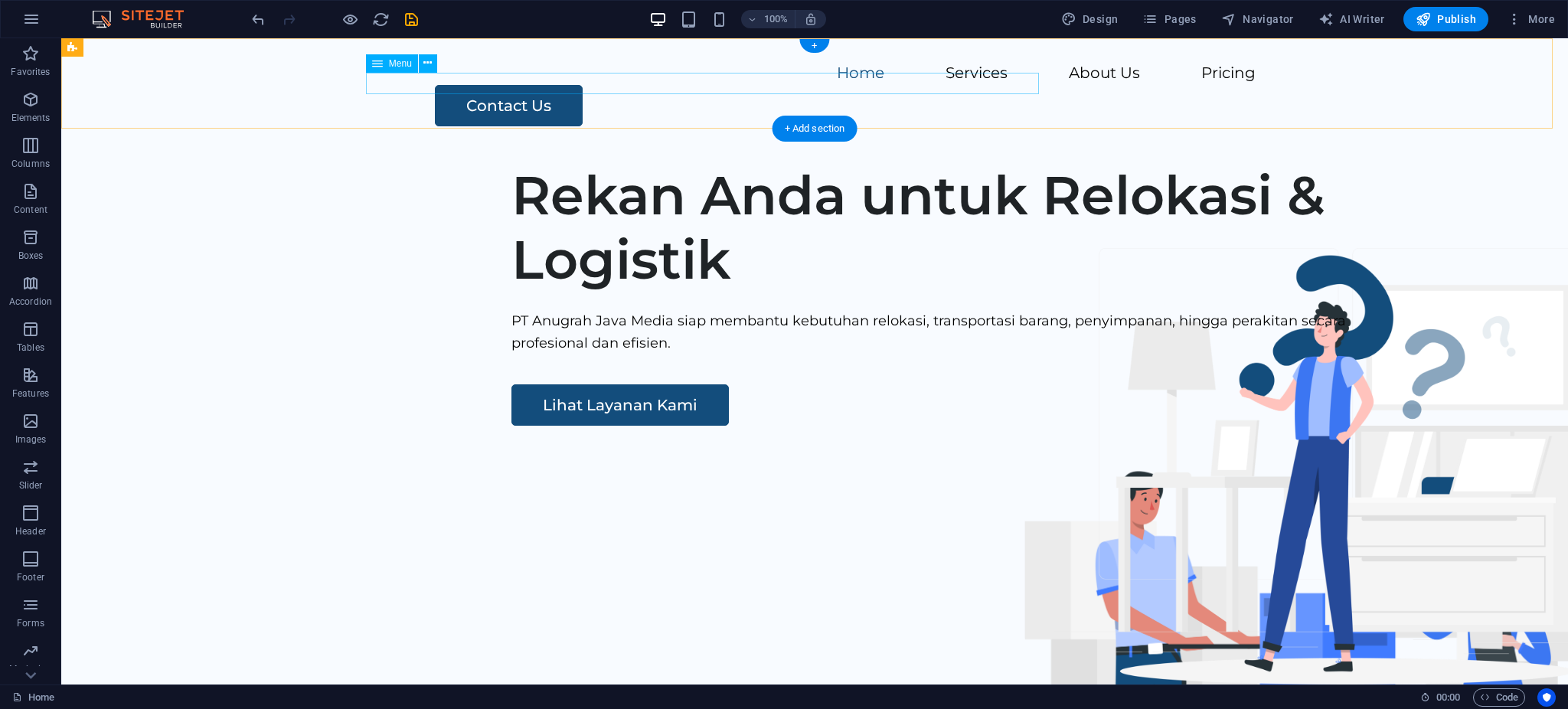 click on "Home Services About Us Pricing" at bounding box center [815, 74] 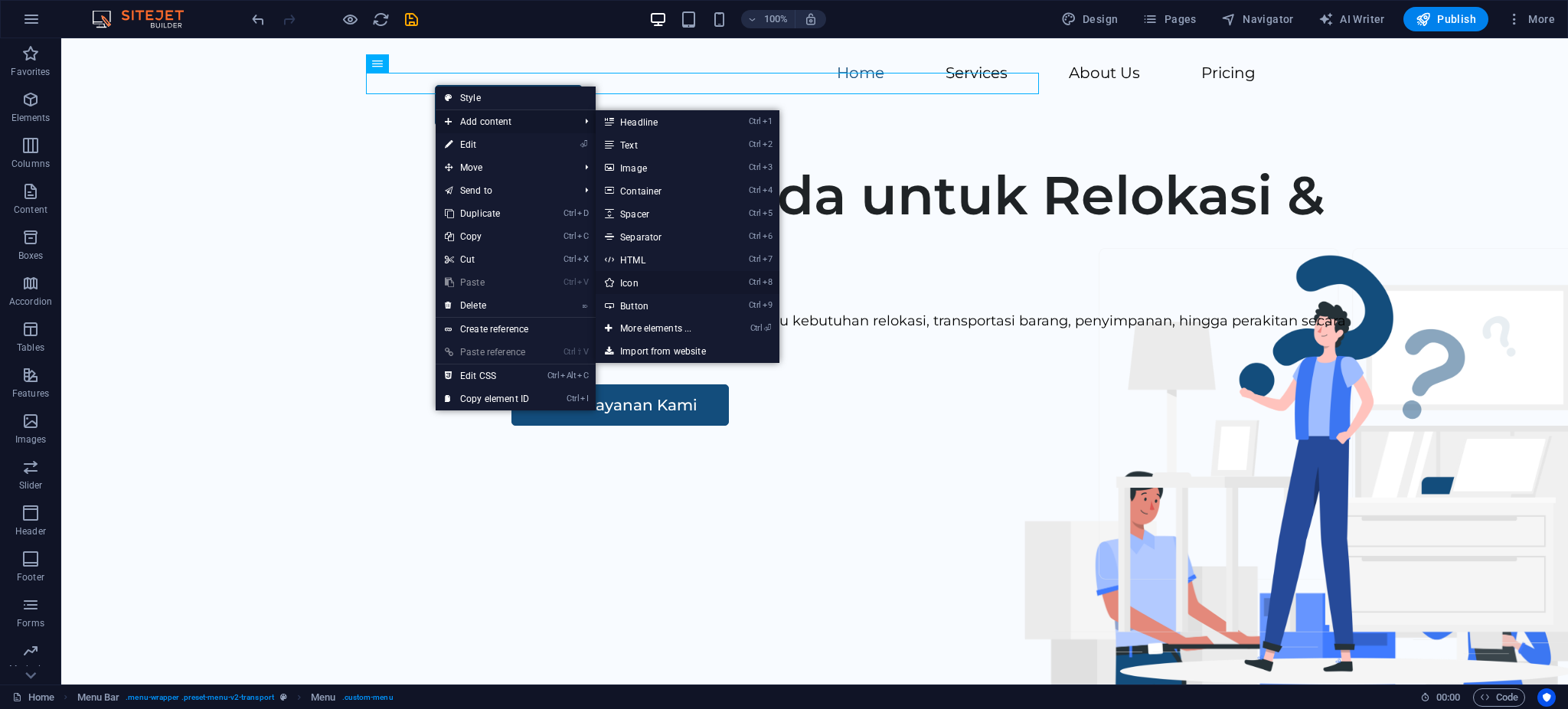 click on "Ctrl 8  Icon" at bounding box center (658, 283) 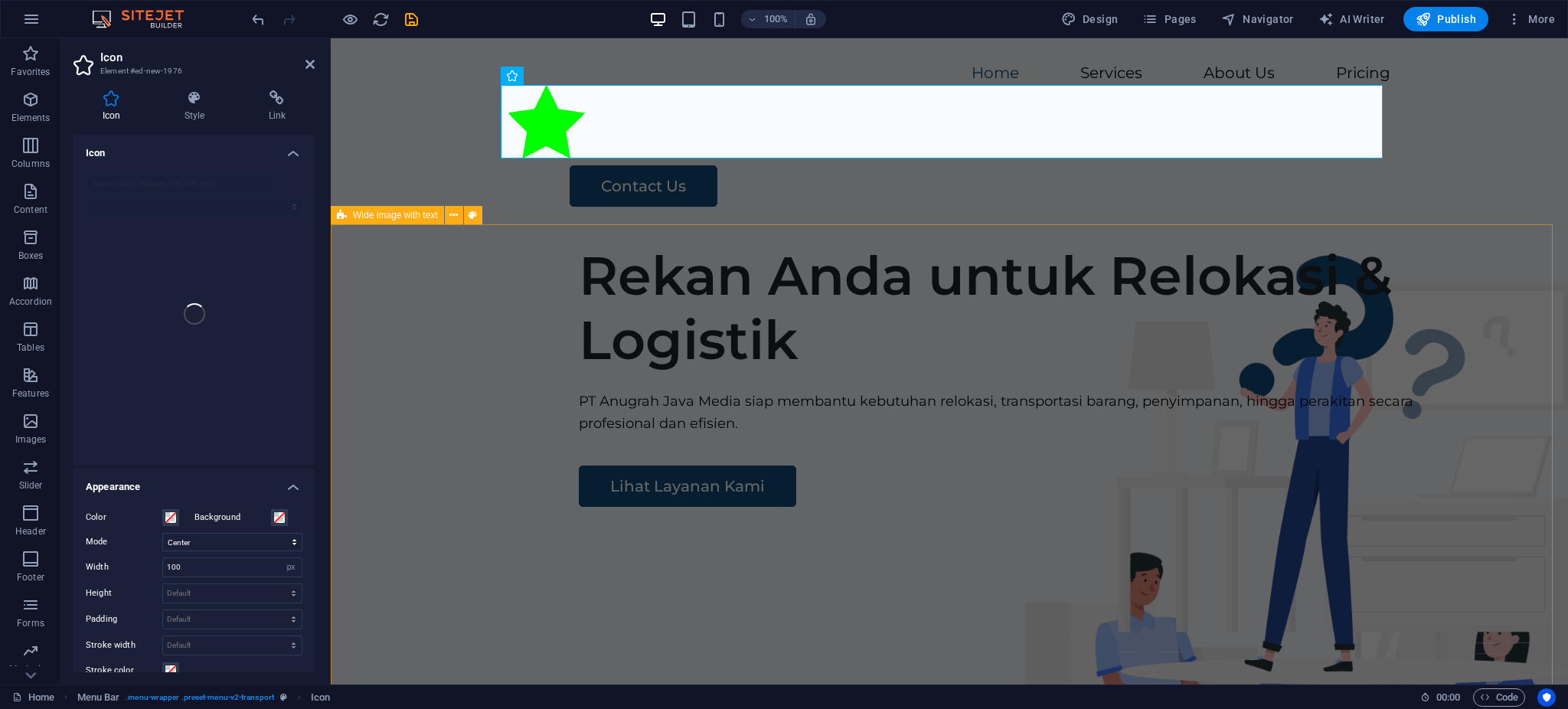 click on "Rekan Anda untuk Relokasi & Logistik PT Anugrah Java Media siap membantu kebutuhan relokasi, transportasi barang, penyimpanan, hingga perakitan secara profesional dan efisien. Lihat Layanan Kami" at bounding box center (949, 524) 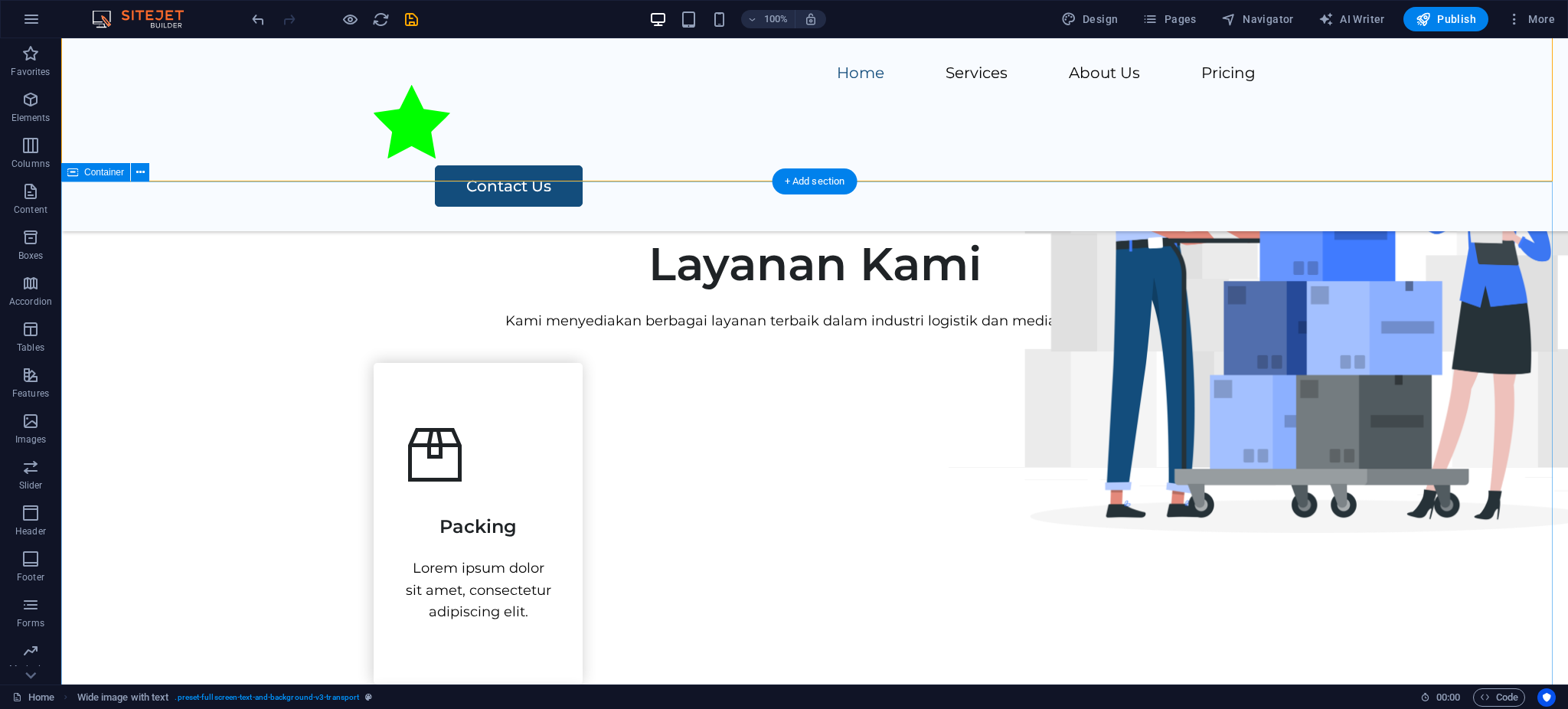 scroll, scrollTop: 0, scrollLeft: 0, axis: both 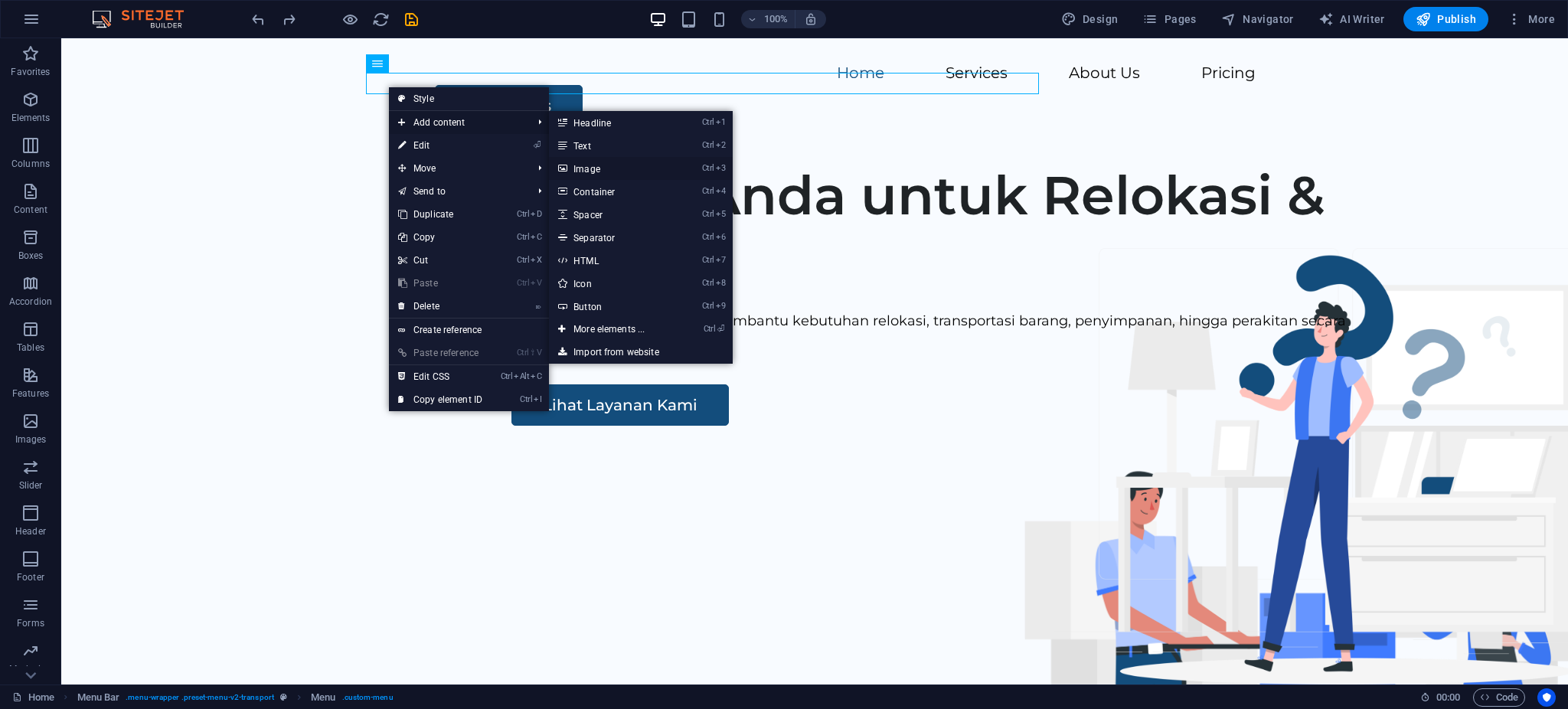 click on "Ctrl 3  Image" at bounding box center (612, 168) 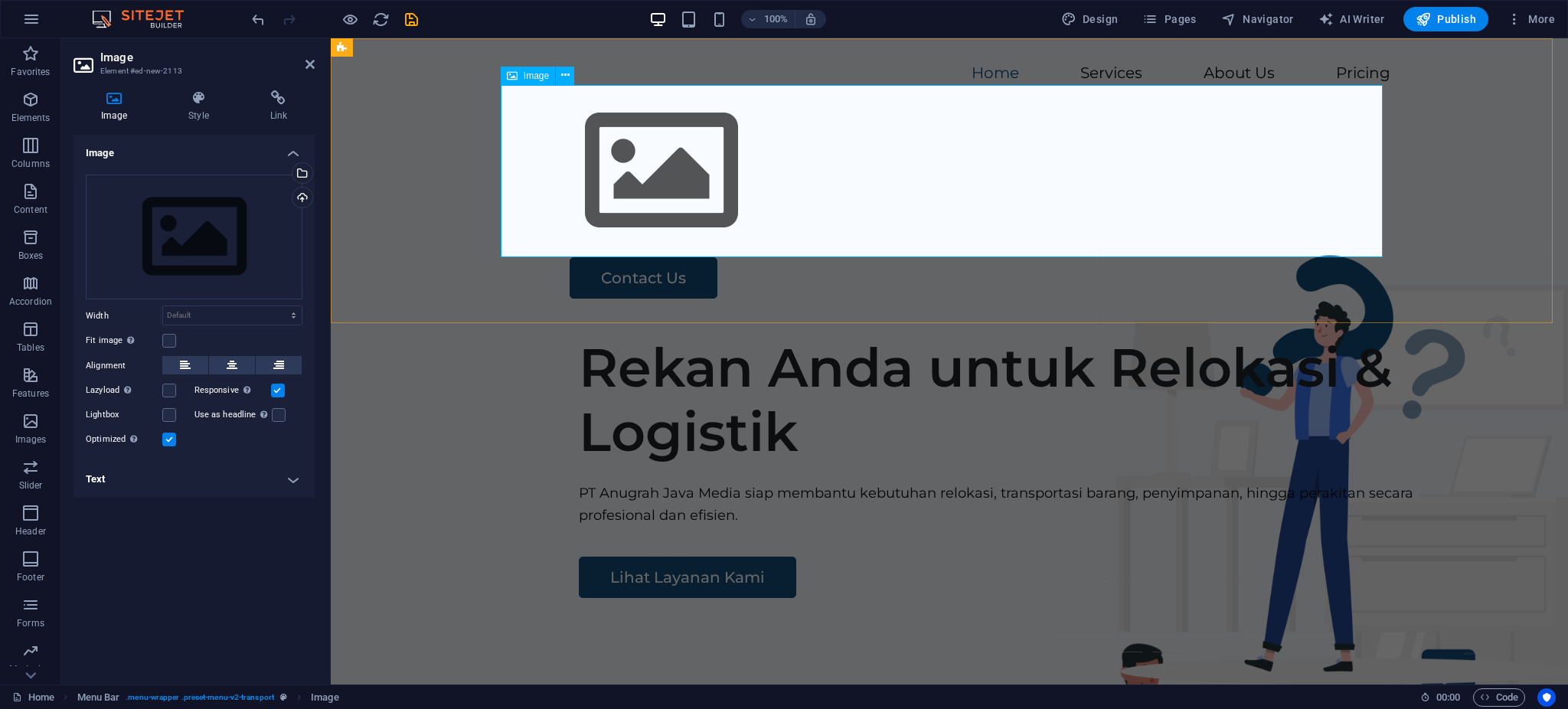click at bounding box center (949, 171) 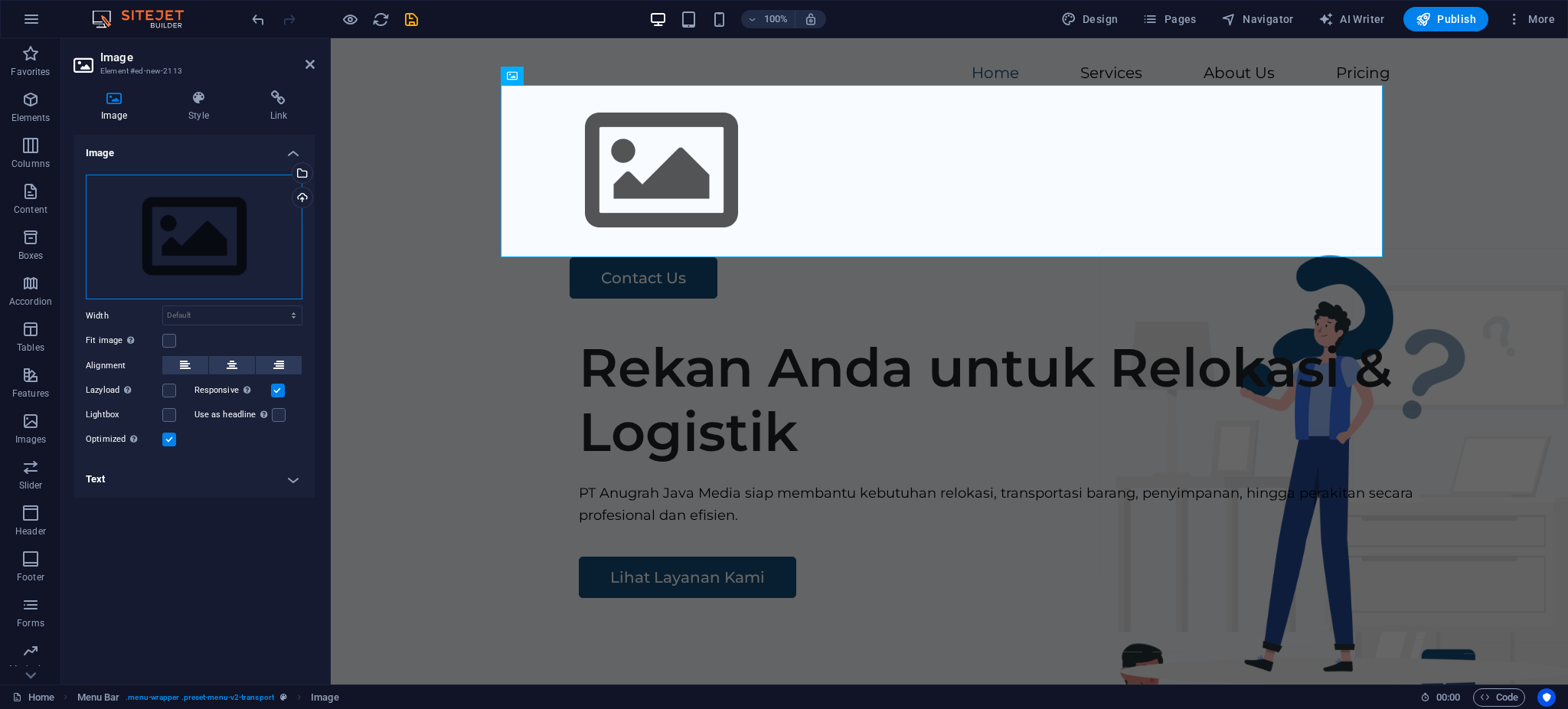 click on "Drag files here, click to choose files or select files from Files or our free stock photos & videos" at bounding box center [194, 237] 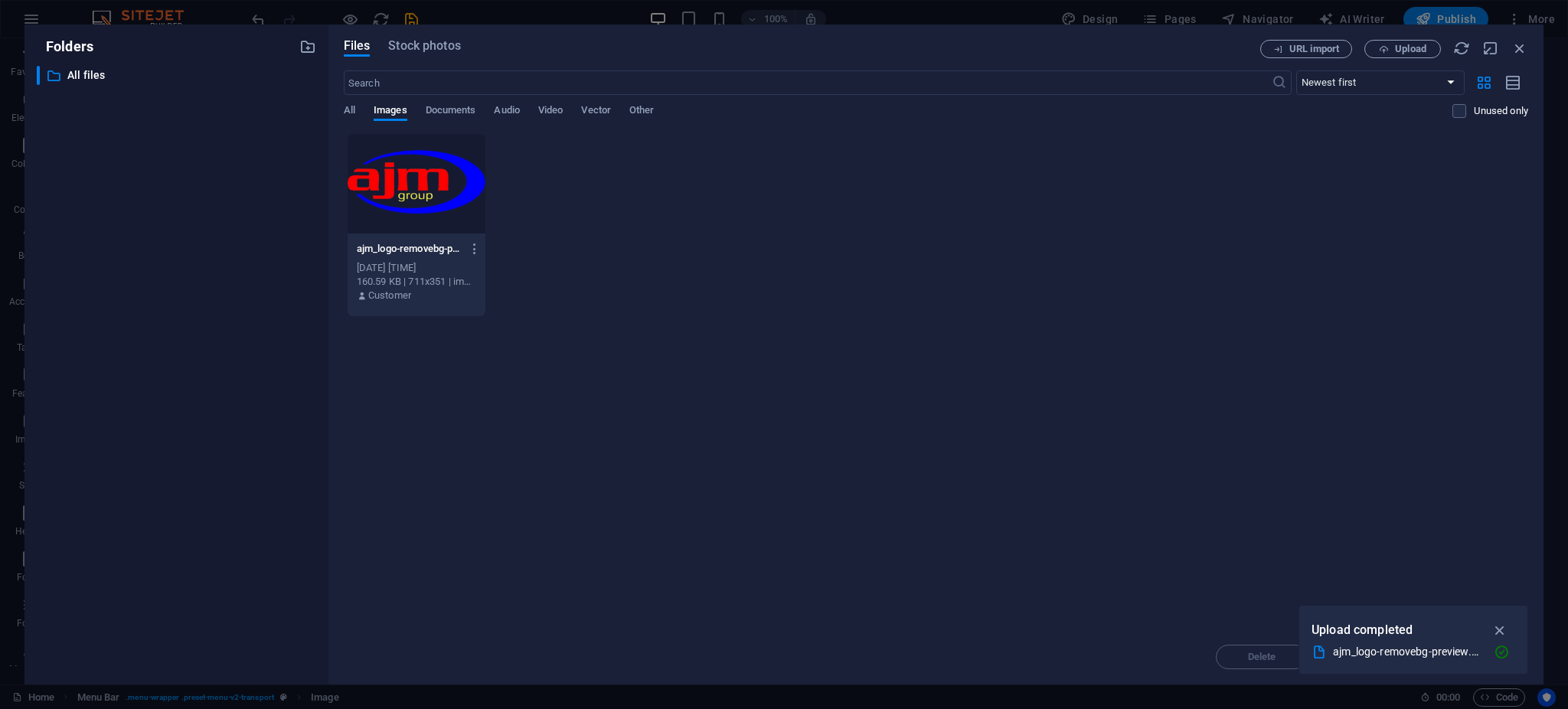 click on "ajm_logo-removebg-preview-iYEIUVyfGxO42Sn7dJCFOQ.png ajm_logo-removebg-preview-iYEIUVyfGxO42Sn7dJCFOQ.png" at bounding box center [416, 249] 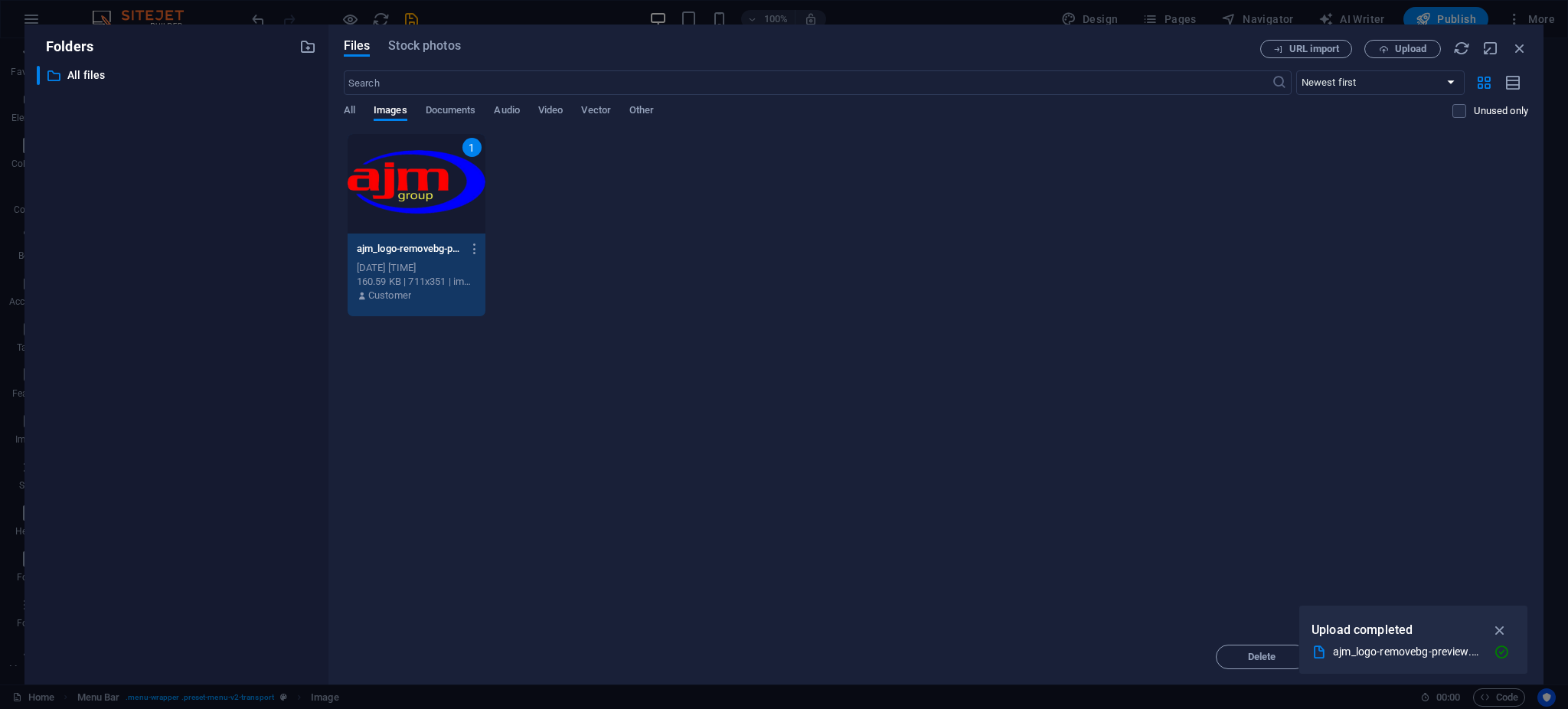 click on "1" at bounding box center [416, 184] 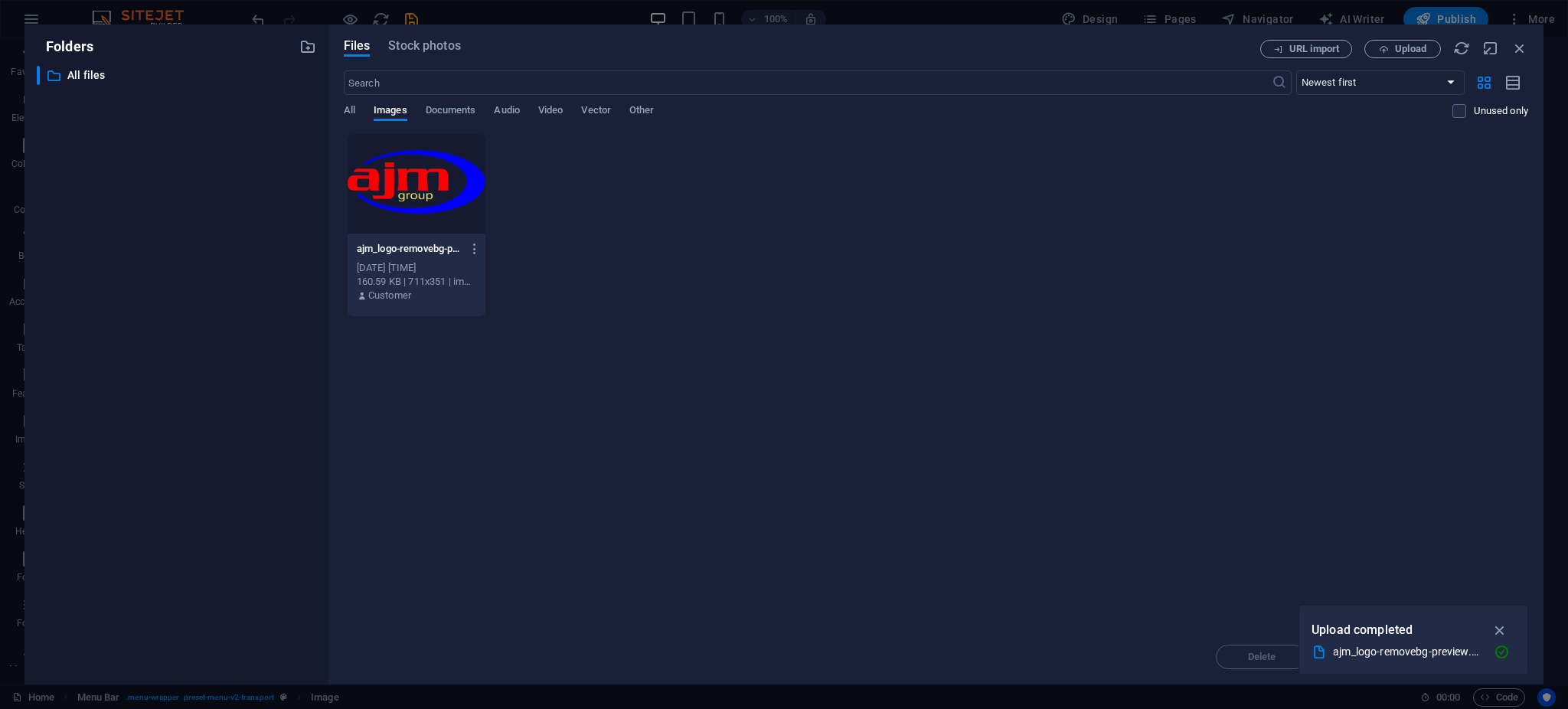 click at bounding box center (416, 184) 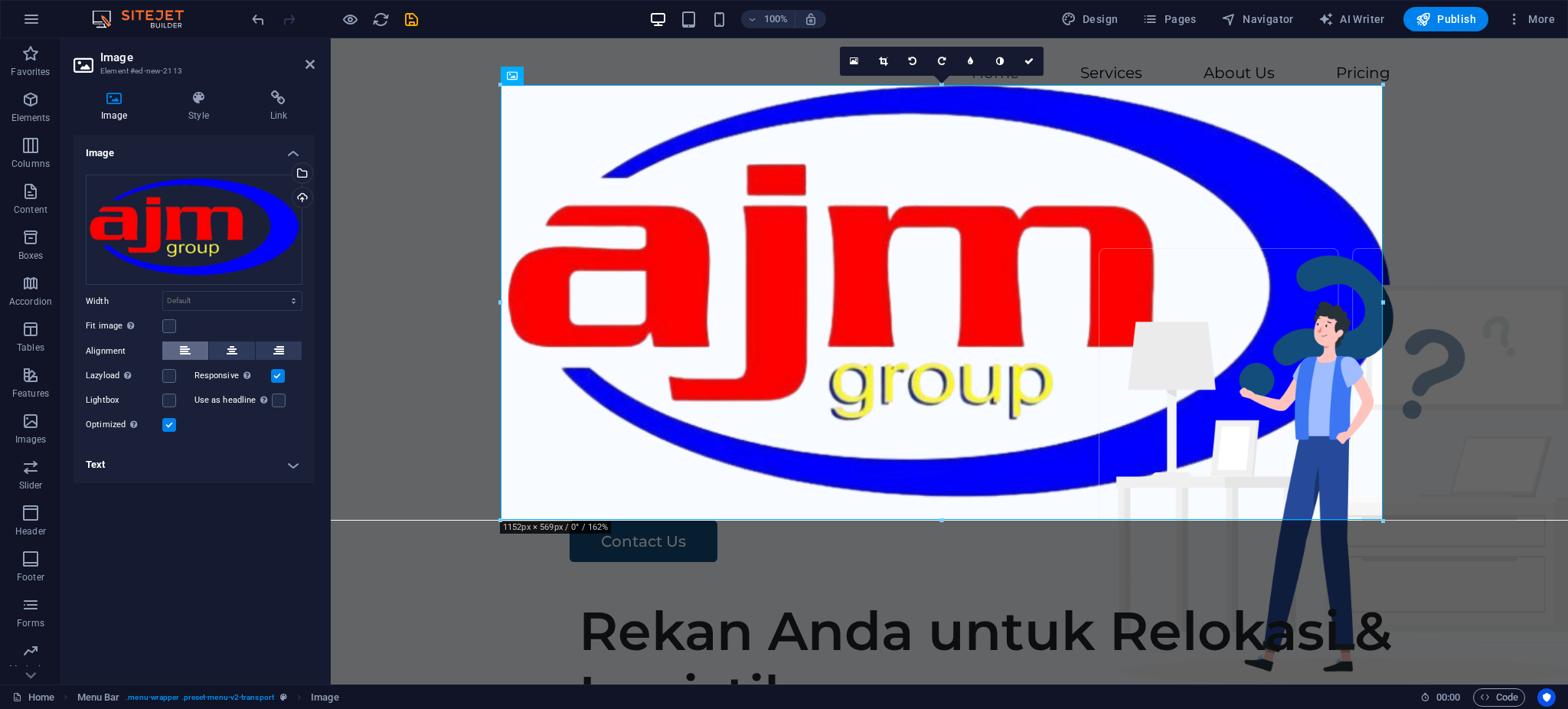 click at bounding box center (185, 351) 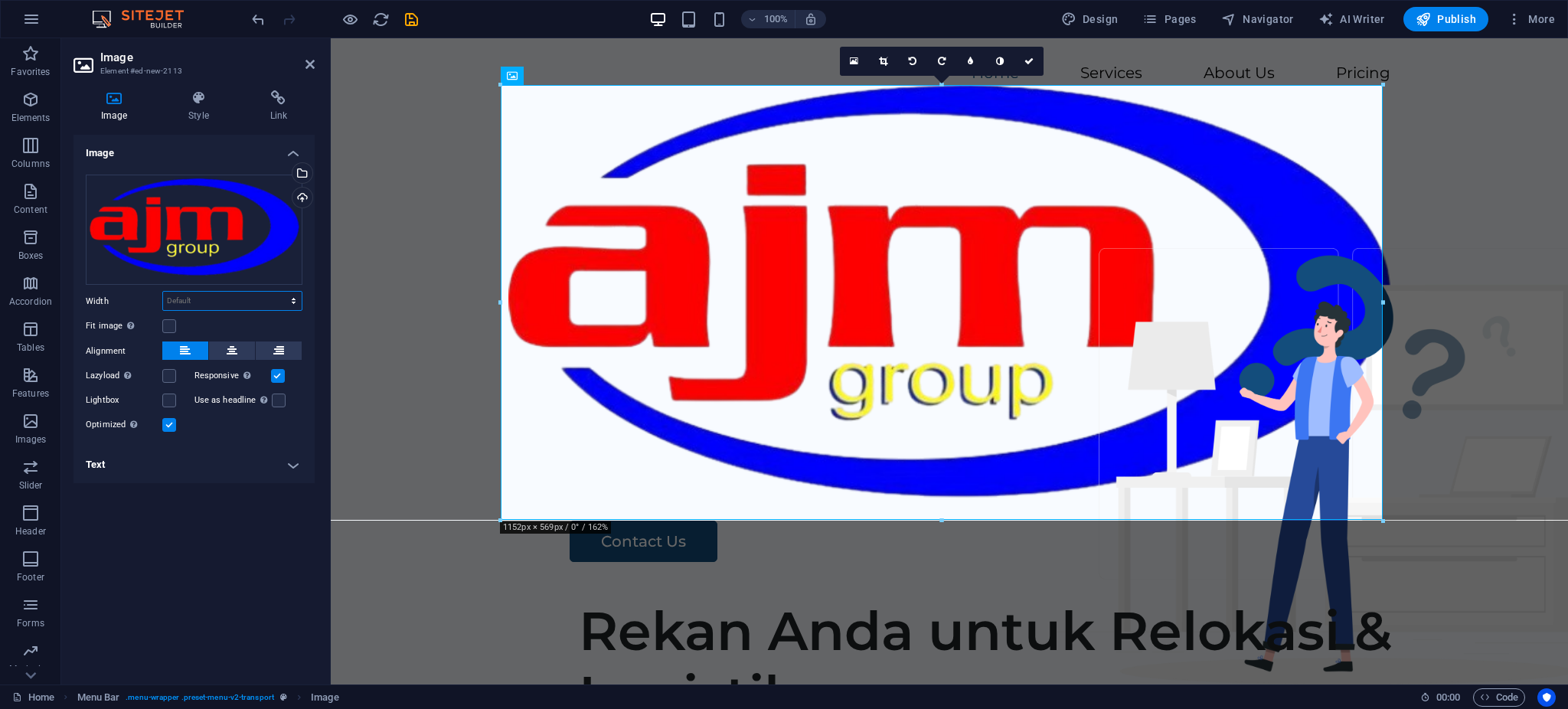 click on "Default auto px rem % em vh vw" at bounding box center [232, 301] 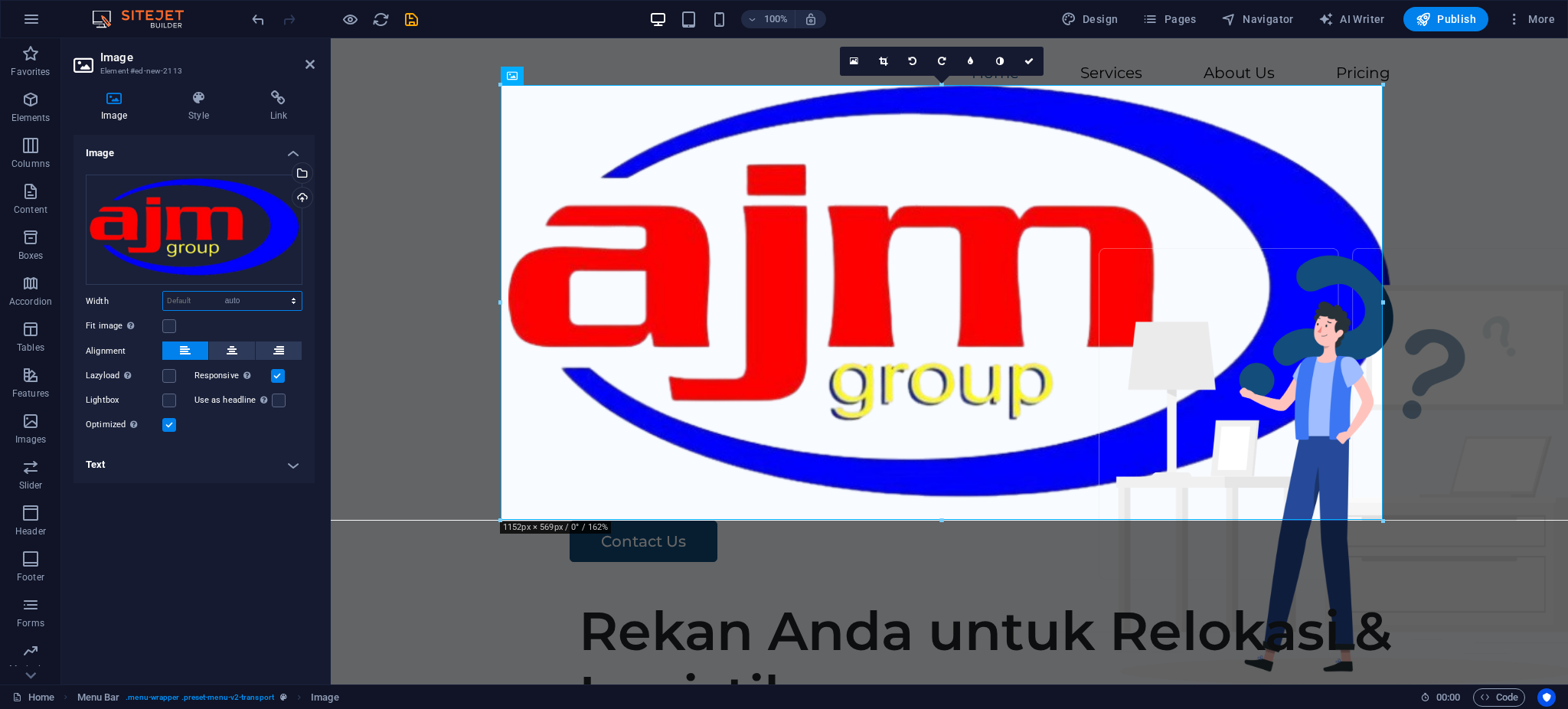 click on "Default auto px rem % em vh vw" at bounding box center [232, 301] 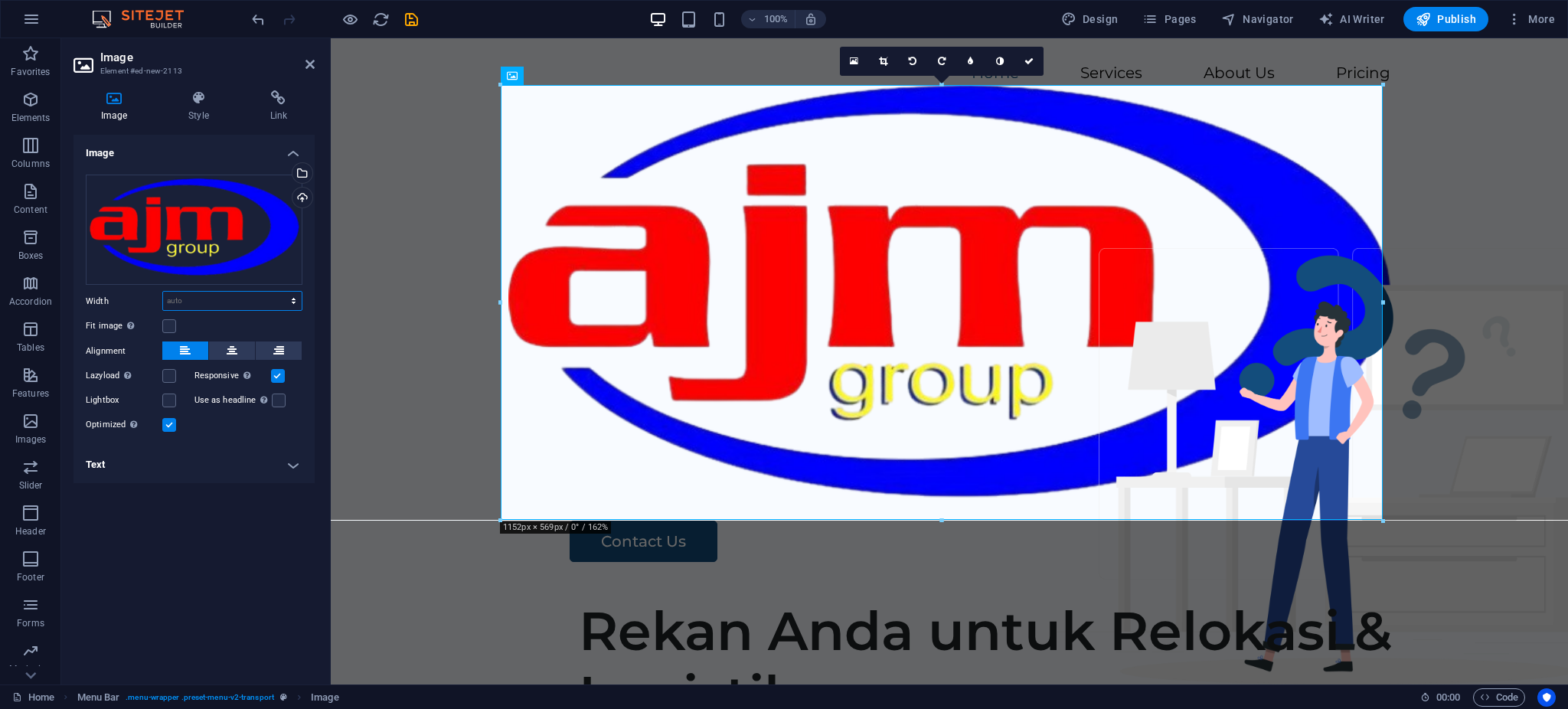 click on "Default auto px rem % em vh vw" at bounding box center (232, 301) 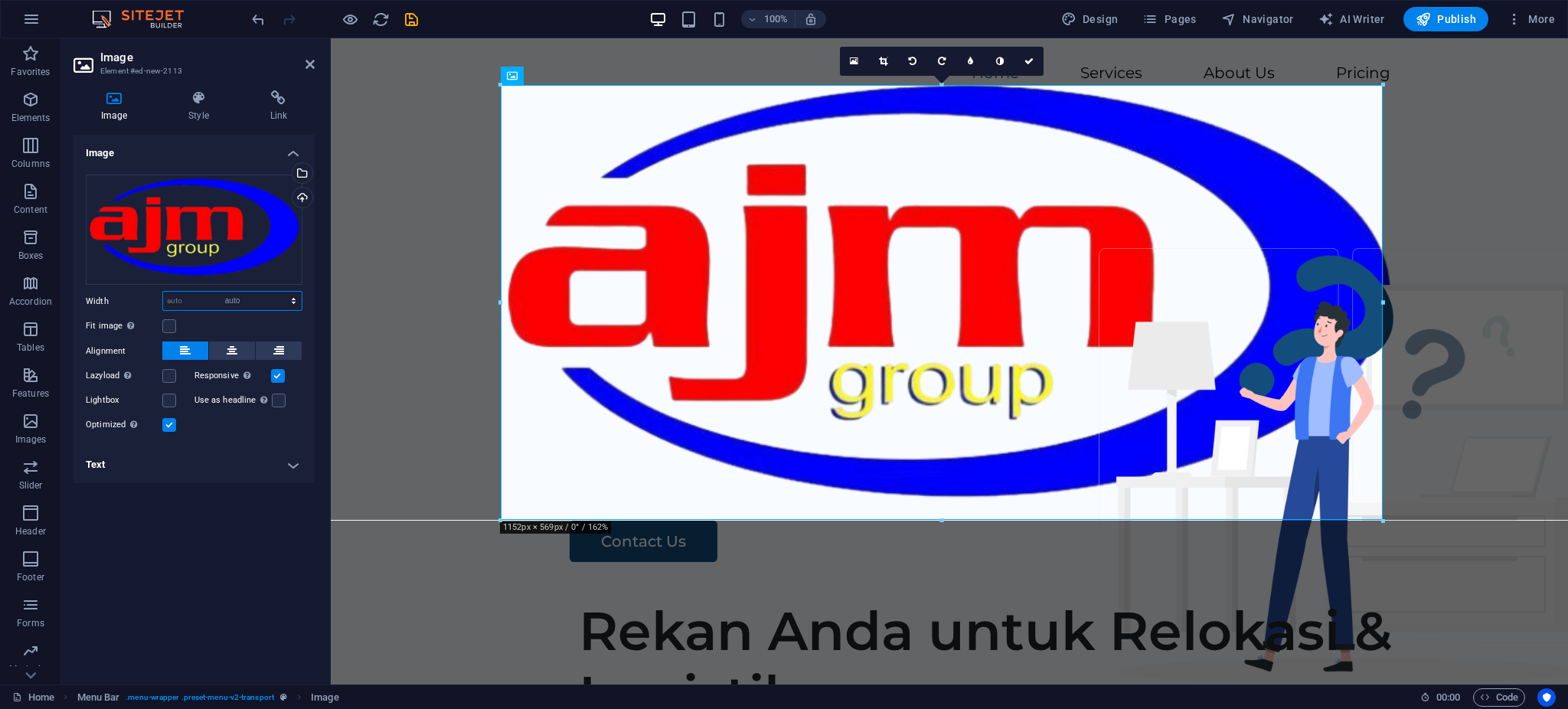 click on "Default auto px rem % em vh vw" at bounding box center [232, 301] 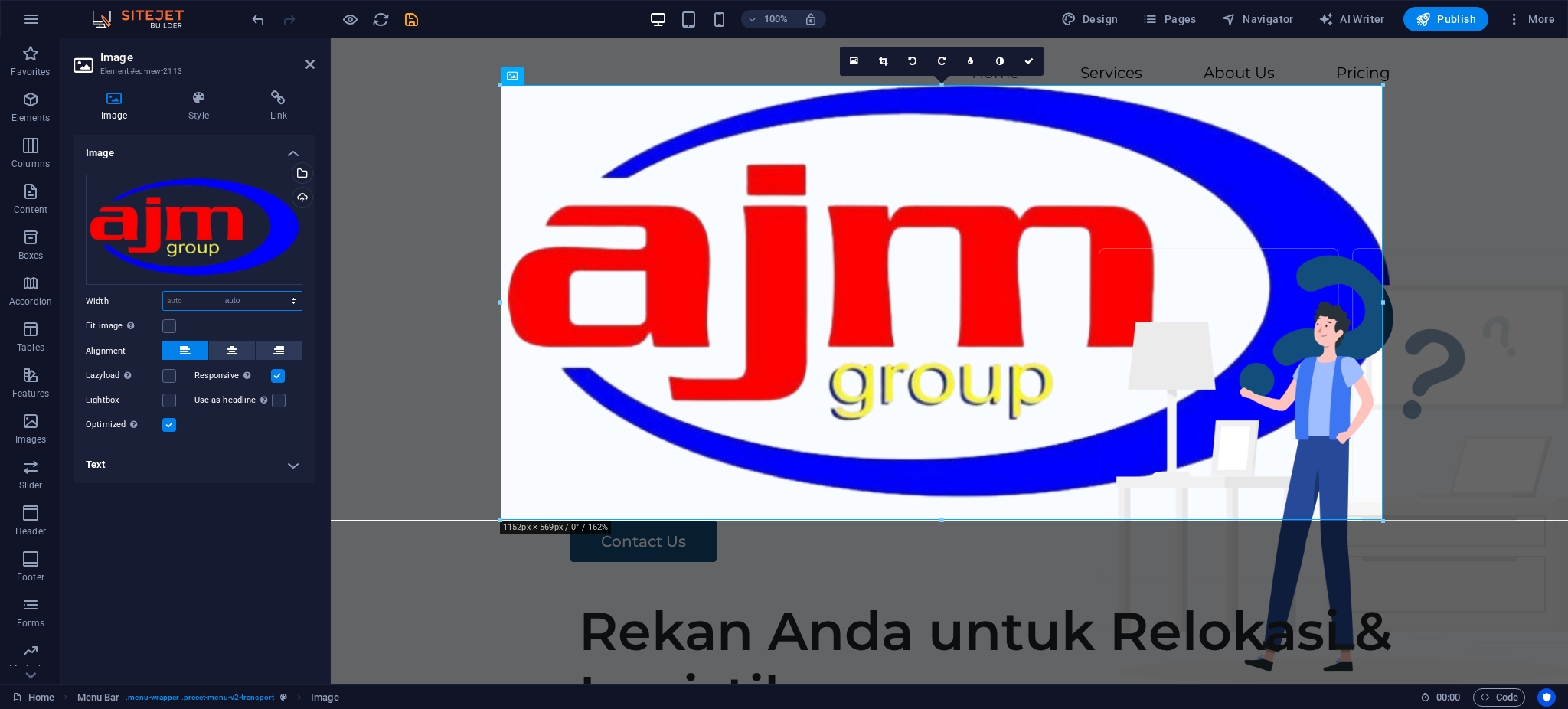 select on "DISABLED_OPTION_VALUE" 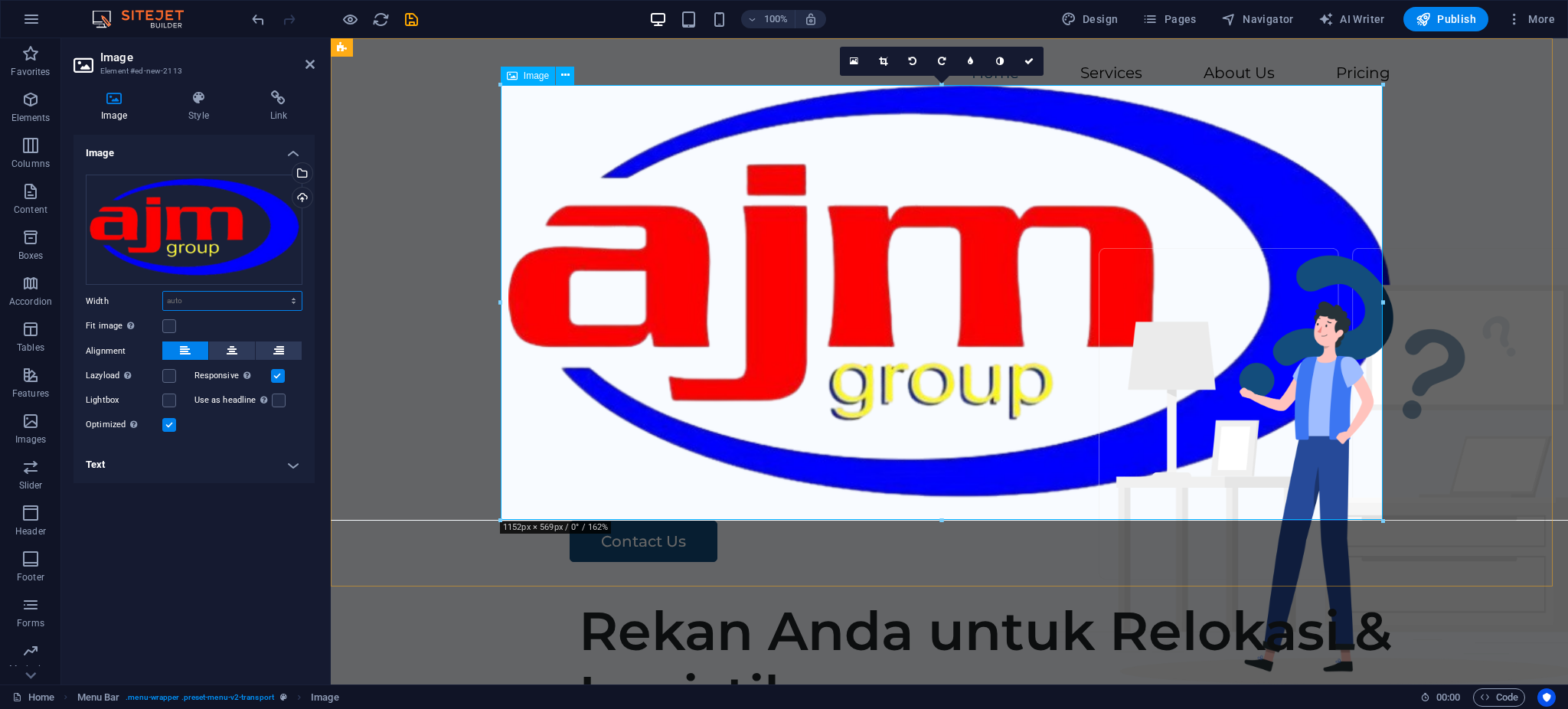 drag, startPoint x: 1717, startPoint y: 554, endPoint x: 969, endPoint y: 287, distance: 794.225 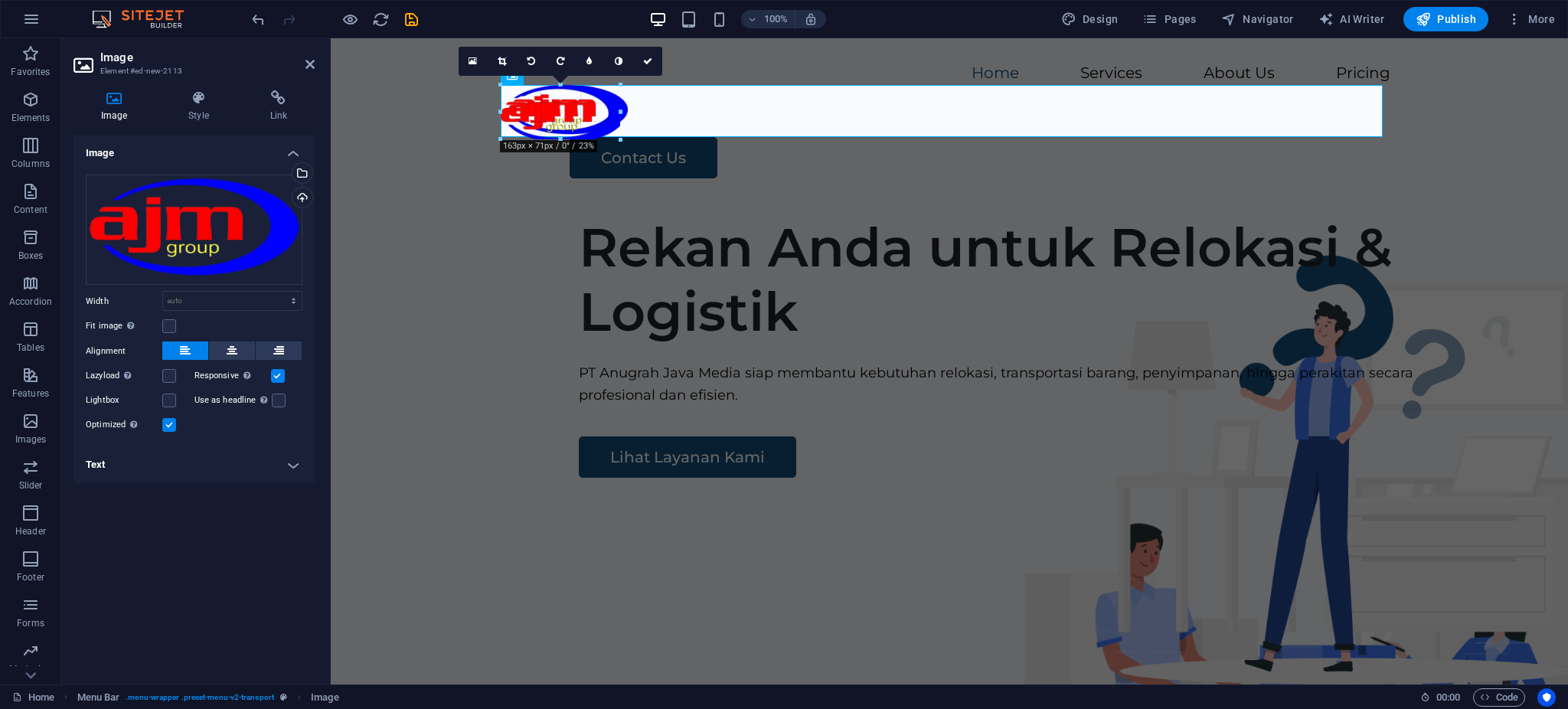 click at bounding box center [942, 120] 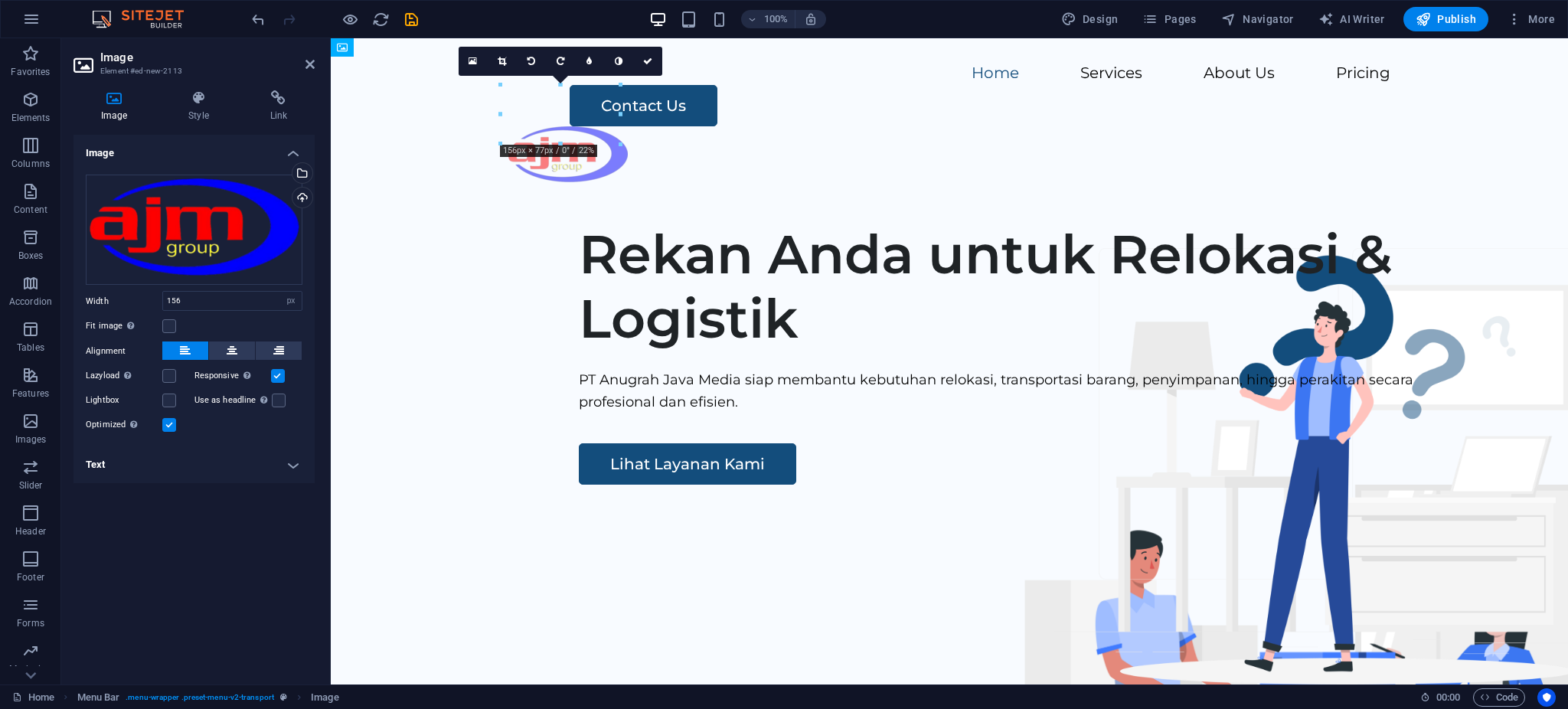 drag, startPoint x: 560, startPoint y: 106, endPoint x: 605, endPoint y: 123, distance: 48.104054 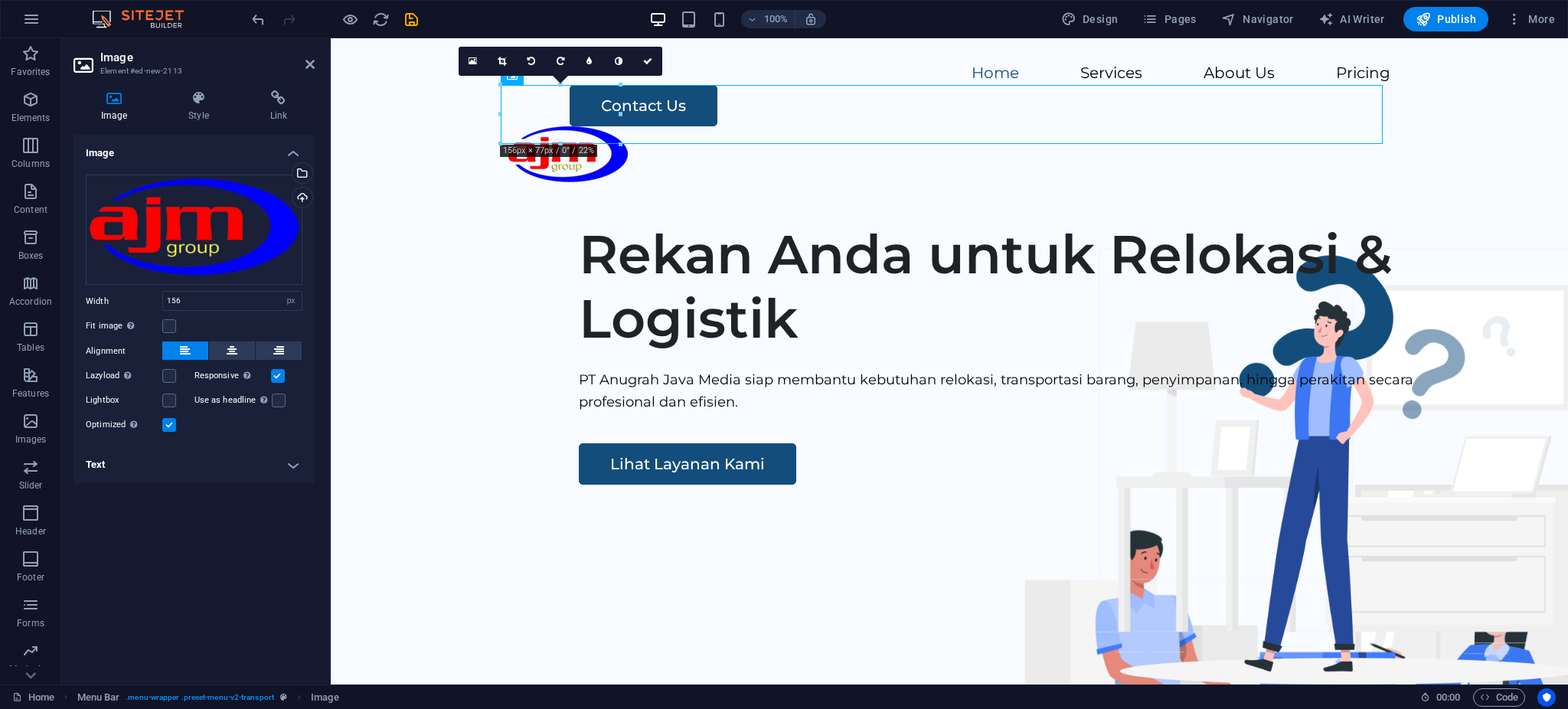 click on "Optimized Images are compressed to improve page speed." at bounding box center [124, 425] 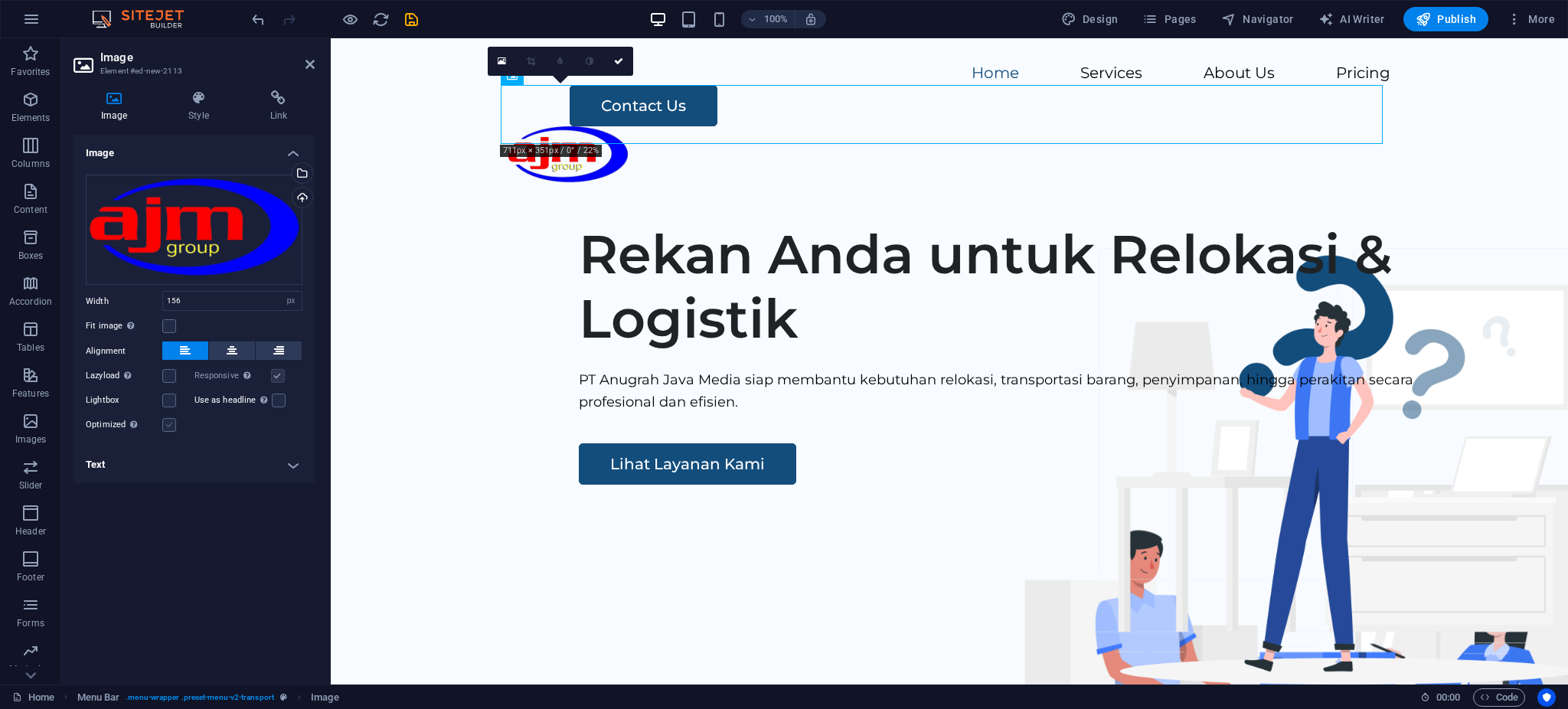click at bounding box center [169, 425] 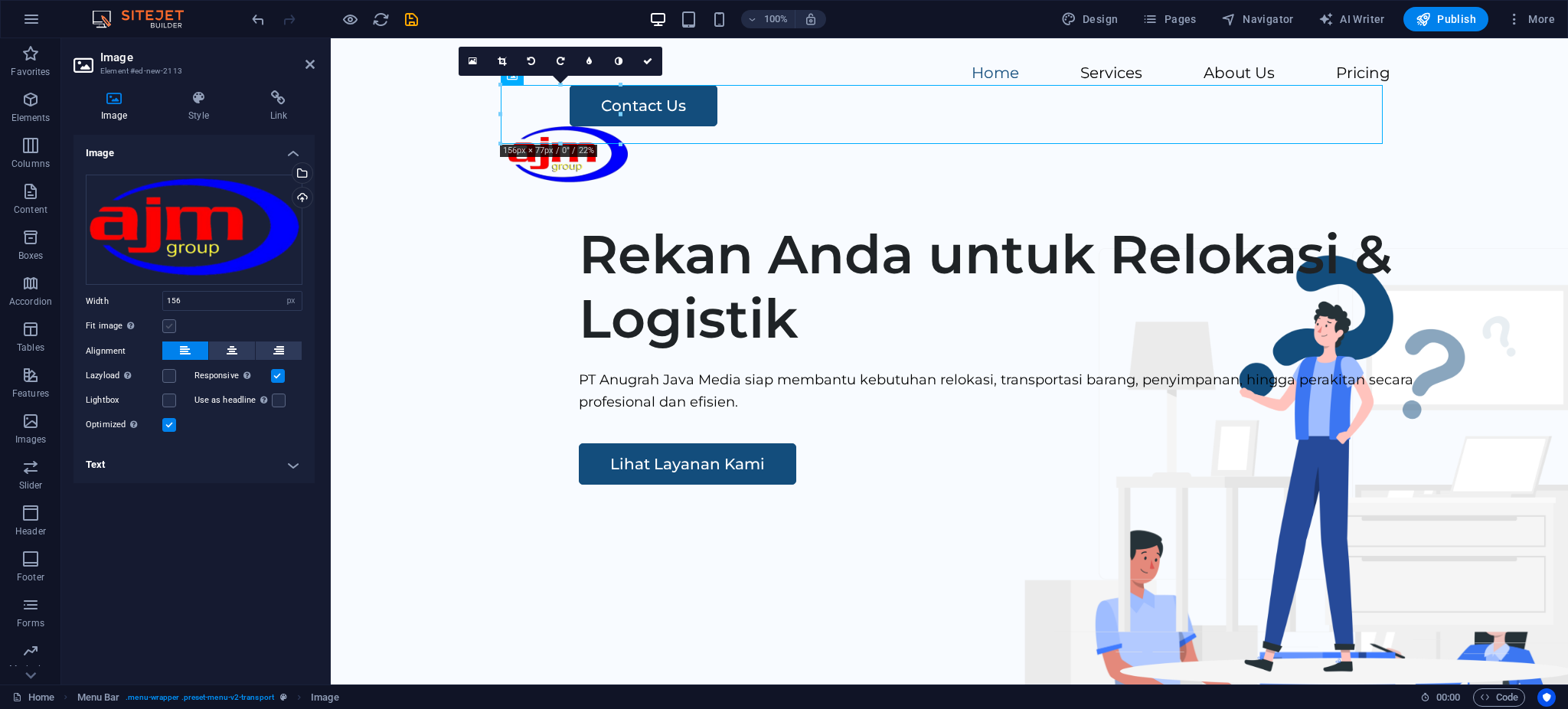 click at bounding box center (169, 326) 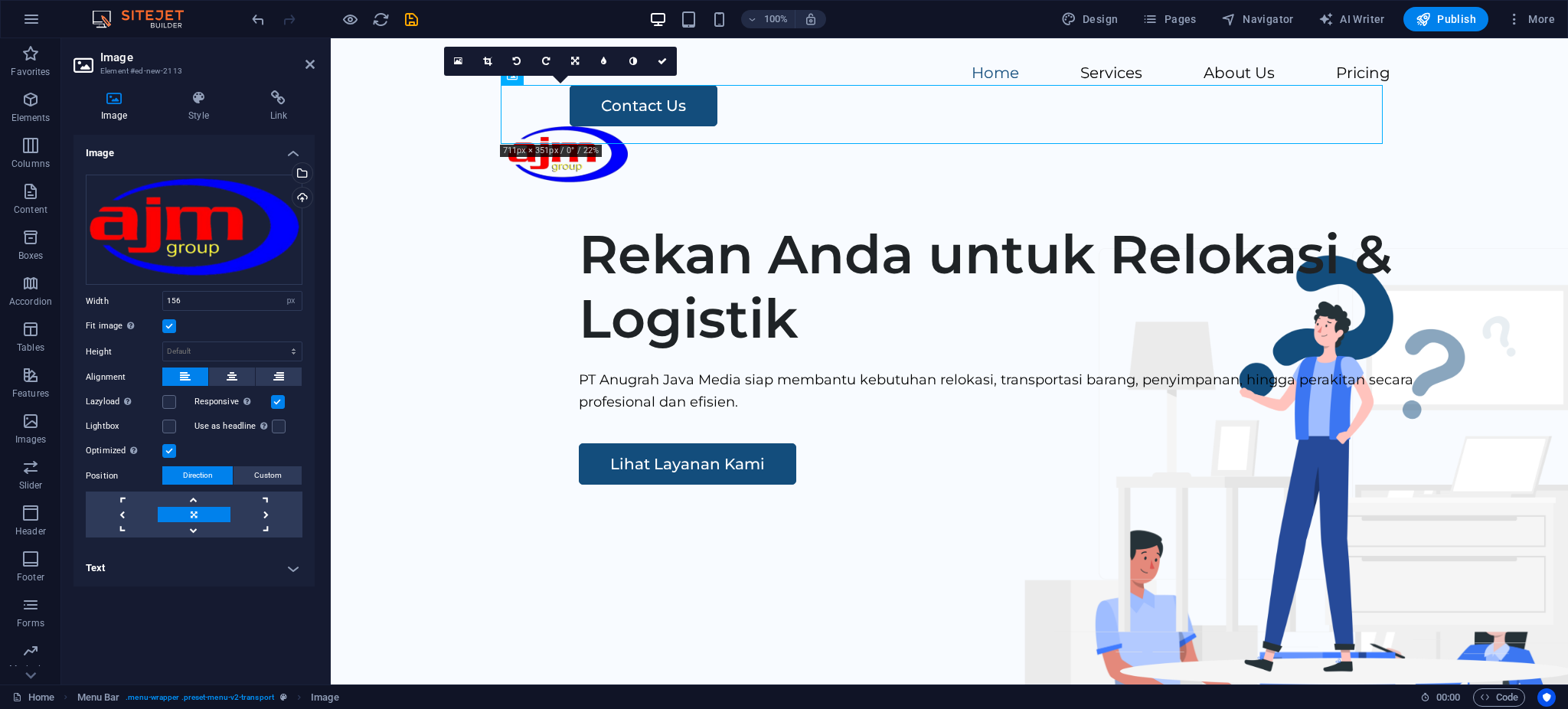 click at bounding box center [169, 326] 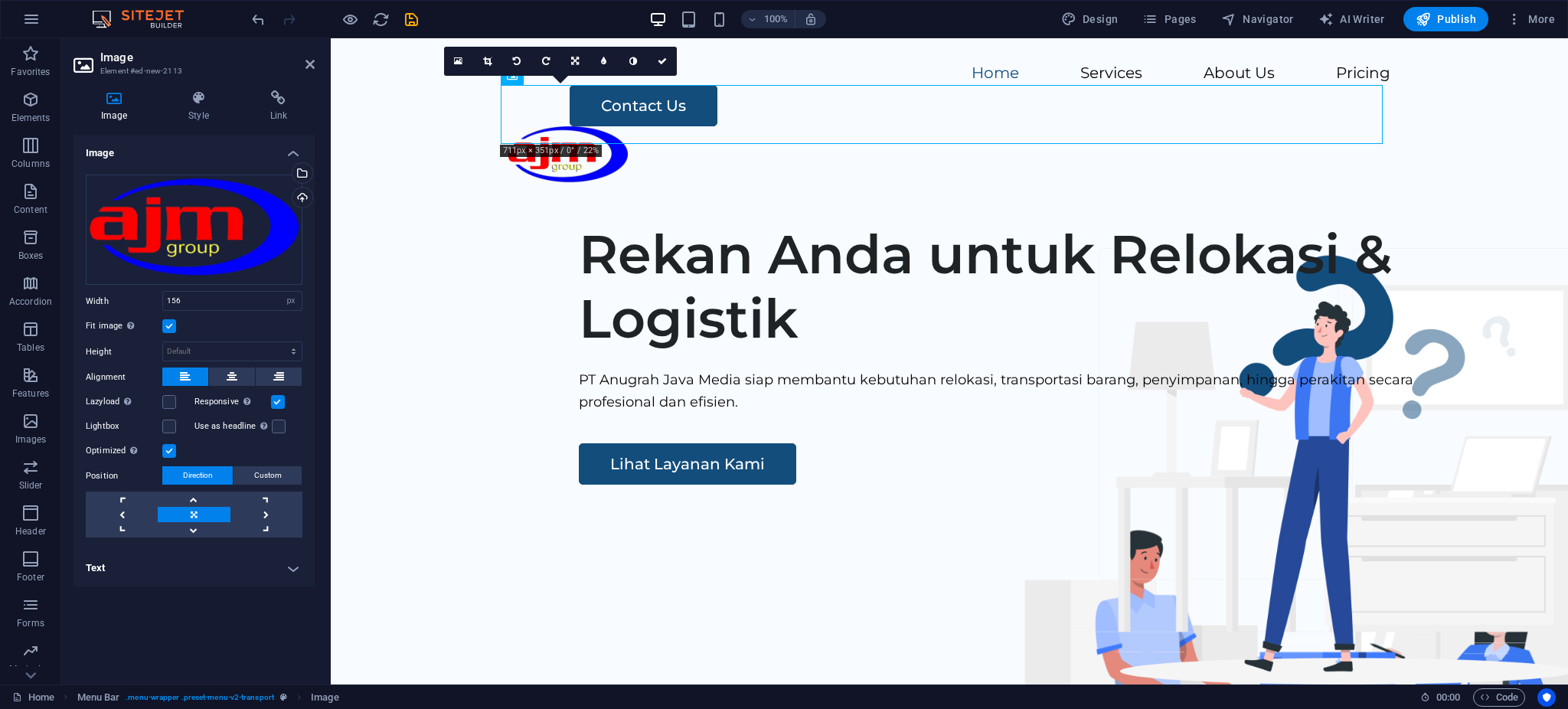 click on "Fit image Automatically fit image to a fixed width and height" at bounding box center (0, 0) 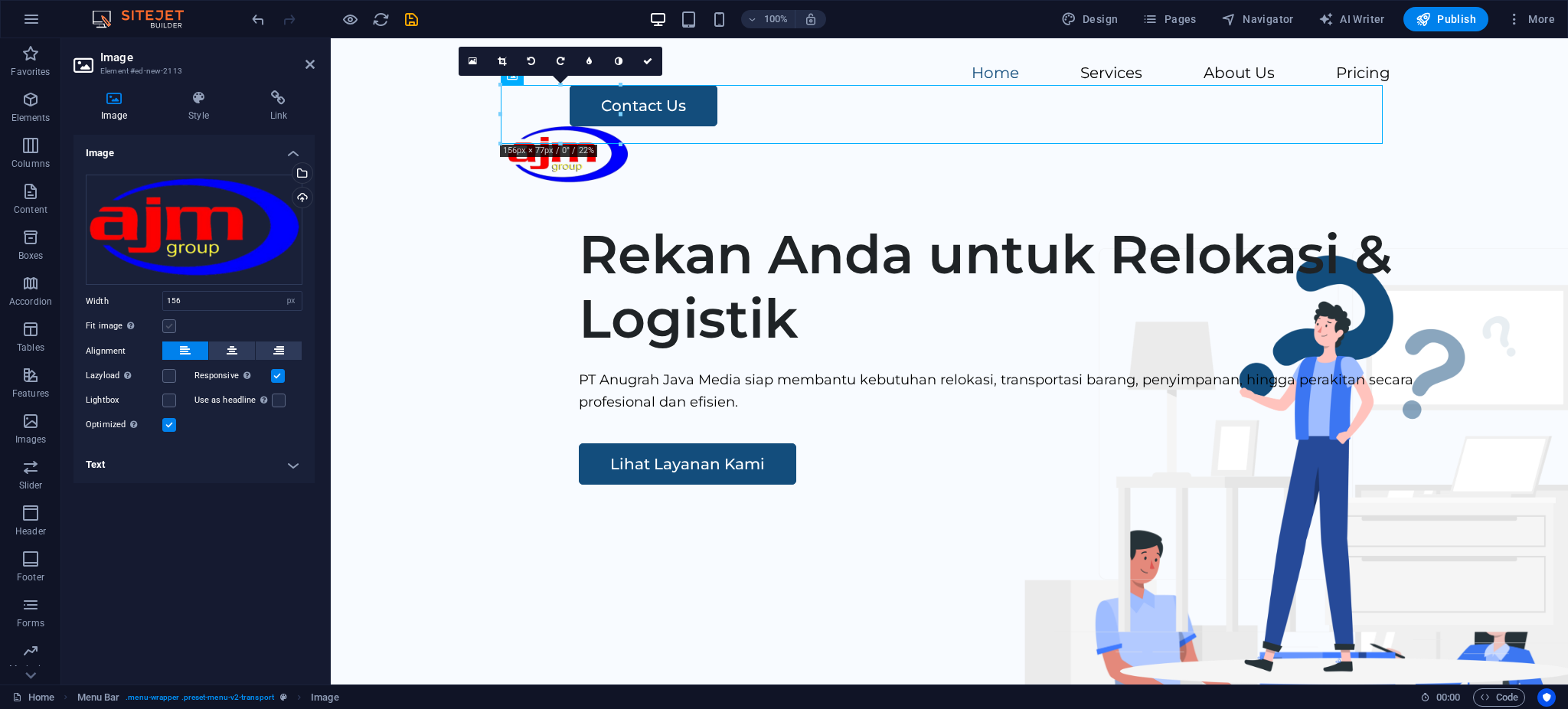 click at bounding box center [169, 326] 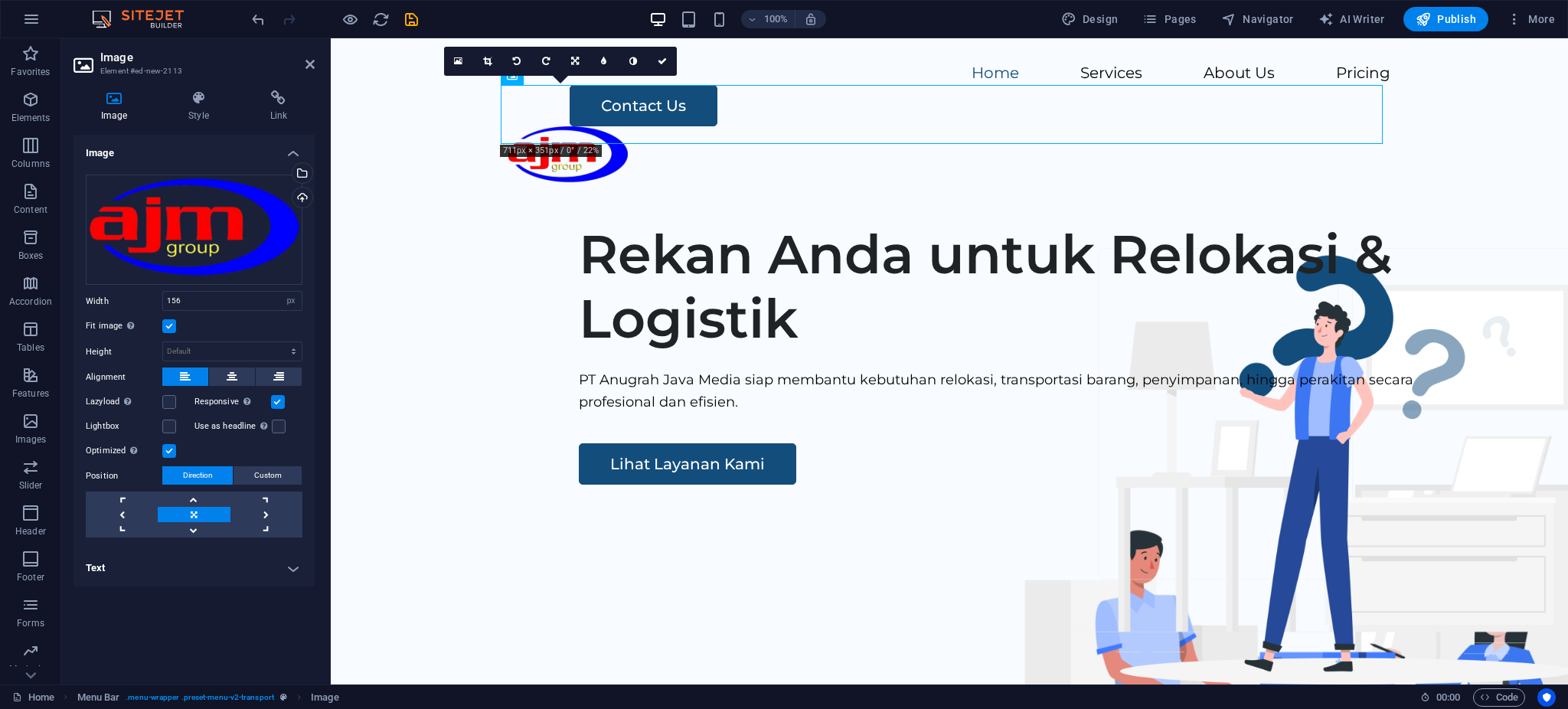 click at bounding box center [169, 326] 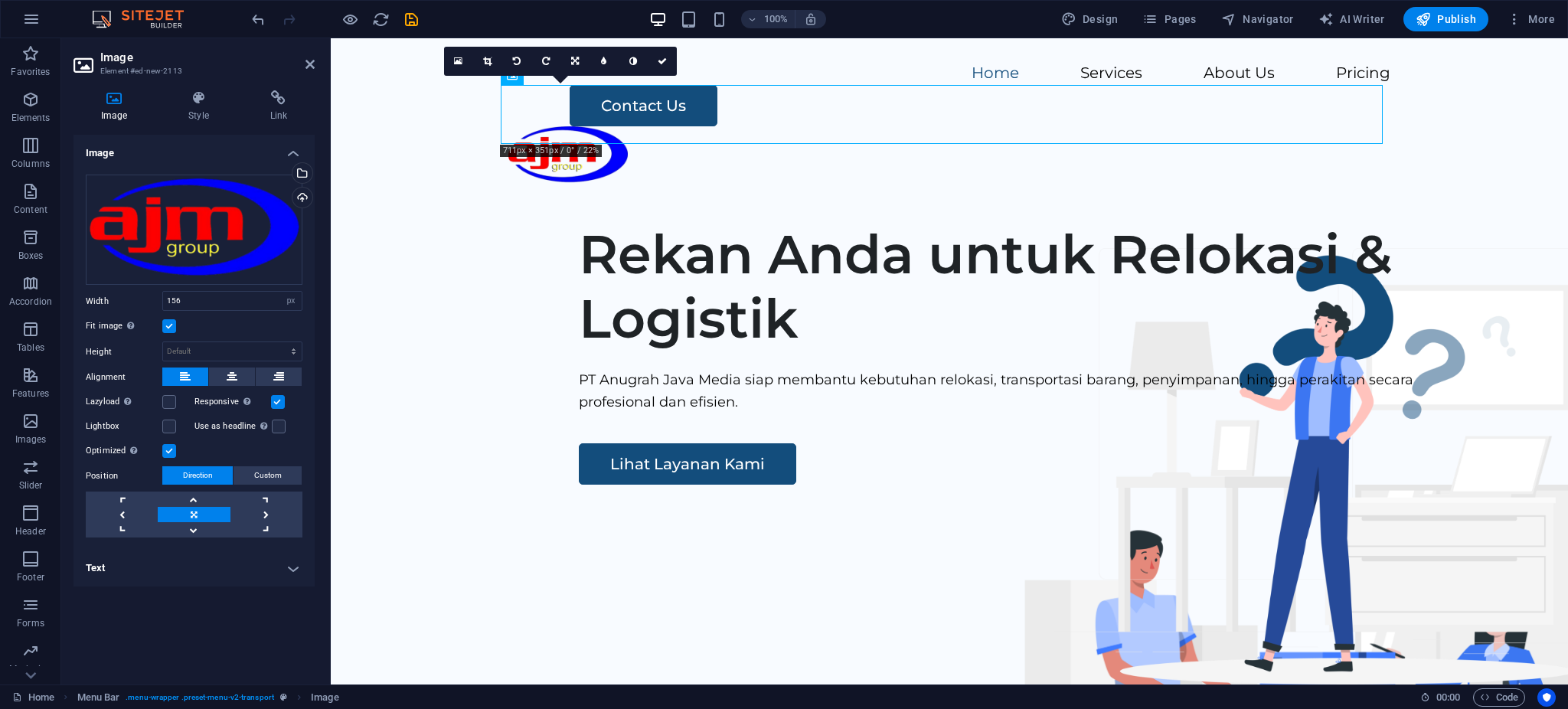 click on "Fit image Automatically fit image to a fixed width and height" at bounding box center [0, 0] 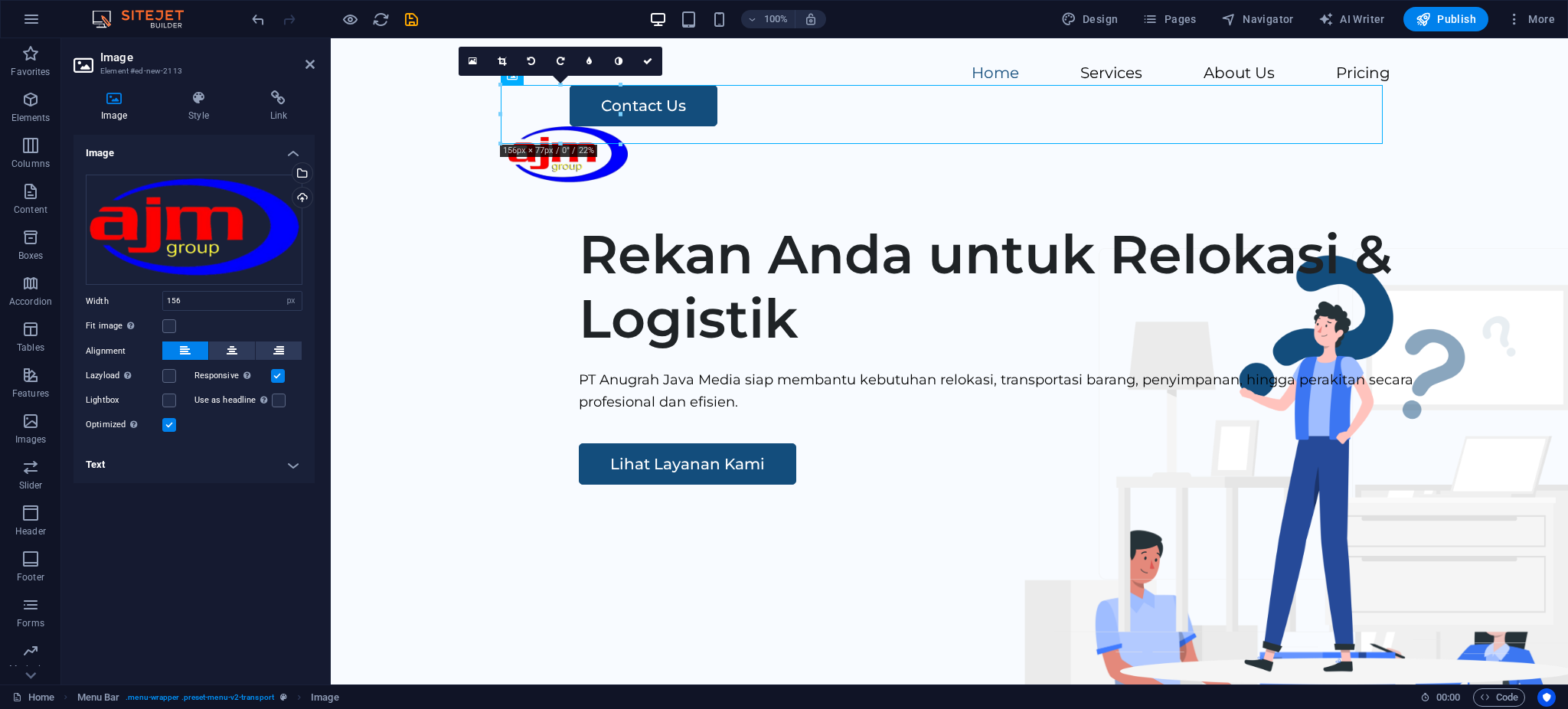 click at bounding box center (278, 376) 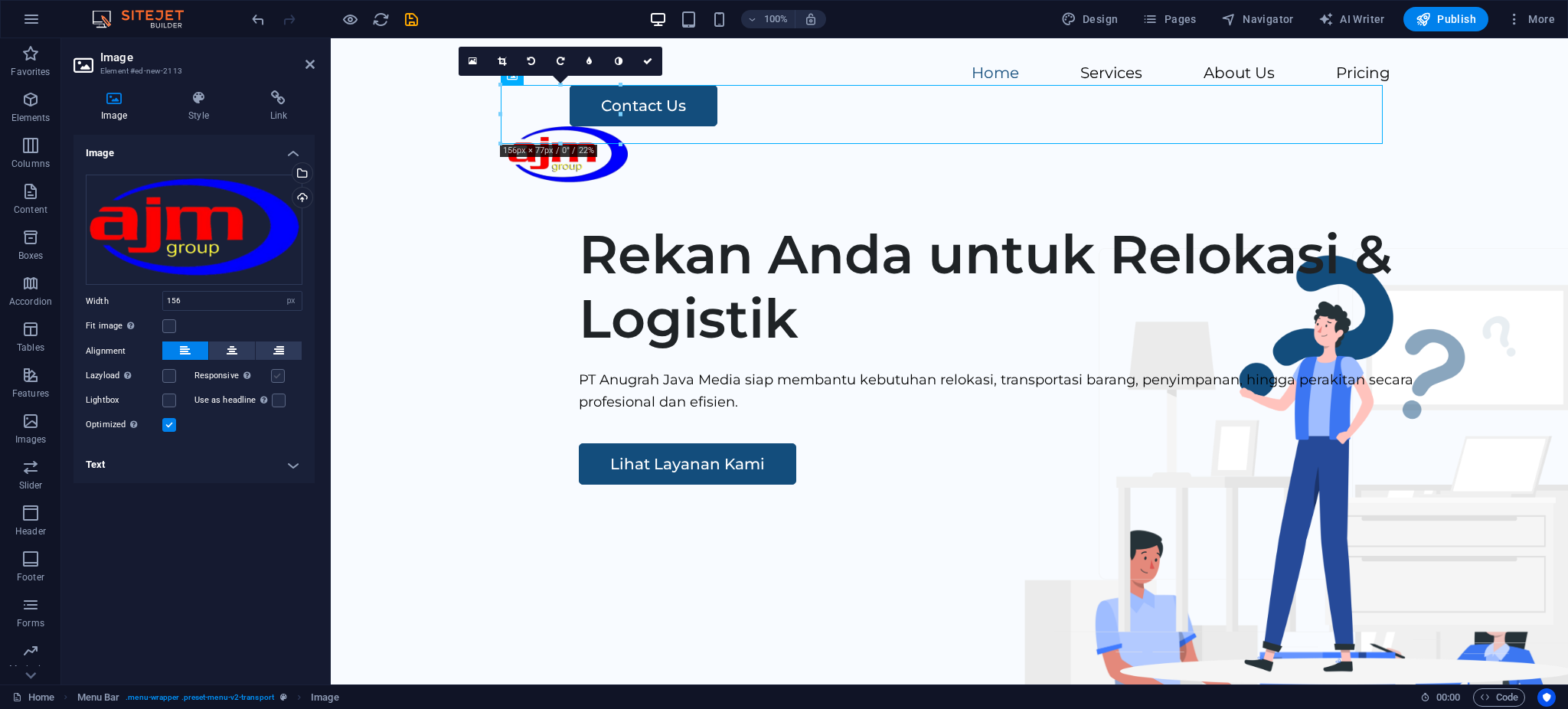 click at bounding box center (278, 376) 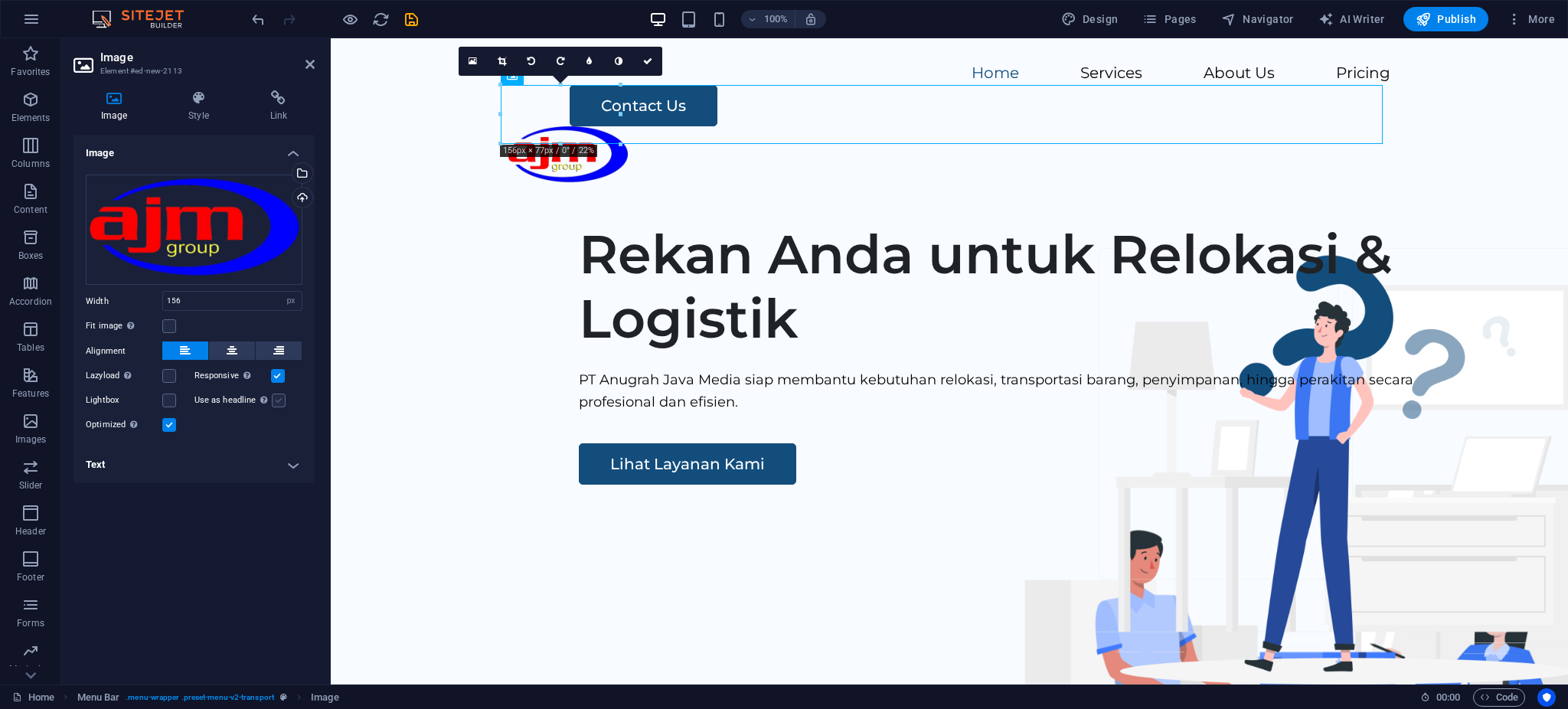 click at bounding box center [279, 400] 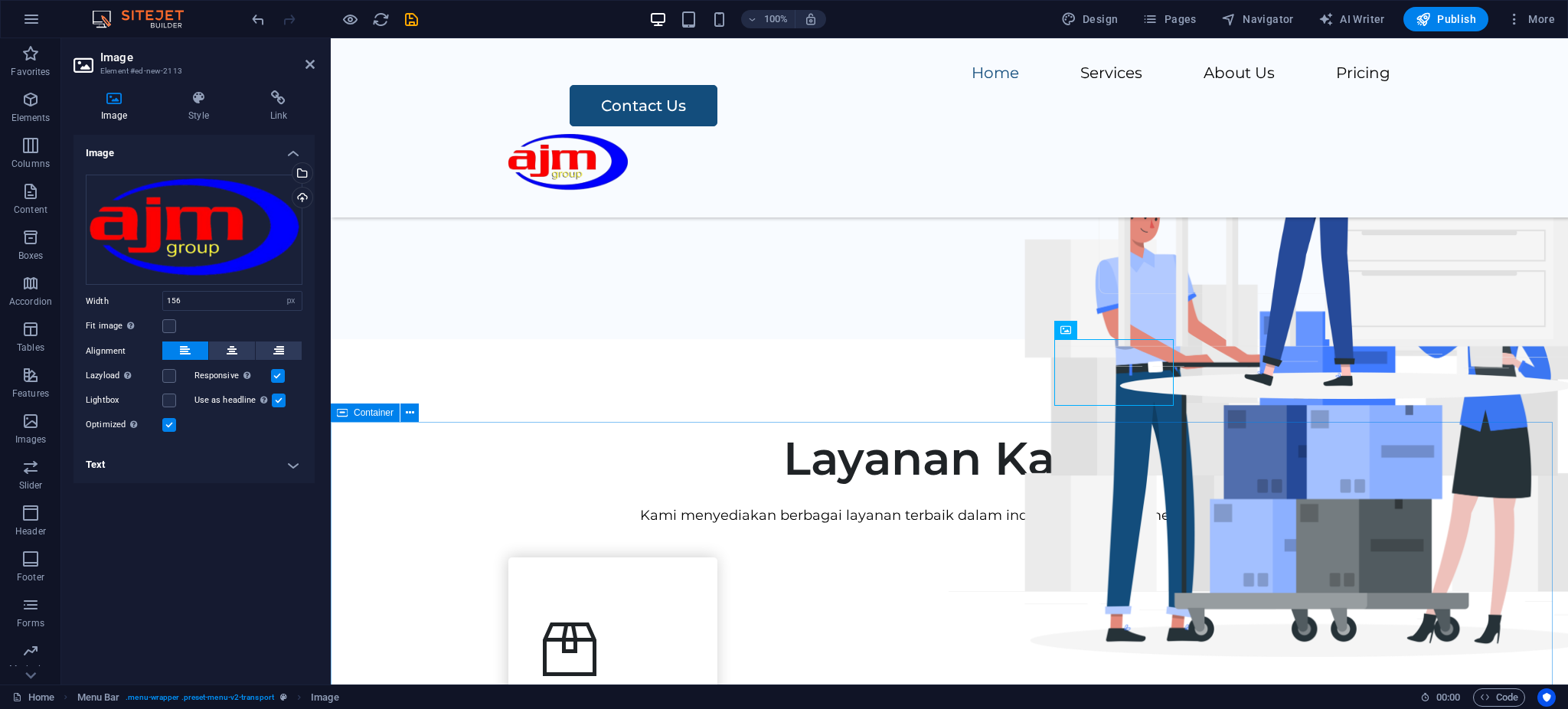 scroll, scrollTop: 0, scrollLeft: 0, axis: both 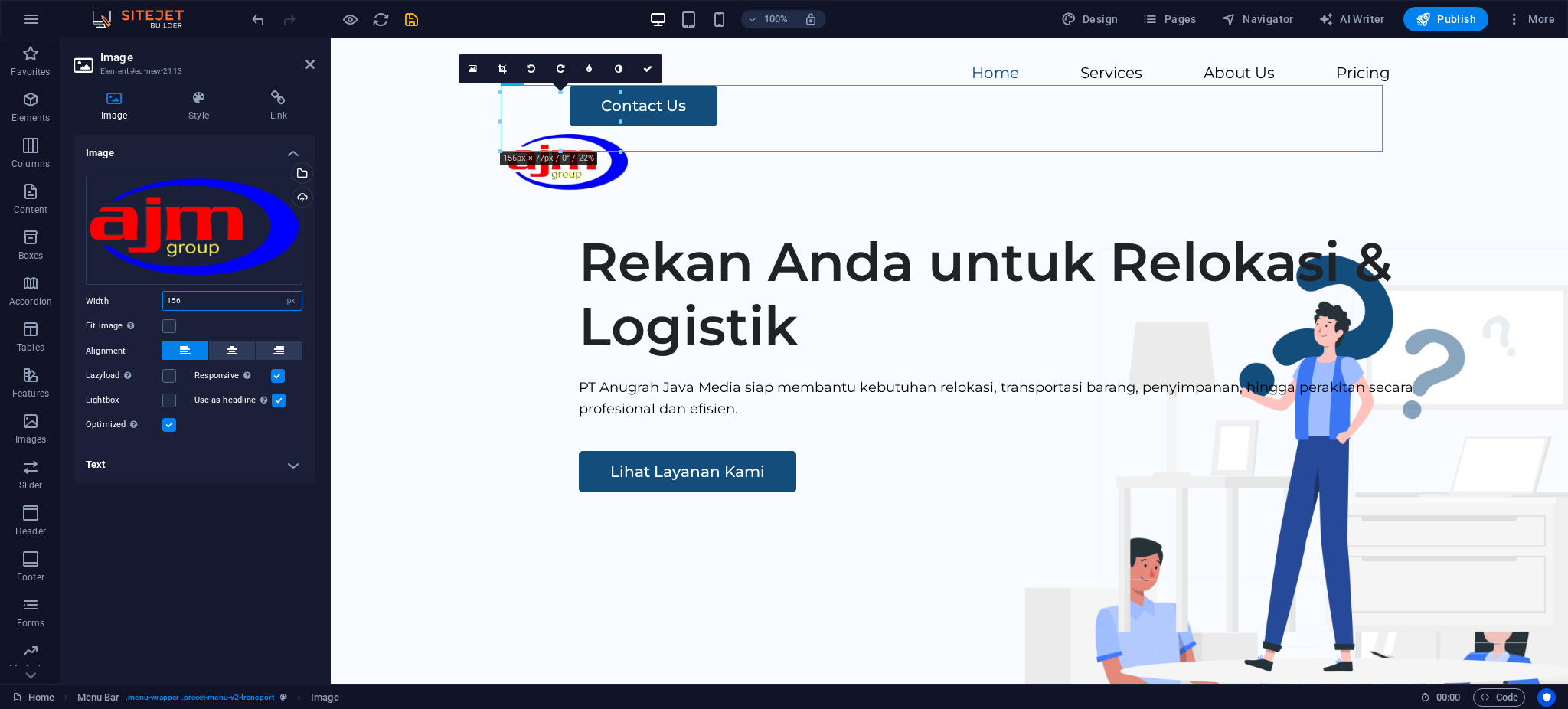 click on "156" at bounding box center (232, 301) 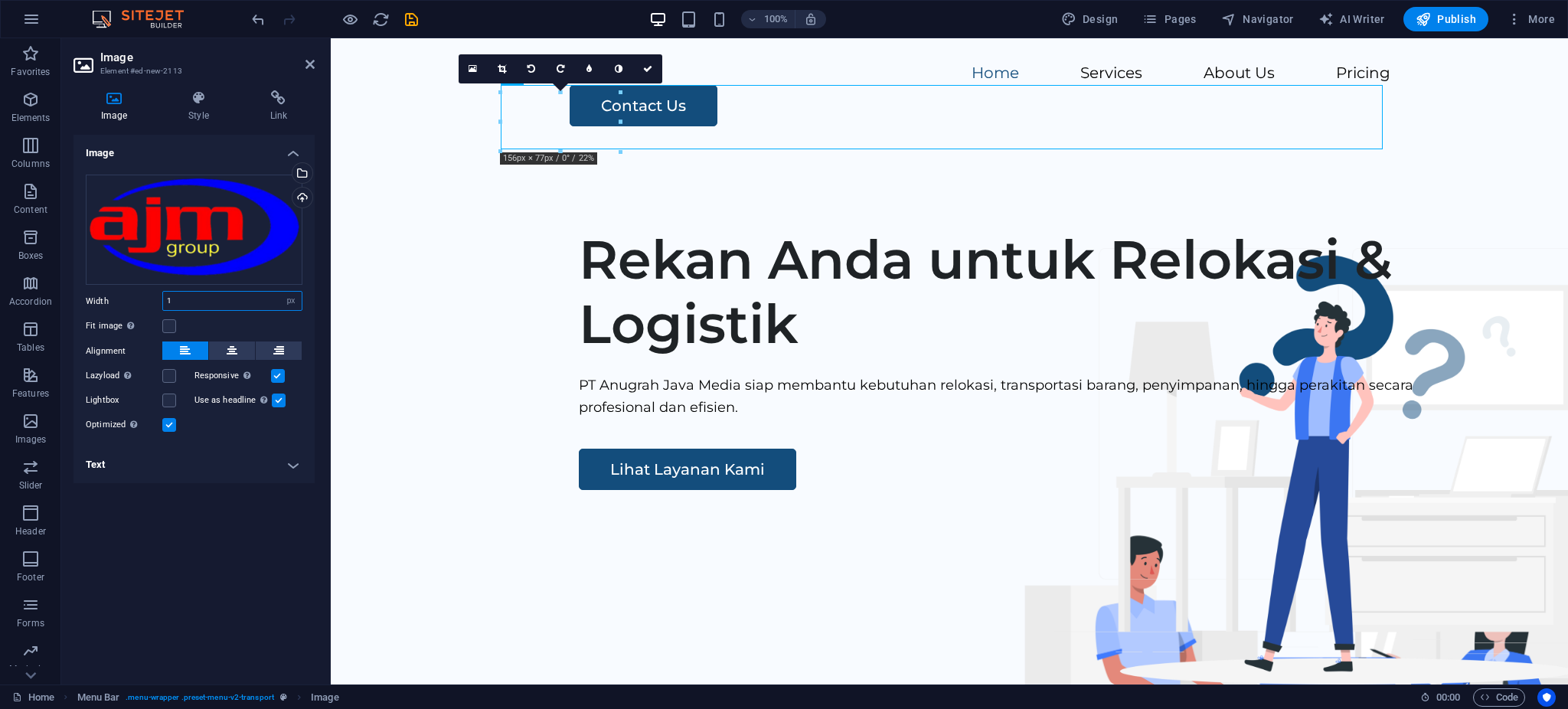 type on "156" 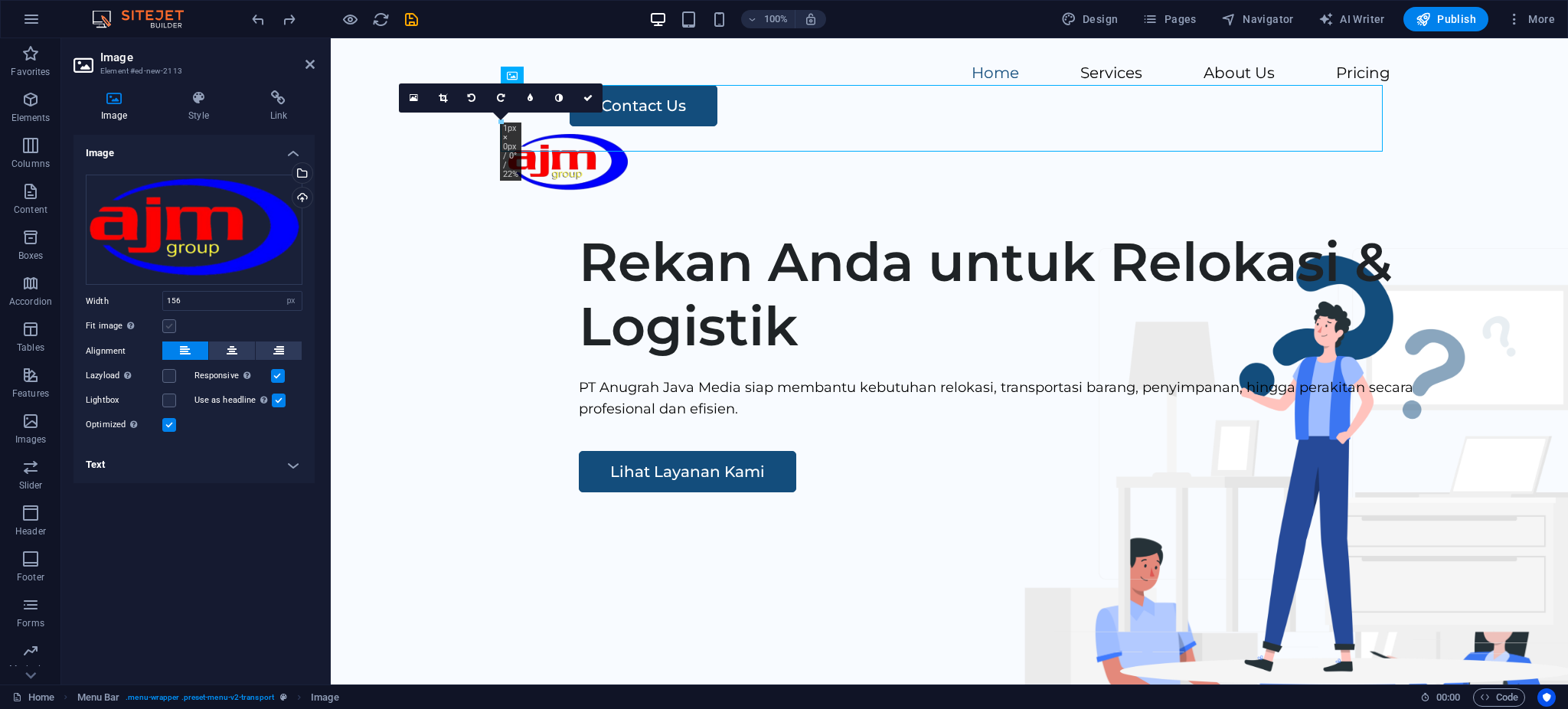 click at bounding box center (169, 326) 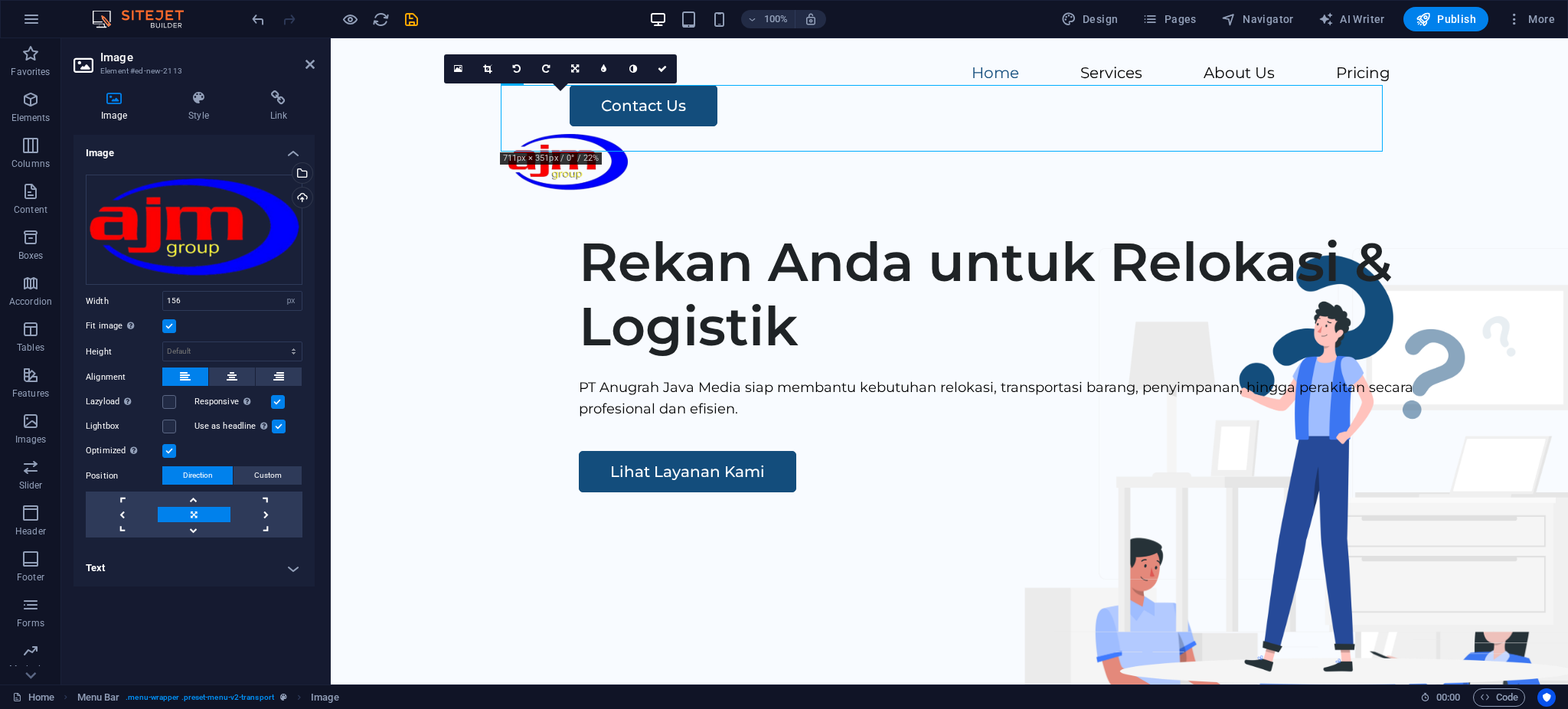 click at bounding box center [169, 326] 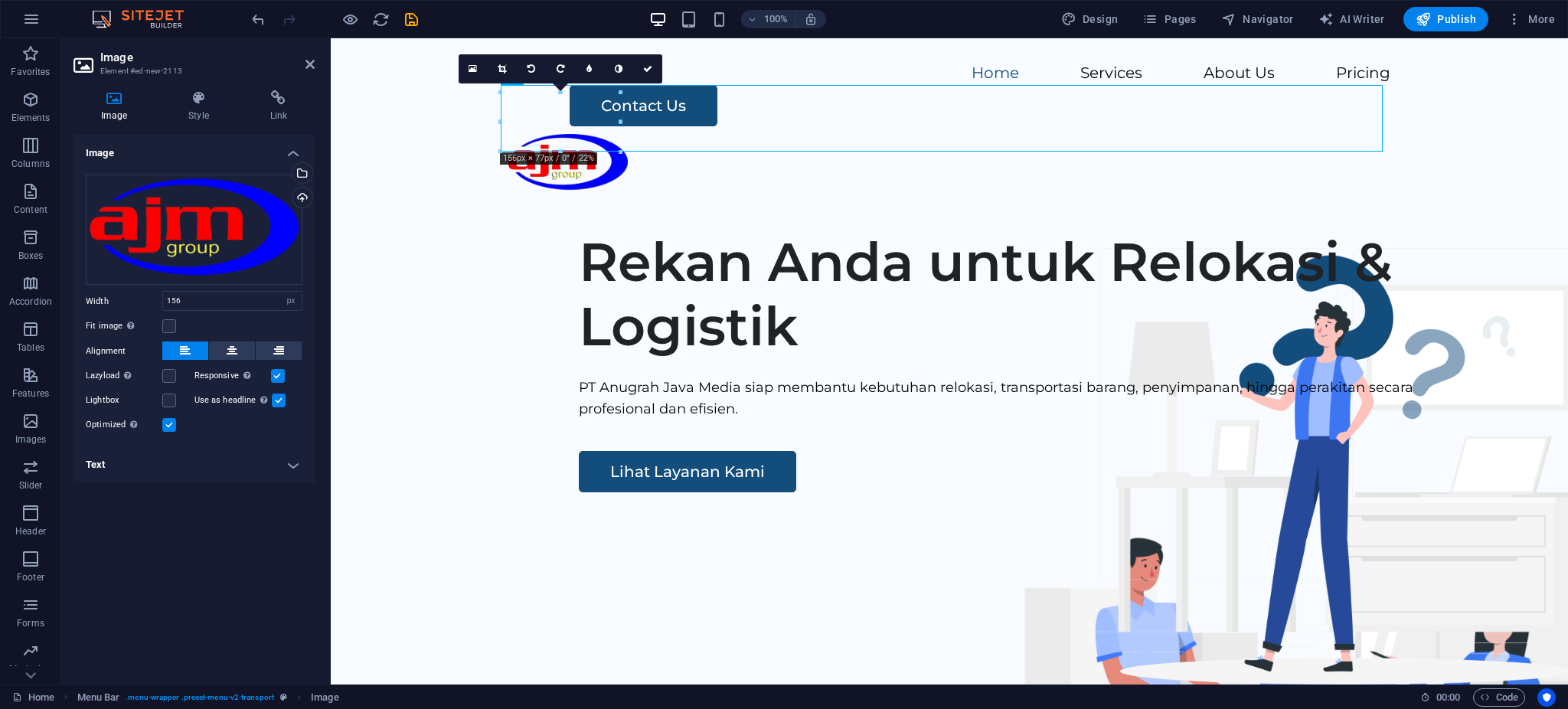 click at bounding box center (279, 400) 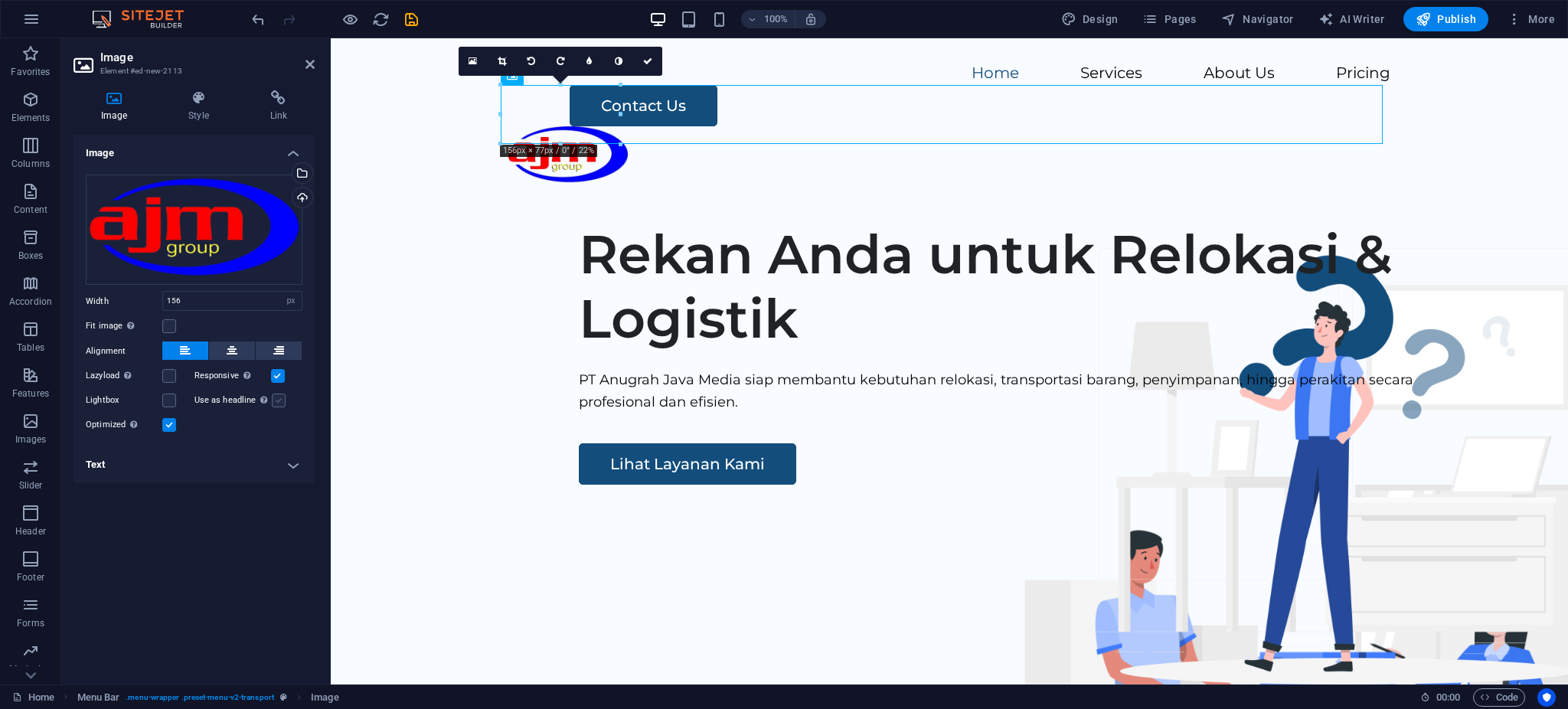 click at bounding box center [279, 400] 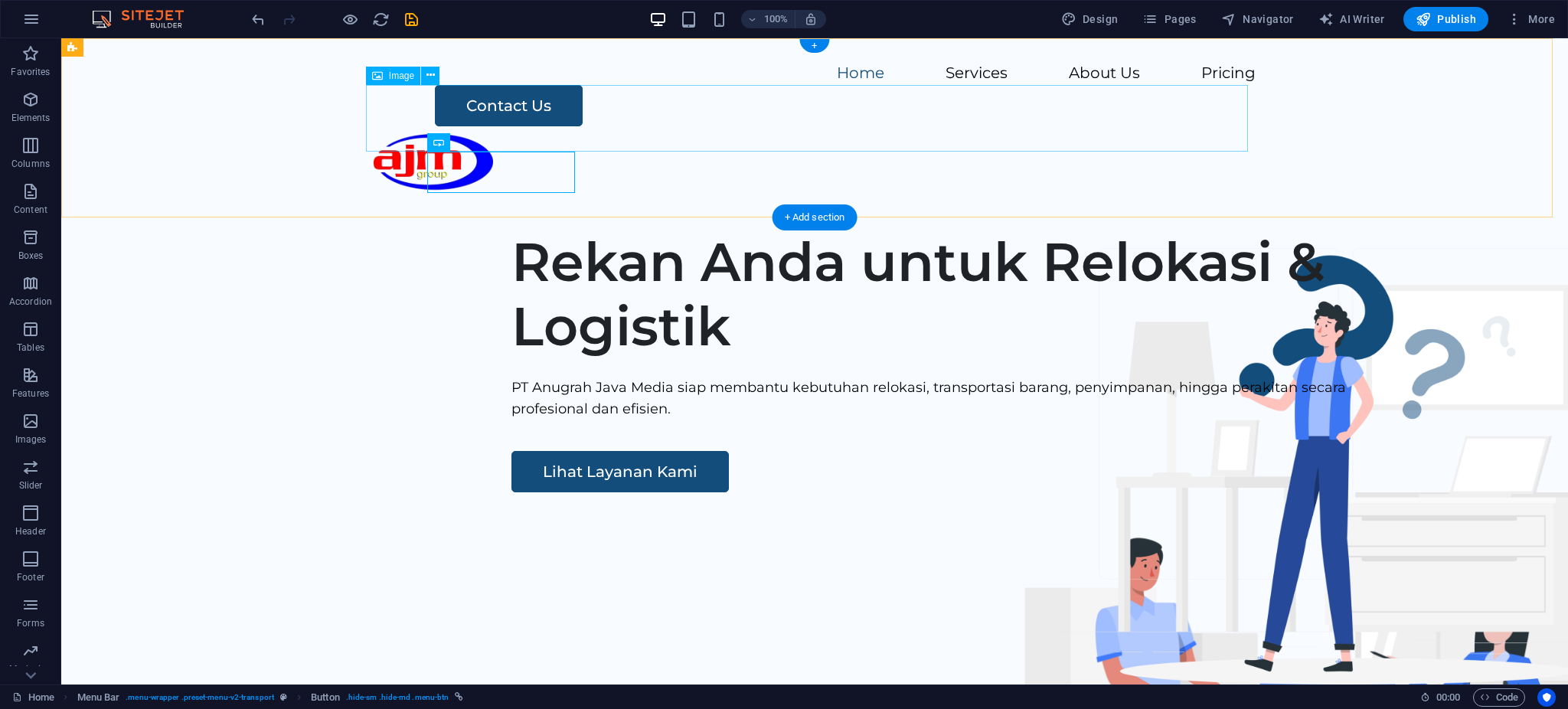 click at bounding box center [815, 159] 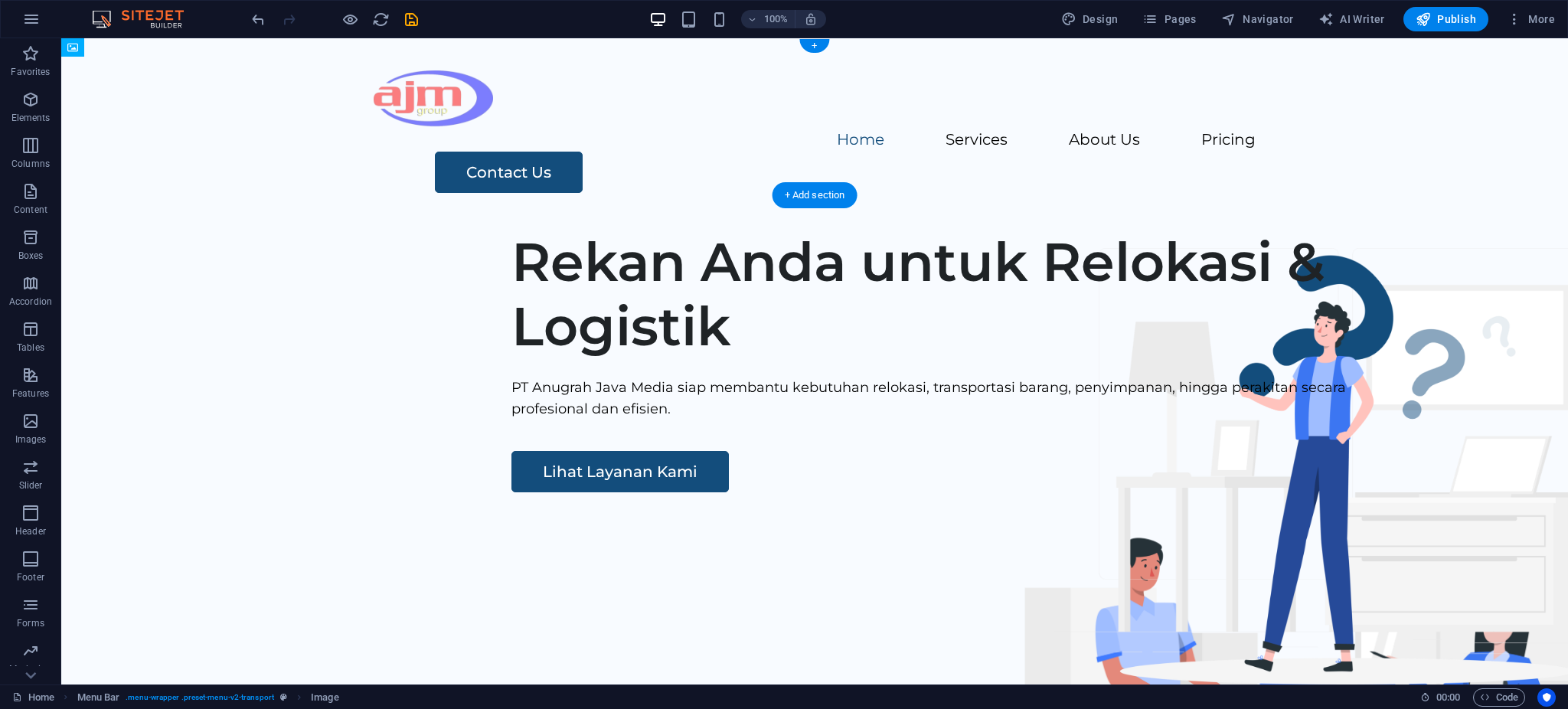 drag, startPoint x: 443, startPoint y: 123, endPoint x: 402, endPoint y: 67, distance: 69.40461 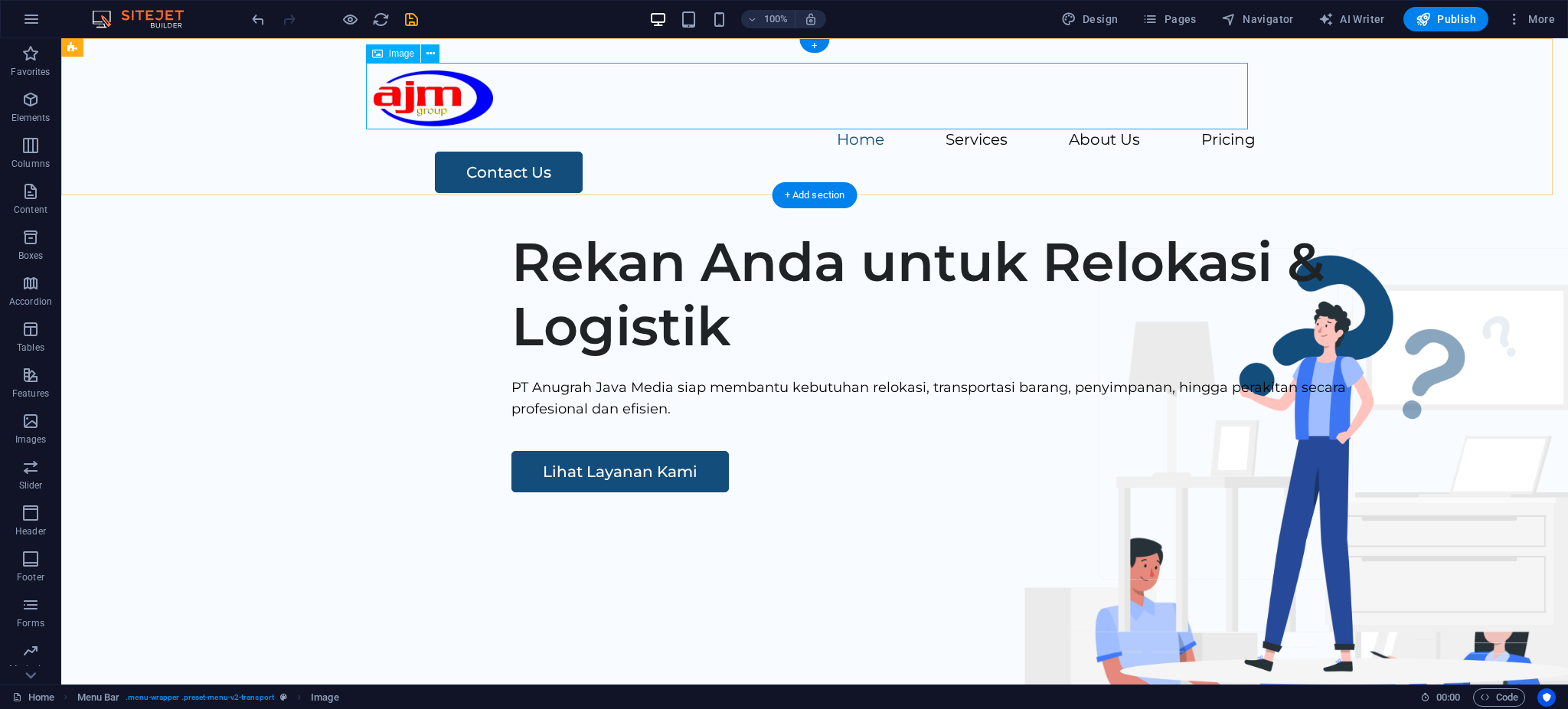 click at bounding box center [815, 96] 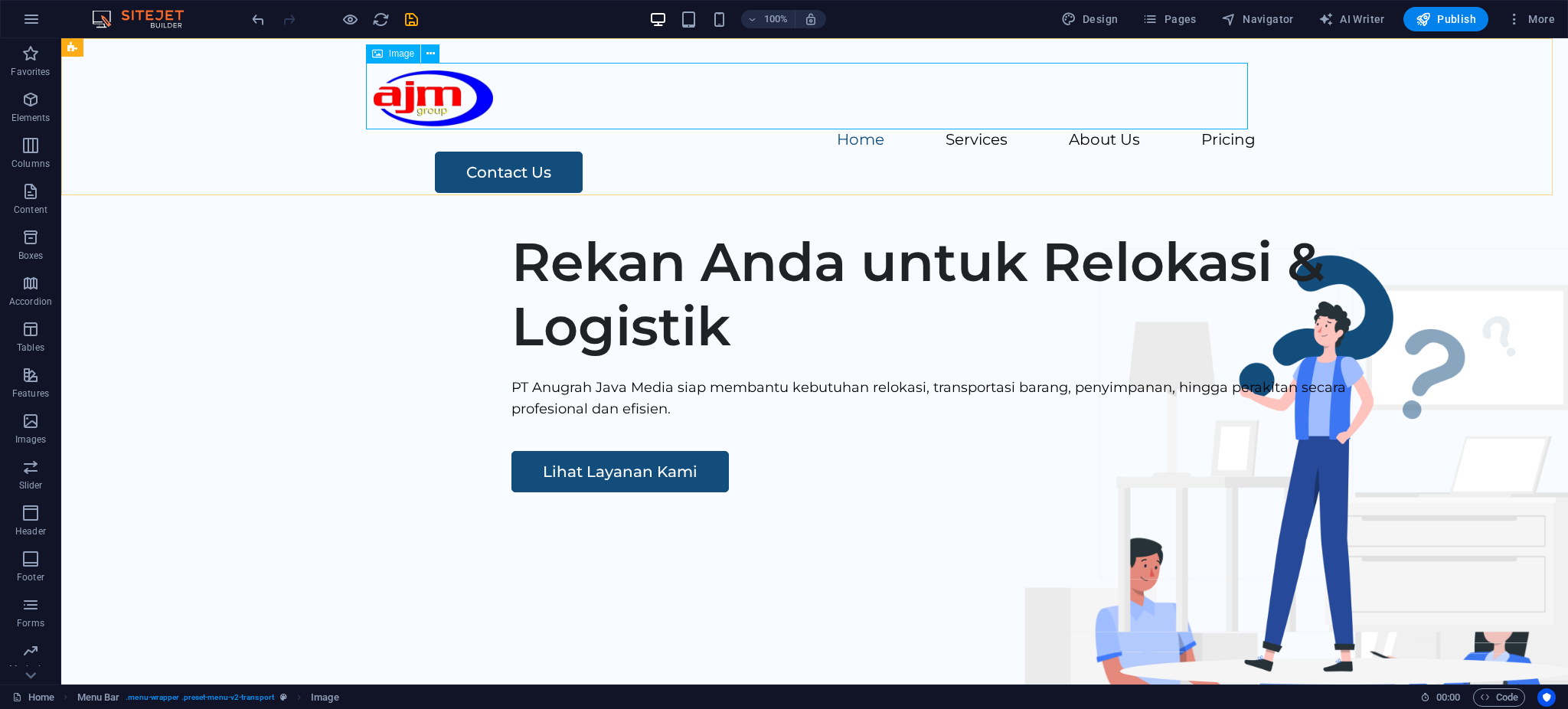 click on "Image" at bounding box center [401, 54] 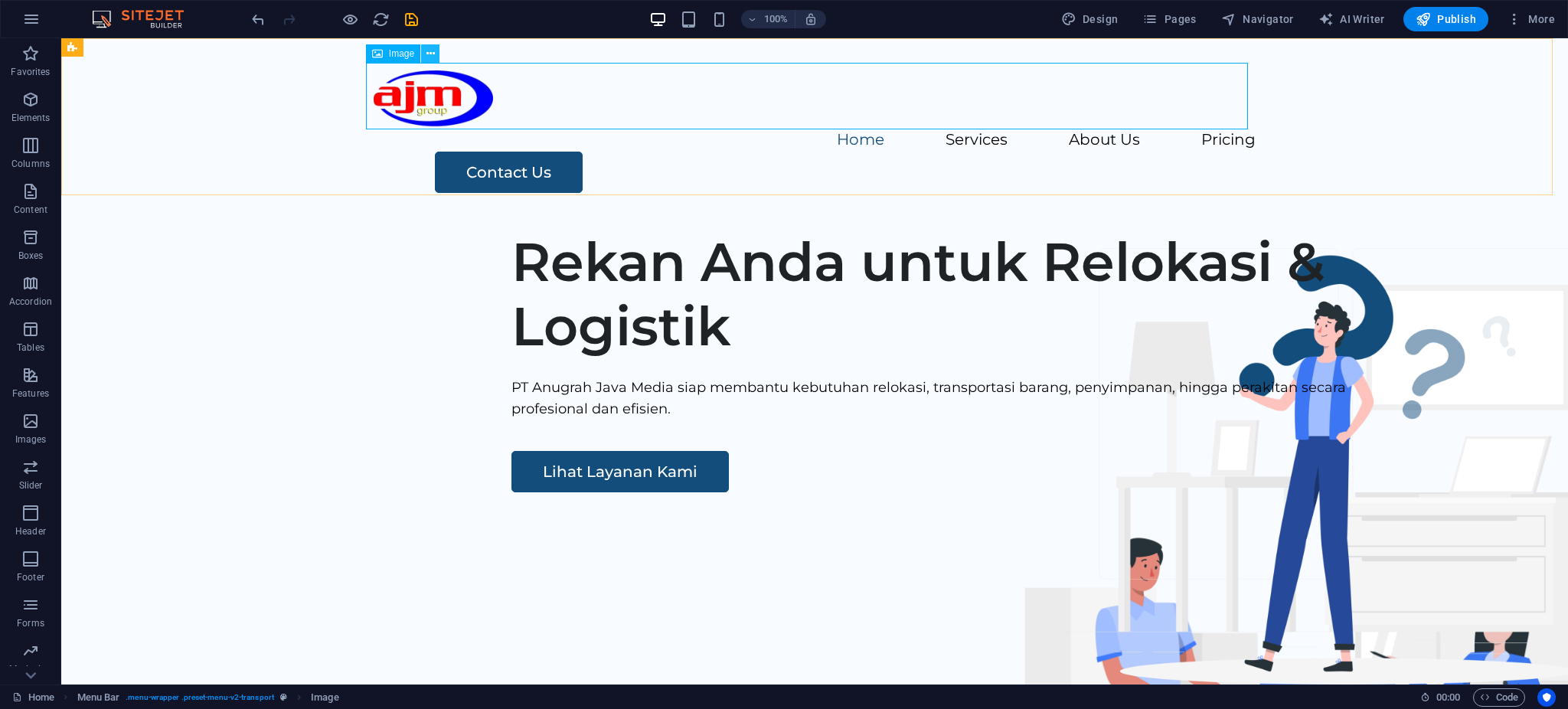 click at bounding box center [430, 54] 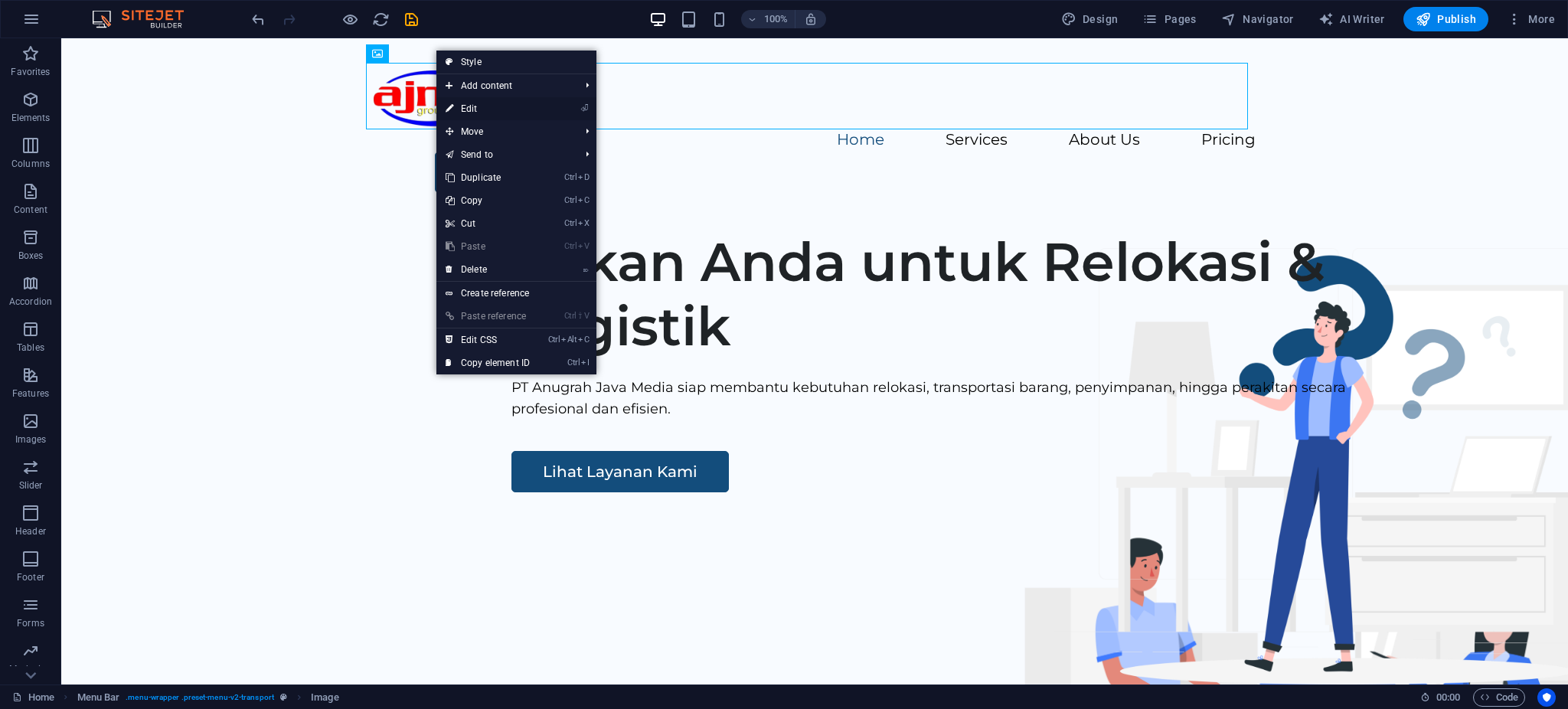 click on "⏎  Edit" at bounding box center (488, 109) 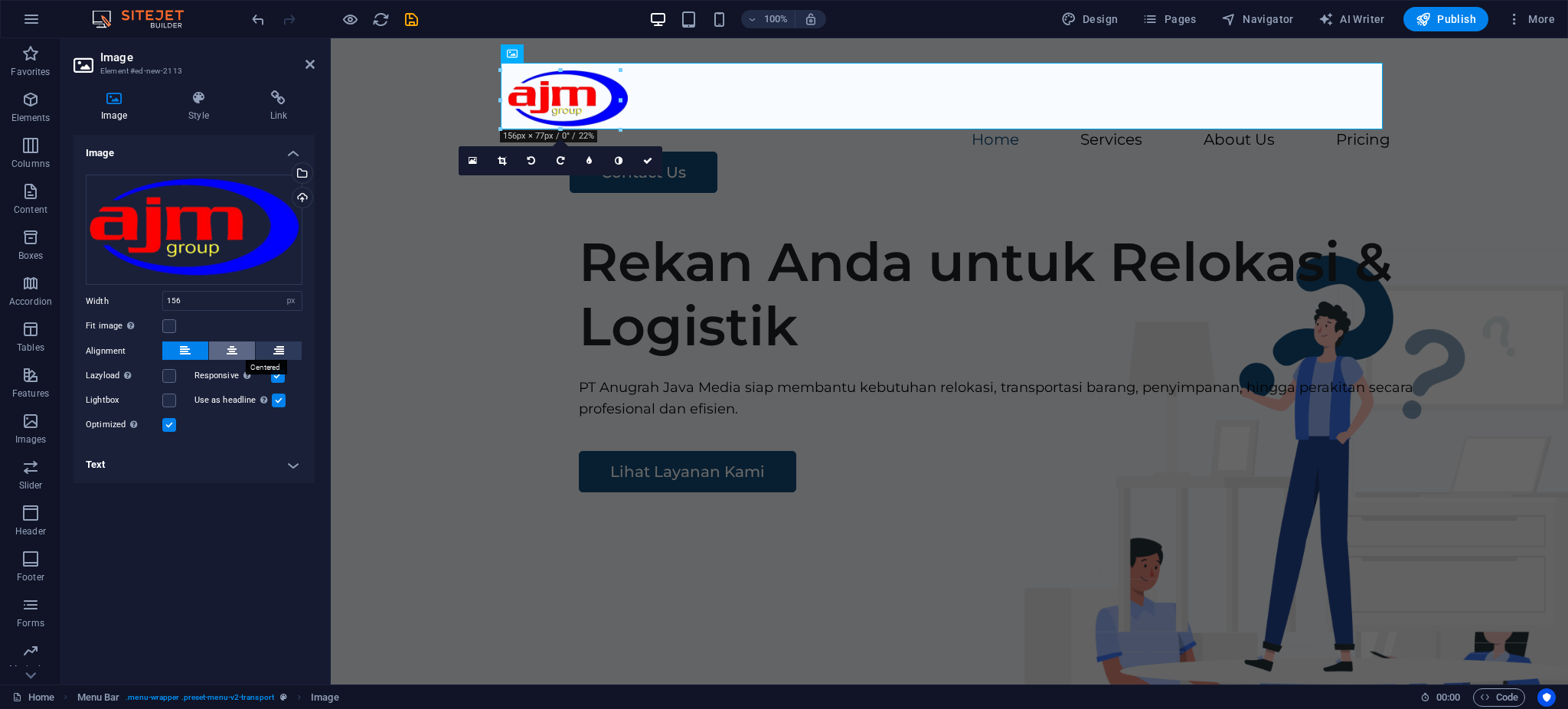click at bounding box center [232, 351] 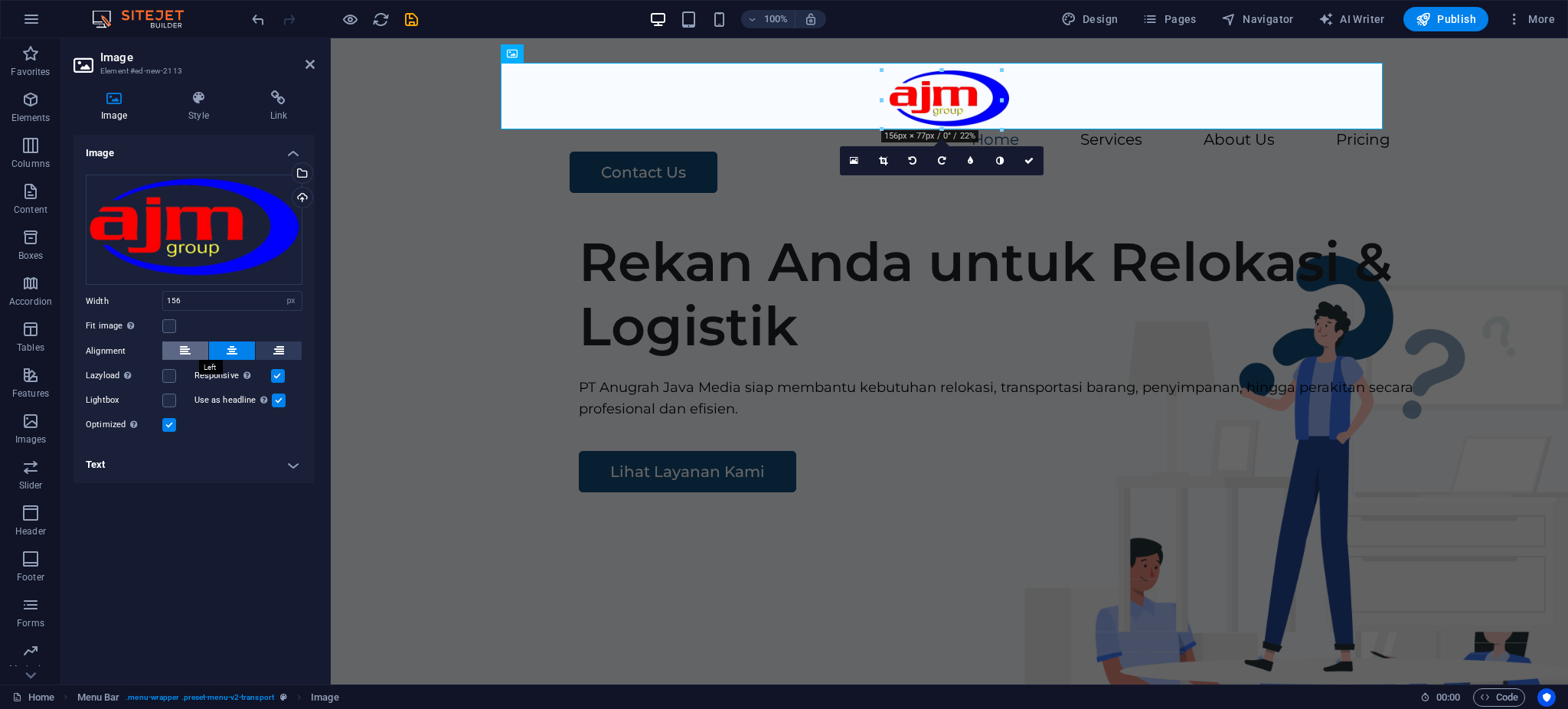 click at bounding box center [185, 351] 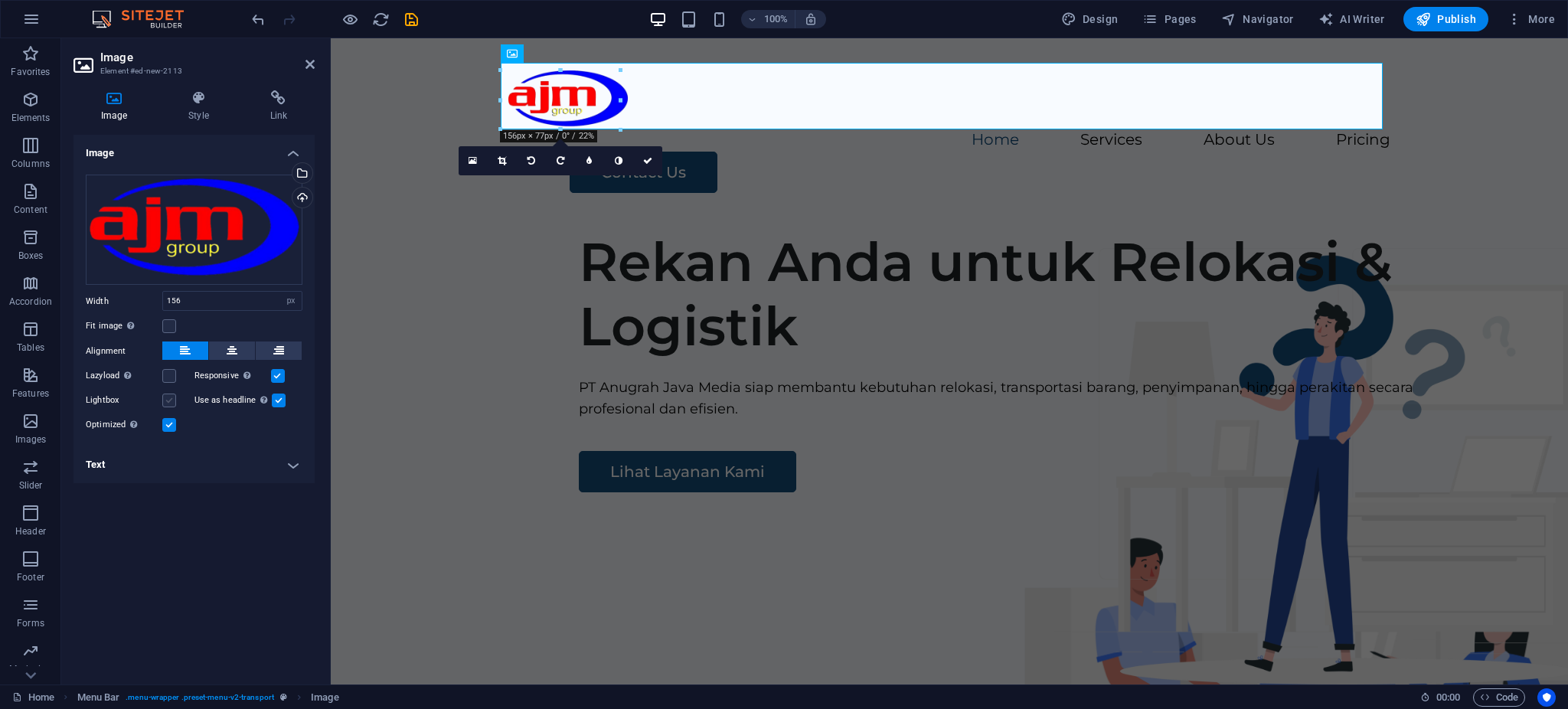 click at bounding box center [169, 400] 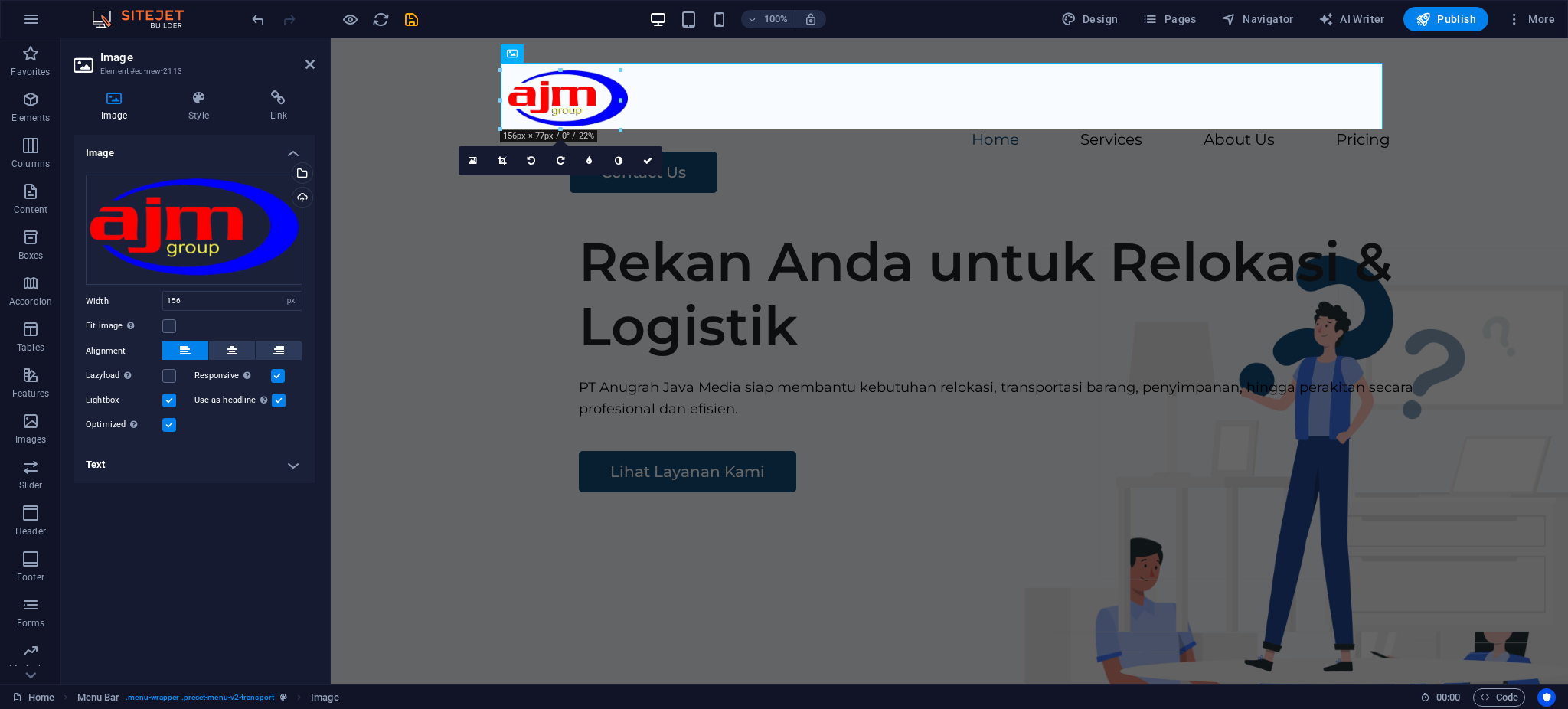click at bounding box center (169, 400) 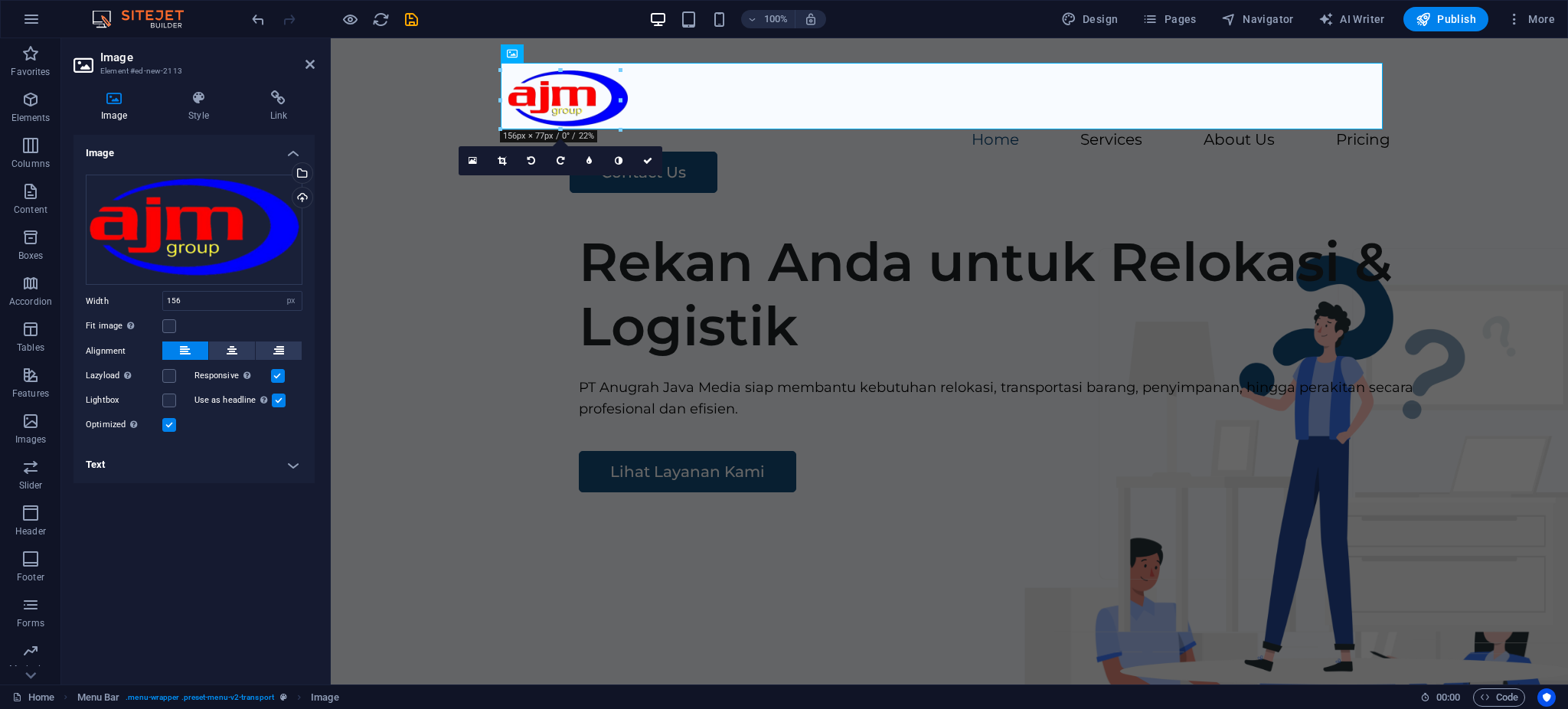 click on "Text" at bounding box center (194, 465) 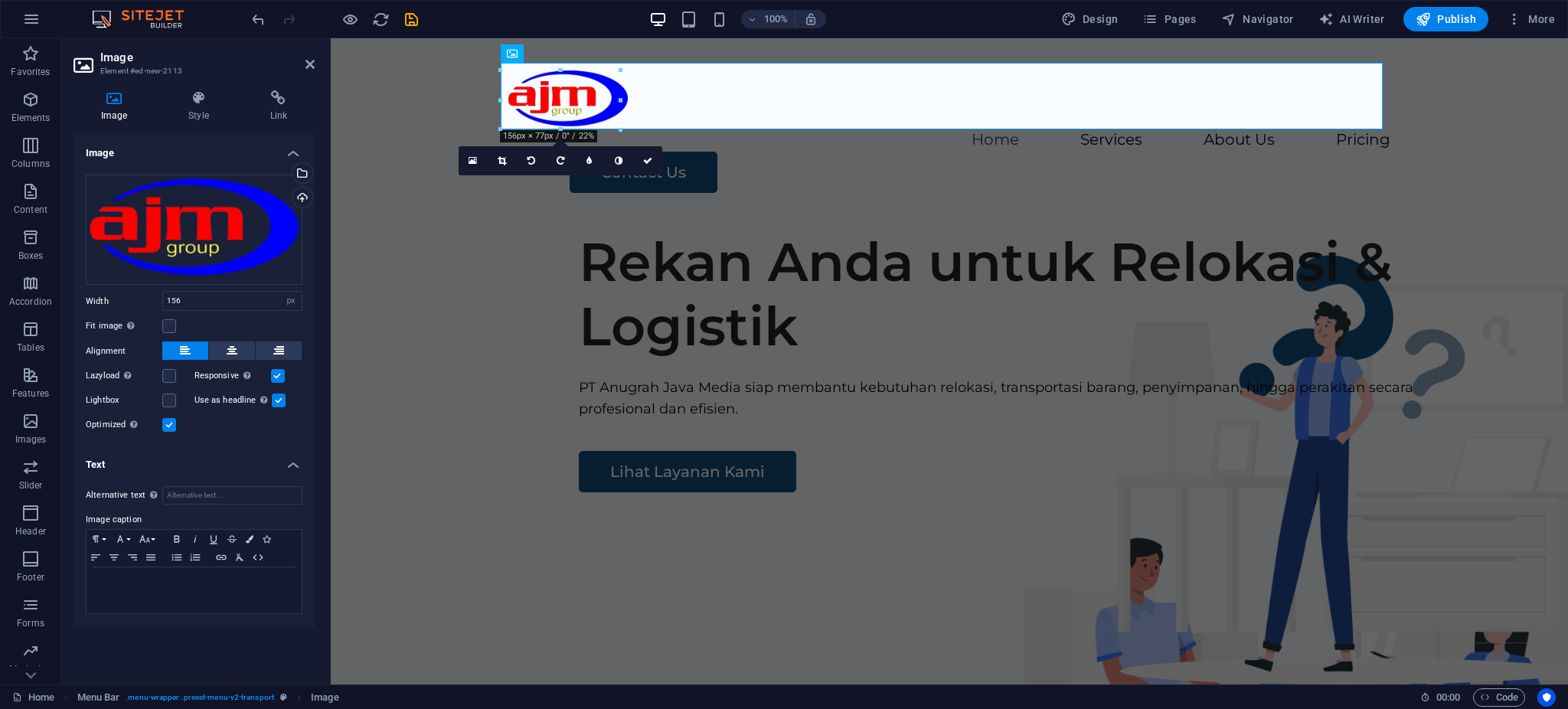 click on "Text" at bounding box center (194, 460) 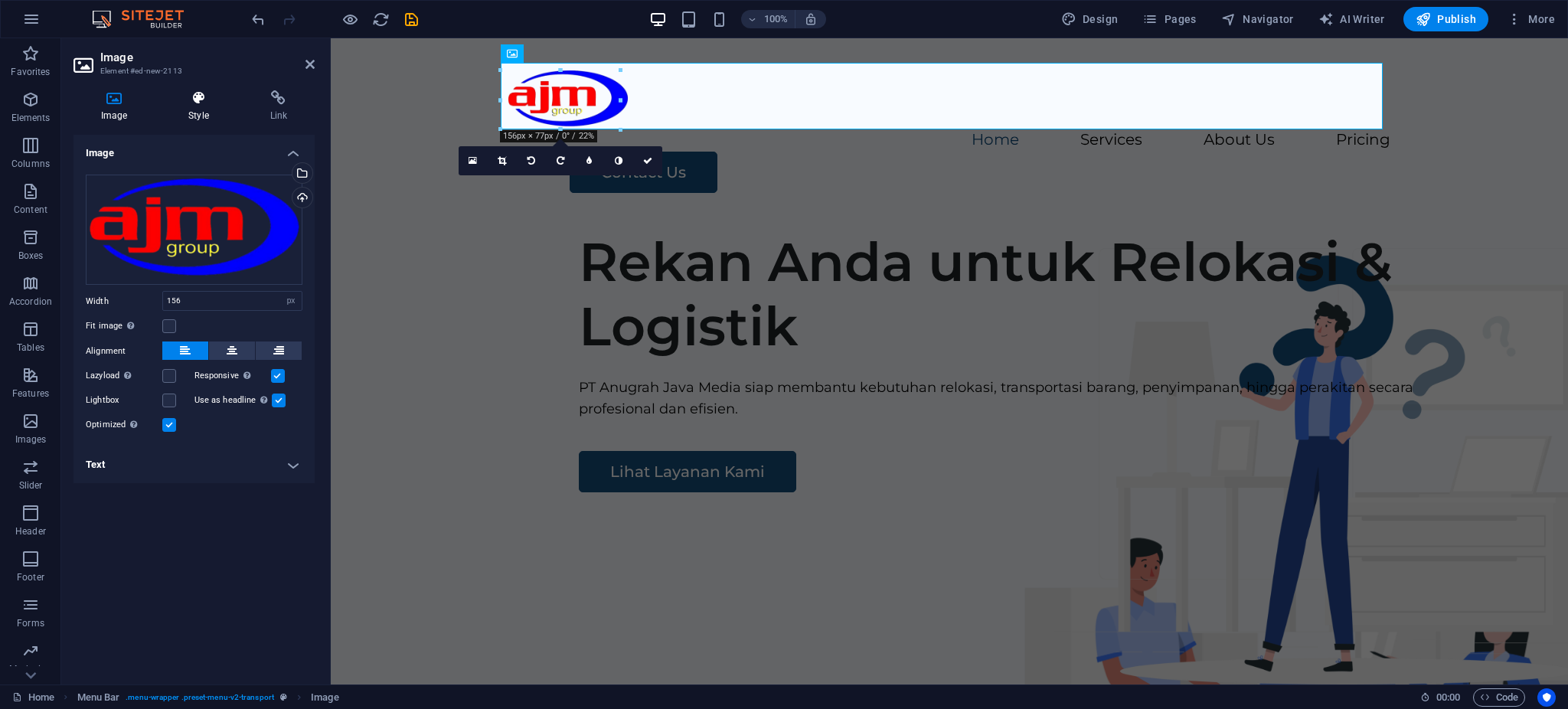 click at bounding box center (198, 98) 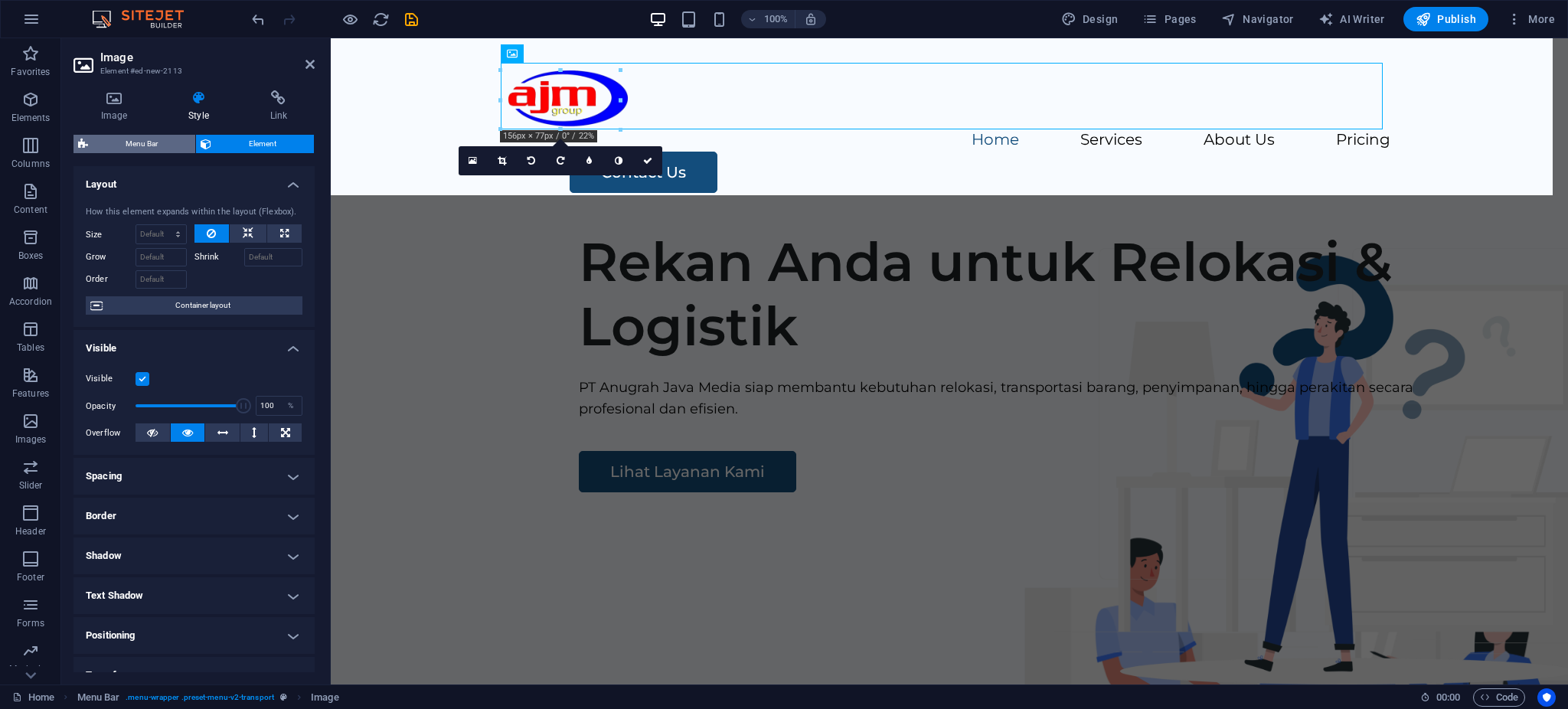 click on "Menu Bar" at bounding box center (142, 144) 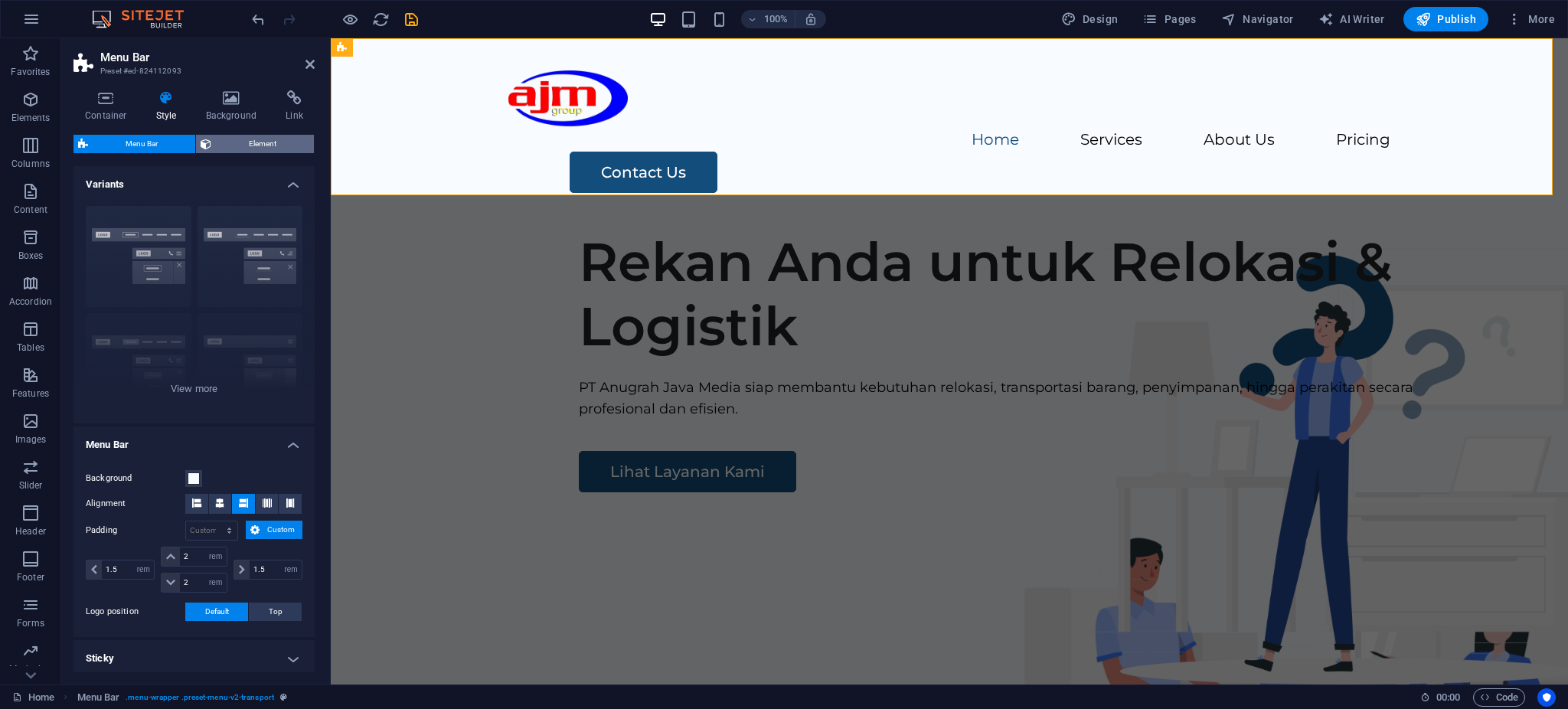 click on "Element" at bounding box center [263, 144] 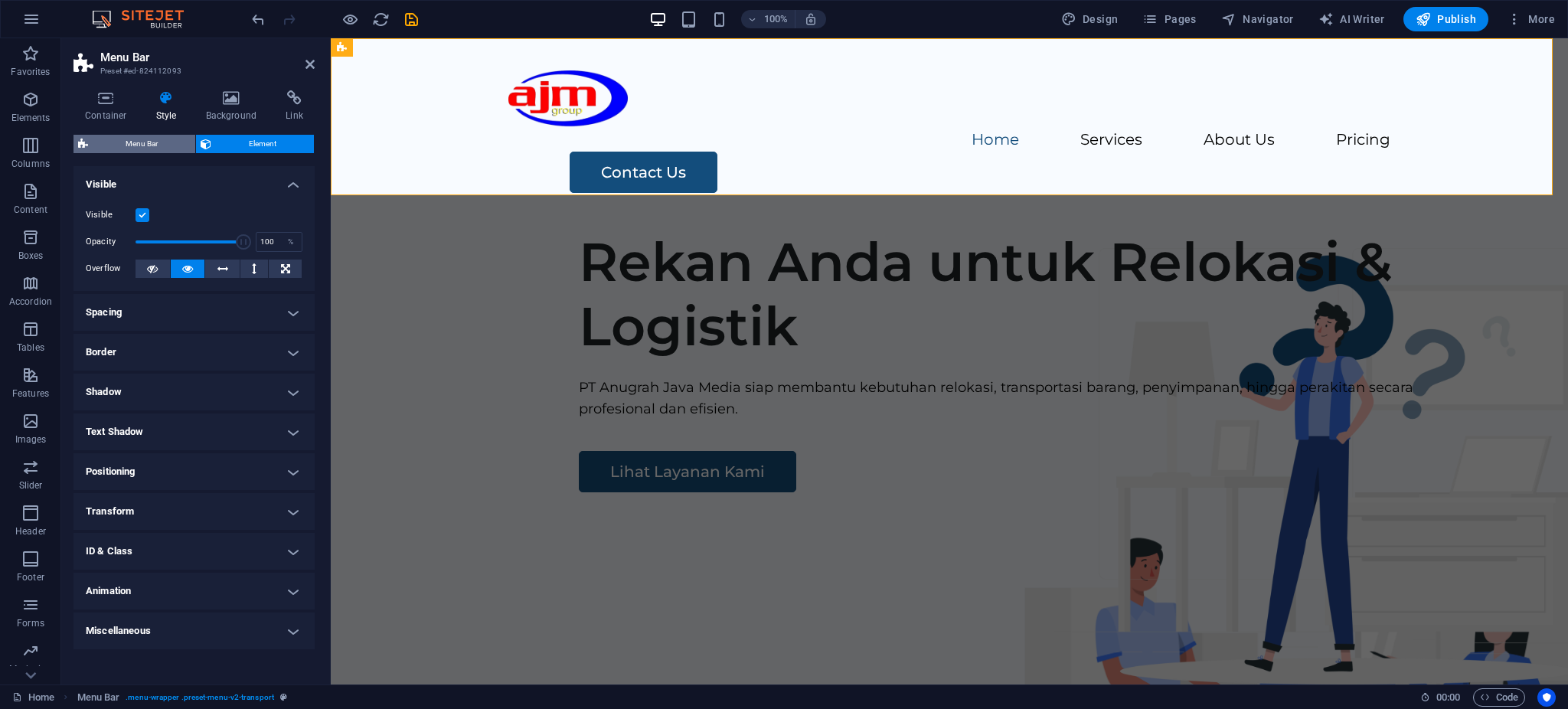 click on "Menu Bar" at bounding box center (142, 144) 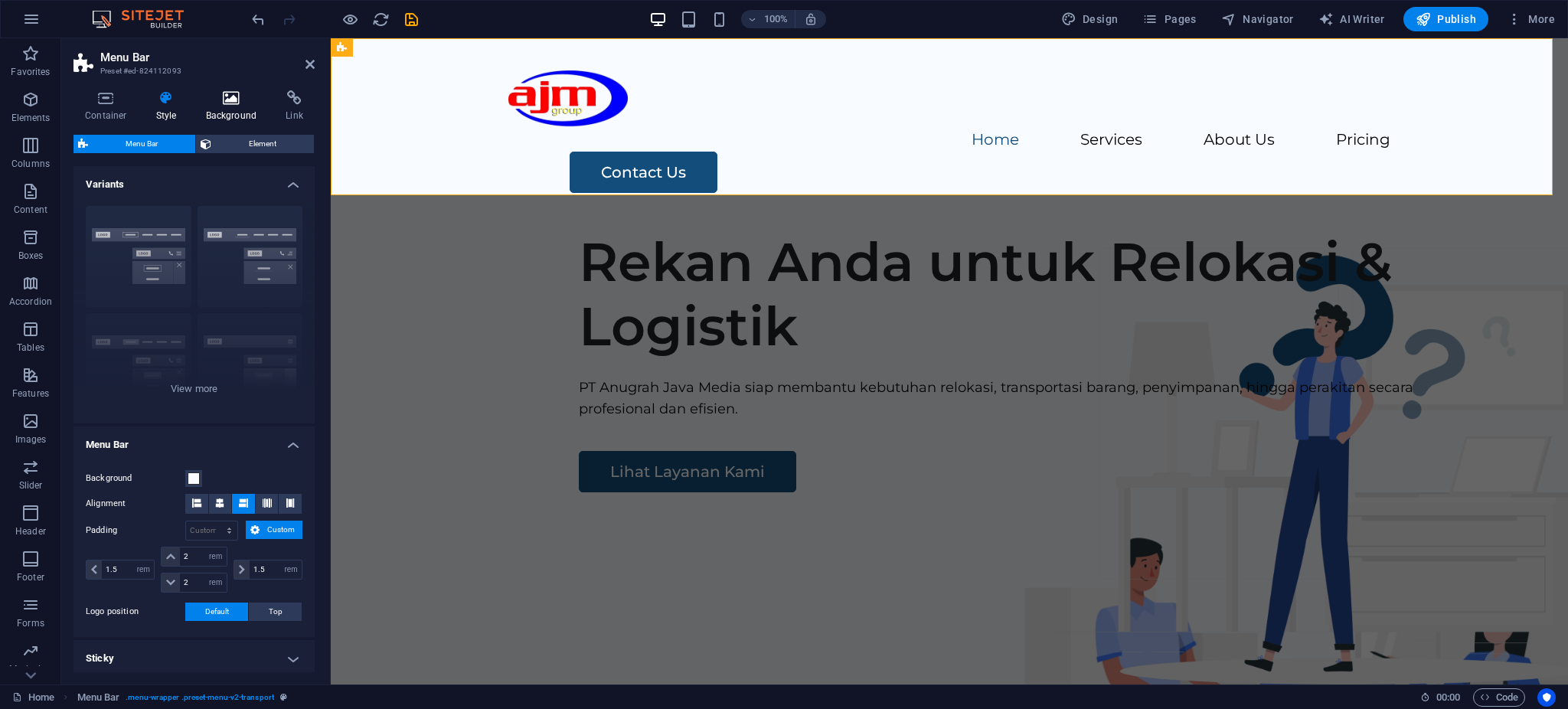 click on "Background" at bounding box center [234, 106] 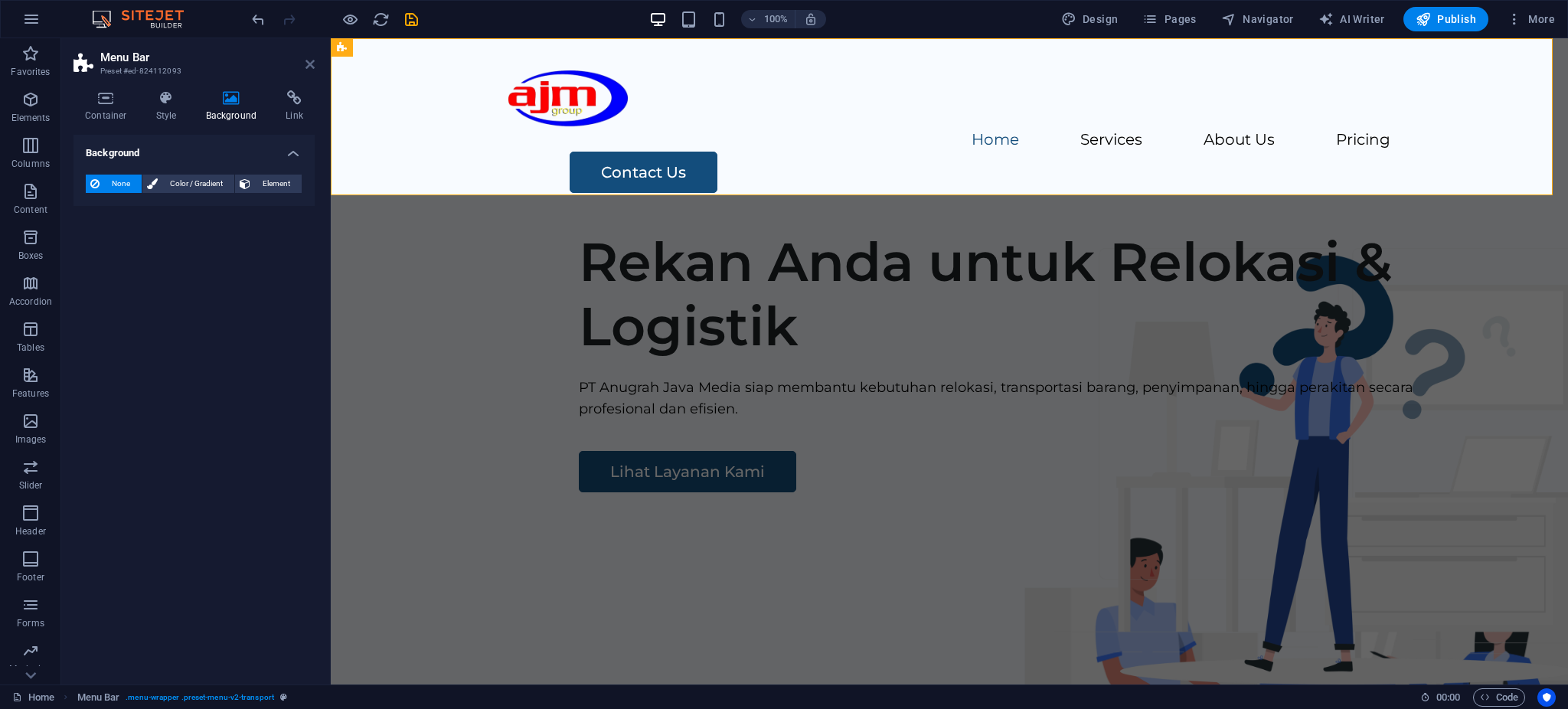 click at bounding box center (310, 64) 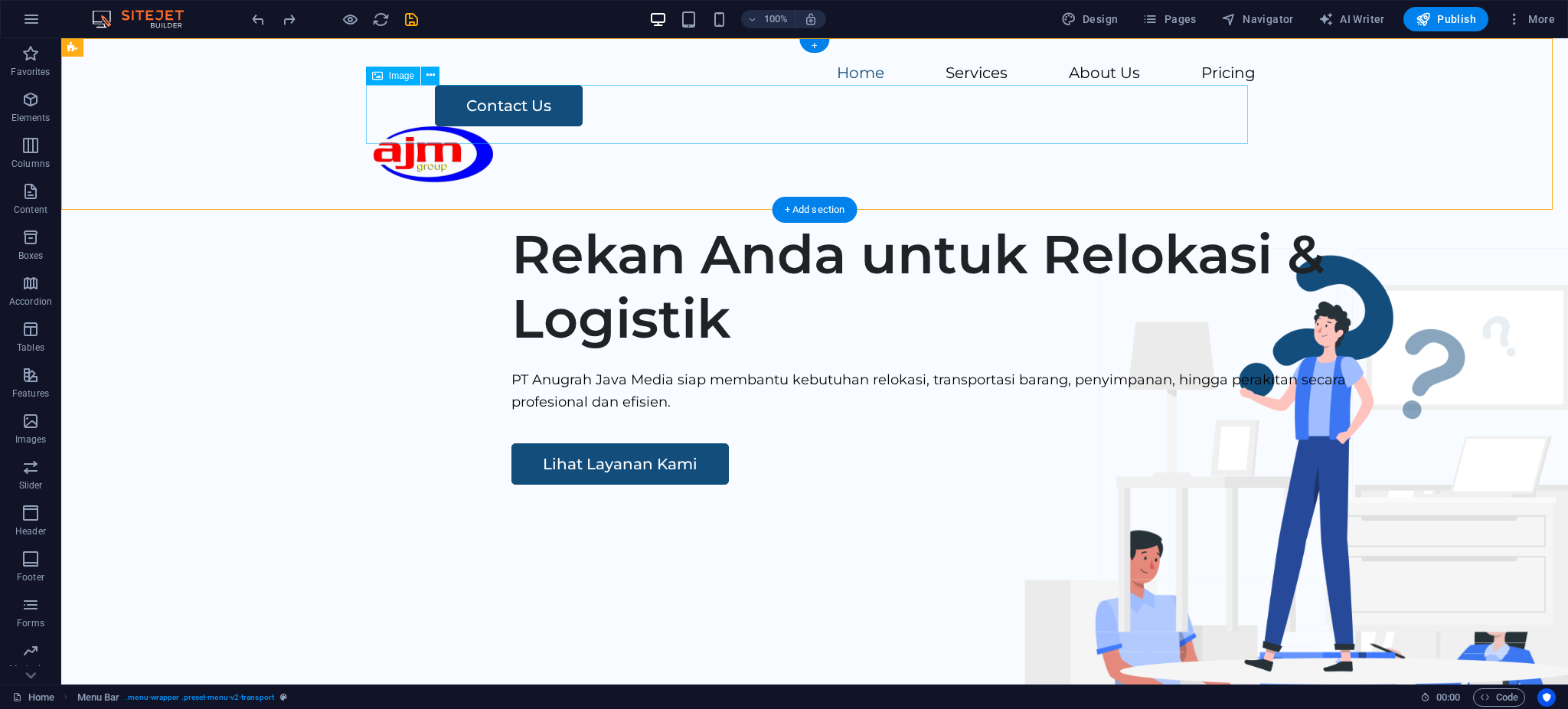 click at bounding box center [815, 155] 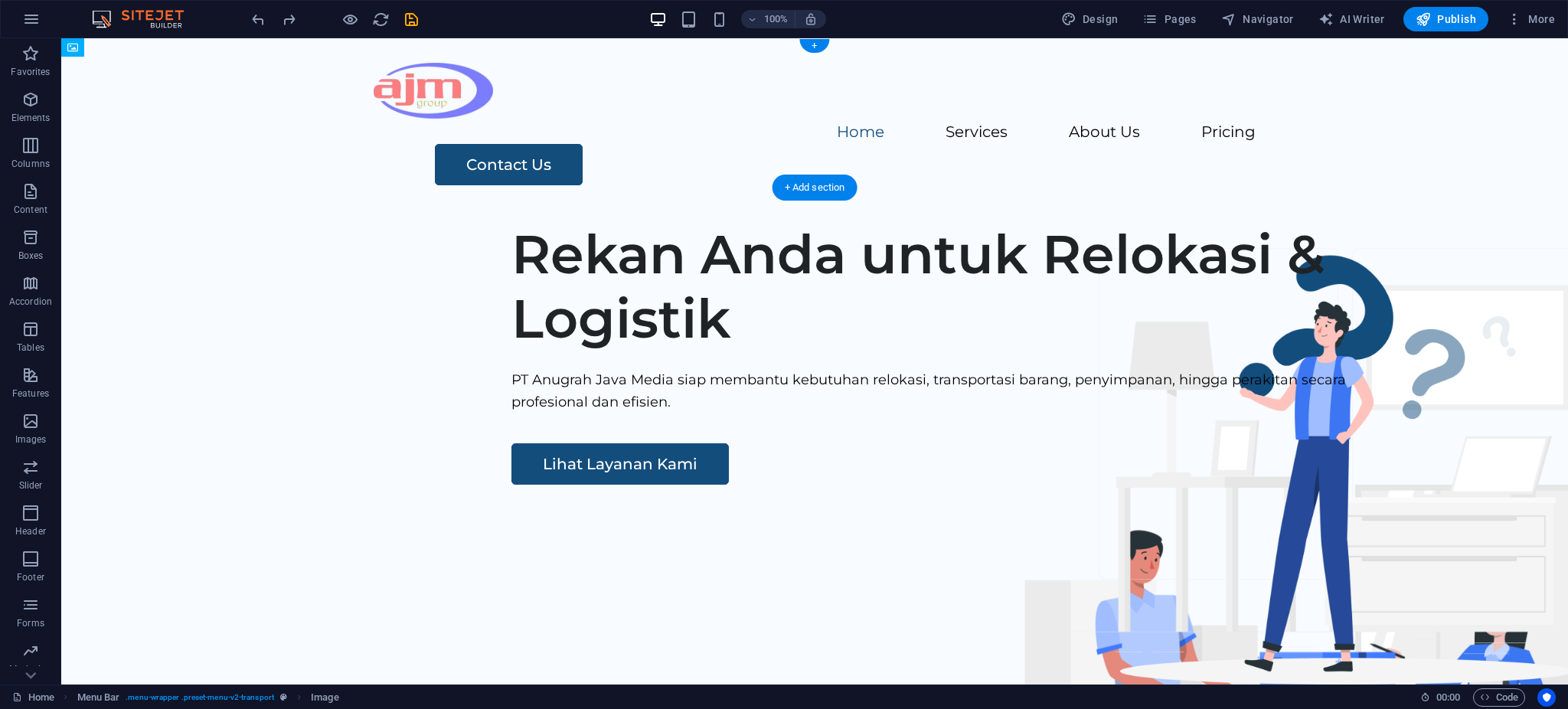 drag, startPoint x: 425, startPoint y: 117, endPoint x: 439, endPoint y: 79, distance: 40.49691 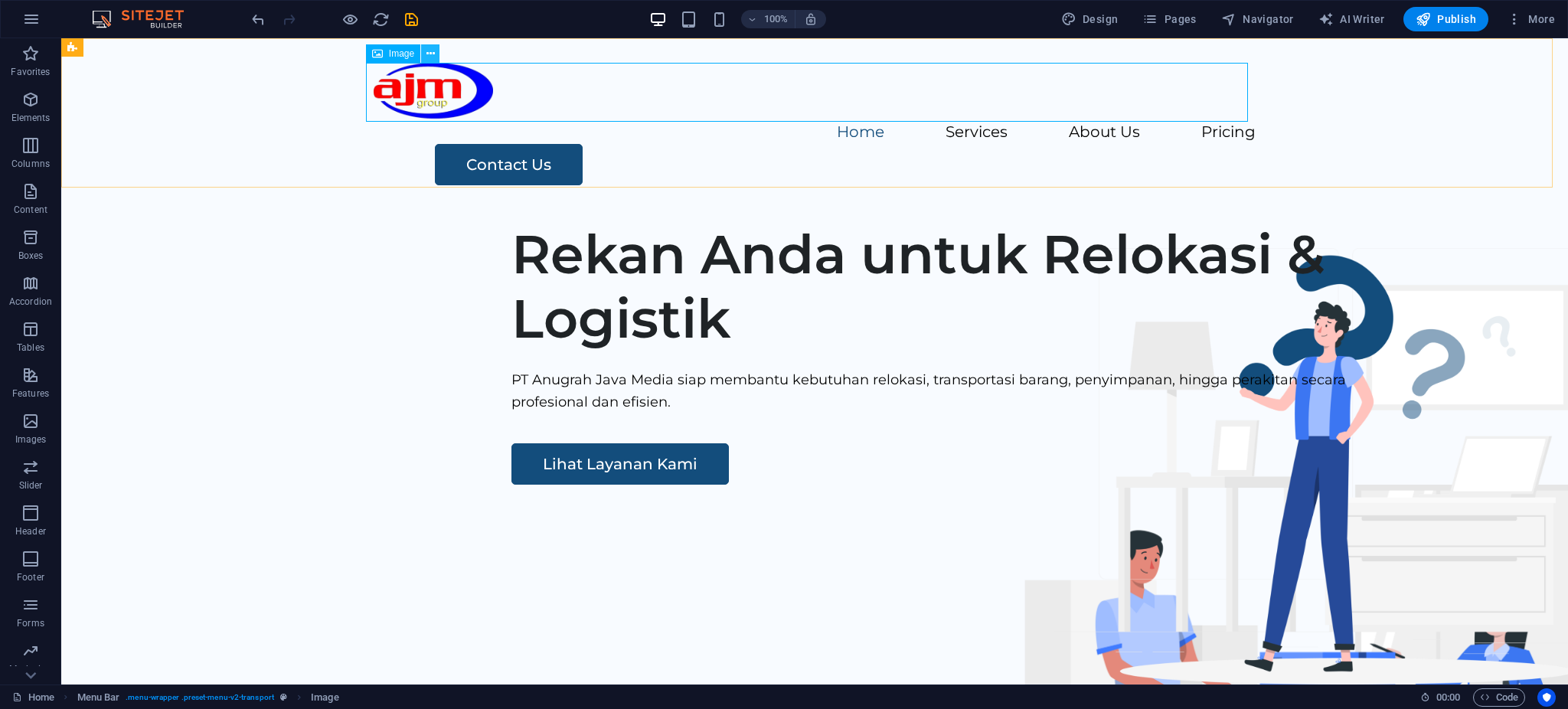 click at bounding box center (430, 54) 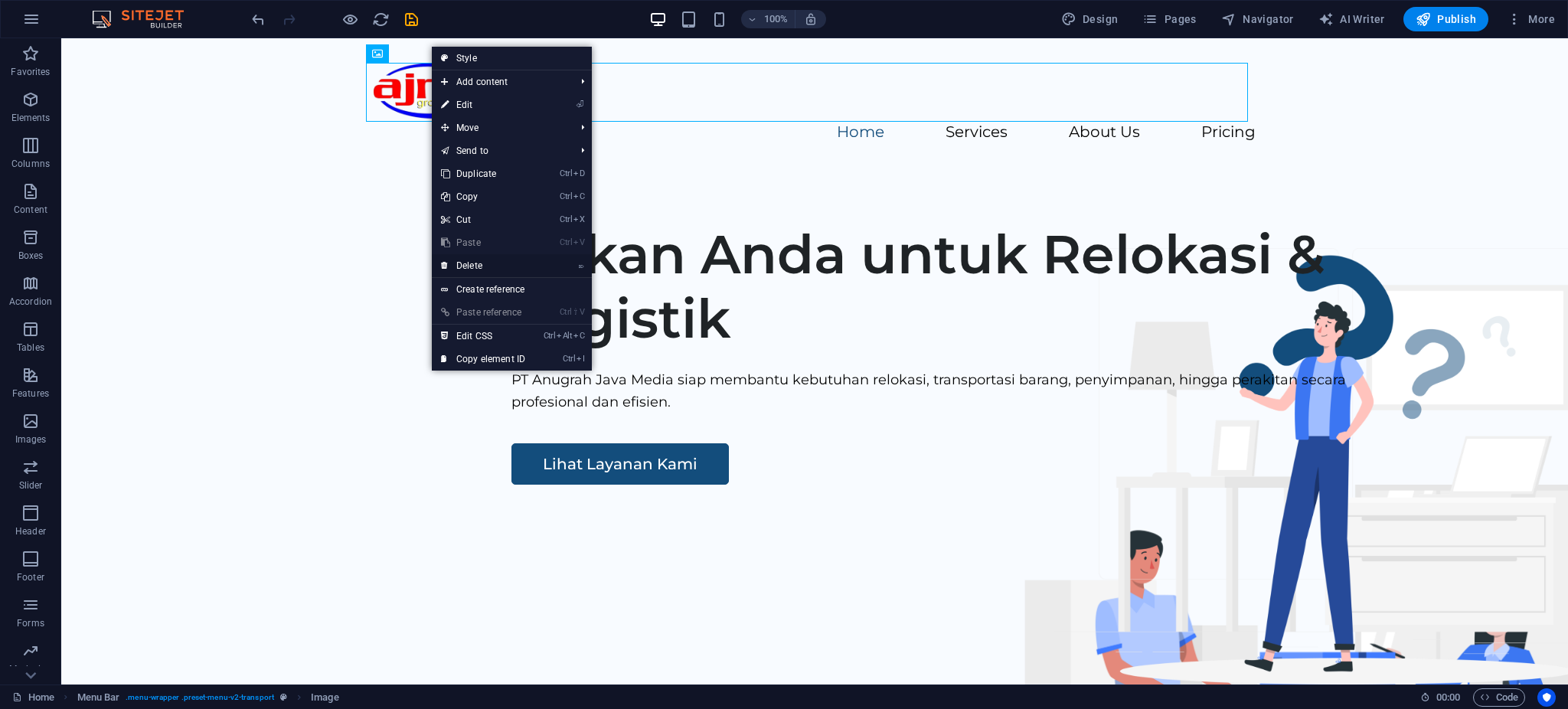 click on "⌦  Delete" at bounding box center (483, 266) 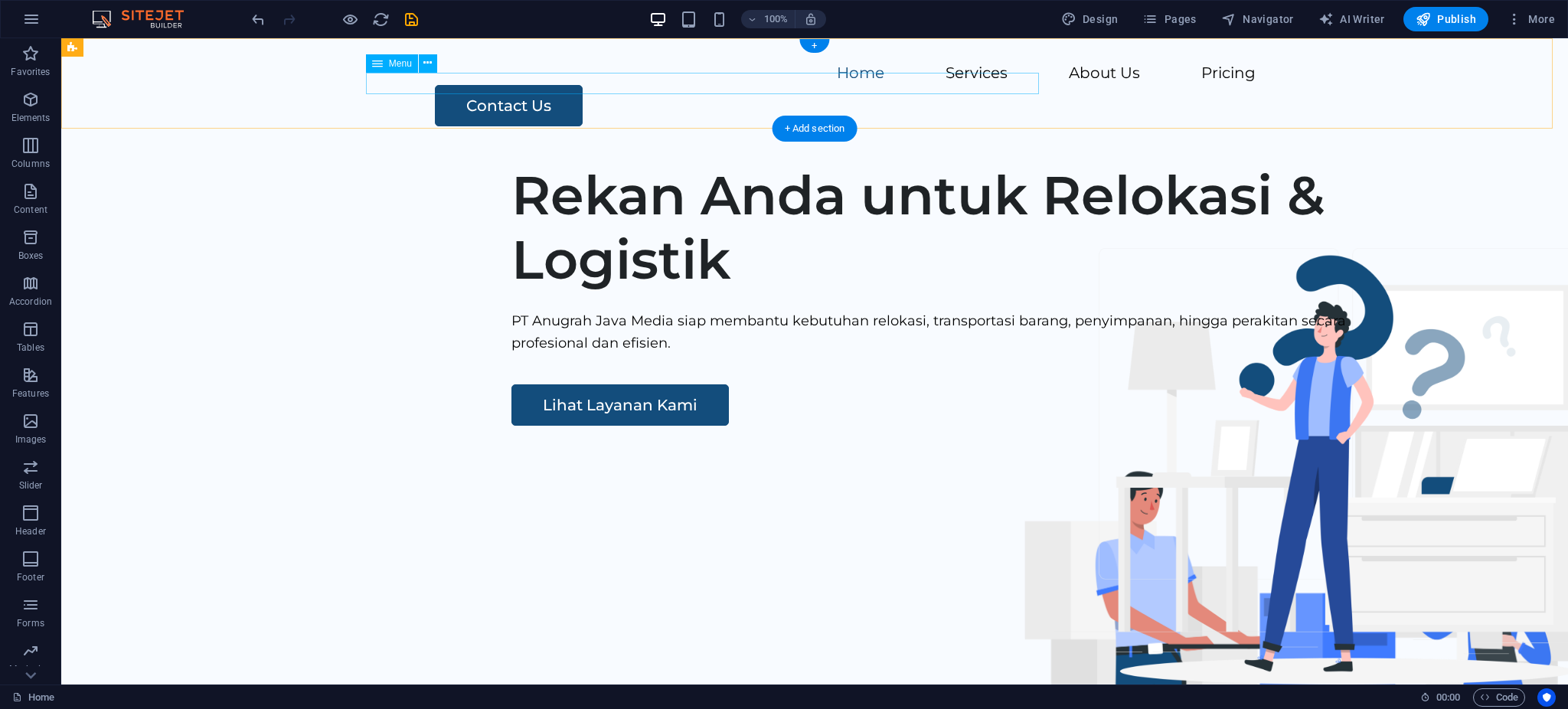 click on "Home Services About Us Pricing" at bounding box center (815, 74) 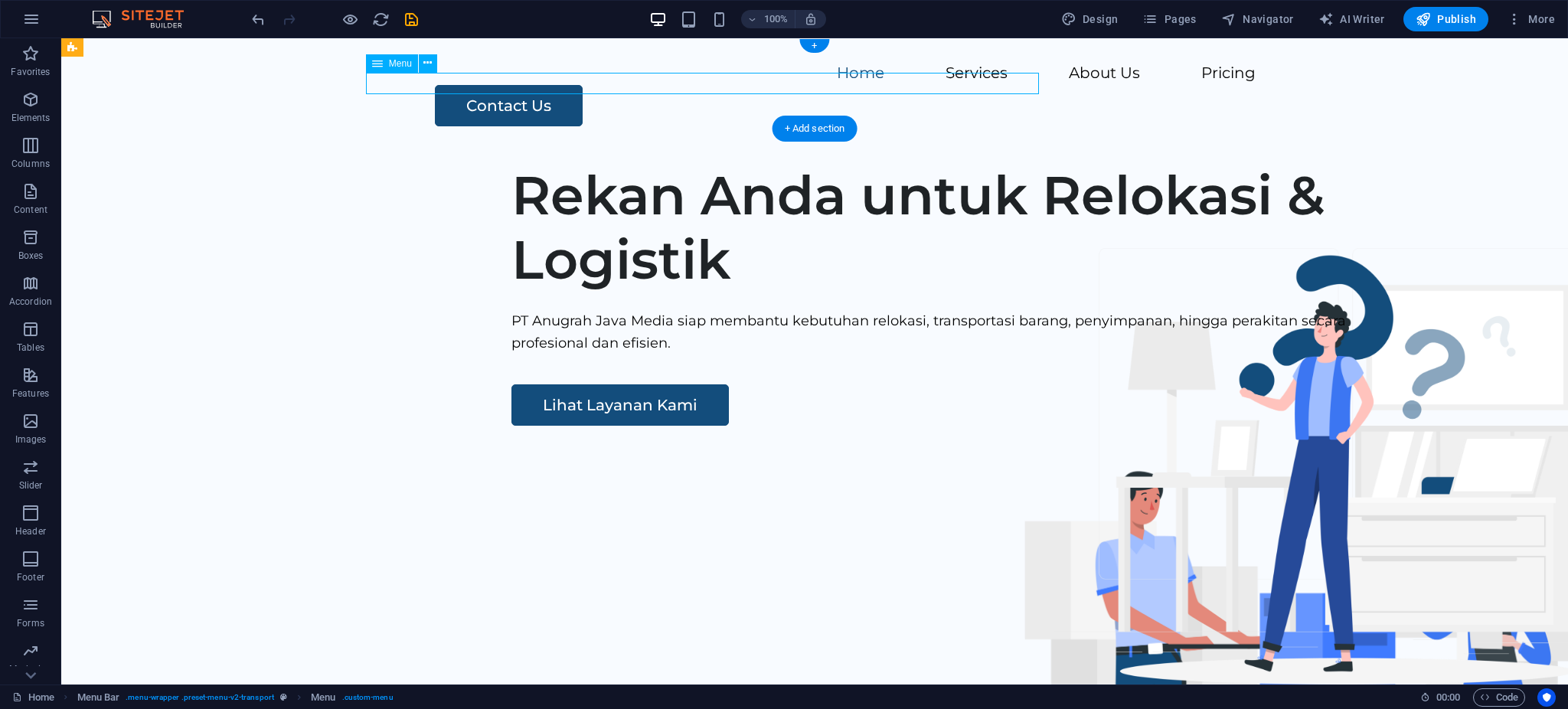 click on "Home Services About Us Pricing" at bounding box center [815, 74] 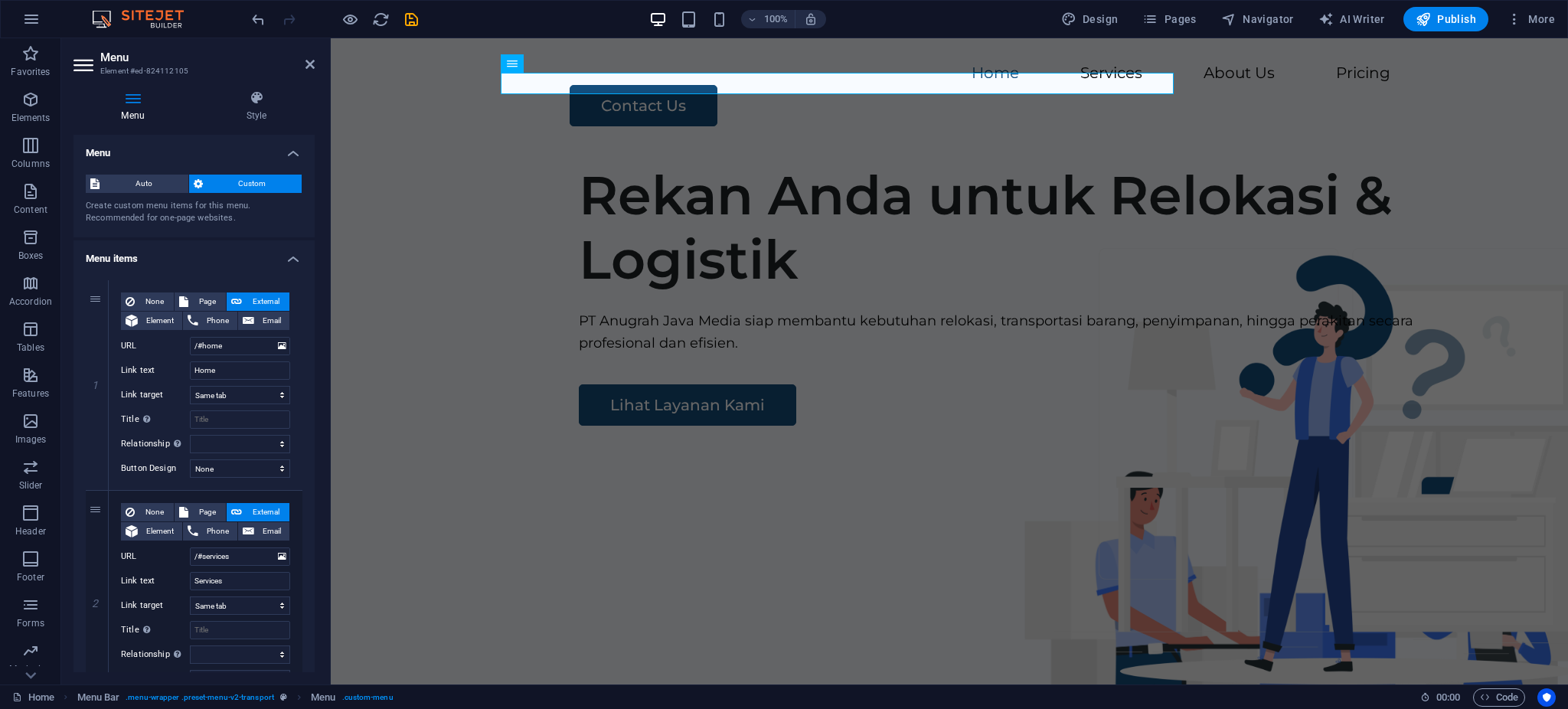 click on "Custom" at bounding box center (253, 184) 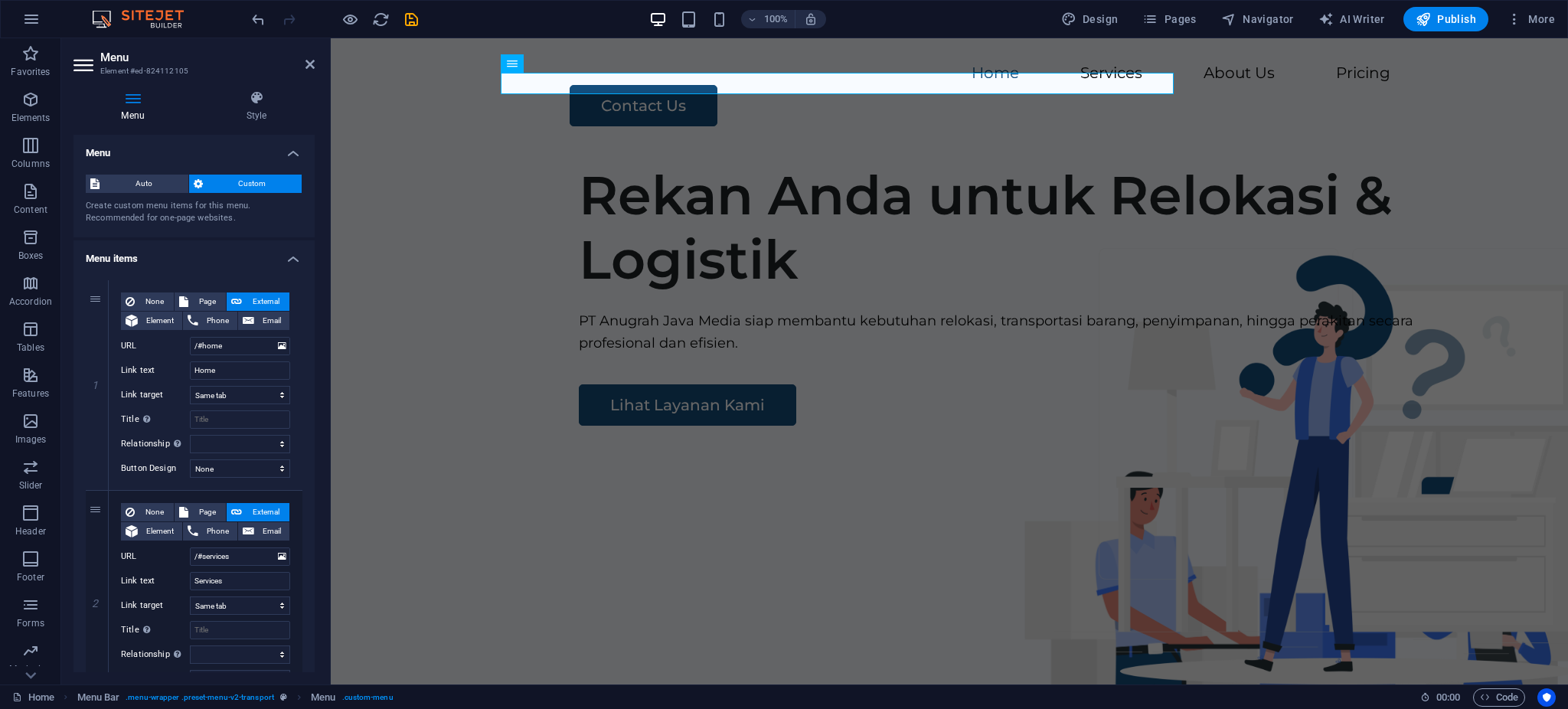 click on "Menu items" at bounding box center [194, 254] 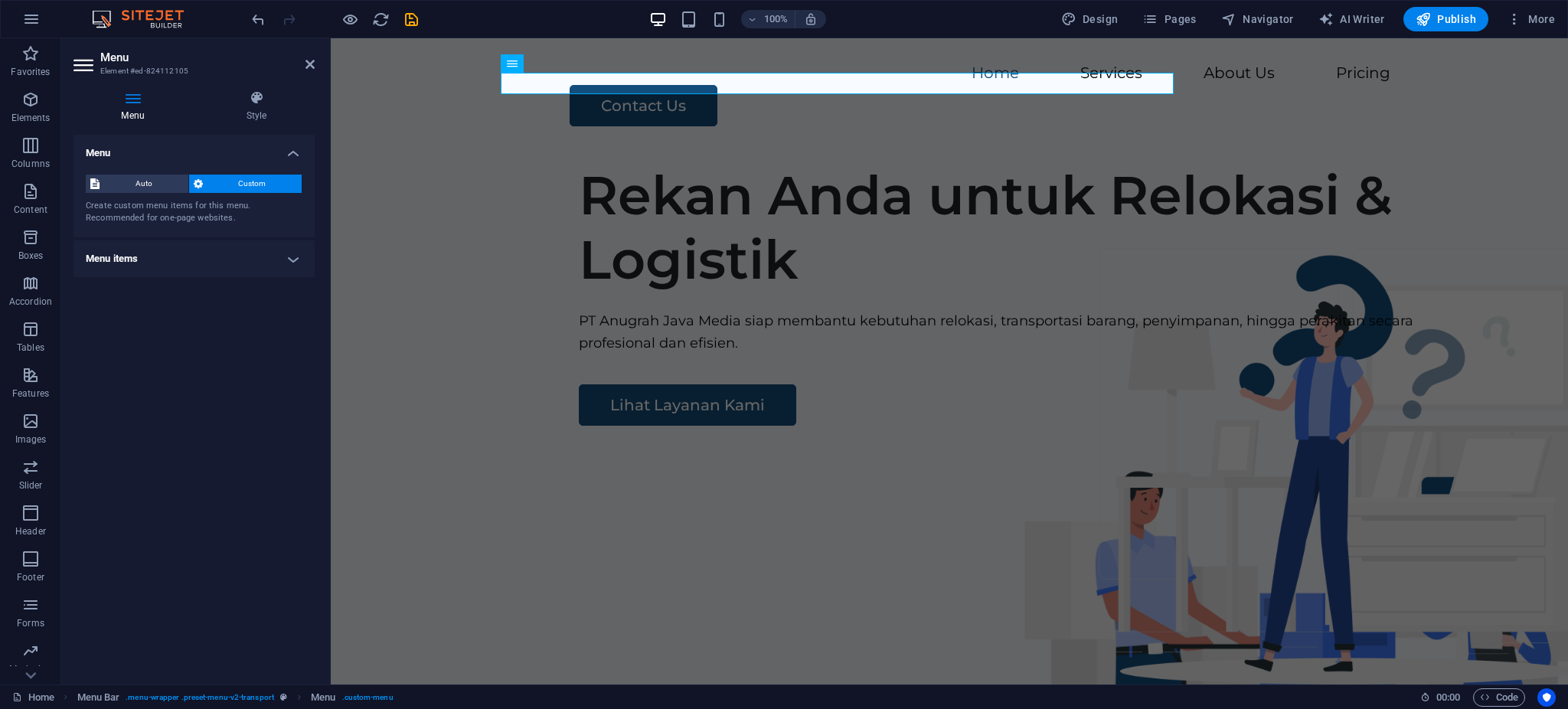 click on "Menu items" at bounding box center (194, 259) 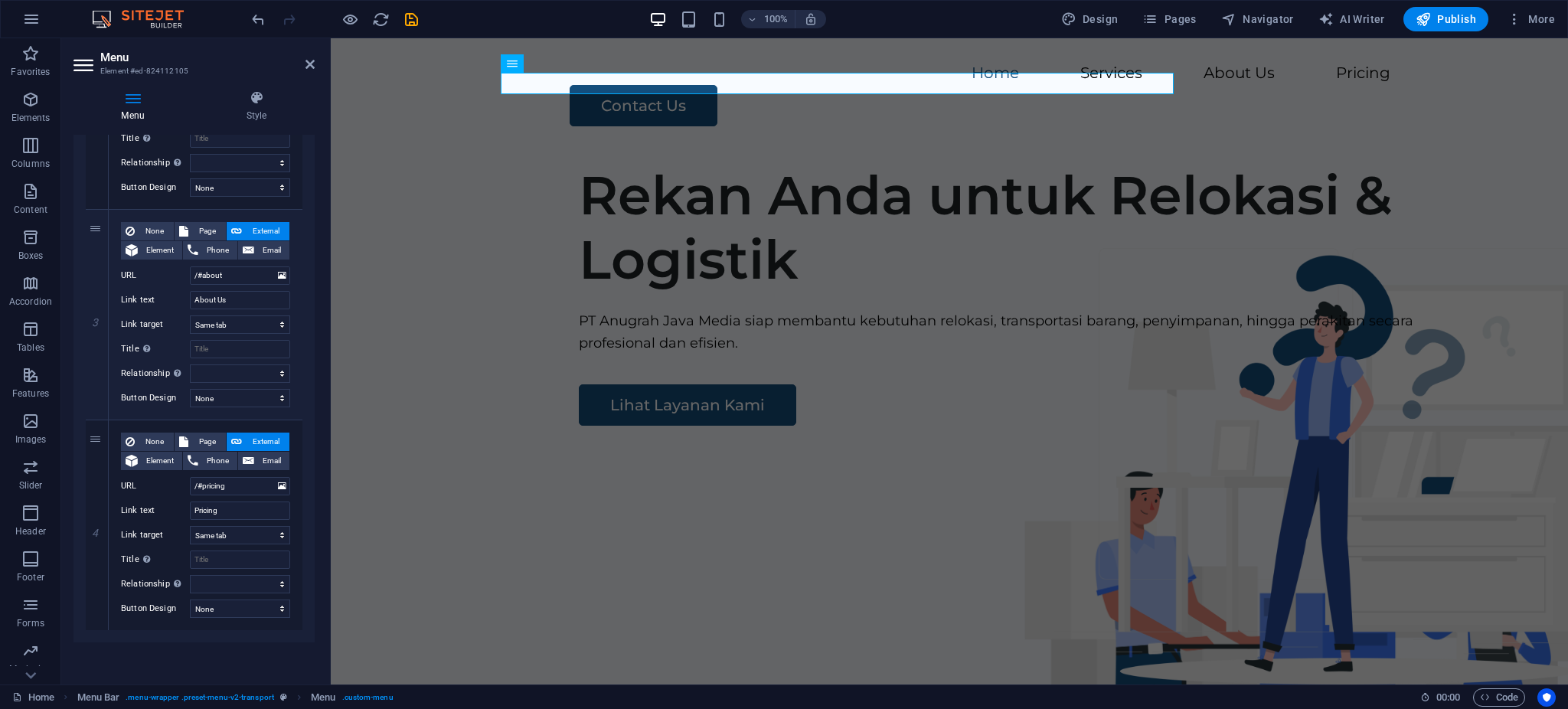 scroll, scrollTop: 0, scrollLeft: 0, axis: both 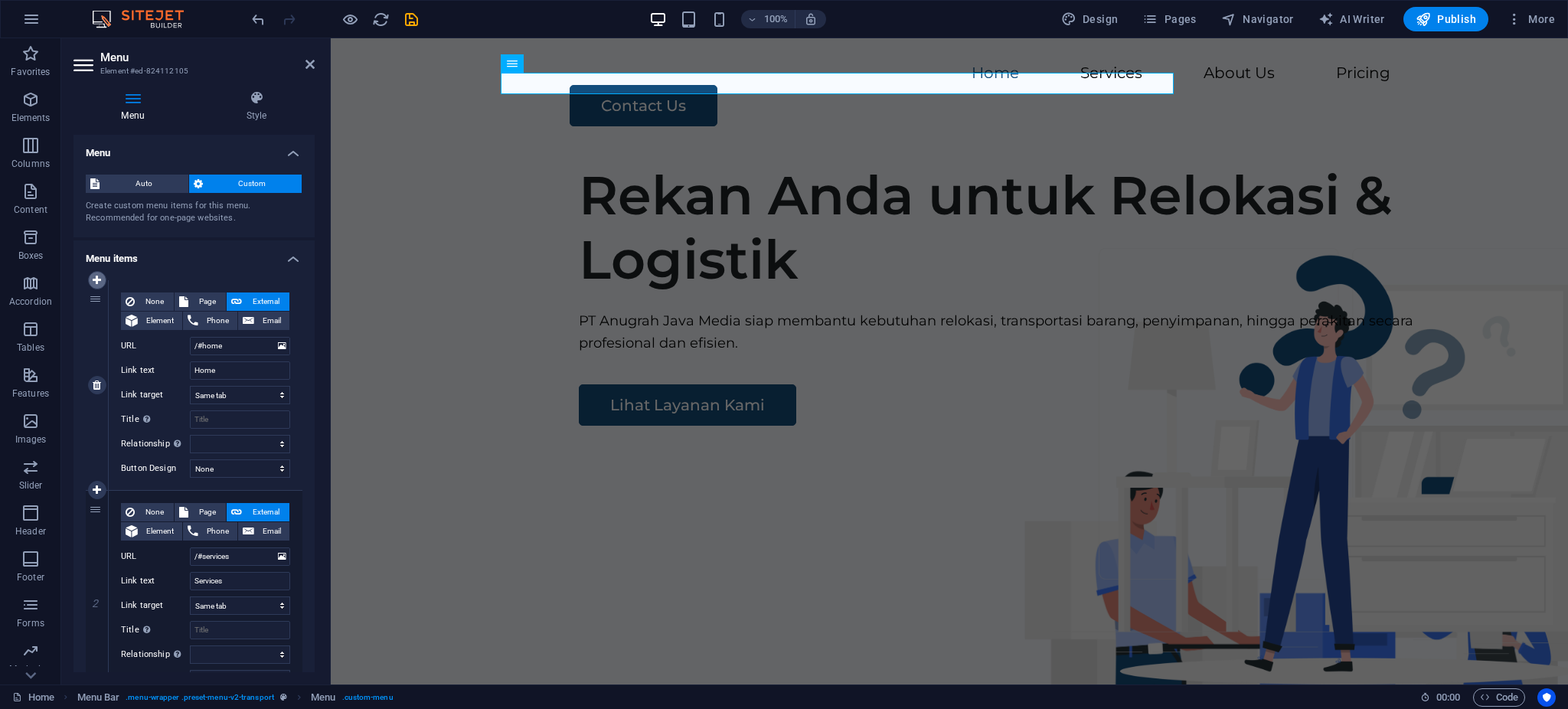click at bounding box center [96, 280] 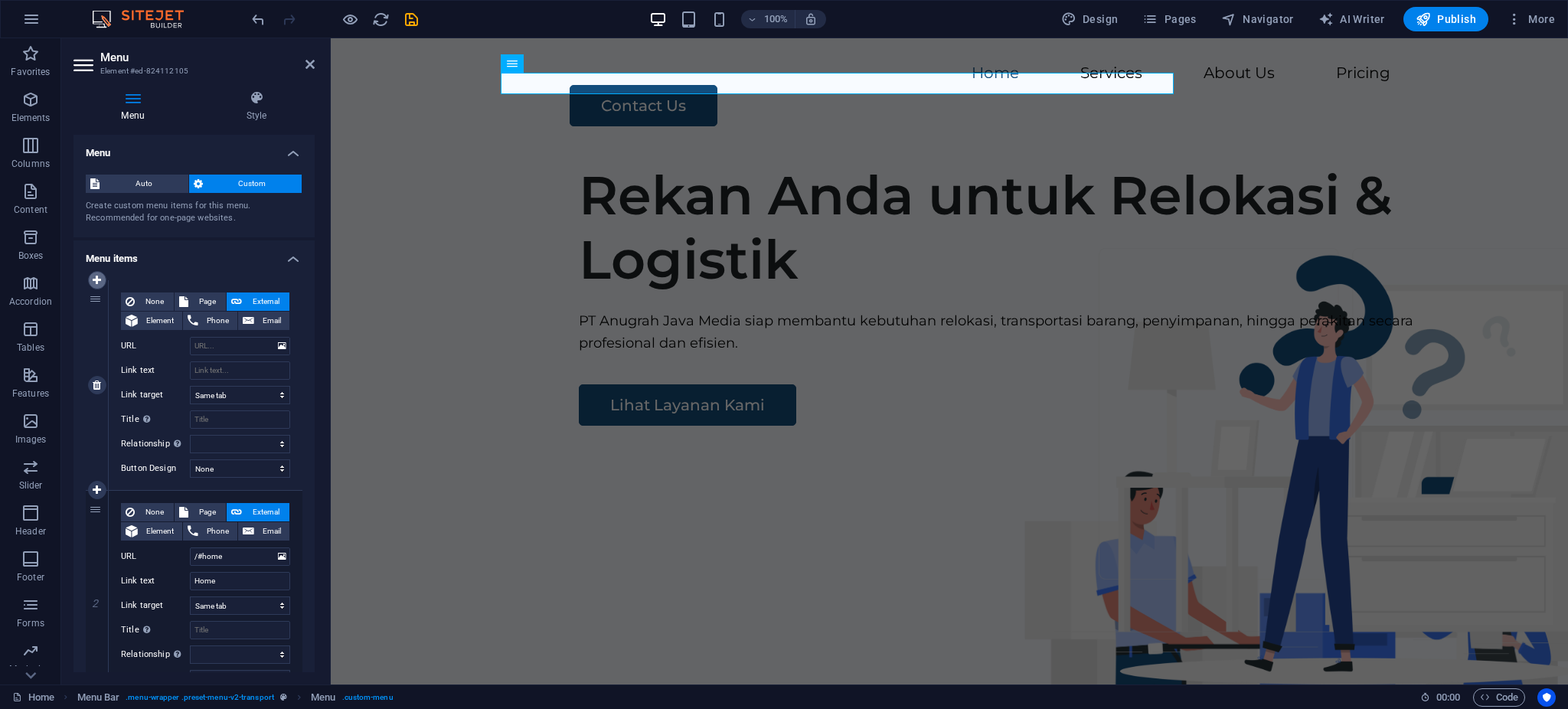 select 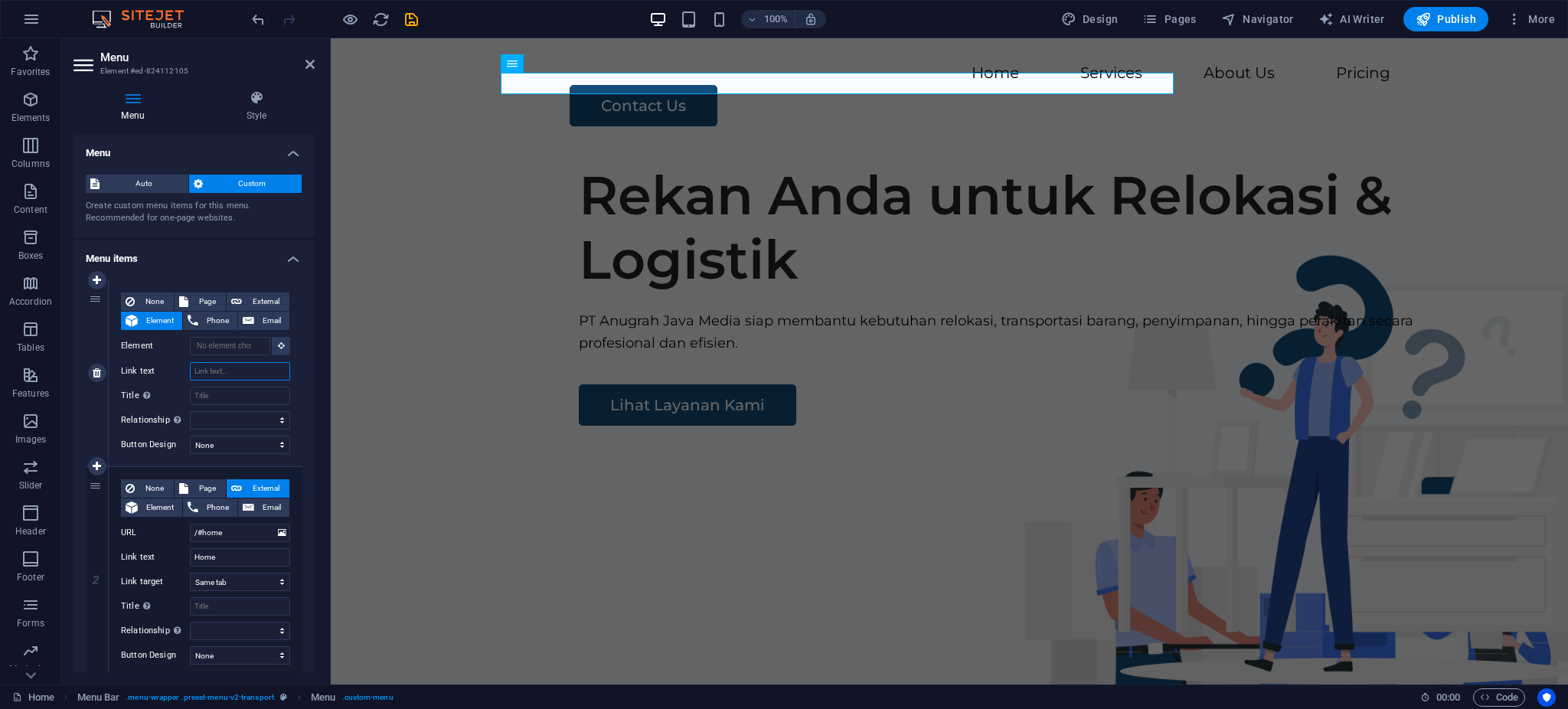 click on "Link text" at bounding box center [240, 371] 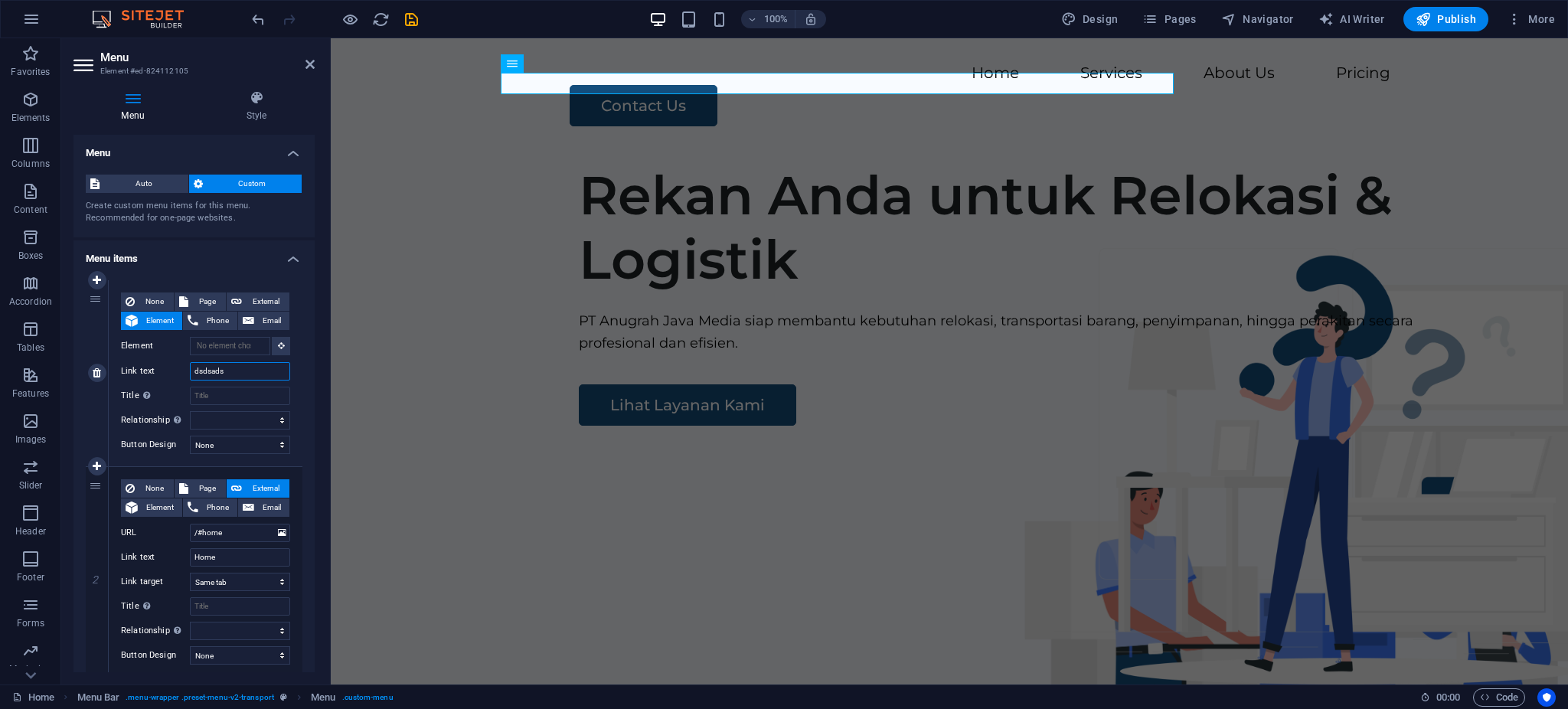 type on "dsdsadsa" 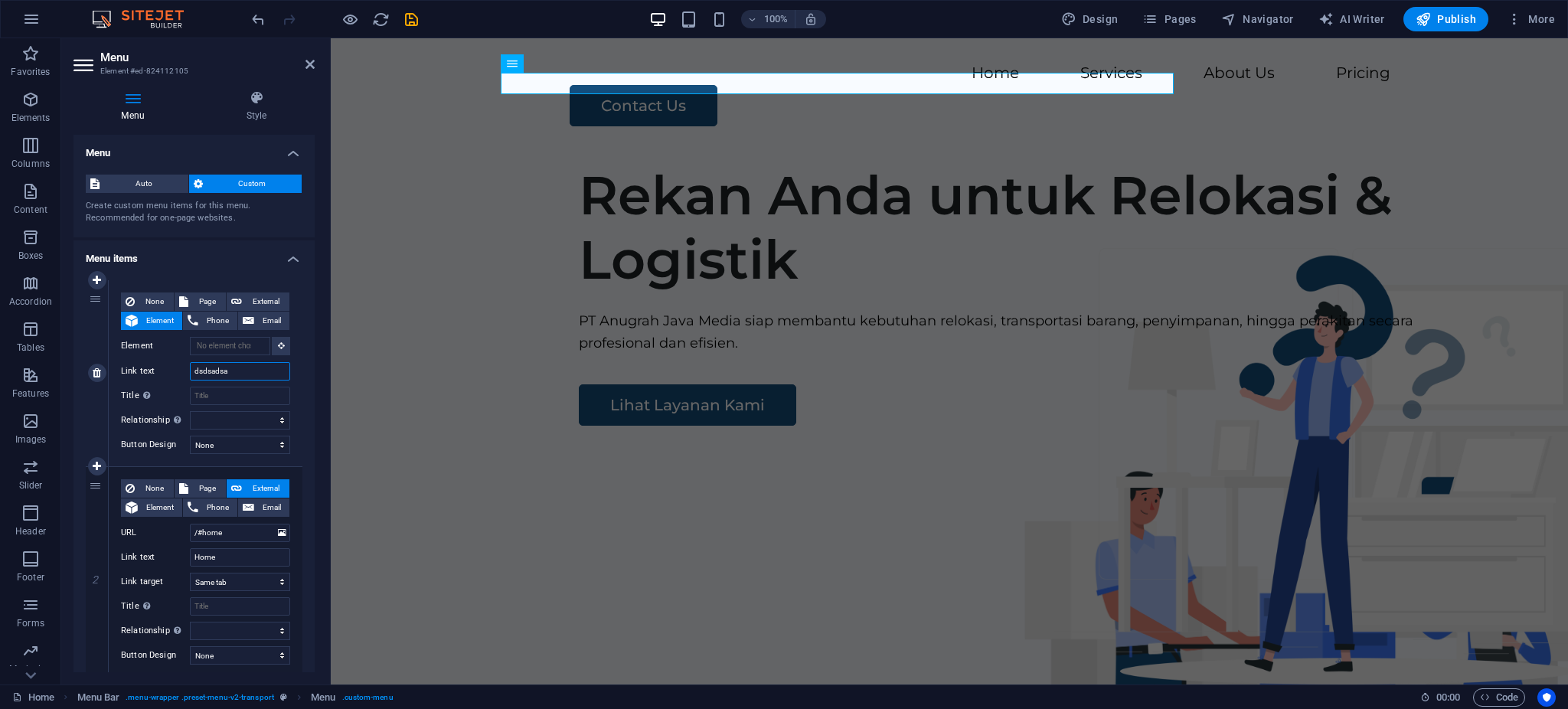 select 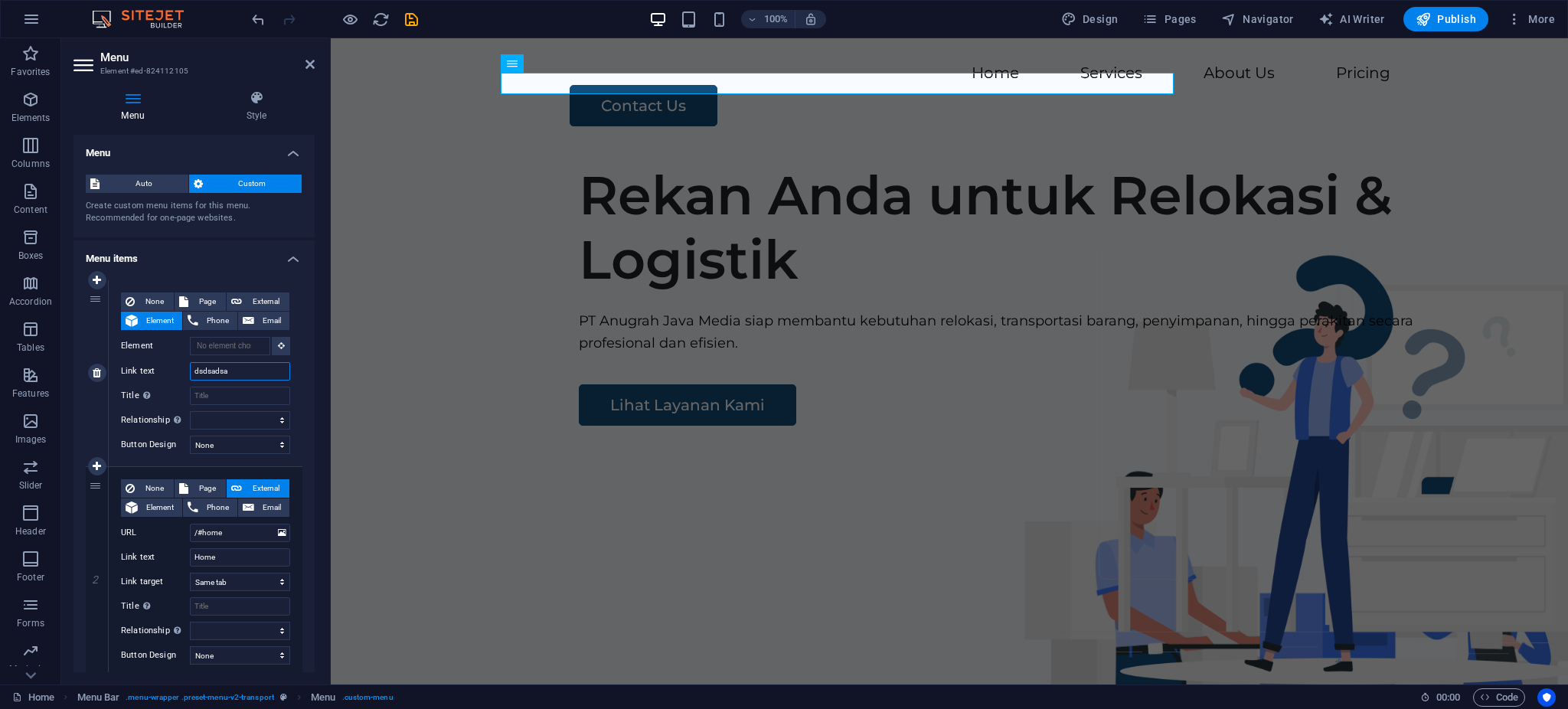 select 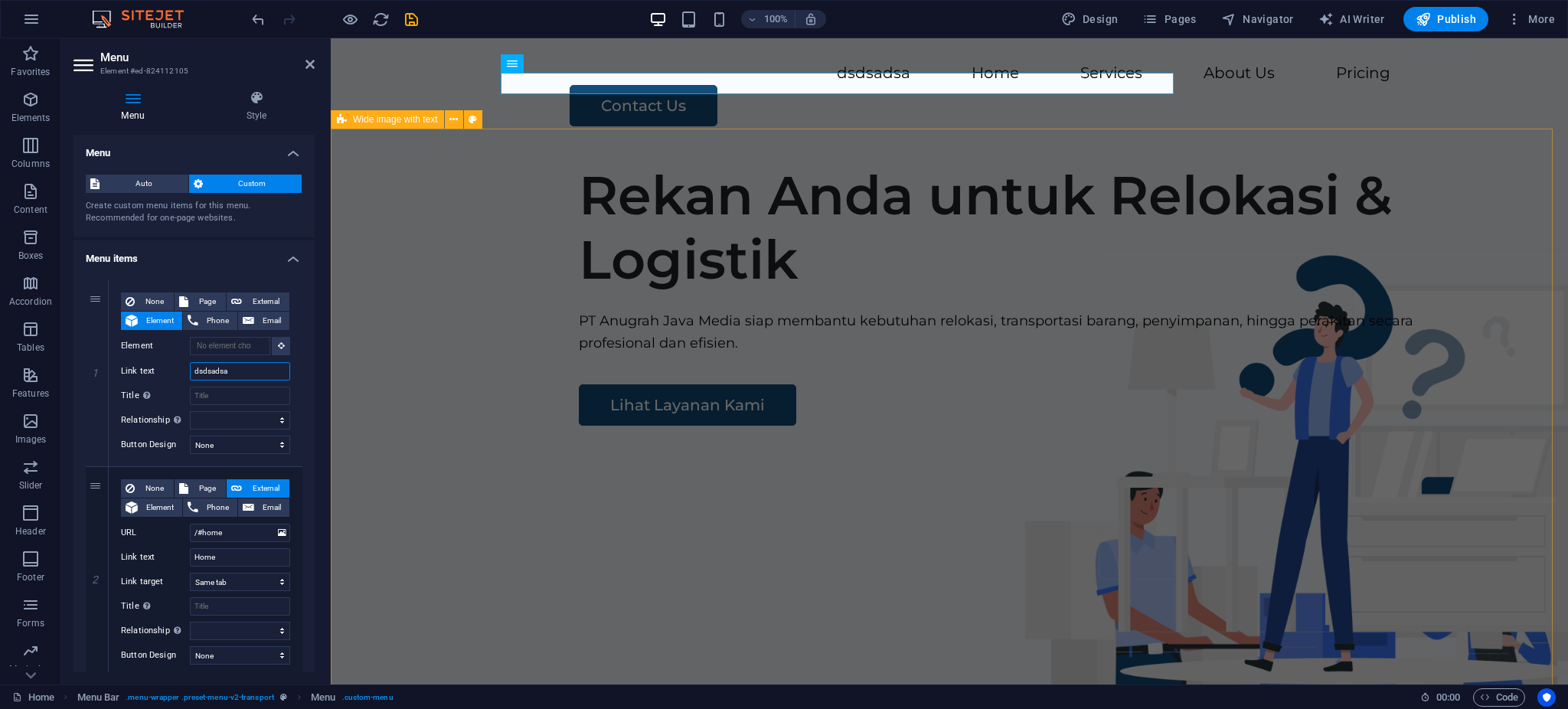 type 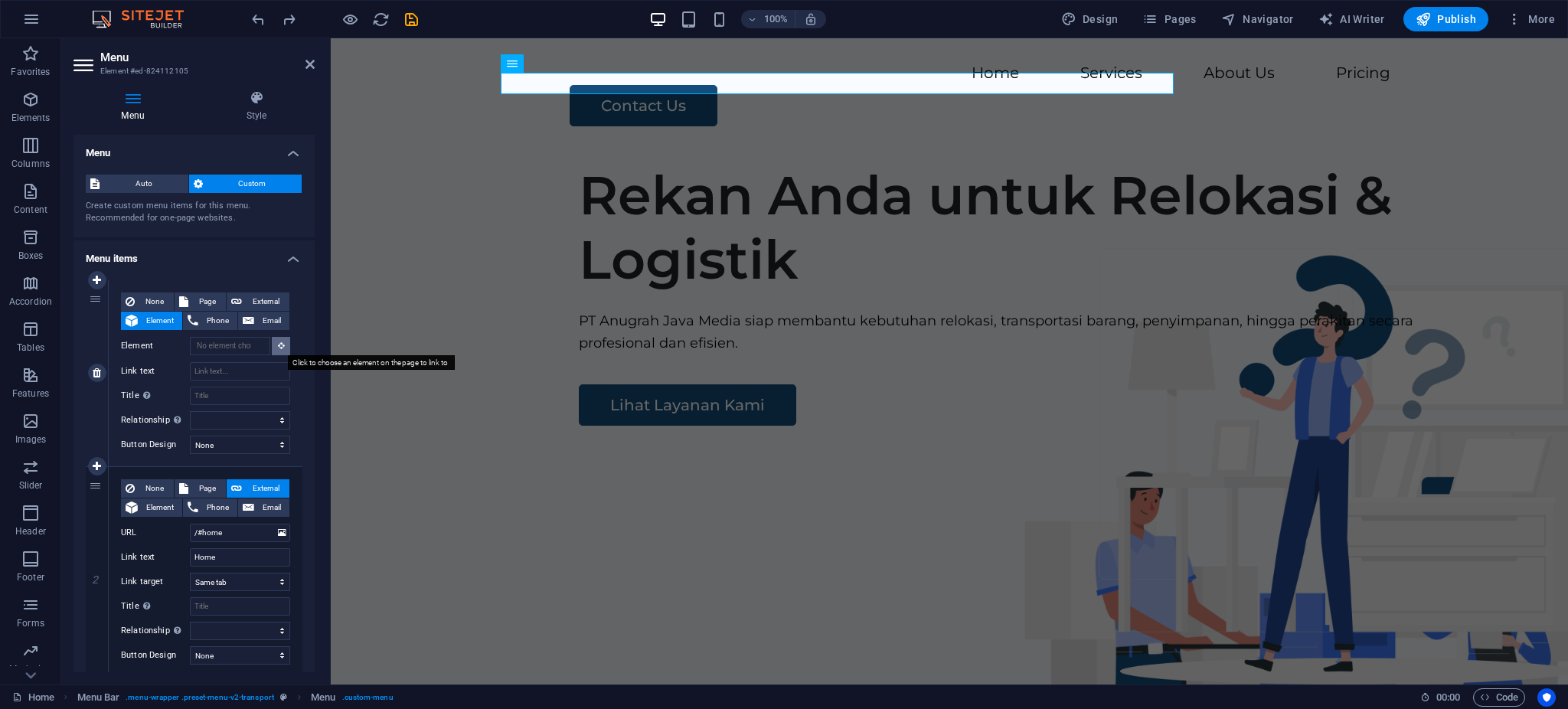 click at bounding box center (281, 345) 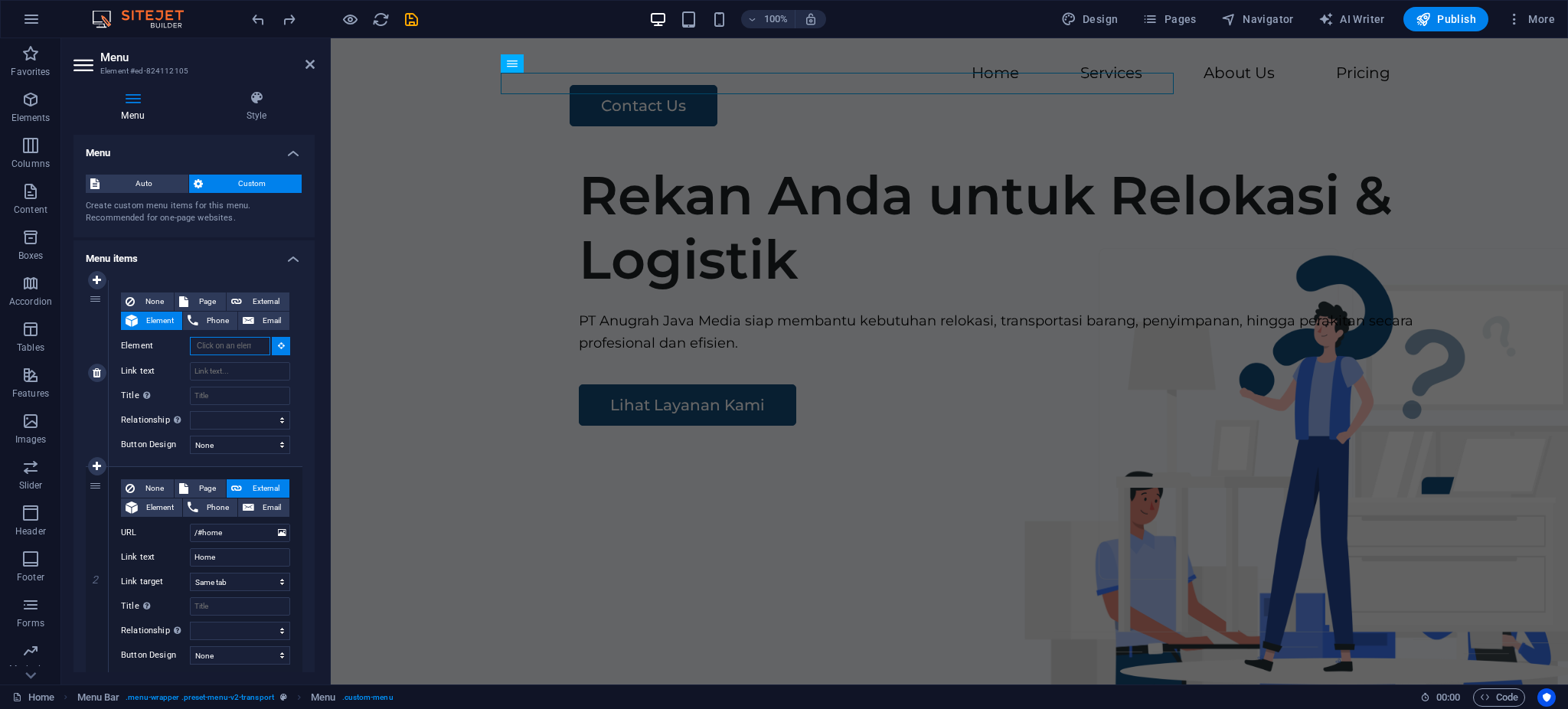 click on "Element" at bounding box center (230, 346) 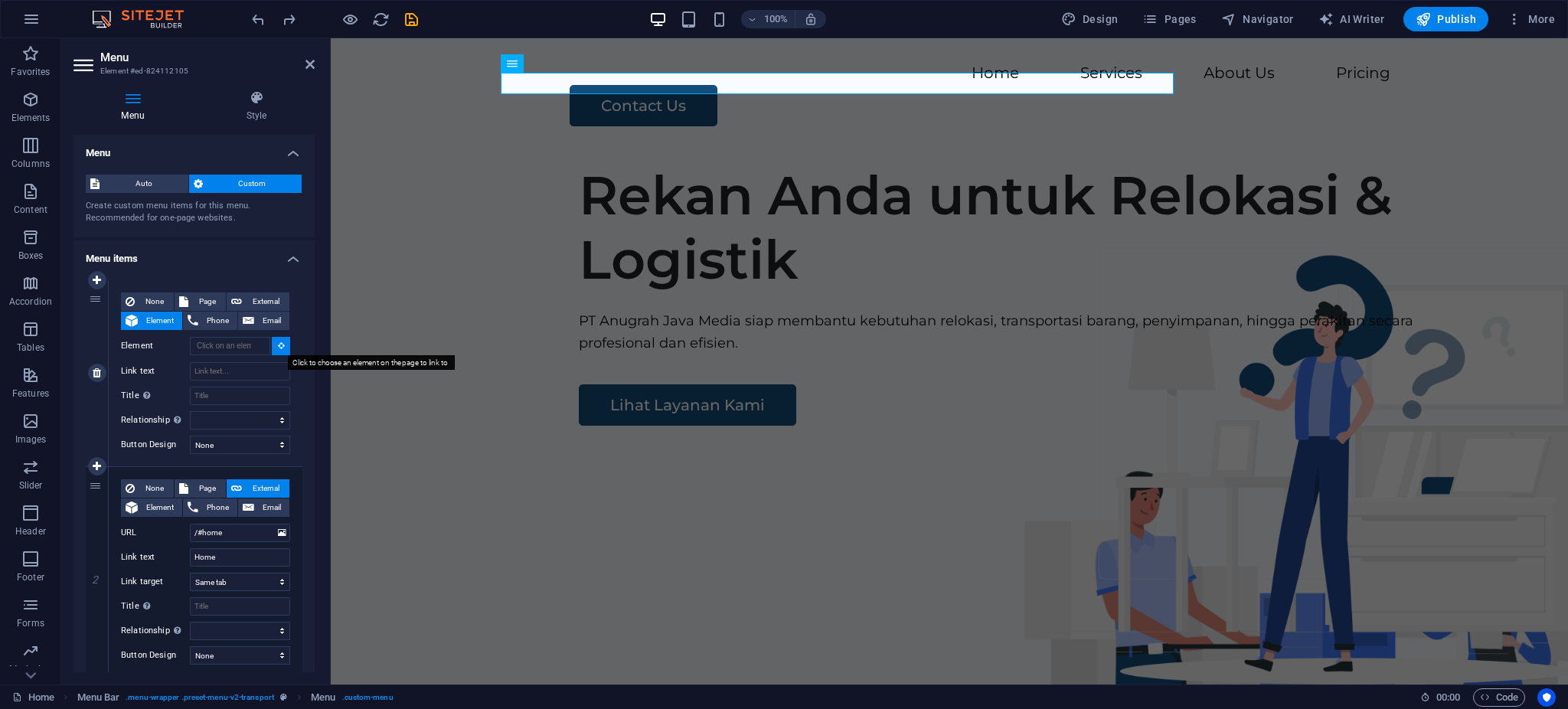 click at bounding box center [281, 345] 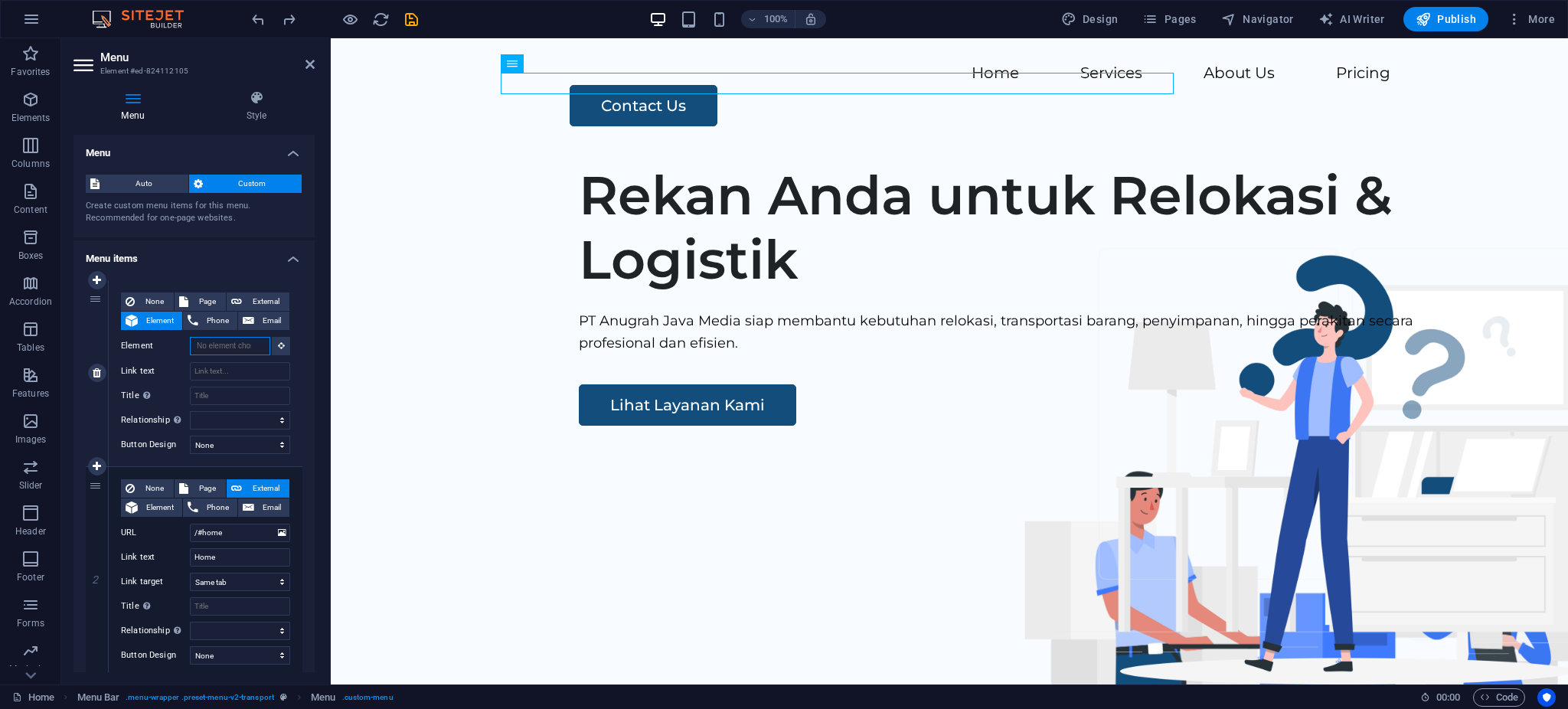 click on "Element" at bounding box center (230, 346) 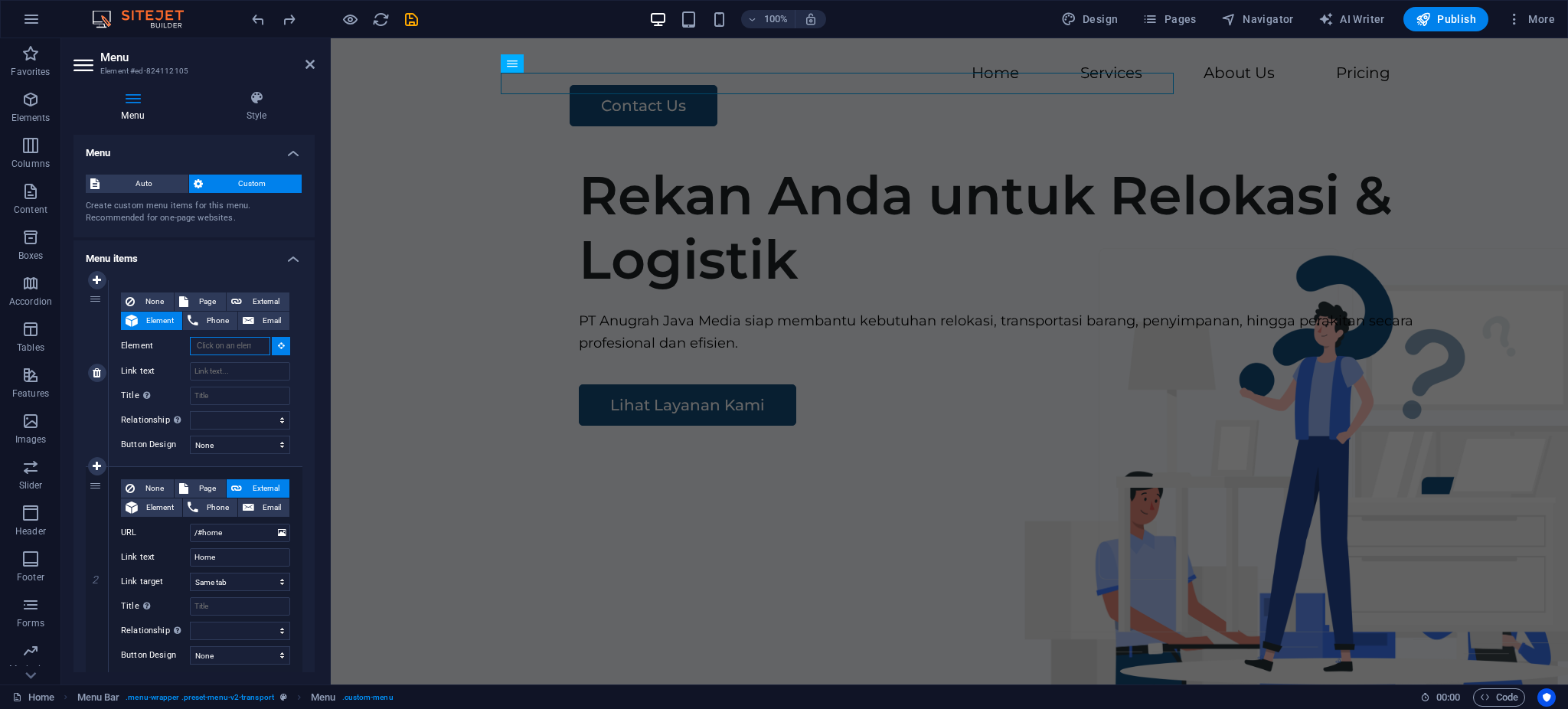 click on "Element" at bounding box center [230, 346] 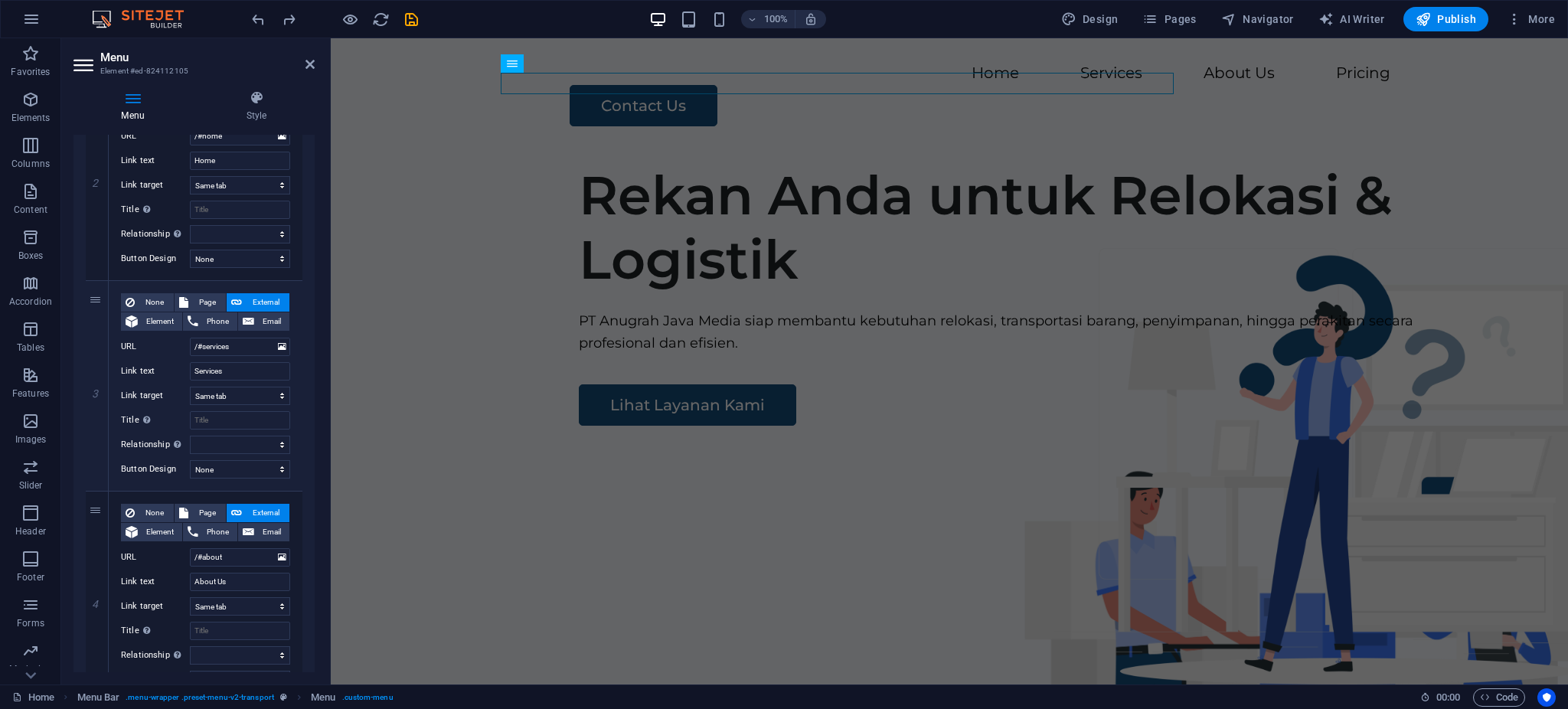 scroll, scrollTop: 400, scrollLeft: 0, axis: vertical 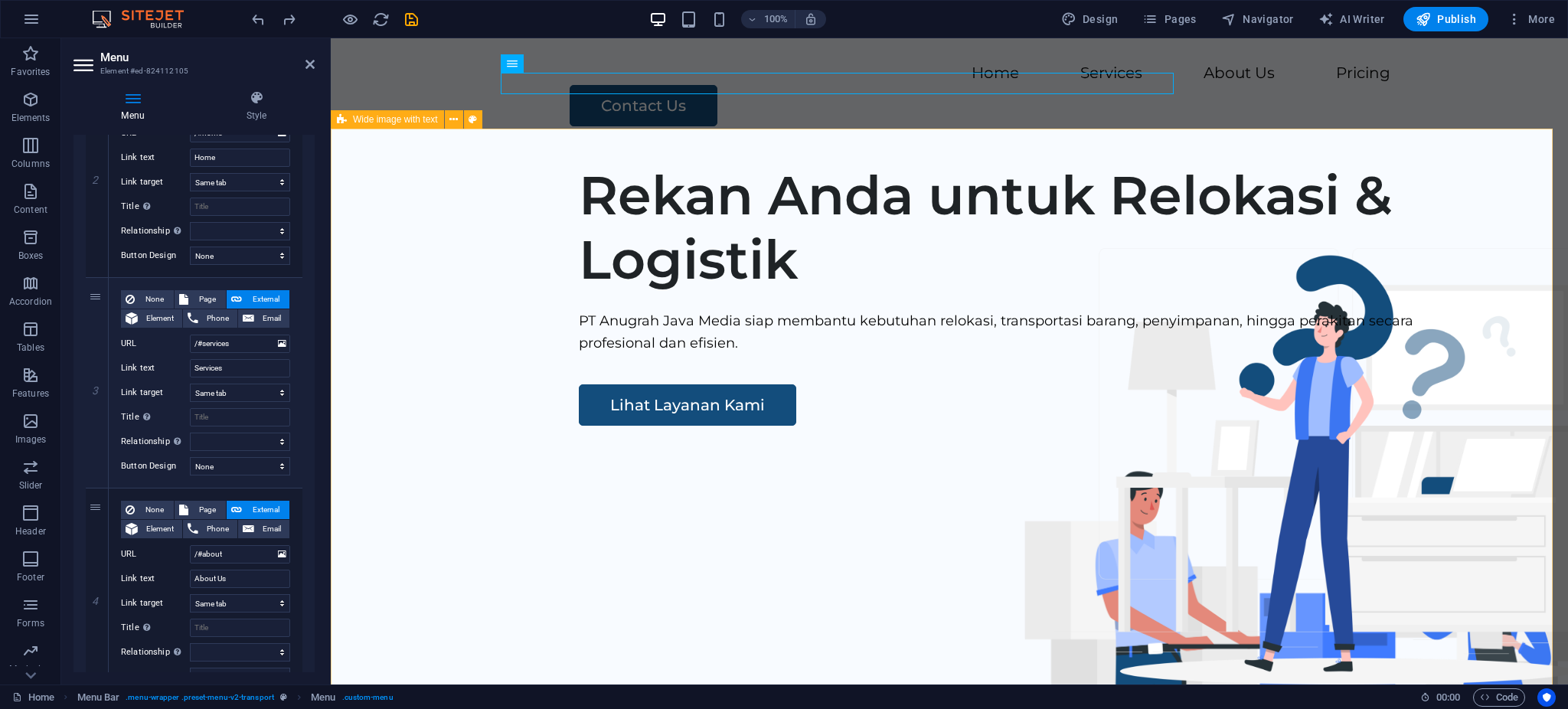 click on "Rekan Anda untuk Relokasi & Logistik PT Anugrah Java Media siap membantu kebutuhan relokasi, transportasi barang, penyimpanan, hingga perakitan secara profesional dan efisien. Lihat Layanan Kami" at bounding box center [949, 444] 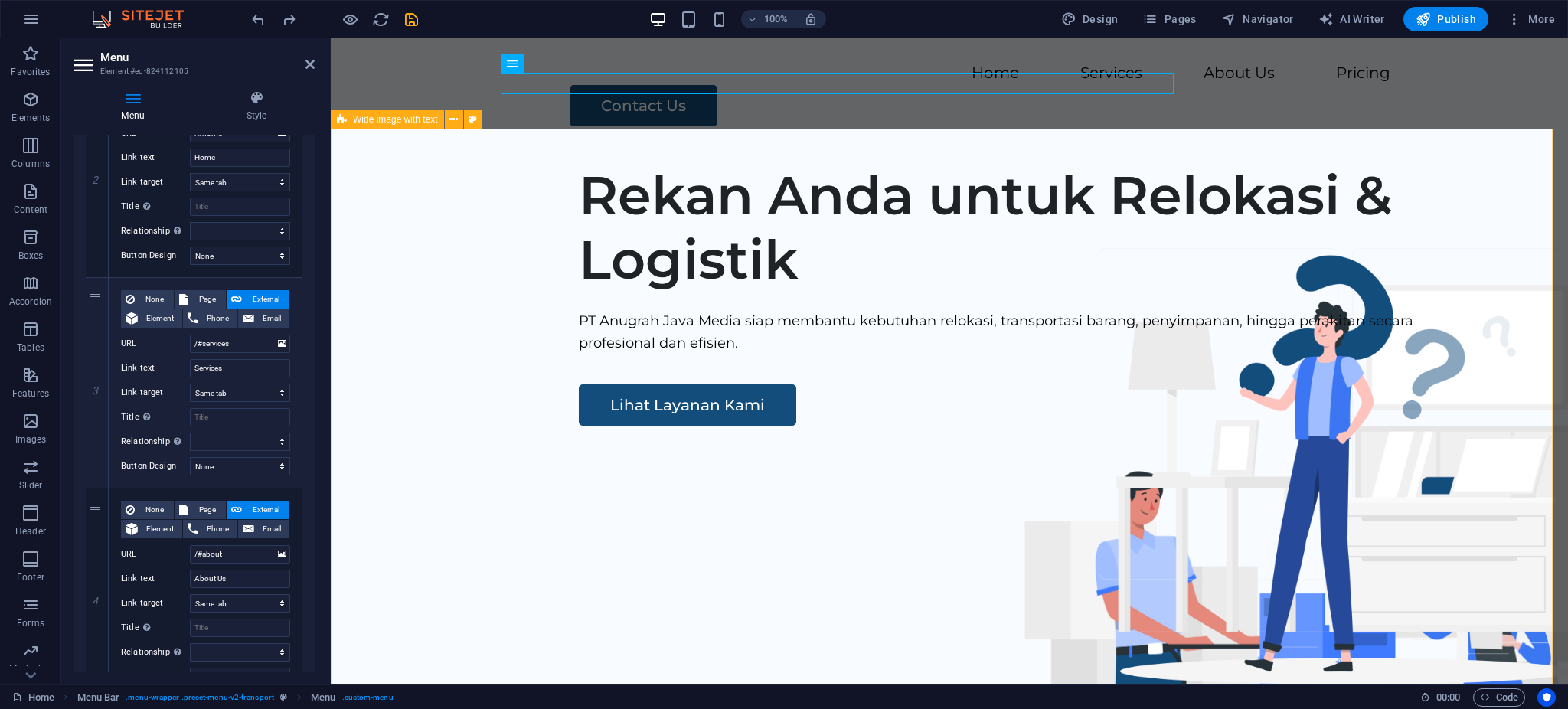 select 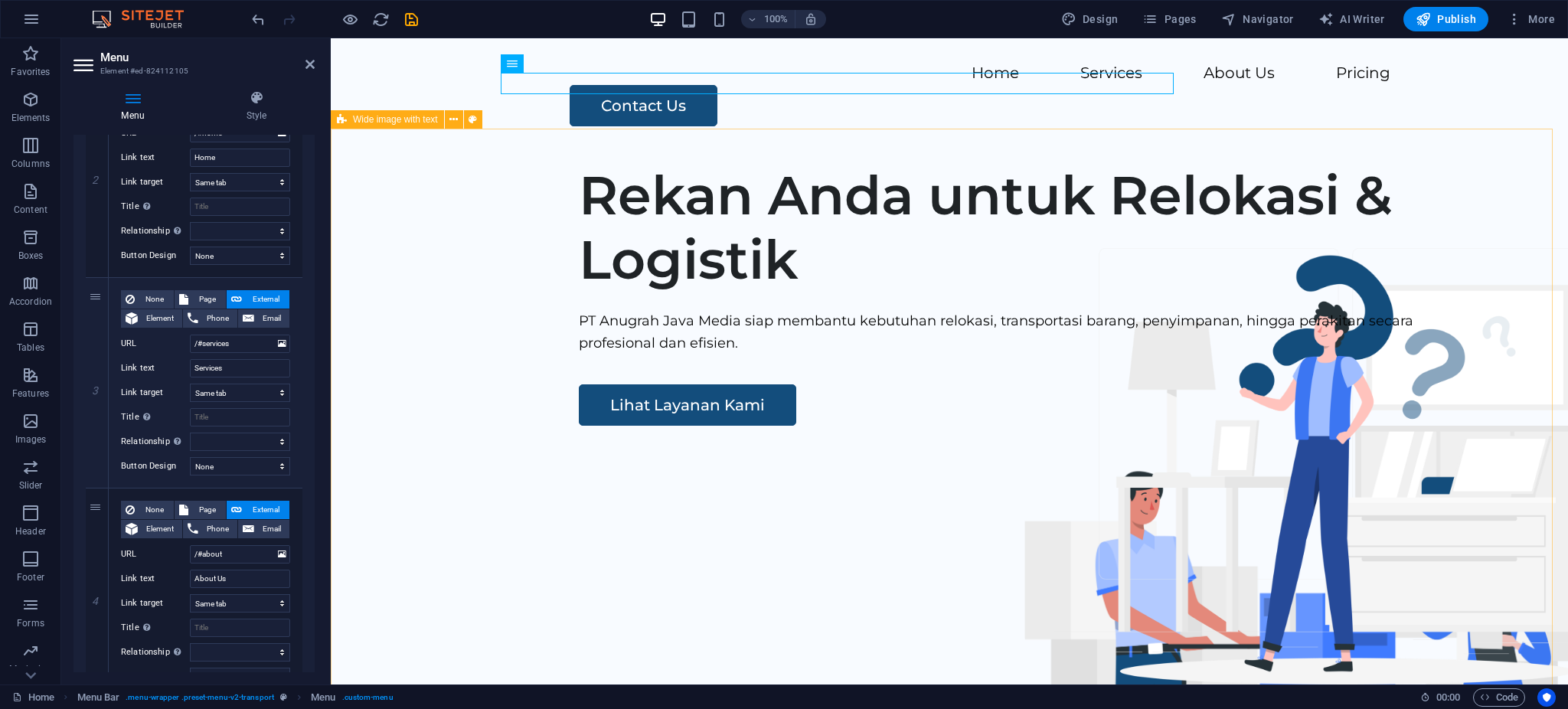 type 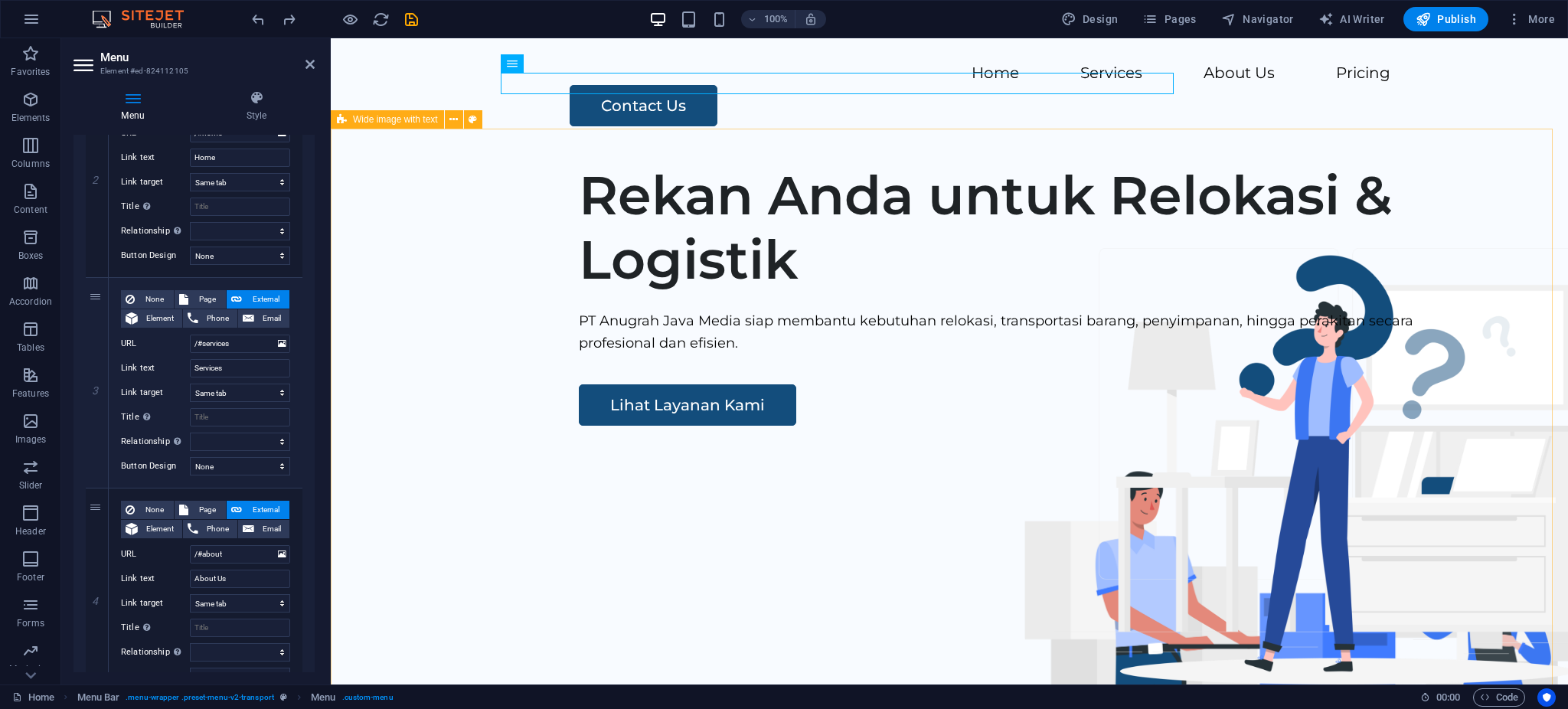 select 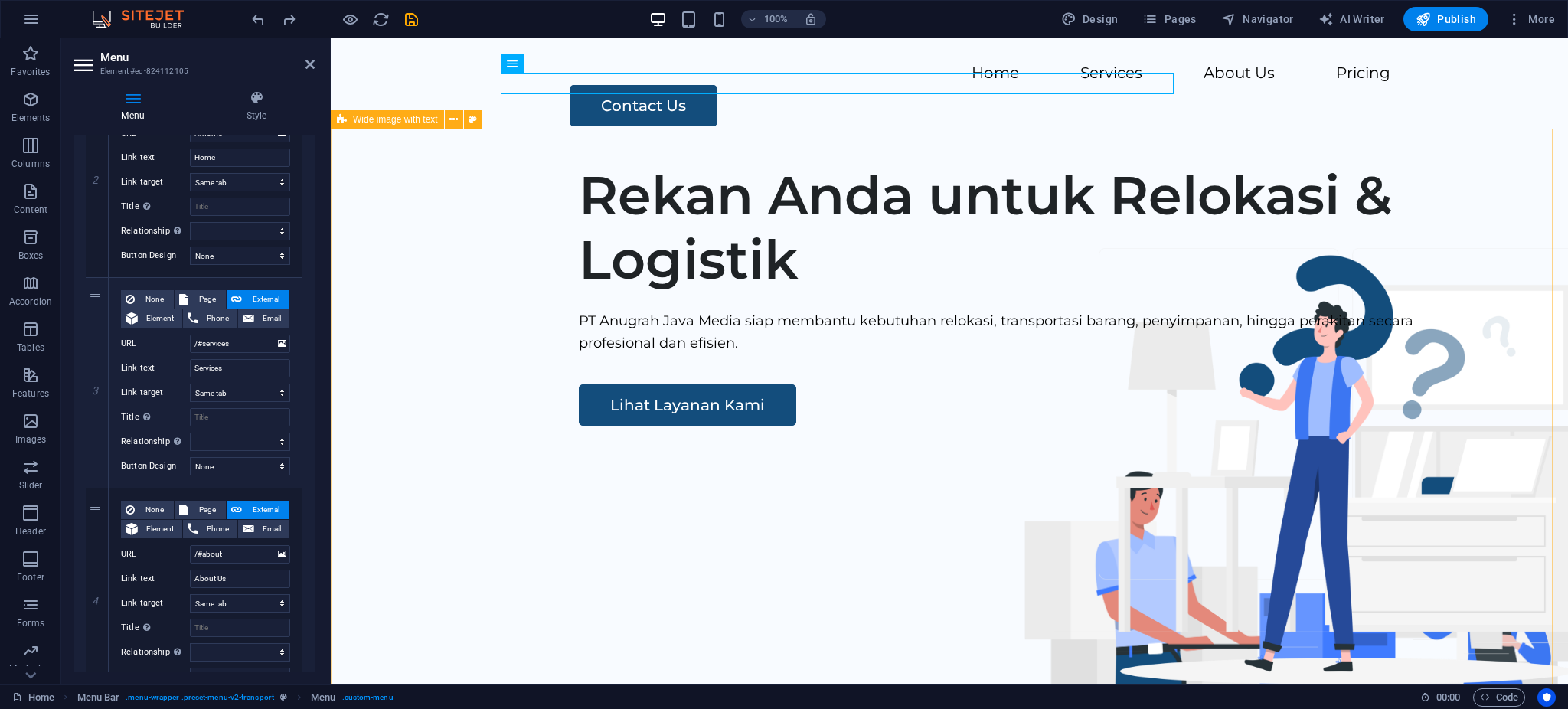 select 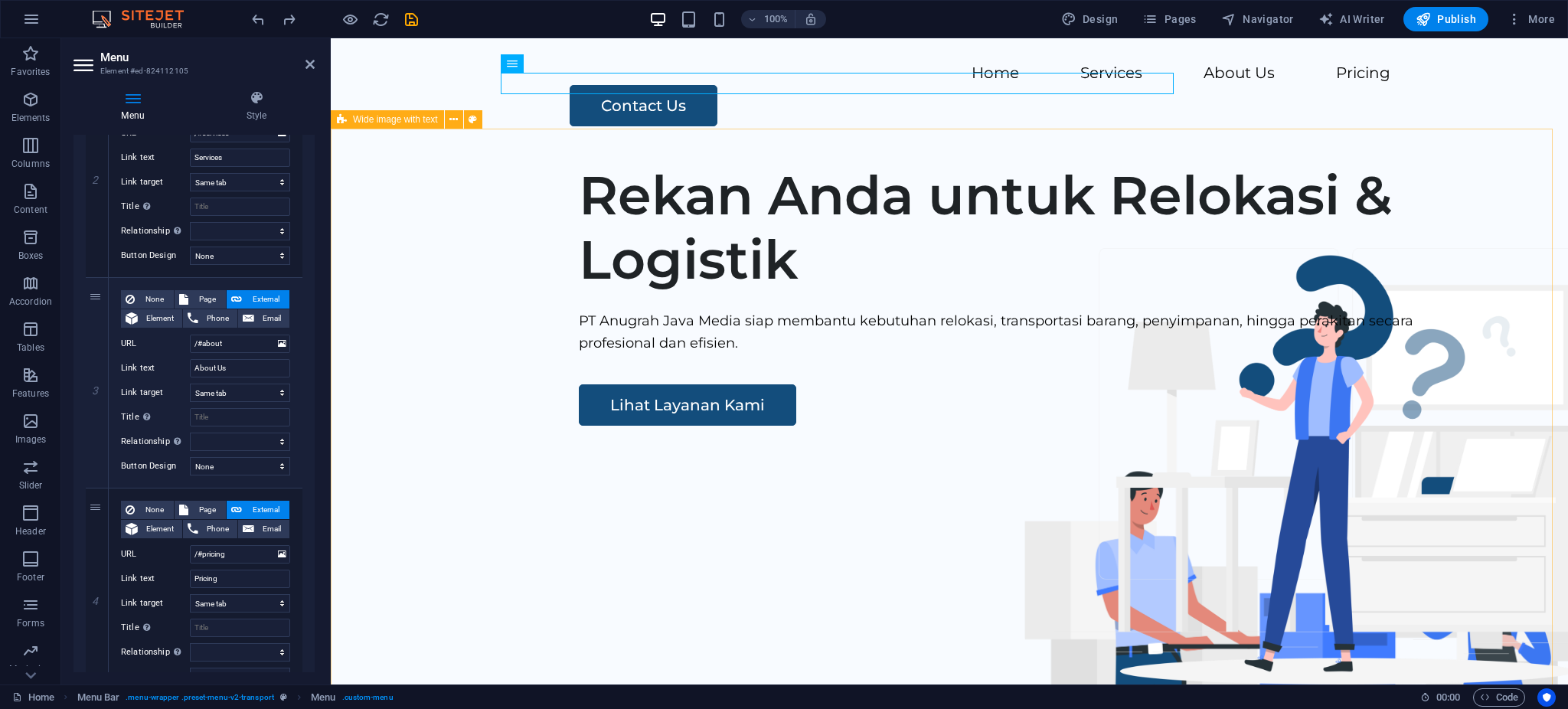scroll, scrollTop: 423, scrollLeft: 0, axis: vertical 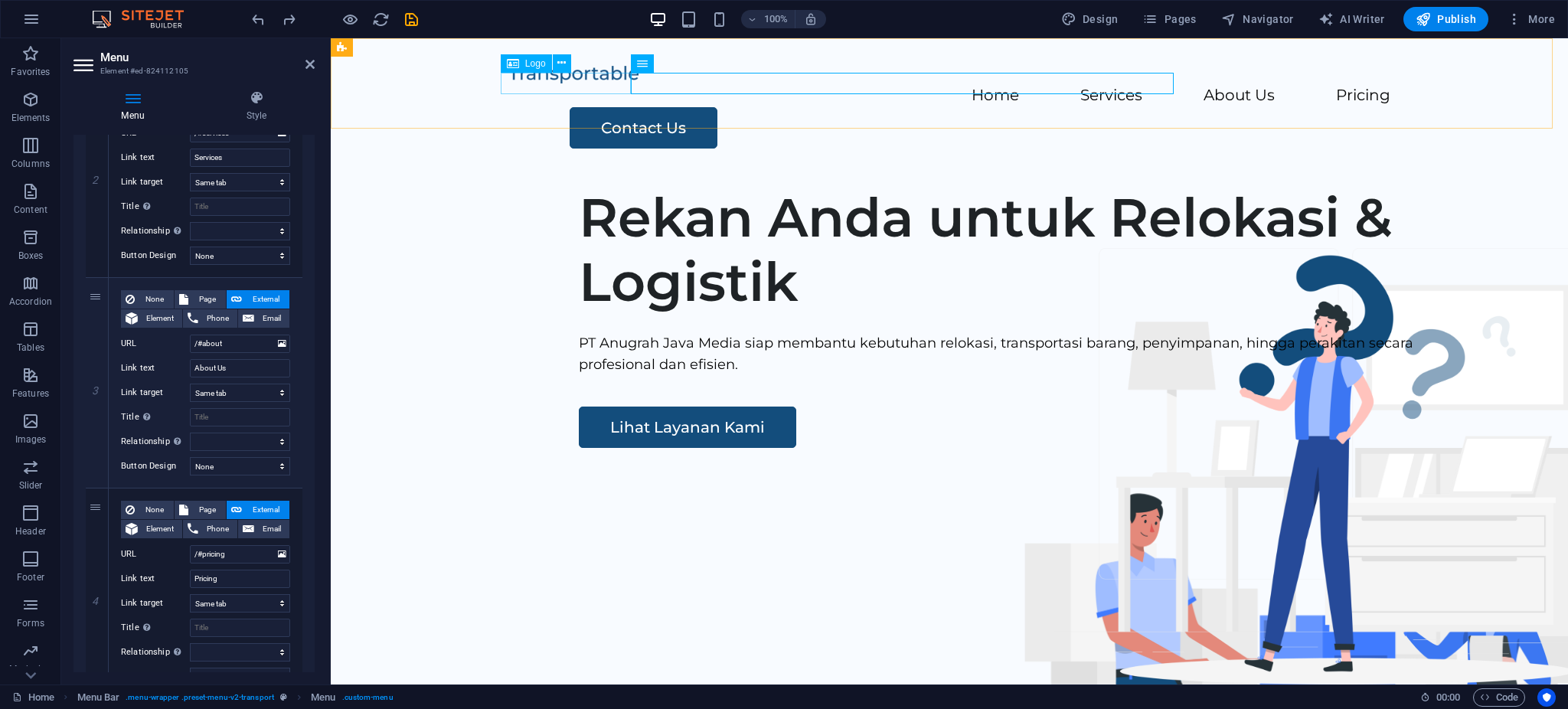 click at bounding box center (949, 74) 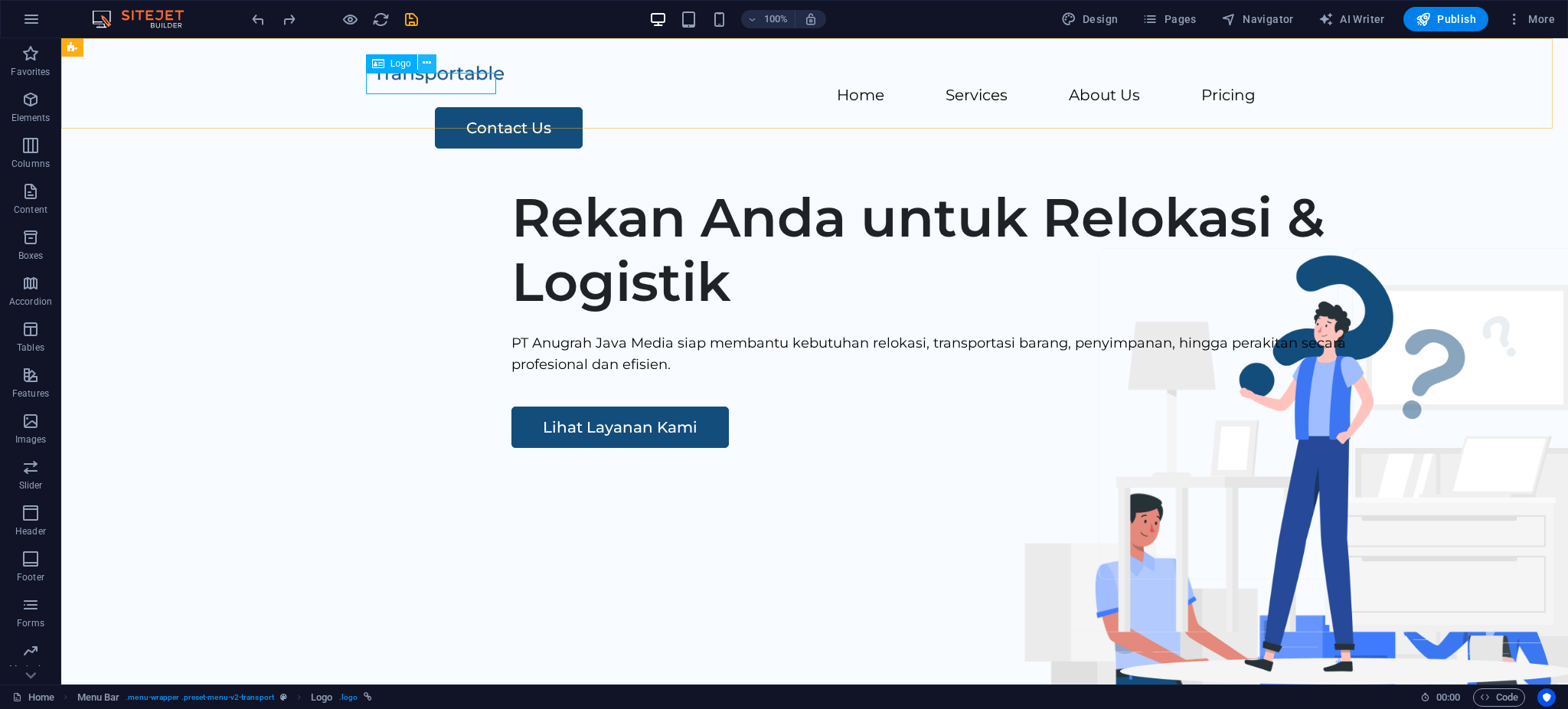 click at bounding box center [426, 63] 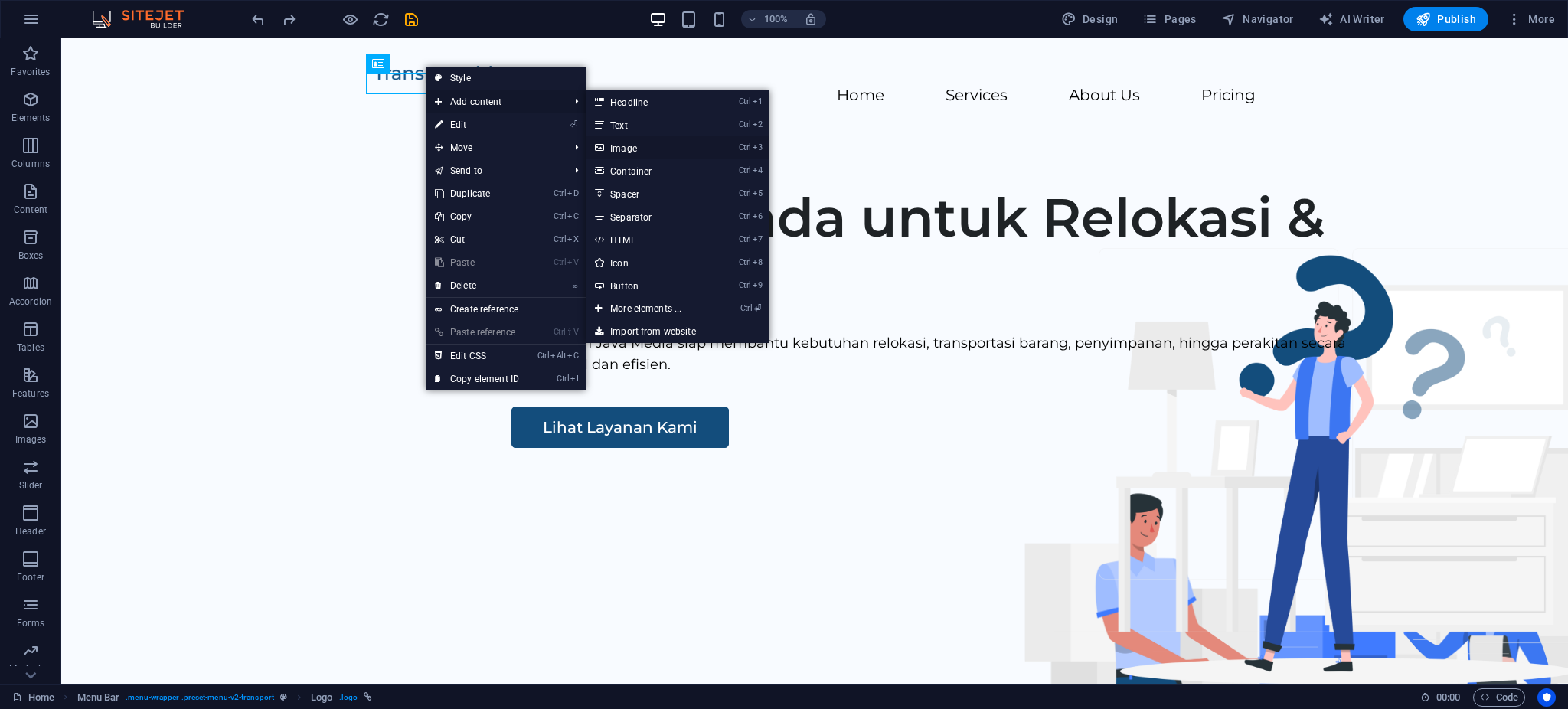 click on "Ctrl 3  Image" at bounding box center (648, 148) 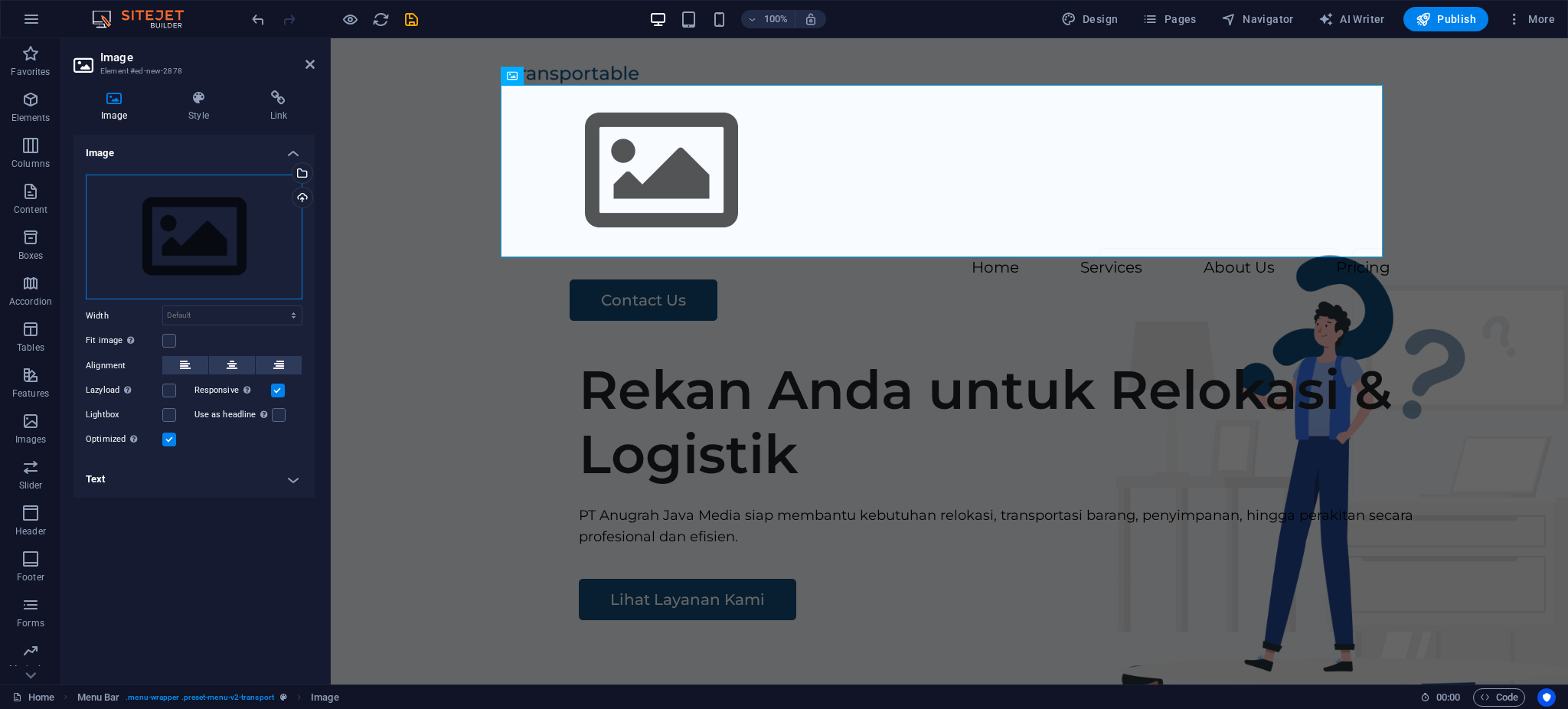 click on "Drag files here, click to choose files or select files from Files or our free stock photos & videos" at bounding box center (194, 237) 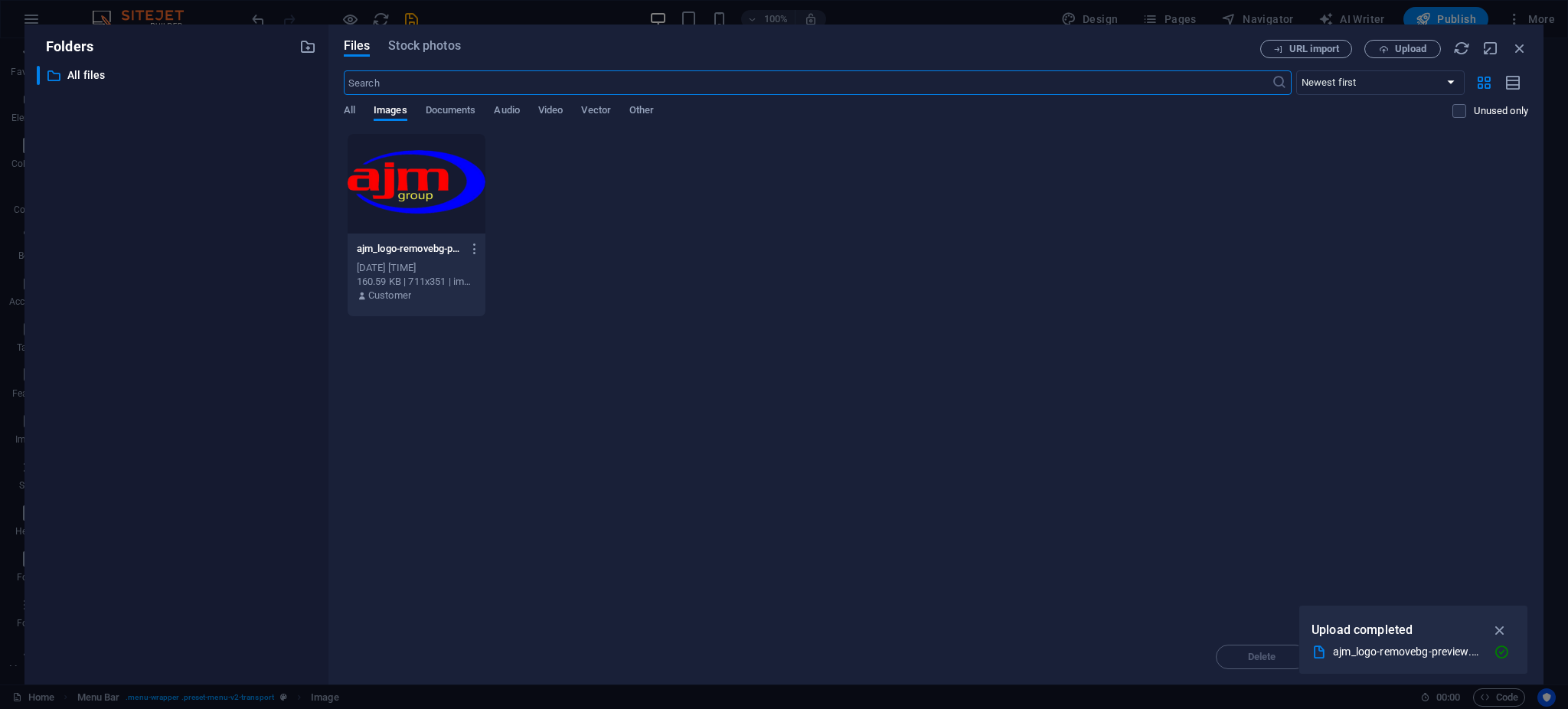 click at bounding box center (416, 184) 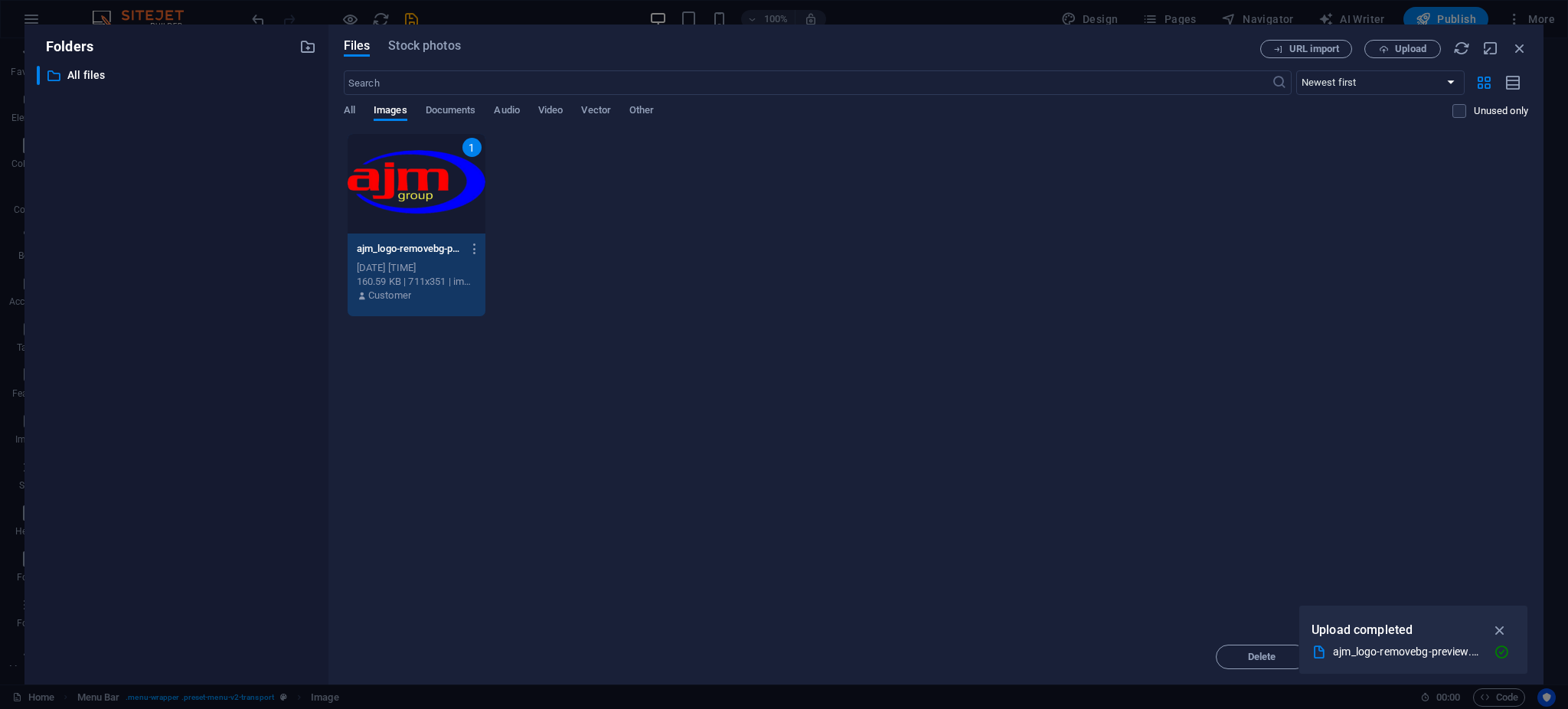 click on "1" at bounding box center [416, 184] 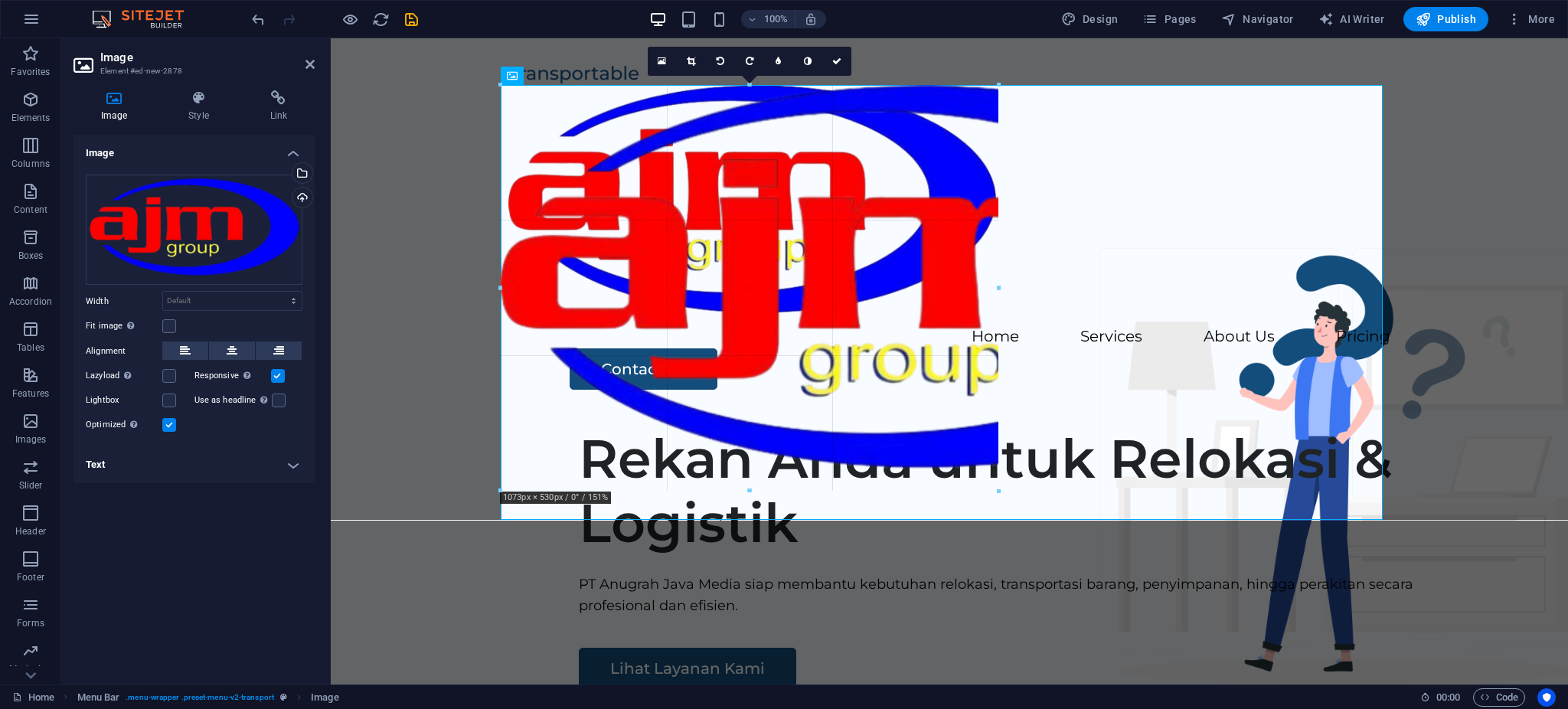 drag, startPoint x: 1382, startPoint y: 521, endPoint x: 707, endPoint y: 319, distance: 704.5772 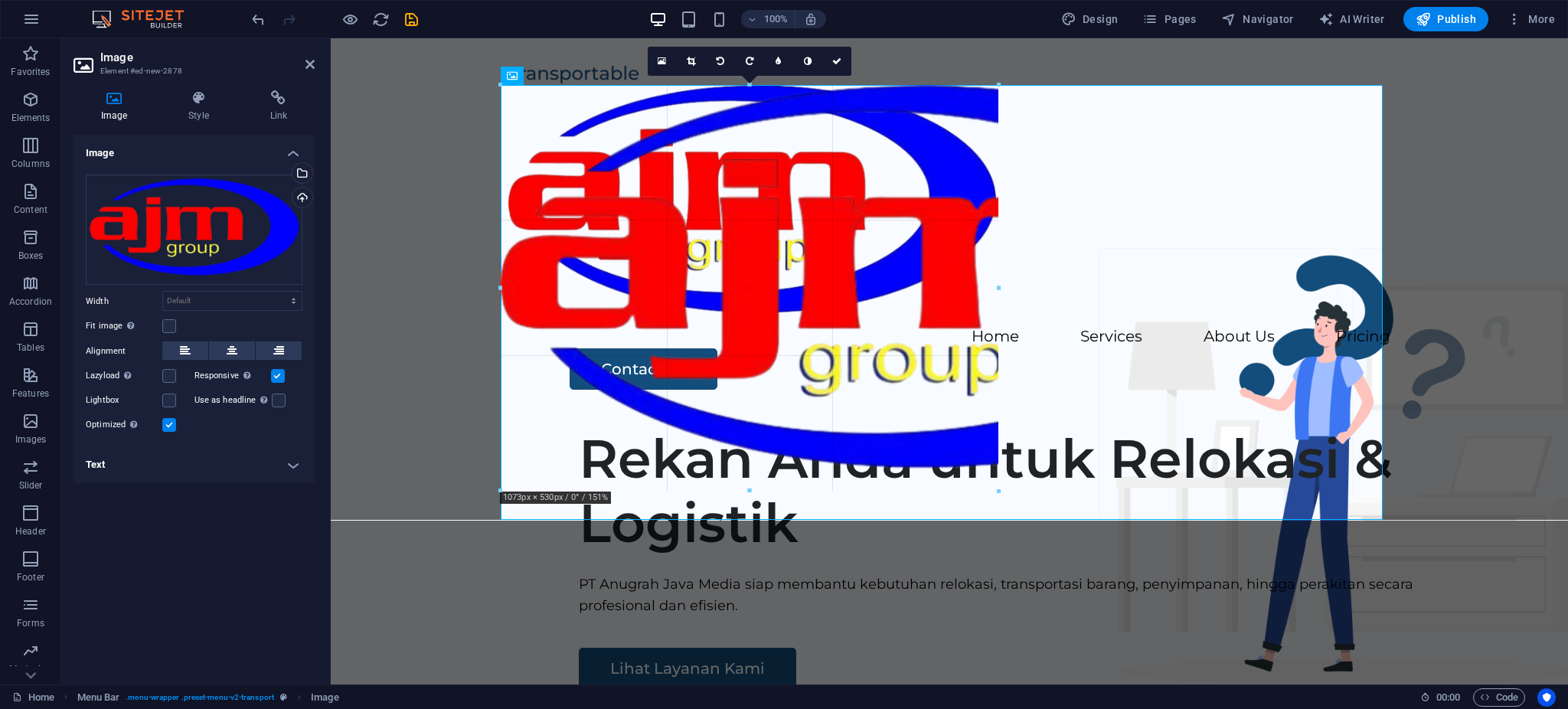 type on "989" 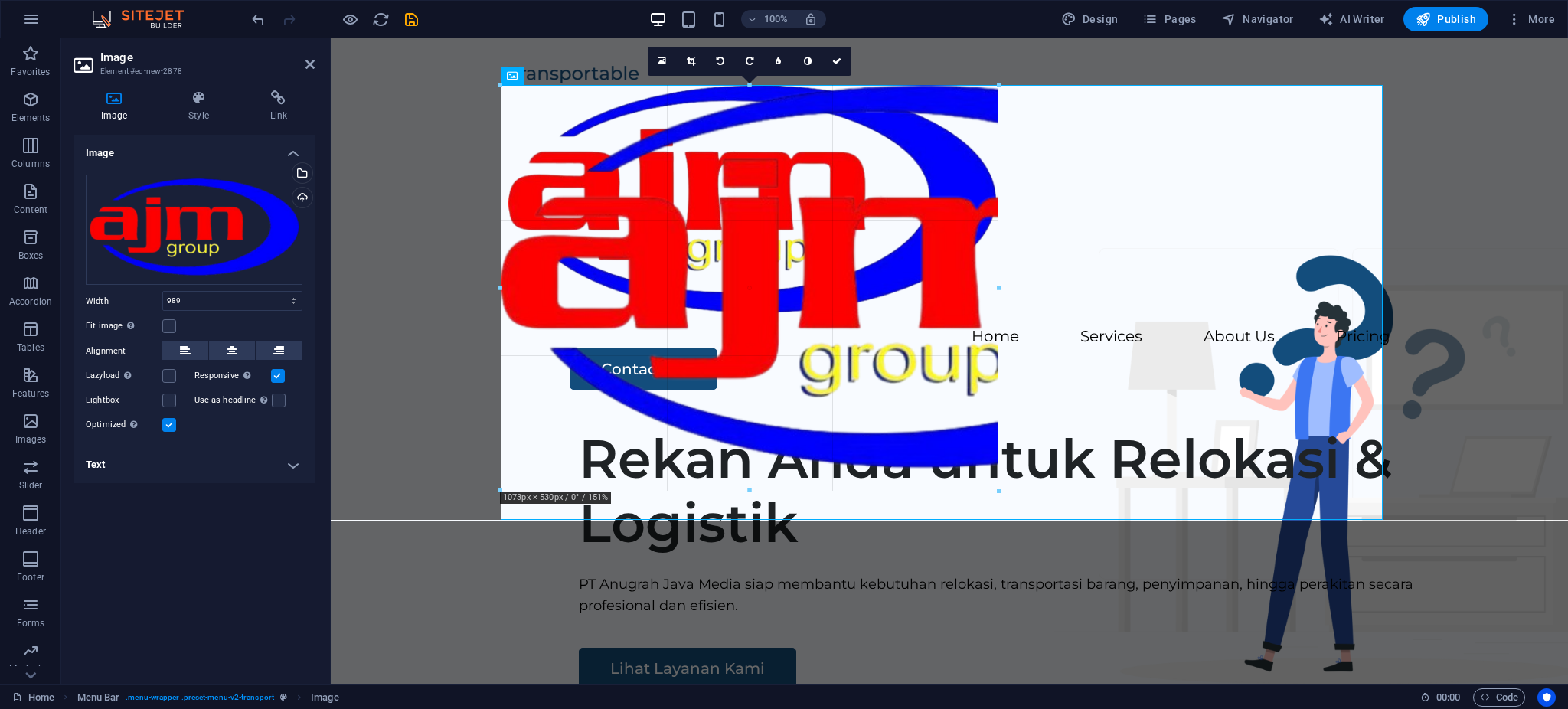select on "px" 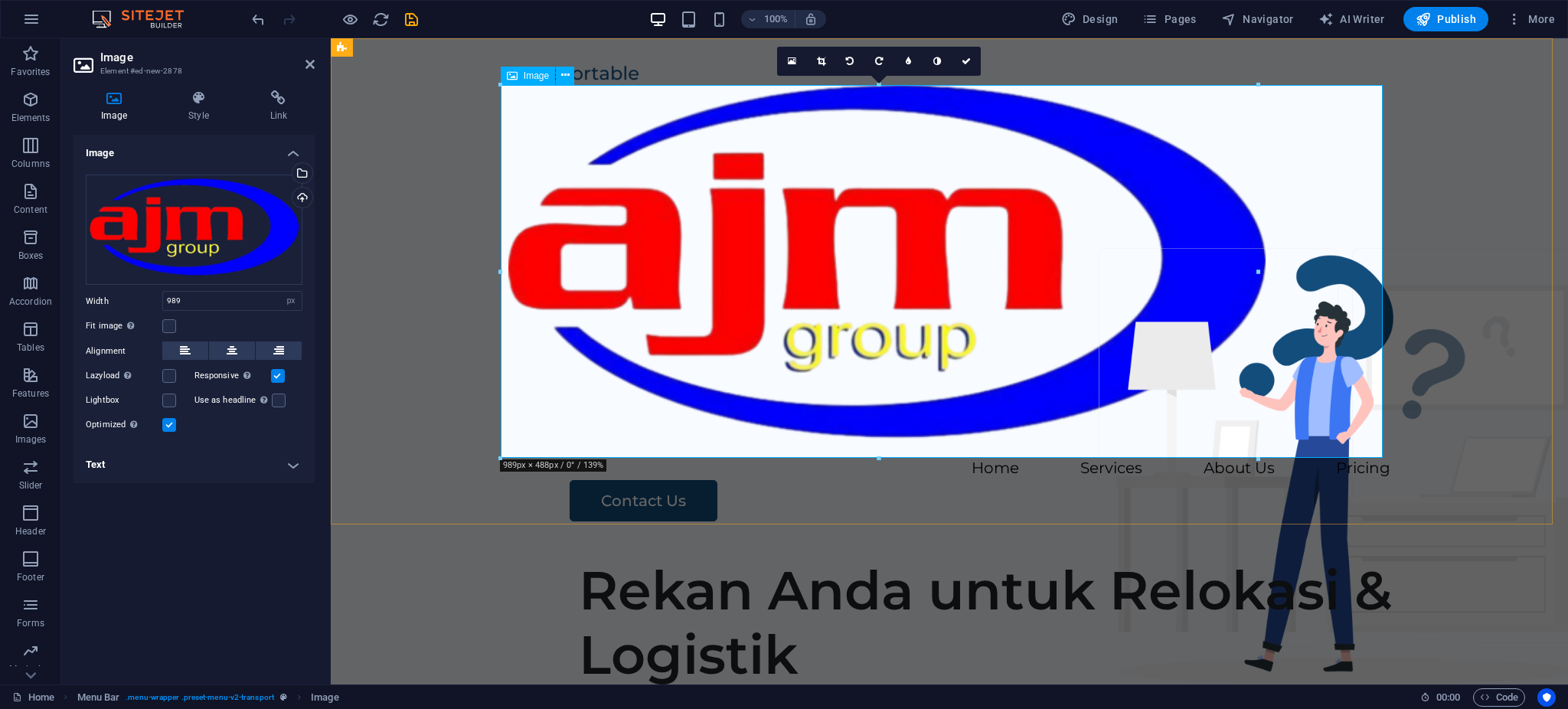 drag, startPoint x: 1586, startPoint y: 495, endPoint x: 670, endPoint y: 277, distance: 941.5838 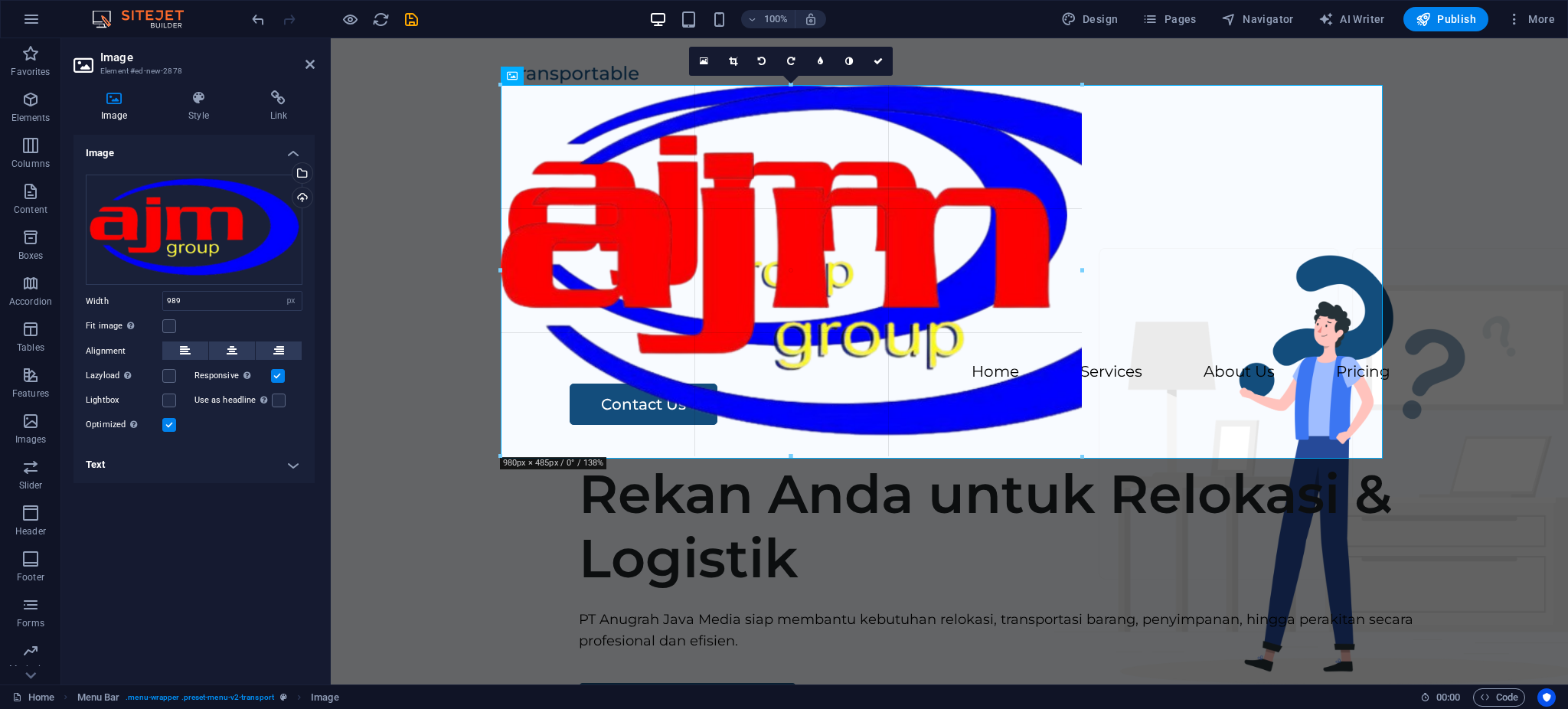 drag, startPoint x: 1259, startPoint y: 462, endPoint x: 876, endPoint y: 325, distance: 406.76529 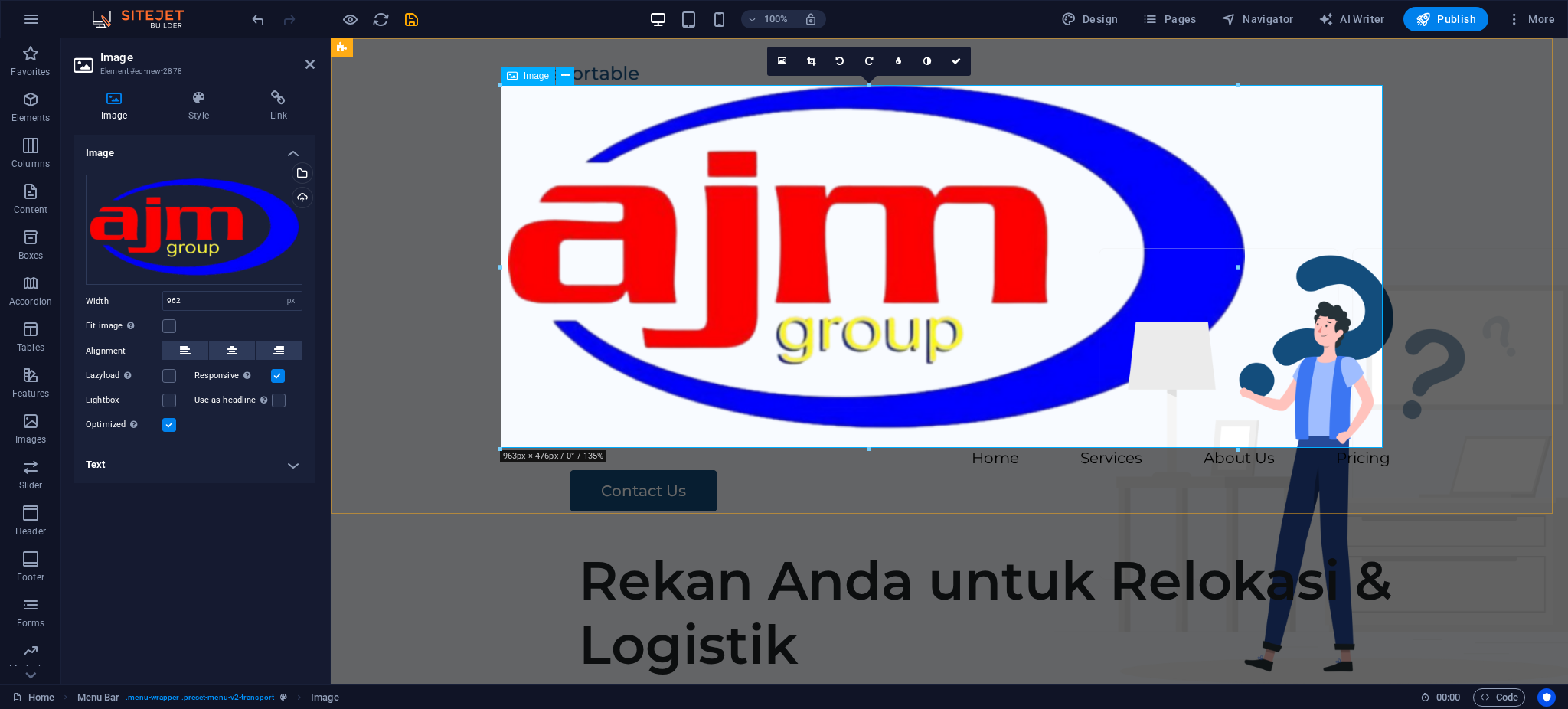 type on "989" 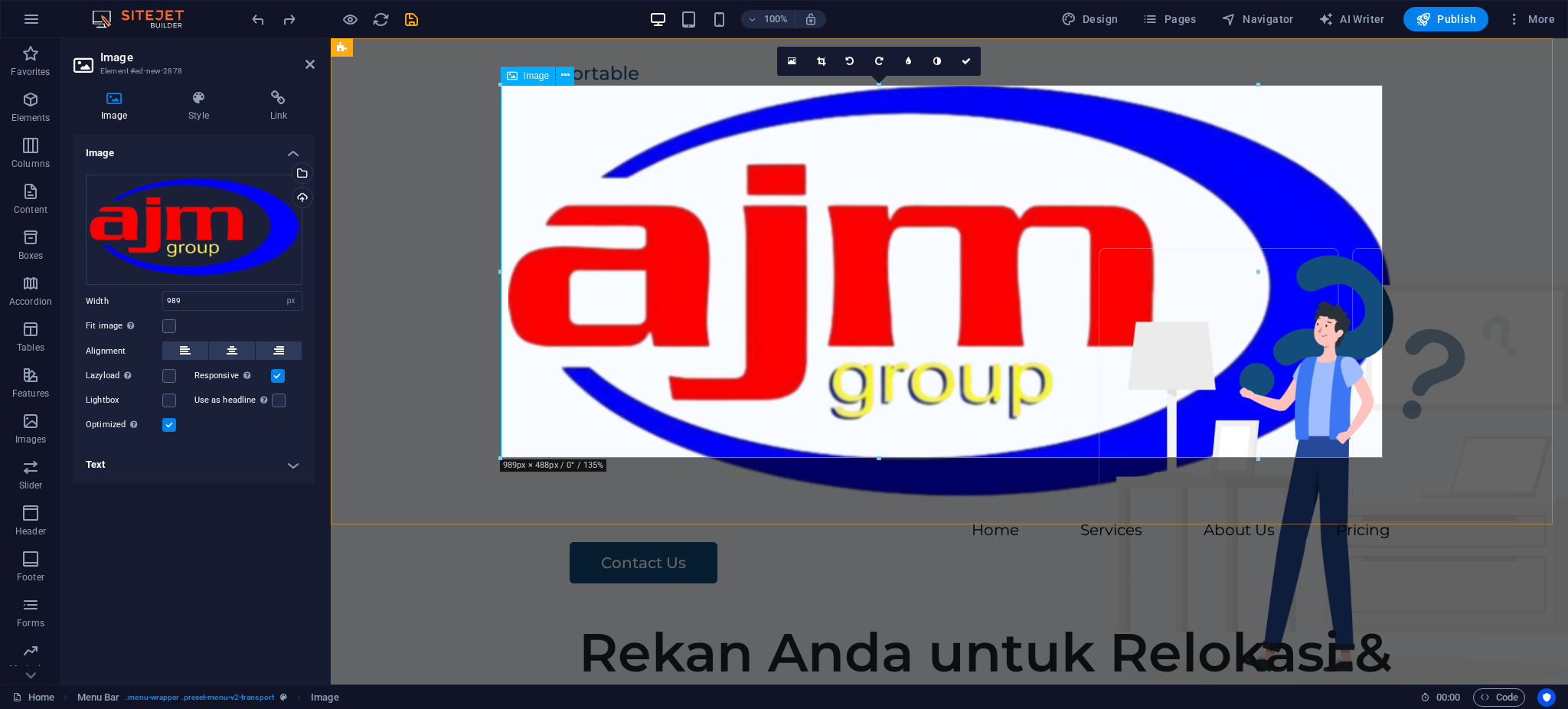 type 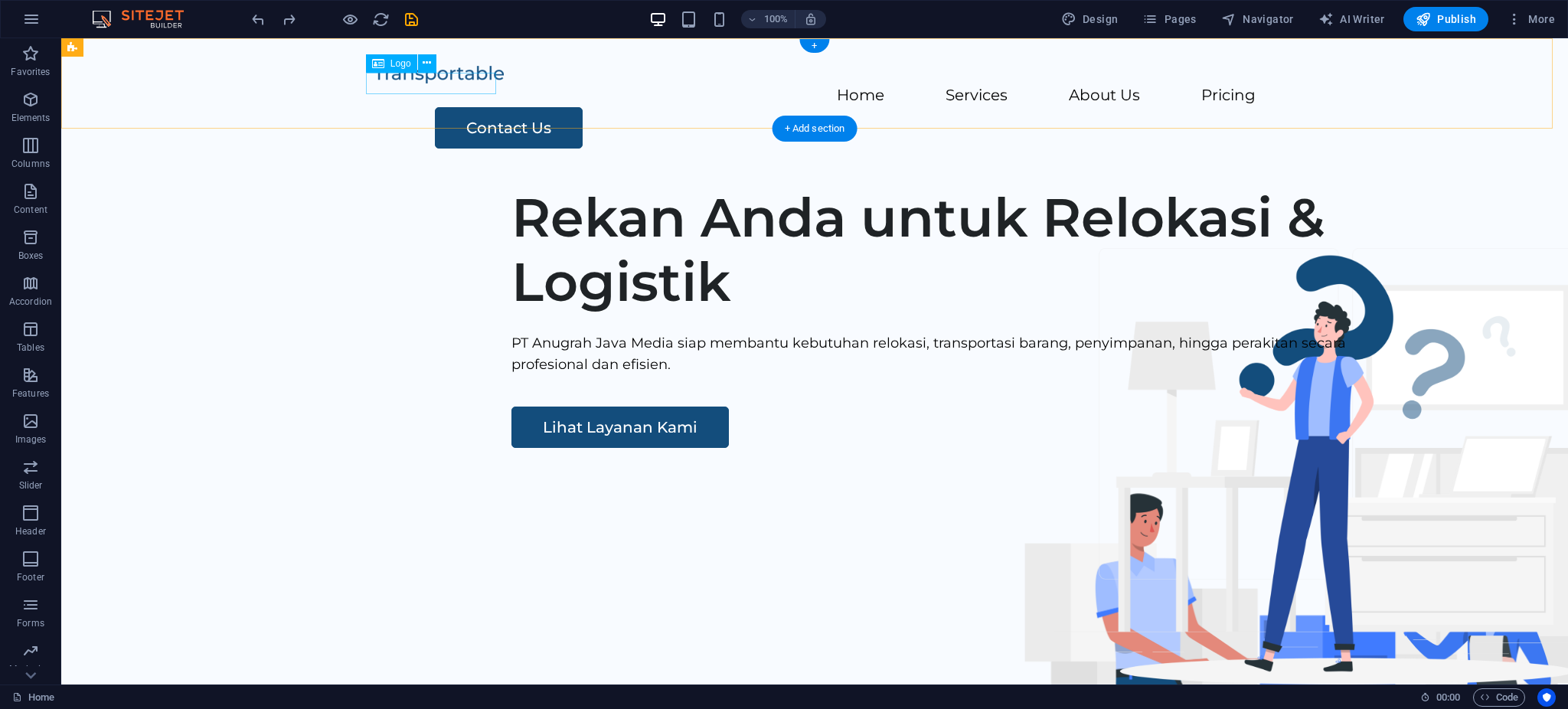 click at bounding box center [815, 74] 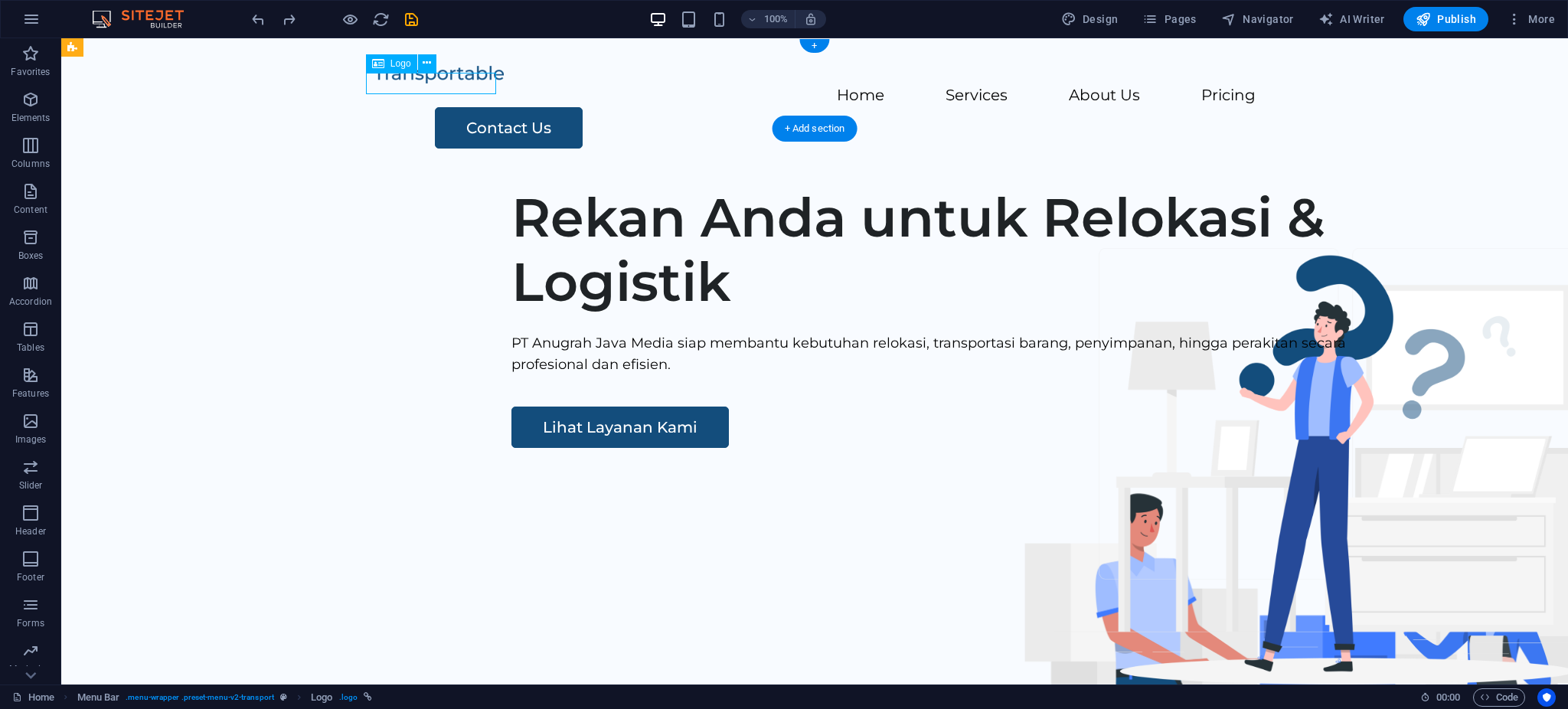 click at bounding box center (815, 74) 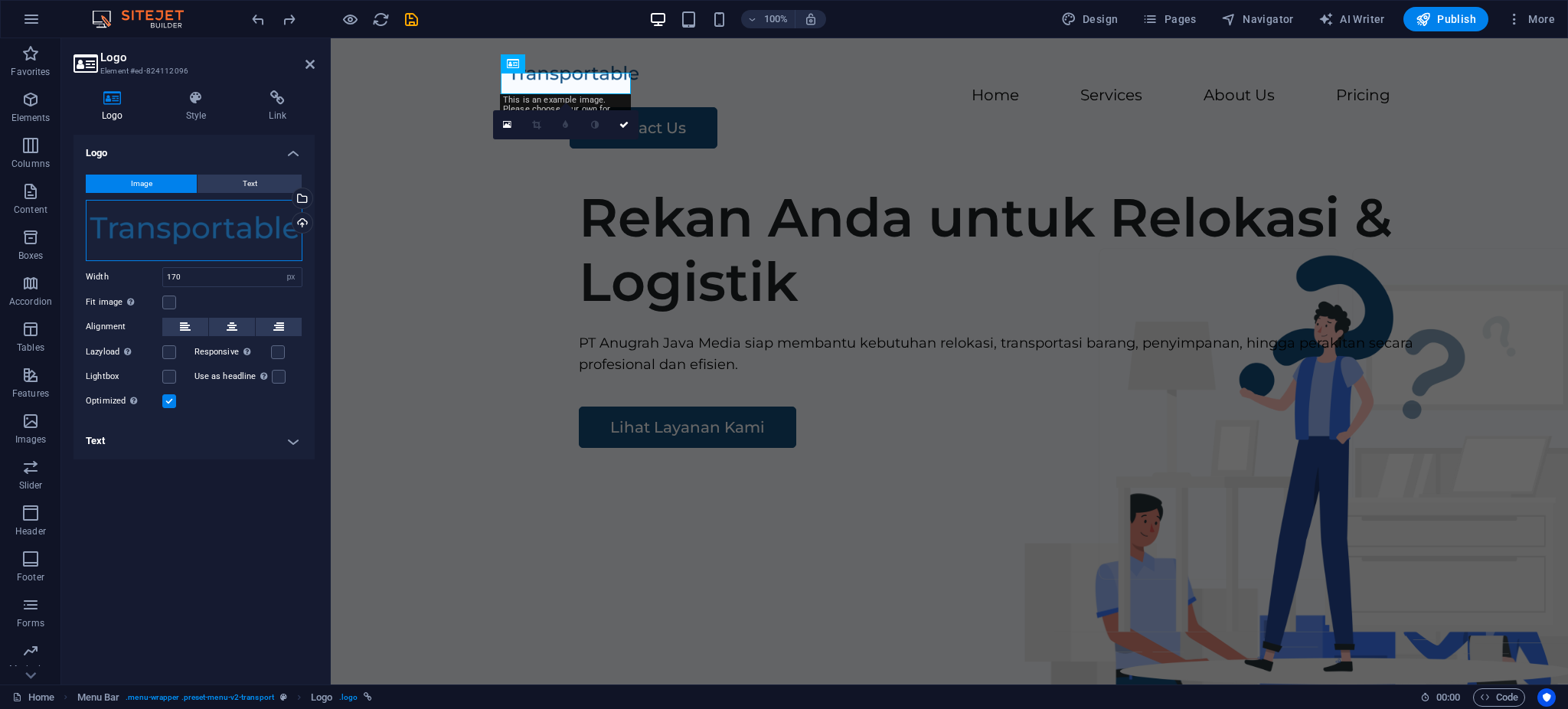 click on "Drag files here, click to choose files or select files from Files or our free stock photos & videos" at bounding box center [194, 230] 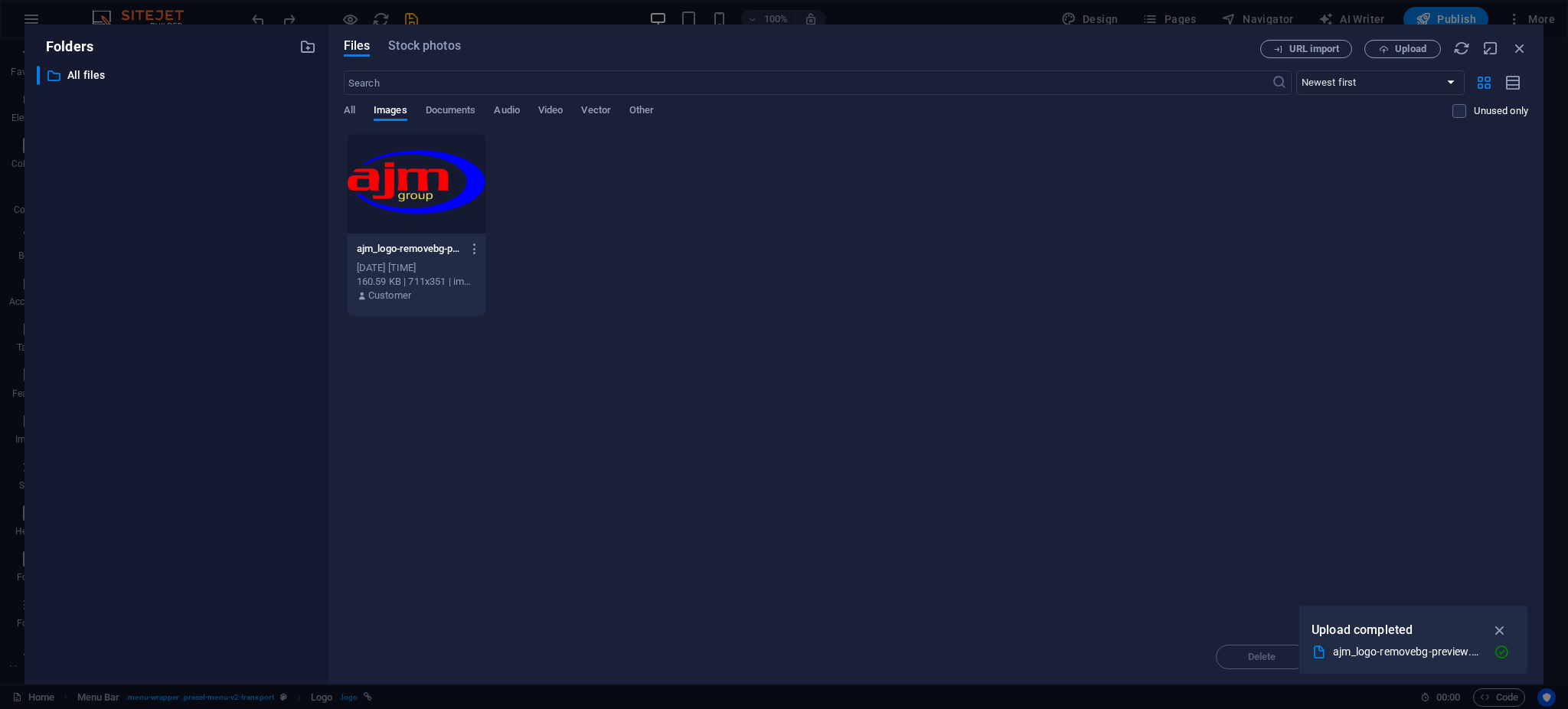 click at bounding box center (416, 184) 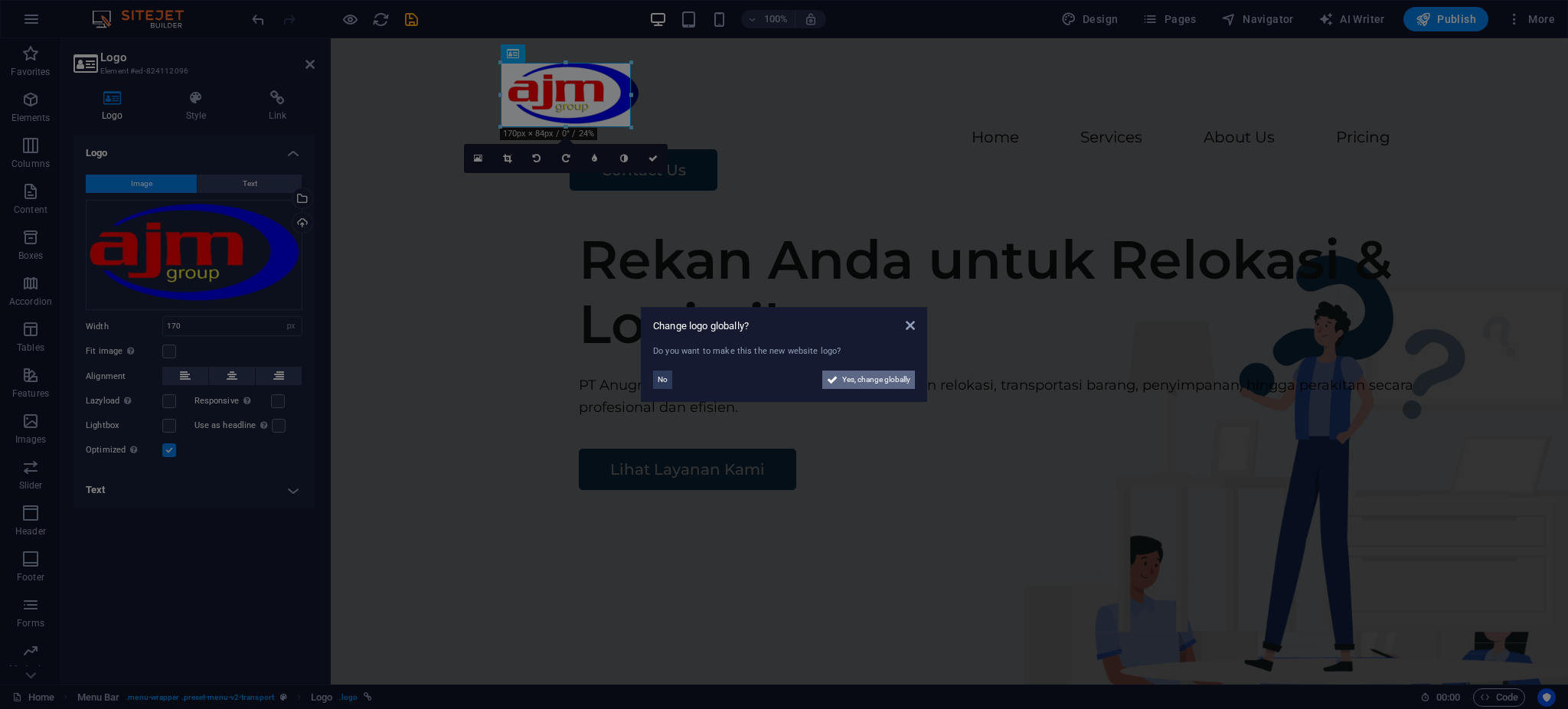 click on "Yes, change globally" at bounding box center [876, 380] 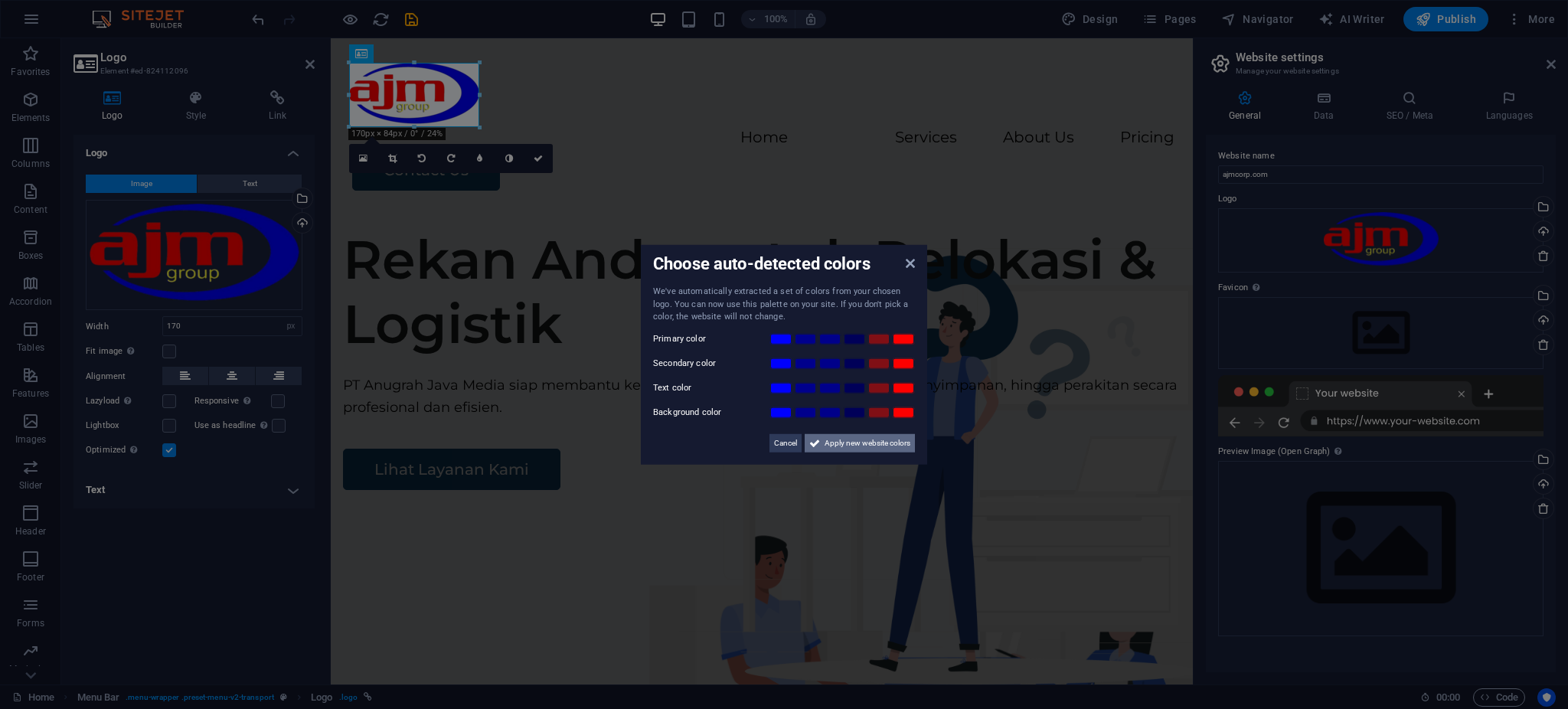 click on "Apply new website colors" at bounding box center (867, 443) 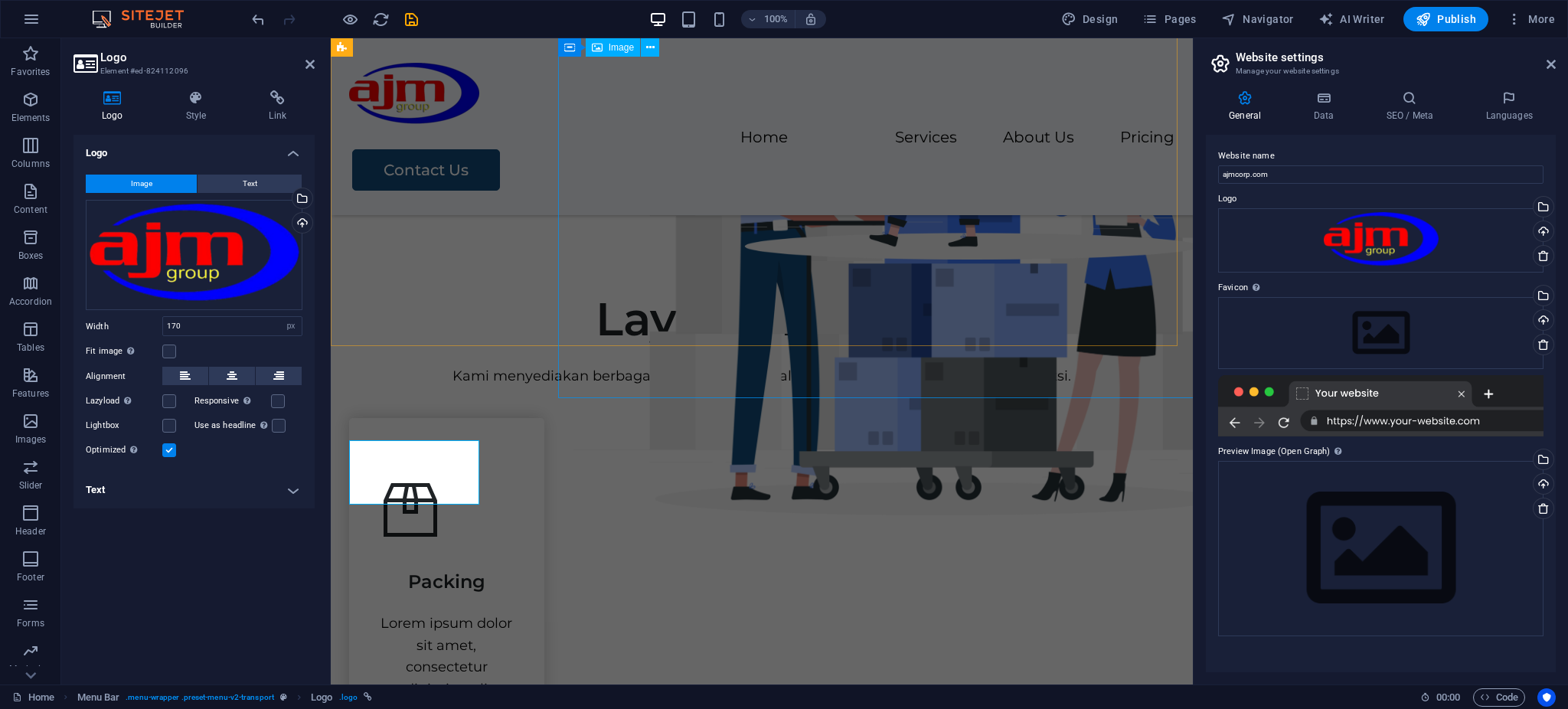 scroll, scrollTop: 0, scrollLeft: 0, axis: both 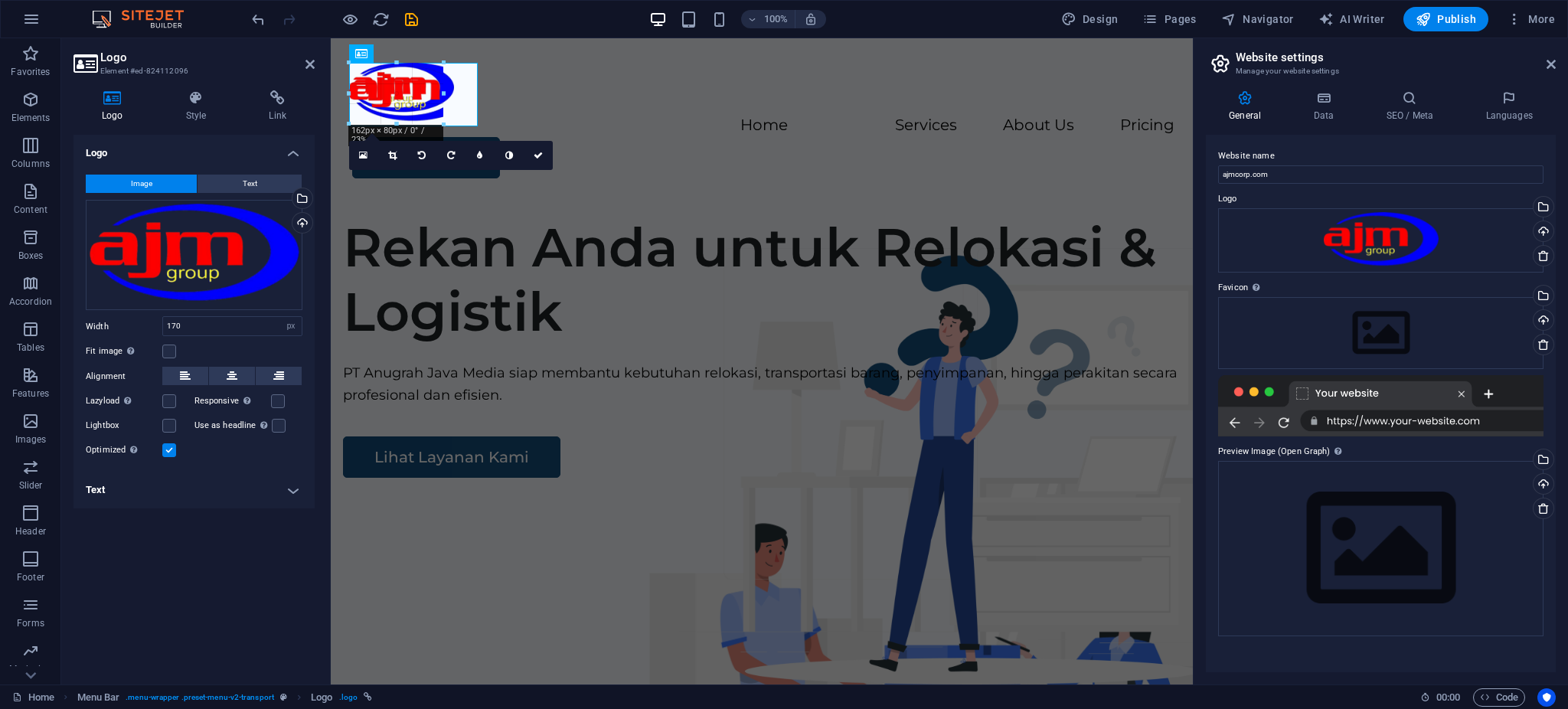 drag, startPoint x: 476, startPoint y: 129, endPoint x: 101, endPoint y: 73, distance: 379.1583 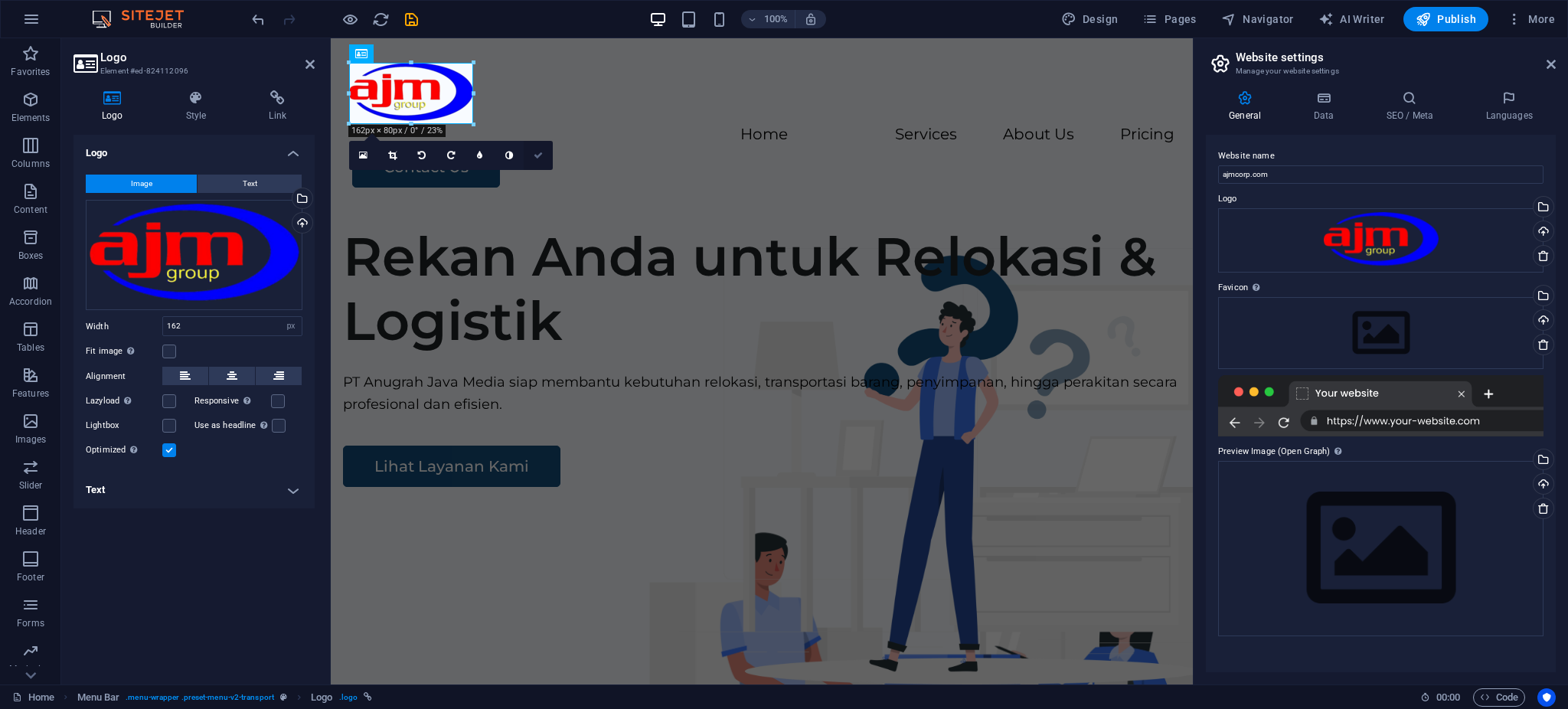 click at bounding box center [538, 155] 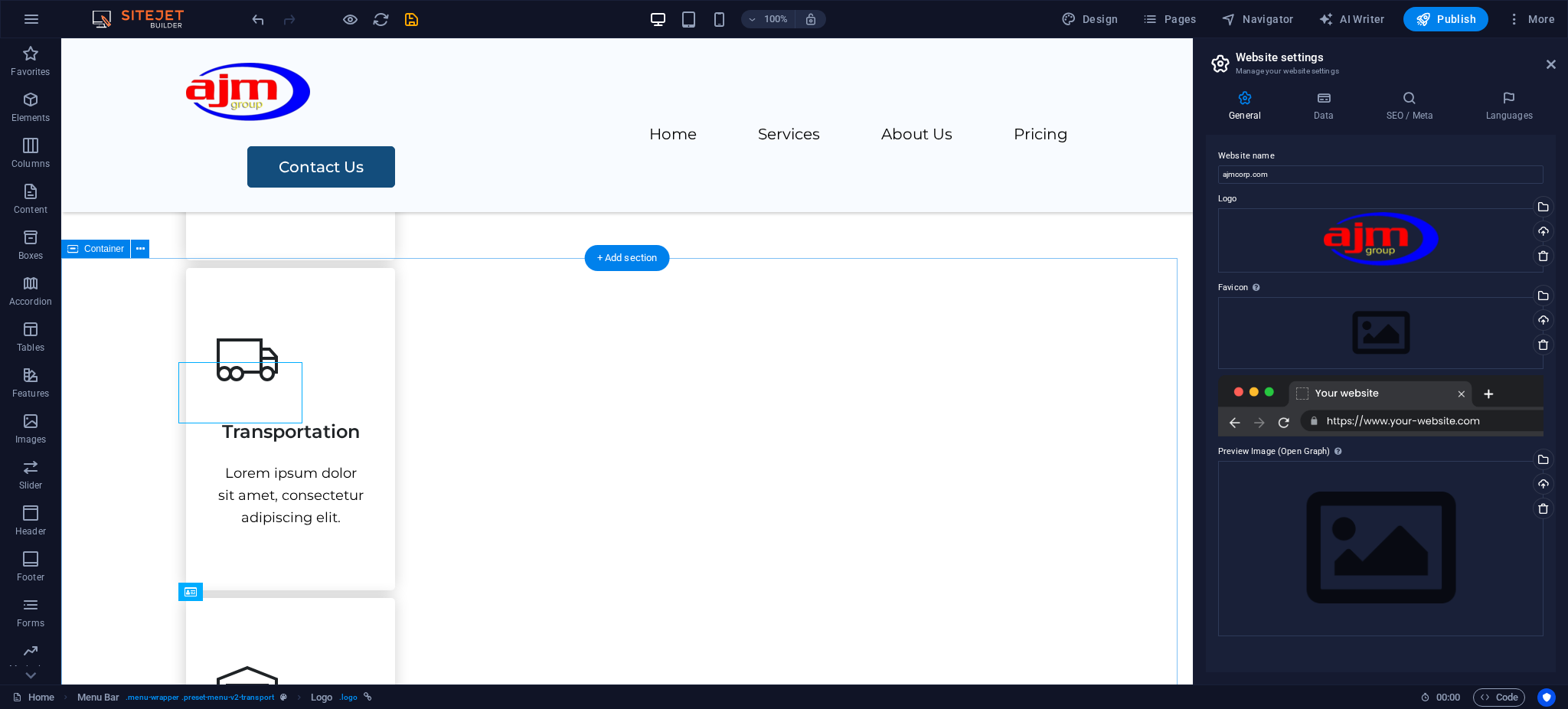 scroll, scrollTop: 0, scrollLeft: 0, axis: both 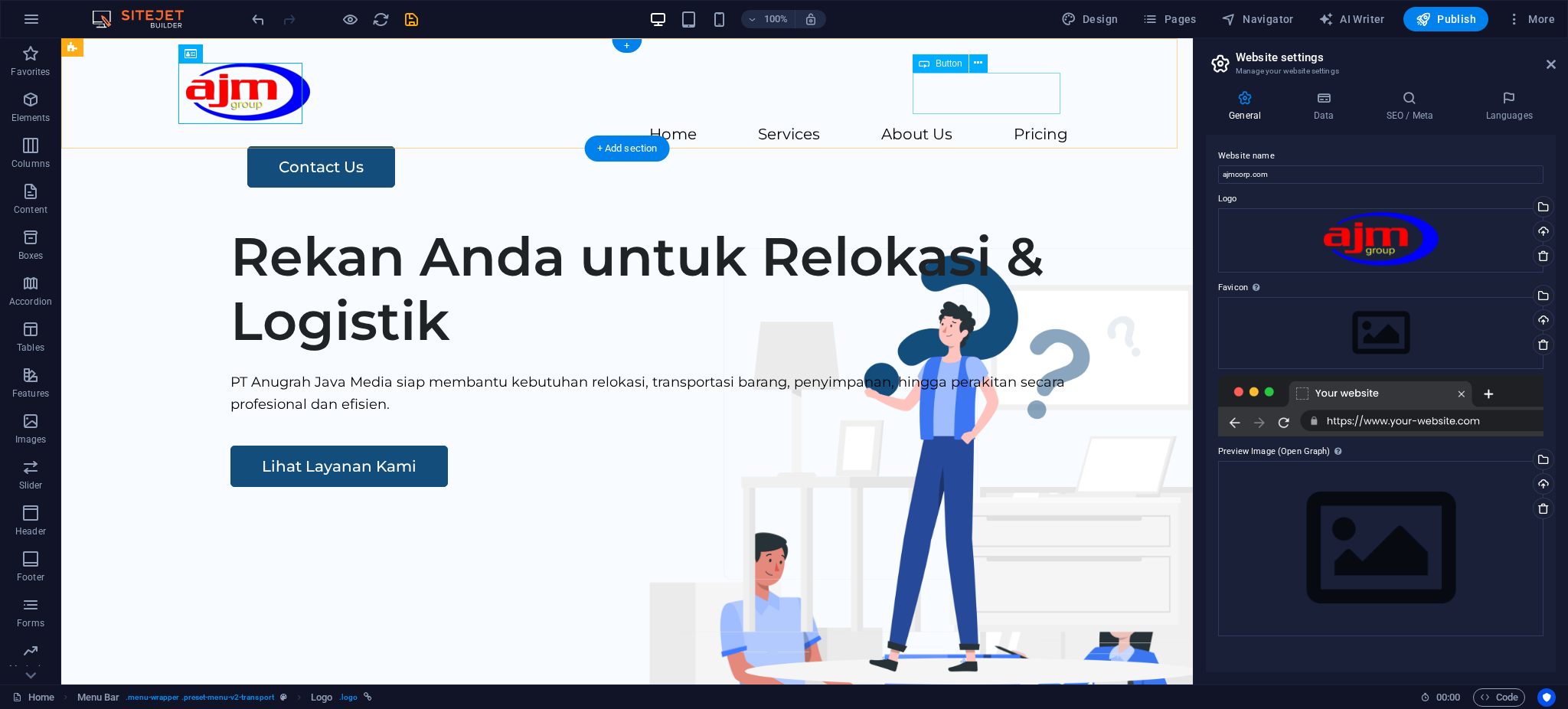 click on "Contact Us" at bounding box center [658, 167] 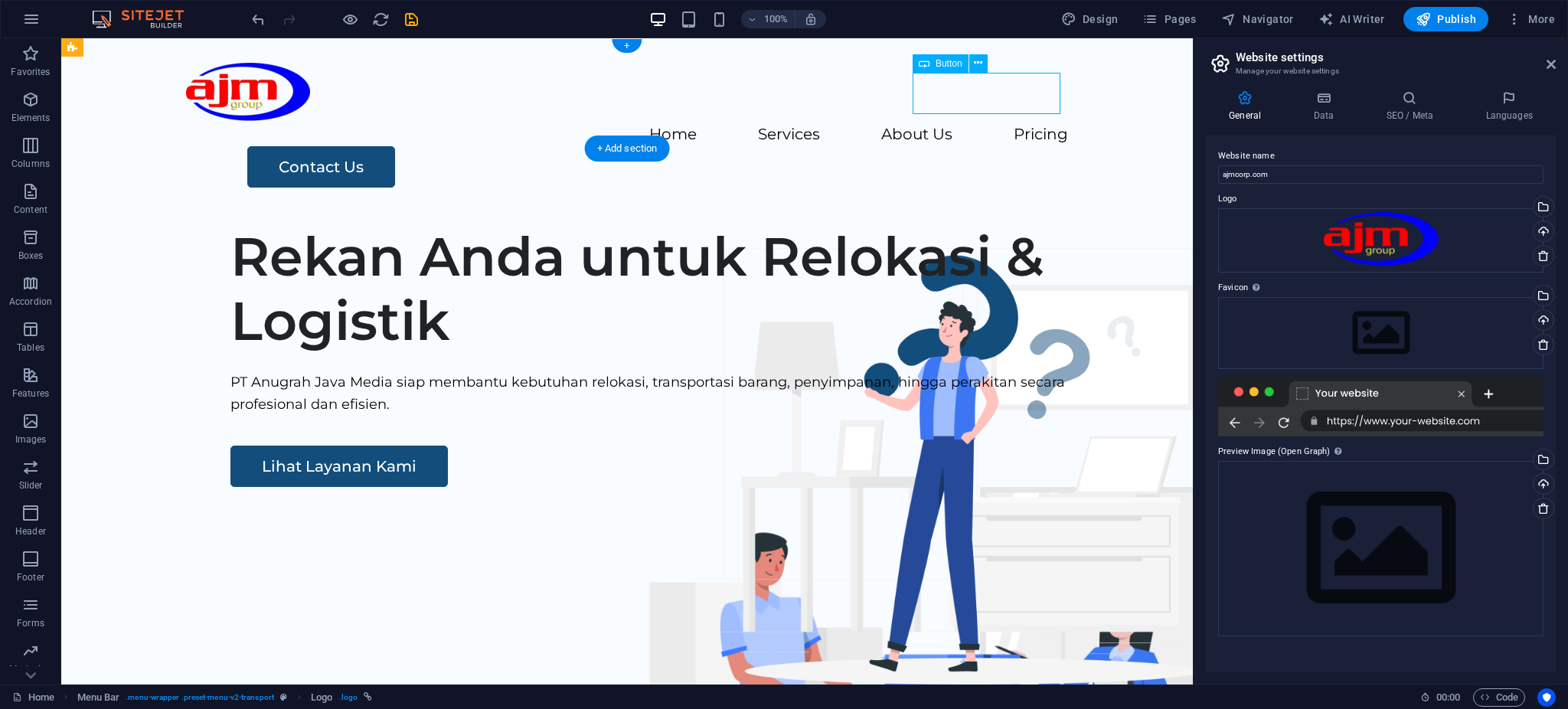 click on "Contact Us" at bounding box center [658, 167] 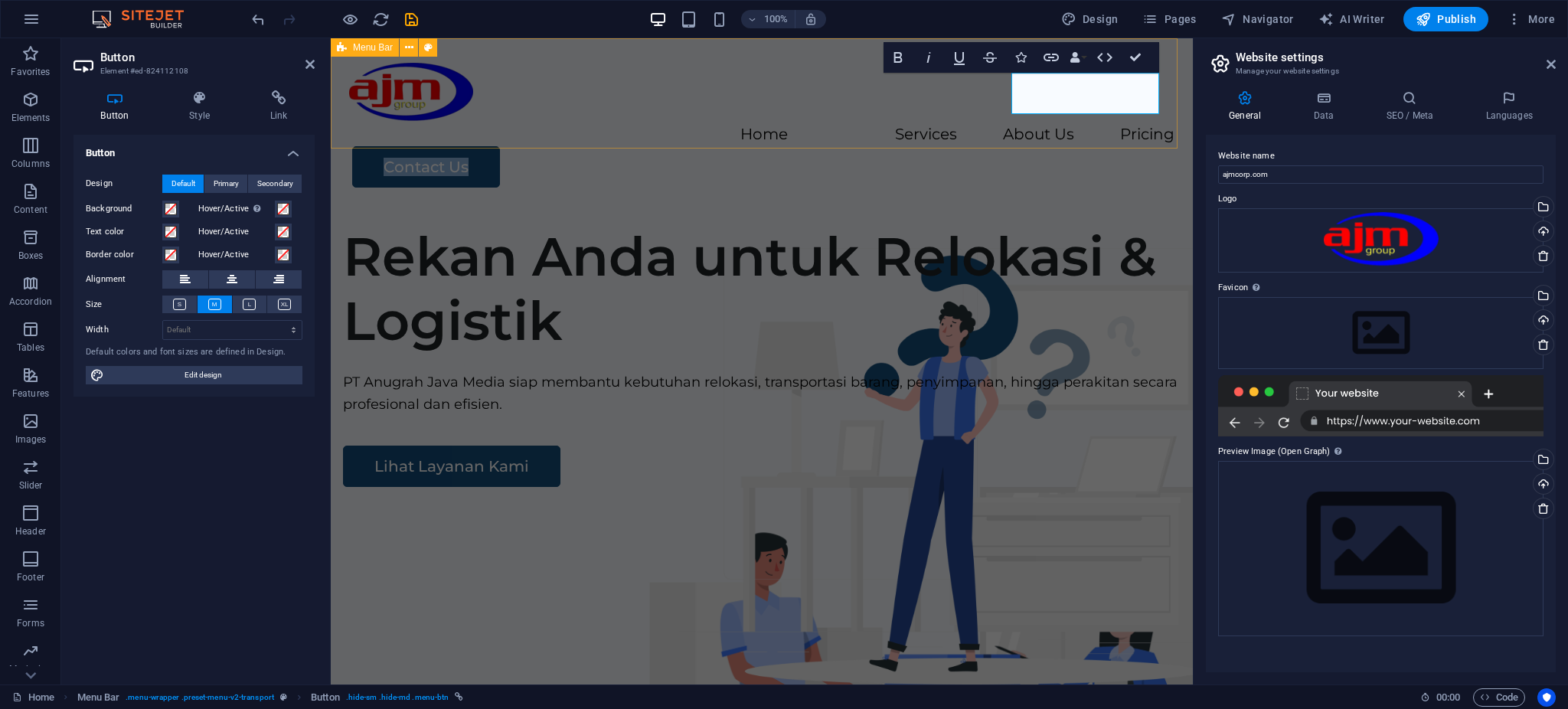 type 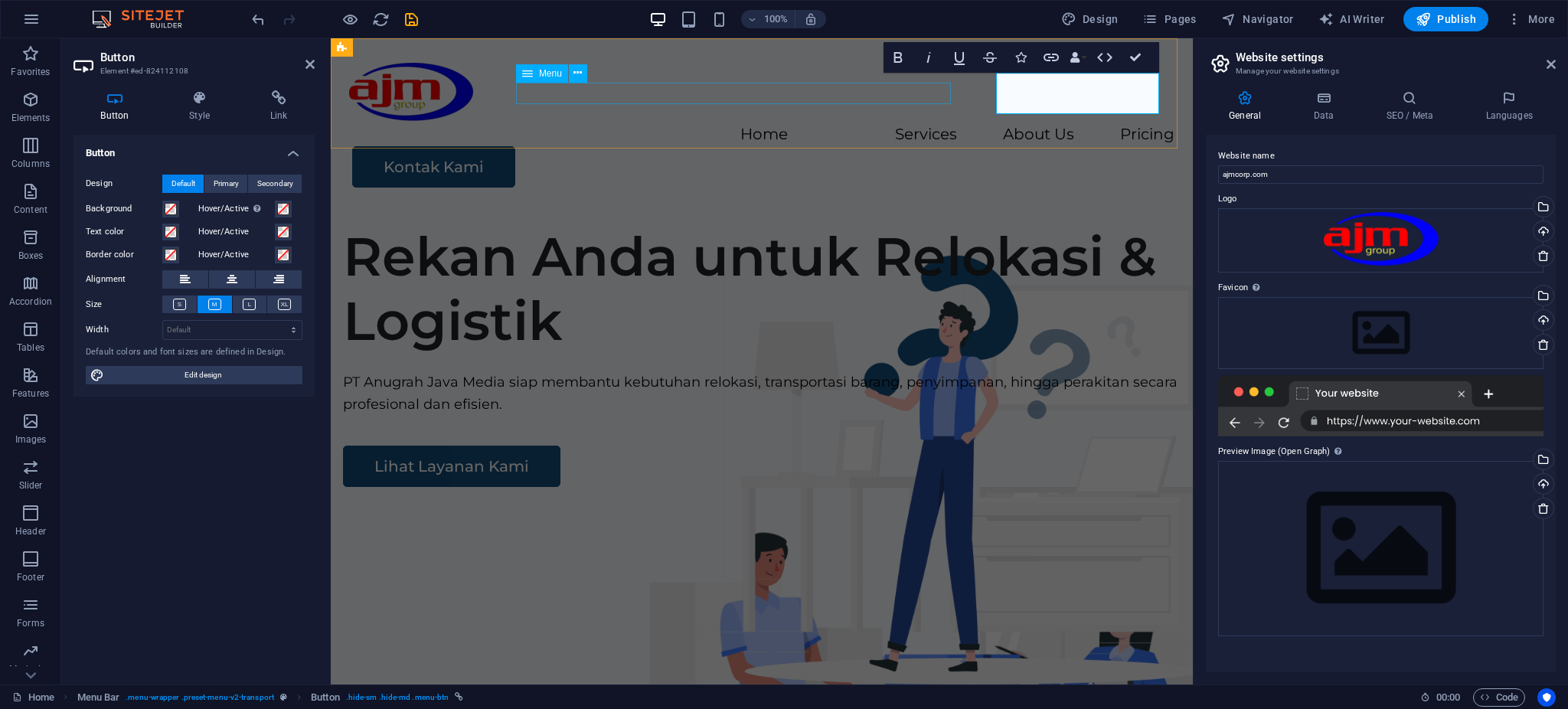 click on "Home Services About Us Pricing" at bounding box center (762, 135) 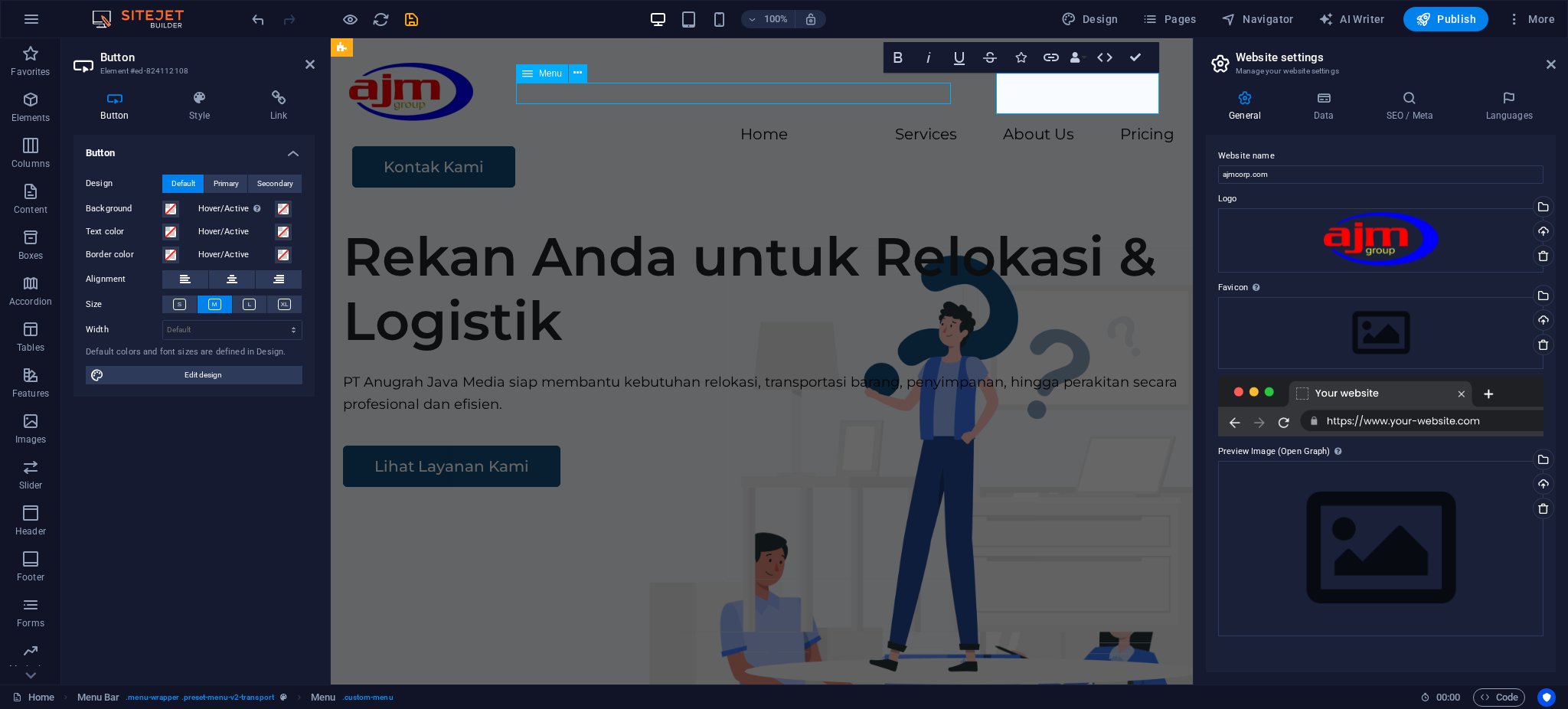 click on "Home Services About Us Pricing" at bounding box center [762, 135] 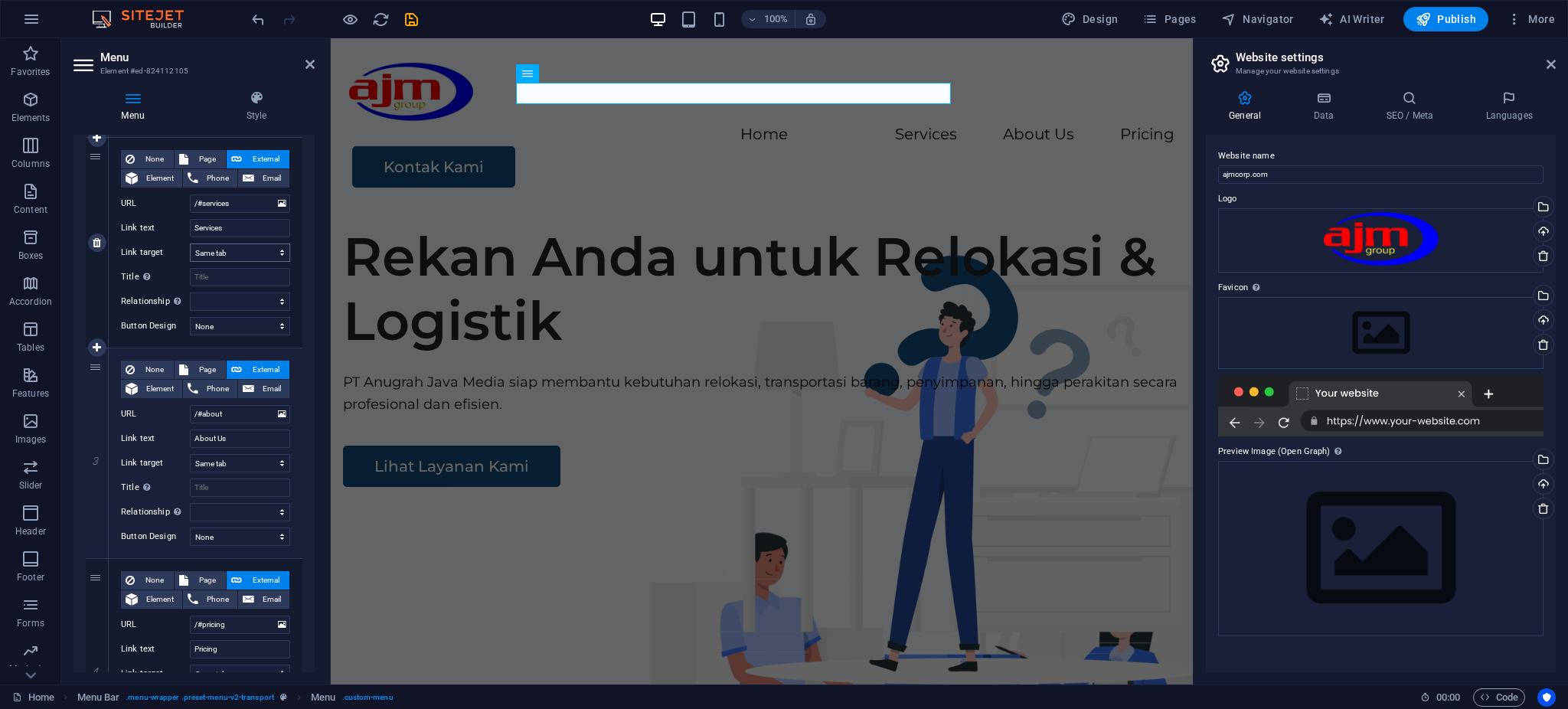scroll, scrollTop: 492, scrollLeft: 0, axis: vertical 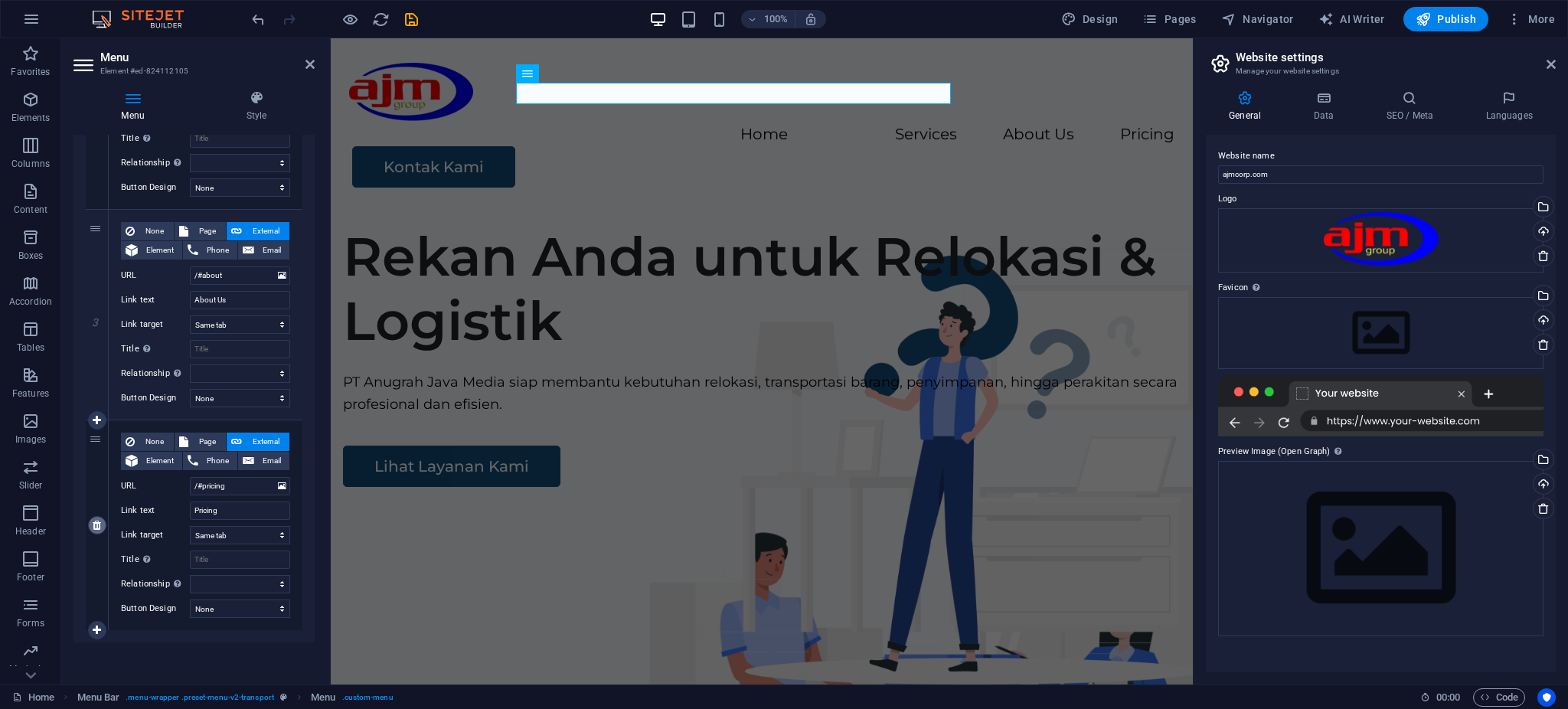 click at bounding box center [97, 525] 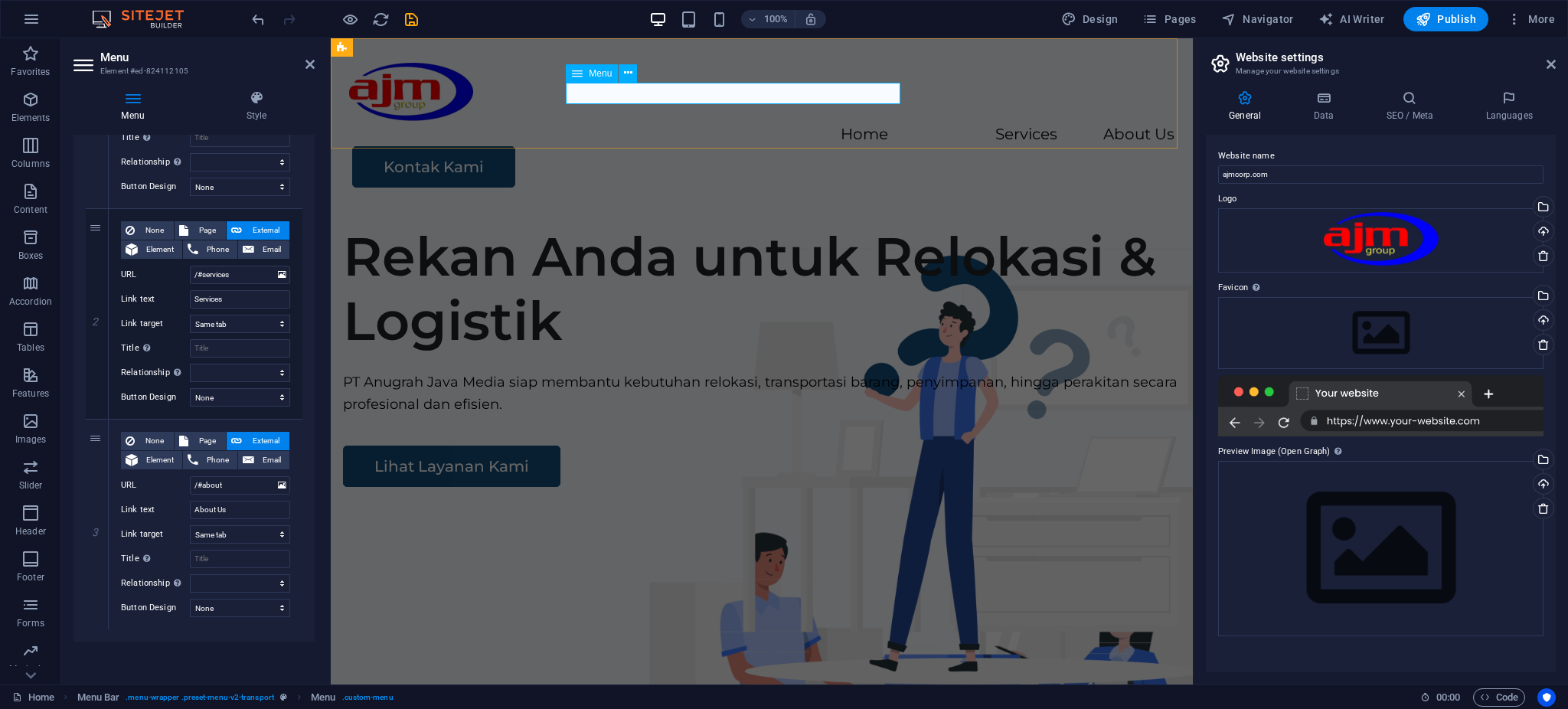 click on "Home Services About Us" at bounding box center (762, 135) 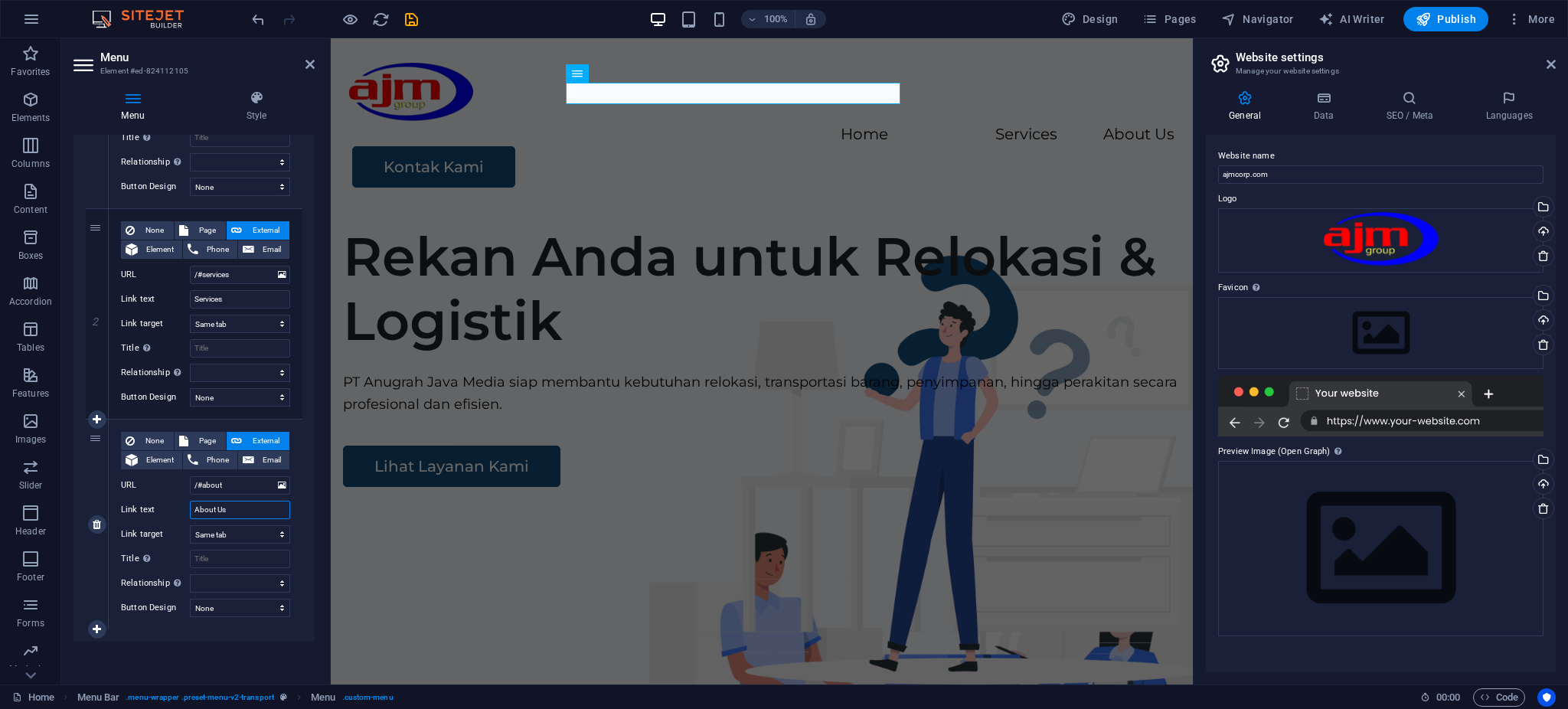 click on "About Us" at bounding box center (240, 510) 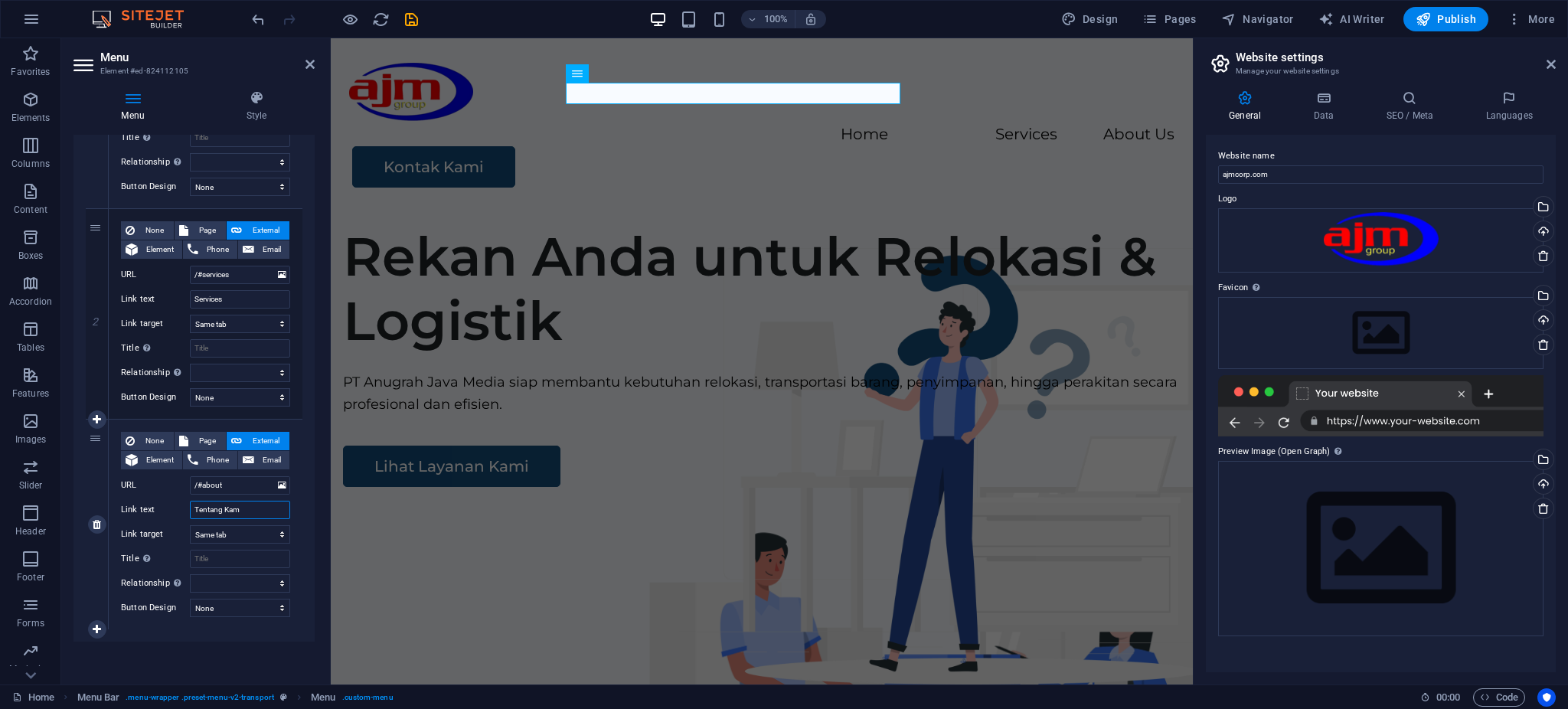 type on "Tentang Kami" 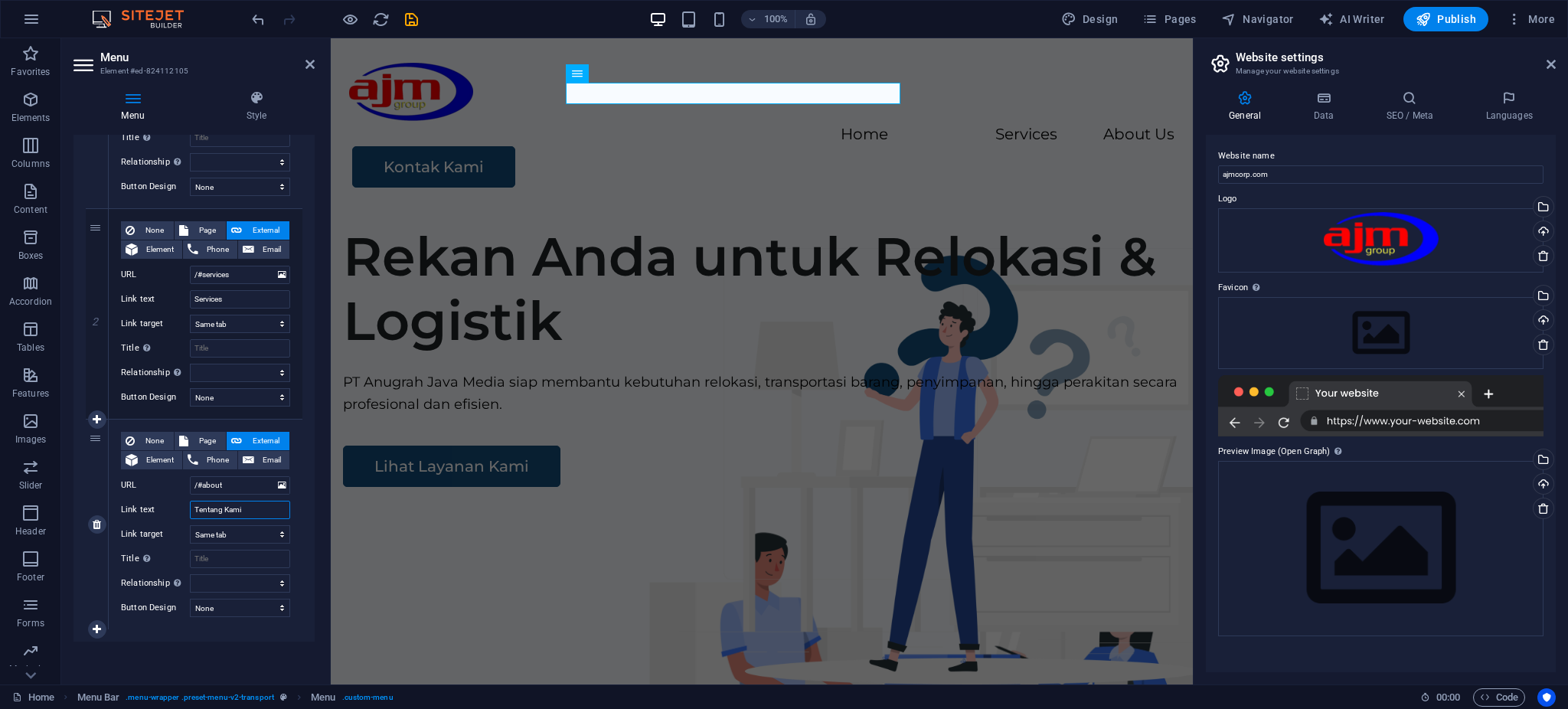 select 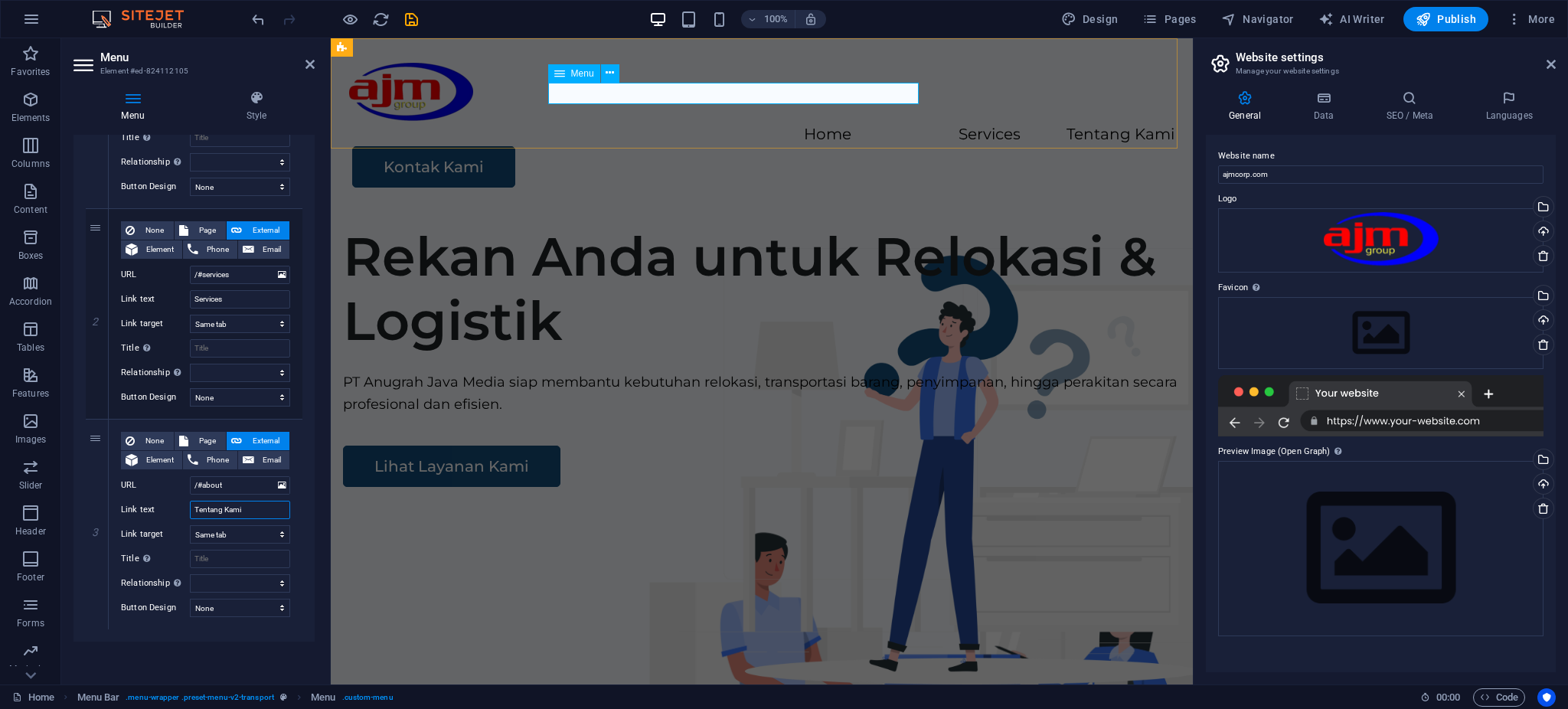 type on "Tentang Kami" 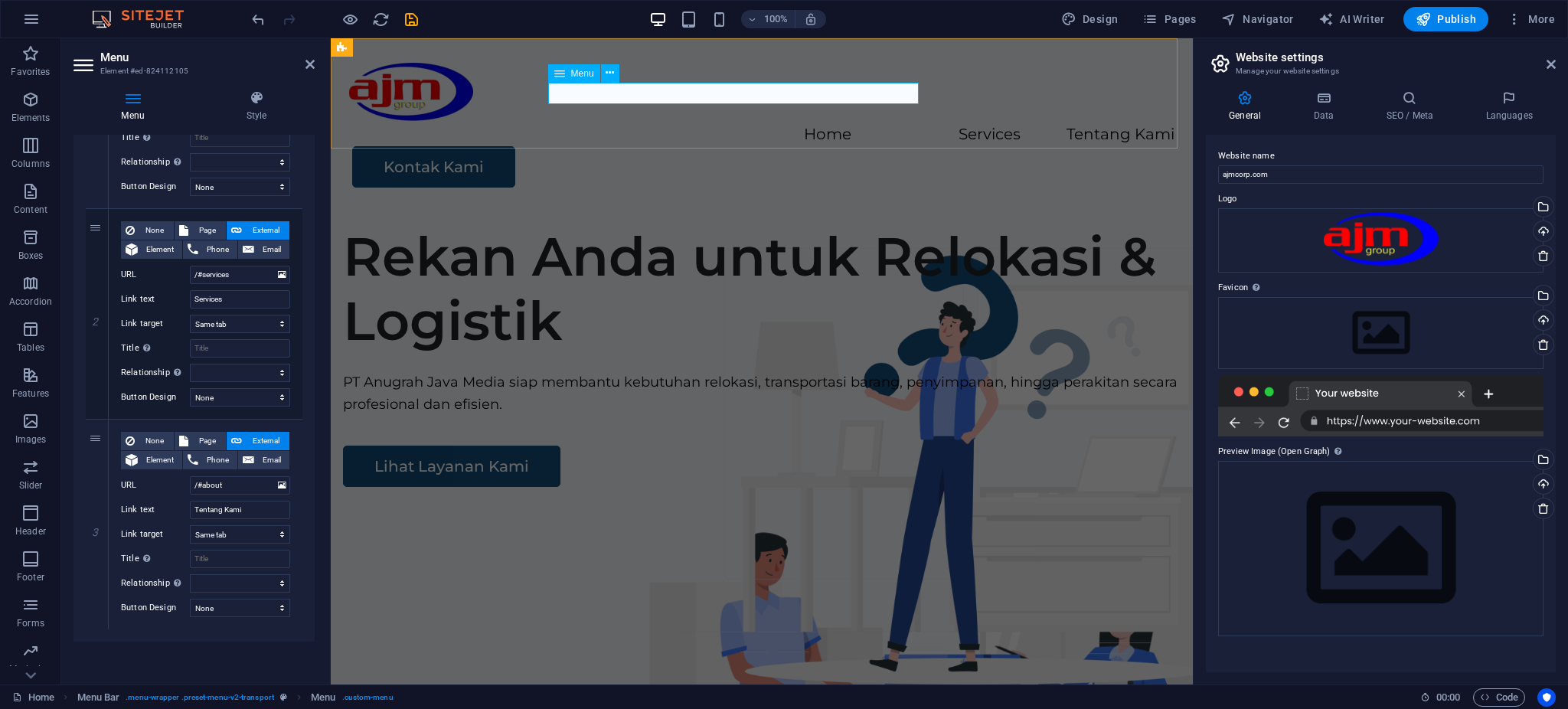 click on "Home Services Tentang Kami" at bounding box center (762, 135) 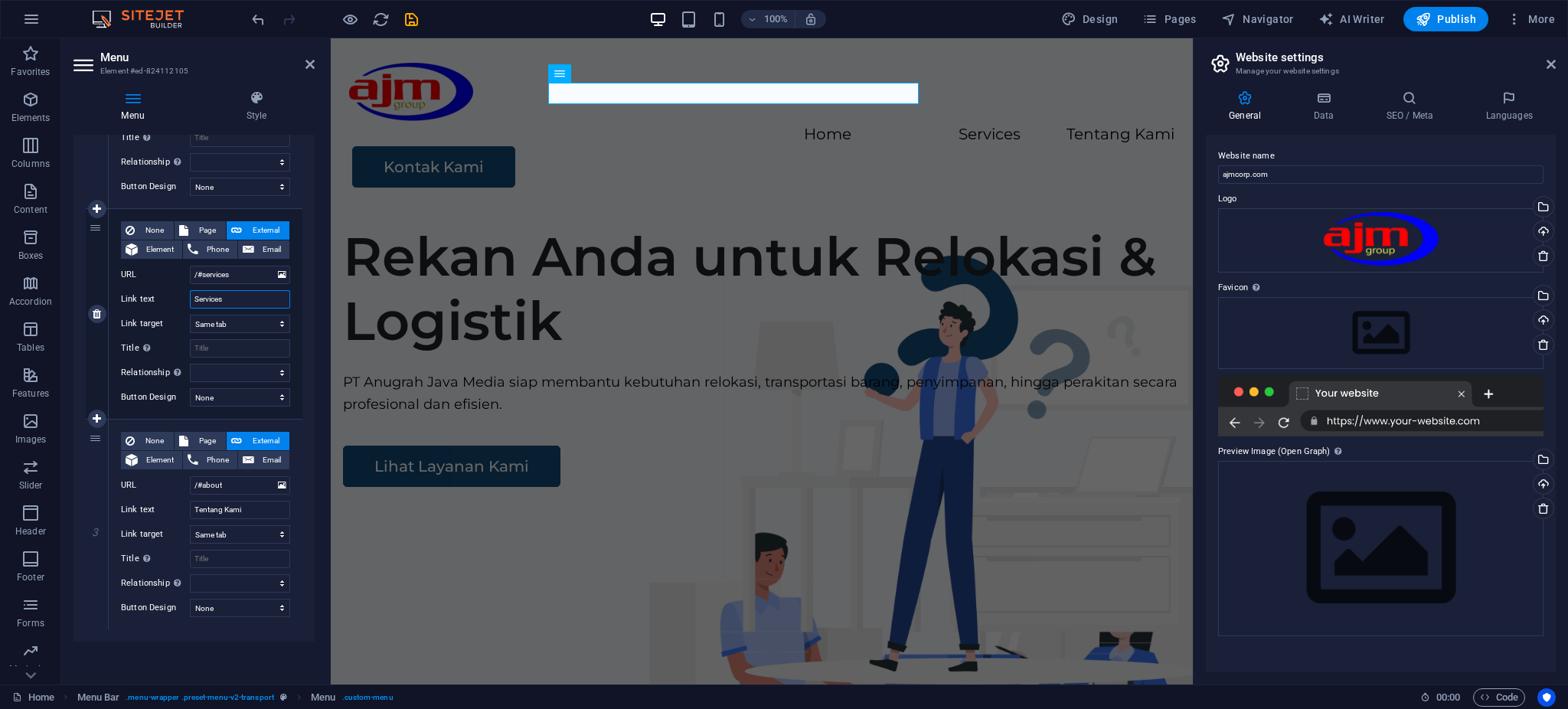 click on "Services" at bounding box center [240, 299] 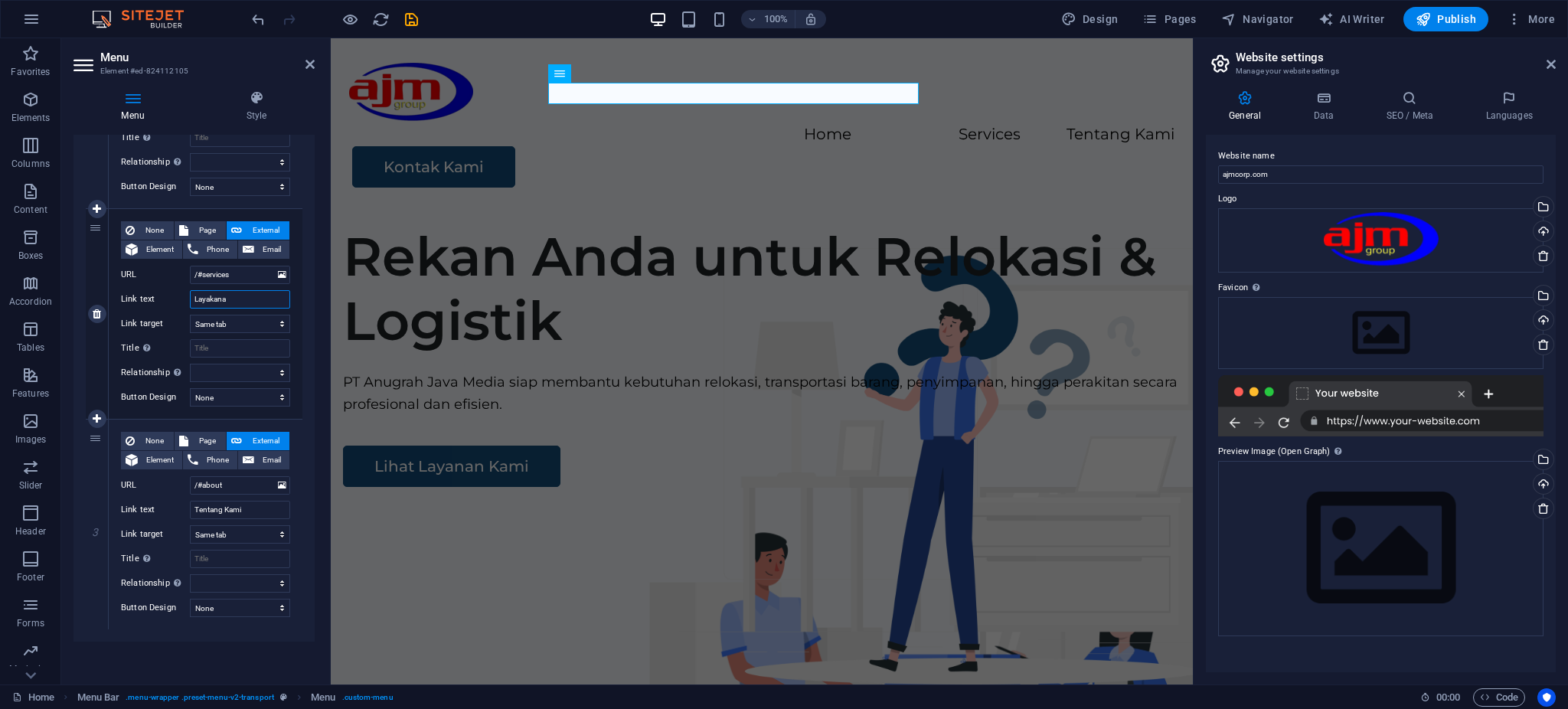 type on "Layakan" 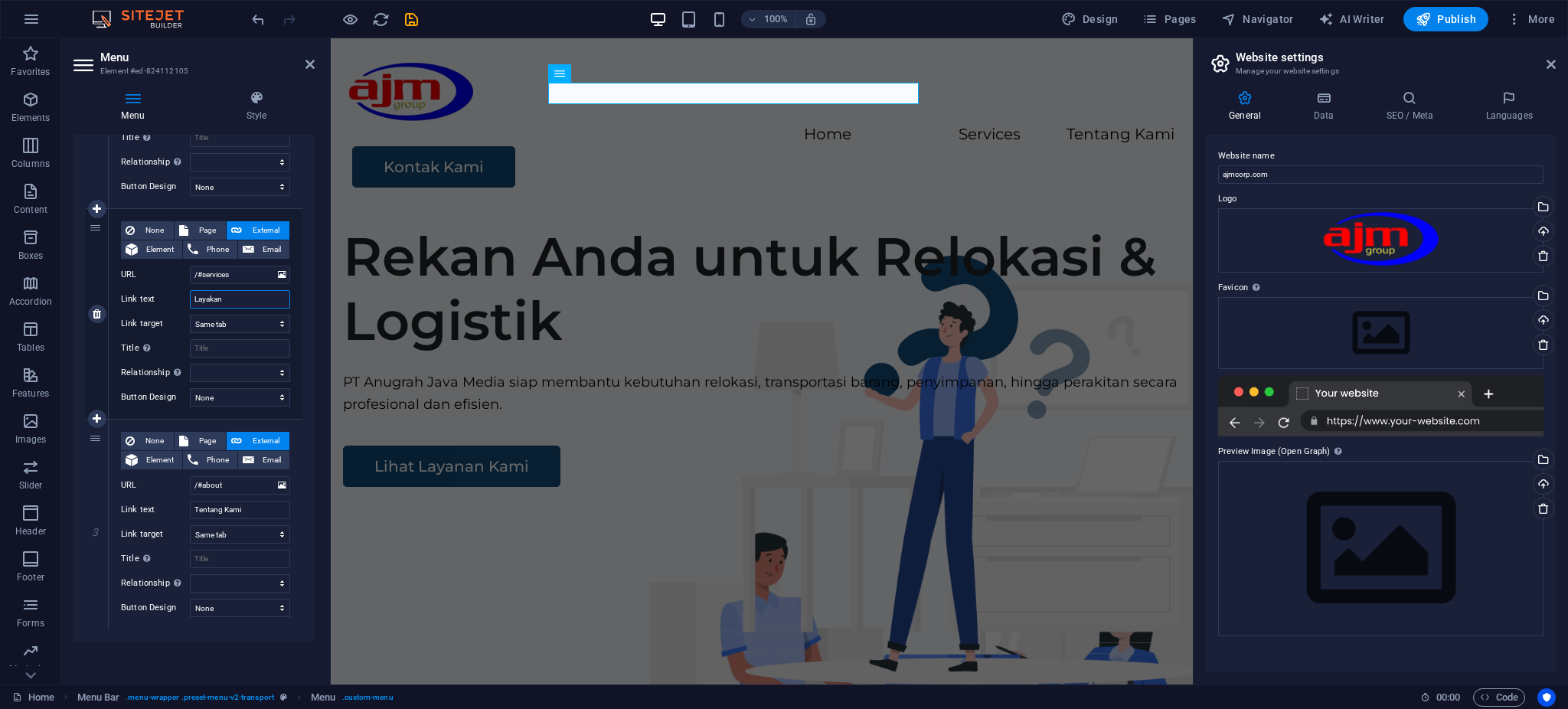 select 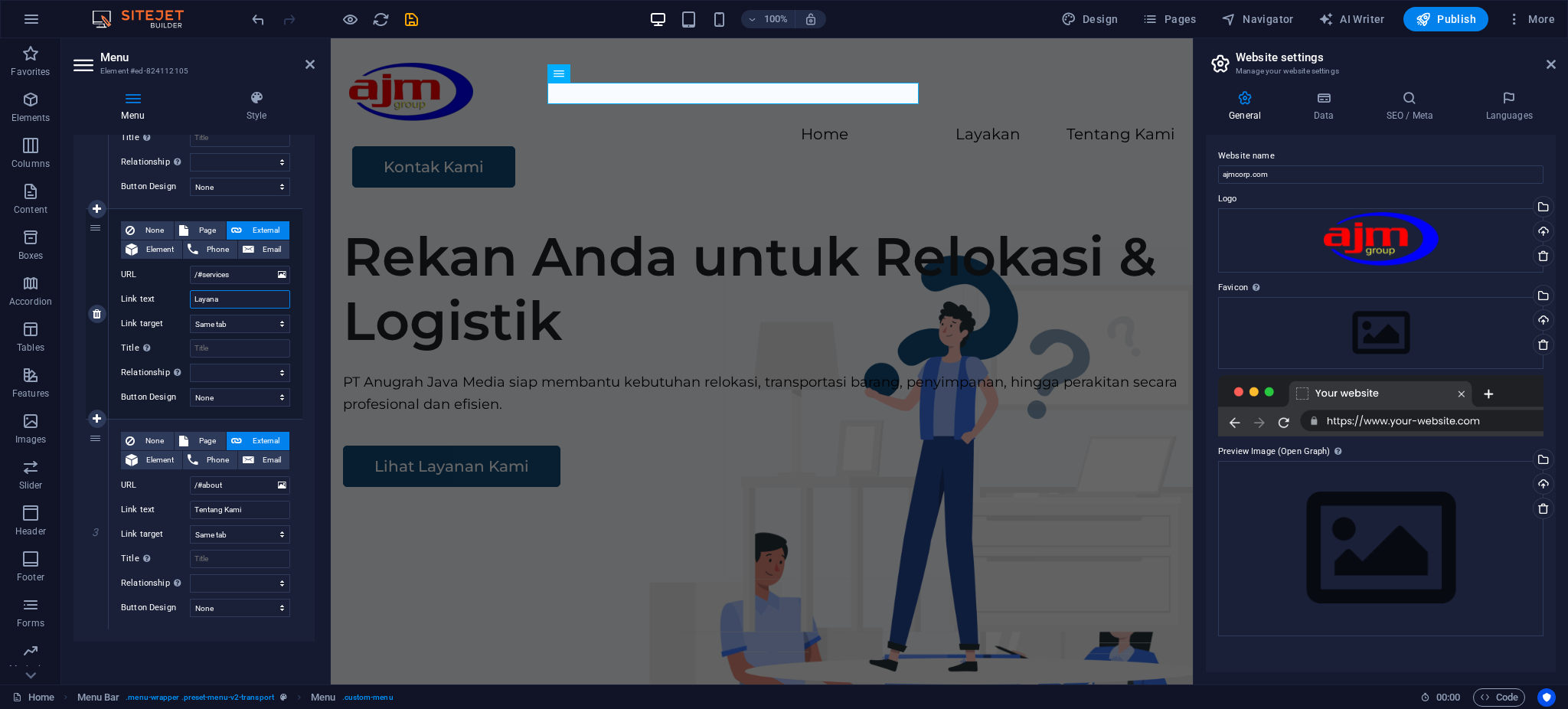 type on "Layanan" 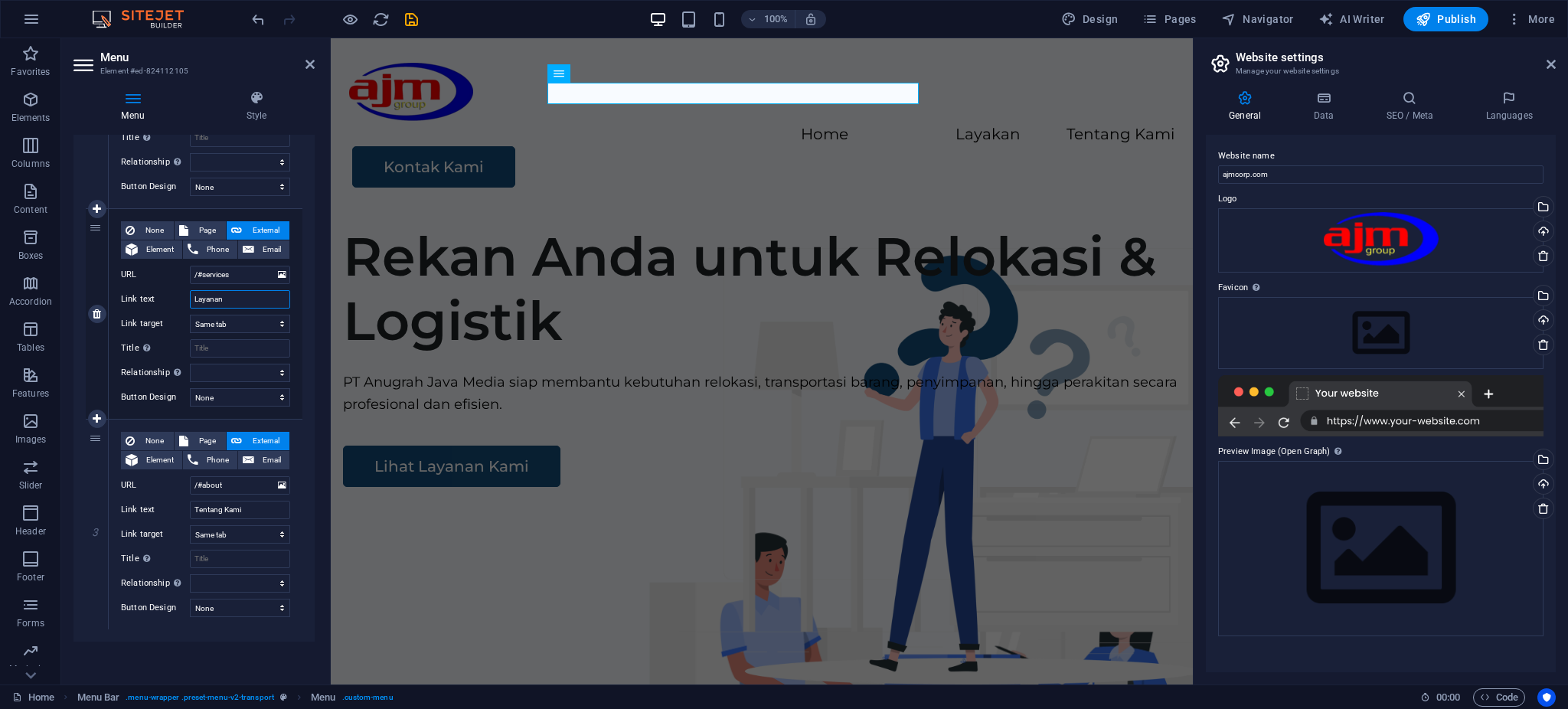 select 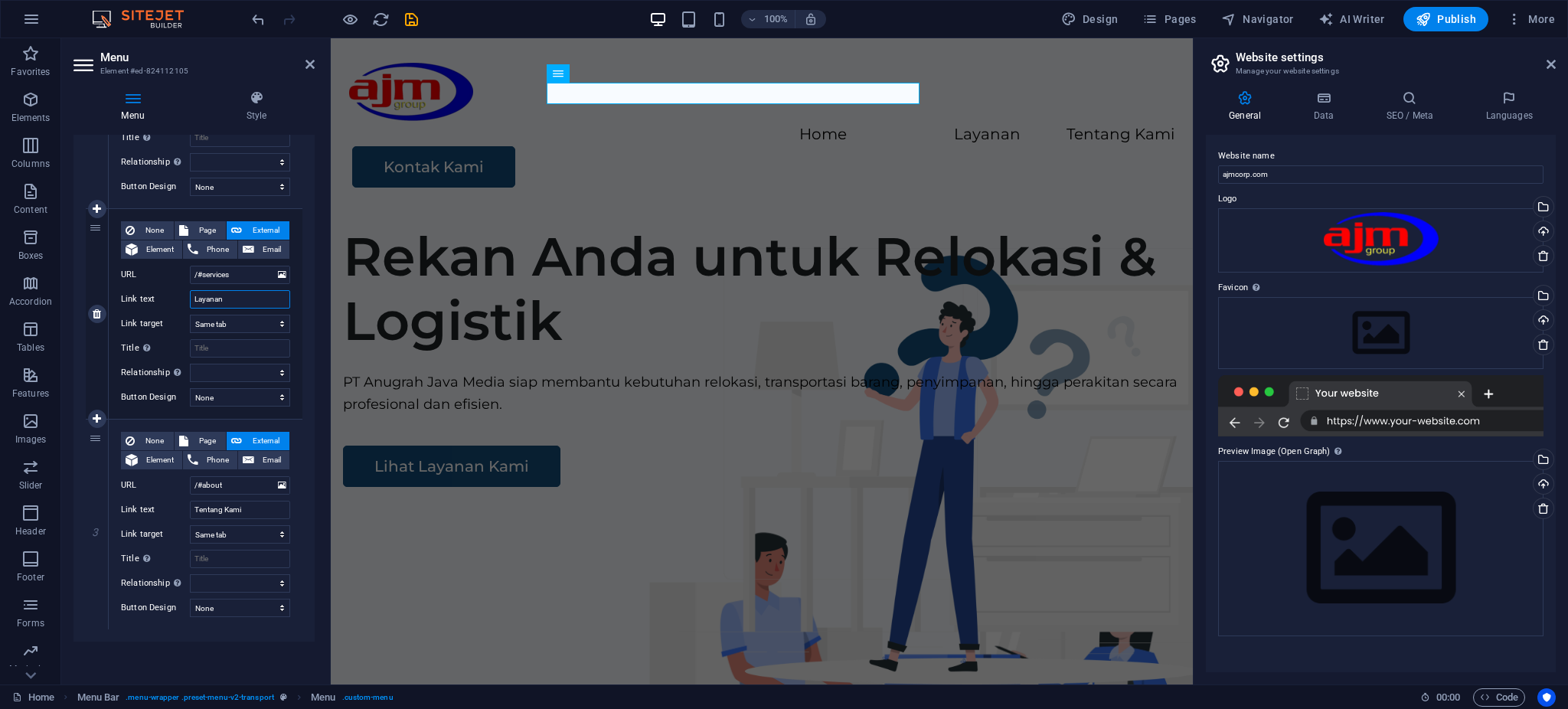 type on "Layanan" 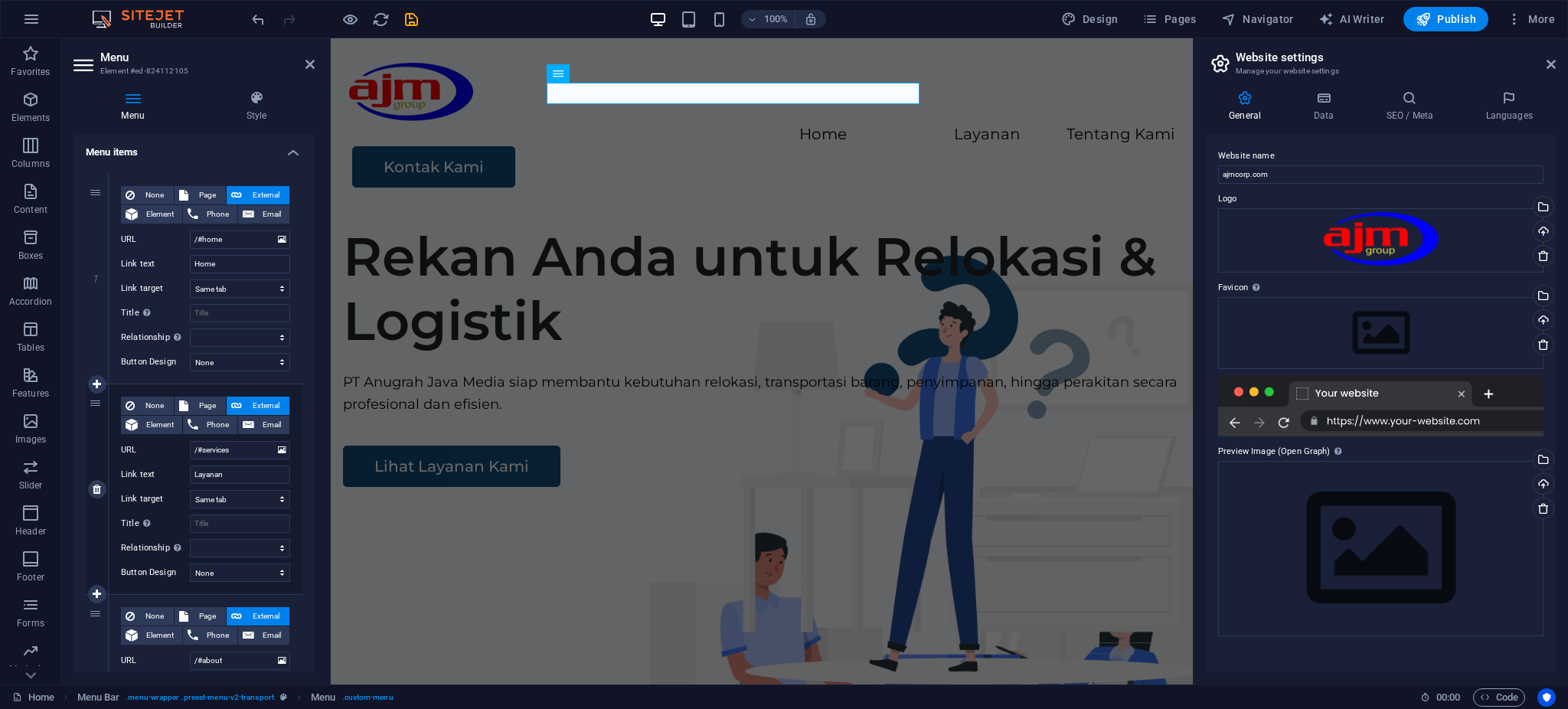 scroll, scrollTop: 57, scrollLeft: 0, axis: vertical 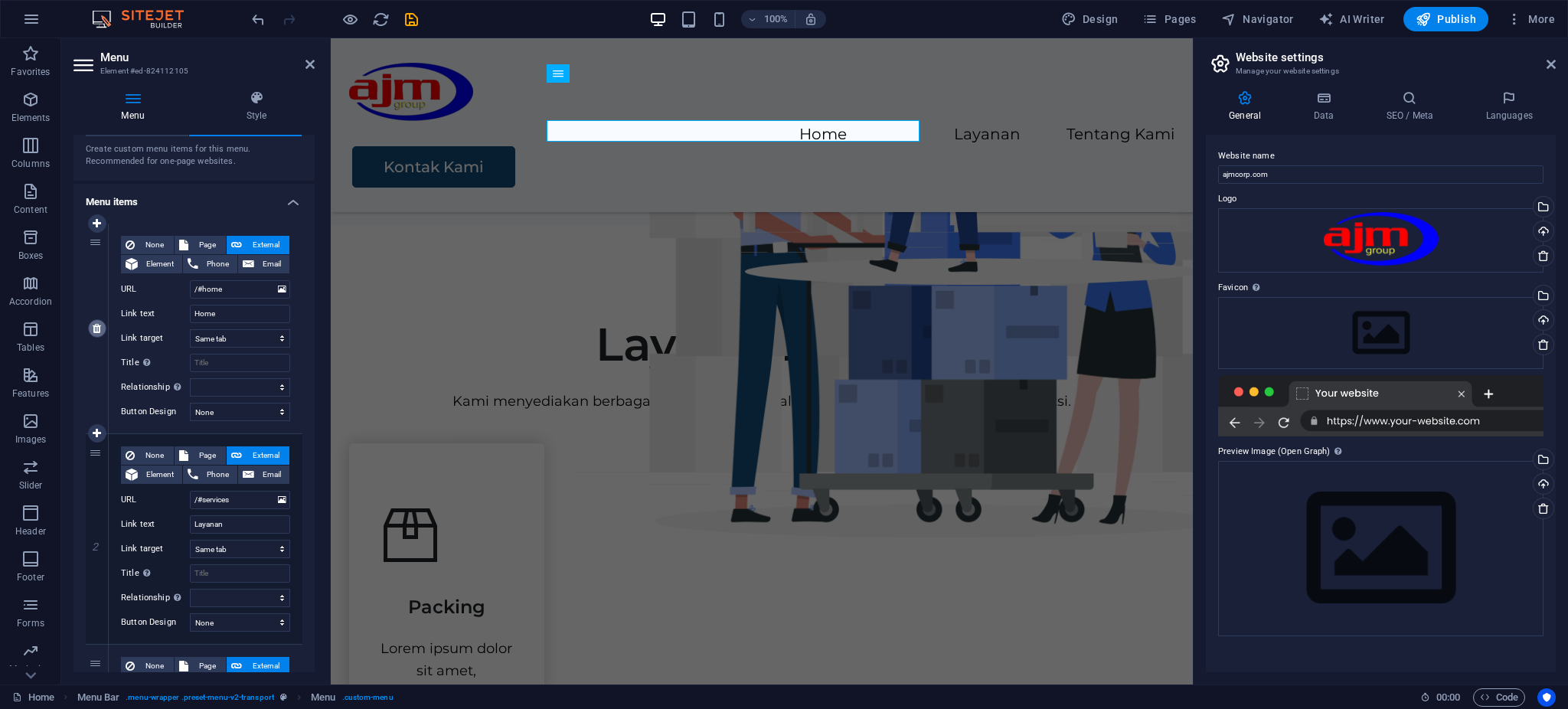 click at bounding box center [97, 328] 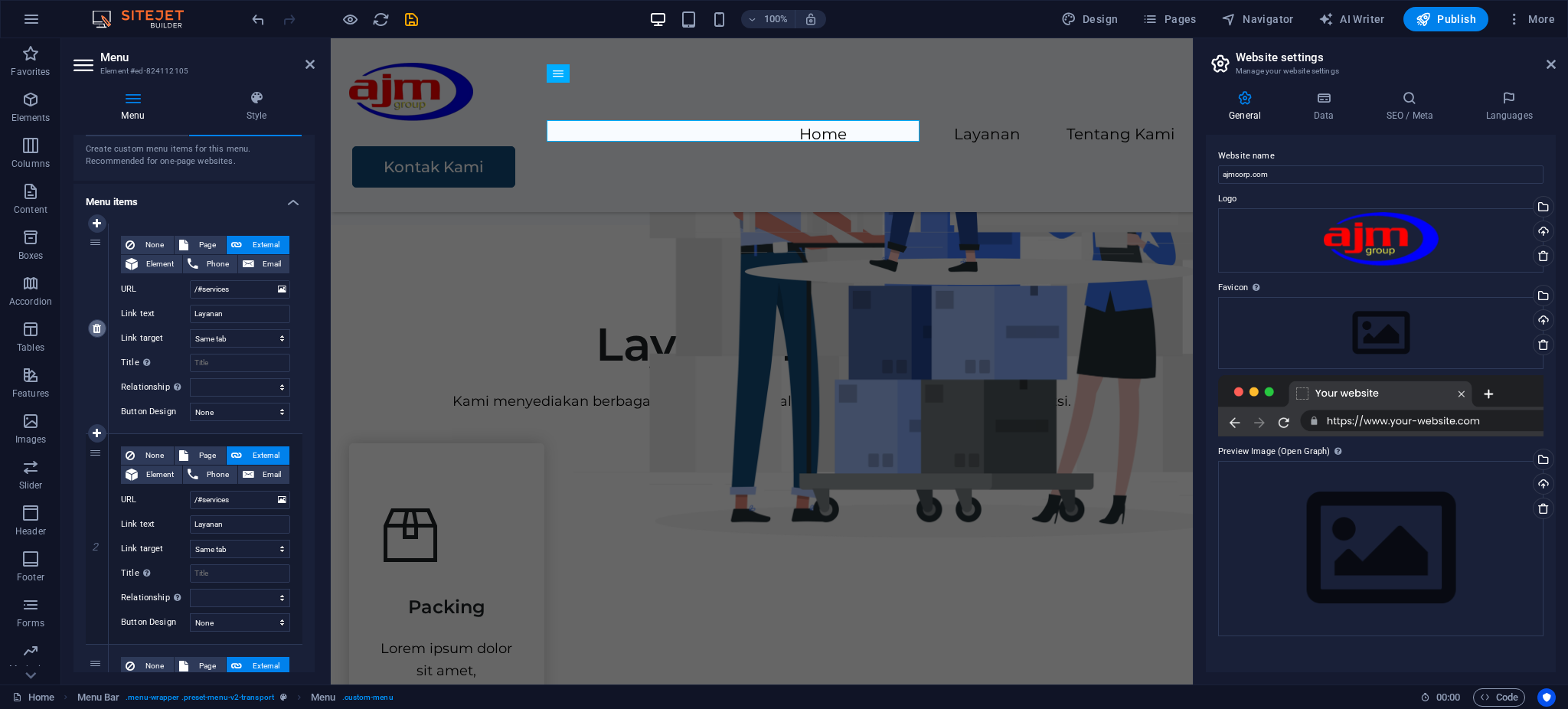 select 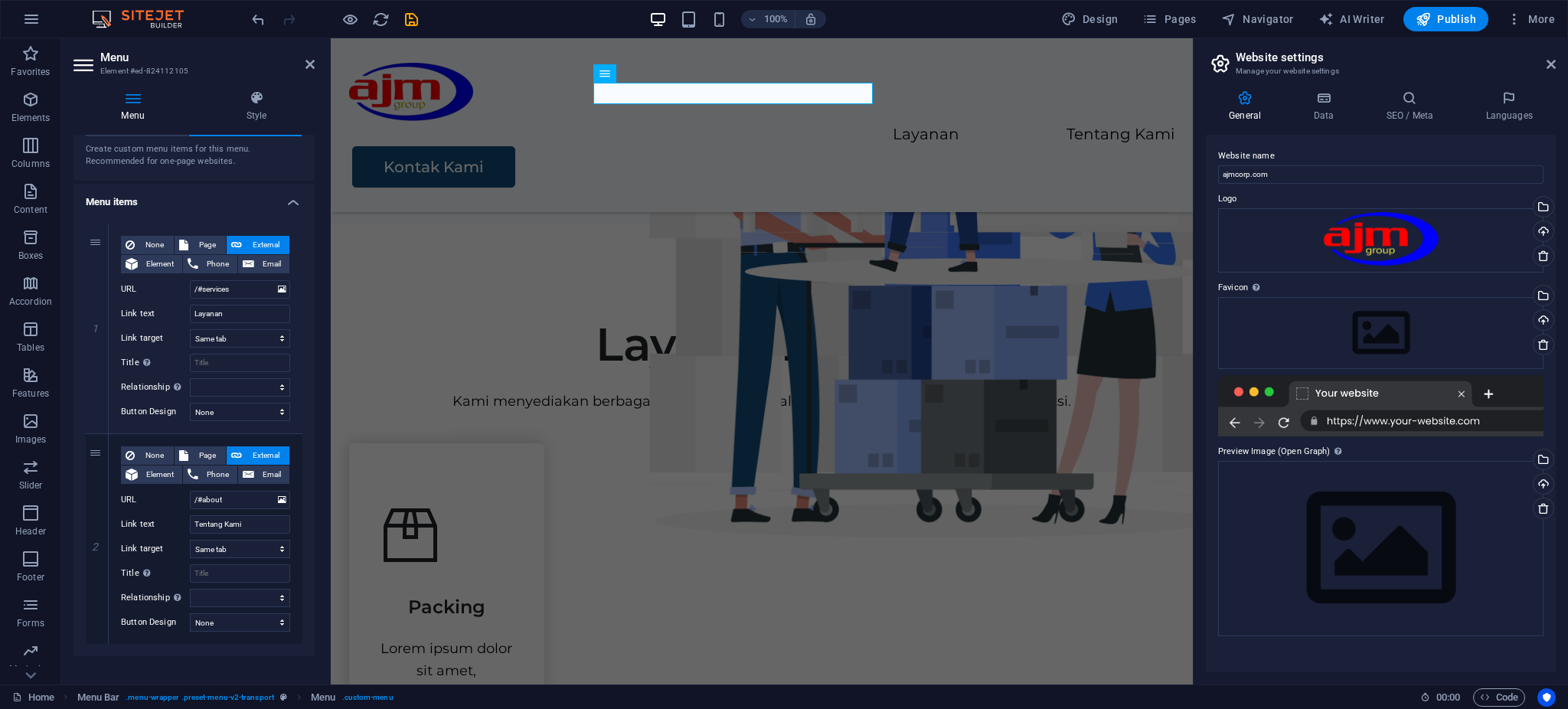 click on "Menu Element #ed-824112105" at bounding box center (194, 58) 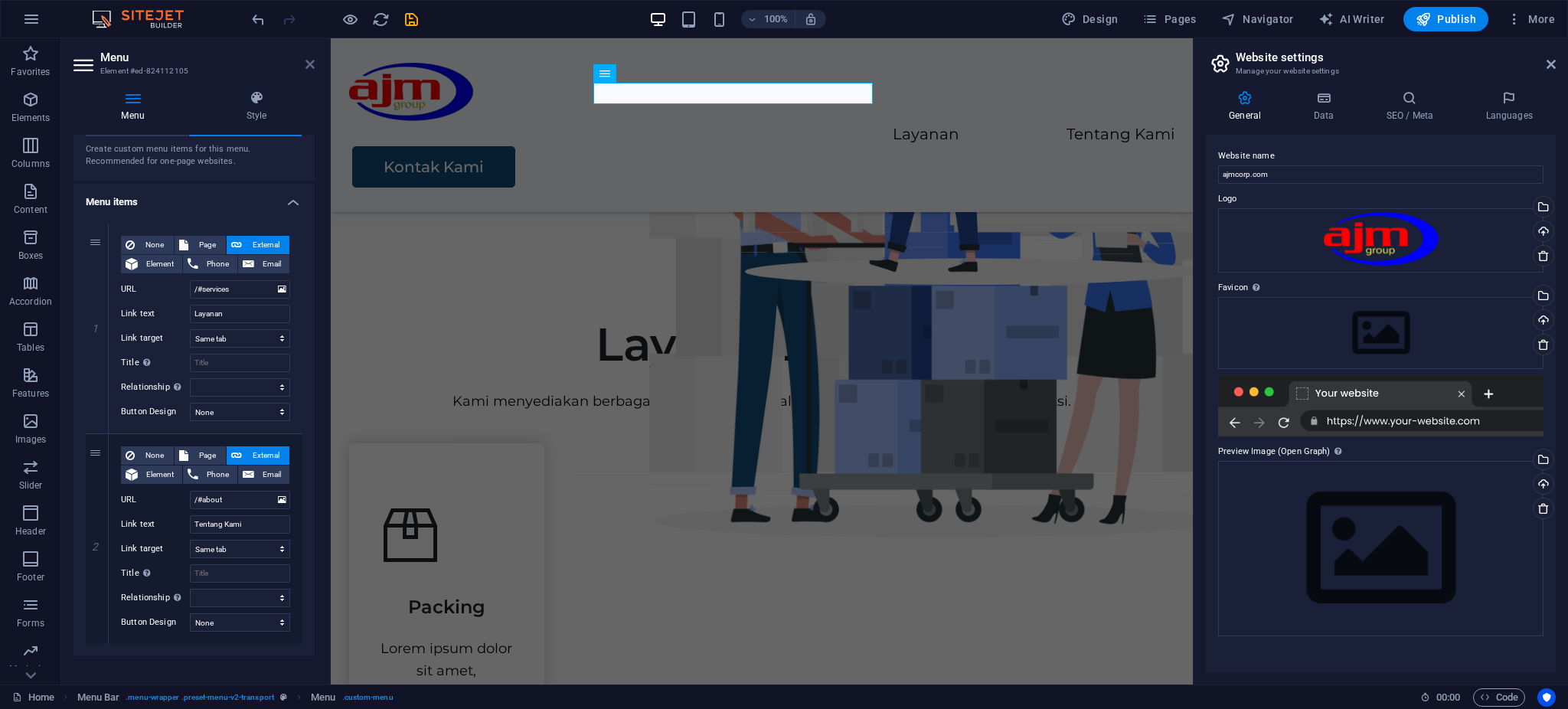 click at bounding box center (310, 64) 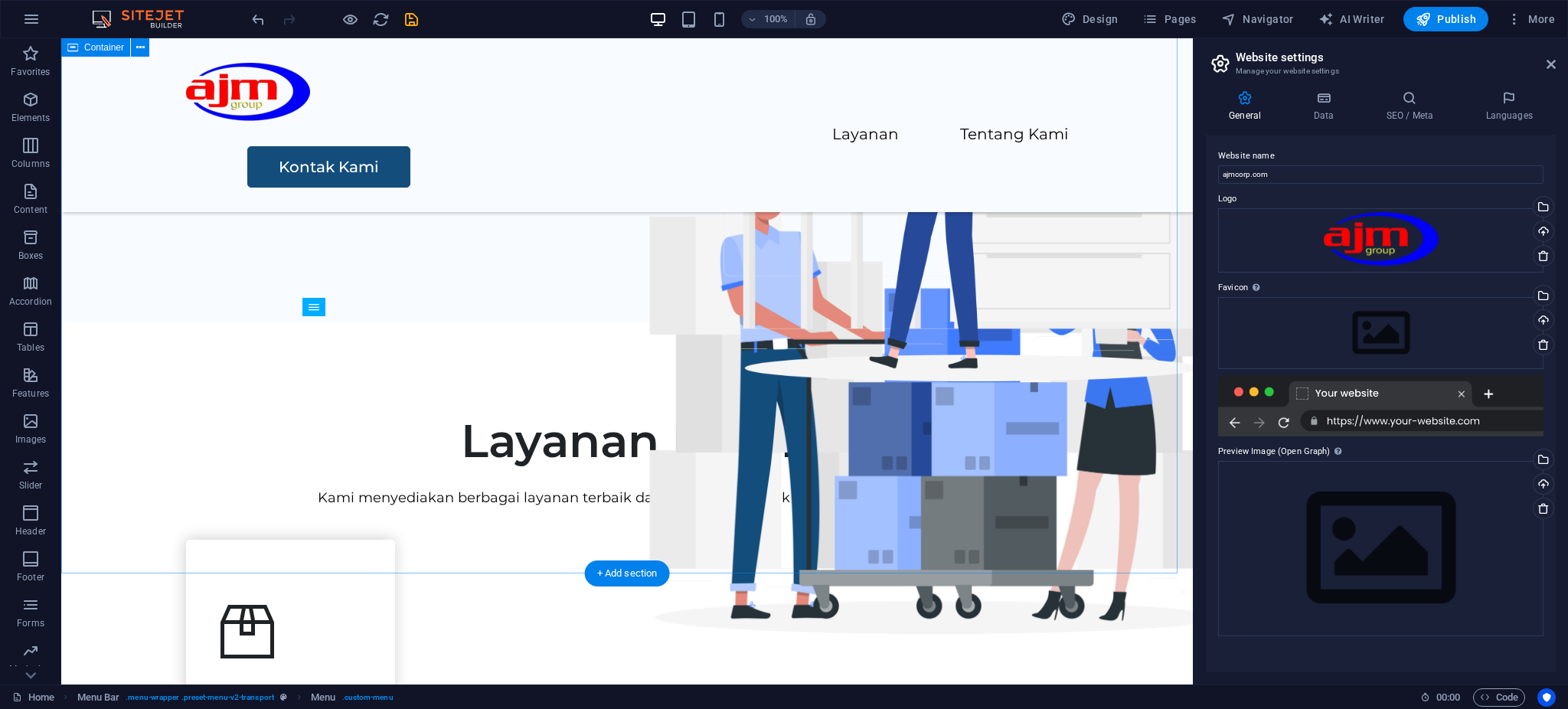 scroll, scrollTop: 0, scrollLeft: 0, axis: both 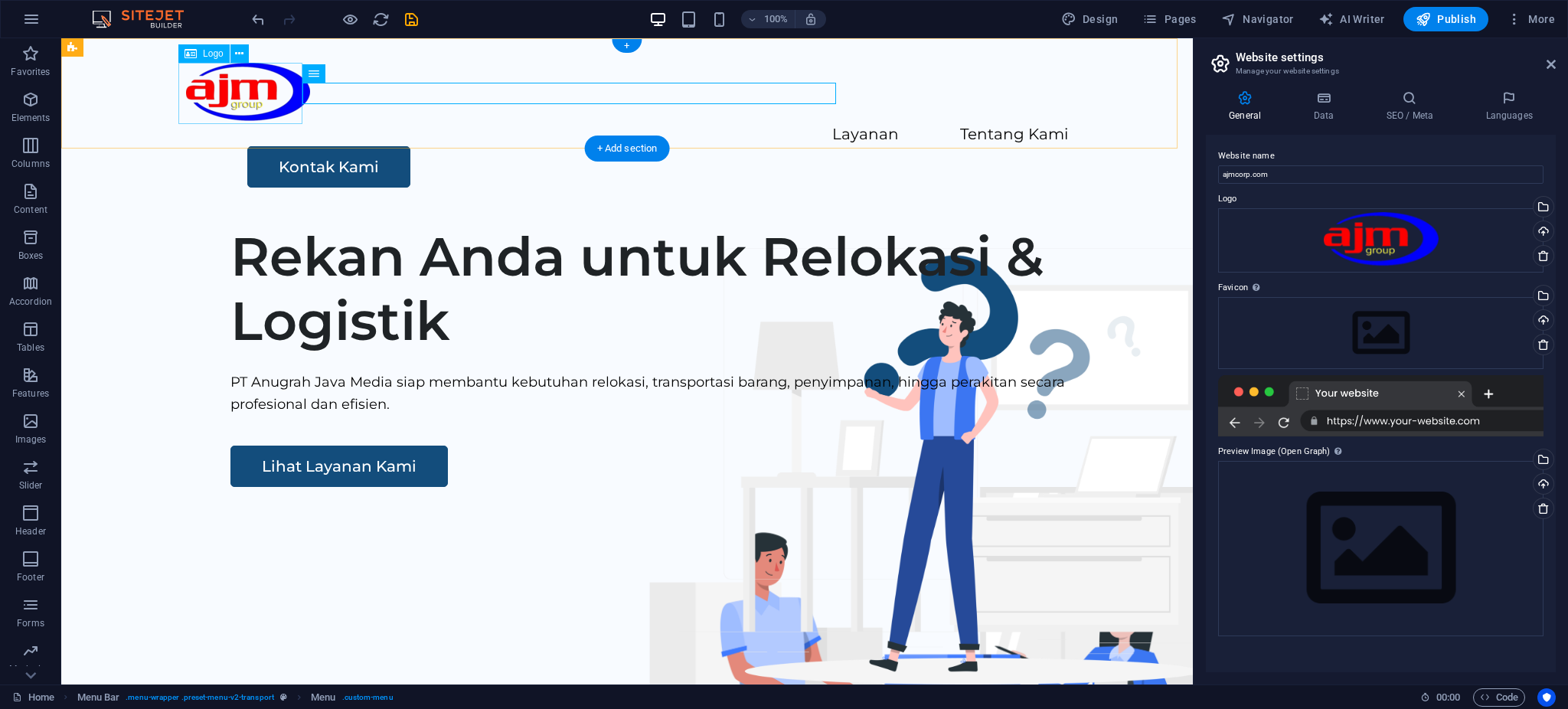 click at bounding box center [627, 93] 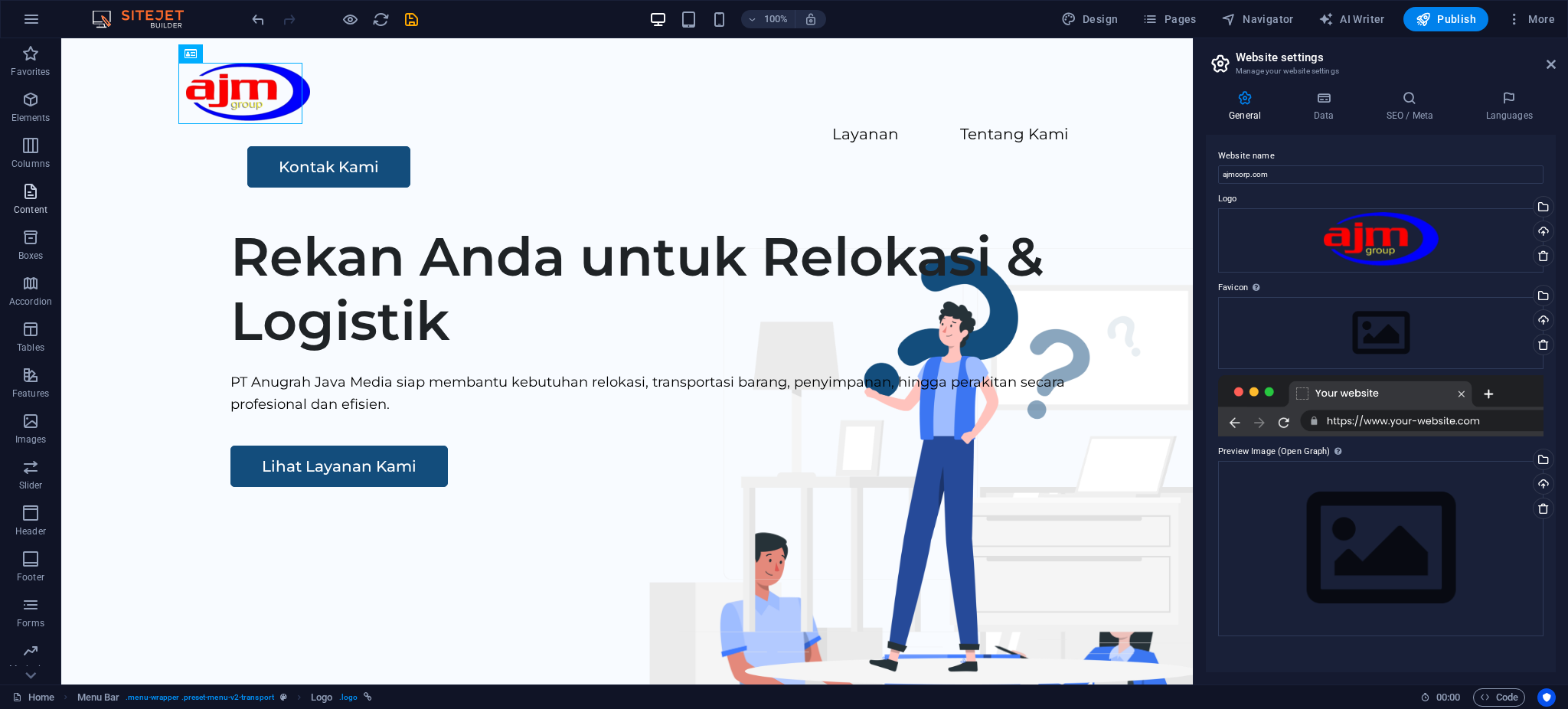 click at bounding box center (31, 191) 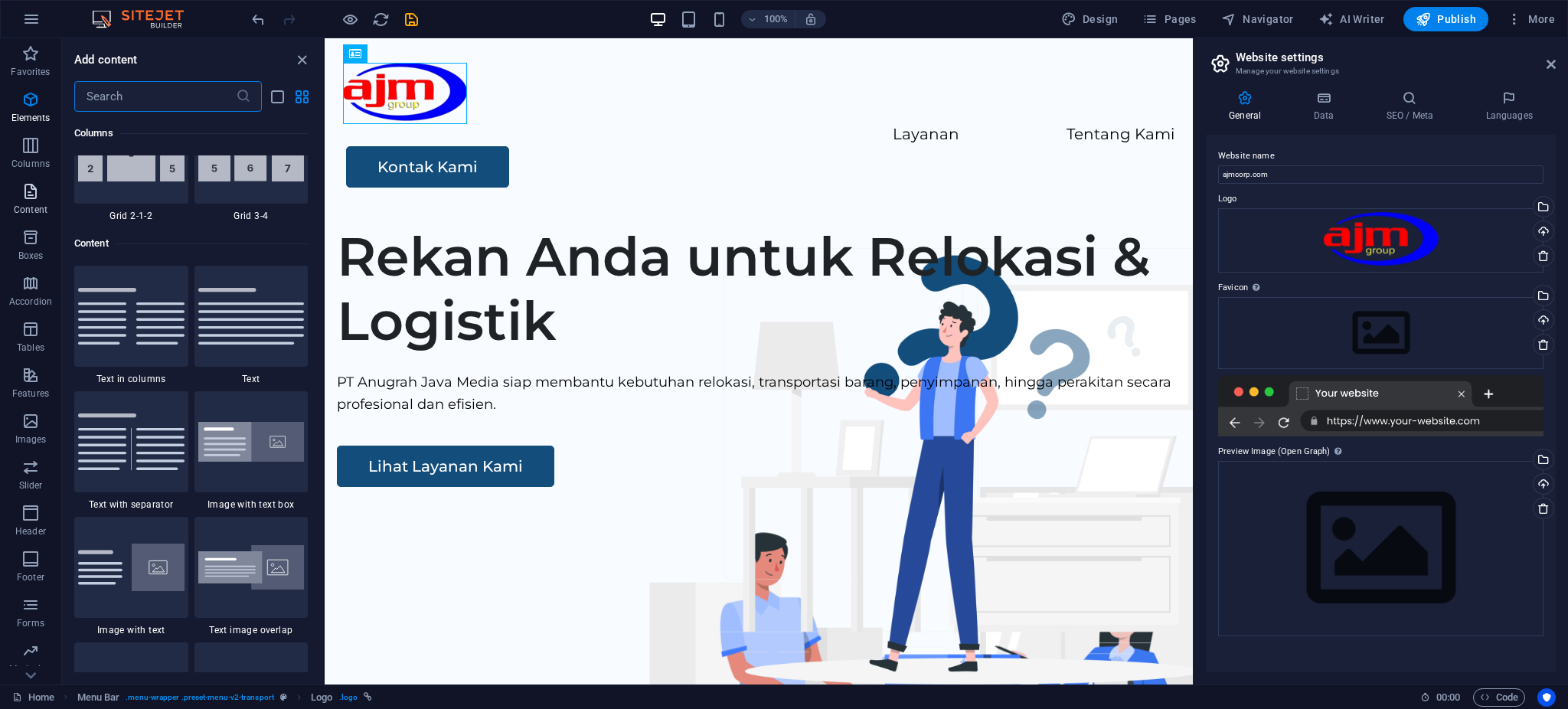scroll, scrollTop: 2678, scrollLeft: 0, axis: vertical 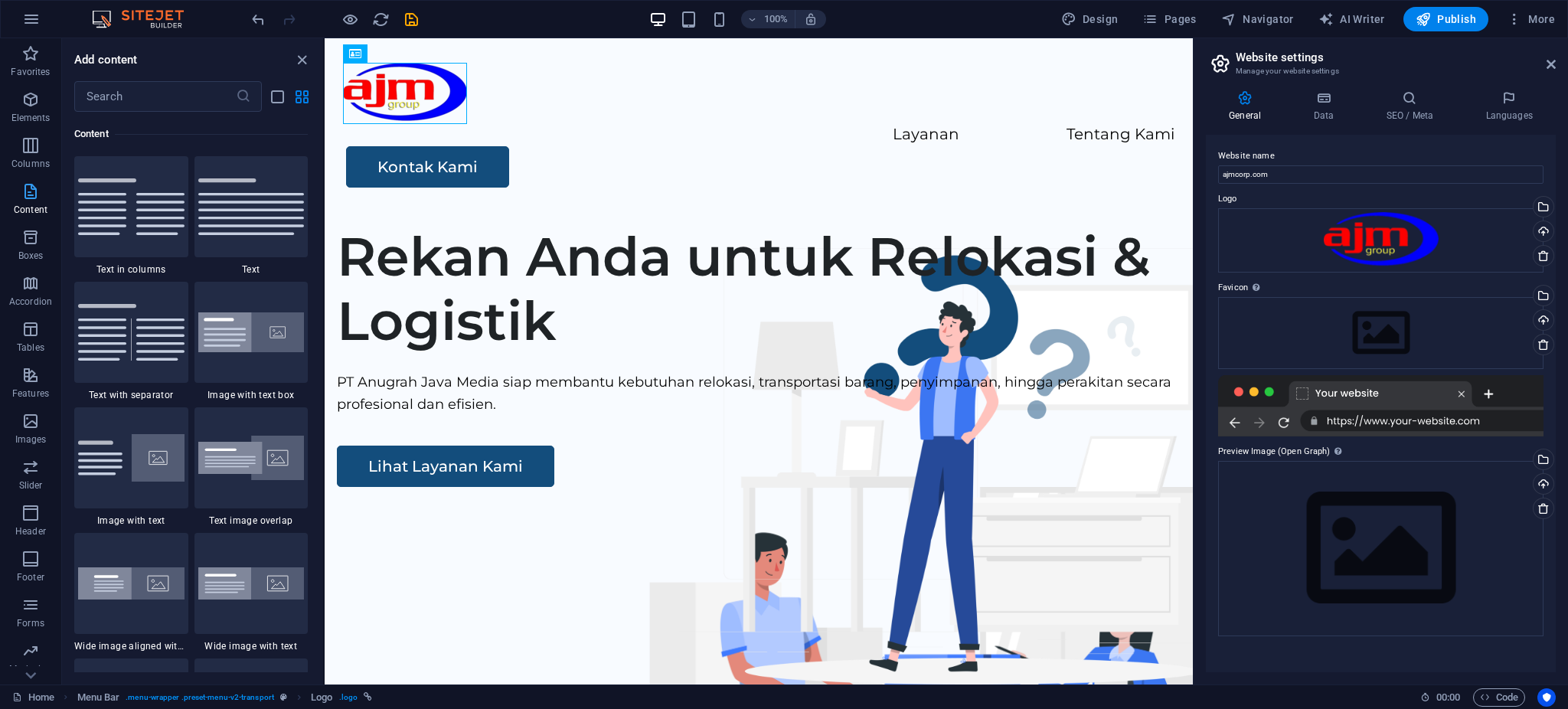 click at bounding box center [31, 191] 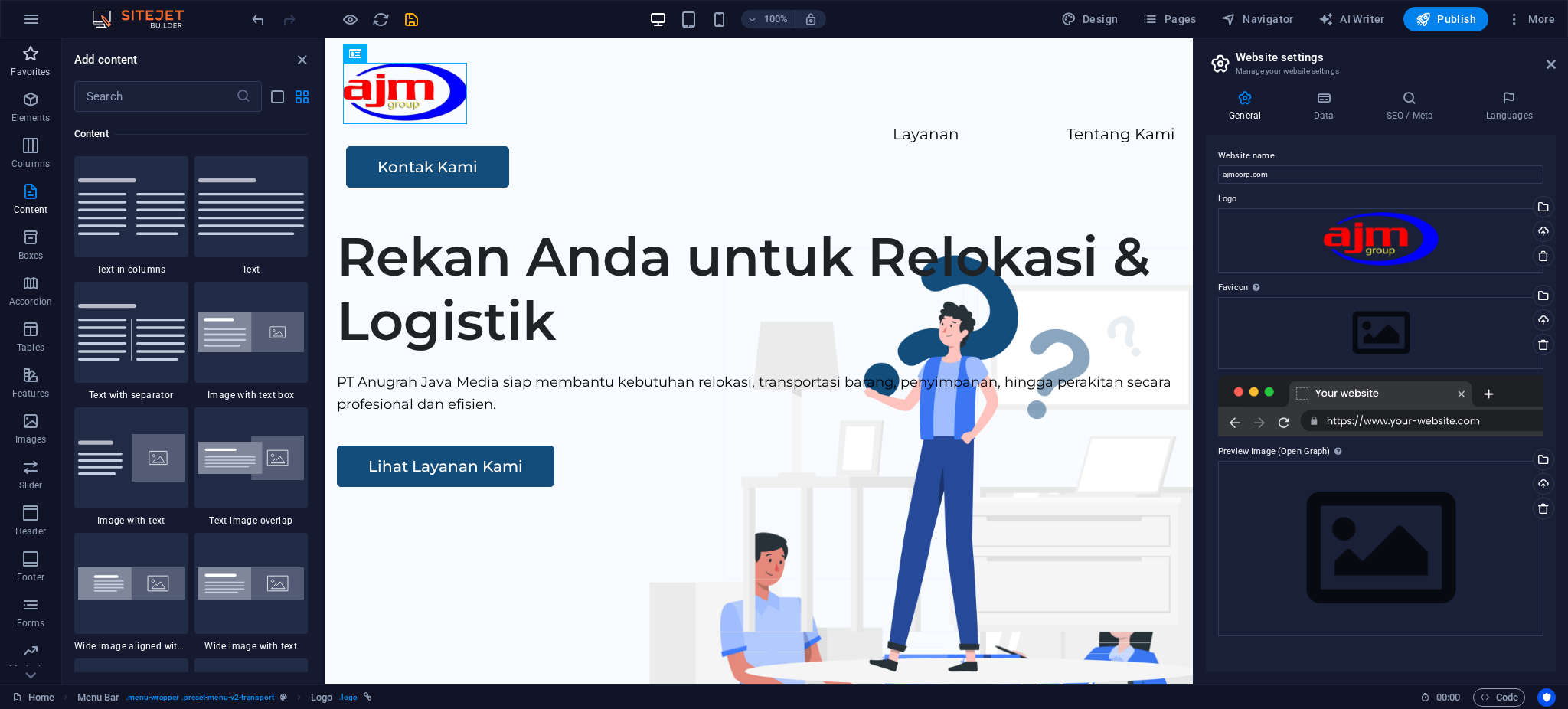 click on "Favorites" at bounding box center (31, 63) 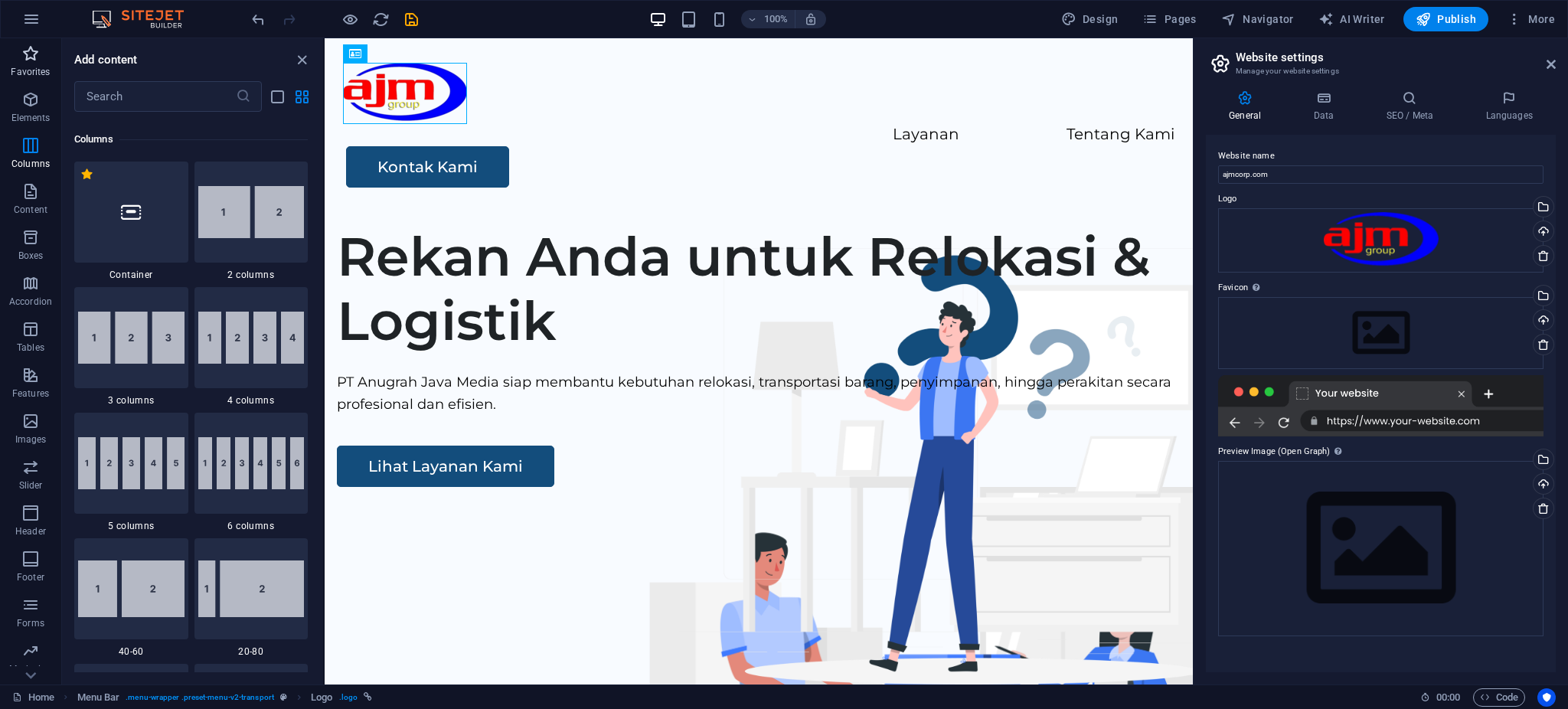 scroll, scrollTop: 0, scrollLeft: 0, axis: both 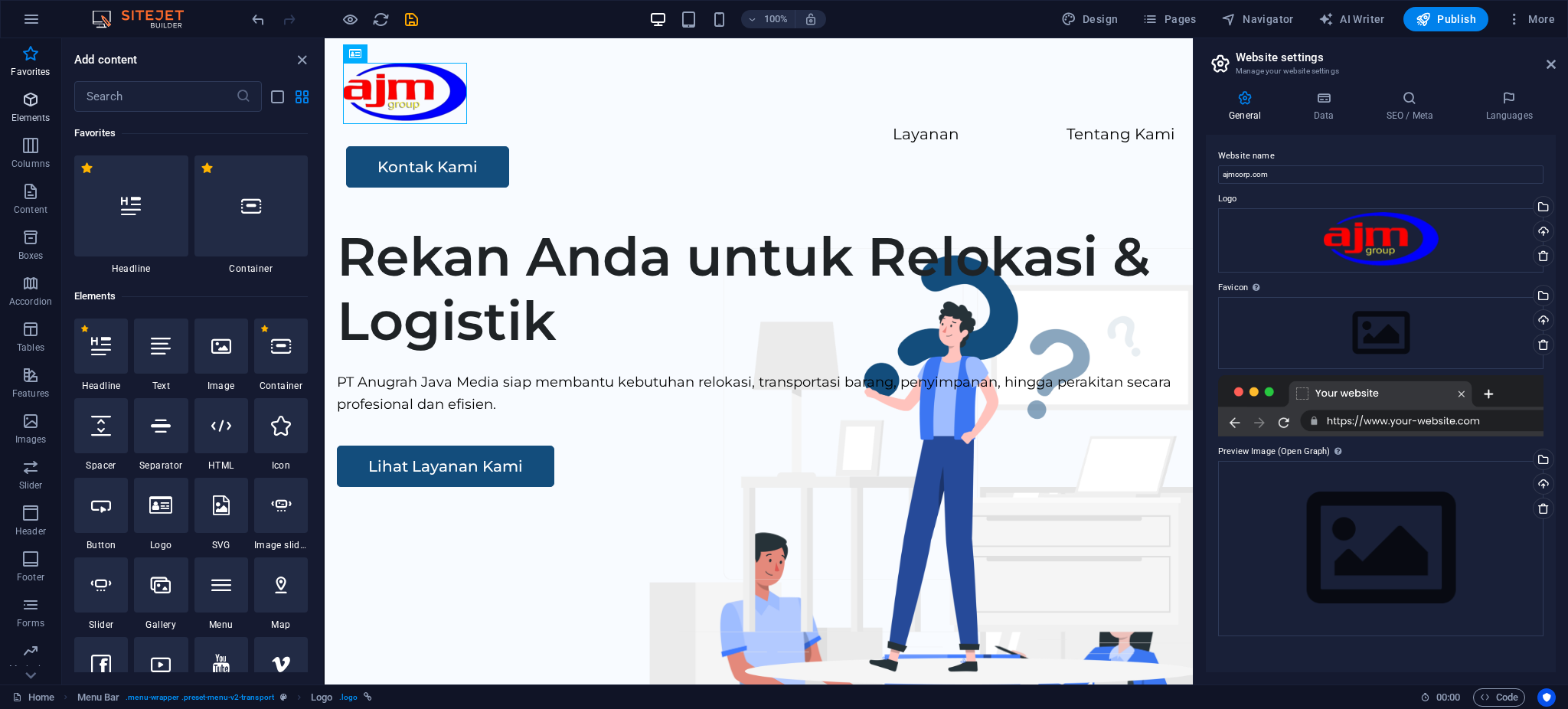 click on "Elements" at bounding box center (31, 118) 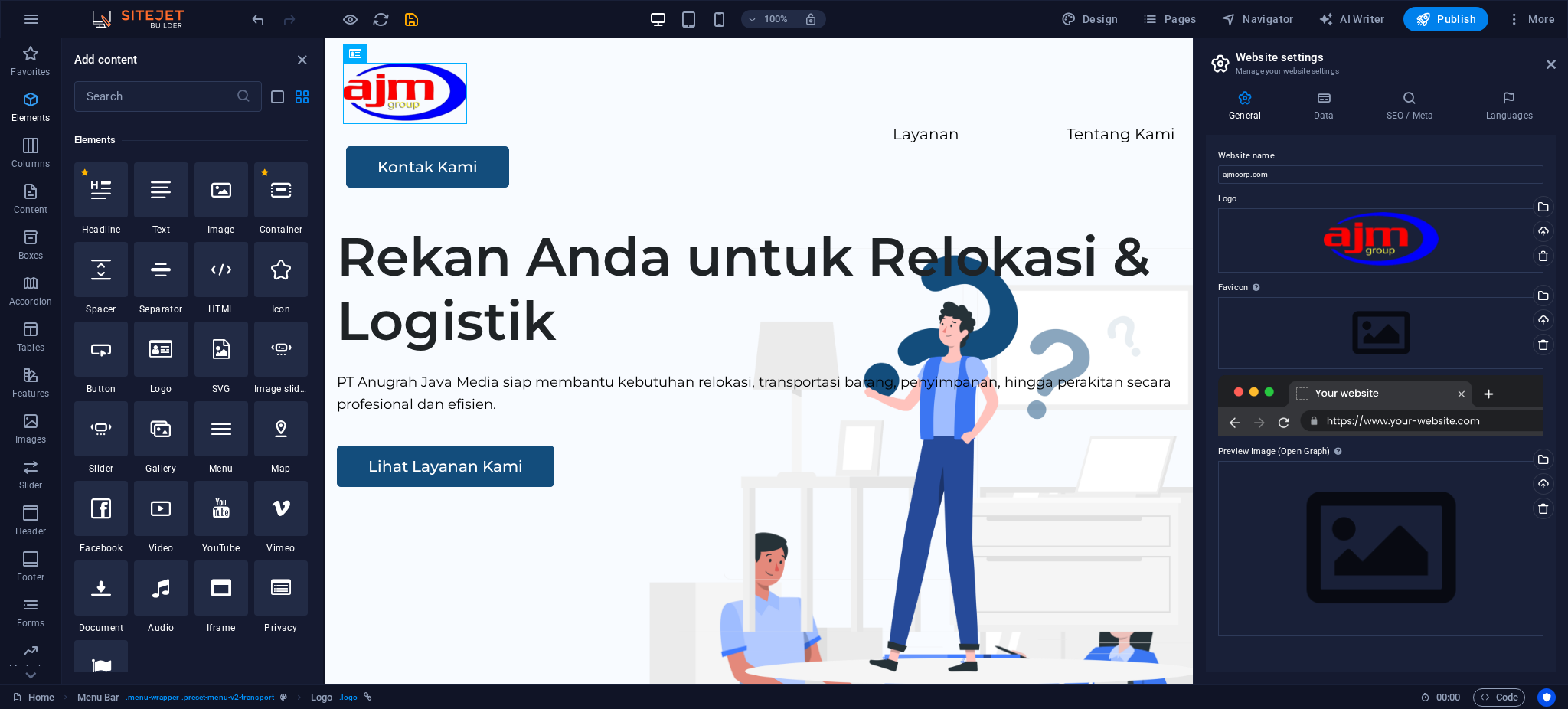 scroll, scrollTop: 163, scrollLeft: 0, axis: vertical 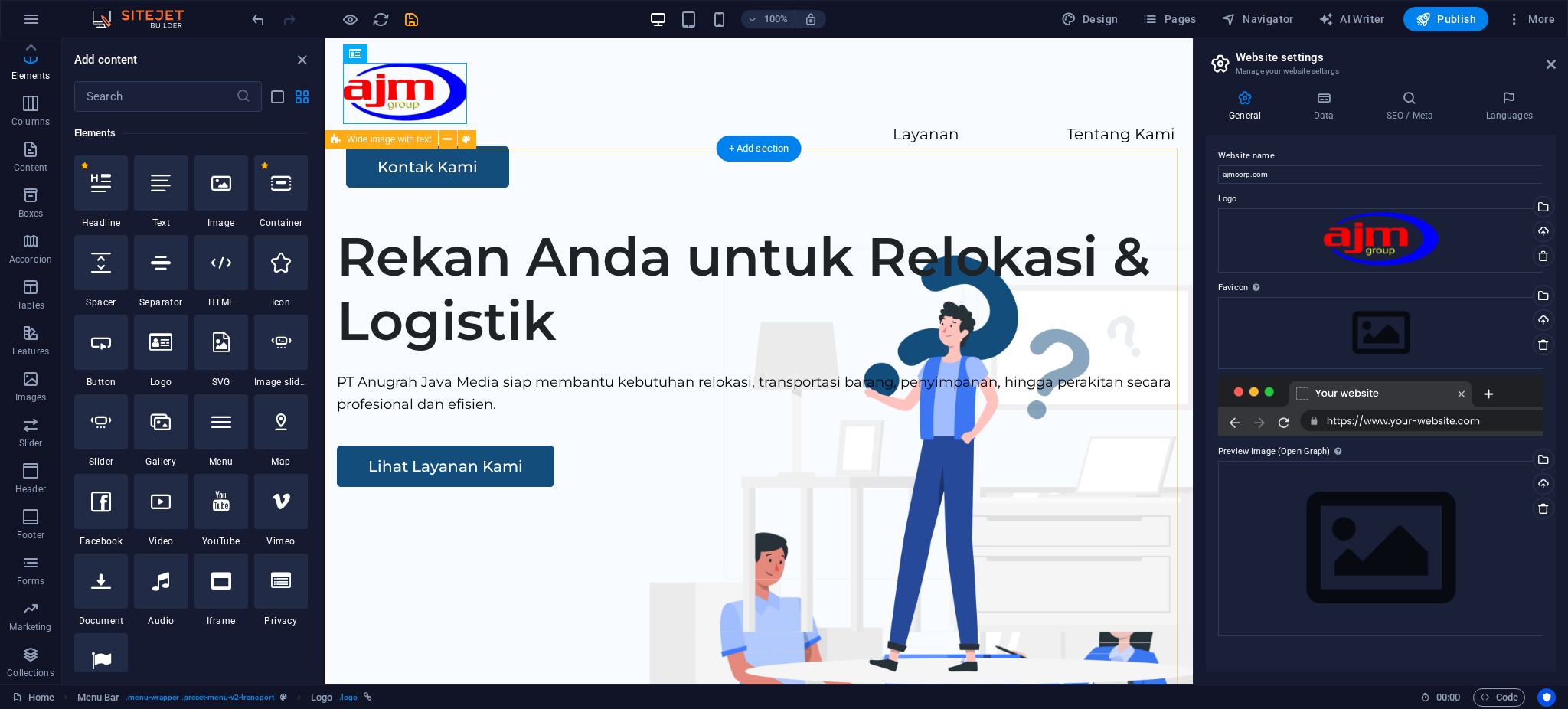 click on "Rekan Anda untuk Relokasi & Logistik PT Anugrah Java Media siap membantu kebutuhan relokasi, transportasi barang, penyimpanan, hingga perakitan secara profesional dan efisien. Lihat Layanan Kami" at bounding box center [759, 505] 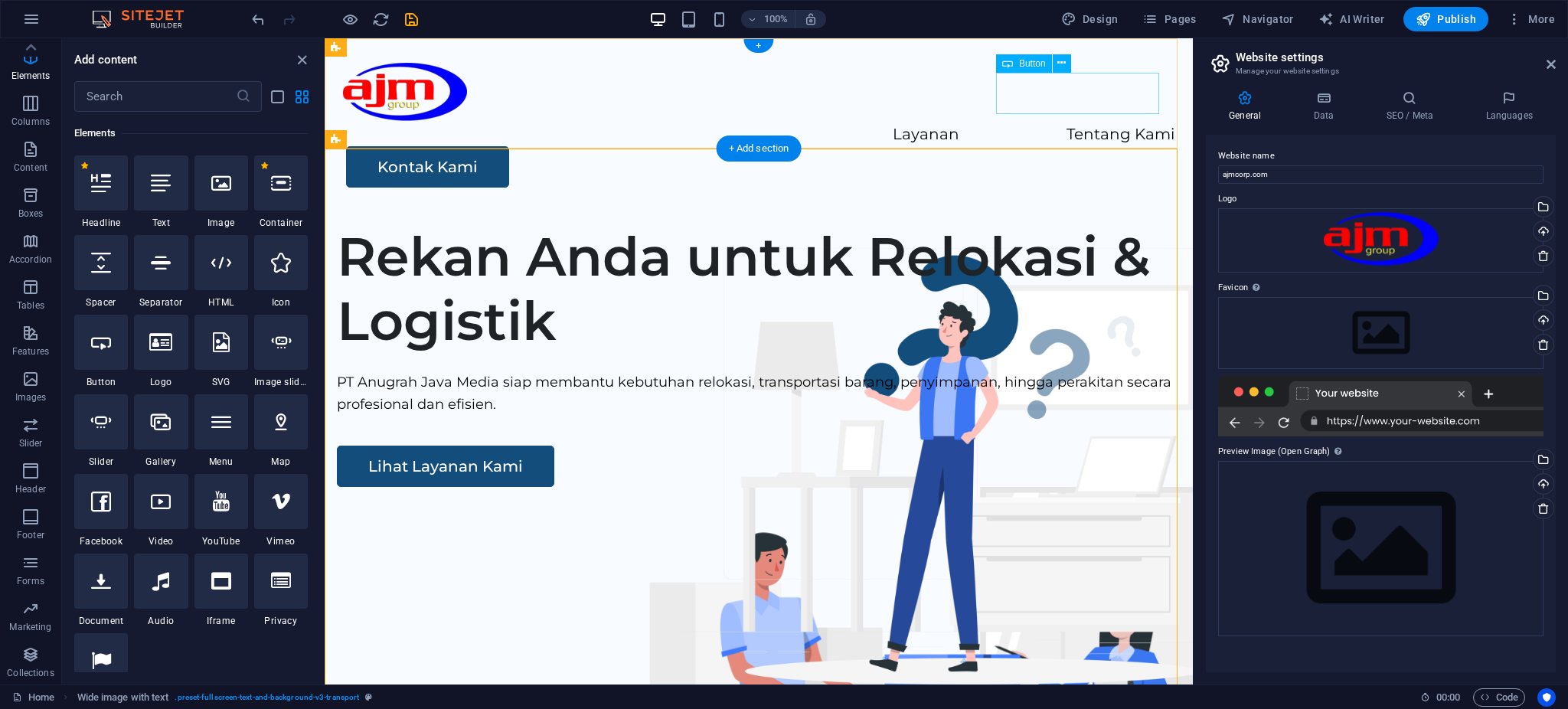 click on "Kontak Kami" at bounding box center (760, 167) 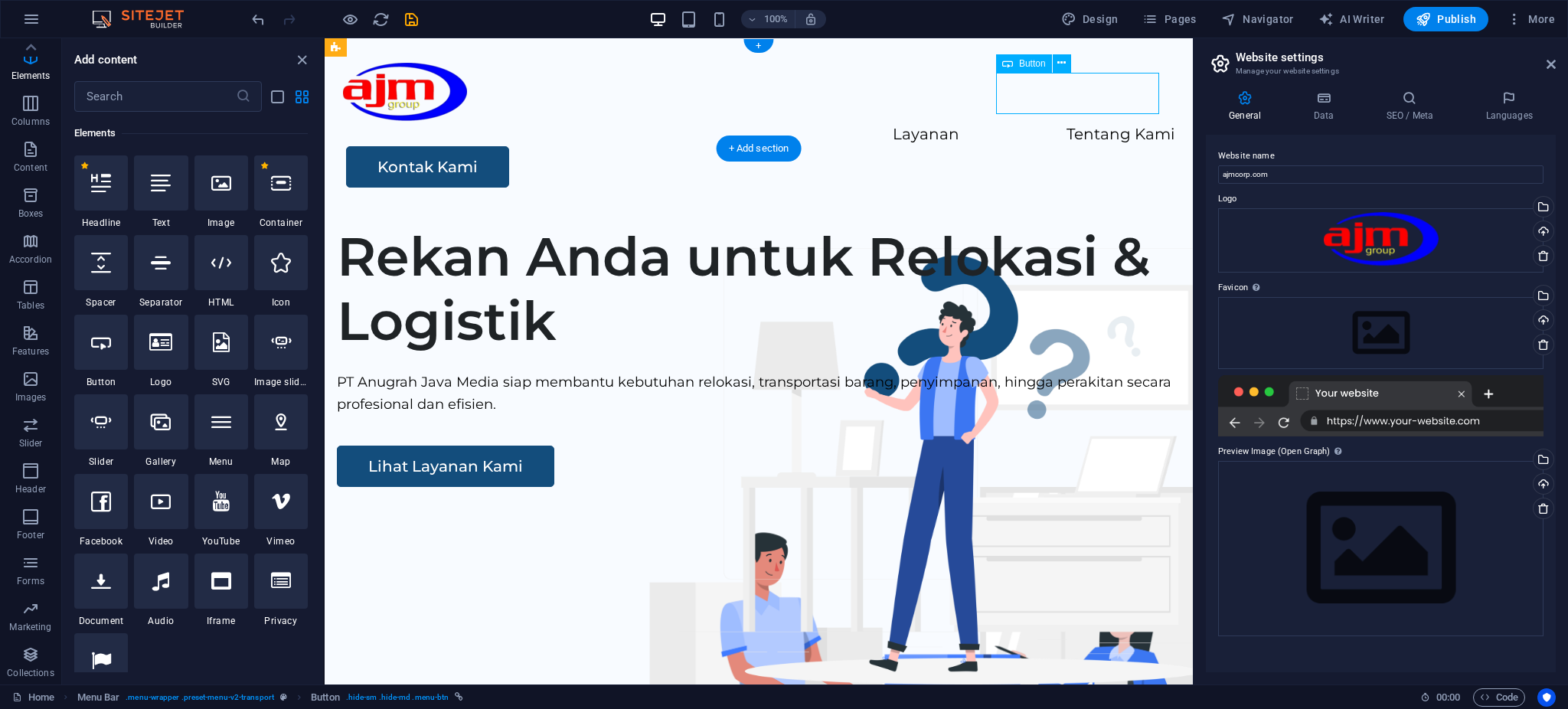 click on "Kontak Kami" at bounding box center [760, 167] 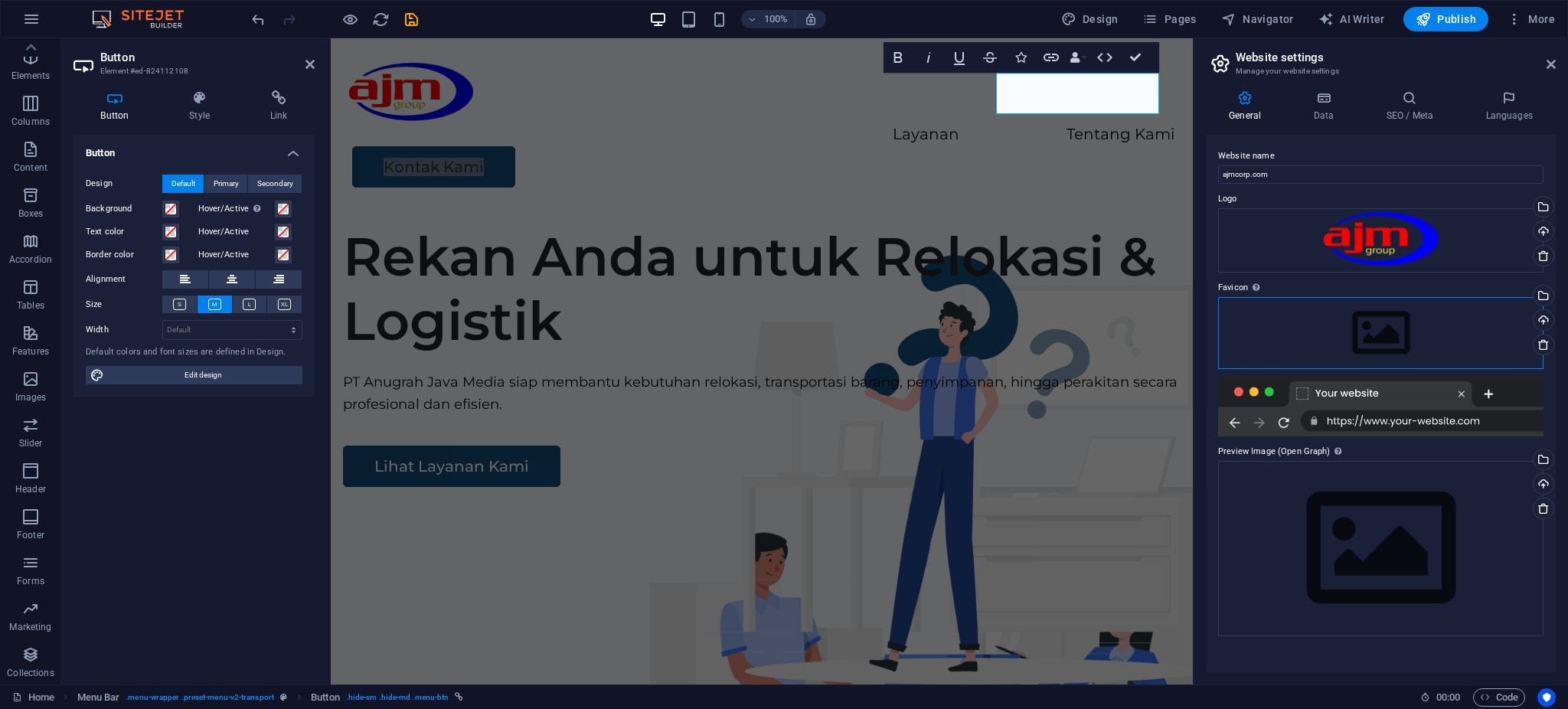 click on "Drag files here, click to choose files or select files from Files or our free stock photos & videos" at bounding box center (1380, 333) 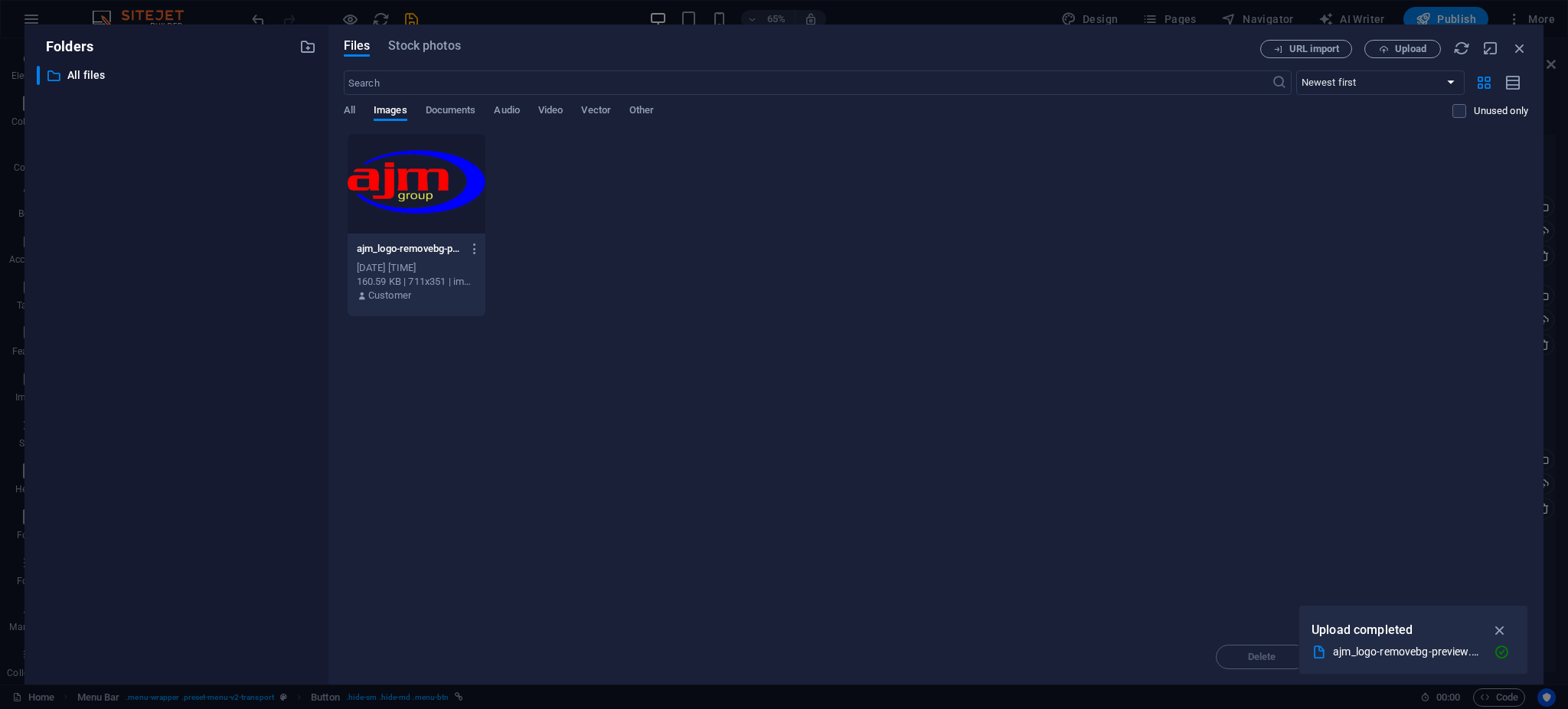 click at bounding box center (416, 184) 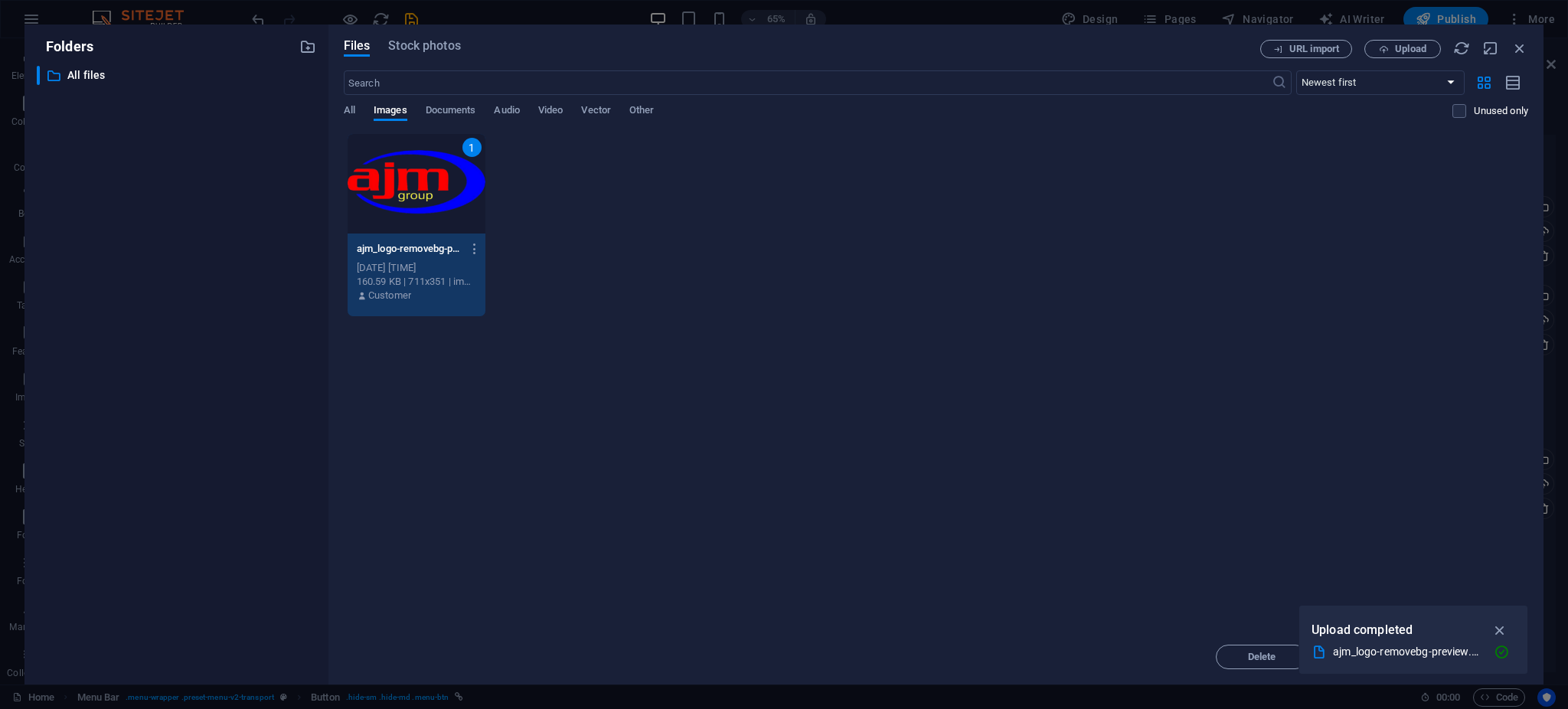 click on "1" at bounding box center [416, 184] 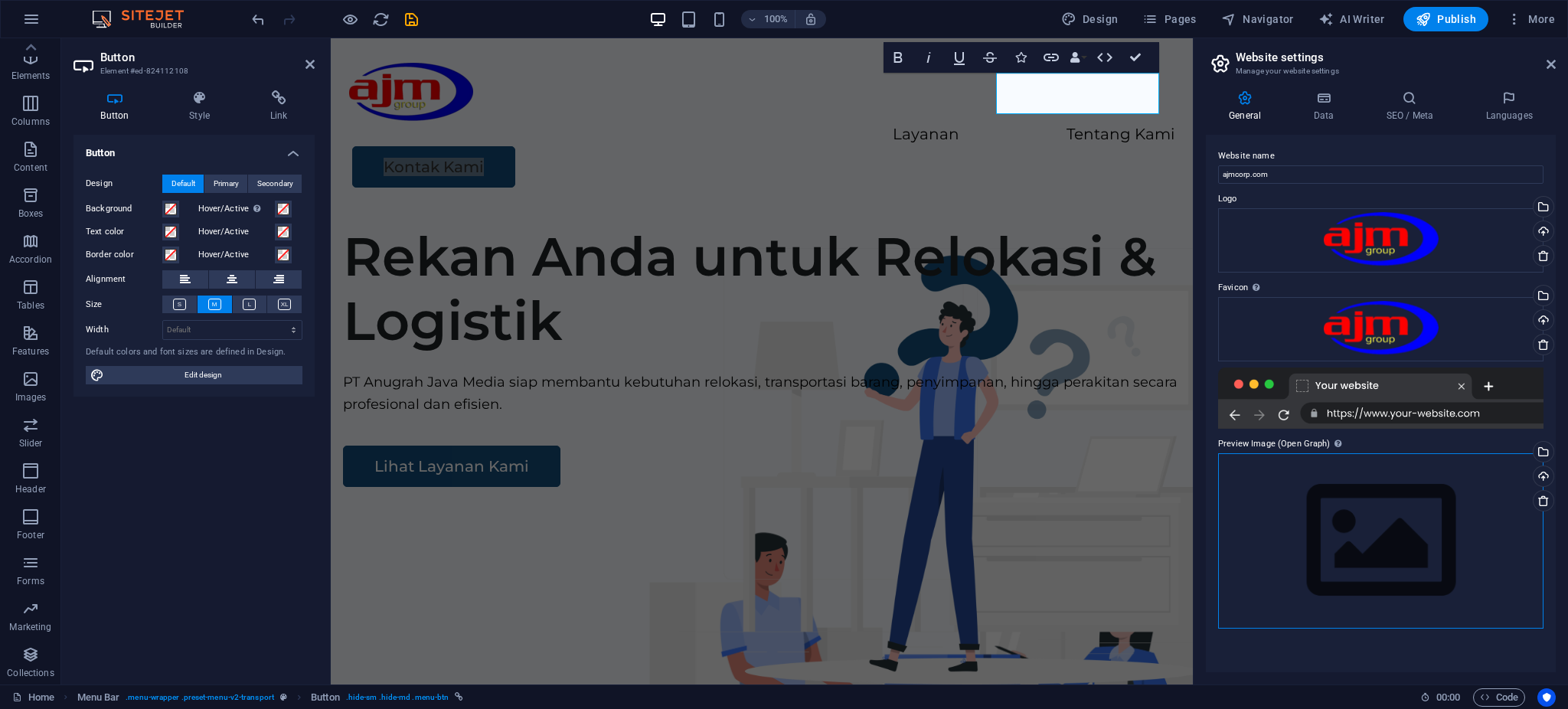 click on "Drag files here, click to choose files or select files from Files or our free stock photos & videos" at bounding box center (1380, 541) 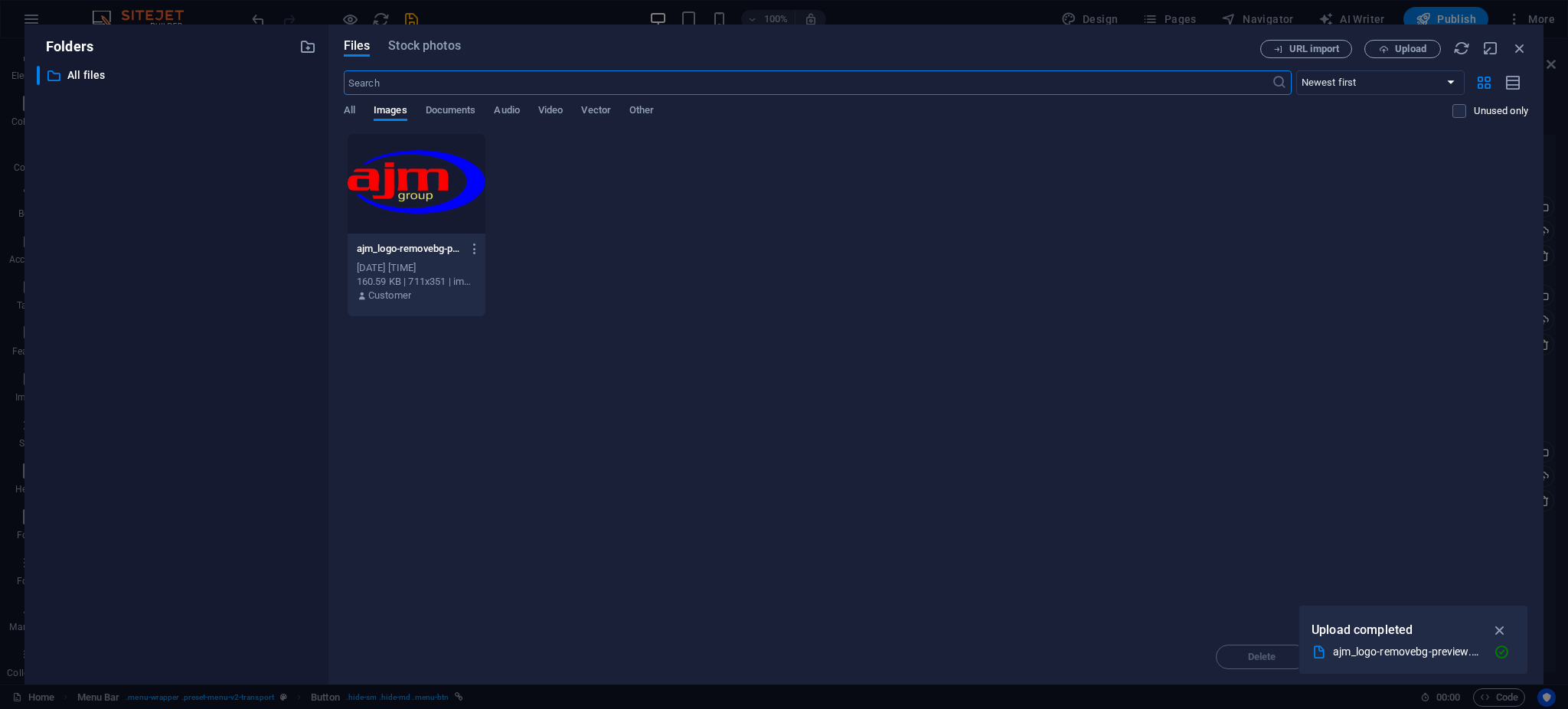 click on "ajmcorp.com Home Favorites Elements Columns Content Boxes Accordion Tables Features Images Slider Header Footer Forms Marketing Collections Button Element #ed-824112108 Button Style Link Button Design Default Primary Secondary Background Hover/Active Switch to preview mode to test the active/hover state Text color Hover/Active Border color Hover/Active Alignment Size Width Default px rem % em vh vw Default colors and font sizes are defined in Design. Edit design Menu Bar Element Layout How this element expands within the layout (Flexbox). Size Default auto px % 1/1 1/2 1/3 1/4 1/5 1/6 1/7 1/8 1/9 1/10 Grow Shrink Order 3 Container layout Visible Visible Opacity 100 % Overflow Spacing Margin Default auto px % rem vw vh Custom Custom 5 auto px % rem vw vh auto px % rem vw vh auto px % rem vw vh 0 auto px % rem vw vh Padding Default px rem % vh vw Custom Custom px rem % vh vw px rem % vh vw px rem % vh vw px rem % vh vw Border Style" at bounding box center [784, 354] 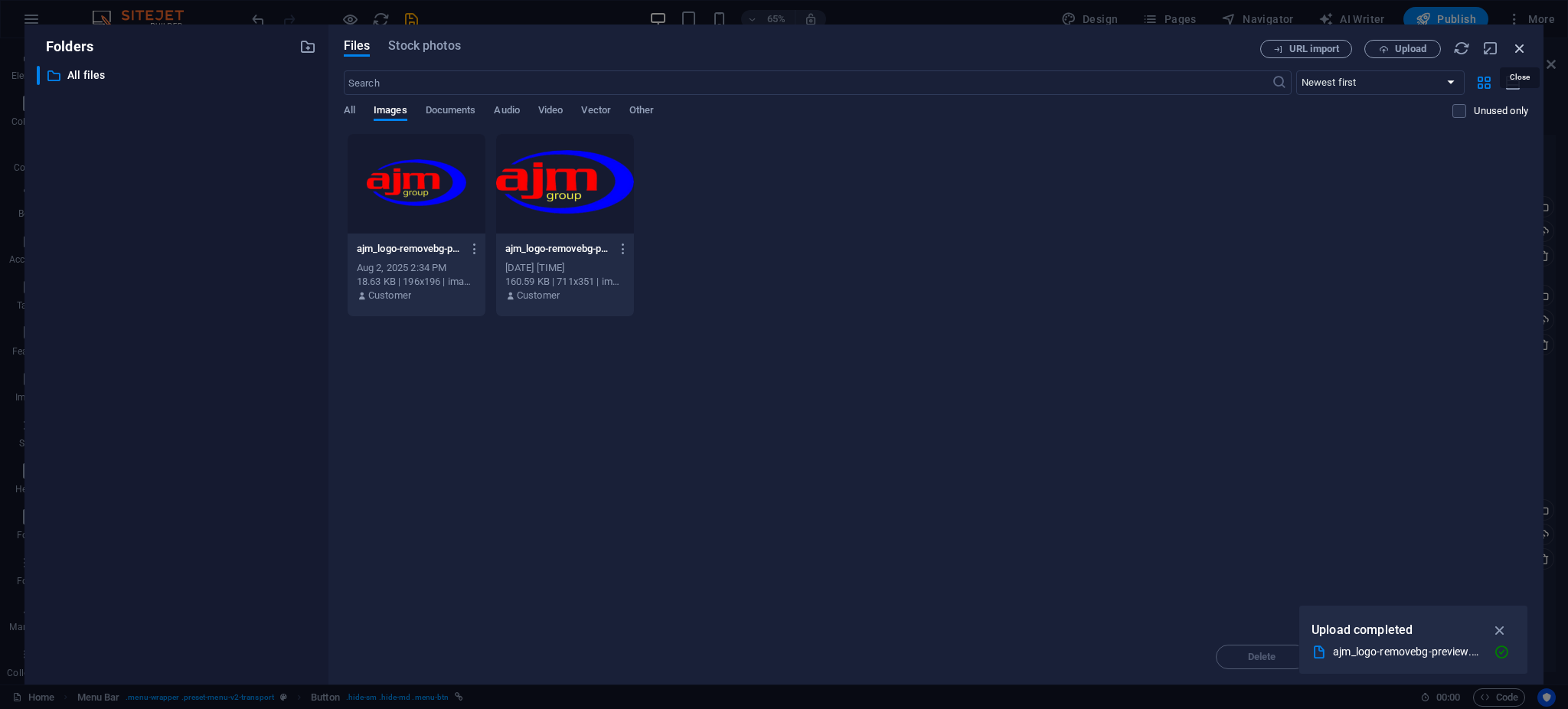 click at bounding box center (1520, 48) 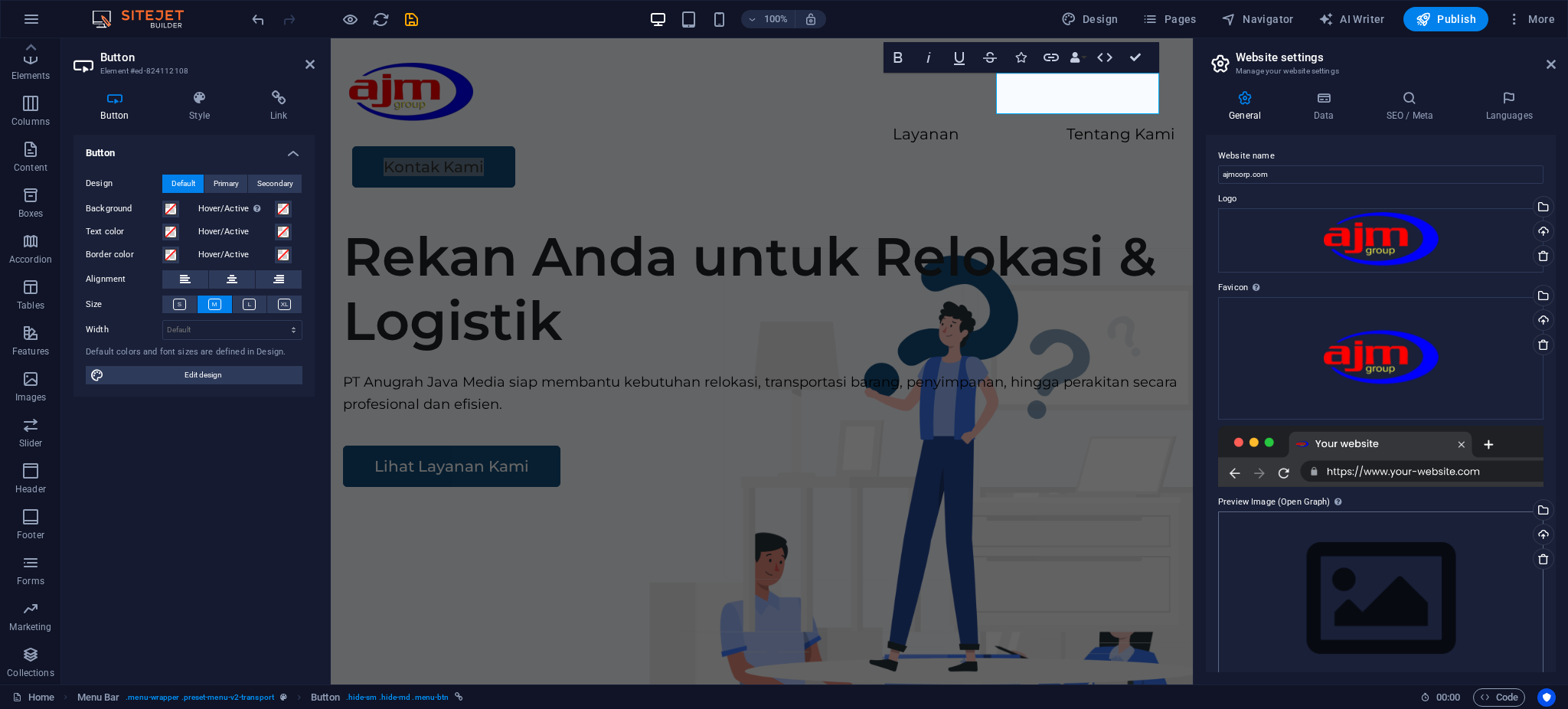 scroll, scrollTop: 26, scrollLeft: 0, axis: vertical 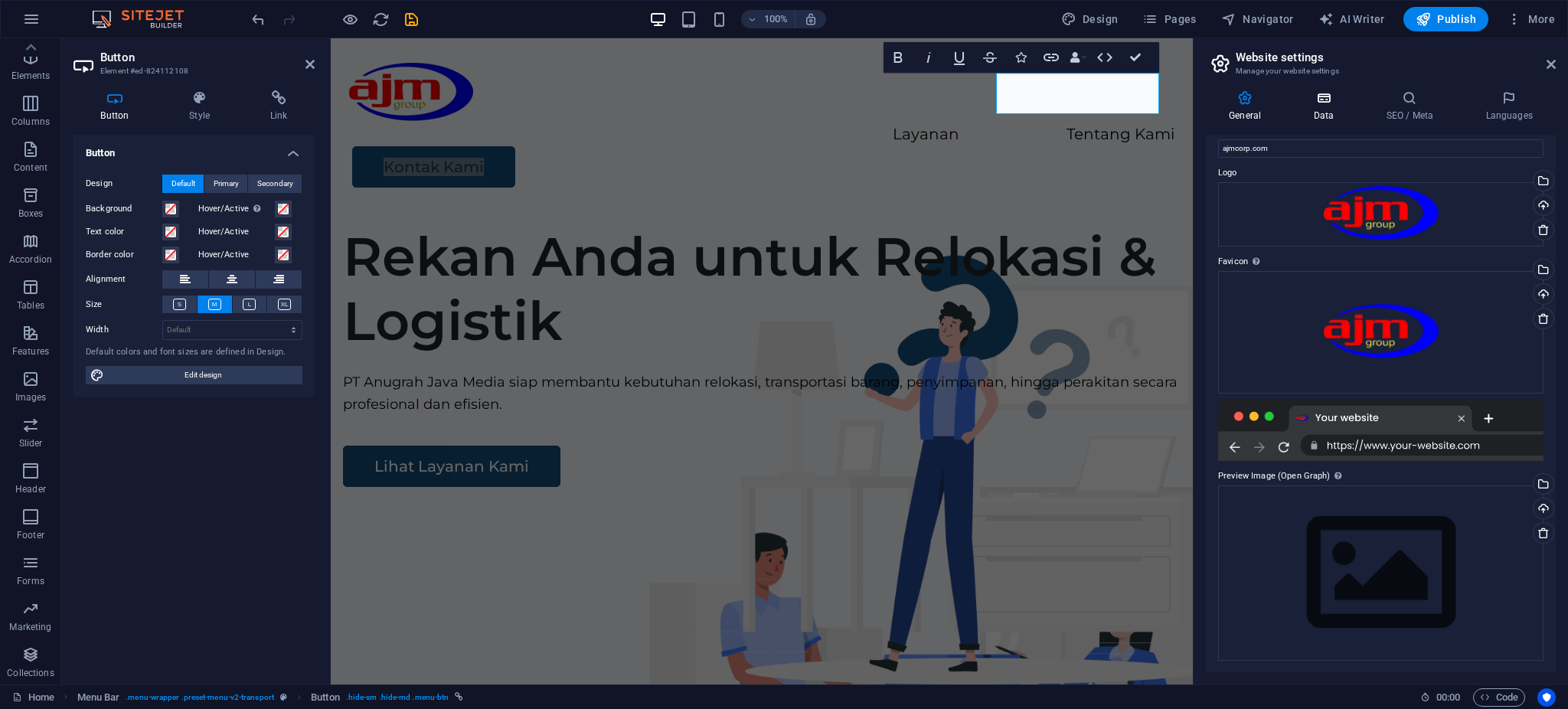 click on "Data" at bounding box center (1326, 106) 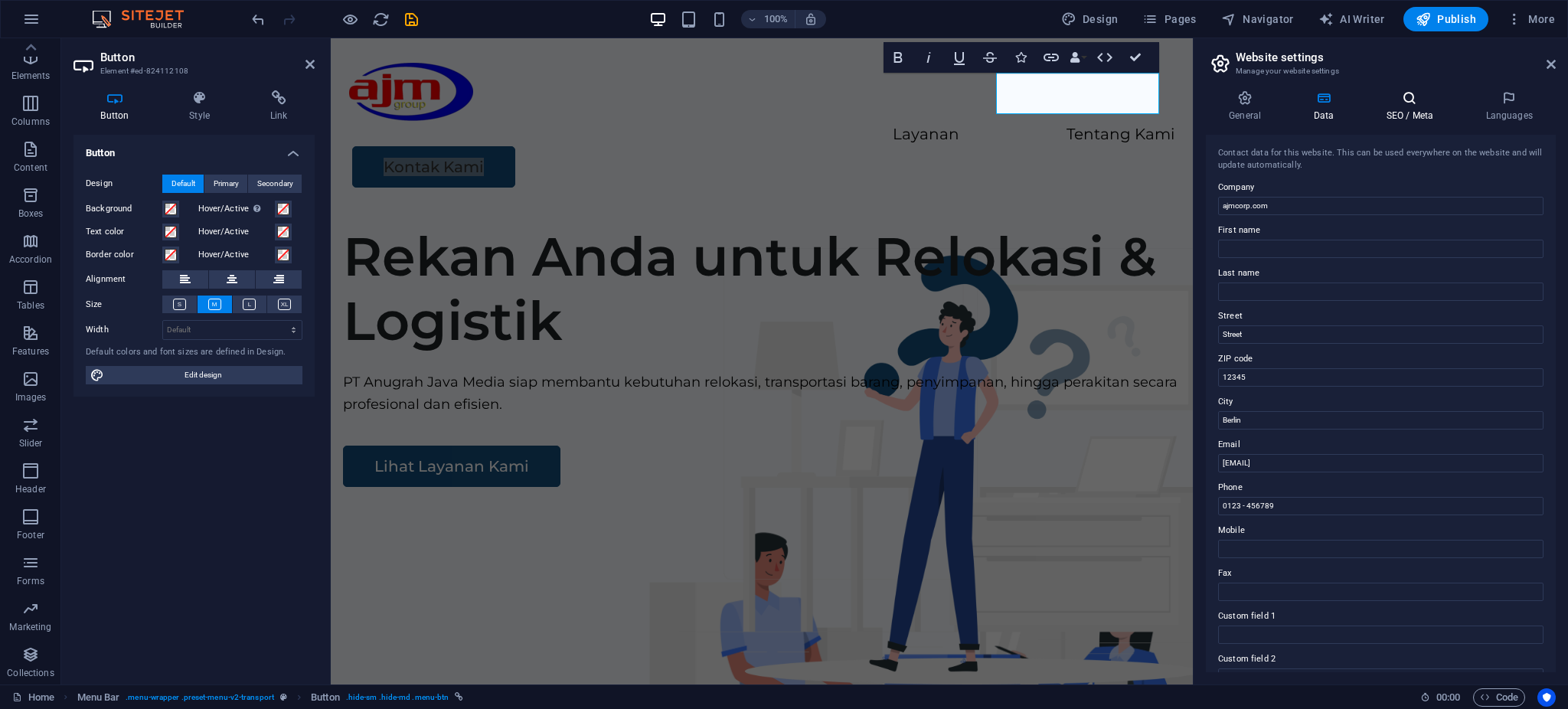 click on "SEO / Meta" at bounding box center [1413, 106] 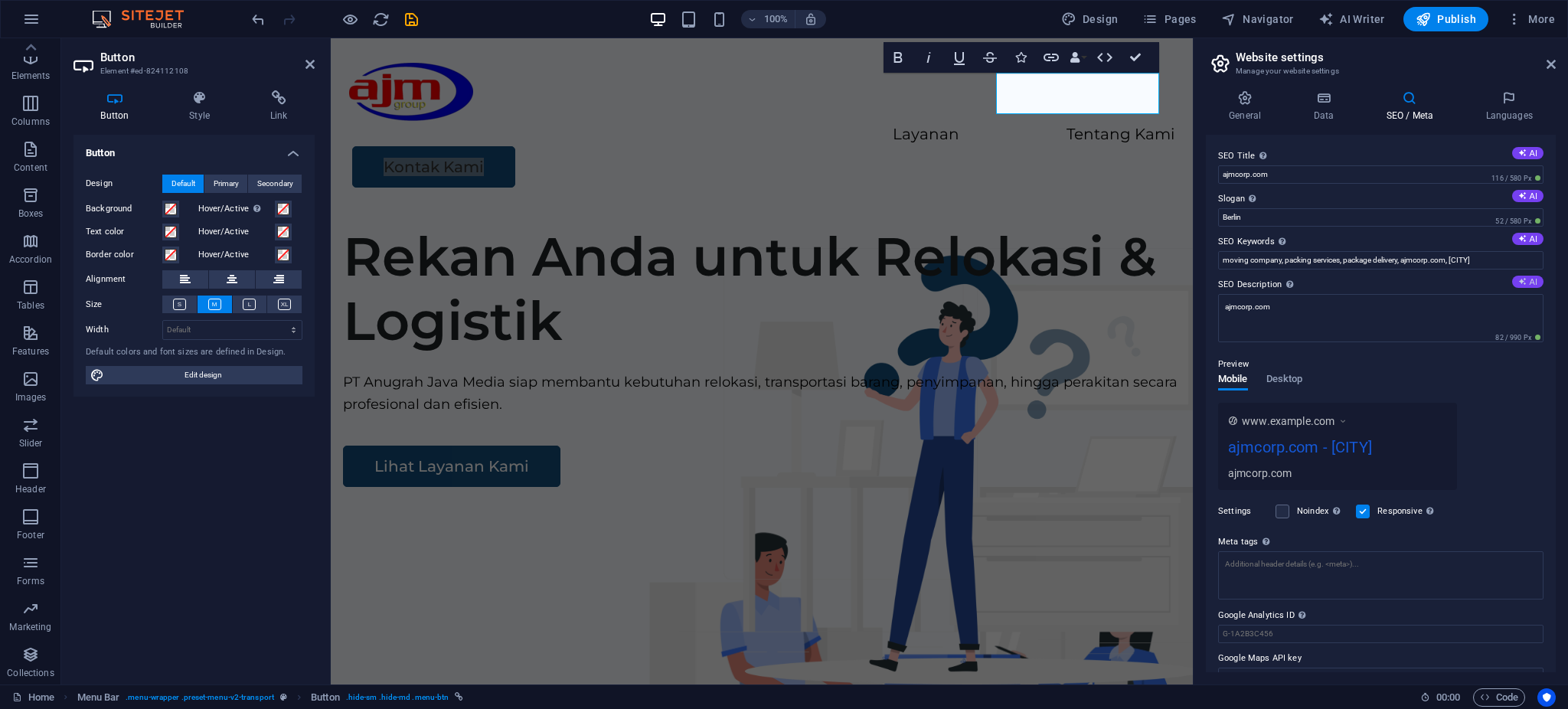 click on "AI" at bounding box center (1527, 282) 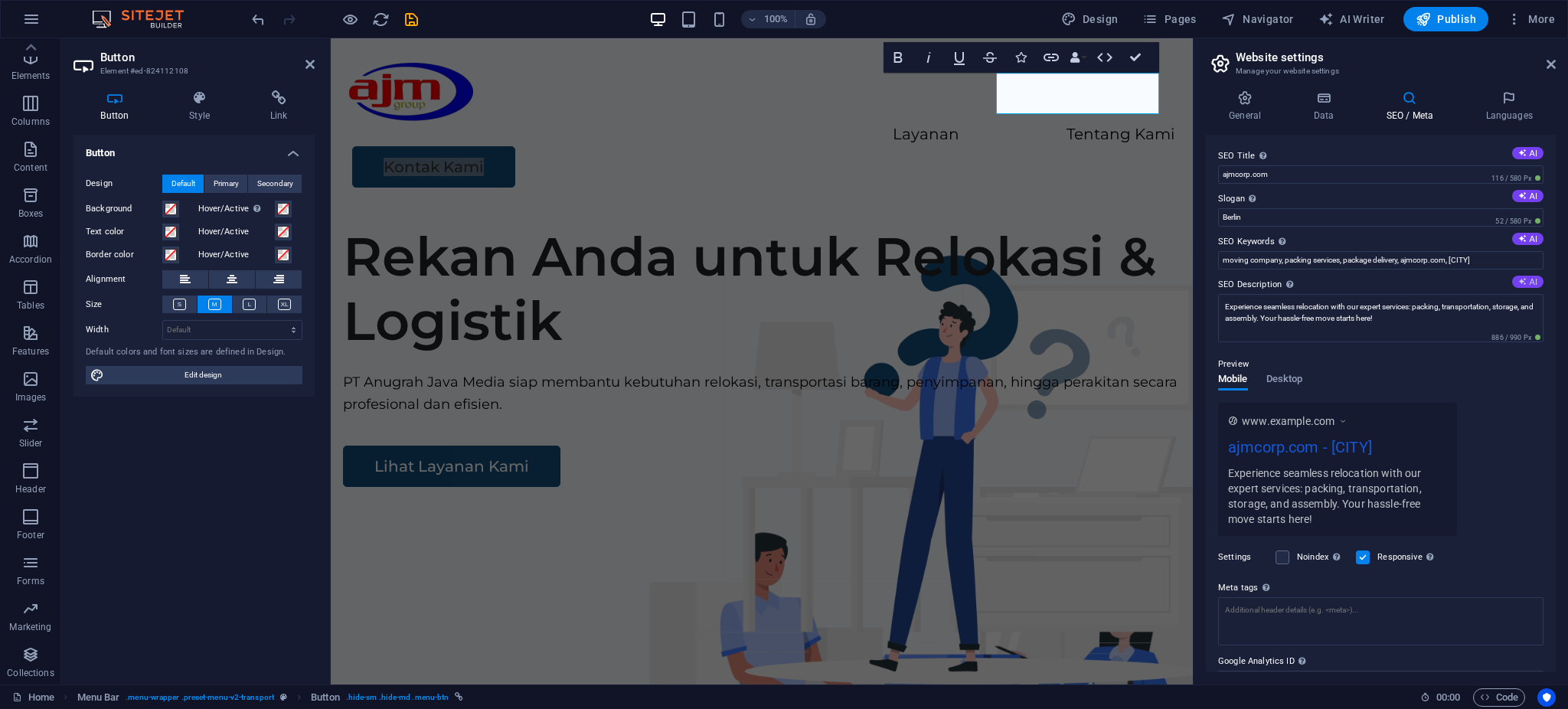 click on "AI" at bounding box center [1527, 282] 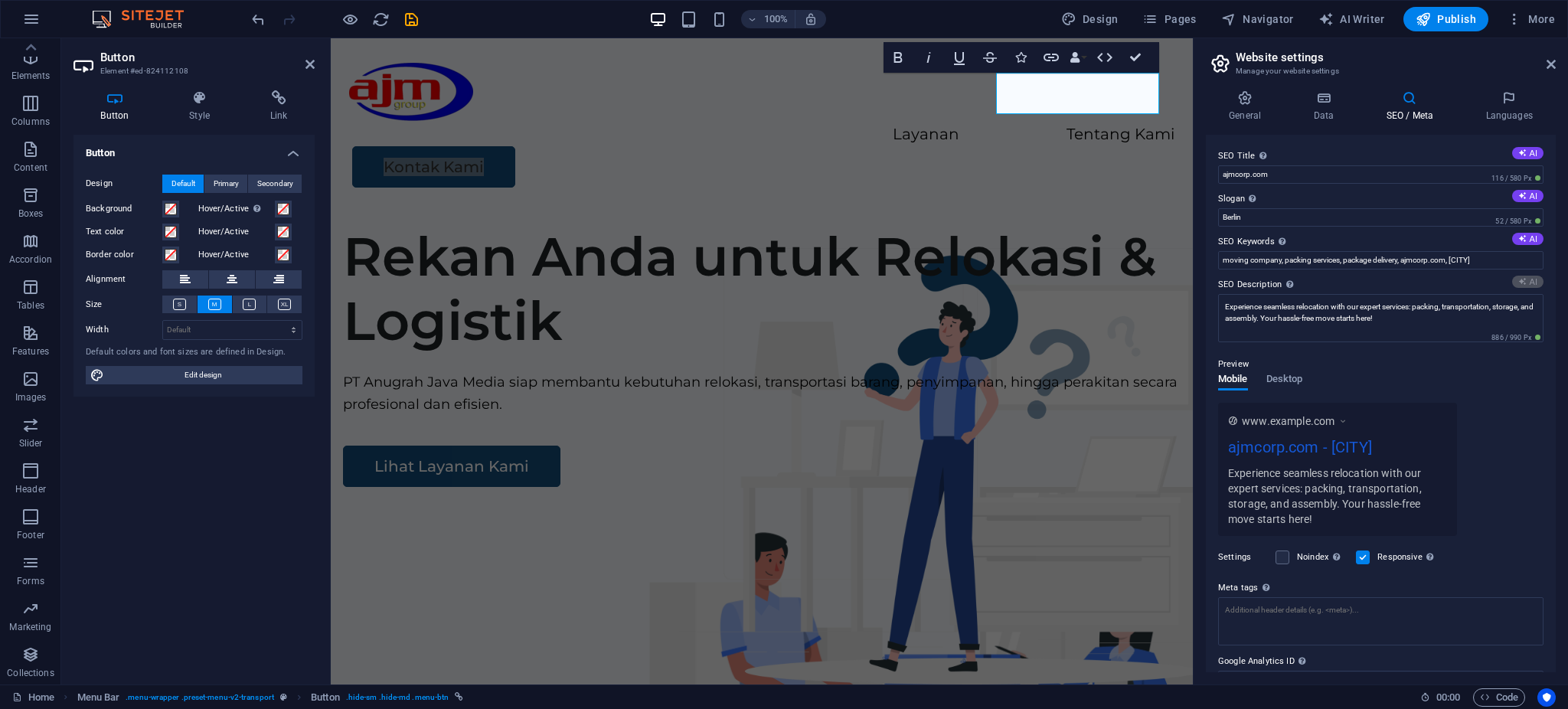 type on "Expert relocation services: packing, transportation, storage, and assembly to make your move seamless and stress-free." 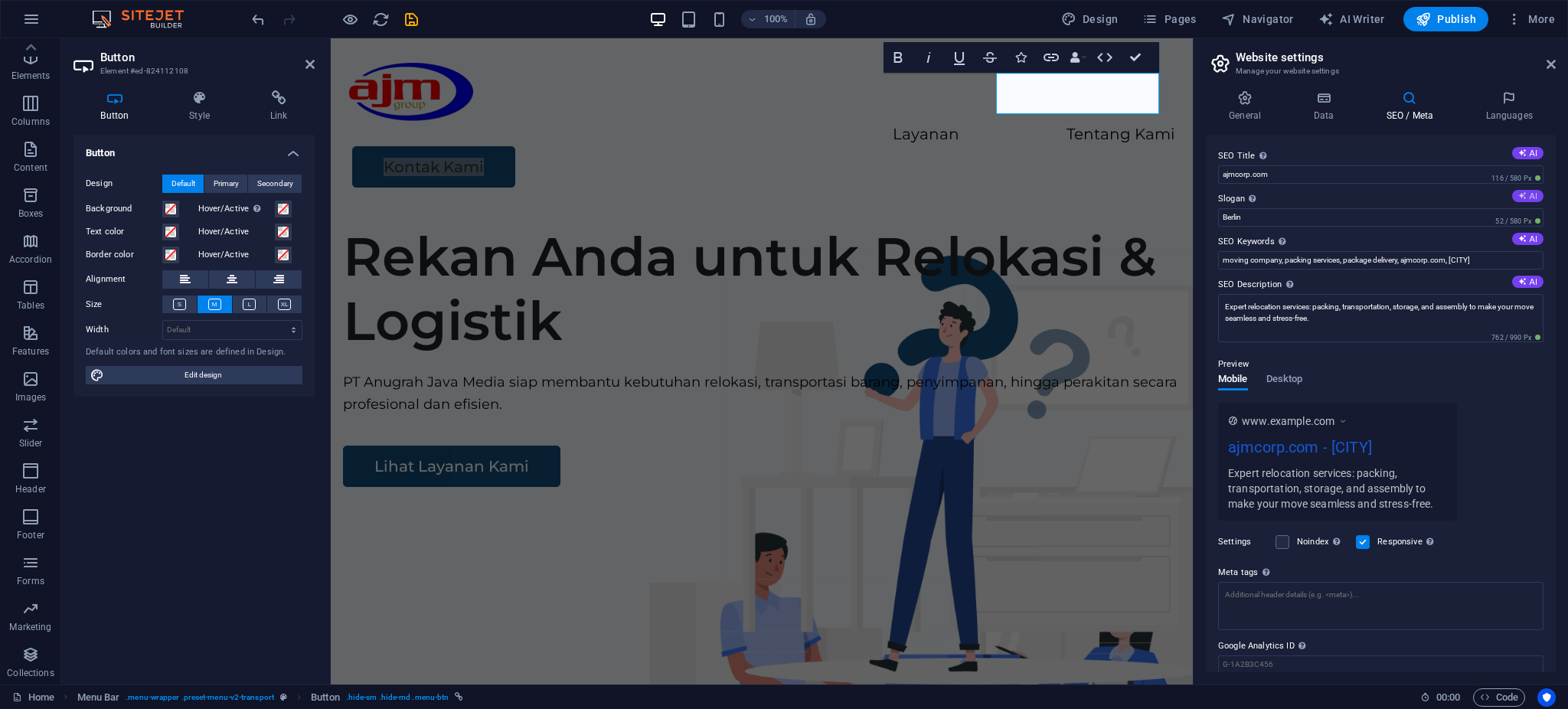 click on "AI" at bounding box center (1527, 196) 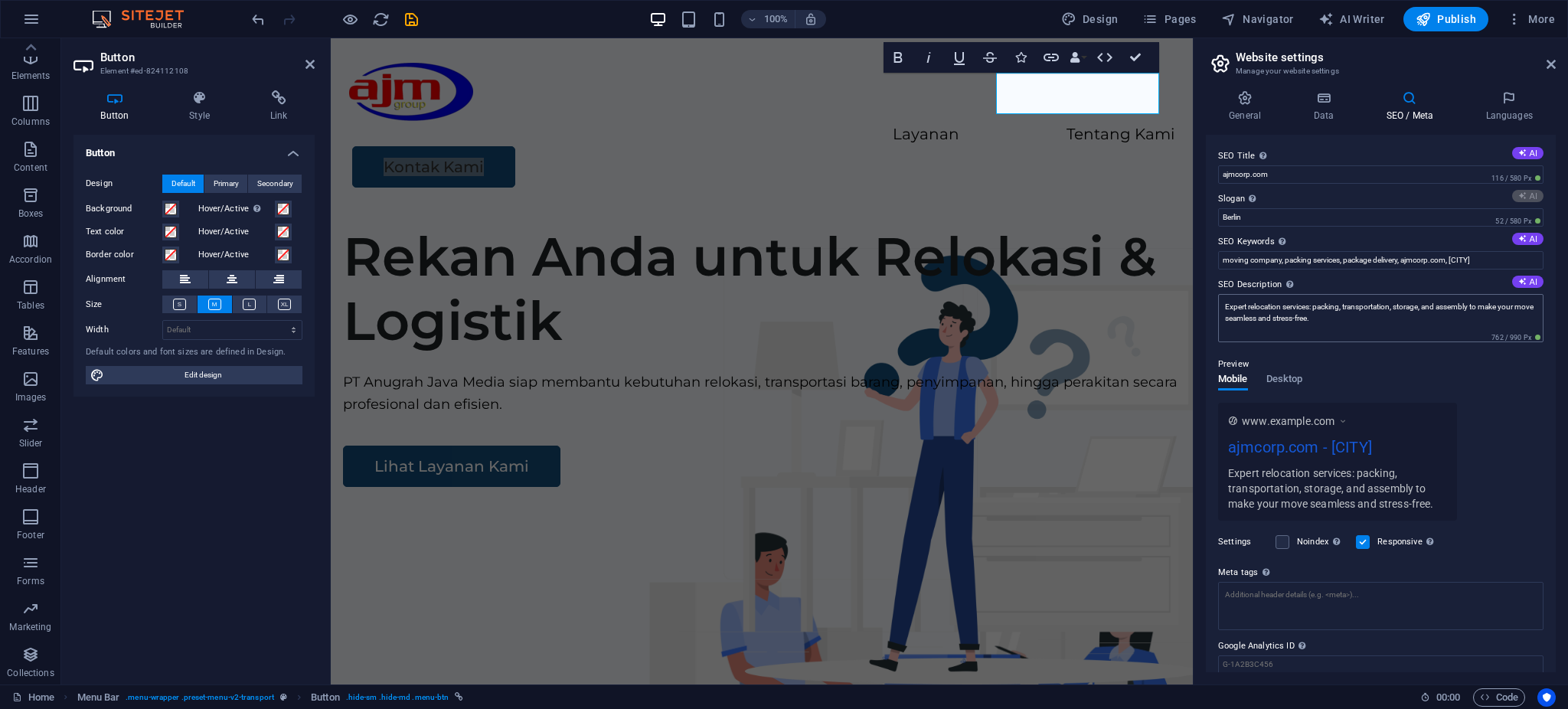 type on "Seamless Moves for Effortless New Beginnings" 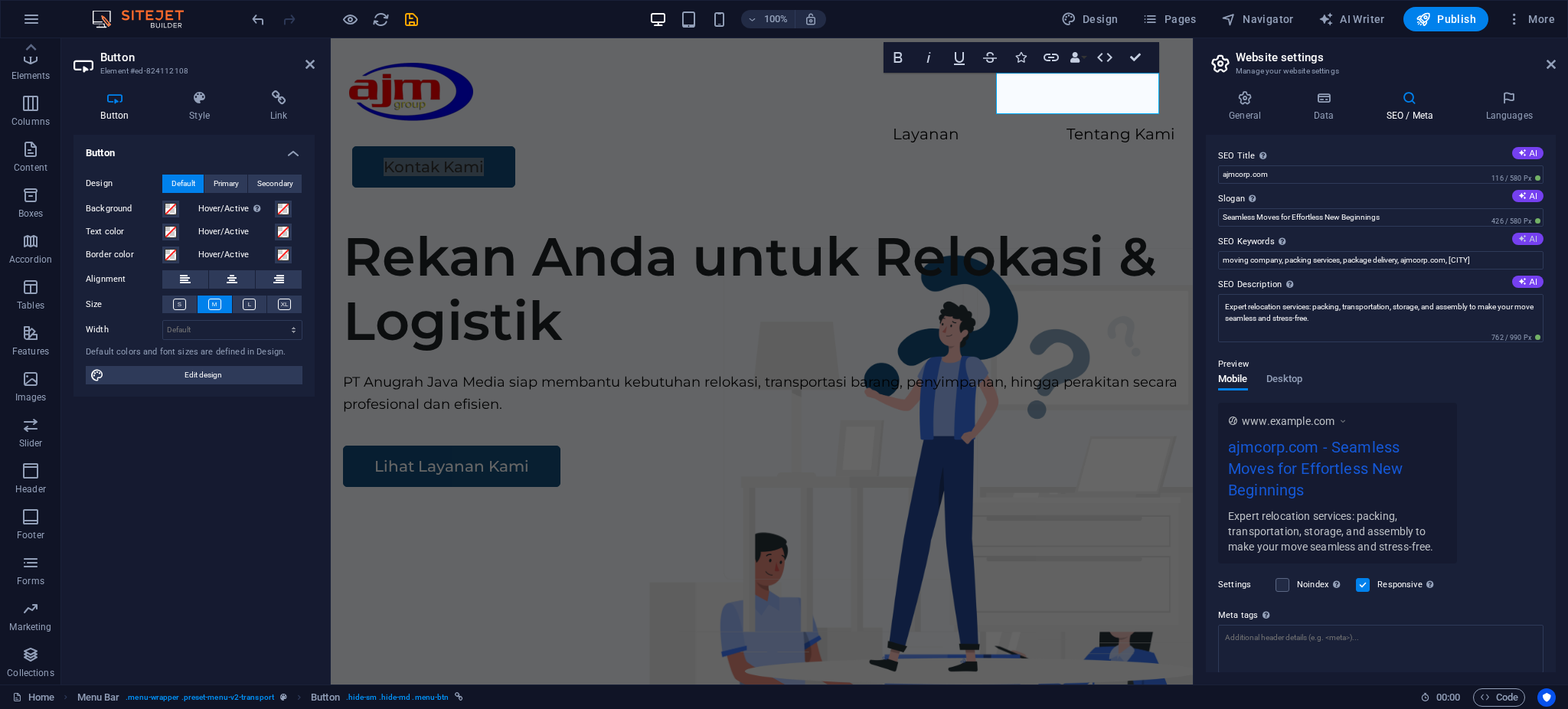 click on "AI" at bounding box center (1527, 239) 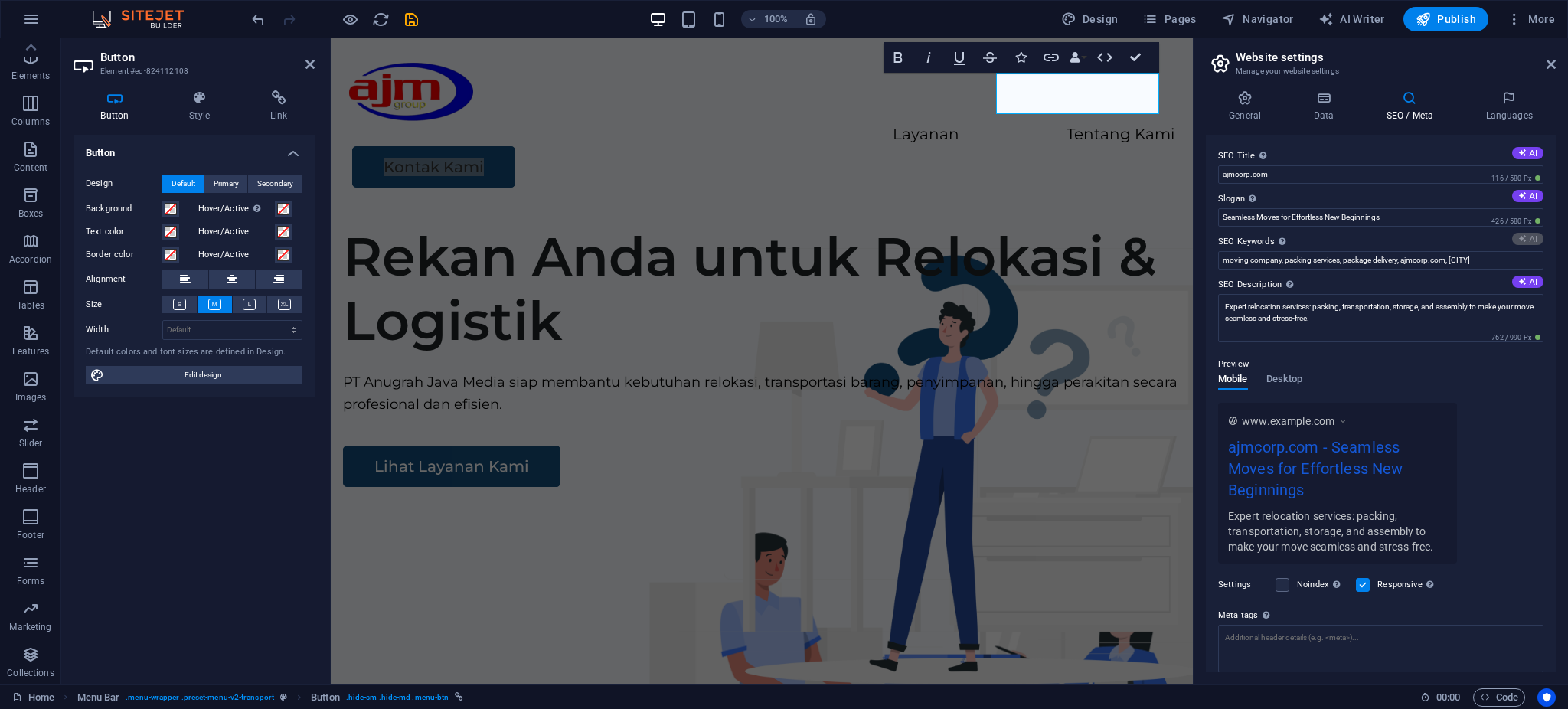 type on "relocation services, packing and transportation, storage solutions, assembly services, moving assistance, service packages" 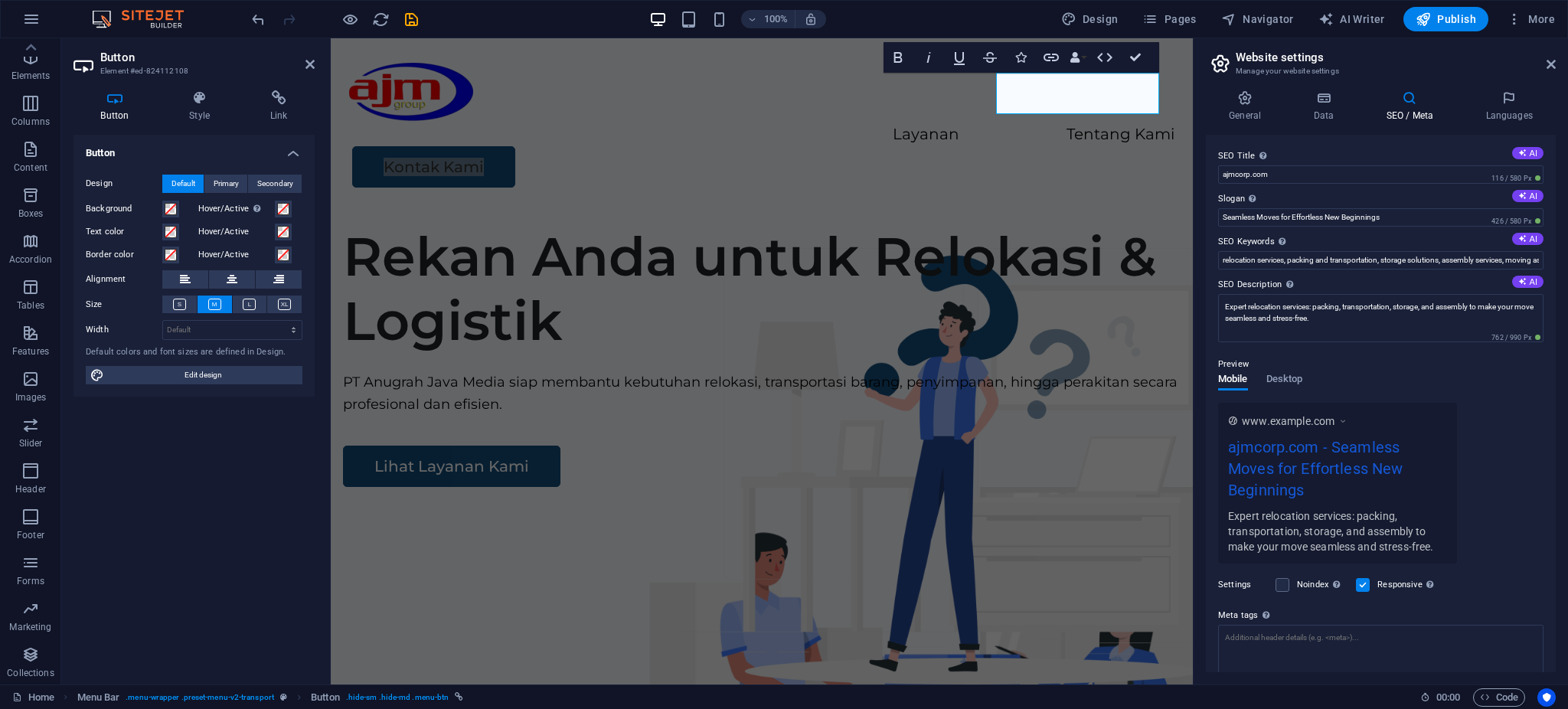 scroll, scrollTop: 99, scrollLeft: 0, axis: vertical 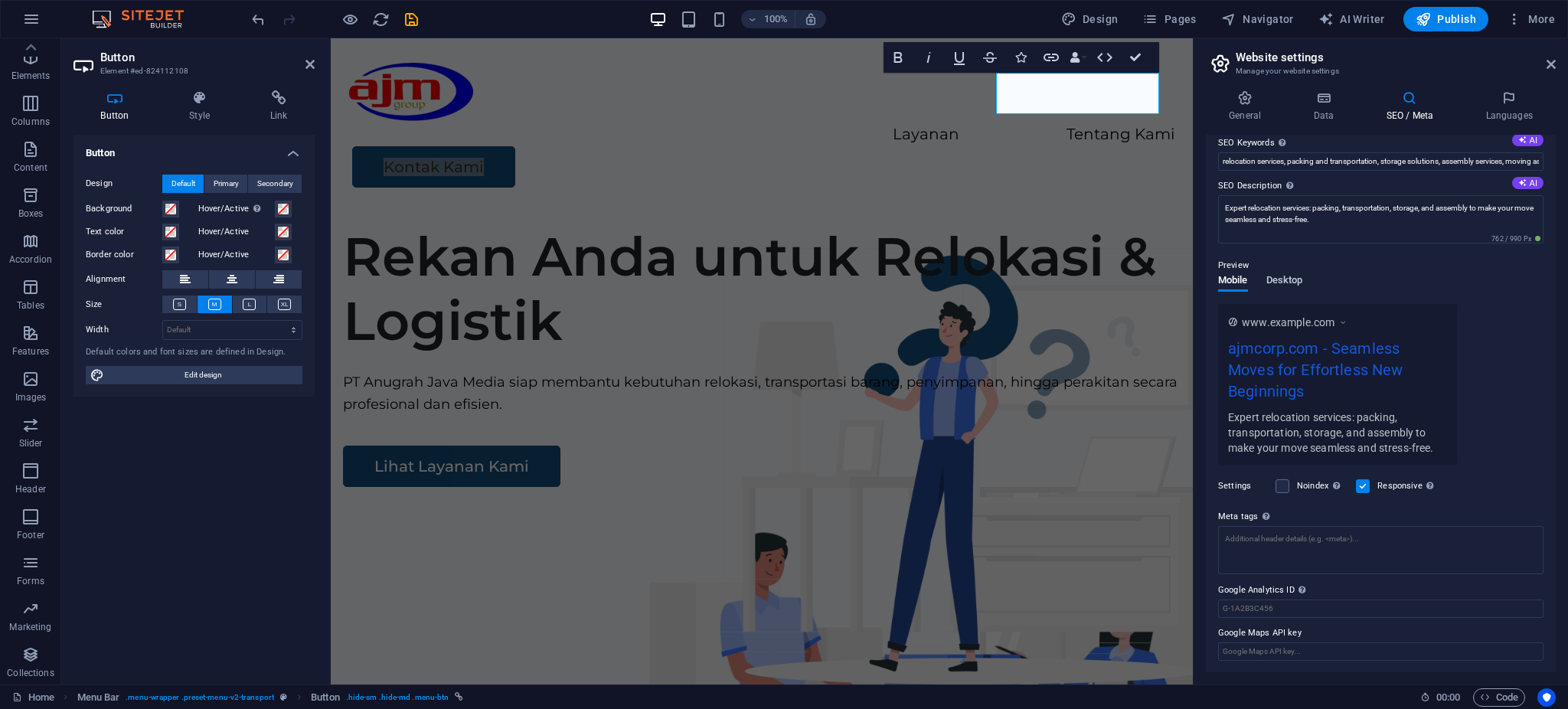 click on "Desktop" at bounding box center (1285, 282) 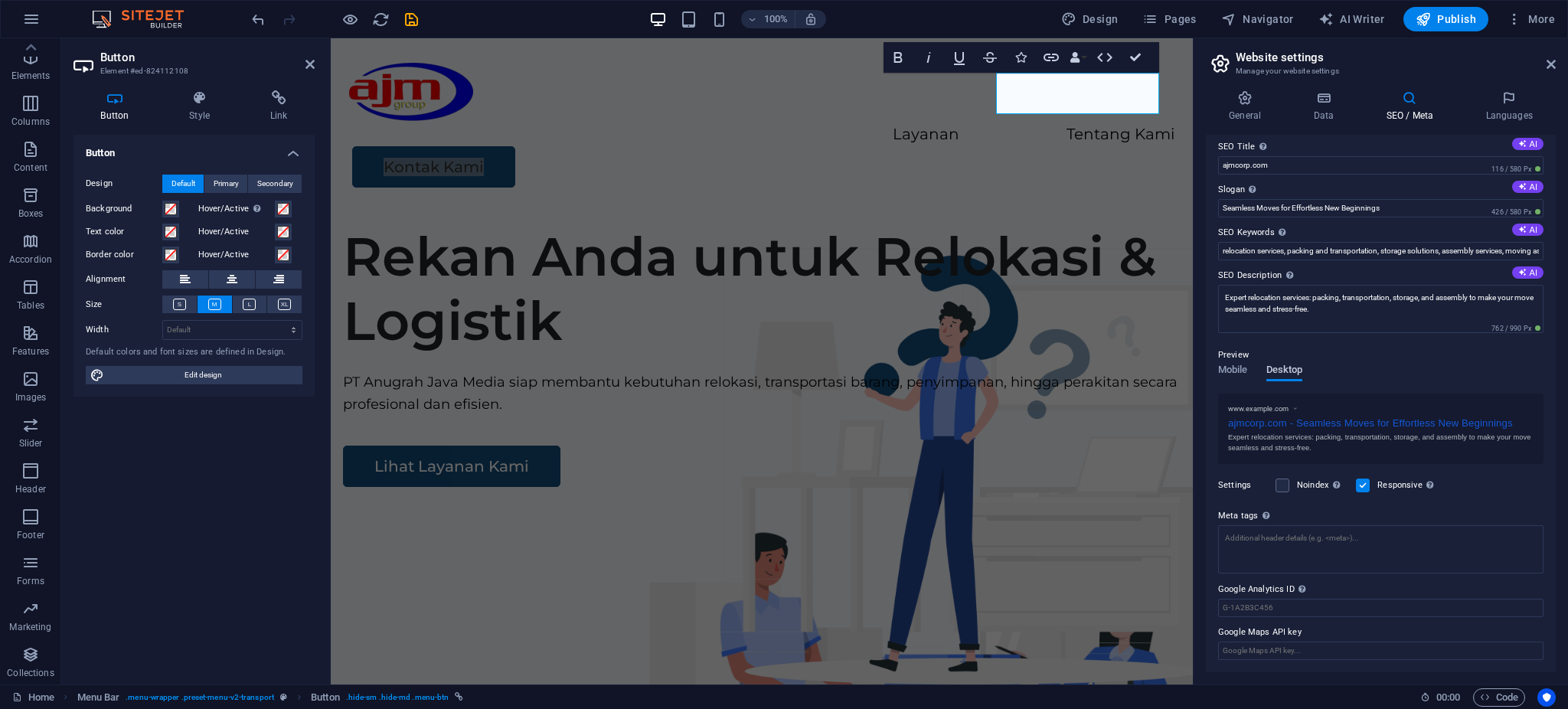 scroll, scrollTop: 8, scrollLeft: 0, axis: vertical 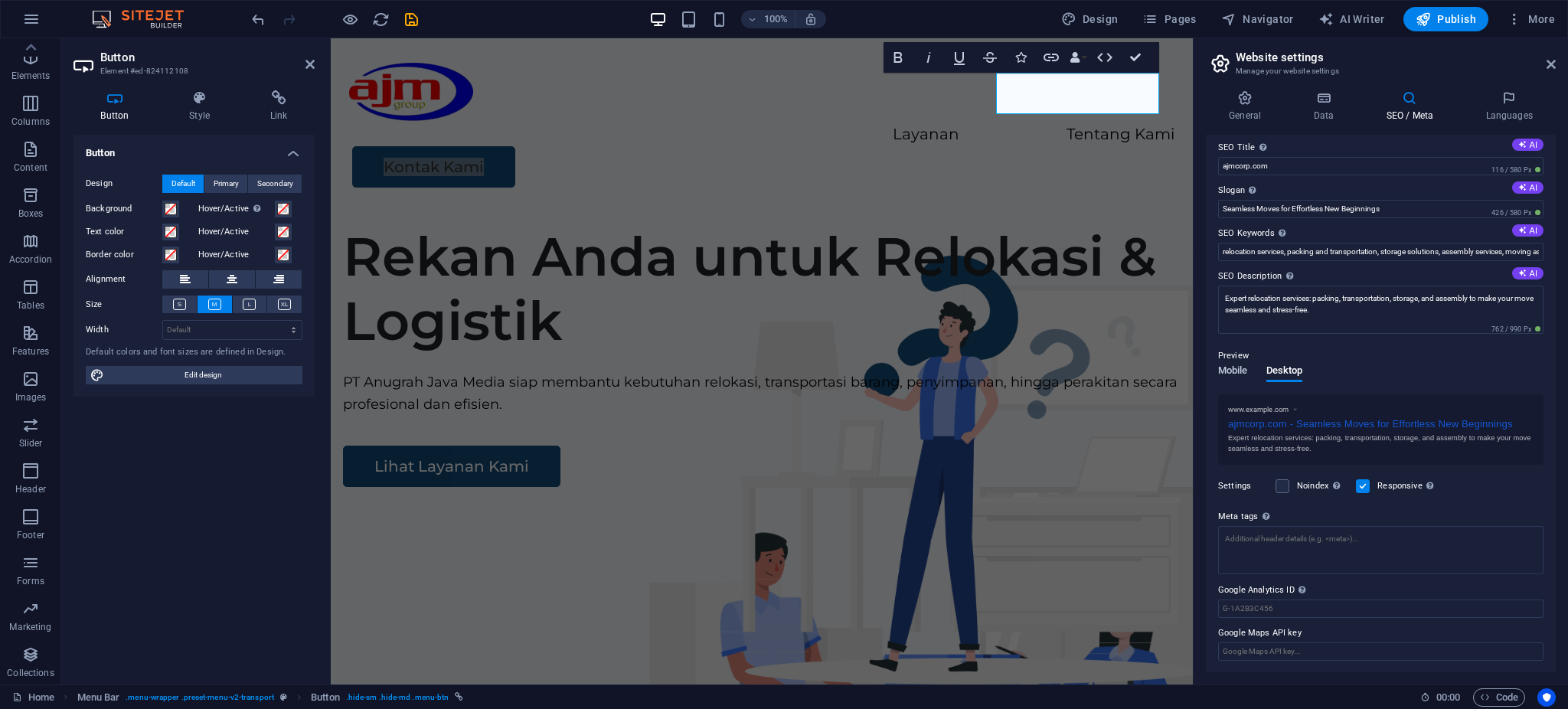 click on "Mobile" at bounding box center (1233, 372) 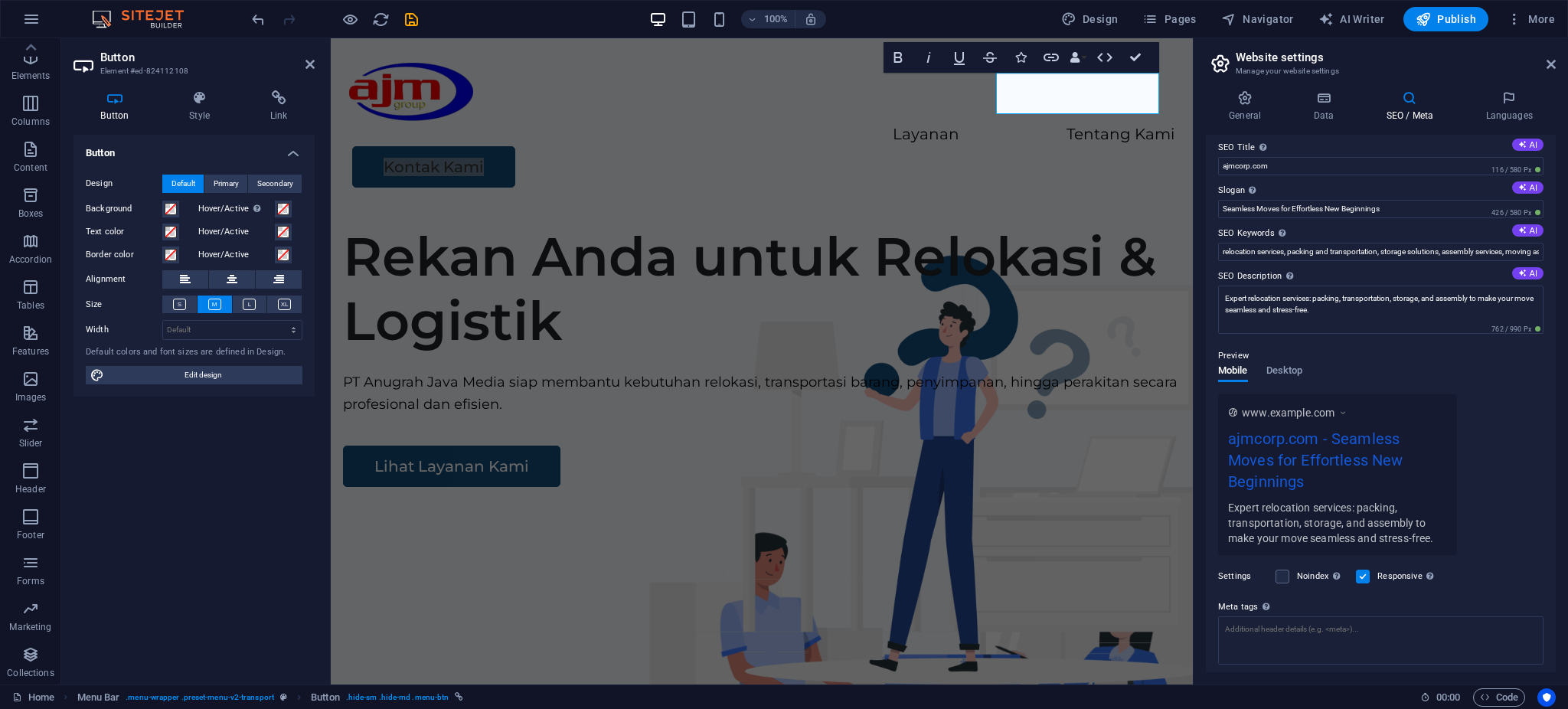 scroll, scrollTop: 99, scrollLeft: 0, axis: vertical 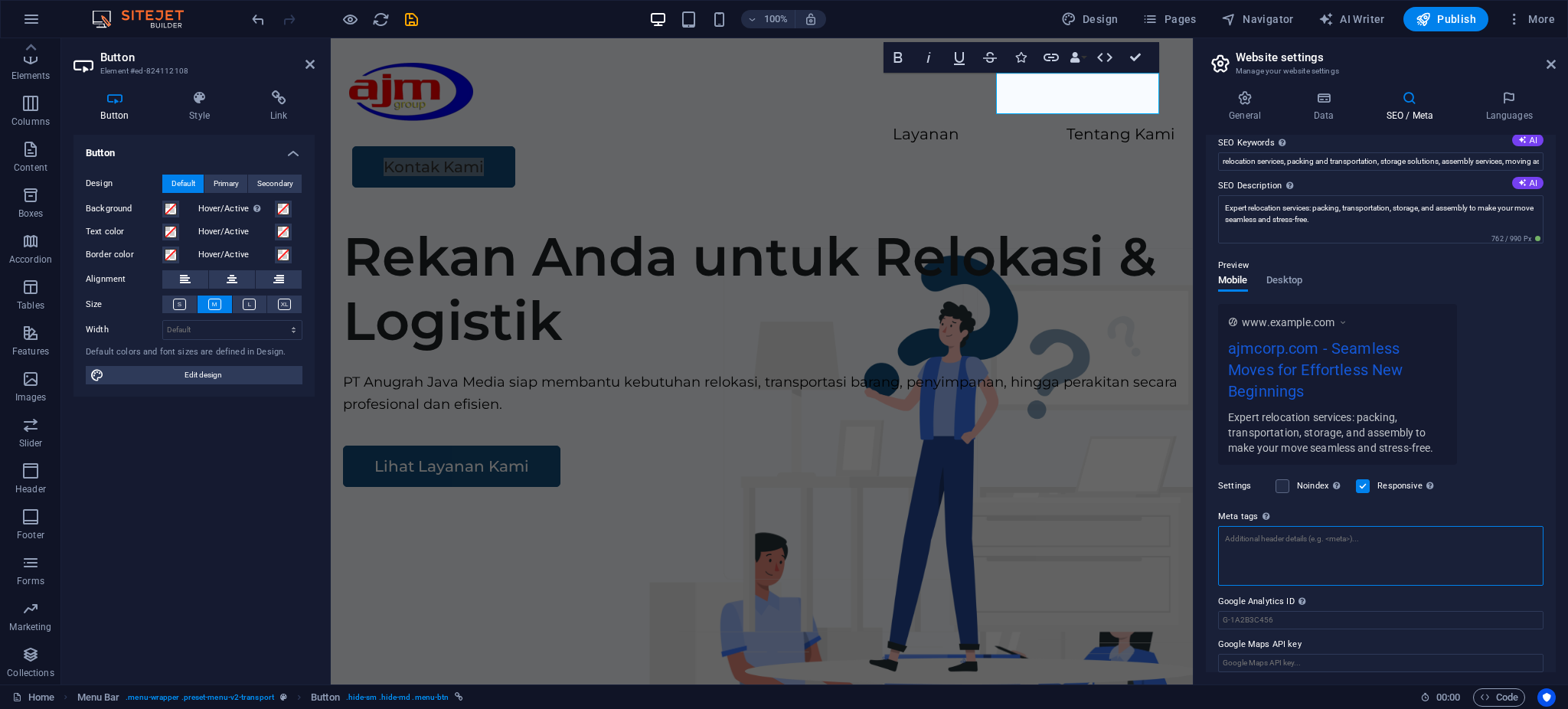 click on "Meta tags Enter HTML code here that will be placed inside the  tags of your website. Please note that your website may not function if you include code with errors." at bounding box center [1380, 556] 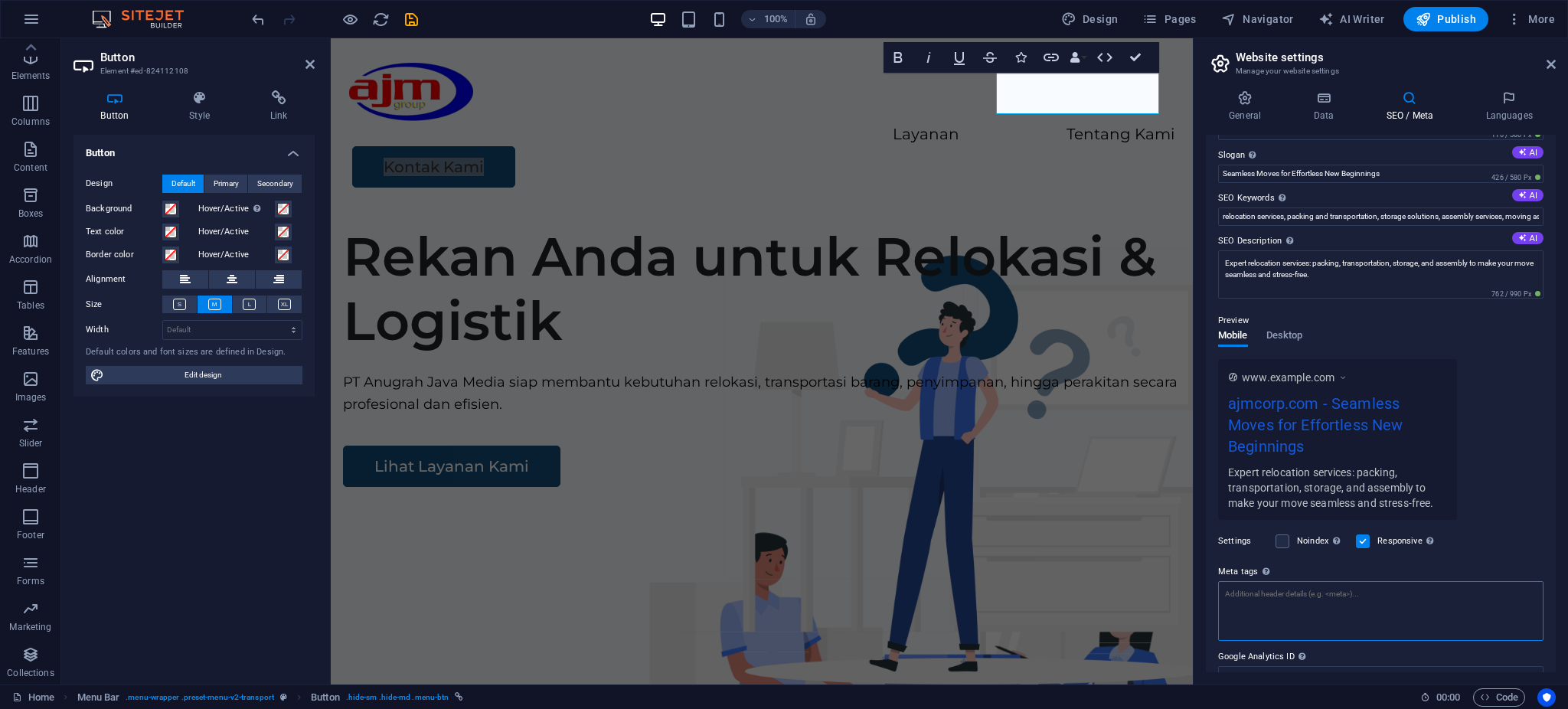 scroll, scrollTop: 0, scrollLeft: 0, axis: both 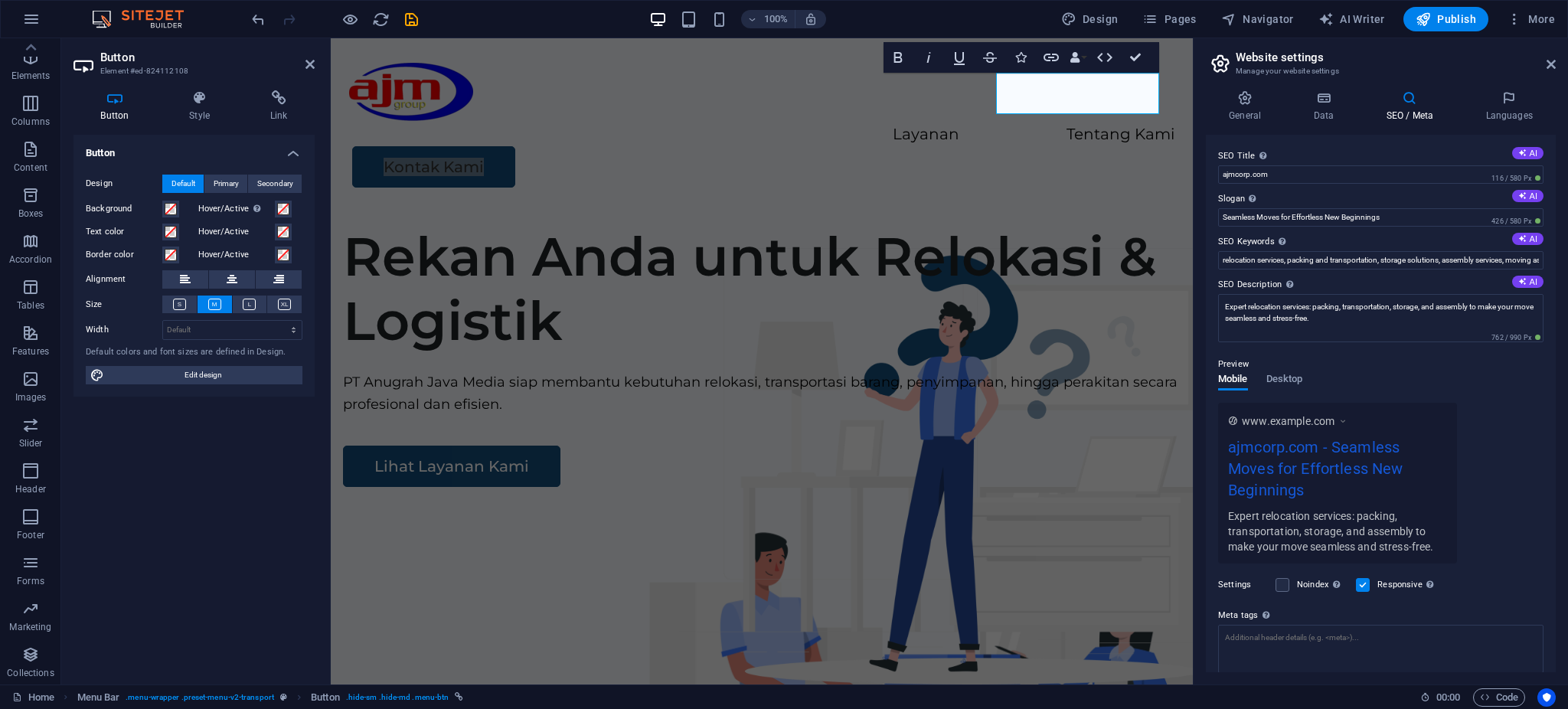 click on "General  Data  SEO / Meta  Languages Website name ajmcorp.com Logo Drag files here, click to choose files or select files from Files or our free stock photos & videos Select files from the file manager, stock photos, or upload file(s) Upload Favicon Set the favicon of your website here. A favicon is a small icon shown in the browser tab next to your website title. It helps visitors identify your website. Drag files here, click to choose files or select files from Files or our free stock photos & videos Select files from the file manager, stock photos, or upload file(s) Upload Preview Image (Open Graph) This image will be shown when the website is shared on social networks Drag files here, click to choose files or select files from Files or our free stock photos & videos Select files from the file manager, stock photos, or upload file(s) Upload Contact data for this website. This can be used everywhere on the website and will update automatically. Company ajmcorp.com First name Last name Street Street 12345 1" at bounding box center [1380, 381] 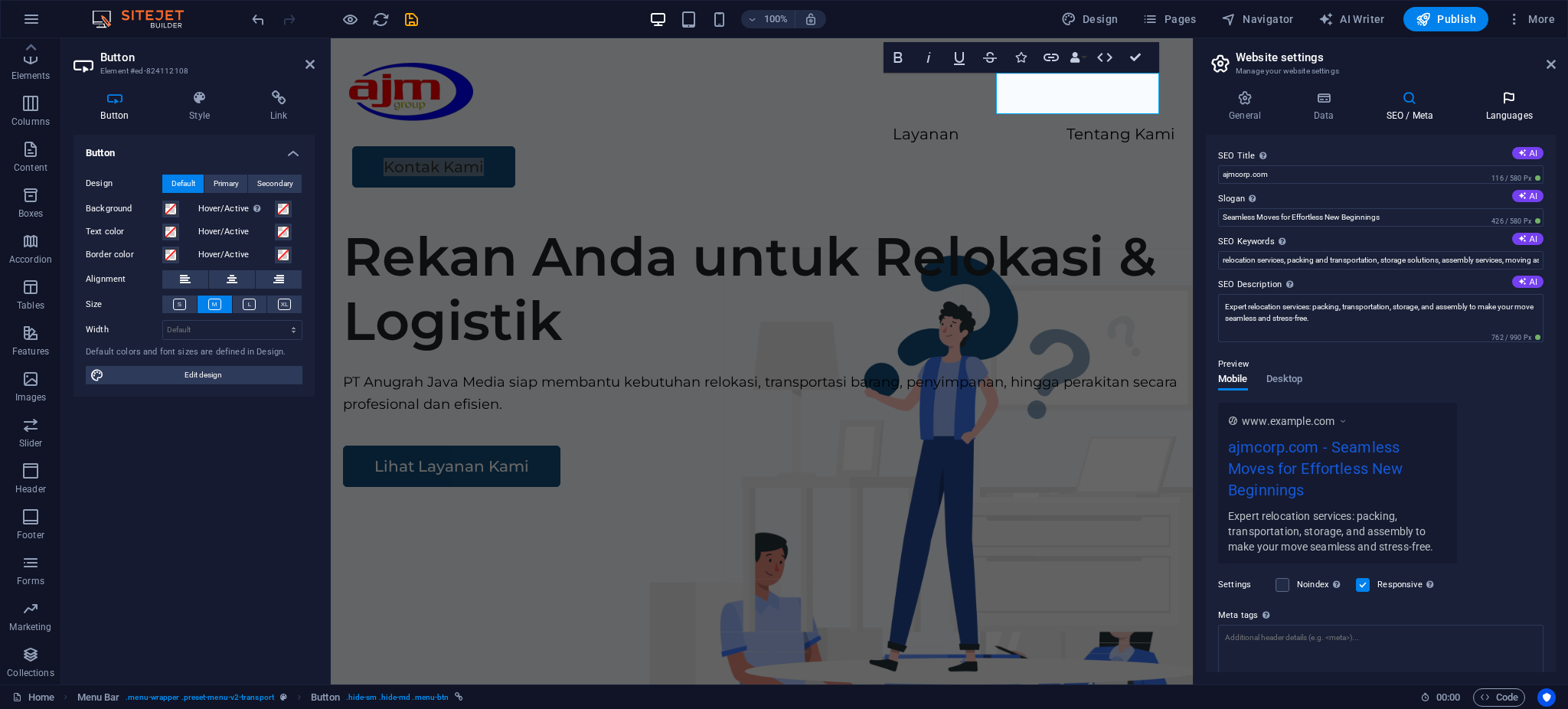 click on "Languages" at bounding box center [1509, 106] 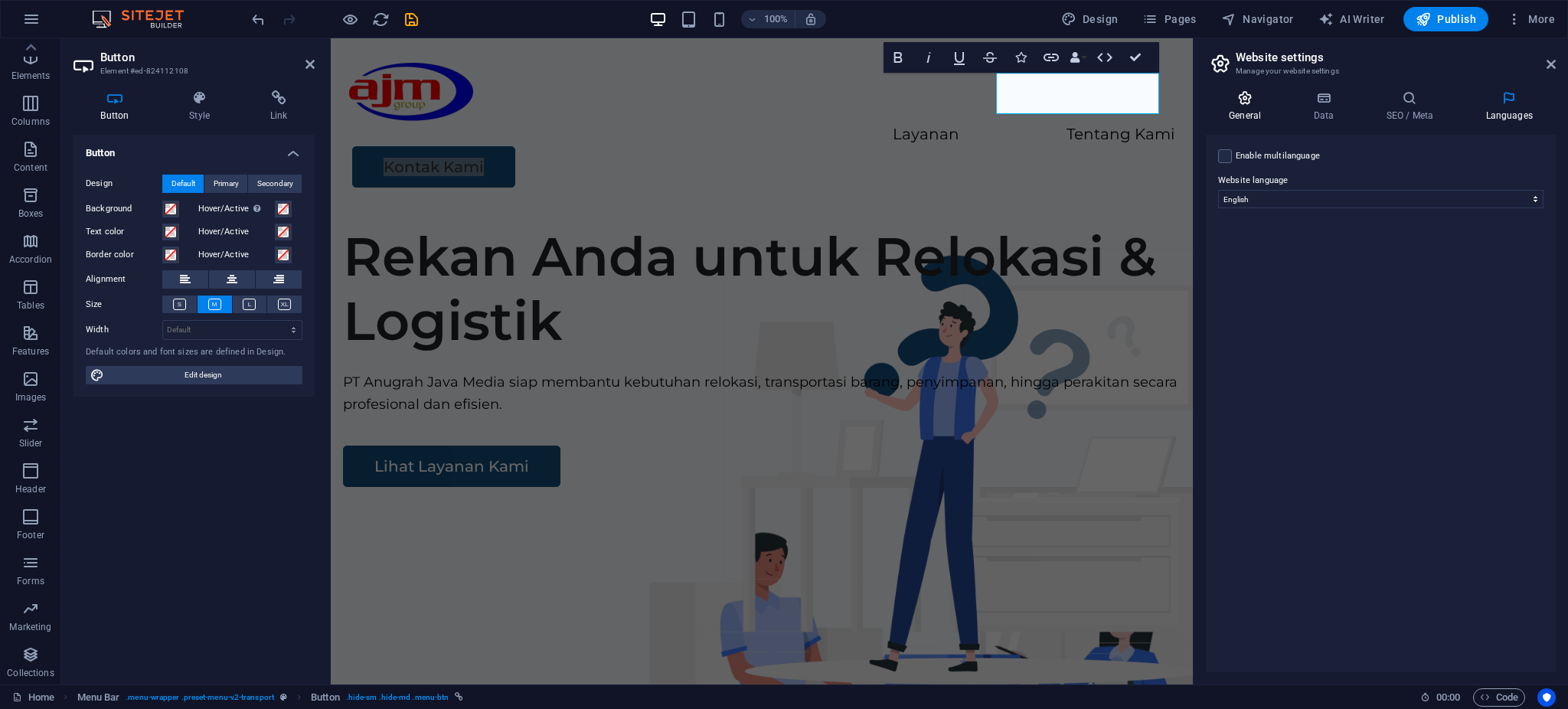 click at bounding box center (1245, 98) 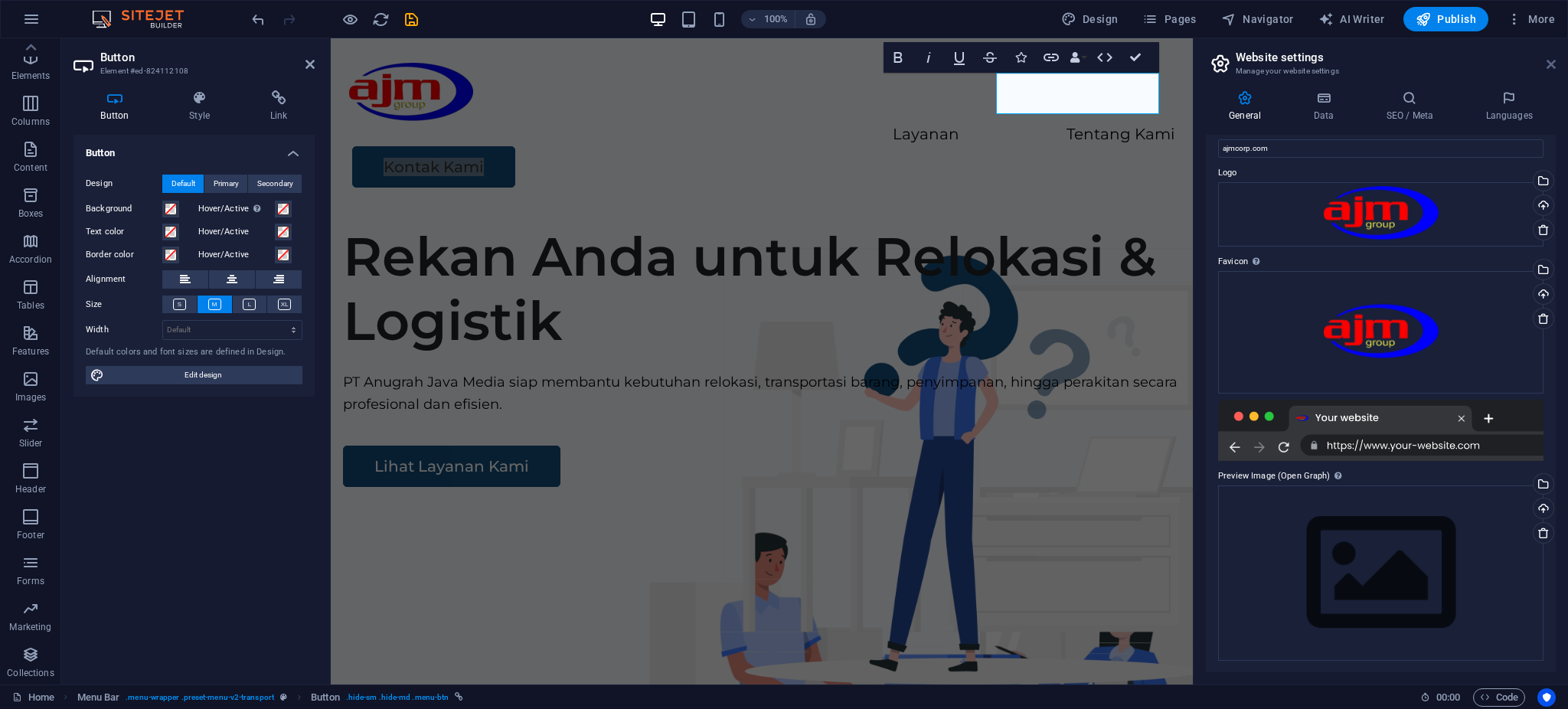 click at bounding box center (1551, 64) 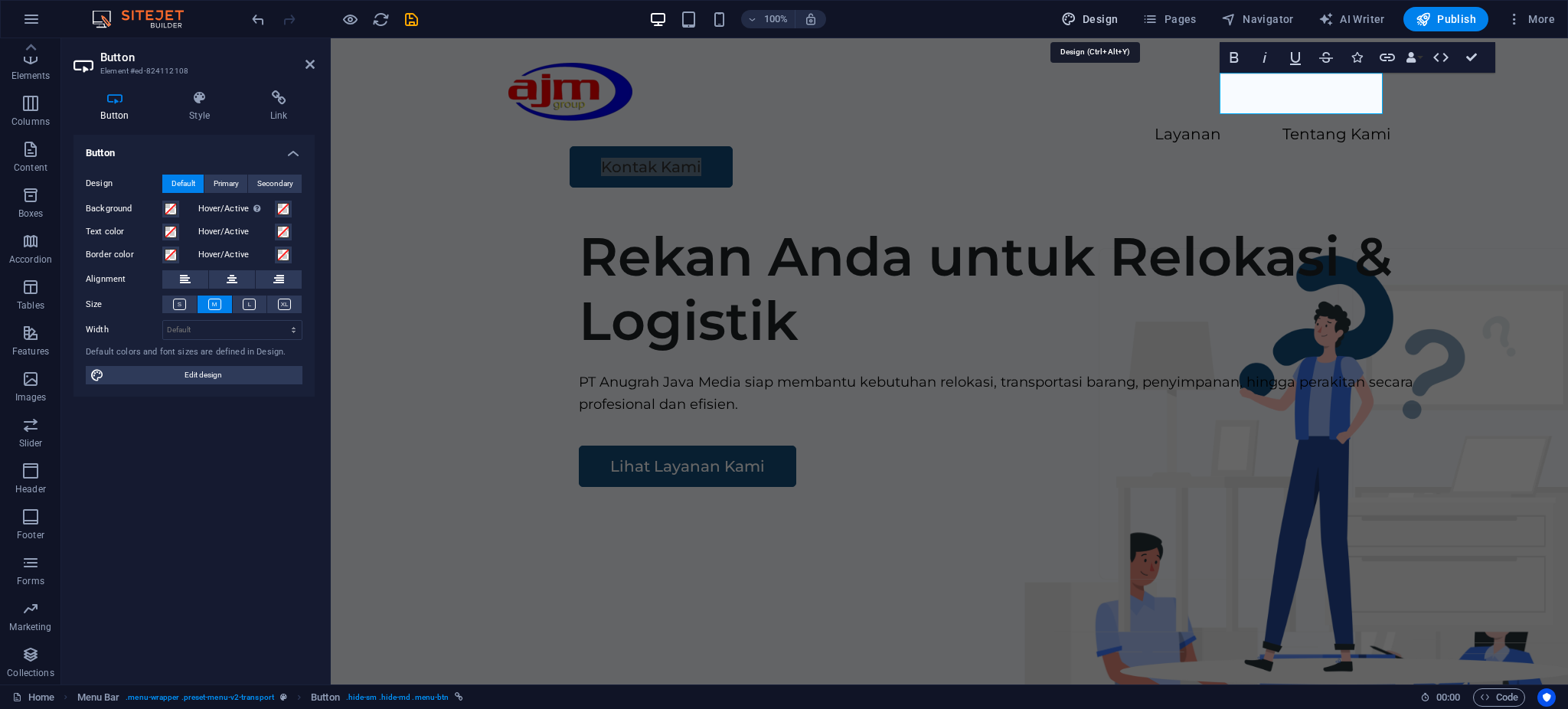 drag, startPoint x: 1089, startPoint y: 21, endPoint x: 827, endPoint y: 114, distance: 278.0162 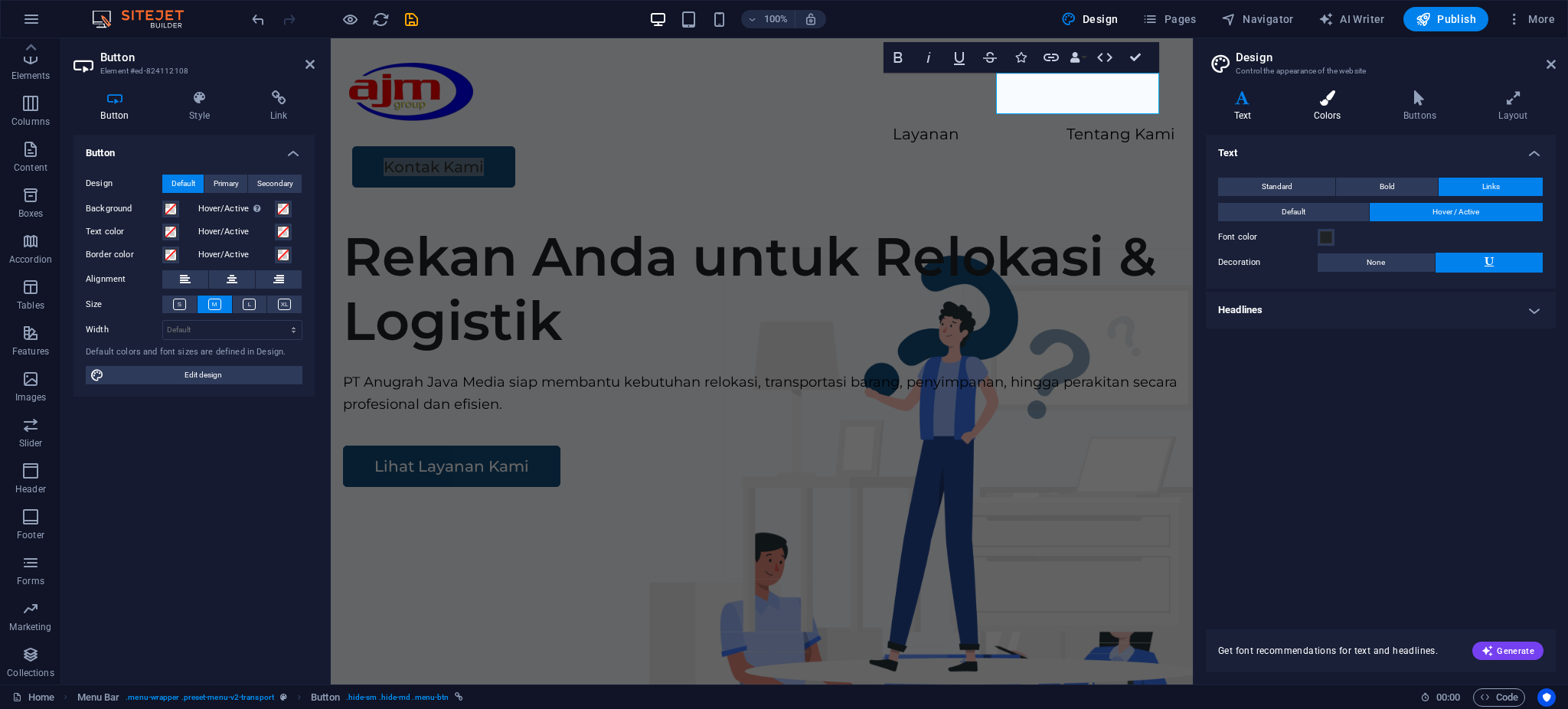 click on "Colors" at bounding box center [1330, 106] 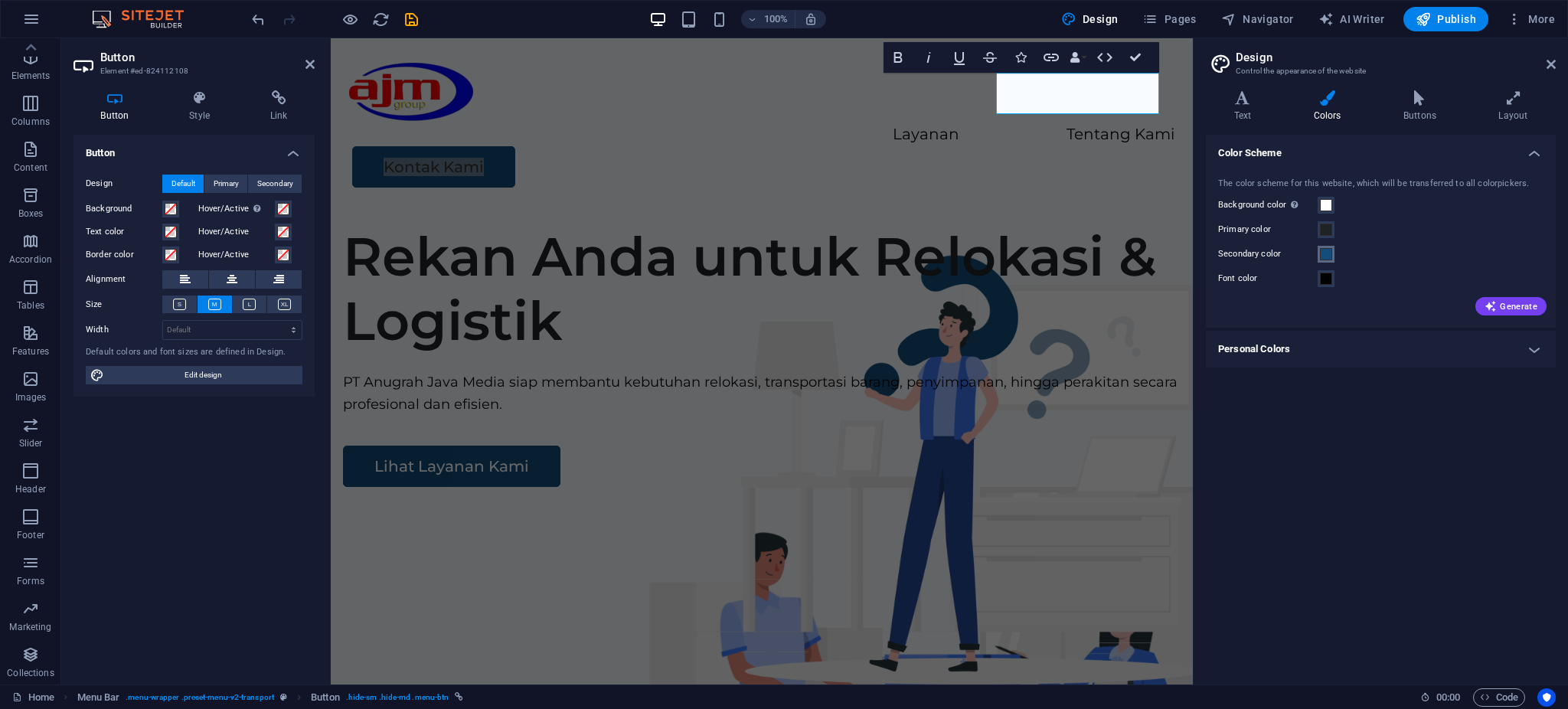 click at bounding box center (1326, 254) 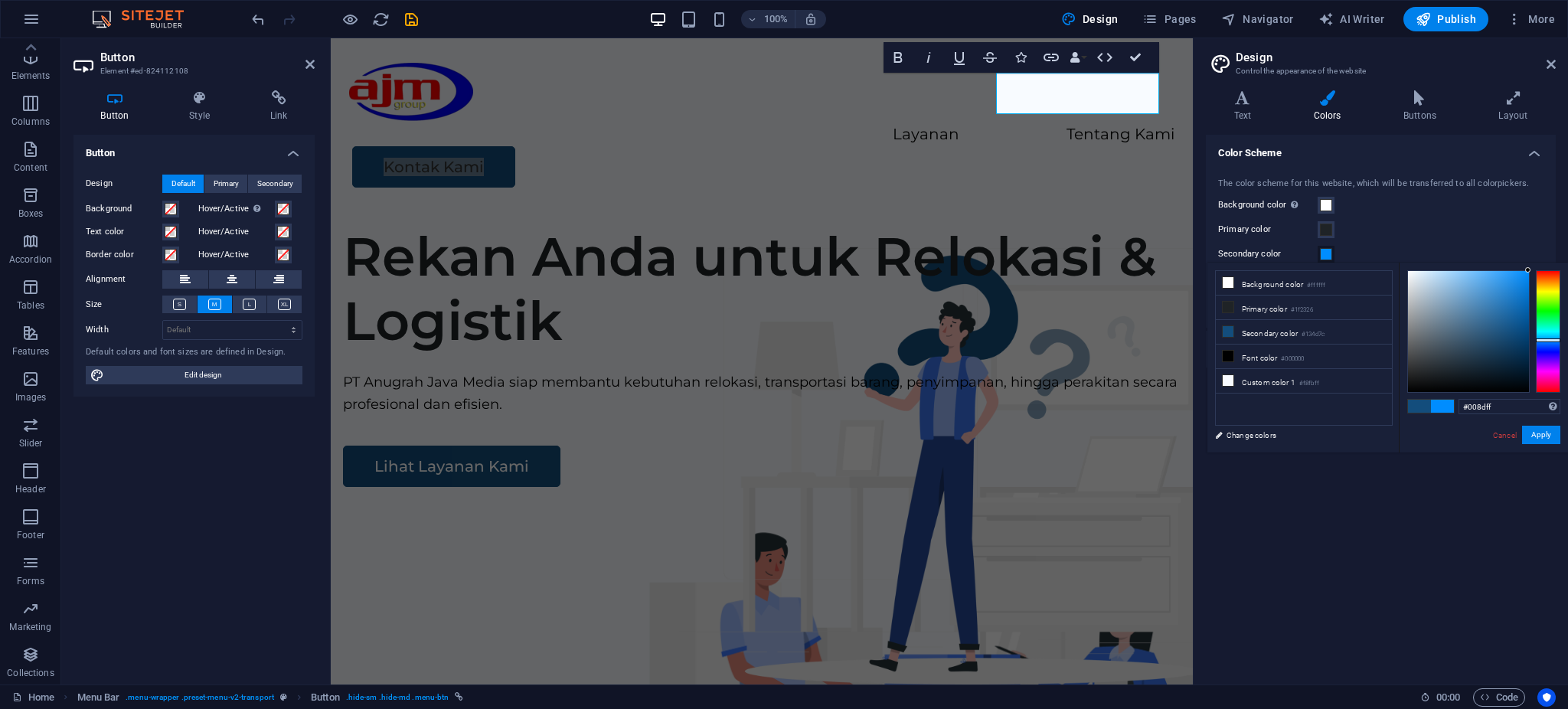 drag, startPoint x: 1509, startPoint y: 335, endPoint x: 1538, endPoint y: 261, distance: 79.479557 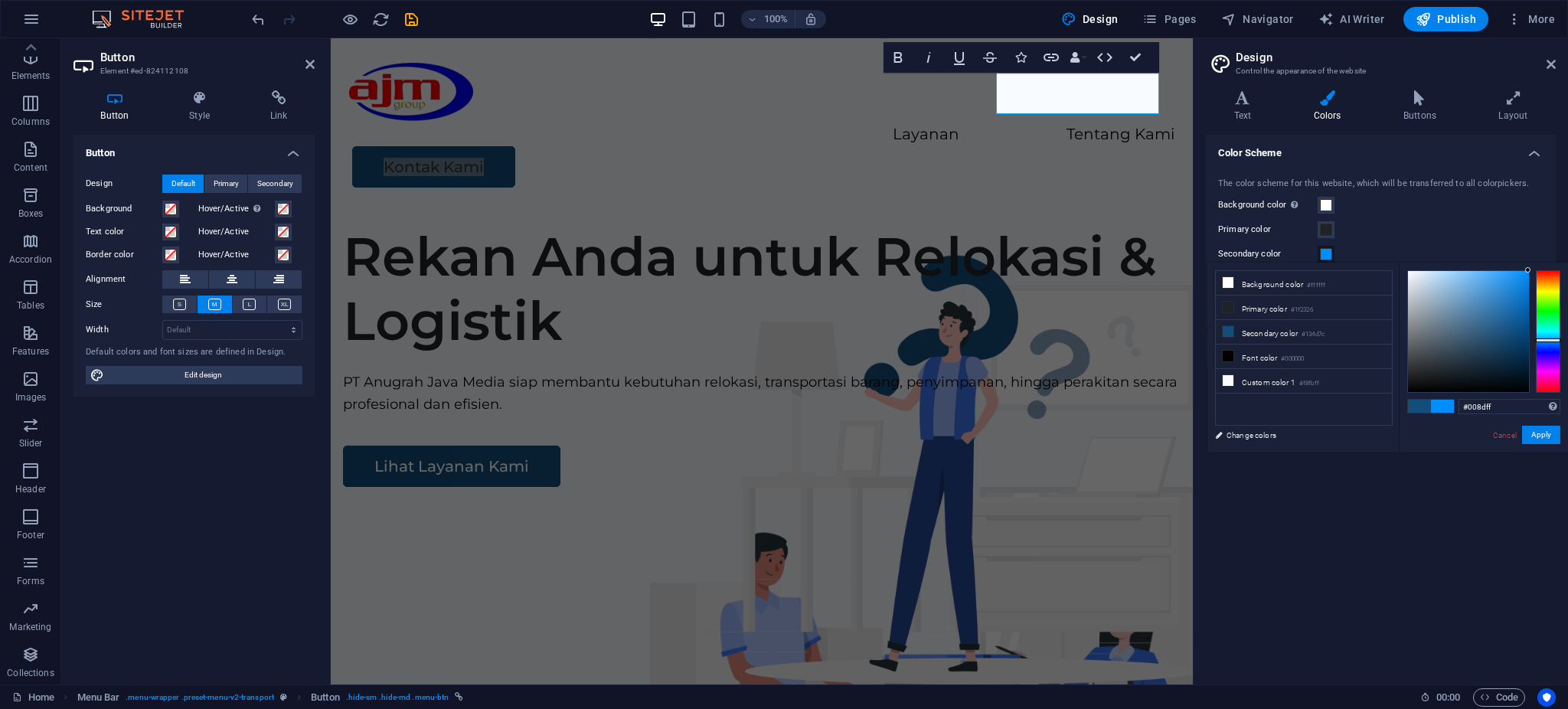 click on "ajmcorp.com Home Favorites Elements Columns Content Boxes Accordion Tables Features Images Slider Header Footer Forms Marketing Collections Button Element #ed-824112108 Button Style Link Button Design Default Primary Secondary Background Hover/Active Switch to preview mode to test the active/hover state Text color Hover/Active Border color Hover/Active Alignment Size Width Default px rem % em vh vw Default colors and font sizes are defined in Design. Edit design Menu Bar Element Layout How this element expands within the layout (Flexbox). Size Default auto px % 1/1 1/2 1/3 1/4 1/5 1/6 1/7 1/8 1/9 1/10 Grow Shrink Order 3 Container layout Visible Visible Opacity 100 % Overflow Spacing Margin Default auto px % rem vw vh Custom Custom 5 auto px % rem vw vh auto px % rem vw vh auto px % rem vw vh 0 auto px % rem vw vh Padding Default px rem % vh vw Custom Custom px rem % vh vw px rem % vh vw px rem % vh vw px rem % vh vw Border Style" at bounding box center (784, 354) 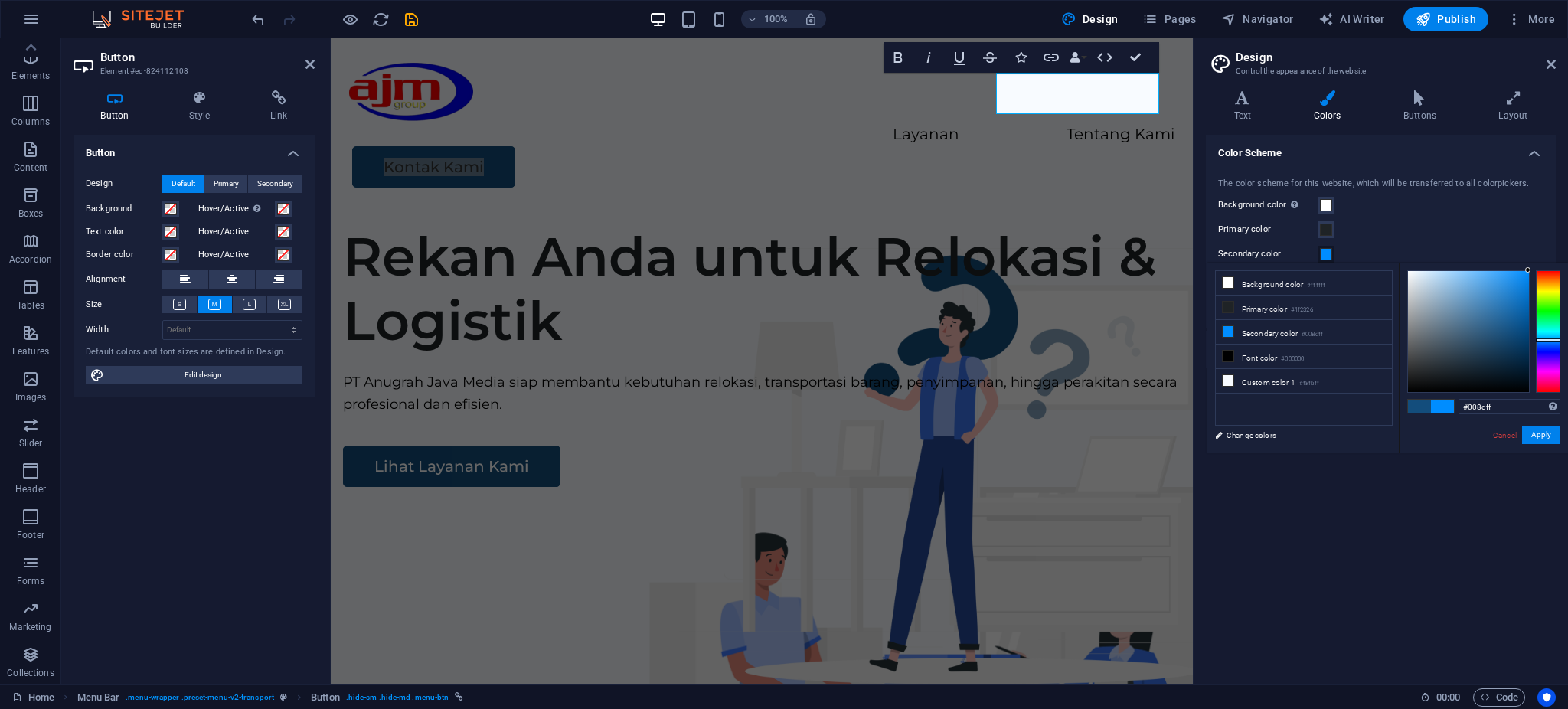 type on "#2d00ff" 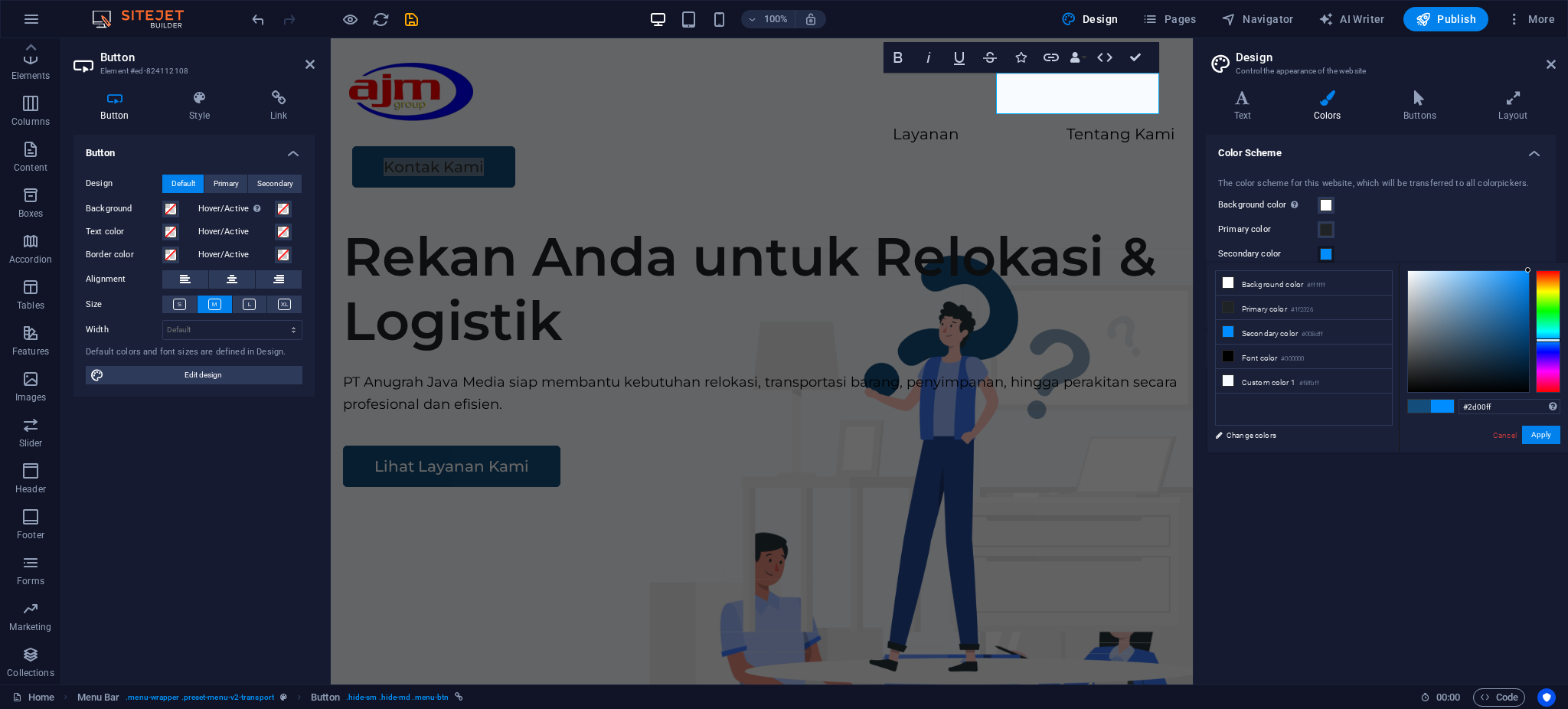 click at bounding box center [1548, 332] 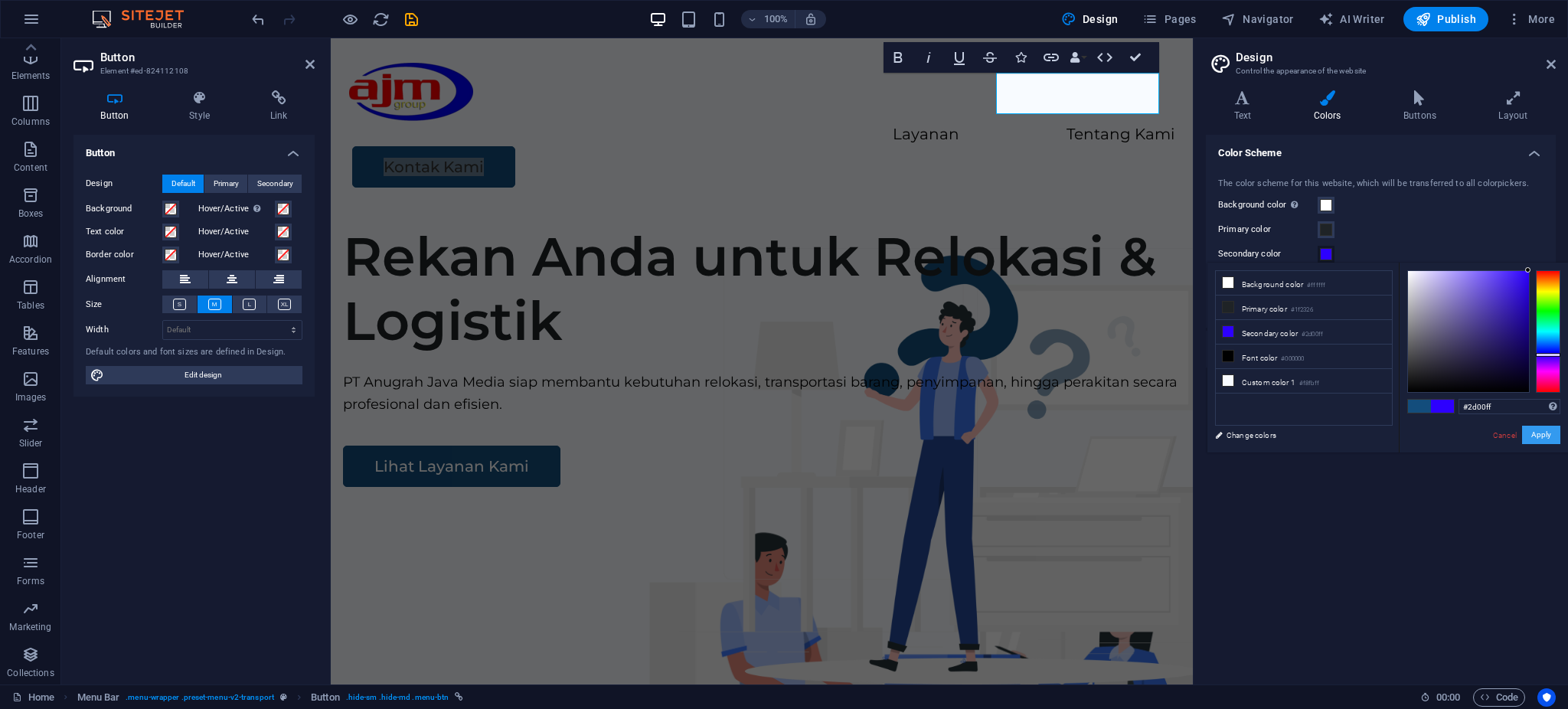 click on "Apply" at bounding box center [1541, 435] 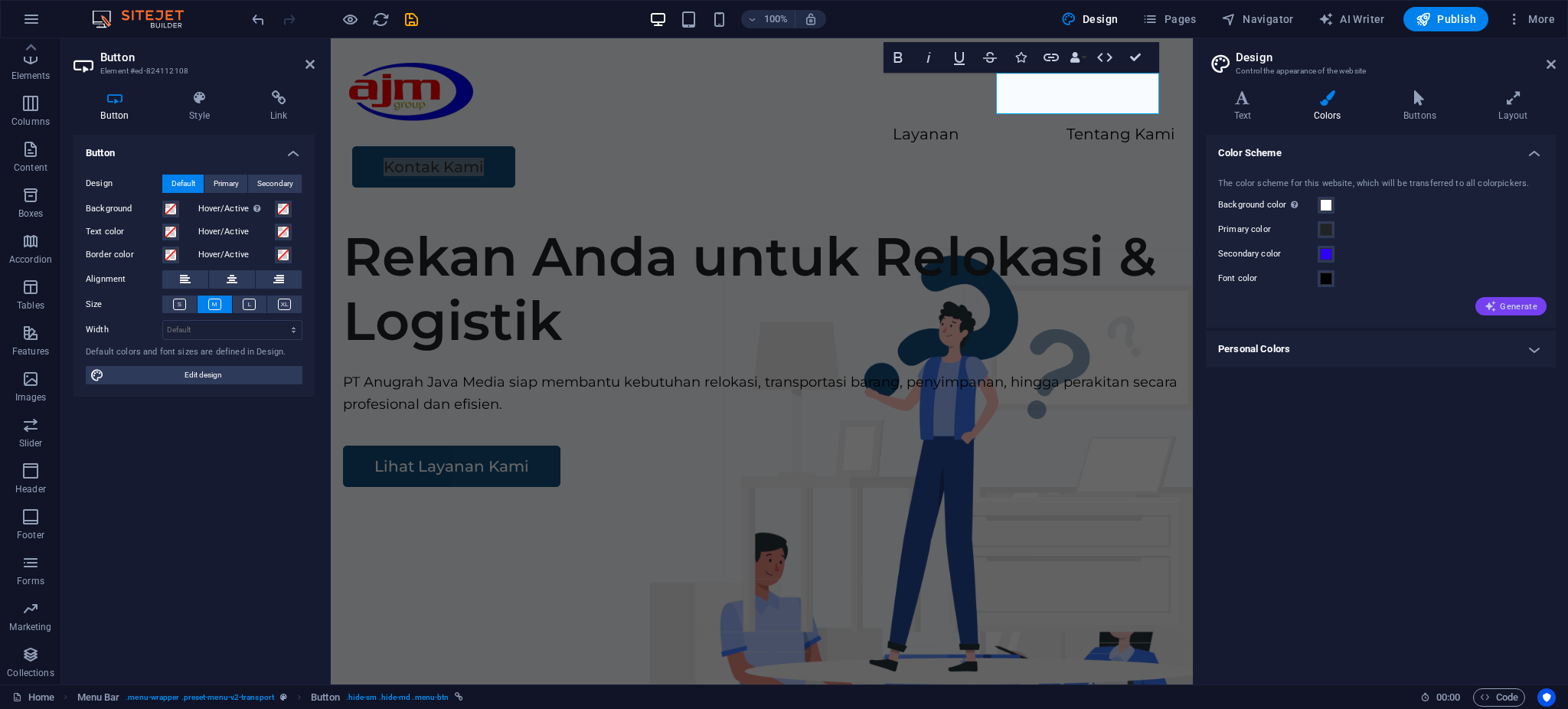 click on "Generate" at bounding box center [1511, 306] 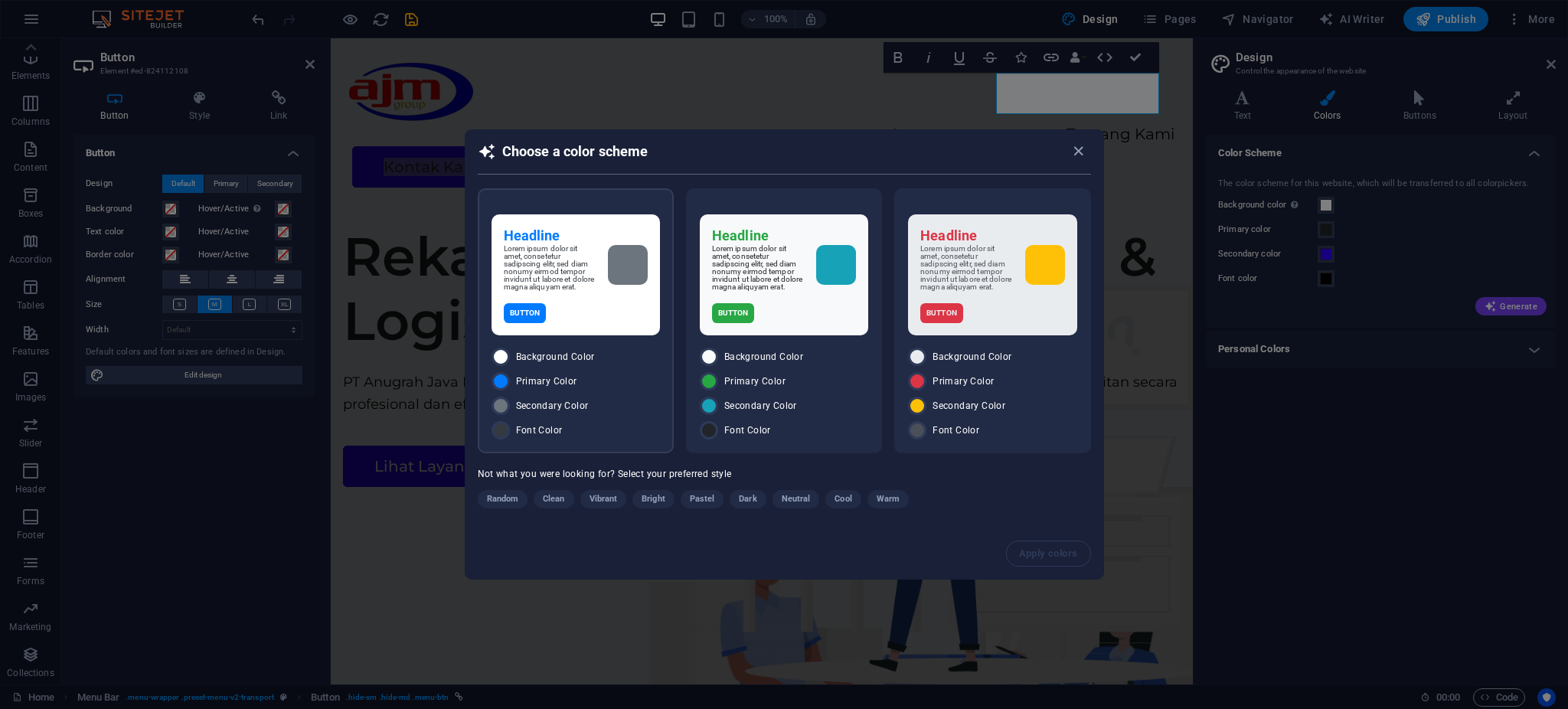click on "Lorem ipsum dolor sit amet, consetetur sadipscing elitr, sed diam nonumy eirmod tempor invidunt ut labore et dolore magna aliquyam erat." at bounding box center (550, 268) 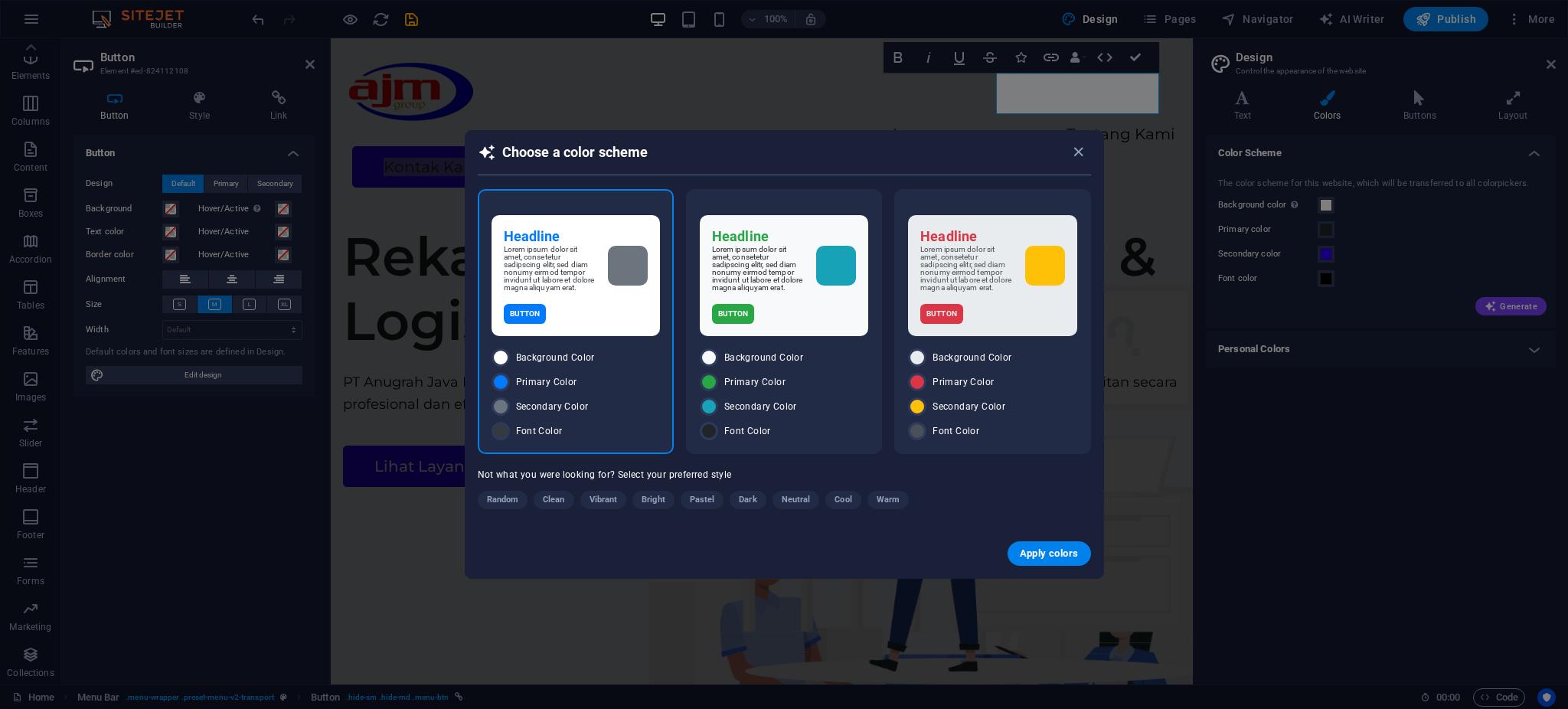 click on "Lorem ipsum dolor sit amet, consetetur sadipscing elitr, sed diam nonumy eirmod tempor invidunt ut labore et dolore magna aliquyam erat." at bounding box center [550, 269] 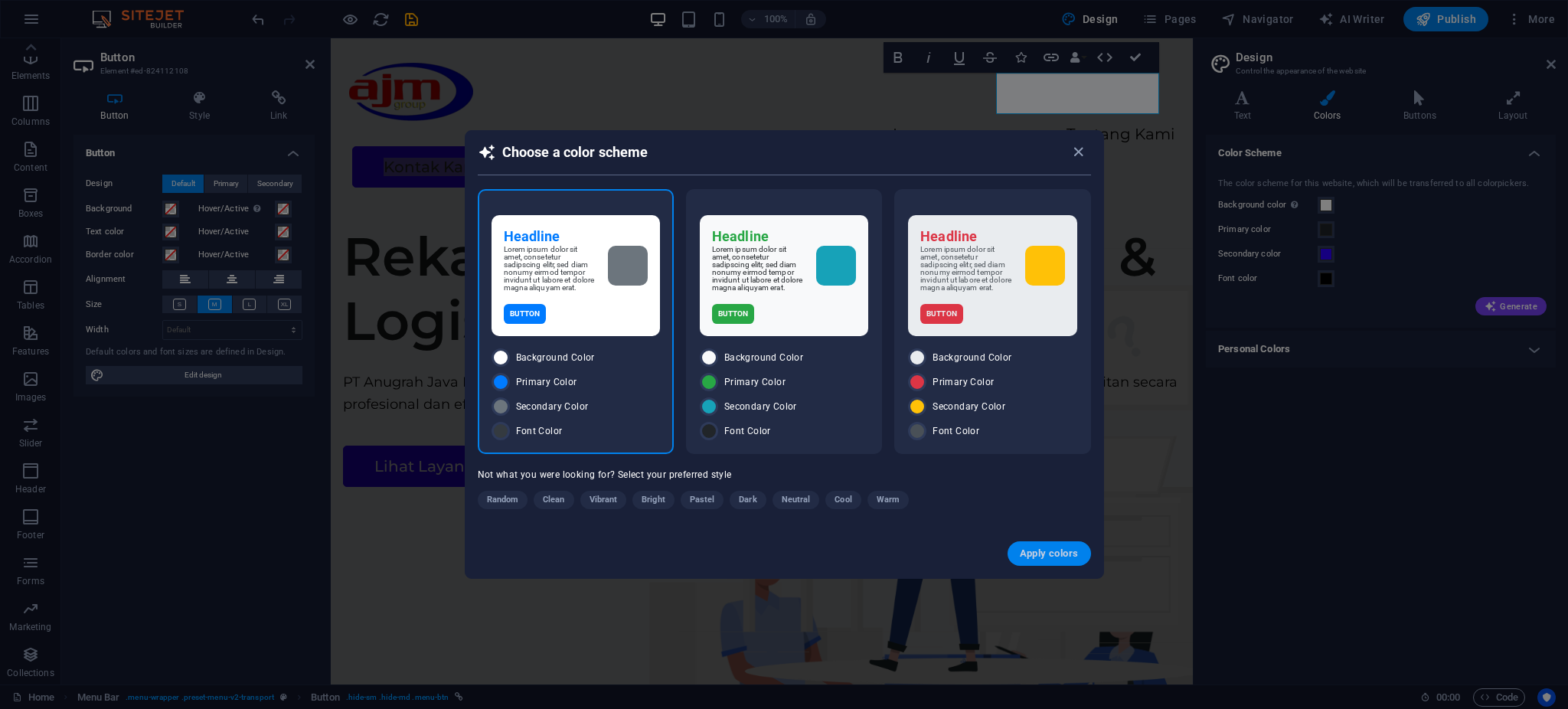 click on "Apply colors" at bounding box center (1049, 554) 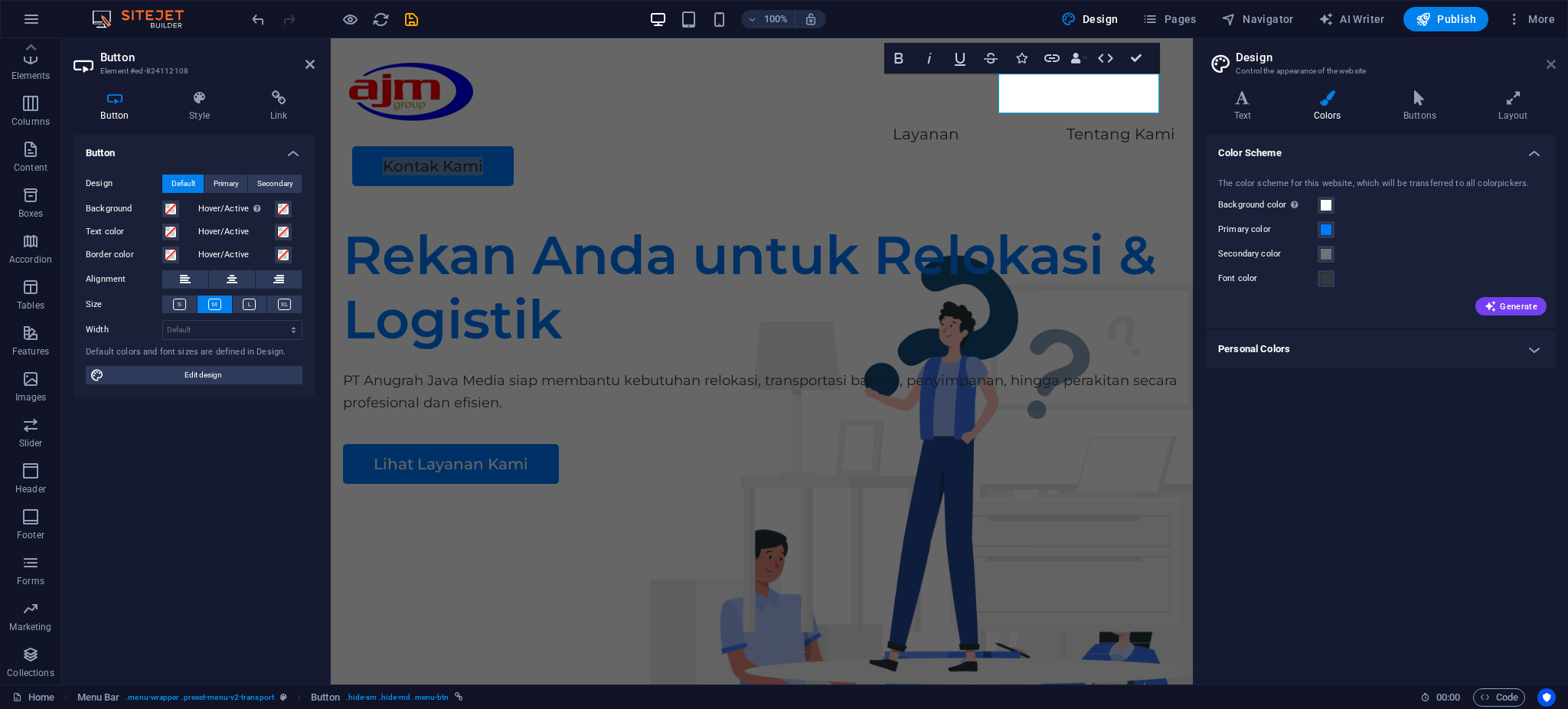click at bounding box center (1551, 64) 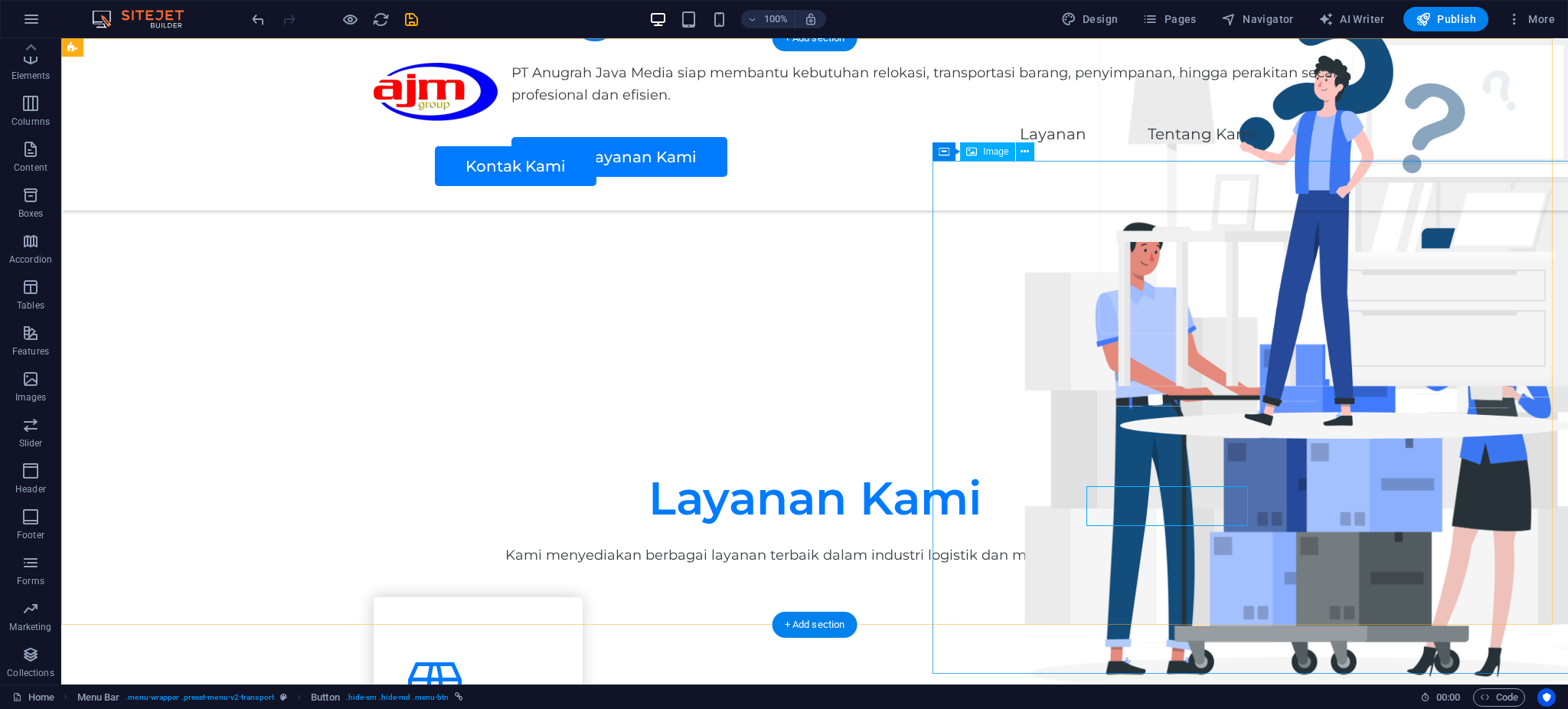 scroll, scrollTop: 0, scrollLeft: 0, axis: both 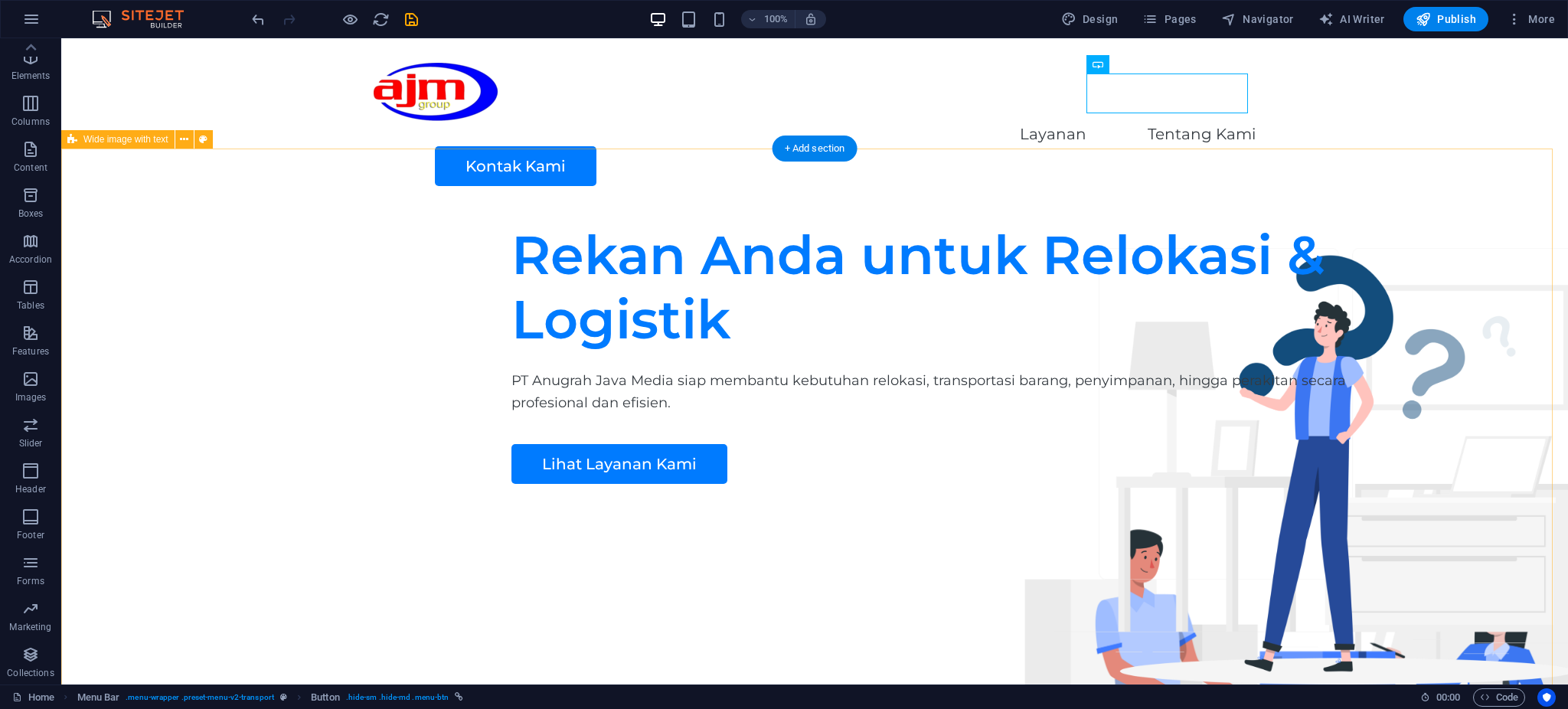 click on "Rekan Anda untuk Relokasi & Logistik PT Anugrah Java Media siap membantu kebutuhan relokasi, transportasi barang, penyimpanan, hingga perakitan secara profesional dan efisien. Lihat Layanan Kami" at bounding box center [815, 504] 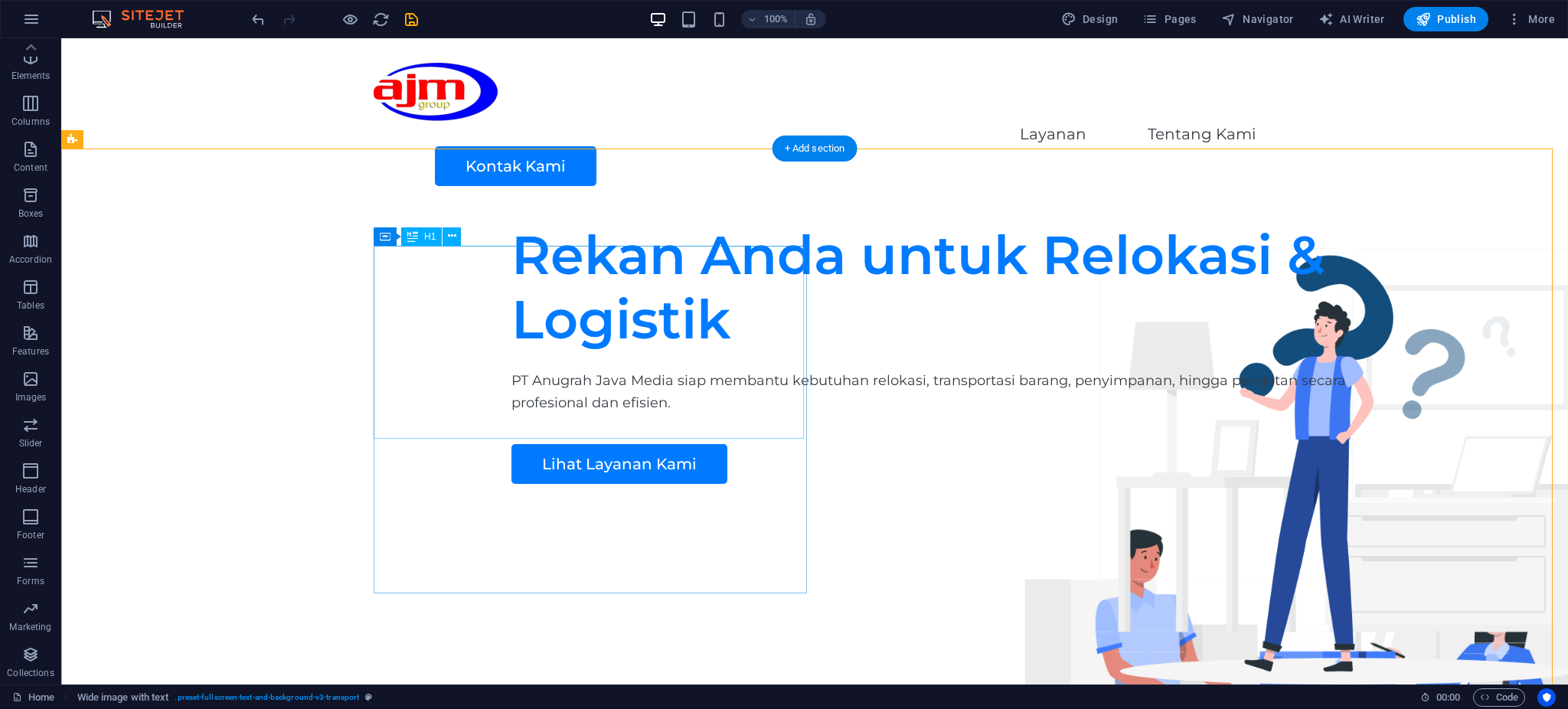 click on "Rekan Anda untuk Relokasi & Logistik" at bounding box center (965, 287) 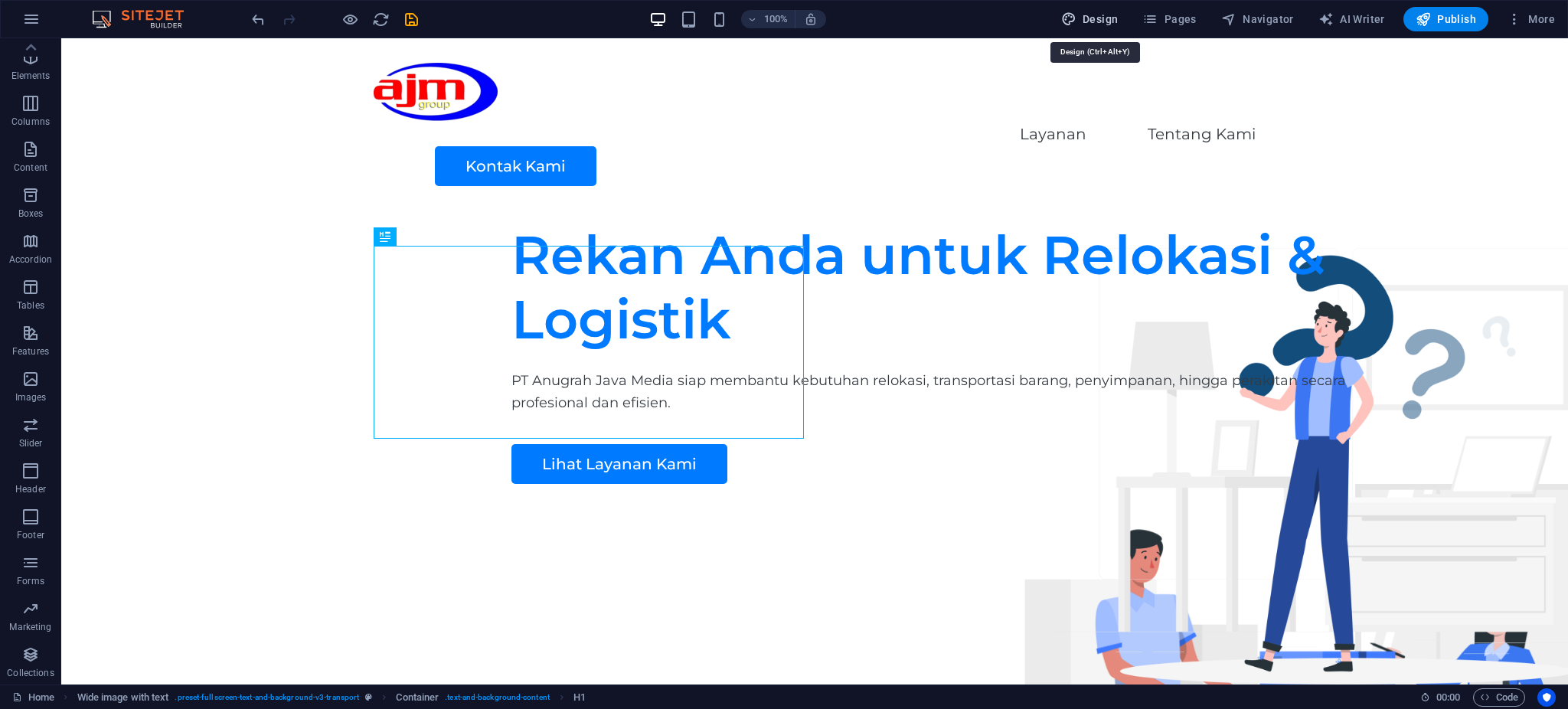click on "Design" at bounding box center (1089, 19) 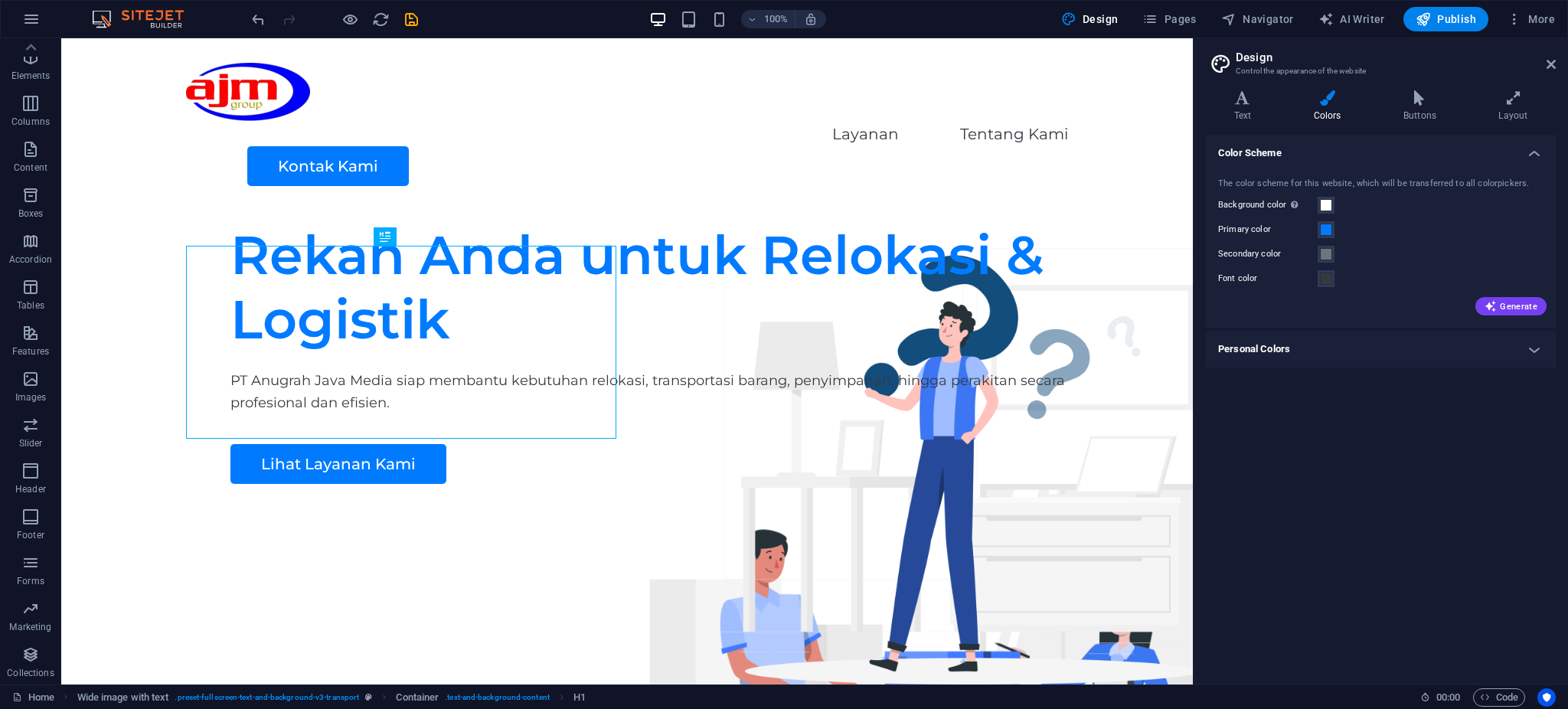 click on "Personal Colors" at bounding box center (1380, 349) 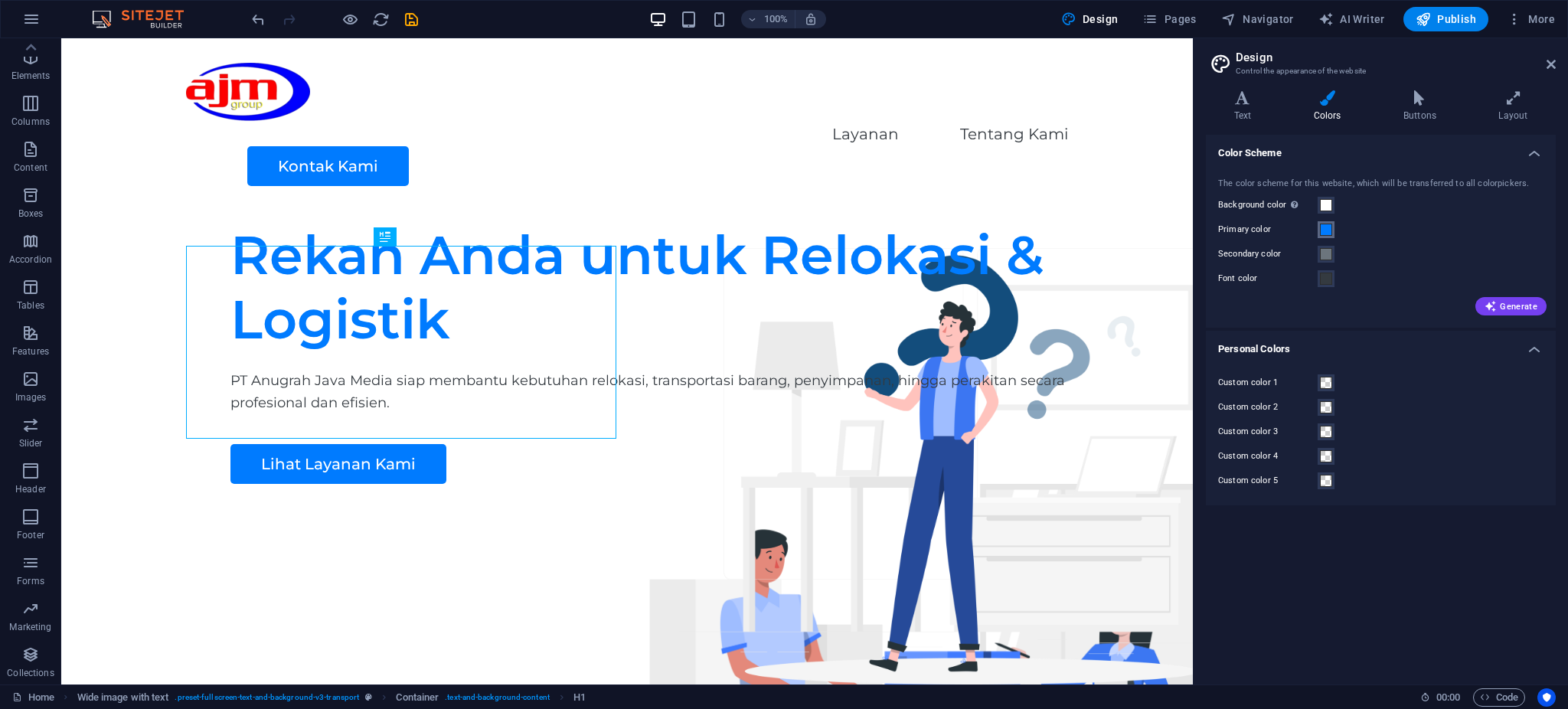click at bounding box center [1326, 230] 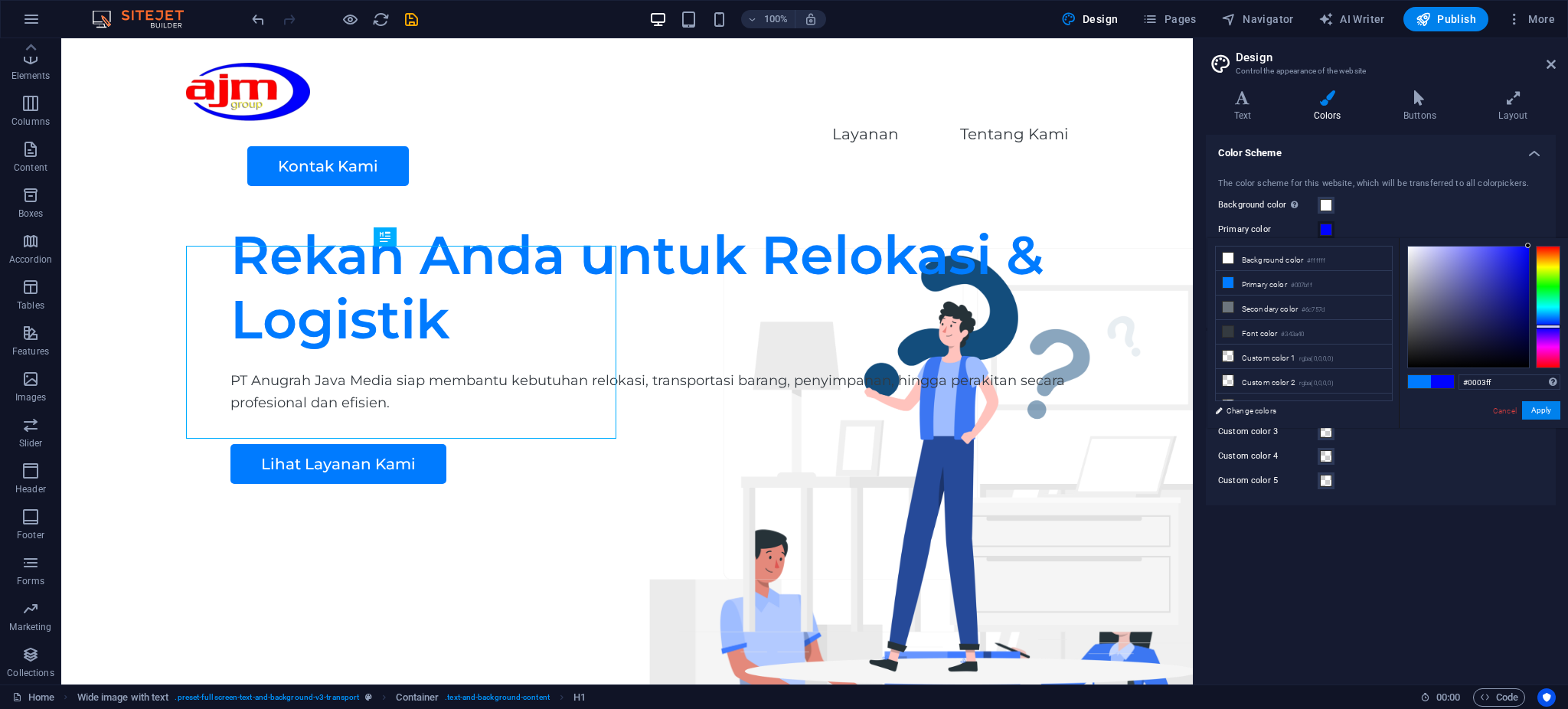 click at bounding box center [1548, 307] 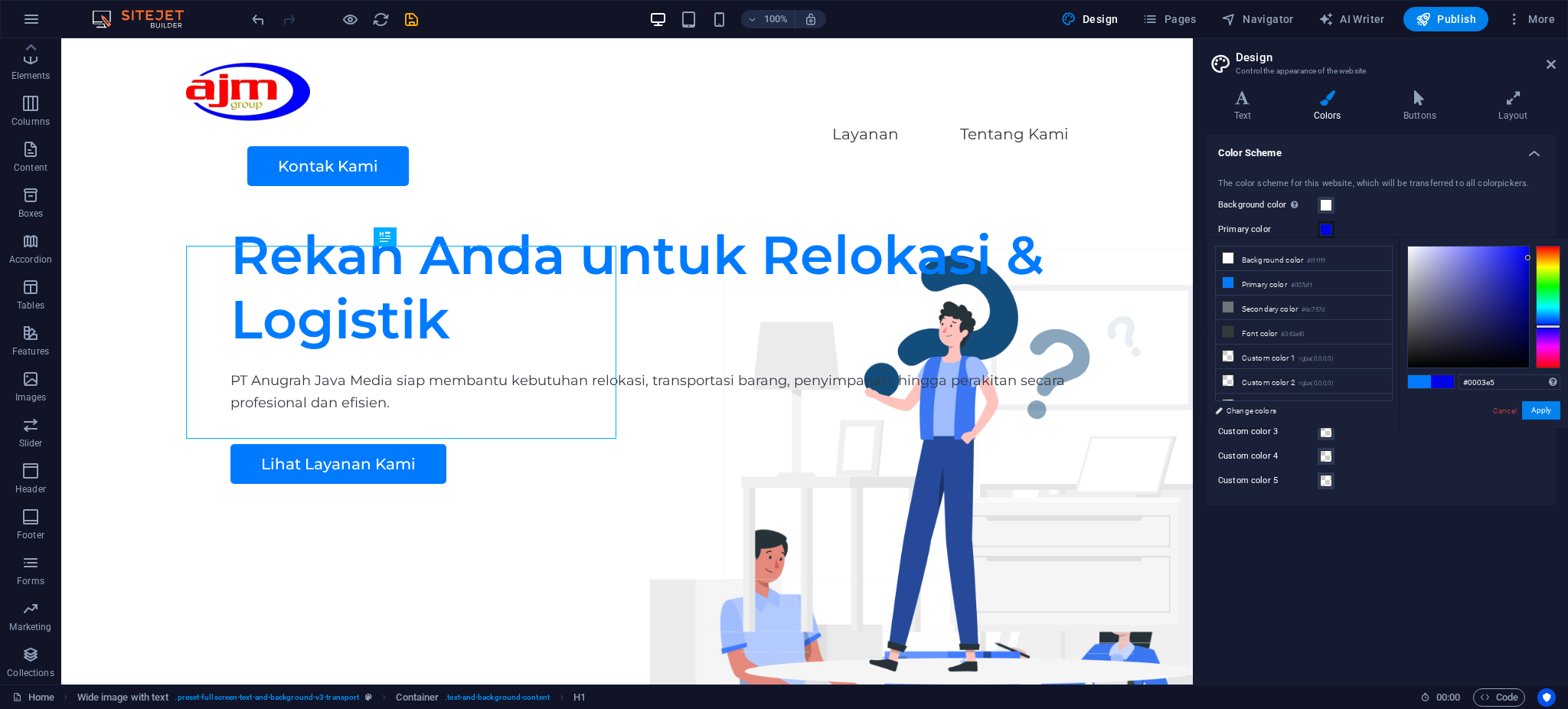 type on "#0003e7" 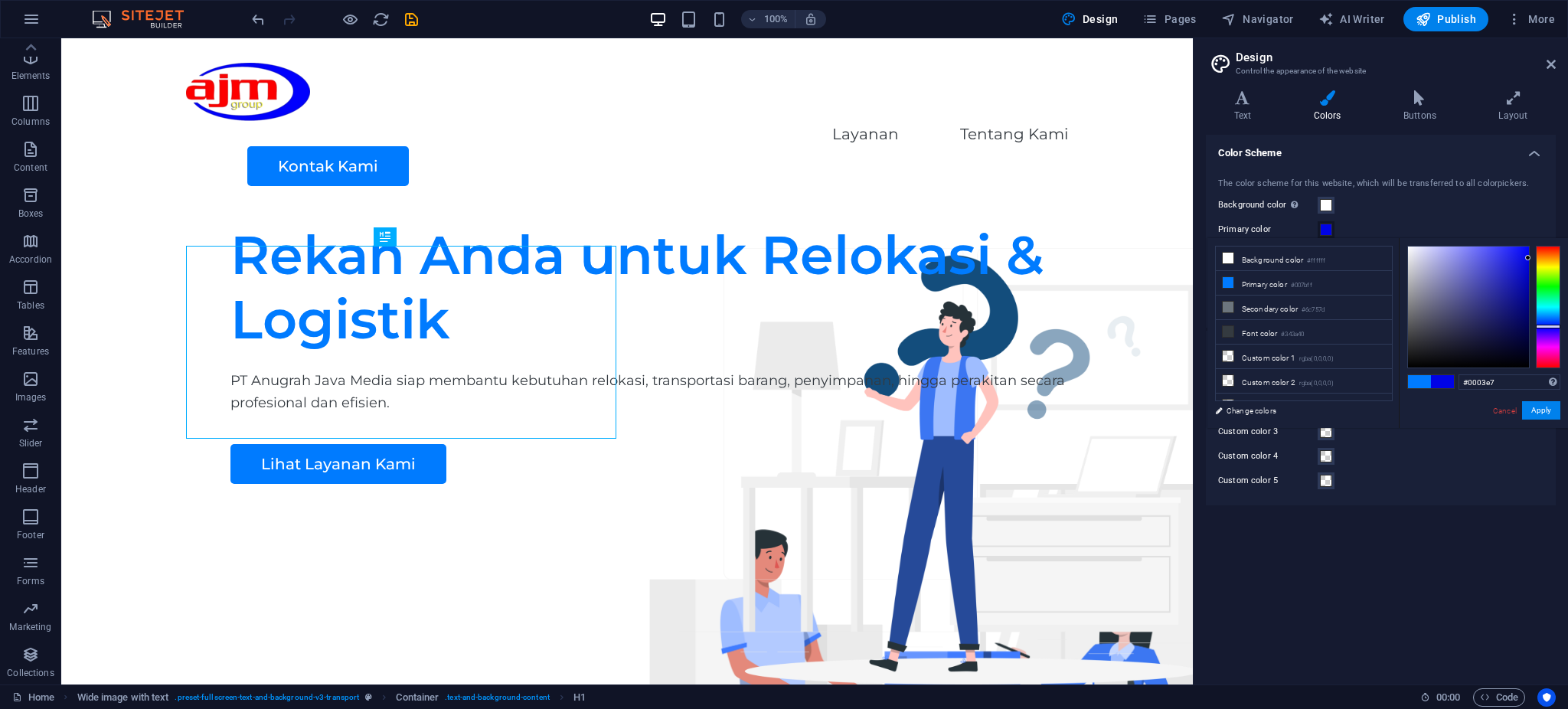 drag, startPoint x: 1523, startPoint y: 257, endPoint x: 1532, endPoint y: 257, distance: 9 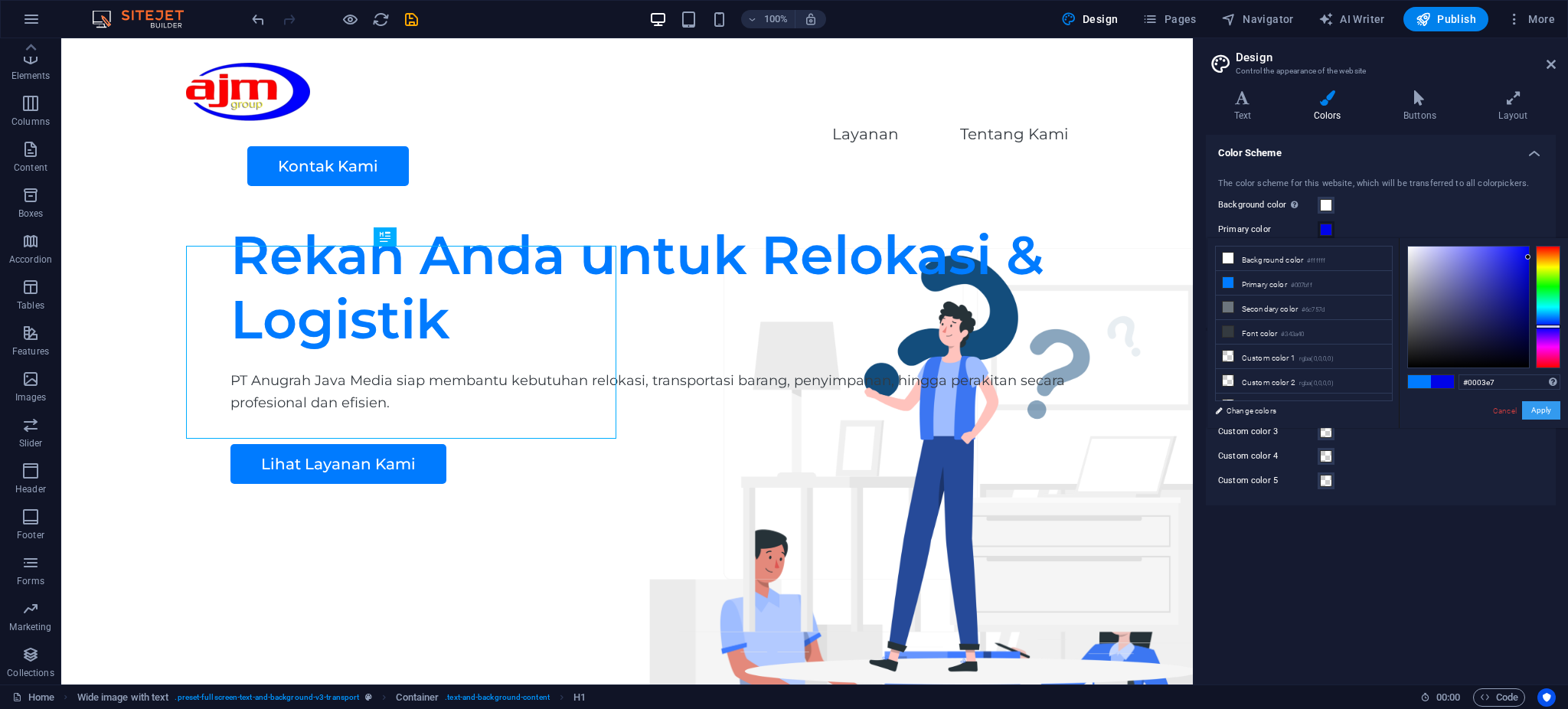 click on "Apply" at bounding box center (1541, 410) 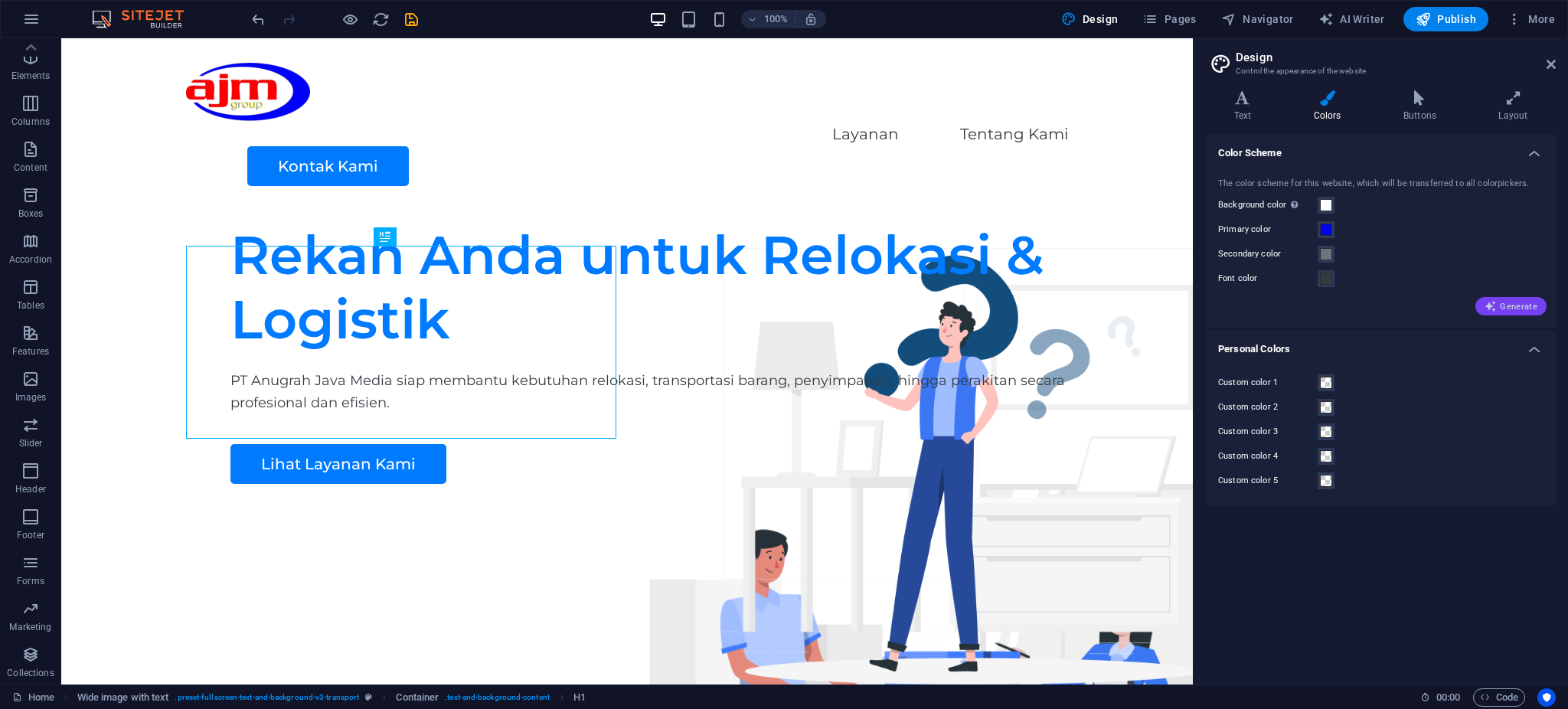 click on "Generate" at bounding box center [1511, 306] 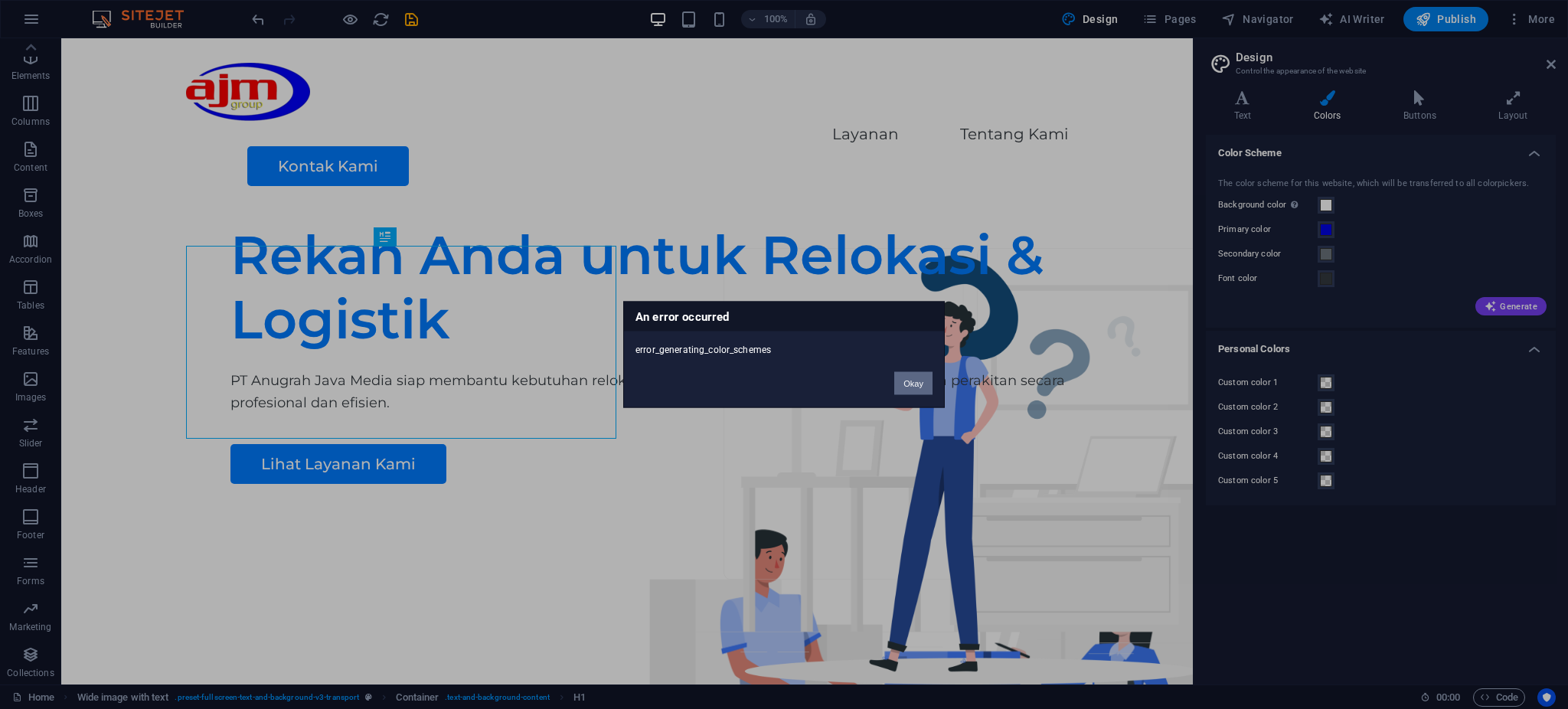 click on "Okay" at bounding box center [913, 384] 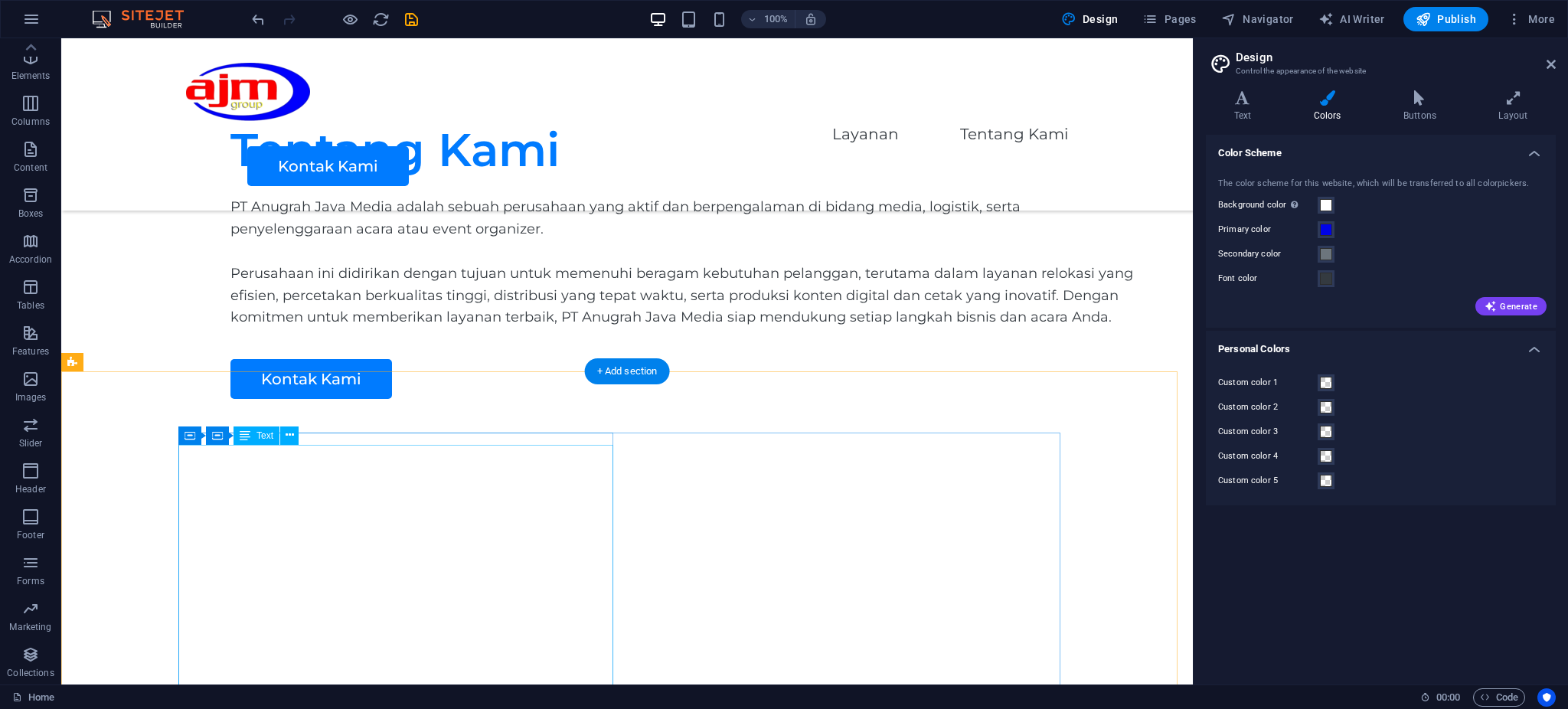 scroll, scrollTop: 2183, scrollLeft: 0, axis: vertical 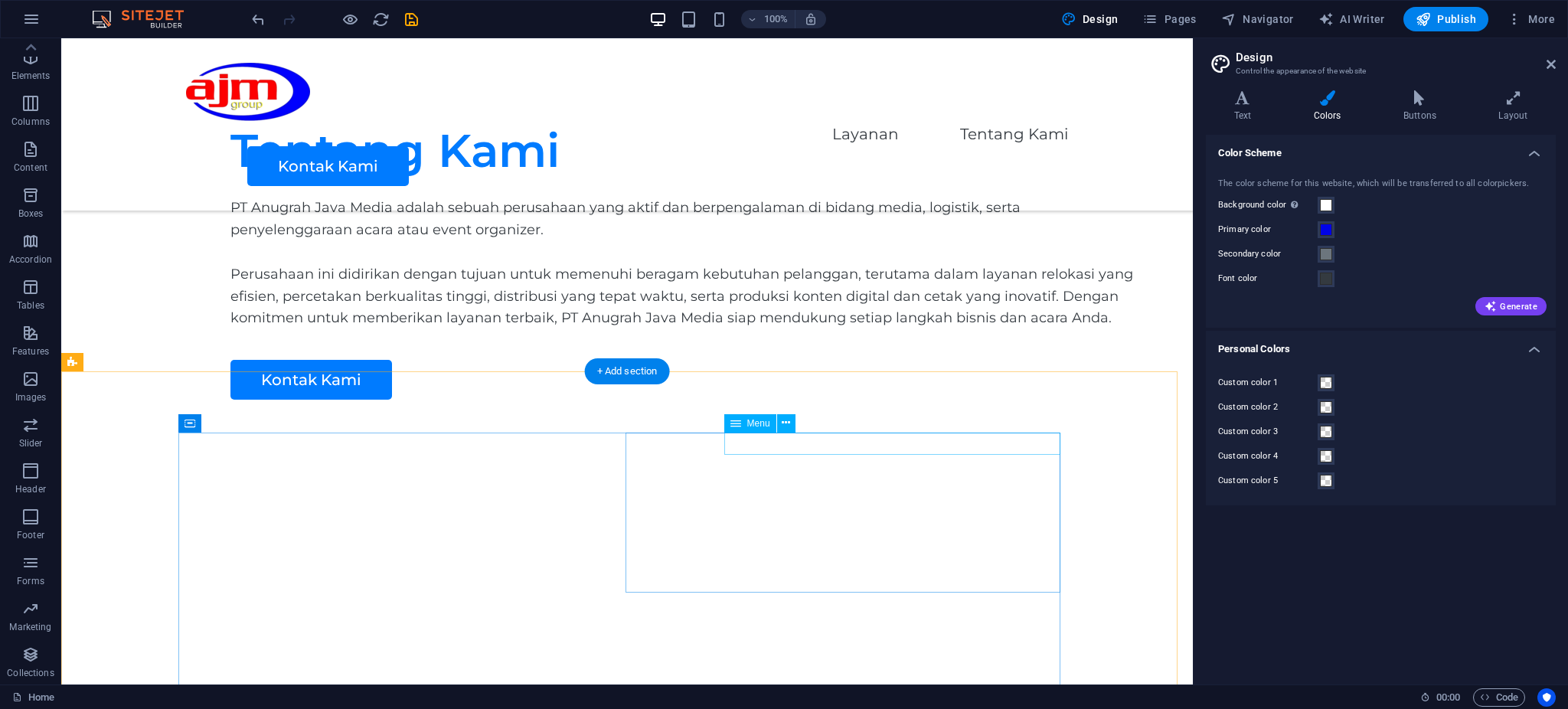 click on "Home Services About Us Pricing Contact Us" at bounding box center [403, 1671] 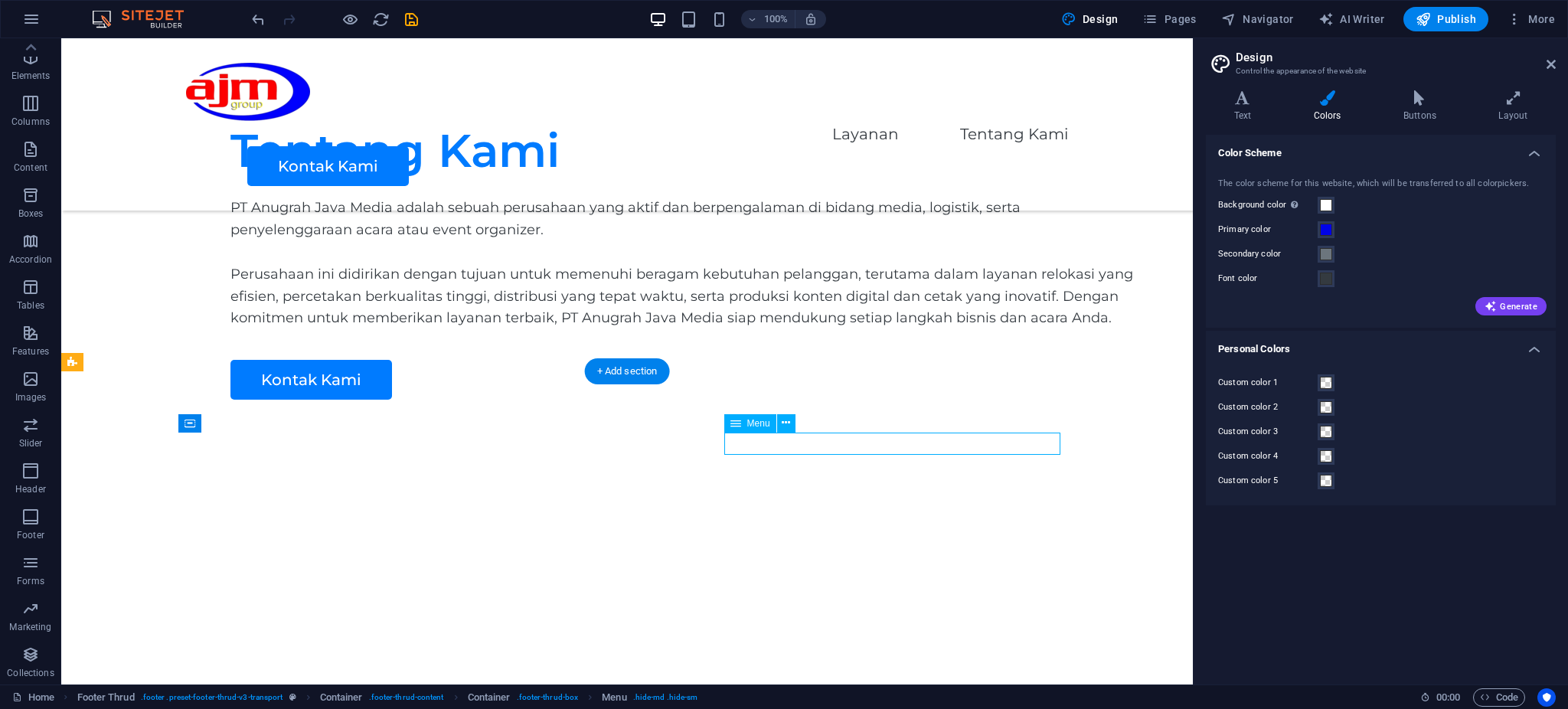 click on "Home Services About Us Pricing Contact Us" at bounding box center [403, 1671] 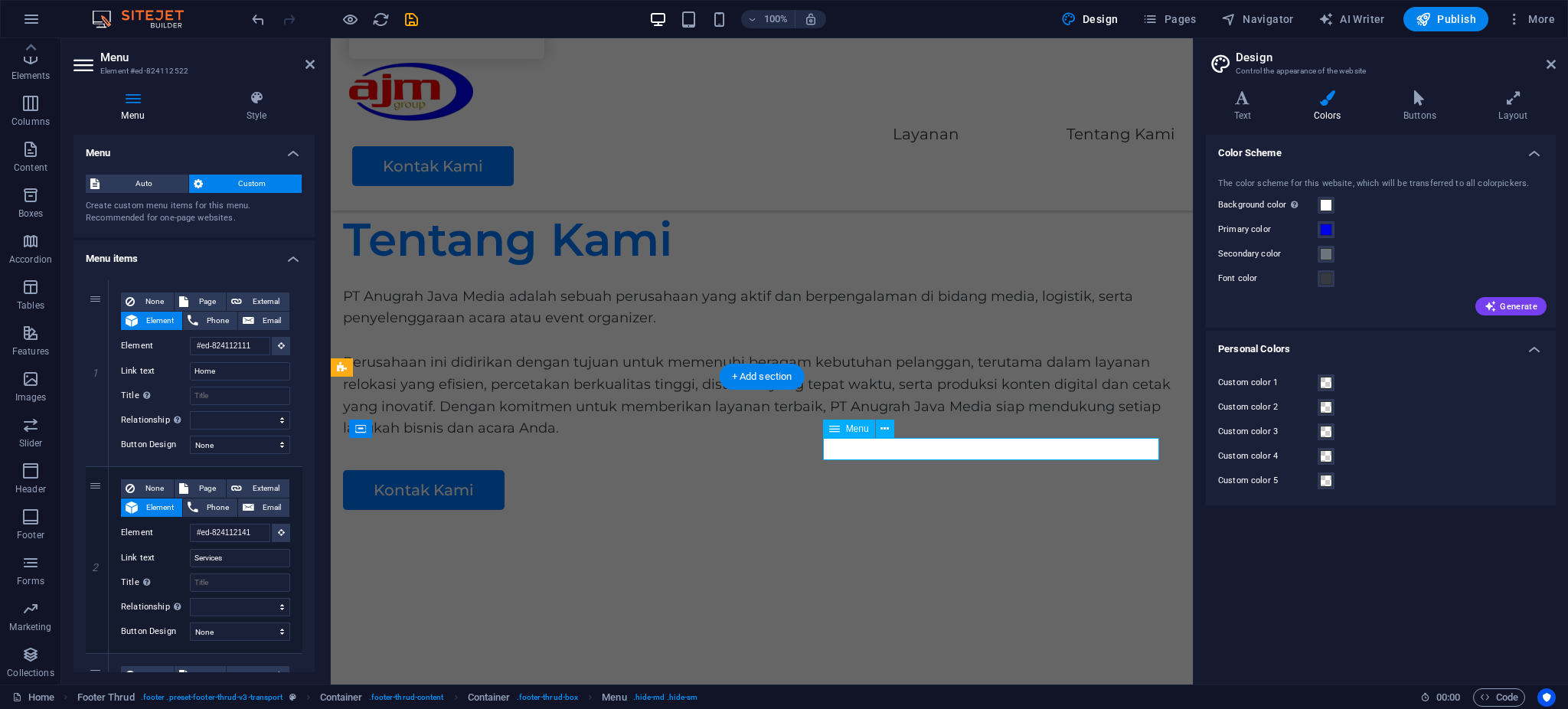 scroll, scrollTop: 2199, scrollLeft: 0, axis: vertical 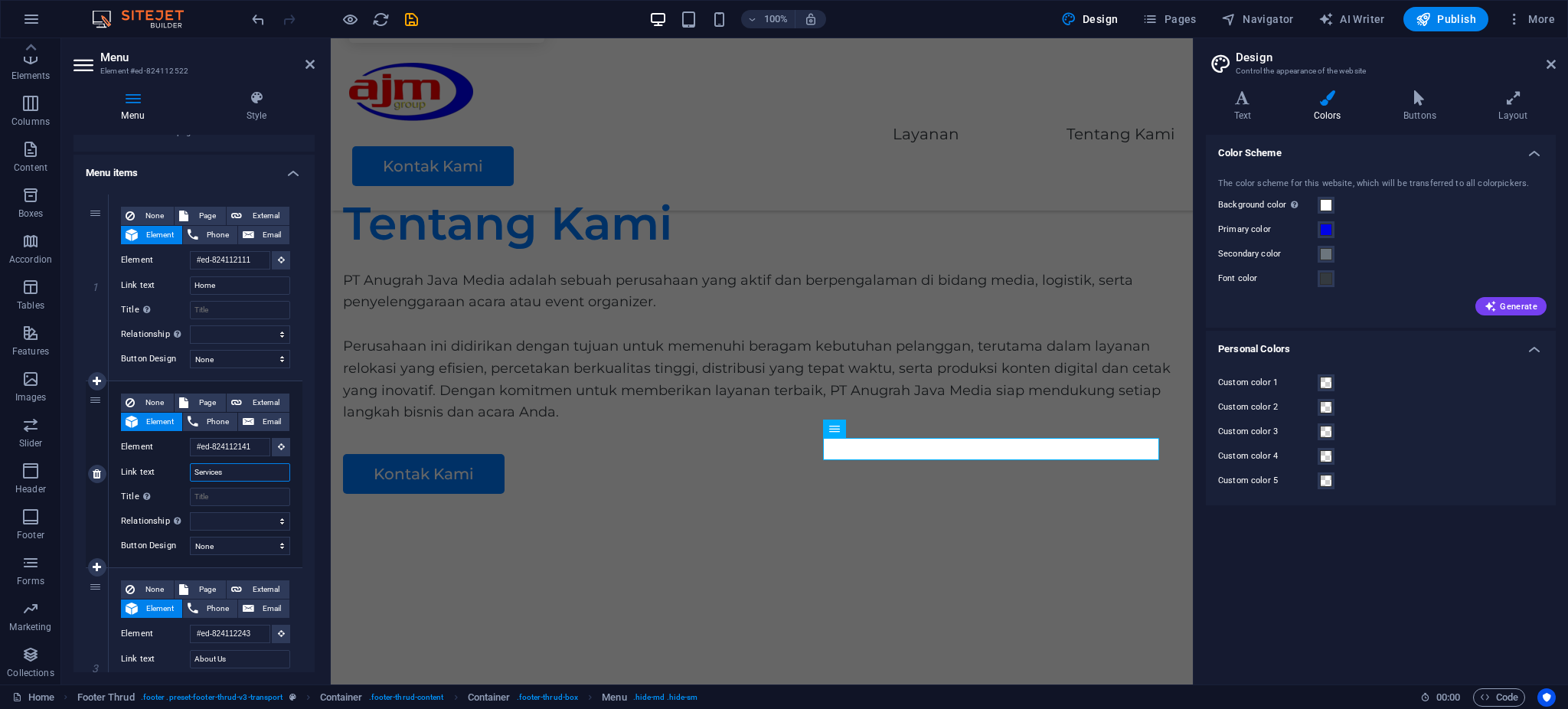 click on "Services" at bounding box center [240, 472] 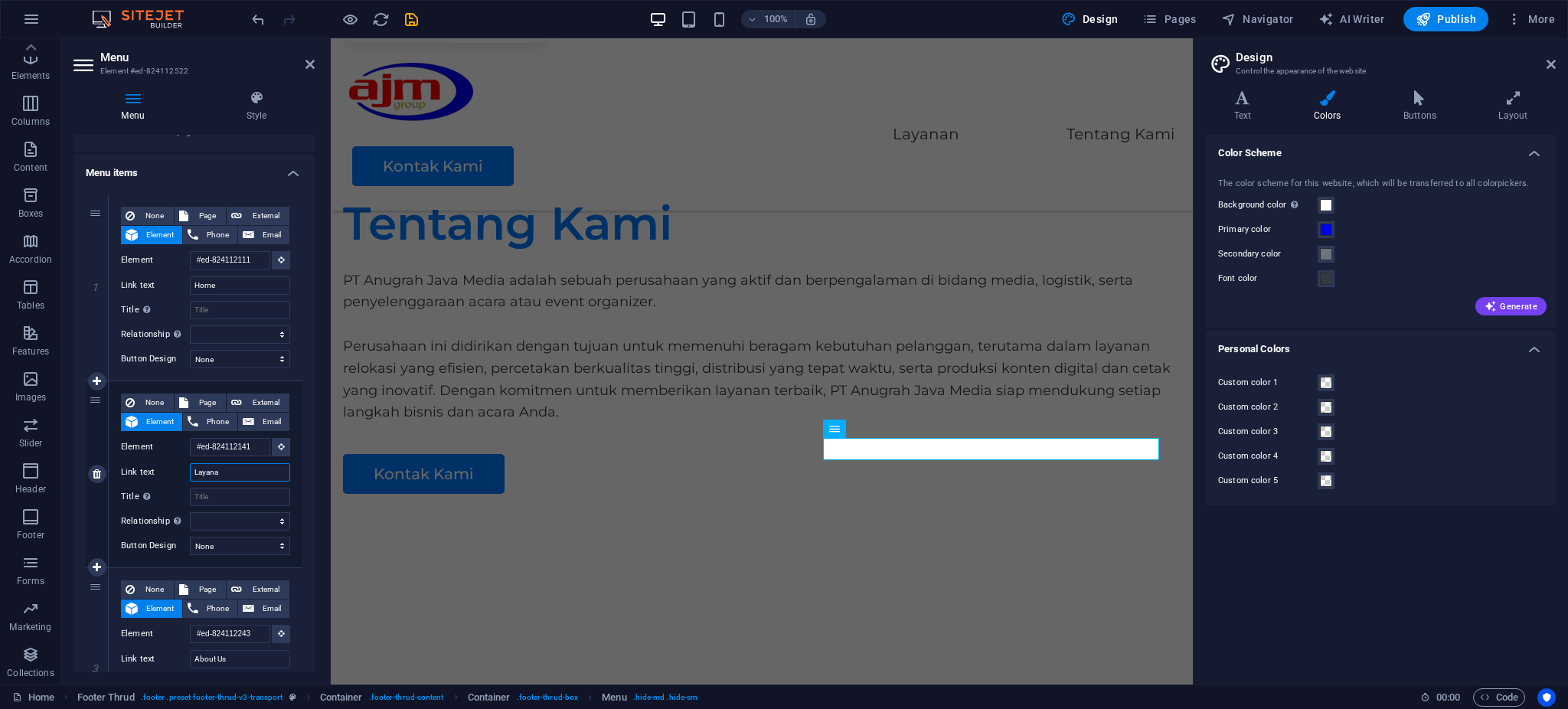 type on "Layanan" 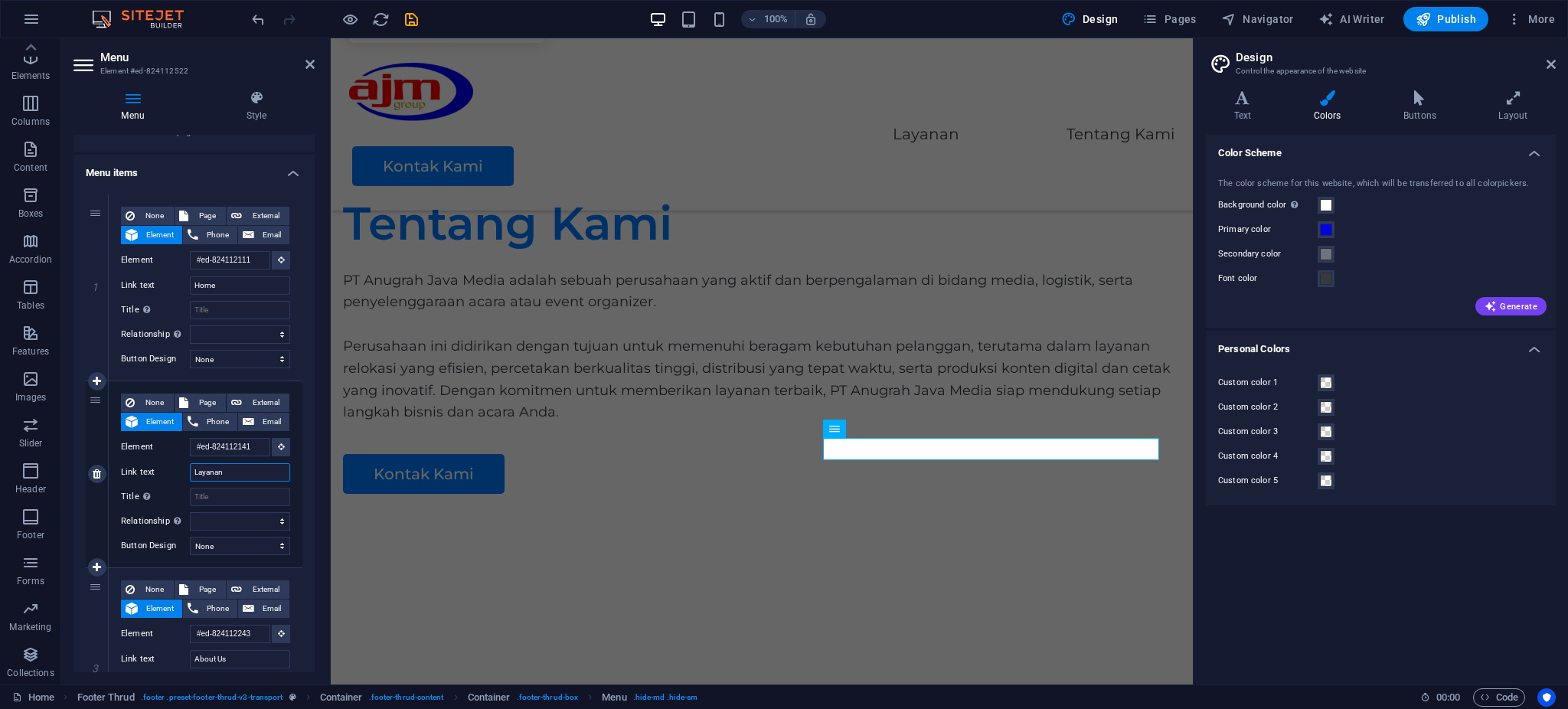 select 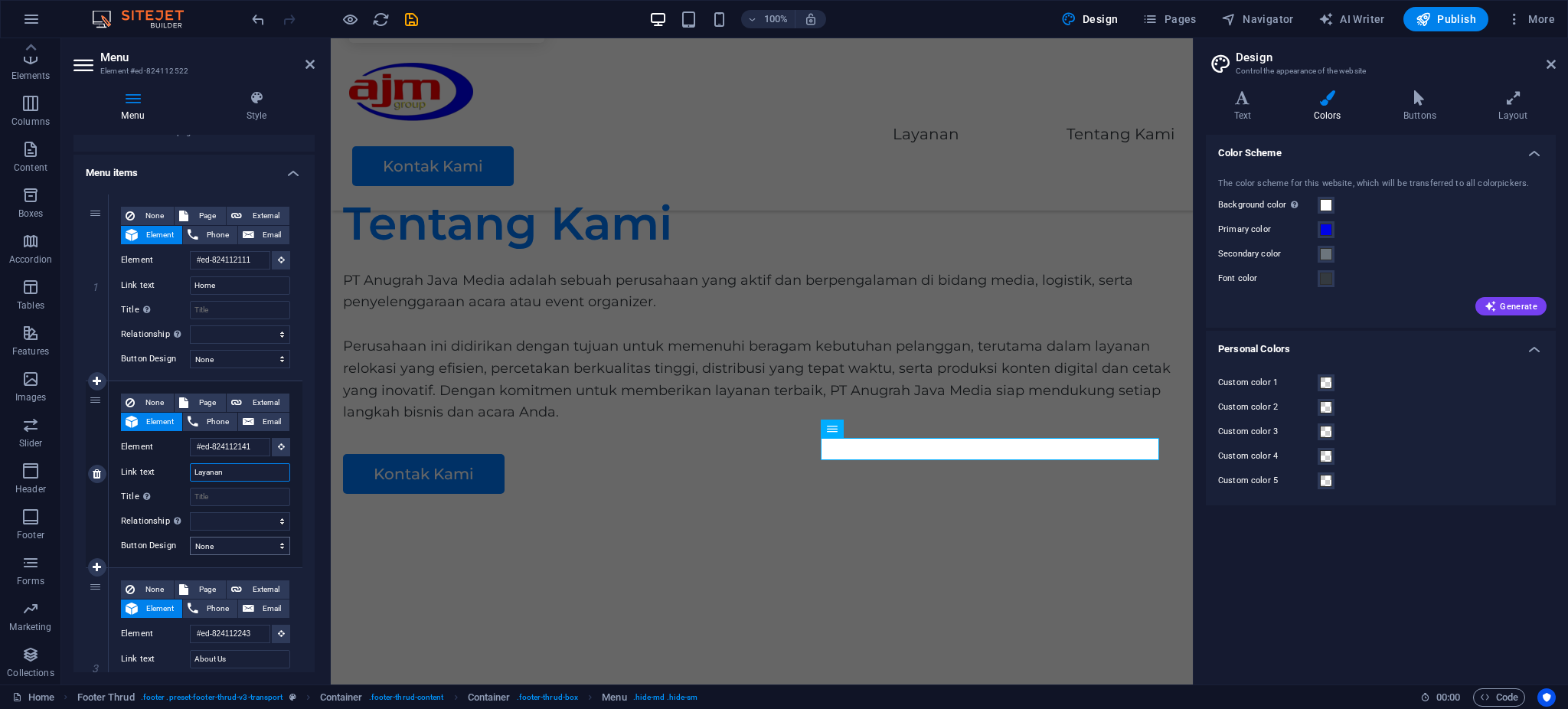 scroll, scrollTop: 240, scrollLeft: 0, axis: vertical 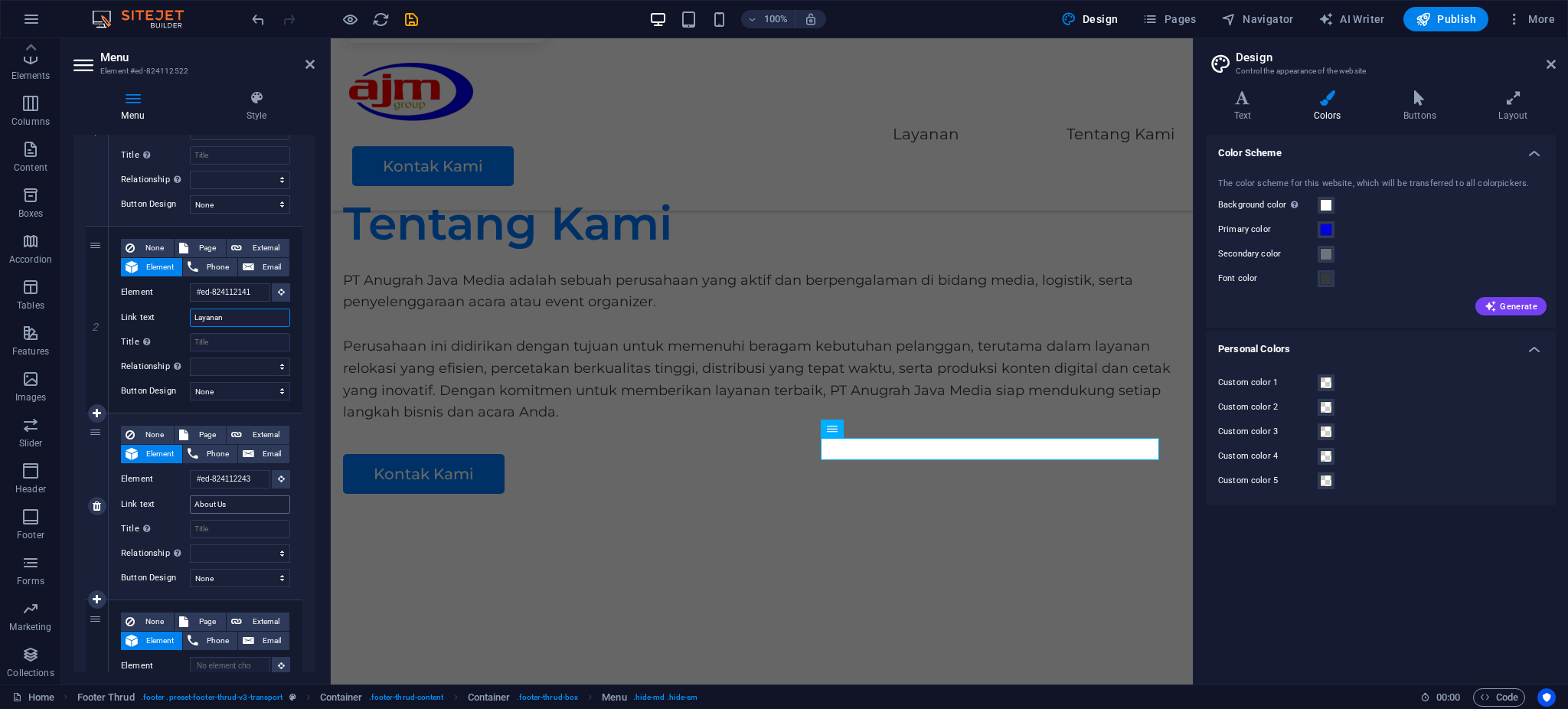 type on "Layanan" 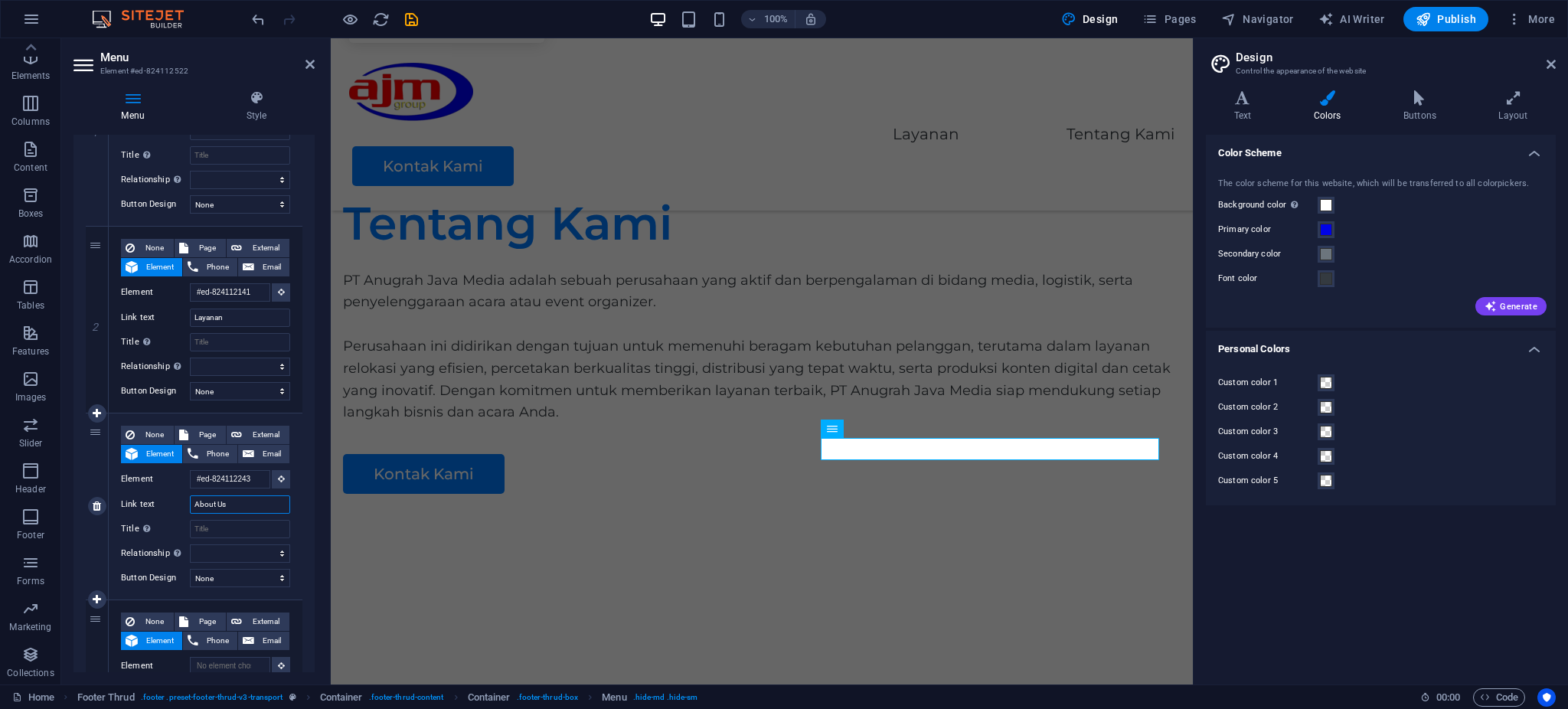 click on "About Us" at bounding box center [240, 505] 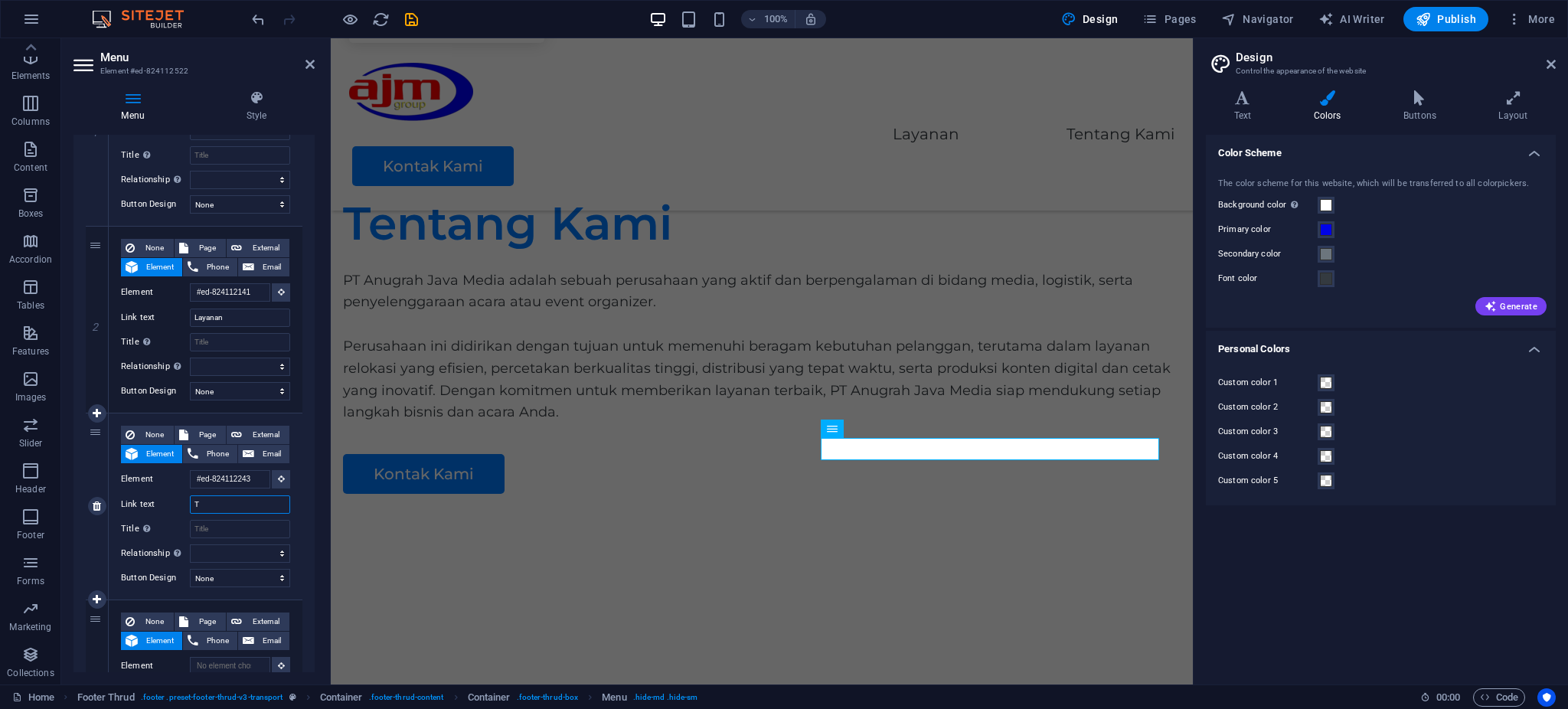 select 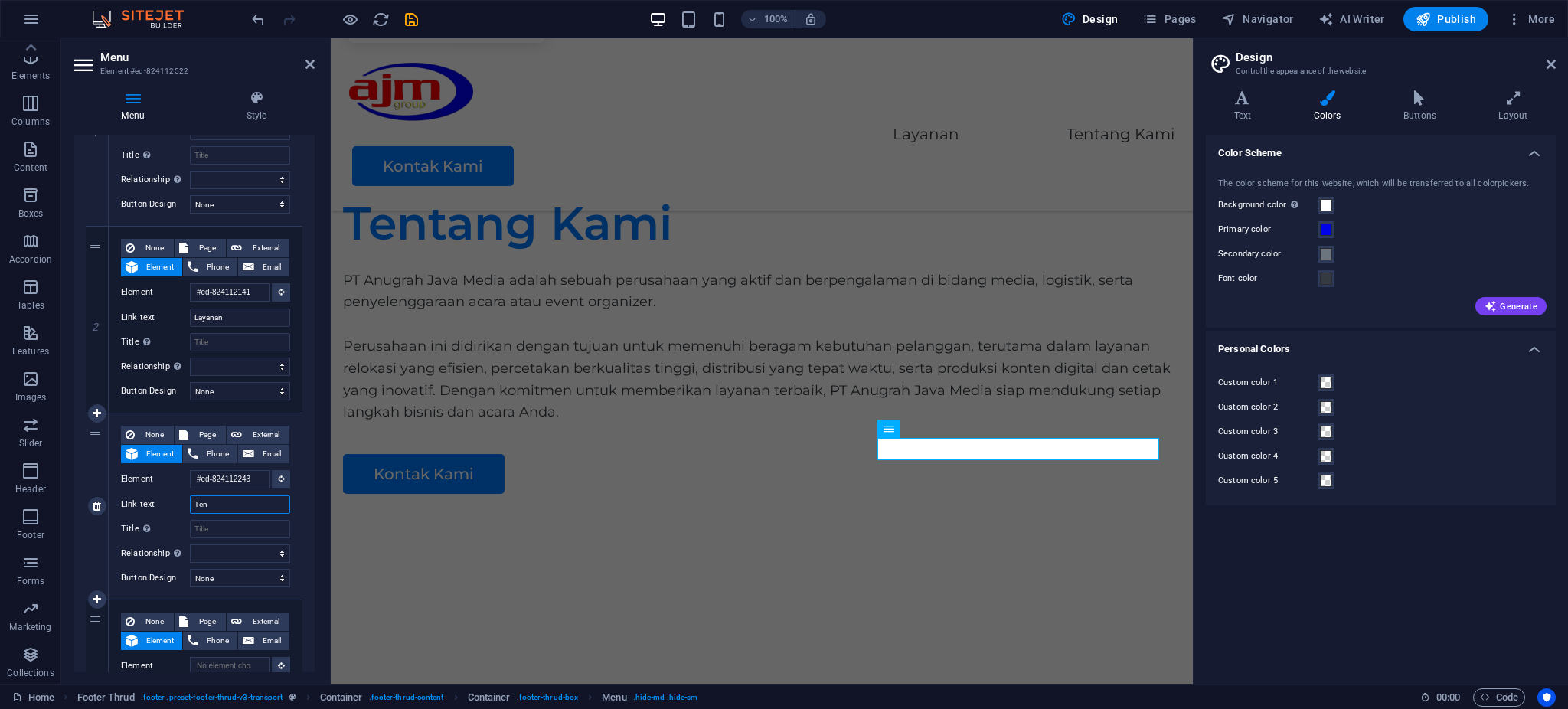 type on "Tent" 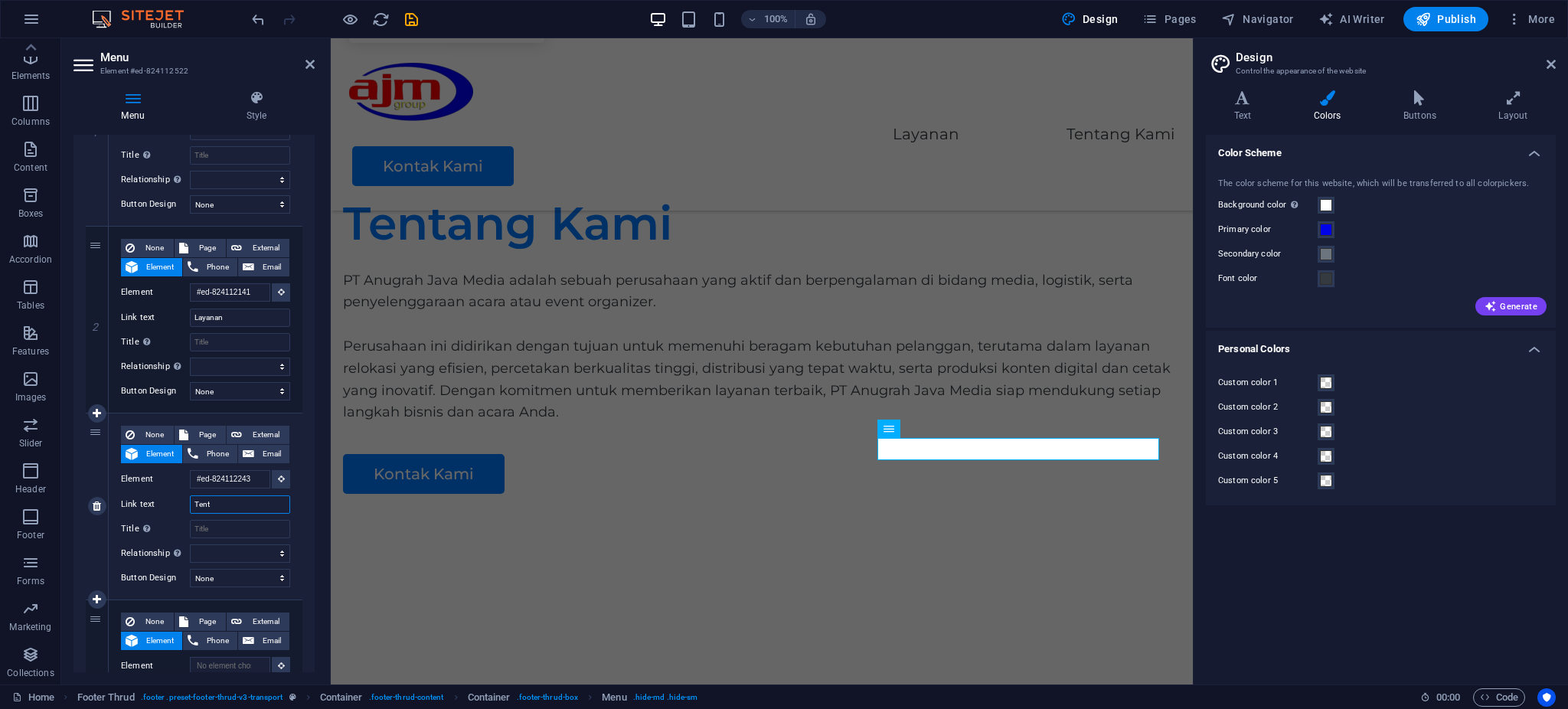 select 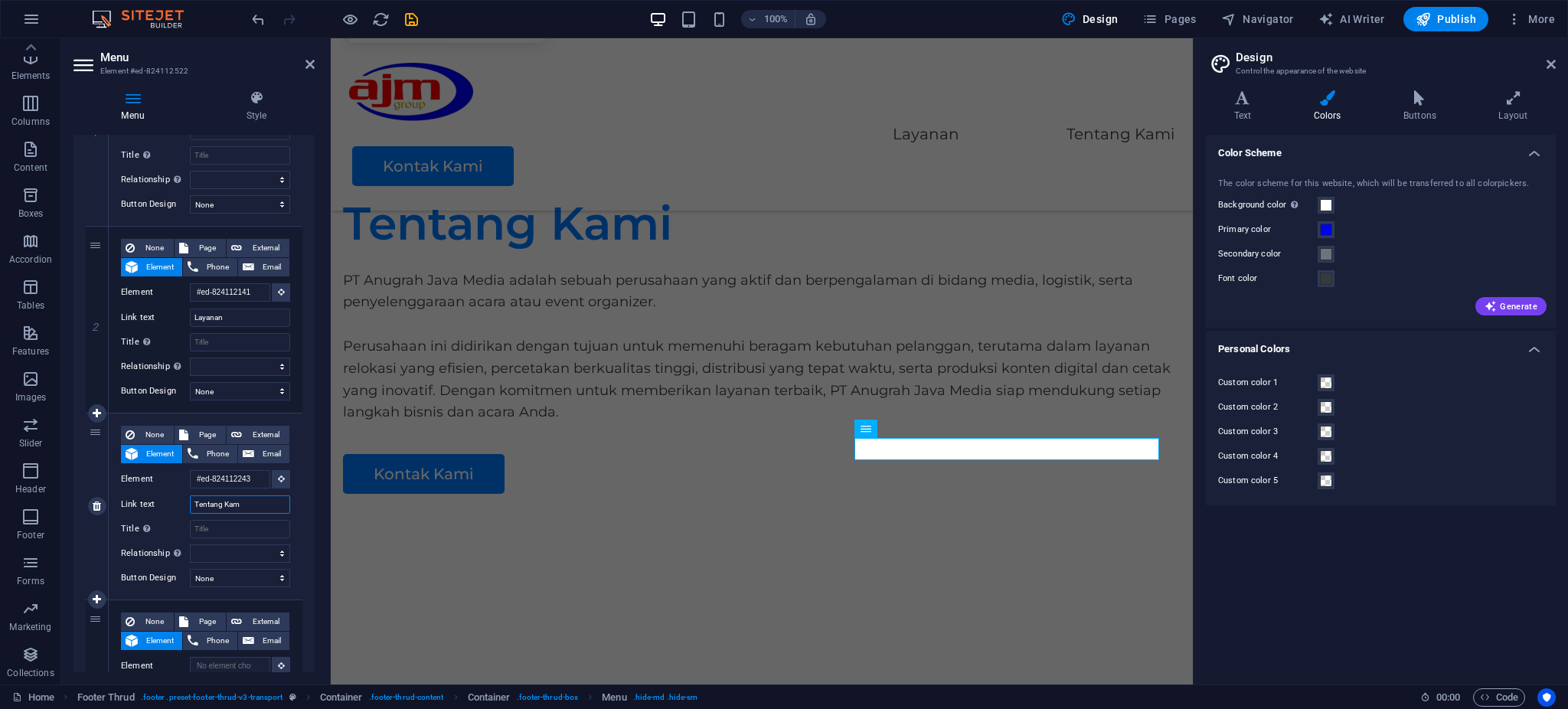 type on "Tentang Kami" 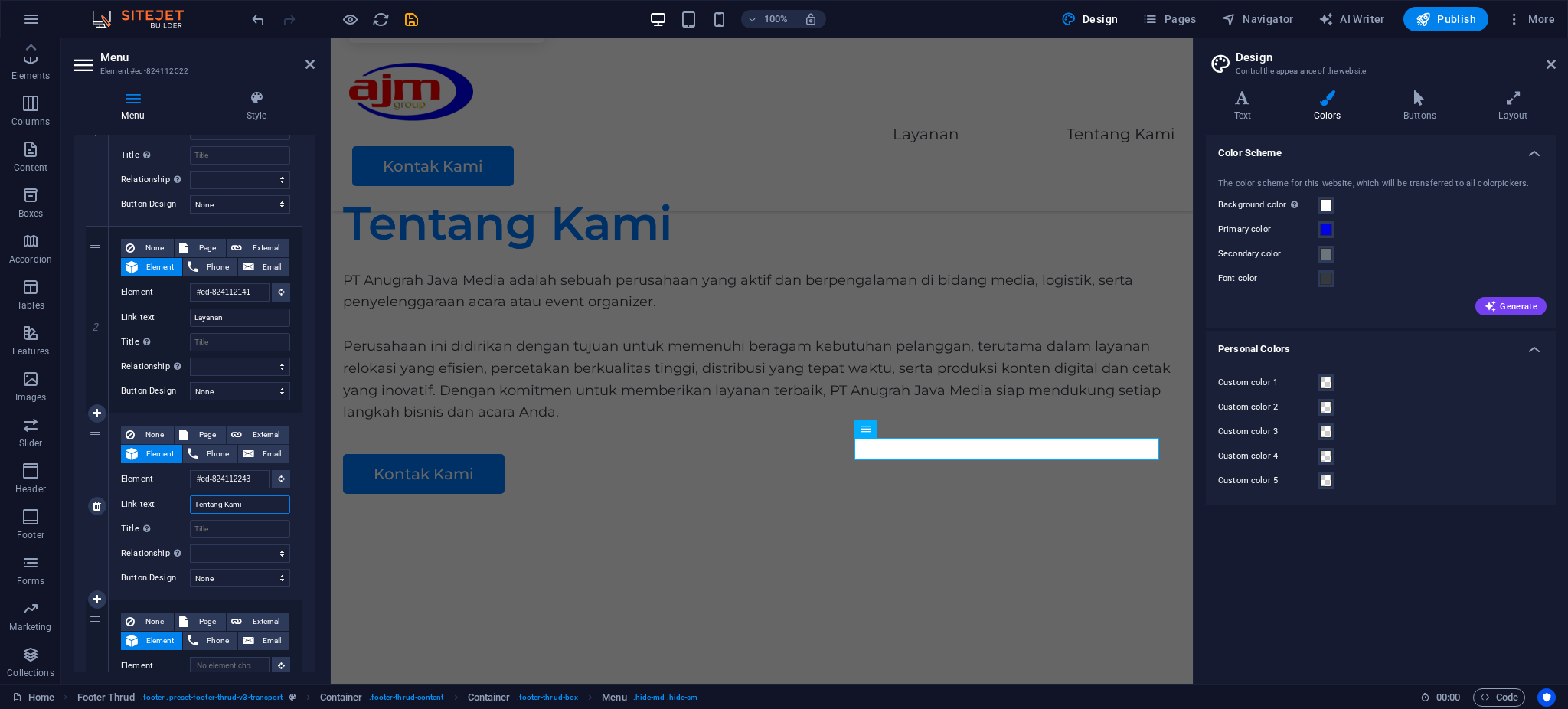 select 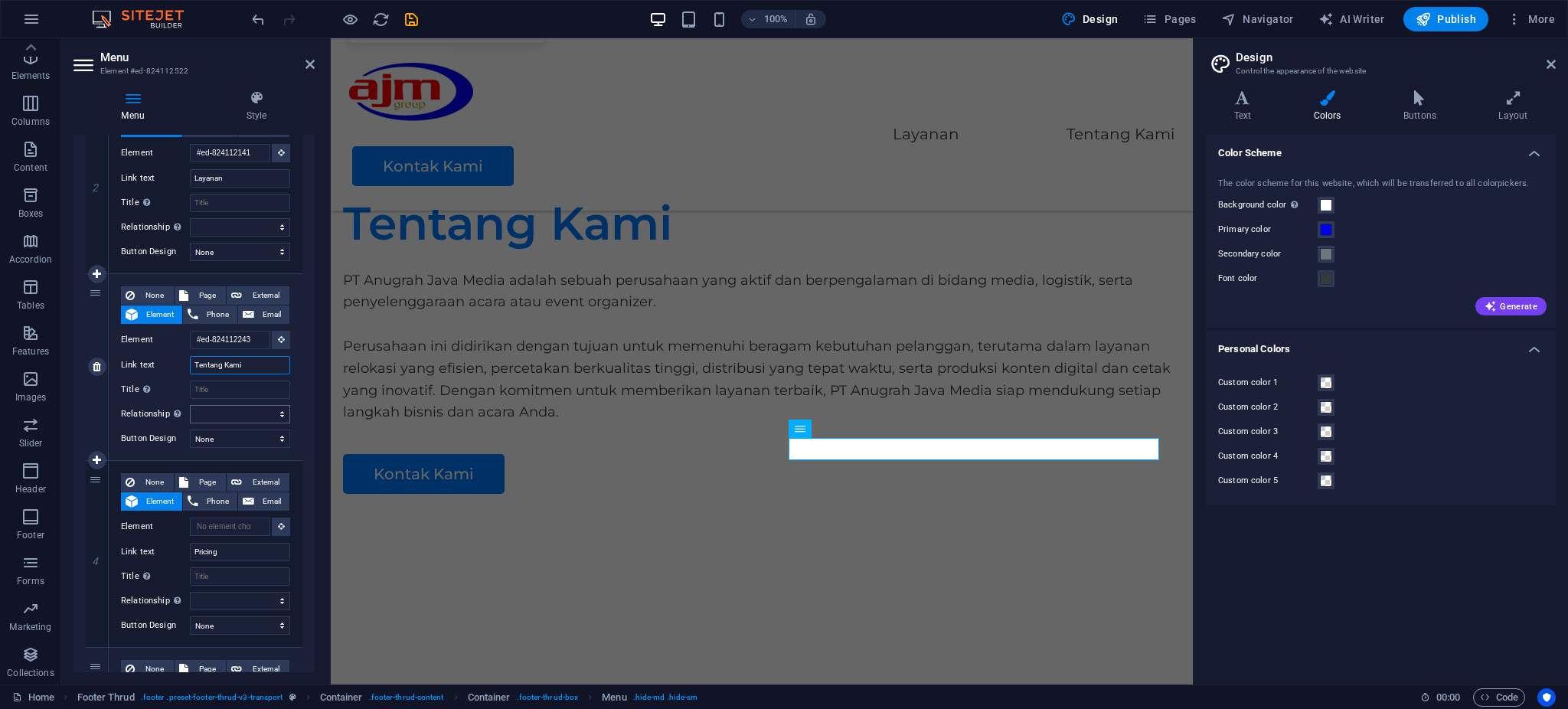 scroll, scrollTop: 383, scrollLeft: 0, axis: vertical 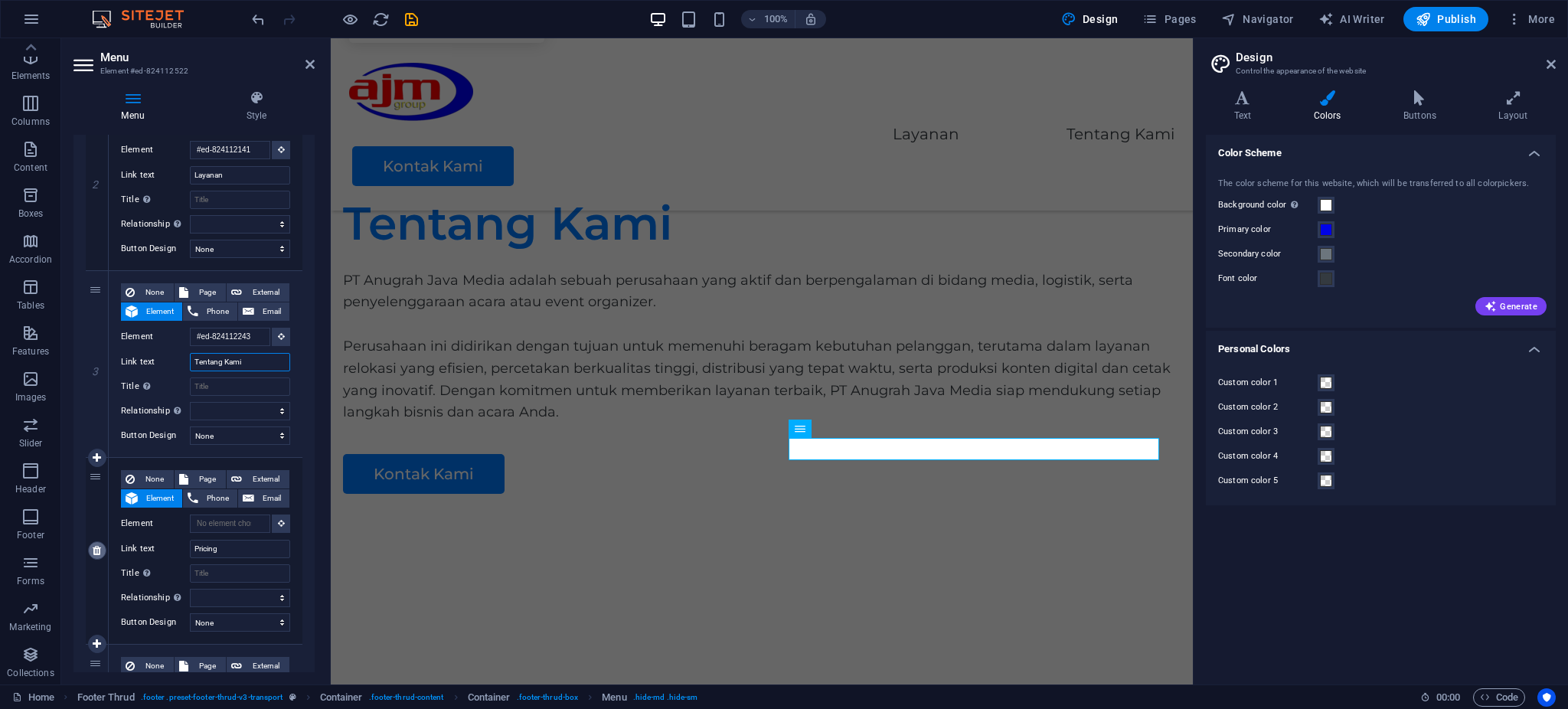 type on "Tentang Kami" 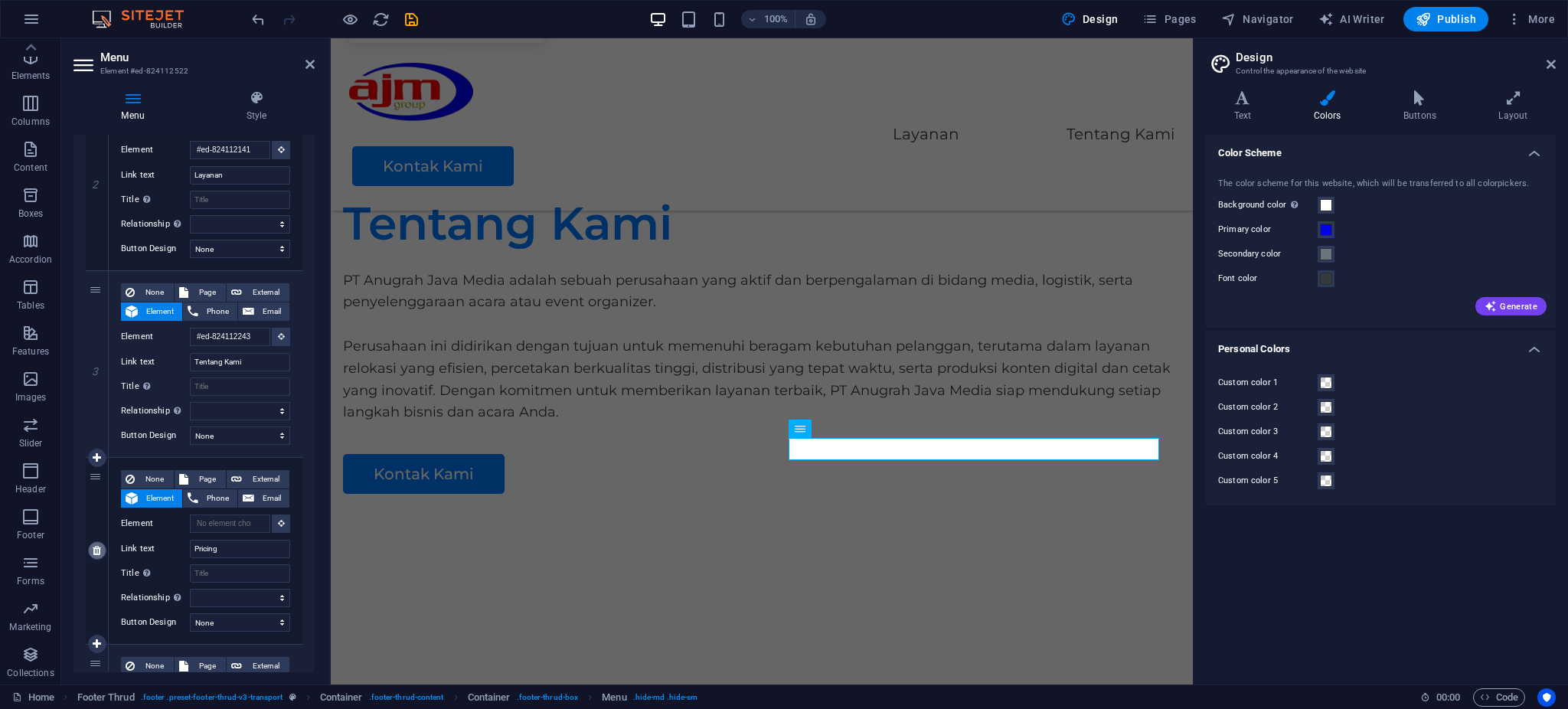 click at bounding box center (97, 551) 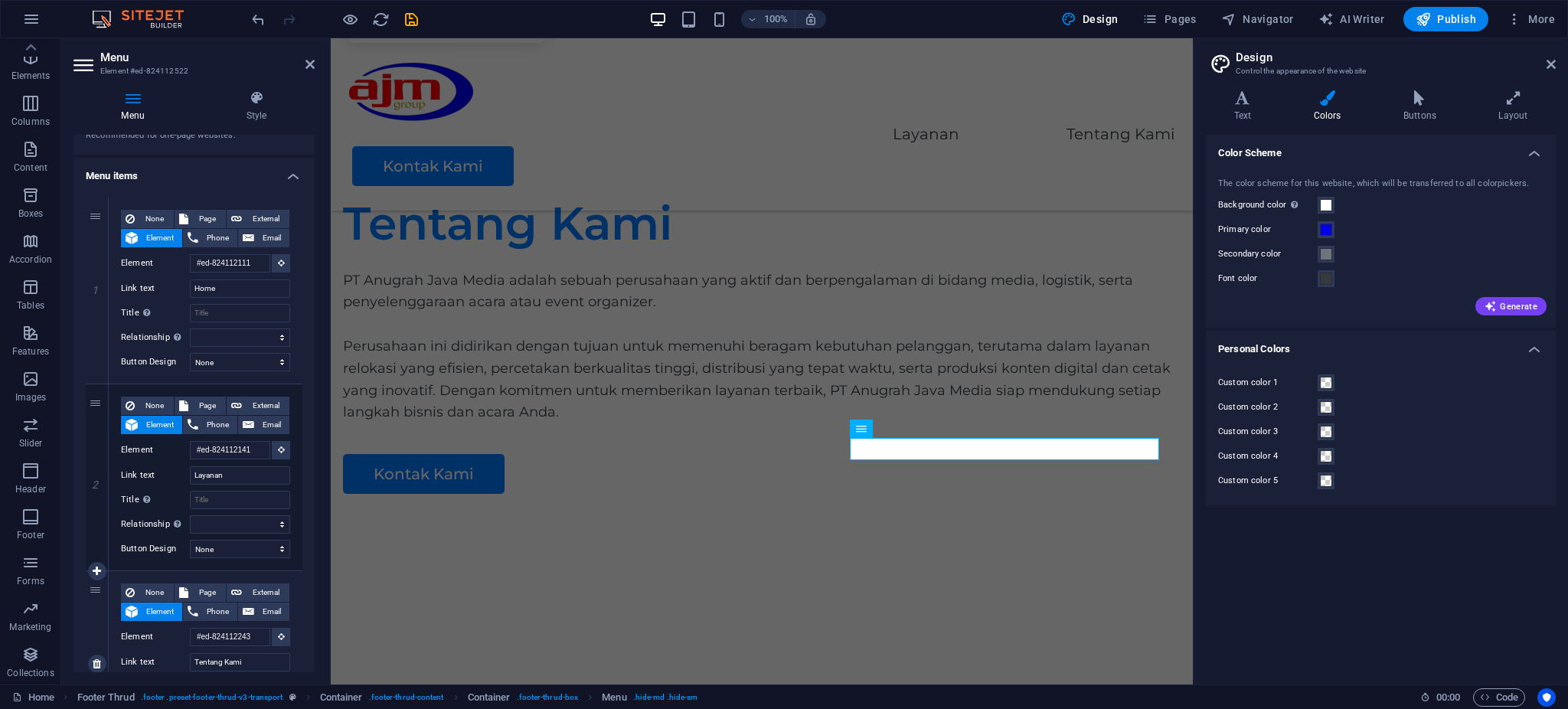 scroll, scrollTop: 28, scrollLeft: 0, axis: vertical 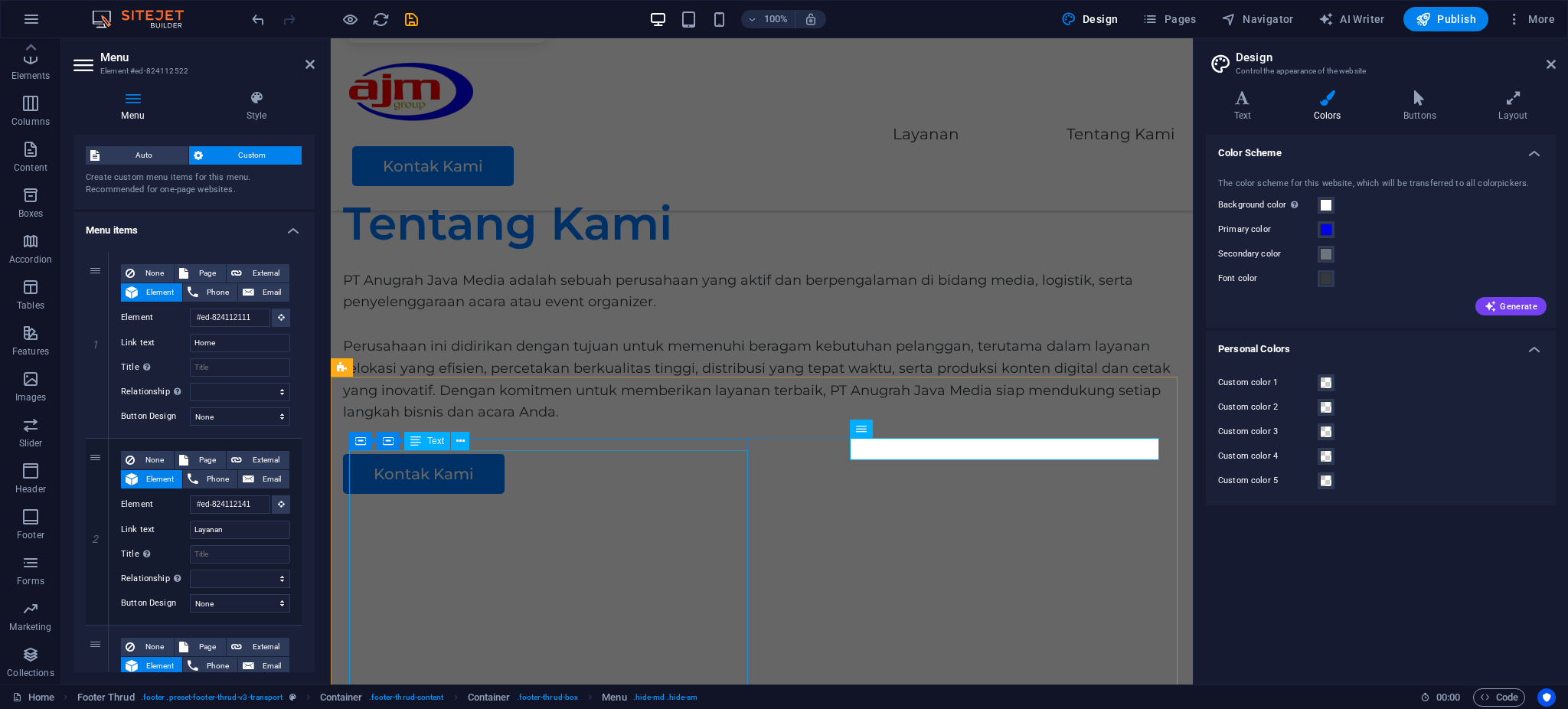 click on "PT Anugrah Java Media Alamat Kantor: Kota Wisata Ruko Freshmarket Blok FMR 2 No.15, Rt.003 Rw.035, Kel. Ciangsana, Kec. Gunung Putri, Kabupaten Bogor, Provinsi Jawa Barat Kontak: 📞 021-82421829 📧  don180972@gmail.com" at bounding box center [552, 1605] 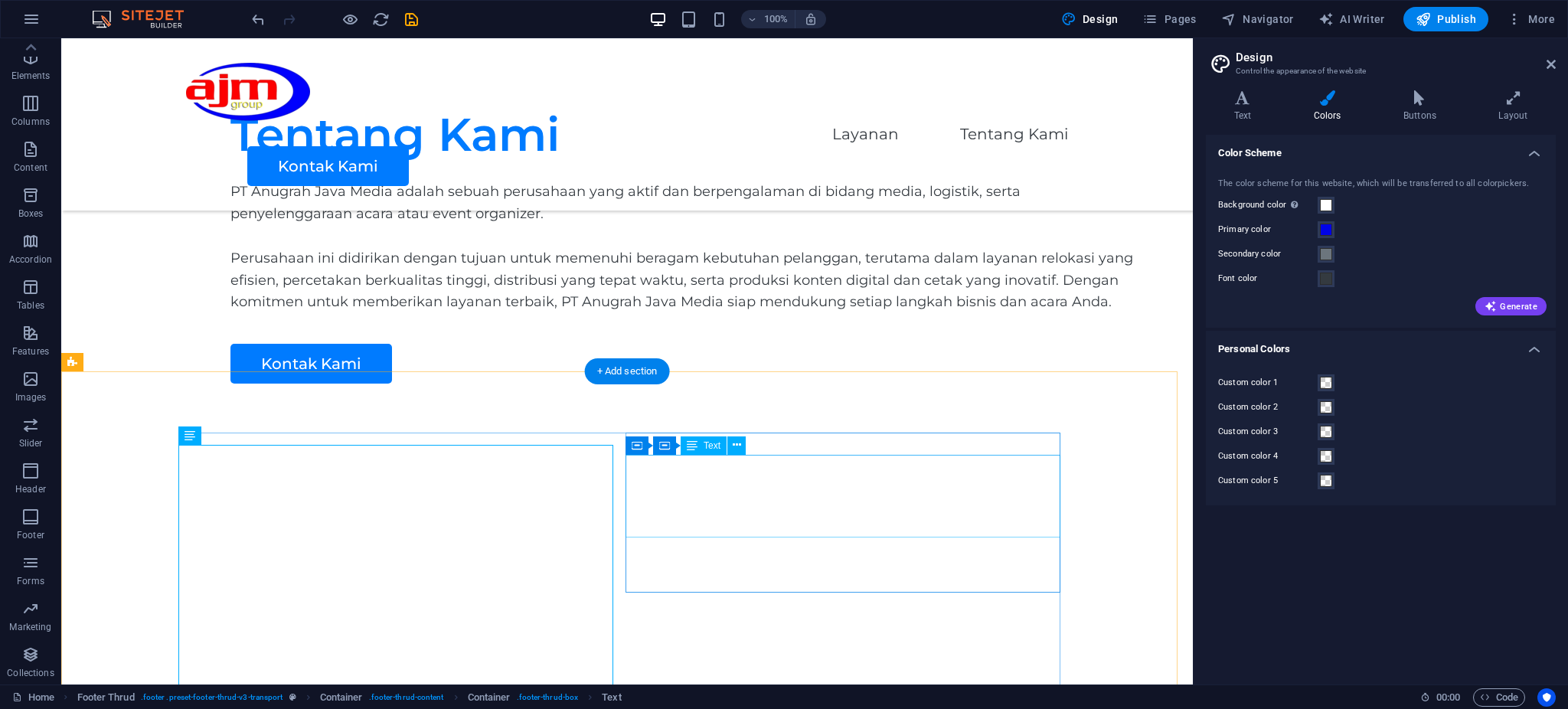 scroll, scrollTop: 2183, scrollLeft: 0, axis: vertical 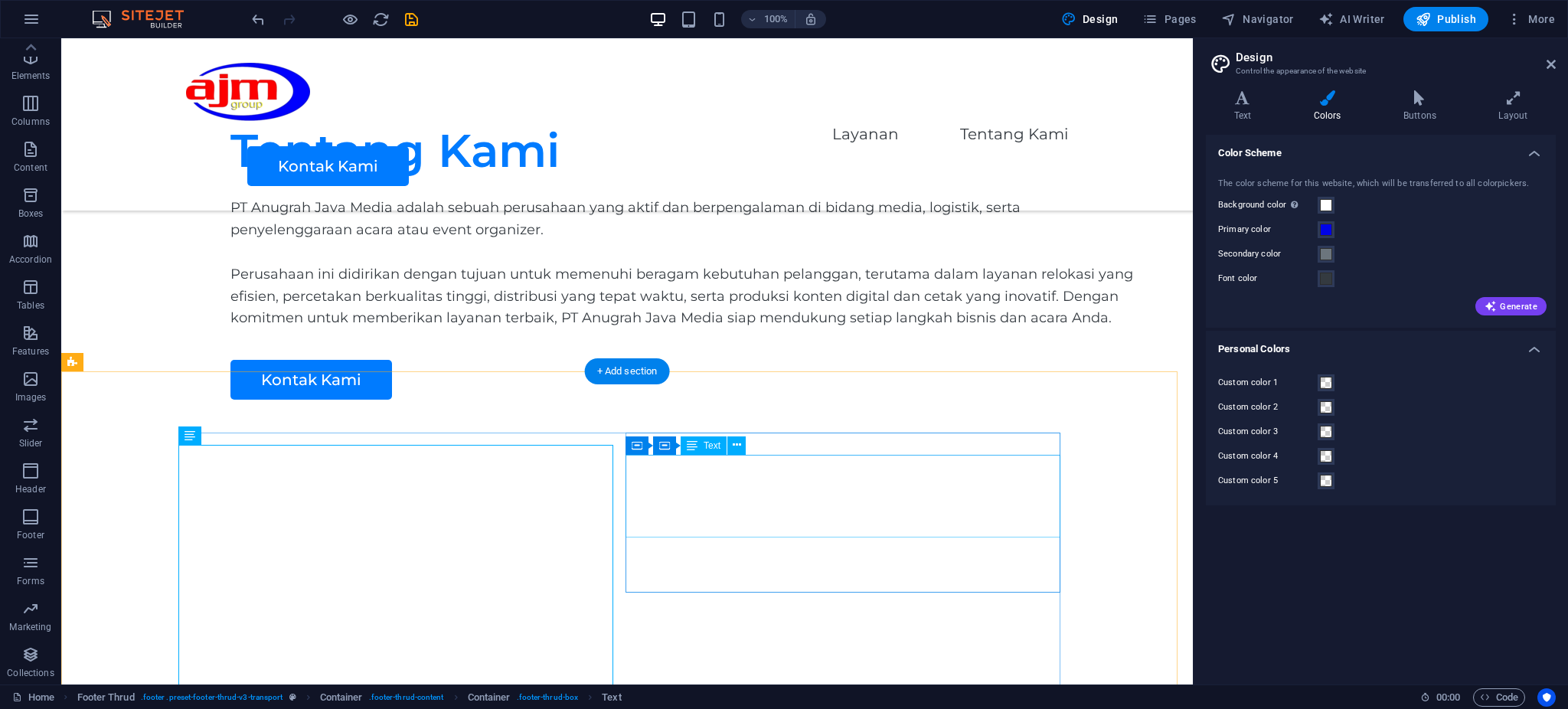 click on "HOME SERVICES ABOUT US" at bounding box center (403, 1723) 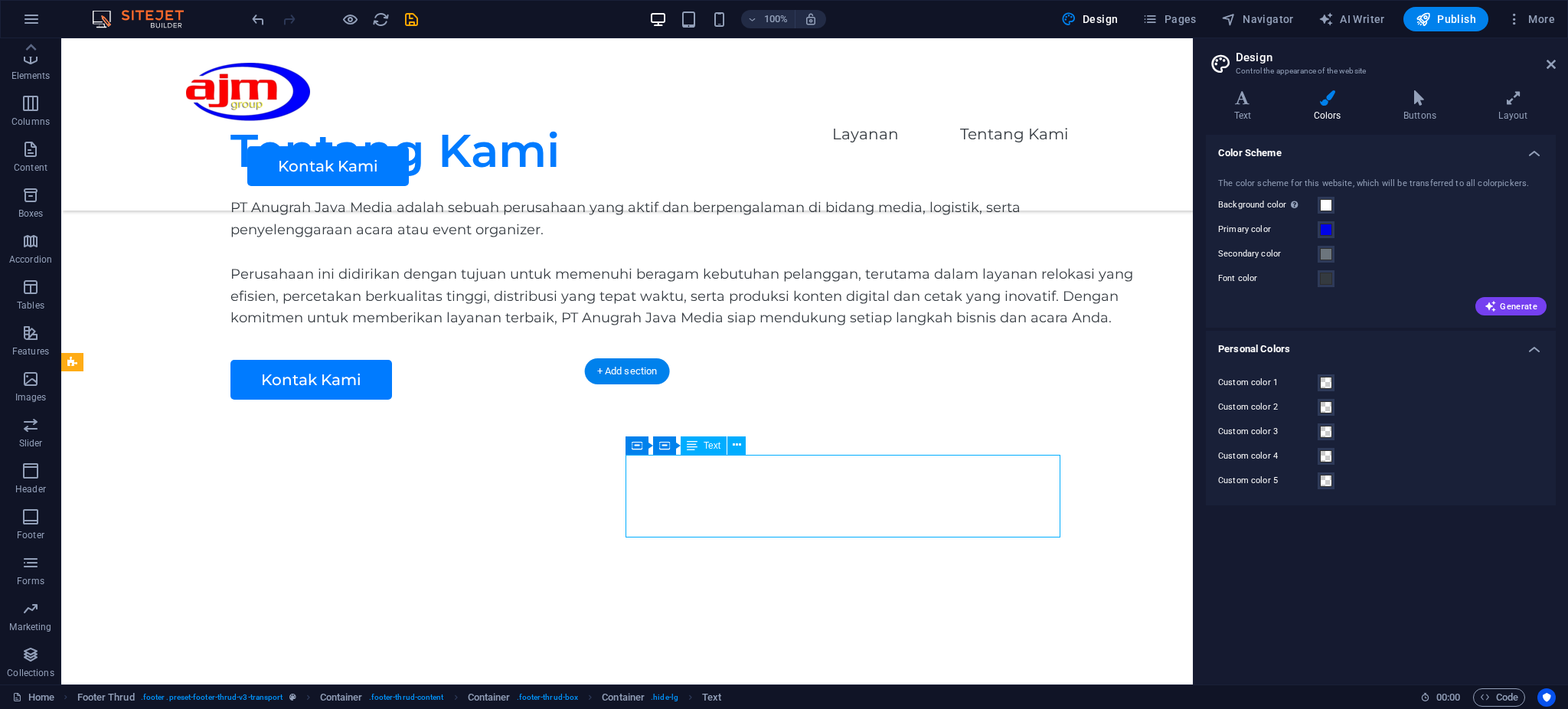click on "HOME SERVICES ABOUT US" at bounding box center (403, 1723) 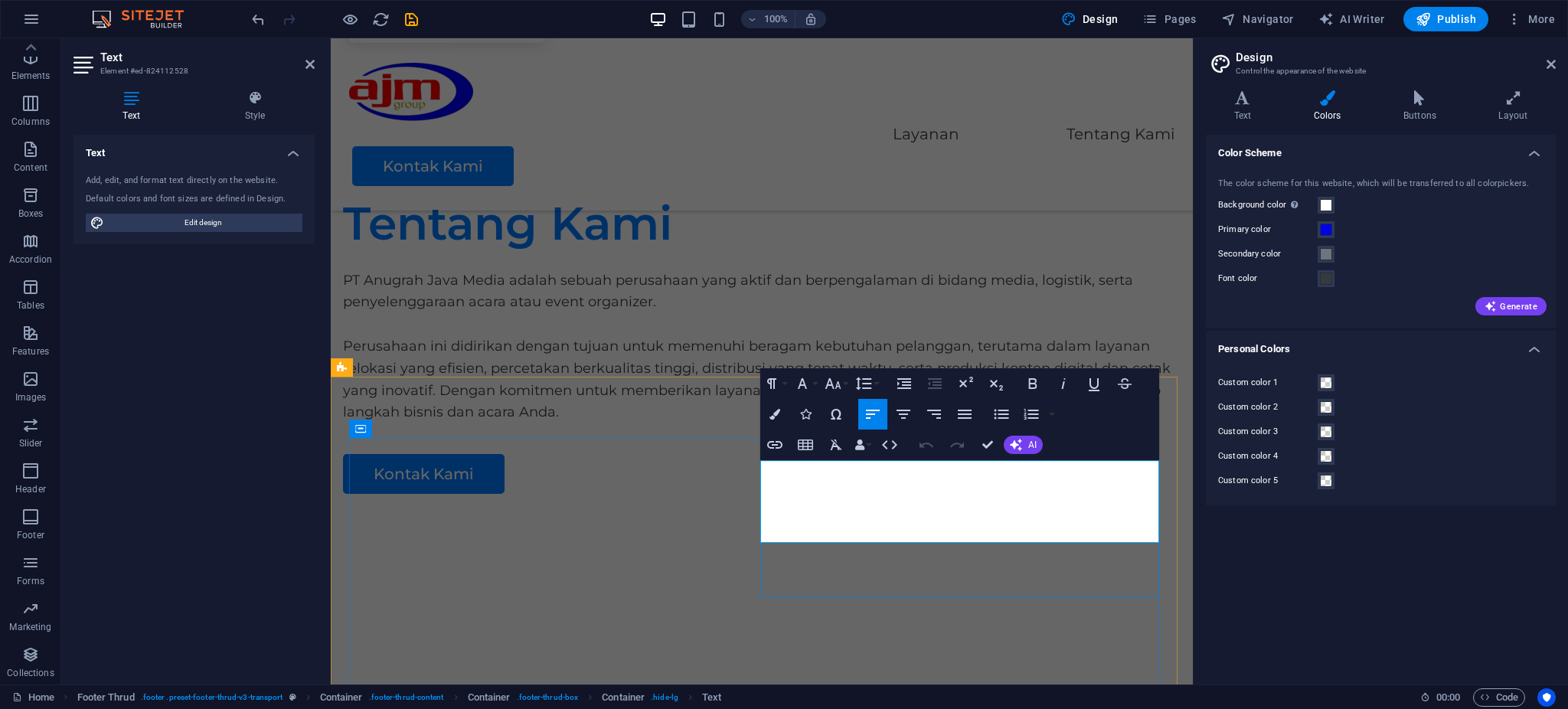 click on "SERVICES" at bounding box center (552, 1795) 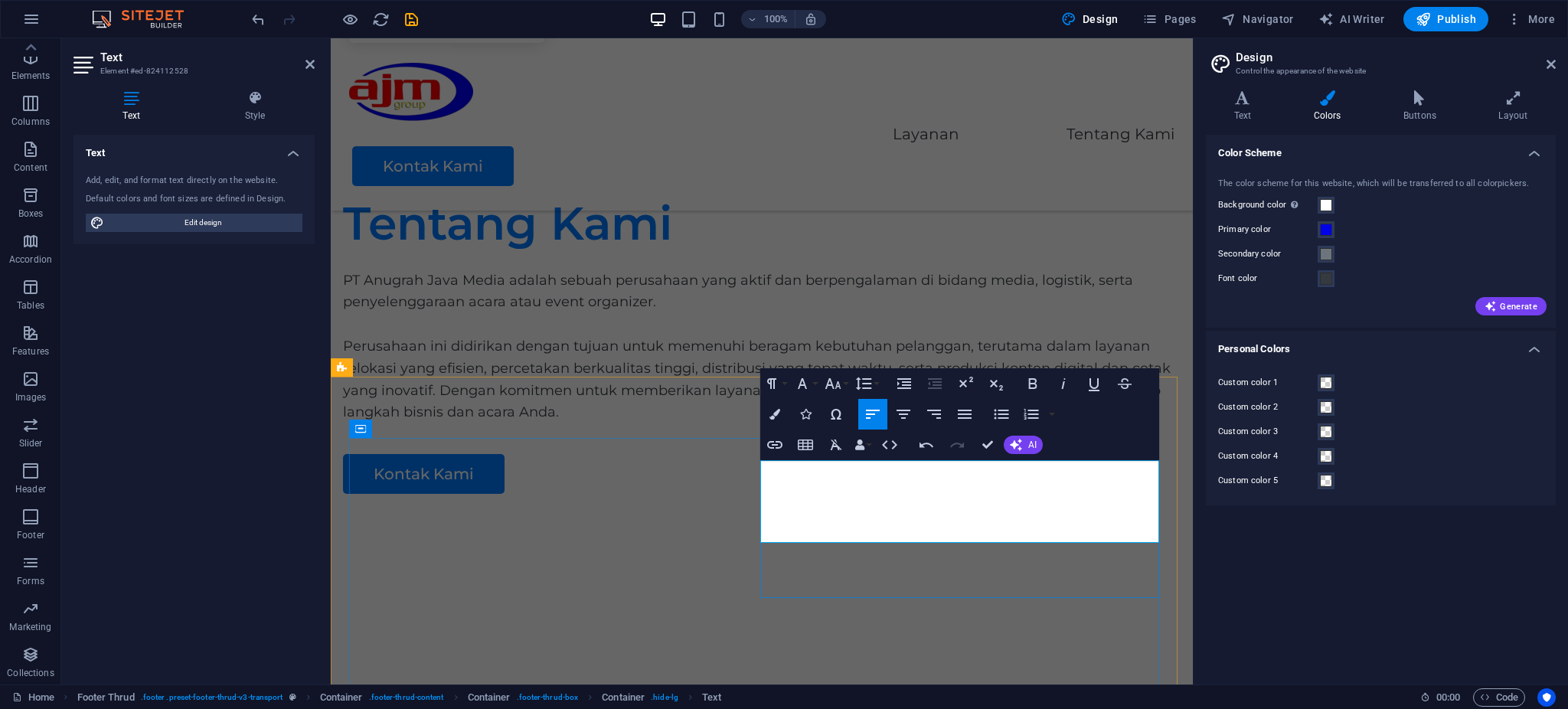 type 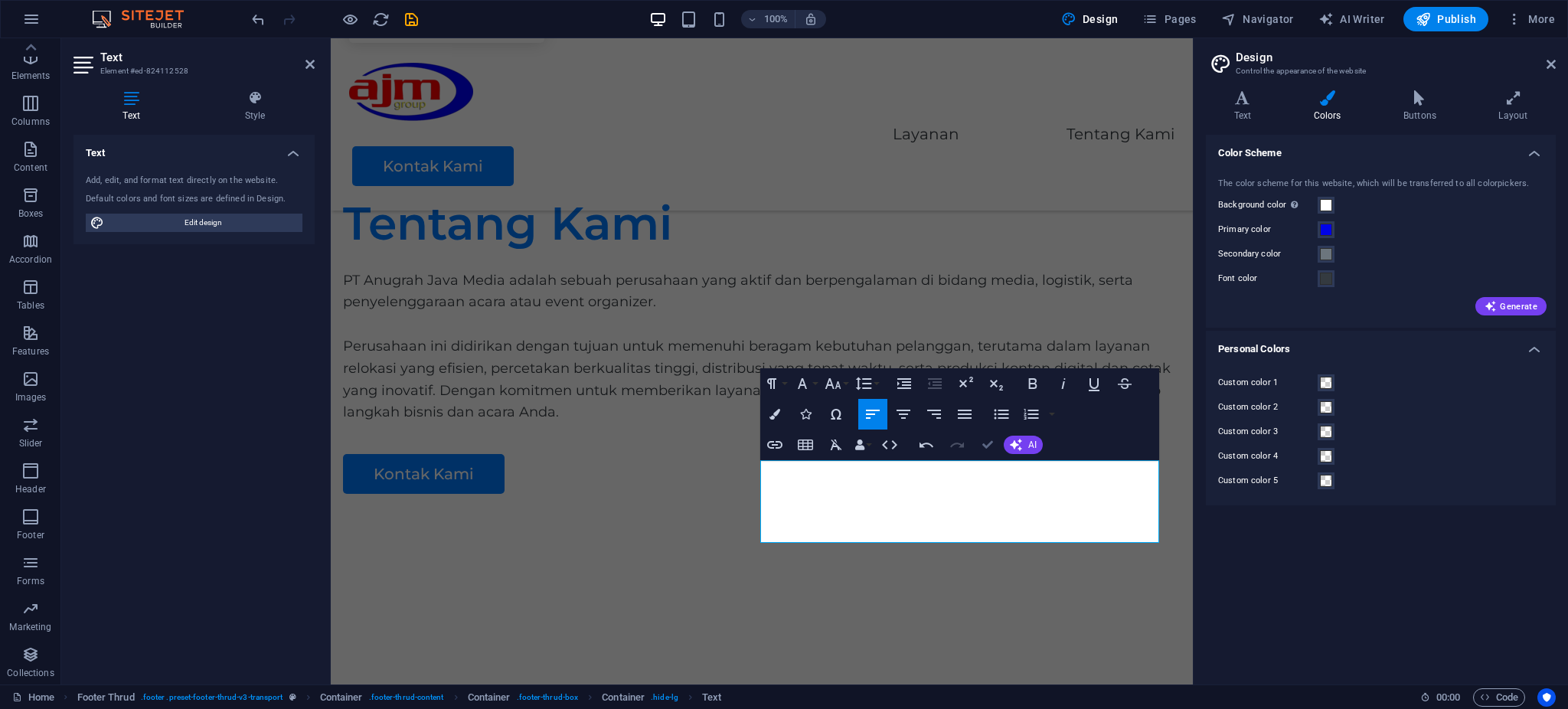 scroll, scrollTop: 2177, scrollLeft: 0, axis: vertical 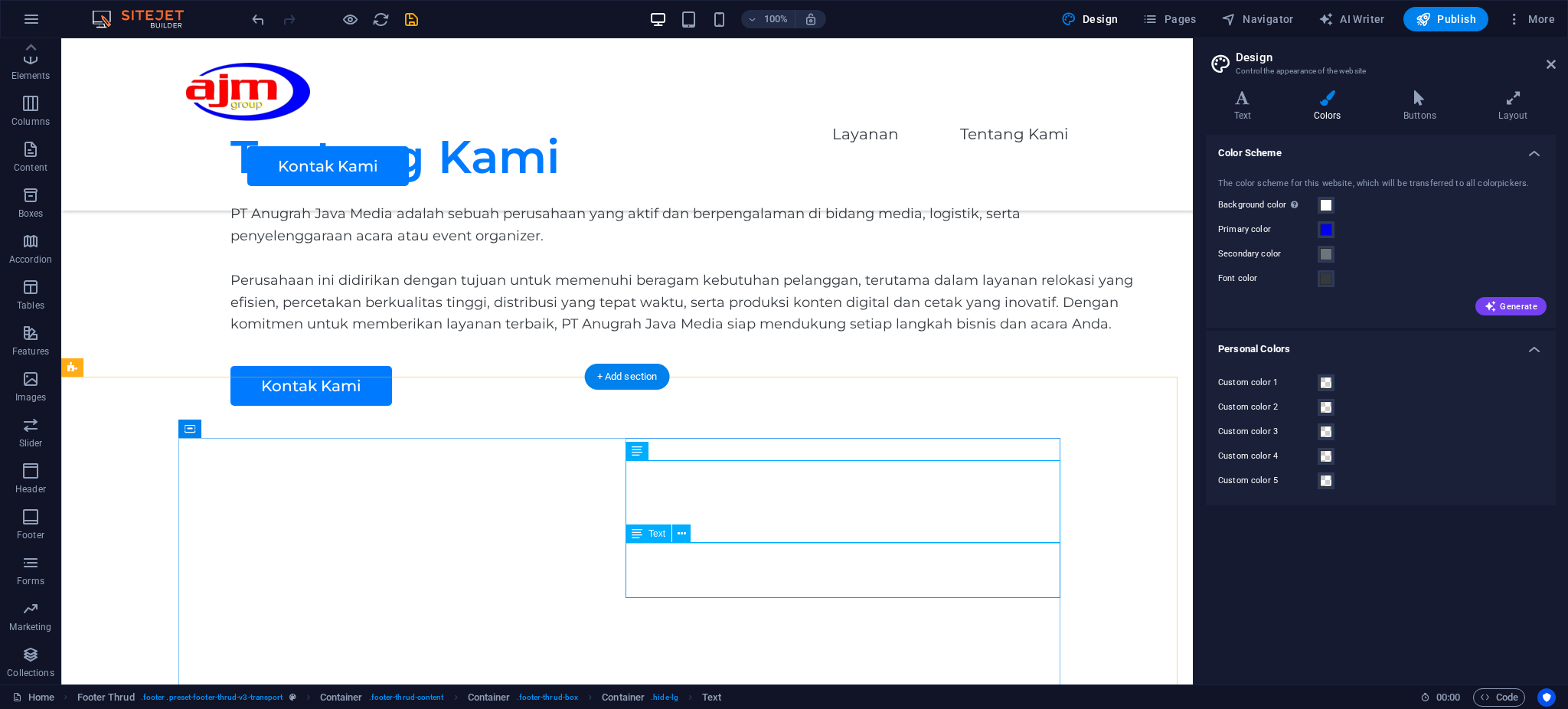 click on "PRICING CONTACT US" at bounding box center [403, 1799] 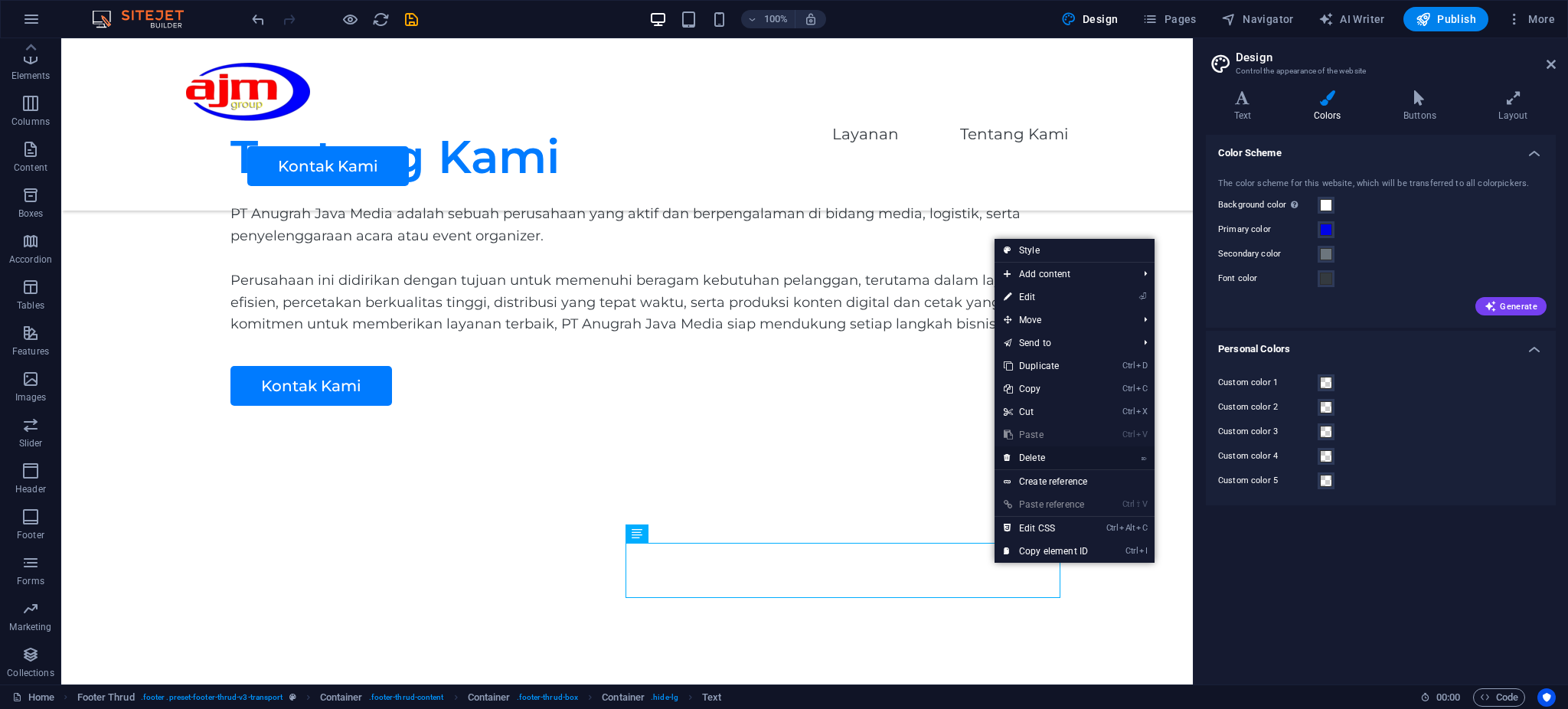 click on "⌦  Delete" at bounding box center (1046, 458) 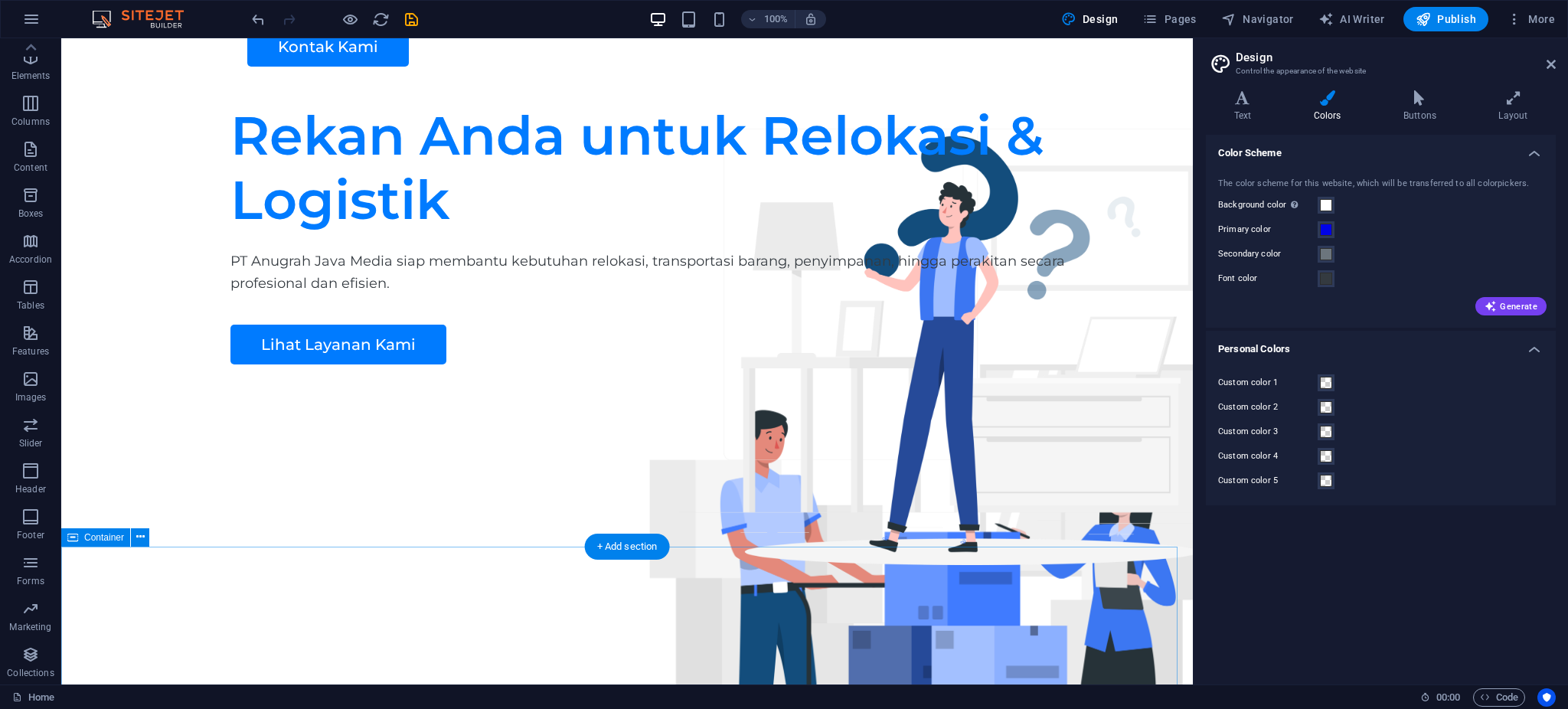 scroll, scrollTop: 0, scrollLeft: 0, axis: both 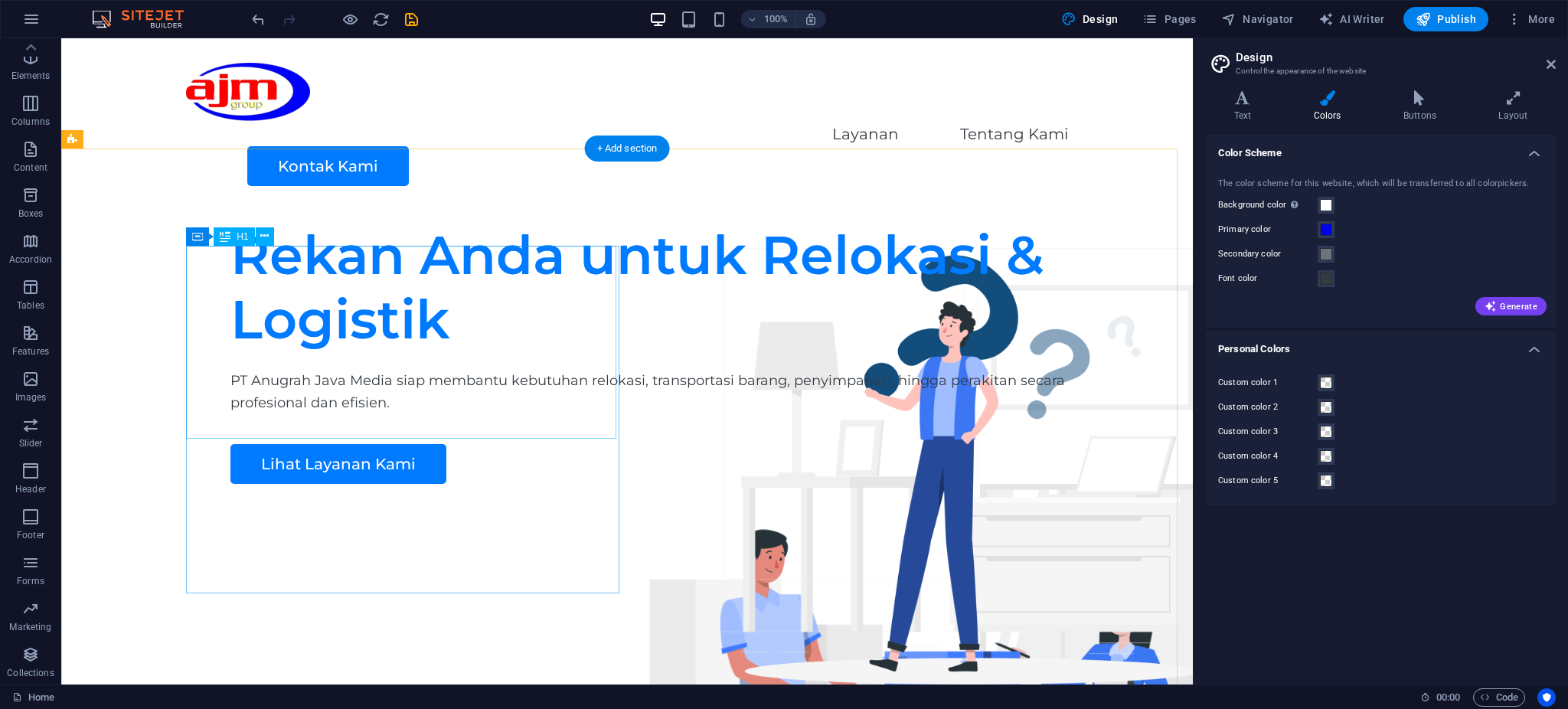 click on "Rekan Anda untuk Relokasi & Logistik" at bounding box center [684, 287] 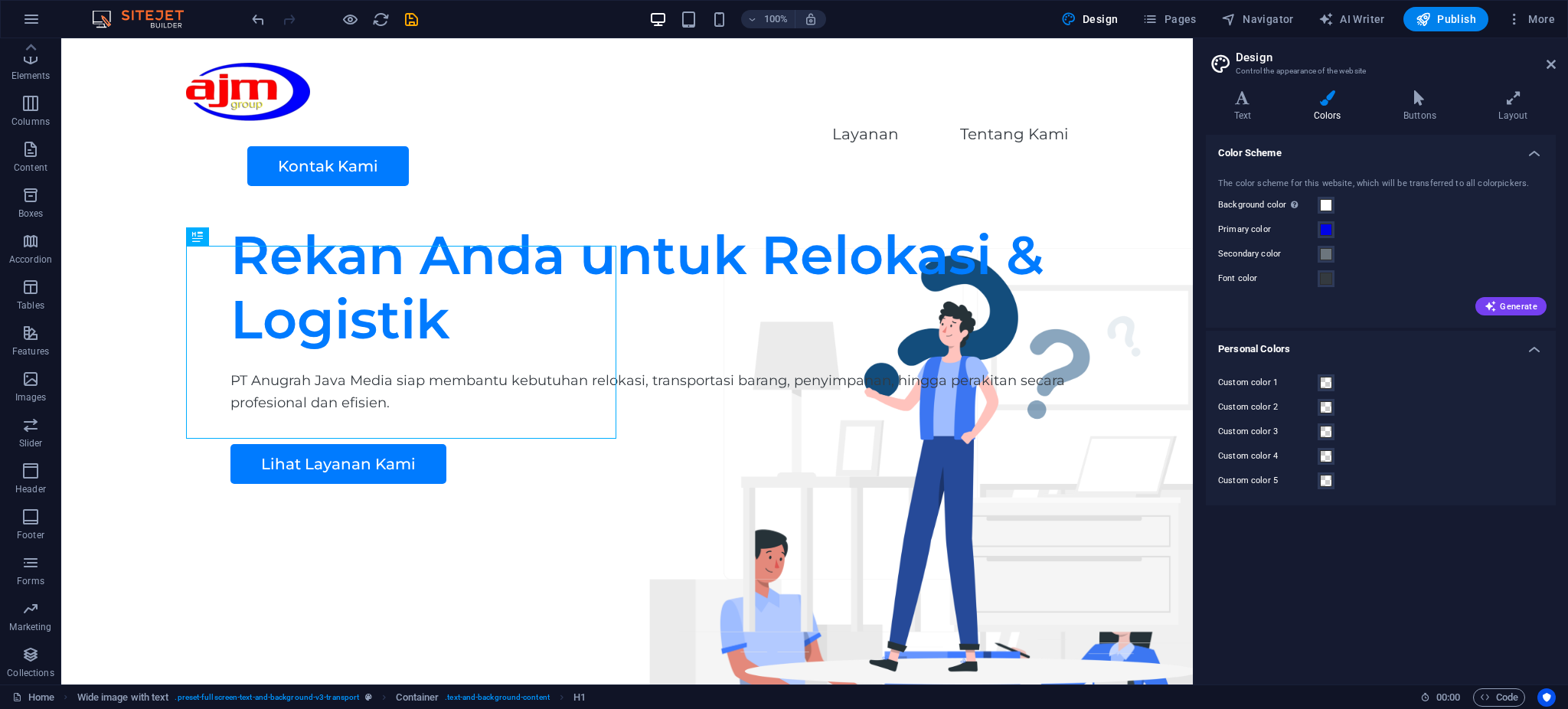 click on "Design" at bounding box center (1396, 57) 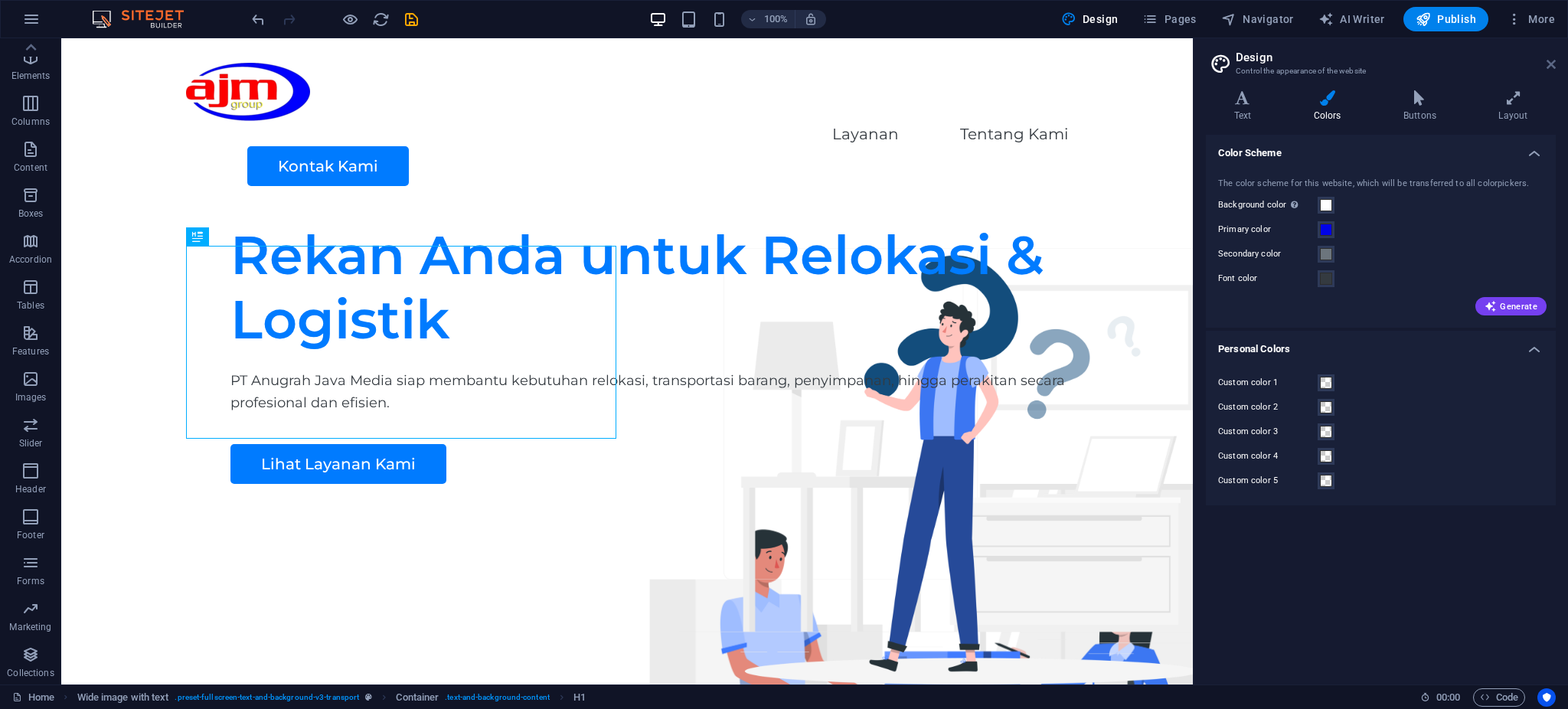 click at bounding box center (1551, 64) 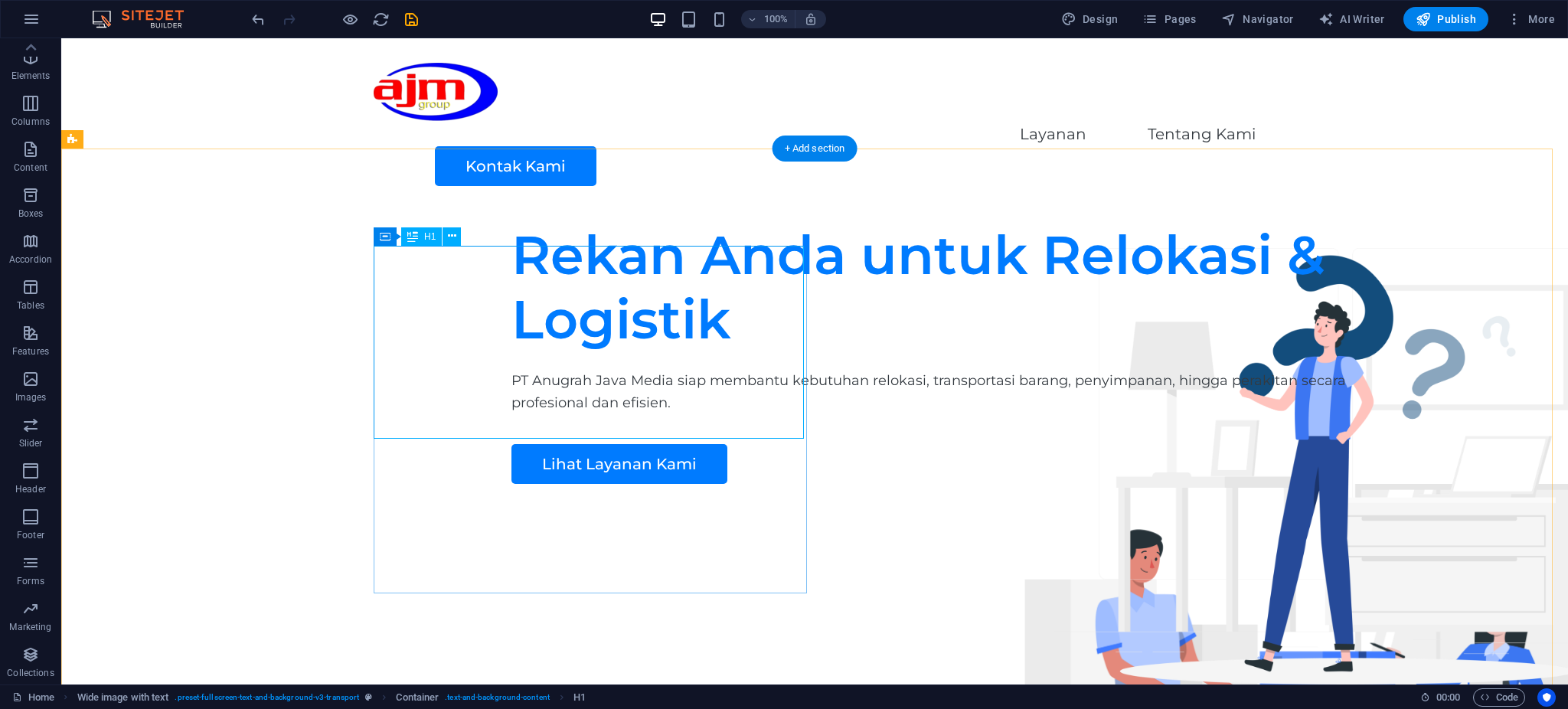 click on "Rekan Anda untuk Relokasi & Logistik" at bounding box center (965, 287) 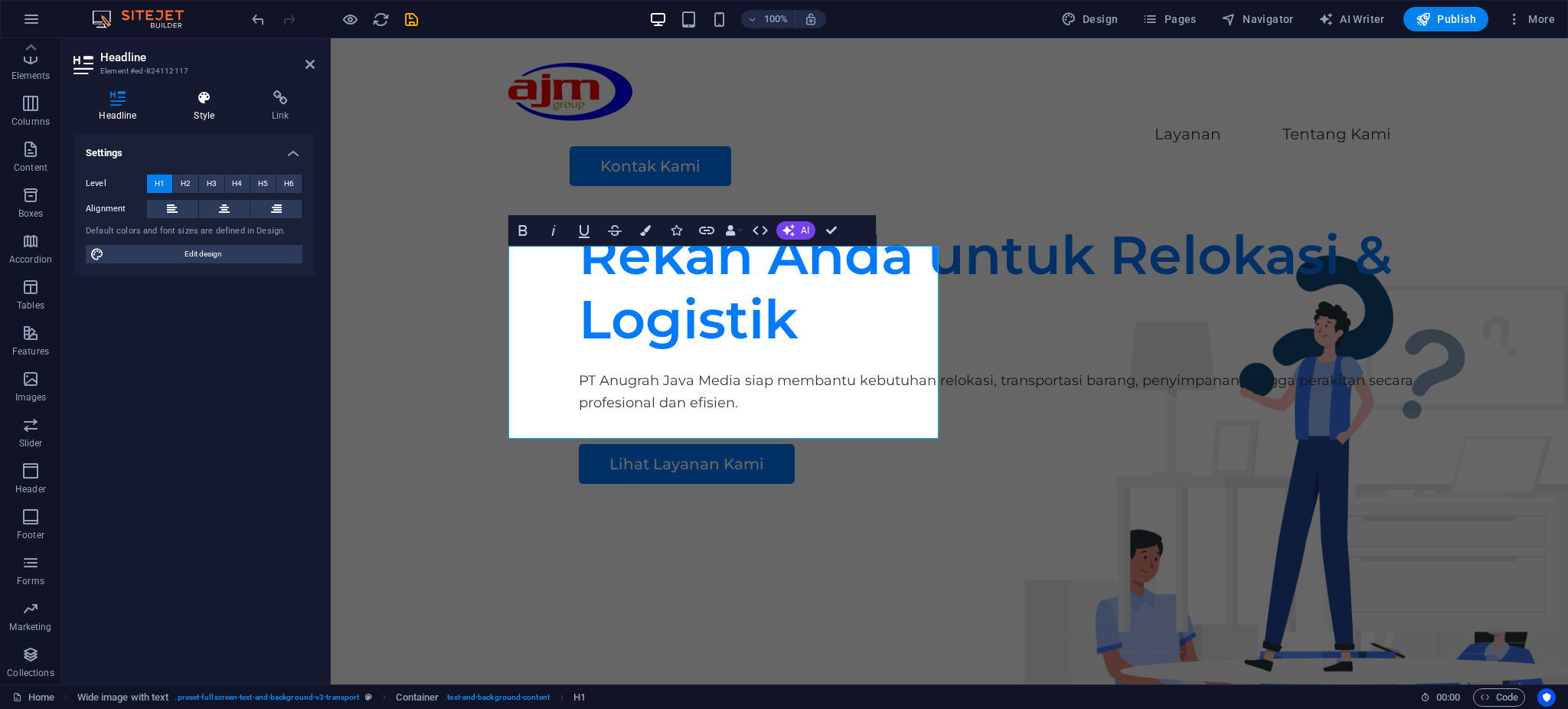 click on "Style" at bounding box center (207, 106) 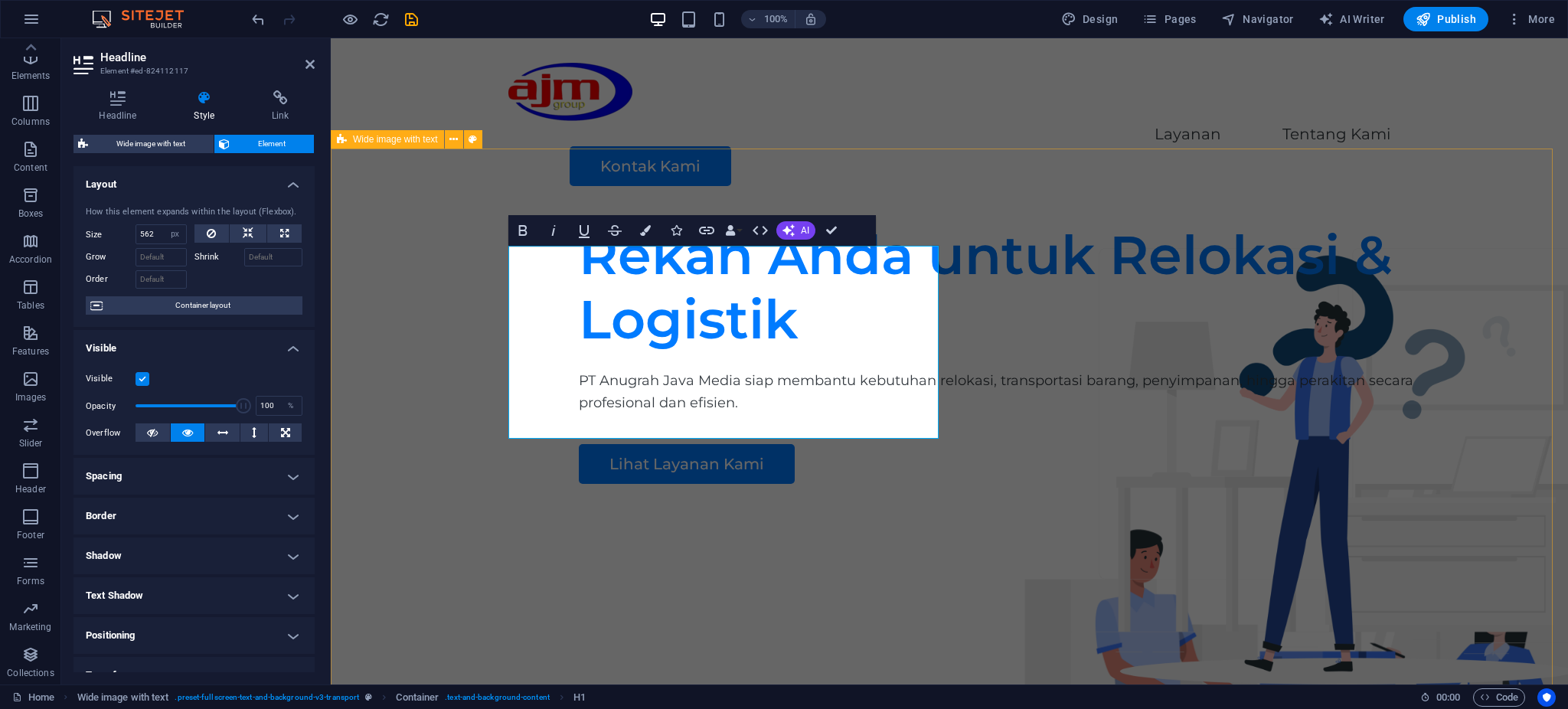 click on "Rekan Anda untuk Relokasi & Logistik PT Anugrah Java Media siap membantu kebutuhan relokasi, transportasi barang, penyimpanan, hingga perakitan secara profesional dan efisien. Lihat Layanan Kami" at bounding box center (949, 504) 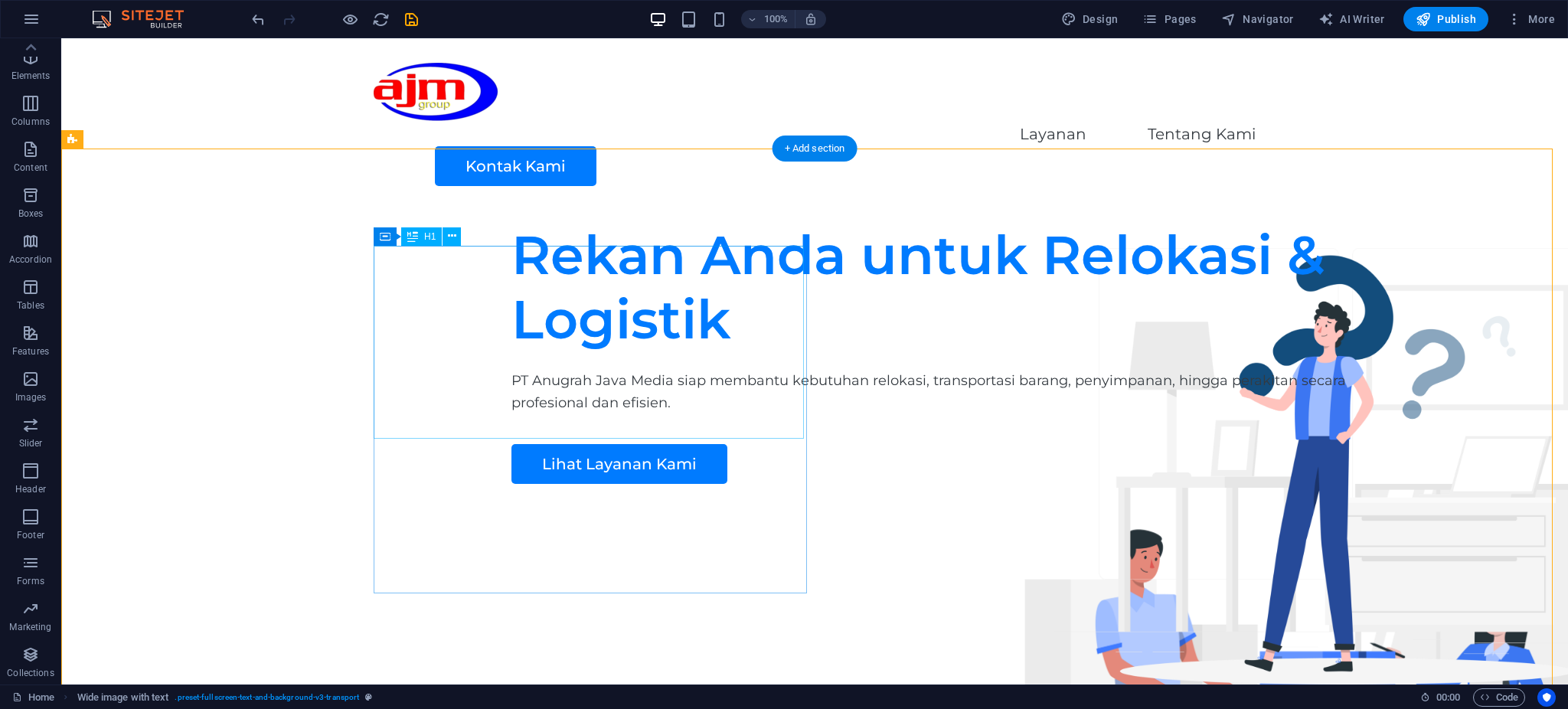 click on "Rekan Anda untuk Relokasi & Logistik" at bounding box center (965, 287) 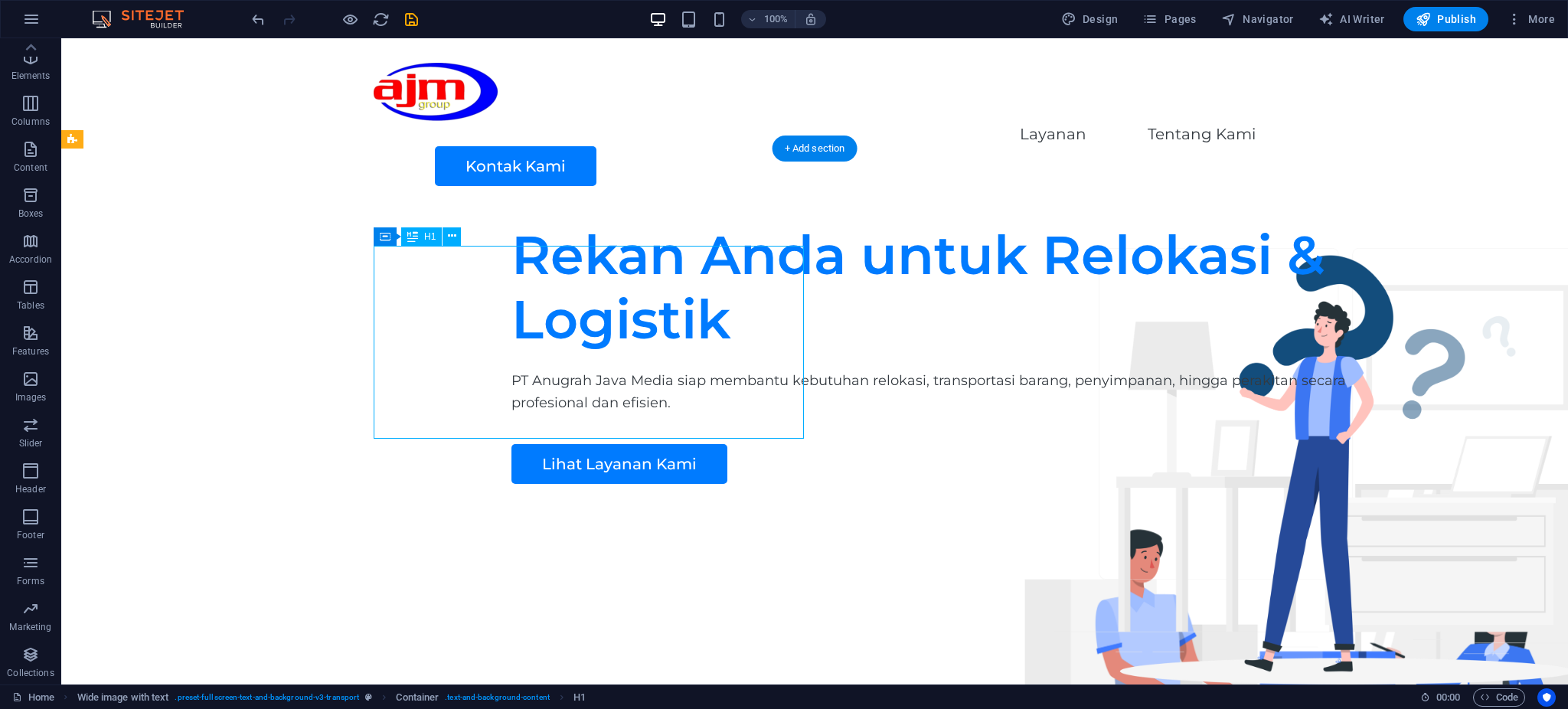 click on "Rekan Anda untuk Relokasi & Logistik" at bounding box center [965, 287] 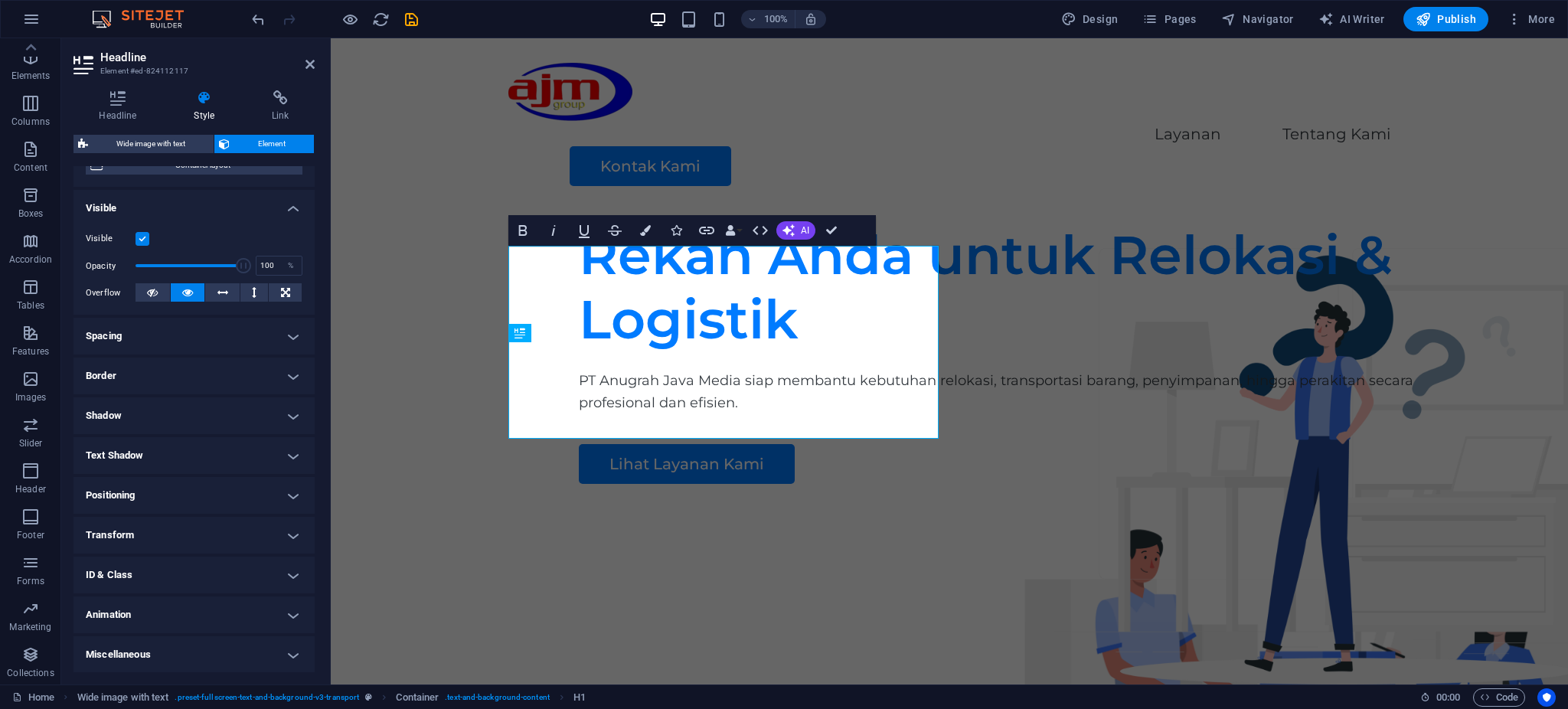 scroll, scrollTop: 0, scrollLeft: 0, axis: both 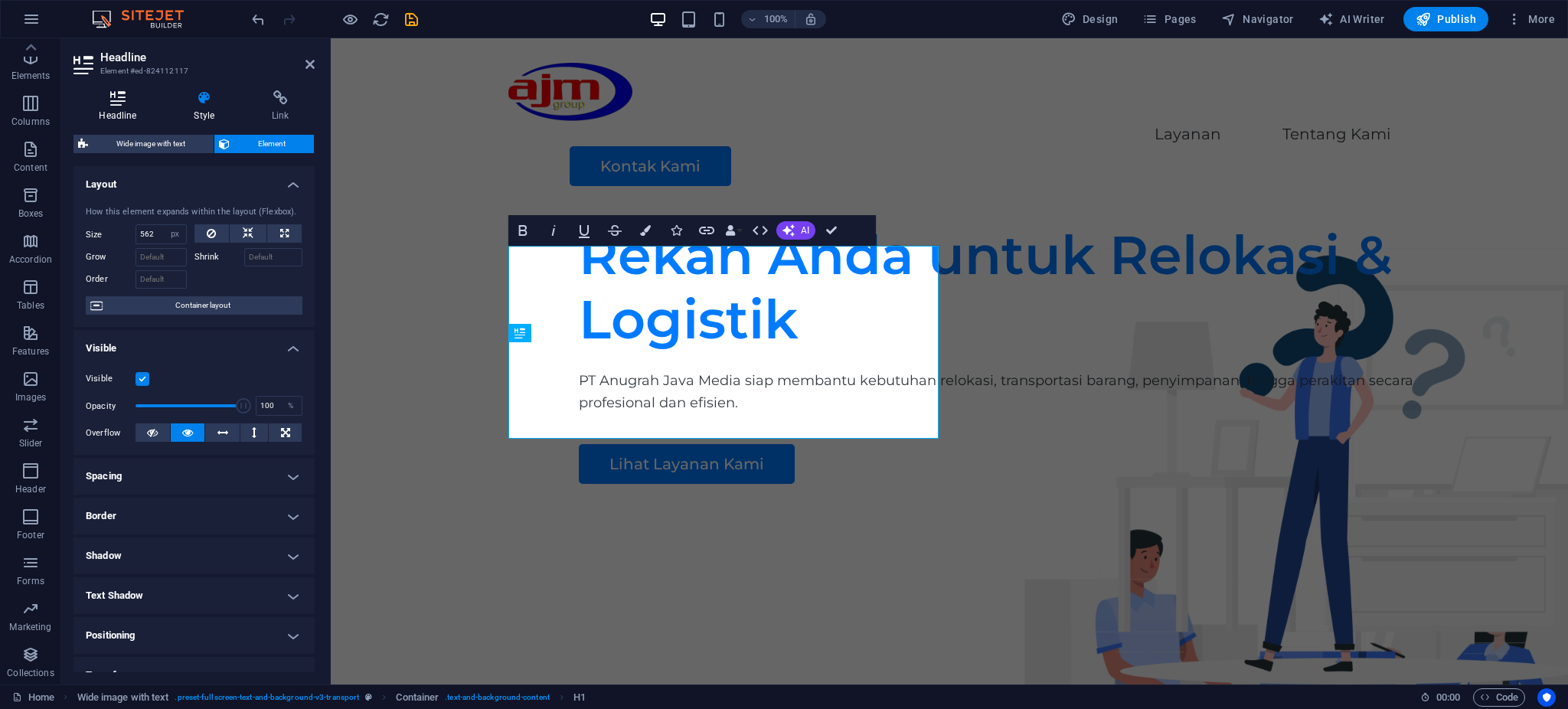 click on "Headline" at bounding box center (121, 106) 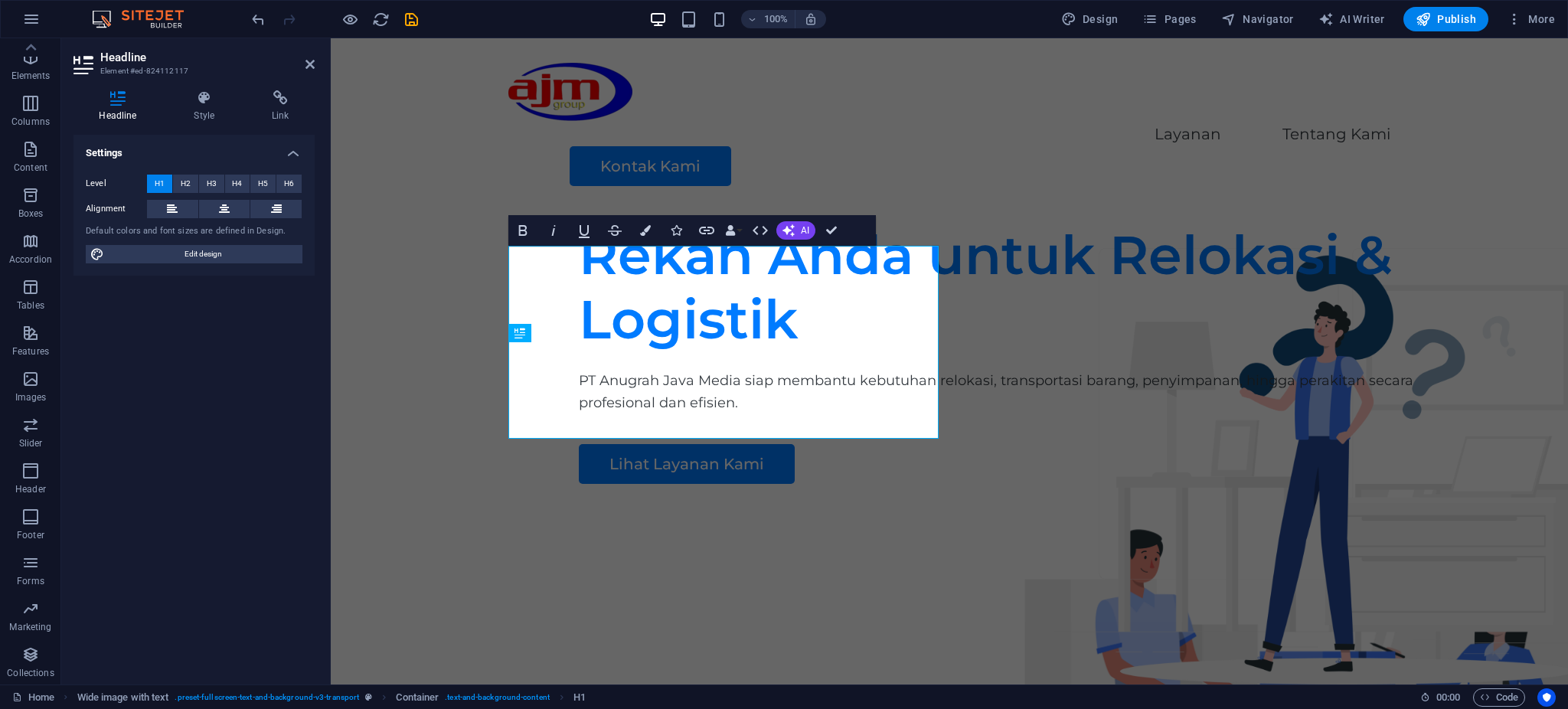 click on "Headline" at bounding box center [207, 57] 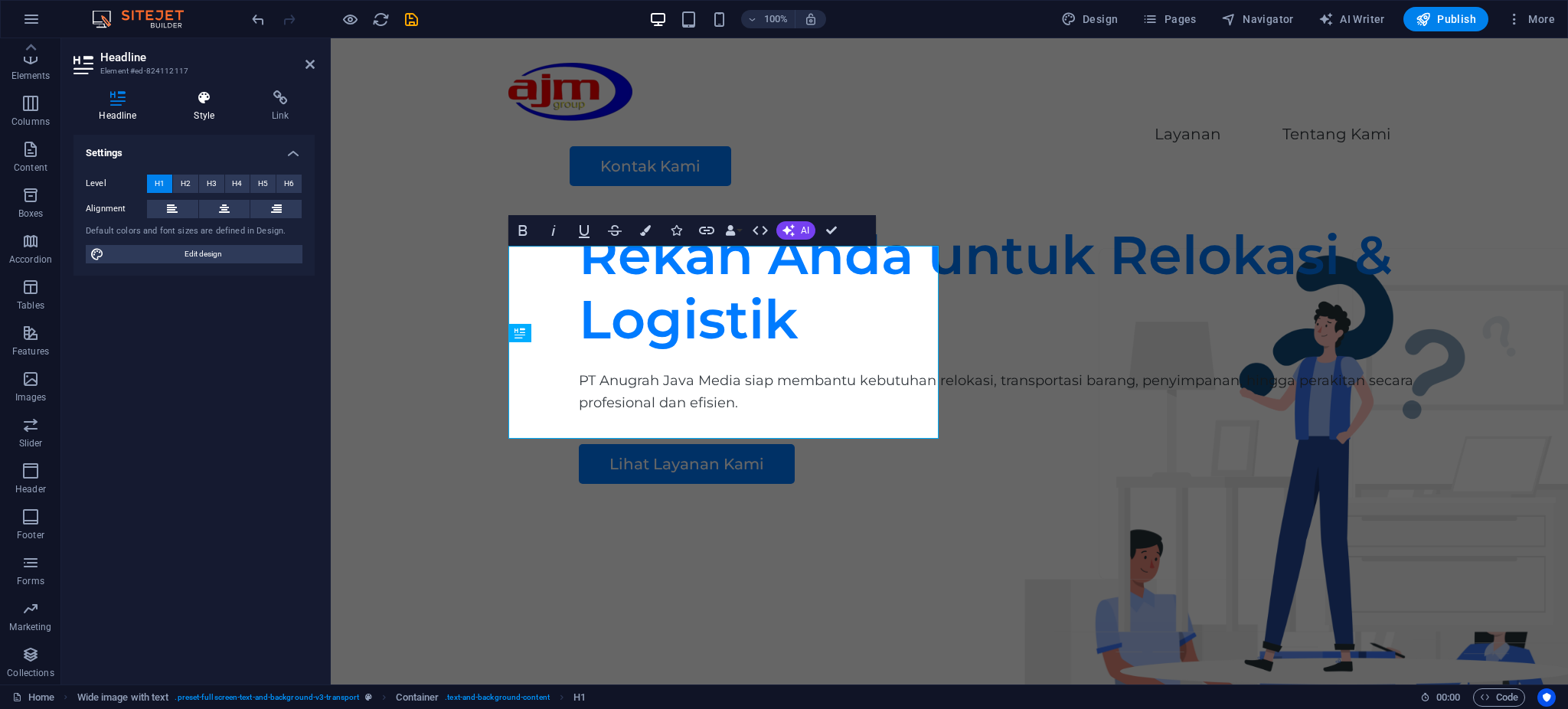 click on "Style" at bounding box center [207, 106] 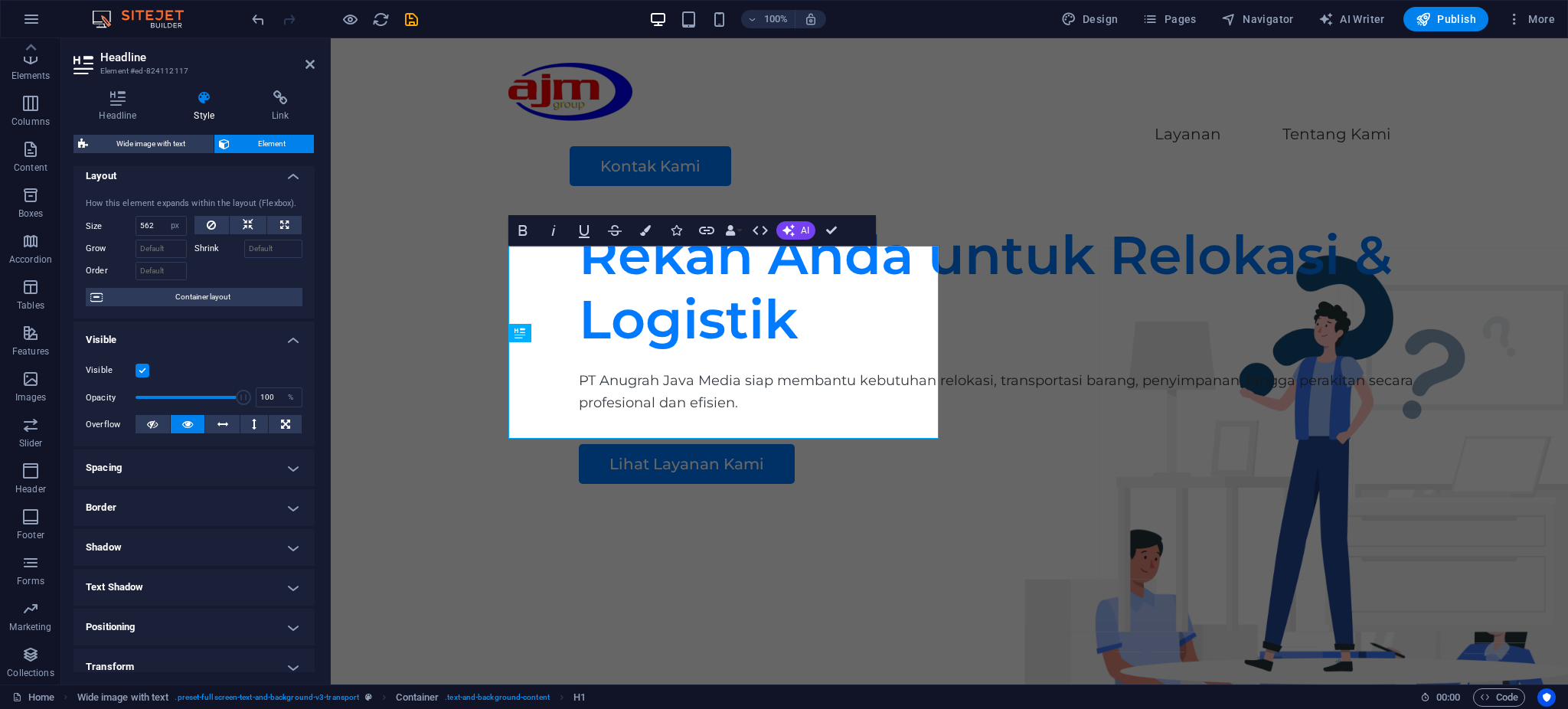 scroll, scrollTop: 0, scrollLeft: 0, axis: both 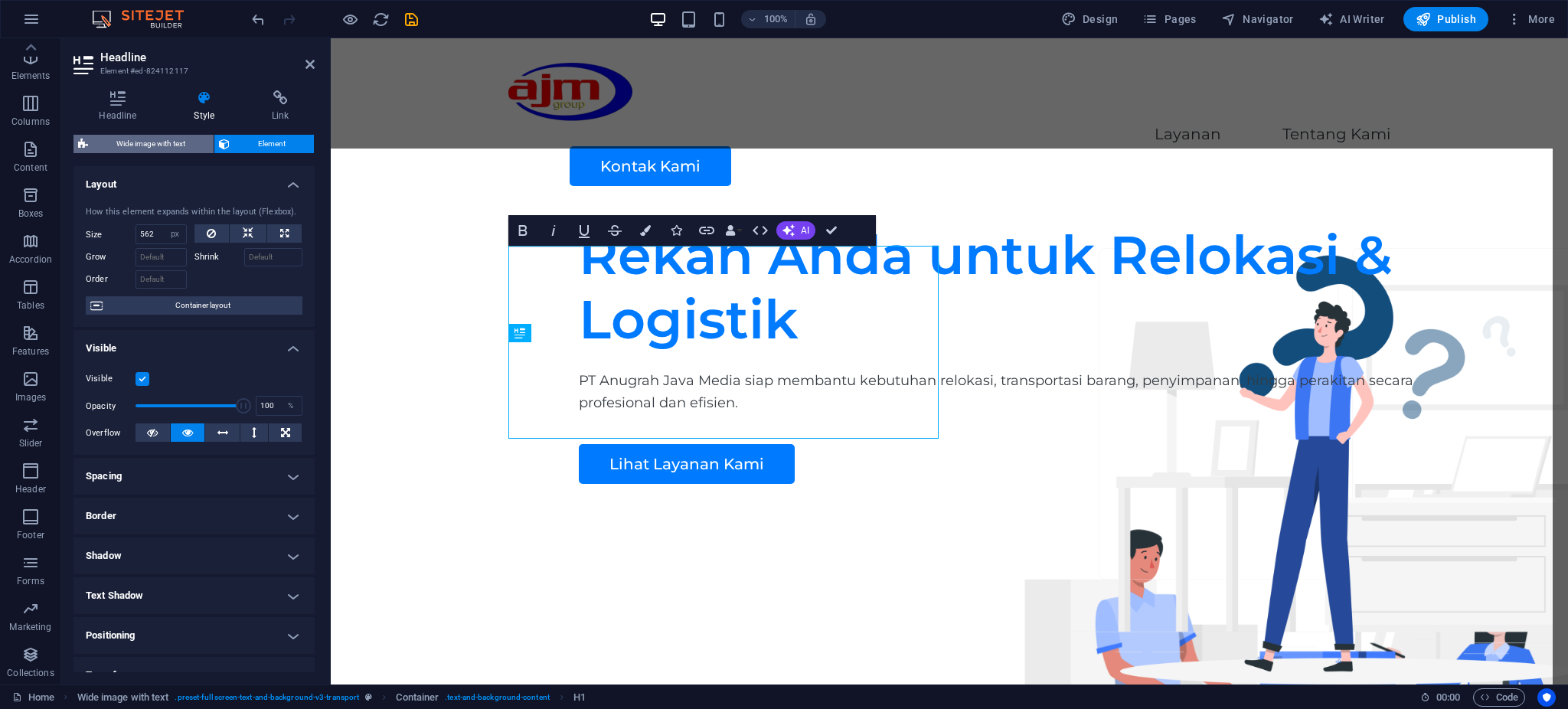 click on "Wide image with text" at bounding box center (151, 144) 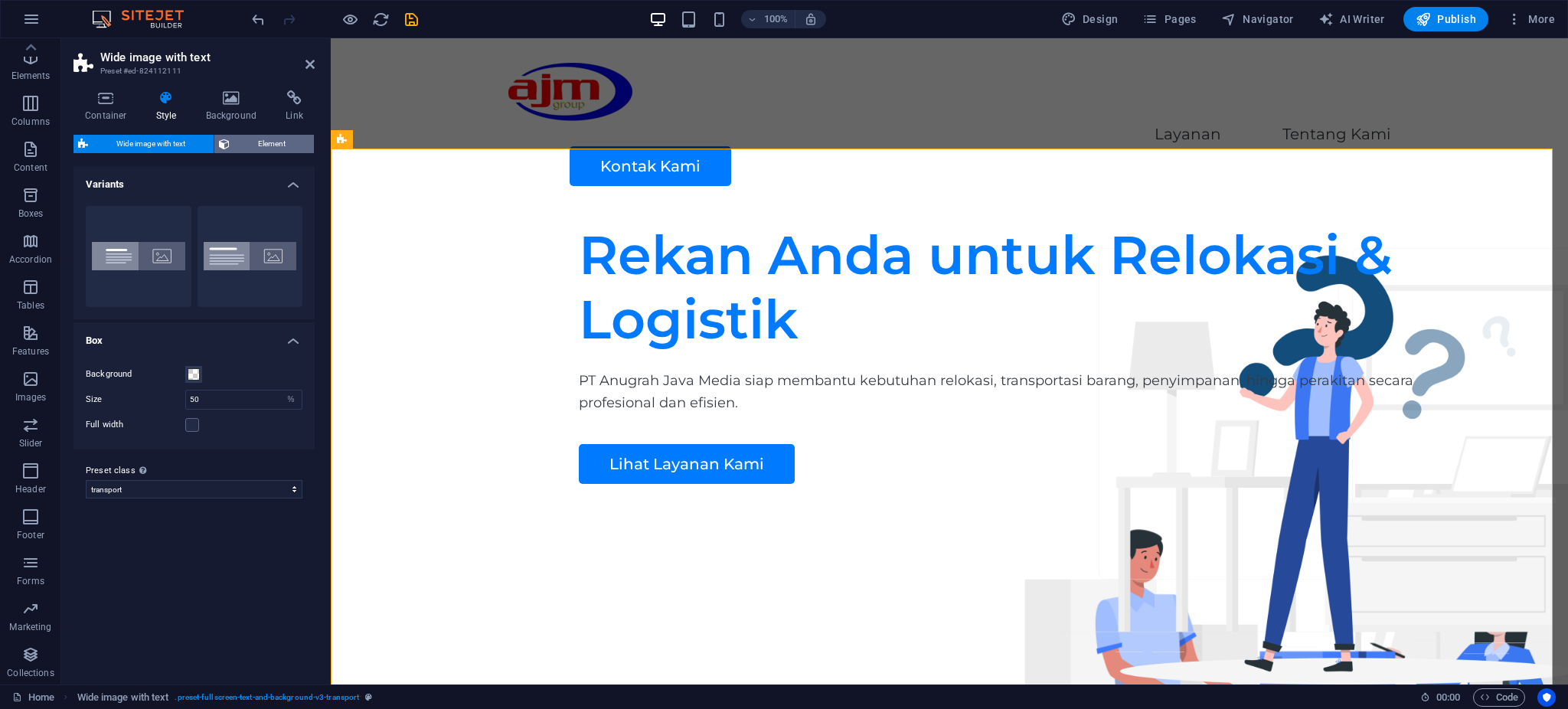 click on "Element" at bounding box center (272, 144) 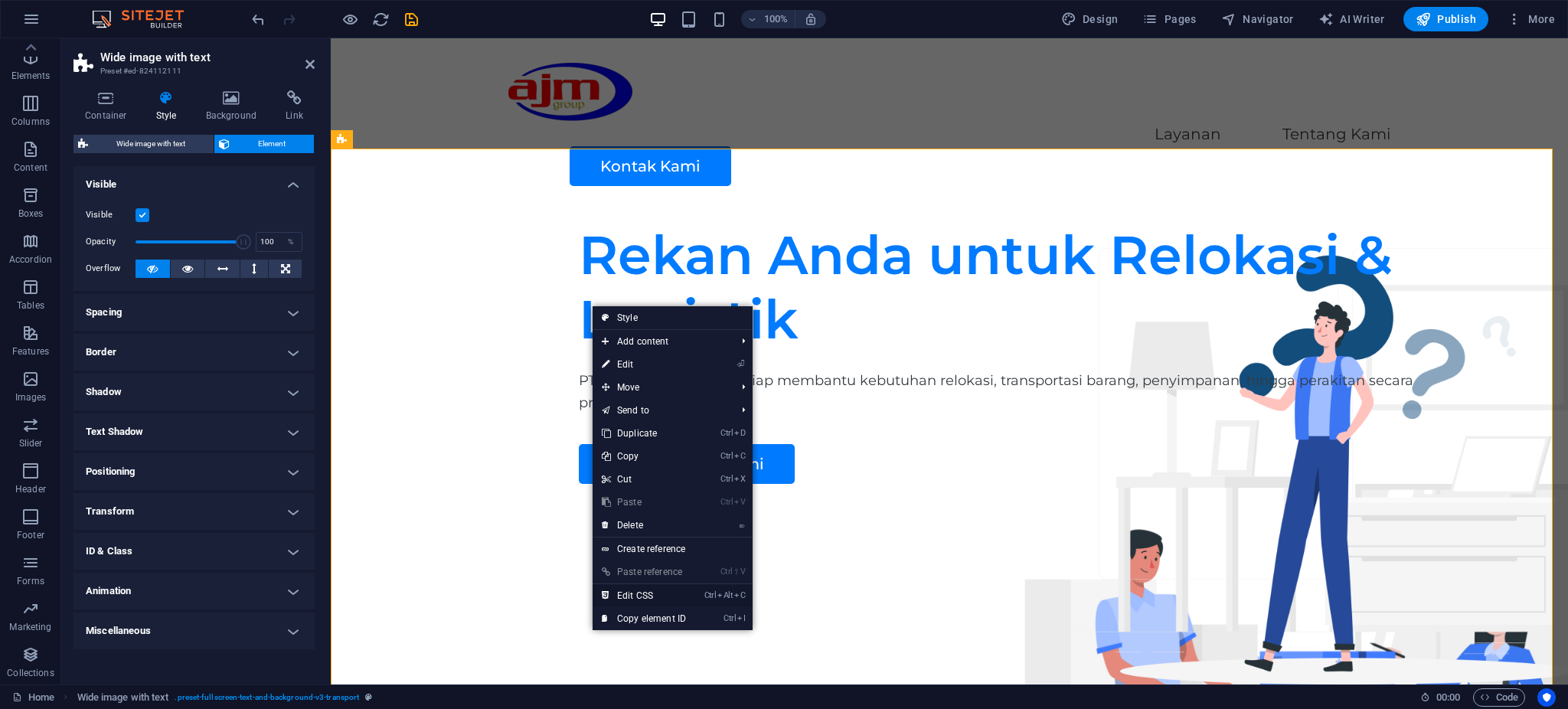 click on "Ctrl Alt C  Edit CSS" at bounding box center [644, 596] 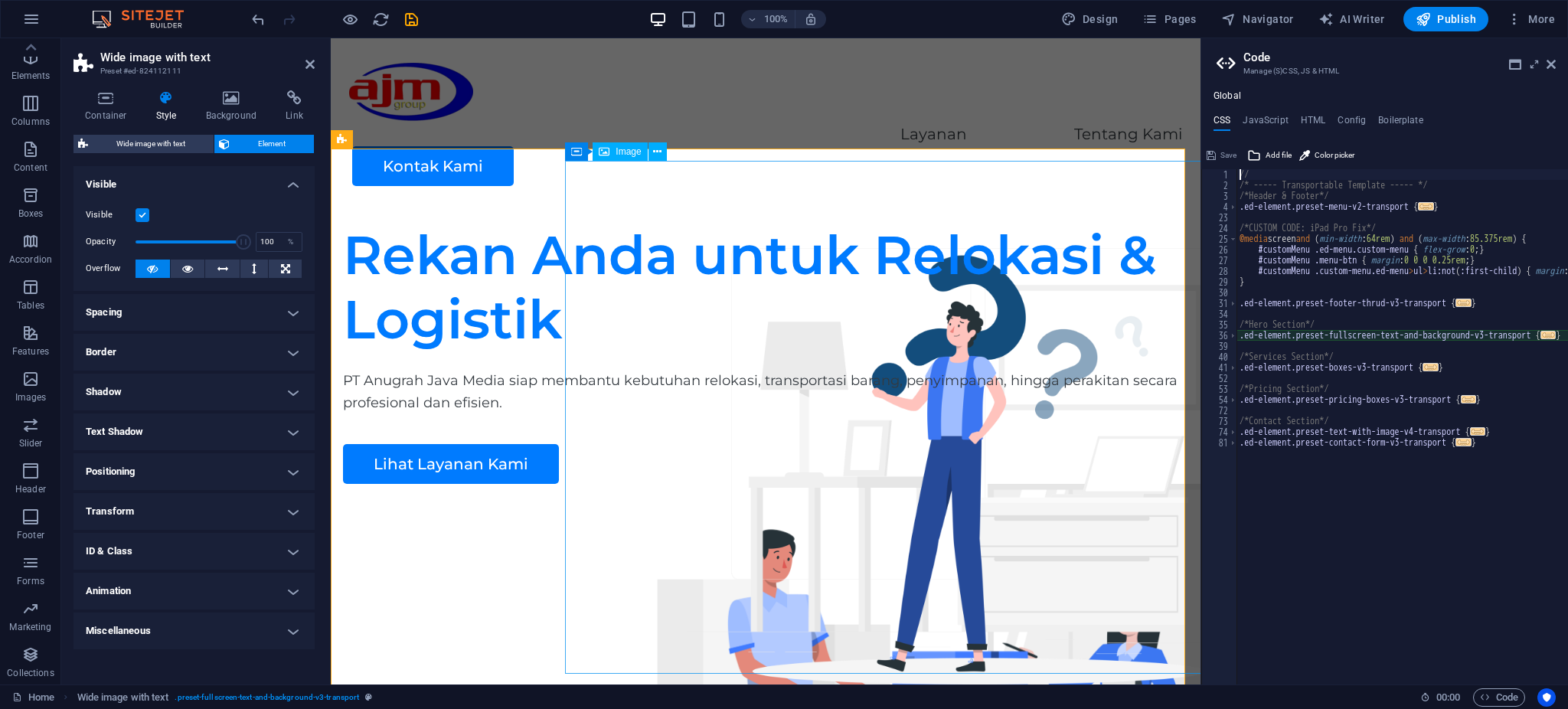 type on "@include fullscreen-text-and-background-v3($full-width: false, $box-background: $color-user-1);" 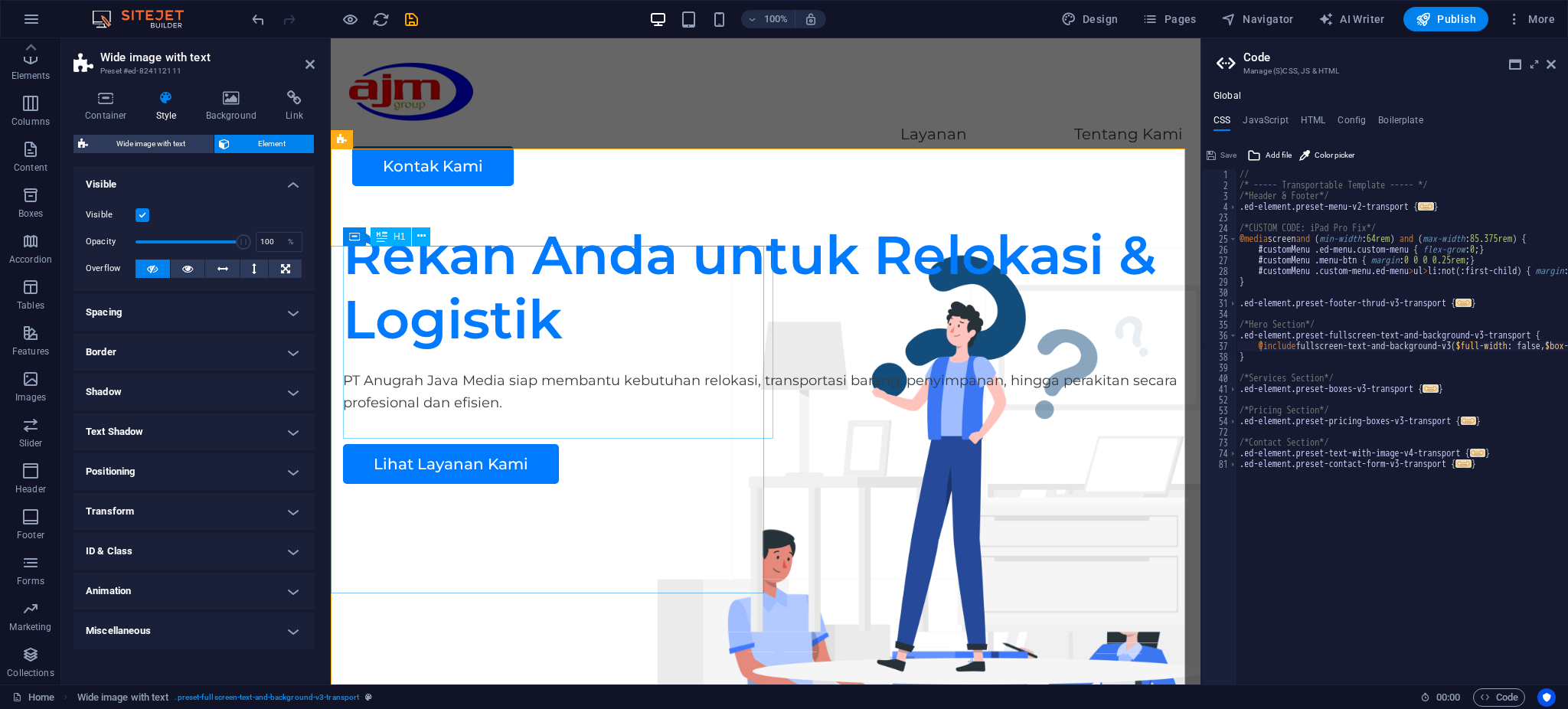 click on "Rekan Anda untuk Relokasi & Logistik" at bounding box center [766, 287] 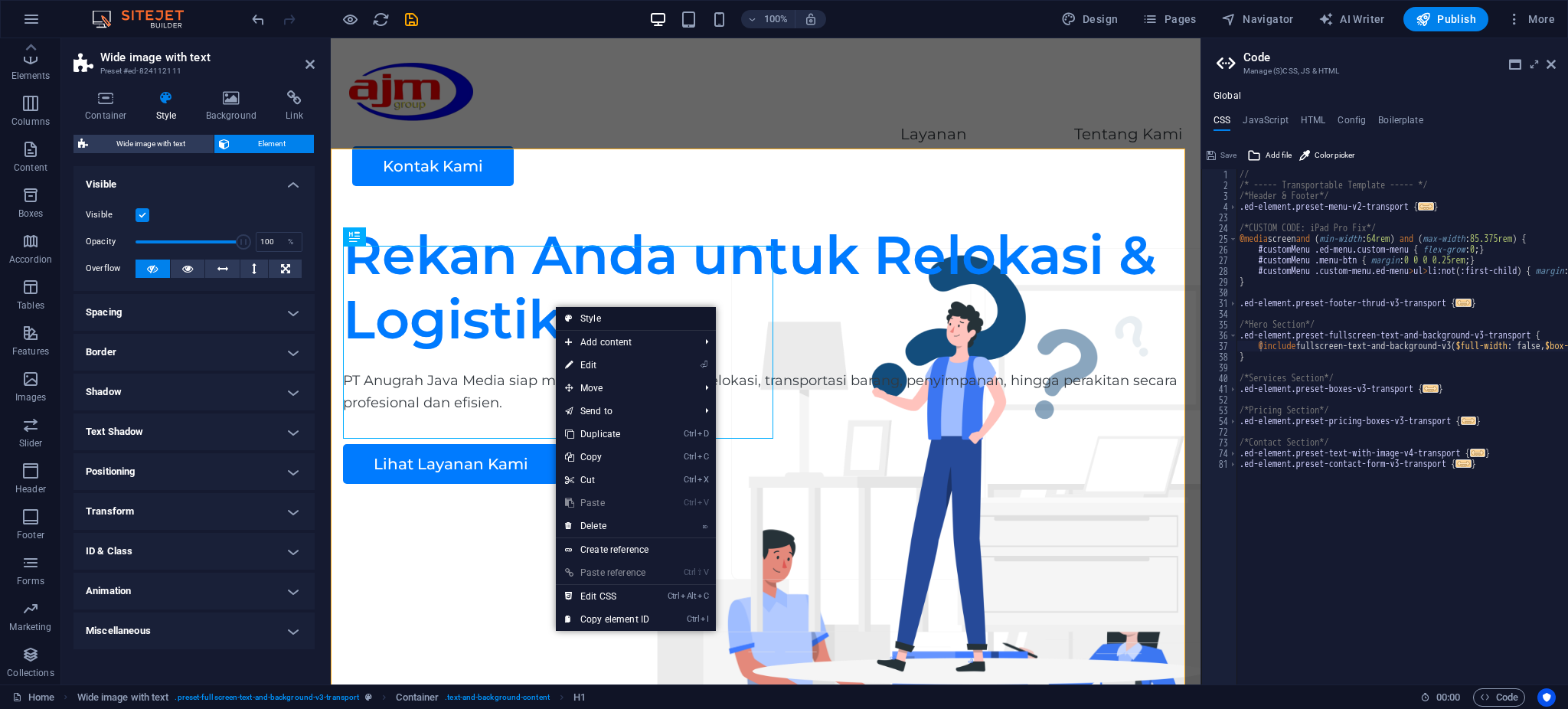 click on "Style" at bounding box center [635, 319] 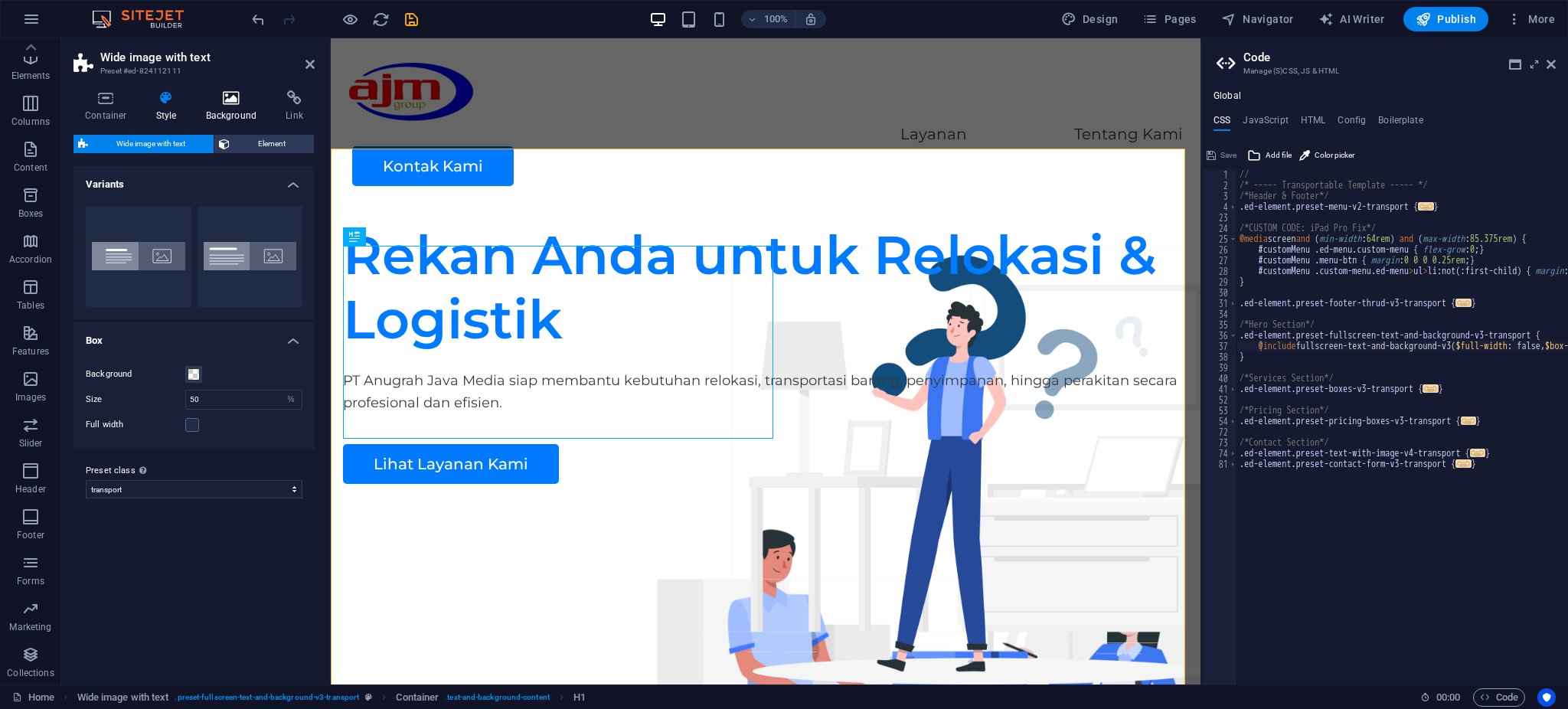 click at bounding box center [231, 98] 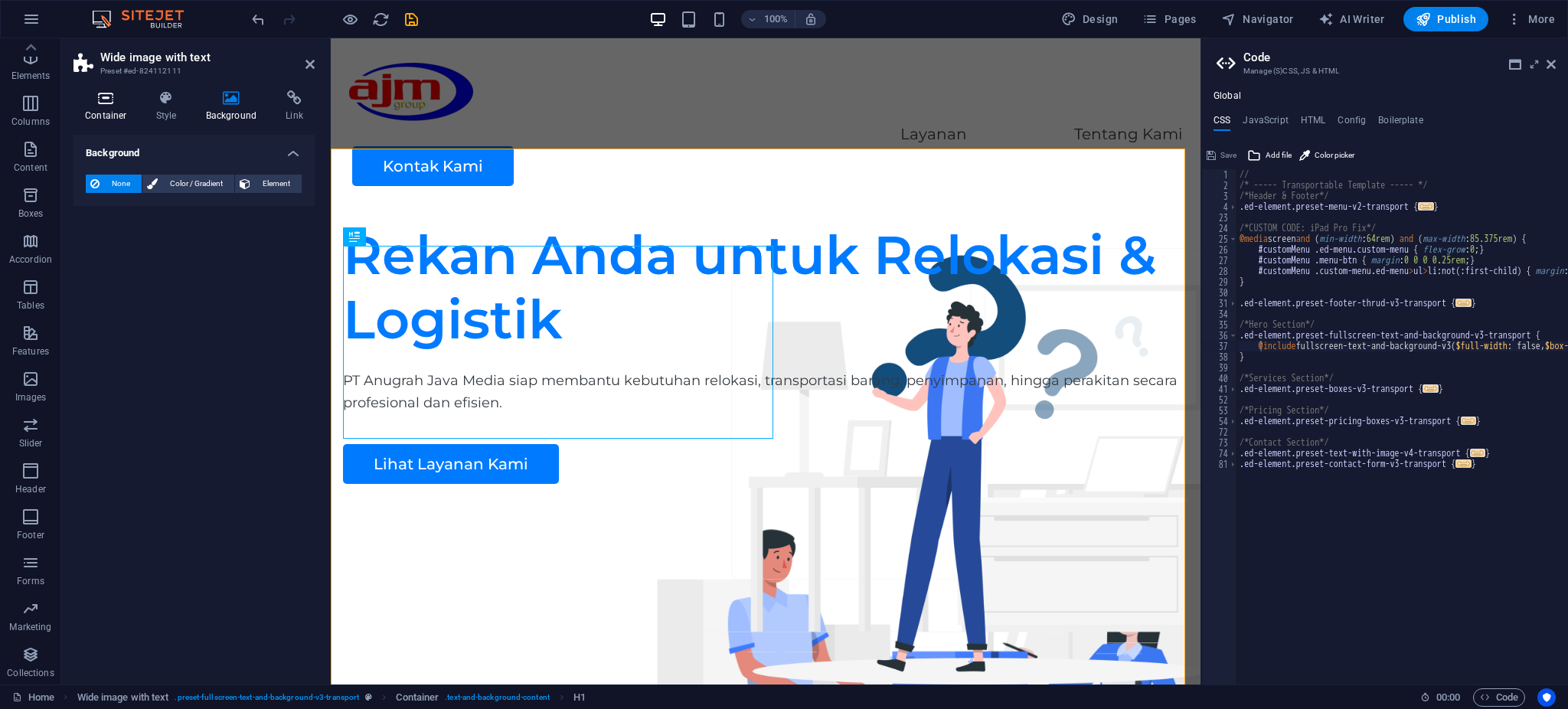 click on "Container" at bounding box center (109, 106) 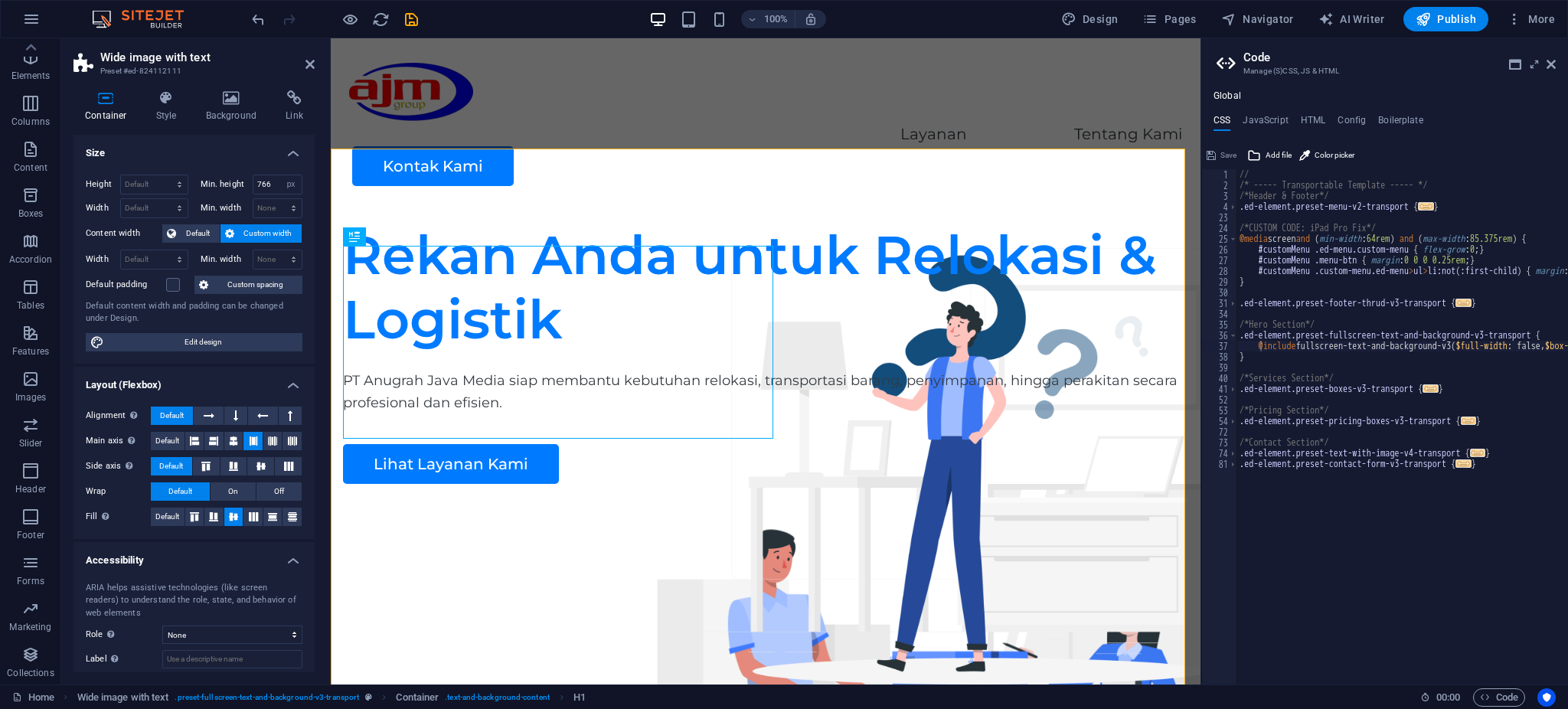 click on "Wide image with text Preset #ed-824112111" at bounding box center [194, 58] 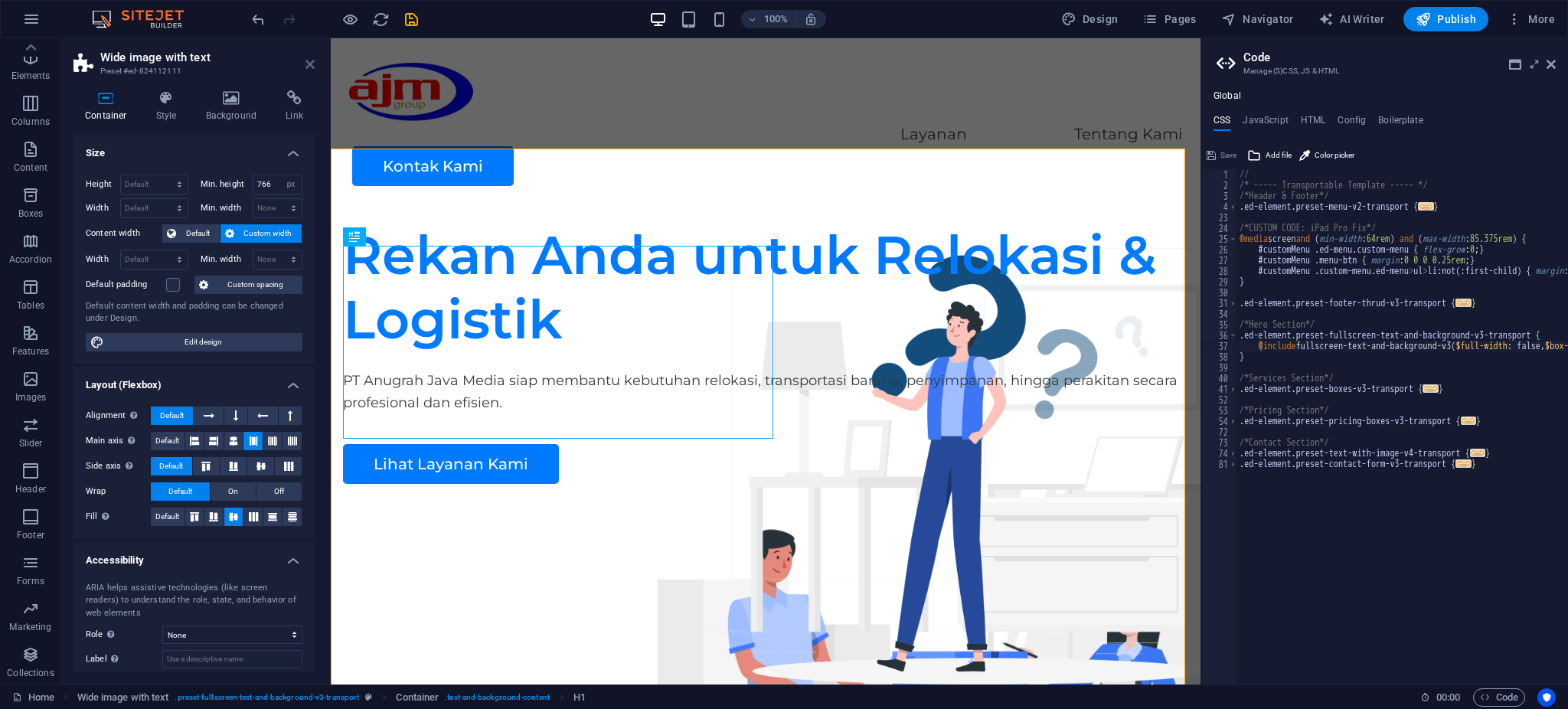 click at bounding box center (310, 64) 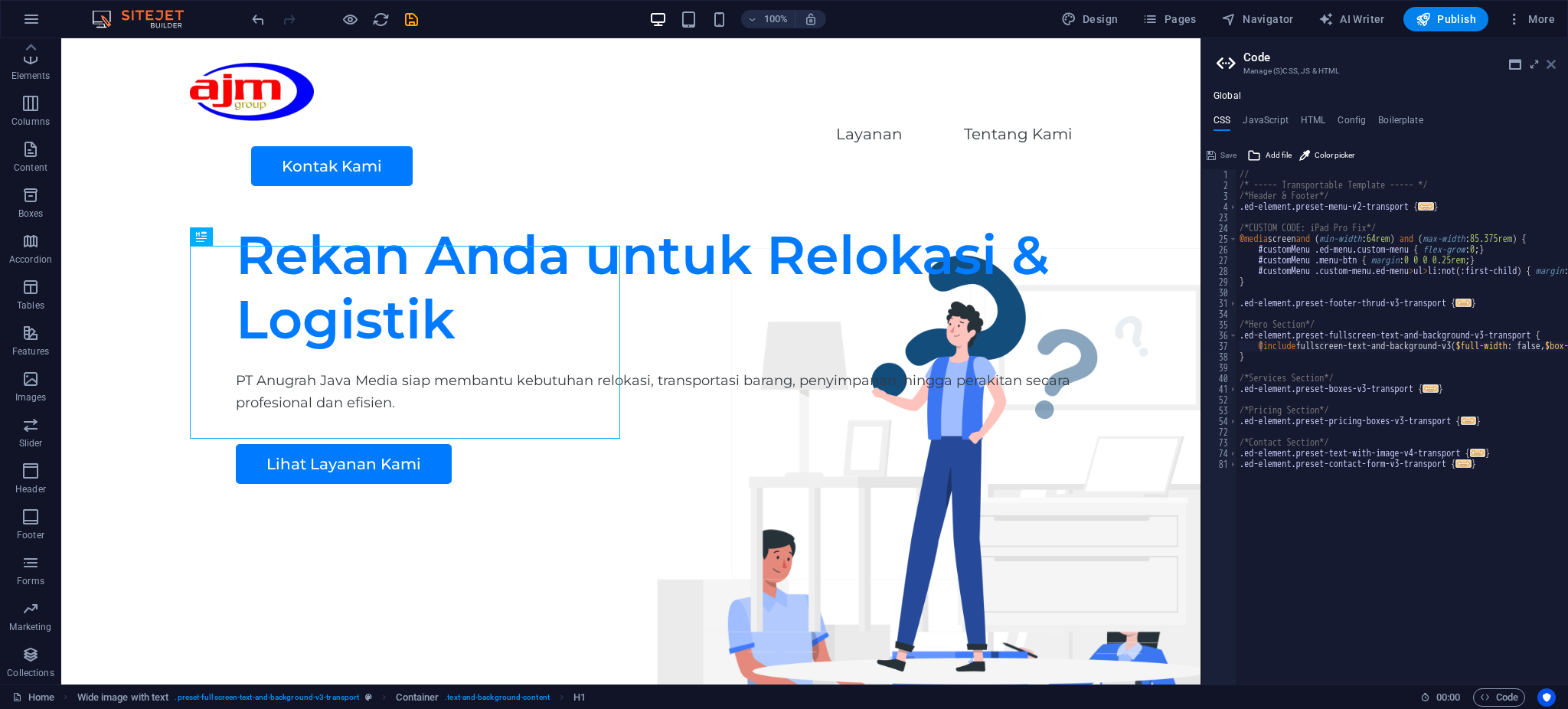 click at bounding box center (1551, 64) 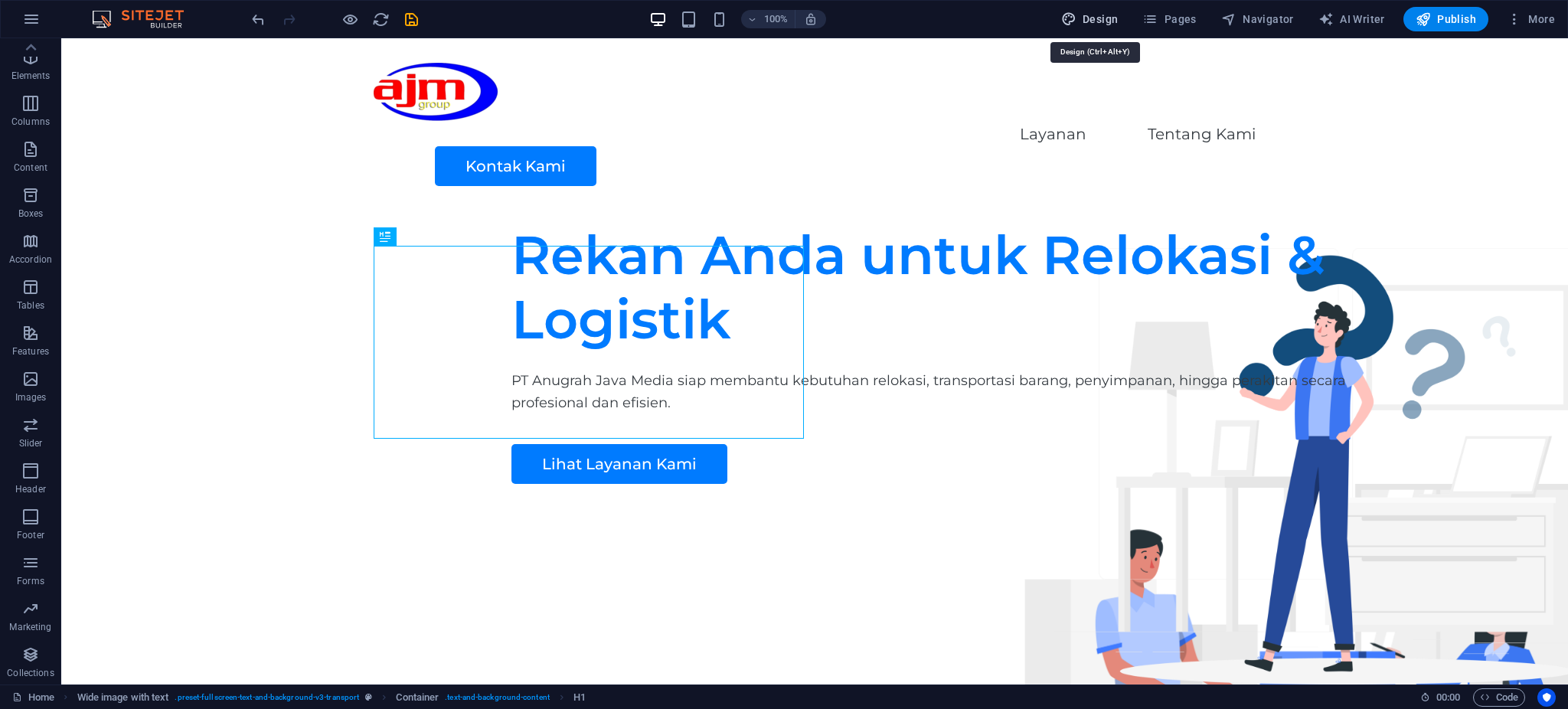 click on "Design" at bounding box center [1089, 19] 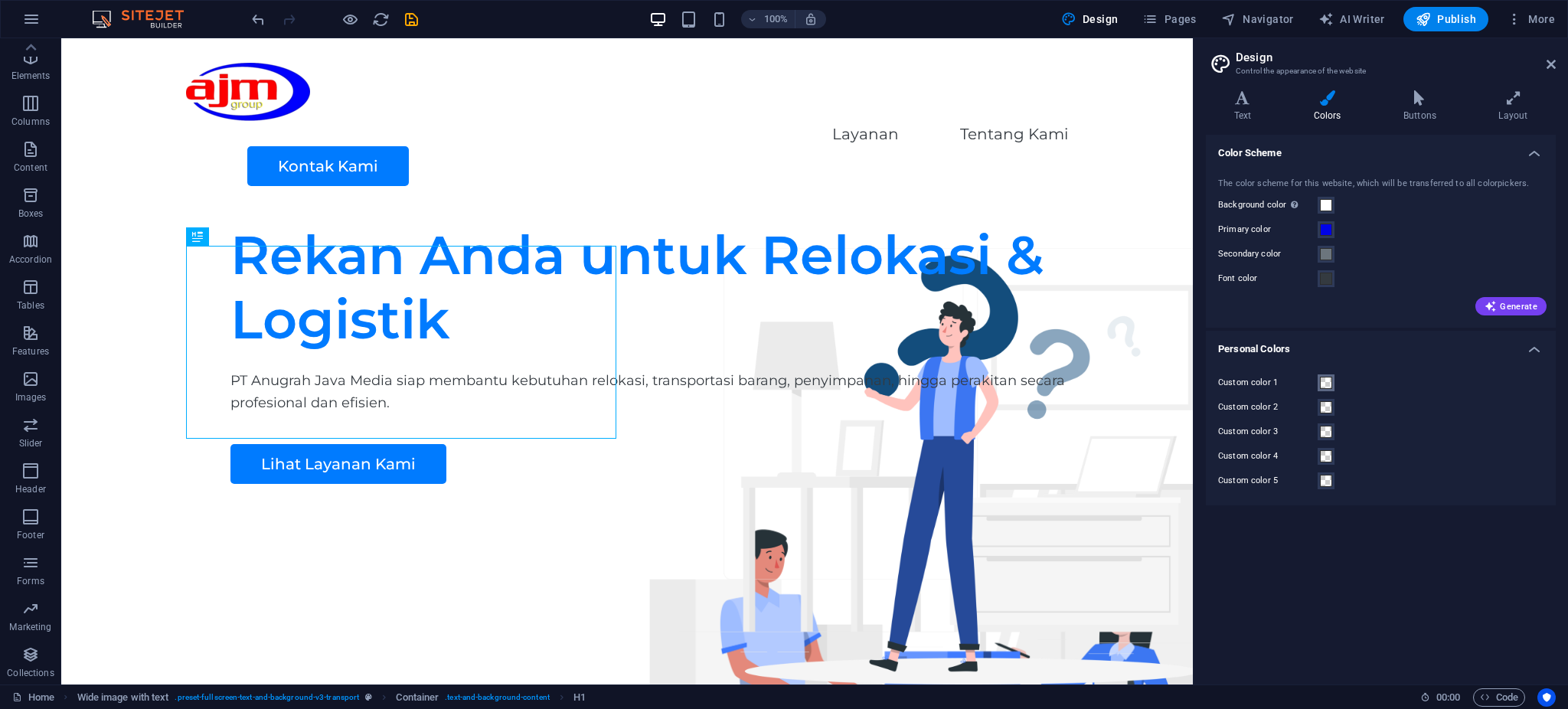 click at bounding box center [1326, 383] 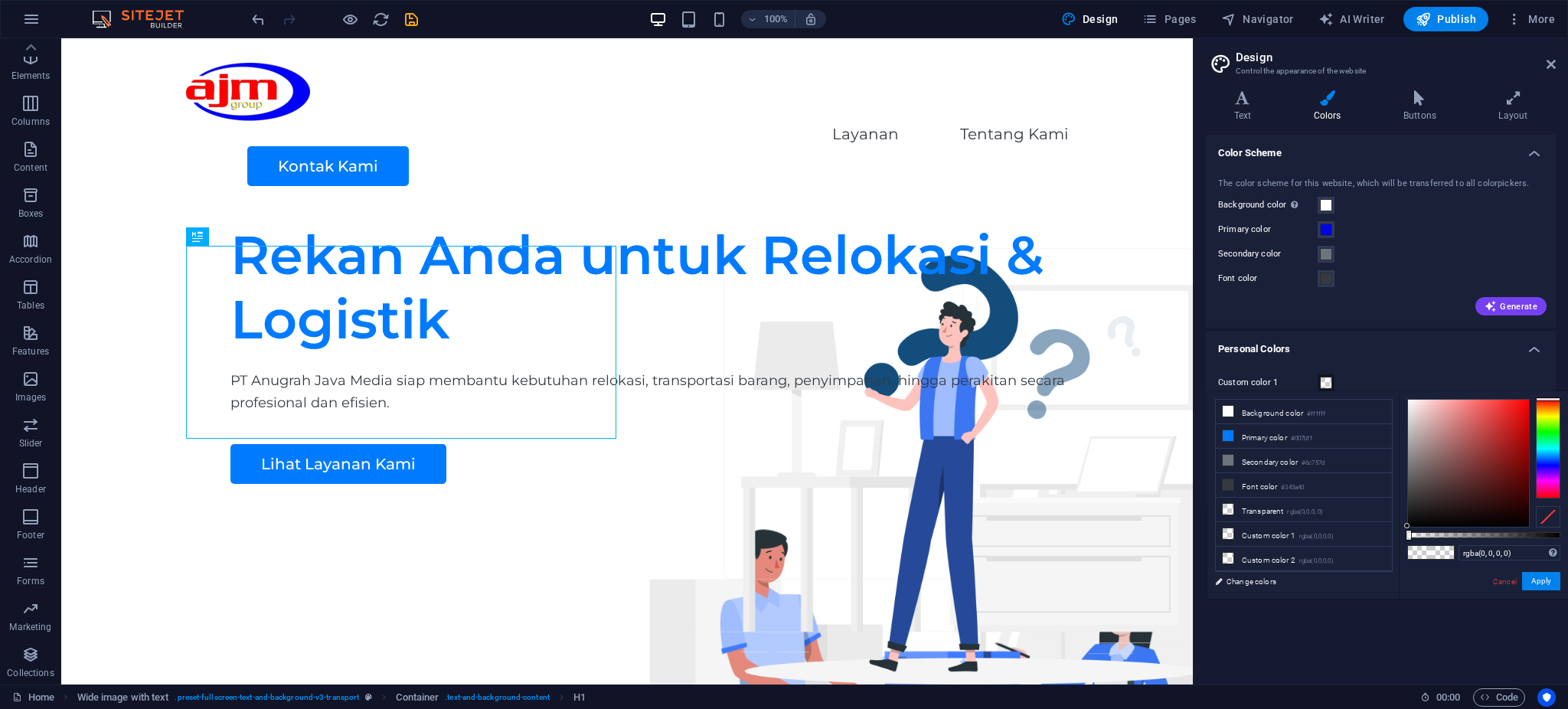 click at bounding box center (1326, 383) 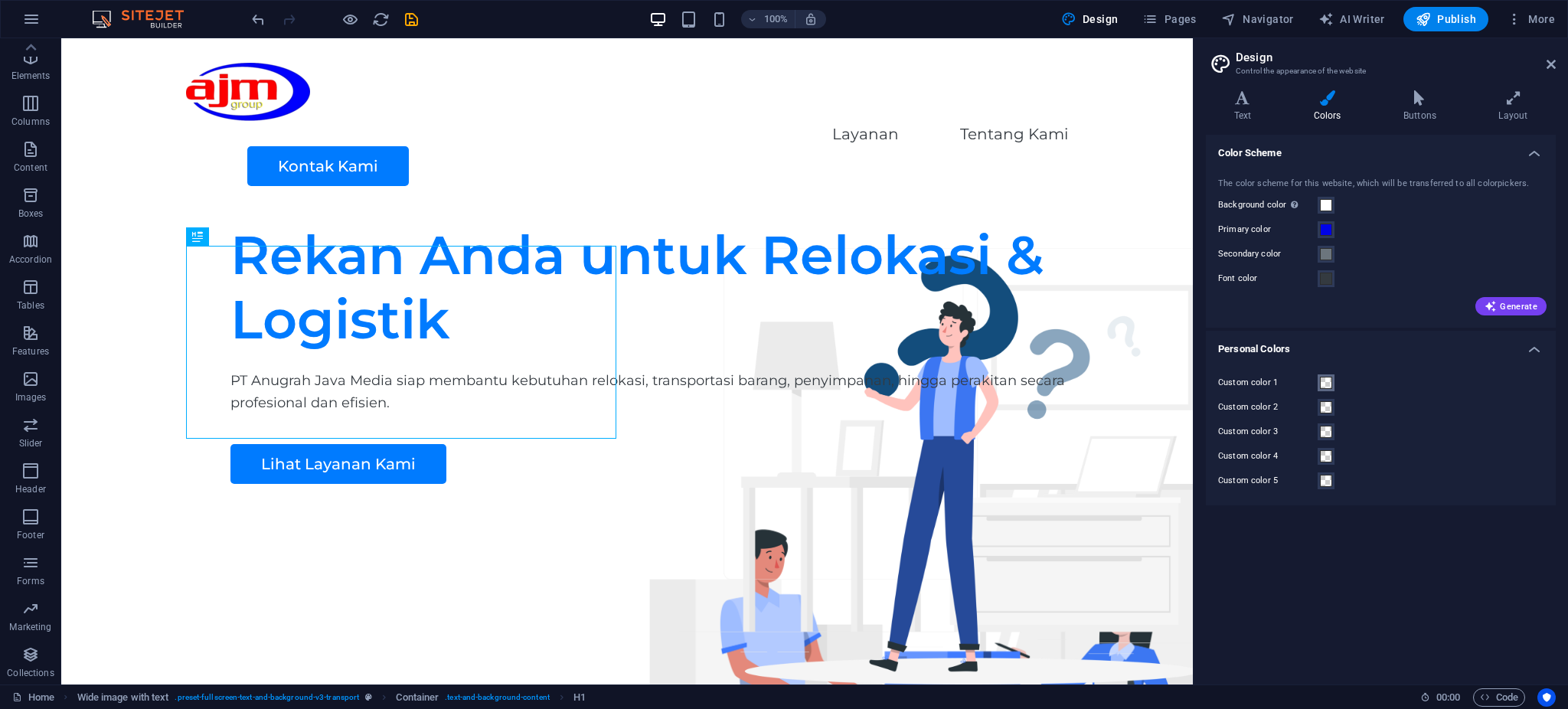 click at bounding box center [1326, 383] 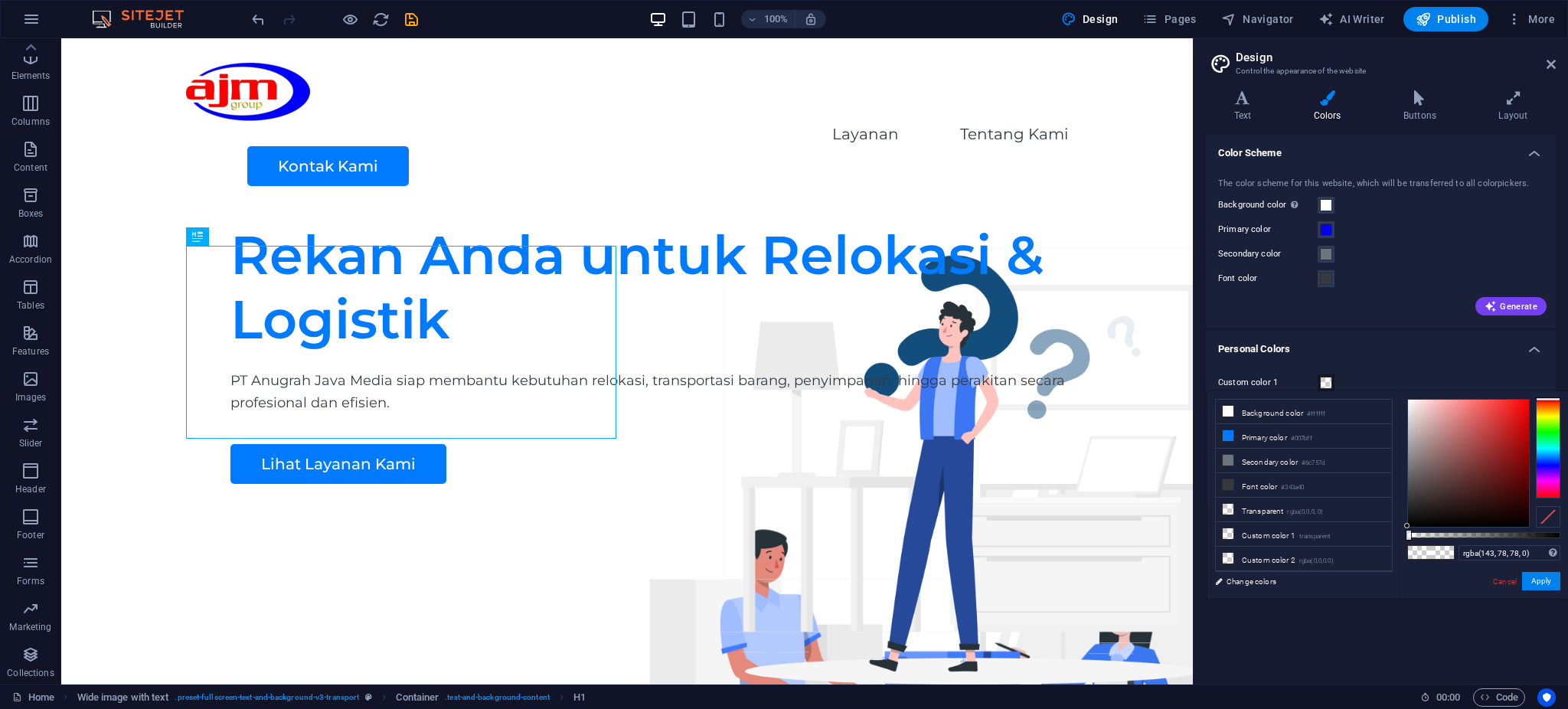 click at bounding box center [1468, 463] 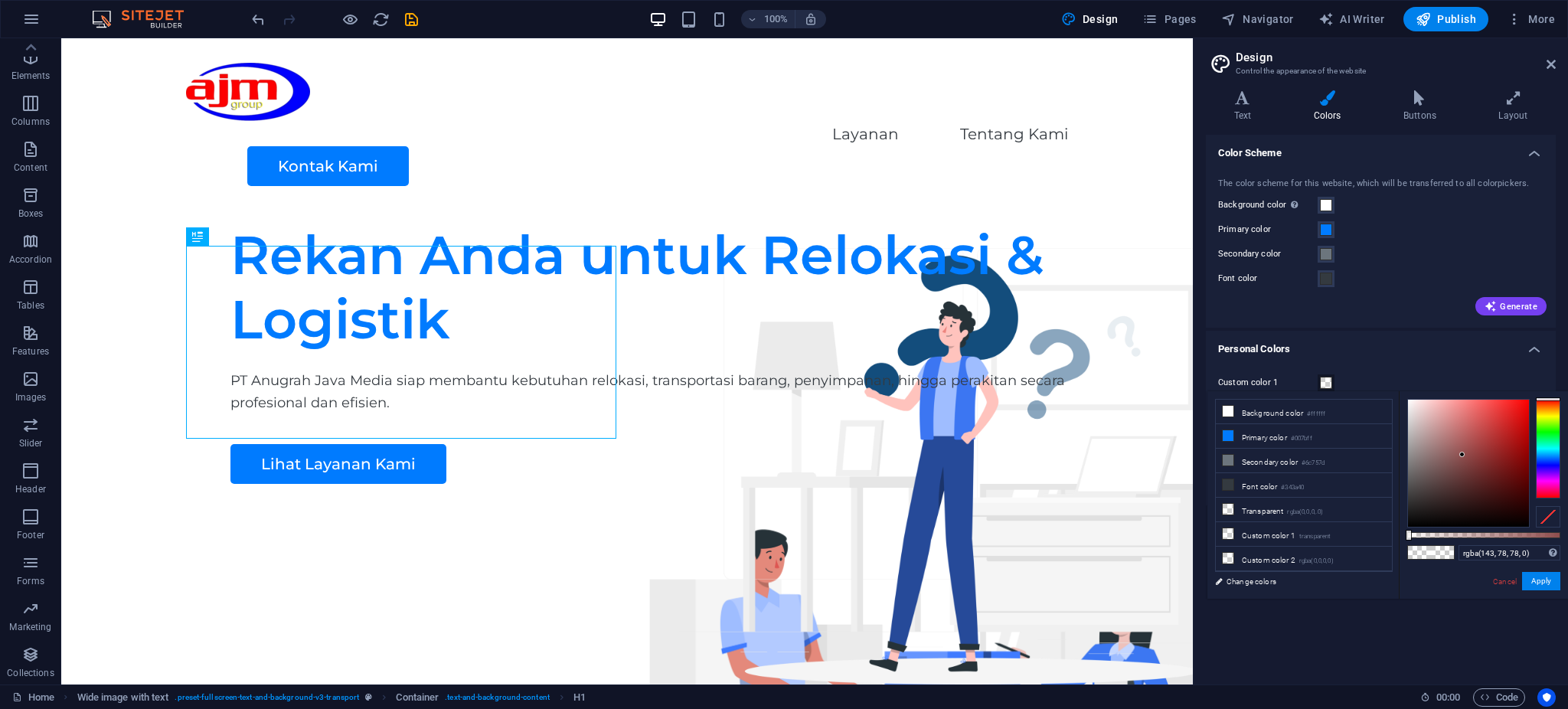type on "rgba(235, 24, 24, 0)" 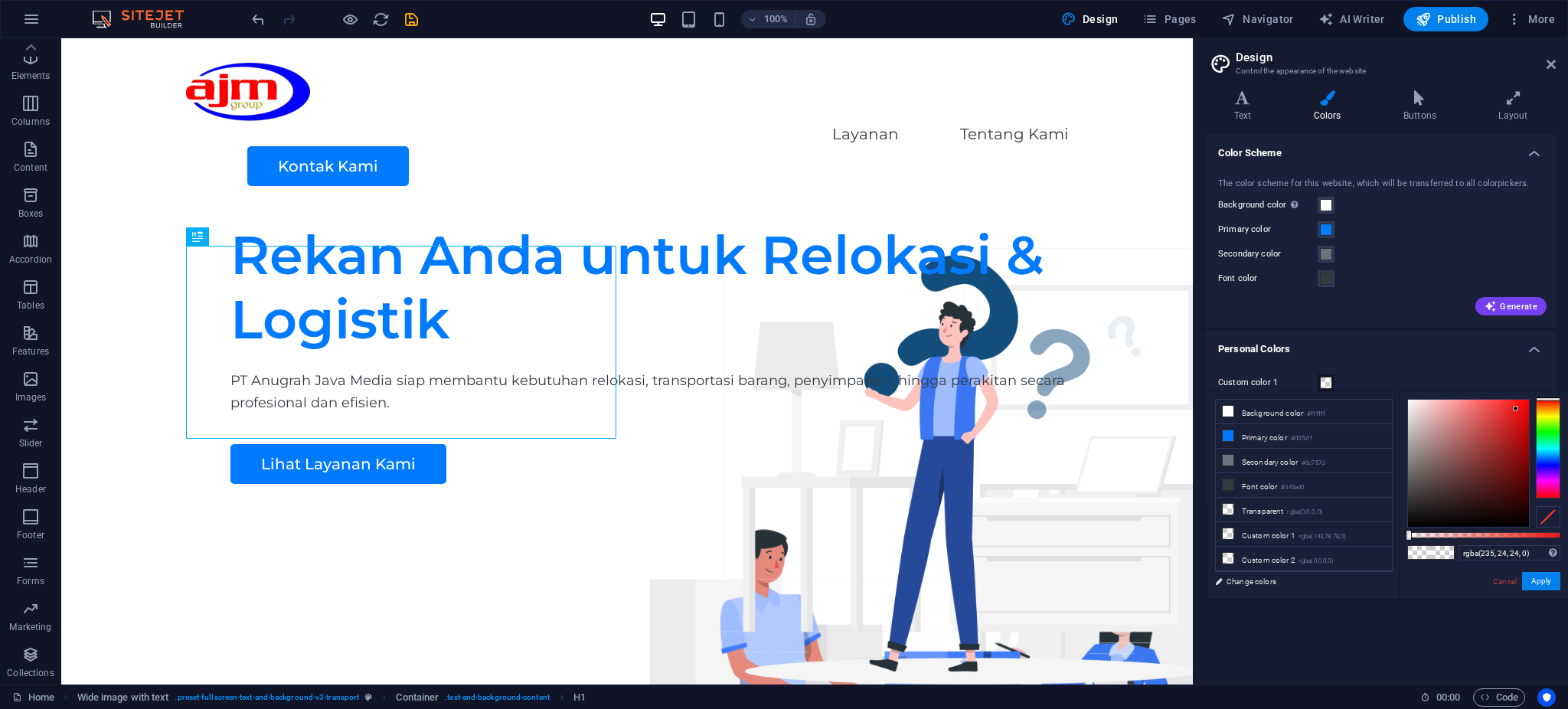click at bounding box center [1468, 463] 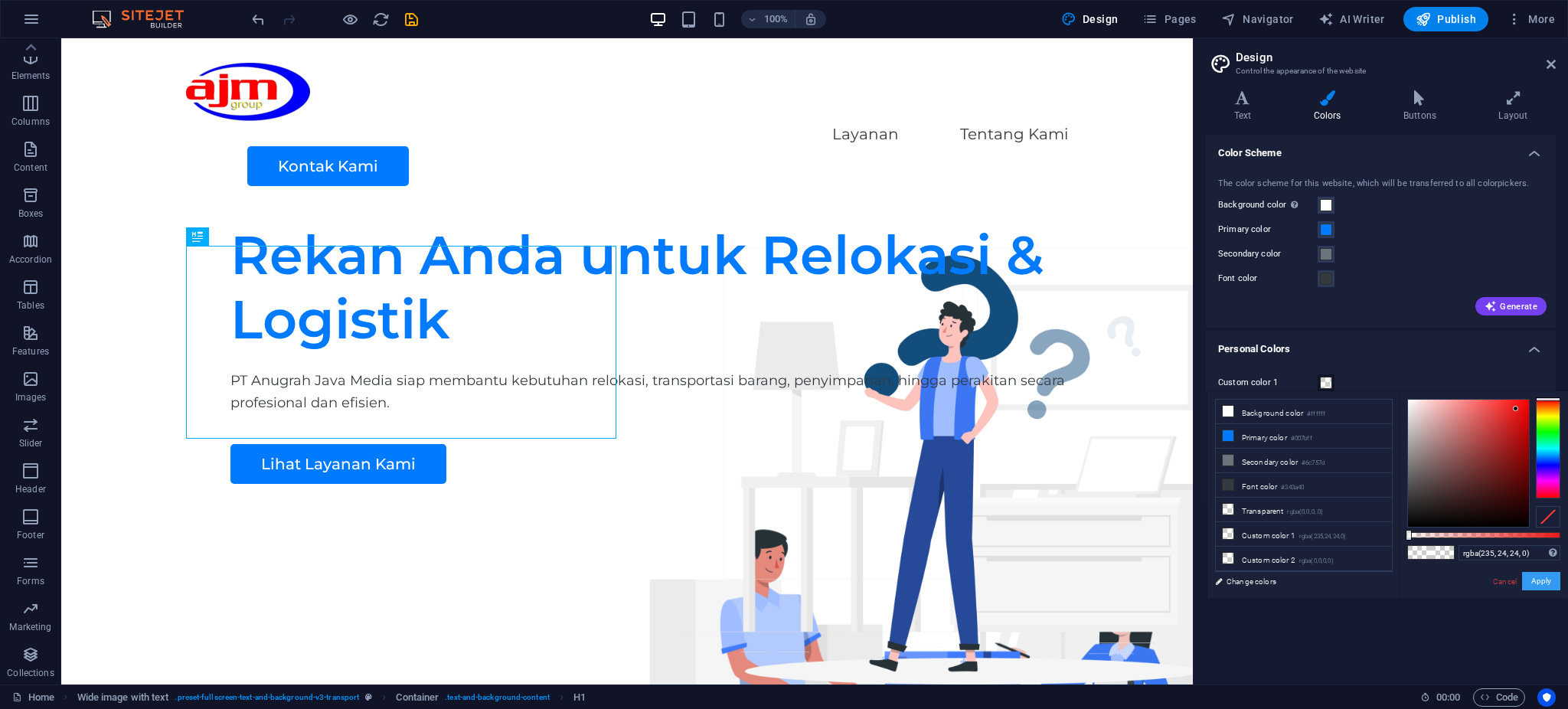 click on "Apply" at bounding box center [1541, 581] 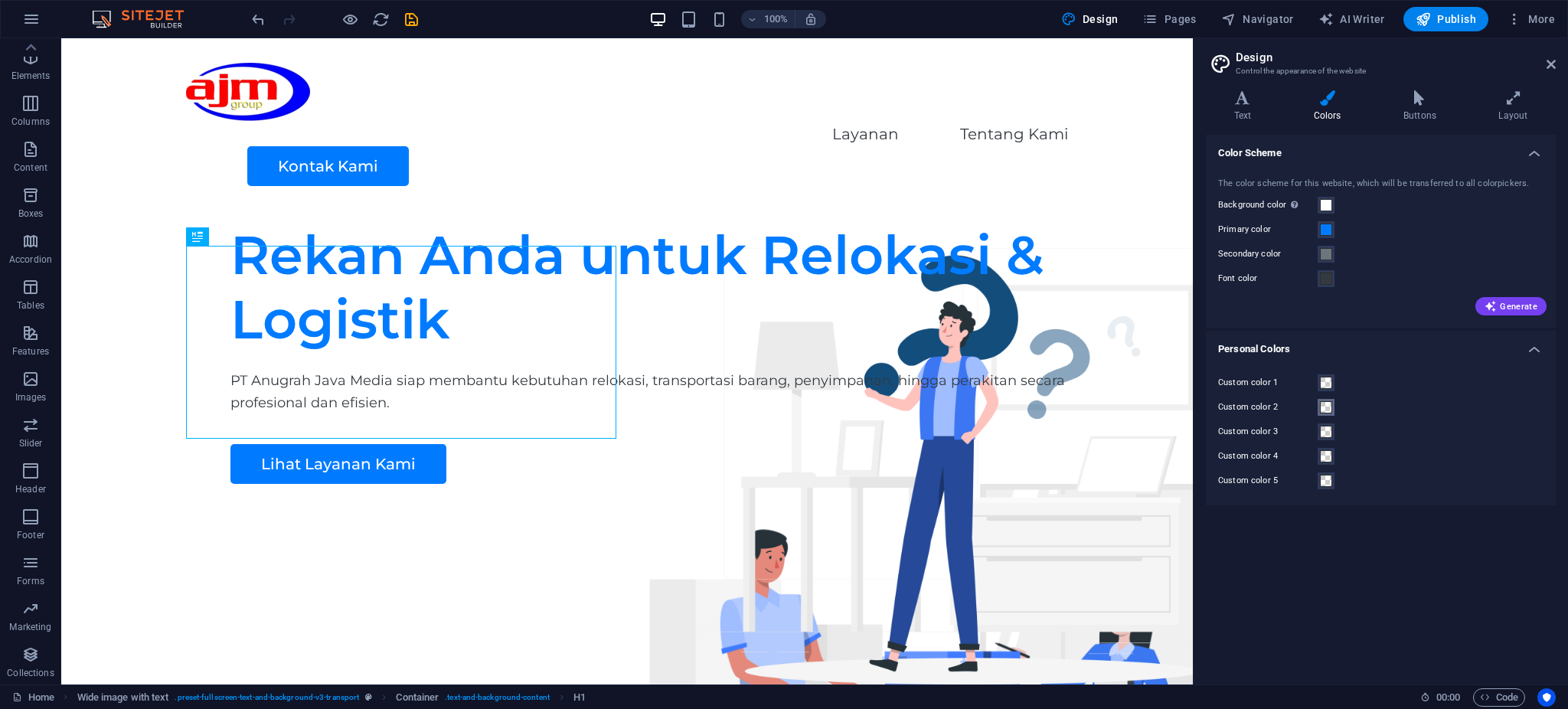 click at bounding box center [1326, 407] 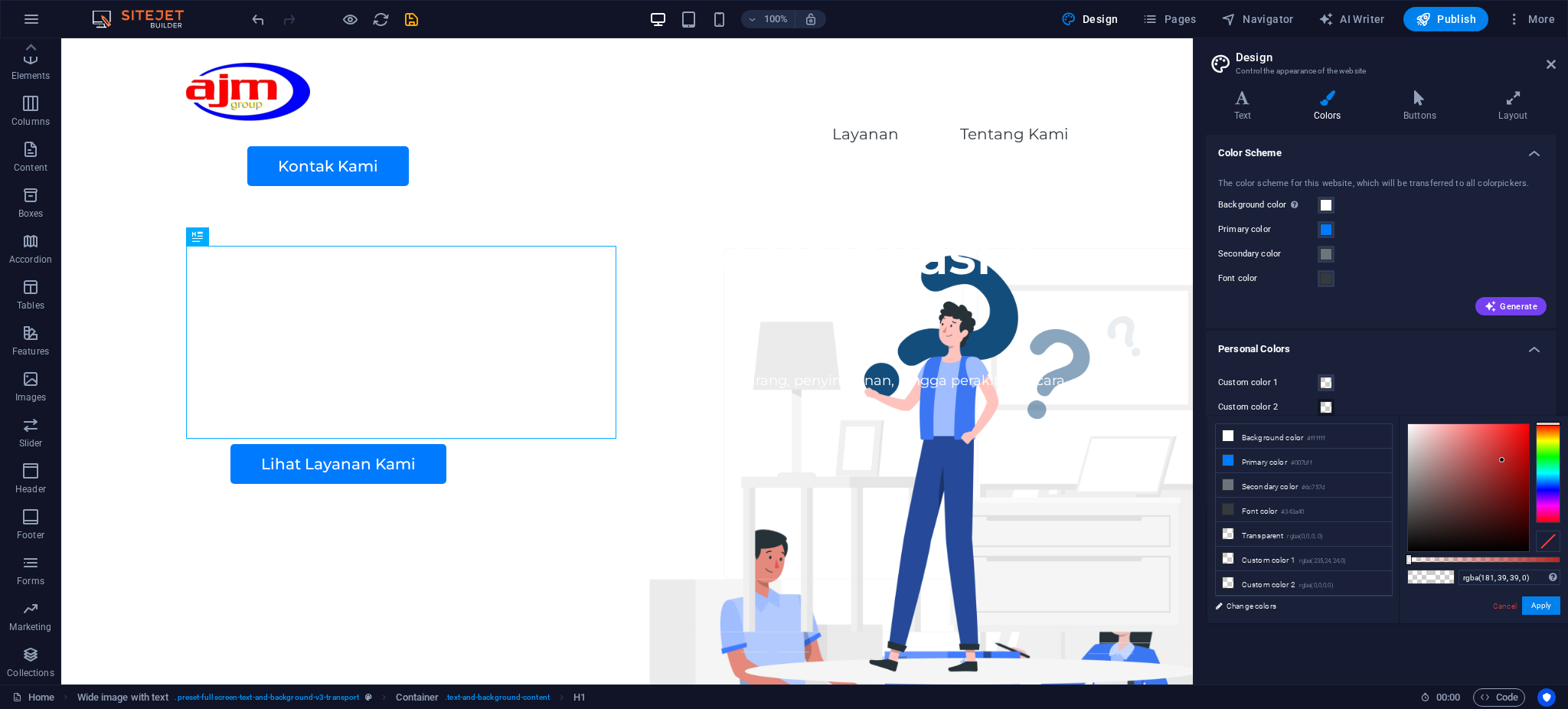 click at bounding box center [1468, 488] 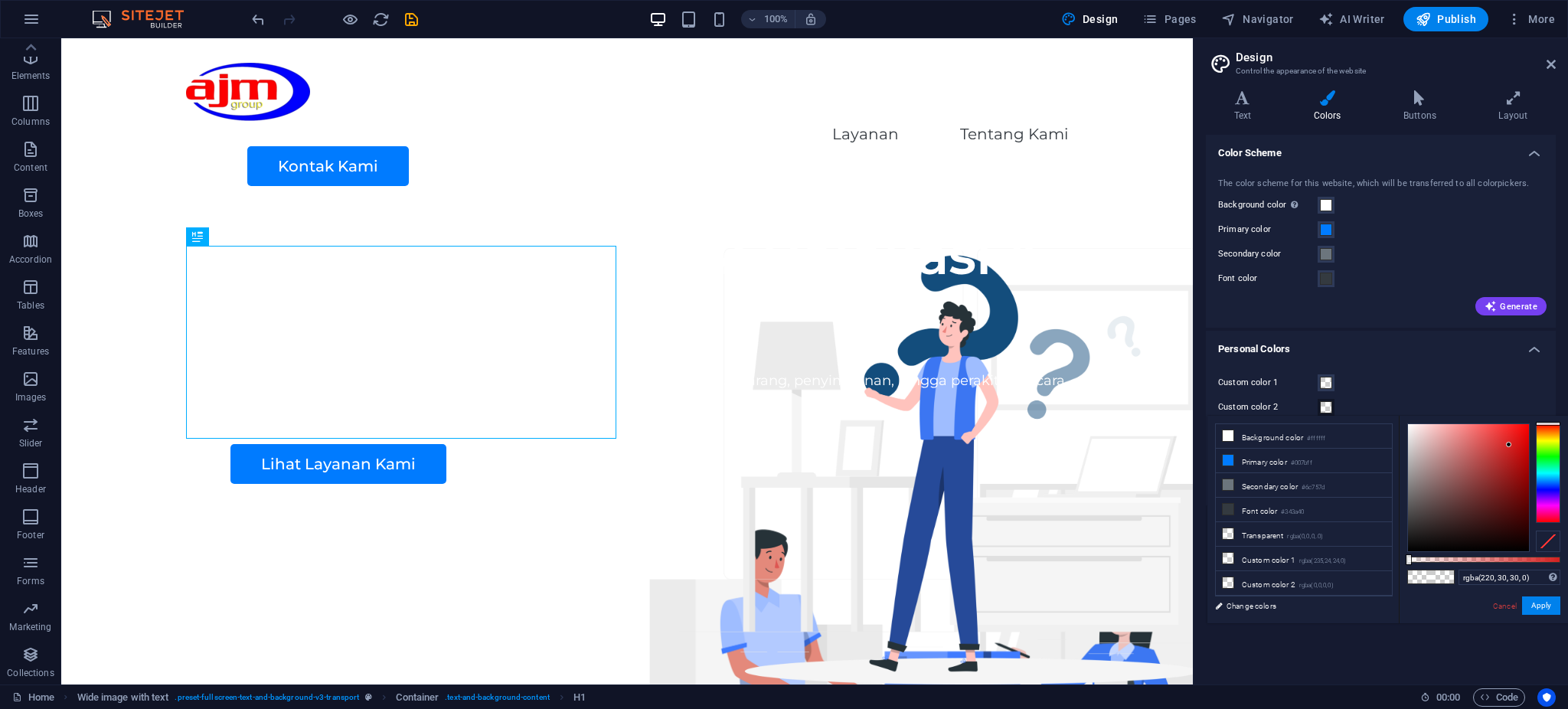 drag, startPoint x: 1502, startPoint y: 460, endPoint x: 1511, endPoint y: 441, distance: 21.023796 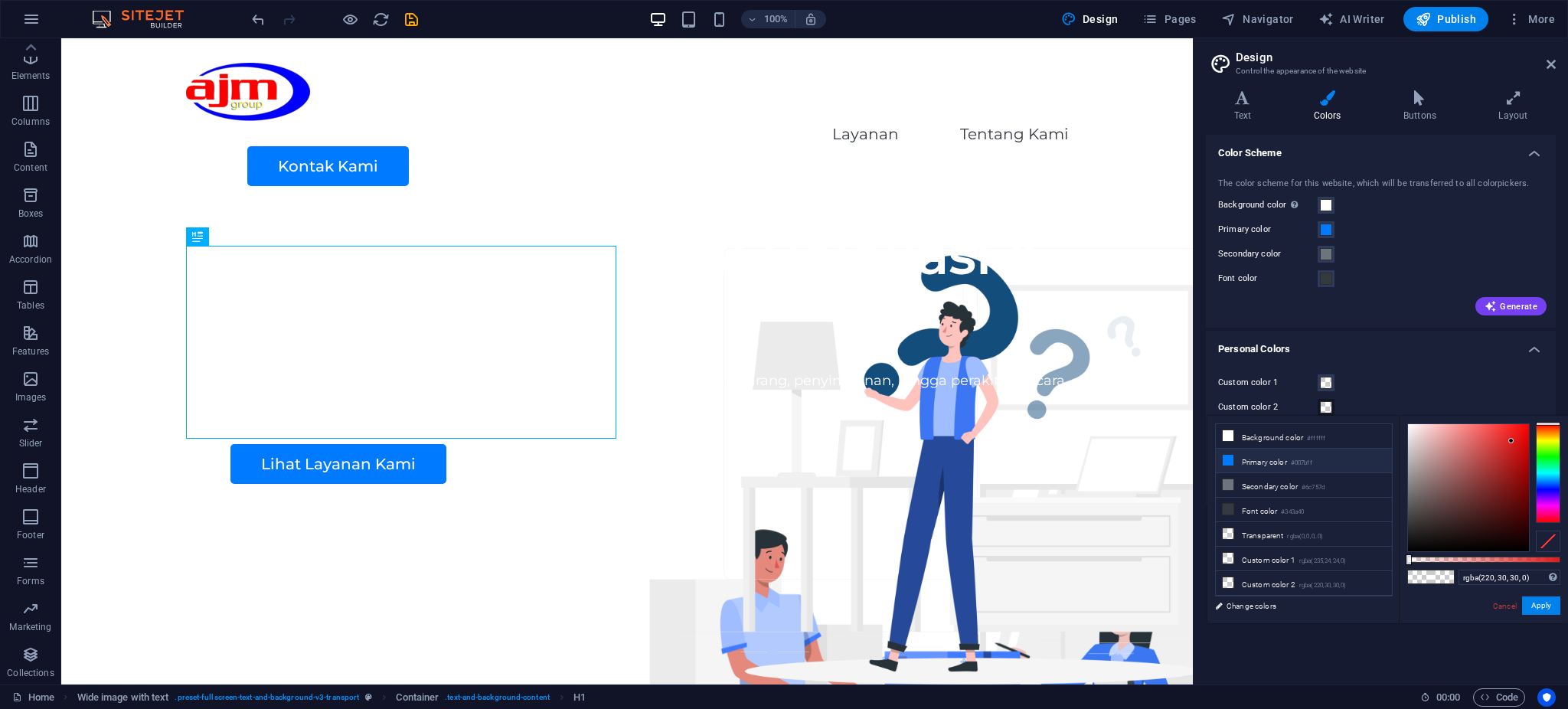 click on "Primary color
#007bff" at bounding box center [1304, 461] 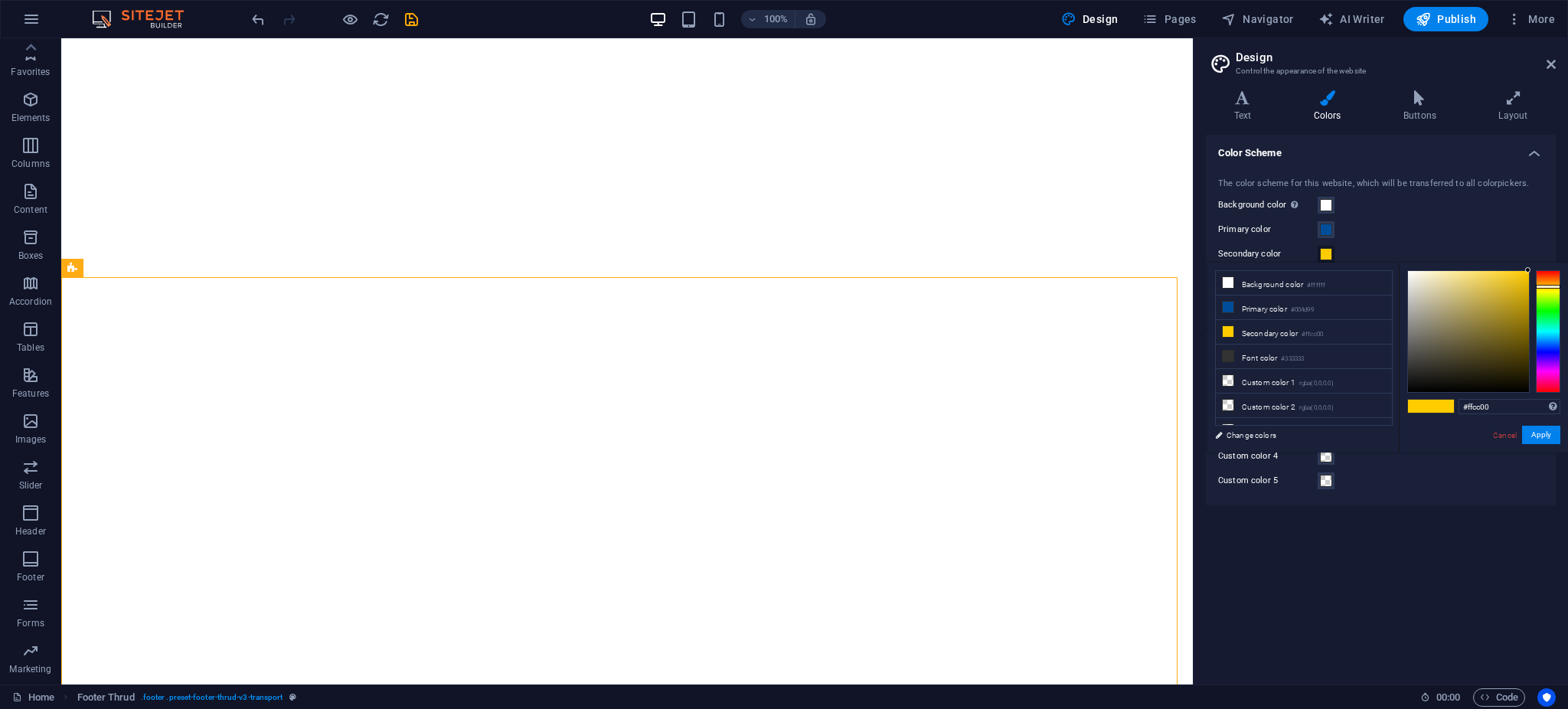 scroll, scrollTop: 0, scrollLeft: 0, axis: both 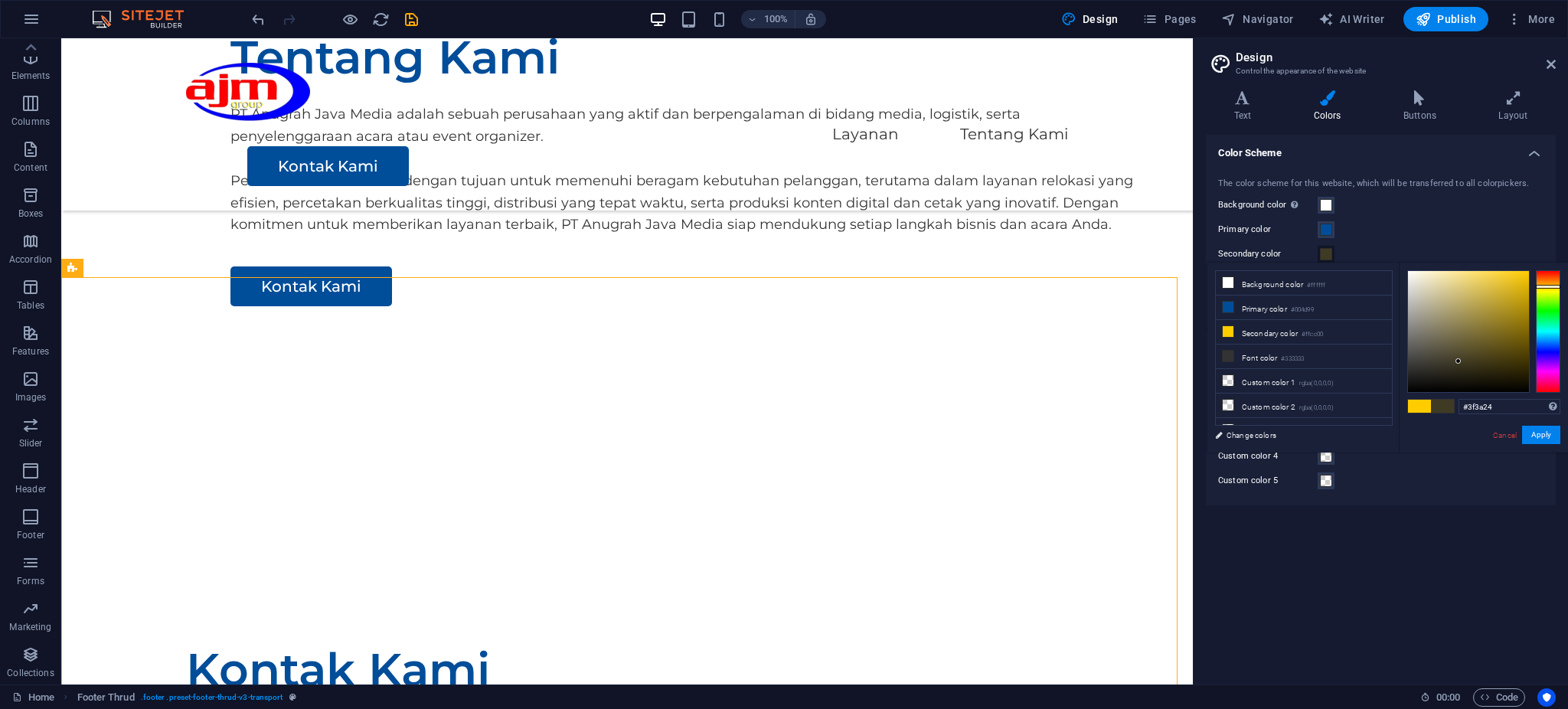 click at bounding box center [1468, 332] 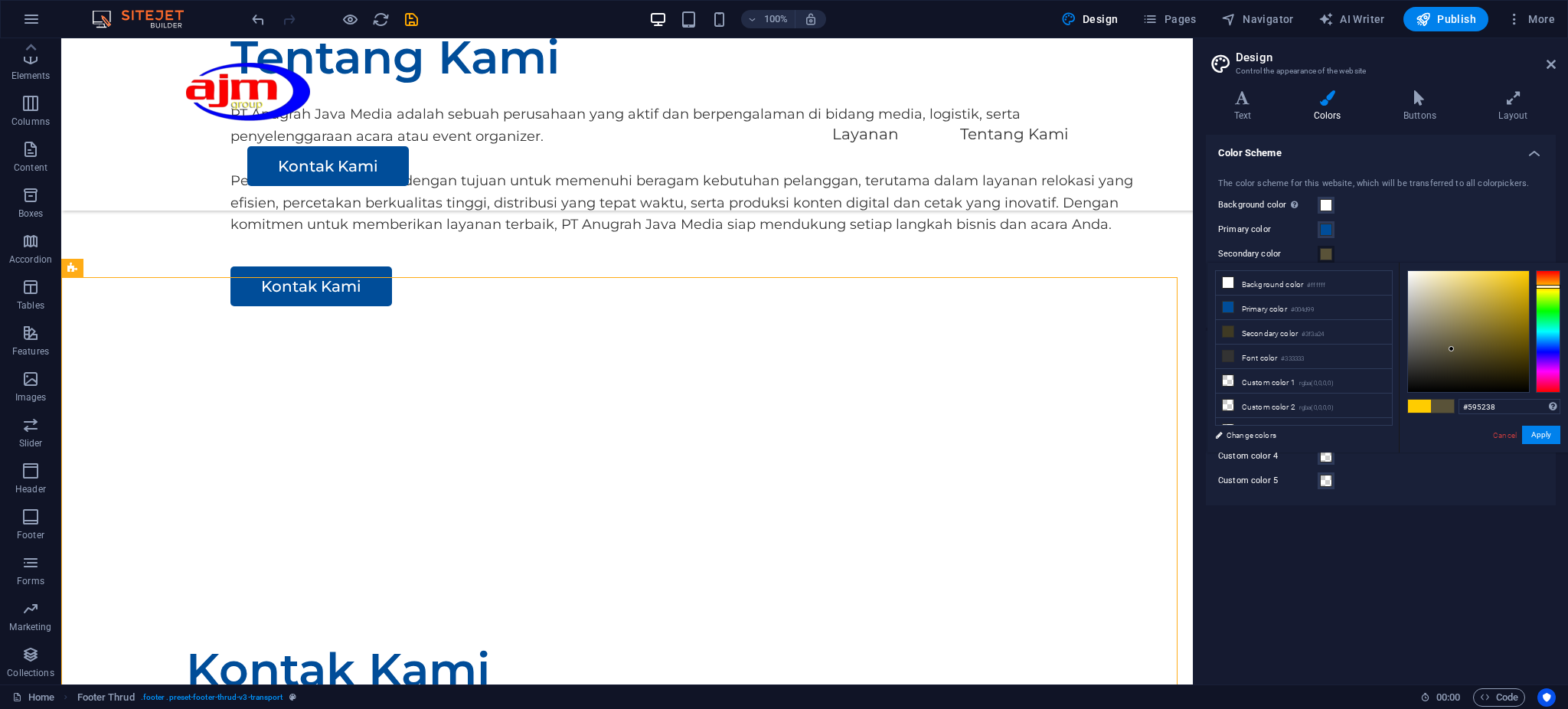 click at bounding box center (1468, 332) 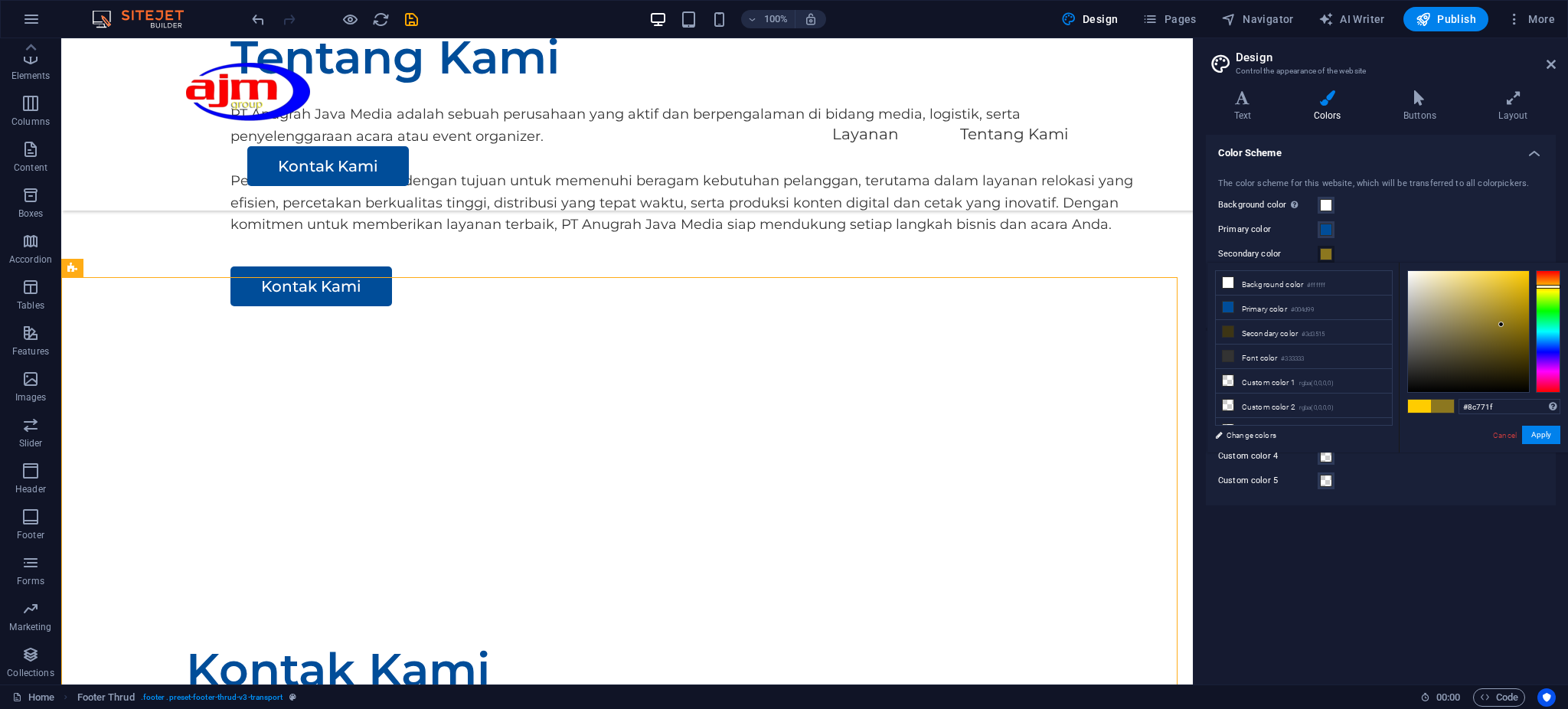 click at bounding box center [1468, 332] 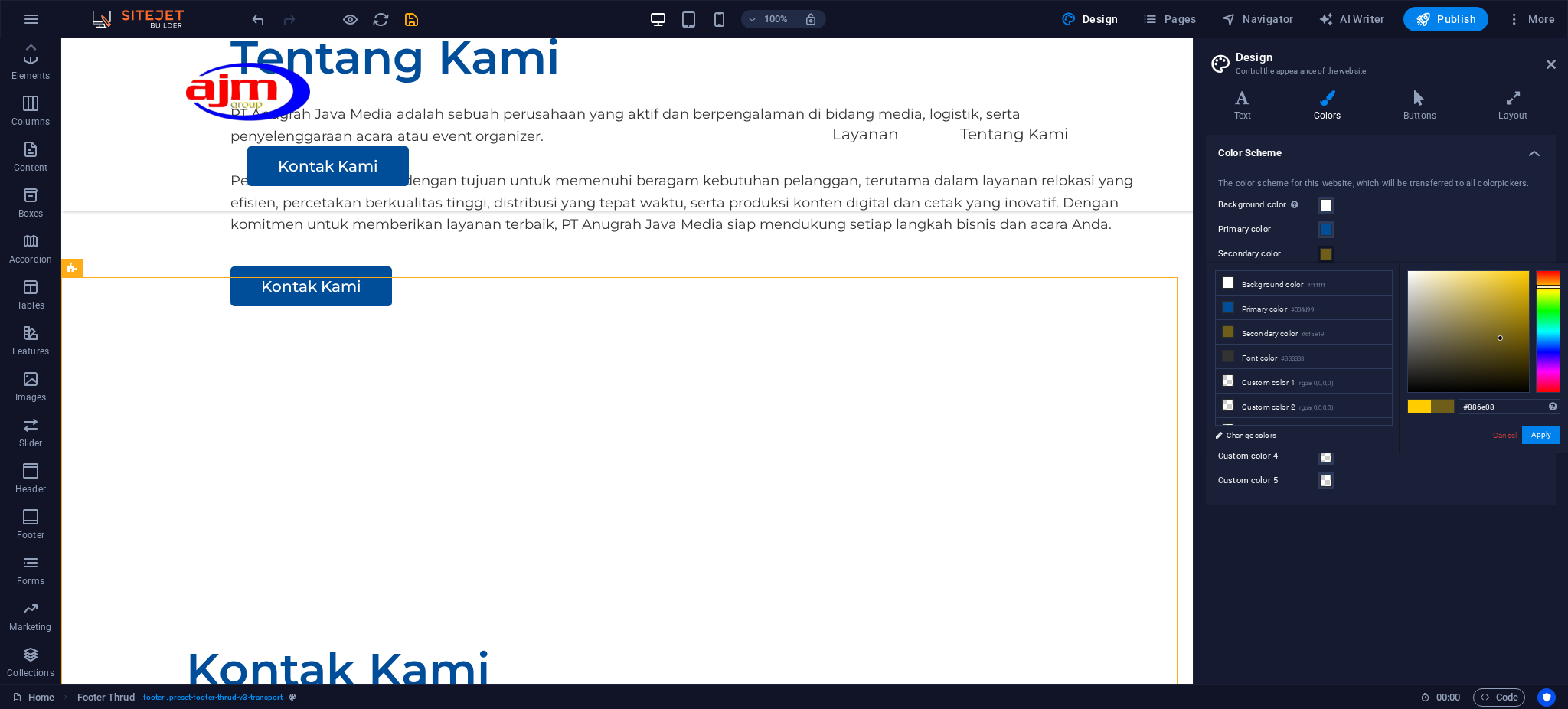 click at bounding box center (1468, 332) 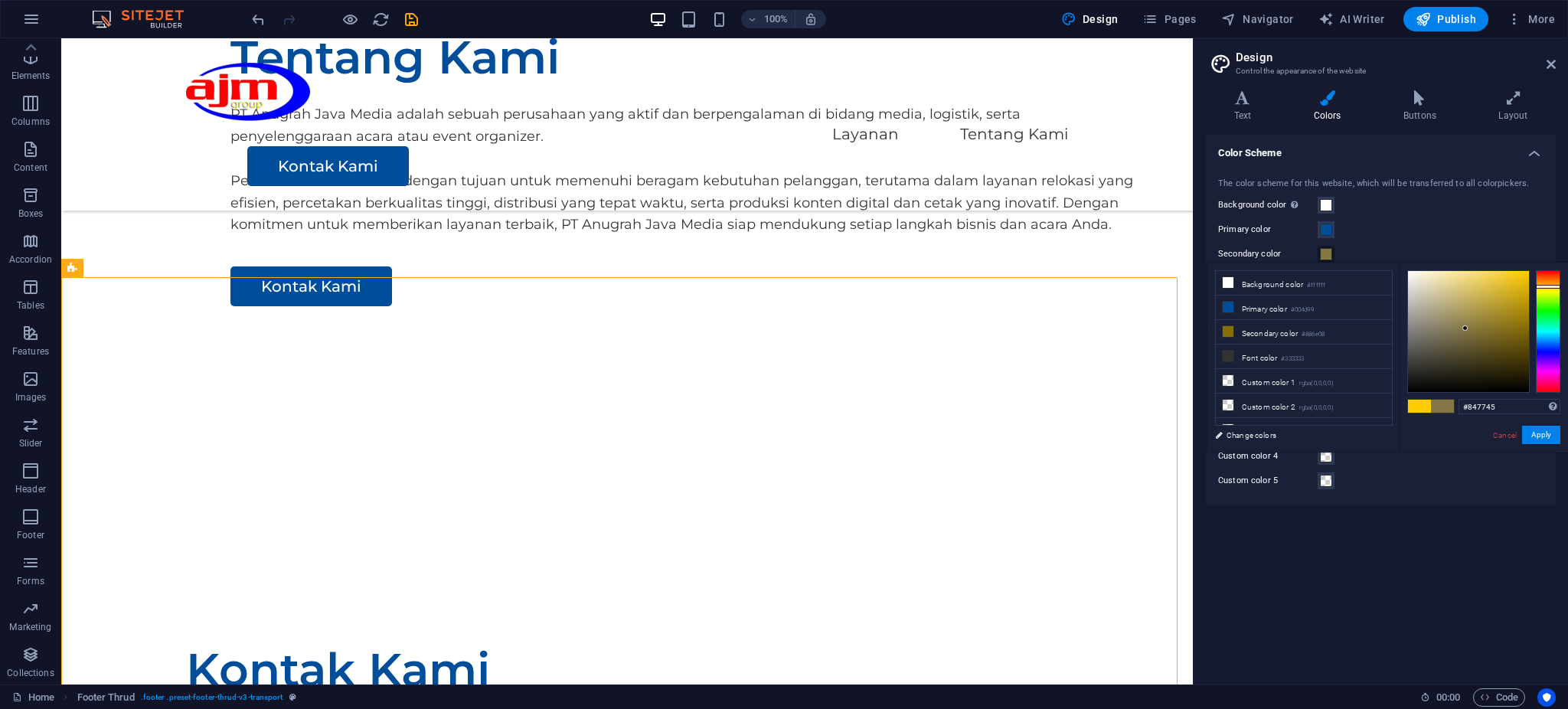 click at bounding box center [1468, 332] 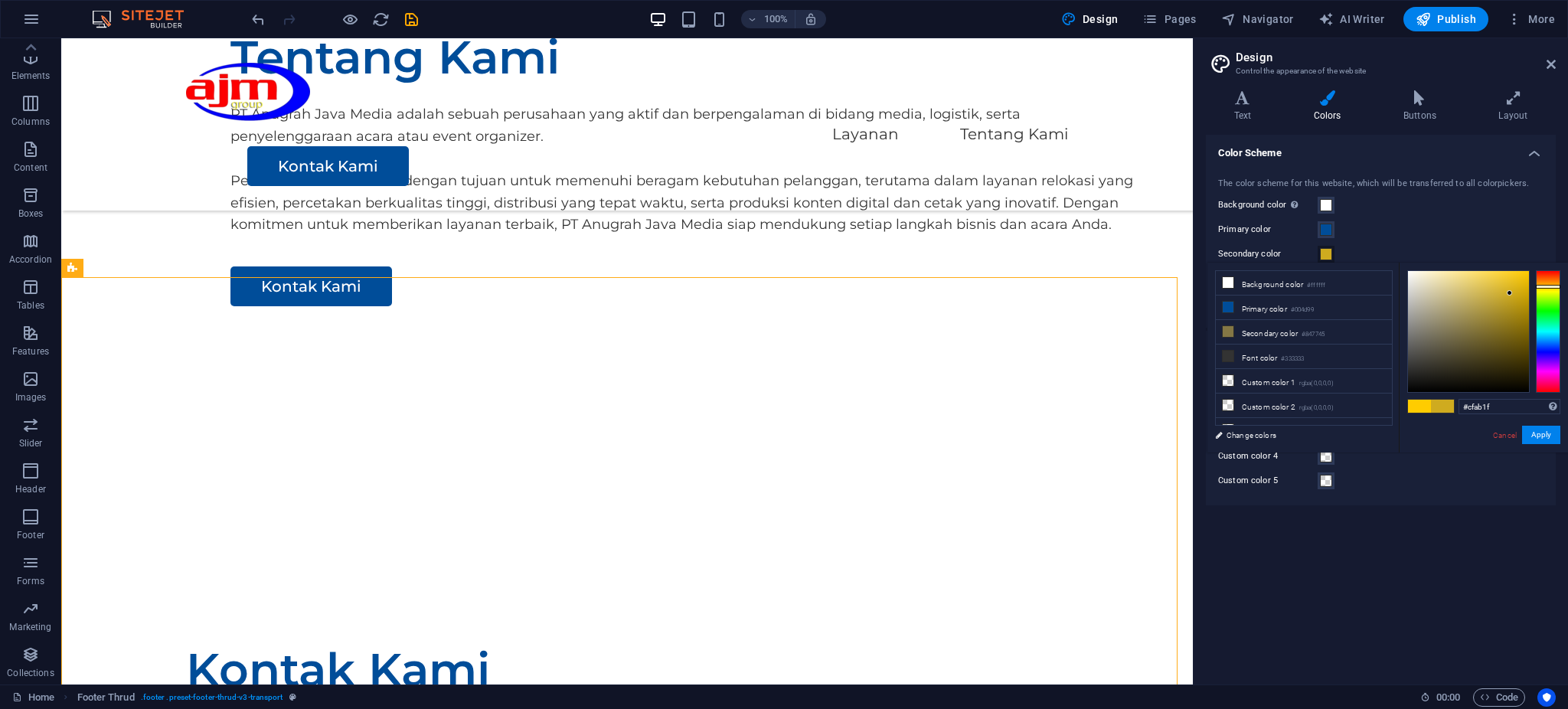 click at bounding box center [1468, 332] 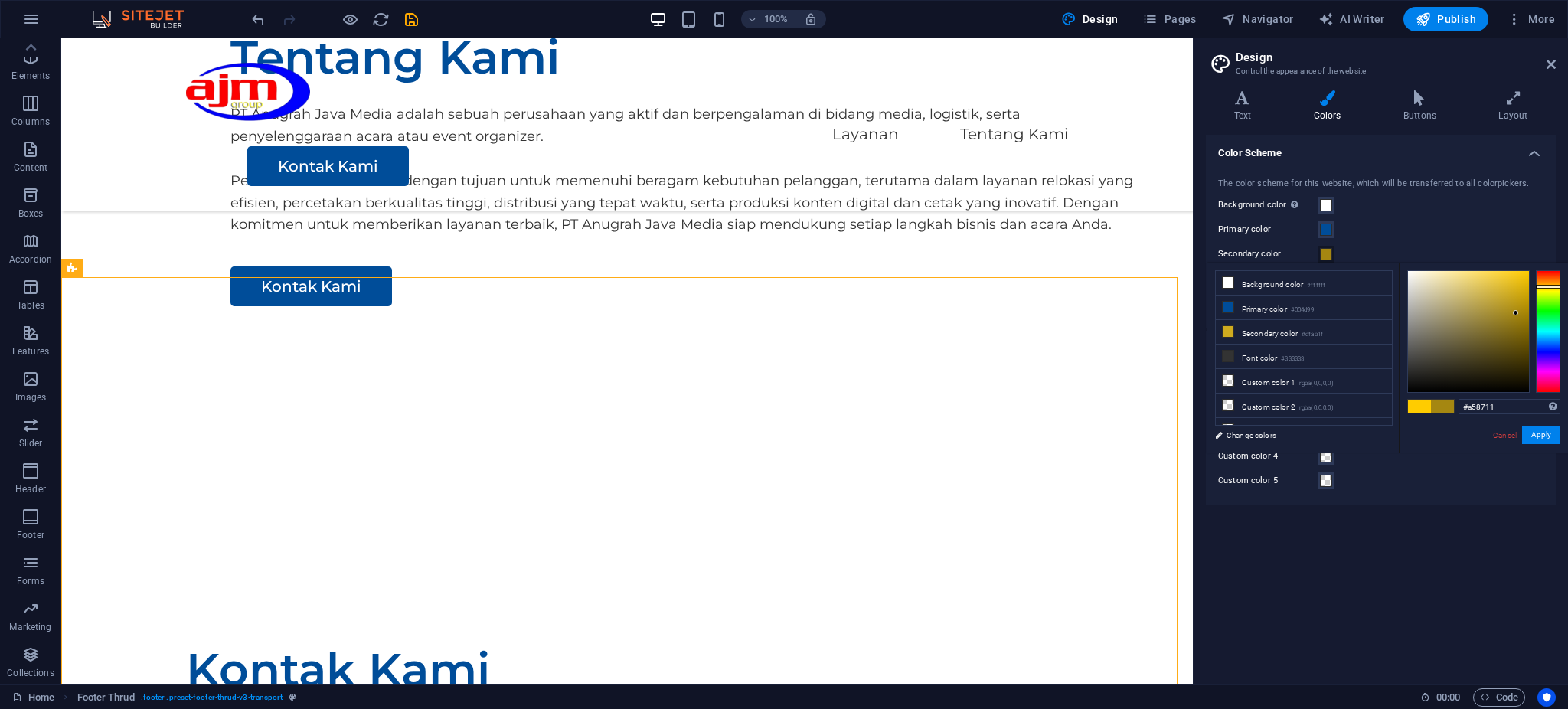 click at bounding box center (1468, 332) 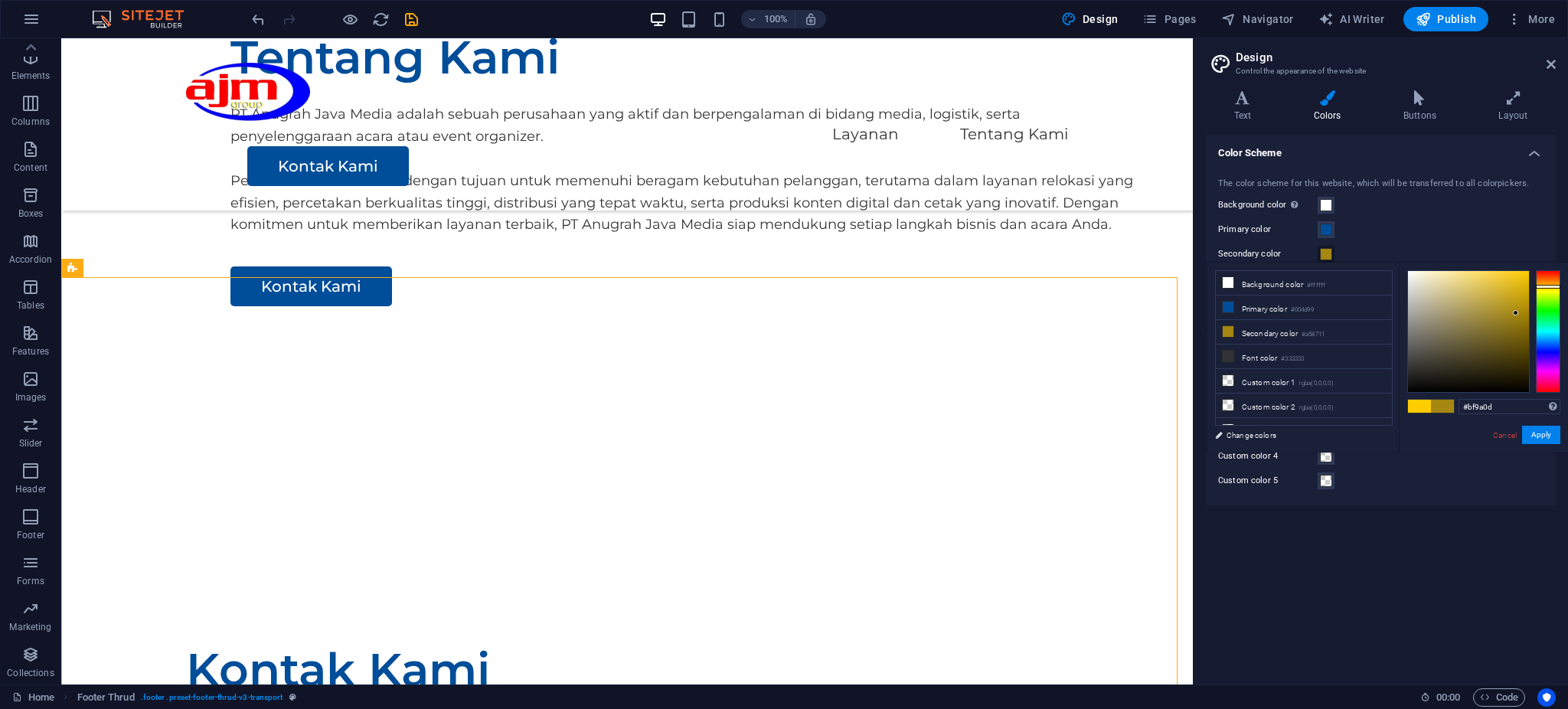 click at bounding box center (1468, 332) 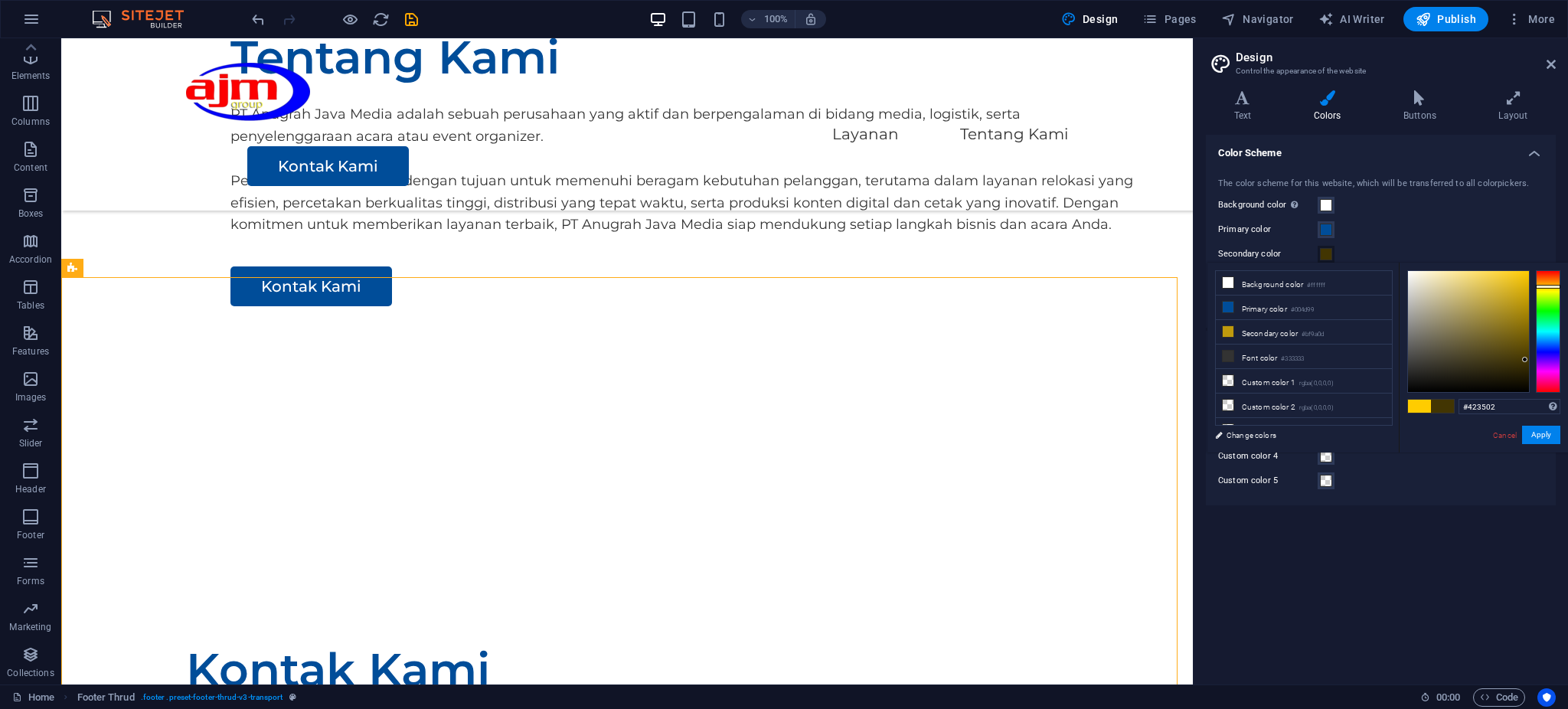 click at bounding box center [1468, 332] 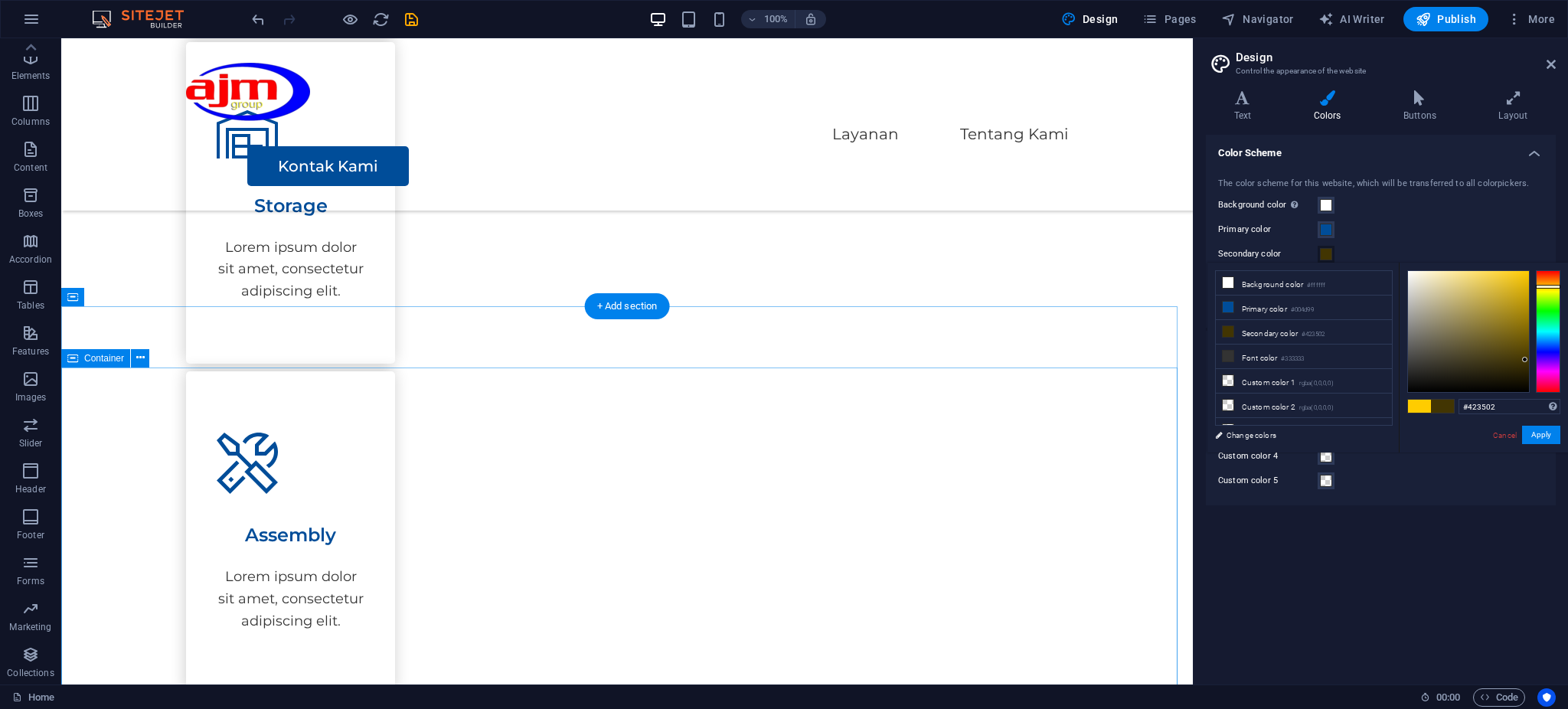 scroll, scrollTop: 1585, scrollLeft: 0, axis: vertical 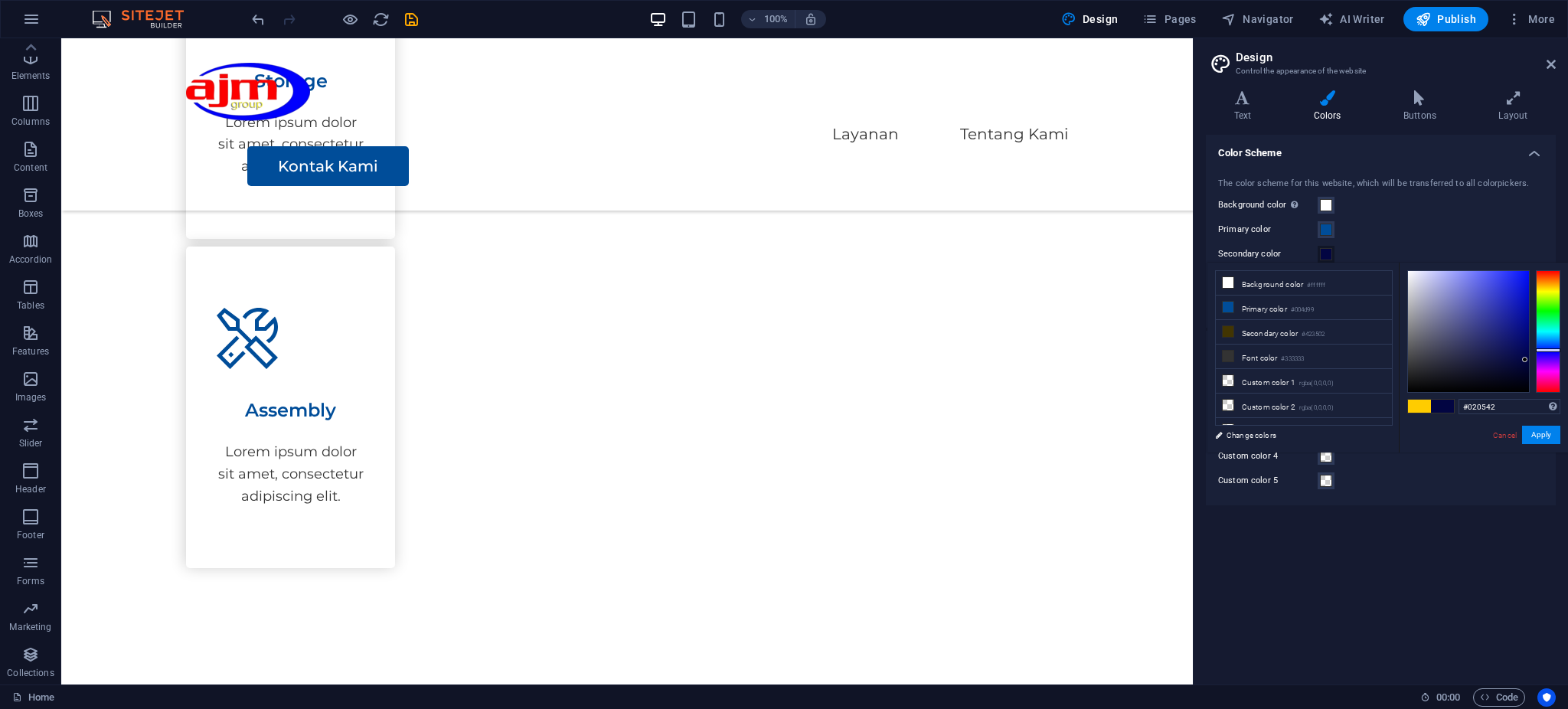 click at bounding box center [1548, 332] 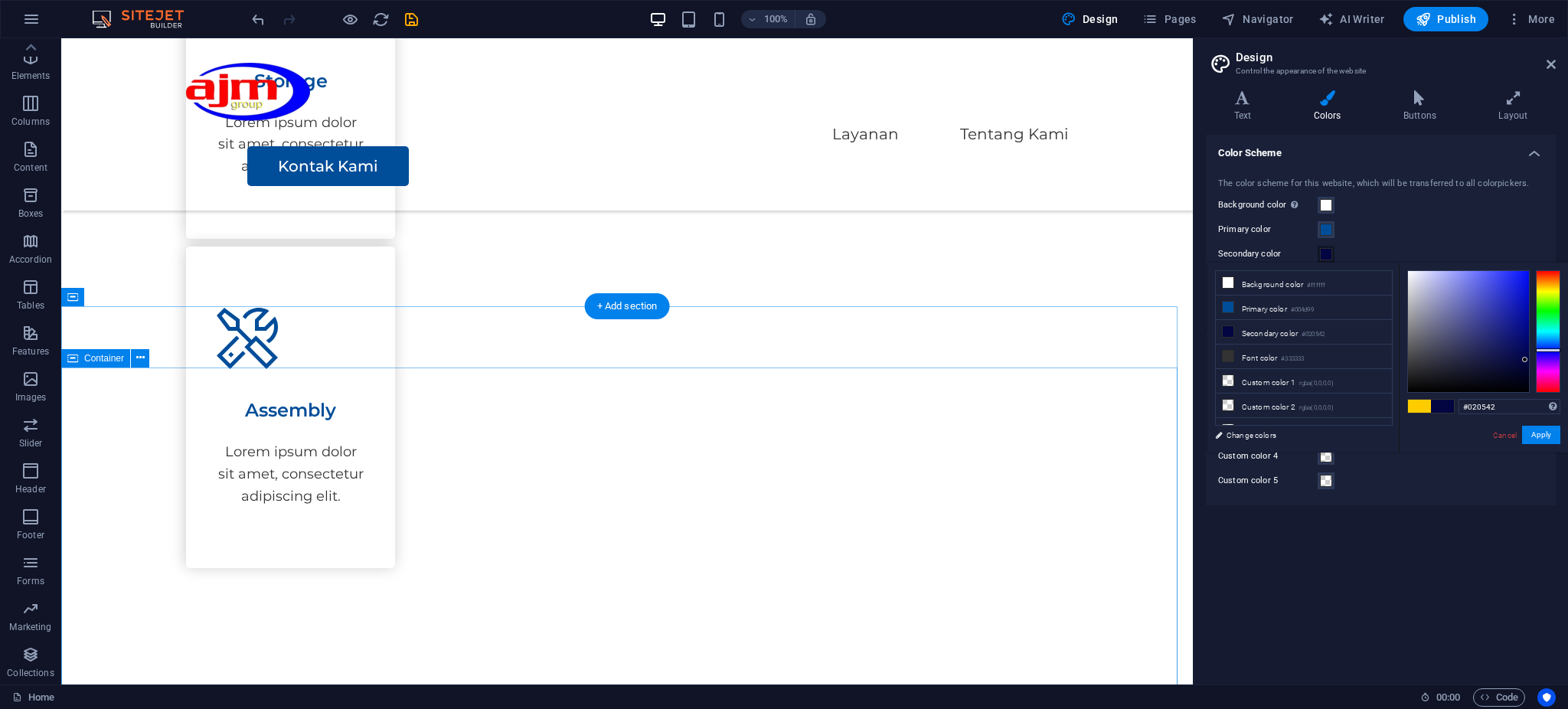 scroll, scrollTop: 2276, scrollLeft: 0, axis: vertical 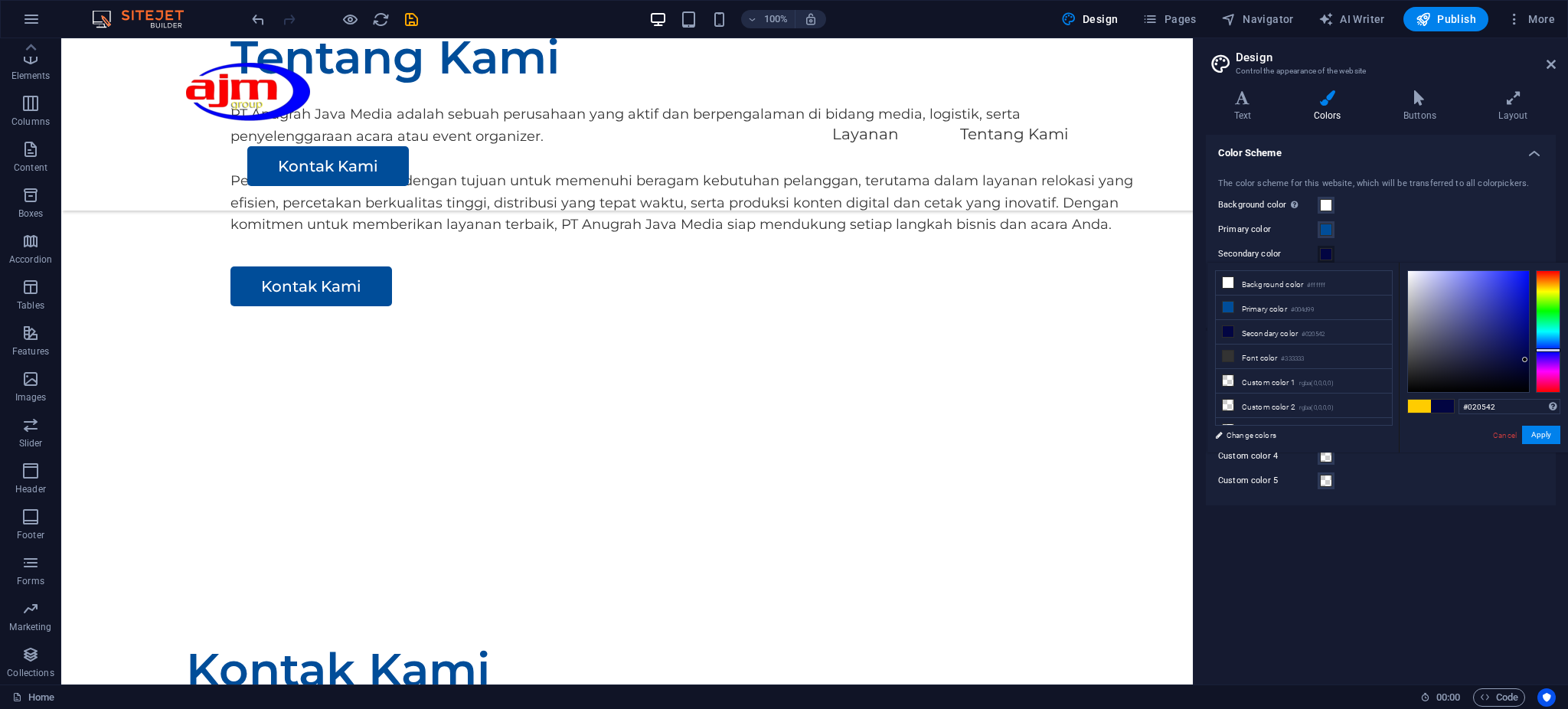 type on "#060a56" 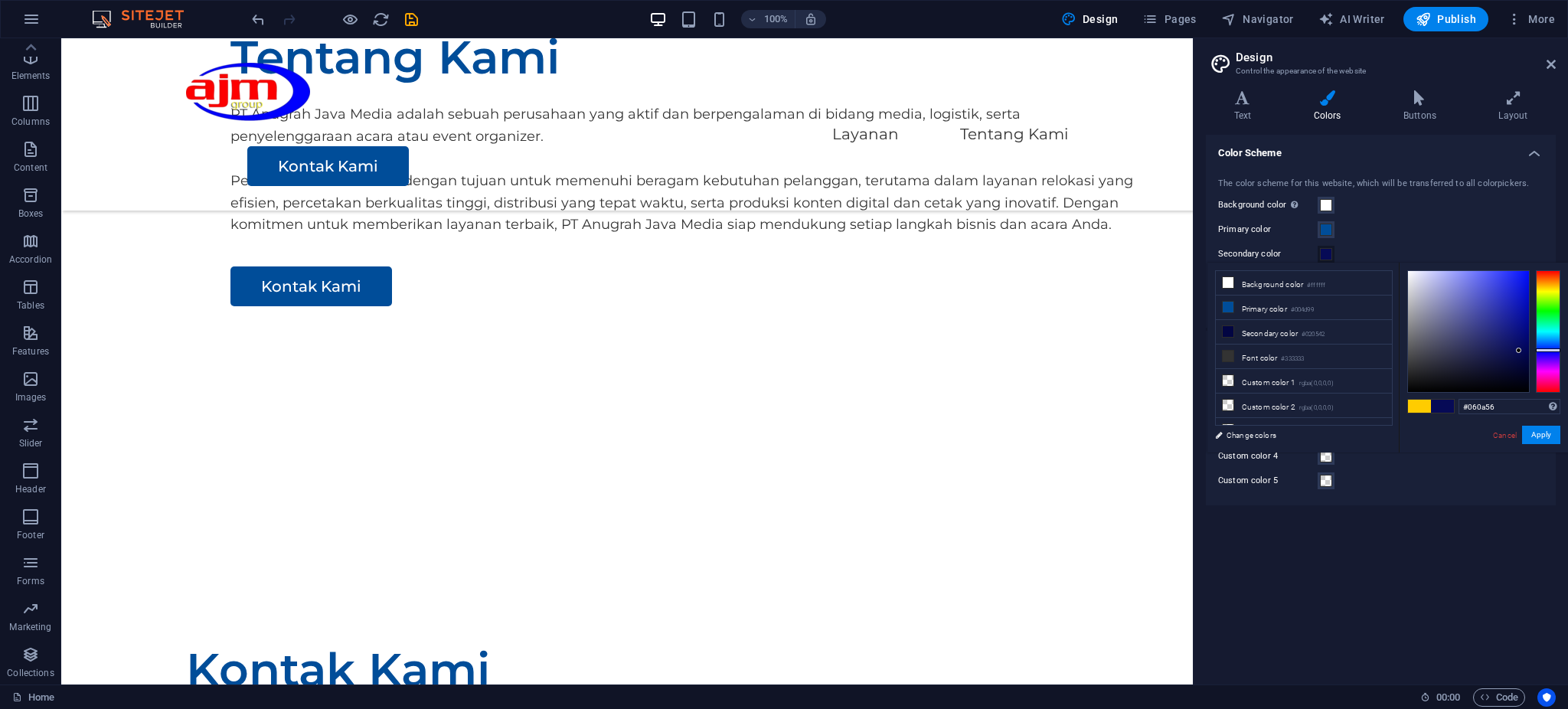 click at bounding box center [1468, 332] 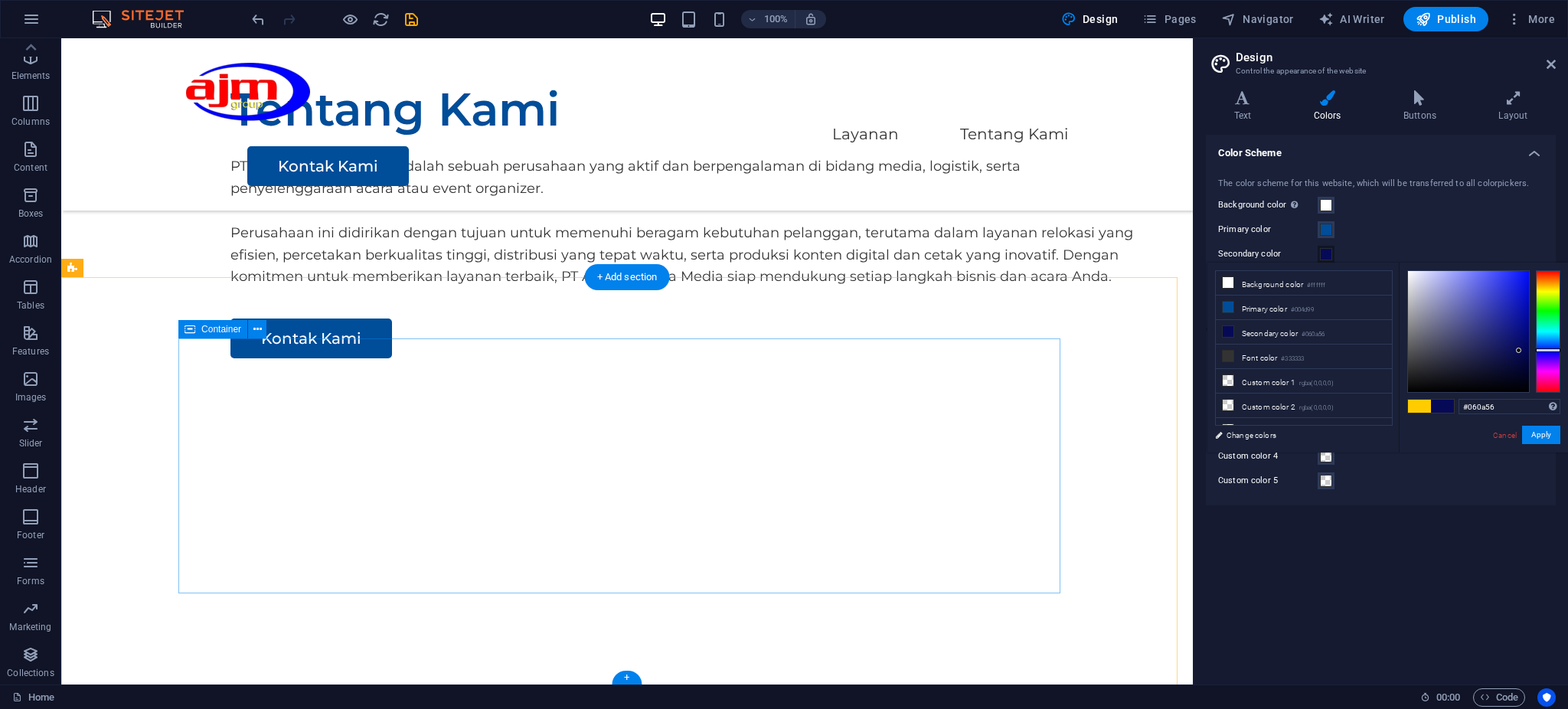 scroll, scrollTop: 2276, scrollLeft: 0, axis: vertical 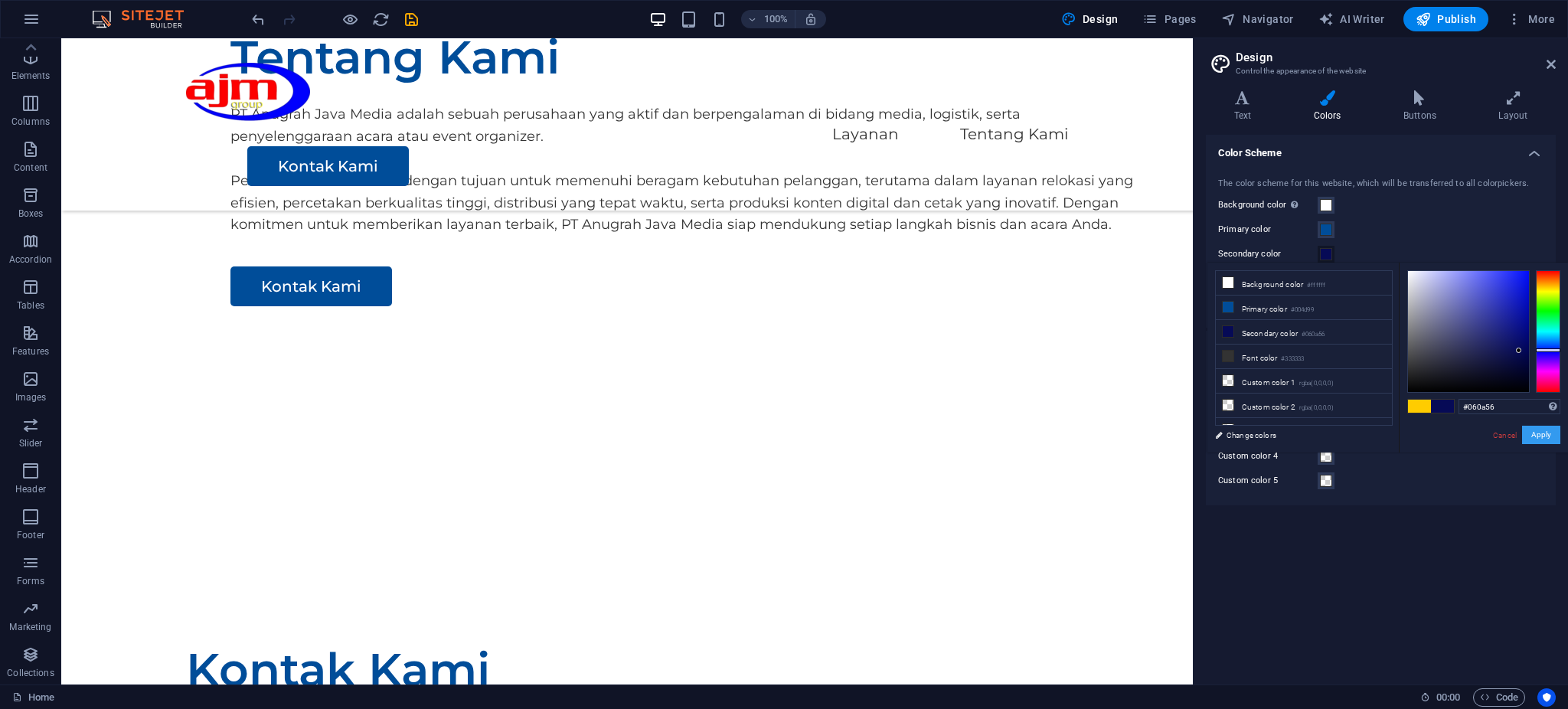 click on "Apply" at bounding box center (1541, 435) 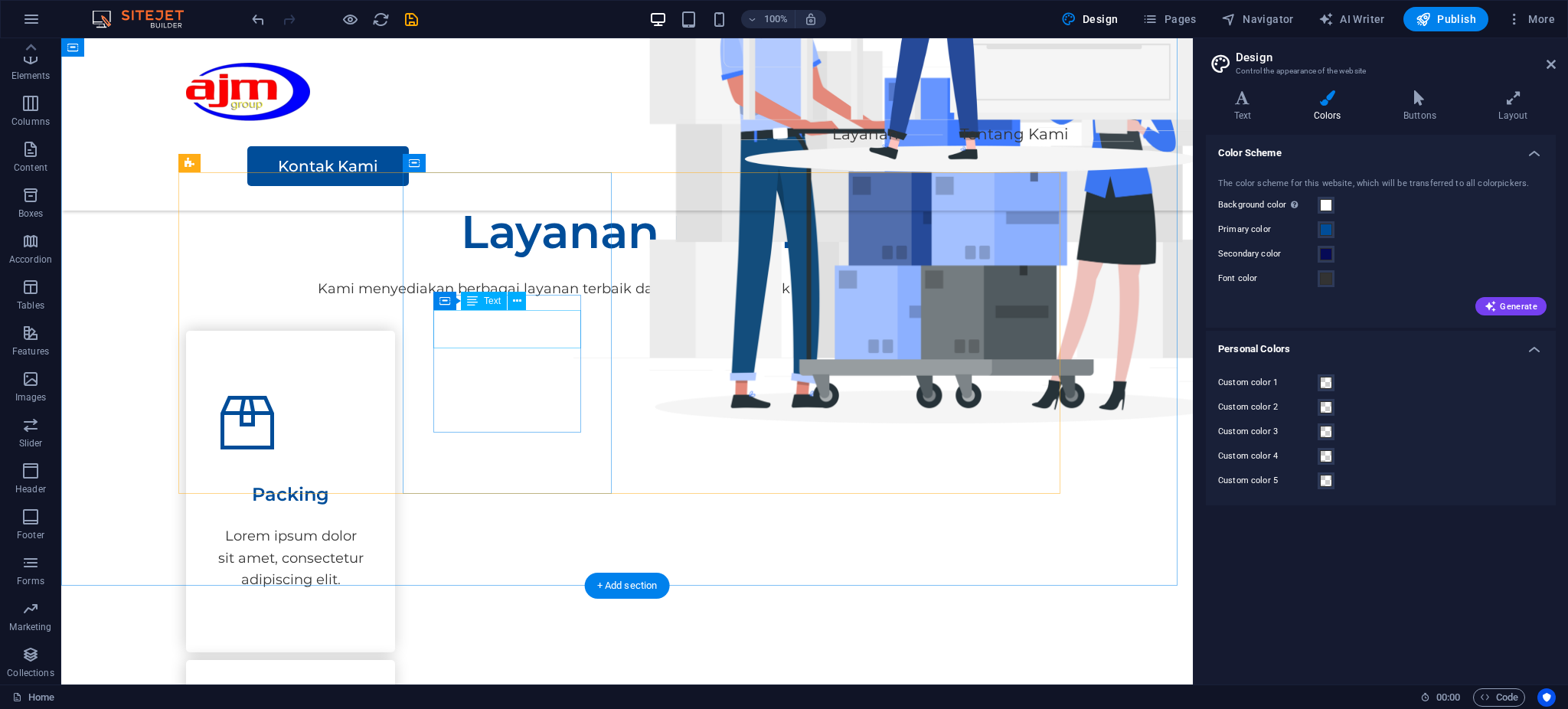 scroll, scrollTop: 720, scrollLeft: 0, axis: vertical 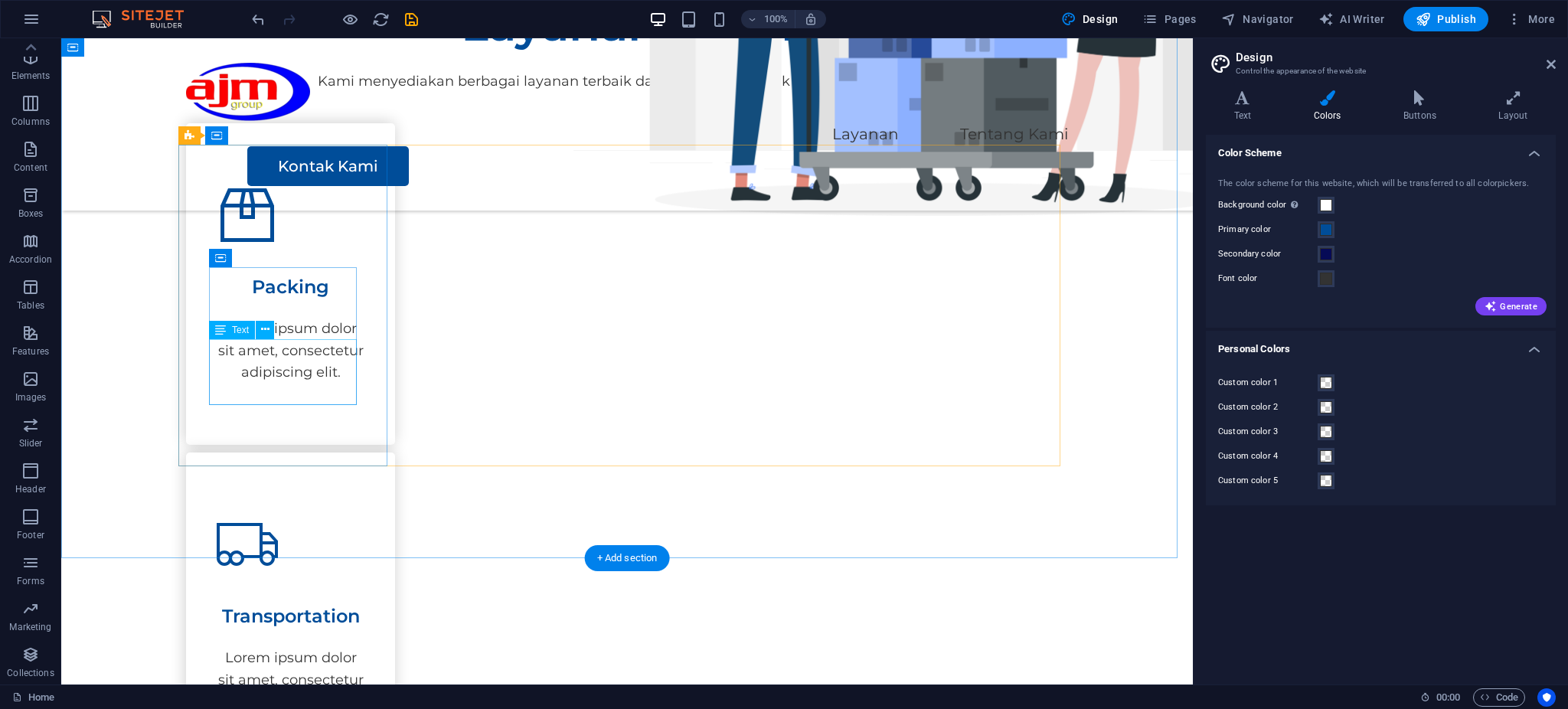 click on "Lorem ipsum dolor sit amet, consectetur adipiscing elit." at bounding box center [290, 351] 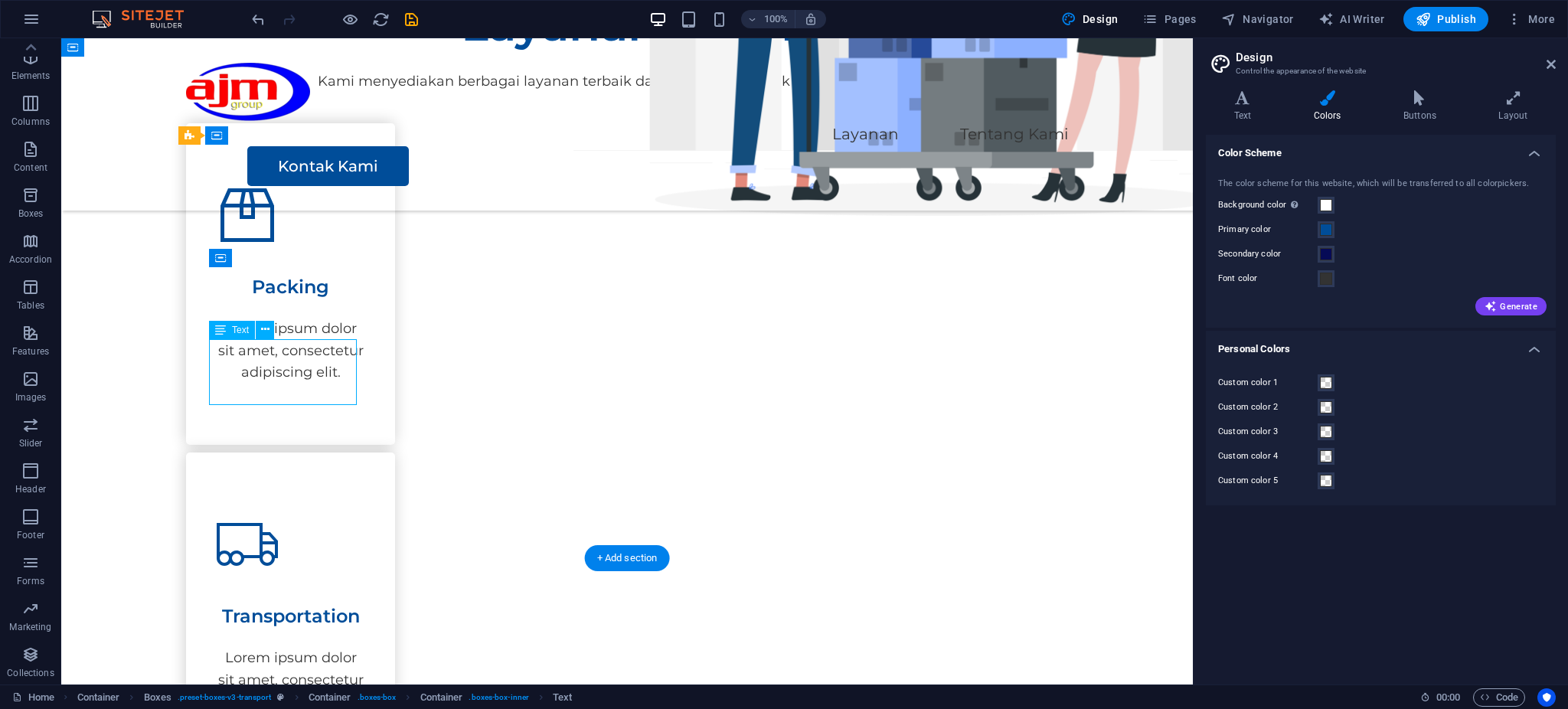 click on "Lorem ipsum dolor sit amet, consectetur adipiscing elit." at bounding box center [290, 351] 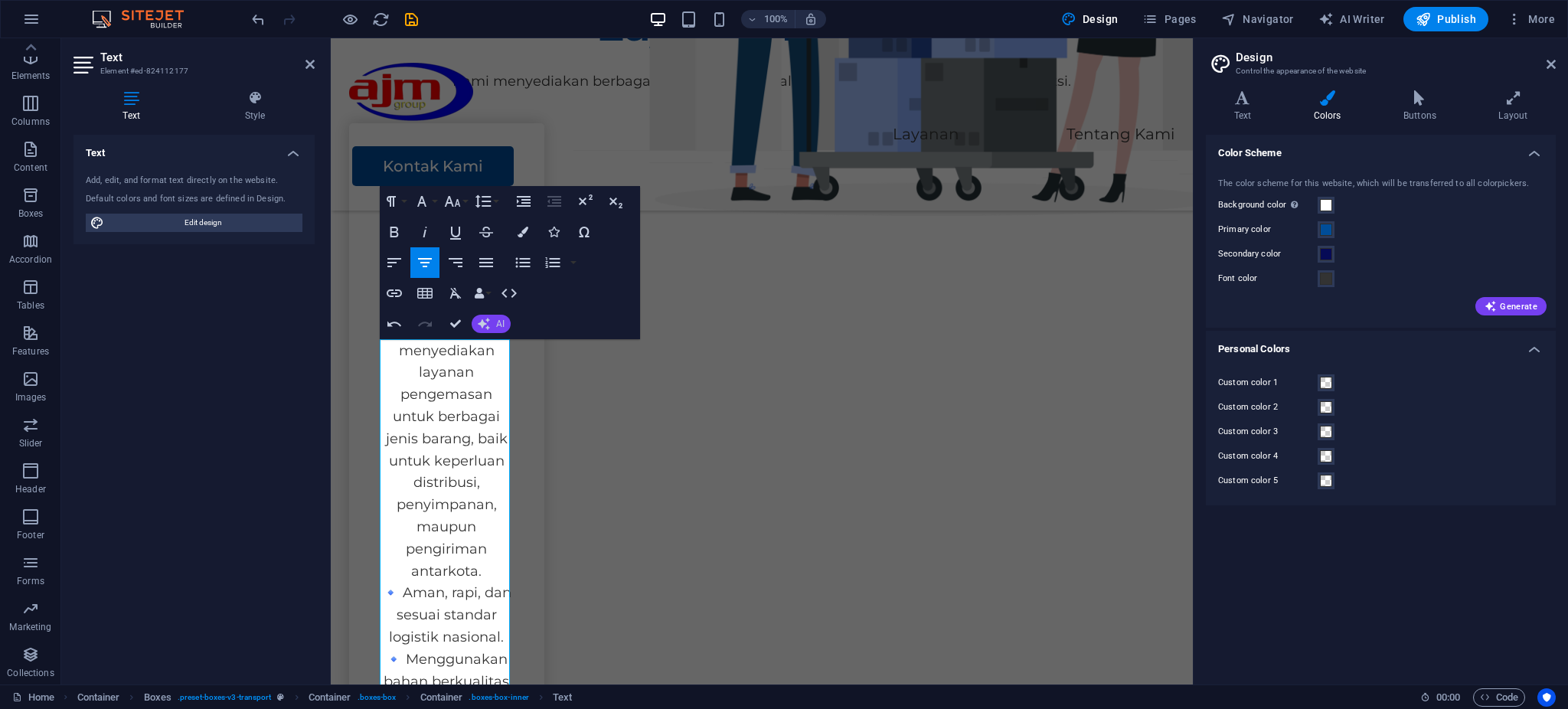 click on "AI" at bounding box center (491, 324) 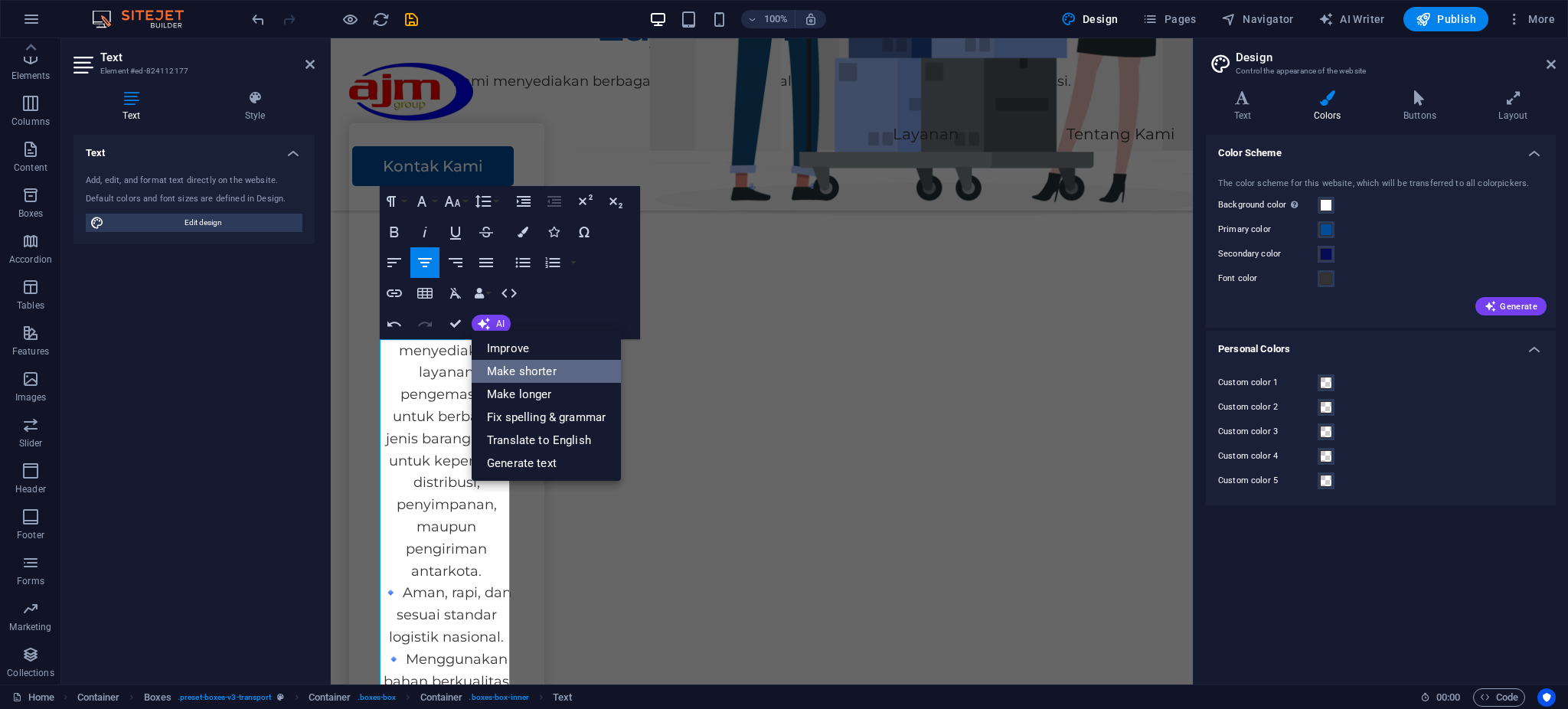click on "Make shorter" at bounding box center (546, 371) 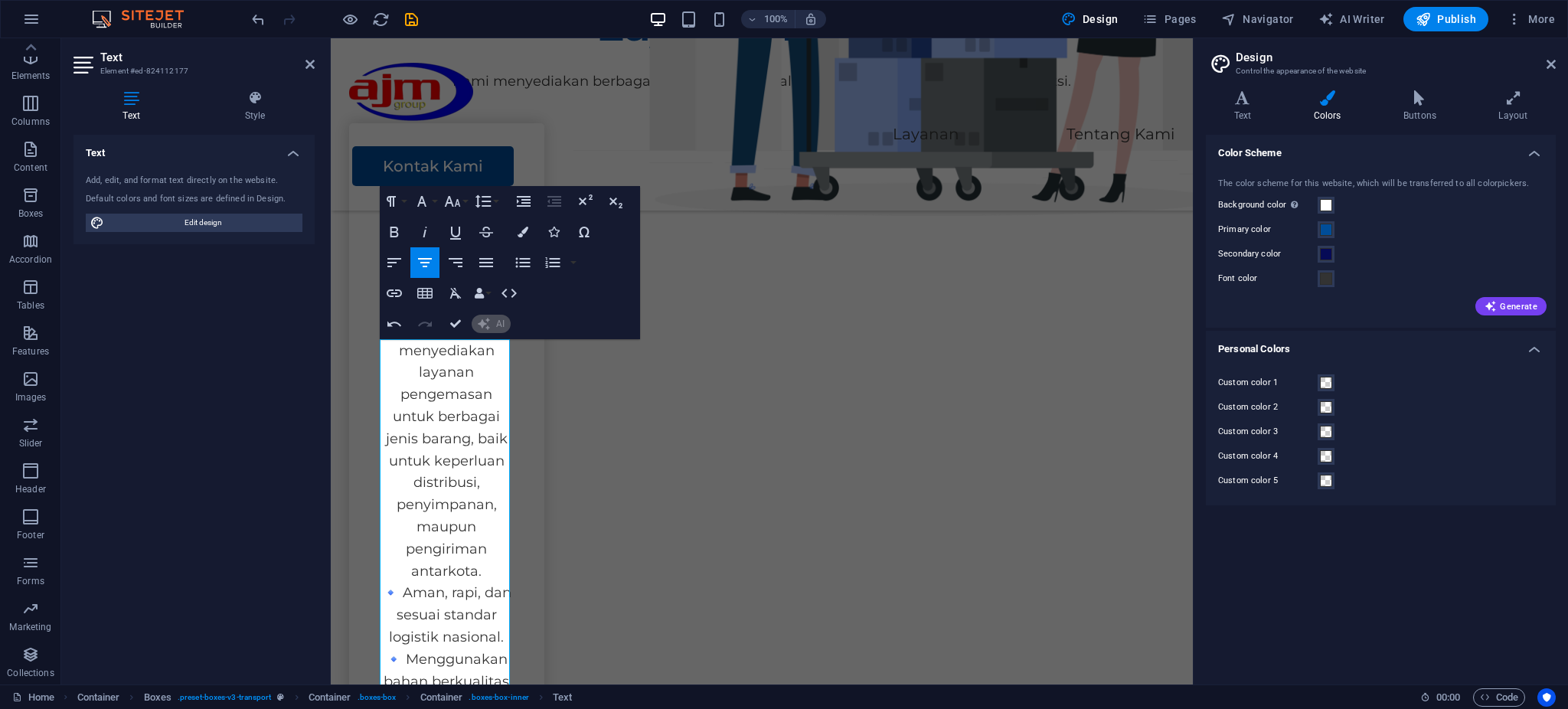 type 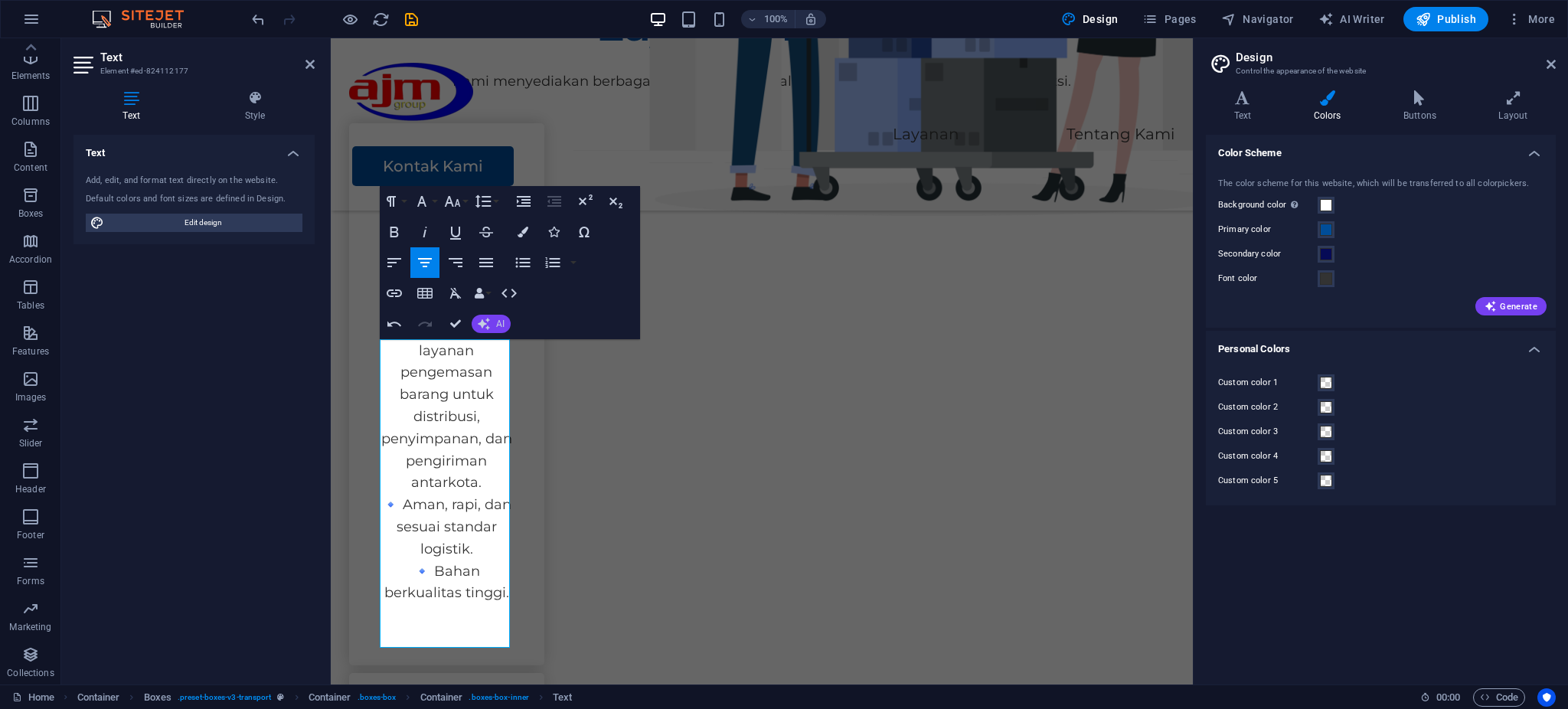 click on "AI" at bounding box center (491, 324) 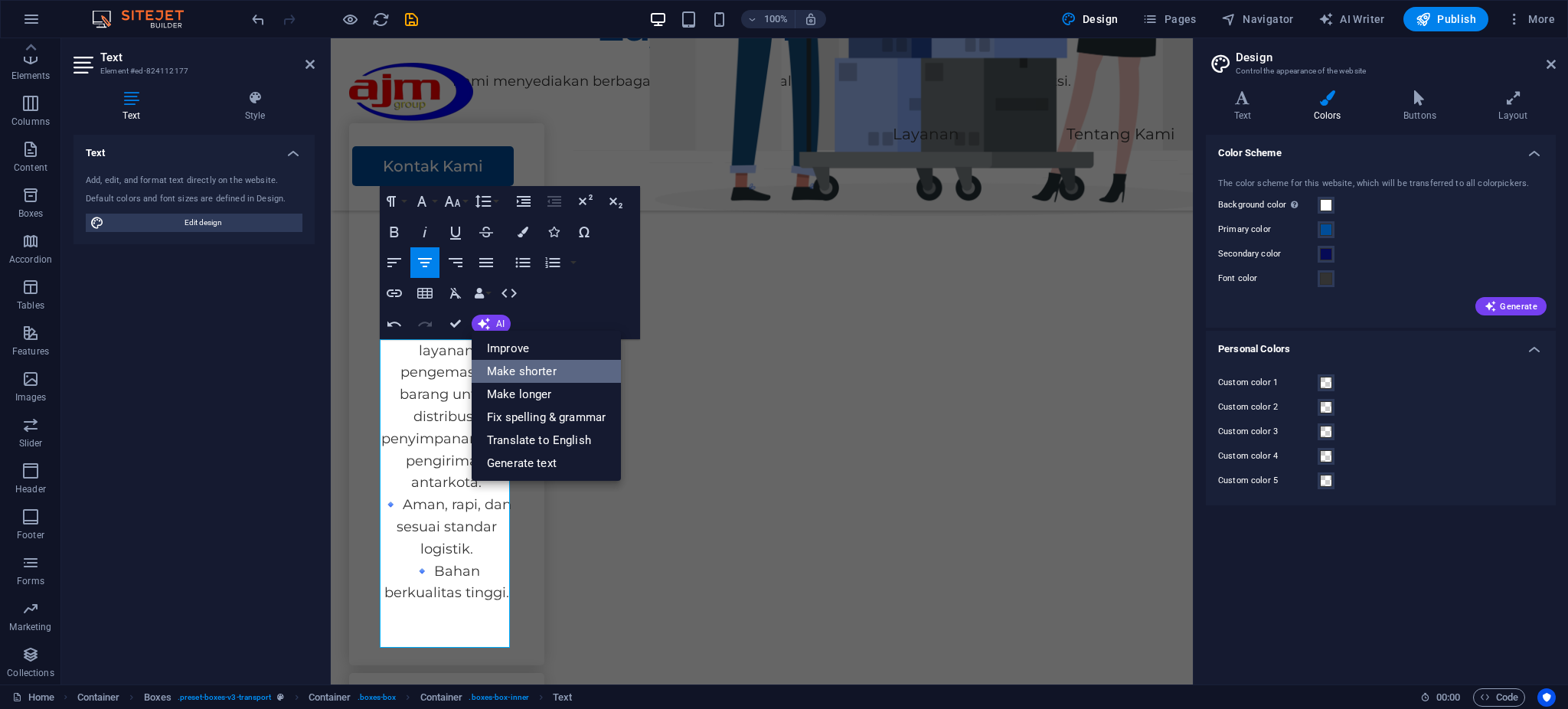 click on "Make shorter" at bounding box center [546, 371] 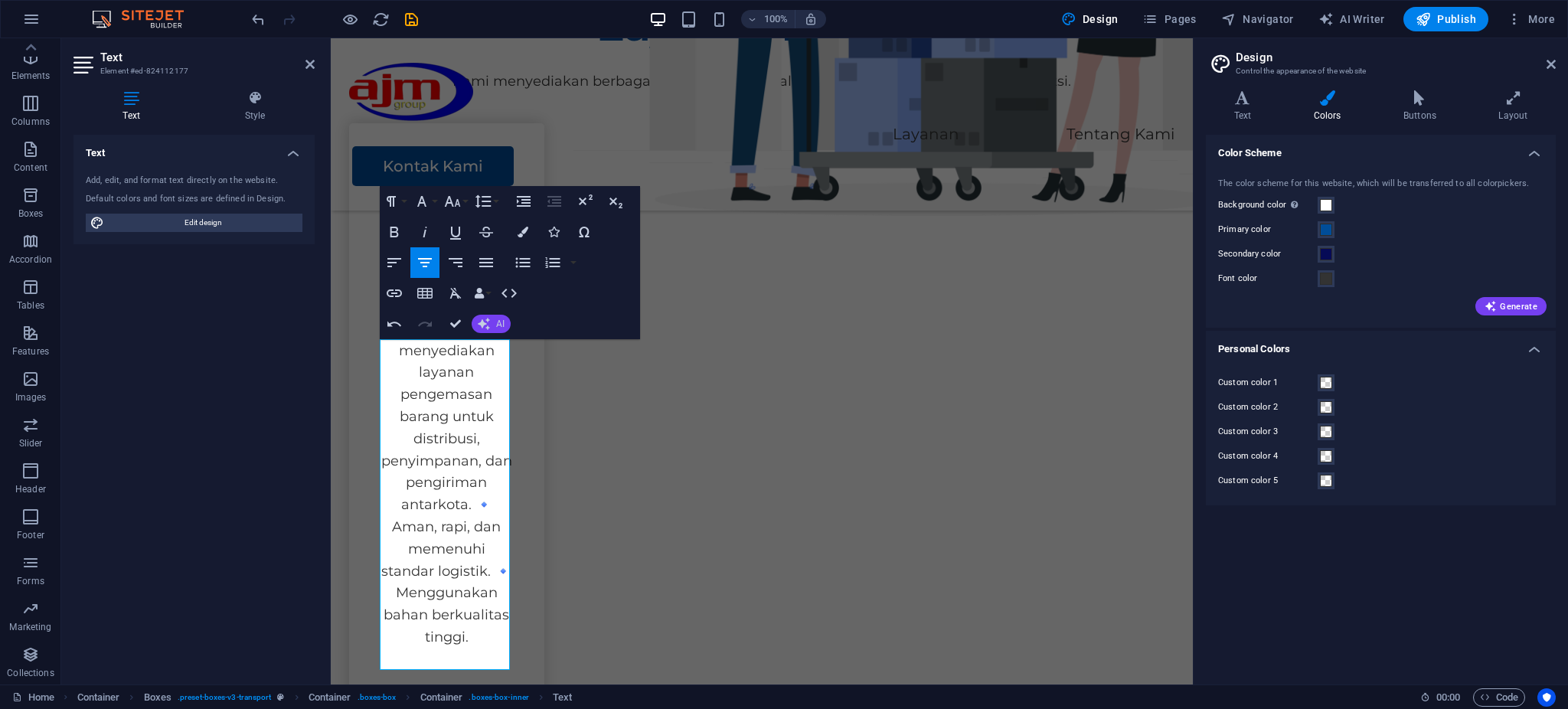 click on "AI" at bounding box center (500, 324) 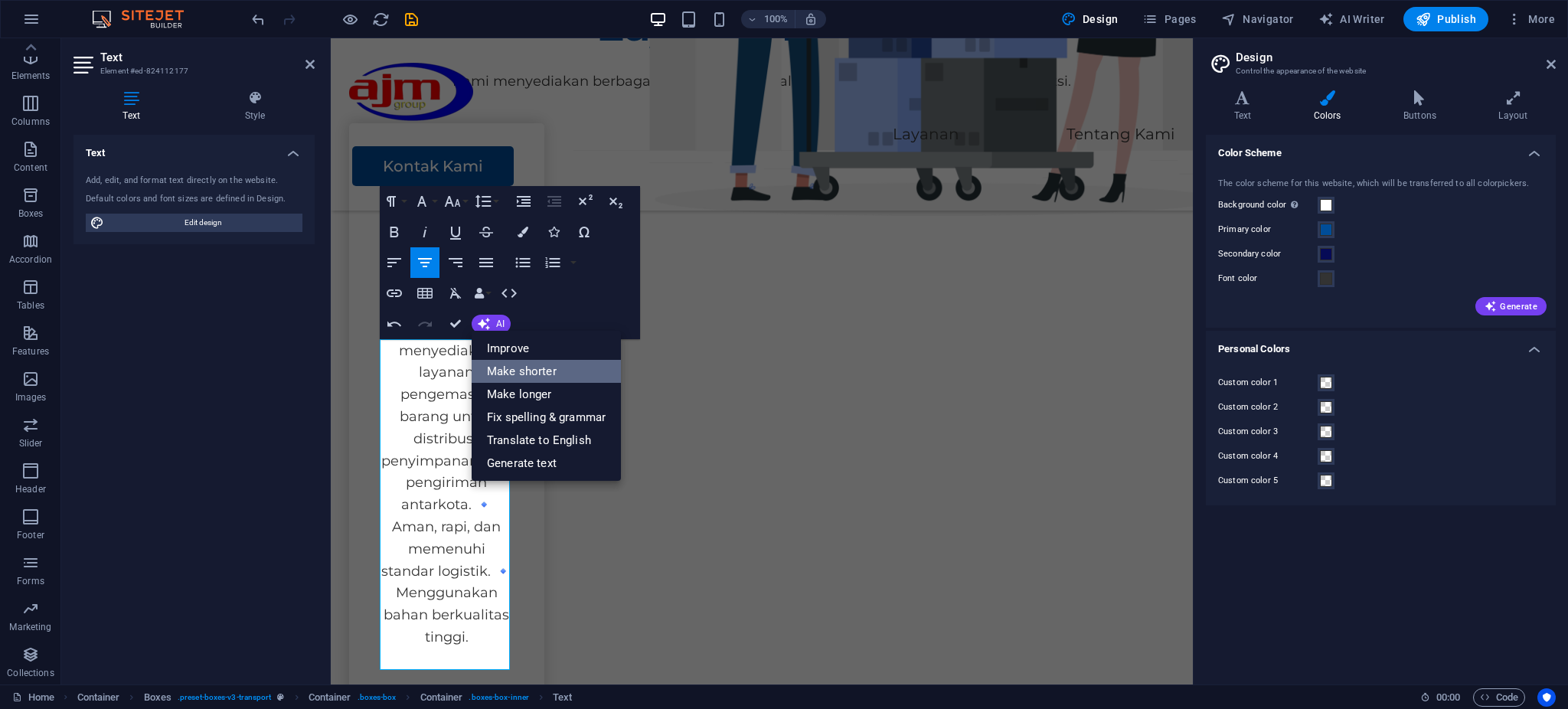 click on "Make shorter" at bounding box center (546, 371) 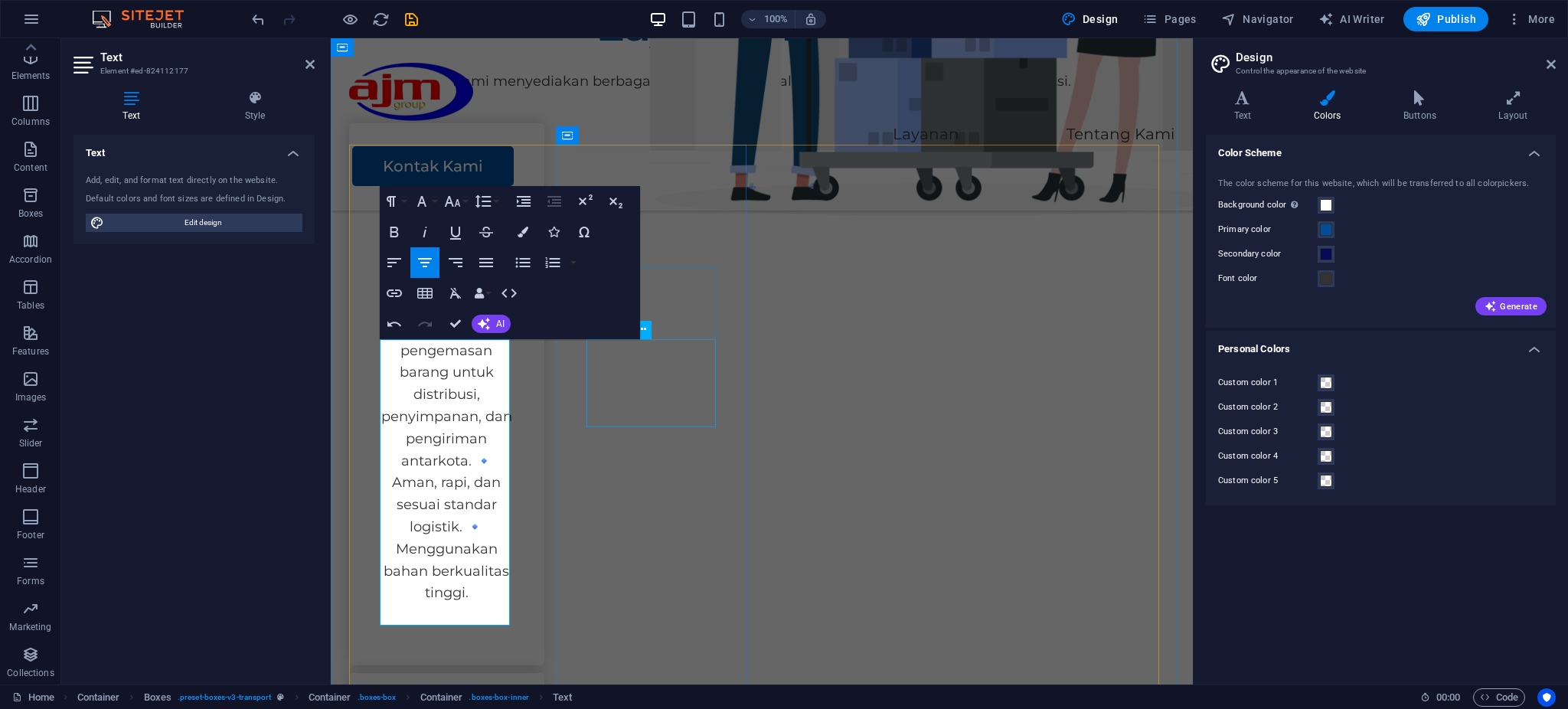 click on "Lorem ipsum dolor sit amet, consectetur adipiscing elit." at bounding box center [446, 911] 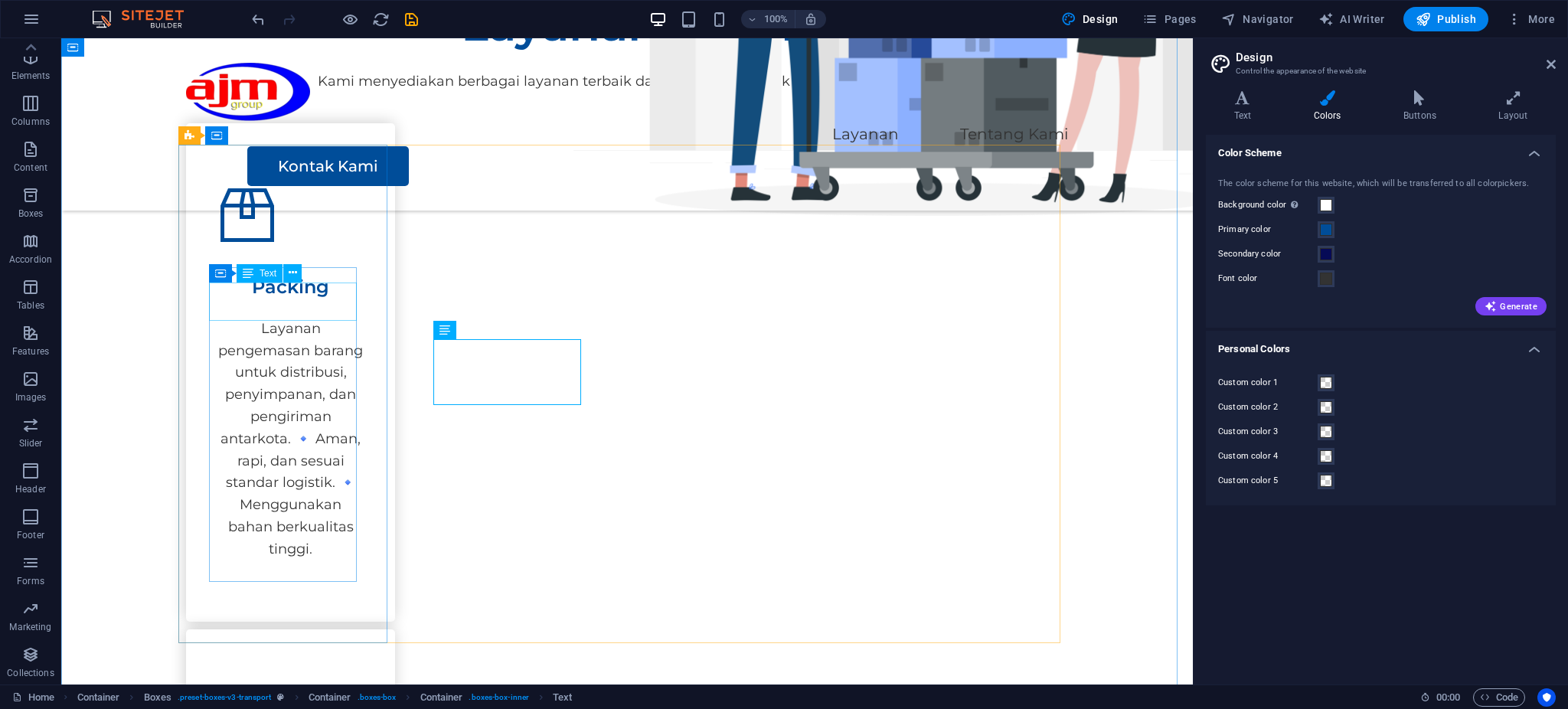 click on "Packing" at bounding box center (290, 280) 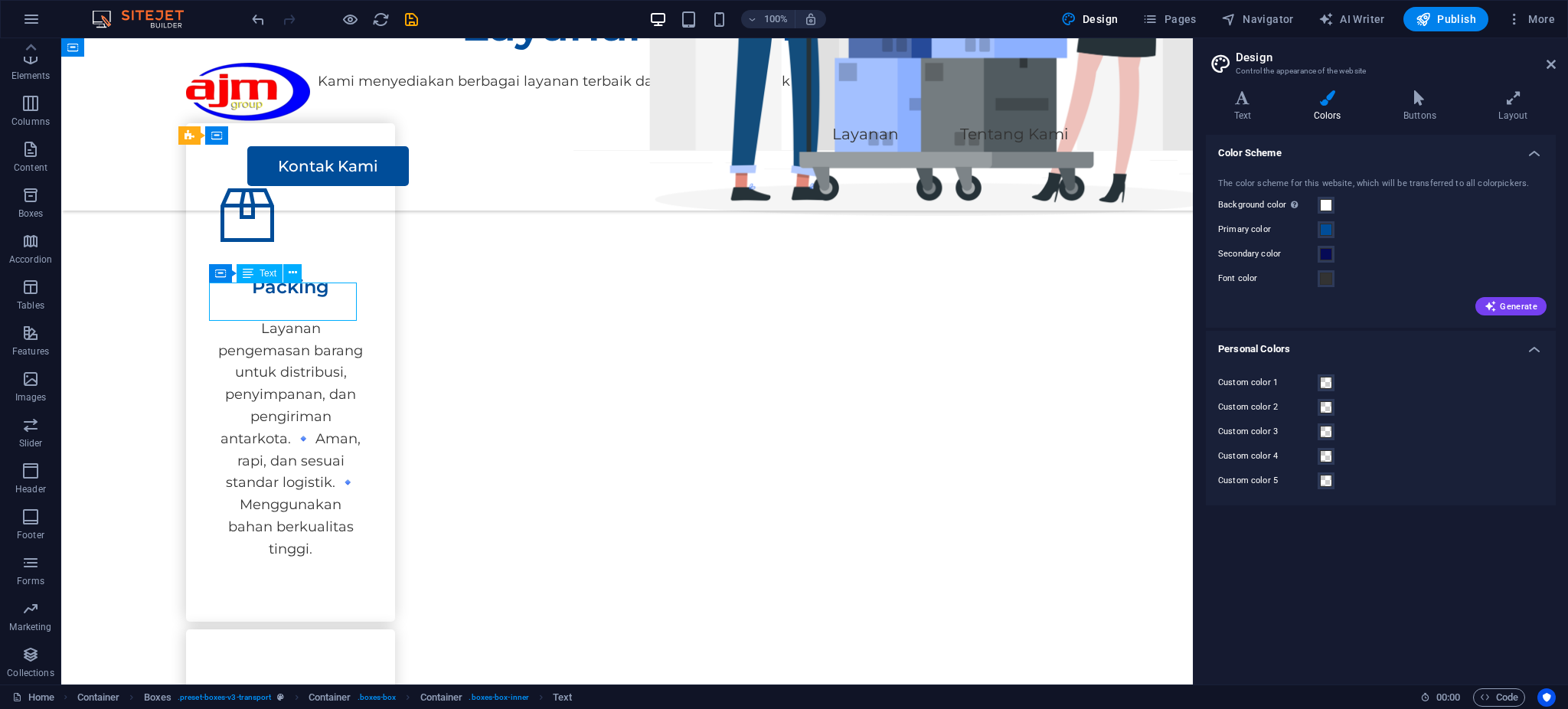 click on "Packing" at bounding box center [290, 280] 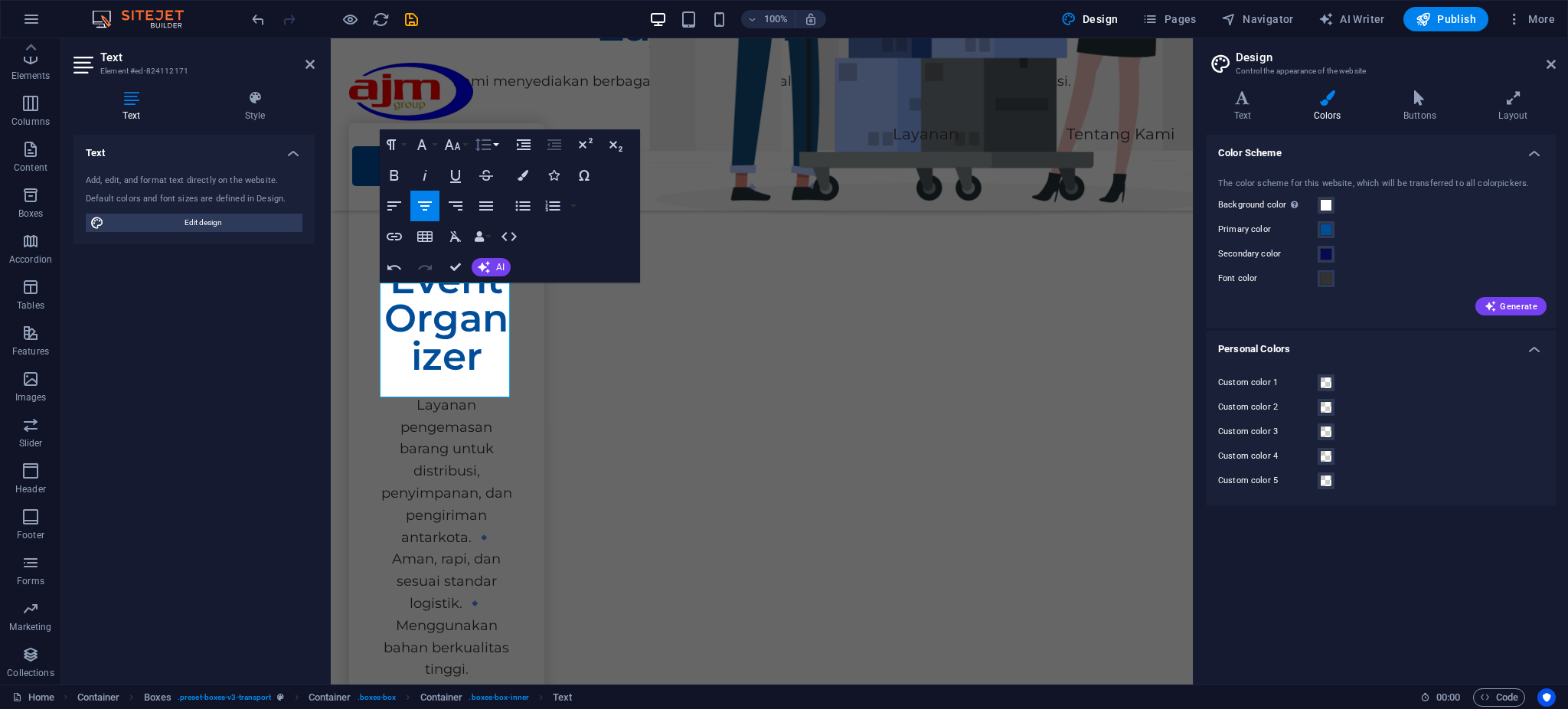 click on "Line Height" at bounding box center (486, 145) 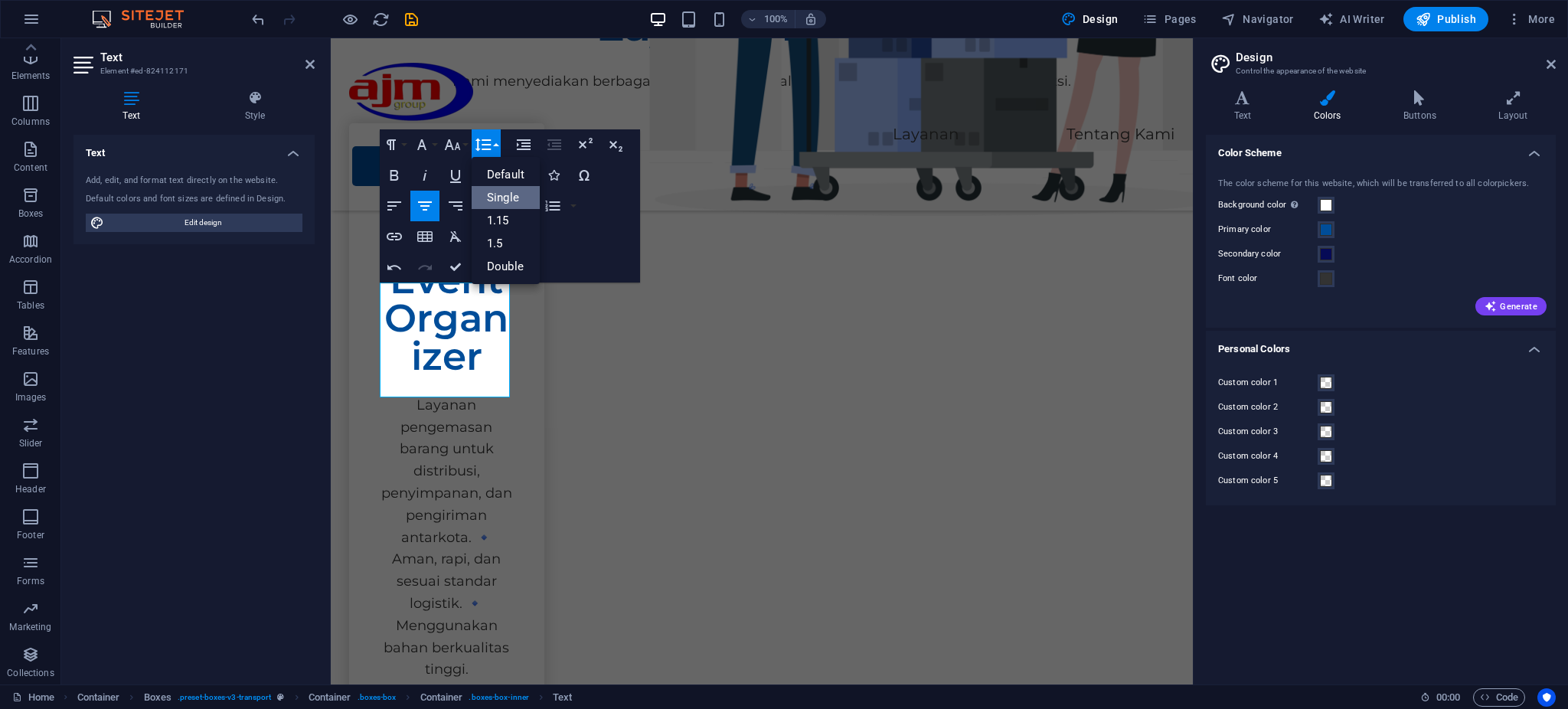 scroll, scrollTop: 0, scrollLeft: 0, axis: both 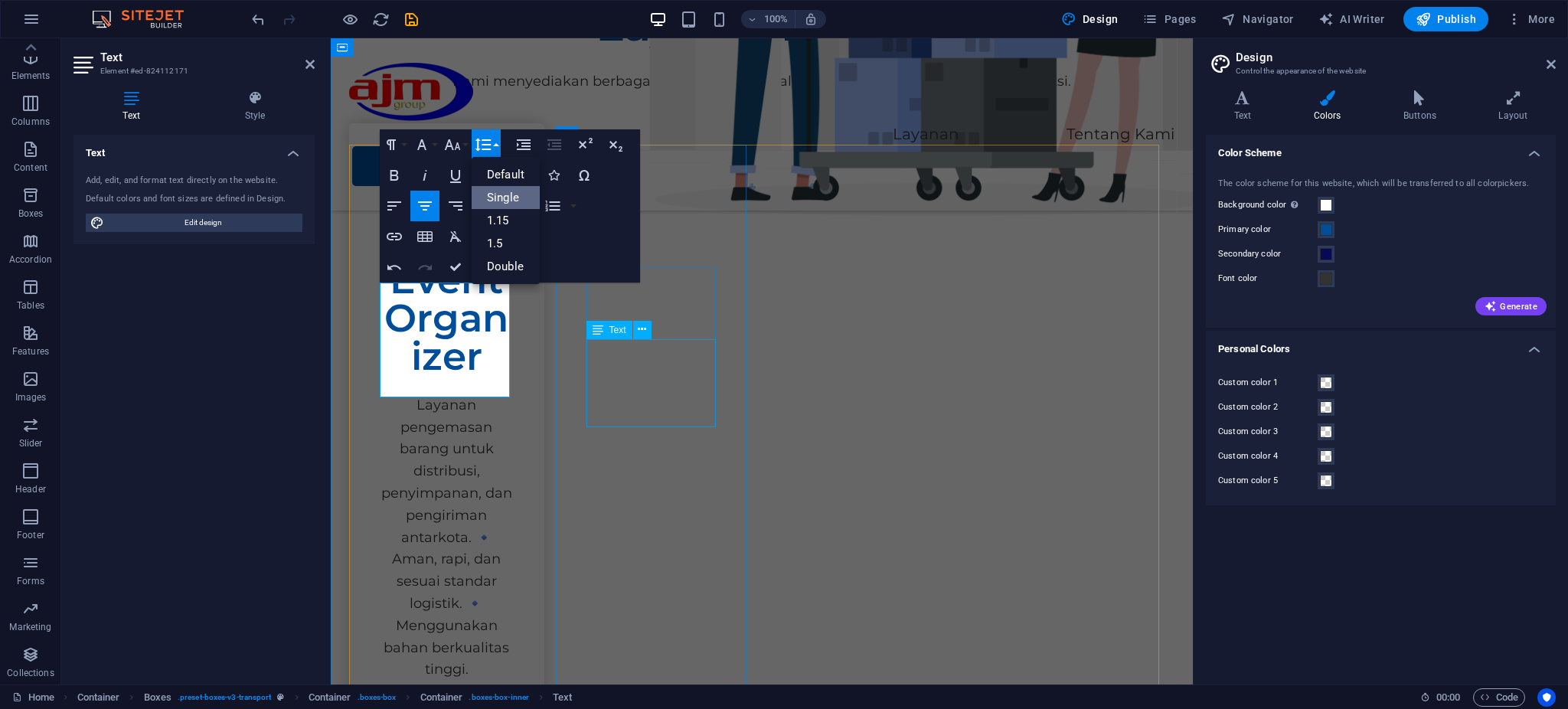 click on "Lorem ipsum dolor sit amet, consectetur adipiscing elit." at bounding box center [446, 988] 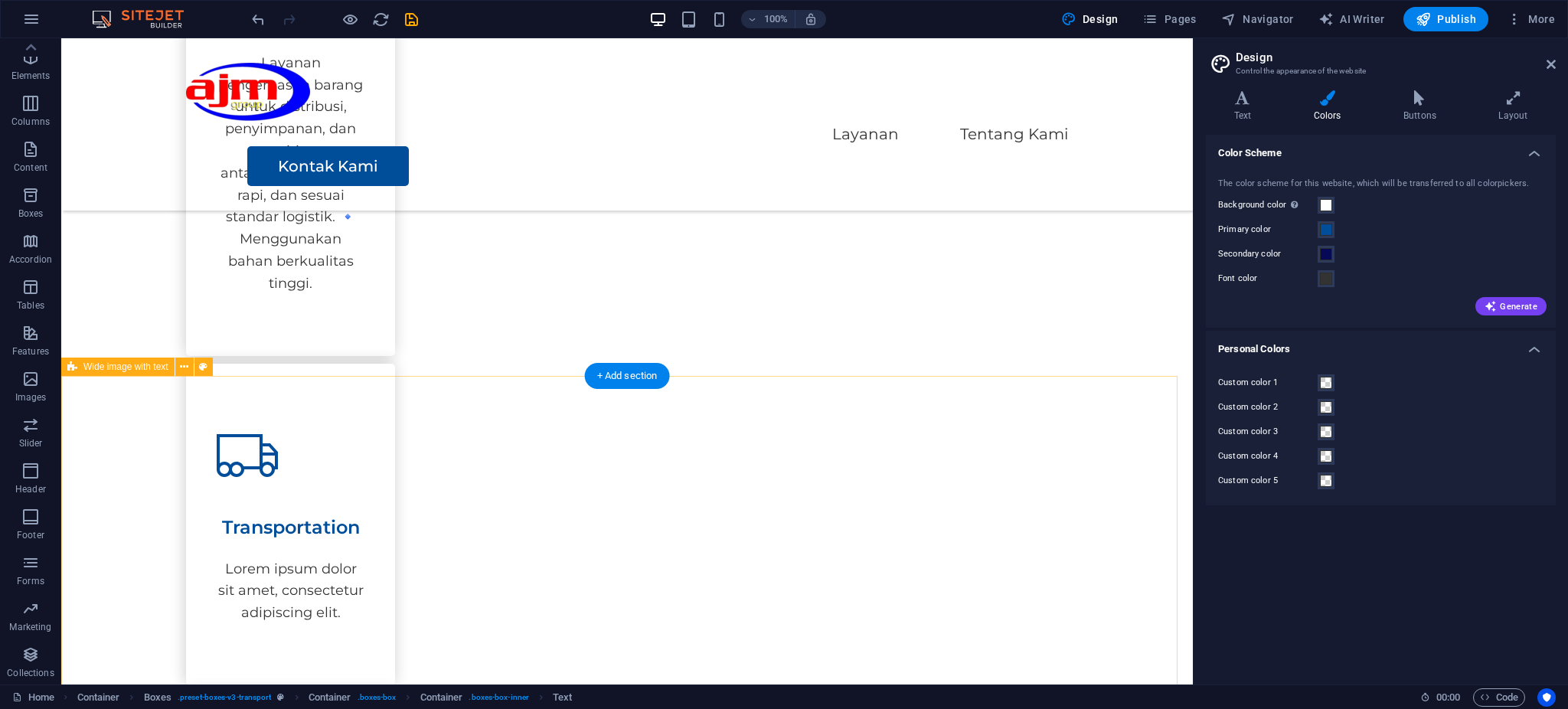 scroll, scrollTop: 1140, scrollLeft: 0, axis: vertical 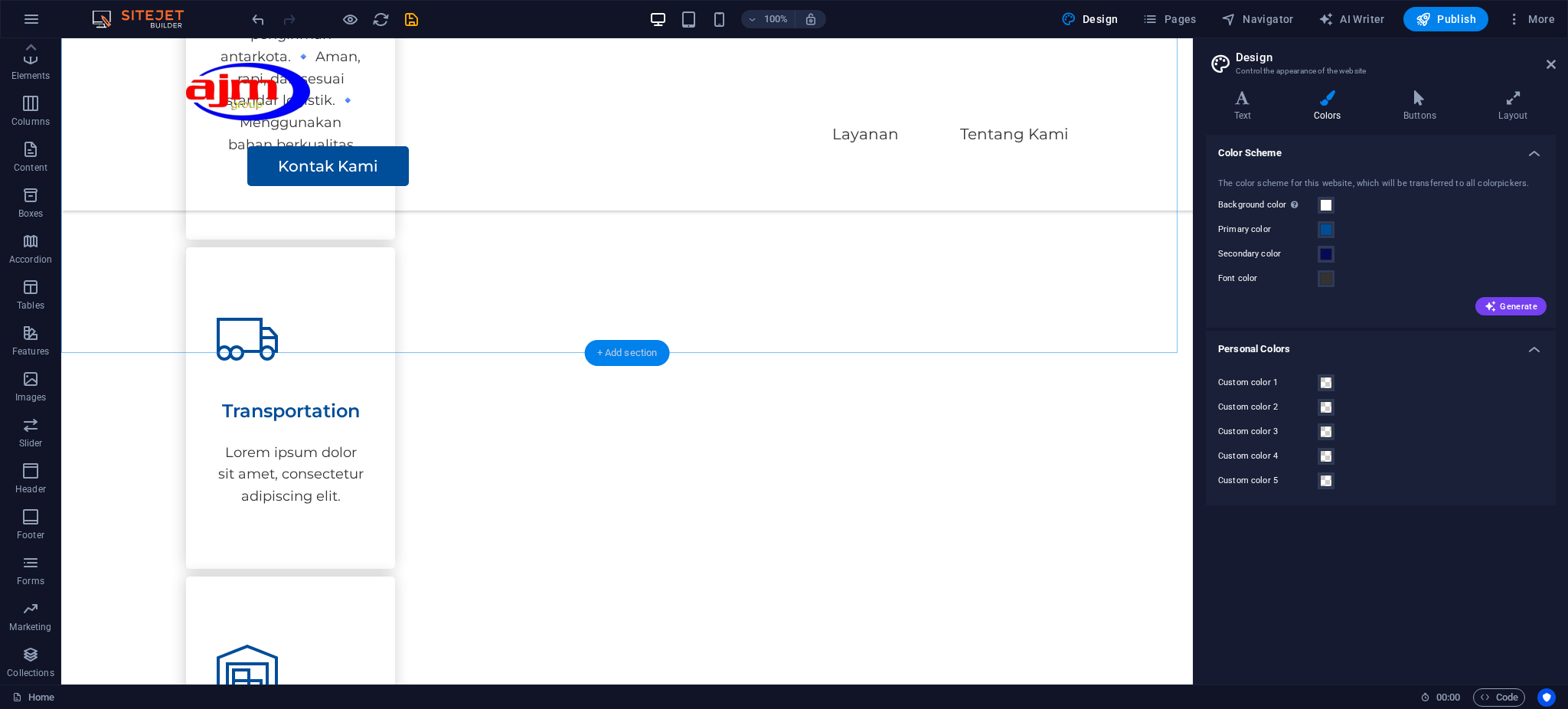click on "+ Add section" at bounding box center [627, 353] 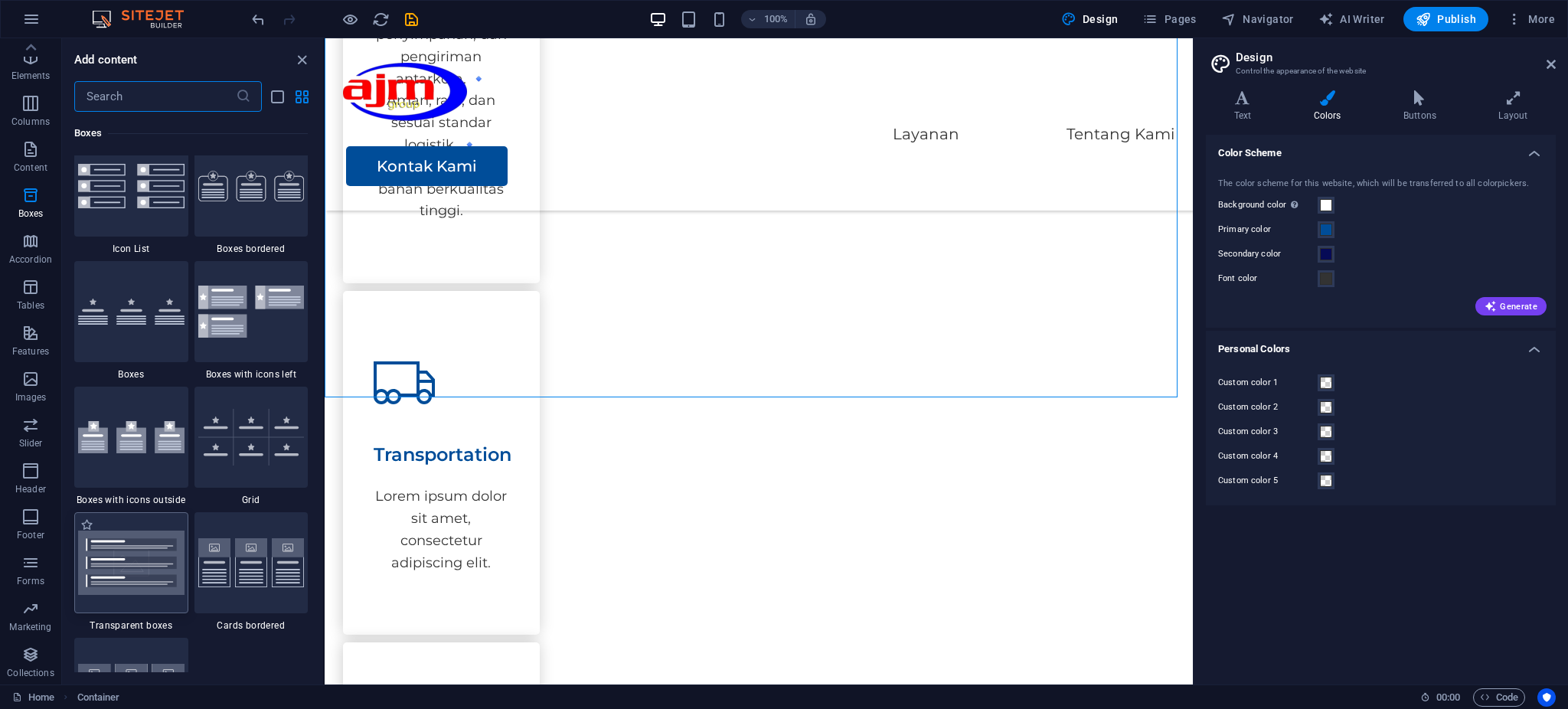 scroll, scrollTop: 4243, scrollLeft: 0, axis: vertical 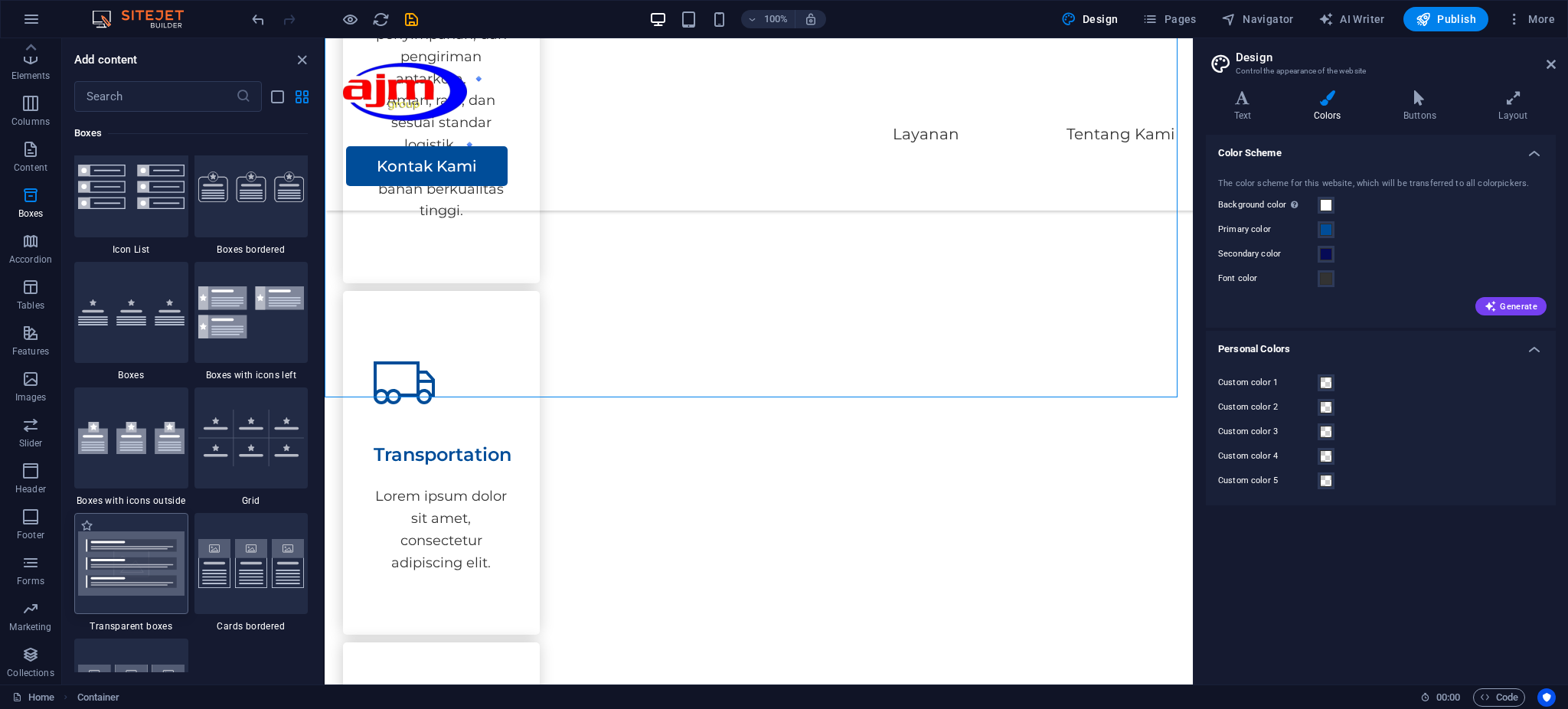 click at bounding box center (131, 438) 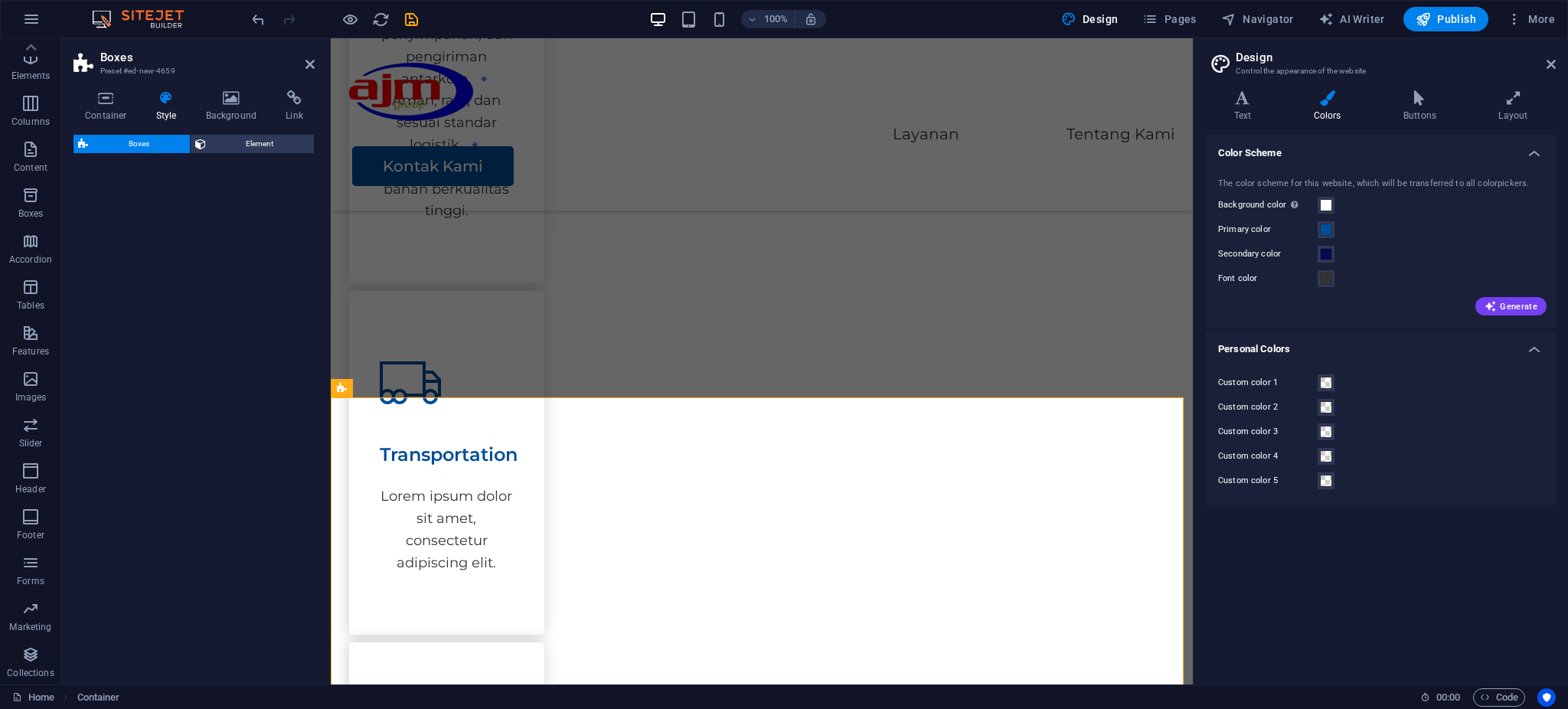 select on "rem" 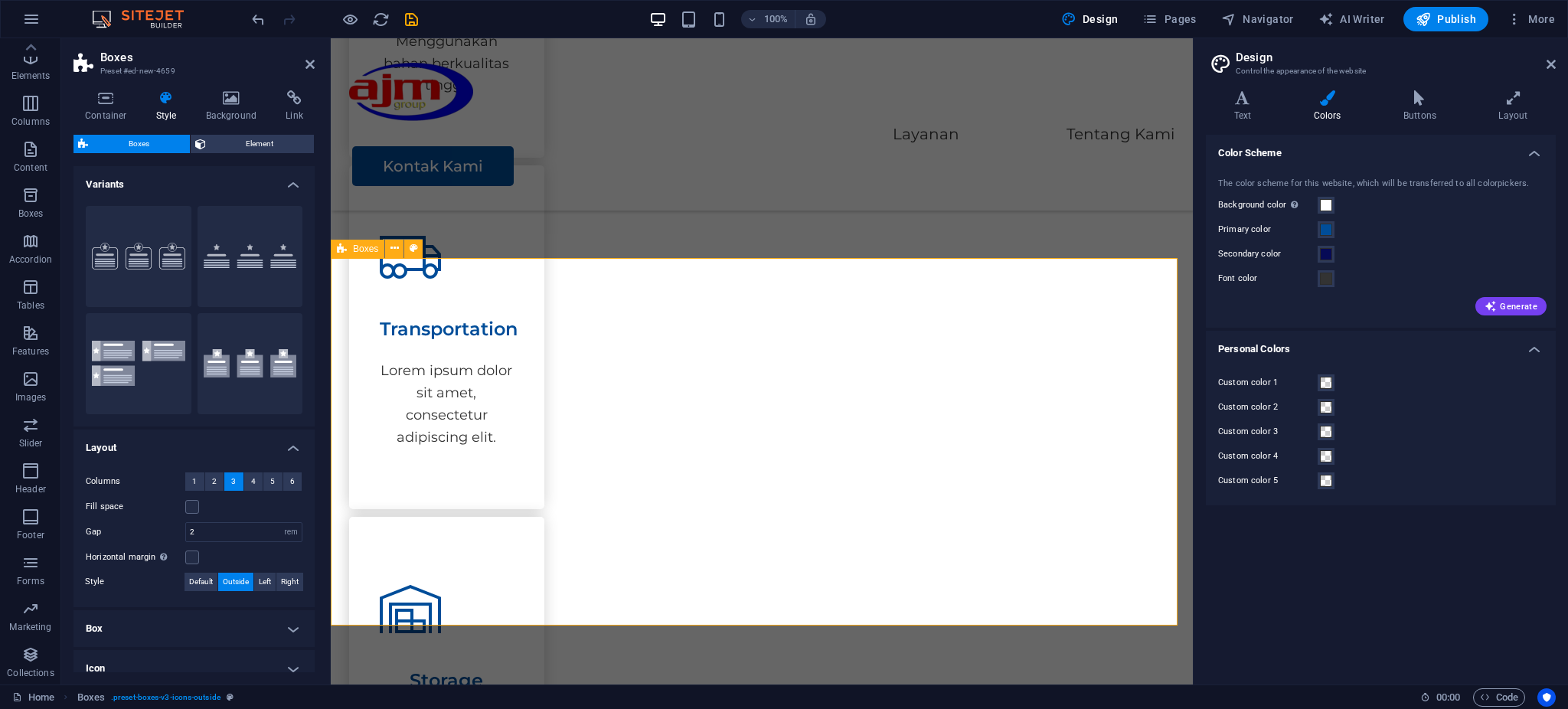 scroll, scrollTop: 1266, scrollLeft: 0, axis: vertical 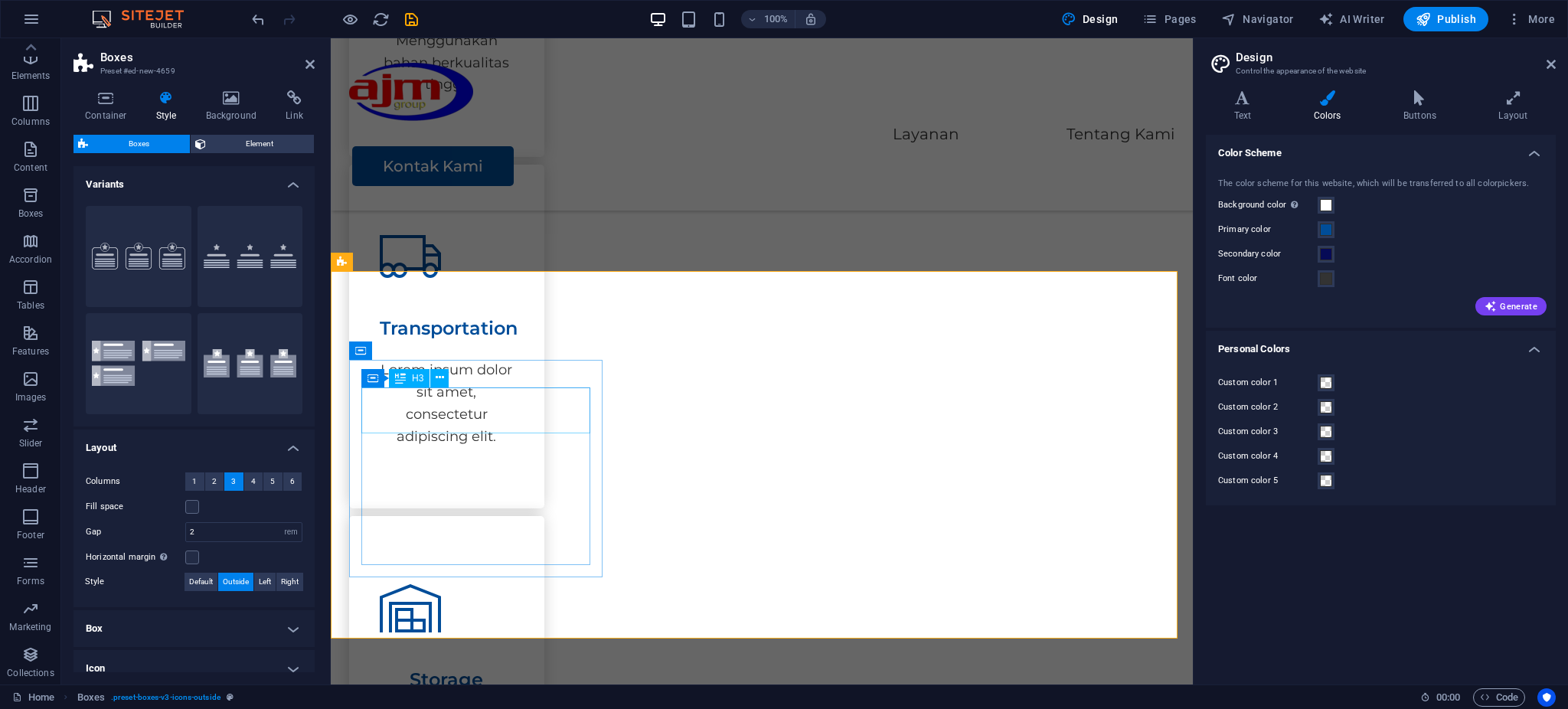 click on "Headline" at bounding box center [479, 1443] 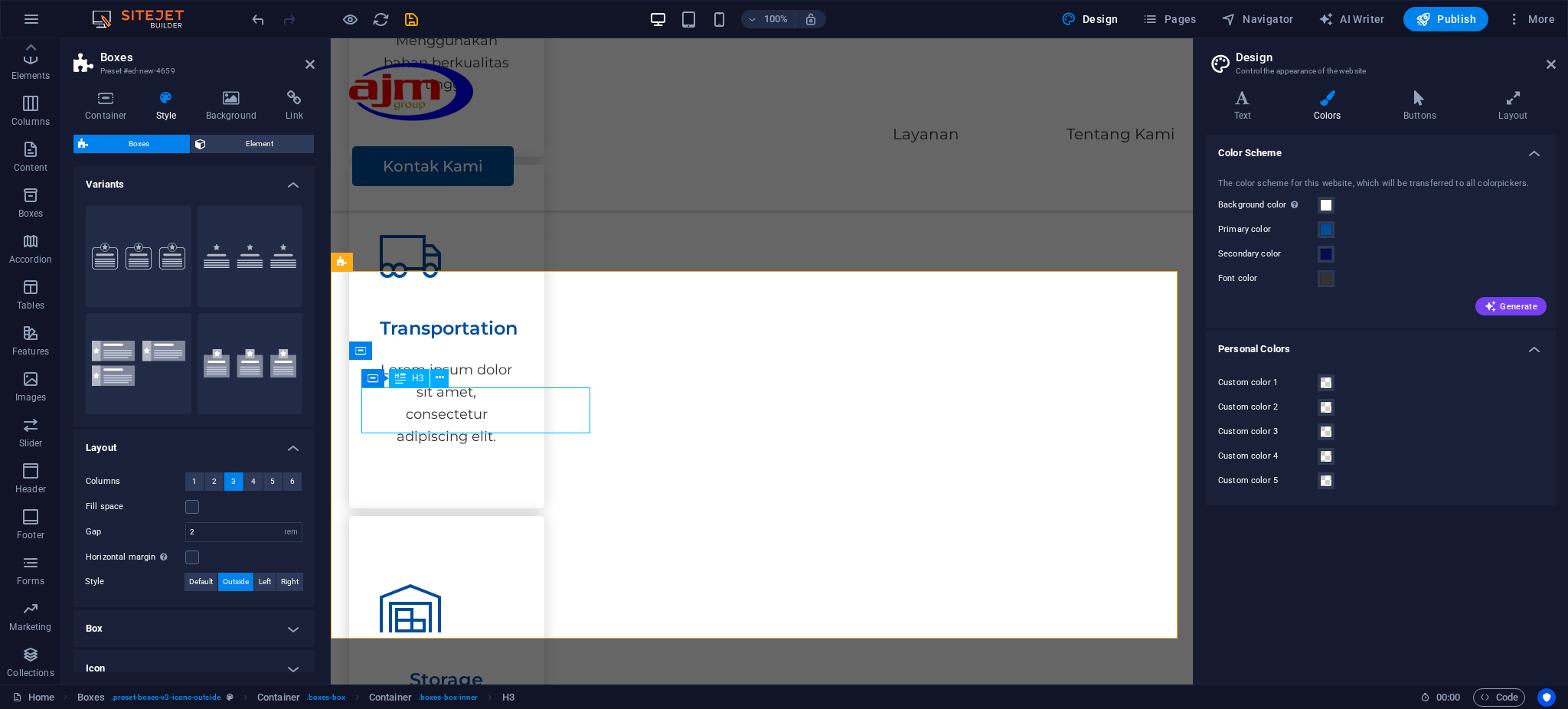 click on "Headline" at bounding box center (479, 1443) 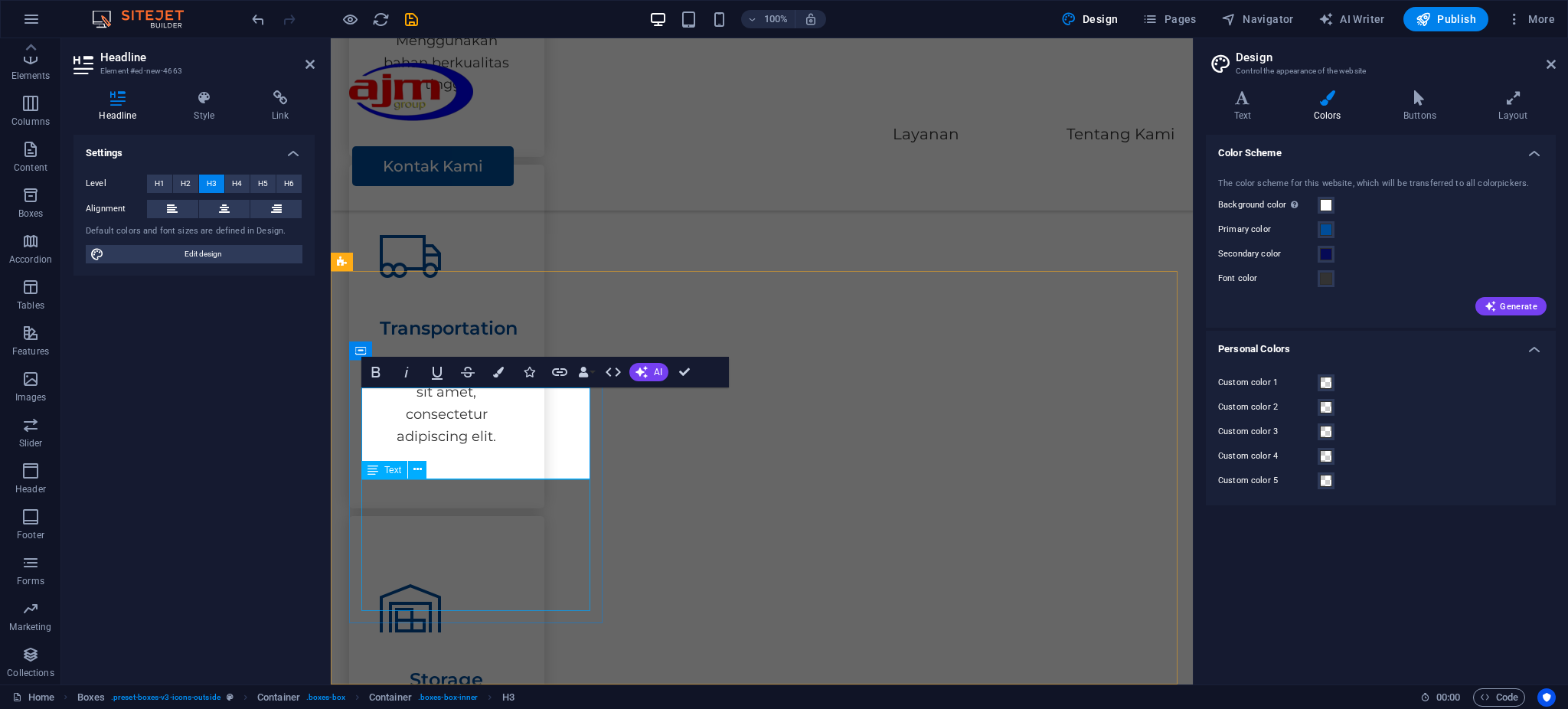click on "Lorem ipsum dolor sit amet, consectetuer adipiscing elit. Aenean commodo ligula eget dolor. Lorem ipsum dolor sit amet, consectetuer adipiscing elit leget dolor." at bounding box center [479, 1578] 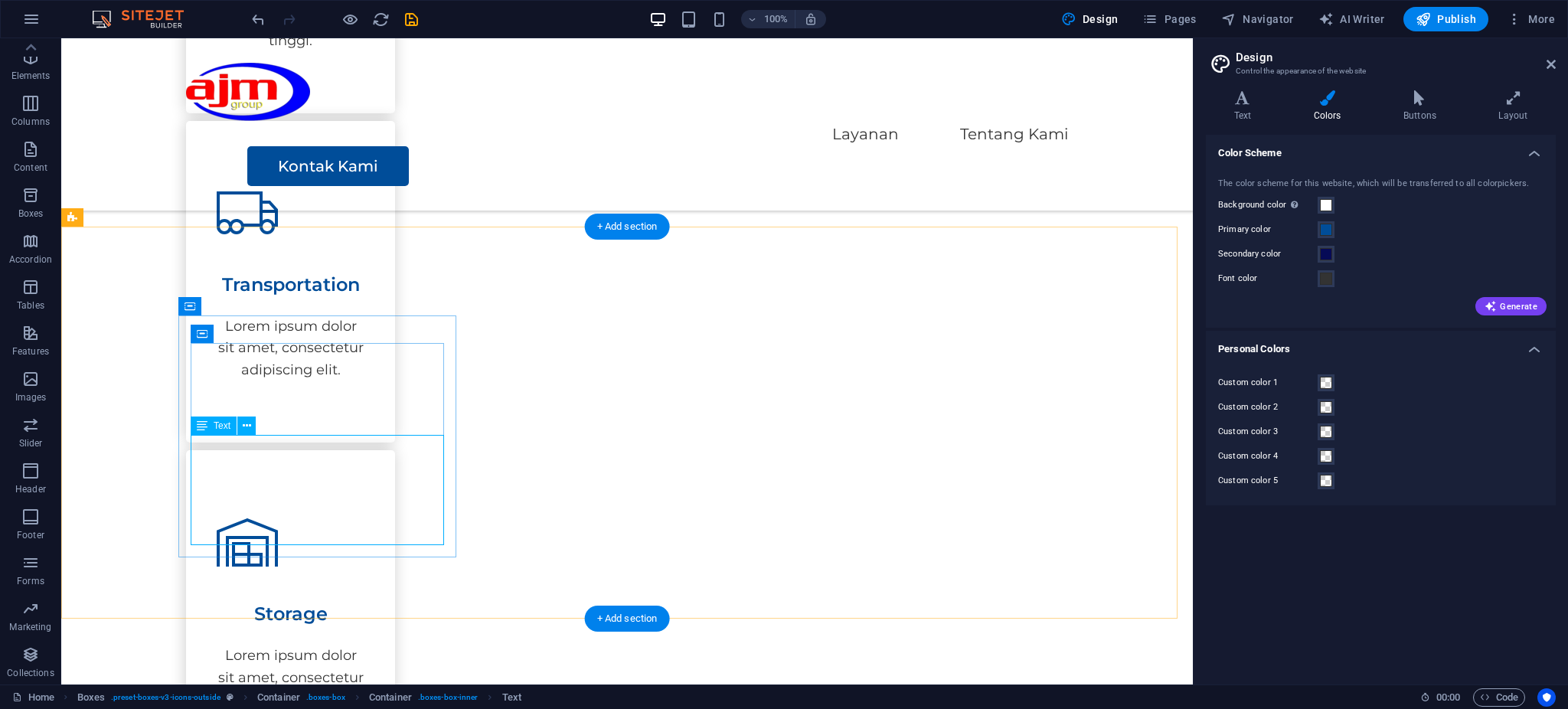 click on "Lorem ipsum dolor sit amet, consectetuer adipiscing elit. Aenean commodo ligula eget dolor. Lorem ipsum dolor sit amet, consectetuer adipiscing elit leget dolor." at bounding box center [218, 1457] 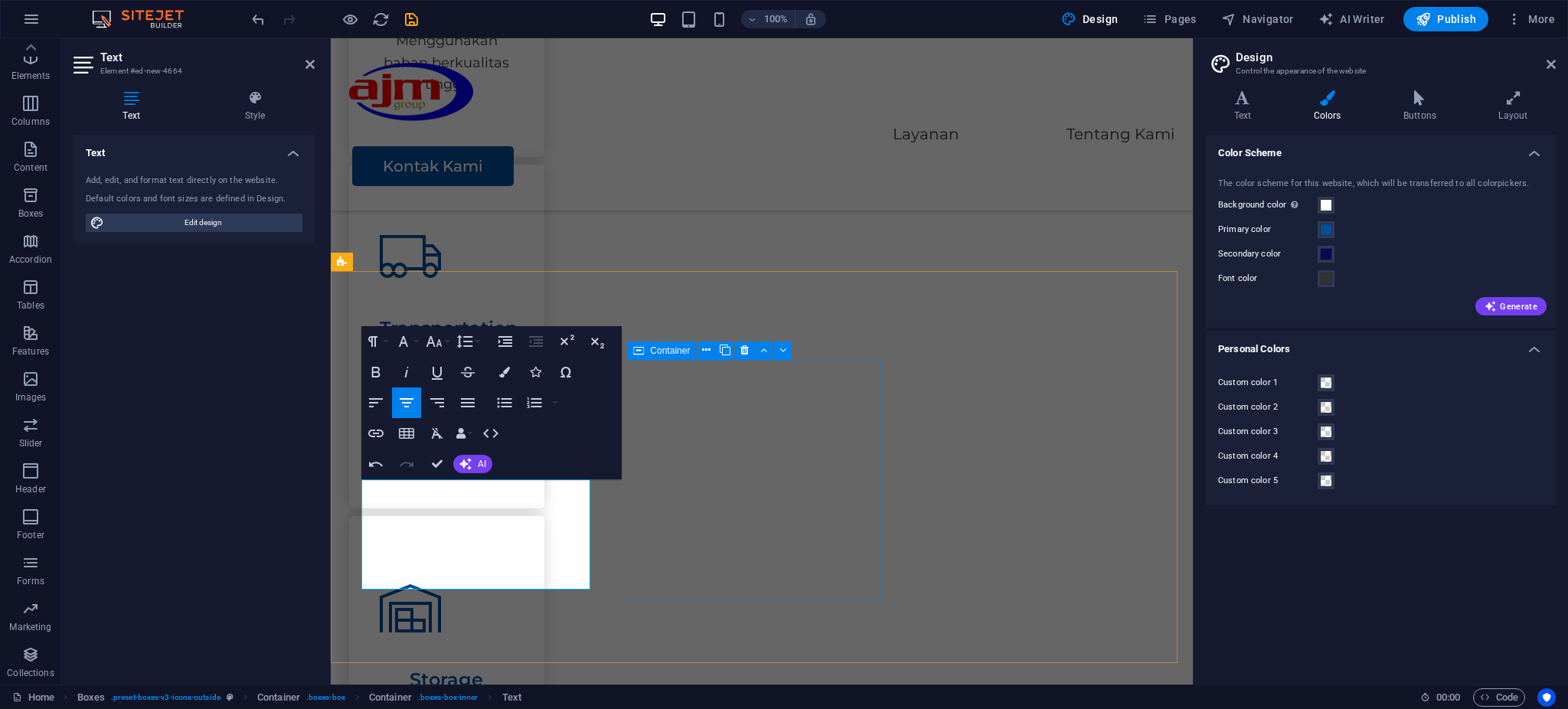 click on "Headline Lorem ipsum dolor sit amet, consectetuer adipiscing elit. Aenean commodo ligula eget dolor. Lorem ipsum dolor sit amet, consectetuer adipiscing elit leget dolor." at bounding box center (479, 1783) 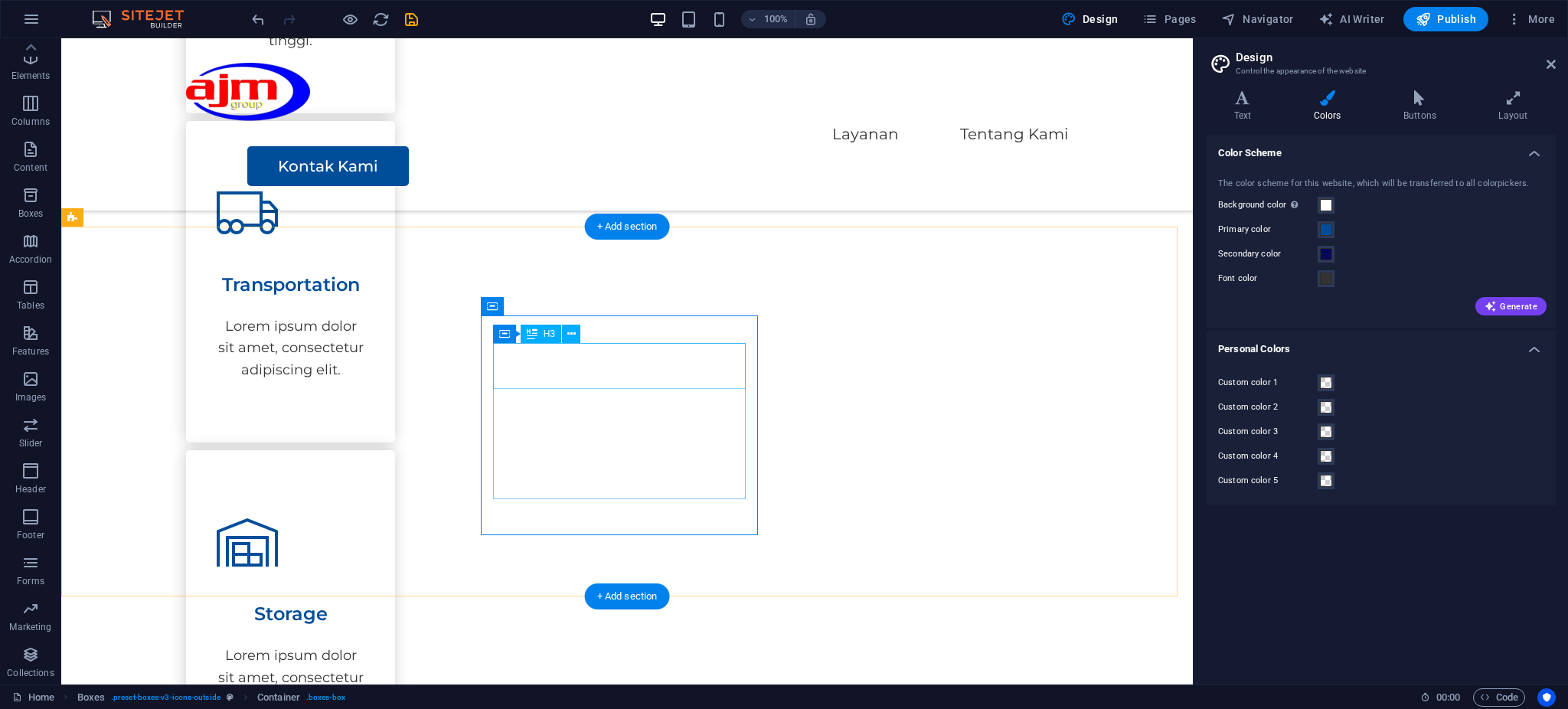 click on "Headline" at bounding box center [218, 1593] 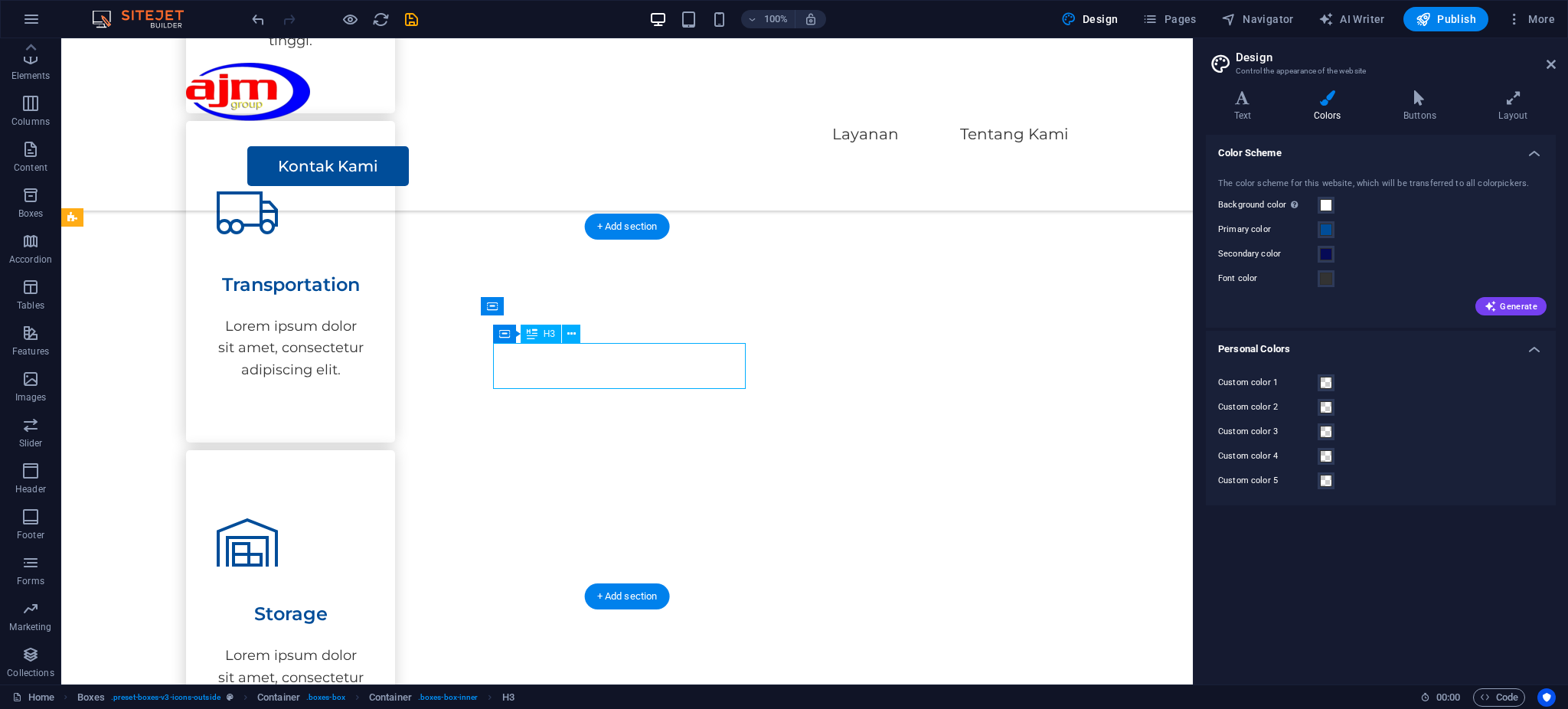 click on "Headline" at bounding box center [218, 1593] 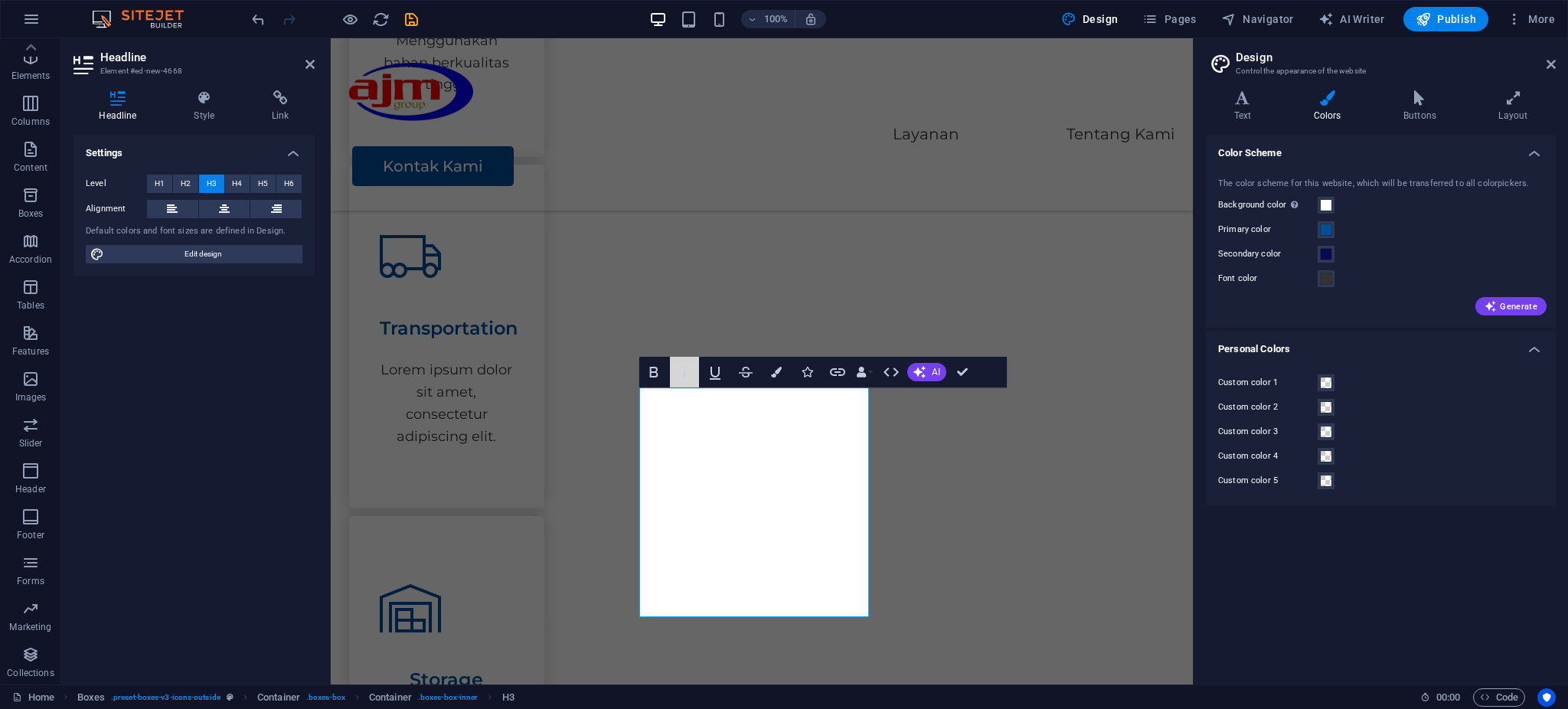 click 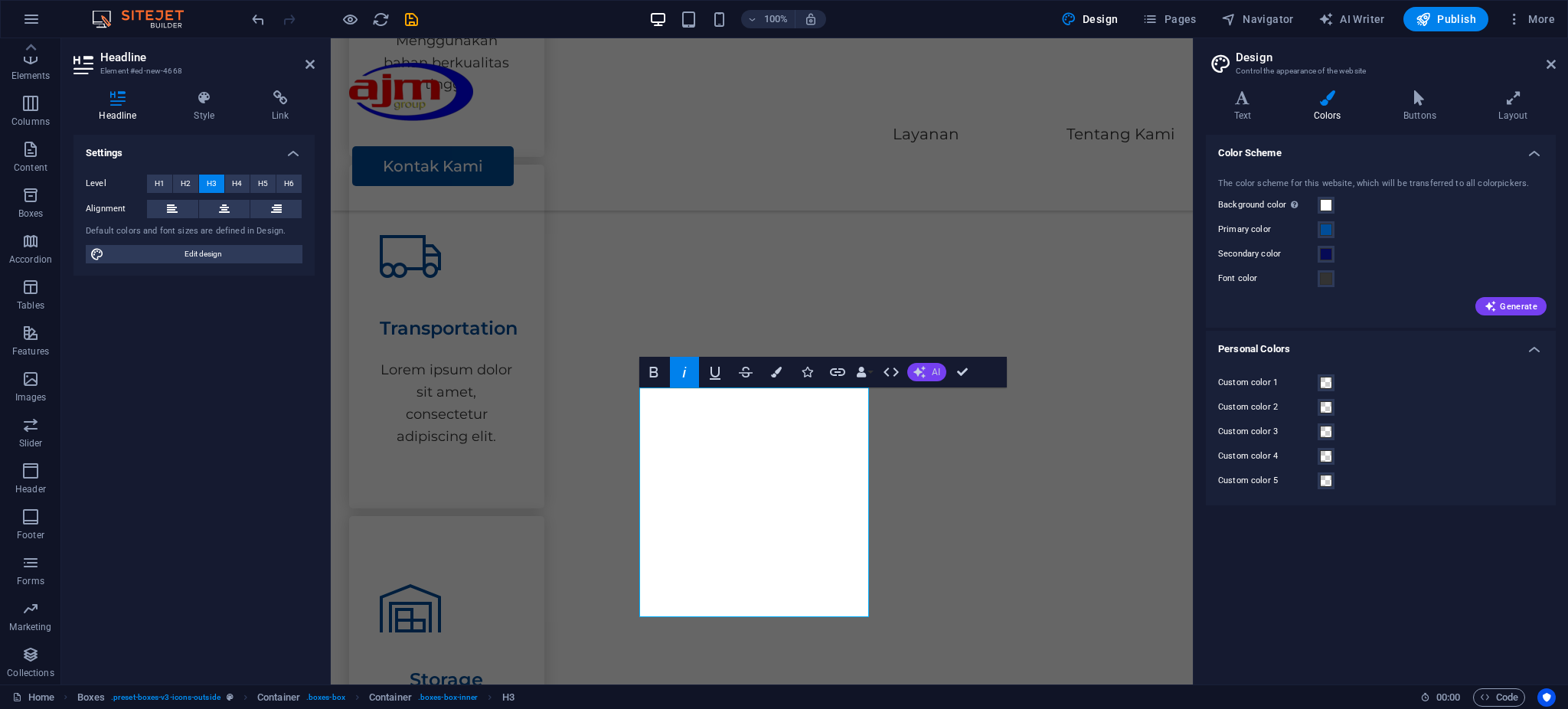 click on "AI" at bounding box center [926, 372] 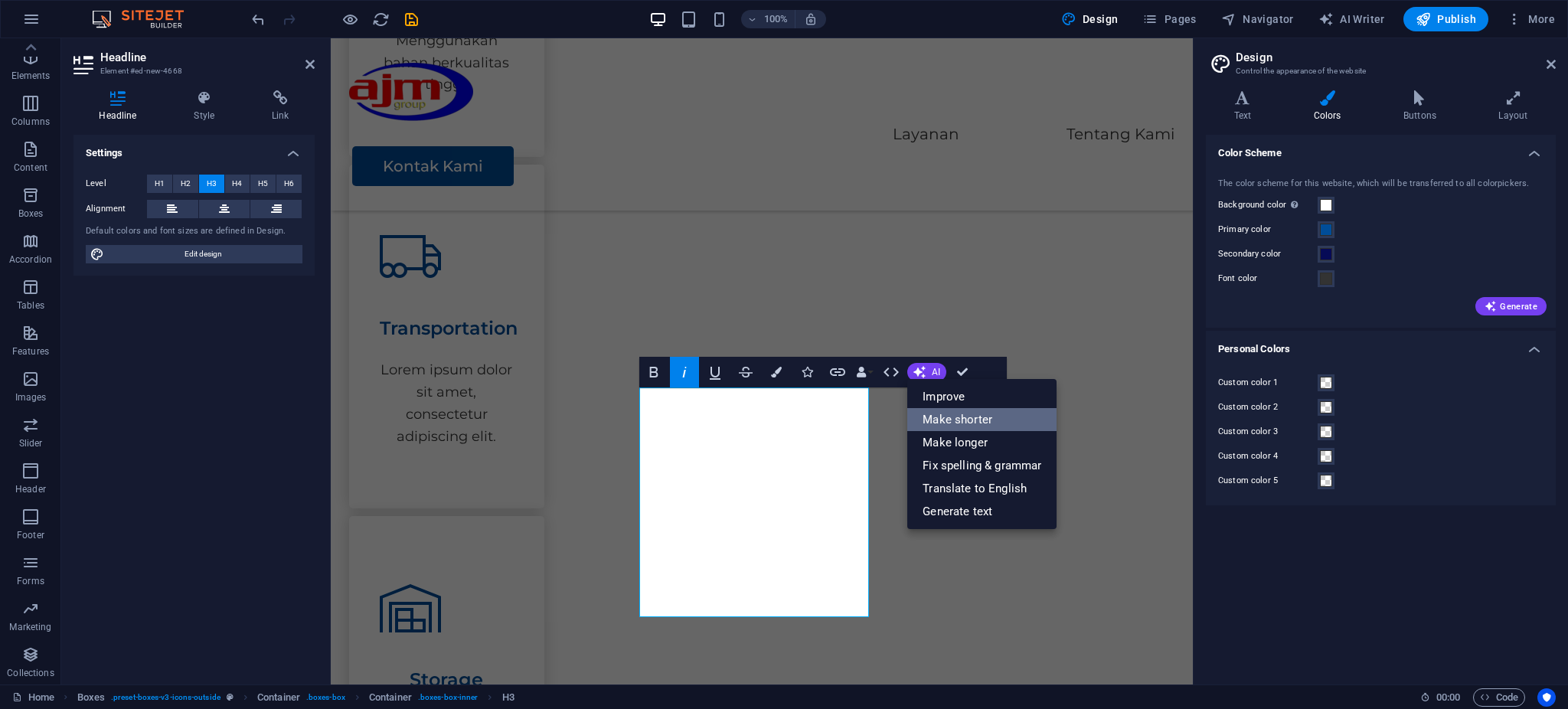 click on "Make shorter" at bounding box center [982, 420] 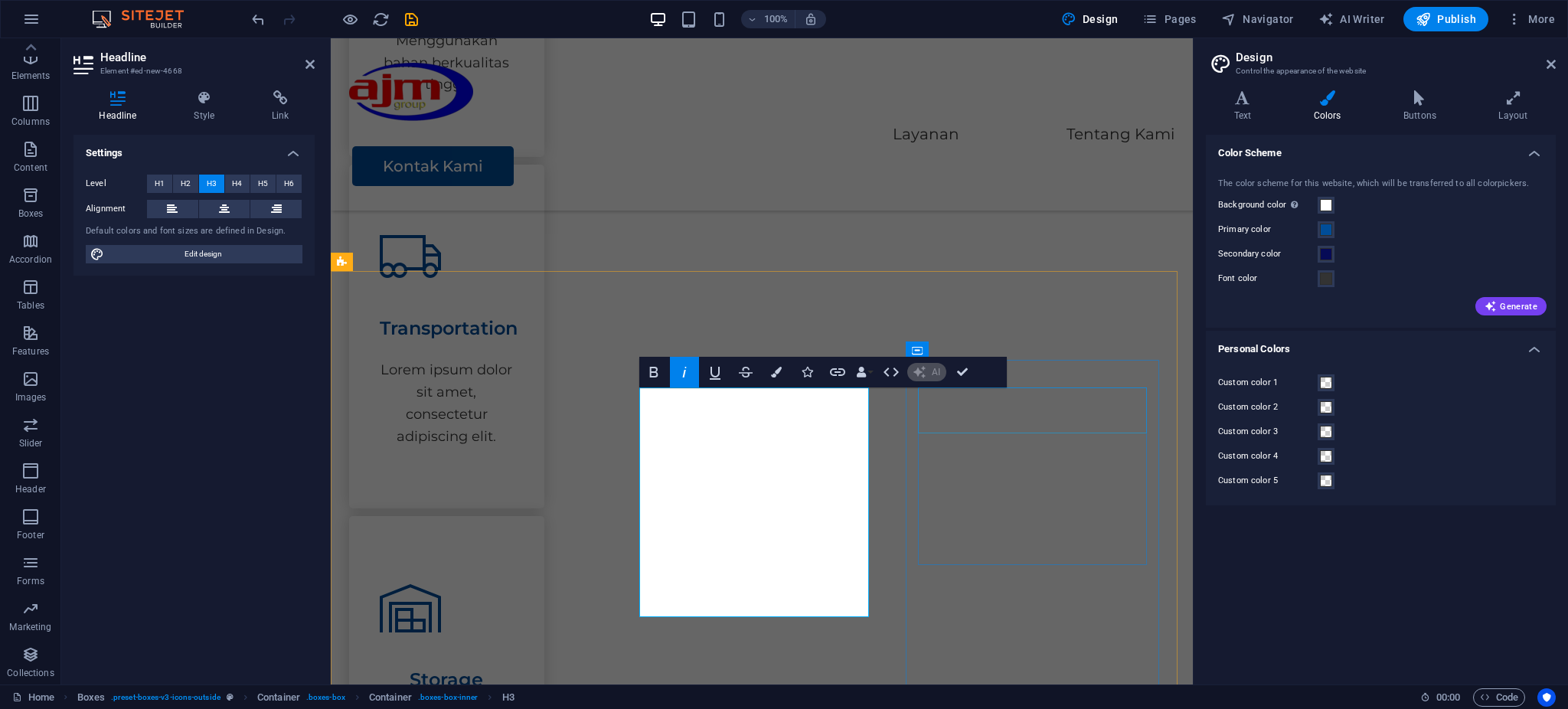 type 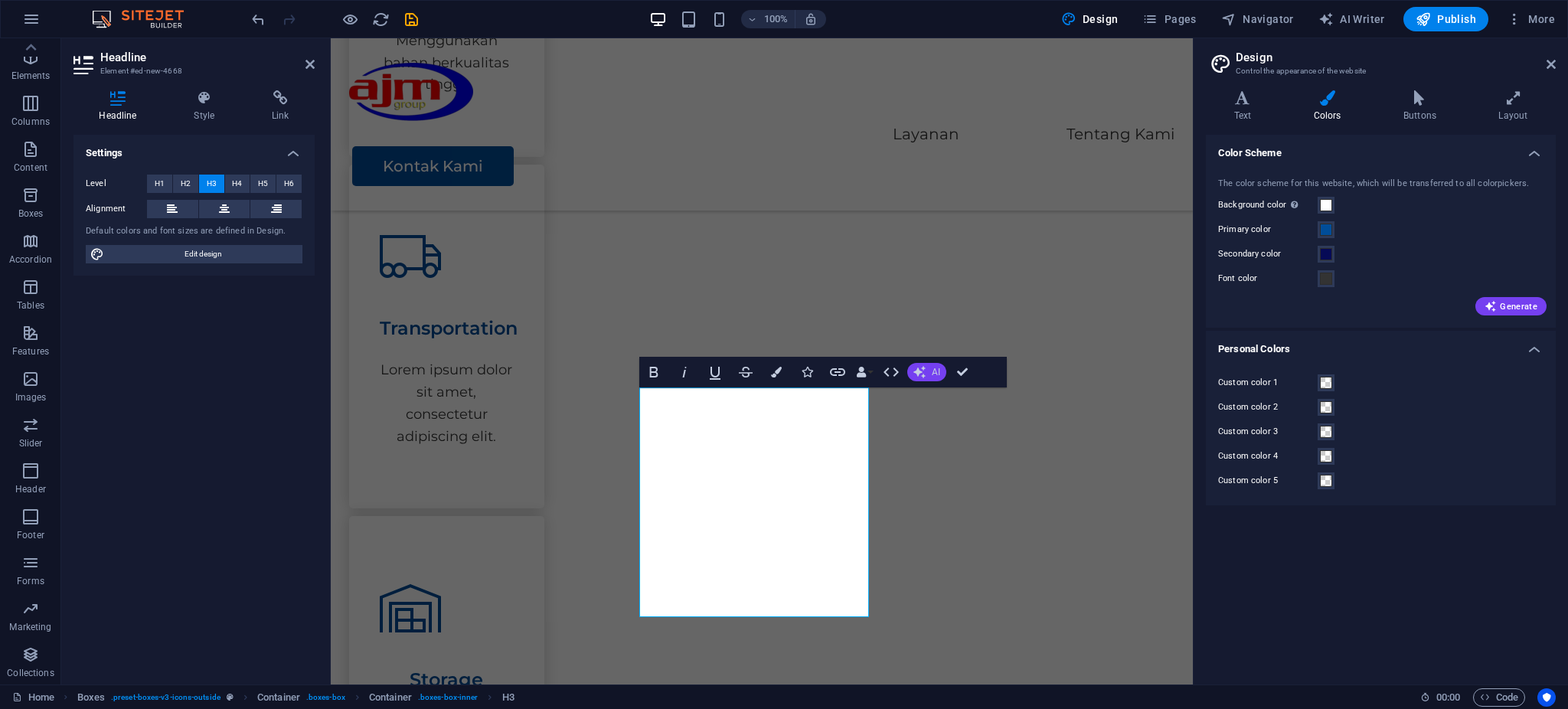 click on "AI" at bounding box center (926, 372) 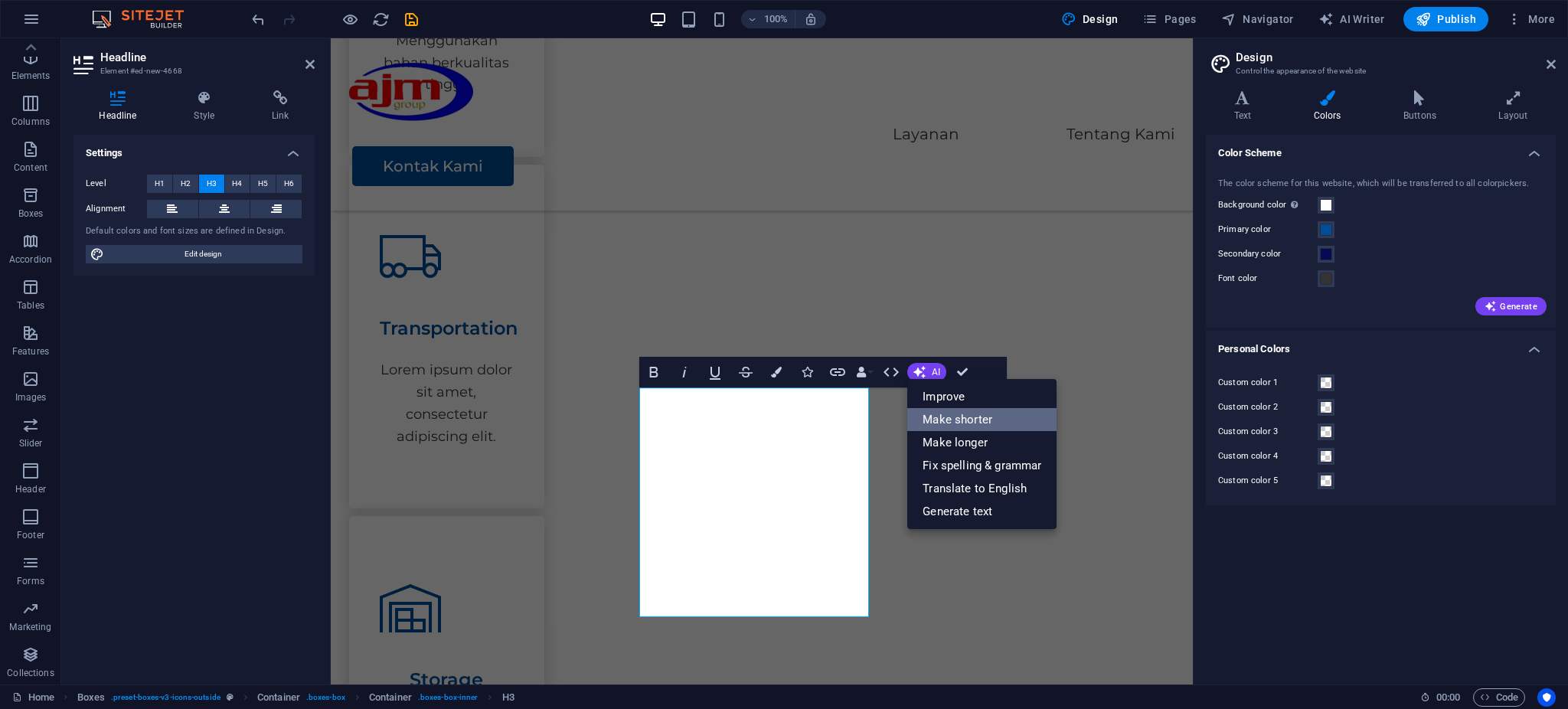 click on "Make shorter" at bounding box center [982, 420] 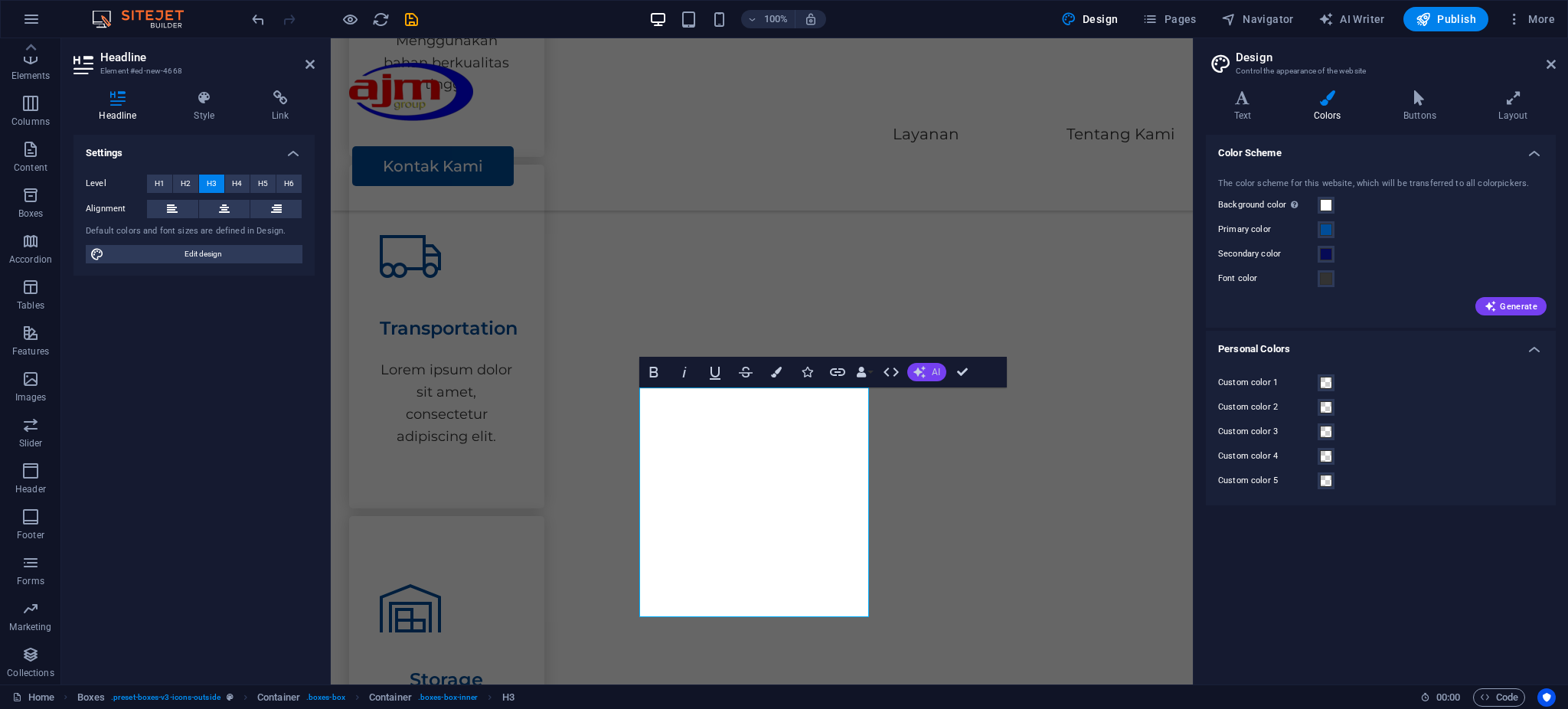 click on "AI" at bounding box center [936, 372] 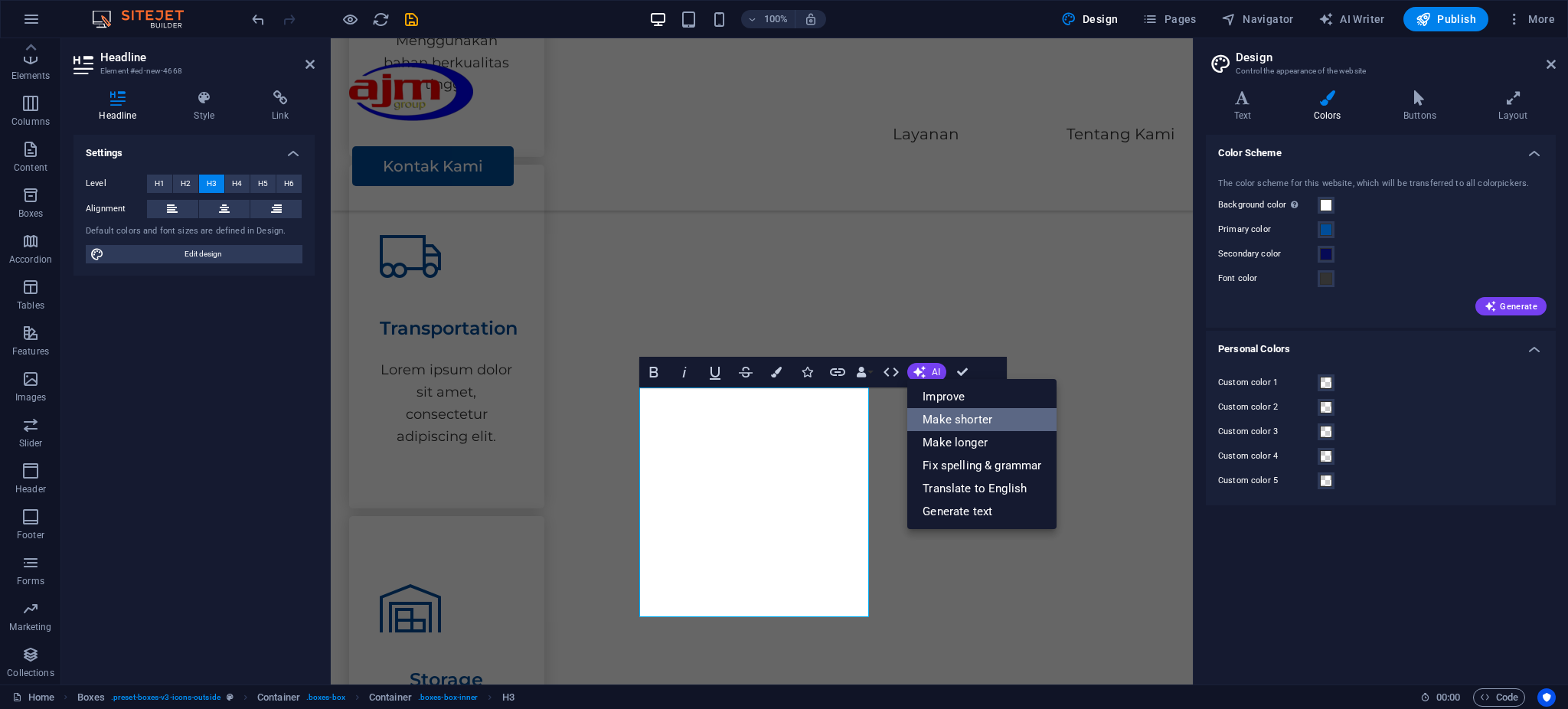 click on "Make shorter" at bounding box center (982, 420) 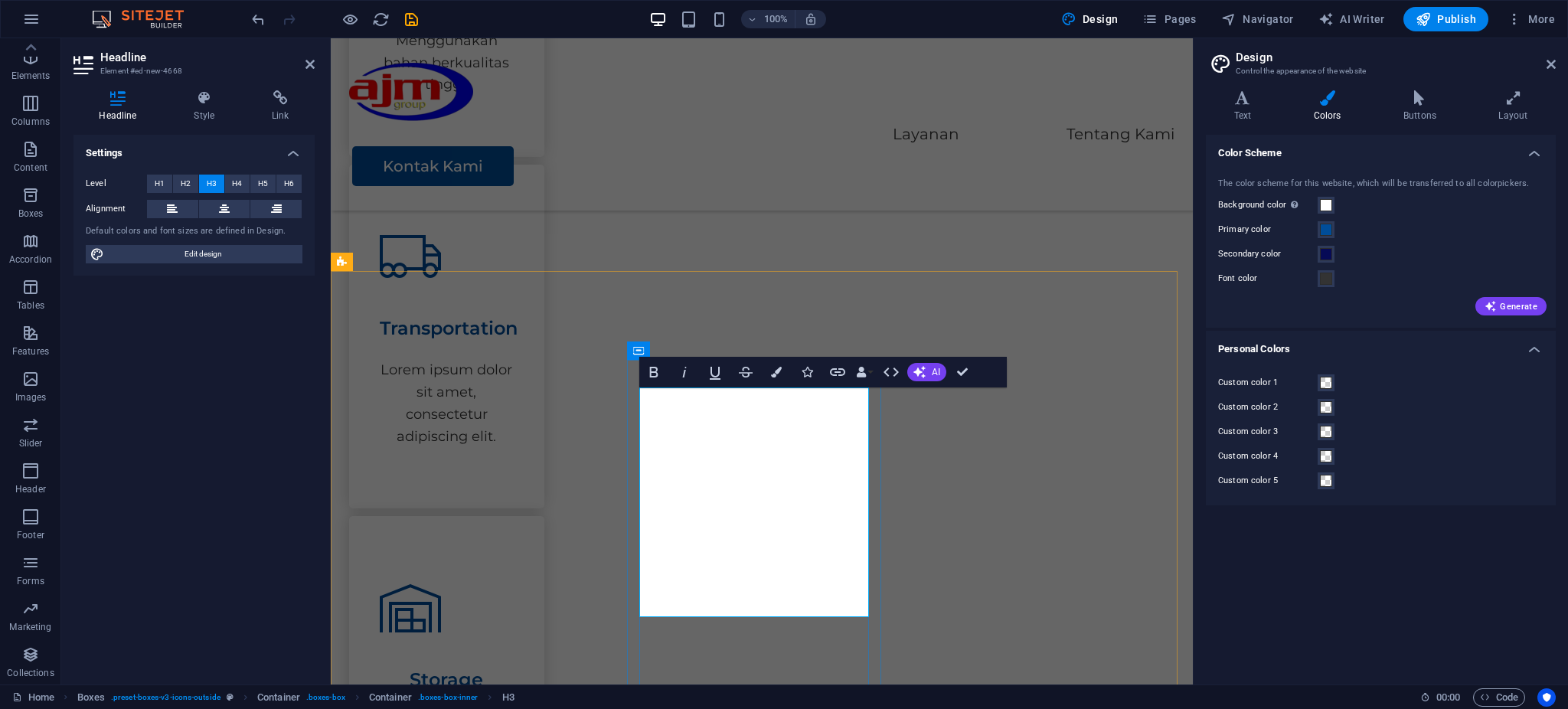 click on "Penerbitan Surat Kabar, Jurnal & Majalah" at bounding box center (479, 1817) 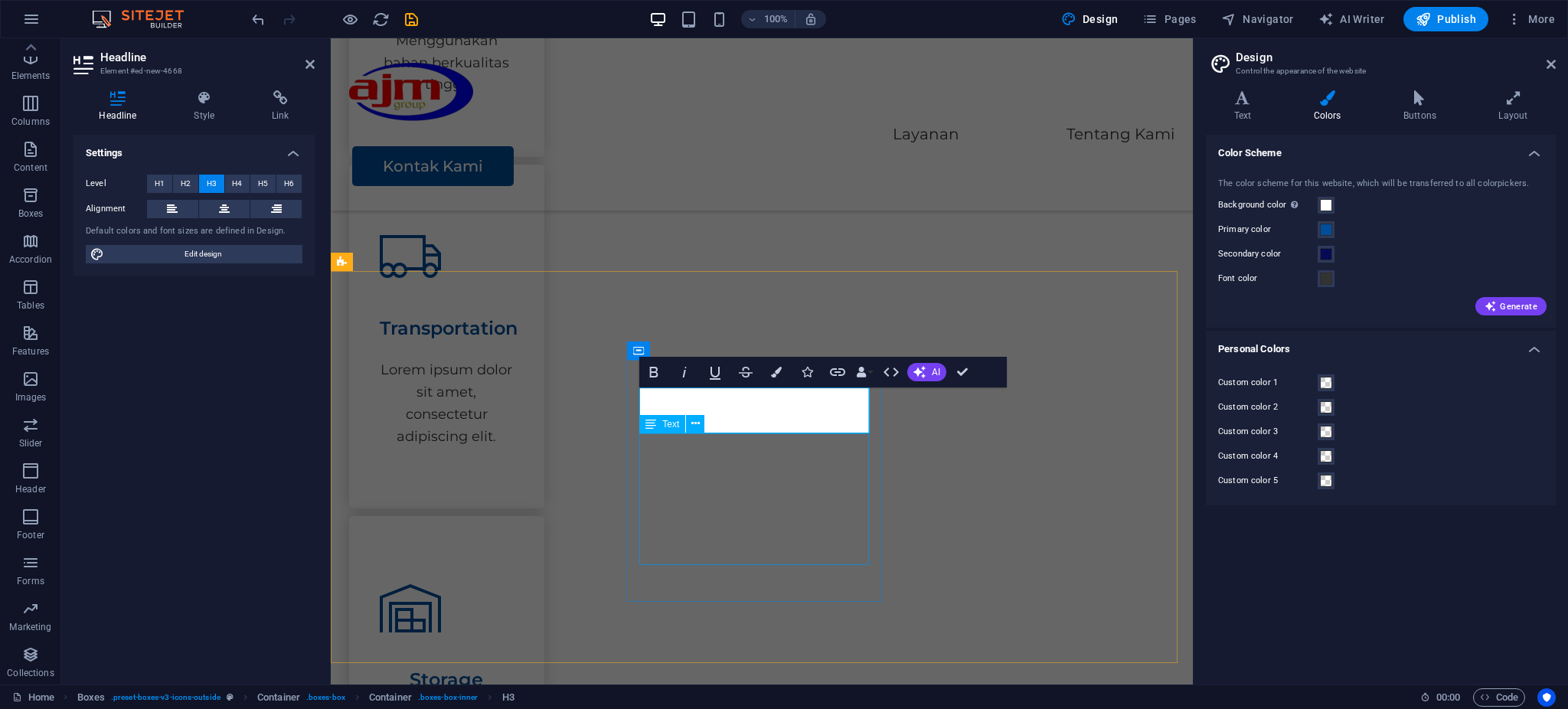 click on "Lorem ipsum dolor sit amet, consectetuer adipiscing elit. Aenean commodo ligula eget dolor. Lorem ipsum dolor sit amet, consectetuer adipiscing elit leget dolor." at bounding box center [479, 1814] 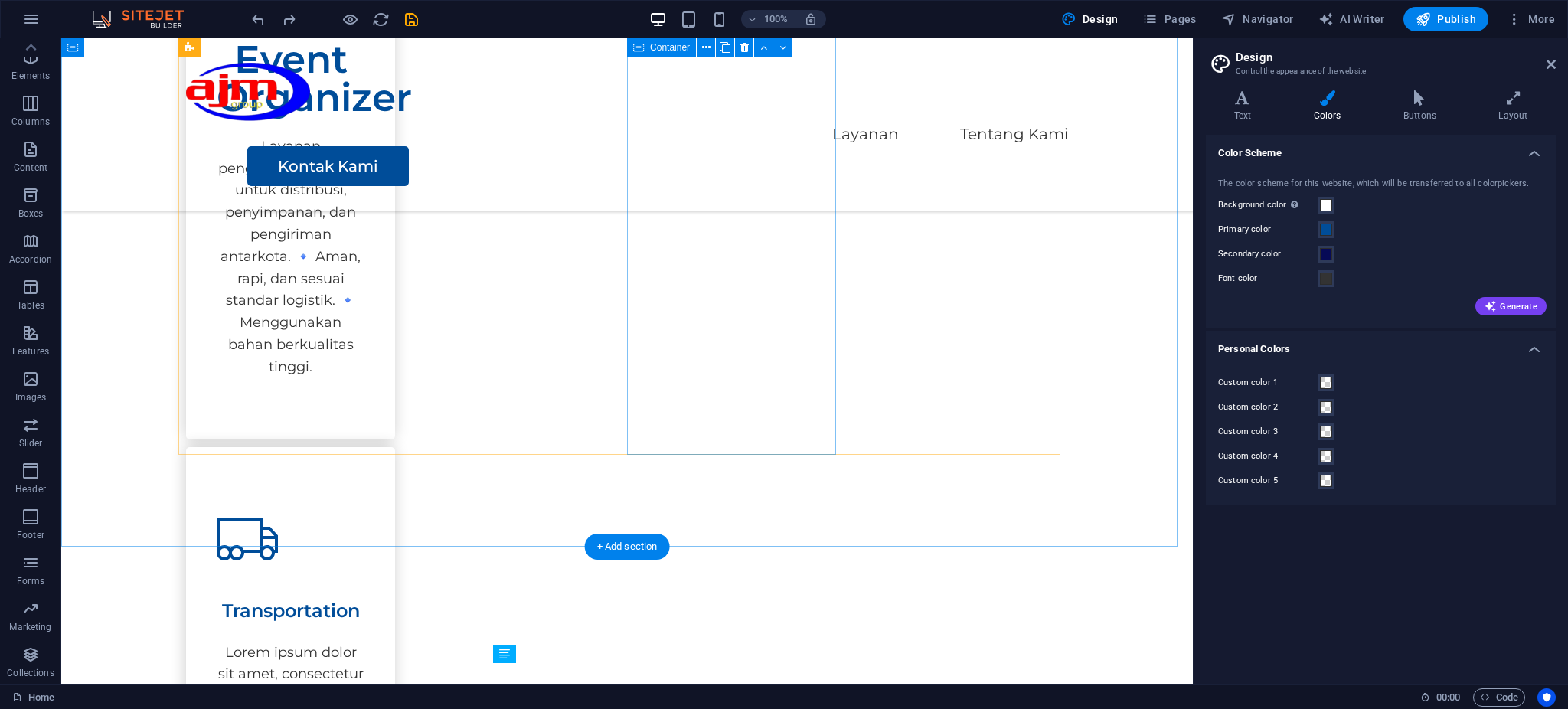 scroll, scrollTop: 947, scrollLeft: 0, axis: vertical 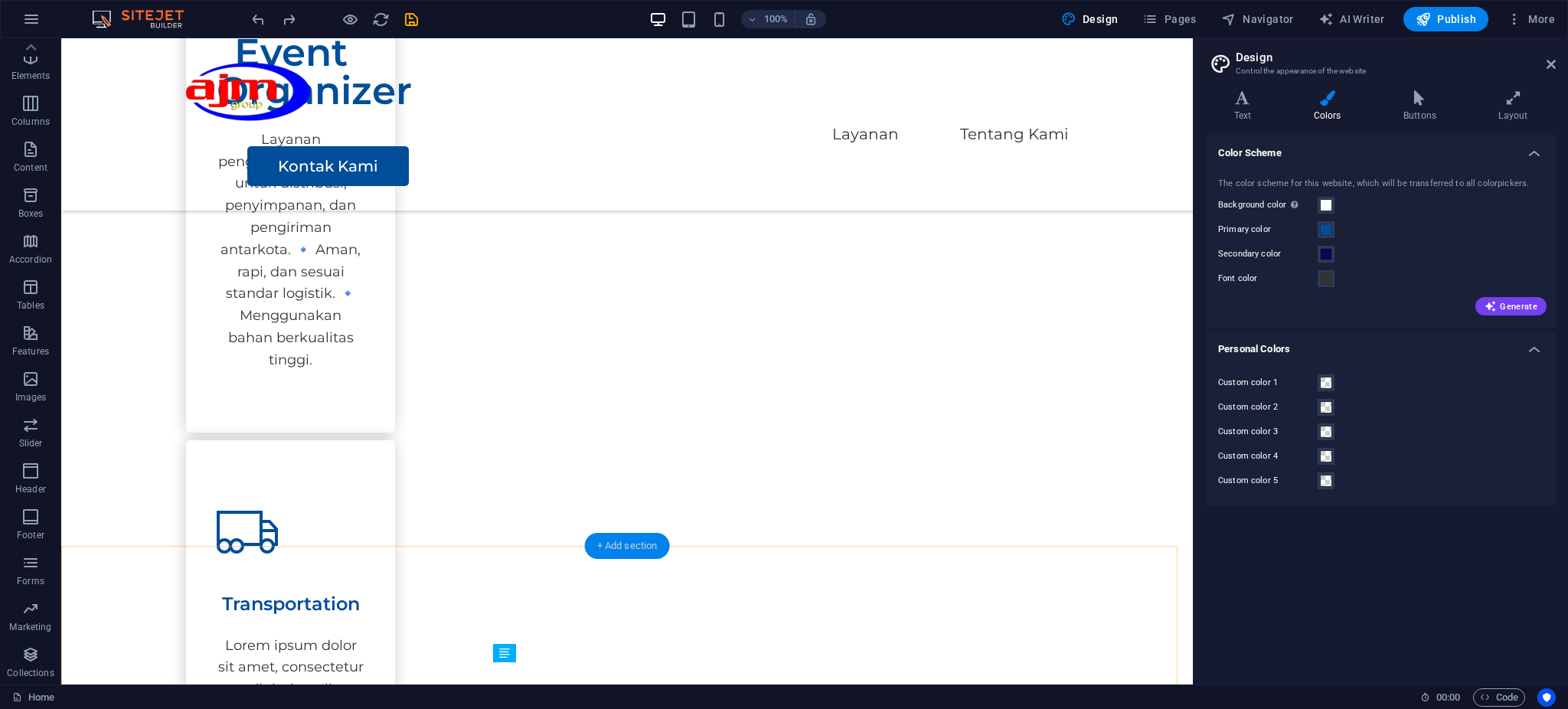 click on "+ Add section" at bounding box center (627, 546) 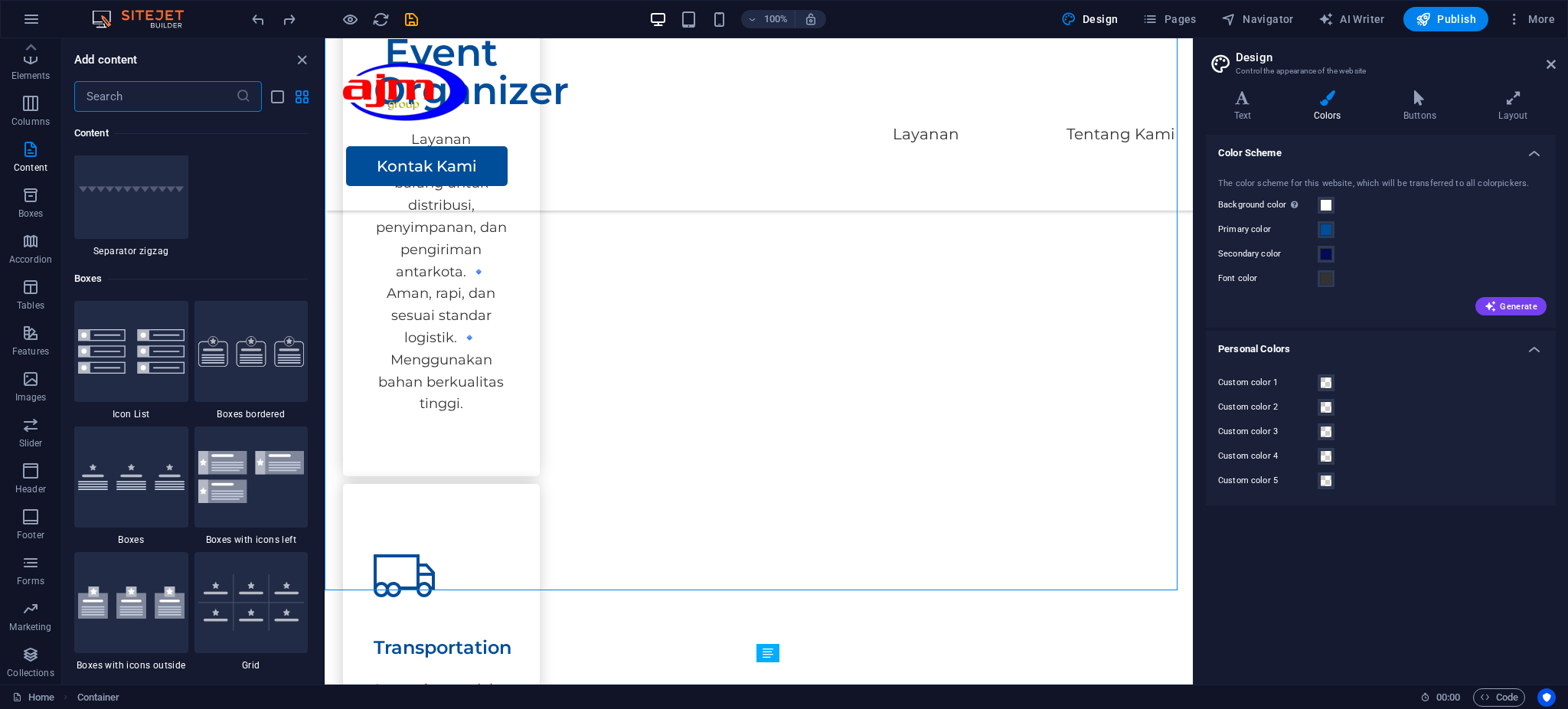 scroll, scrollTop: 4080, scrollLeft: 0, axis: vertical 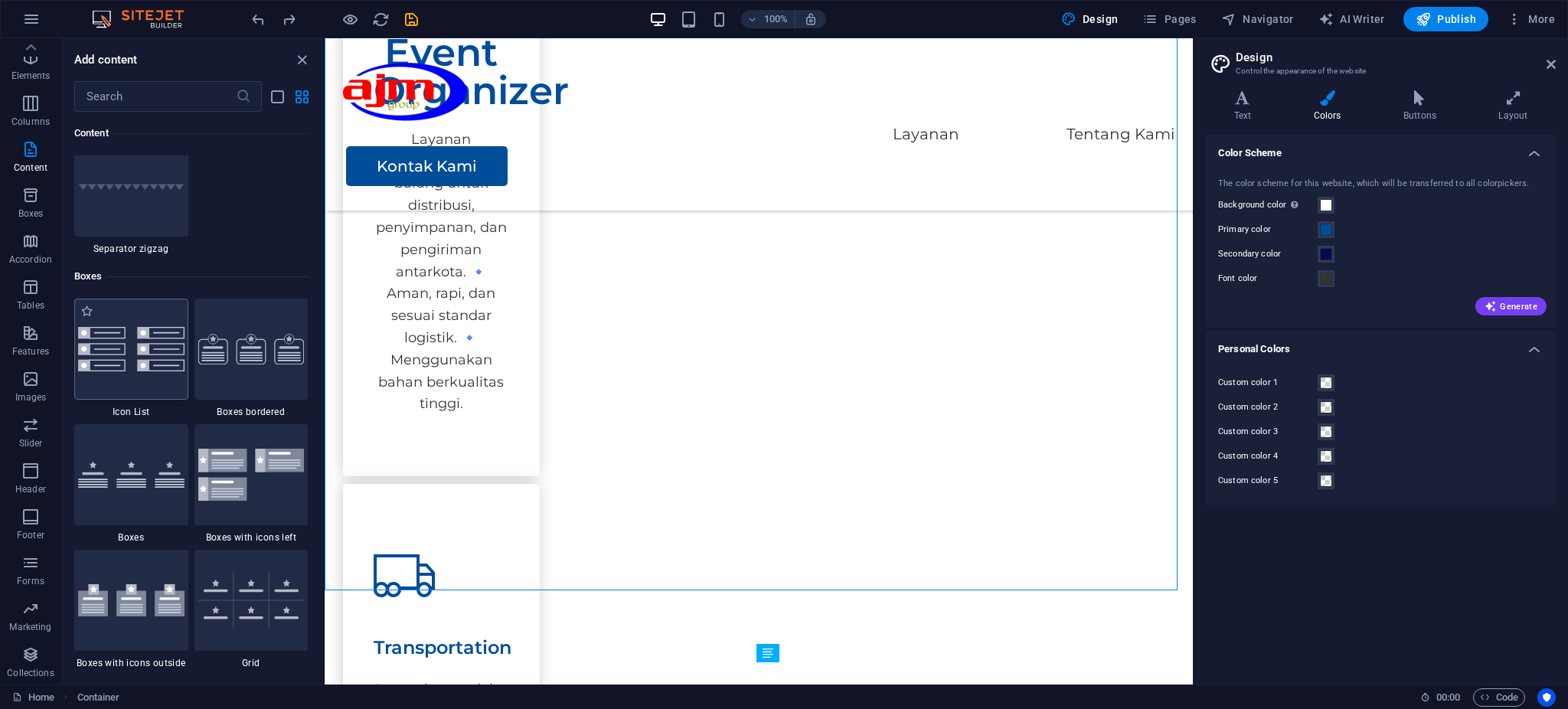 click at bounding box center [131, 349] 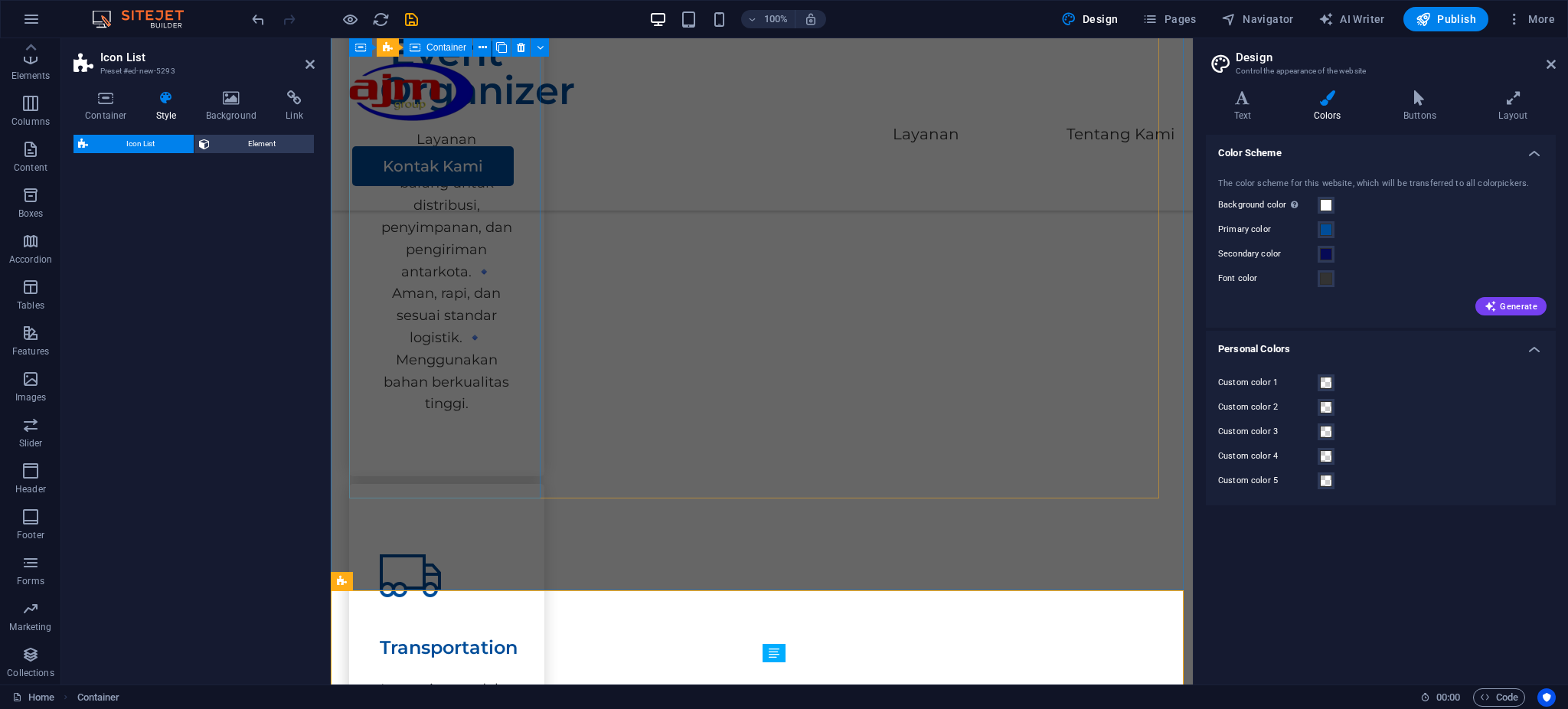 select on "rem" 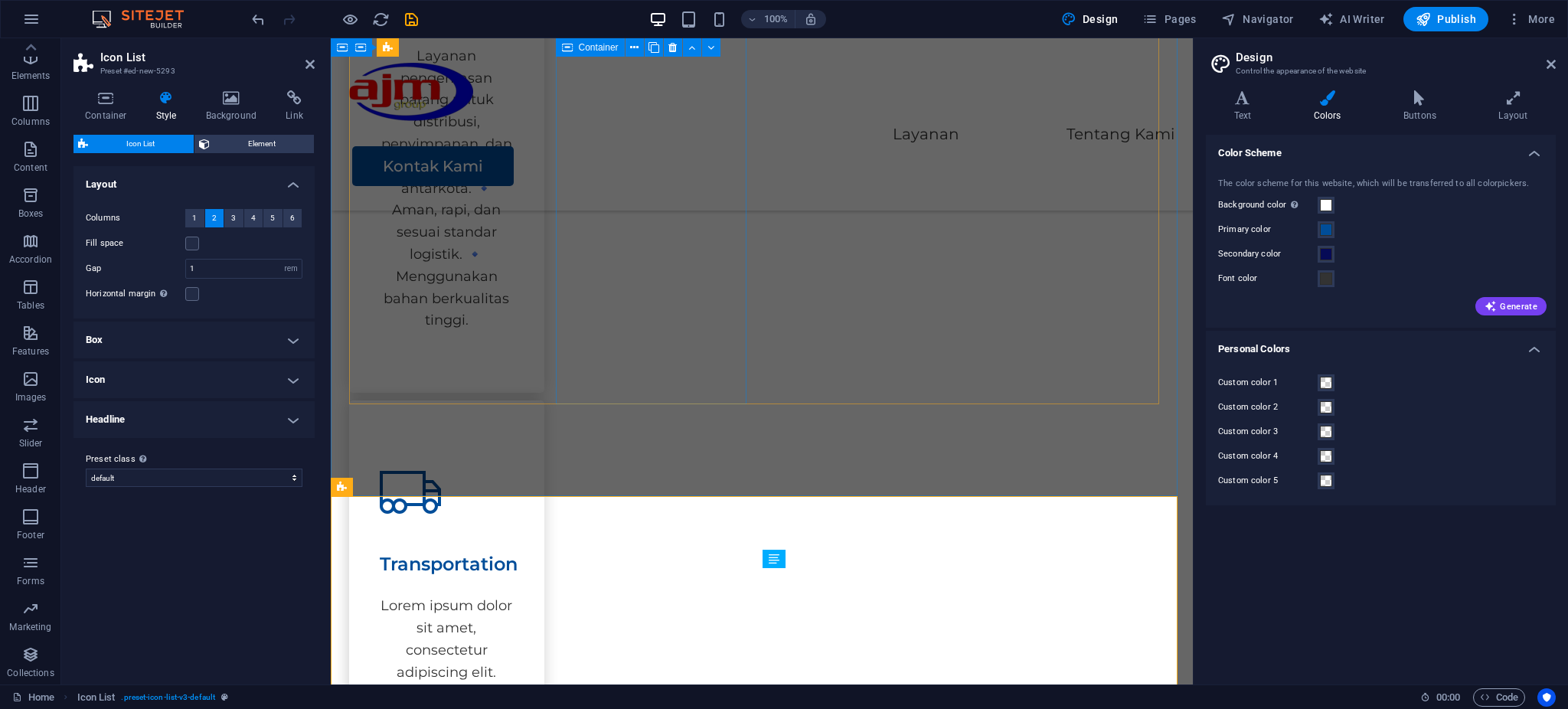 scroll, scrollTop: 1042, scrollLeft: 0, axis: vertical 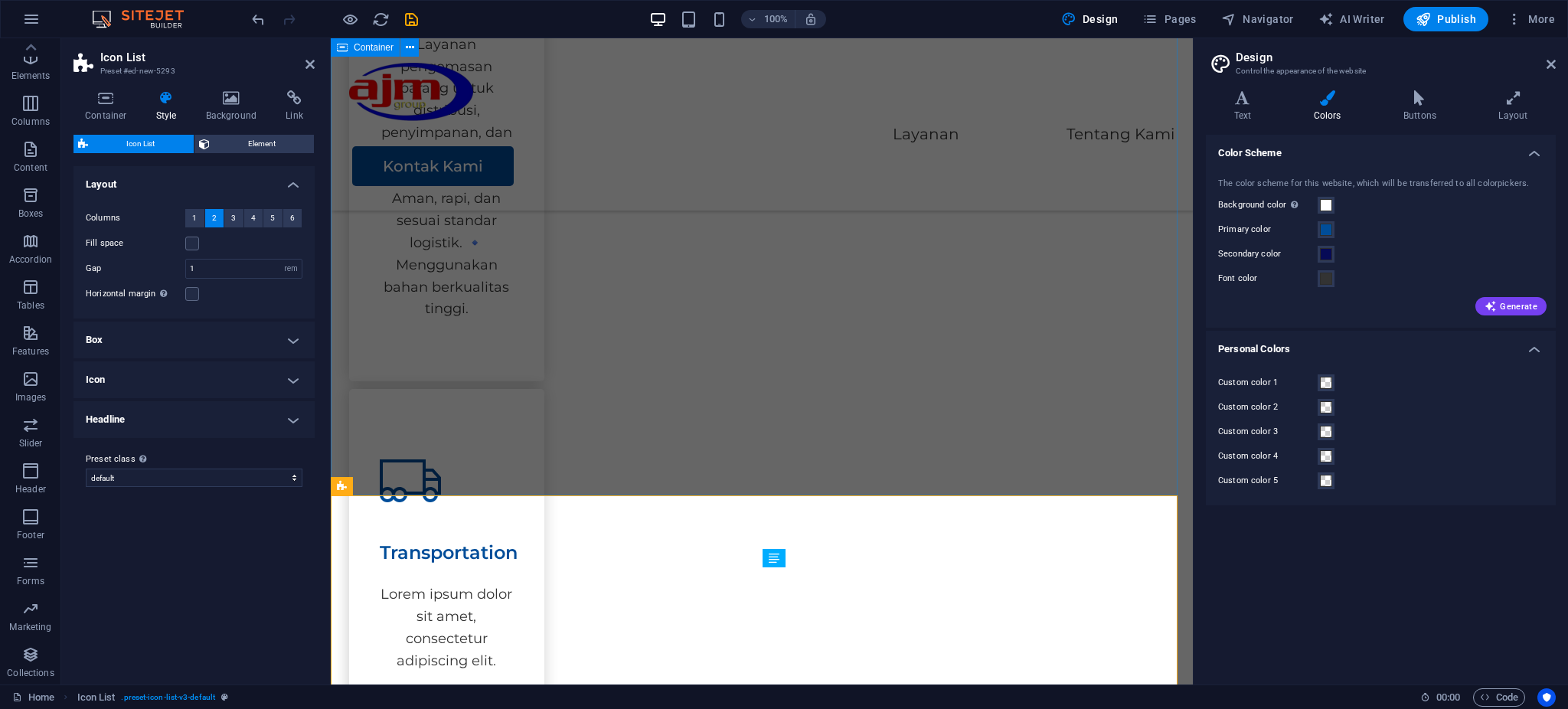 click on "Layanan Kami Kami menyediakan berbagai layanan terbaik dalam industri logistik dan media produksi. Event Organizer Layanan pengemasan barang untuk distribusi, penyimpanan, dan pengiriman antarkota. 🔹 Aman, rapi, dan sesuai standar logistik. 🔹 Menggunakan bahan berkualitas tinggi. Transportation Lorem ipsum dolor sit amet, consectetur adipiscing elit. Storage Lorem ipsum dolor sit amet, consectetur adipiscing elit. Assembly Lorem ipsum dolor sit amet, consectetur adipiscing elit." at bounding box center [762, 555] 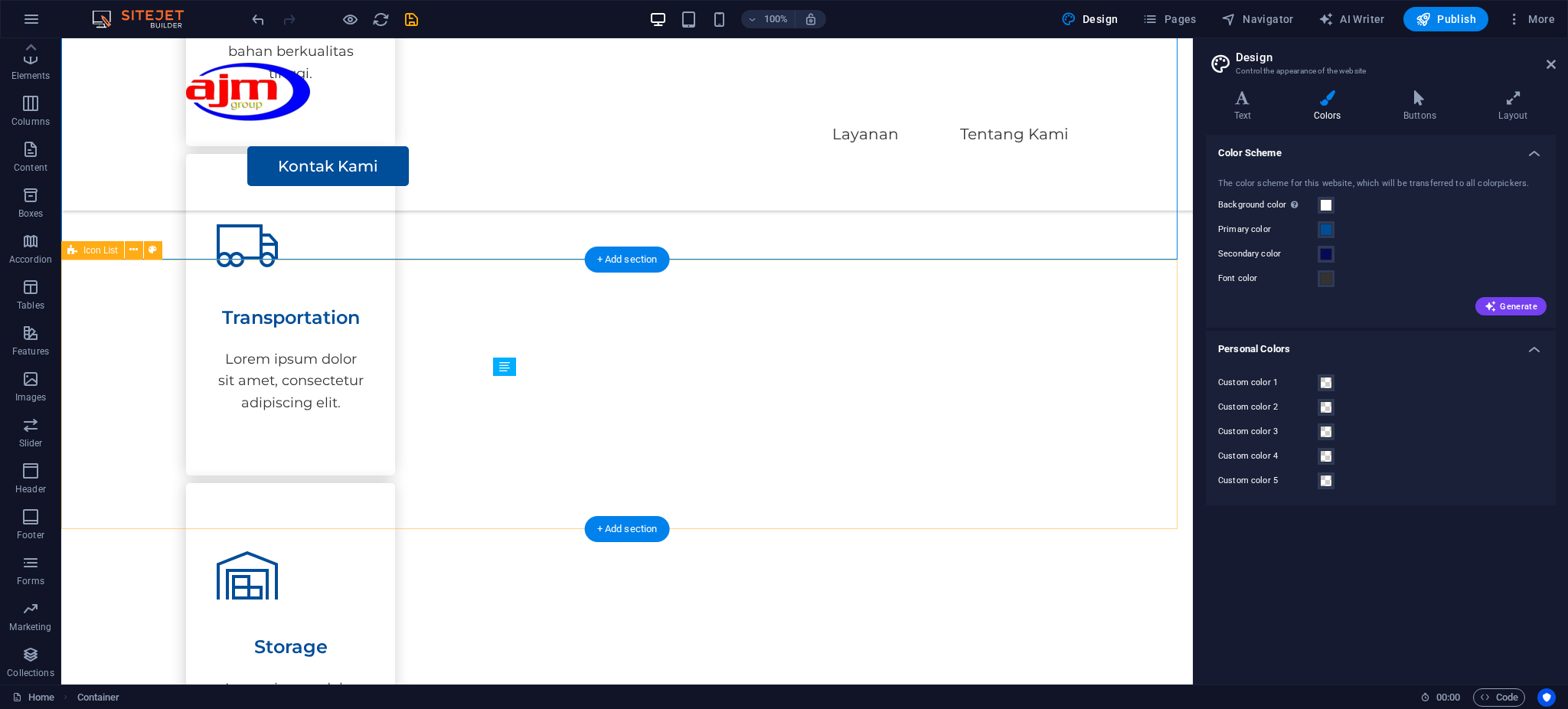 scroll, scrollTop: 1240, scrollLeft: 0, axis: vertical 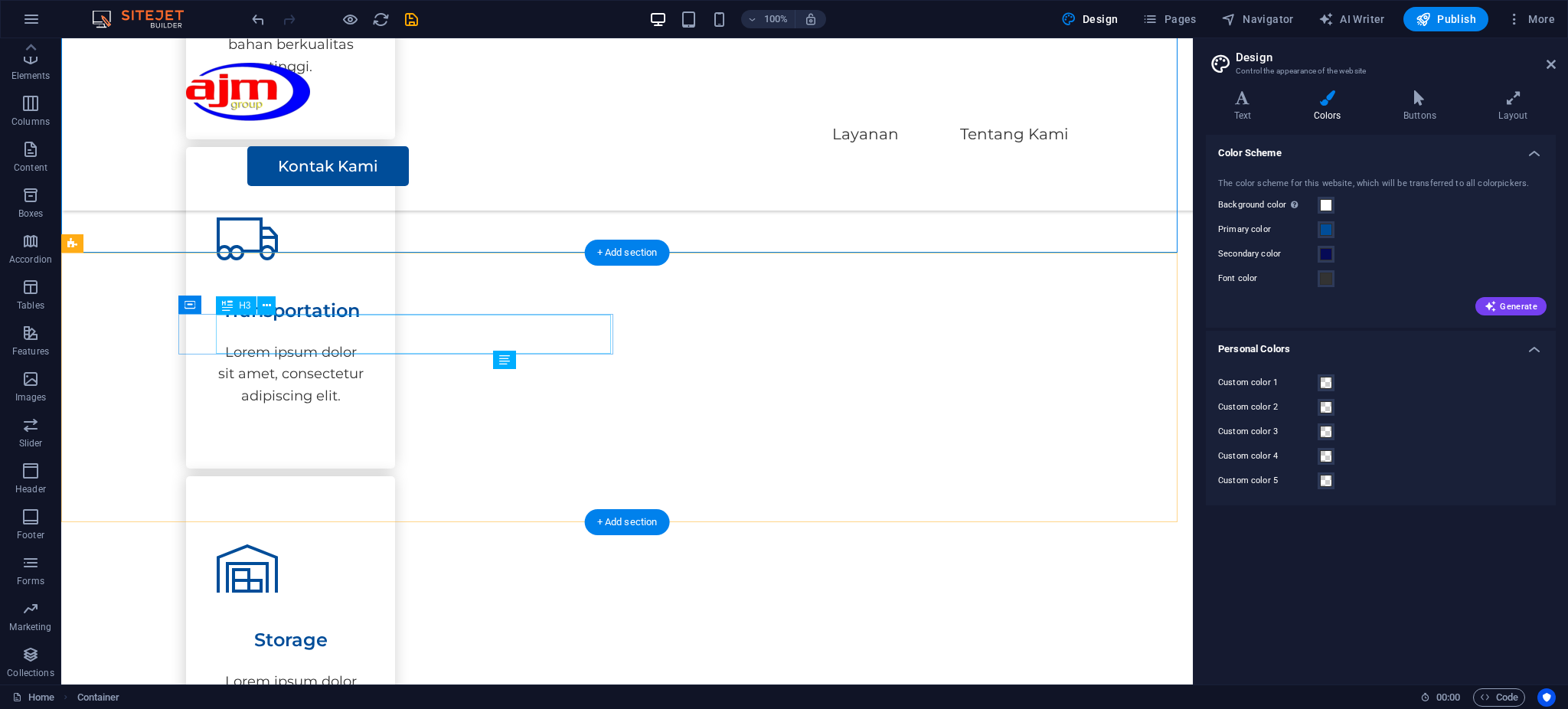 click on "Headline" at bounding box center (278, 1338) 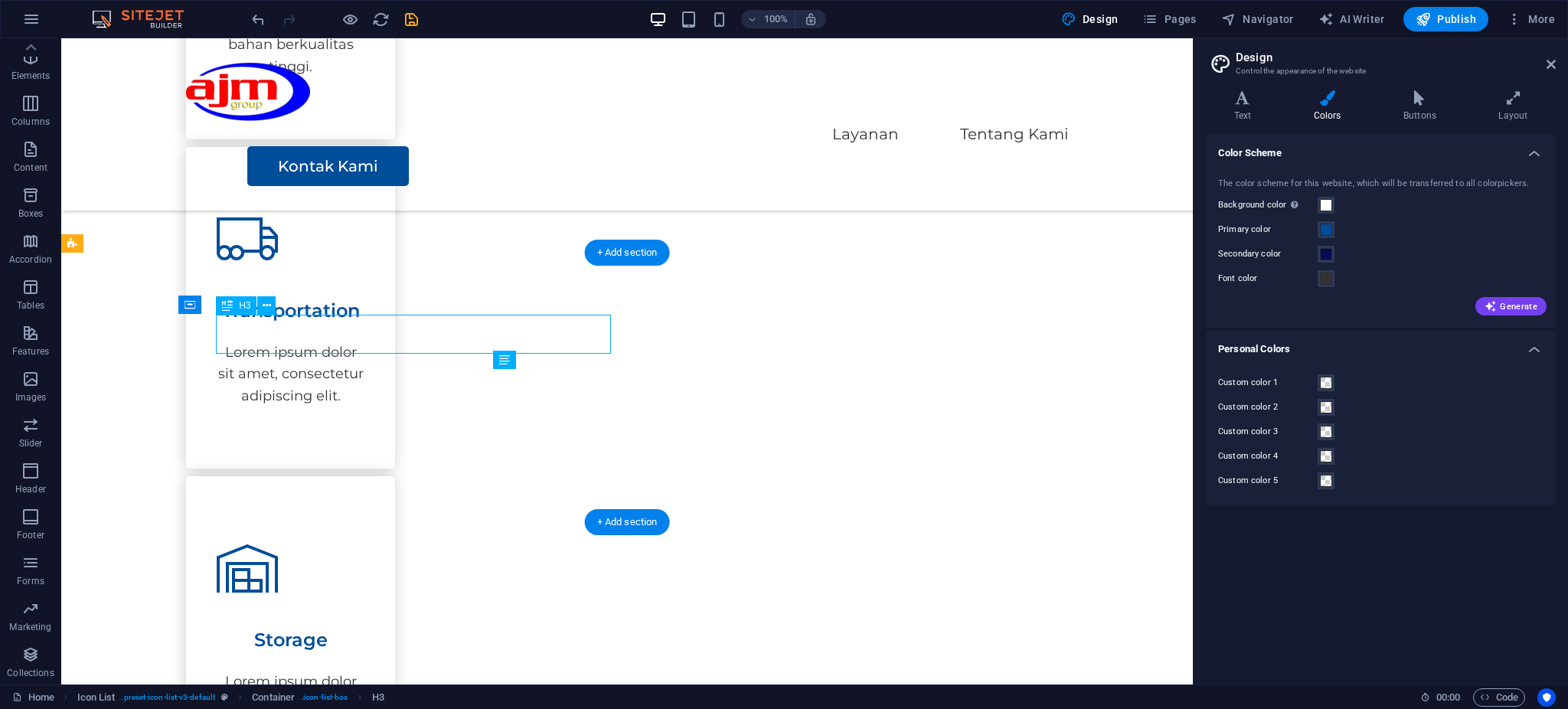 click on "Headline" at bounding box center [278, 1338] 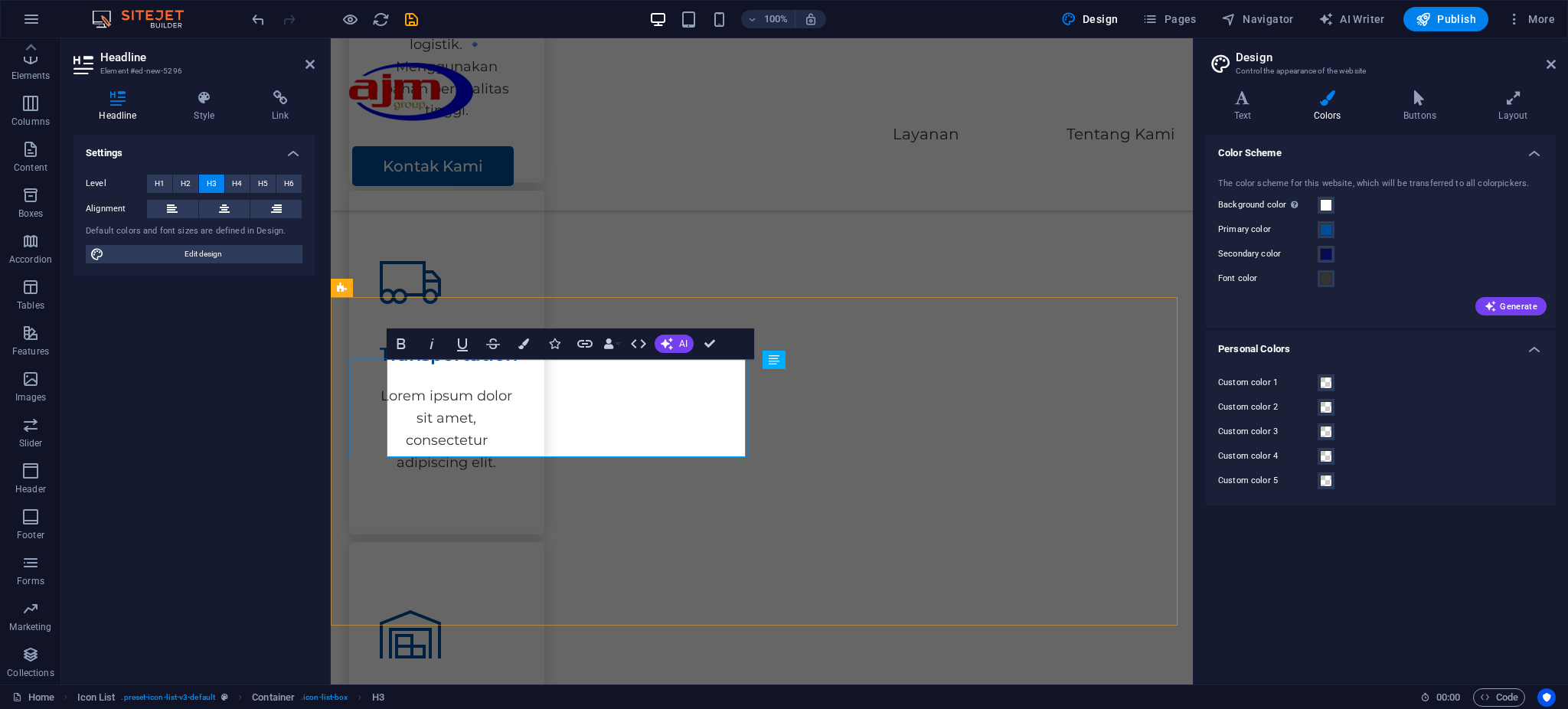 drag, startPoint x: 580, startPoint y: 438, endPoint x: 389, endPoint y: 403, distance: 194.18033 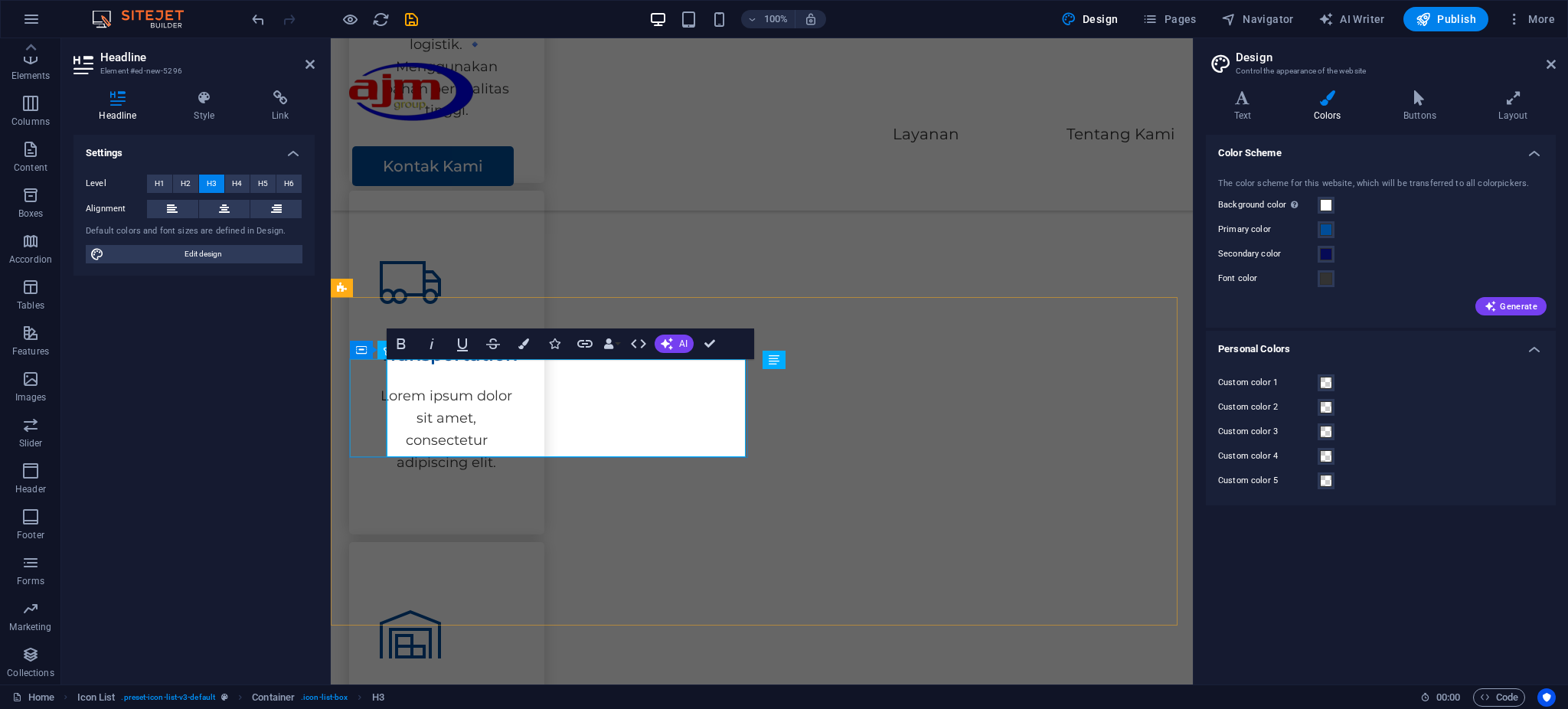 drag, startPoint x: 502, startPoint y: 385, endPoint x: 350, endPoint y: 381, distance: 152.05262 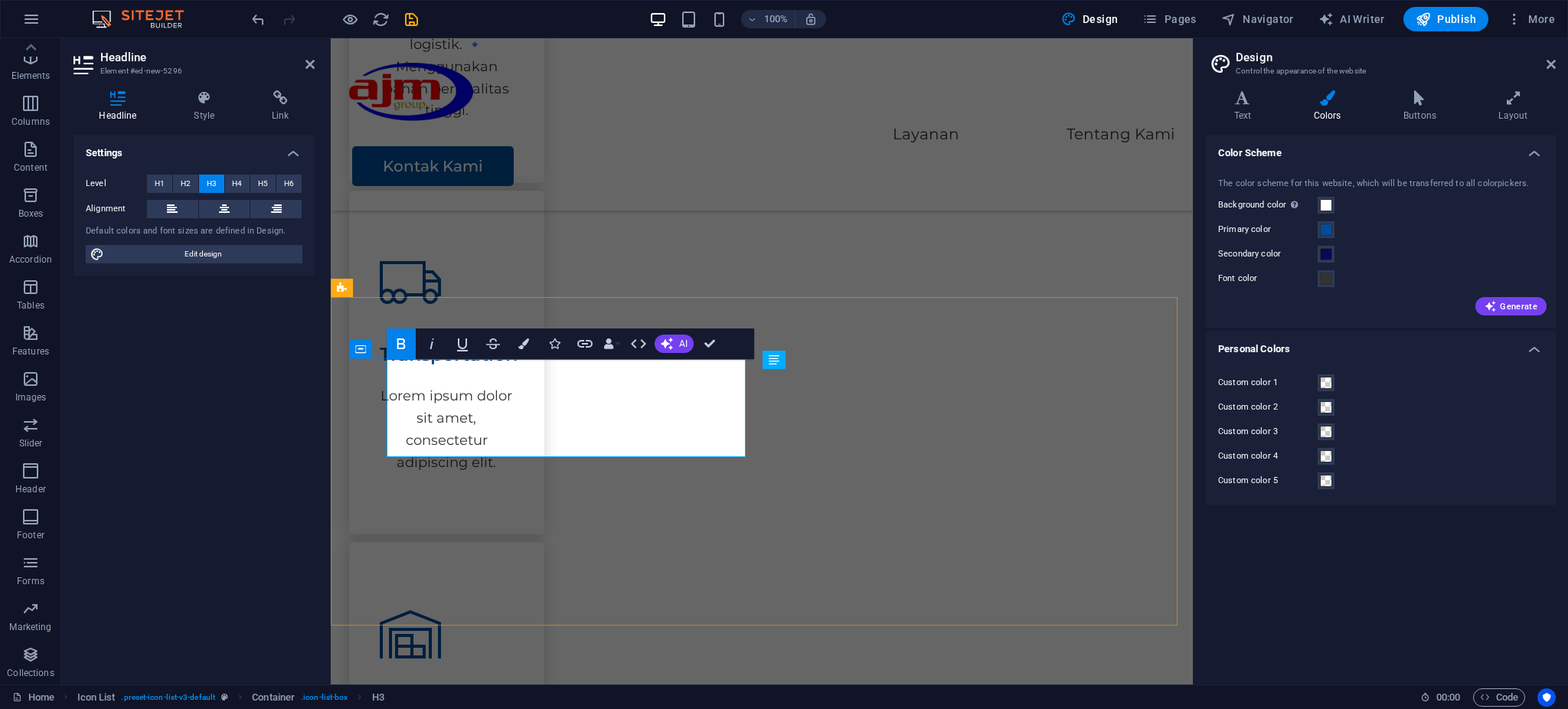 click on "Event Organizer ‌ ‌Kami menyelenggarakan berbagai acara seperti seminar, peluncuran produk, workshop, pameran, dan event korporat lainnya." at bounding box center [533, 1478] 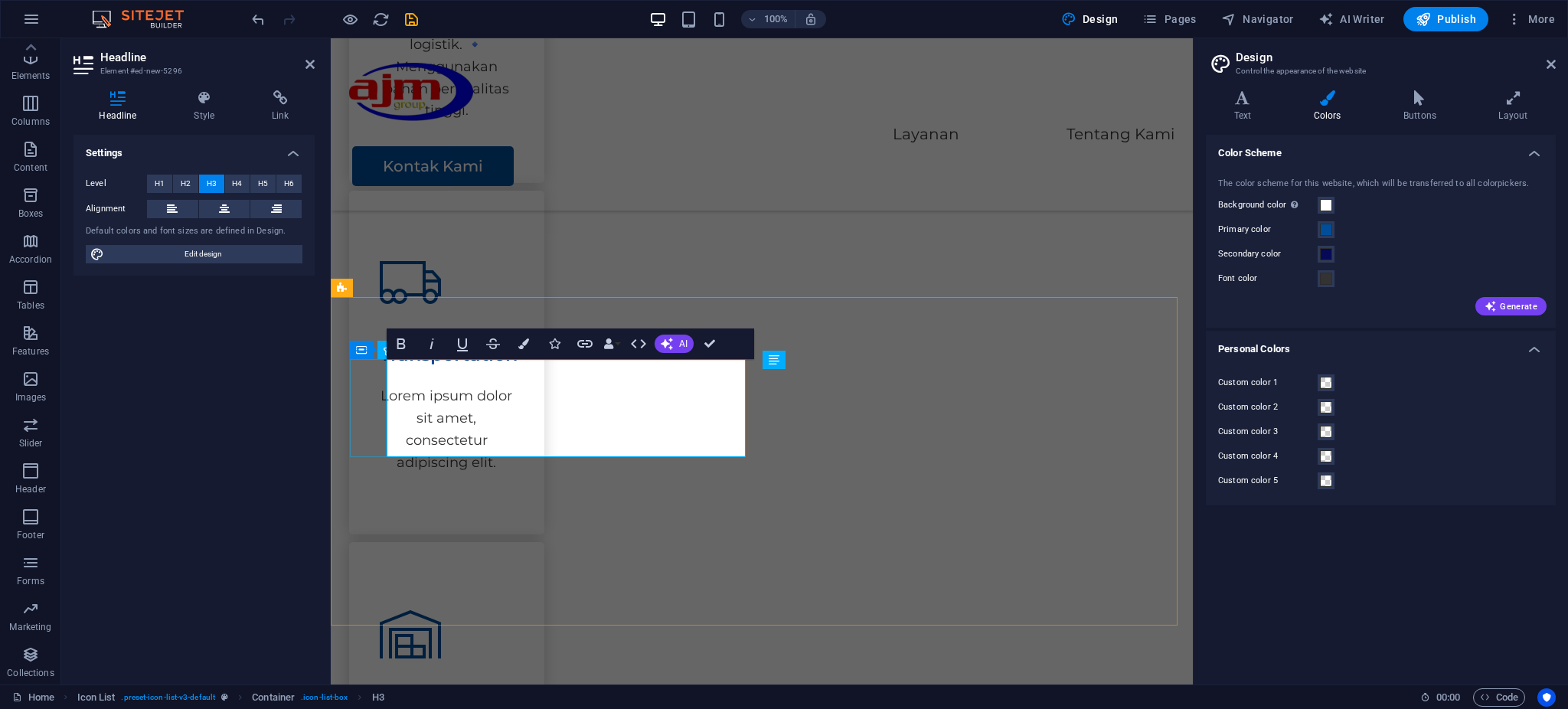drag, startPoint x: 593, startPoint y: 440, endPoint x: 378, endPoint y: 405, distance: 217.83021 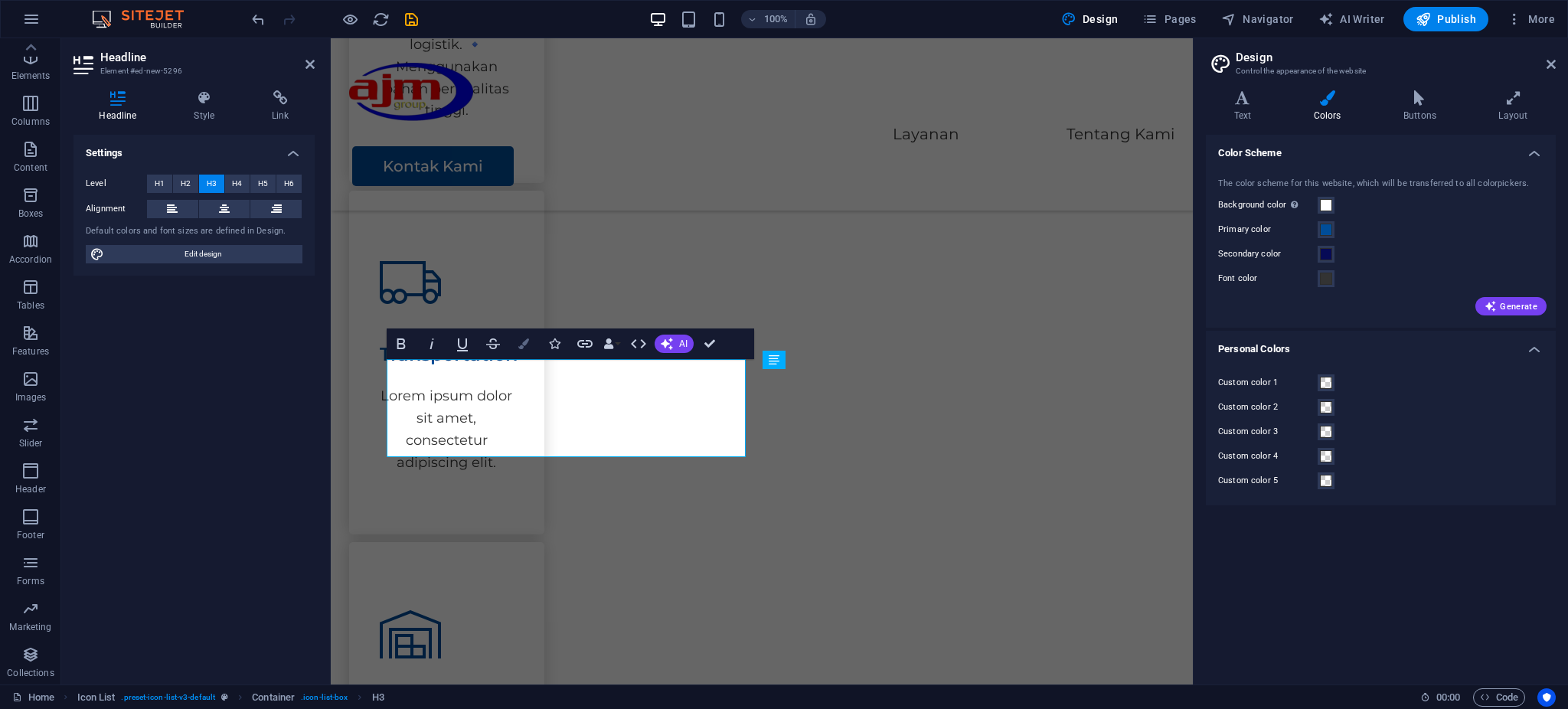 click on "Colors" at bounding box center [524, 344] 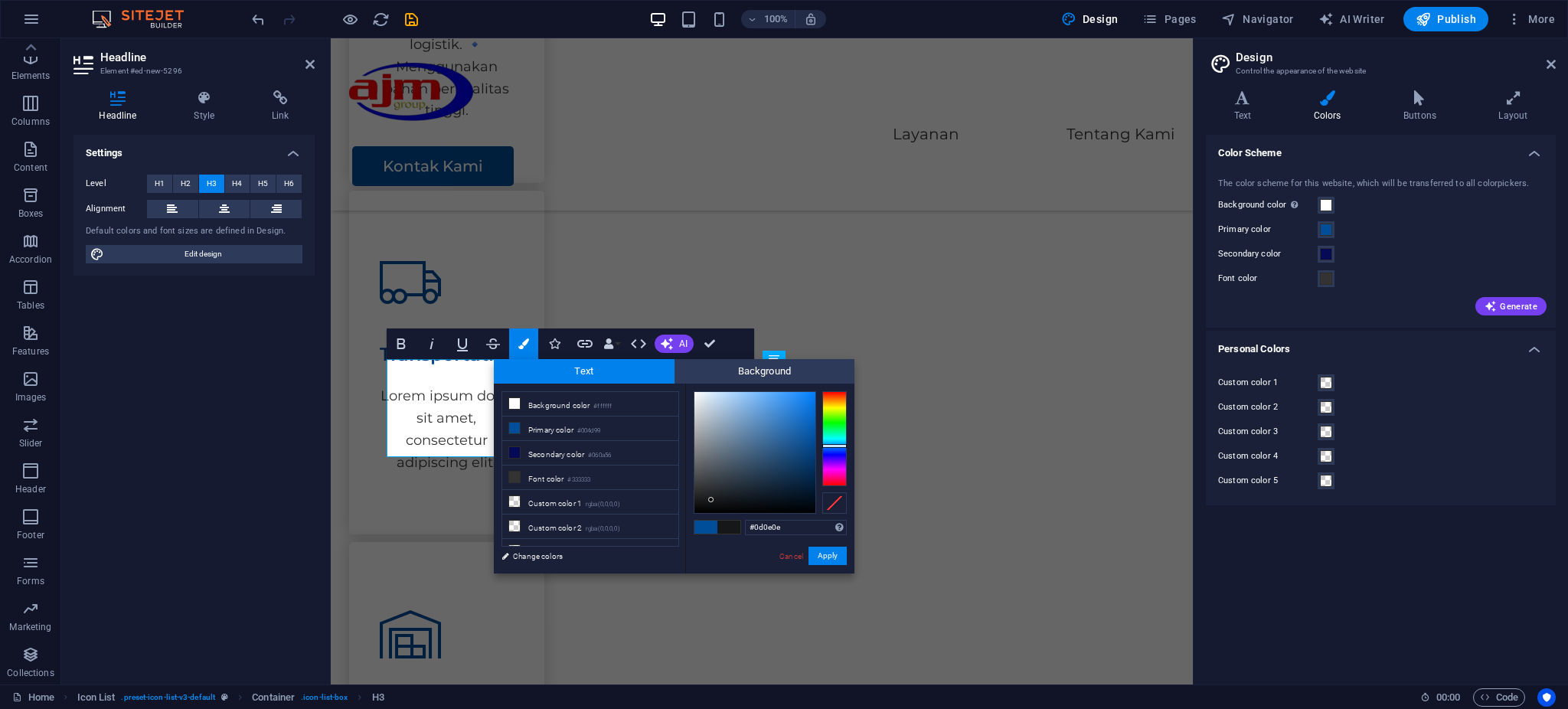 type on "#0c0c0c" 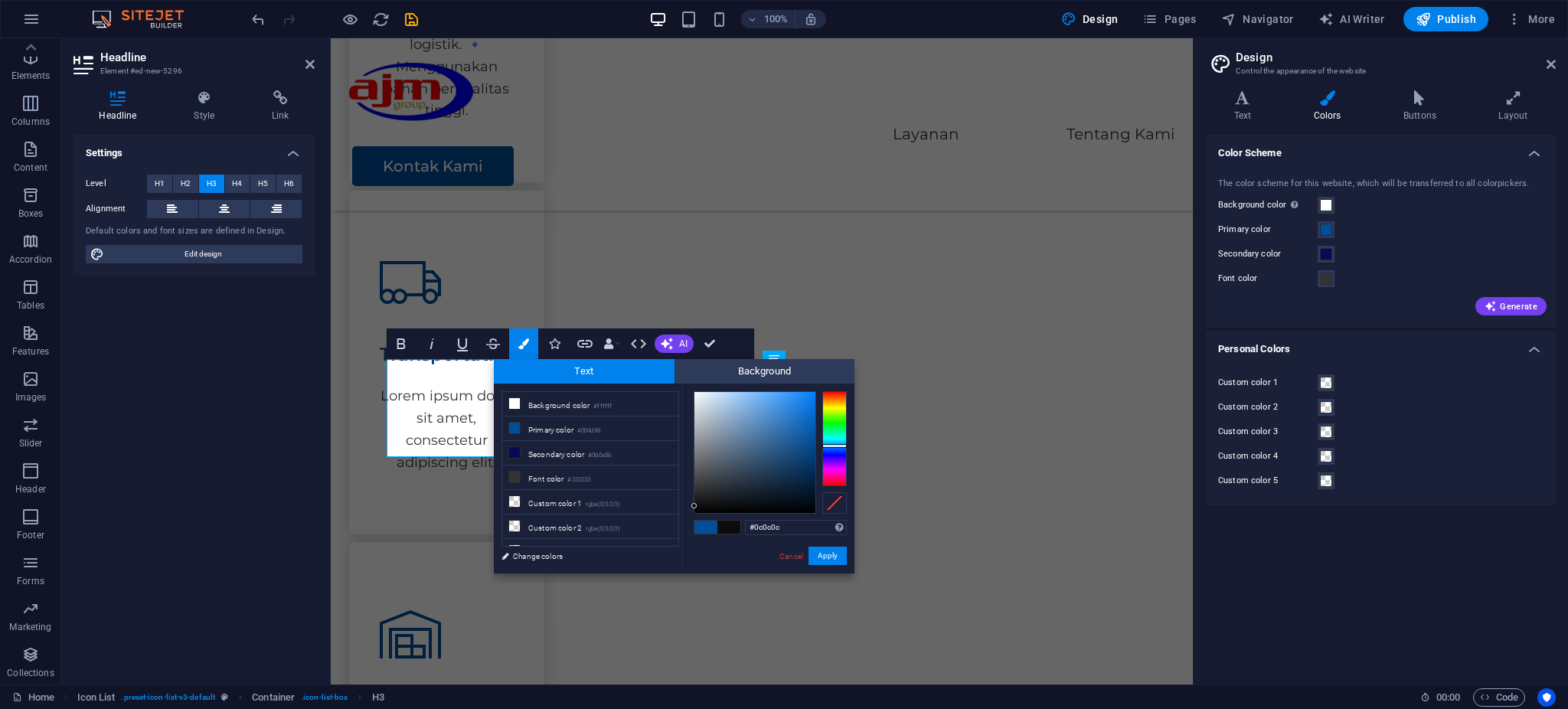drag, startPoint x: 779, startPoint y: 460, endPoint x: 694, endPoint y: 506, distance: 96.648849 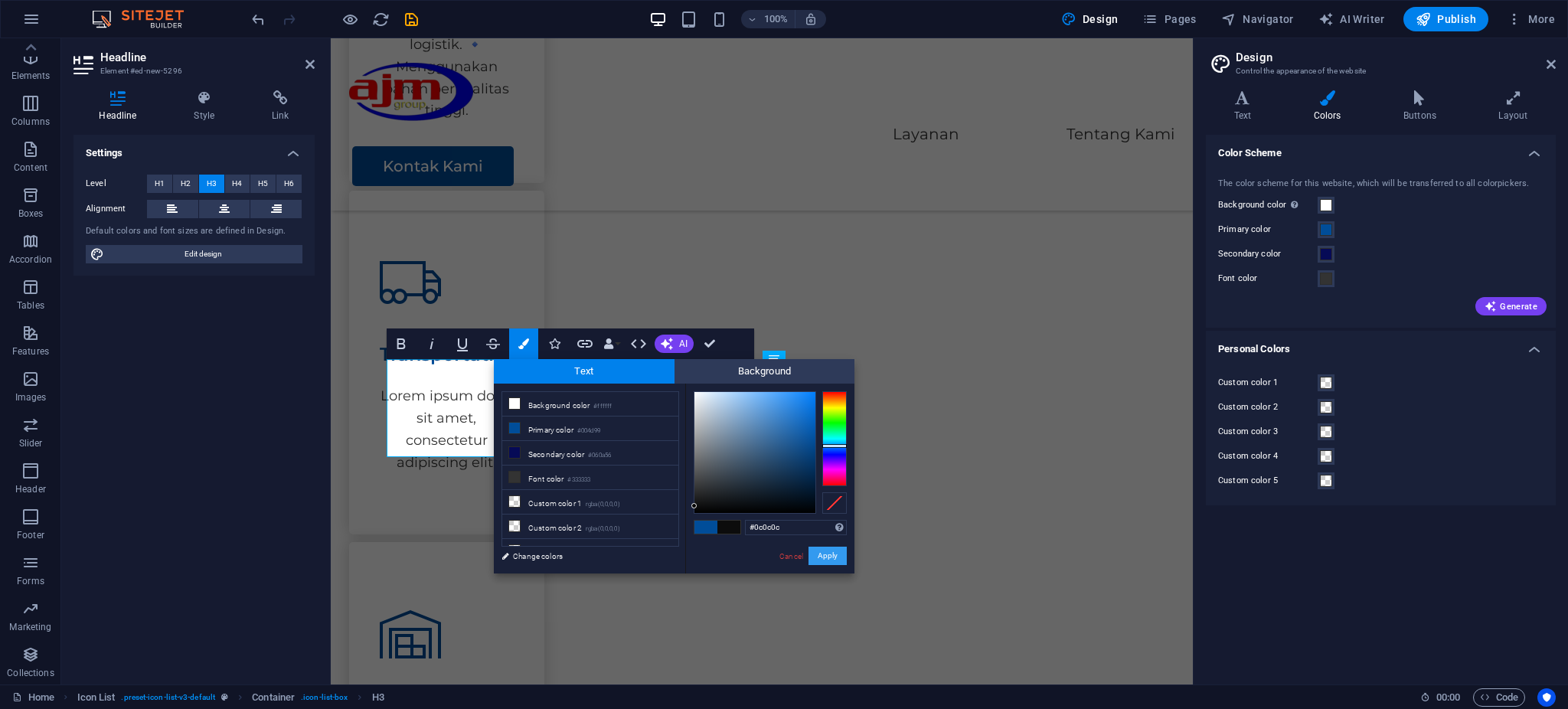 click on "Apply" at bounding box center [828, 556] 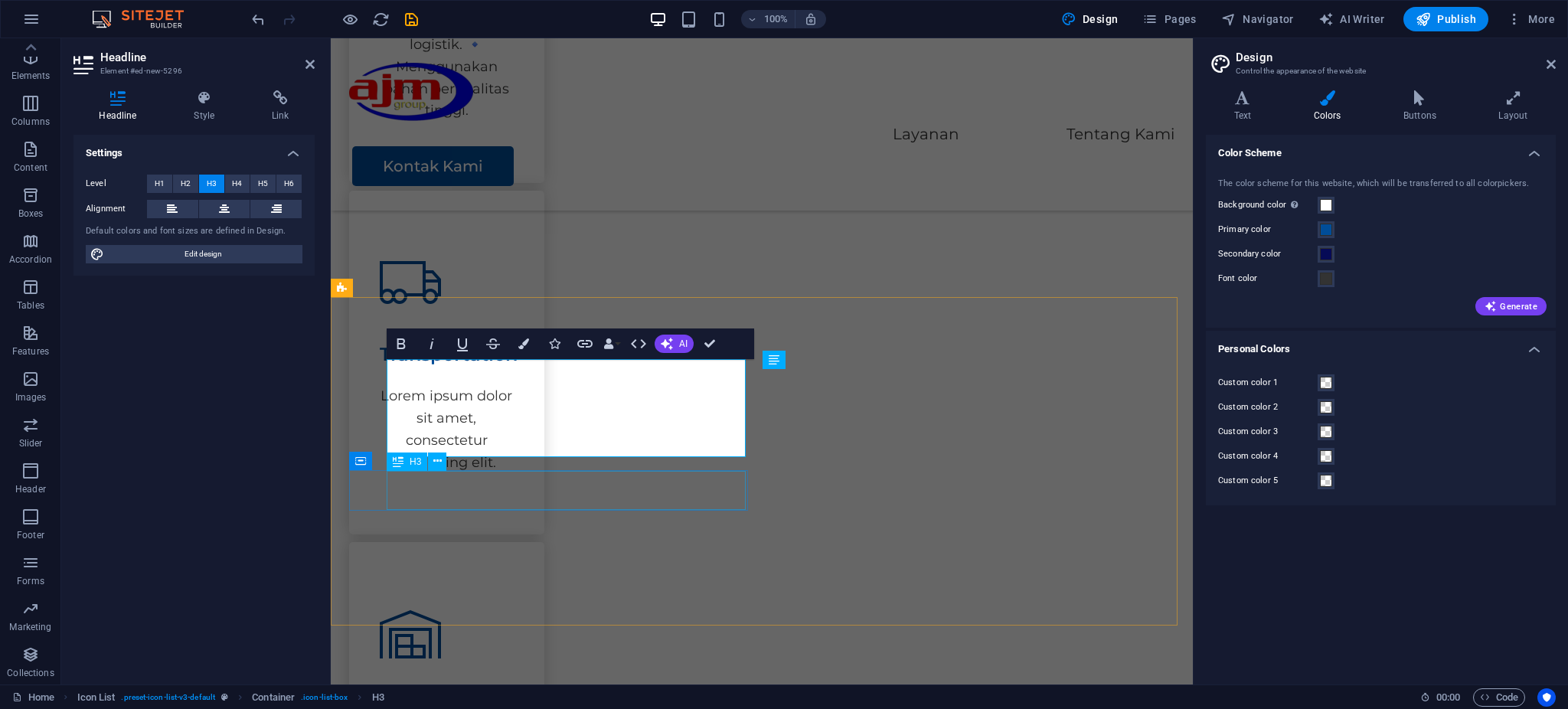 click on "Headline" at bounding box center [533, 1674] 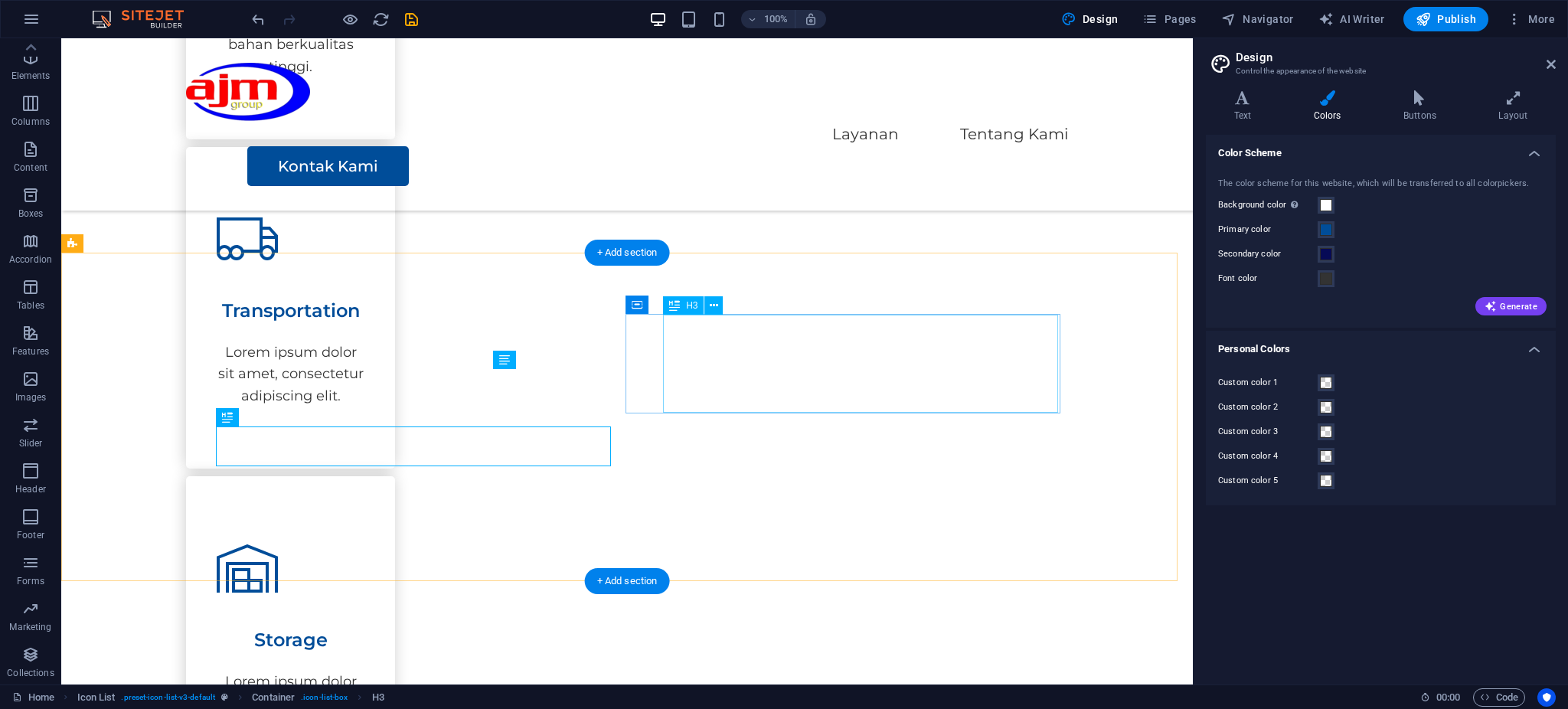 click on "Headline" at bounding box center (278, 1480) 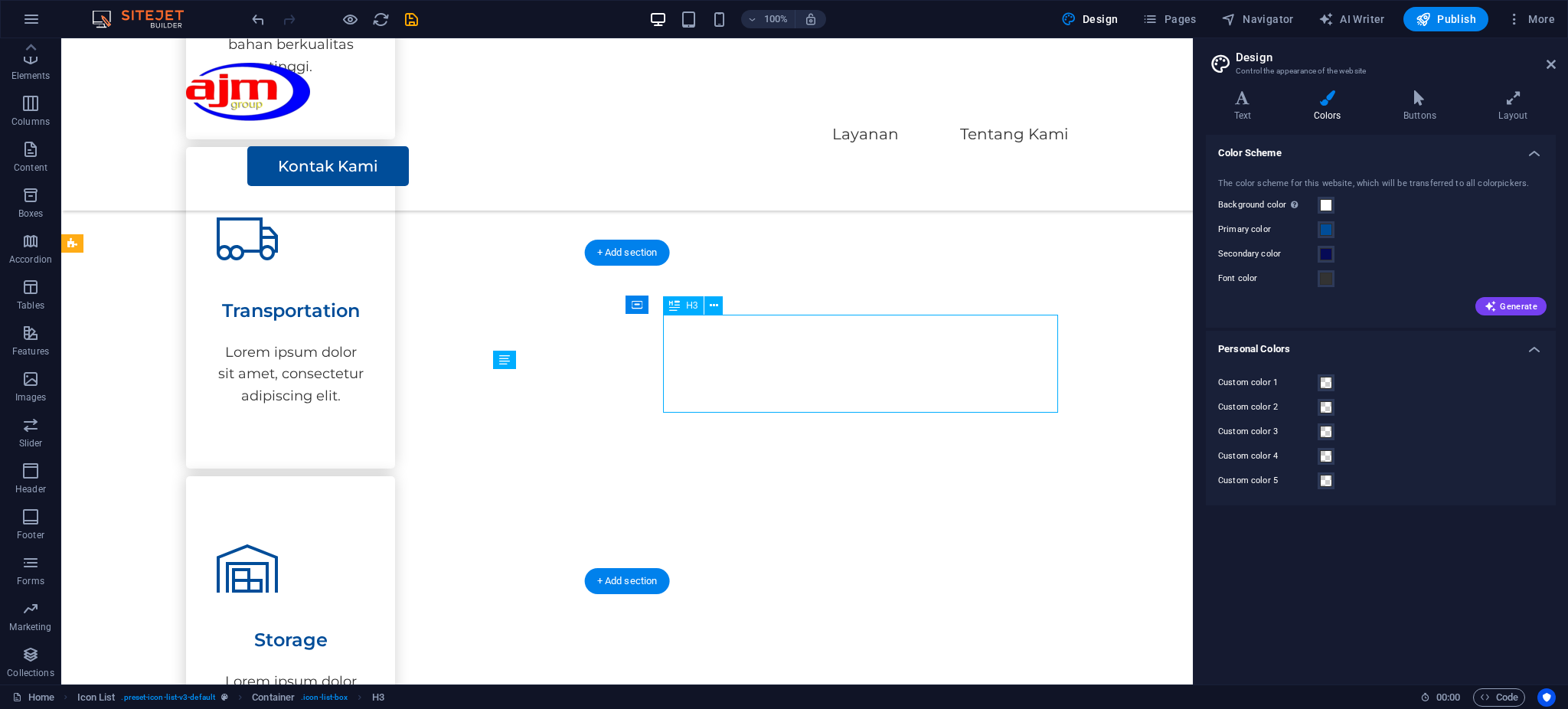 click on "Headline" at bounding box center (278, 1480) 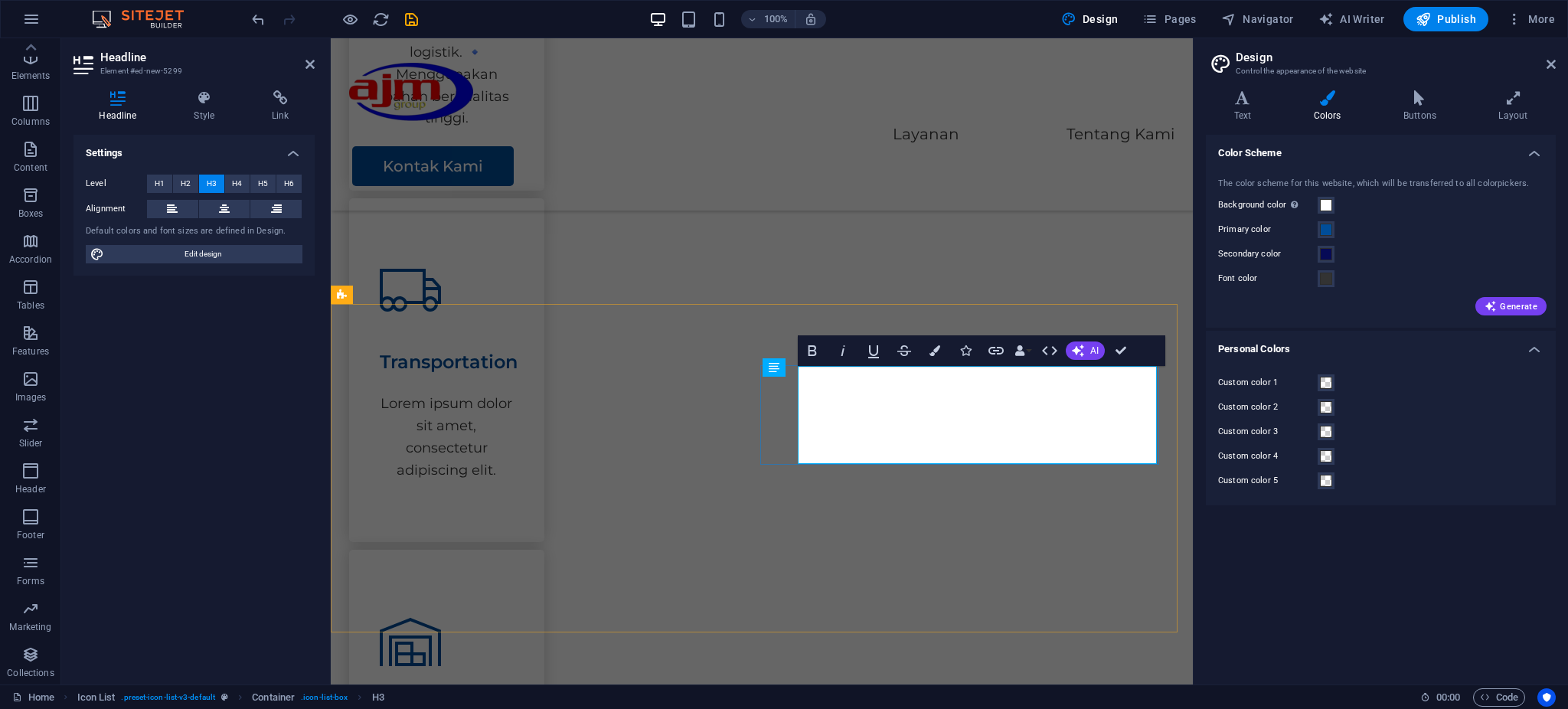 scroll, scrollTop: 1226, scrollLeft: 0, axis: vertical 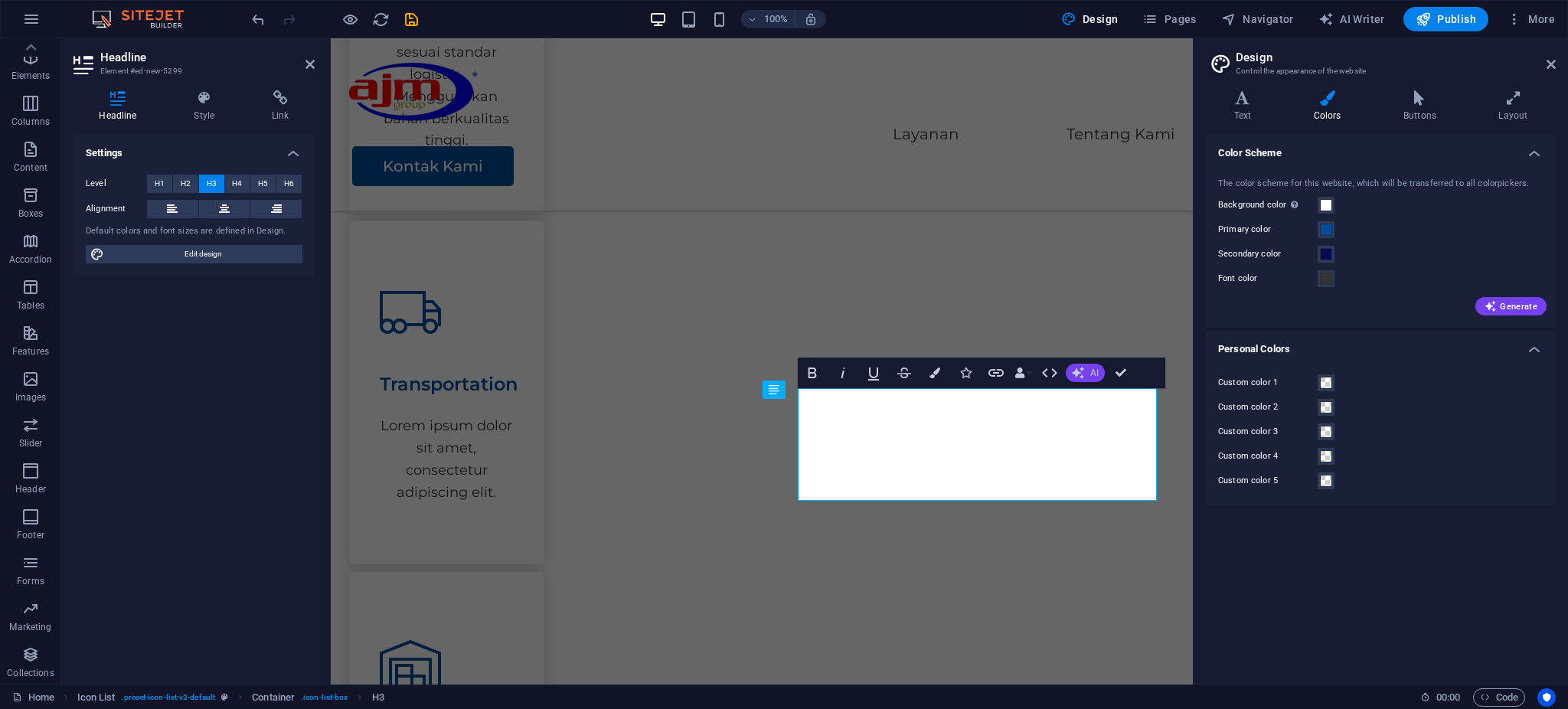 click on "AI" at bounding box center [1094, 373] 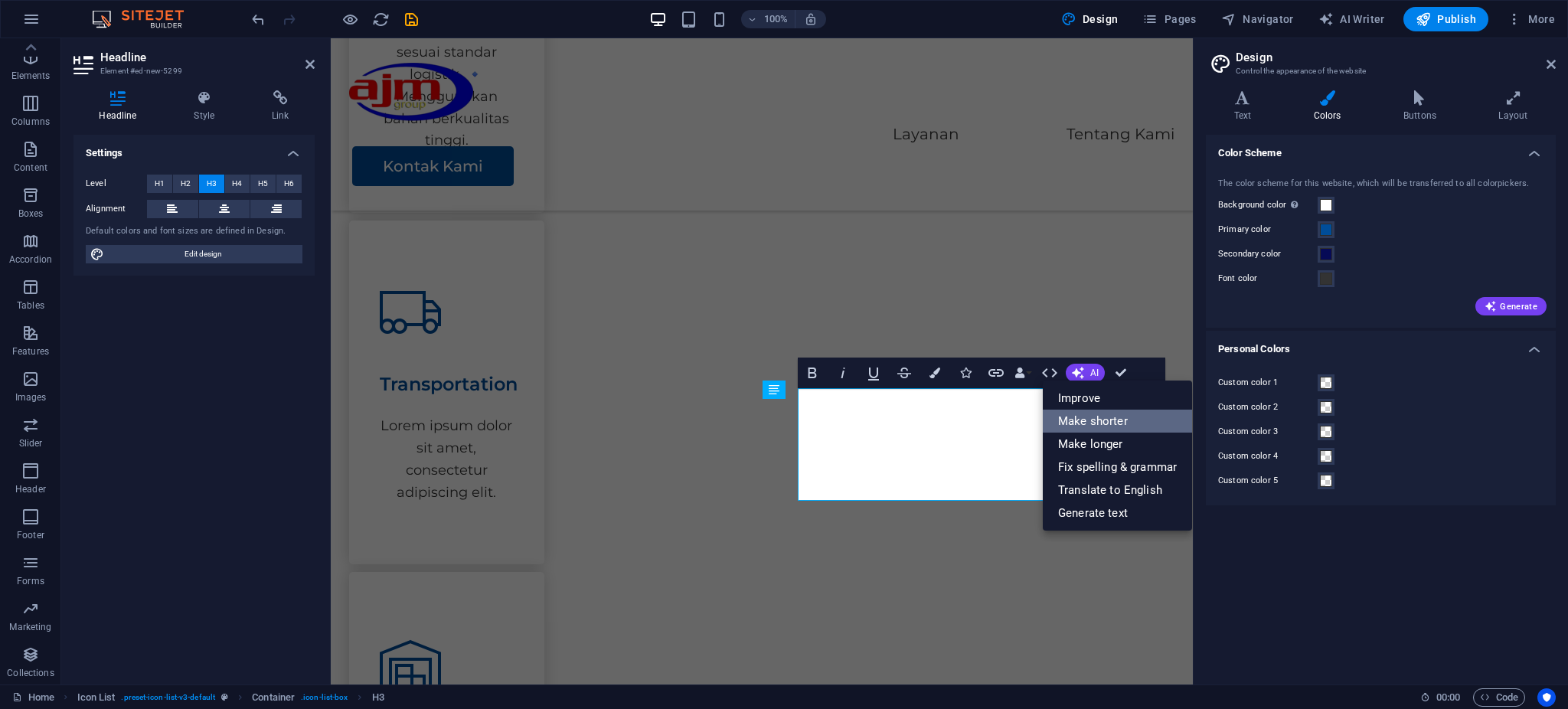 click on "Make shorter" at bounding box center [1117, 421] 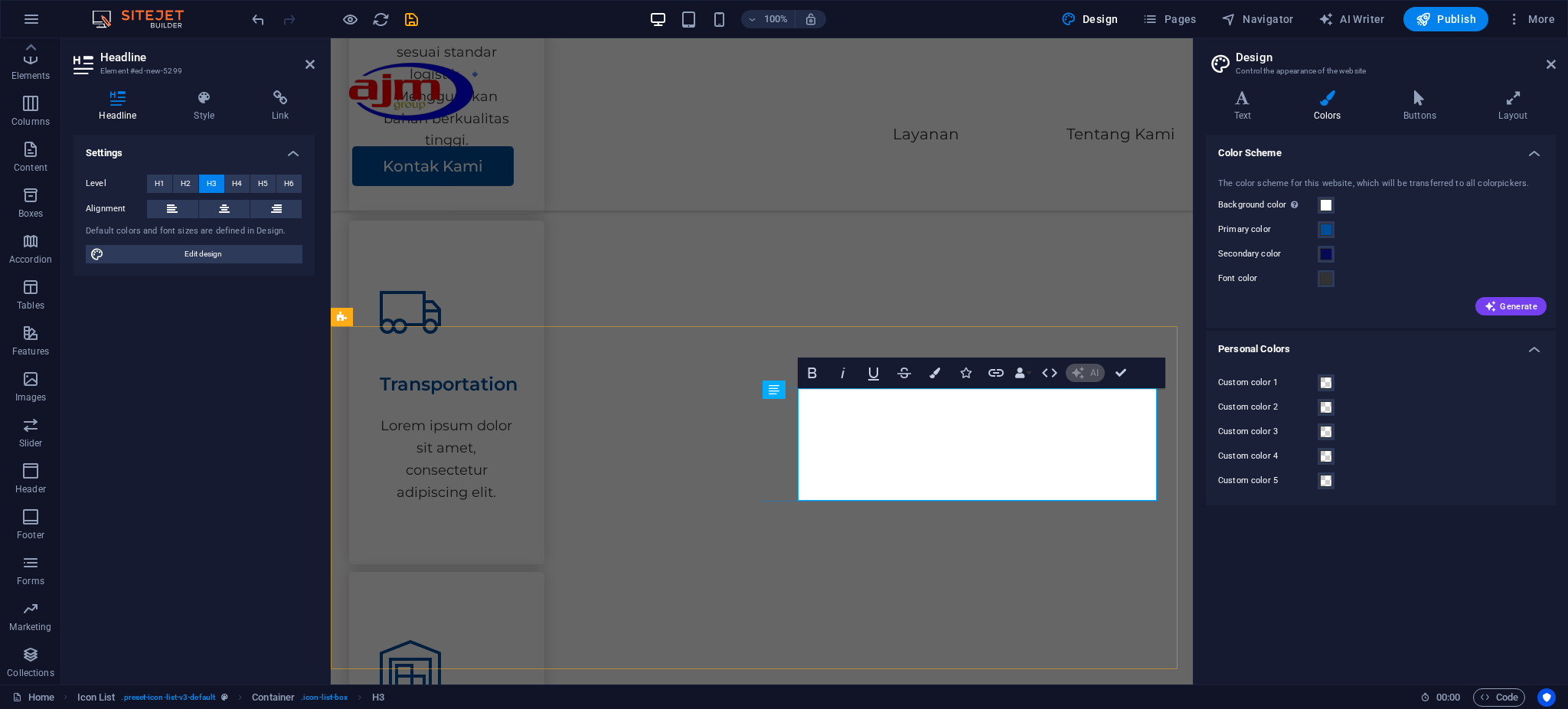 type 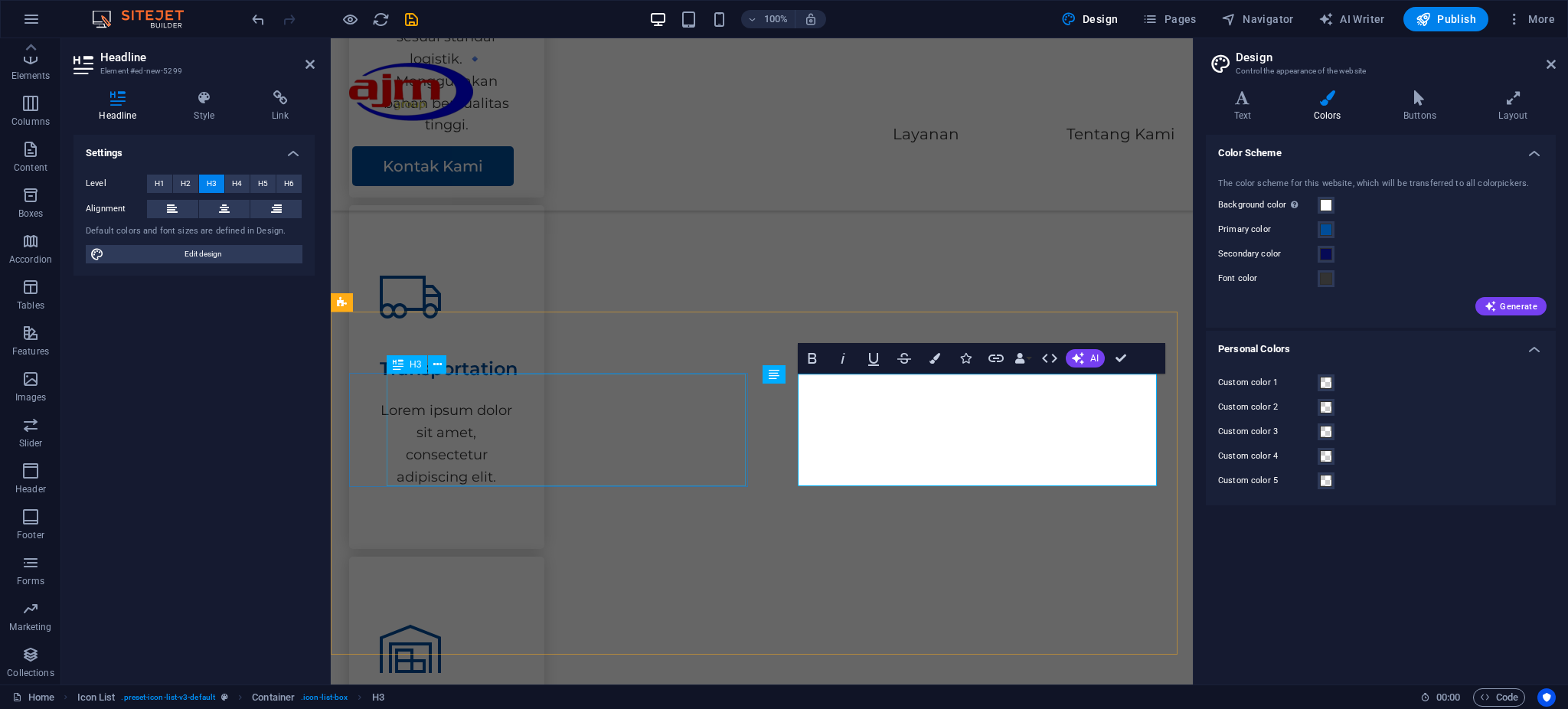 drag, startPoint x: 1101, startPoint y: 397, endPoint x: 619, endPoint y: 369, distance: 482.8126 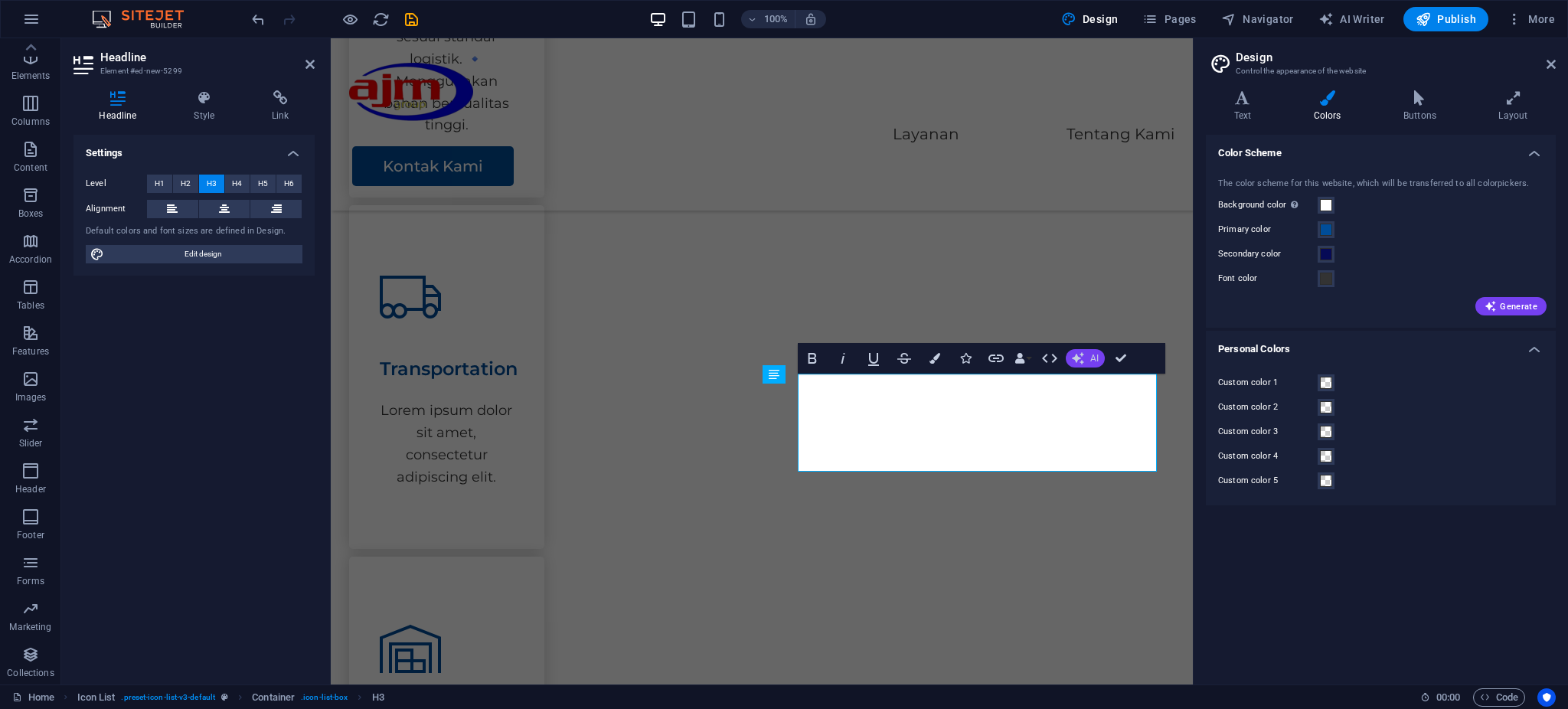 click 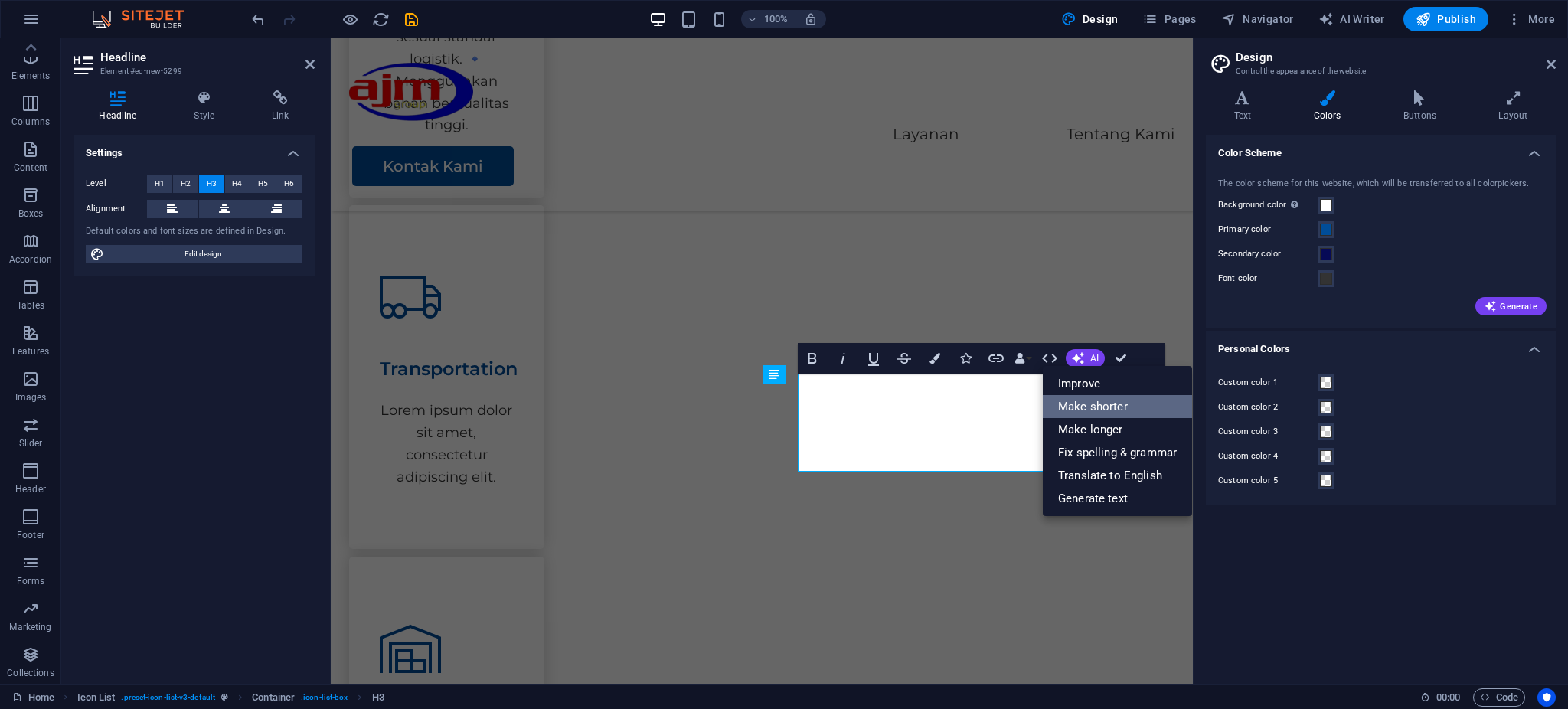 click on "Make shorter" at bounding box center [1117, 407] 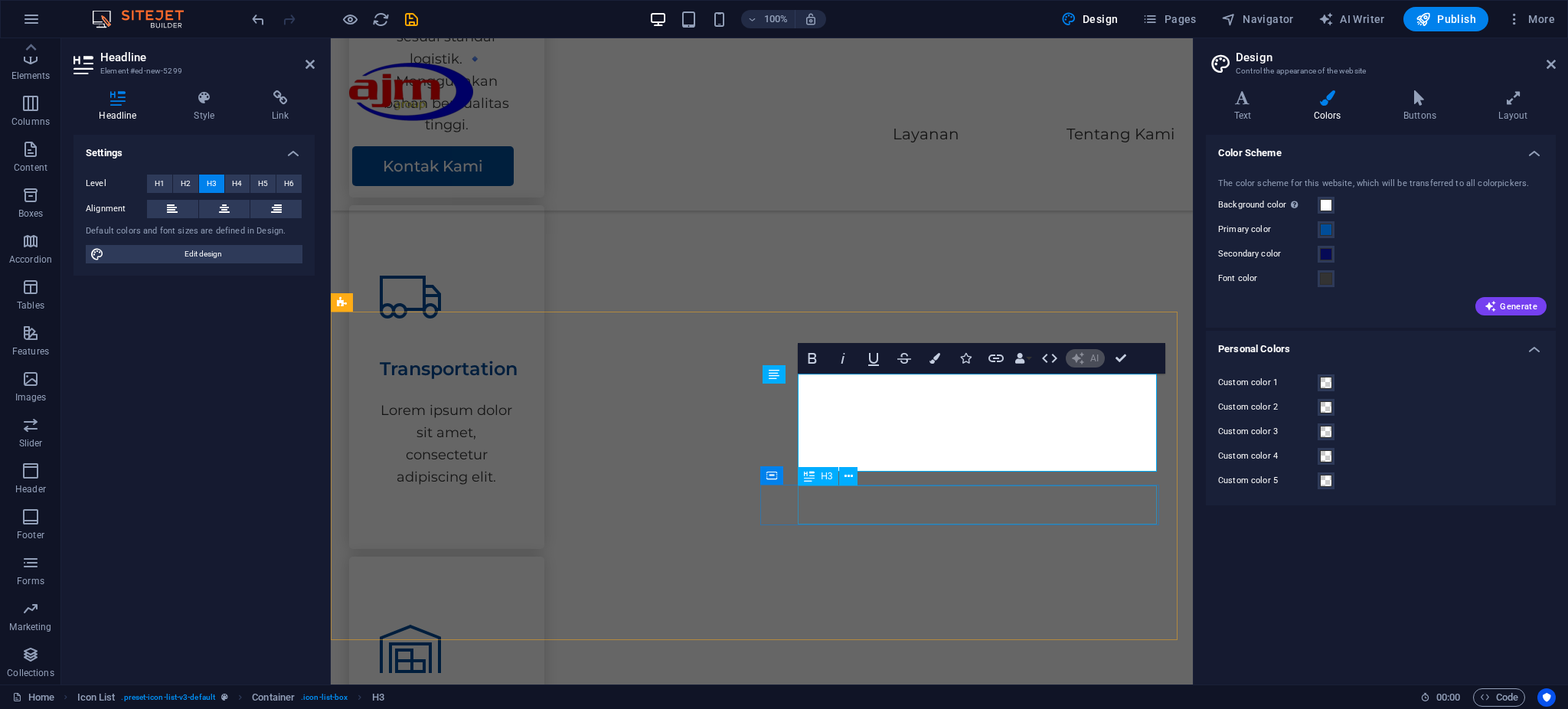 type 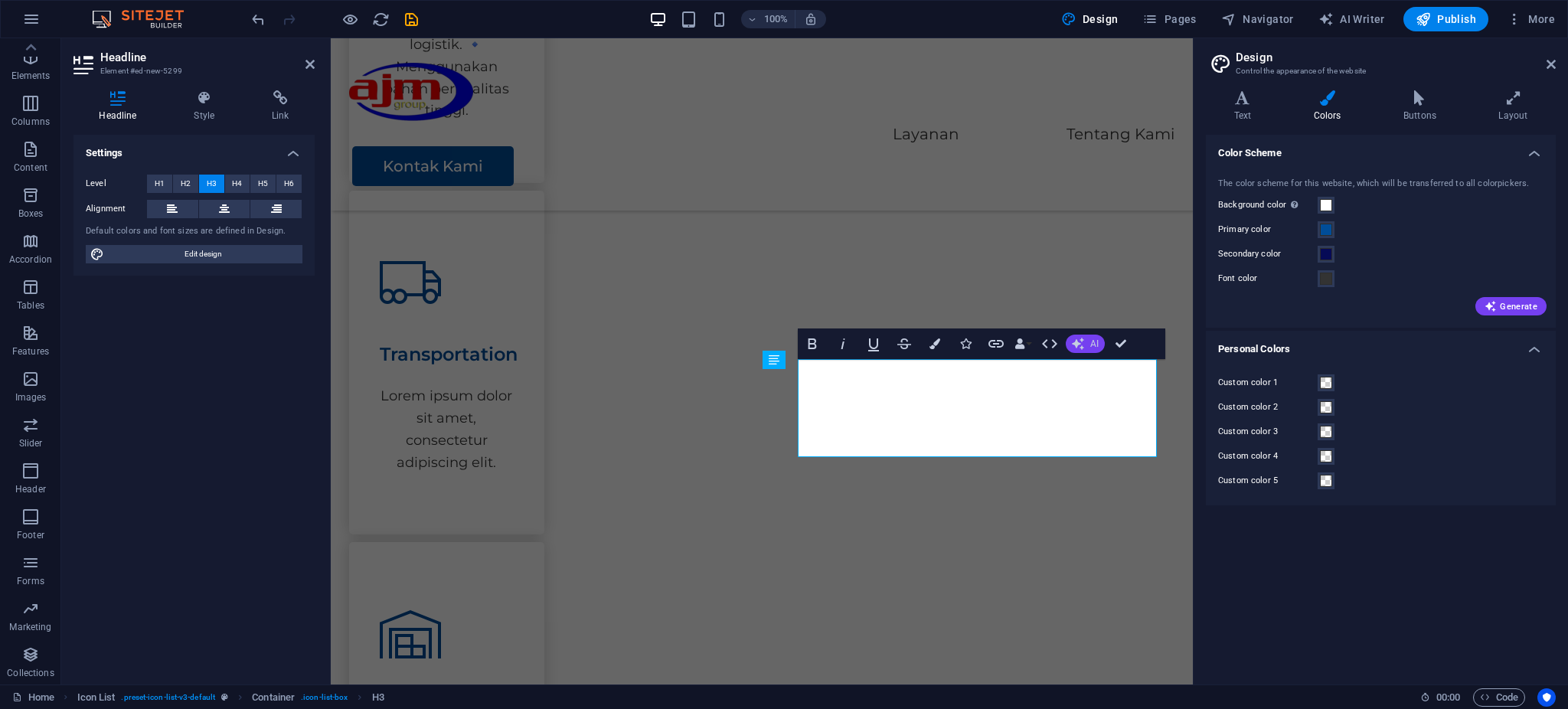 click on "AI" at bounding box center [1094, 344] 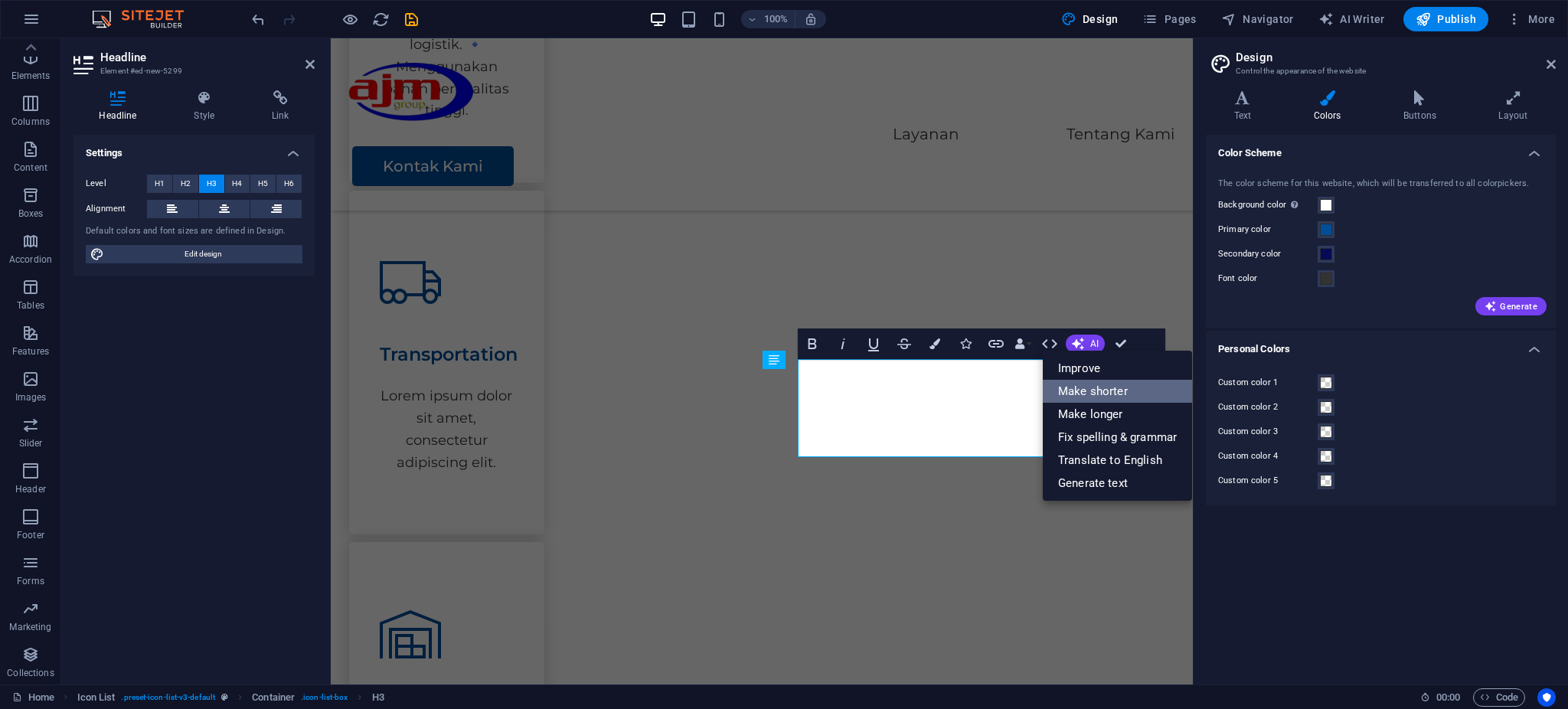 click on "Make shorter" at bounding box center (1117, 391) 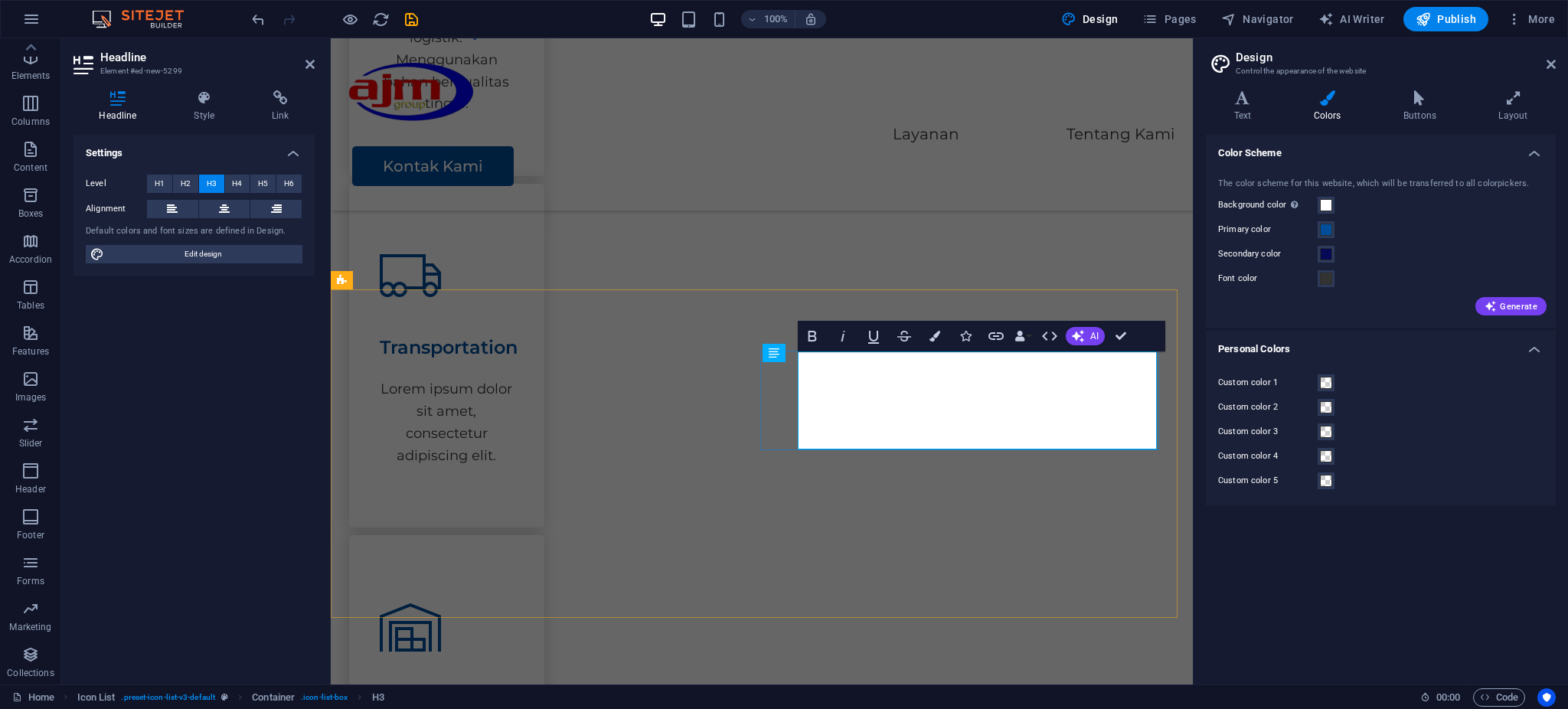 scroll, scrollTop: 1240, scrollLeft: 0, axis: vertical 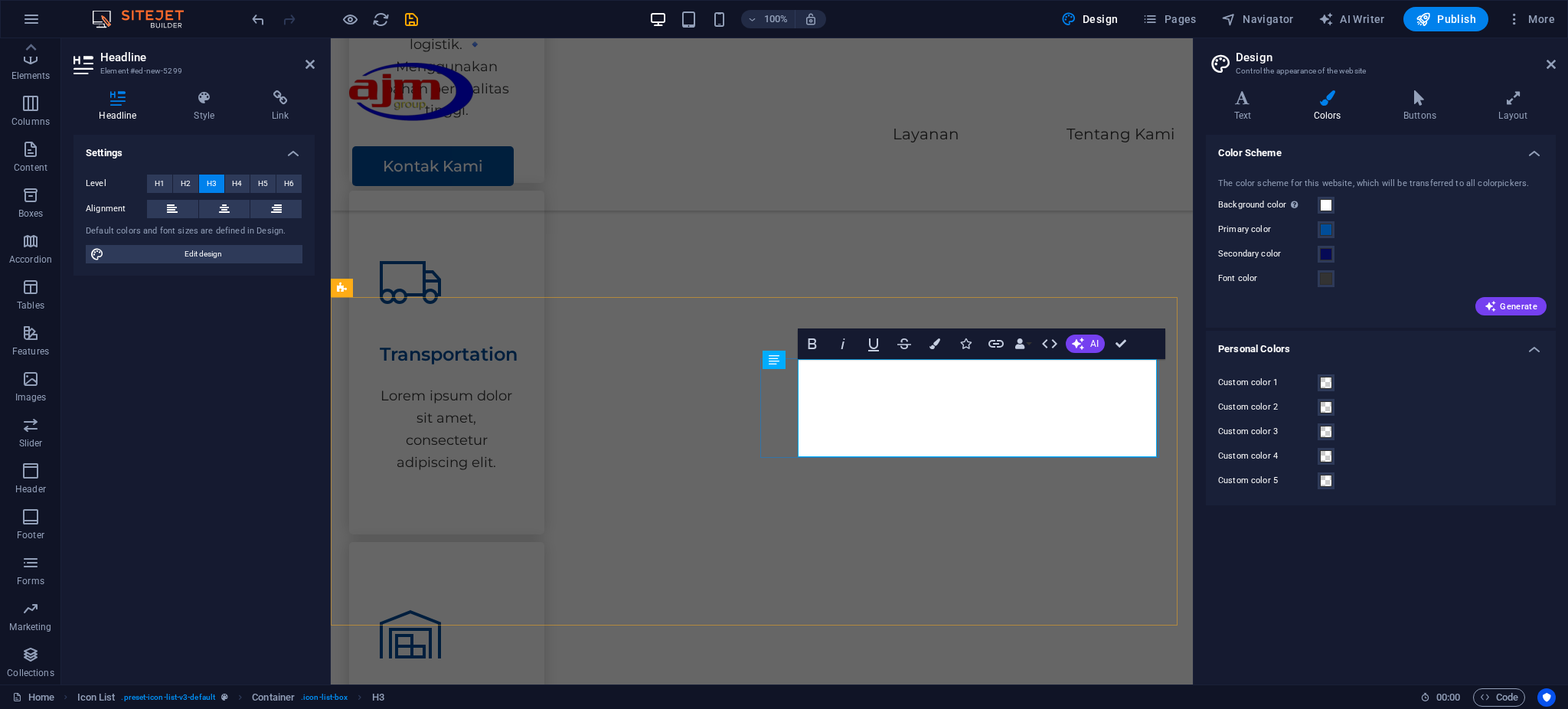 click on "Kami menerbitkan media berkala, termasuk surat kabar komunitas, jurnal ilmiah, buletin internal, dan majalah lifestyle/bisnis." at bounding box center [533, 1606] 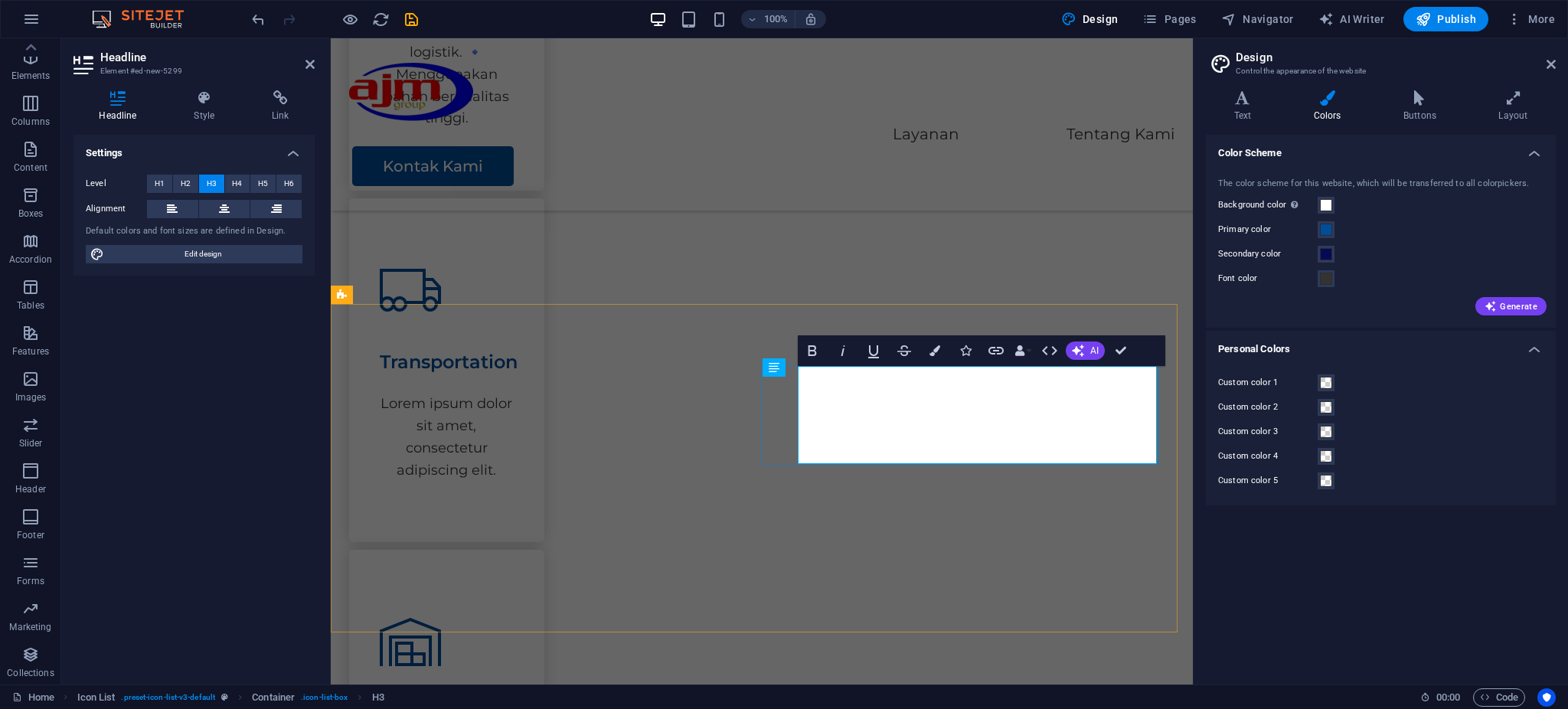 scroll, scrollTop: 1226, scrollLeft: 0, axis: vertical 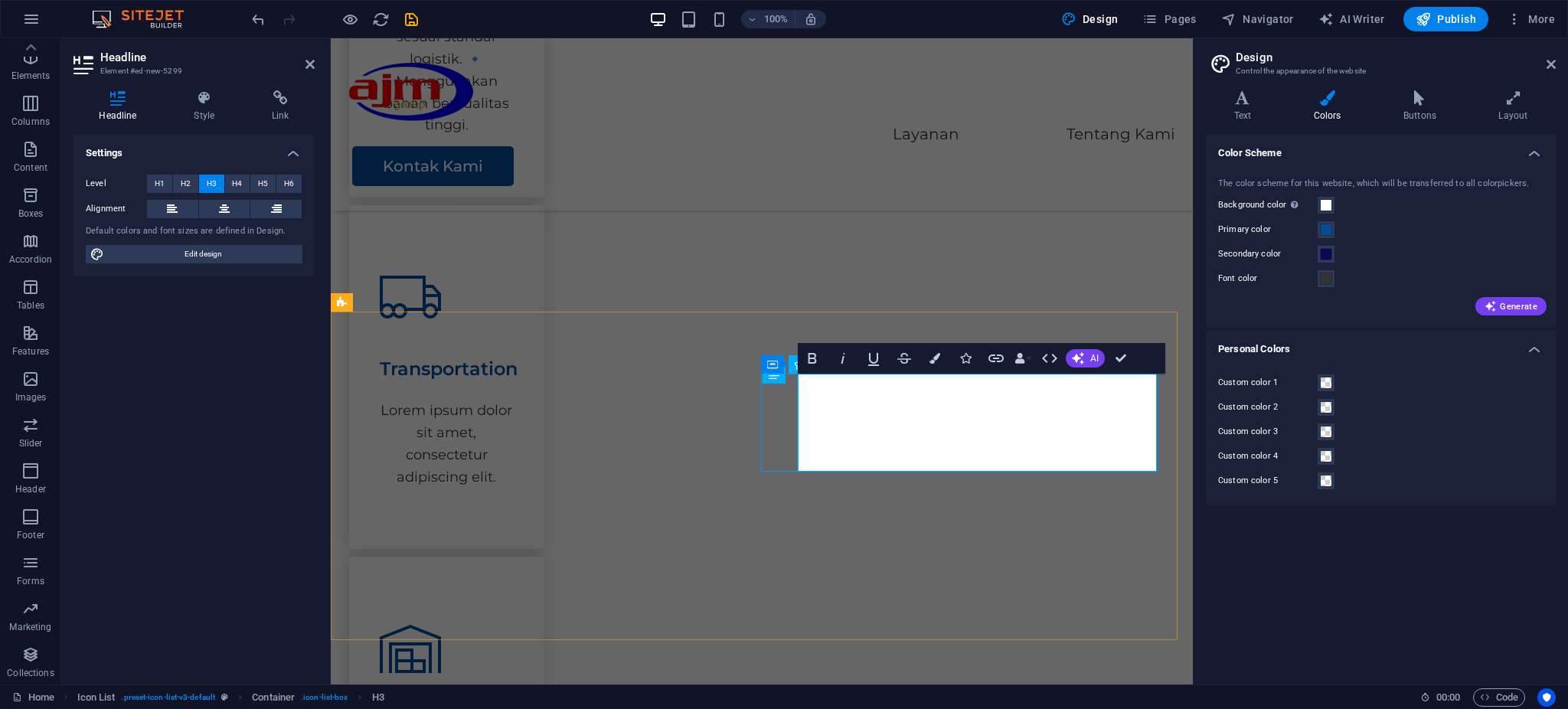 drag, startPoint x: 959, startPoint y: 449, endPoint x: 780, endPoint y: 416, distance: 182.01648 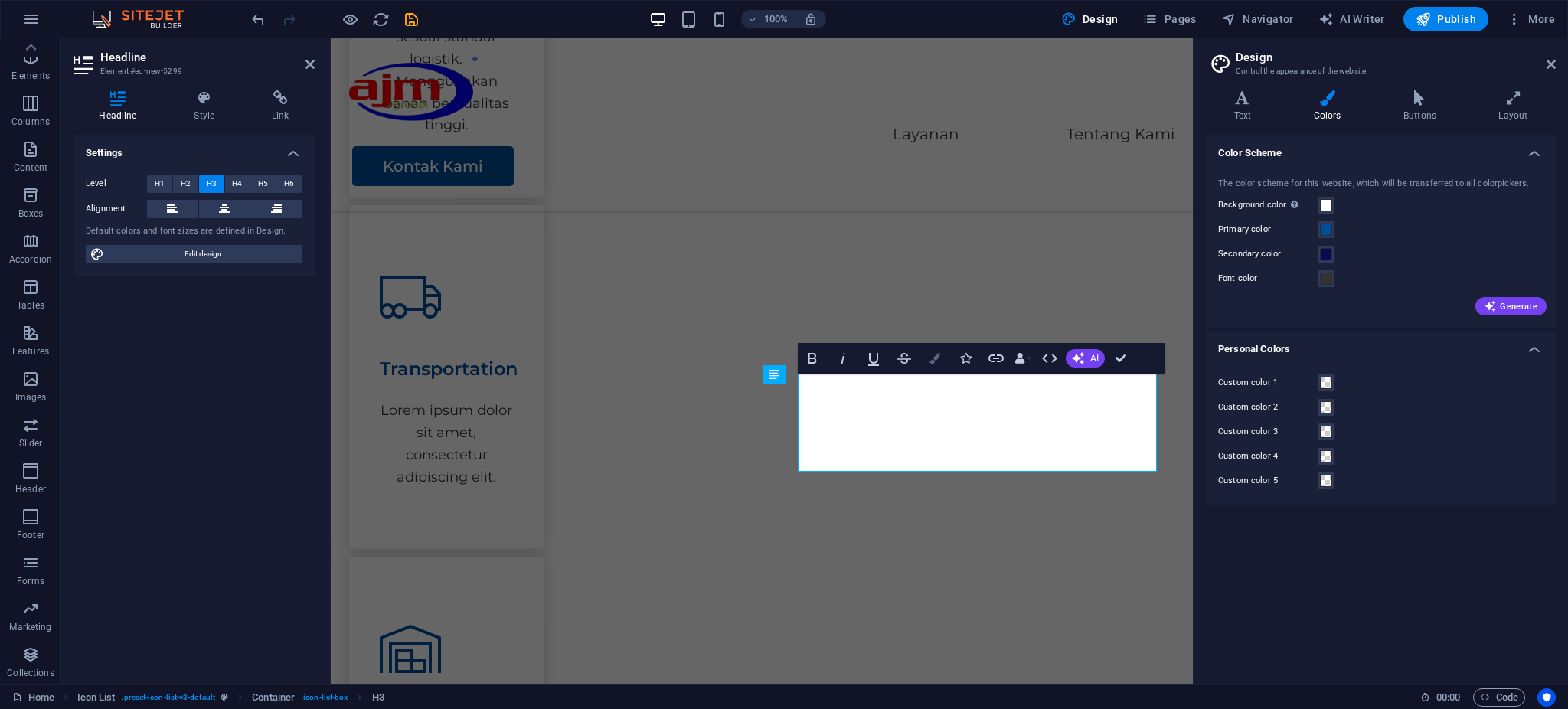click on "Colors" at bounding box center (935, 358) 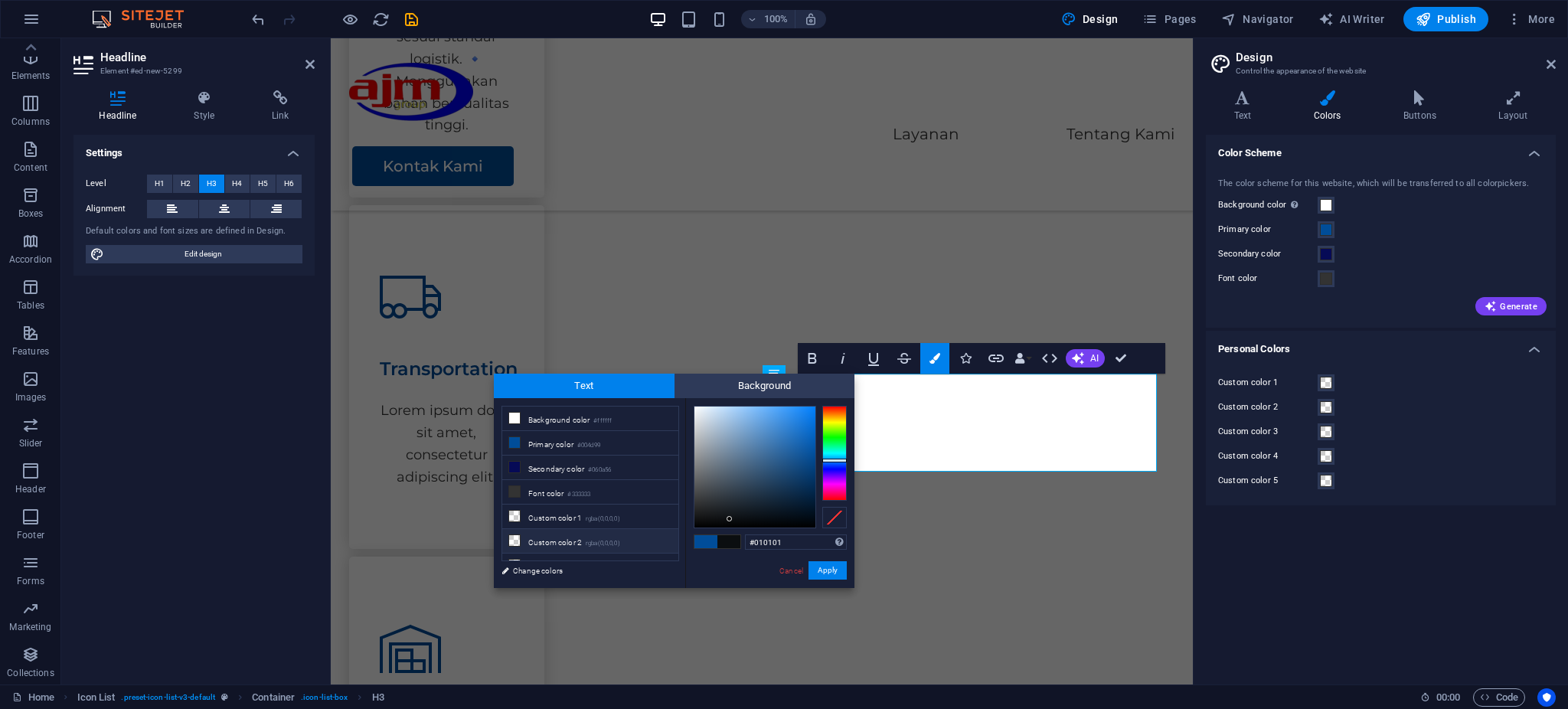 type on "#000000" 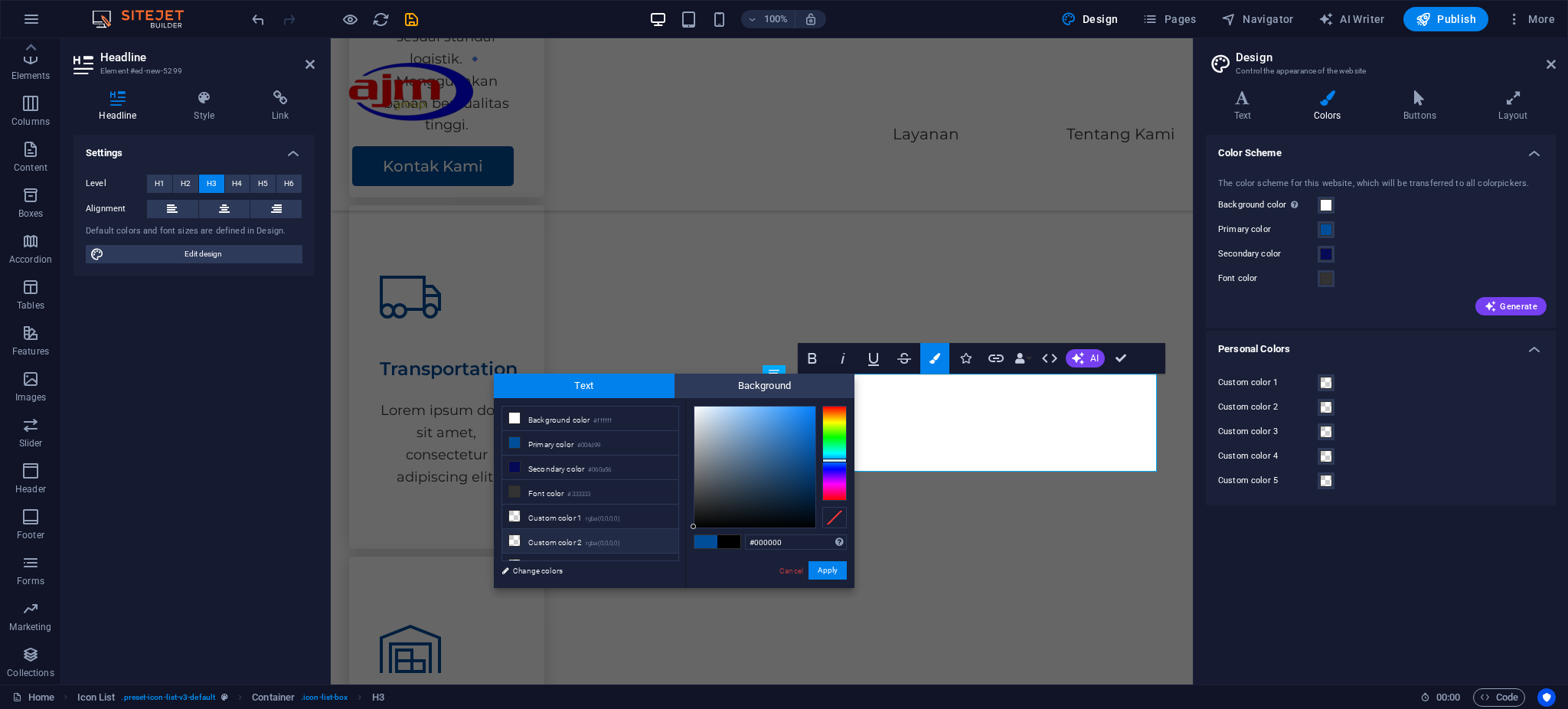 drag, startPoint x: 787, startPoint y: 518, endPoint x: 647, endPoint y: 528, distance: 140.35669 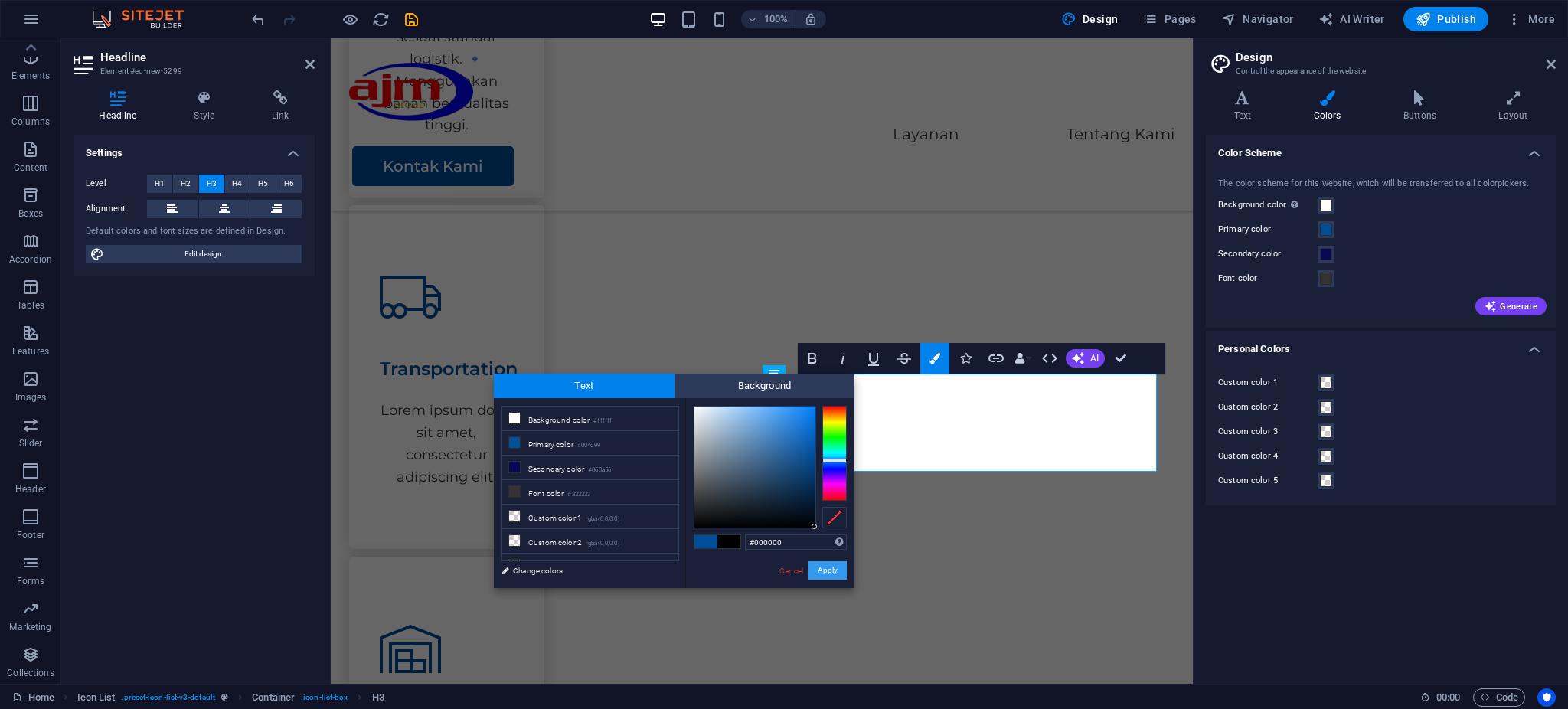 click on "Apply" at bounding box center (828, 570) 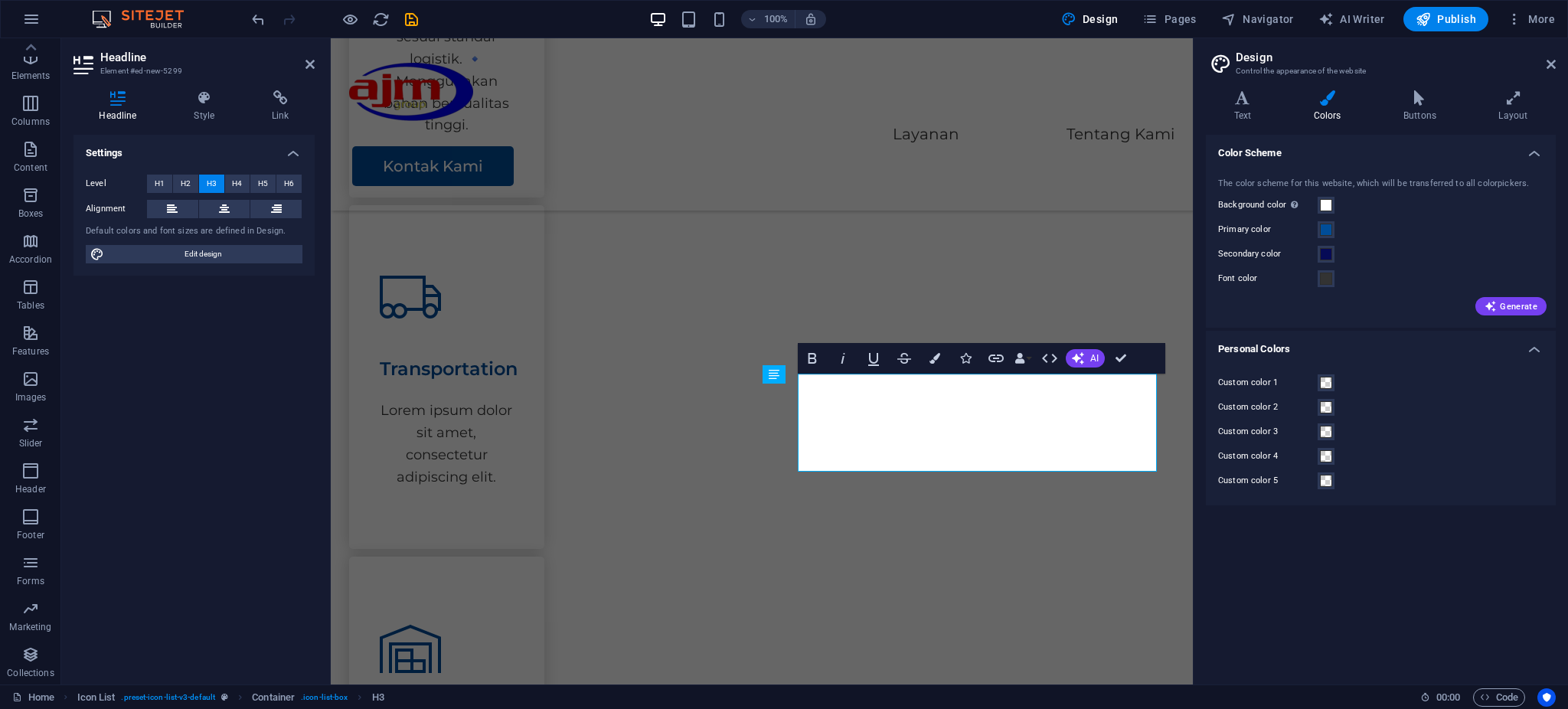 click on "H1   Wide image with text   Container   Menu Bar   Menu   Logo   Spacer   Container   Text   Text   Button   Container   H2   Spacer   Text   Spacer   Container   Container   Boxes   Container   Text   Container   Text   Wide image with text   Container   H2   Container   Text   Text   Spacer   Button   Container   H2   Spacer   Spacer   Container   Plans   Container   Container   Text   Container   Container   H2   Spacer   Container   Preset   Container   Image   Container   Container   Container   Container   Preset   Container   Preset   Container   Container   Button   Spacer   Spacer   Container   Image   Container   Button   Container   Image   Container   Container   Icon   Text   Container   Container   Spacer   Container   Container   Spacer   Container   Container   Text   Container   Container   Container   Container   Container   Text   Container   Button   Container   Container   Text   Container   Container   Container   Text   Container   Container   Container   Text   Text" at bounding box center (762, 361) 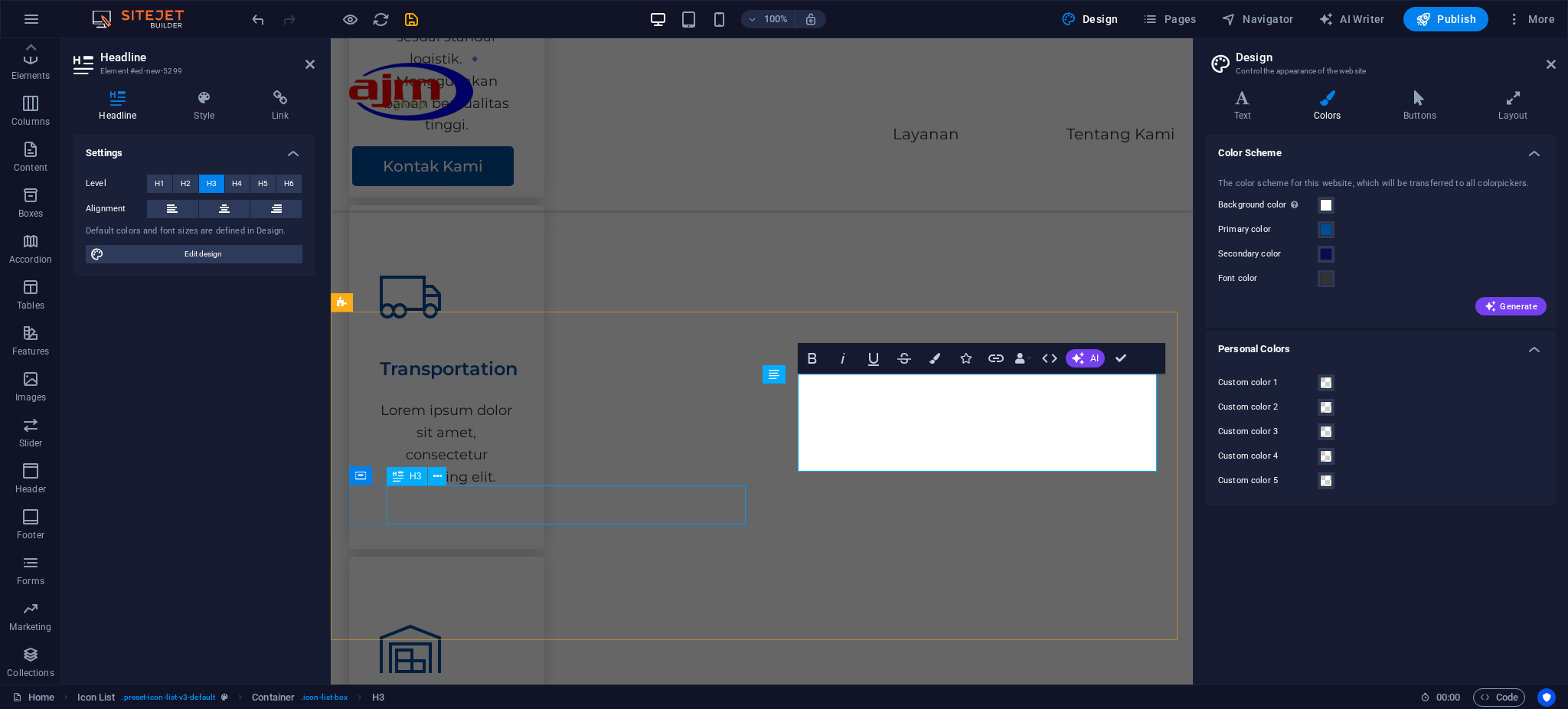 click on "Headline" at bounding box center (533, 1747) 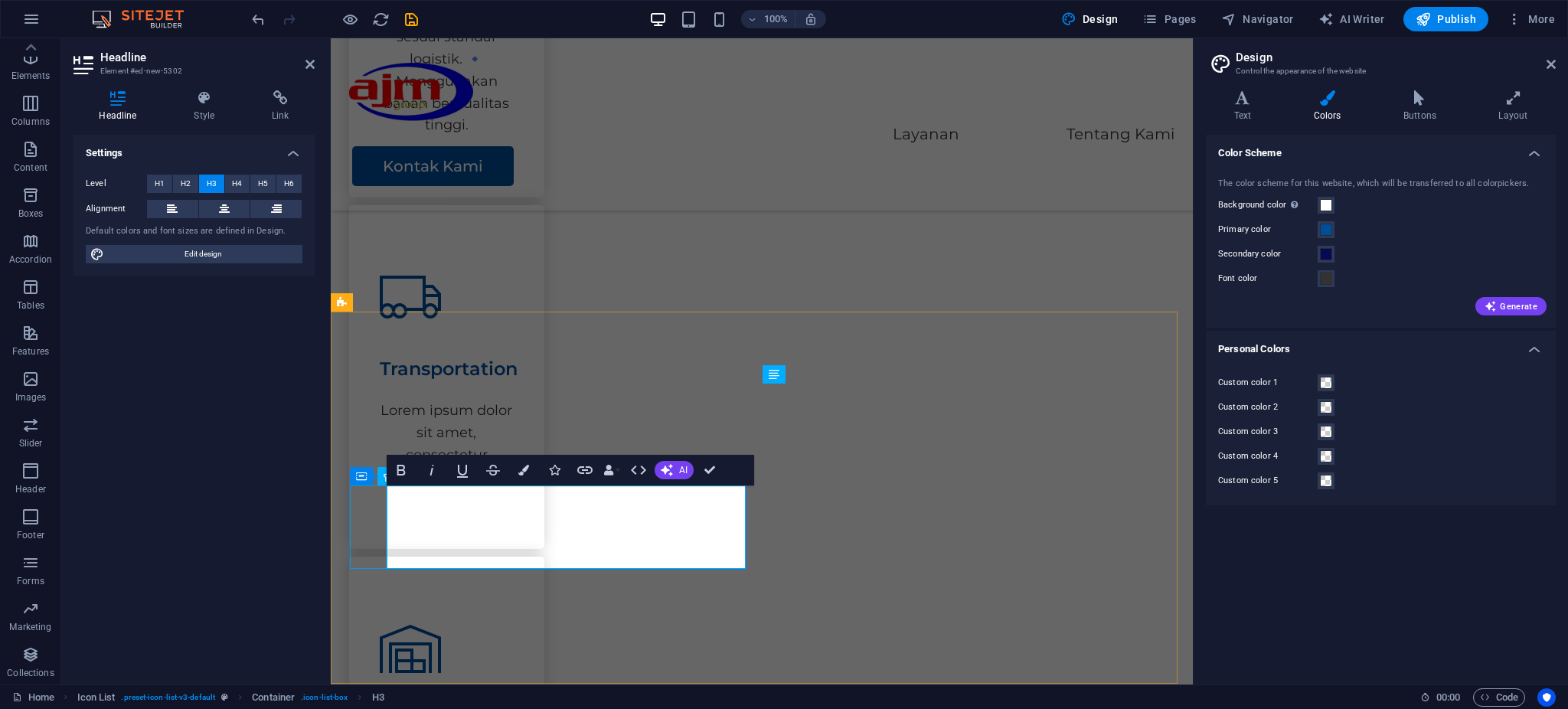 drag, startPoint x: 488, startPoint y: 519, endPoint x: 370, endPoint y: 502, distance: 119.21829 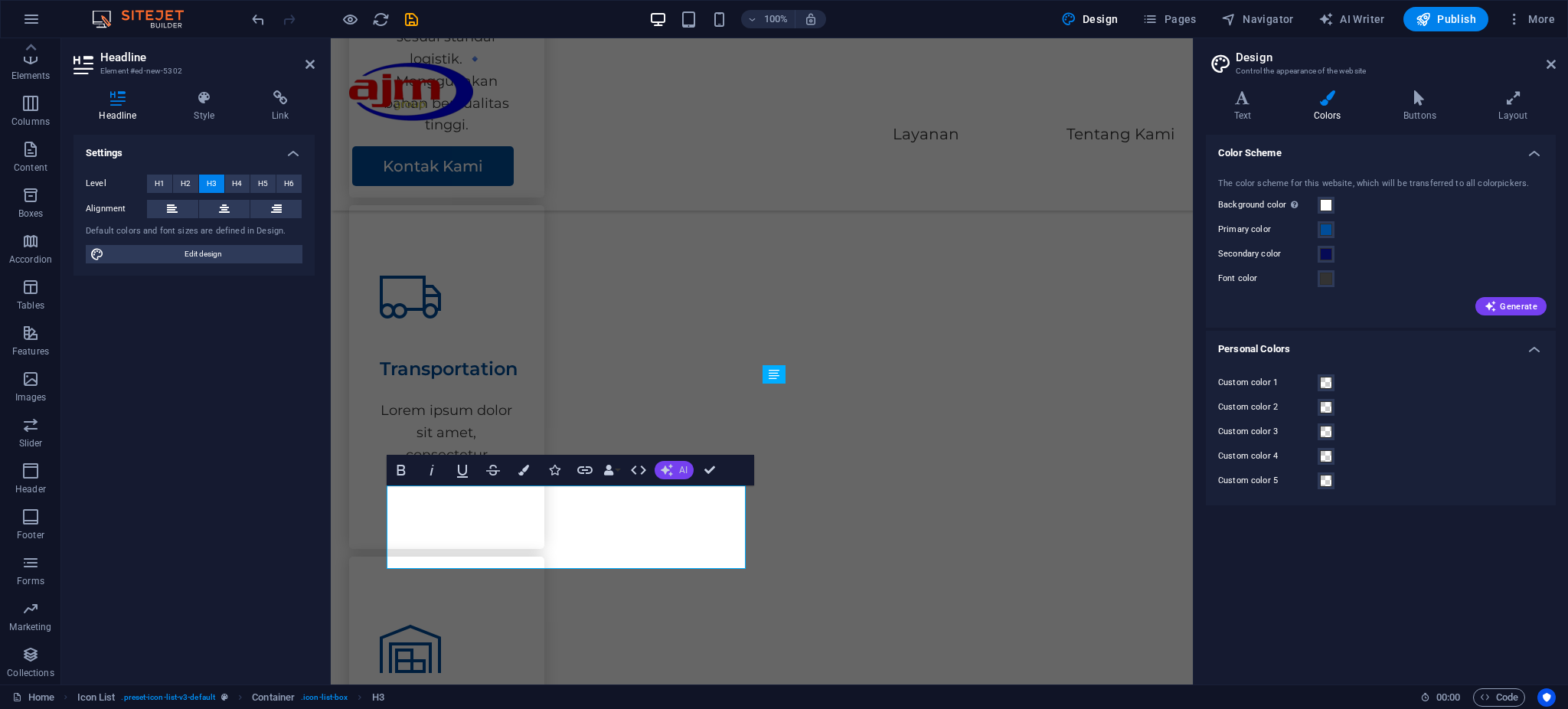 click on "AI" at bounding box center [674, 470] 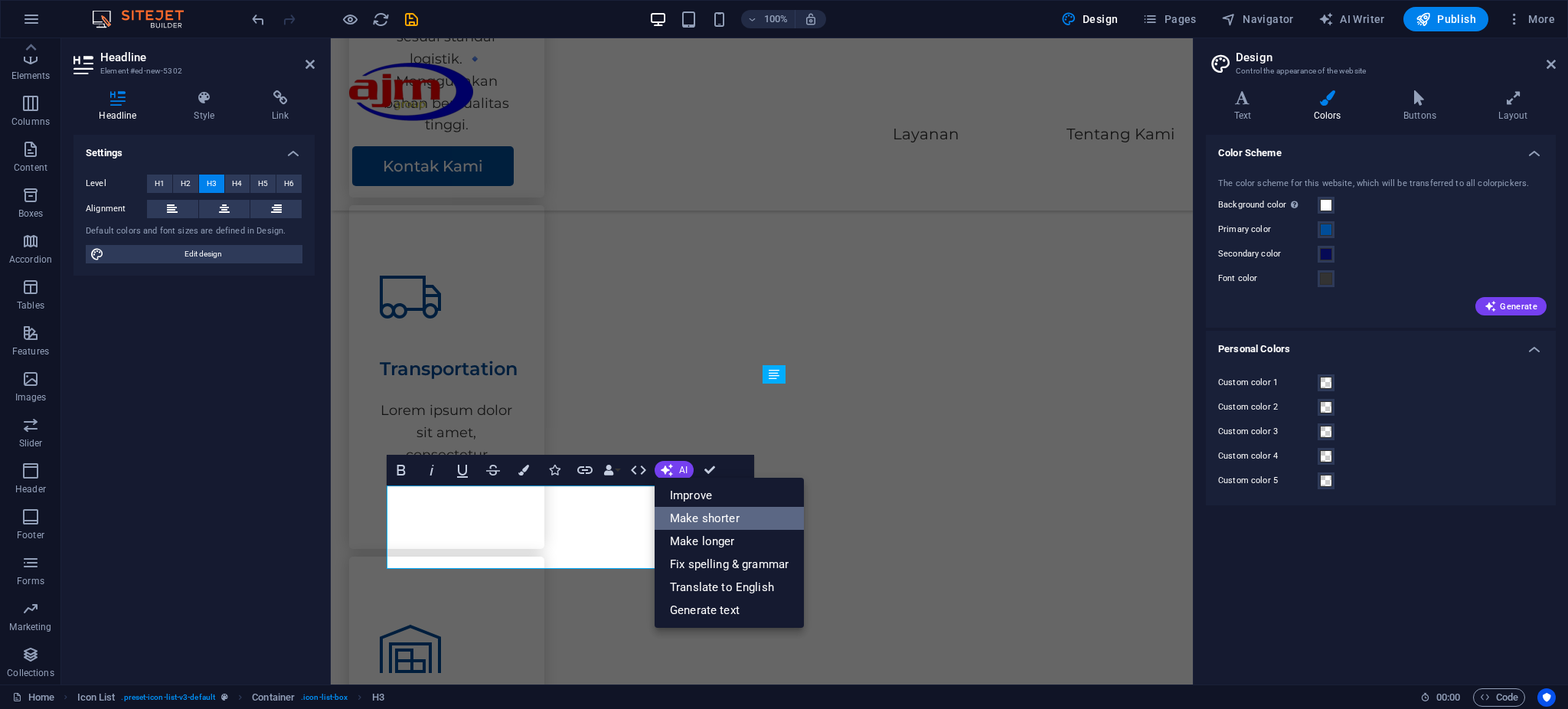 click on "Make shorter" at bounding box center [729, 518] 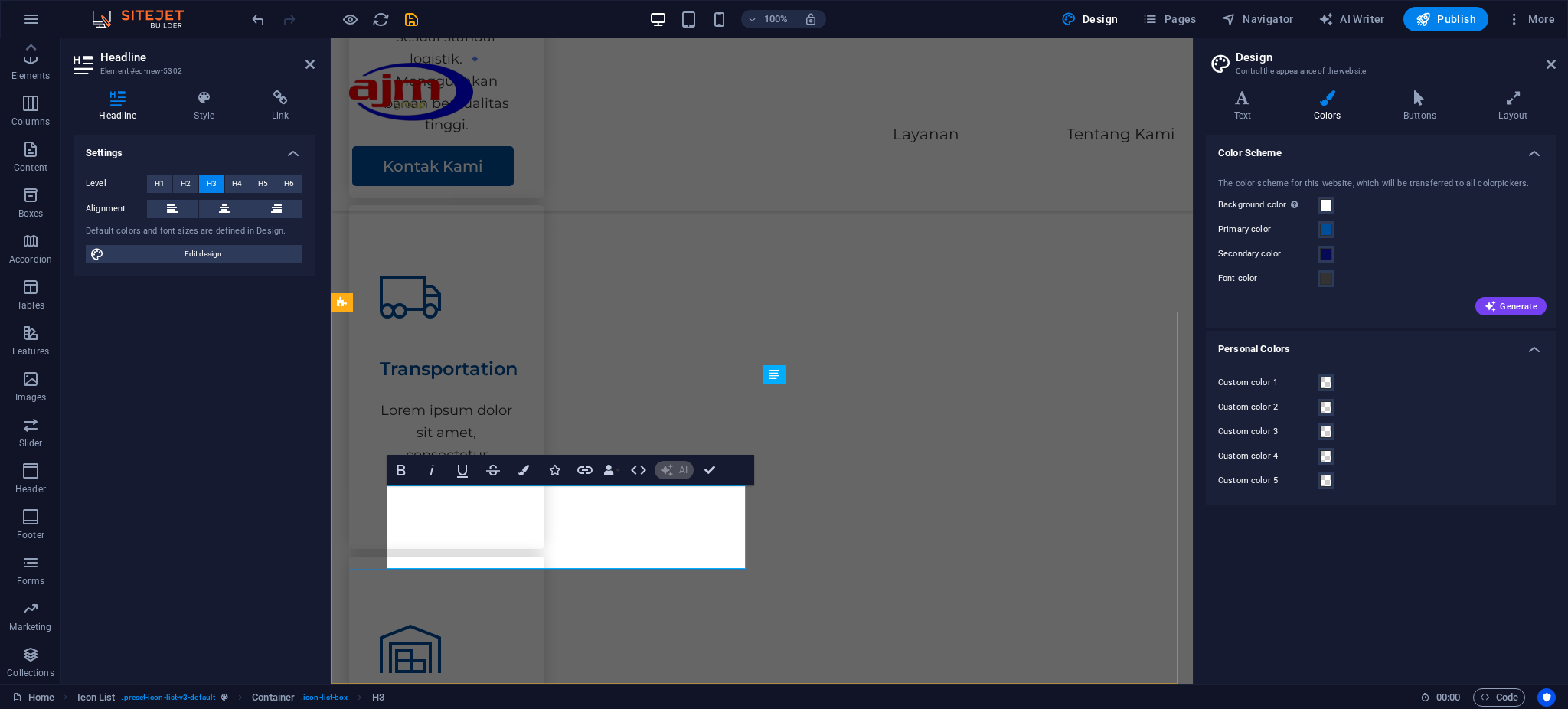 type 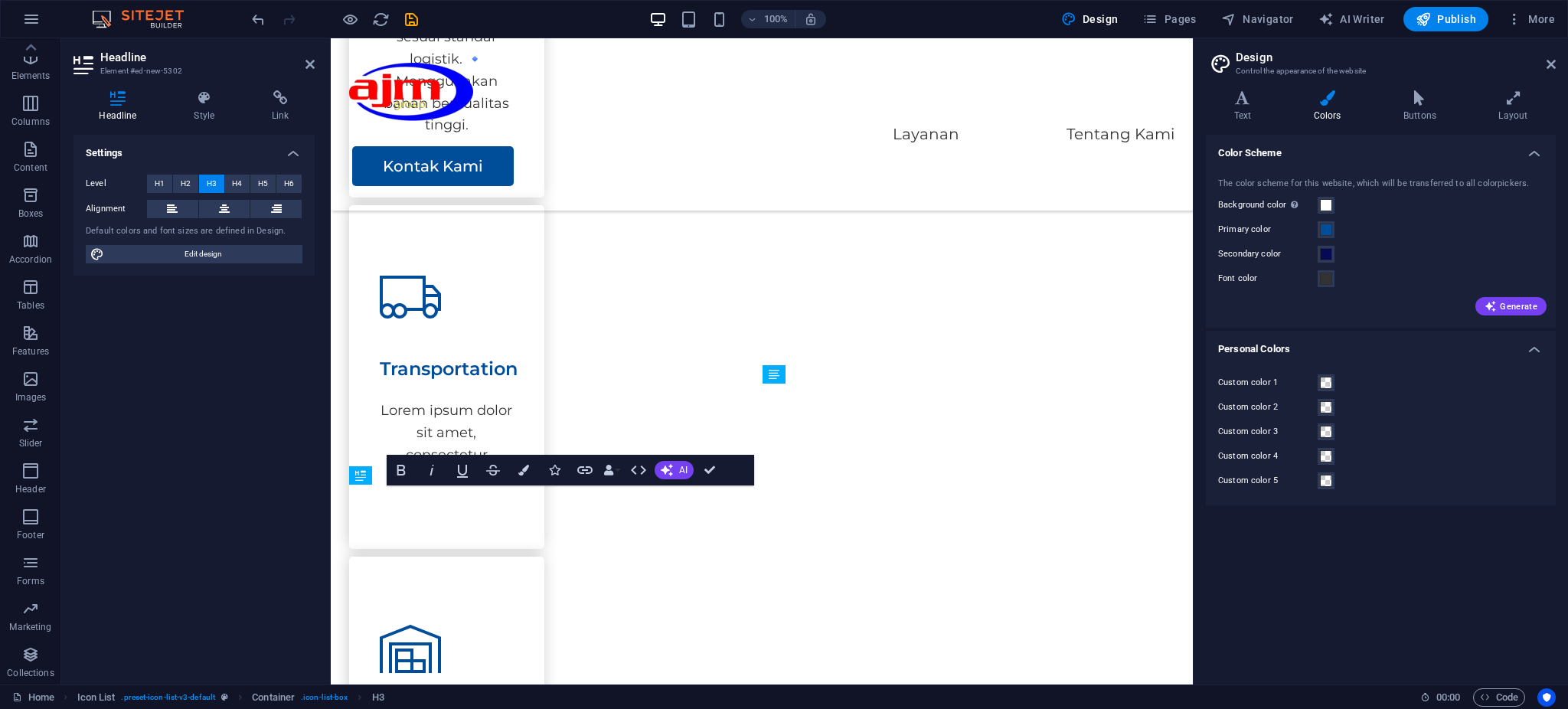 drag, startPoint x: 509, startPoint y: 572, endPoint x: 439, endPoint y: 543, distance: 75.76939 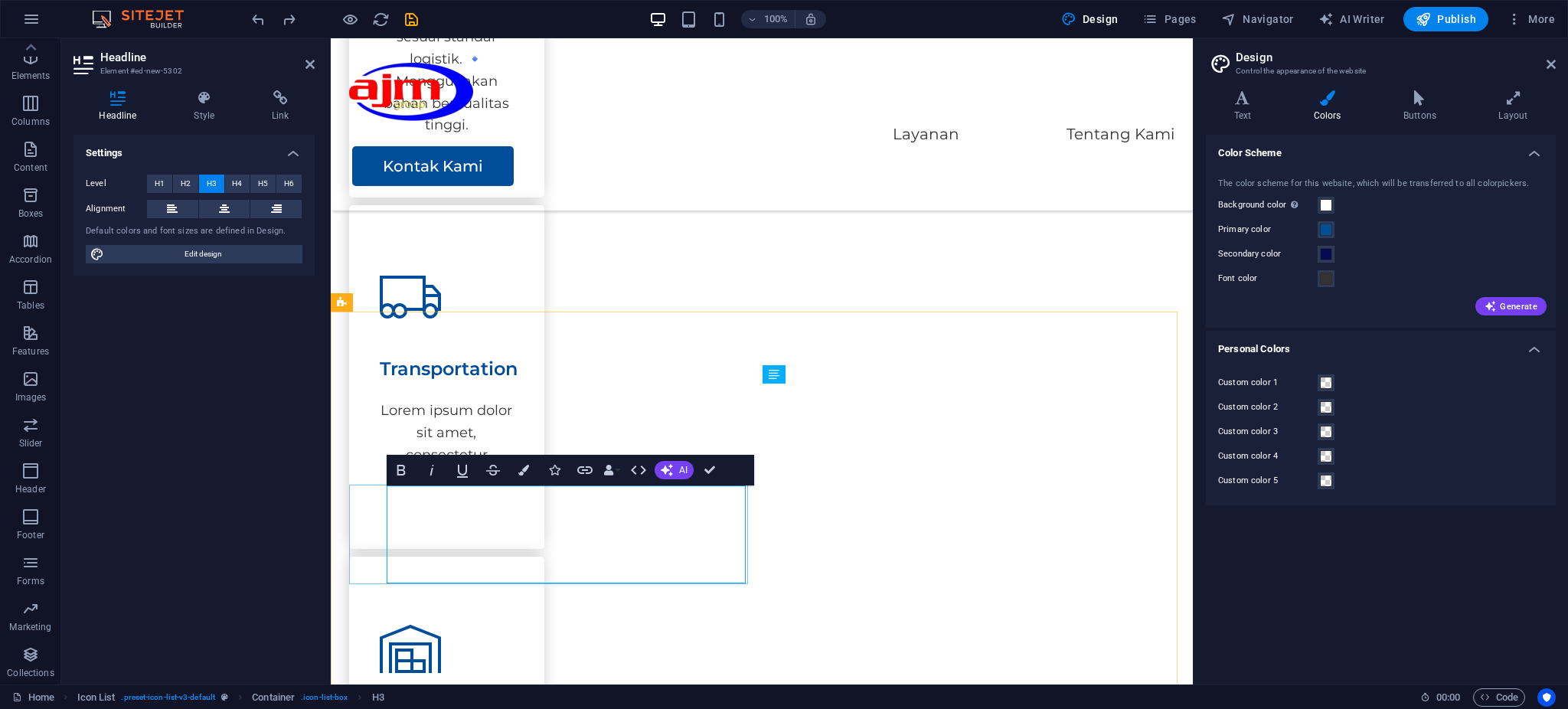 drag, startPoint x: 487, startPoint y: 564, endPoint x: 399, endPoint y: 535, distance: 92.65528 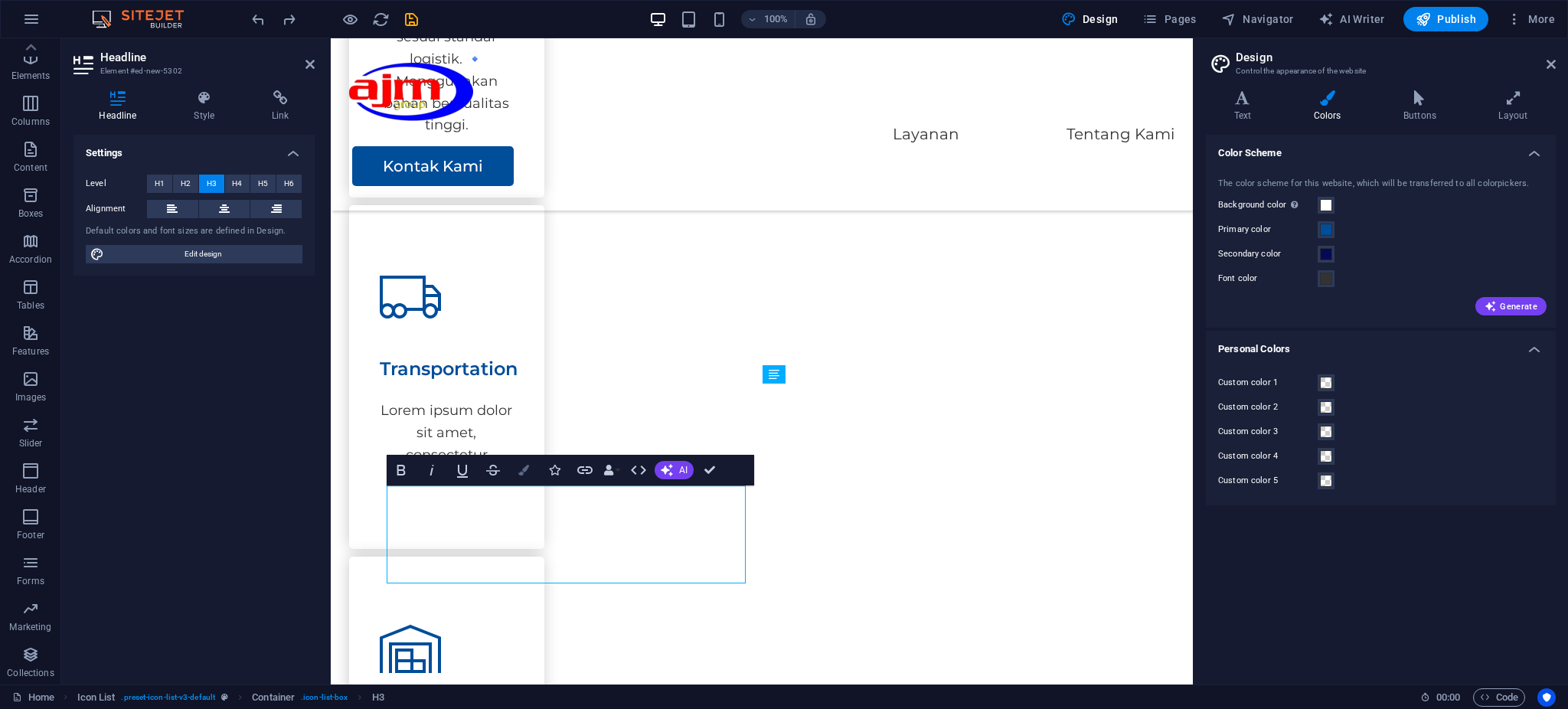 click at bounding box center [524, 470] 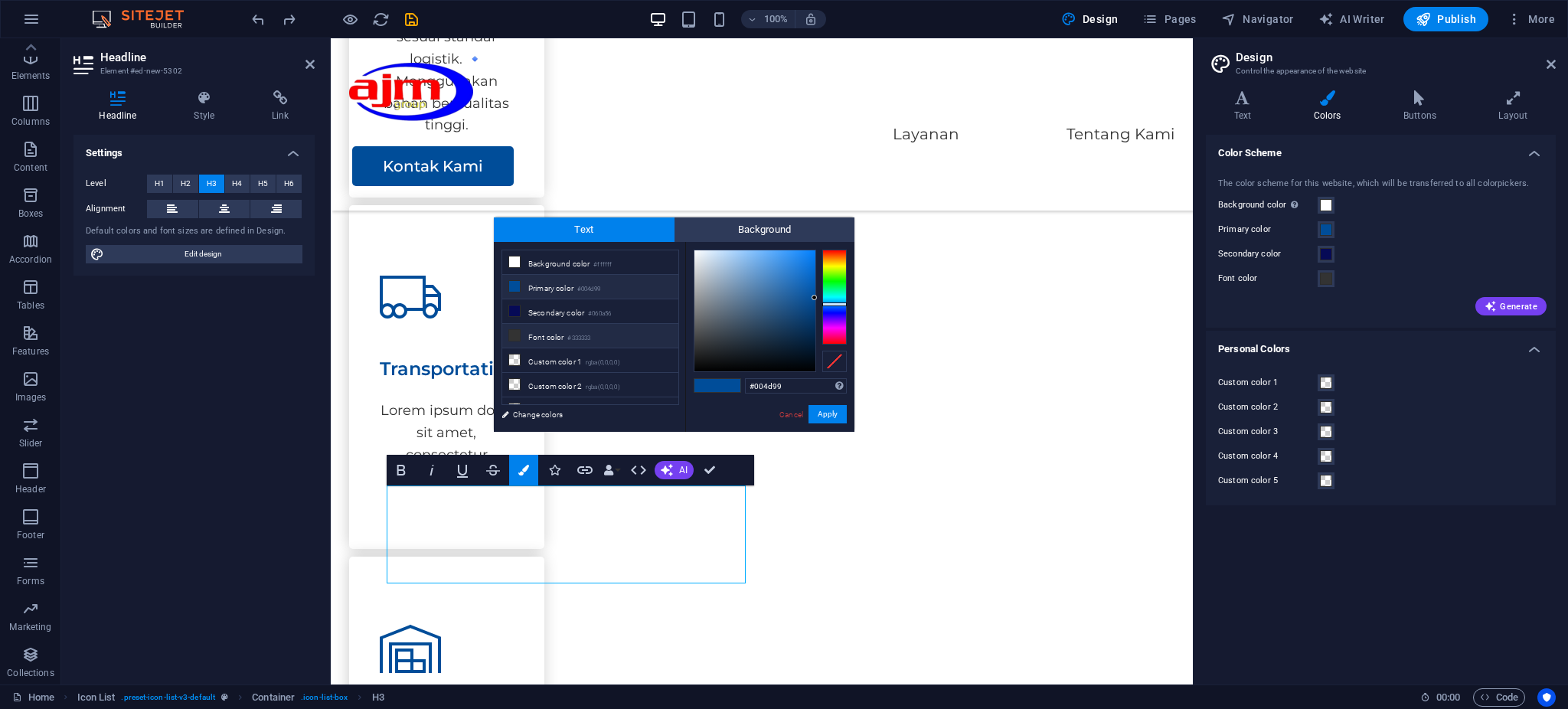 click on "Font color
#333333" at bounding box center (590, 336) 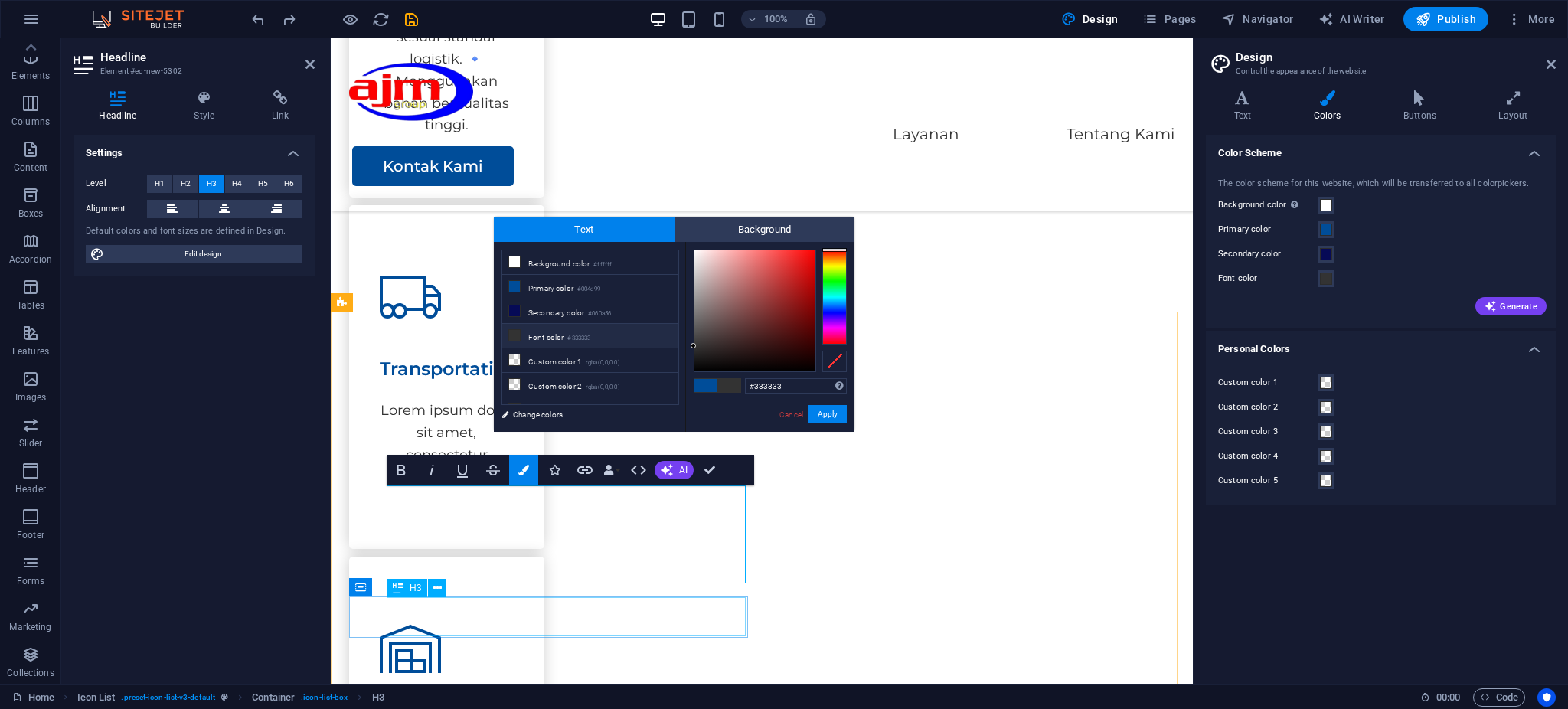 click on "Headline" at bounding box center (533, 1973) 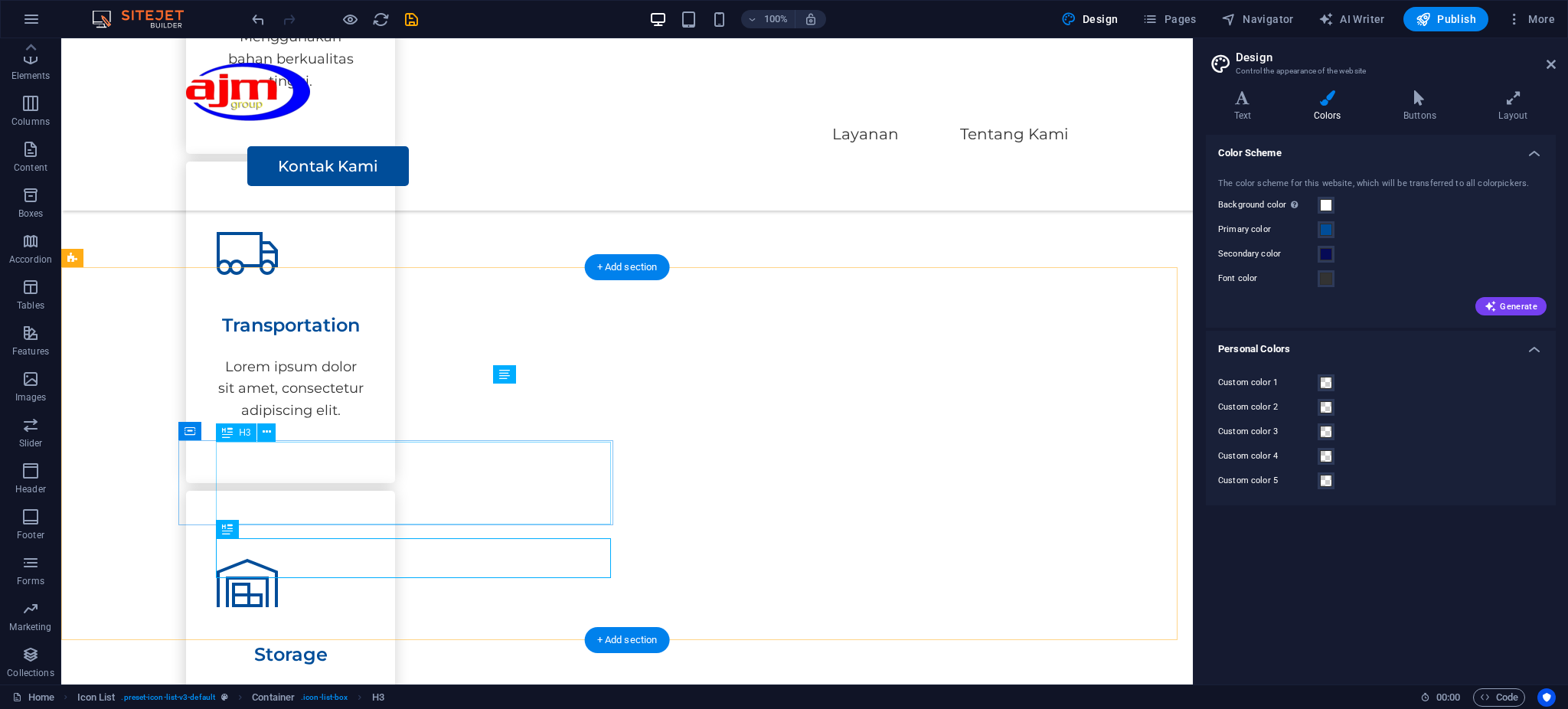 click on "Produksi Film, Video, dan Televisi (Swasta) Kami memproduksi konten visual profesional untuk kebutuhan komersial, promosi, edukasi, dan dokumenter." at bounding box center (278, 1659) 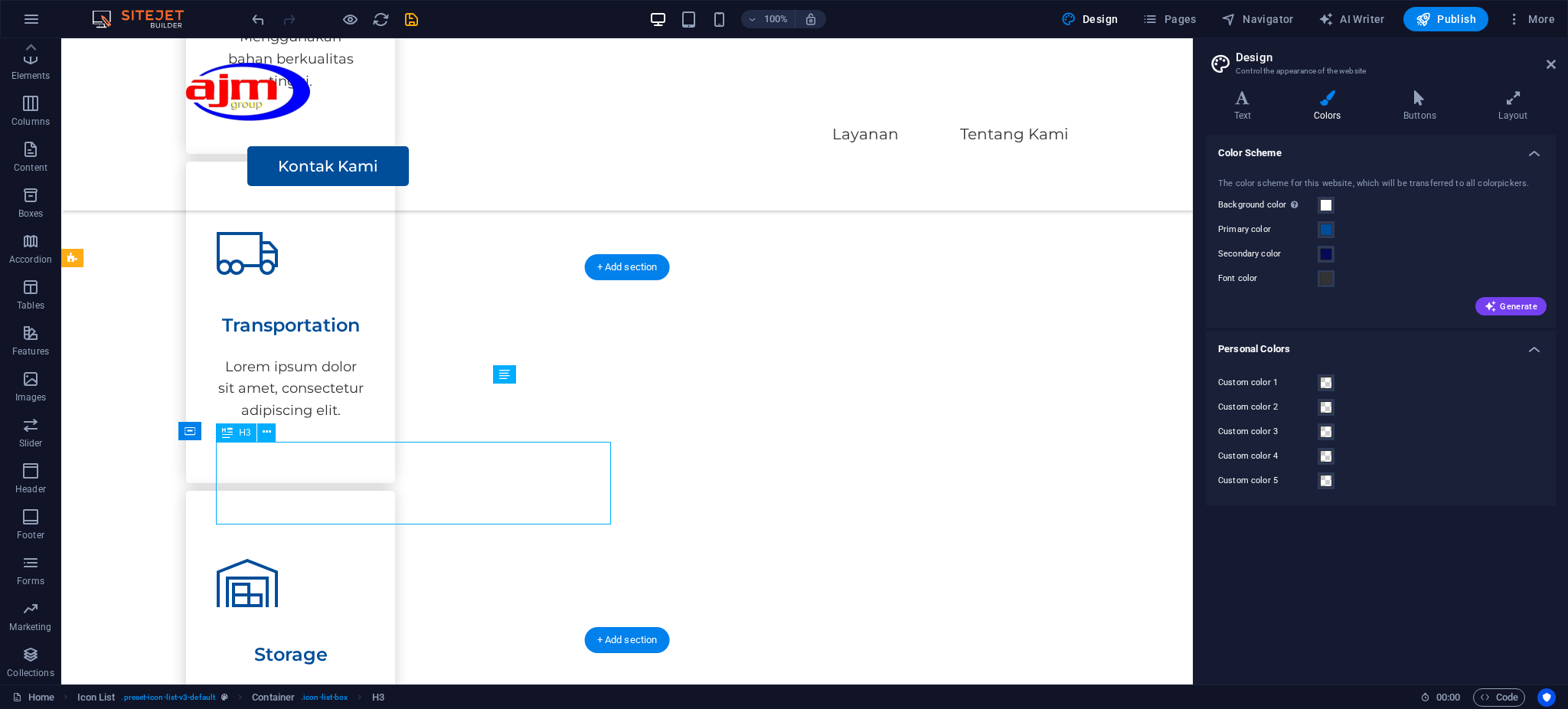 click on "Produksi Film, Video, dan Televisi (Swasta) Kami memproduksi konten visual profesional untuk kebutuhan komersial, promosi, edukasi, dan dokumenter." at bounding box center (278, 1659) 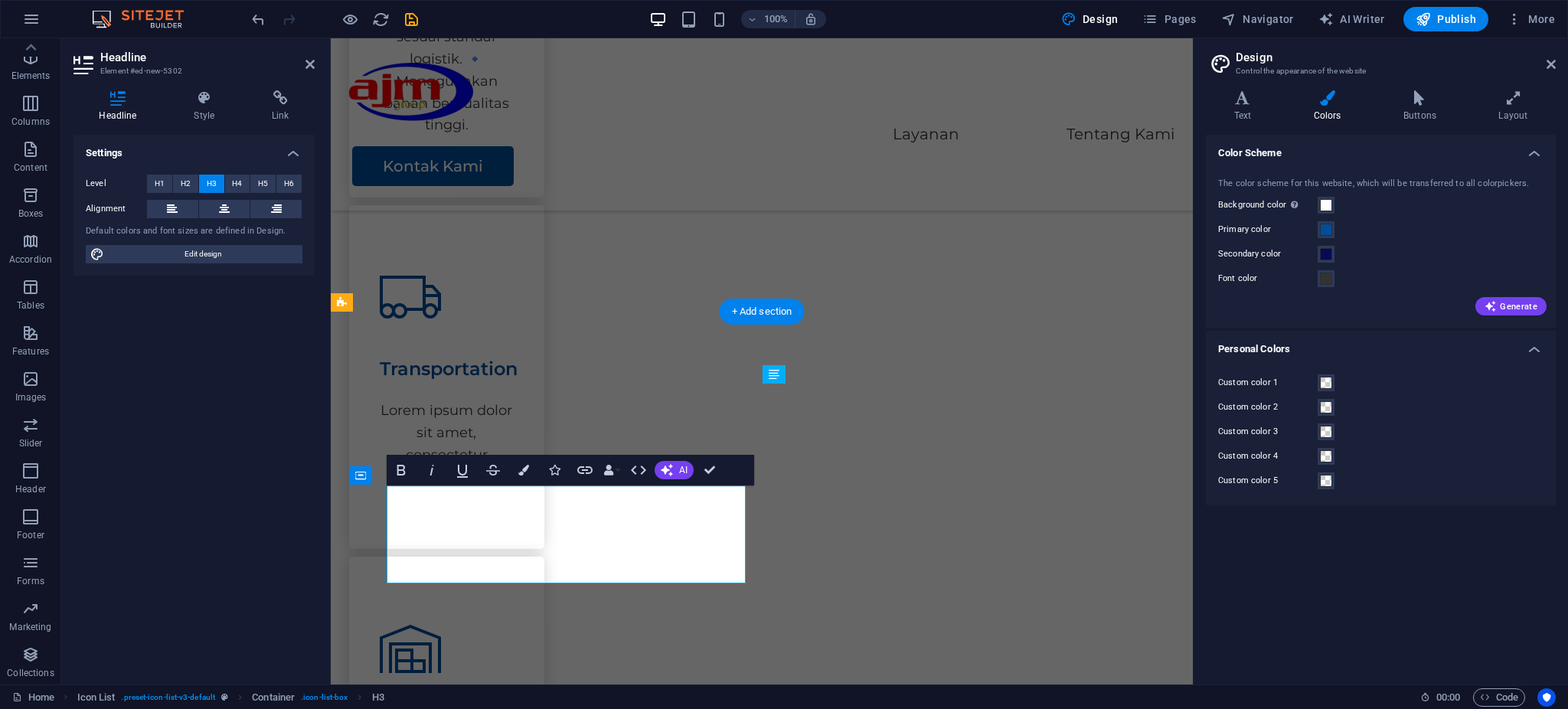 click on "Produksi Film, Video, dan Televisi (Swasta) Kami memproduksi konten visual profesional untuk kebutuhan komersial, promosi, edukasi, dan dokumenter." at bounding box center [533, 1777] 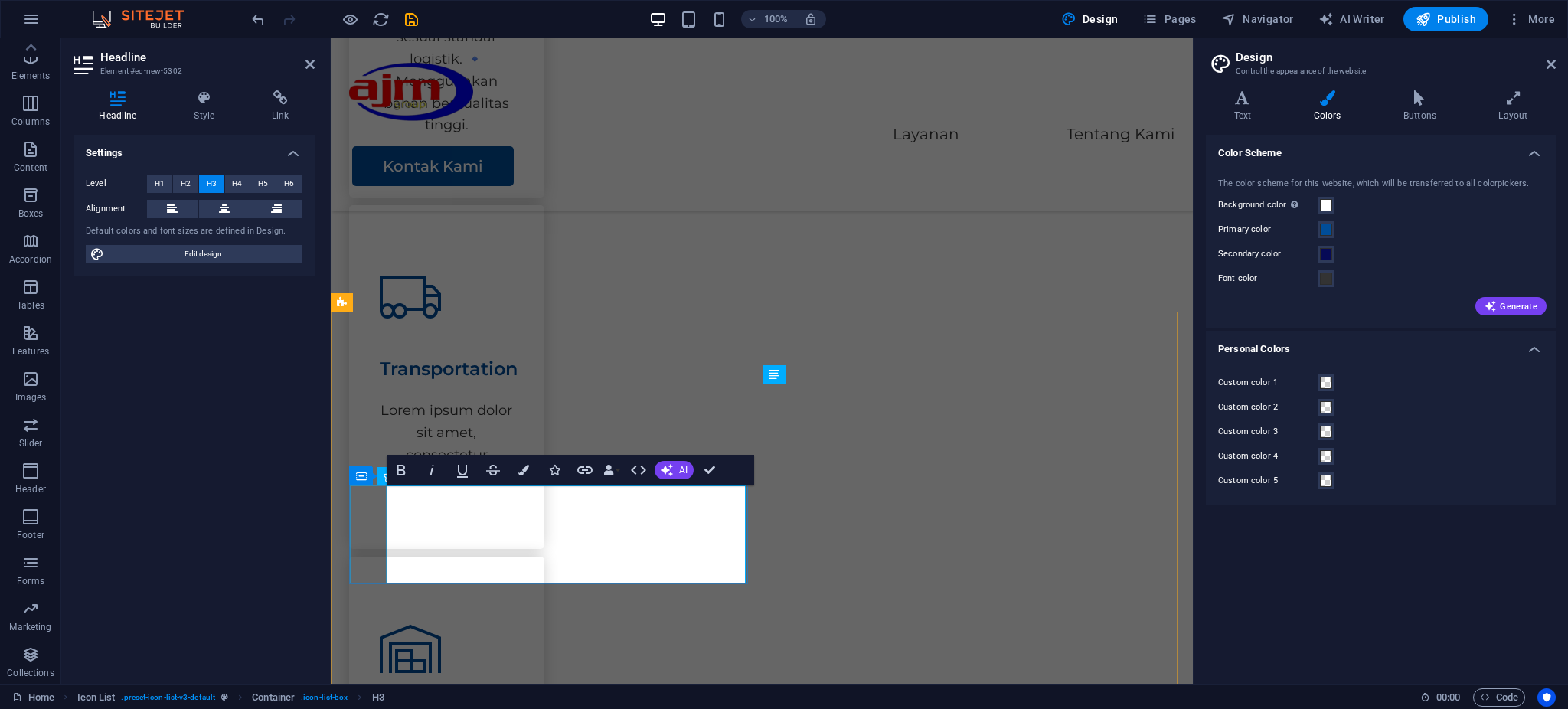 drag, startPoint x: 508, startPoint y: 563, endPoint x: 376, endPoint y: 531, distance: 135.82341 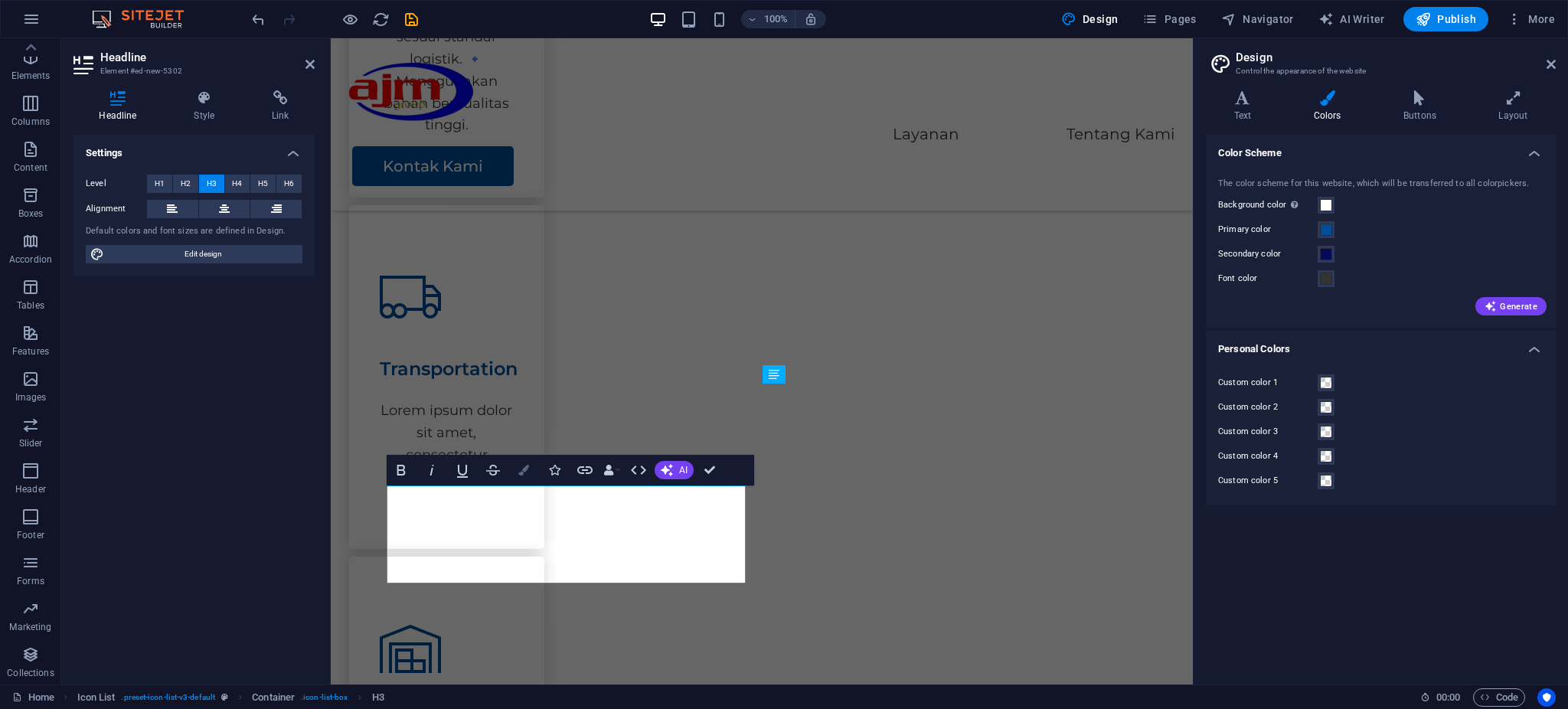 click at bounding box center [524, 470] 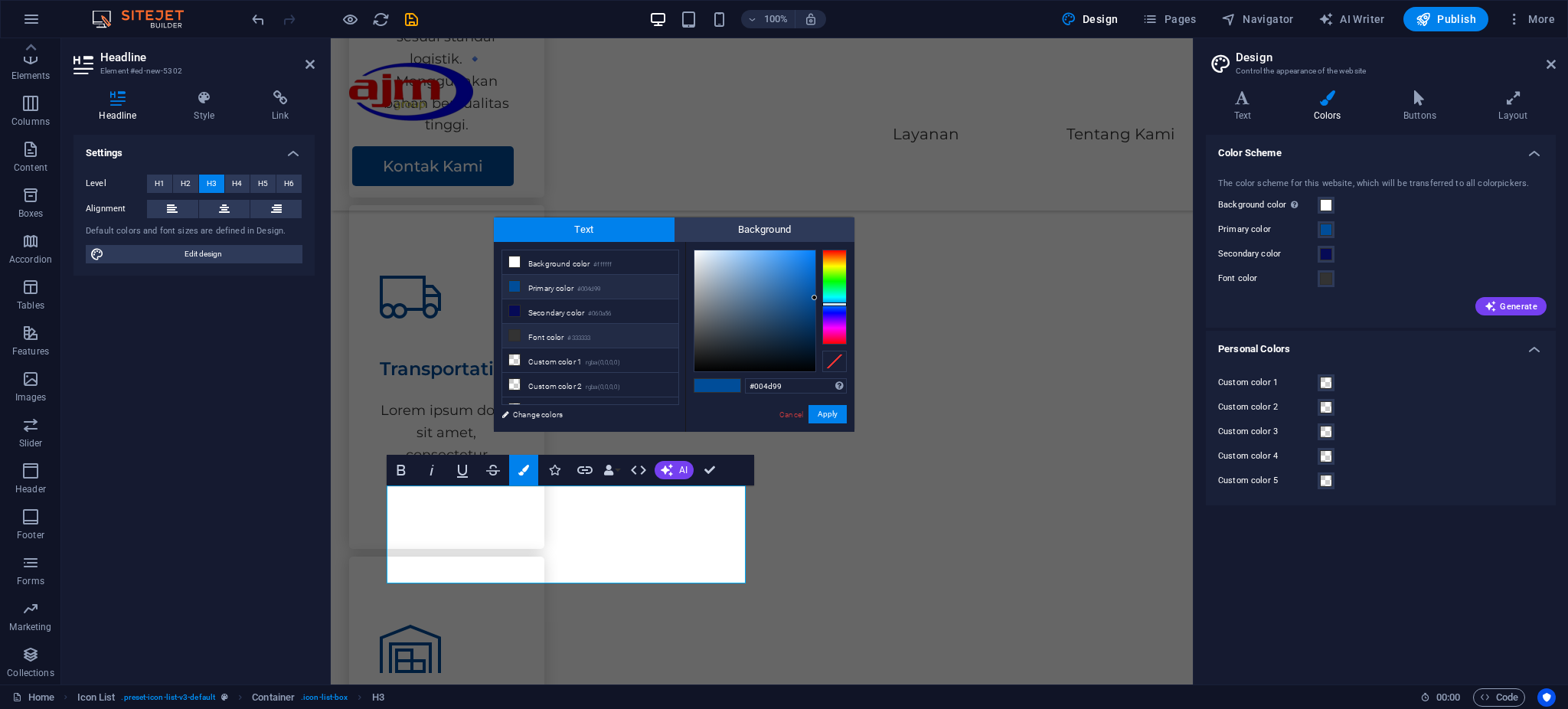 click on "Font color
#333333" at bounding box center [590, 336] 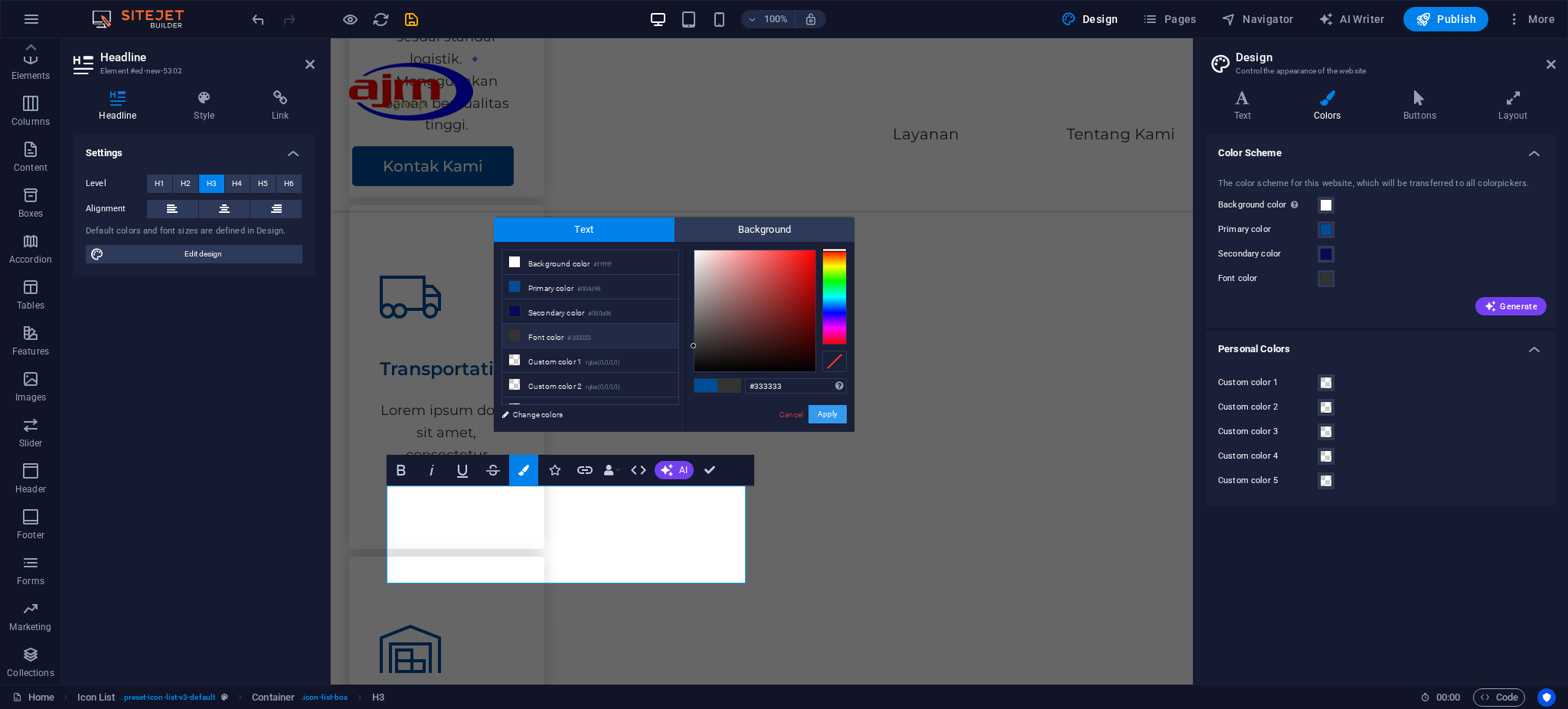 click on "Apply" at bounding box center (828, 414) 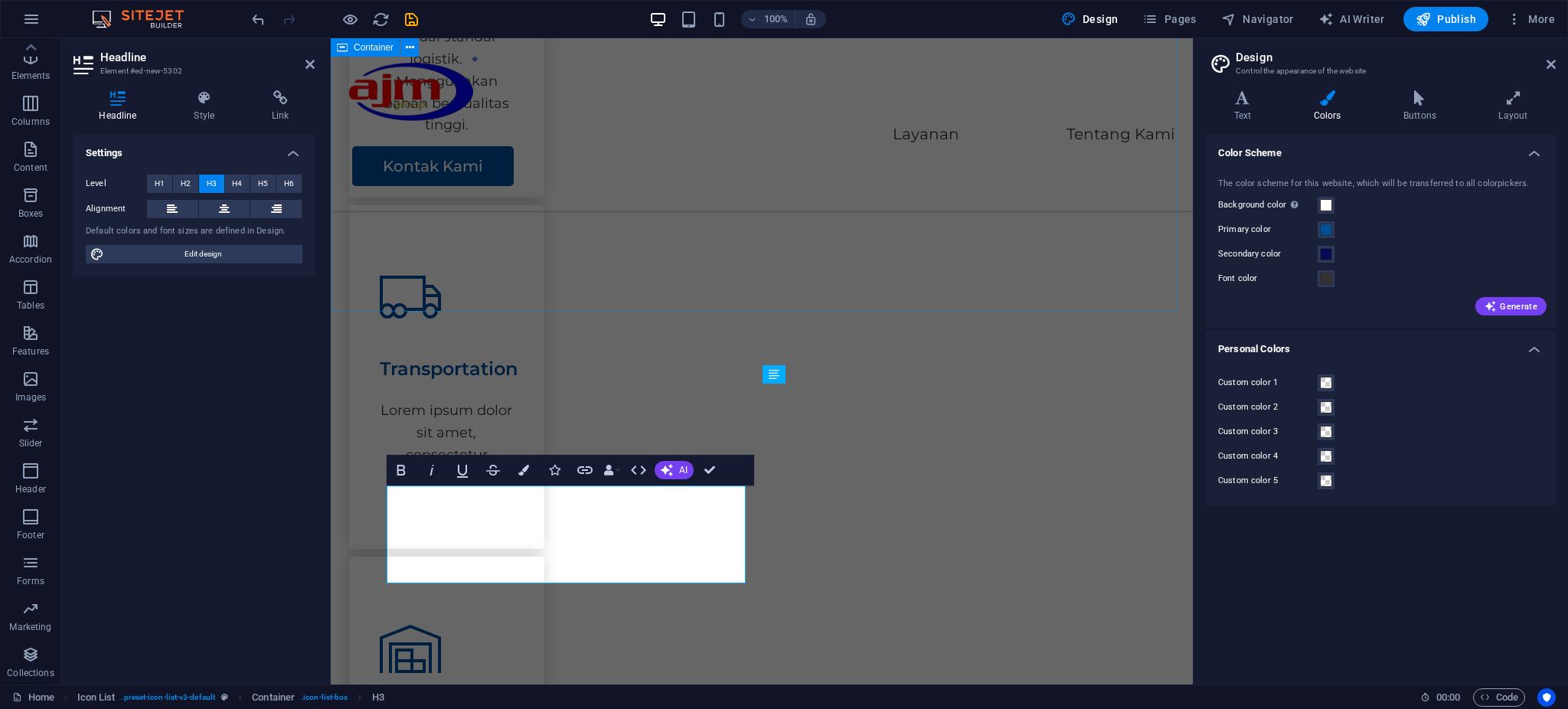 click on "Layanan Kami Kami menyediakan berbagai layanan terbaik dalam industri logistik dan media produksi. Event Organizer Layanan pengemasan barang untuk distribusi, penyimpanan, dan pengiriman antarkota. 🔹 Aman, rapi, dan sesuai standar logistik. 🔹 Menggunakan bahan berkualitas tinggi. Transportation Lorem ipsum dolor sit amet, consectetur adipiscing elit. Storage Lorem ipsum dolor sit amet, consectetur adipiscing elit. Assembly Lorem ipsum dolor sit amet, consectetur adipiscing elit." at bounding box center [762, 371] 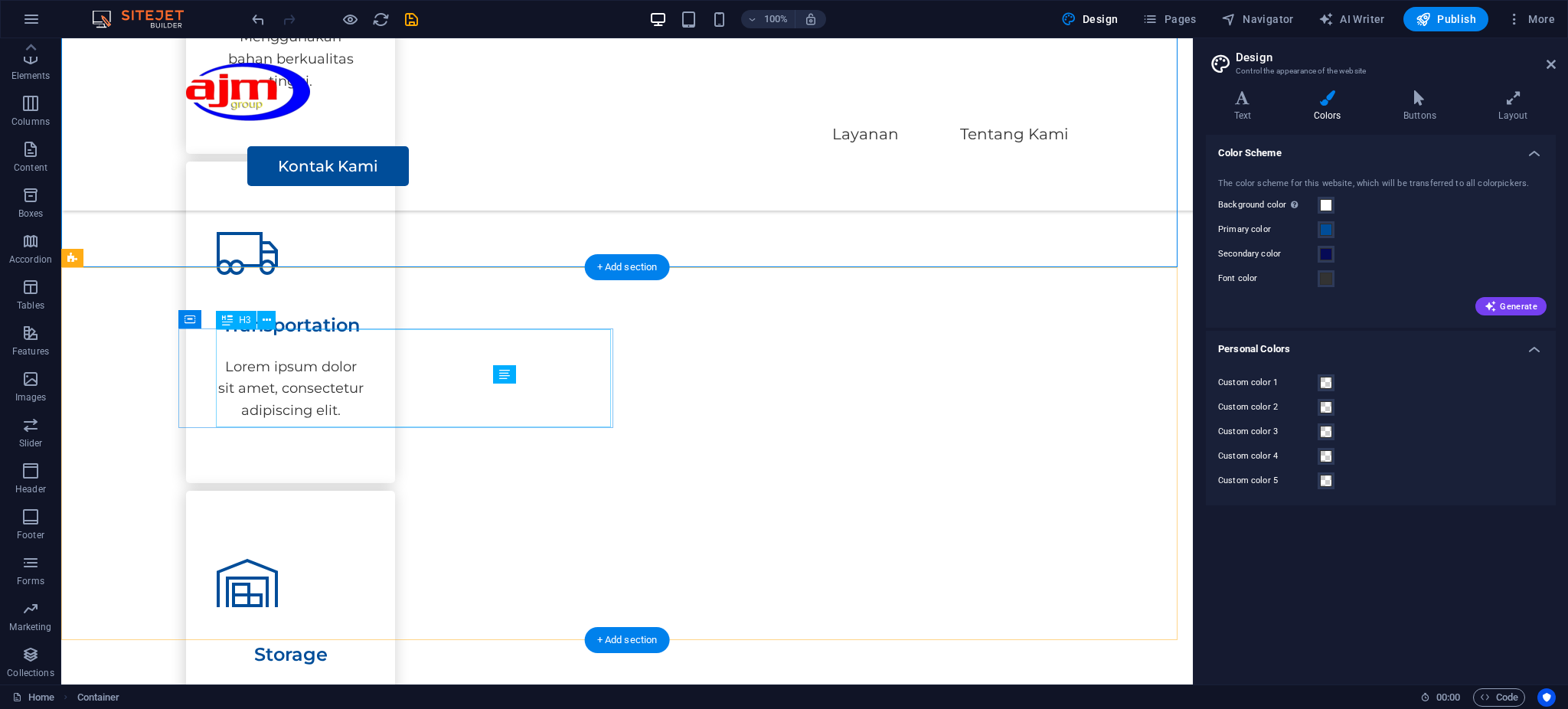 click on "Event Organizer Kami menyelenggarakan berbagai acara seperti seminar, peluncuran produk, workshop, pameran, dan event korporat lainnya." at bounding box center (278, 1382) 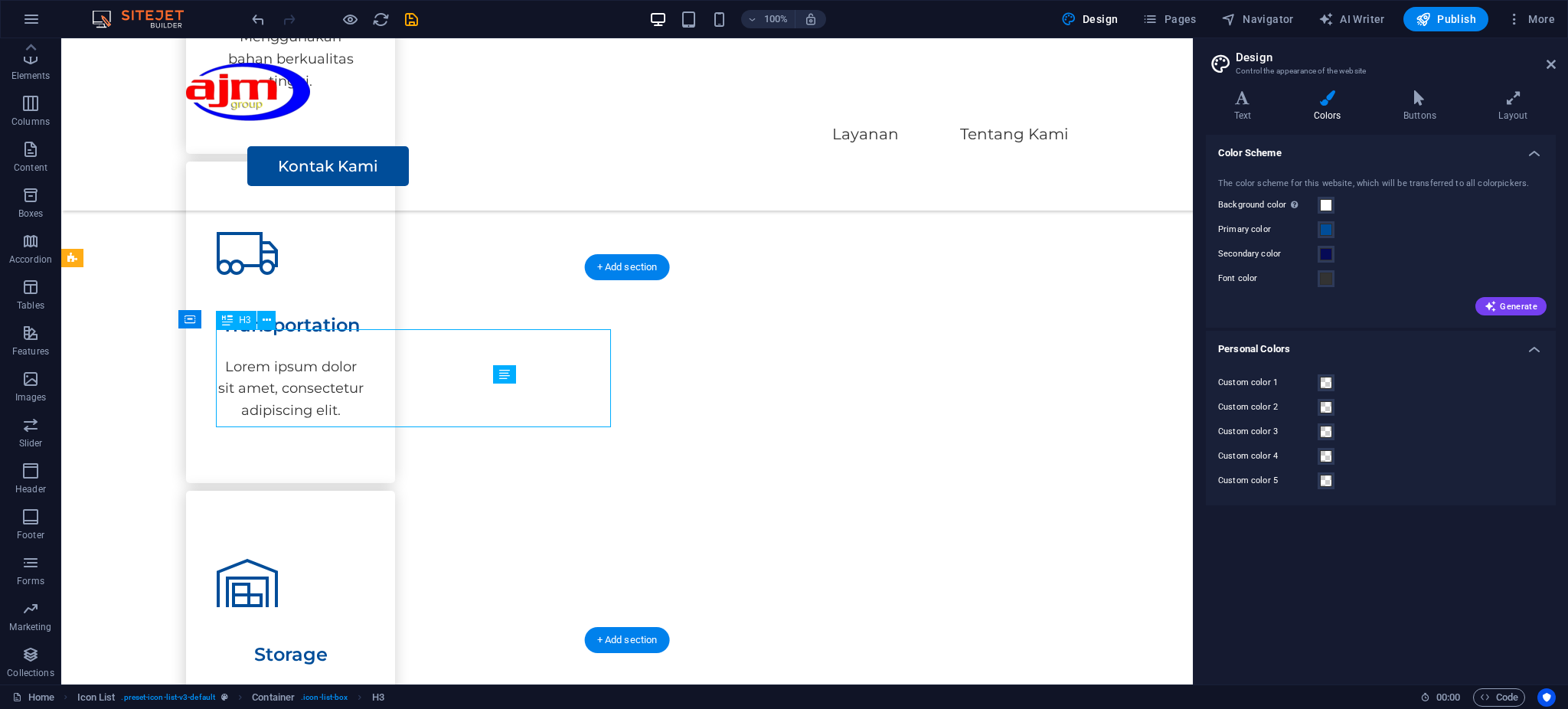 click on "Event Organizer Kami menyelenggarakan berbagai acara seperti seminar, peluncuran produk, workshop, pameran, dan event korporat lainnya." at bounding box center [278, 1382] 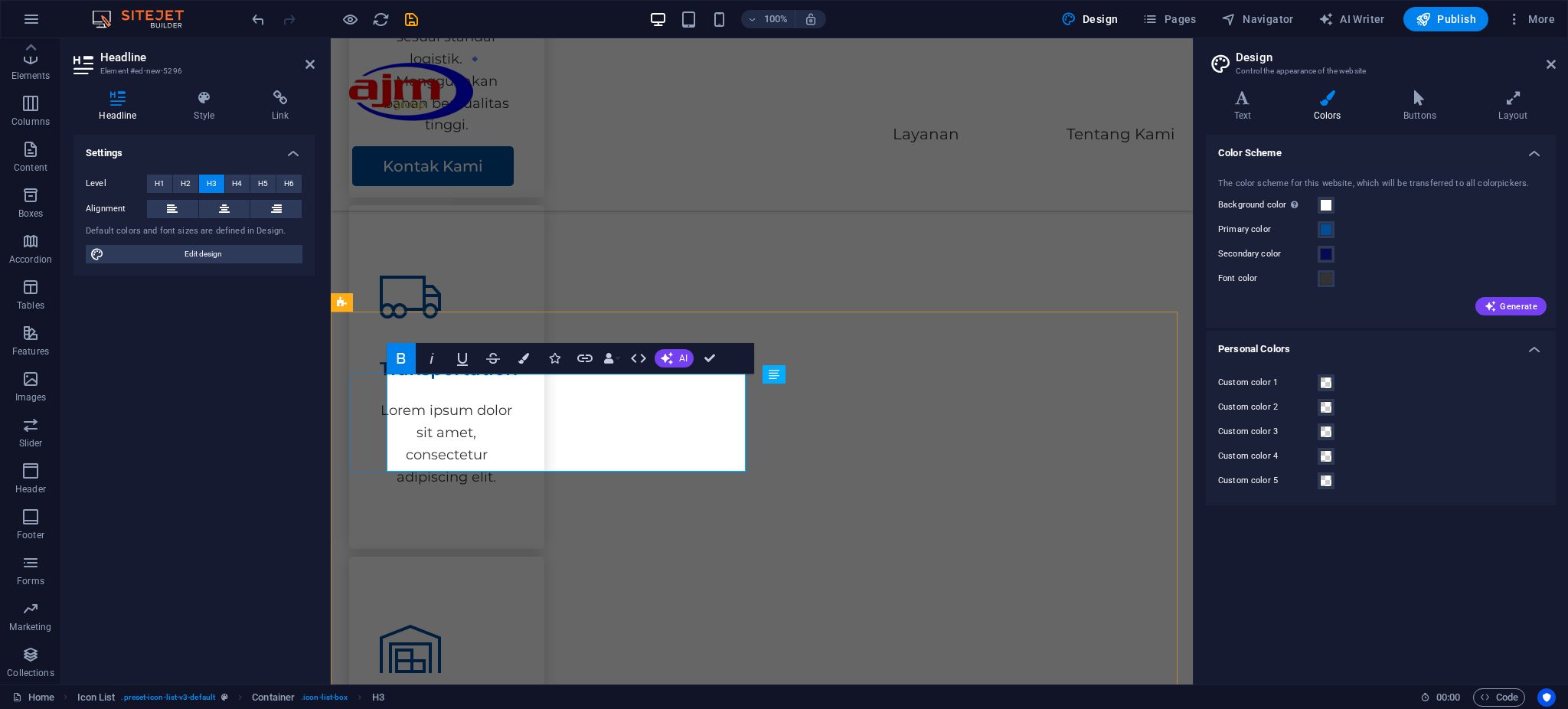click on "Event Organizer Kami menyelenggarakan berbagai acara seperti seminar, peluncuran produk, workshop, pameran, dan event korporat lainnya." at bounding box center [533, 1492] 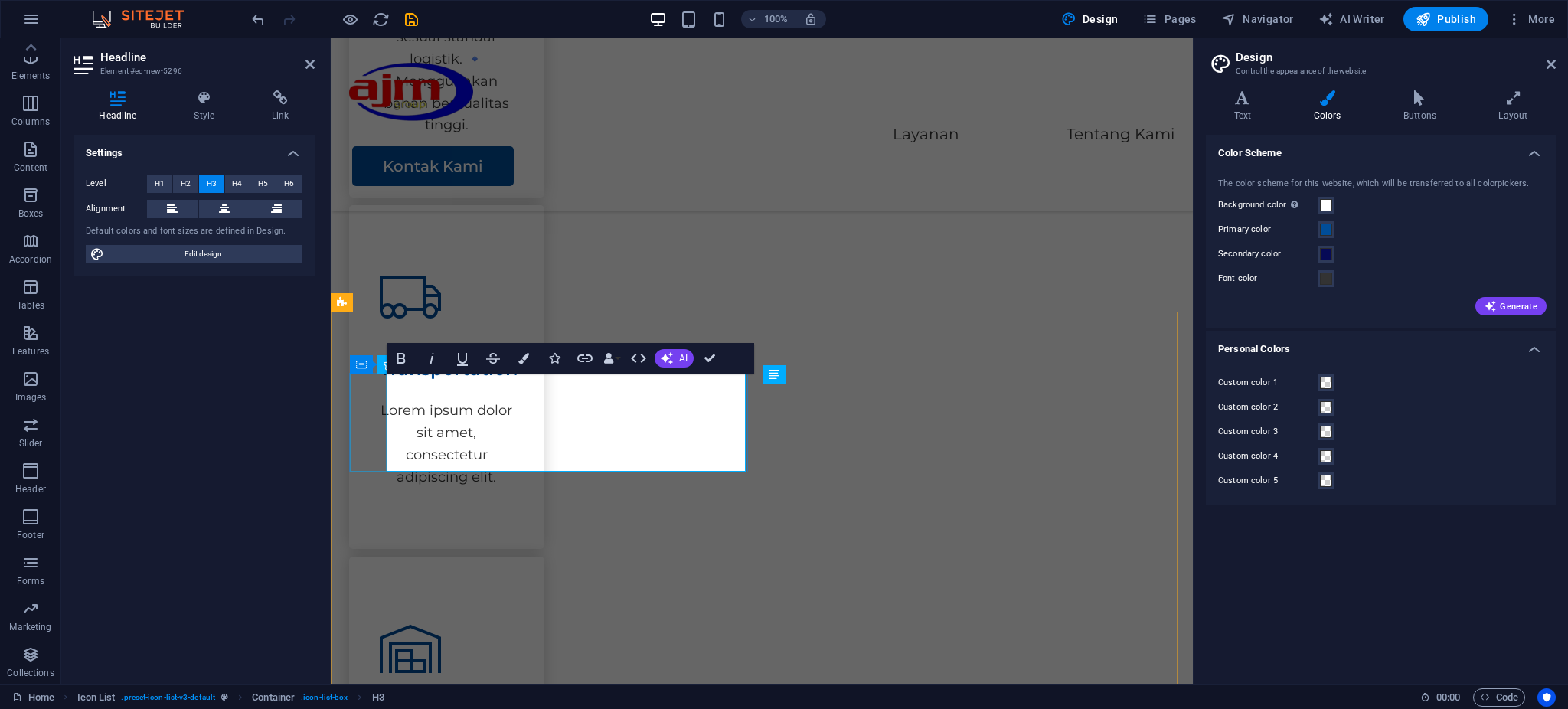 drag, startPoint x: 612, startPoint y: 454, endPoint x: 376, endPoint y: 426, distance: 237.65521 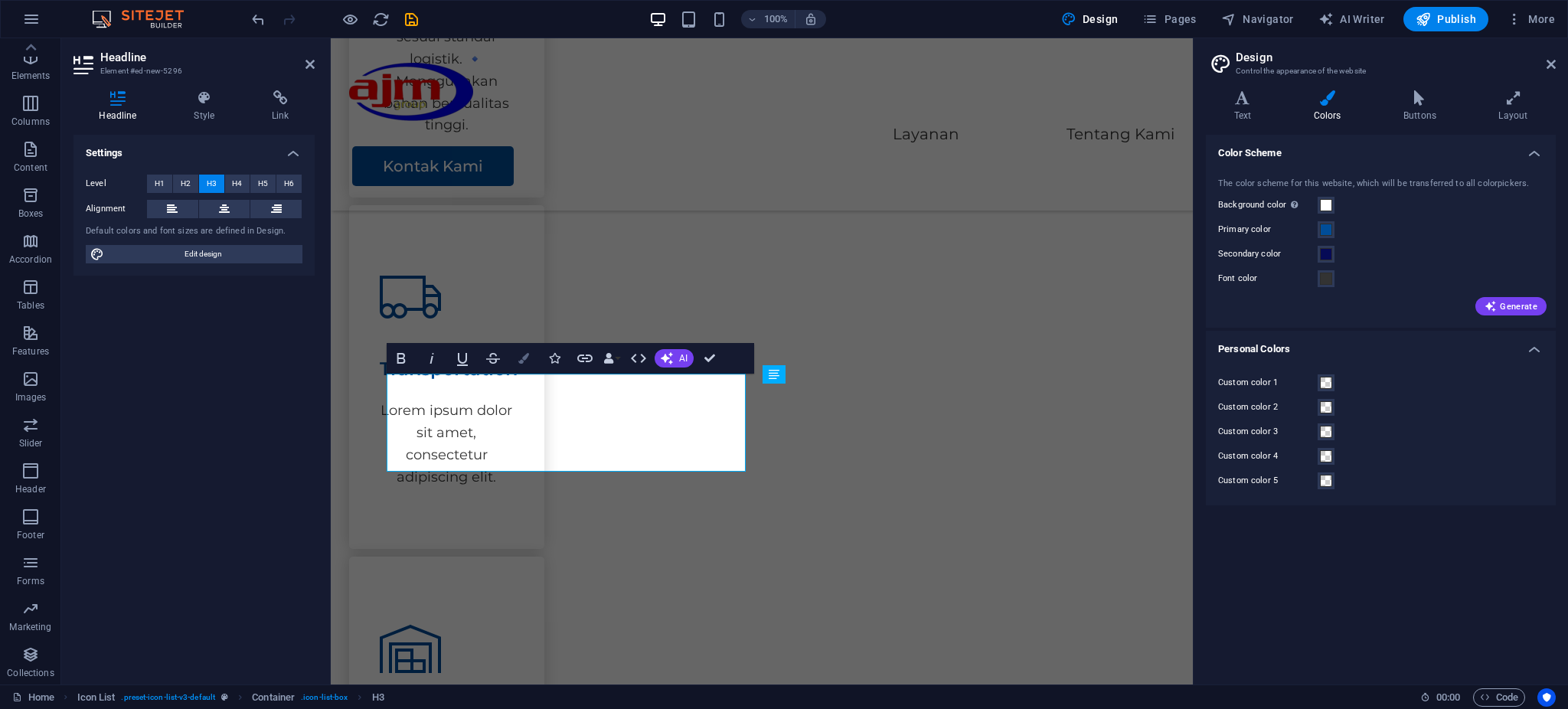 click at bounding box center (524, 358) 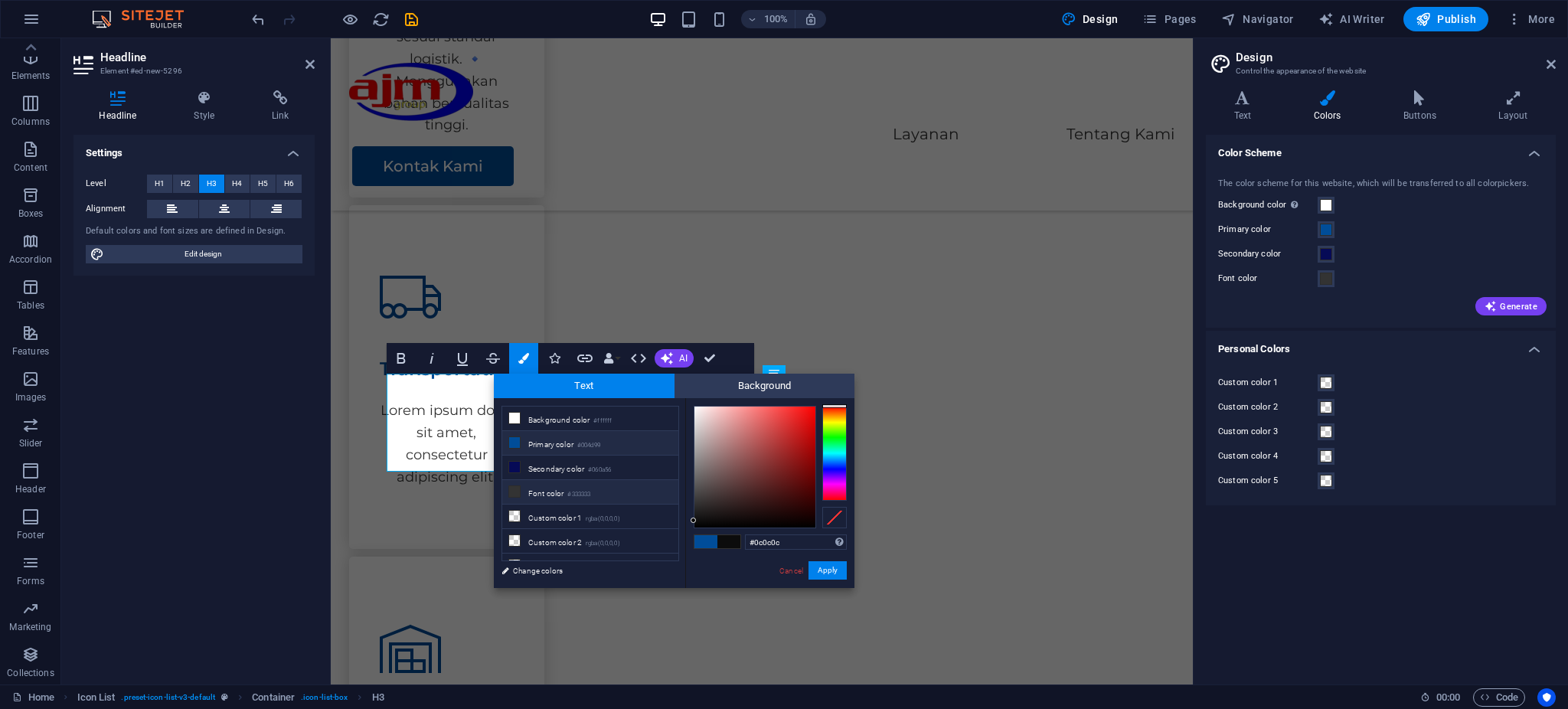 click on "Font color
#333333" at bounding box center (590, 492) 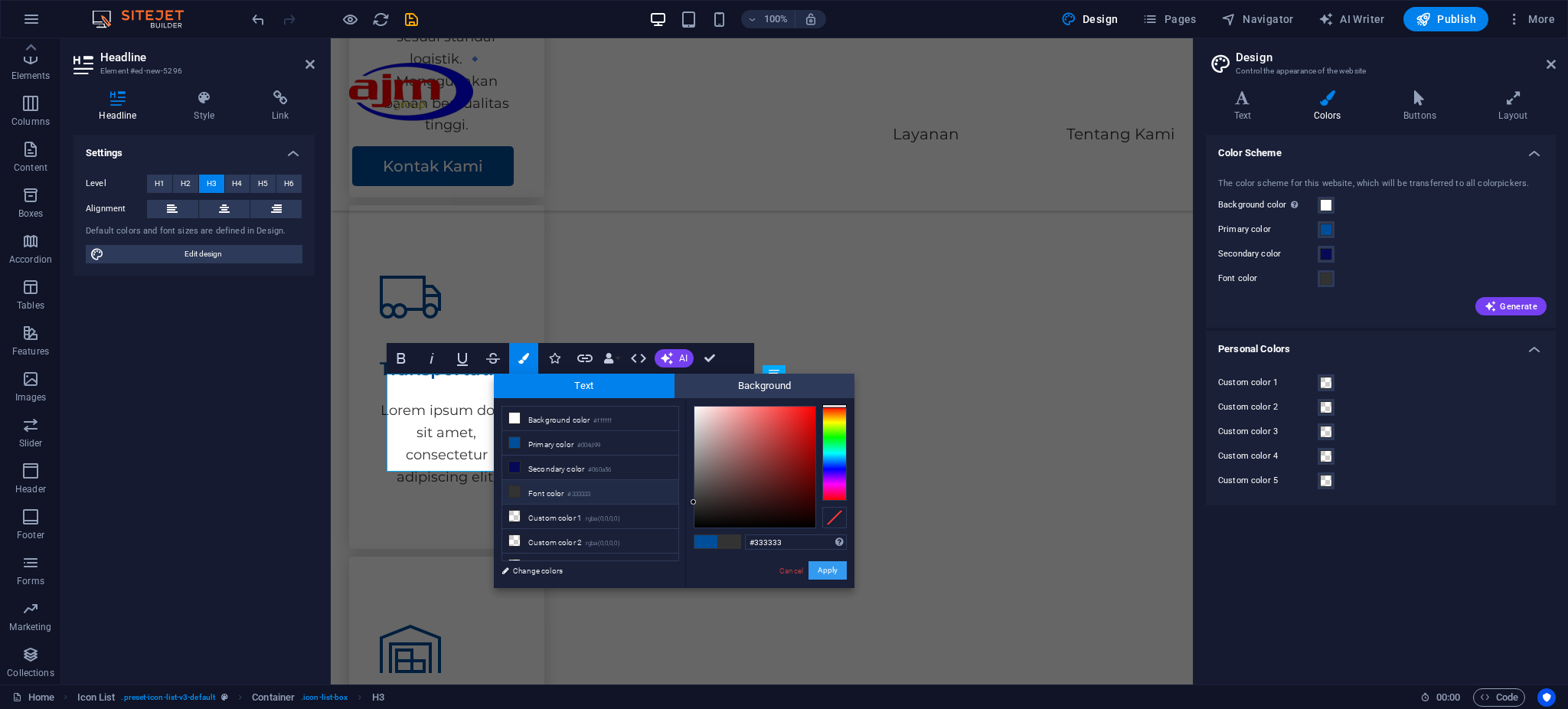 click on "Apply" at bounding box center (828, 570) 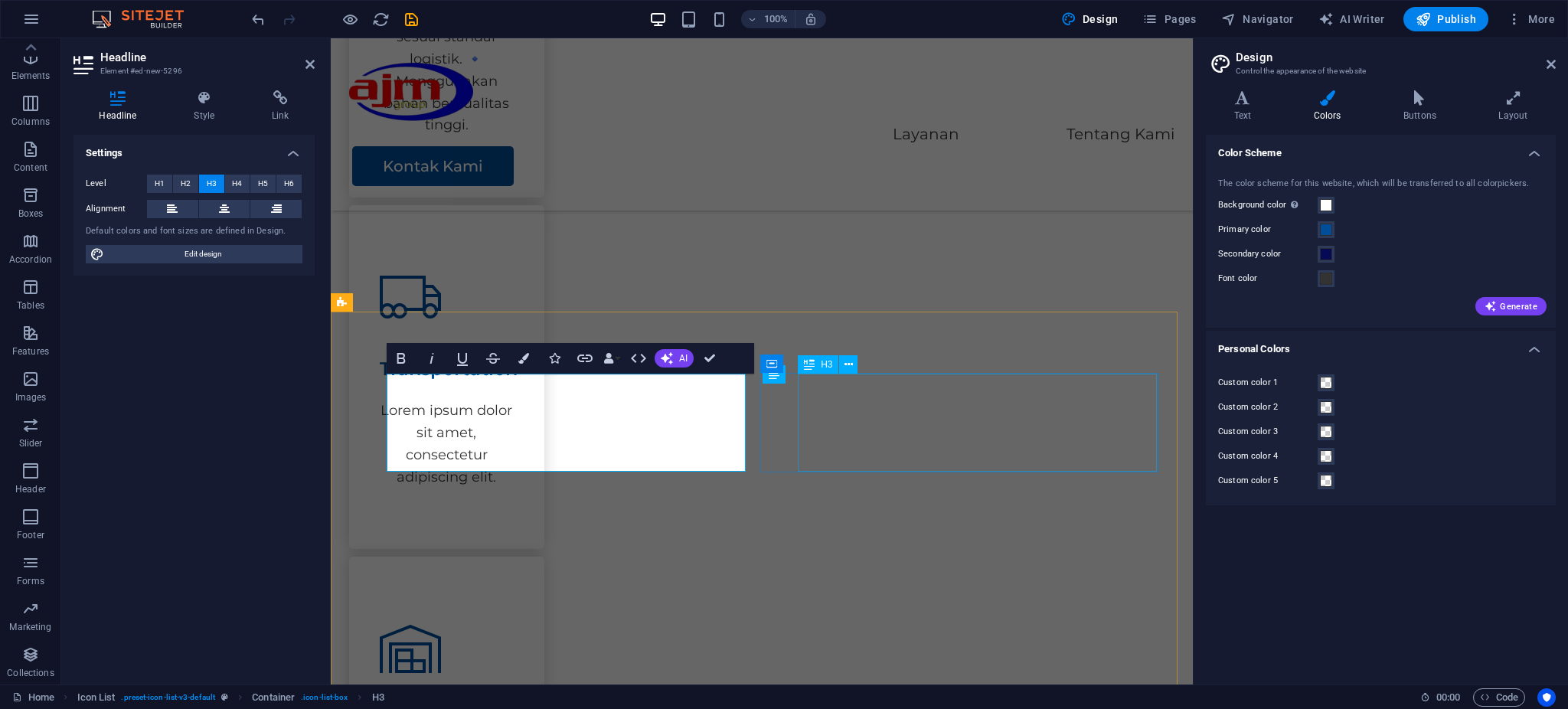 click on "Penerbitan Surat Kabar, Jurnal, dan Majalah Kami menerbitkan media berkala, termasuk surat kabar komunitas, jurnal ilmiah, buletin internal, dan majalah lifestyle/bisnis." at bounding box center (533, 1635) 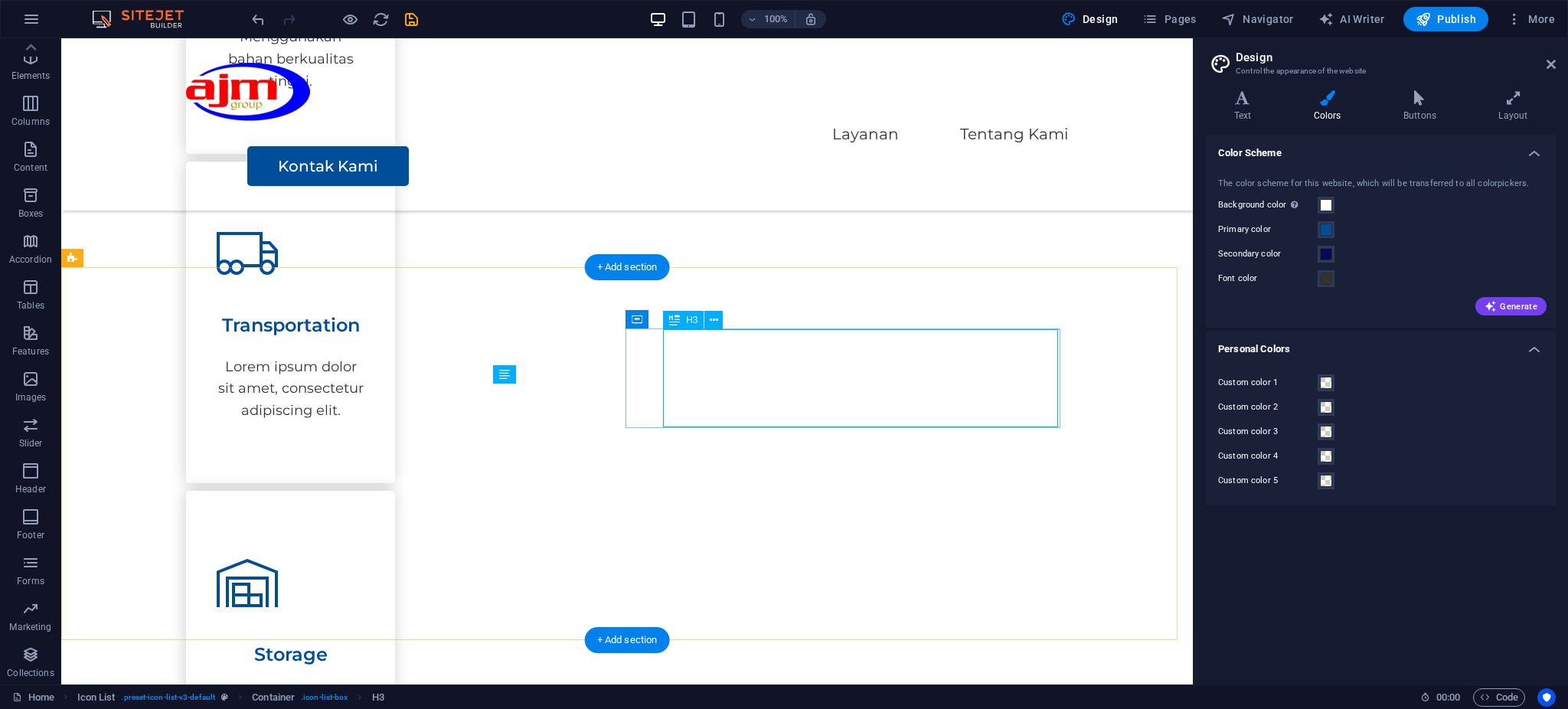 click on "Penerbitan Surat Kabar, Jurnal, dan Majalah Kami menerbitkan media berkala, termasuk surat kabar komunitas, jurnal ilmiah, buletin internal, dan majalah lifestyle/bisnis." at bounding box center [278, 1524] 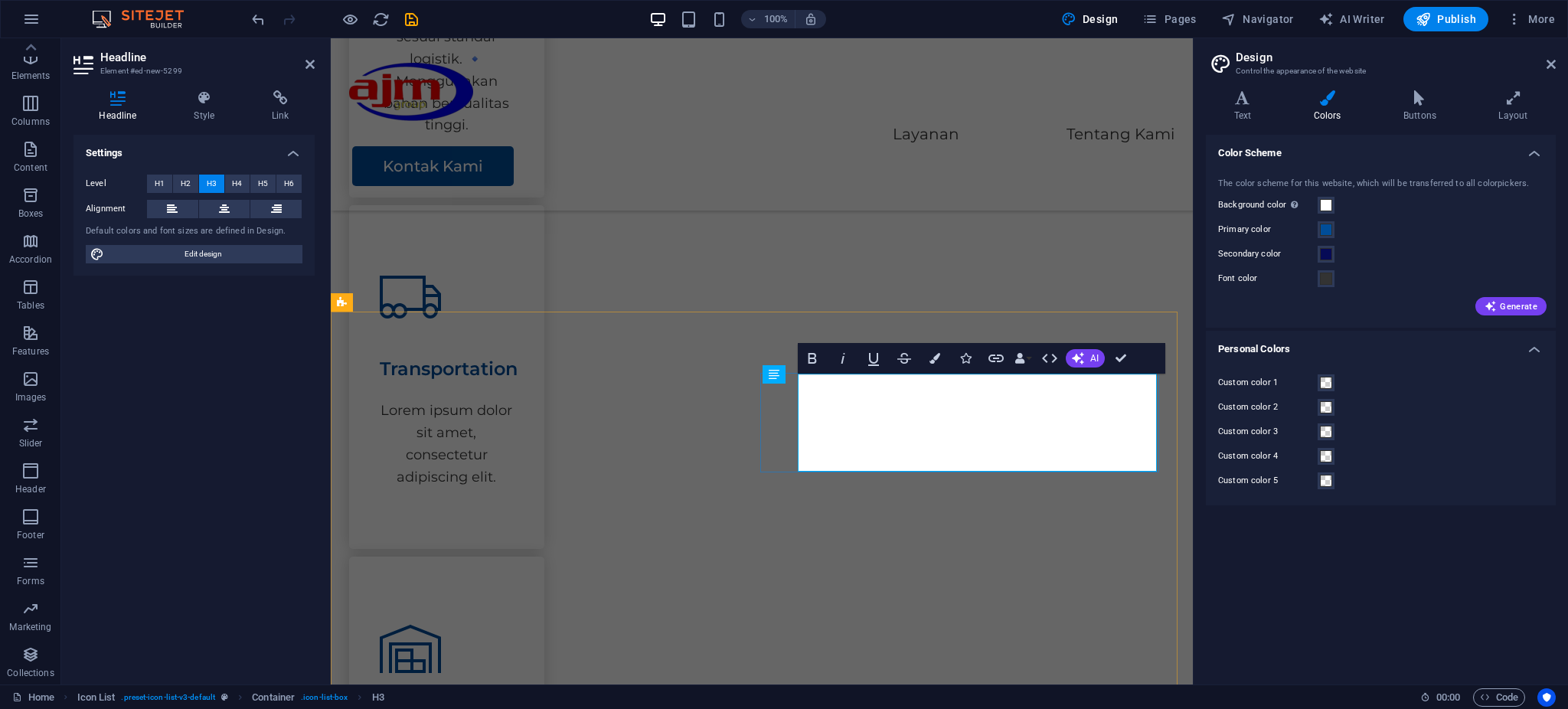 click on "Kami menerbitkan media berkala, termasuk surat kabar komunitas, jurnal ilmiah, buletin internal, dan majalah lifestyle/bisnis." at bounding box center (528, 1648) 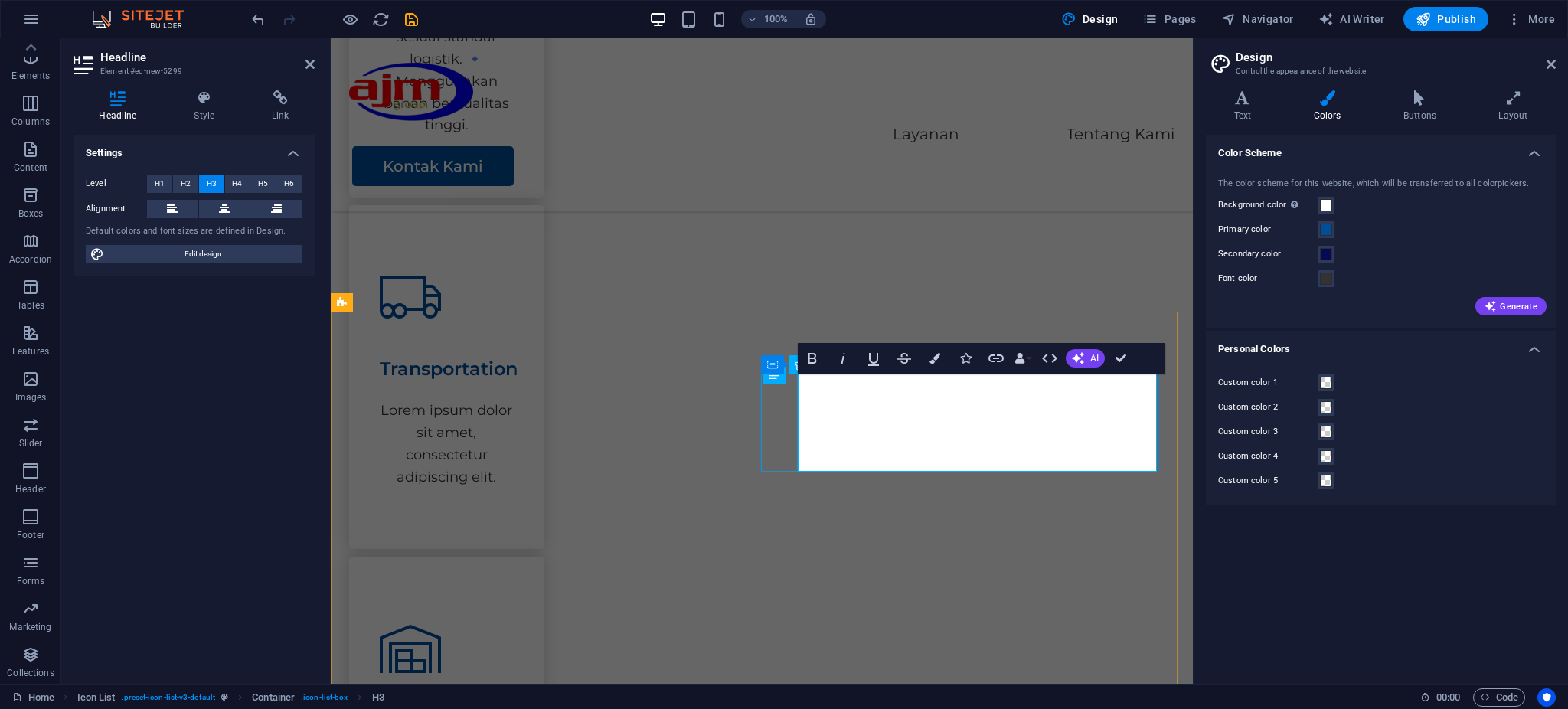 drag, startPoint x: 972, startPoint y: 446, endPoint x: 796, endPoint y: 417, distance: 178.373 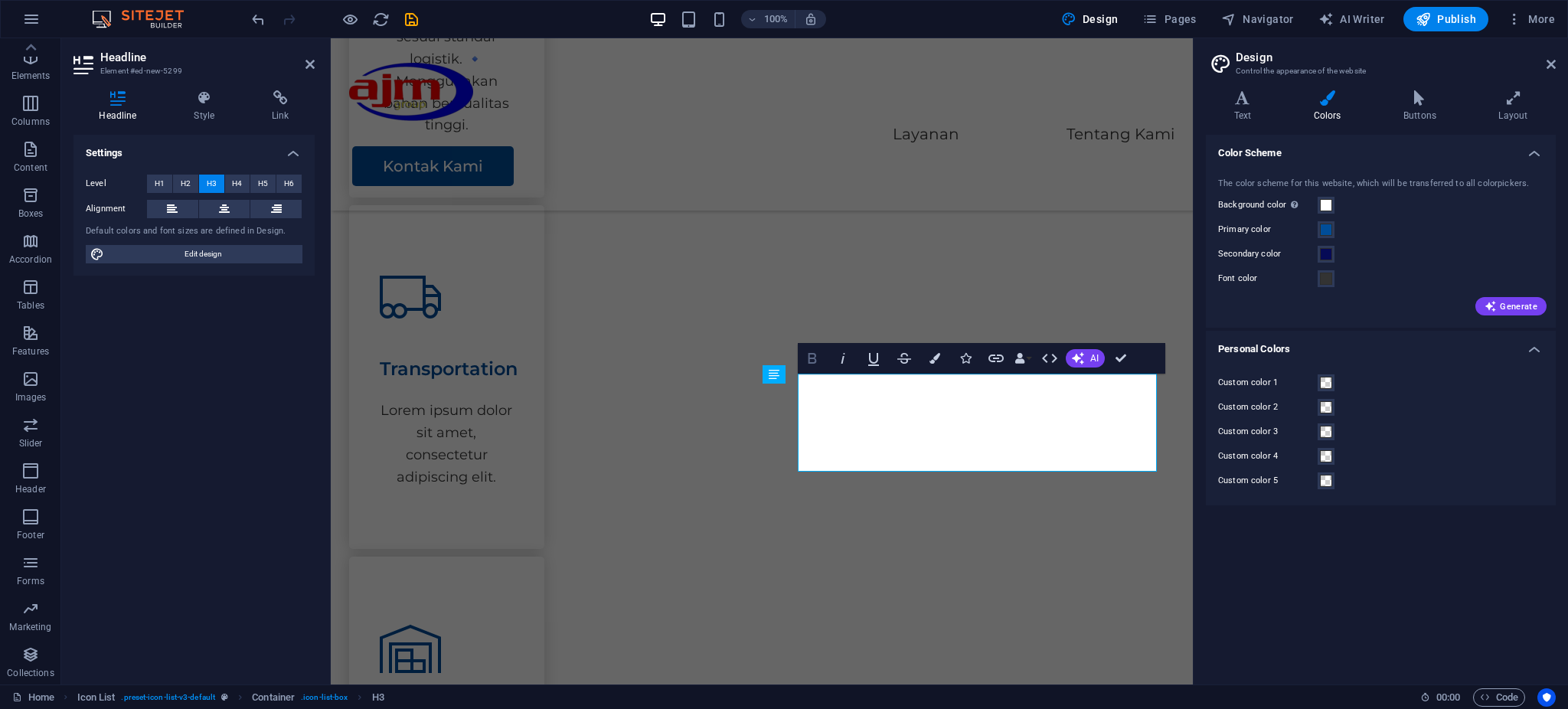 click 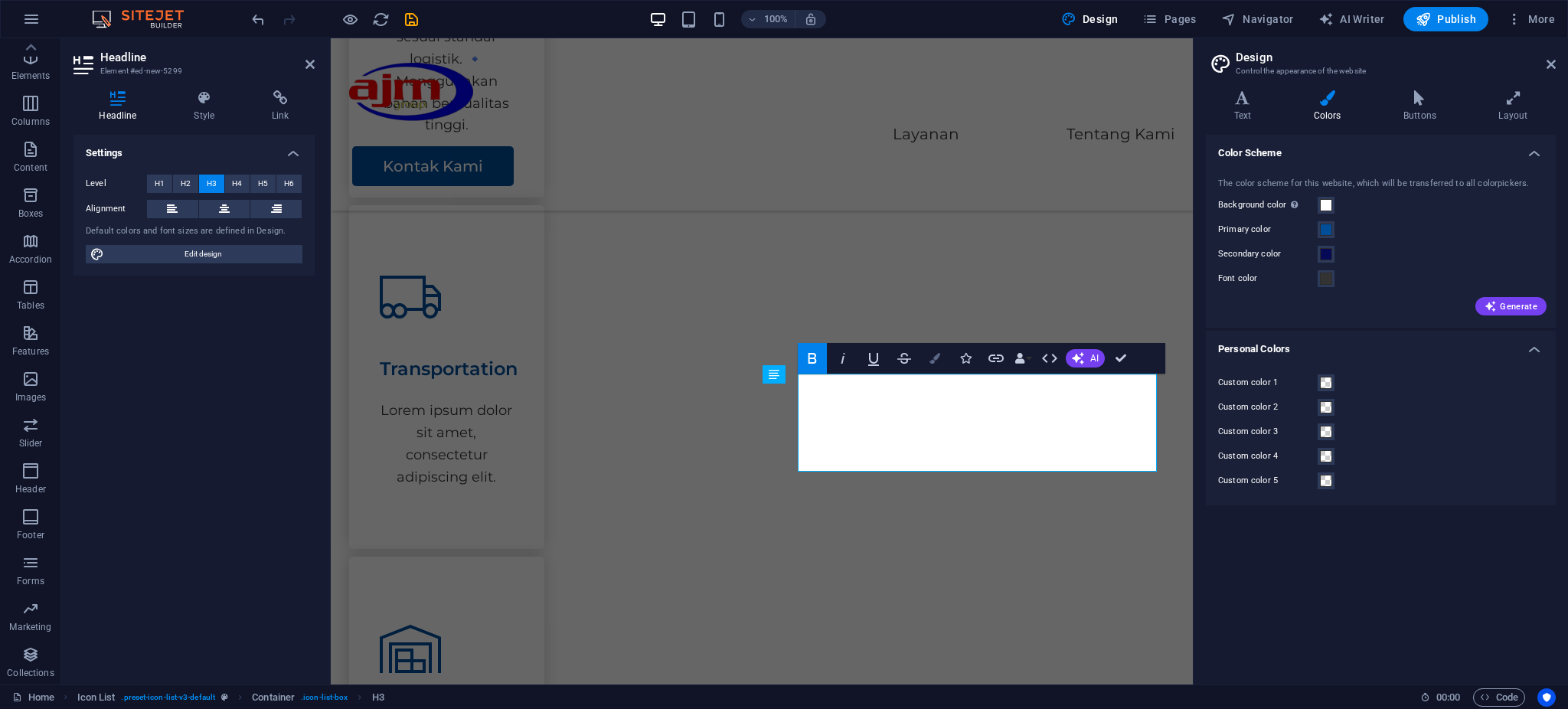 click at bounding box center (935, 358) 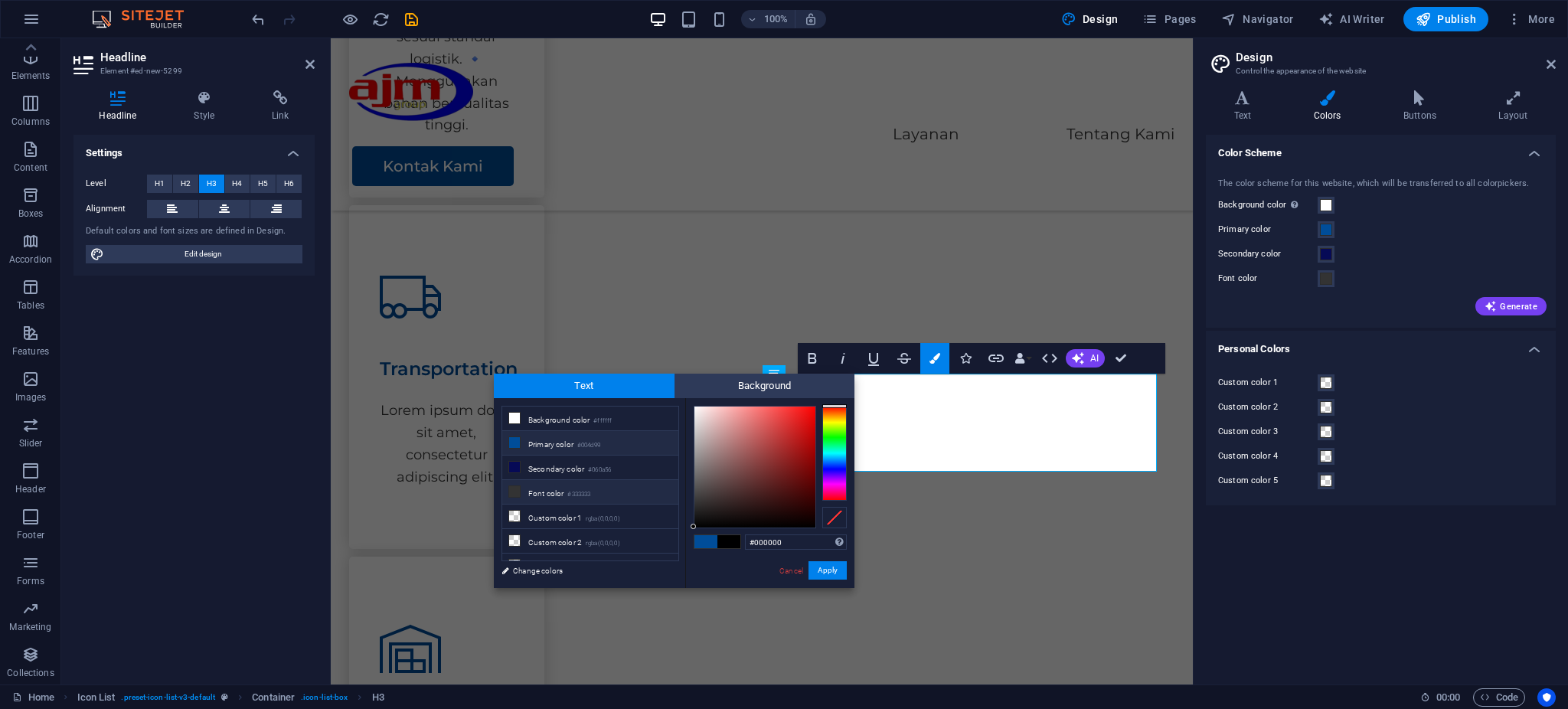 click on "Font color
#333333" at bounding box center [590, 492] 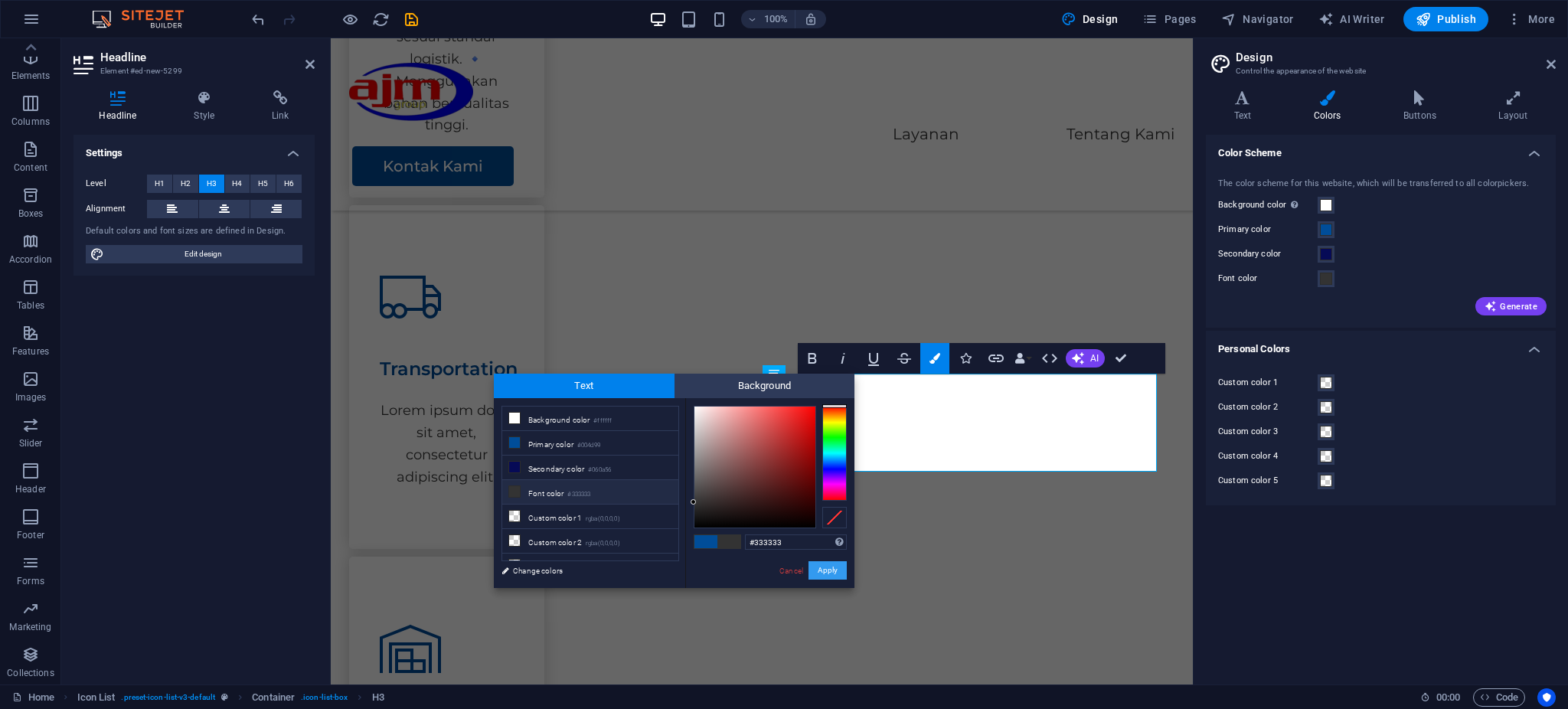 click on "Apply" at bounding box center [828, 570] 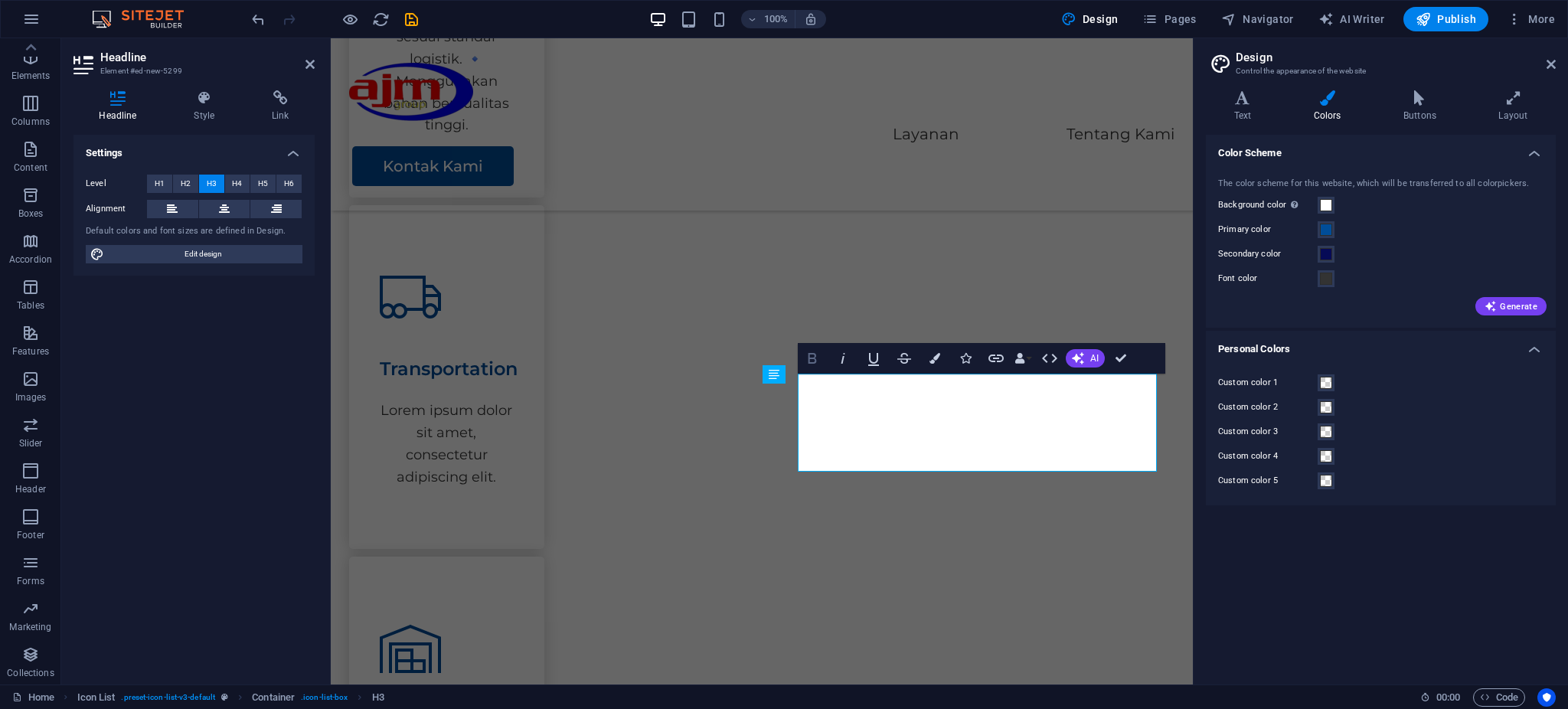 click 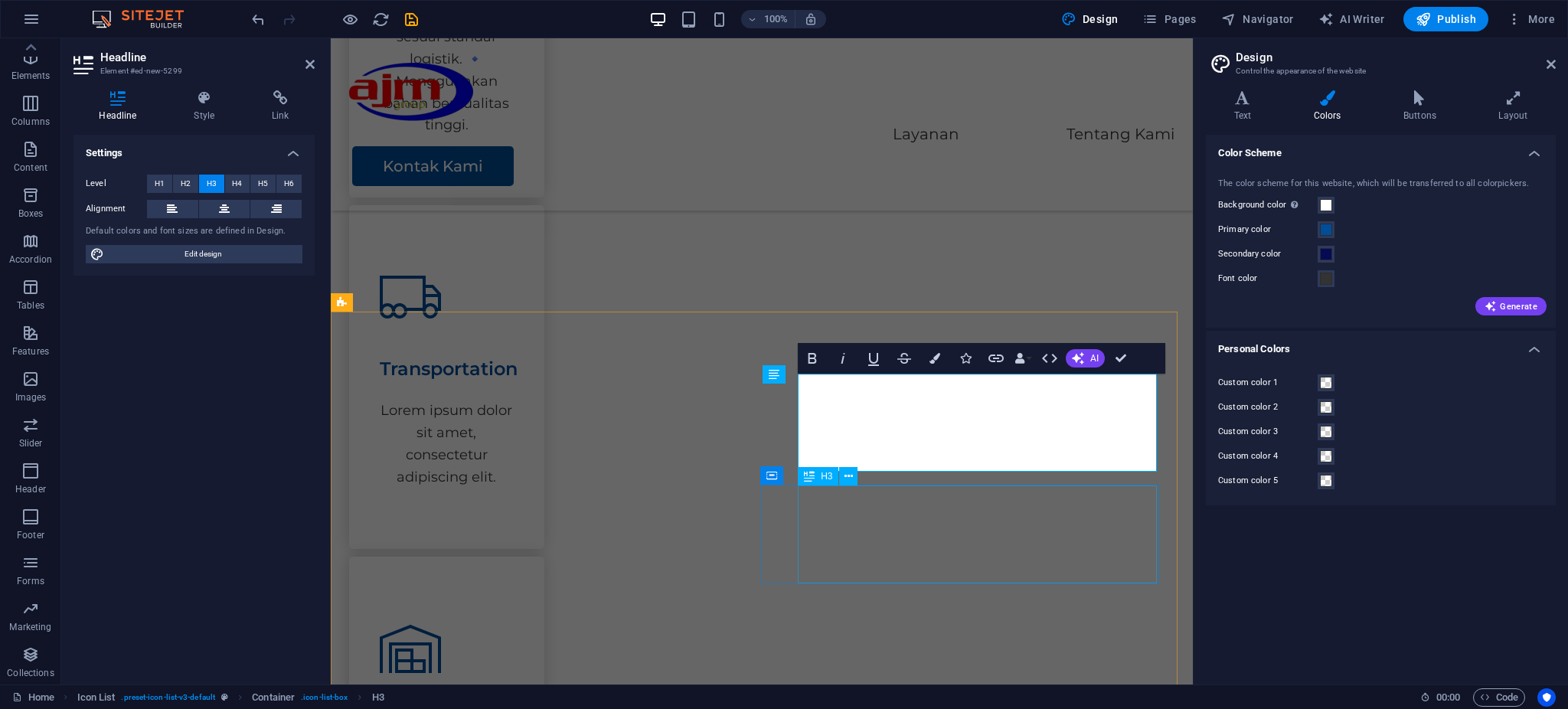 click on "Headline" at bounding box center [533, 1890] 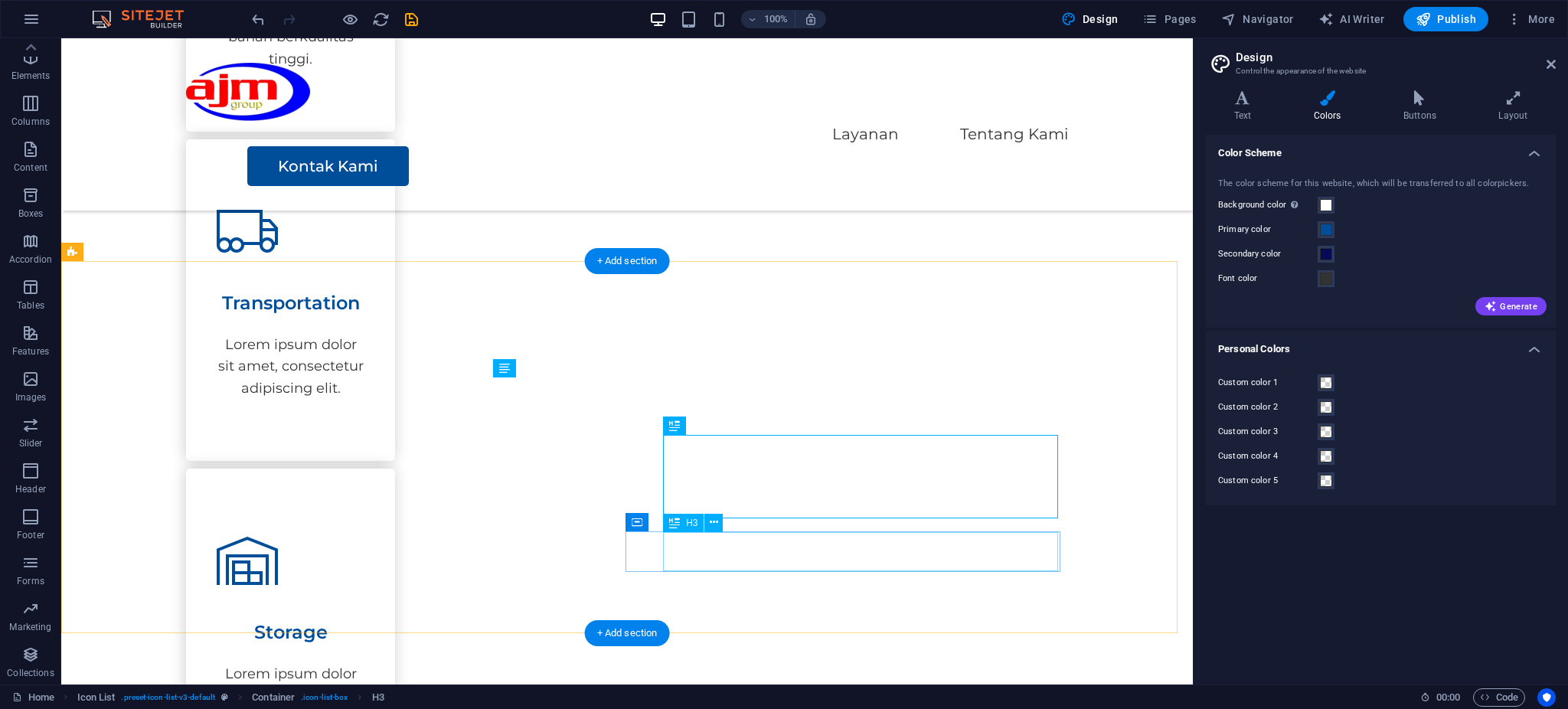 scroll, scrollTop: 1268, scrollLeft: 0, axis: vertical 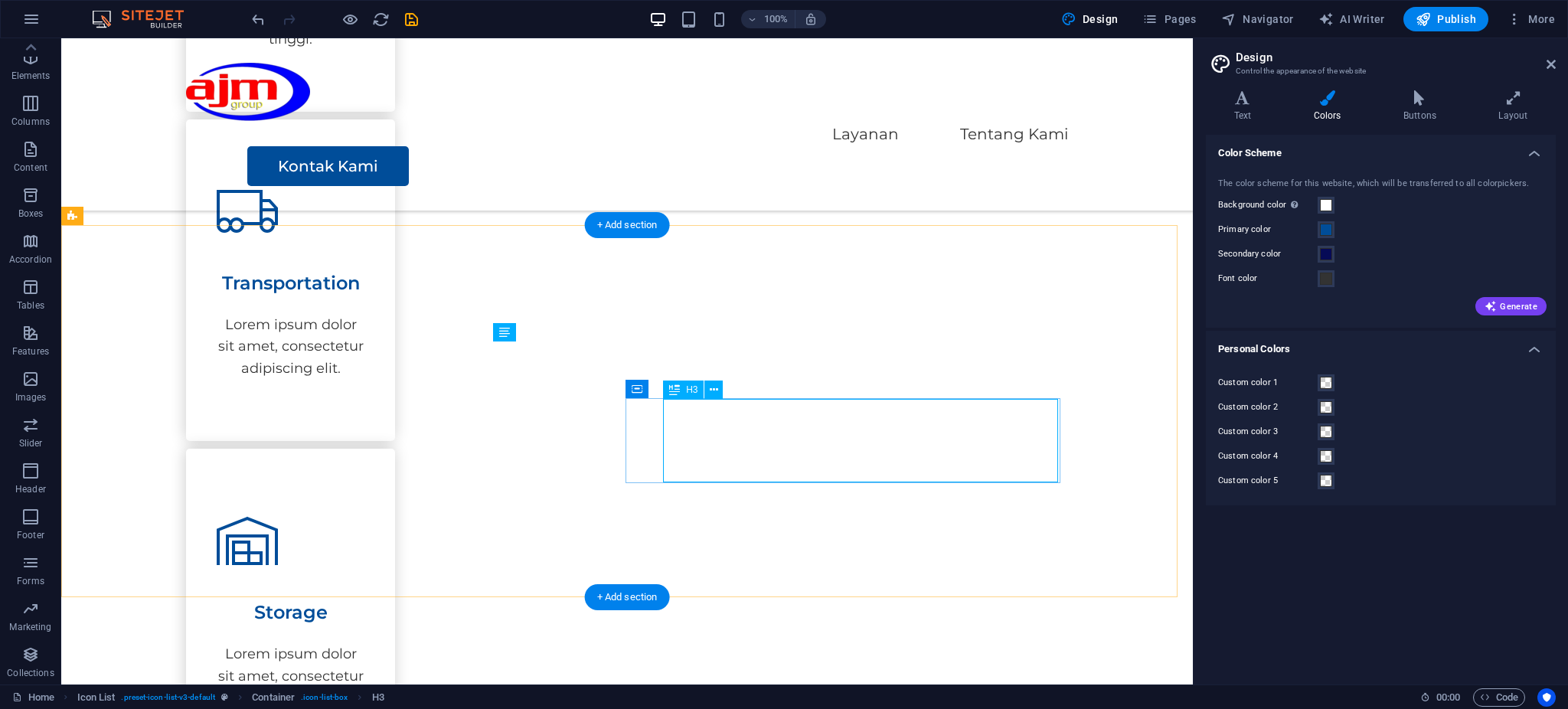 click on "Headline" at bounding box center [278, 1722] 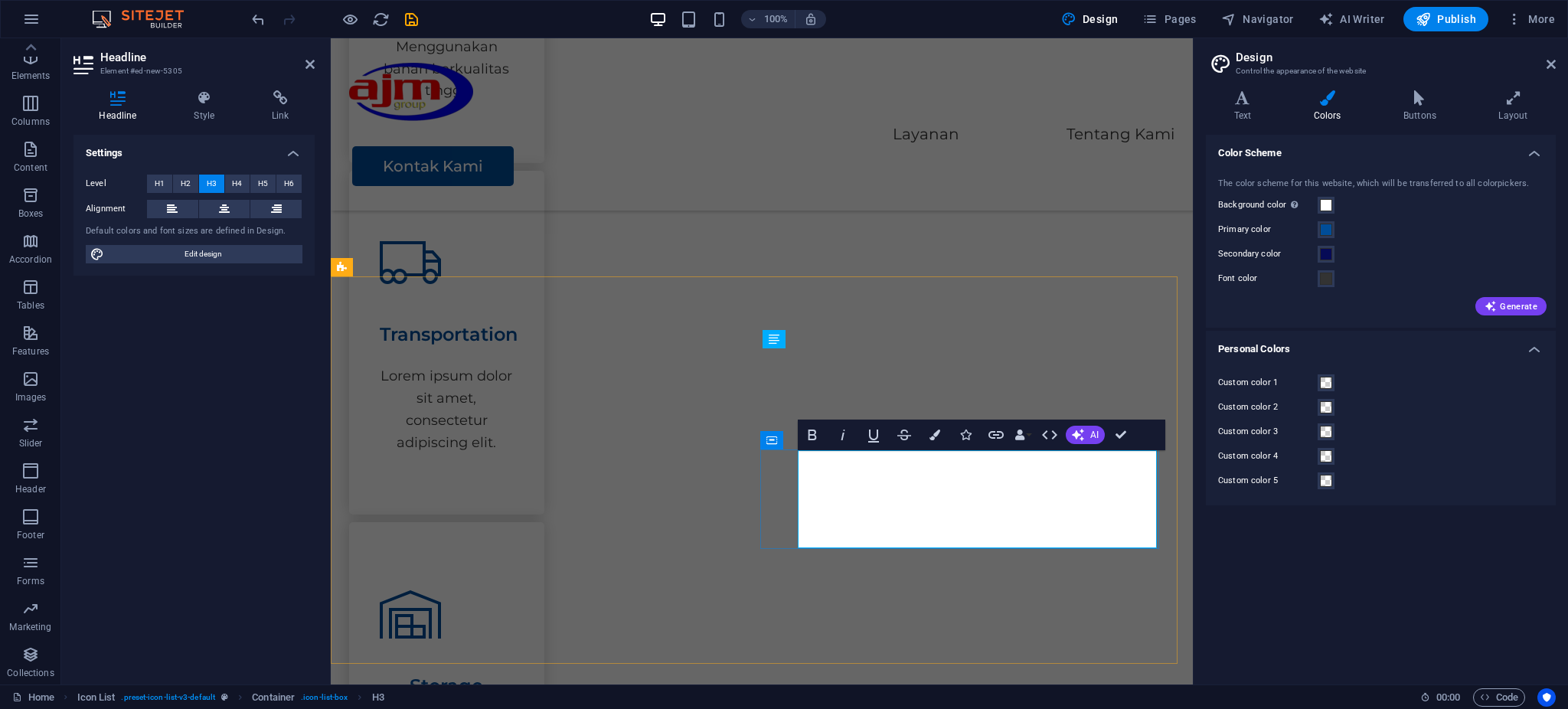 scroll, scrollTop: 1253, scrollLeft: 0, axis: vertical 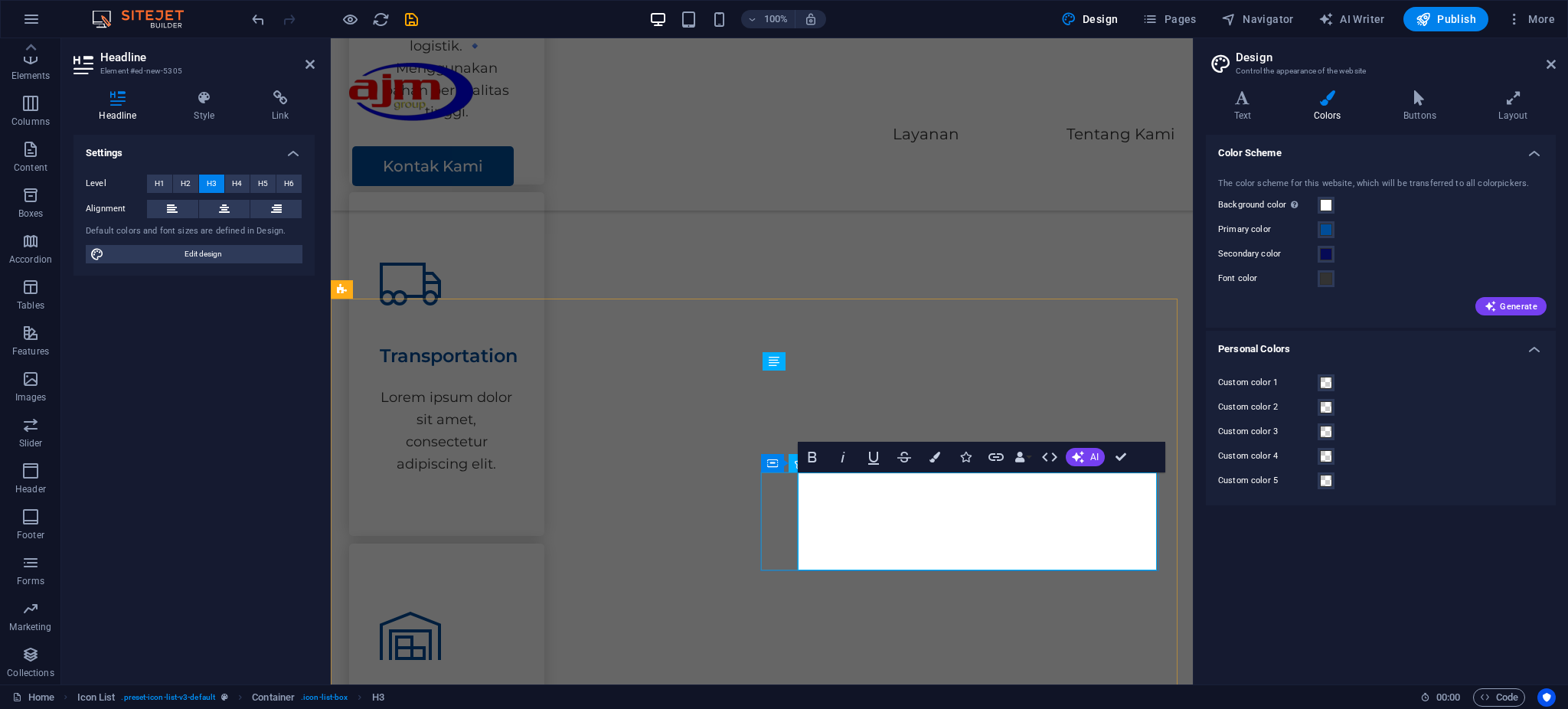 drag, startPoint x: 932, startPoint y: 545, endPoint x: 763, endPoint y: 522, distance: 170.5579 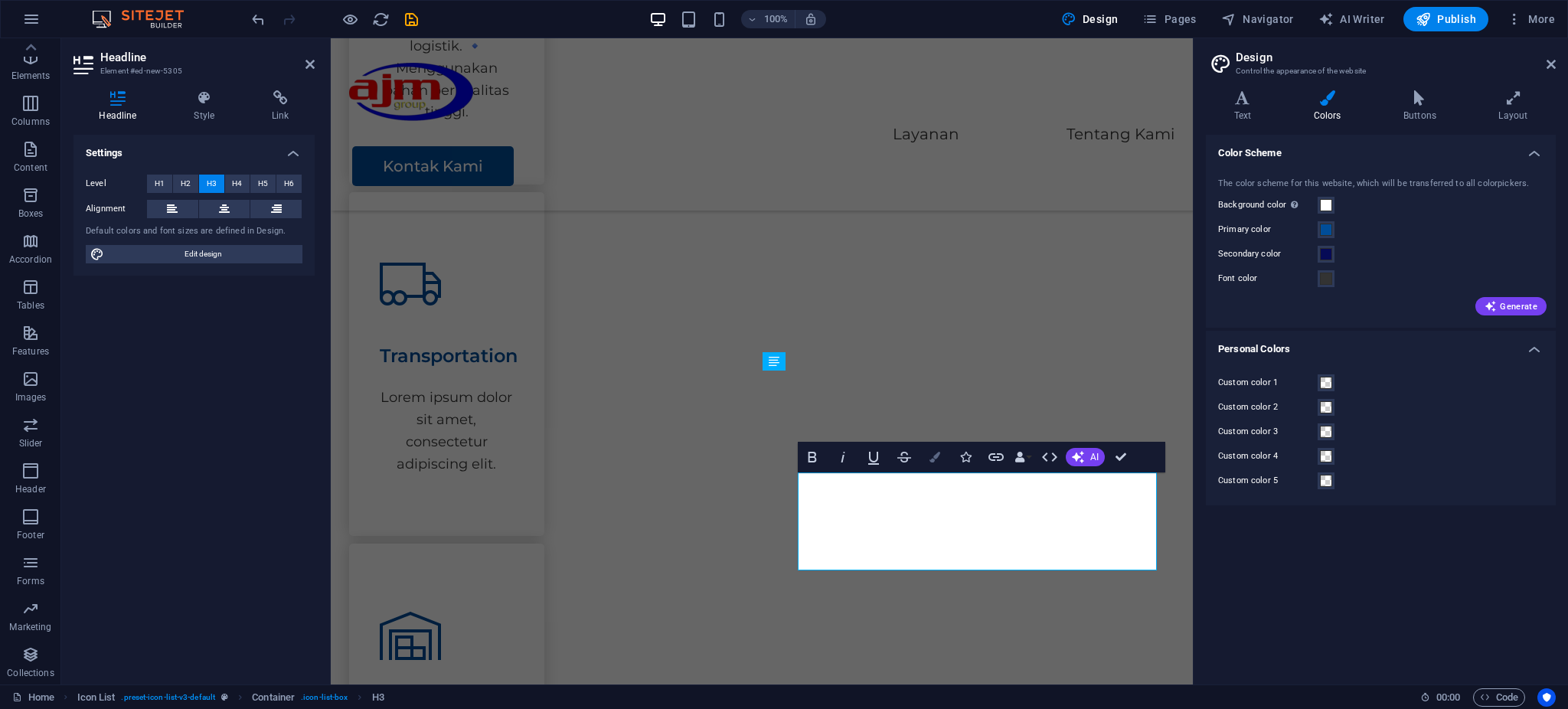 click at bounding box center [935, 457] 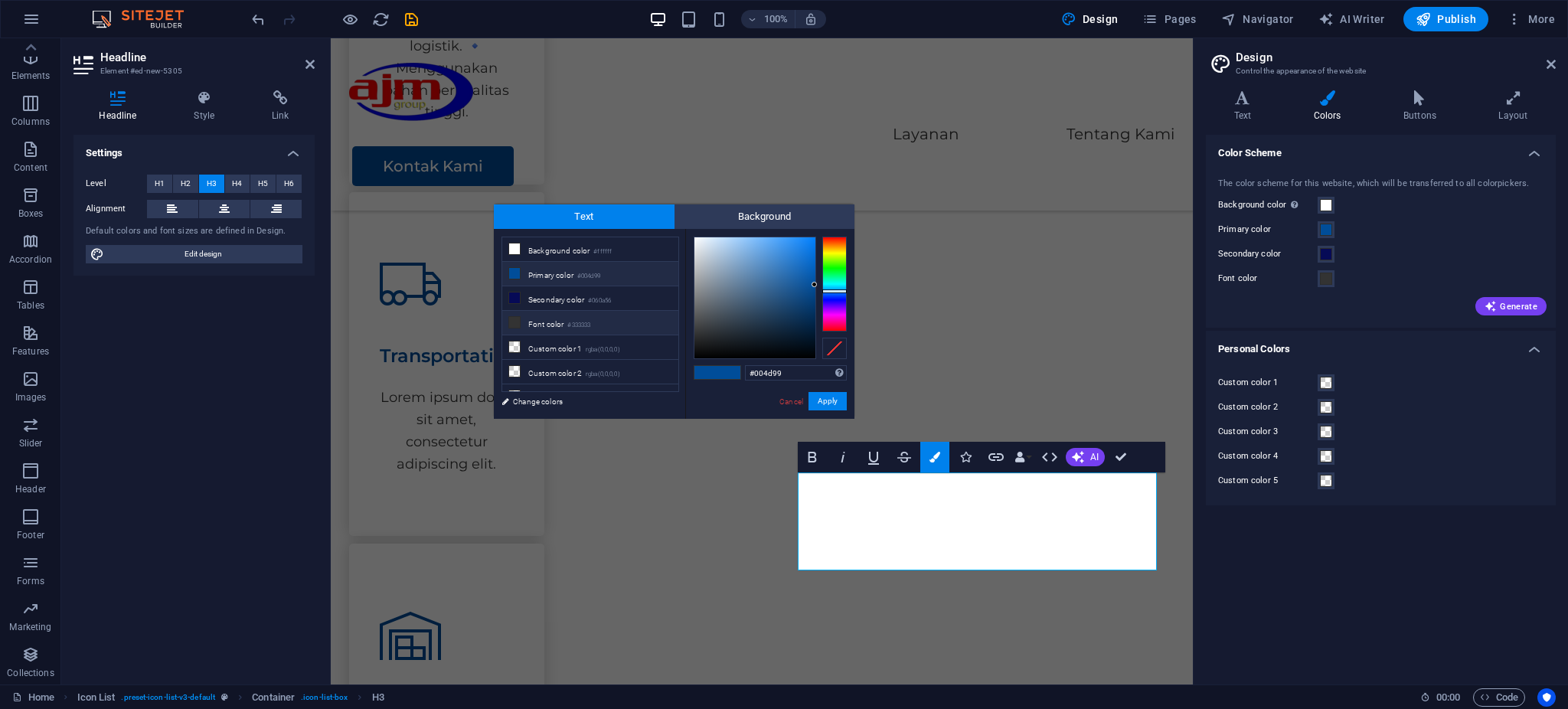 click on "Font color
#333333" at bounding box center [590, 323] 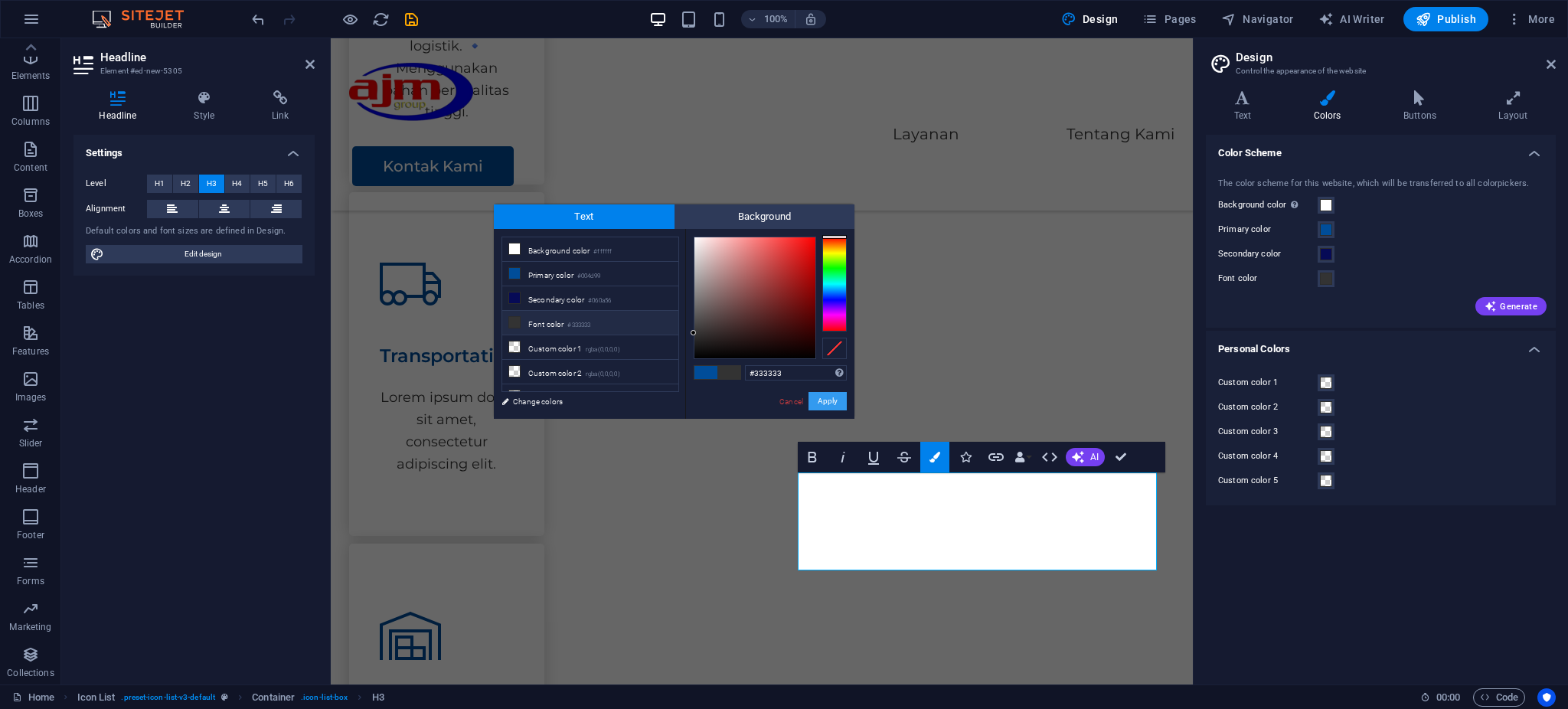 click on "Apply" at bounding box center [828, 401] 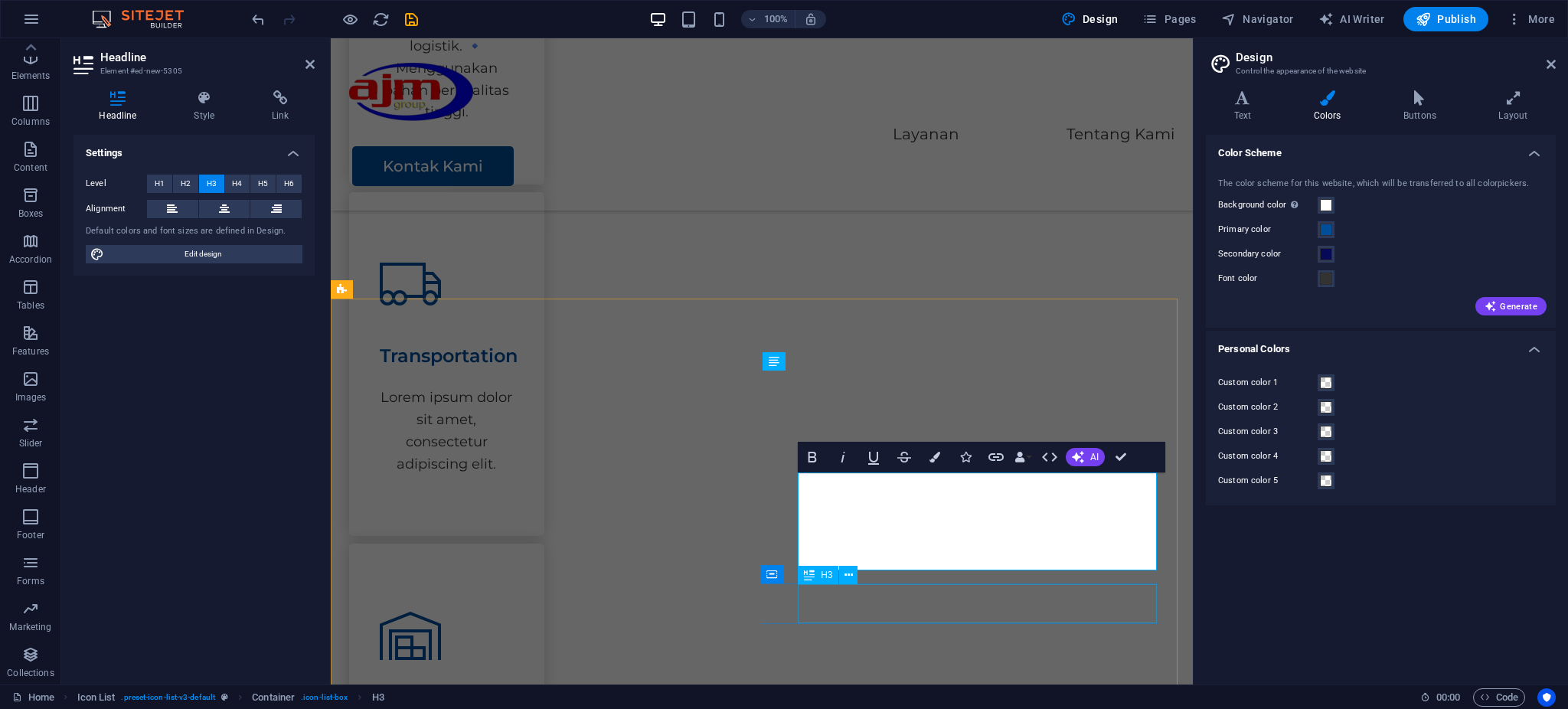 click on "Headline" at bounding box center [533, 2102] 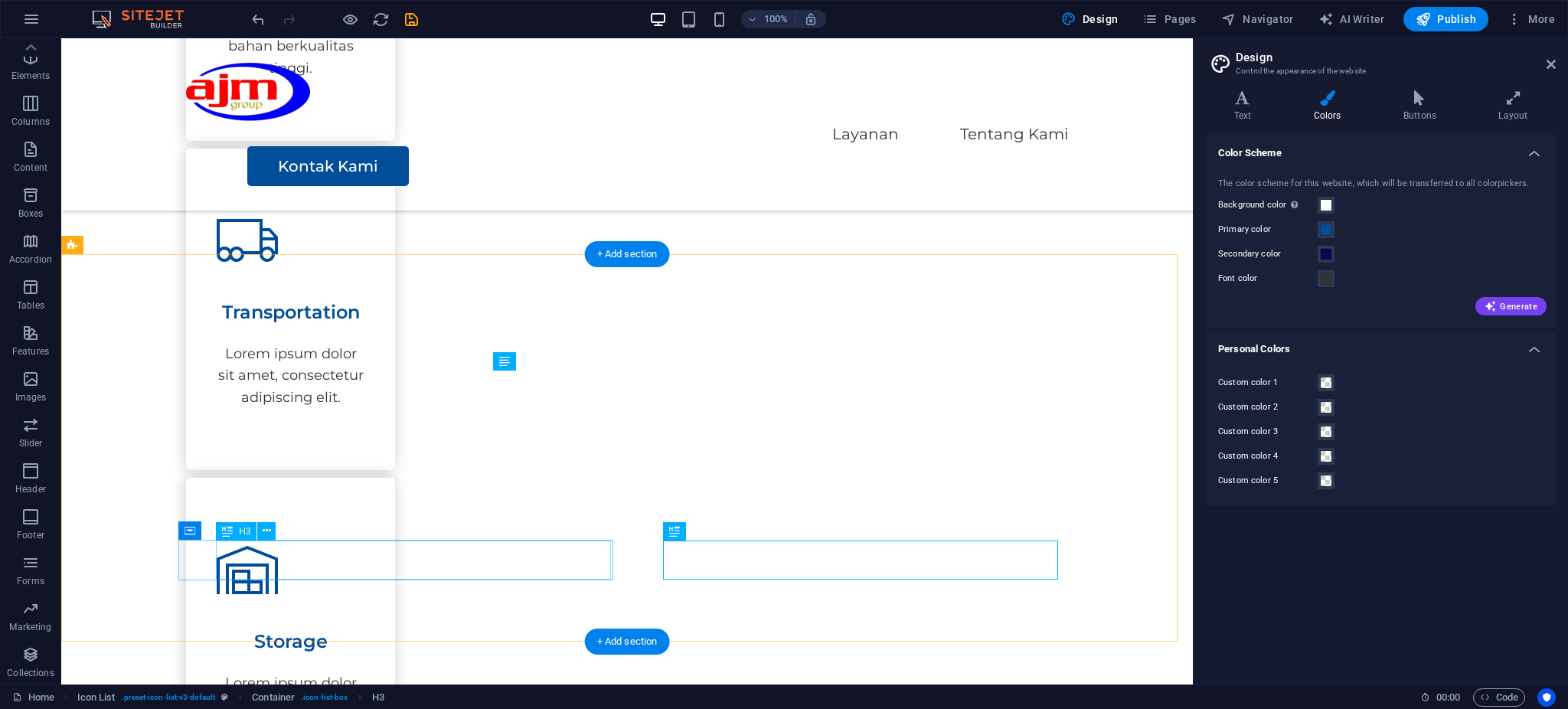 click on "Headline" at bounding box center (278, 1893) 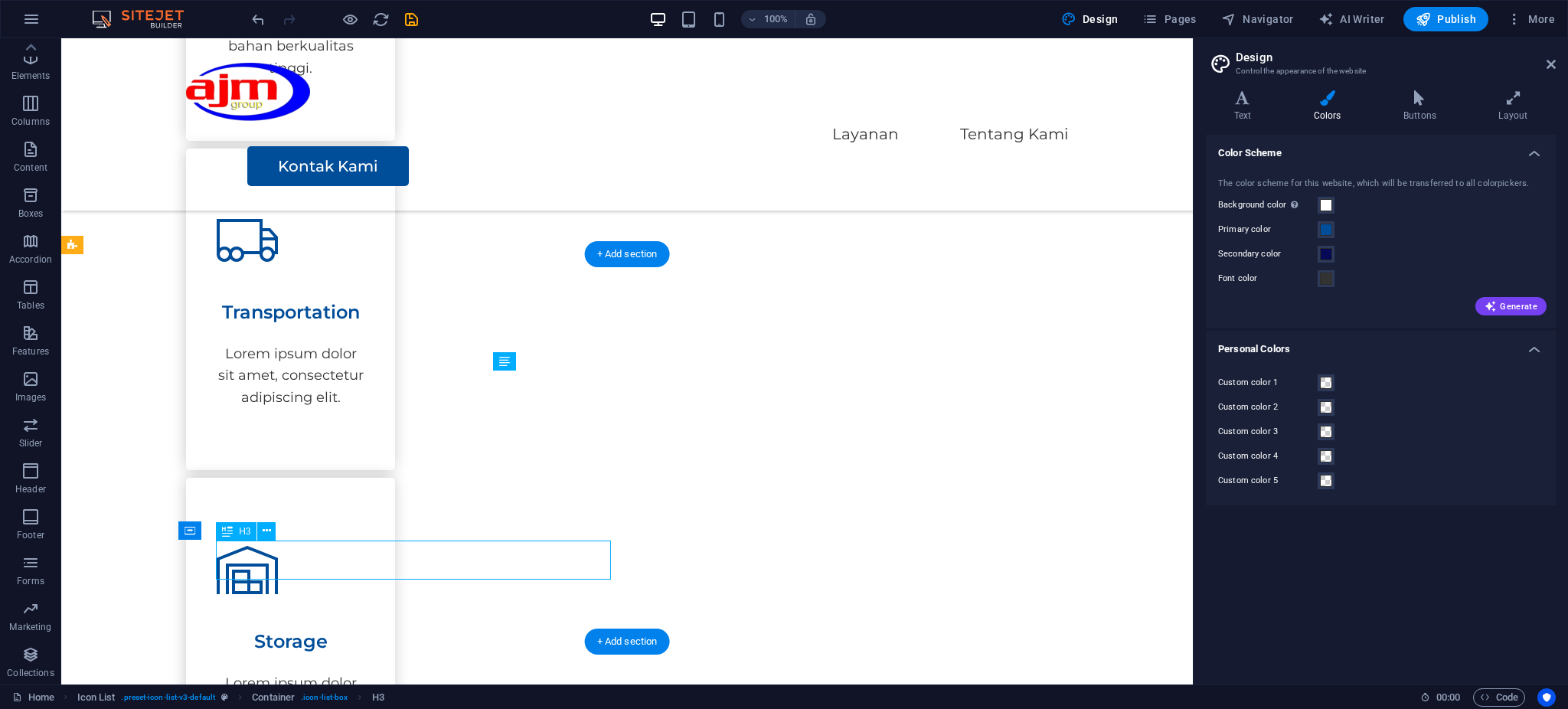 click on "Headline" at bounding box center [278, 1893] 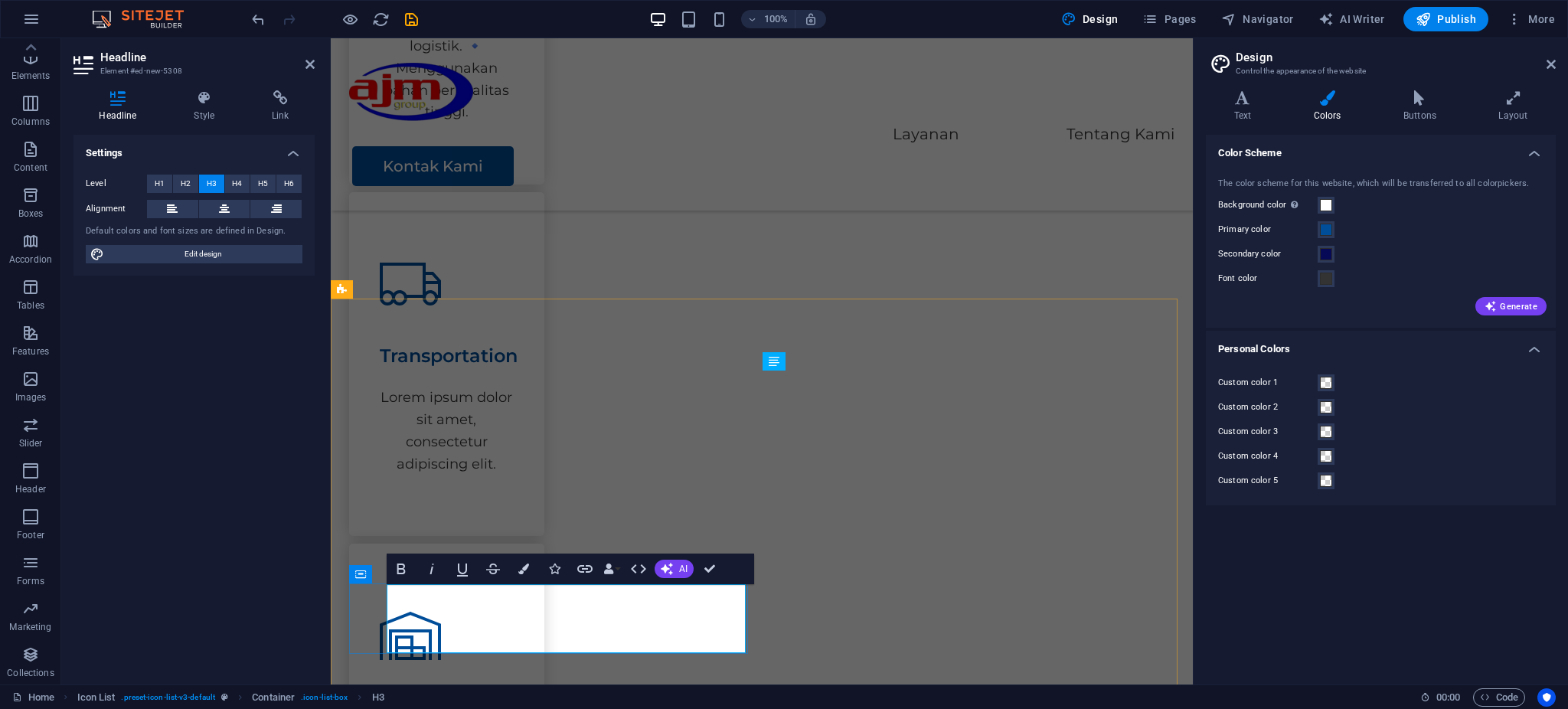 scroll, scrollTop: 1341, scrollLeft: 0, axis: vertical 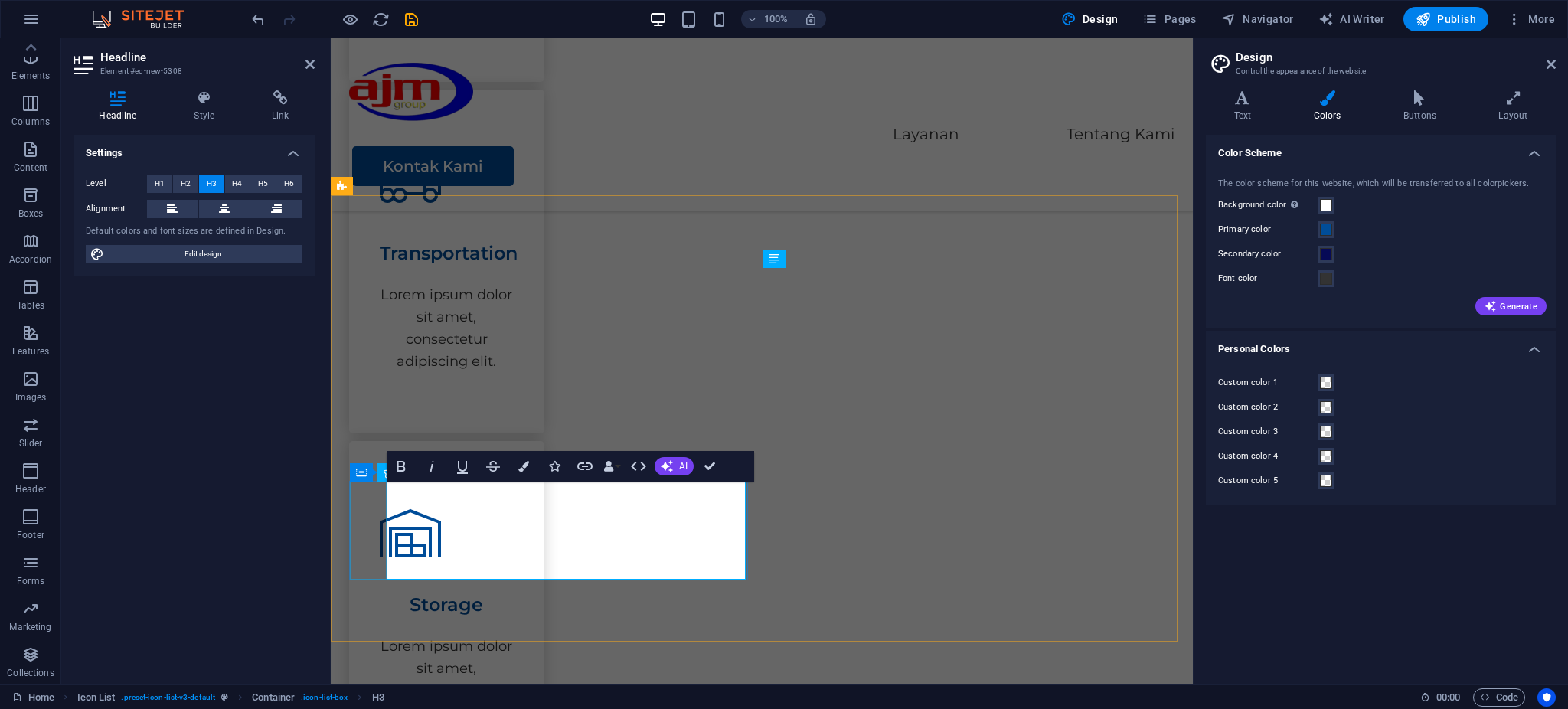 drag, startPoint x: 506, startPoint y: 562, endPoint x: 376, endPoint y: 535, distance: 132.77424 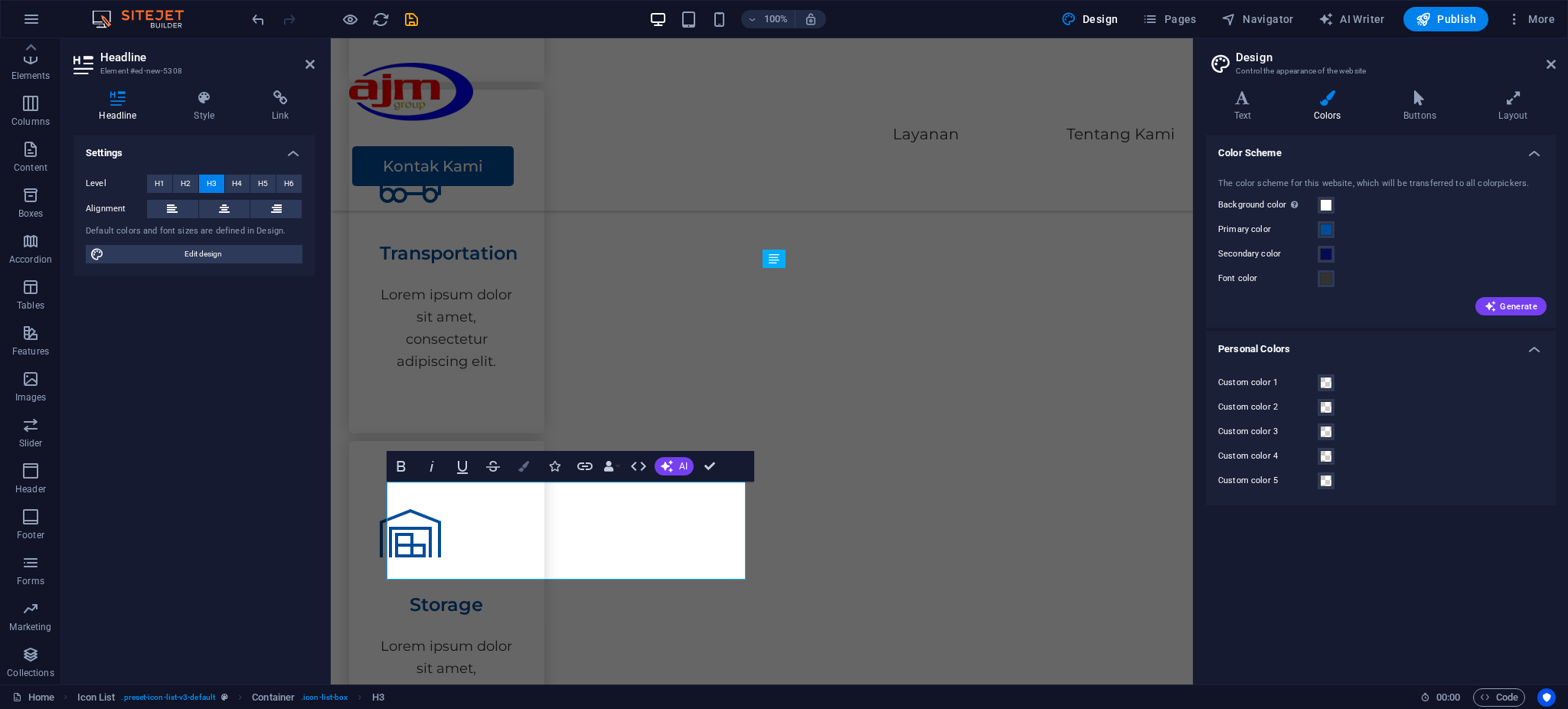 click at bounding box center (524, 466) 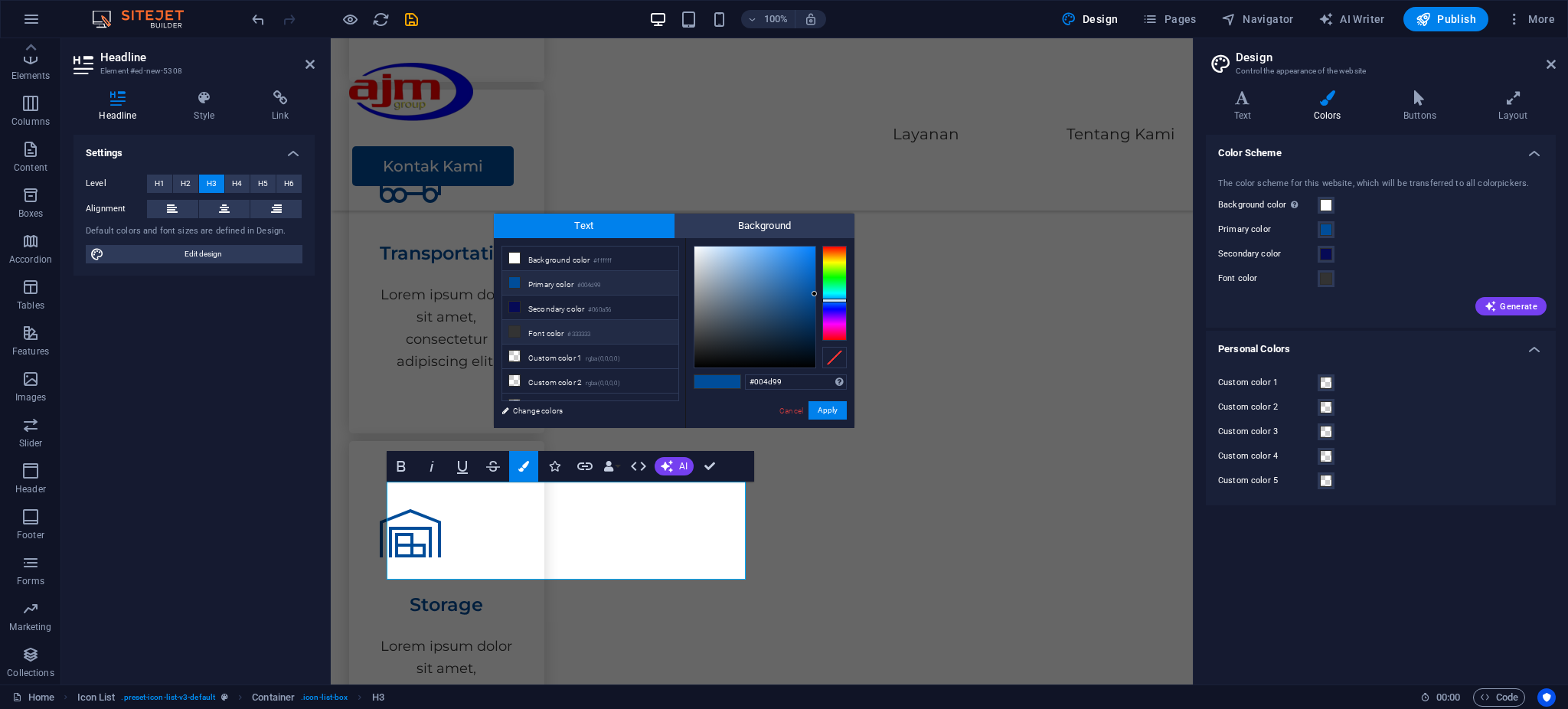 click on "#333333" at bounding box center [579, 335] 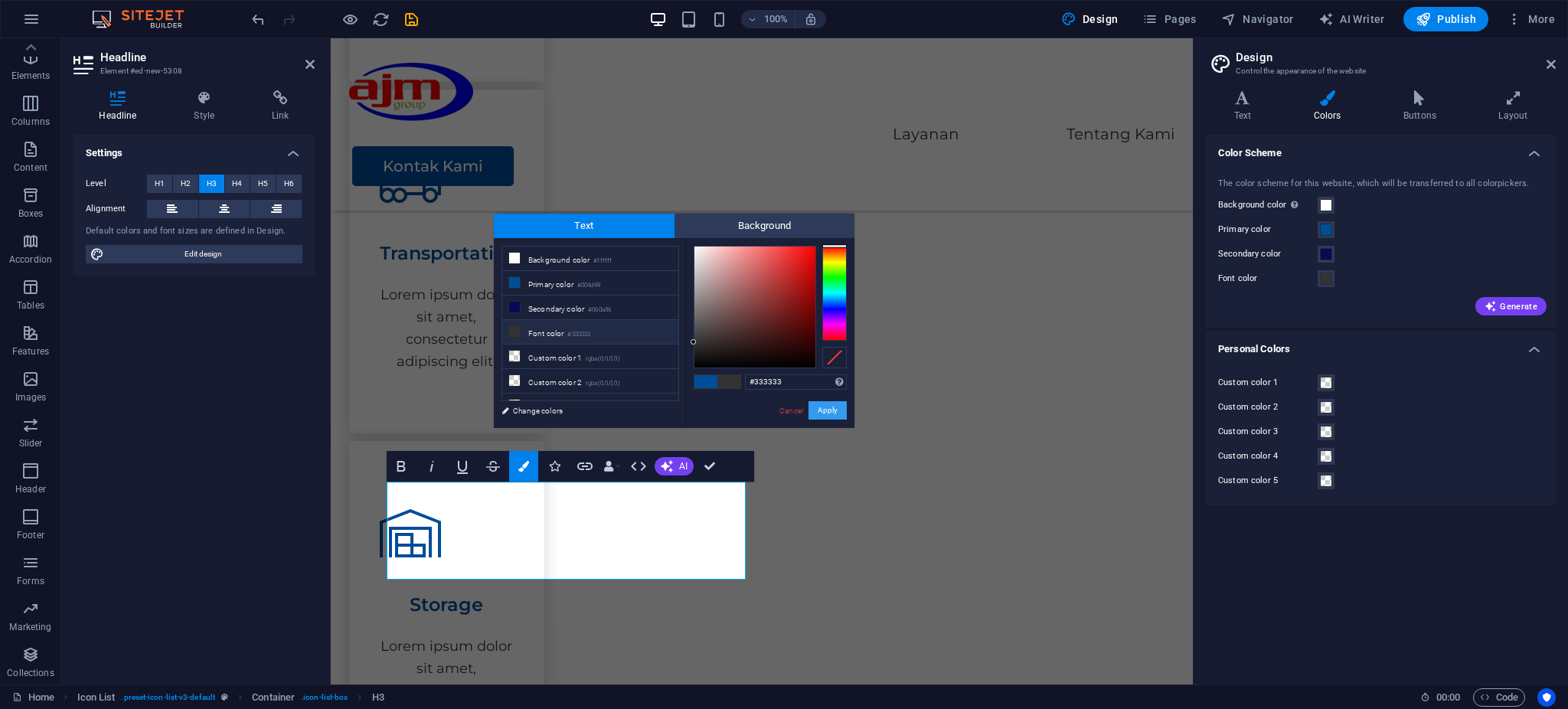 click on "Apply" at bounding box center (828, 410) 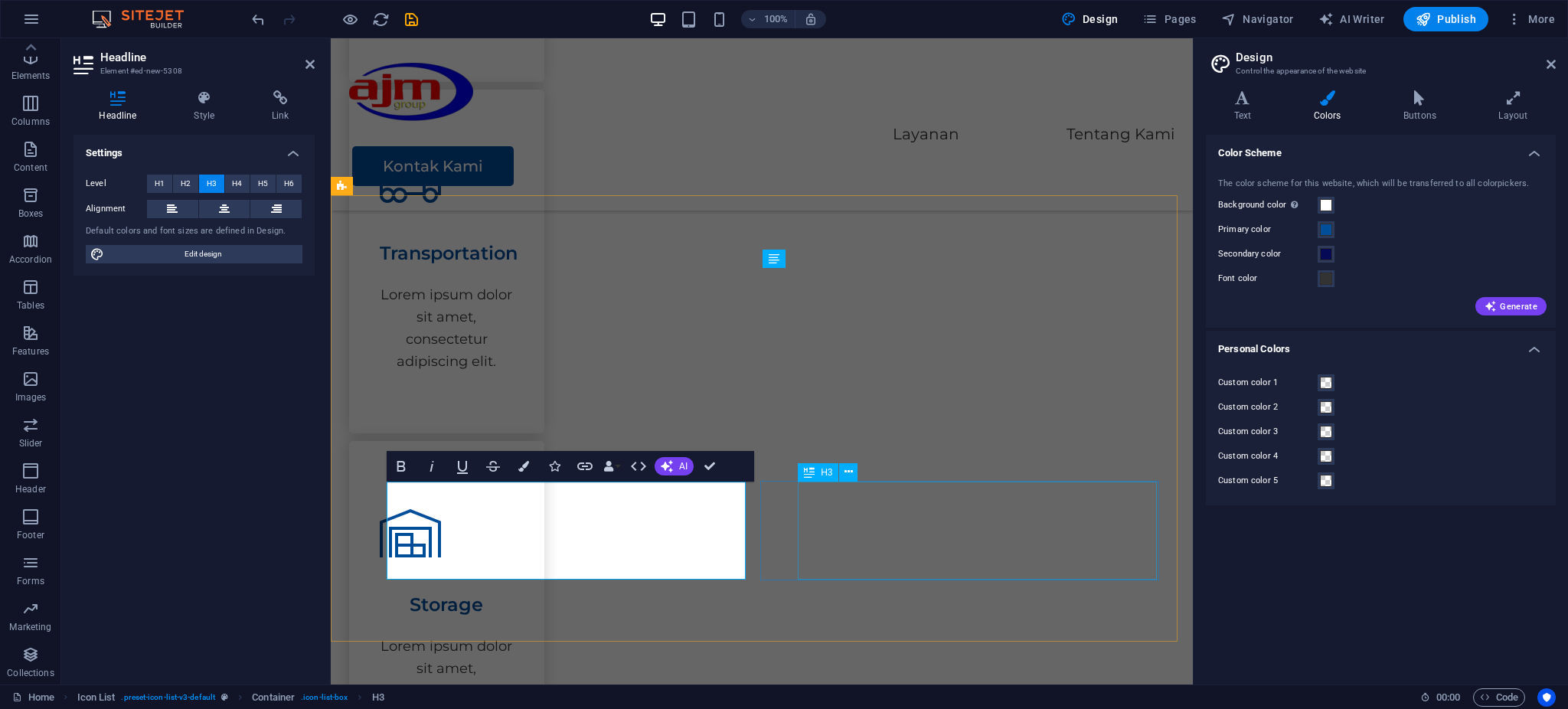 click on "Headline" at bounding box center (533, 2058) 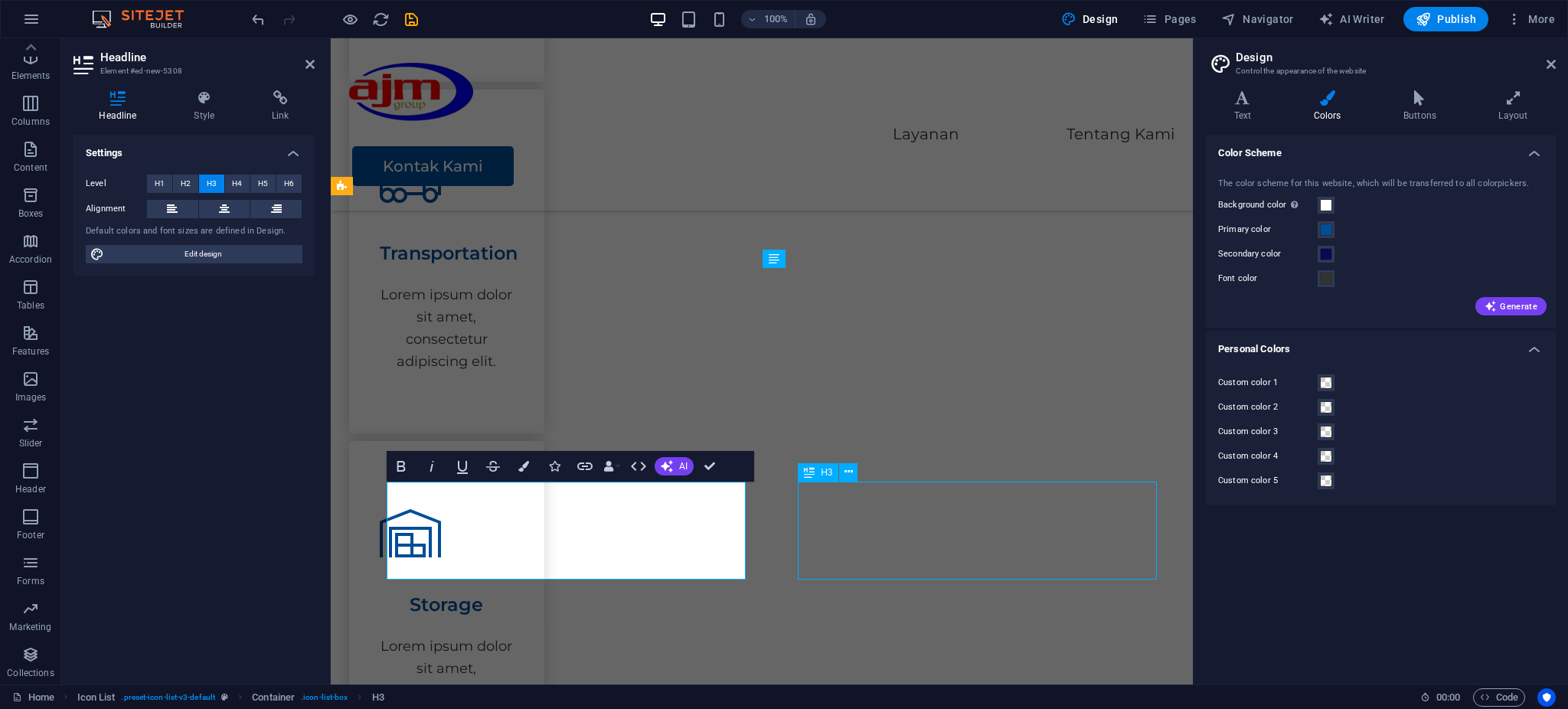 click on "Headline" at bounding box center [533, 2058] 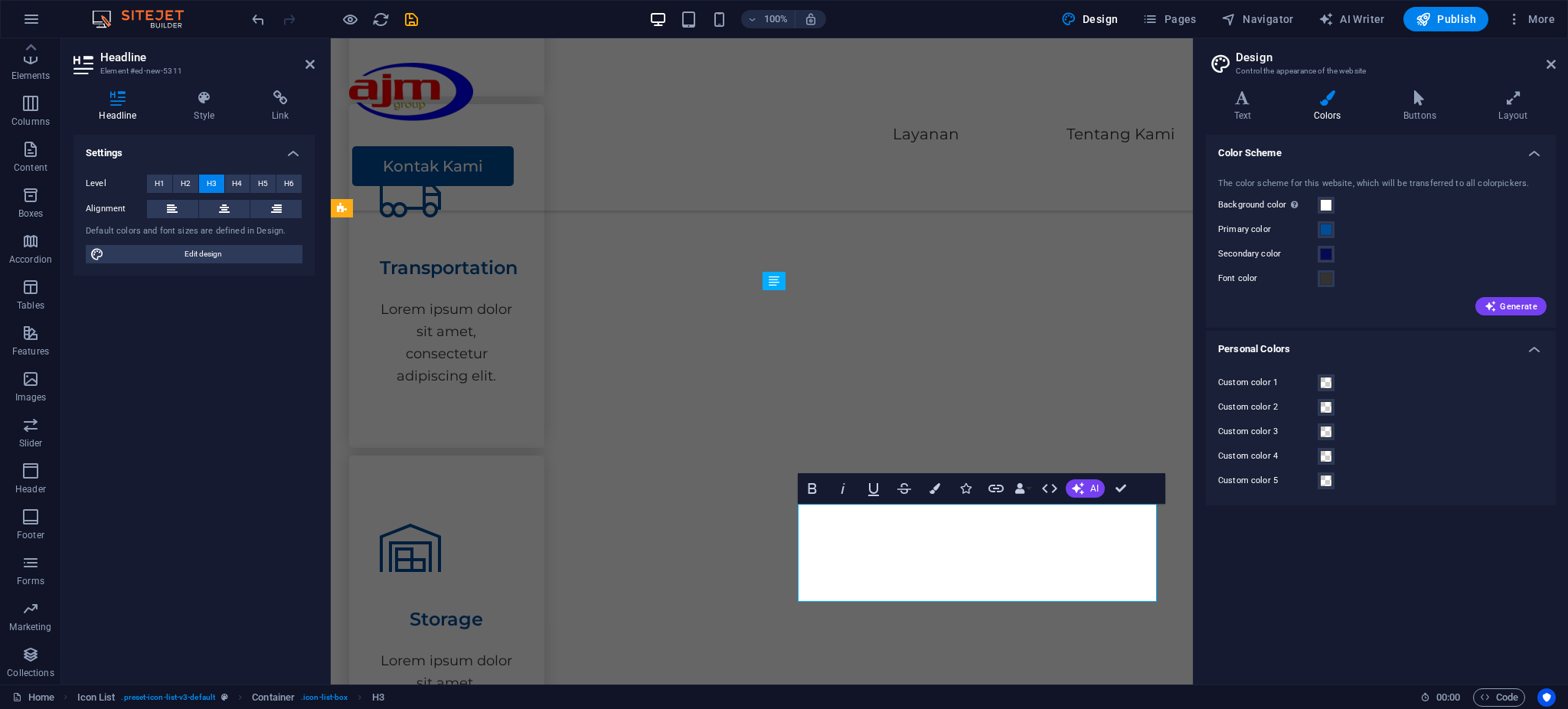scroll, scrollTop: 1319, scrollLeft: 0, axis: vertical 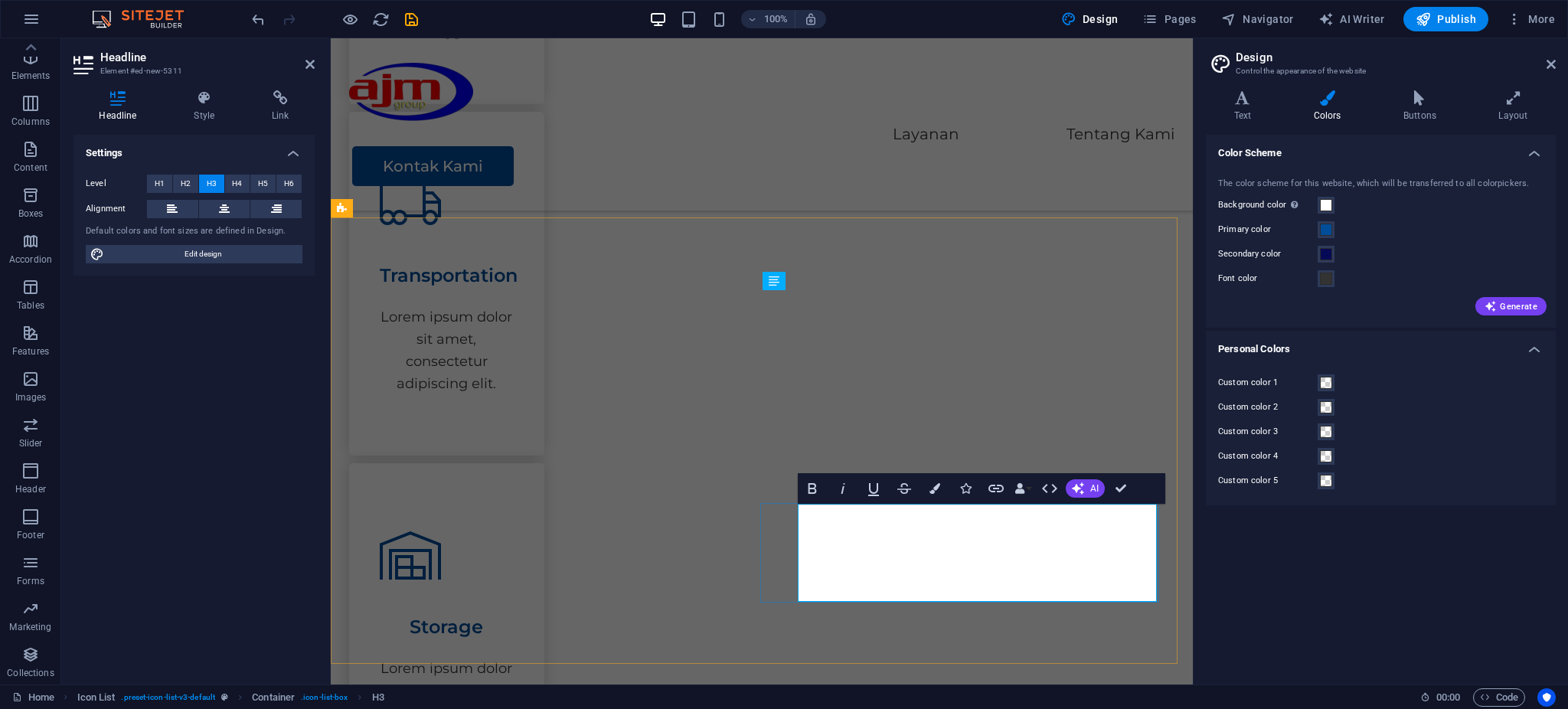 click on "Perdagangan Besar Barang Percetakan & Penerbitan ‌ ‌" at bounding box center (531, 2096) 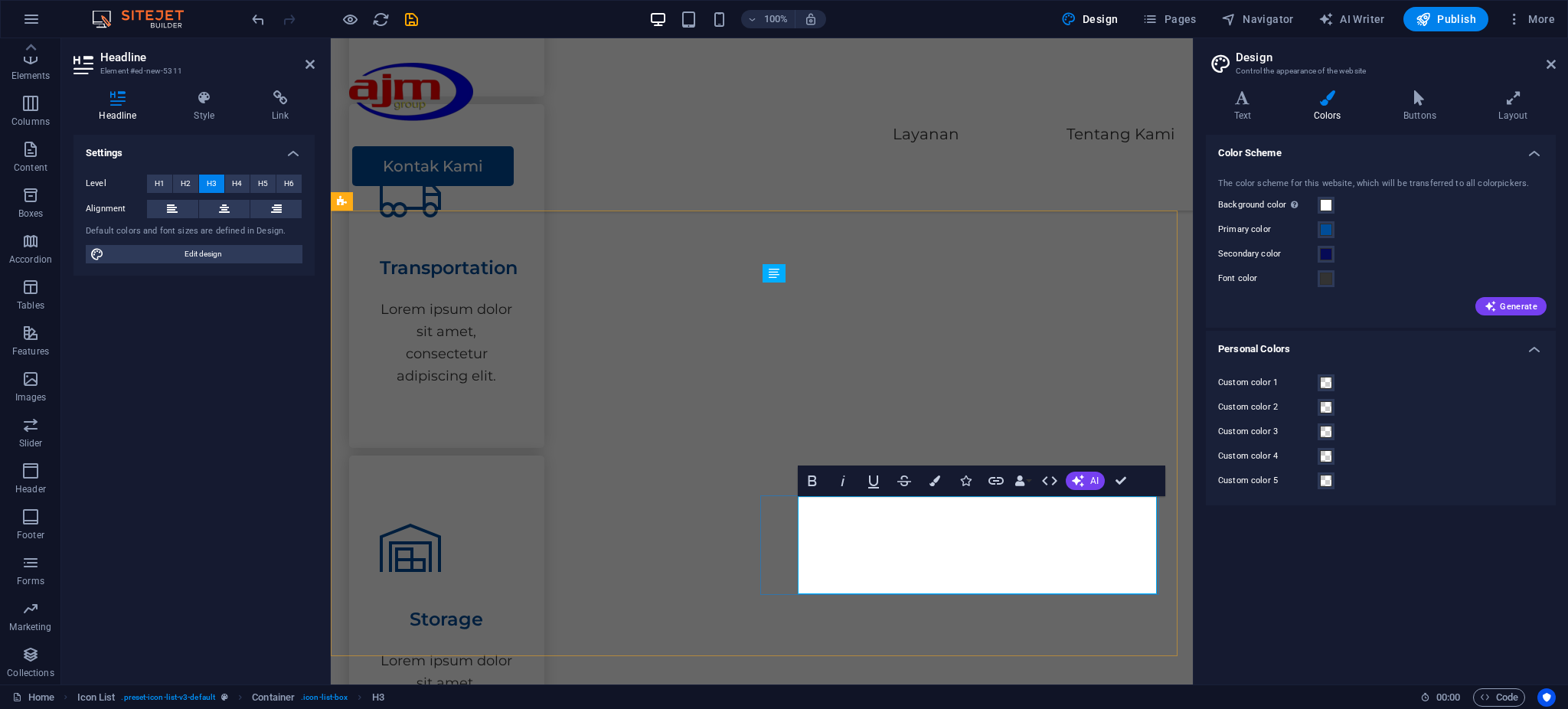 click on "Perdagangan Besar Barang Percetakan ‌ ‌" at bounding box center [488, 2088] 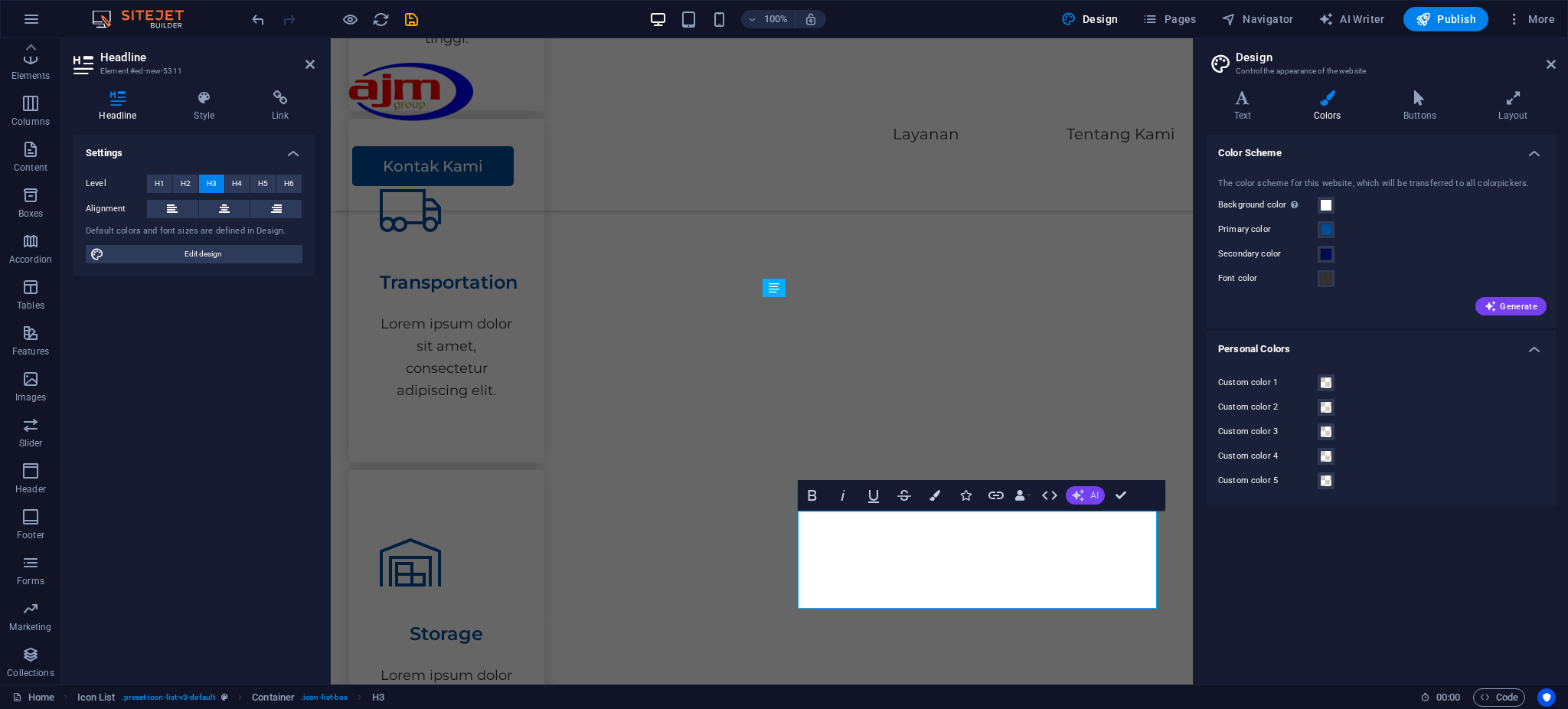 click on "AI" at bounding box center [1094, 495] 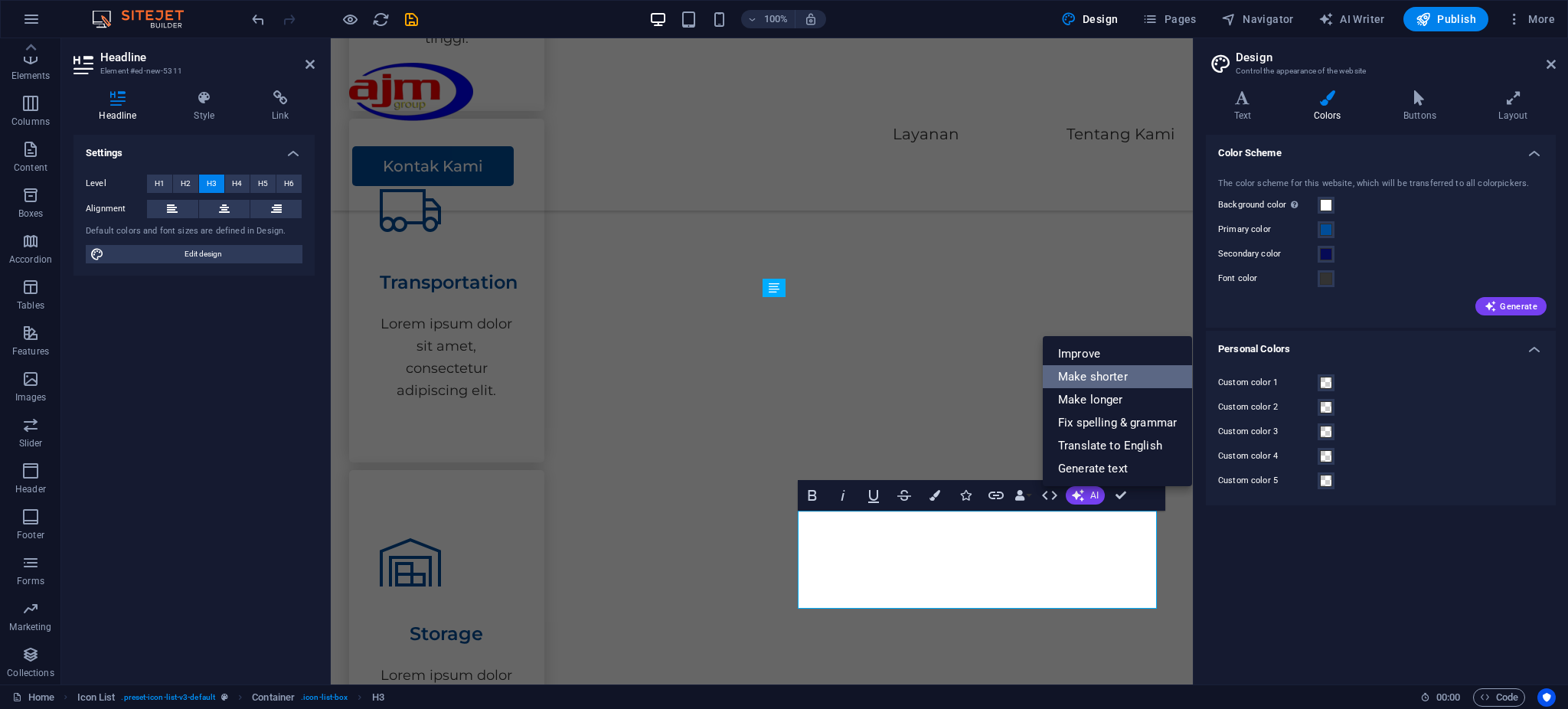 click on "Make shorter" at bounding box center (1117, 377) 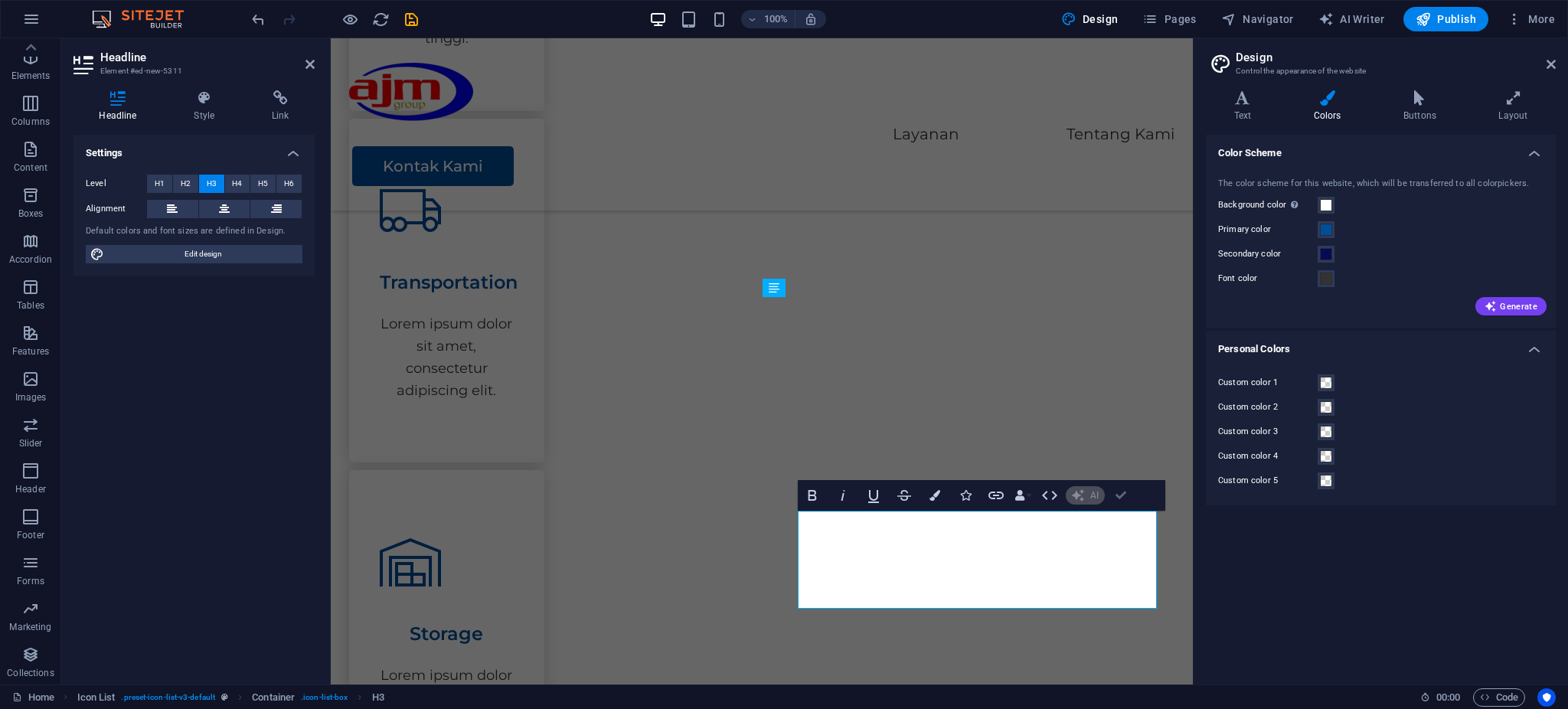 scroll, scrollTop: 1319, scrollLeft: 0, axis: vertical 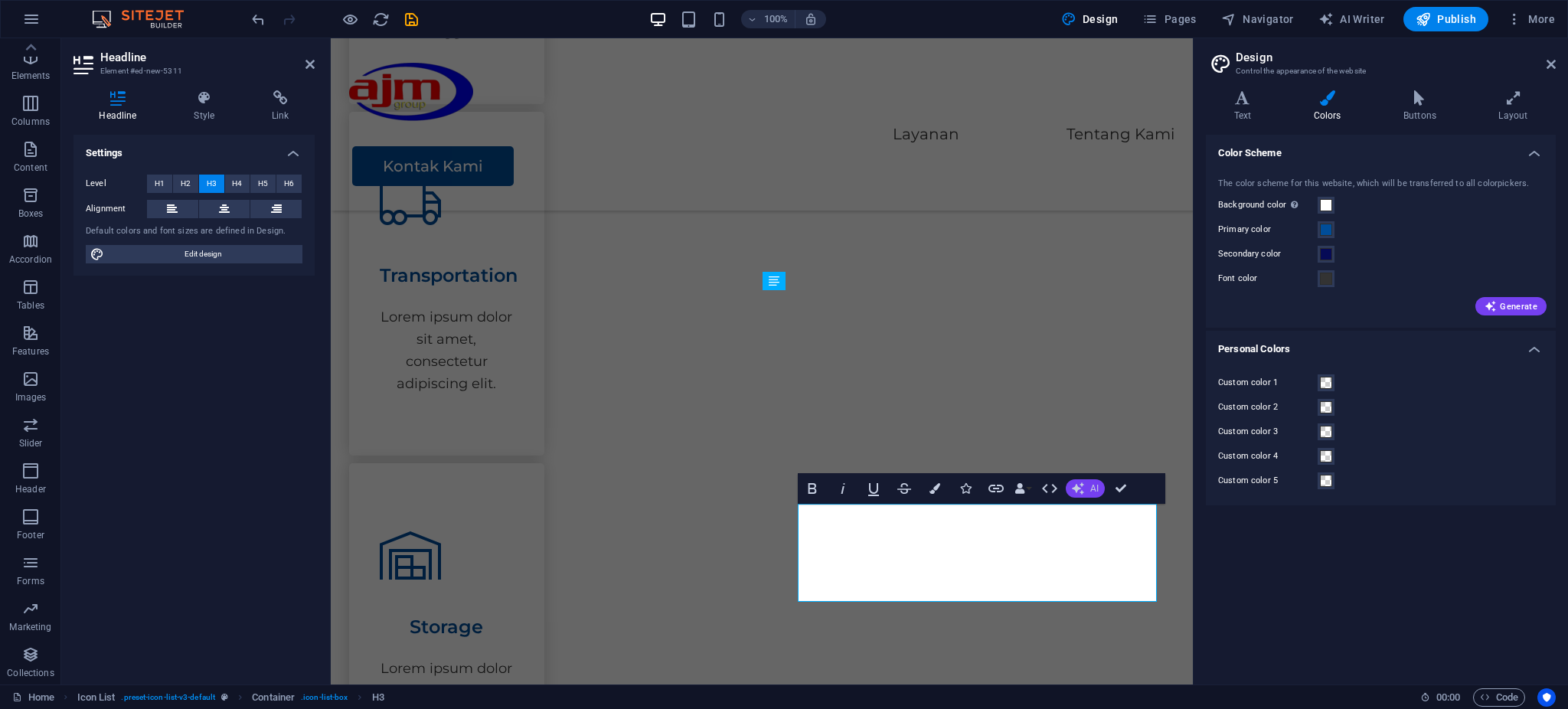 click on "AI" at bounding box center [1094, 488] 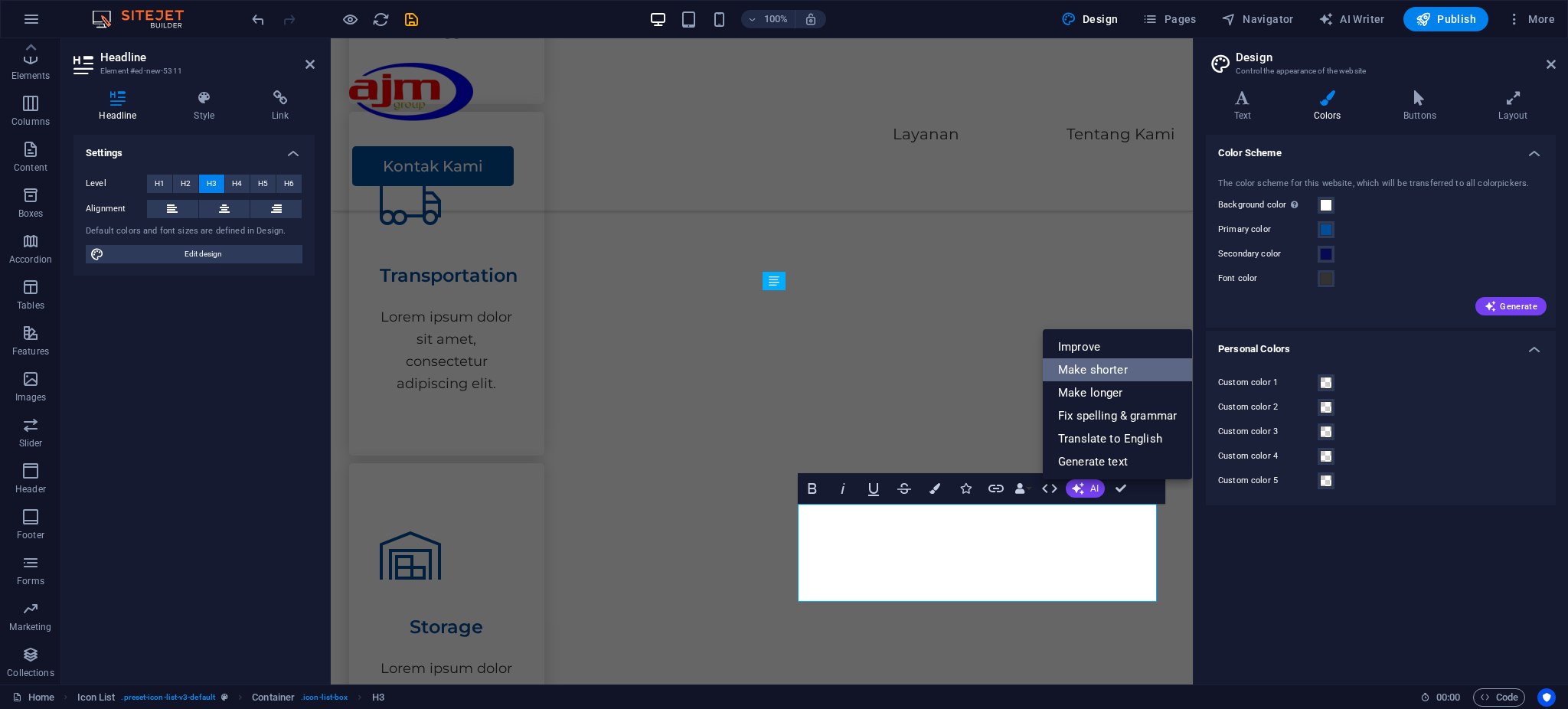 click on "Make shorter" at bounding box center [1117, 370] 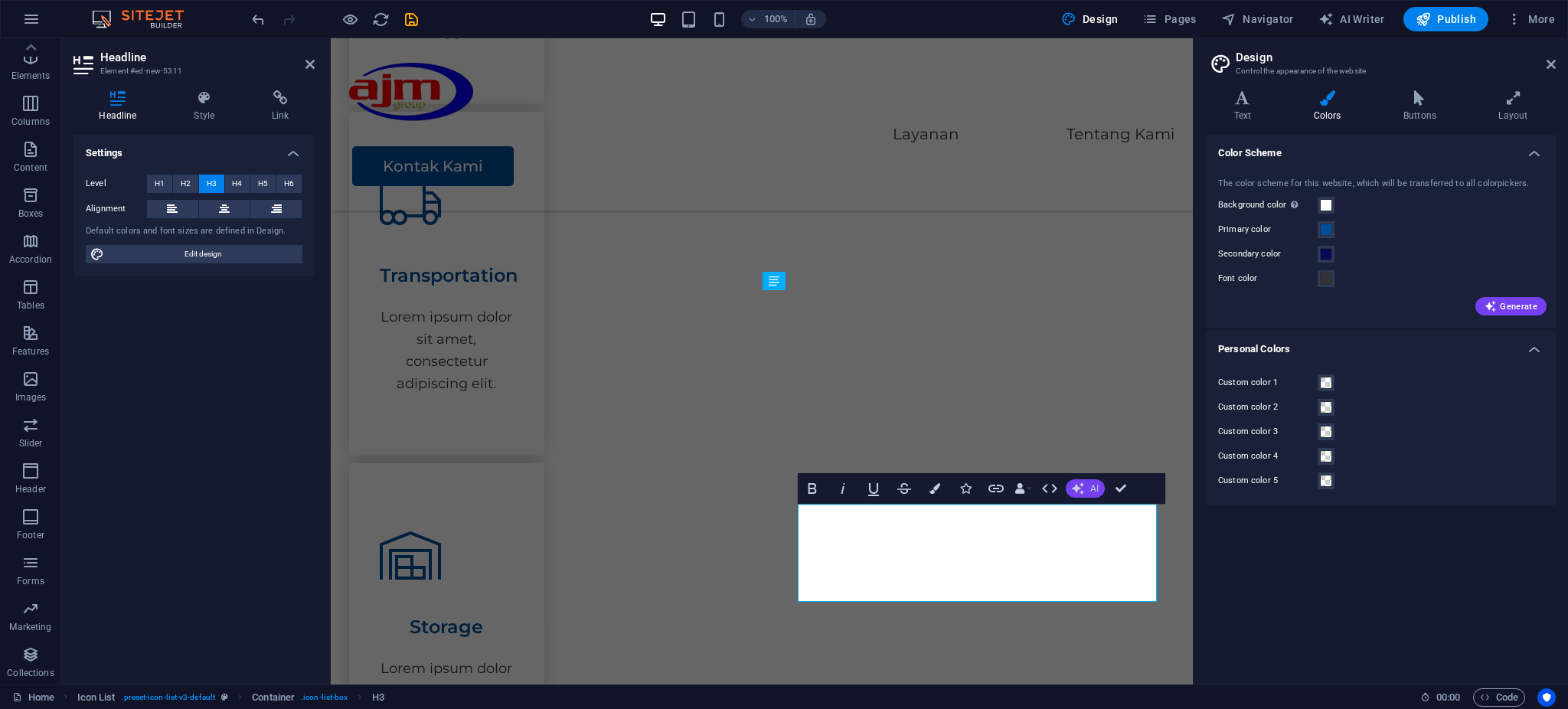 click on "AI" at bounding box center (1085, 488) 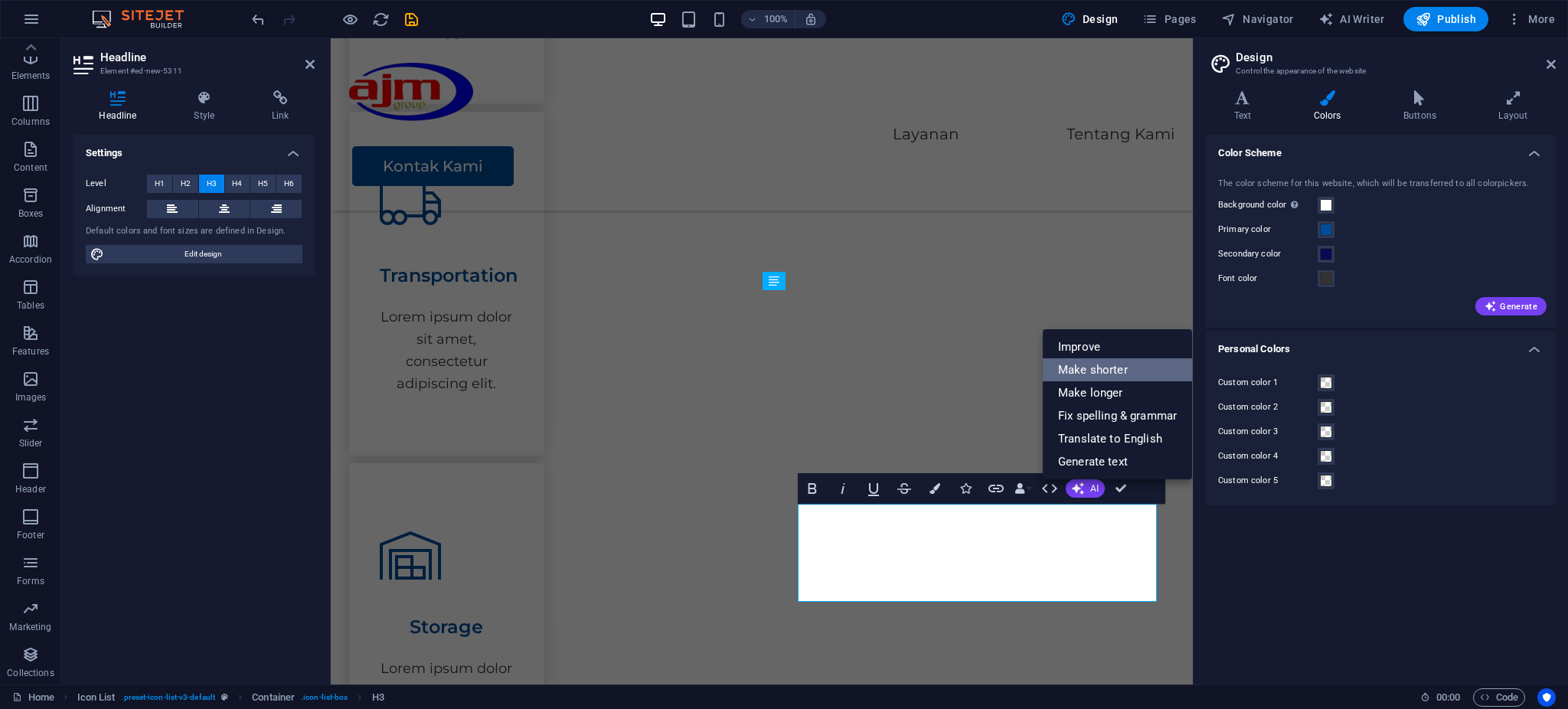 click on "Make shorter" at bounding box center [1117, 370] 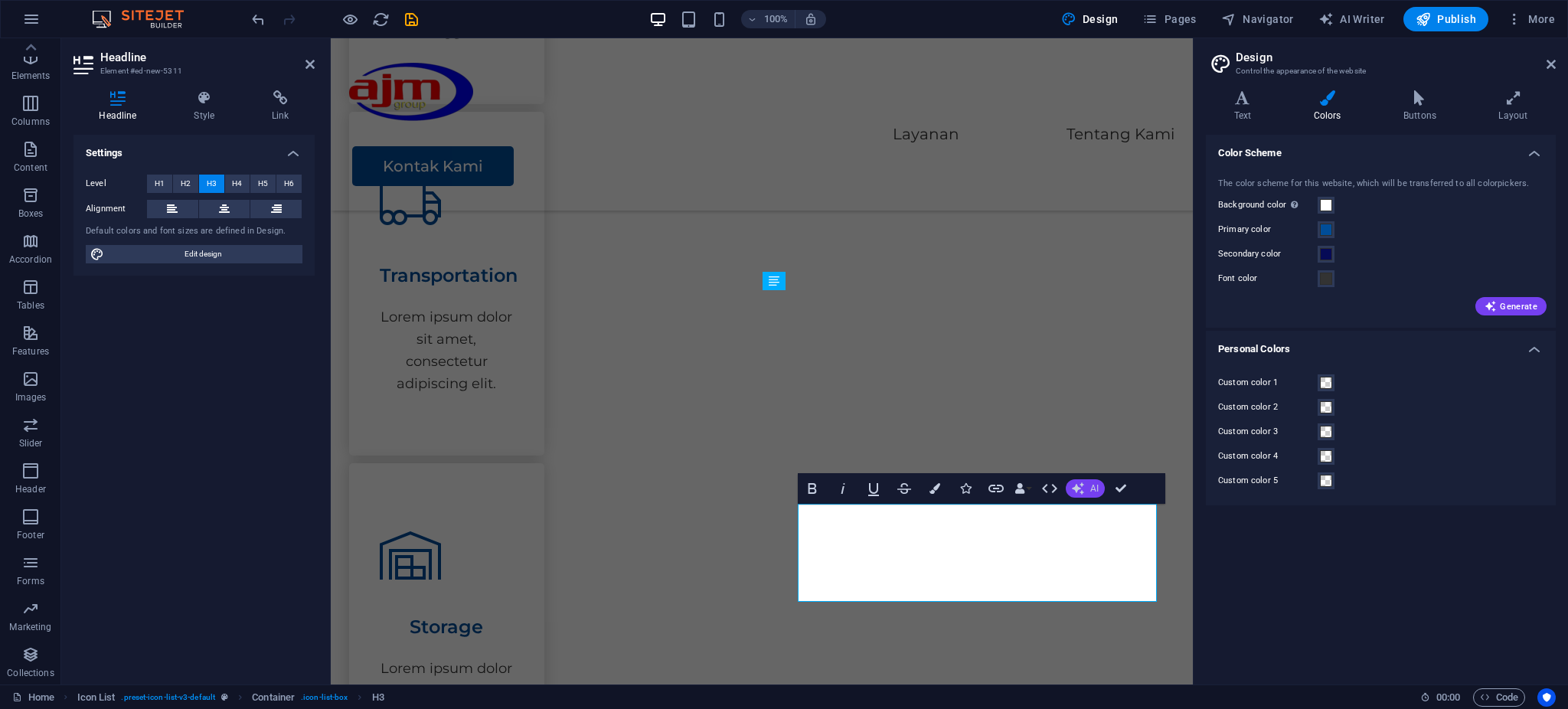 click on "AI" at bounding box center [1085, 488] 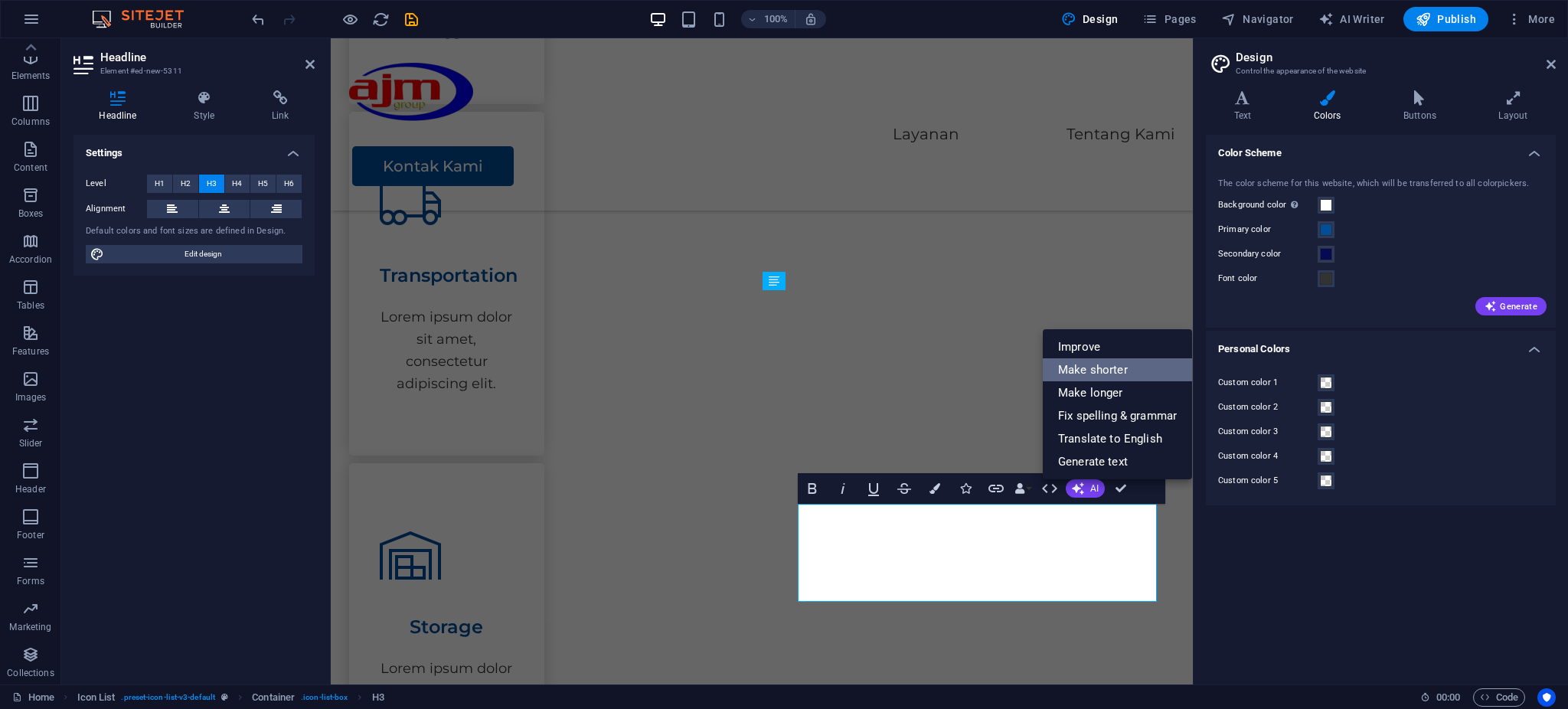 click on "Make shorter" at bounding box center (1117, 370) 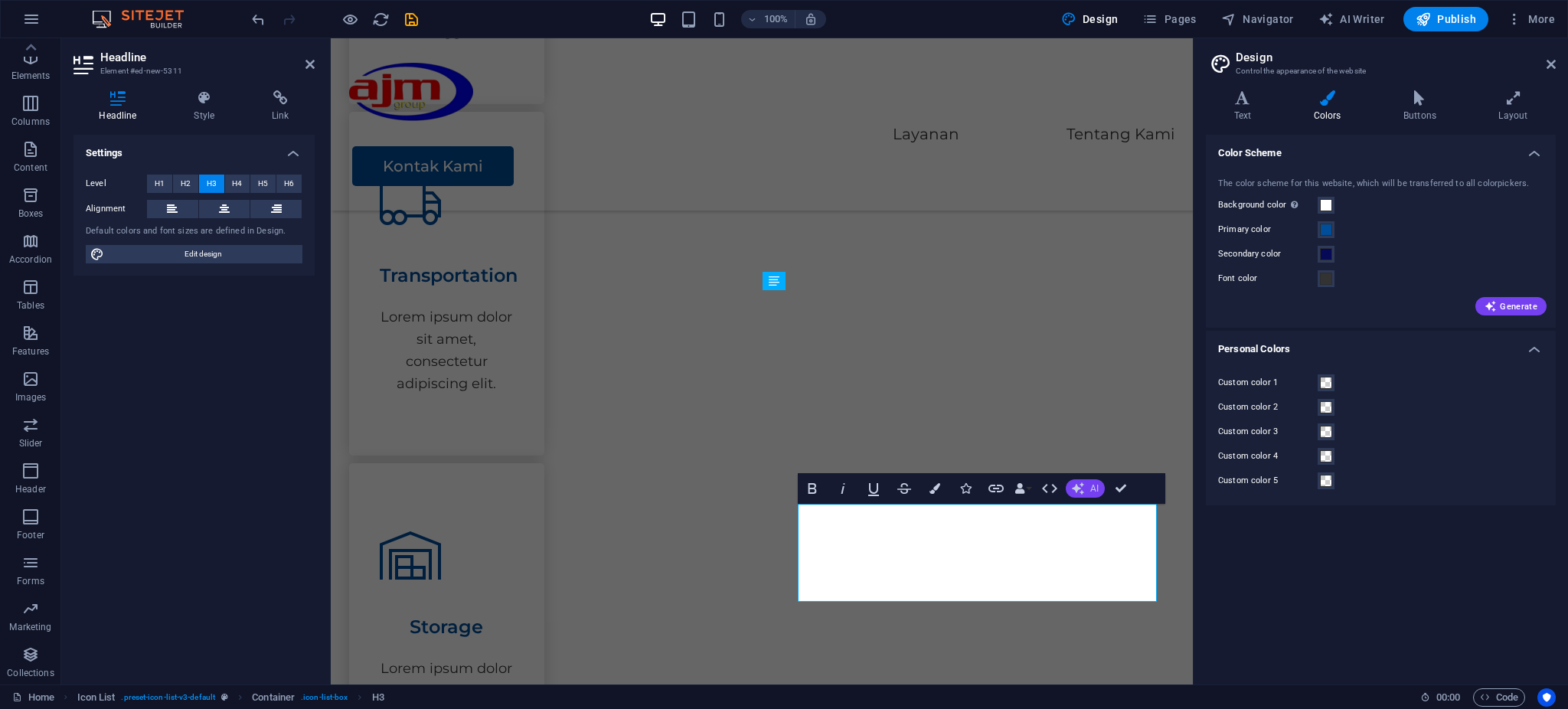 click on "AI" at bounding box center [1085, 488] 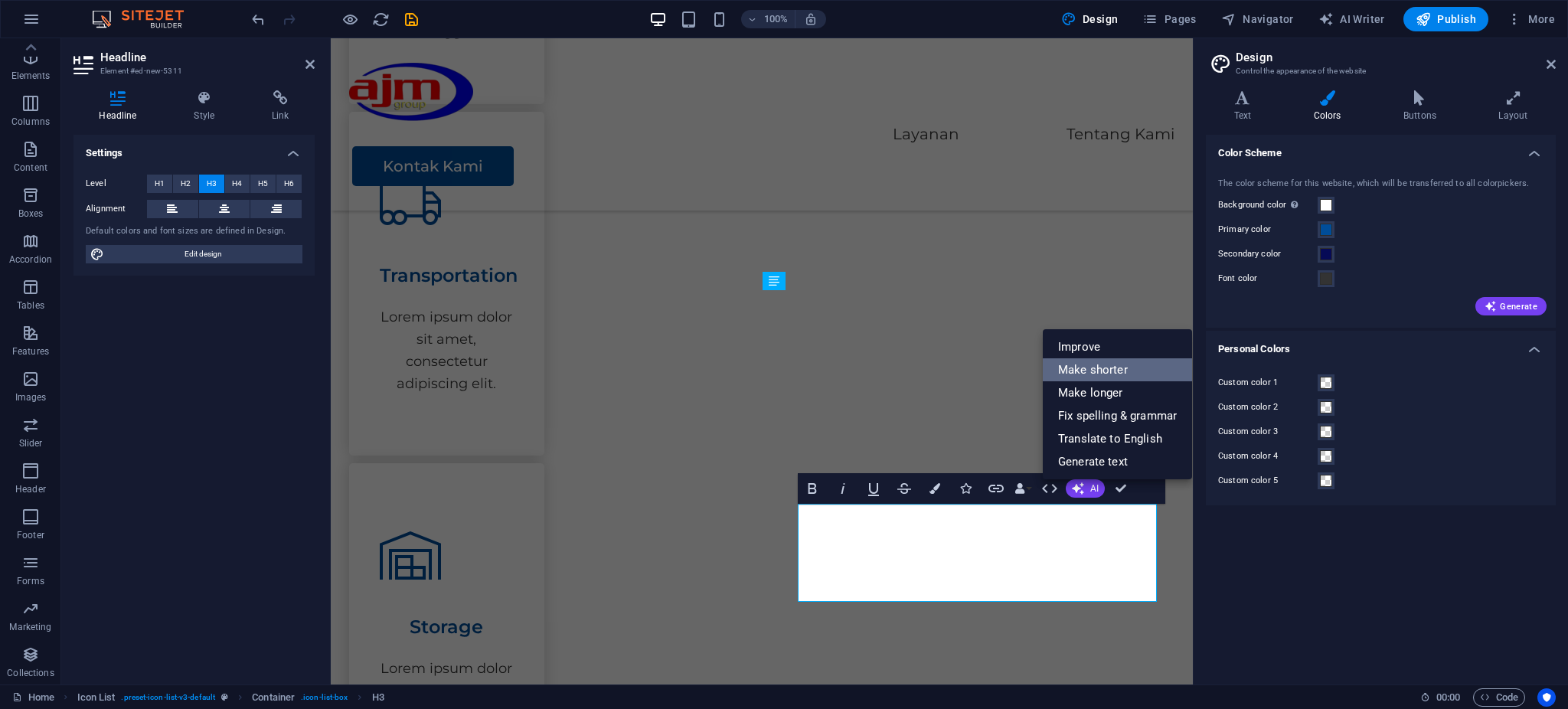 click on "Make shorter" at bounding box center (1117, 370) 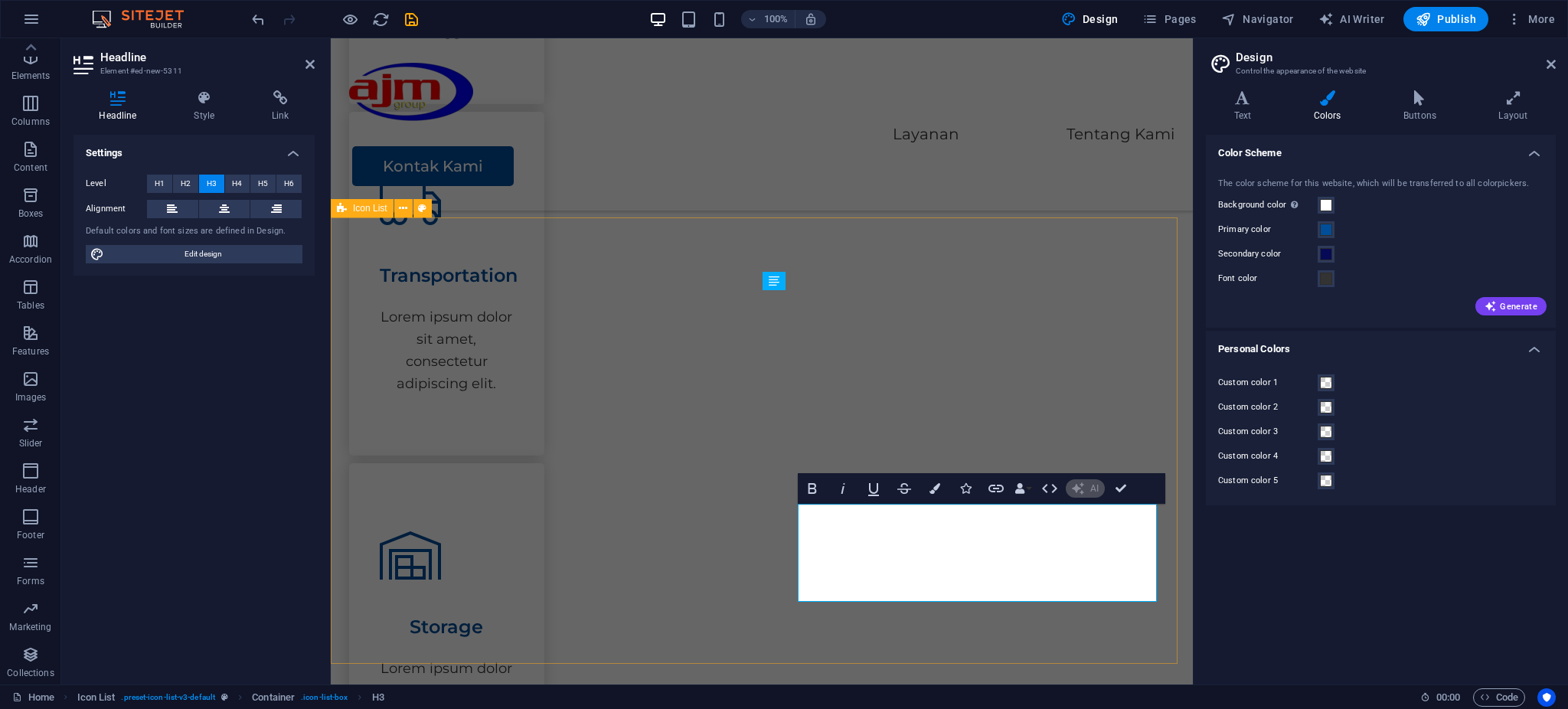 scroll, scrollTop: 1327, scrollLeft: 0, axis: vertical 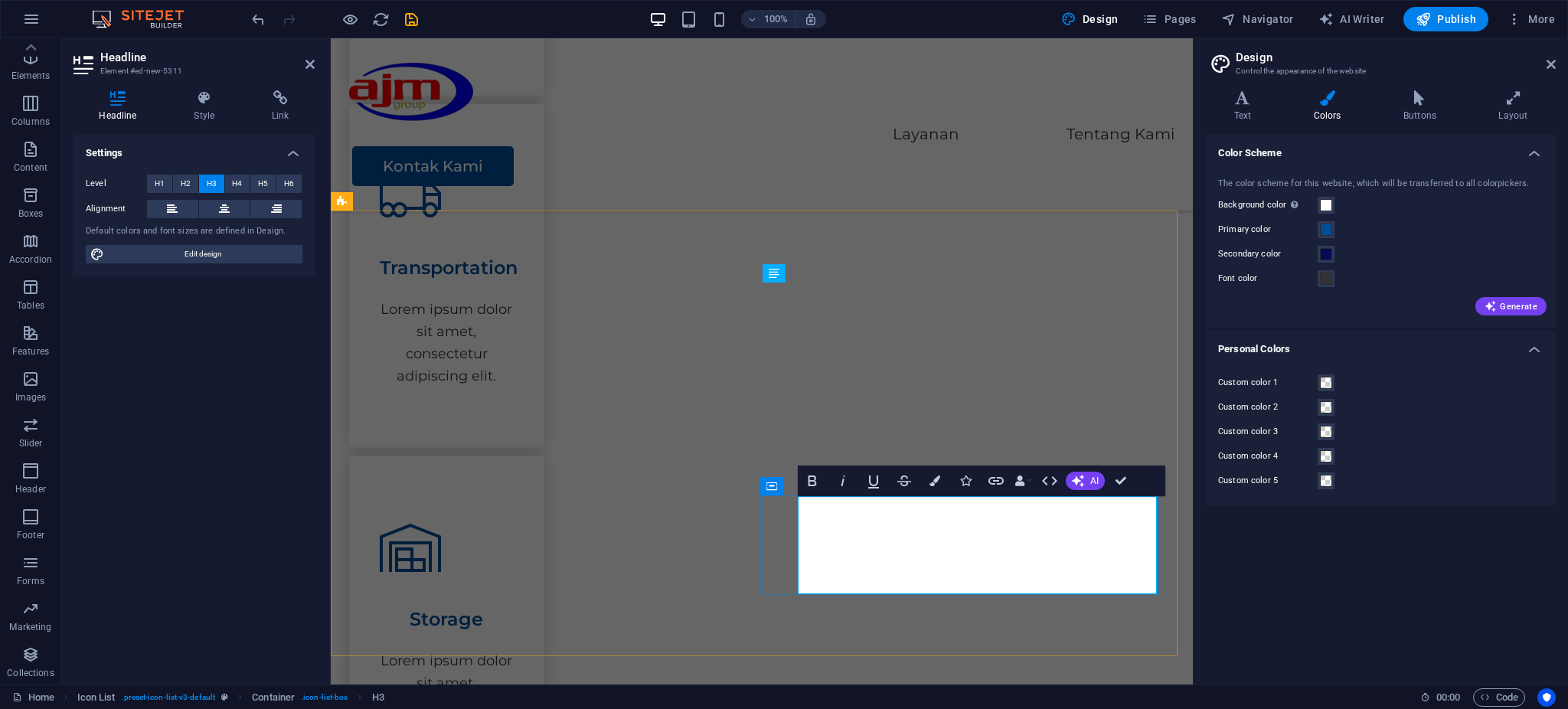 click on "Kami menjual percetakan: buku, majalah, brosur, dan leaflet. ✅ Layanan B2B untuk perusahaan dan institusi ✅ Penanganan cetak massal dan distribusi." at bounding box center (533, 2088) 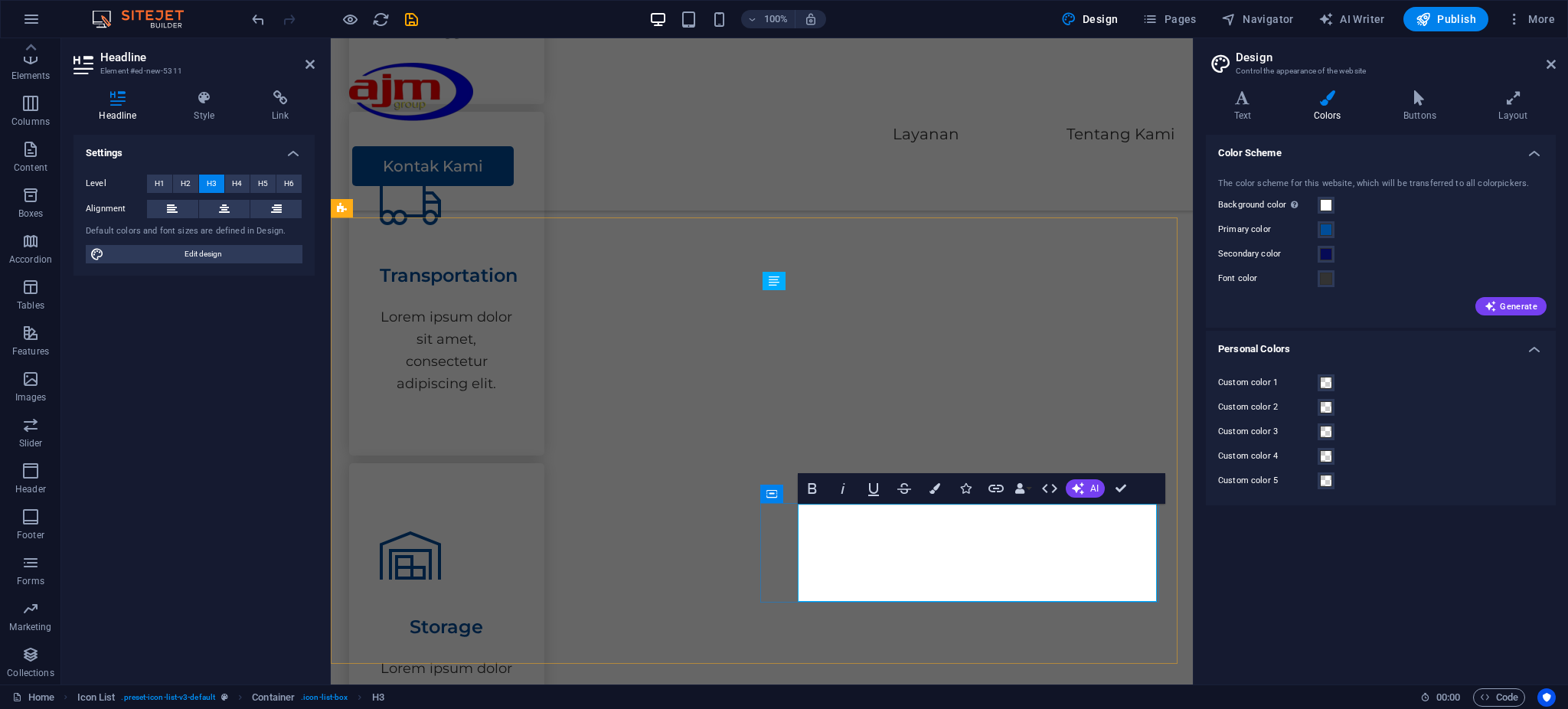 scroll, scrollTop: 1312, scrollLeft: 0, axis: vertical 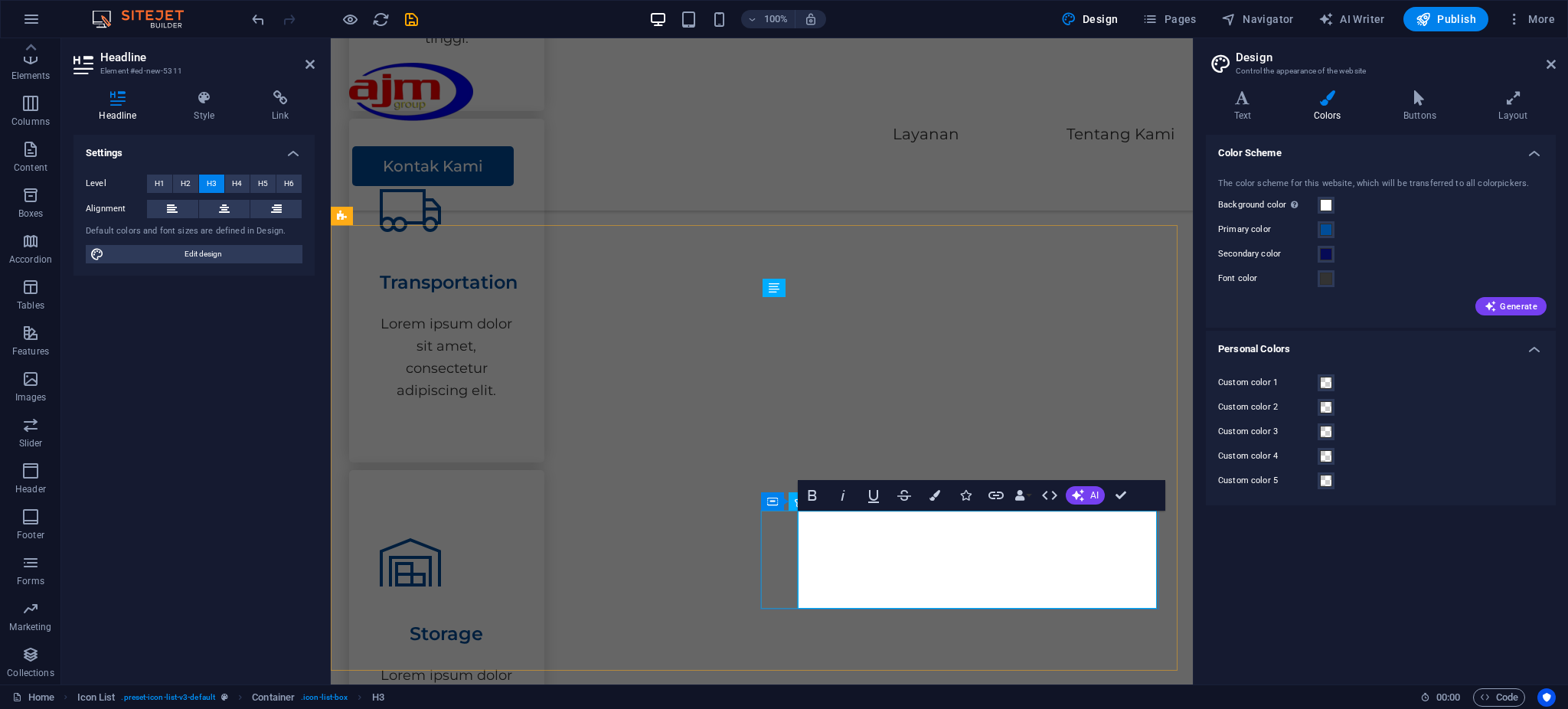 drag, startPoint x: 1129, startPoint y: 590, endPoint x: 796, endPoint y: 556, distance: 334.73124 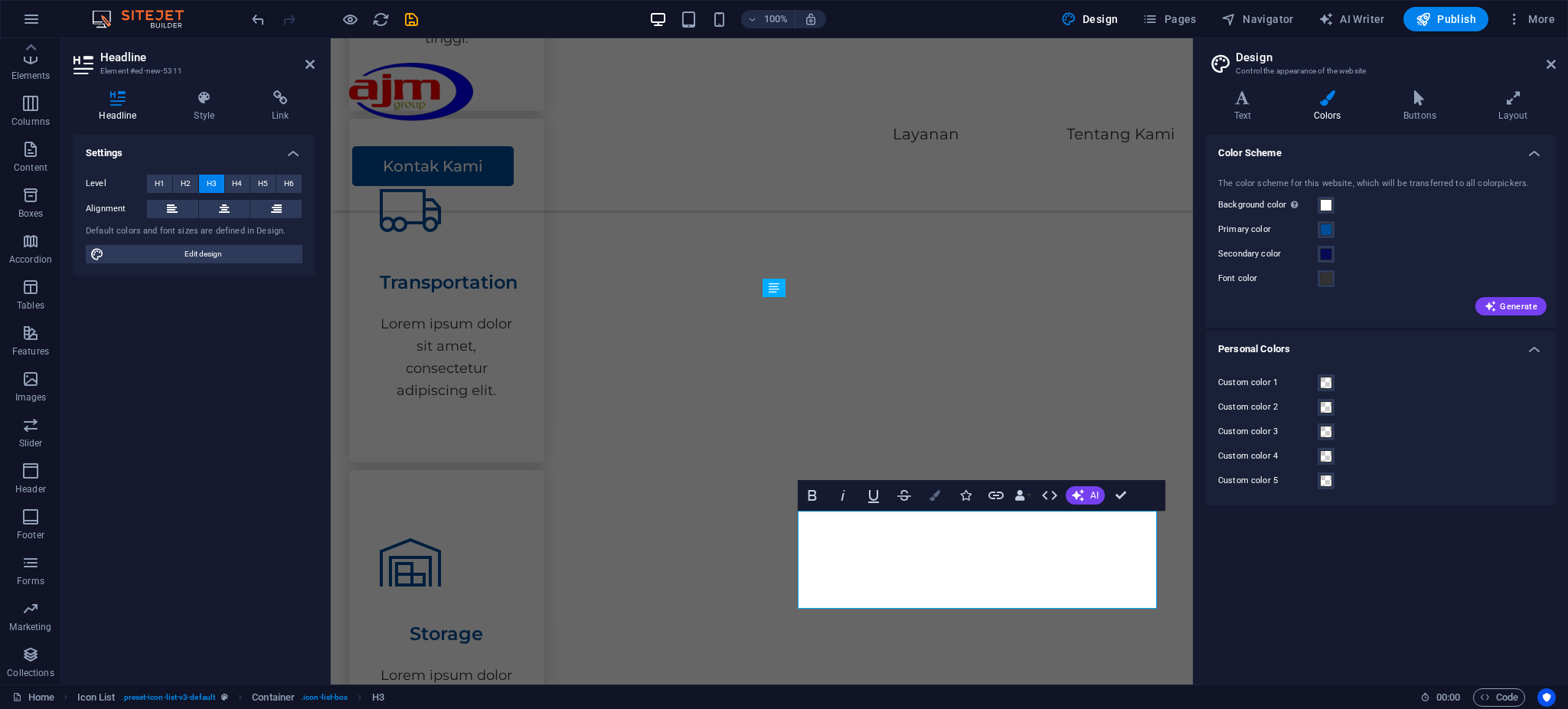 click at bounding box center [935, 495] 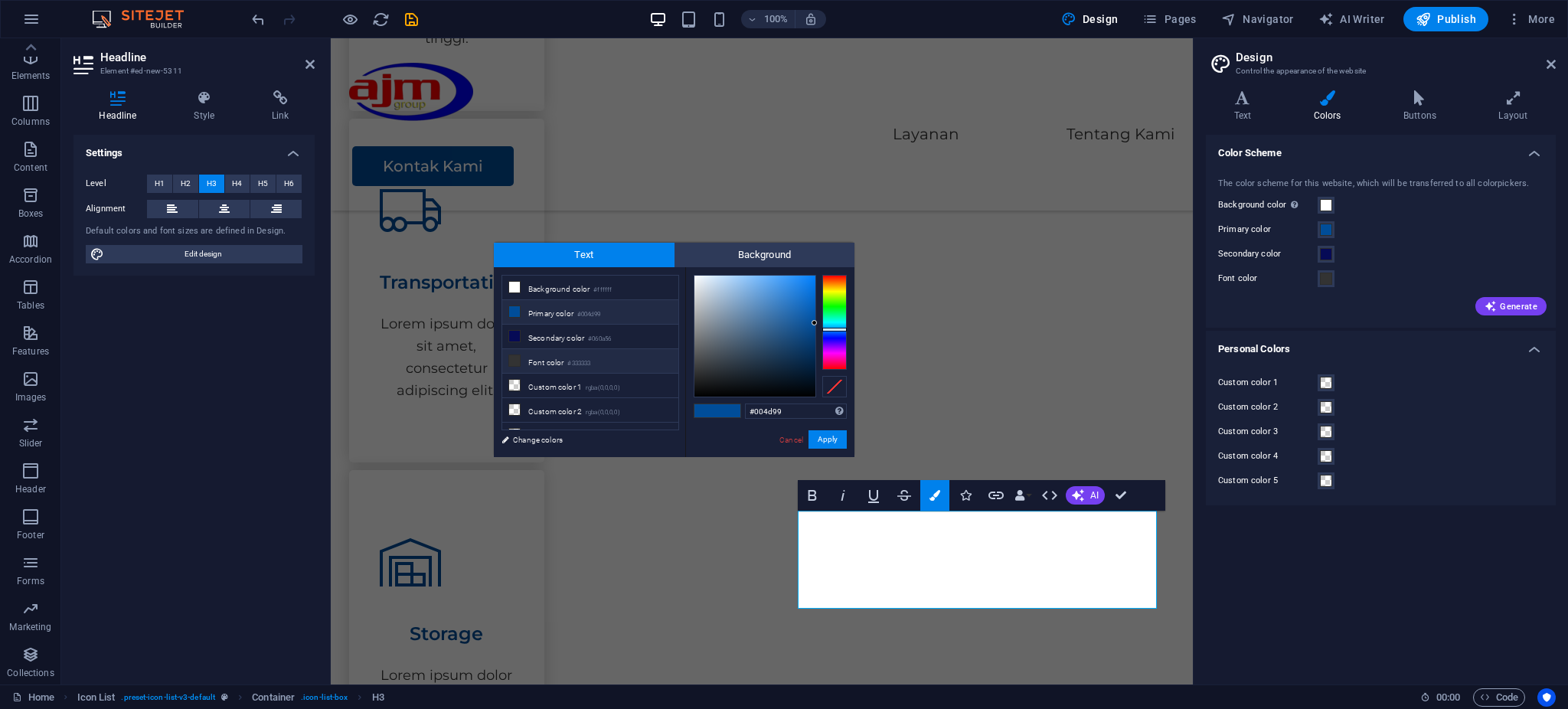 click on "#333333" at bounding box center (579, 364) 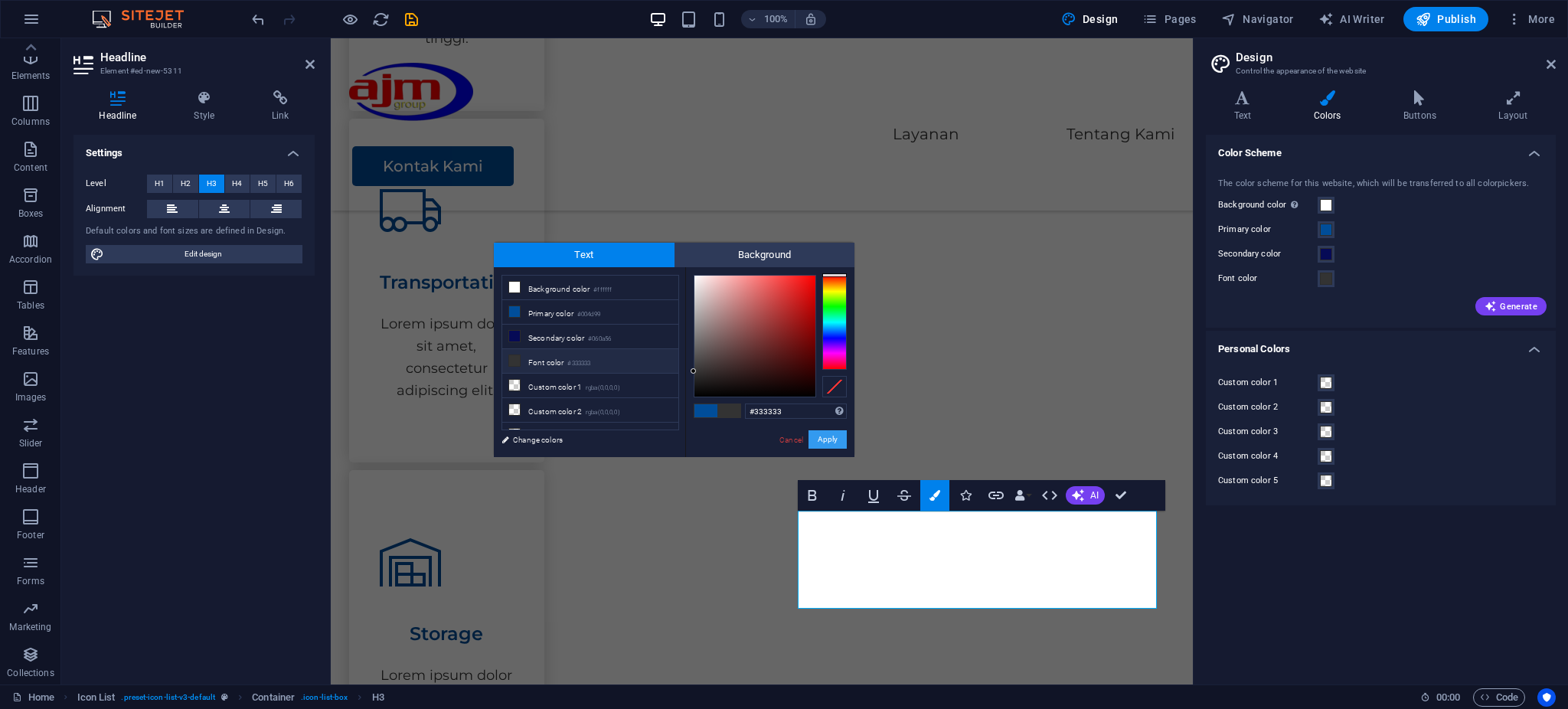 click on "Apply" at bounding box center (828, 439) 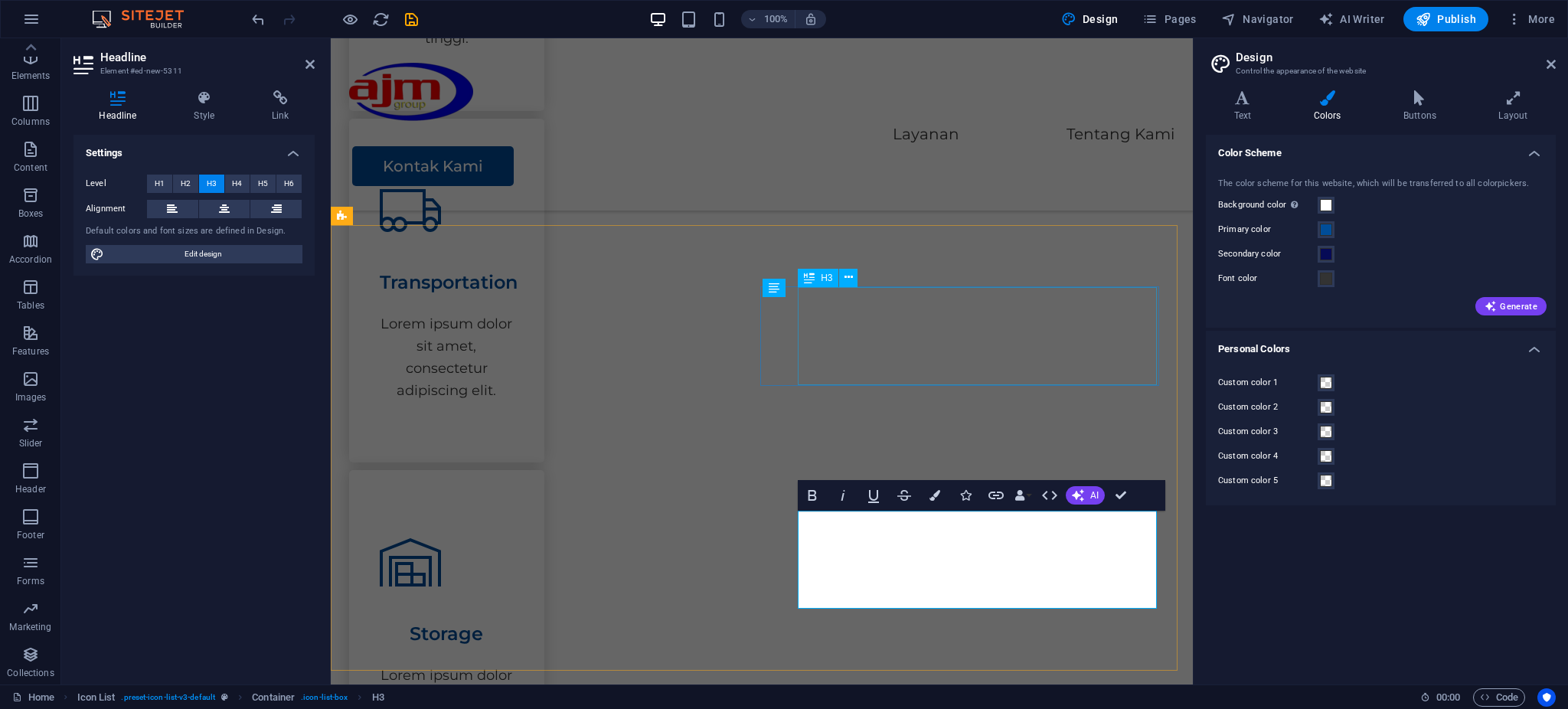 click on "Penerbitan Surat Kabar, Jurnal, dan Majalah Kami menerbitkan media berkala, termasuk surat kabar komunitas, jurnal ilmiah, buletin internal, dan majalah lifestyle/bisnis." at bounding box center [533, 1548] 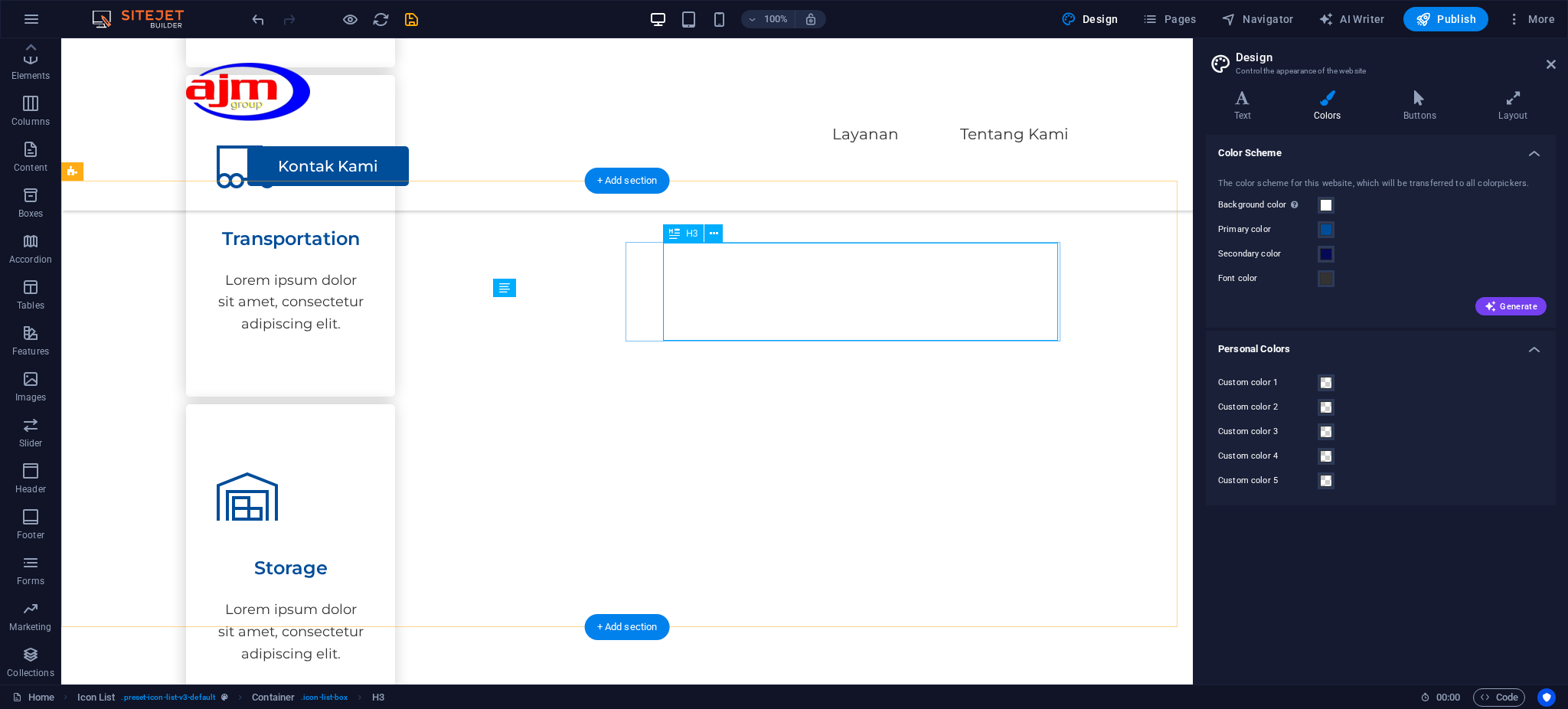 click on "Penerbitan Surat Kabar, Jurnal, dan Majalah Kami menerbitkan media berkala, termasuk surat kabar komunitas, jurnal ilmiah, buletin internal, dan majalah lifestyle/bisnis." at bounding box center (278, 1438) 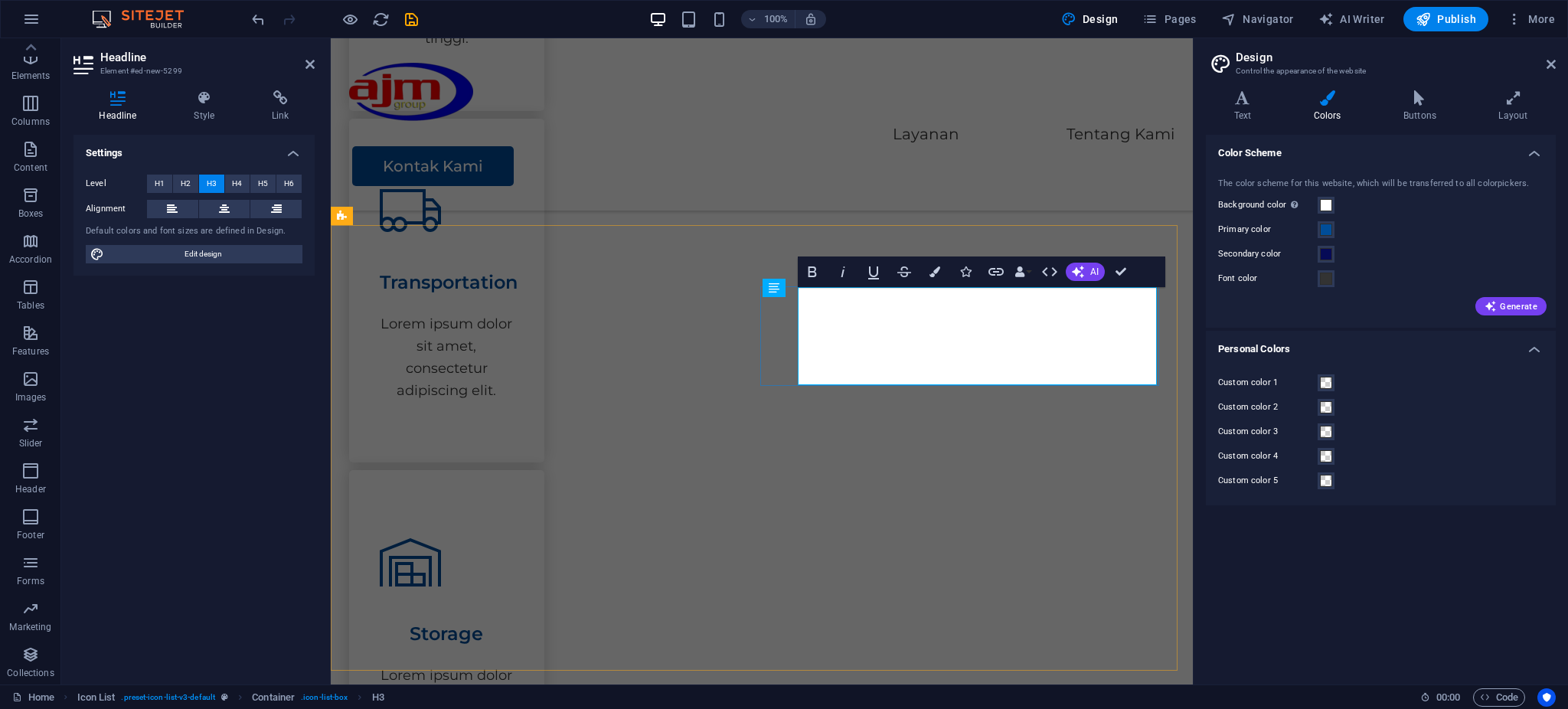 click on "Penerbitan Surat Kabar, Jurnal, dan Majalah Kami menerbitkan media berkala, termasuk surat kabar komunitas, jurnal ilmiah, buletin internal, dan majalah lifestyle/bisnis." at bounding box center [533, 1548] 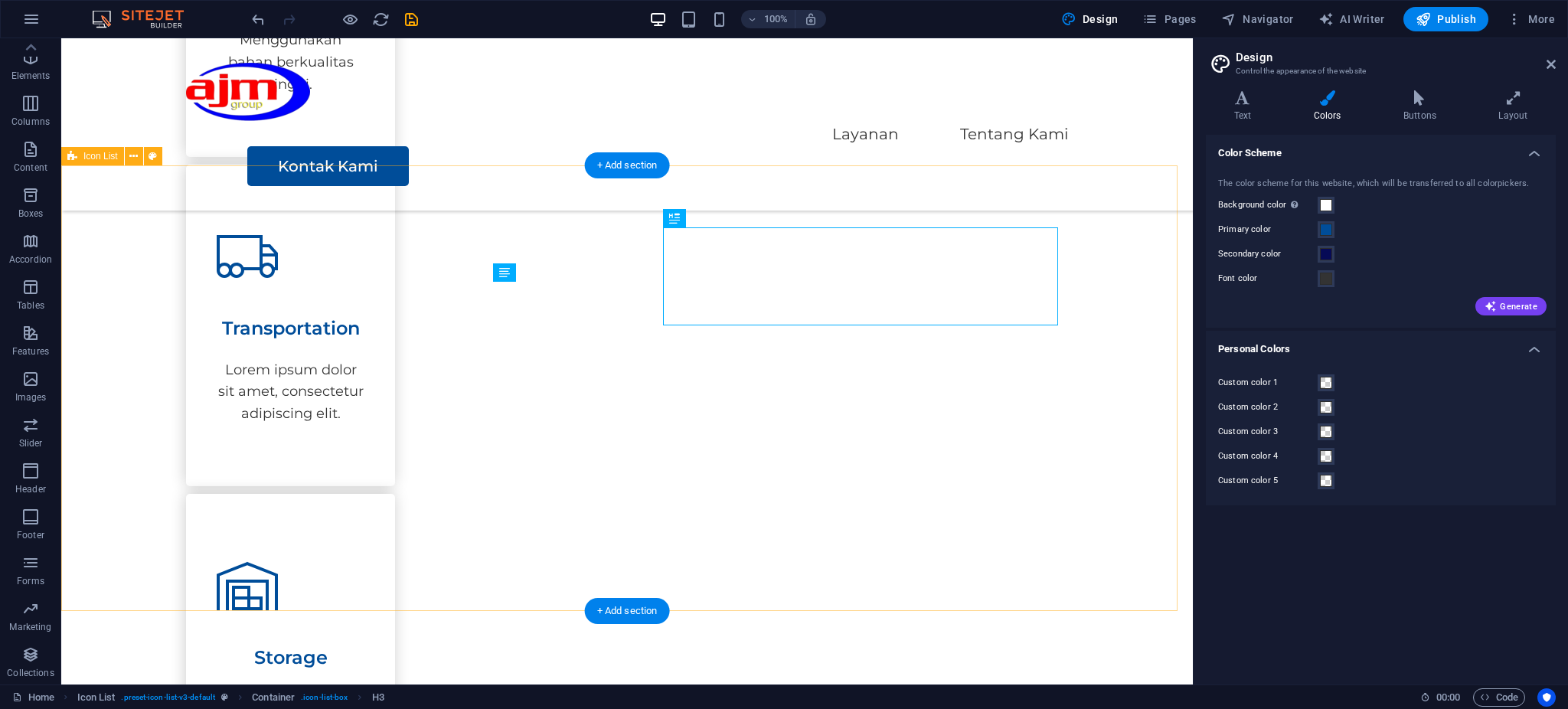 scroll, scrollTop: 1348, scrollLeft: 0, axis: vertical 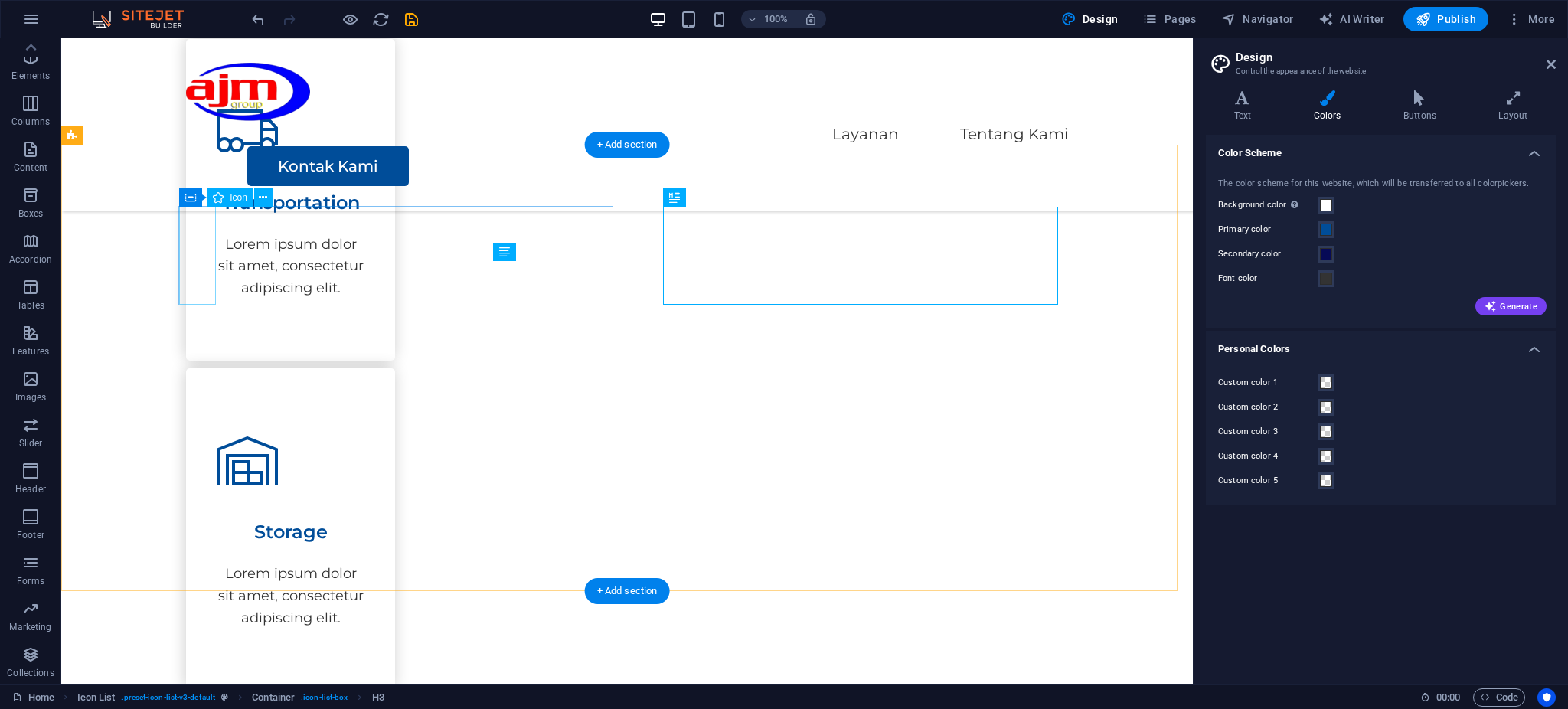 click at bounding box center (297, 1192) 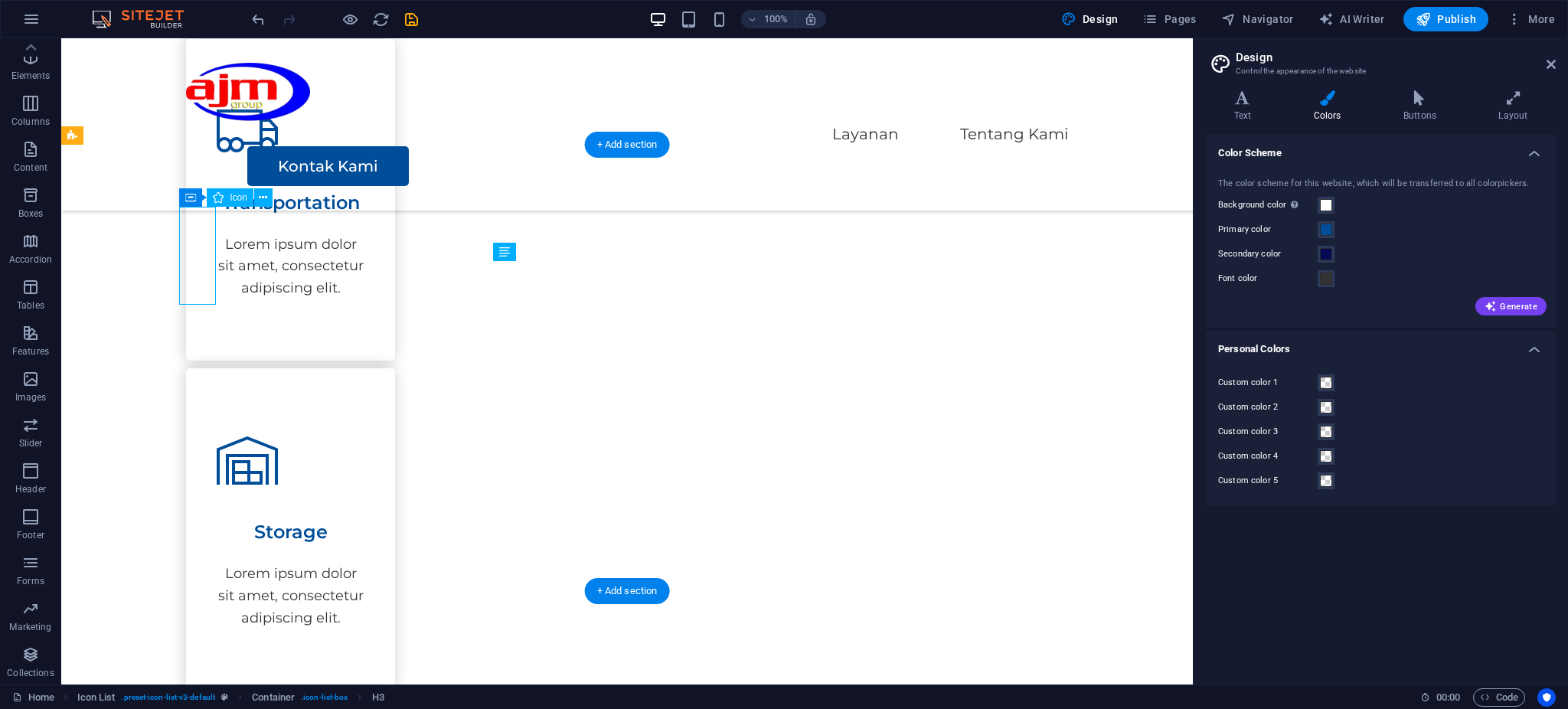 click at bounding box center [297, 1192] 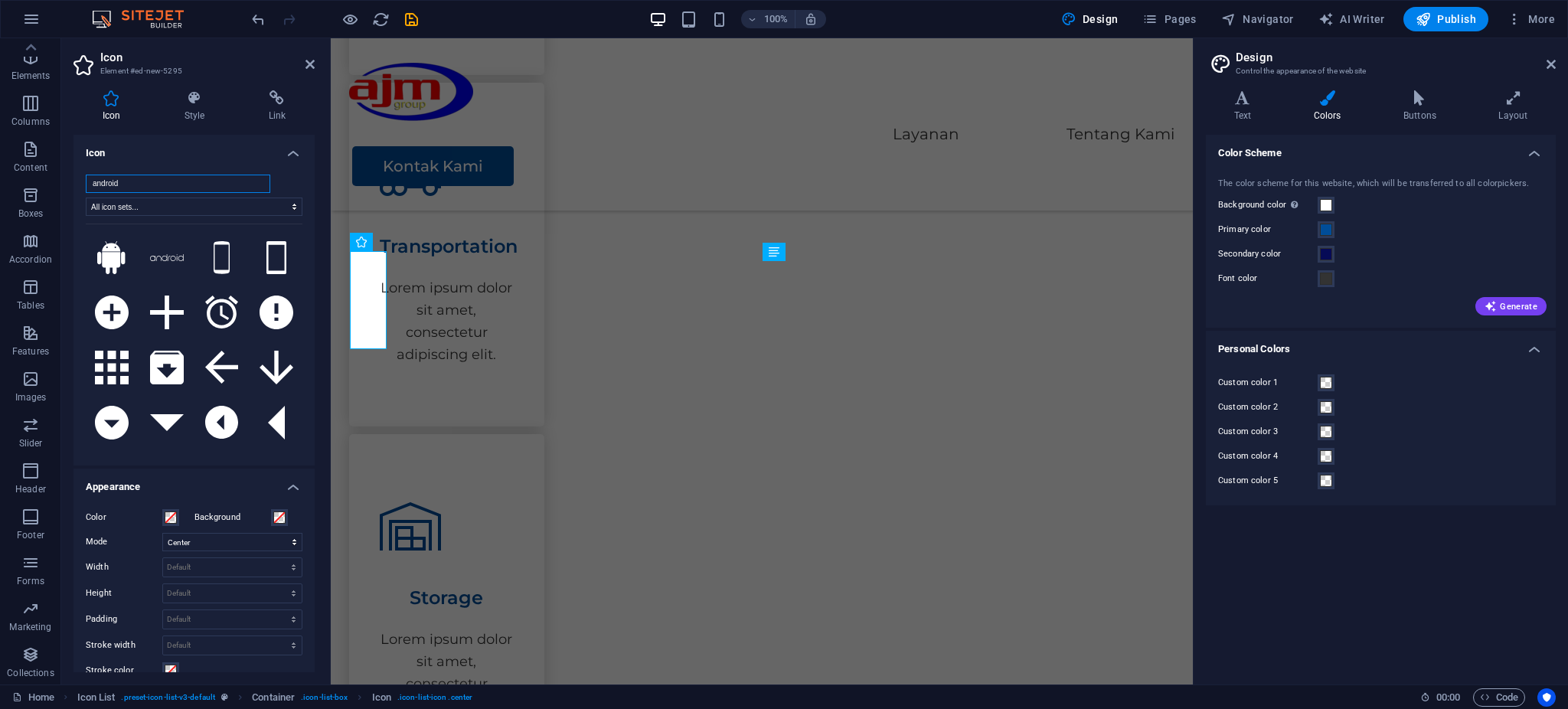 click on "android" at bounding box center (178, 184) 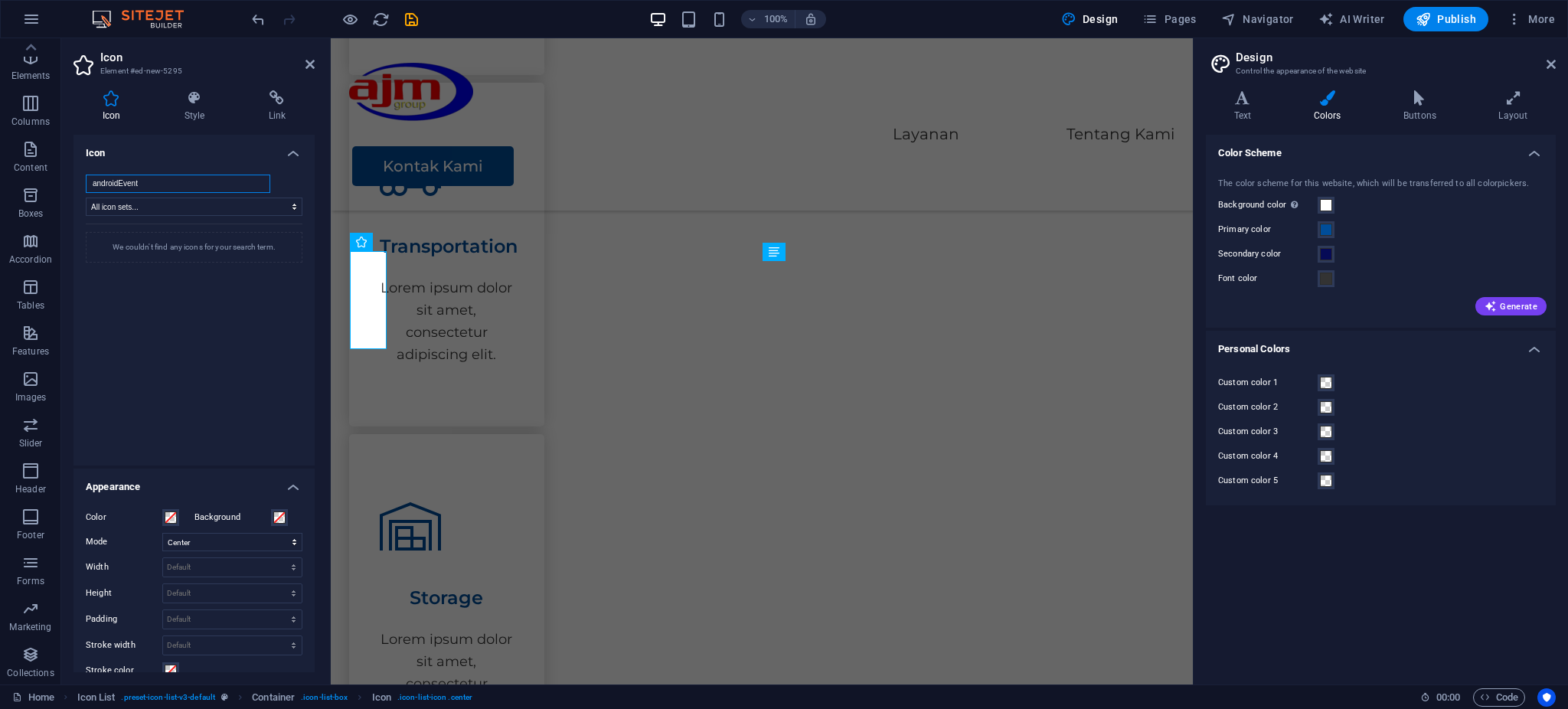type on "e" 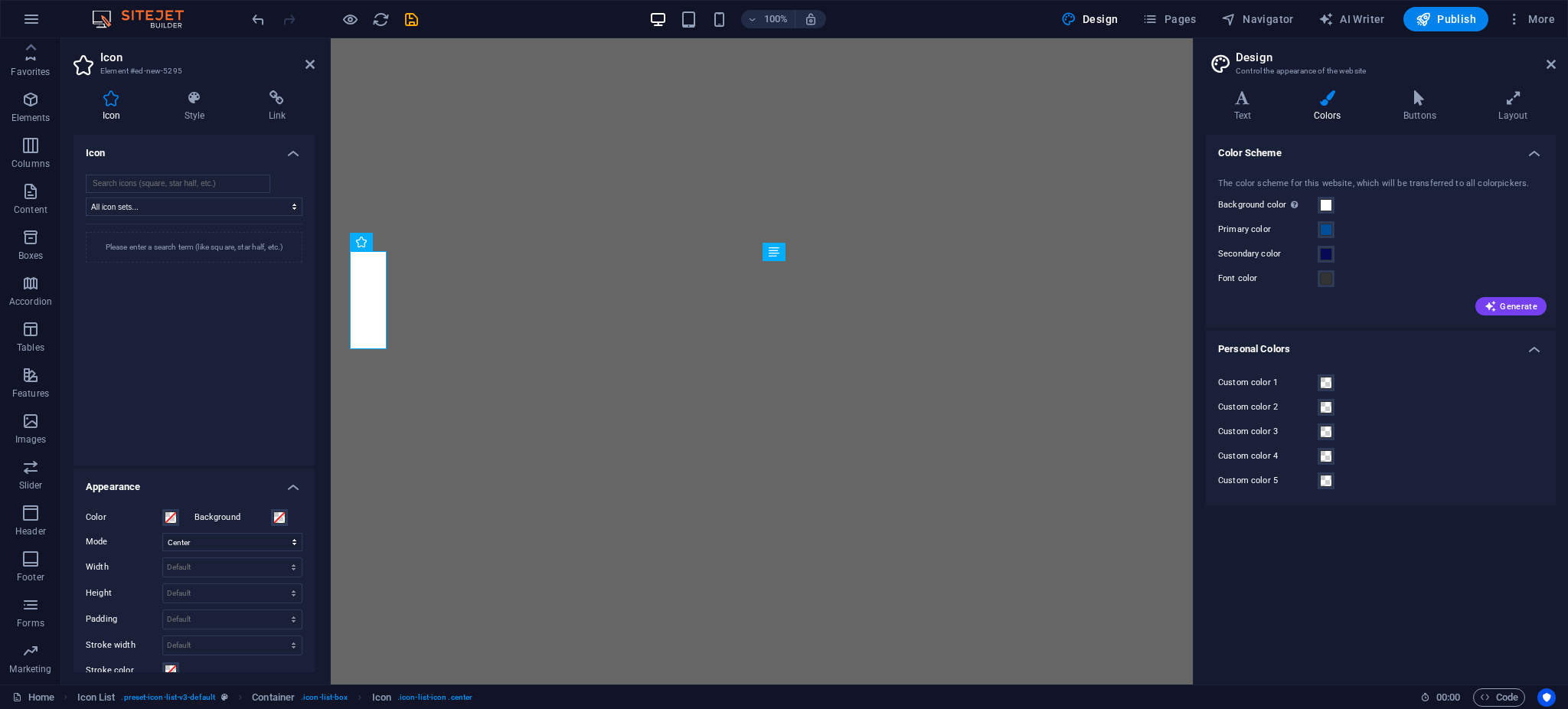 select on "xMidYMid" 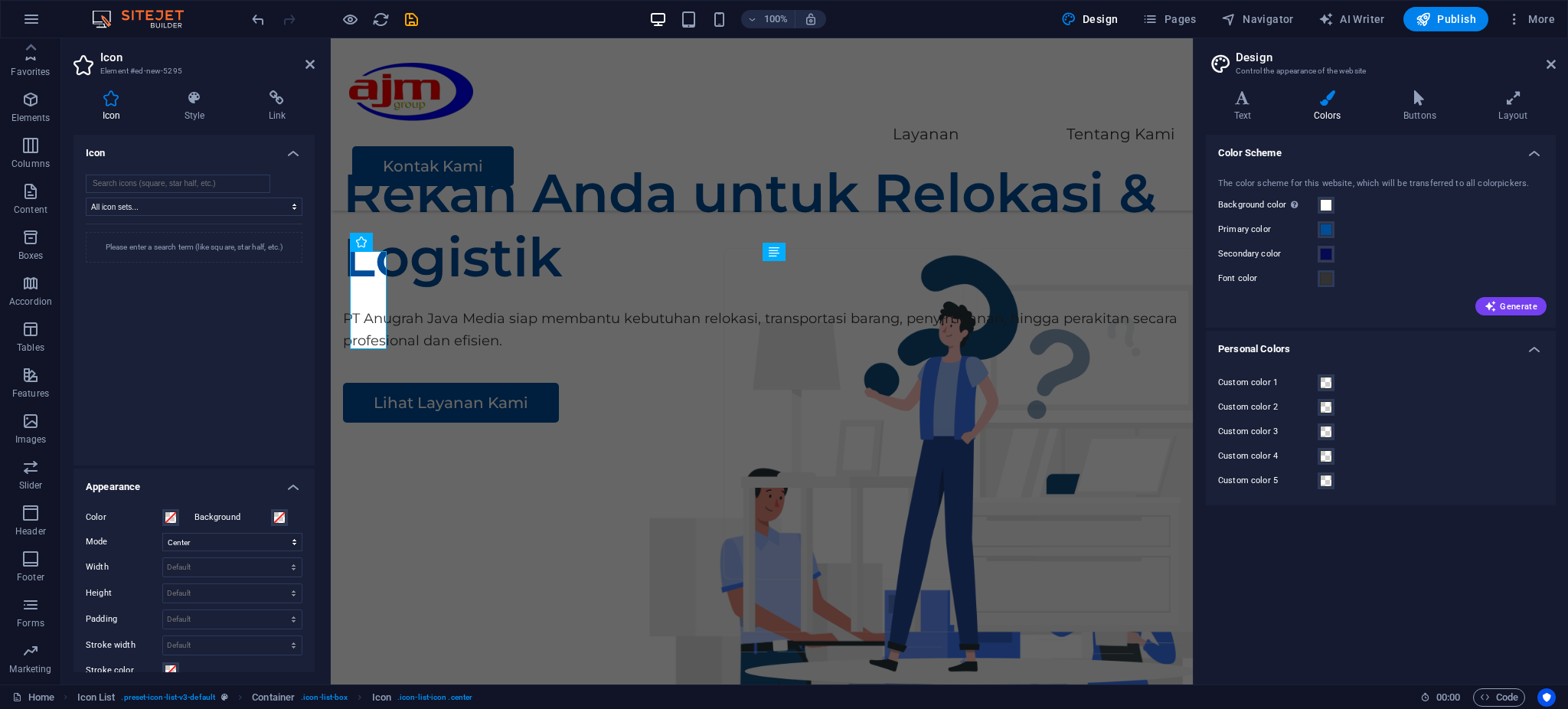 scroll, scrollTop: 42, scrollLeft: 0, axis: vertical 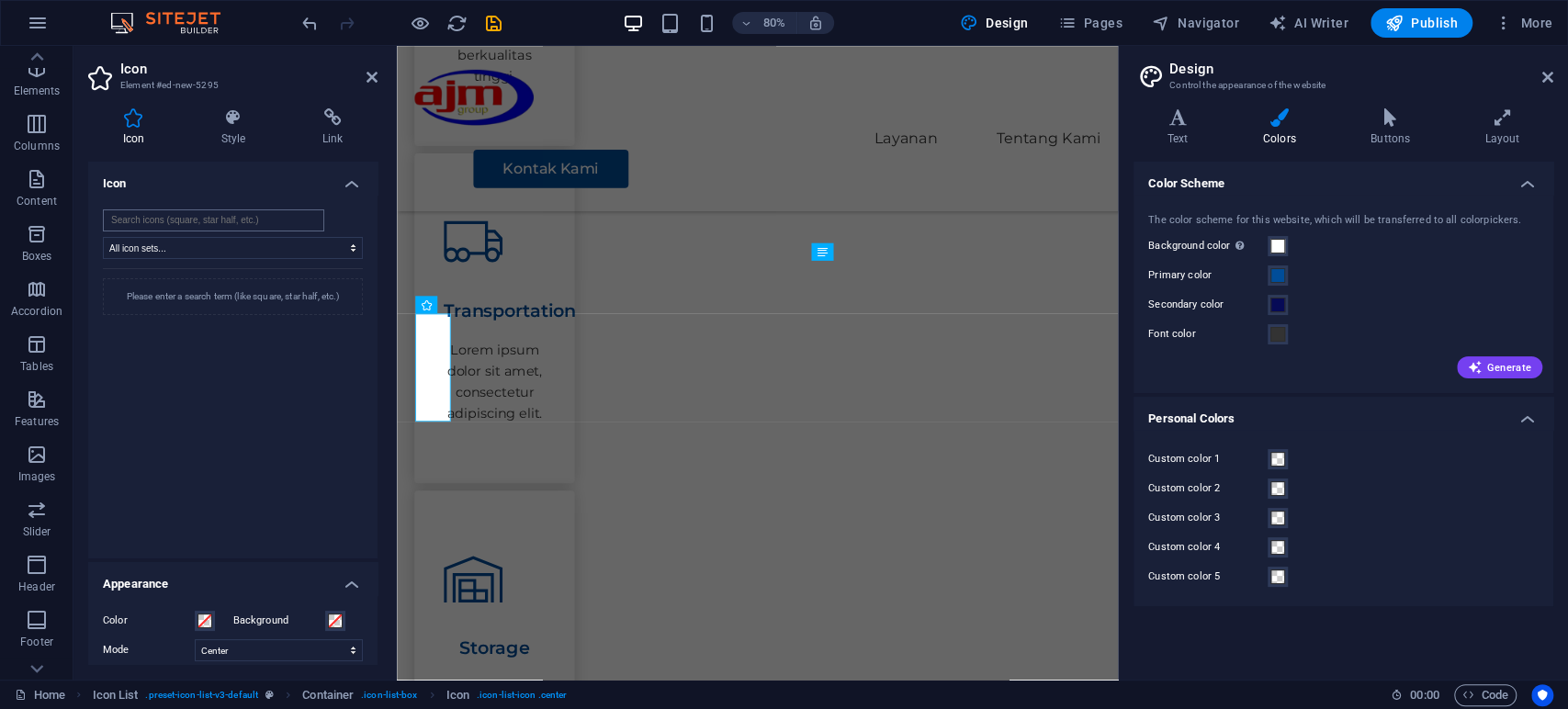 drag, startPoint x: 0, startPoint y: 0, endPoint x: 218, endPoint y: 216, distance: 306.8876 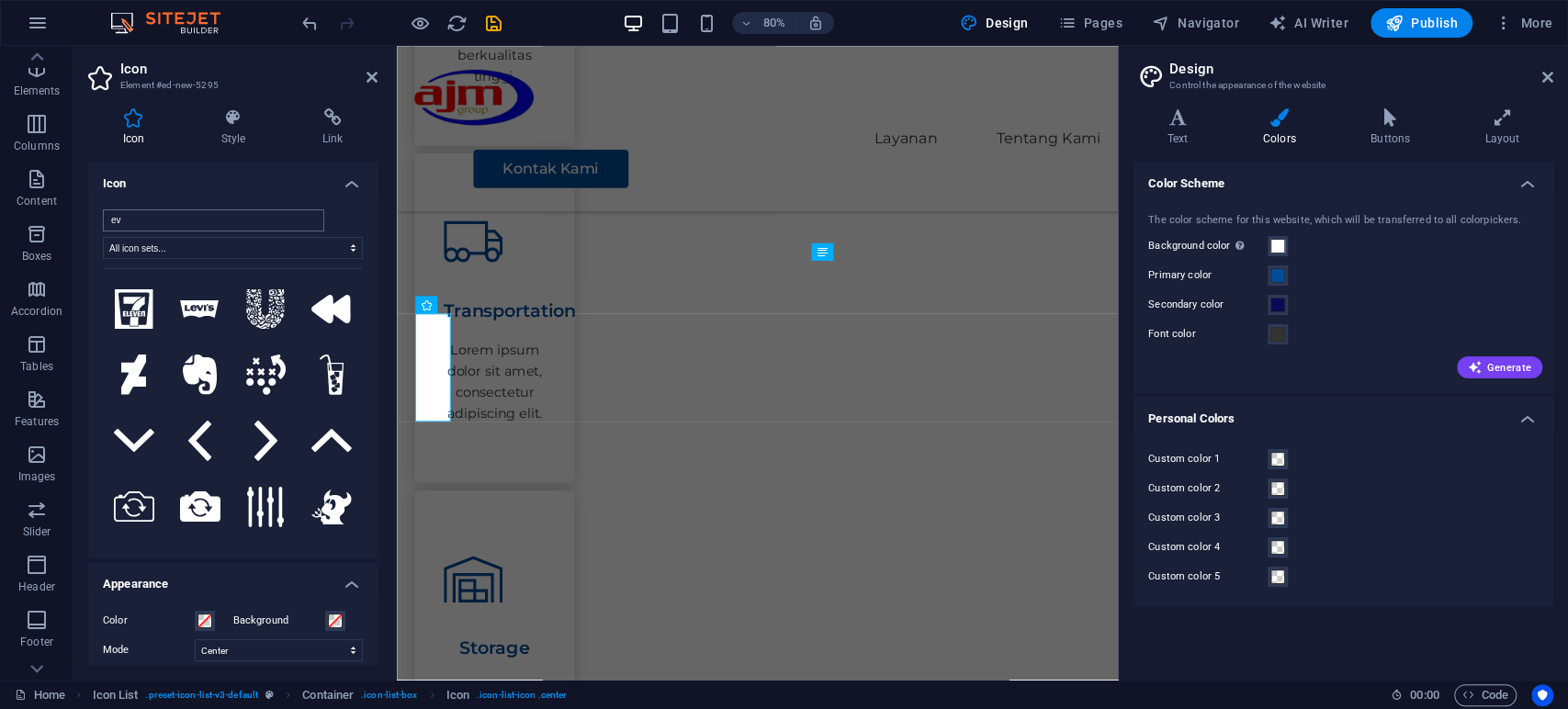 type on "e" 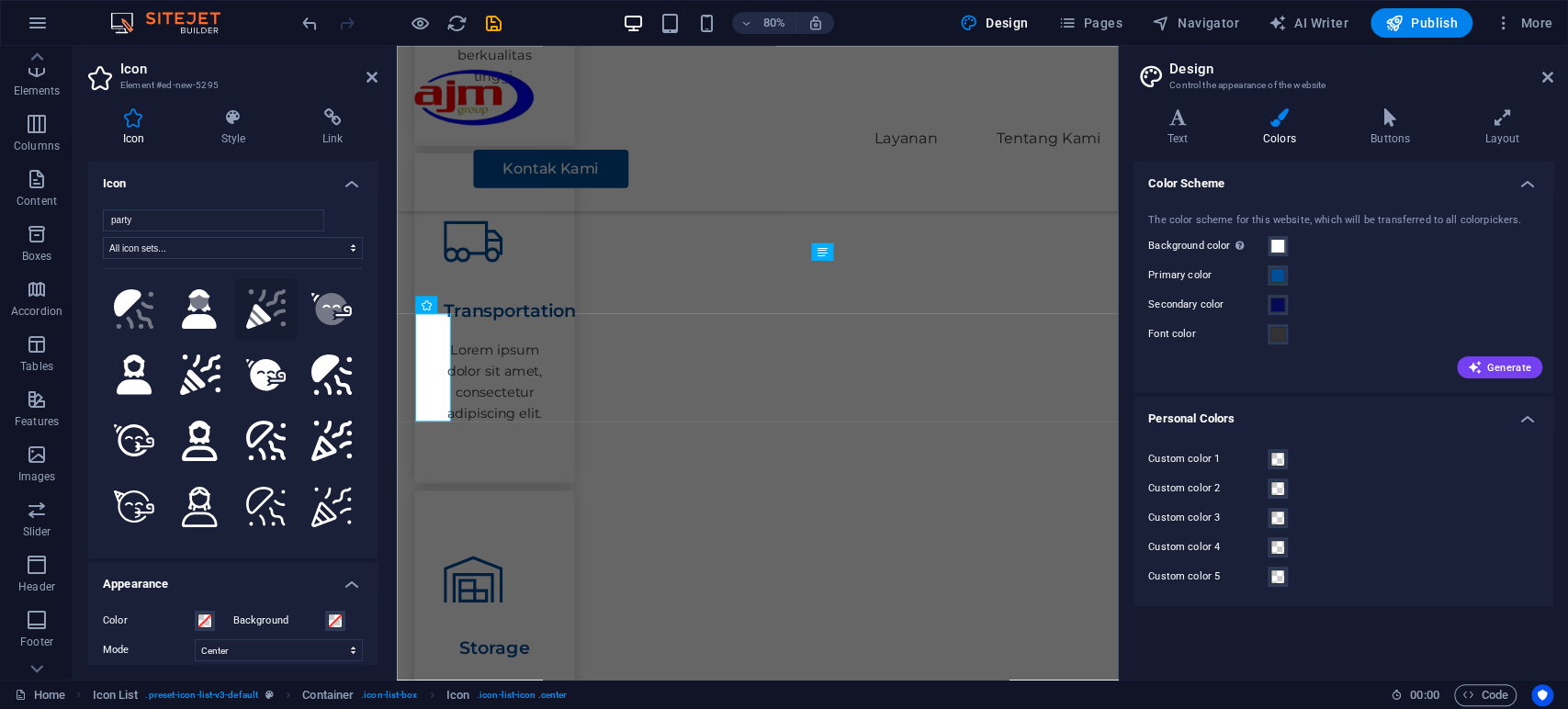 type on "party" 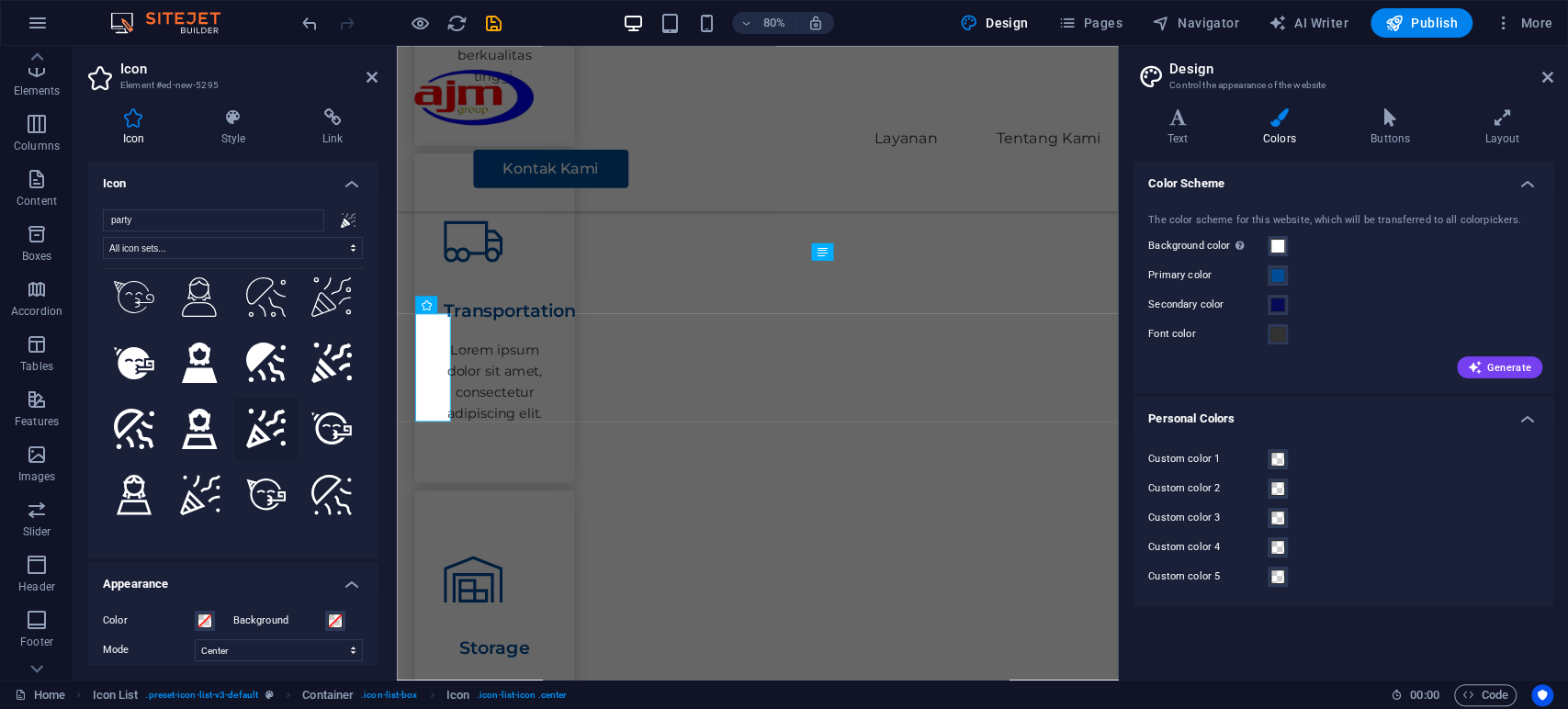 scroll, scrollTop: 274, scrollLeft: 0, axis: vertical 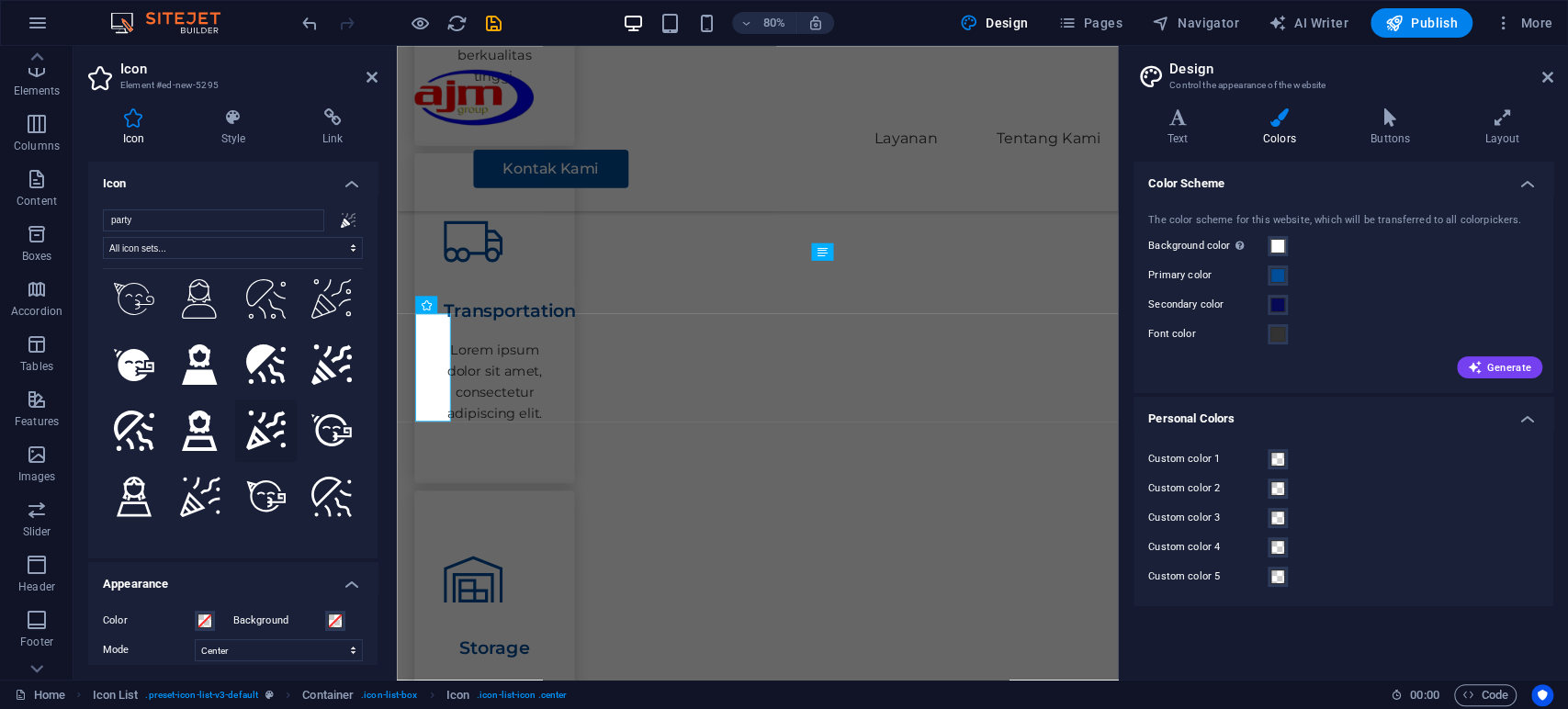 click 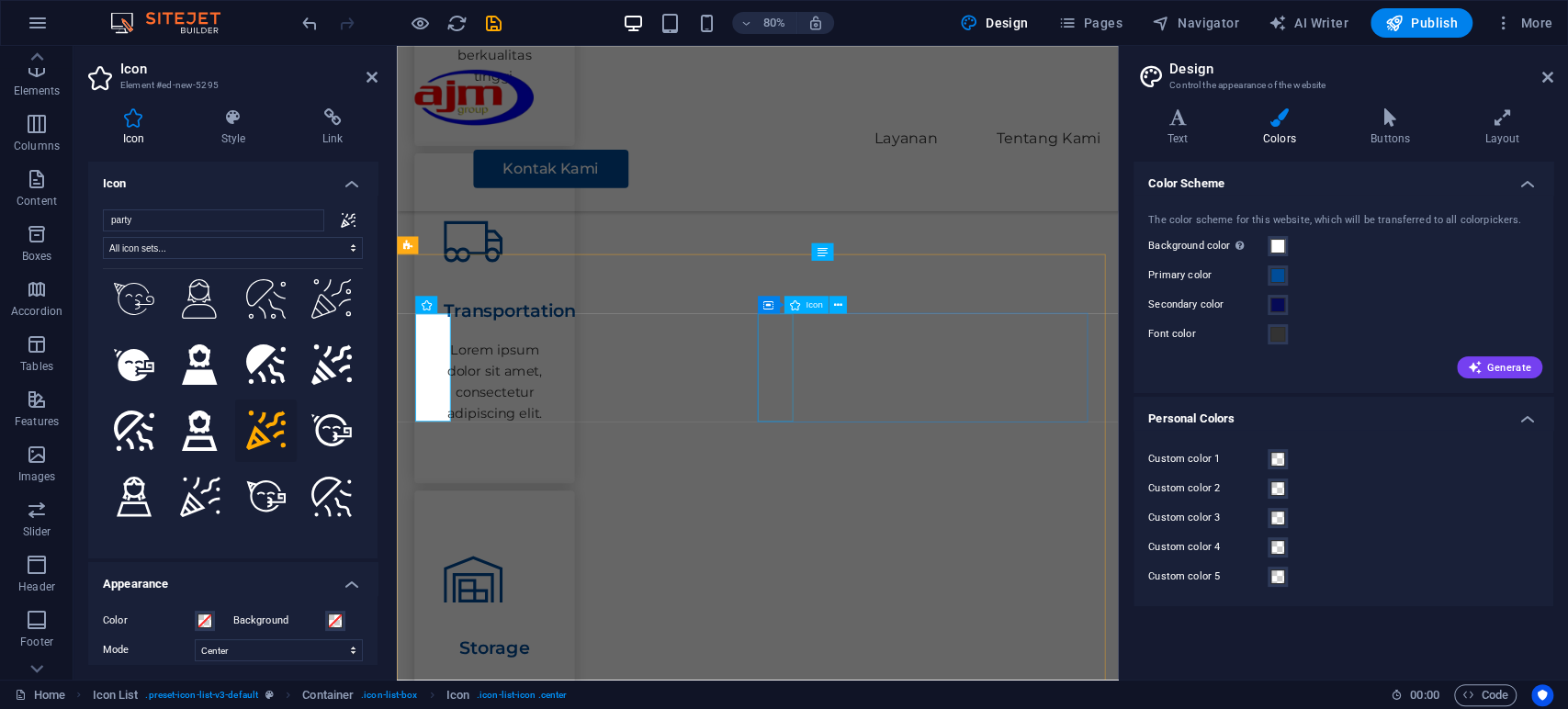 click at bounding box center [629, 1830] 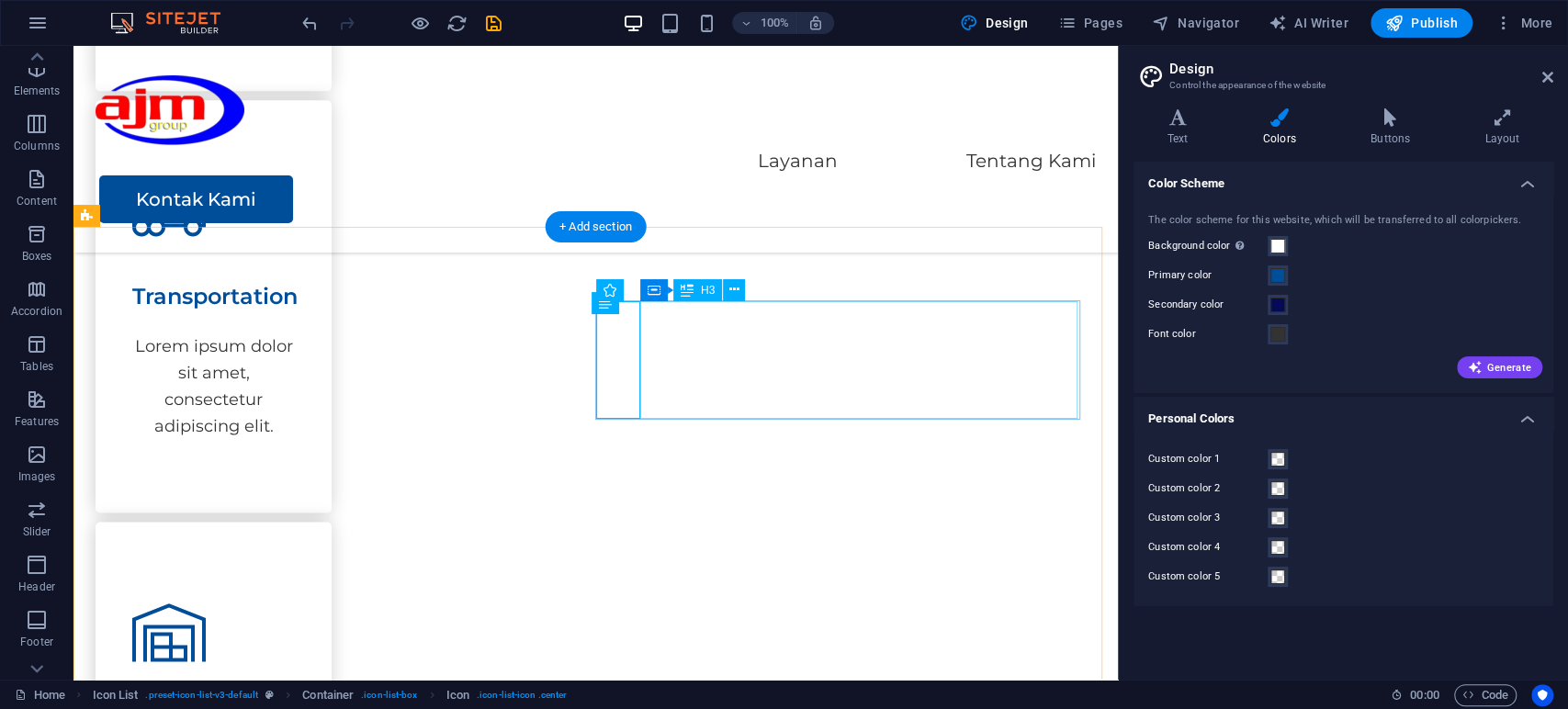 click on "Penerbitan Surat Kabar, Jurnal, Buku dan Majalah Kami menerbitkan media berkala, termasuk surat kabar komunitas, jurnal ilmiah, buletin internal, dan majalah lifestyle/bisnis." at bounding box center (319, 1815) 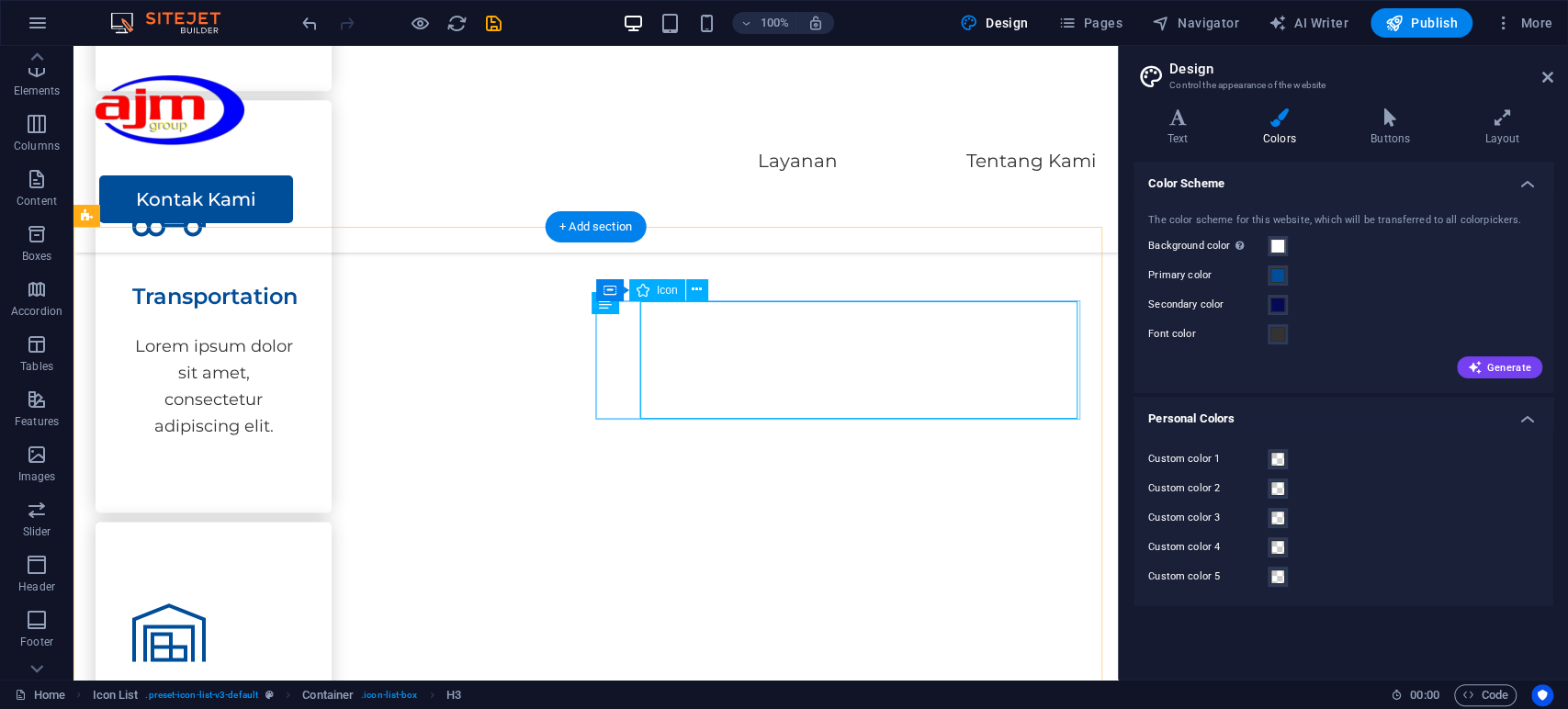 click at bounding box center [342, 1734] 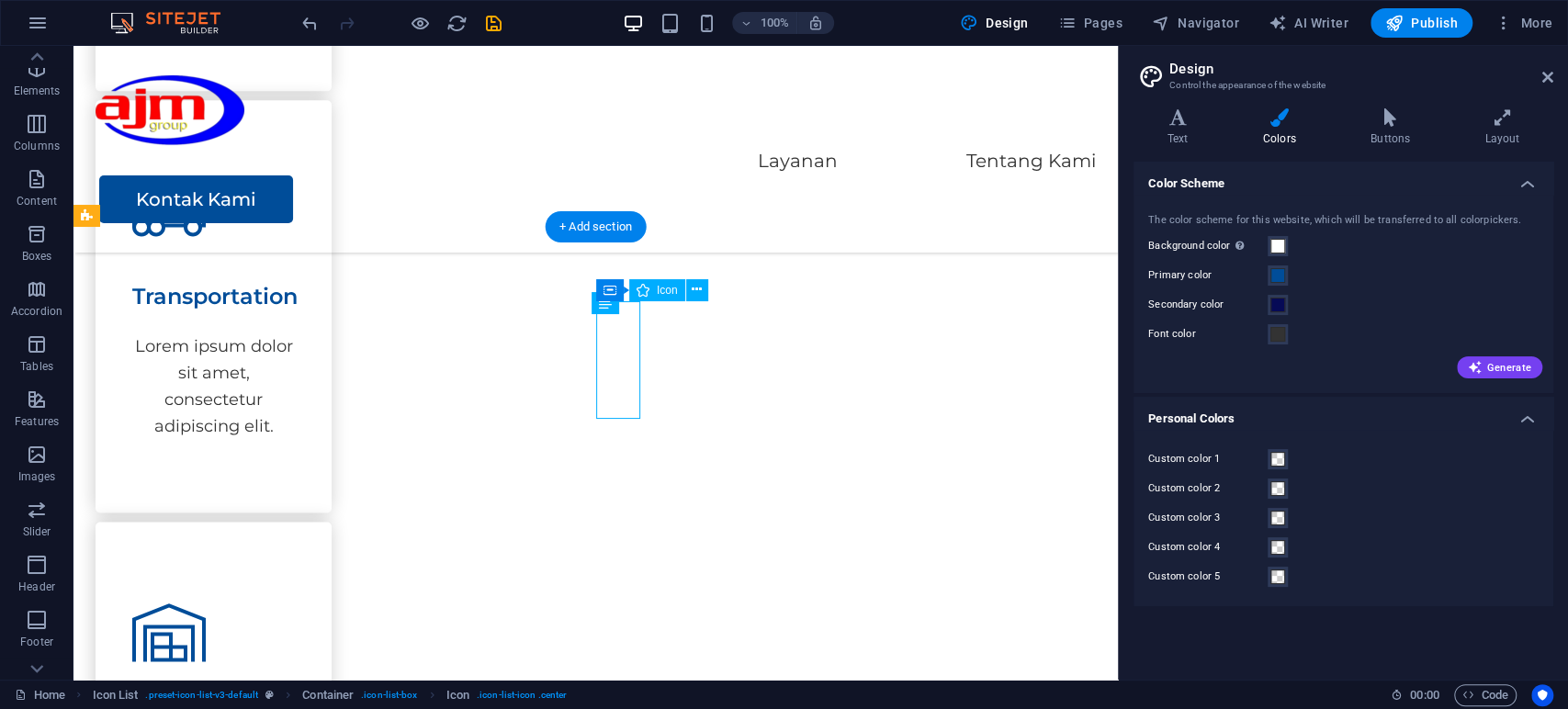 click at bounding box center (342, 1734) 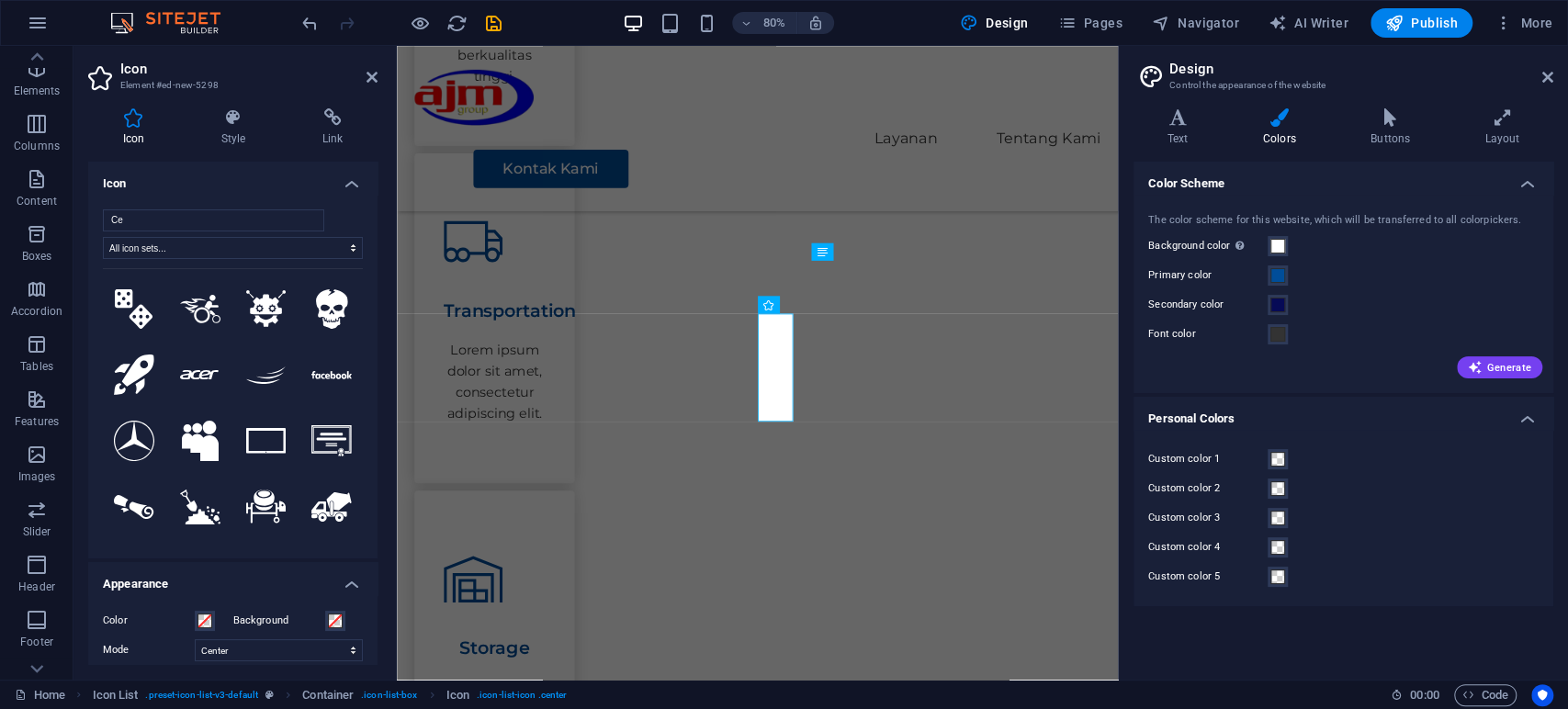 type on "C" 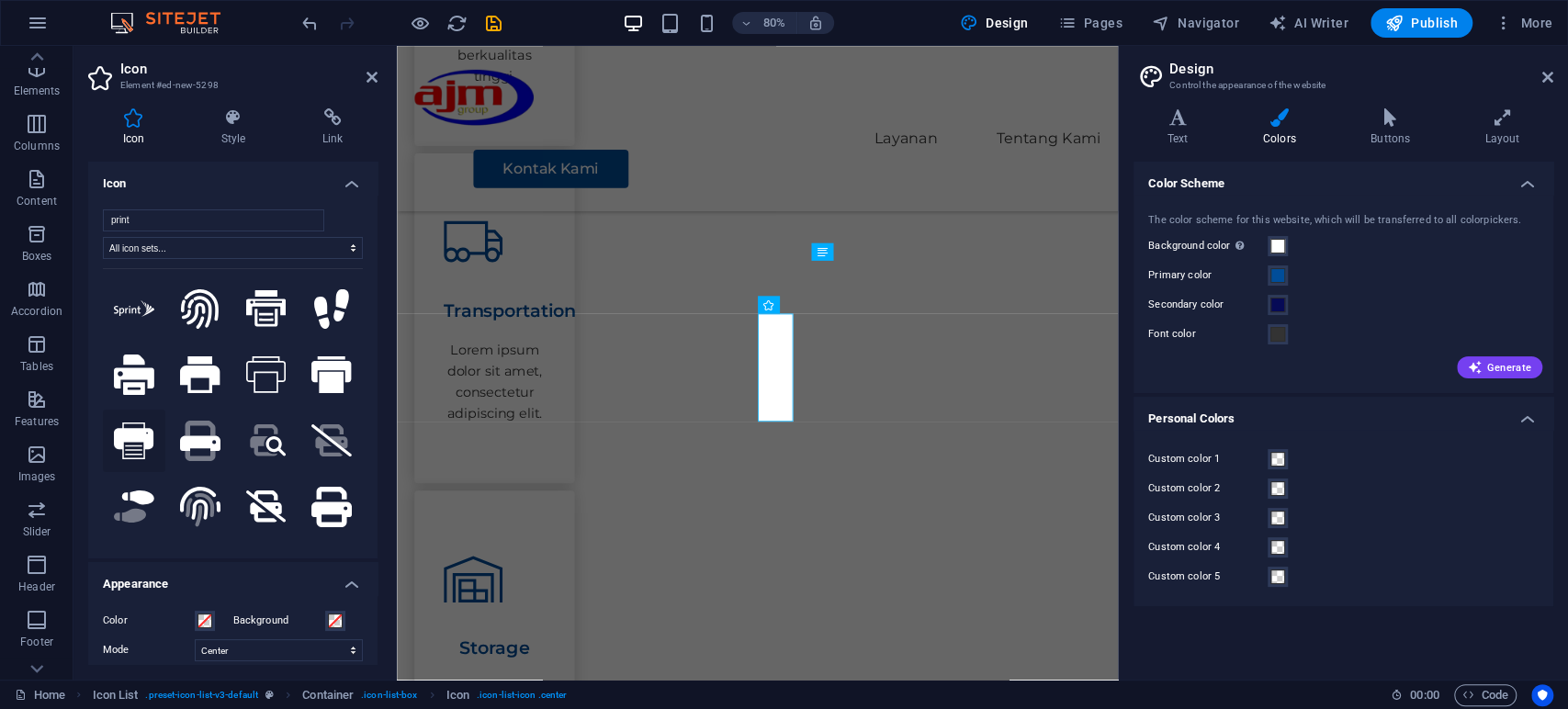 type on "print" 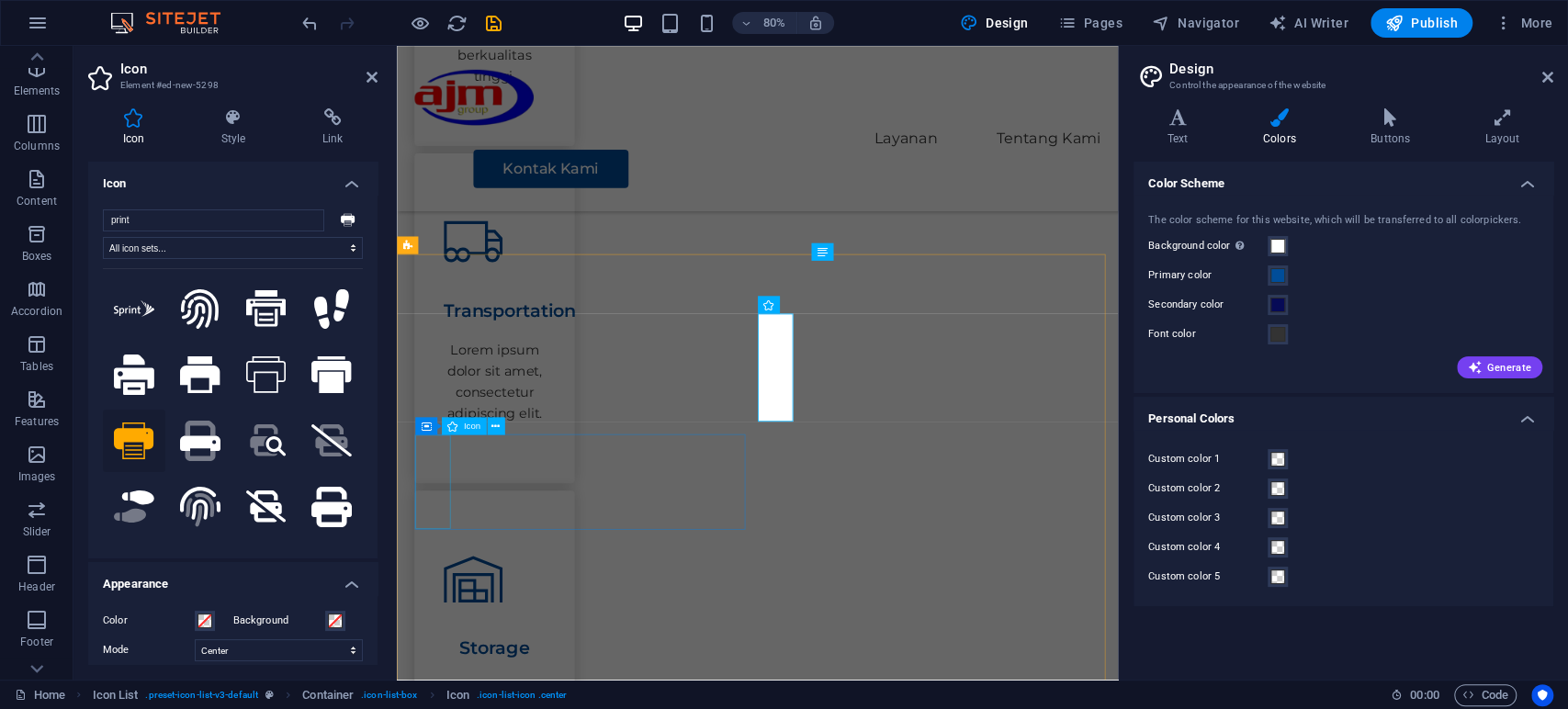 click at bounding box center [629, 2019] 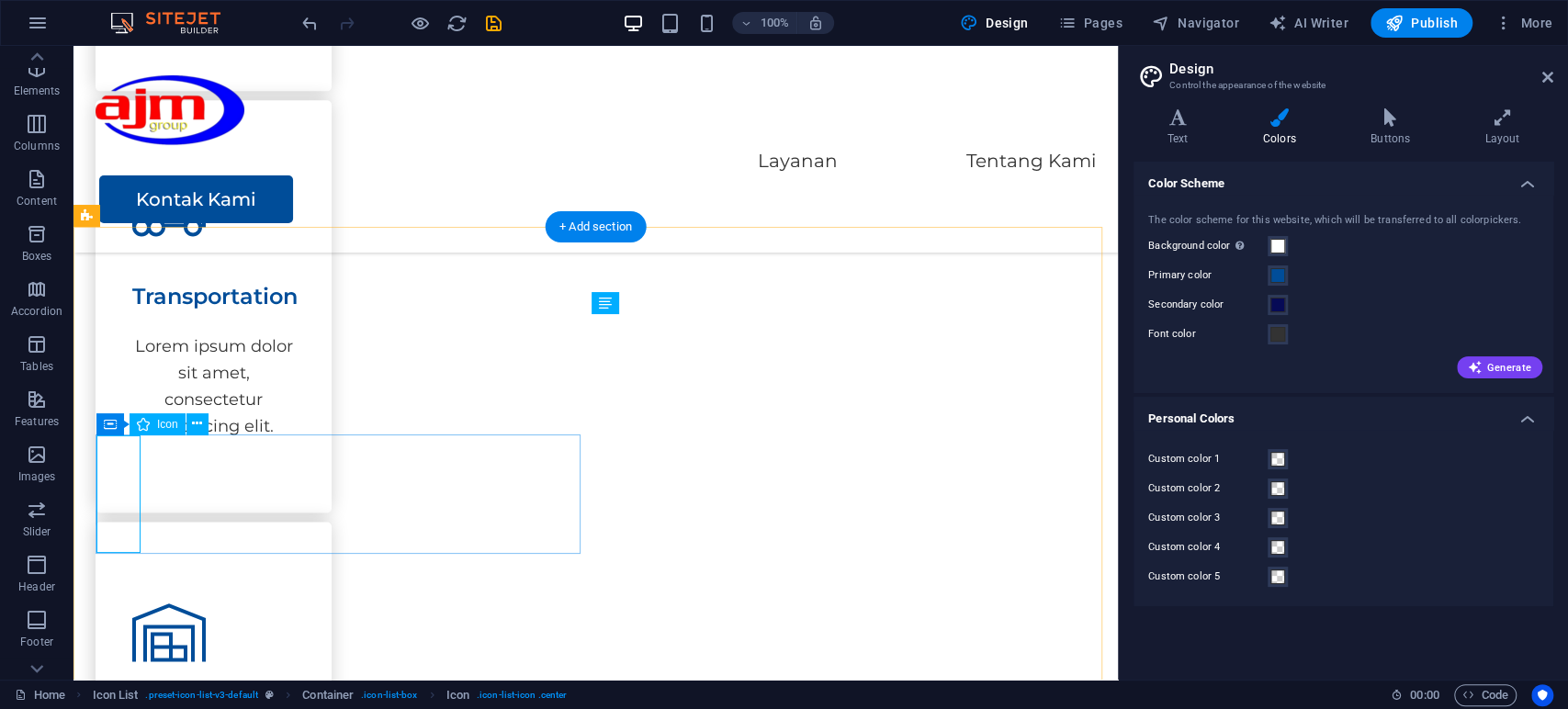 click at bounding box center [342, 1905] 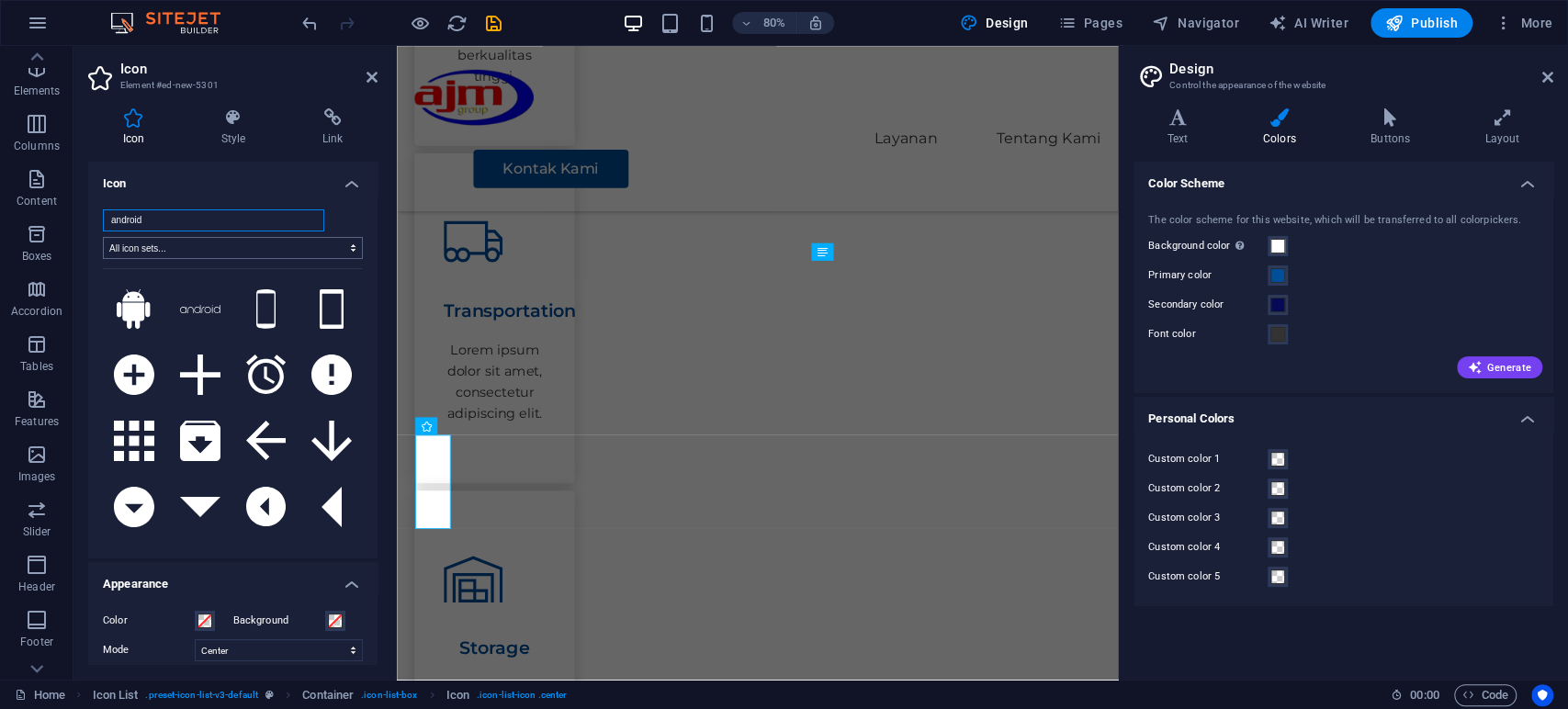 type on "g" 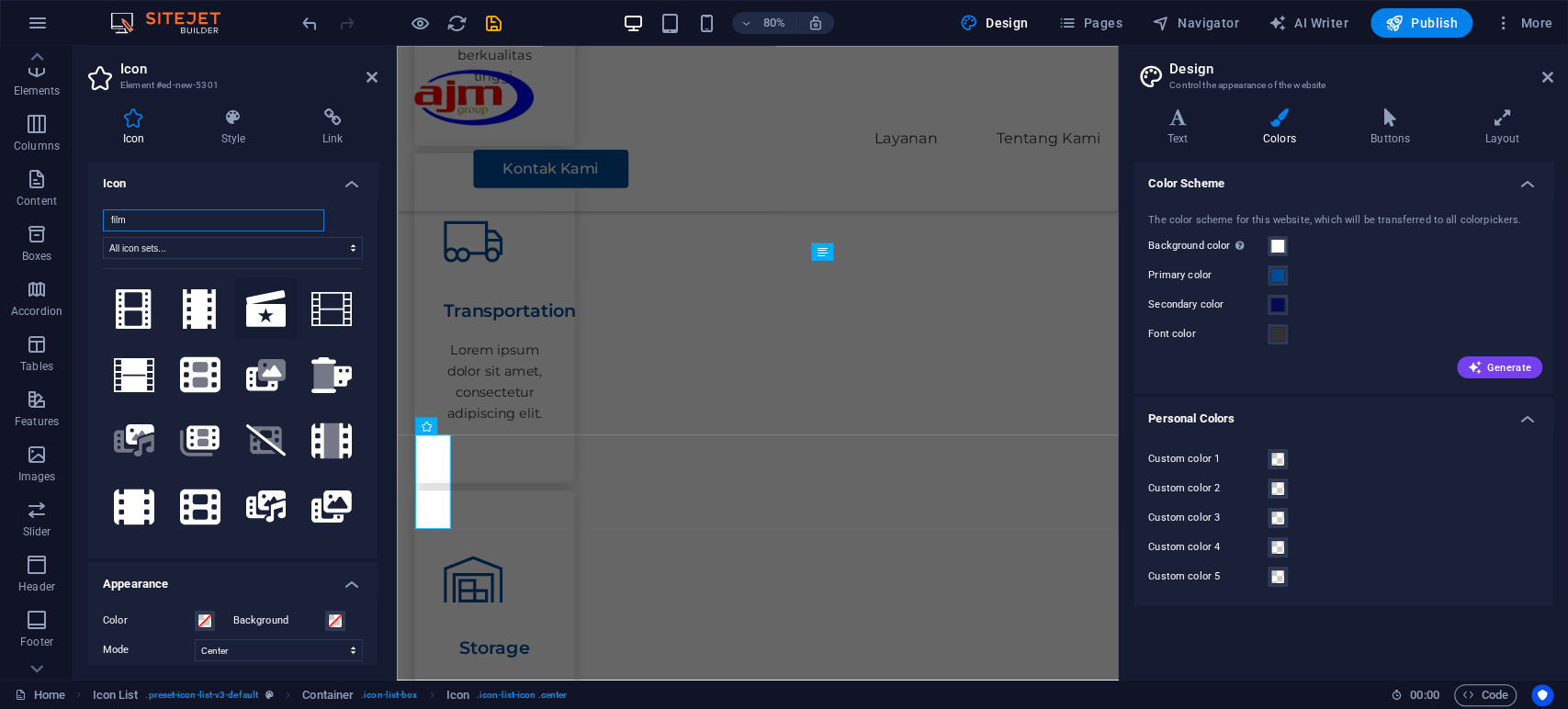 type on "film" 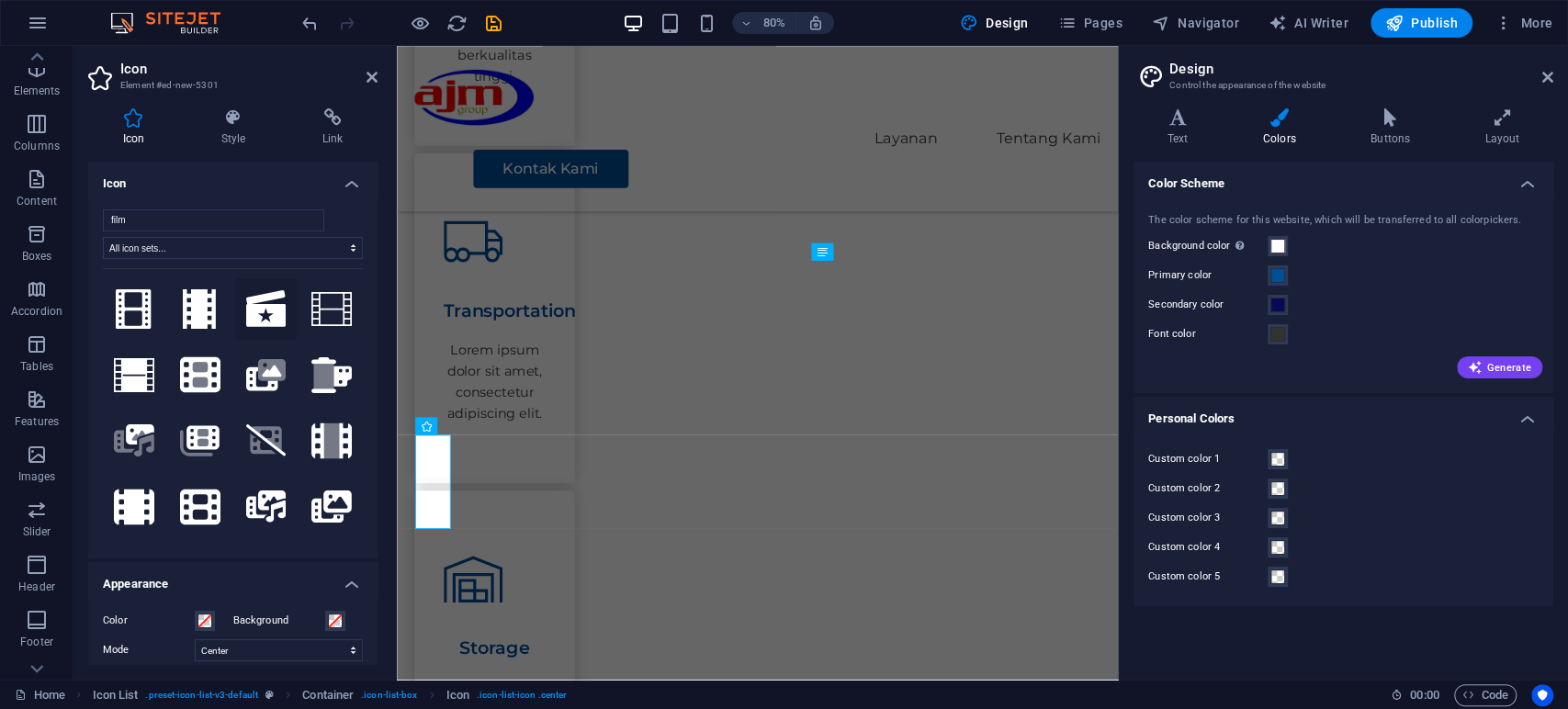click 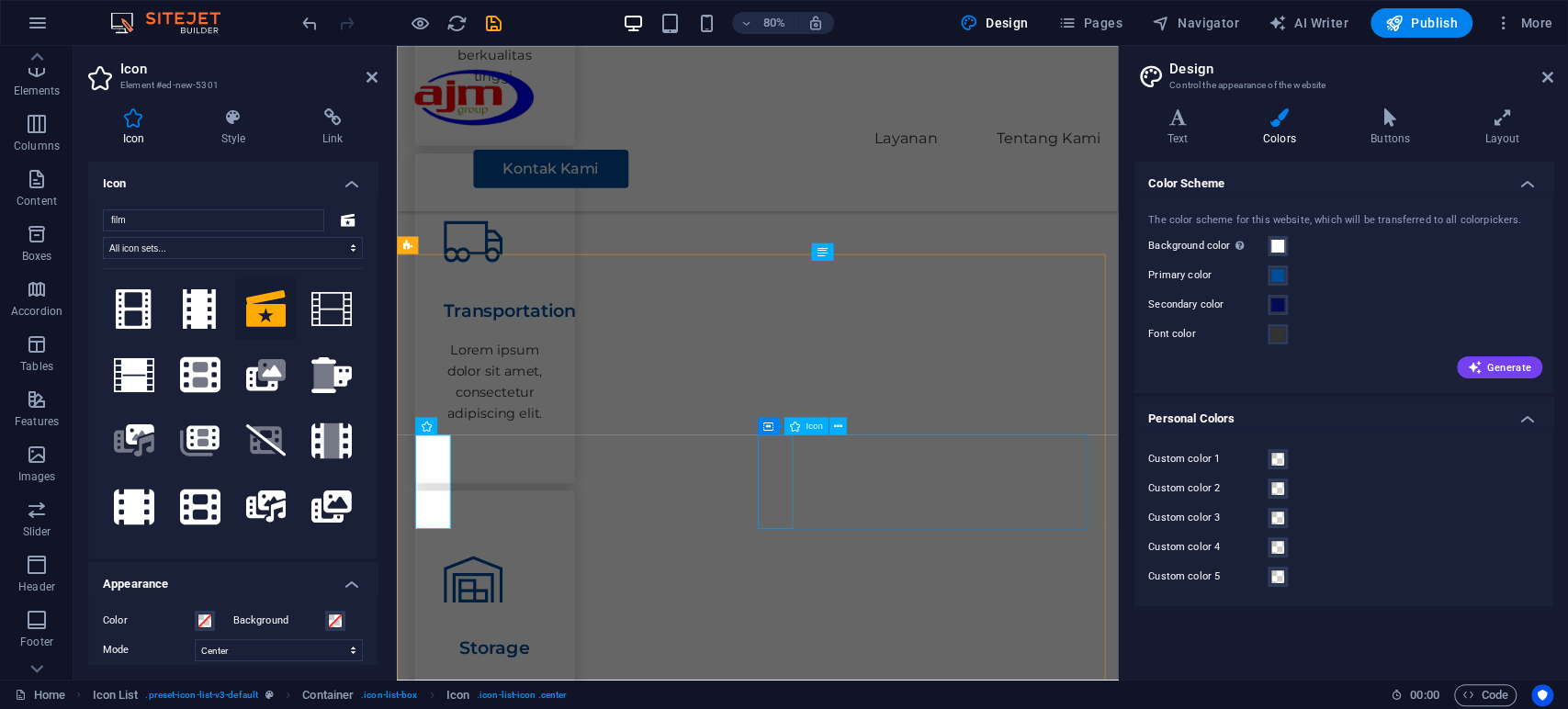 click at bounding box center [629, 2189] 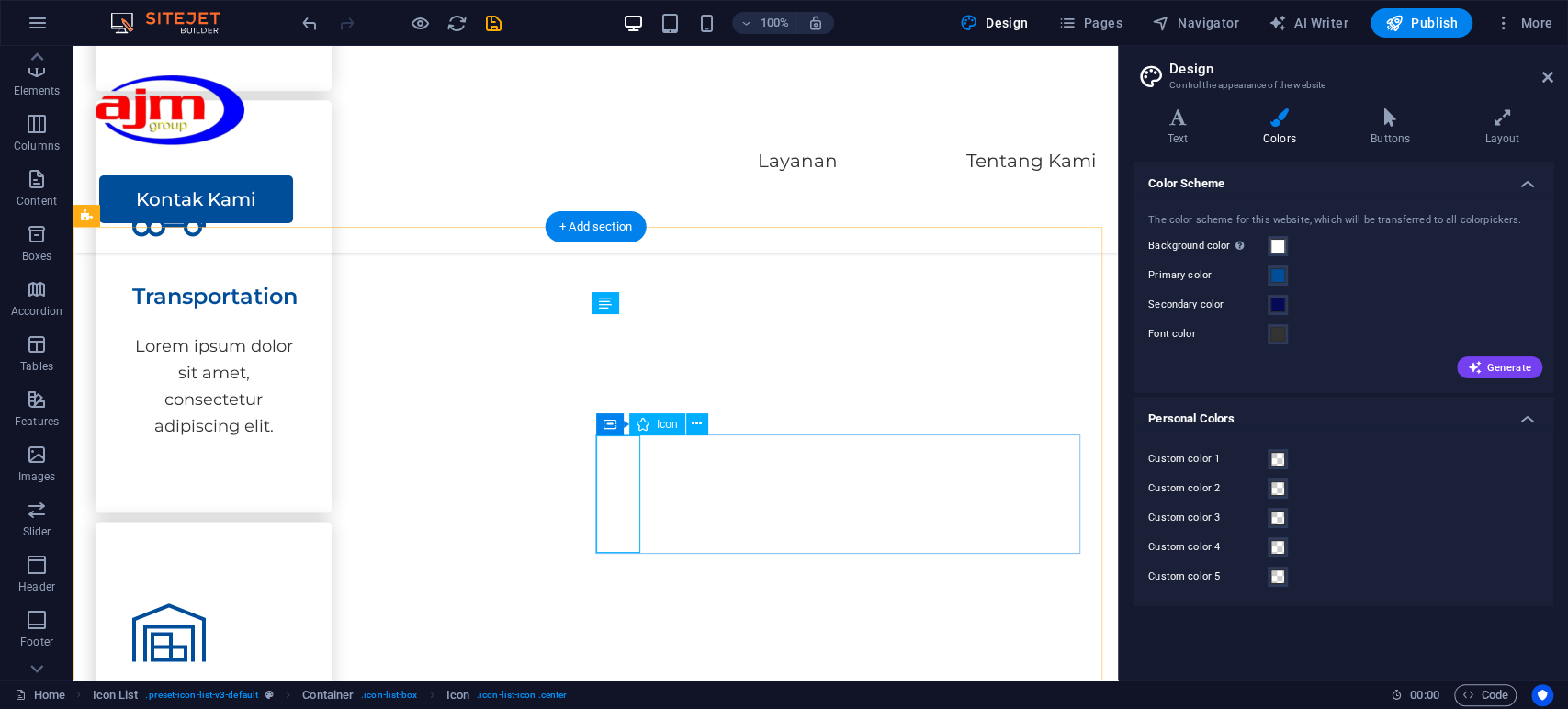 click at bounding box center [342, 2076] 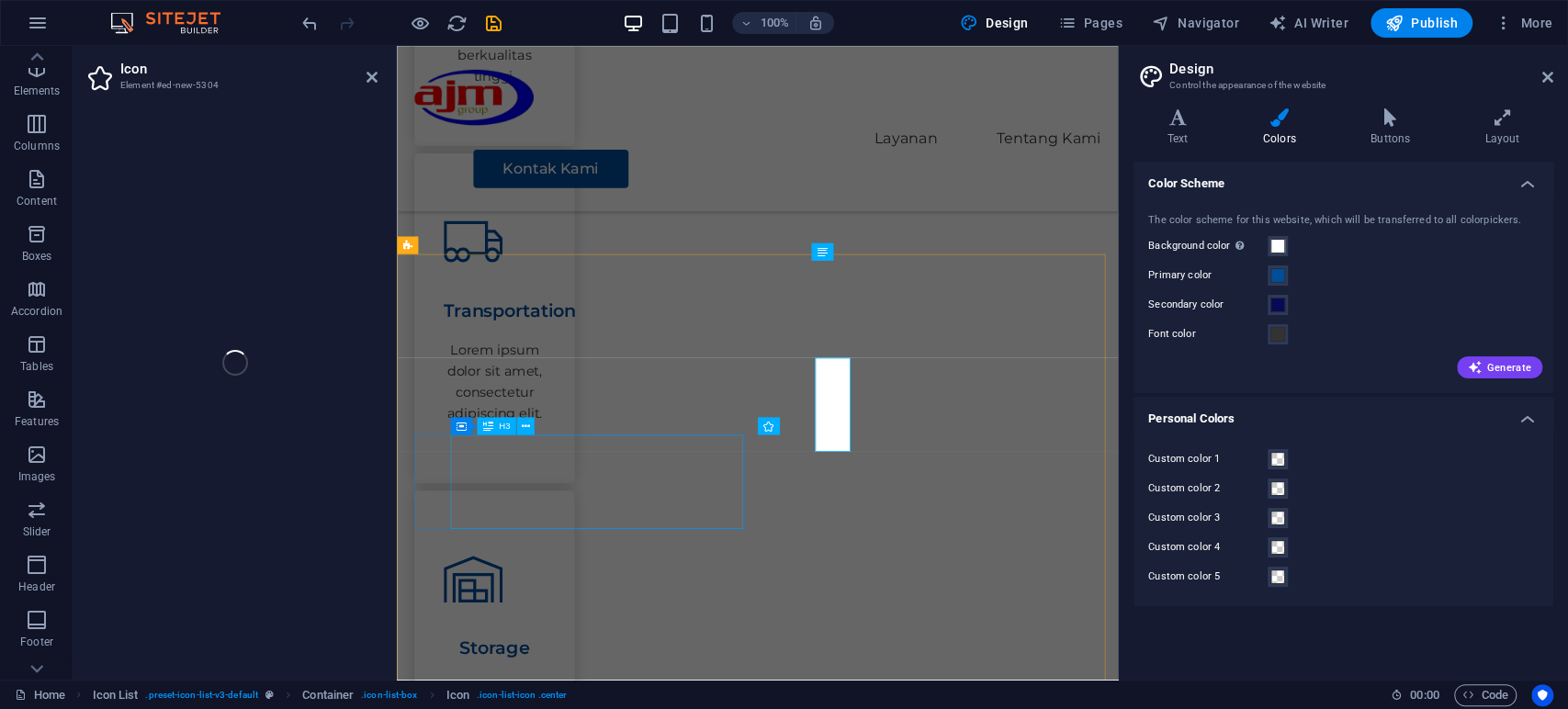 select on "xMidYMid" 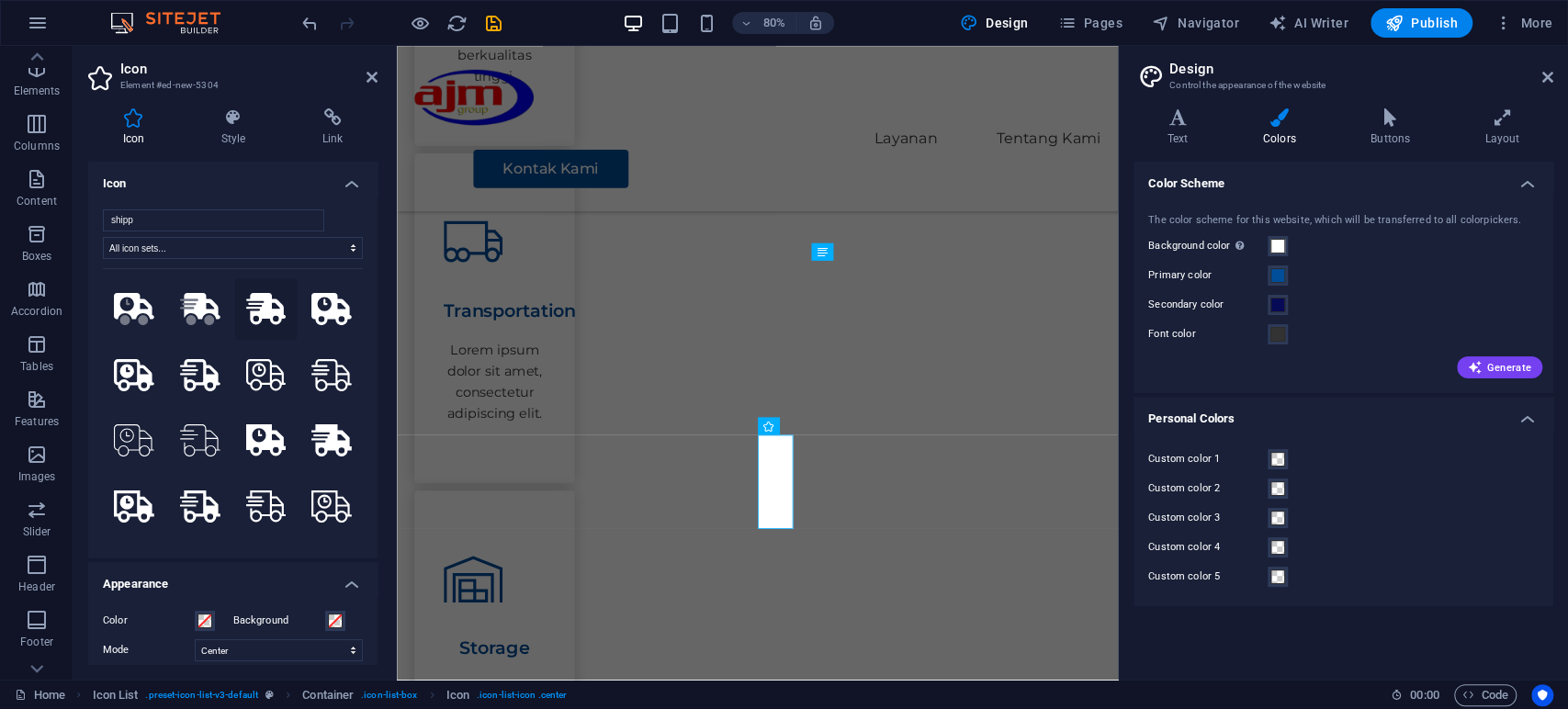 type on "shipp" 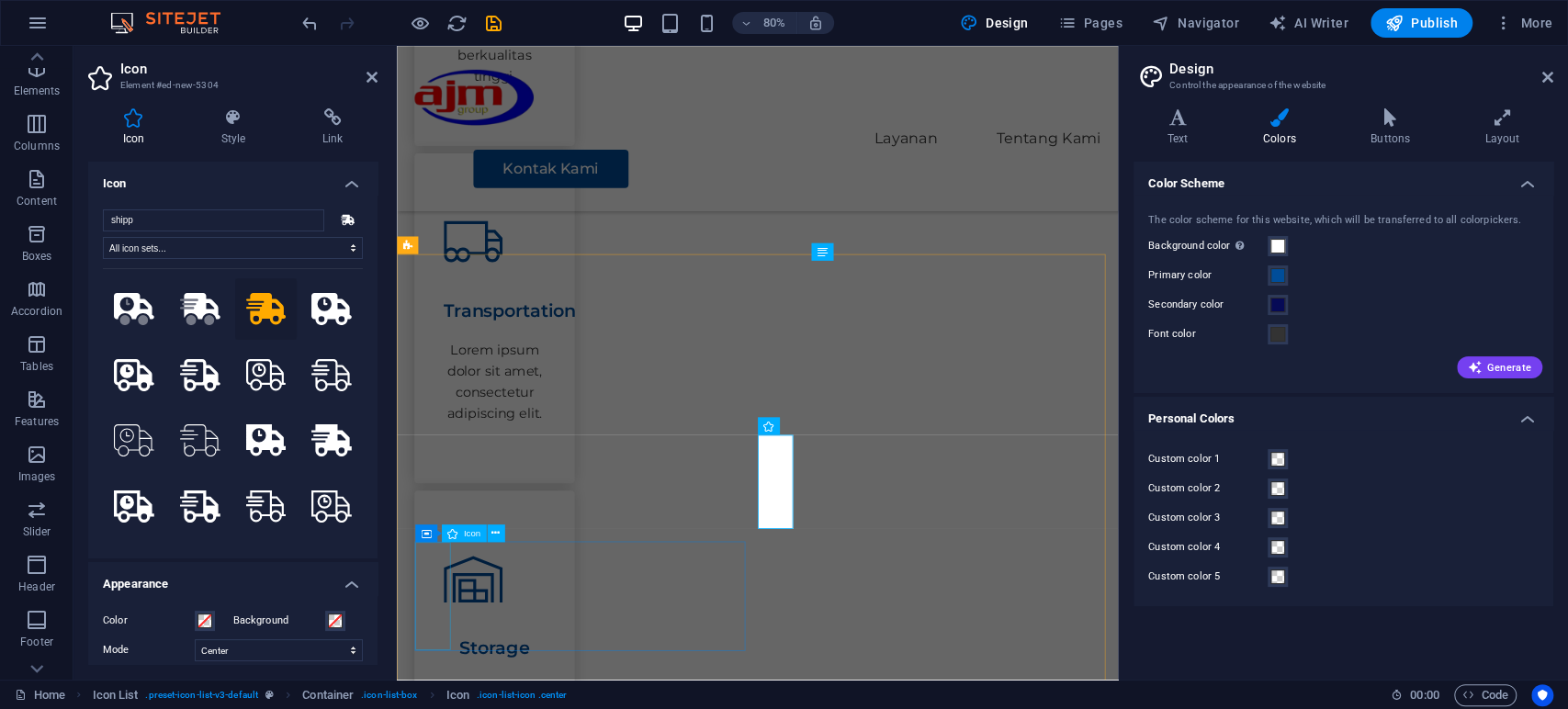 click at bounding box center (629, 2360) 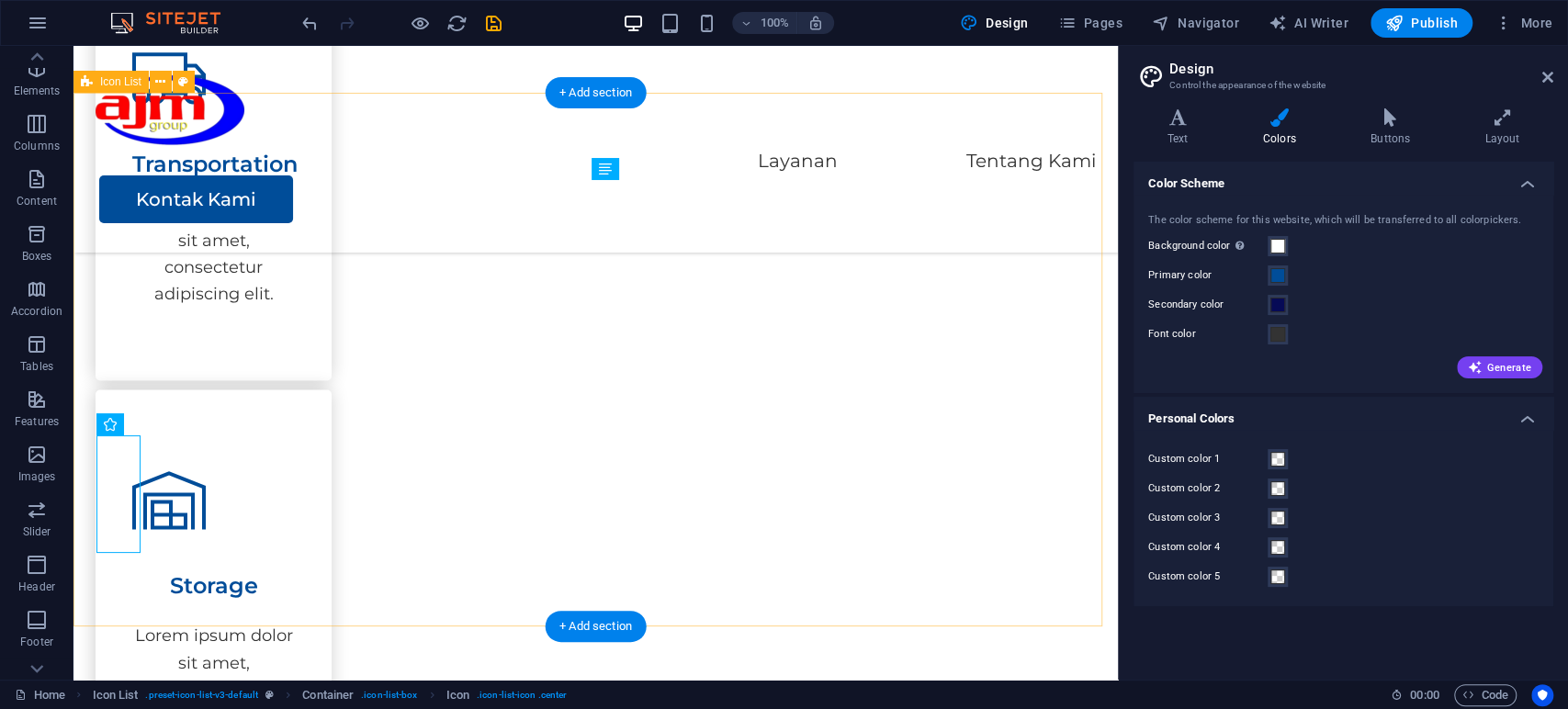scroll, scrollTop: 1751, scrollLeft: 0, axis: vertical 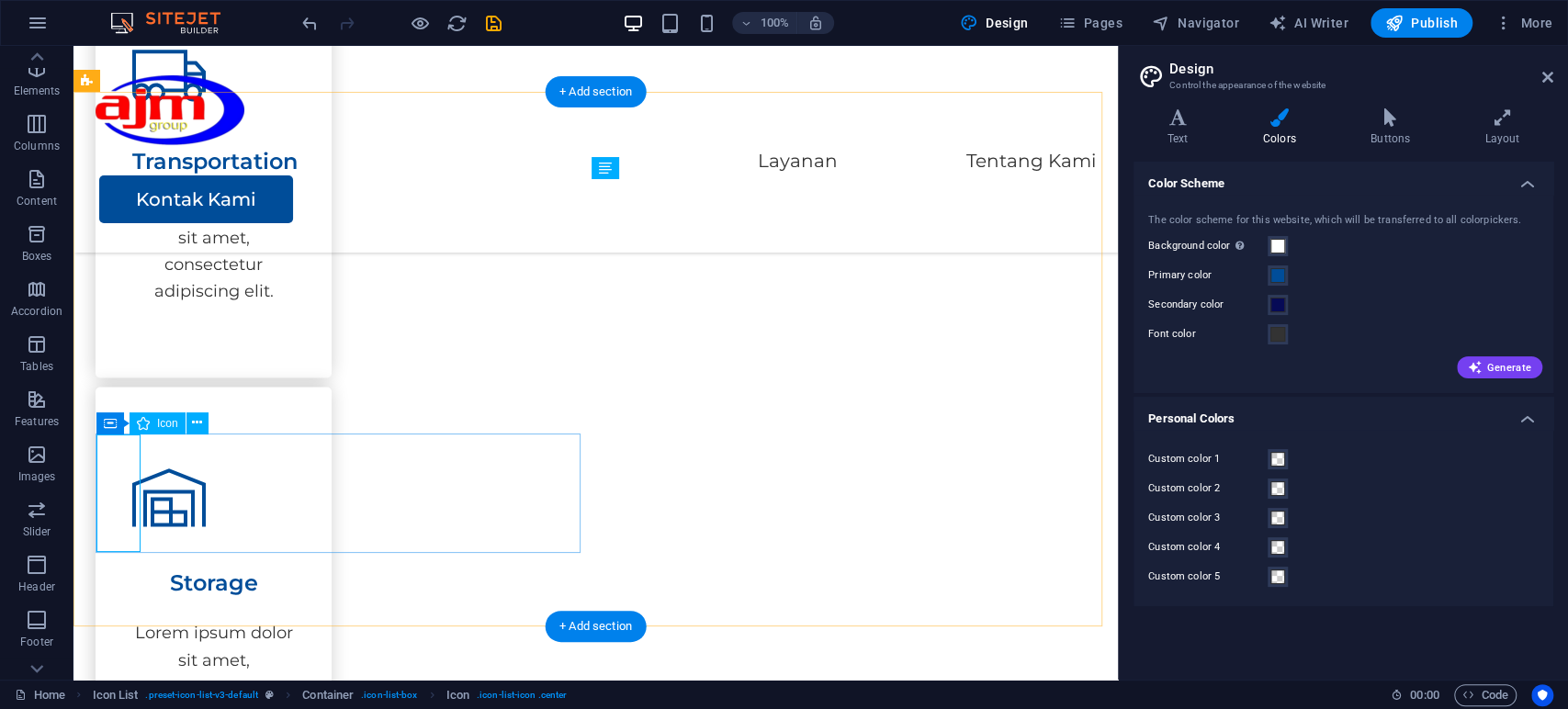click at bounding box center (342, 2110) 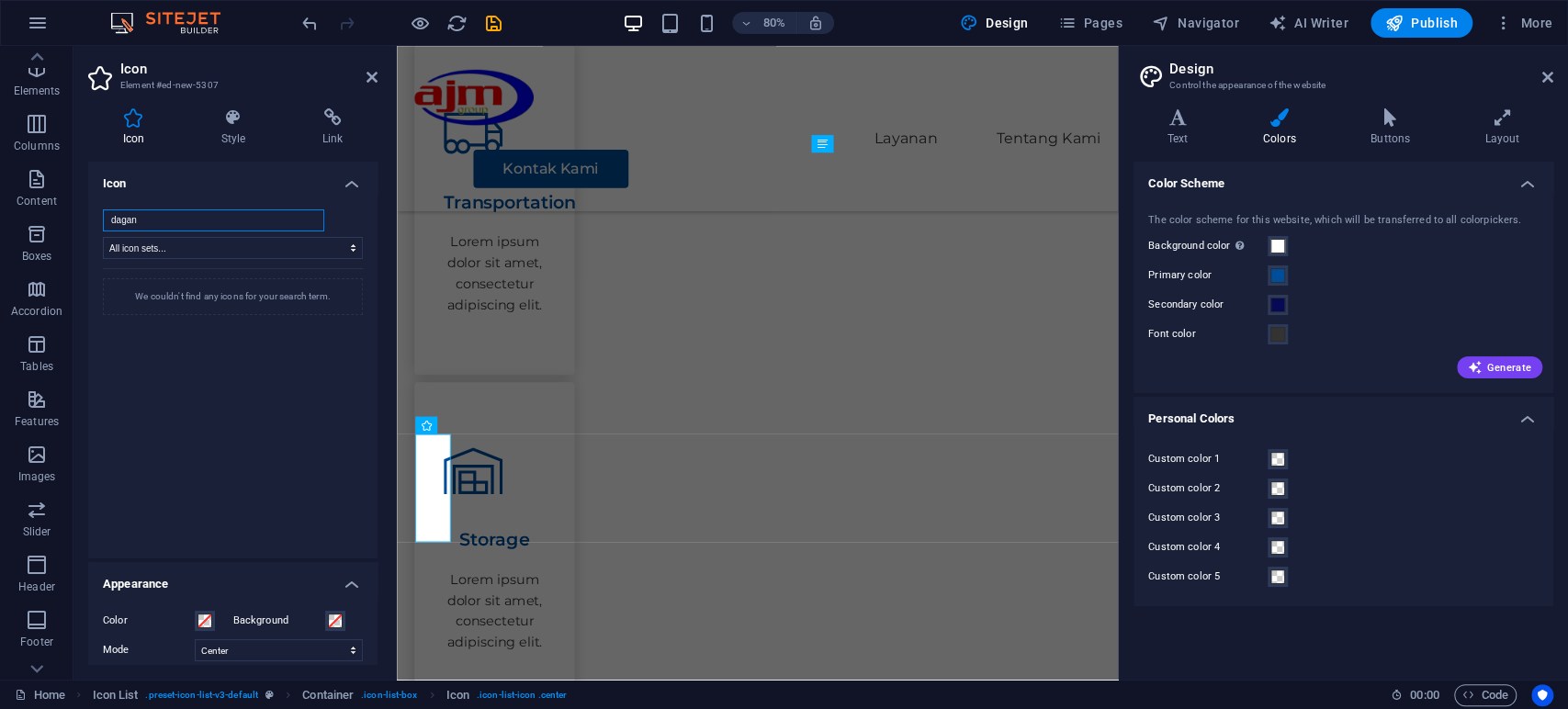 type on "dagang" 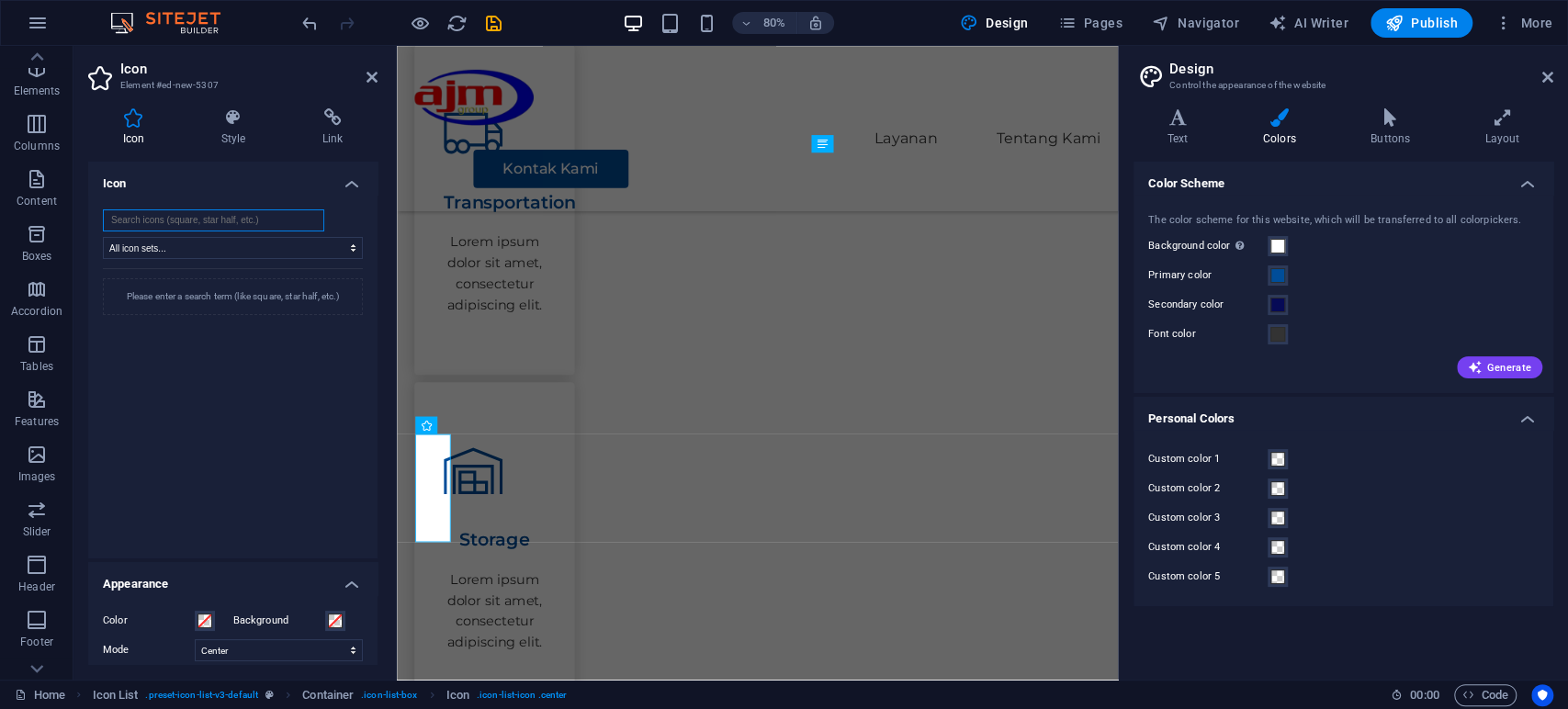 type 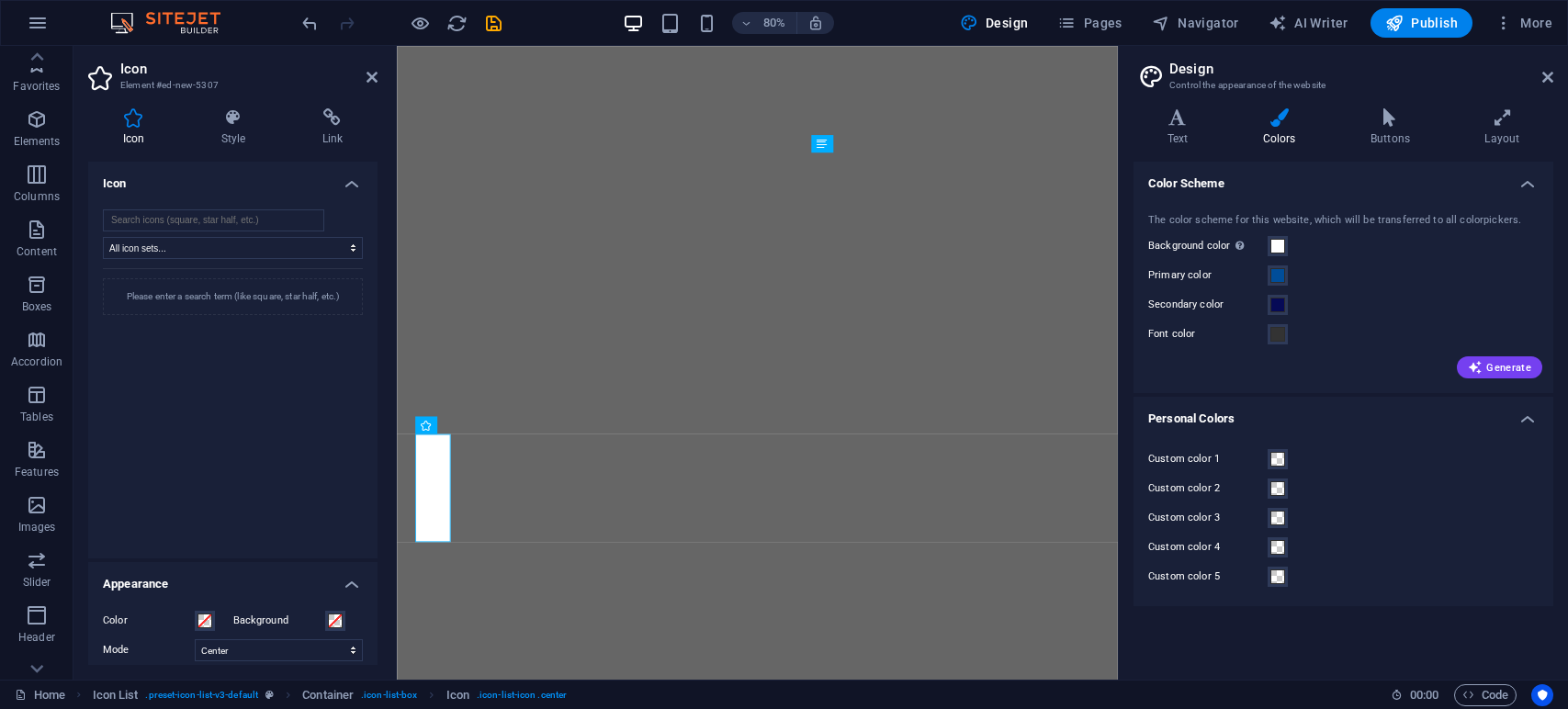 select on "xMidYMid" 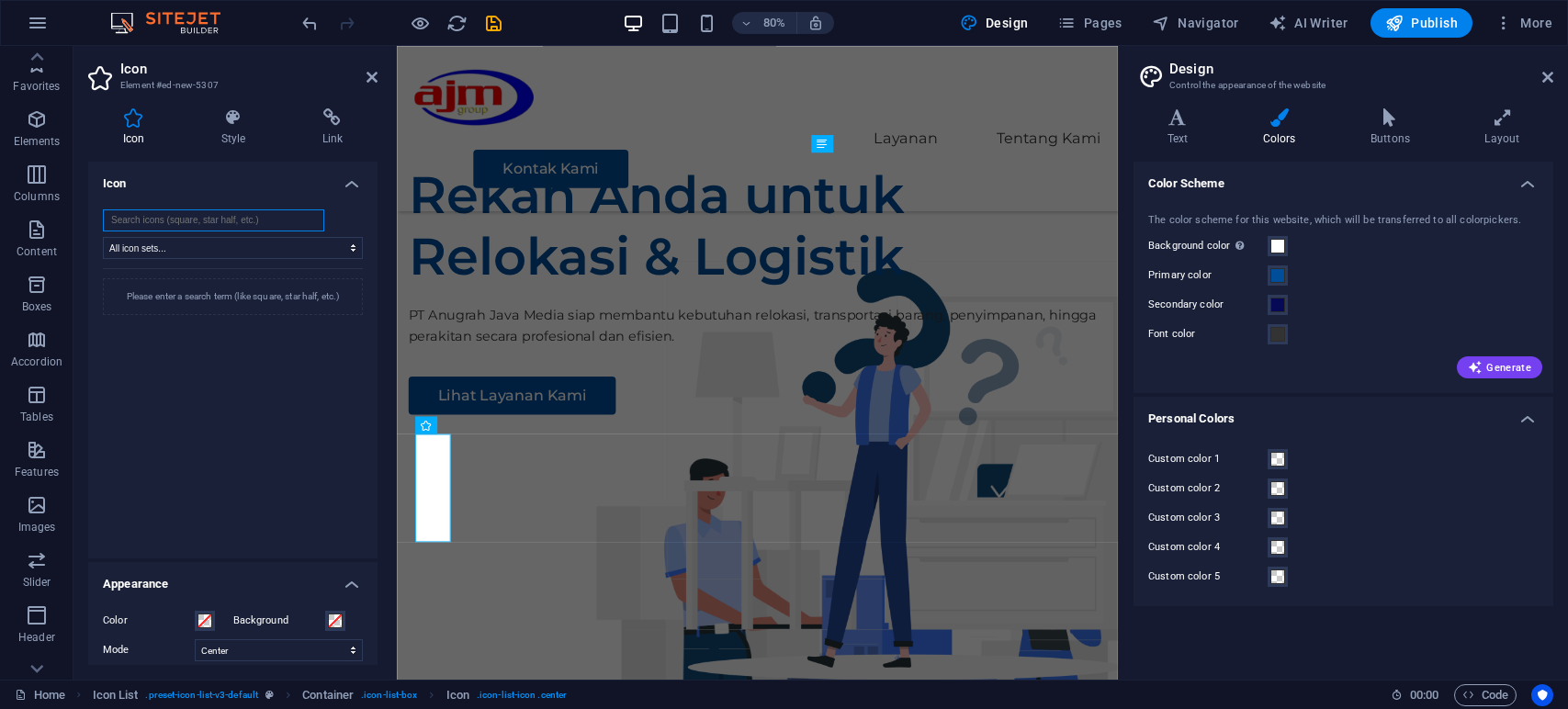 scroll, scrollTop: 0, scrollLeft: 0, axis: both 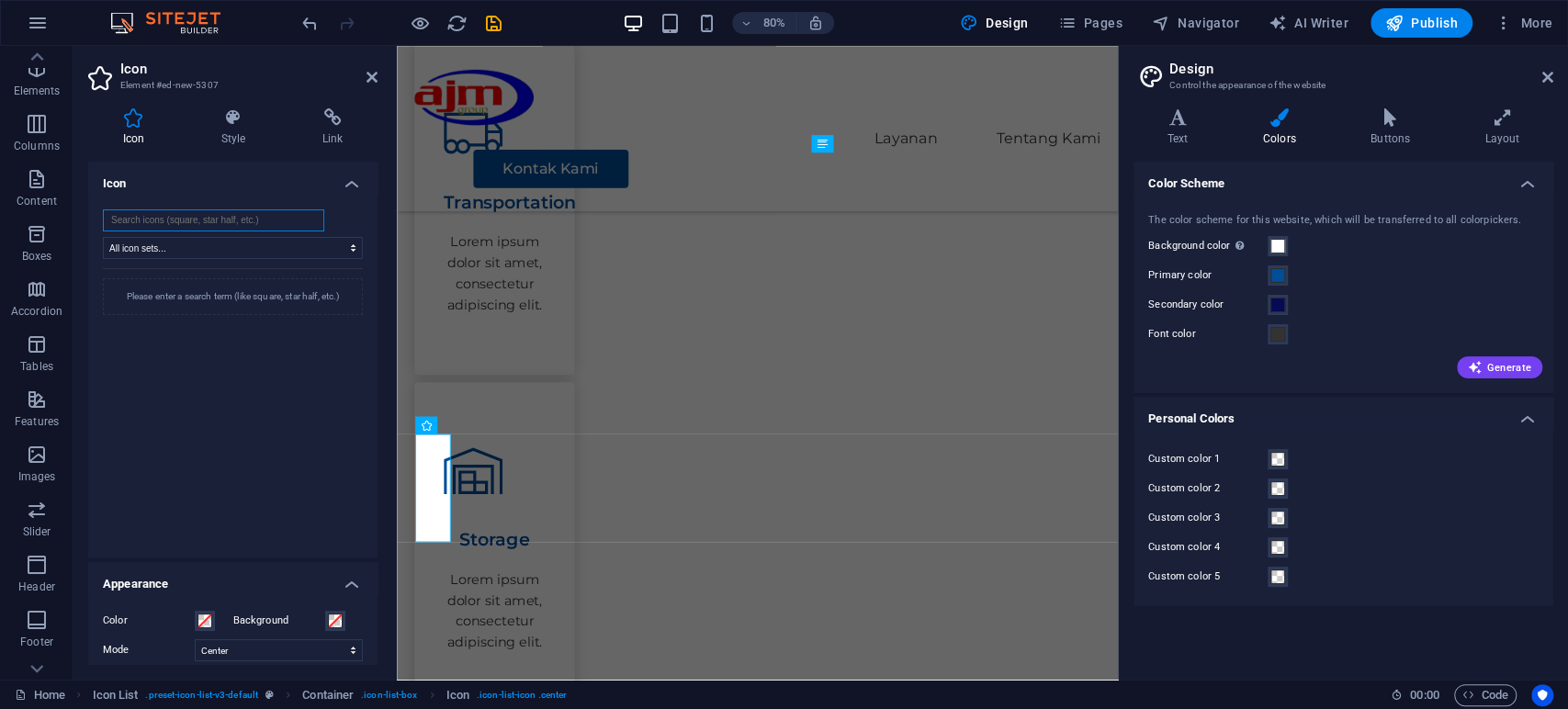 paste on "trade" 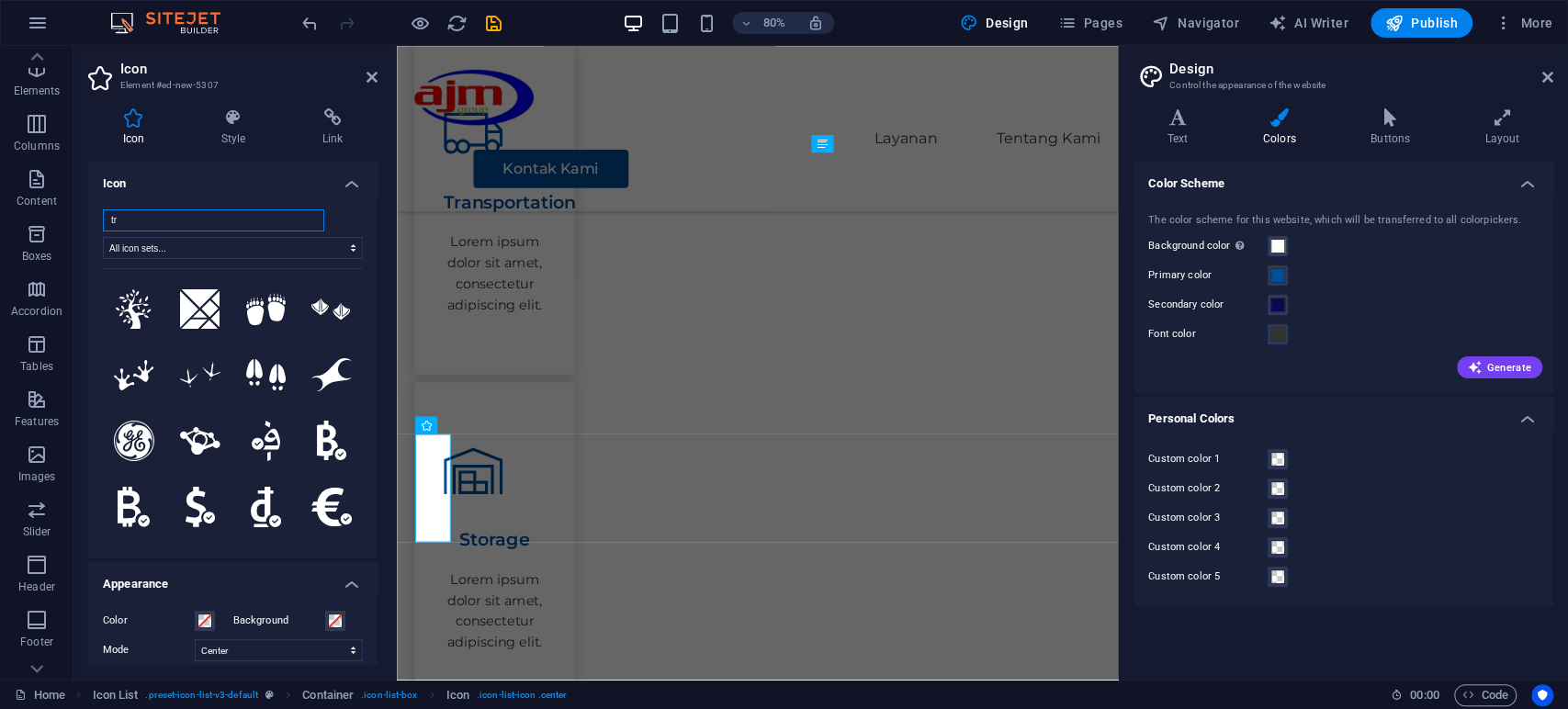 type on "t" 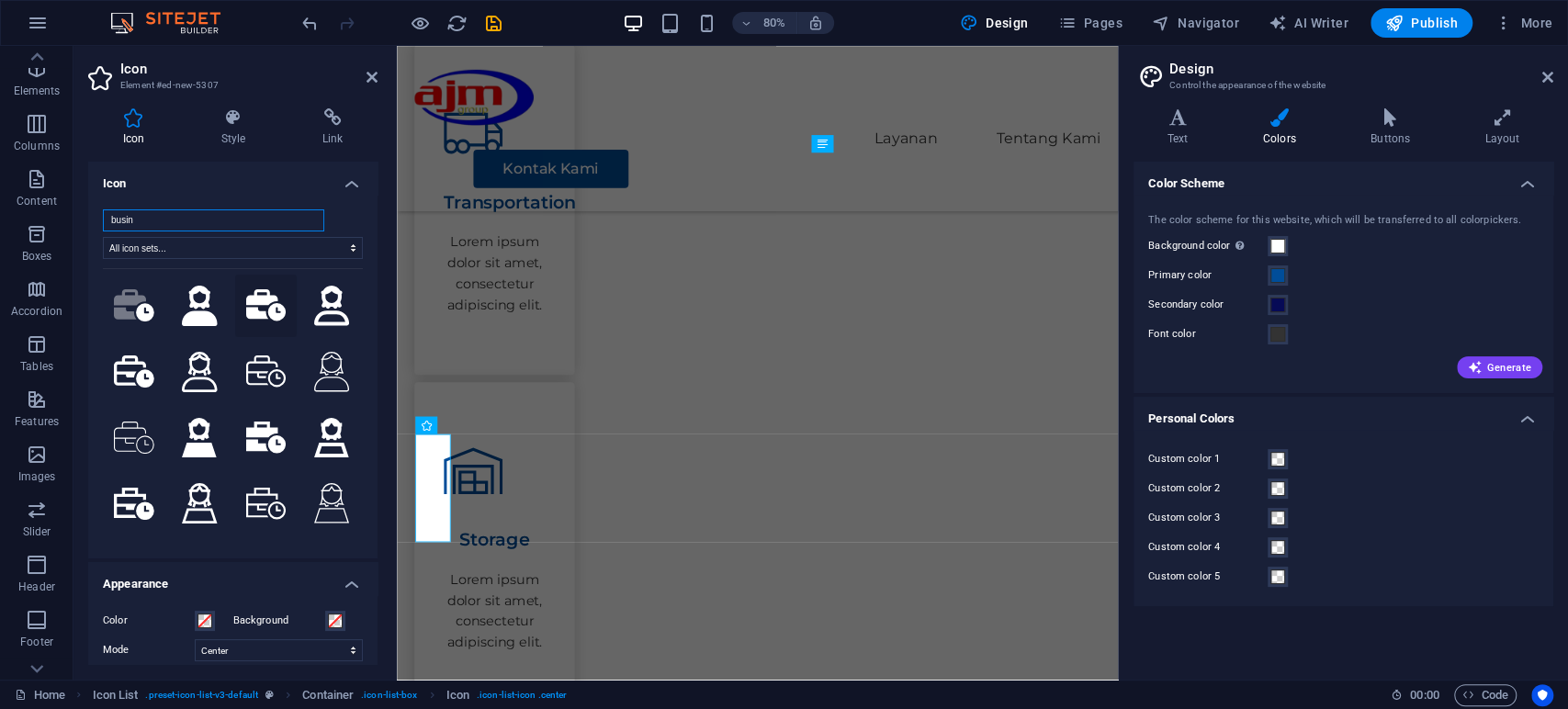scroll, scrollTop: 143, scrollLeft: 0, axis: vertical 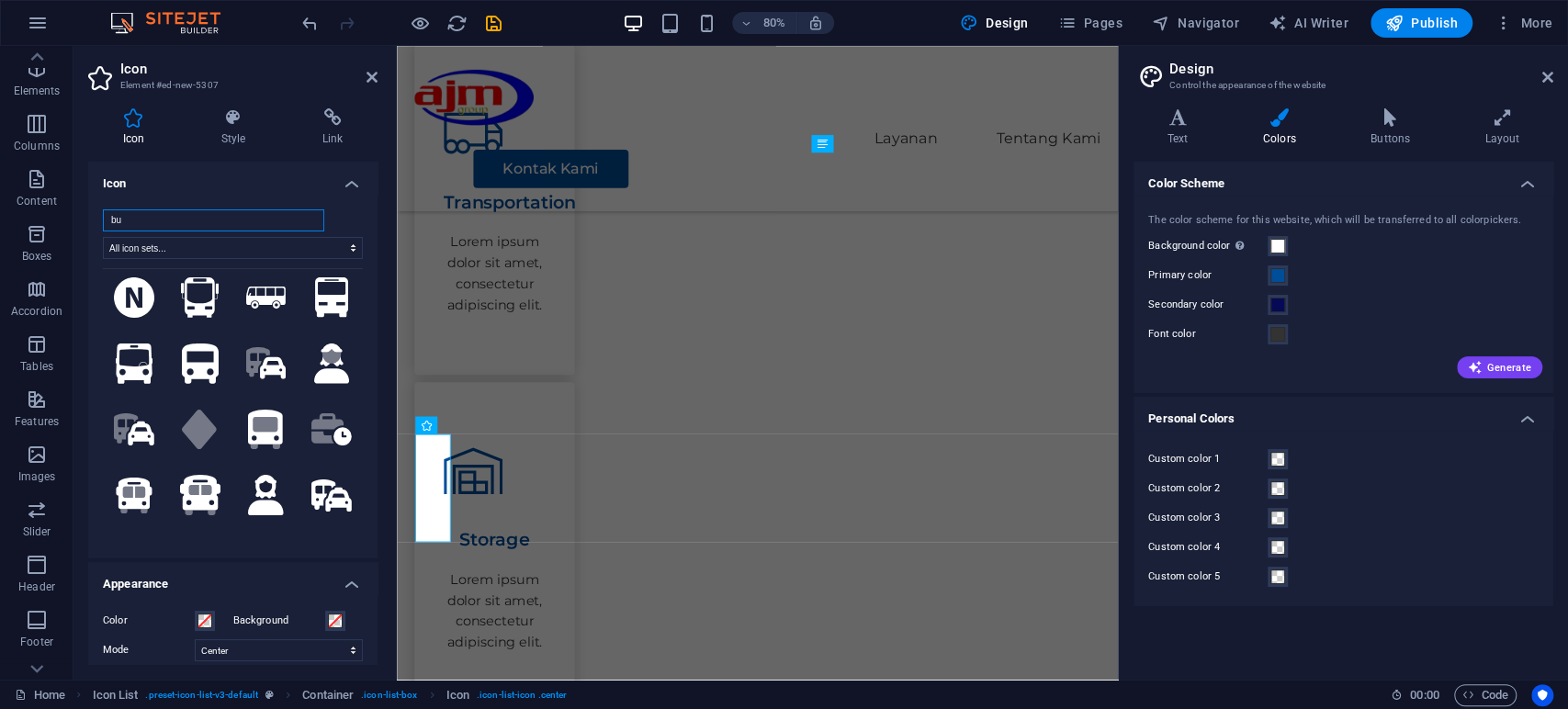 type on "b" 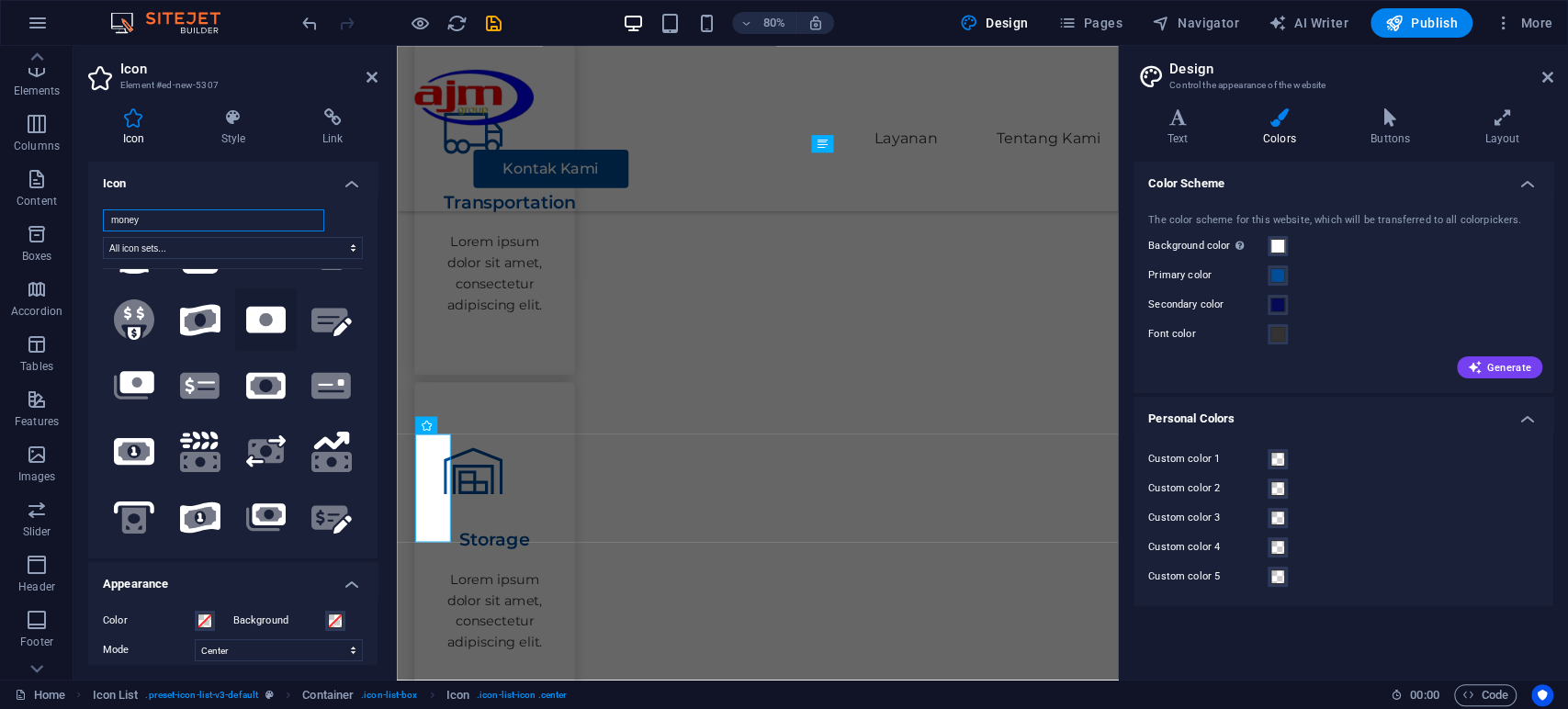 scroll, scrollTop: 0, scrollLeft: 0, axis: both 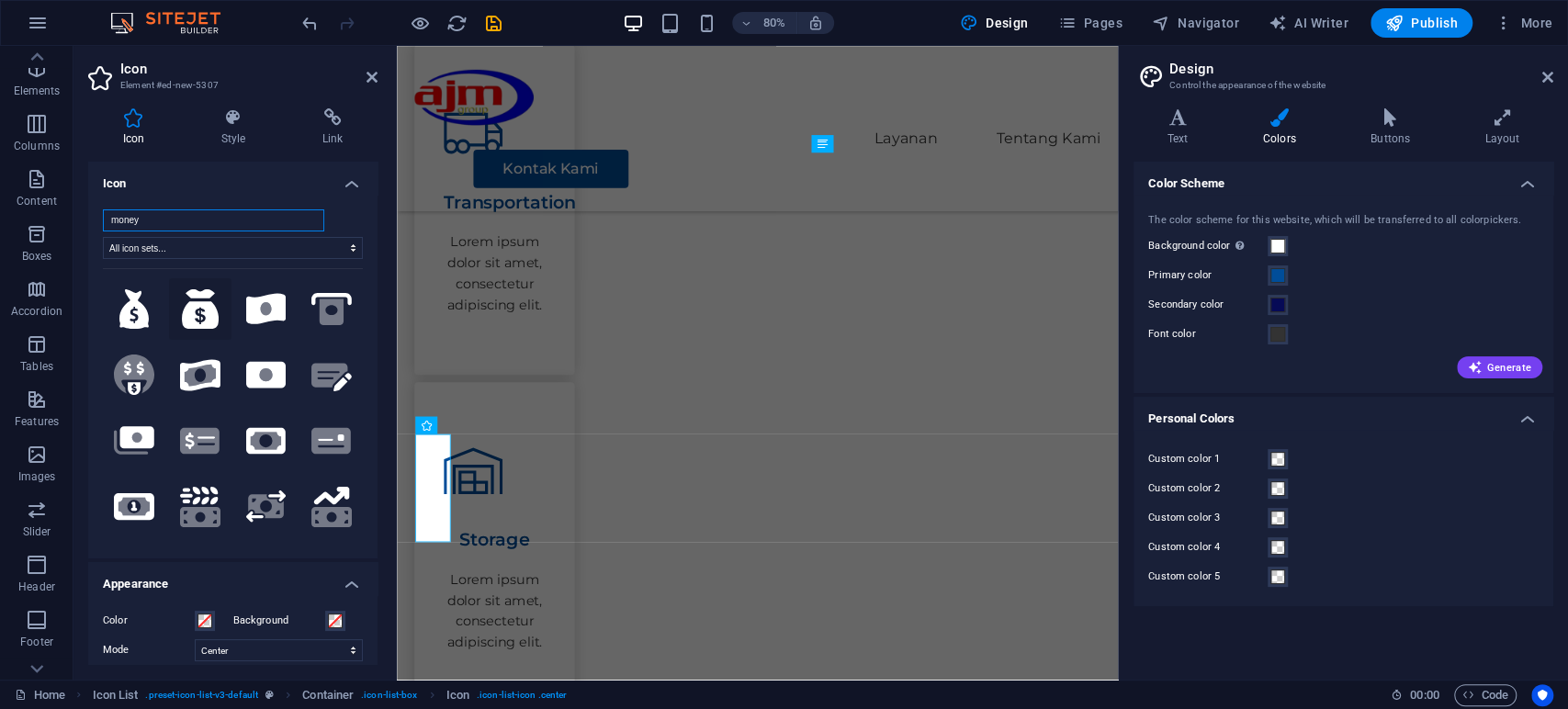 type on "money" 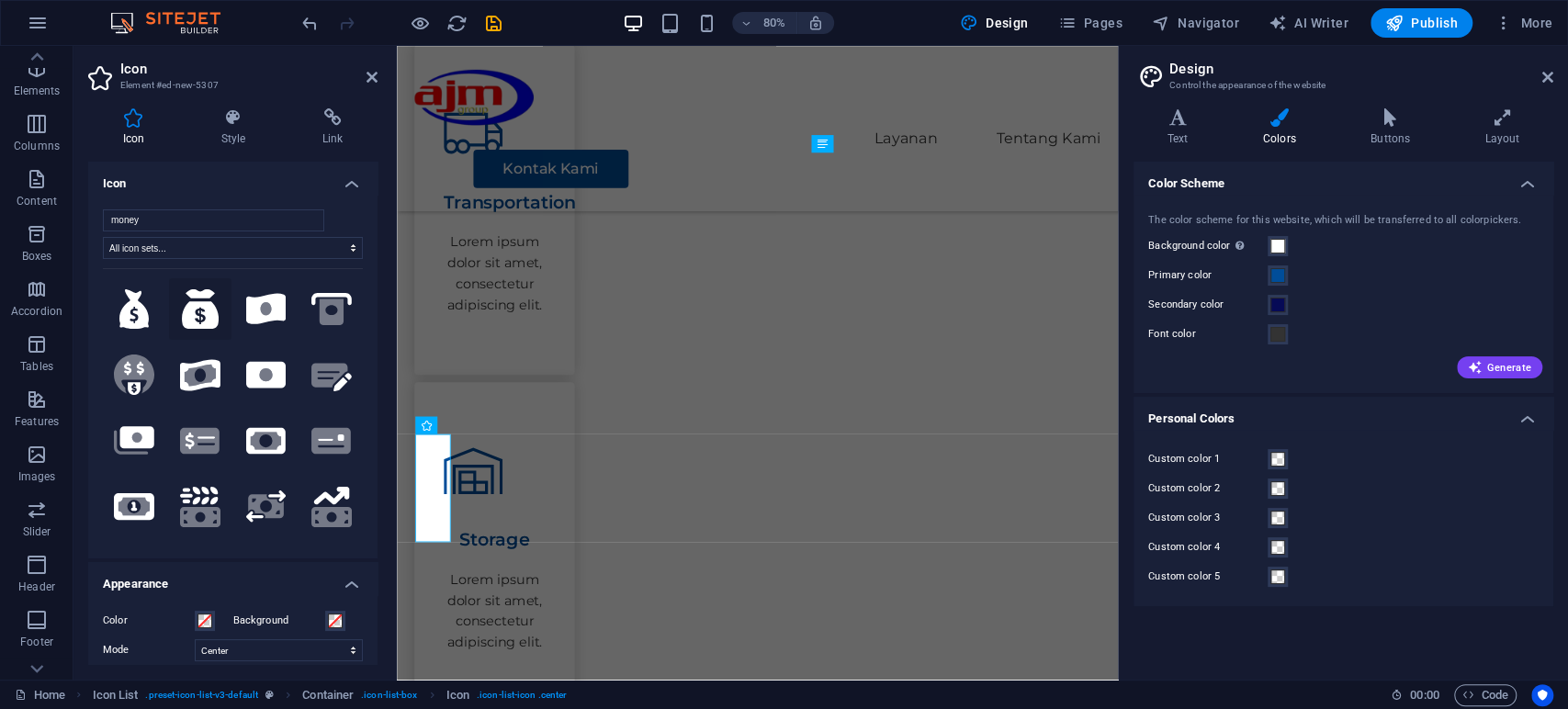 click 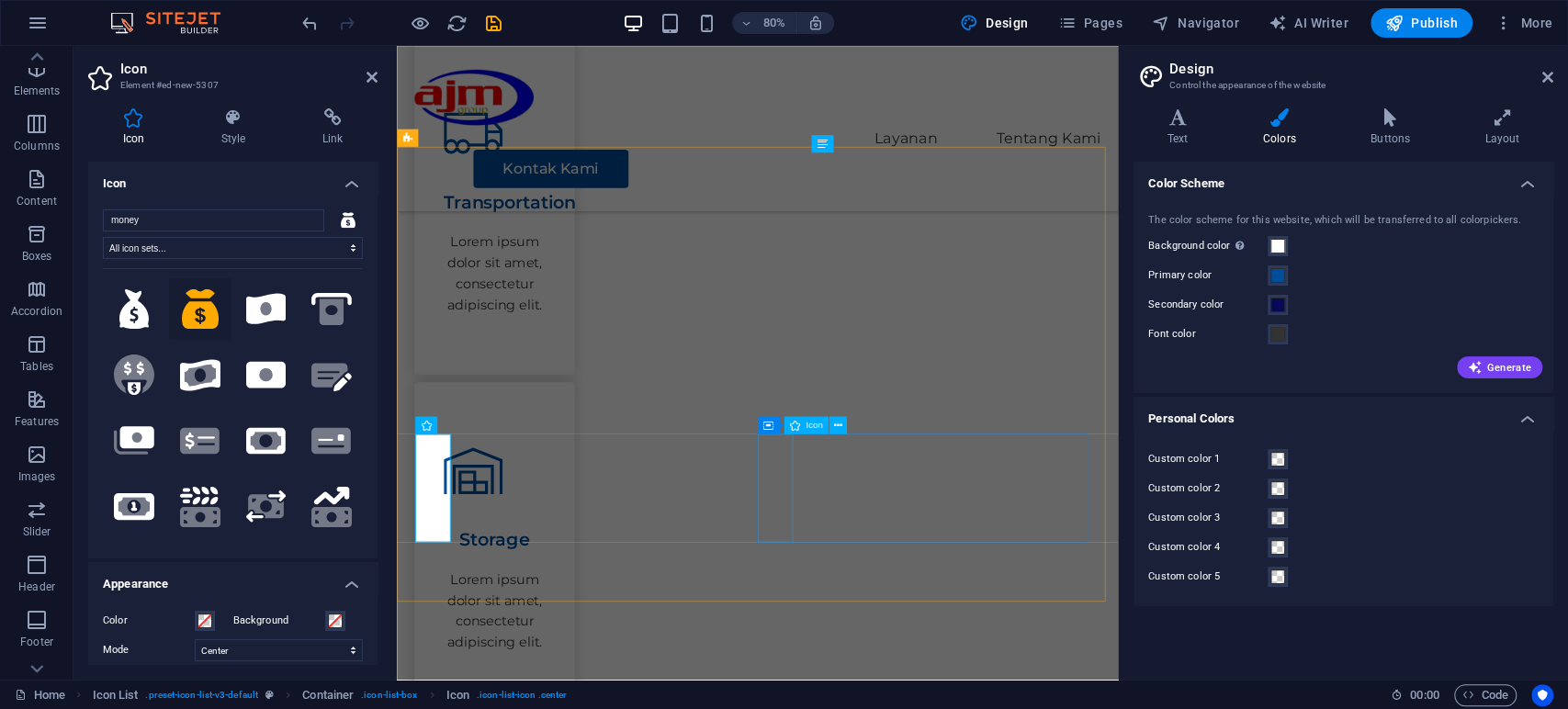 click at bounding box center (629, 2414) 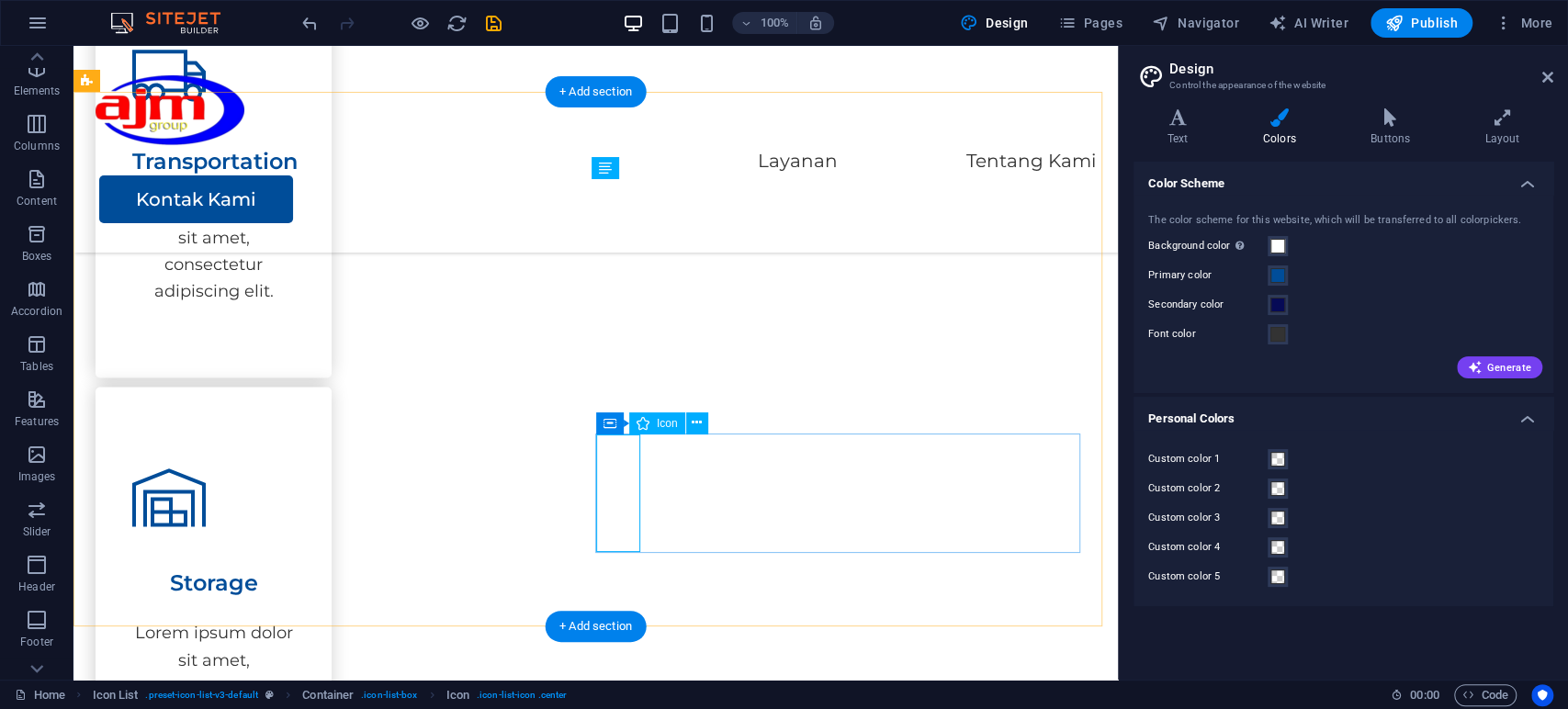 click at bounding box center (342, 2281) 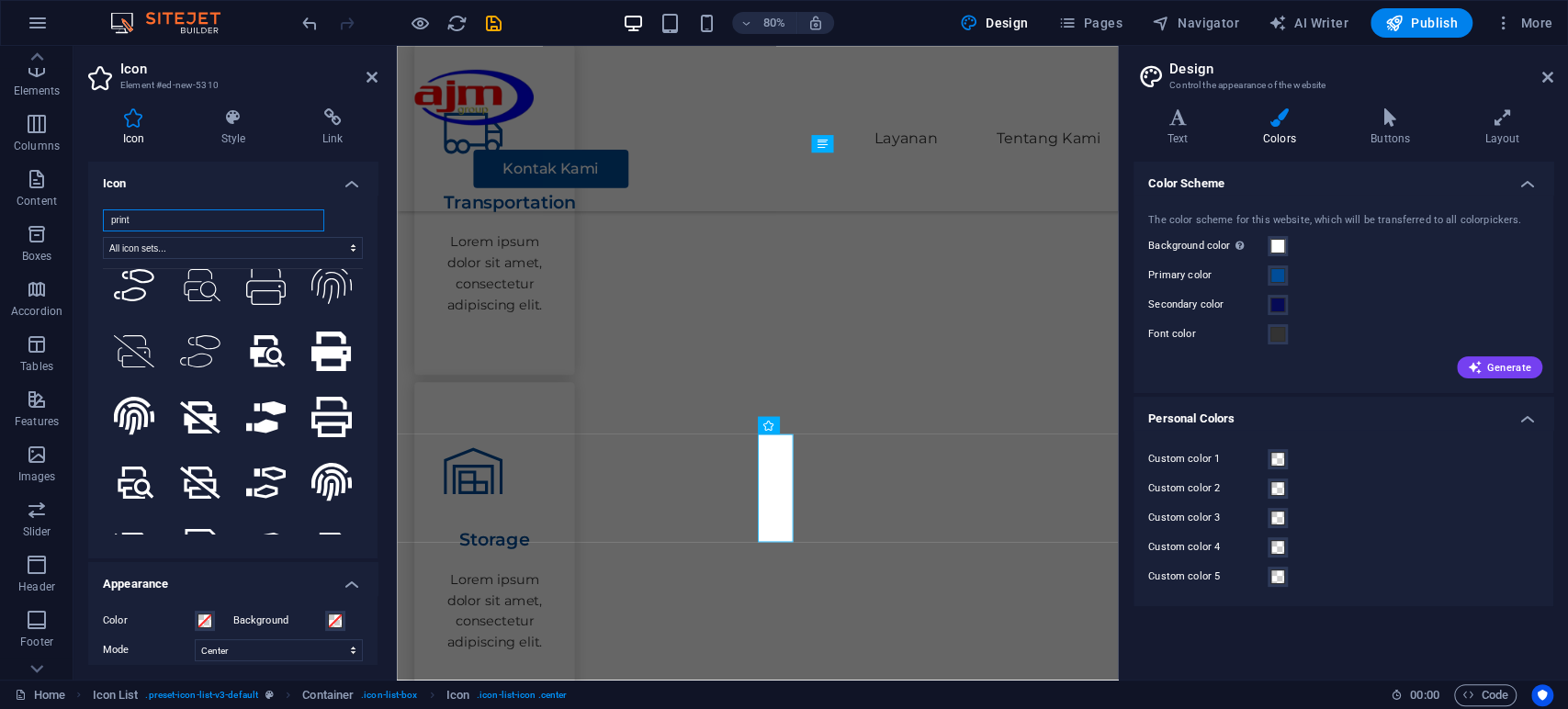scroll, scrollTop: 483, scrollLeft: 0, axis: vertical 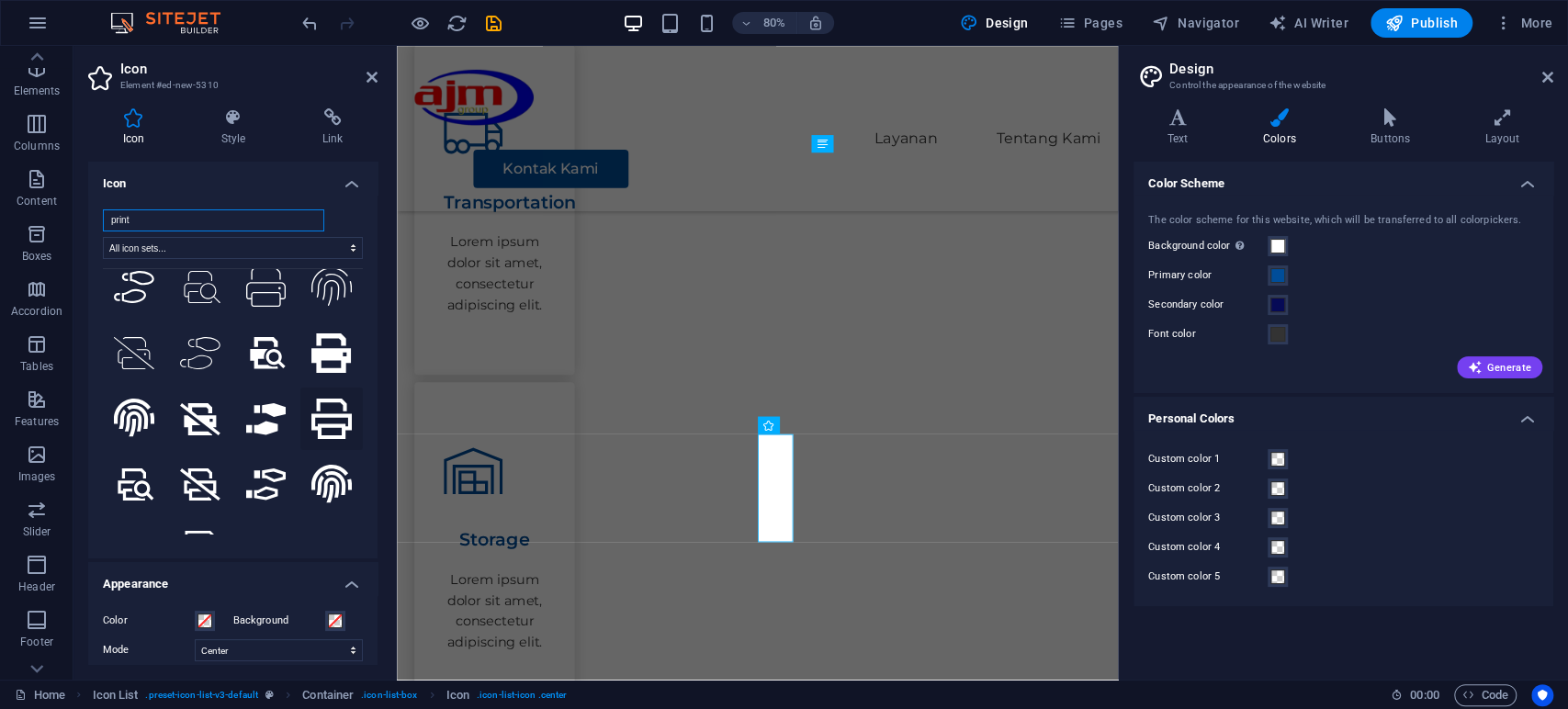 type on "print" 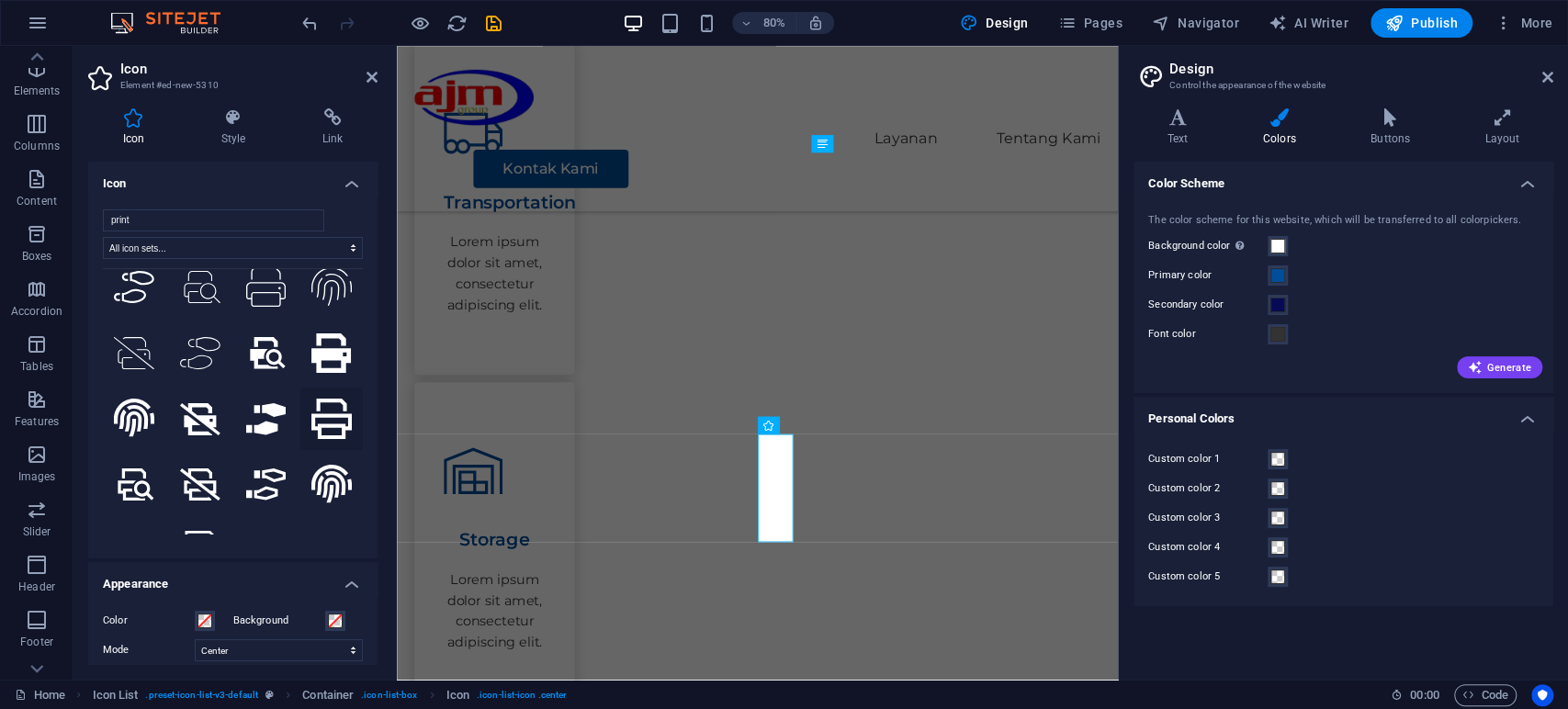 click 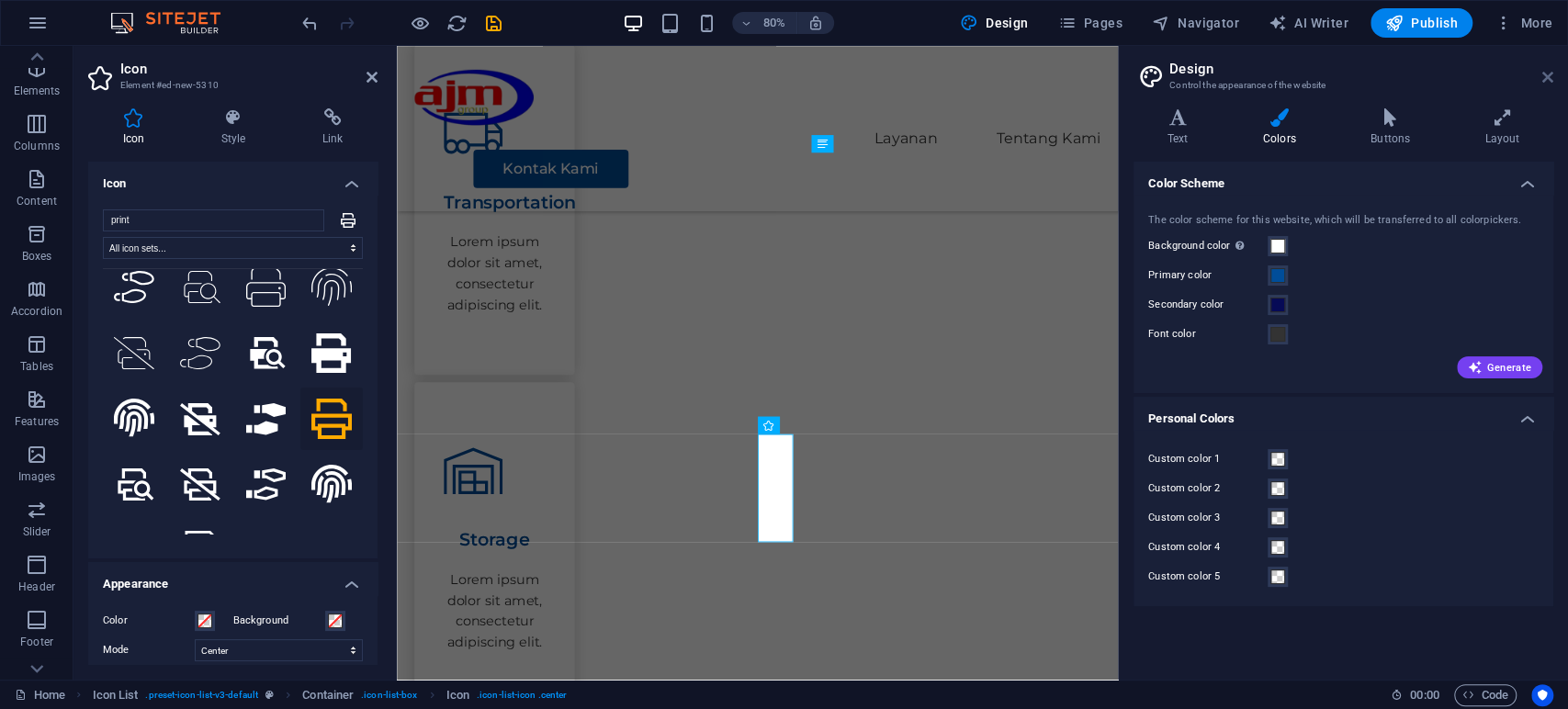 click at bounding box center [1548, 77] 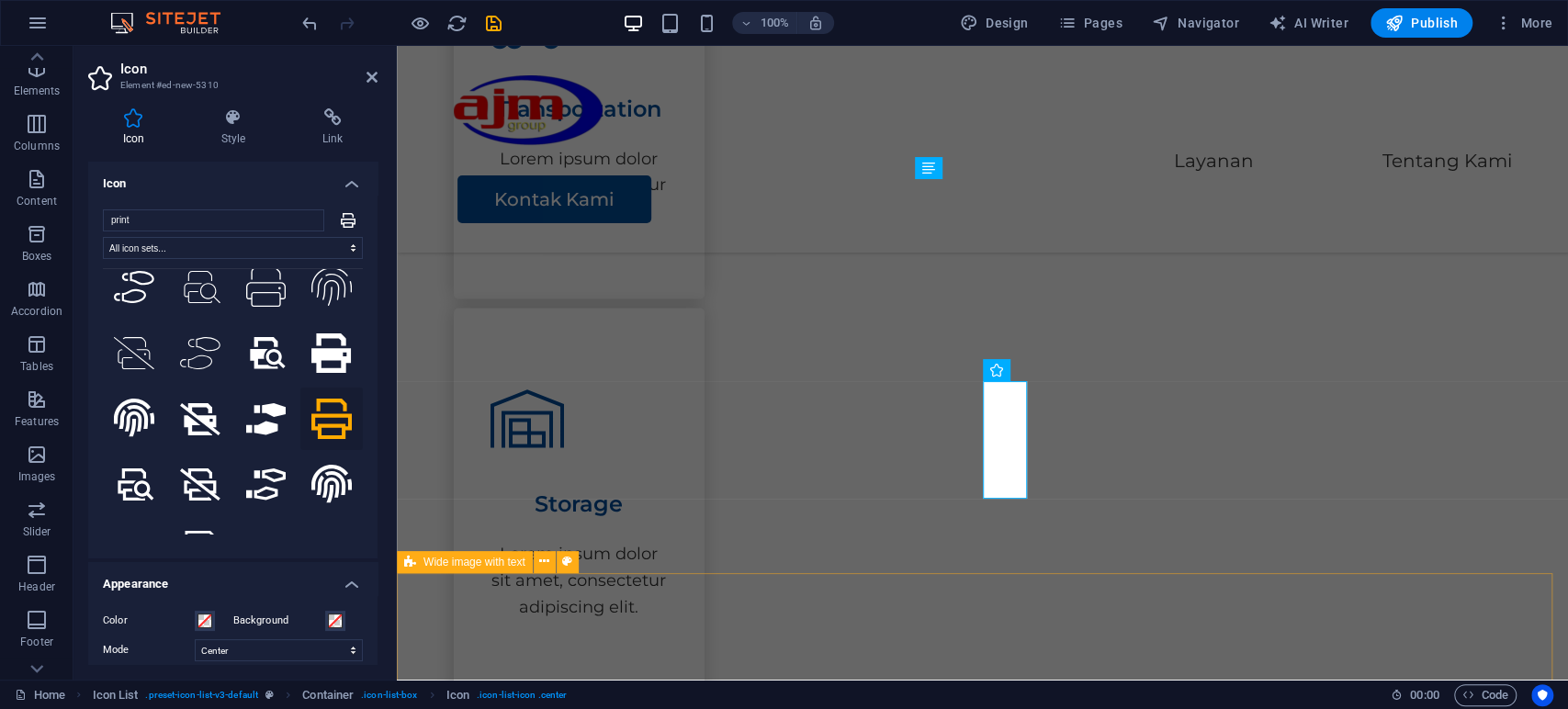 click on "Tentang Kami PT Anugrah Java Media adalah sebuah perusahaan yang aktif dan berpengalaman di bidang media, logistik, serta penyelenggaraan acara atau event organizer.  Perusahaan ini didirikan dengan tujuan untuk memenuhi beragam kebutuhan pelanggan, terutama dalam layanan relokasi yang efisien, percetakan berkualitas tinggi, distribusi yang tepat waktu, serta produksi konten digital dan cetak yang inovatif. Dengan komitmen untuk memberikan layanan terbaik, PT Anugrah Java Media siap mendukung setiap langkah bisnis dan acara Anda. Kontak Kami" at bounding box center [982, 2713] 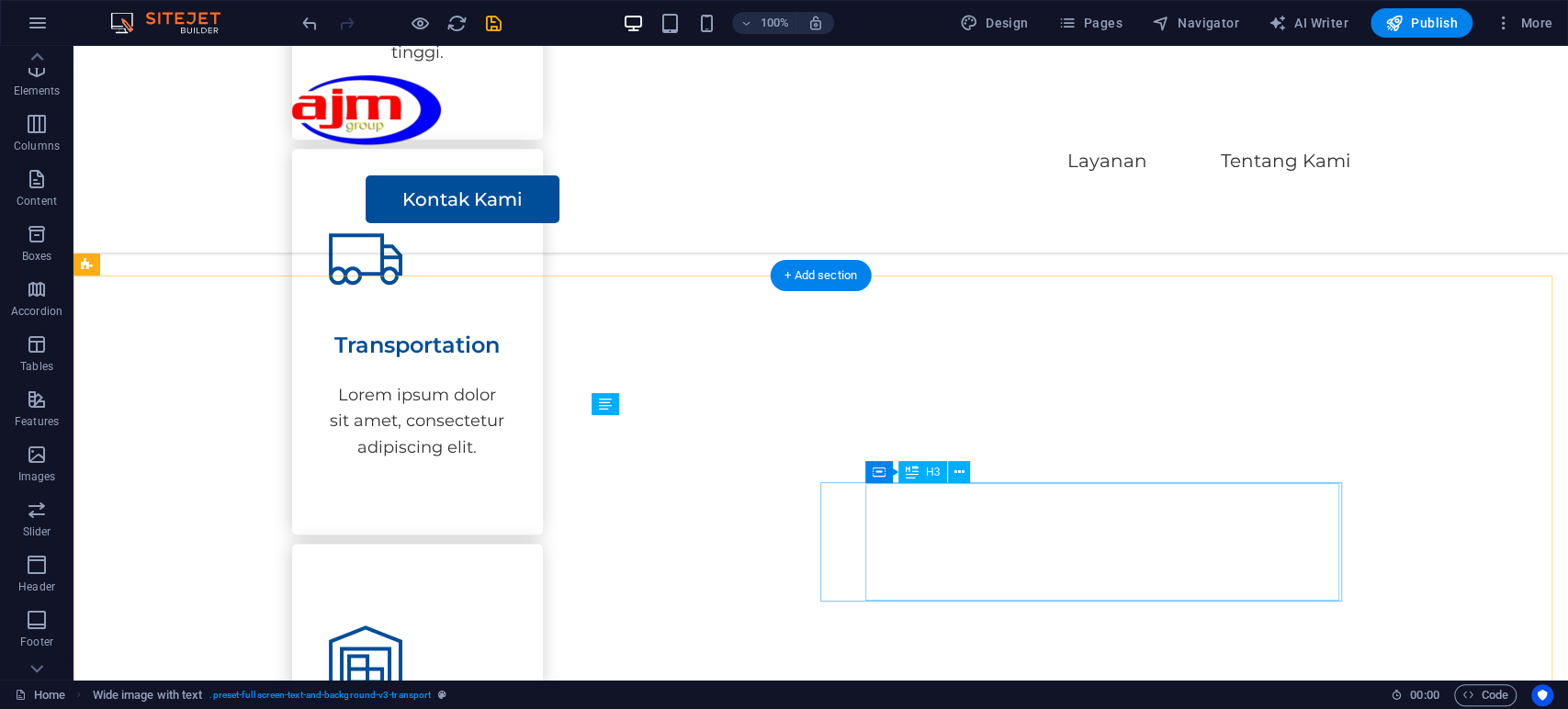 scroll, scrollTop: 1517, scrollLeft: 0, axis: vertical 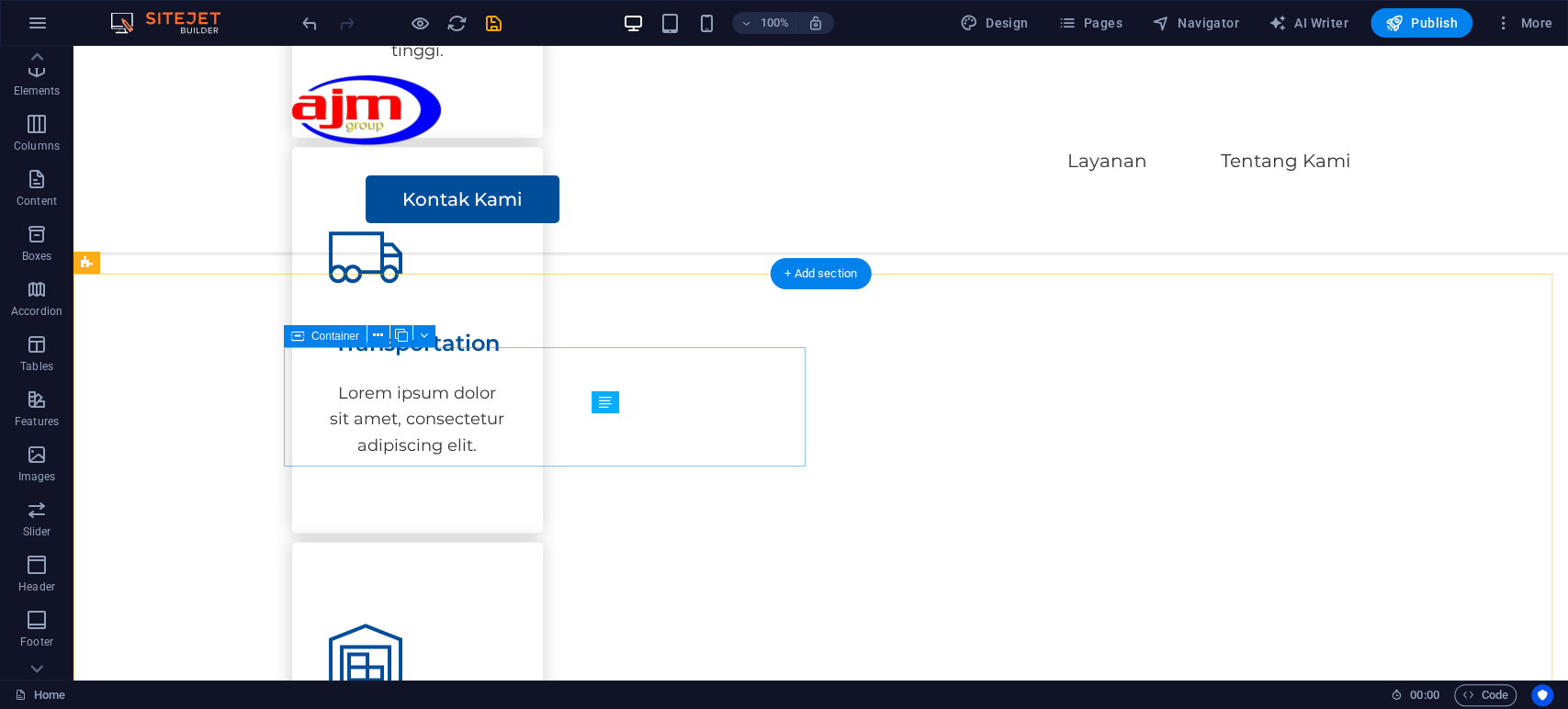click on "Event Organizer Kami menyelenggarakan berbagai acara seperti seminar, peluncuran produk, workshop, pameran, dan event korporat lainnya." at bounding box center (356, 1589) 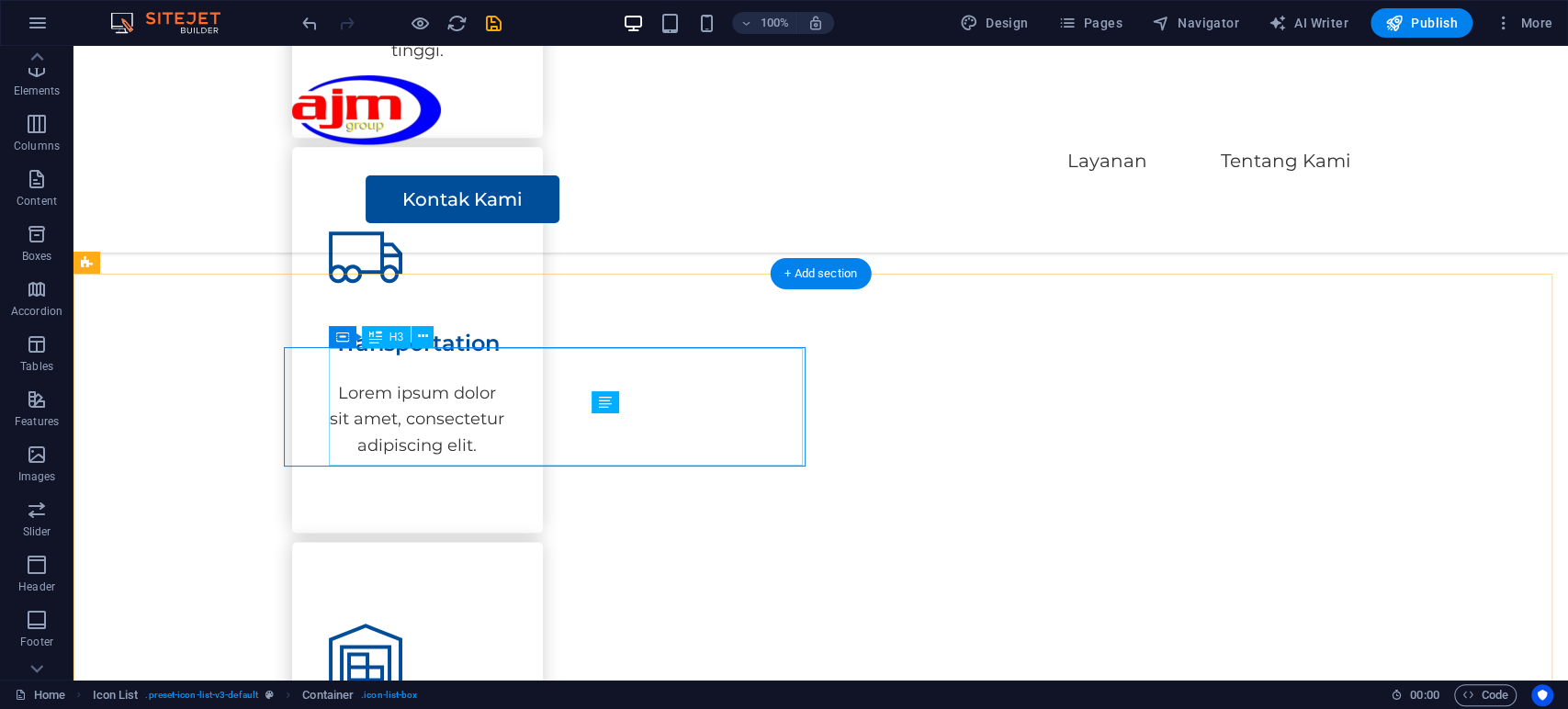 click on "Event Organizer Kami menyelenggarakan berbagai acara seperti seminar, peluncuran produk, workshop, pameran, dan event korporat lainnya." at bounding box center [333, 1611] 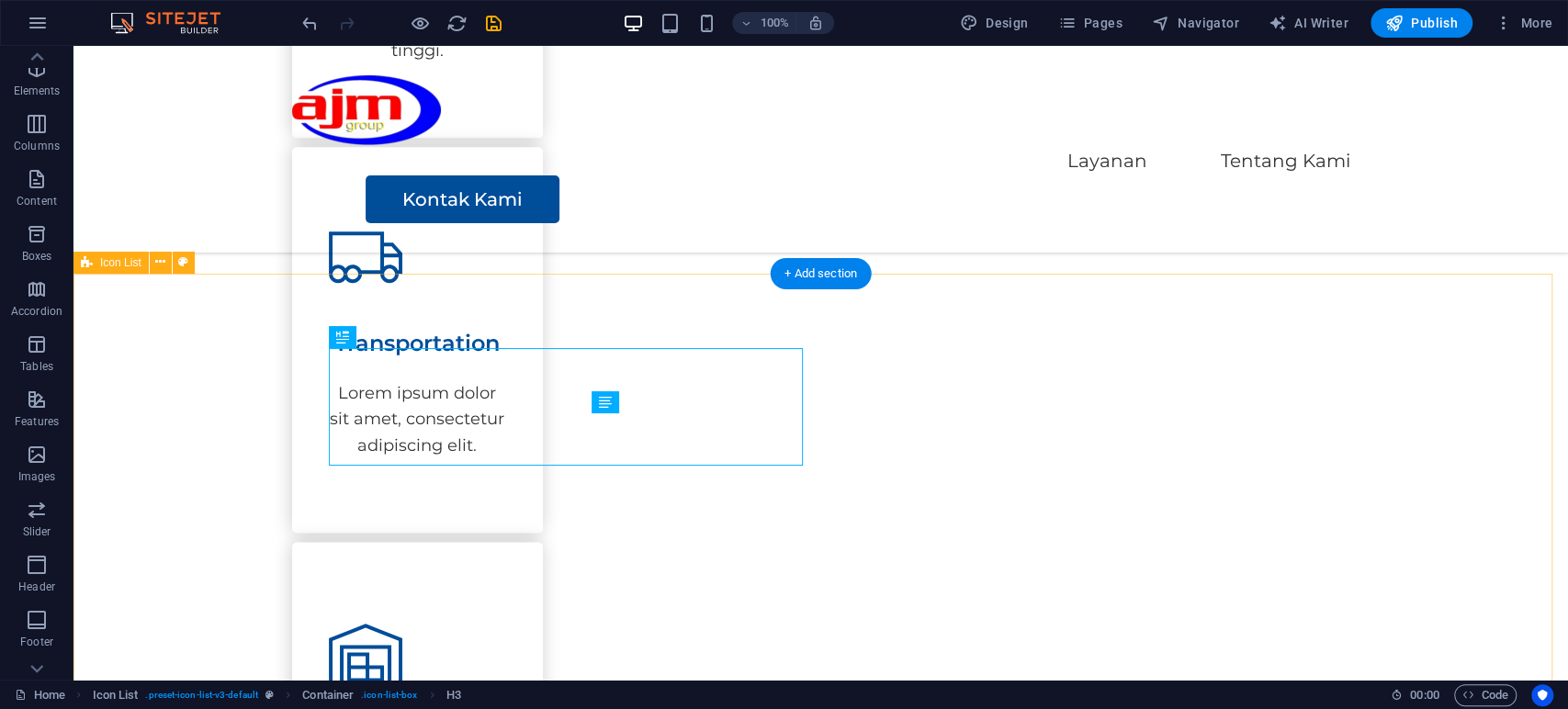 click on "Event Organizer Kami menyelenggarakan berbagai acara seperti seminar, peluncuran produk, workshop, pameran, dan event korporat lainnya. Penerbitan Surat Kabar, Jurnal, Buku dan Majalah Kami menerbitkan media berkala, termasuk surat kabar komunitas, jurnal ilmiah, buletin internal, dan majalah lifestyle/bisnis. Produksi Film, Video, dan Televisi (Swasta) Kami memproduksi konten visual profesional untuk kebutuhan komersial, promosi, edukasi, dan dokumenter. Angkutan Bermotor untuk Barang Umum Kami memiliki armada angkutan darat untuk mengirimkan barang secara aman dan cepat ke berbagai daerah. Perdagangan Besar Berdasarkan Fee atau Kontrak Kami bertindak sebagai perantara atau distributor yang menghubungkan produsen dengan pelanggan atau pengecer. Perdagangan Besar Barang Percetakan Kami menjual percetakan: buku, majalah, brosur, dan leaflet. Layanan B2B untuk perusahaan dan institusi. Penanganan cetak massal dan distribusi." at bounding box center [820, 2007] 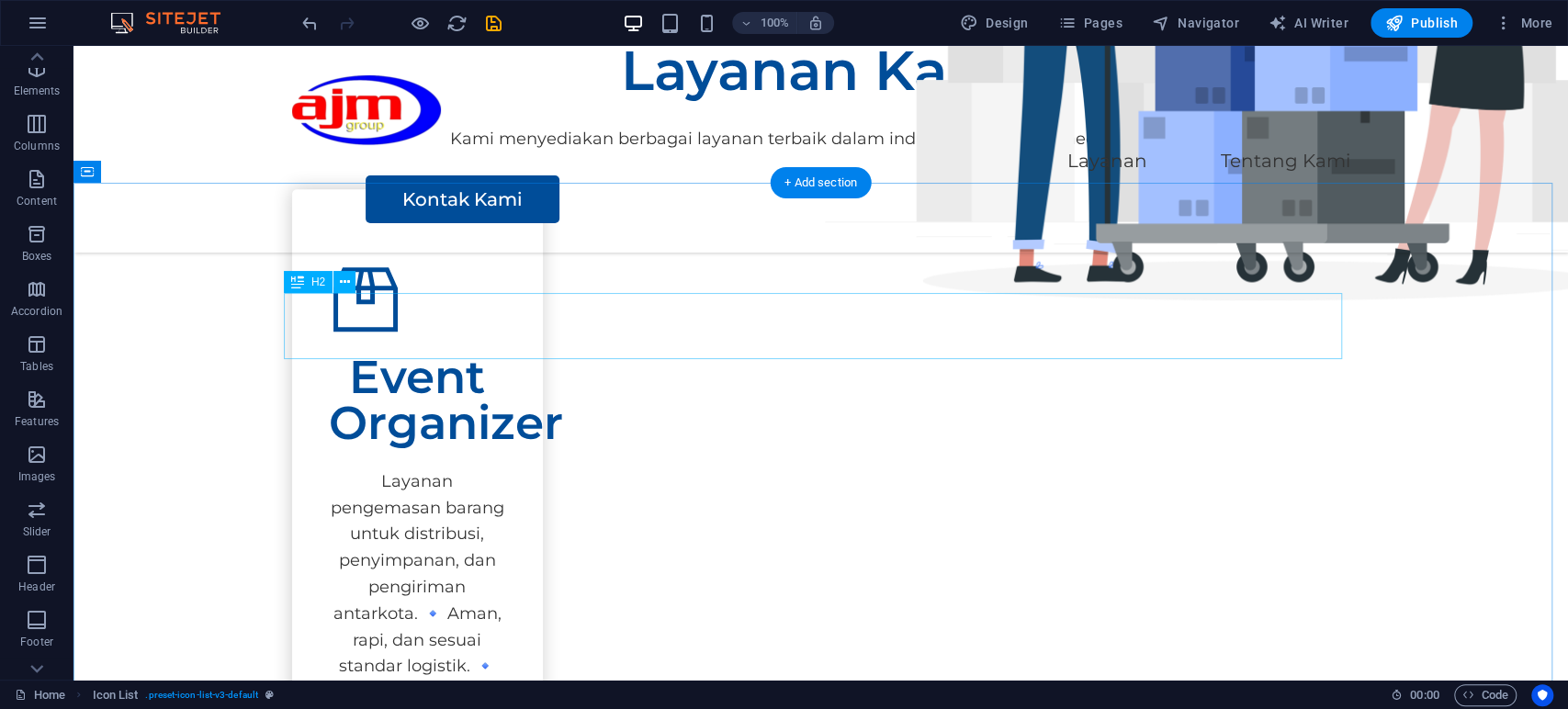 scroll, scrollTop: 468, scrollLeft: 0, axis: vertical 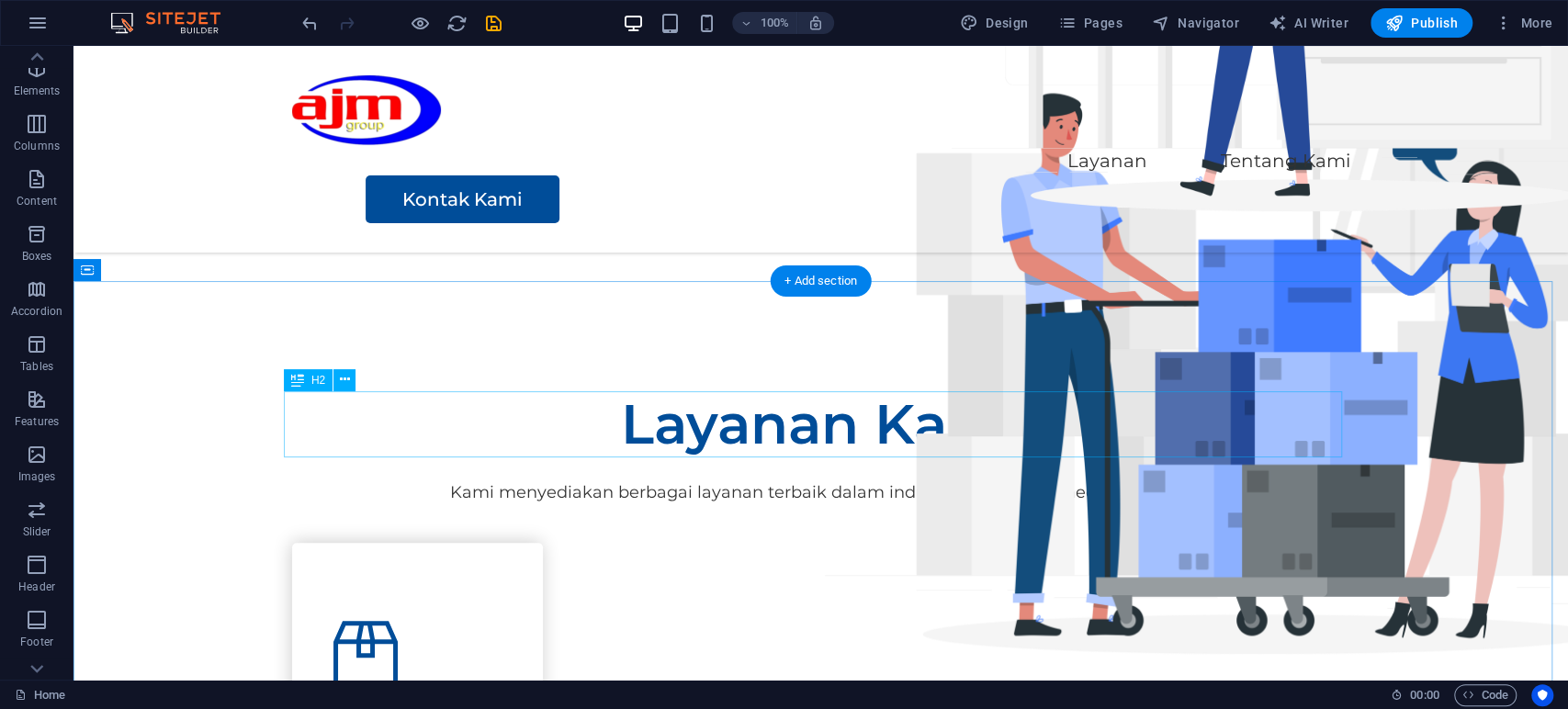 click on "Layanan Kami" at bounding box center (821, 424) 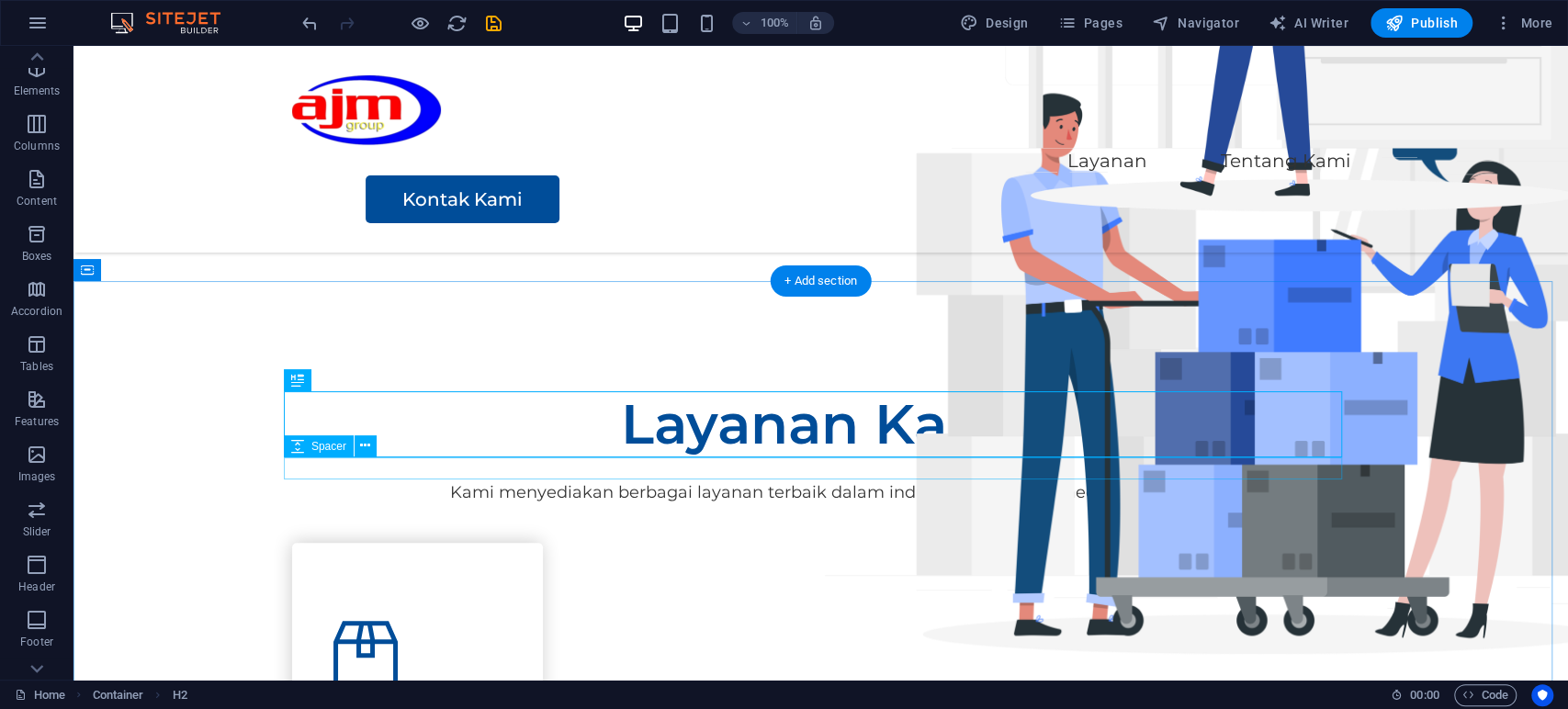click at bounding box center (821, 468) 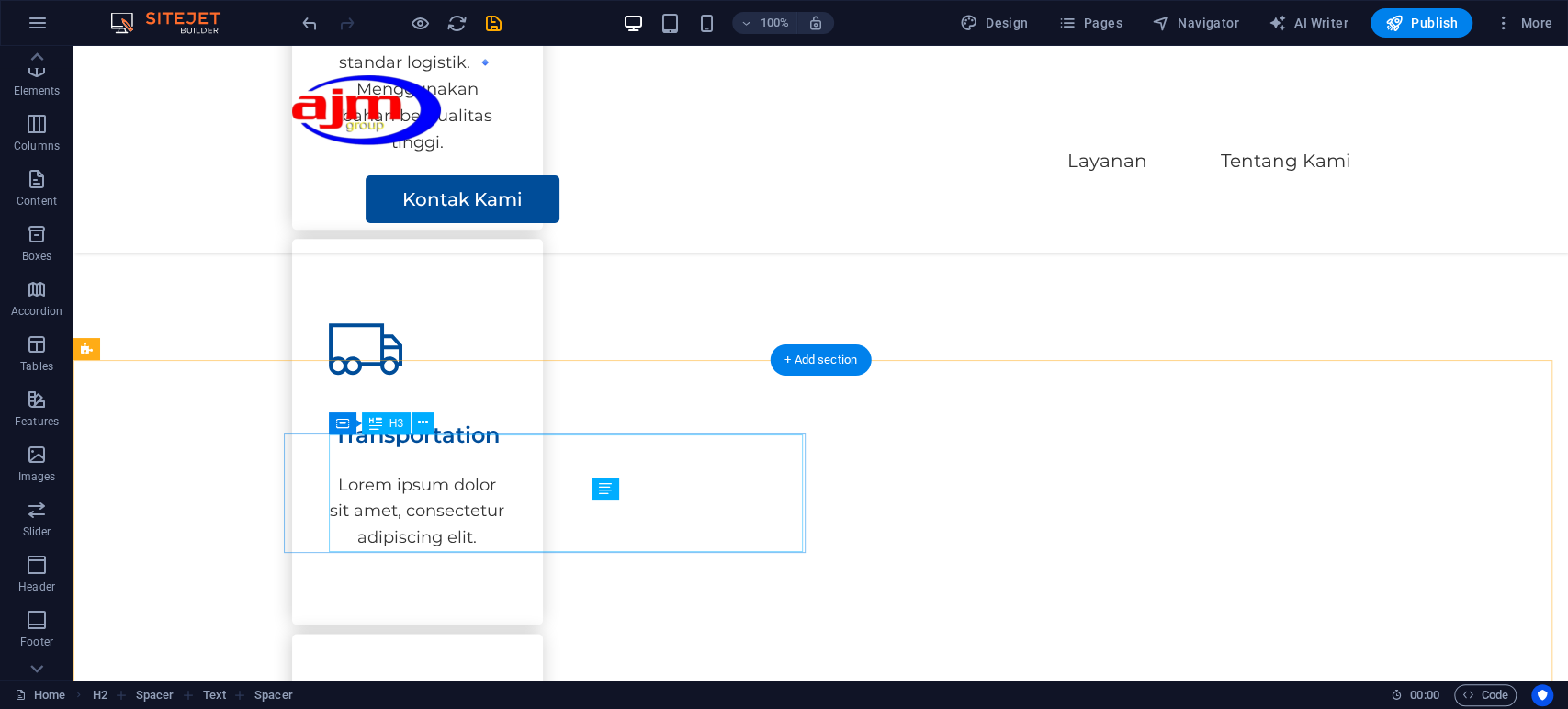 scroll, scrollTop: 1446, scrollLeft: 0, axis: vertical 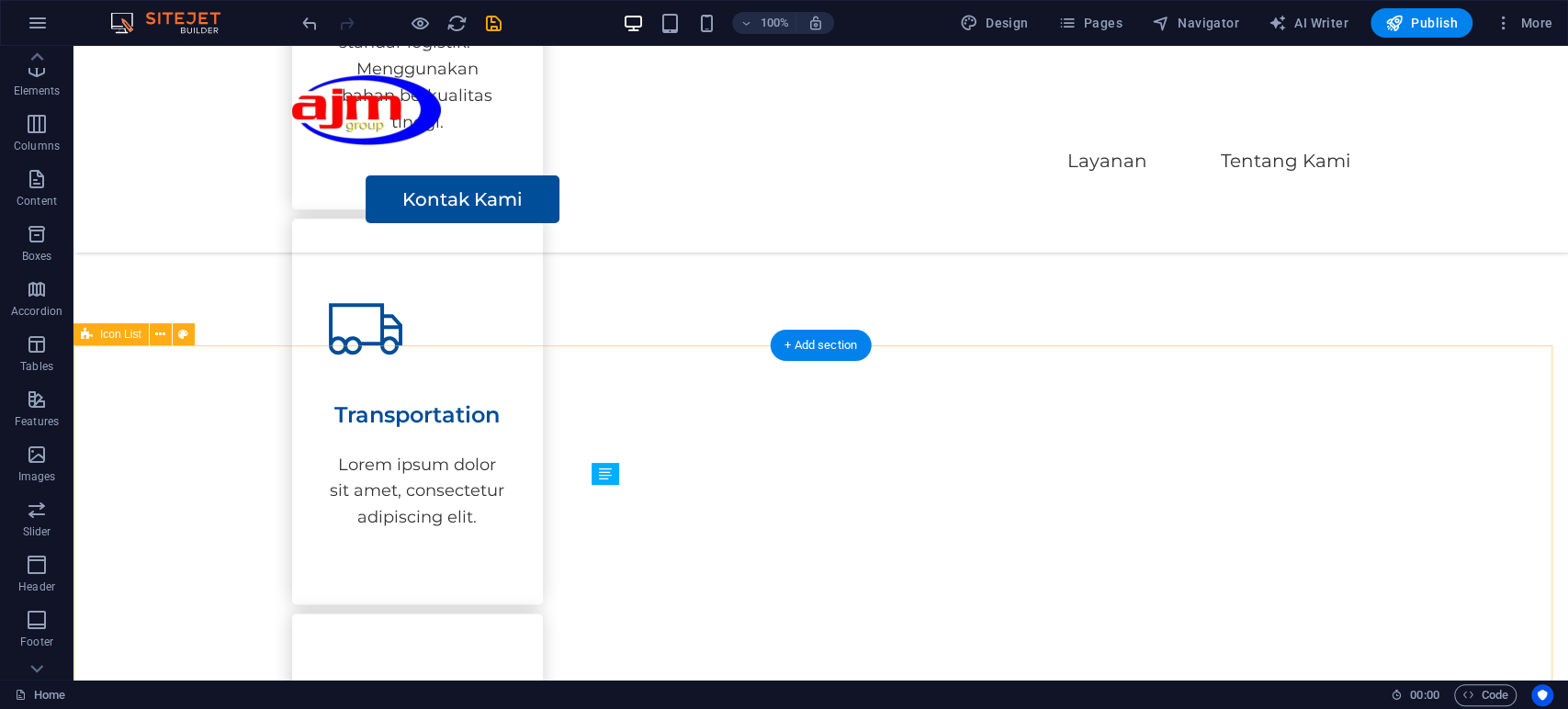click on "Event Organizer Kami menyelenggarakan berbagai acara seperti seminar, peluncuran produk, workshop, pameran, dan event korporat lainnya. Penerbitan Surat Kabar, Jurnal, Buku dan Majalah Kami menerbitkan media berkala, termasuk surat kabar komunitas, jurnal ilmiah, buletin internal, dan majalah lifestyle/bisnis. Produksi Film, Video, dan Televisi (Swasta) Kami memproduksi konten visual profesional untuk kebutuhan komersial, promosi, edukasi, dan dokumenter. Angkutan Bermotor untuk Barang Umum Kami memiliki armada angkutan darat untuk mengirimkan barang secara aman dan cepat ke berbagai daerah. Perdagangan Besar Berdasarkan Fee atau Kontrak Kami bertindak sebagai perantara atau distributor yang menghubungkan produsen dengan pelanggan atau pengecer. Perdagangan Besar Barang Percetakan Kami menjual percetakan: buku, majalah, brosur, dan leaflet. Layanan B2B untuk perusahaan dan institusi. Penanganan cetak massal dan distribusi." at bounding box center (820, 2078) 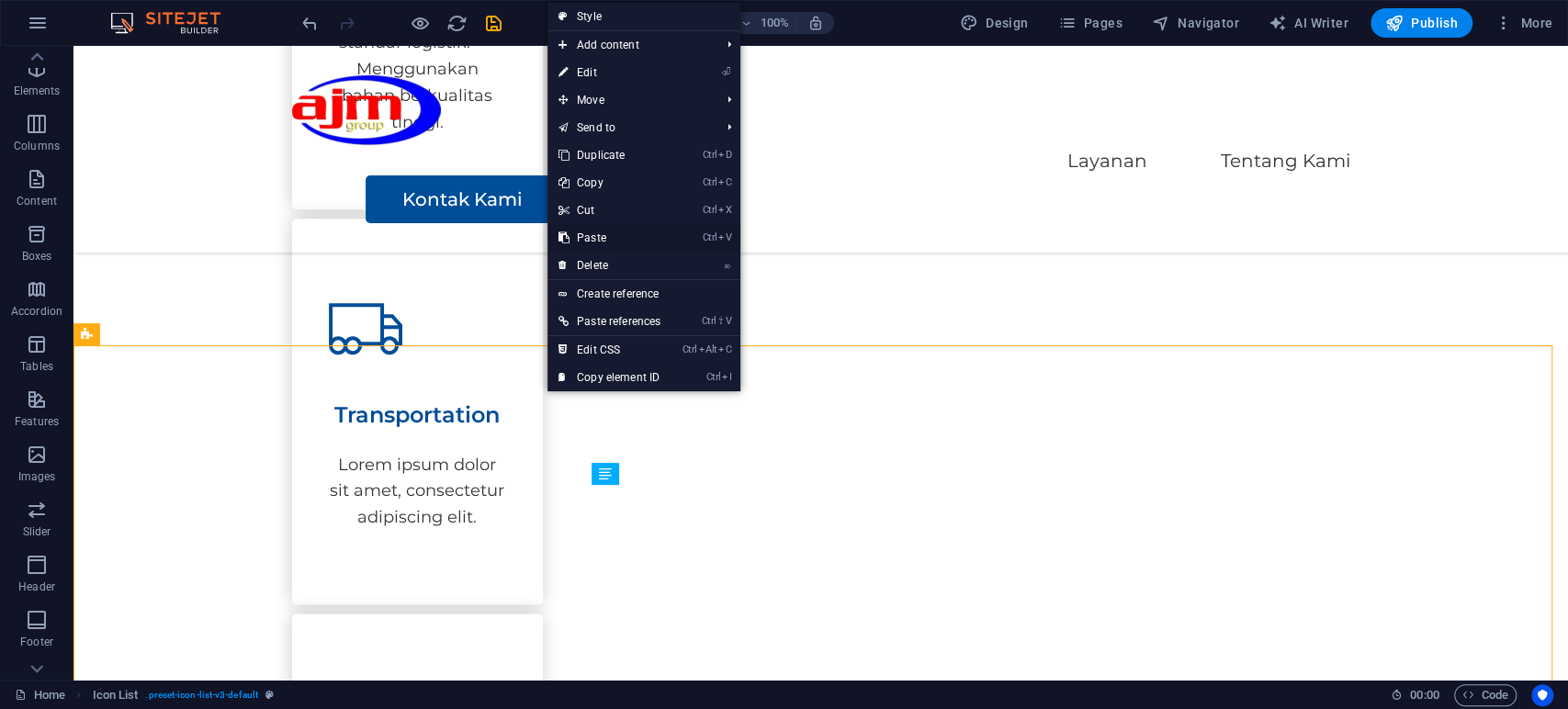 click on "Ctrl V  Paste" at bounding box center [609, 238] 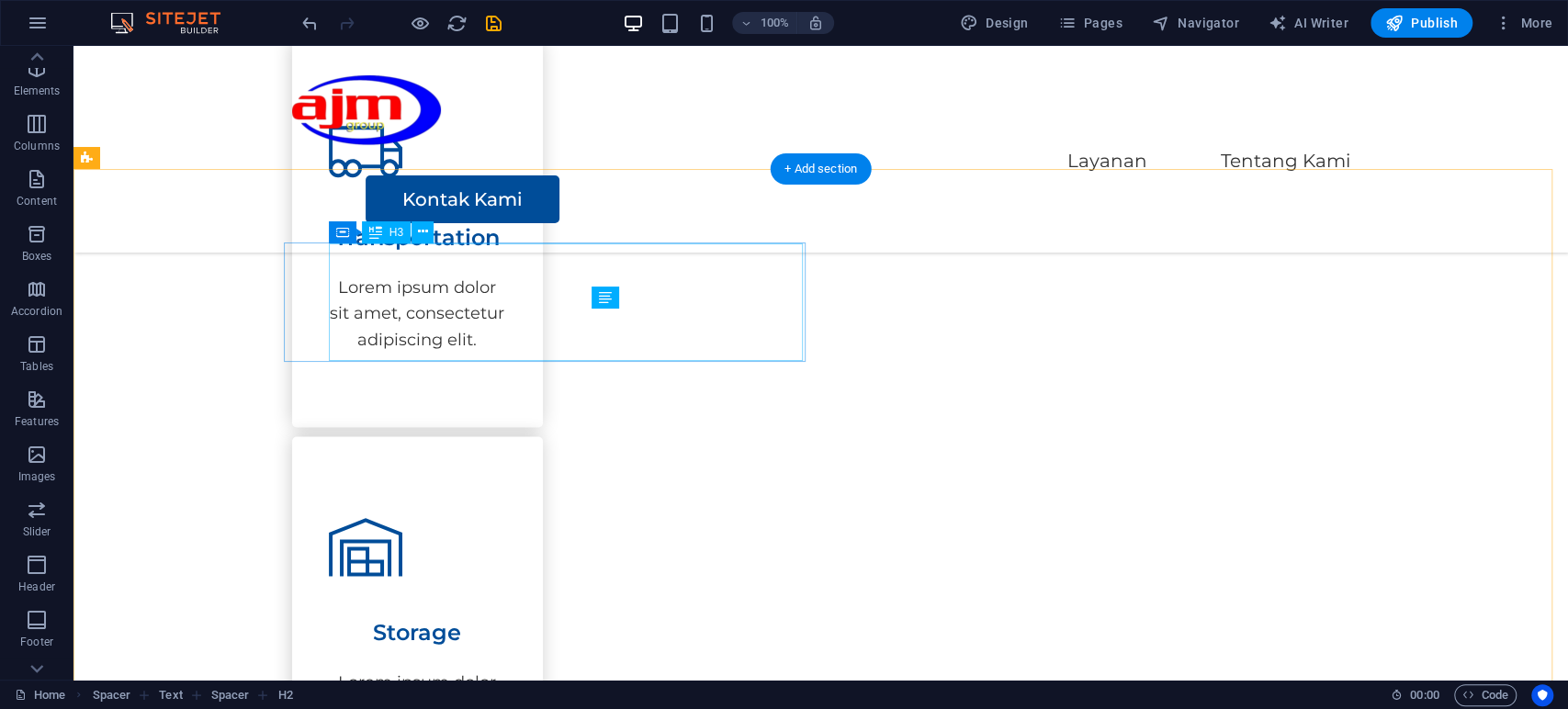 scroll, scrollTop: 1624, scrollLeft: 0, axis: vertical 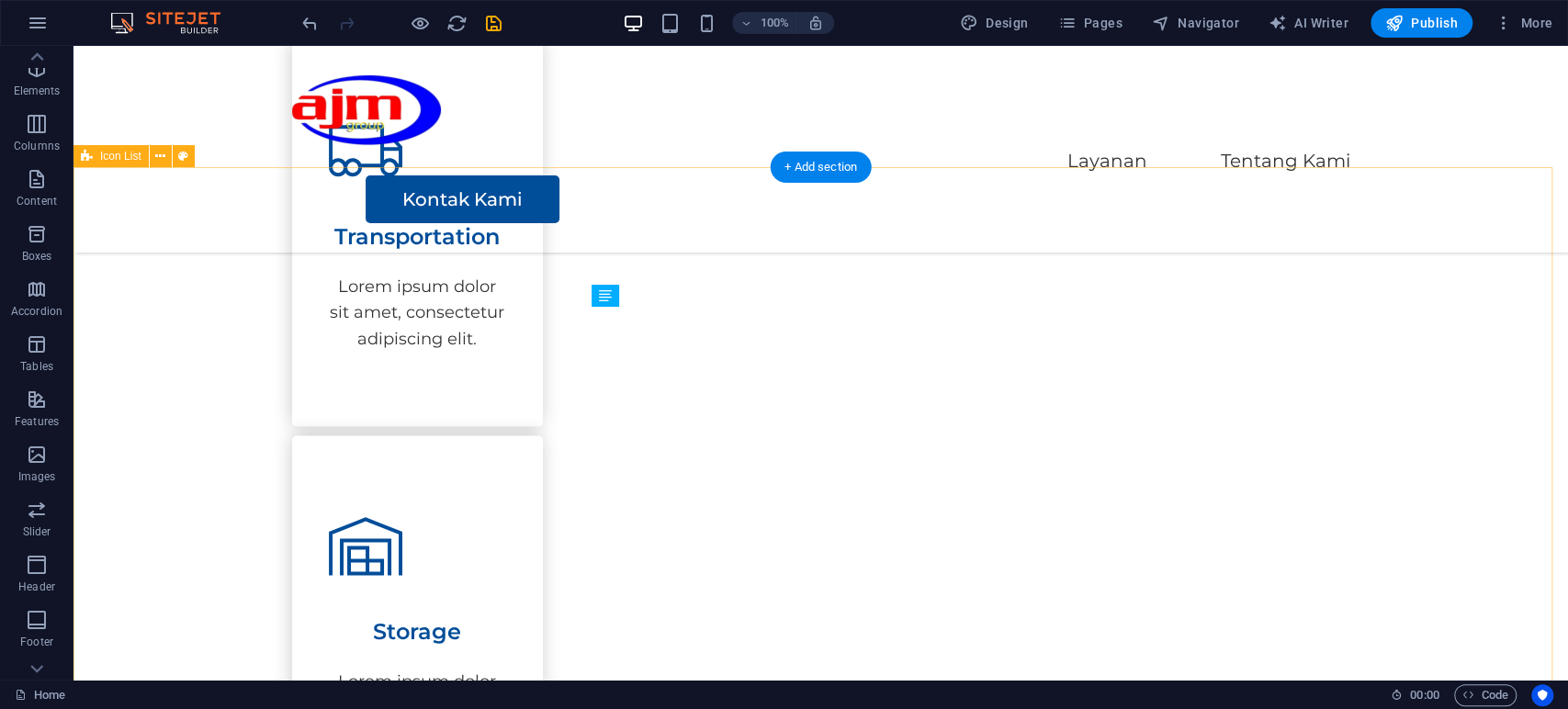 click on "Event Organizer Kami menyelenggarakan berbagai acara seperti seminar, peluncuran produk, workshop, pameran, dan event korporat lainnya. Penerbitan Surat Kabar, Jurnal, Buku dan Majalah Kami menerbitkan media berkala, termasuk surat kabar komunitas, jurnal ilmiah, buletin internal, dan majalah lifestyle/bisnis. Produksi Film, Video, dan Televisi (Swasta) Kami memproduksi konten visual profesional untuk kebutuhan komersial, promosi, edukasi, dan dokumenter. Angkutan Bermotor untuk Barang Umum Kami memiliki armada angkutan darat untuk mengirimkan barang secara aman dan cepat ke berbagai daerah. Perdagangan Besar Berdasarkan Fee atau Kontrak Kami bertindak sebagai perantara atau distributor yang menghubungkan produsen dengan pelanggan atau pengecer. Perdagangan Besar Barang Percetakan Kami menjual percetakan: buku, majalah, brosur, dan leaflet. Layanan B2B untuk perusahaan dan institusi. Penanganan cetak massal dan distribusi." at bounding box center [820, 1900] 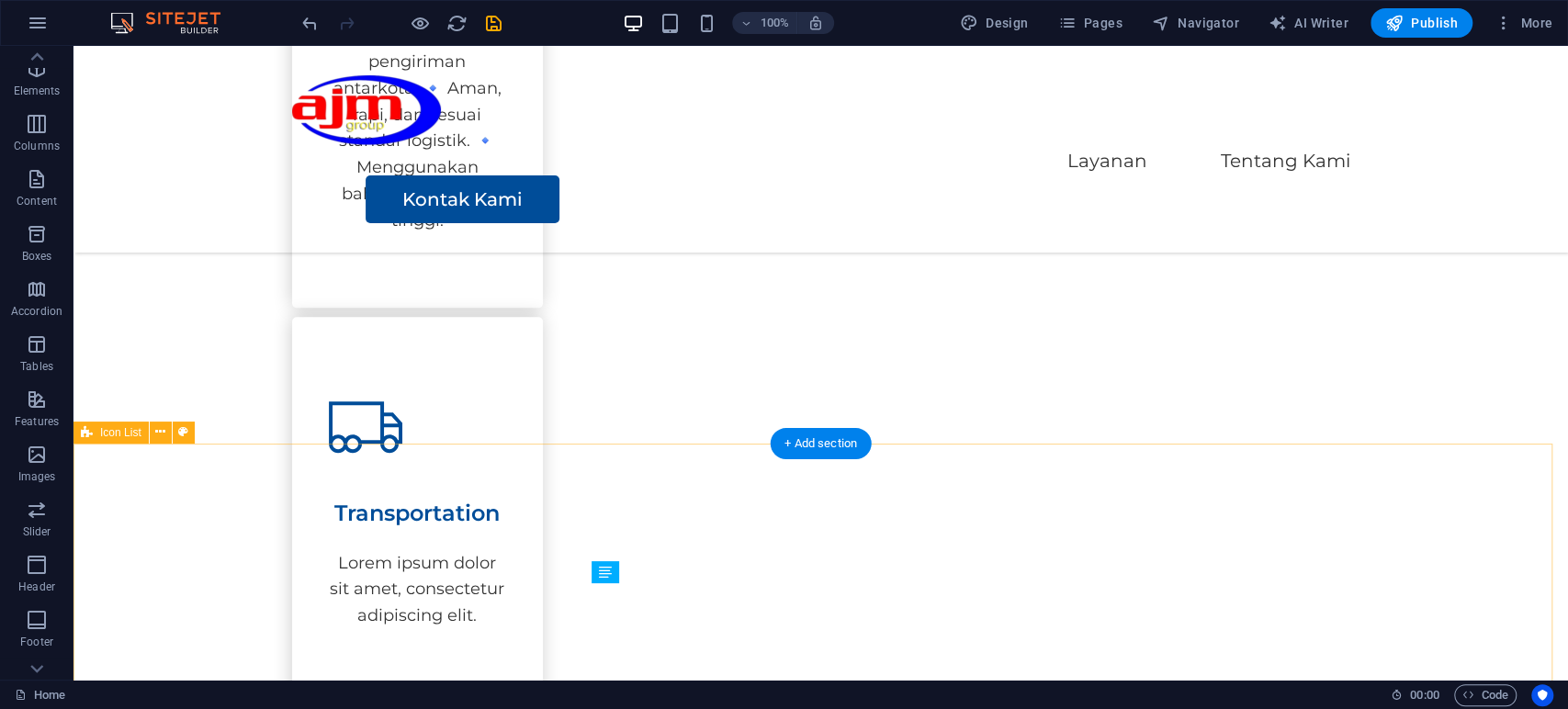 scroll, scrollTop: 1474, scrollLeft: 0, axis: vertical 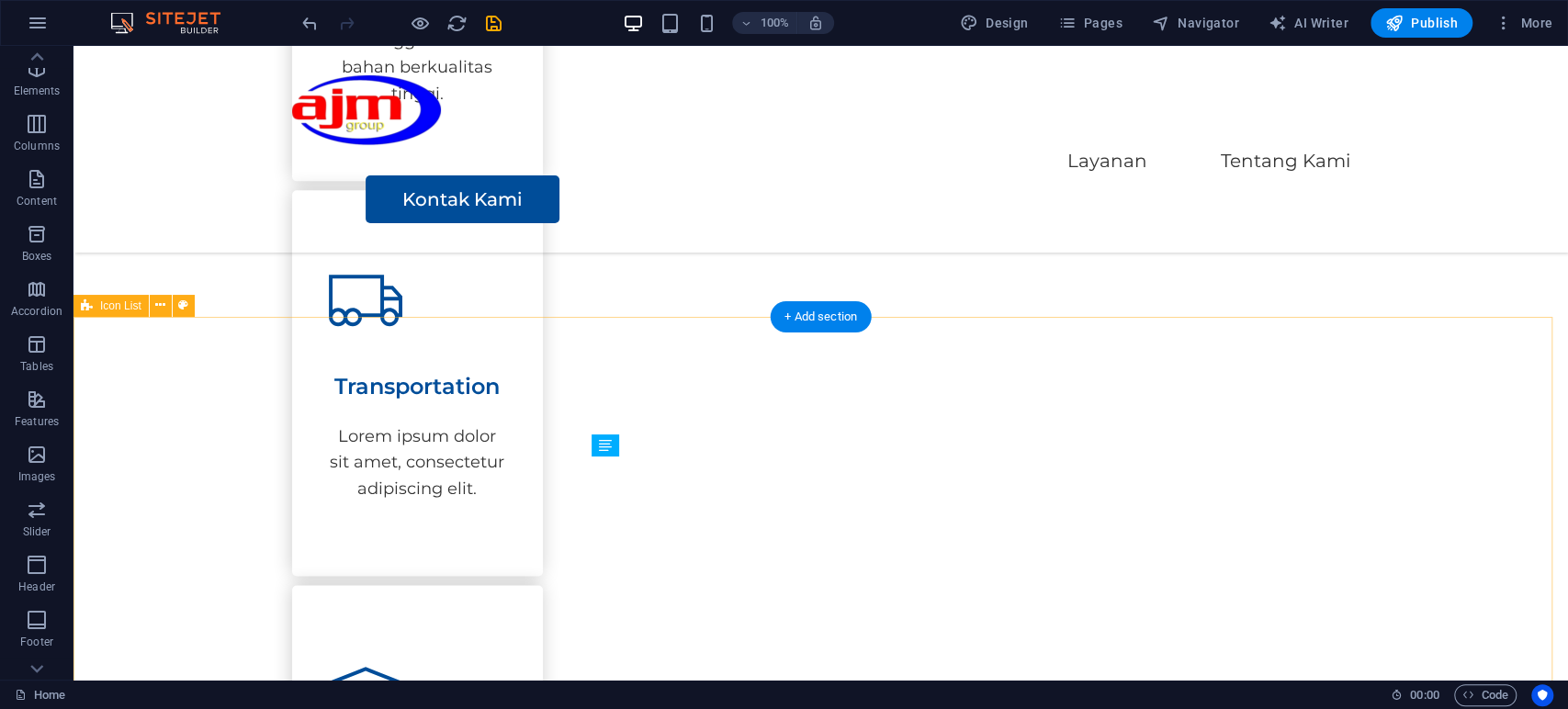 click on "Event Organizer Kami menyelenggarakan berbagai acara seperti seminar, peluncuran produk, workshop, pameran, dan event korporat lainnya. Penerbitan Surat Kabar, Jurnal, Buku dan Majalah Kami menerbitkan media berkala, termasuk surat kabar komunitas, jurnal ilmiah, buletin internal, dan majalah lifestyle/bisnis. Produksi Film, Video, dan Televisi (Swasta) Kami memproduksi konten visual profesional untuk kebutuhan komersial, promosi, edukasi, dan dokumenter. Angkutan Bermotor untuk Barang Umum Kami memiliki armada angkutan darat untuk mengirimkan barang secara aman dan cepat ke berbagai daerah. Perdagangan Besar Berdasarkan Fee atau Kontrak Kami bertindak sebagai perantara atau distributor yang menghubungkan produsen dengan pelanggan atau pengecer. Perdagangan Besar Barang Percetakan Kami menjual percetakan: buku, majalah, brosur, dan leaflet. Layanan B2B untuk perusahaan dan institusi. Penanganan cetak massal dan distribusi." at bounding box center (820, 2050) 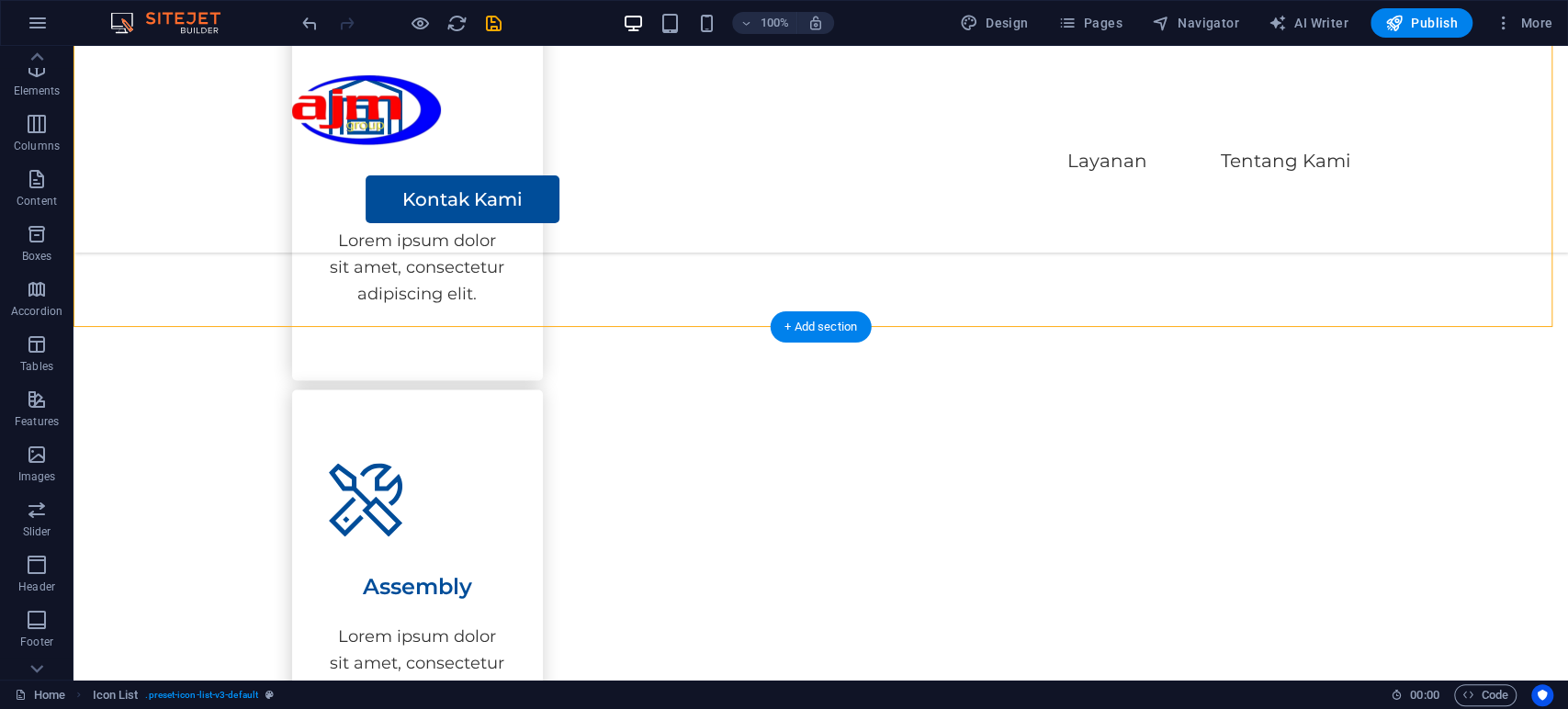 scroll, scrollTop: 2144, scrollLeft: 0, axis: vertical 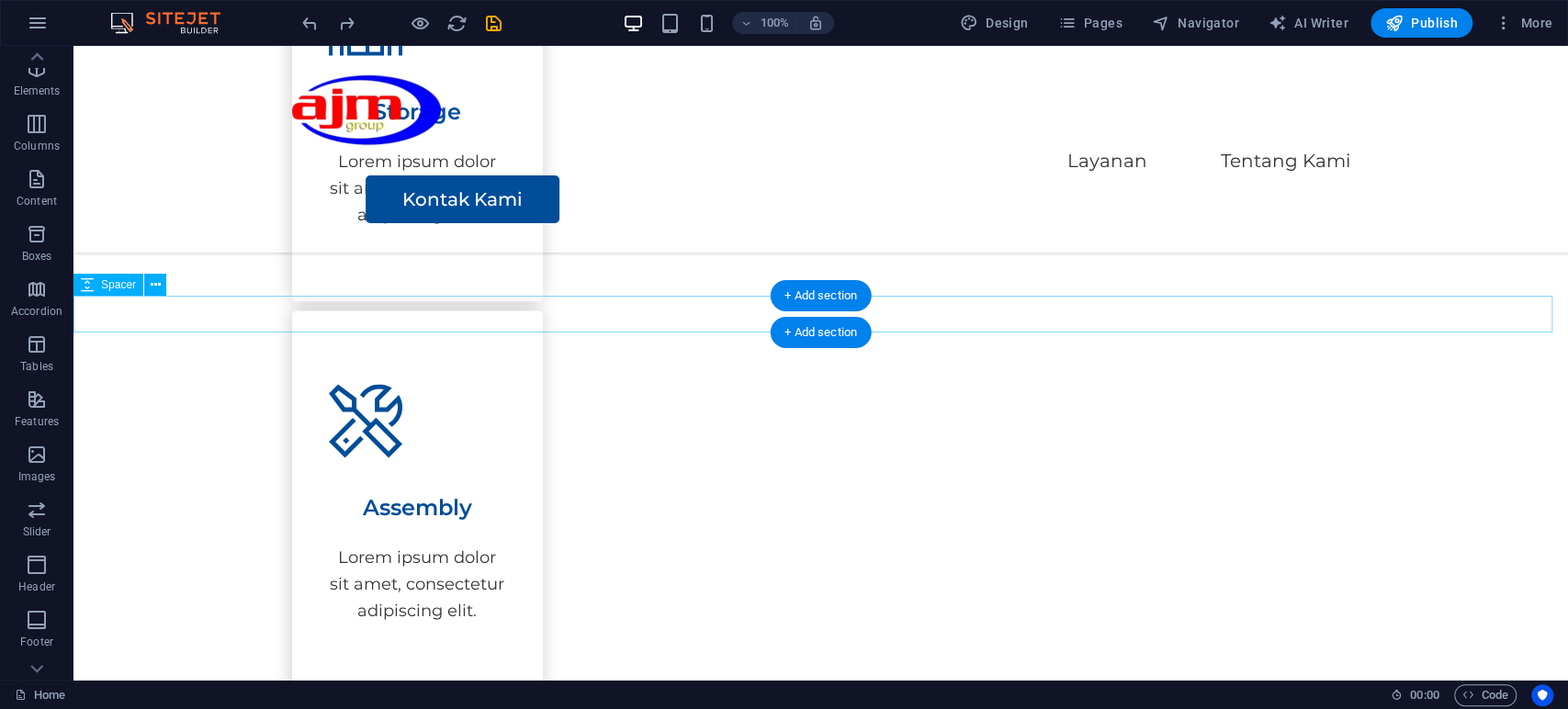 click at bounding box center (820, 2087) 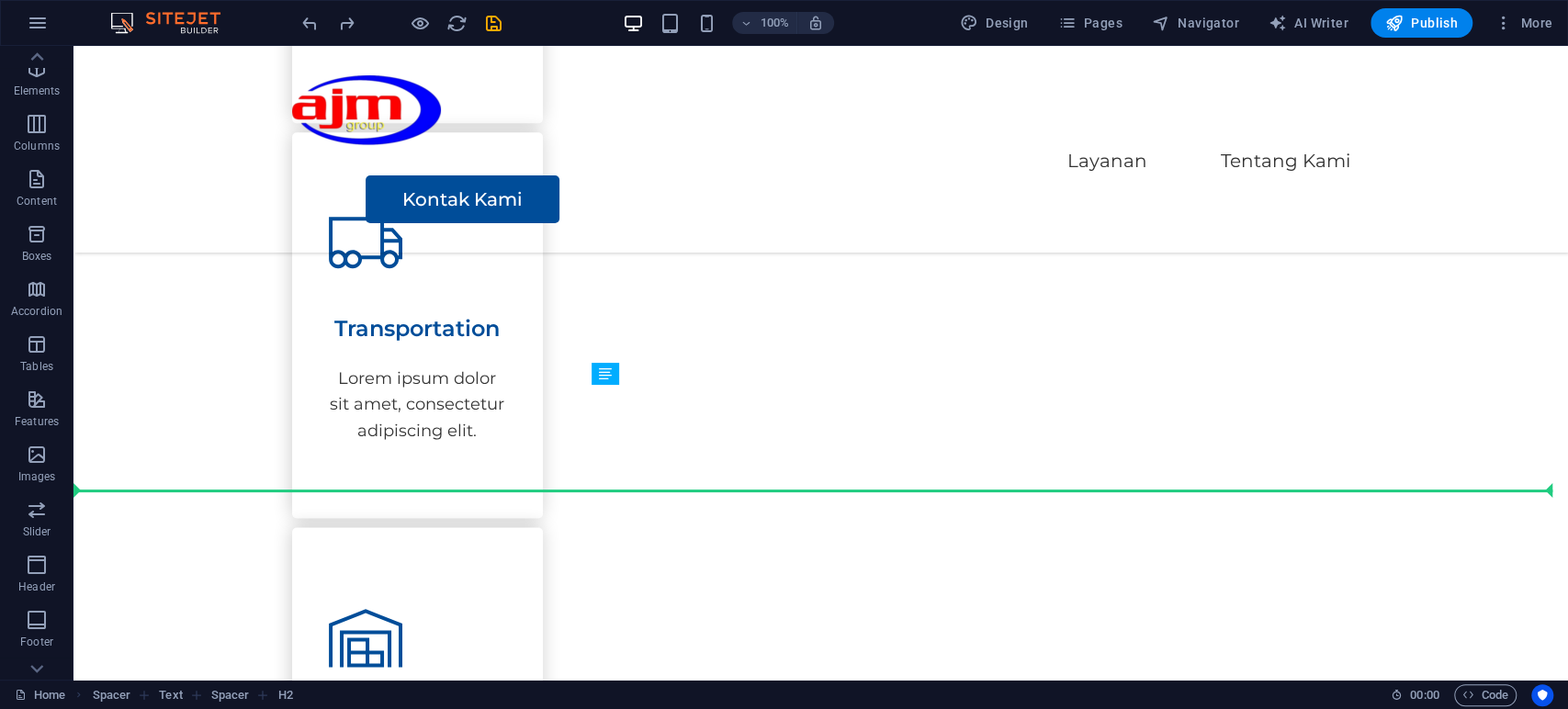 scroll, scrollTop: 1462, scrollLeft: 0, axis: vertical 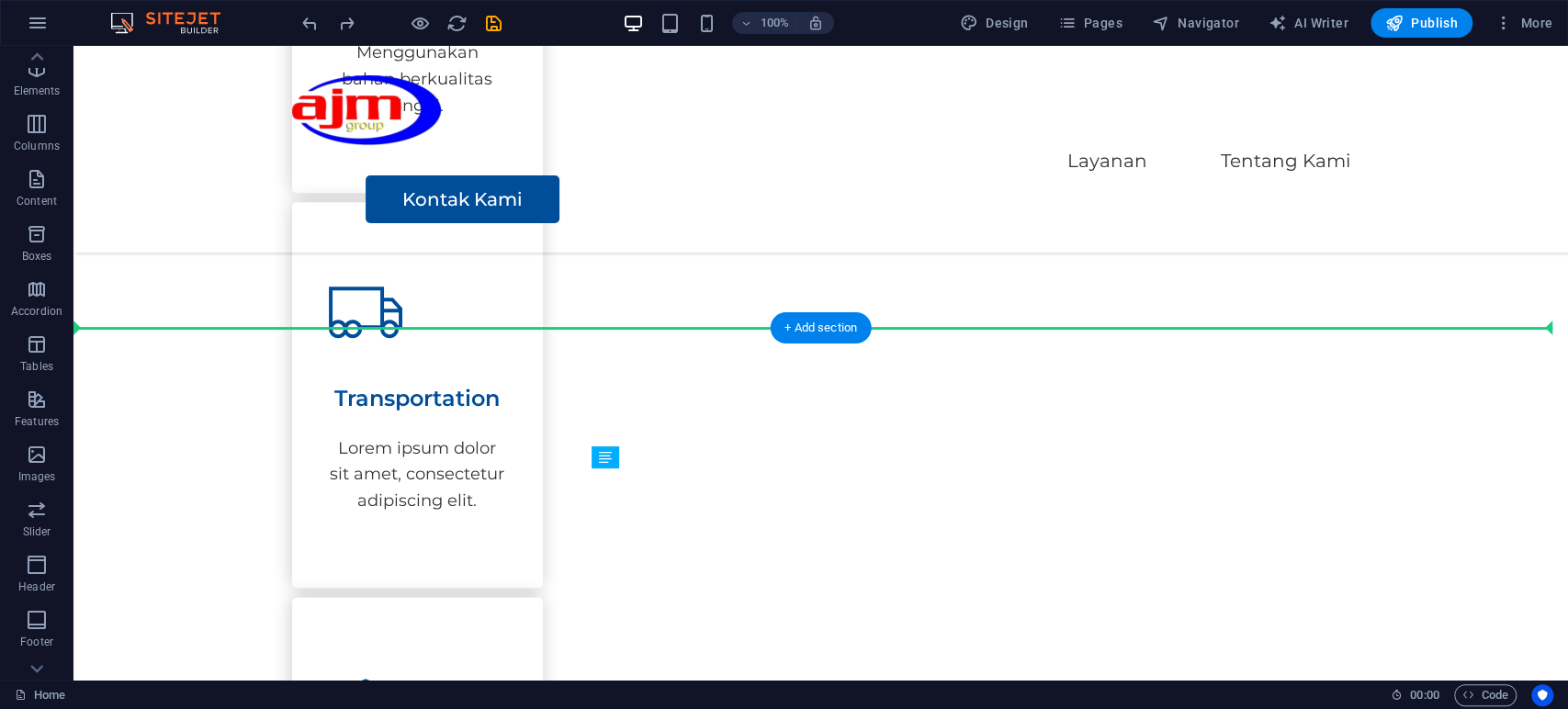 drag, startPoint x: 889, startPoint y: 206, endPoint x: 827, endPoint y: 352, distance: 158.61904 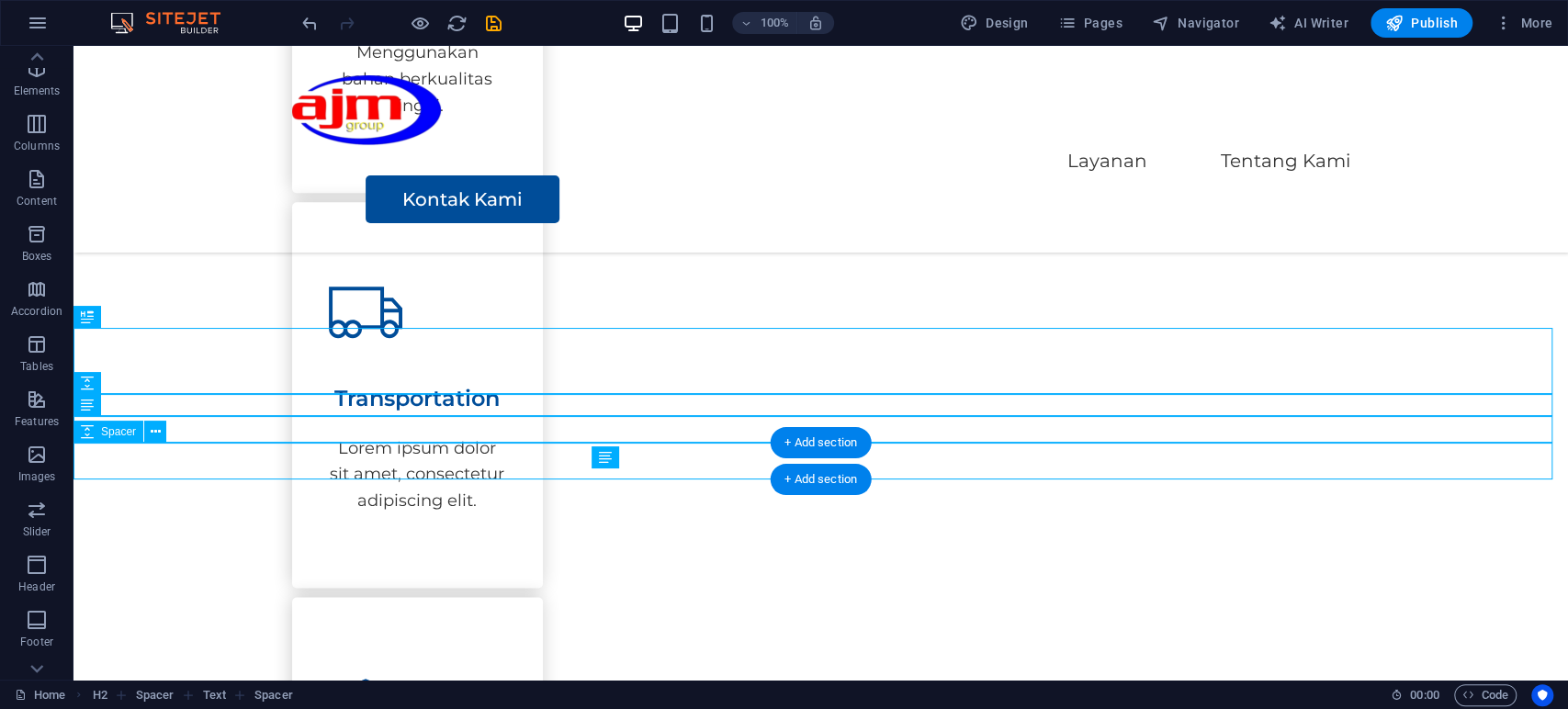 click at bounding box center (820, 1622) 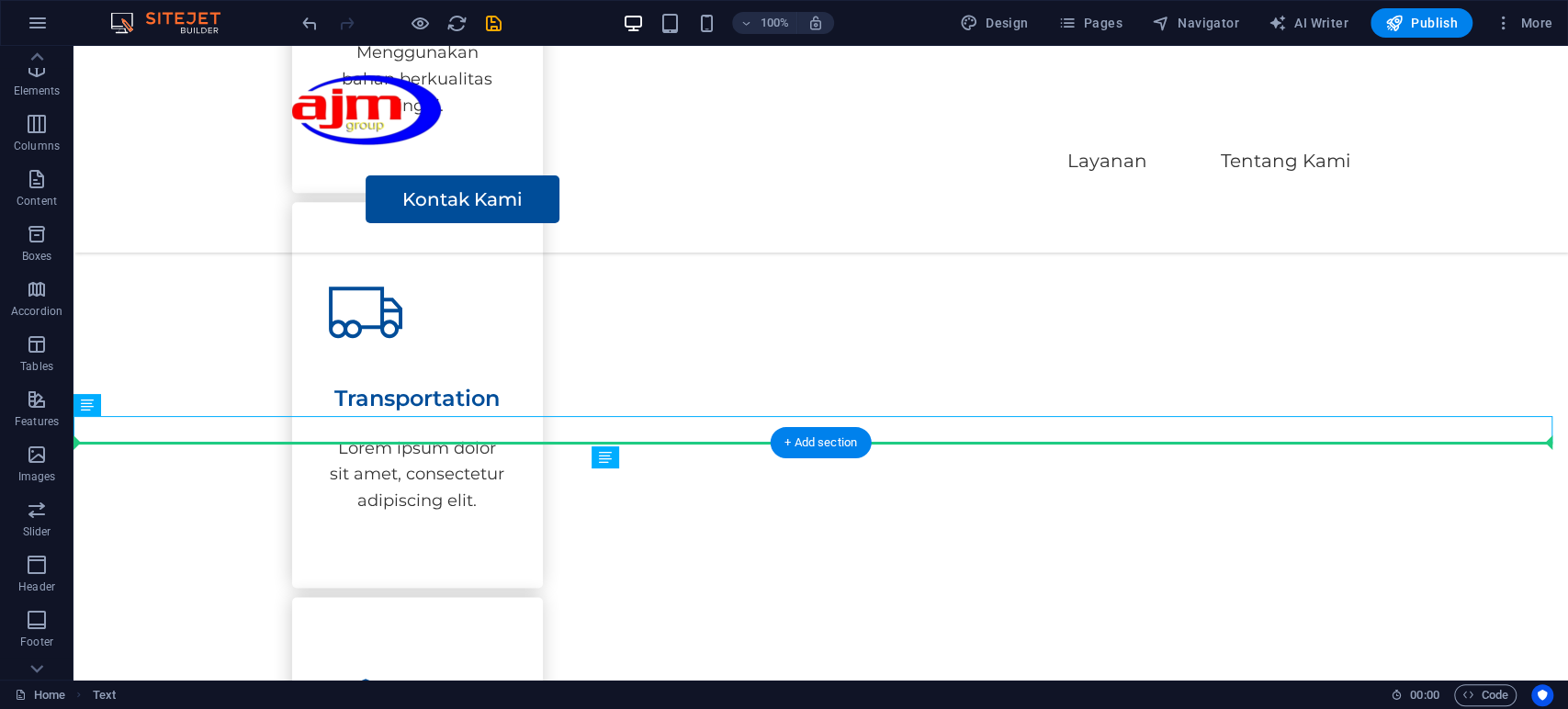 drag, startPoint x: 909, startPoint y: 429, endPoint x: 888, endPoint y: 512, distance: 85.6154 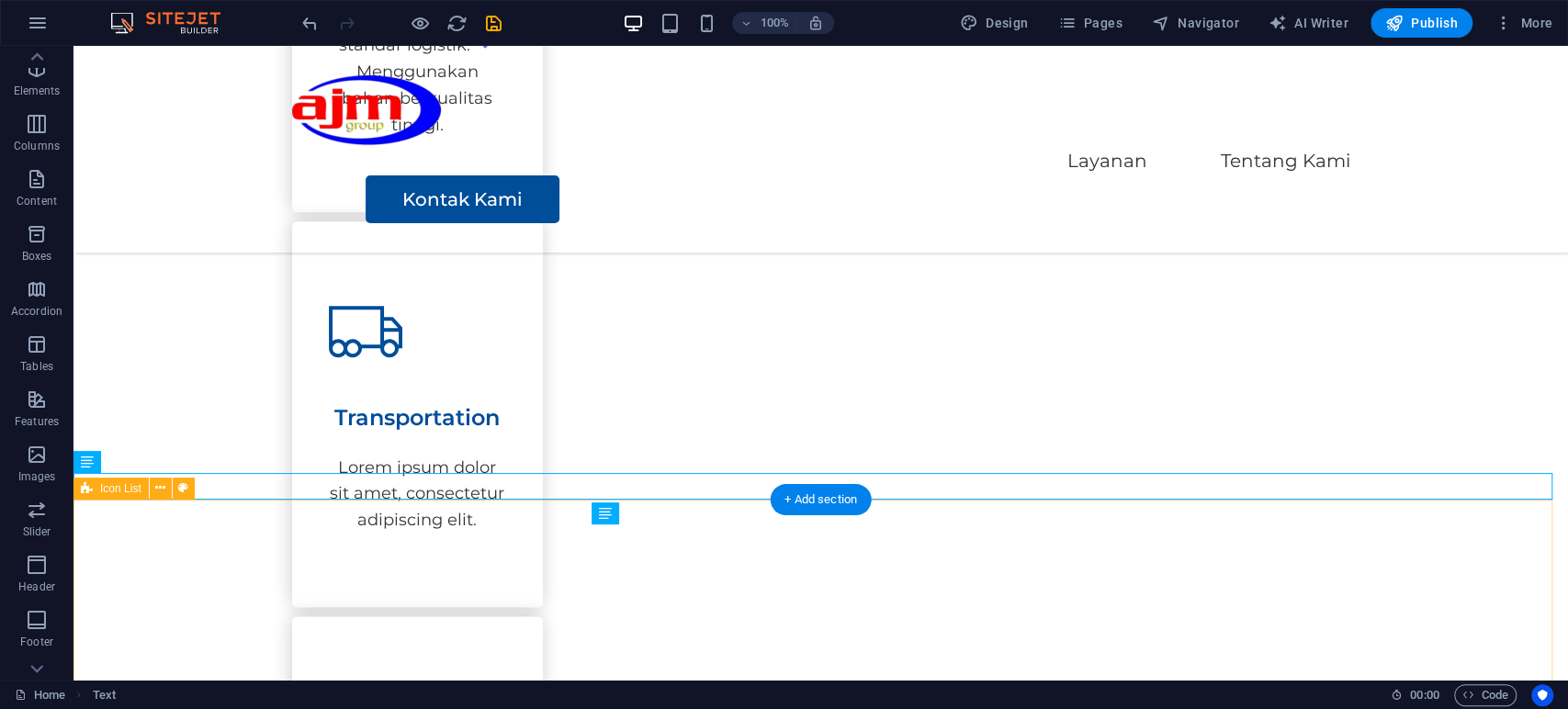 scroll, scrollTop: 1405, scrollLeft: 0, axis: vertical 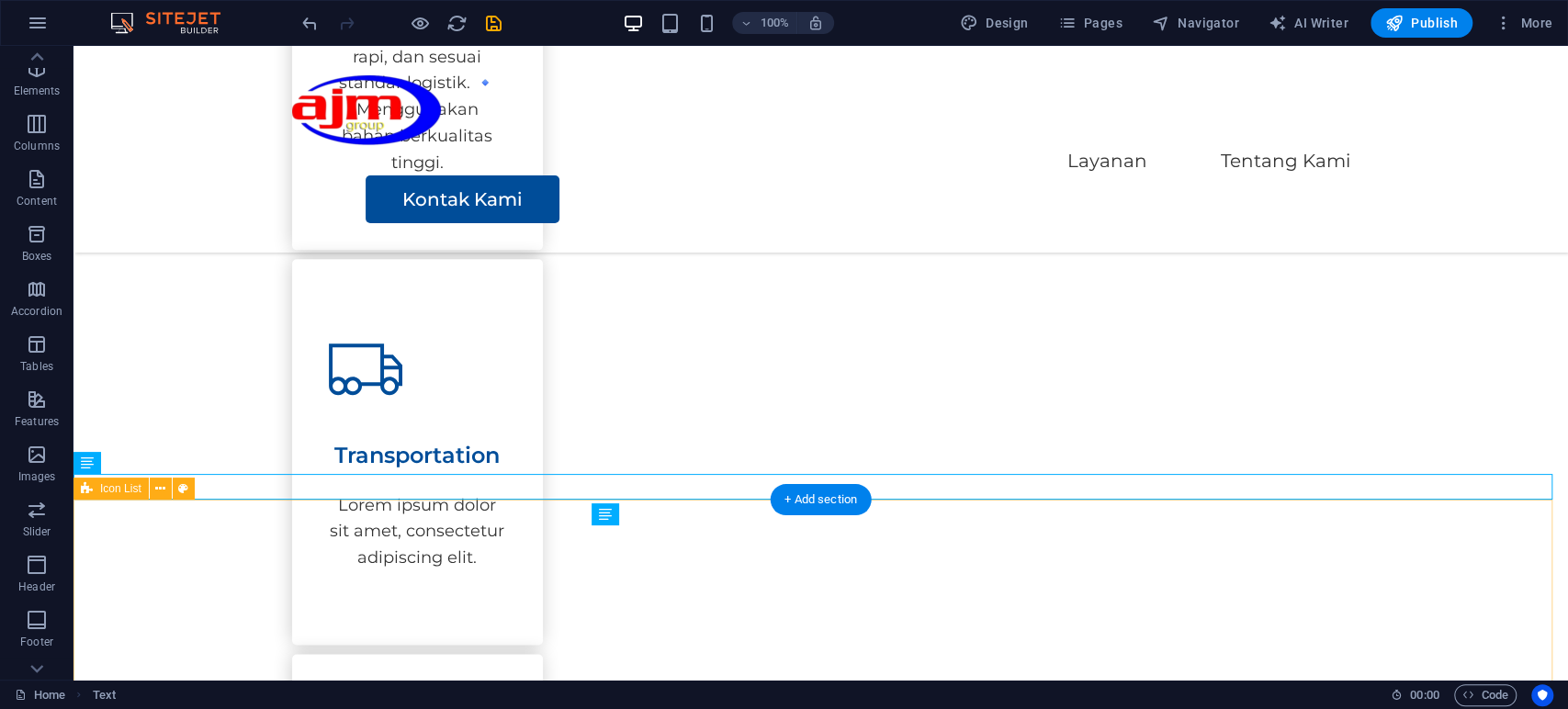 click on "Event Organizer Kami menyelenggarakan berbagai acara seperti seminar, peluncuran produk, workshop, pameran, dan event korporat lainnya. Penerbitan Surat Kabar, Jurnal, Buku dan Majalah Kami menerbitkan media berkala, termasuk surat kabar komunitas, jurnal ilmiah, buletin internal, dan majalah lifestyle/bisnis. Produksi Film, Video, dan Televisi (Swasta) Kami memproduksi konten visual profesional untuk kebutuhan komersial, promosi, edukasi, dan dokumenter. Angkutan Bermotor untuk Barang Umum Kami memiliki armada angkutan darat untuk mengirimkan barang secara aman dan cepat ke berbagai daerah. Perdagangan Besar Berdasarkan Fee atau Kontrak Kami bertindak sebagai perantara atau distributor yang menghubungkan produsen dengan pelanggan atau pengecer. Perdagangan Besar Barang Percetakan Kami menjual percetakan: buku, majalah, brosur, dan leaflet. Layanan B2B untuk perusahaan dan institusi. Penanganan cetak massal dan distribusi." at bounding box center [820, 2234] 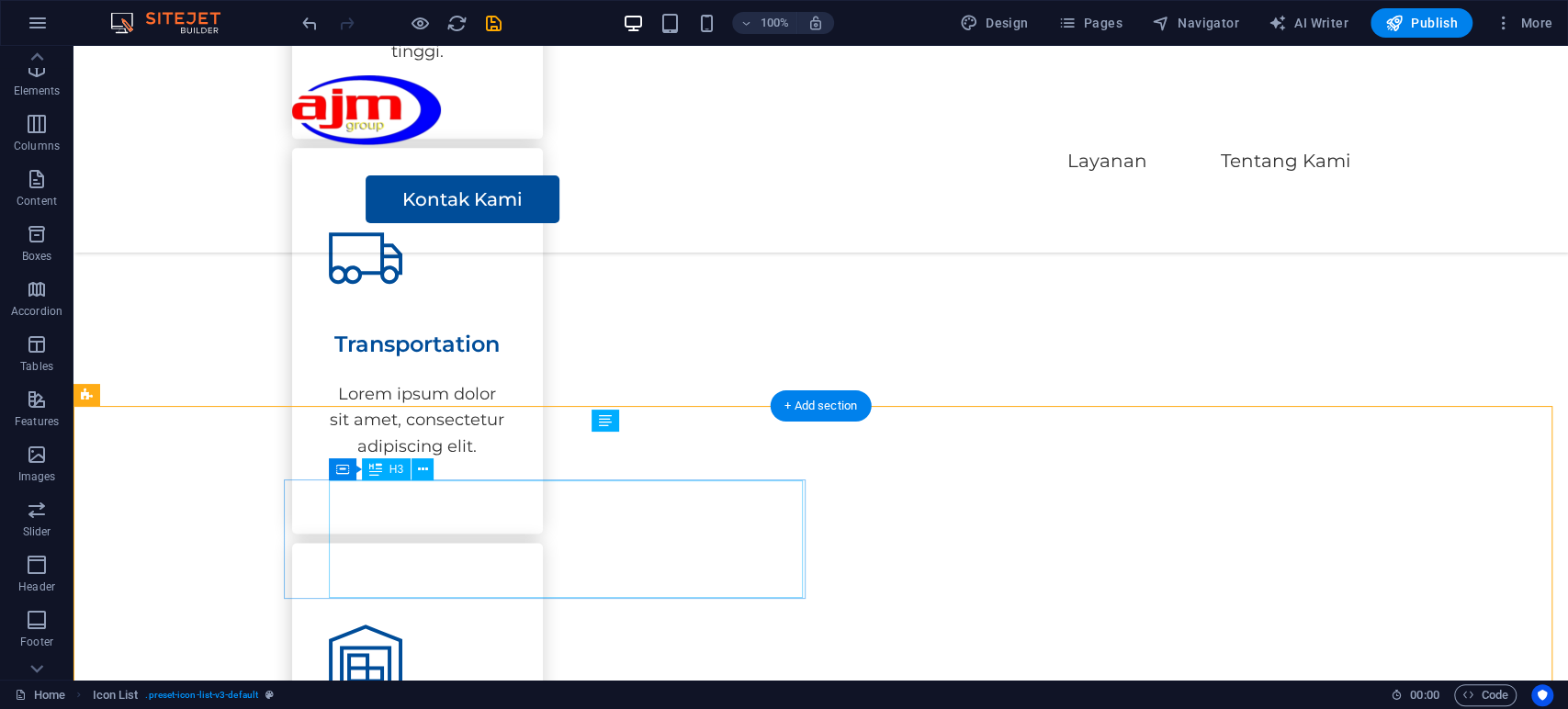 scroll, scrollTop: 1524, scrollLeft: 0, axis: vertical 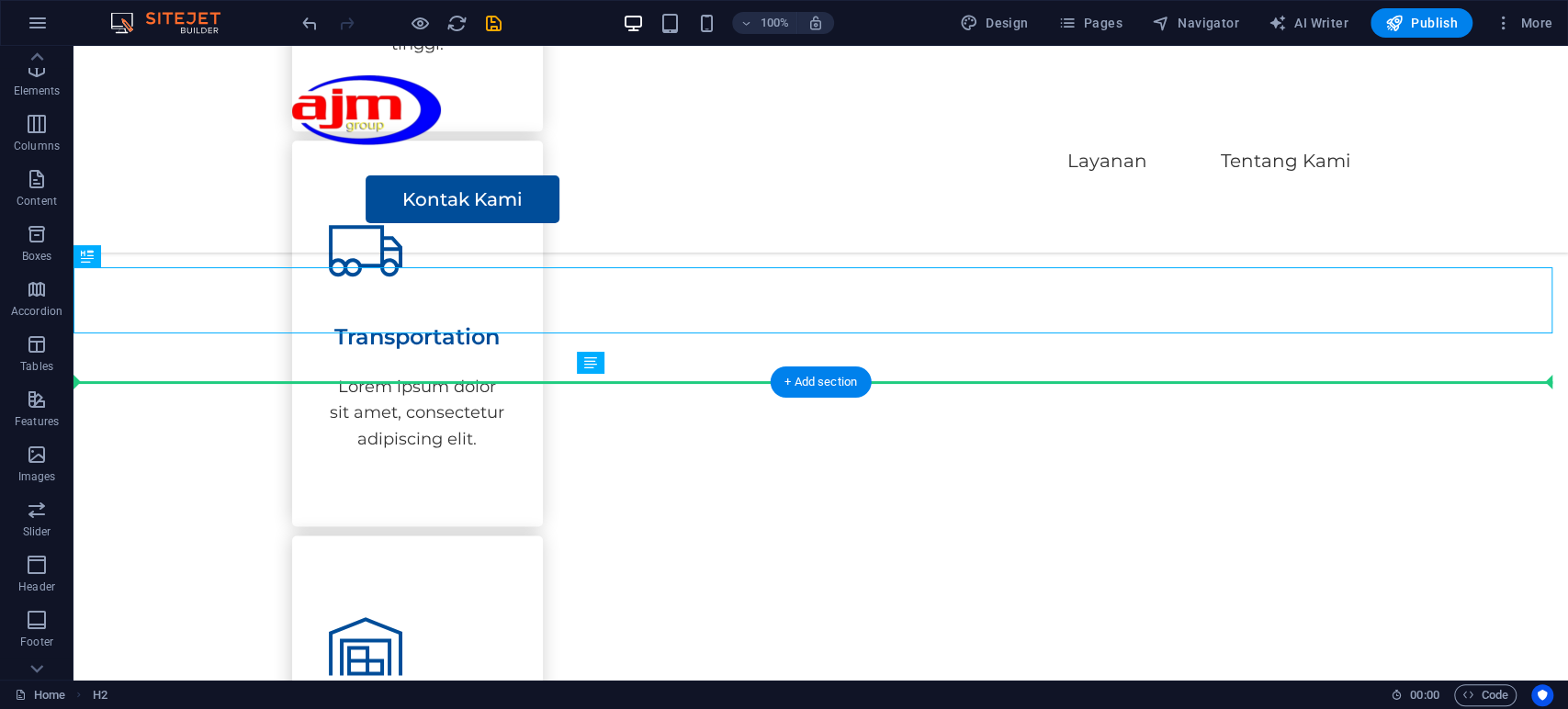 drag, startPoint x: 689, startPoint y: 301, endPoint x: 713, endPoint y: 437, distance: 138.10141 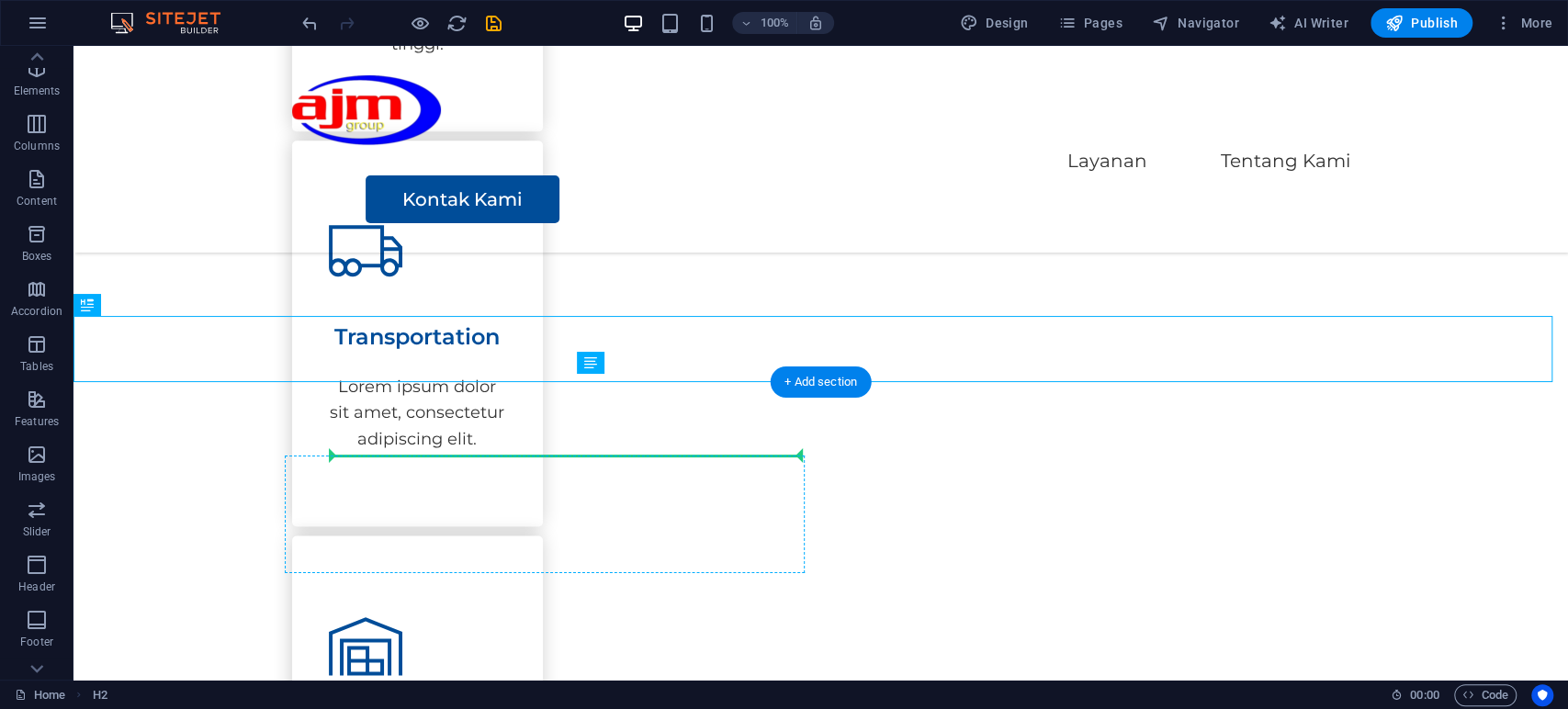 drag, startPoint x: 669, startPoint y: 342, endPoint x: 624, endPoint y: 463, distance: 129.09686 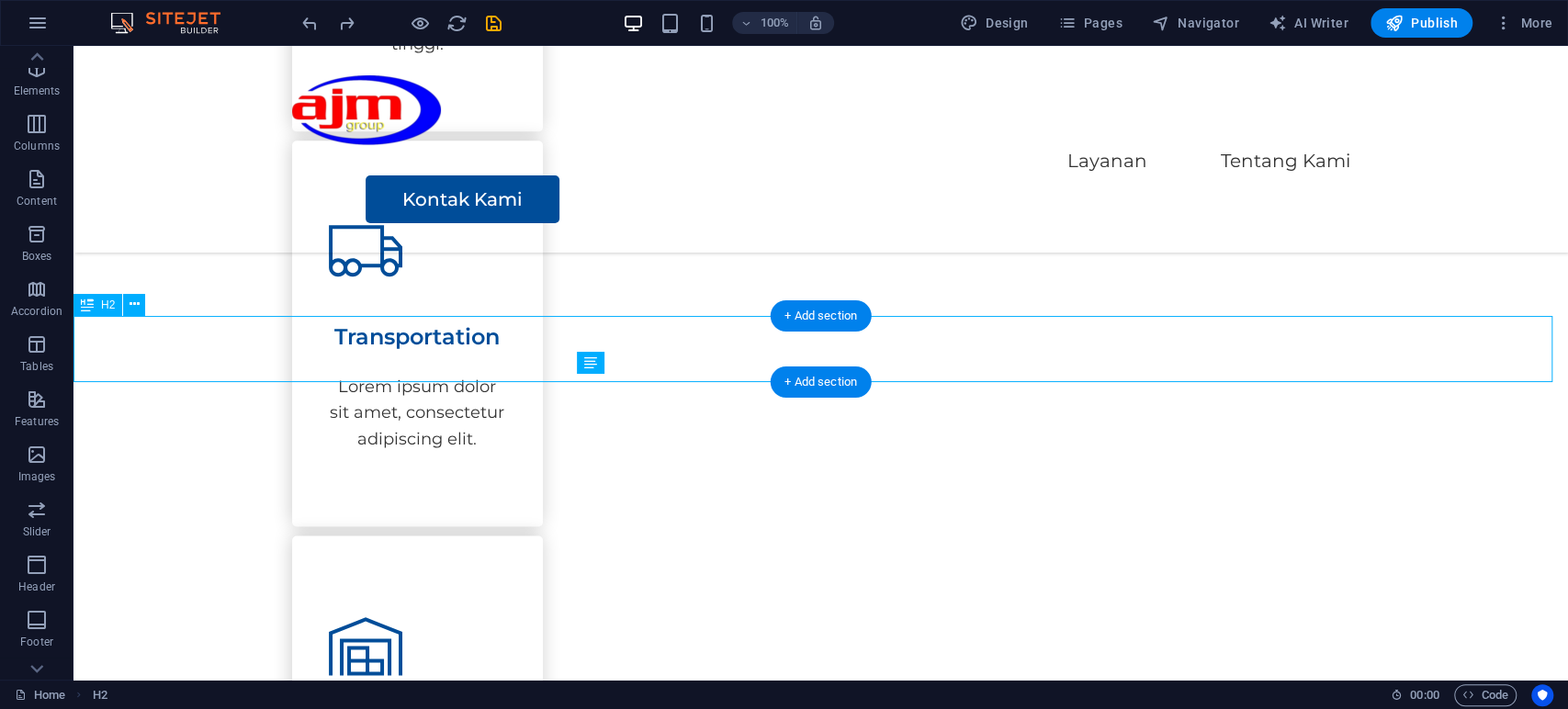click on "Layanan Kami" at bounding box center (820, 1509) 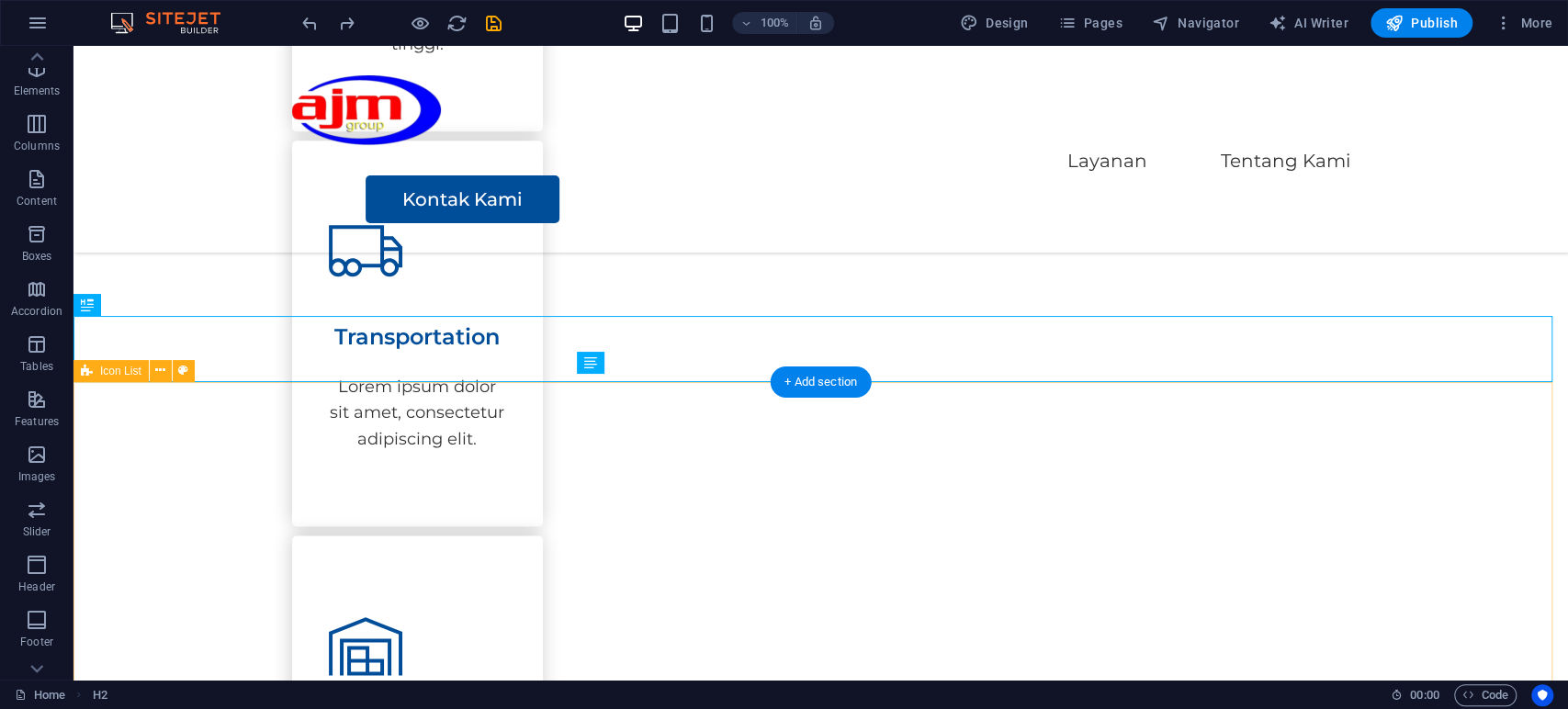 click on "Event Organizer Kami menyelenggarakan berbagai acara seperti seminar, peluncuran produk, workshop, pameran, dan event korporat lainnya. Penerbitan Surat Kabar, Jurnal, Buku dan Majalah Kami menerbitkan media berkala, termasuk surat kabar komunitas, jurnal ilmiah, buletin internal, dan majalah lifestyle/bisnis. Produksi Film, Video, dan Televisi (Swasta) Kami memproduksi konten visual profesional untuk kebutuhan komersial, promosi, edukasi, dan dokumenter. Angkutan Bermotor untuk Barang Umum Kami memiliki armada angkutan darat untuk mengirimkan barang secara aman dan cepat ke berbagai daerah. Perdagangan Besar Berdasarkan Fee atau Kontrak Kami bertindak sebagai perantara atau distributor yang menghubungkan produsen dengan pelanggan atau pengecer. Perdagangan Besar Barang Percetakan Kami menjual percetakan: buku, majalah, brosur, dan leaflet. Layanan B2B untuk perusahaan dan institusi. Penanganan cetak massal dan distribusi." at bounding box center (820, 2115) 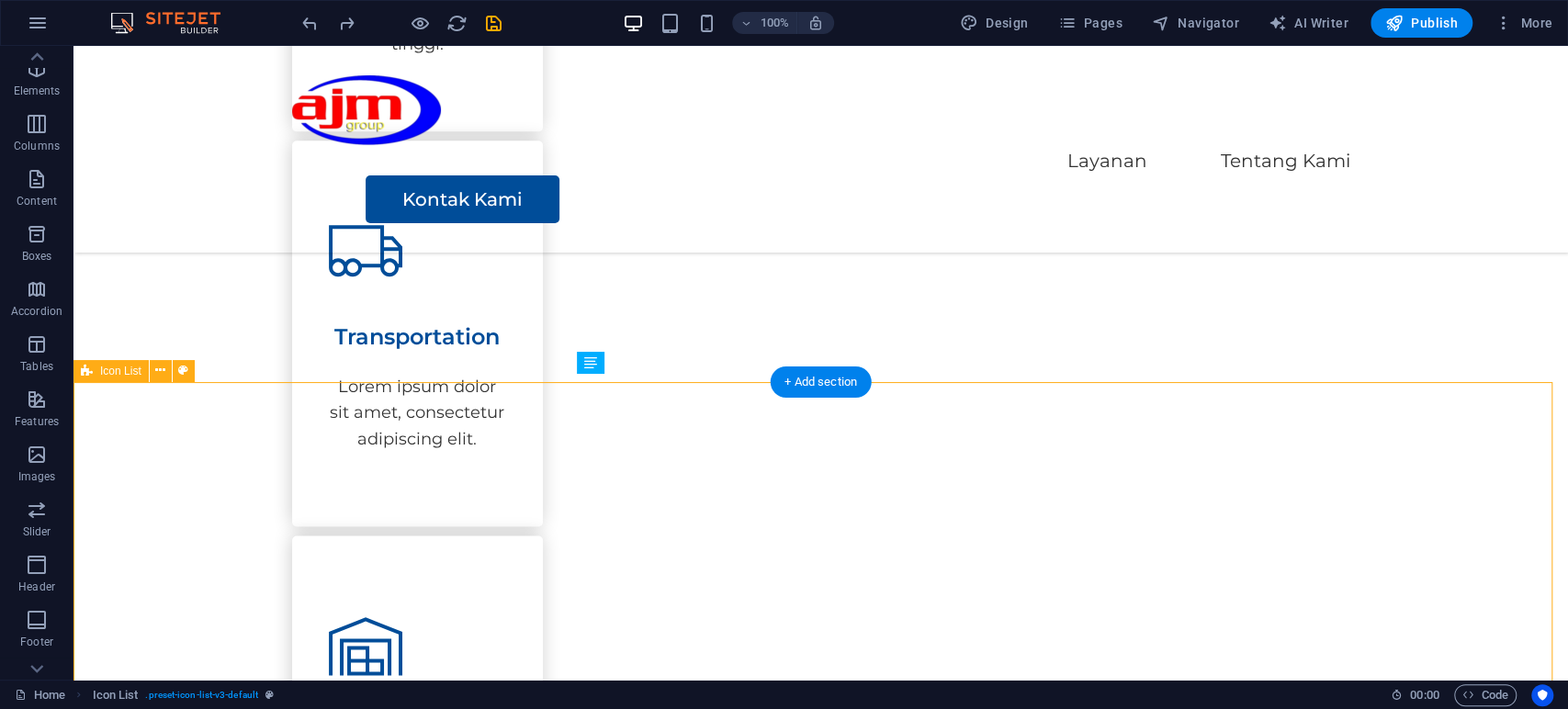 click on "Event Organizer Kami menyelenggarakan berbagai acara seperti seminar, peluncuran produk, workshop, pameran, dan event korporat lainnya. Penerbitan Surat Kabar, Jurnal, Buku dan Majalah Kami menerbitkan media berkala, termasuk surat kabar komunitas, jurnal ilmiah, buletin internal, dan majalah lifestyle/bisnis. Produksi Film, Video, dan Televisi (Swasta) Kami memproduksi konten visual profesional untuk kebutuhan komersial, promosi, edukasi, dan dokumenter. Angkutan Bermotor untuk Barang Umum Kami memiliki armada angkutan darat untuk mengirimkan barang secara aman dan cepat ke berbagai daerah. Perdagangan Besar Berdasarkan Fee atau Kontrak Kami bertindak sebagai perantara atau distributor yang menghubungkan produsen dengan pelanggan atau pengecer. Perdagangan Besar Barang Percetakan Kami menjual percetakan: buku, majalah, brosur, dan leaflet. Layanan B2B untuk perusahaan dan institusi. Penanganan cetak massal dan distribusi." at bounding box center (820, 2115) 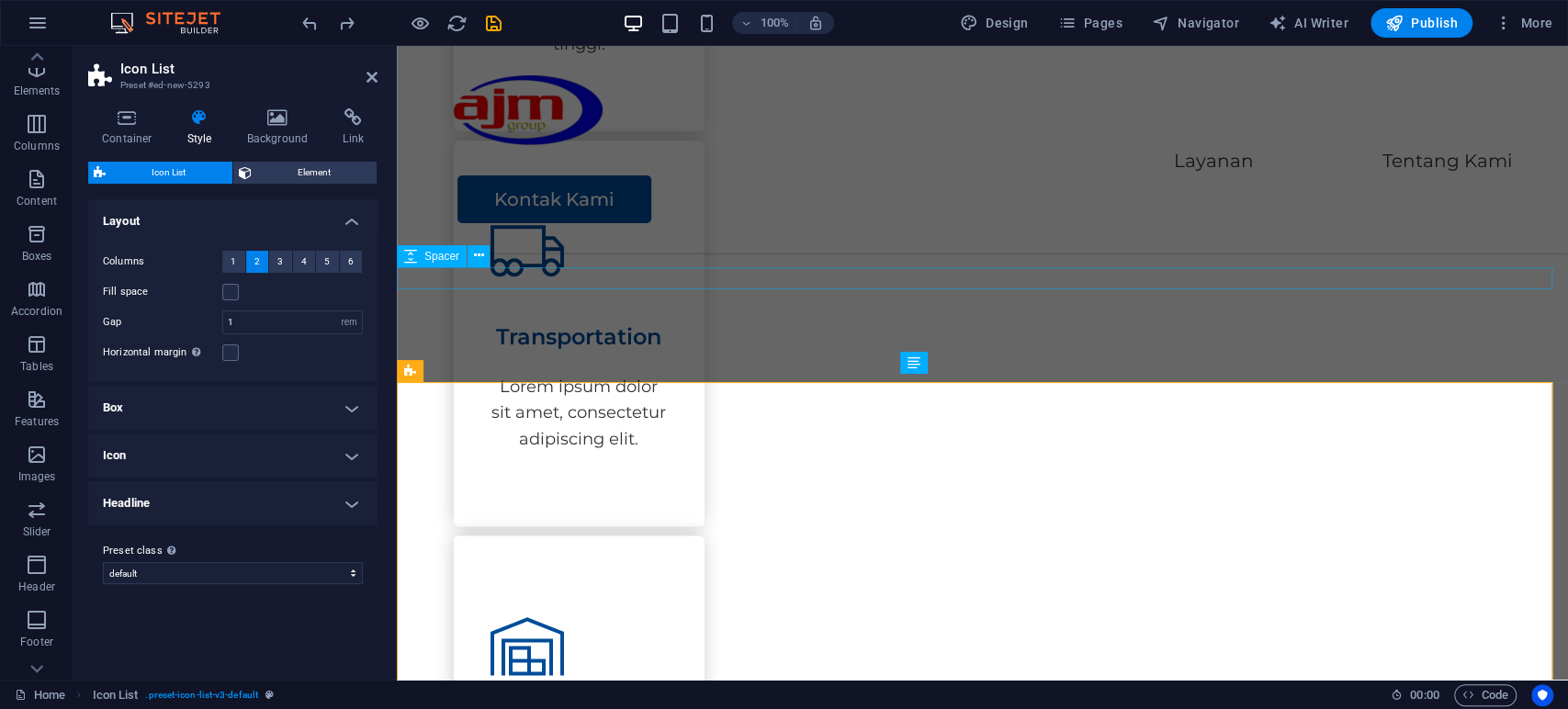 click at bounding box center (982, 1438) 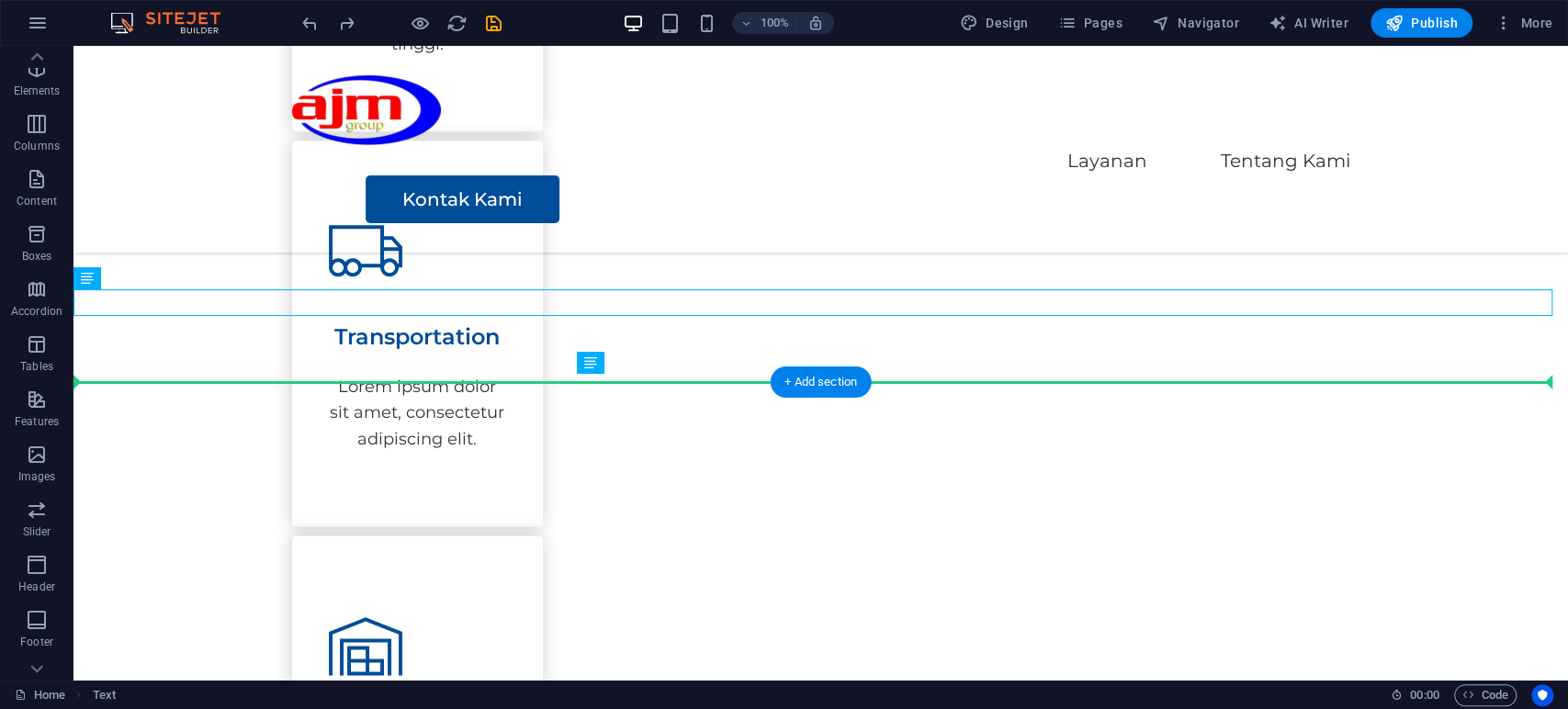 drag, startPoint x: 673, startPoint y: 300, endPoint x: 672, endPoint y: 401, distance: 101.00495 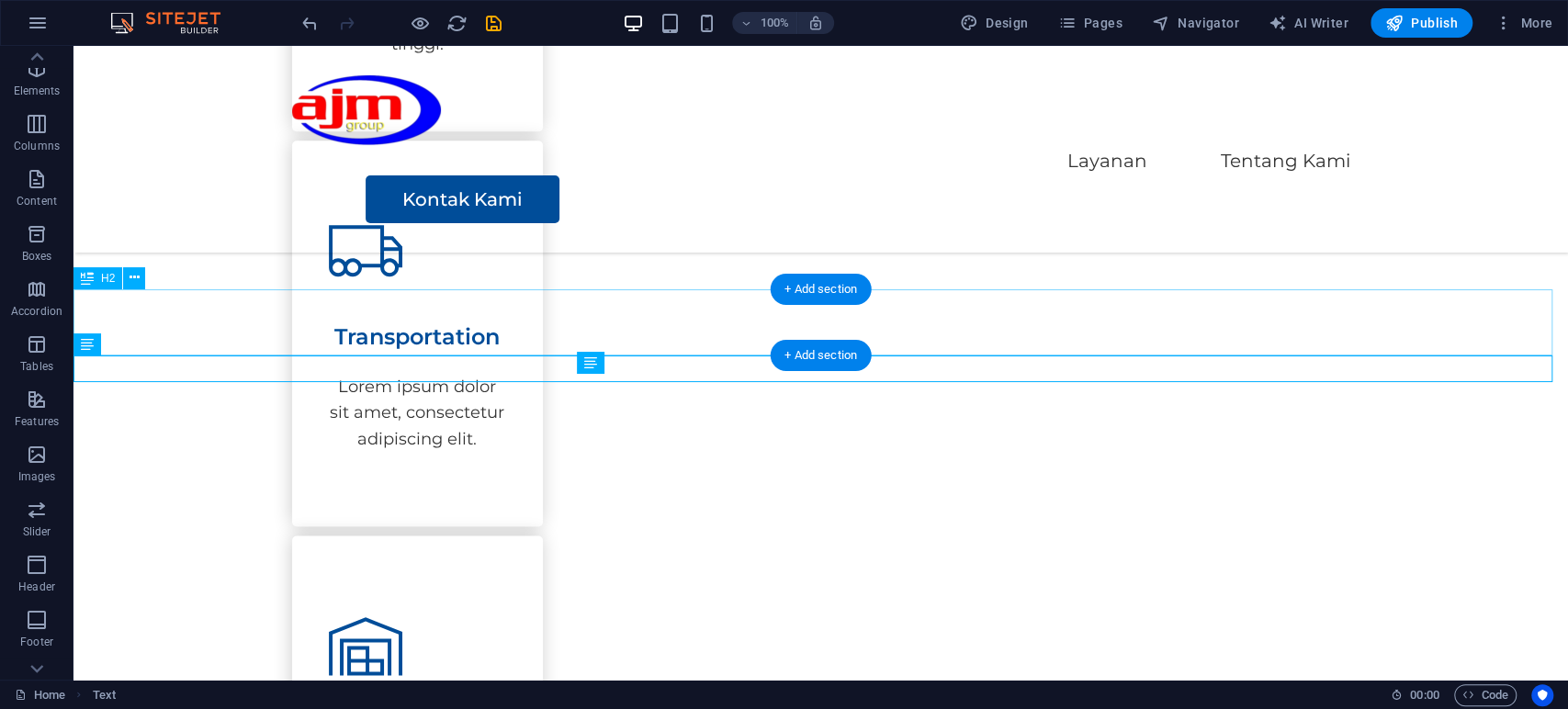 click on "Layanan Kami" at bounding box center [820, 1482] 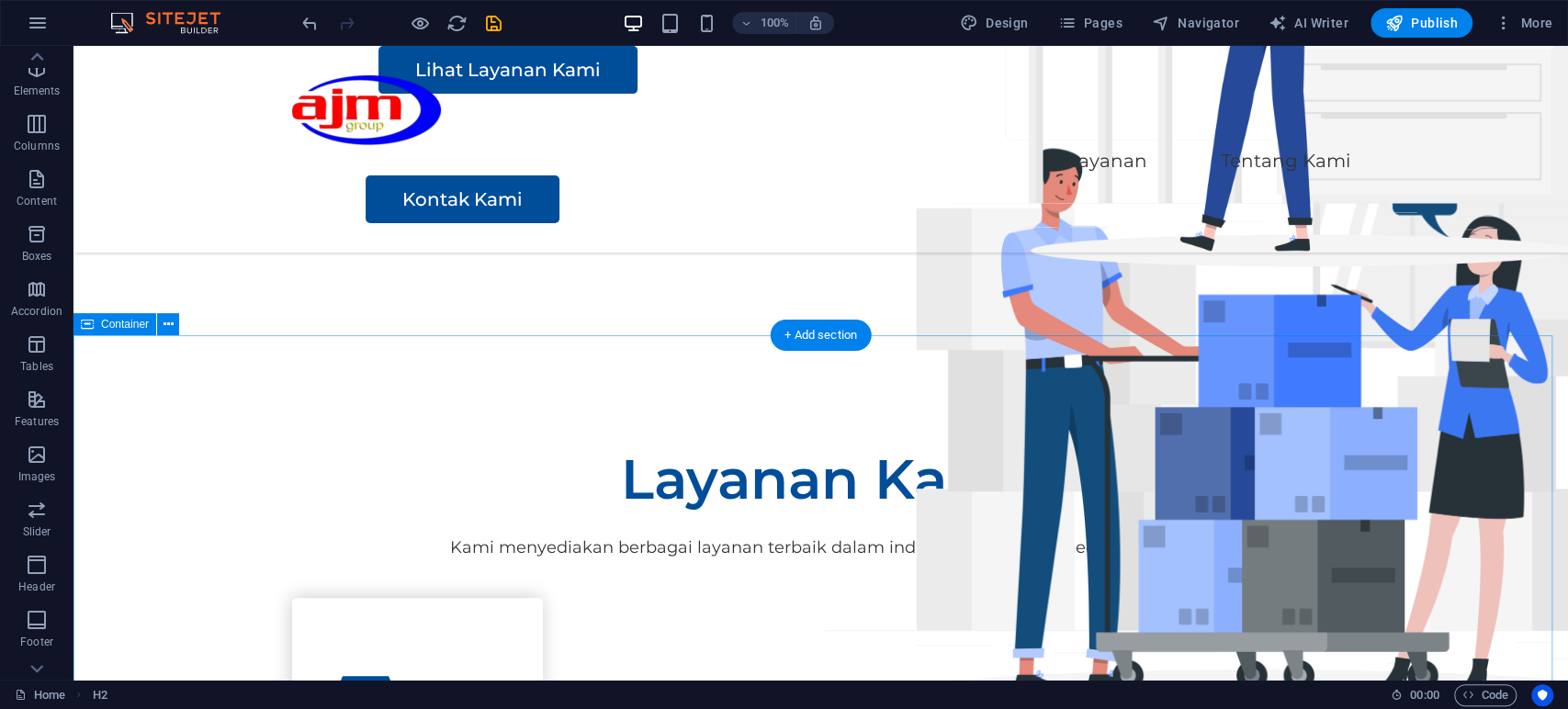 scroll, scrollTop: 463, scrollLeft: 0, axis: vertical 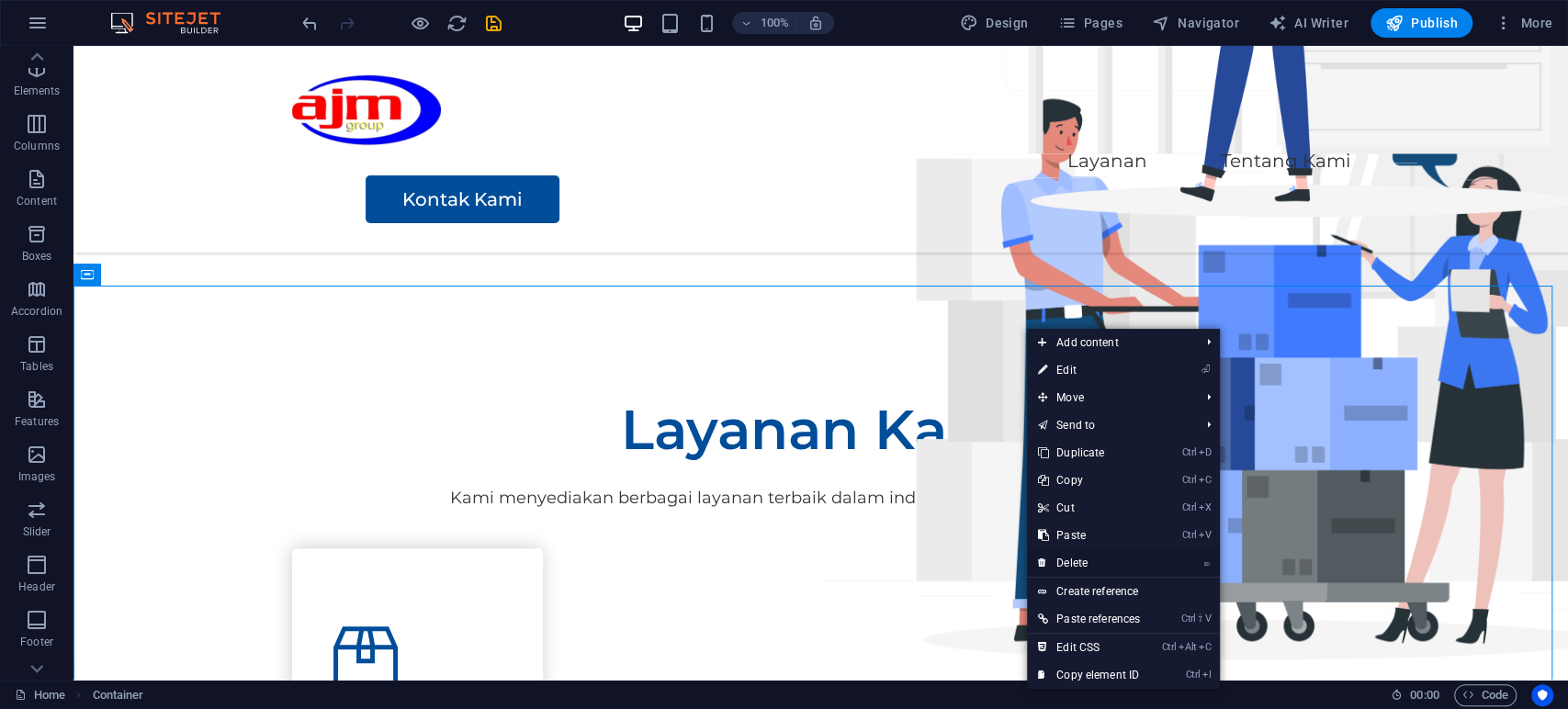 click on "⌦  Delete" at bounding box center (1089, 563) 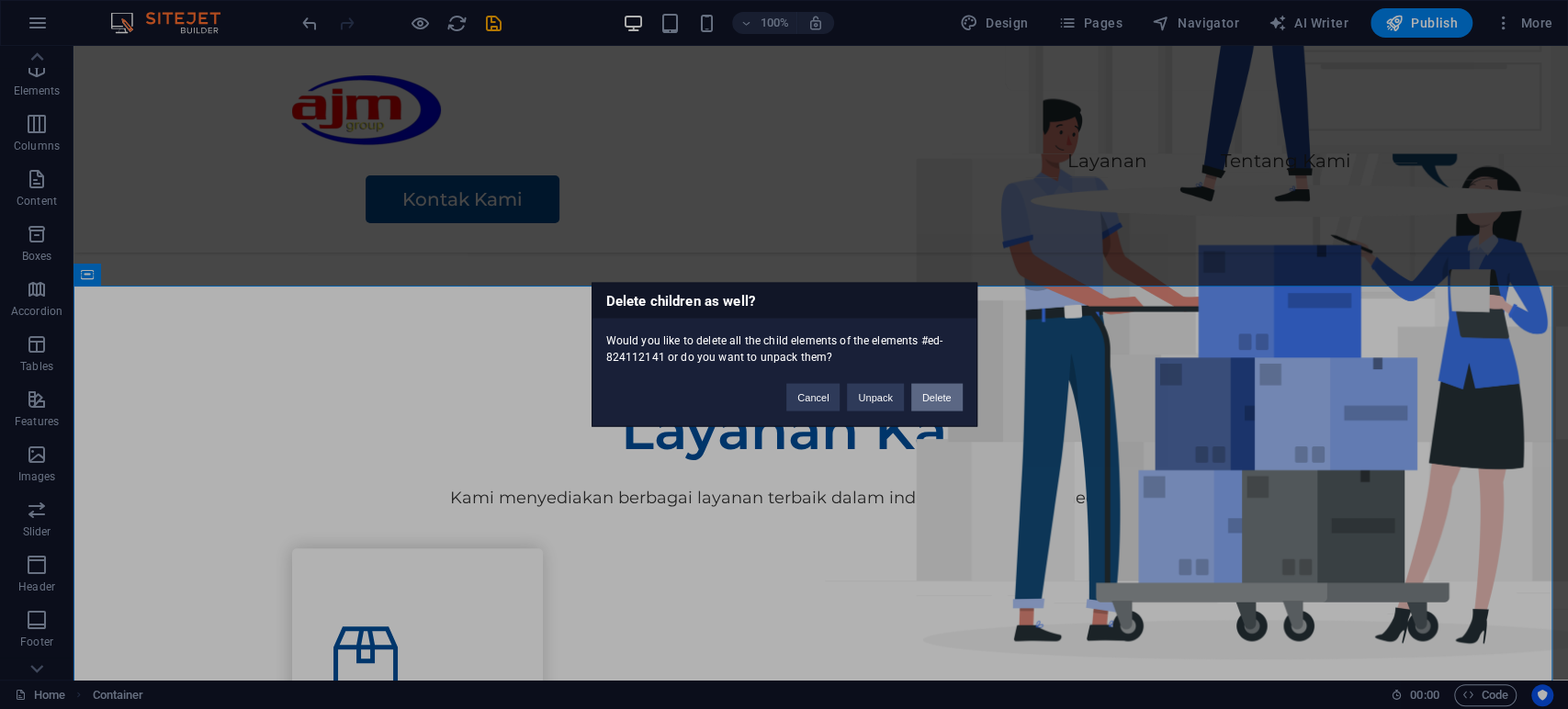 click on "Delete" at bounding box center [937, 398] 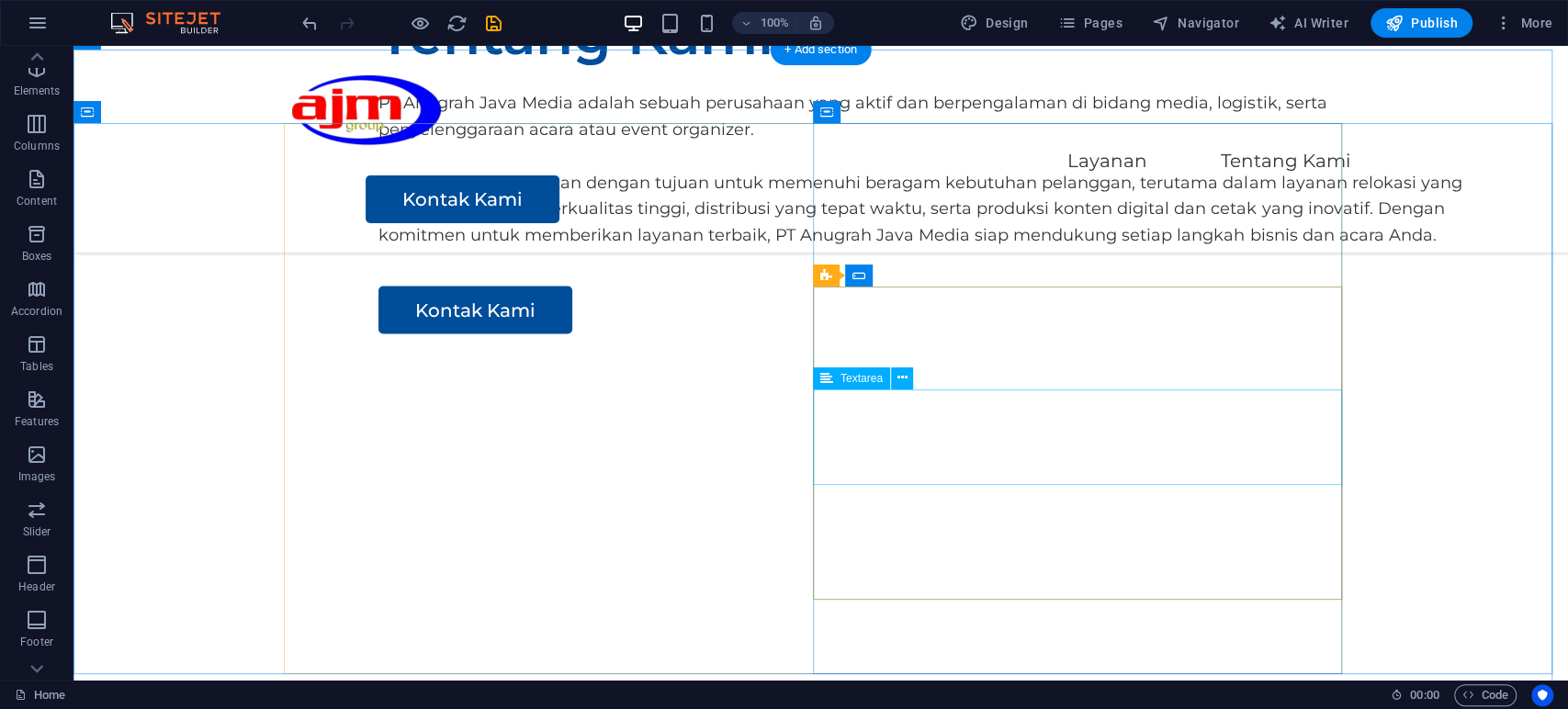 scroll, scrollTop: 2211, scrollLeft: 0, axis: vertical 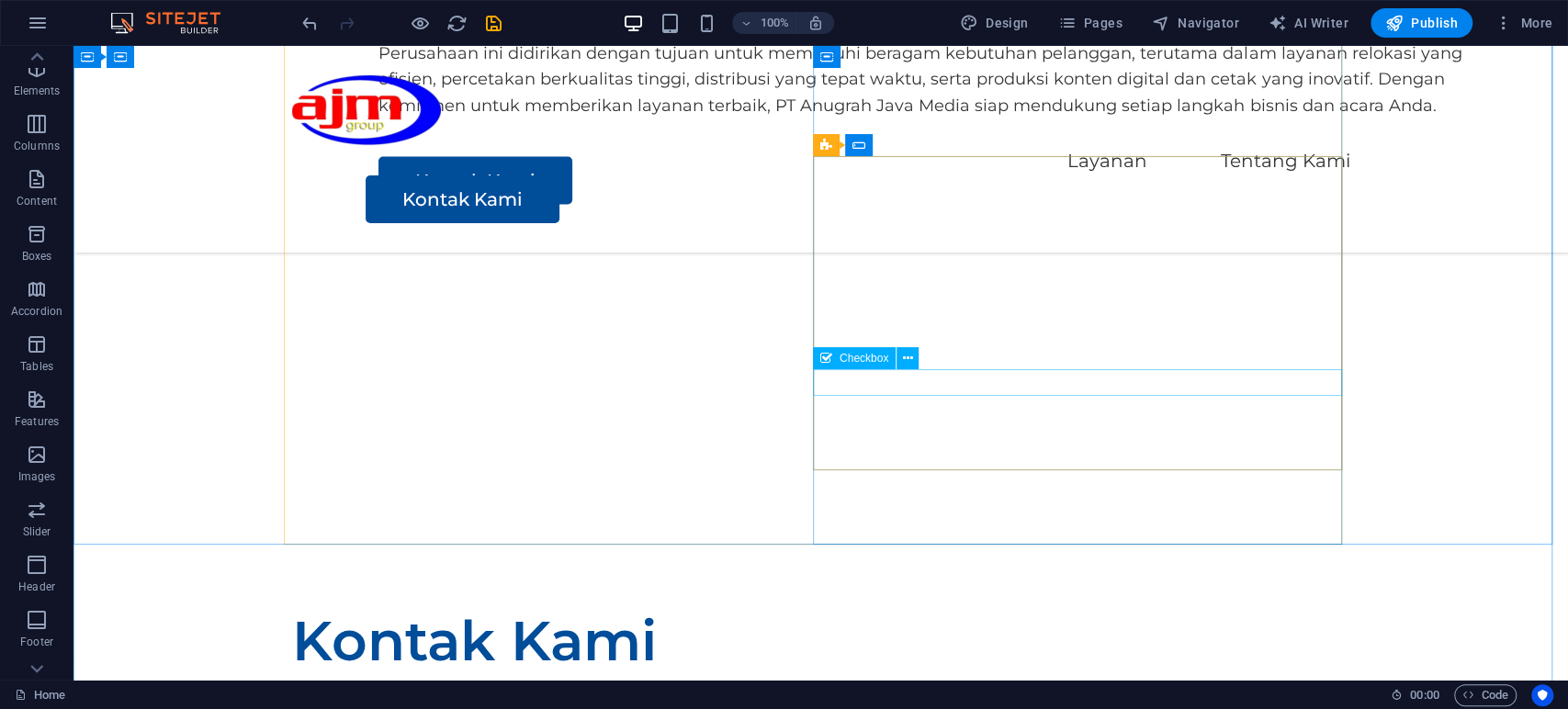click on "I have read and understand the privacy policy." at bounding box center (821, 942) 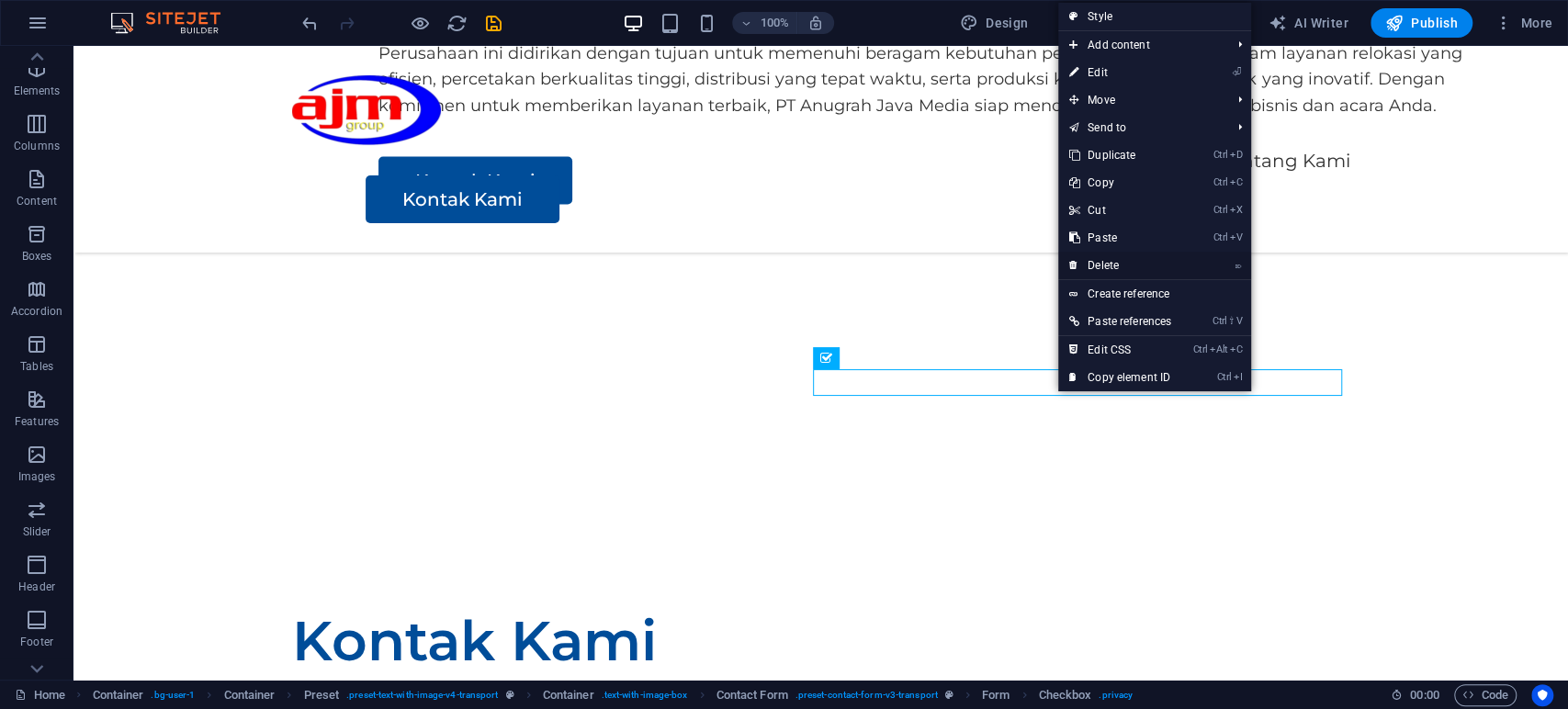 click on "⌦  Delete" at bounding box center [1120, 265] 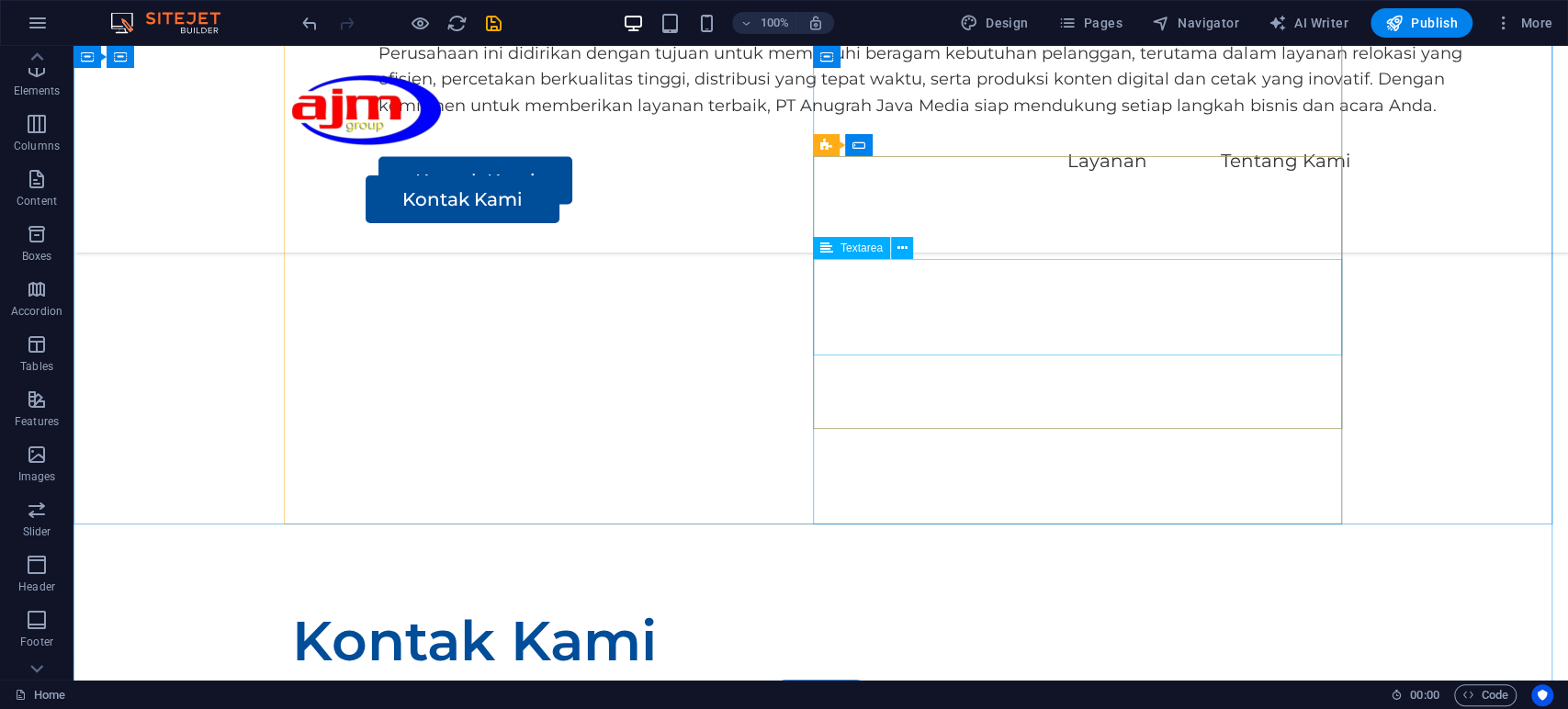 scroll, scrollTop: 2233, scrollLeft: 0, axis: vertical 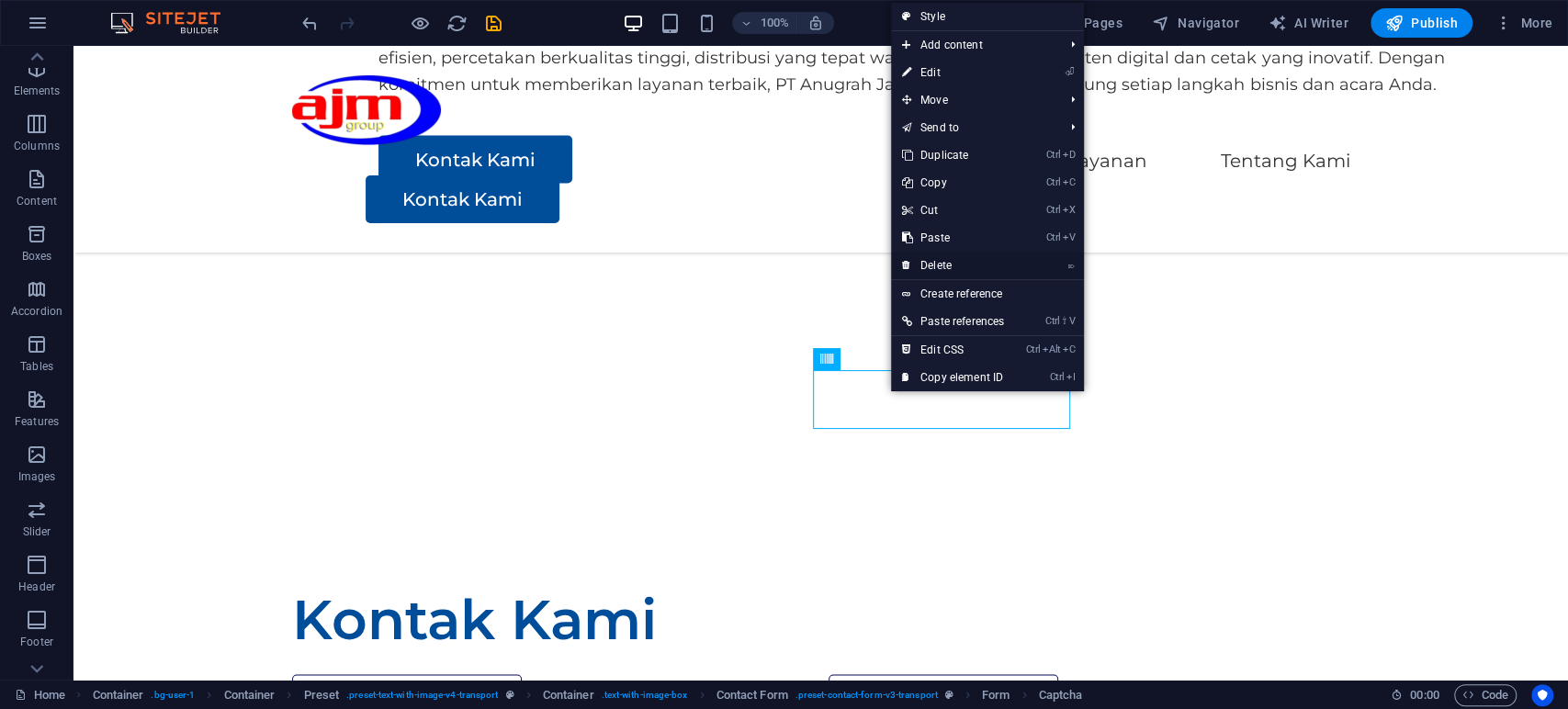 click on "⌦  Delete" at bounding box center [953, 265] 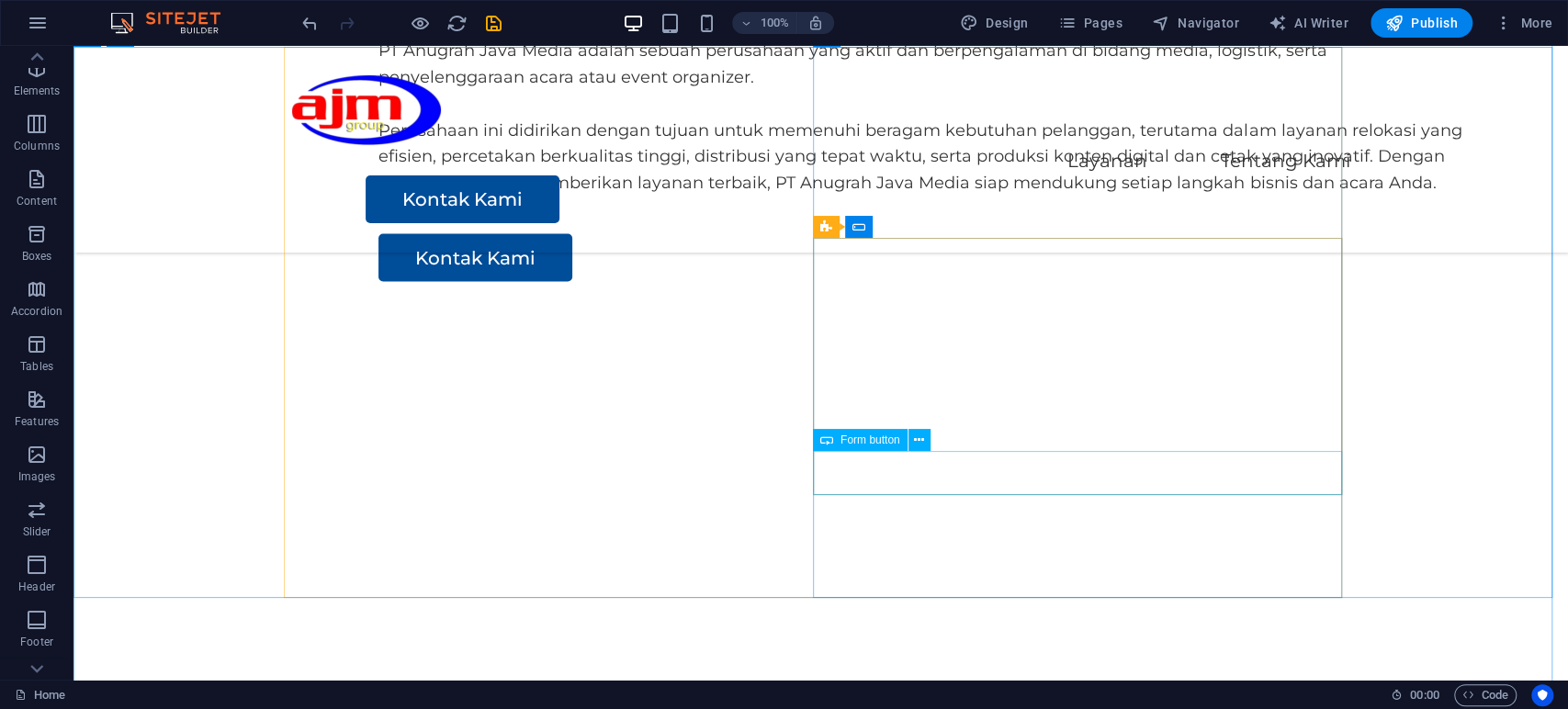 scroll, scrollTop: 2114, scrollLeft: 0, axis: vertical 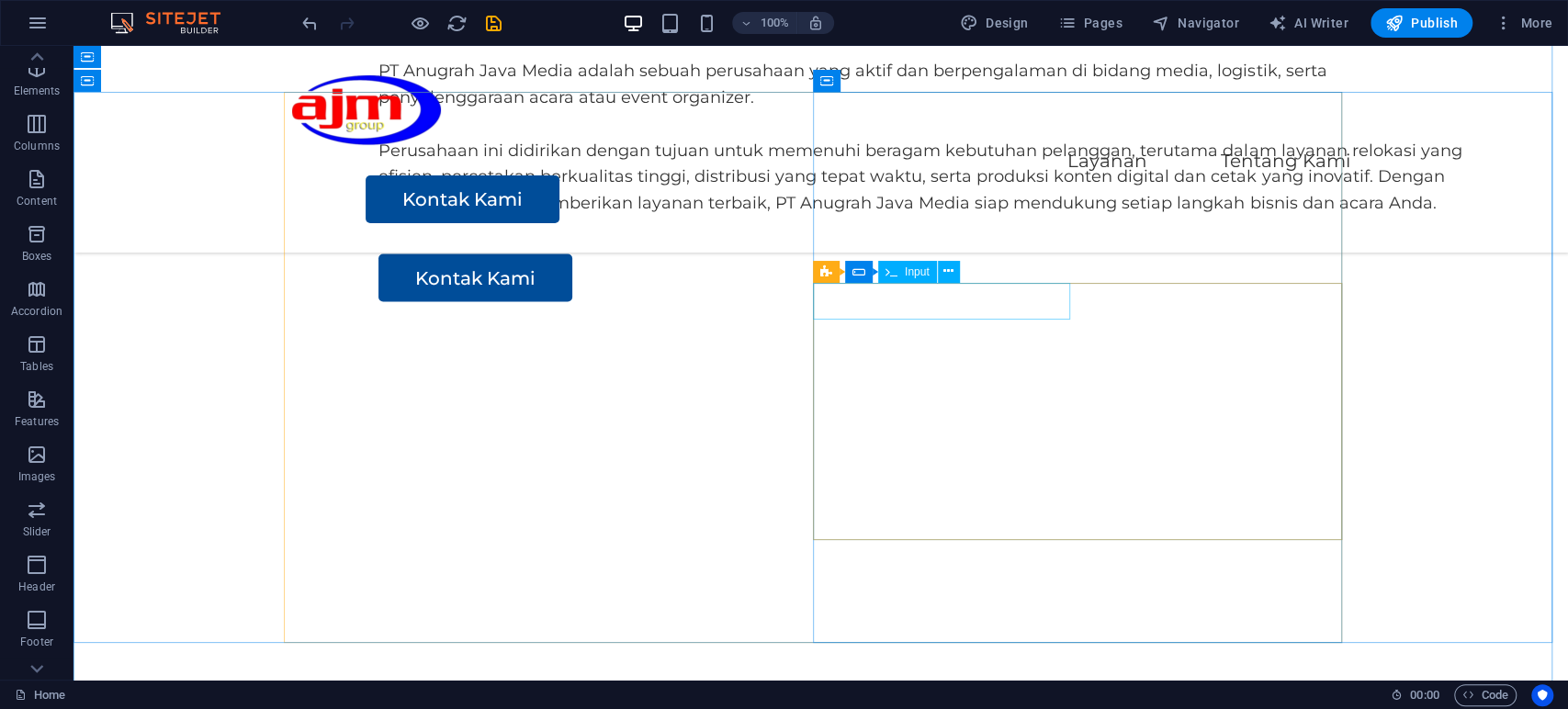 click at bounding box center (553, 814) 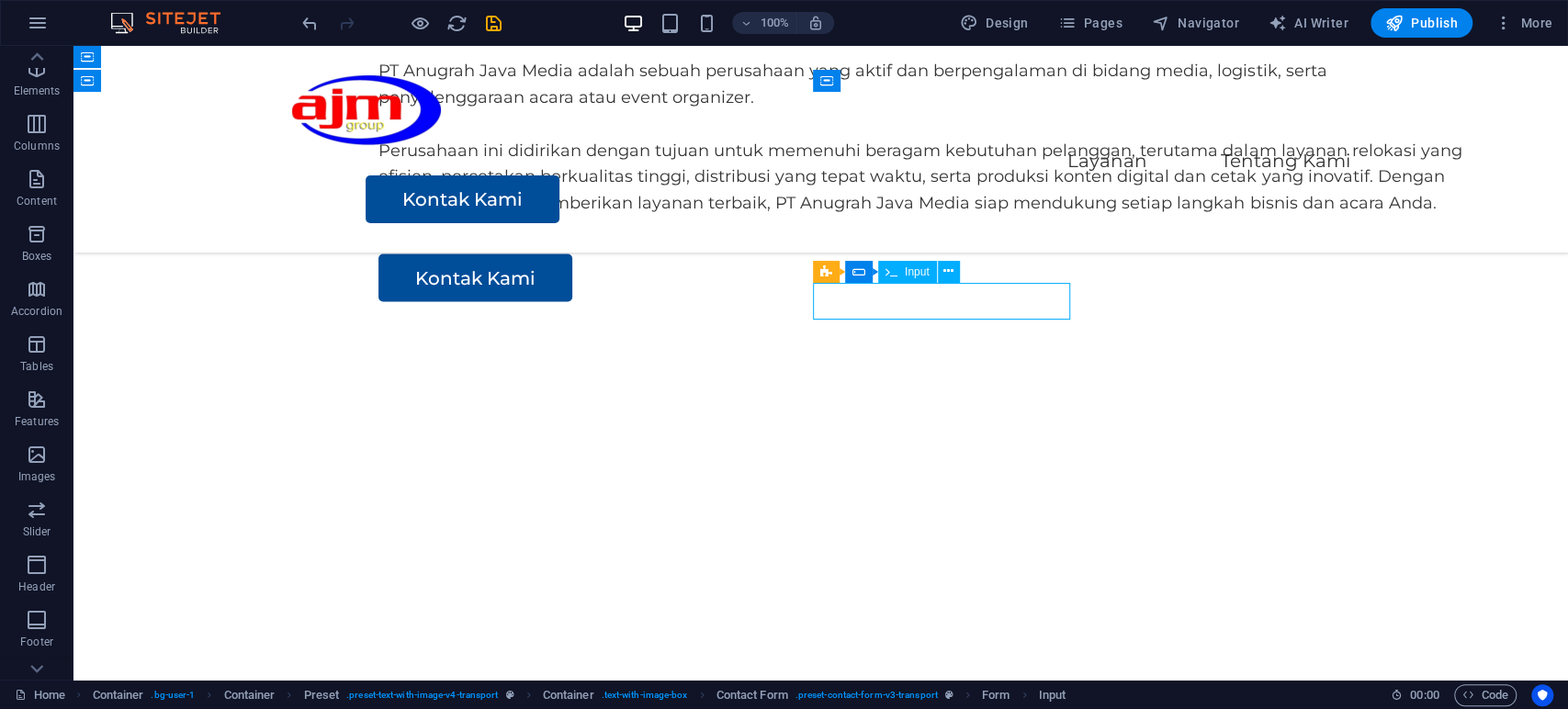 click at bounding box center [553, 814] 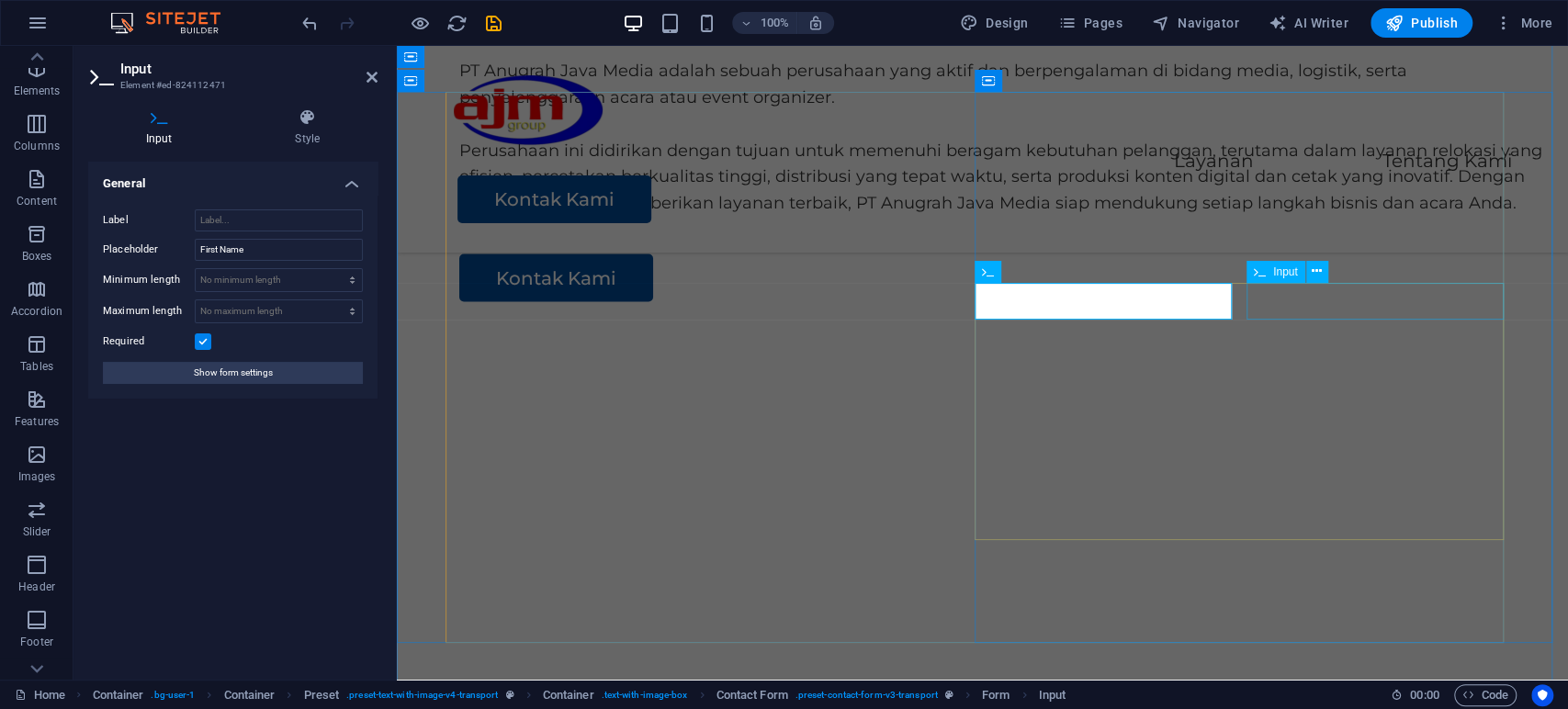 click at bounding box center (1251, 814) 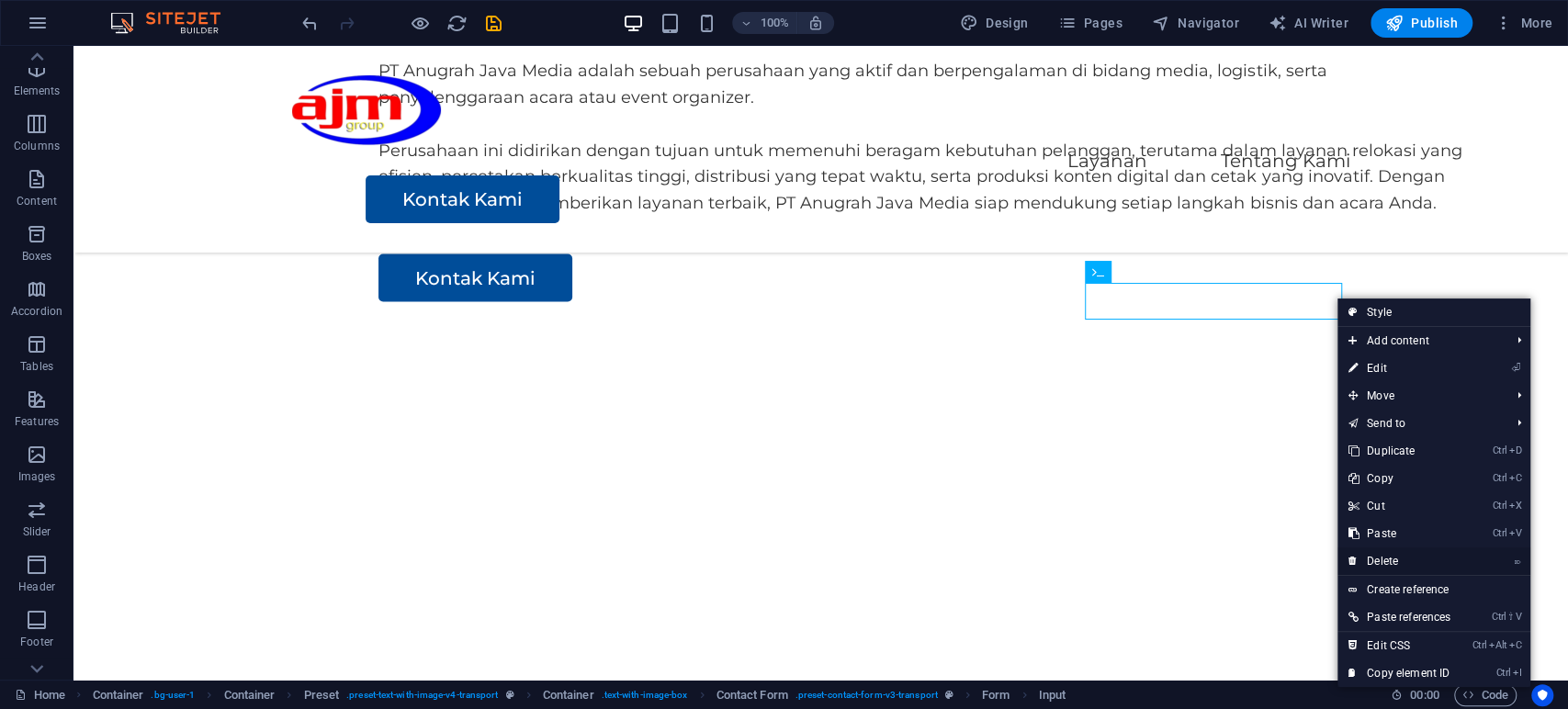 click on "⌦  Delete" at bounding box center (1399, 561) 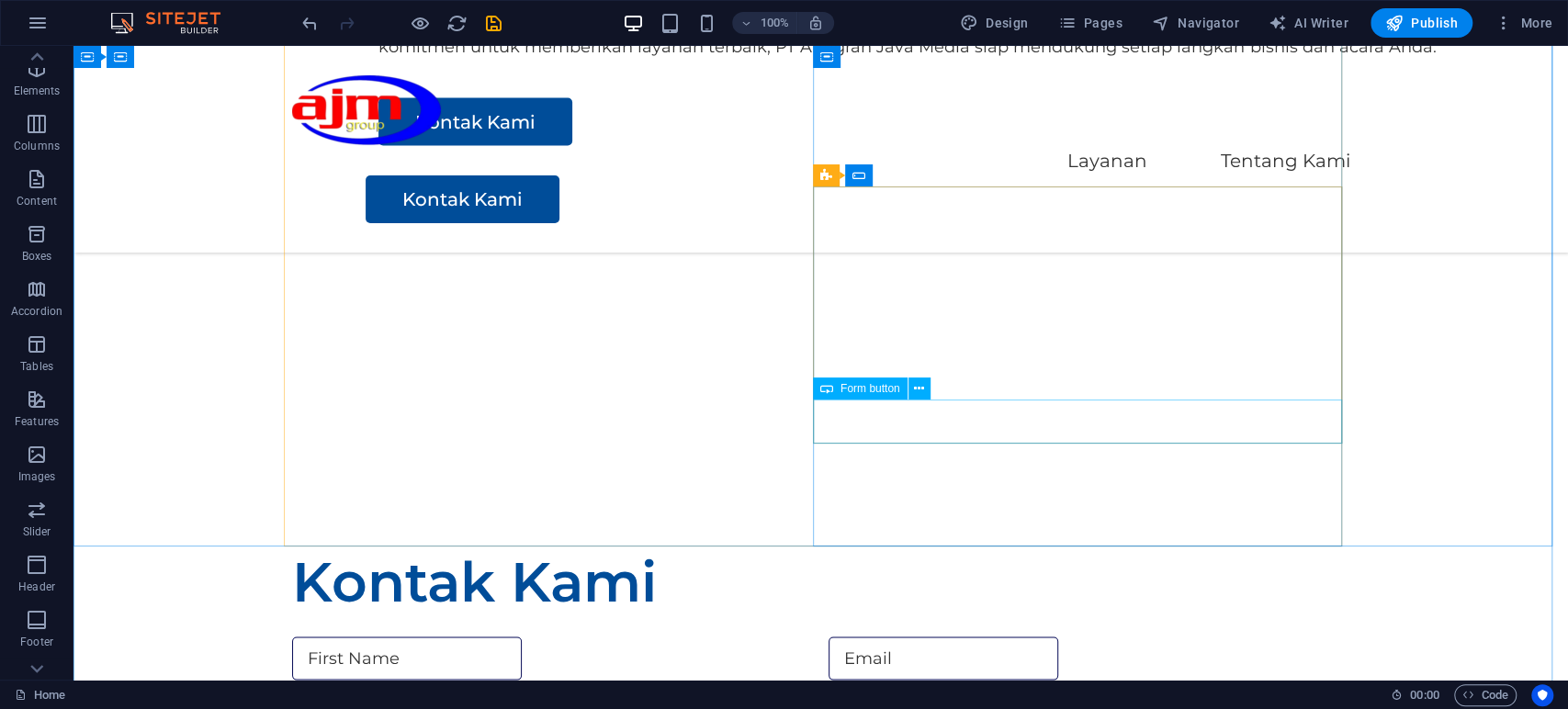 scroll, scrollTop: 2209, scrollLeft: 0, axis: vertical 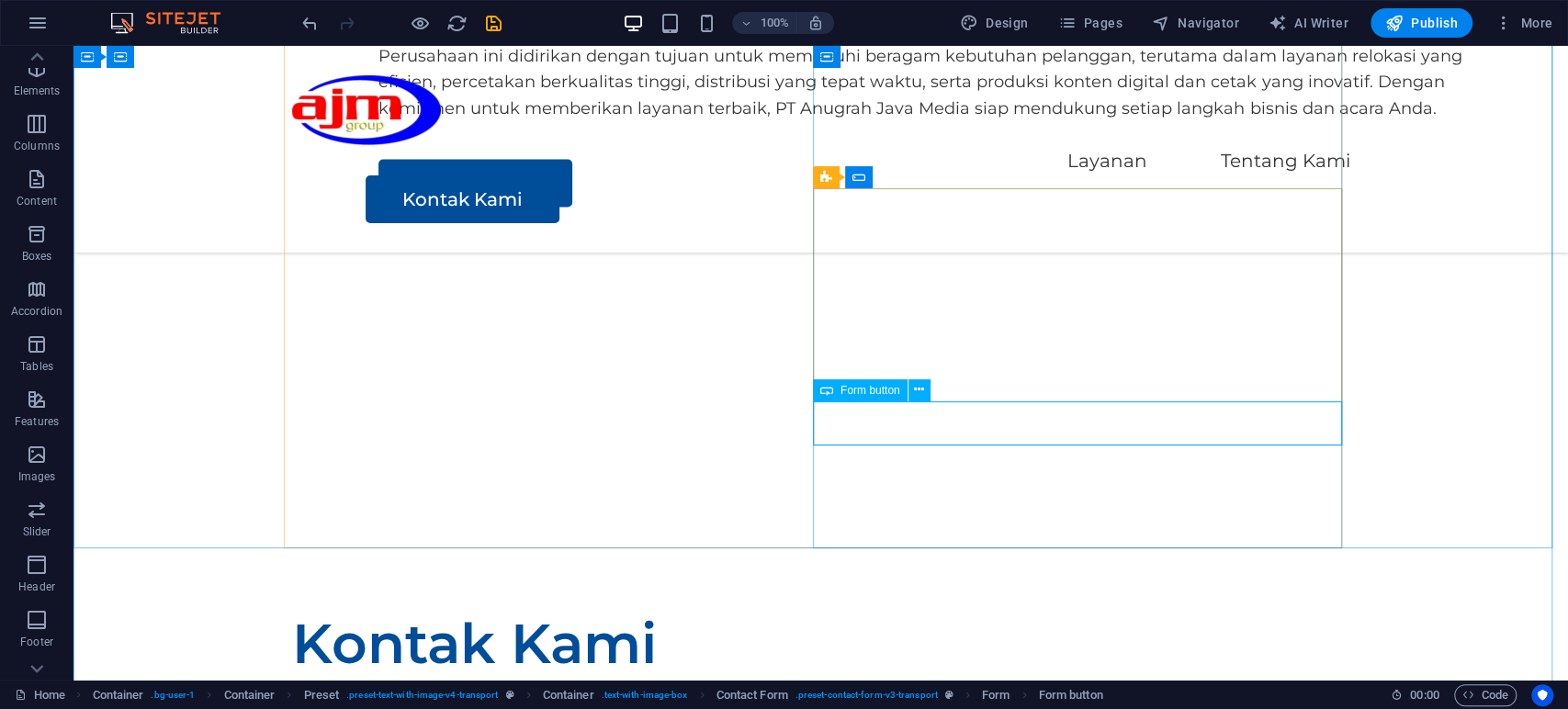 click on "Submit" at bounding box center [821, 954] 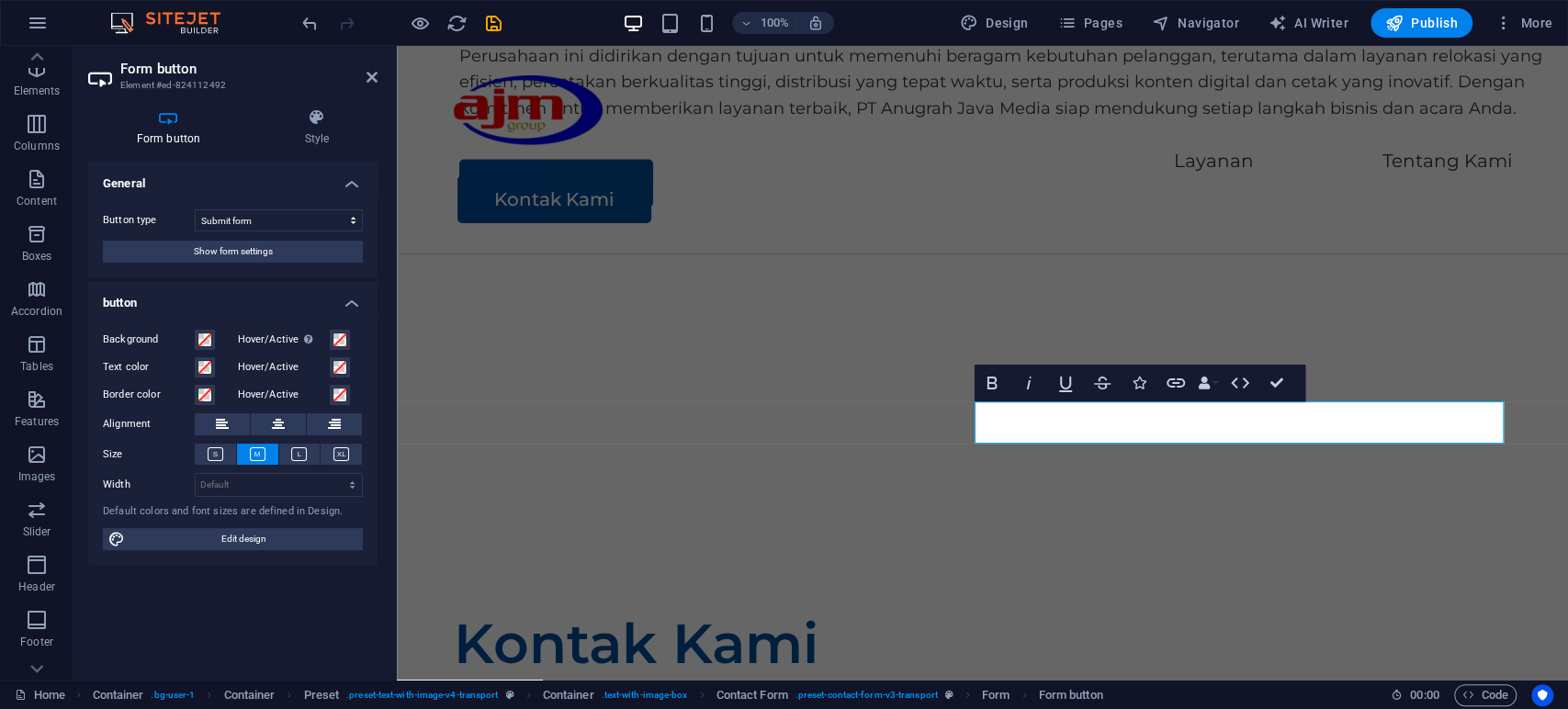 scroll, scrollTop: 2210, scrollLeft: 0, axis: vertical 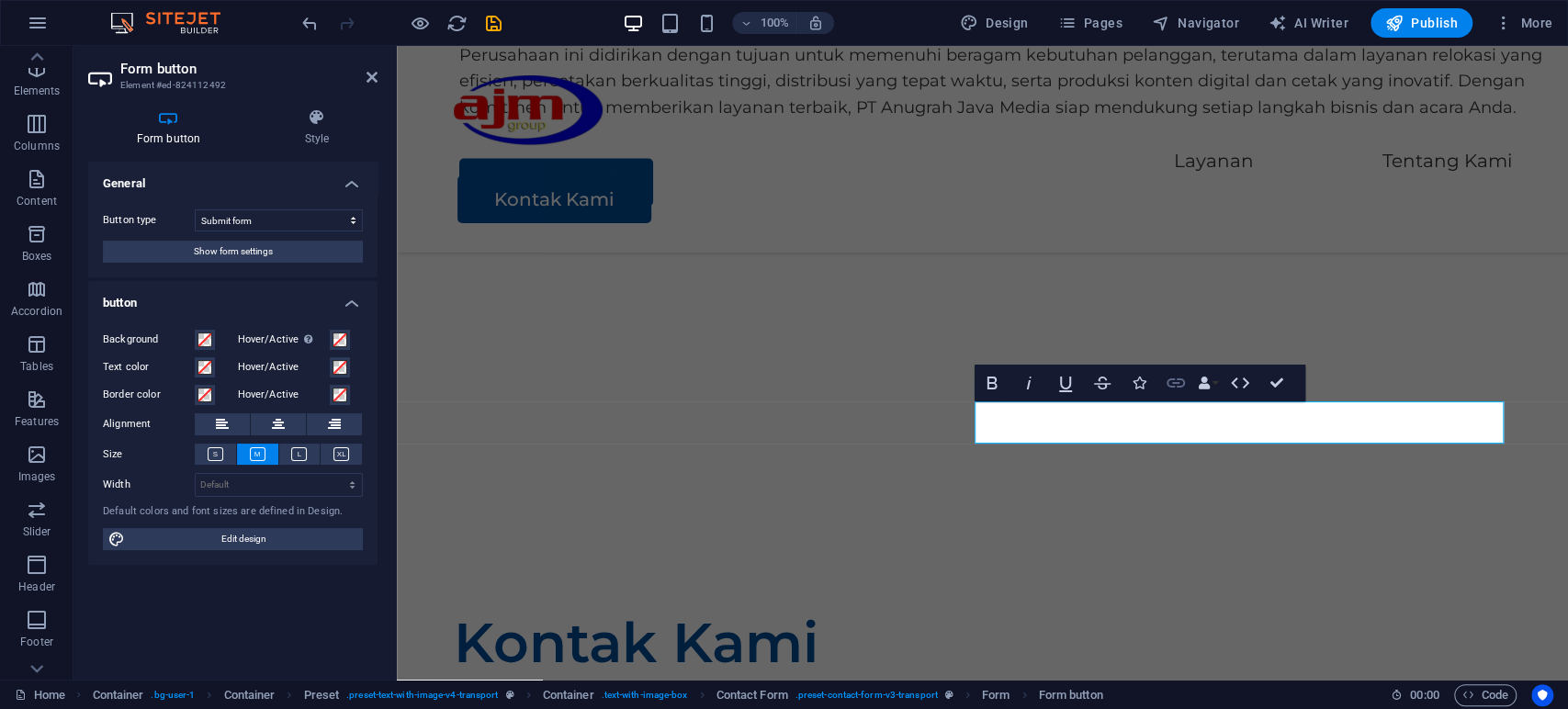 type on "Submit" 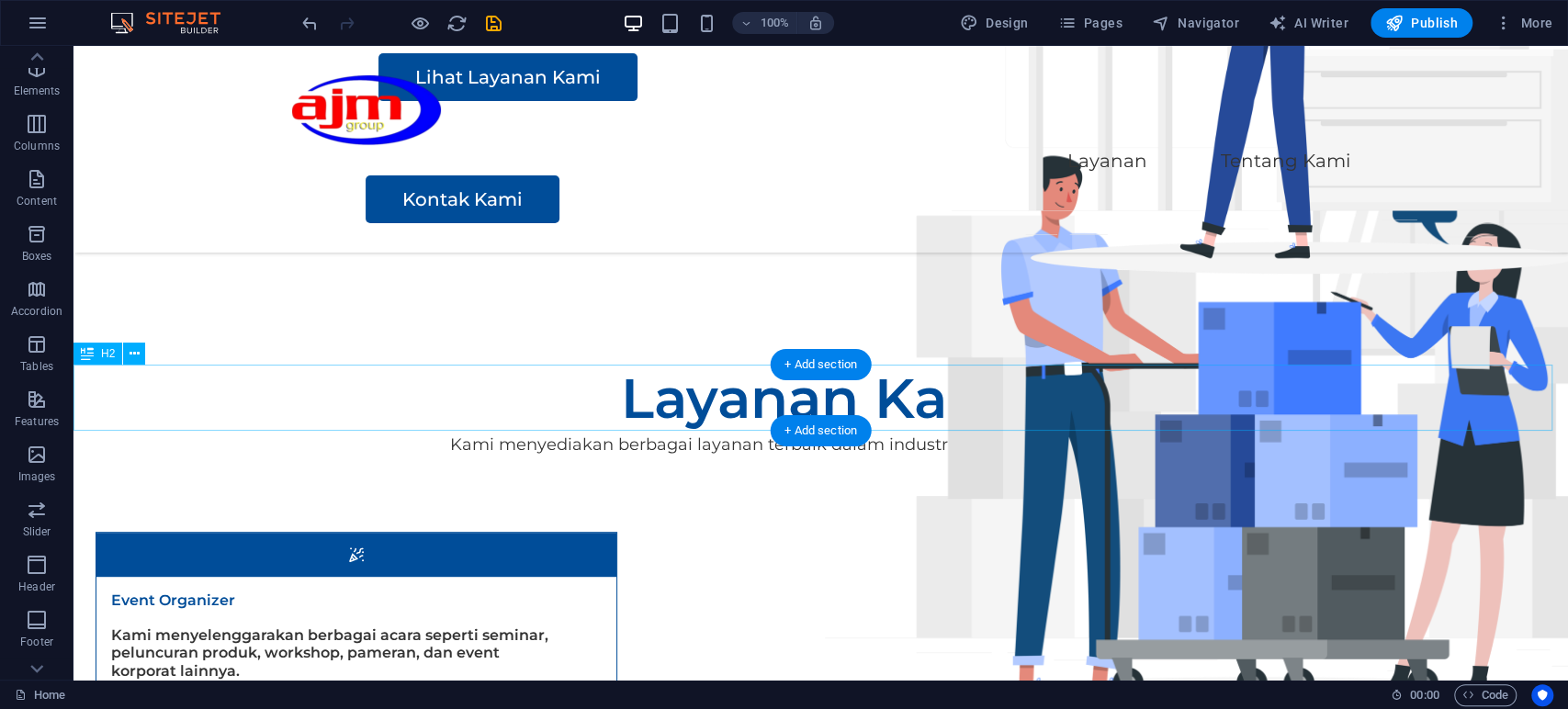 scroll, scrollTop: 357, scrollLeft: 0, axis: vertical 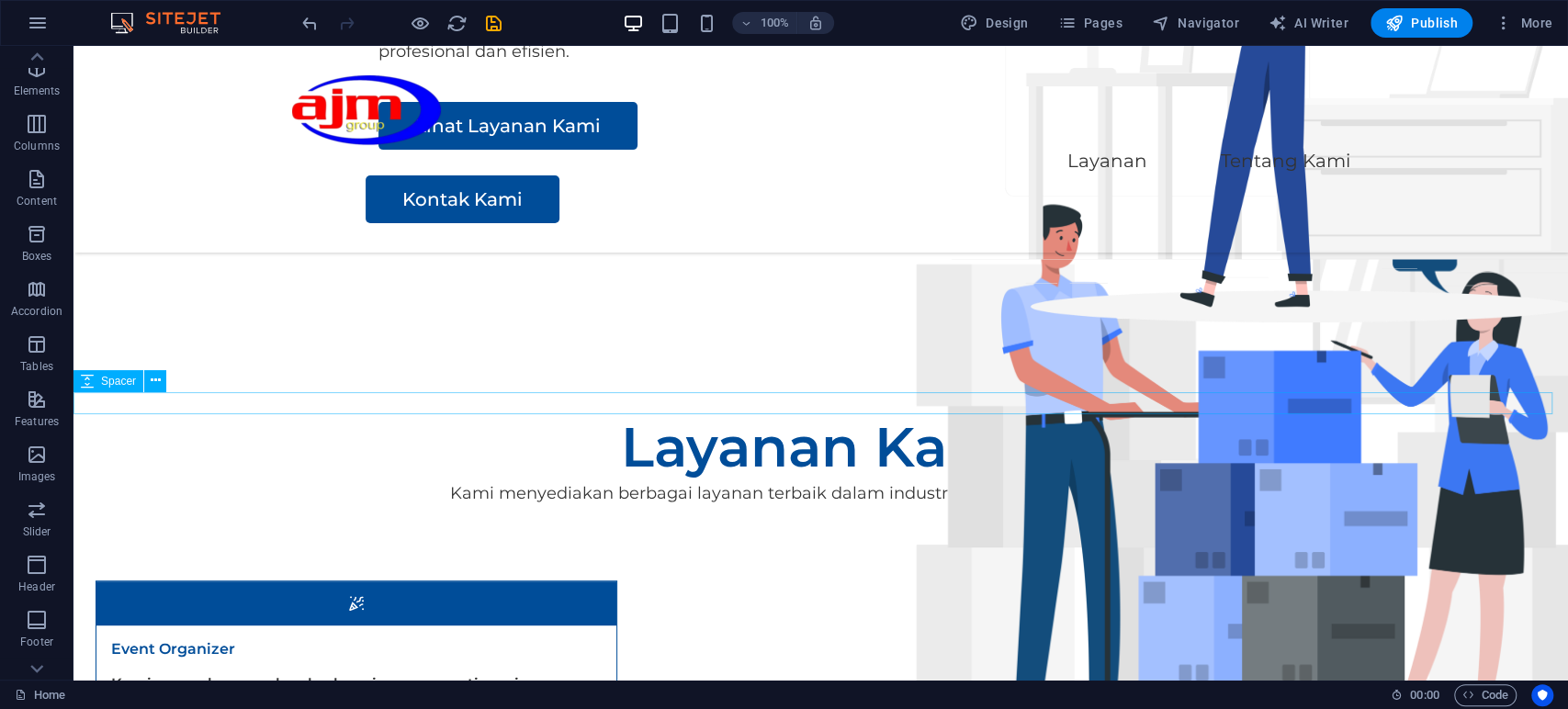 click at bounding box center (820, 403) 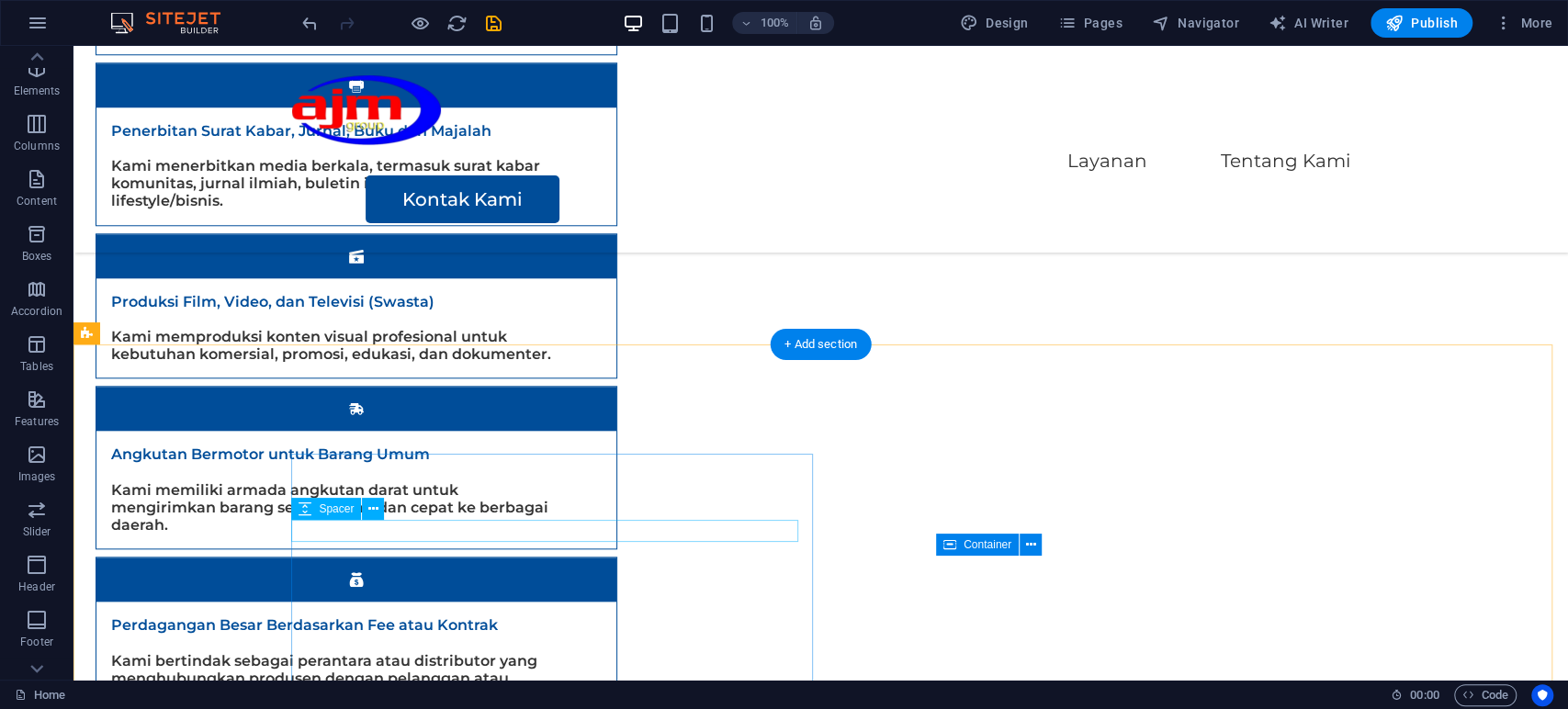 scroll, scrollTop: 1141, scrollLeft: 0, axis: vertical 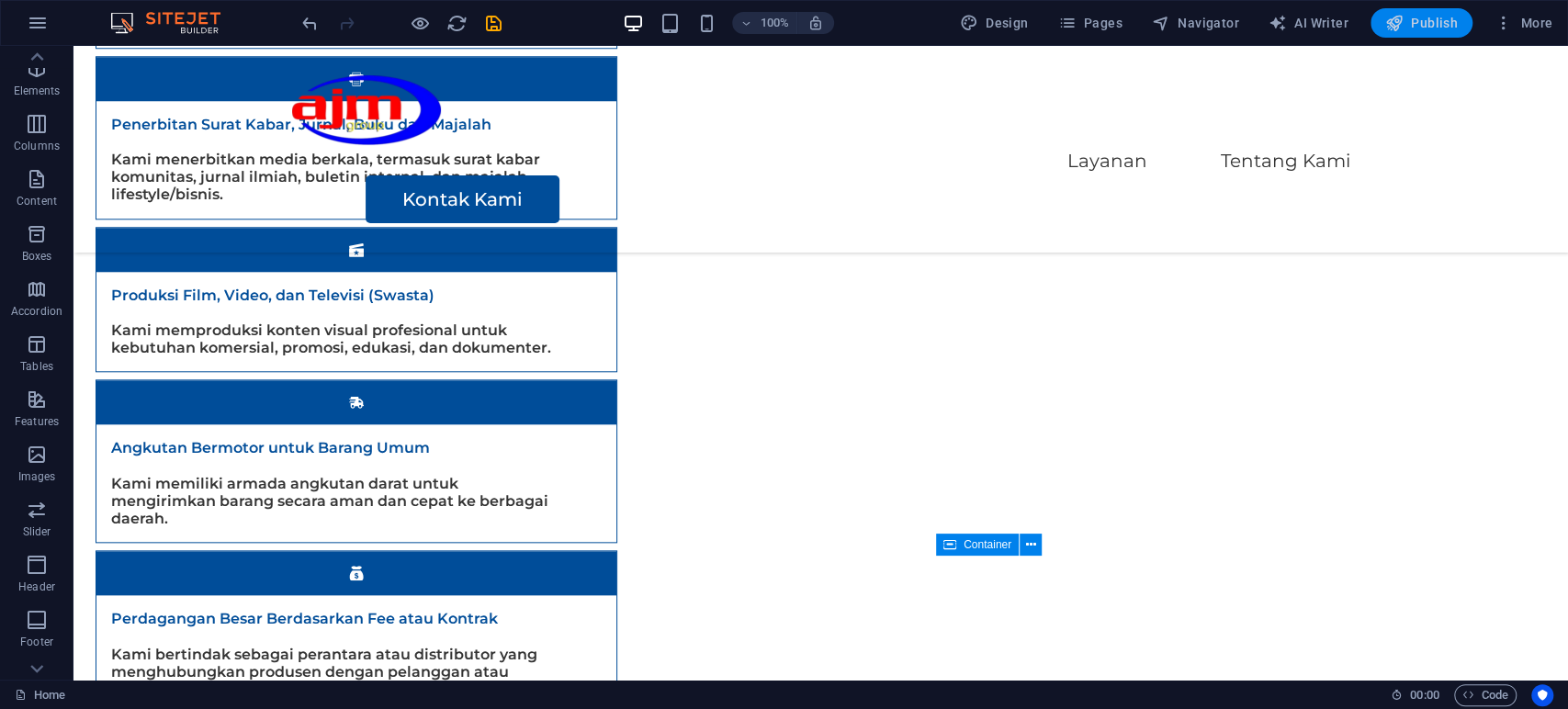 click on "Publish" at bounding box center [1421, 23] 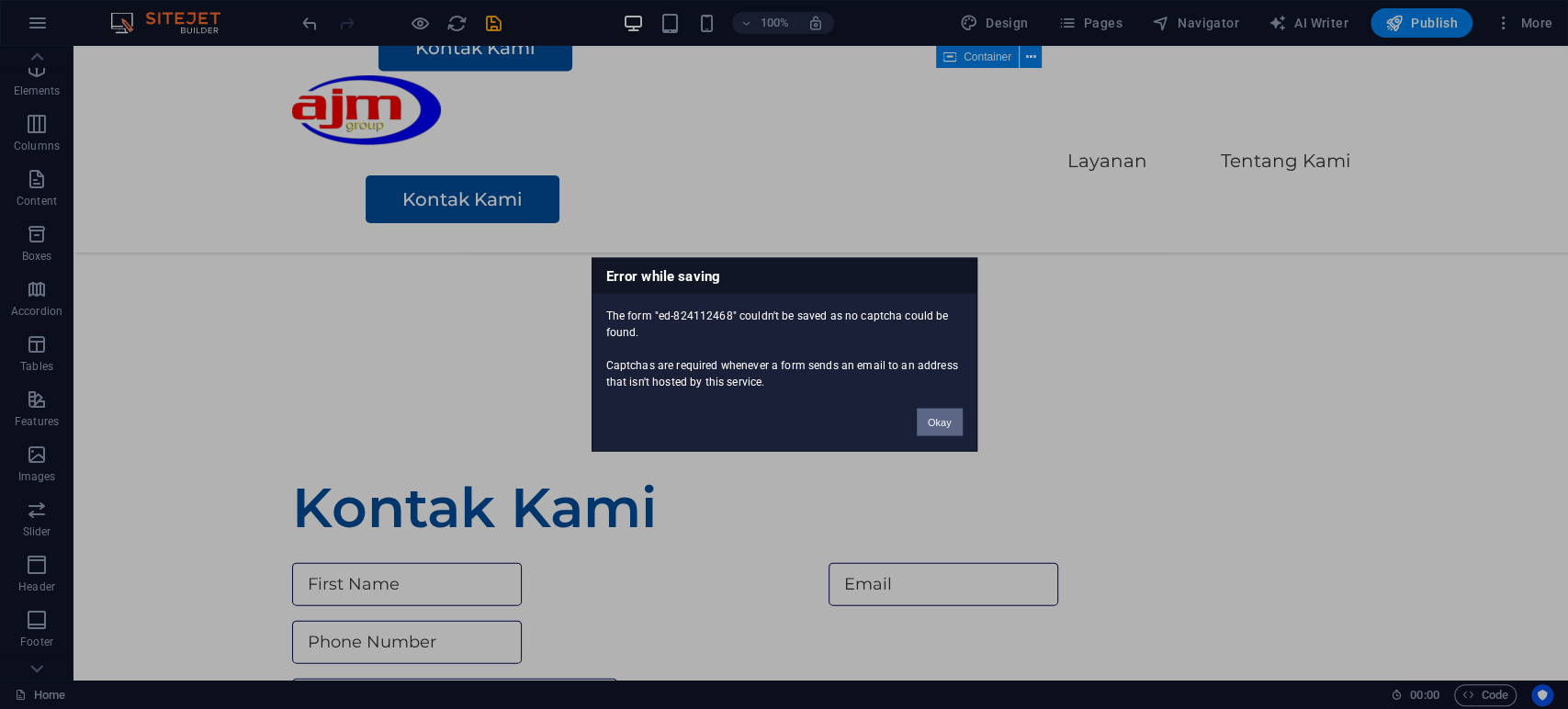 click on "Okay" at bounding box center (940, 422) 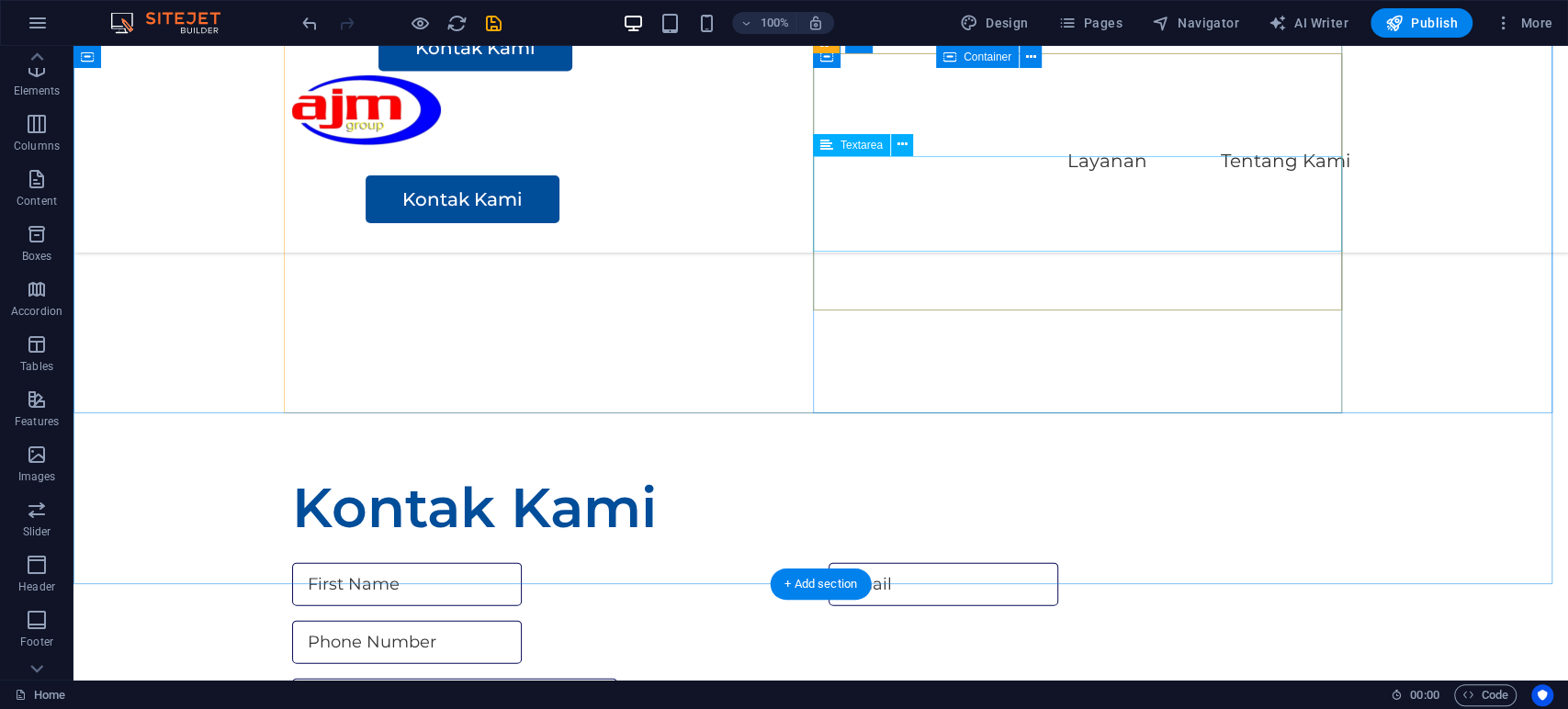 scroll, scrollTop: 2337, scrollLeft: 0, axis: vertical 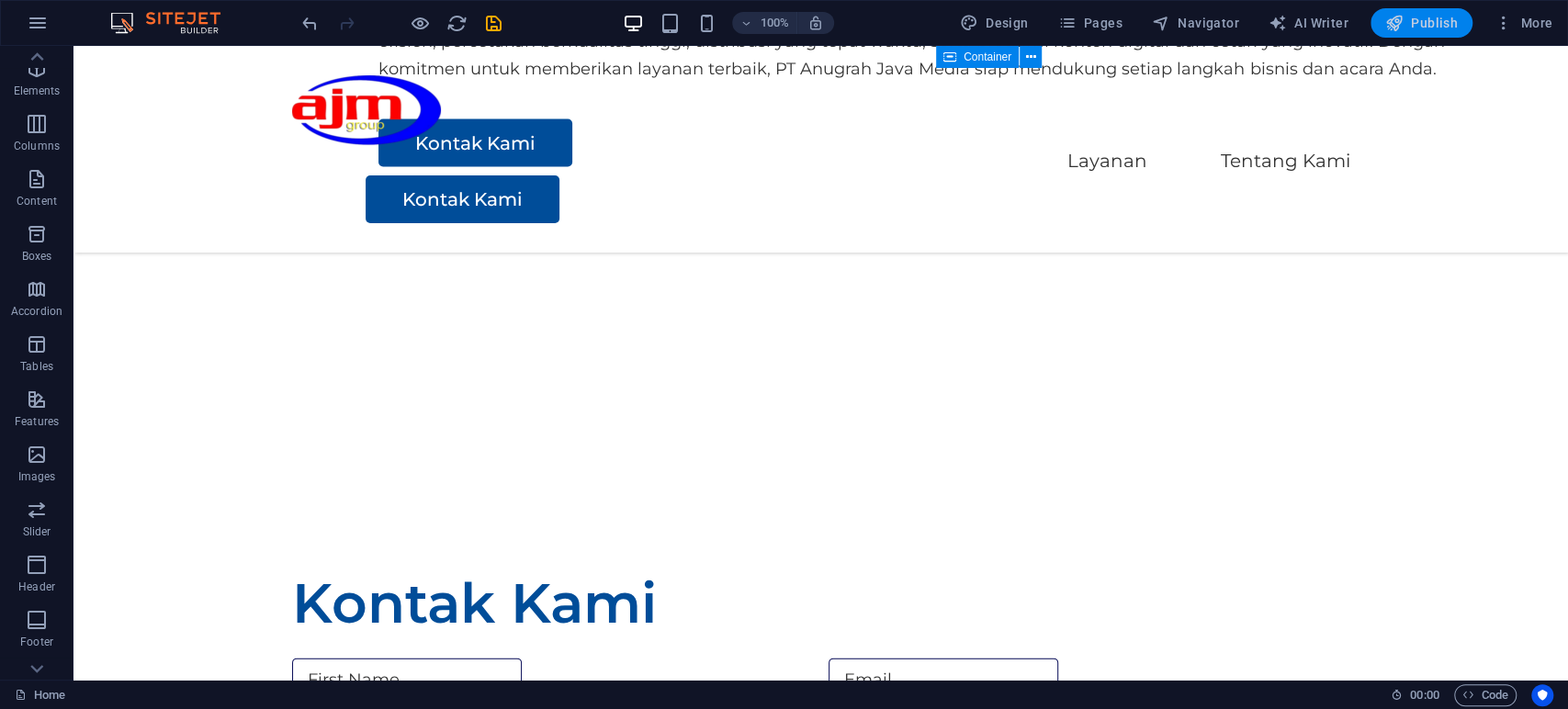 click at bounding box center [1394, 23] 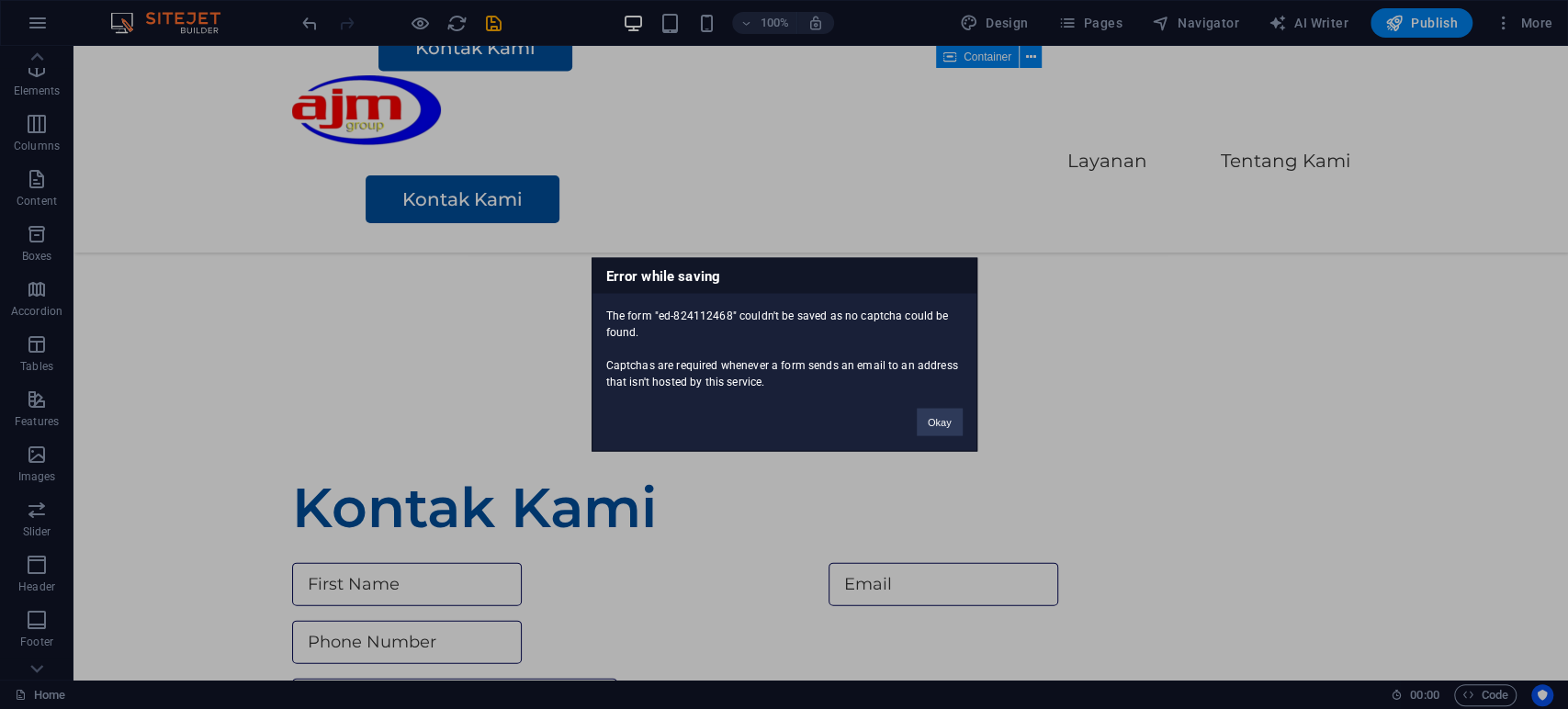 drag, startPoint x: 926, startPoint y: 411, endPoint x: 1006, endPoint y: 434, distance: 83.24062 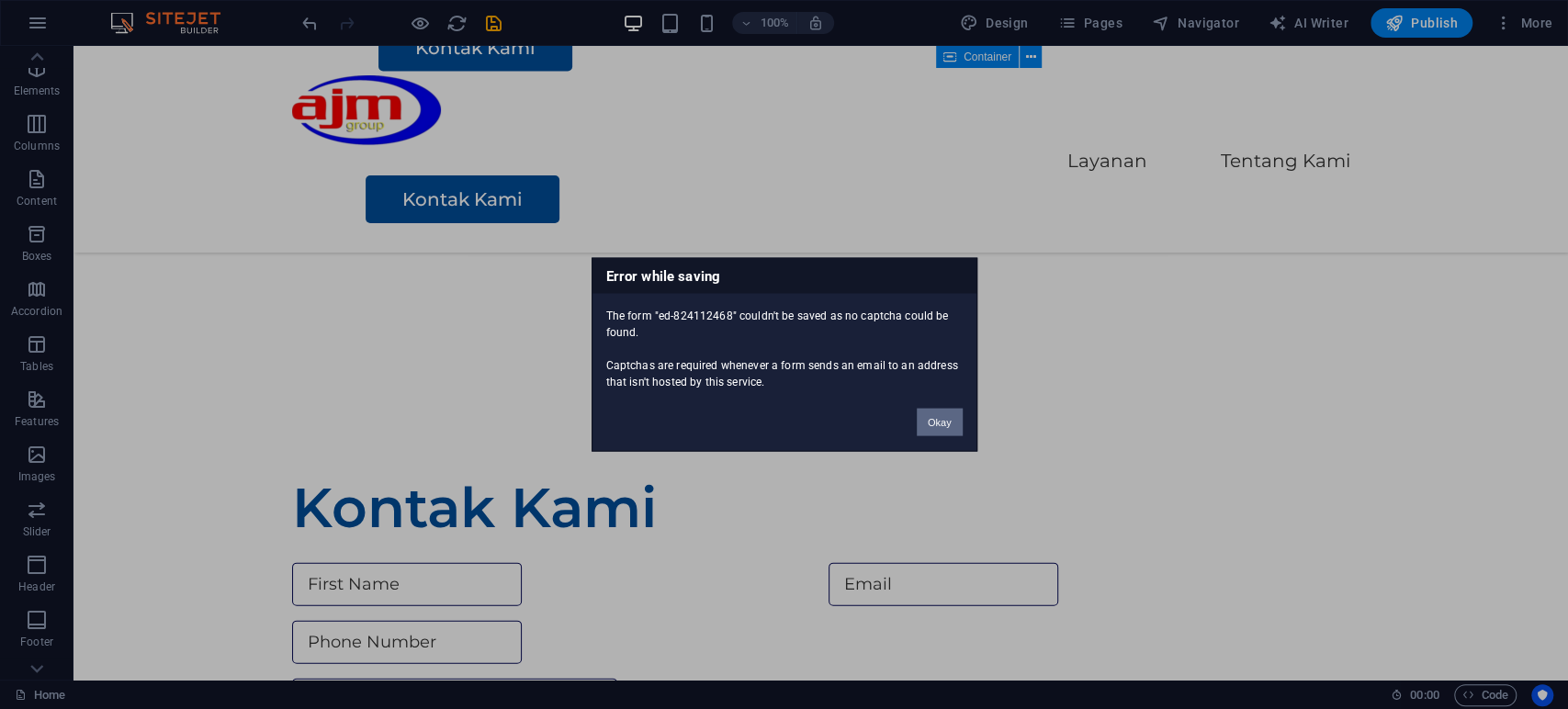 click on "Okay" at bounding box center (940, 422) 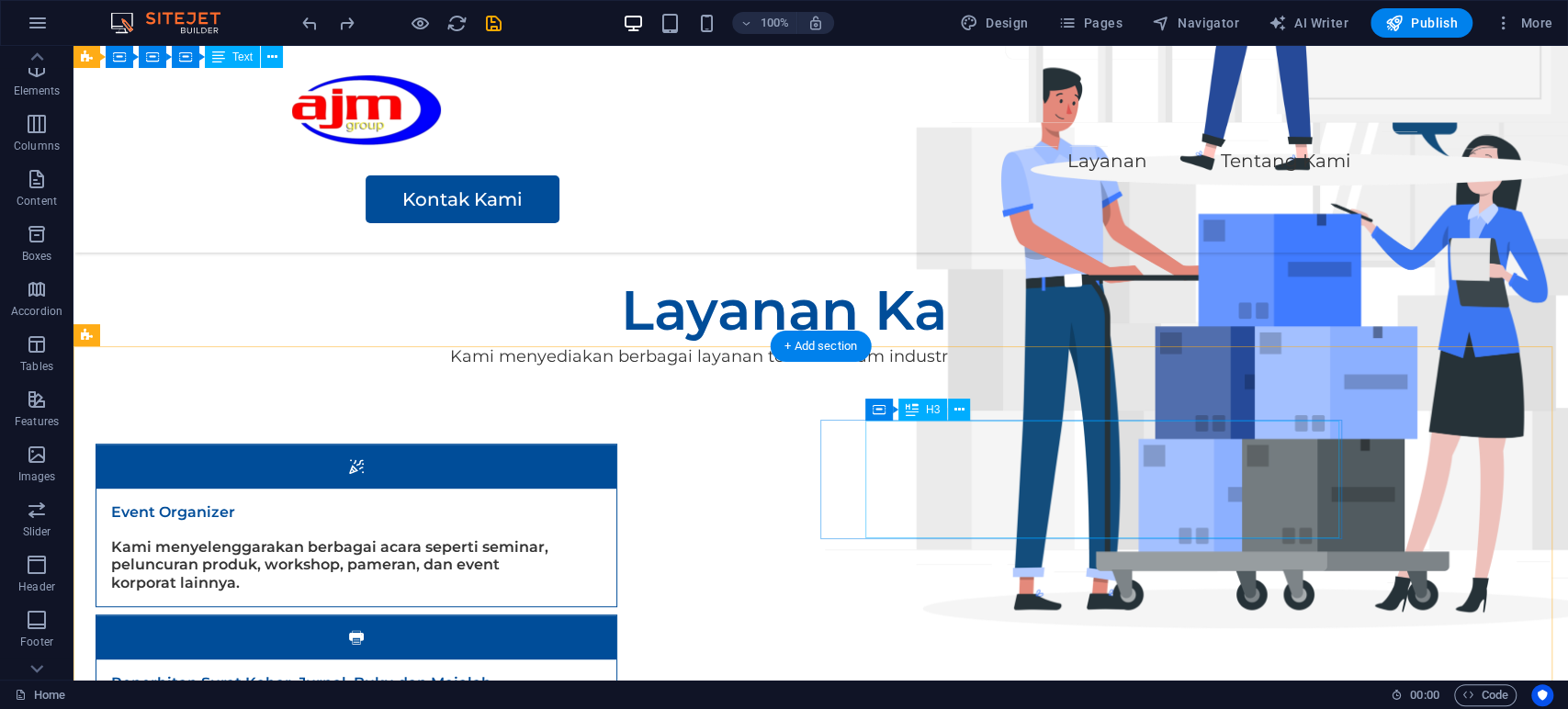 scroll, scrollTop: 517, scrollLeft: 0, axis: vertical 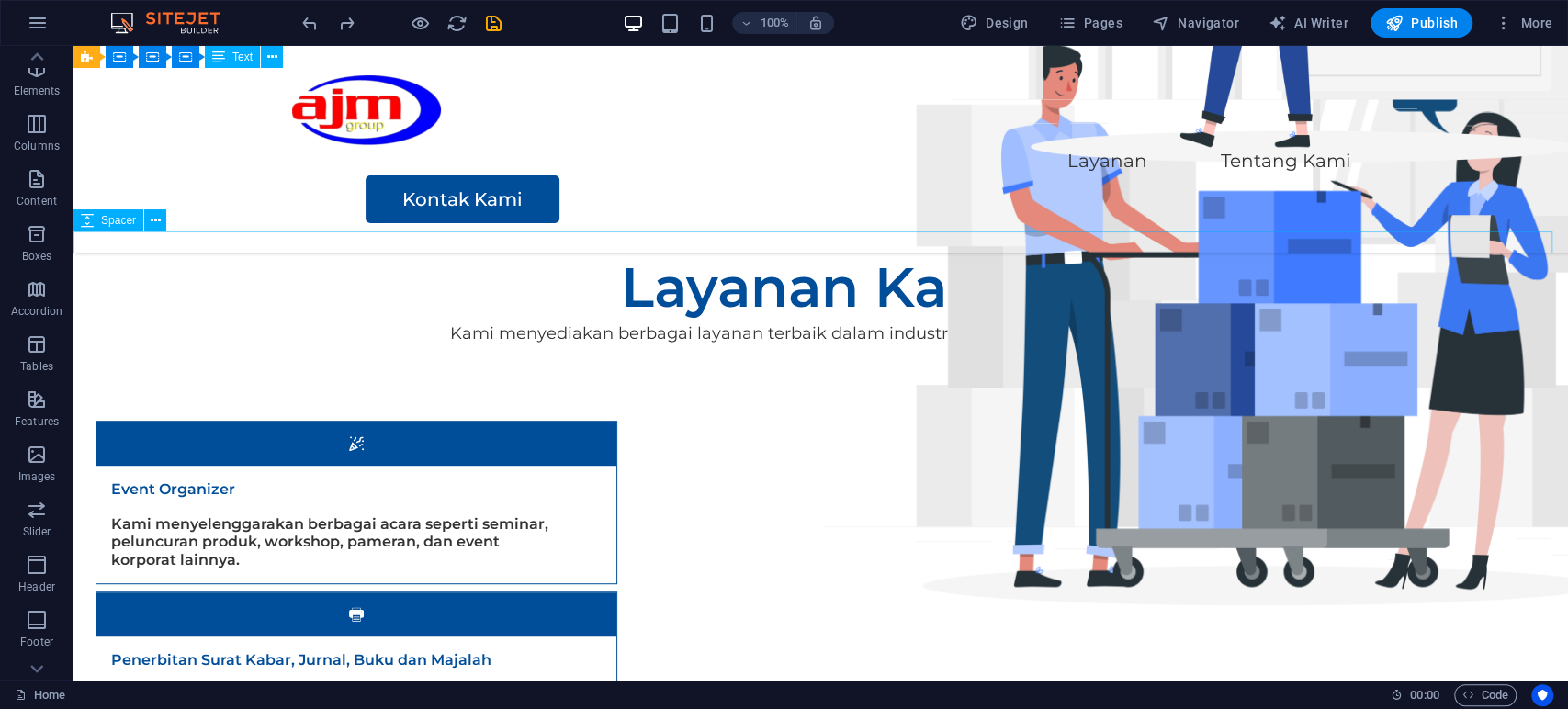 click at bounding box center (820, 243) 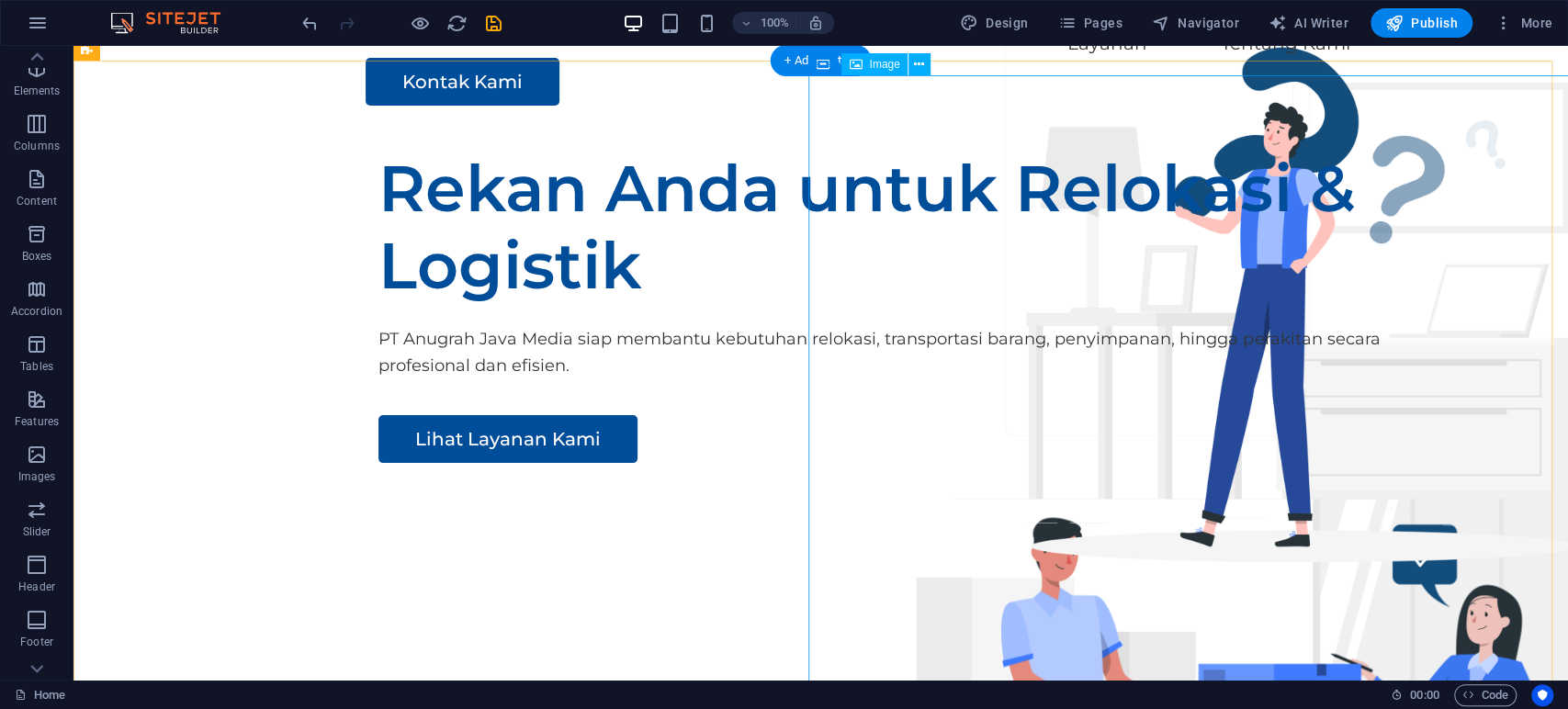 scroll, scrollTop: 0, scrollLeft: 0, axis: both 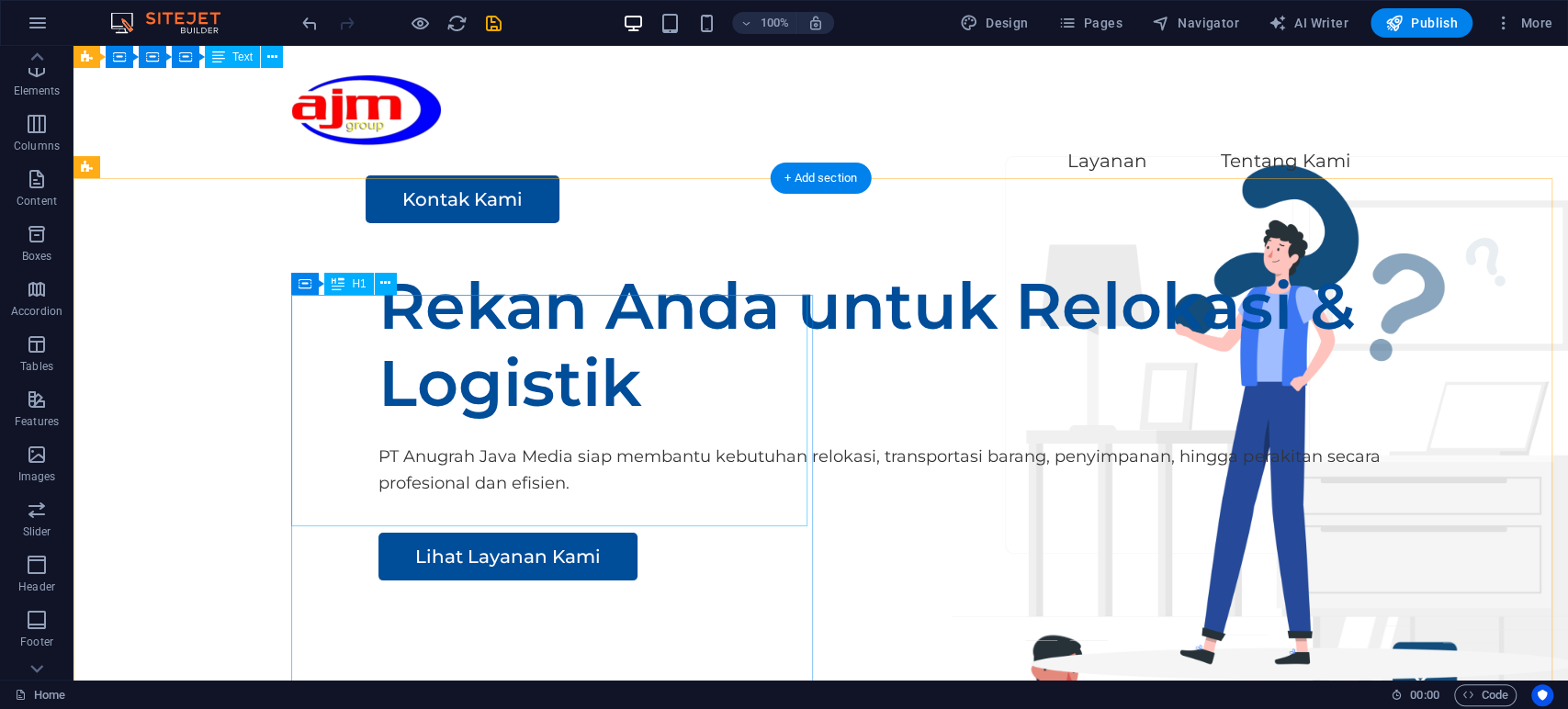 click on "Rekan Anda untuk Relokasi & Logistik" at bounding box center (922, 344) 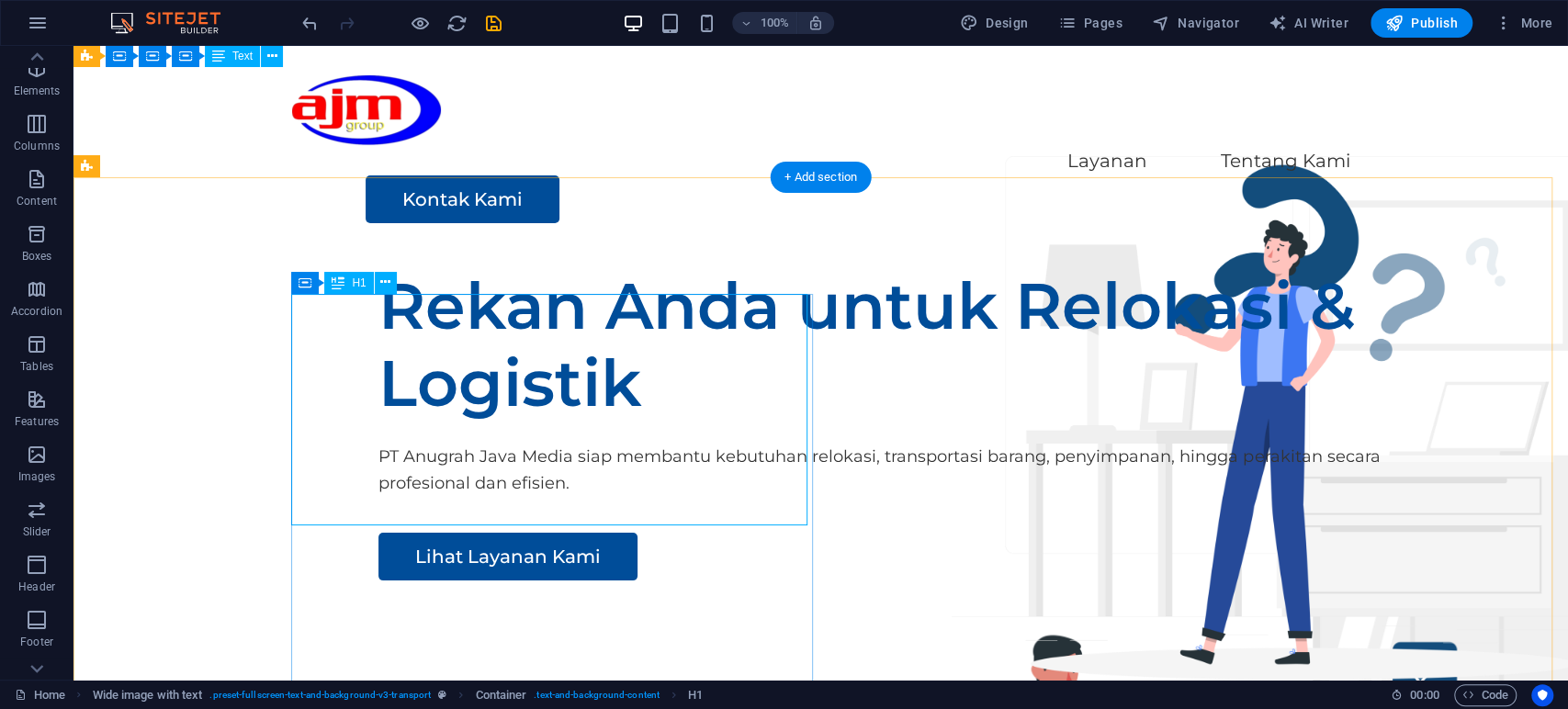 scroll, scrollTop: 0, scrollLeft: 0, axis: both 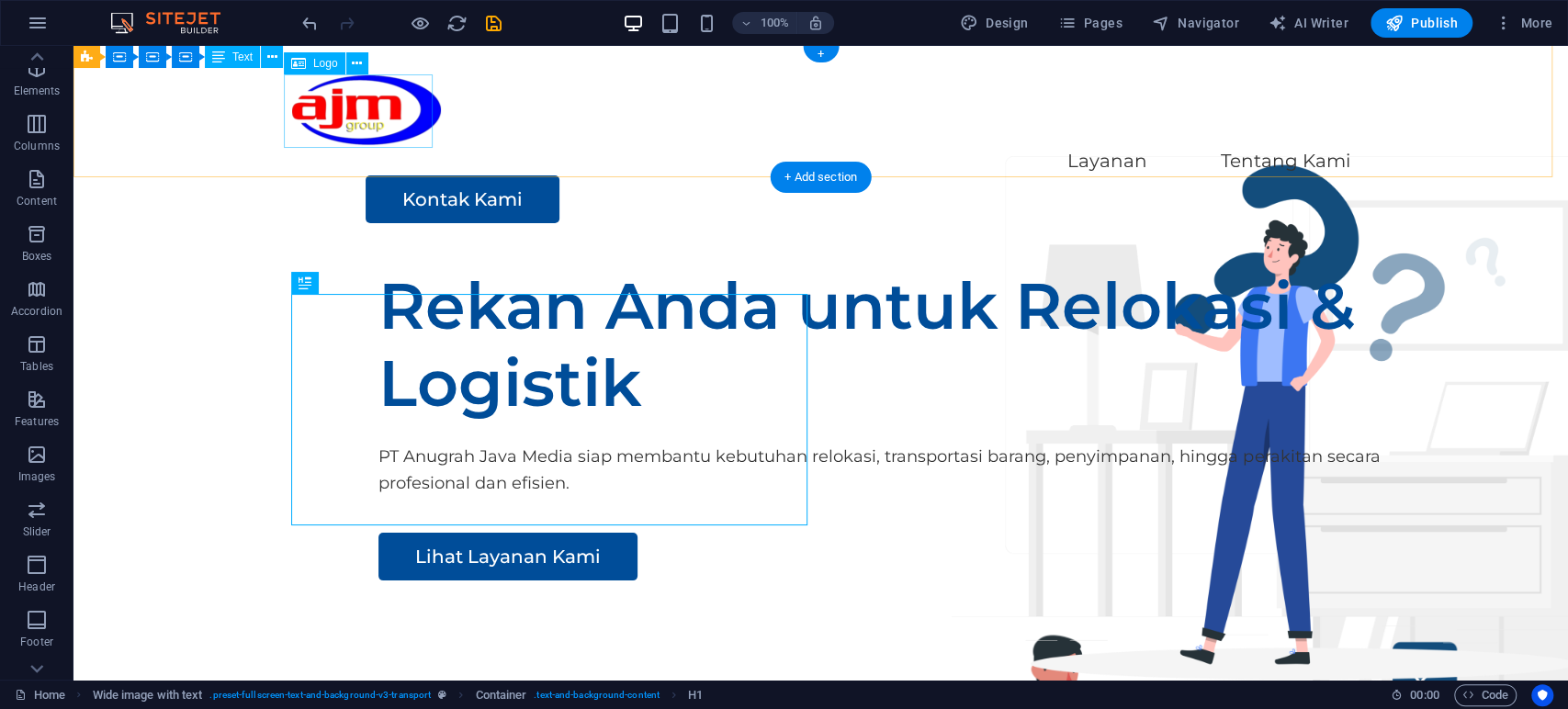 click at bounding box center [821, 112] 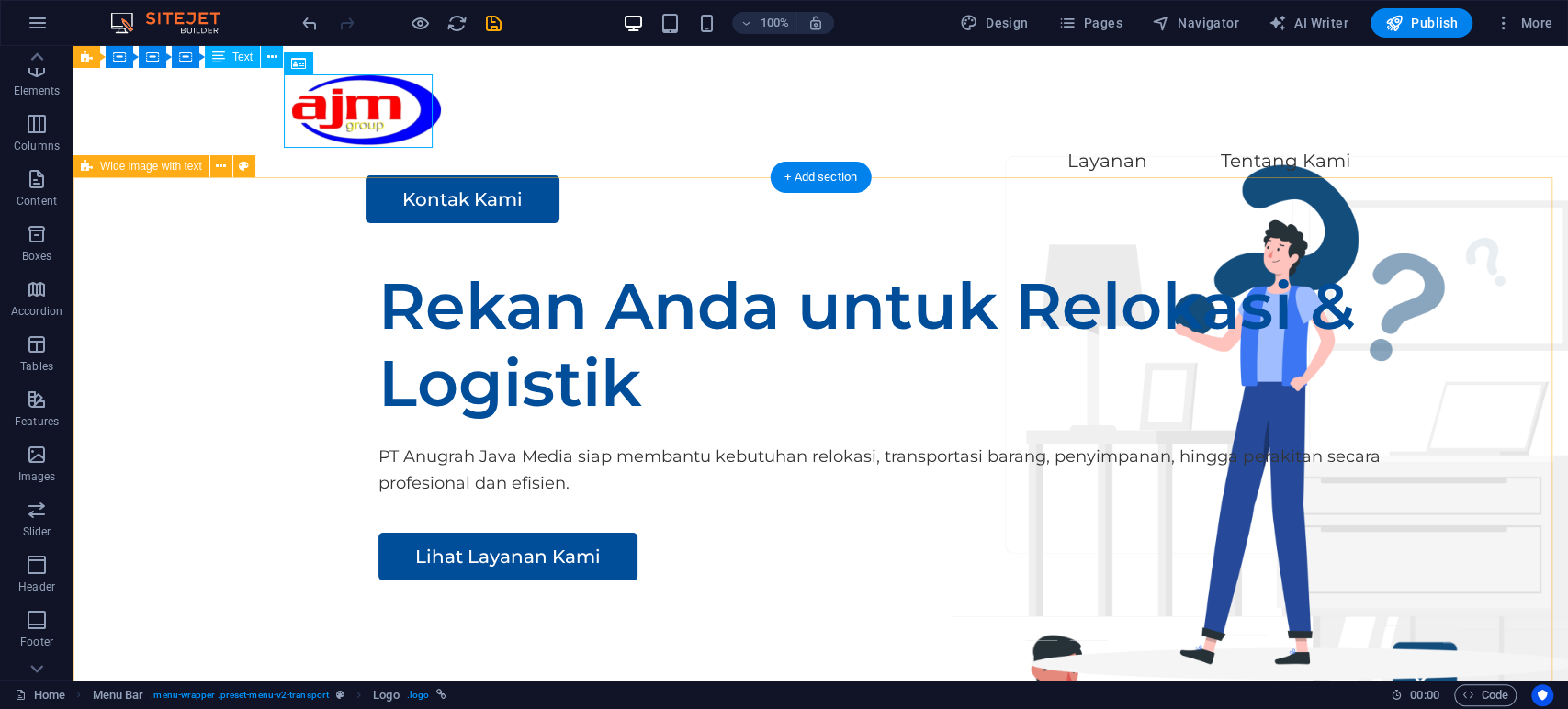 click on "Rekan Anda untuk Relokasi & Logistik PT Anugrah Java Media siap membantu kebutuhan relokasi, transportasi barang, penyimpanan, hingga perakitan secara profesional dan efisien. Lihat Layanan Kami" at bounding box center [820, 604] 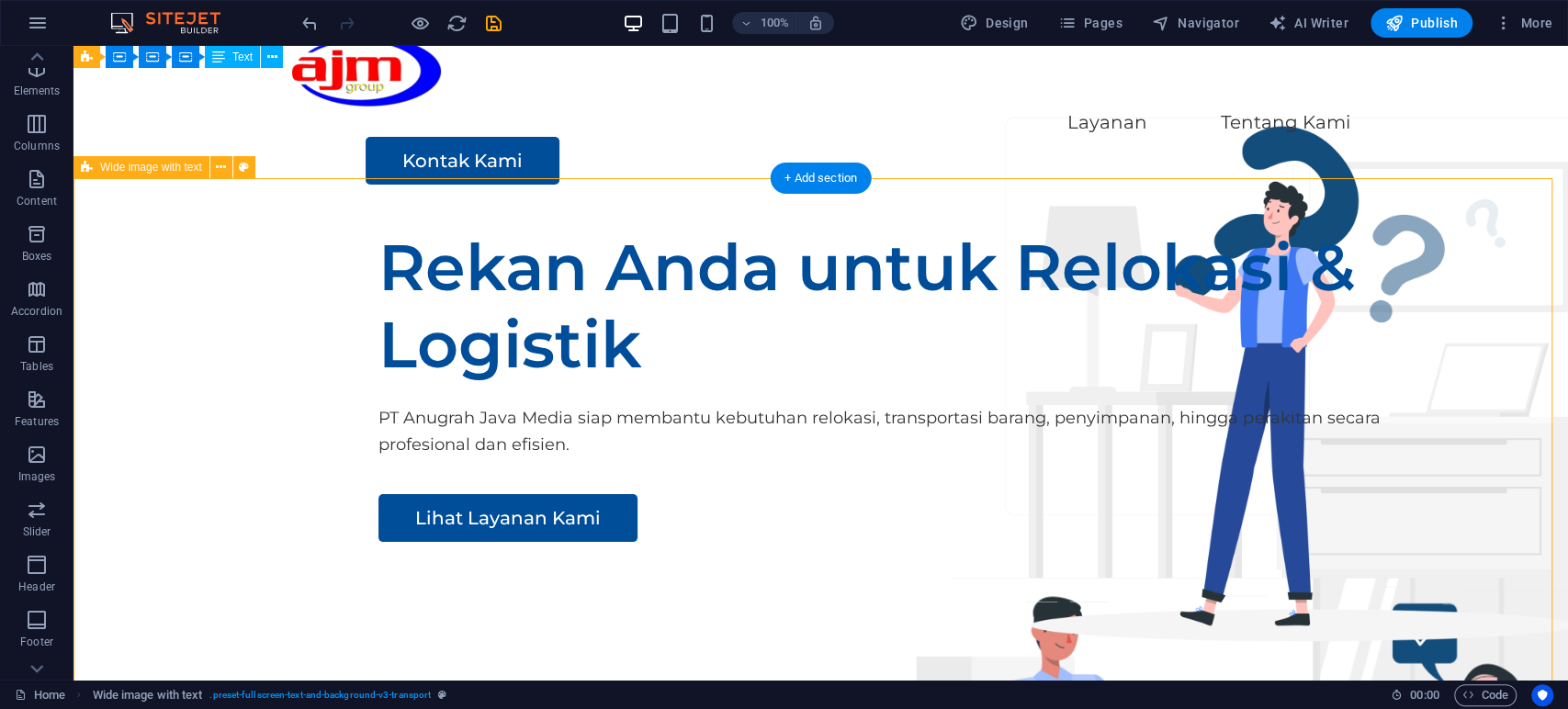 scroll, scrollTop: 0, scrollLeft: 0, axis: both 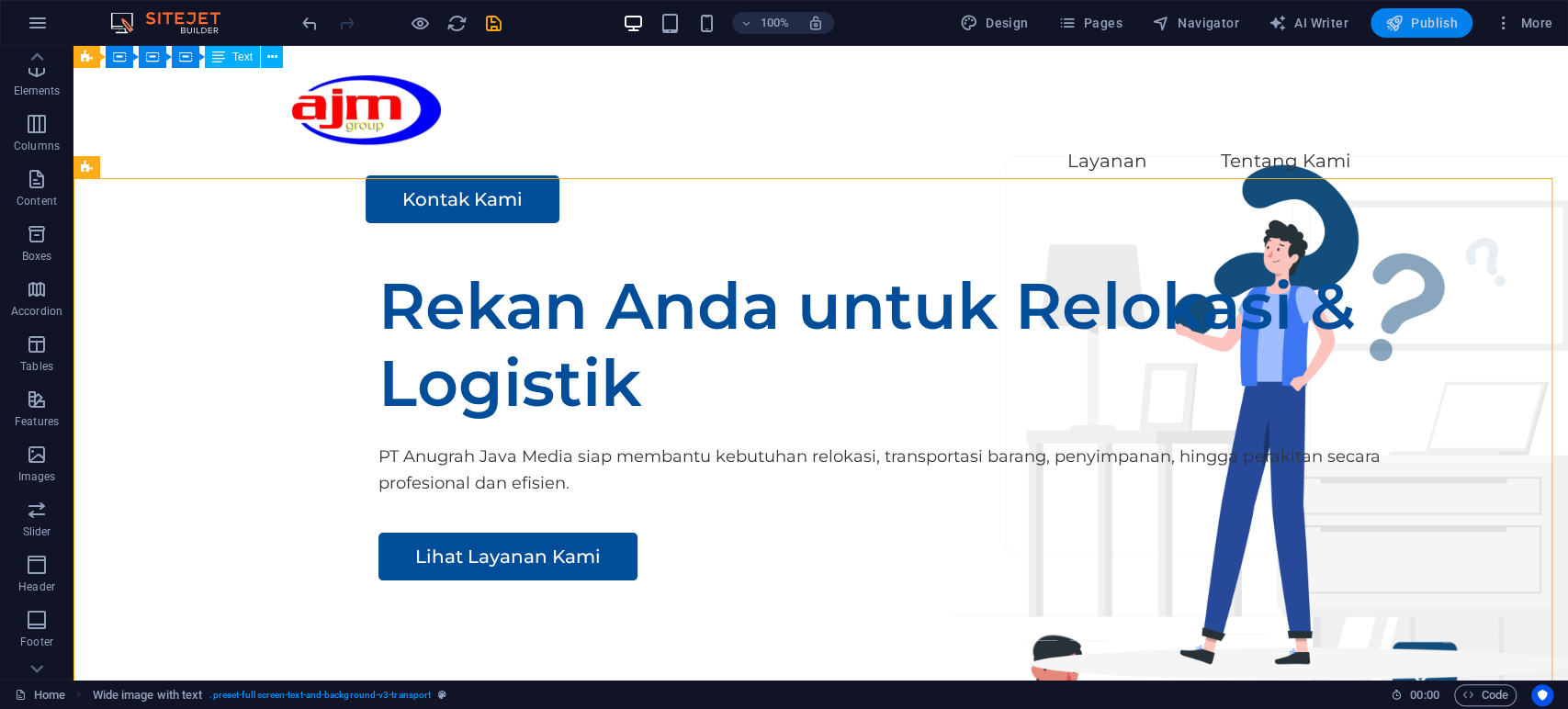 click on "Publish" at bounding box center (1421, 23) 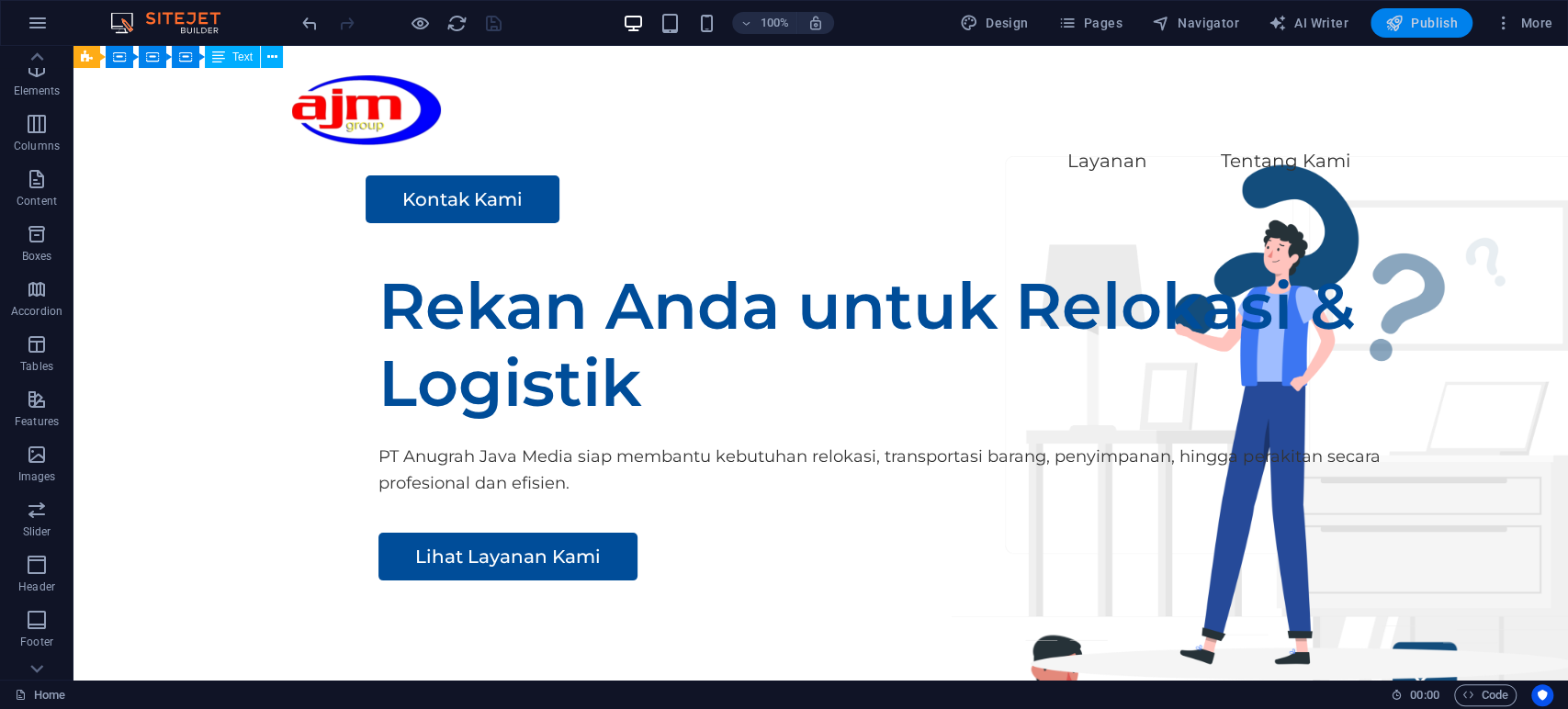 click on "Publish" at bounding box center (1421, 23) 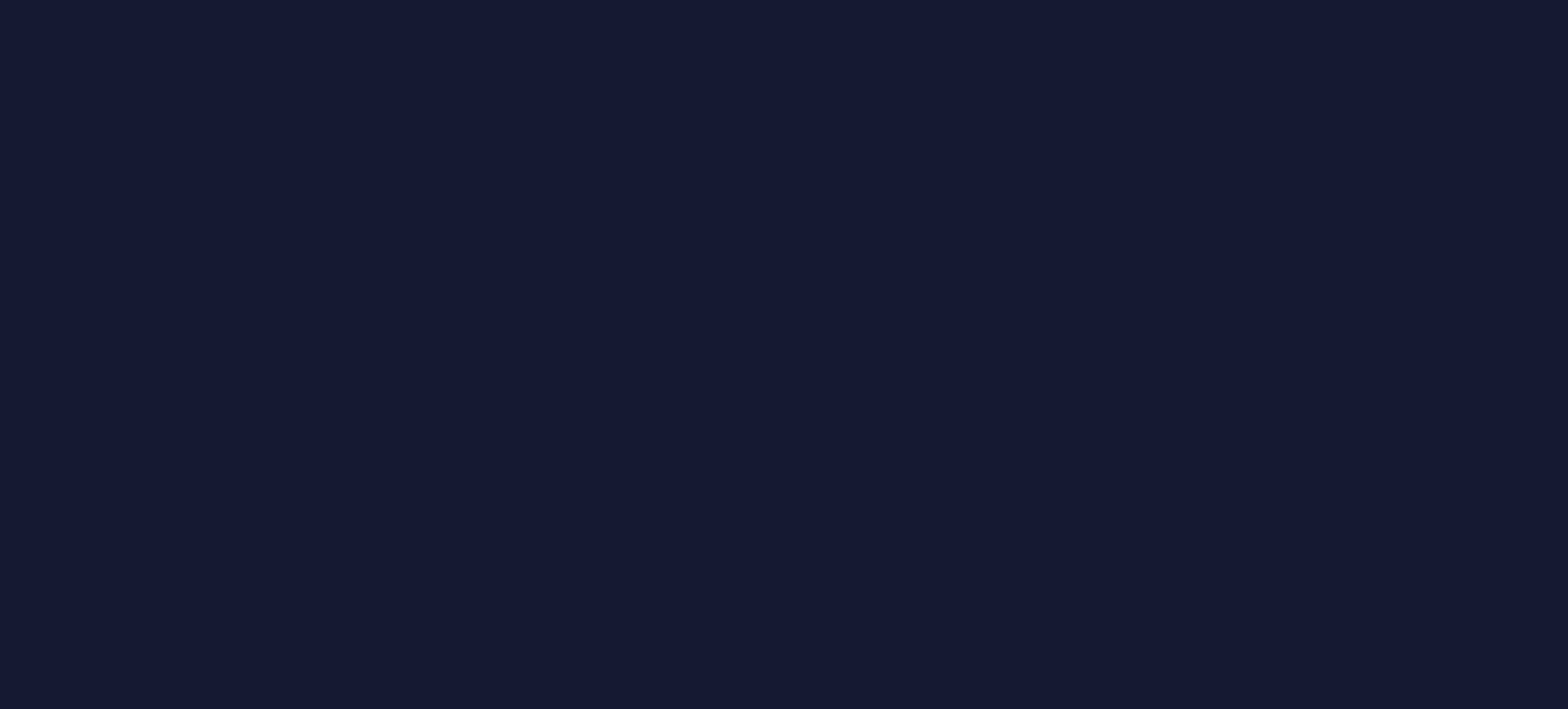 scroll, scrollTop: 0, scrollLeft: 0, axis: both 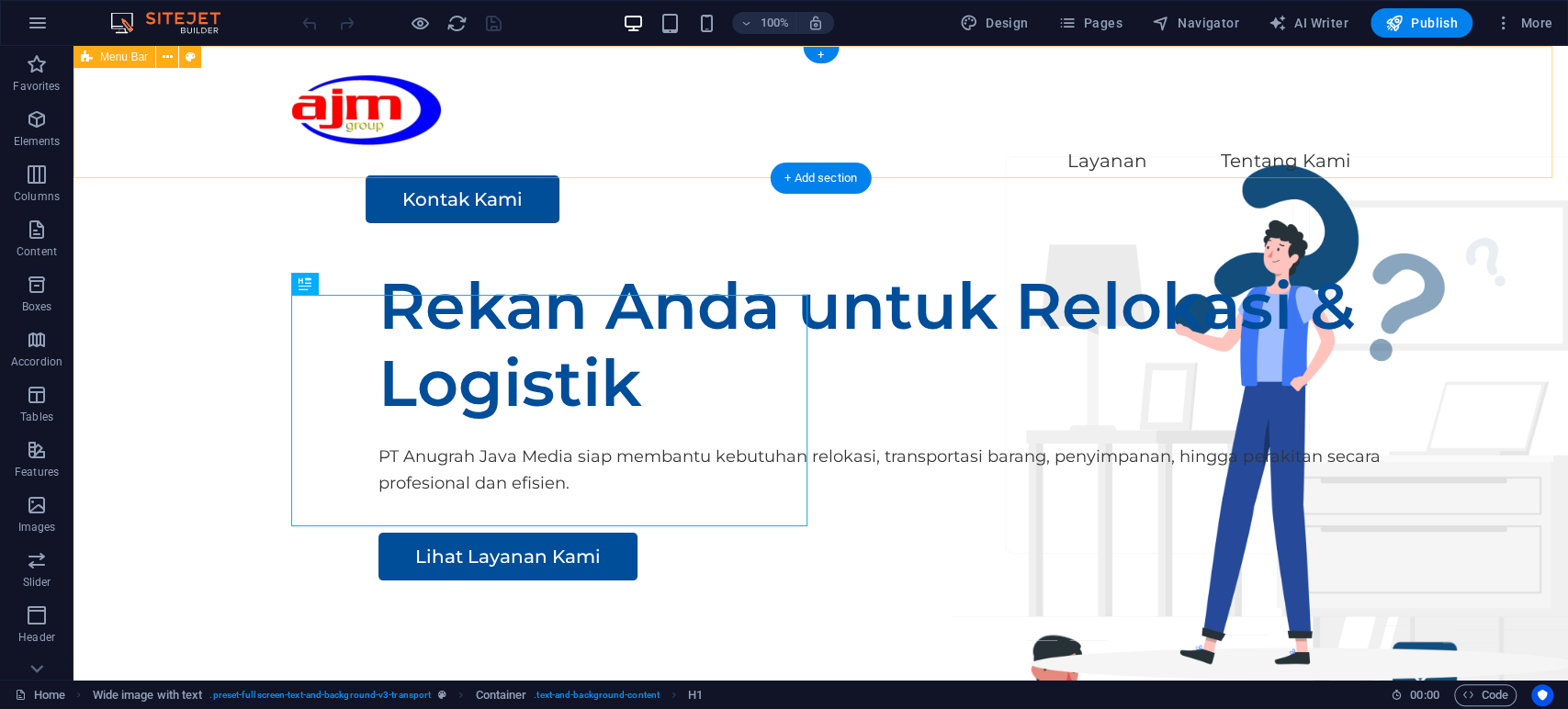 click on "Layanan Tentang Kami Kontak Kami" at bounding box center [820, 149] 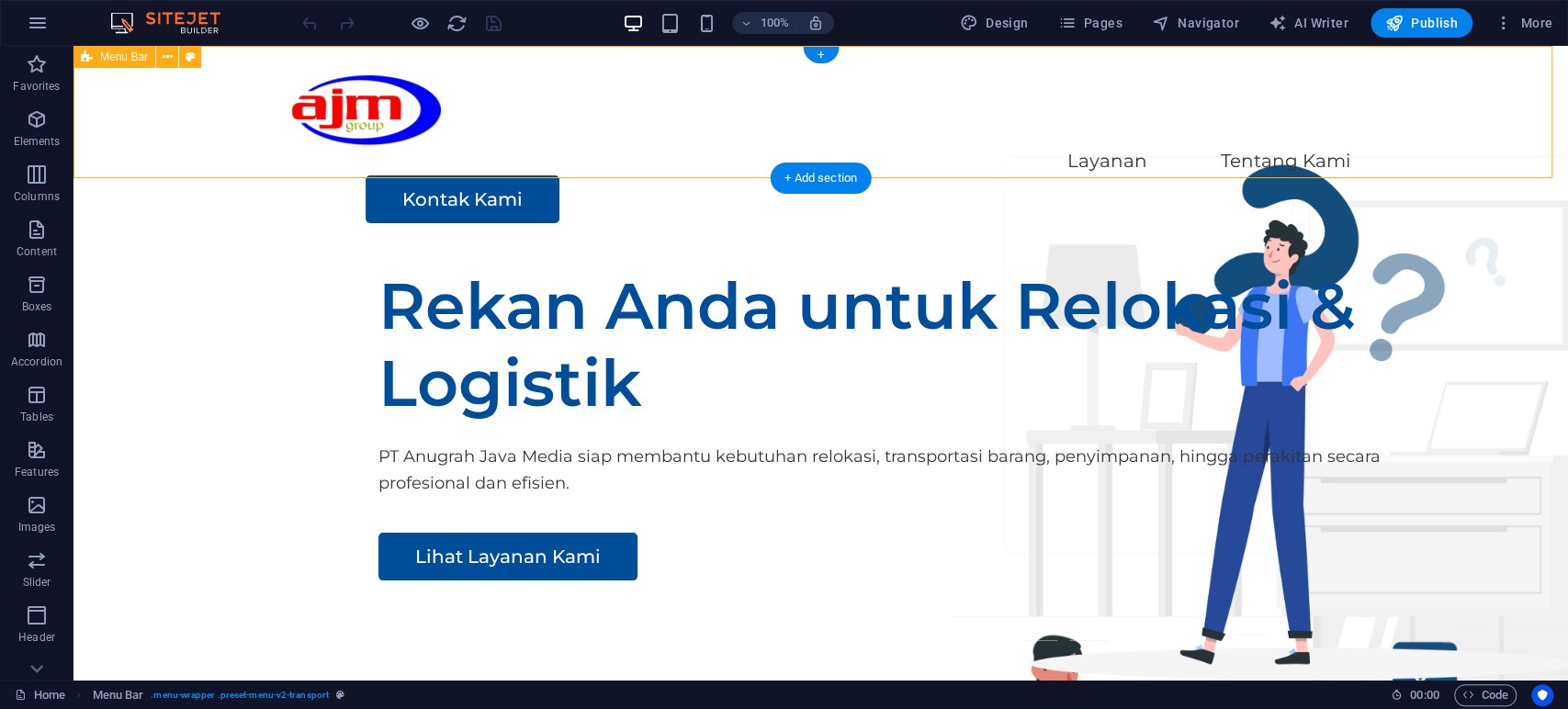 click on "Layanan Tentang Kami Kontak Kami" at bounding box center [820, 149] 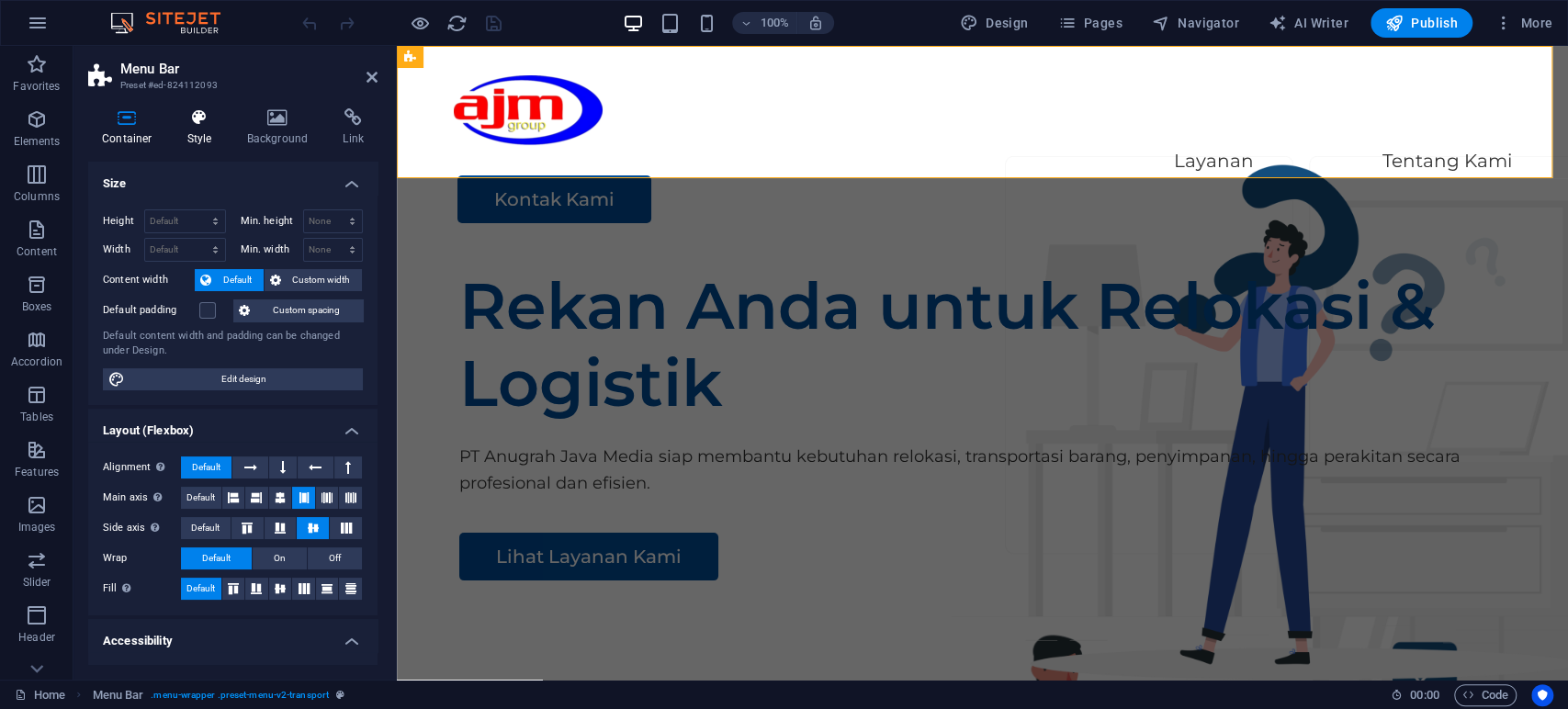 click at bounding box center [199, 118] 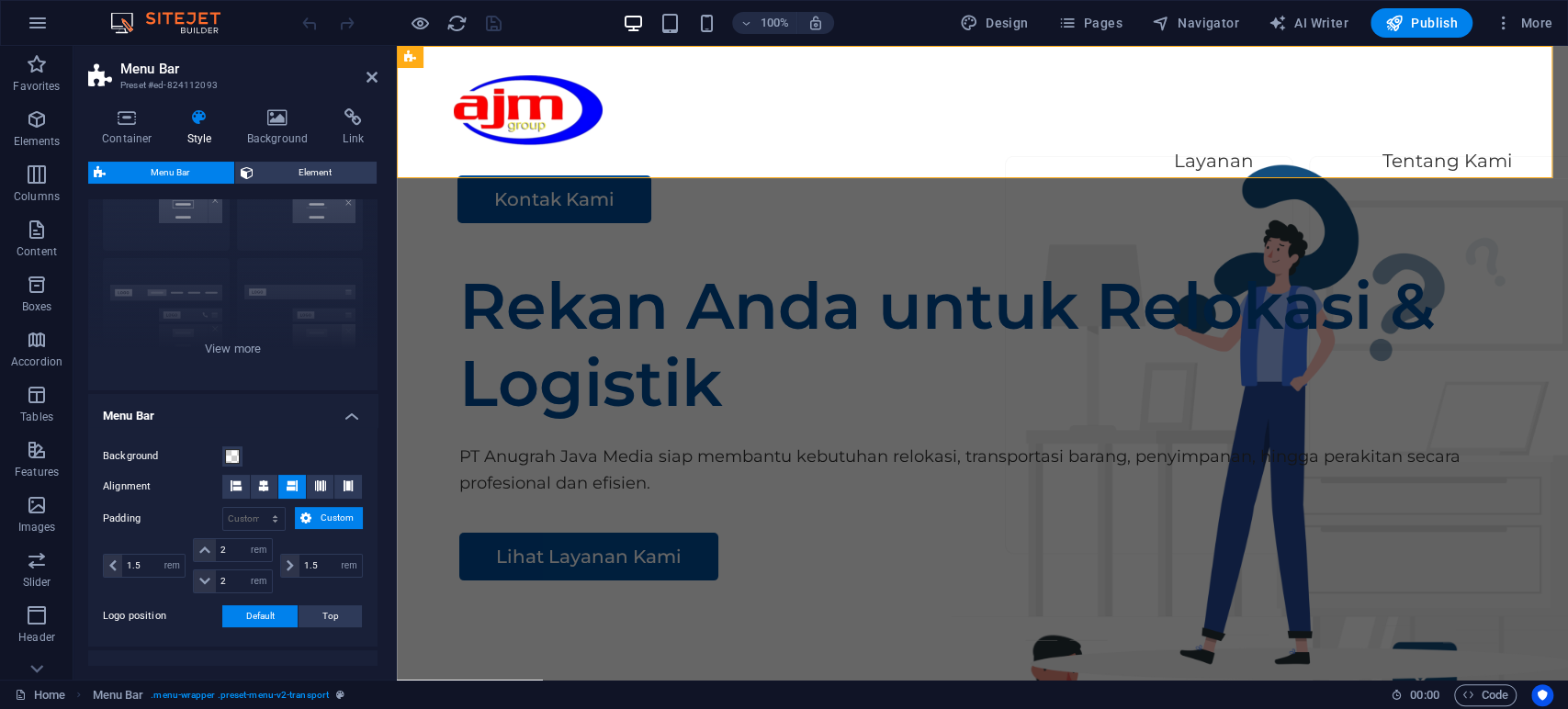 scroll, scrollTop: 118, scrollLeft: 0, axis: vertical 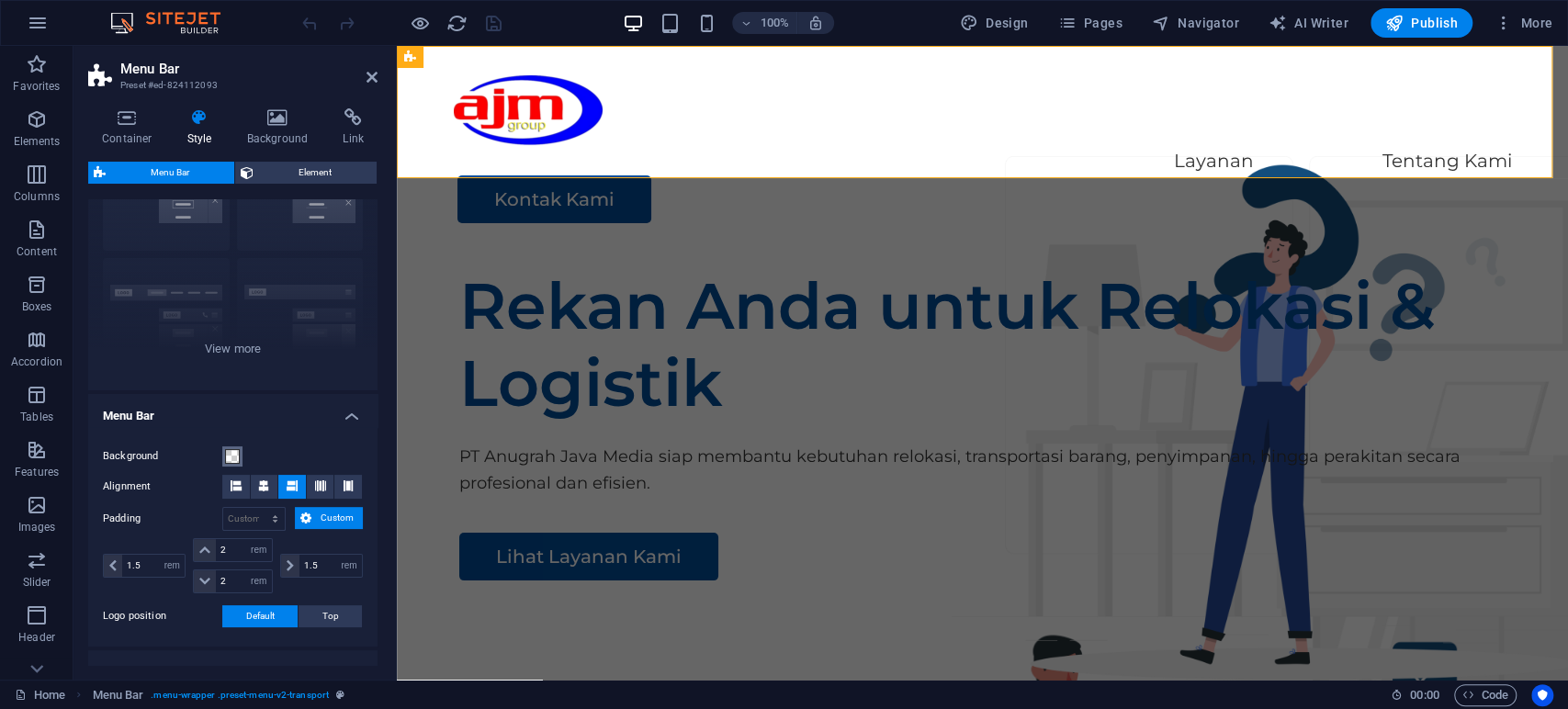 click at bounding box center (232, 456) 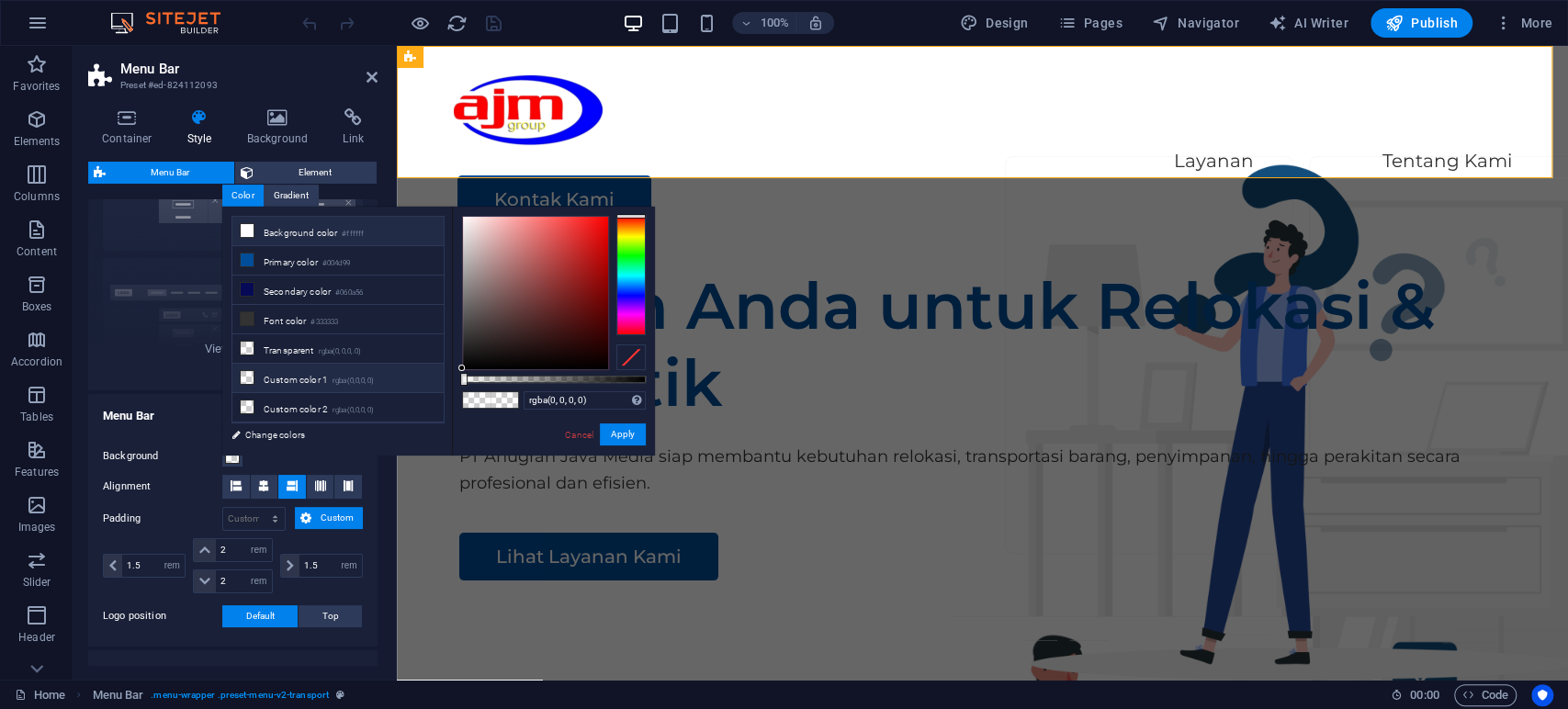 click on "#ffffff" at bounding box center (353, 234) 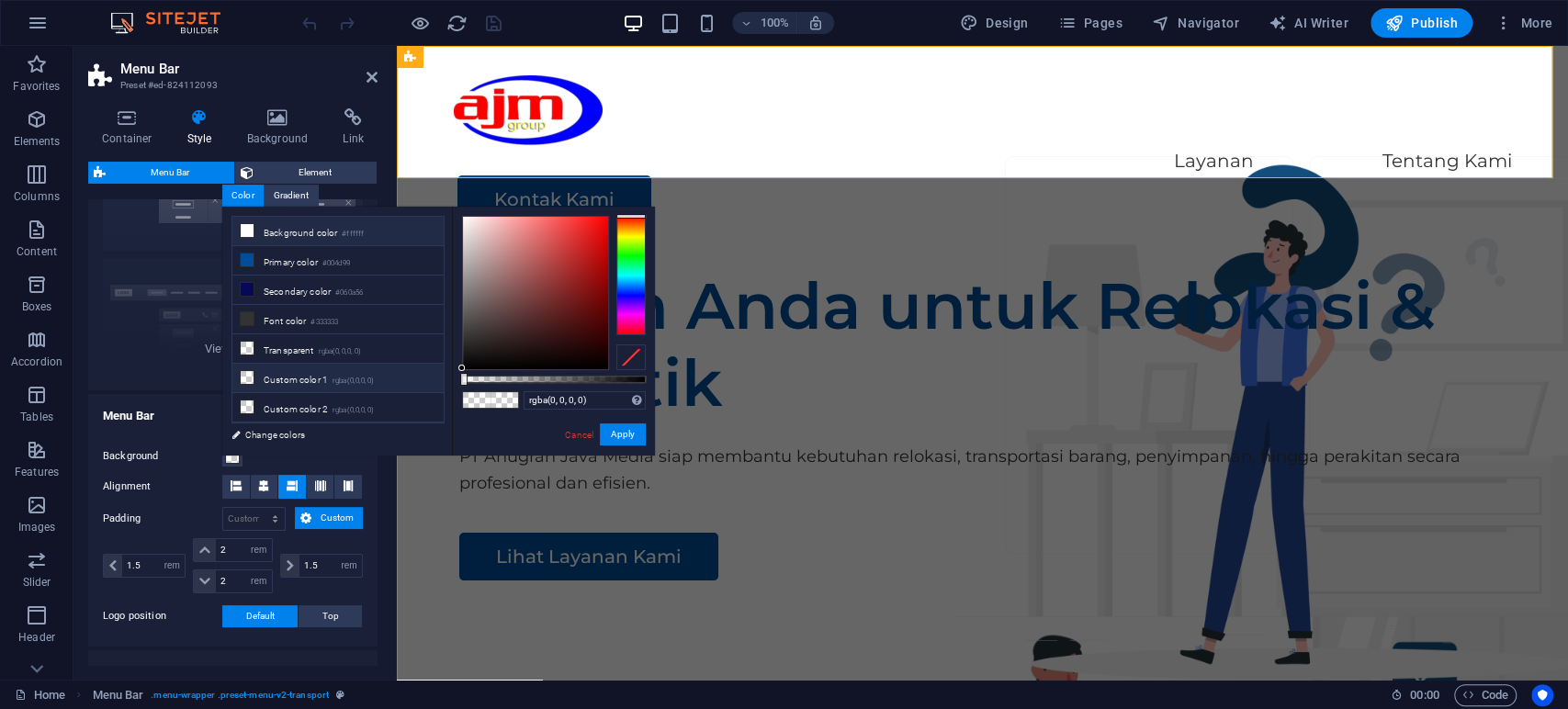 type on "#ffffff" 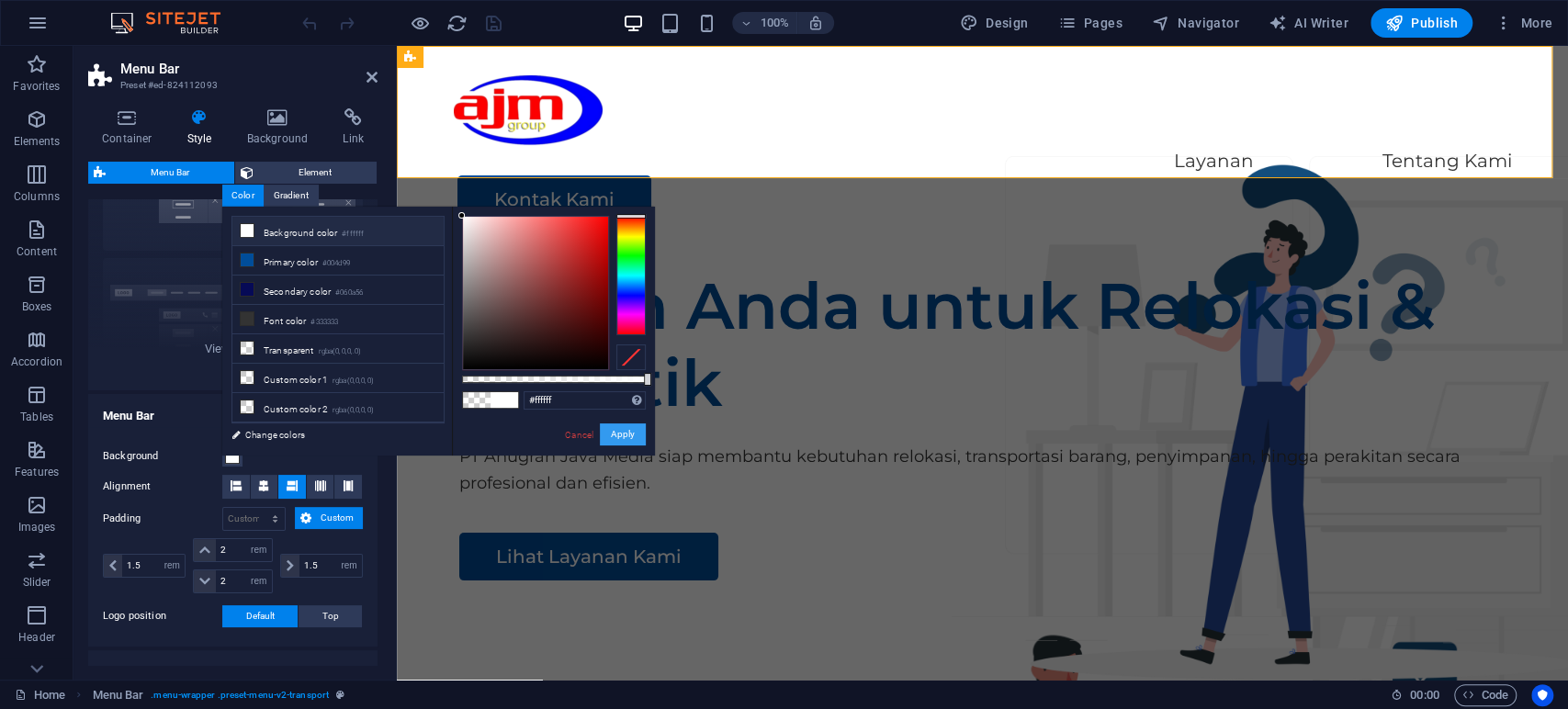 click on "Apply" at bounding box center (623, 434) 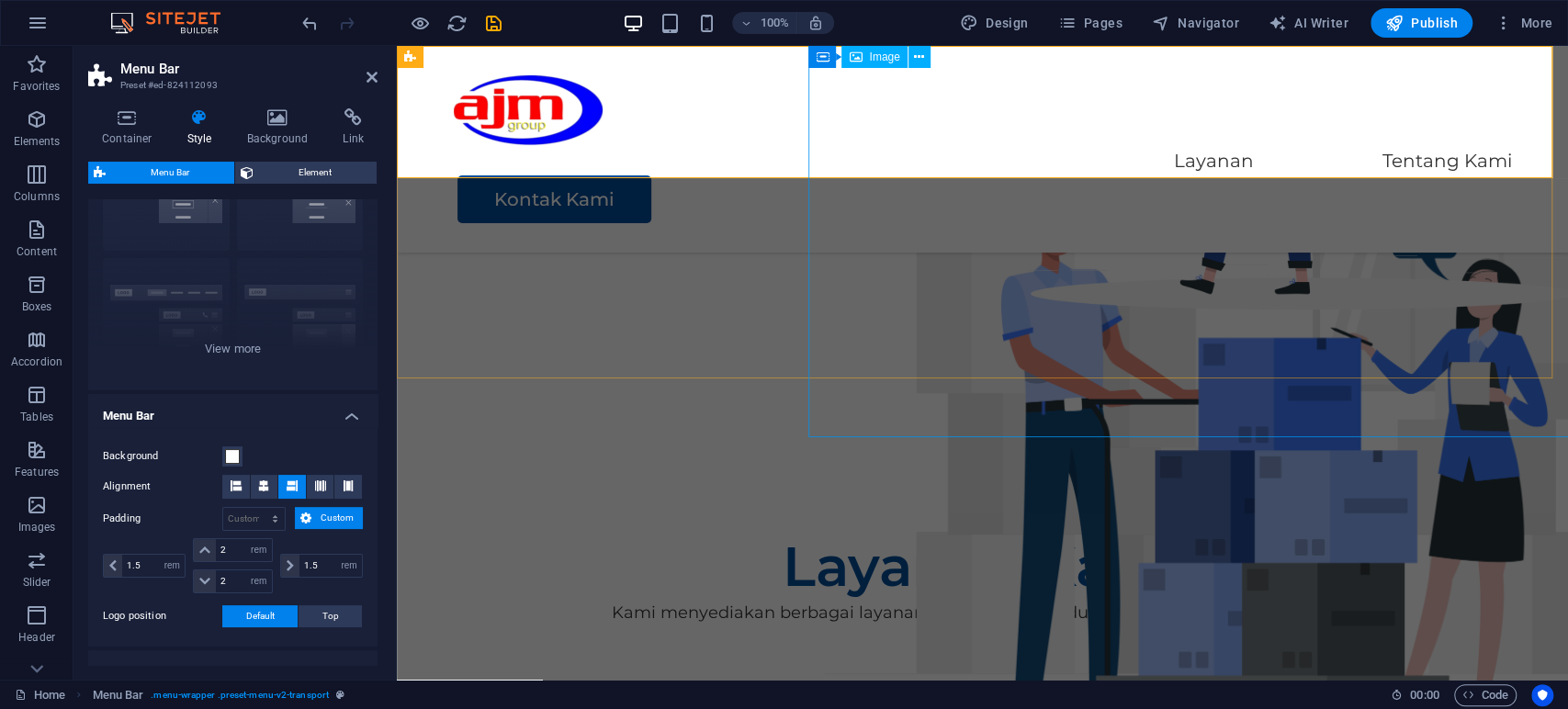 scroll, scrollTop: 0, scrollLeft: 0, axis: both 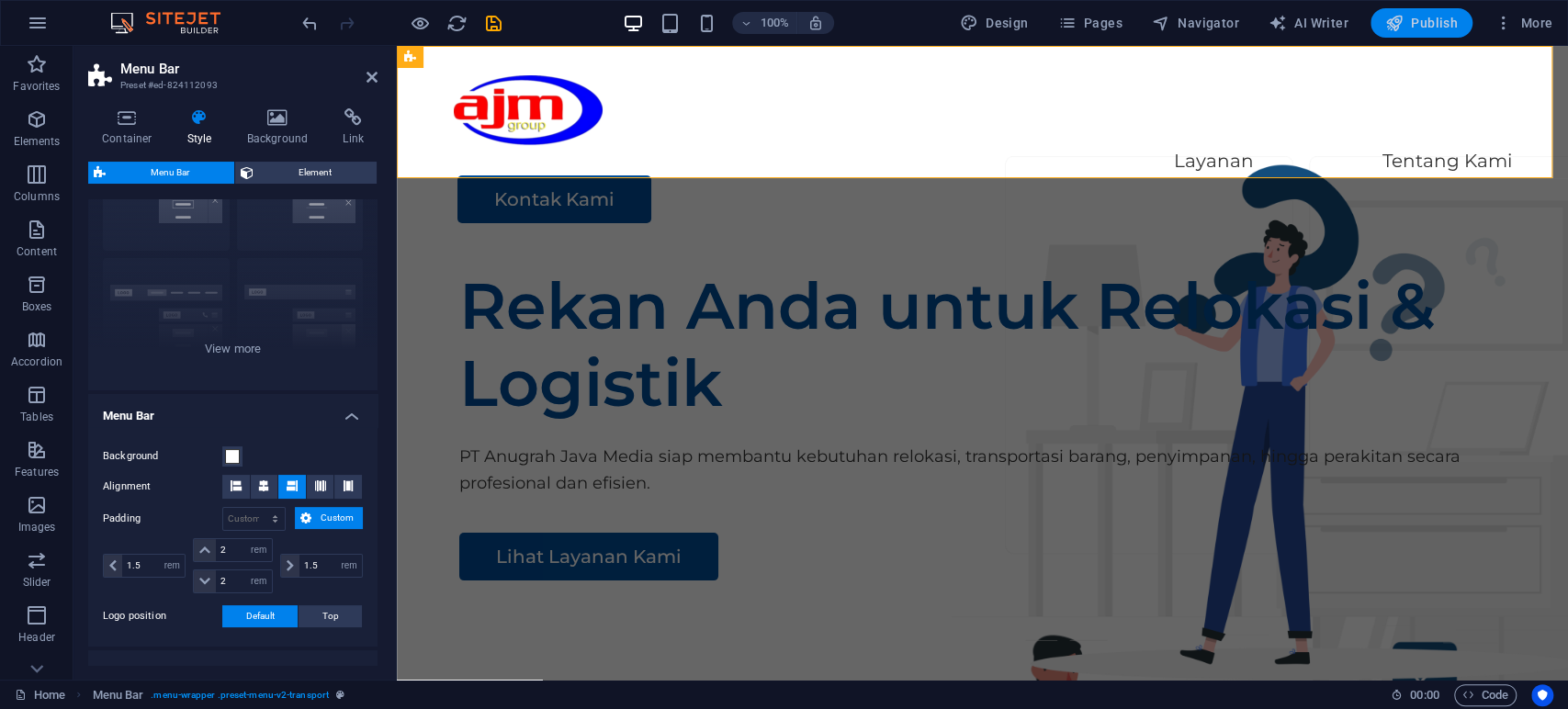 click on "Publish" at bounding box center (1421, 23) 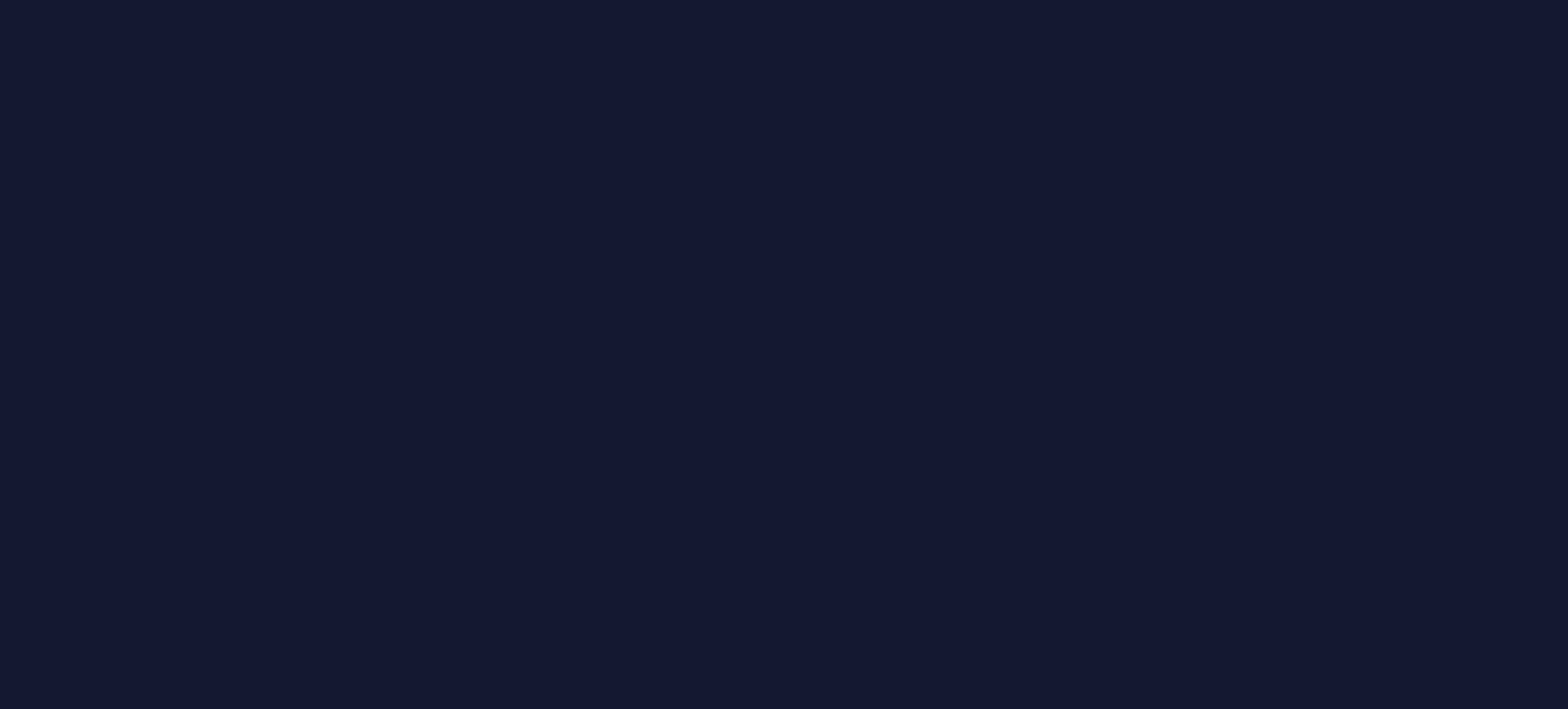 scroll, scrollTop: 0, scrollLeft: 0, axis: both 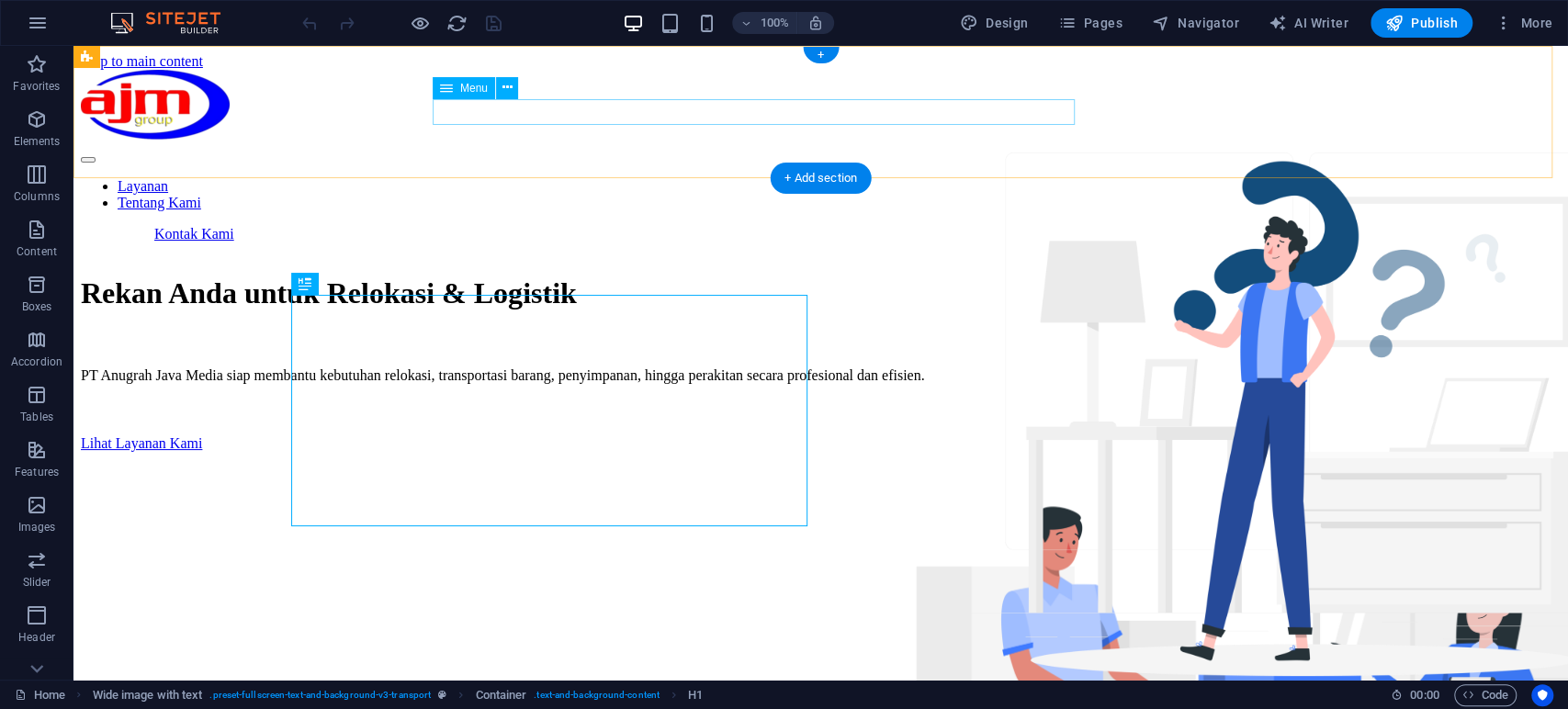 click on "Layanan Tentang Kami" at bounding box center [820, 195] 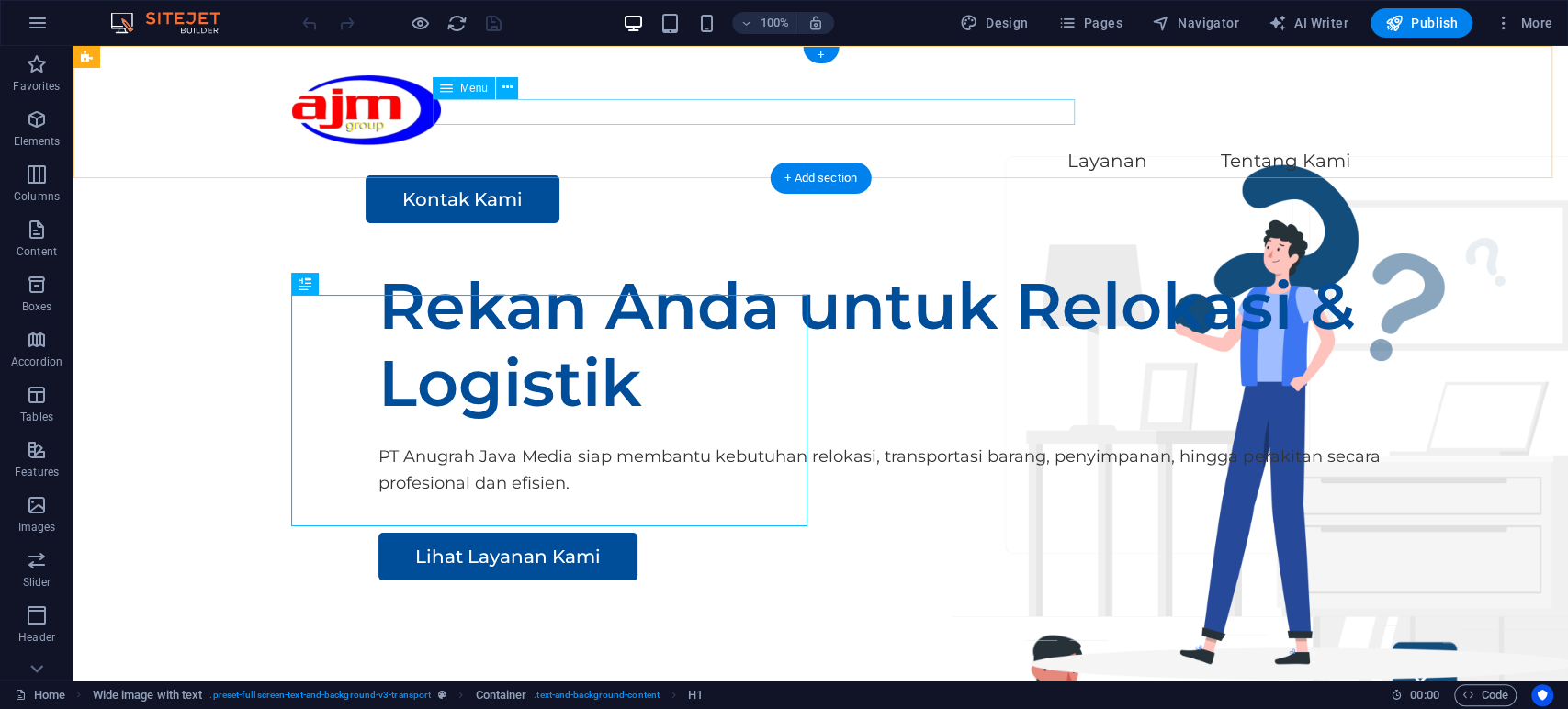 click on "Layanan Tentang Kami" at bounding box center [821, 162] 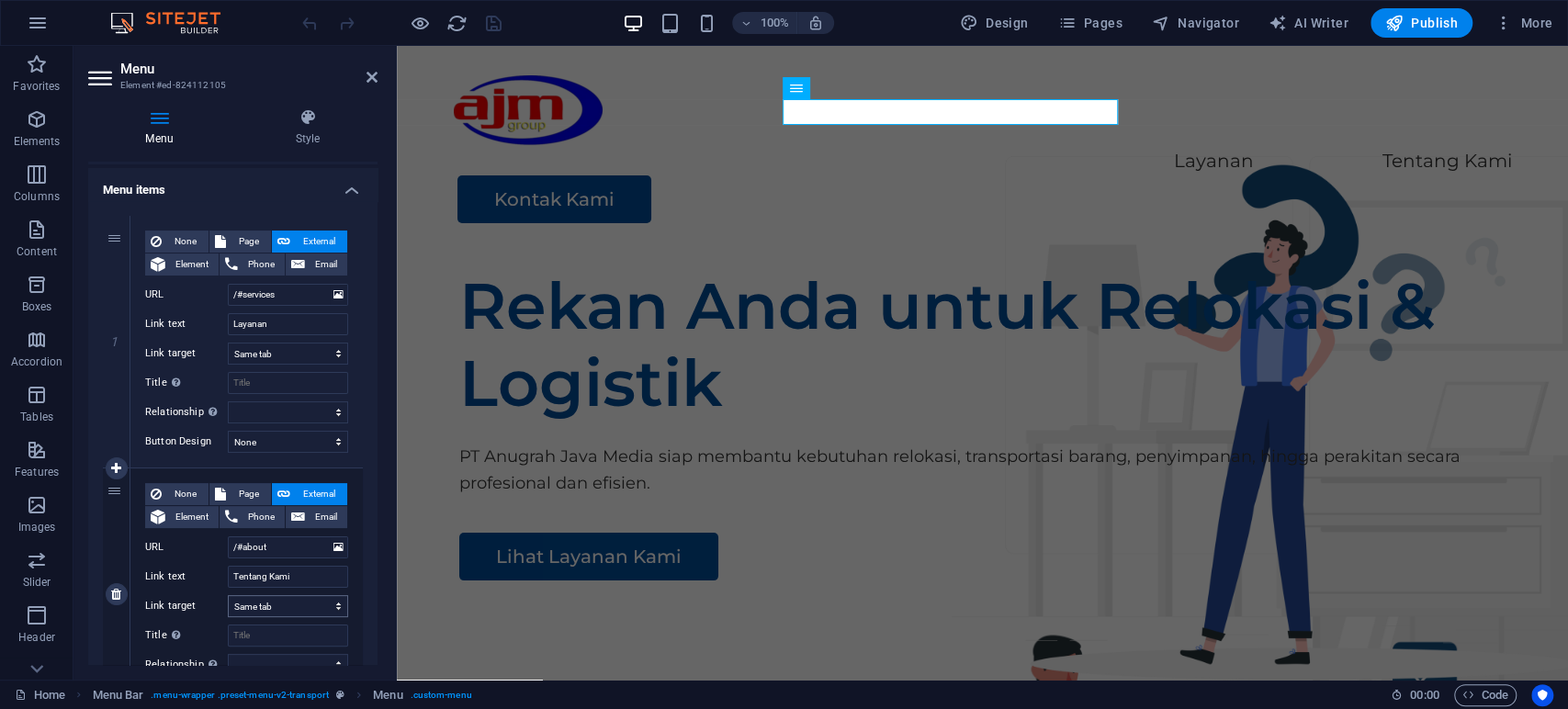 scroll, scrollTop: 111, scrollLeft: 0, axis: vertical 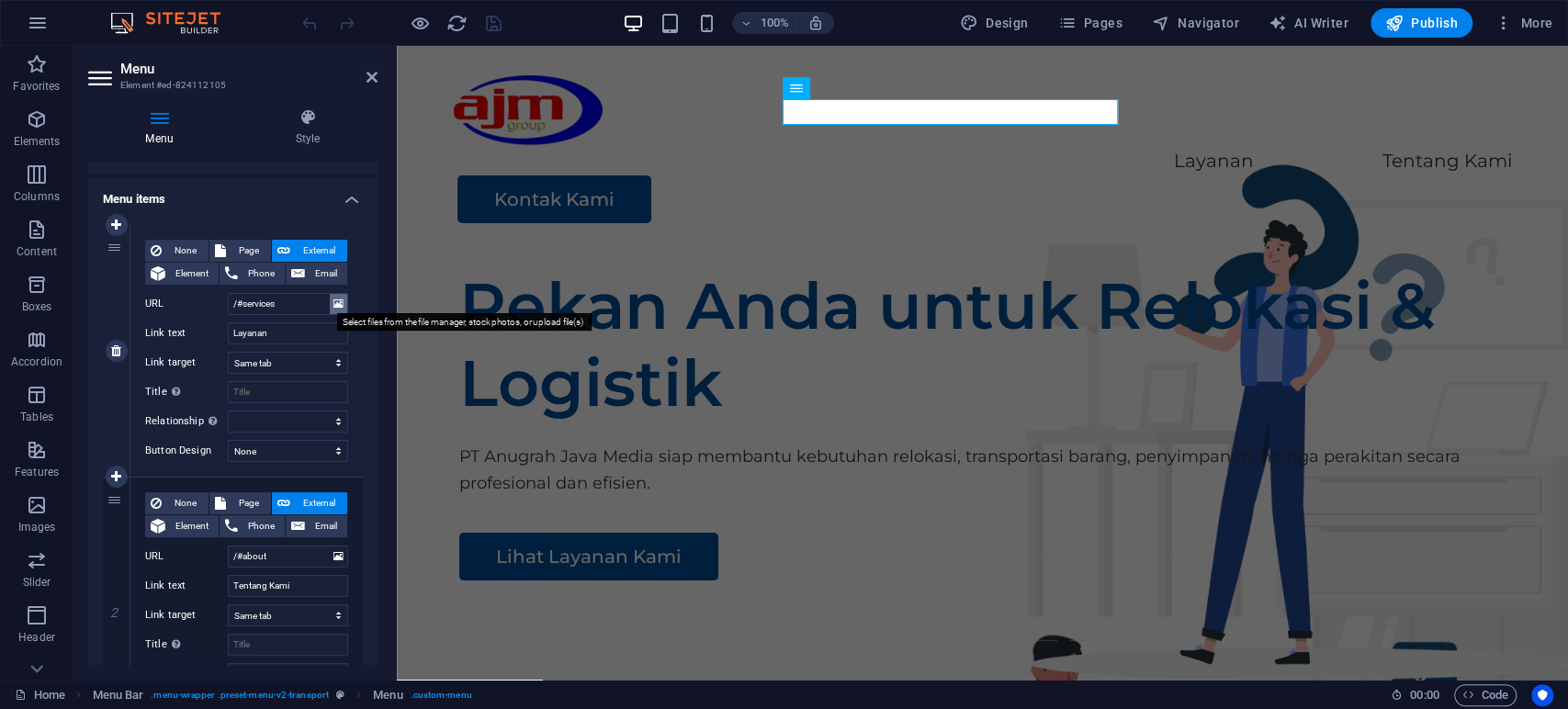click at bounding box center [338, 304] 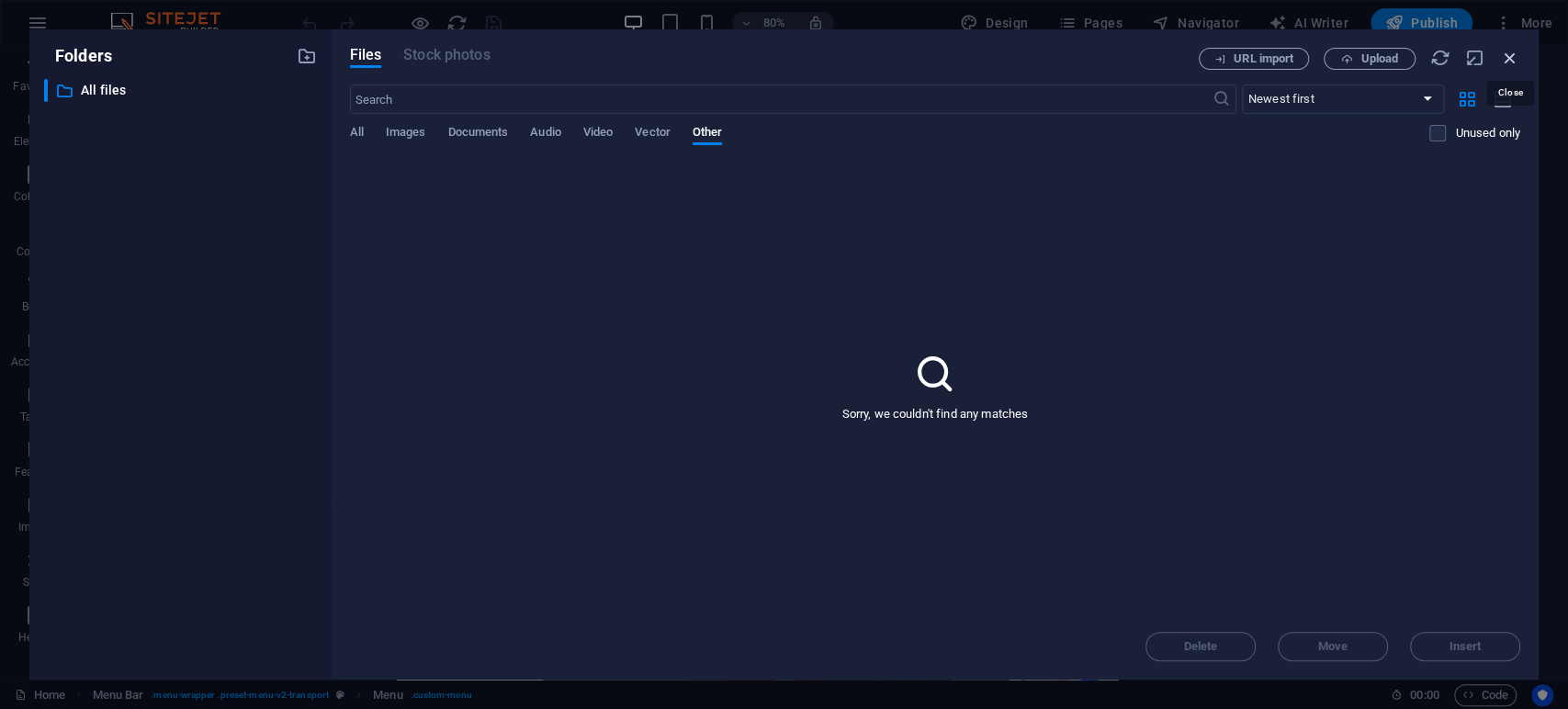 click at bounding box center [1510, 58] 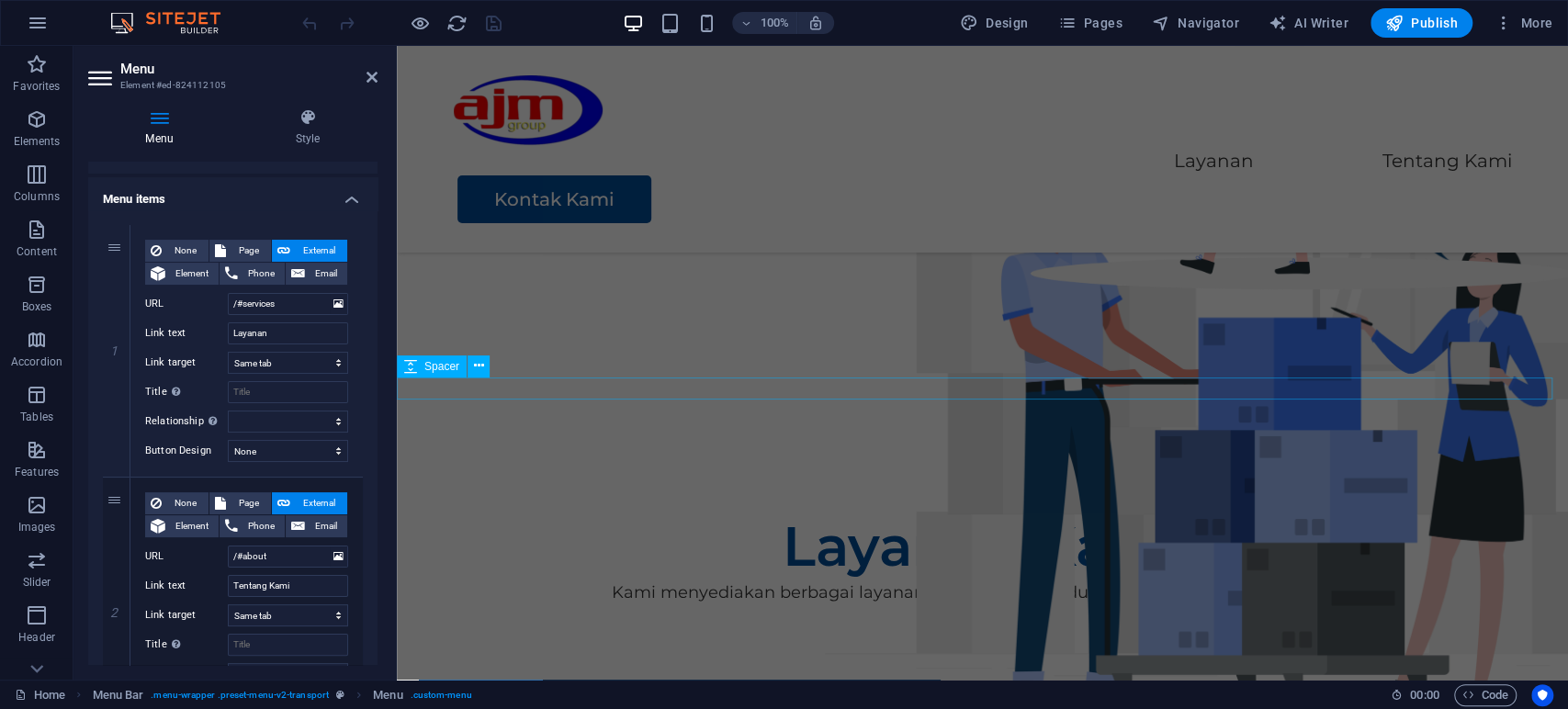 scroll, scrollTop: 397, scrollLeft: 0, axis: vertical 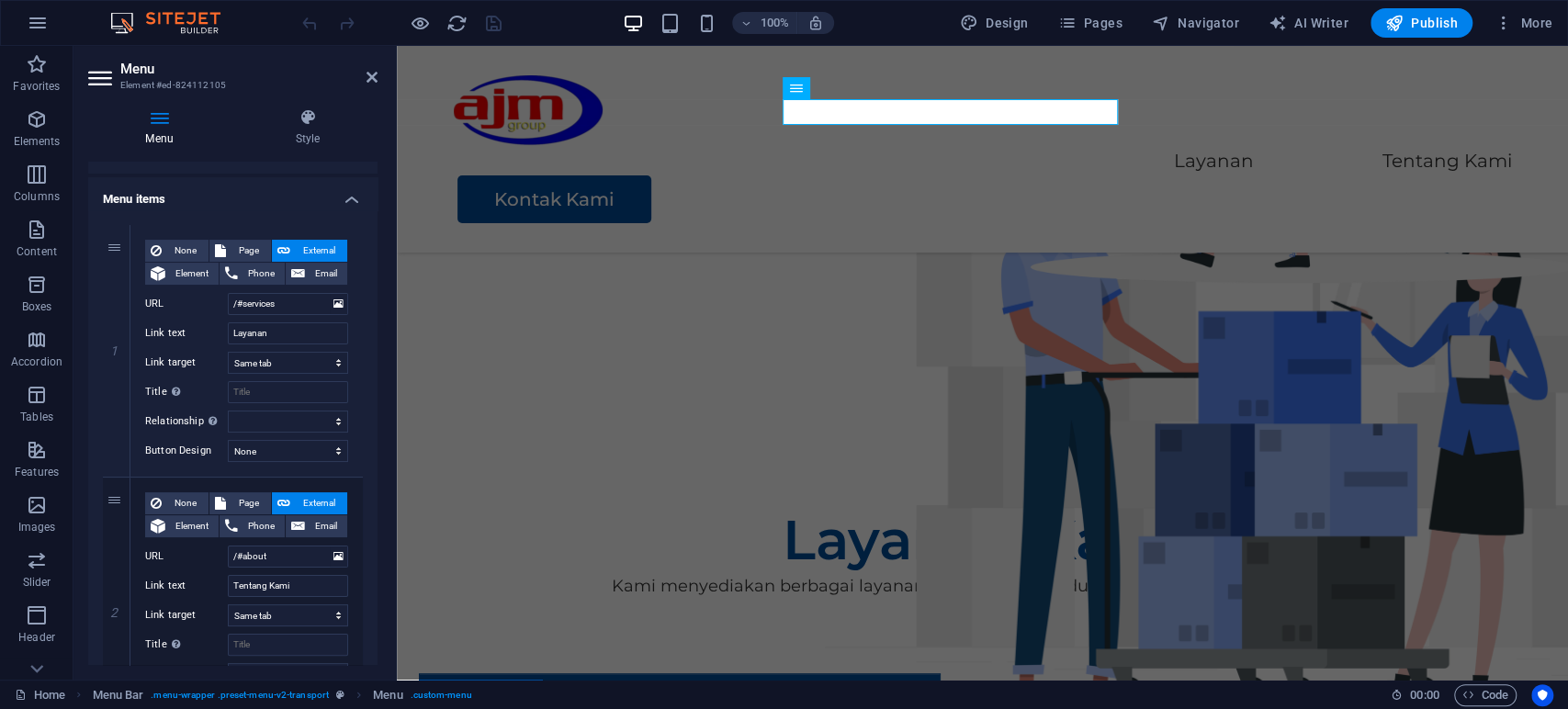 click on "Menu" at bounding box center (249, 69) 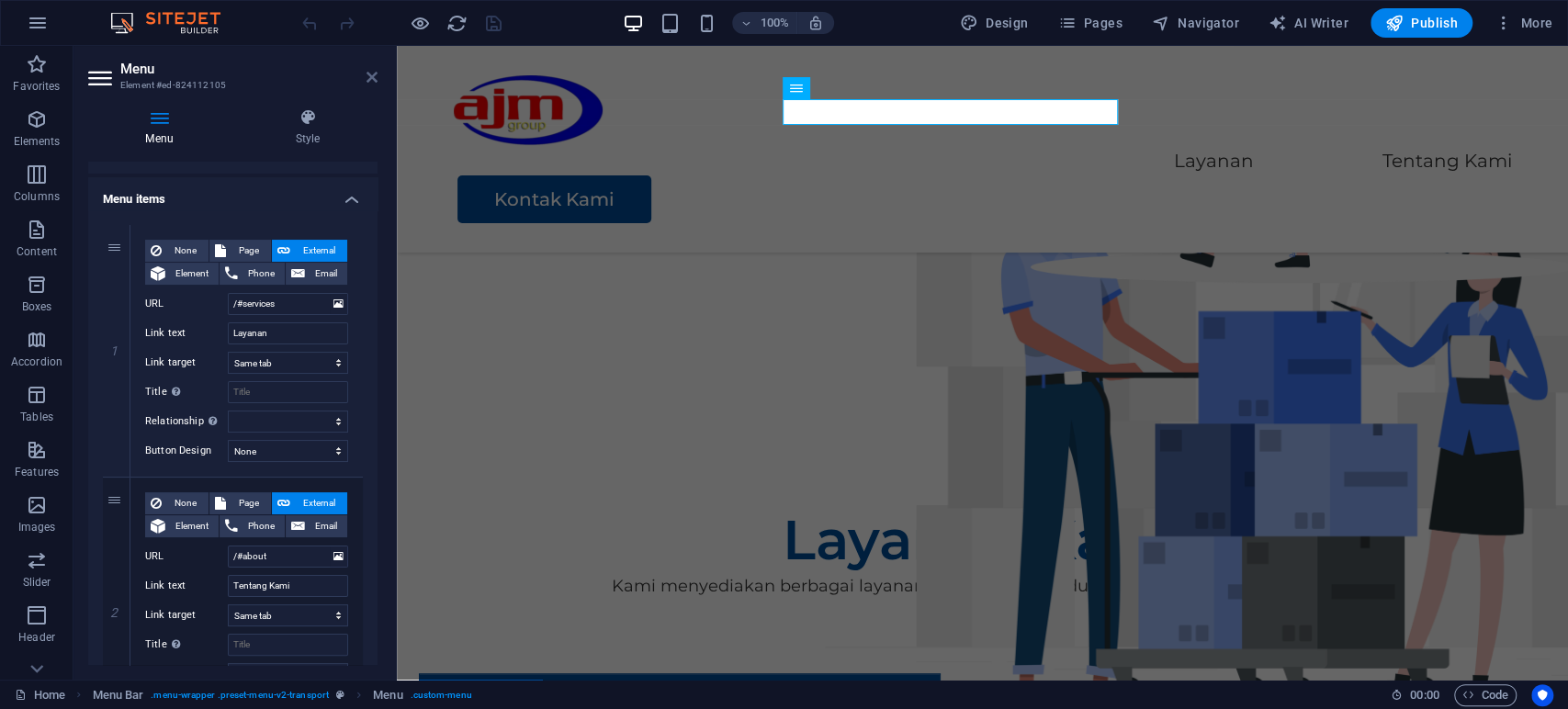 click at bounding box center (372, 77) 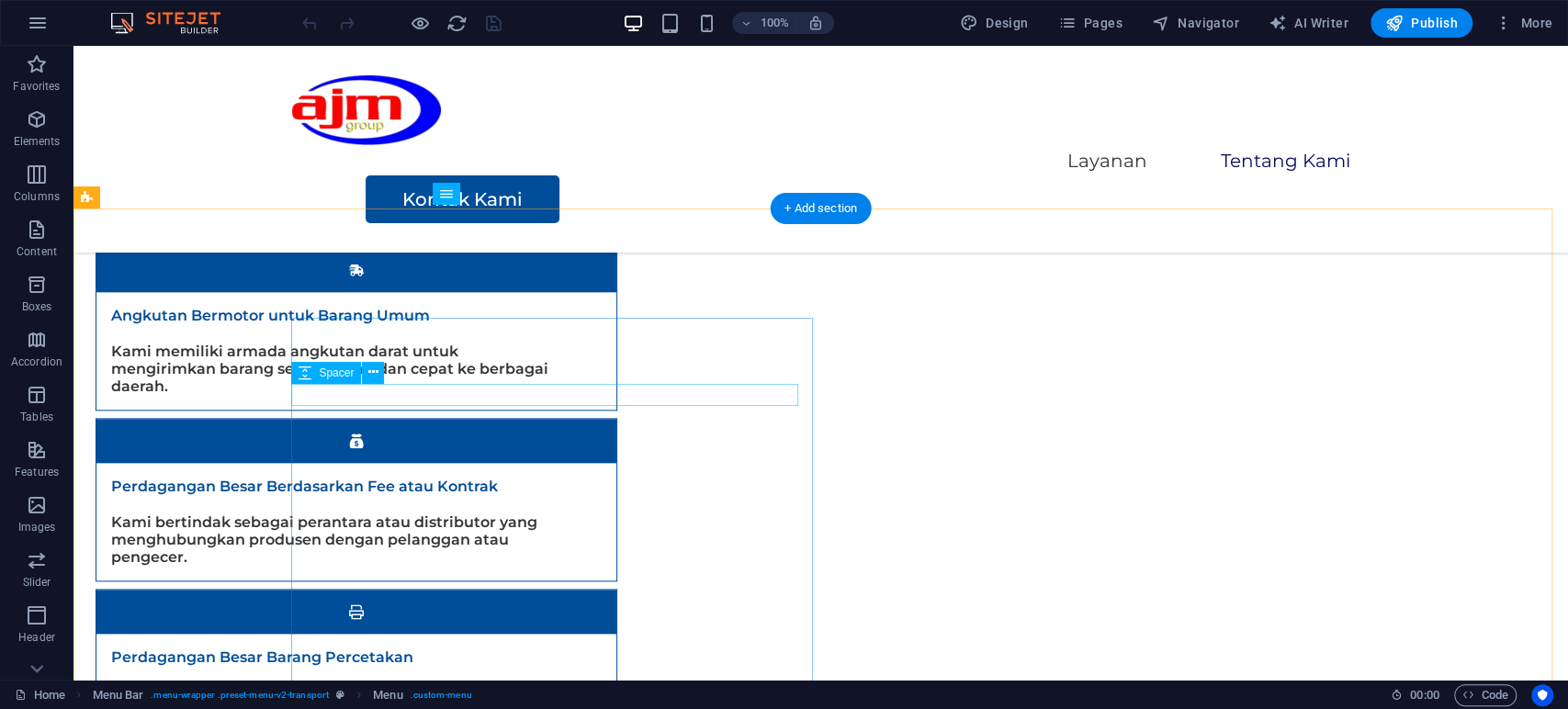 scroll, scrollTop: 1315, scrollLeft: 0, axis: vertical 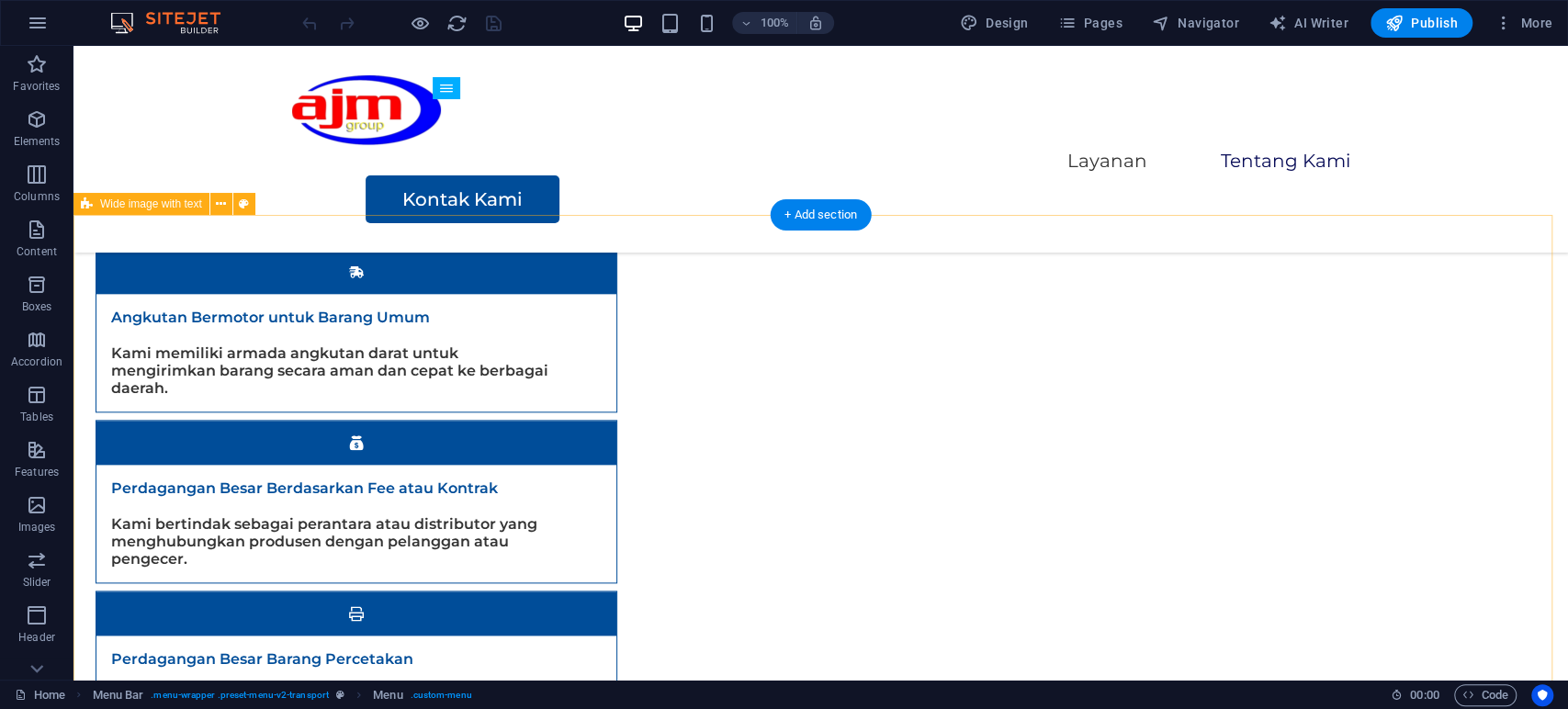 click on "Tentang Kami PT Anugrah Java Media adalah sebuah perusahaan yang aktif dan berpengalaman di bidang media, logistik, serta penyelenggaraan acara atau event organizer.  Perusahaan ini didirikan dengan tujuan untuk memenuhi beragam kebutuhan pelanggan, terutama dalam layanan relokasi yang efisien, percetakan berkualitas tinggi, distribusi yang tepat waktu, serta produksi konten digital dan cetak yang inovatif. Dengan komitmen untuk memberikan layanan terbaik, PT Anugrah Java Media siap mendukung setiap langkah bisnis dan acara Anda. Kontak Kami" at bounding box center (820, 1195) 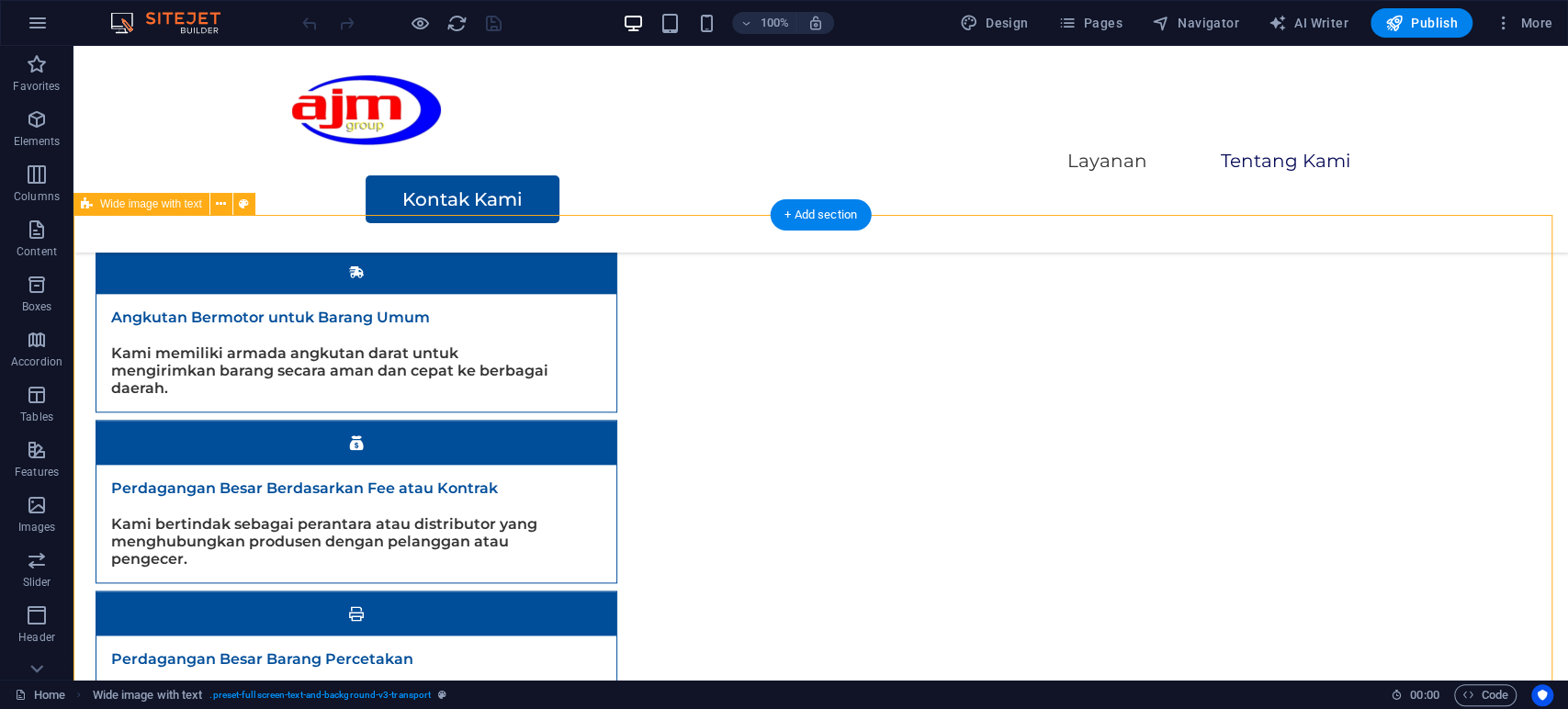 click on "Tentang Kami PT Anugrah Java Media adalah sebuah perusahaan yang aktif dan berpengalaman di bidang media, logistik, serta penyelenggaraan acara atau event organizer.  Perusahaan ini didirikan dengan tujuan untuk memenuhi beragam kebutuhan pelanggan, terutama dalam layanan relokasi yang efisien, percetakan berkualitas tinggi, distribusi yang tepat waktu, serta produksi konten digital dan cetak yang inovatif. Dengan komitmen untuk memberikan layanan terbaik, PT Anugrah Java Media siap mendukung setiap langkah bisnis dan acara Anda. Kontak Kami" at bounding box center (820, 1195) 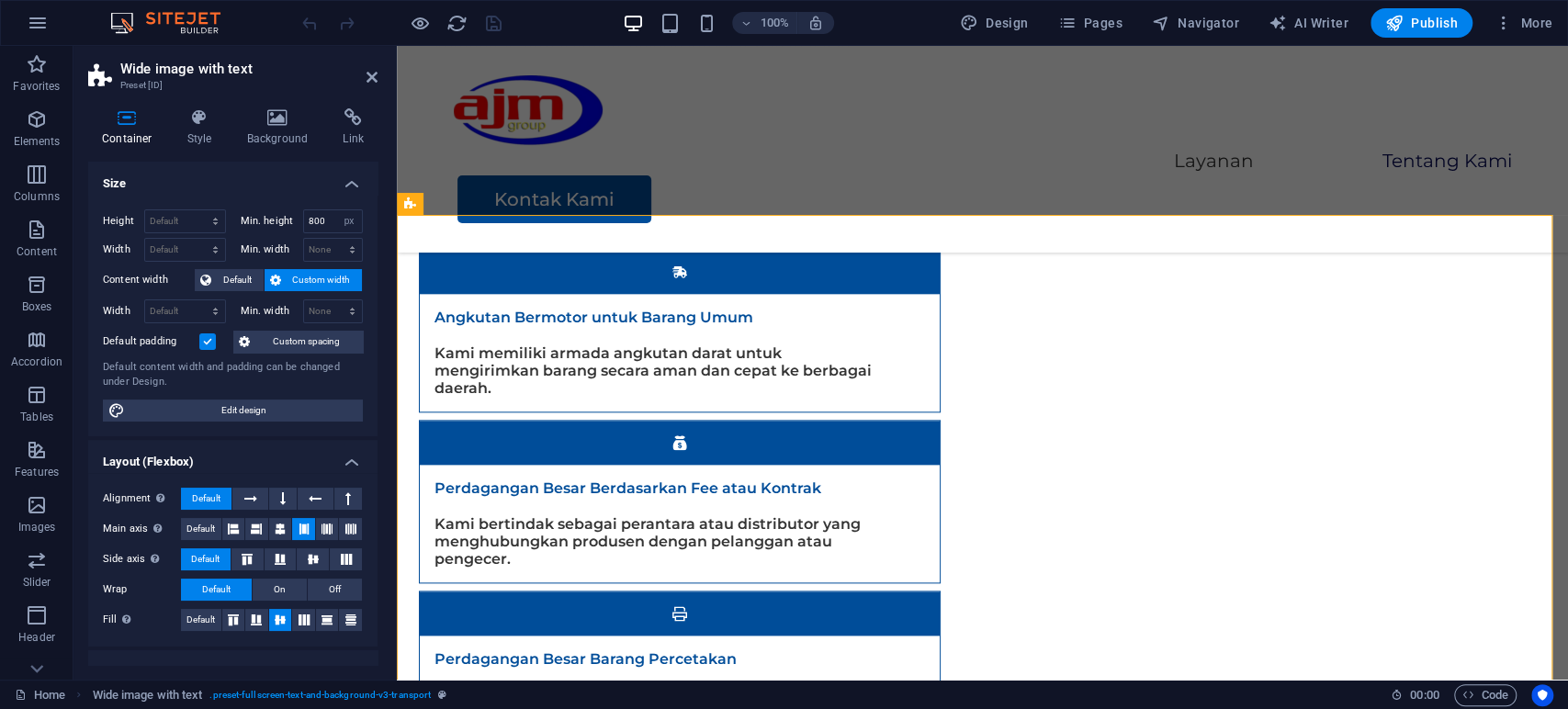click on "Element [ID]" at bounding box center [232, 387] 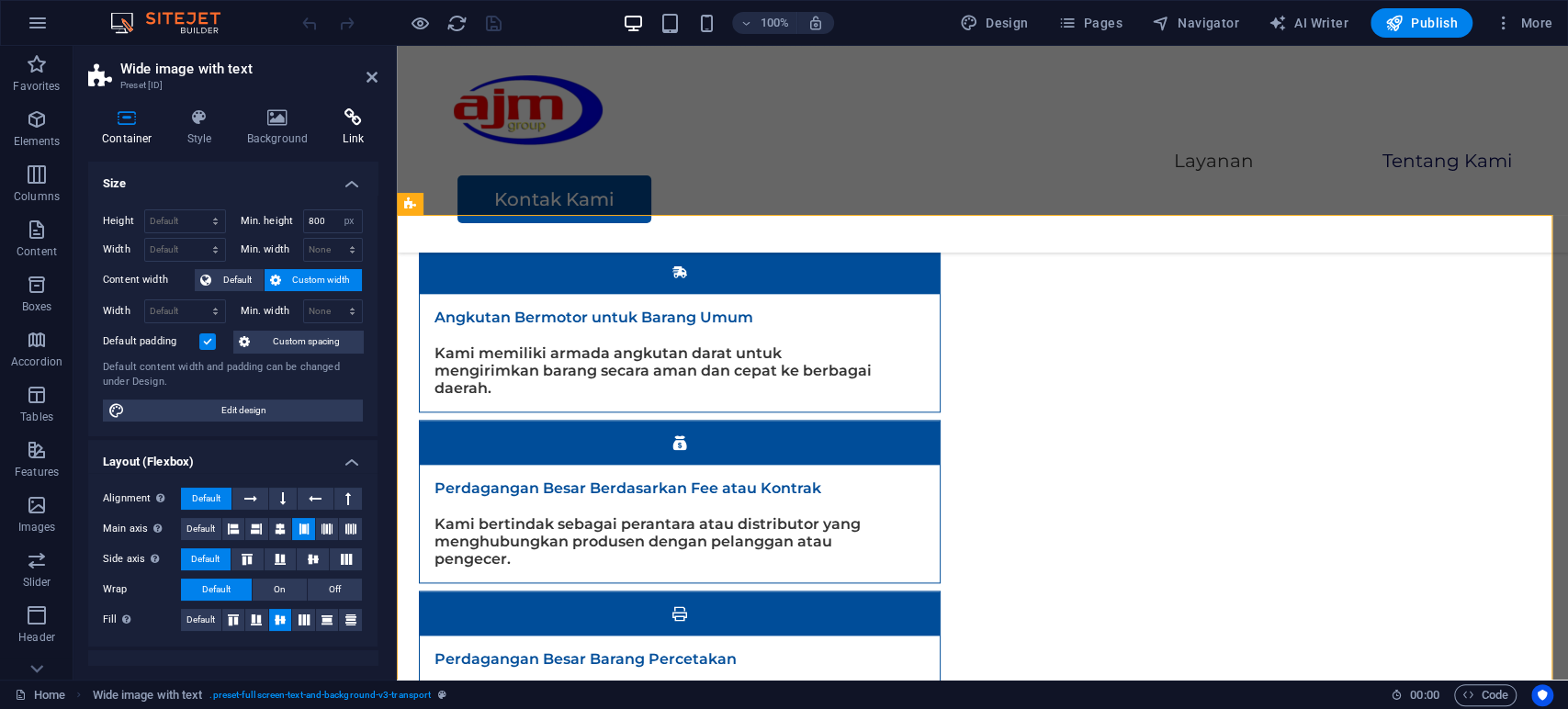 click on "Link" at bounding box center (353, 128) 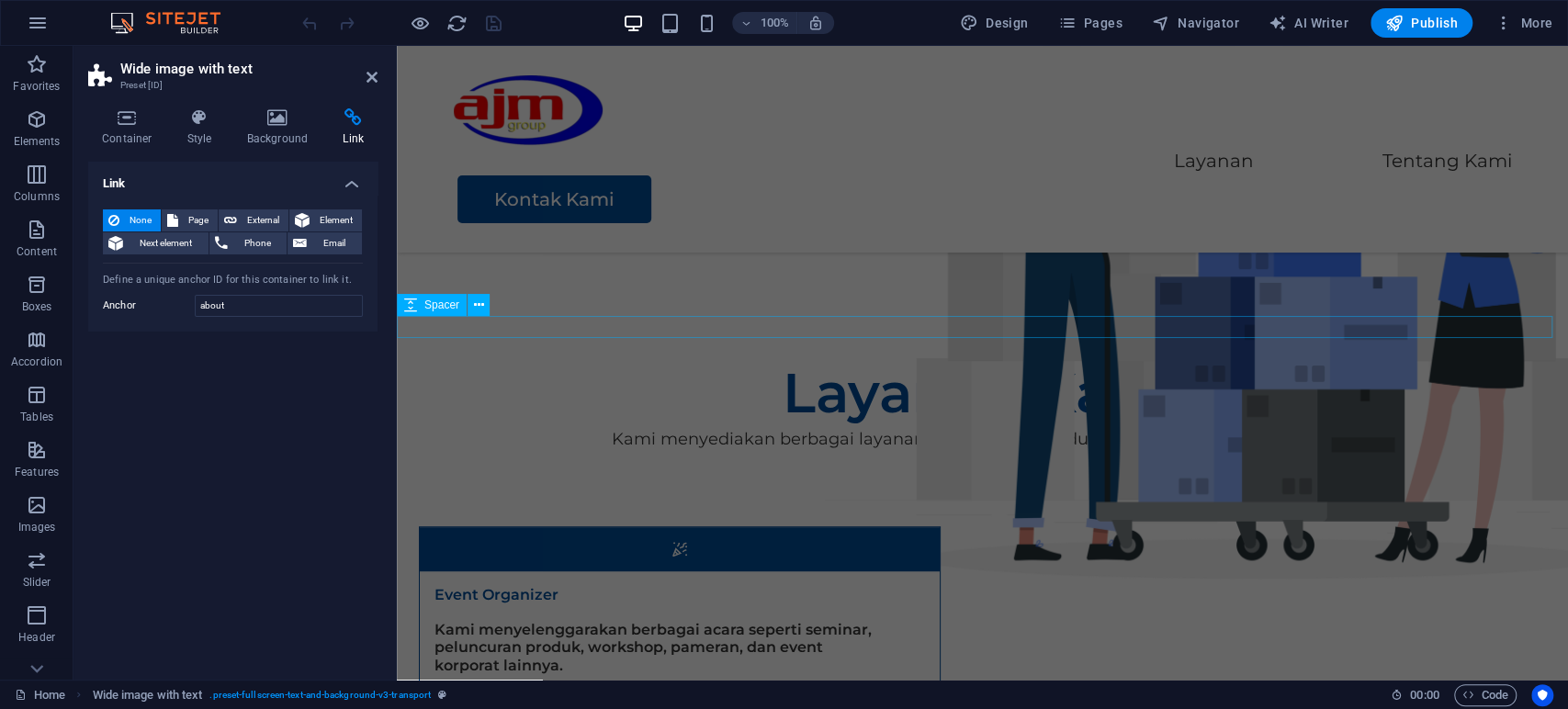 scroll, scrollTop: 543, scrollLeft: 0, axis: vertical 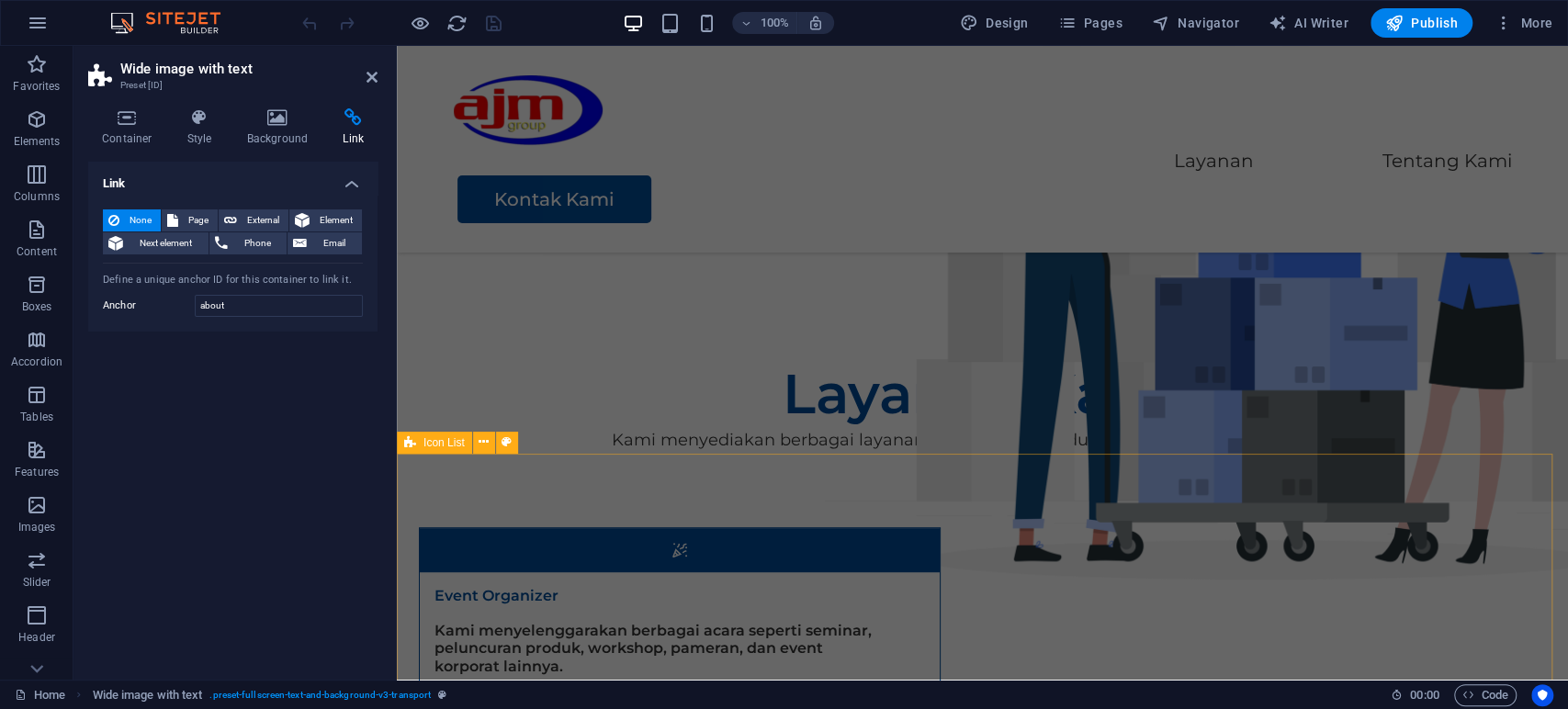 click on "Event Organizer Kami menyelenggarakan berbagai acara seperti seminar, peluncuran produk, workshop, pameran, dan event korporat lainnya. Penerbitan Surat Kabar, Jurnal, Buku dan Majalah Kami menerbitkan media berkala, termasuk surat kabar komunitas, jurnal ilmiah, buletin internal, dan majalah lifestyle/bisnis. Produksi Film, Video, dan Televisi (Swasta) Kami memproduksi konten visual profesional untuk kebutuhan komersial, promosi, edukasi, dan dokumenter. Angkutan Bermotor untuk Barang Umum Kami memiliki armada angkutan darat untuk mengirimkan barang secara aman dan cepat ke berbagai daerah. Perdagangan Besar Berdasarkan Fee atau Kontrak Kami bertindak sebagai perantara atau distributor yang menghubungkan produsen dengan pelanggan atau pengecer. Perdagangan Besar Barang Percetakan Kami menjual percetakan: buku, majalah, brosur, dan leaflet. Layanan B2B untuk perusahaan dan institusi. Penanganan cetak massal dan distribusi." at bounding box center (982, 1027) 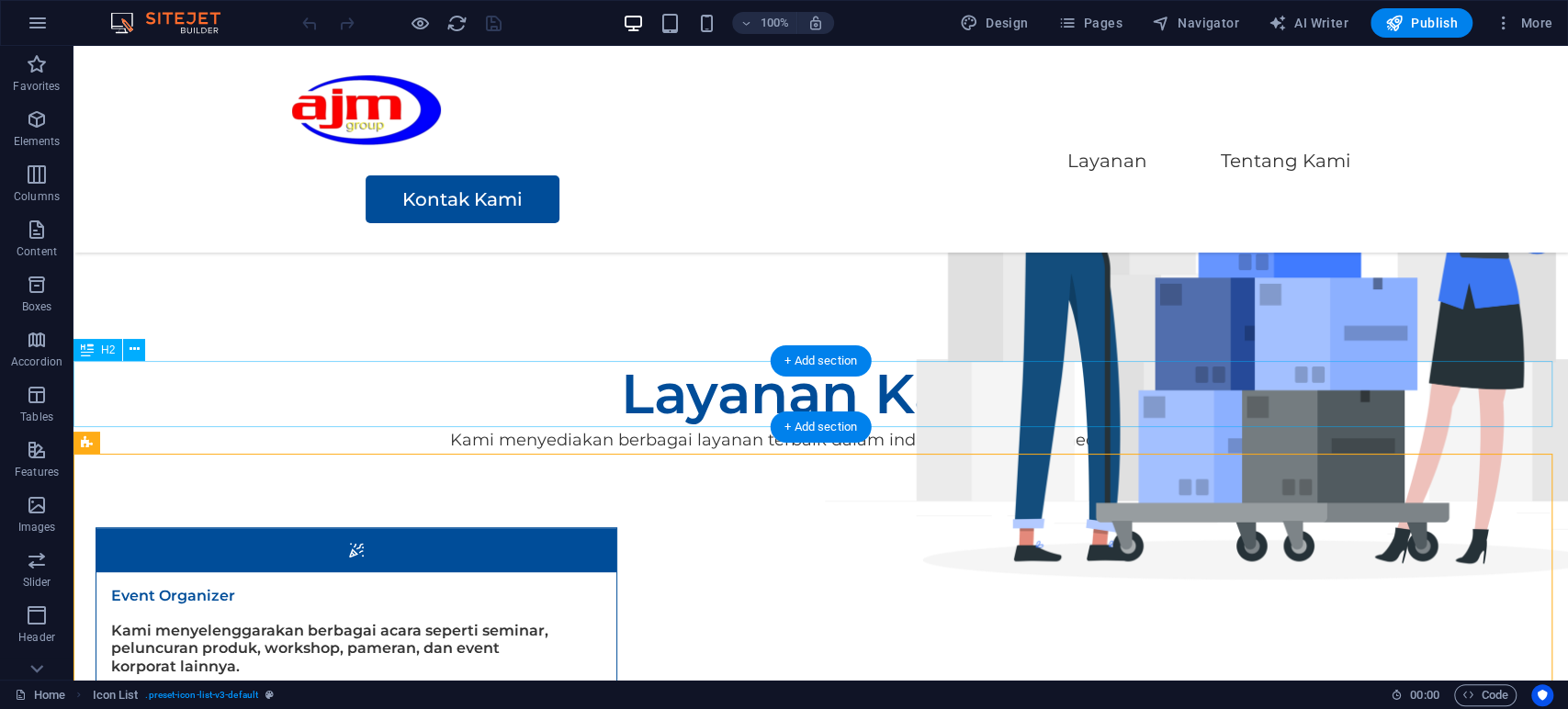 click on "Layanan Kami" at bounding box center (820, 394) 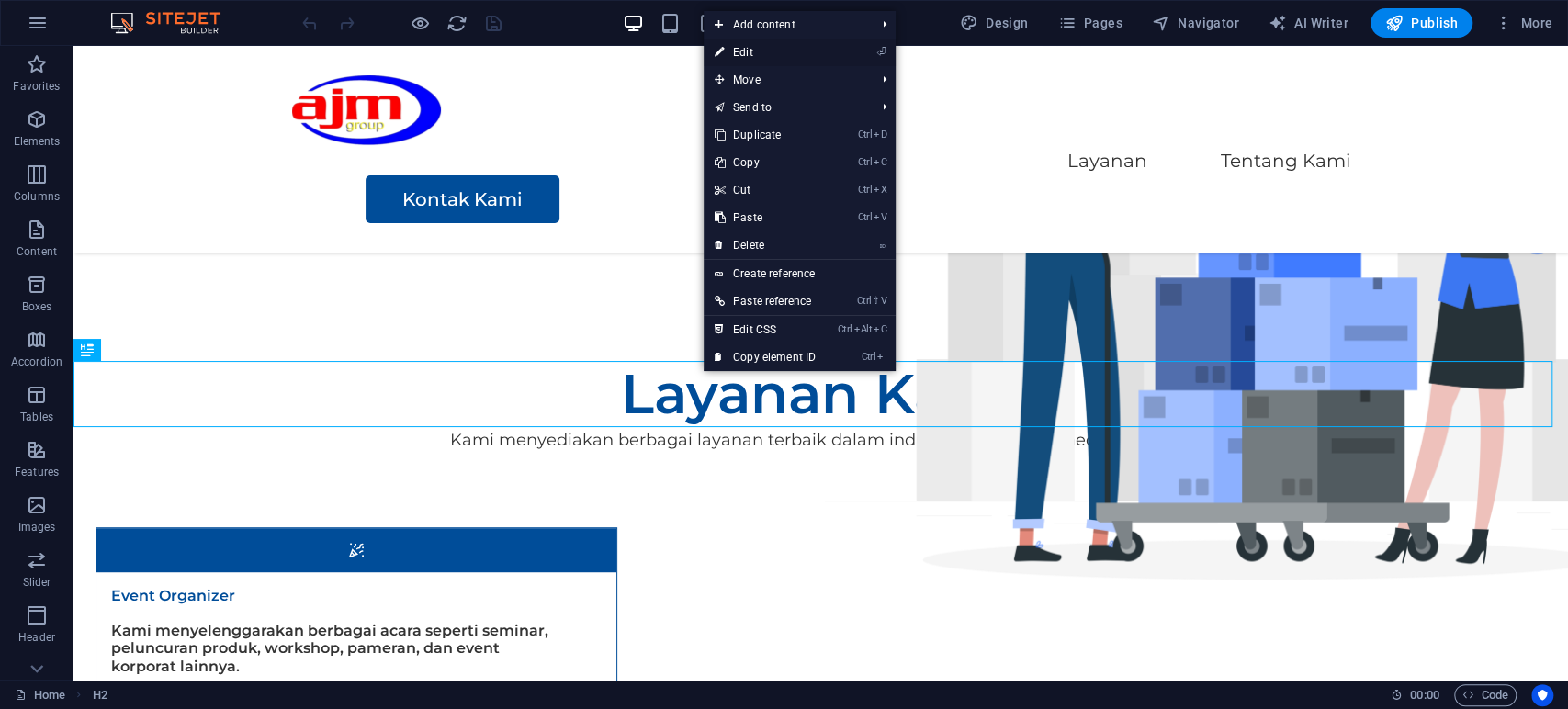 click on "⏎  Edit" at bounding box center [765, 52] 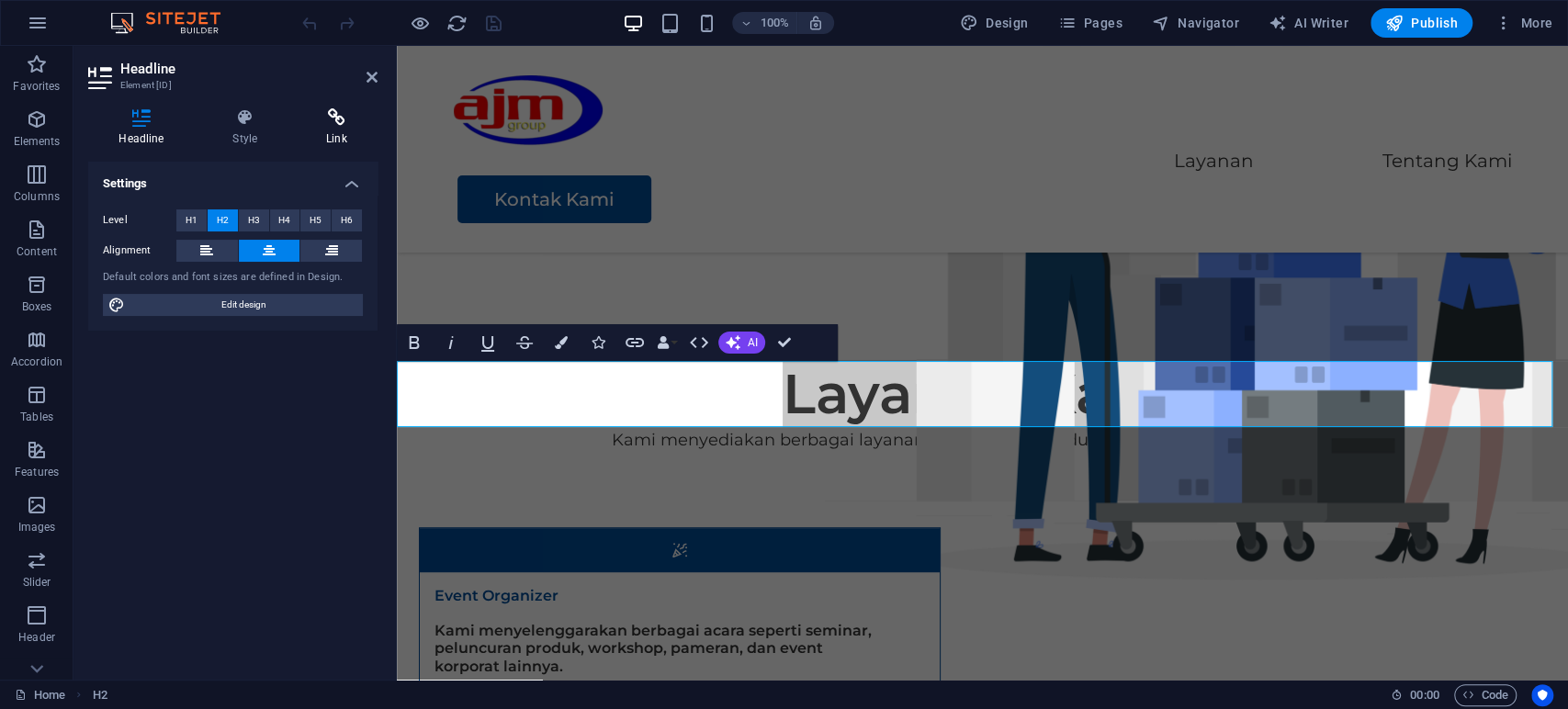 click at bounding box center [336, 118] 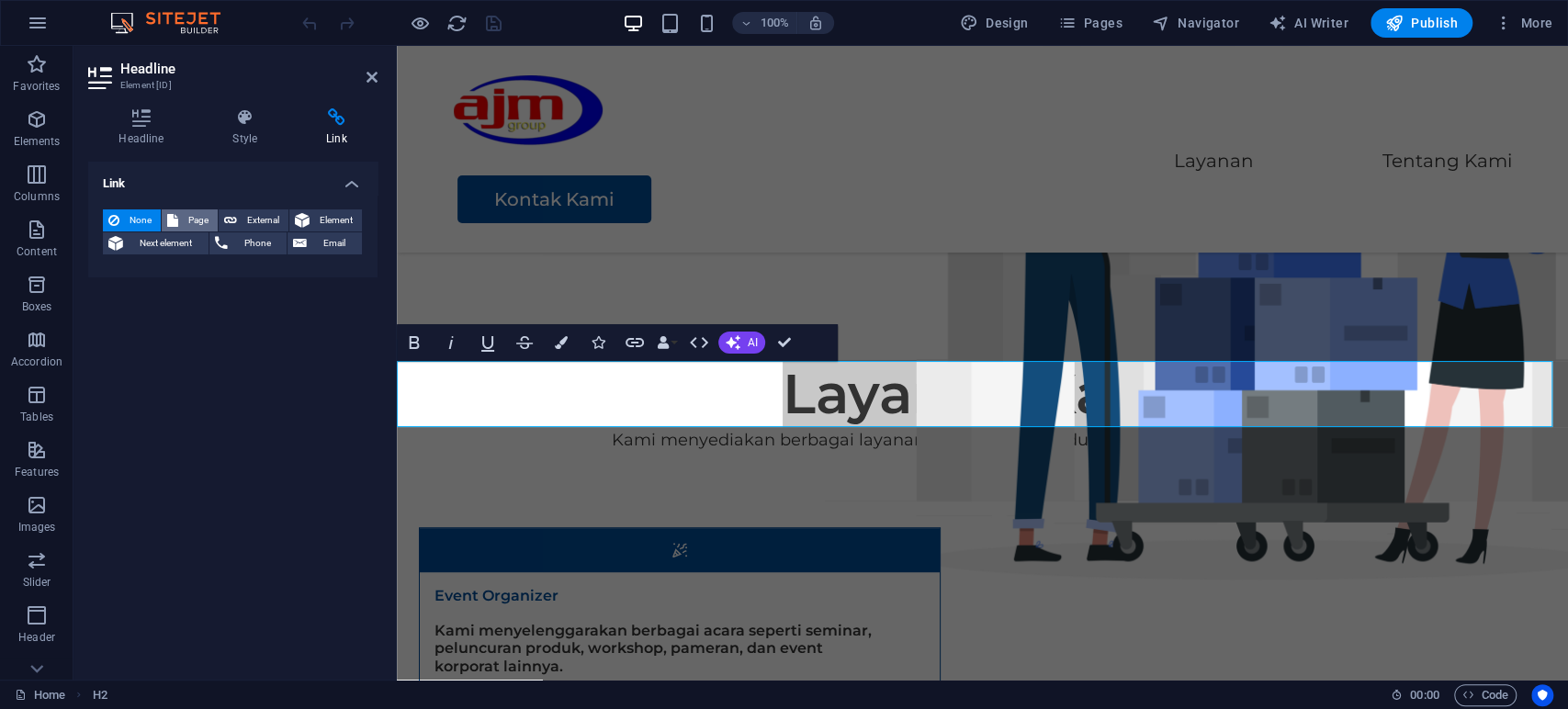 click on "Page" at bounding box center (197, 220) 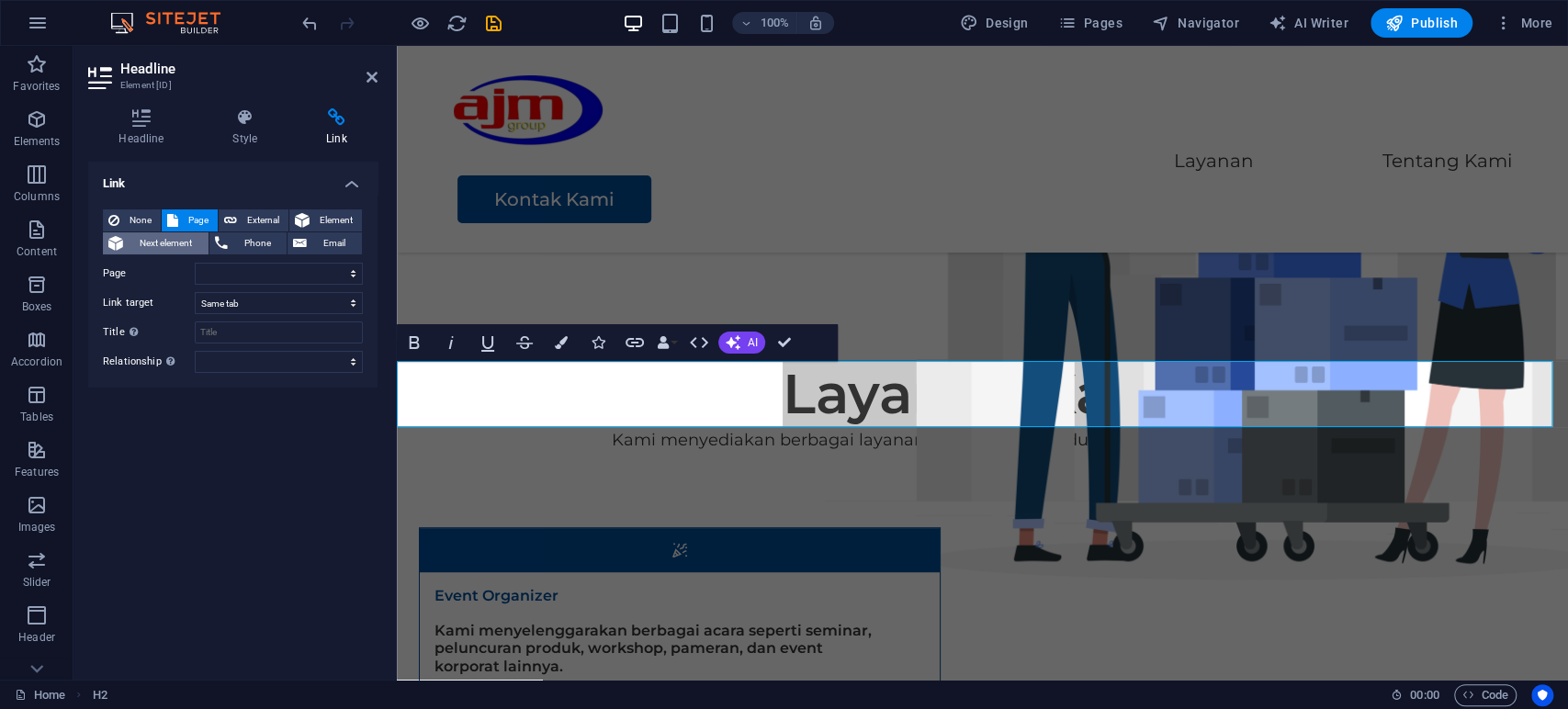 click on "Next element" at bounding box center [155, 243] 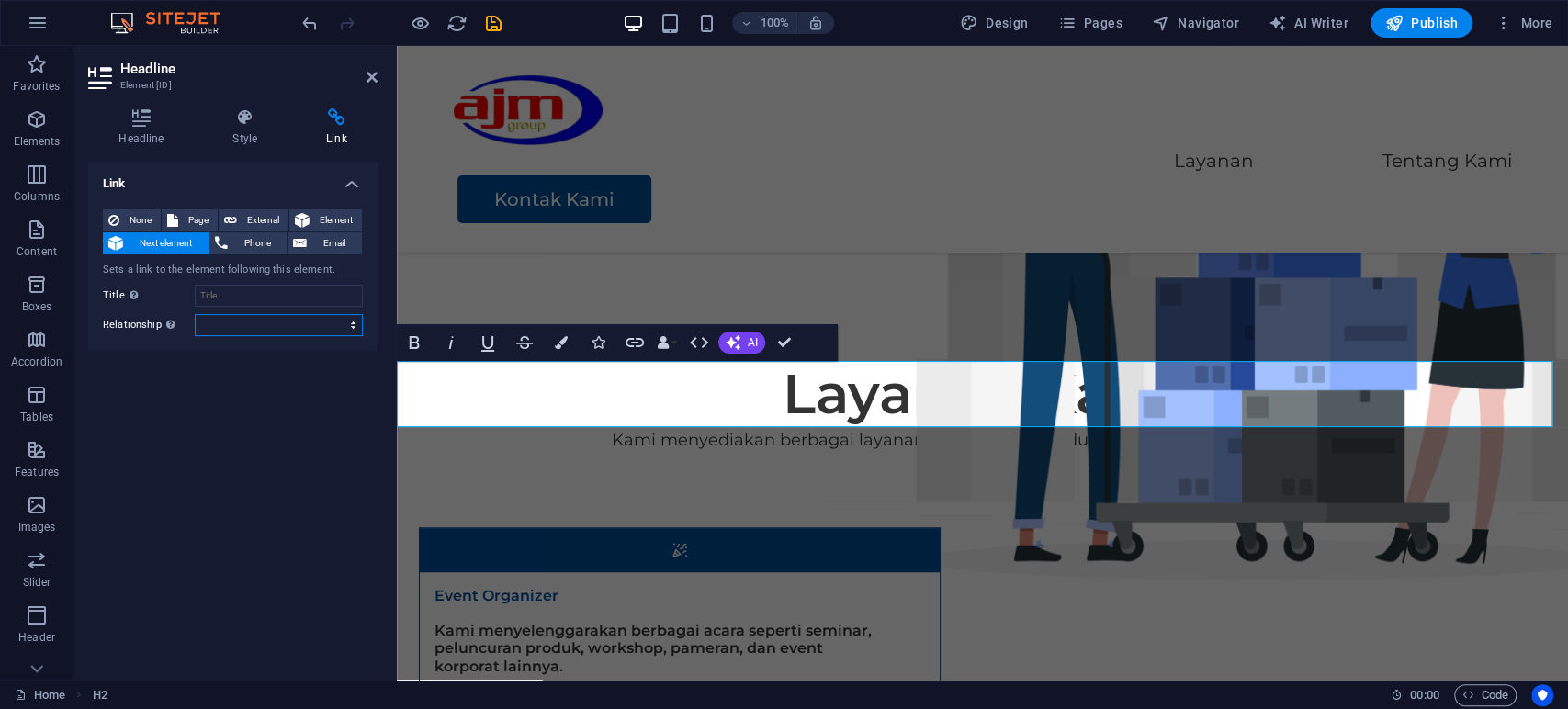 click on "alternate author bookmark external help license next nofollow noreferrer noopener prev search tag" at bounding box center (278, 325) 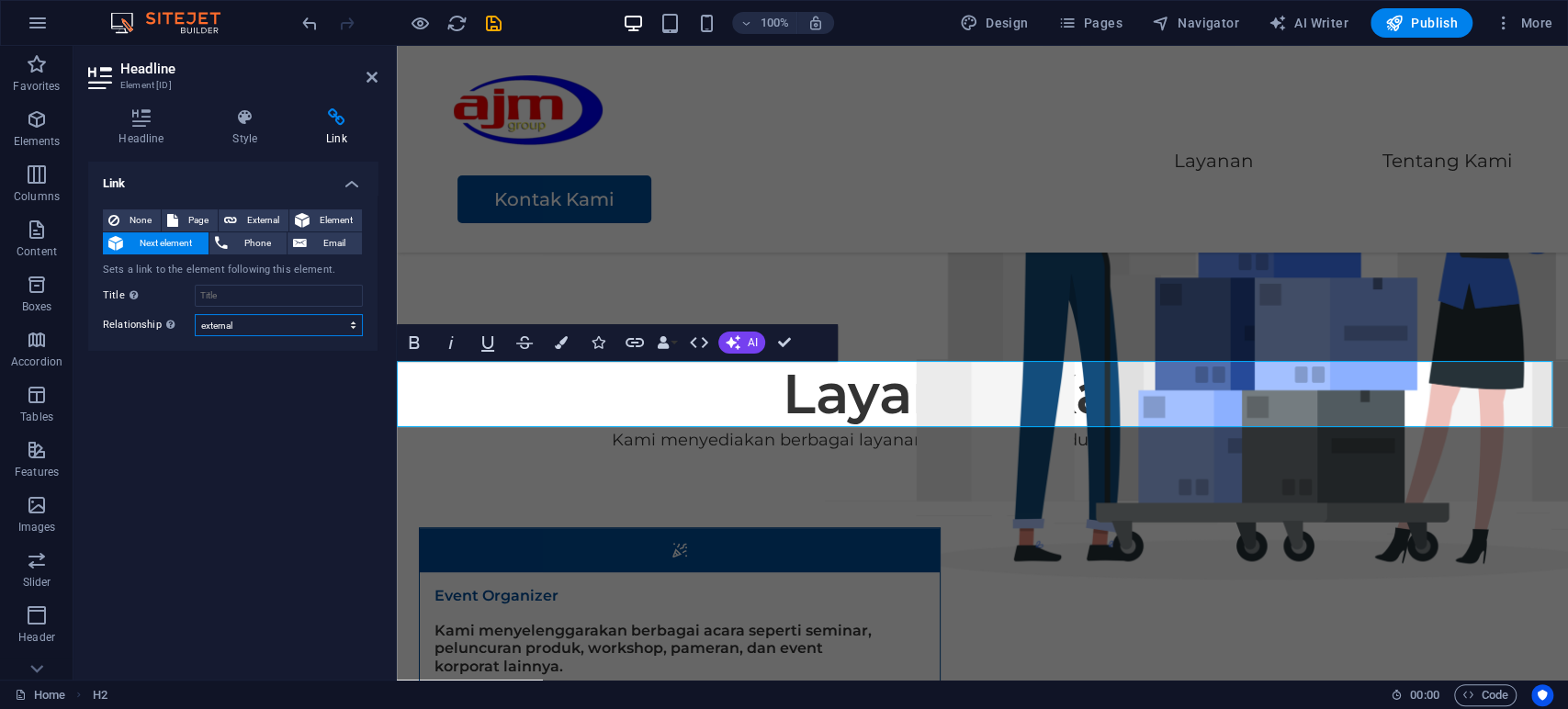 click on "alternate author bookmark external help license next nofollow noreferrer noopener prev search tag" at bounding box center (278, 325) 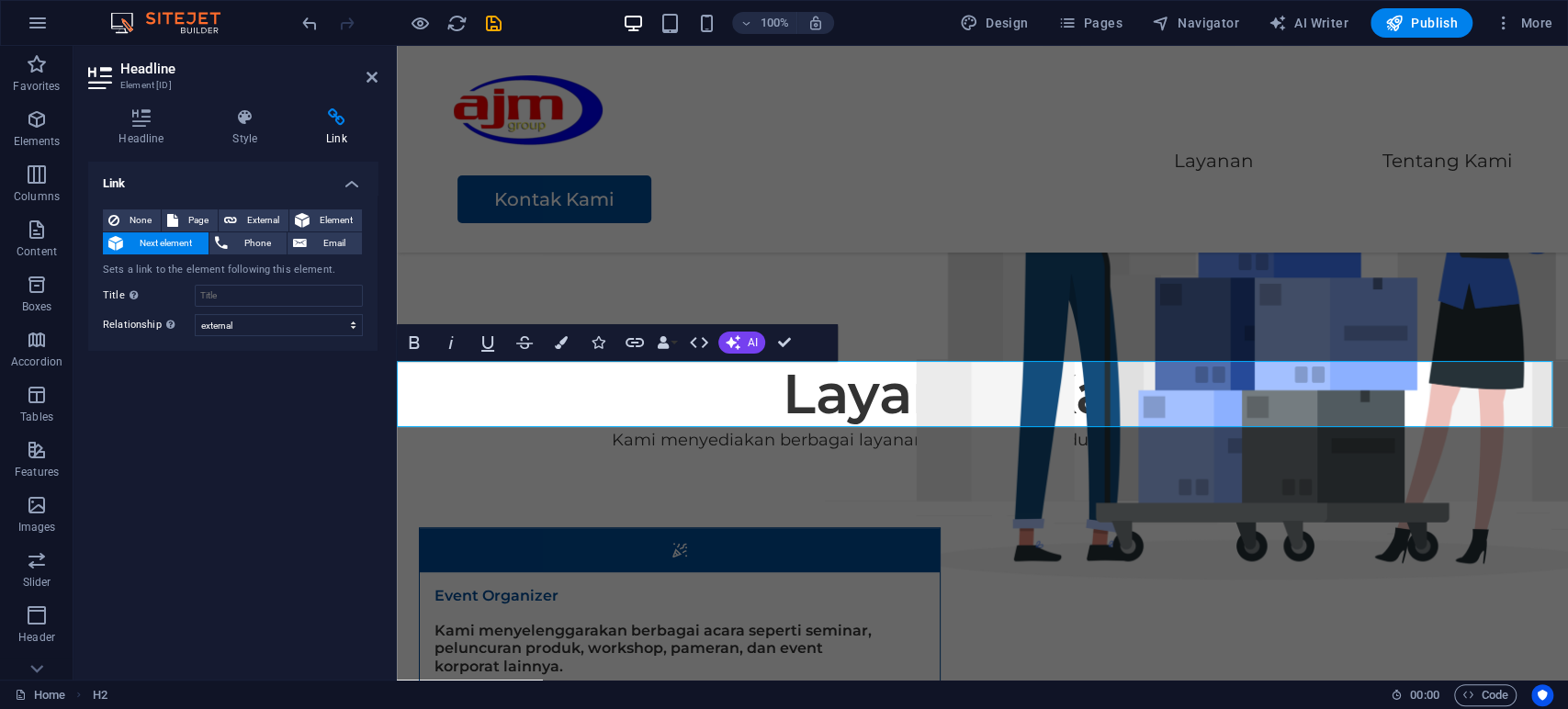 click on "Headline Style Link Settings Level H1 H2 H3 H4 H5 H6 Alignment Default colors and font sizes are defined in Design. Edit design Preset Element Layout How this element expands within the layout (Flexbox). Size Default auto px % 1/1 1/2 1/3 1/4 1/5 1/6 1/7 1/8 1/9 1/10 Grow Shrink Order Container layout Visible Visible Opacity 100 % Overflow Spacing Margin Default auto px % rem vw vh Custom Custom auto px % rem vw vh auto px % rem vw vh auto px % rem vw vh auto px % rem vw vh Padding Default px rem % vh vw Custom Custom px rem % vh vw px rem % vh vw px rem % vh vw px rem % vh vw Border Style              - Width 1 auto px rem % vh vw Custom Custom 1 auto px rem % vh vw 1 auto px rem % vh vw 1 auto px rem % vh vw 1 auto px rem % vh vw  - Color Round corners Default px rem % vh vw Custom Custom px rem % vh vw px rem % vh vw px rem % vh vw px rem % vh vw Shadow Default None Outside Inside Color X offset 0 px rem vh vw Y offset 0 px rem vh vw Blur 0 px rem % vh vw Spread 0 px rem vh vw Text Shadow Default" at bounding box center (232, 387) 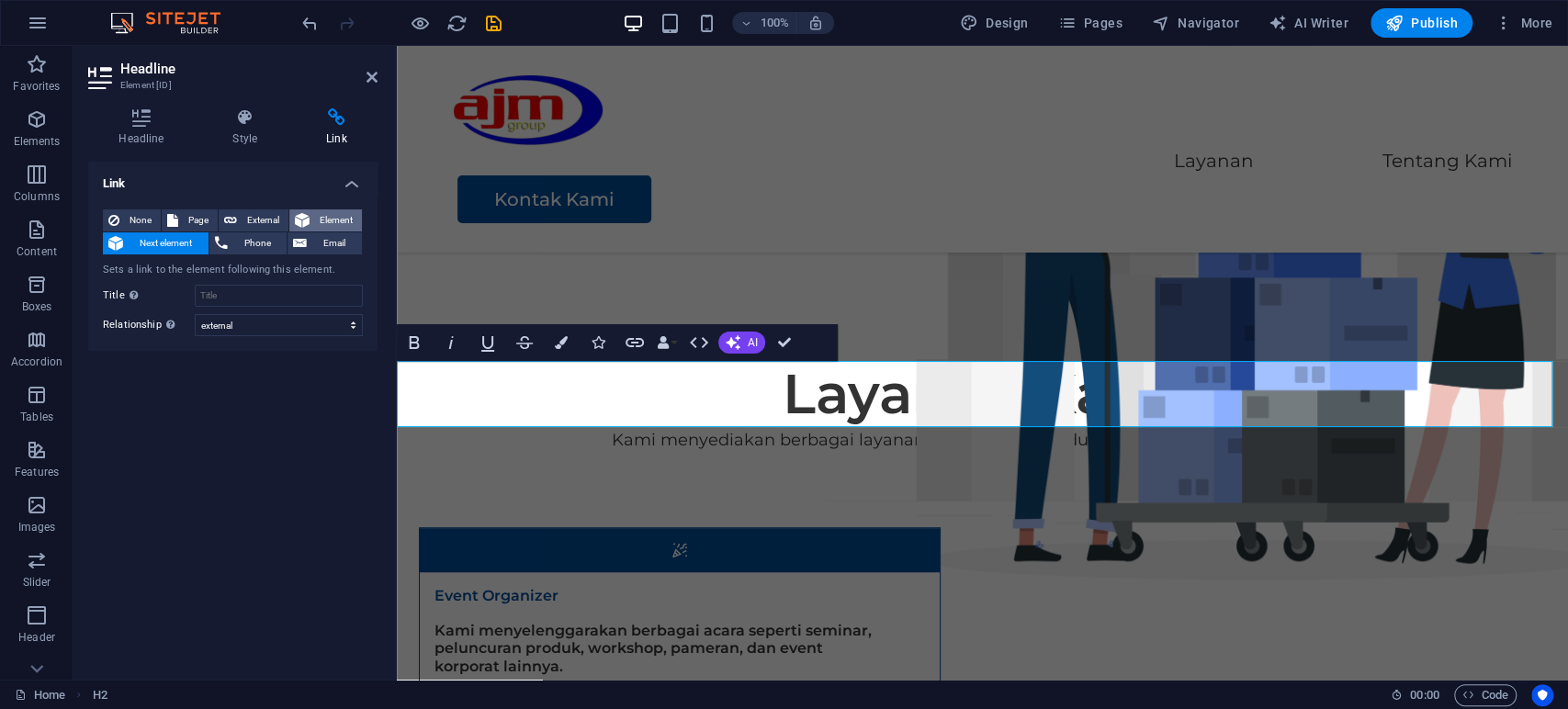drag, startPoint x: 269, startPoint y: 242, endPoint x: 312, endPoint y: 214, distance: 51.312766 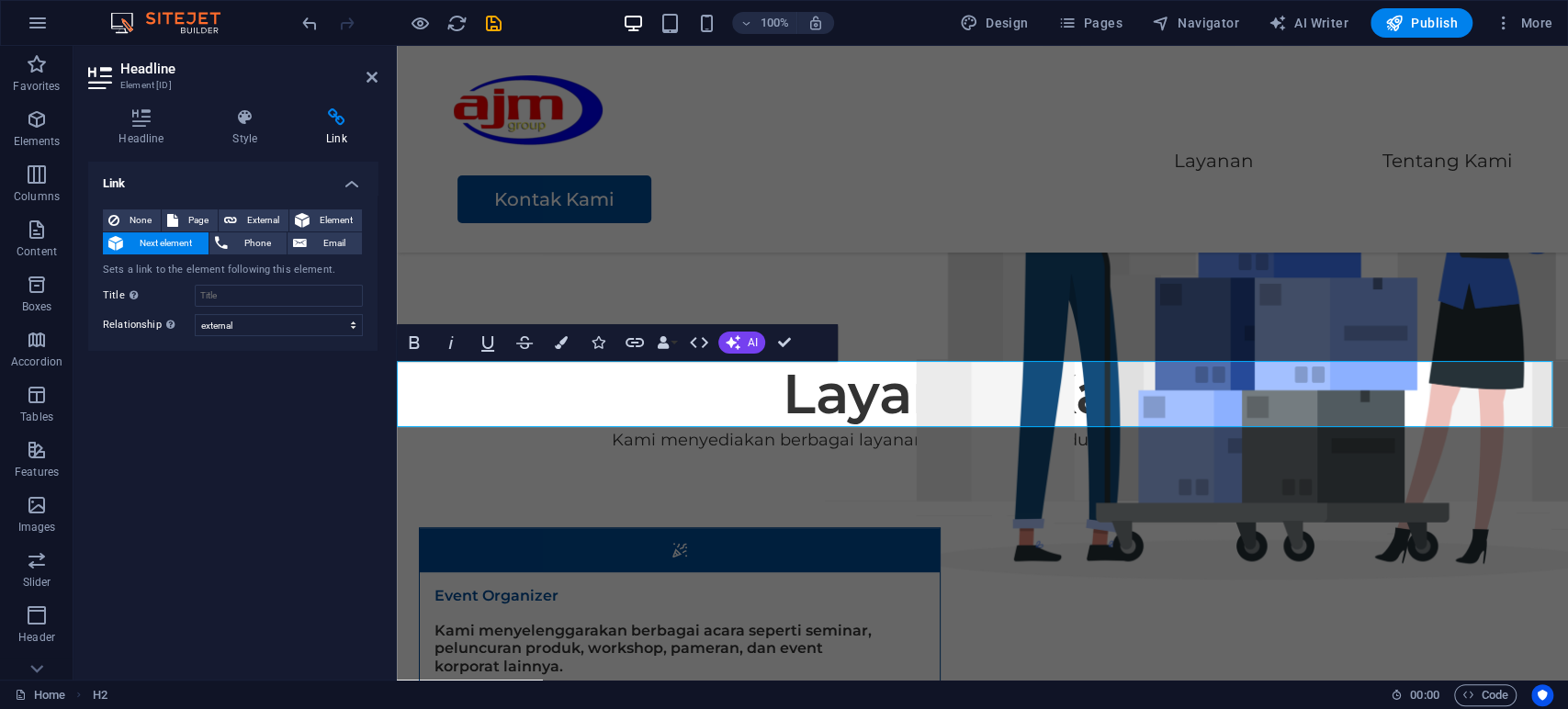 click on "Next element" at bounding box center (165, 243) 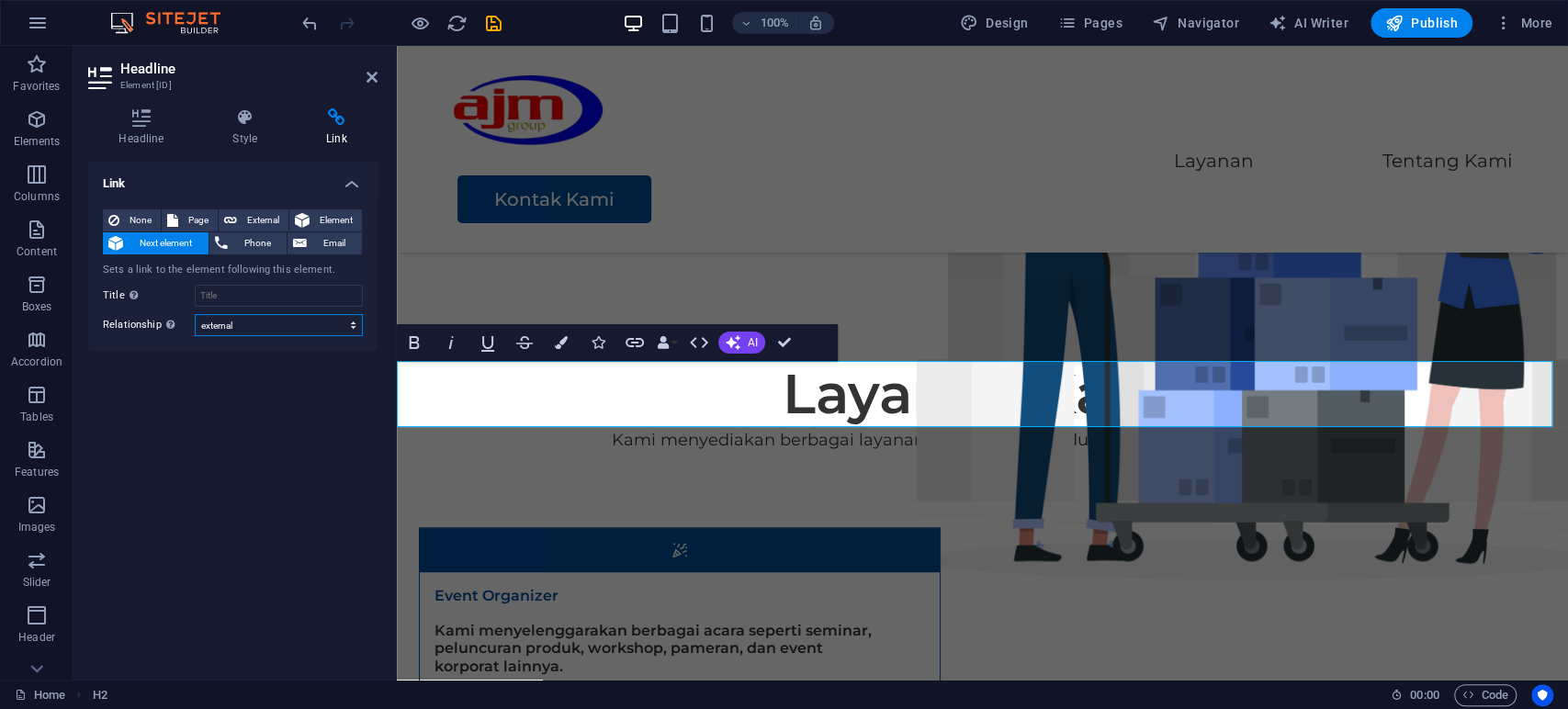 click on "alternate author bookmark external help license next nofollow noreferrer noopener prev search tag" at bounding box center [278, 325] 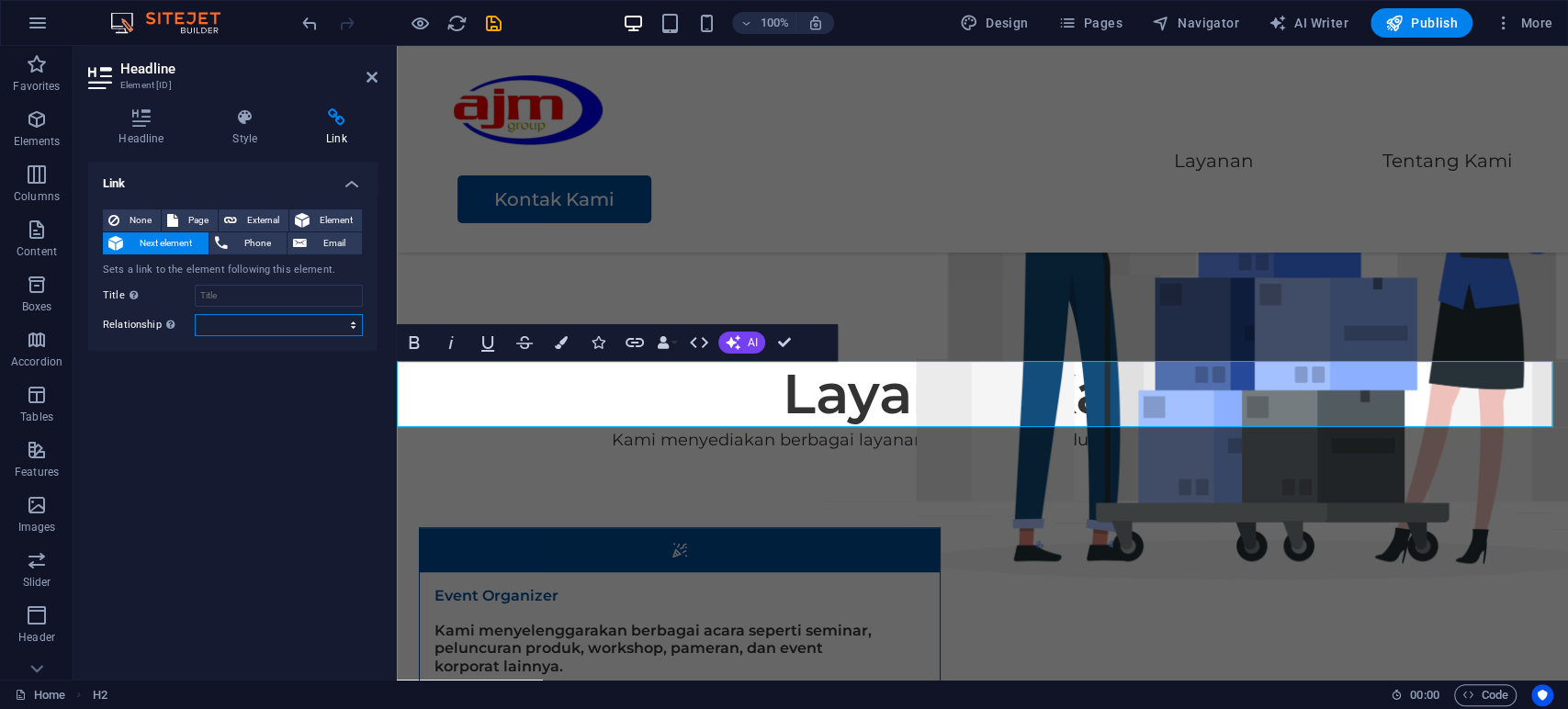 click on "alternate author bookmark external help license next nofollow noreferrer noopener prev search tag" at bounding box center (278, 325) 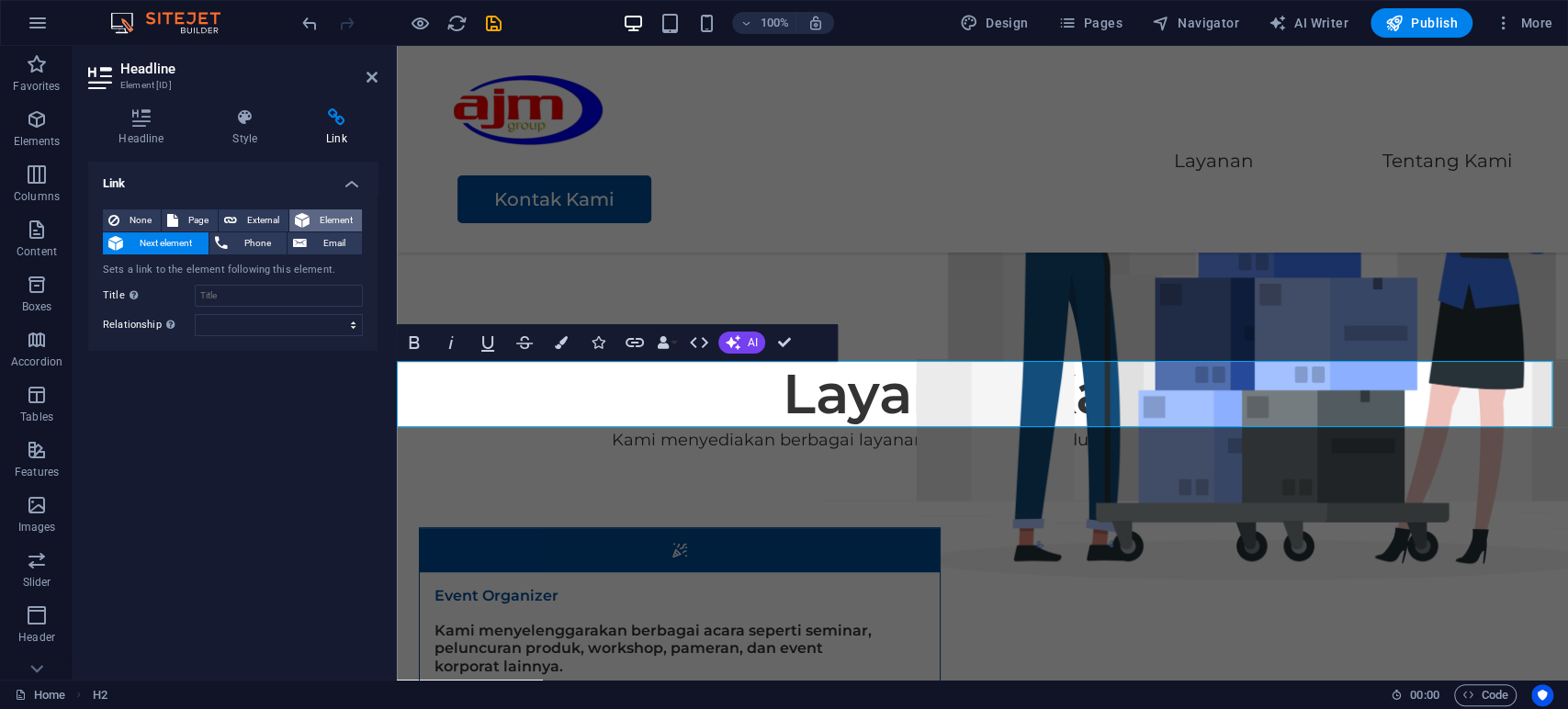 click on "Element" at bounding box center [335, 220] 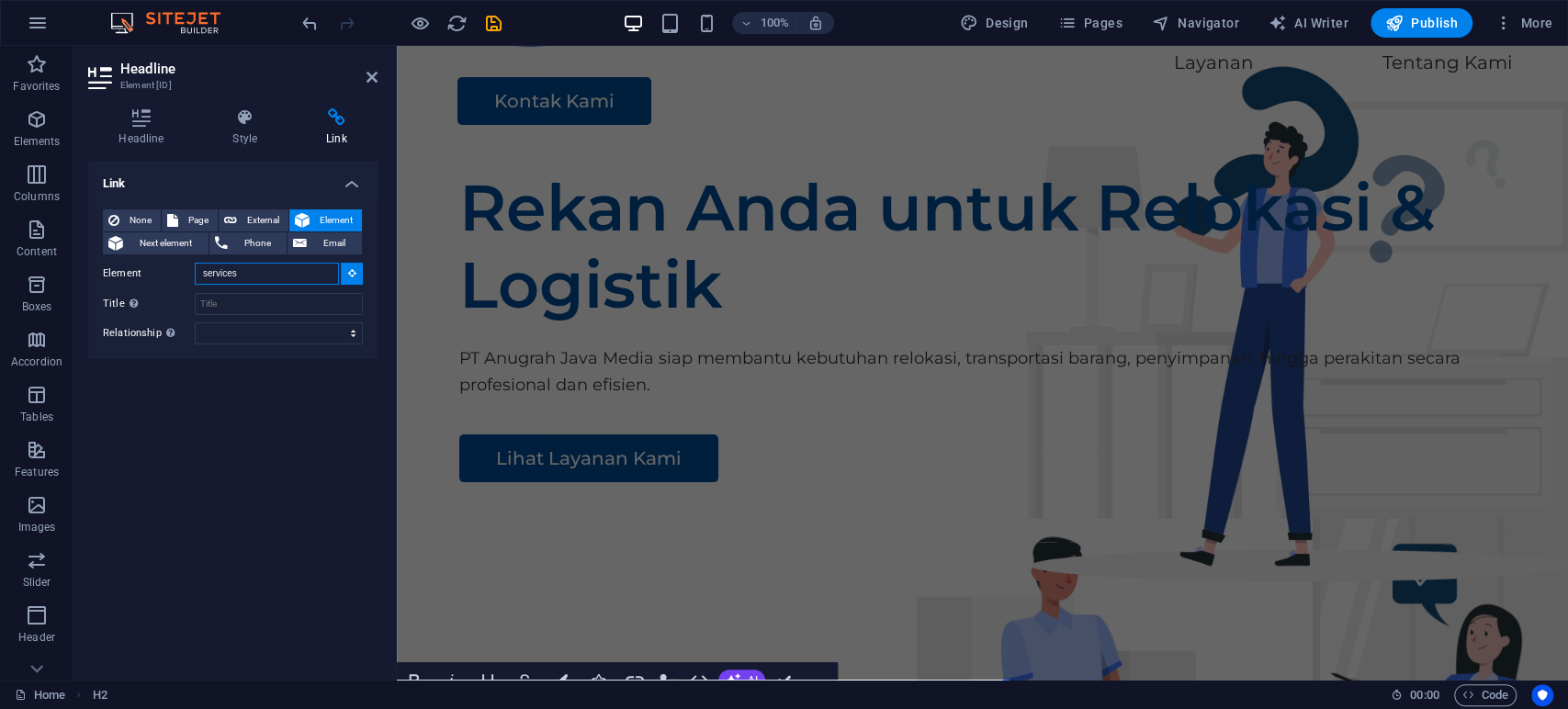 scroll, scrollTop: 144, scrollLeft: 0, axis: vertical 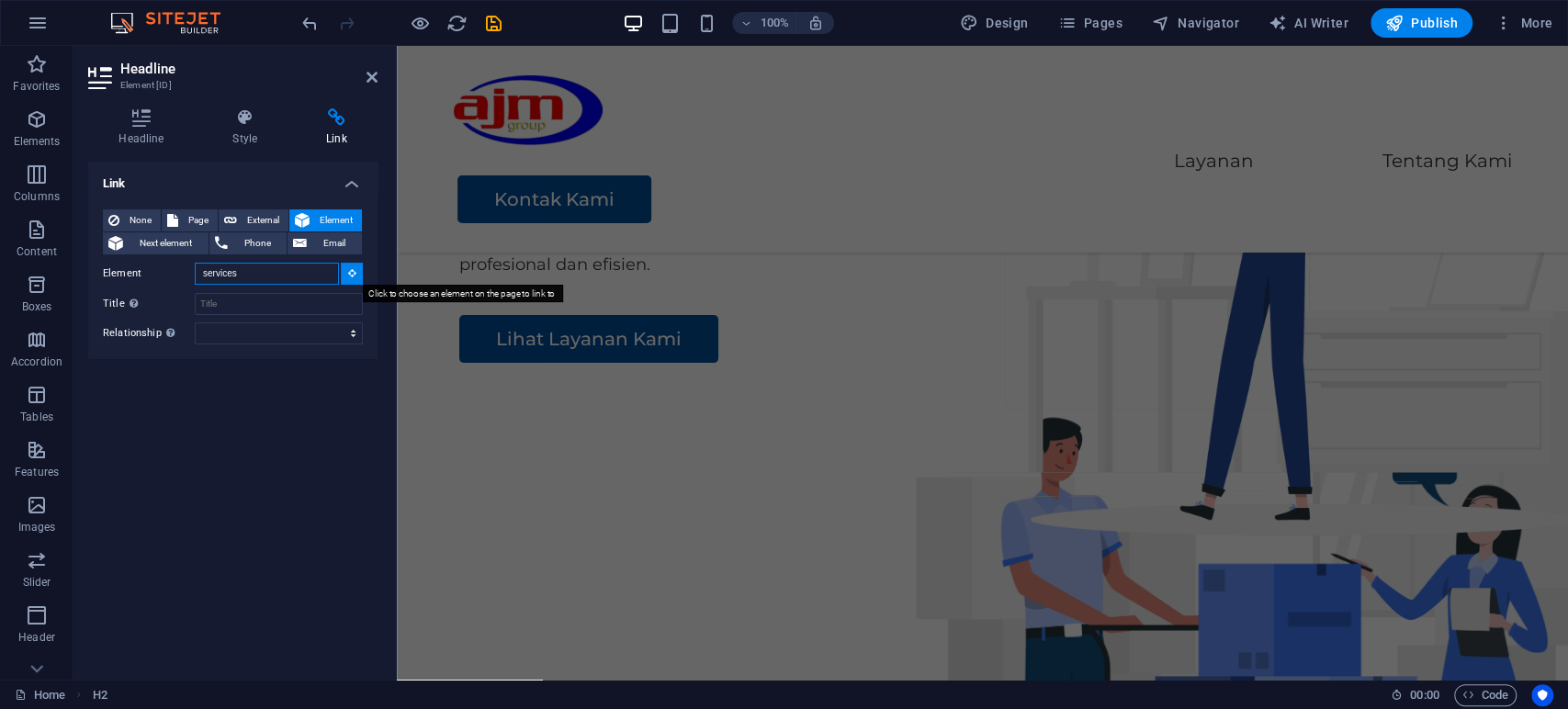 type on "services" 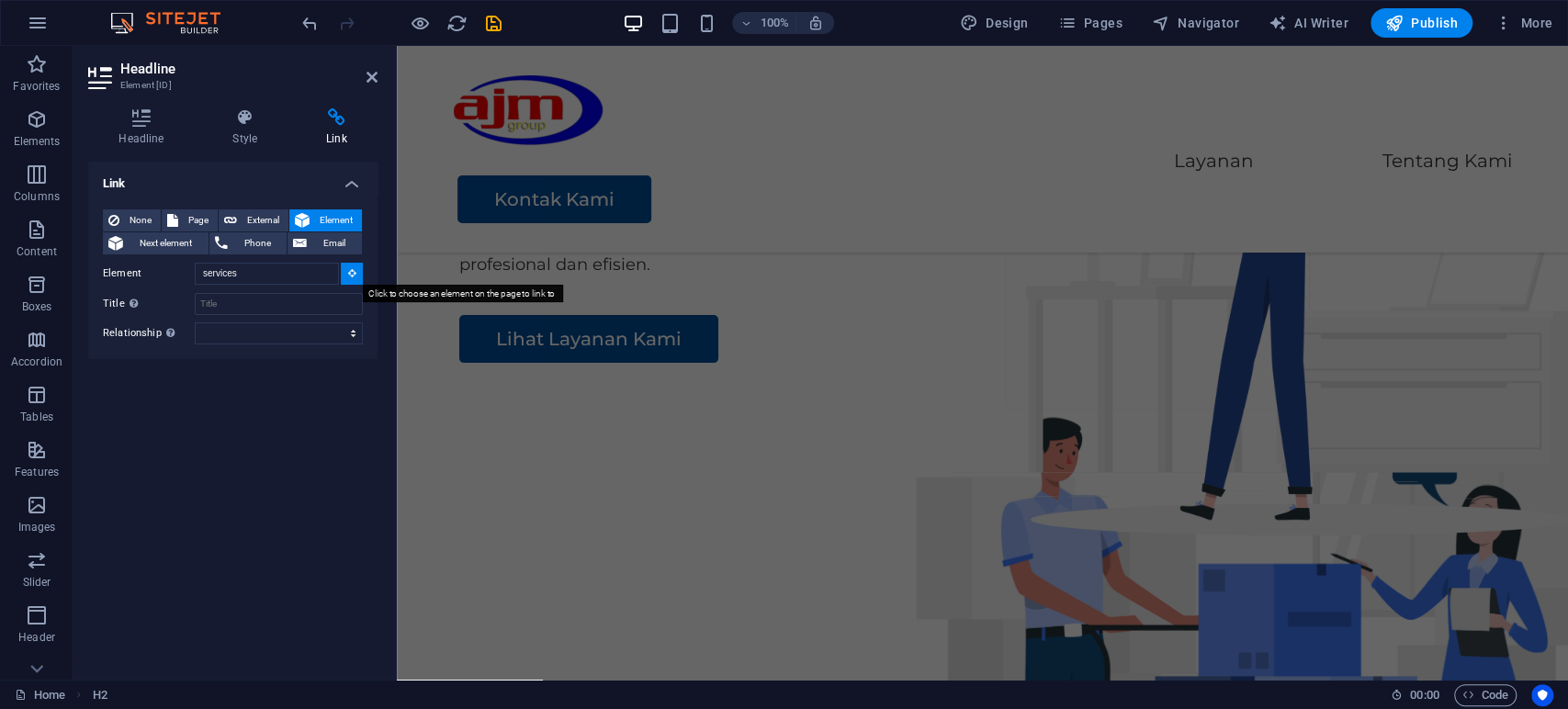 type 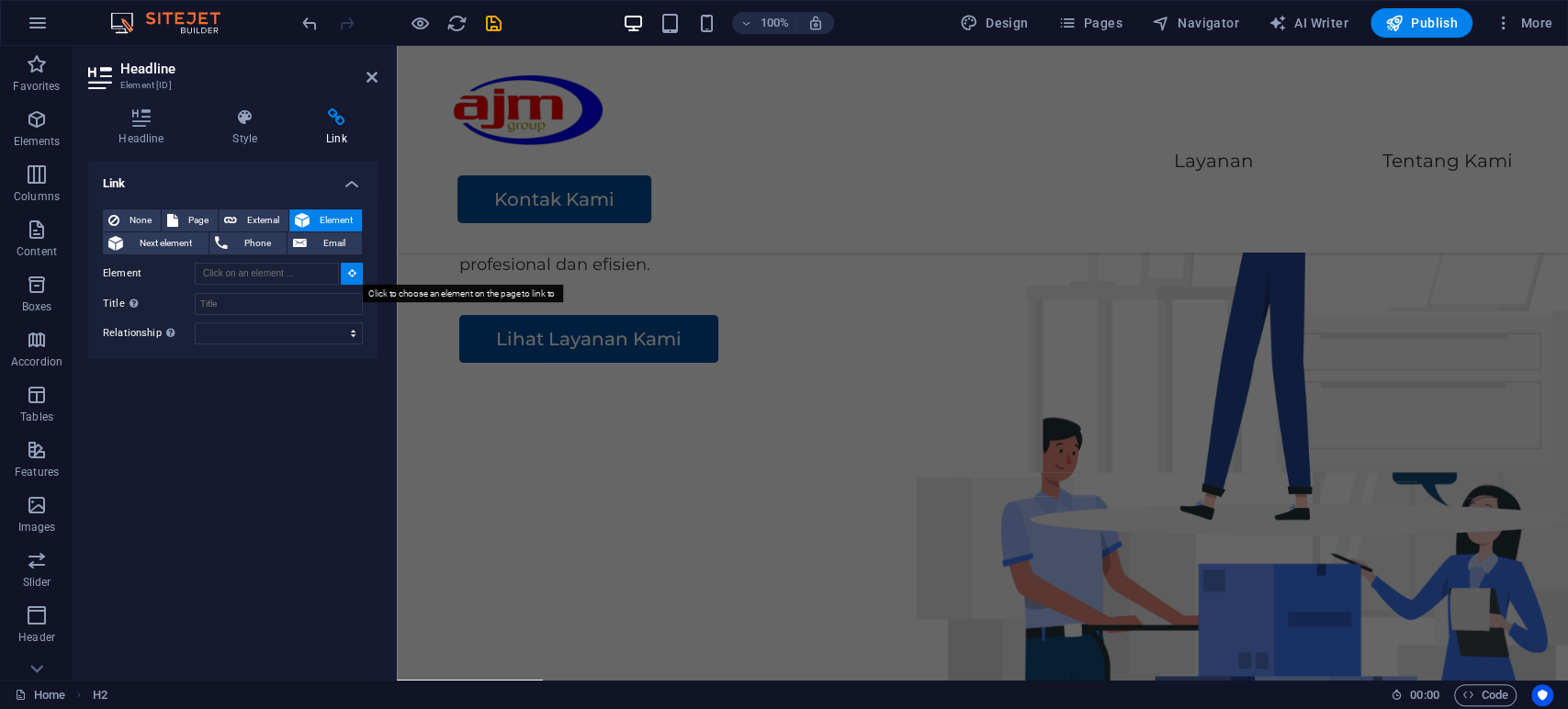 click at bounding box center (352, 273) 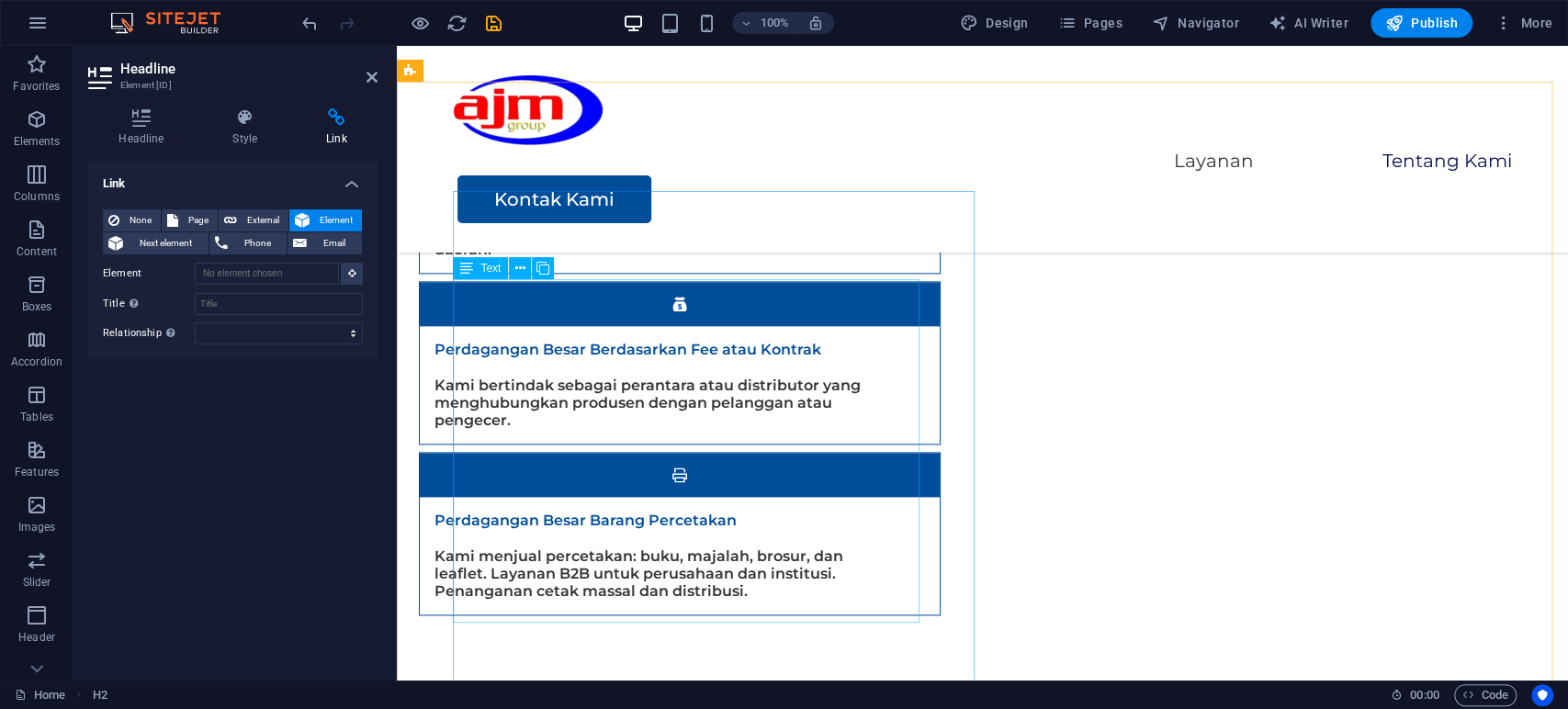scroll, scrollTop: 1459, scrollLeft: 0, axis: vertical 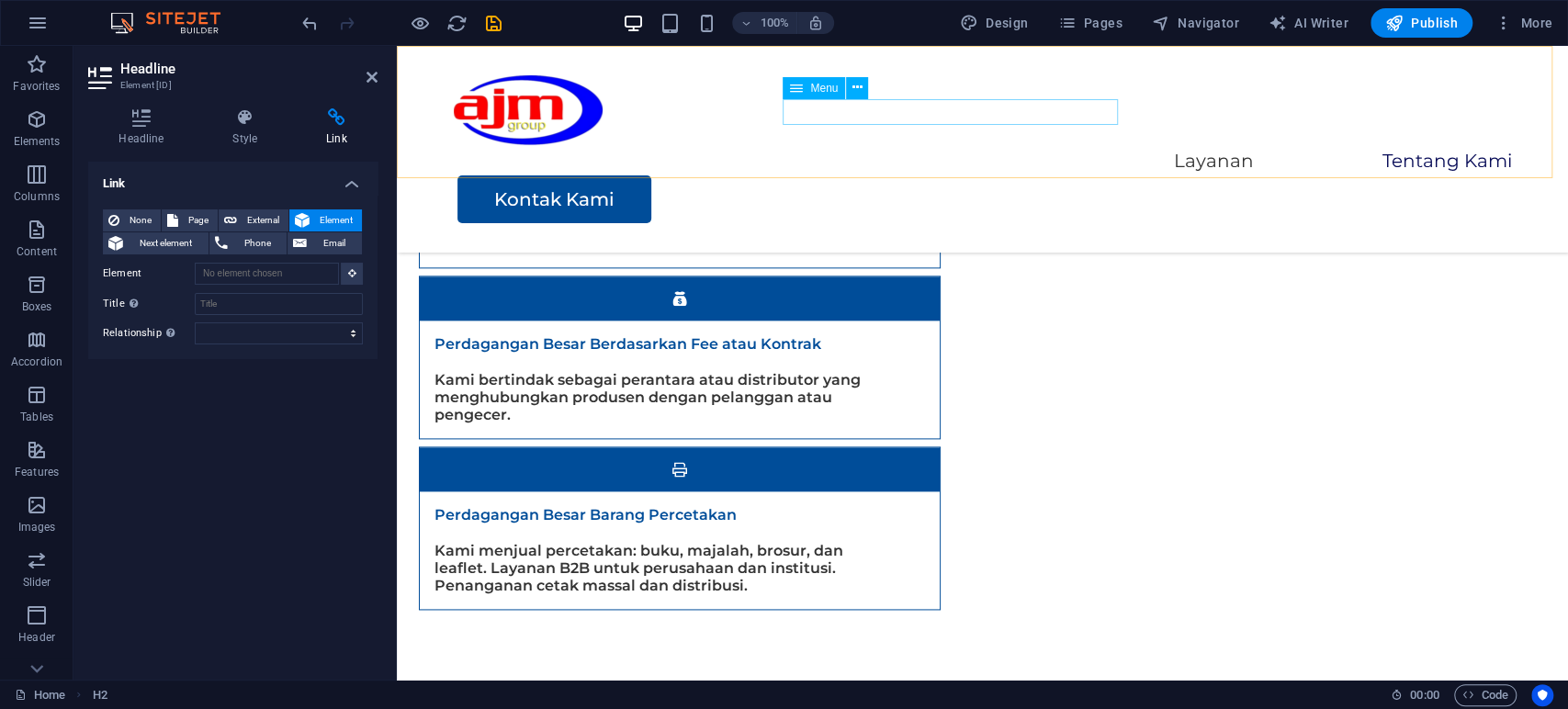 drag, startPoint x: 819, startPoint y: 100, endPoint x: 1216, endPoint y: 145, distance: 399.54224 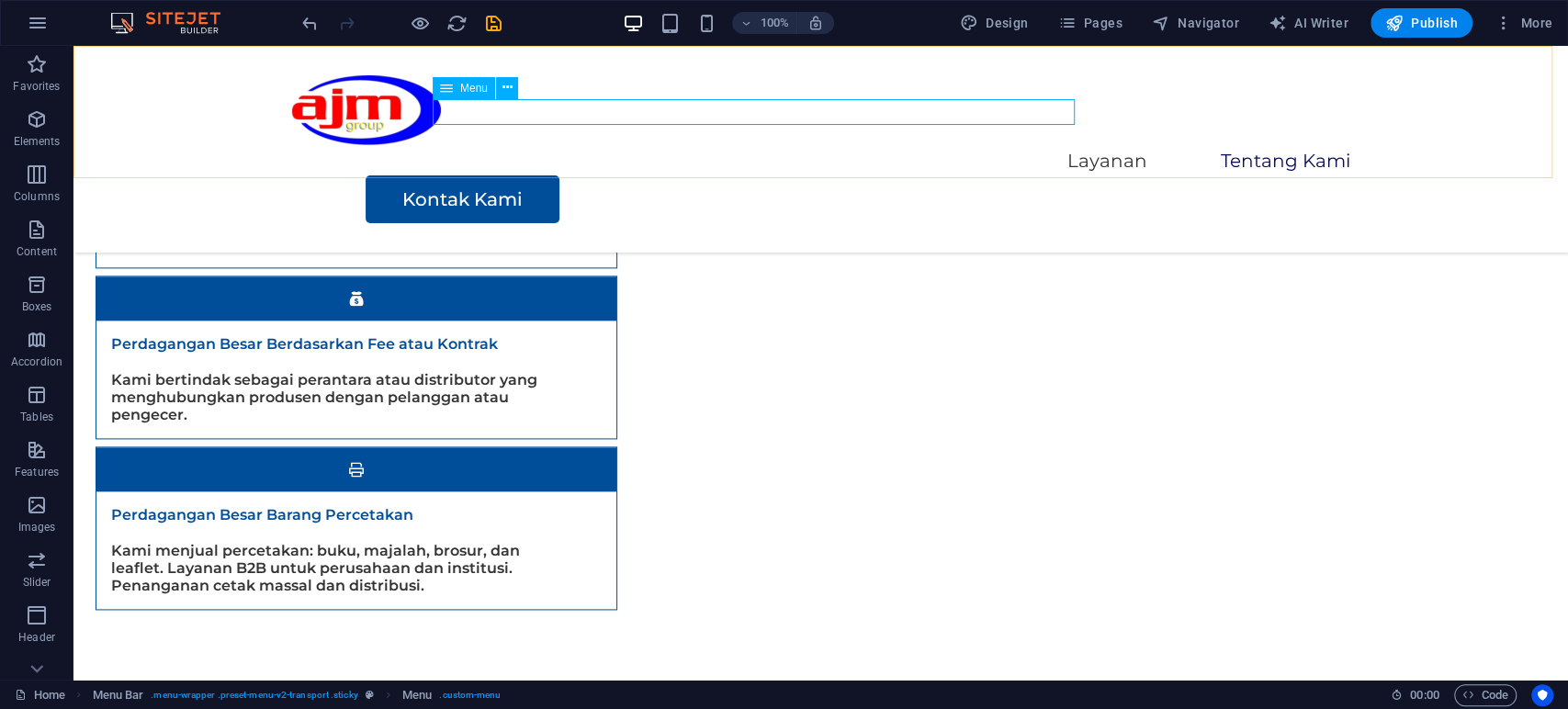 click on "Layanan Tentang Kami" at bounding box center [821, 162] 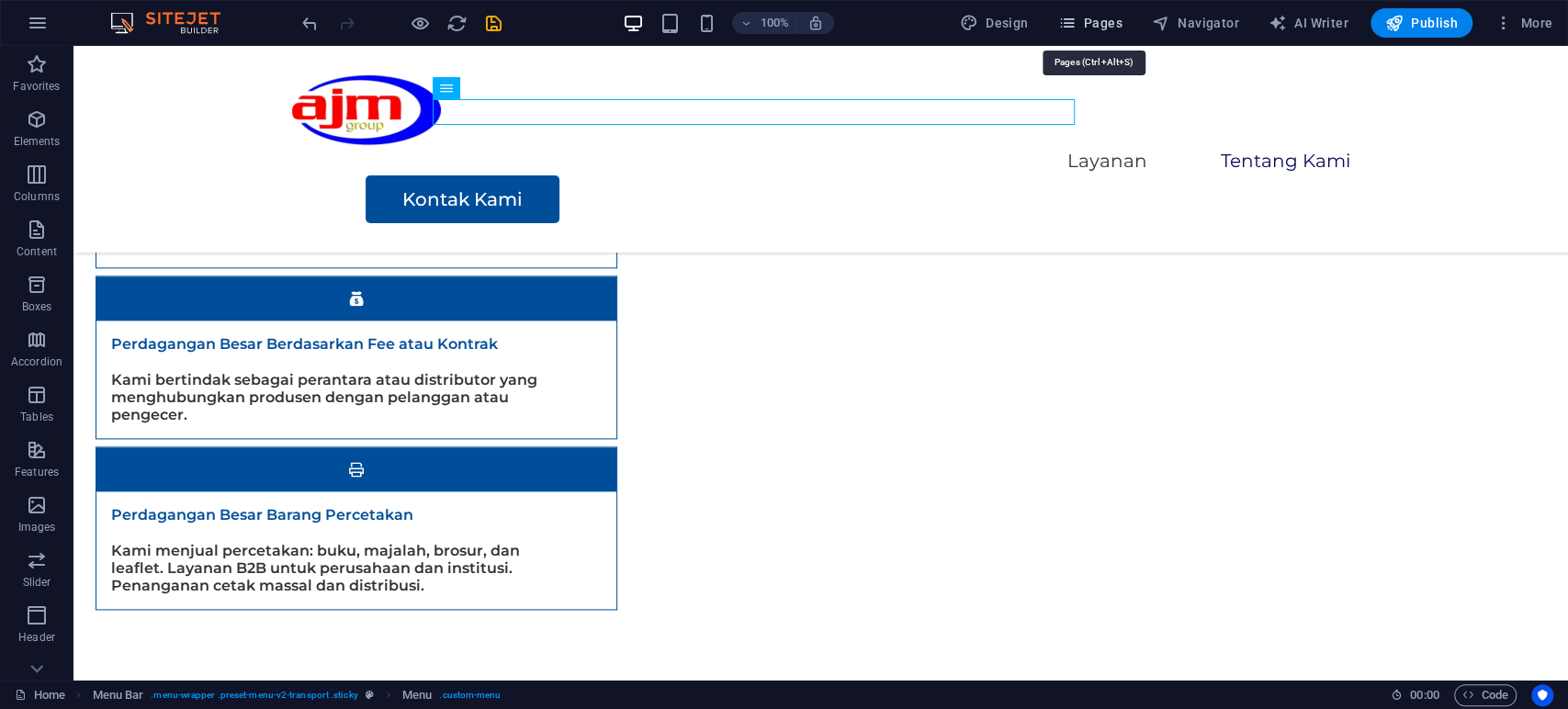 click on "Pages" at bounding box center (1089, 23) 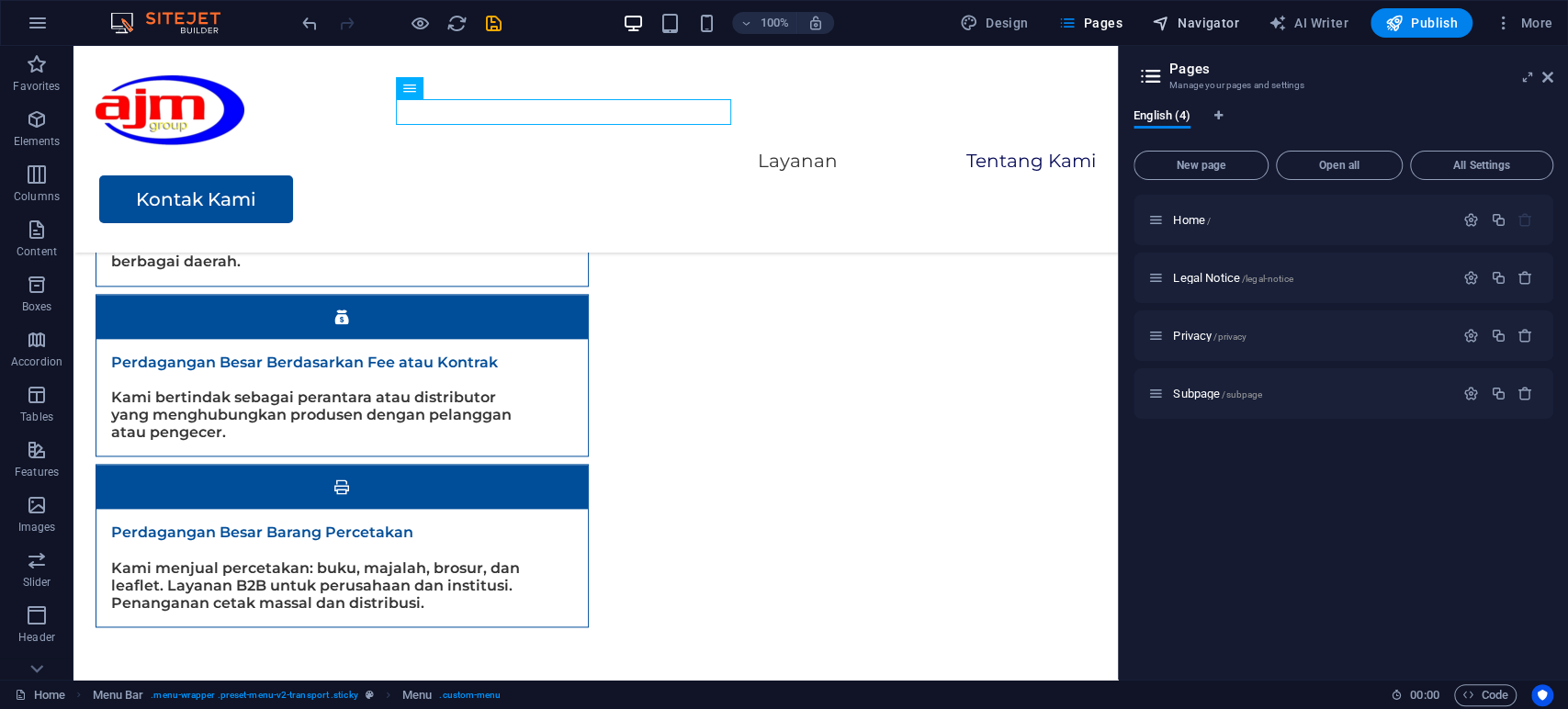 click on "Navigator" at bounding box center (1195, 23) 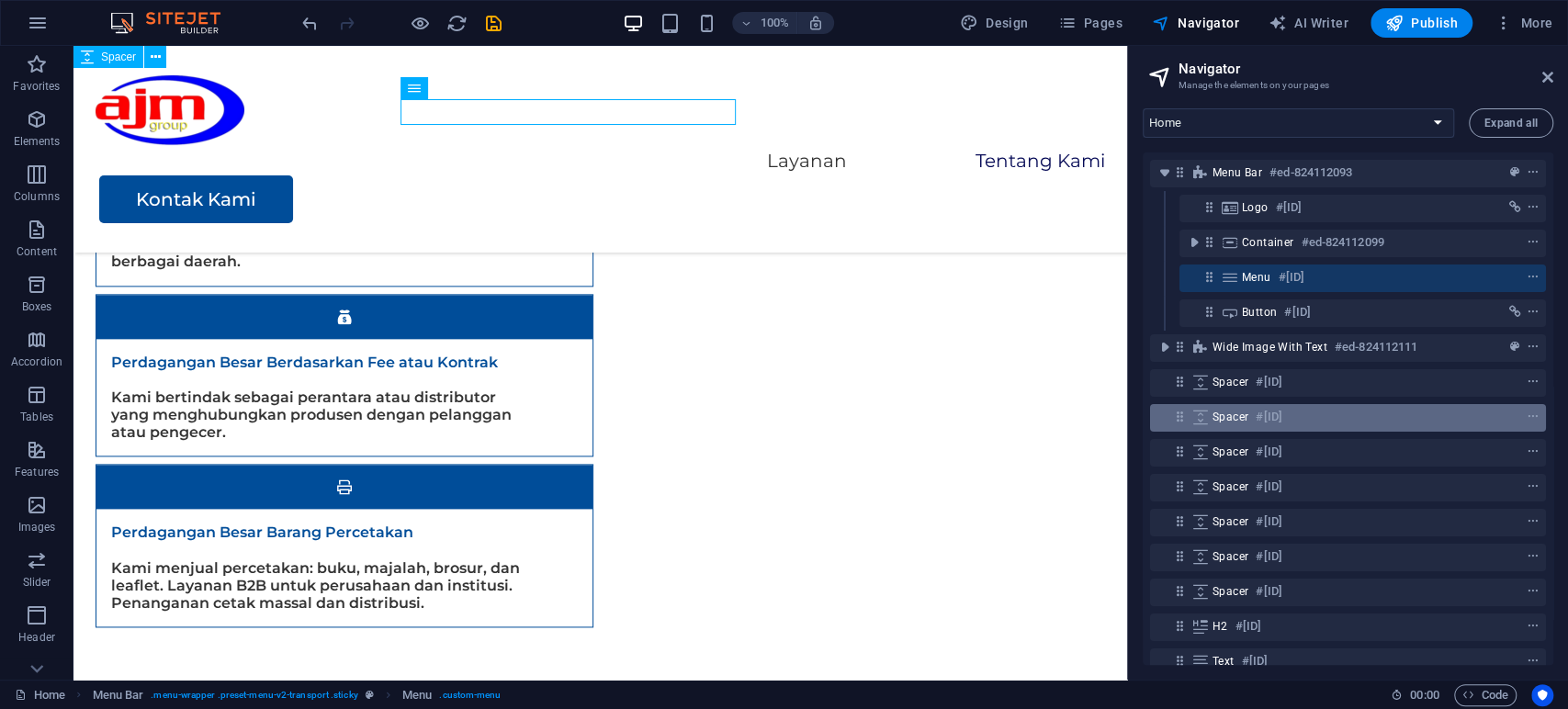 scroll, scrollTop: 173, scrollLeft: 0, axis: vertical 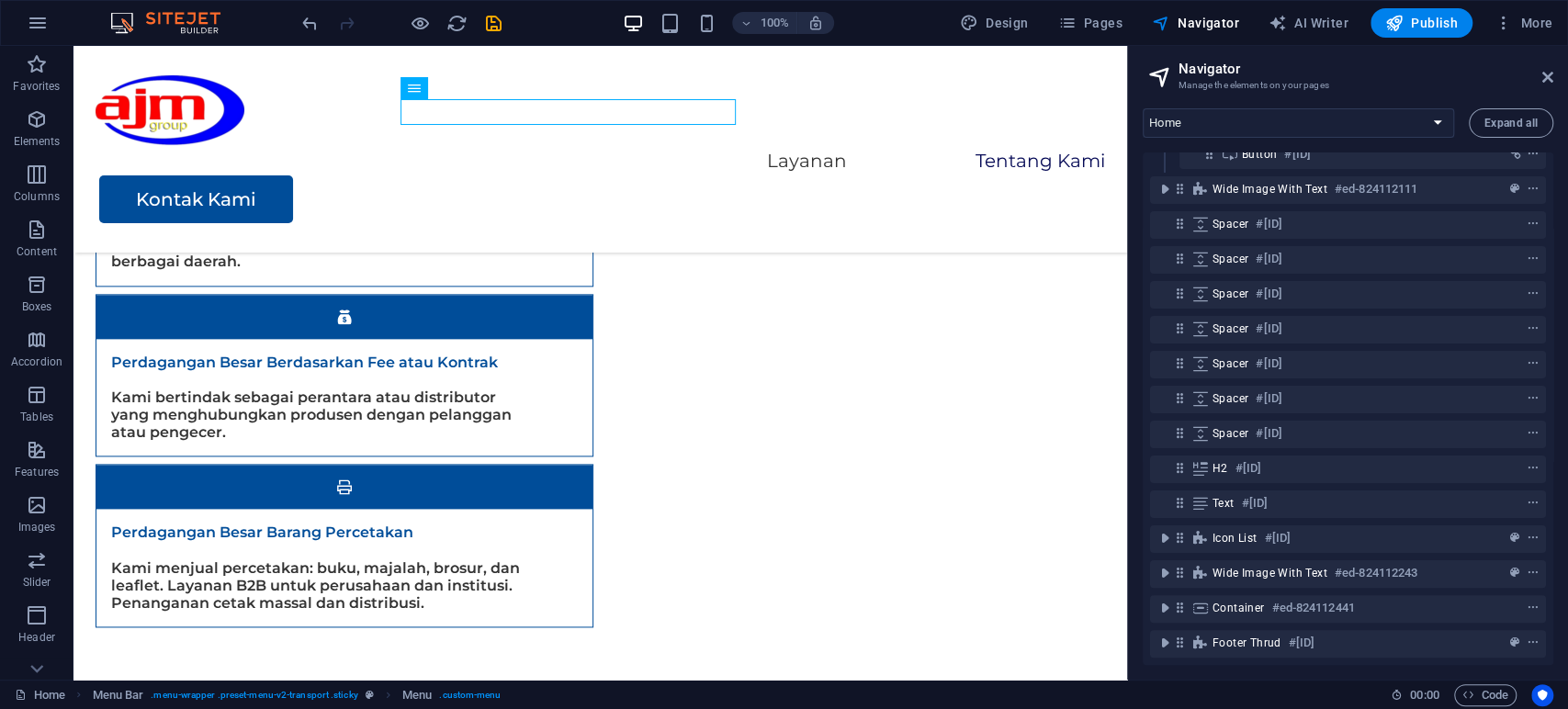 click on "Navigator Manage the elements on your pages Home  Legal Notice  Privacy  Subpage  Expand all Menu Bar #ed-824112093 Logo #ed-824112096 Container #ed-824112099 Menu #ed-824112105 Button #ed-824112108 Wide image with text #ed-824112111 Spacer #ed-824160354 Spacer #ed-824160360 Spacer #ed-824160363 Spacer #ed-824160366 Spacer #ed-824160369 Spacer #ed-824160372 Spacer #ed-824160375 H2 #ed-824160357 Text #ed-824160351 Icon List #ed-824160294 Wide image with text #ed-824112243 Container #ed-824112441 Footer Thrud #ed-824112501" at bounding box center (1348, 363) 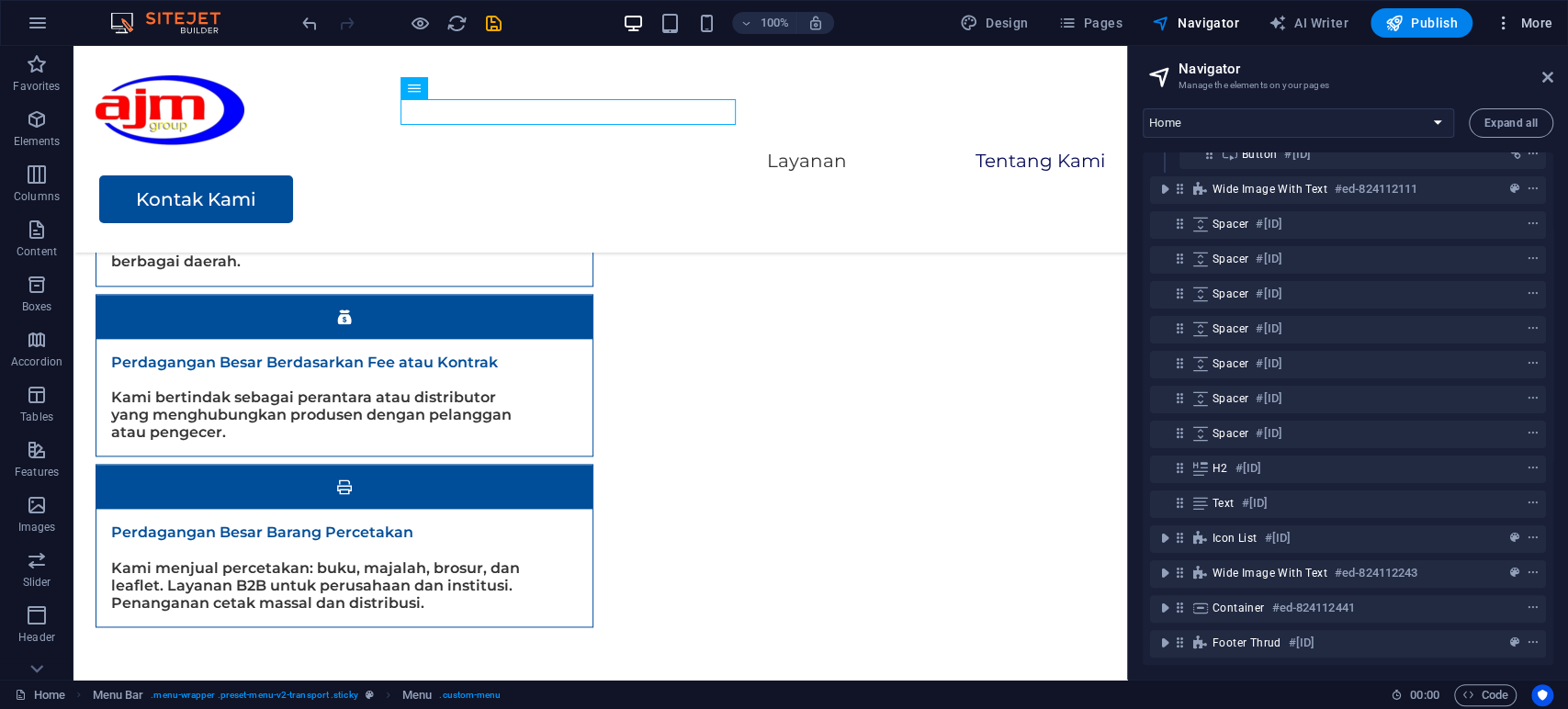 click on "More" at bounding box center (1523, 23) 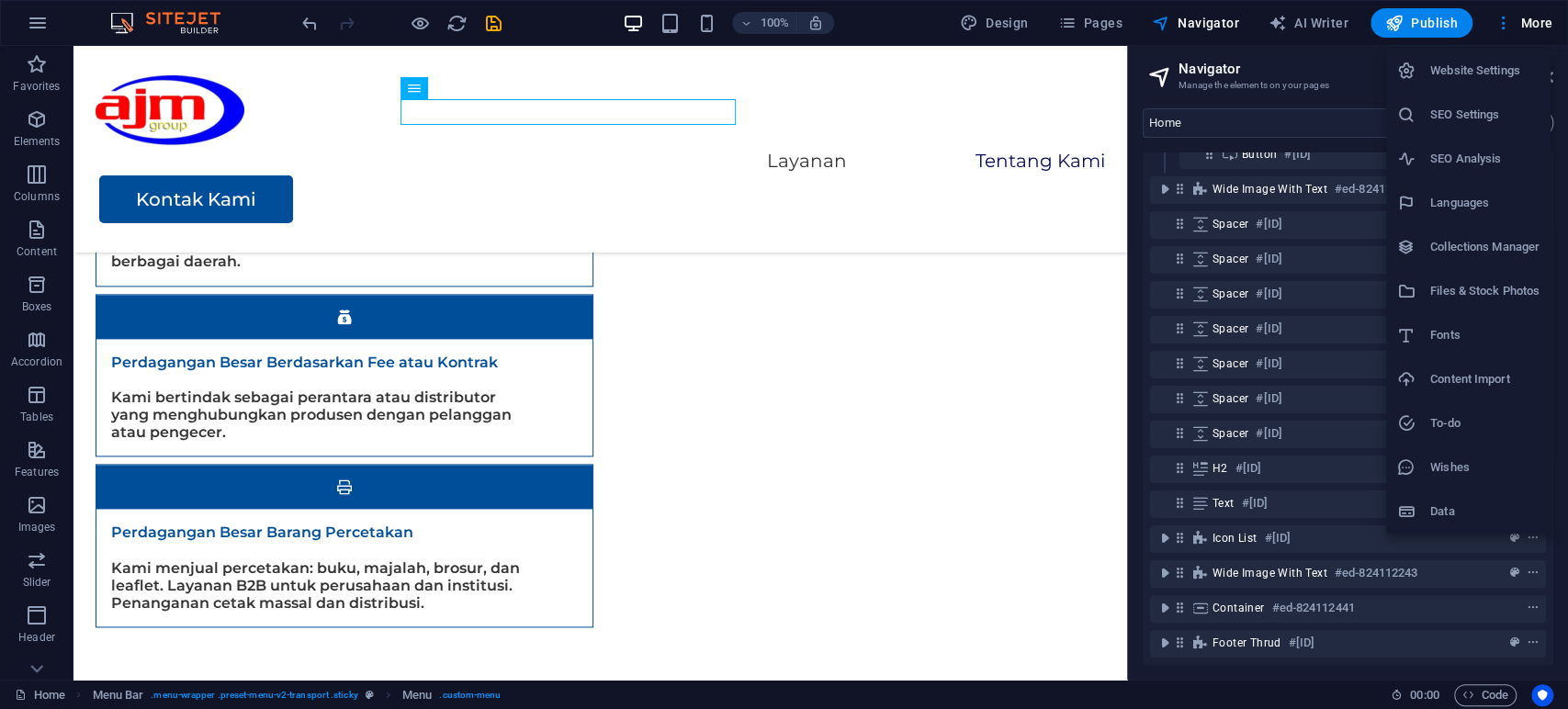 click at bounding box center [784, 354] 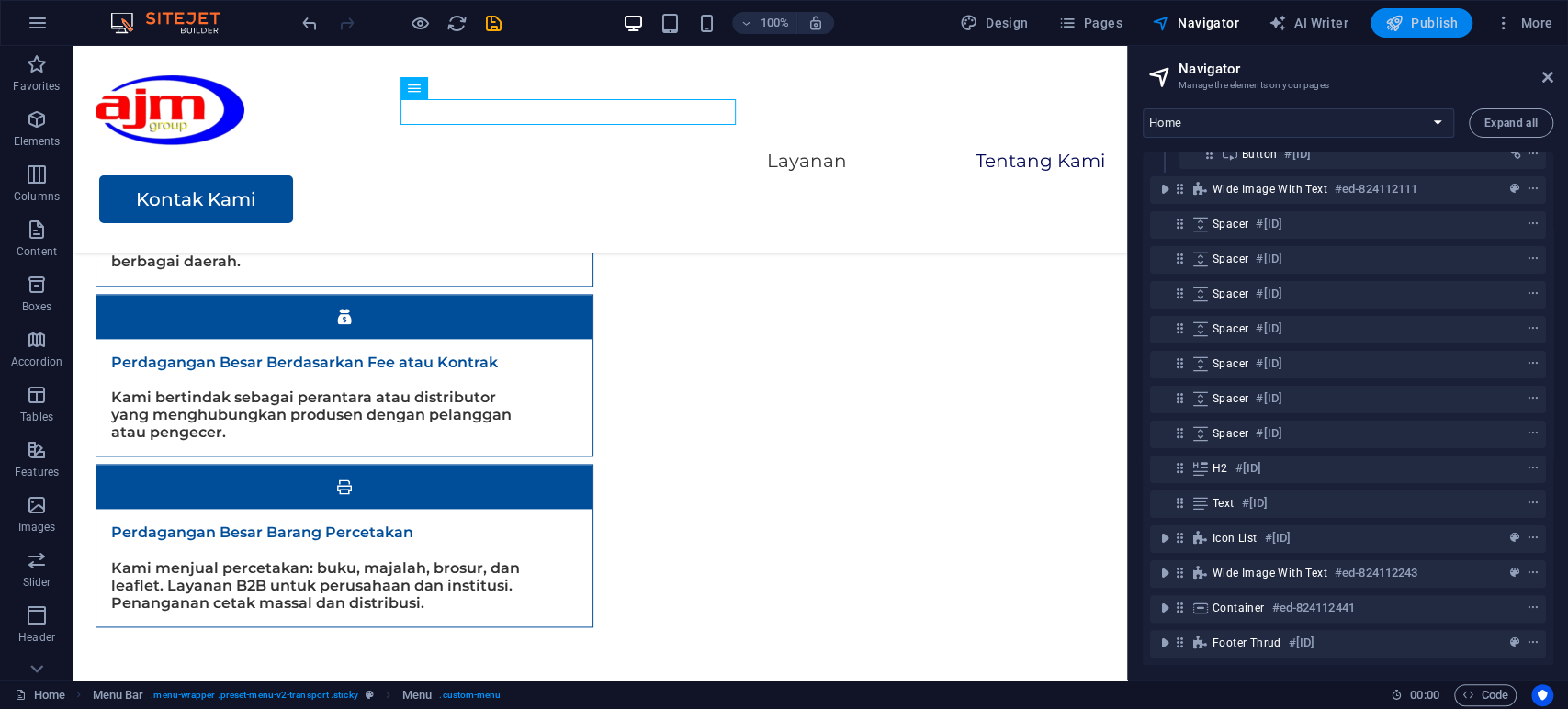 click at bounding box center (1394, 23) 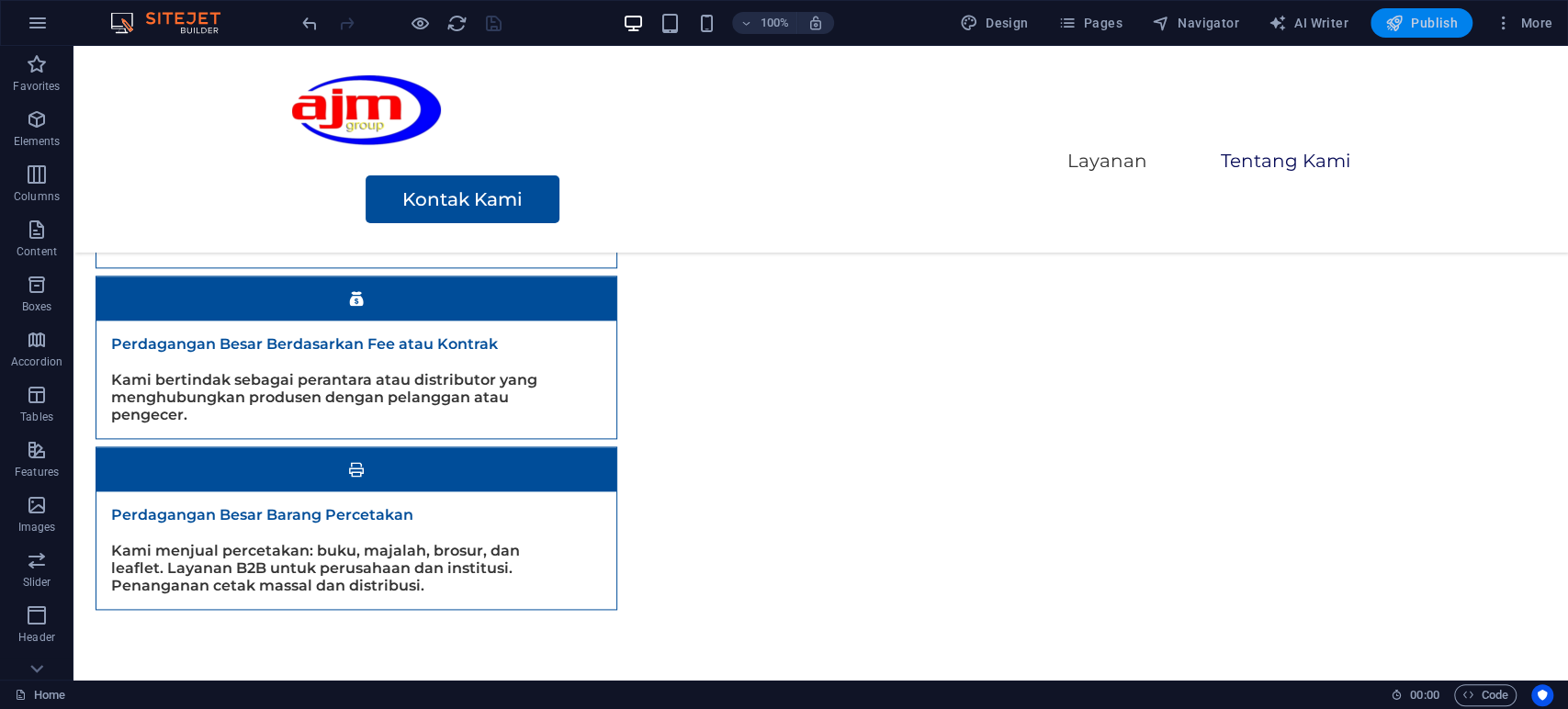 click on "Publish" at bounding box center [1421, 23] 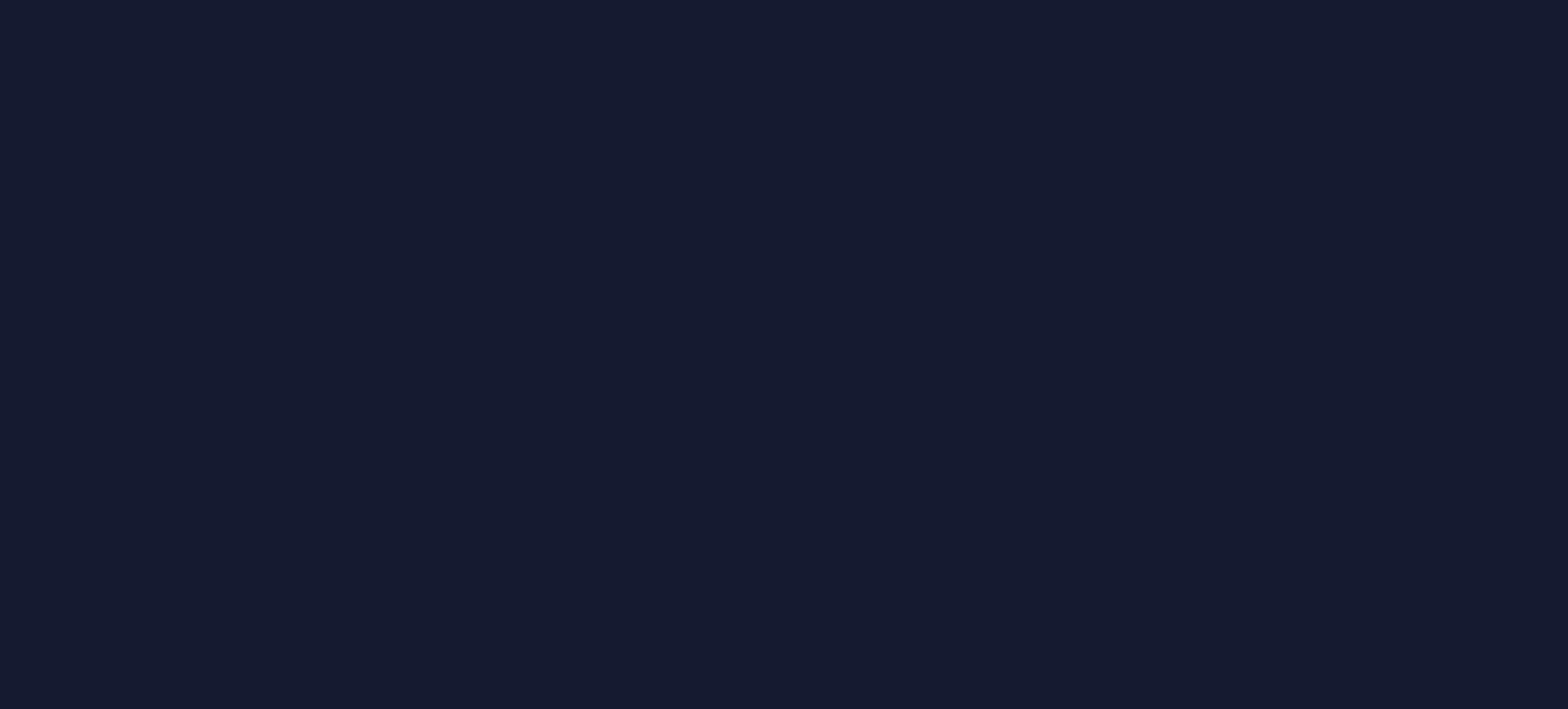 scroll, scrollTop: 0, scrollLeft: 0, axis: both 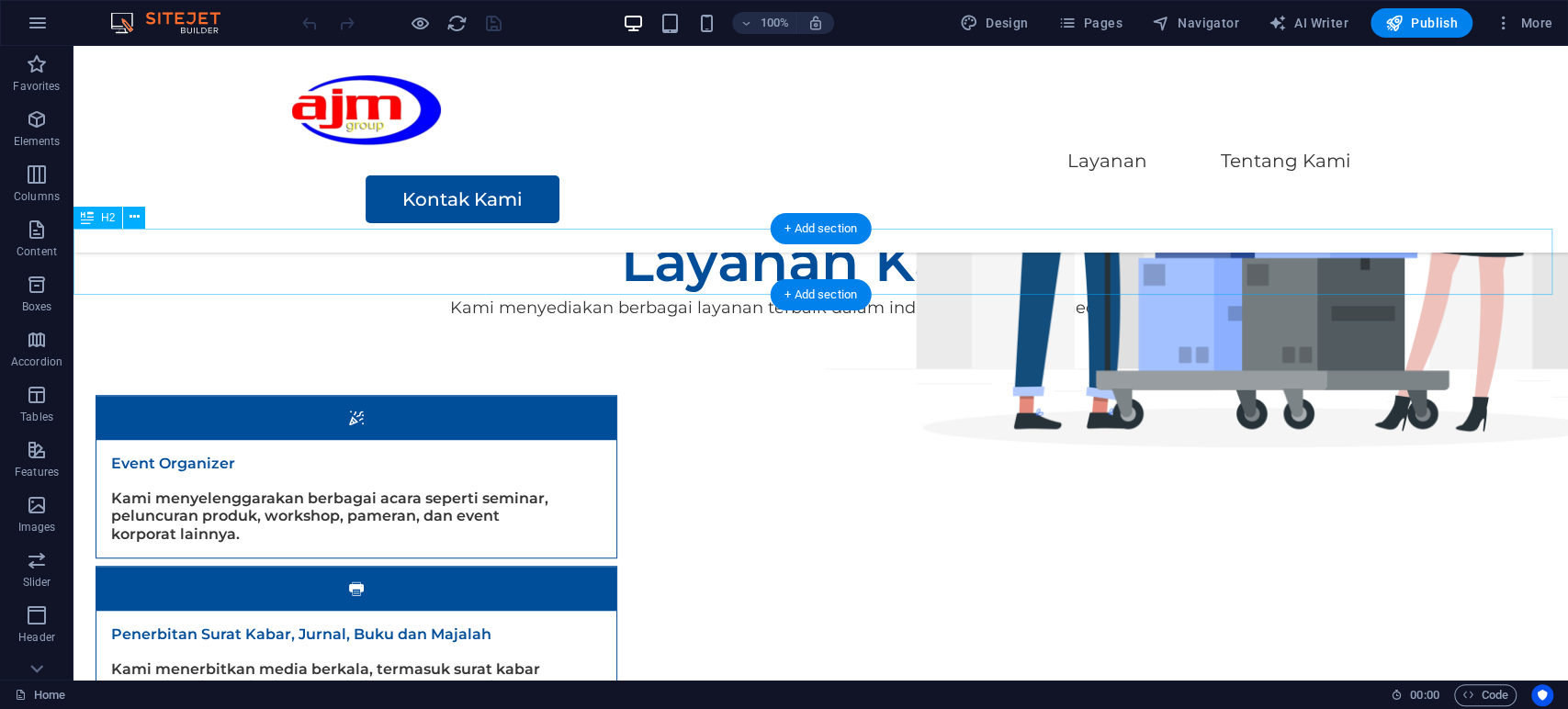 click on "Layanan Kami" at bounding box center [820, 262] 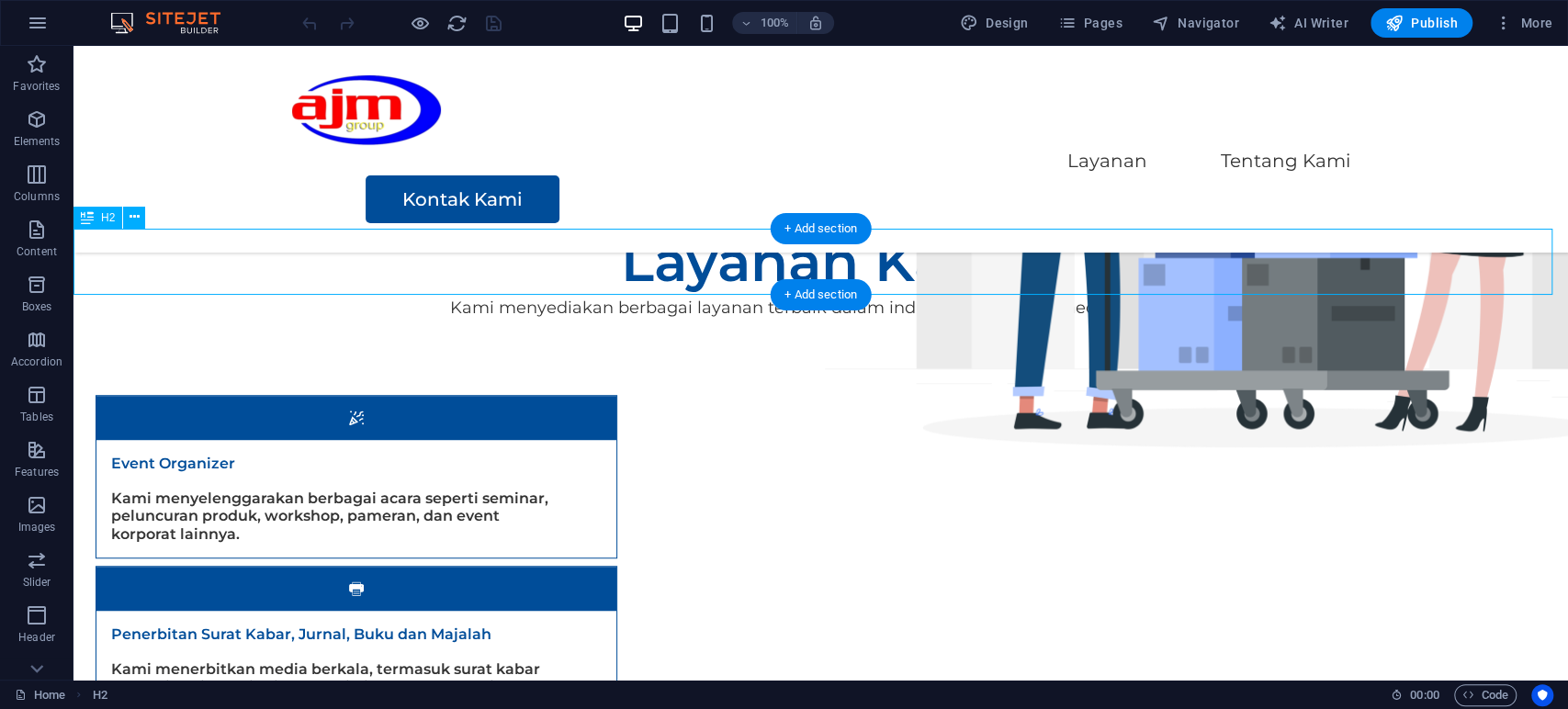 click on "Layanan Kami" at bounding box center [820, 262] 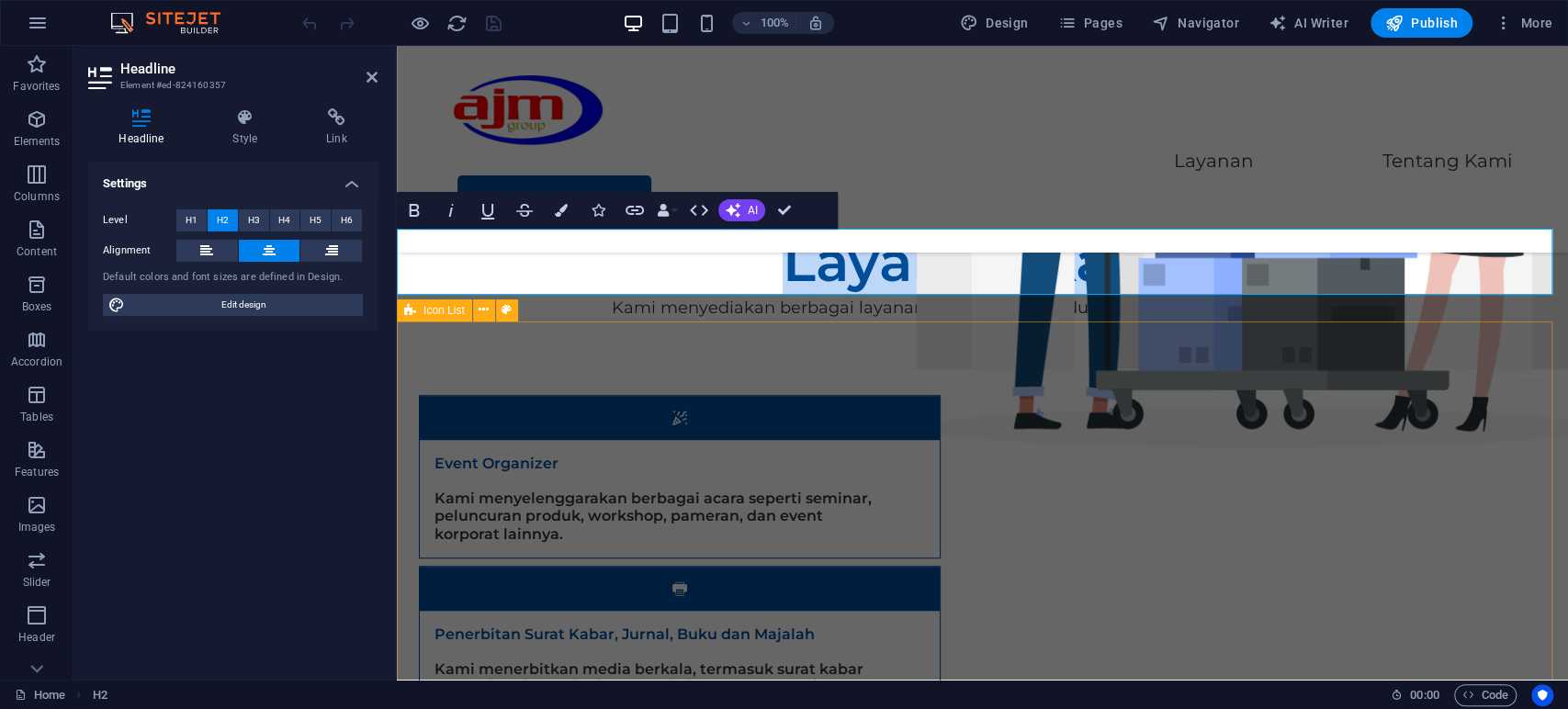 click on "Event Organizer Kami menyelenggarakan berbagai acara seperti seminar, peluncuran produk, workshop, pameran, dan event korporat lainnya. Penerbitan Surat Kabar, Jurnal, Buku dan Majalah Kami menerbitkan media berkala, termasuk surat kabar komunitas, jurnal ilmiah, buletin internal, dan majalah lifestyle/bisnis. Produksi Film, Video, dan Televisi (Swasta) Kami memproduksi konten visual profesional untuk kebutuhan komersial, promosi, edukasi, dan dokumenter. Angkutan Bermotor untuk Barang Umum Kami memiliki armada angkutan darat untuk mengirimkan barang secara aman dan cepat ke berbagai daerah. Perdagangan Besar Berdasarkan Fee atau Kontrak Kami bertindak sebagai perantara atau distributor yang menghubungkan produsen dengan pelanggan atau pengecer. Perdagangan Besar Barang Percetakan Kami menjual percetakan: buku, majalah, brosur, dan leaflet. Layanan B2B untuk perusahaan dan institusi. Penanganan cetak massal dan distribusi." at bounding box center [982, 895] 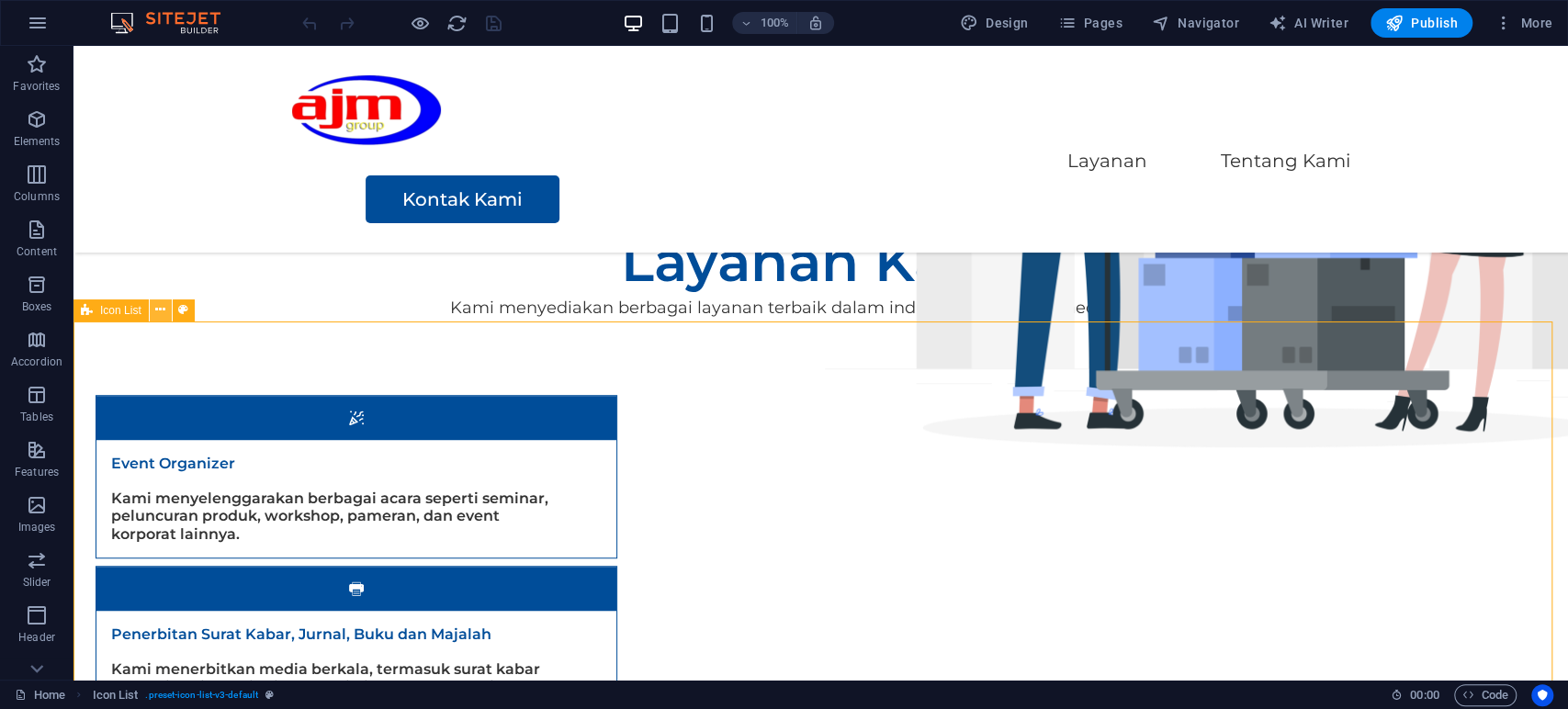 click at bounding box center [160, 309] 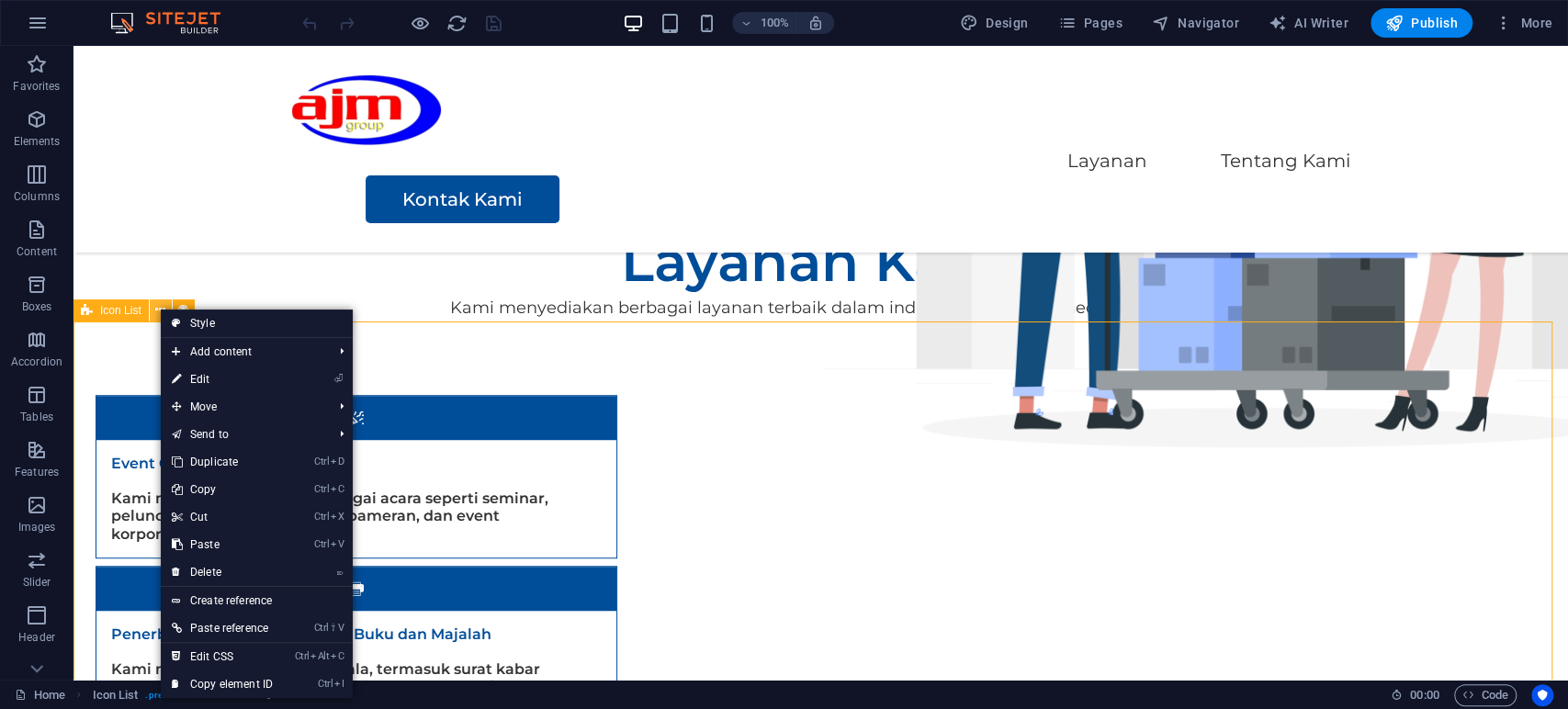 click at bounding box center (160, 309) 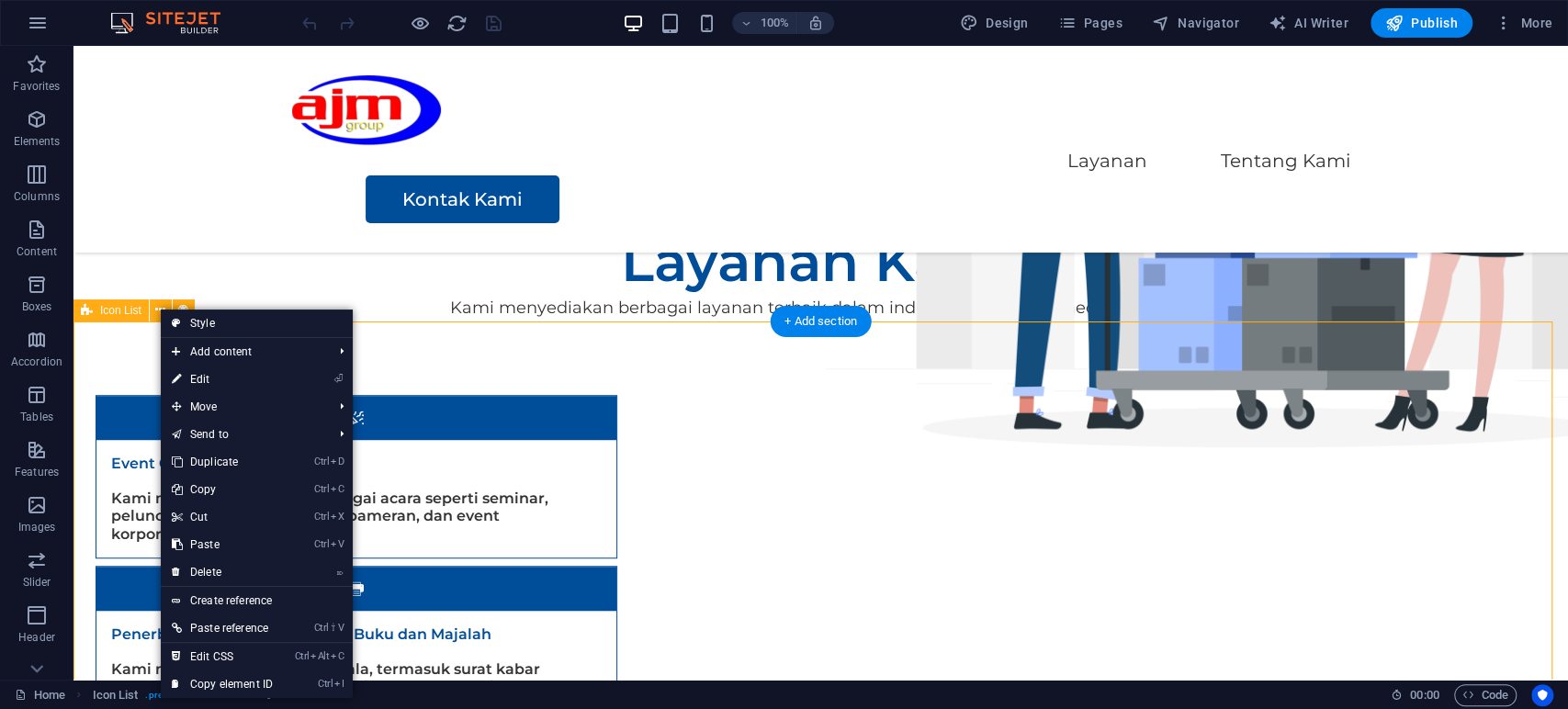 click on "Event Organizer Kami menyelenggarakan berbagai acara seperti seminar, peluncuran produk, workshop, pameran, dan event korporat lainnya. Penerbitan Surat Kabar, Jurnal, Buku dan Majalah Kami menerbitkan media berkala, termasuk surat kabar komunitas, jurnal ilmiah, buletin internal, dan majalah lifestyle/bisnis. Produksi Film, Video, dan Televisi (Swasta) Kami memproduksi konten visual profesional untuk kebutuhan komersial, promosi, edukasi, dan dokumenter. Angkutan Bermotor untuk Barang Umum Kami memiliki armada angkutan darat untuk mengirimkan barang secara aman dan cepat ke berbagai daerah. Perdagangan Besar Berdasarkan Fee atau Kontrak Kami bertindak sebagai perantara atau distributor yang menghubungkan produsen dengan pelanggan atau pengecer. Perdagangan Besar Barang Percetakan Kami menjual percetakan: buku, majalah, brosur, dan leaflet. Layanan B2B untuk perusahaan dan institusi. Penanganan cetak massal dan distribusi." at bounding box center [820, 895] 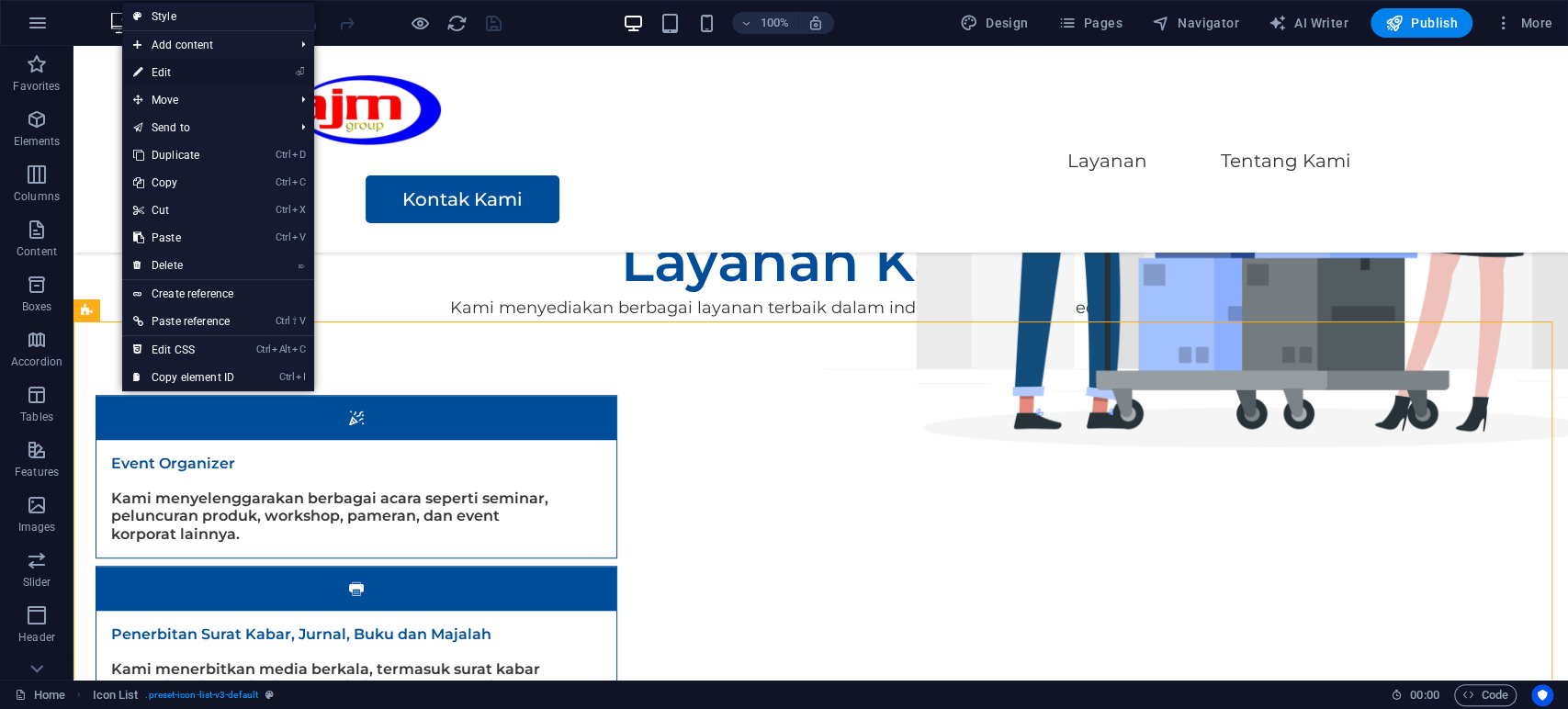 click on "⏎  Edit" at bounding box center [184, 73] 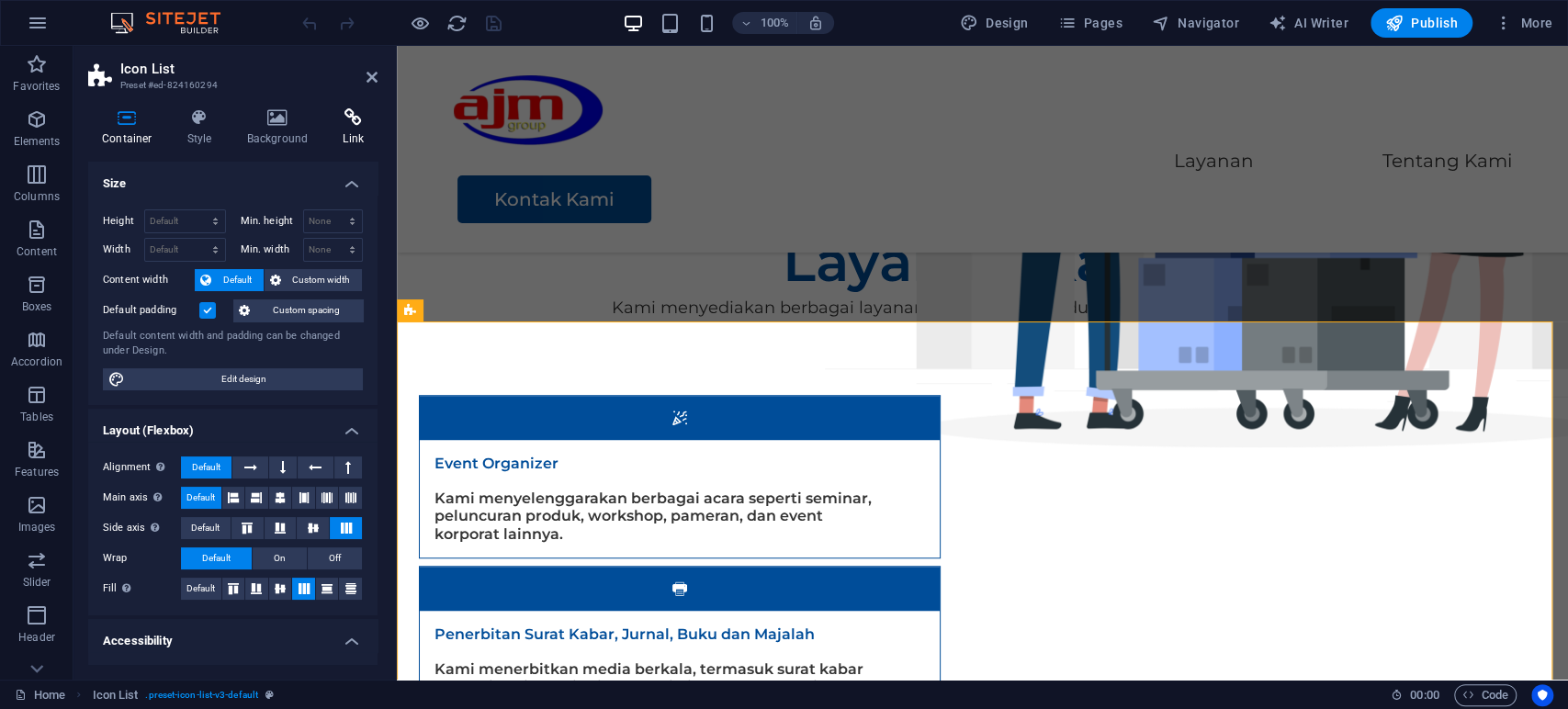 click at bounding box center [353, 118] 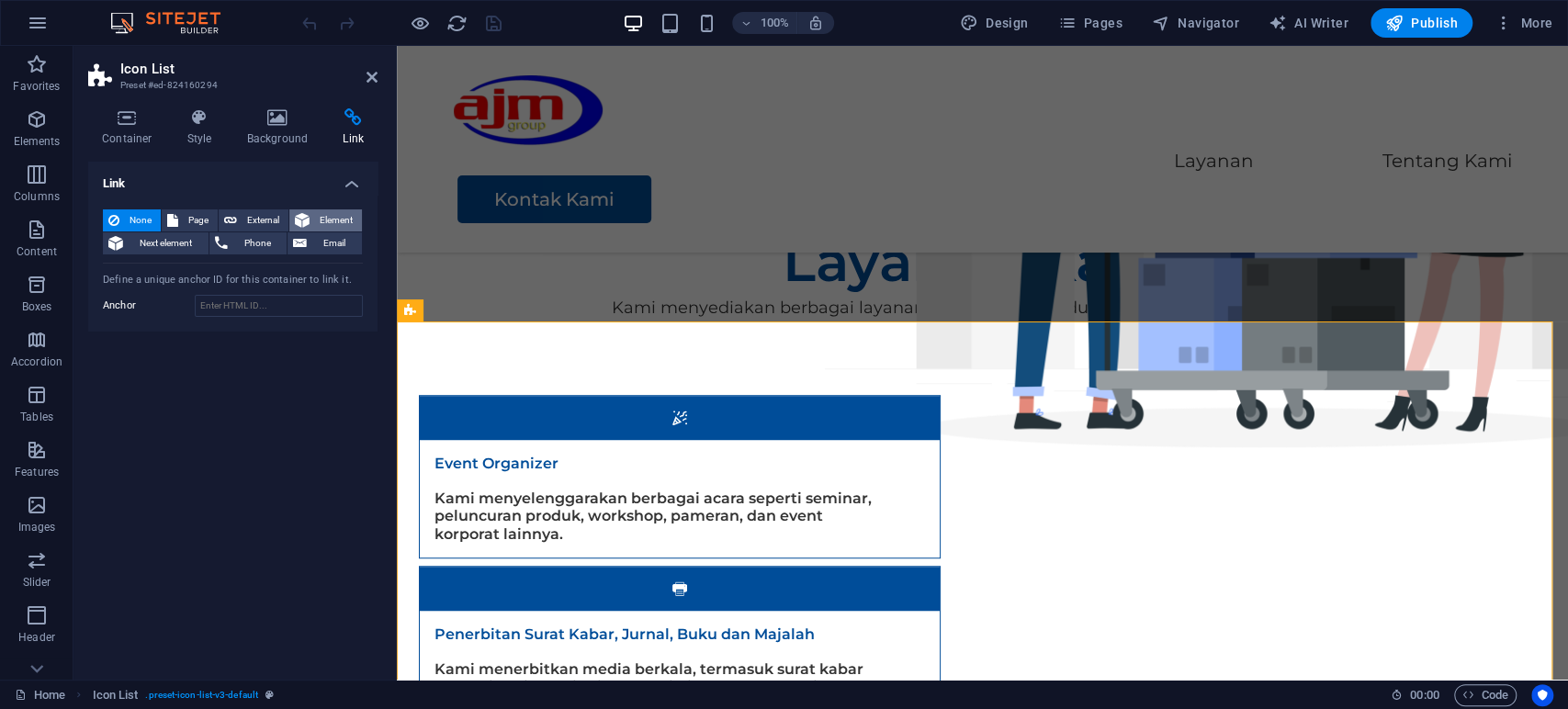 click on "Element" at bounding box center (335, 220) 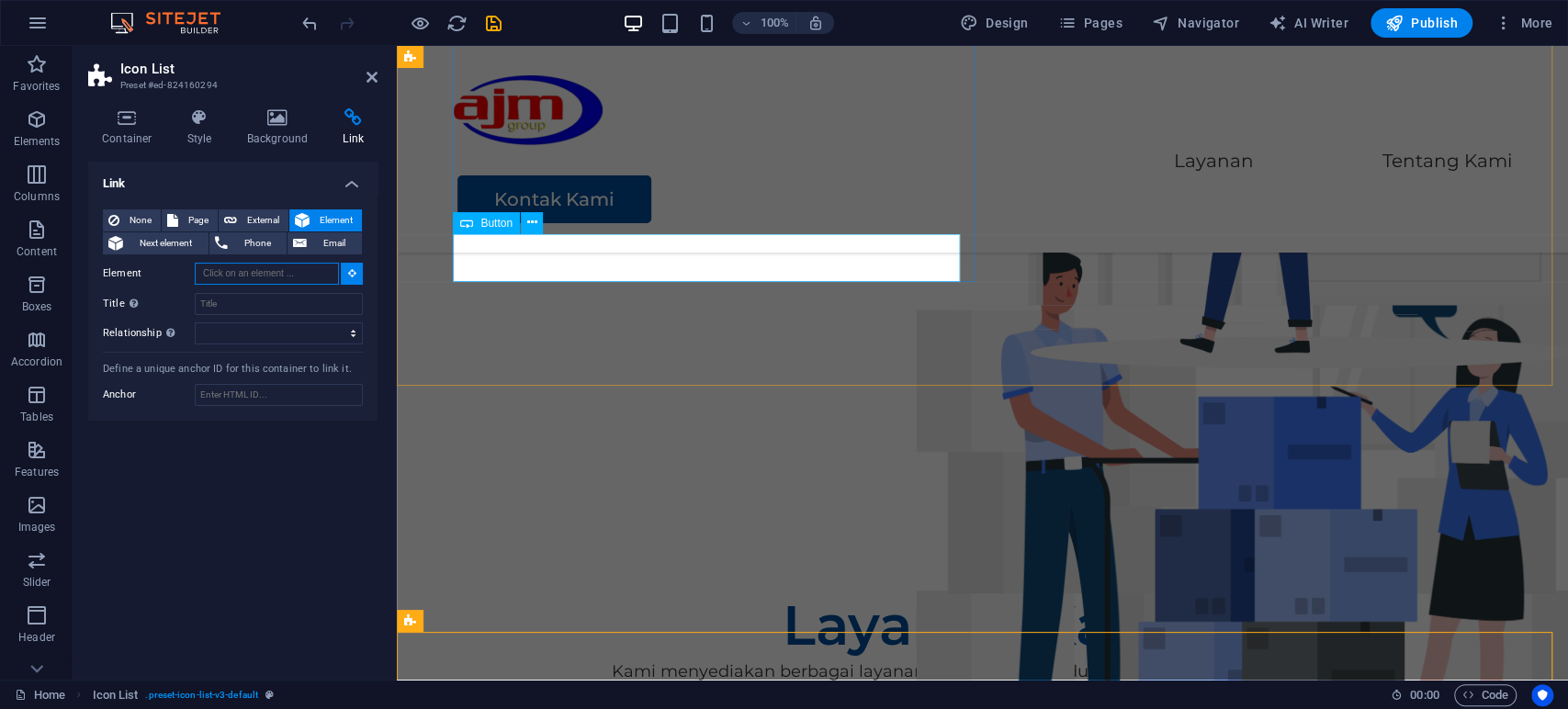 scroll, scrollTop: 278, scrollLeft: 0, axis: vertical 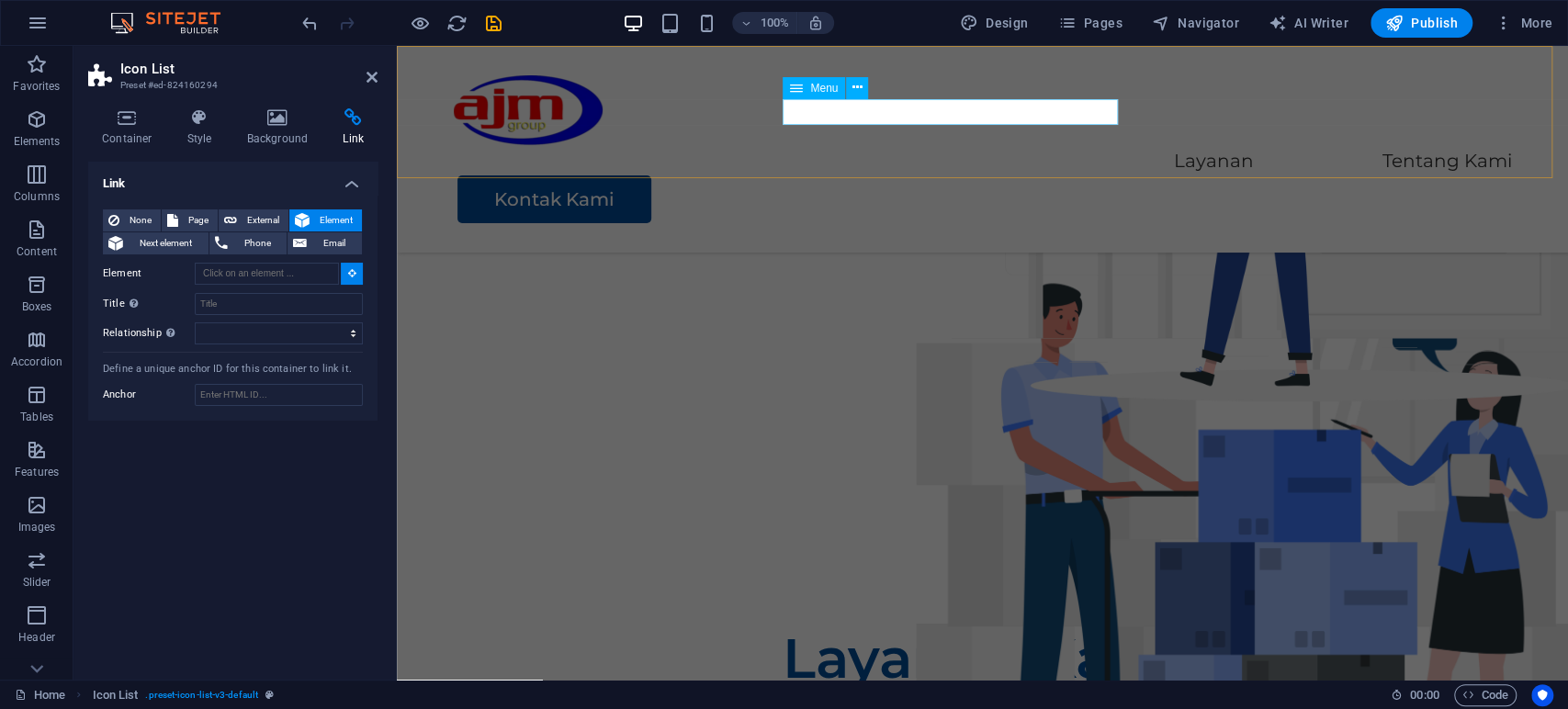 click on "Layanan Tentang Kami" at bounding box center [983, 162] 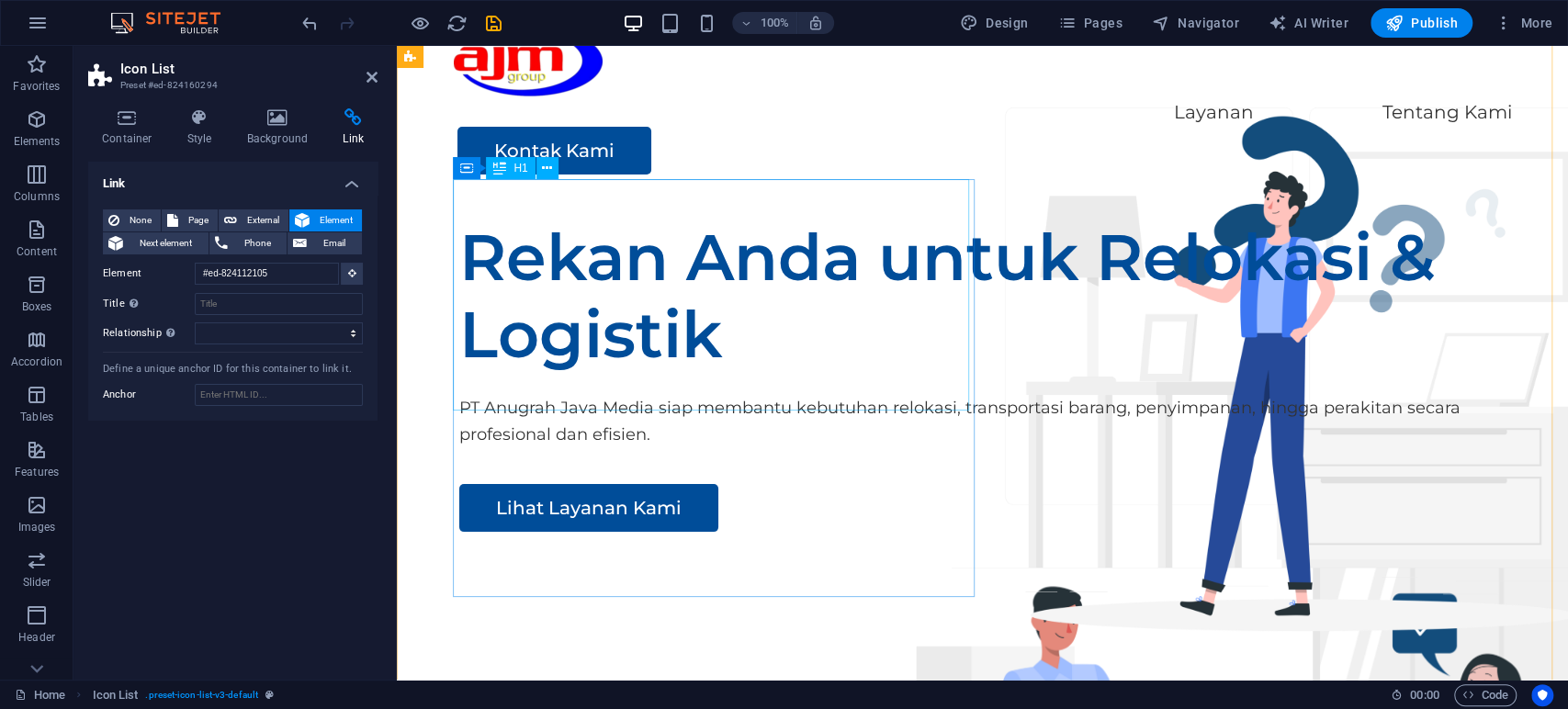 scroll, scrollTop: 46, scrollLeft: 0, axis: vertical 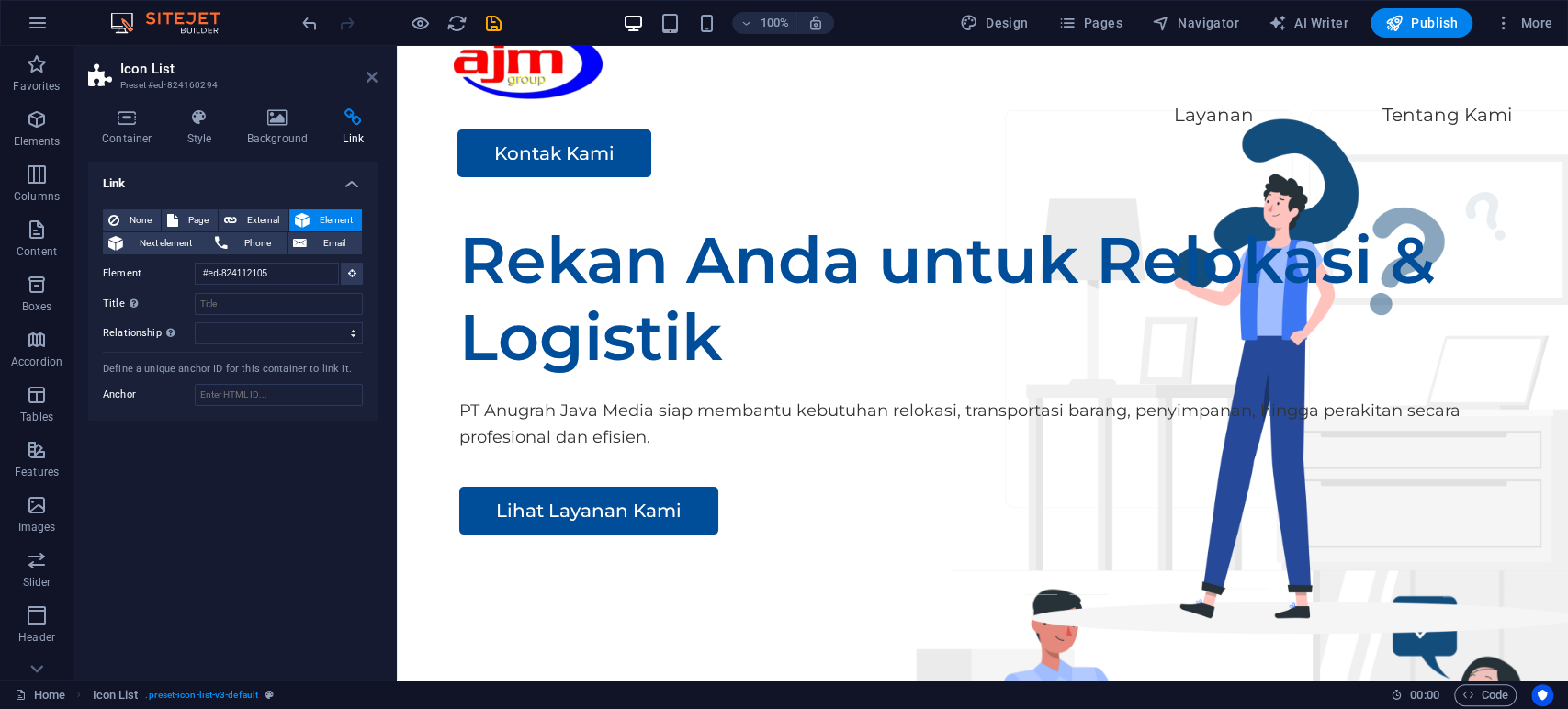 click at bounding box center (372, 77) 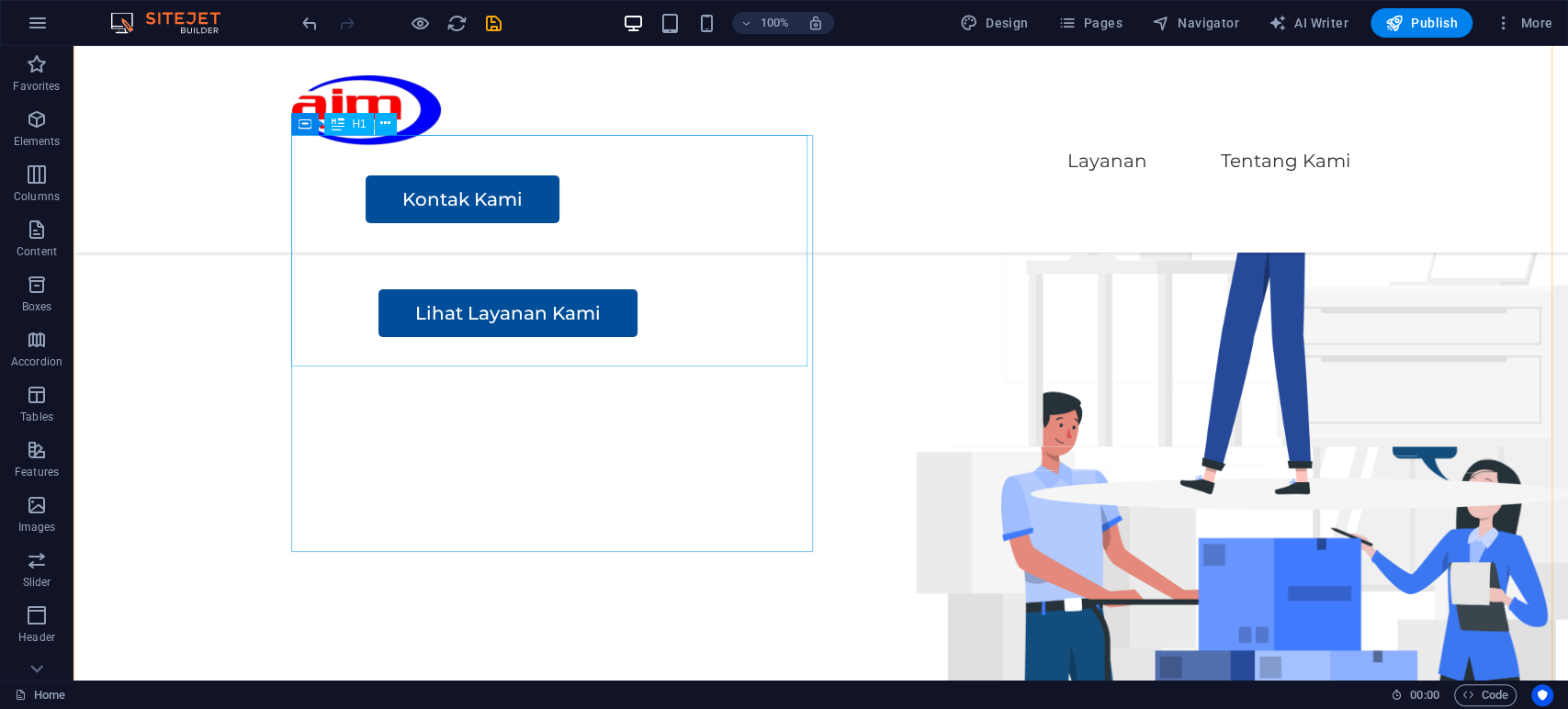 scroll, scrollTop: 171, scrollLeft: 0, axis: vertical 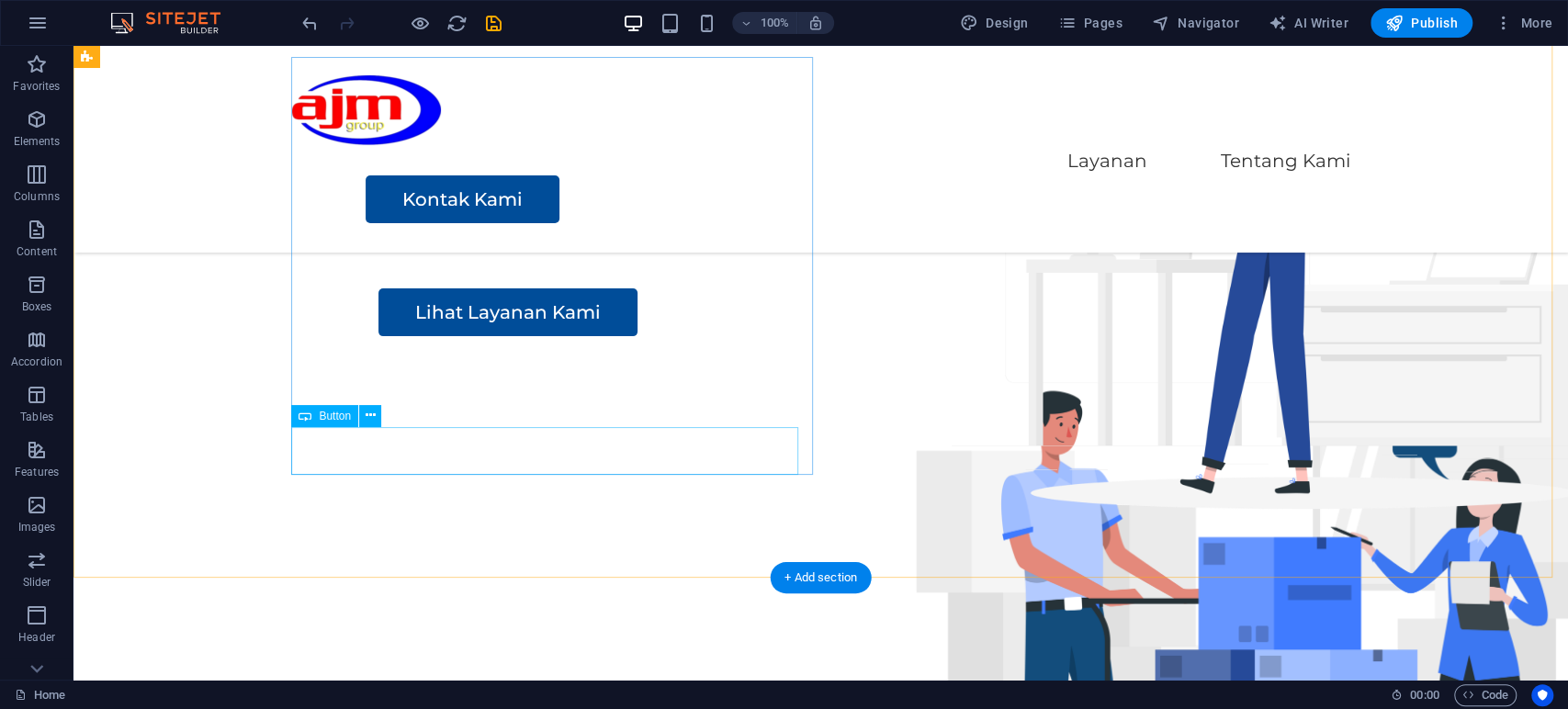 click on "Lihat Layanan Kami" at bounding box center [922, 312] 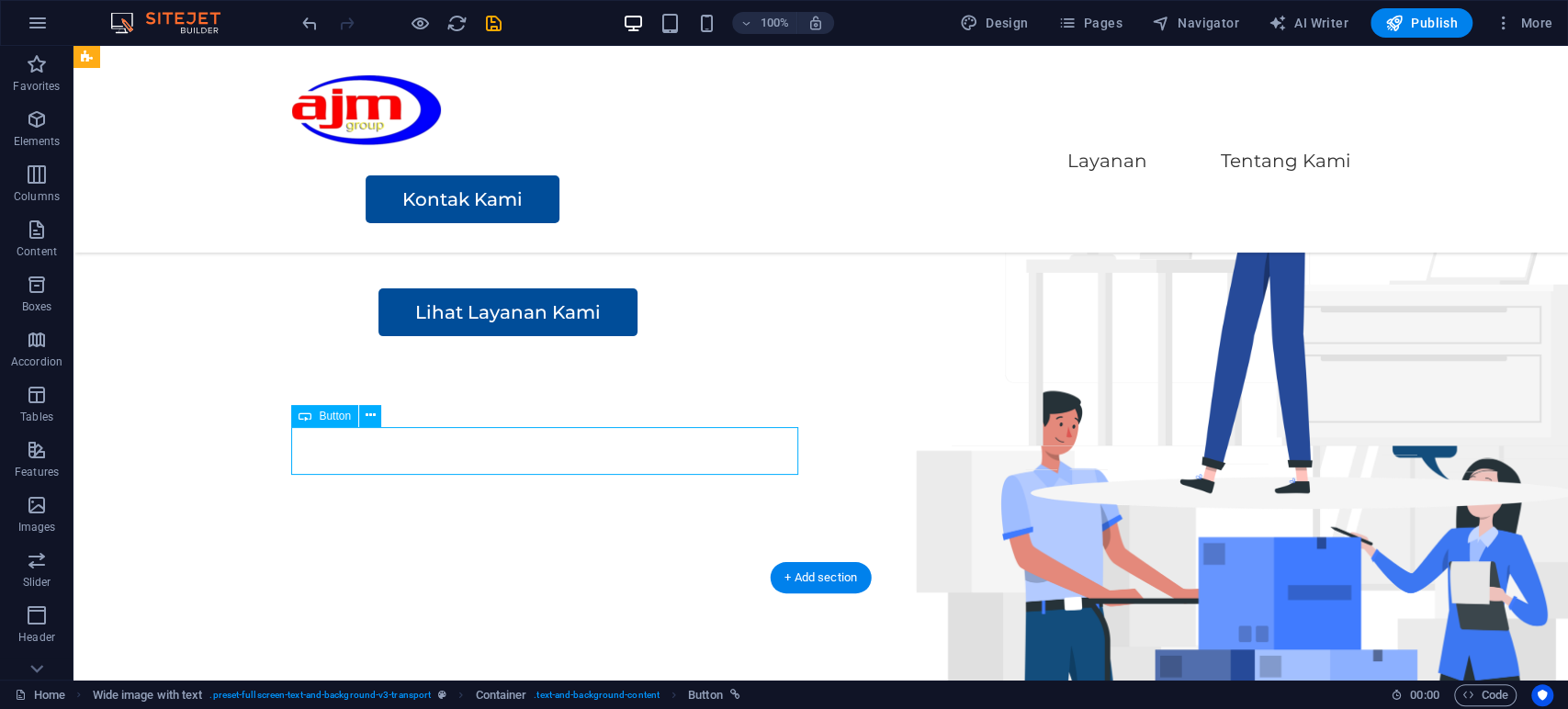 click on "Lihat Layanan Kami" at bounding box center (922, 312) 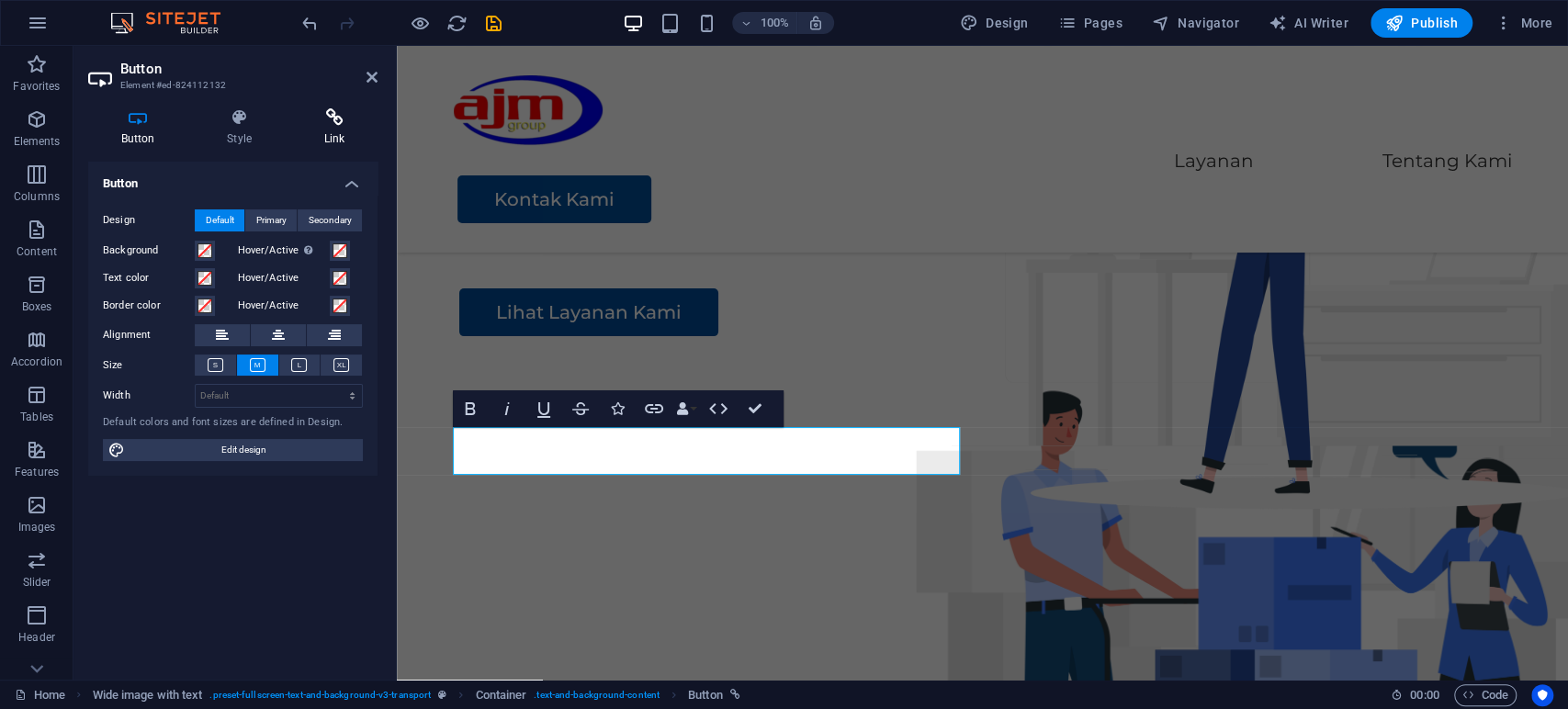 click on "Link" at bounding box center (334, 128) 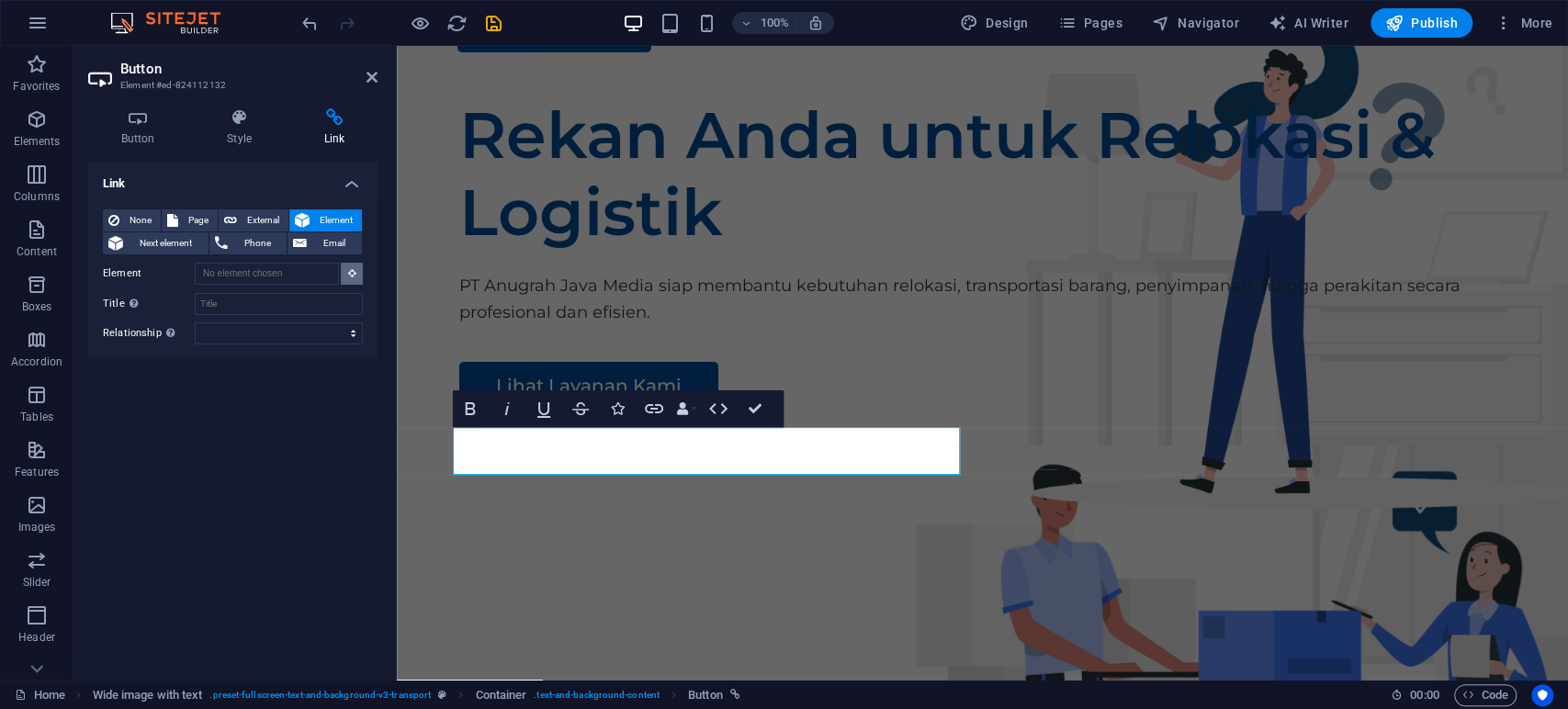 scroll, scrollTop: 171, scrollLeft: 0, axis: vertical 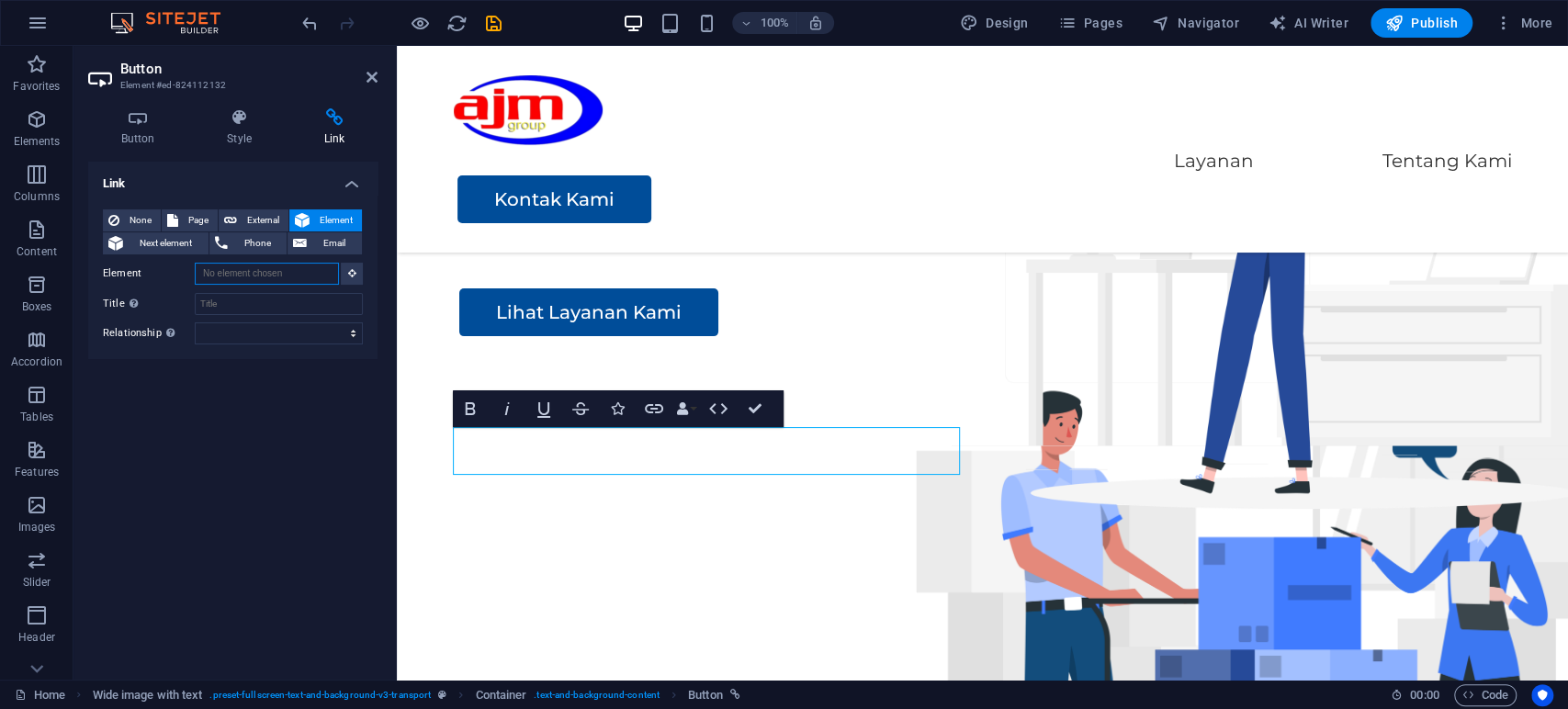 click on "Element" at bounding box center [266, 274] 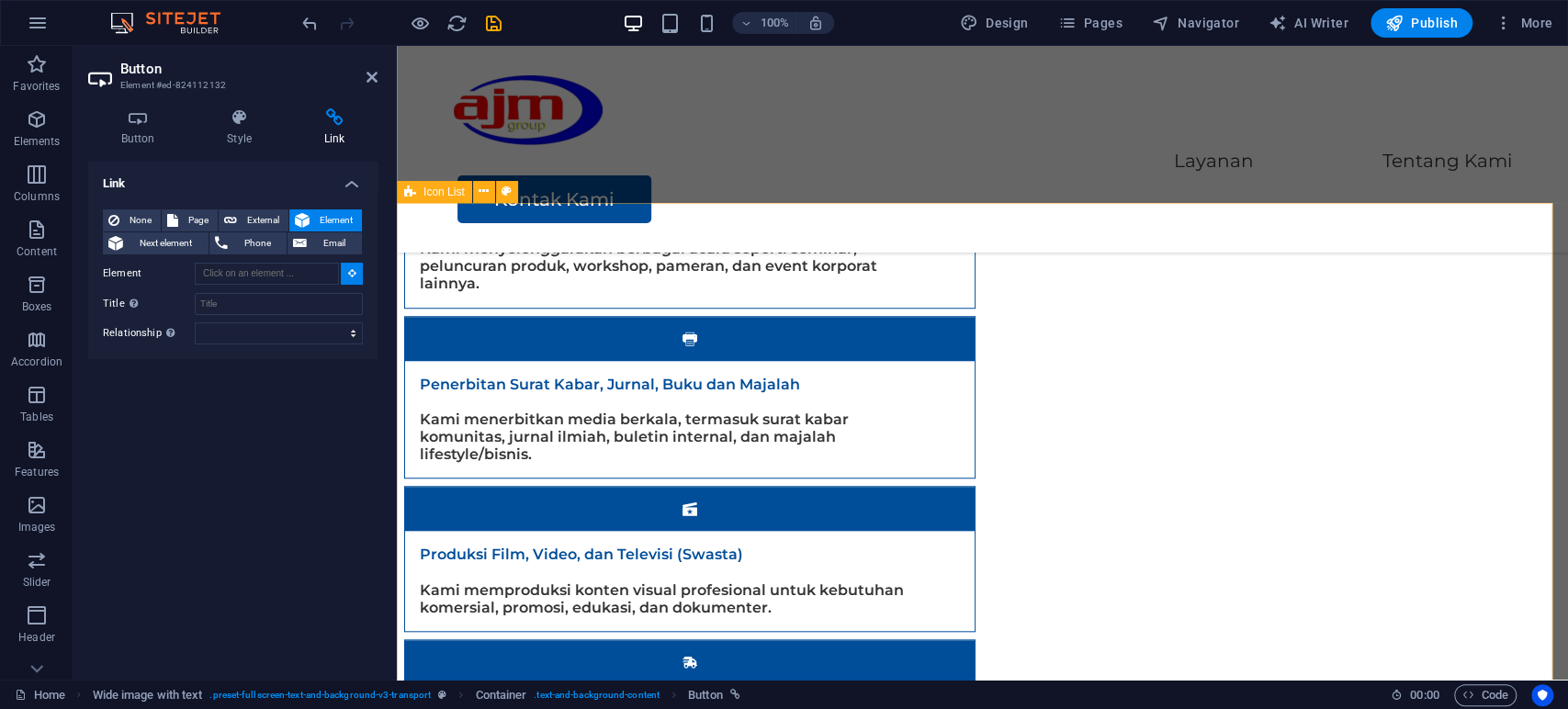 scroll, scrollTop: 717, scrollLeft: 0, axis: vertical 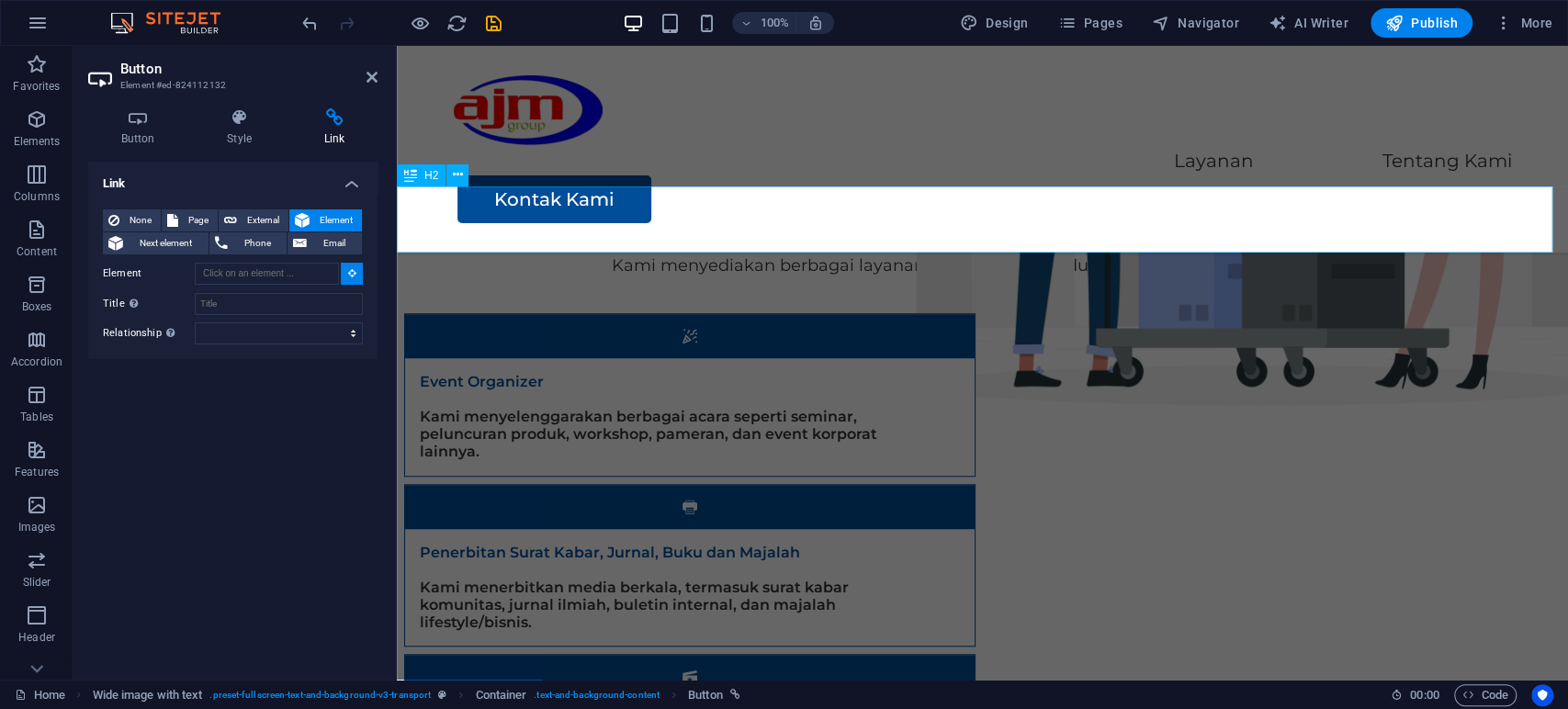 click on "Layanan Kami" at bounding box center [982, 219] 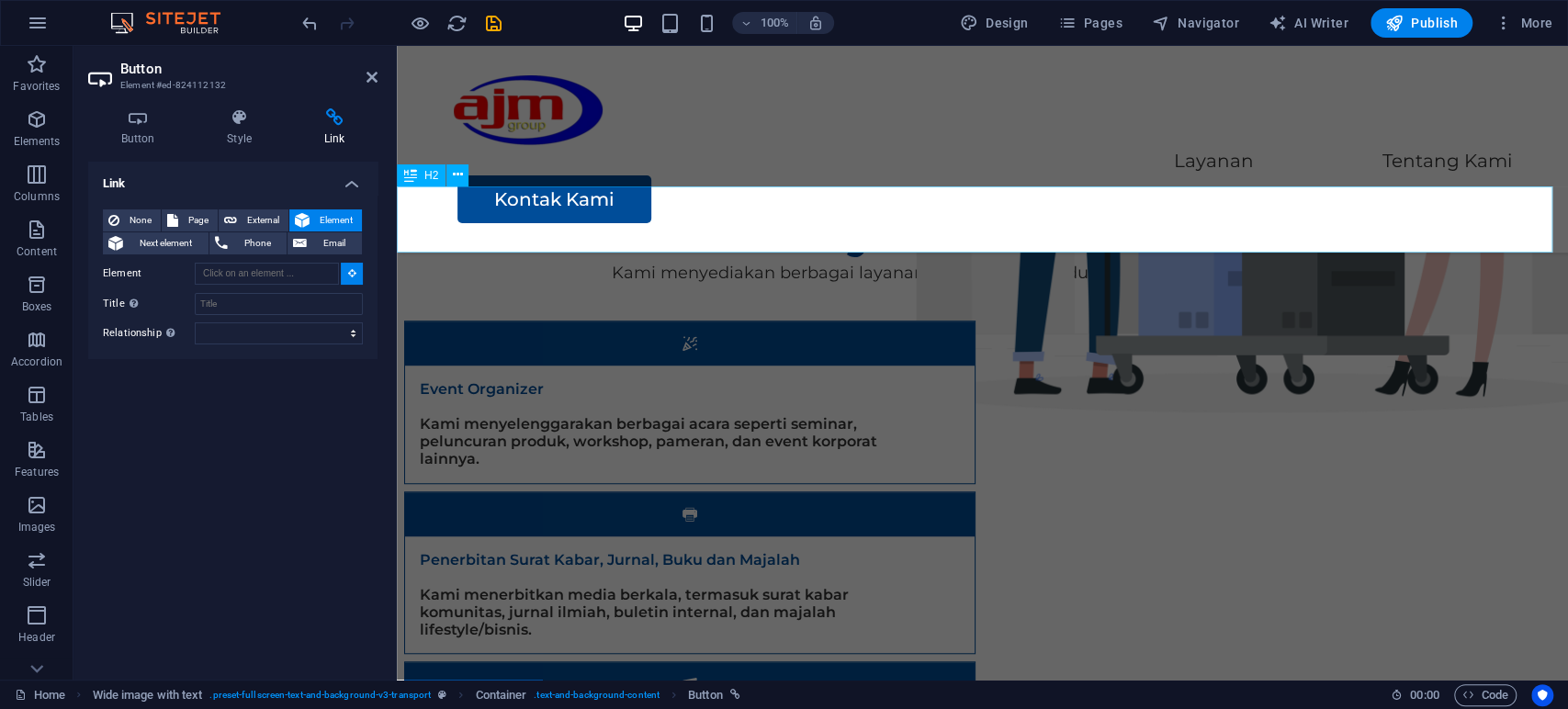 type on "#ed-824160357" 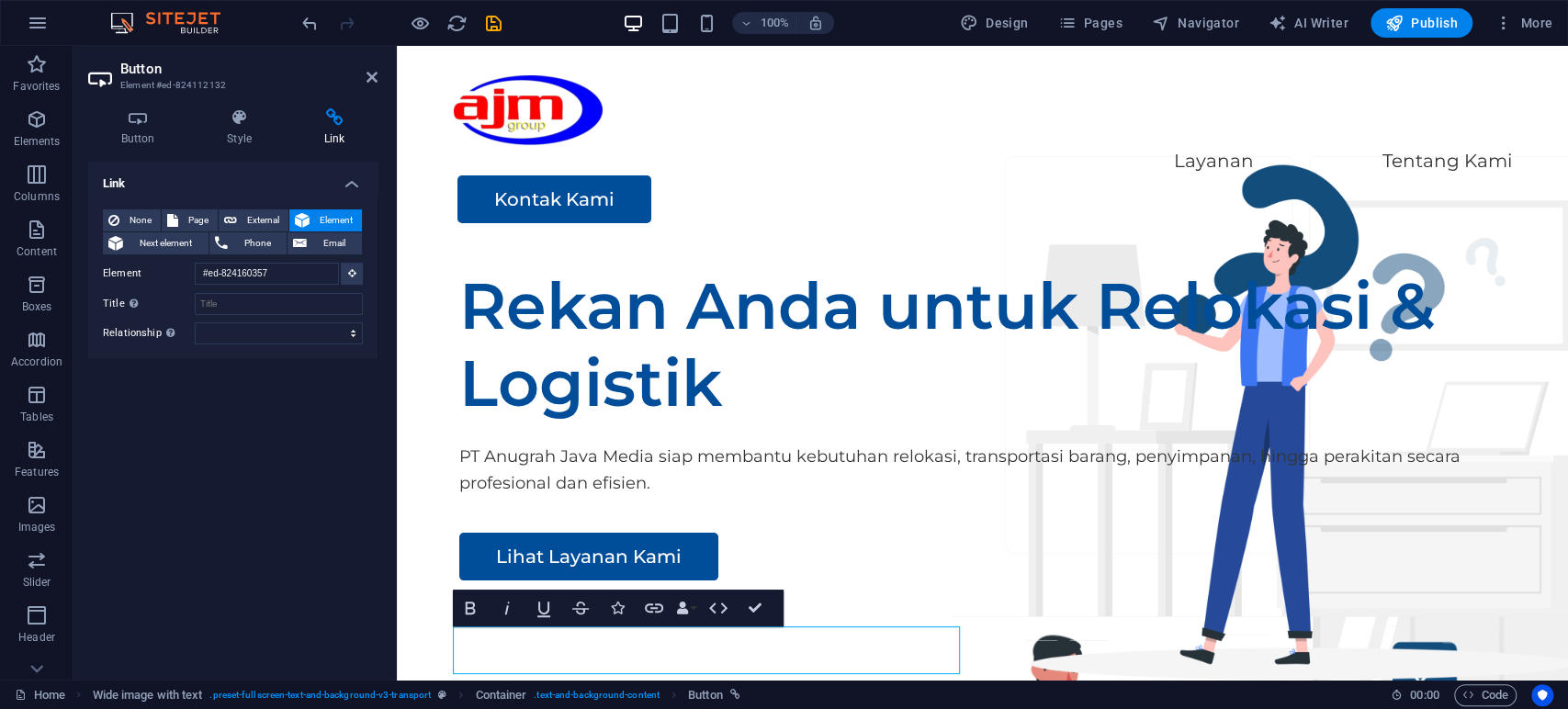 scroll, scrollTop: 33, scrollLeft: 0, axis: vertical 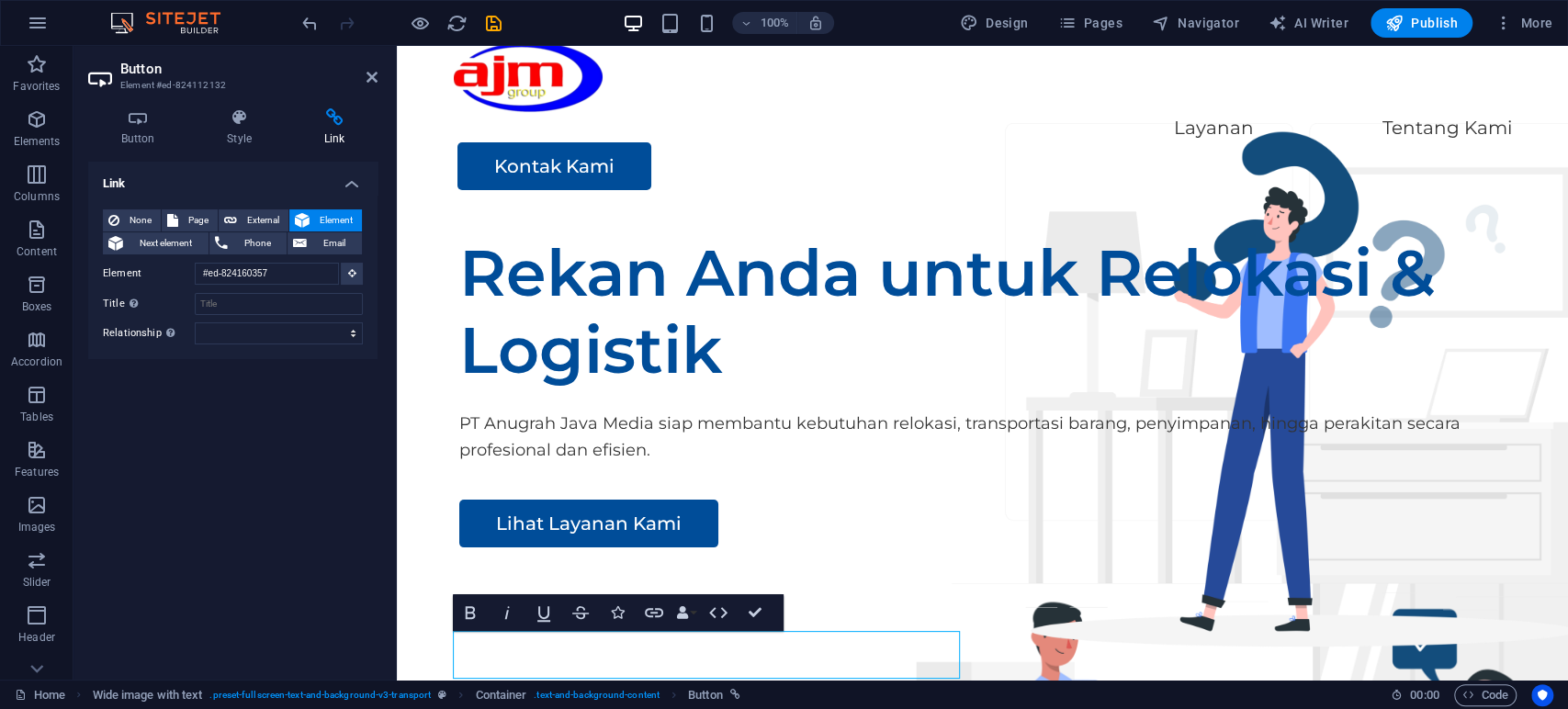 type 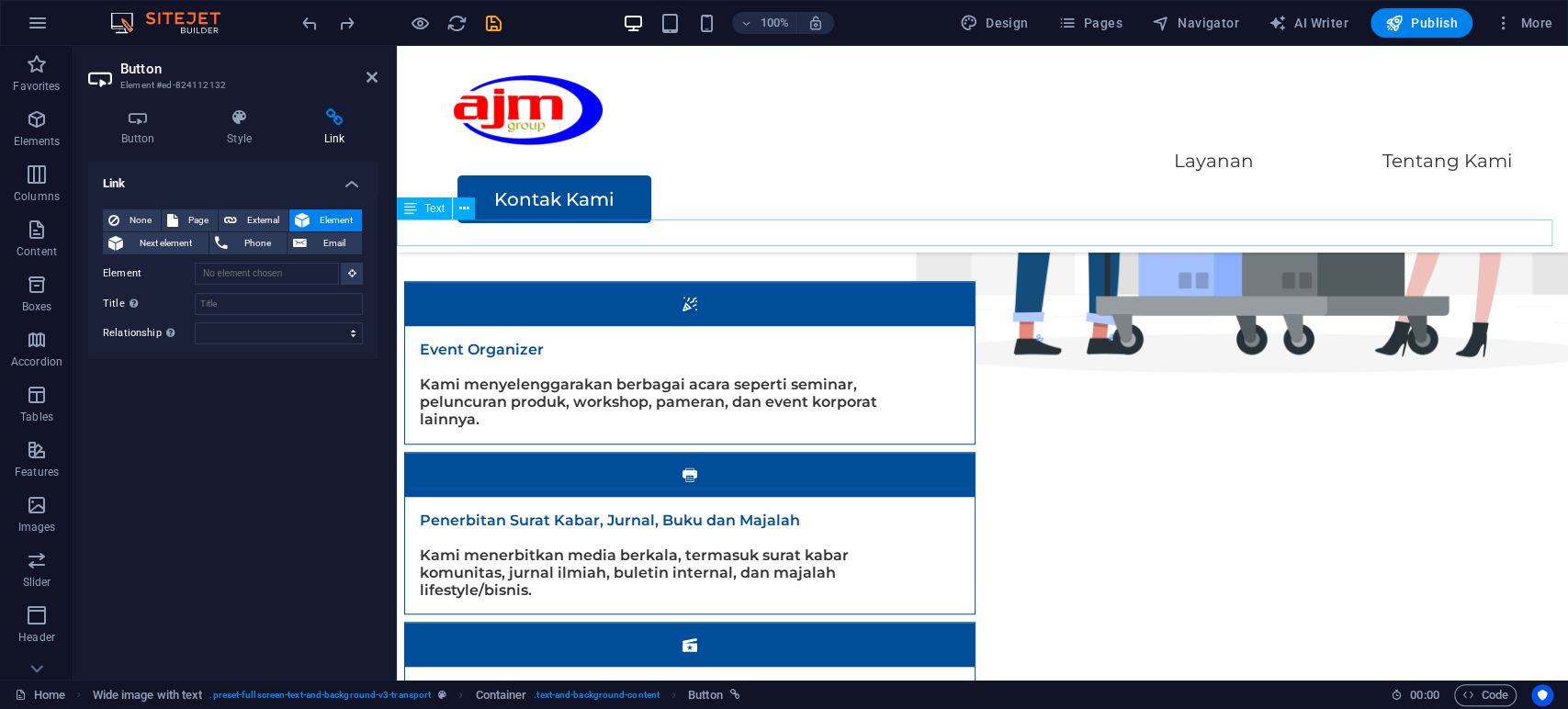 scroll, scrollTop: 686, scrollLeft: 0, axis: vertical 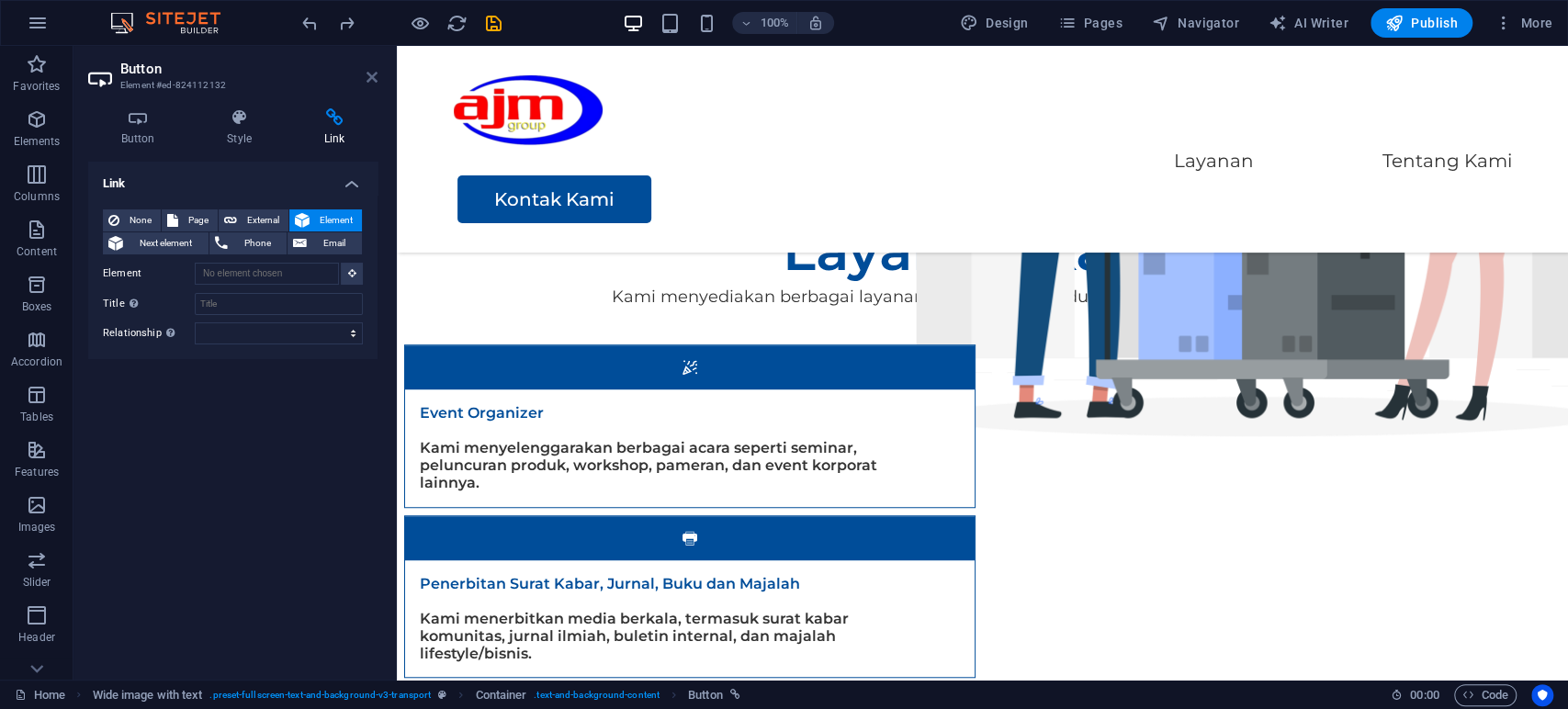 click at bounding box center [372, 77] 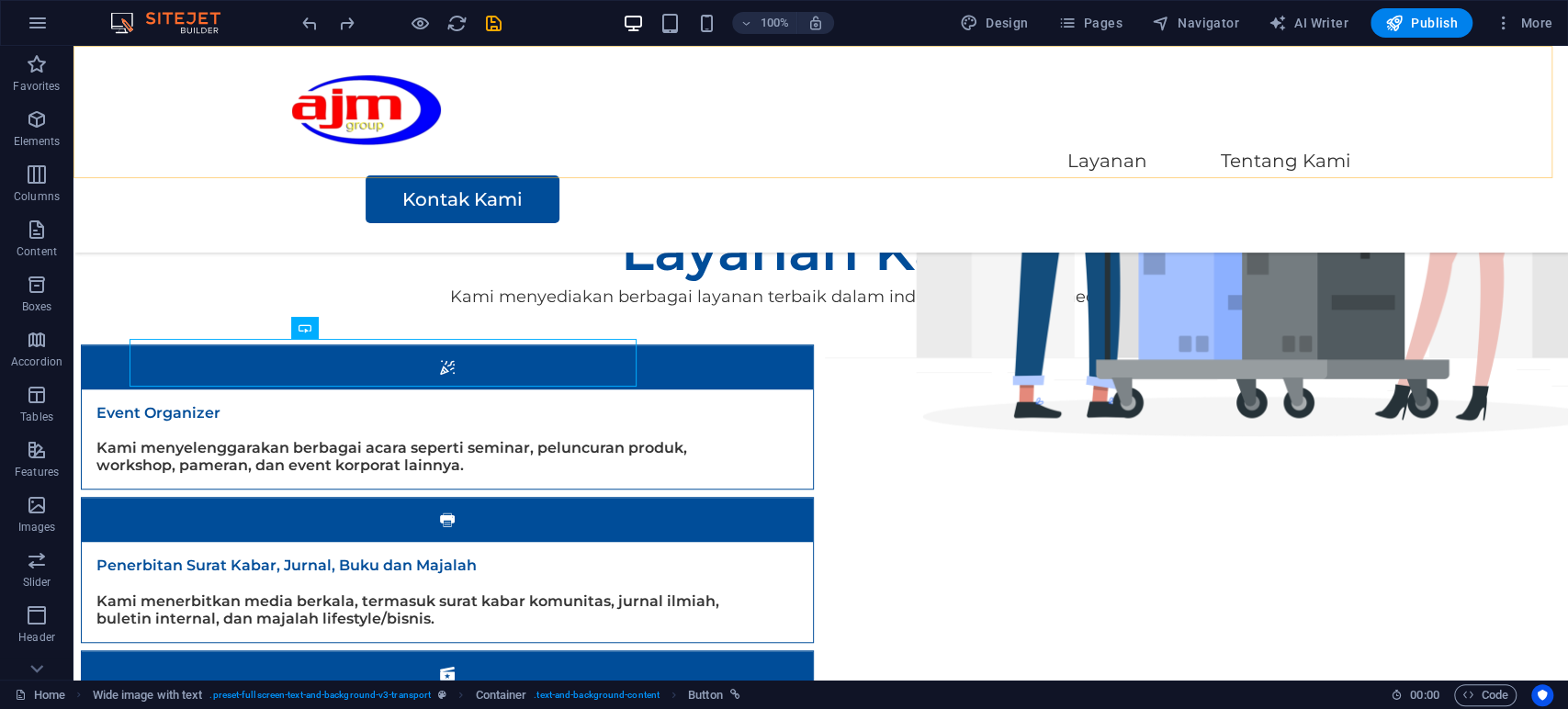 scroll, scrollTop: 258, scrollLeft: 0, axis: vertical 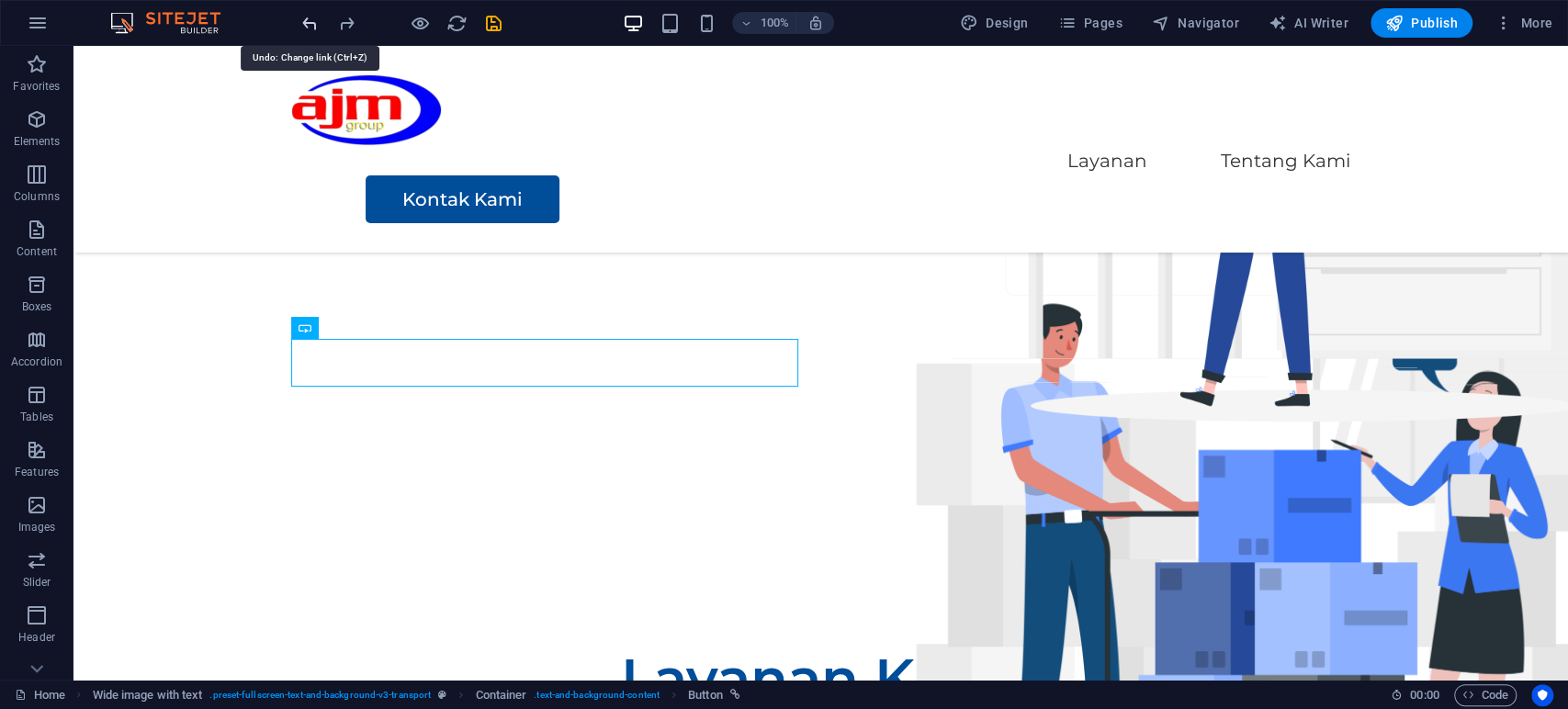 click at bounding box center (310, 23) 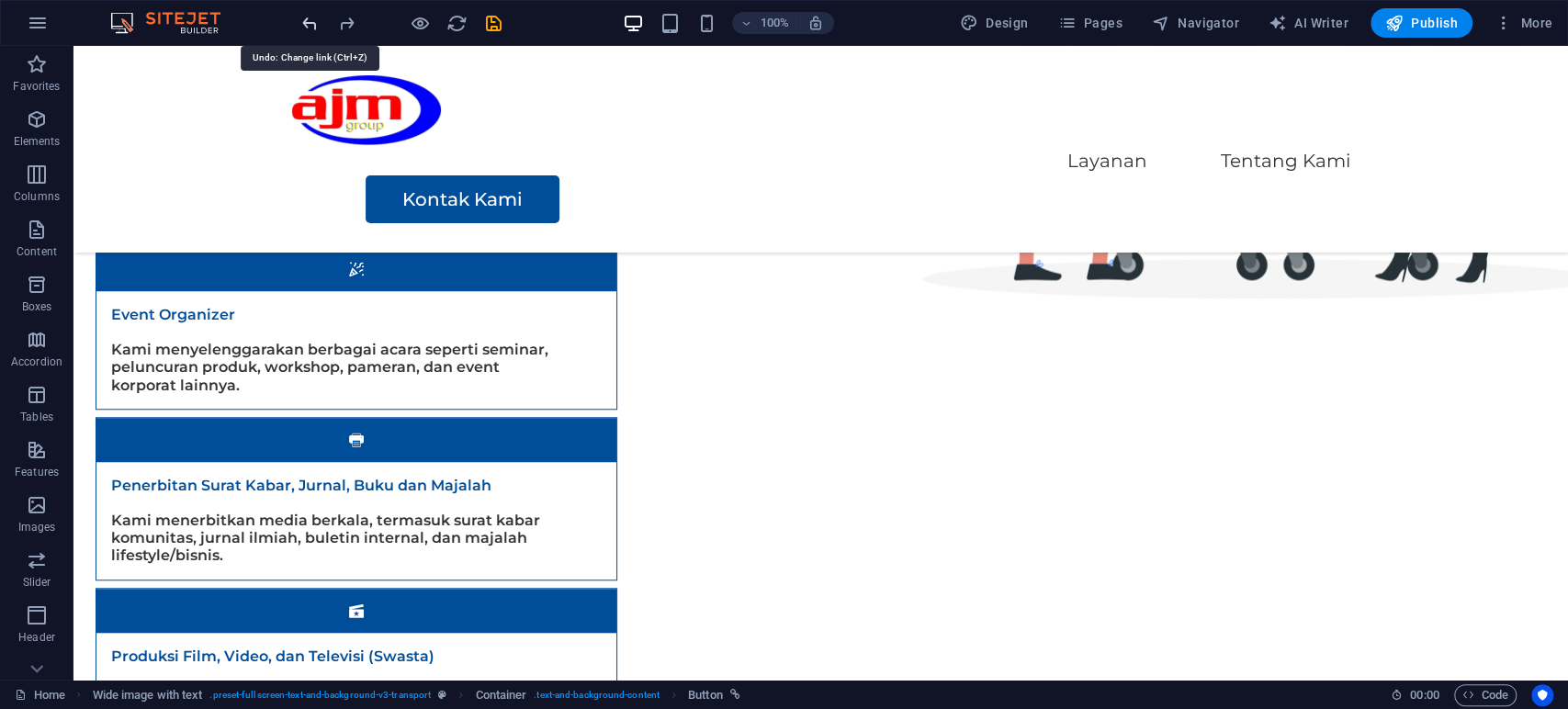 scroll, scrollTop: 899, scrollLeft: 0, axis: vertical 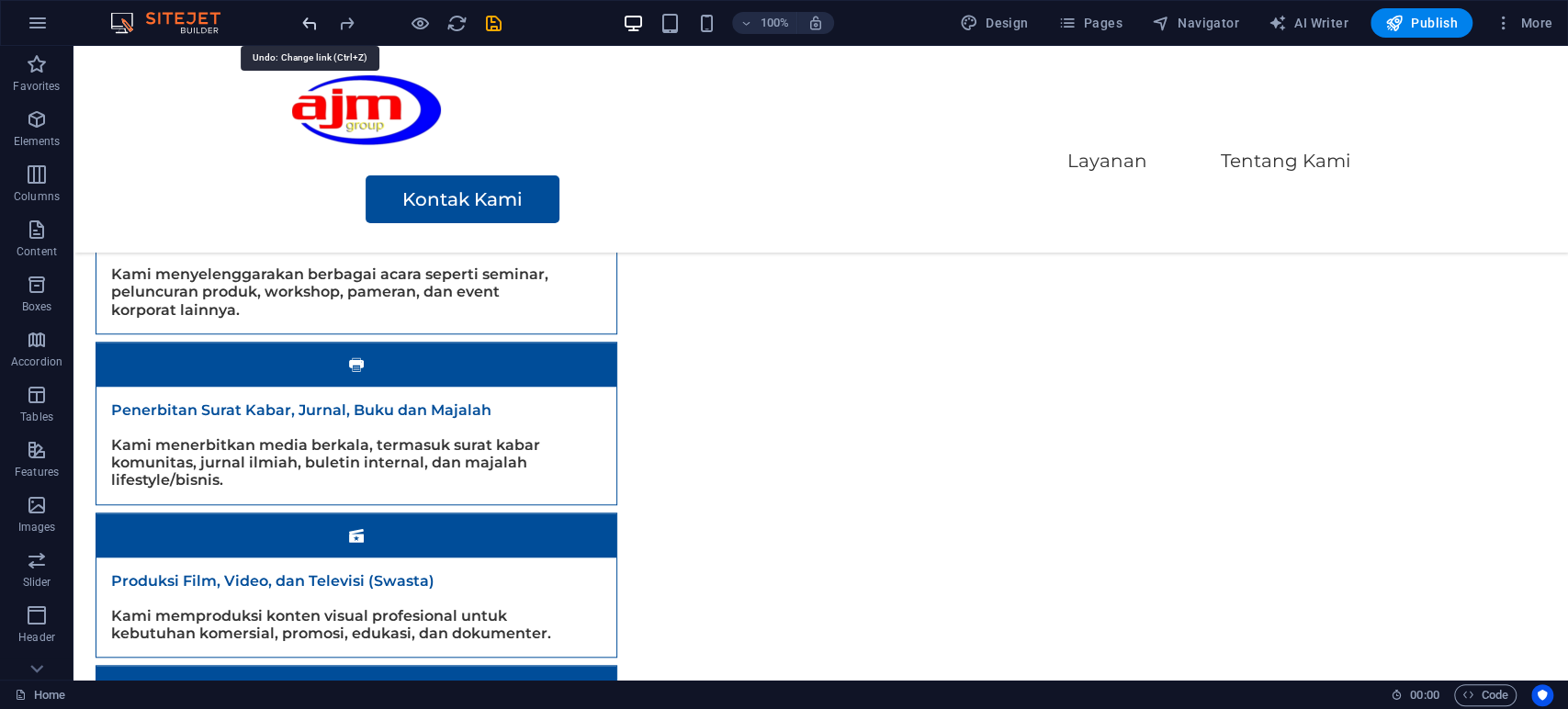 click at bounding box center (310, 23) 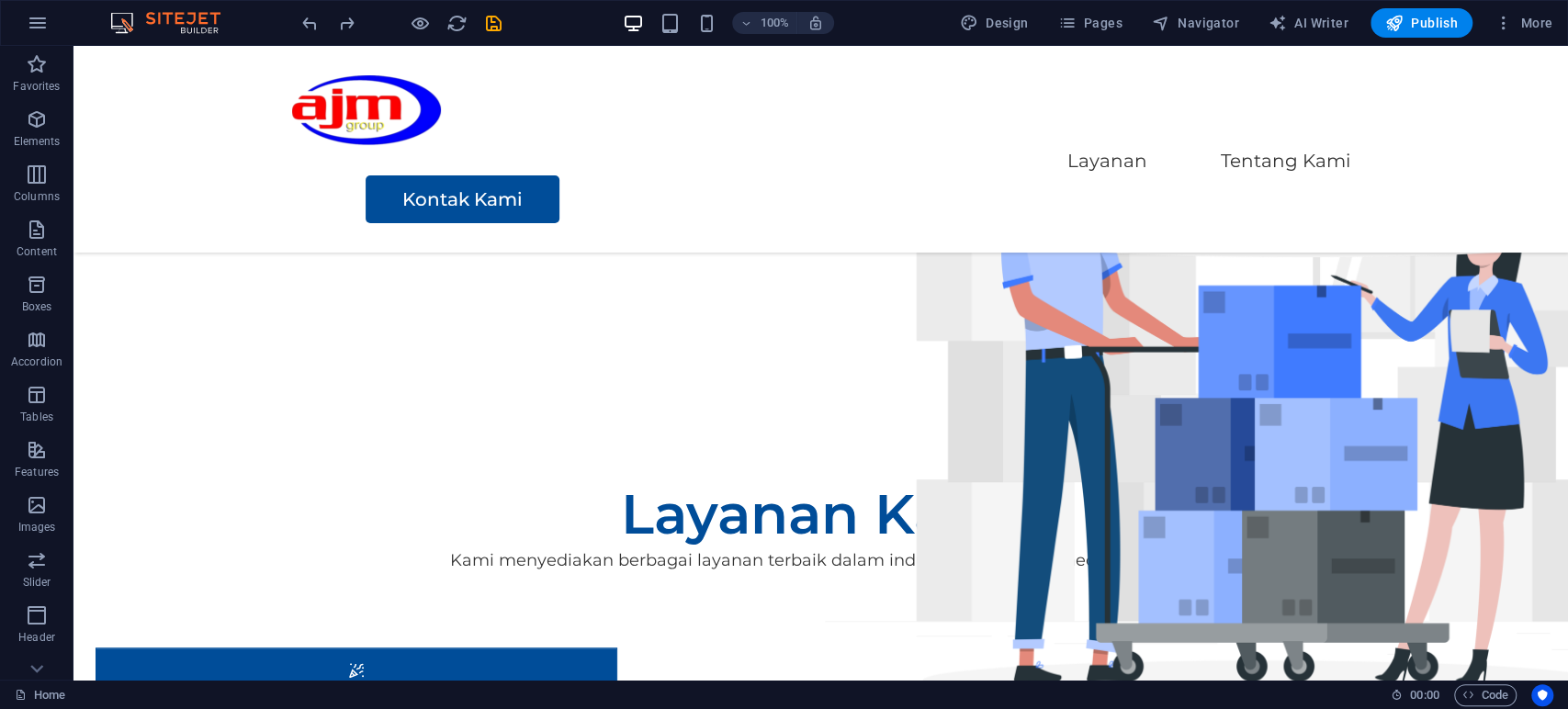 scroll, scrollTop: 456, scrollLeft: 0, axis: vertical 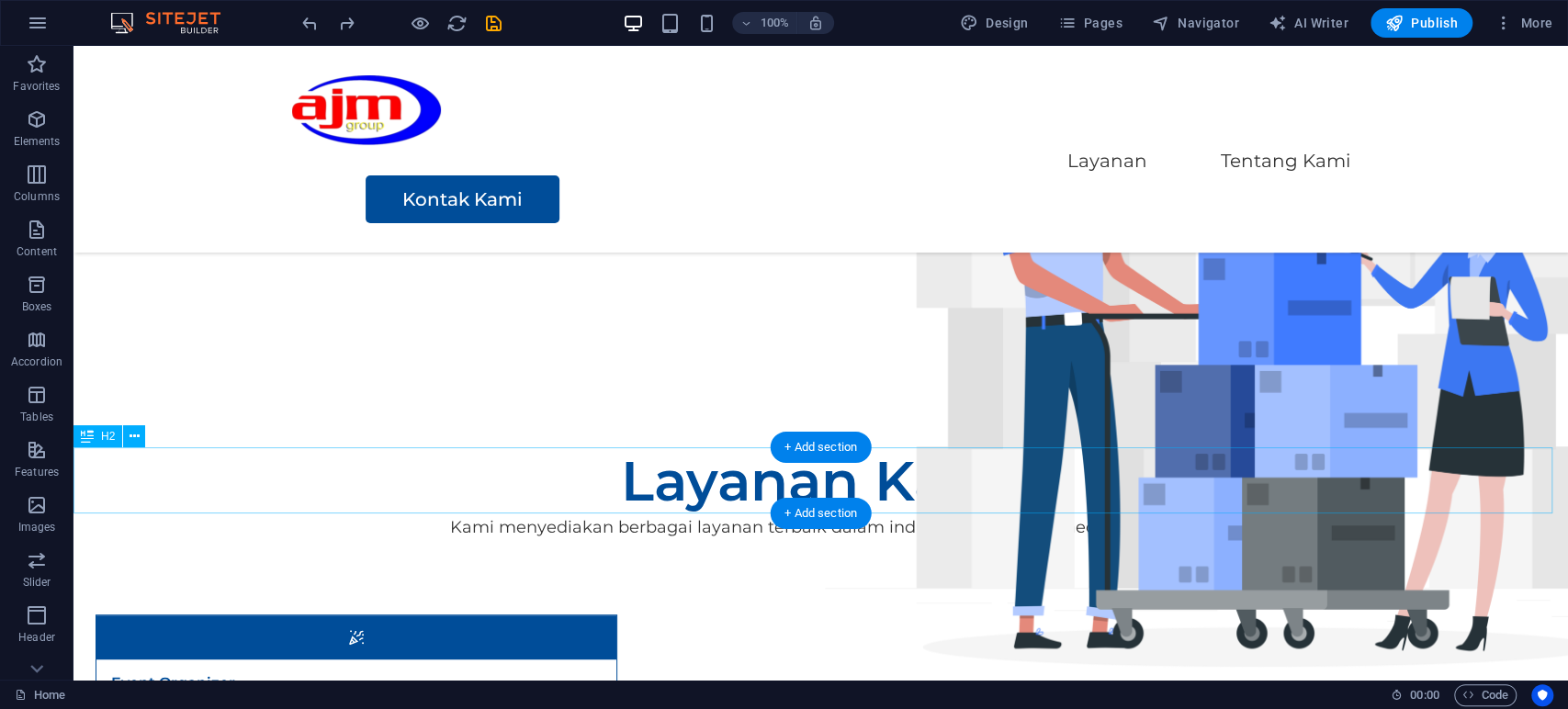 click on "Layanan Kami" at bounding box center (820, 481) 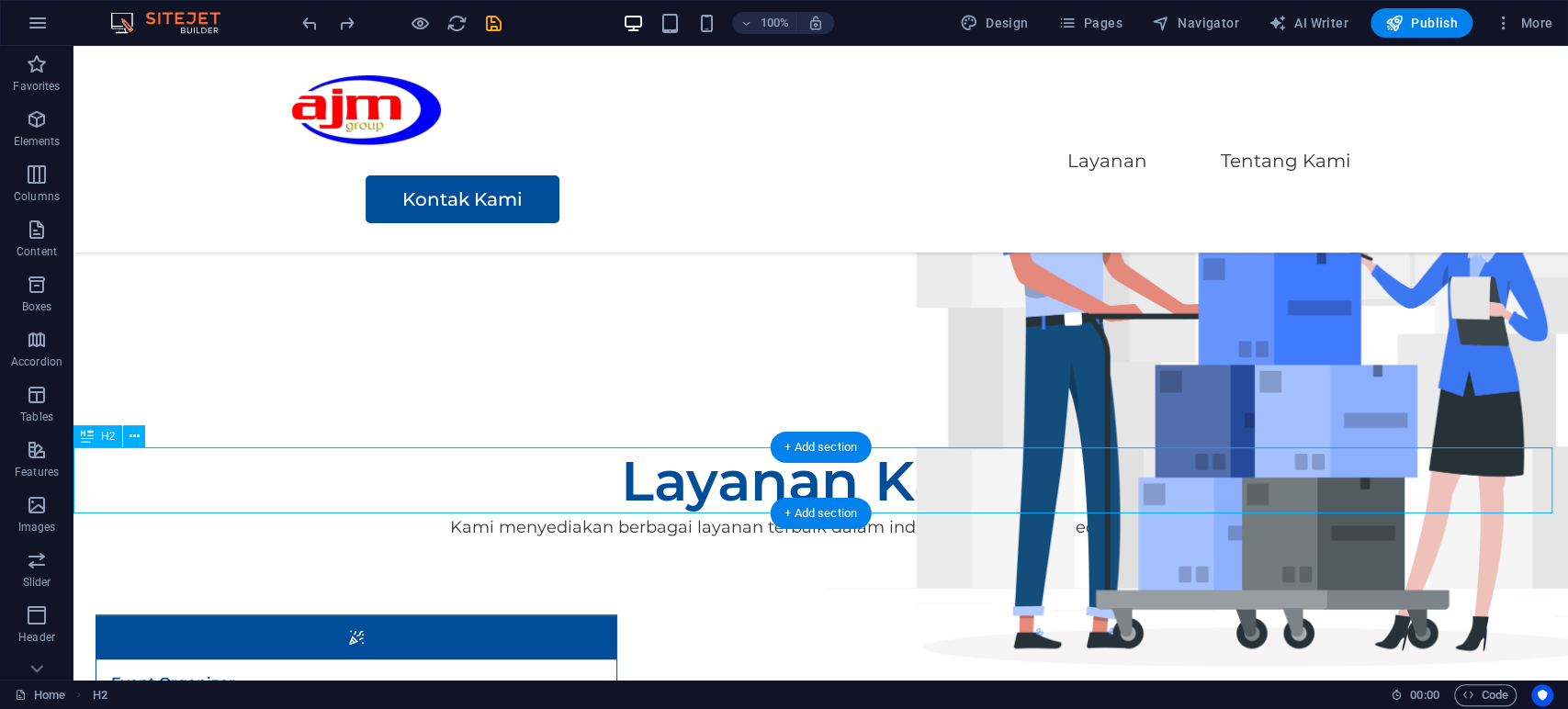 click on "Layanan Kami" at bounding box center (820, 481) 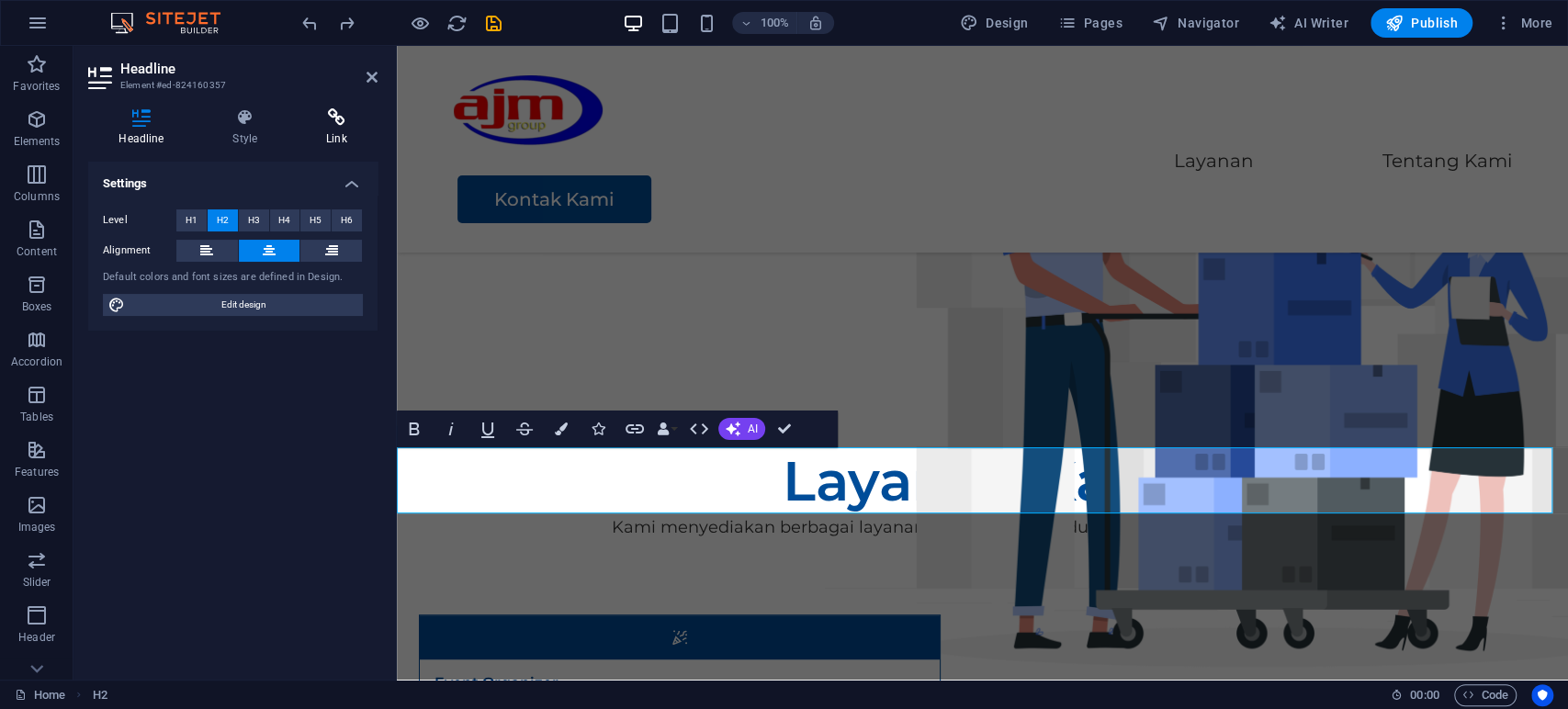 click at bounding box center [336, 118] 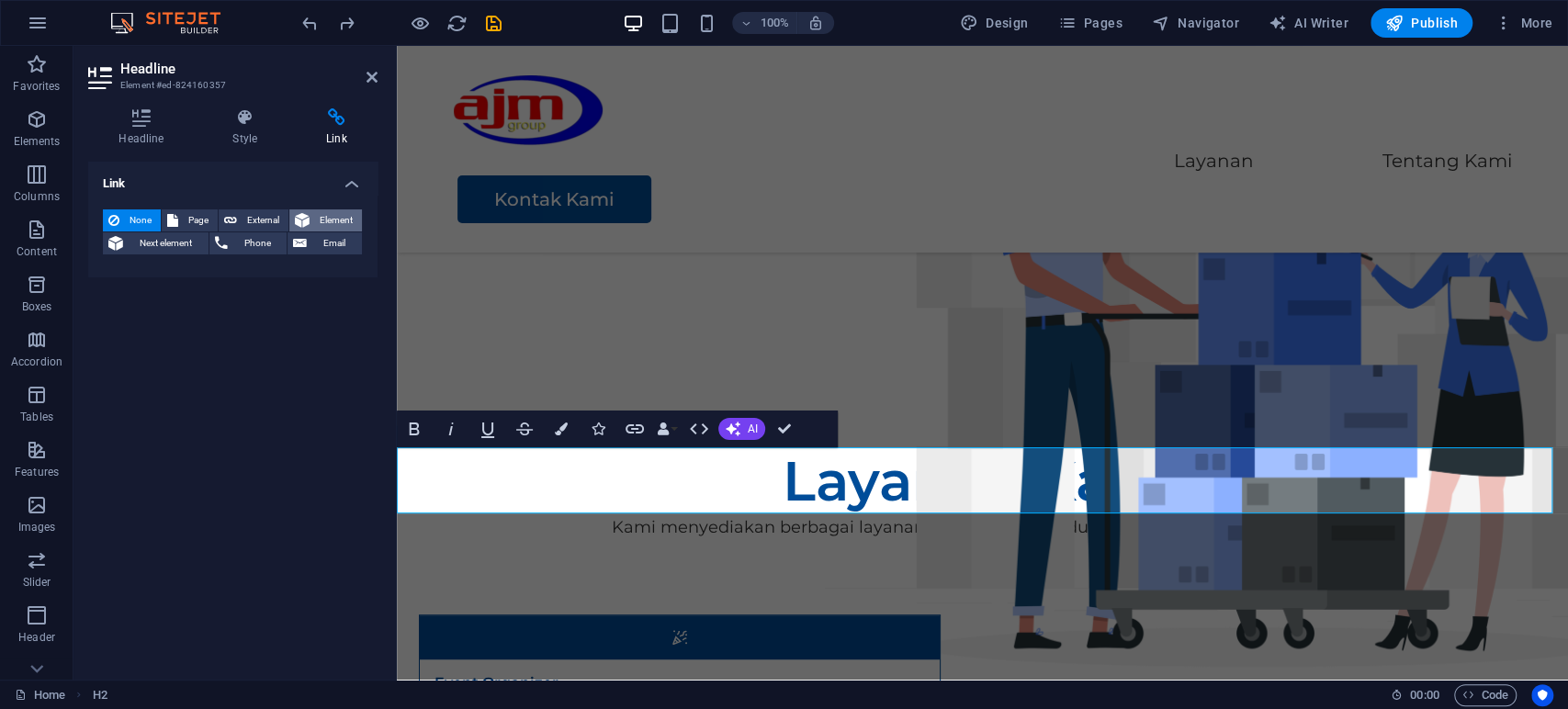 click on "Element" at bounding box center [335, 220] 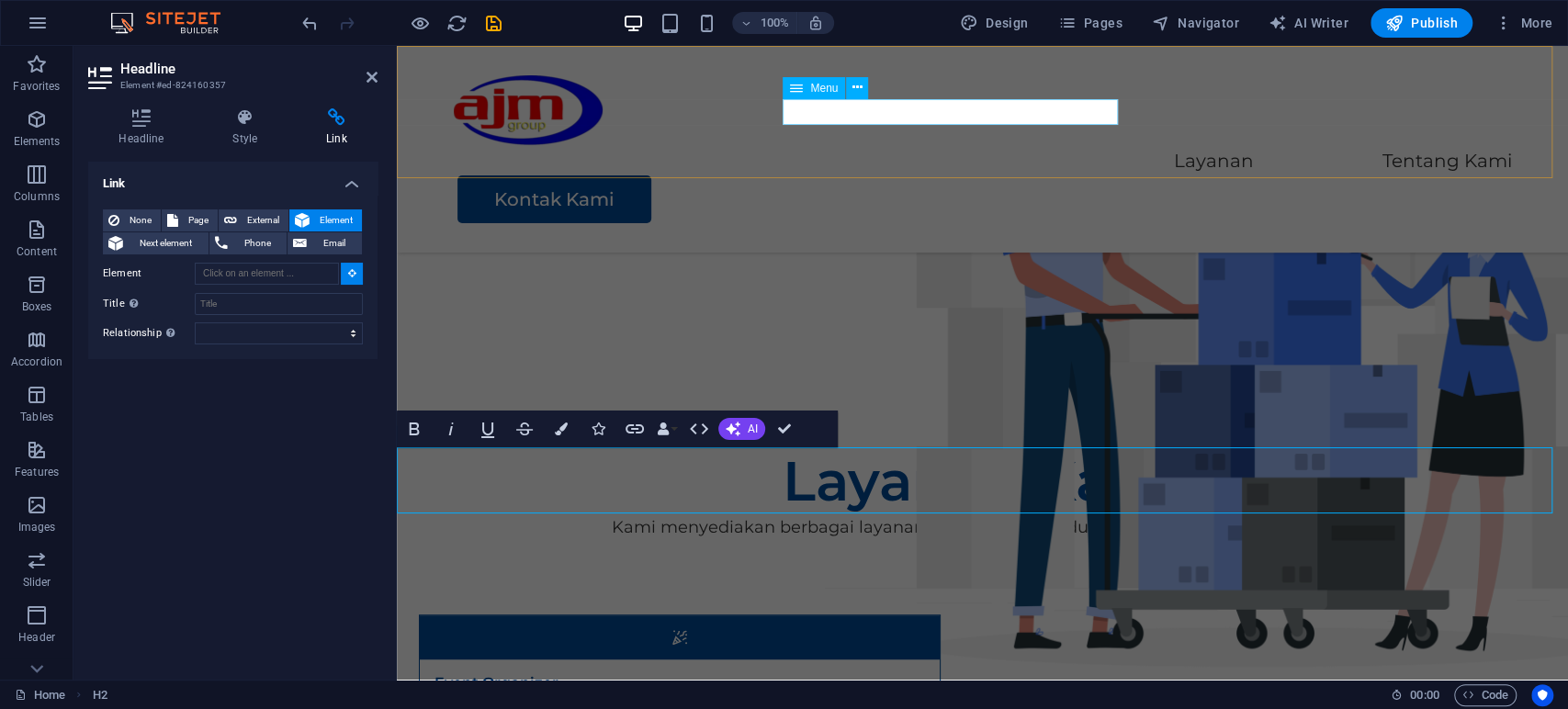 click on "Layanan Tentang Kami" at bounding box center (983, 162) 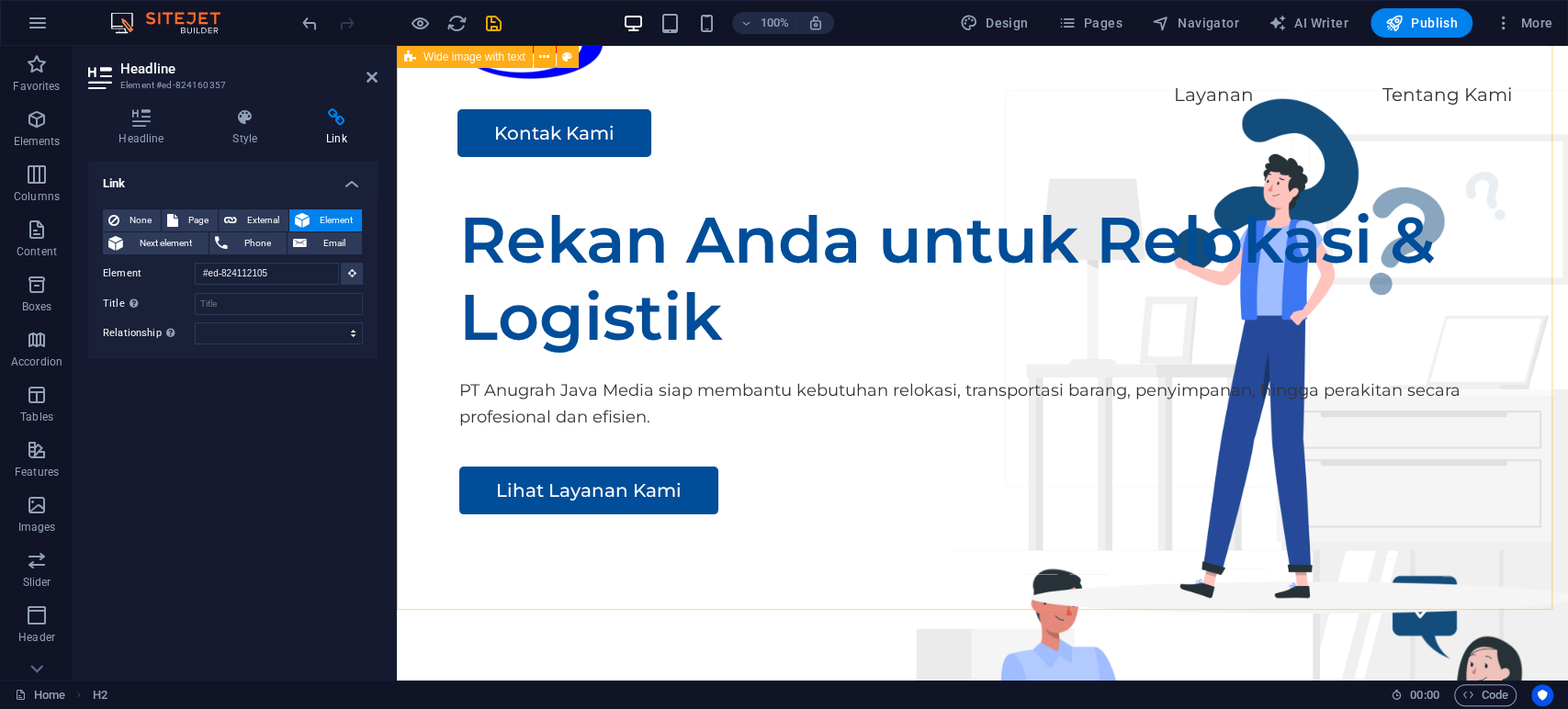 scroll, scrollTop: 198, scrollLeft: 0, axis: vertical 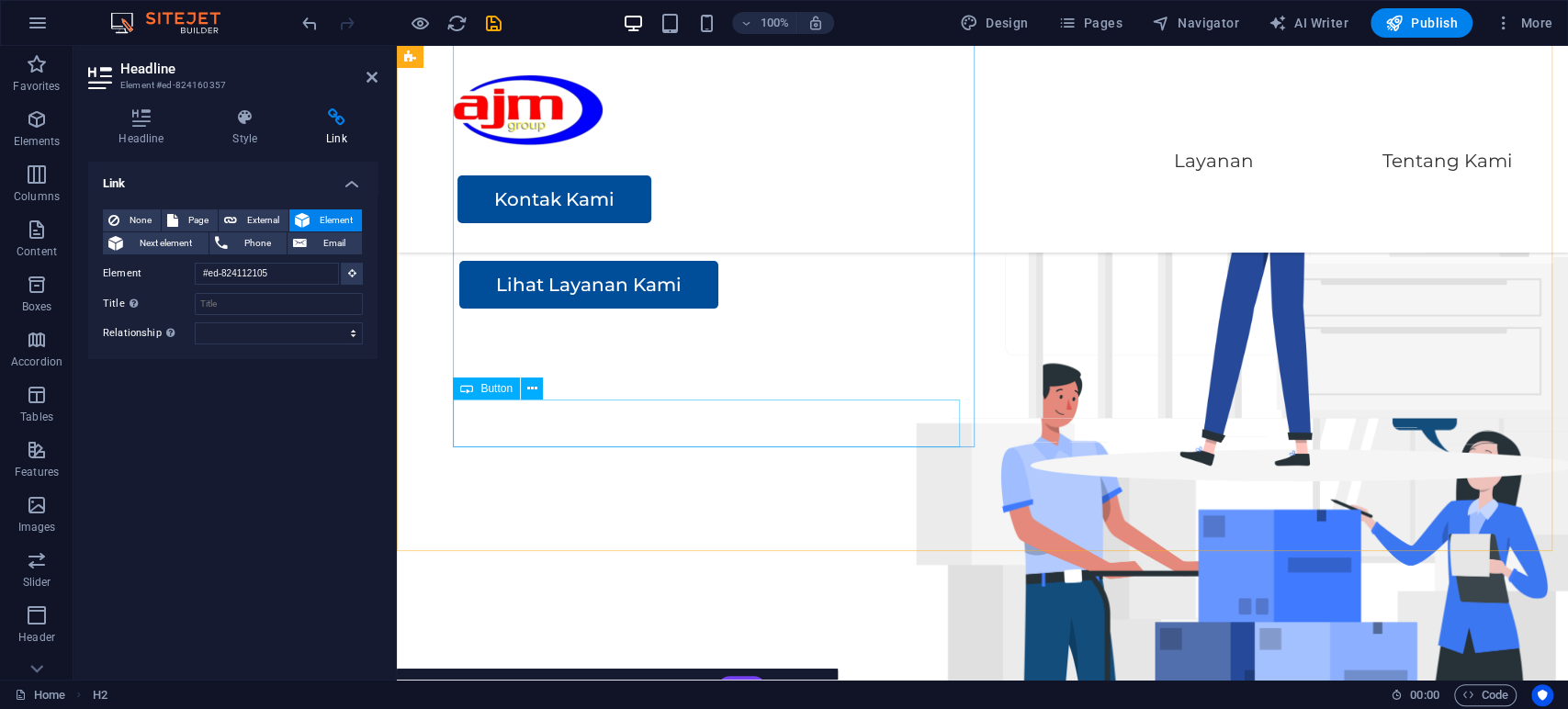 click on "Lihat Layanan Kami" at bounding box center [1003, 285] 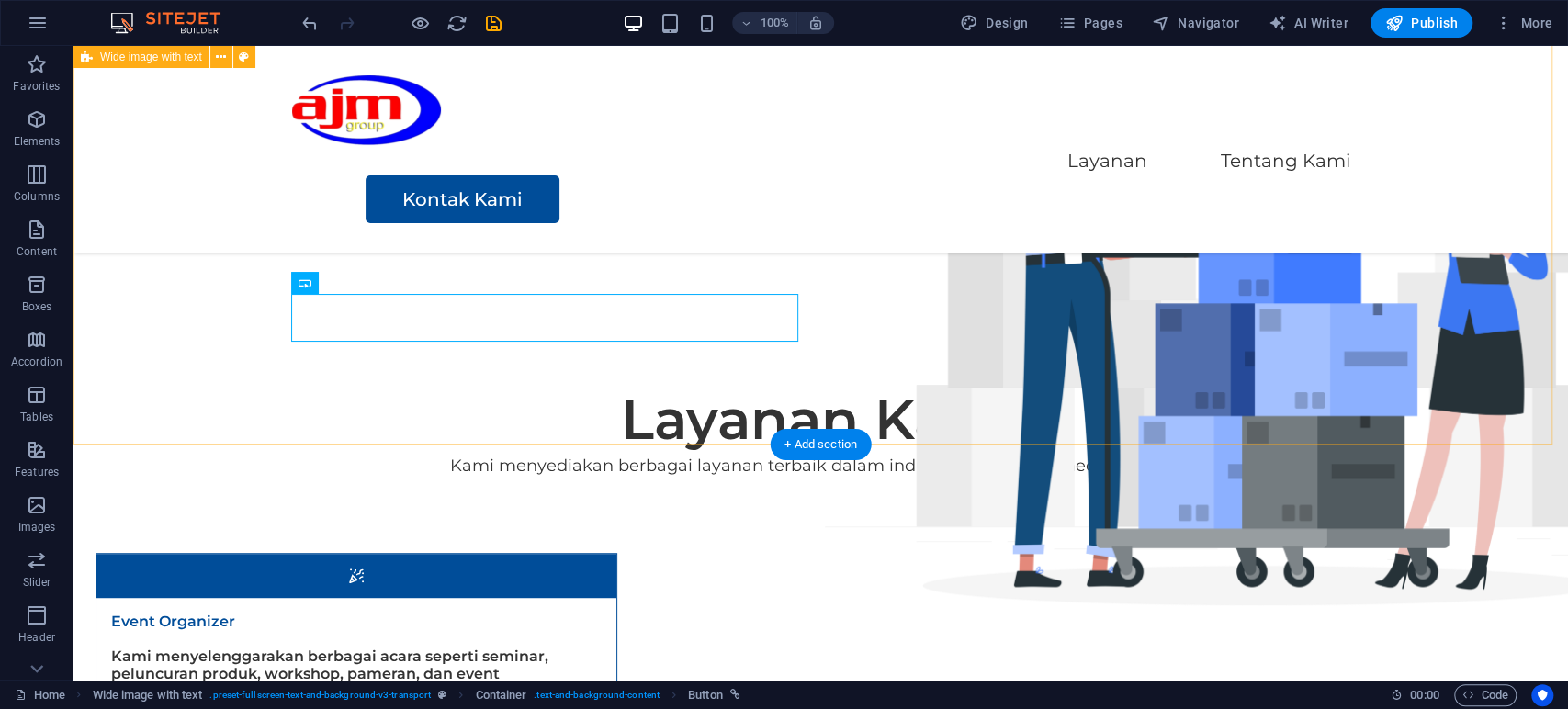 scroll, scrollTop: 542, scrollLeft: 0, axis: vertical 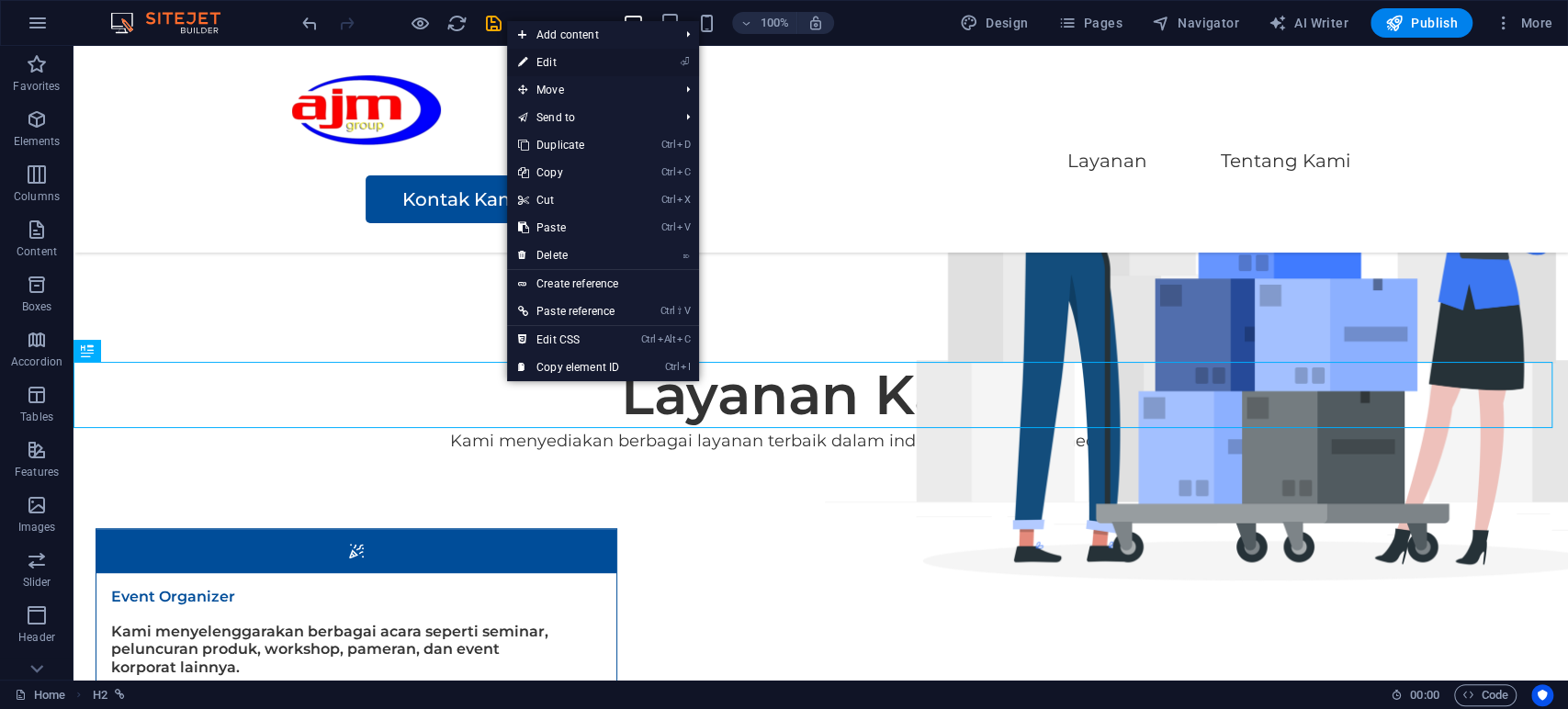 click on "⏎  Edit" at bounding box center (569, 62) 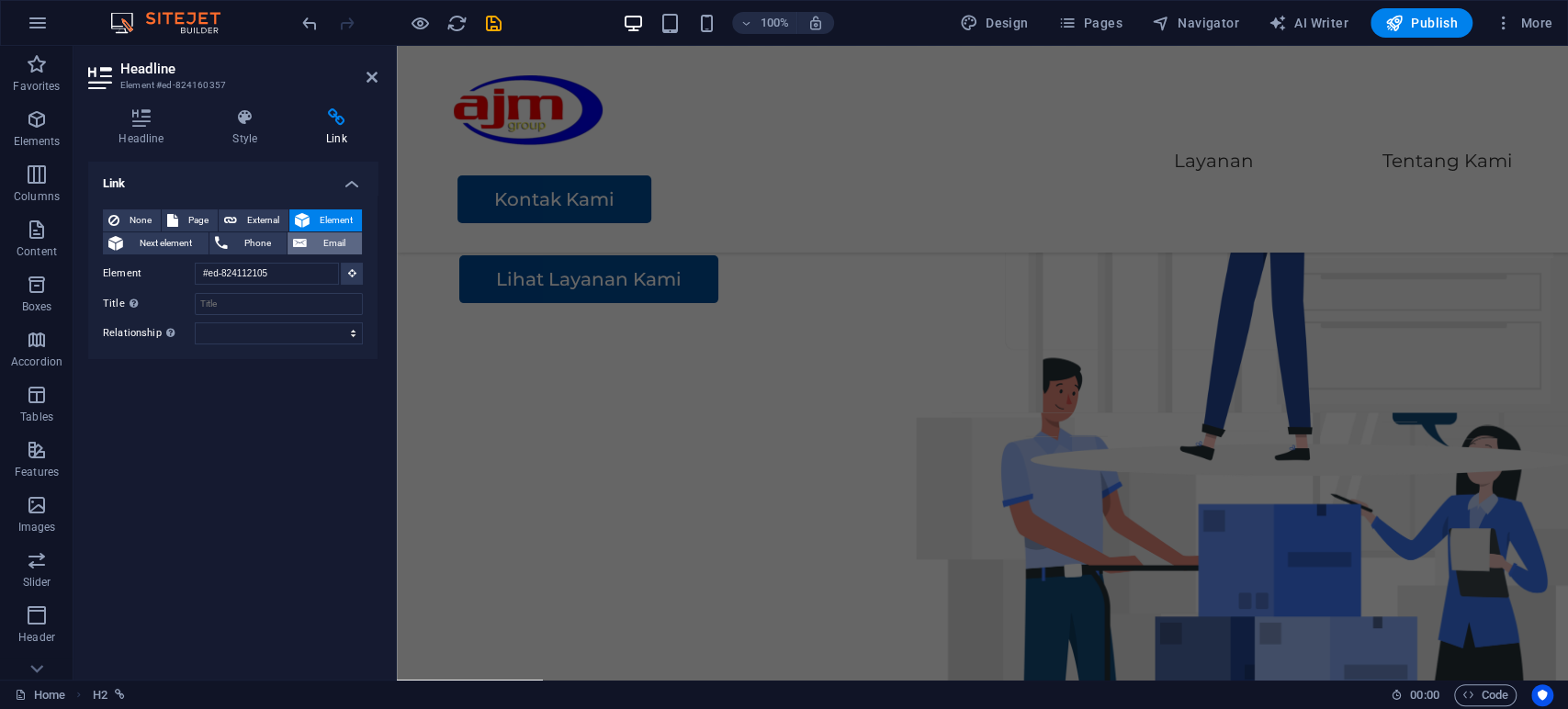 scroll, scrollTop: 145, scrollLeft: 0, axis: vertical 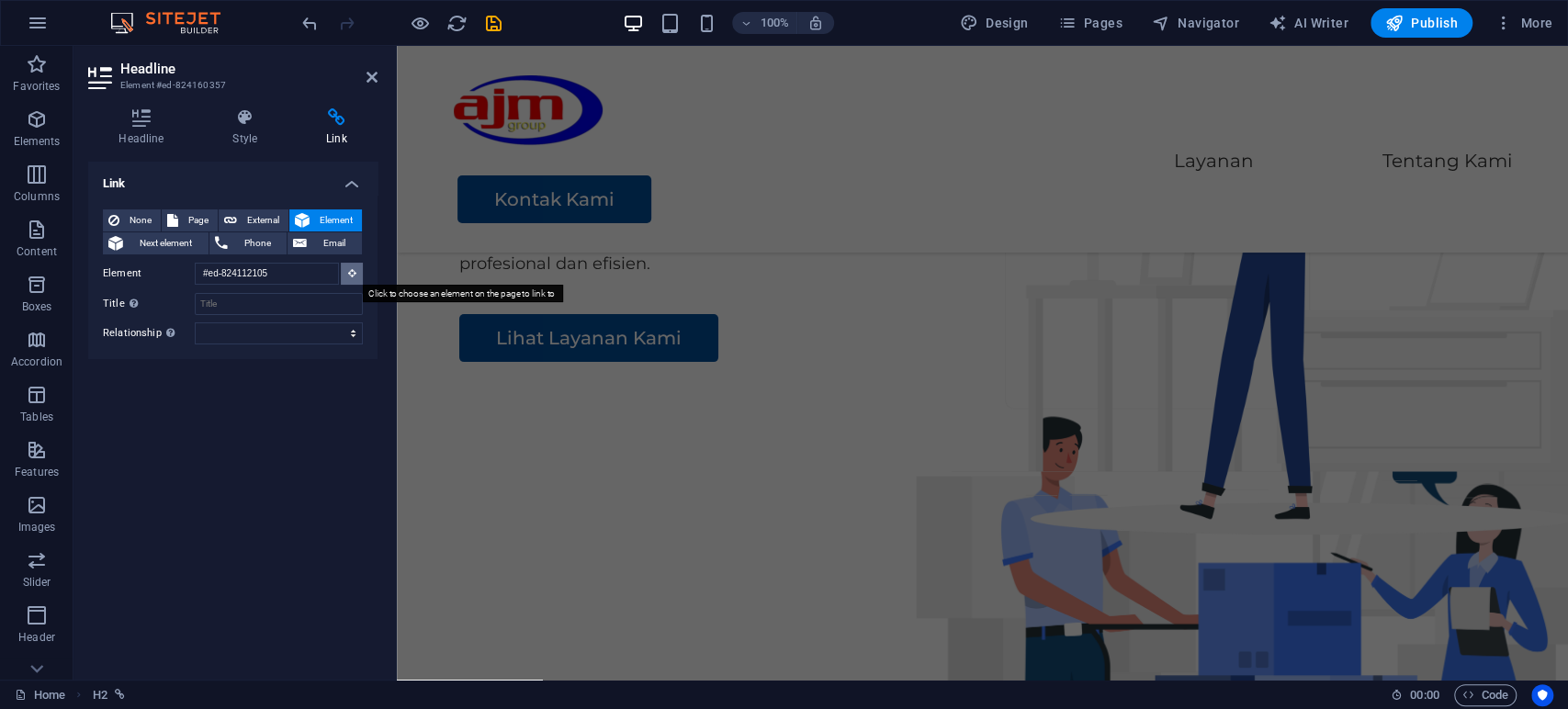 click at bounding box center [352, 273] 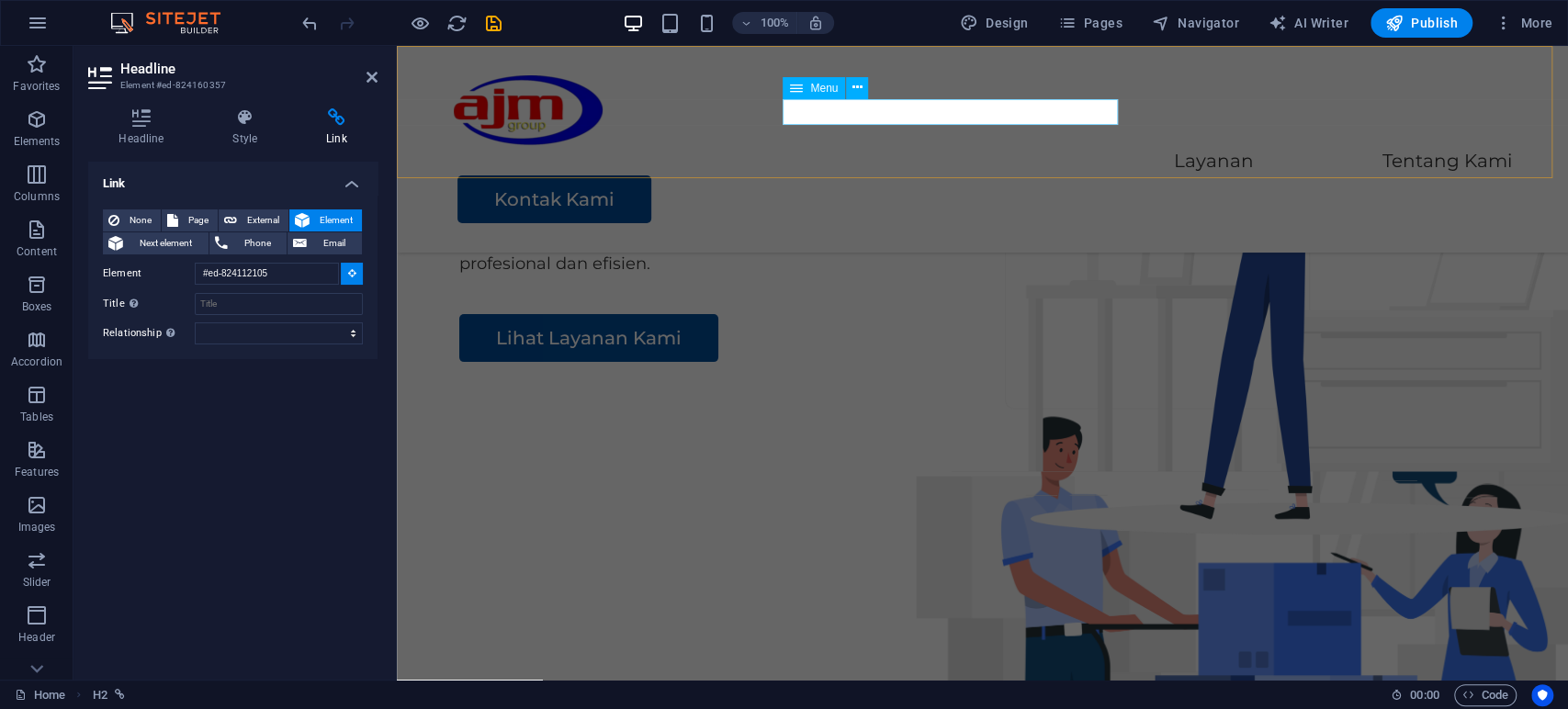 click on "Layanan Tentang Kami" at bounding box center [983, 162] 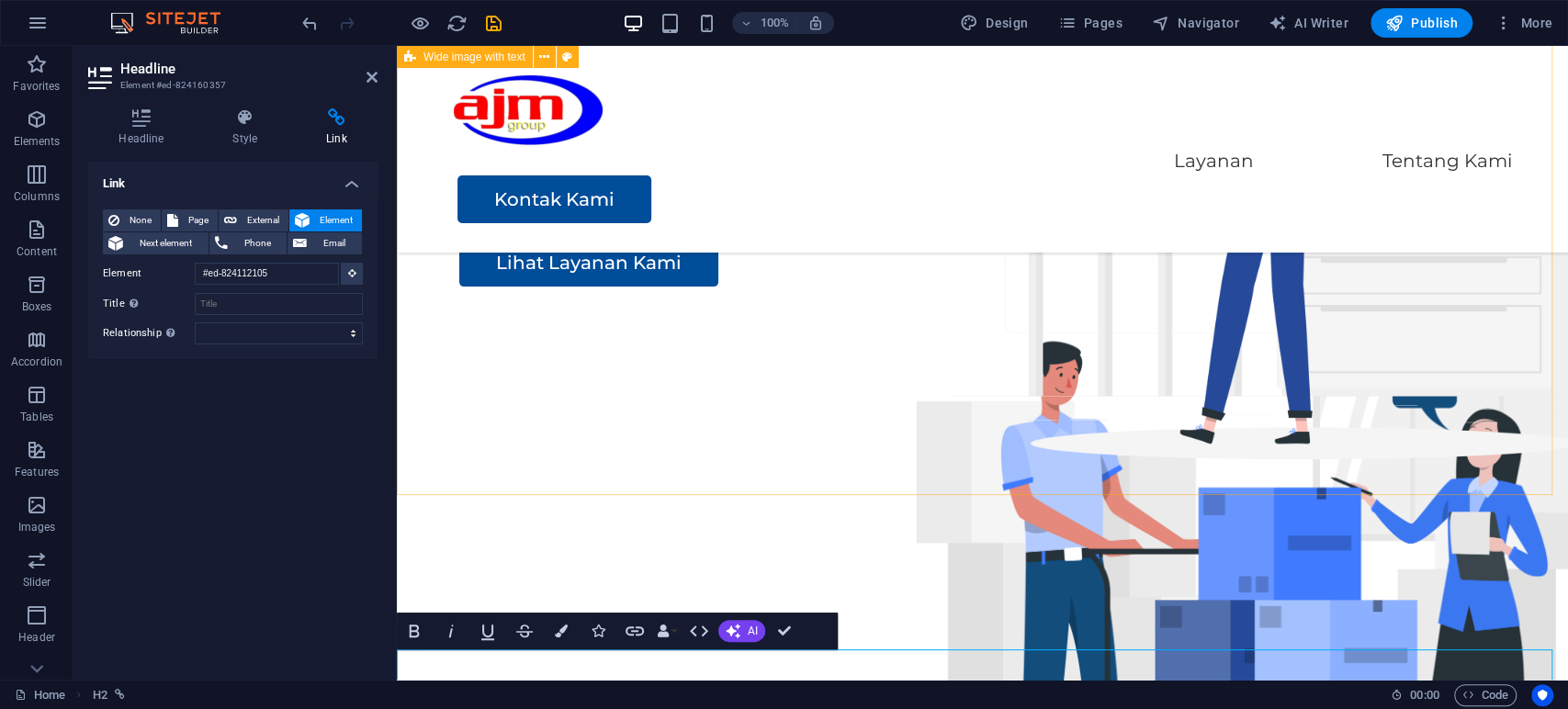 scroll, scrollTop: 210, scrollLeft: 0, axis: vertical 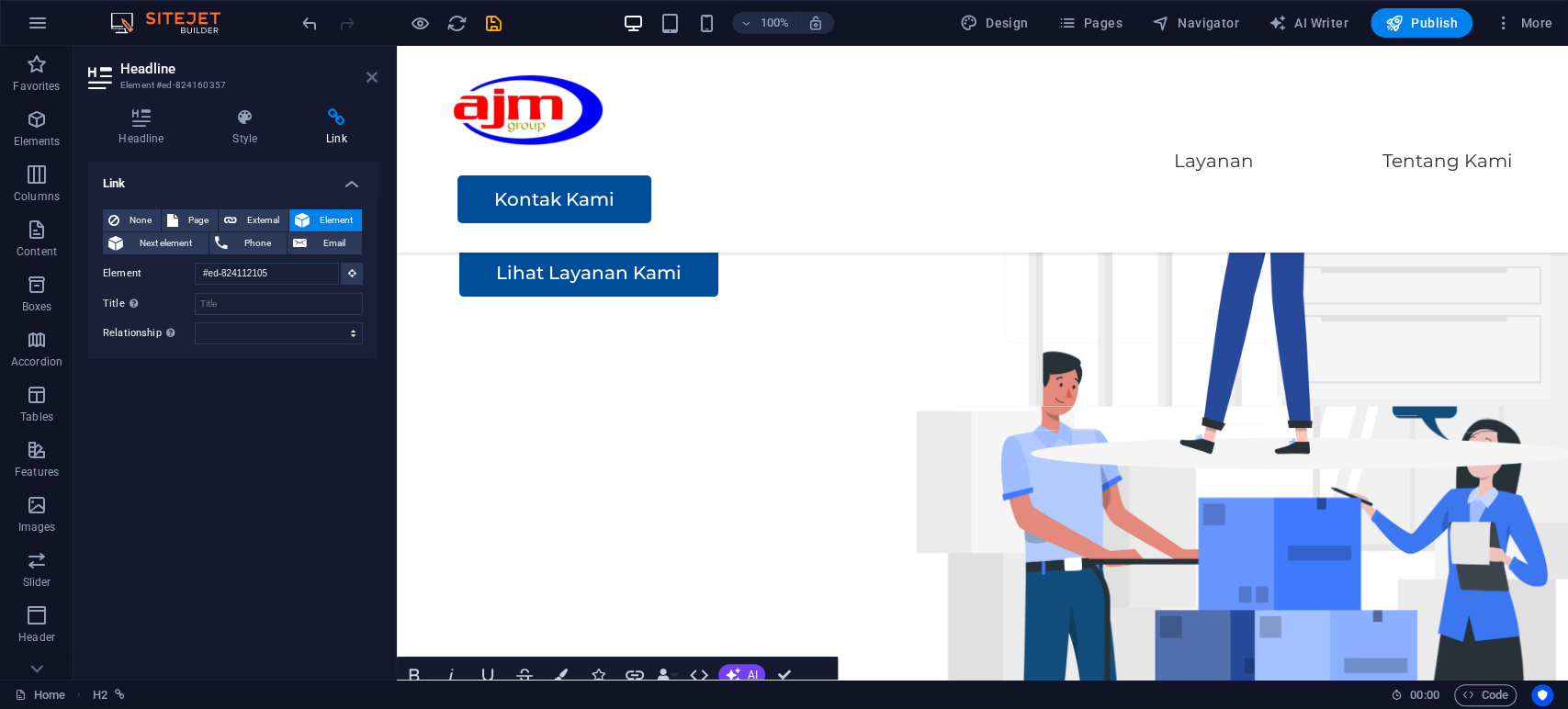 click at bounding box center (372, 77) 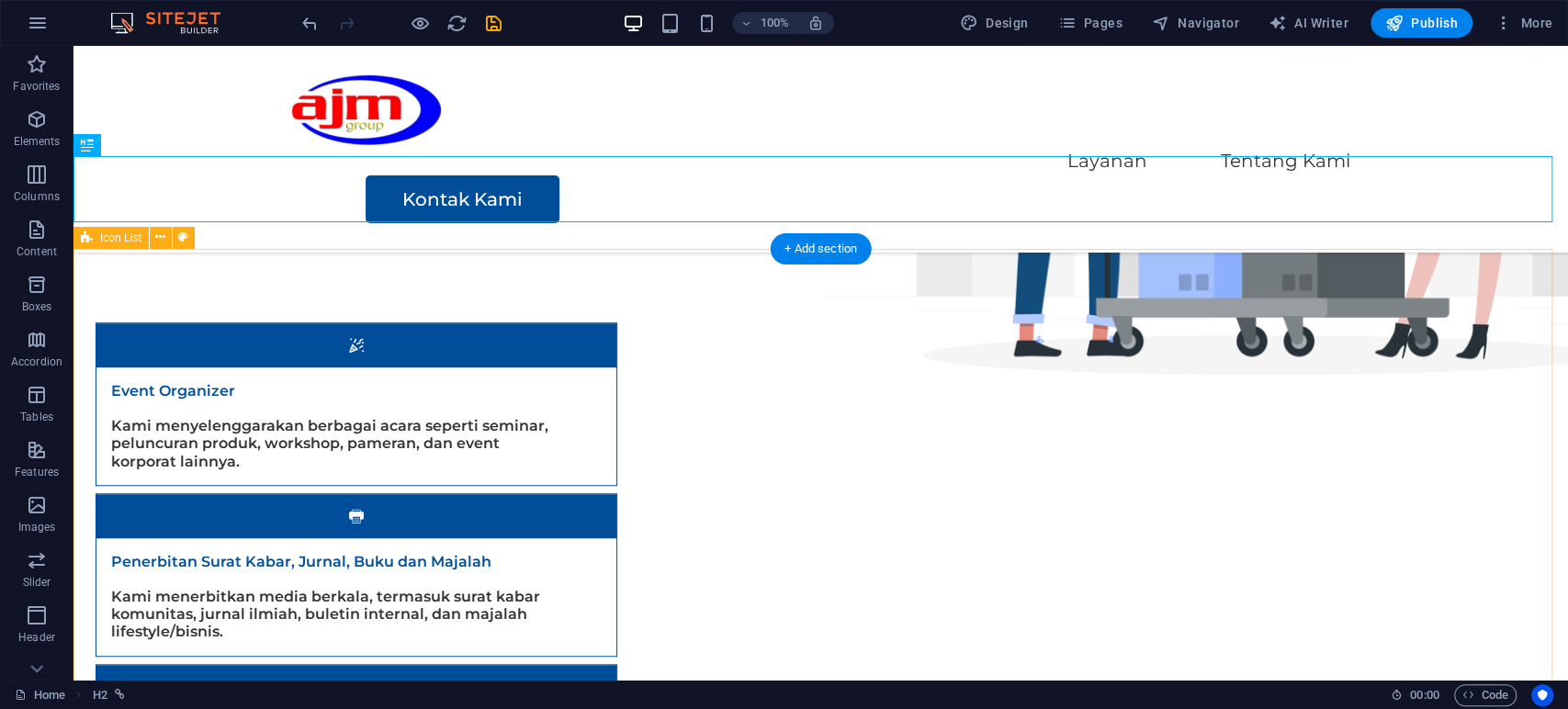 scroll, scrollTop: 751, scrollLeft: 0, axis: vertical 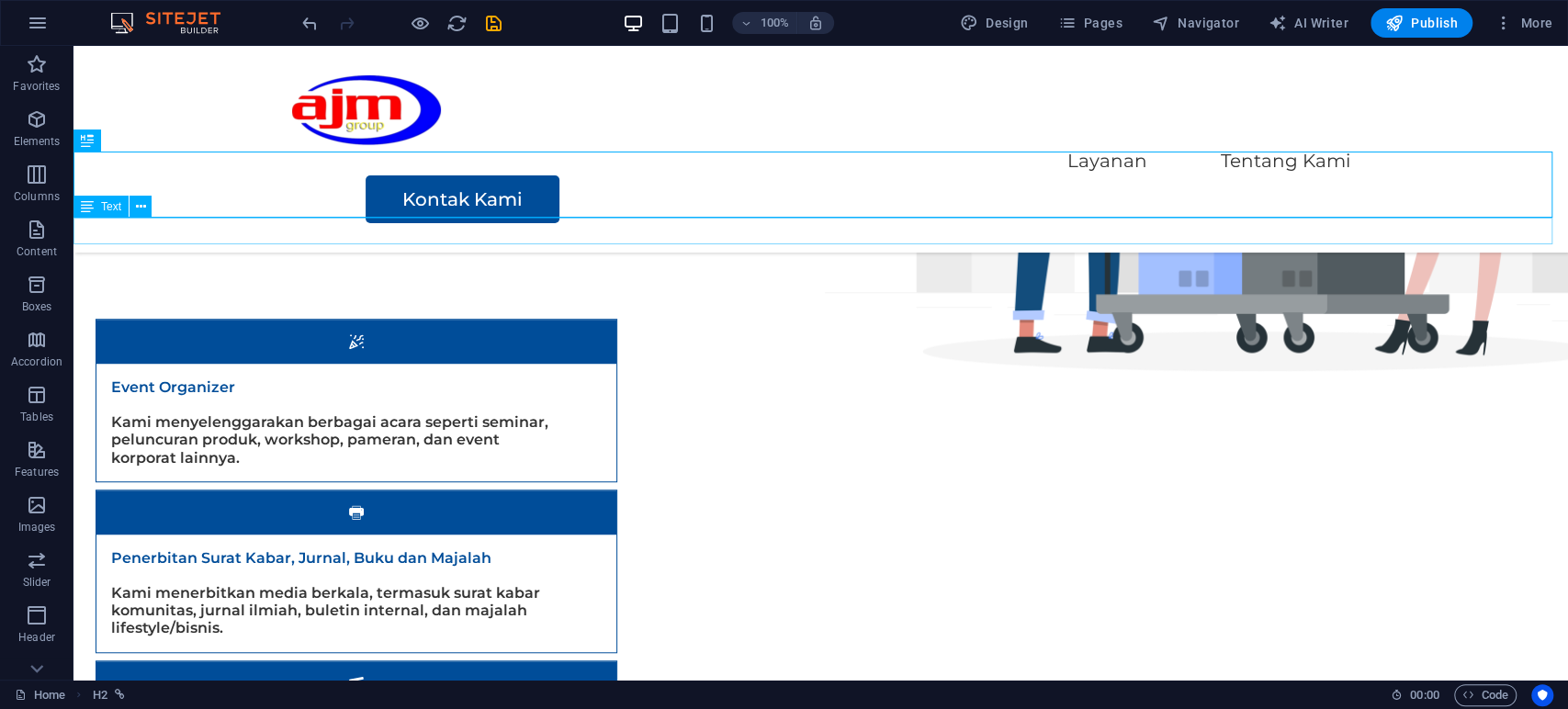 click on "Kami menyediakan berbagai layanan terbaik dalam industri logistik dan media produksi." at bounding box center (820, 231) 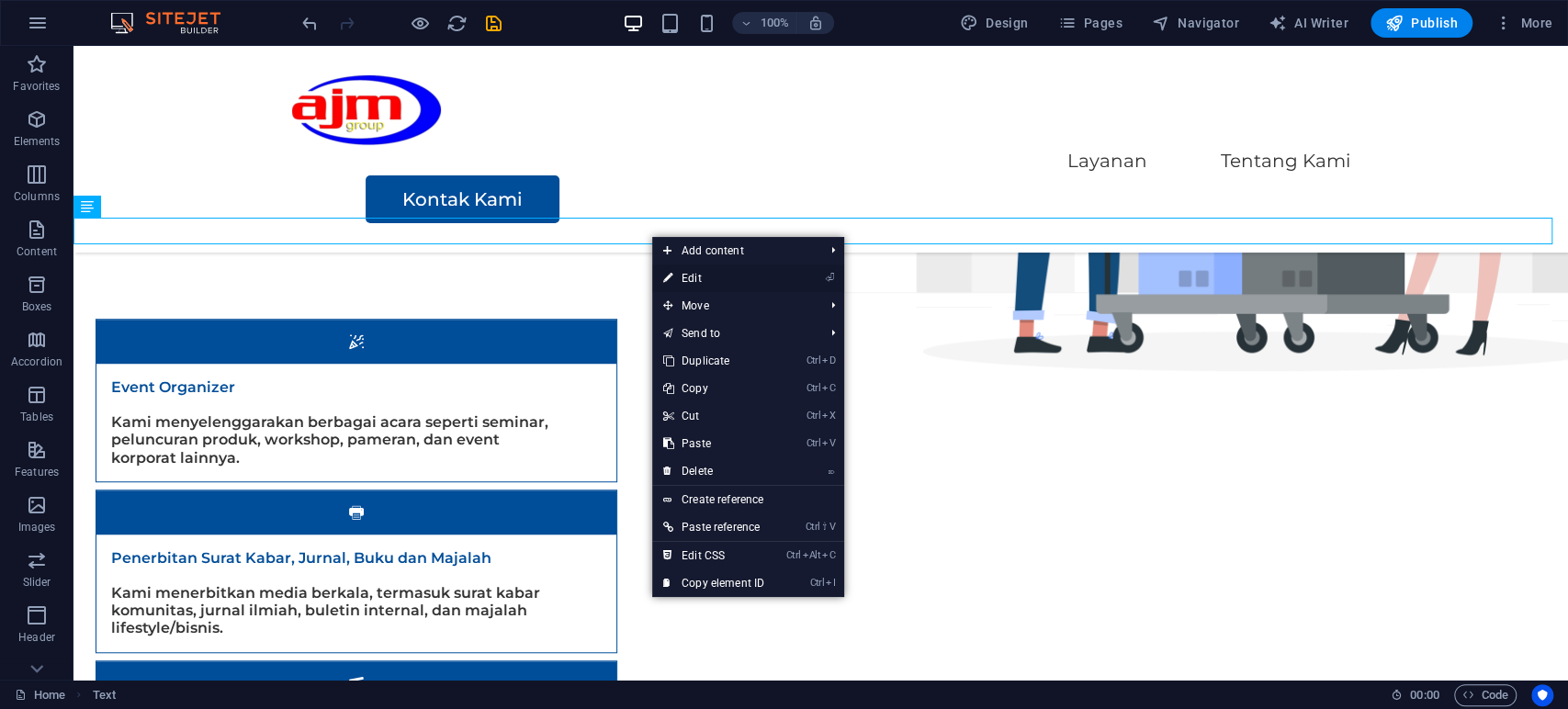 click on "⏎  Edit" at bounding box center (714, 278) 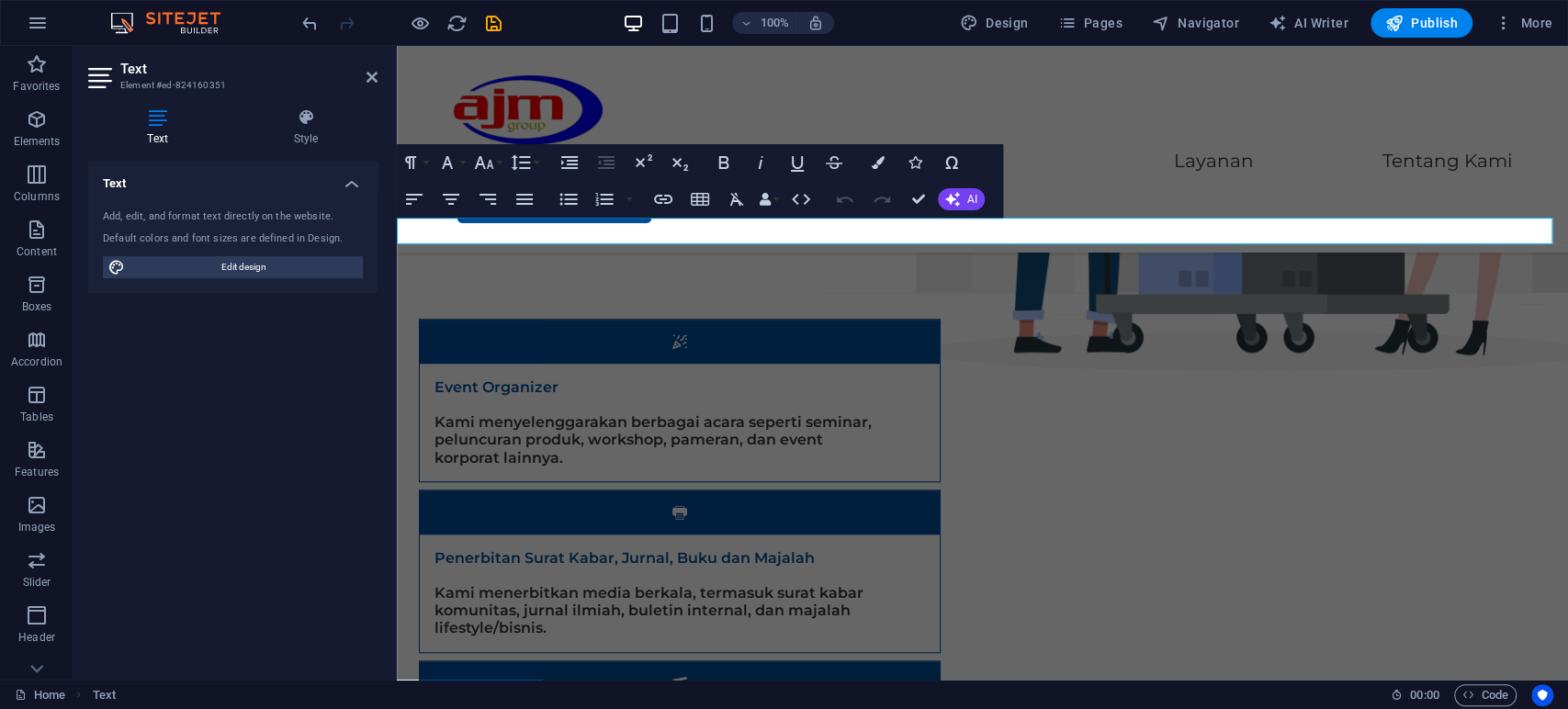 click on "Text" at bounding box center (249, 69) 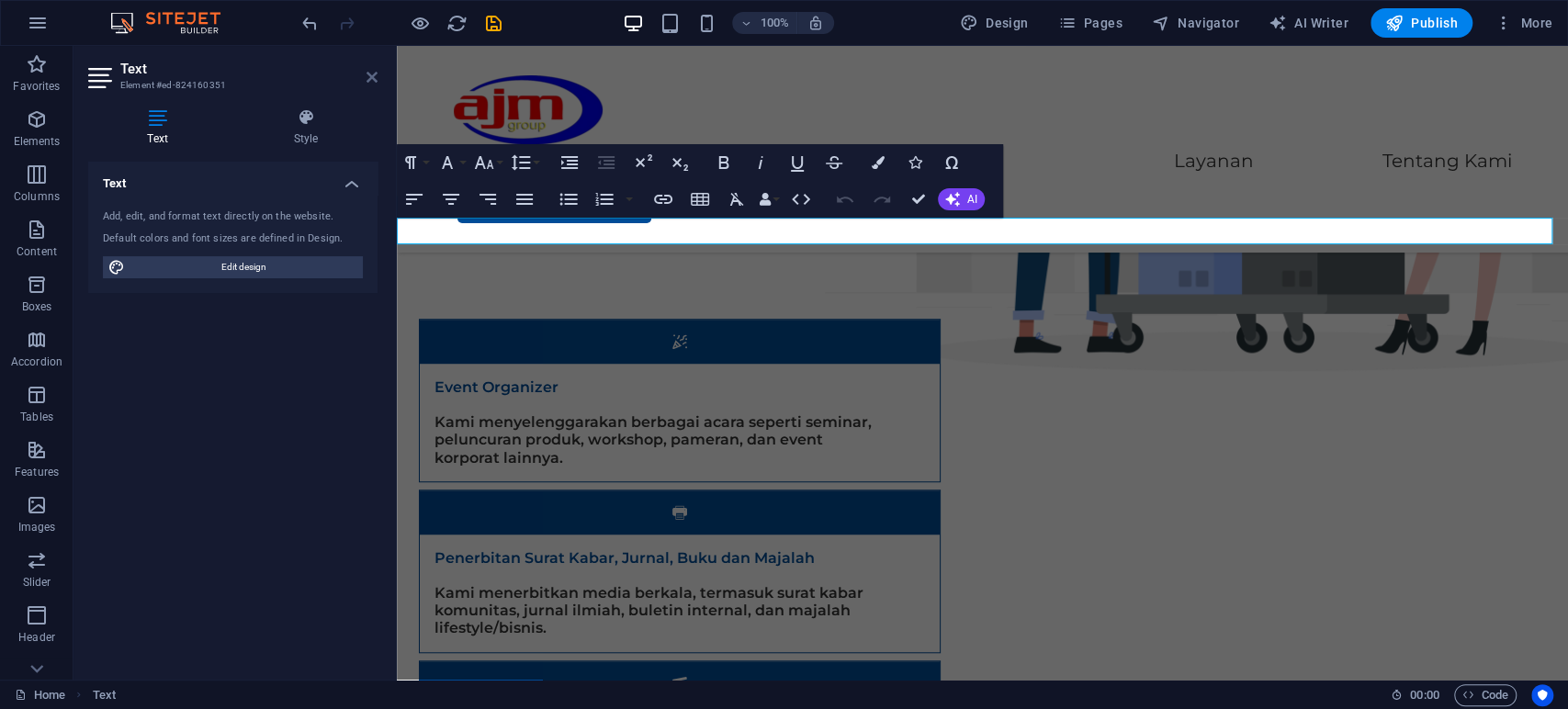 click at bounding box center [372, 77] 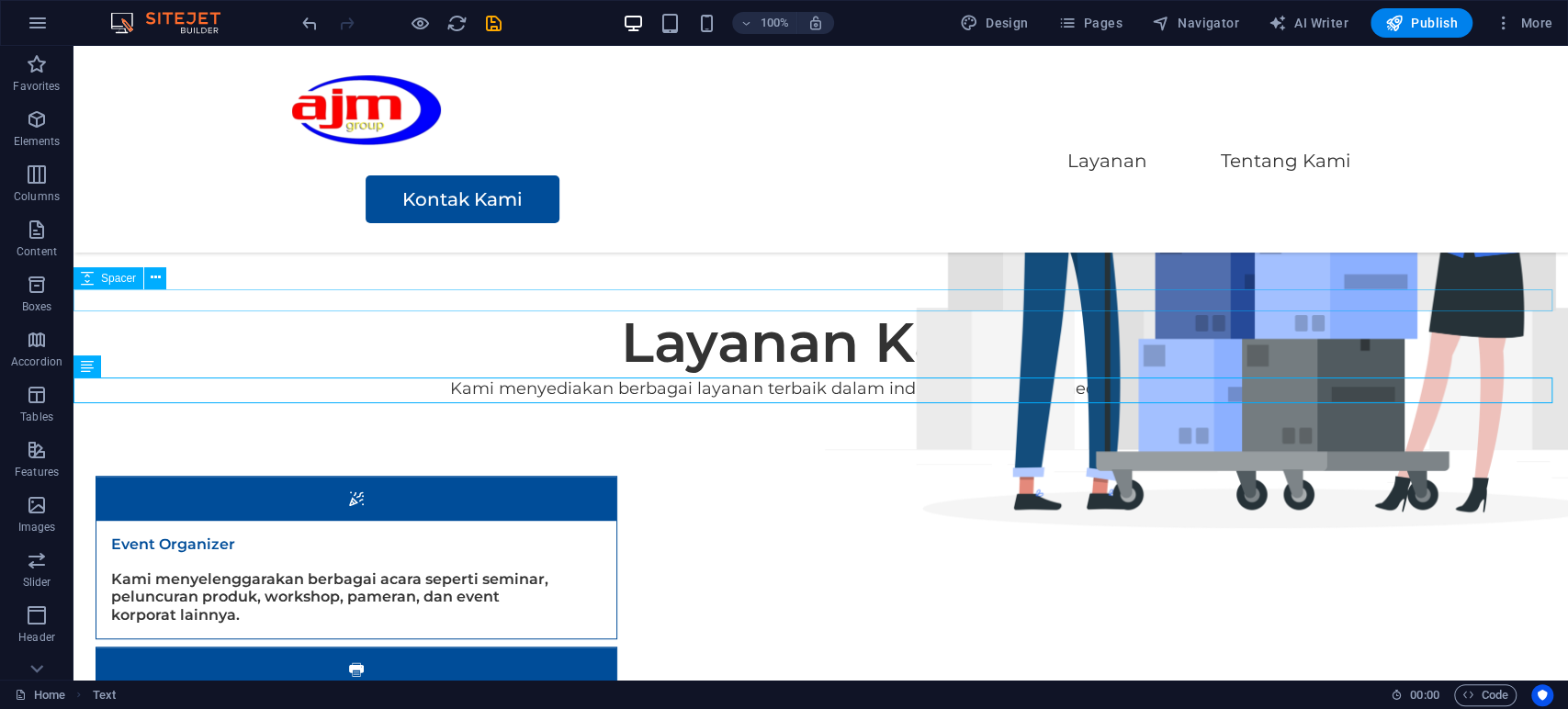 scroll, scrollTop: 592, scrollLeft: 0, axis: vertical 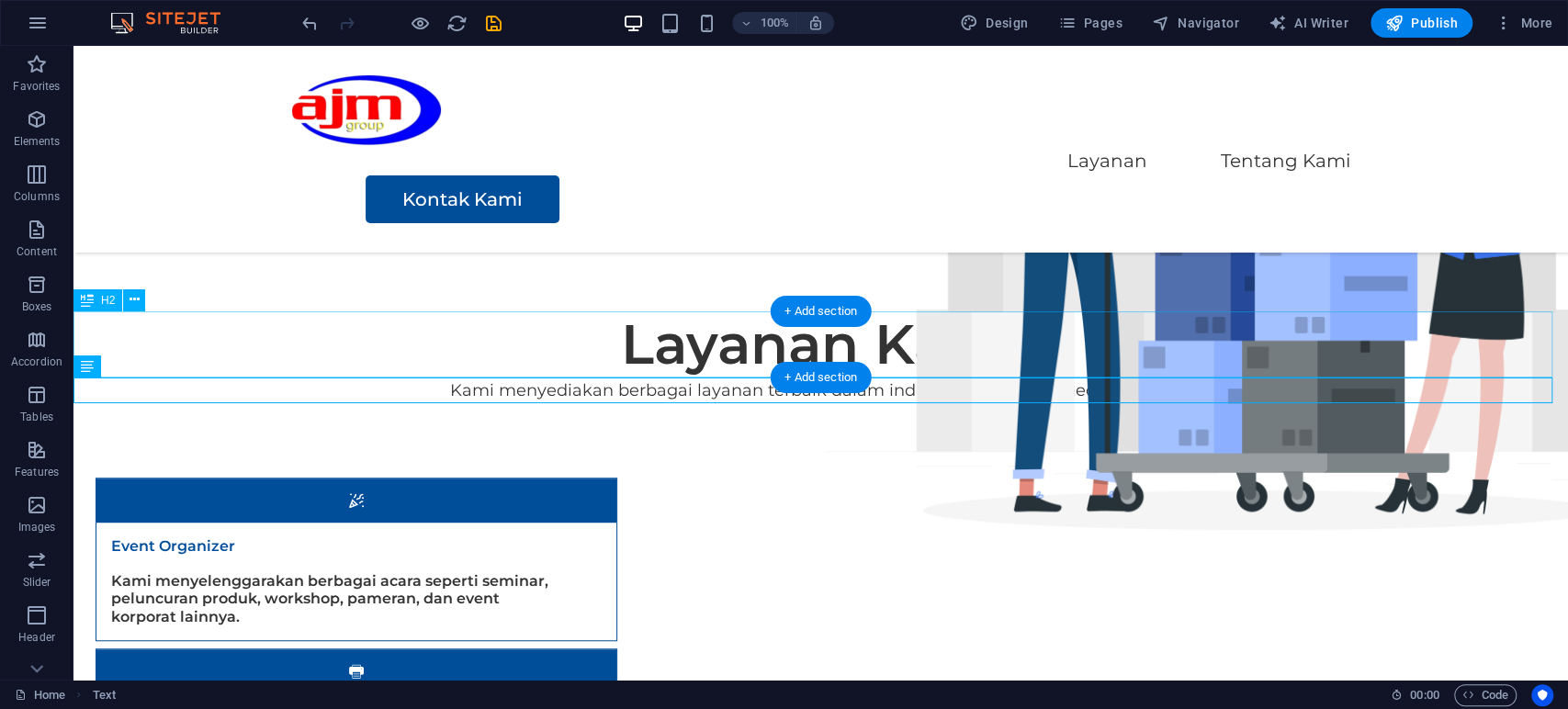 click on "Layanan Kami" at bounding box center (820, 344) 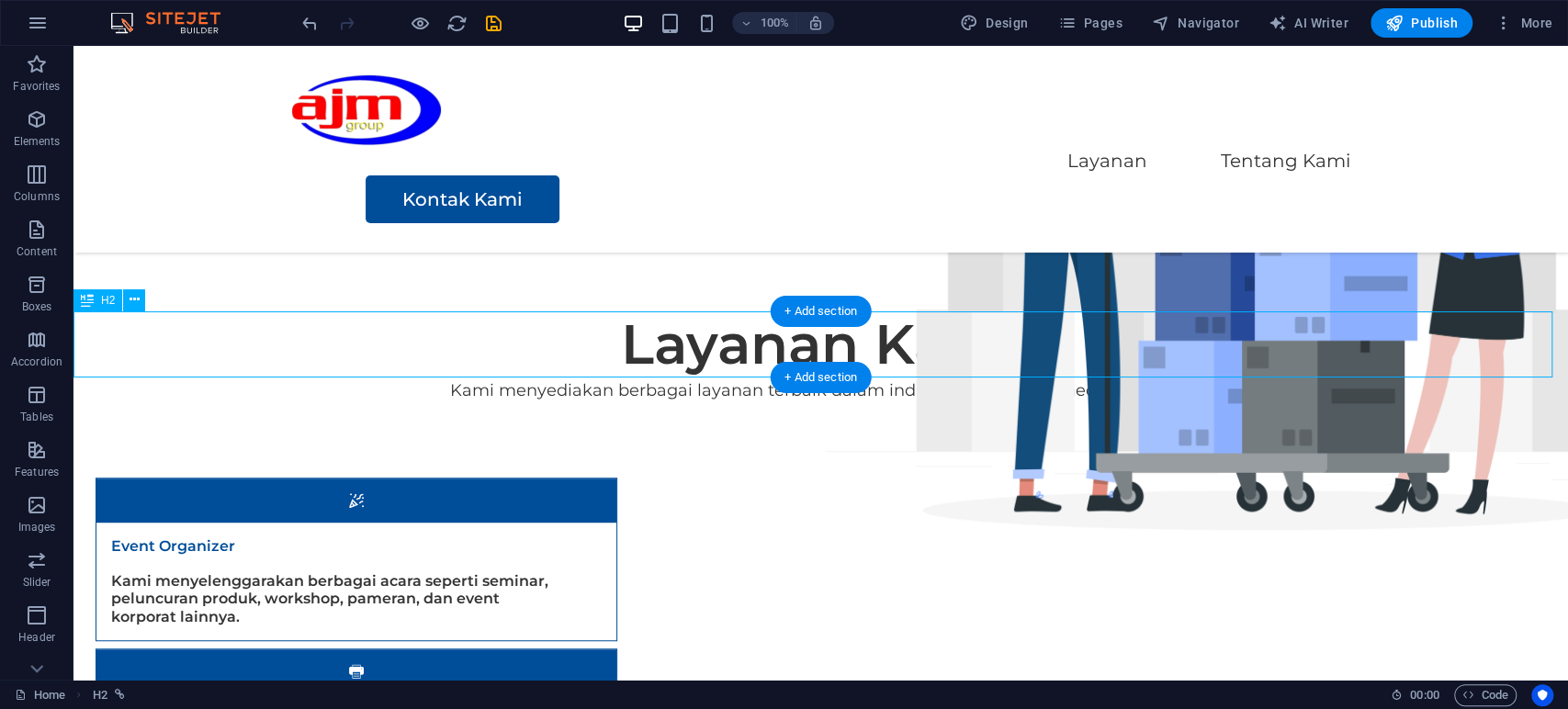 click on "Layanan Kami" at bounding box center (820, 344) 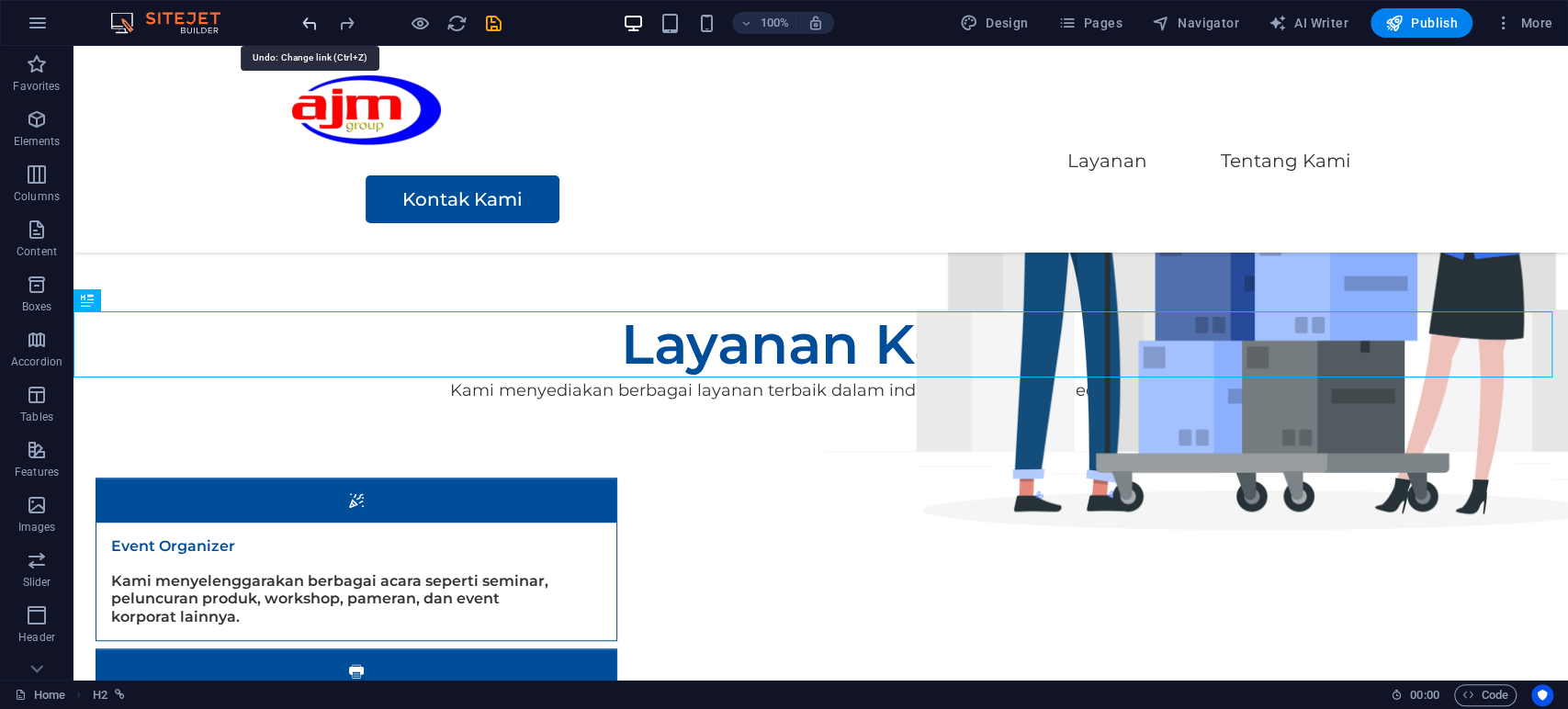 click at bounding box center (310, 23) 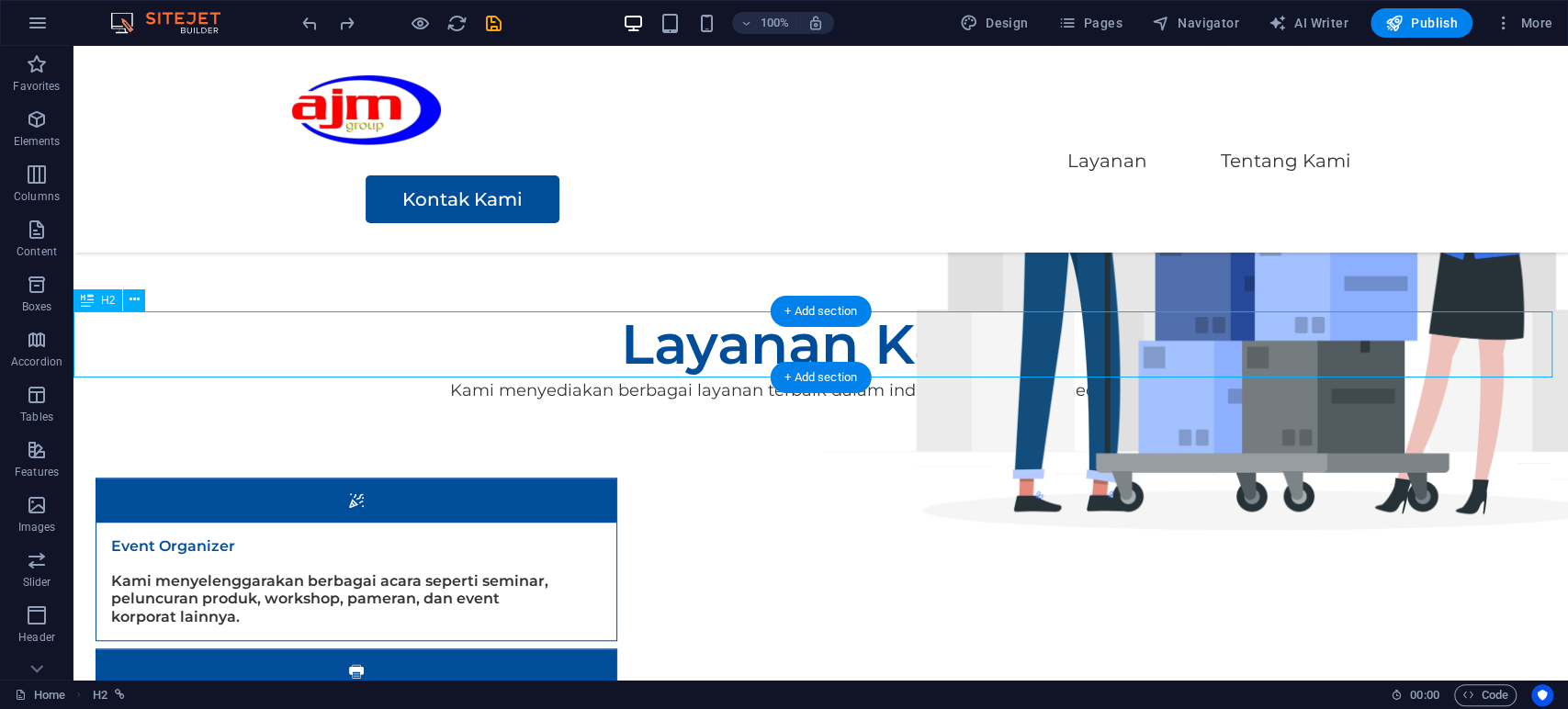 click on "Layanan Kami" at bounding box center [820, 344] 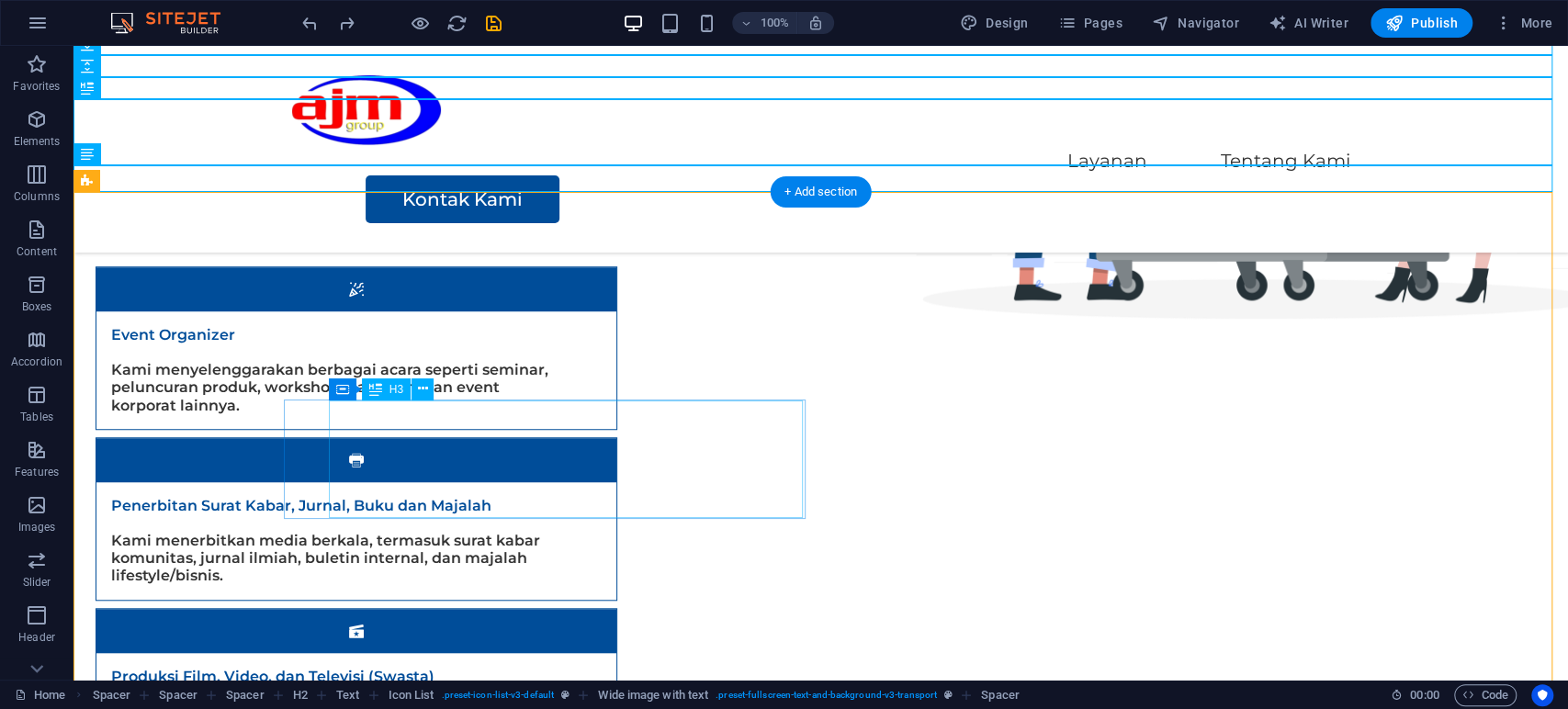 scroll, scrollTop: 677, scrollLeft: 0, axis: vertical 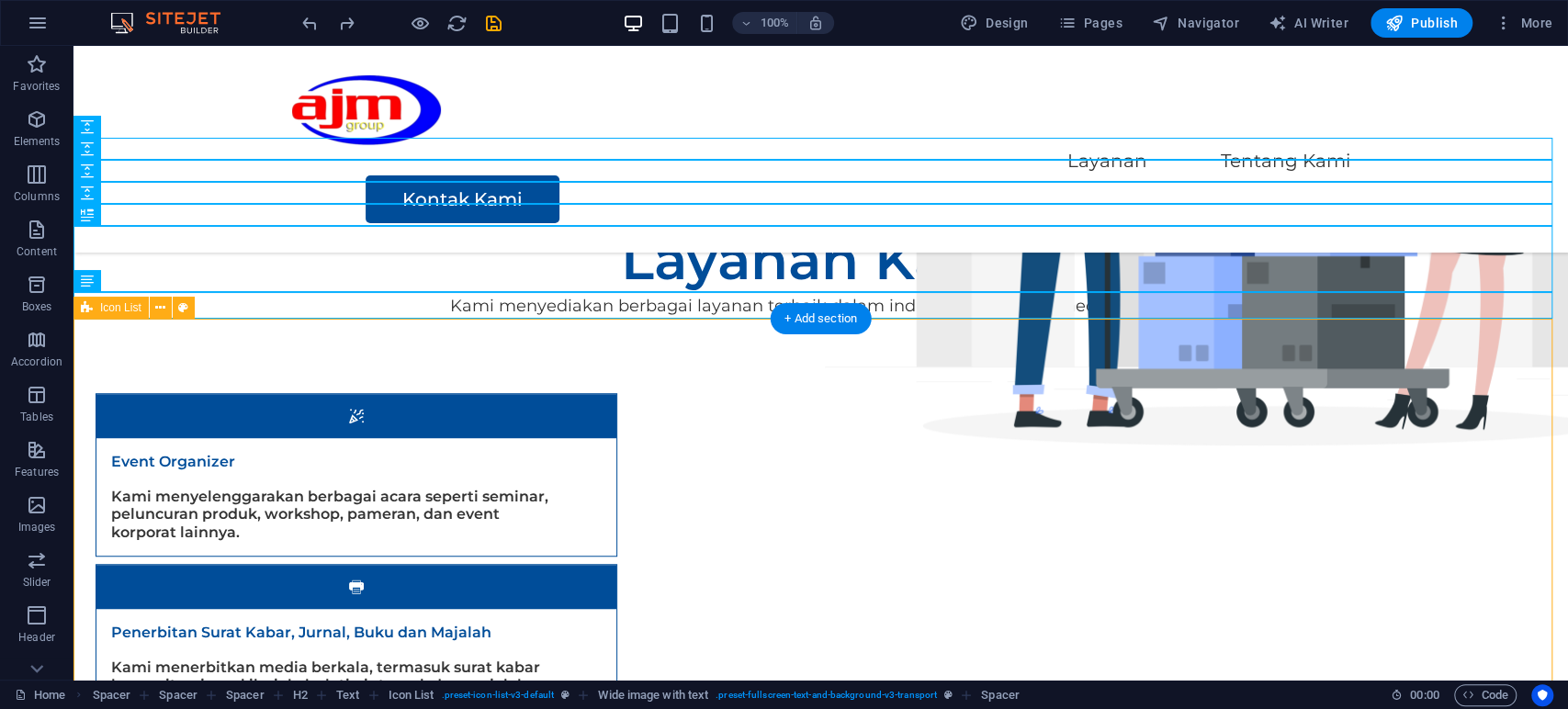 click on "Event Organizer Kami menyelenggarakan berbagai acara seperti seminar, peluncuran produk, workshop, pameran, dan event korporat lainnya. Penerbitan Surat Kabar, Jurnal, Buku dan Majalah Kami menerbitkan media berkala, termasuk surat kabar komunitas, jurnal ilmiah, buletin internal, dan majalah lifestyle/bisnis. Produksi Film, Video, dan Televisi (Swasta) Kami memproduksi konten visual profesional untuk kebutuhan komersial, promosi, edukasi, dan dokumenter. Angkutan Bermotor untuk Barang Umum Kami memiliki armada angkutan darat untuk mengirimkan barang secara aman dan cepat ke berbagai daerah. Perdagangan Besar Berdasarkan Fee atau Kontrak Kami bertindak sebagai perantara atau distributor yang menghubungkan produsen dengan pelanggan atau pengecer. Perdagangan Besar Barang Percetakan Kami menjual percetakan: buku, majalah, brosur, dan leaflet. Layanan B2B untuk perusahaan dan institusi. Penanganan cetak massal dan distribusi." at bounding box center [820, 893] 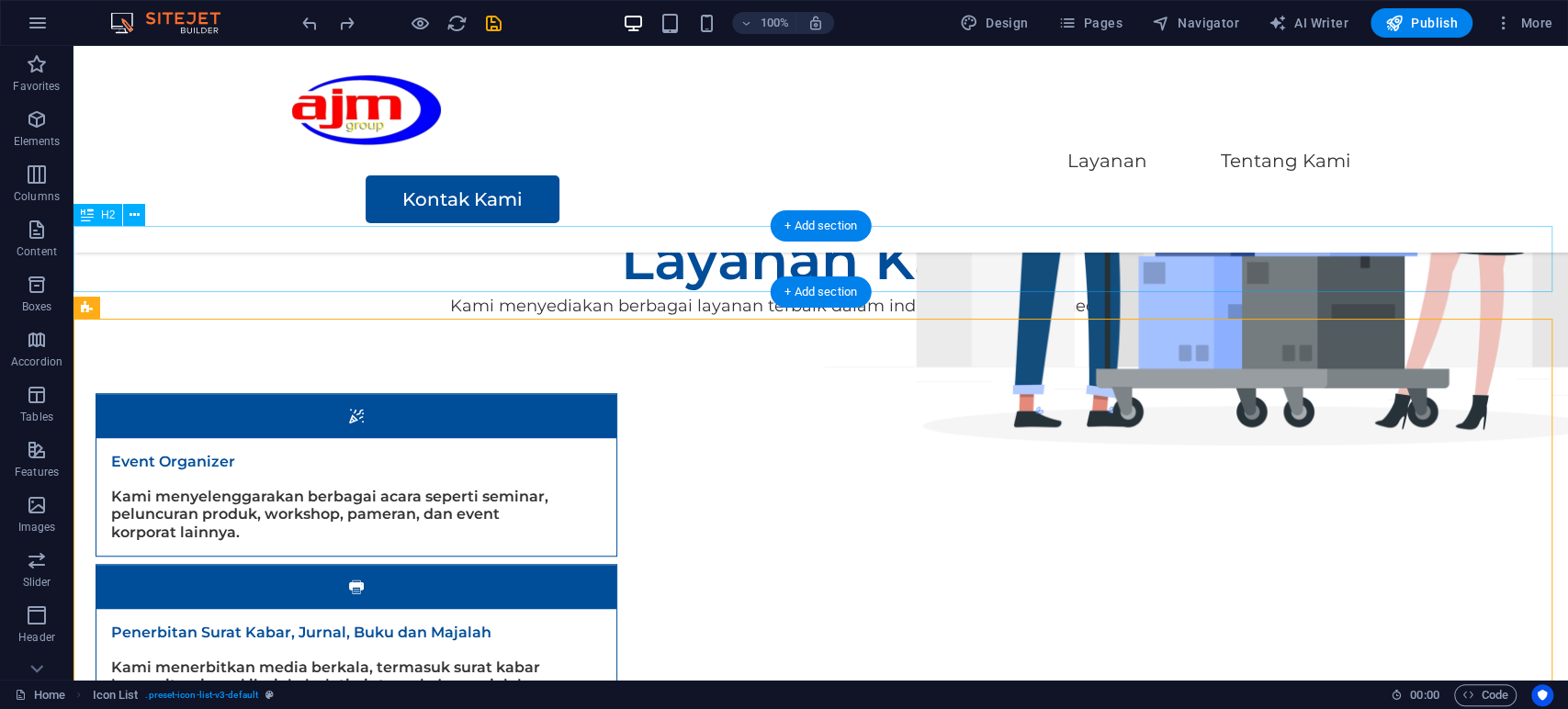 click on "Layanan Kami" at bounding box center (820, 260) 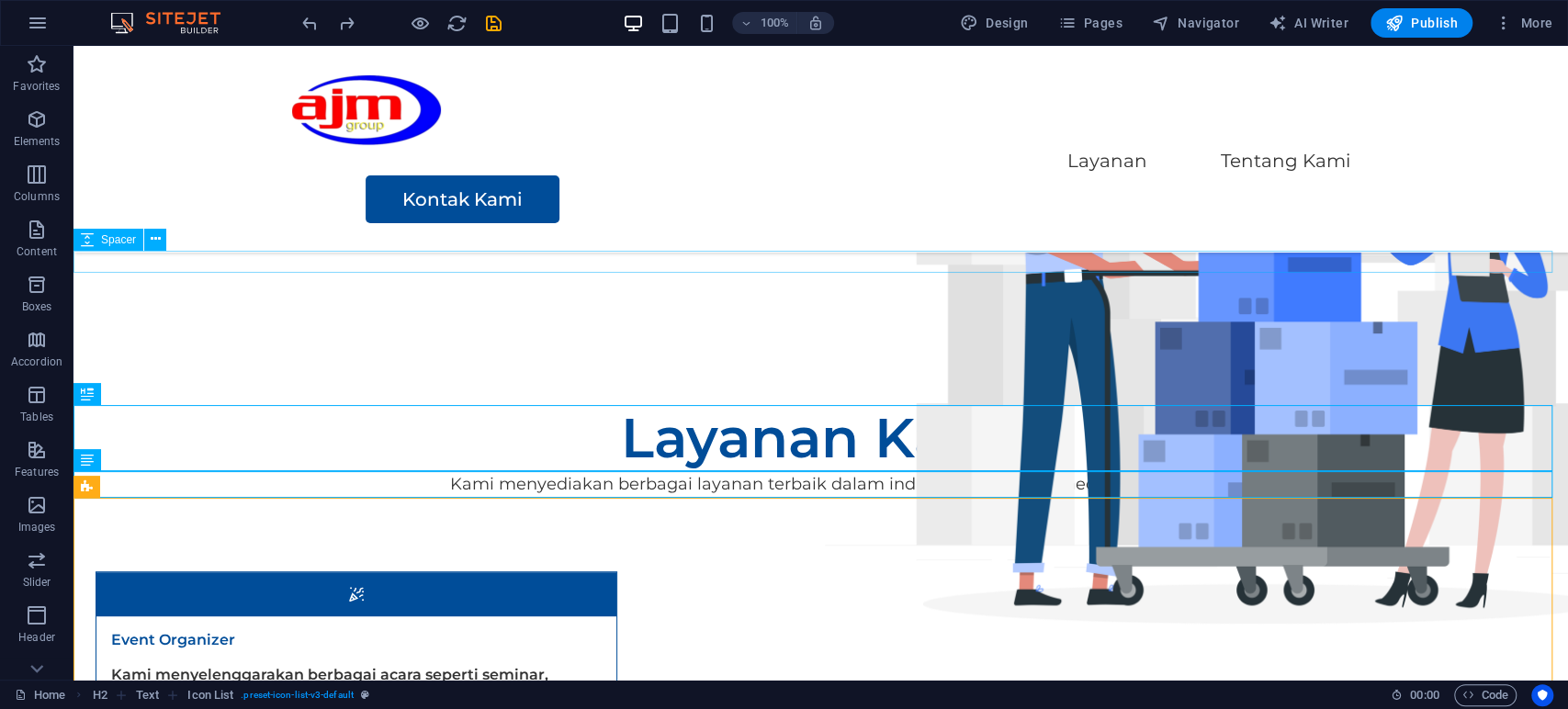scroll, scrollTop: 498, scrollLeft: 0, axis: vertical 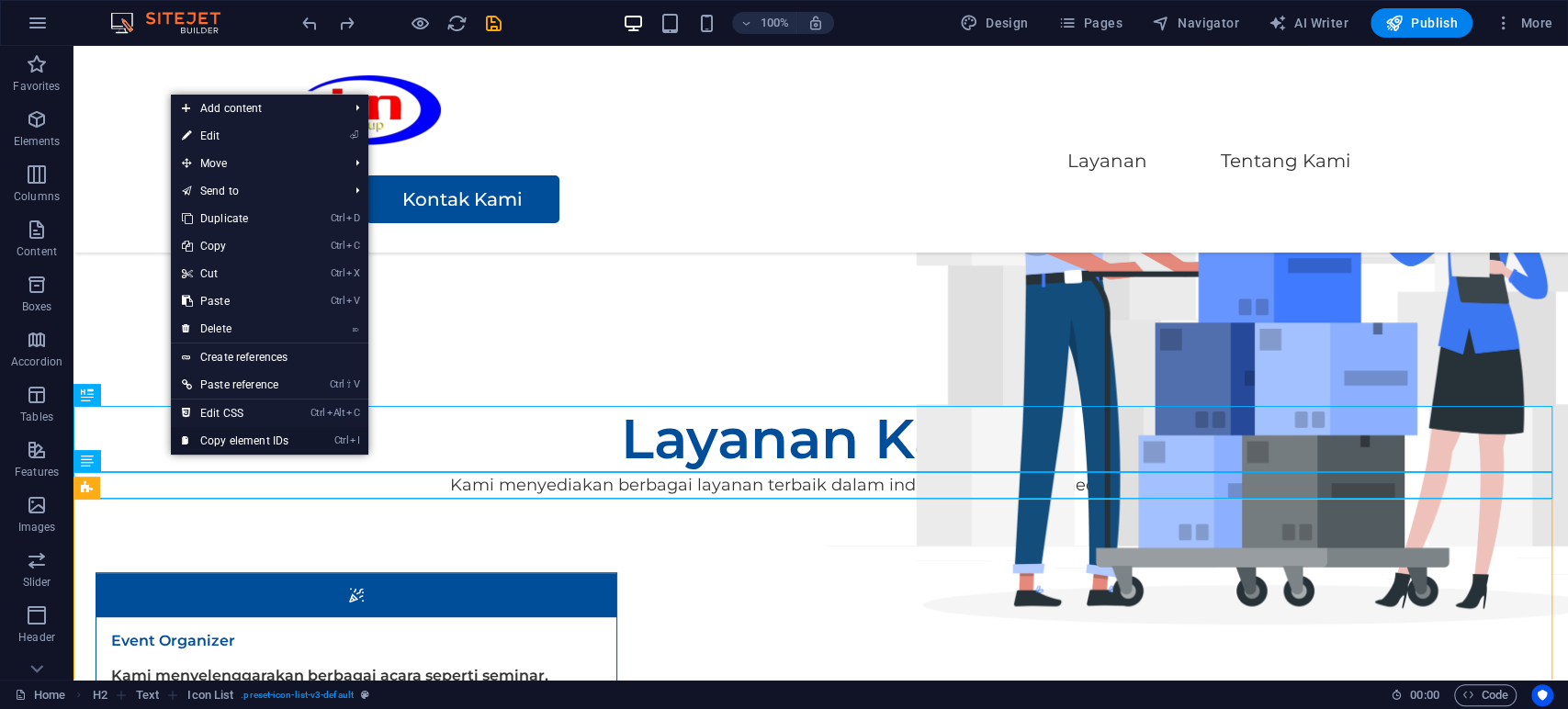 click on "Ctrl I  Copy element IDs" at bounding box center [235, 441] 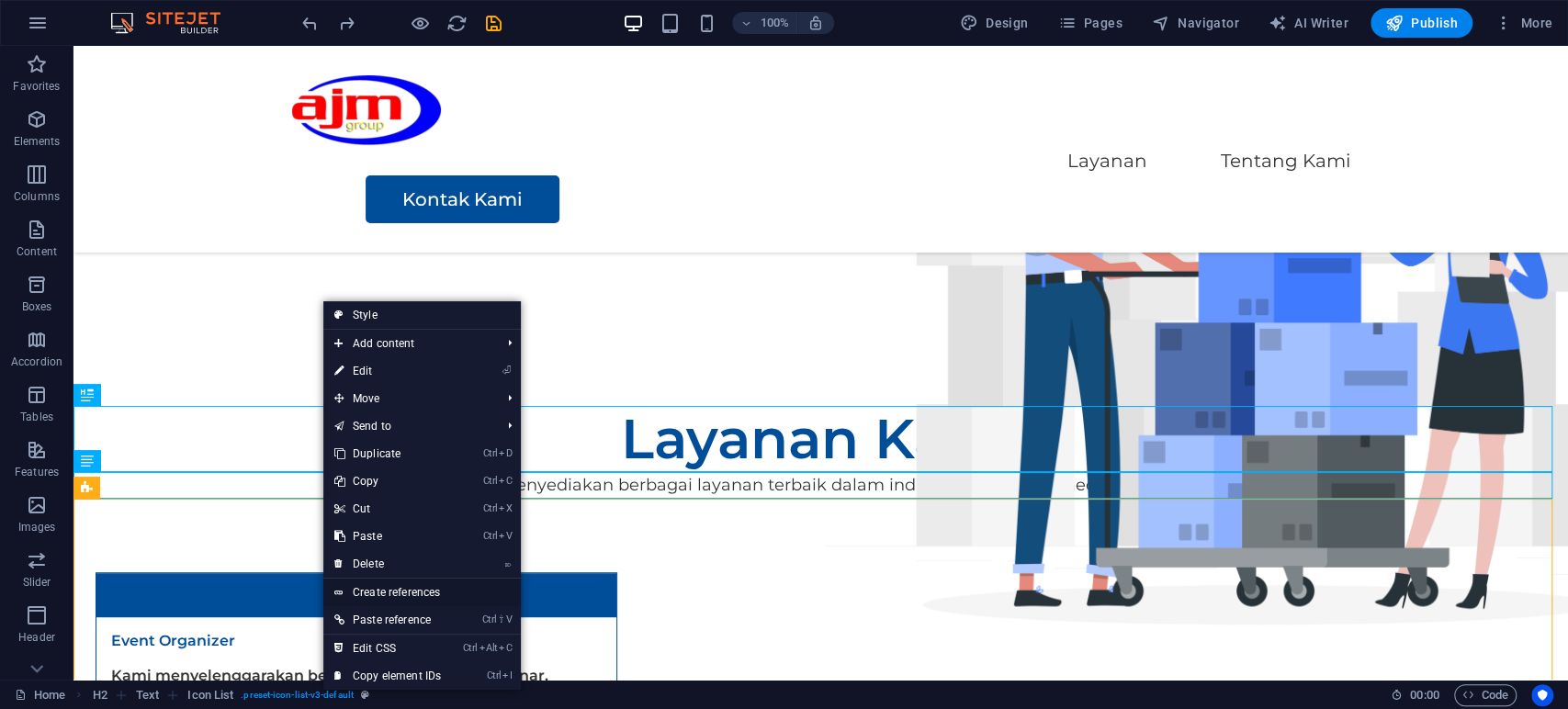 click on "Create references" at bounding box center (422, 592) 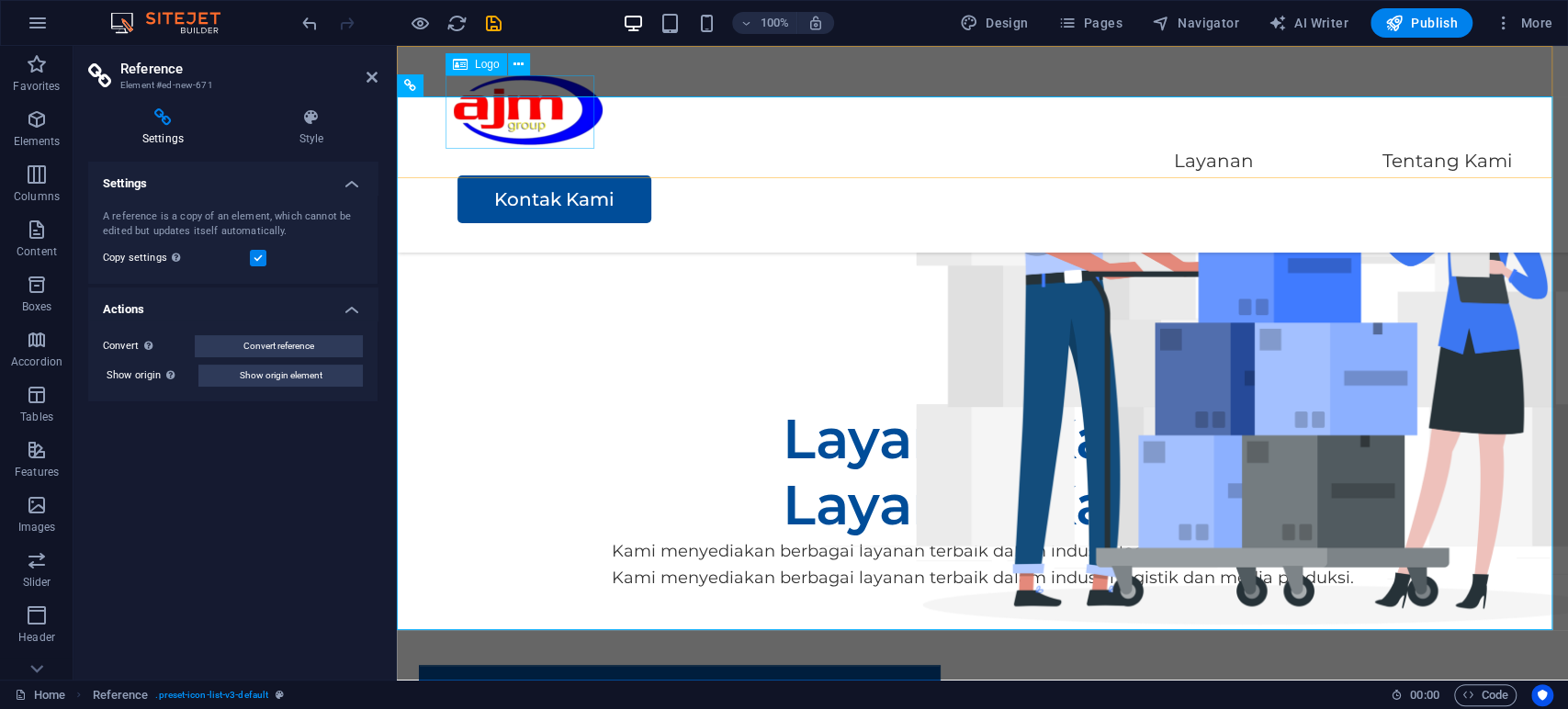 scroll, scrollTop: 1526, scrollLeft: 0, axis: vertical 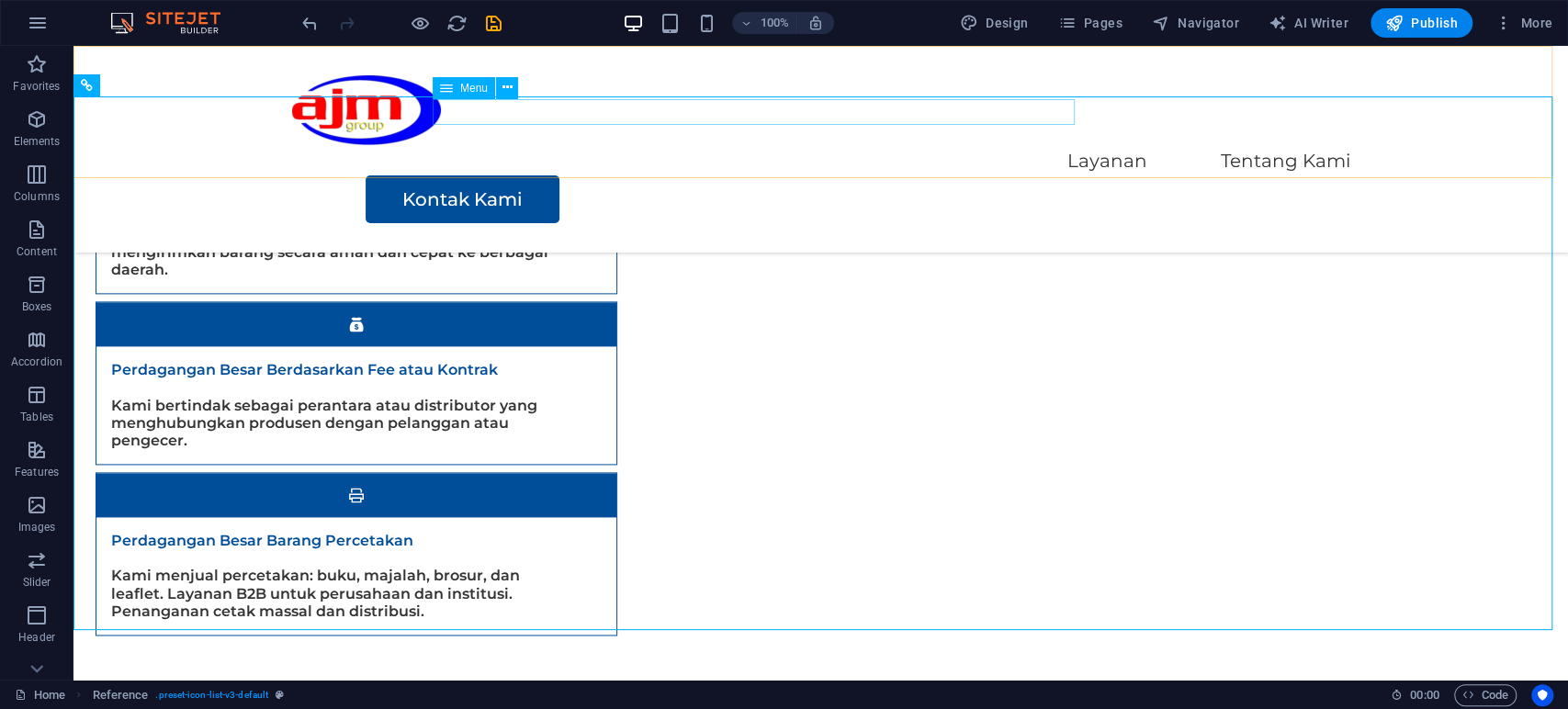 click on "Layanan Tentang Kami" at bounding box center [821, 162] 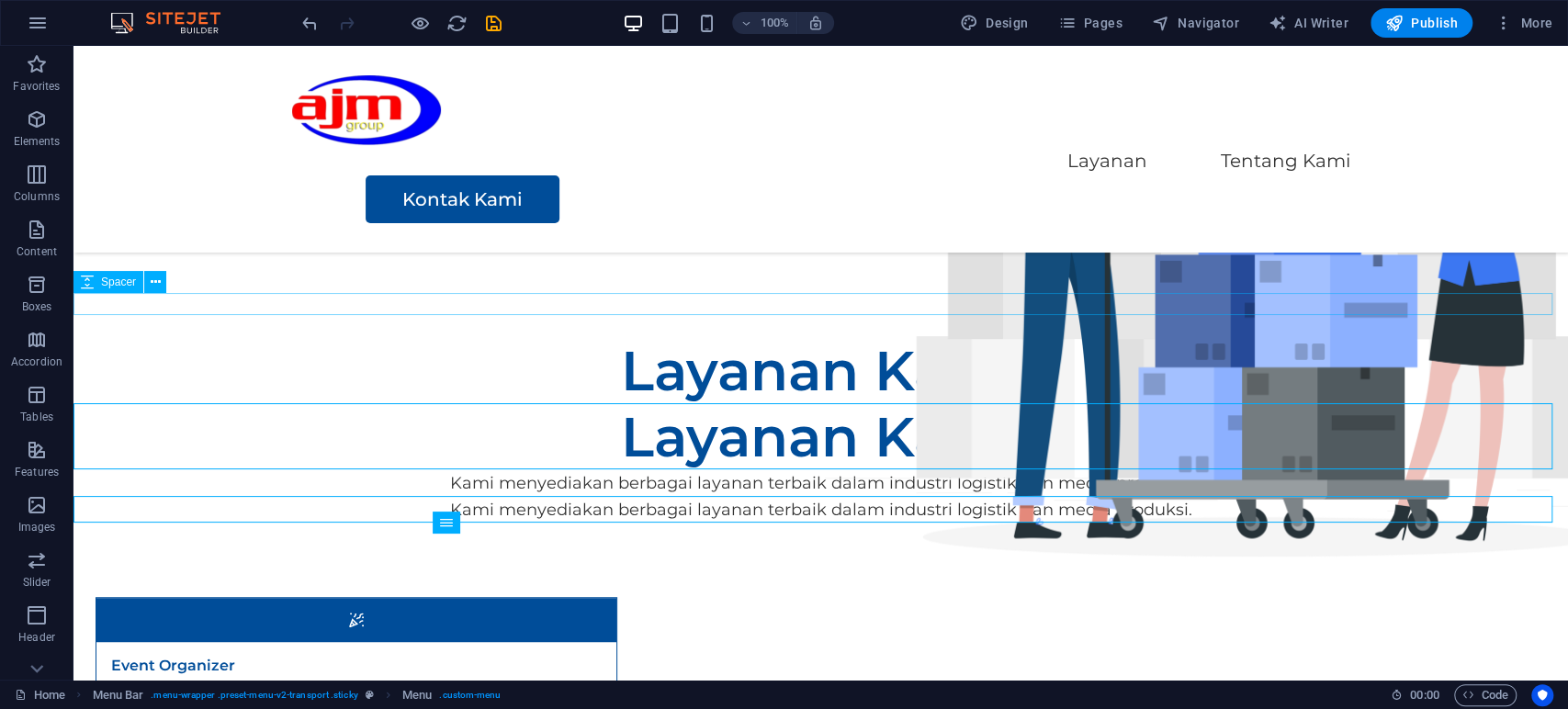 scroll, scrollTop: 555, scrollLeft: 0, axis: vertical 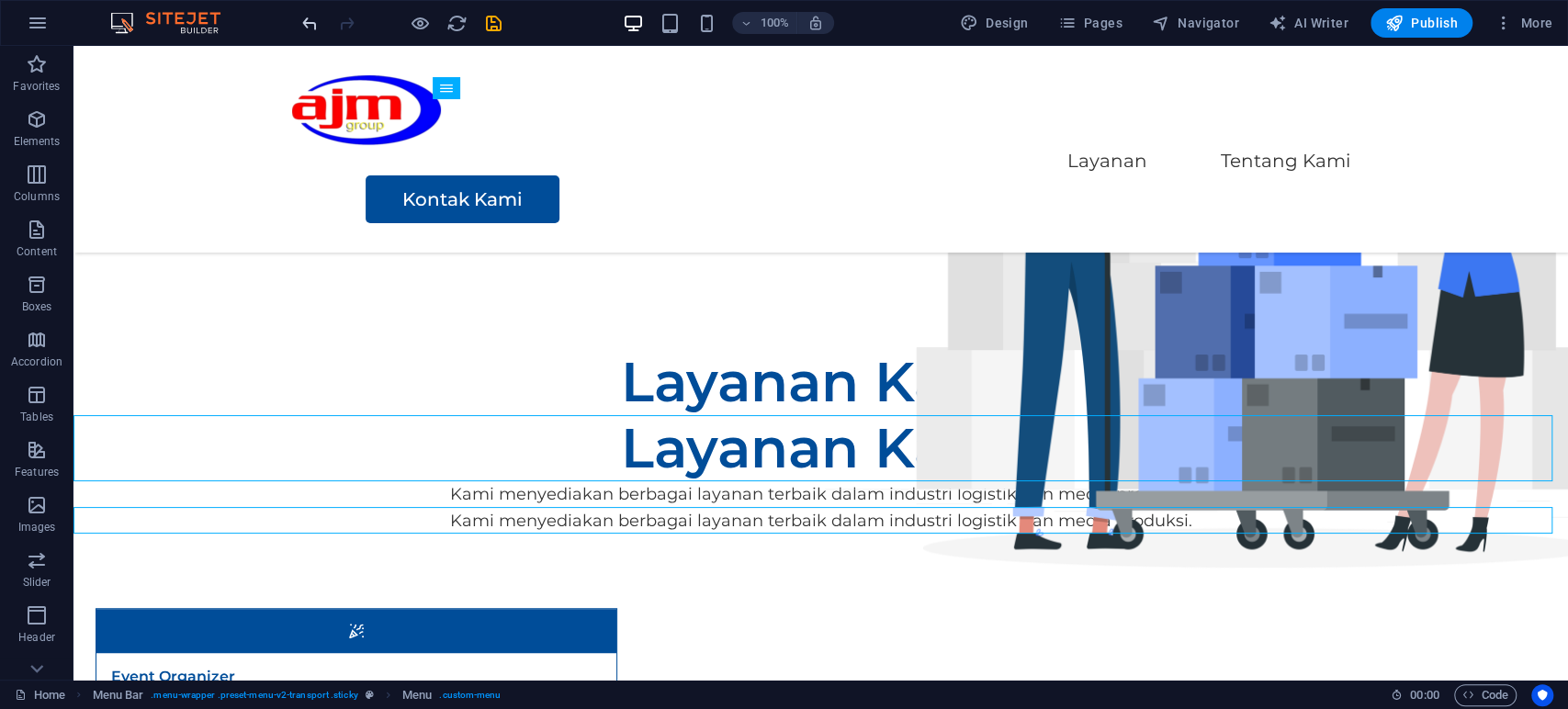 click at bounding box center [310, 23] 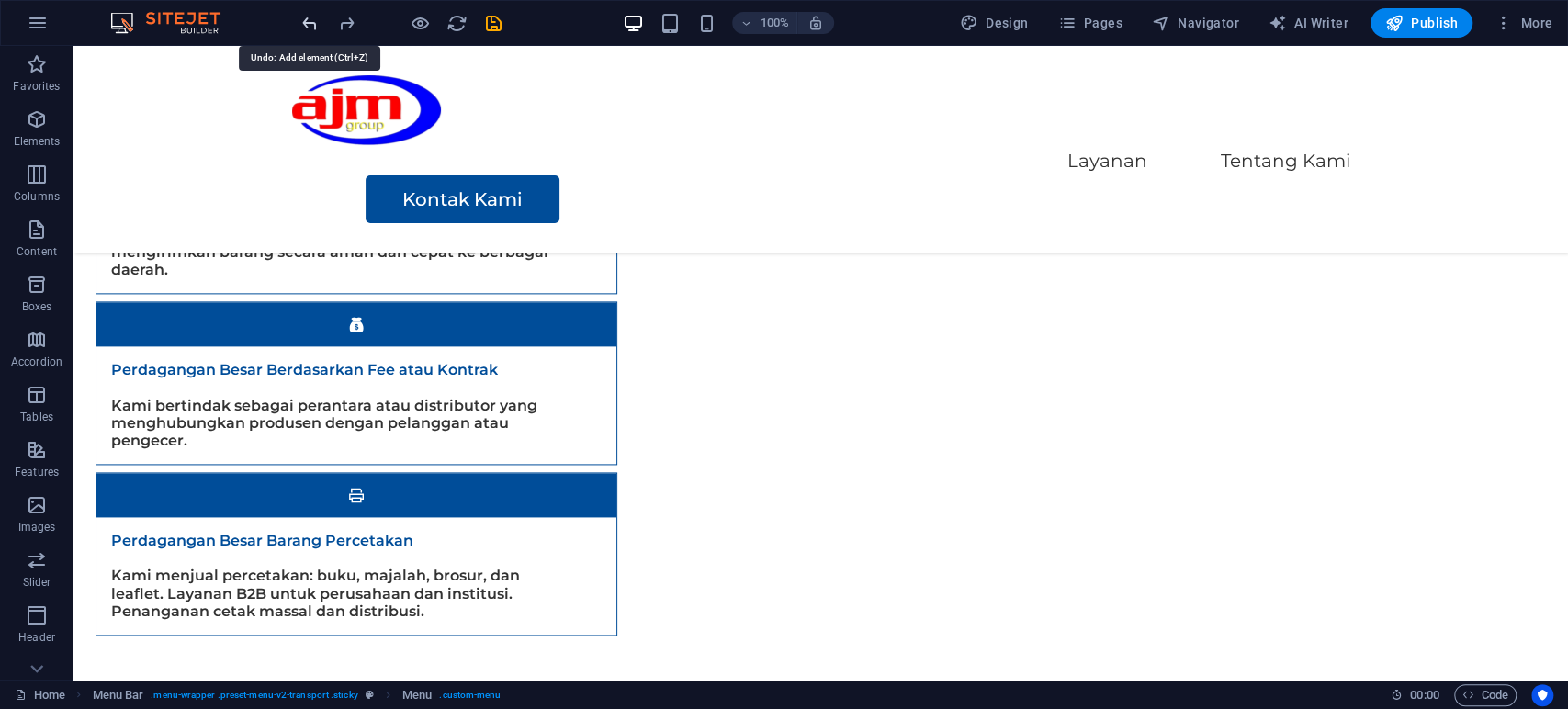 click at bounding box center [310, 23] 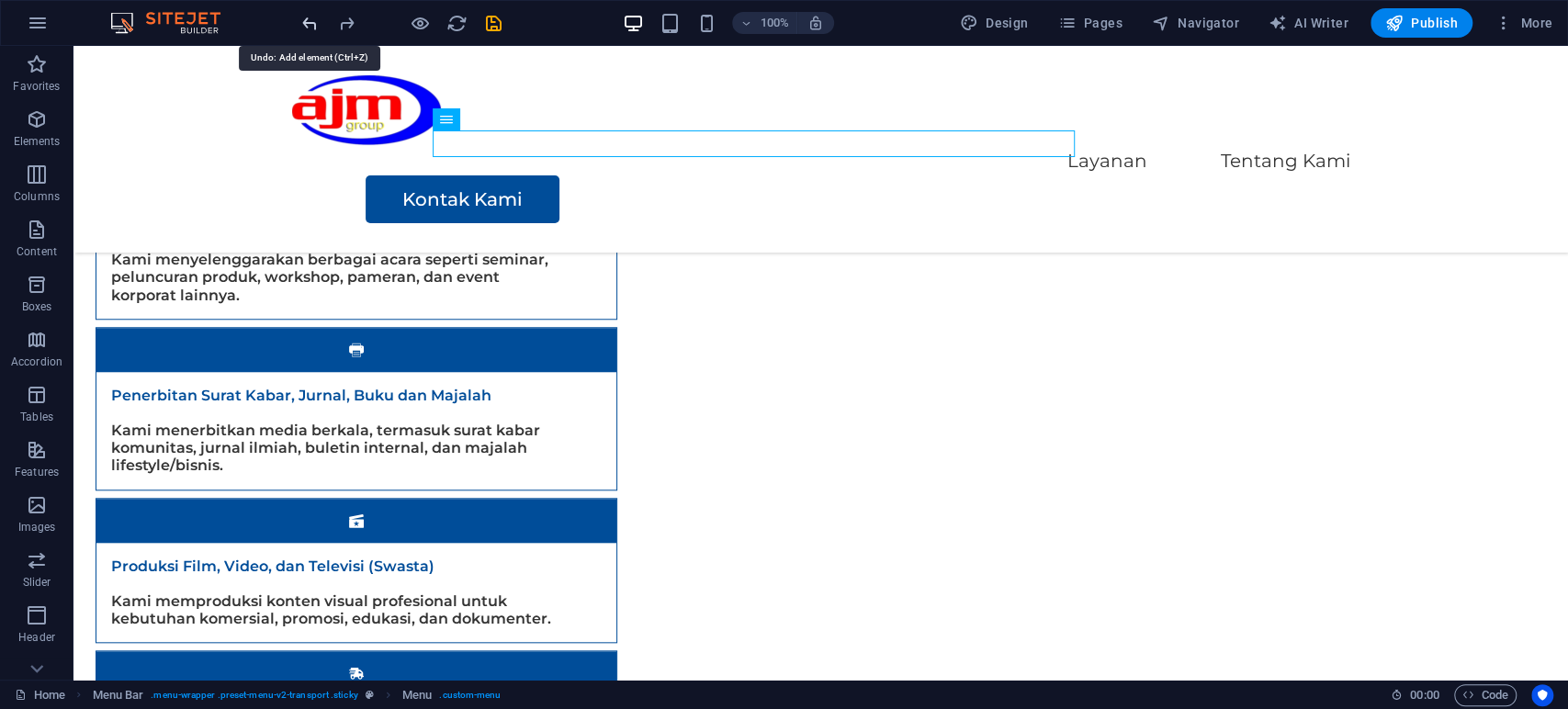 click at bounding box center (310, 23) 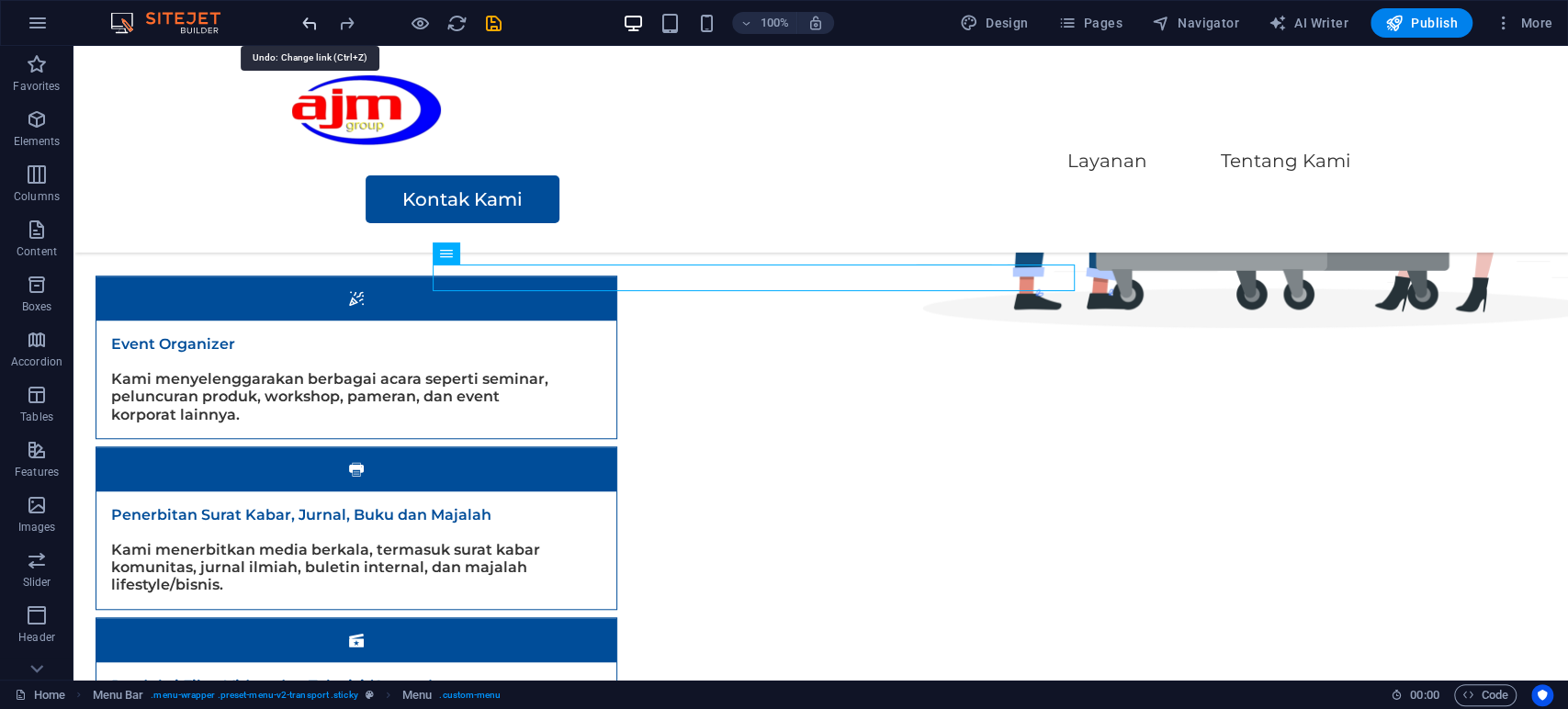 scroll, scrollTop: 713, scrollLeft: 0, axis: vertical 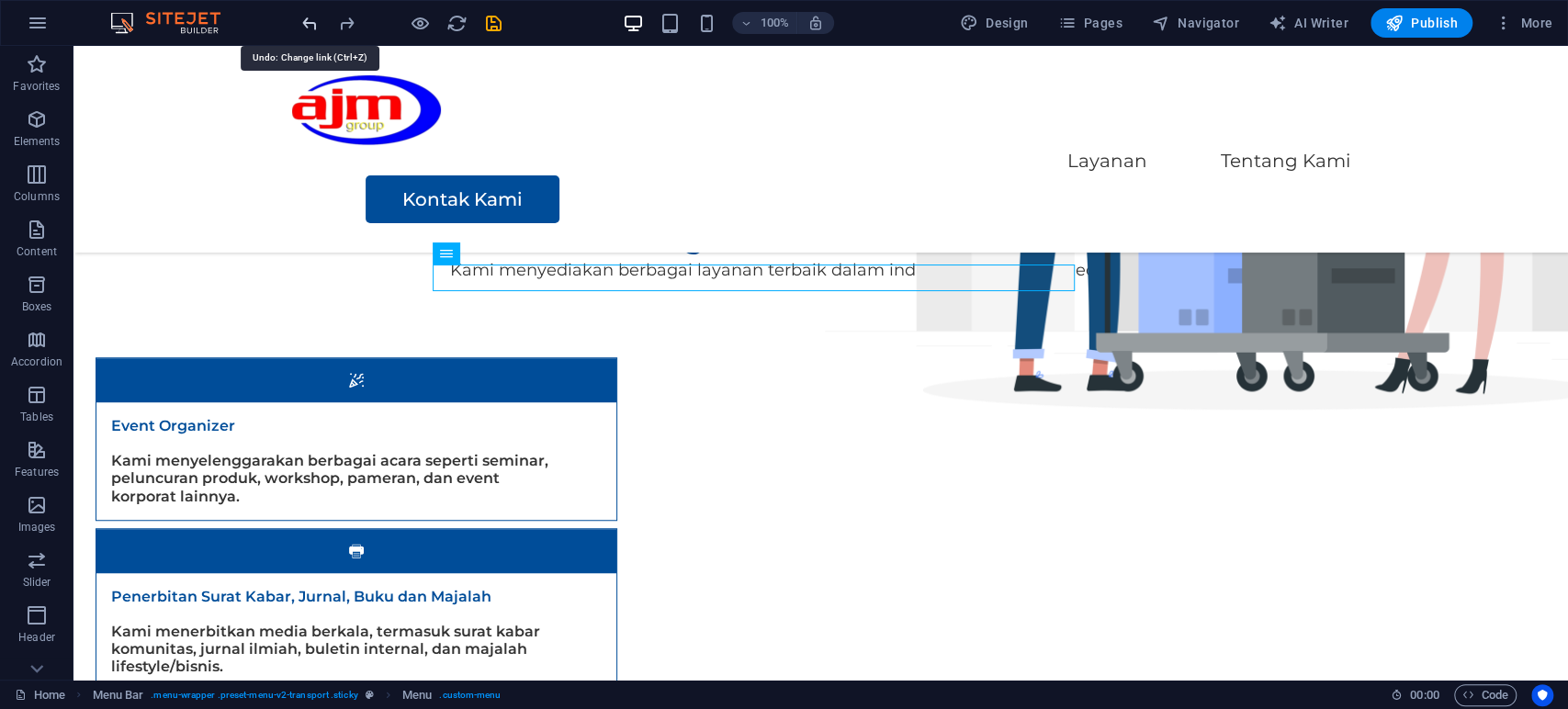 click at bounding box center (310, 23) 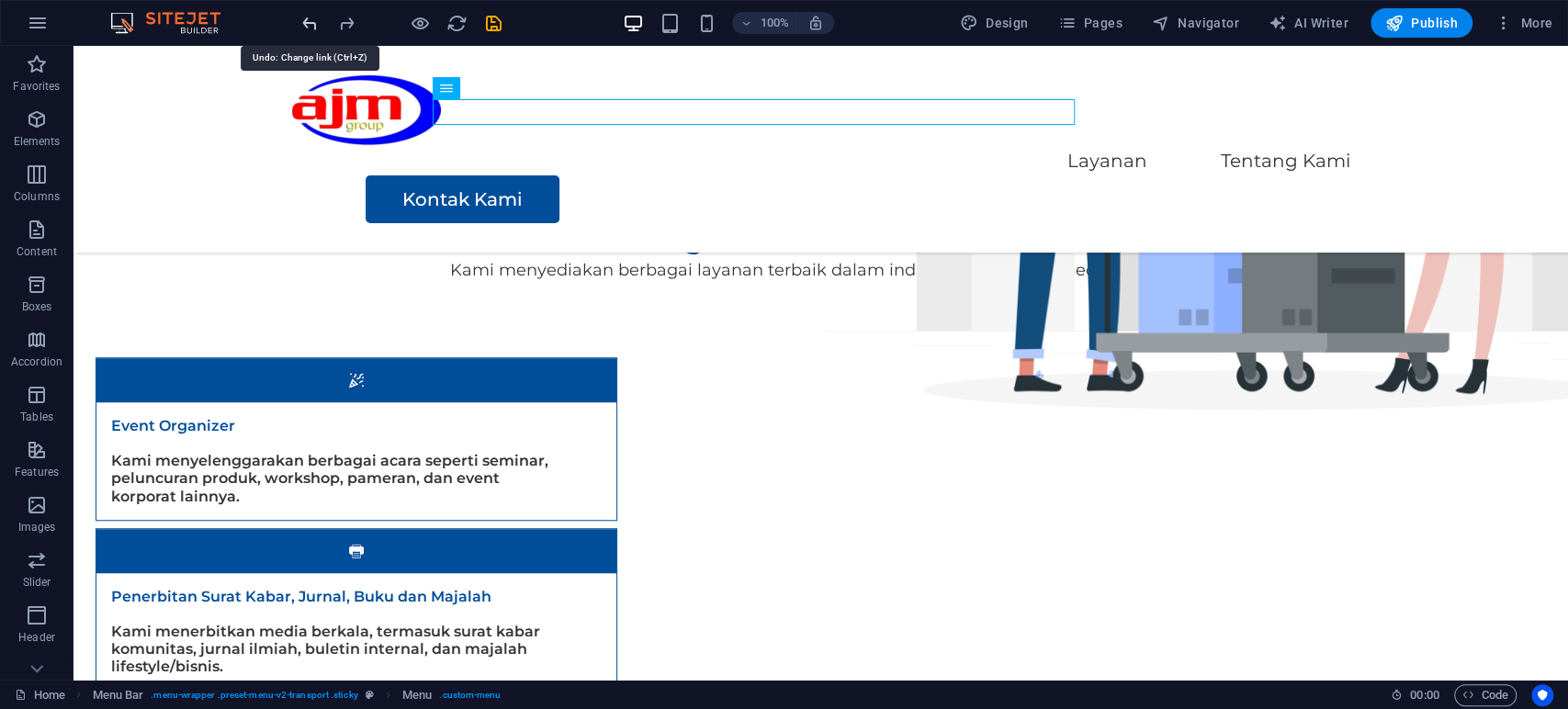 click at bounding box center (310, 23) 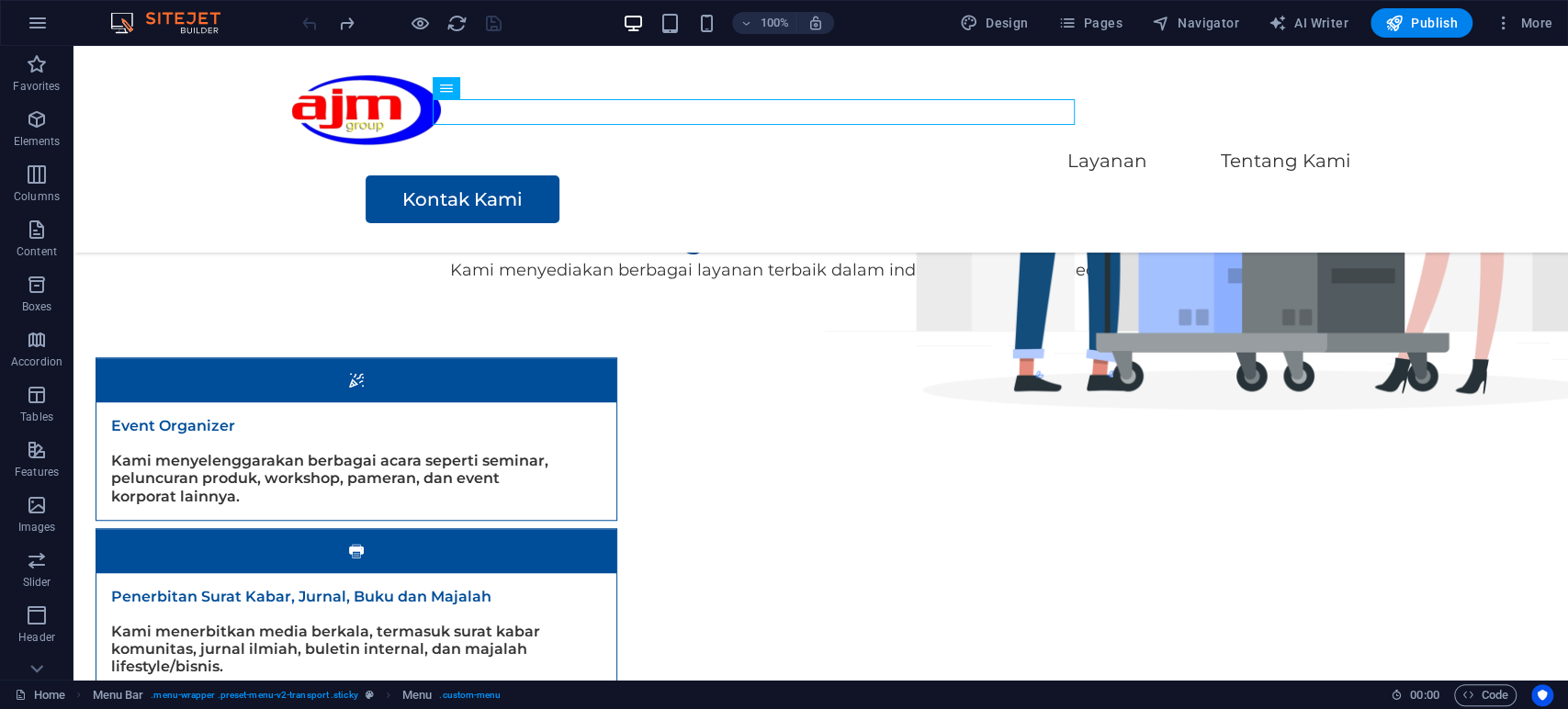 click at bounding box center (401, 23) 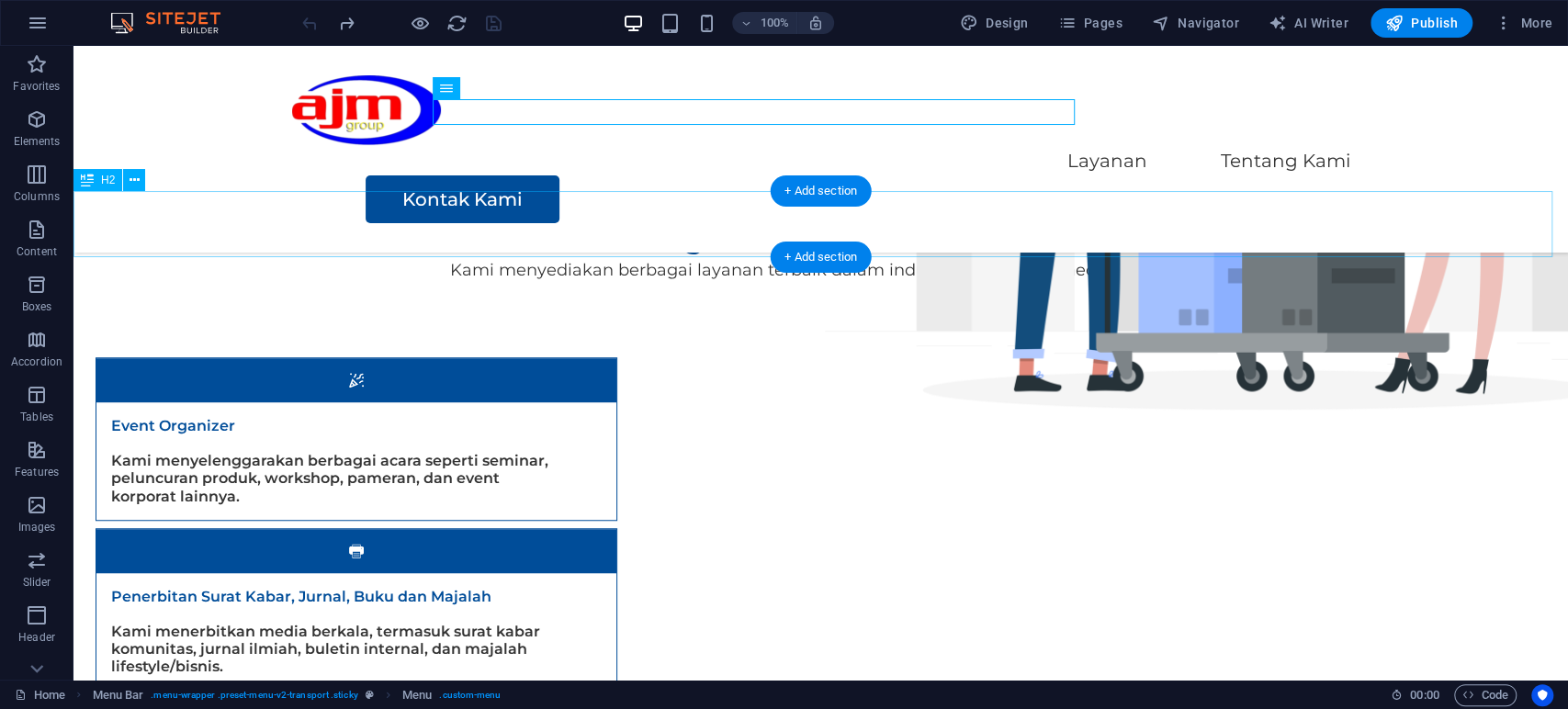 click on "Layanan Kami" at bounding box center (820, 224) 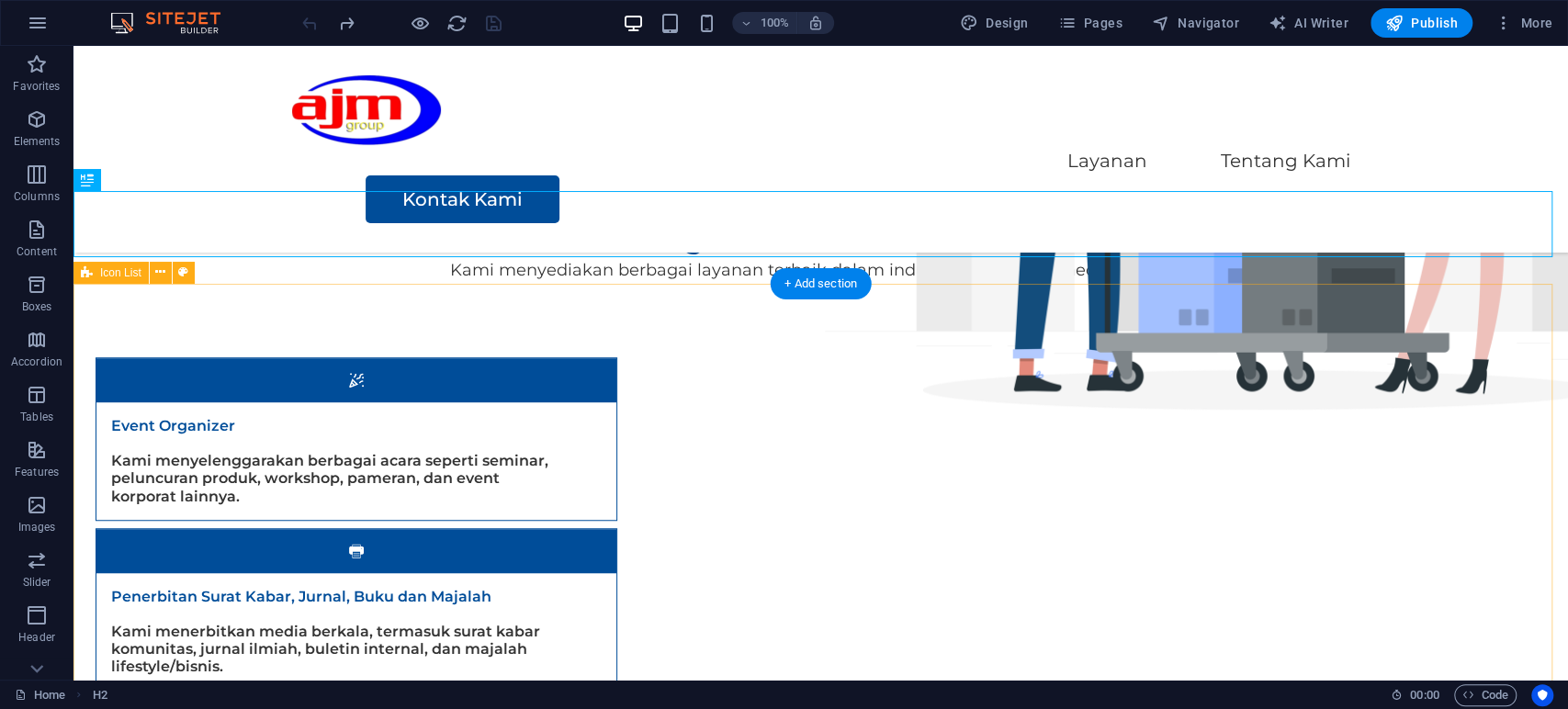 click on "Event Organizer Kami menyelenggarakan berbagai acara seperti seminar, peluncuran produk, workshop, pameran, dan event korporat lainnya. Penerbitan Surat Kabar, Jurnal, Buku dan Majalah Kami menerbitkan media berkala, termasuk surat kabar komunitas, jurnal ilmiah, buletin internal, dan majalah lifestyle/bisnis. Produksi Film, Video, dan Televisi (Swasta) Kami memproduksi konten visual profesional untuk kebutuhan komersial, promosi, edukasi, dan dokumenter. Angkutan Bermotor untuk Barang Umum Kami memiliki armada angkutan darat untuk mengirimkan barang secara aman dan cepat ke berbagai daerah. Perdagangan Besar Berdasarkan Fee atau Kontrak Kami bertindak sebagai perantara atau distributor yang menghubungkan produsen dengan pelanggan atau pengecer. Perdagangan Besar Barang Percetakan Kami menjual percetakan: buku, majalah, brosur, dan leaflet. Layanan B2B untuk perusahaan dan institusi. Penanganan cetak massal dan distribusi." at bounding box center (820, 857) 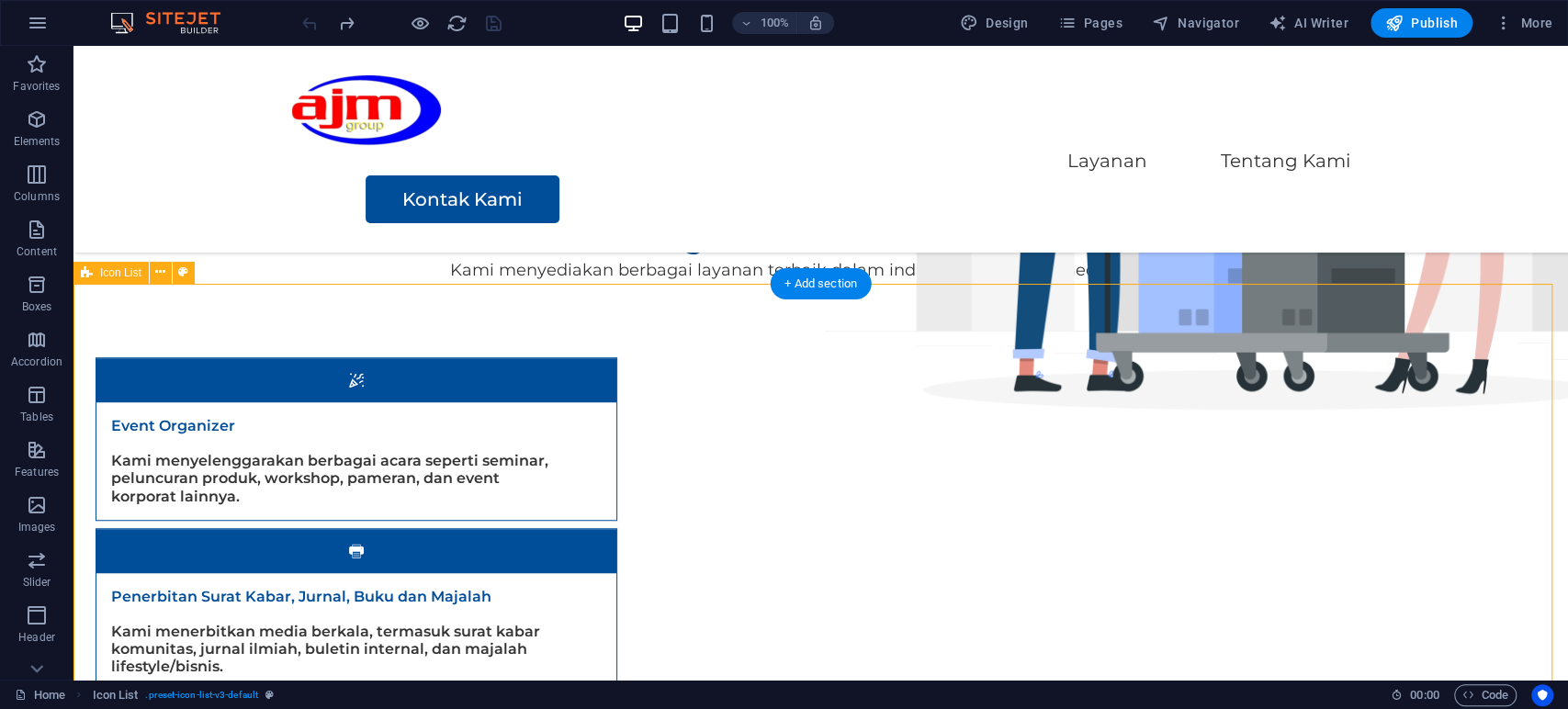 scroll, scrollTop: 667, scrollLeft: 0, axis: vertical 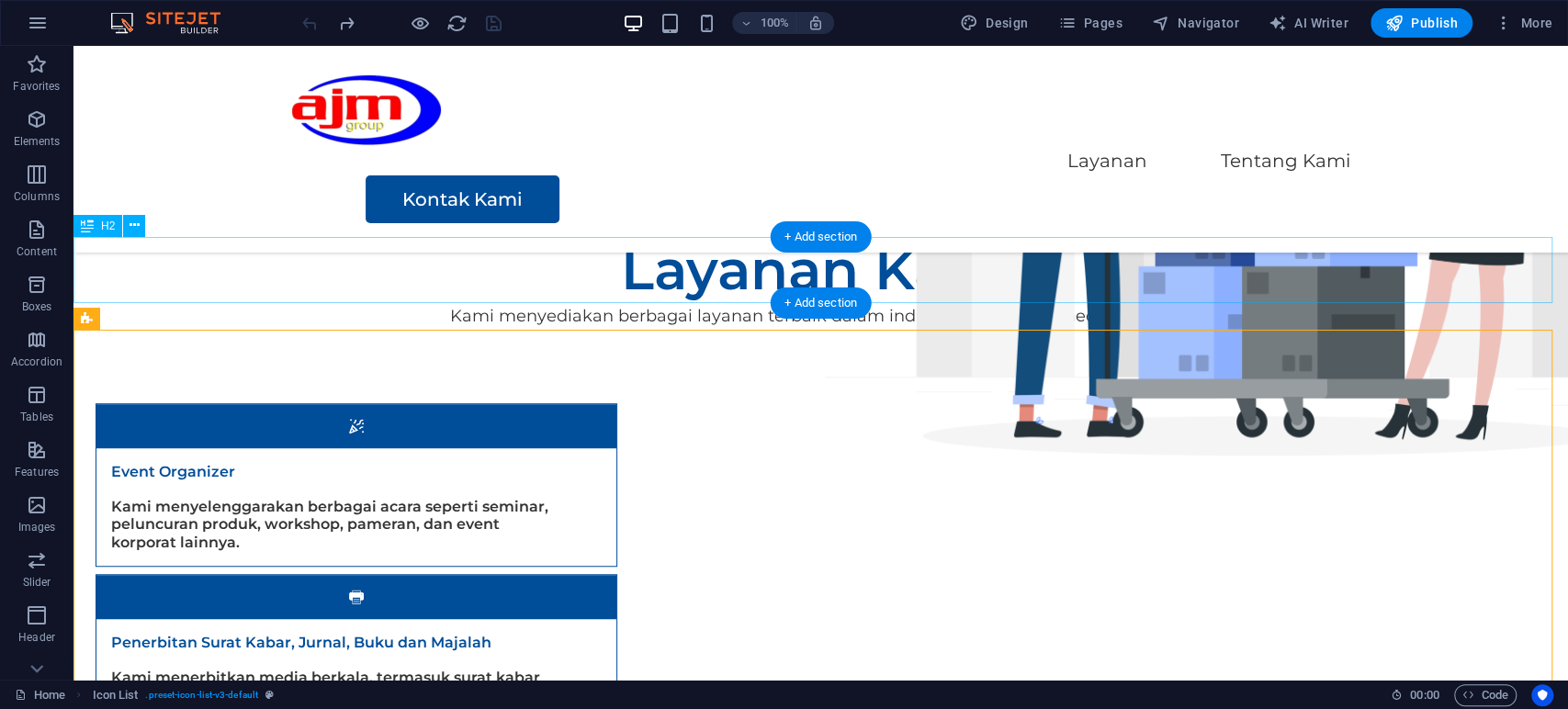 click on "Layanan Kami" at bounding box center [820, 270] 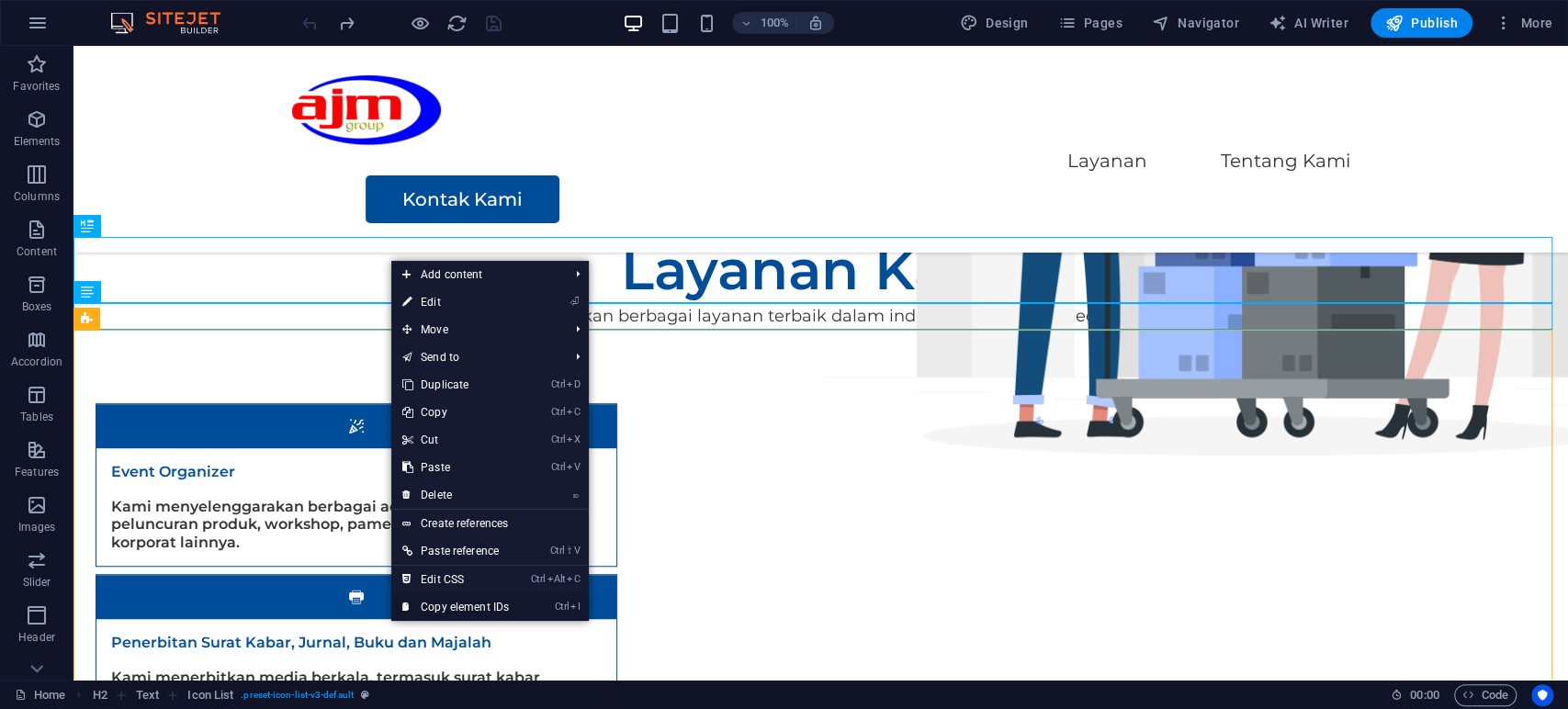 click on "Ctrl I  Copy element IDs" at bounding box center [456, 607] 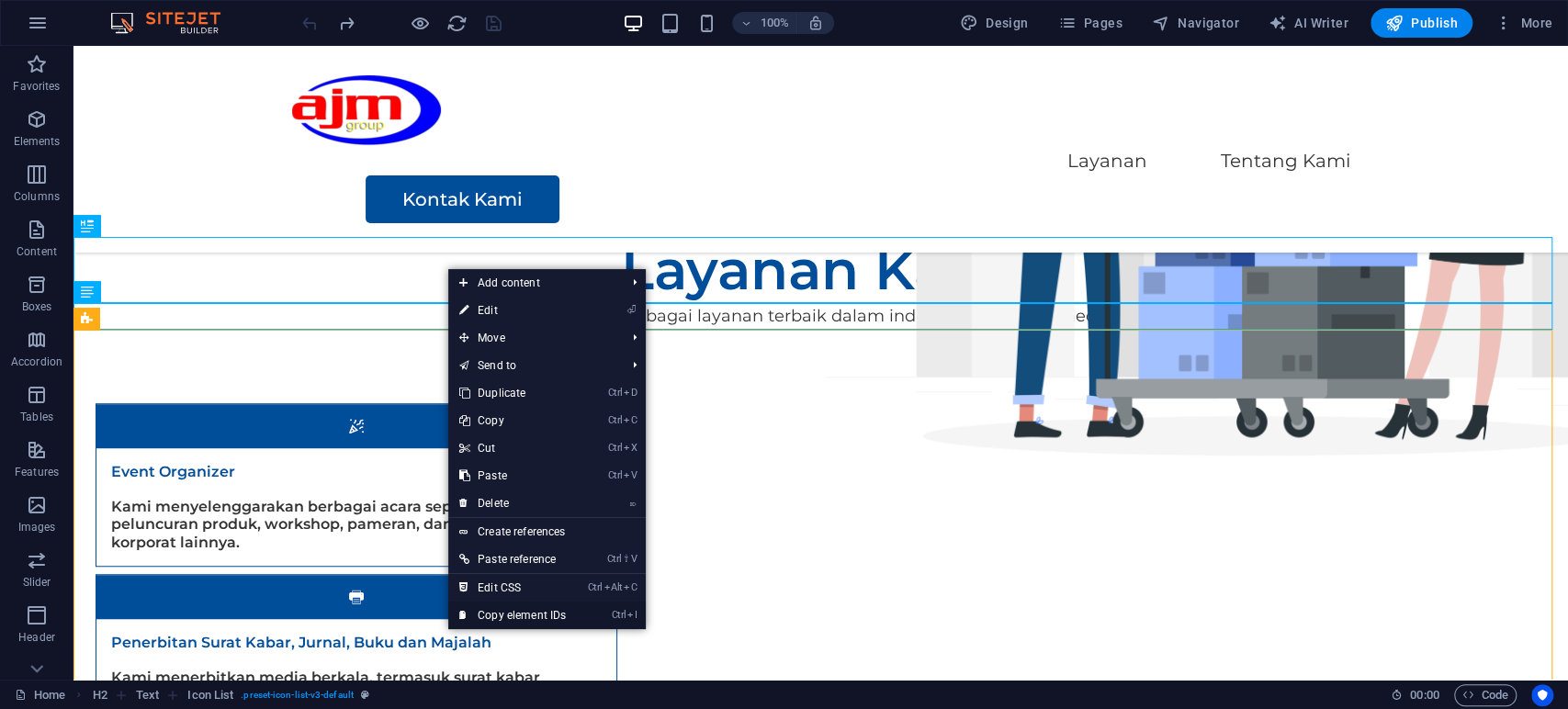 click on "Ctrl I  Copy element IDs" at bounding box center [513, 615] 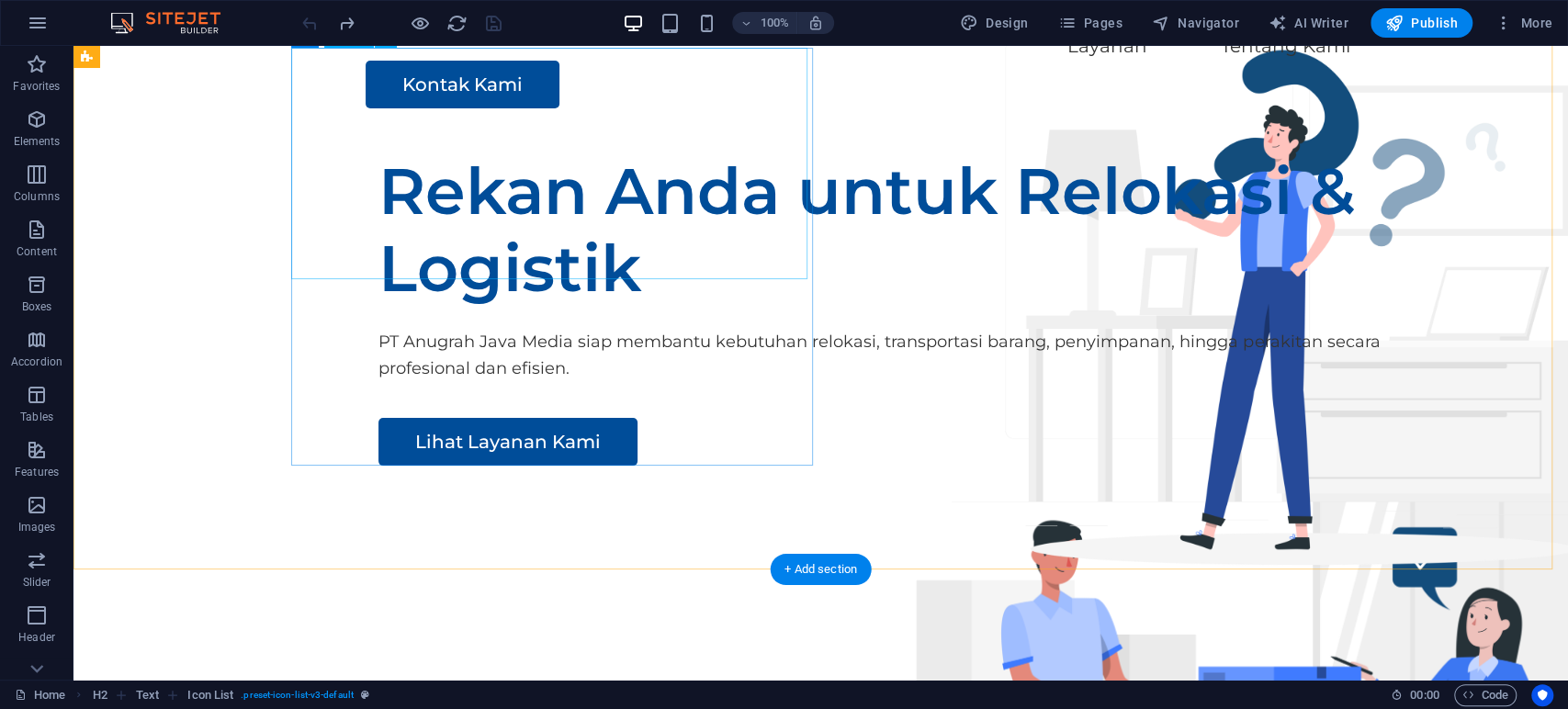scroll, scrollTop: 0, scrollLeft: 0, axis: both 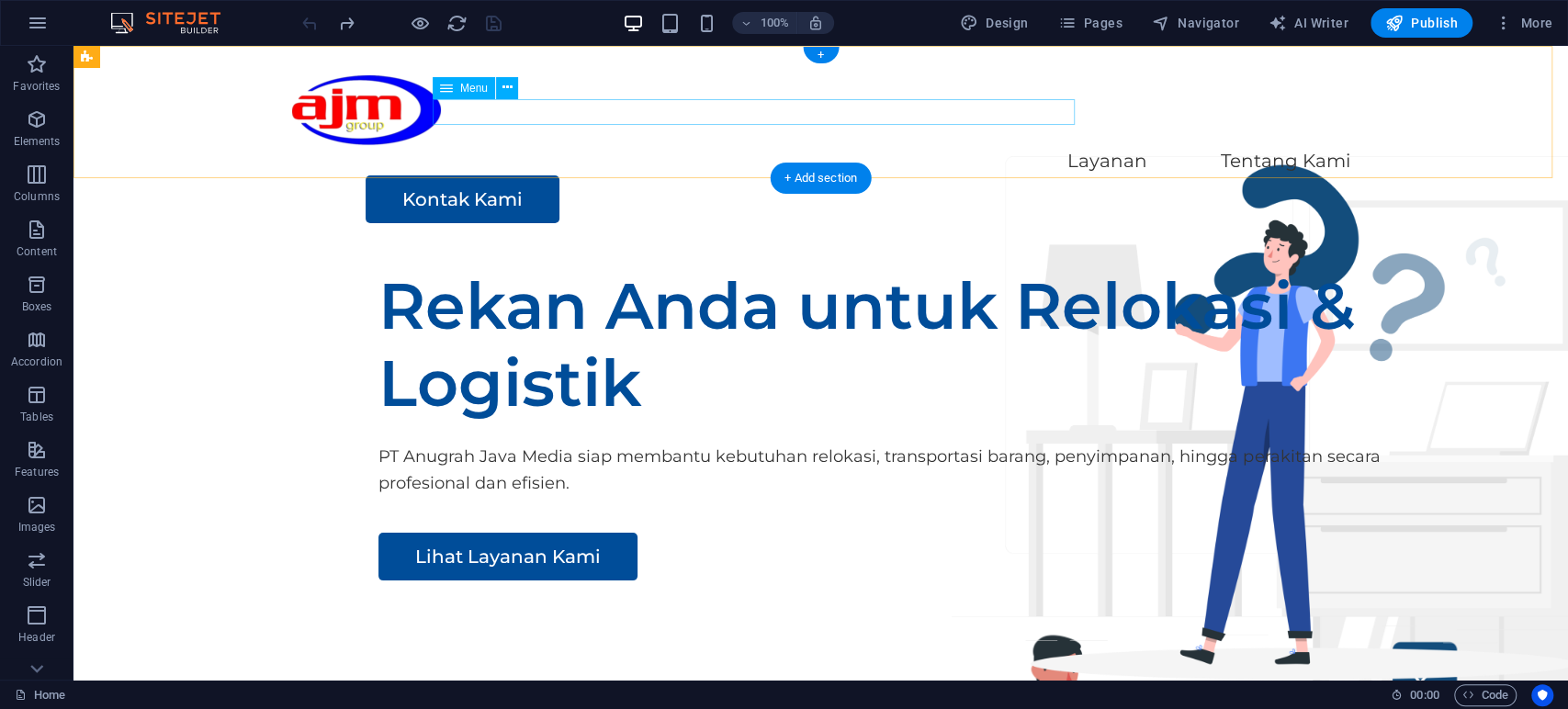 click on "Layanan Tentang Kami" at bounding box center [821, 162] 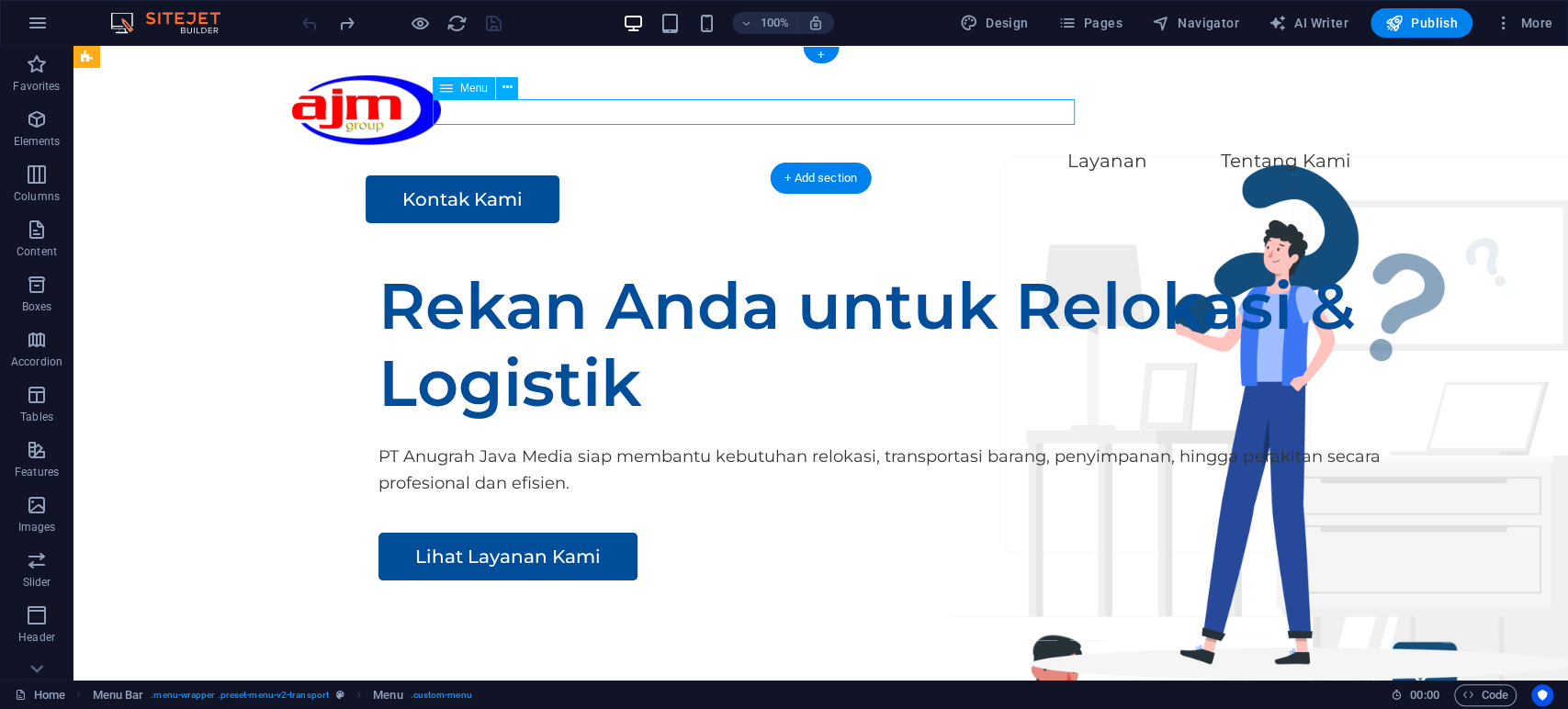 click on "Layanan Tentang Kami" at bounding box center (821, 162) 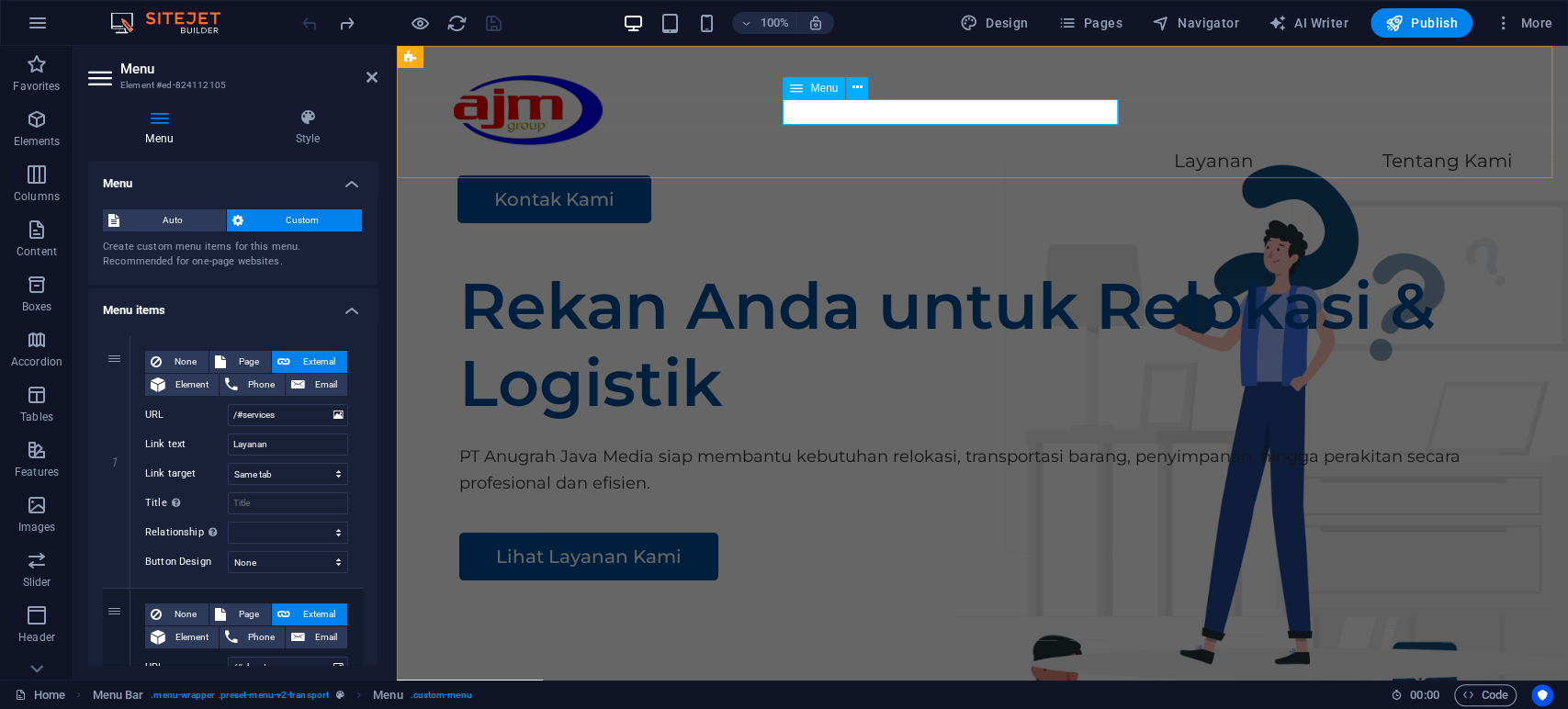 click on "Layanan Tentang Kami" at bounding box center (983, 162) 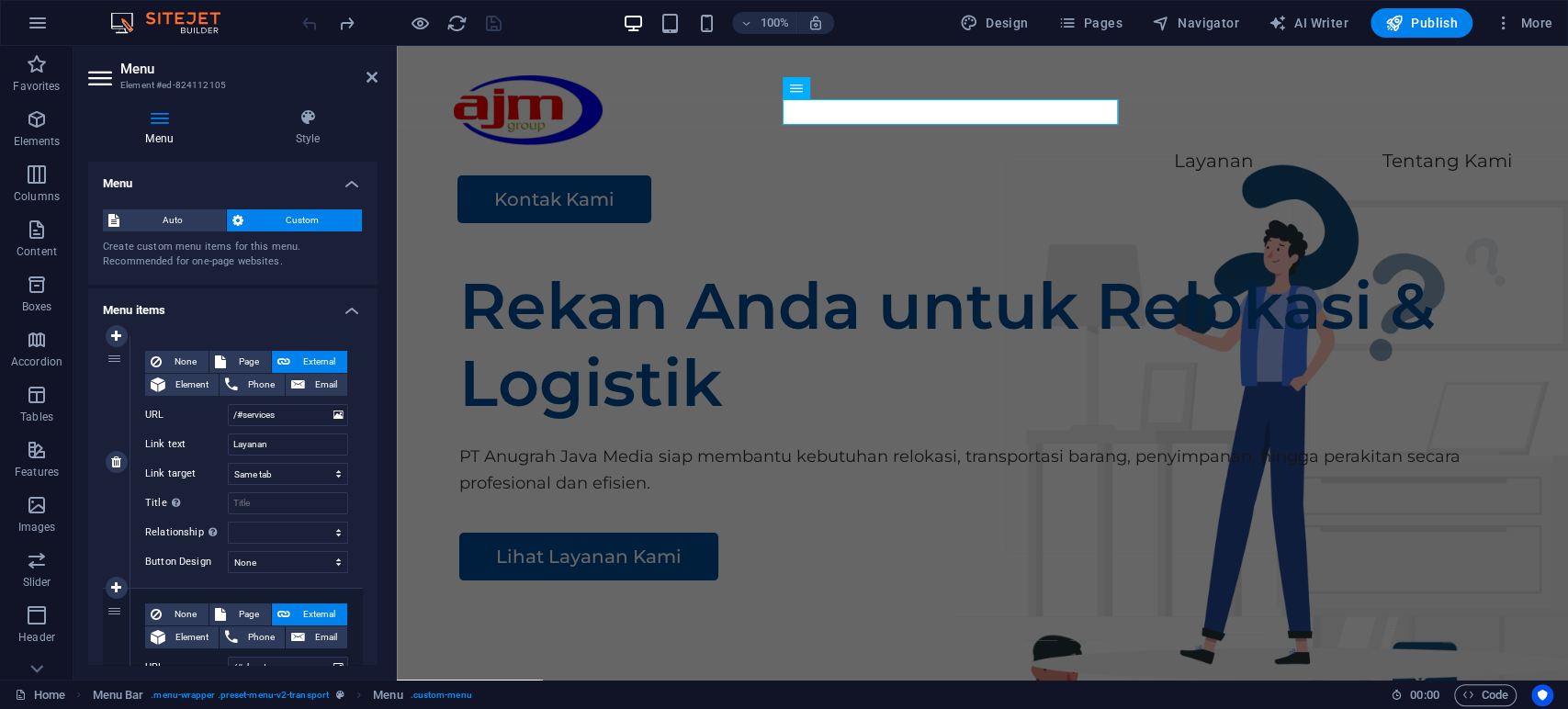 scroll, scrollTop: 227, scrollLeft: 0, axis: vertical 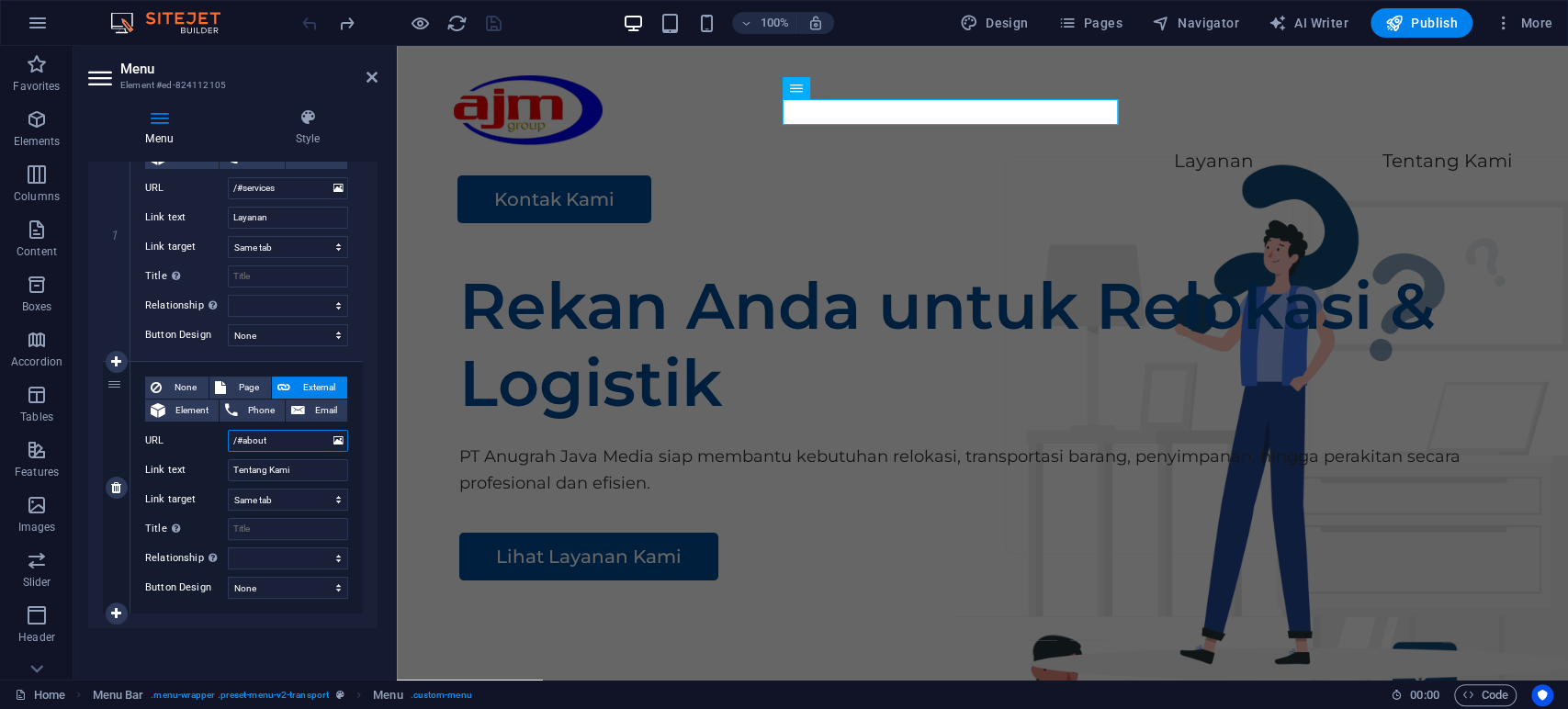 click on "/#about" at bounding box center (288, 441) 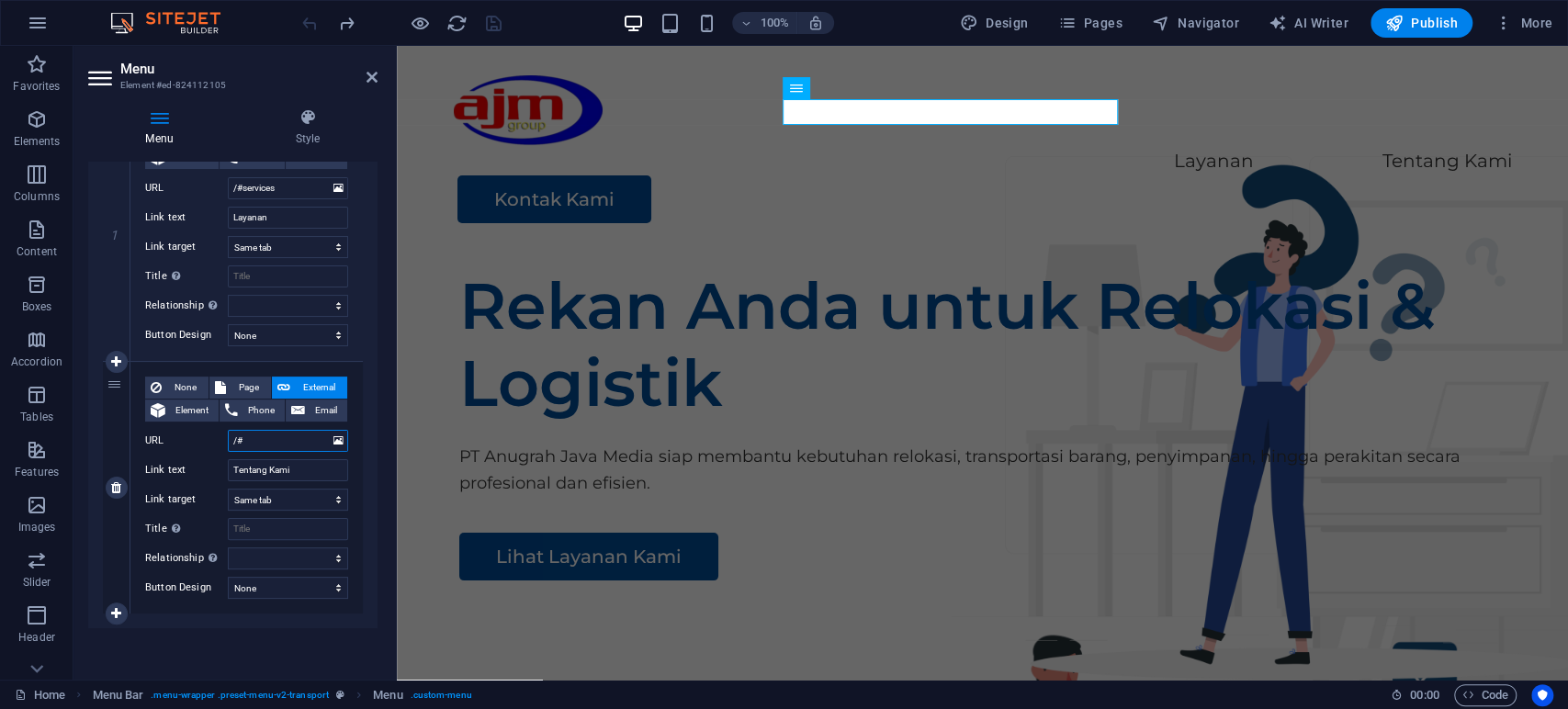 type 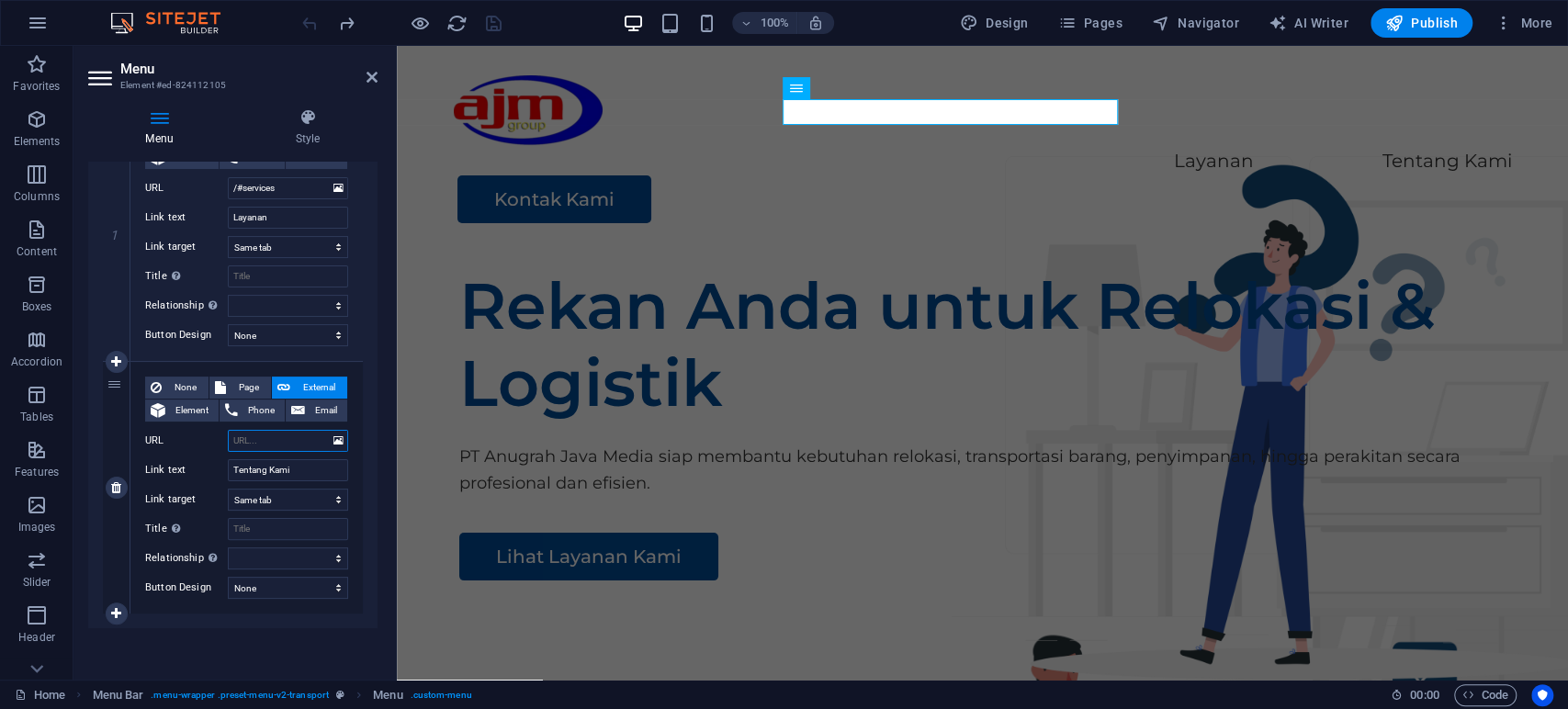 select 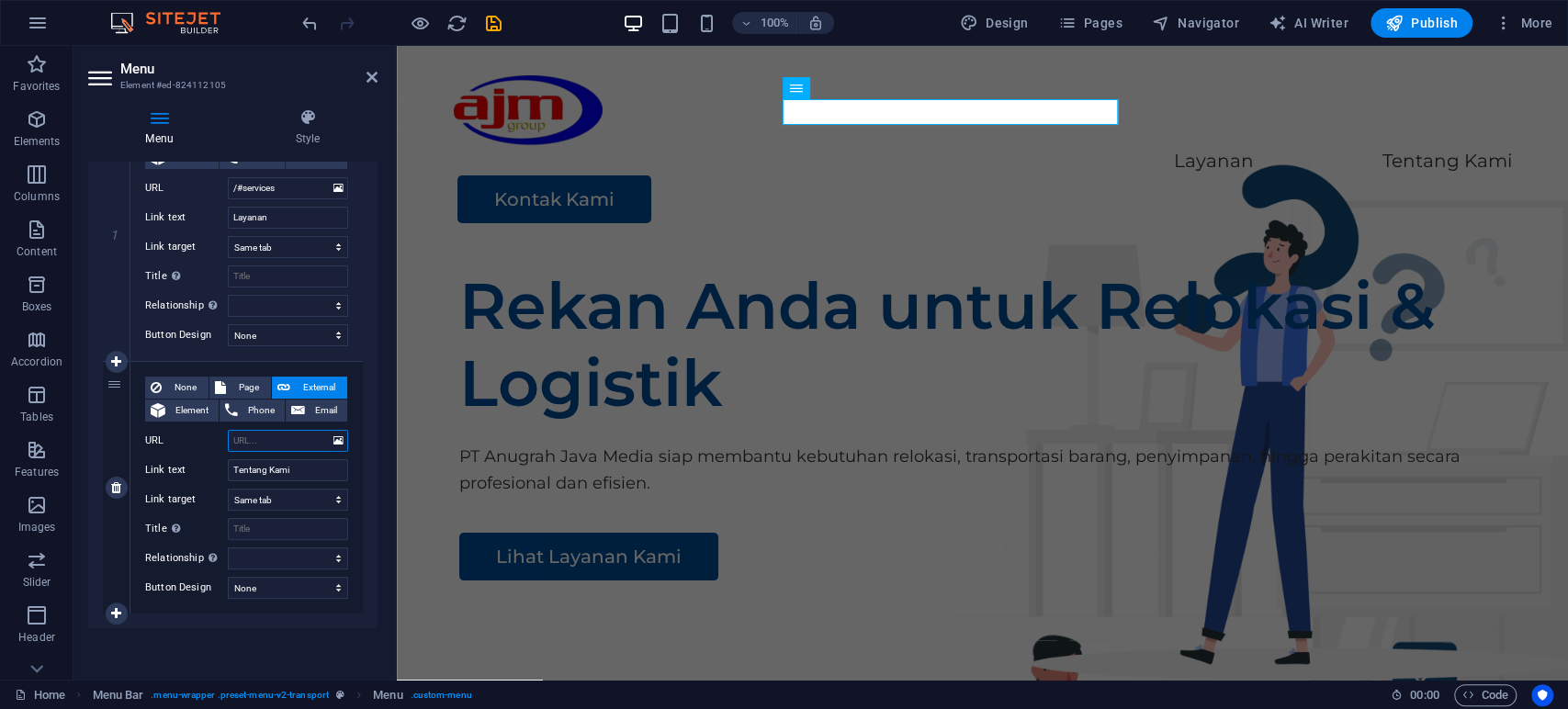 type on "/" 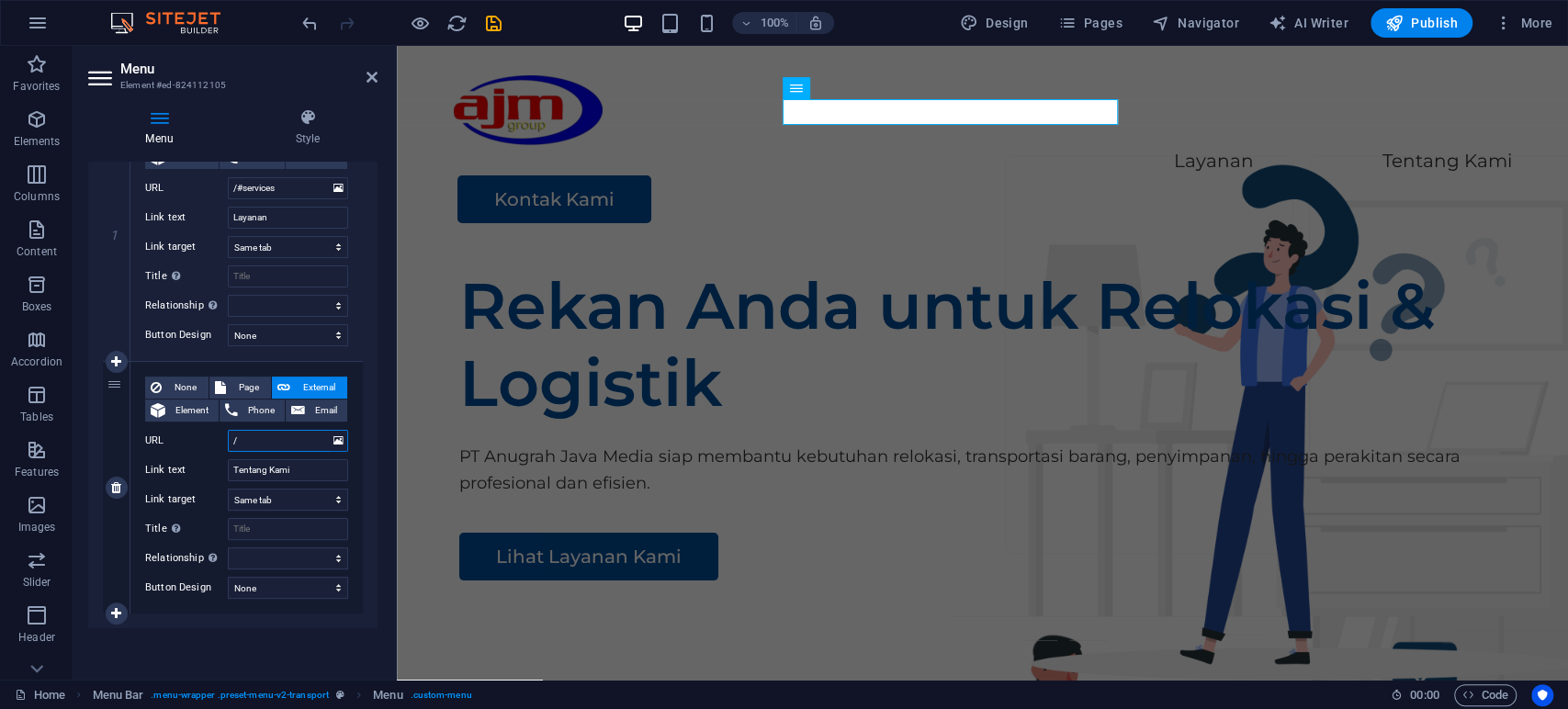 select 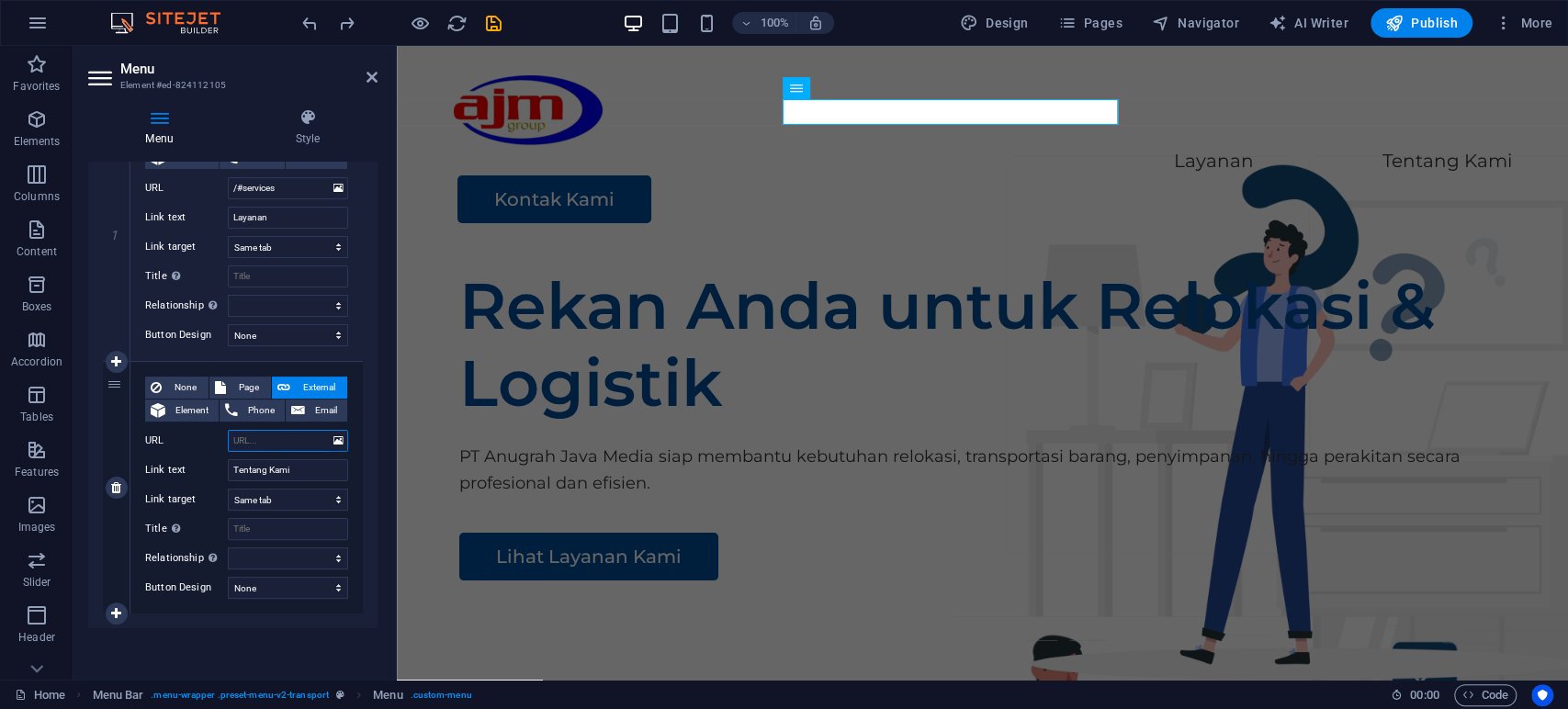 type on "/" 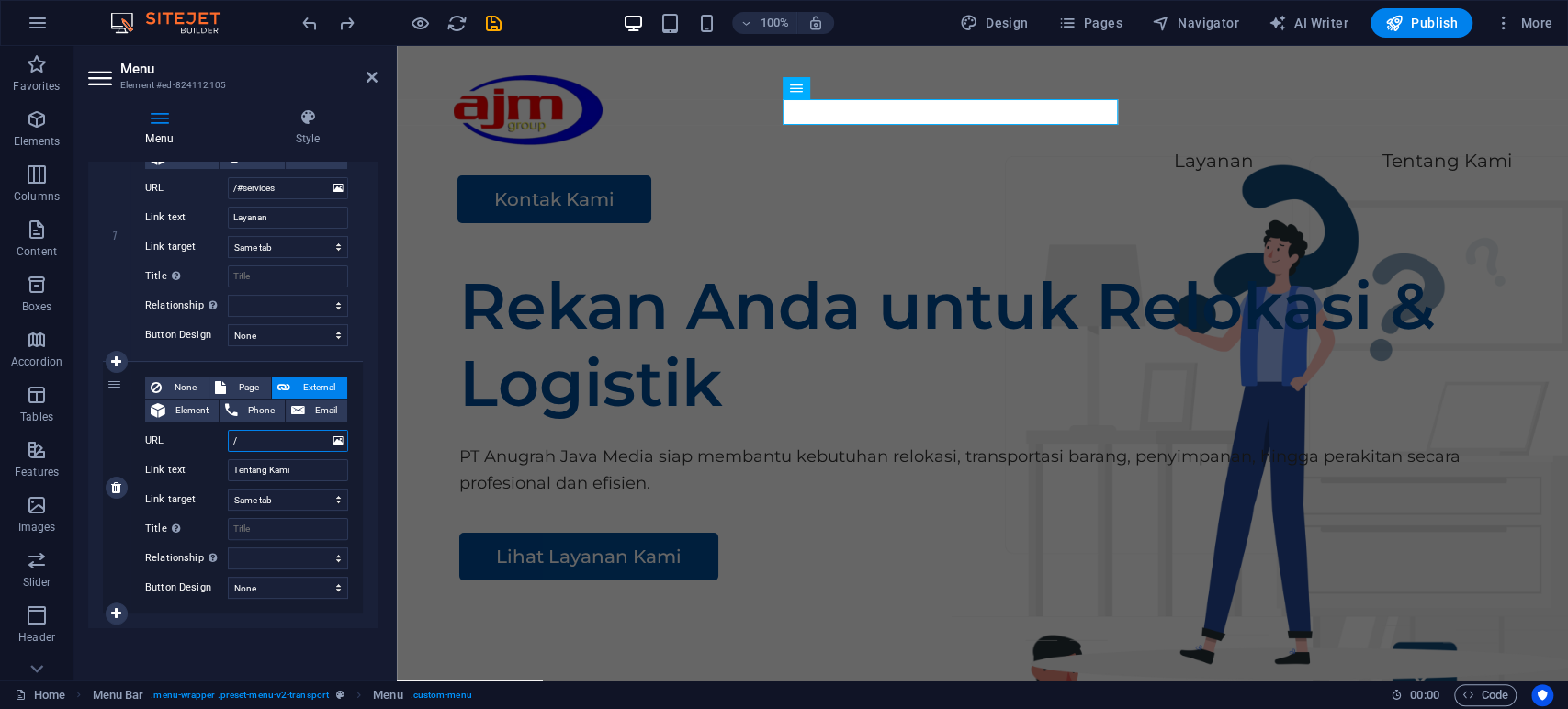 select 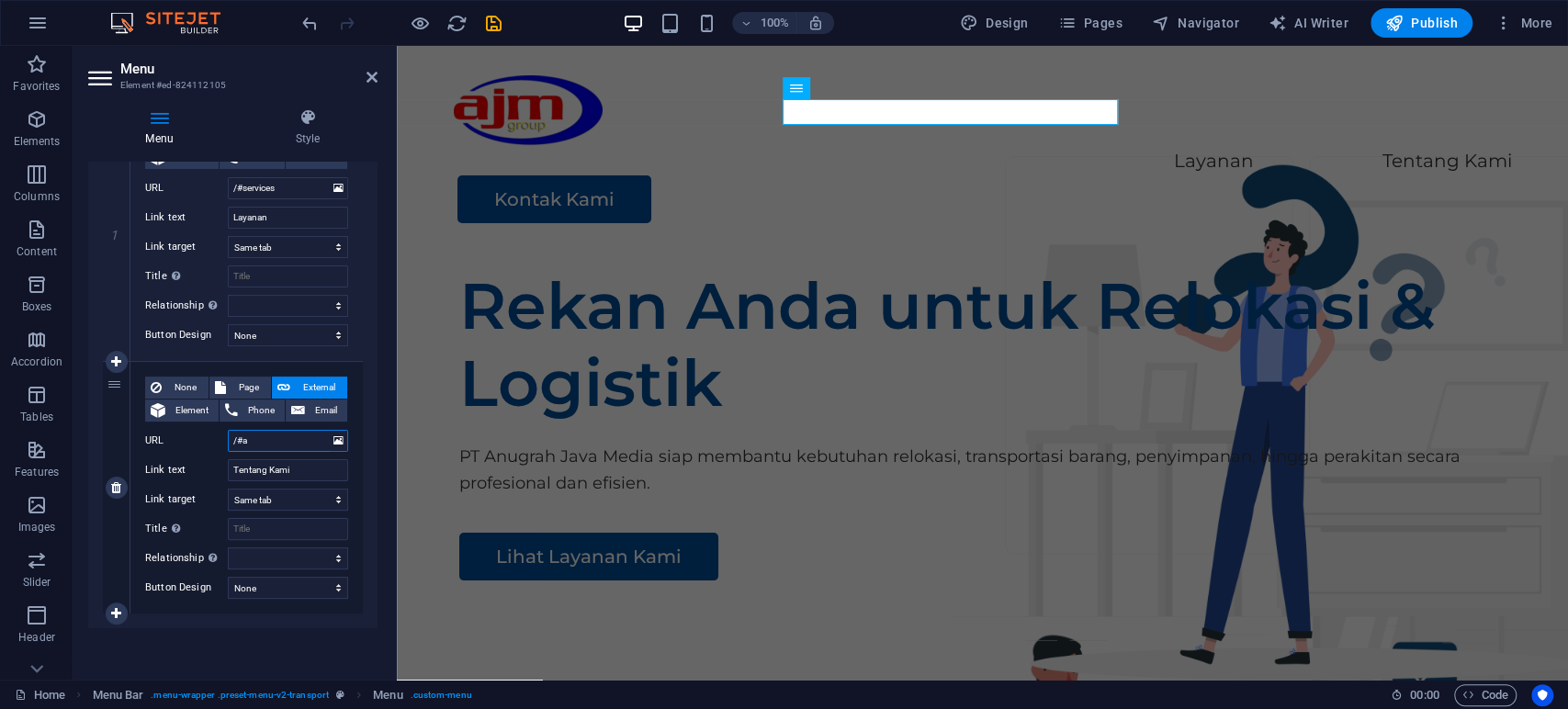 type on "/#ab" 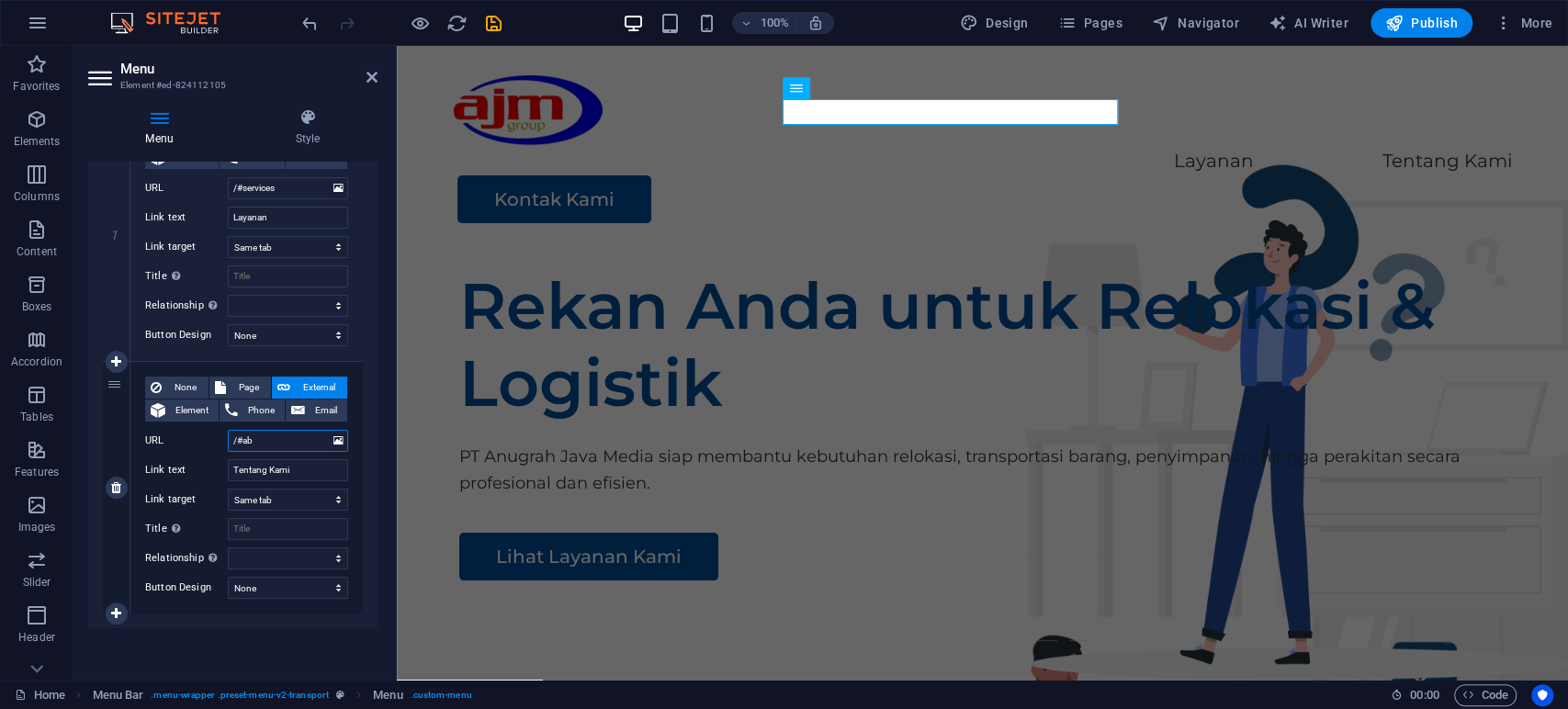select 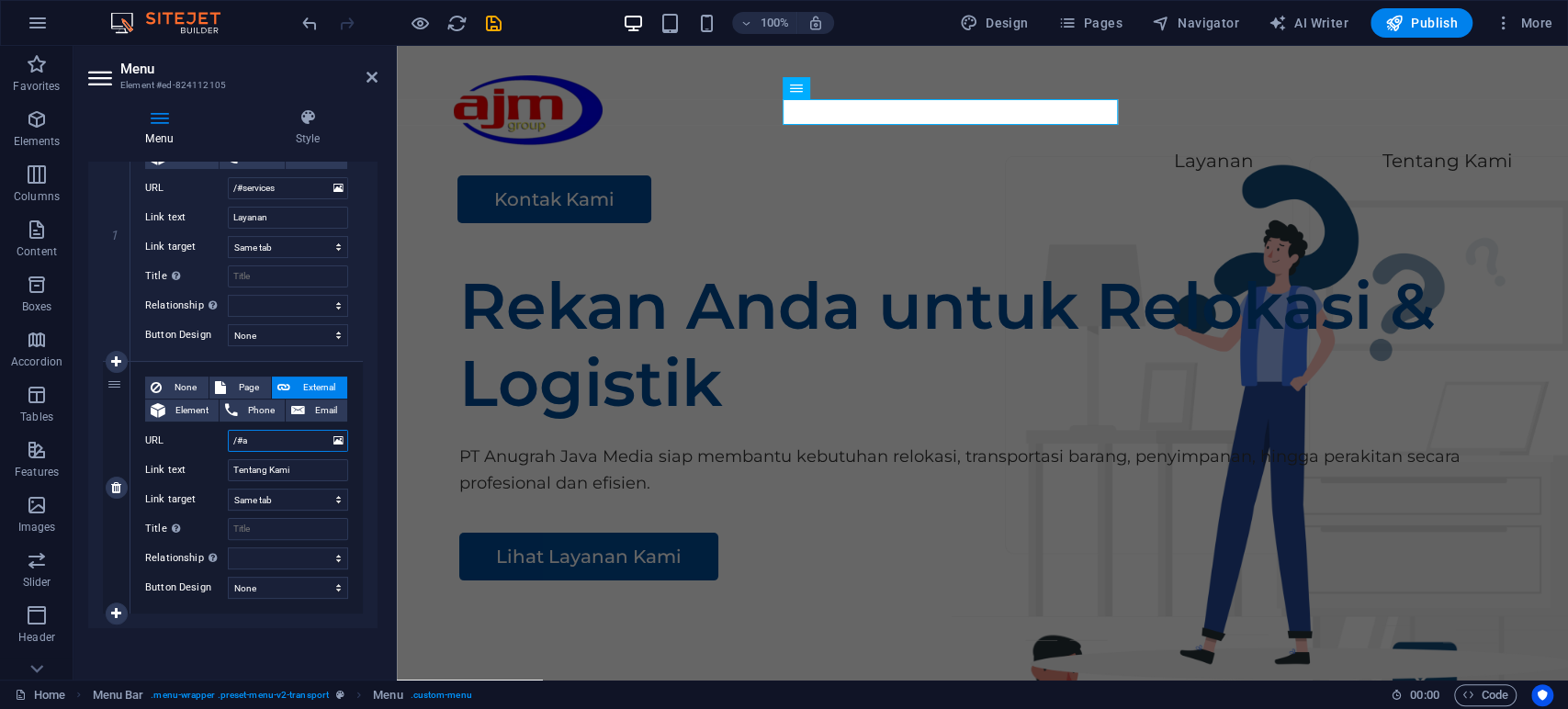 type on "/#" 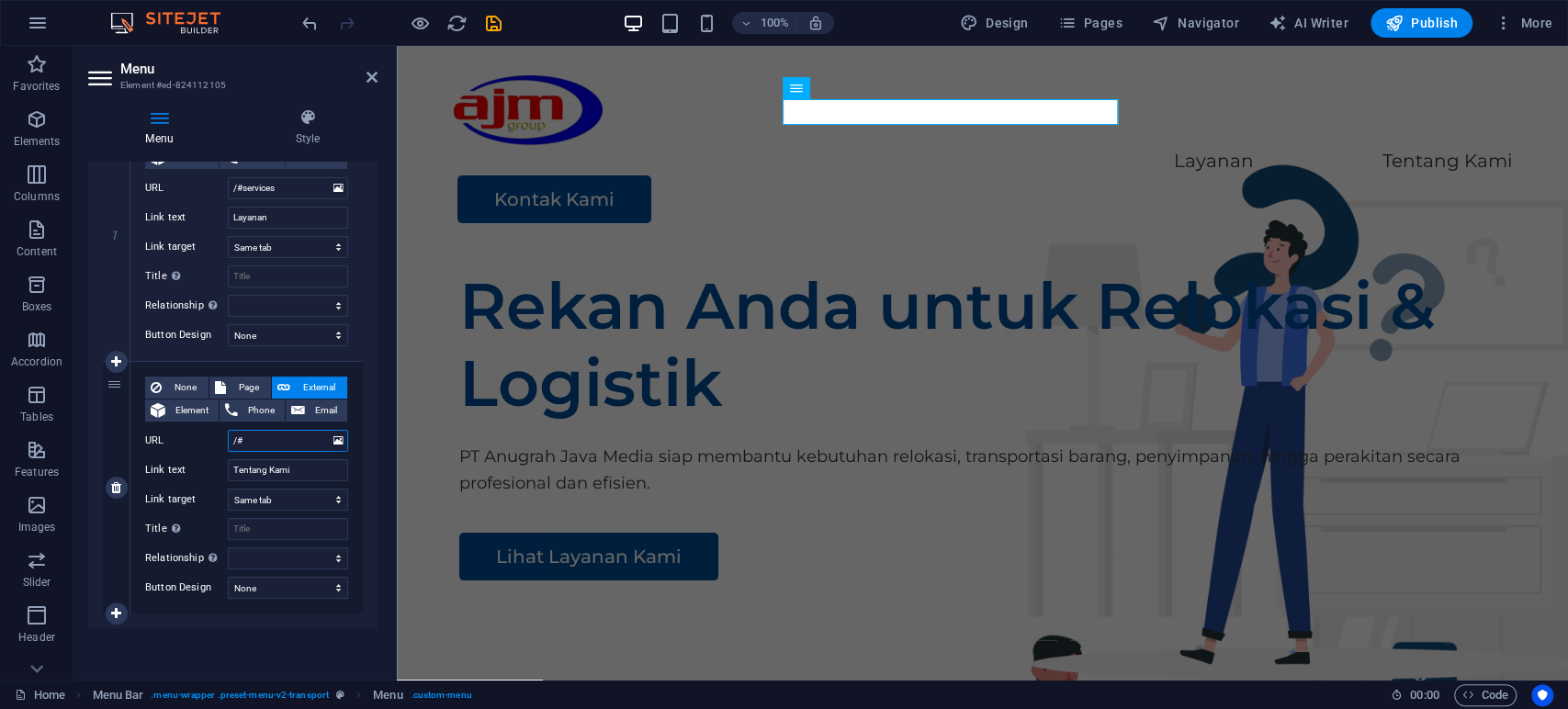 paste on "#ed-824160357, #ed-824160351, #ed-824160294" 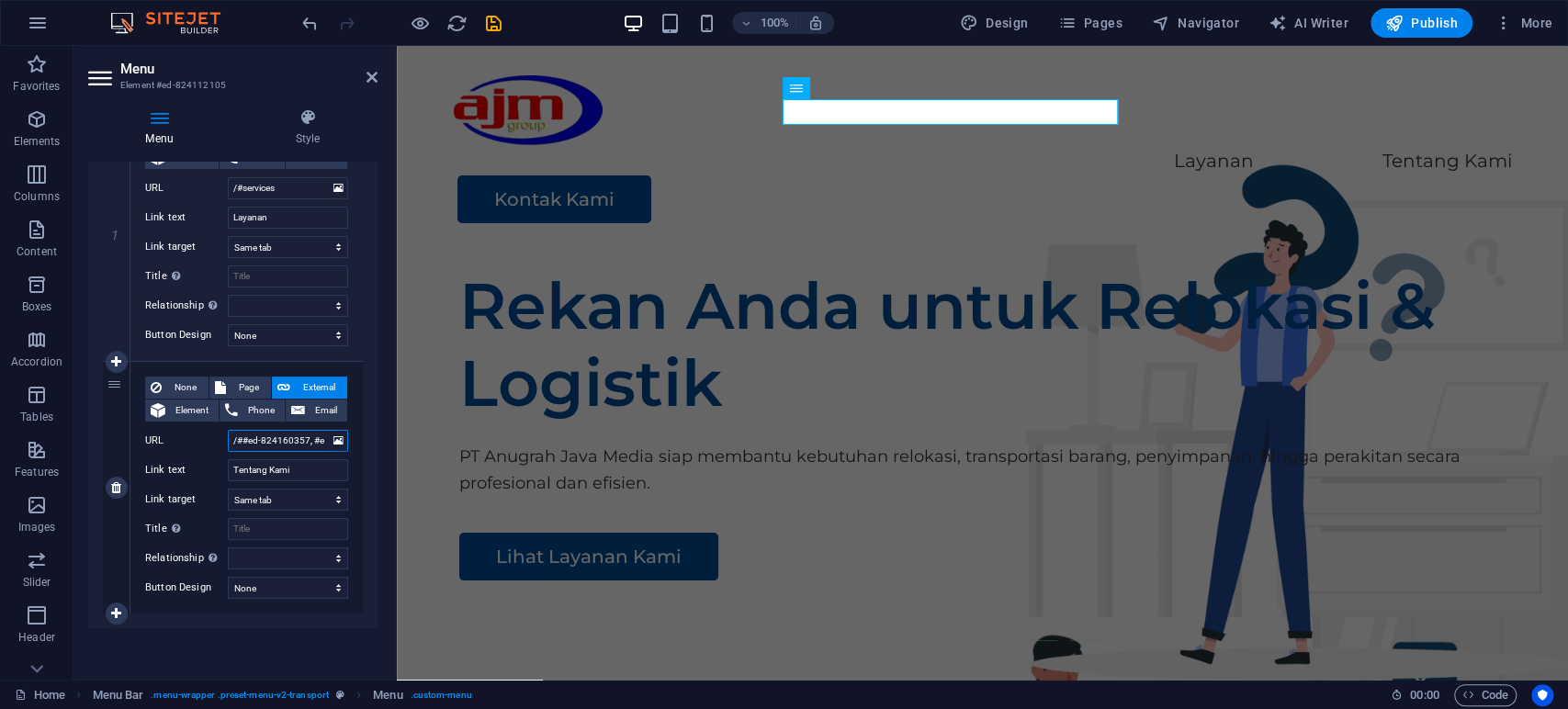 scroll, scrollTop: 0, scrollLeft: 123, axis: horizontal 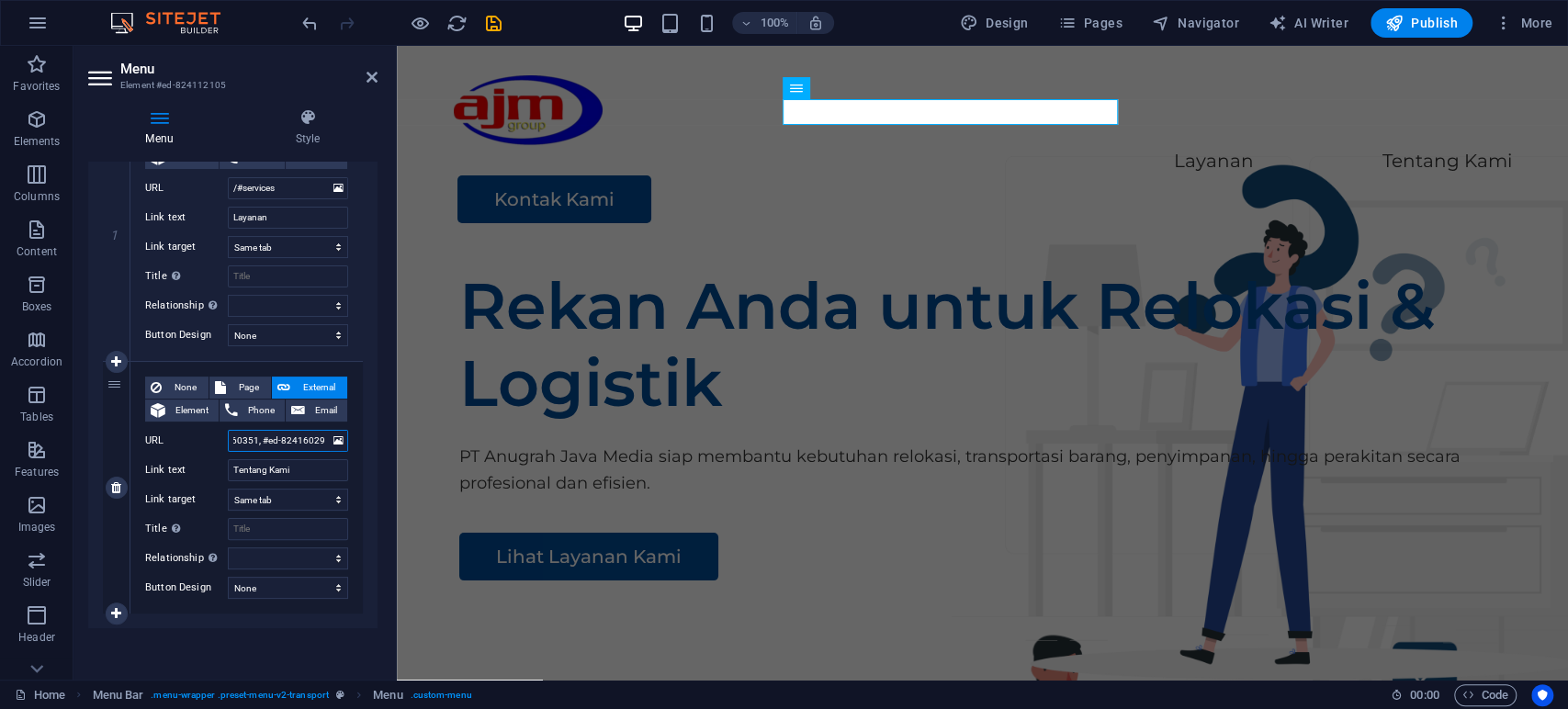 select 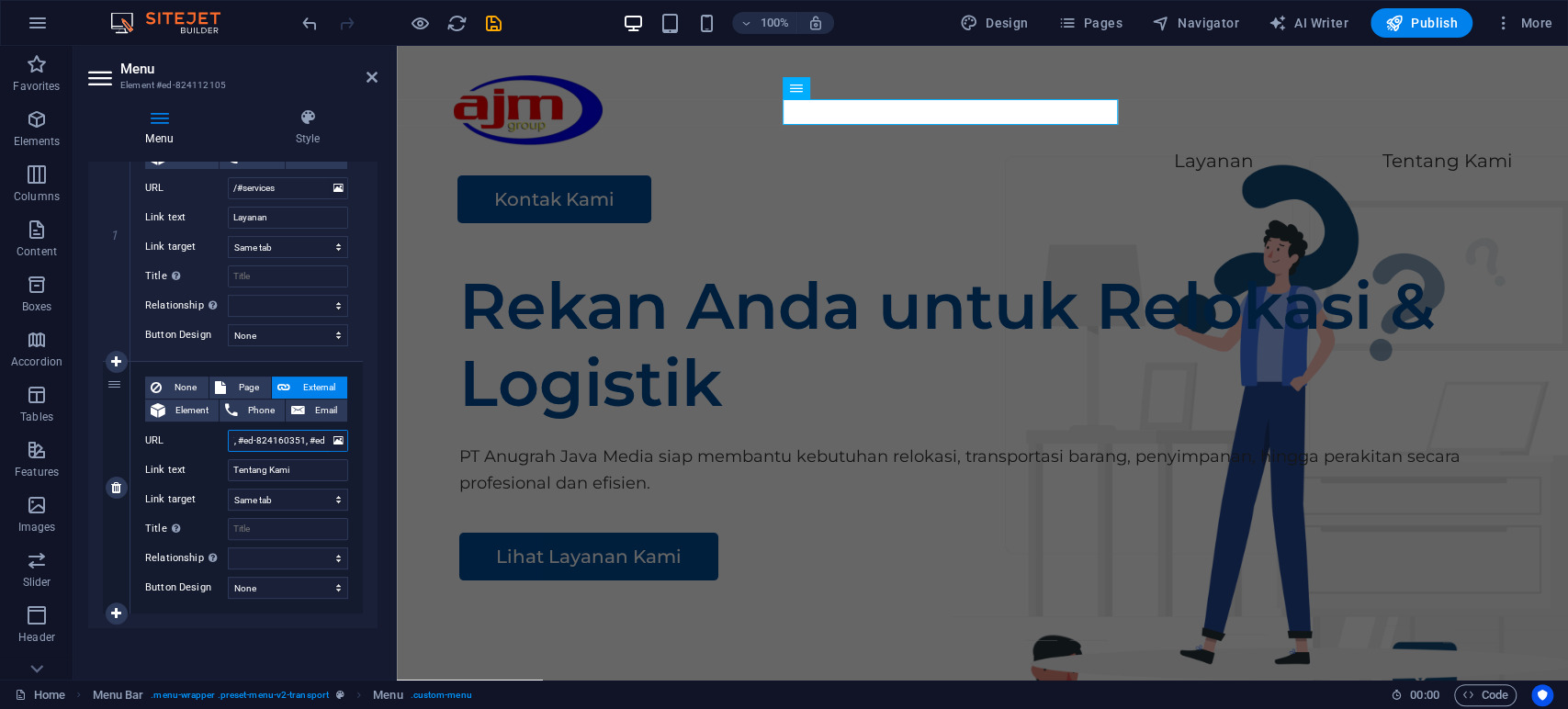 scroll, scrollTop: 0, scrollLeft: 0, axis: both 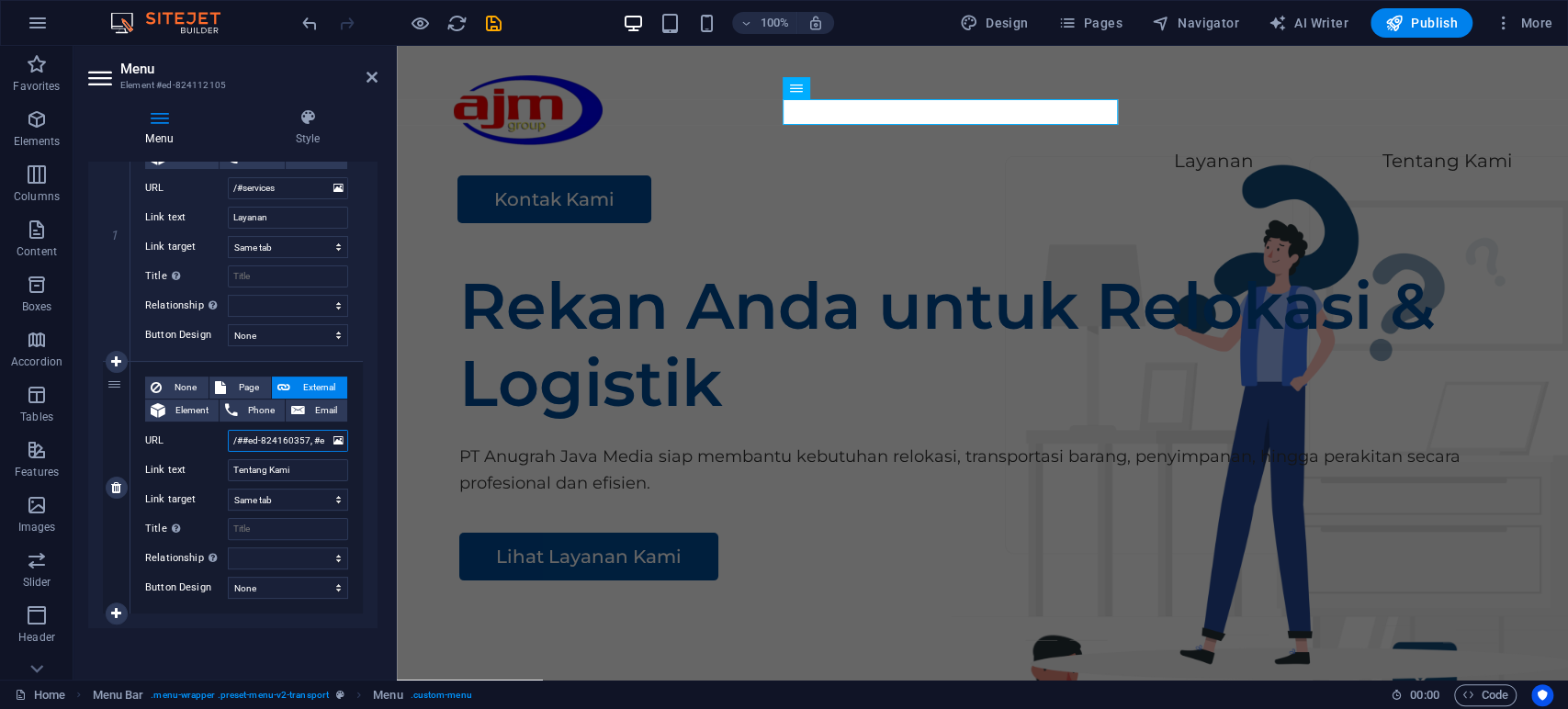 drag, startPoint x: 303, startPoint y: 437, endPoint x: 220, endPoint y: 444, distance: 83.29466 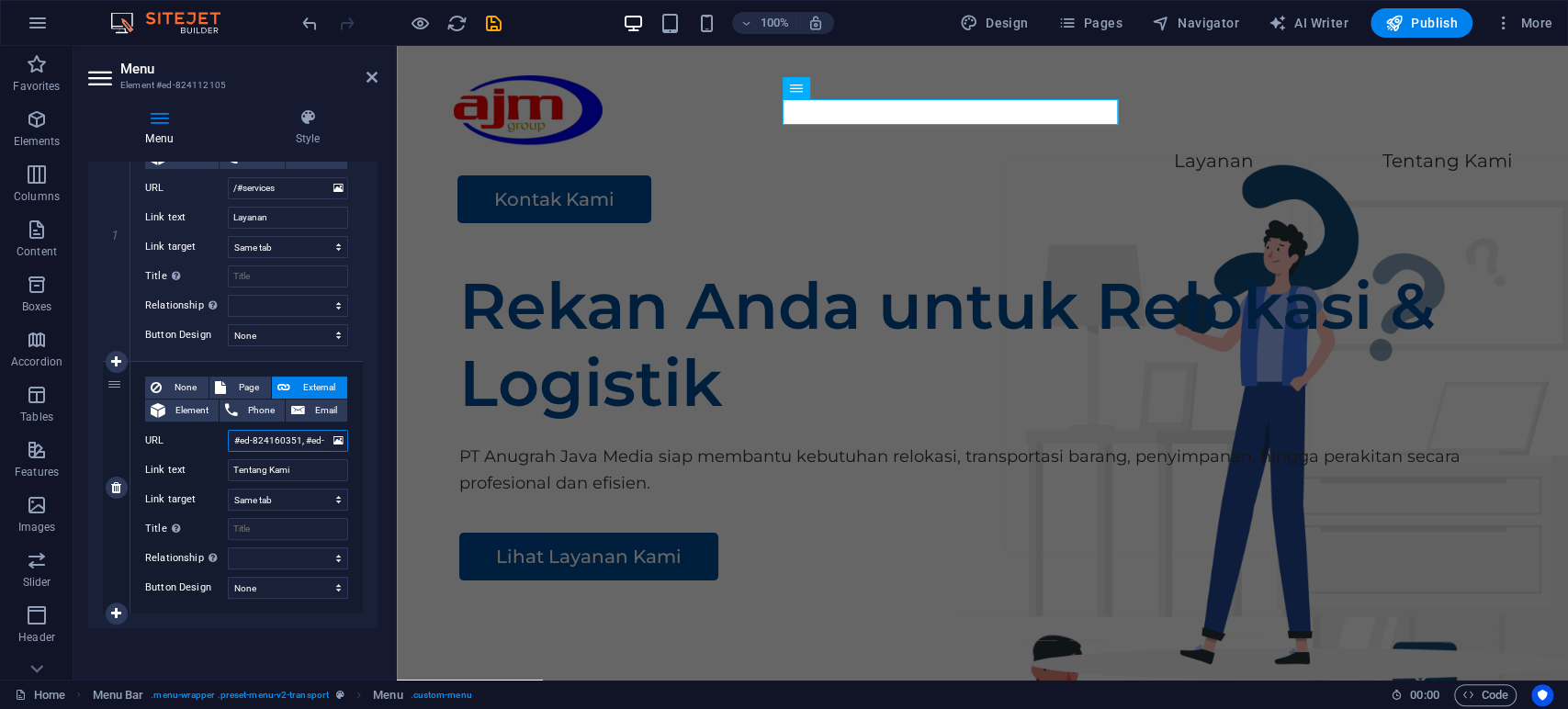 scroll, scrollTop: 0, scrollLeft: 79, axis: horizontal 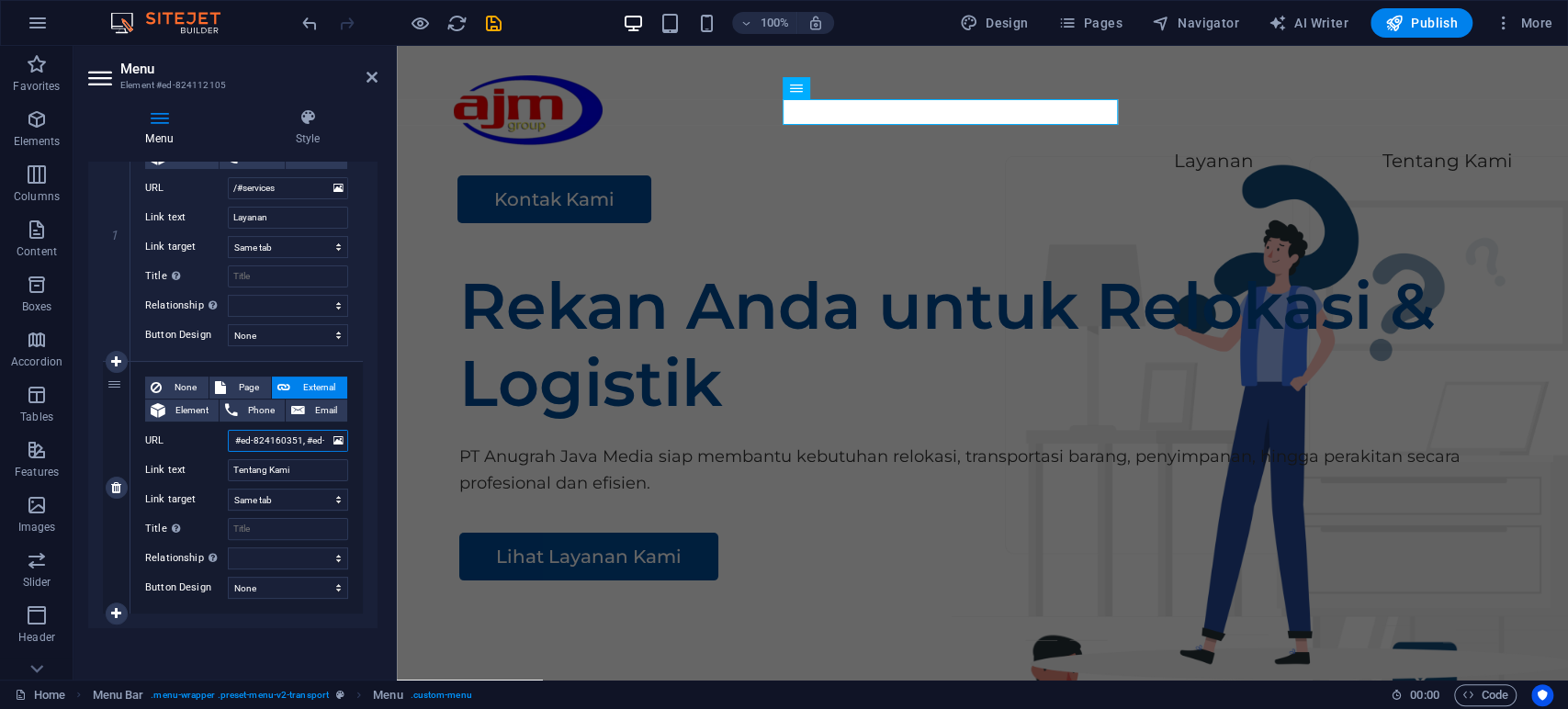 type 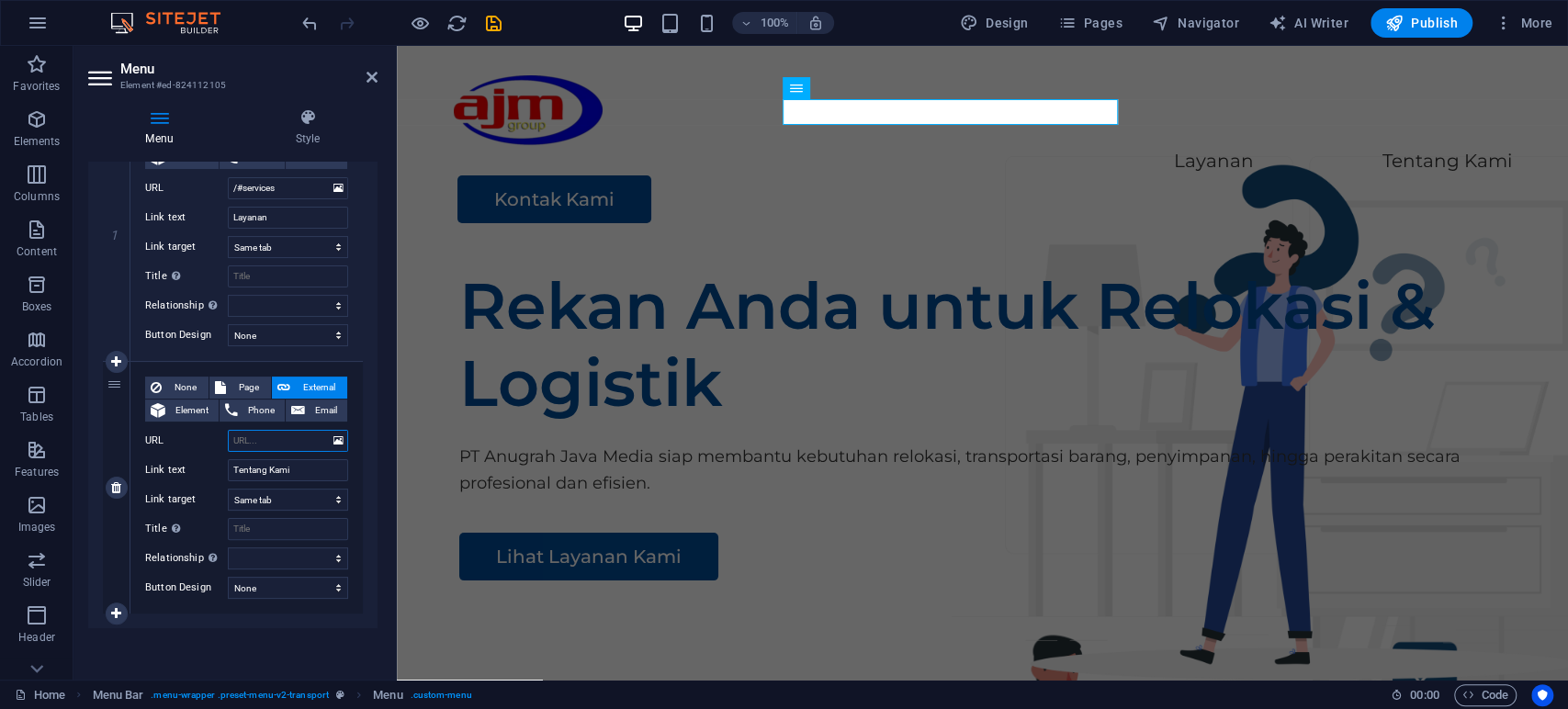 scroll, scrollTop: 0, scrollLeft: 0, axis: both 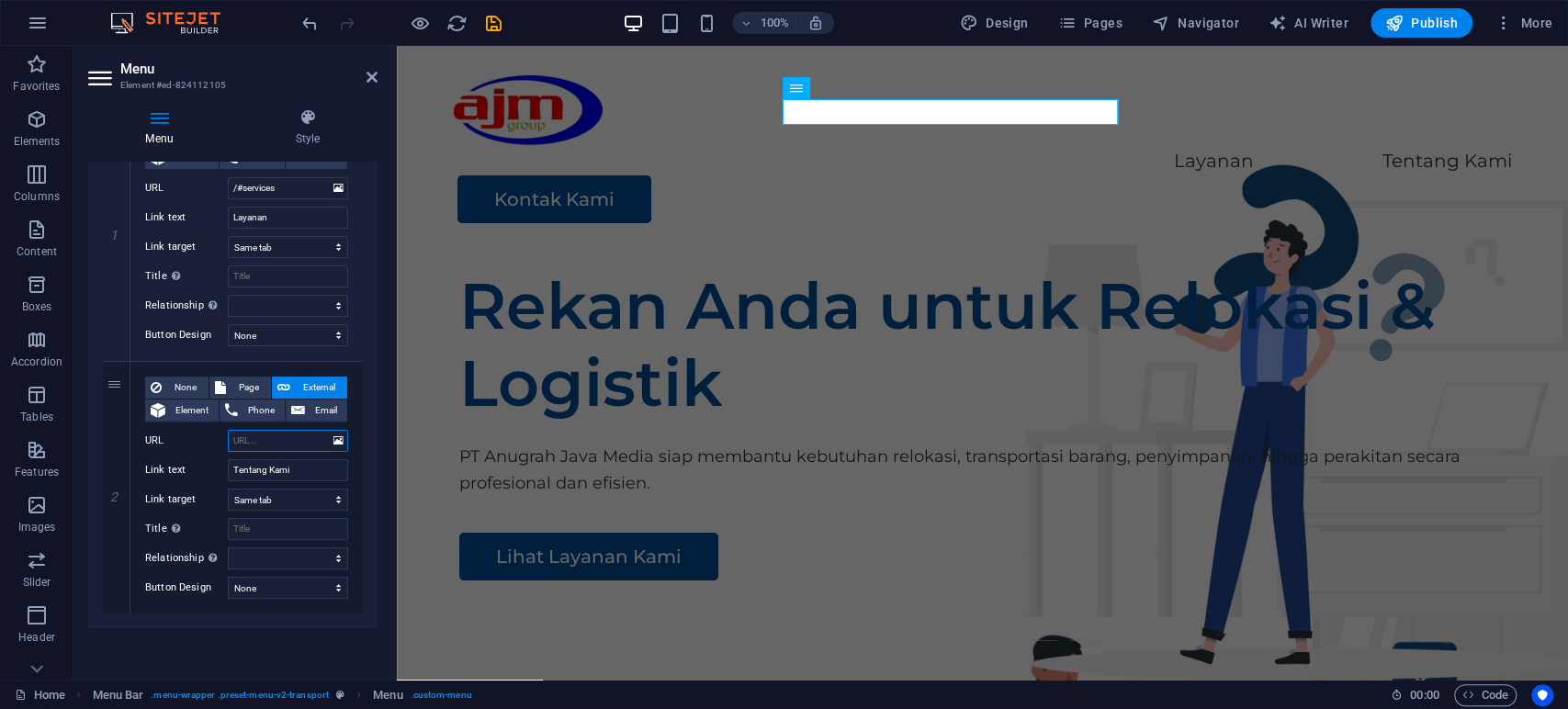 select 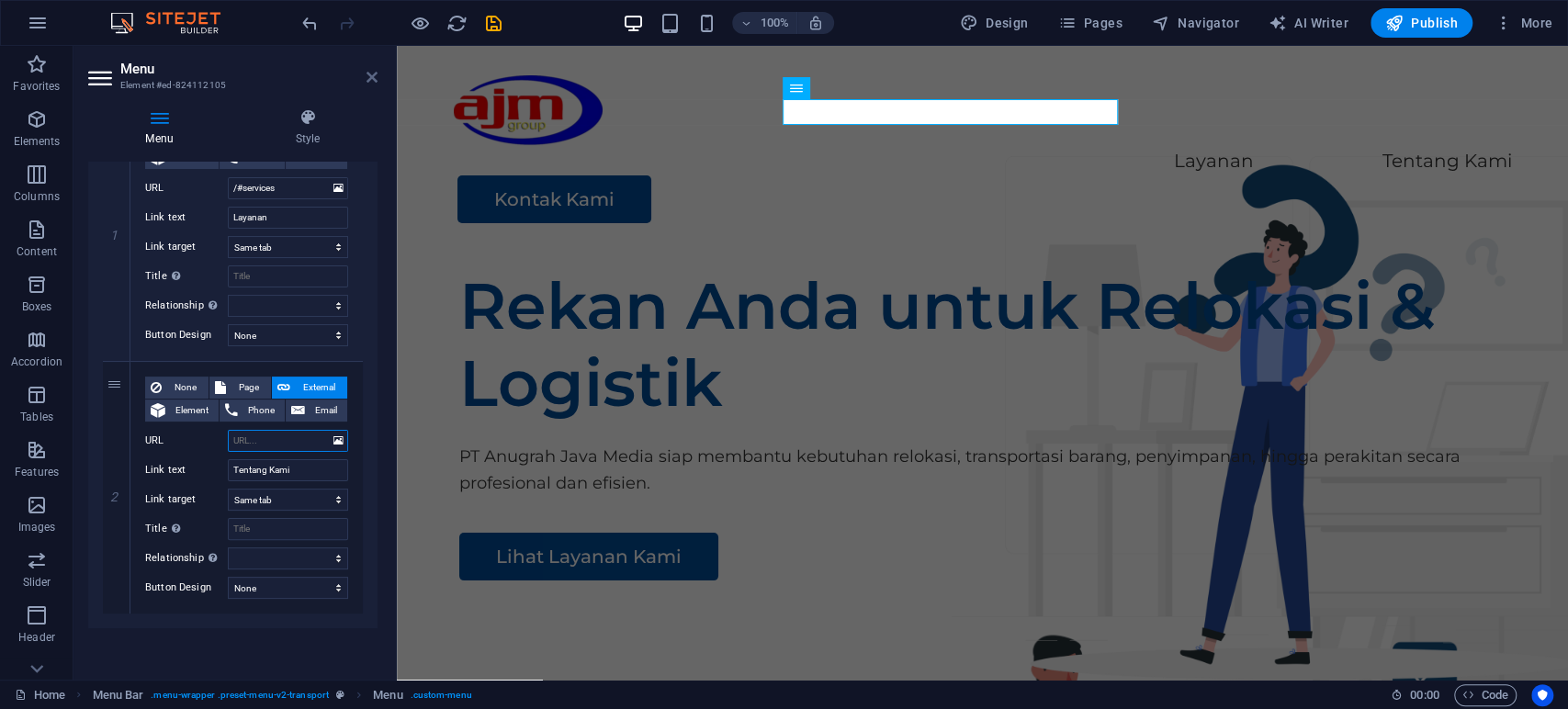 type 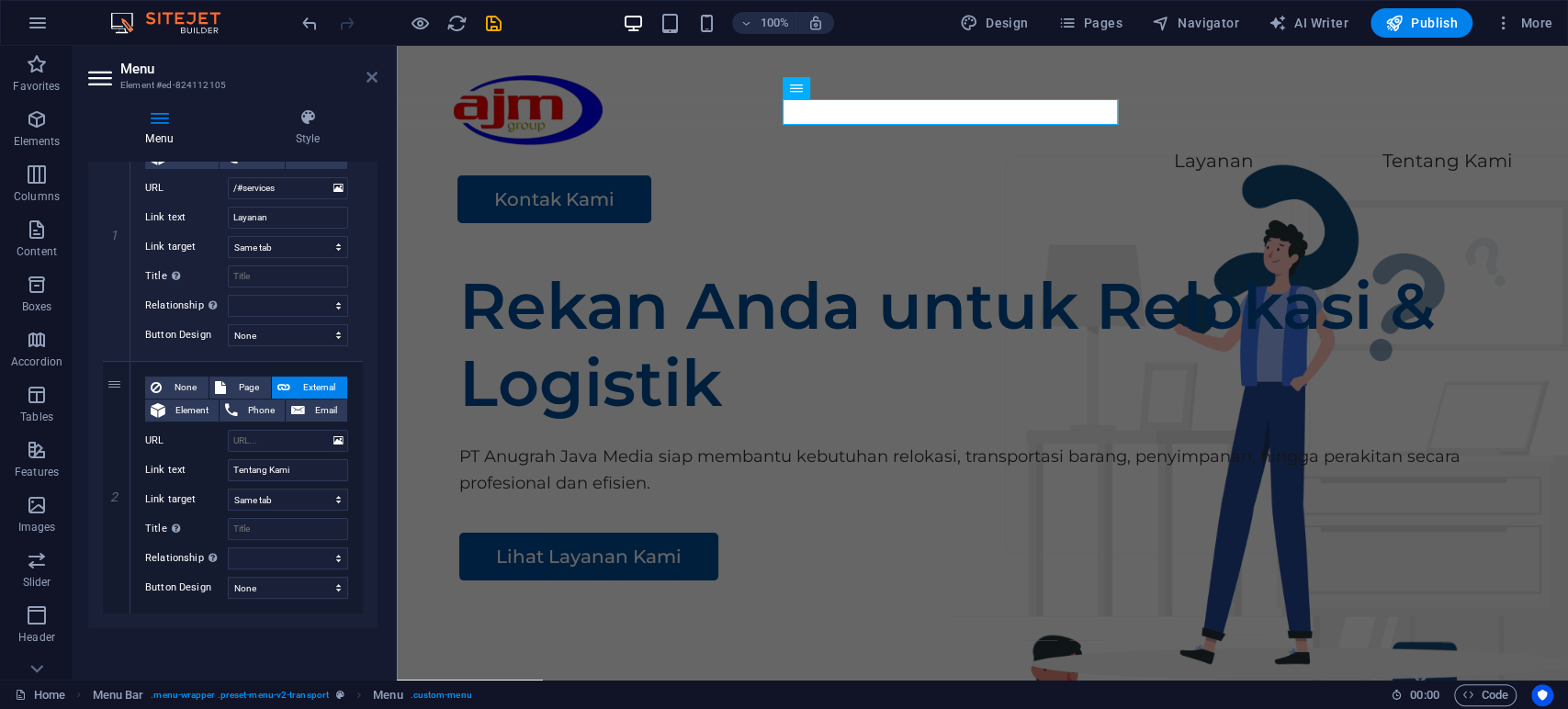 click at bounding box center (372, 77) 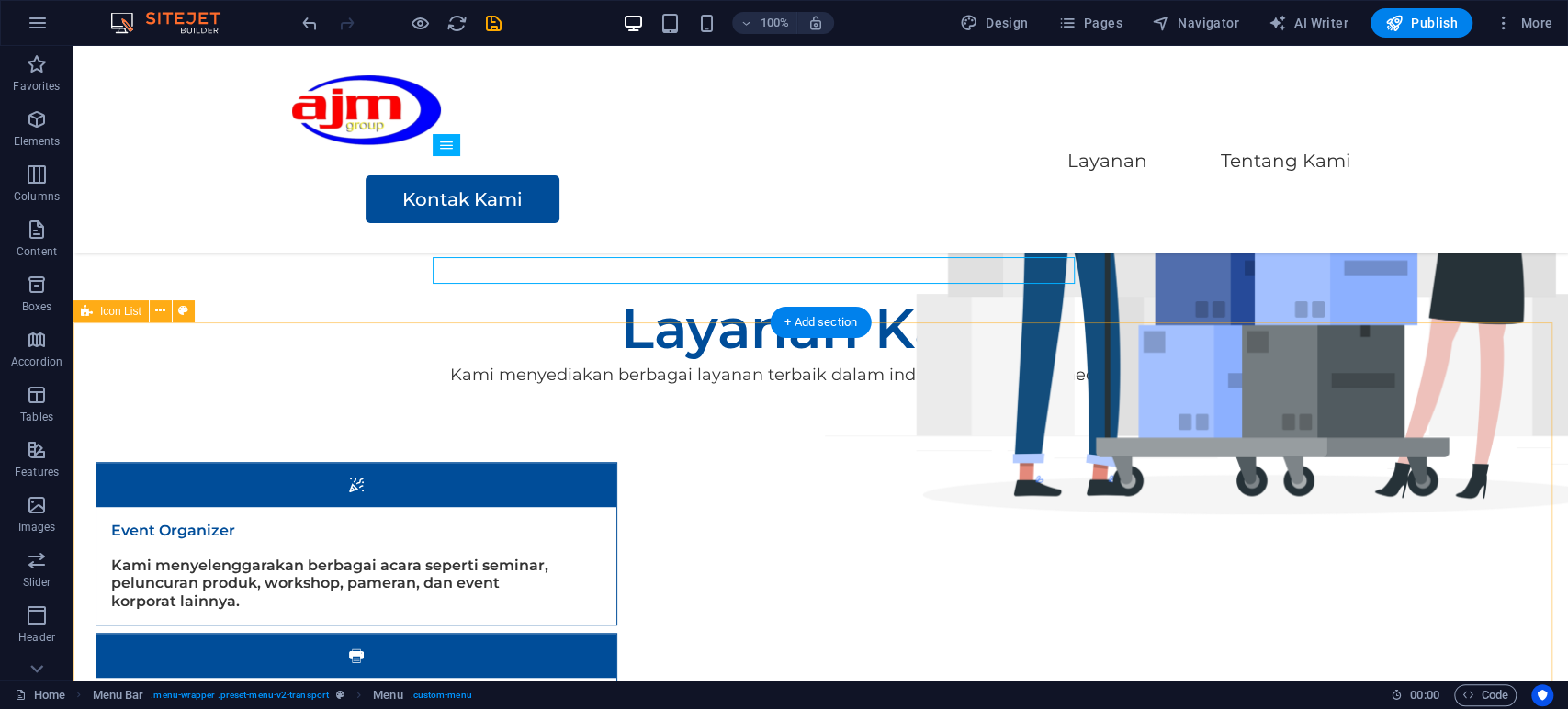 scroll, scrollTop: 600, scrollLeft: 0, axis: vertical 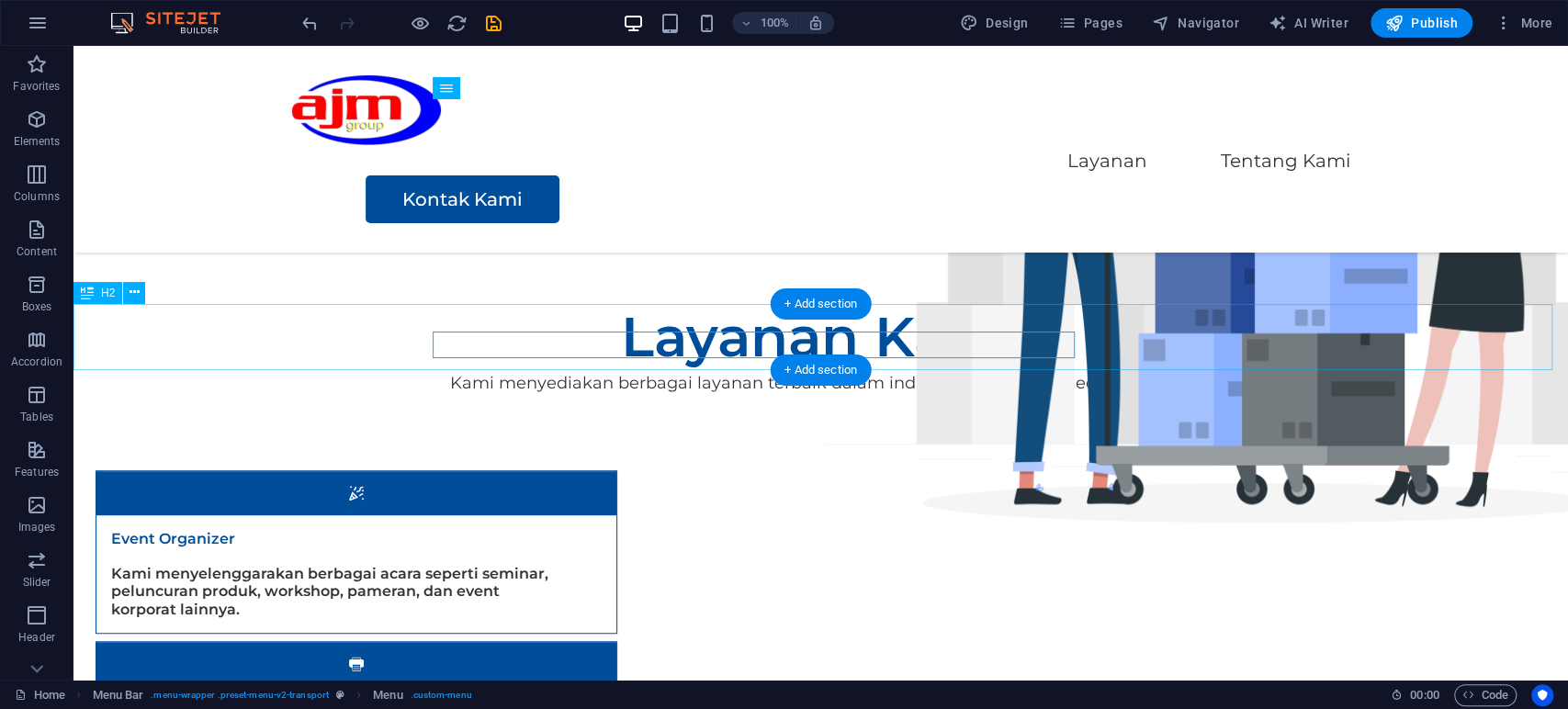 click on "Layanan Kami" at bounding box center [820, 337] 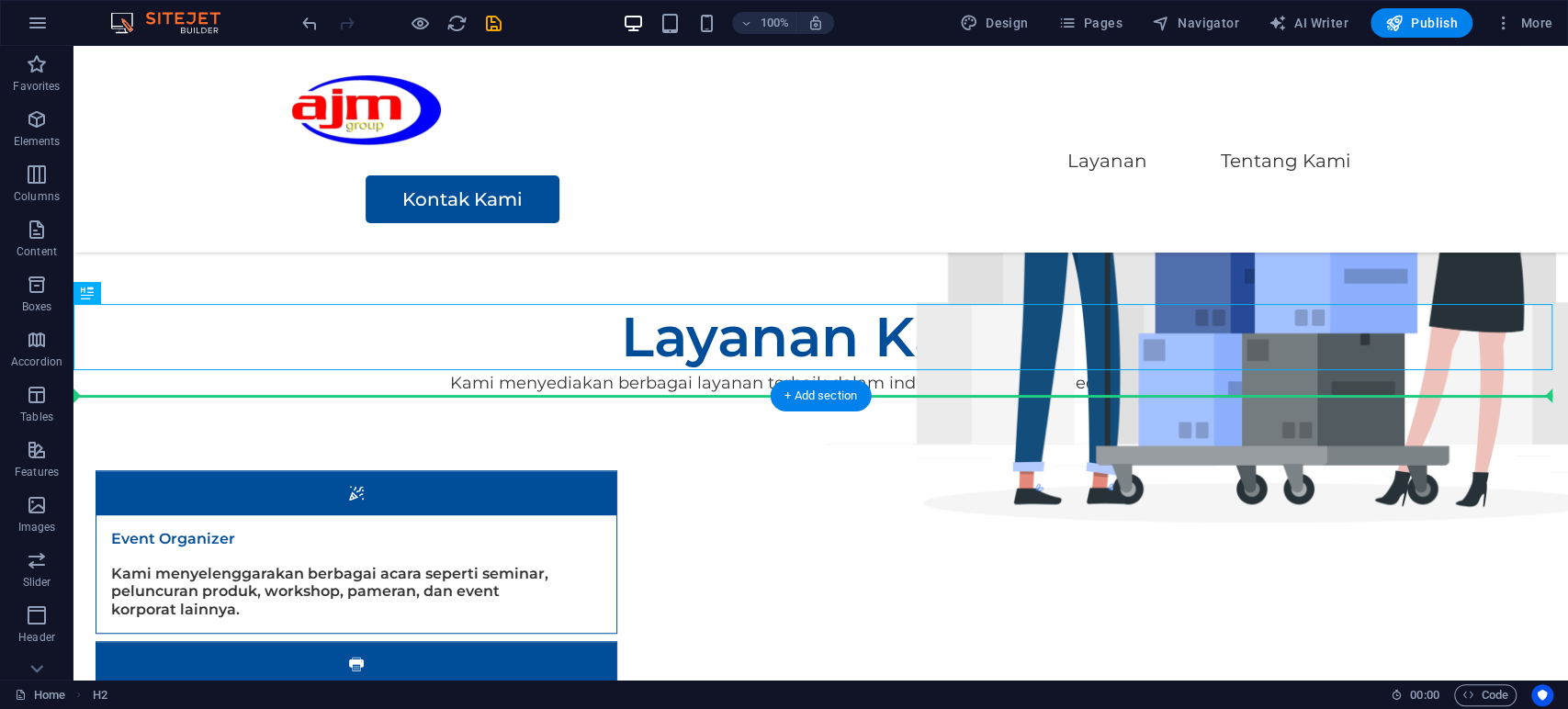 drag, startPoint x: 464, startPoint y: 332, endPoint x: 454, endPoint y: 418, distance: 86.579443 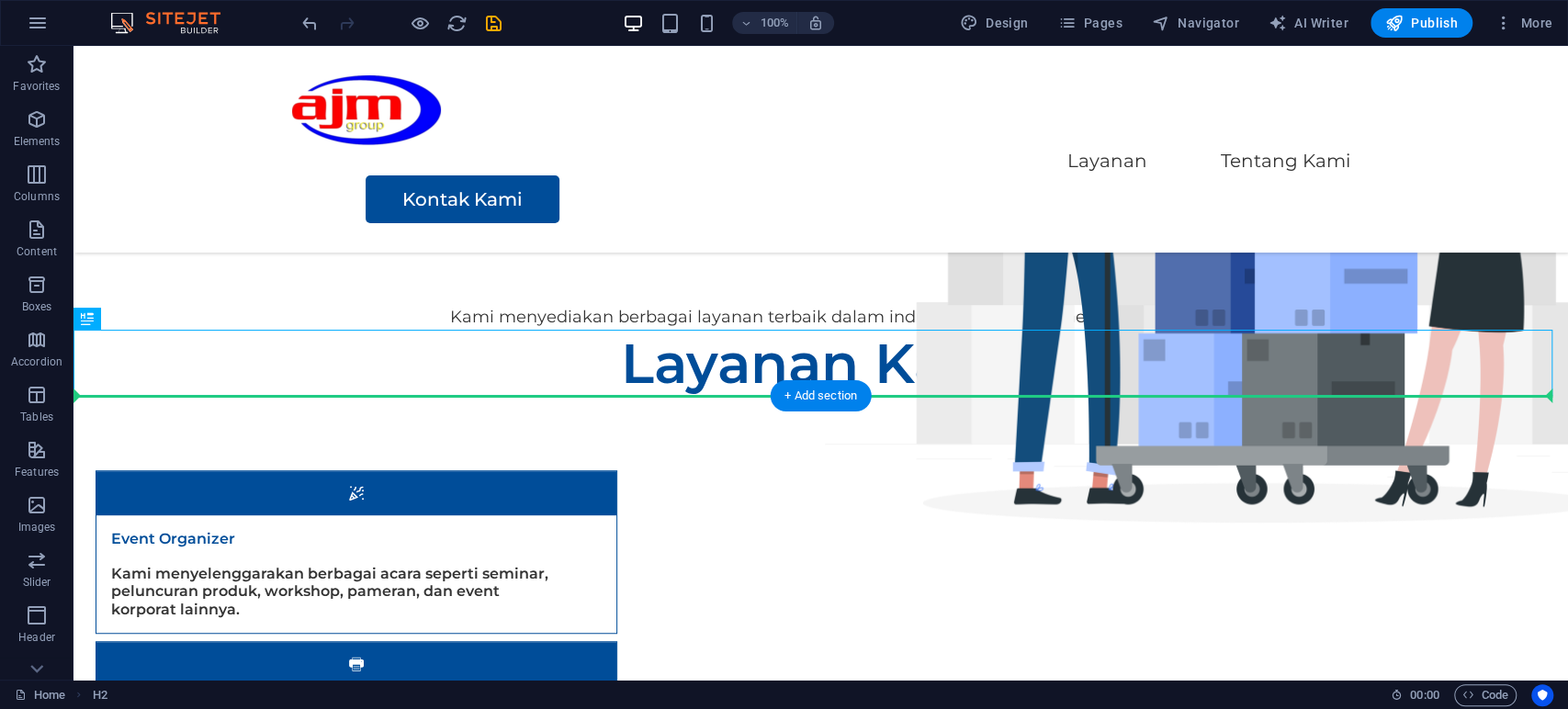 drag, startPoint x: 592, startPoint y: 360, endPoint x: 816, endPoint y: 444, distance: 239.2321 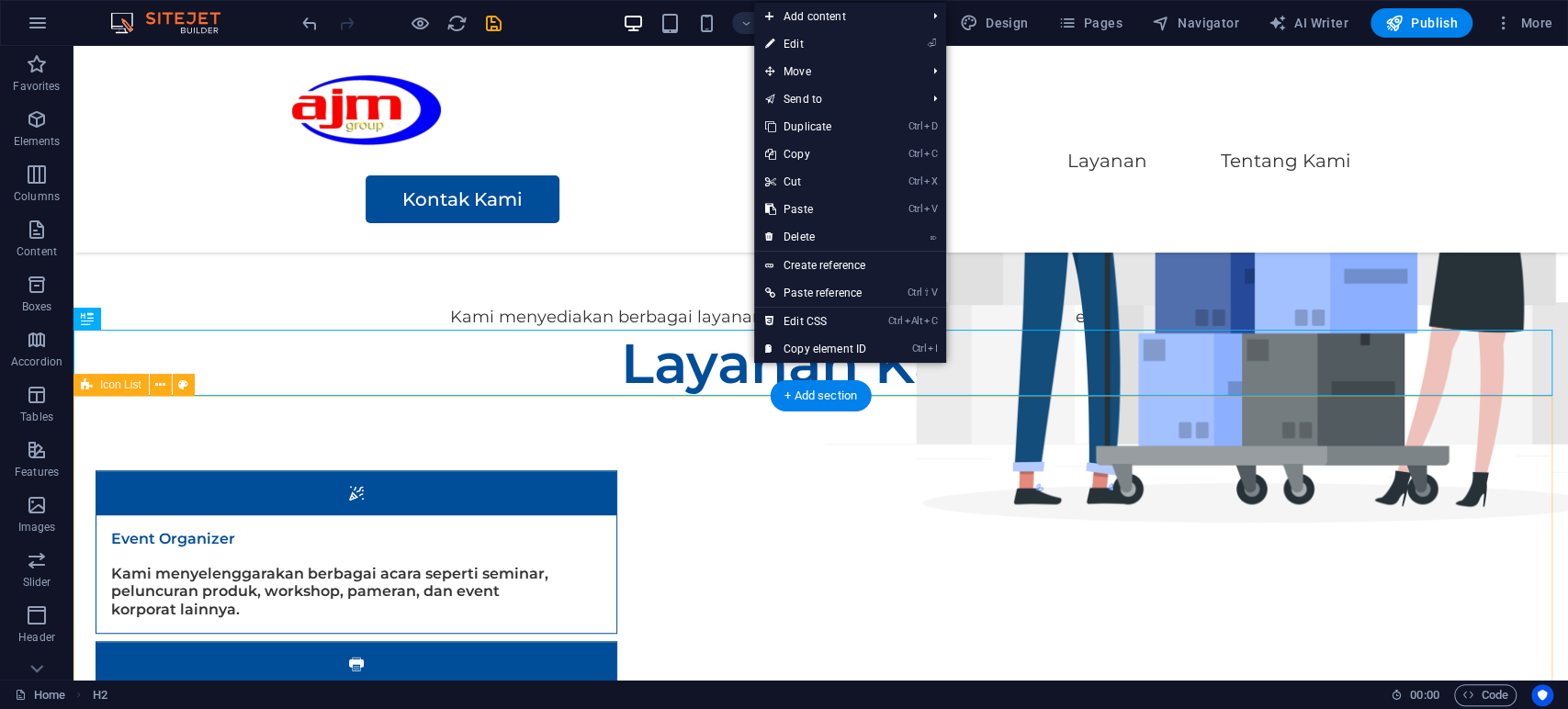 click on "Event Organizer Kami menyelenggarakan berbagai acara seperti seminar, peluncuran produk, workshop, pameran, dan event korporat lainnya. Penerbitan Surat Kabar, Jurnal, Buku dan Majalah Kami menerbitkan media berkala, termasuk surat kabar komunitas, jurnal ilmiah, buletin internal, dan majalah lifestyle/bisnis. Produksi Film, Video, dan Televisi (Swasta) Kami memproduksi konten visual profesional untuk kebutuhan komersial, promosi, edukasi, dan dokumenter. Angkutan Bermotor untuk Barang Umum Kami memiliki armada angkutan darat untuk mengirimkan barang secara aman dan cepat ke berbagai daerah. Perdagangan Besar Berdasarkan Fee atau Kontrak Kami bertindak sebagai perantara atau distributor yang menghubungkan produsen dengan pelanggan atau pengecer. Perdagangan Besar Barang Percetakan Kami menjual percetakan: buku, majalah, brosur, dan leaflet. Layanan B2B untuk perusahaan dan institusi. Penanganan cetak massal dan distribusi." at bounding box center [820, 970] 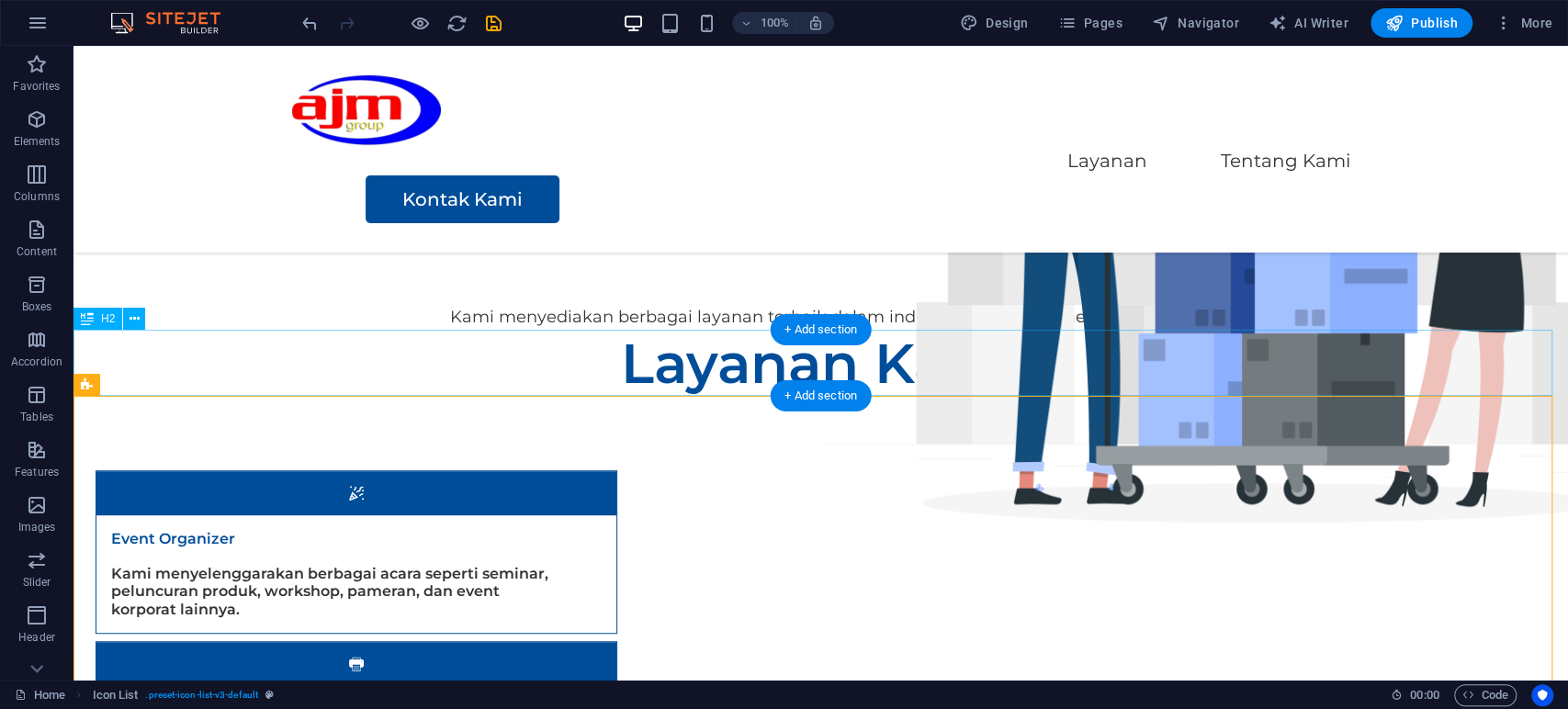 click on "Layanan Kami" at bounding box center [820, 364] 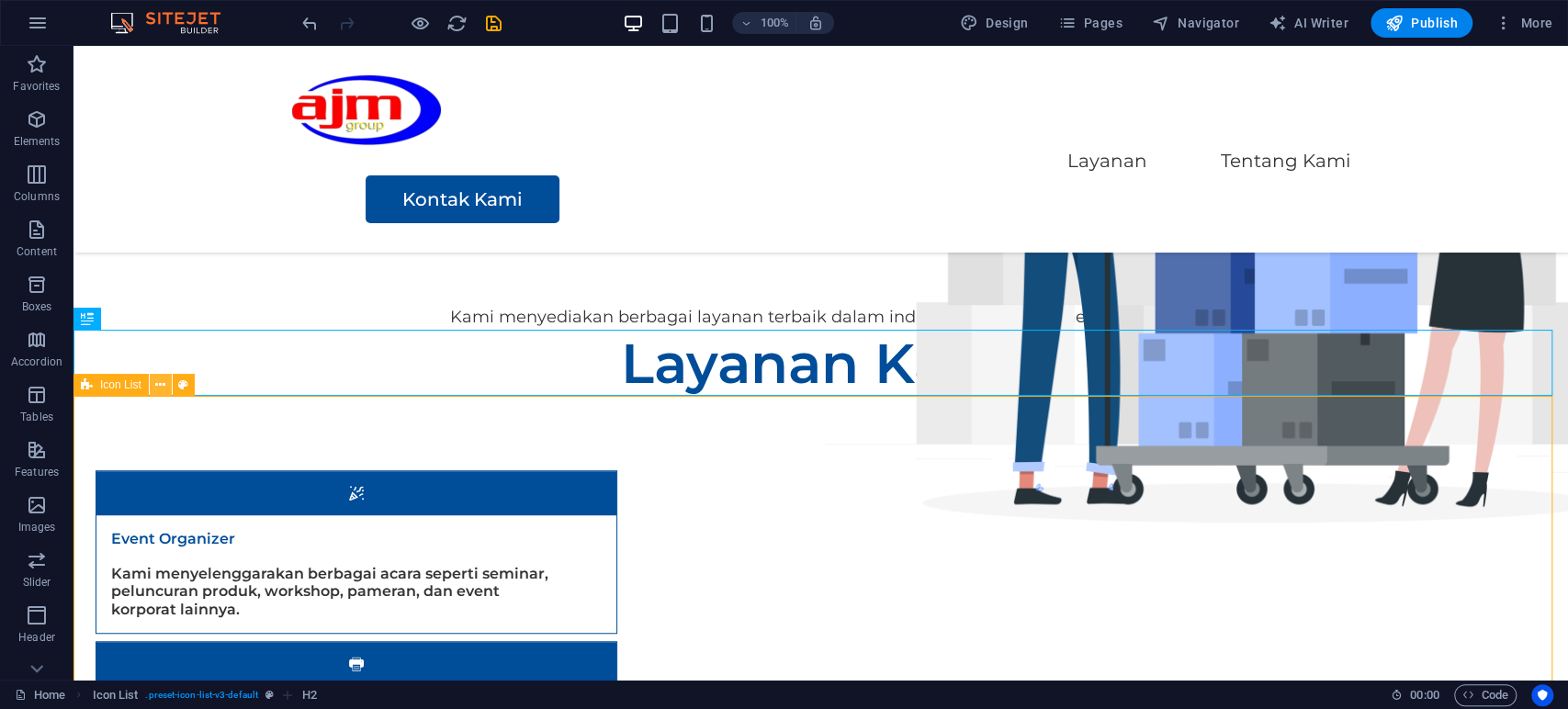 click at bounding box center [160, 385] 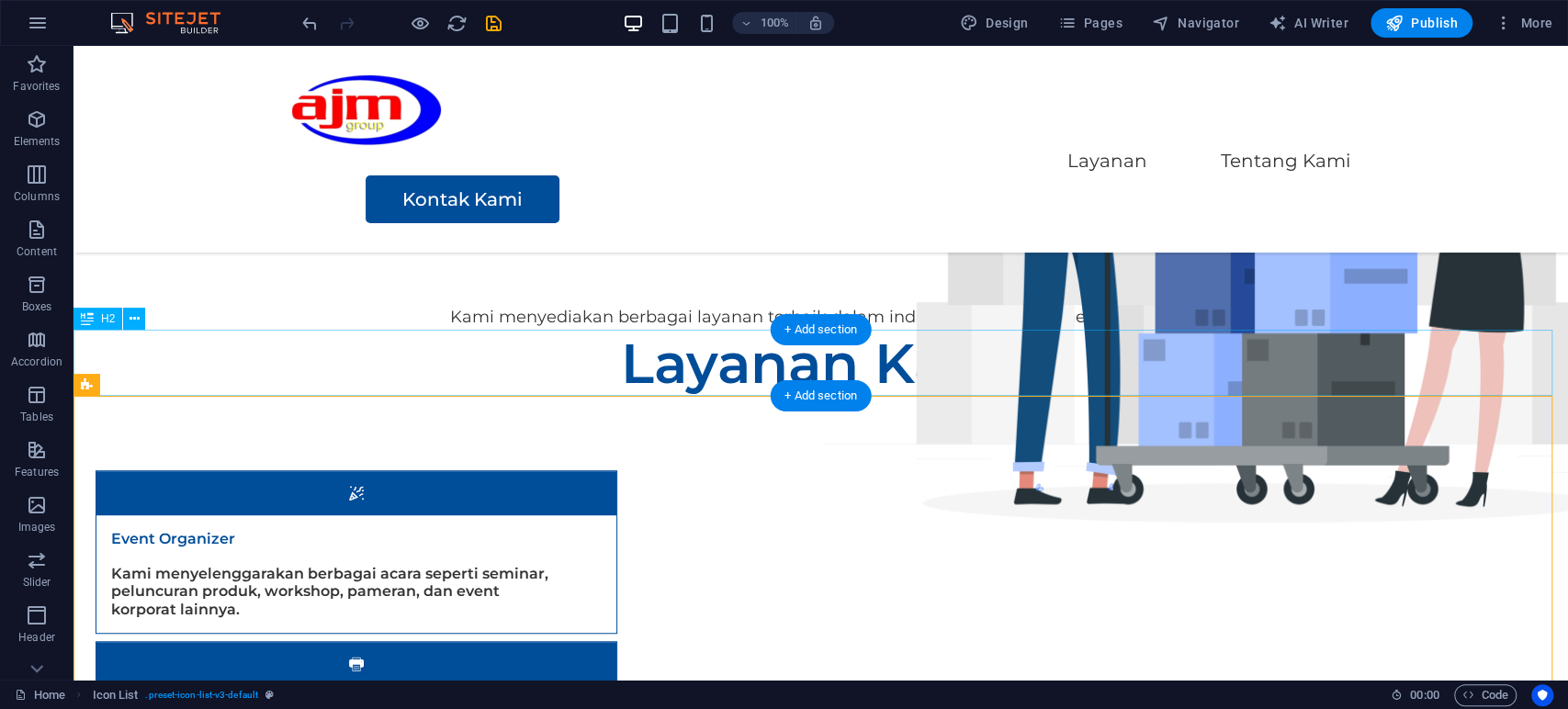 click on "Layanan Kami" at bounding box center [820, 364] 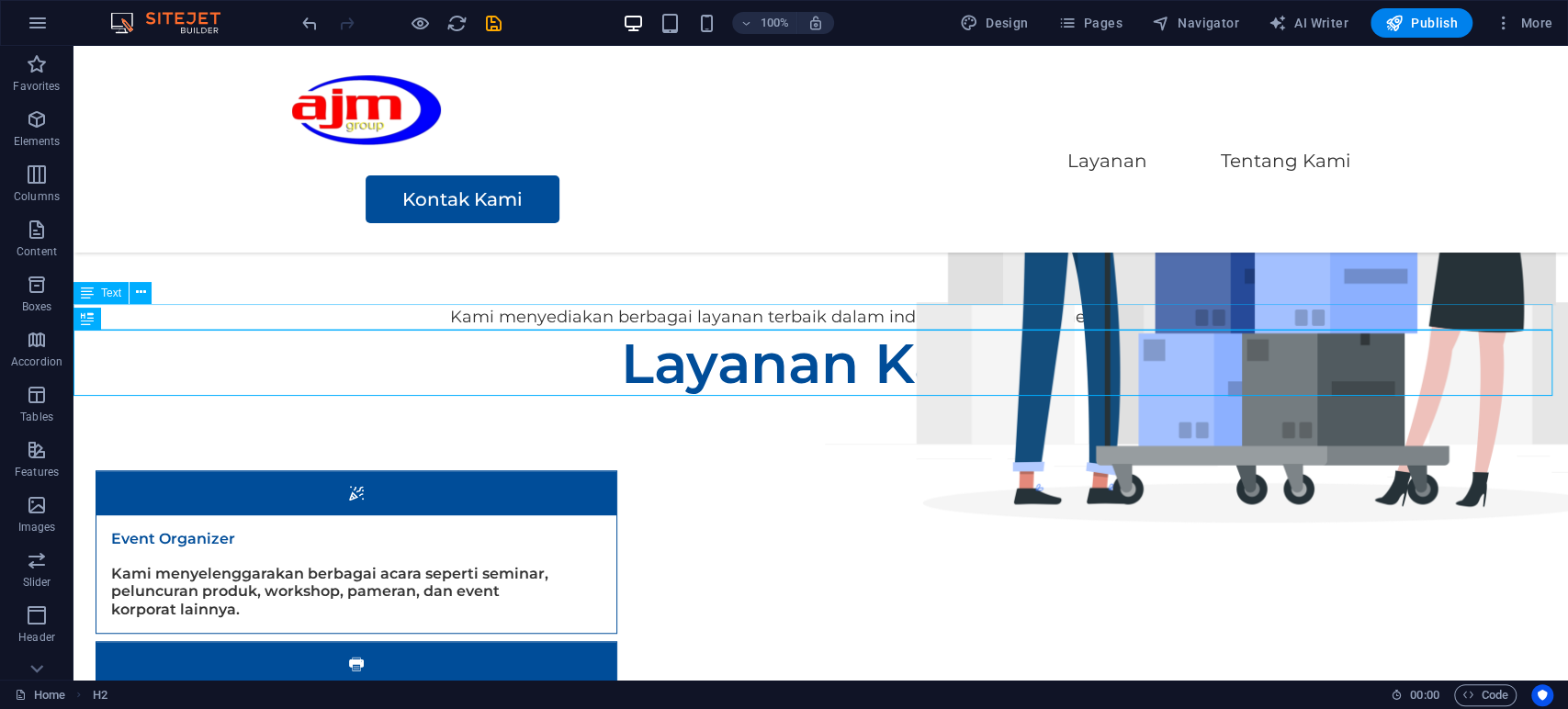click on "Kami menyediakan berbagai layanan terbaik dalam industri logistik dan media produksi." at bounding box center (820, 317) 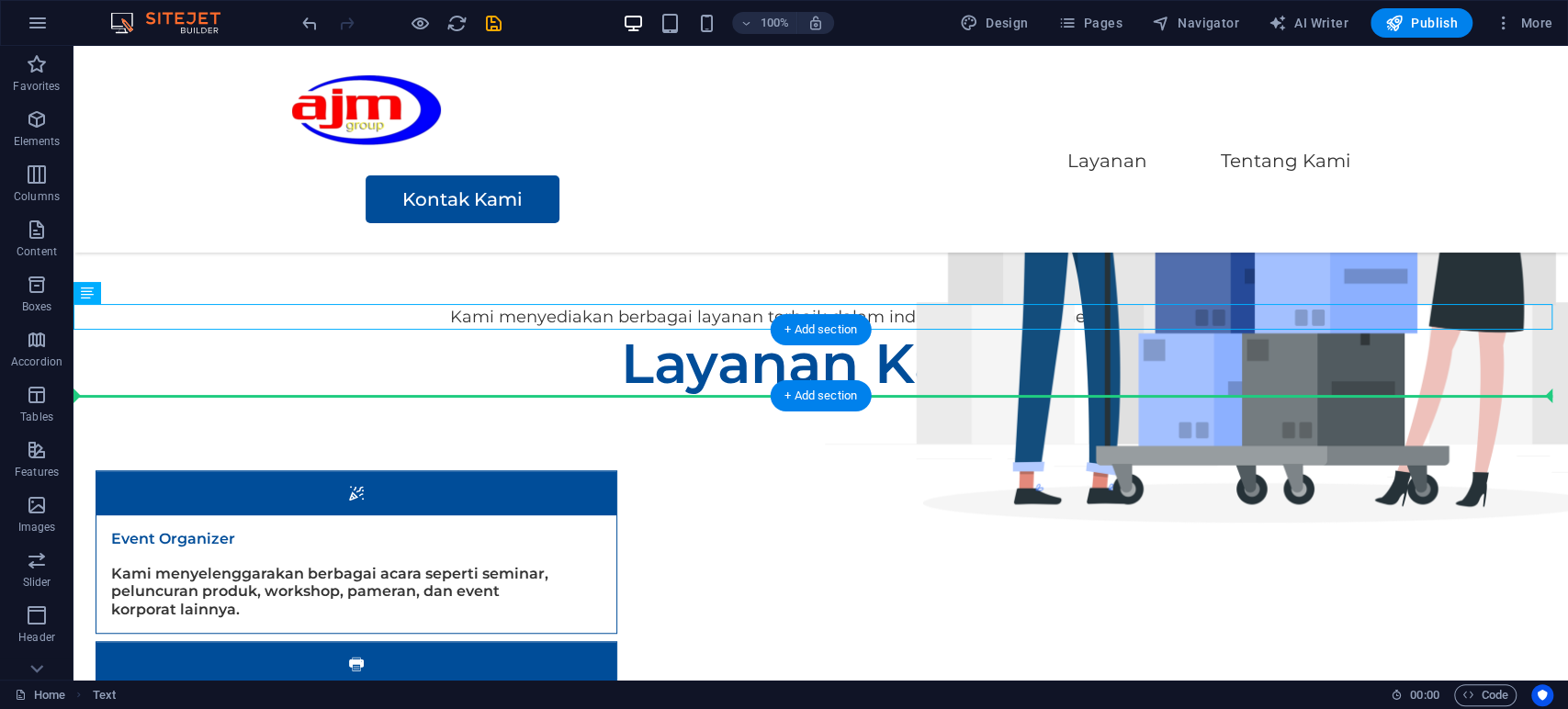 drag, startPoint x: 462, startPoint y: 311, endPoint x: 569, endPoint y: 380, distance: 127.3185 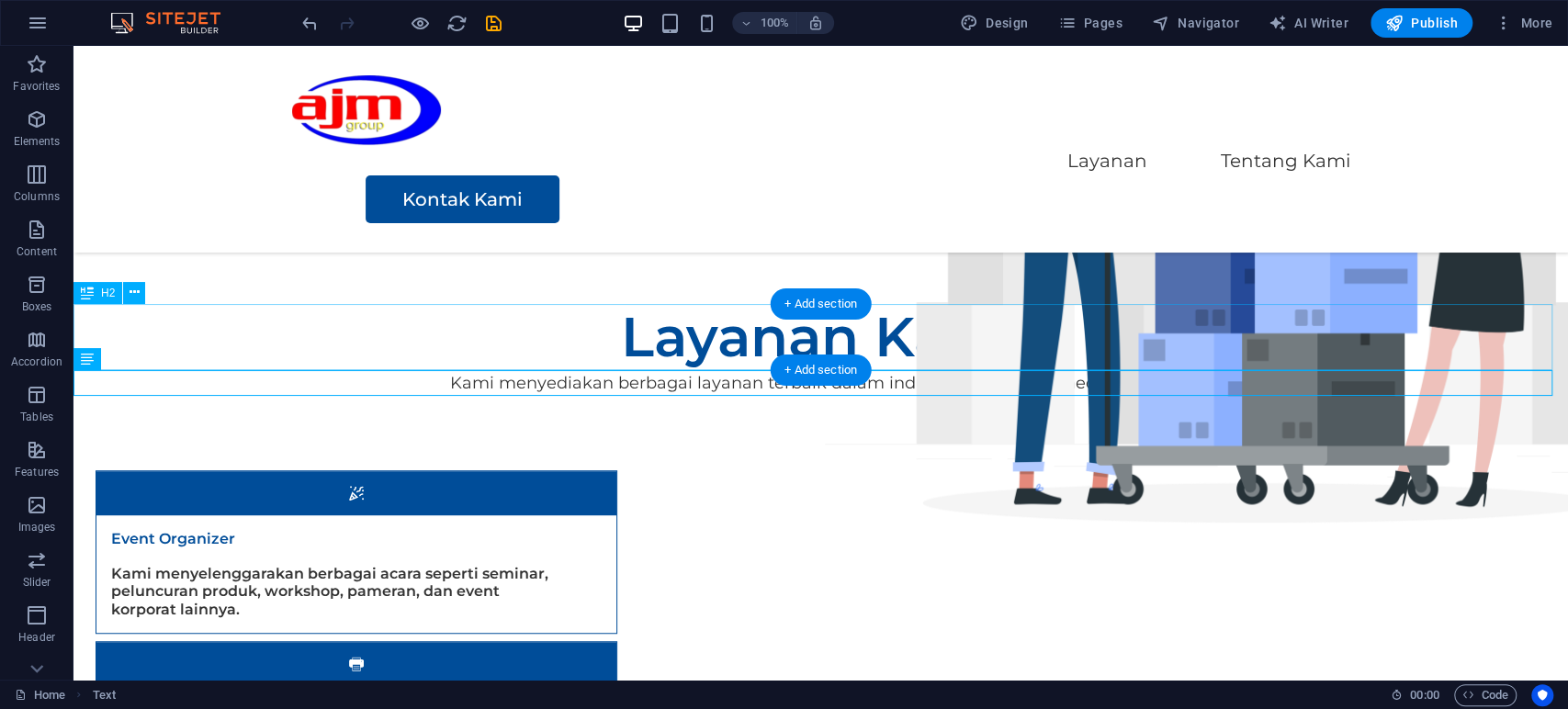 click on "Layanan Kami" at bounding box center [820, 337] 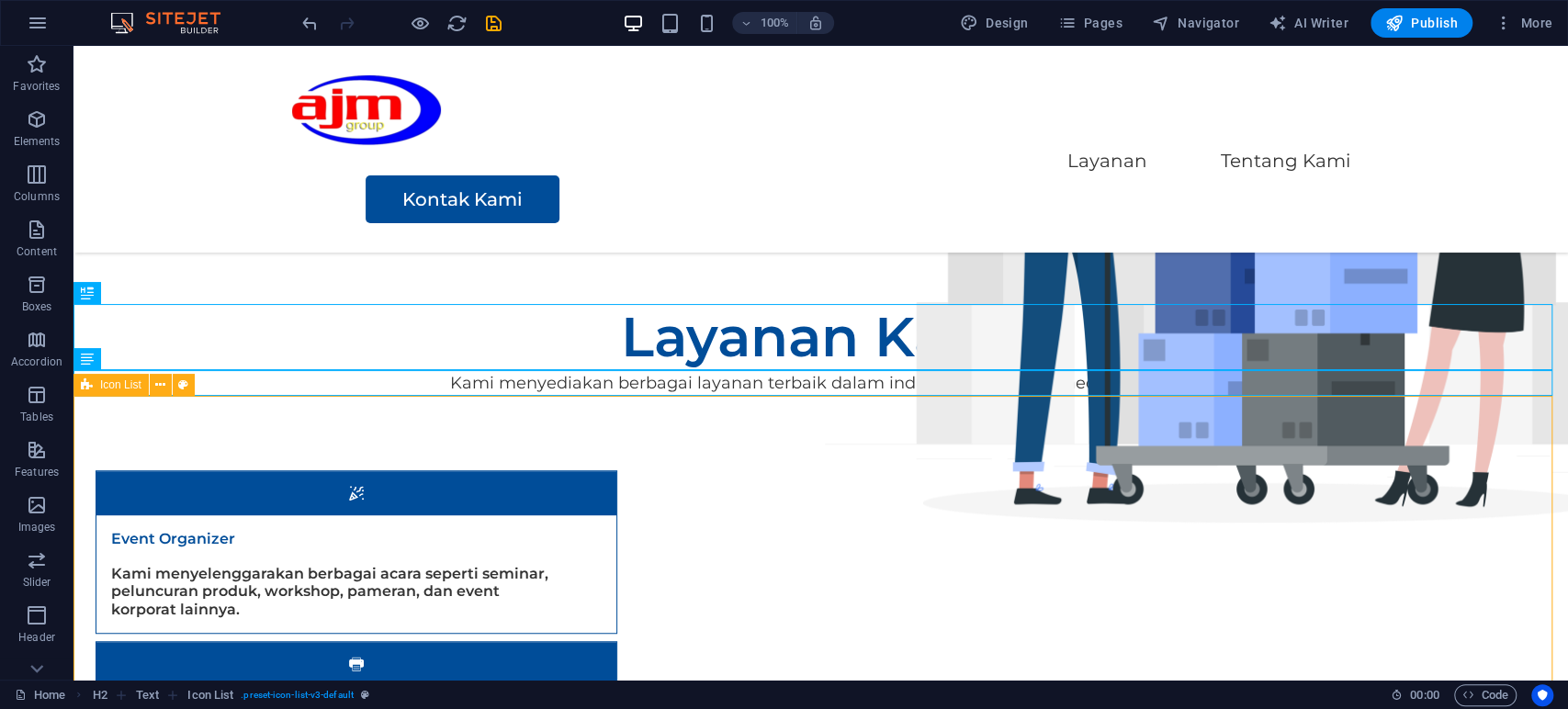 click on "Icon List" at bounding box center [120, 385] 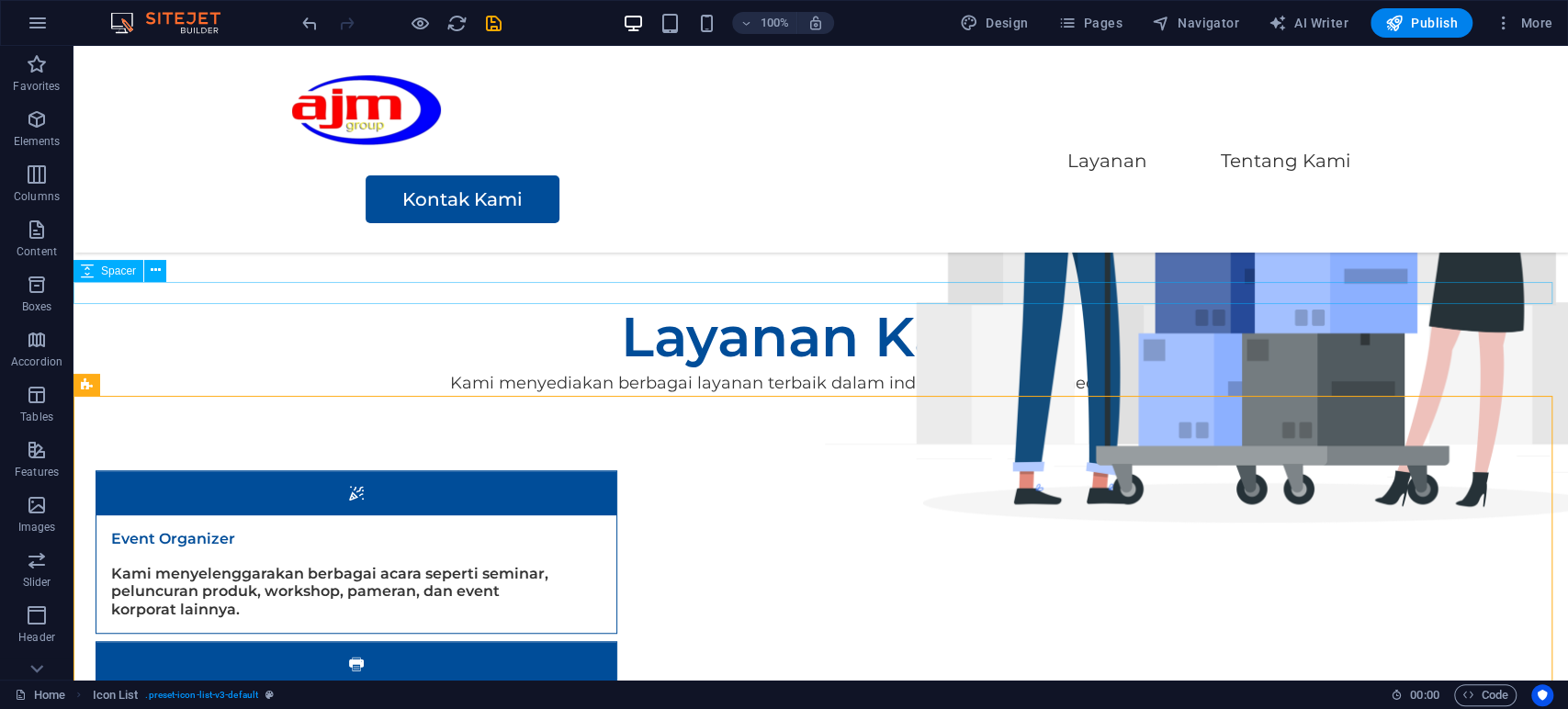 click at bounding box center [820, 293] 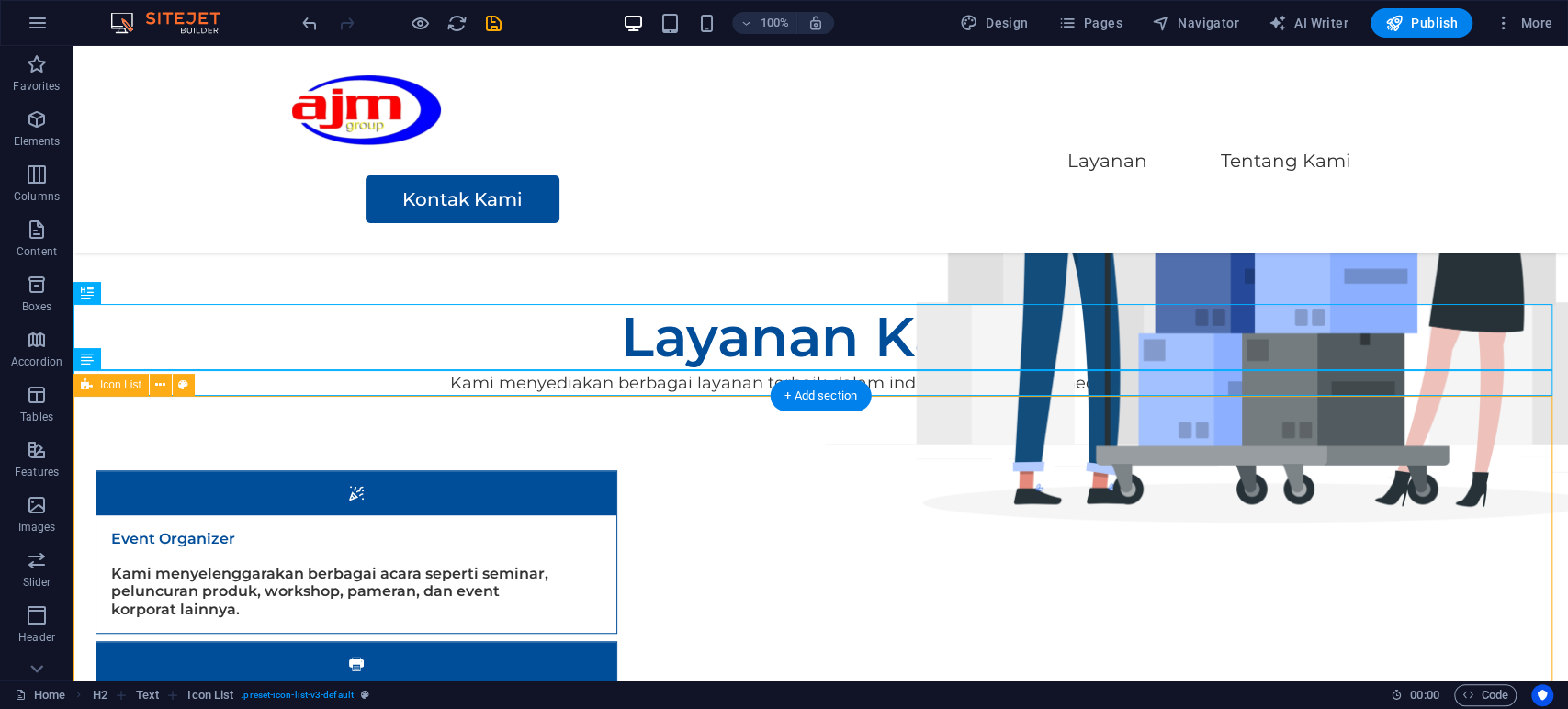 click on "Event Organizer Kami menyelenggarakan berbagai acara seperti seminar, peluncuran produk, workshop, pameran, dan event korporat lainnya. Penerbitan Surat Kabar, Jurnal, Buku dan Majalah Kami menerbitkan media berkala, termasuk surat kabar komunitas, jurnal ilmiah, buletin internal, dan majalah lifestyle/bisnis. Produksi Film, Video, dan Televisi (Swasta) Kami memproduksi konten visual profesional untuk kebutuhan komersial, promosi, edukasi, dan dokumenter. Angkutan Bermotor untuk Barang Umum Kami memiliki armada angkutan darat untuk mengirimkan barang secara aman dan cepat ke berbagai daerah. Perdagangan Besar Berdasarkan Fee atau Kontrak Kami bertindak sebagai perantara atau distributor yang menghubungkan produsen dengan pelanggan atau pengecer. Perdagangan Besar Barang Percetakan Kami menjual percetakan: buku, majalah, brosur, dan leaflet. Layanan B2B untuk perusahaan dan institusi. Penanganan cetak massal dan distribusi." at bounding box center (820, 970) 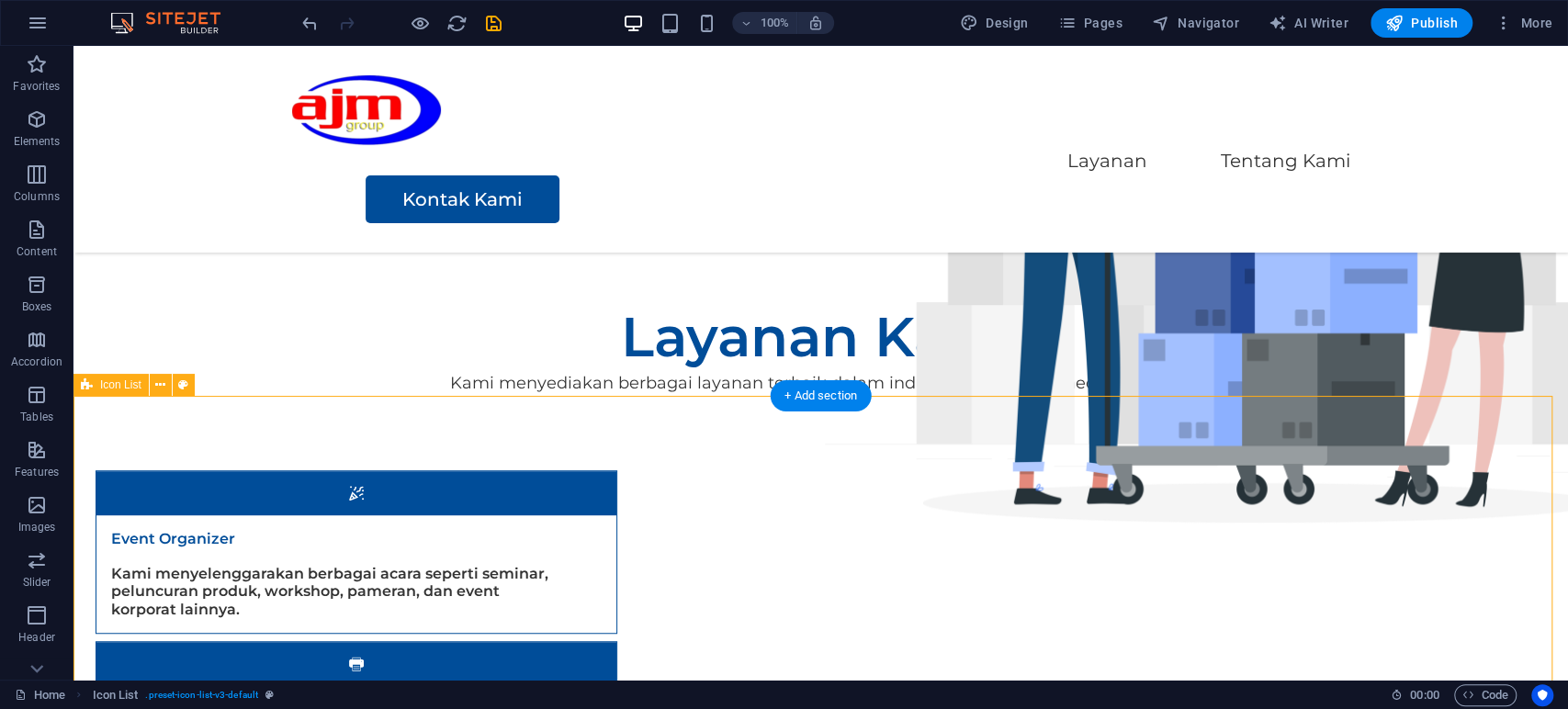 click on "Event Organizer Kami menyelenggarakan berbagai acara seperti seminar, peluncuran produk, workshop, pameran, dan event korporat lainnya. Penerbitan Surat Kabar, Jurnal, Buku dan Majalah Kami menerbitkan media berkala, termasuk surat kabar komunitas, jurnal ilmiah, buletin internal, dan majalah lifestyle/bisnis. Produksi Film, Video, dan Televisi (Swasta) Kami memproduksi konten visual profesional untuk kebutuhan komersial, promosi, edukasi, dan dokumenter. Angkutan Bermotor untuk Barang Umum Kami memiliki armada angkutan darat untuk mengirimkan barang secara aman dan cepat ke berbagai daerah. Perdagangan Besar Berdasarkan Fee atau Kontrak Kami bertindak sebagai perantara atau distributor yang menghubungkan produsen dengan pelanggan atau pengecer. Perdagangan Besar Barang Percetakan Kami menjual percetakan: buku, majalah, brosur, dan leaflet. Layanan B2B untuk perusahaan dan institusi. Penanganan cetak massal dan distribusi." at bounding box center [820, 970] 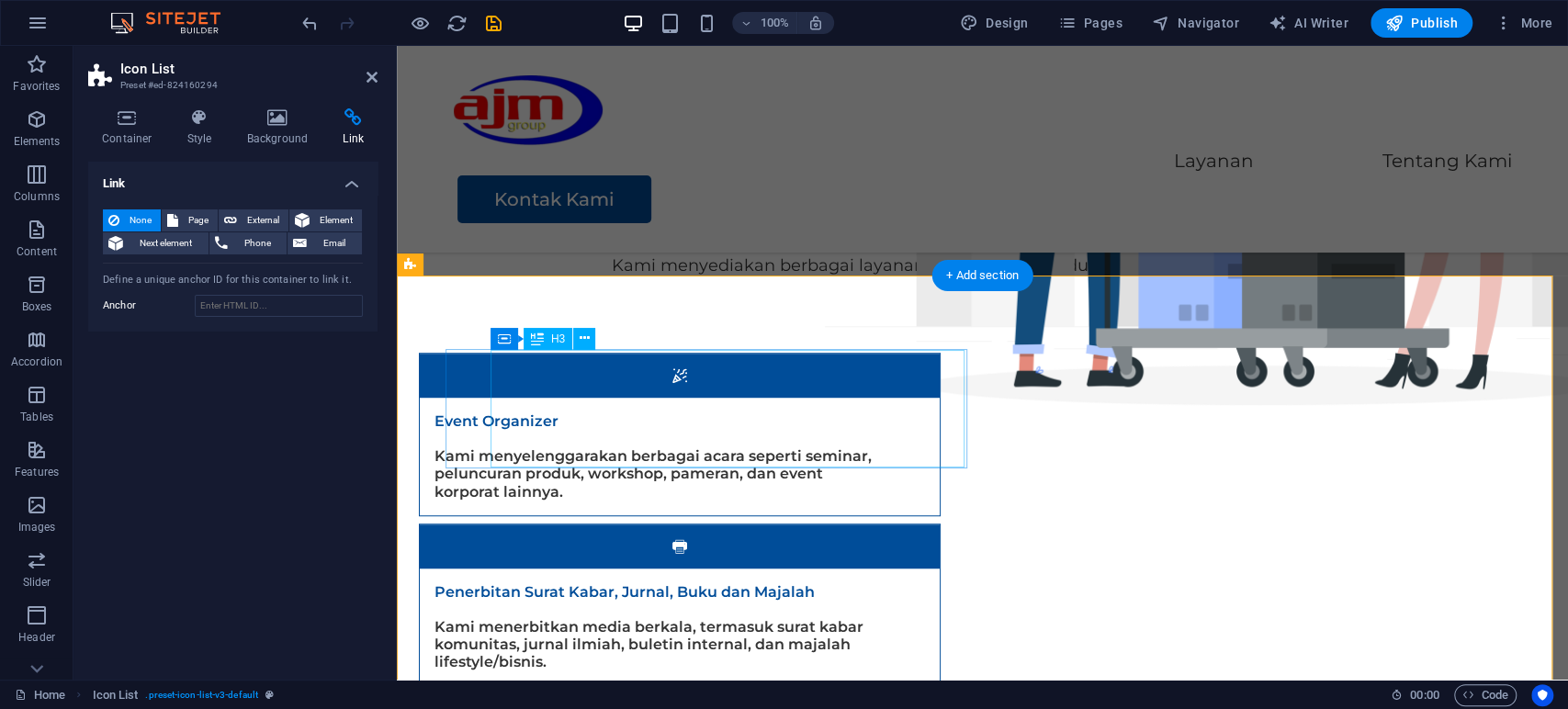 scroll, scrollTop: 738, scrollLeft: 0, axis: vertical 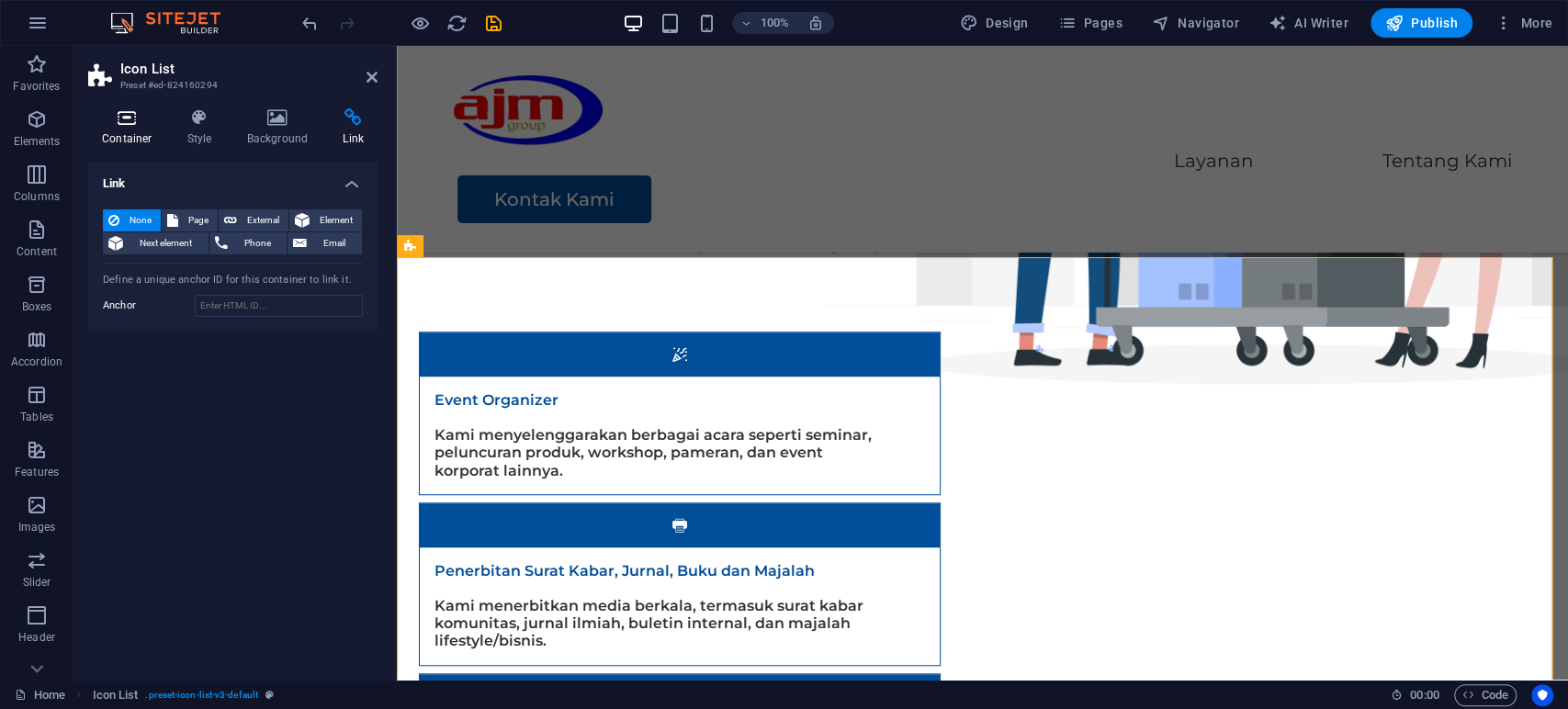 click on "Container" at bounding box center [130, 128] 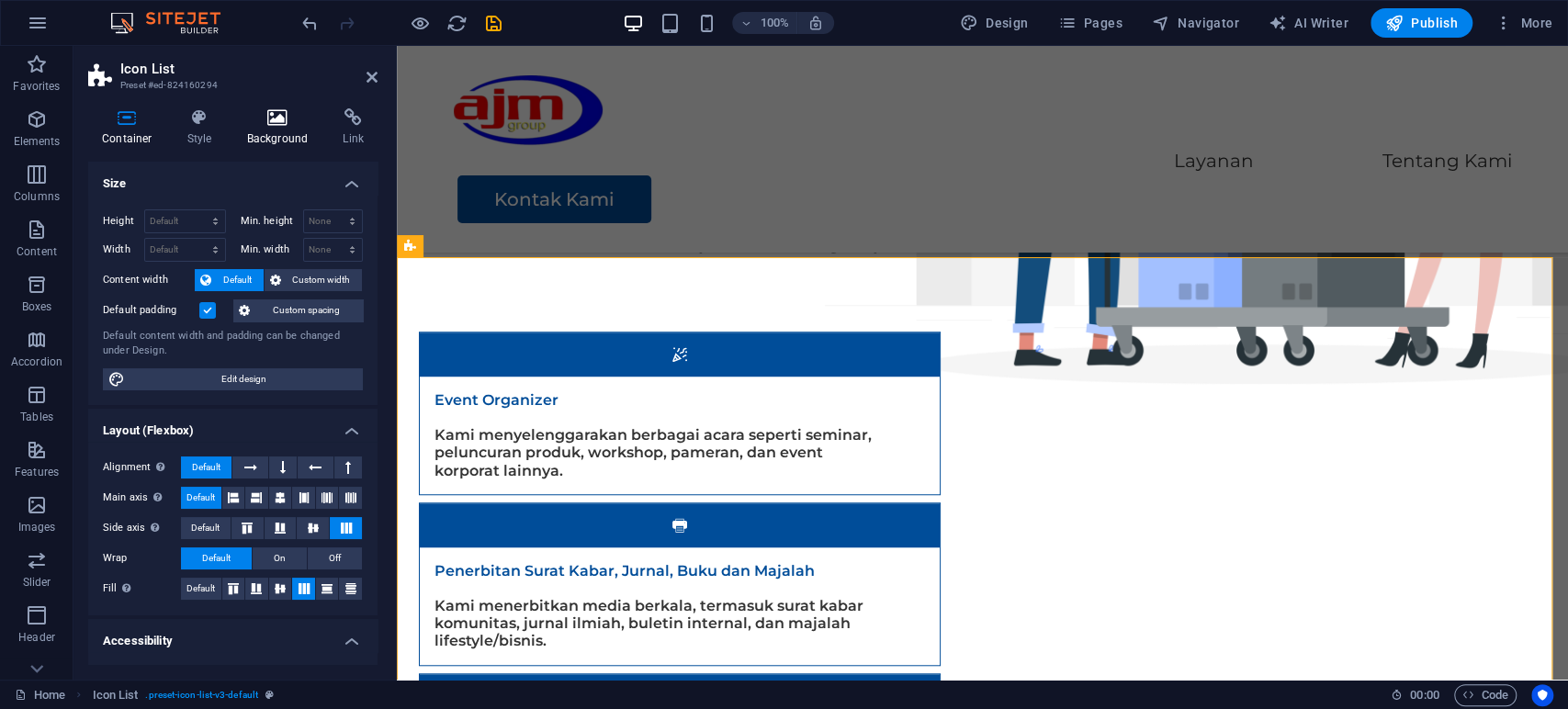 click on "Background" at bounding box center [281, 128] 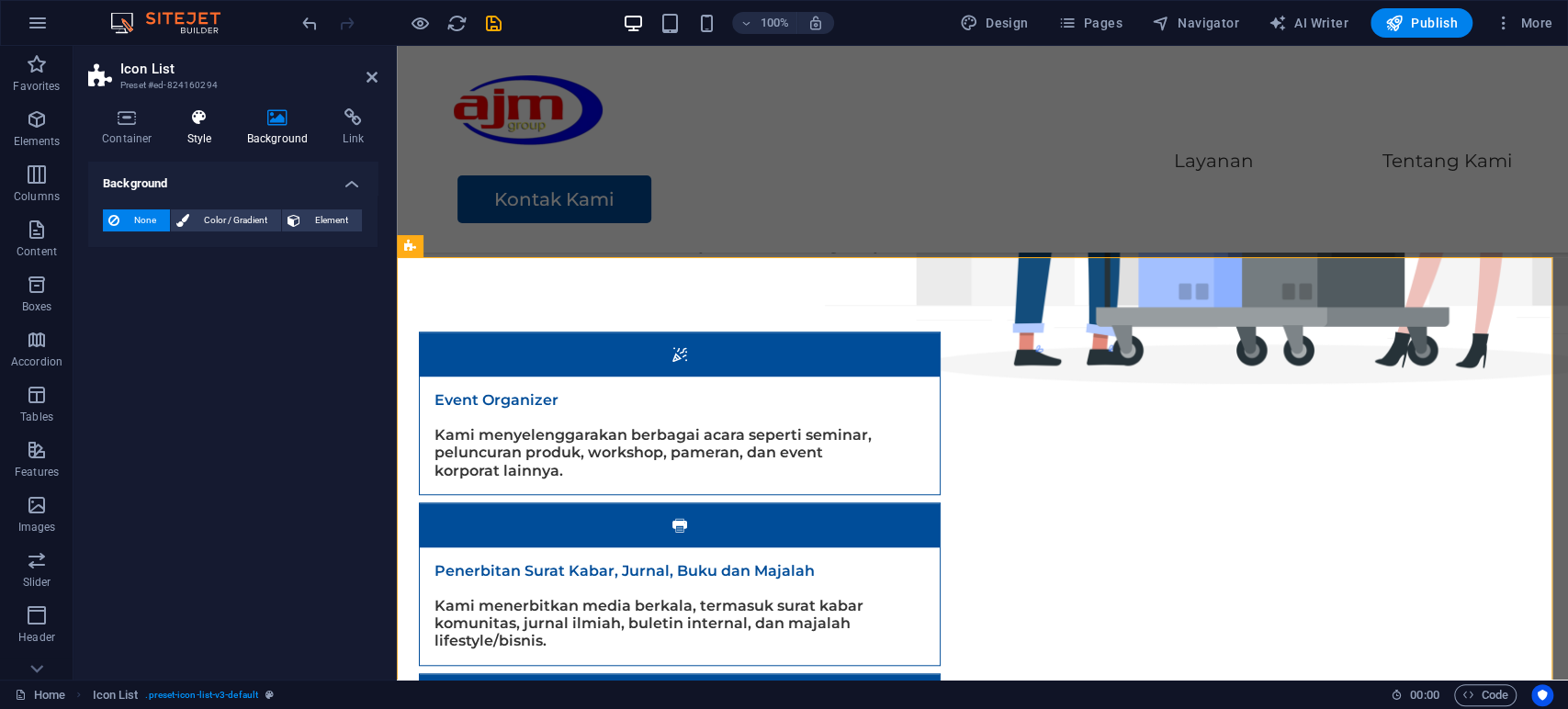 click at bounding box center (199, 118) 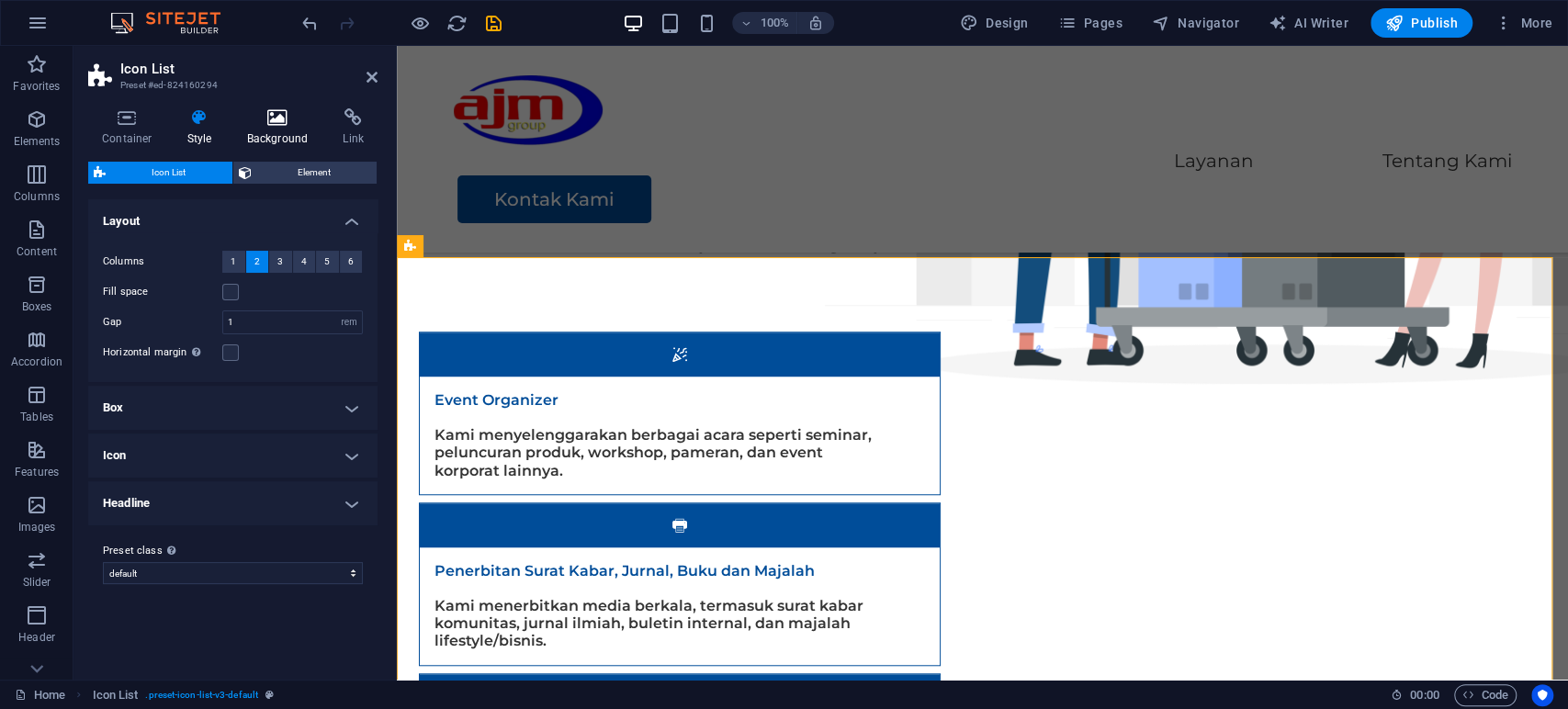 click at bounding box center (277, 118) 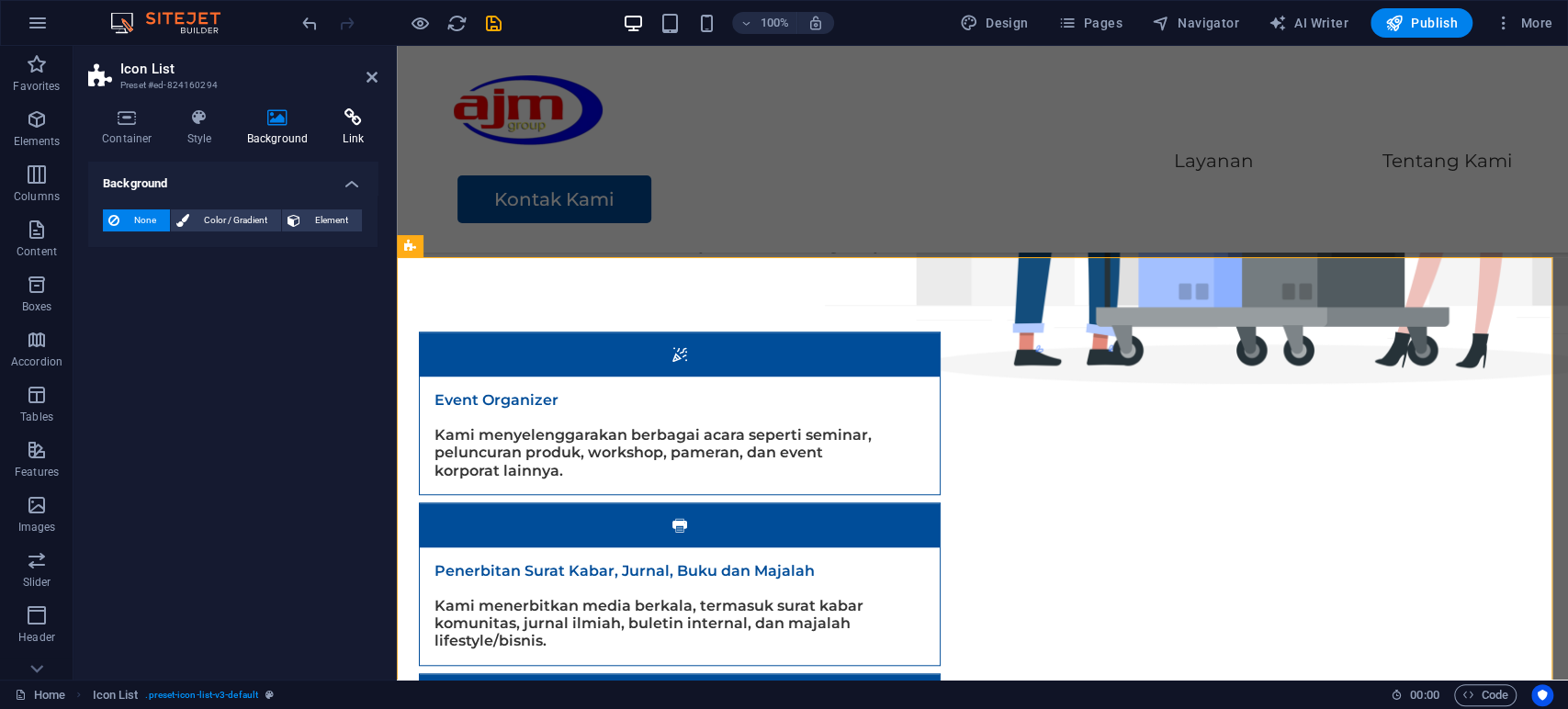 click at bounding box center (353, 118) 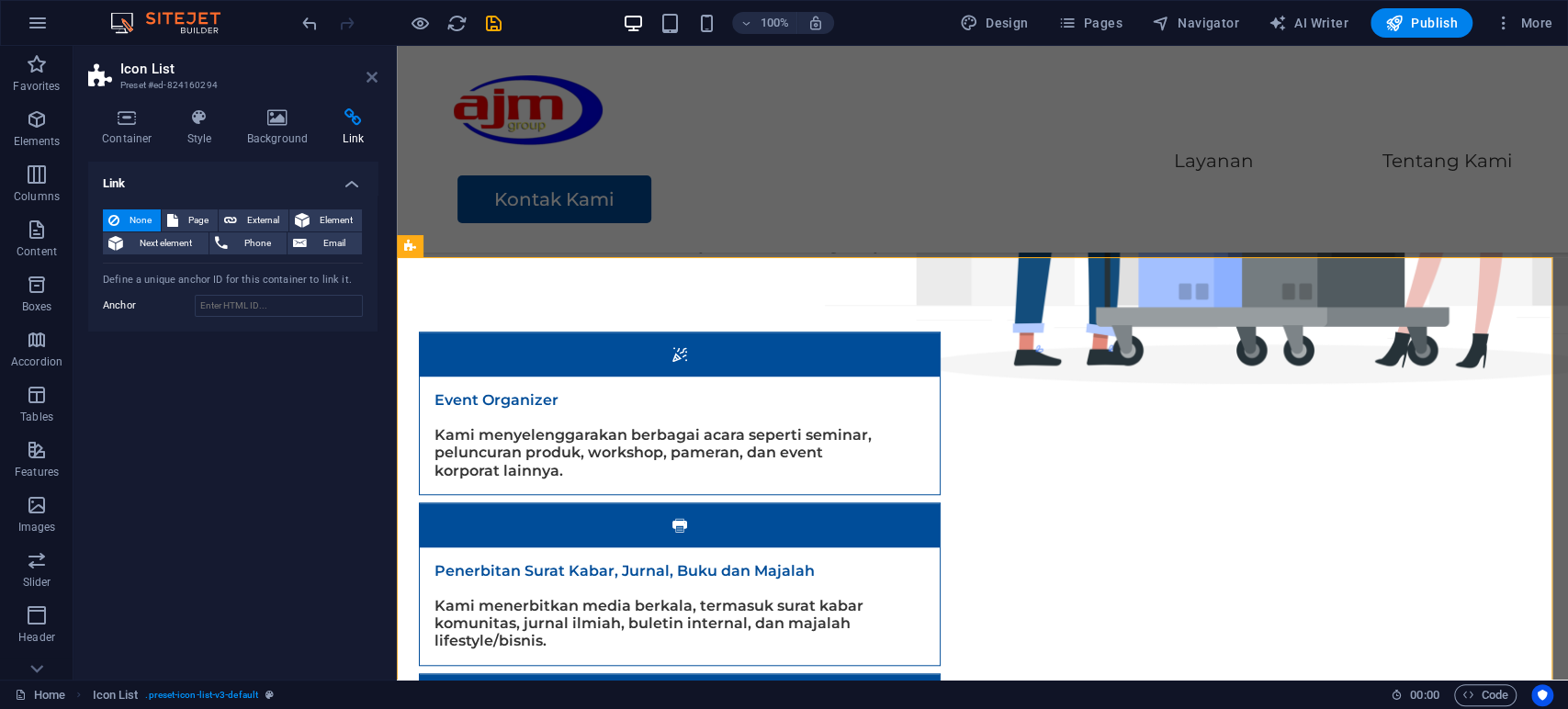 click at bounding box center [372, 77] 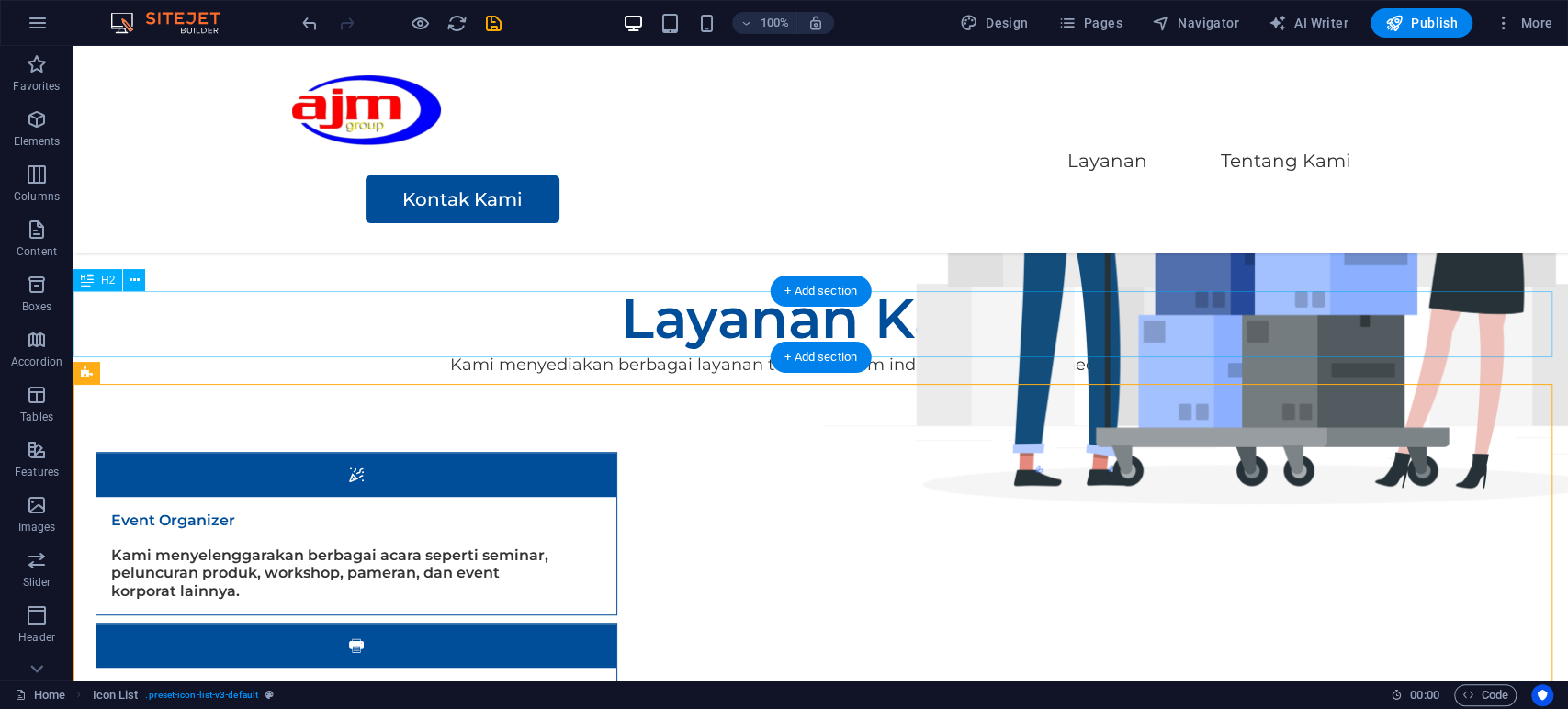 scroll, scrollTop: 608, scrollLeft: 0, axis: vertical 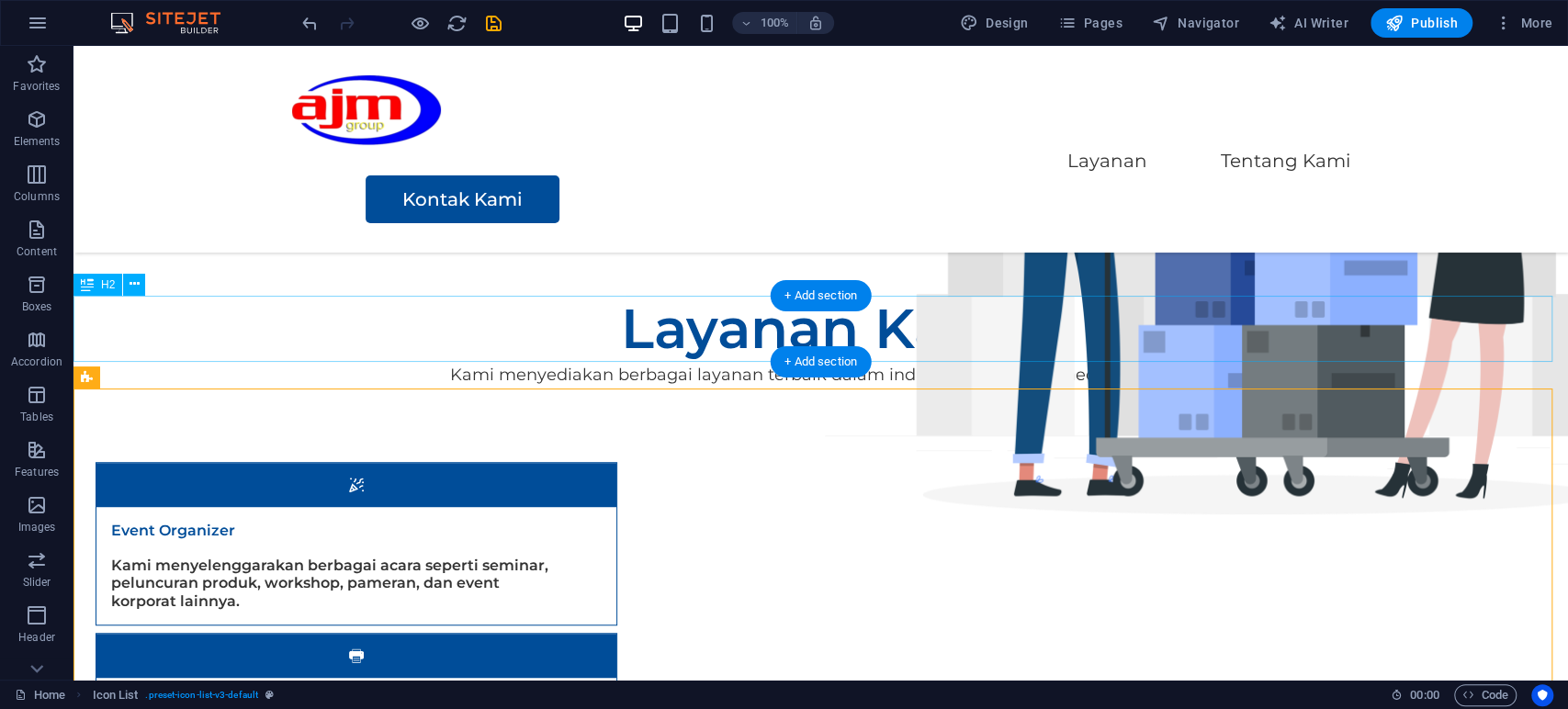 click on "Layanan Kami" at bounding box center [820, 329] 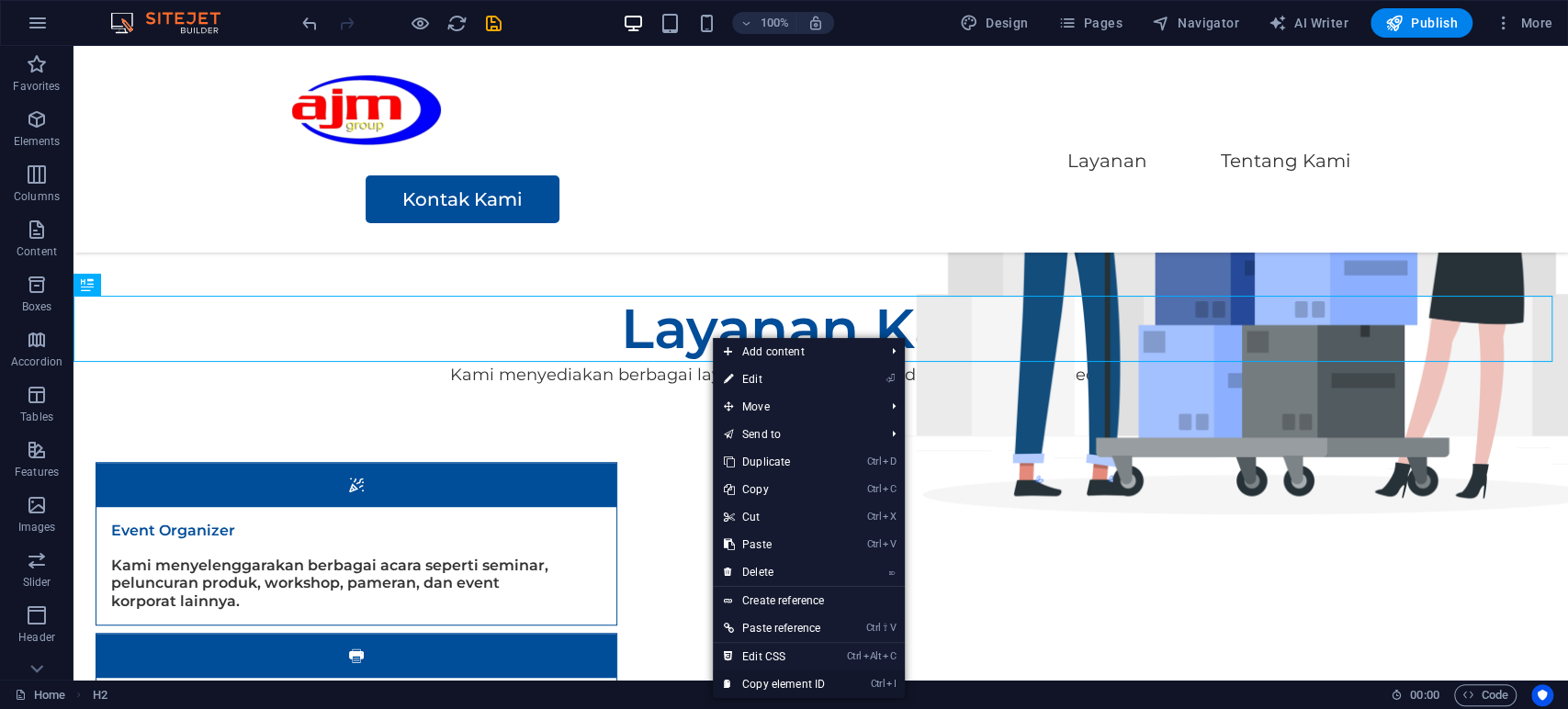 click on "Ctrl I  Copy element ID" at bounding box center [774, 684] 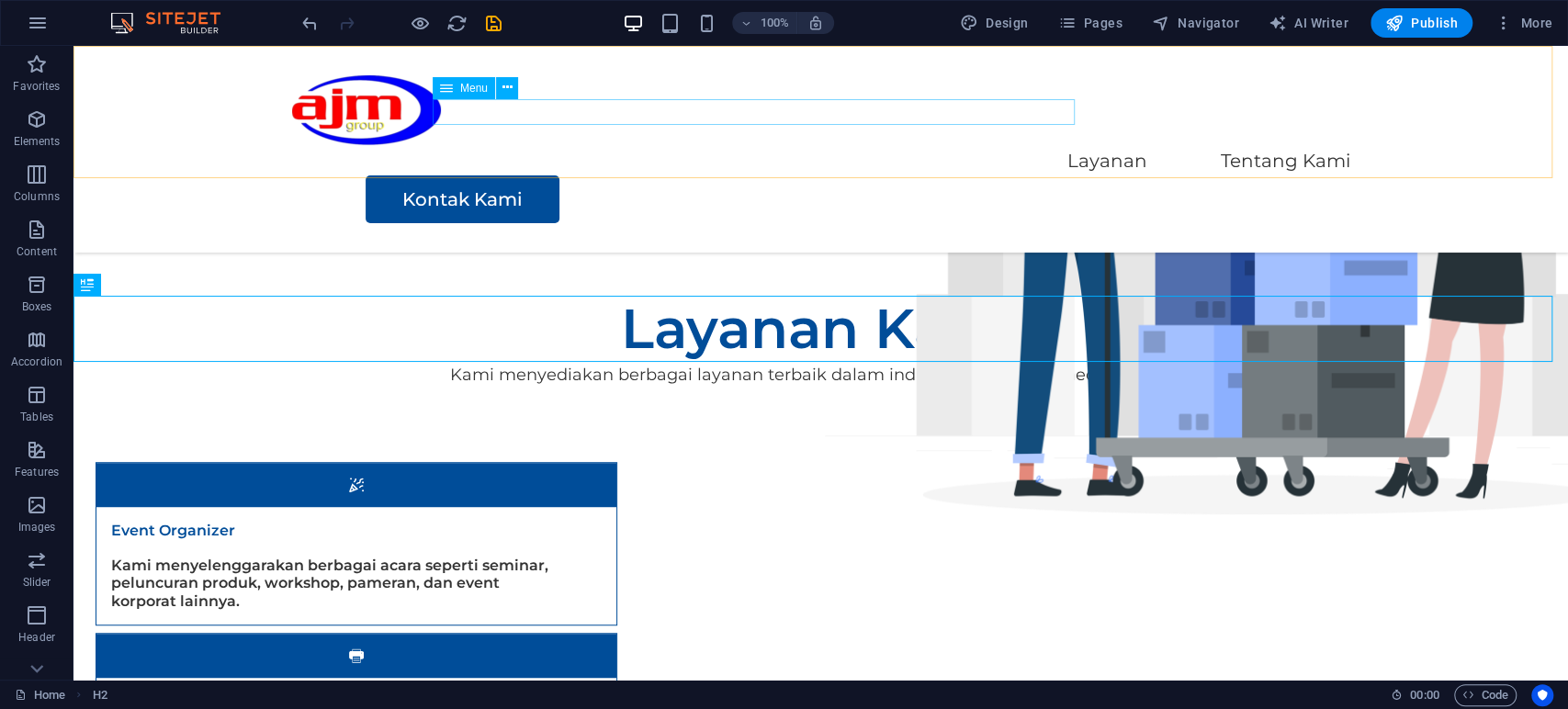 click on "Layanan Tentang Kami" at bounding box center [821, 162] 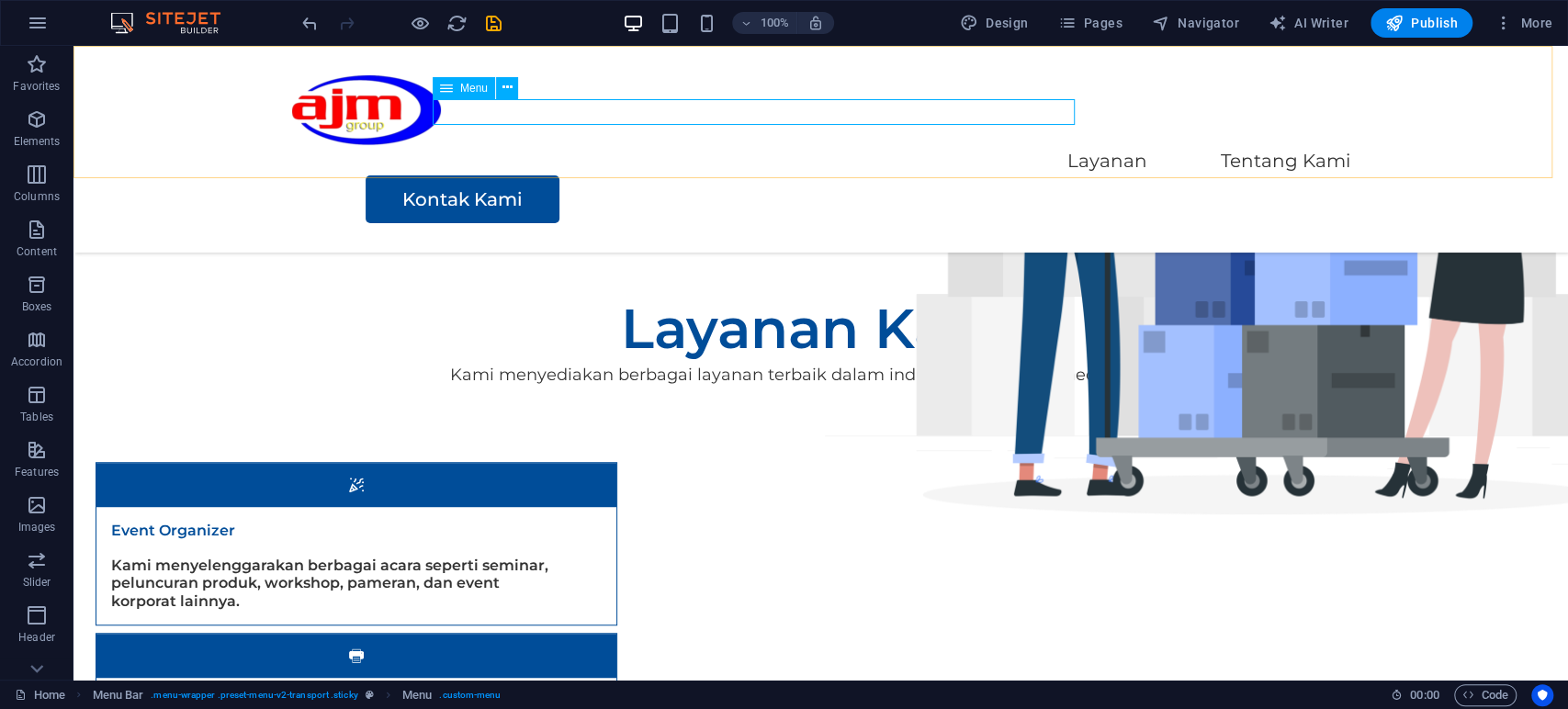 click on "Layanan Tentang Kami" at bounding box center [821, 162] 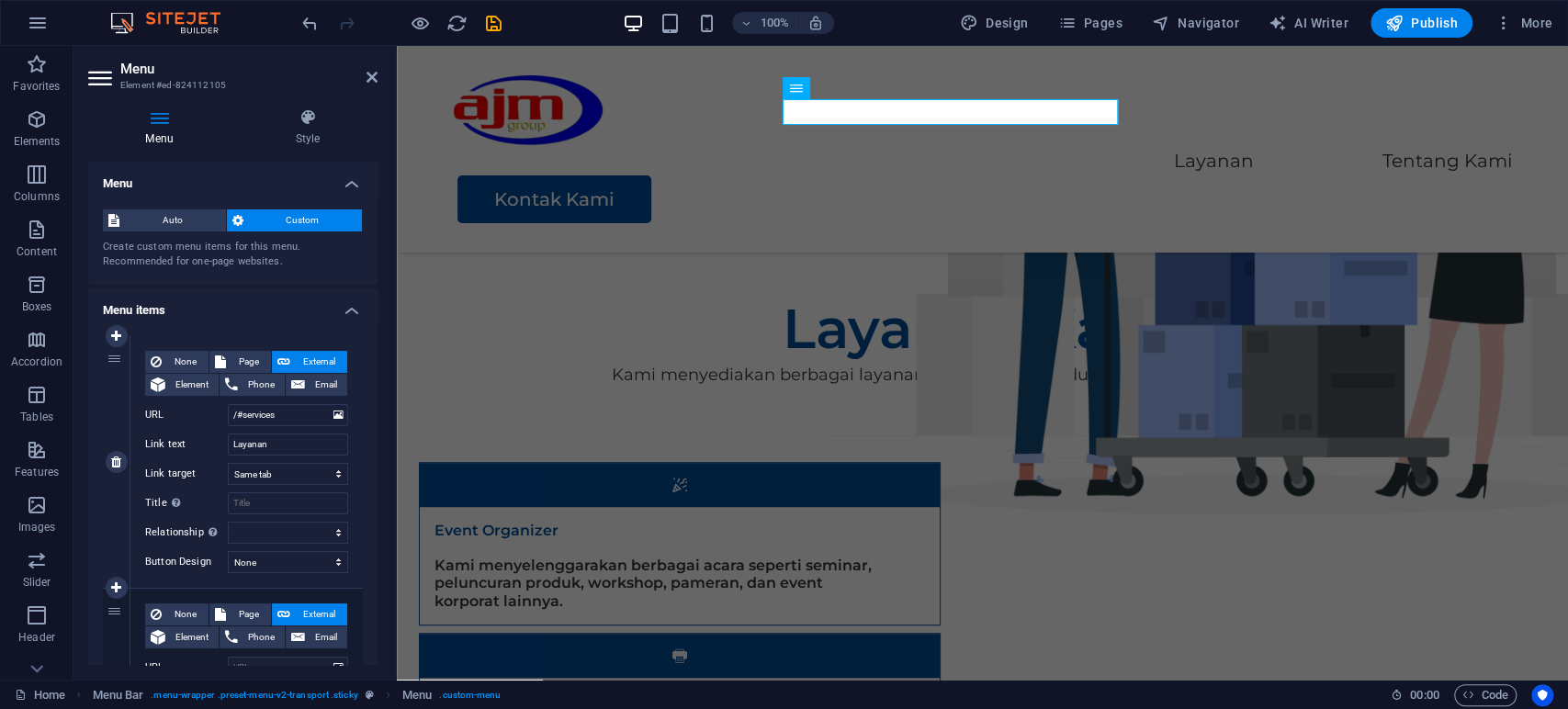 scroll, scrollTop: 227, scrollLeft: 0, axis: vertical 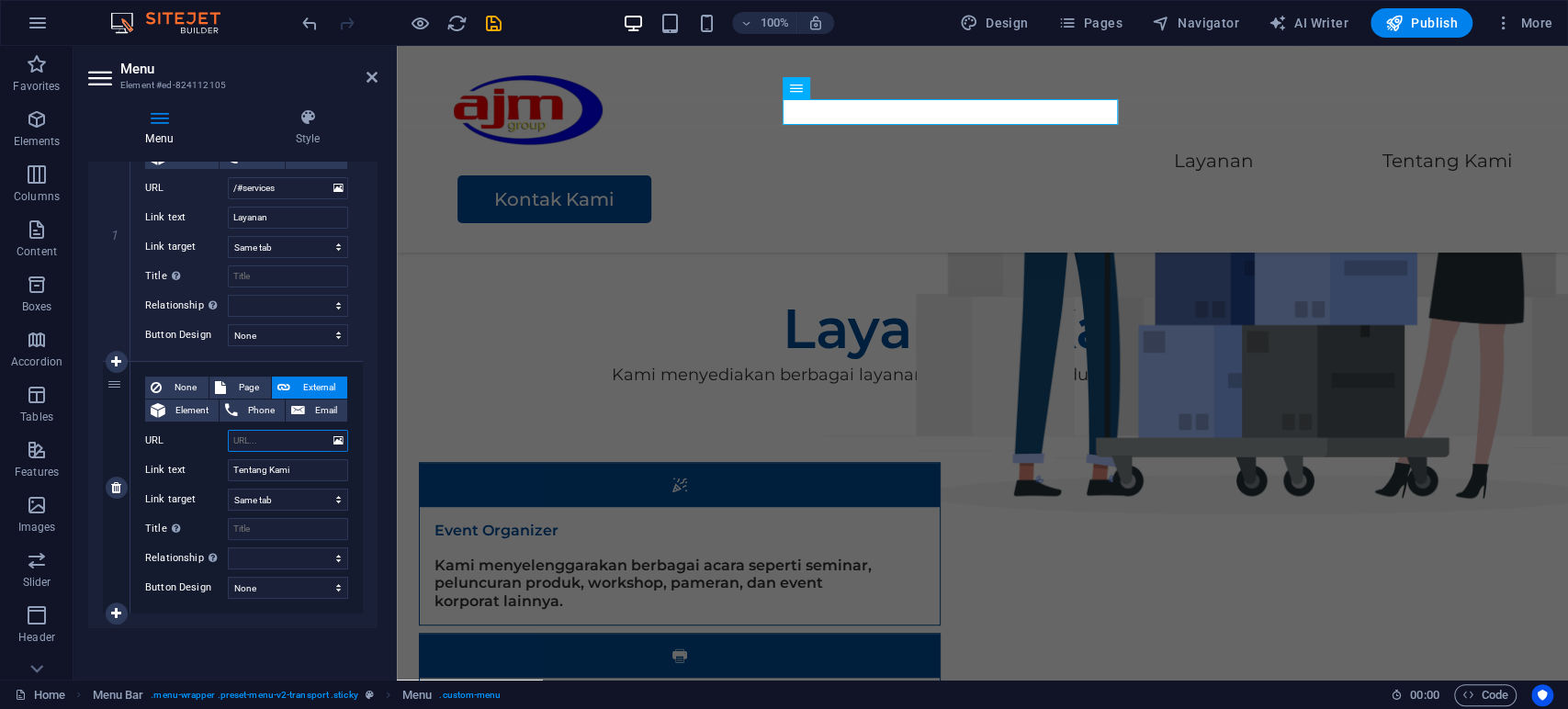 click on "URL" at bounding box center (288, 441) 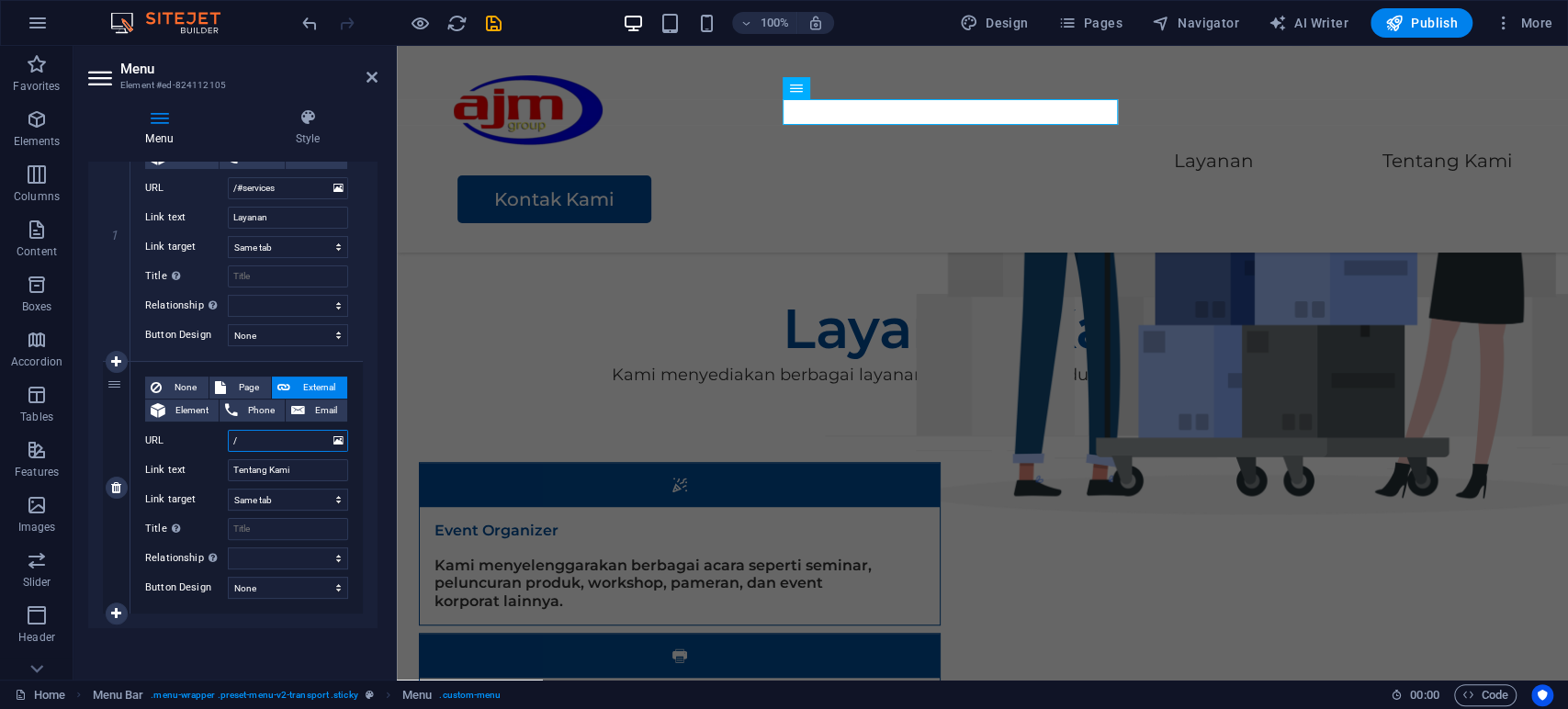 type on "/#" 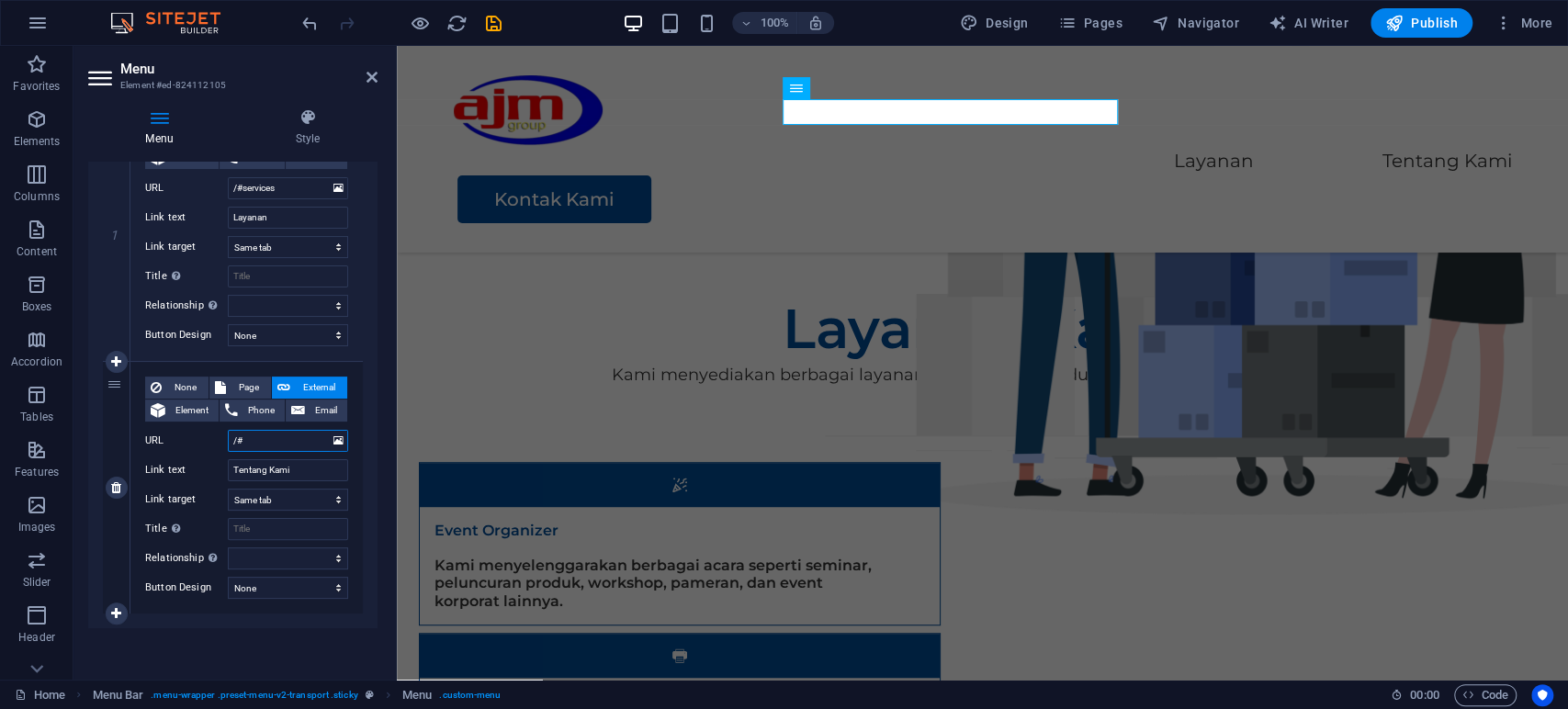 select 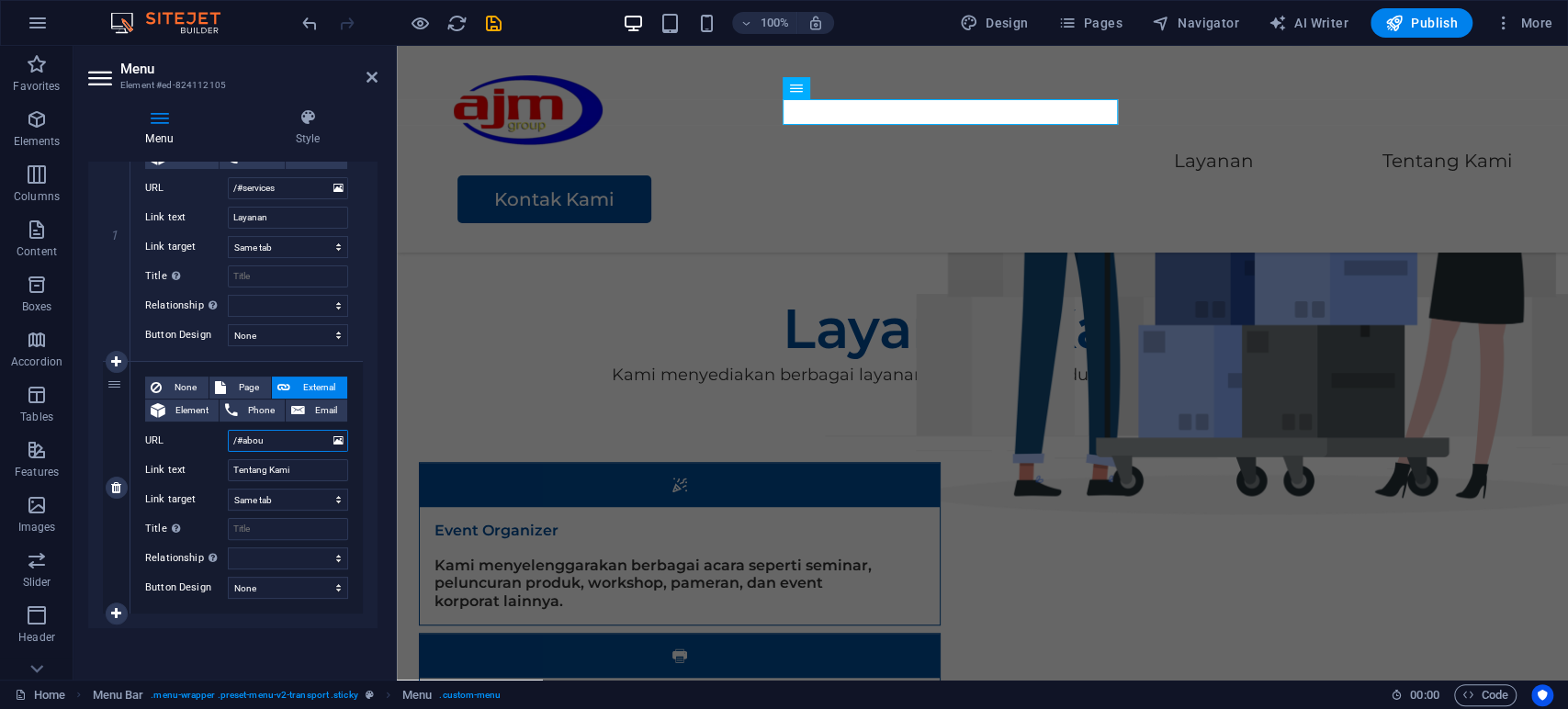 type on "/#about" 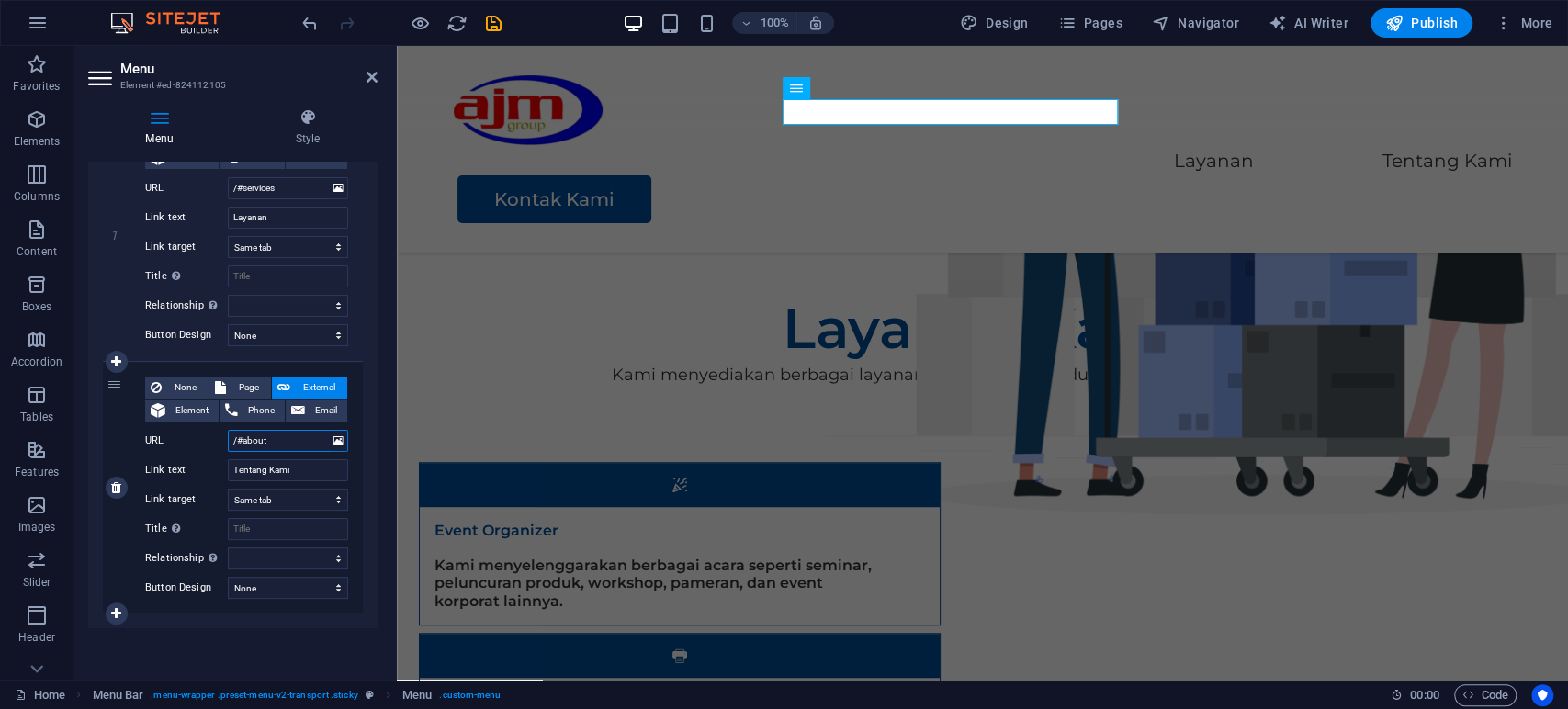 select 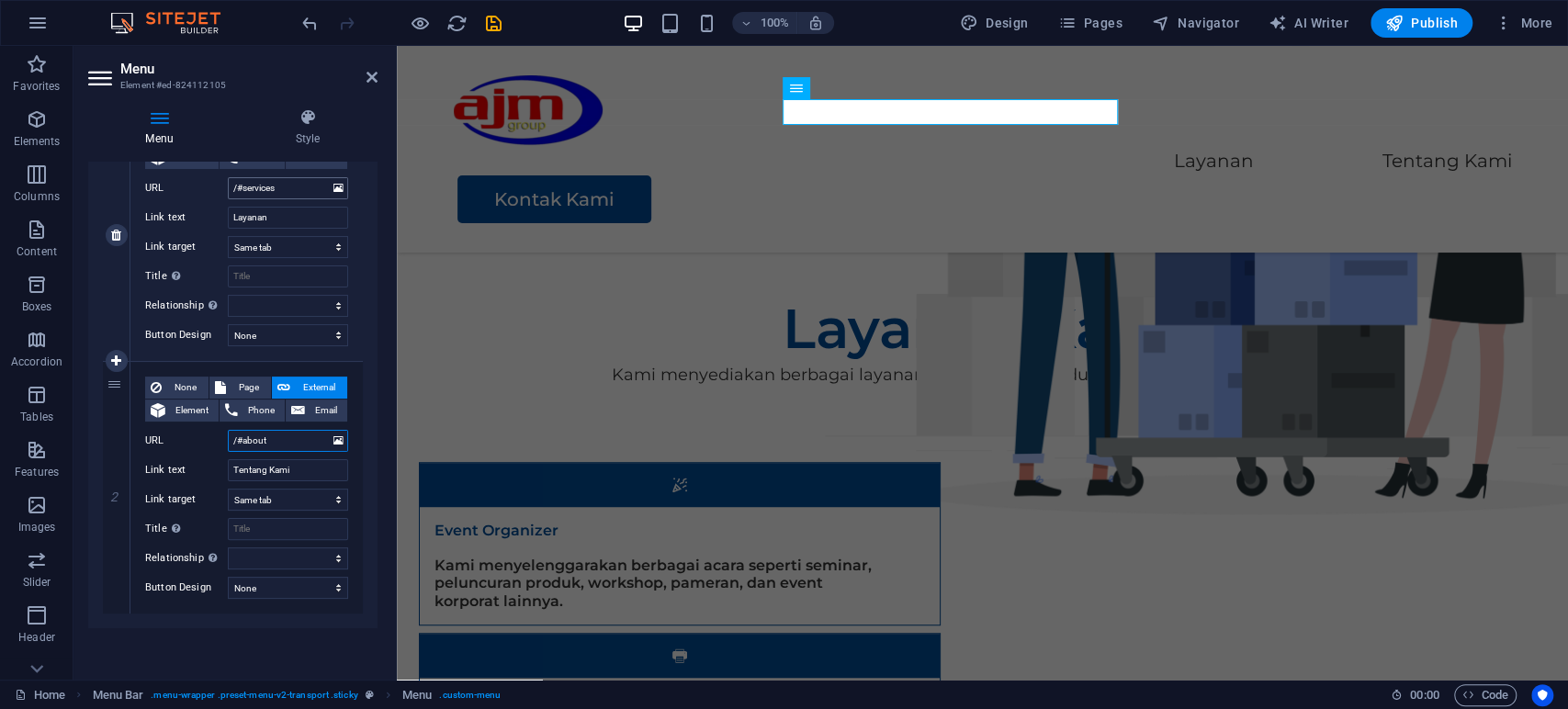 type on "/#about" 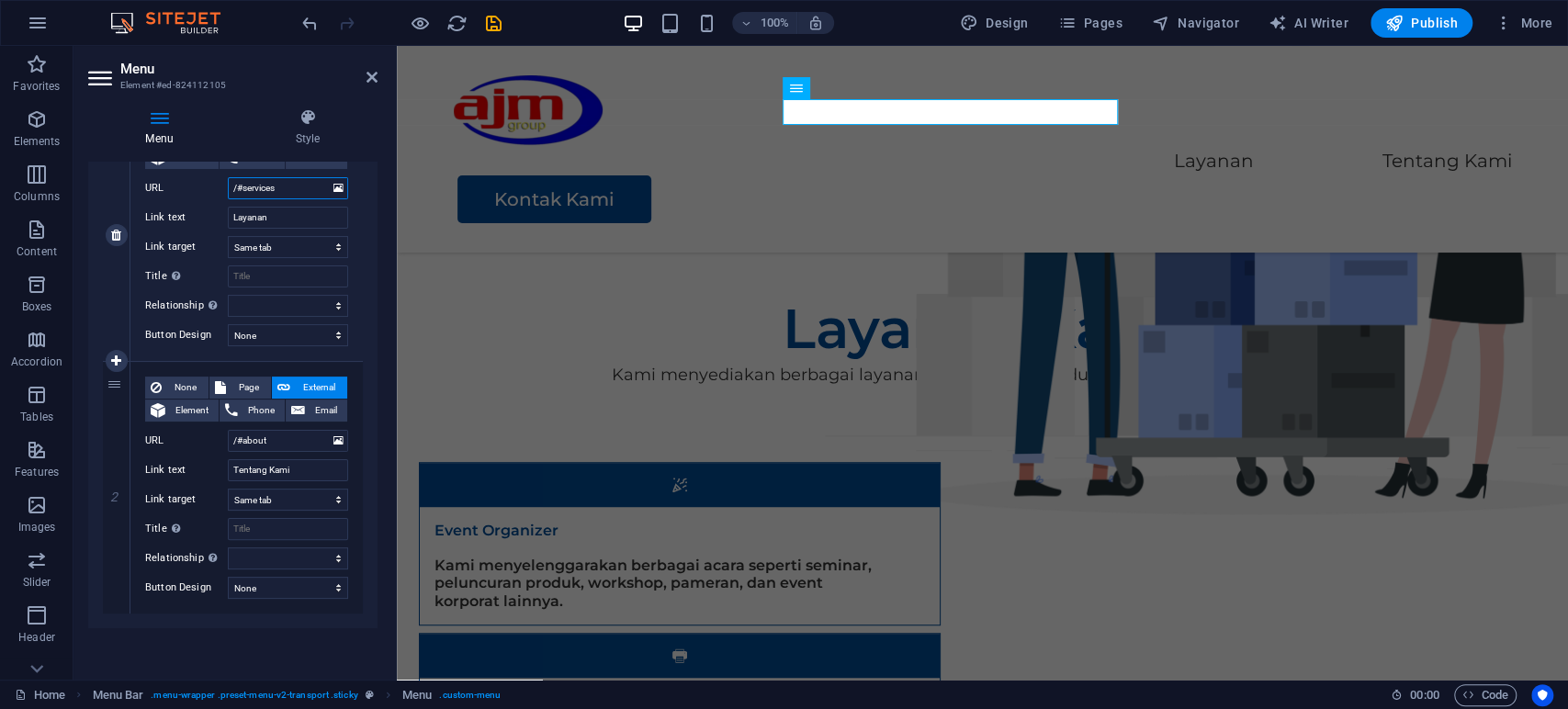 drag, startPoint x: 264, startPoint y: 195, endPoint x: 255, endPoint y: 187, distance: 12.0415946 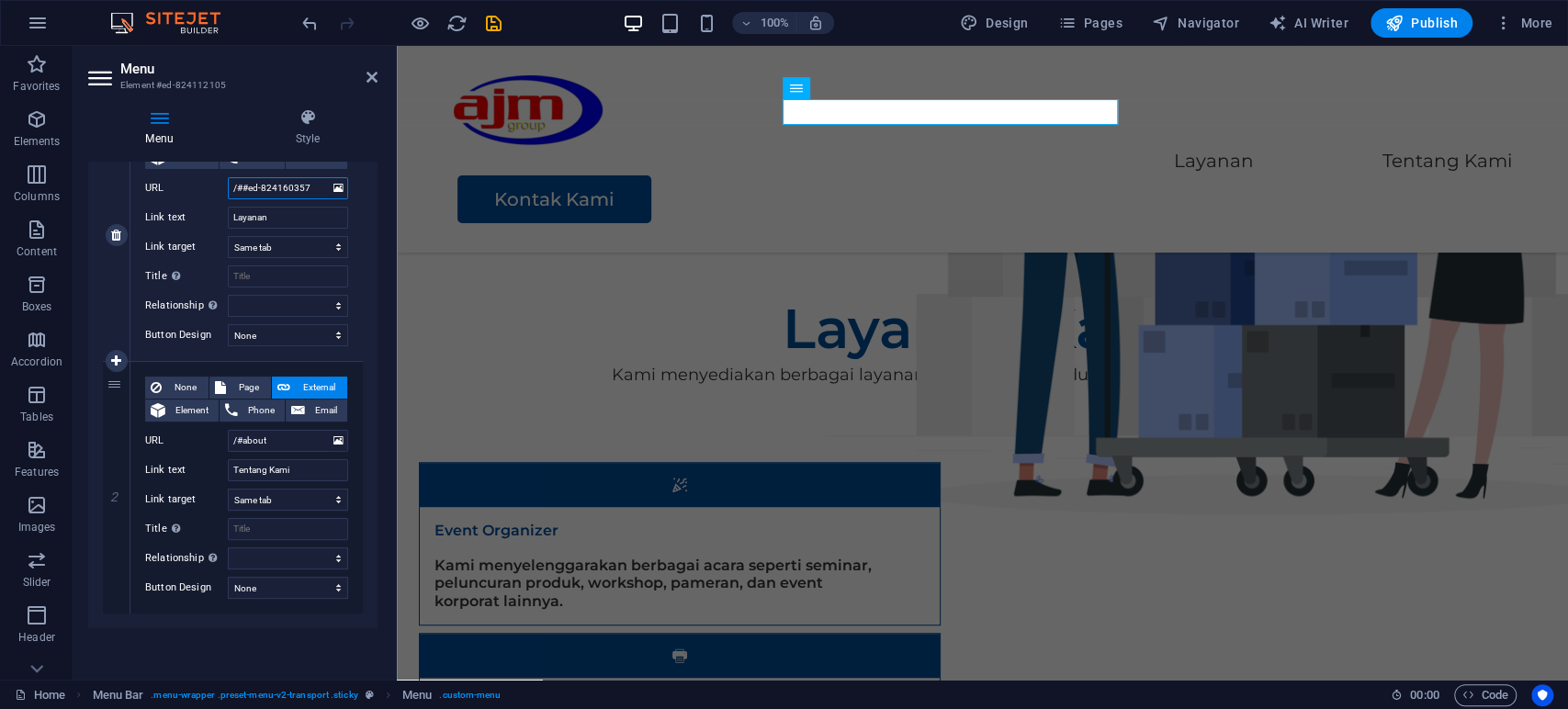 select 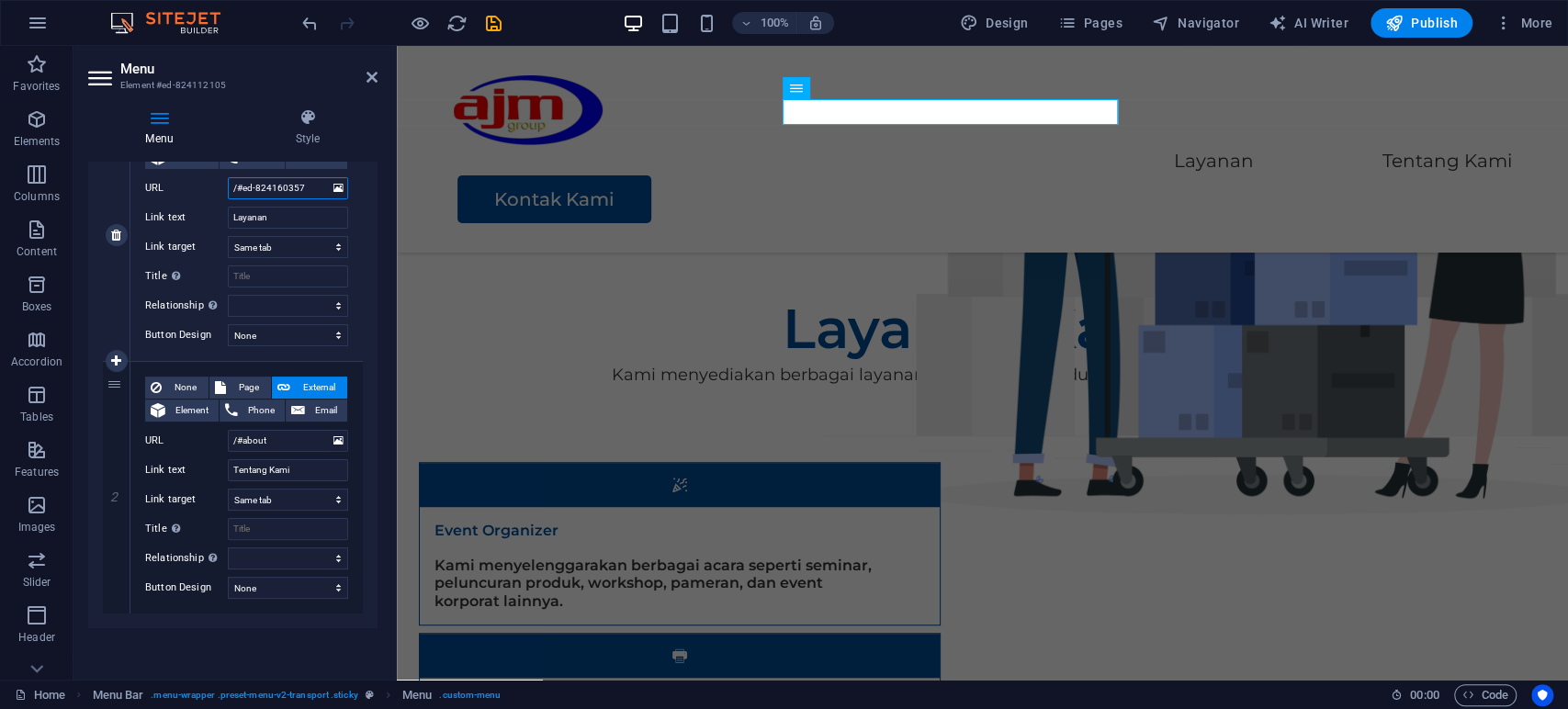 select 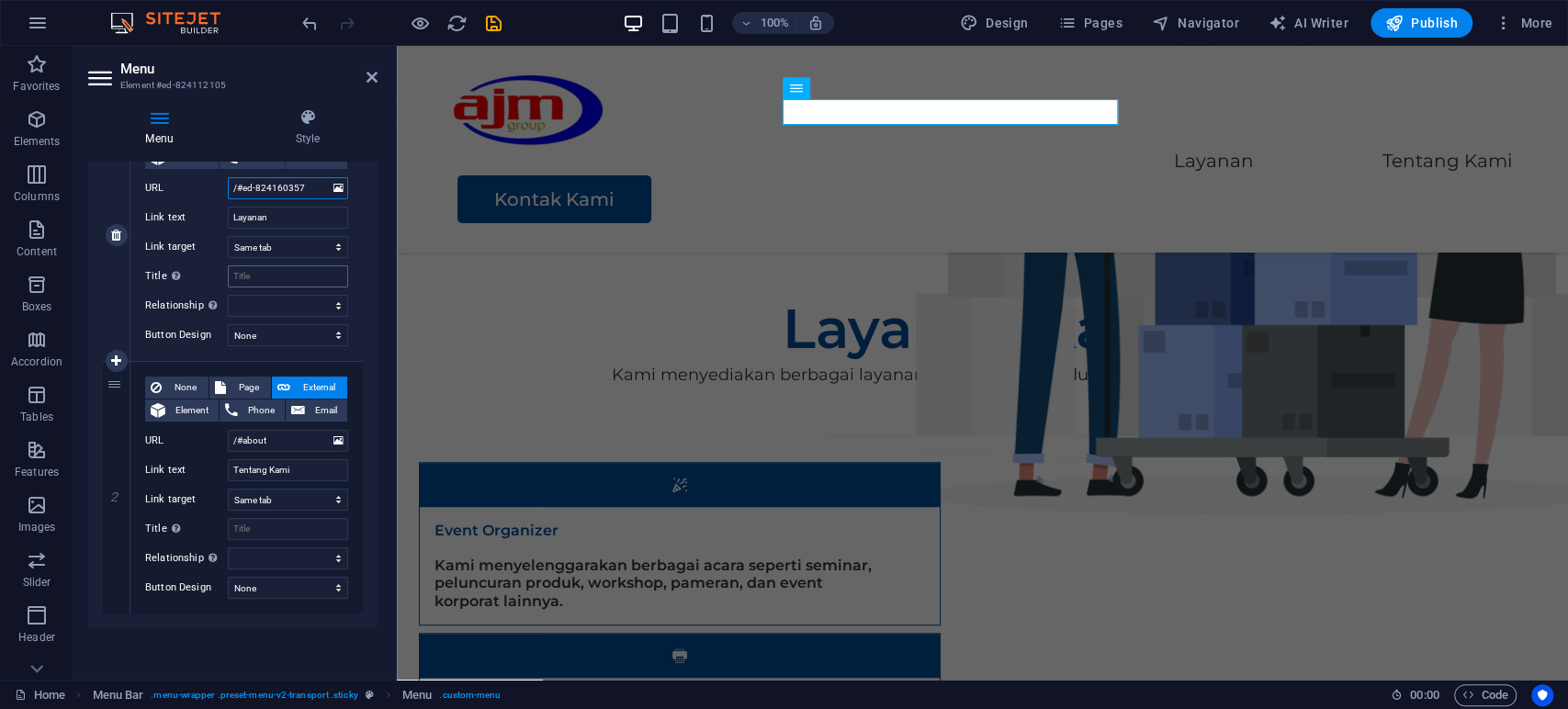 type on "/#ed-824160357" 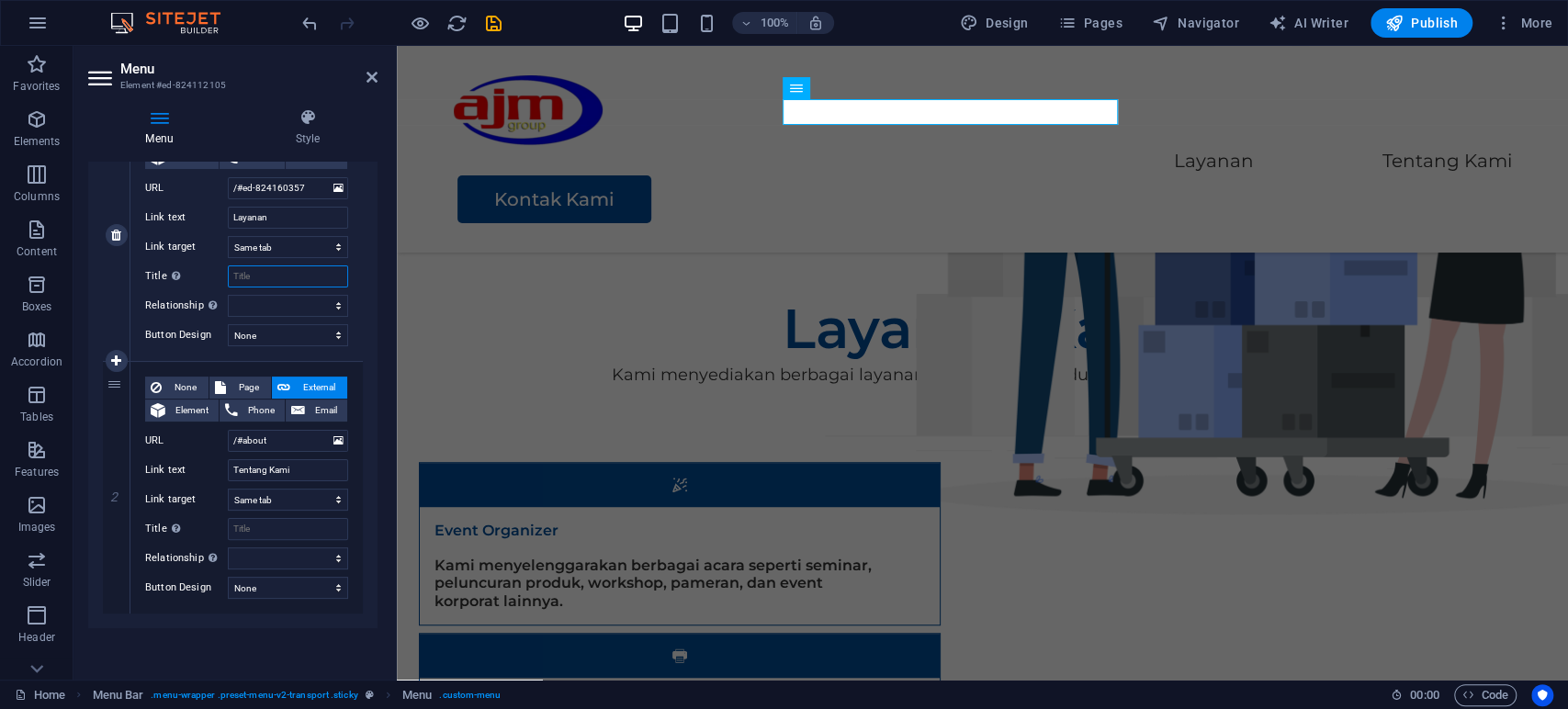 click on "Title Additional link description, should not be the same as the link text. The title is most often shown as a tooltip text when the mouse moves over the element. Leave empty if uncertain." at bounding box center (288, 276) 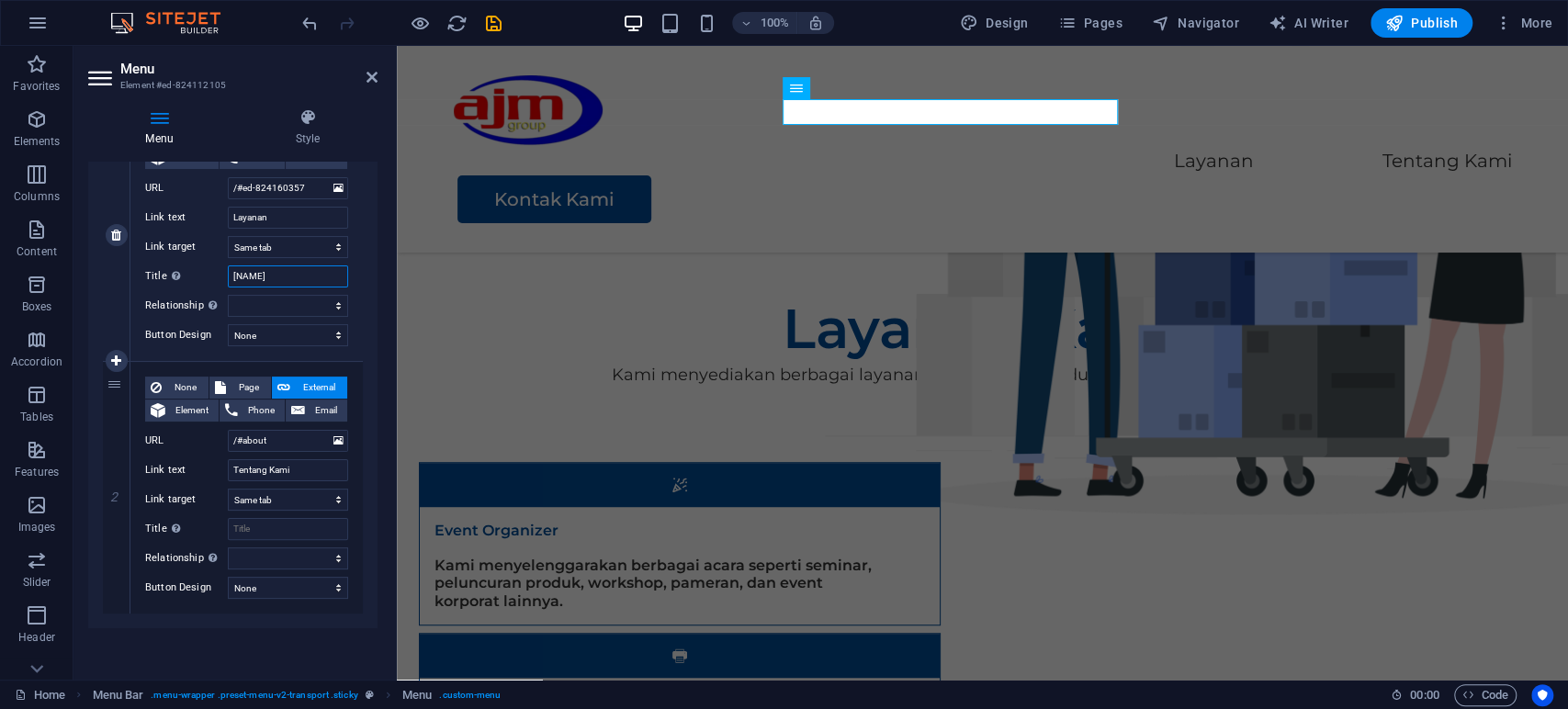 type on "layanan" 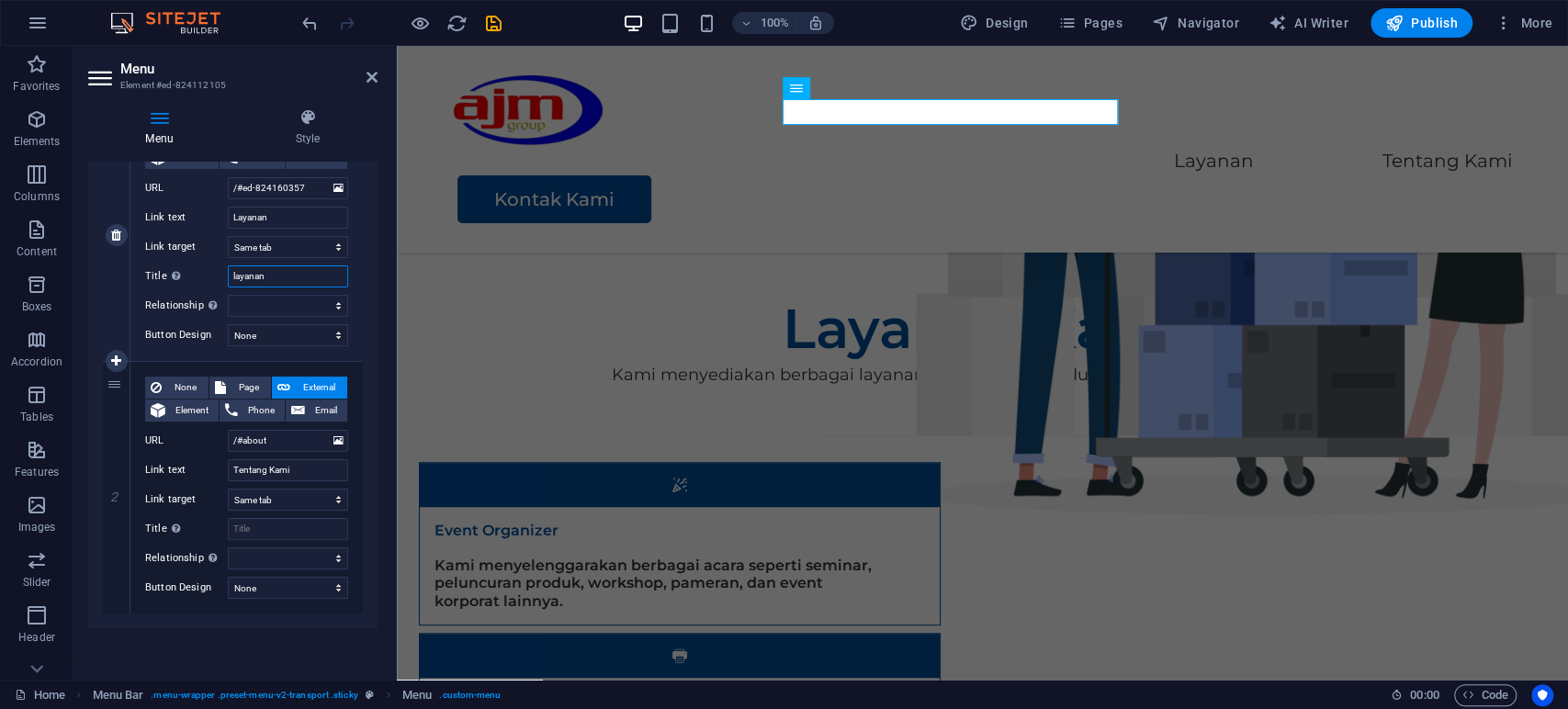 select 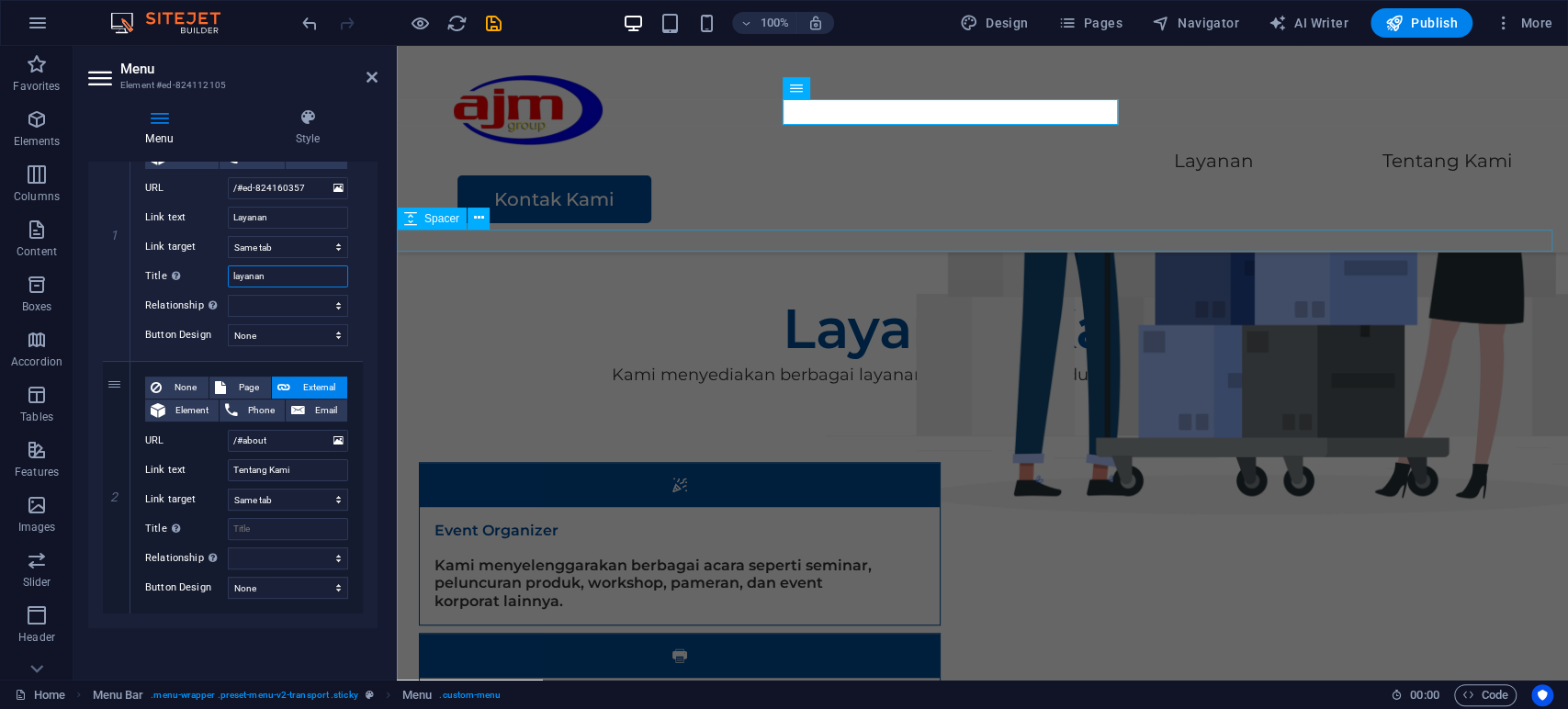 type on "layanan" 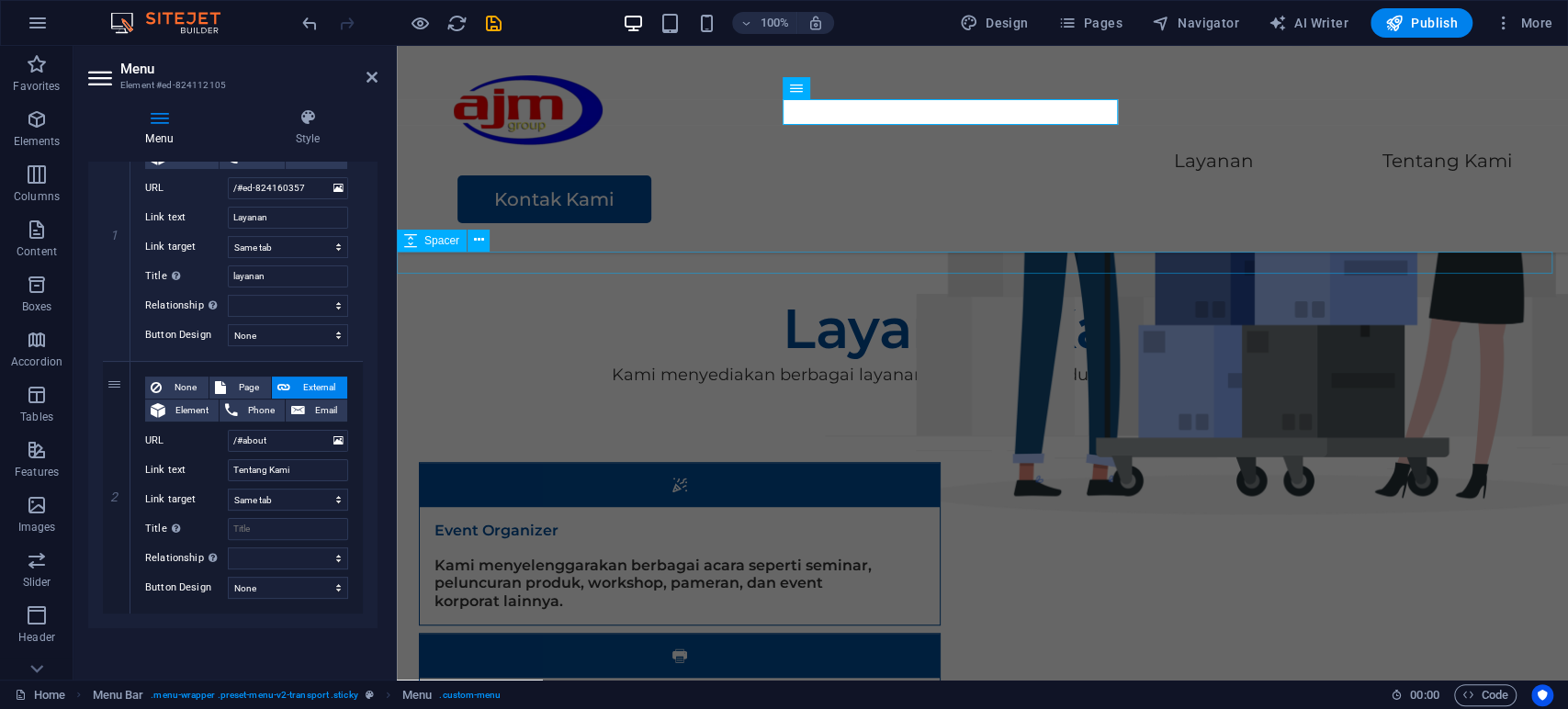 click at bounding box center [982, 285] 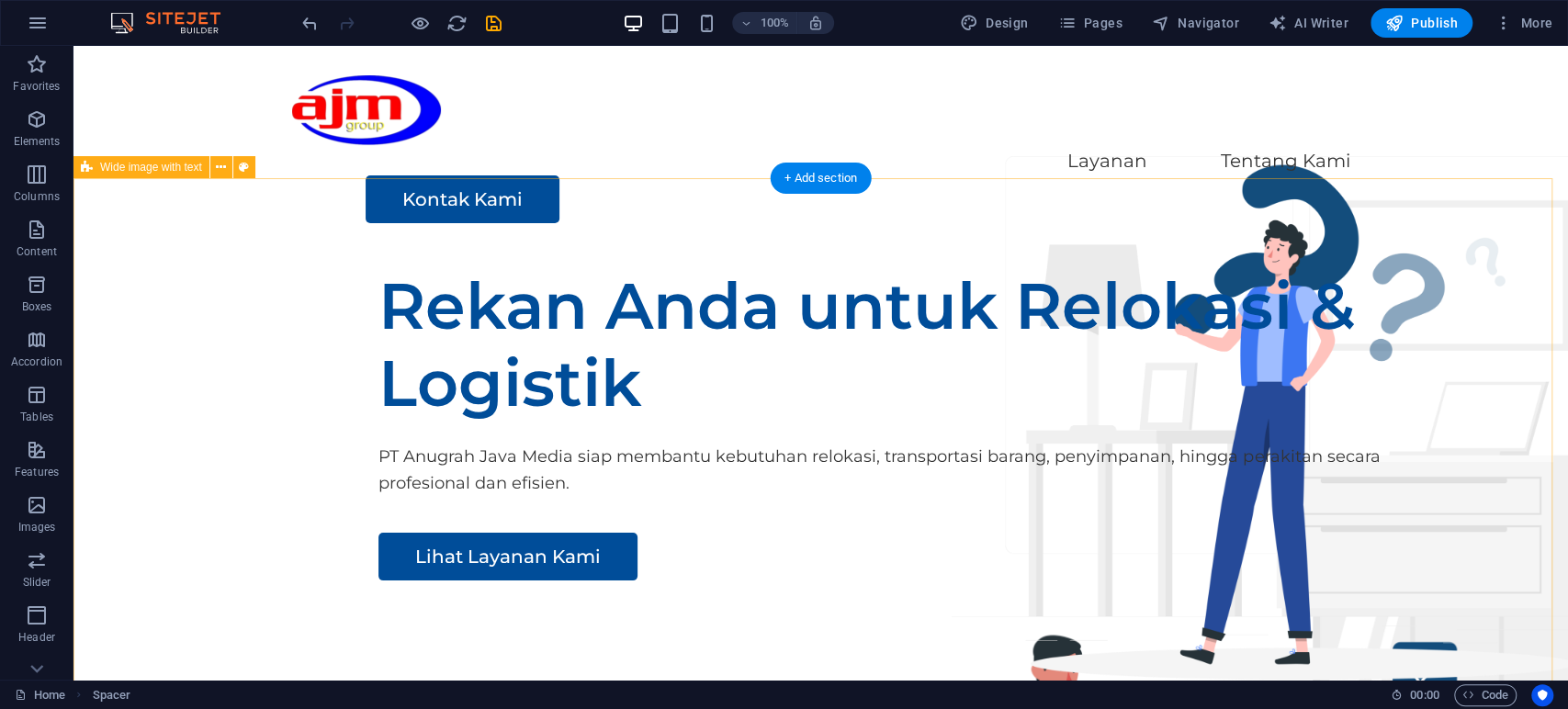 scroll, scrollTop: 146, scrollLeft: 0, axis: vertical 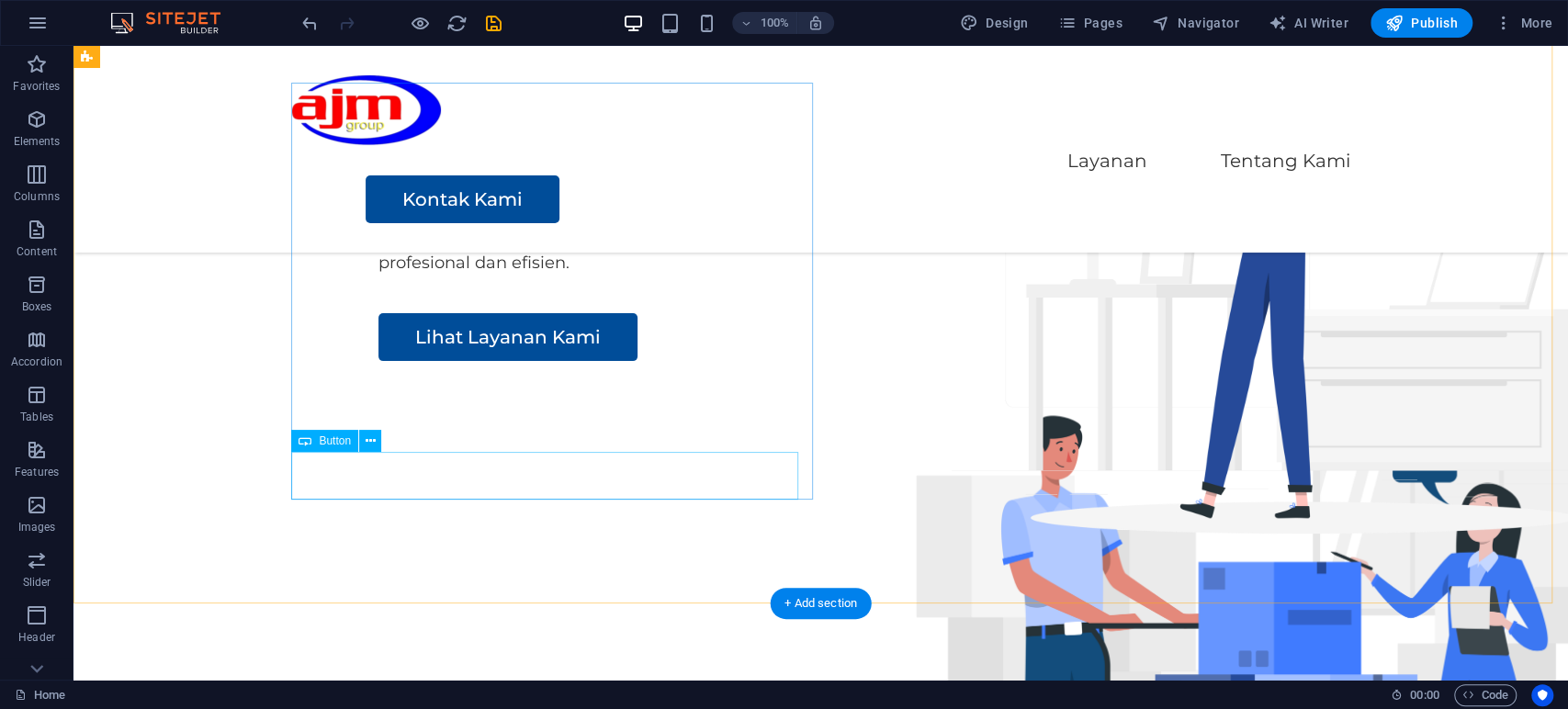 click on "Lihat Layanan Kami" at bounding box center (922, 337) 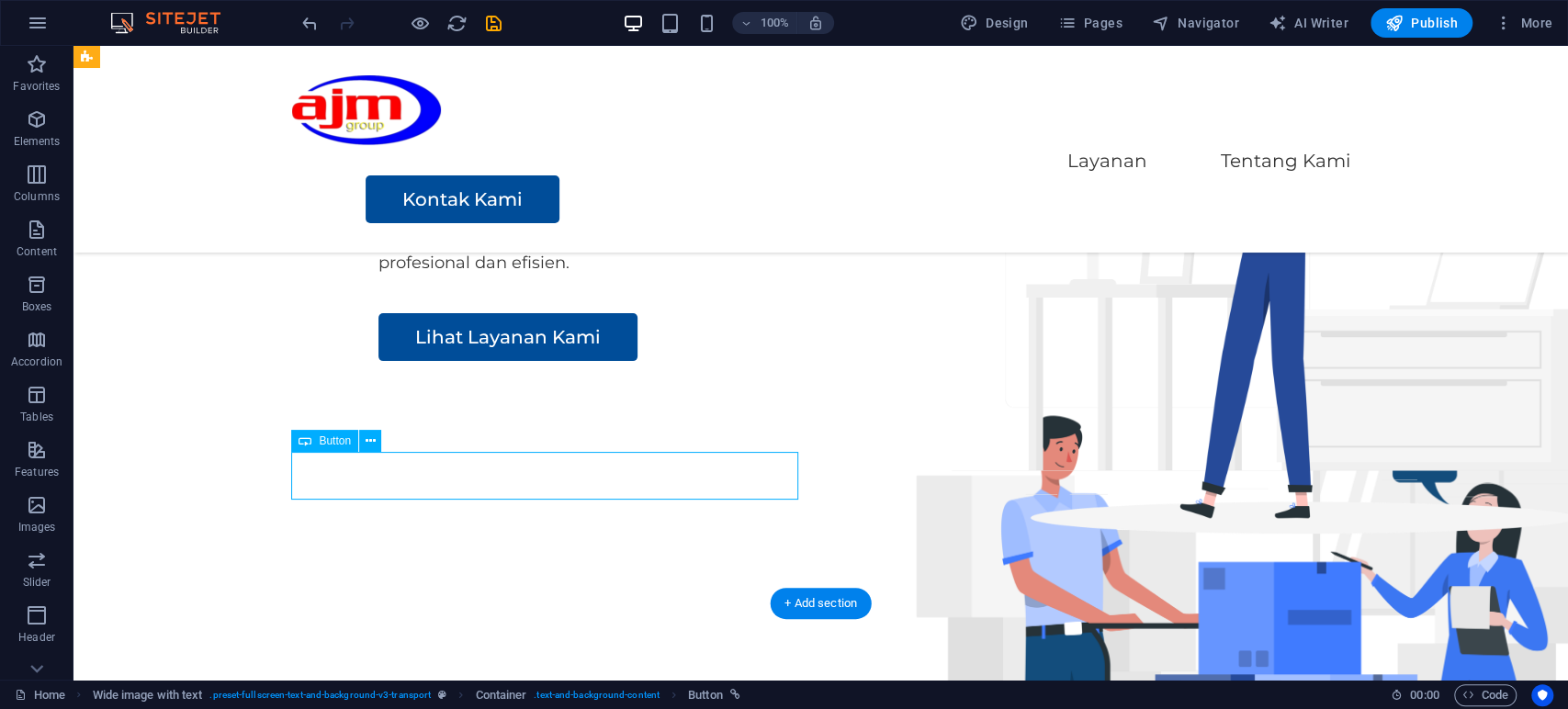 click on "Lihat Layanan Kami" at bounding box center [922, 337] 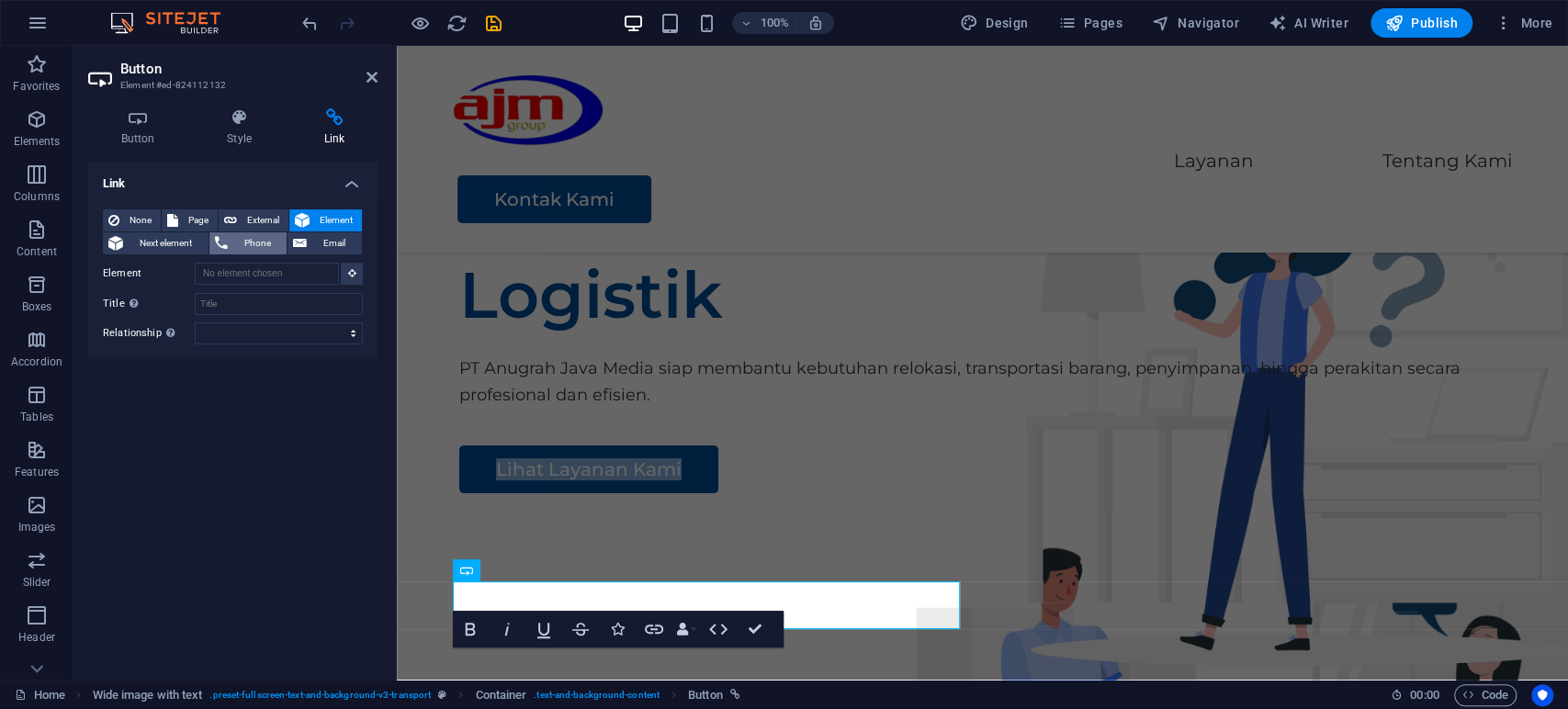 scroll, scrollTop: 146, scrollLeft: 0, axis: vertical 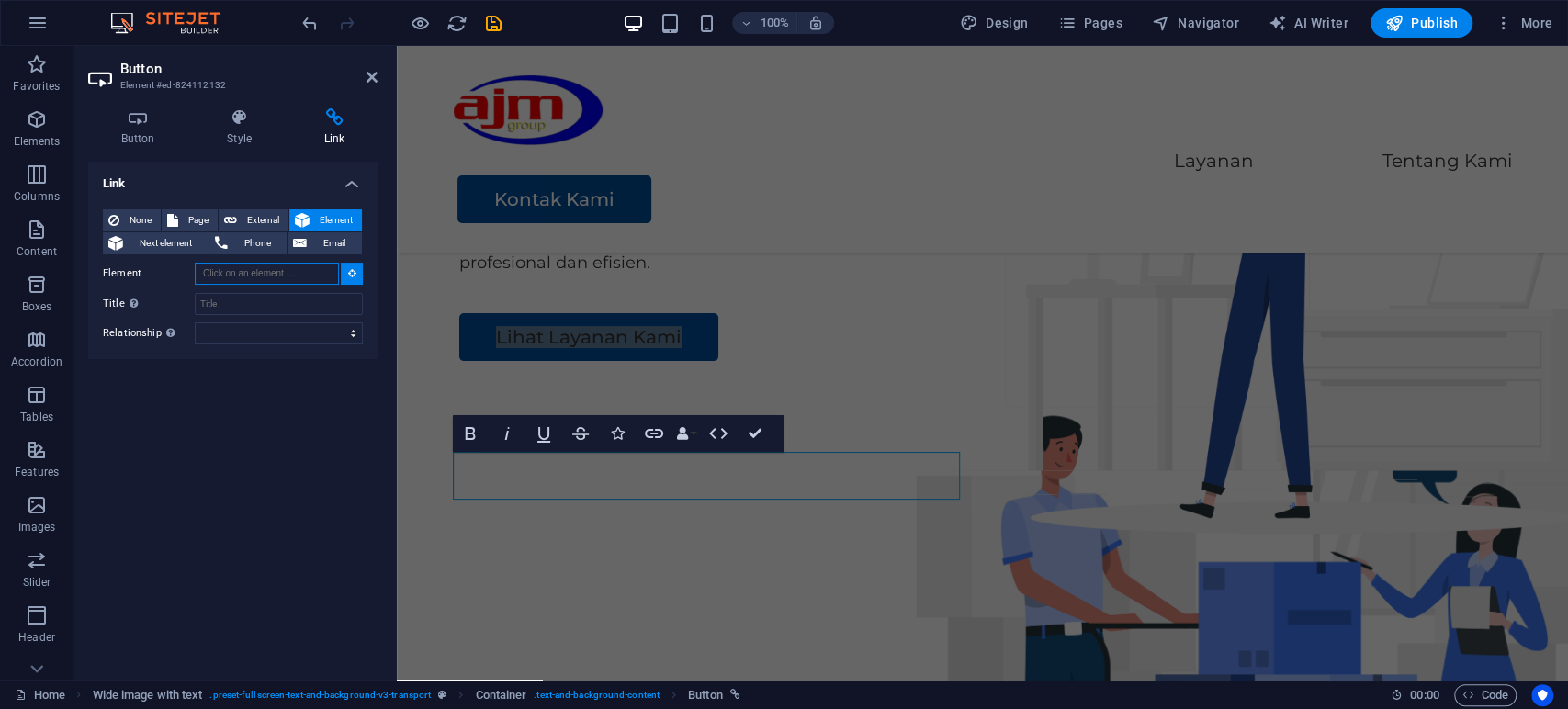 click on "Element" at bounding box center (266, 274) 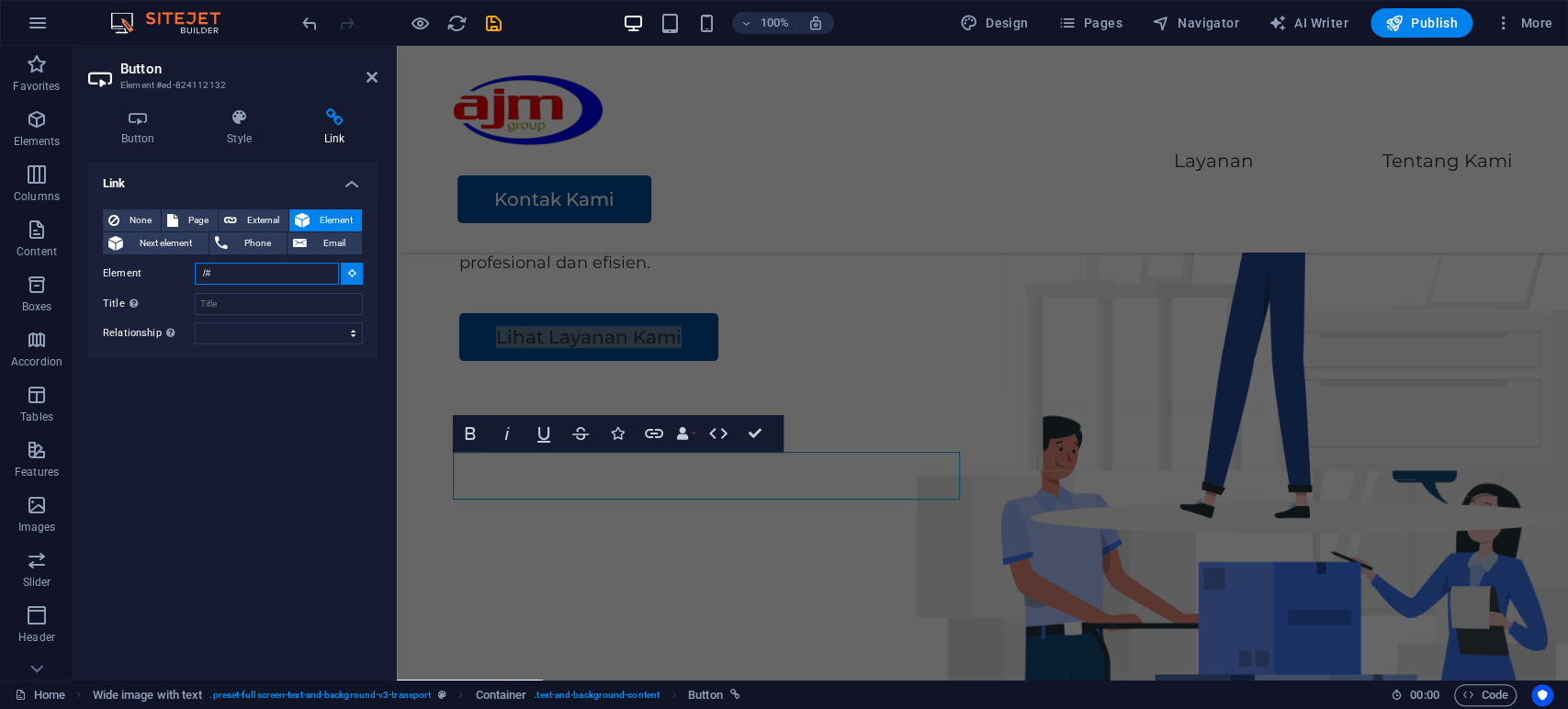 type on "/" 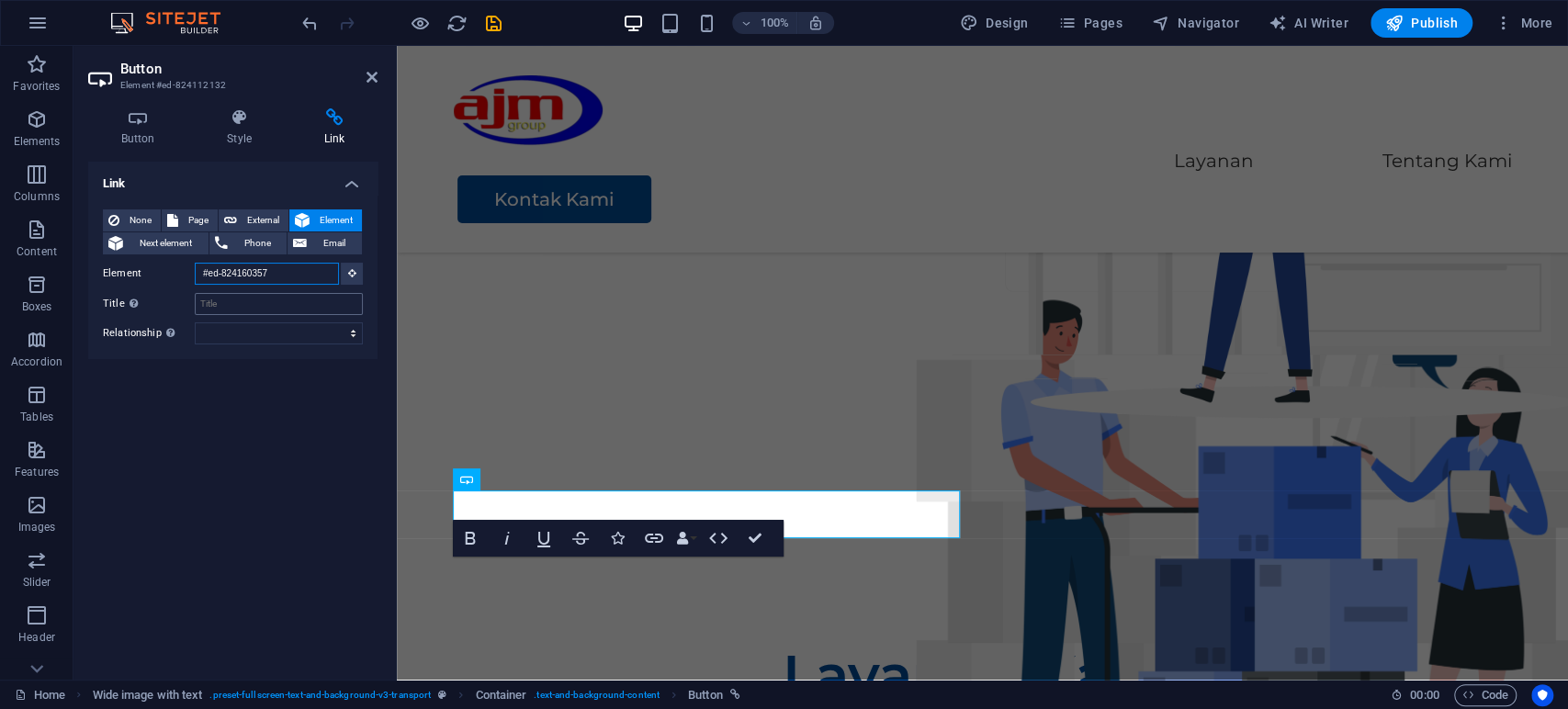 scroll, scrollTop: 146, scrollLeft: 0, axis: vertical 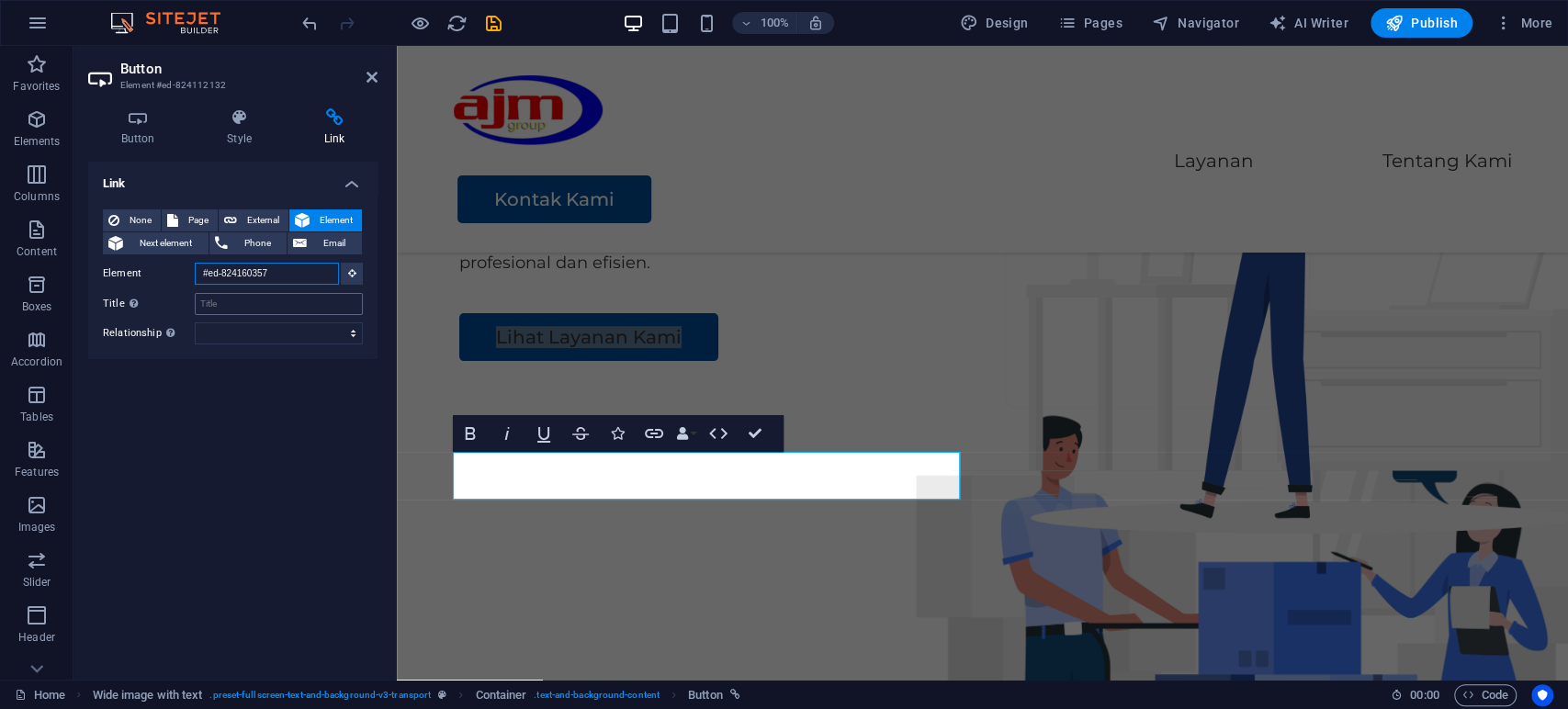 type on "#ed-824160357" 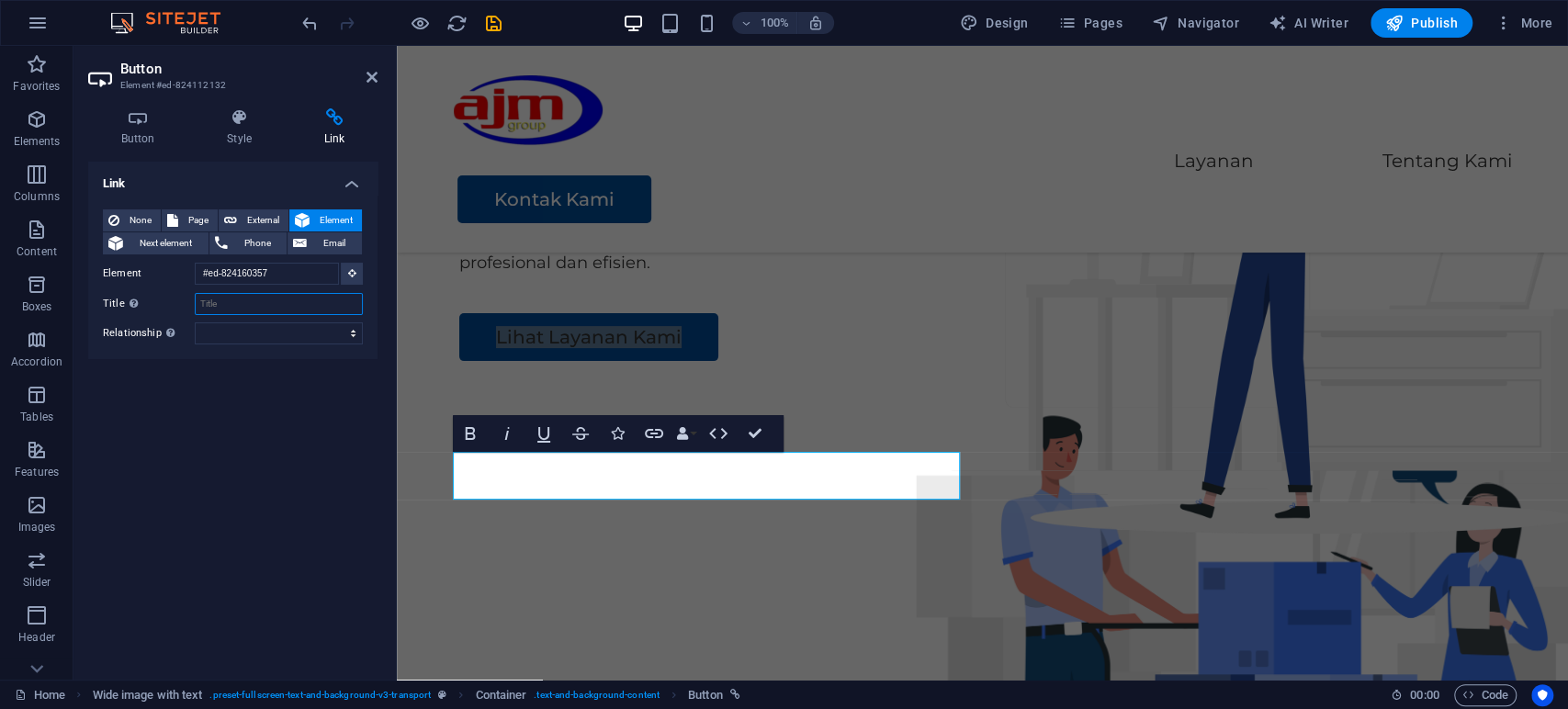 click on "Title Additional link description, should not be the same as the link text. The title is most often shown as a tooltip text when the mouse moves over the element. Leave empty if uncertain." at bounding box center (278, 304) 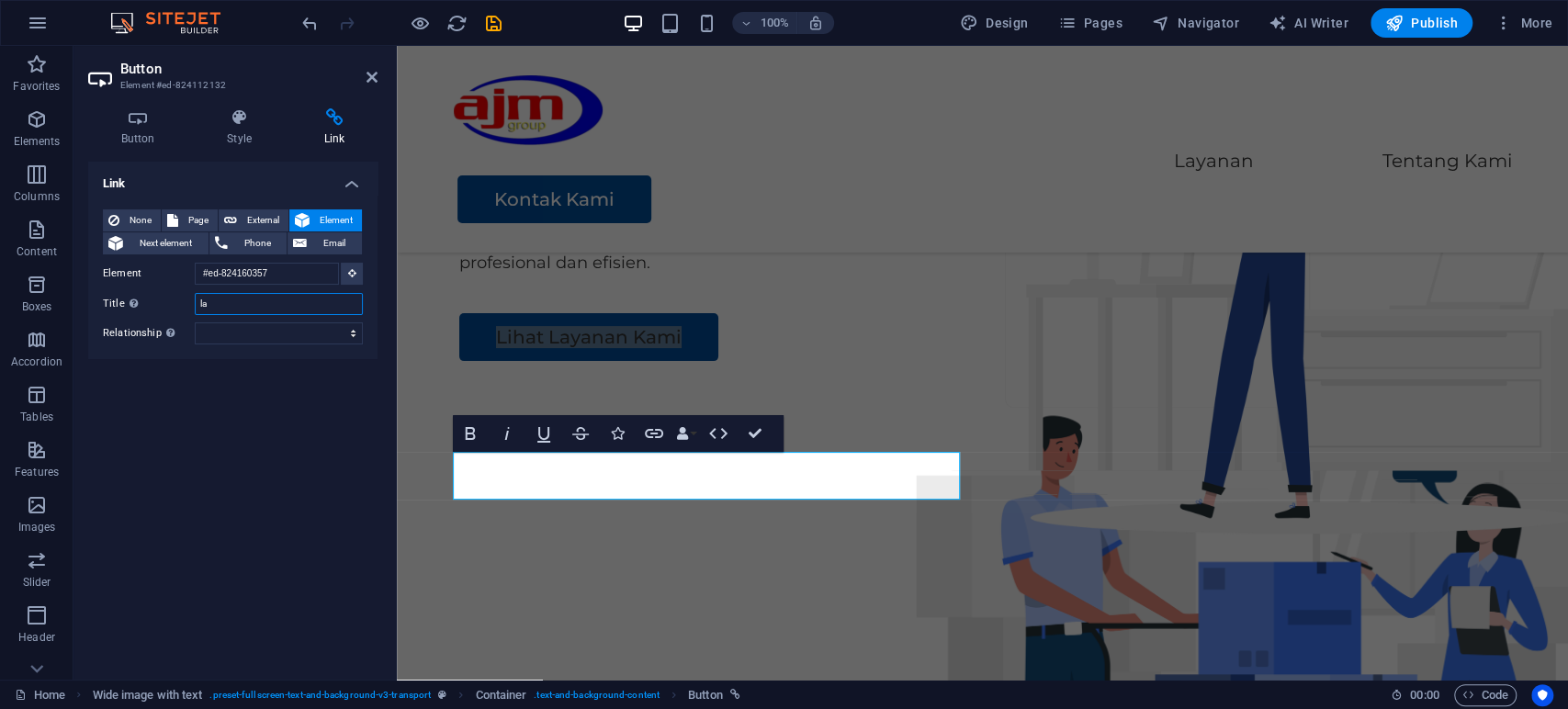 type on "l" 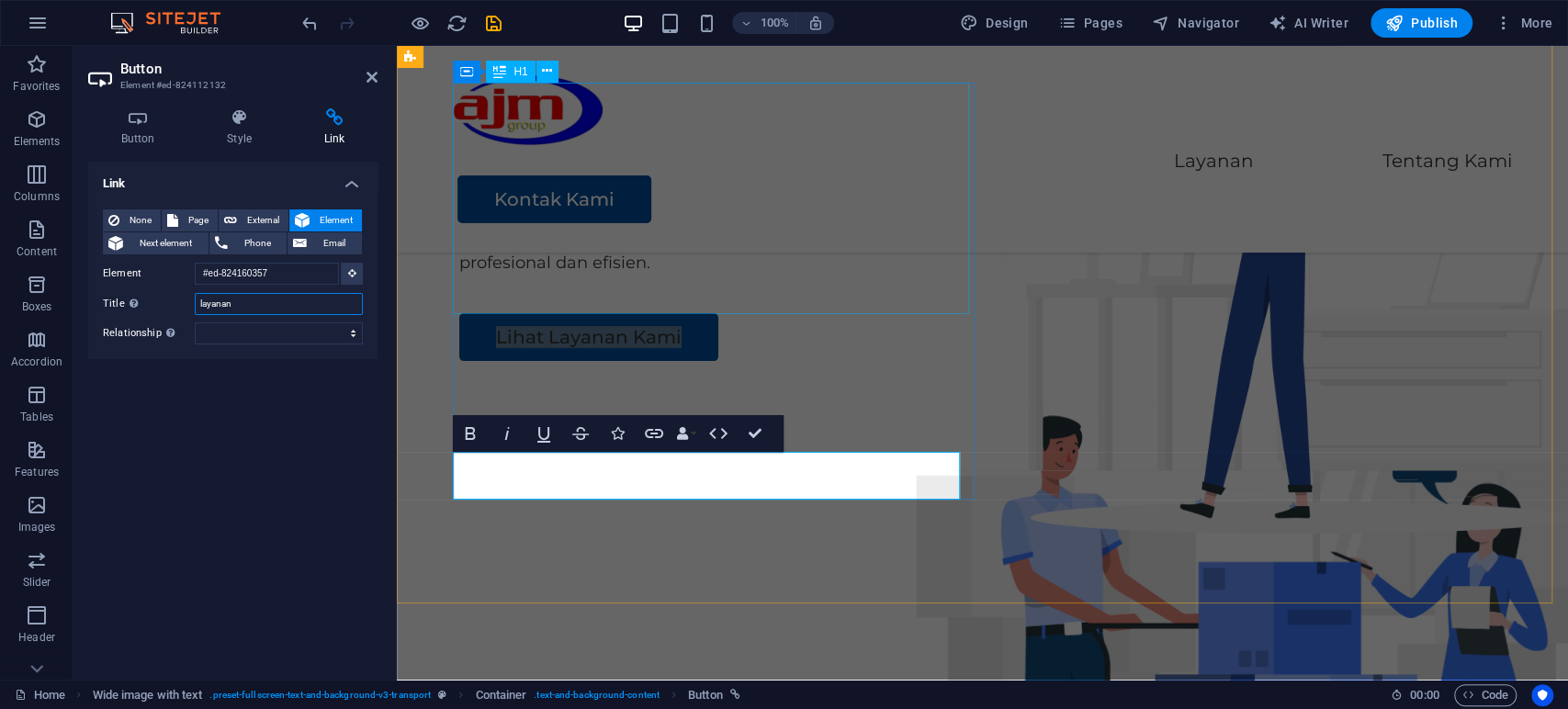 type on "layanan" 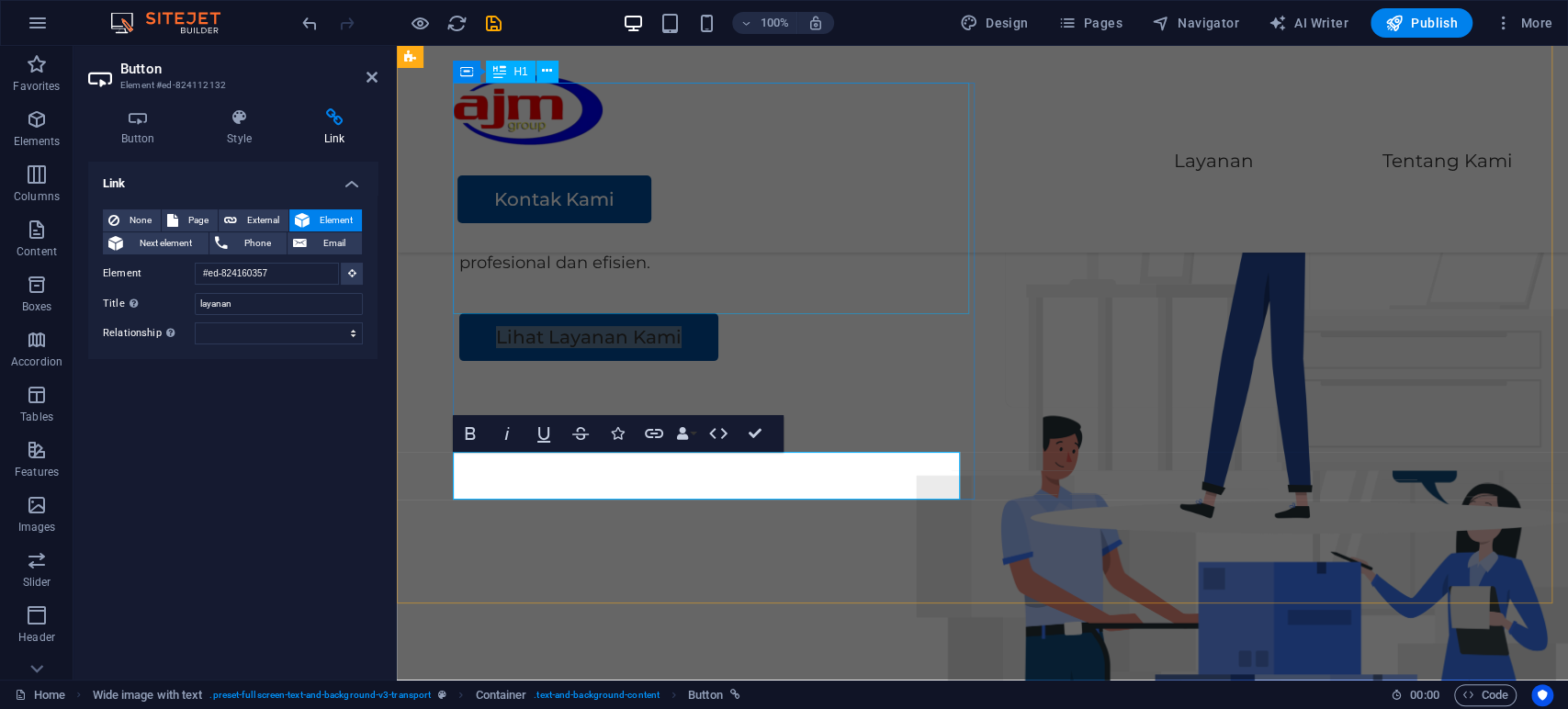 click on "Rekan Anda untuk Relokasi & Logistik" at bounding box center [1003, 124] 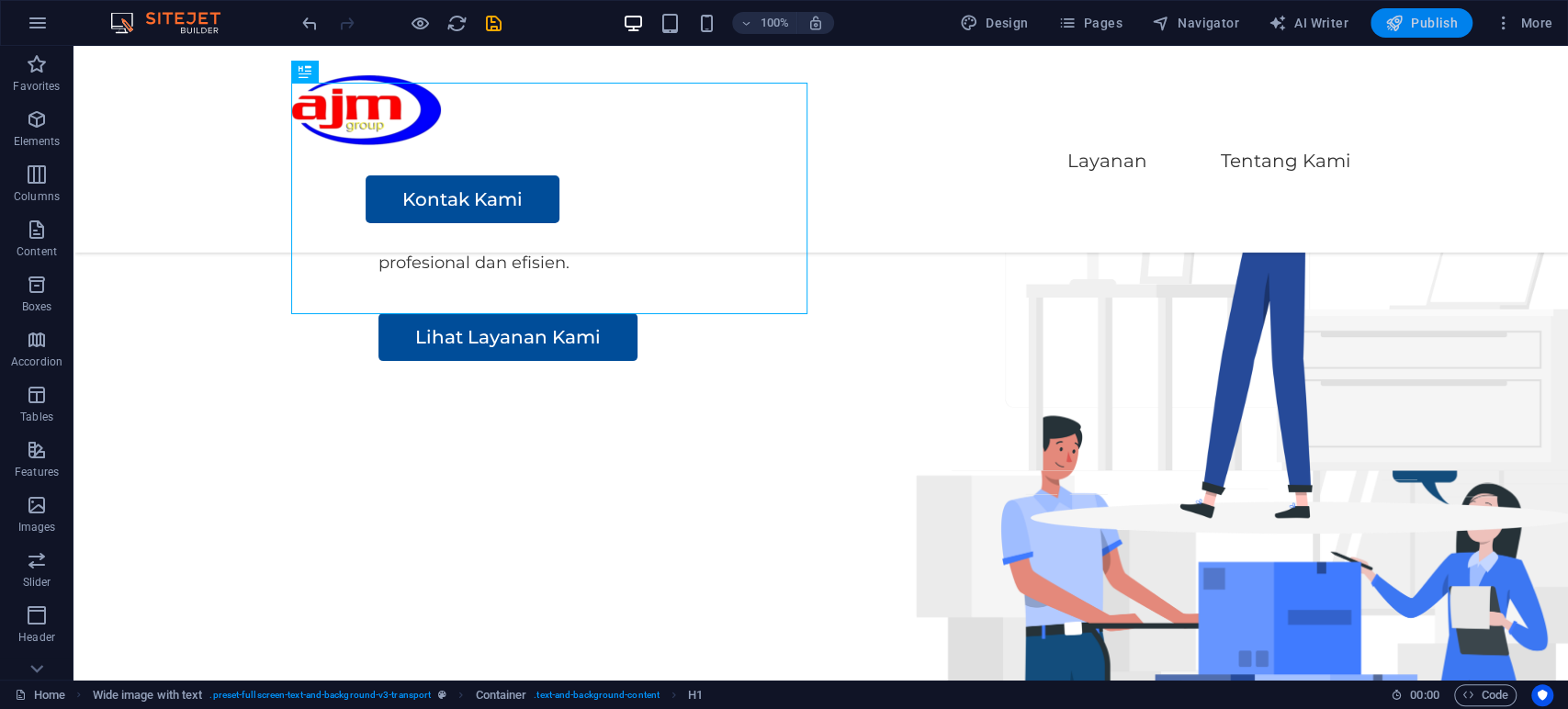 click on "Publish" at bounding box center (1421, 23) 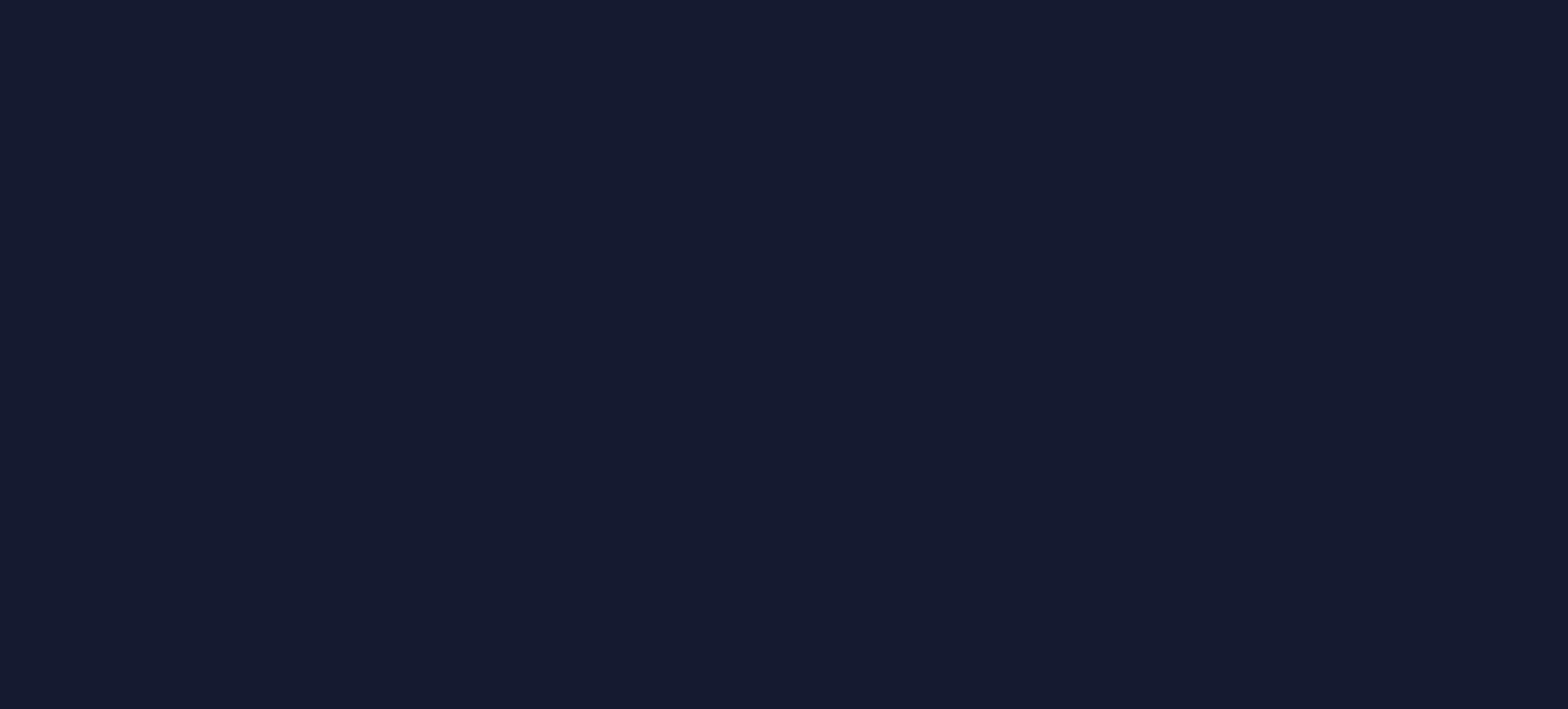 scroll, scrollTop: 0, scrollLeft: 0, axis: both 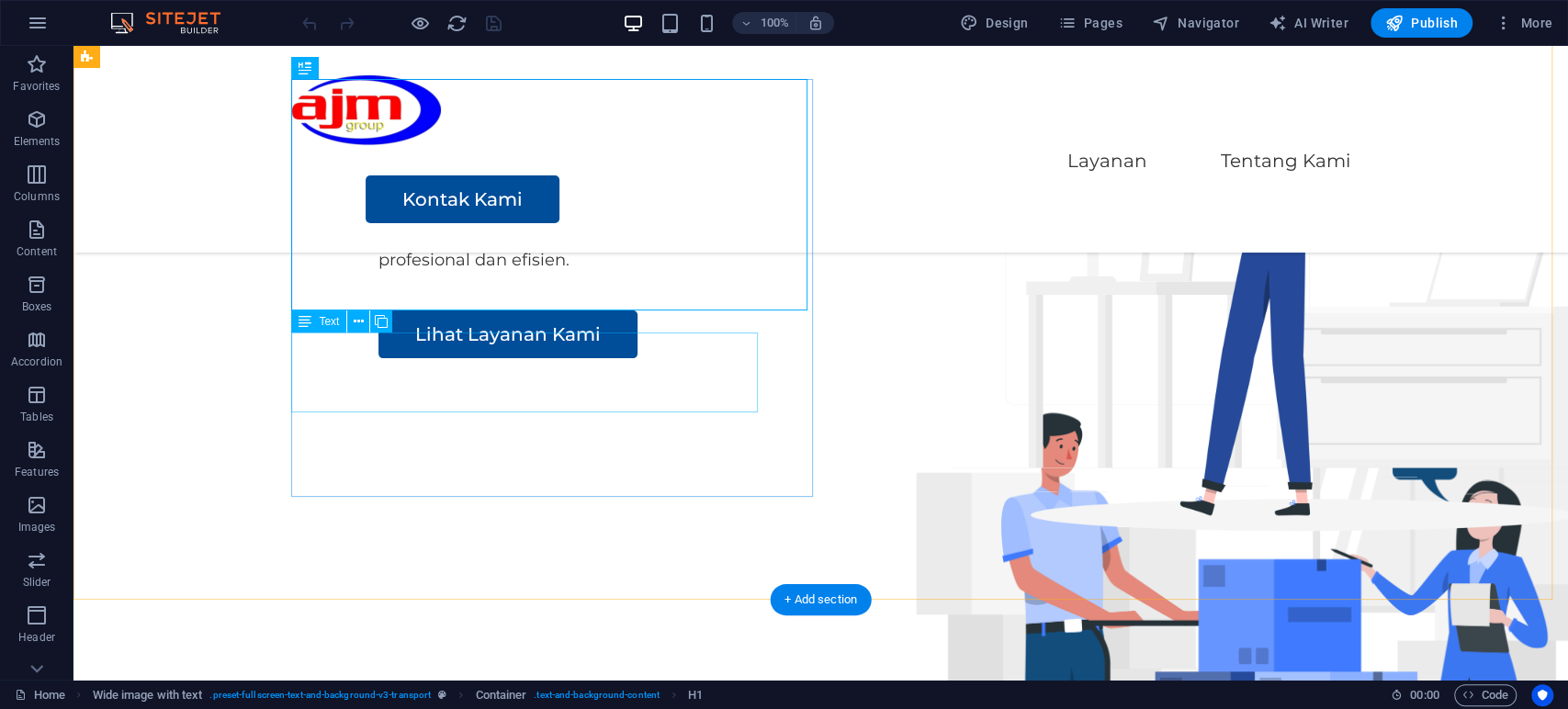 click on "PT Anugrah Java Media siap membantu kebutuhan relokasi, transportasi barang, penyimpanan, hingga perakitan secara profesional dan efisien." at bounding box center [922, 247] 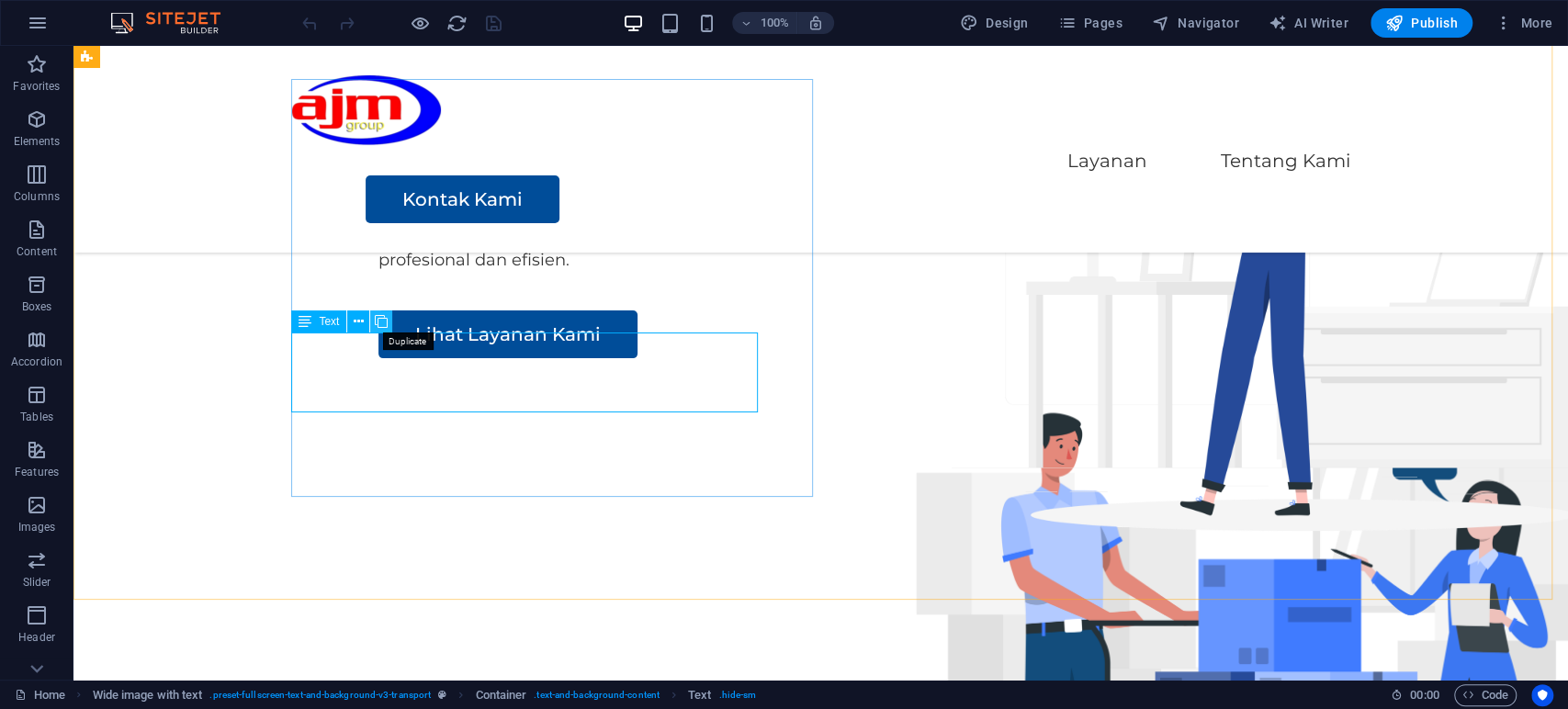 click at bounding box center [381, 321] 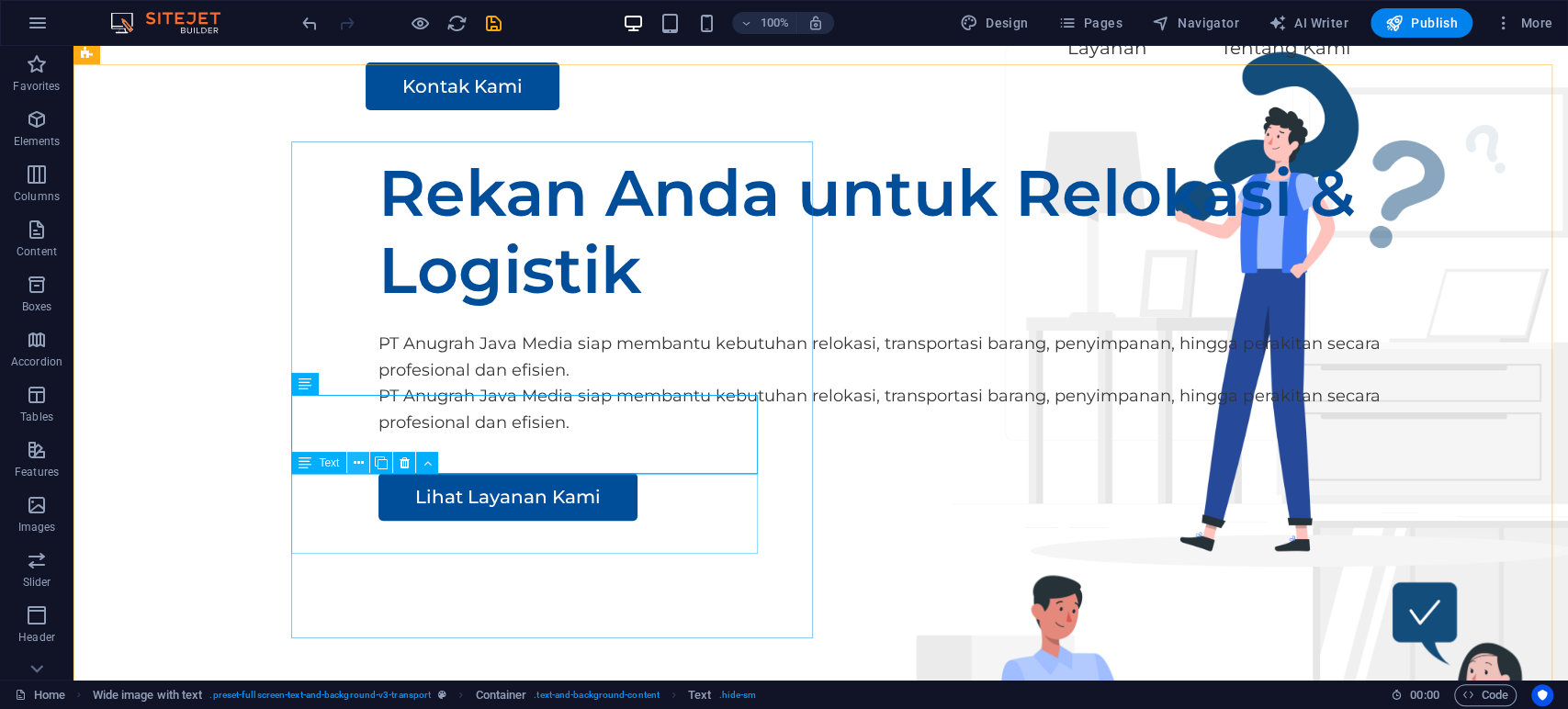 click at bounding box center [358, 463] 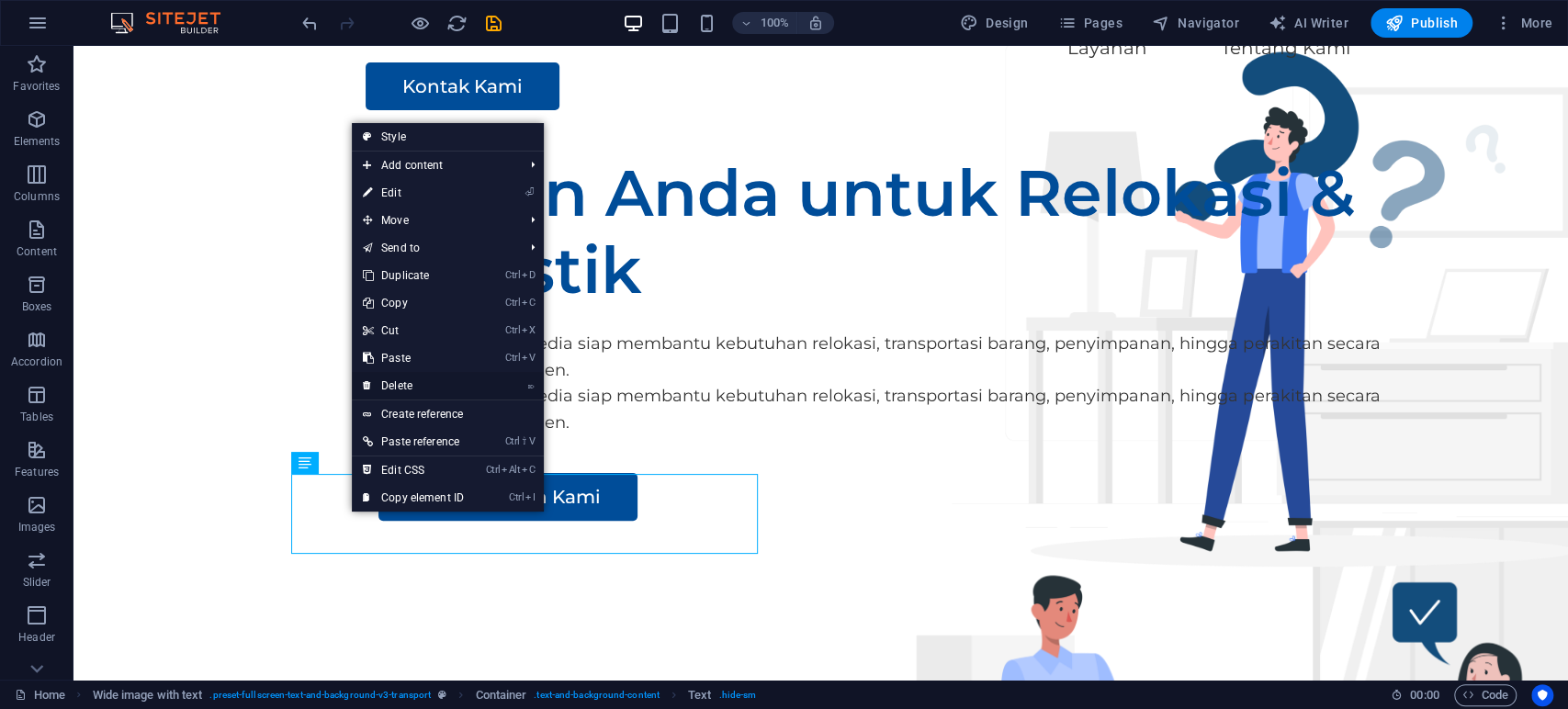 click on "⌦  Delete" at bounding box center [413, 386] 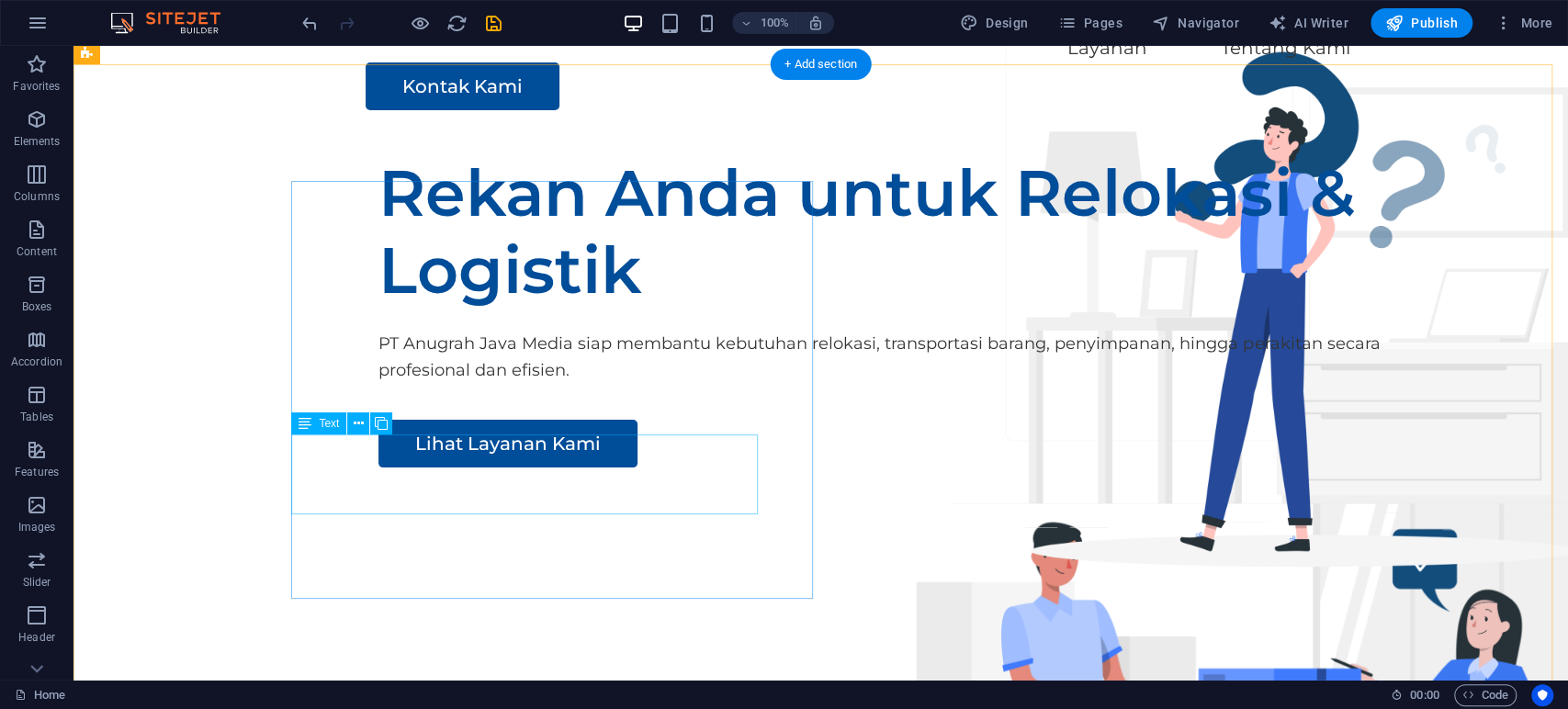 click on "PT Anugrah Java Media siap membantu kebutuhan relokasi, transportasi barang, penyimpanan, hingga perakitan secara profesional dan efisien." at bounding box center (922, 357) 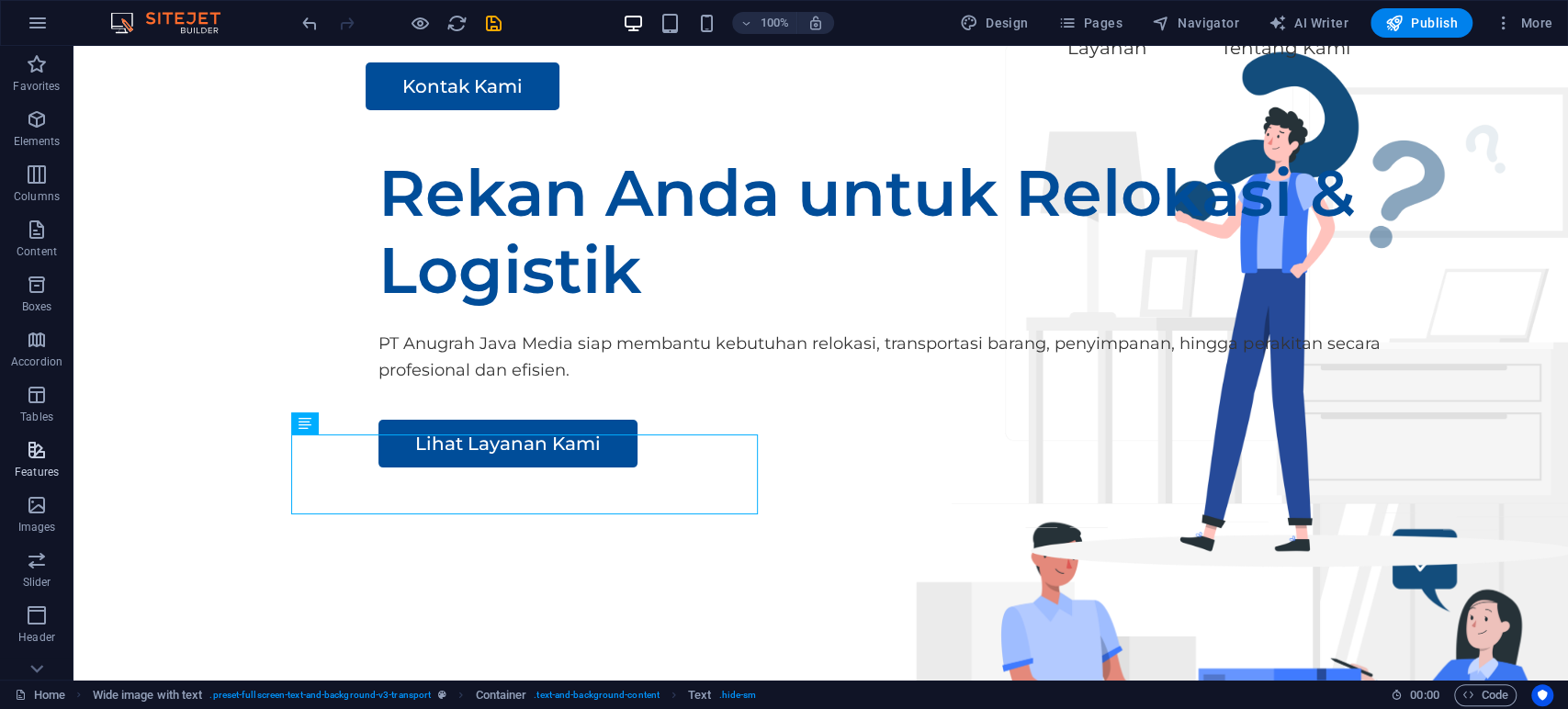 scroll, scrollTop: 192, scrollLeft: 0, axis: vertical 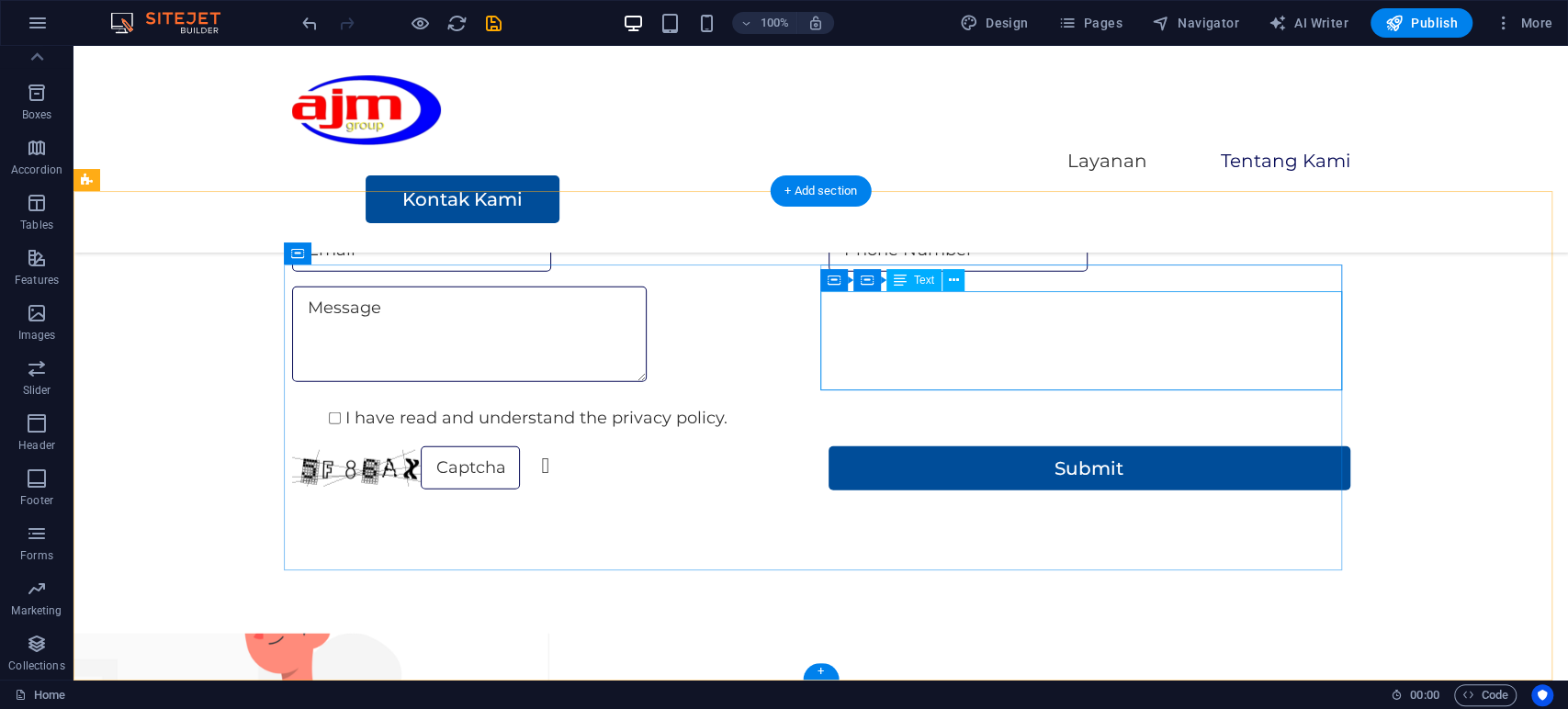 click on "HOME LAYANAN TENTANG KAMI" at bounding box center (553, 1267) 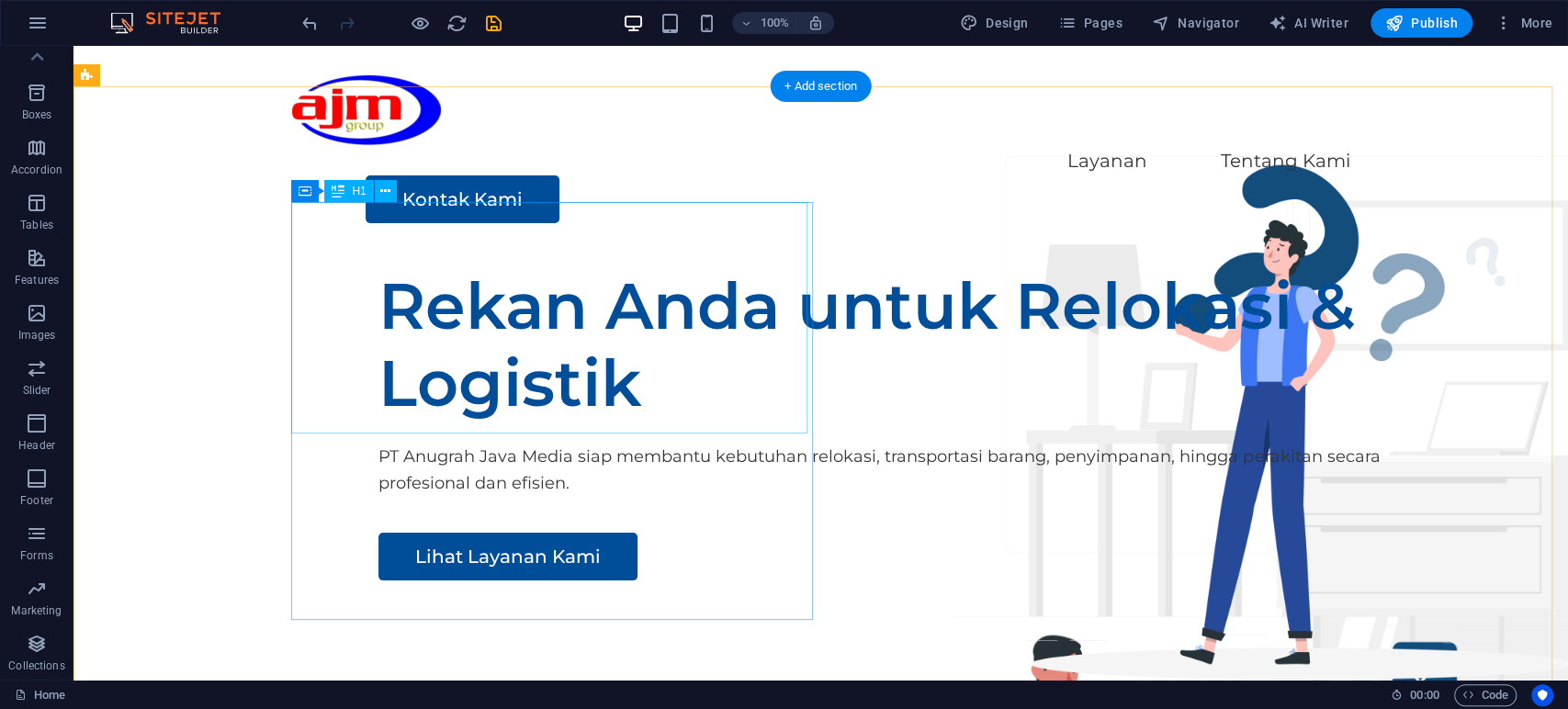 scroll, scrollTop: 103, scrollLeft: 0, axis: vertical 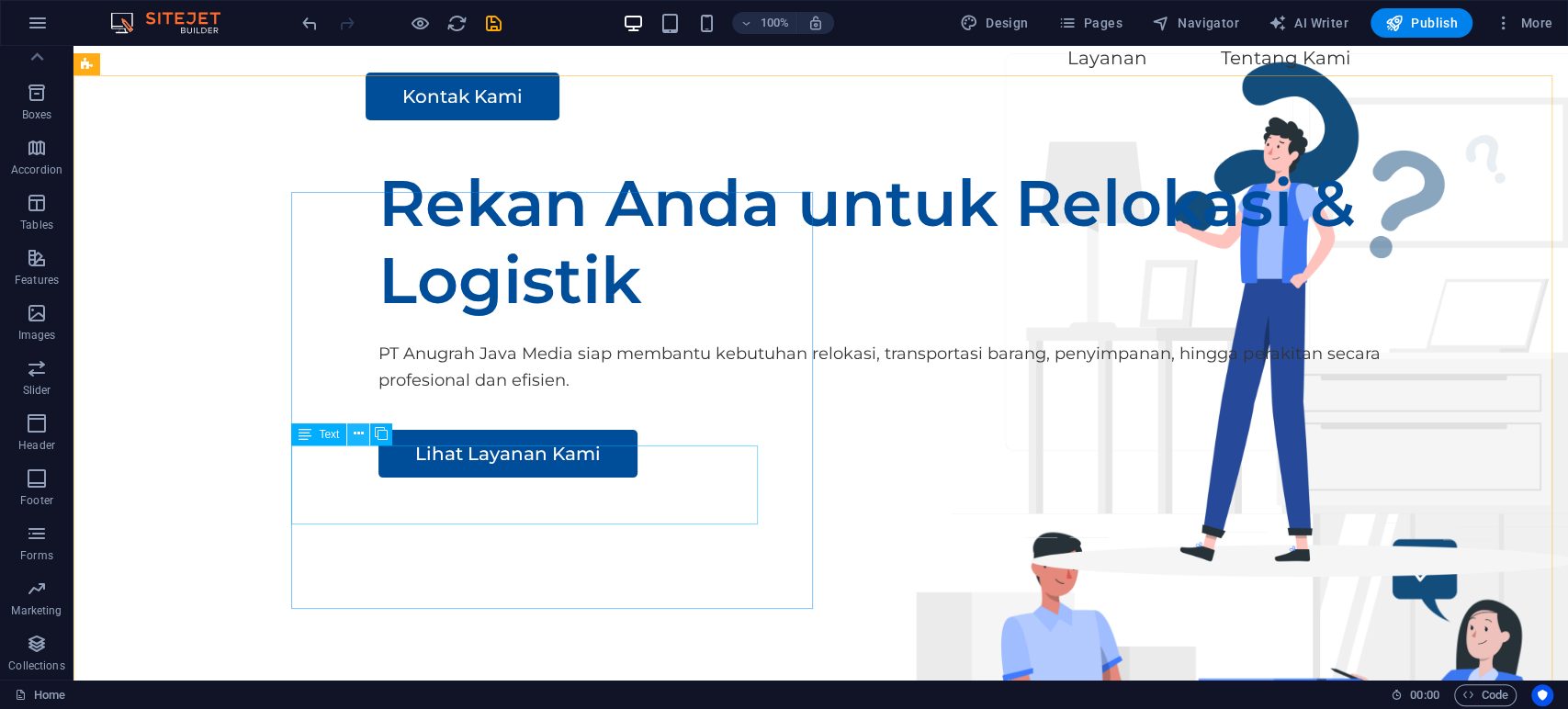 click at bounding box center [358, 433] 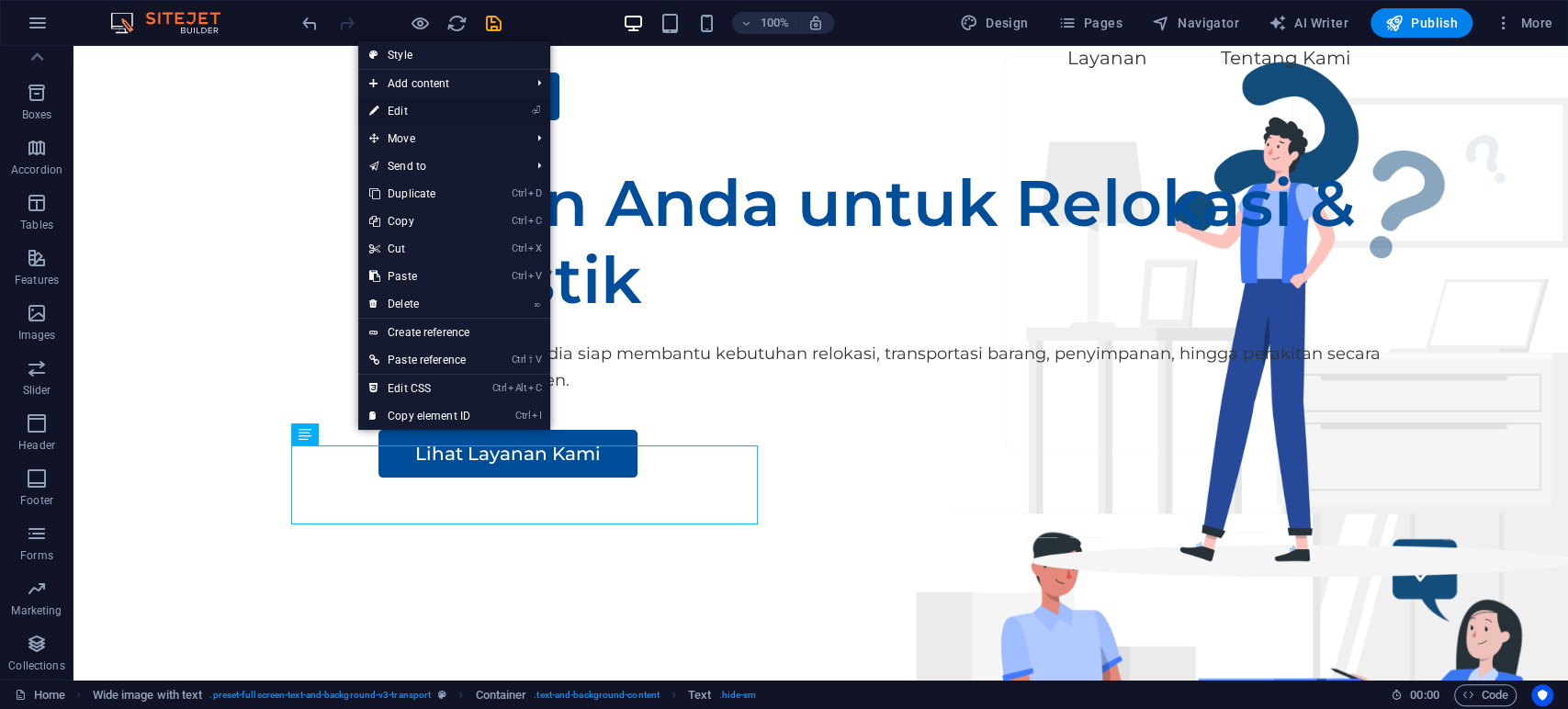 click on "⏎  Edit" at bounding box center (420, 111) 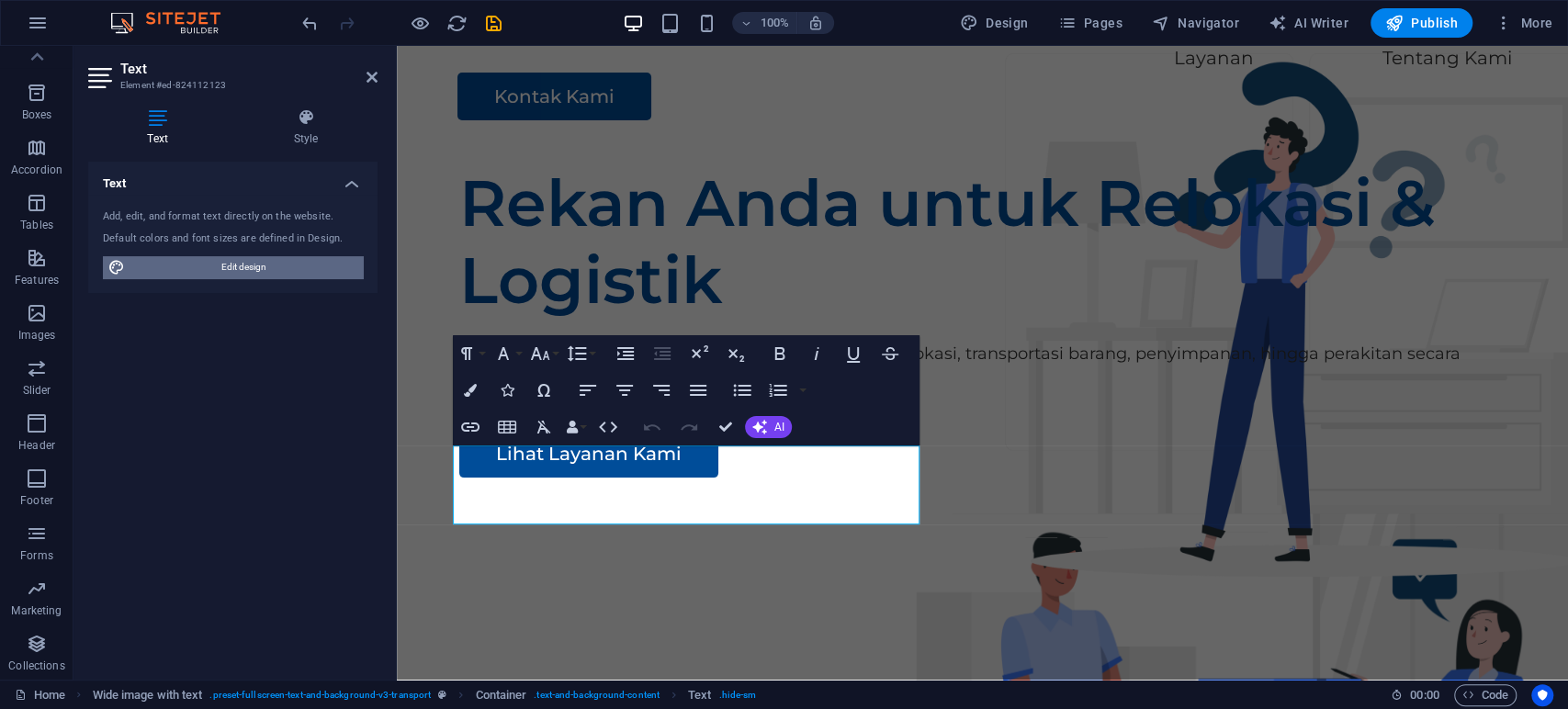click on "Edit design" at bounding box center [243, 267] 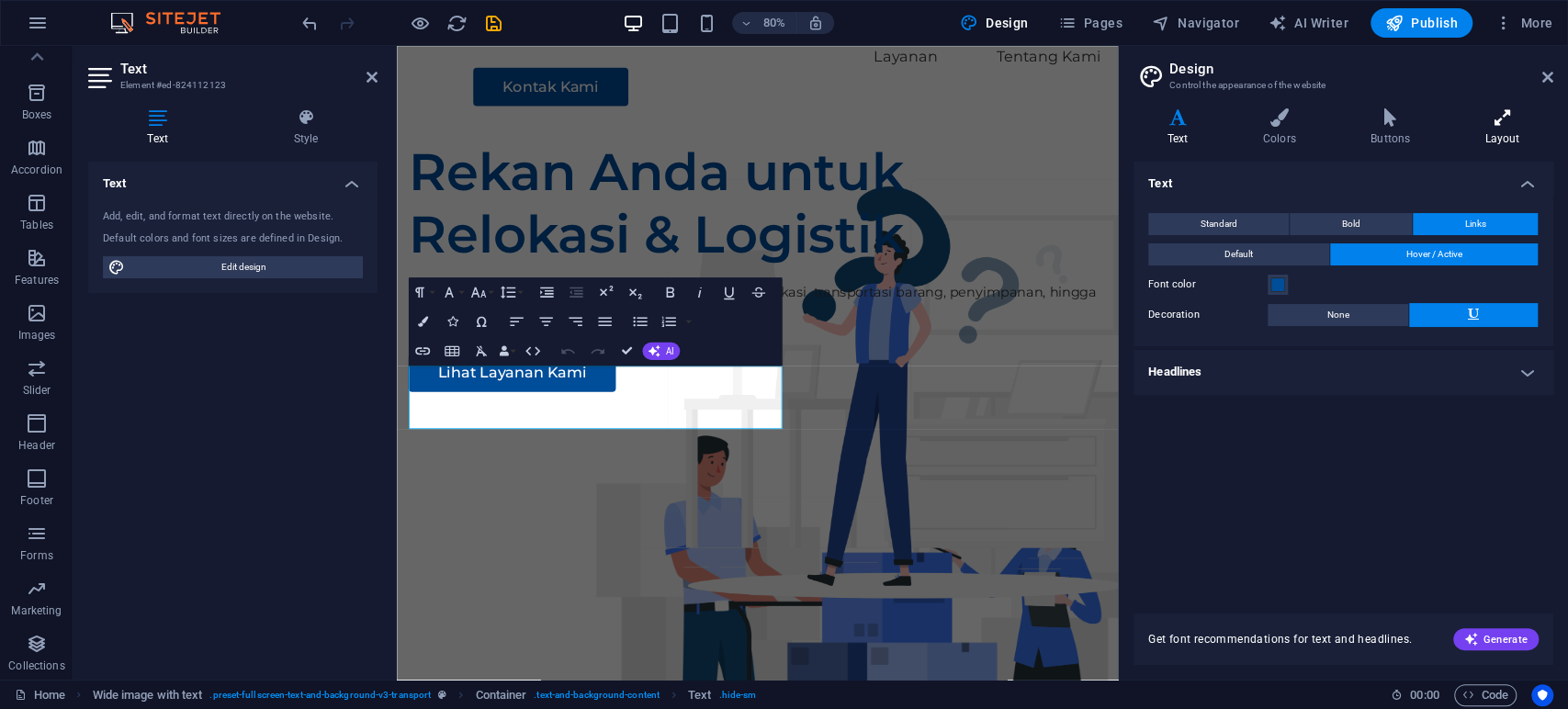 click at bounding box center (1502, 118) 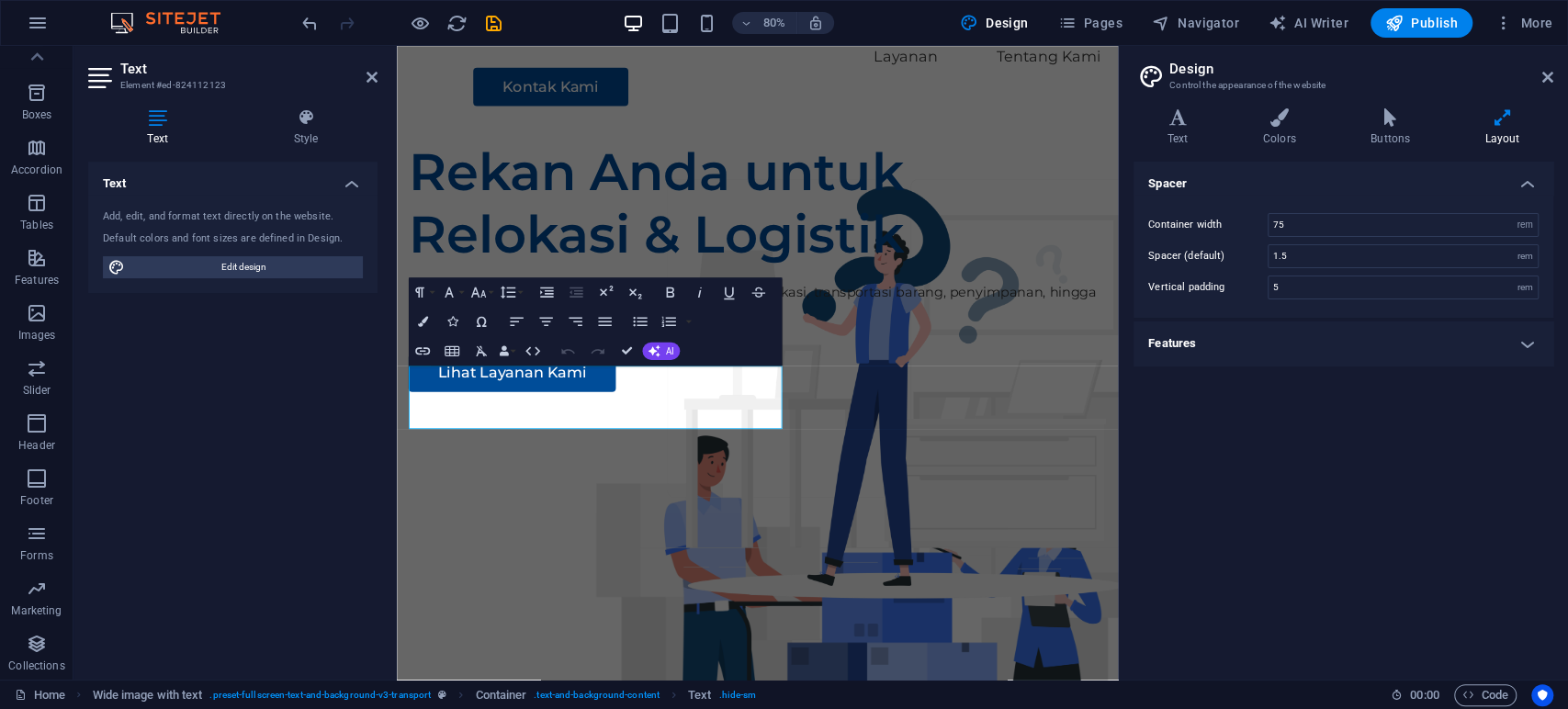 click on "Features" at bounding box center [1343, 343] 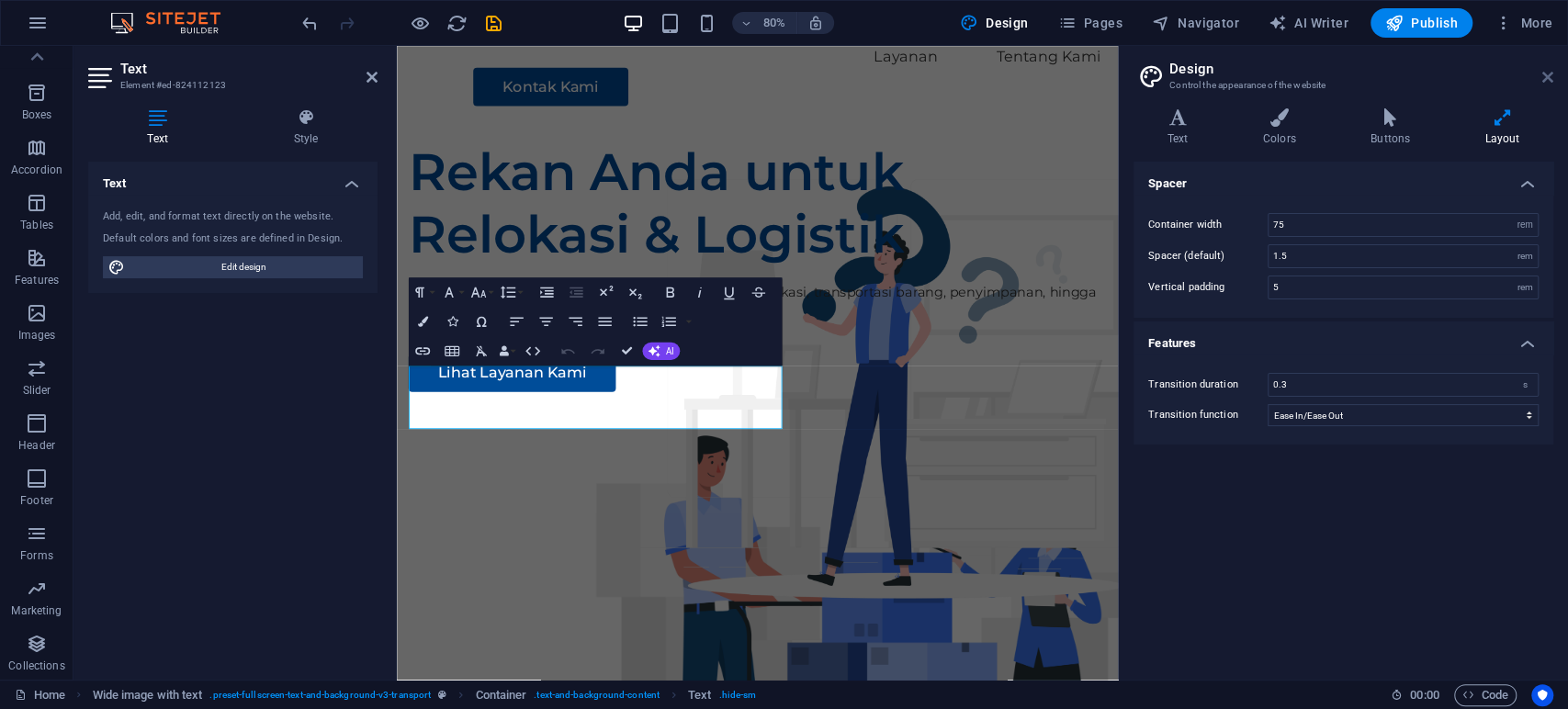 click at bounding box center (1548, 77) 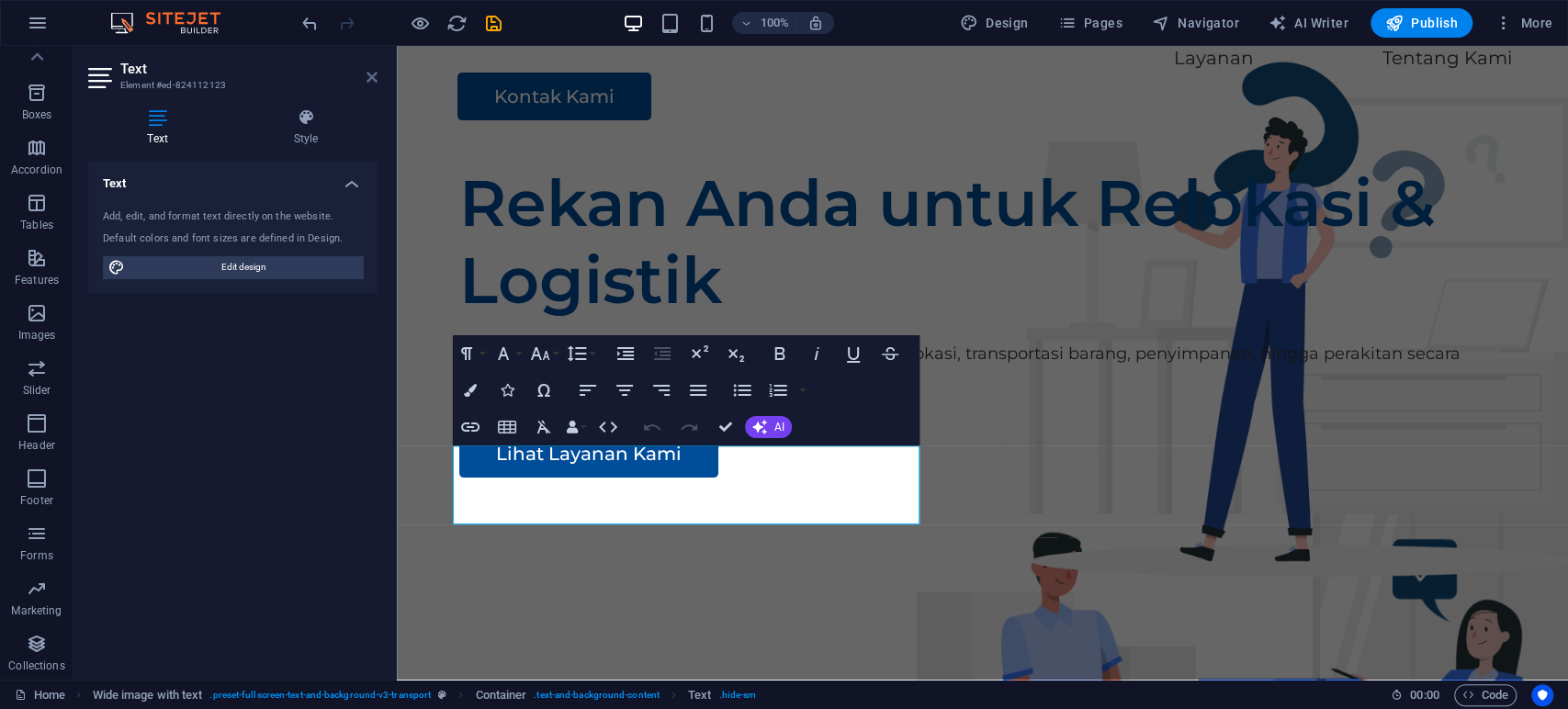 click at bounding box center (372, 77) 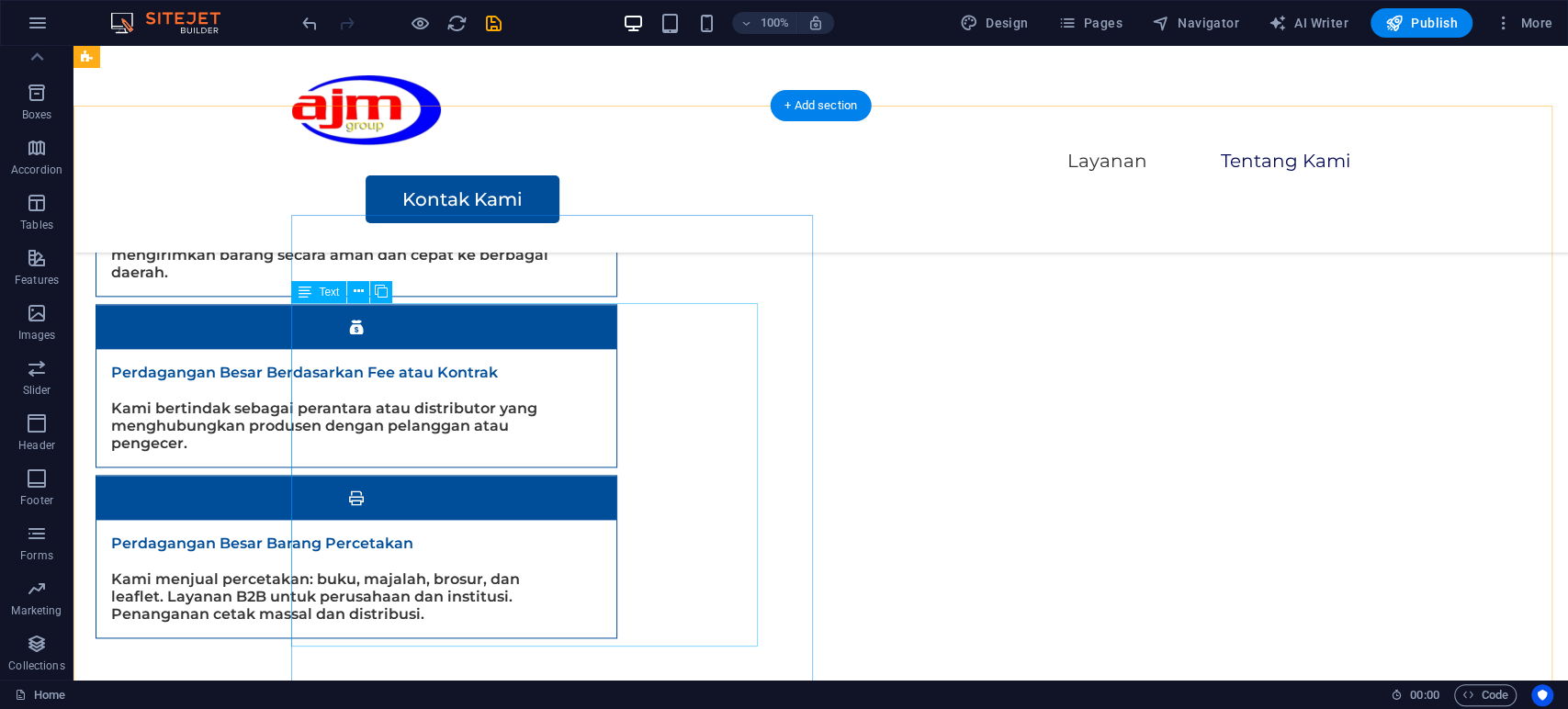 scroll, scrollTop: 1424, scrollLeft: 0, axis: vertical 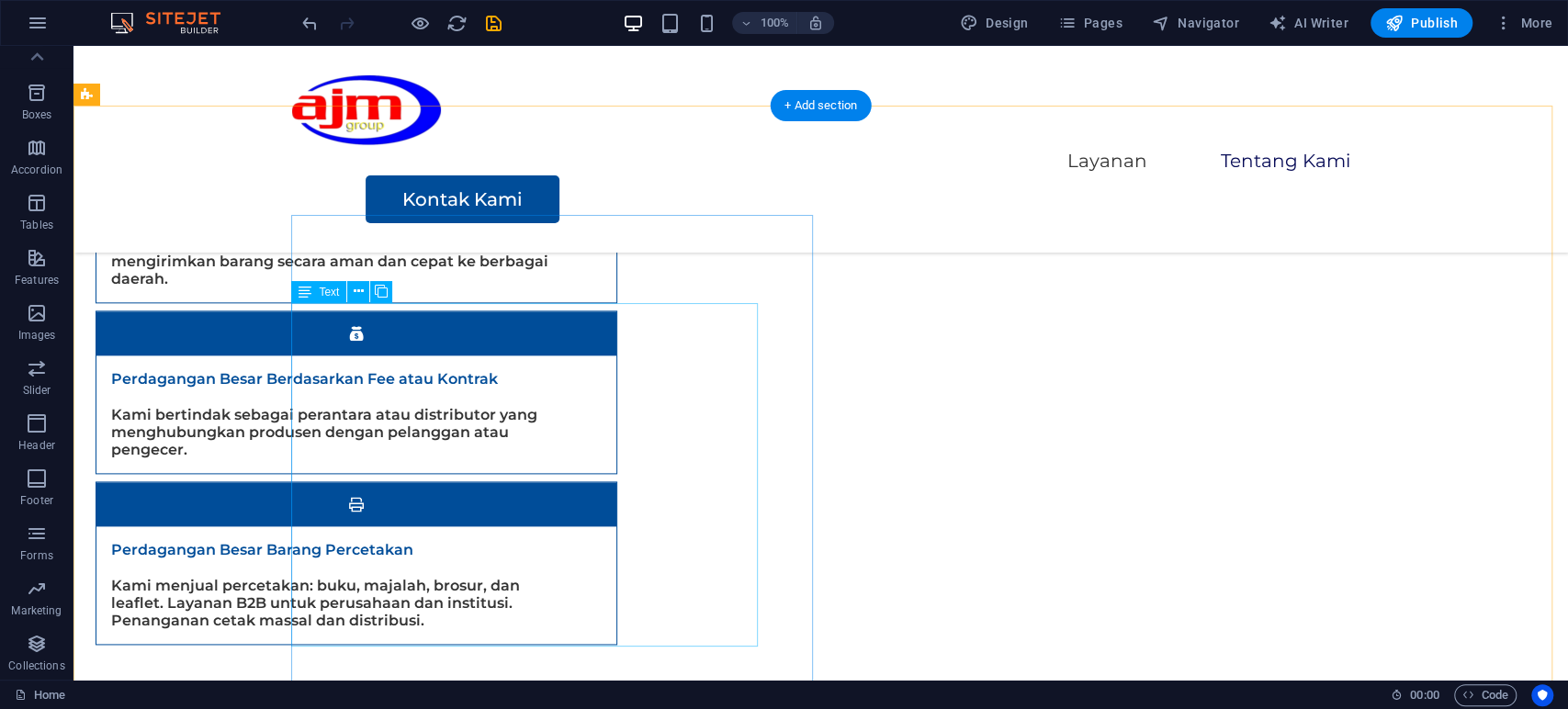 click on "PT Anugrah Java Media adalah sebuah perusahaan yang aktif dan berpengalaman di bidang media, logistik, serta penyelenggaraan acara atau event organizer.  Perusahaan ini didirikan dengan tujuan untuk memenuhi beragam kebutuhan pelanggan, terutama dalam layanan relokasi yang efisien, percetakan berkualitas tinggi, distribusi yang tepat waktu, serta produksi konten digital dan cetak yang inovatif. Dengan komitmen untuk memberikan layanan terbaik, PT Anugrah Java Media siap mendukung setiap langkah bisnis dan acara Anda." at bounding box center (922, 959) 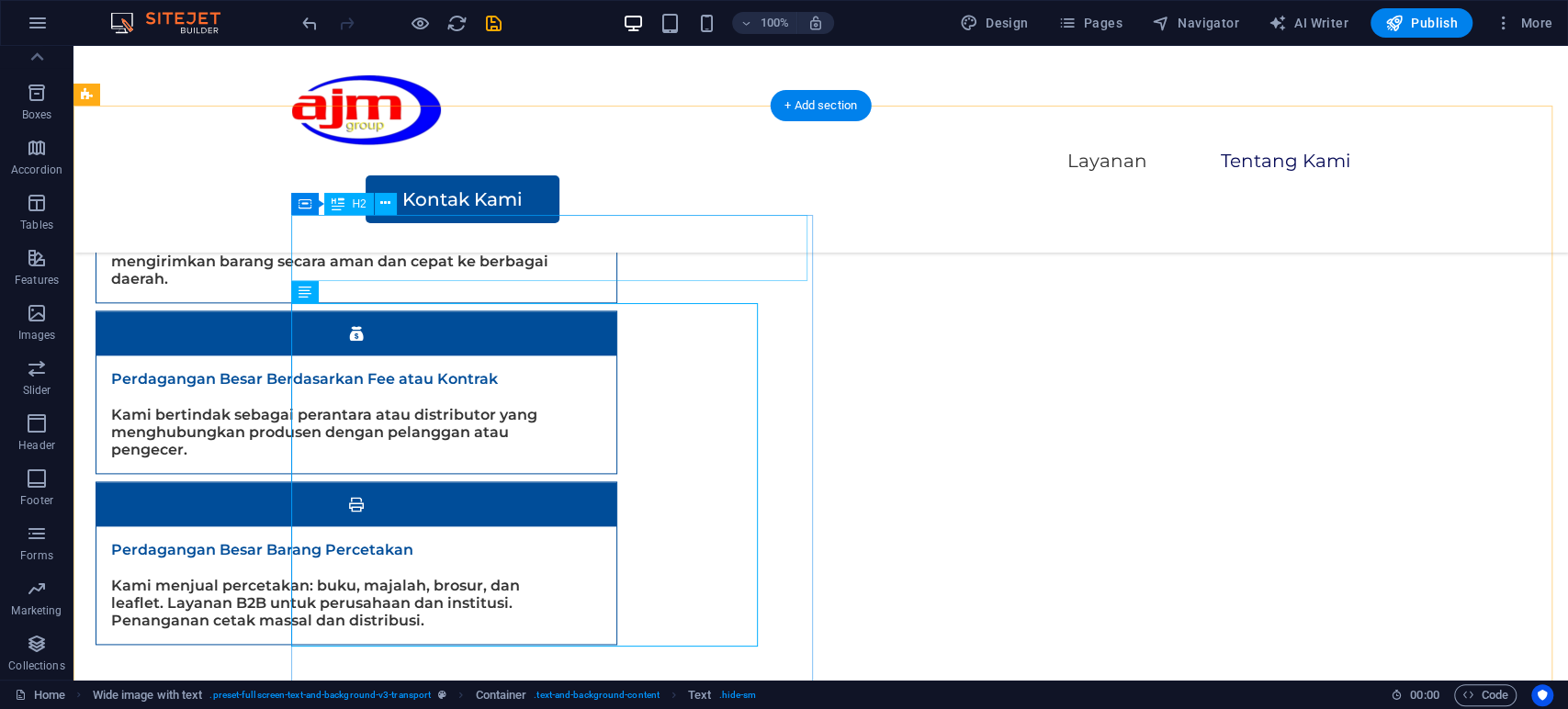 click on "Tentang Kami" at bounding box center [922, 825] 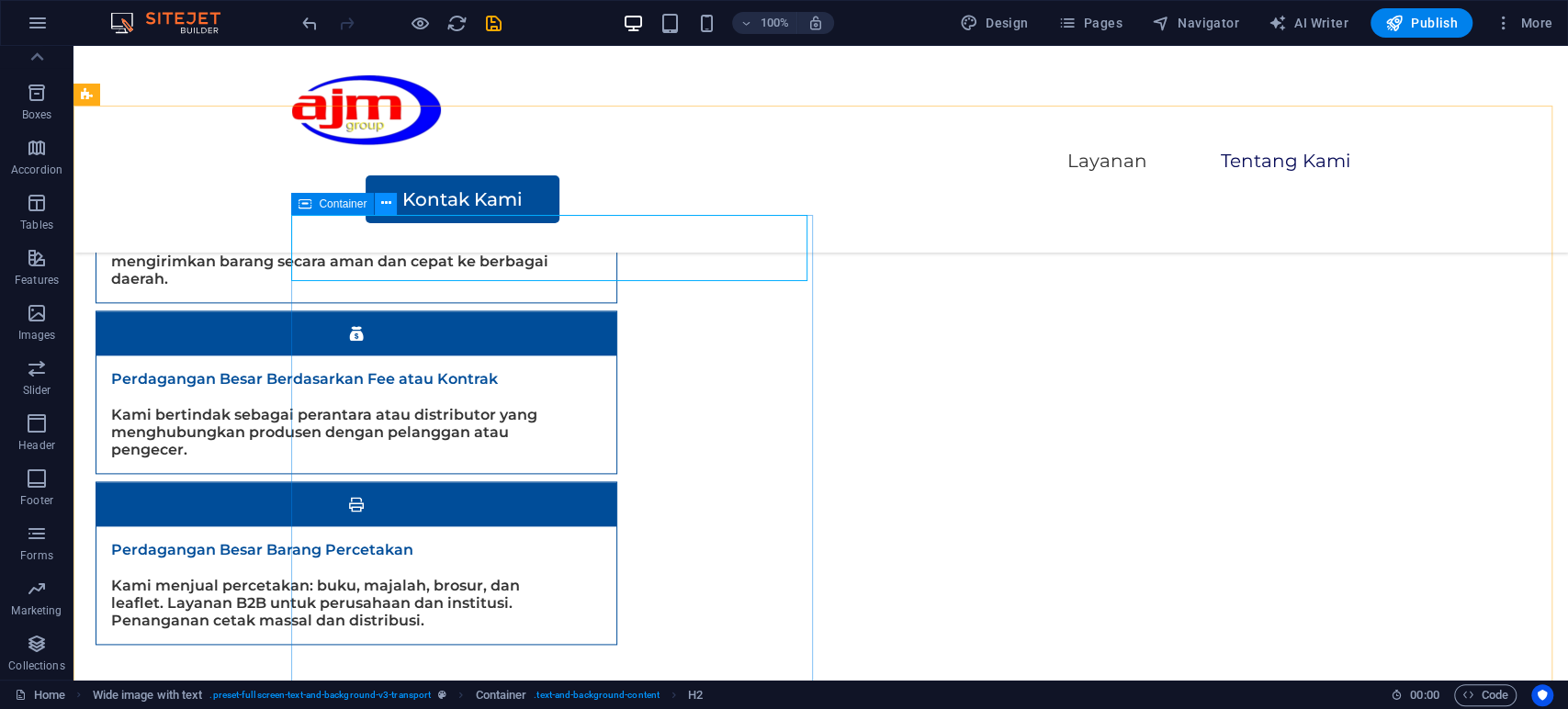 click at bounding box center [386, 204] 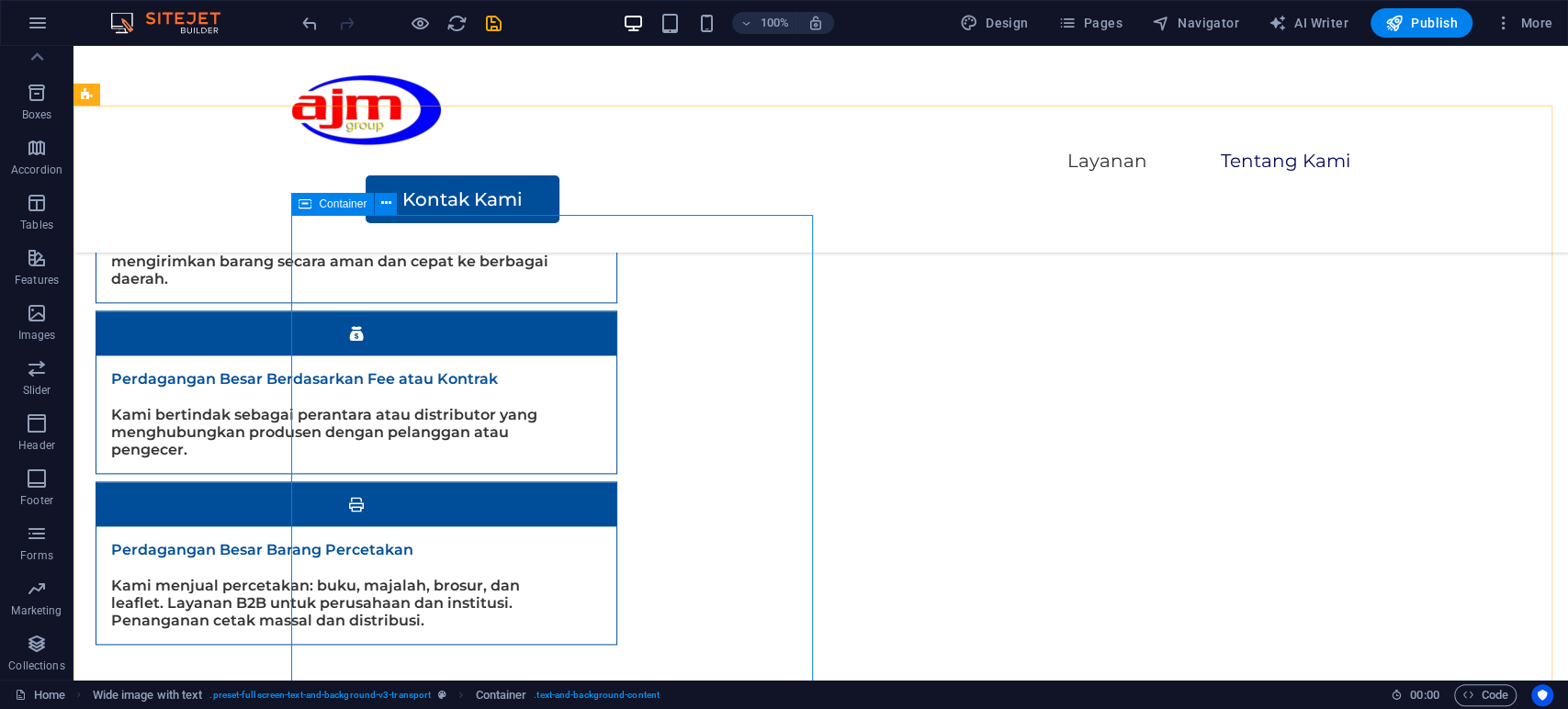 click at bounding box center (305, 204) 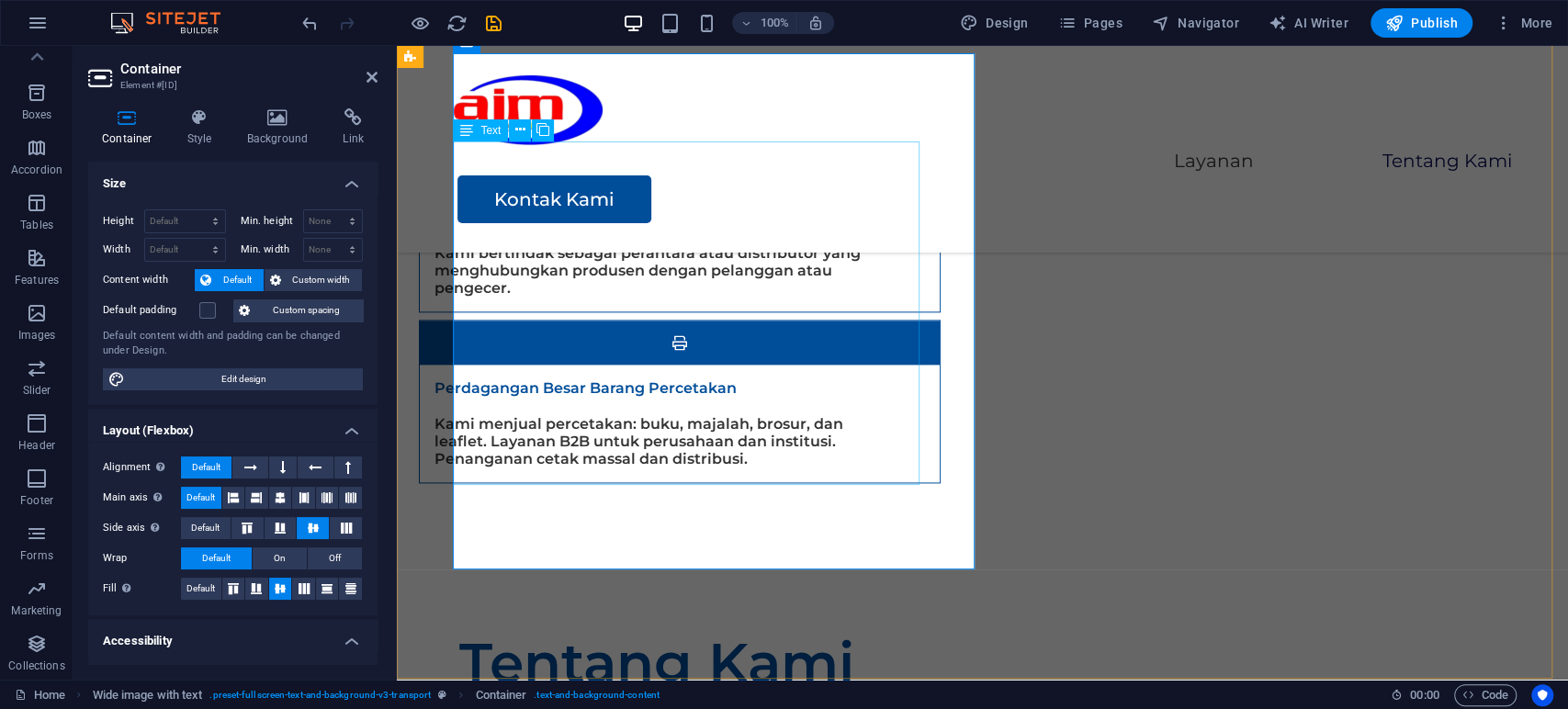 scroll, scrollTop: 1591, scrollLeft: 0, axis: vertical 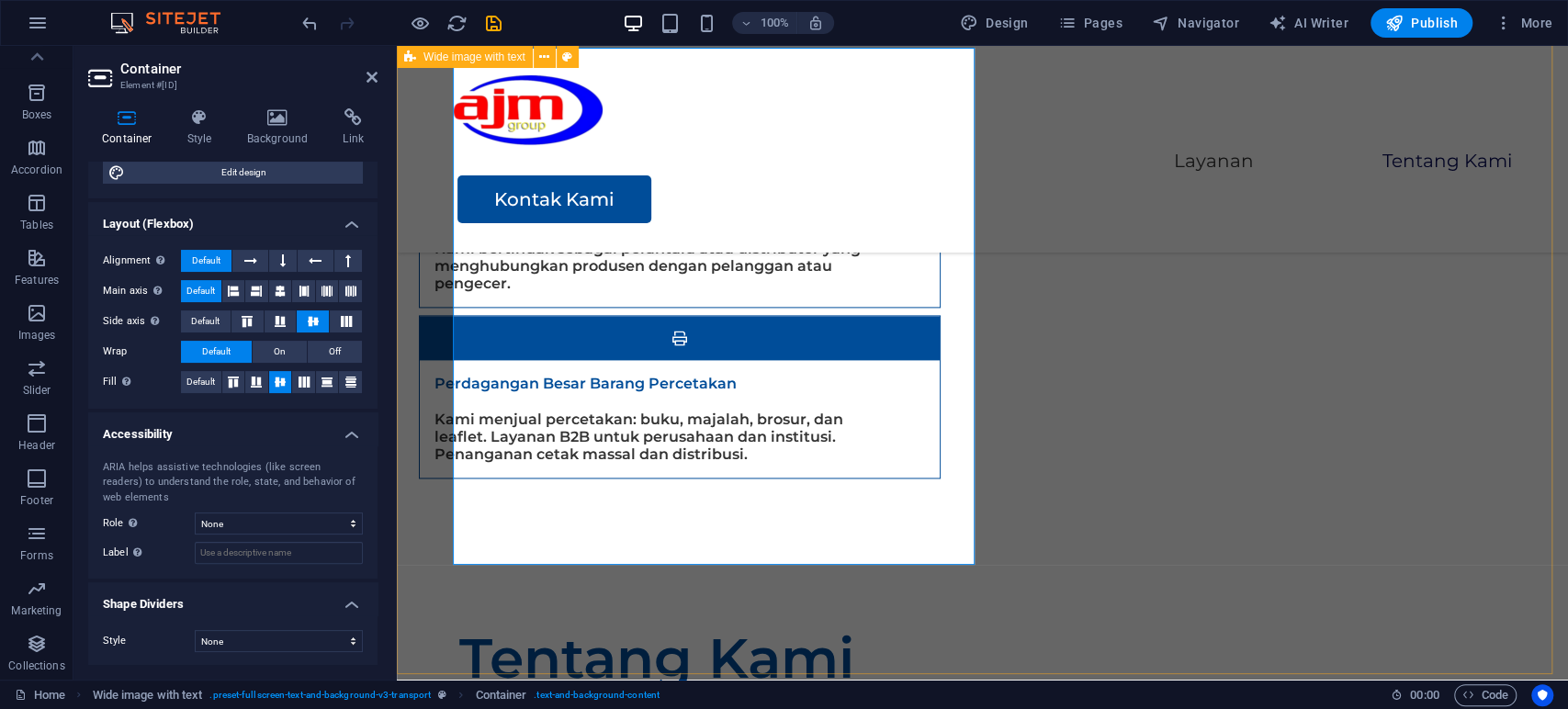 click on "Tentang Kami PT Anugrah Java Media adalah sebuah perusahaan yang aktif dan berpengalaman di bidang media, logistik, serta penyelenggaraan acara atau event organizer.  Perusahaan ini didirikan dengan tujuan untuk memenuhi beragam kebutuhan pelanggan, terutama dalam layanan relokasi yang efisien, percetakan berkualitas tinggi, distribusi yang tepat waktu, serta produksi konten digital dan cetak yang inovatif. Dengan komitmen untuk memberikan layanan terbaik, PT Anugrah Java Media siap mendukung setiap langkah bisnis dan acara Anda. Kontak Kami" at bounding box center (982, 919) 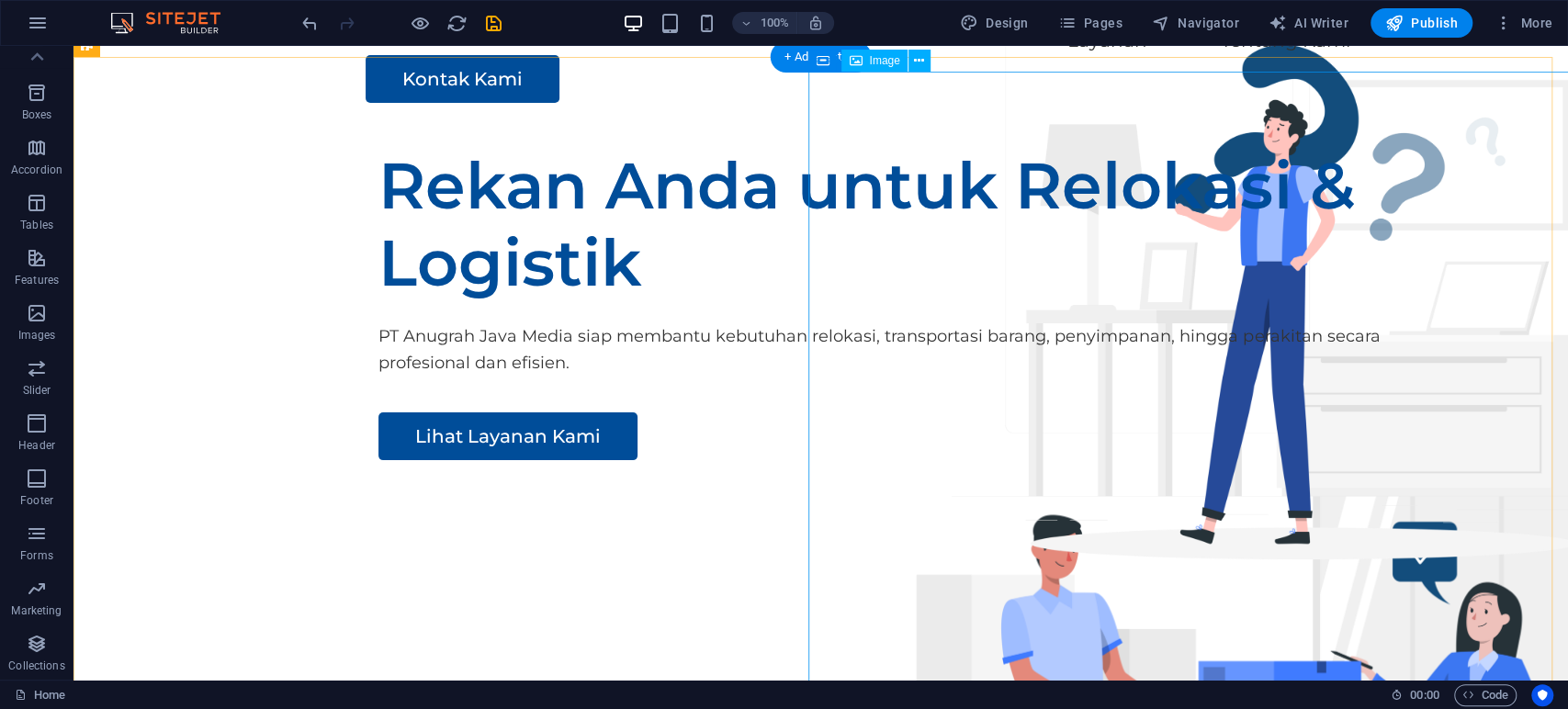 scroll, scrollTop: 0, scrollLeft: 0, axis: both 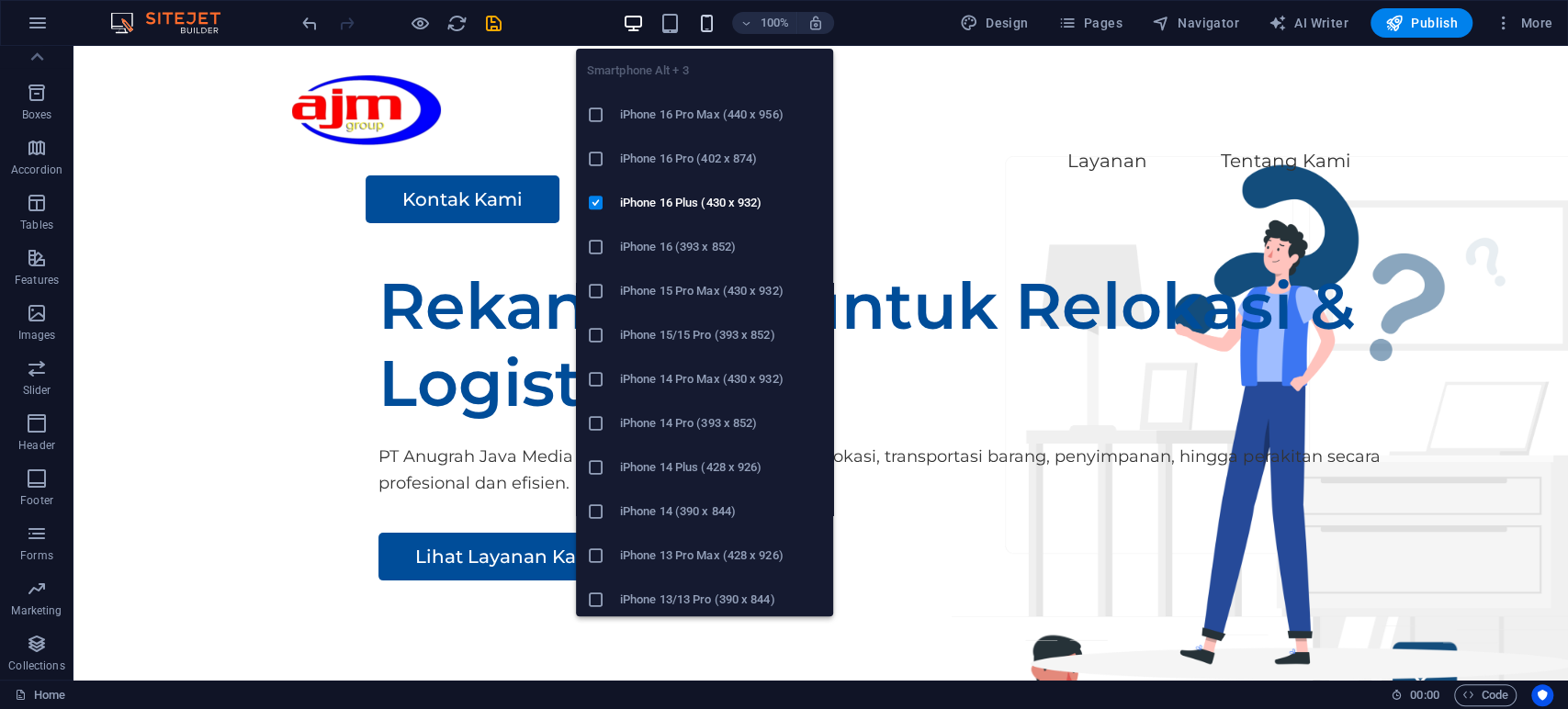 click at bounding box center [706, 23] 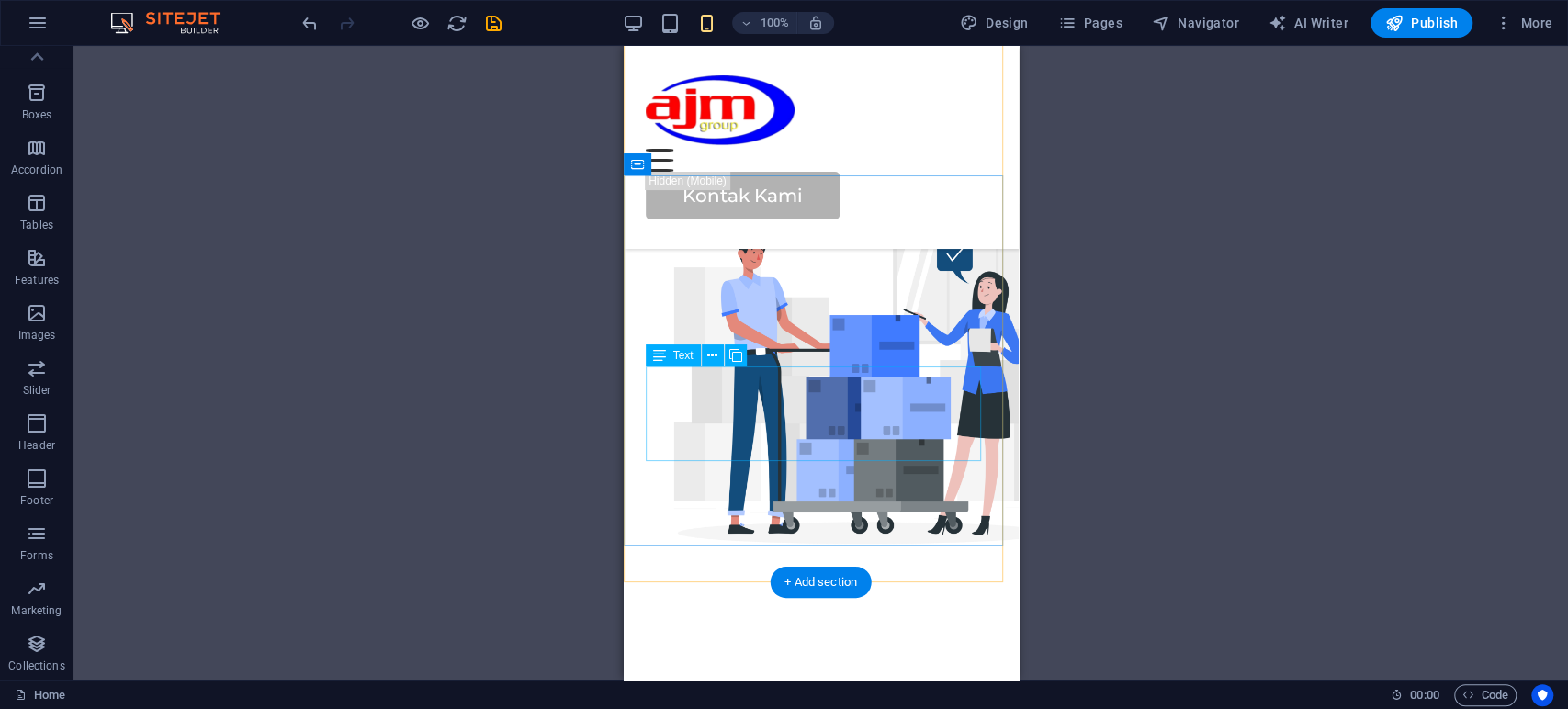scroll, scrollTop: 404, scrollLeft: 0, axis: vertical 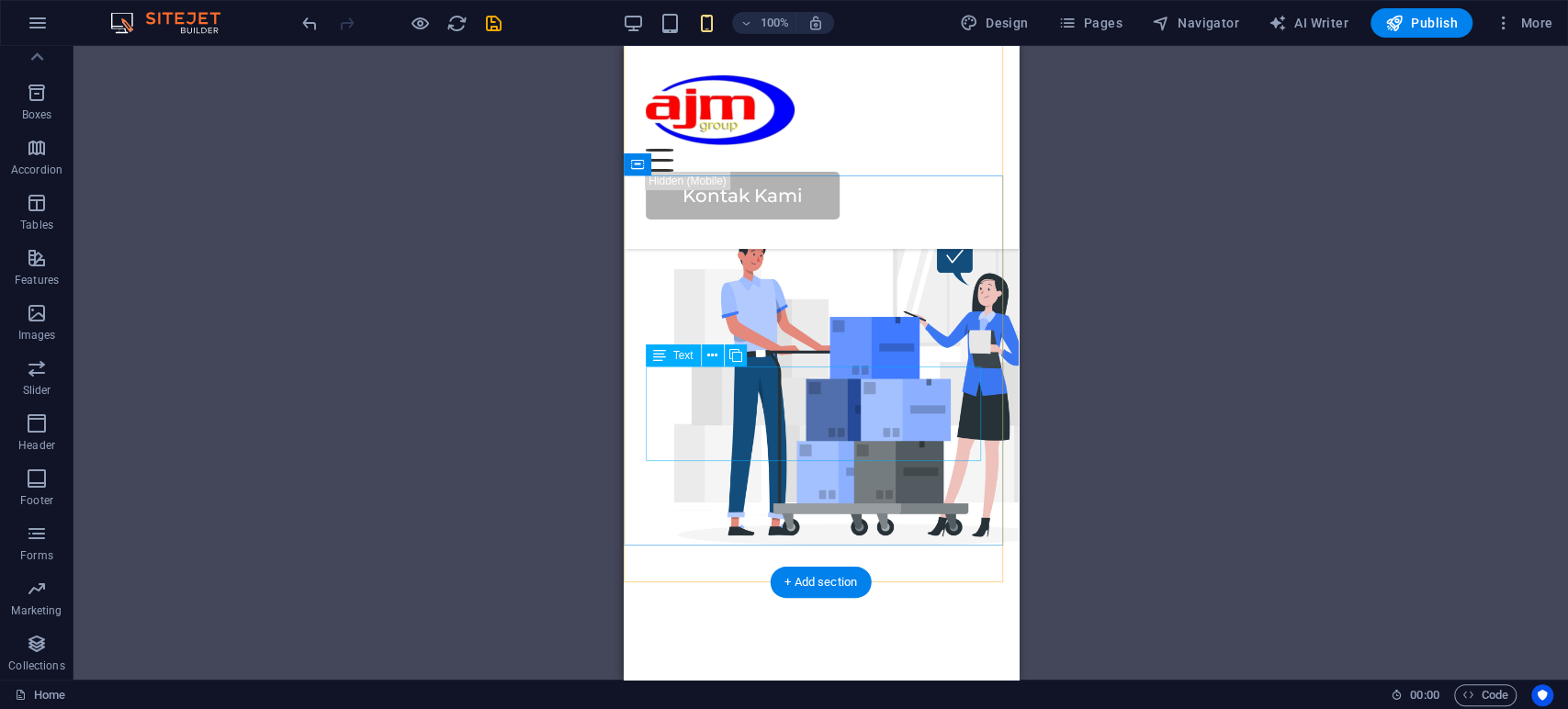 click on "PT Anugrah Java Media siap membantu kebutuhan relokasi, transportasi barang, penyimpanan, hingga perakitan secara profesional dan efisien." at bounding box center [820, 74] 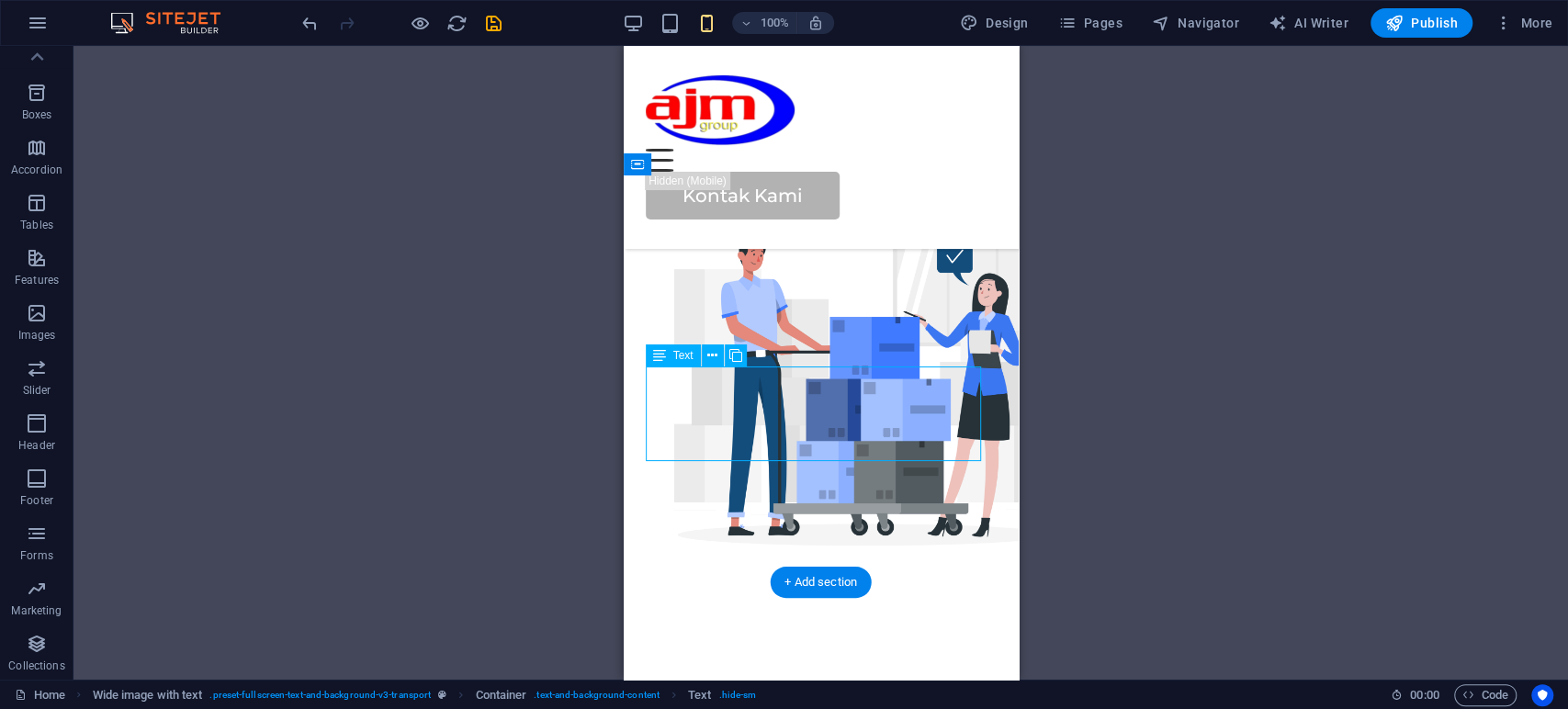 click on "PT Anugrah Java Media siap membantu kebutuhan relokasi, transportasi barang, penyimpanan, hingga perakitan secara profesional dan efisien." at bounding box center [820, 74] 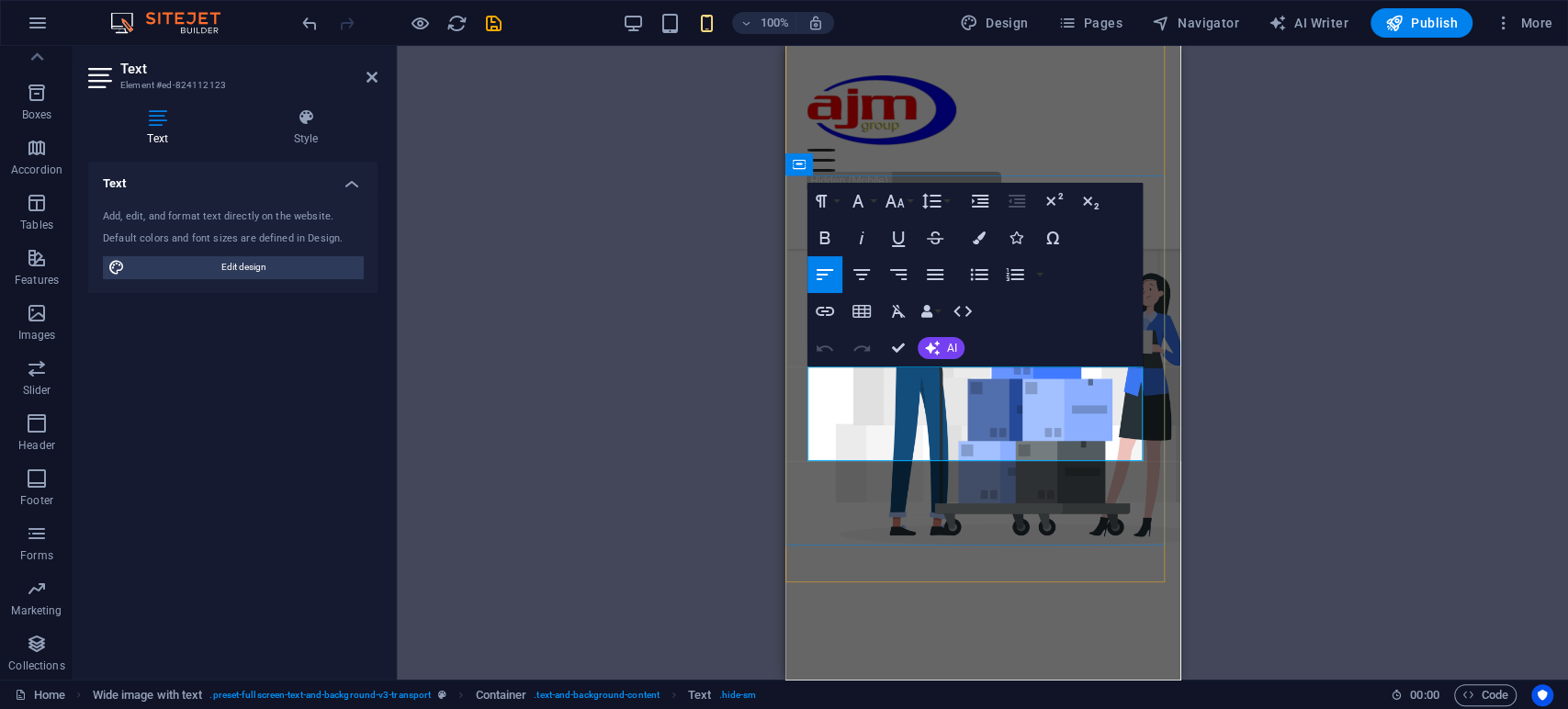 click on "PT Anugrah Java Media siap membantu kebutuhan relokasi, transportasi barang, penyimpanan, hingga perakitan secara profesional dan efisien." at bounding box center [982, 74] 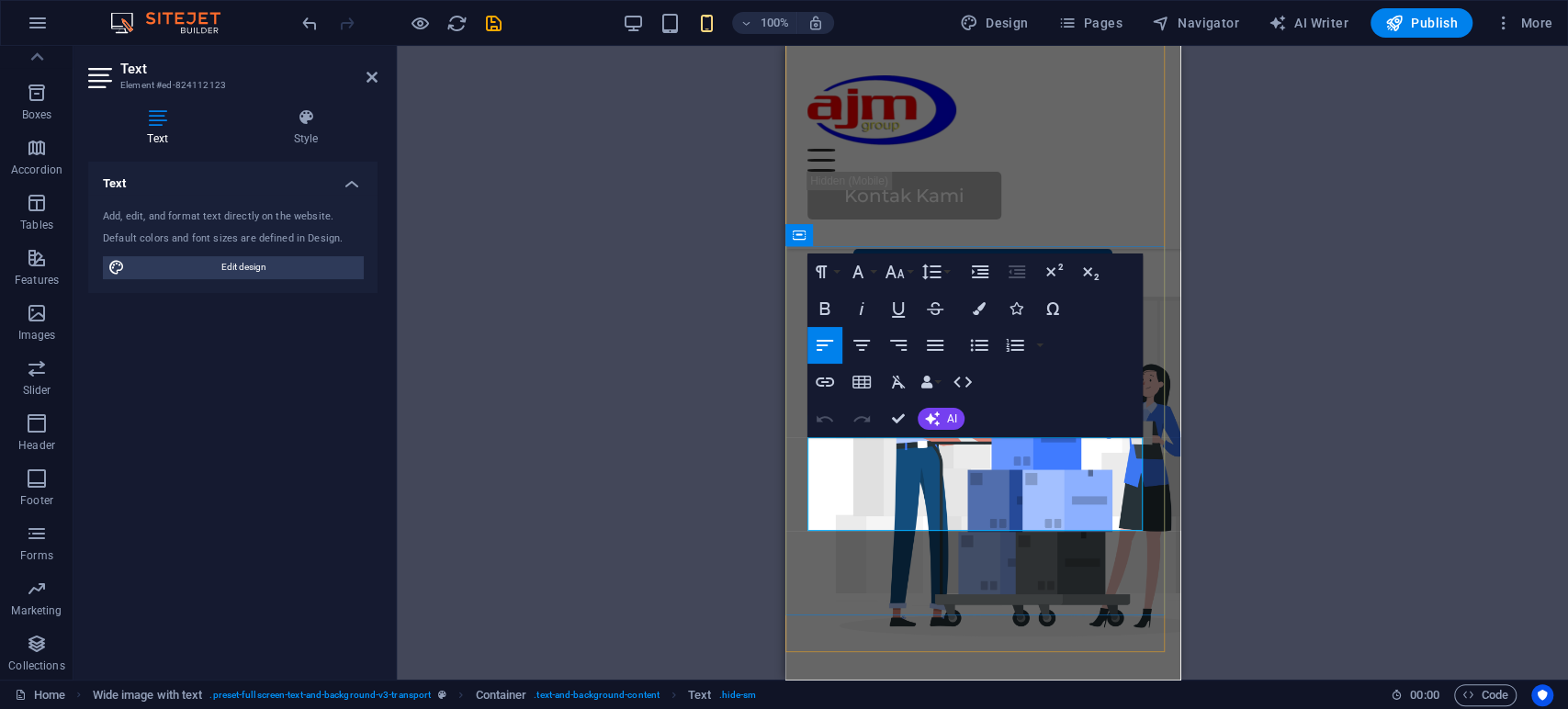 scroll, scrollTop: 312, scrollLeft: 0, axis: vertical 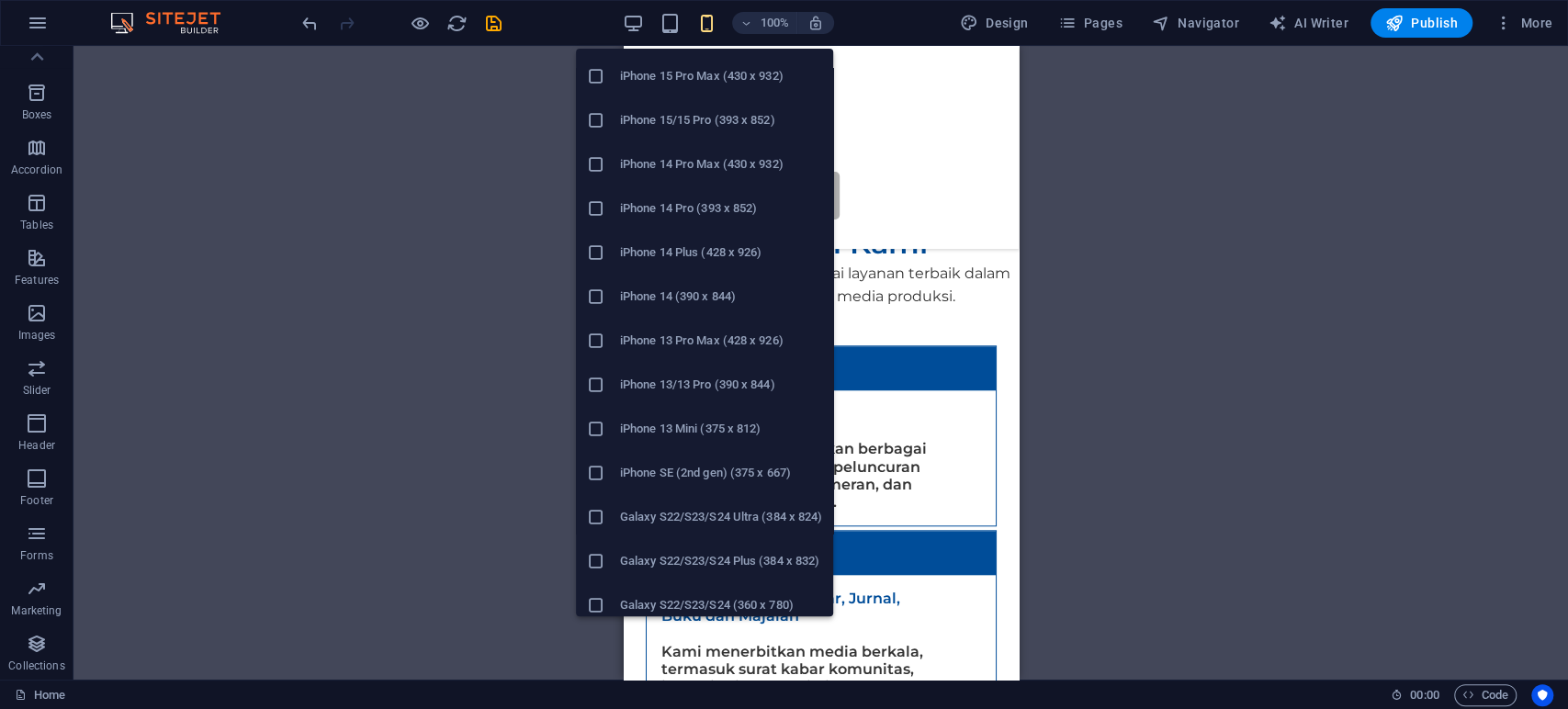click on "iPhone 13 Mini (375 x 812)" at bounding box center (721, 429) 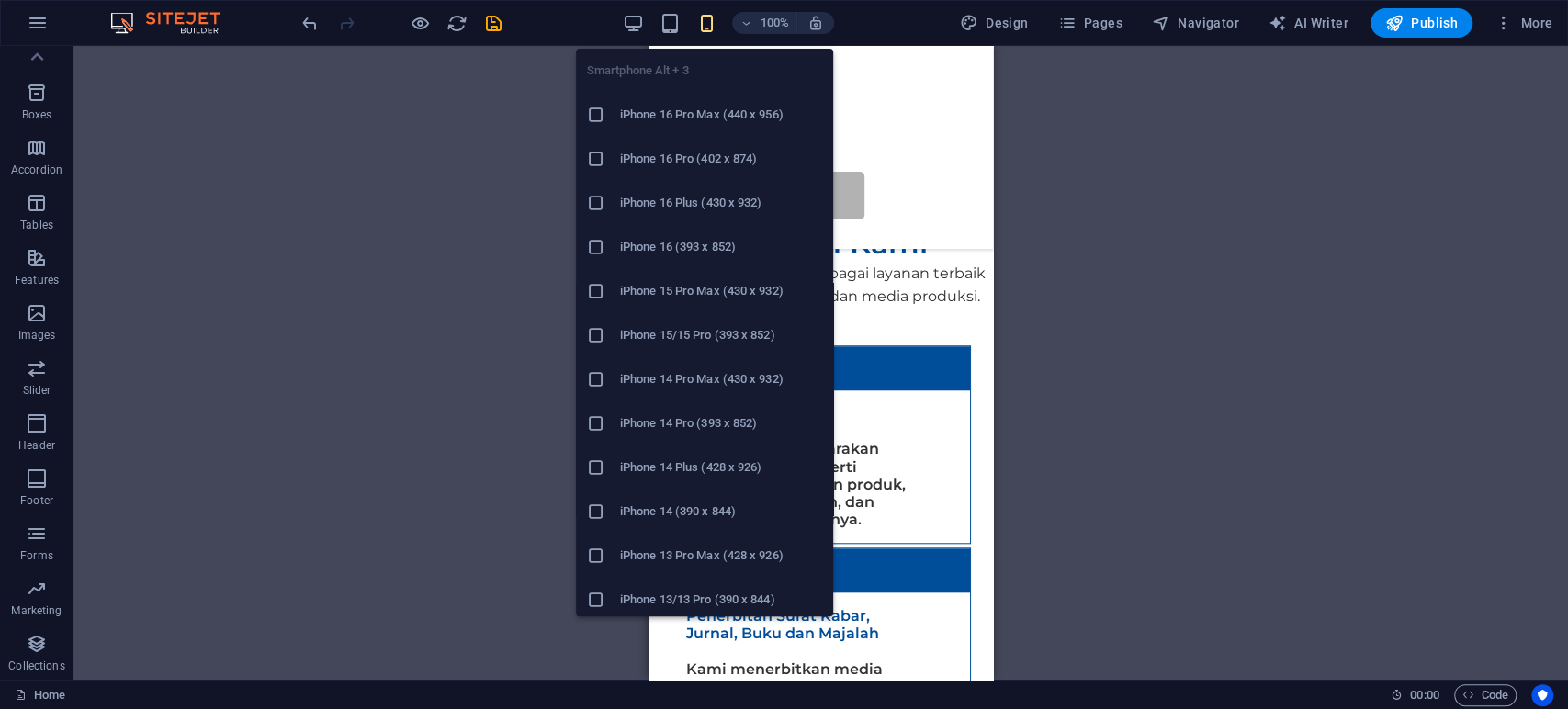 click at bounding box center [706, 23] 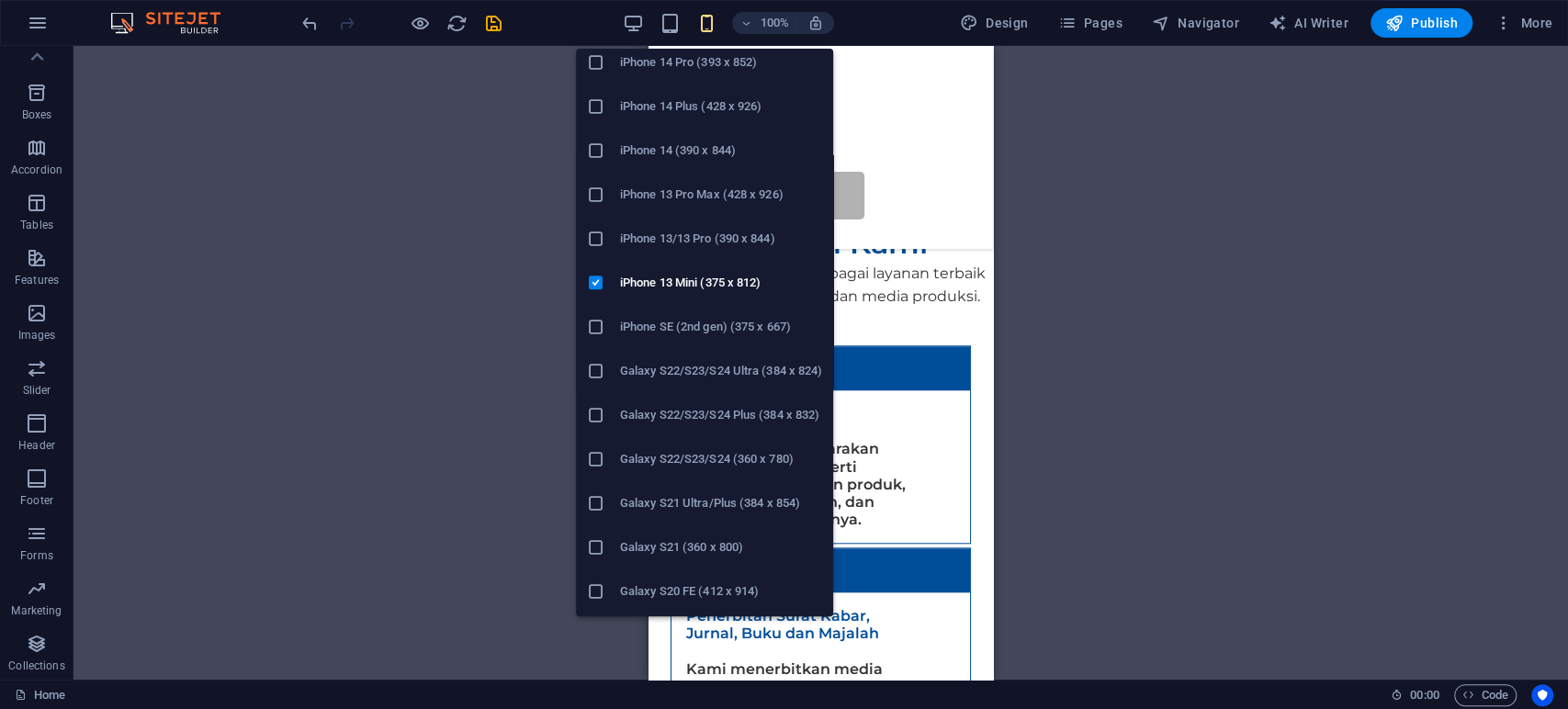 scroll, scrollTop: 347, scrollLeft: 0, axis: vertical 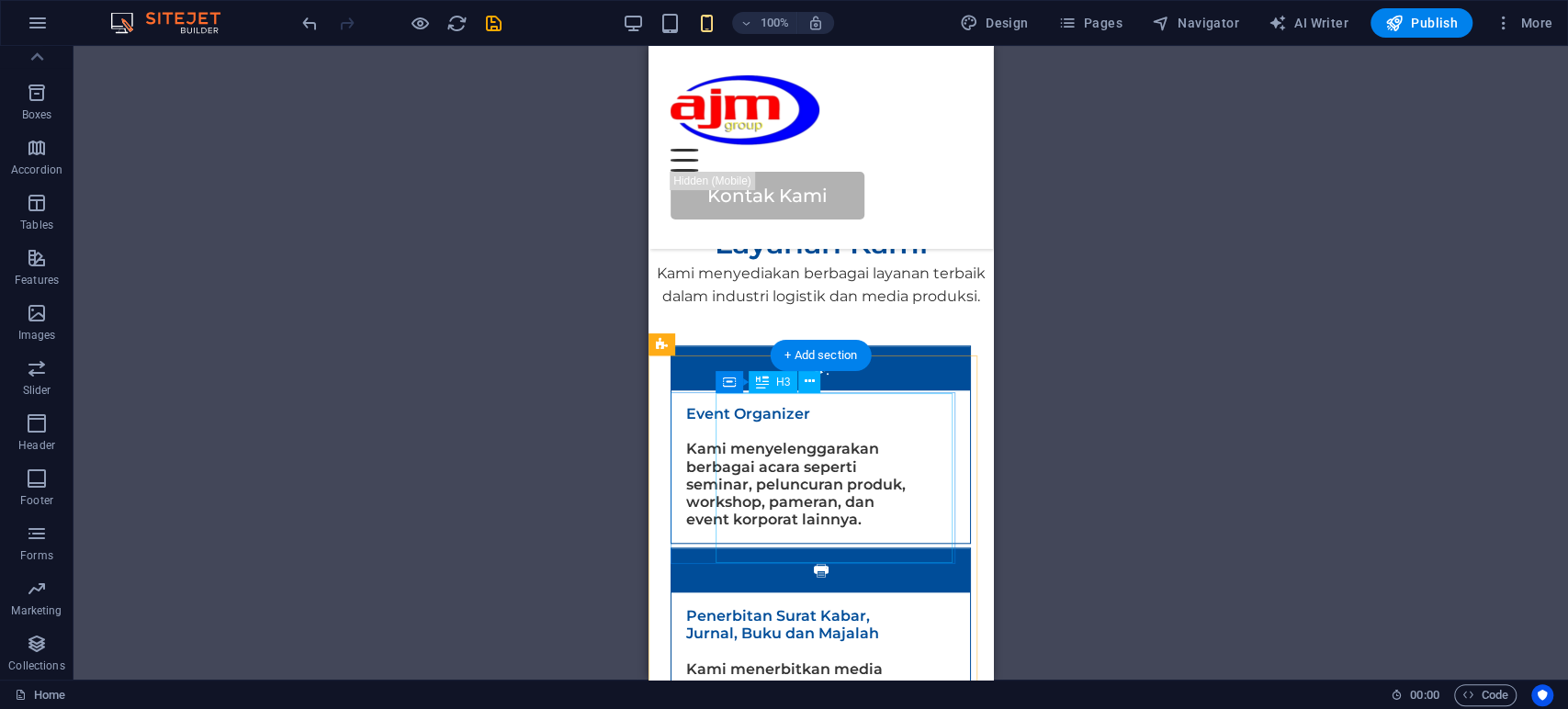 click on "Event Organizer Kami menyelenggarakan berbagai acara seperti seminar, peluncuran produk, workshop, pameran, dan event korporat lainnya." at bounding box center [797, 467] 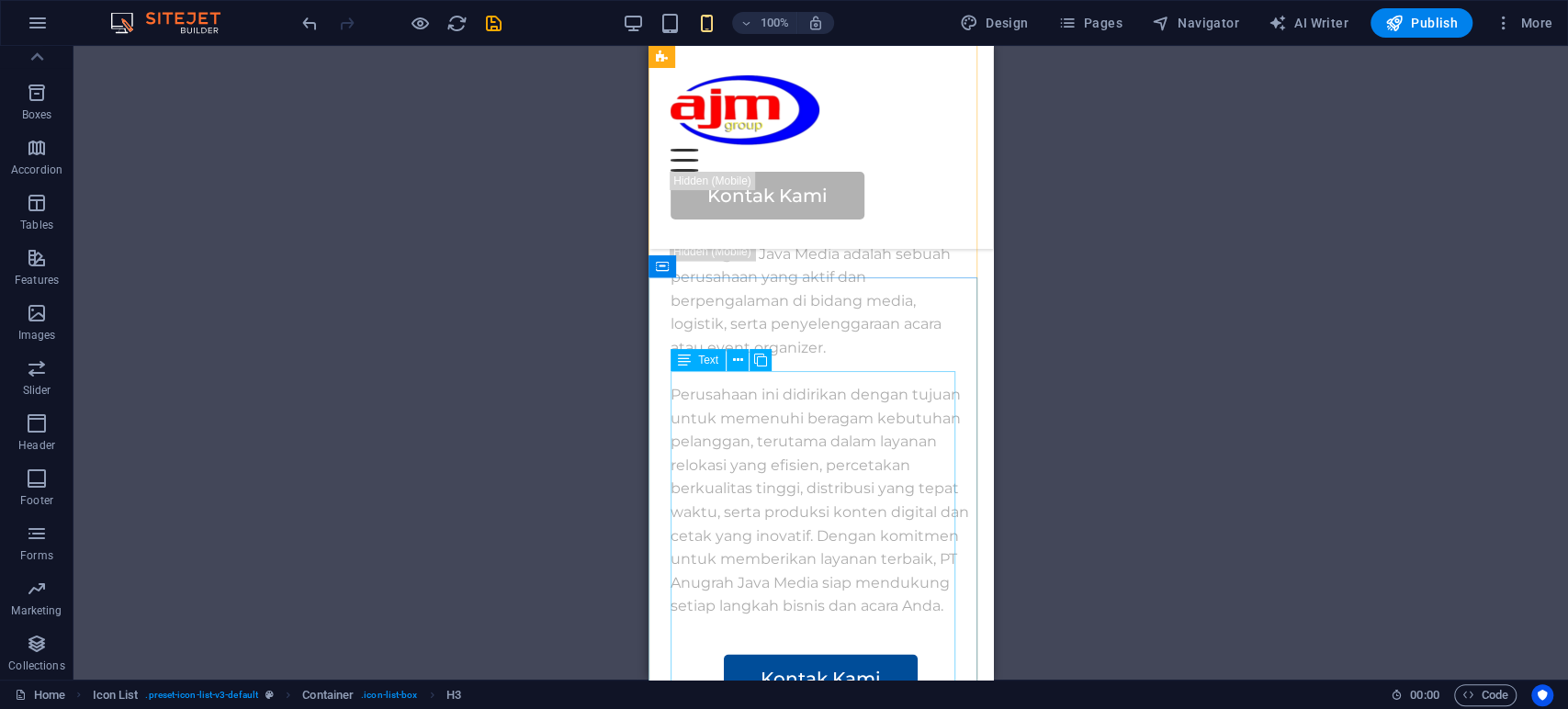 scroll, scrollTop: 2520, scrollLeft: 0, axis: vertical 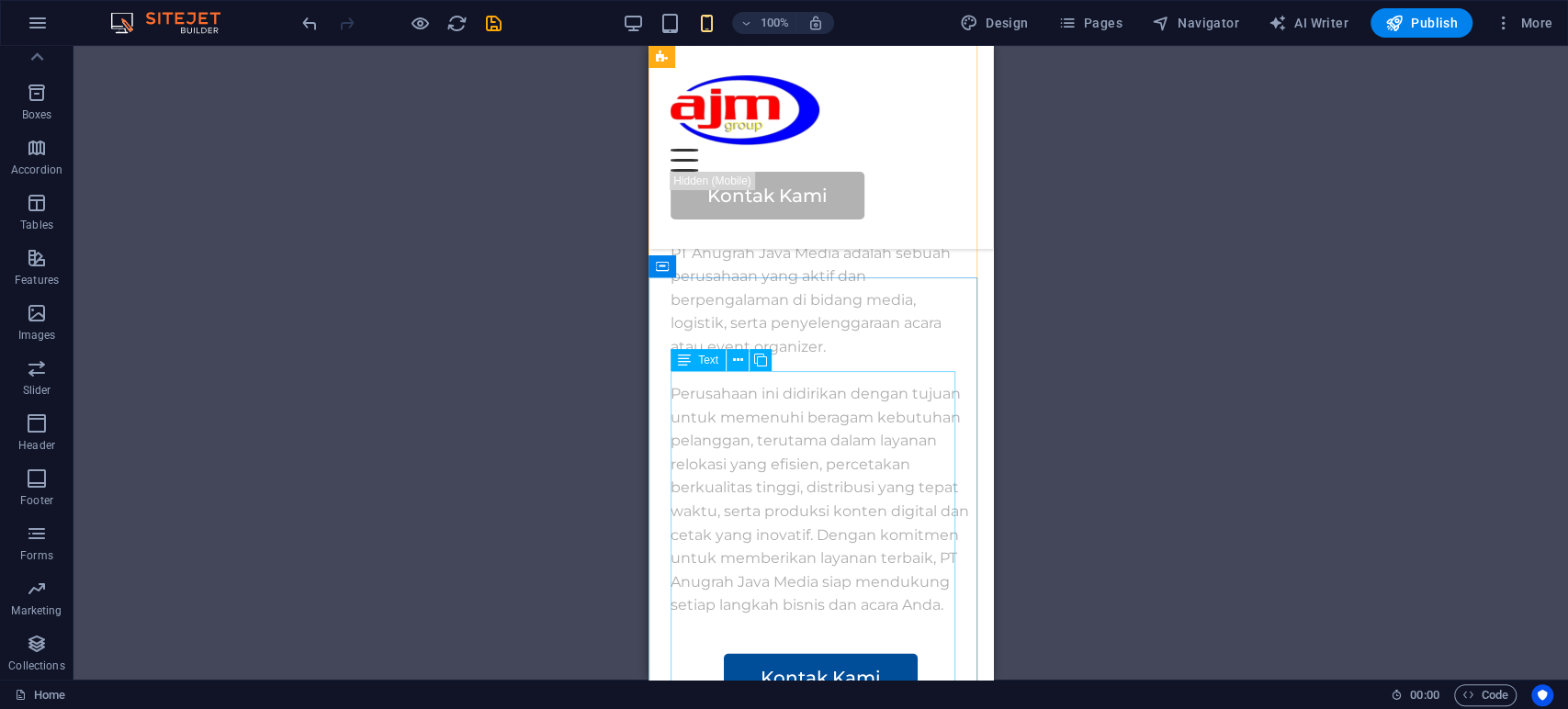 click on "PT Anugrah Java Media adalah sebuah perusahaan yang aktif dan berpengalaman di bidang media, logistik, serta penyelenggaraan acara atau event organizer.  Perusahaan ini didirikan dengan tujuan untuk memenuhi beragam kebutuhan pelanggan, terutama dalam layanan relokasi yang efisien, percetakan berkualitas tinggi, distribusi yang tepat waktu, serta produksi konten digital dan cetak yang inovatif. Dengan komitmen untuk memberikan layanan terbaik, PT Anugrah Java Media siap mendukung setiap langkah bisnis dan acara Anda." at bounding box center [820, 430] 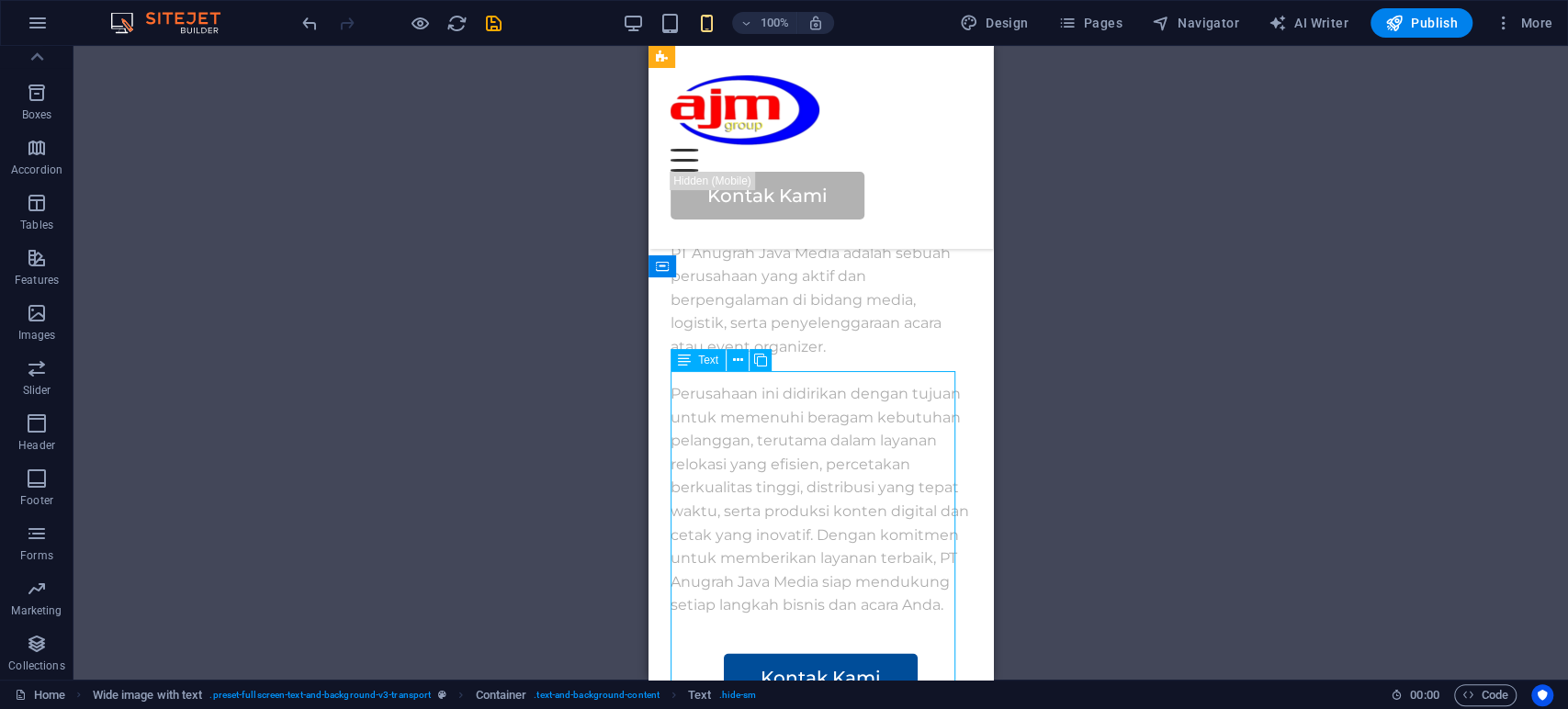 click on "PT Anugrah Java Media adalah sebuah perusahaan yang aktif dan berpengalaman di bidang media, logistik, serta penyelenggaraan acara atau event organizer.  Perusahaan ini didirikan dengan tujuan untuk memenuhi beragam kebutuhan pelanggan, terutama dalam layanan relokasi yang efisien, percetakan berkualitas tinggi, distribusi yang tepat waktu, serta produksi konten digital dan cetak yang inovatif. Dengan komitmen untuk memberikan layanan terbaik, PT Anugrah Java Media siap mendukung setiap langkah bisnis dan acara Anda." at bounding box center (820, 430) 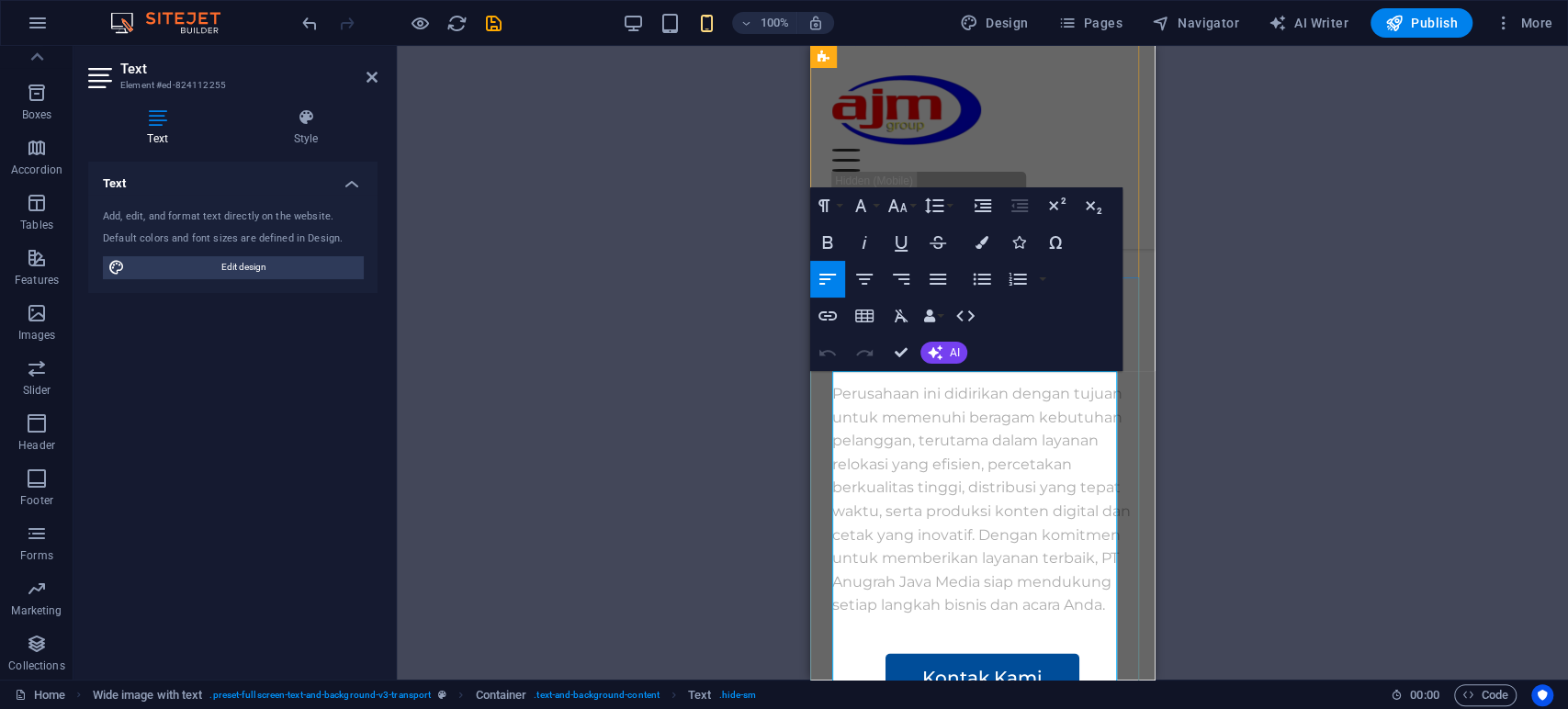 click on "PT Anugrah Java Media adalah sebuah perusahaan yang aktif dan berpengalaman di bidang media, logistik, serta penyelenggaraan acara atau event organizer." at bounding box center [982, 300] 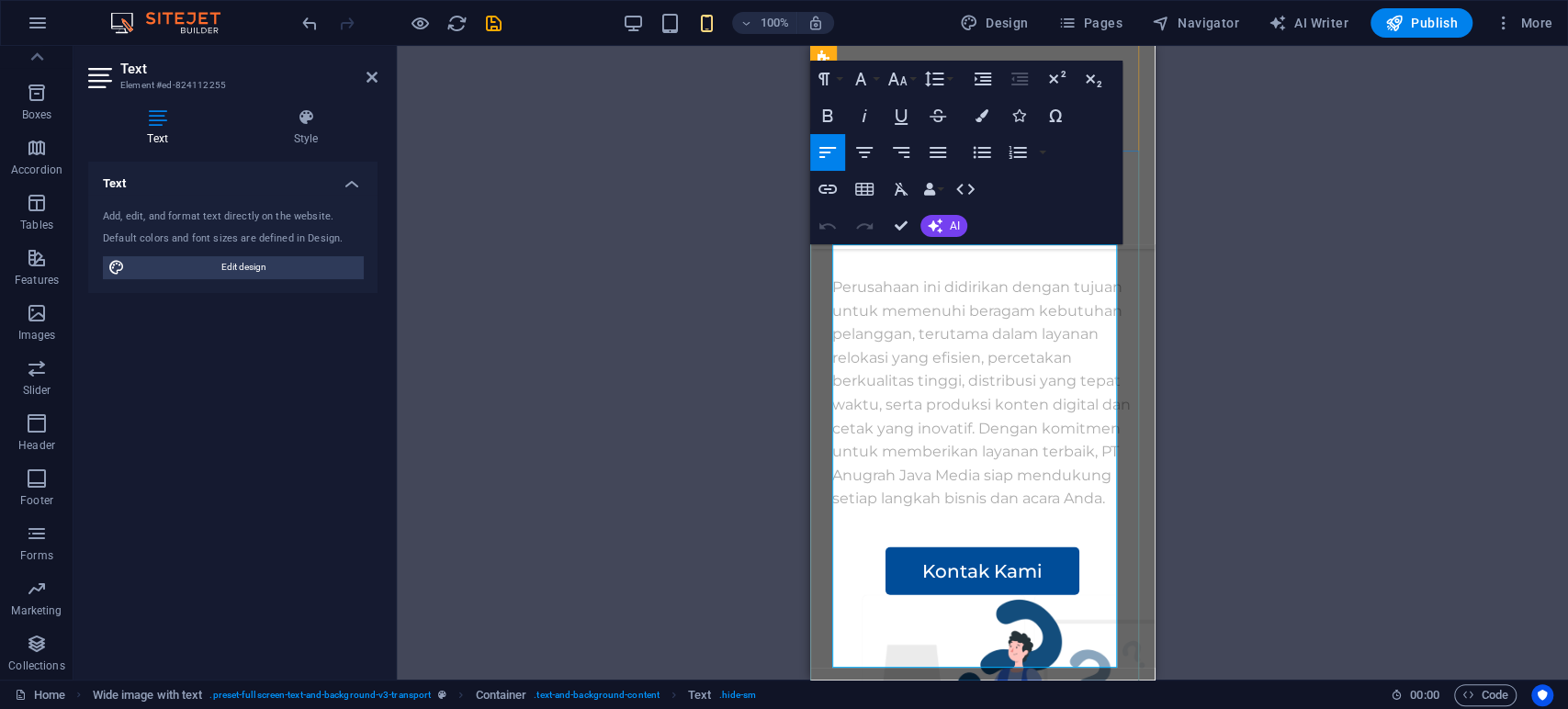 scroll, scrollTop: 2657, scrollLeft: 0, axis: vertical 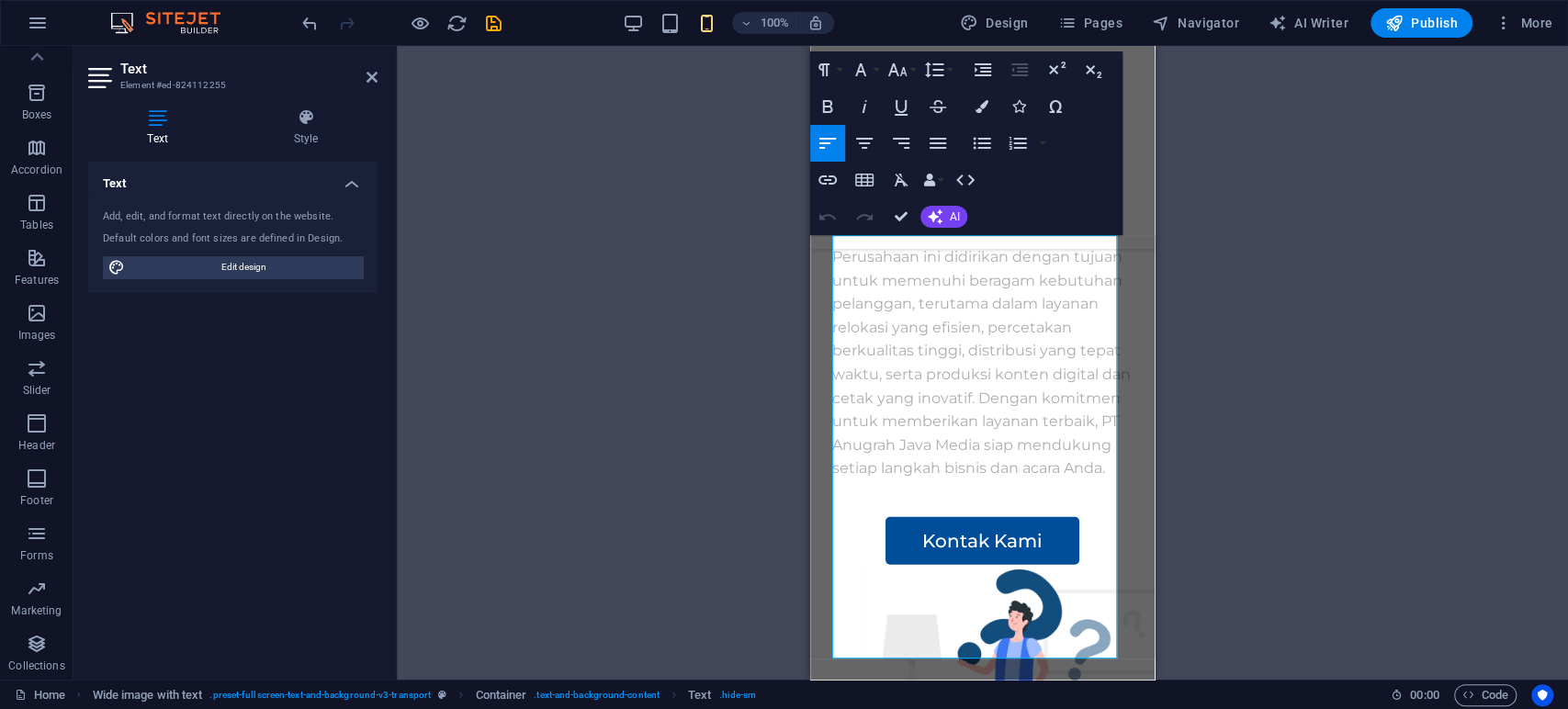 click on "Drag here to replace the existing content. Press “Ctrl” if you want to create a new element.
H1   Wide image with text   Container   Spacer   Text   Spacer   Text   Spacer   Spacer   Icon List   Container   H3   Container   Container   H3   Container   Container   H3   Container   Wide image with text   Text   Container   Spacer   Container   Container   Image   Container   Container   Container   Container   Preset   Container   Preset   Container   Footer Thrud   Container   Container   Text   Container   Container   Container   Text   Container   Container   Container   Button   H2   Text   H2   Spacer   Spacer   Spacer   Spacer   Spacer   Wide image with text   Container   Image   Wide image with text   Container   Button   Spacer   Menu Bar   Menu   Container   H3   Container   Container   H3   Container   Container   H3   Container   Container   Image   Container   Spacer   Container   Preset   Container   Contact Form   Input   Contact Form   Contact Form   Form   Textarea" at bounding box center [982, 363] 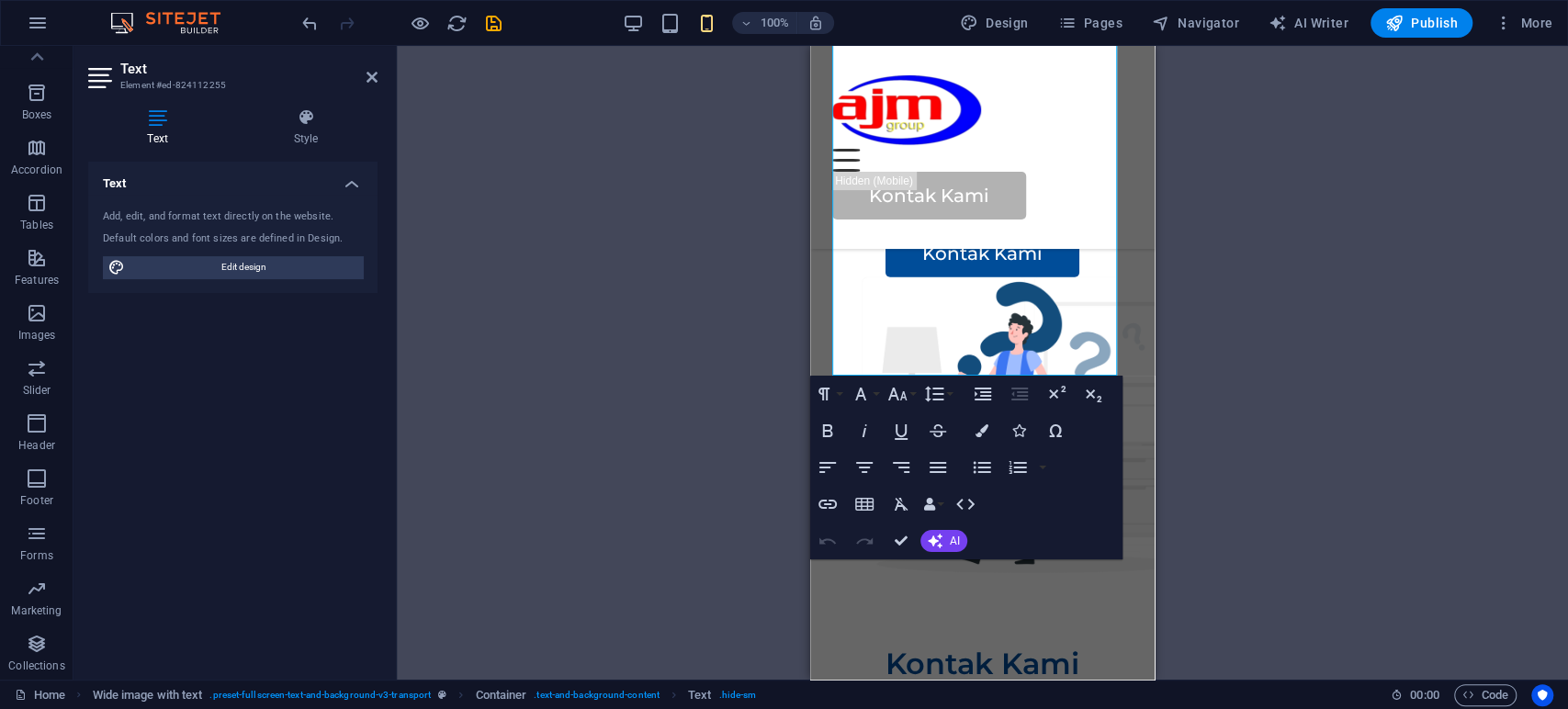 scroll, scrollTop: 2946, scrollLeft: 0, axis: vertical 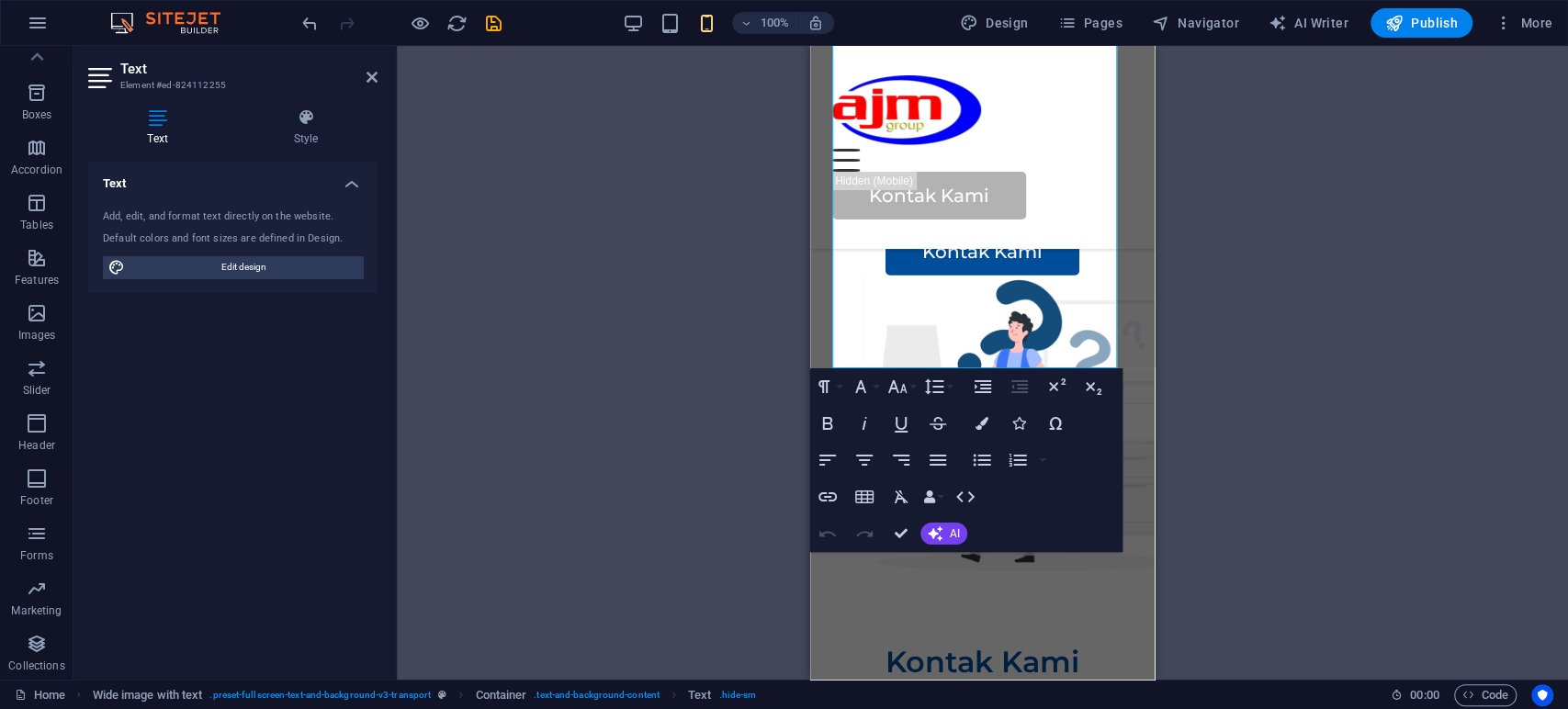 click on "Drag here to replace the existing content. Press “Ctrl” if you want to create a new element.
H1   Wide image with text   Container   Spacer   Text   Spacer   Text   Spacer   Spacer   Icon List   Container   H3   Container   Container   H3   Container   Container   H3   Container   Wide image with text   Text   Container   Spacer   Container   Container   Image   Container   Container   Container   Container   Preset   Container   Preset   Container   Footer Thrud   Container   Container   Text   Container   Container   Container   Text   Container   Container   Container   Button   H2   Text   H2   Spacer   Spacer   Spacer   Spacer   Spacer   Wide image with text   Container   Image   Wide image with text   Container   Button   Spacer   Menu Bar   Menu   Container   H3   Container   Container   H3   Container   Container   H3   Container   Container   Image   Container   Spacer   Container   Preset   Container   Contact Form   Input   Contact Form   Contact Form   Form   Textarea" at bounding box center [982, 363] 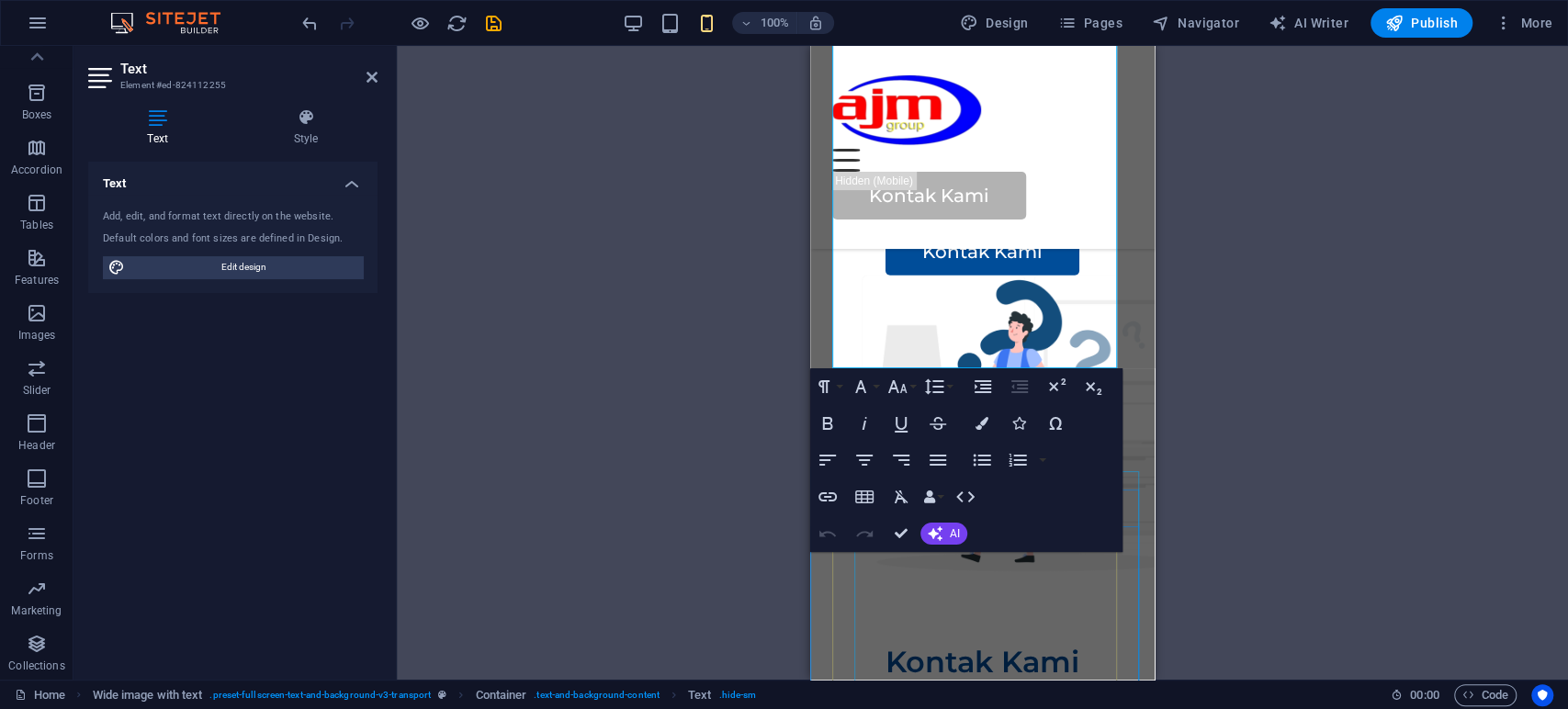 click at bounding box center (1004, 1273) 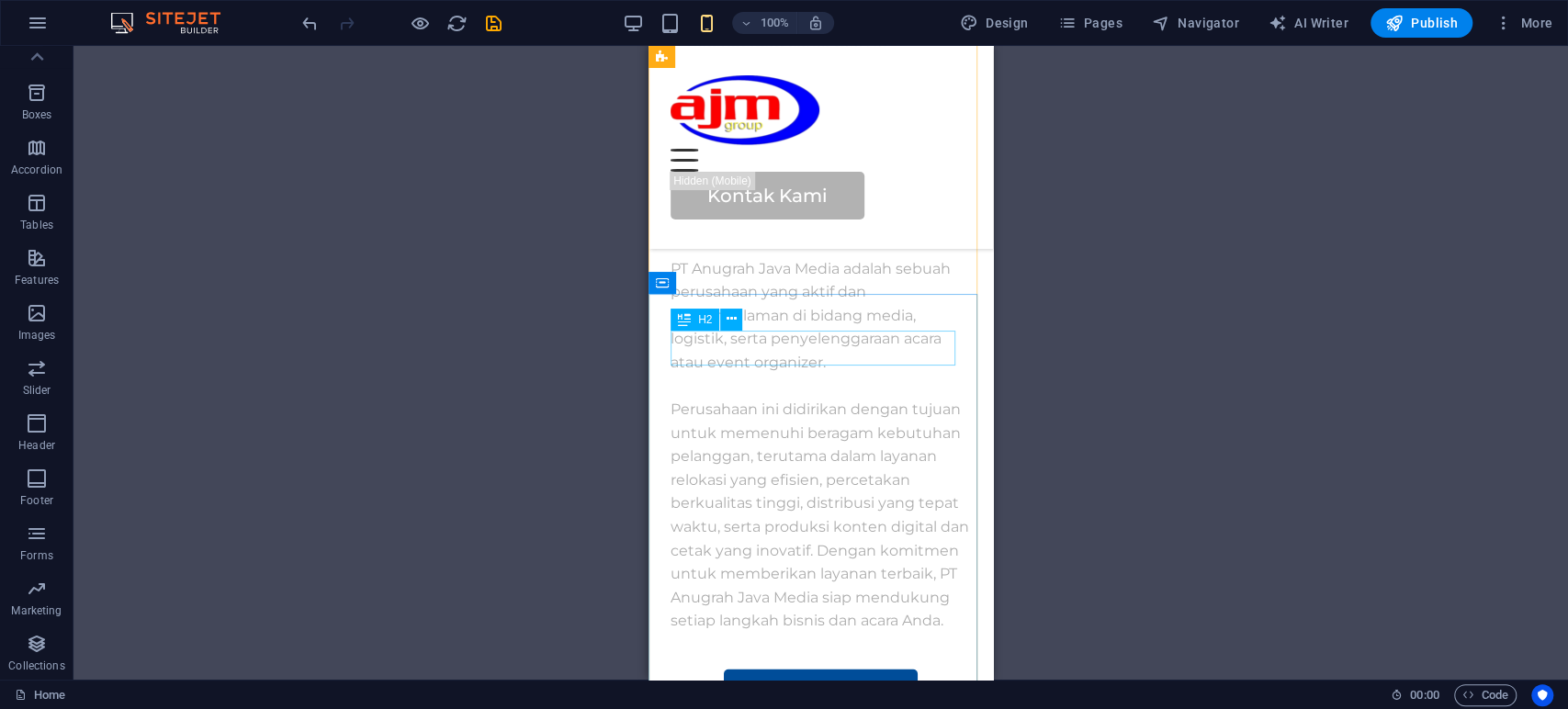 scroll, scrollTop: 2519, scrollLeft: 0, axis: vertical 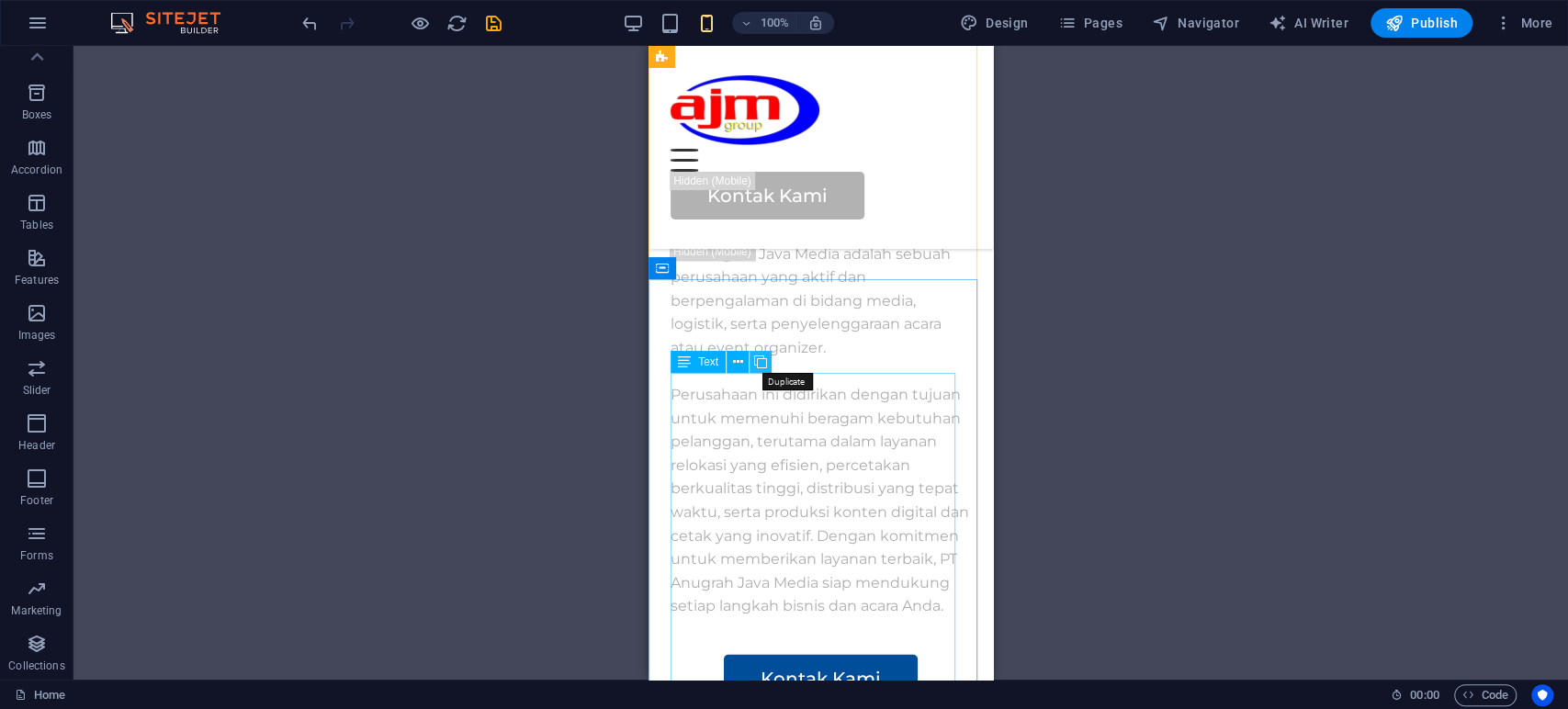 click at bounding box center (761, 362) 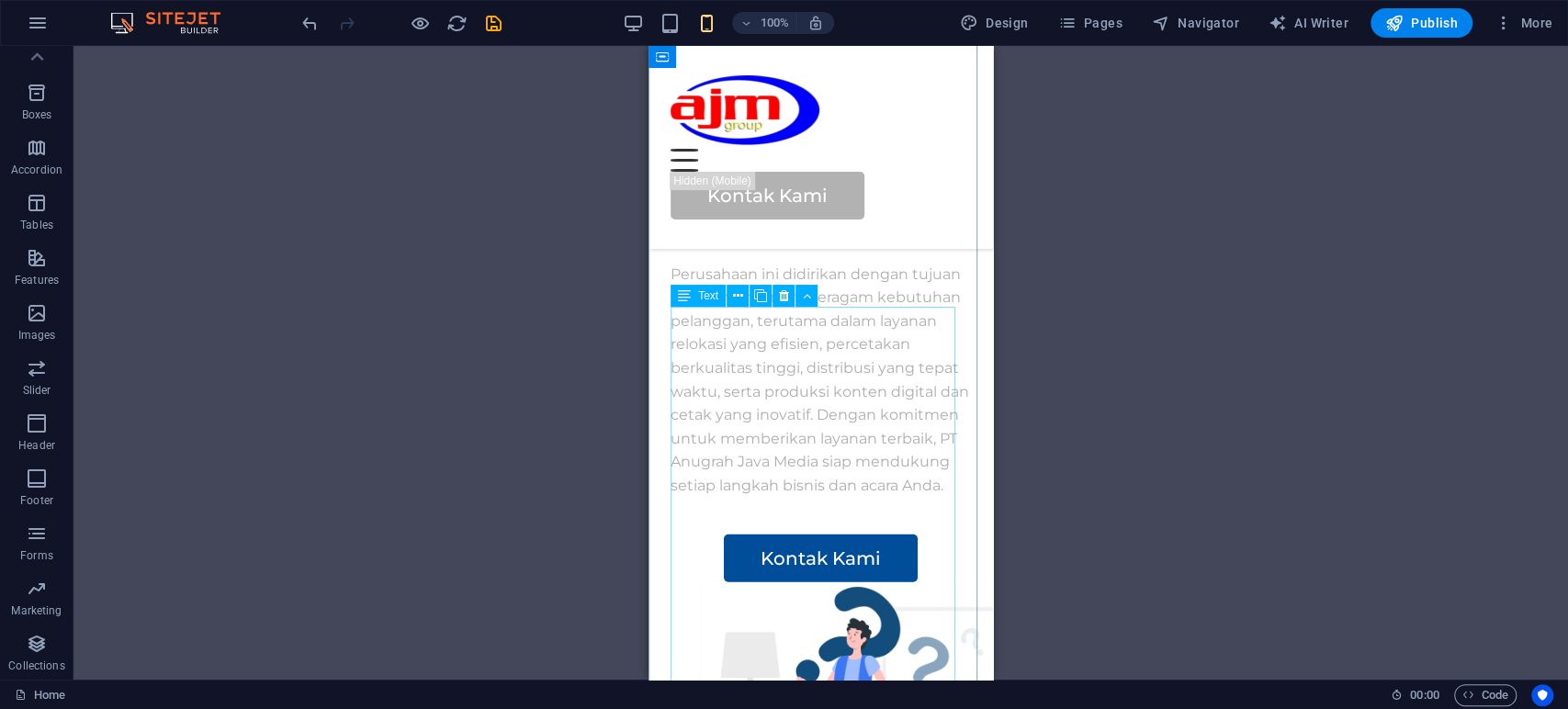 scroll, scrollTop: 3020, scrollLeft: 0, axis: vertical 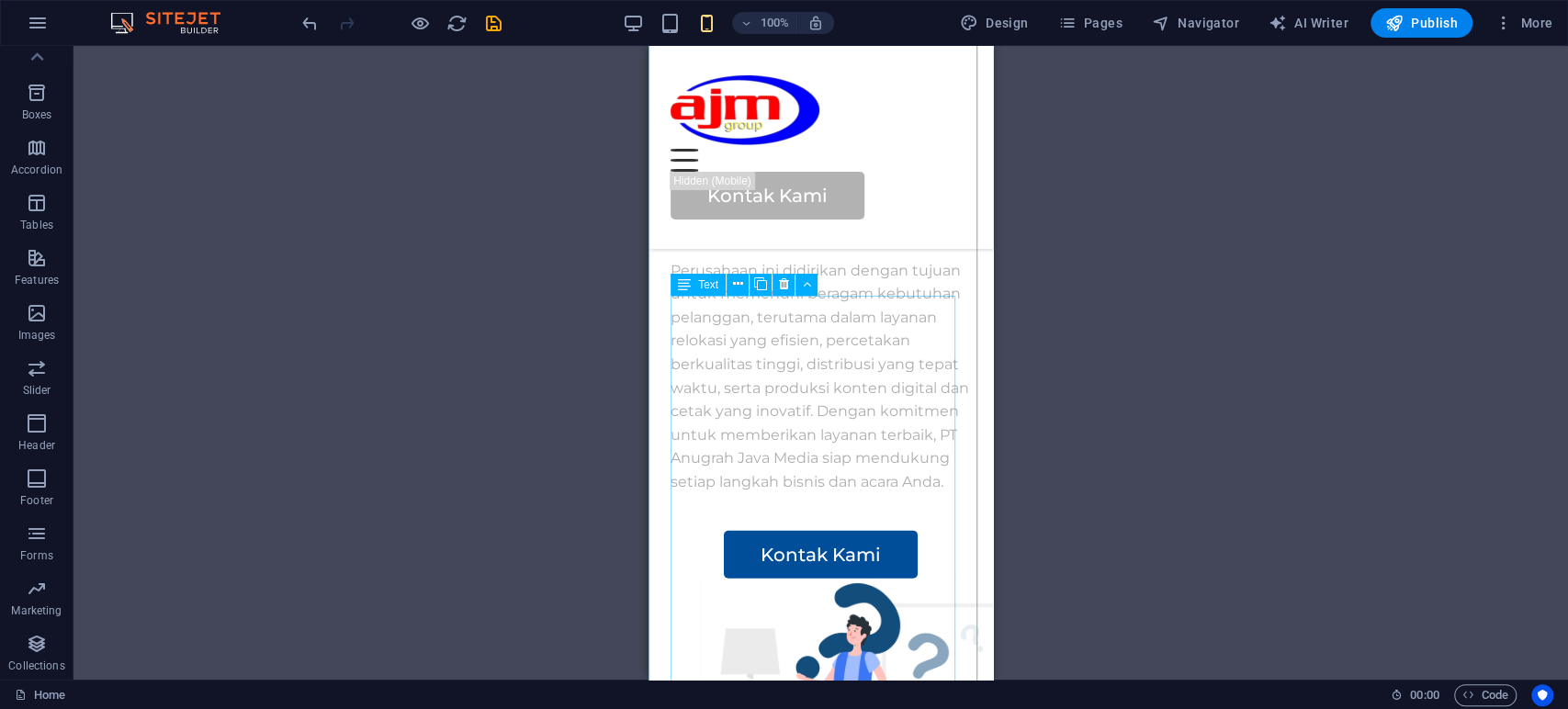 click on "Text" at bounding box center [708, 285] 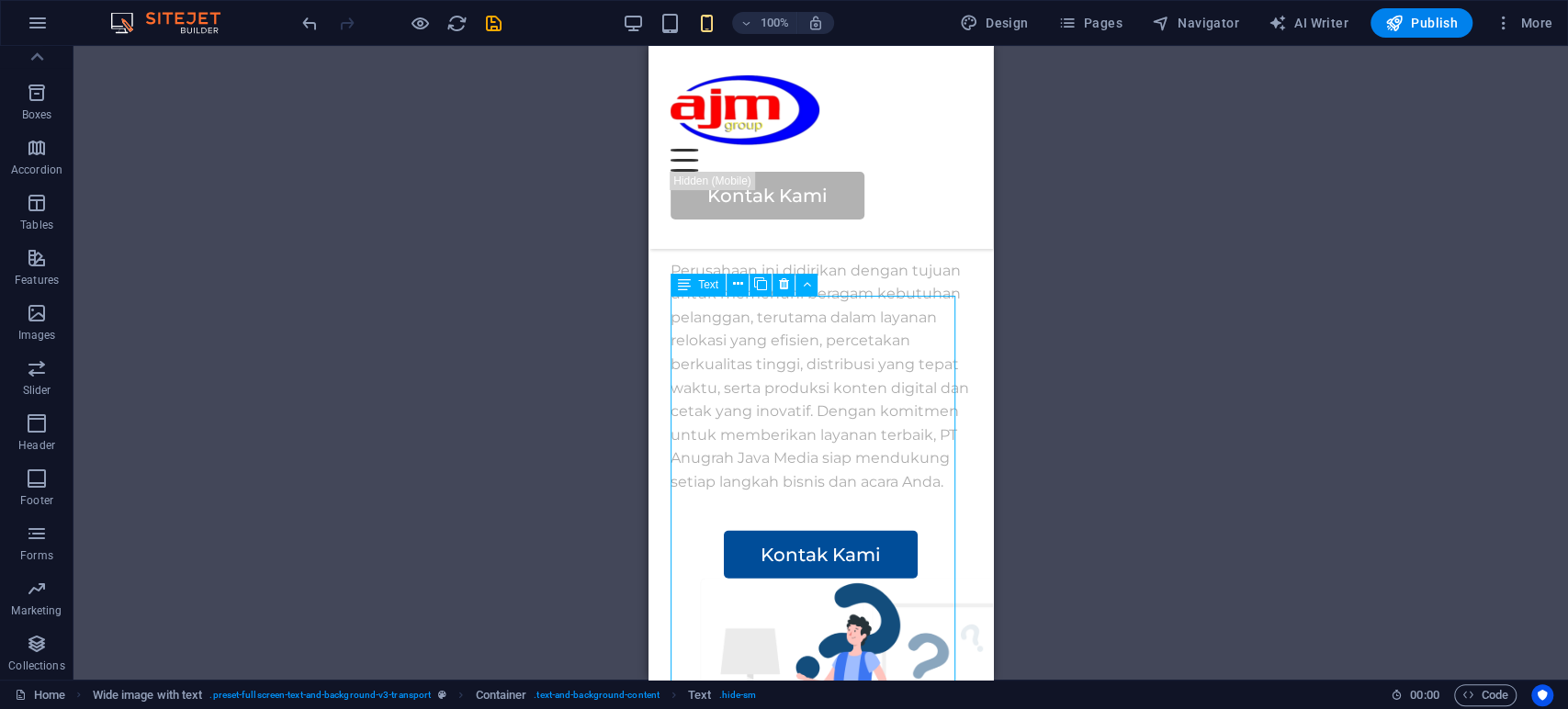 click on "Text" at bounding box center (708, 285) 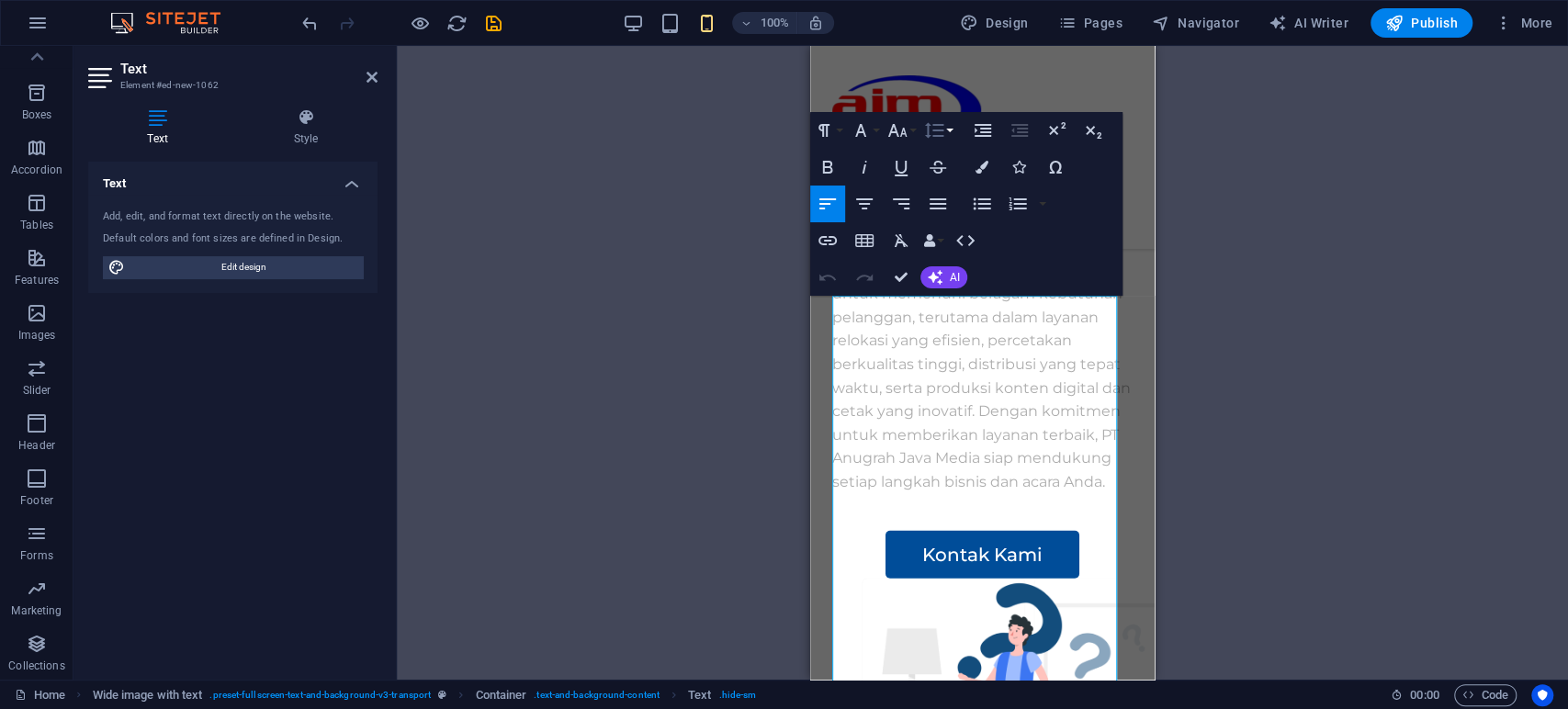click on "Line Height" at bounding box center (938, 130) 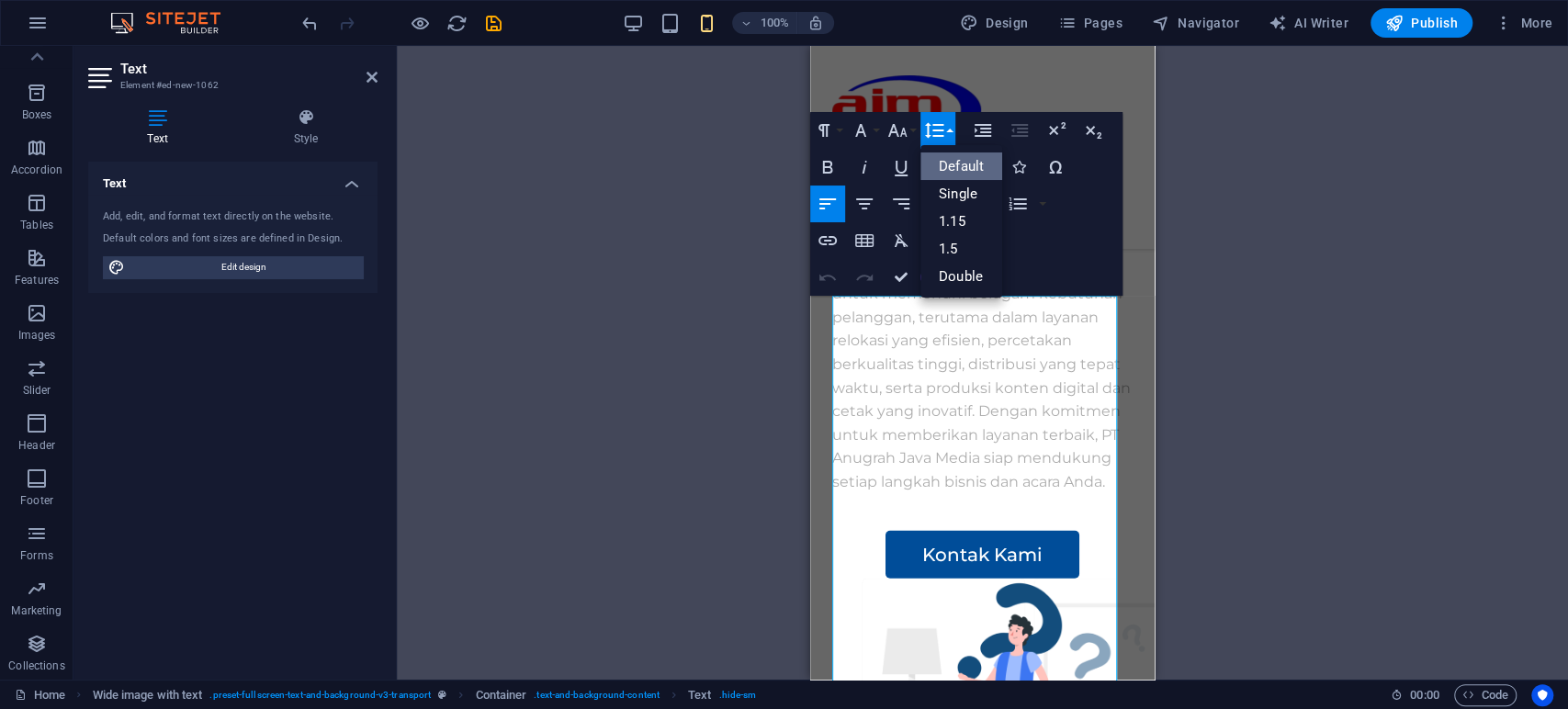 scroll, scrollTop: 0, scrollLeft: 0, axis: both 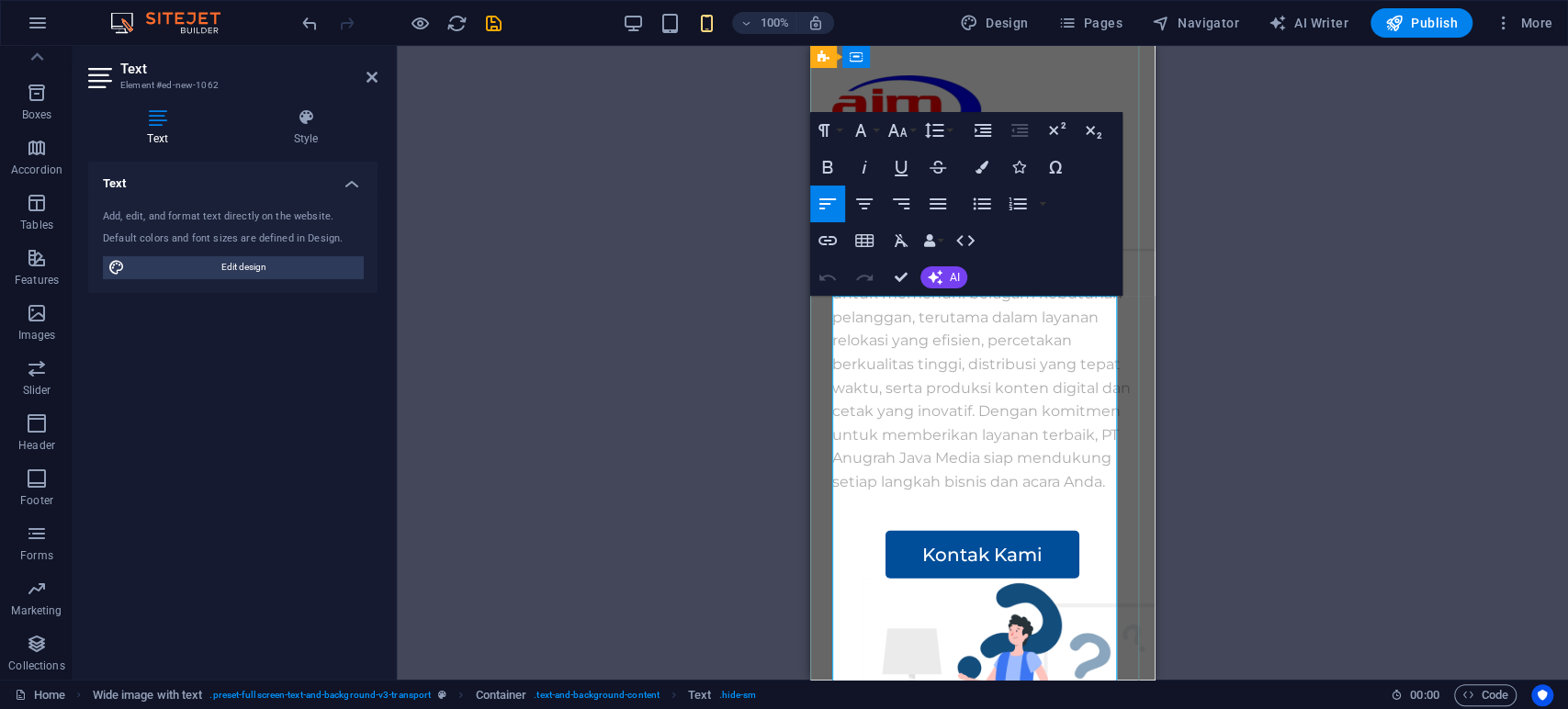 click on "PT Anugrah Java Media adalah sebuah perusahaan yang aktif dan berpengalaman di bidang media, logistik, serta penyelenggaraan acara atau event organizer." at bounding box center (982, 176) 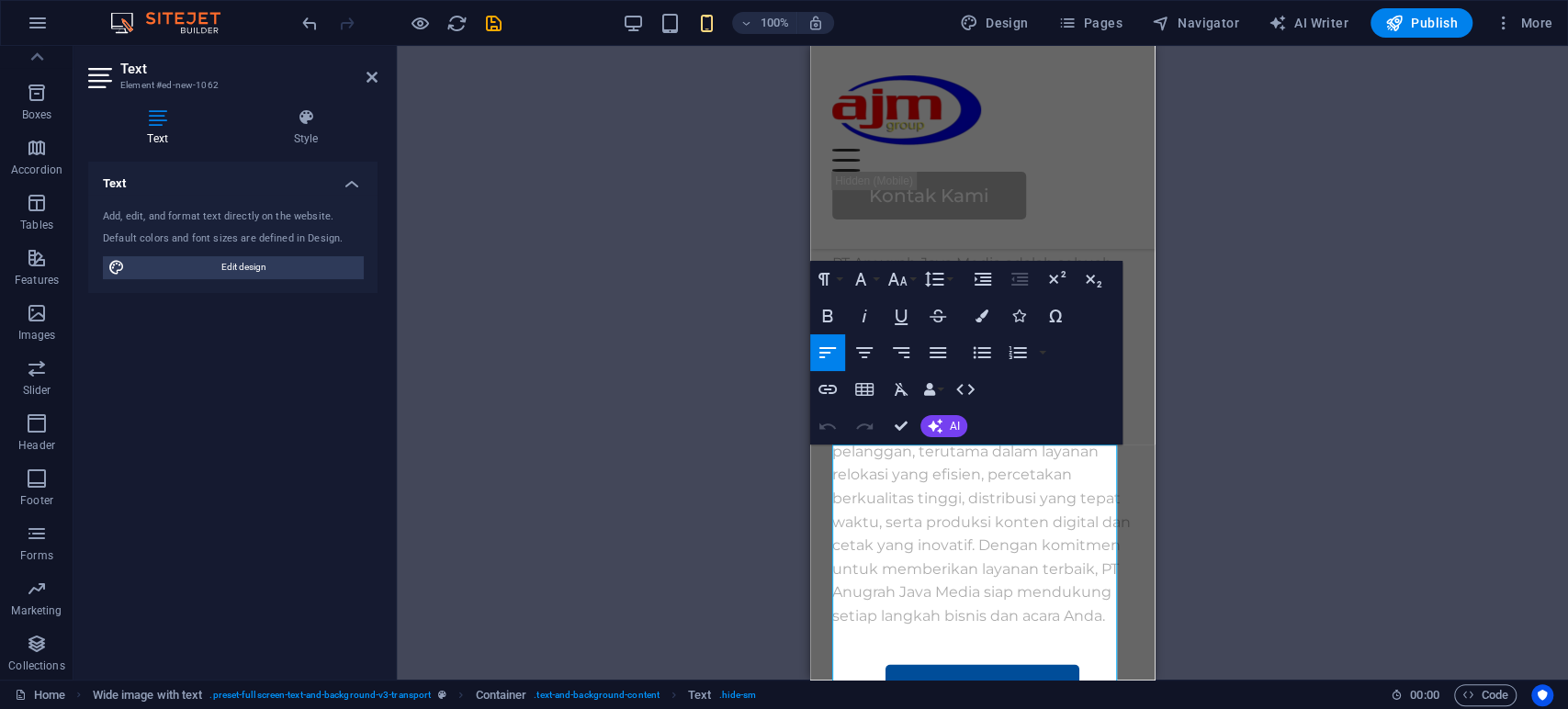 scroll, scrollTop: 2869, scrollLeft: 0, axis: vertical 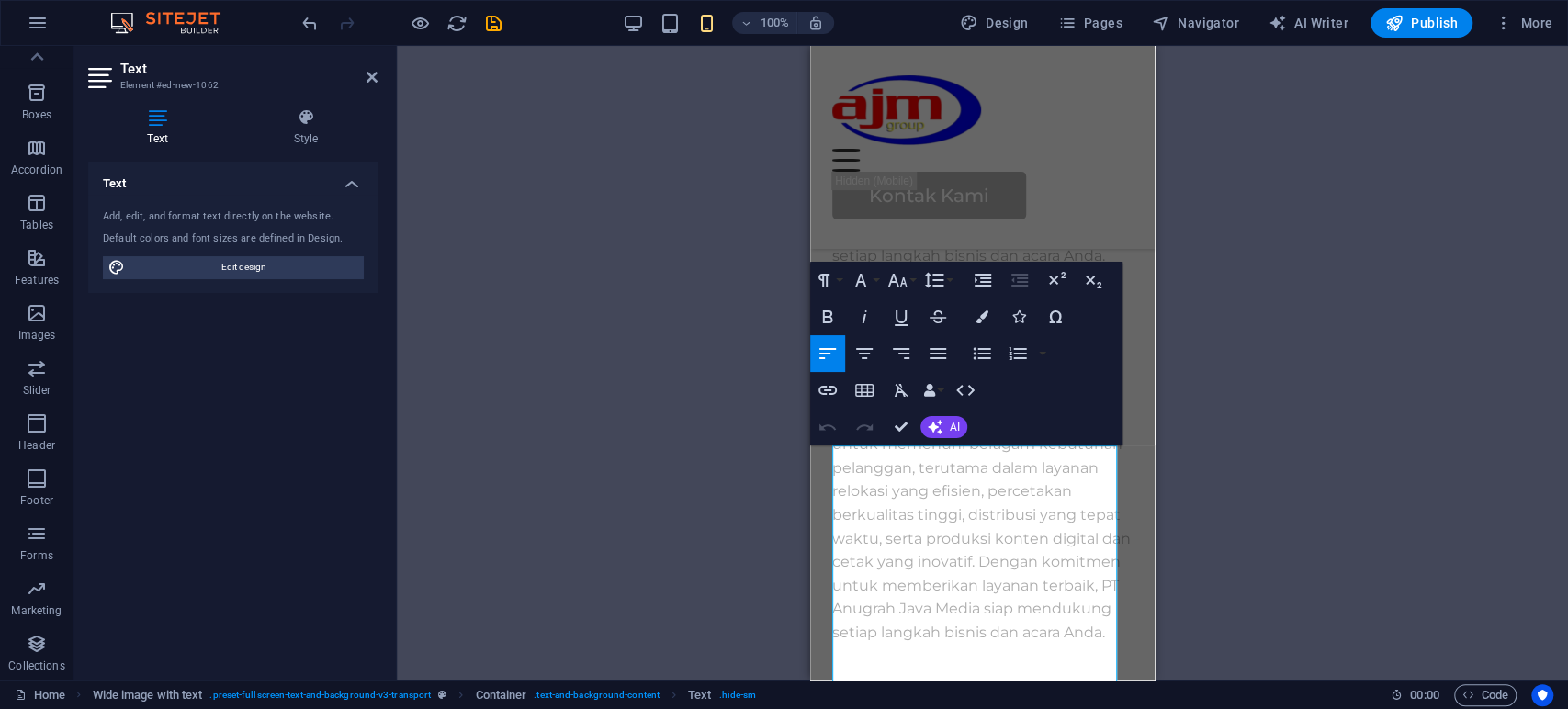 click on "Drag here to replace the existing content. Press “Ctrl” if you want to create a new element.
H1   Wide image with text   Container   Spacer   Text   Spacer   Text   Spacer   Spacer   Icon List   Container   H3   Container   Container   H3   Container   Container   H3   Container   Wide image with text   Wide image with text   Text   Wide image with text   Container   Spacer   Container   Container   Image   Container   Container   Preset   Container   Preset   Container   Footer Thrud   Container   Container   Text   Container   Container   Container   Text   Container   Container   Container   Button   H2   Text   H2   Spacer   Spacer   Spacer   Spacer   Spacer   Wide image with text   Container   Image   Wide image with text   Container   Button   Spacer   Menu Bar   Menu   Container   H3   Container   Container   H3   Container   Container   H3   Container   Container   Image   Container   Spacer   Container   Preset   Container   Contact Form   Input   Contact Form   Contact Form" at bounding box center (982, 363) 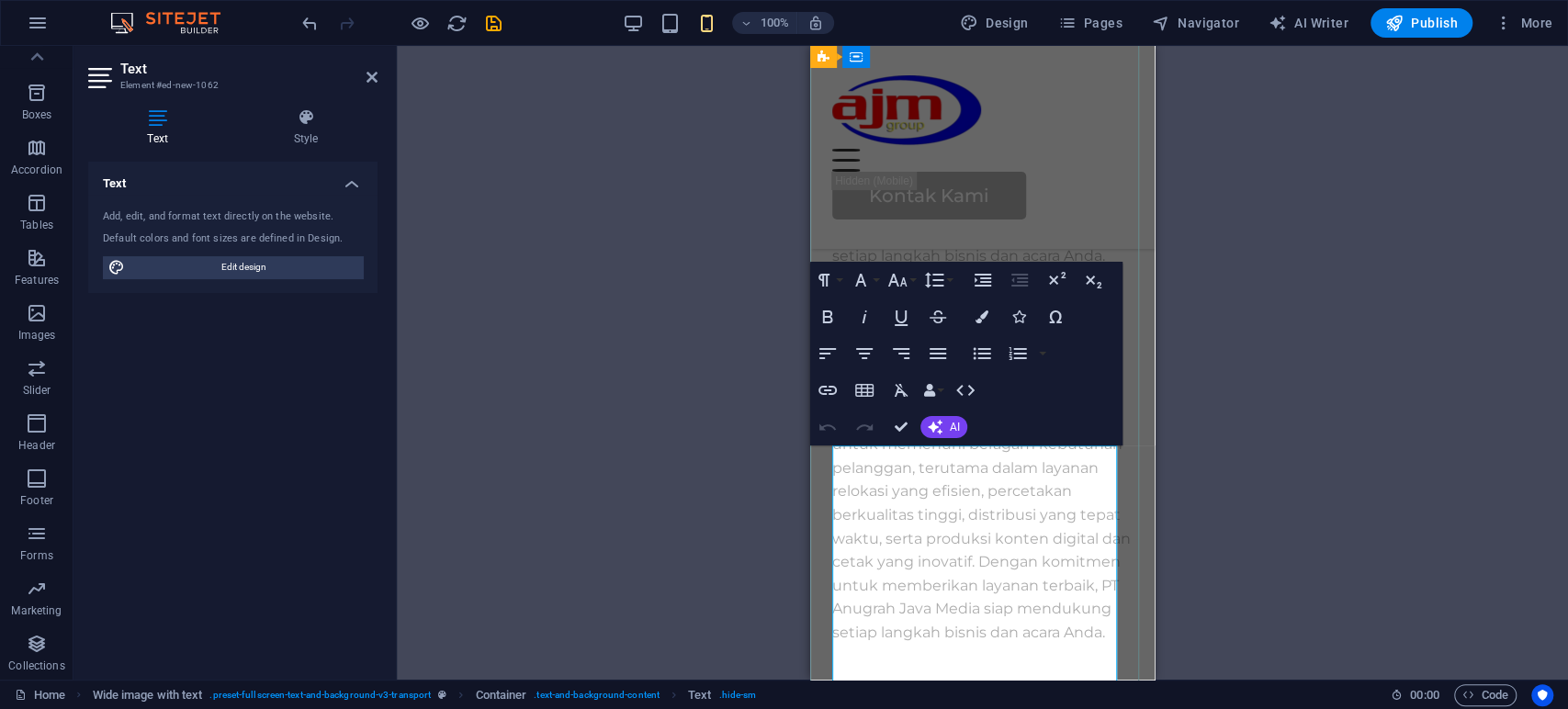 click on "PT Anugrah Java Media adalah sebuah perusahaan yang aktif dan berpengalaman di bidang media, logistik, serta penyelenggaraan acara atau event organizer." at bounding box center (982, 327) 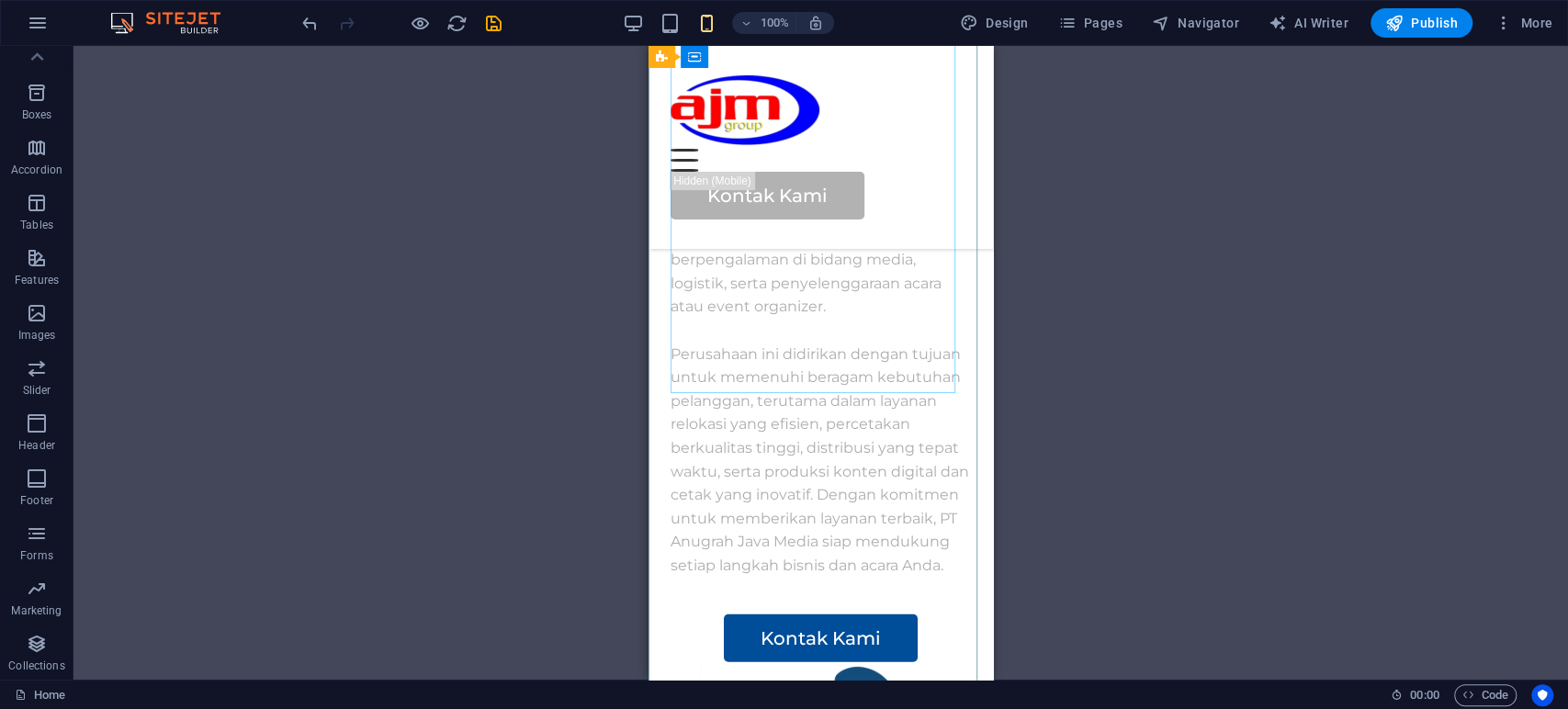 scroll, scrollTop: 2943, scrollLeft: 0, axis: vertical 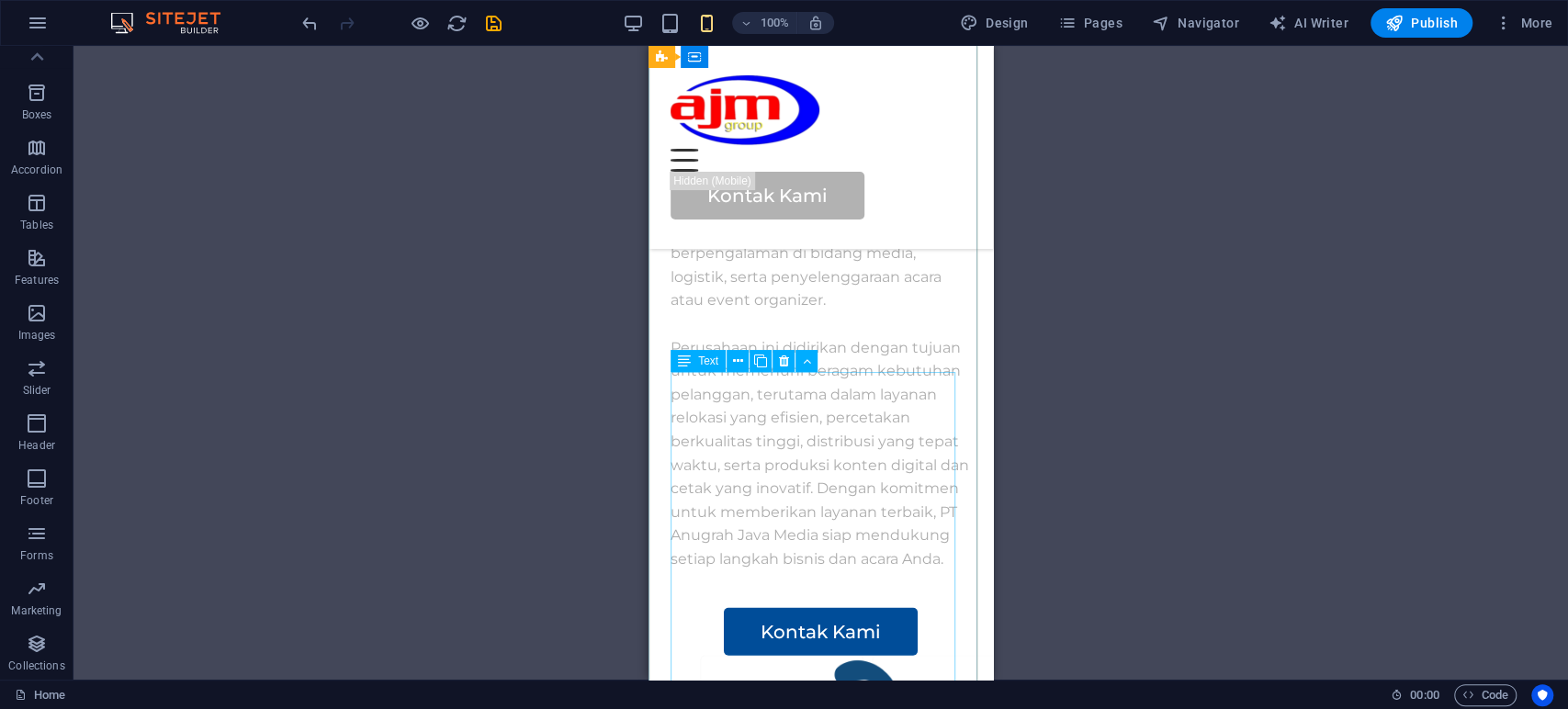 click on "PT Anugrah Java Media adalah sebuah perusahaan yang aktif dan berpengalaman di bidang media, logistik, serta penyelenggaraan acara atau event organizer.  Perusahaan ini didirikan dengan tujuan untuk memenuhi beragam kebutuhan pelanggan, terutama dalam layanan relokasi yang efisien, percetakan berkualitas tinggi, distribusi yang tepat waktu, serta produksi konten digital dan cetak yang inovatif. Dengan komitmen untuk memberikan layanan terbaik, PT Anugrah Java Media siap mendukung setiap langkah bisnis dan acara Anda." at bounding box center [820, 383] 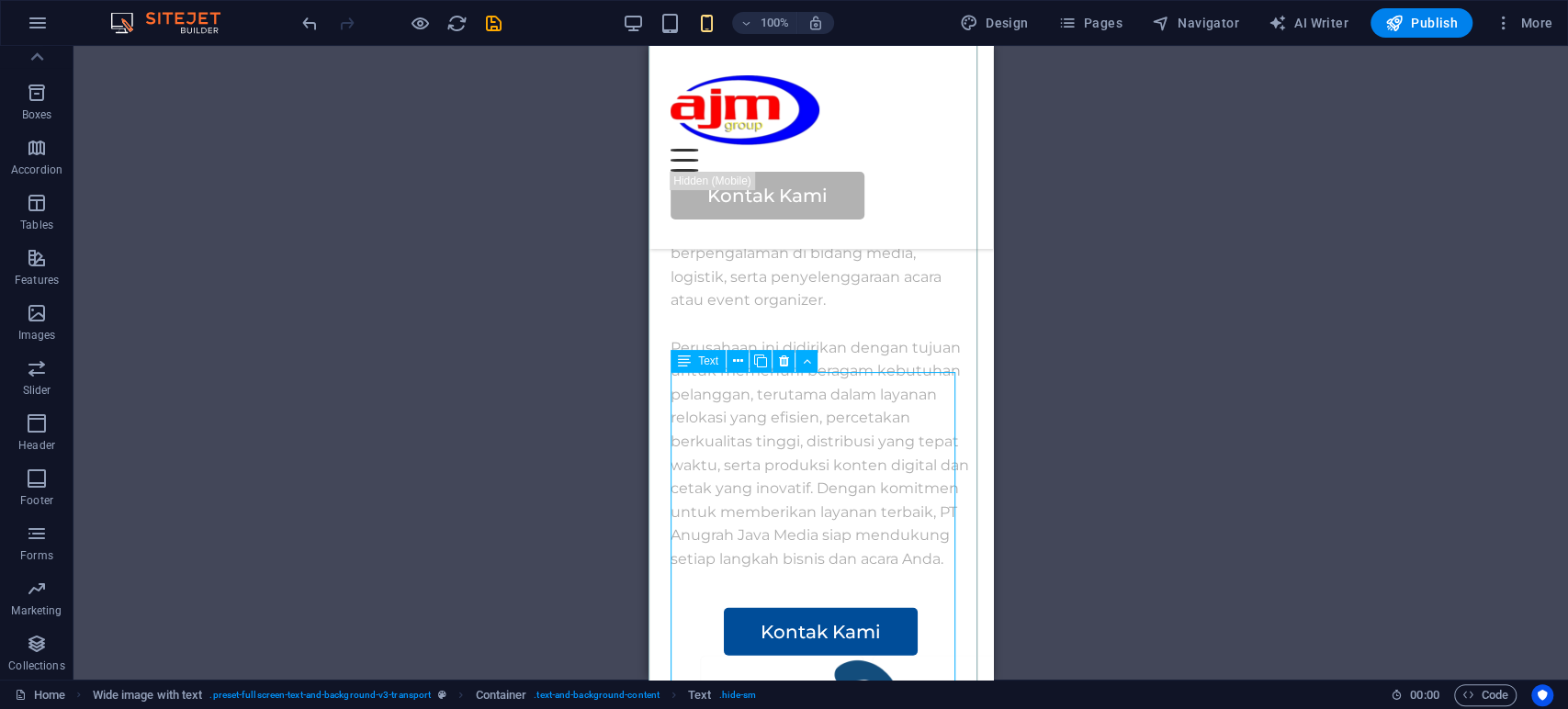 click on "PT Anugrah Java Media adalah sebuah perusahaan yang aktif dan berpengalaman di bidang media, logistik, serta penyelenggaraan acara atau event organizer.  Perusahaan ini didirikan dengan tujuan untuk memenuhi beragam kebutuhan pelanggan, terutama dalam layanan relokasi yang efisien, percetakan berkualitas tinggi, distribusi yang tepat waktu, serta produksi konten digital dan cetak yang inovatif. Dengan komitmen untuk memberikan layanan terbaik, PT Anugrah Java Media siap mendukung setiap langkah bisnis dan acara Anda." at bounding box center (820, 383) 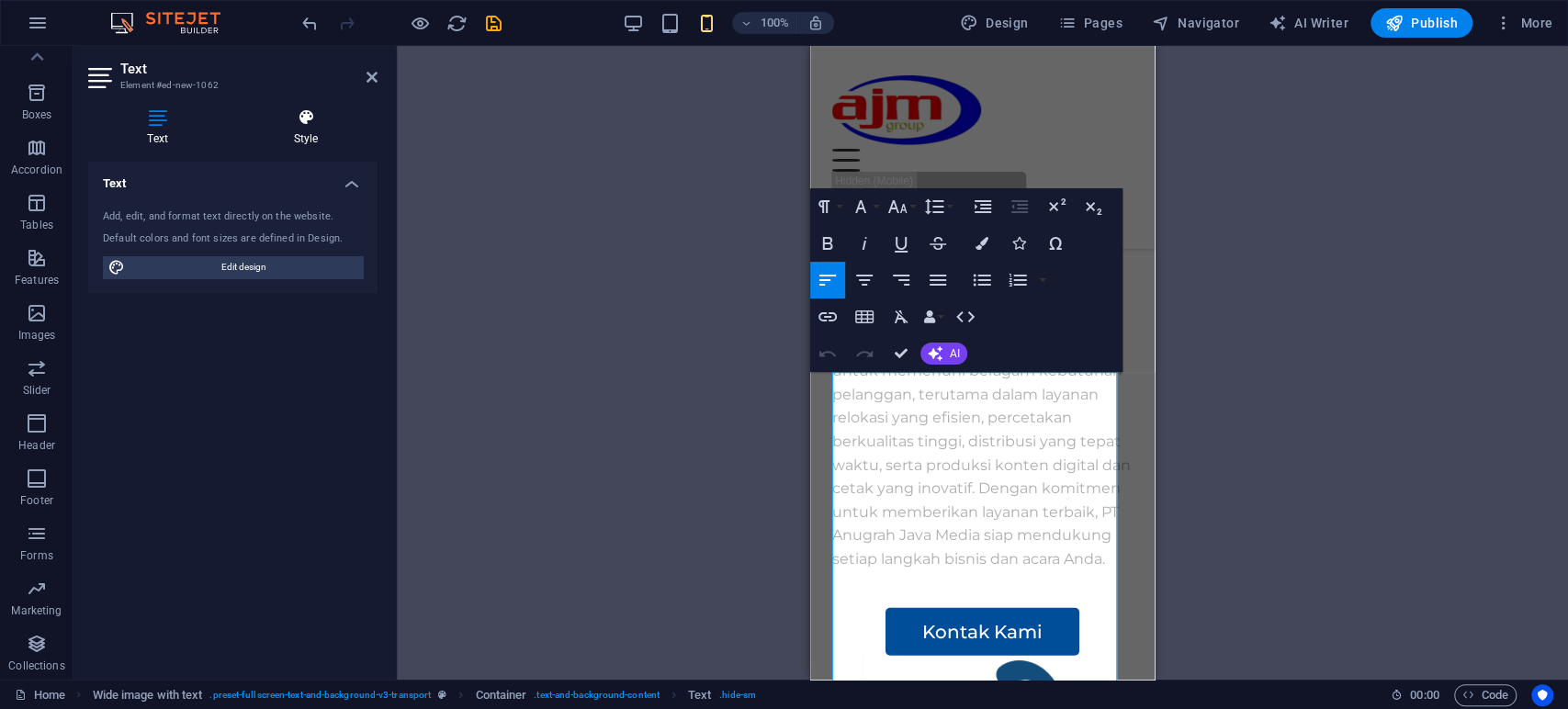 click on "Style" at bounding box center [306, 128] 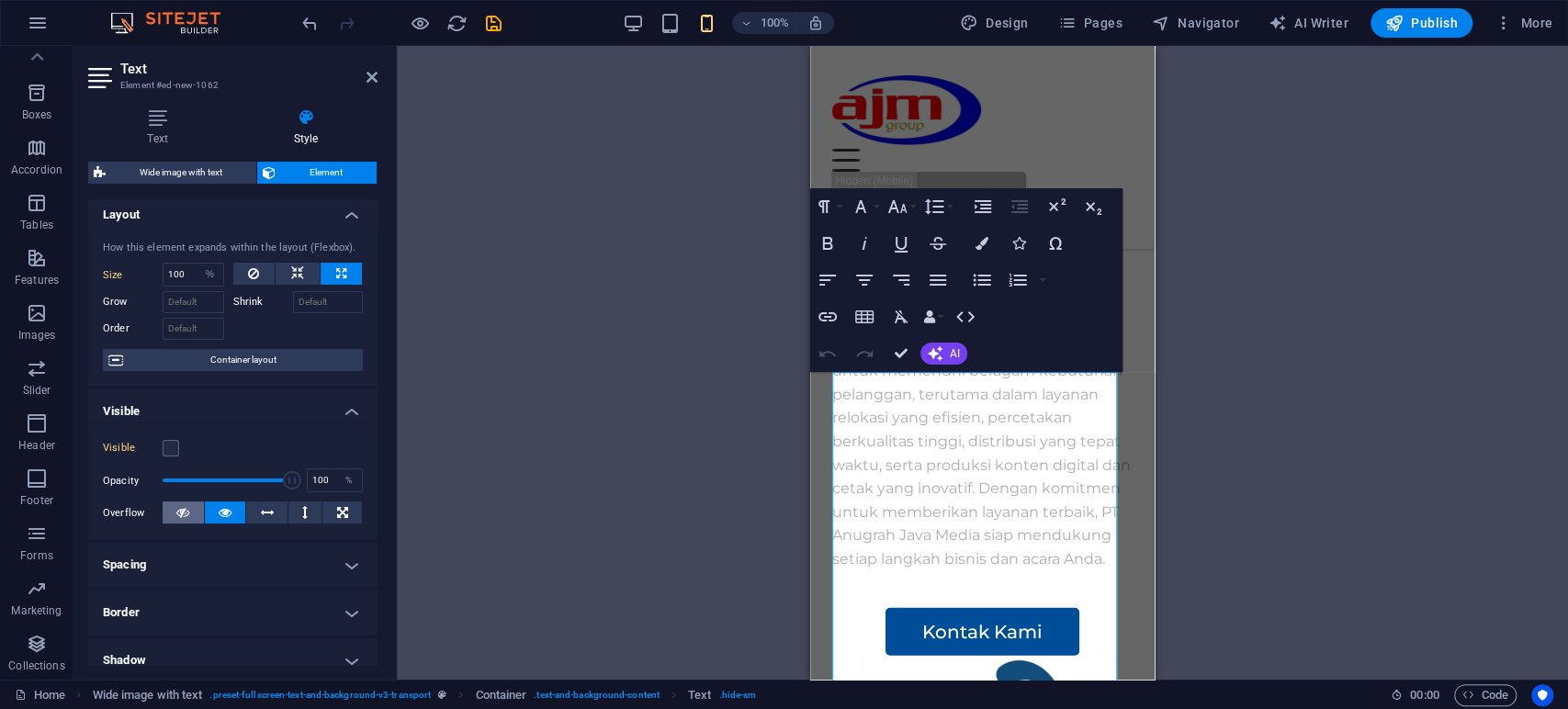 scroll, scrollTop: 0, scrollLeft: 0, axis: both 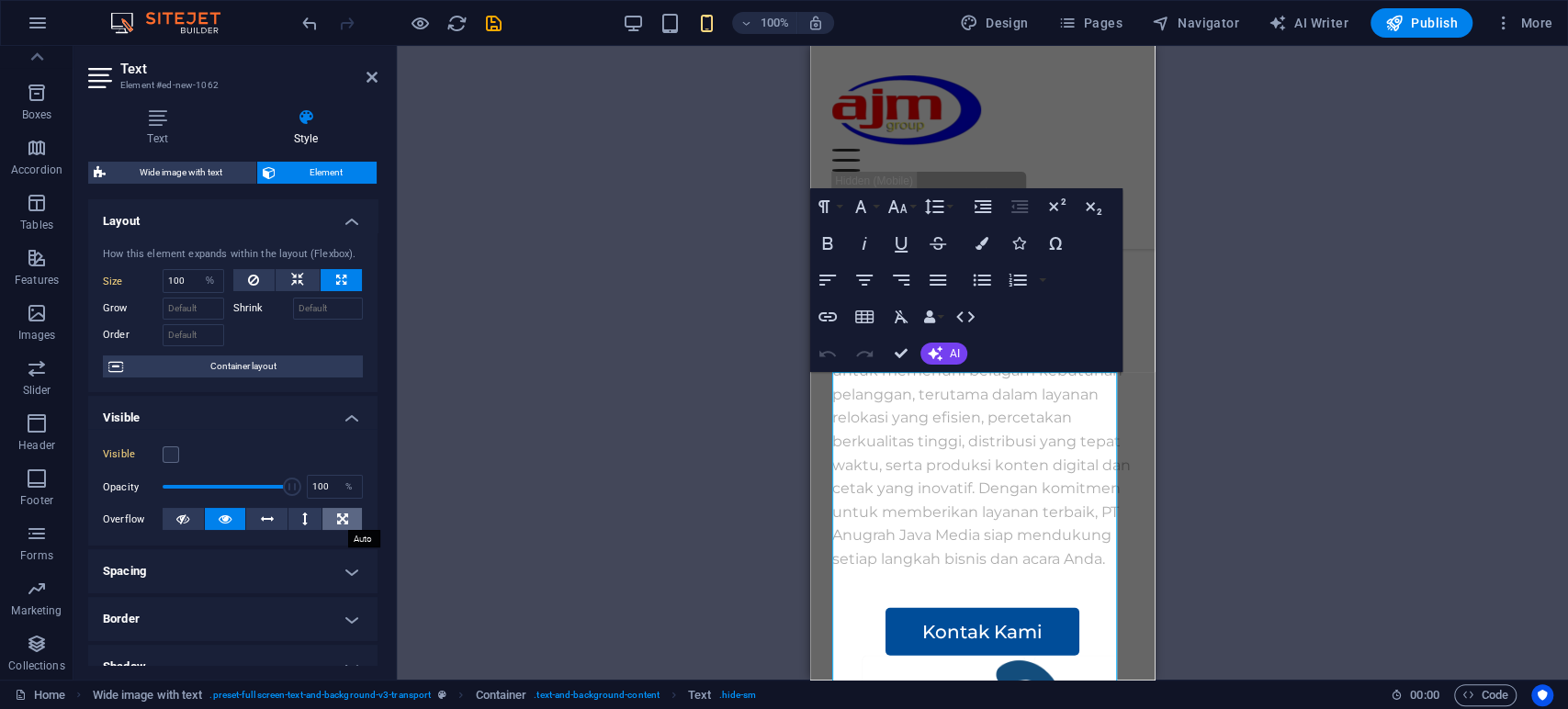 click at bounding box center [343, 519] 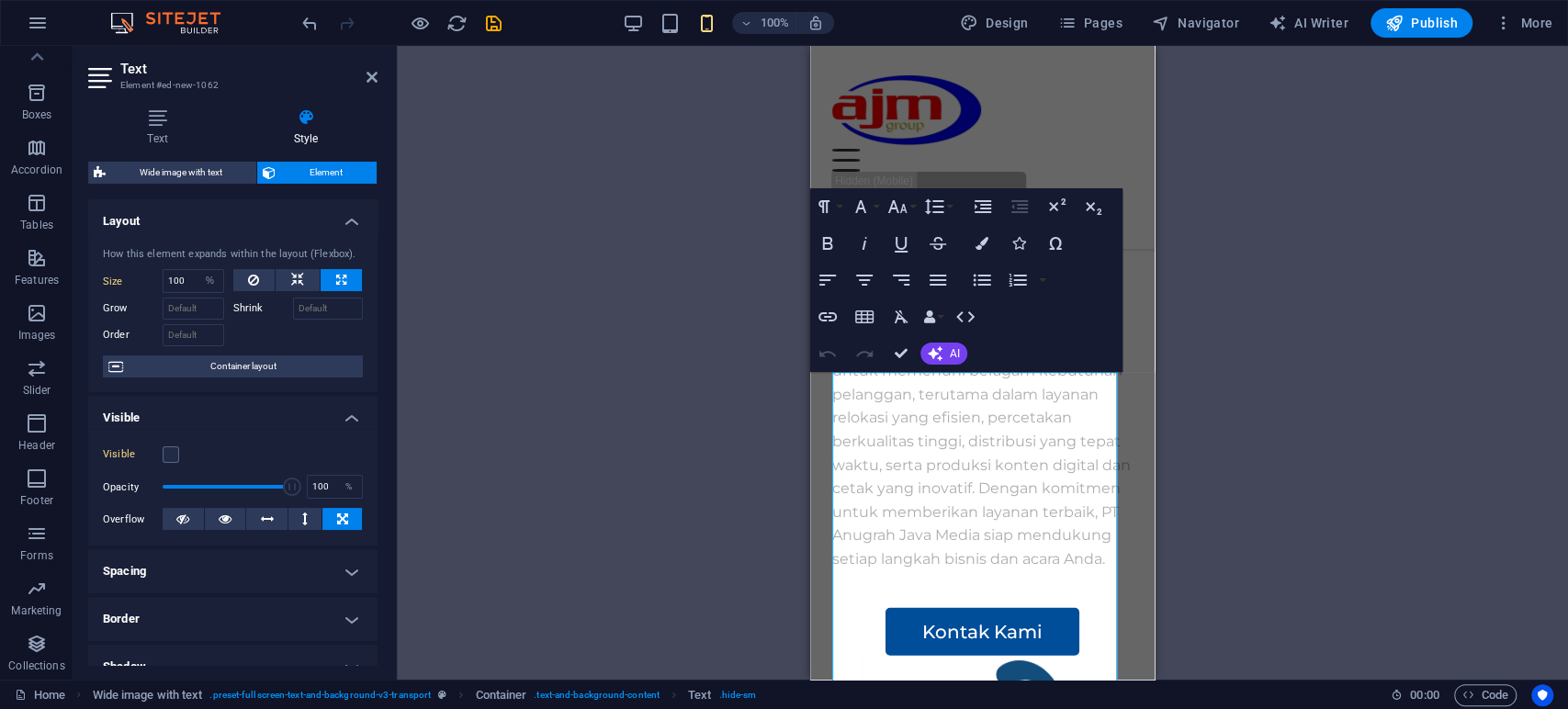 click at bounding box center (343, 519) 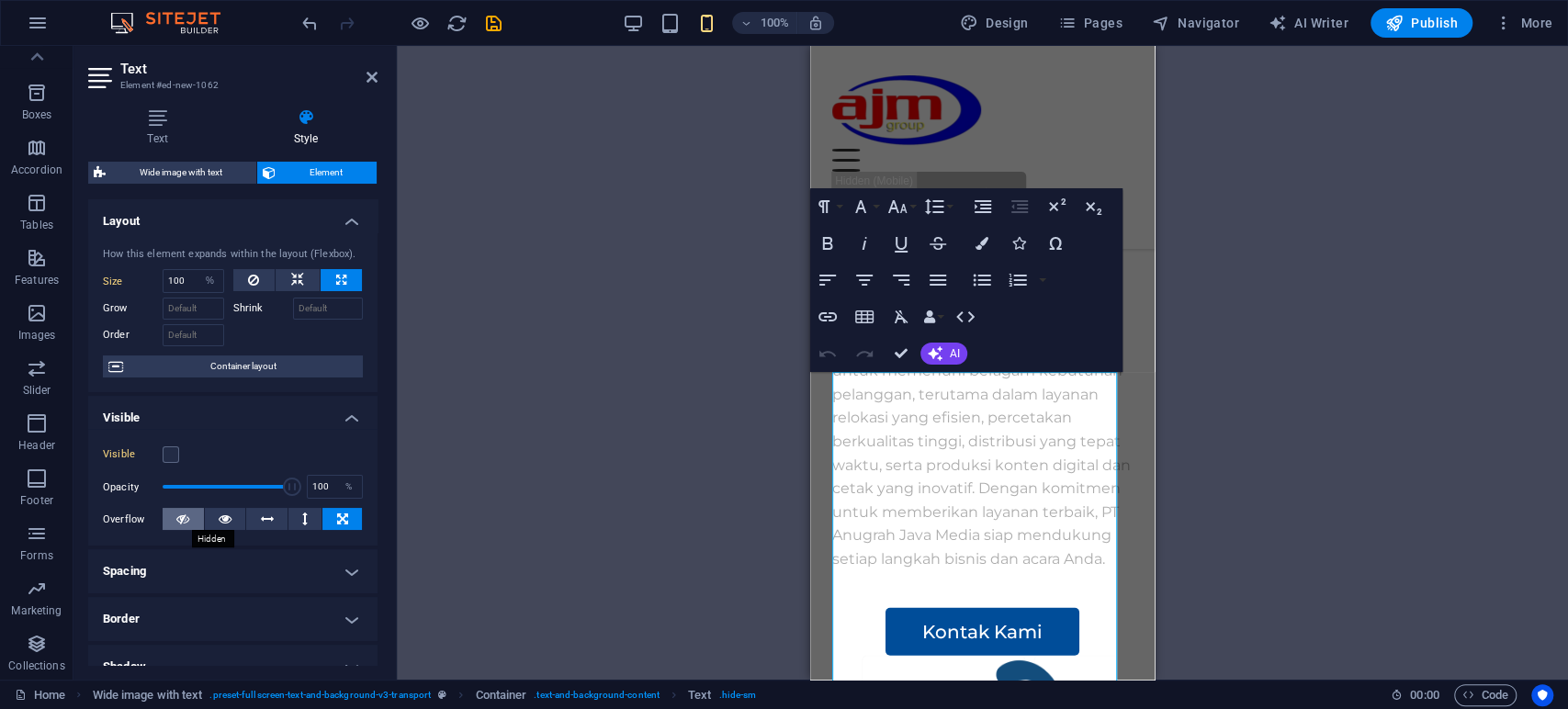 click at bounding box center [183, 519] 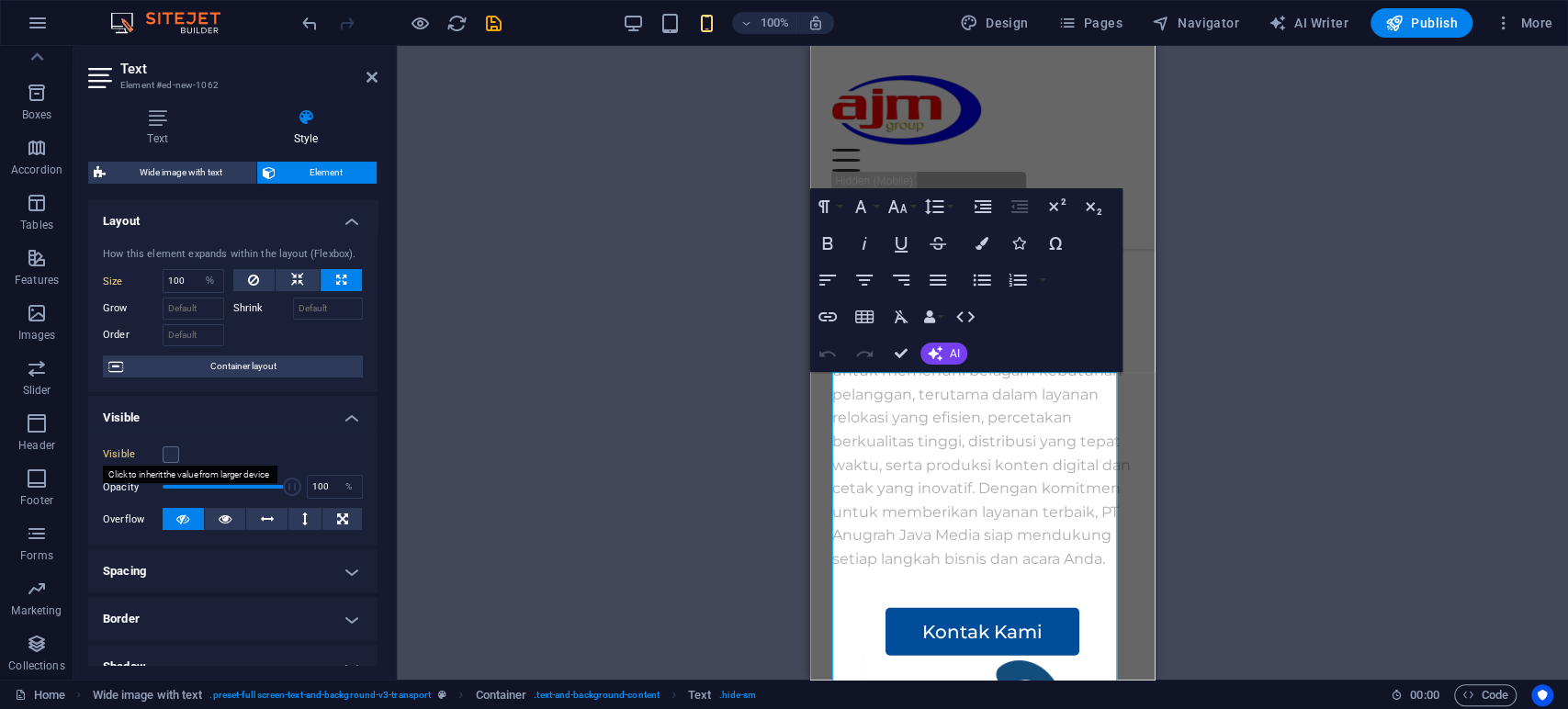 click on "Visible" at bounding box center [132, 455] 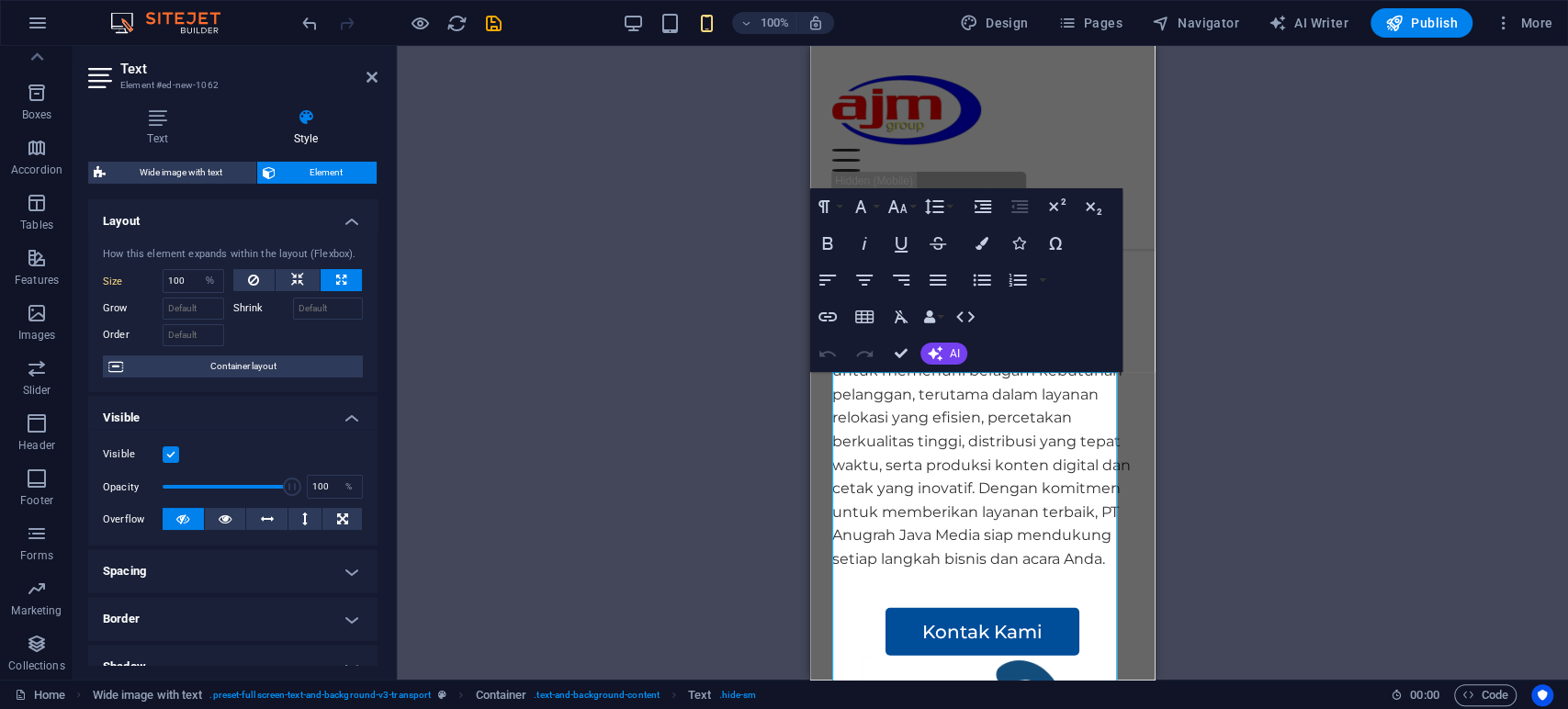 click on "Drag here to replace the existing content. Press “Ctrl” if you want to create a new element.
H1   Wide image with text   Container   Spacer   Text   Spacer   Text   Spacer   Spacer   Icon List   Container   H3   Container   Container   H3   Container   Container   H3   Container   Wide image with text   Container   Wide image with text   Text   Wide image with text   Container   Spacer   Container   Container   Image   Container   Container   Preset   Container   Preset   Container   Footer Thrud   Container   Container   Text   Container   Container   Container   Text   Container   Container   Container   Button   H2   Text   H2   Spacer   Spacer   Spacer   Spacer   Spacer   Wide image with text   Container   Image   Wide image with text   Container   Button   Spacer   Menu Bar   Menu   Container   H3   Container   Container   H3   Container   Container   H3   Container   Container   Image   Container   Spacer   Container   Preset   Container   Contact Form   Input   Contact Form" at bounding box center (982, 363) 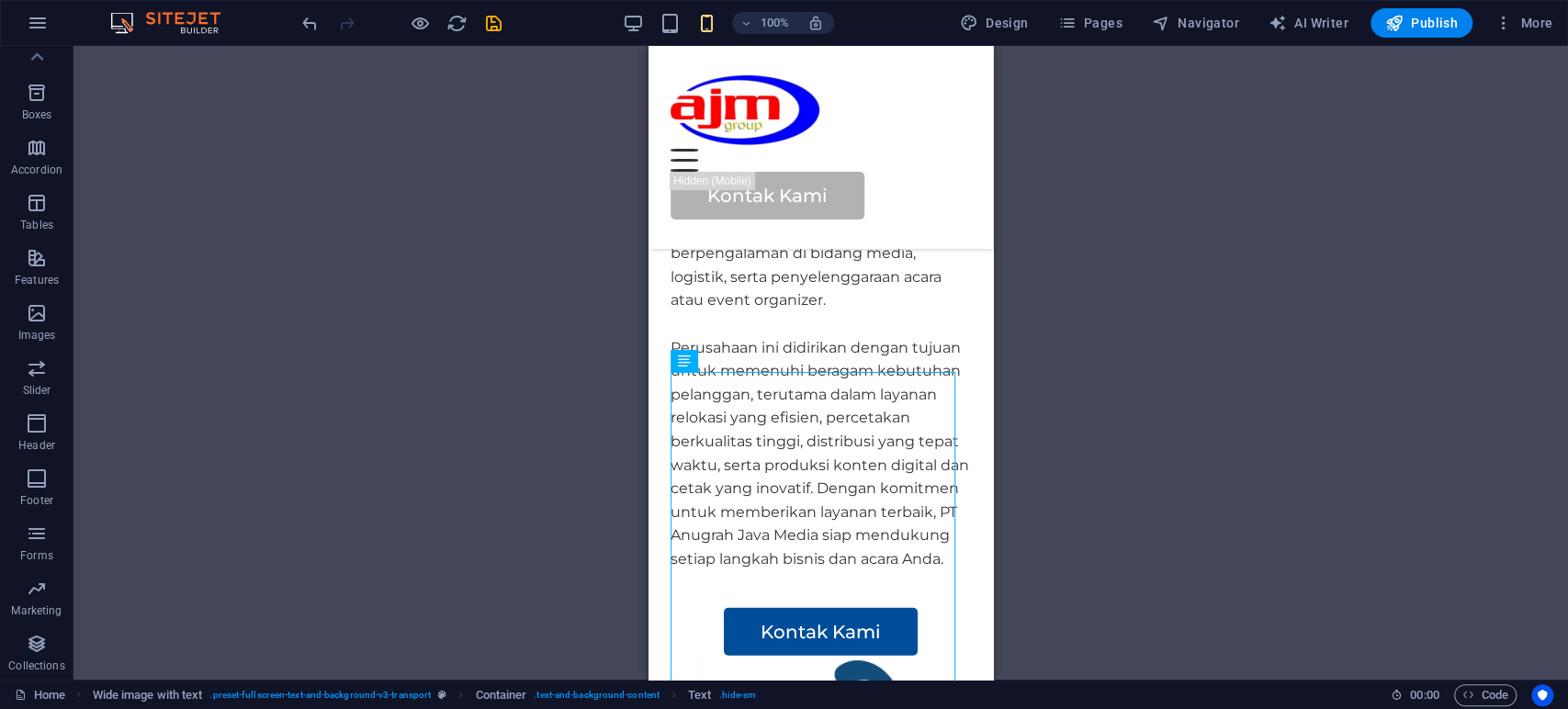 click on "Drag here to replace the existing content. Press “Ctrl” if you want to create a new element.
H1   Wide image with text   Container   Spacer   Text   Spacer   Text   Spacer   Spacer   Icon List   Container   H3   Container   Container   H3   Container   Container   H3   Container   Wide image with text   Container   Wide image with text   Text   Wide image with text   Container   Spacer   Container   Container   Image   Container   Container   Preset   Container   Preset   Container   Footer Thrud   Container   Container   Text   Container   Container   Container   Text   Container   Container   Container   Button   H2   Text   H2   Spacer   Spacer   Spacer   Spacer   Spacer   Wide image with text   Container   Image   Wide image with text   Container   Button   Spacer   Menu Bar   Menu   Container   H3   Container   Container   H3   Container   Container   H3   Container   Container   Image   Container   Spacer   Container   Preset   Container   Contact Form   Input   Contact Form" at bounding box center [820, 363] 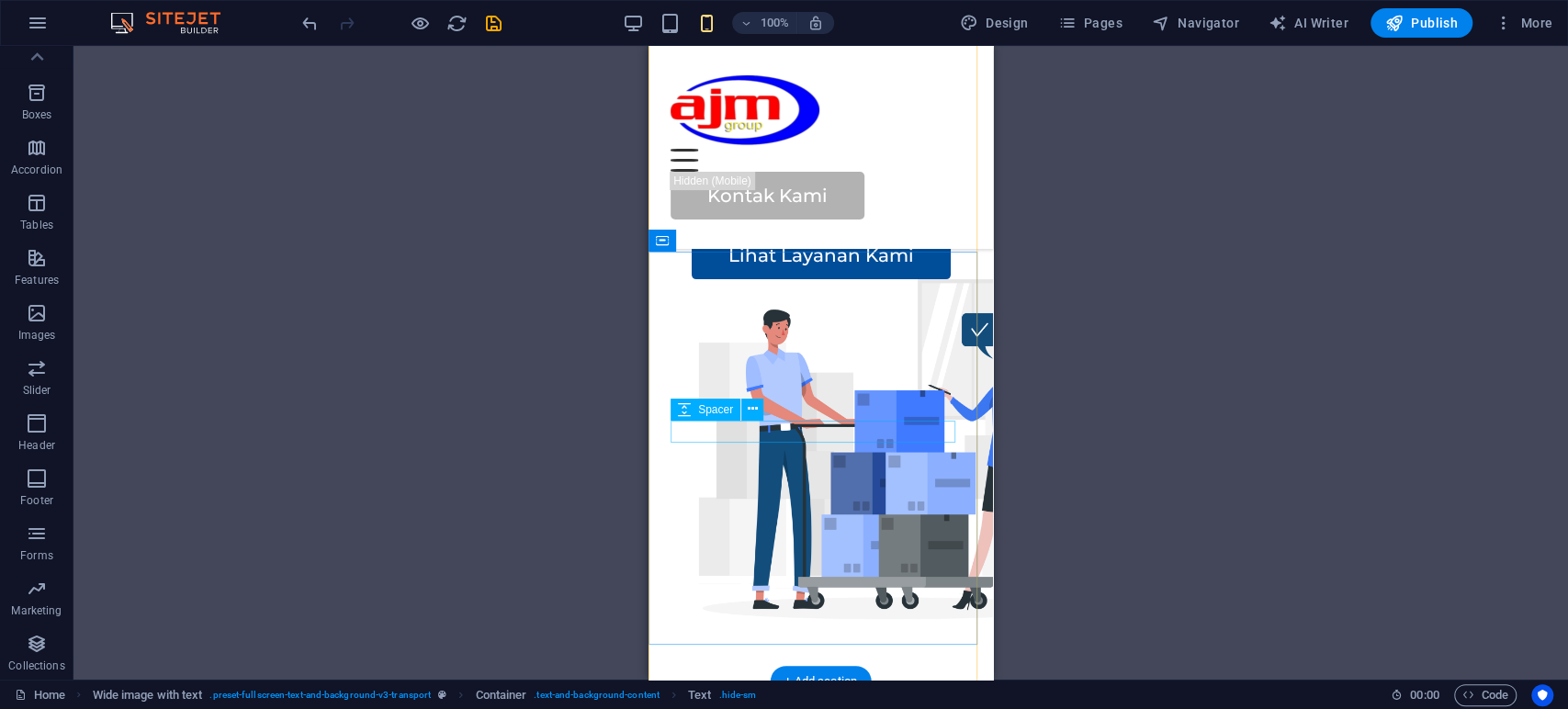scroll, scrollTop: 335, scrollLeft: 0, axis: vertical 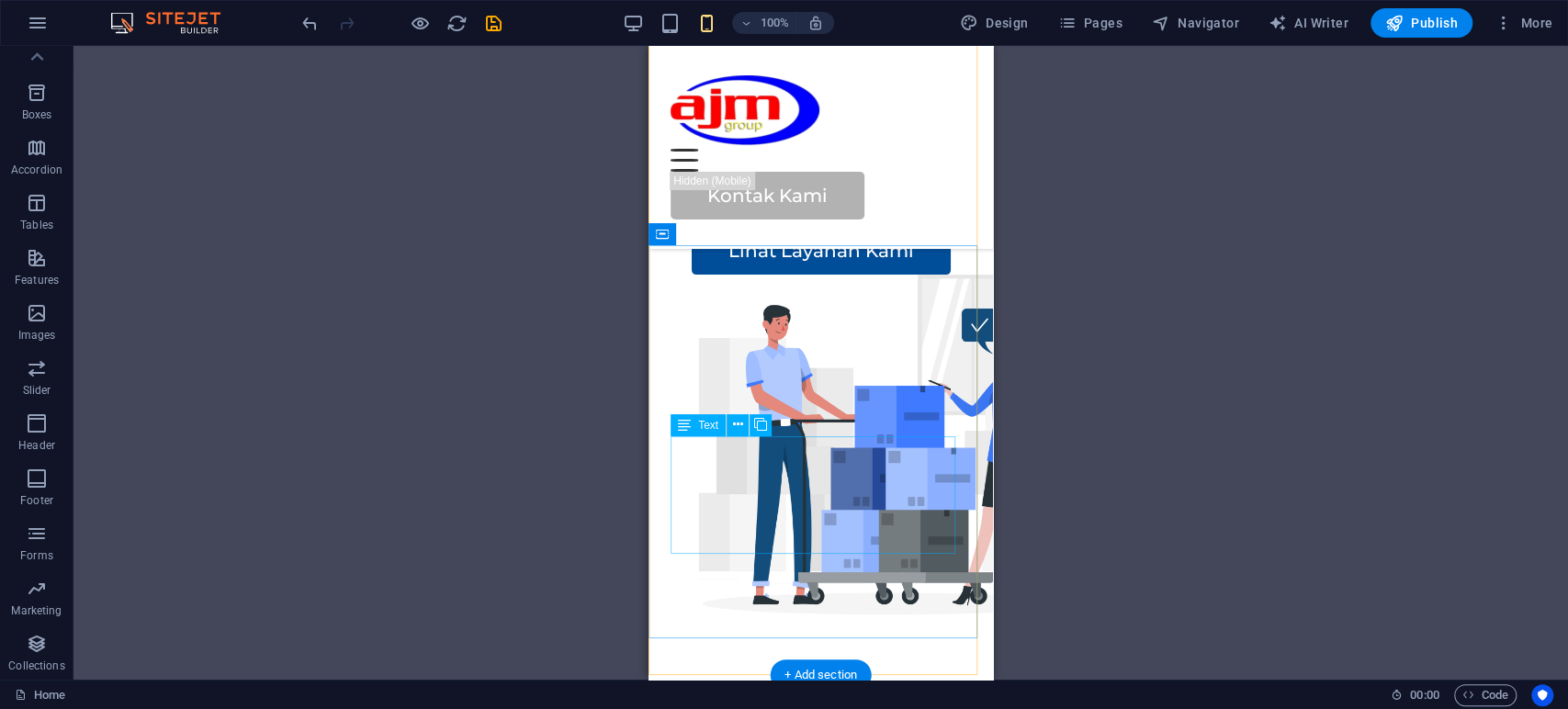click on "PT Anugrah Java Media siap membantu kebutuhan relokasi, transportasi barang, penyimpanan, hingga perakitan secara profesional dan efisien." at bounding box center [820, 143] 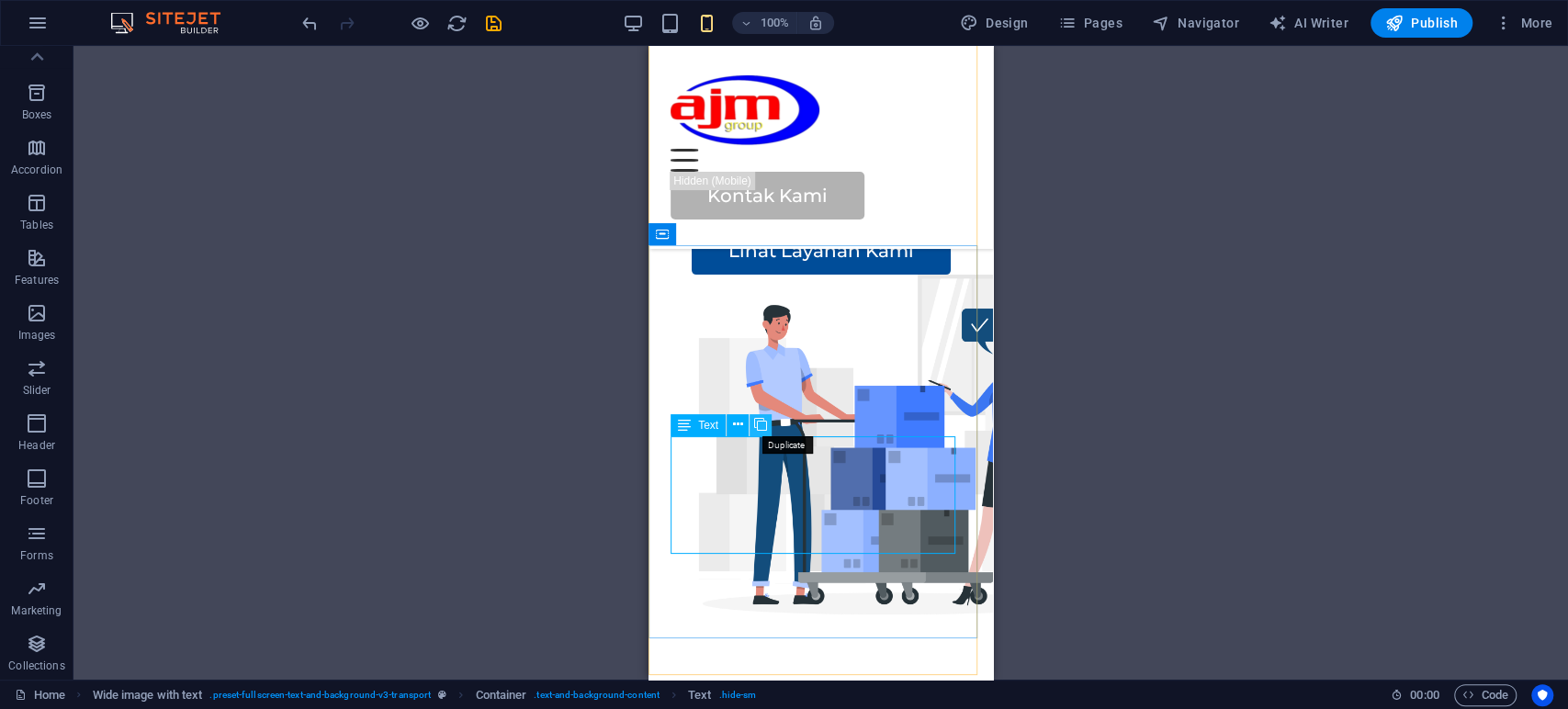 click at bounding box center [761, 424] 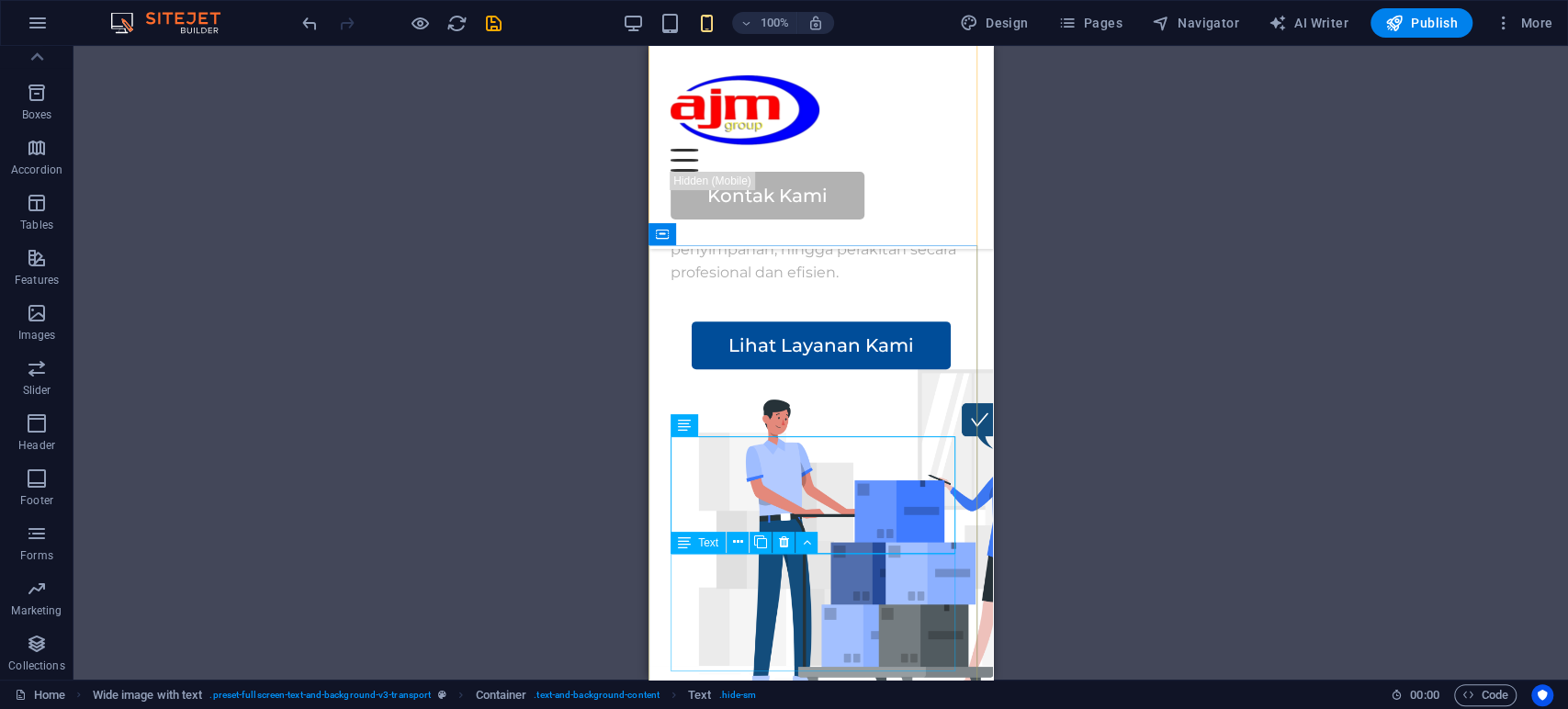 click on "PT Anugrah Java Media siap membantu kebutuhan relokasi, transportasi barang, penyimpanan, hingga perakitan secara profesional dan efisien." at bounding box center (820, 237) 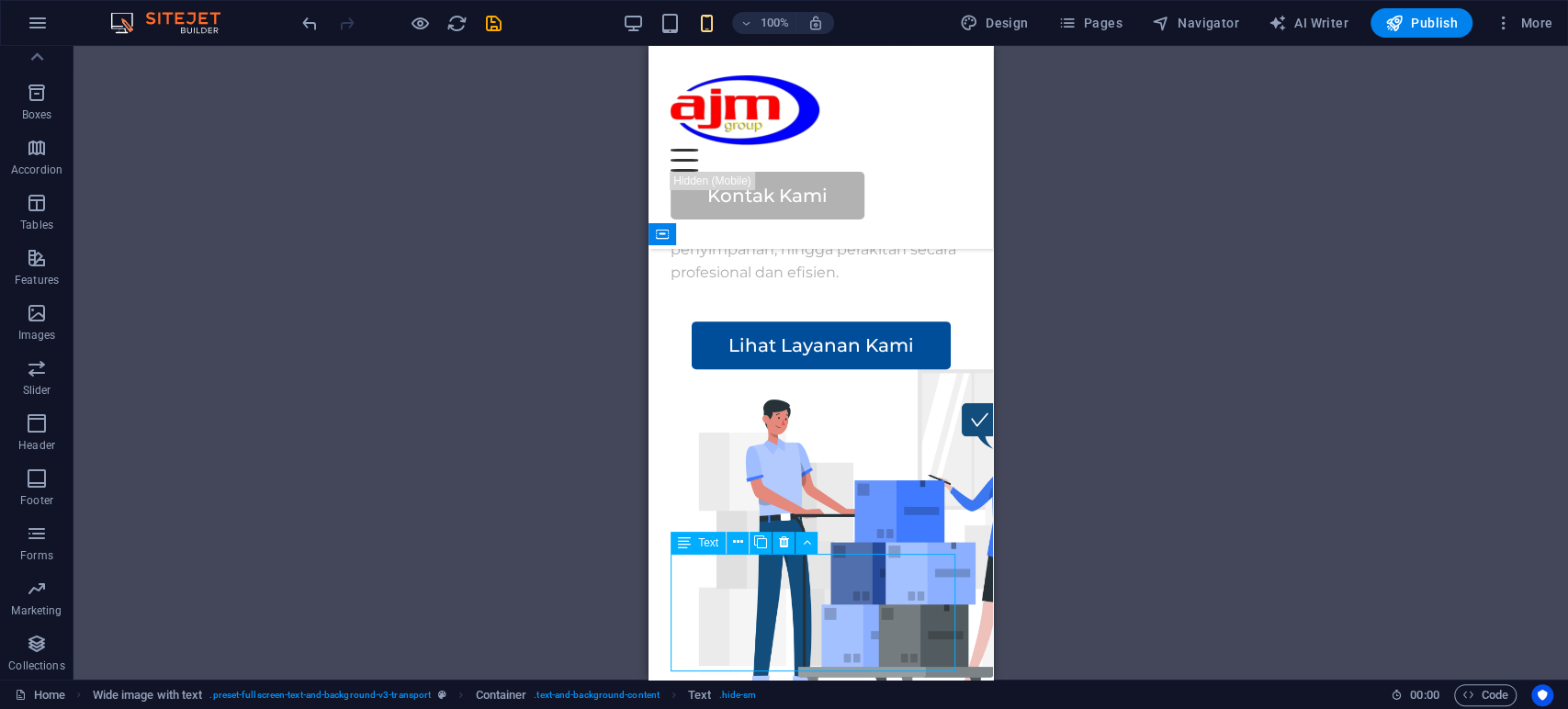 click on "PT Anugrah Java Media siap membantu kebutuhan relokasi, transportasi barang, penyimpanan, hingga perakitan secara profesional dan efisien." at bounding box center (820, 237) 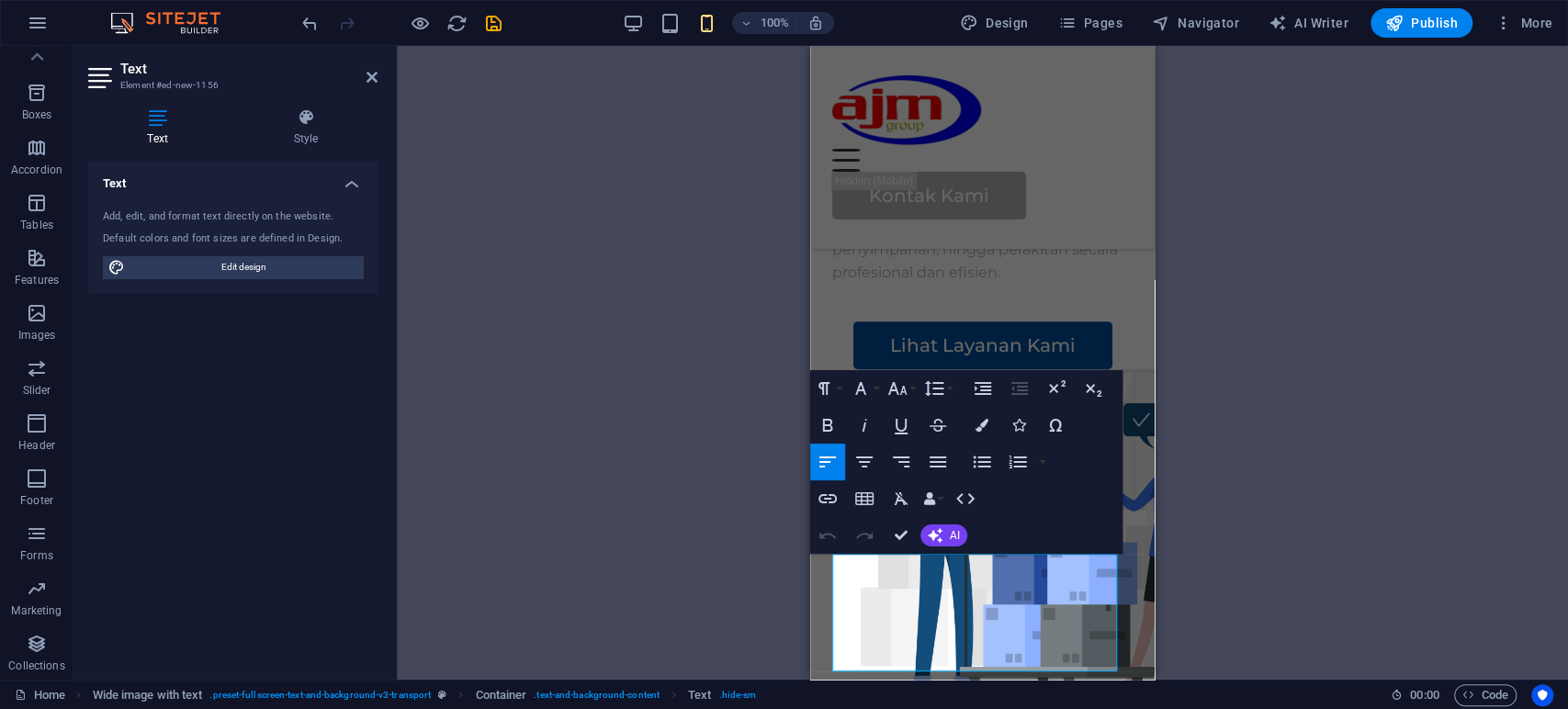 click on "Text Style Text Add, edit, and format text directly on the website. Default colors and font sizes are defined in Design. Edit design Alignment Left aligned Centered Right aligned Wide image with text Element Layout How this element expands within the layout (Flexbox). Size 100 Default auto px % 1/1 1/2 1/3 1/4 1/5 1/6 1/7 1/8 1/9 1/10 Grow Shrink Order Container layout Visible Visible Opacity 100 % Overflow Spacing Margin Default auto px % rem vw vh Custom Custom auto px % rem vw vh auto px % rem vw vh auto px % rem vw vh auto px % rem vw vh Padding Default px rem % vh vw Custom Custom px rem % vh vw px rem % vh vw px rem % vh vw px rem % vh vw Border Style              - Width 1 auto px rem % vh vw Custom Custom 1 auto px rem % vh vw 1 auto px rem % vh vw 1 auto px rem % vh vw 1 auto px rem % vh vw  - Color Round corners Default px rem % vh vw Custom Custom px rem % vh vw px rem % vh vw px rem % vh vw px rem % vh vw Shadow Default None Outside Inside Color X offset 0 px rem vh vw Y offset 0 px rem" at bounding box center (232, 387) 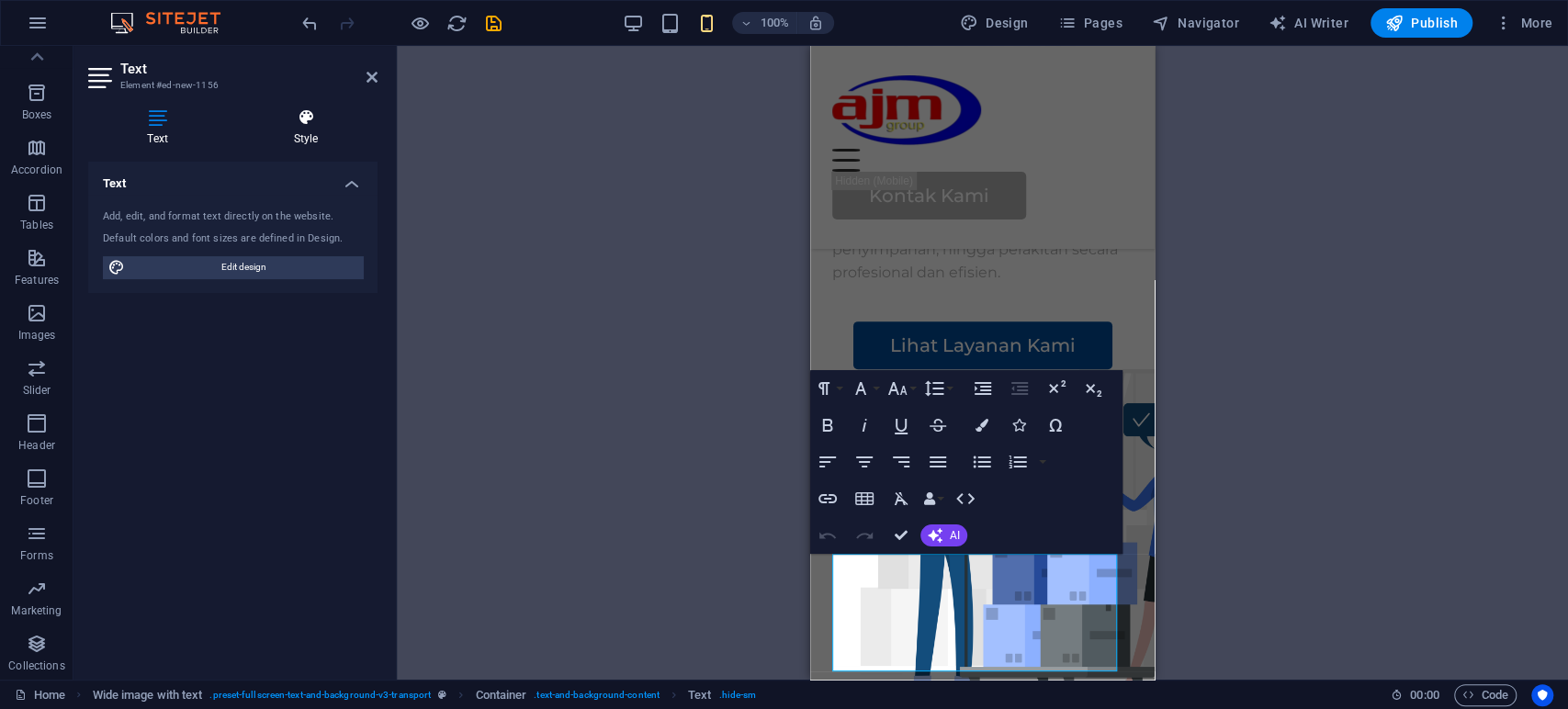 click on "Style" at bounding box center (306, 128) 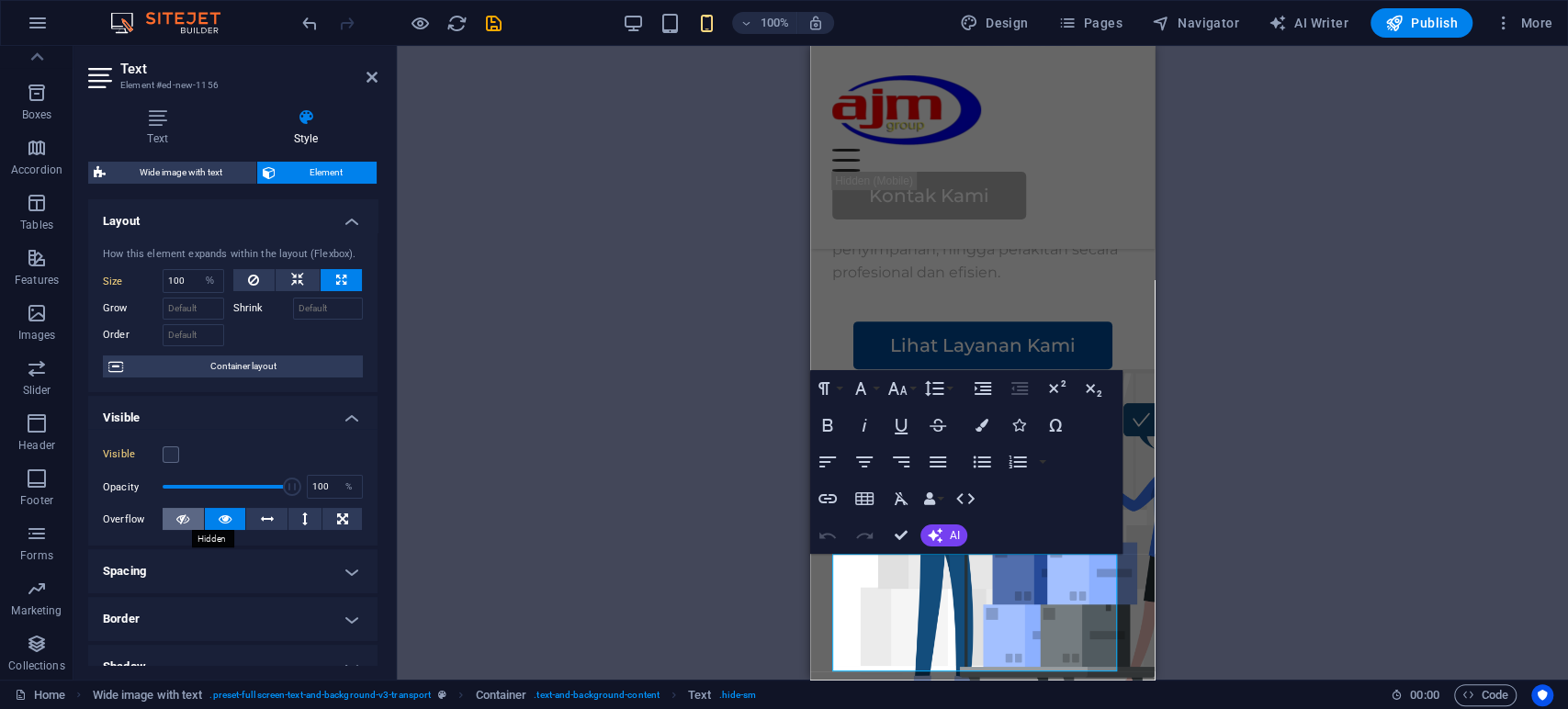 click at bounding box center (183, 519) 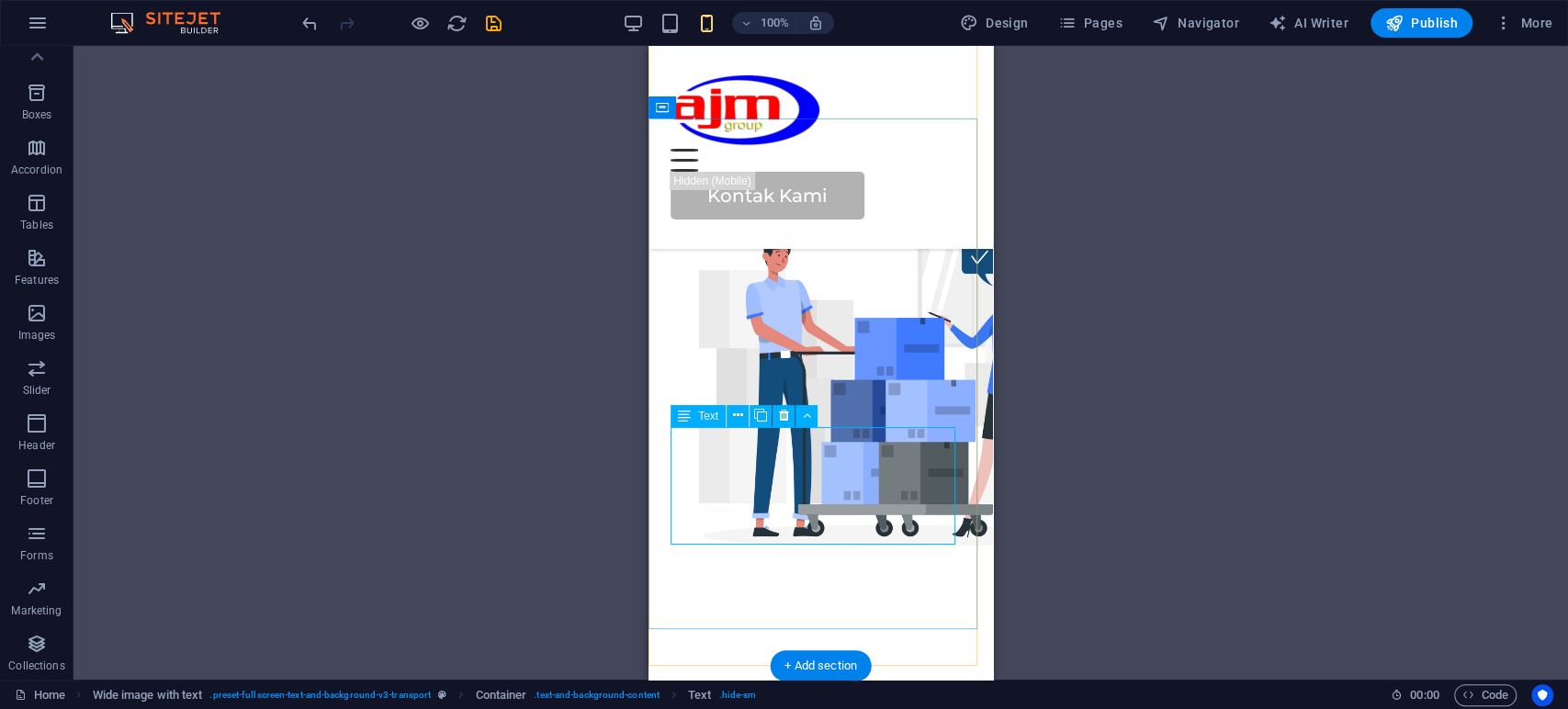 scroll, scrollTop: 504, scrollLeft: 0, axis: vertical 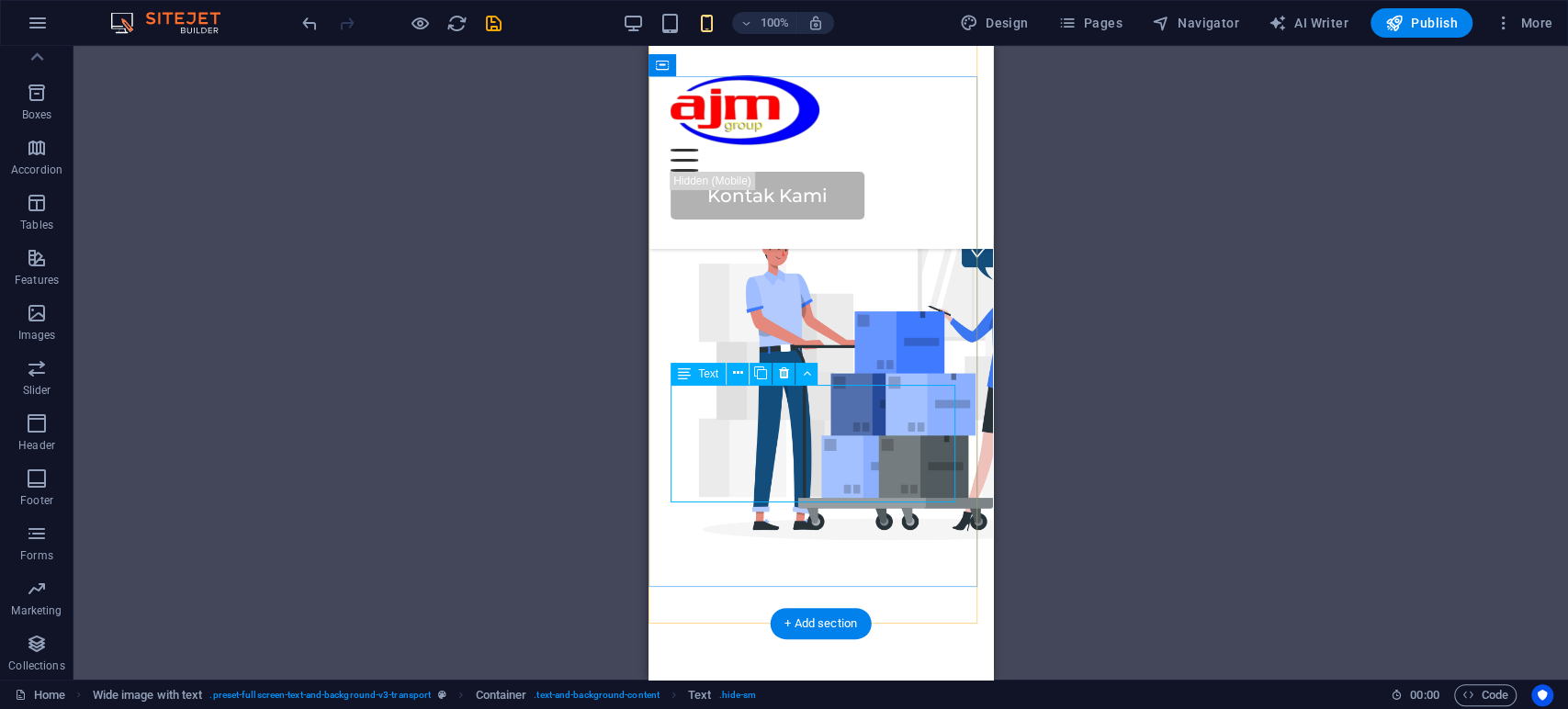 click on "PT Anugrah Java Media siap membantu kebutuhan relokasi, transportasi barang, penyimpanan, hingga perakitan secara profesional dan efisien." at bounding box center (820, 68) 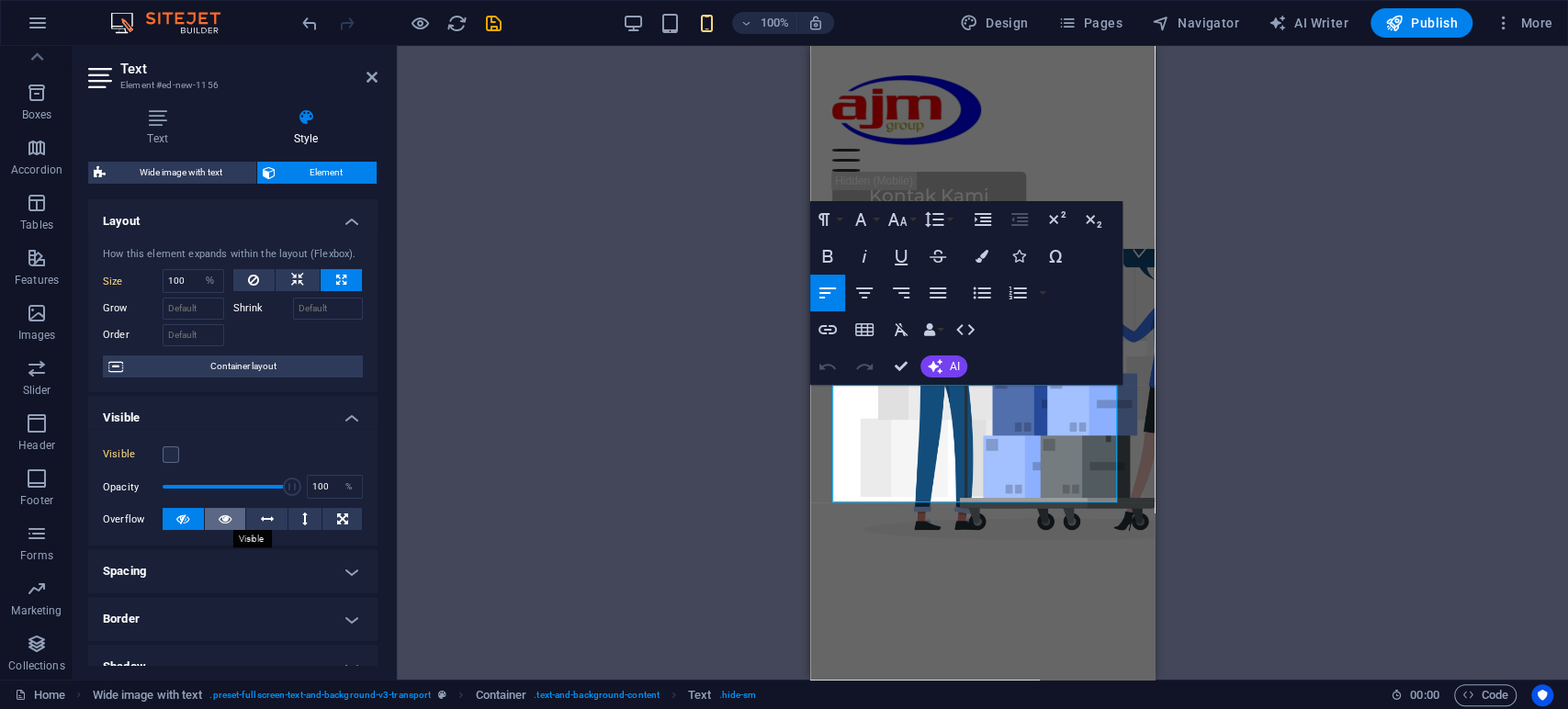click at bounding box center (225, 519) 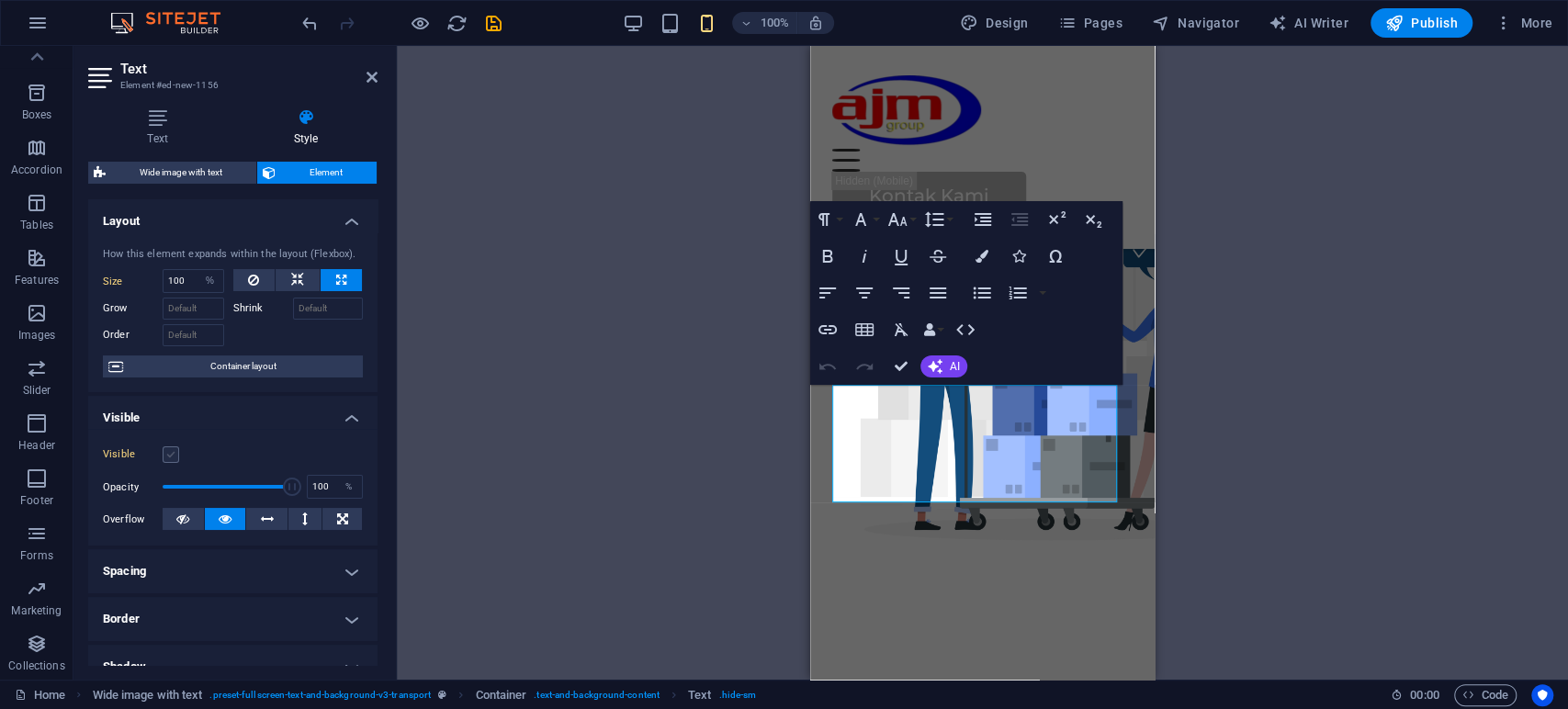 click at bounding box center (171, 455) 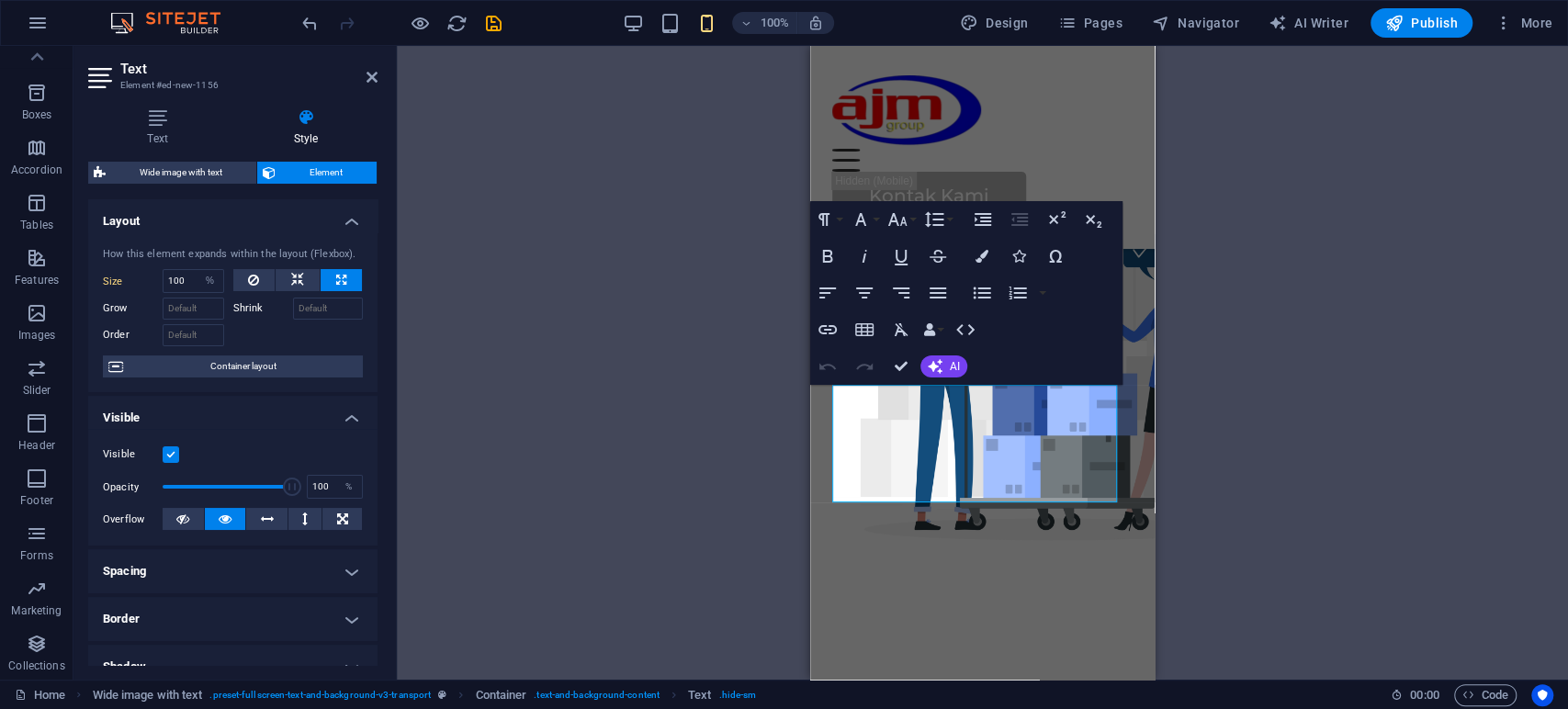 click on "Visible Opacity 100 % Overflow" at bounding box center [232, 487] 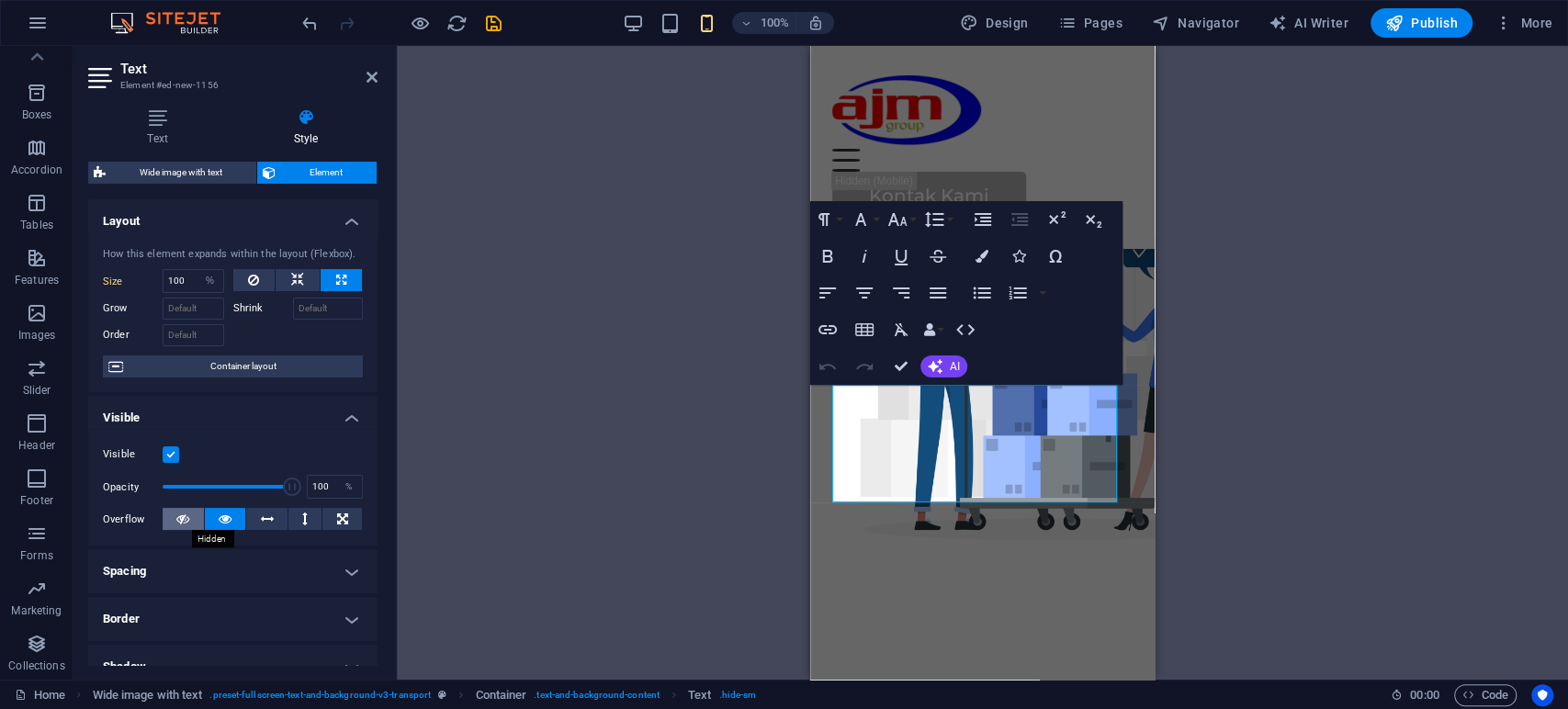 click at bounding box center (183, 519) 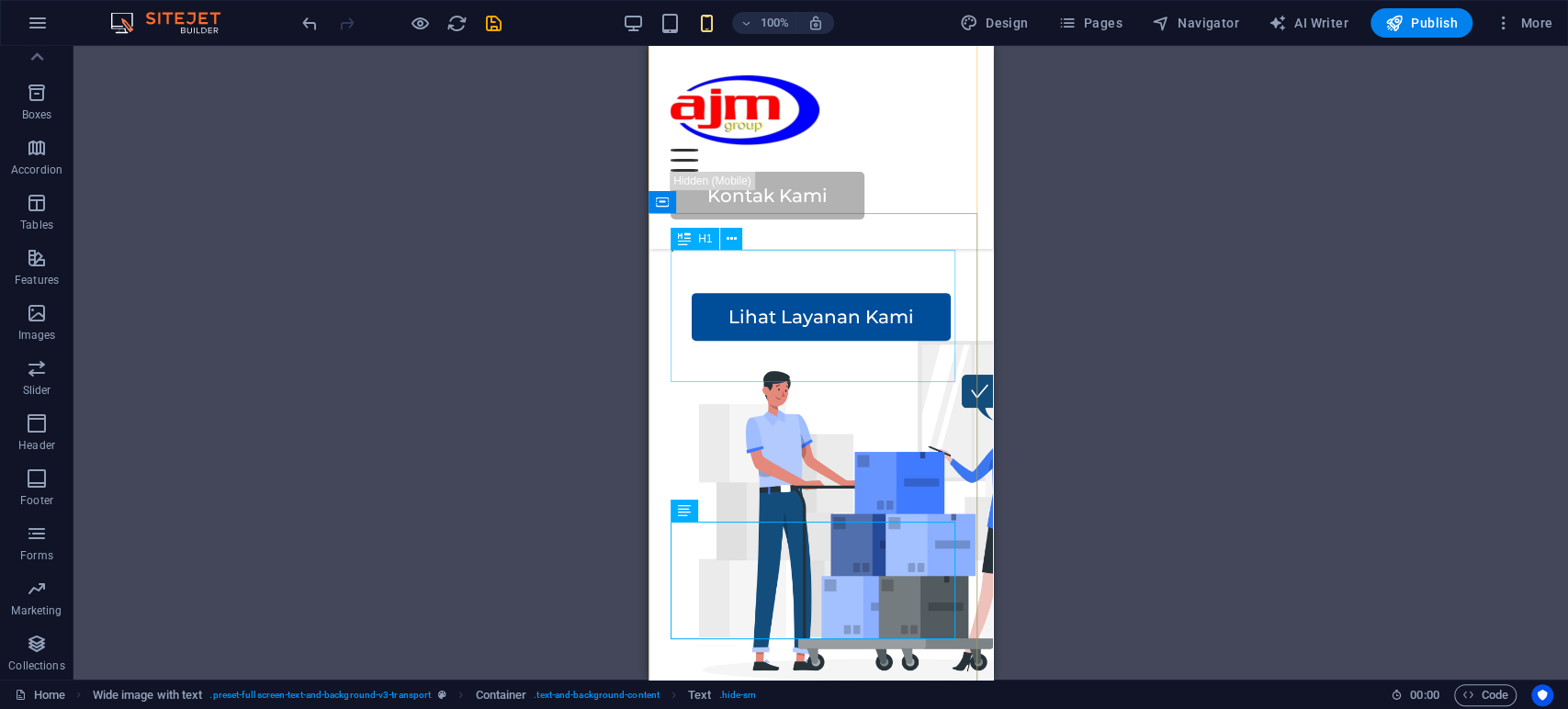 scroll, scrollTop: 363, scrollLeft: 0, axis: vertical 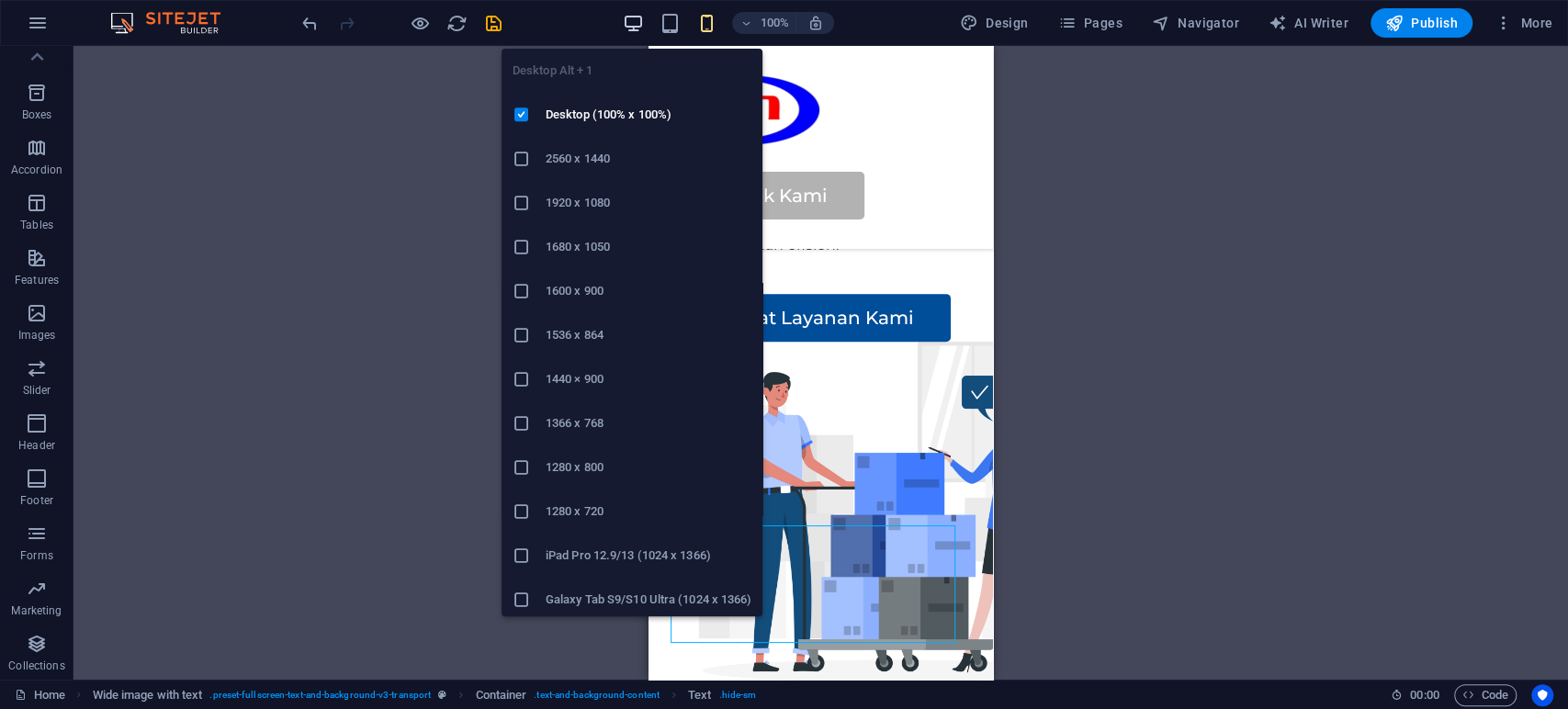 click at bounding box center (633, 23) 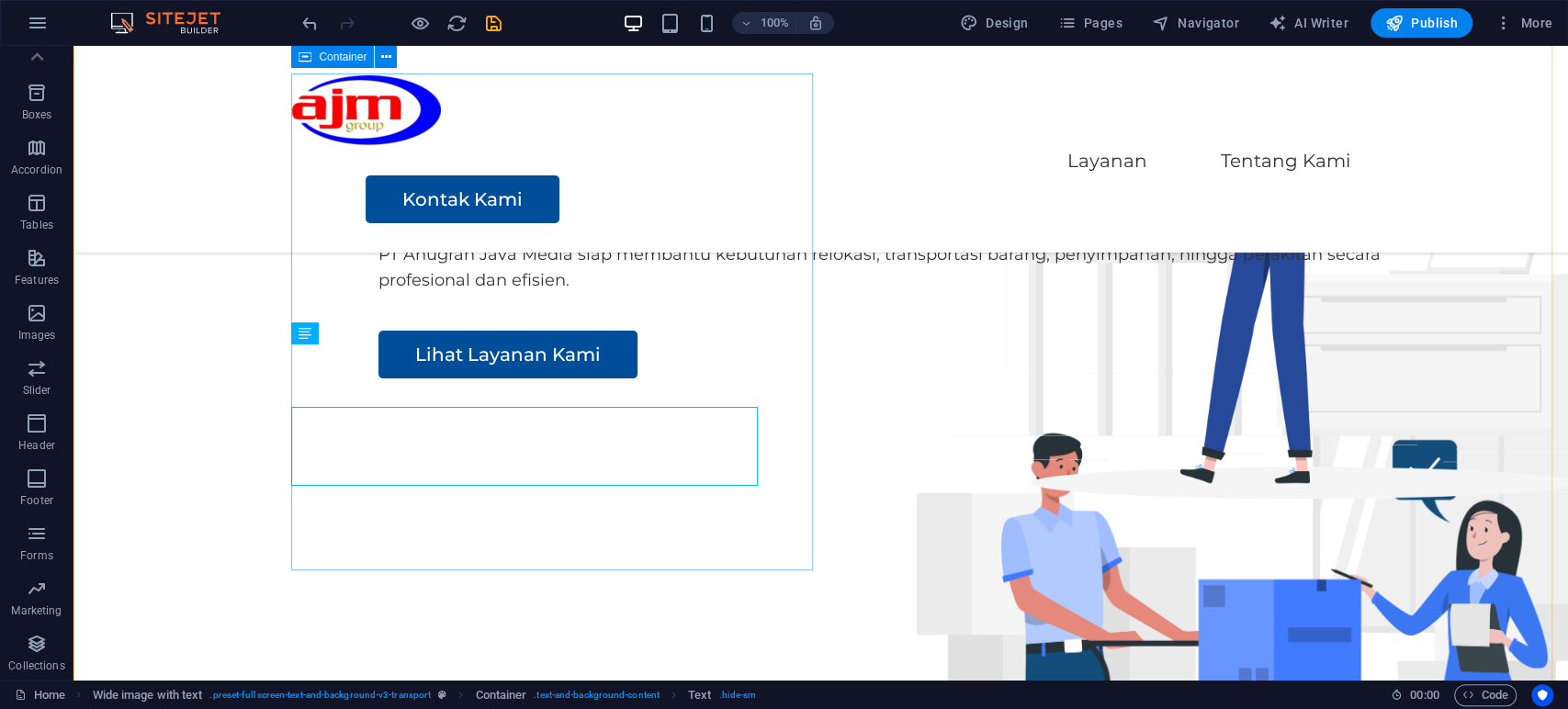 scroll, scrollTop: 180, scrollLeft: 0, axis: vertical 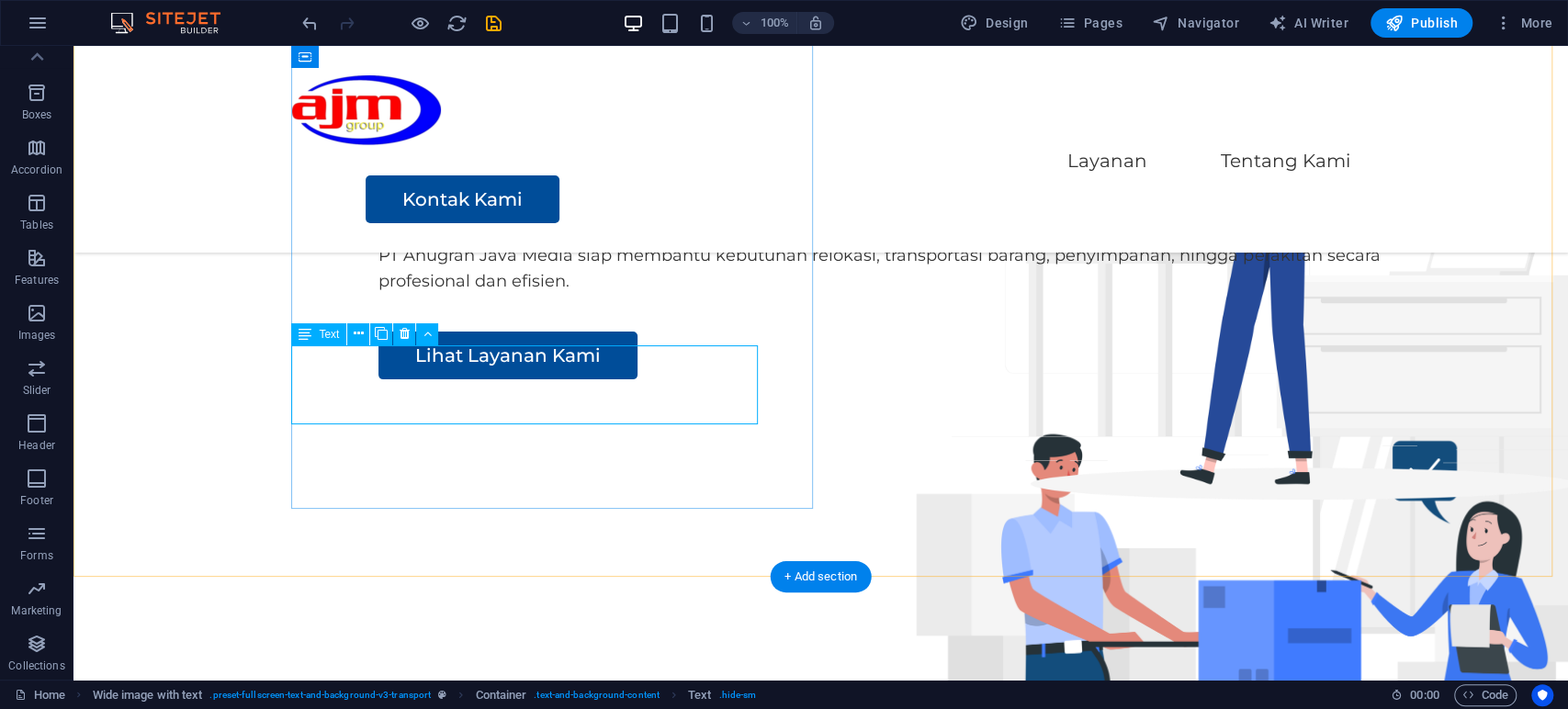 click on "PT Anugrah Java Media siap membantu kebutuhan relokasi, transportasi barang, penyimpanan, hingga perakitan secara profesional dan efisien." at bounding box center [922, 269] 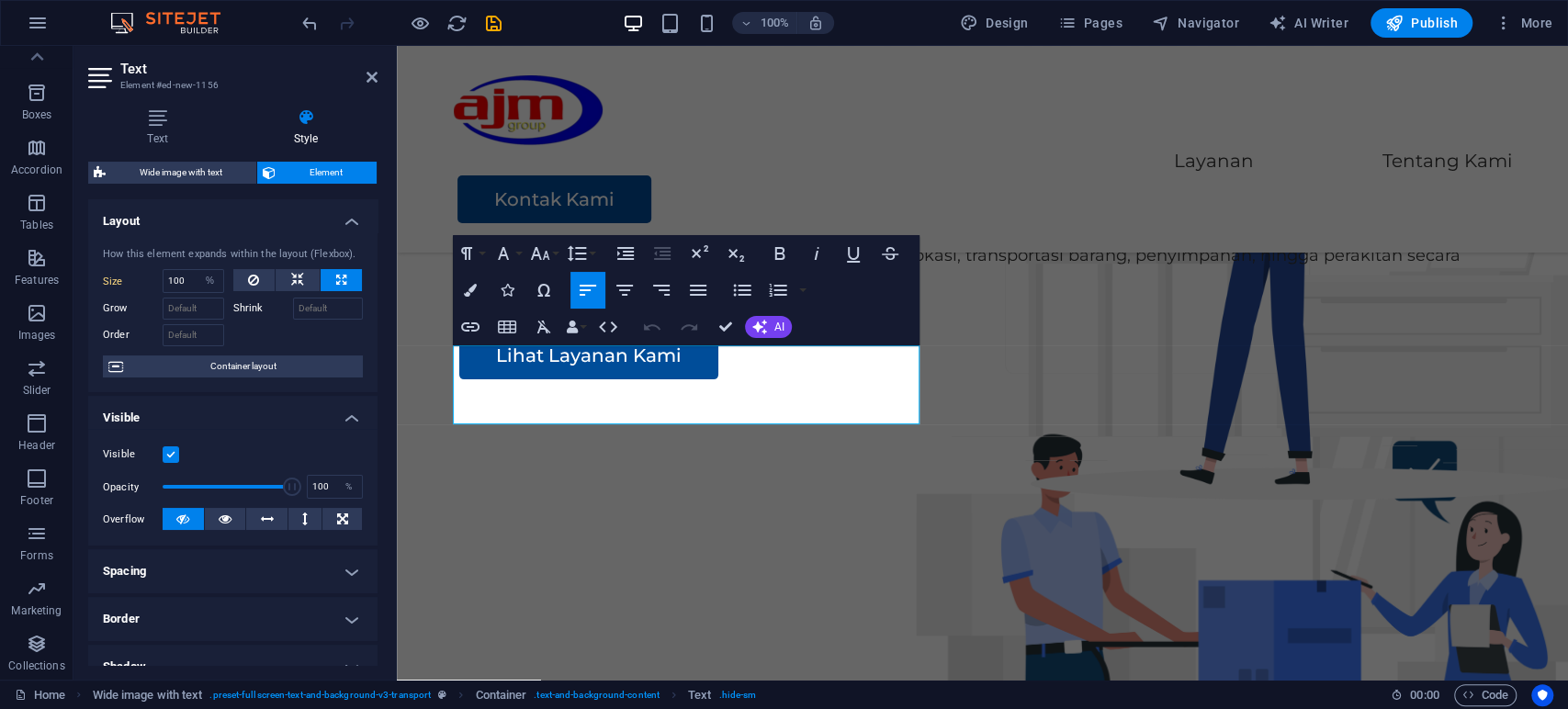 type on "508" 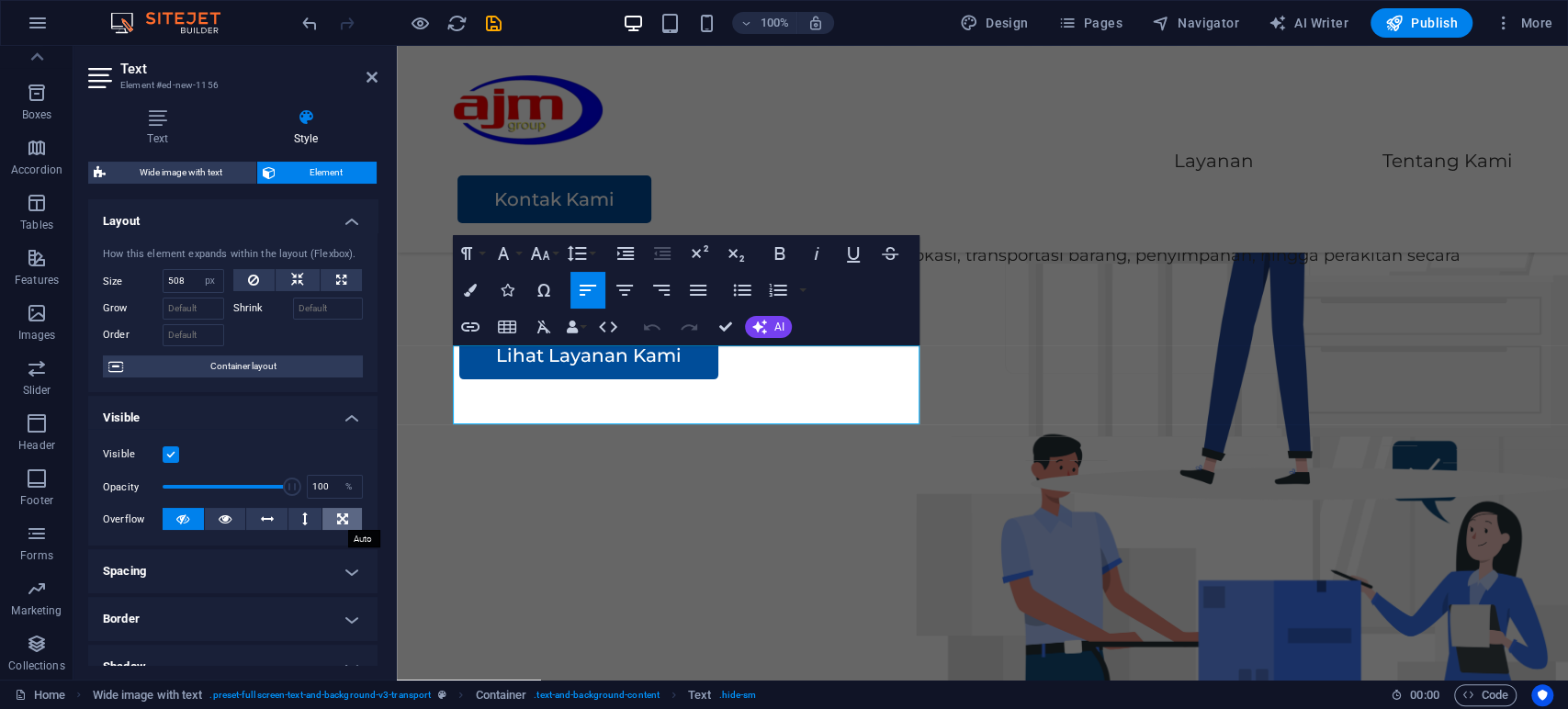 click at bounding box center [342, 519] 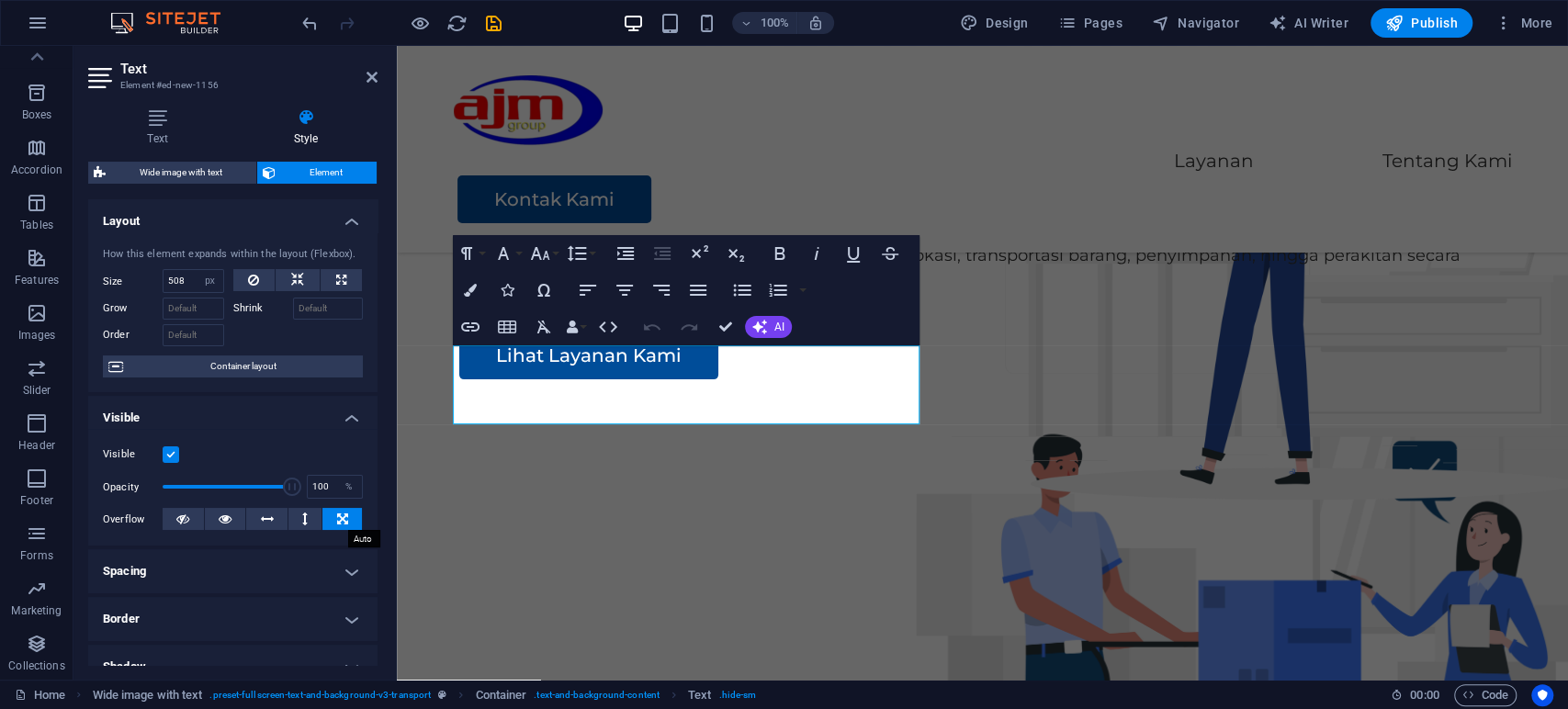 click at bounding box center (343, 519) 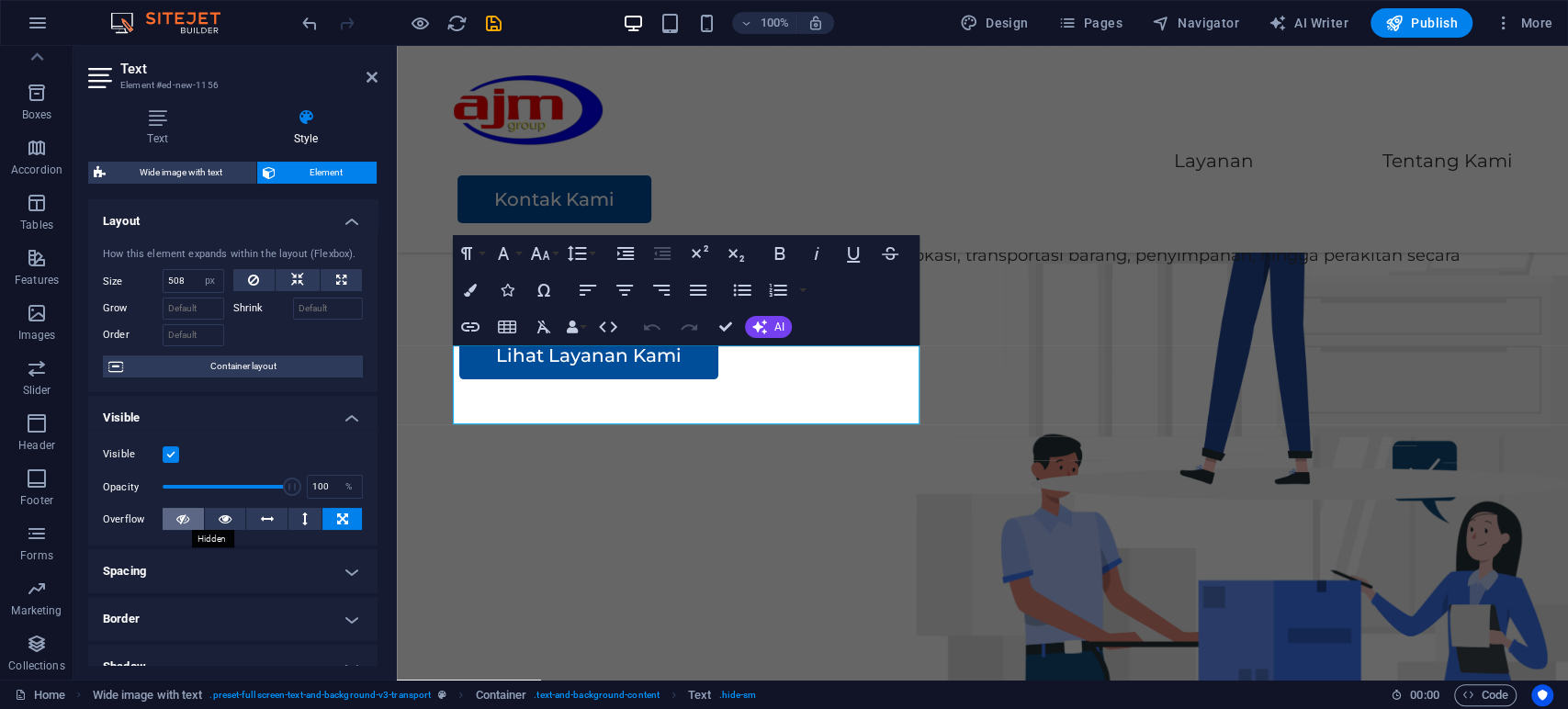 click at bounding box center (183, 519) 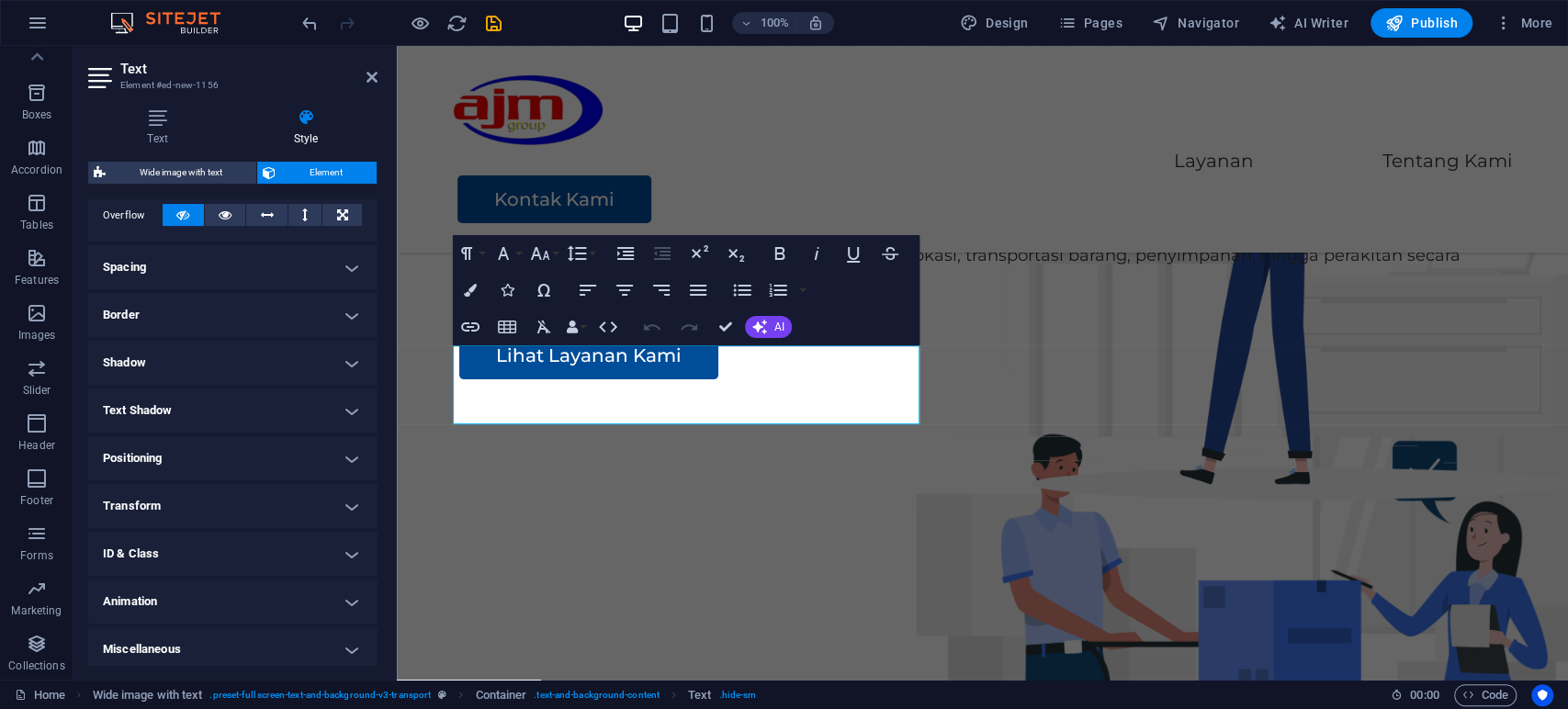 scroll, scrollTop: 309, scrollLeft: 0, axis: vertical 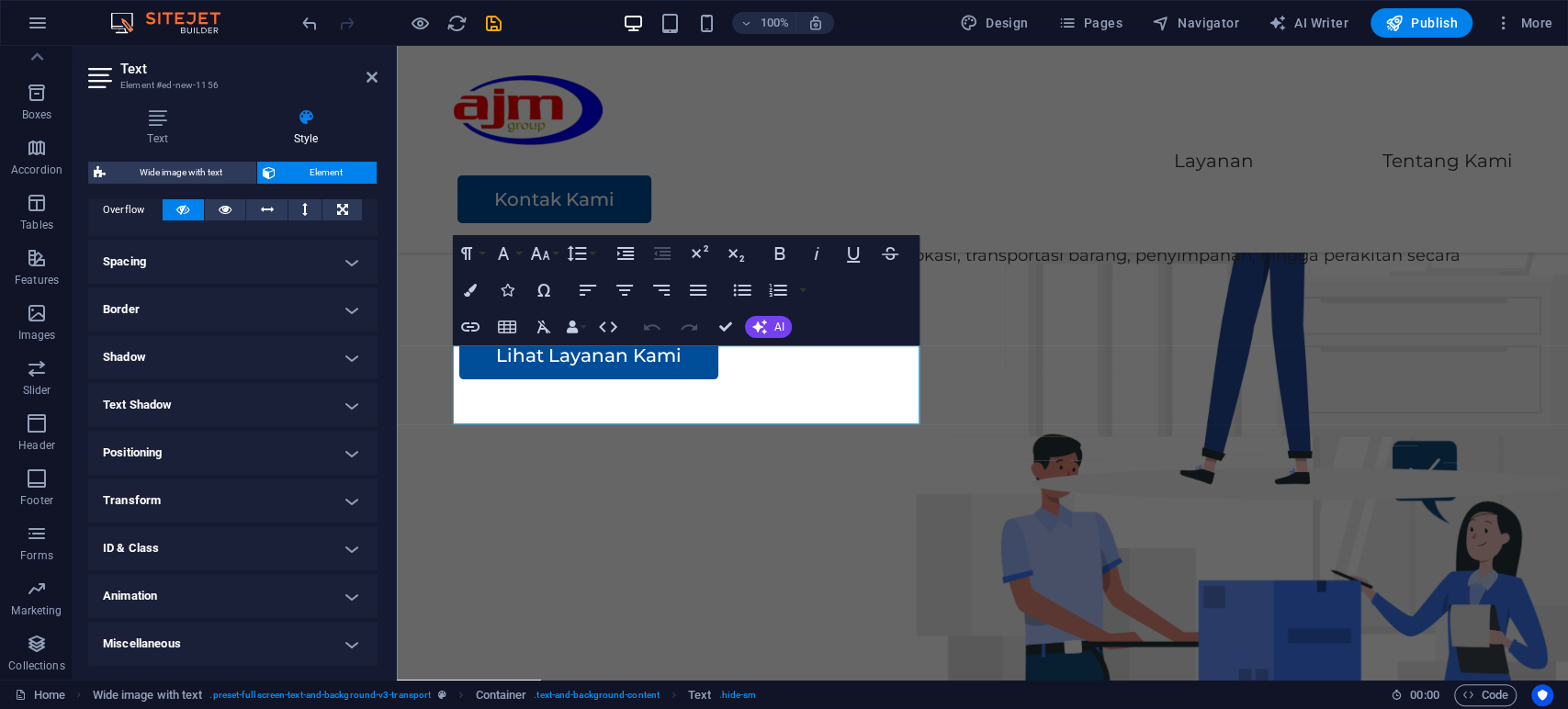 click on "Miscellaneous" at bounding box center (232, 644) 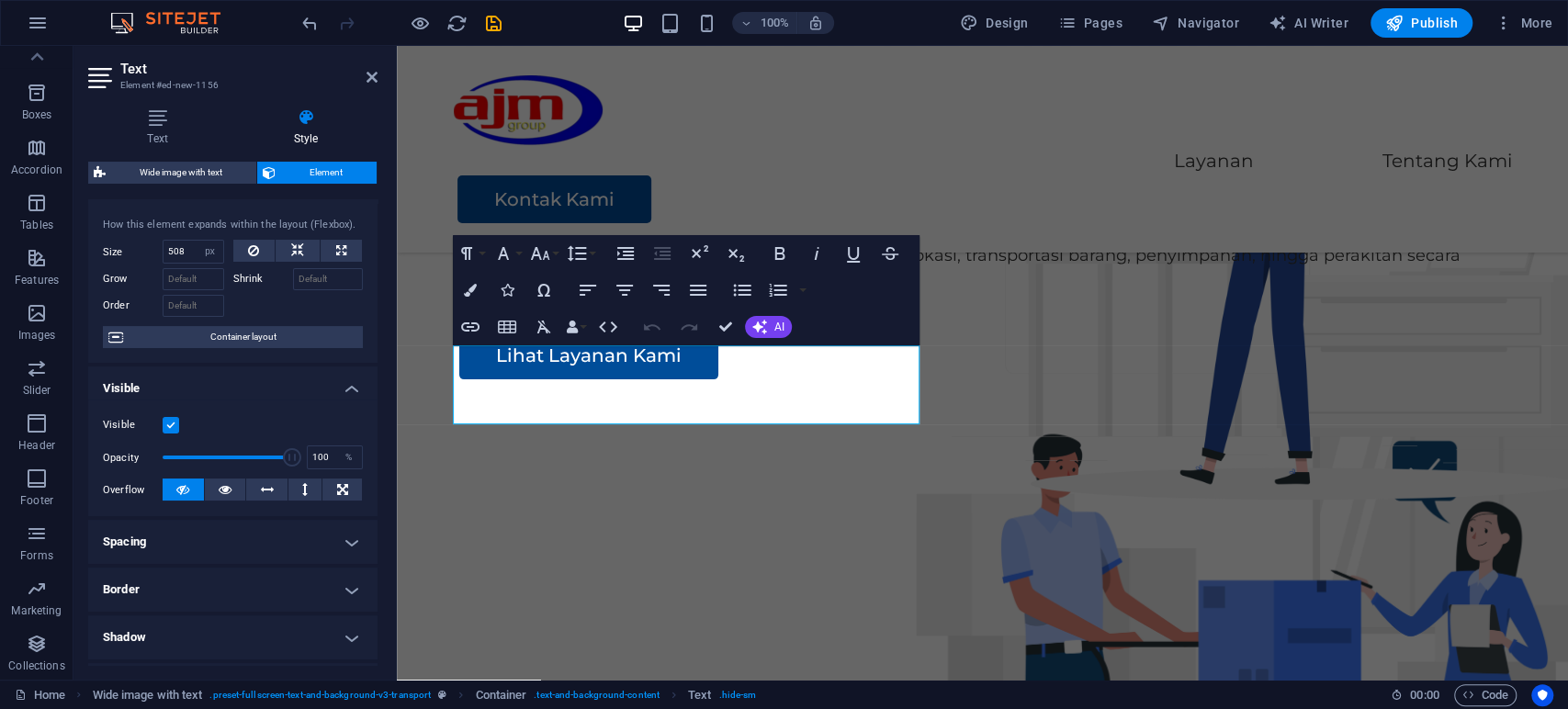 scroll, scrollTop: 0, scrollLeft: 0, axis: both 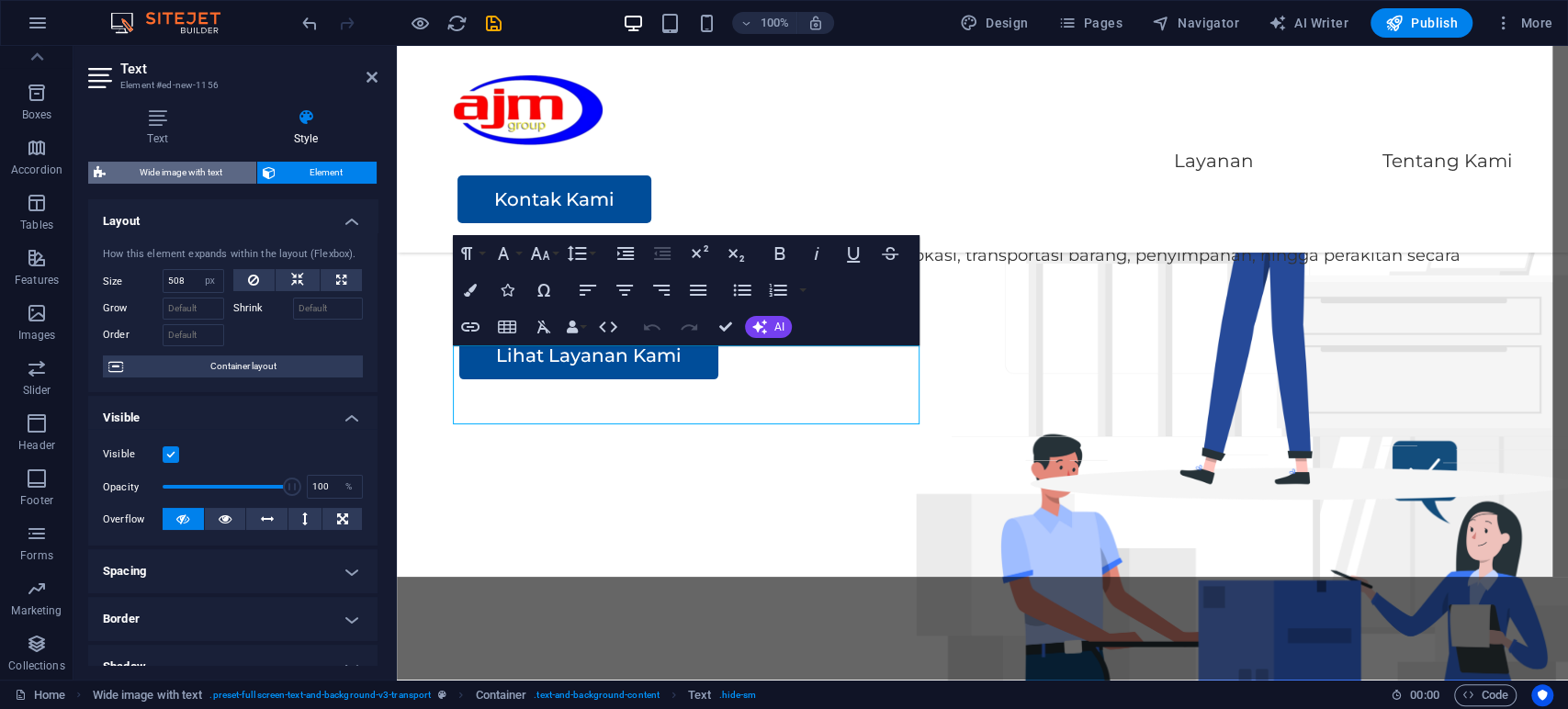 click on "Wide image with text" at bounding box center (181, 173) 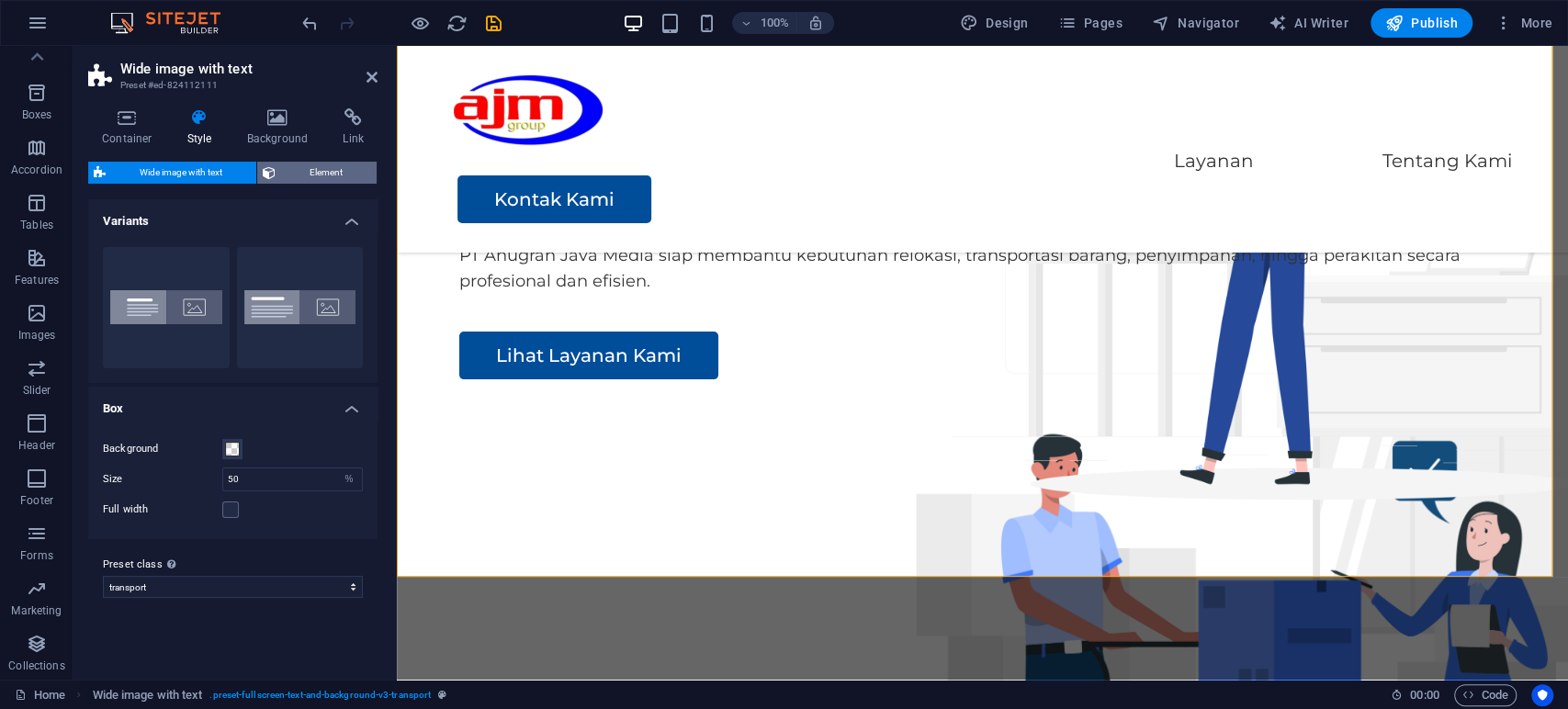 click on "Element" at bounding box center (326, 173) 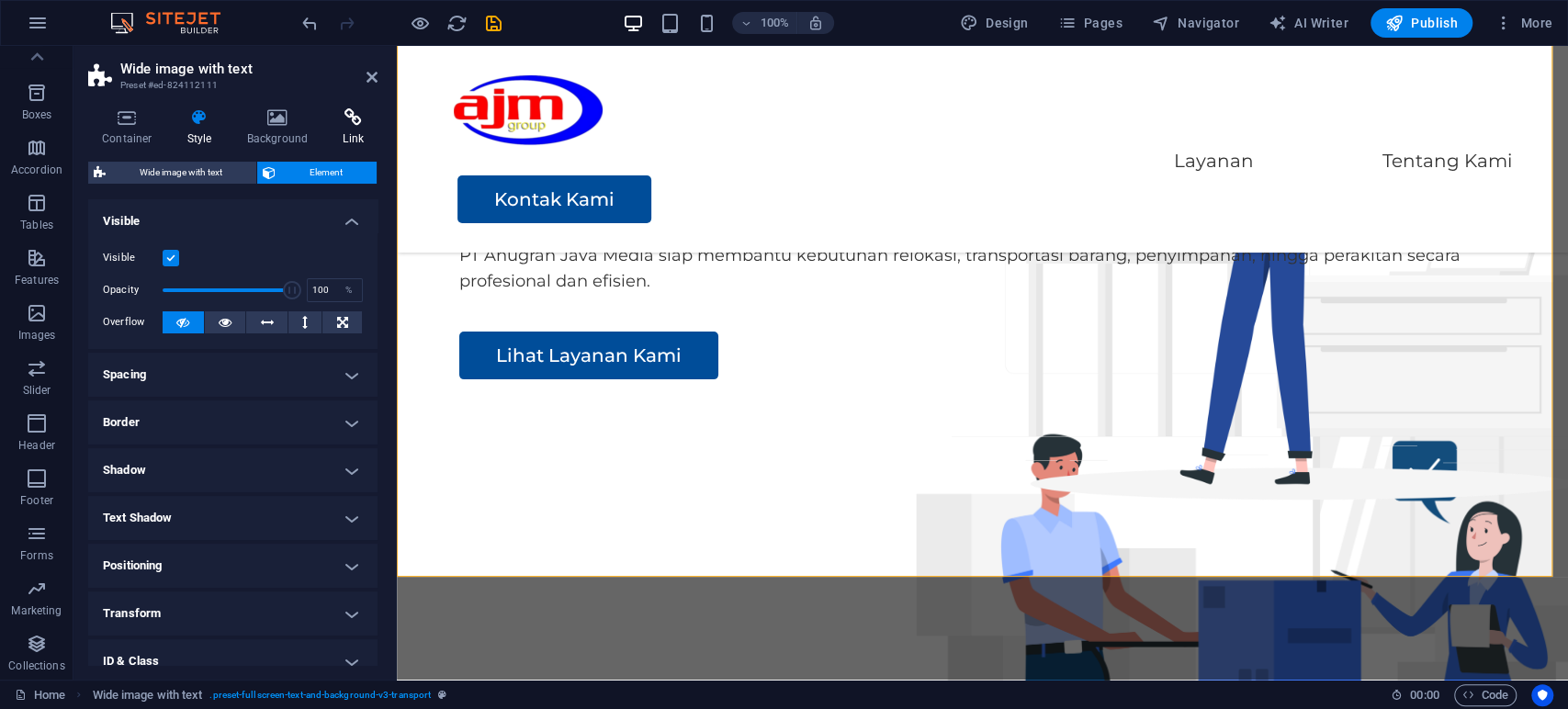 click at bounding box center [353, 118] 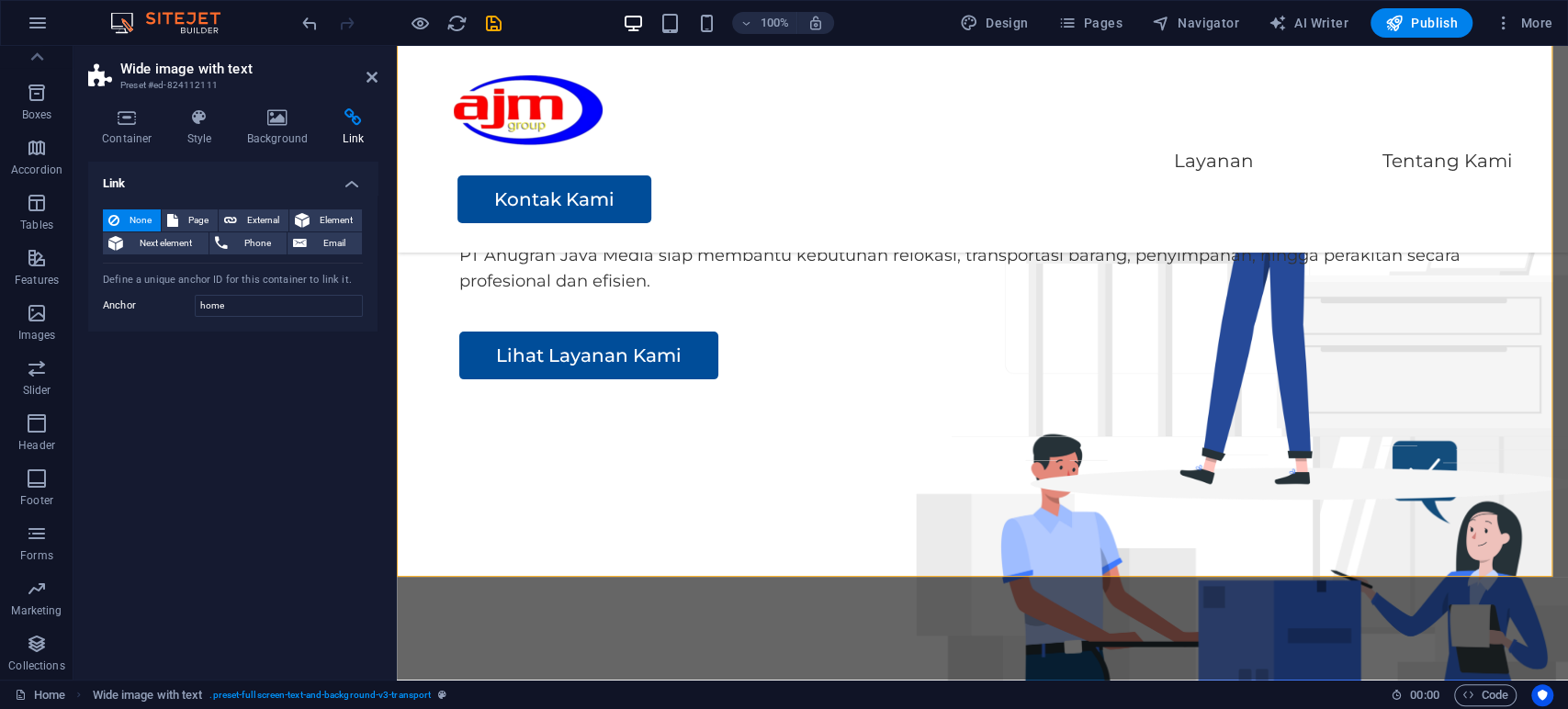 click on "Wide image with text Preset #ed-824112111" at bounding box center [232, 70] 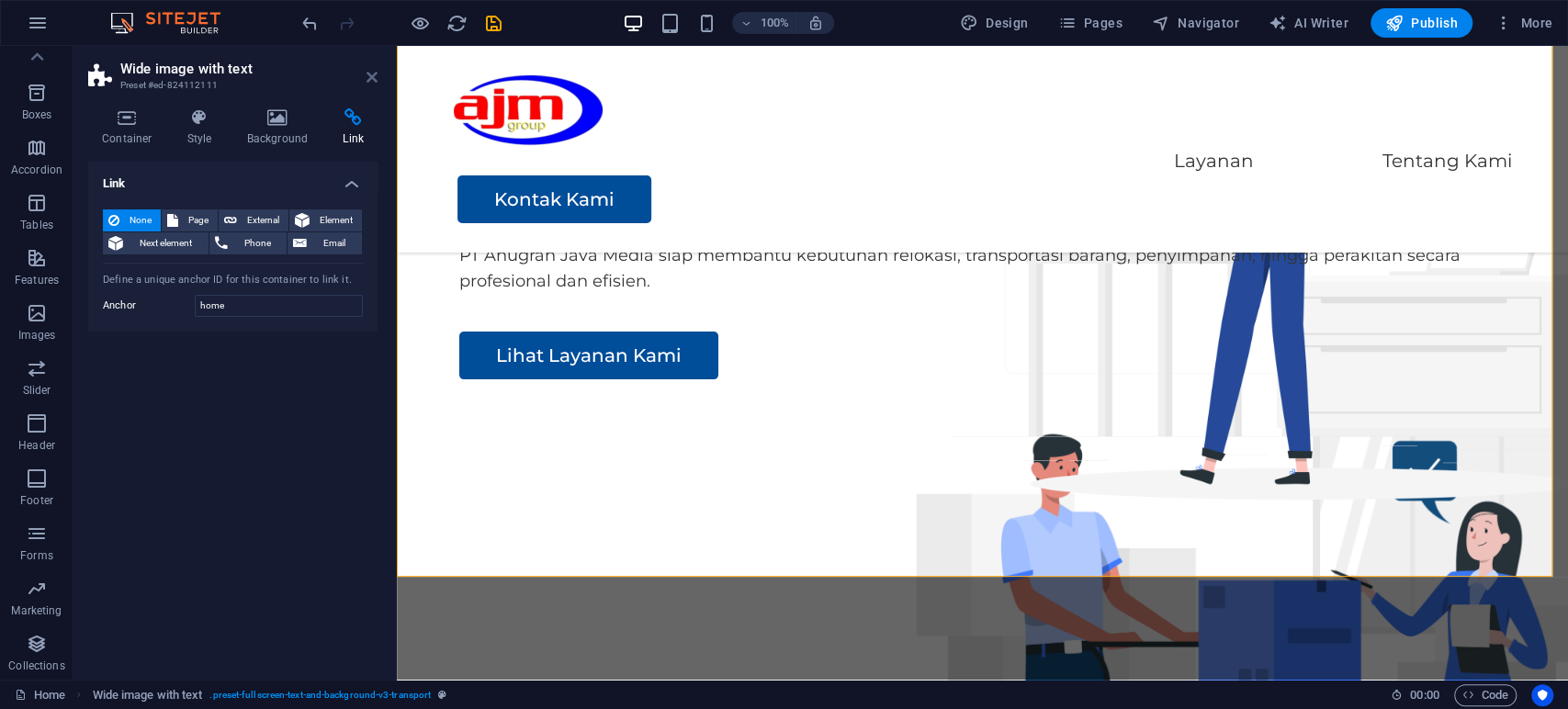click at bounding box center (372, 77) 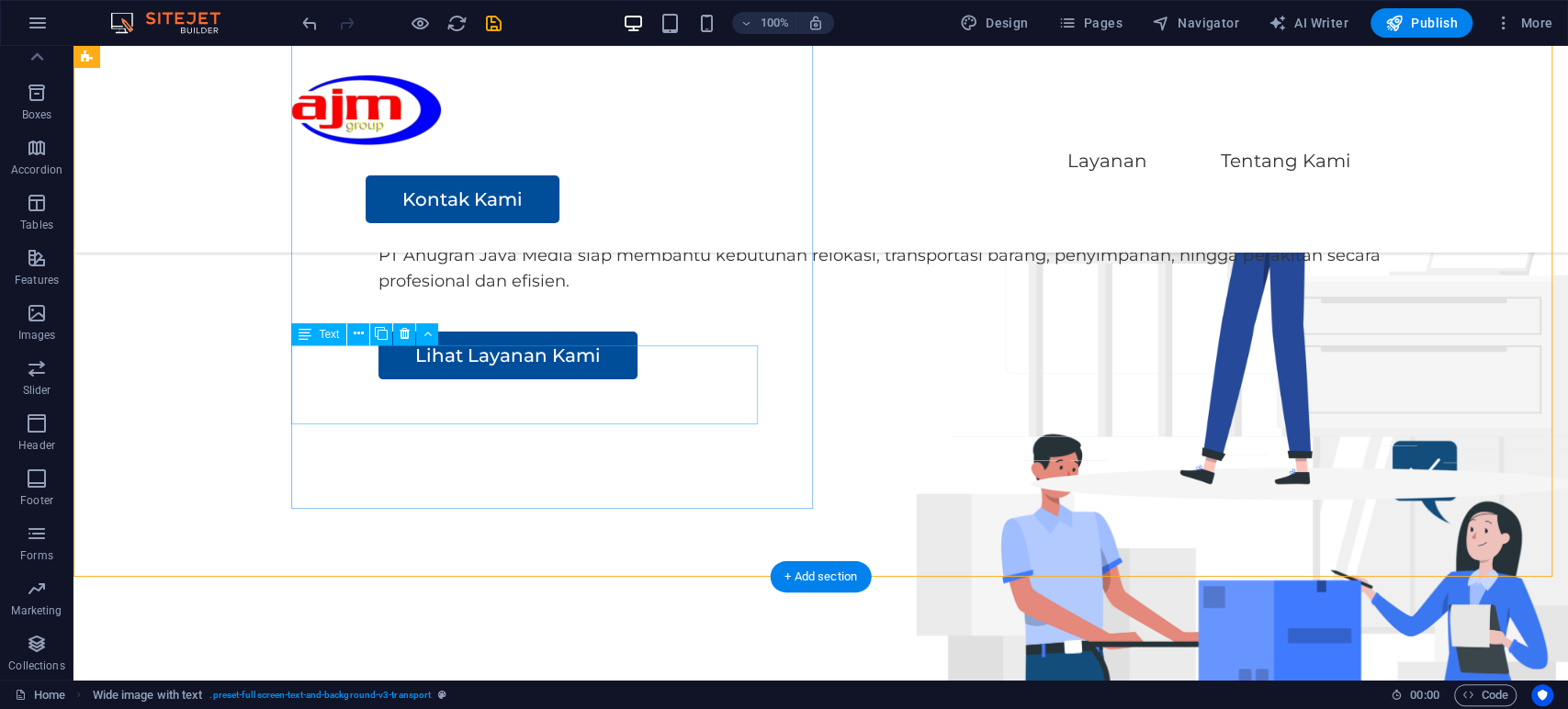 click on "PT Anugrah Java Media siap membantu kebutuhan relokasi, transportasi barang, penyimpanan, hingga perakitan secara profesional dan efisien." at bounding box center [922, 269] 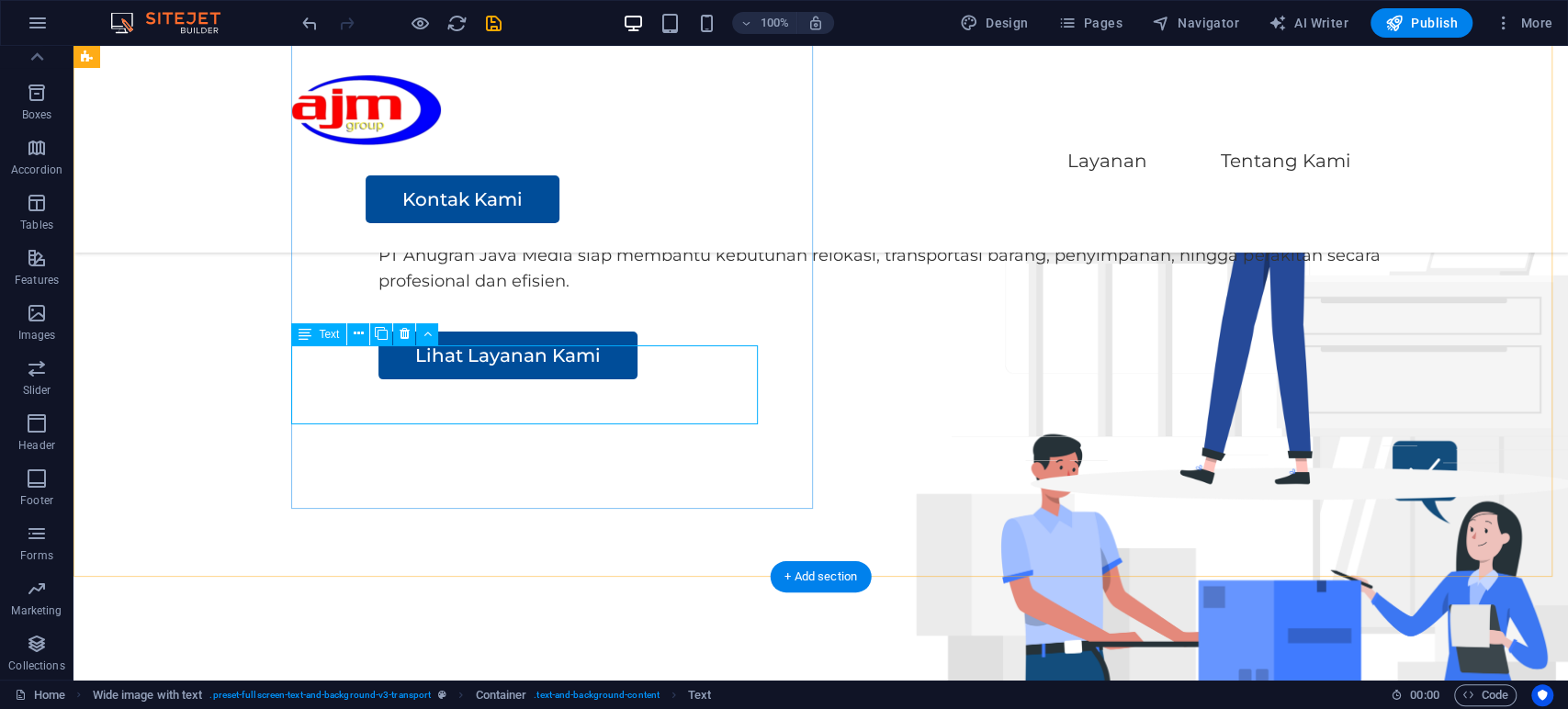 click on "PT Anugrah Java Media siap membantu kebutuhan relokasi, transportasi barang, penyimpanan, hingga perakitan secara profesional dan efisien." at bounding box center (922, 269) 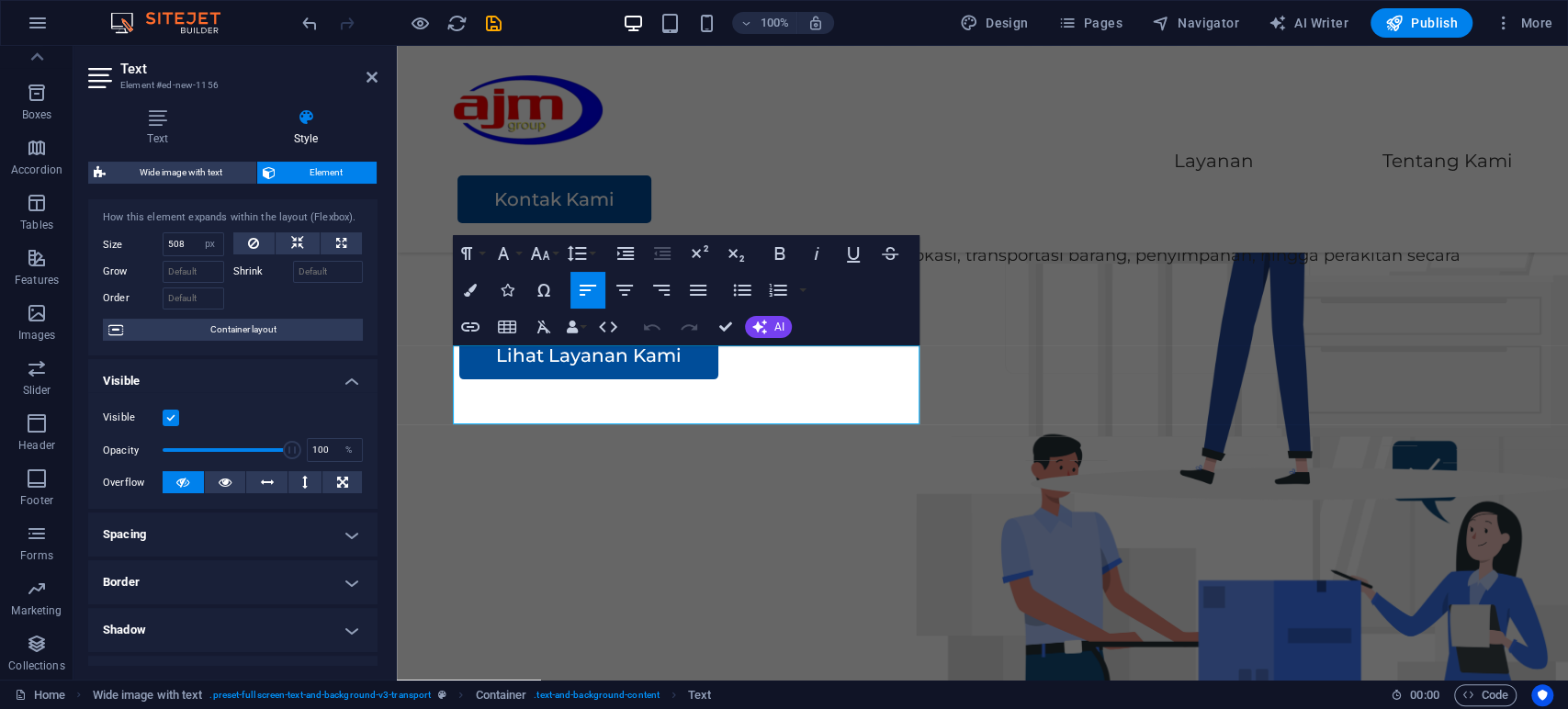 scroll, scrollTop: 0, scrollLeft: 0, axis: both 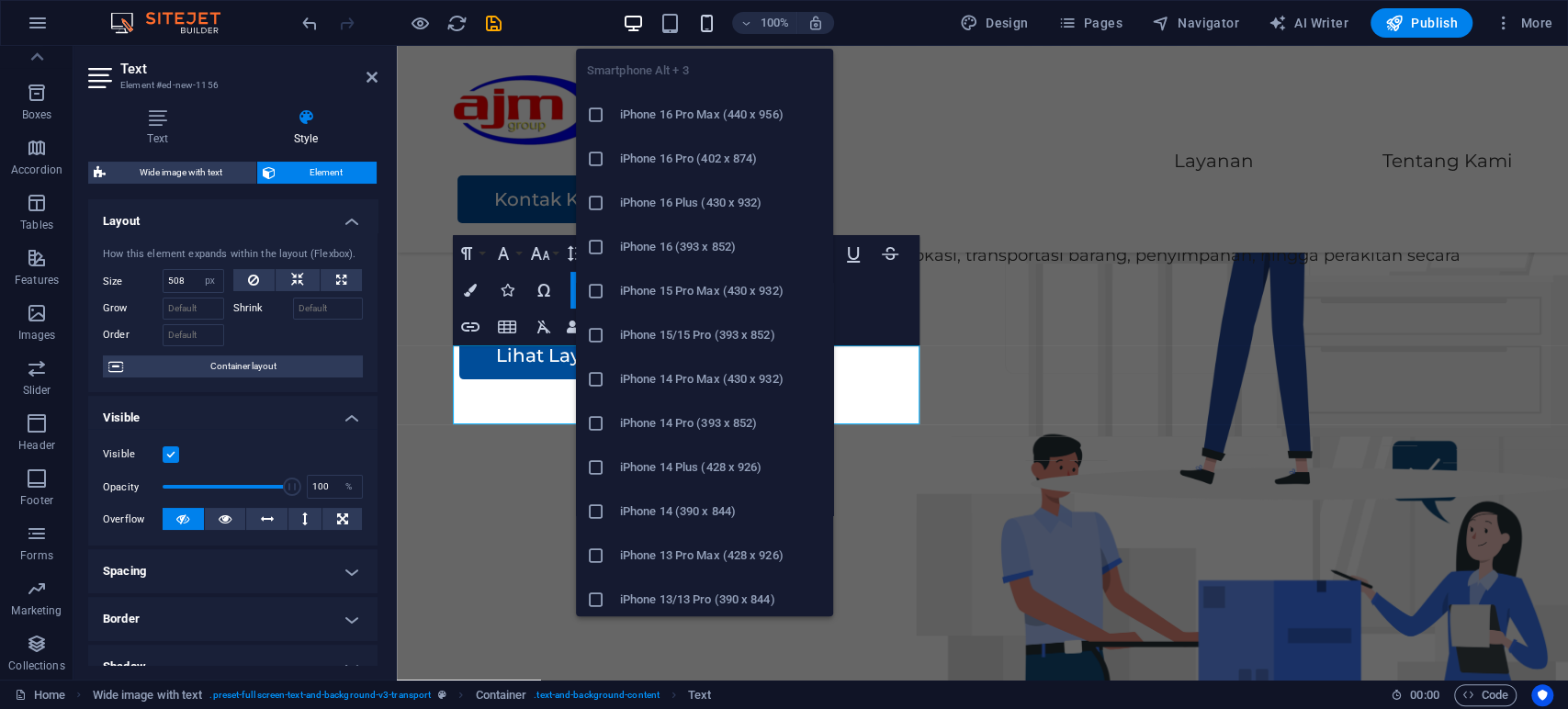 click at bounding box center (706, 23) 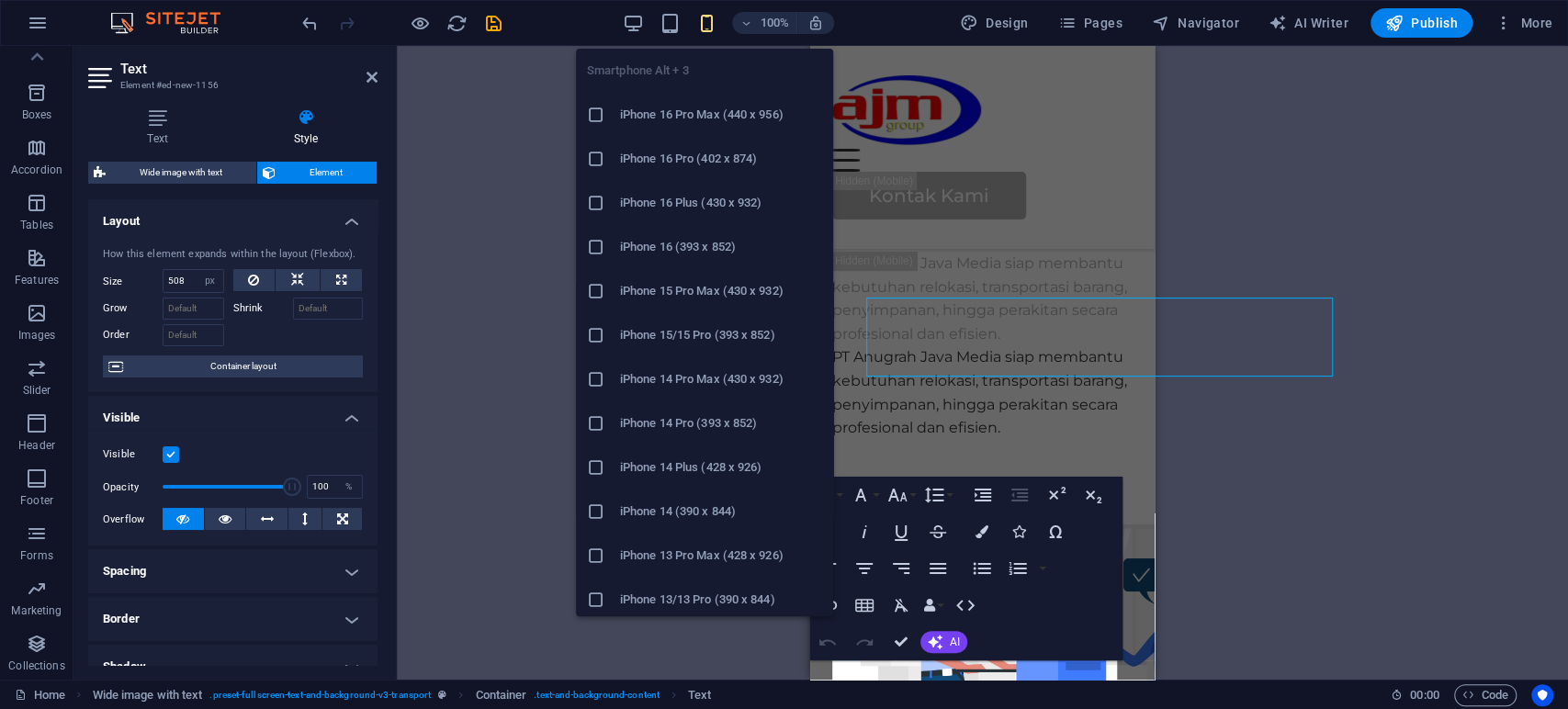 scroll, scrollTop: 228, scrollLeft: 0, axis: vertical 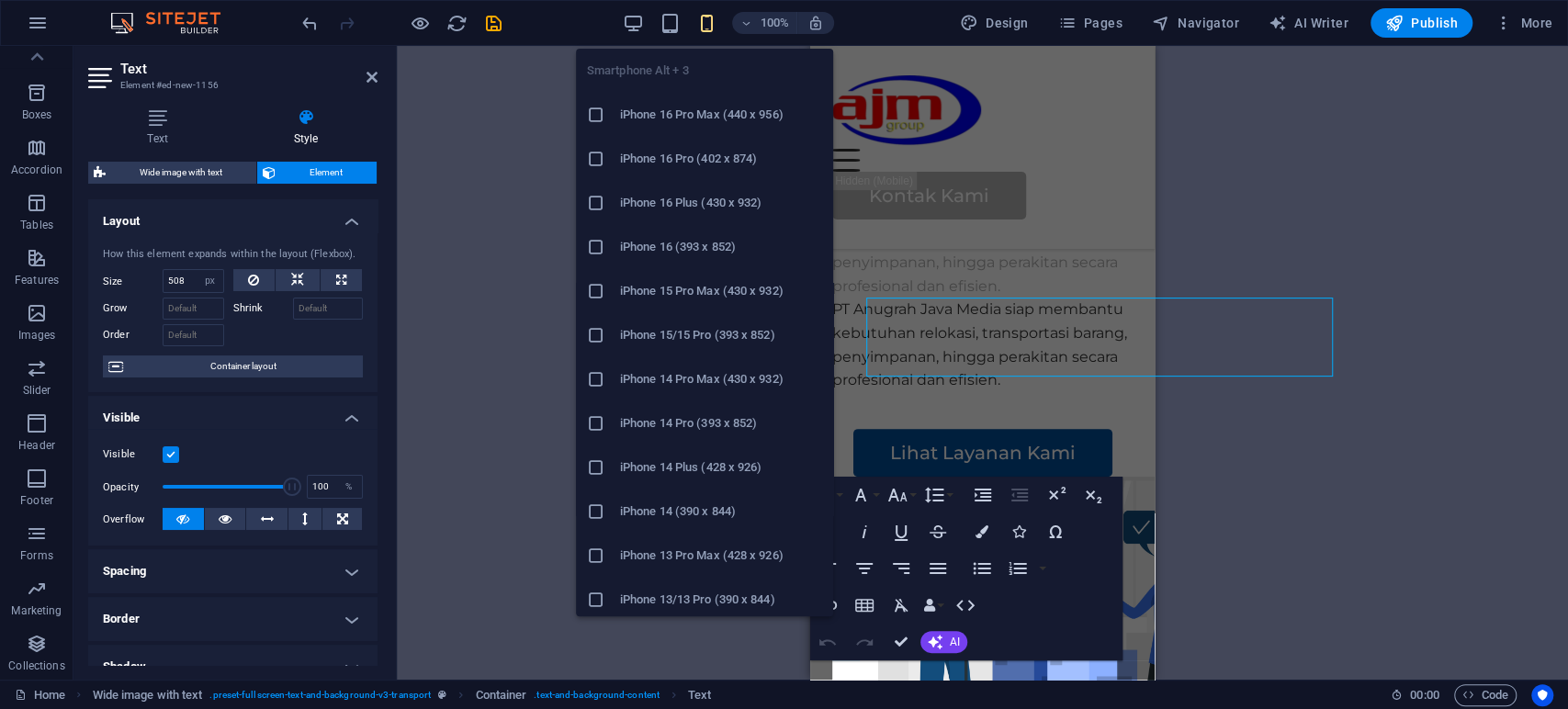 type on "100" 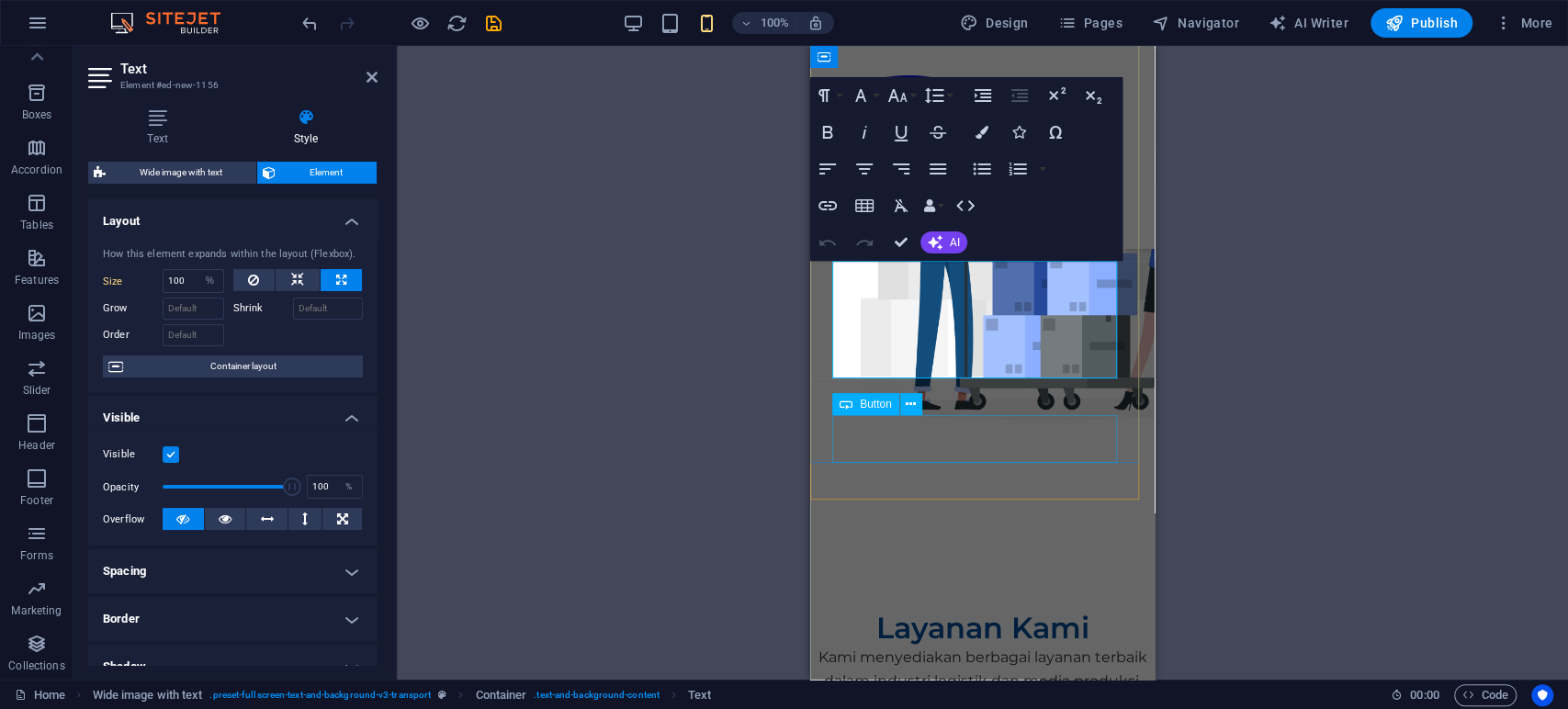 scroll, scrollTop: 628, scrollLeft: 0, axis: vertical 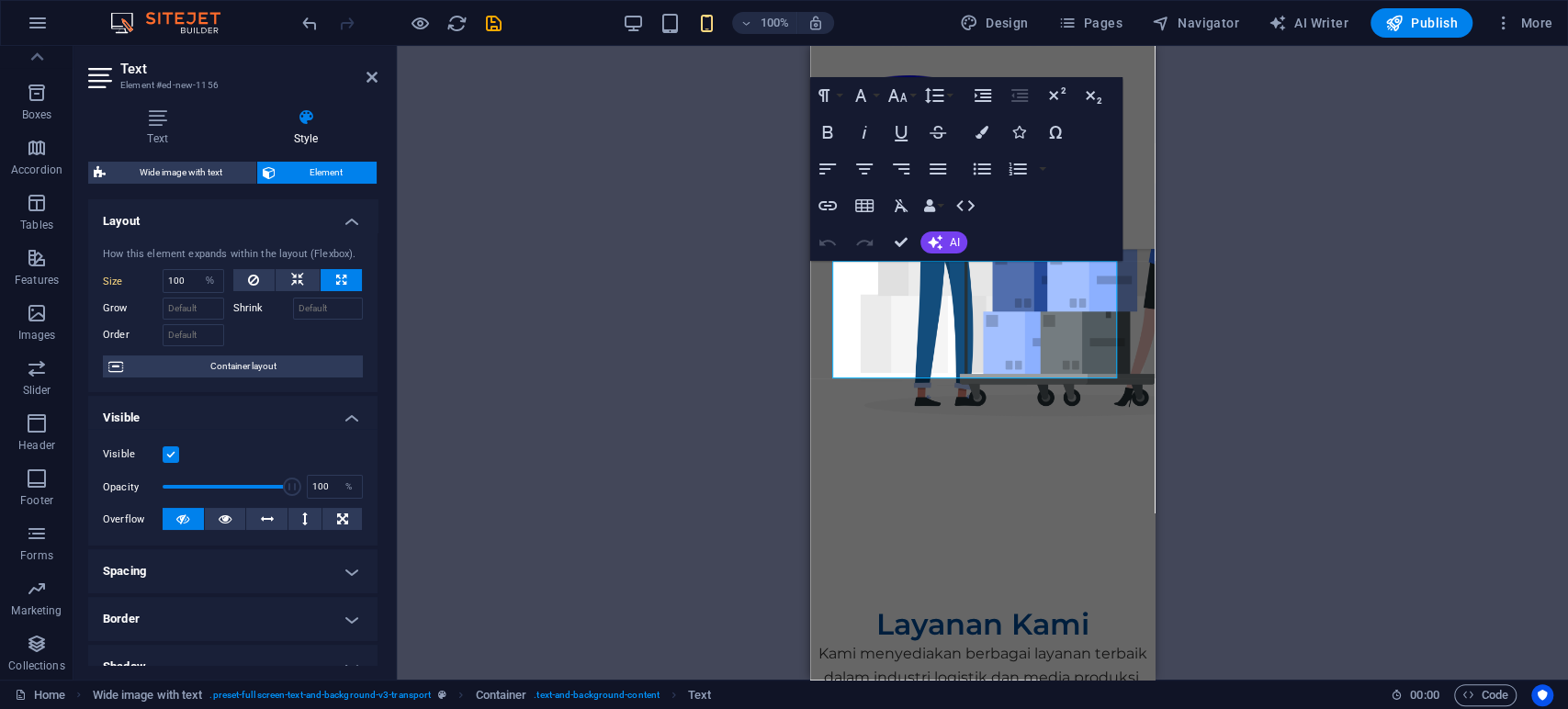 click on "Drag here to replace the existing content. Press “Ctrl” if you want to create a new element.
H1   Wide image with text   Container   Spacer   Text   Spacer   Text   Spacer   Spacer   Icon List   Container   H3   Container   Container   H3   Container   Container   H3   Container   Wide image with text   Text   Container   Spacer   Container   Container   Image   Container   Container   Preset   Container   Preset   Container   Footer Thrud   Container   Container   Text   Container   Container   Container   Text   Container   Container   Container   Button   H2   Text   H2   Spacer   Spacer   Spacer   Spacer   Spacer   Wide image with text   Container   Image   Container   Button   Spacer   Menu Bar   Menu   Container   H3   Container   Container   H3   Container   Container   H3   Container   Container   Image   Container   Spacer   Container   Preset   Container   Contact Form   Input   Contact Form   Contact Form   Form   Textarea   Checkbox   Captcha   Form button   Separator" at bounding box center (982, 363) 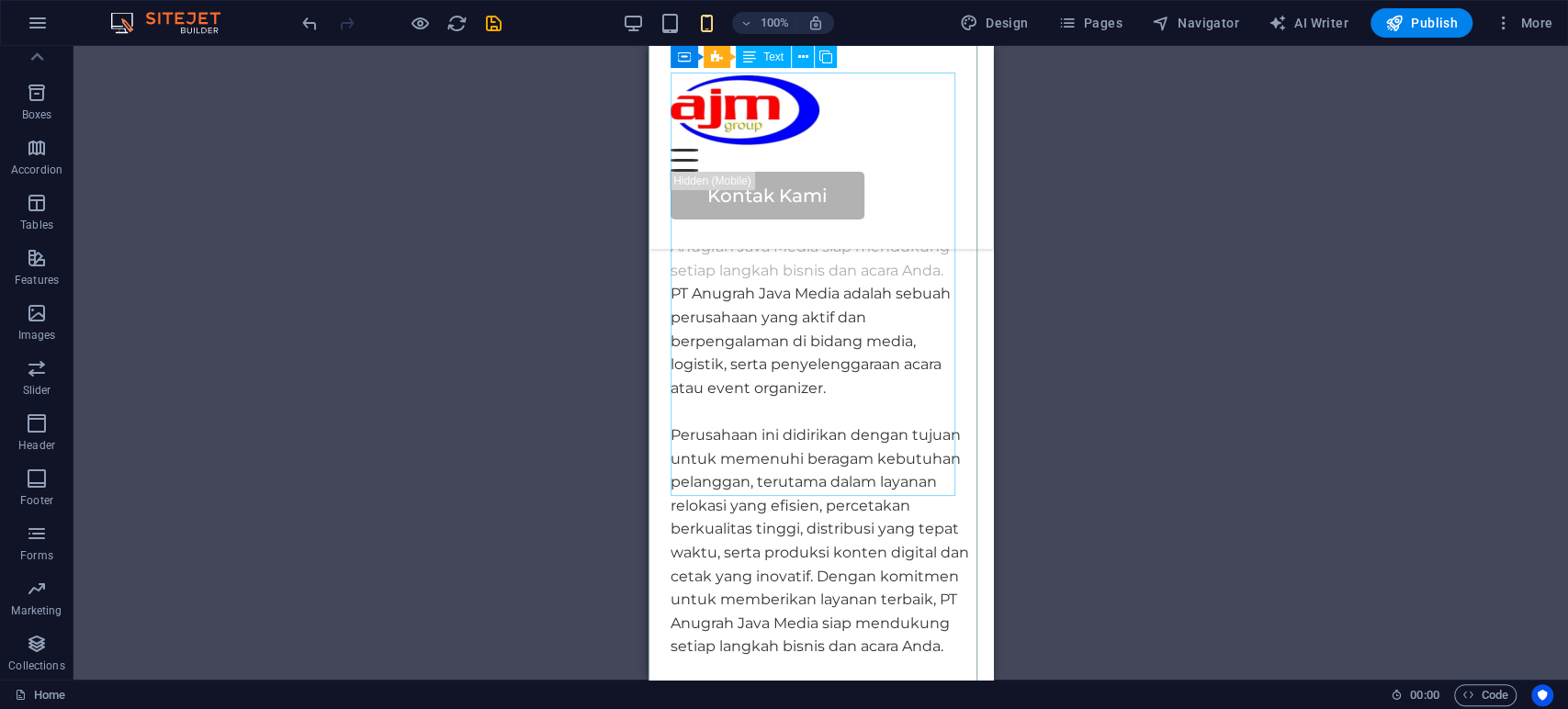 scroll, scrollTop: 2937, scrollLeft: 0, axis: vertical 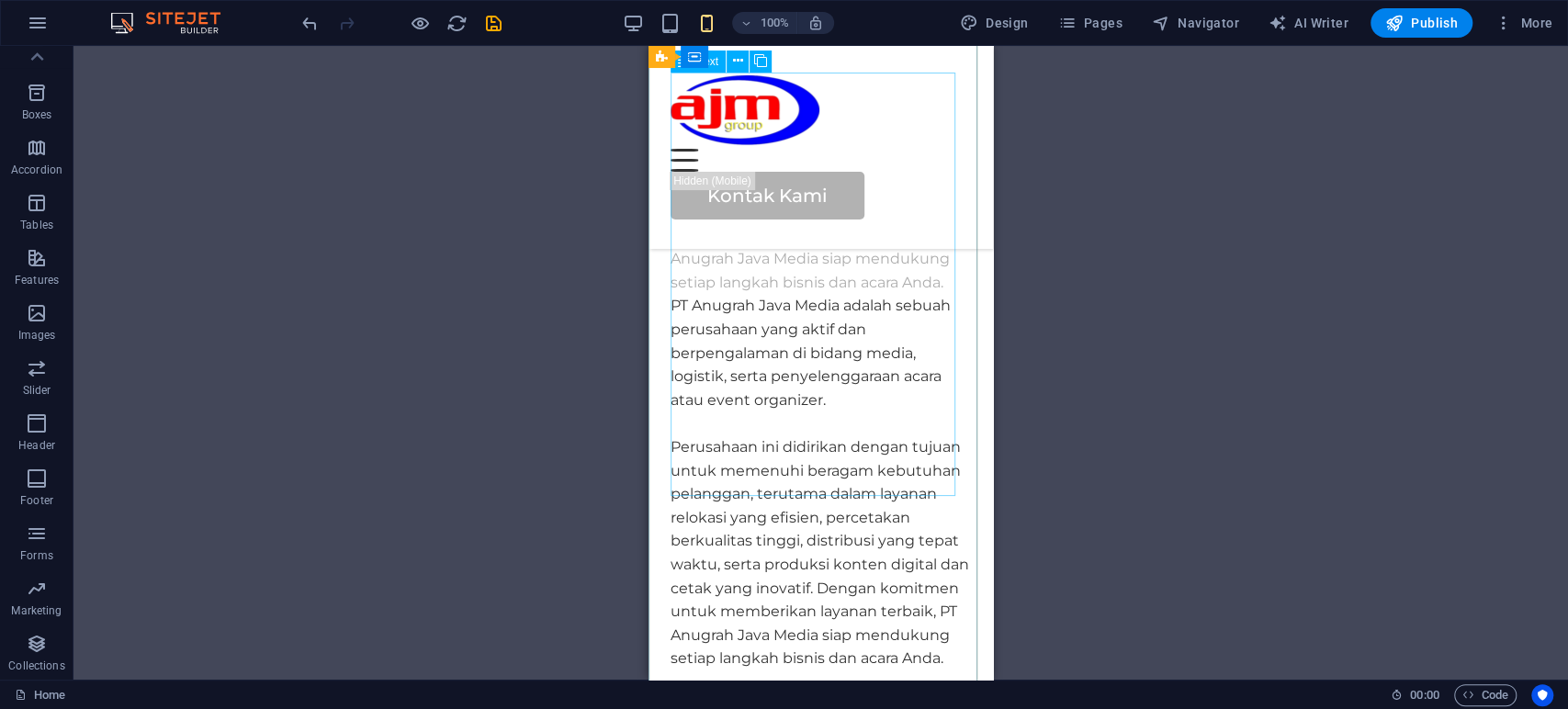 click on "PT Anugrah Java Media adalah sebuah perusahaan yang aktif dan berpengalaman di bidang media, logistik, serta penyelenggaraan acara atau event organizer.  Perusahaan ini didirikan dengan tujuan untuk memenuhi beragam kebutuhan pelanggan, terutama dalam layanan relokasi yang efisien, percetakan berkualitas tinggi, distribusi yang tepat waktu, serta produksi konten digital dan cetak yang inovatif. Dengan komitmen untuk memberikan layanan terbaik, PT Anugrah Java Media siap mendukung setiap langkah bisnis dan acara Anda." at bounding box center (820, 107) 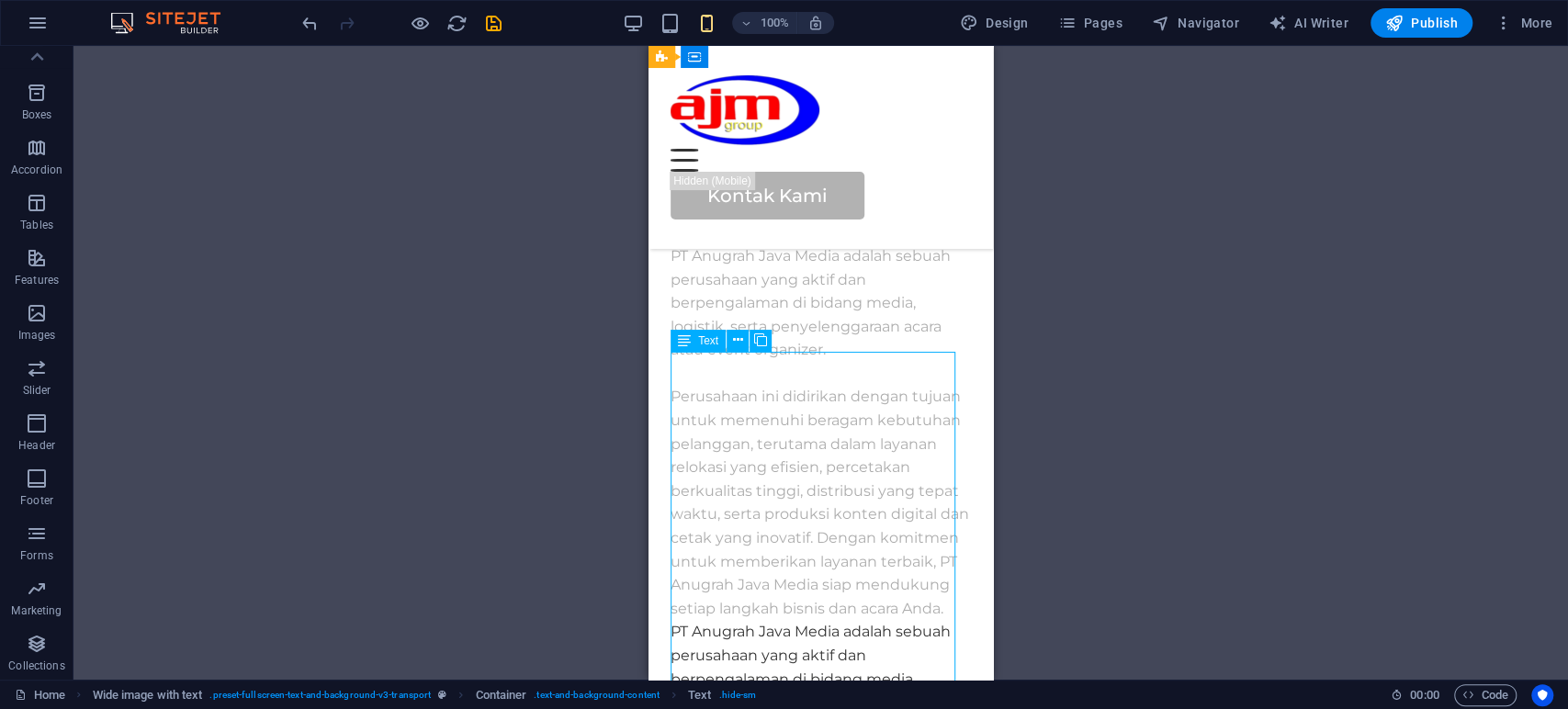 scroll, scrollTop: 2608, scrollLeft: 0, axis: vertical 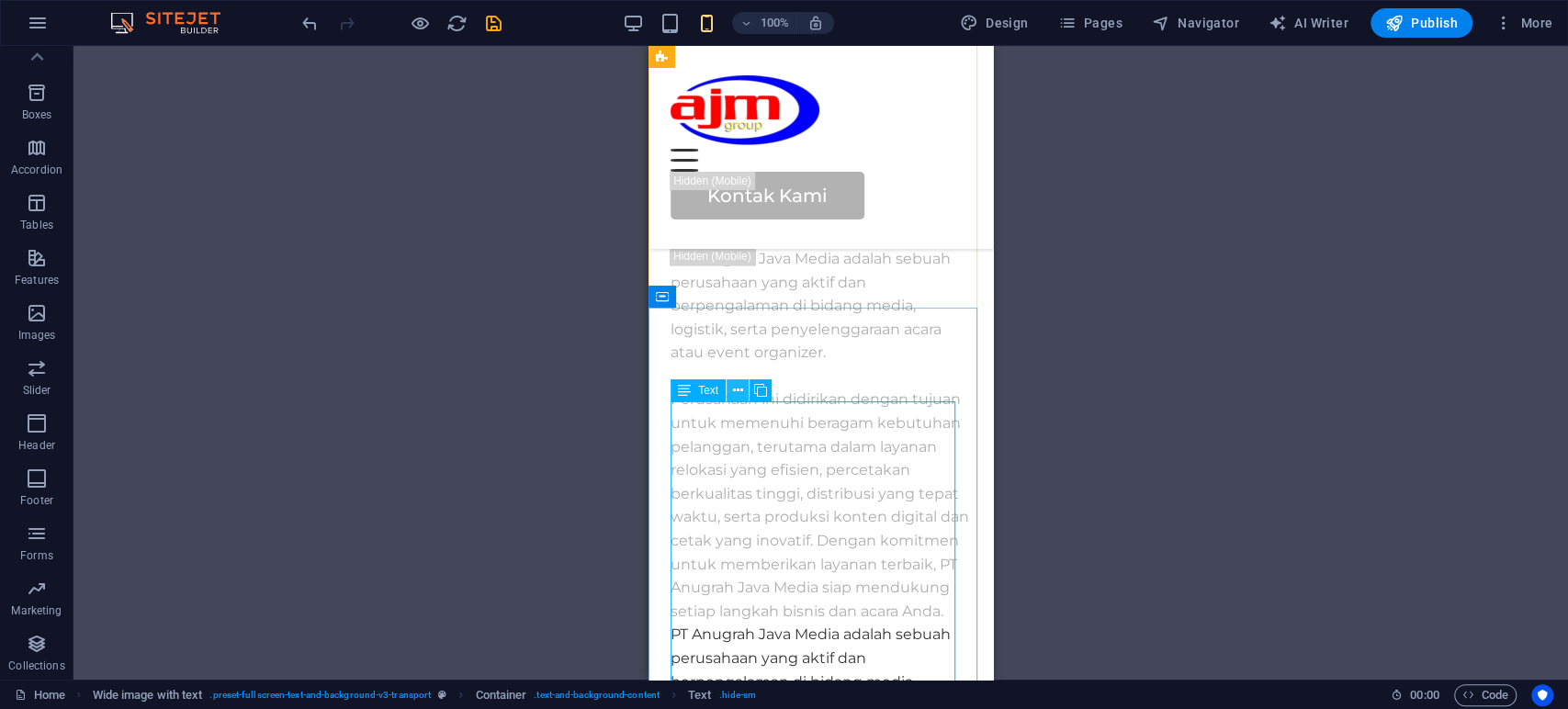 click at bounding box center [738, 390] 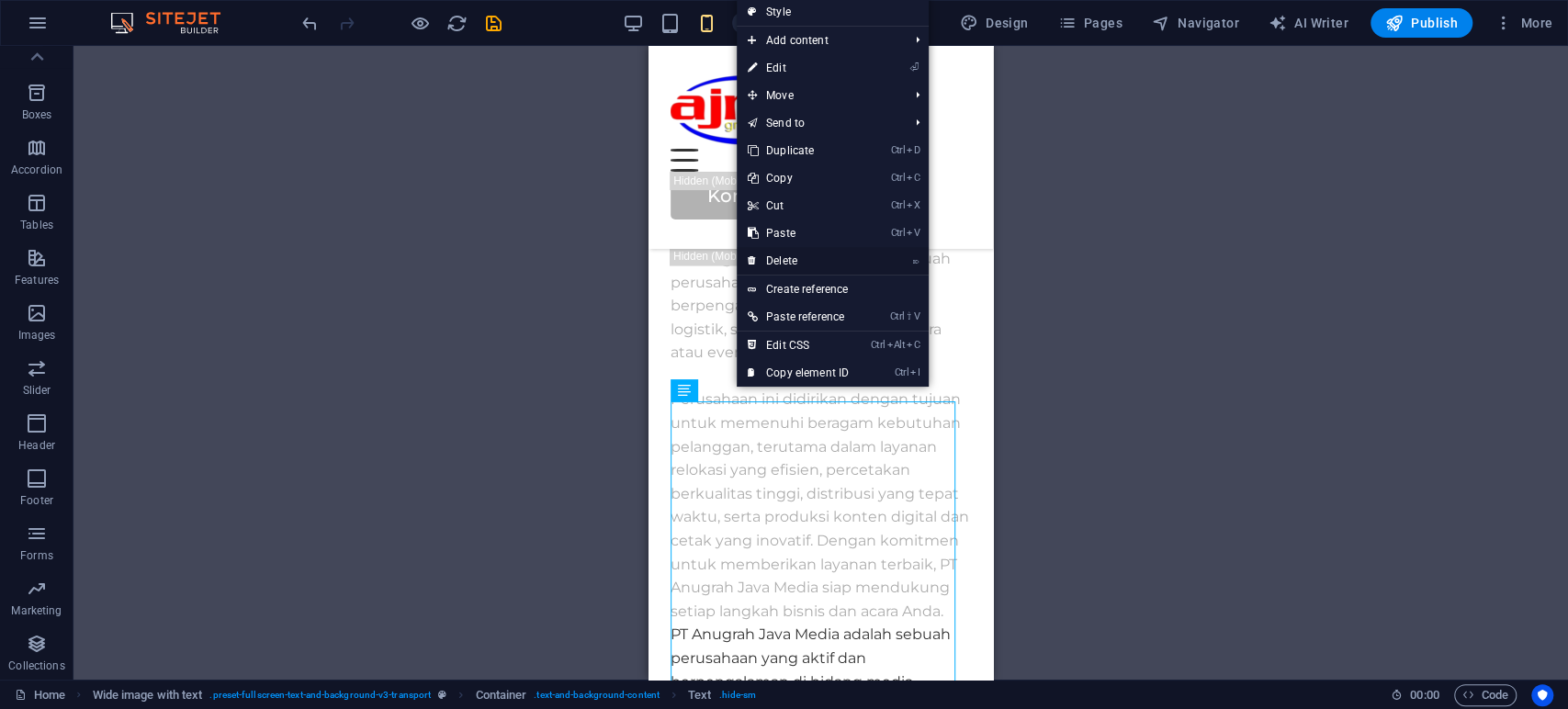 click on "⌦  Delete" at bounding box center [798, 261] 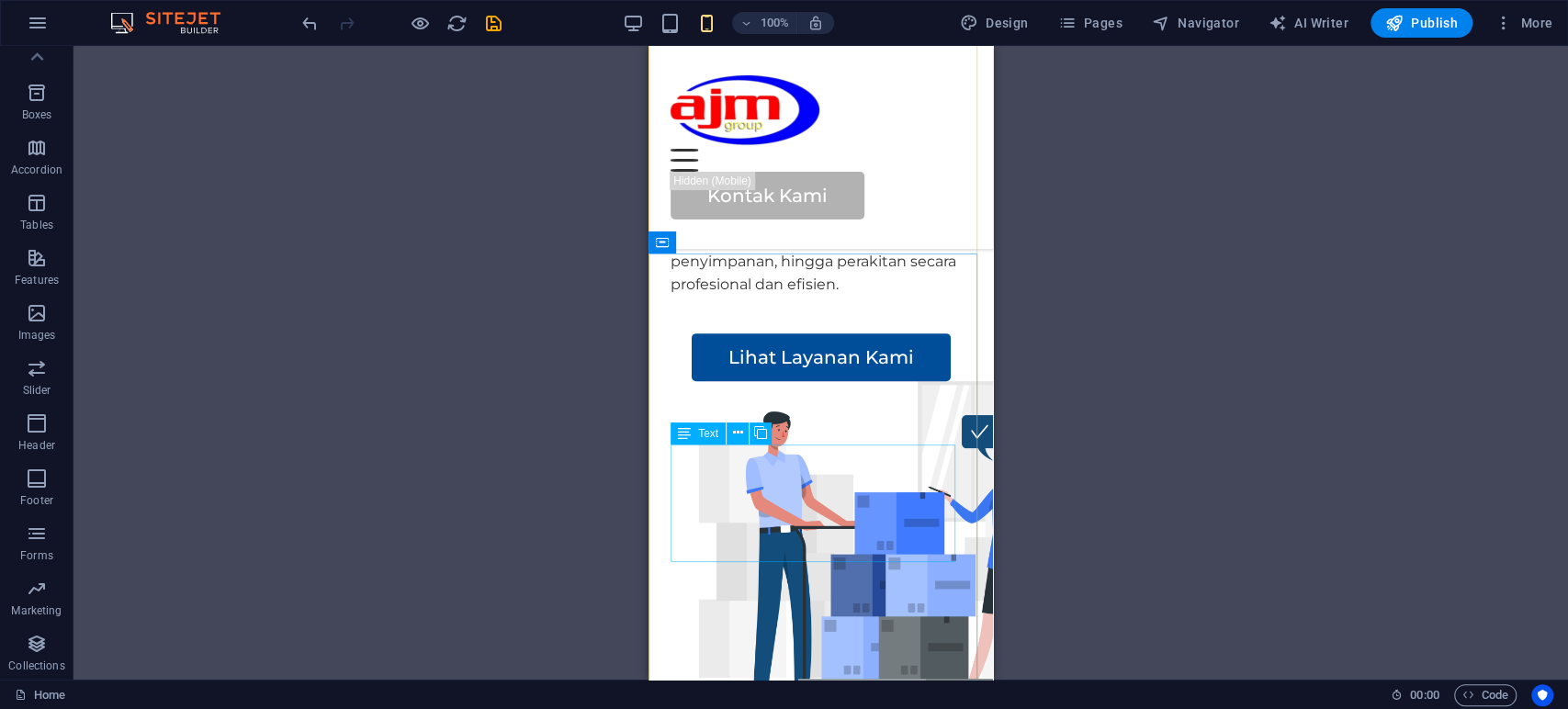 scroll, scrollTop: 327, scrollLeft: 0, axis: vertical 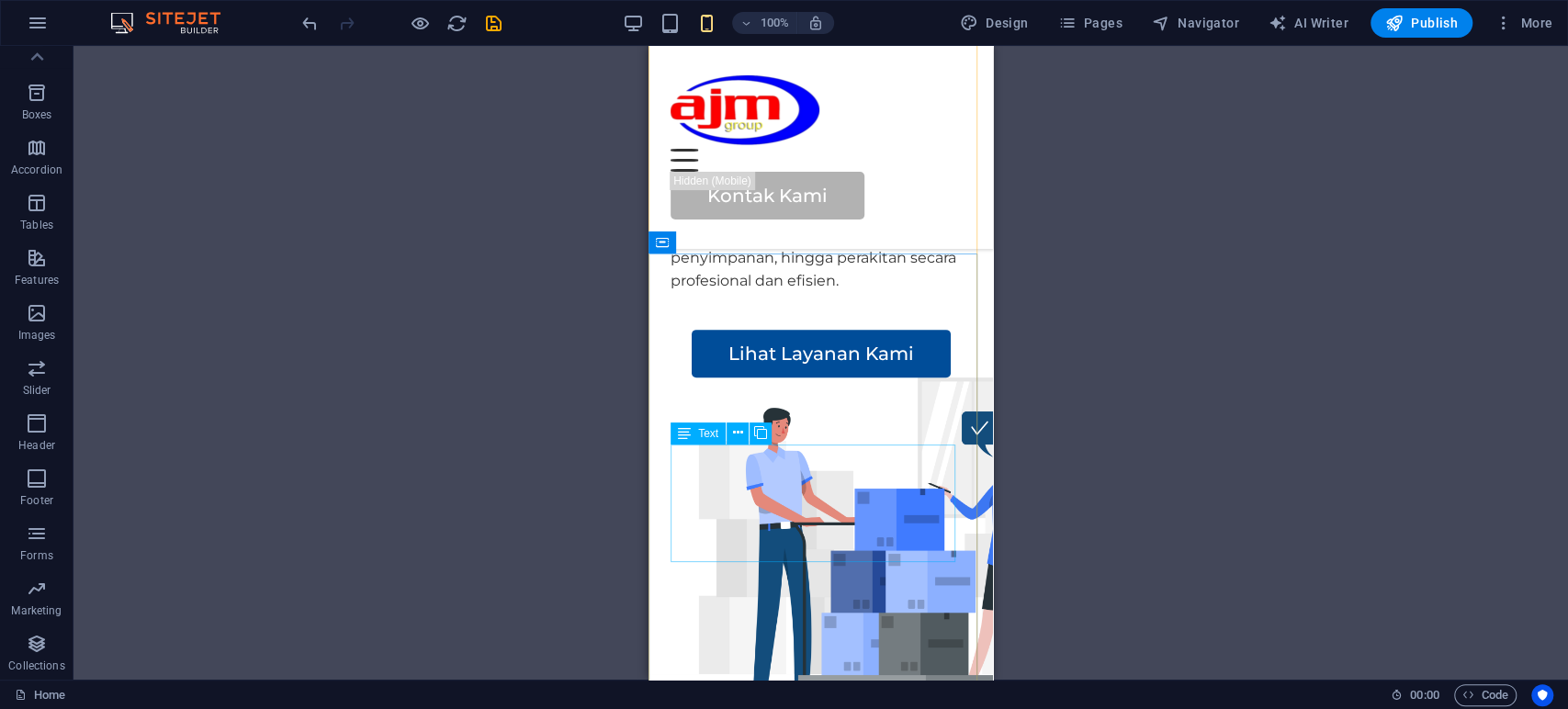 click on "PT Anugrah Java Media siap membantu kebutuhan relokasi, transportasi barang, penyimpanan, hingga perakitan secara profesional dan efisien." at bounding box center [820, 152] 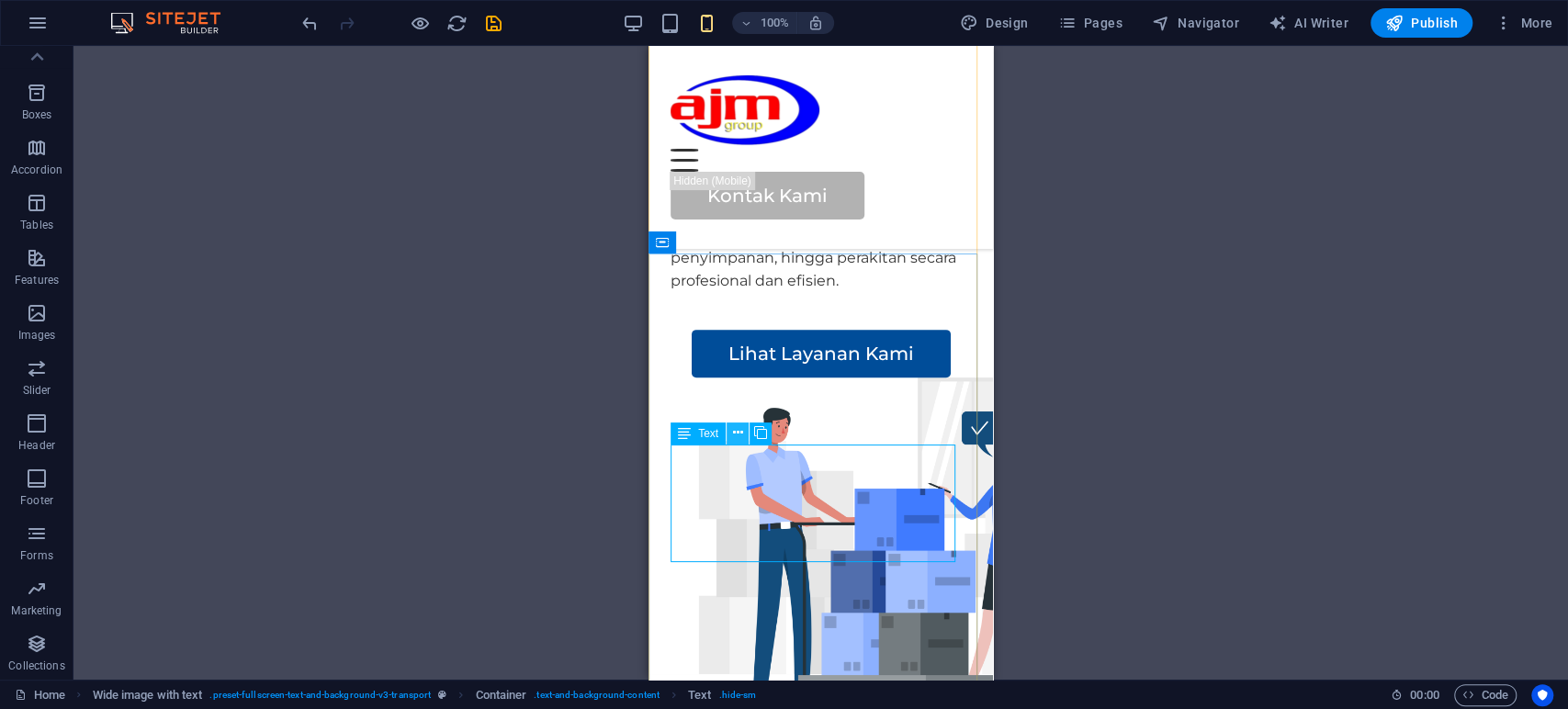 click at bounding box center [738, 433] 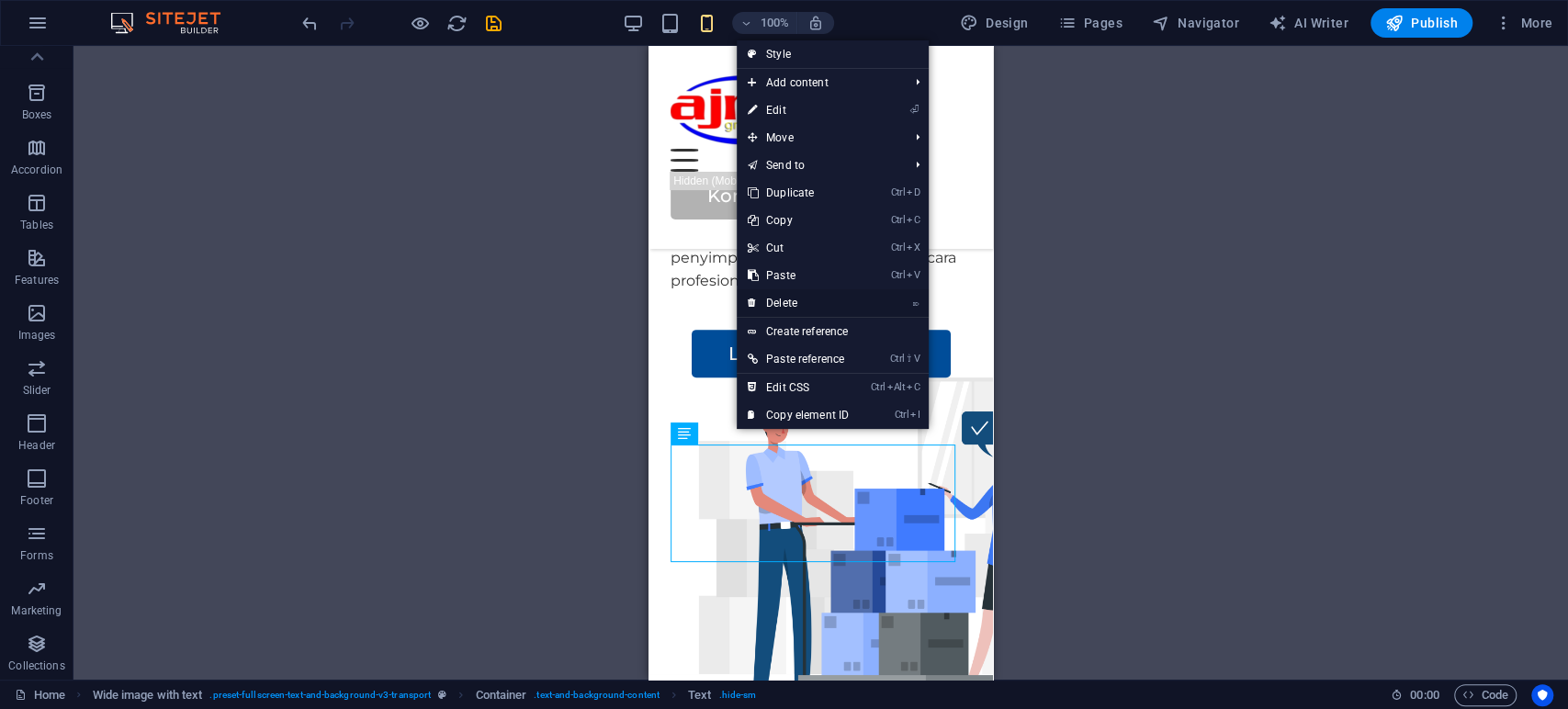 click on "⌦  Delete" at bounding box center [798, 303] 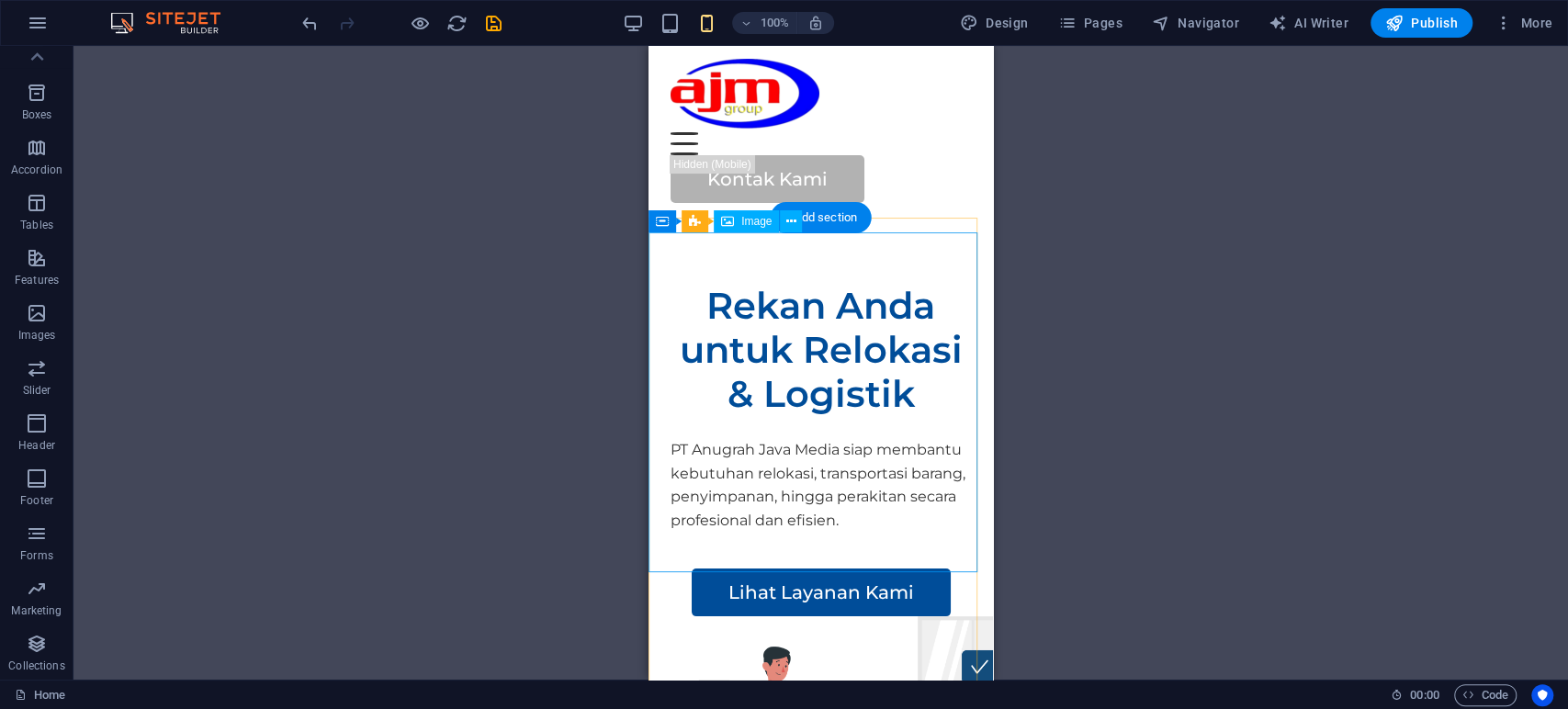 scroll, scrollTop: 0, scrollLeft: 0, axis: both 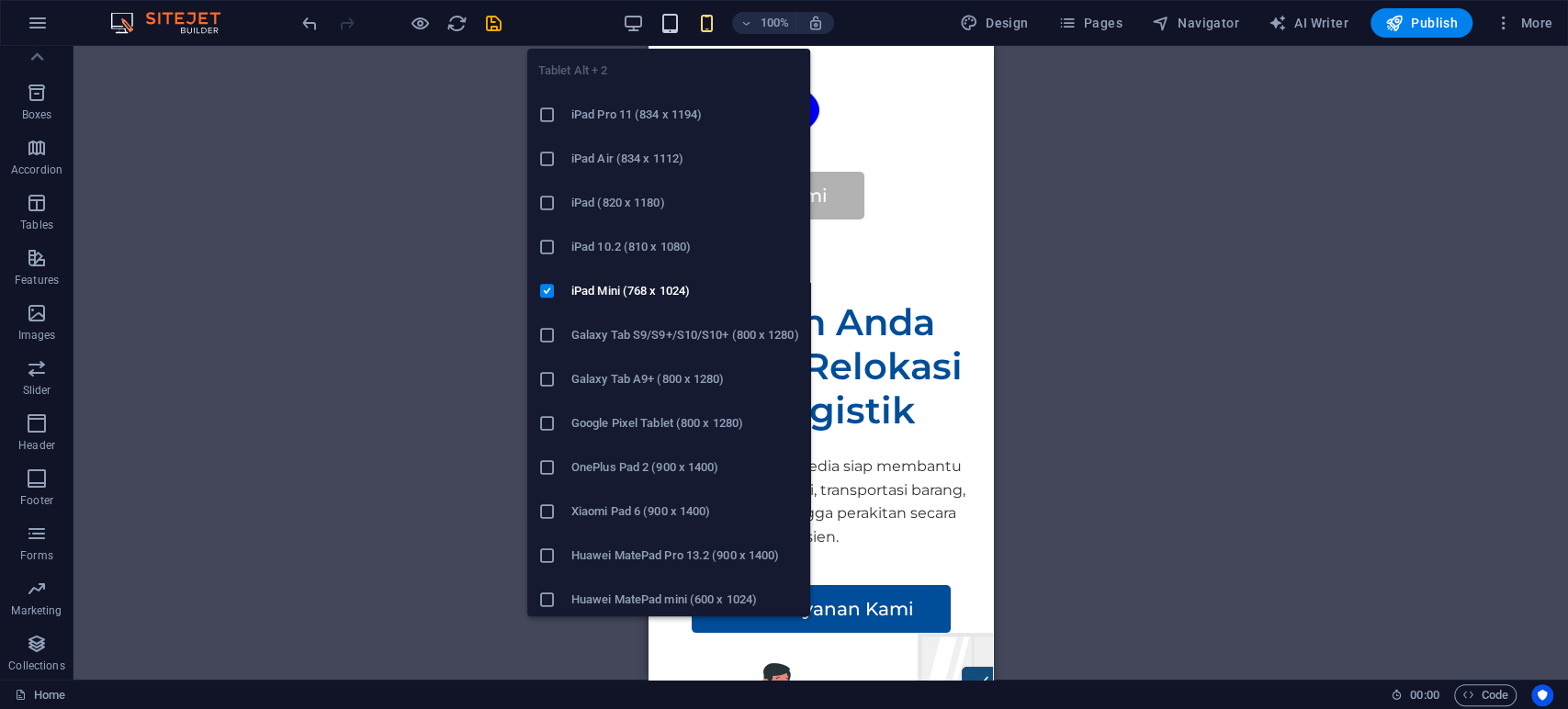 click at bounding box center [670, 23] 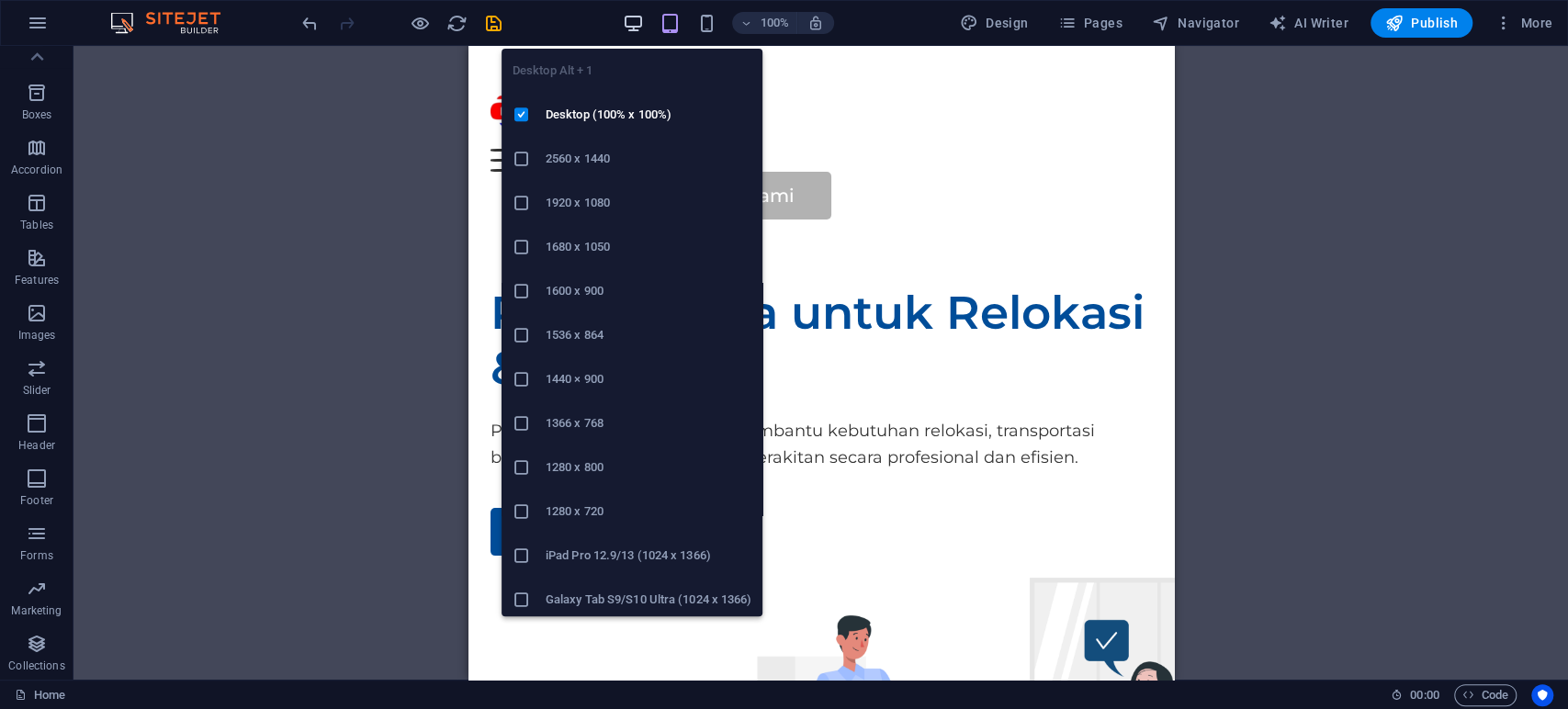 click at bounding box center (633, 23) 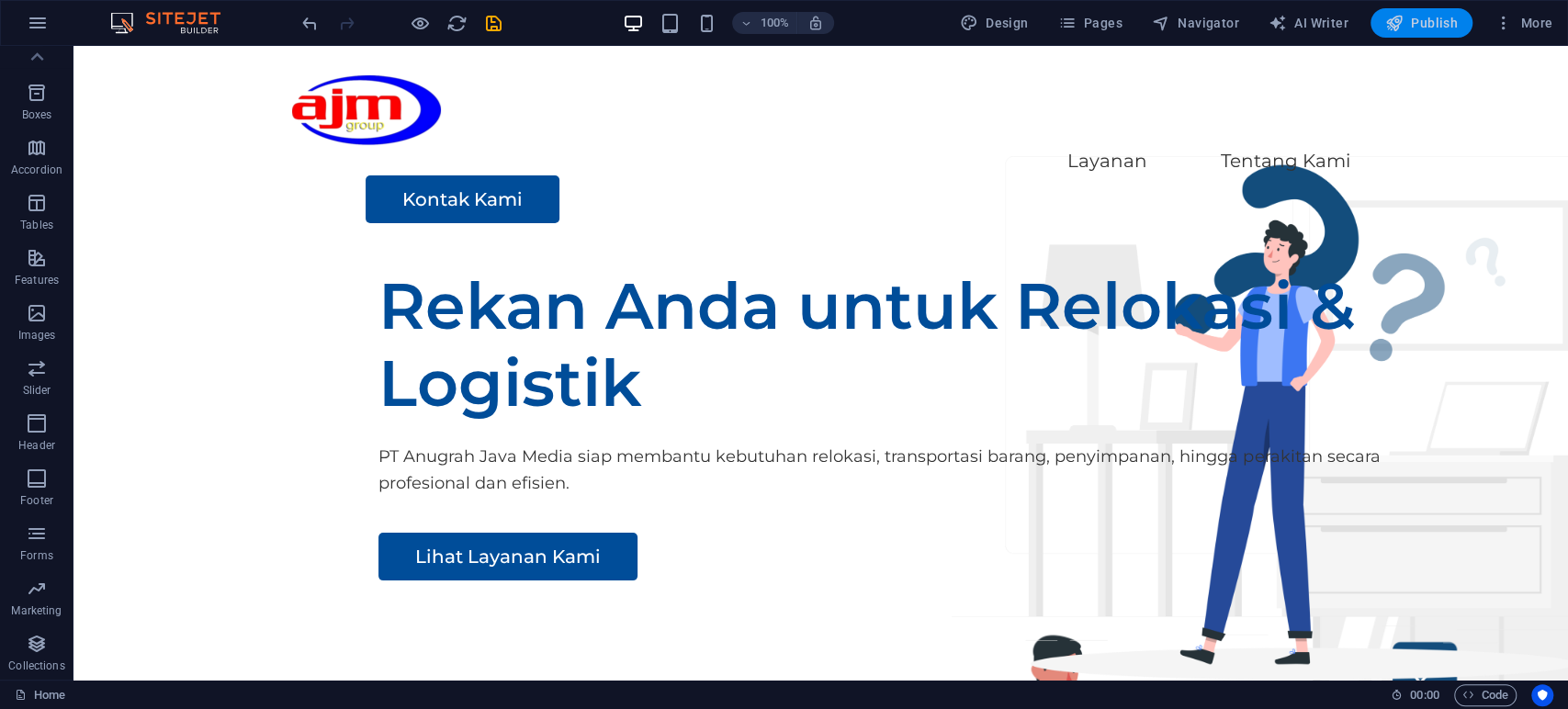 click on "Publish" at bounding box center [1421, 23] 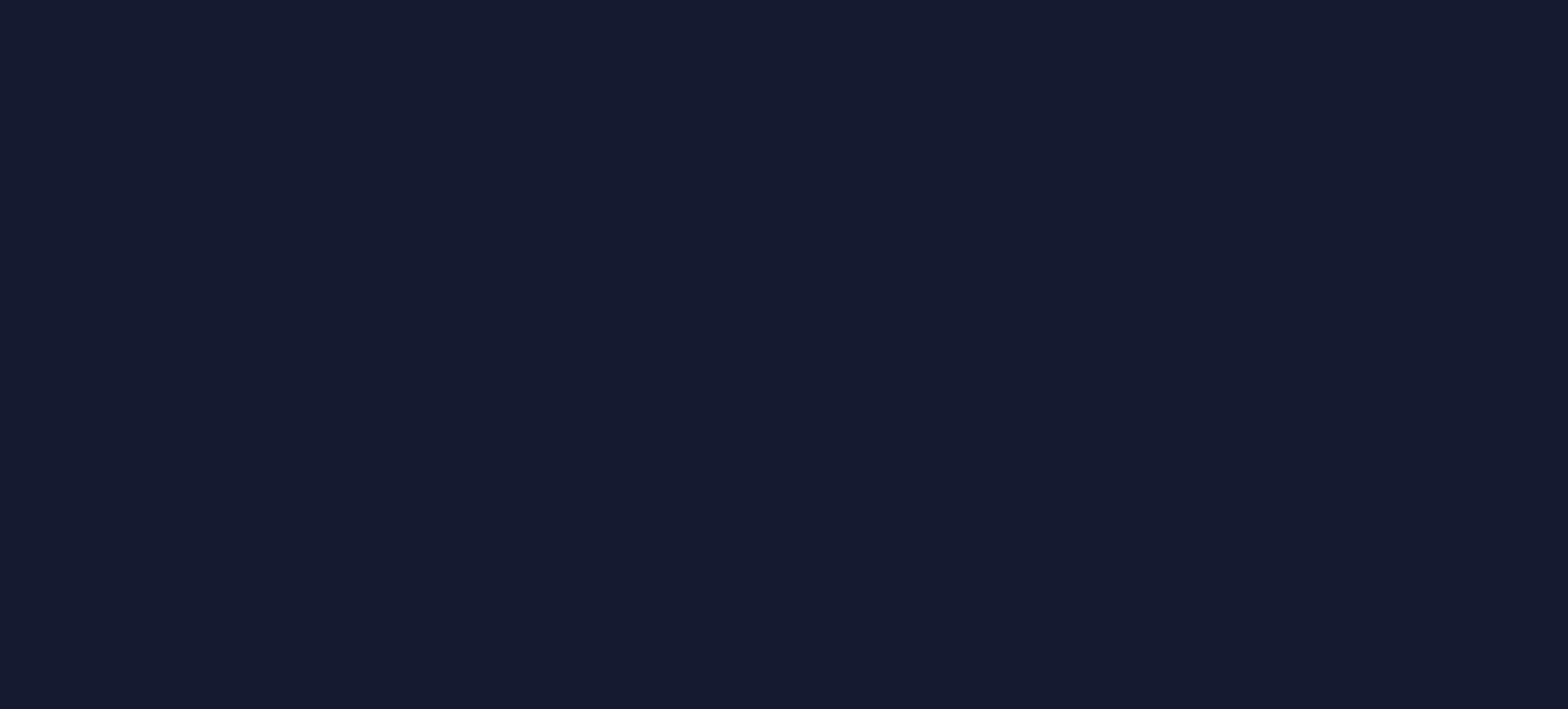 scroll, scrollTop: 0, scrollLeft: 0, axis: both 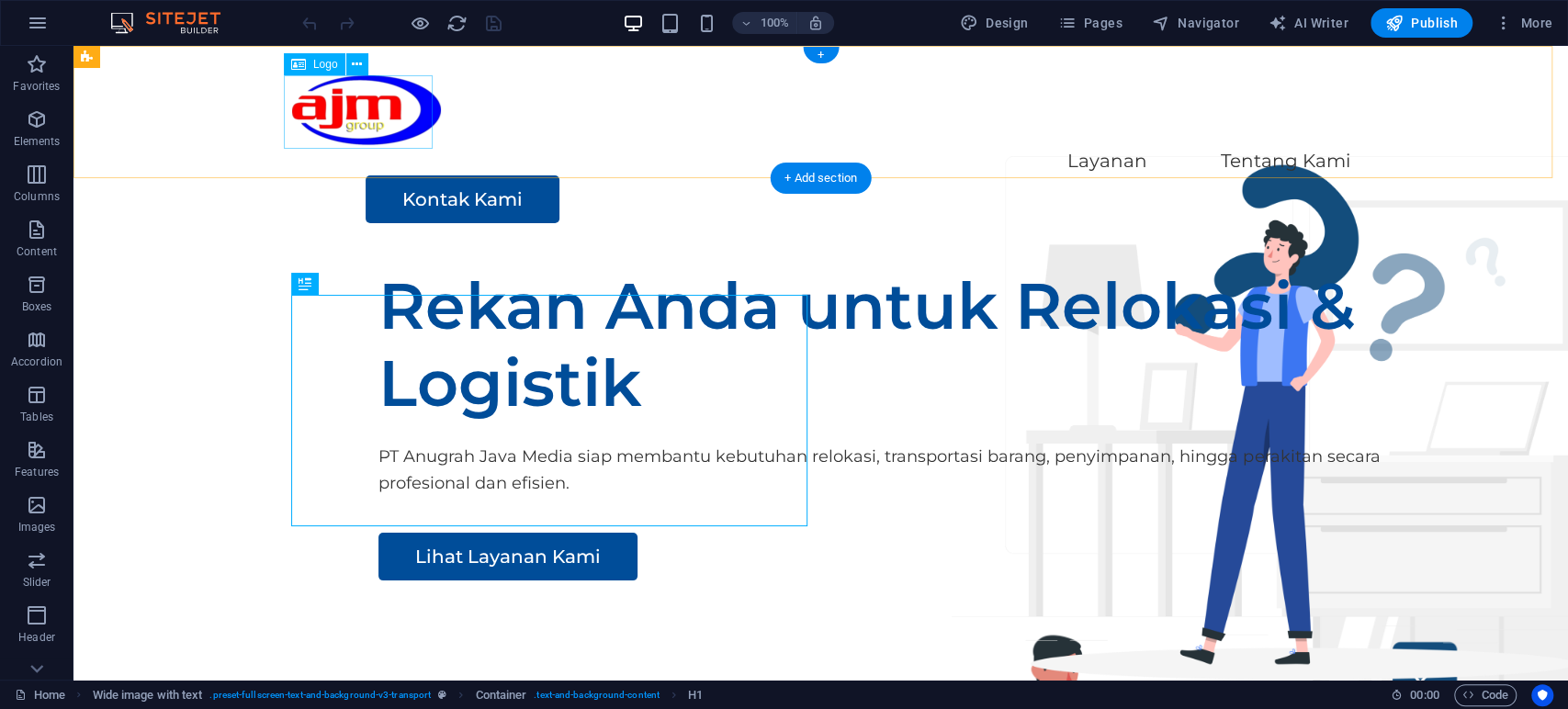 click at bounding box center [821, 112] 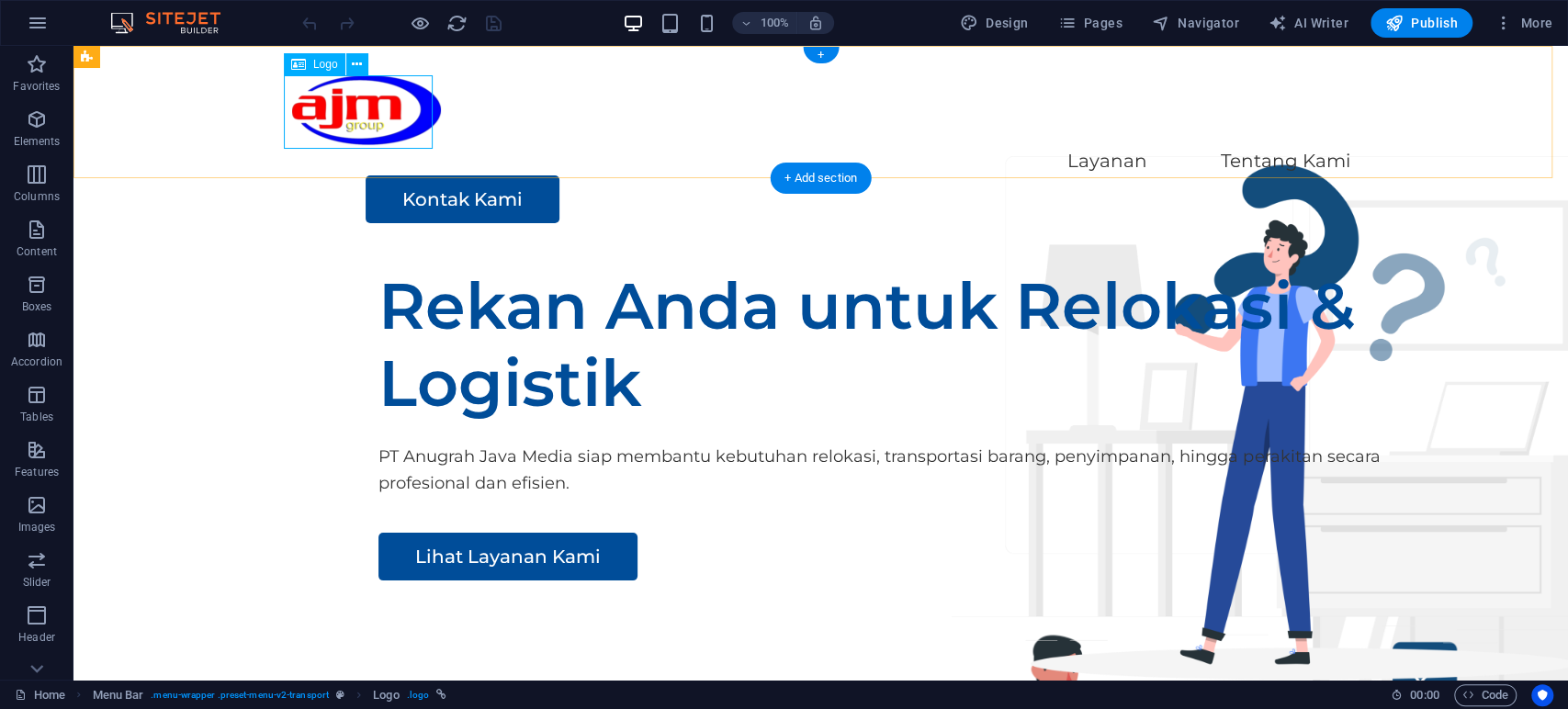 click at bounding box center [821, 112] 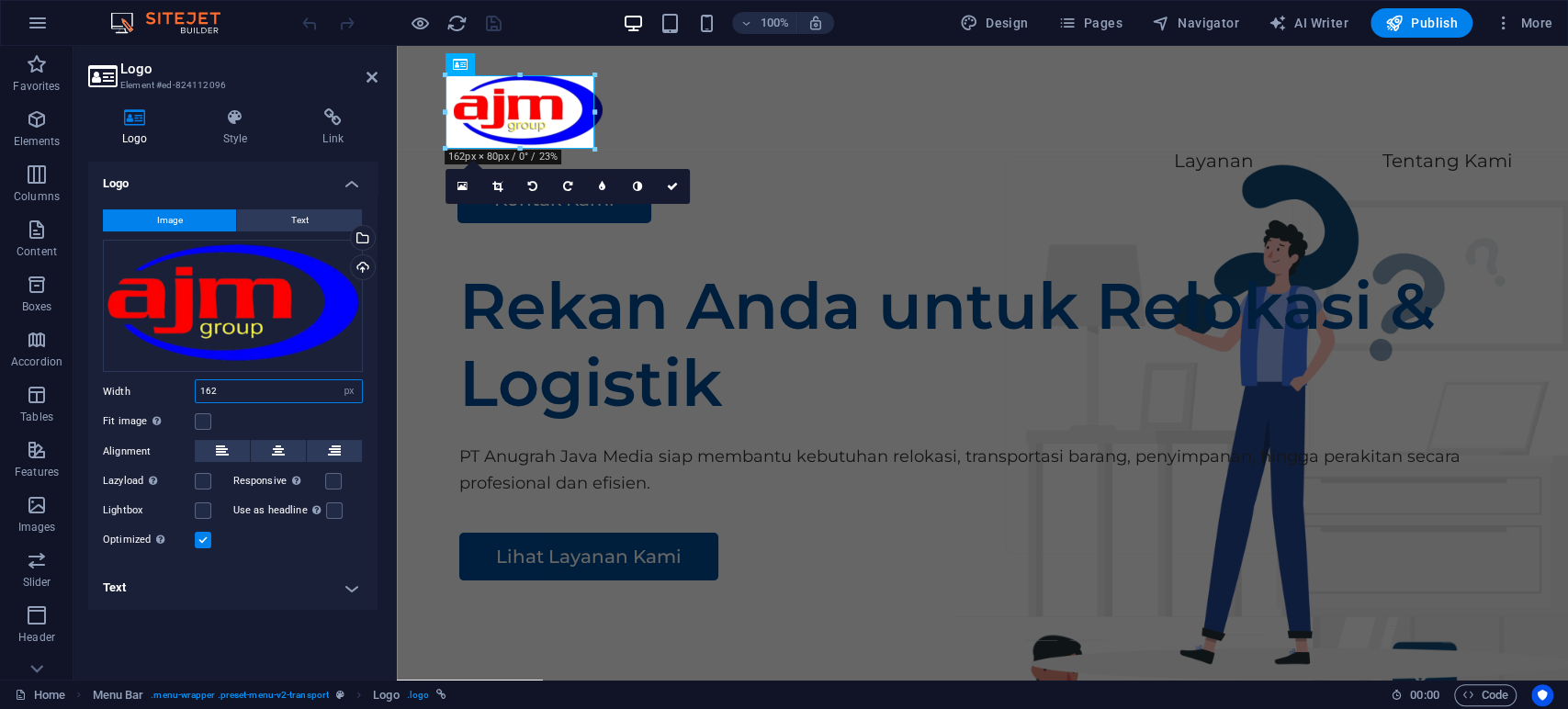 click on "162" at bounding box center [278, 391] 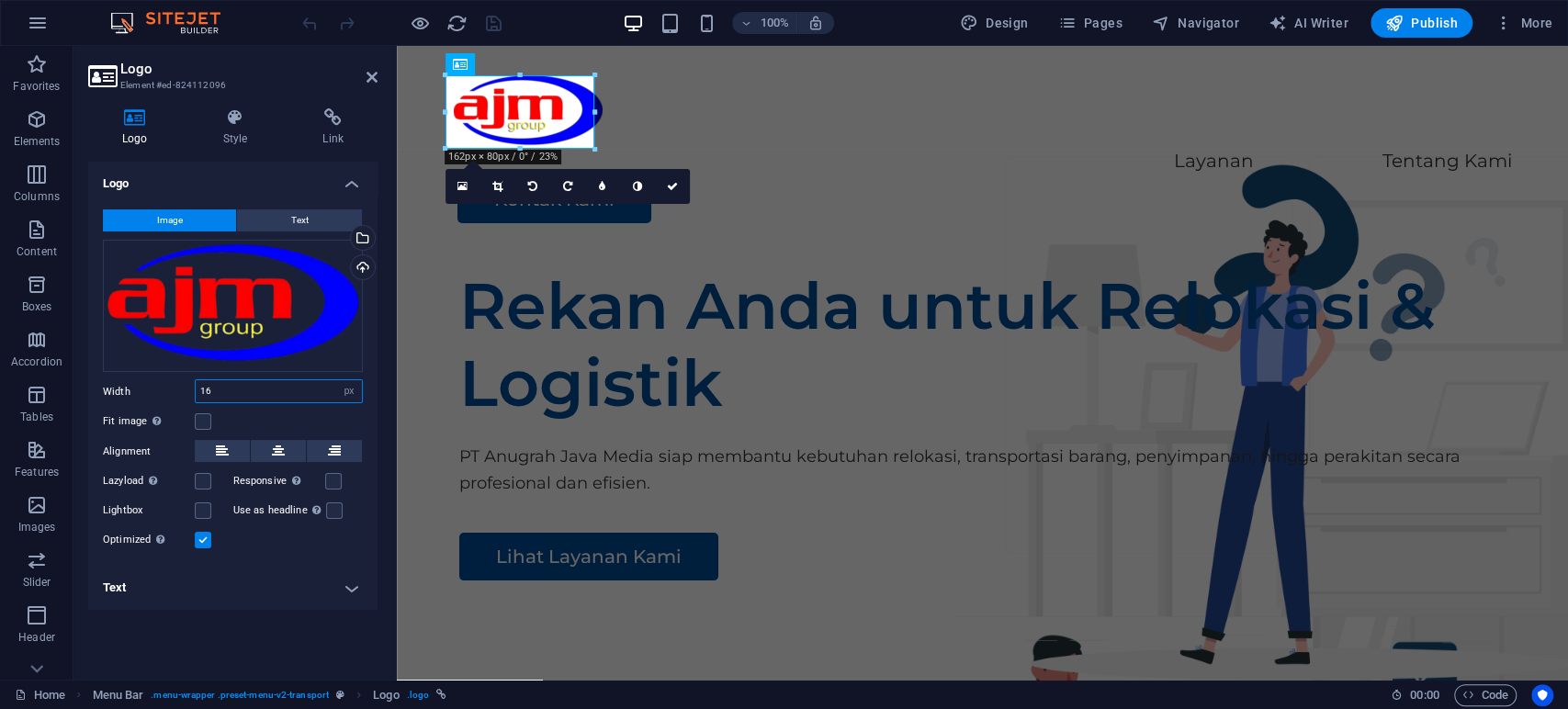 type on "1" 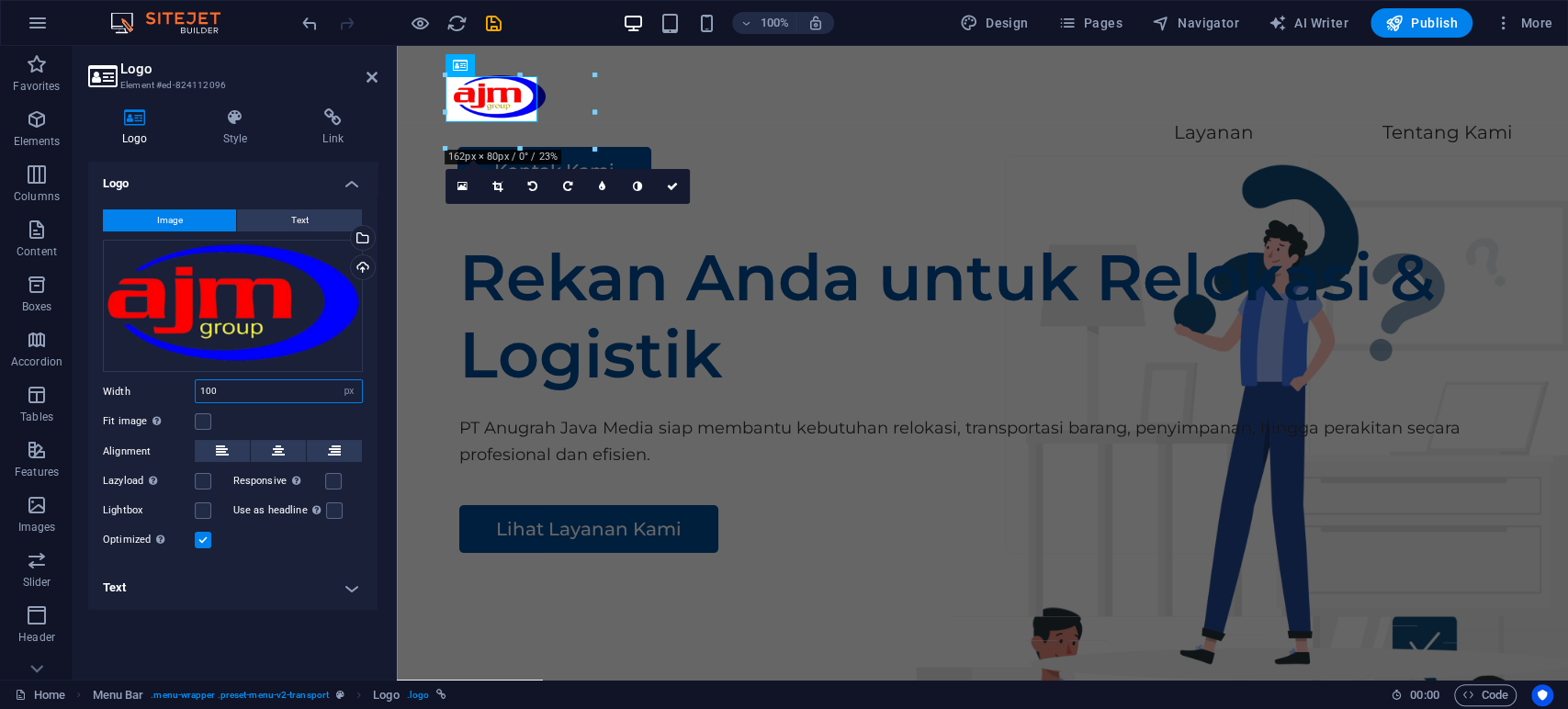 type on "100" 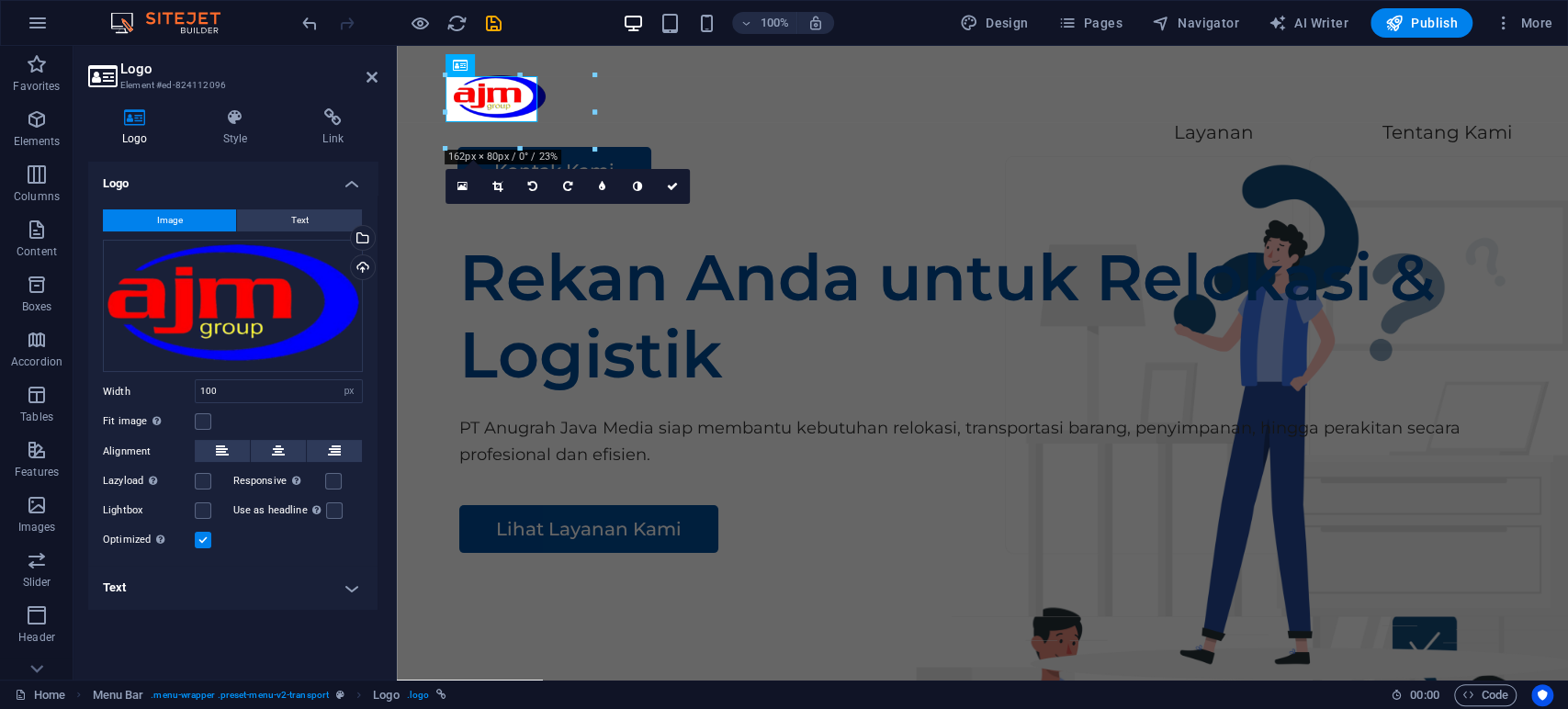 click on "Logo Image Text Drag files here, click to choose files or select files from Files or our free stock photos & videos Select files from the file manager, stock photos, or upload file(s) Upload Width 100 Default auto px rem % em vh vw Fit image Automatically fit image to a fixed width and height Height Default auto px Alignment Lazyload Loading images after the page loads improves page speed. Responsive Automatically load retina image and smartphone optimized sizes. Lightbox Use as headline The image will be wrapped in an H1 headline tag. Useful for giving alternative text the weight of an H1 headline, e.g. for the logo. Leave unchecked if uncertain. Optimized Images are compressed to improve page speed. Position Direction Custom X offset 50 px rem % vh vw Y offset 50 px rem % vh vw Edit design Text Float No float Image left Image right Determine how text should behave around the image. Text Alternative text example.com Image caption Paragraph Format Normal Heading 1 Heading 2 Heading 3 Heading 4 Heading 5 Code" at bounding box center [232, 413] 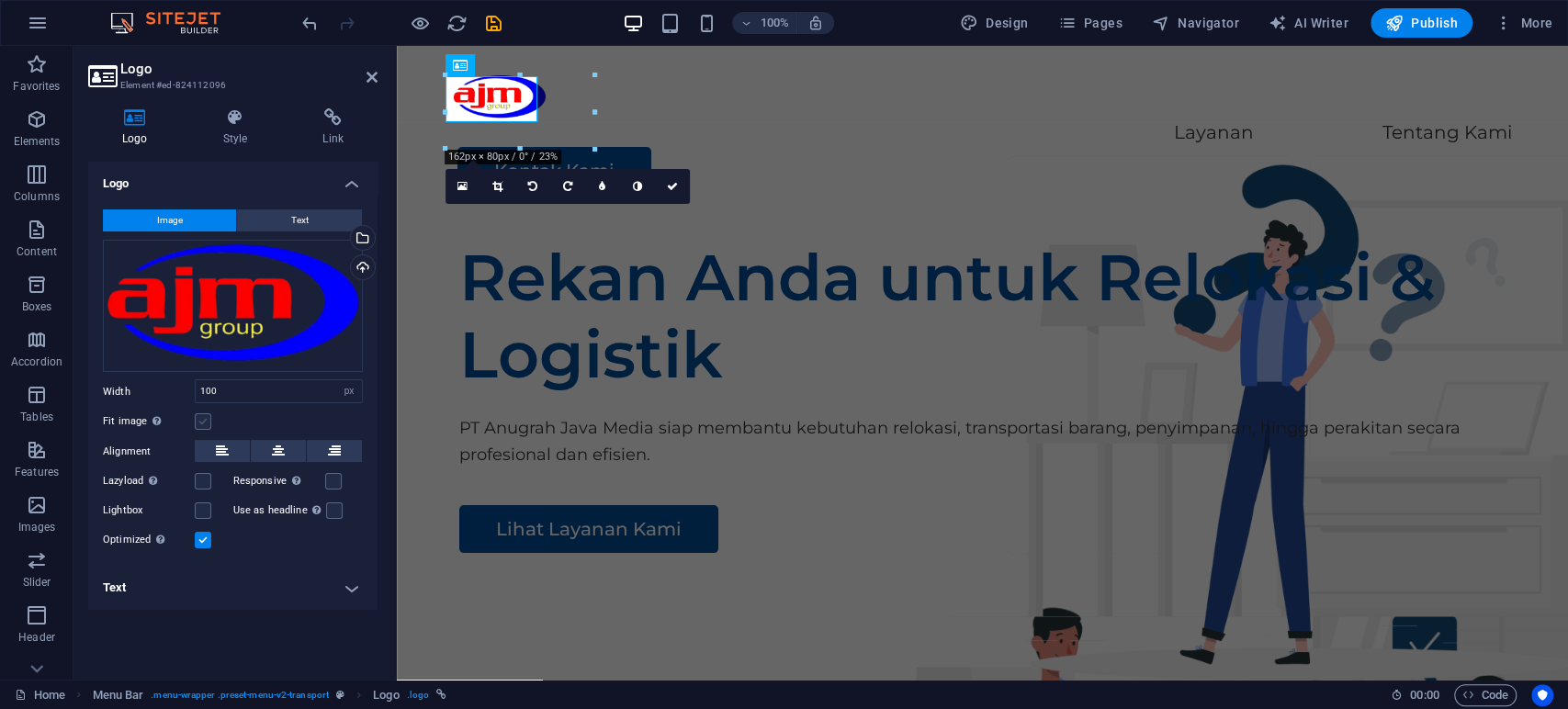 click at bounding box center [203, 422] 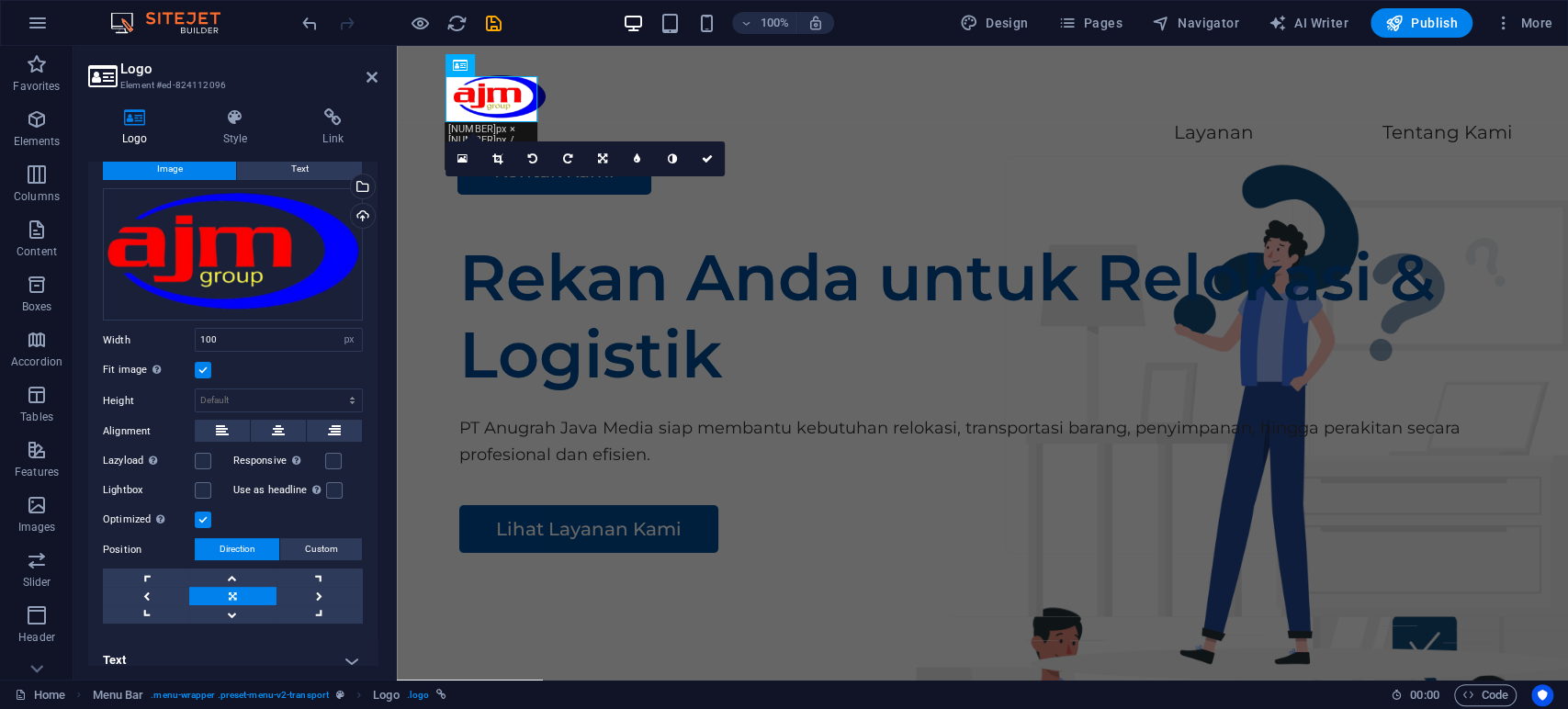 scroll, scrollTop: 60, scrollLeft: 0, axis: vertical 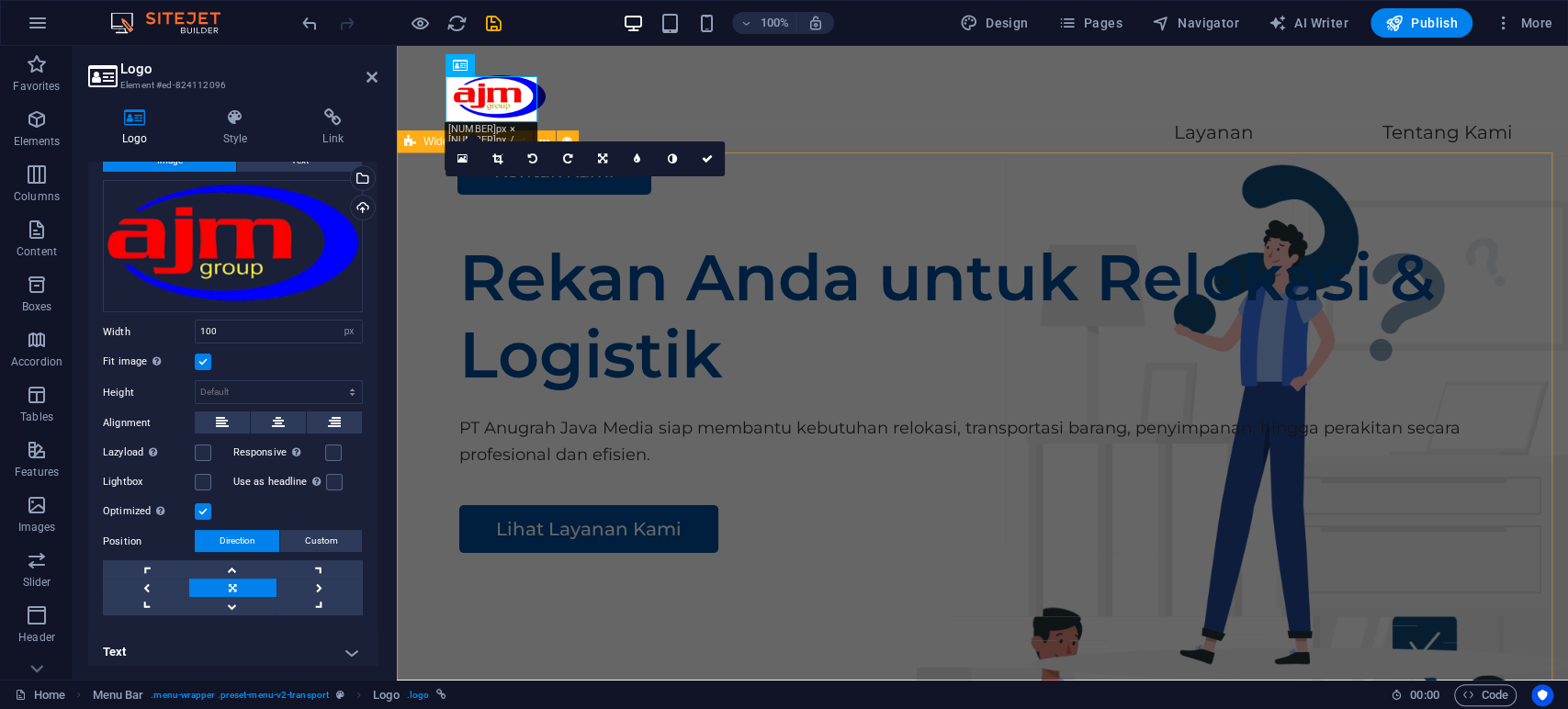 click on "Rekan Anda untuk Relokasi & Logistik PT Anugrah Java Media siap membantu kebutuhan relokasi, transportasi barang, penyimpanan, hingga perakitan secara profesional dan efisien. Lihat Layanan Kami" at bounding box center (982, 576) 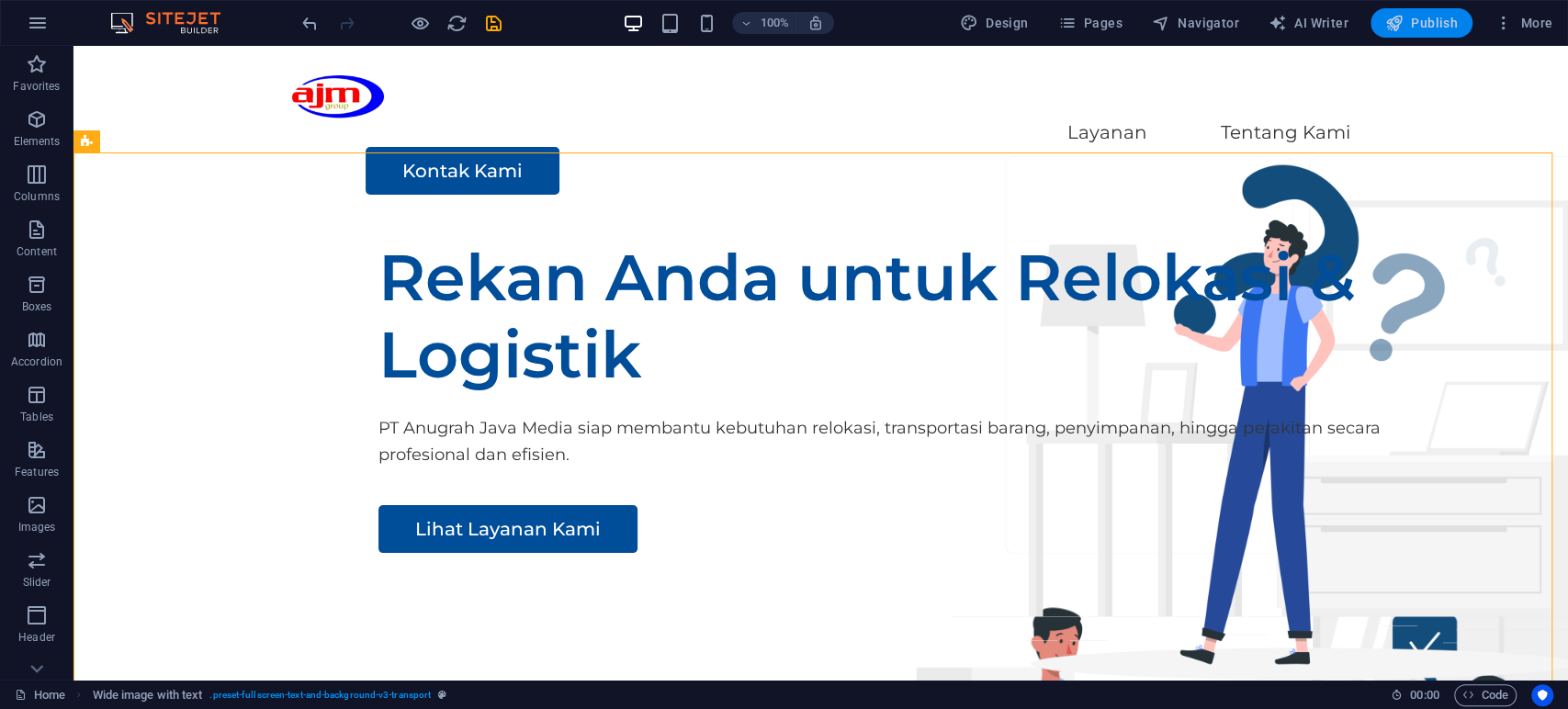 click on "Publish" at bounding box center [1421, 23] 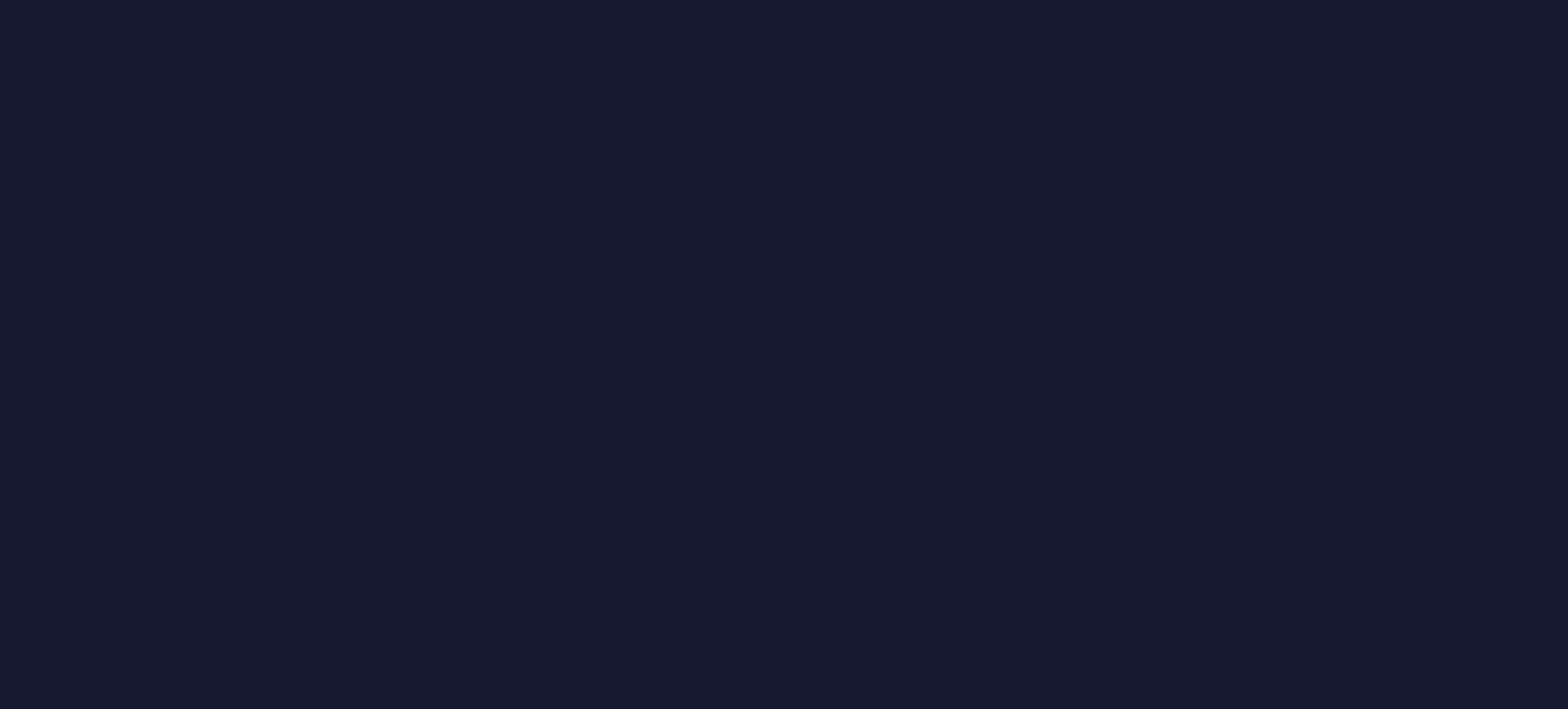 scroll, scrollTop: 0, scrollLeft: 0, axis: both 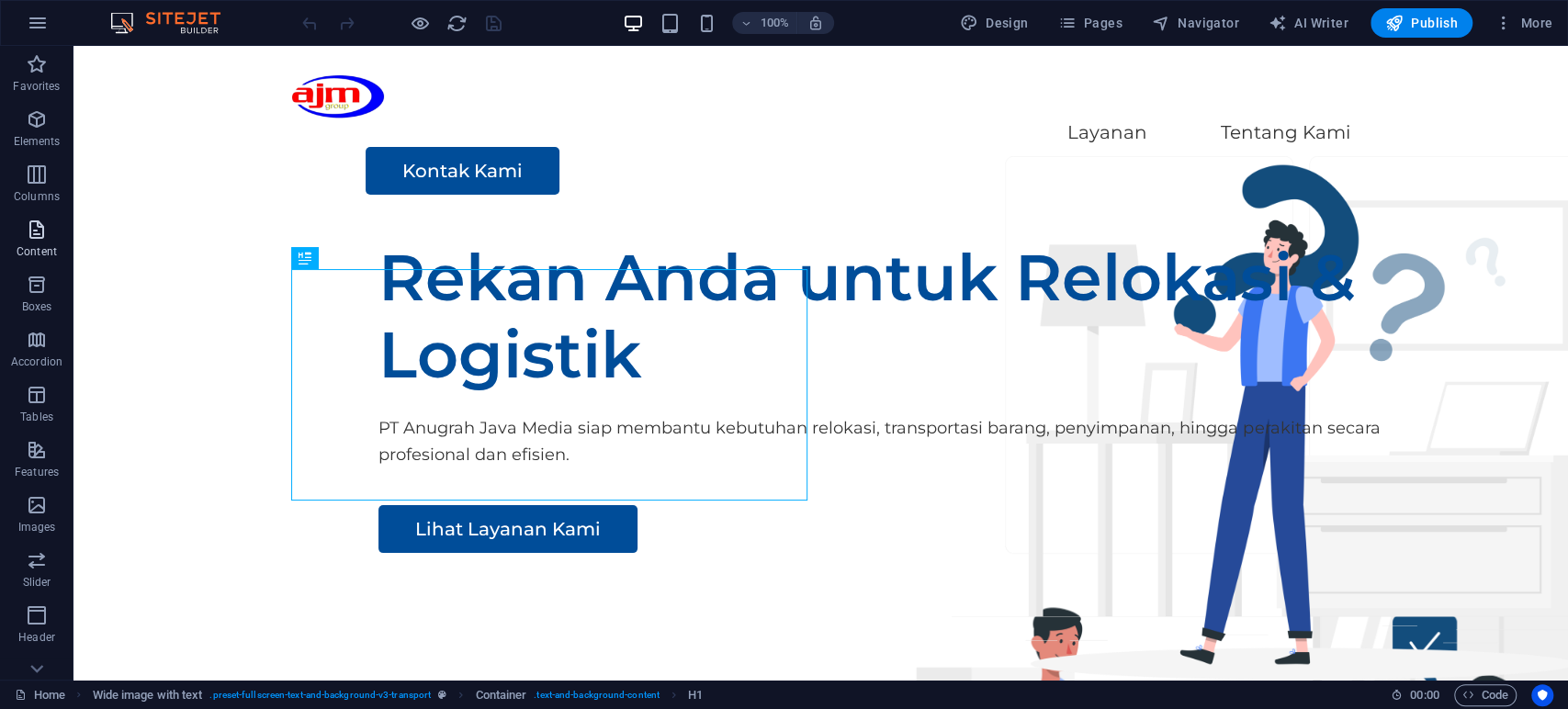 click at bounding box center (37, 230) 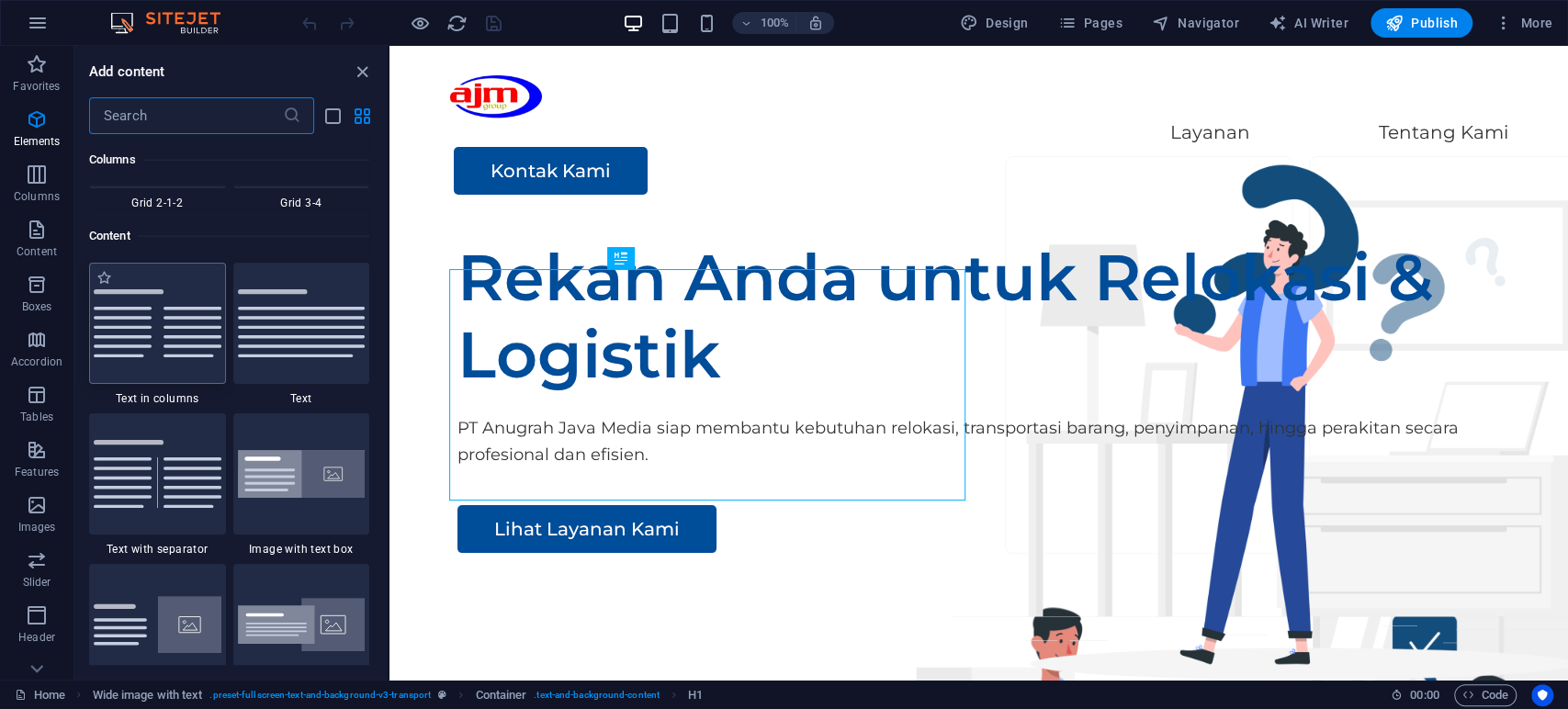 scroll, scrollTop: 3213, scrollLeft: 0, axis: vertical 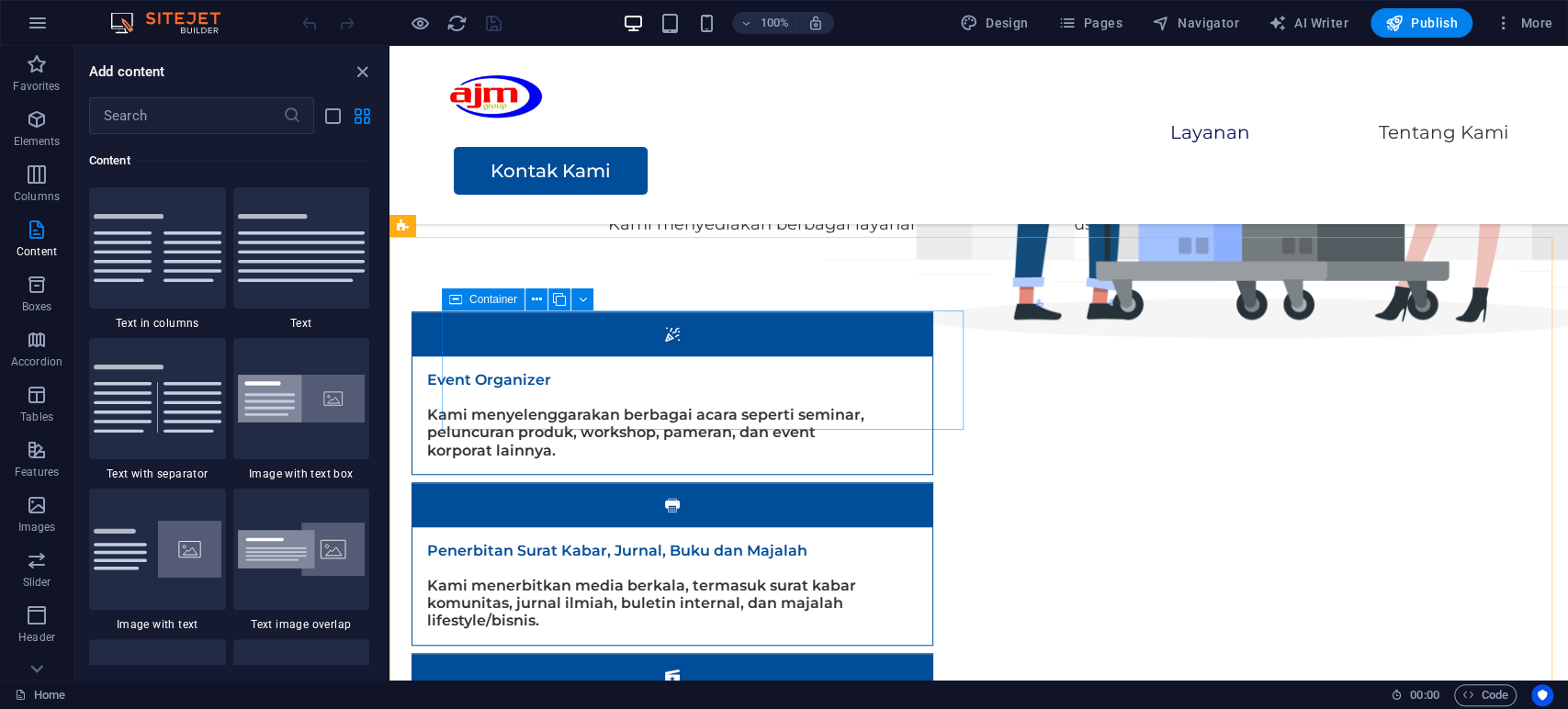 click at bounding box center (456, 299) 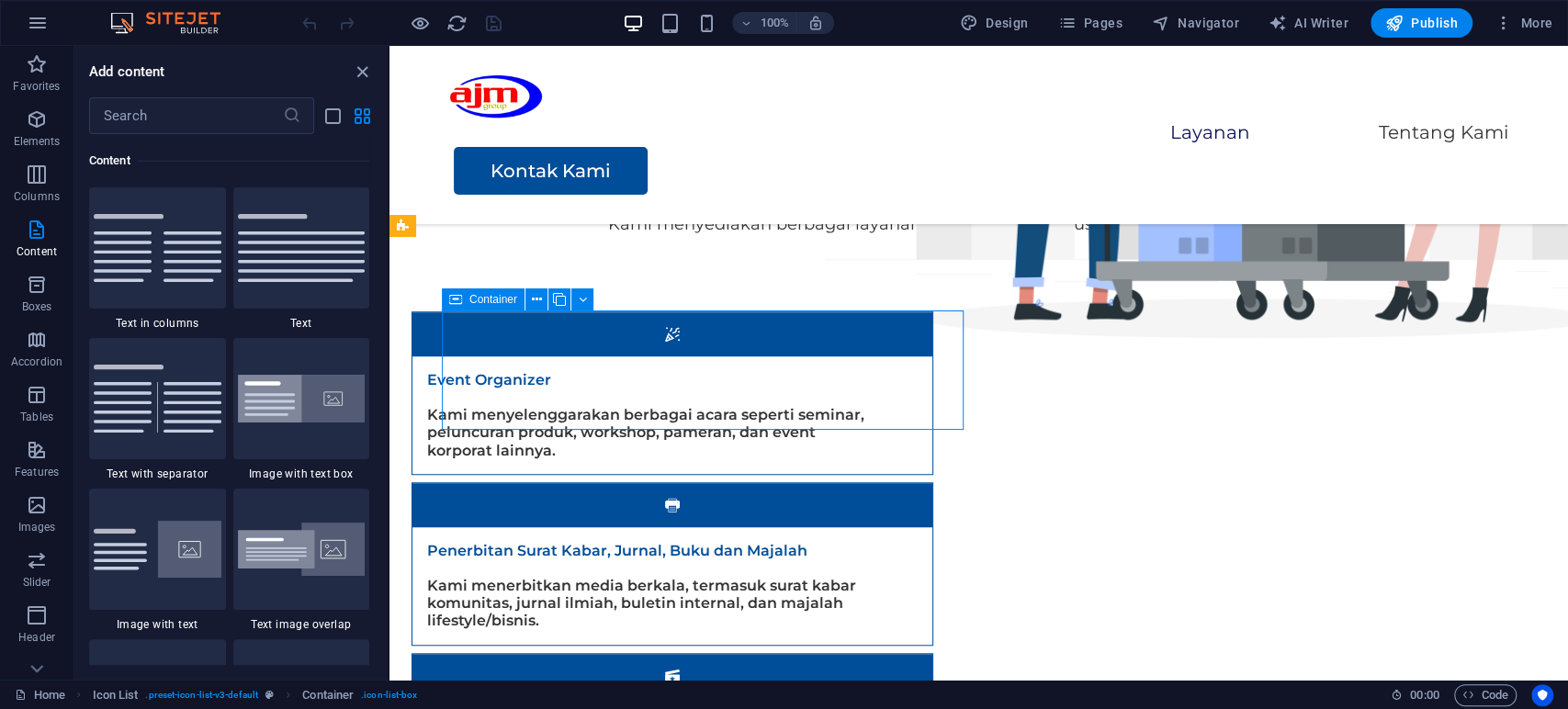 click on "Container" at bounding box center [493, 299] 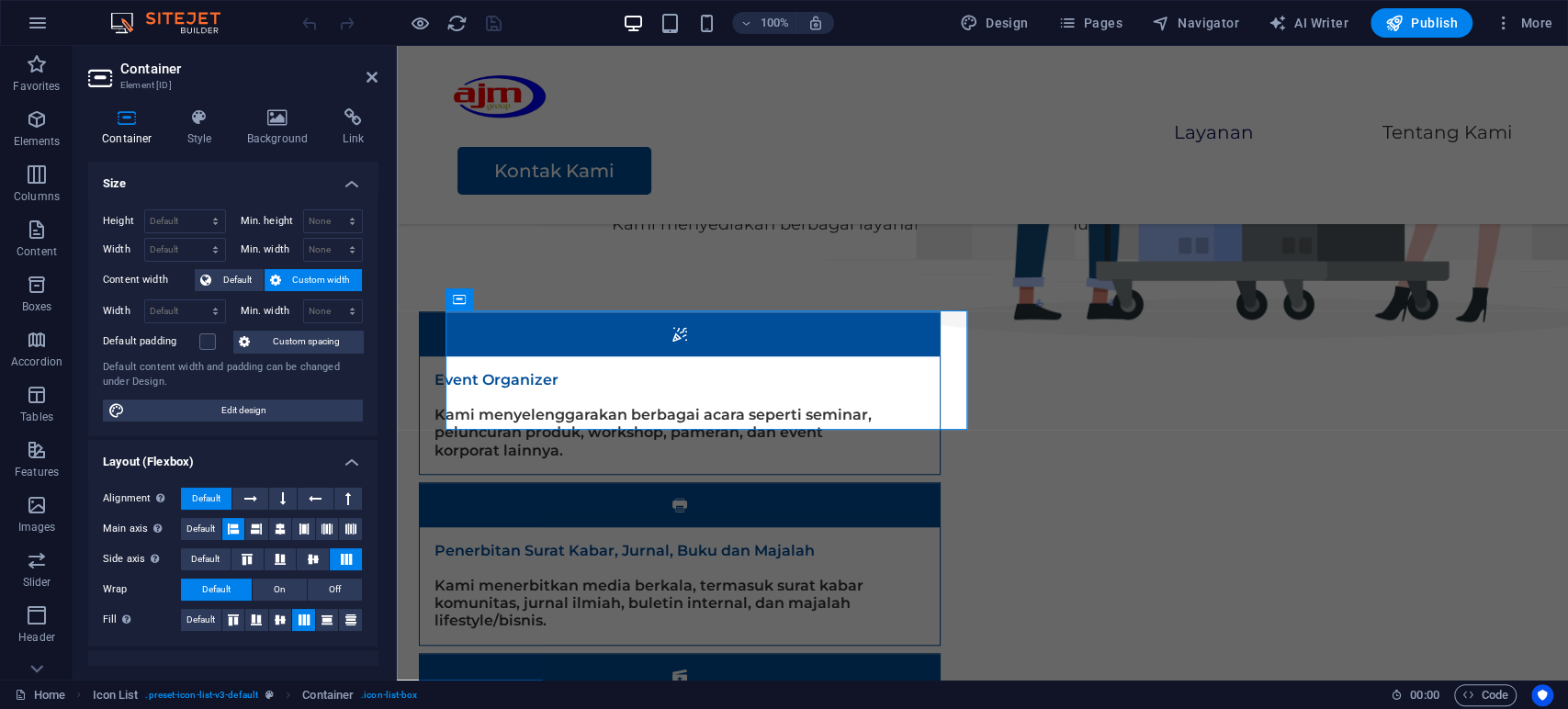 scroll, scrollTop: 238, scrollLeft: 0, axis: vertical 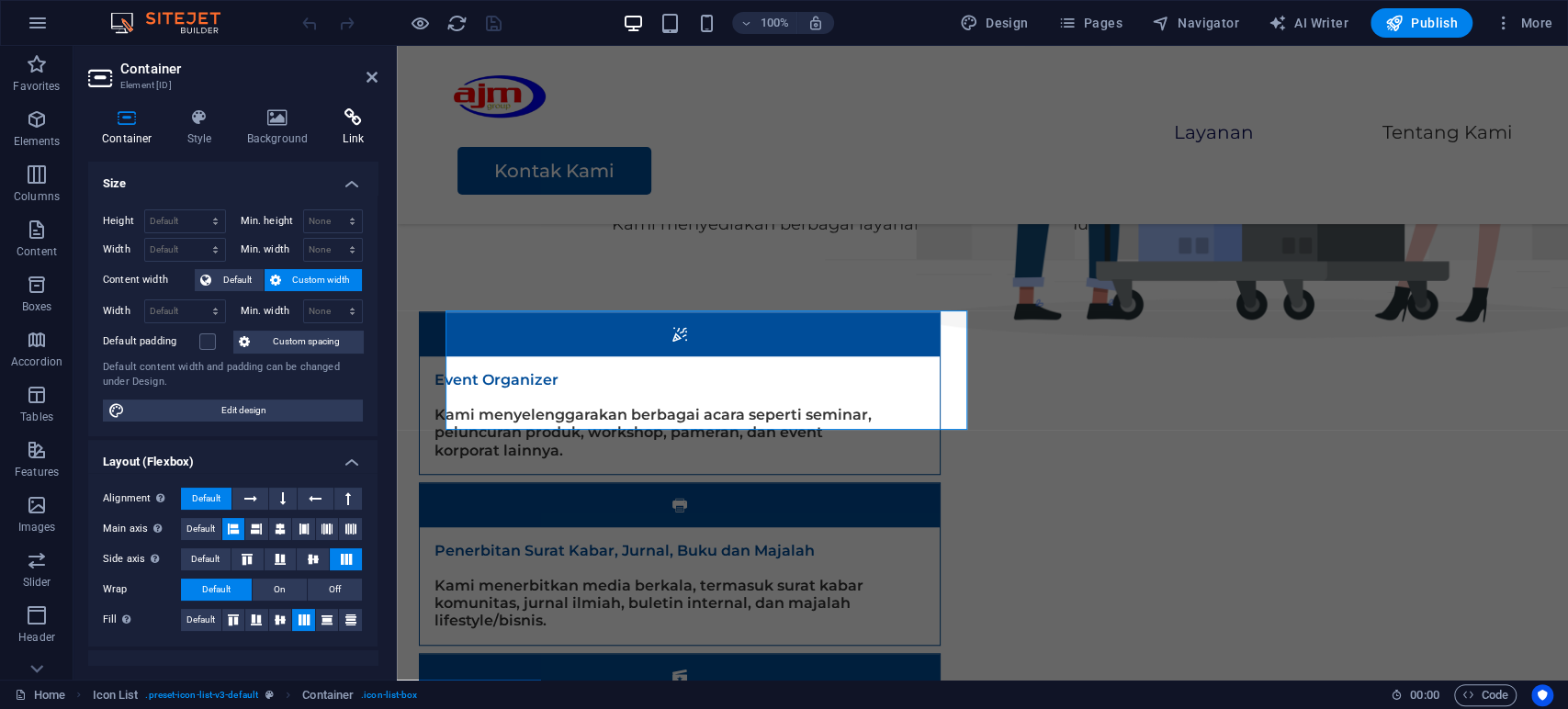 click on "Link" at bounding box center [353, 128] 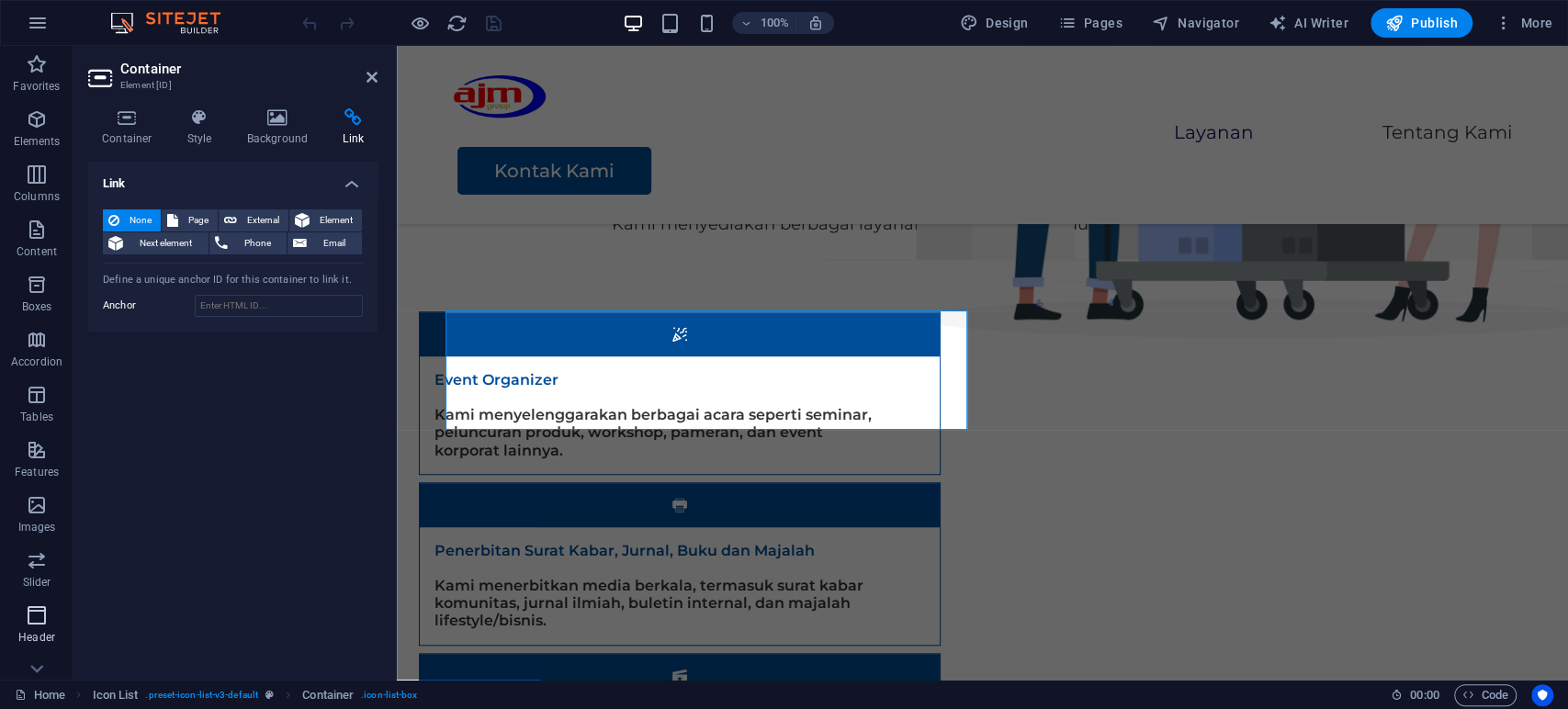 click on "Header" at bounding box center (37, 626) 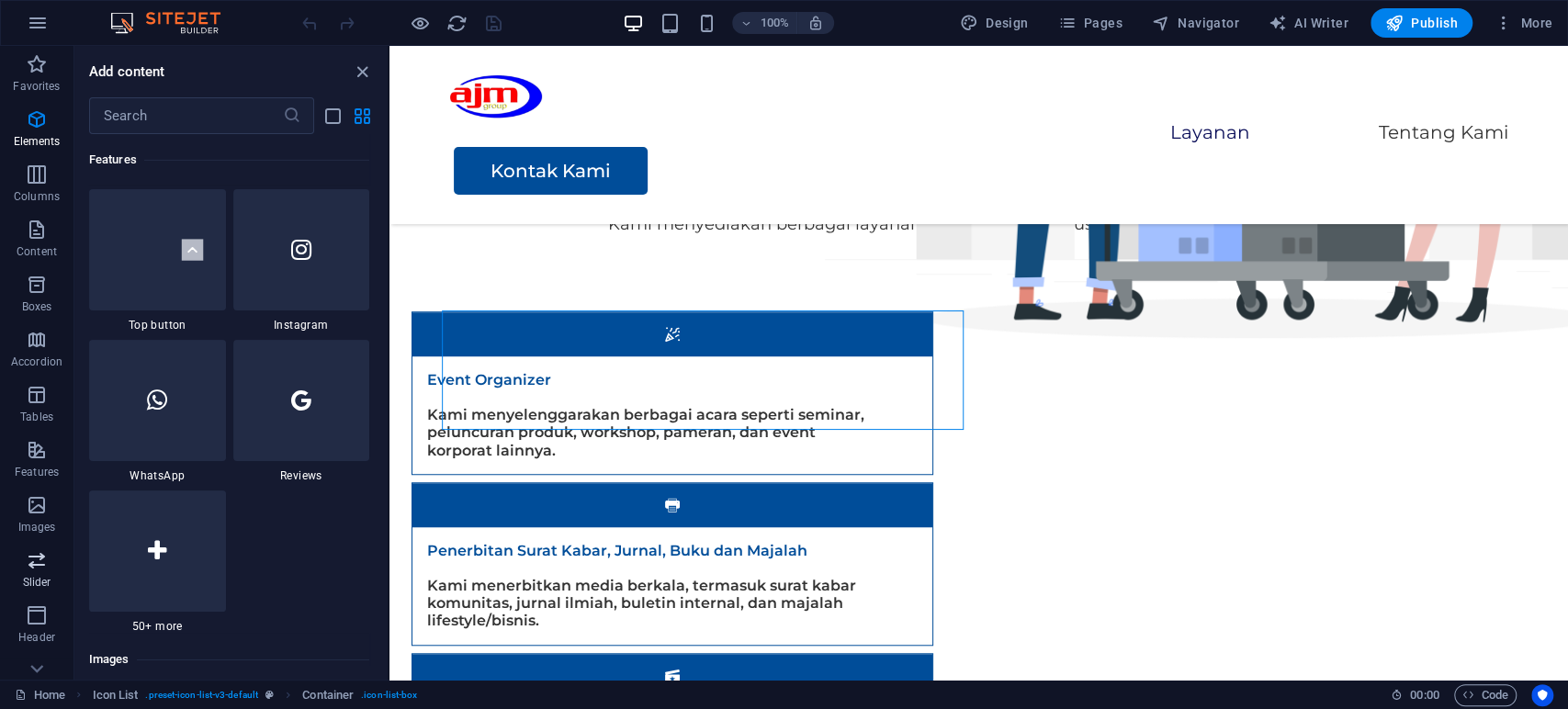 click at bounding box center (37, 560) 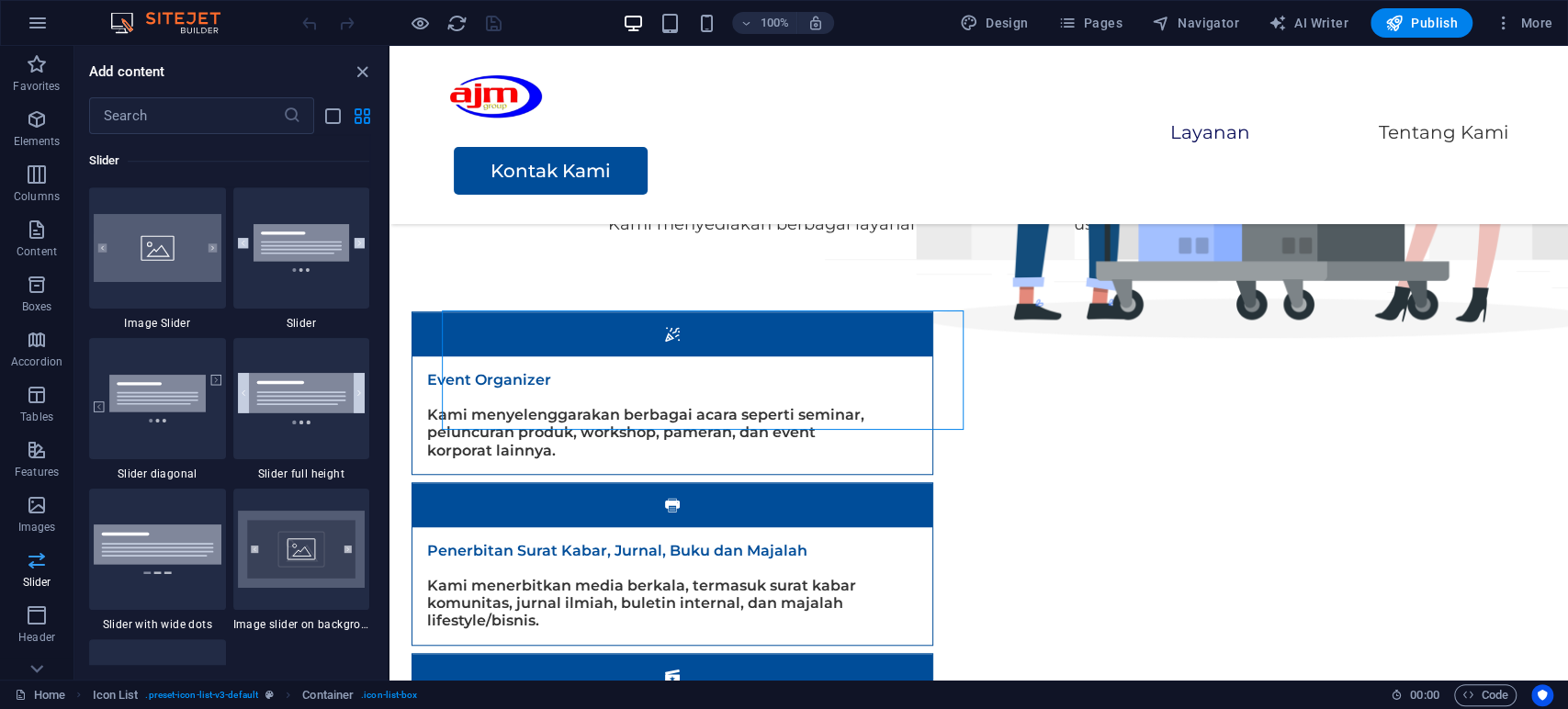 scroll, scrollTop: 10412, scrollLeft: 0, axis: vertical 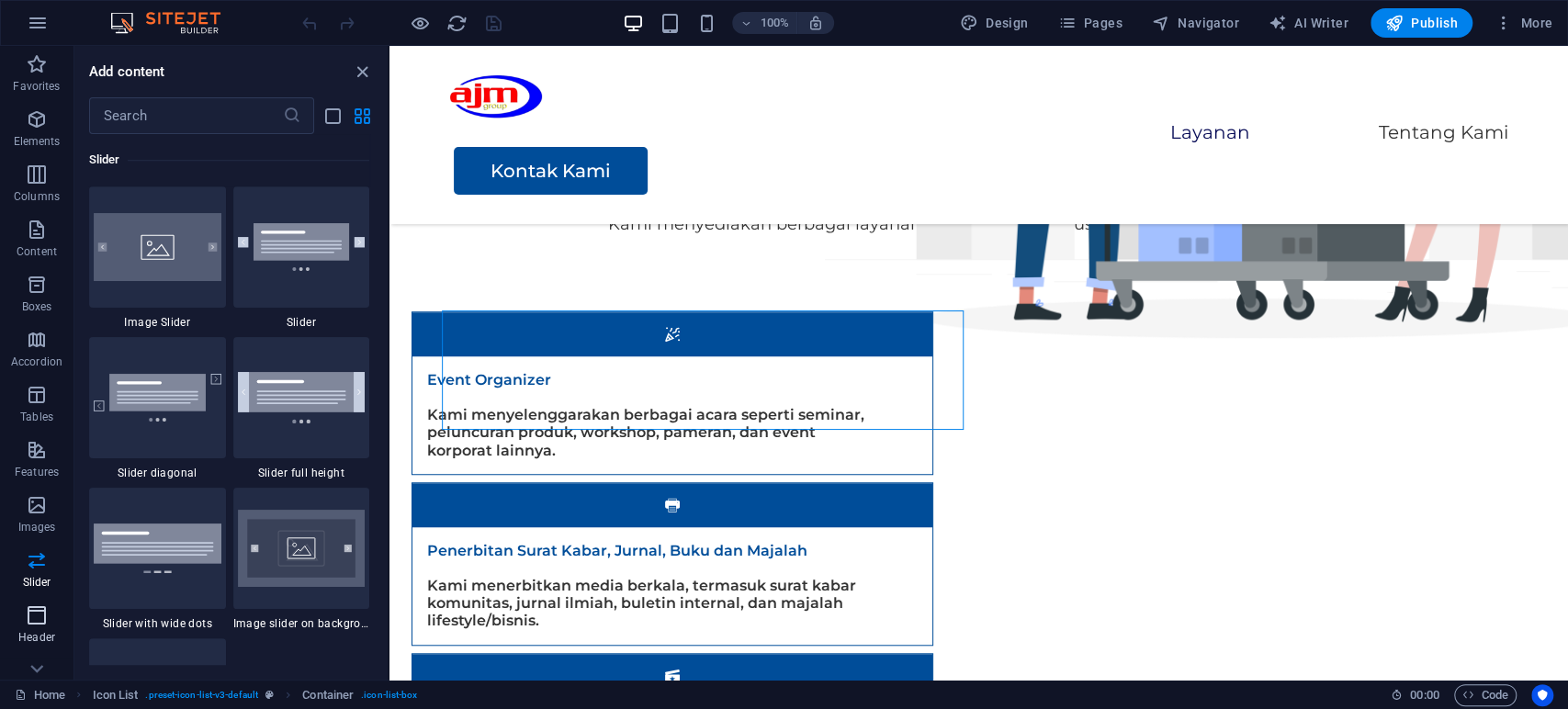 click at bounding box center [37, 615] 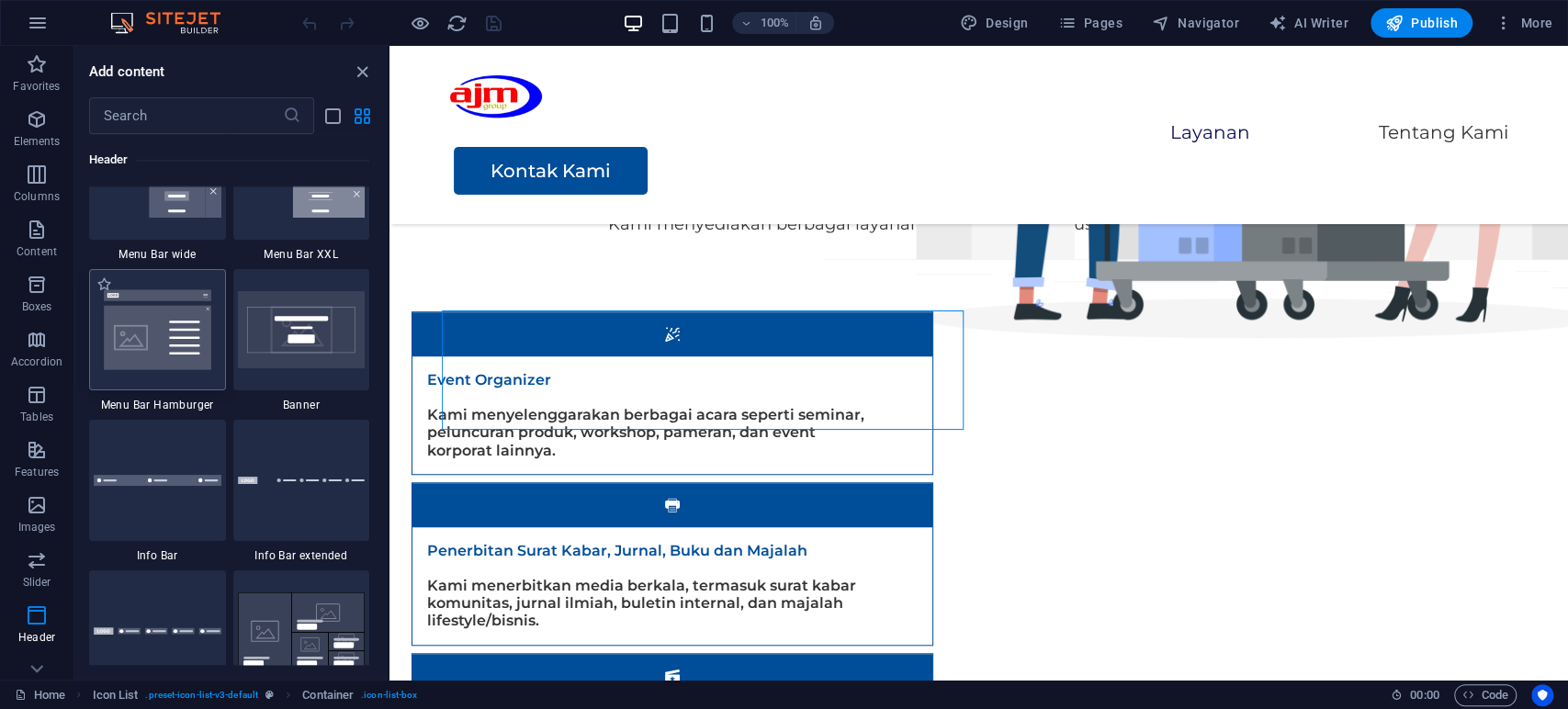 scroll, scrollTop: 11581, scrollLeft: 0, axis: vertical 